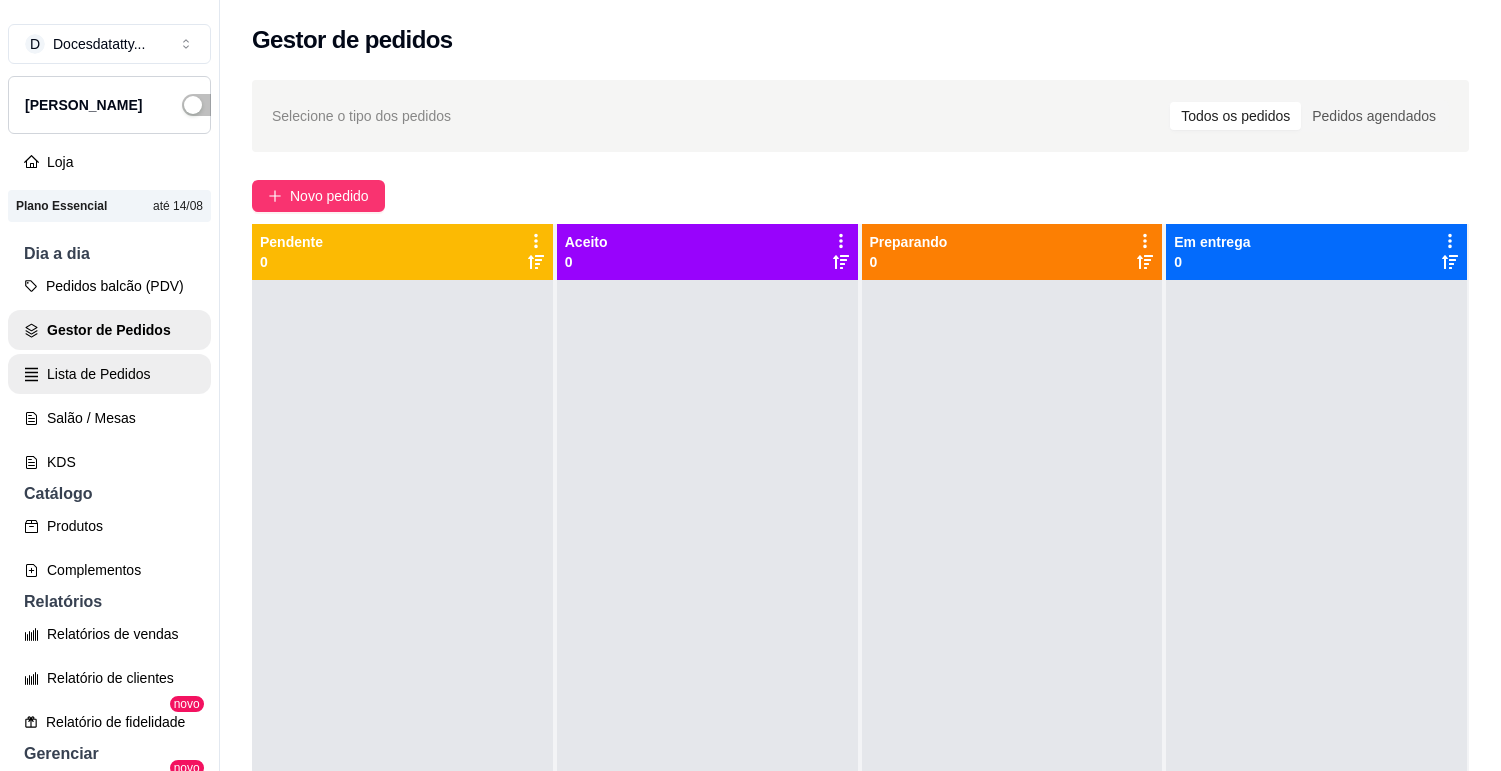 click on "Lista de Pedidos" at bounding box center (109, 374) 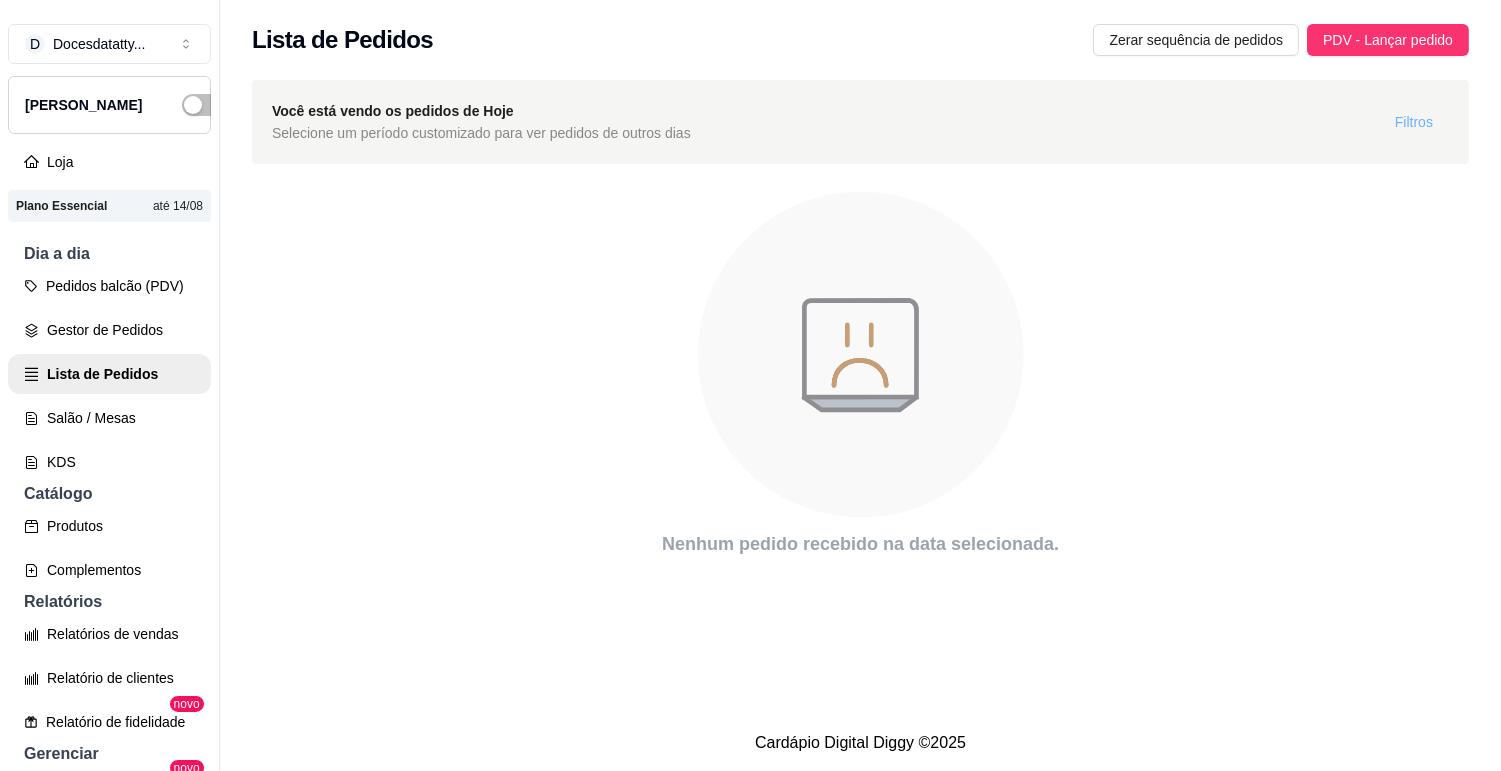 click on "Filtros" at bounding box center [1414, 122] 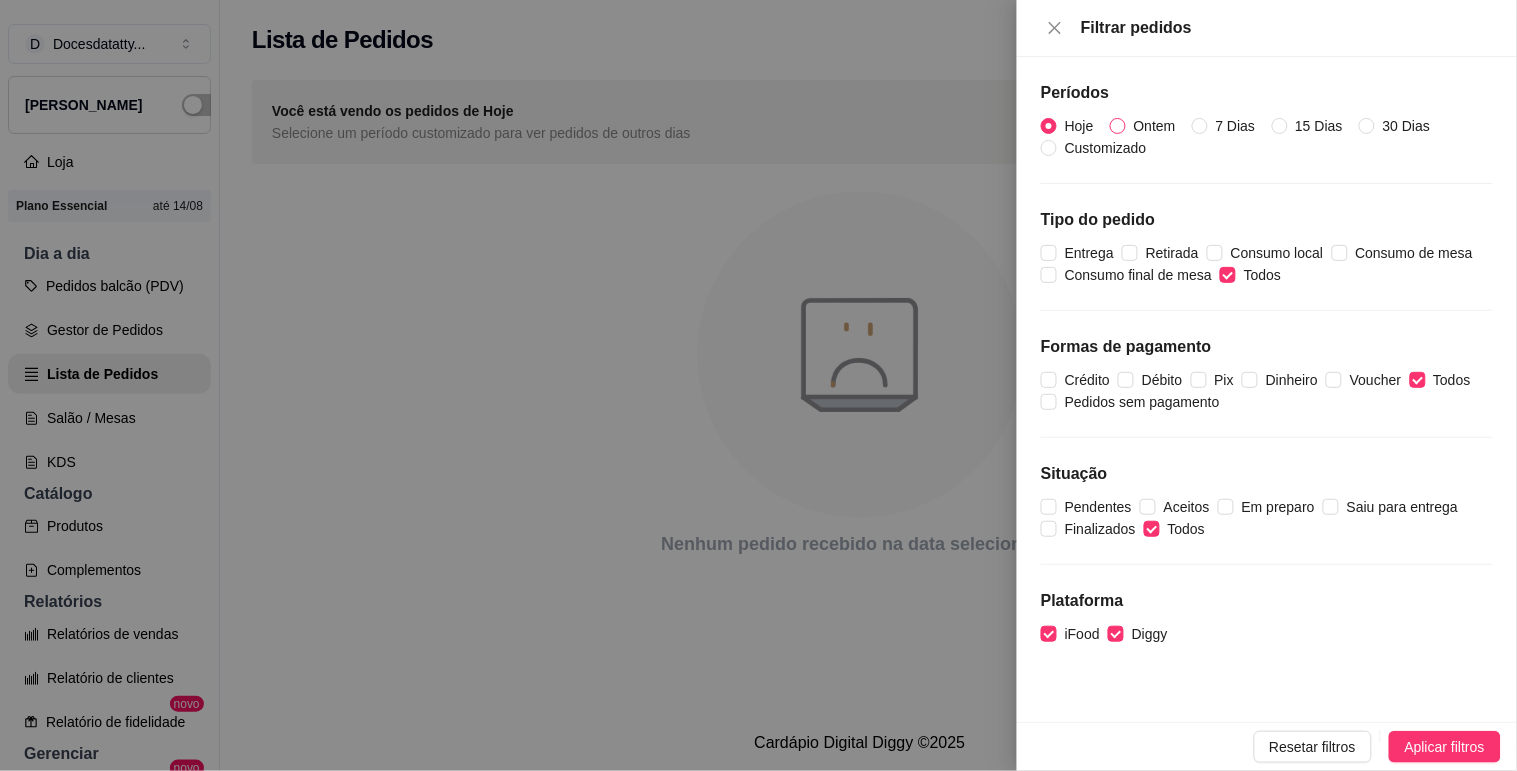 click on "Ontem" at bounding box center [1155, 126] 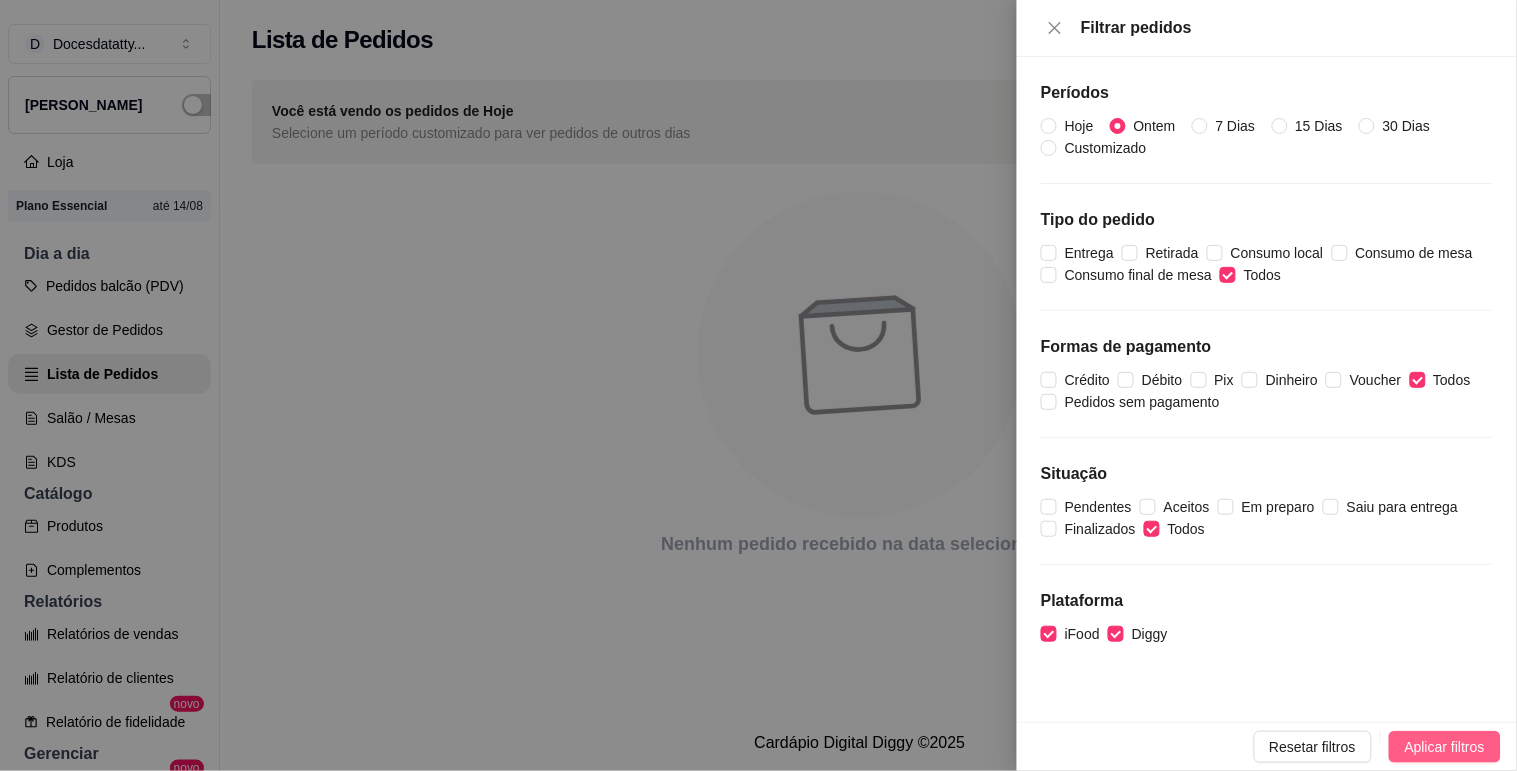 click on "Aplicar filtros" at bounding box center (1445, 747) 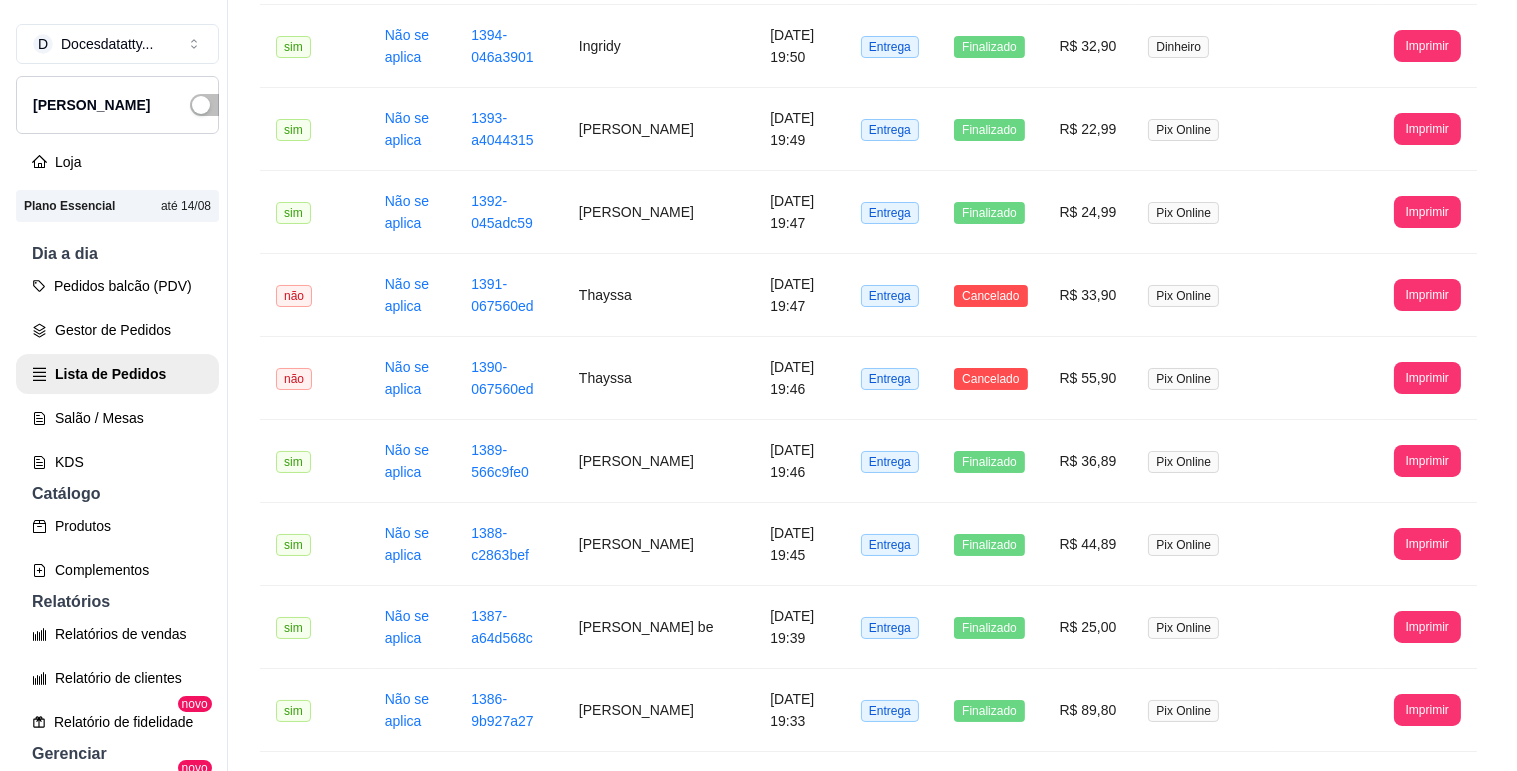 scroll, scrollTop: 0, scrollLeft: 0, axis: both 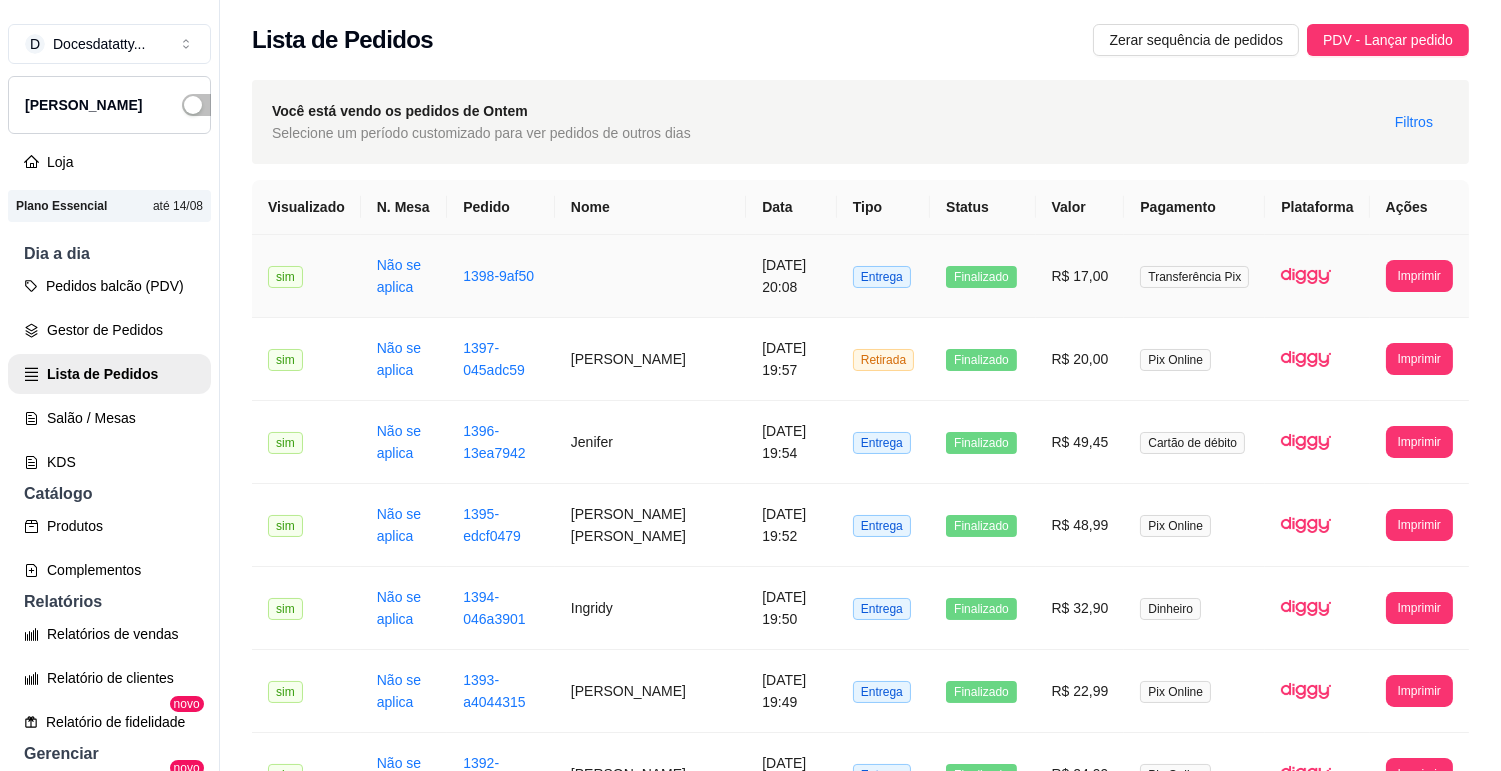 click on "Transferência Pix" at bounding box center (1194, 277) 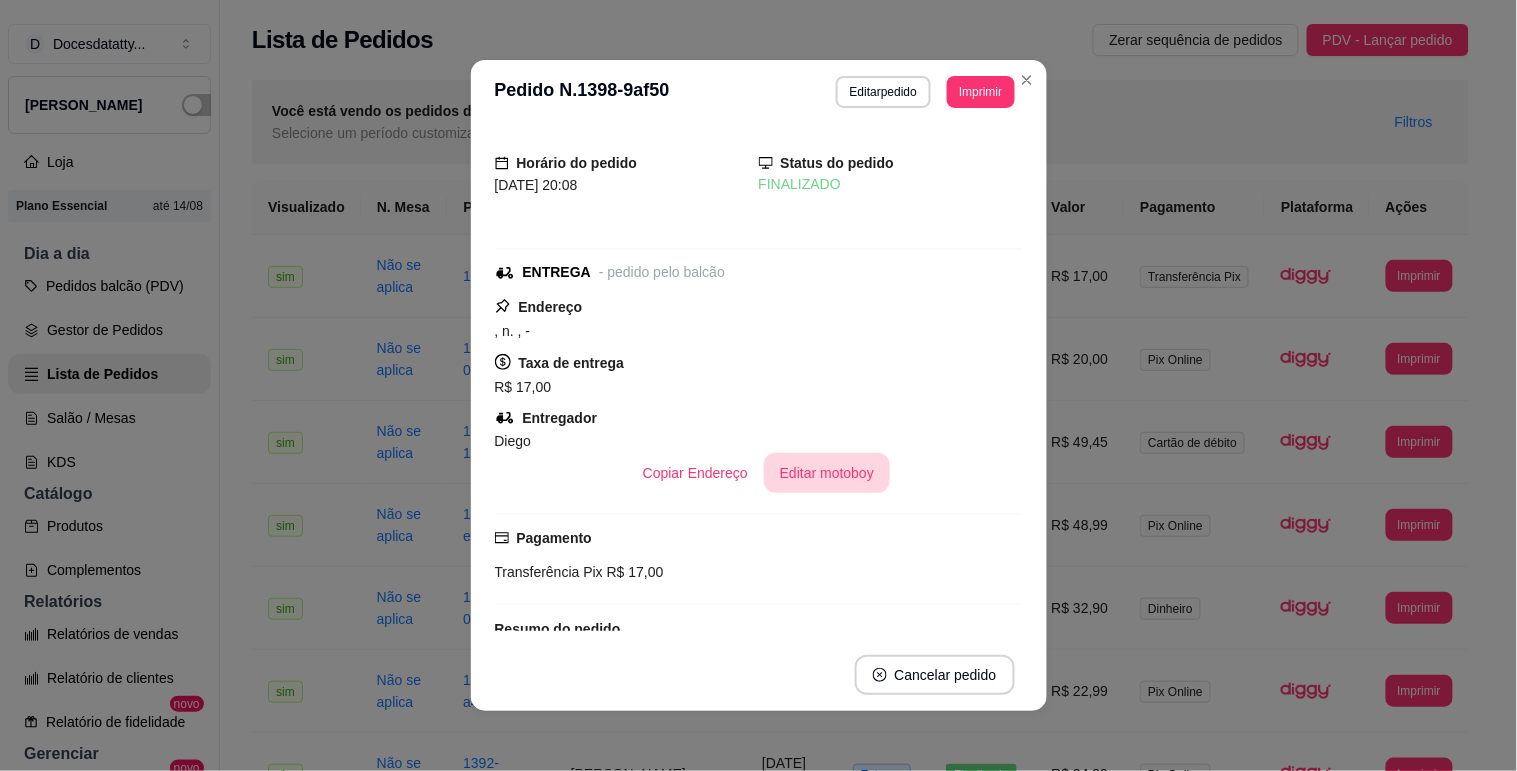 scroll, scrollTop: 144, scrollLeft: 0, axis: vertical 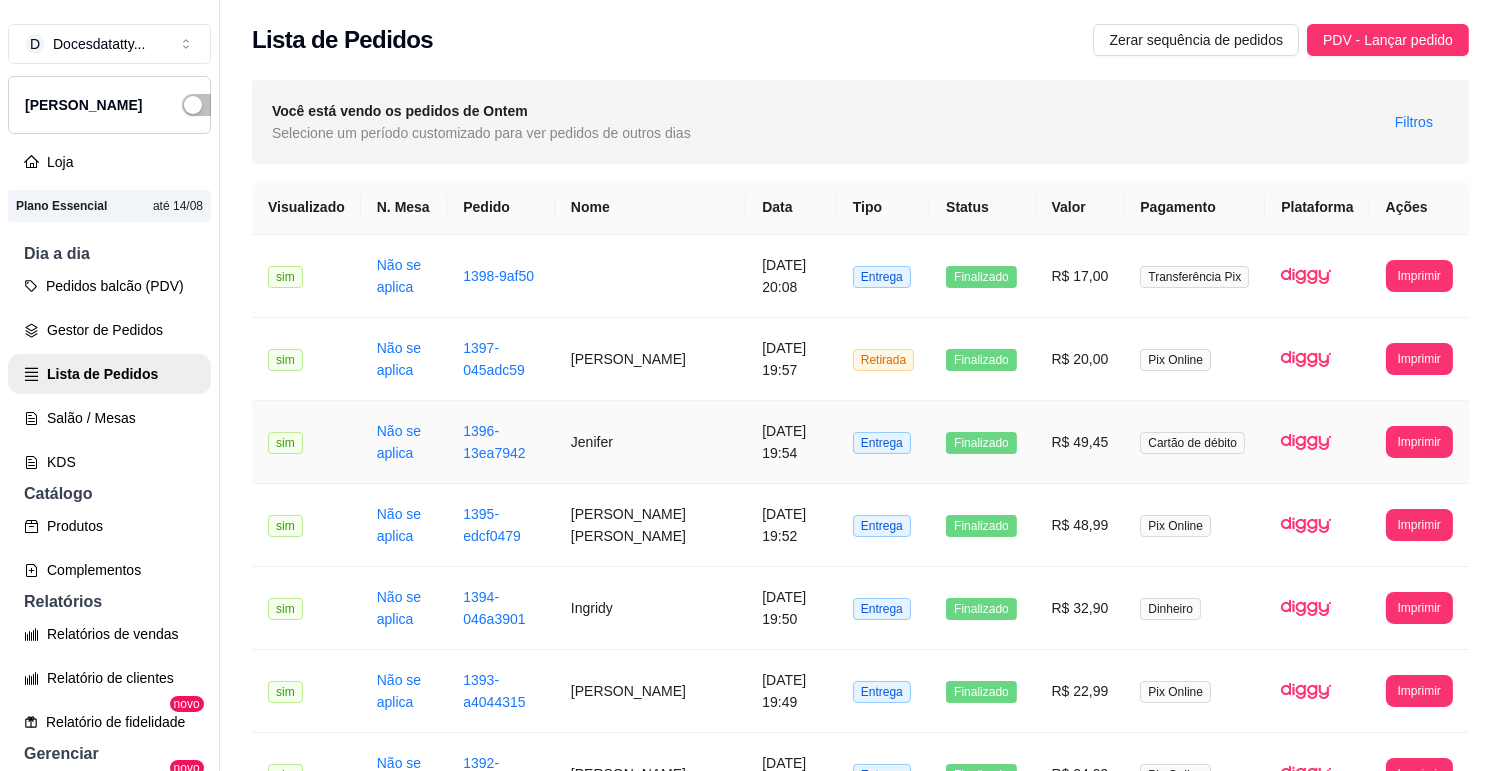 click on "Cartão de débito" at bounding box center [1192, 443] 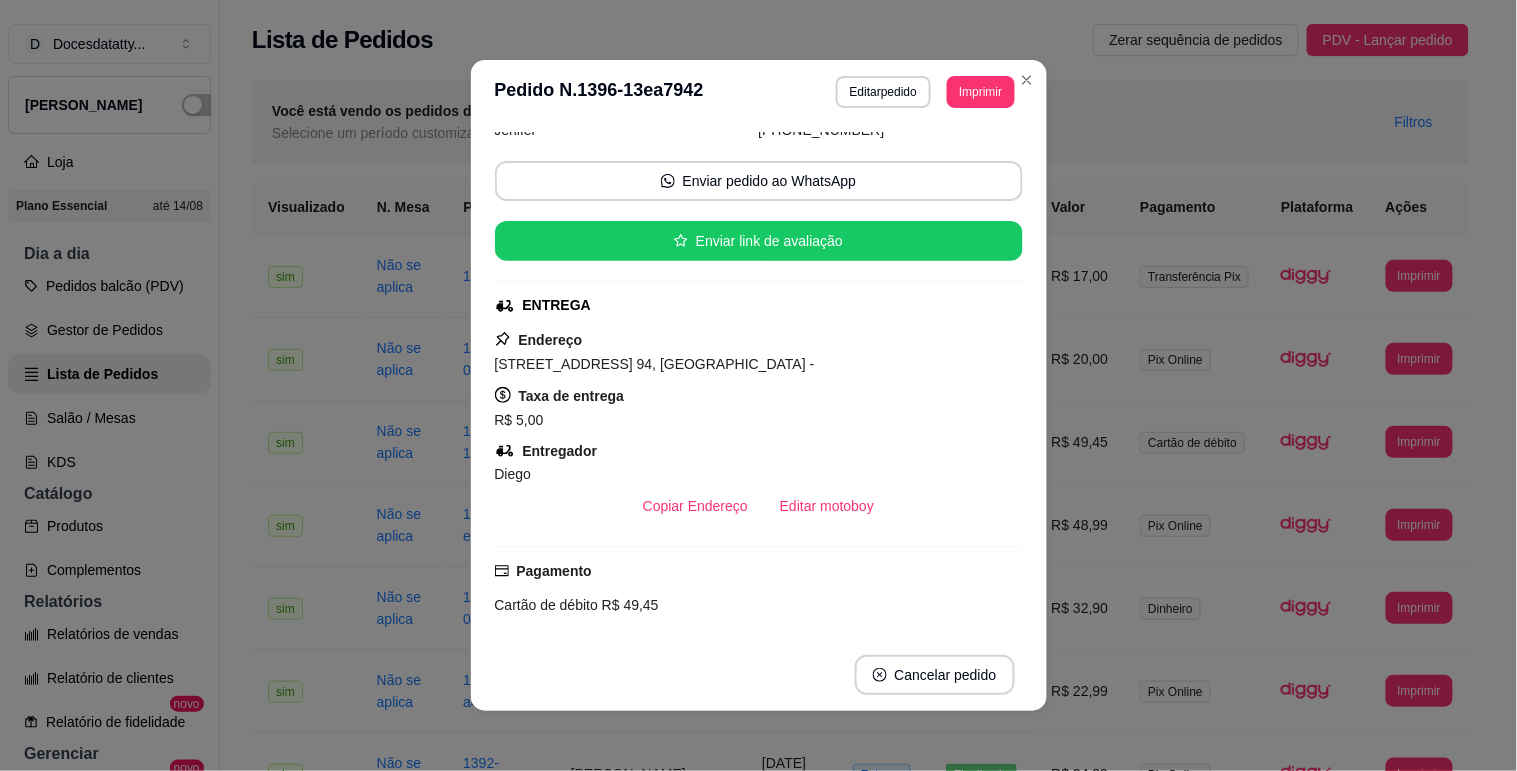 scroll, scrollTop: 222, scrollLeft: 0, axis: vertical 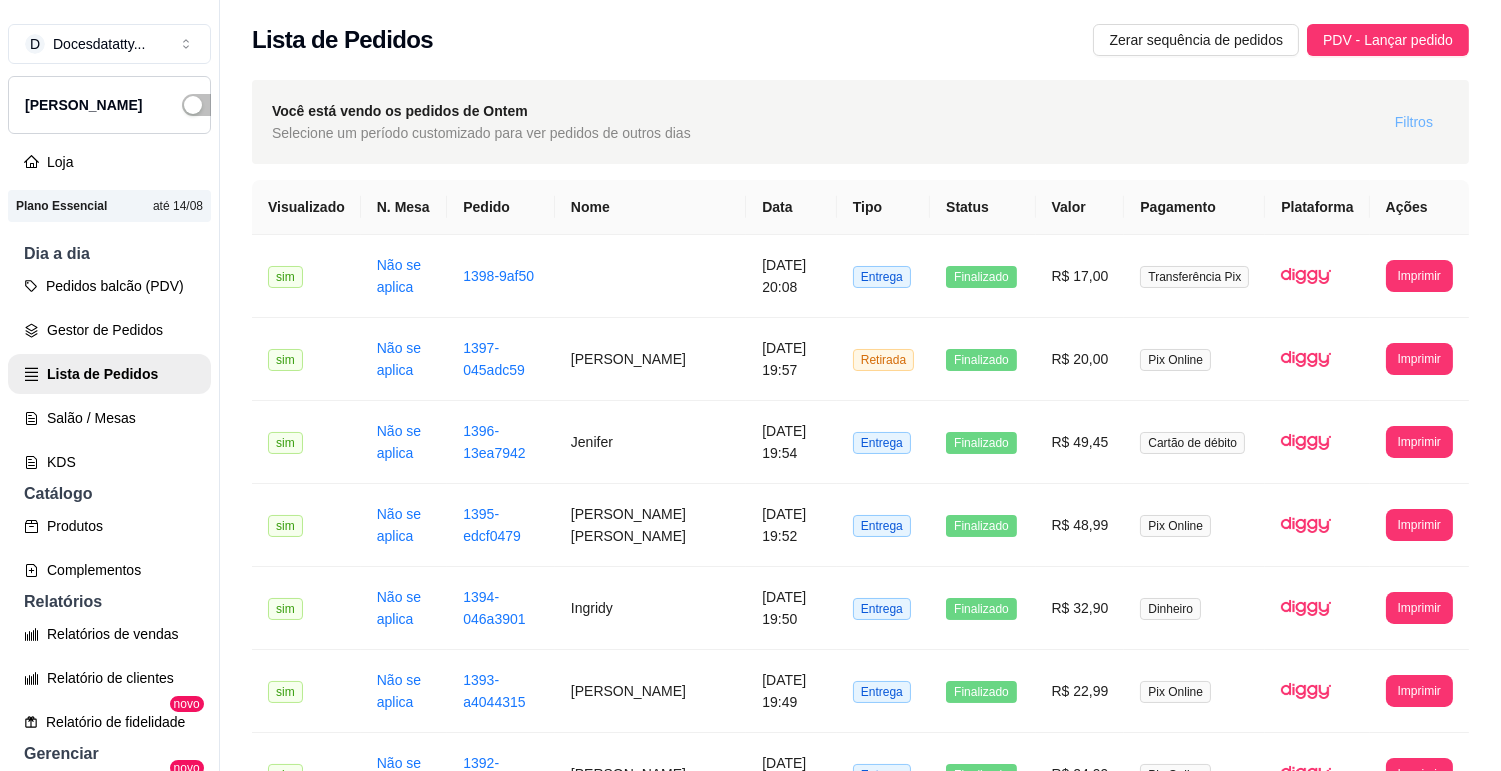click on "Filtros" at bounding box center [1414, 122] 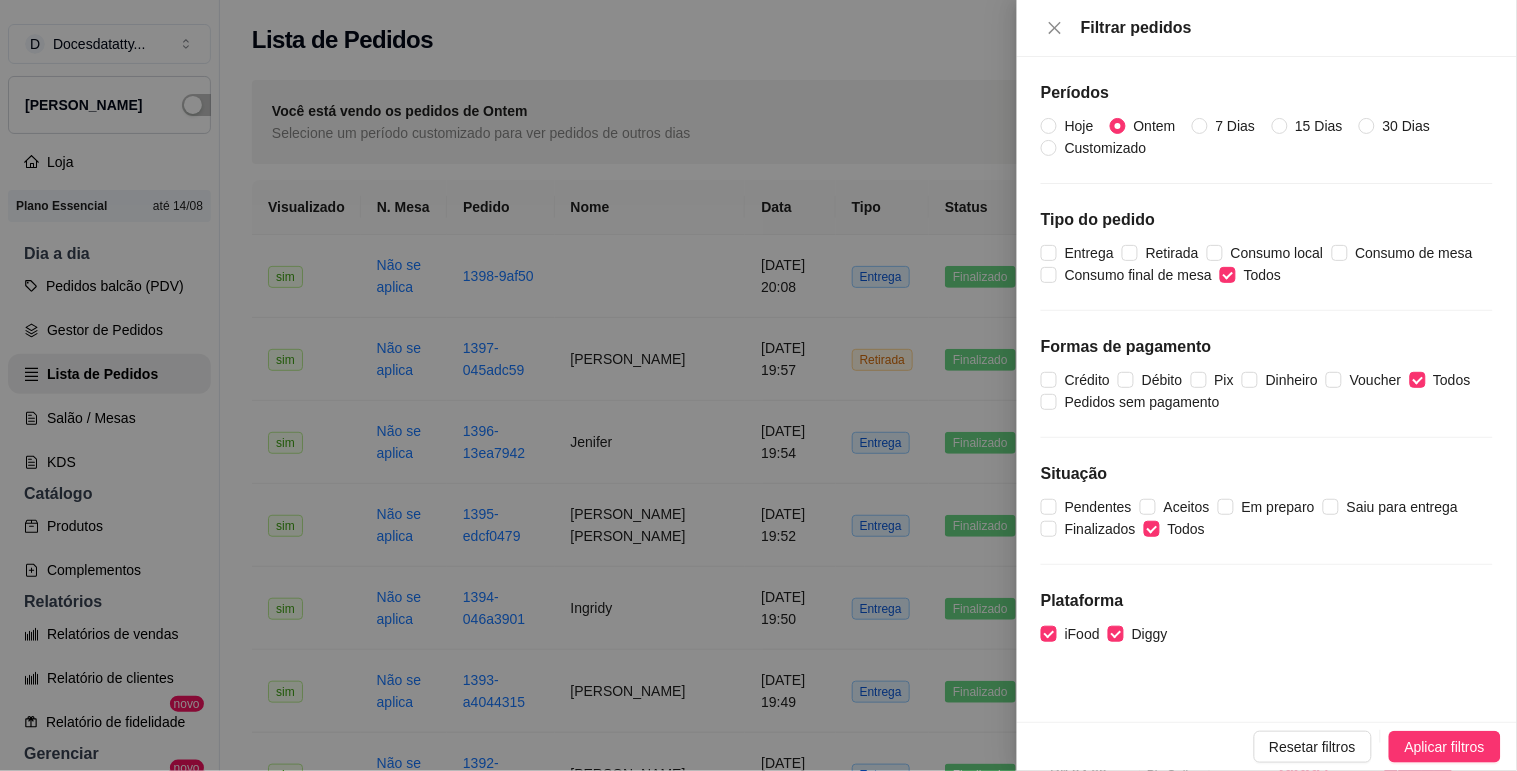 click at bounding box center [758, 385] 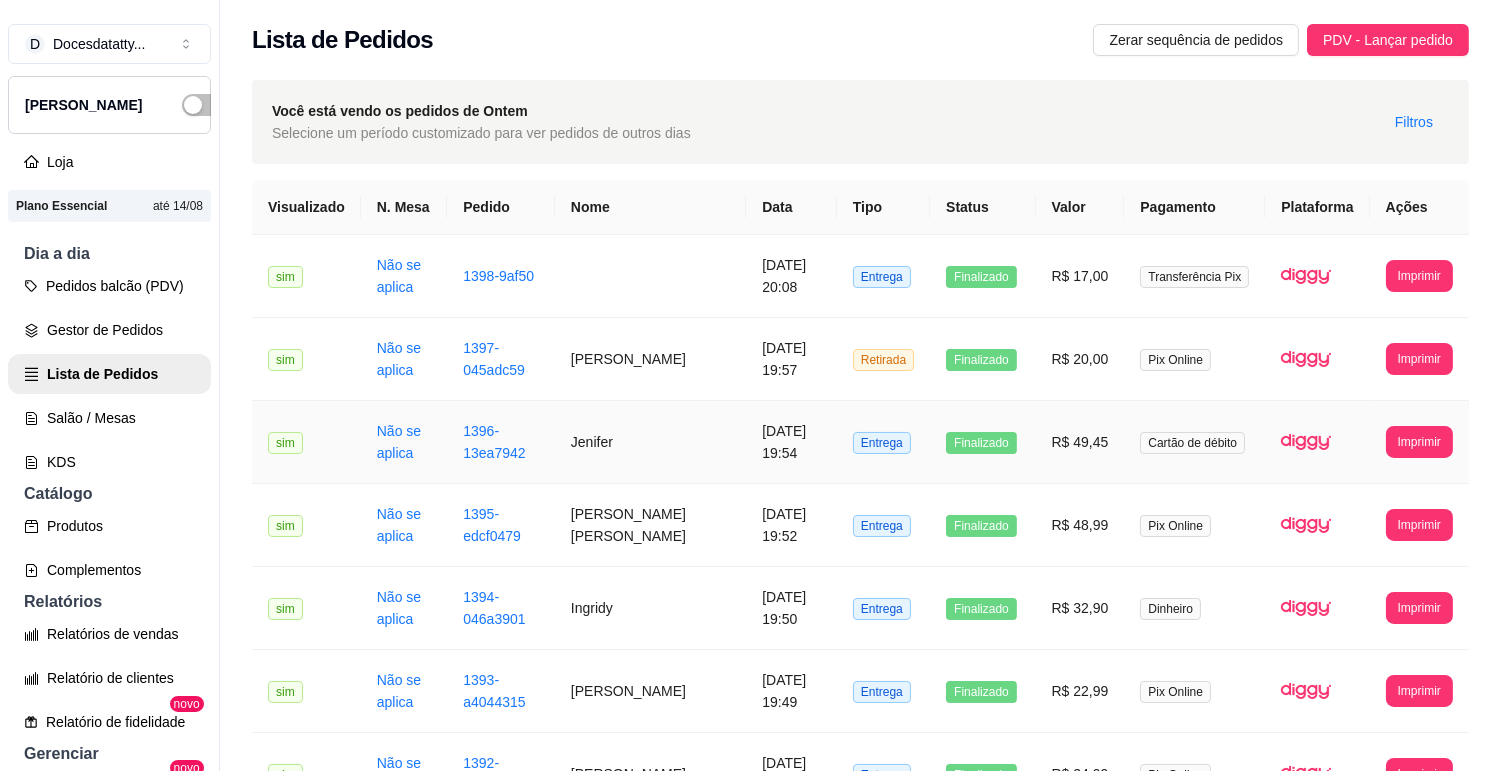 click on "R$ 49,45" at bounding box center (1080, 442) 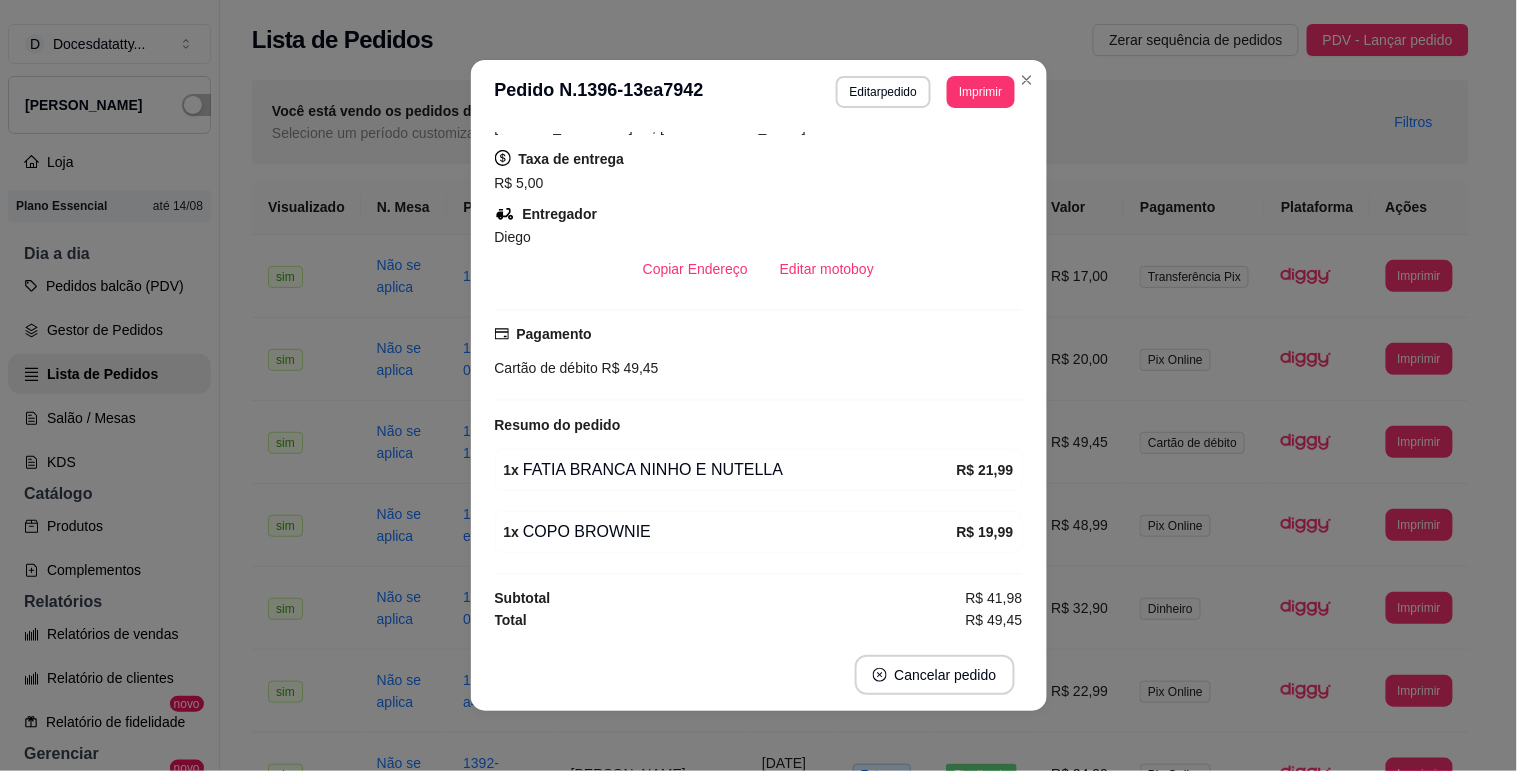 scroll, scrollTop: 0, scrollLeft: 0, axis: both 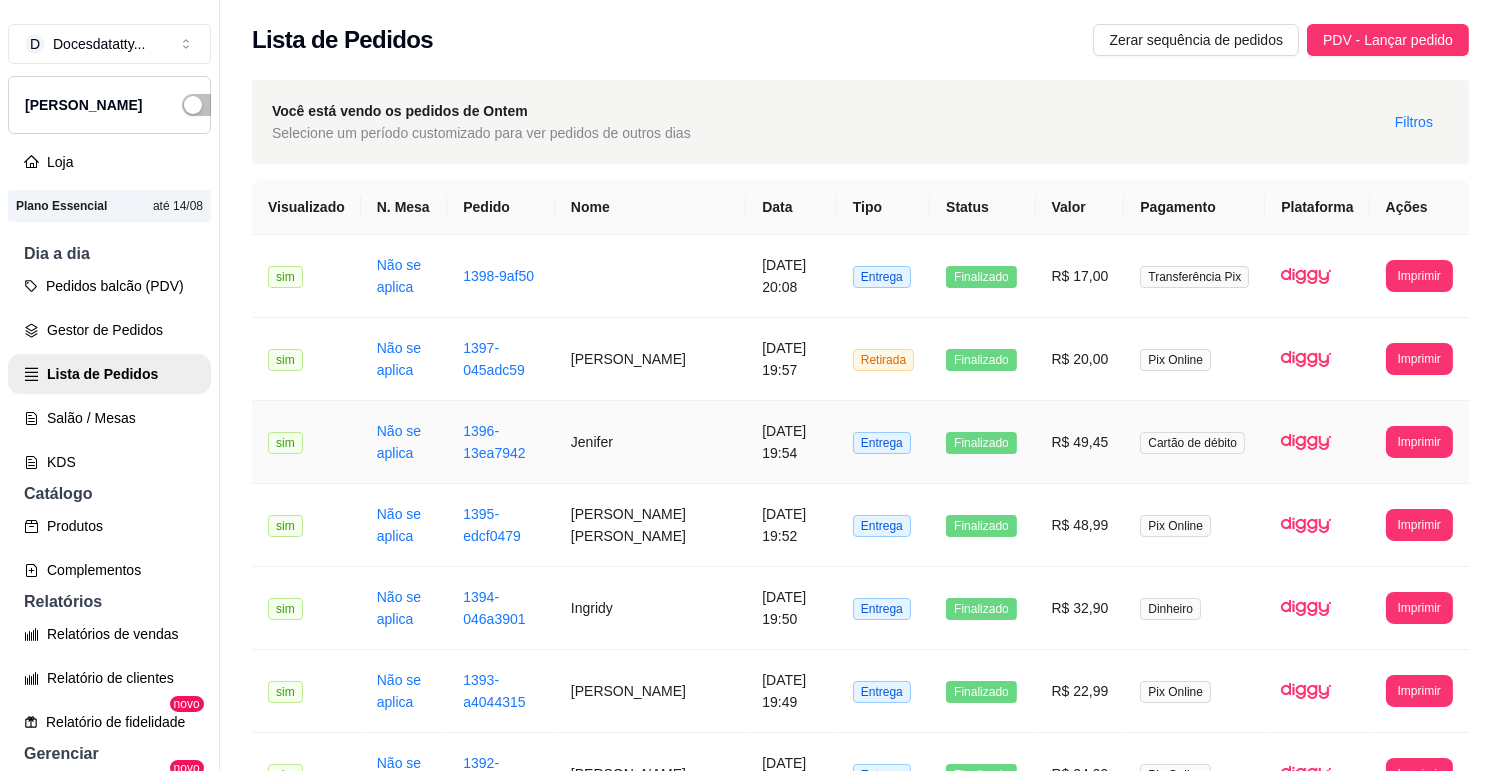 click on "R$ 49,45" at bounding box center [1080, 442] 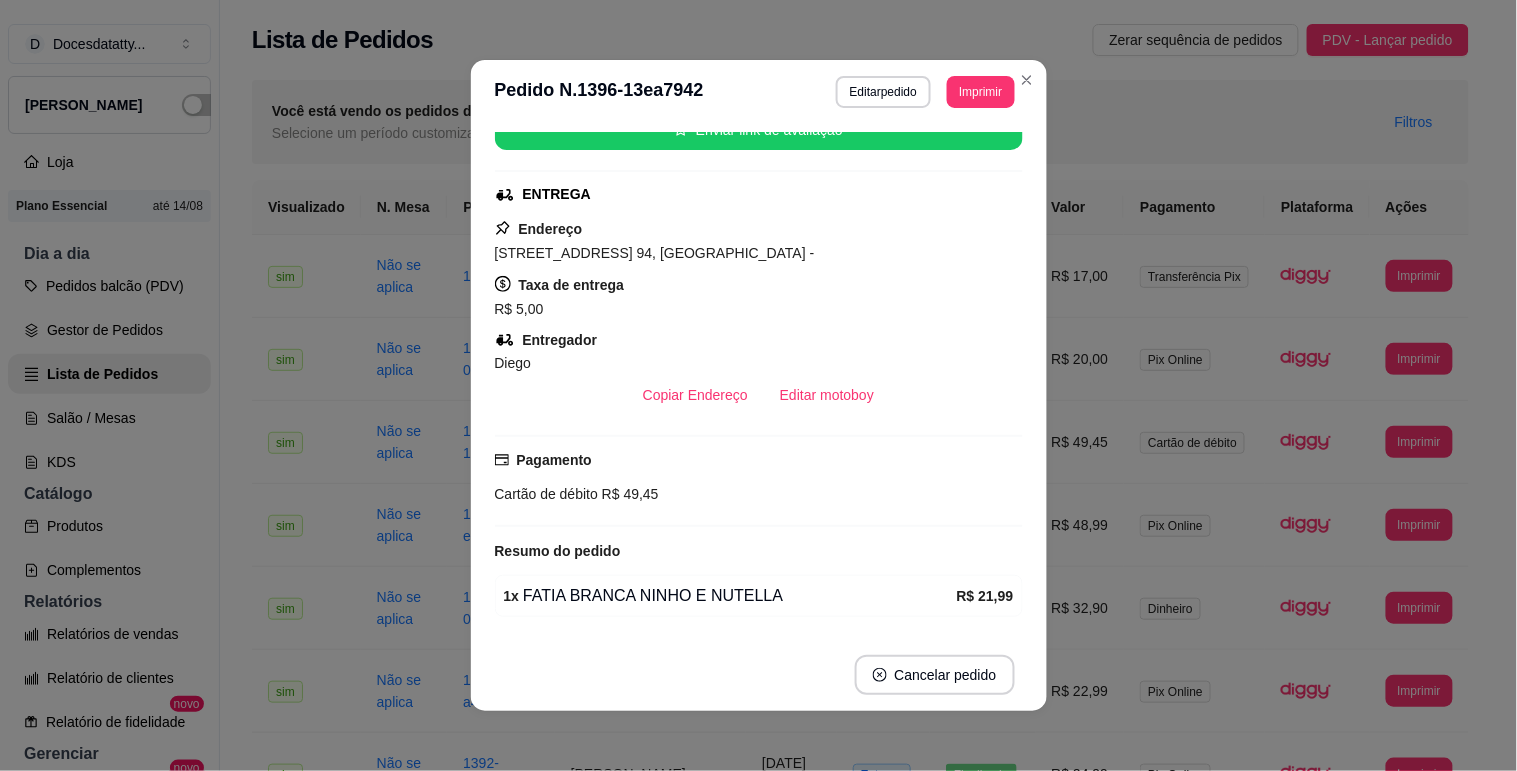 scroll, scrollTop: 351, scrollLeft: 0, axis: vertical 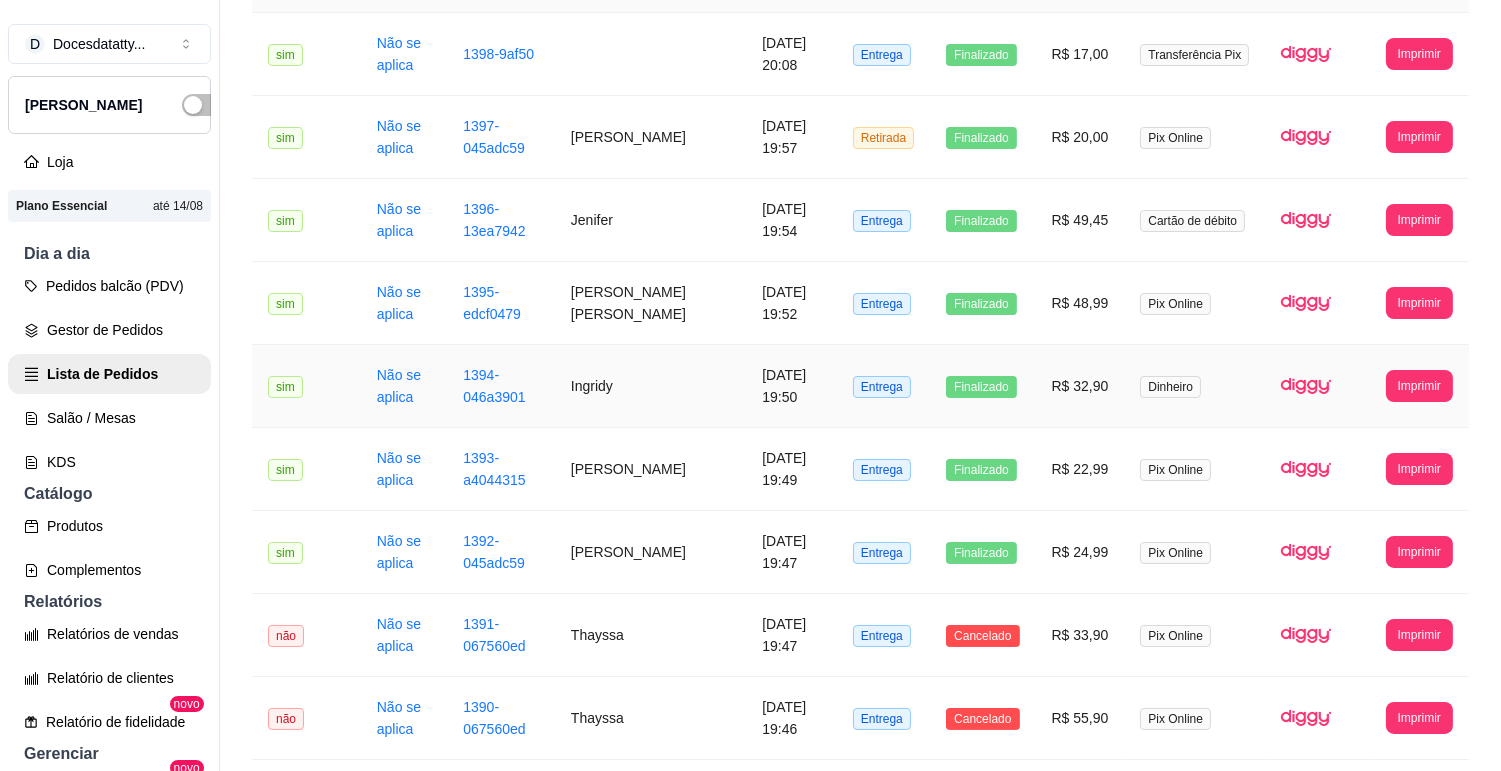 click on "Dinheiro" at bounding box center (1194, 386) 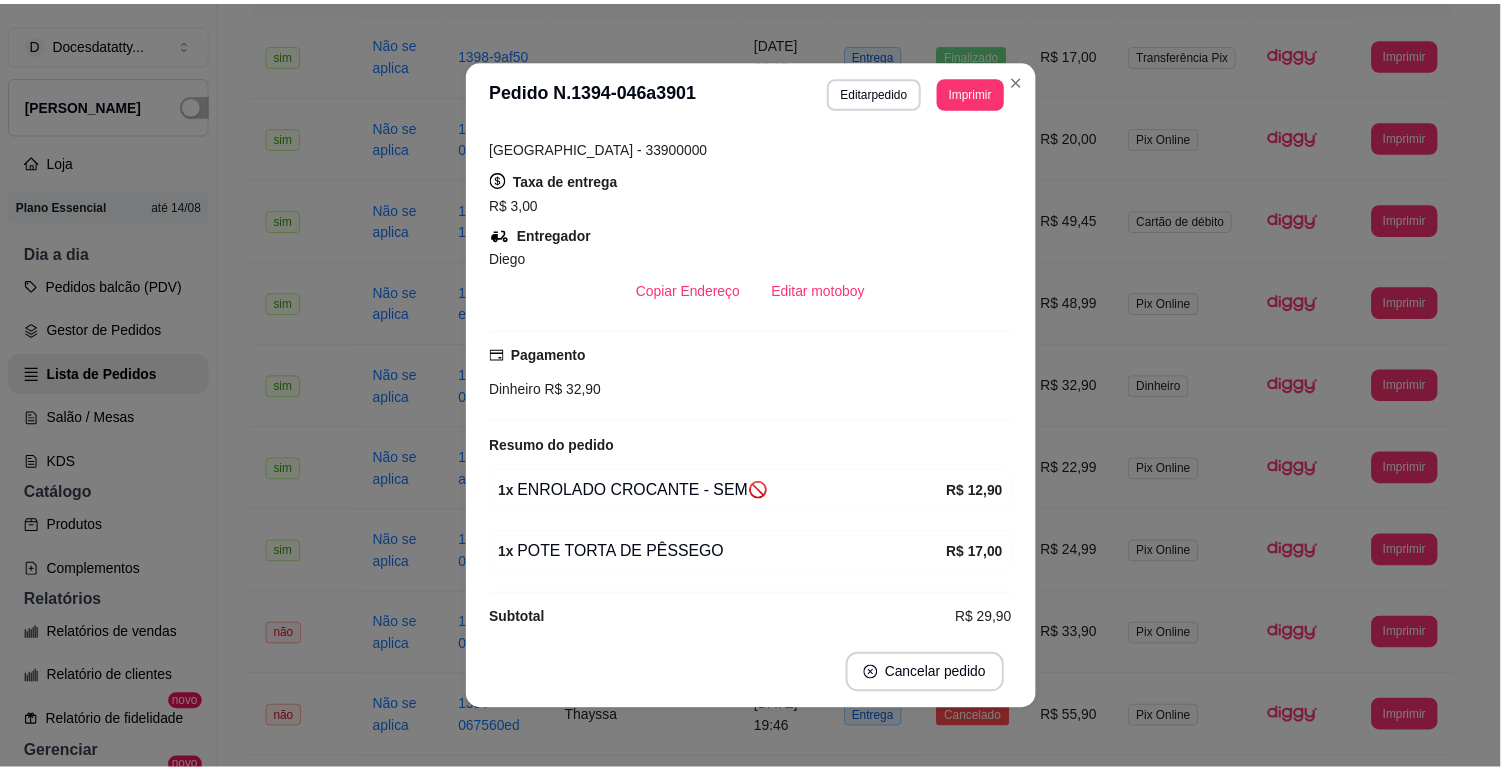scroll, scrollTop: 0, scrollLeft: 0, axis: both 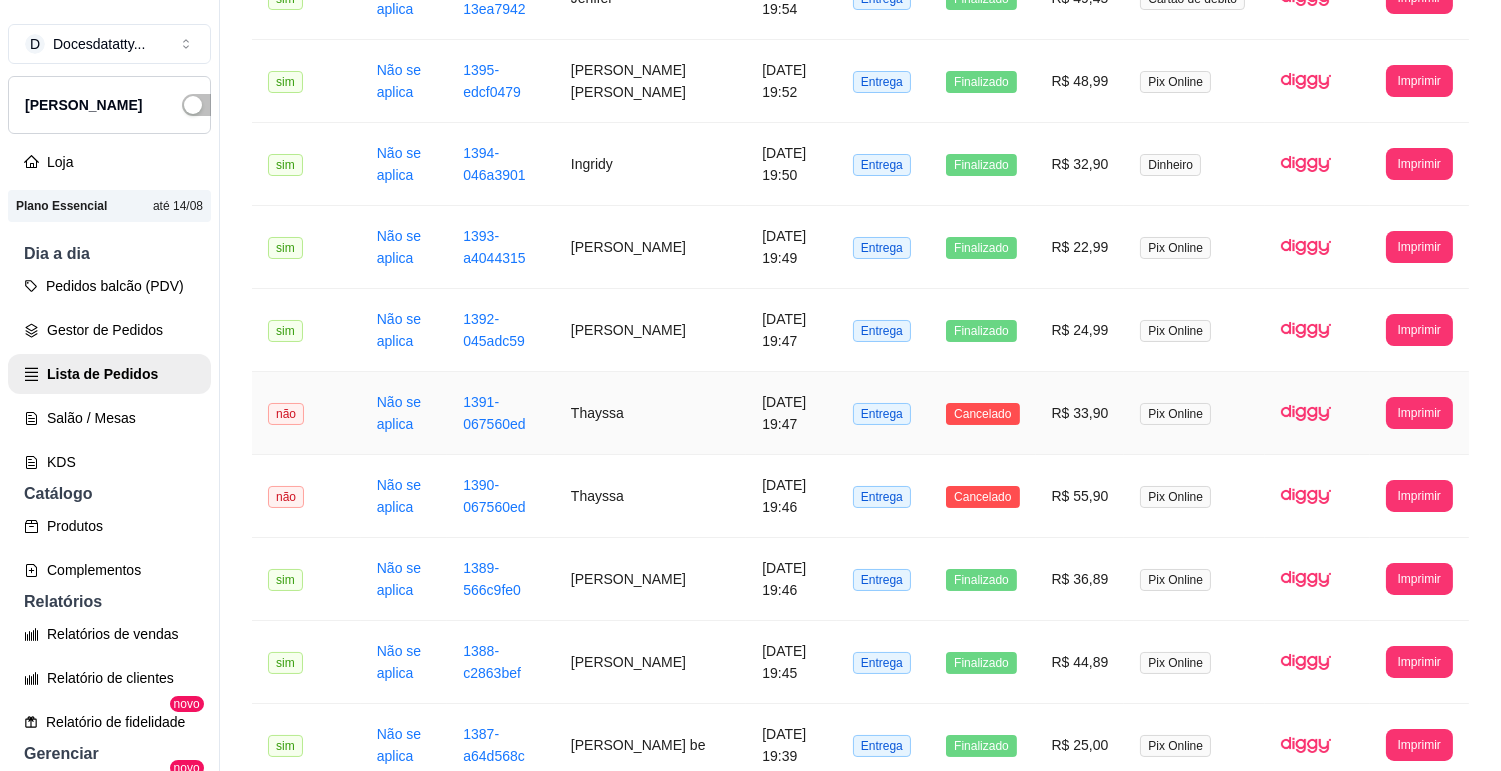 click on "R$ 33,90" at bounding box center [1080, 413] 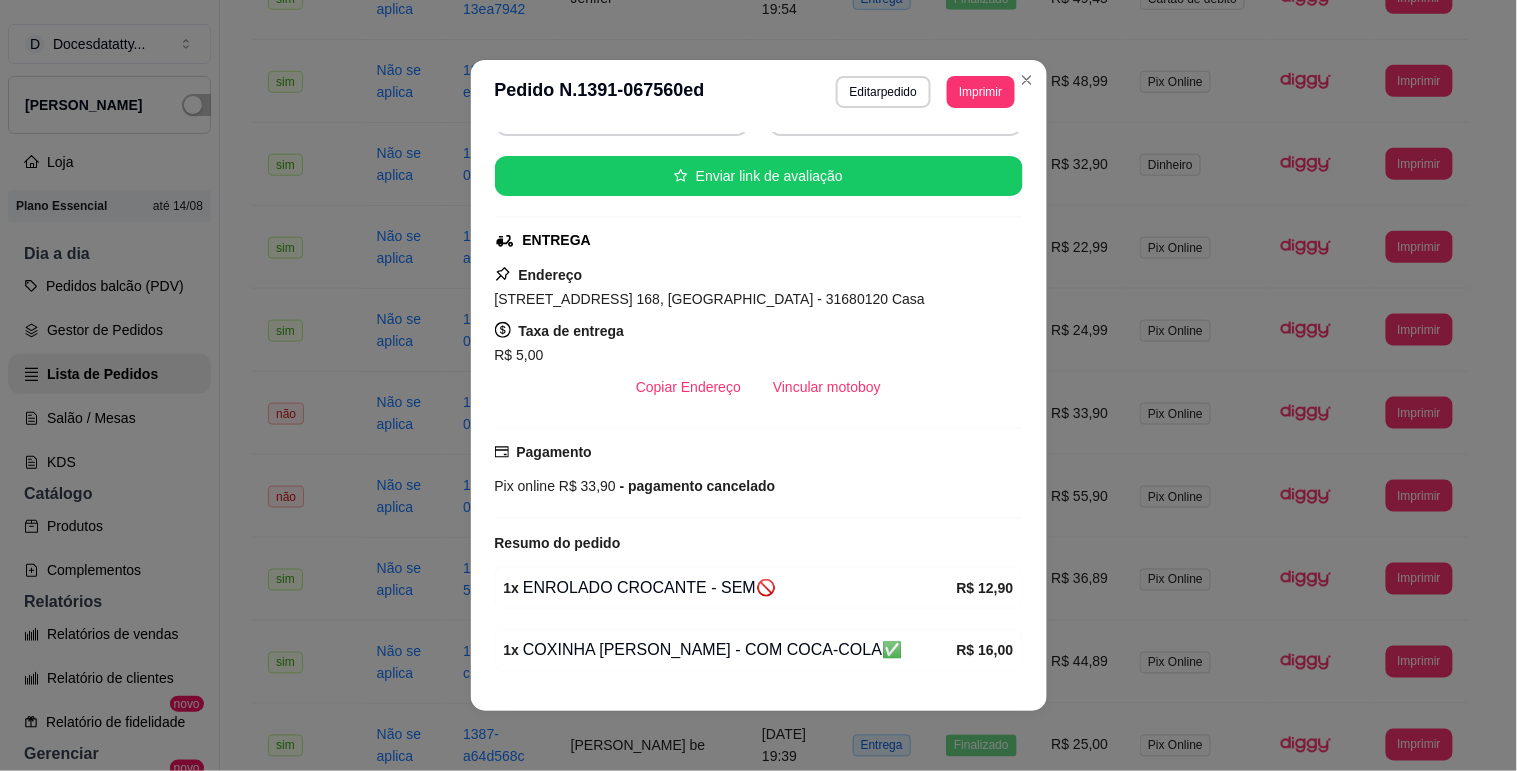 scroll, scrollTop: 303, scrollLeft: 0, axis: vertical 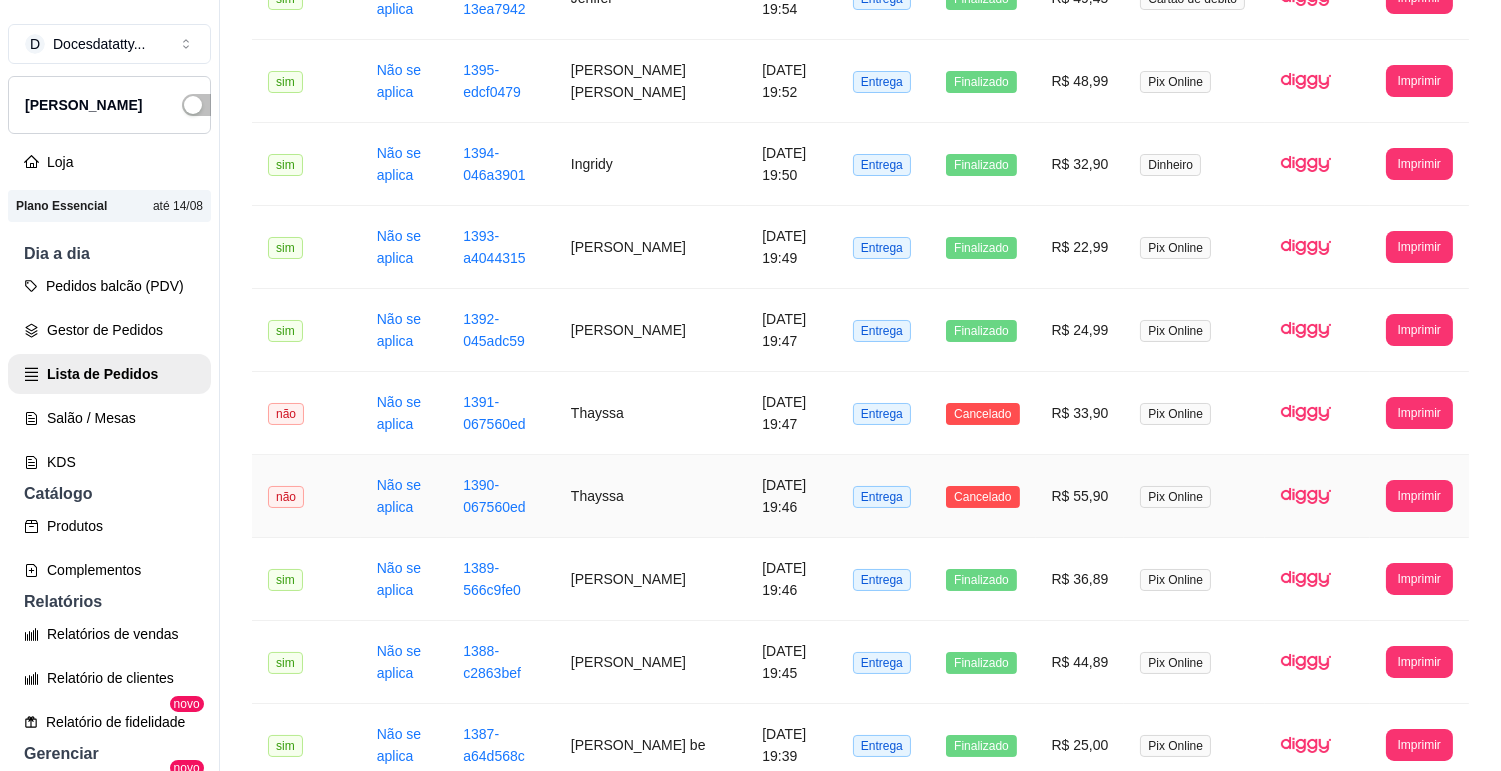 click on "R$ 55,90" at bounding box center (1080, 496) 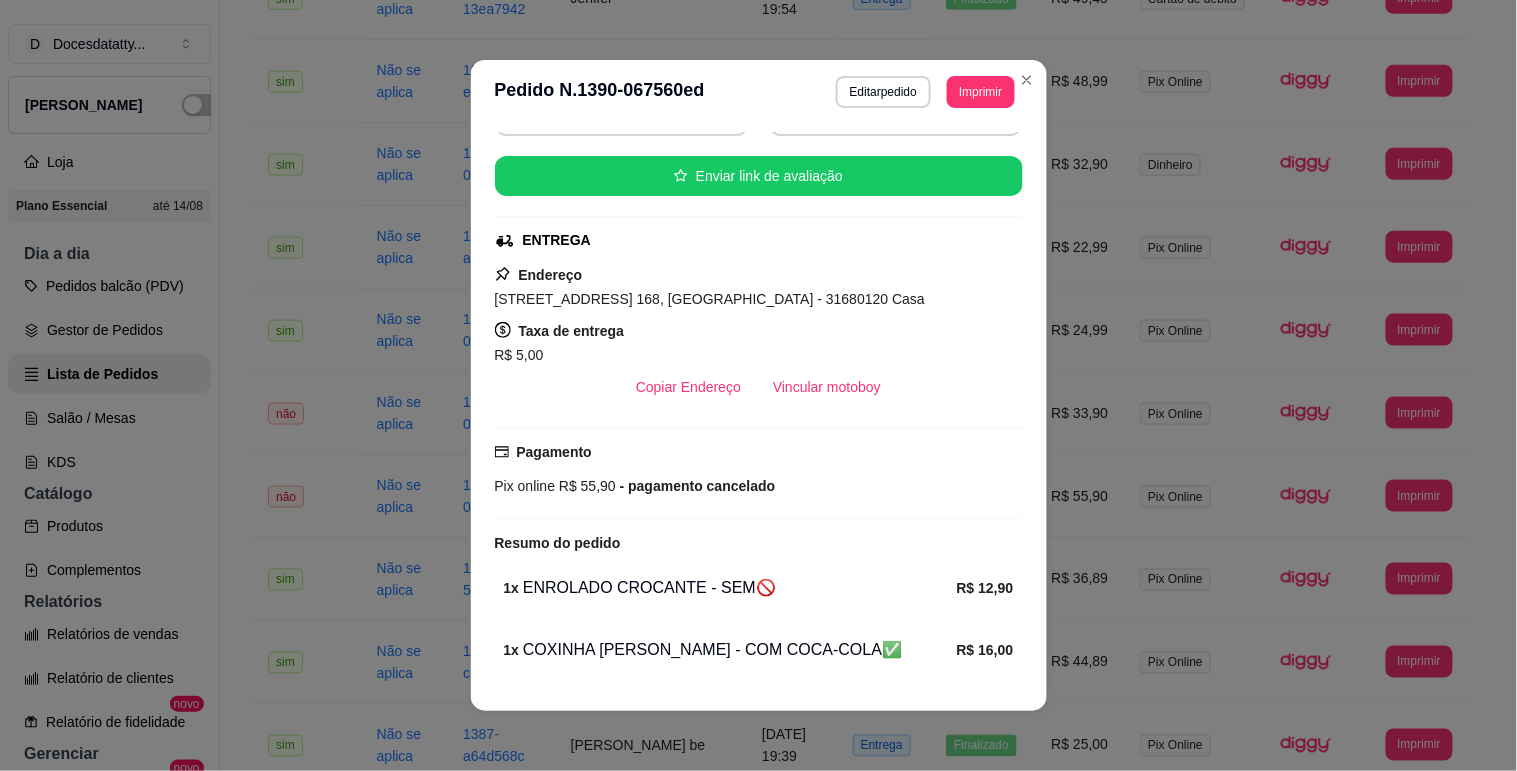 scroll, scrollTop: 365, scrollLeft: 0, axis: vertical 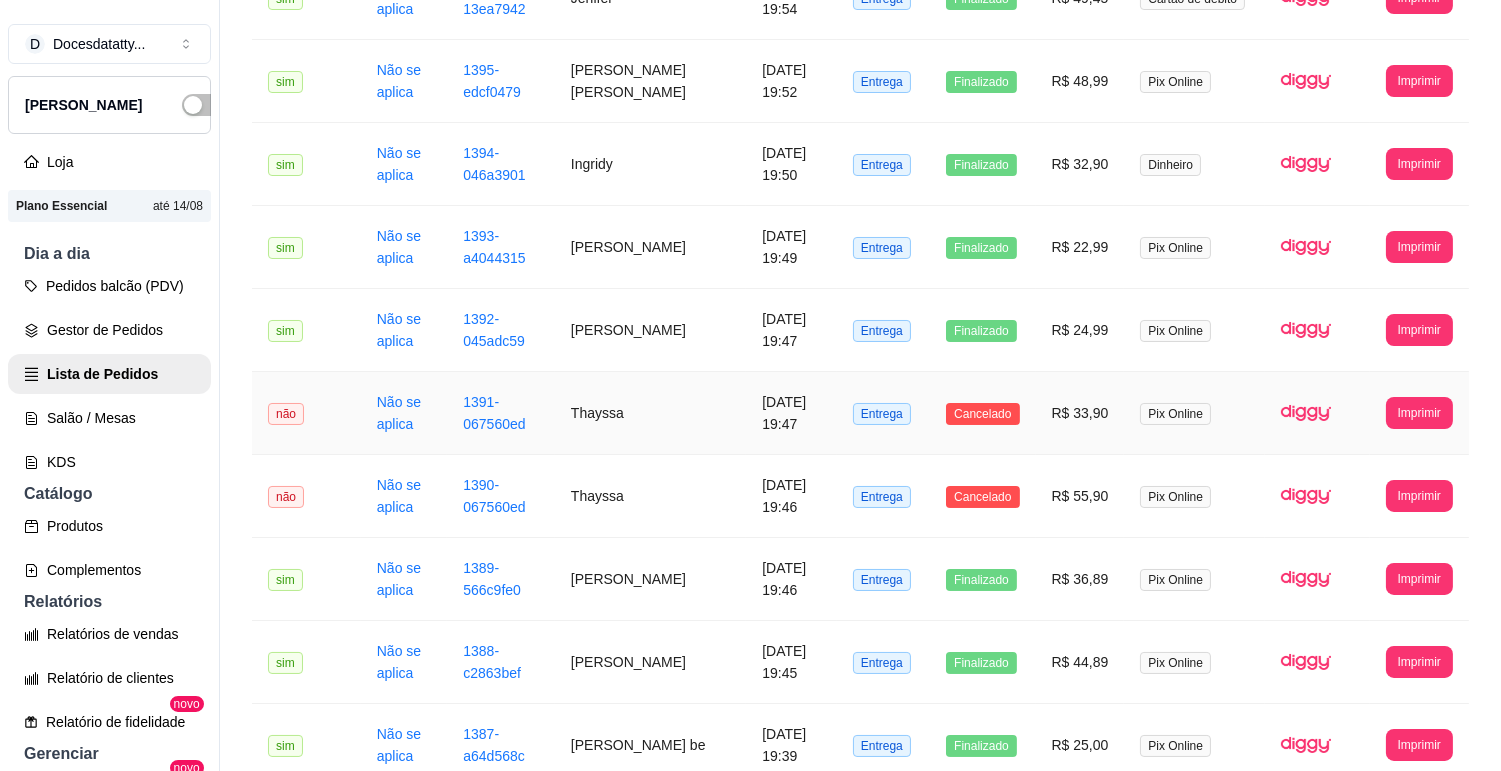 click on "R$ 33,90" at bounding box center [1080, 413] 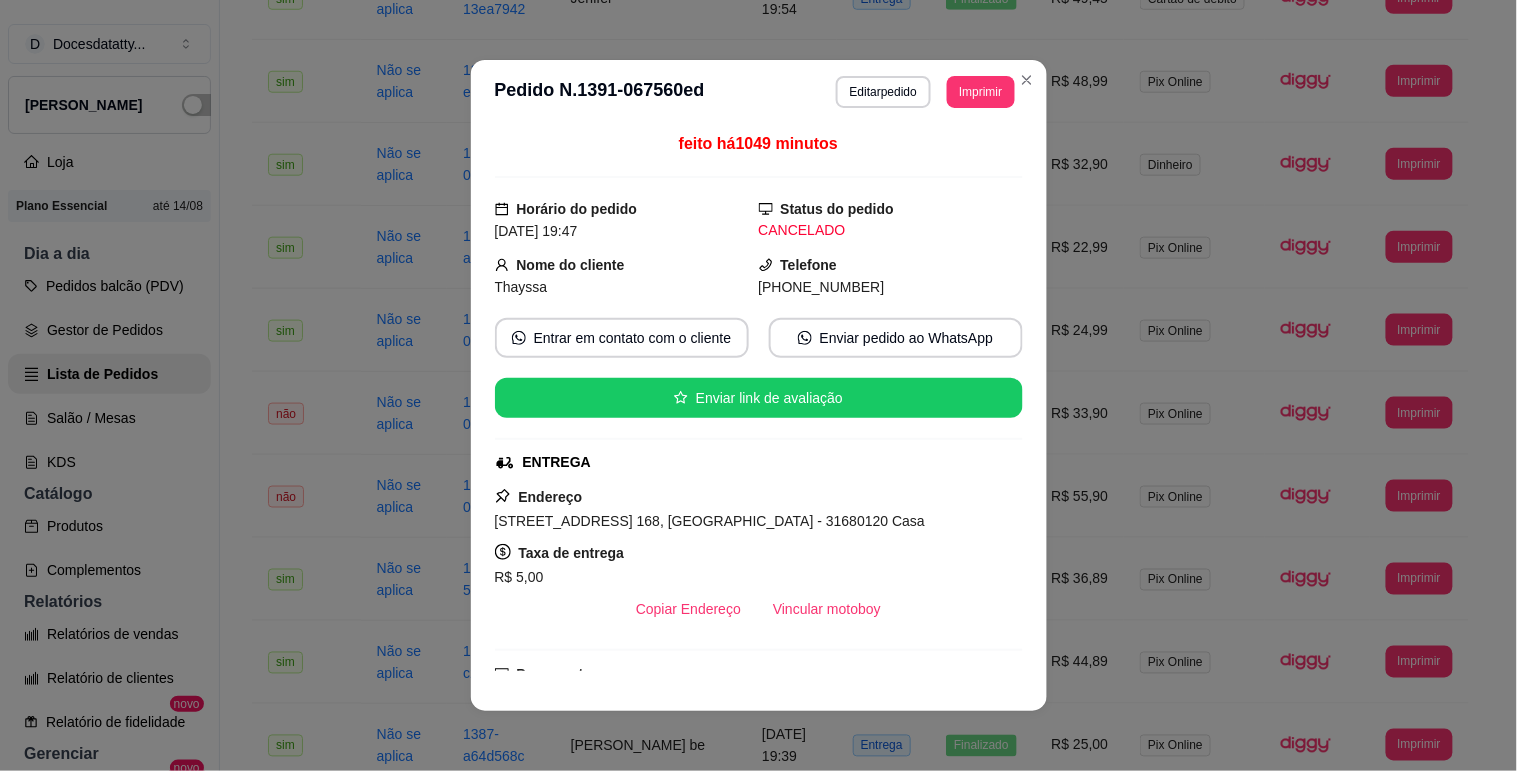 scroll, scrollTop: 222, scrollLeft: 0, axis: vertical 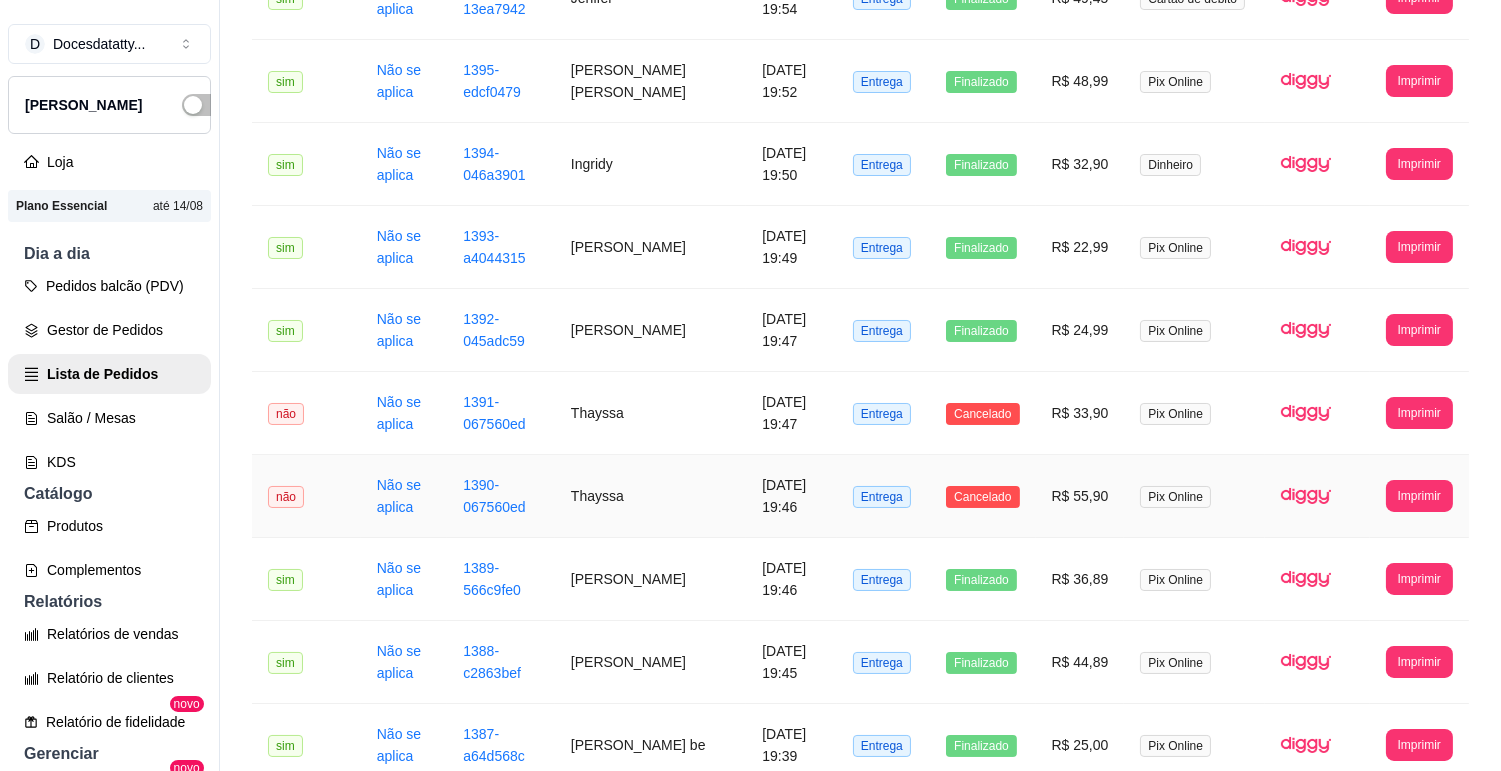 click on "R$ 55,90" at bounding box center (1080, 496) 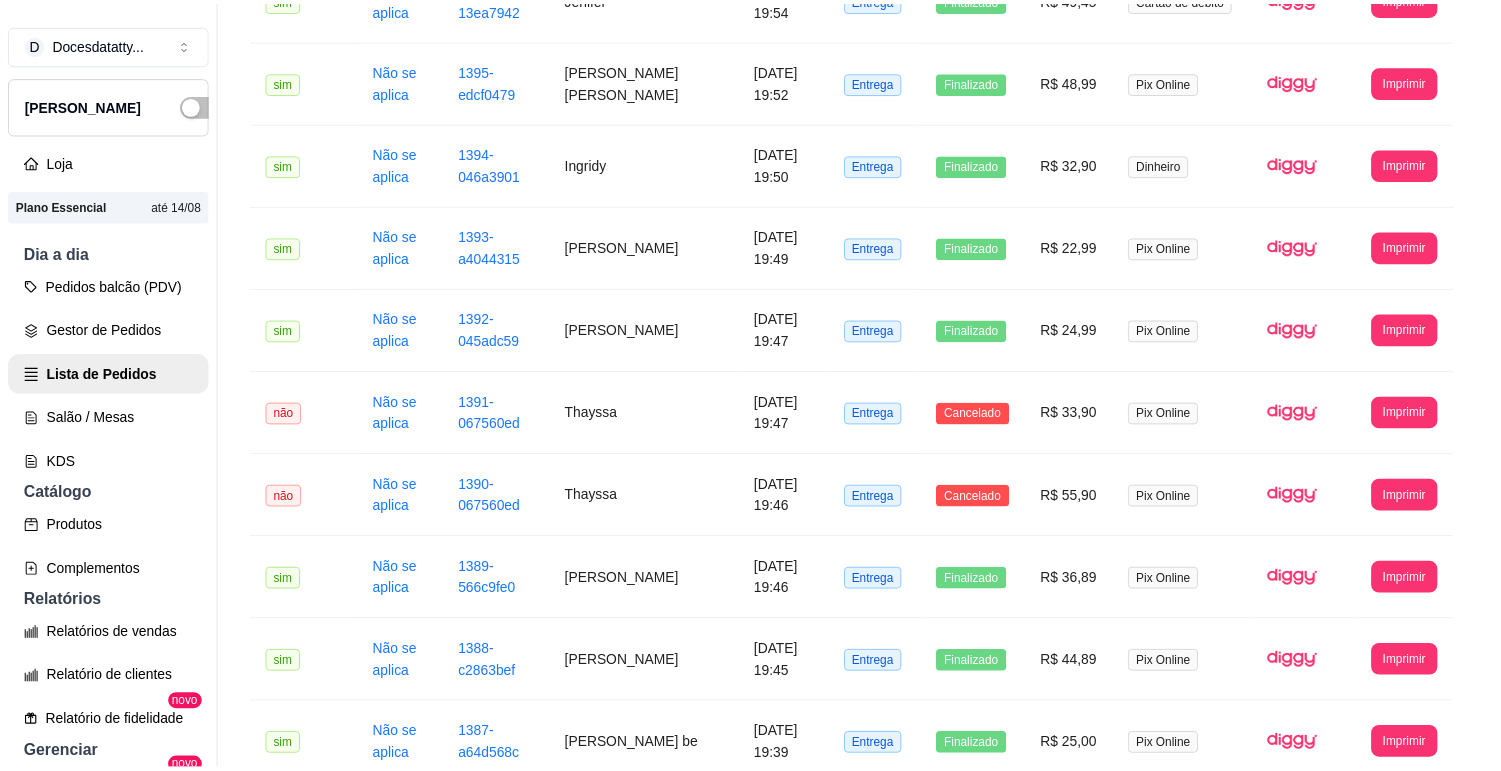 scroll, scrollTop: 222, scrollLeft: 0, axis: vertical 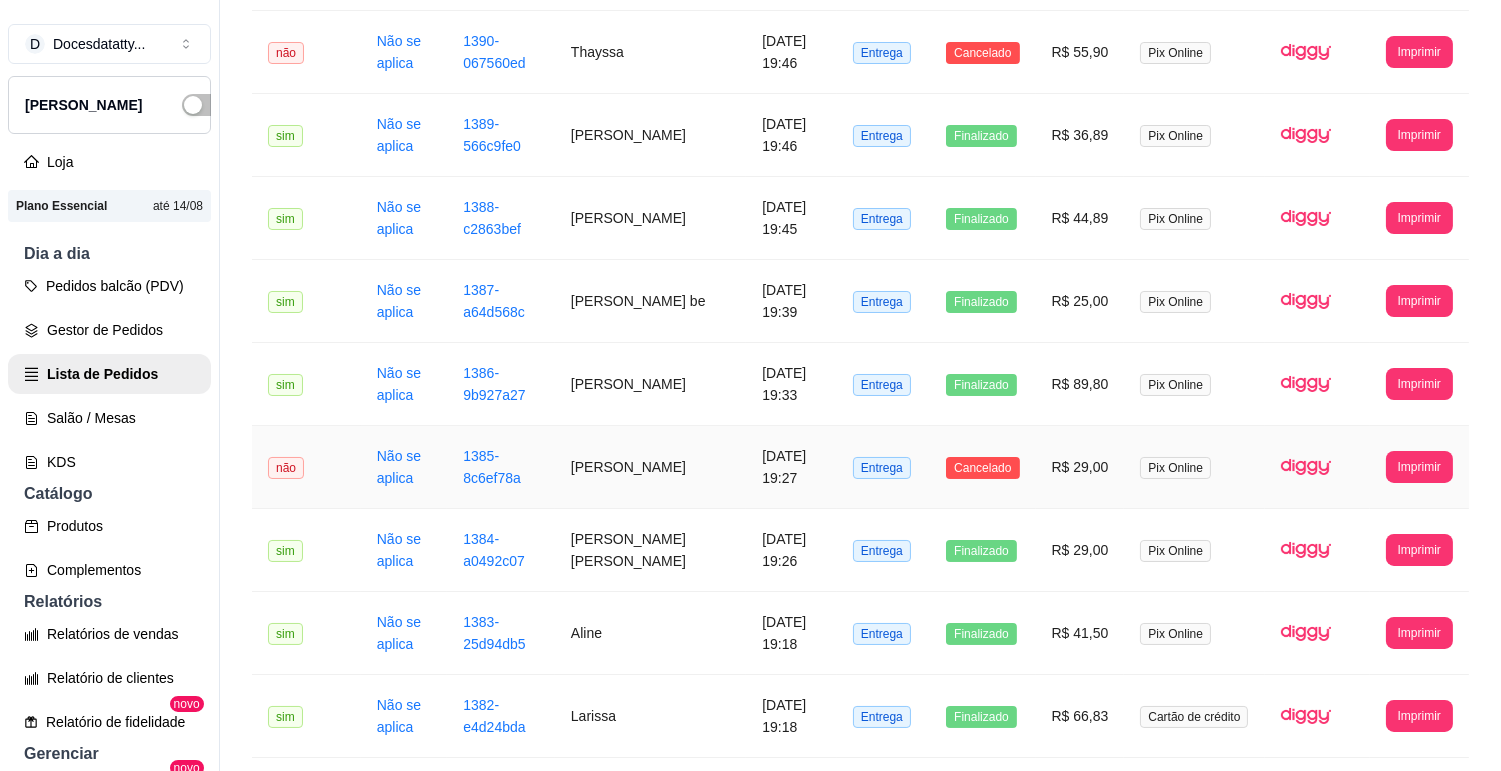 click on "R$ 29,00" at bounding box center [1080, 467] 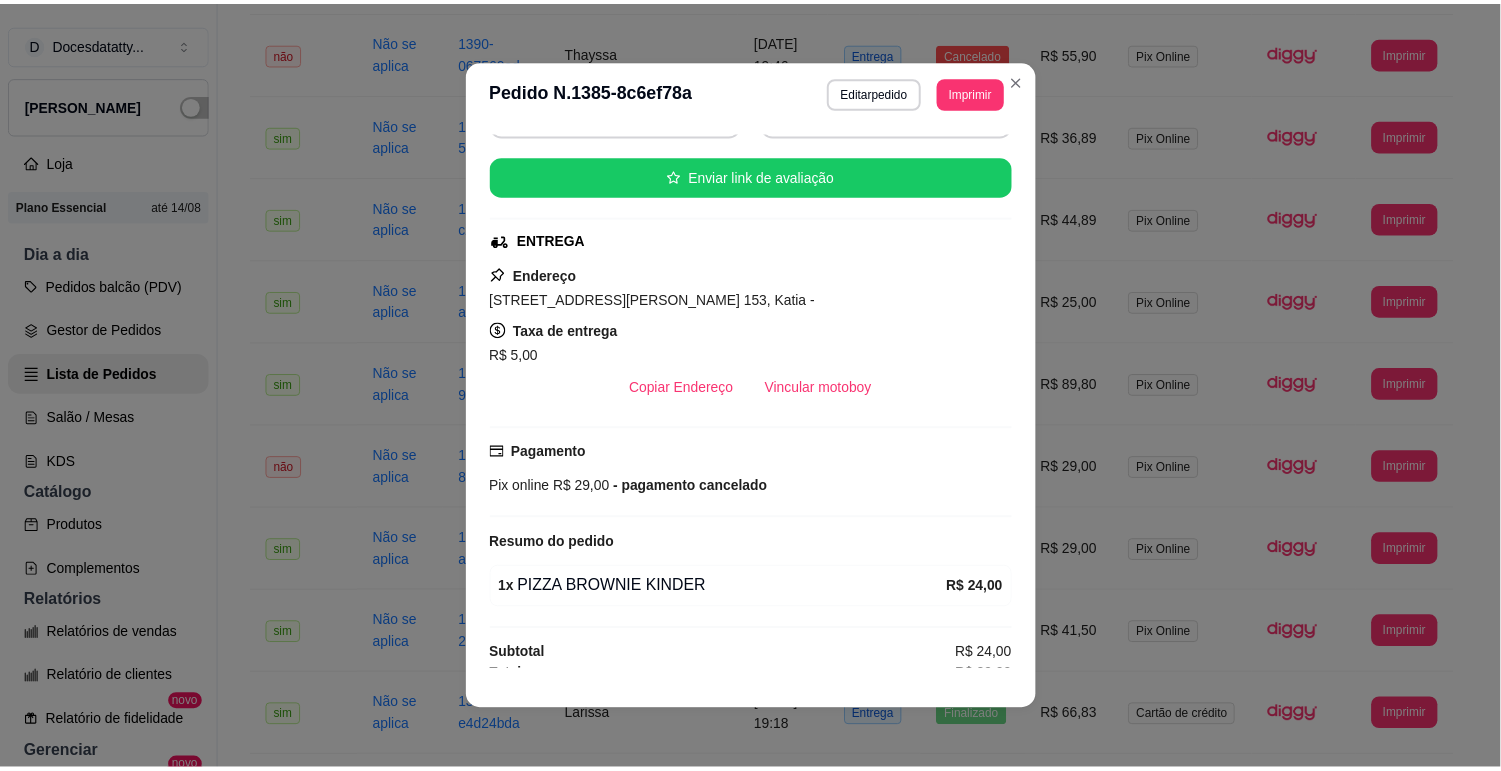 scroll, scrollTop: 241, scrollLeft: 0, axis: vertical 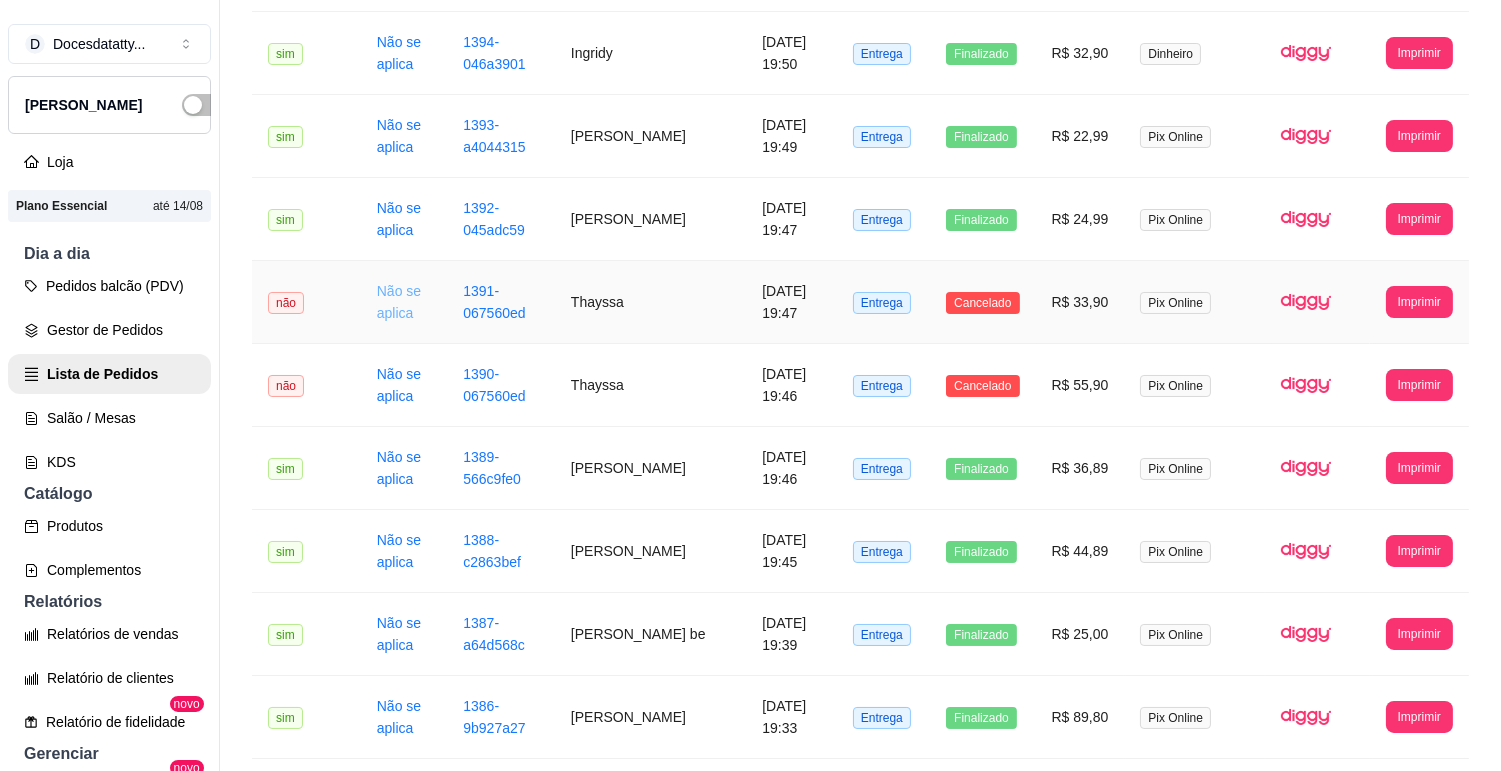 click on "Não se aplica" at bounding box center [399, 302] 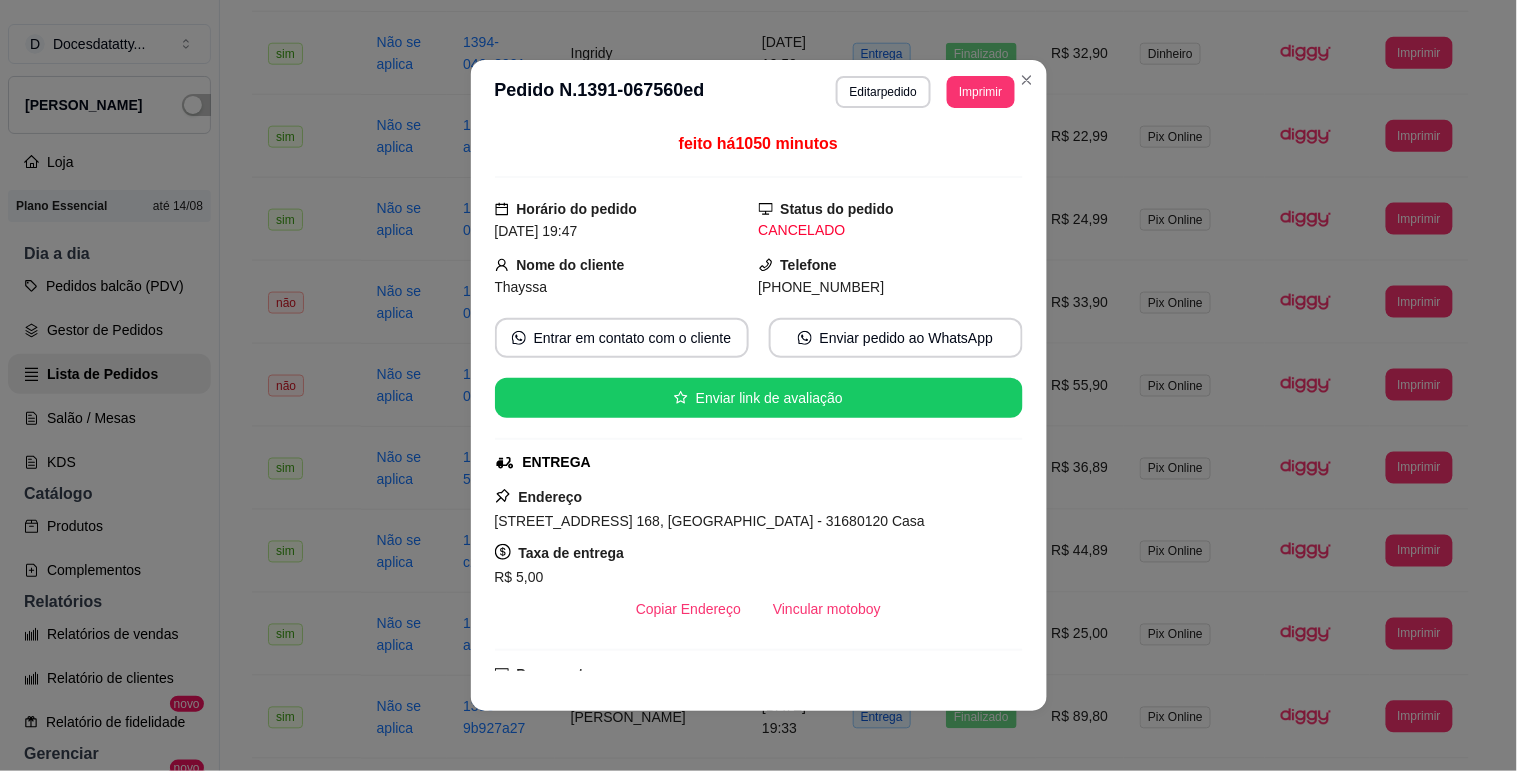 scroll, scrollTop: 303, scrollLeft: 0, axis: vertical 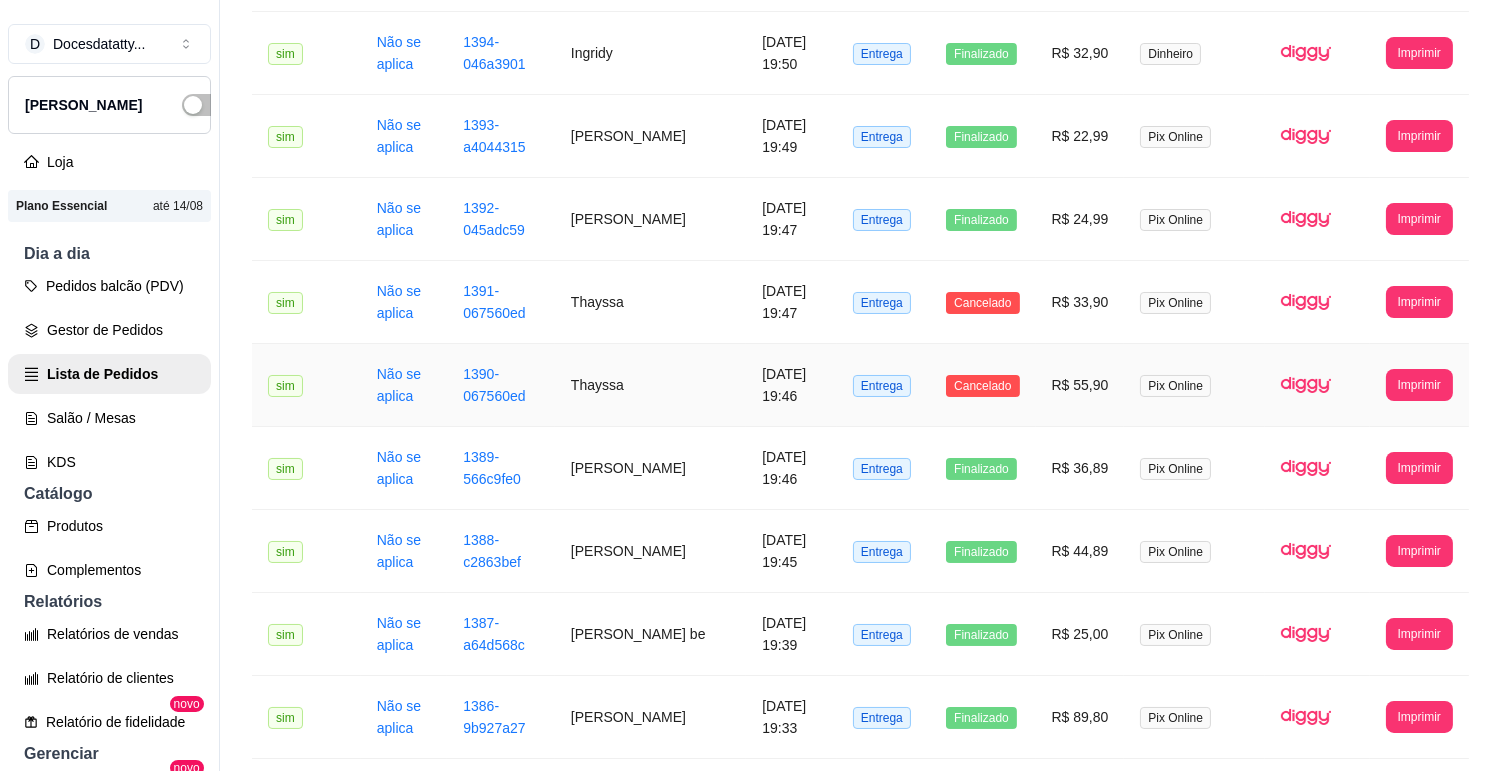 click on "[DATE] 19:46" at bounding box center [791, 385] 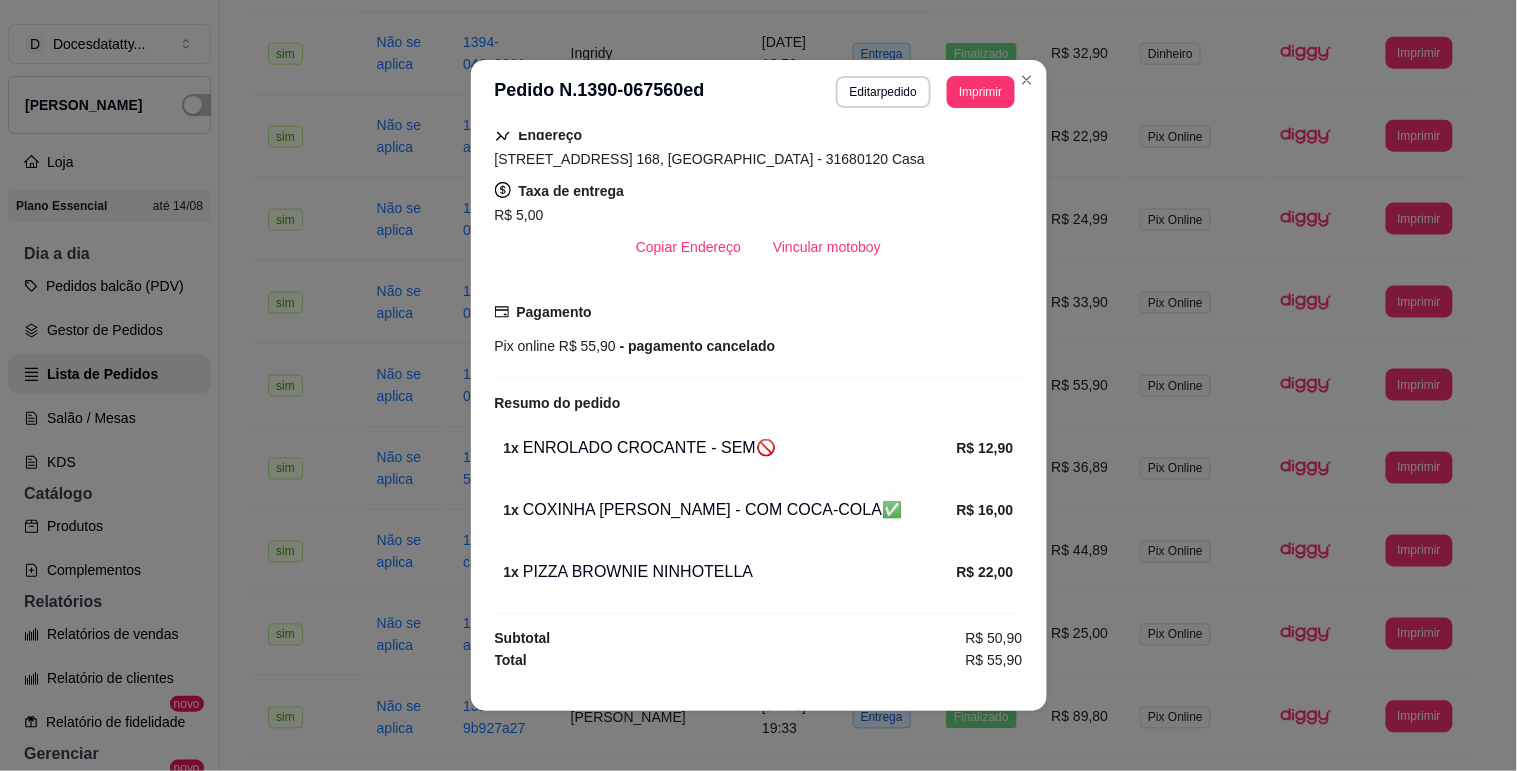 scroll, scrollTop: 0, scrollLeft: 0, axis: both 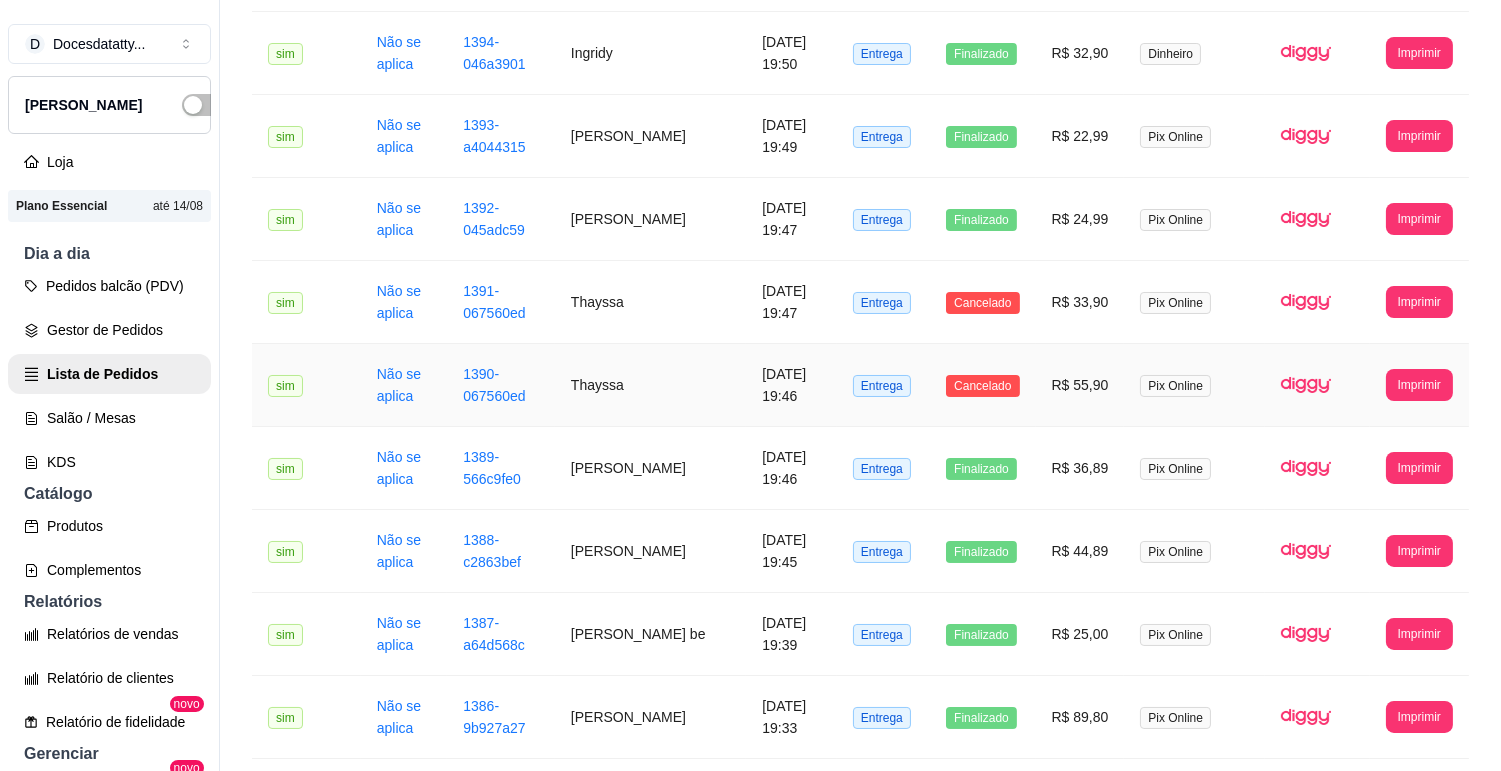 click on "[DATE] 19:46" at bounding box center [791, 385] 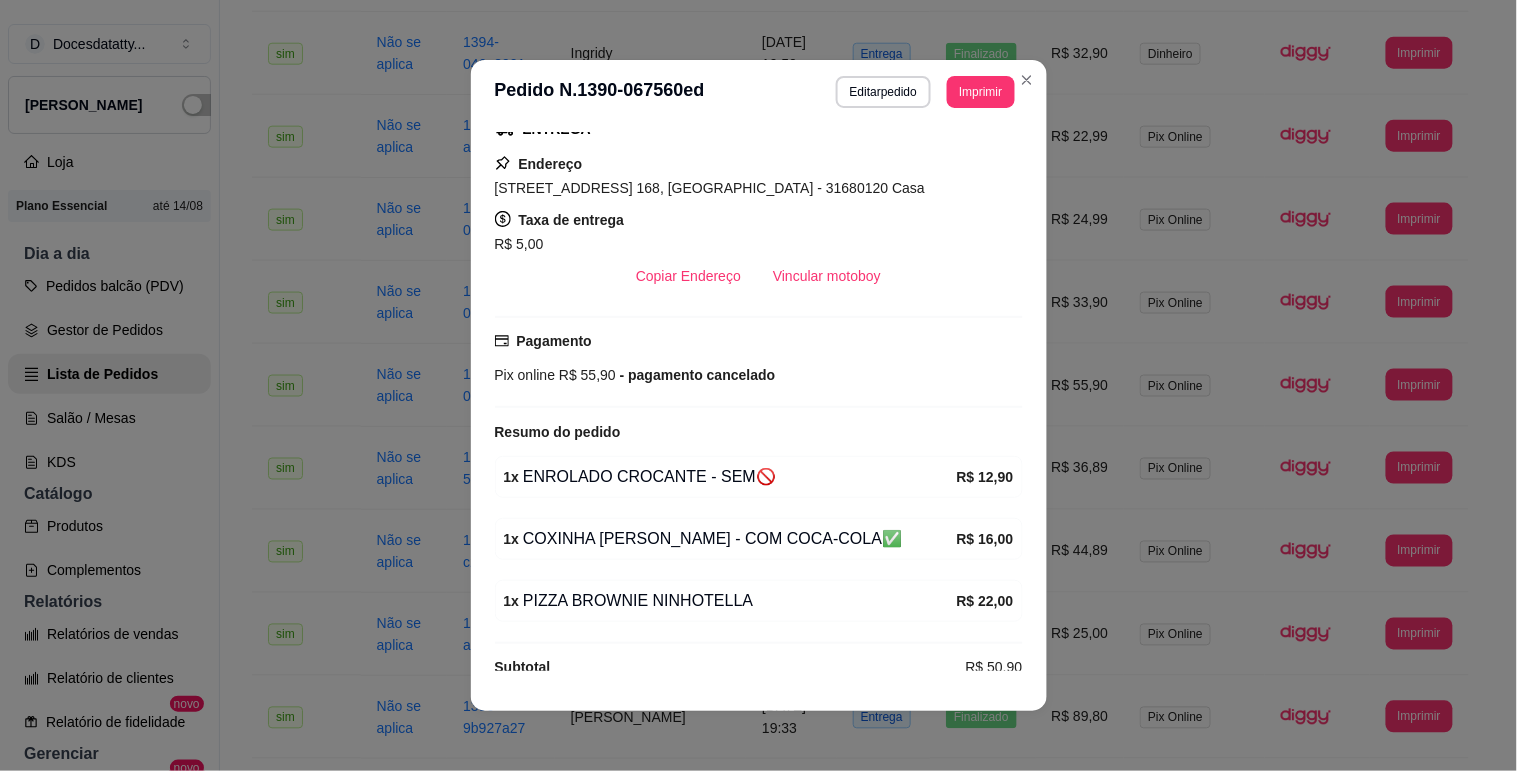 scroll, scrollTop: 365, scrollLeft: 0, axis: vertical 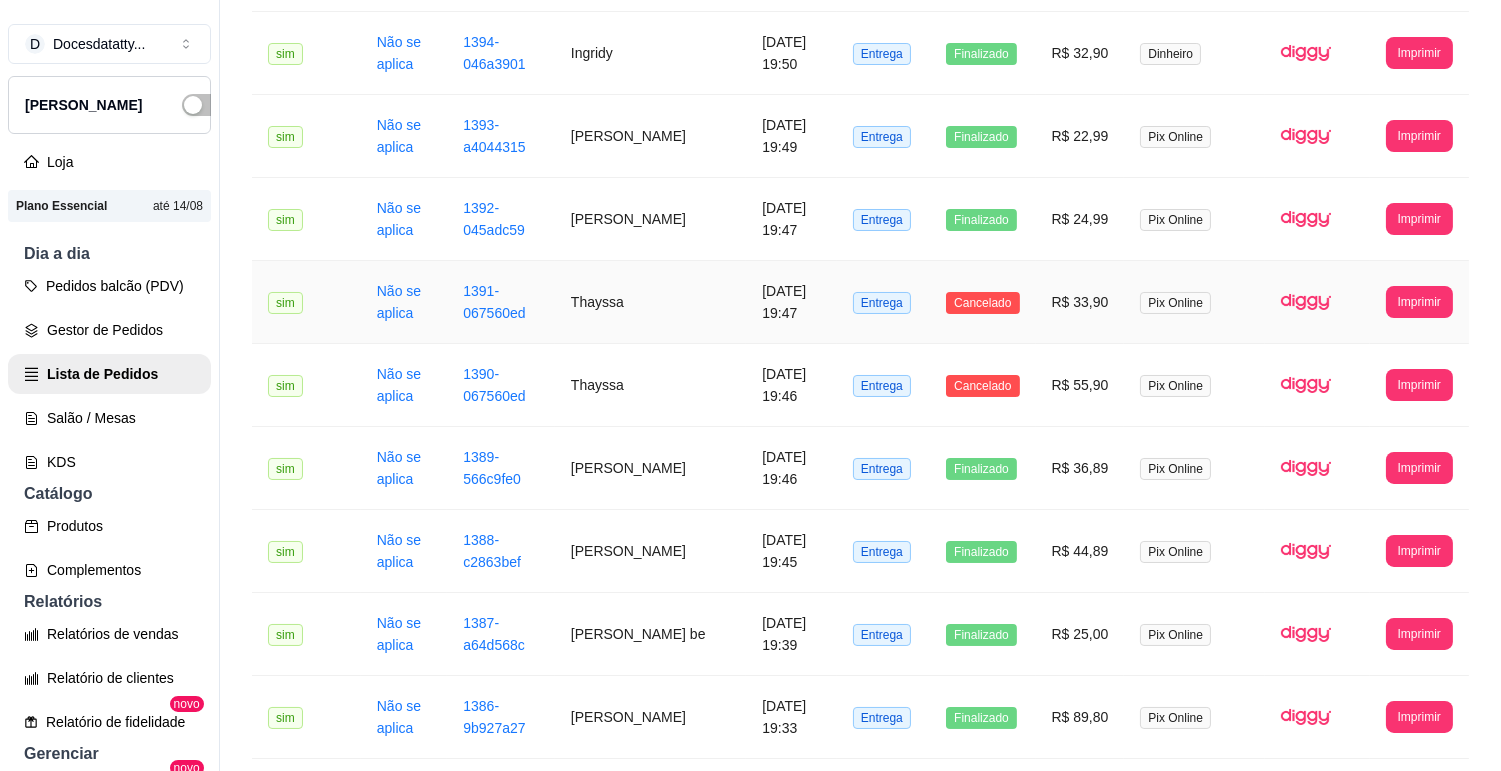 click on "[DATE] 19:47" at bounding box center [791, 302] 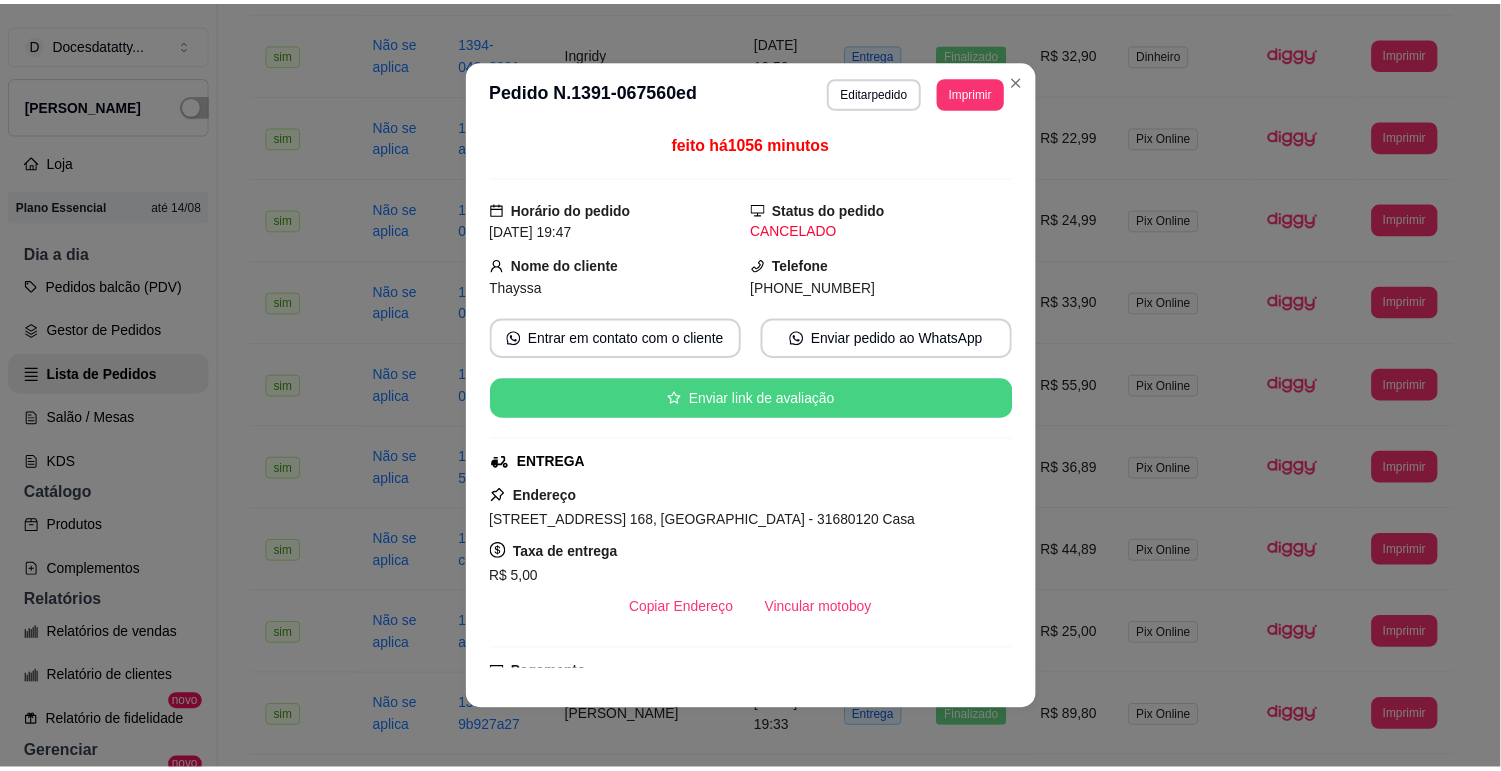 scroll, scrollTop: 303, scrollLeft: 0, axis: vertical 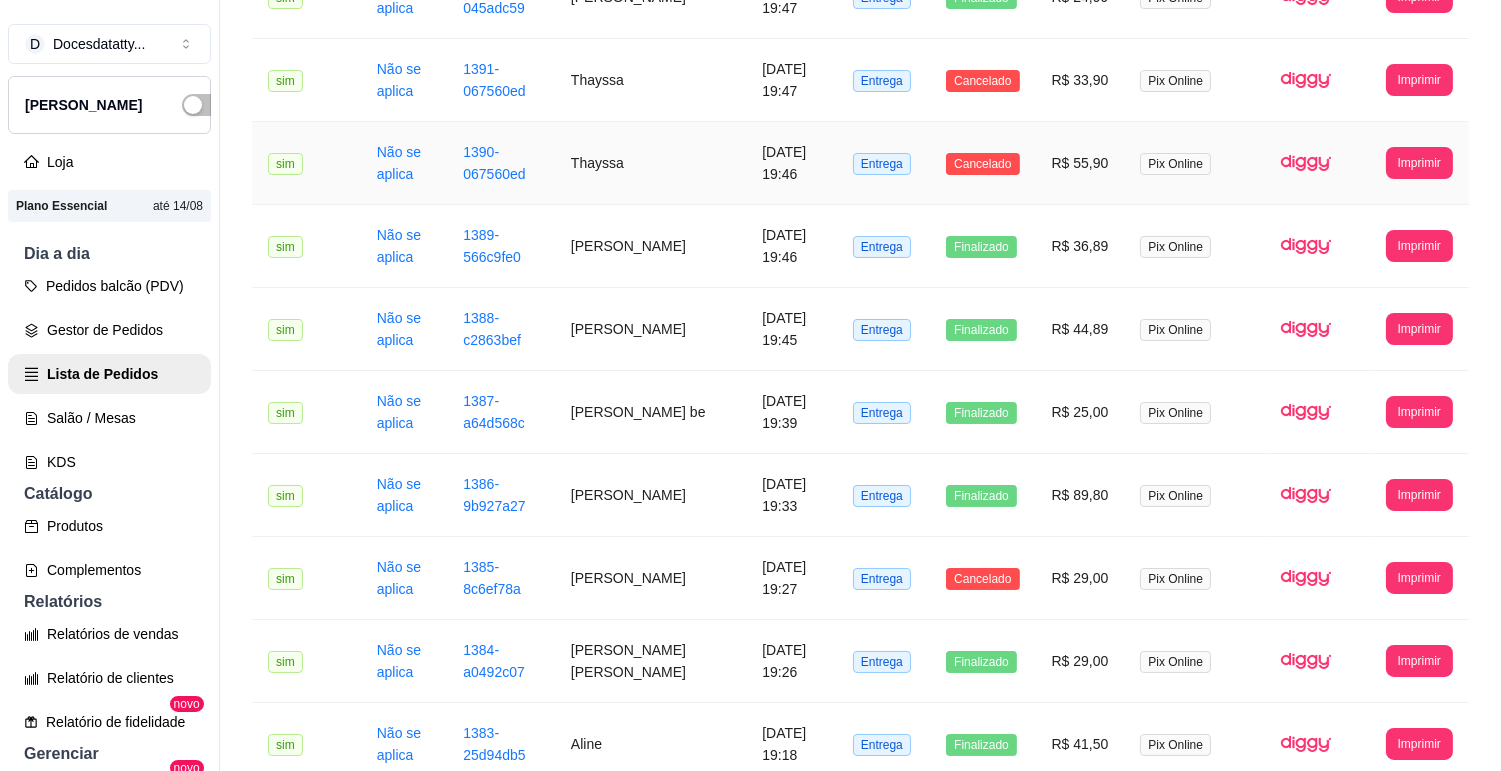click on "Cancelado" at bounding box center (982, 164) 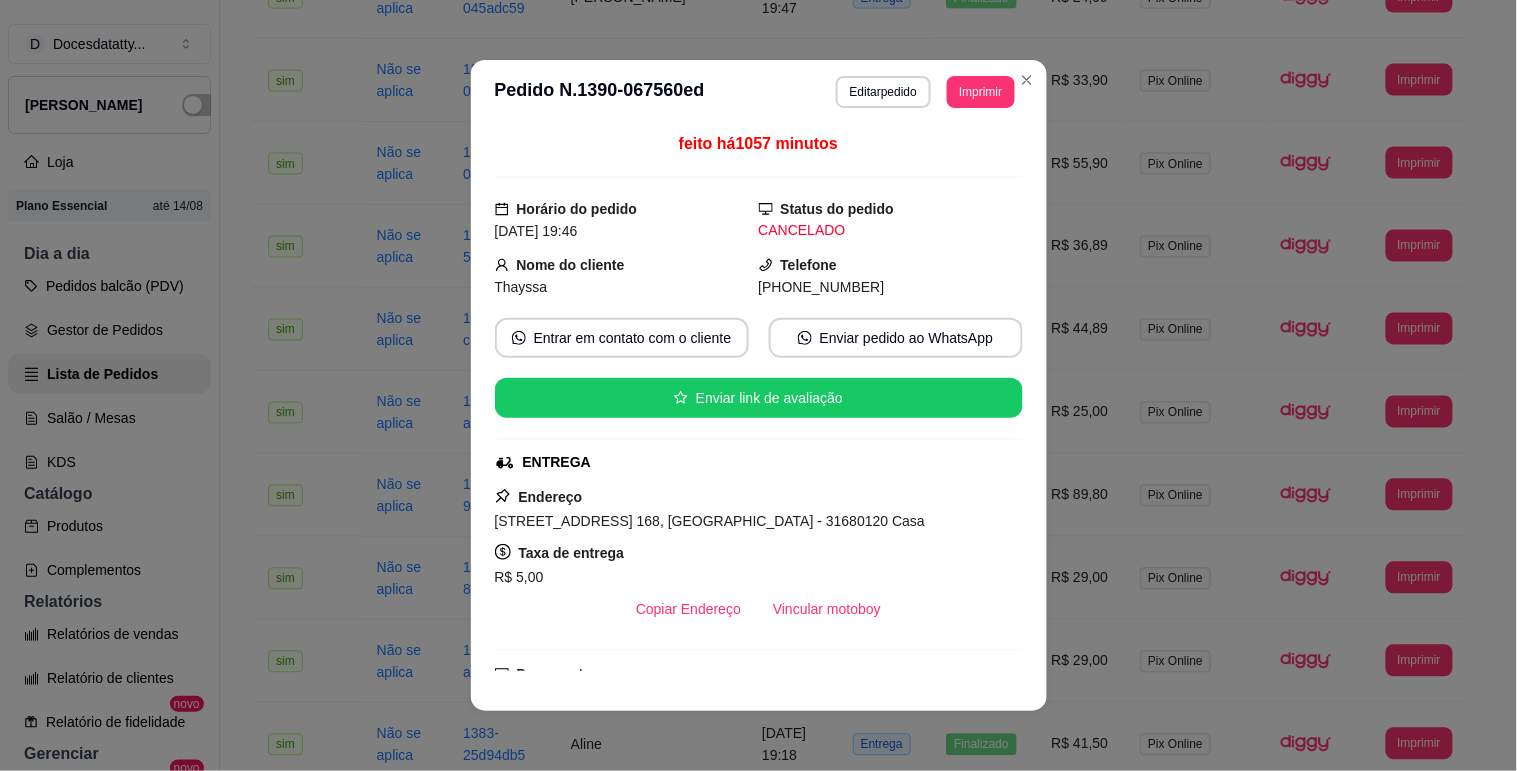 drag, startPoint x: 774, startPoint y: 285, endPoint x: 874, endPoint y: 285, distance: 100 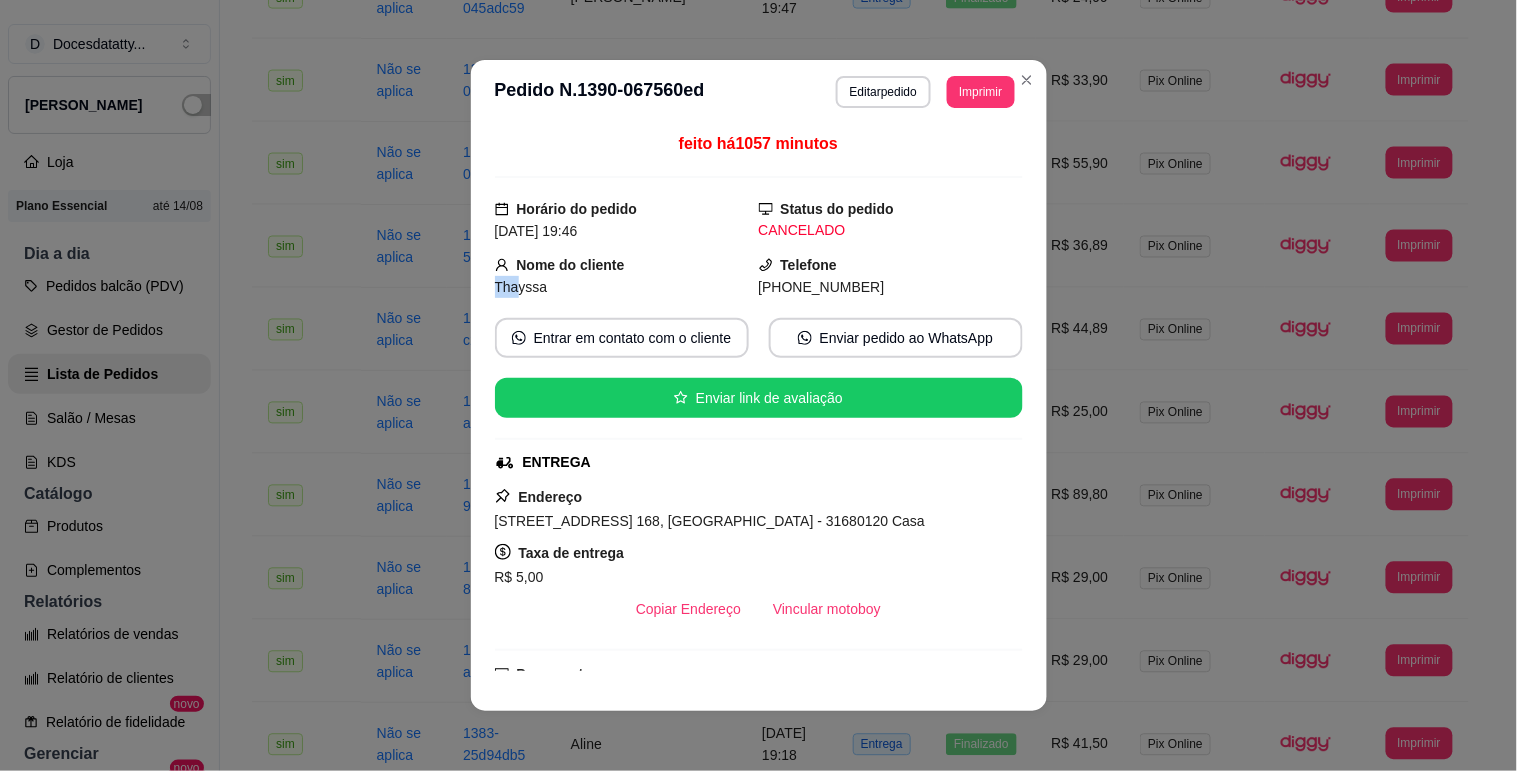 drag, startPoint x: 511, startPoint y: 293, endPoint x: 611, endPoint y: 276, distance: 101.43471 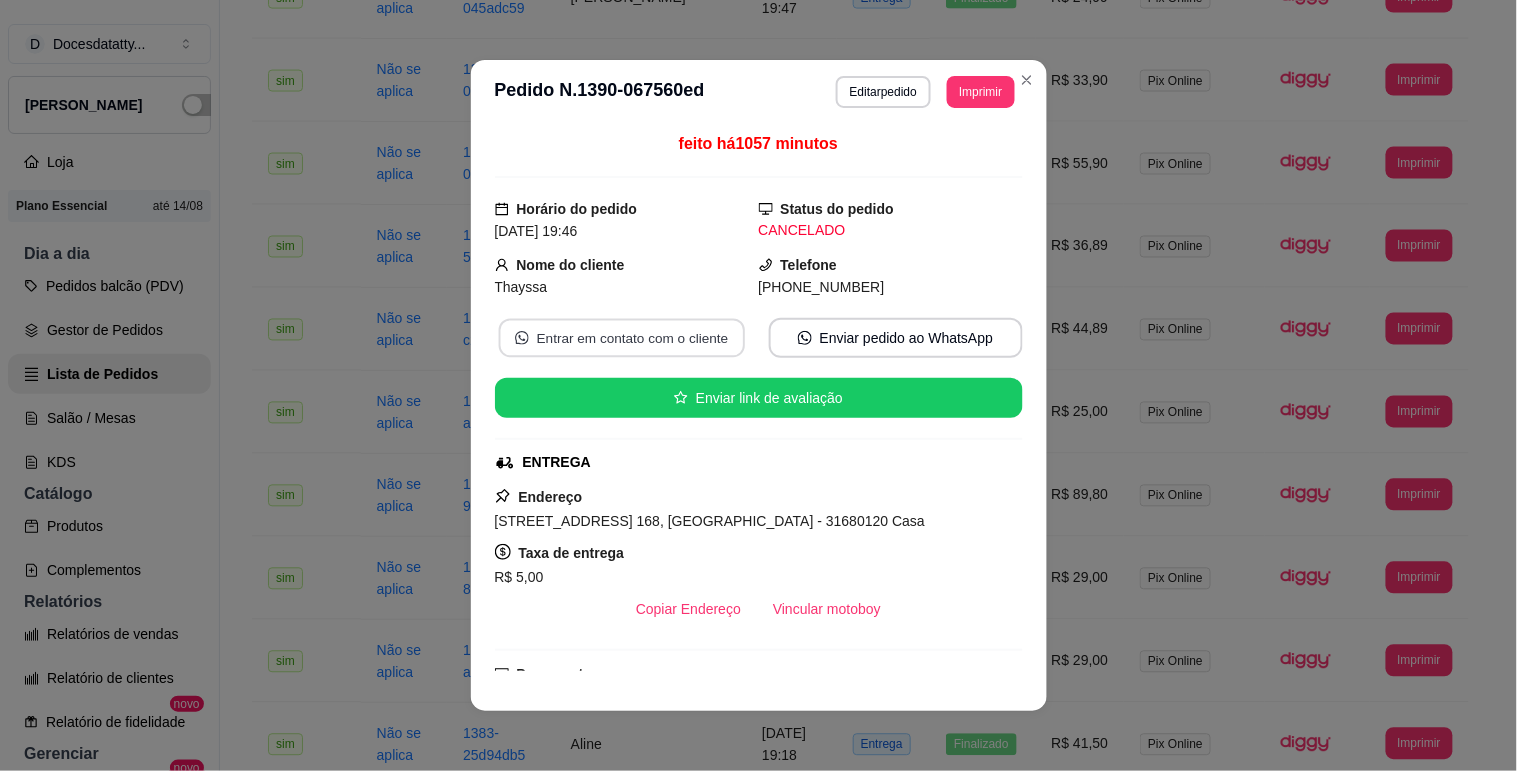click on "Entrar em contato com o cliente" at bounding box center (621, 338) 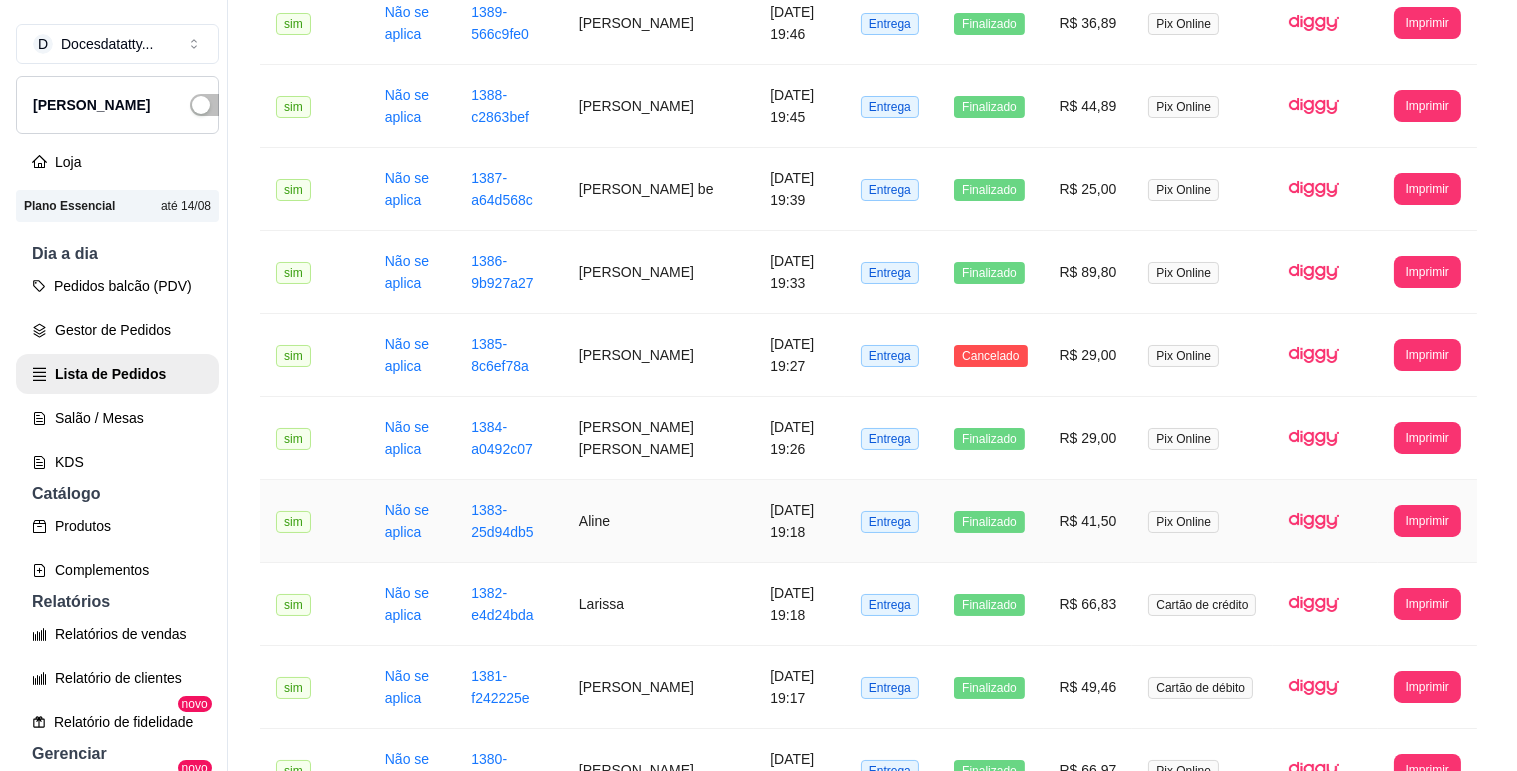 scroll, scrollTop: 1111, scrollLeft: 0, axis: vertical 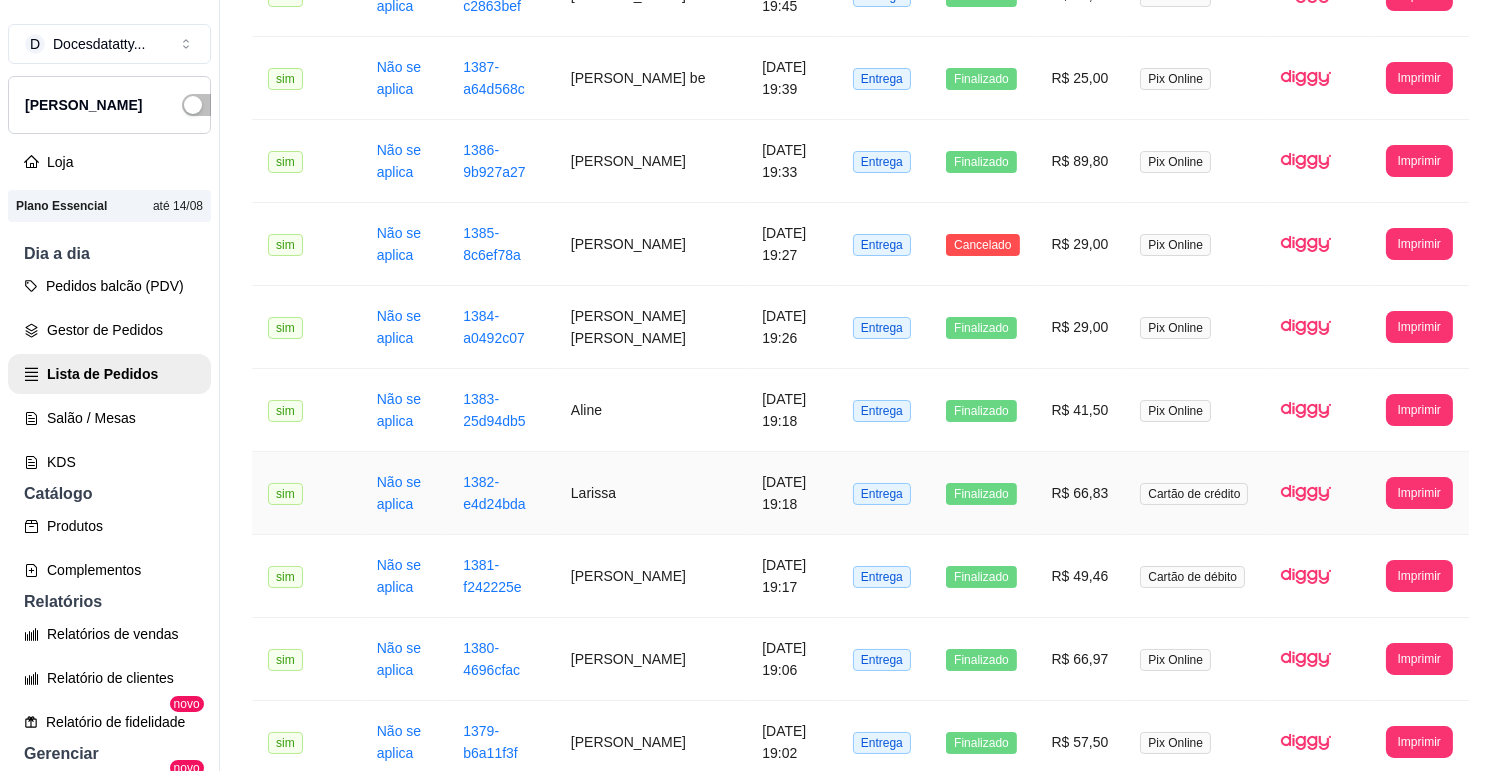 click on "R$ 66,83" at bounding box center [1080, 493] 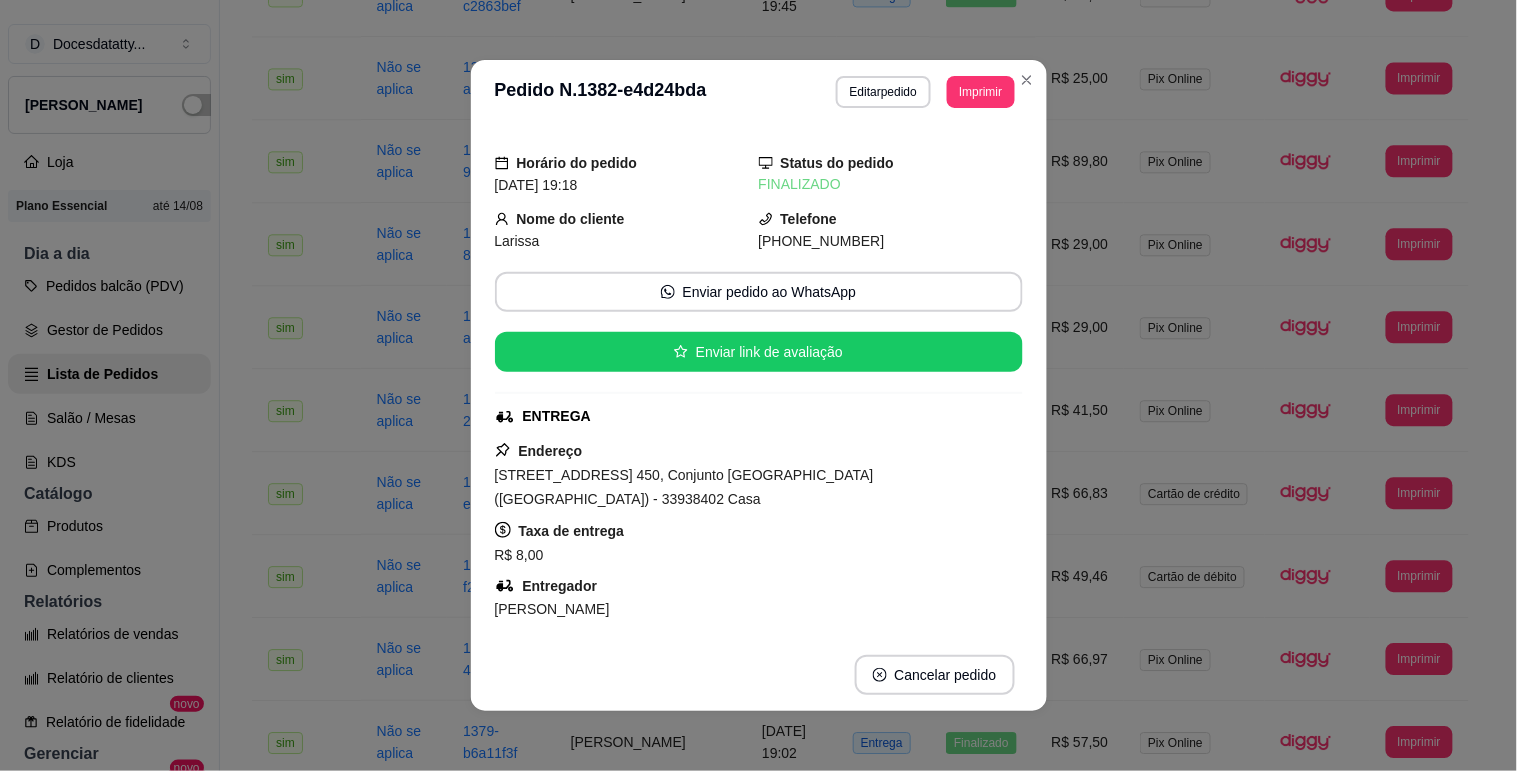 scroll, scrollTop: 111, scrollLeft: 0, axis: vertical 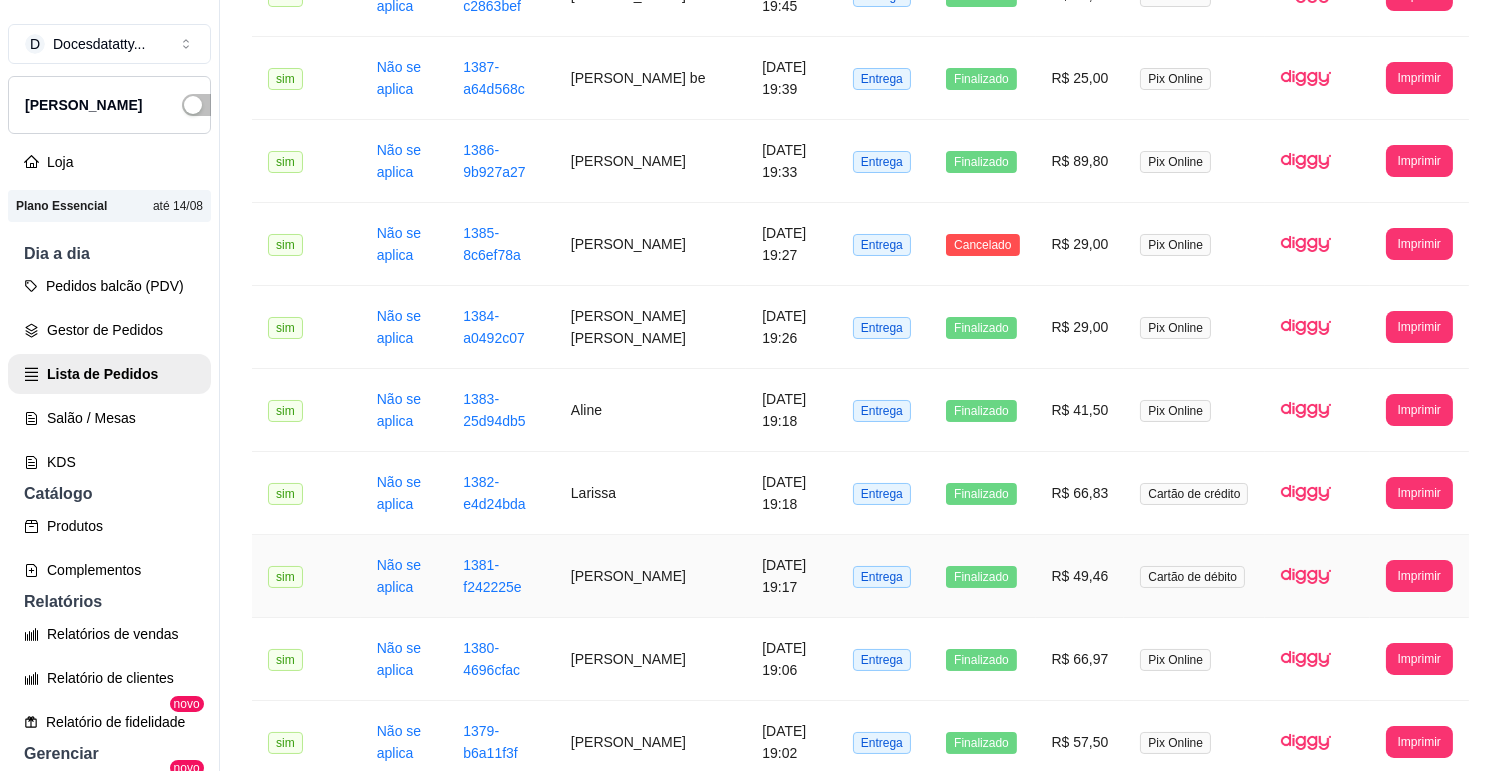 click on "Finalizado" at bounding box center (982, 576) 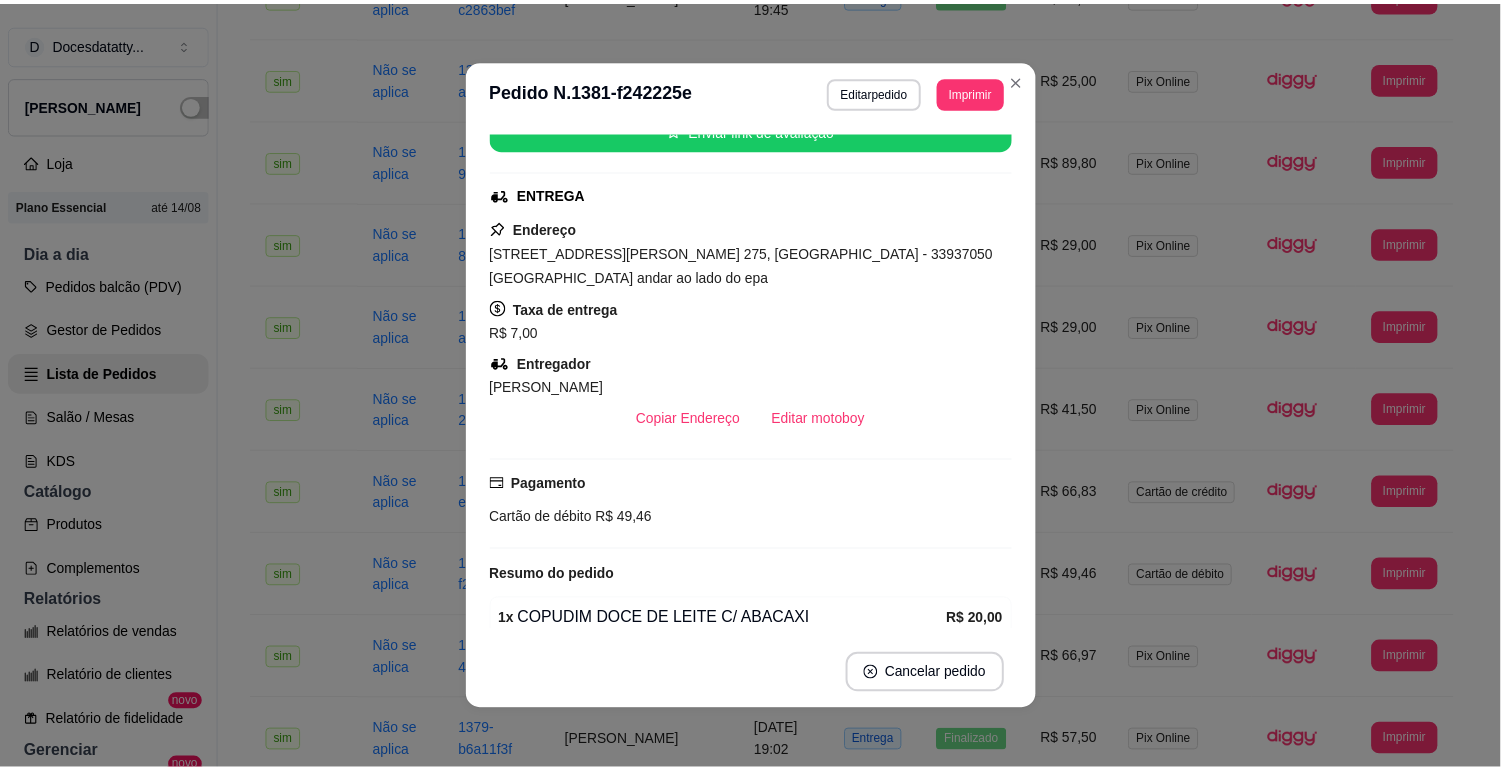 scroll, scrollTop: 0, scrollLeft: 0, axis: both 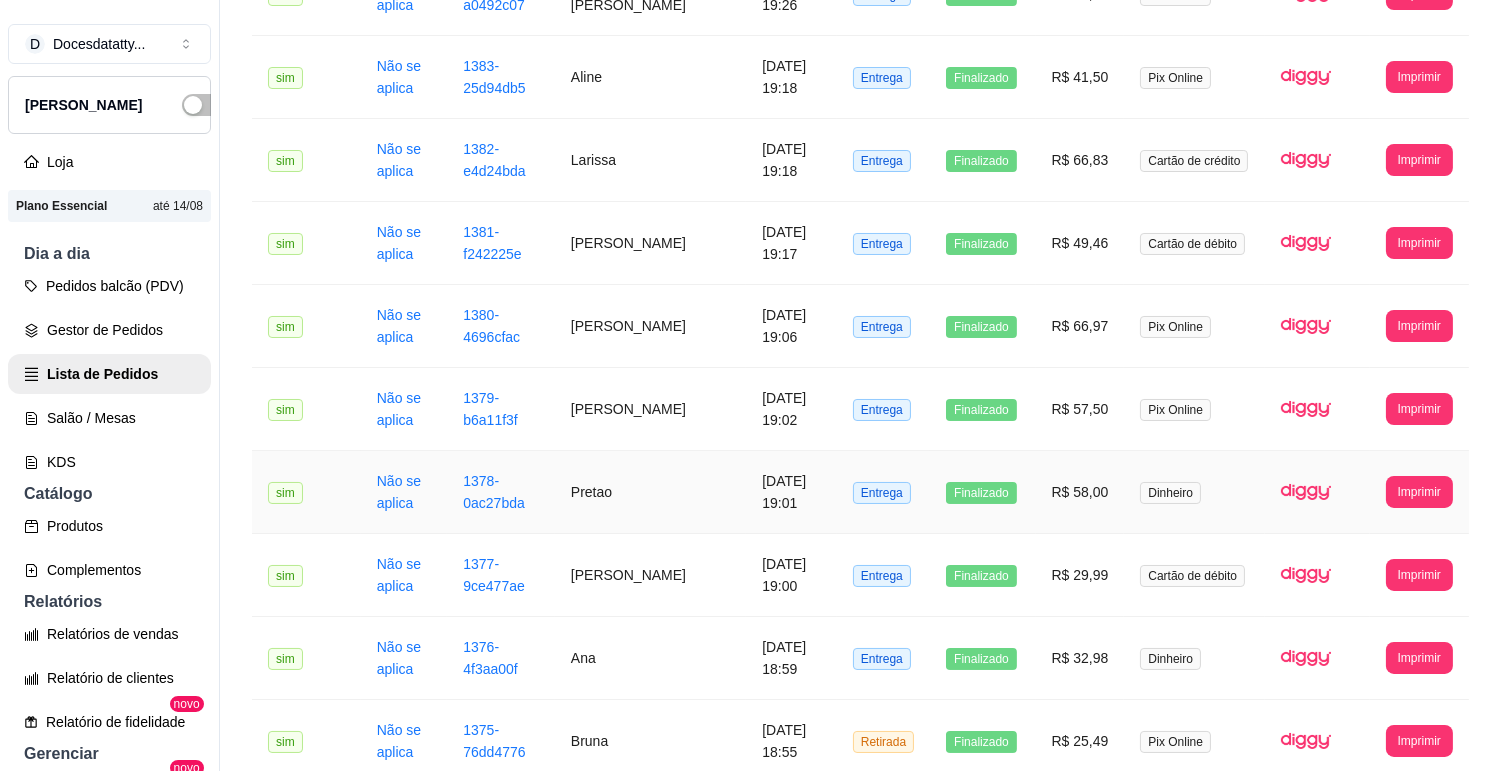 click on "R$ 58,00" at bounding box center (1080, 492) 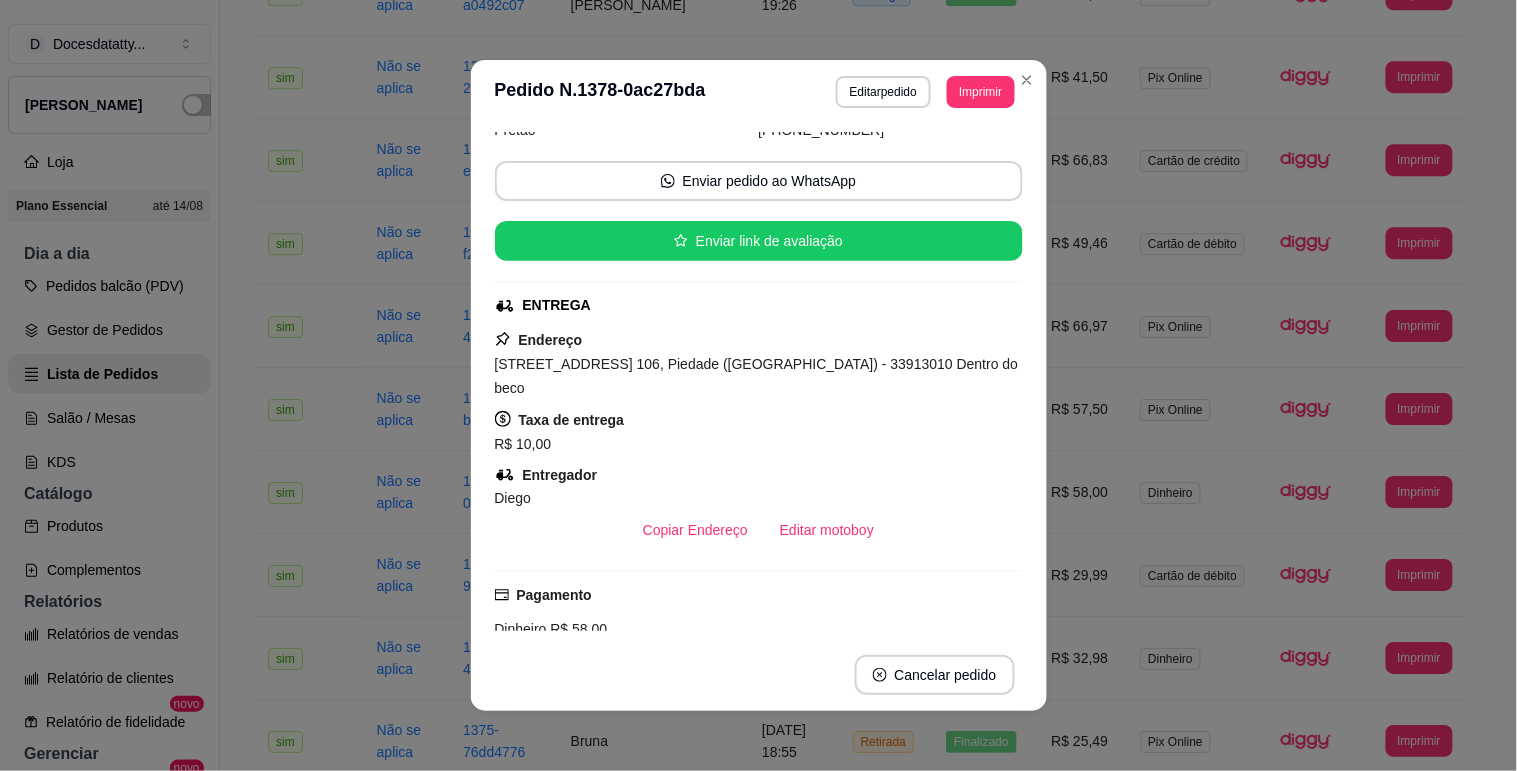 scroll, scrollTop: 222, scrollLeft: 0, axis: vertical 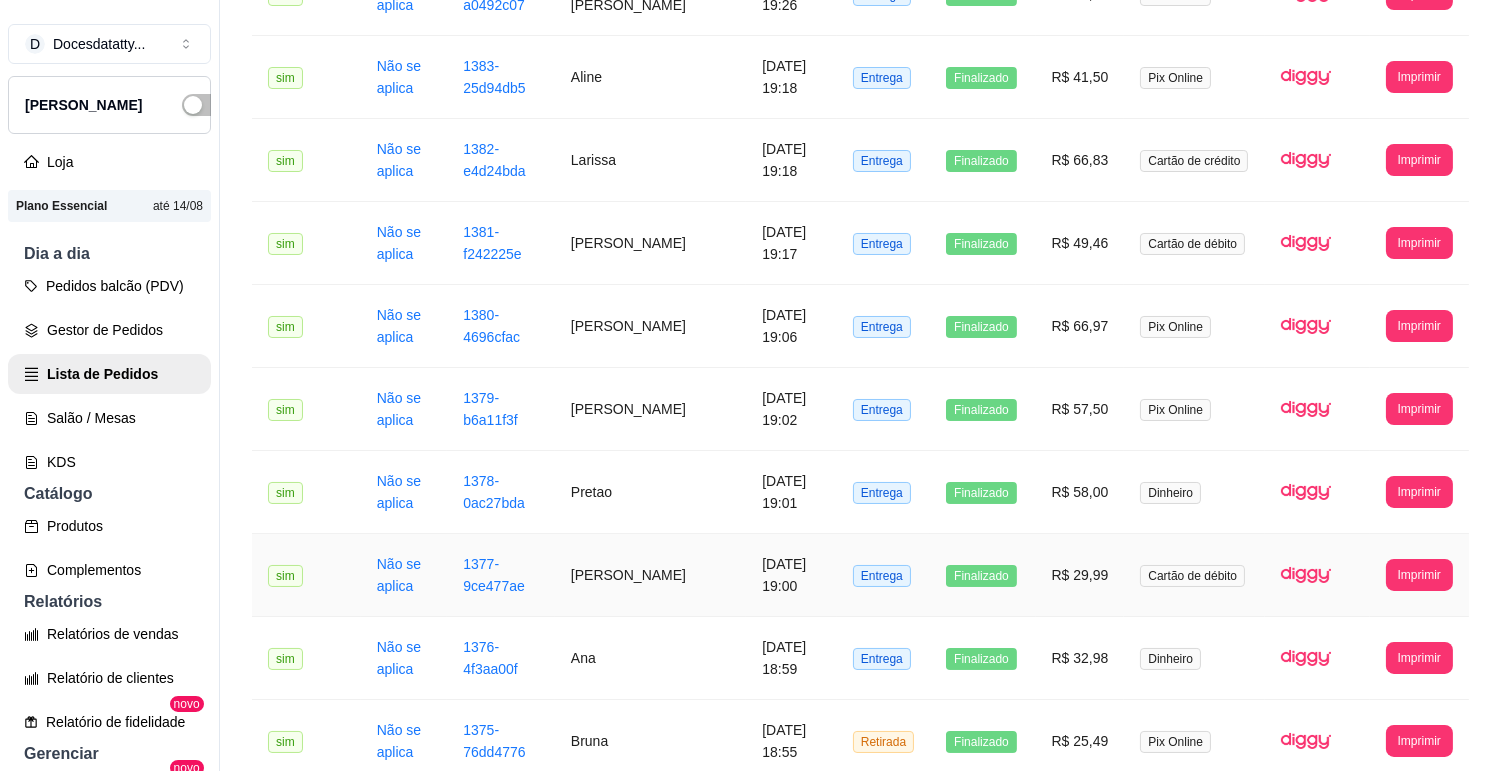 click on "R$ 29,99" at bounding box center (1080, 575) 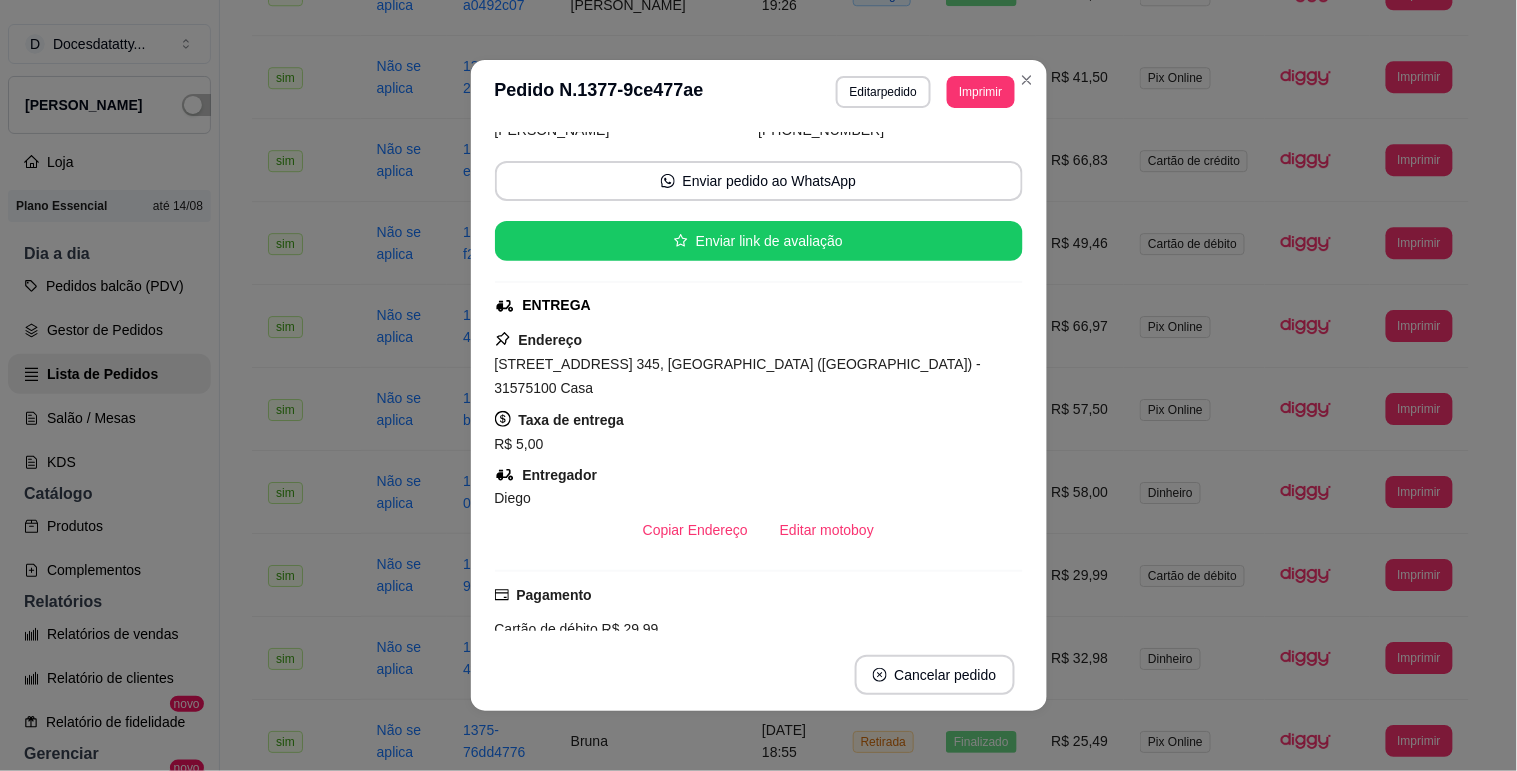 scroll, scrollTop: 222, scrollLeft: 0, axis: vertical 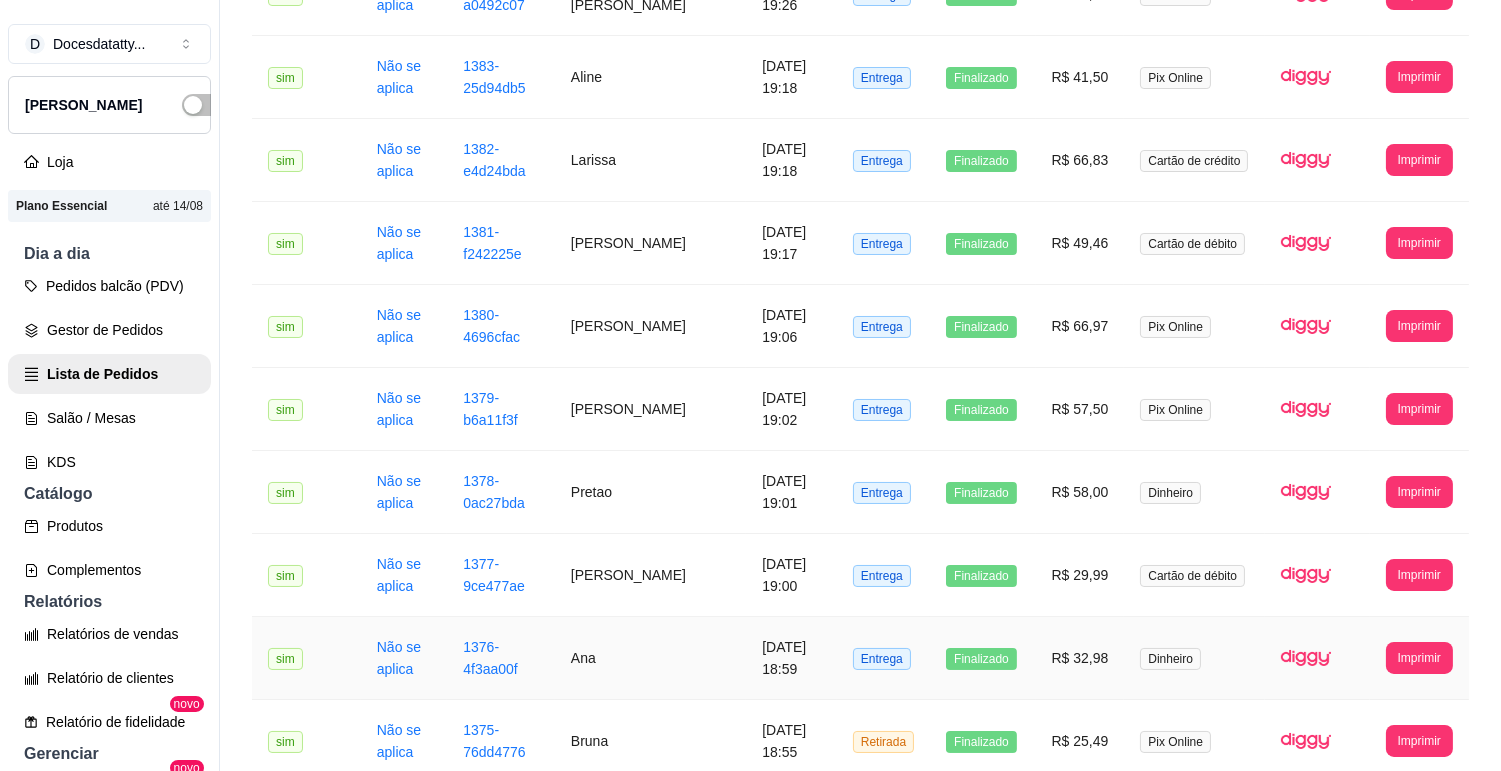 click on "R$ 32,98" at bounding box center [1080, 658] 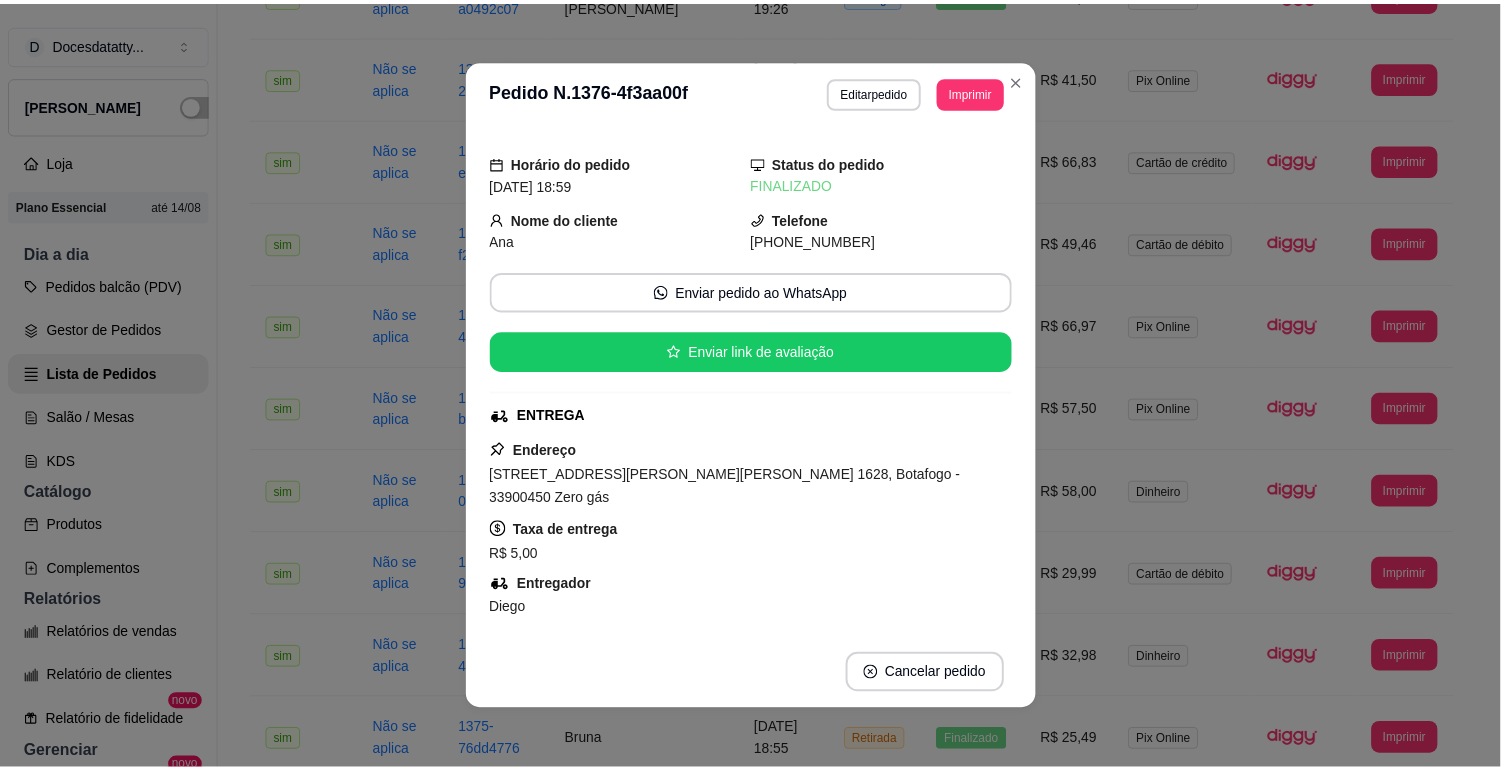 scroll, scrollTop: 333, scrollLeft: 0, axis: vertical 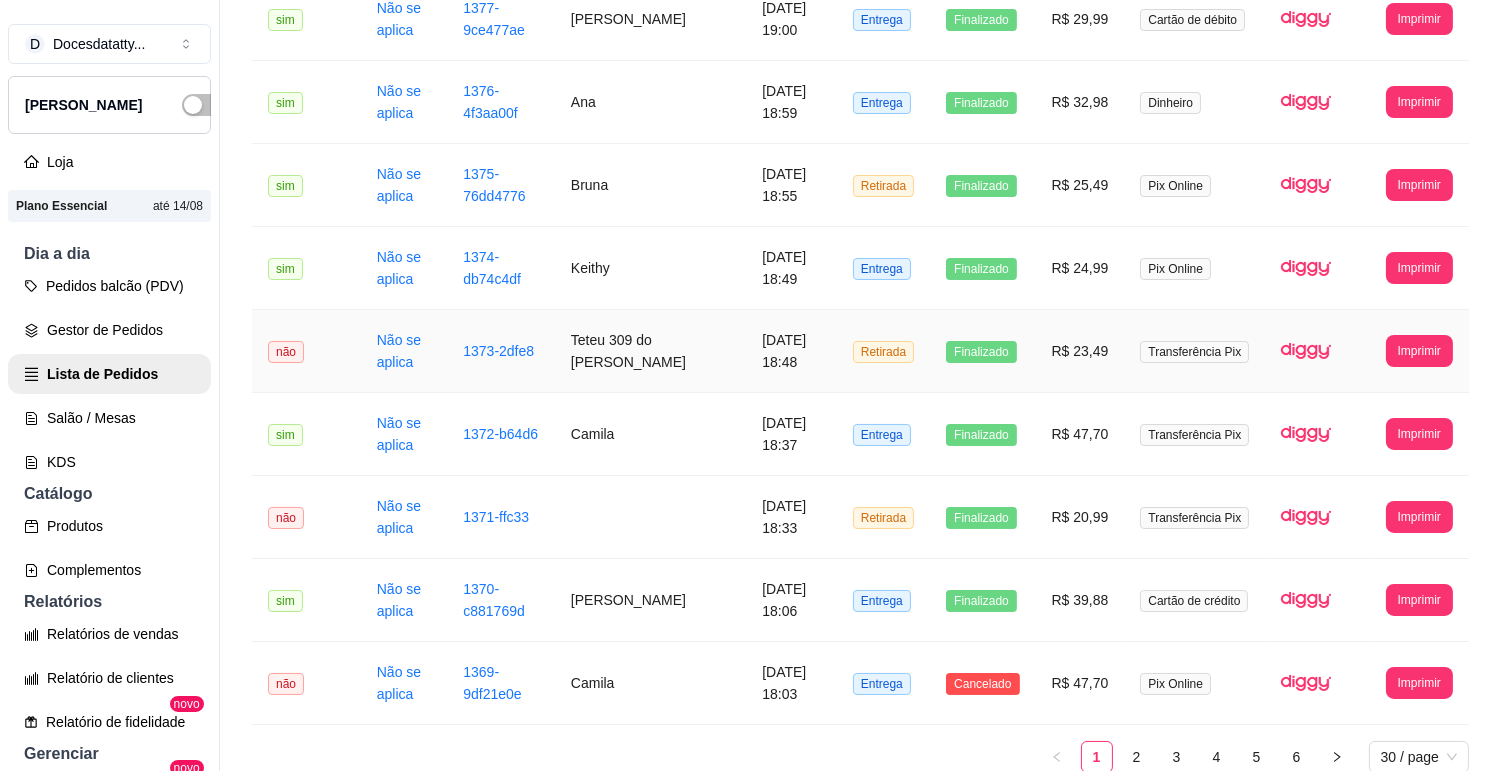 click on "Transferência Pix" at bounding box center (1194, 352) 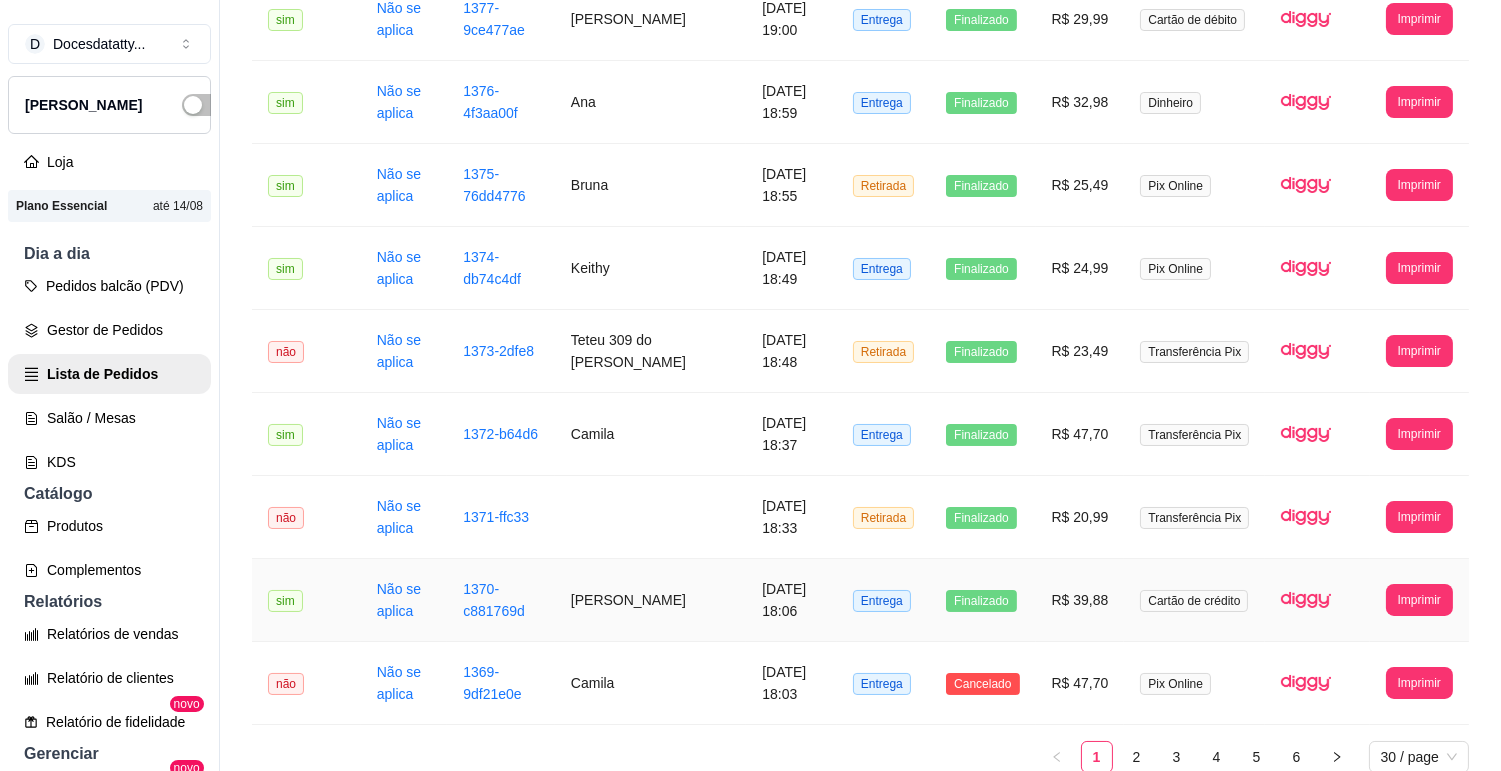 click on "Cartão de crédito" at bounding box center (1194, 601) 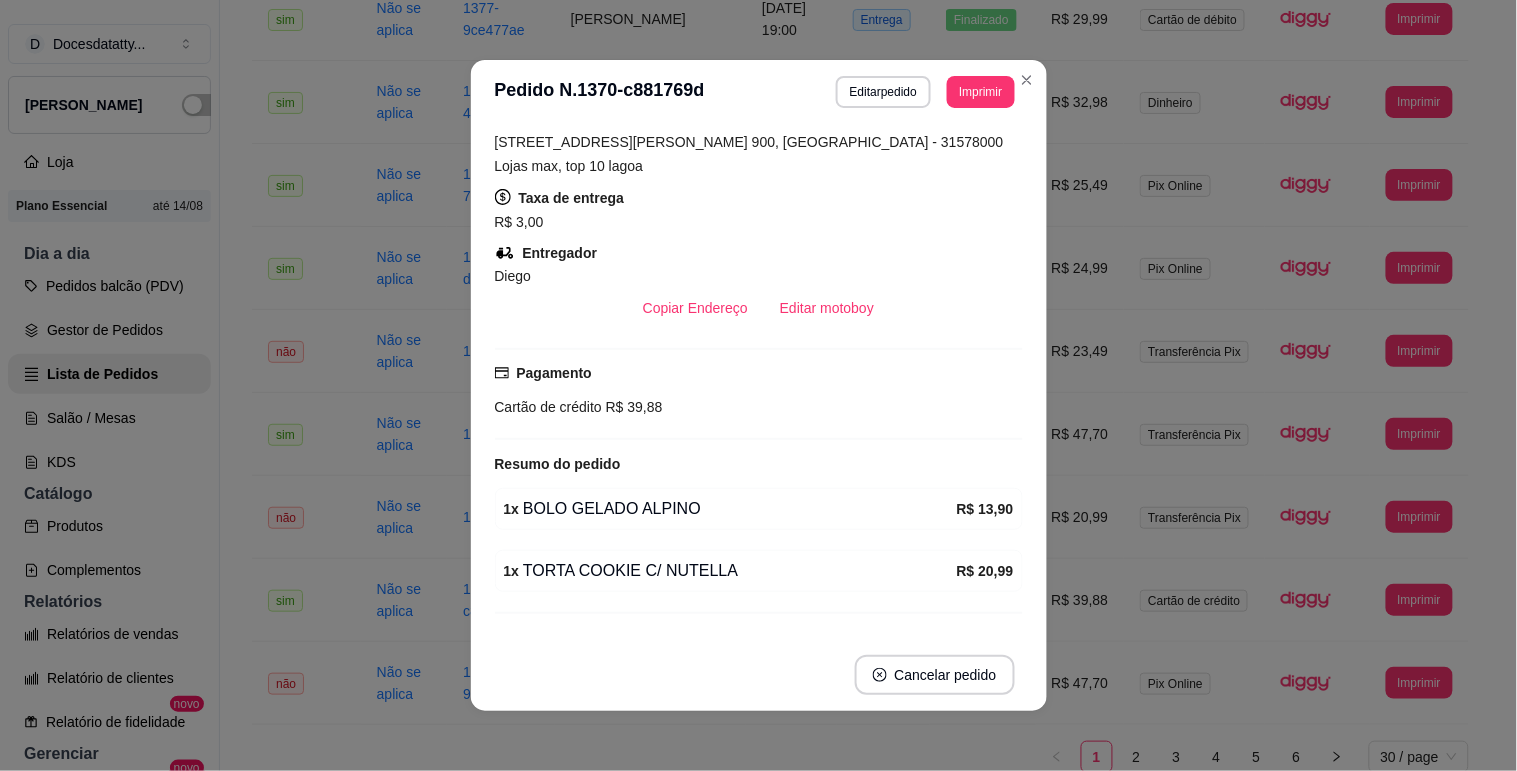 scroll, scrollTop: 351, scrollLeft: 0, axis: vertical 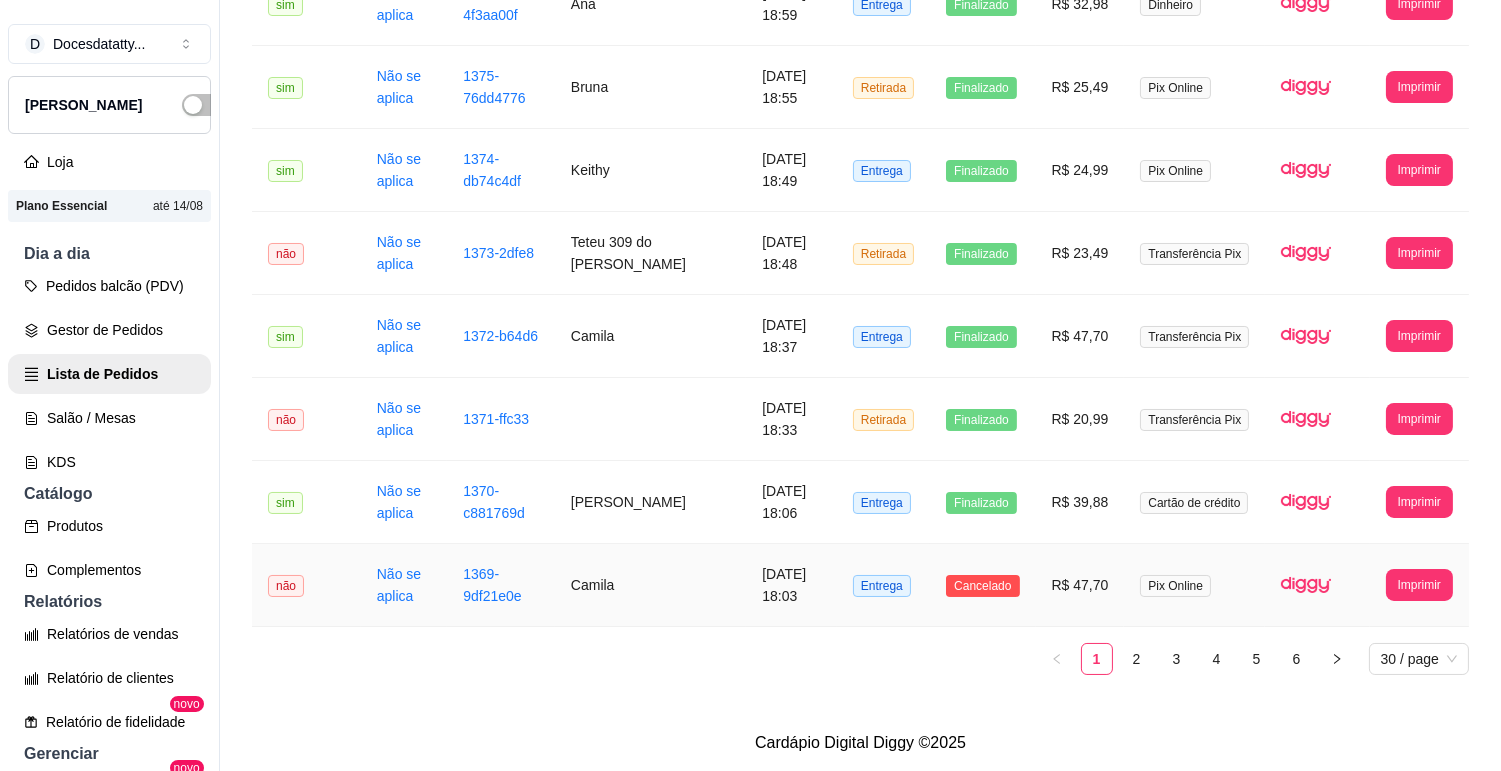 click on "R$ 47,70" at bounding box center (1080, 585) 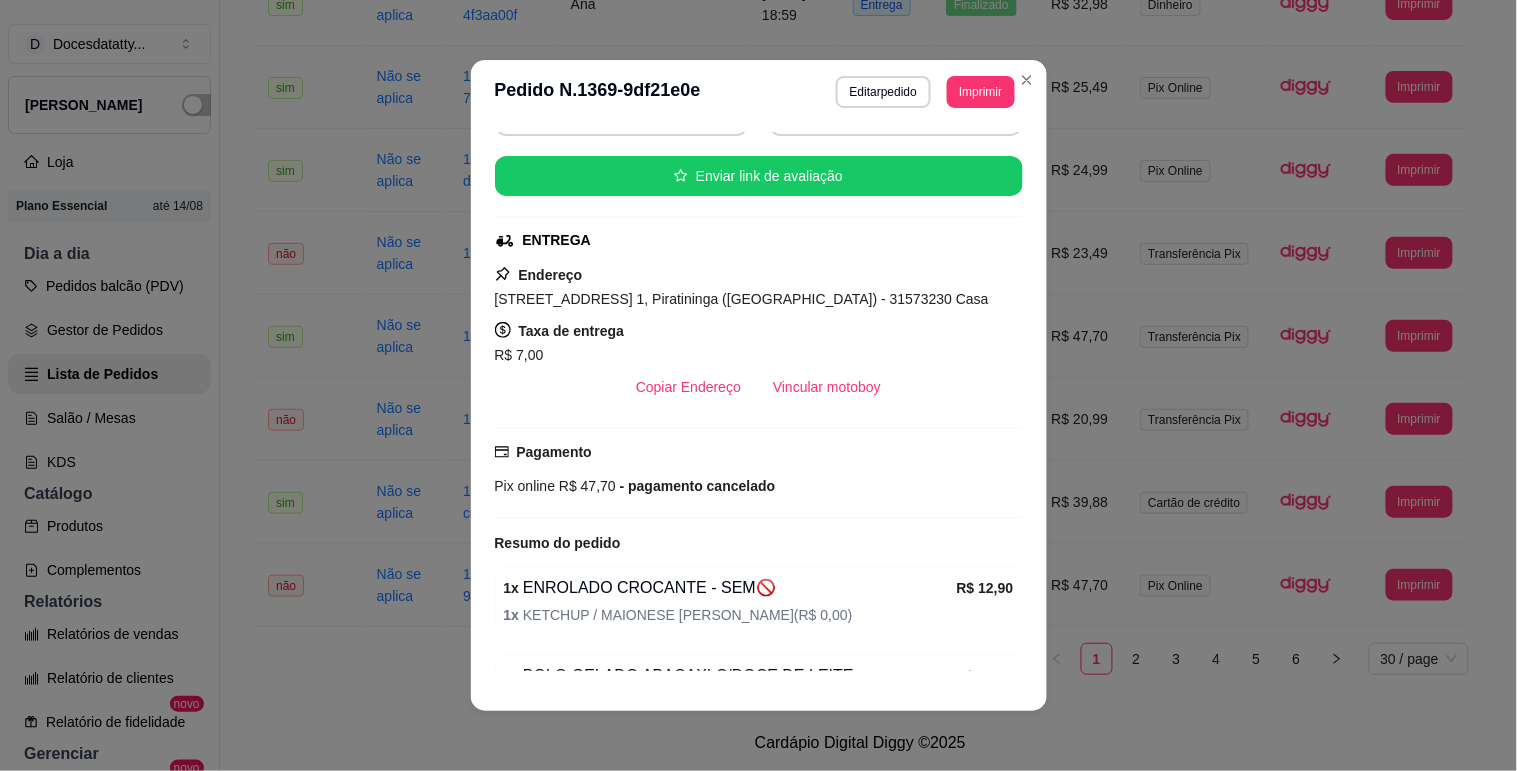 scroll, scrollTop: 328, scrollLeft: 0, axis: vertical 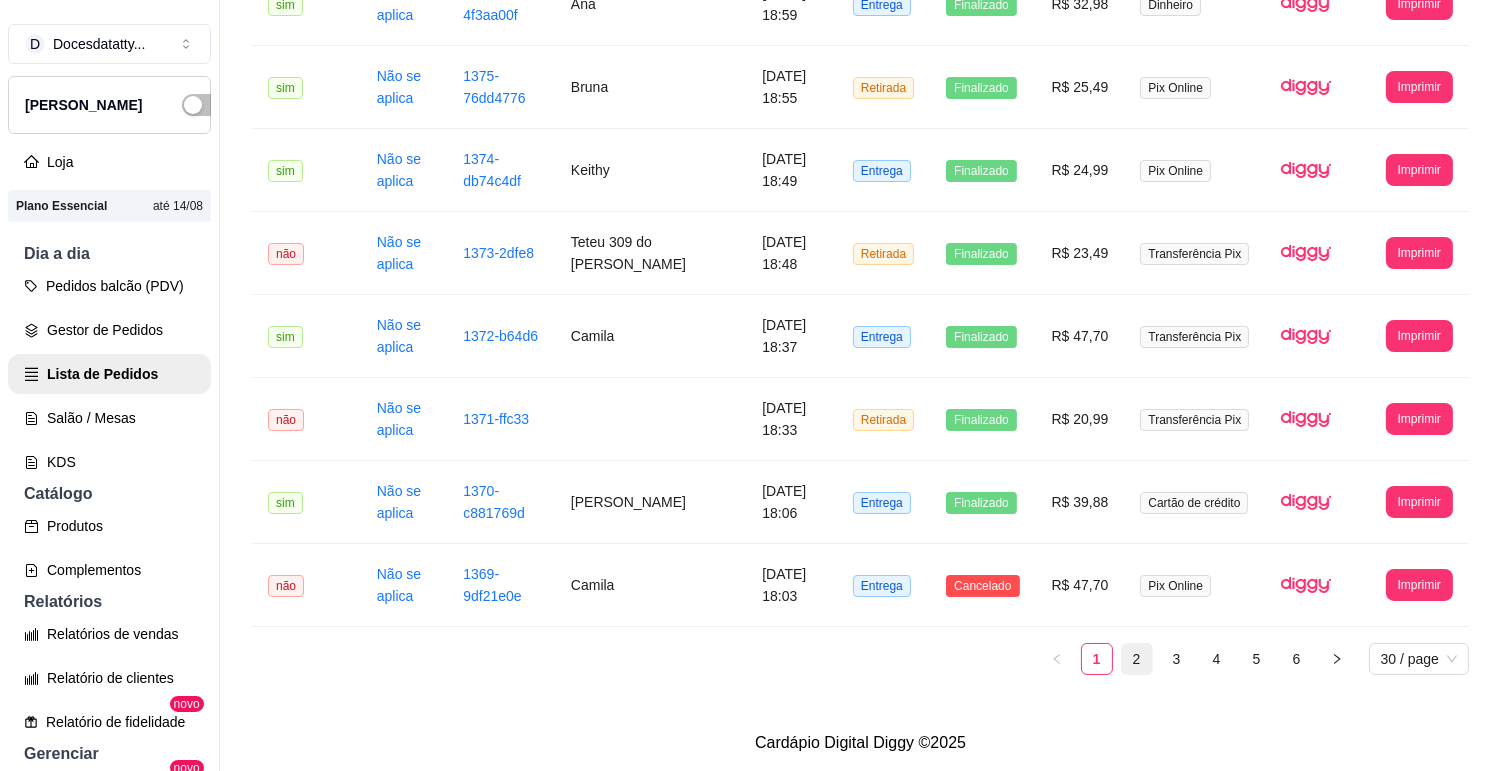 click on "2" at bounding box center (1137, 659) 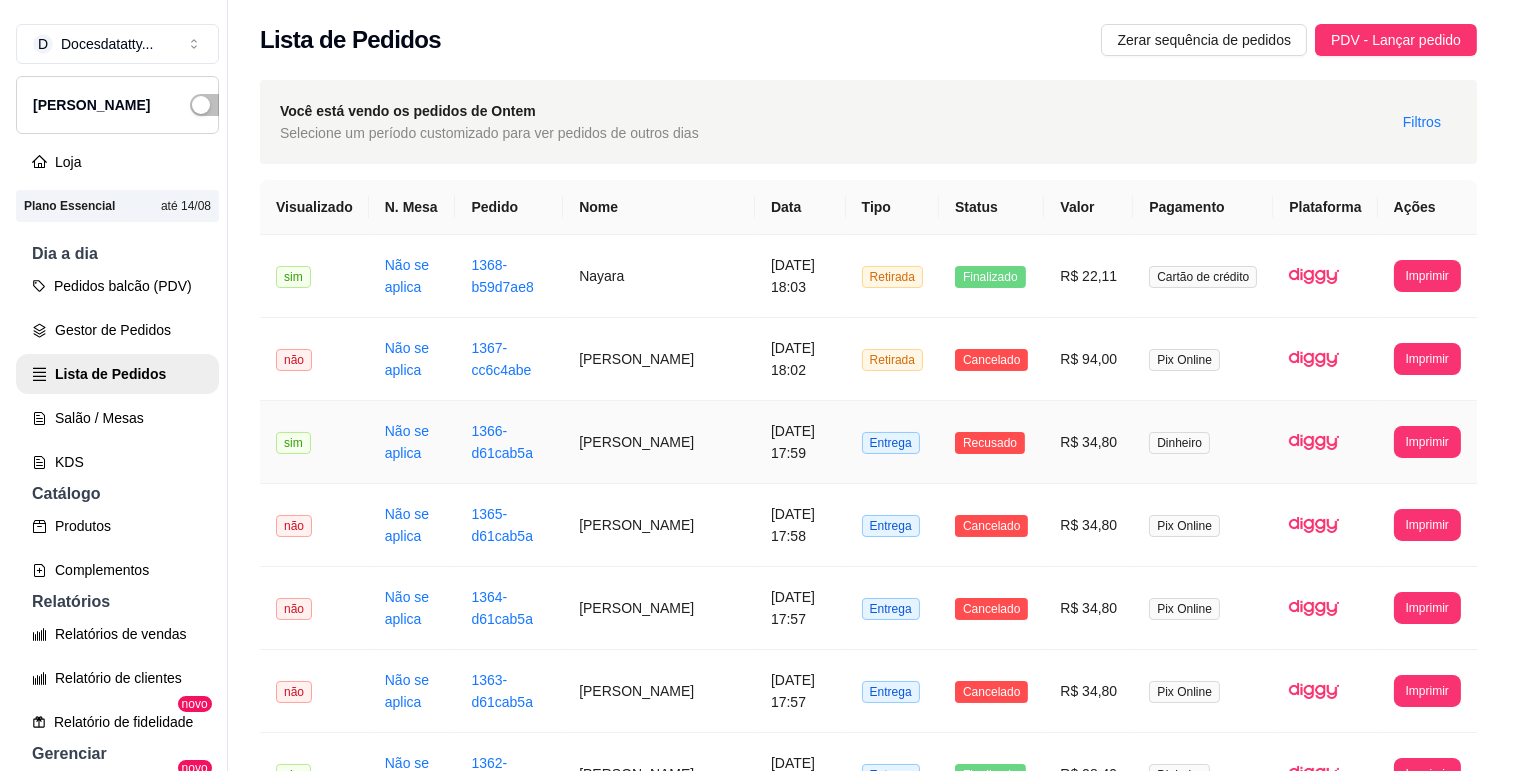 scroll, scrollTop: 111, scrollLeft: 0, axis: vertical 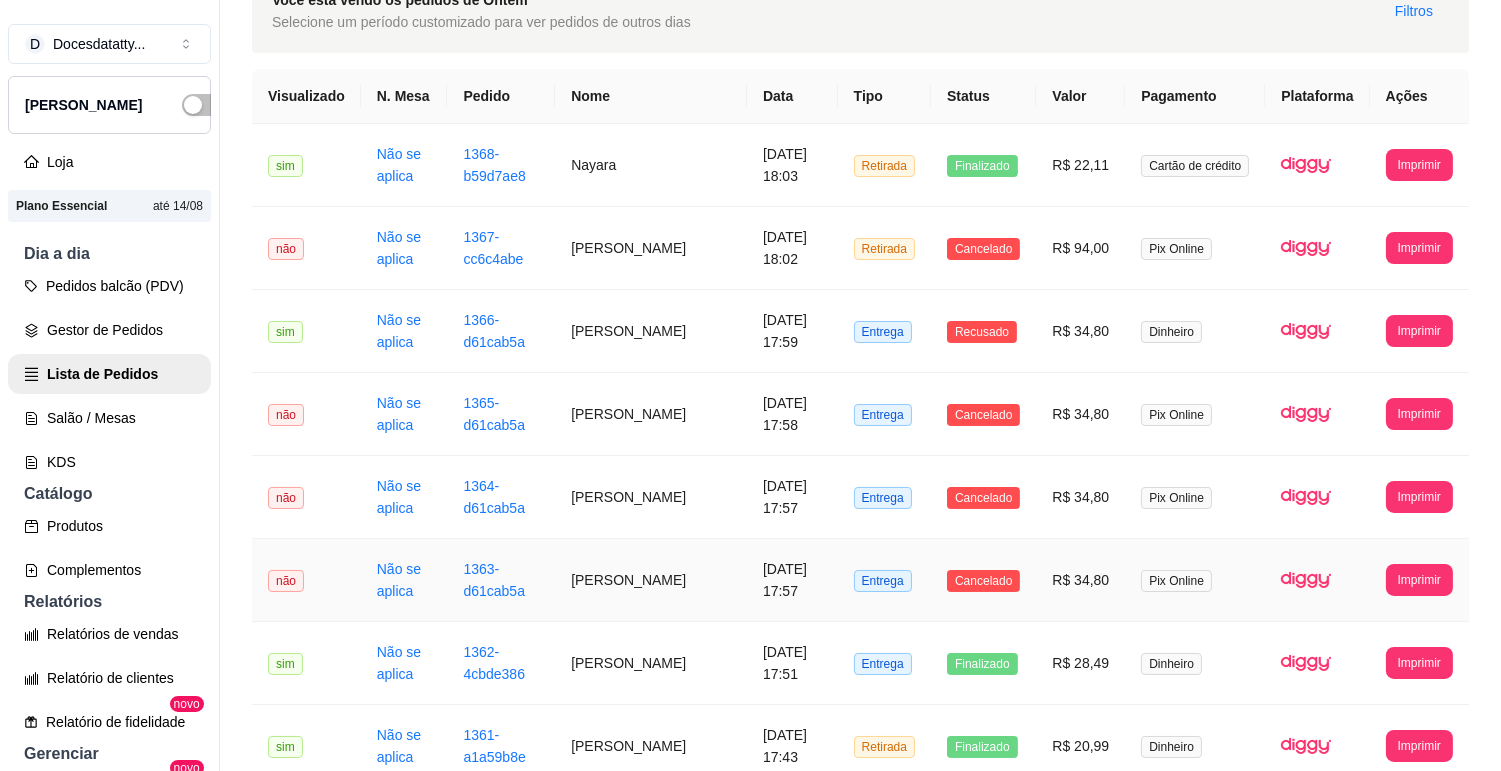 click on "[DATE] 17:57" at bounding box center (792, 580) 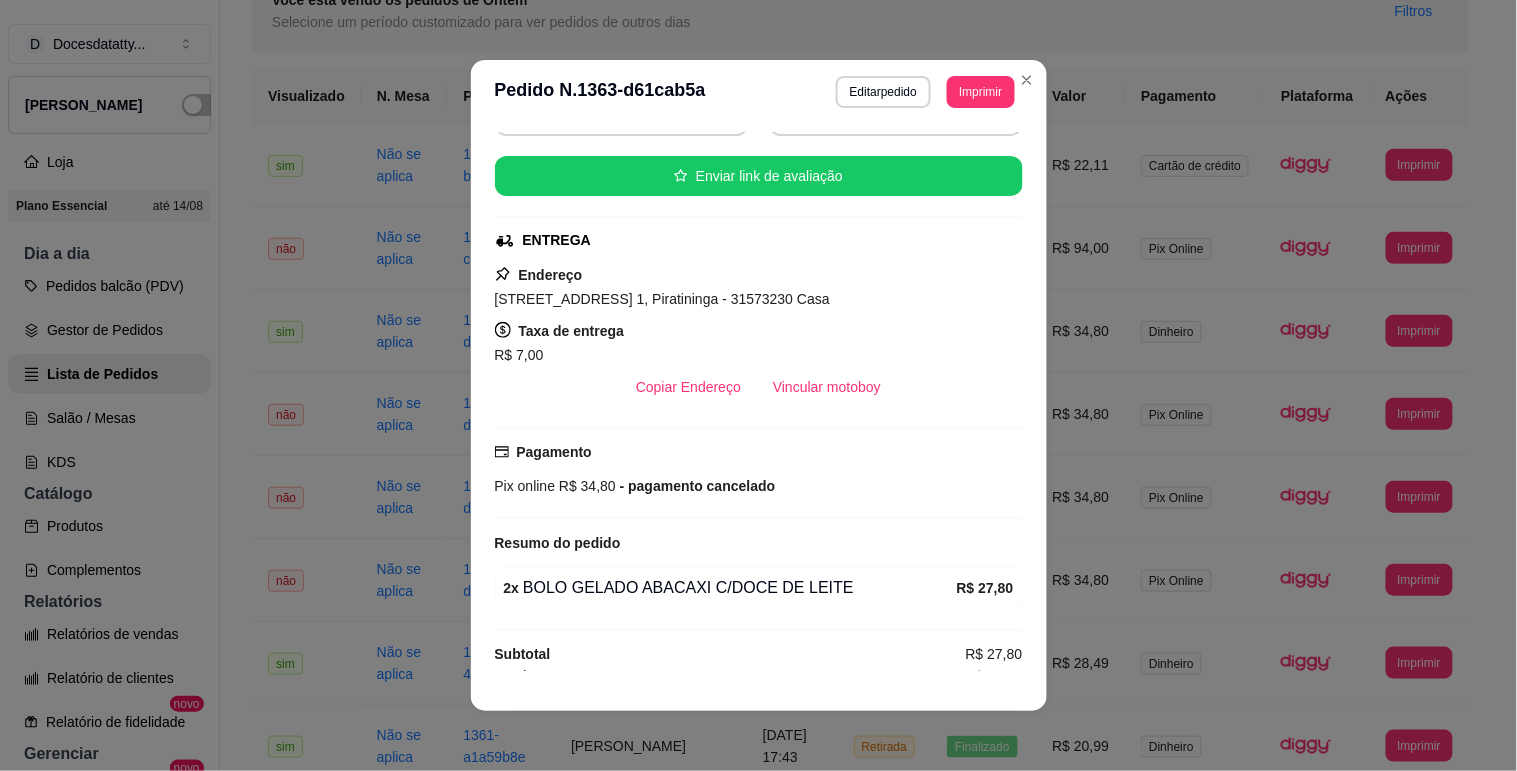 scroll, scrollTop: 241, scrollLeft: 0, axis: vertical 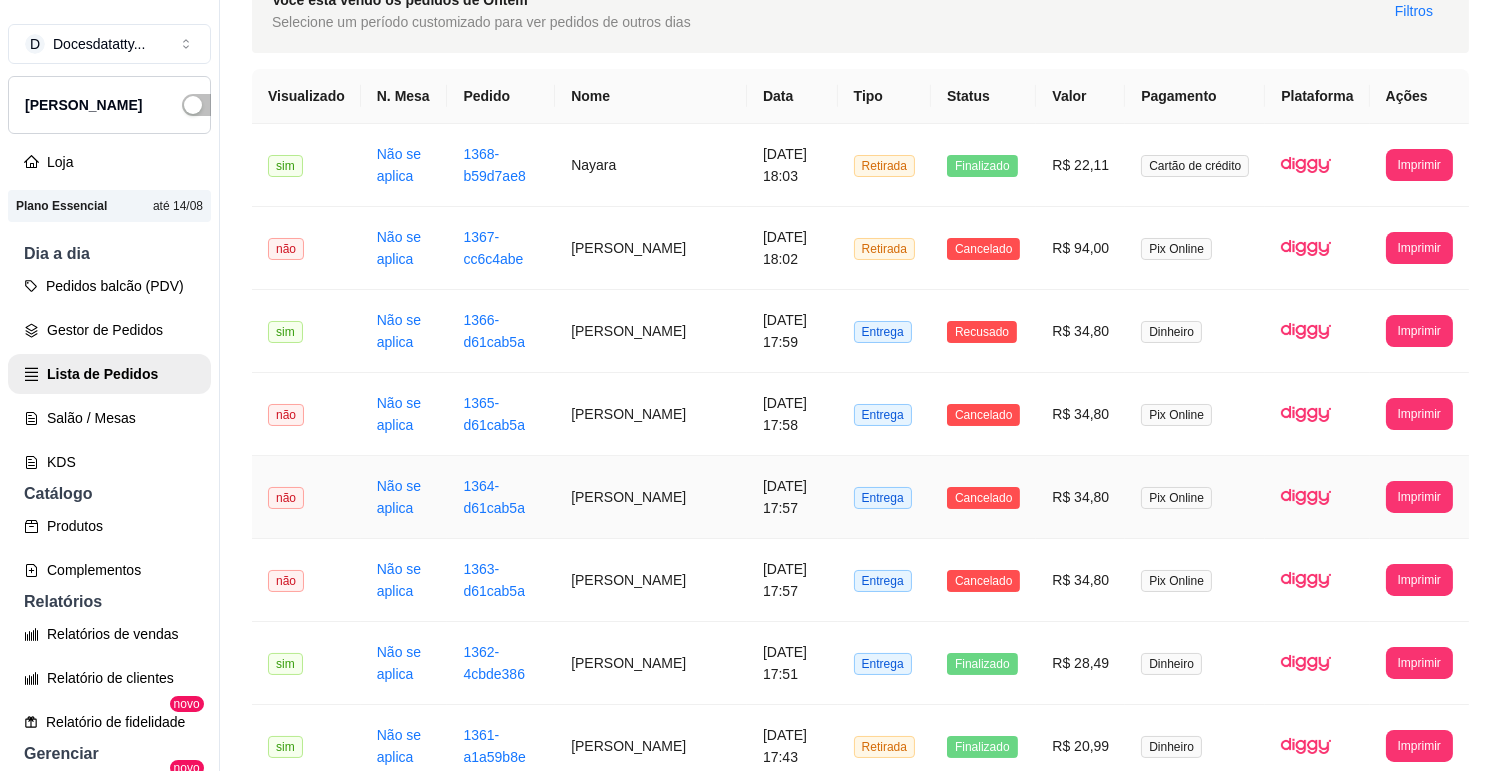 click on "[DATE] 17:57" at bounding box center [792, 497] 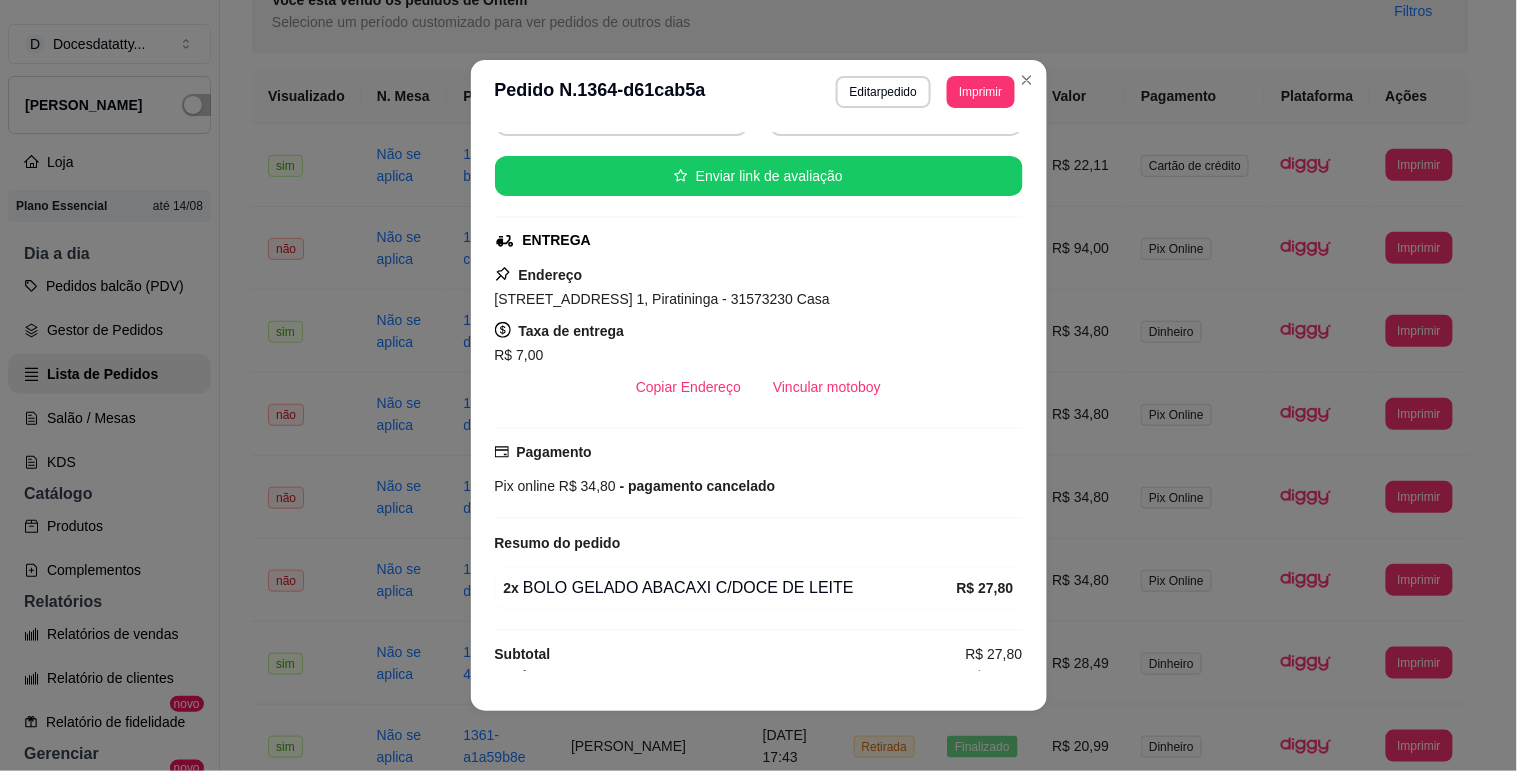 scroll, scrollTop: 241, scrollLeft: 0, axis: vertical 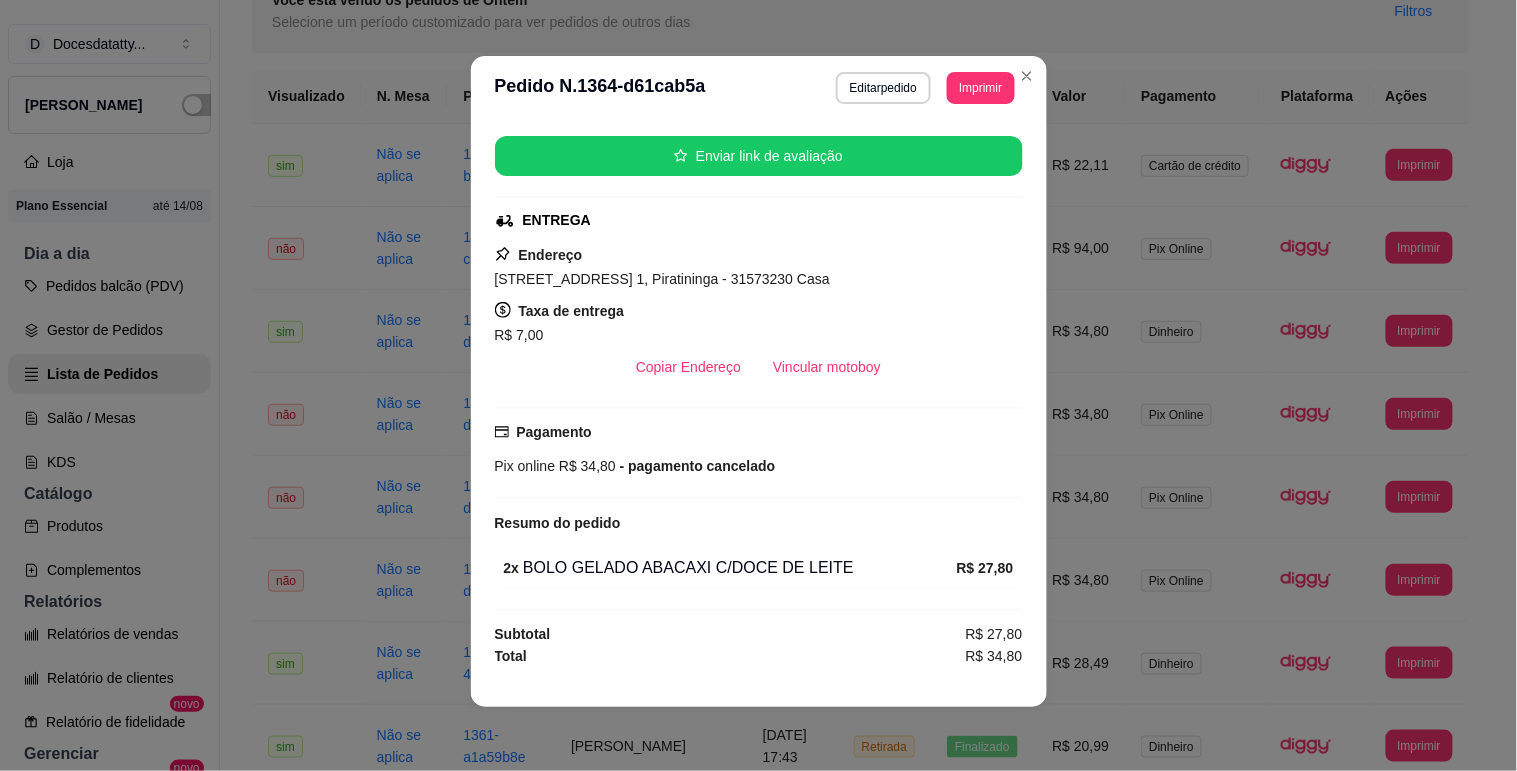 click on "R$ 34,80" at bounding box center [1080, 497] 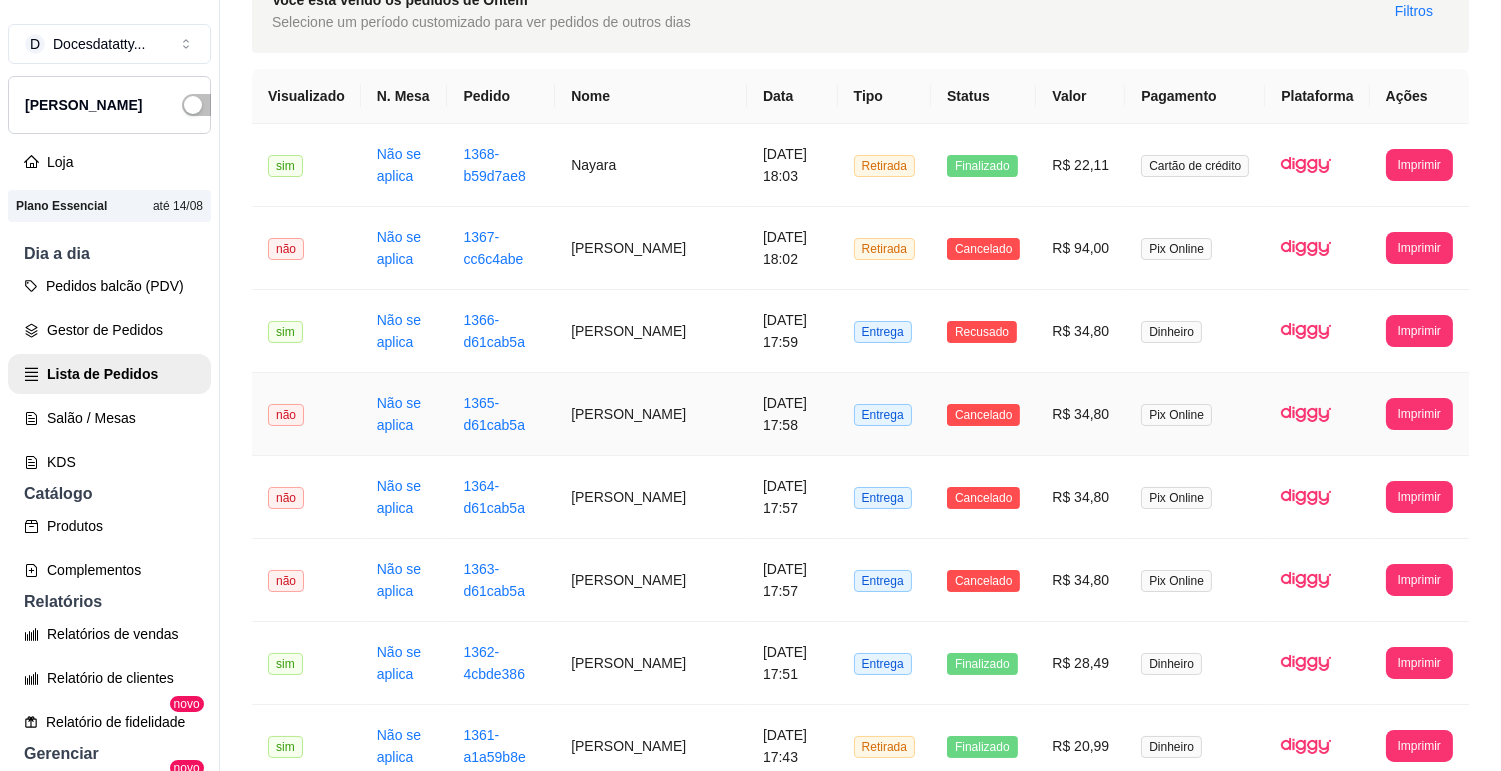 click on "[DATE] 17:58" at bounding box center [792, 414] 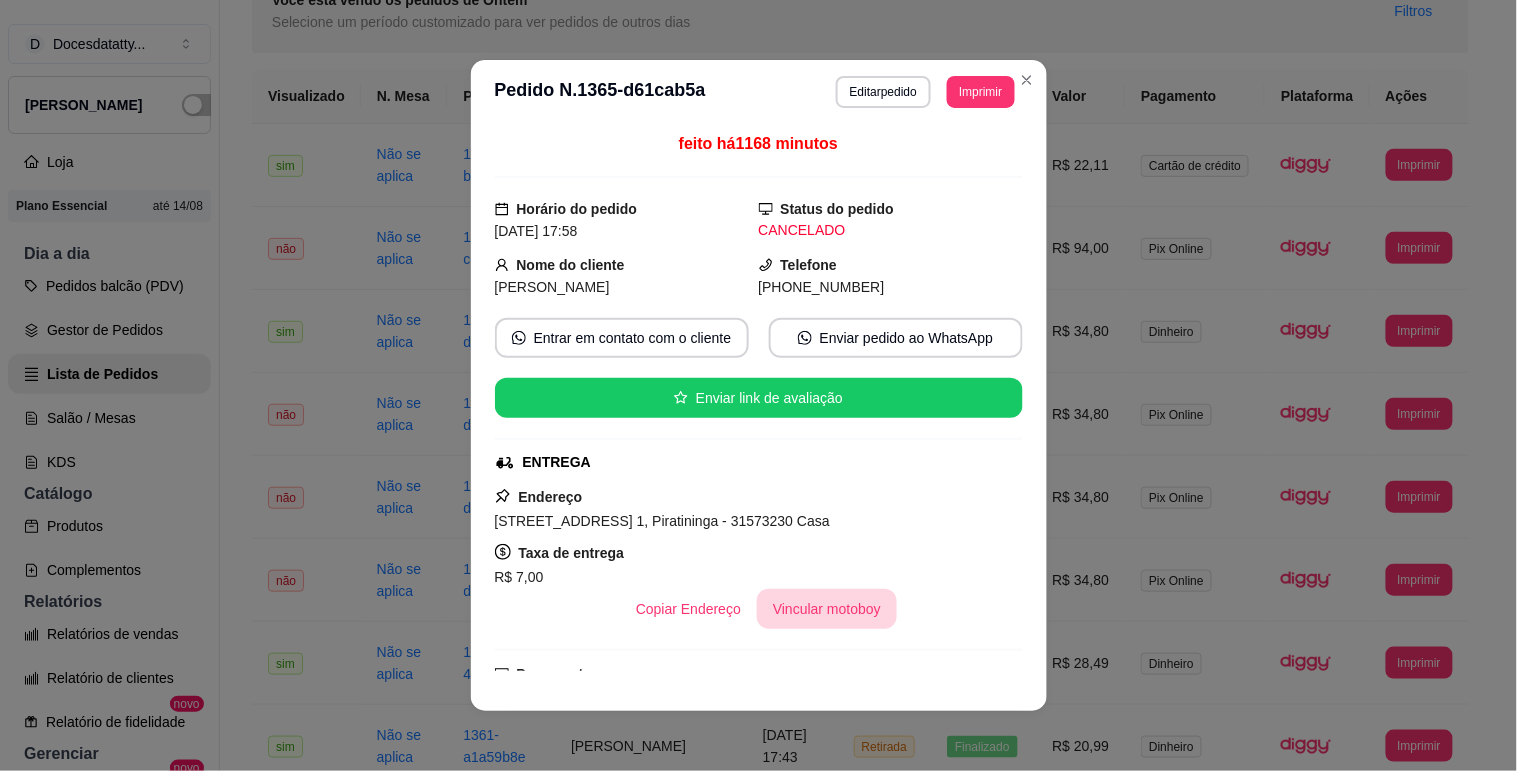 scroll, scrollTop: 241, scrollLeft: 0, axis: vertical 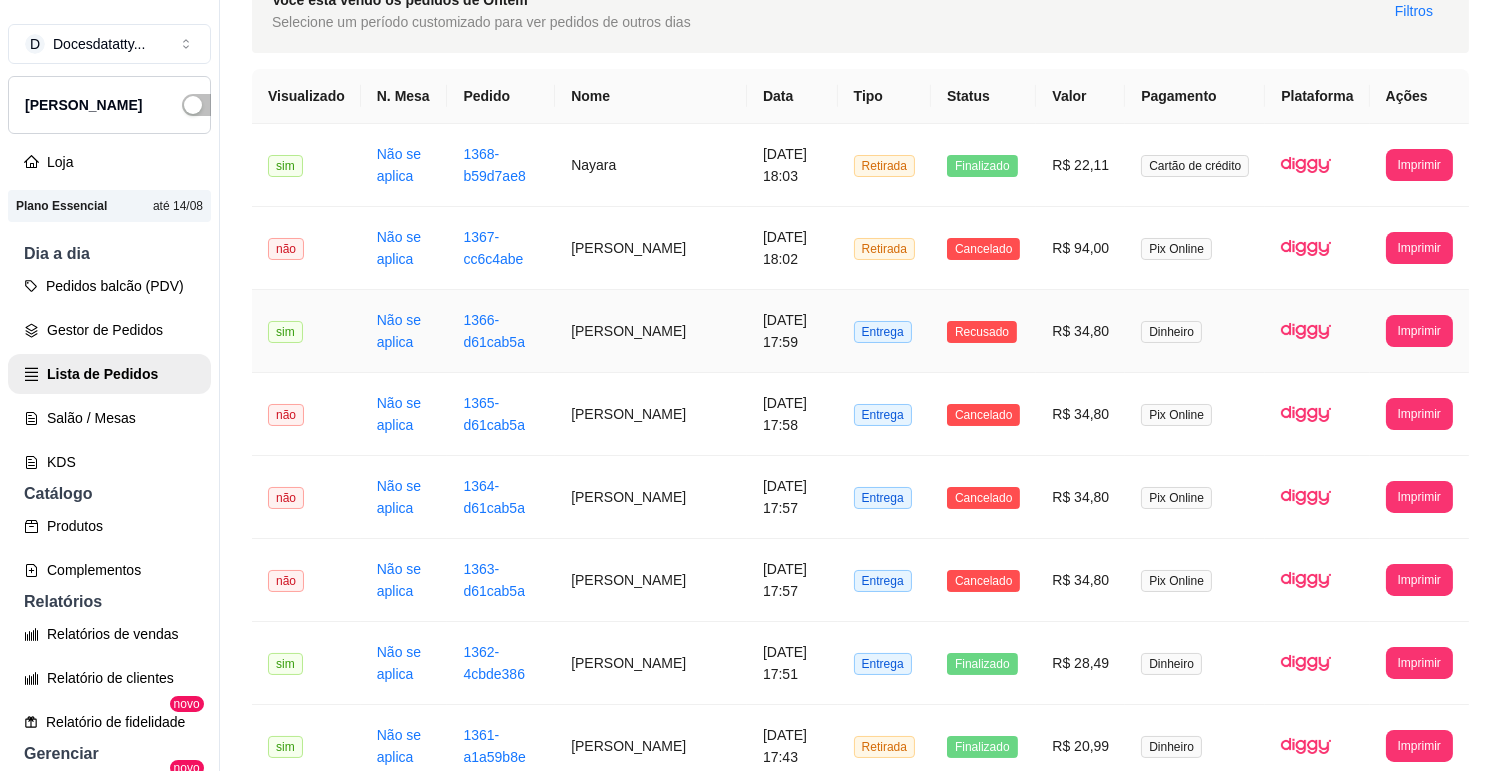 click on "[DATE] 17:59" at bounding box center (792, 331) 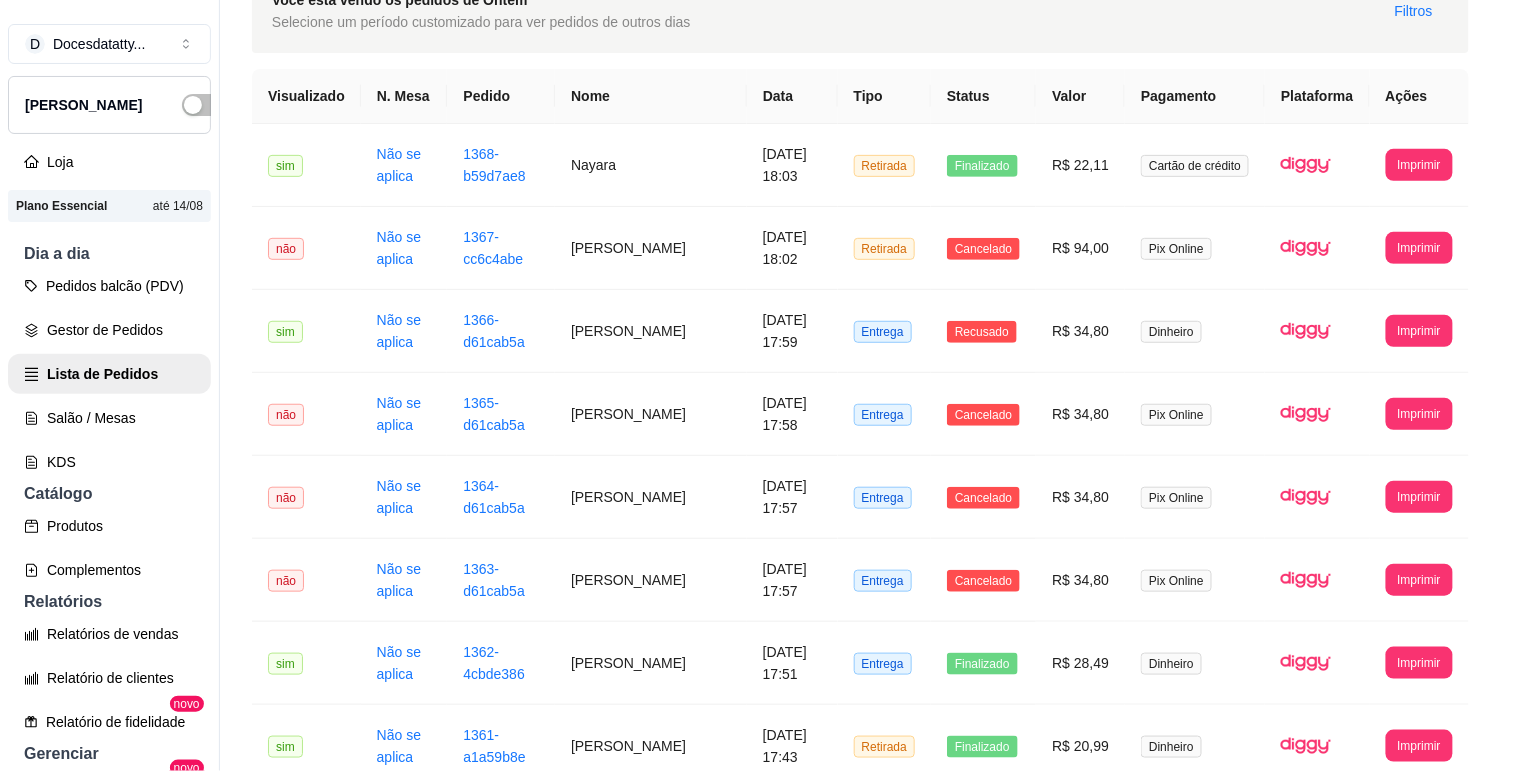 scroll, scrollTop: 281, scrollLeft: 0, axis: vertical 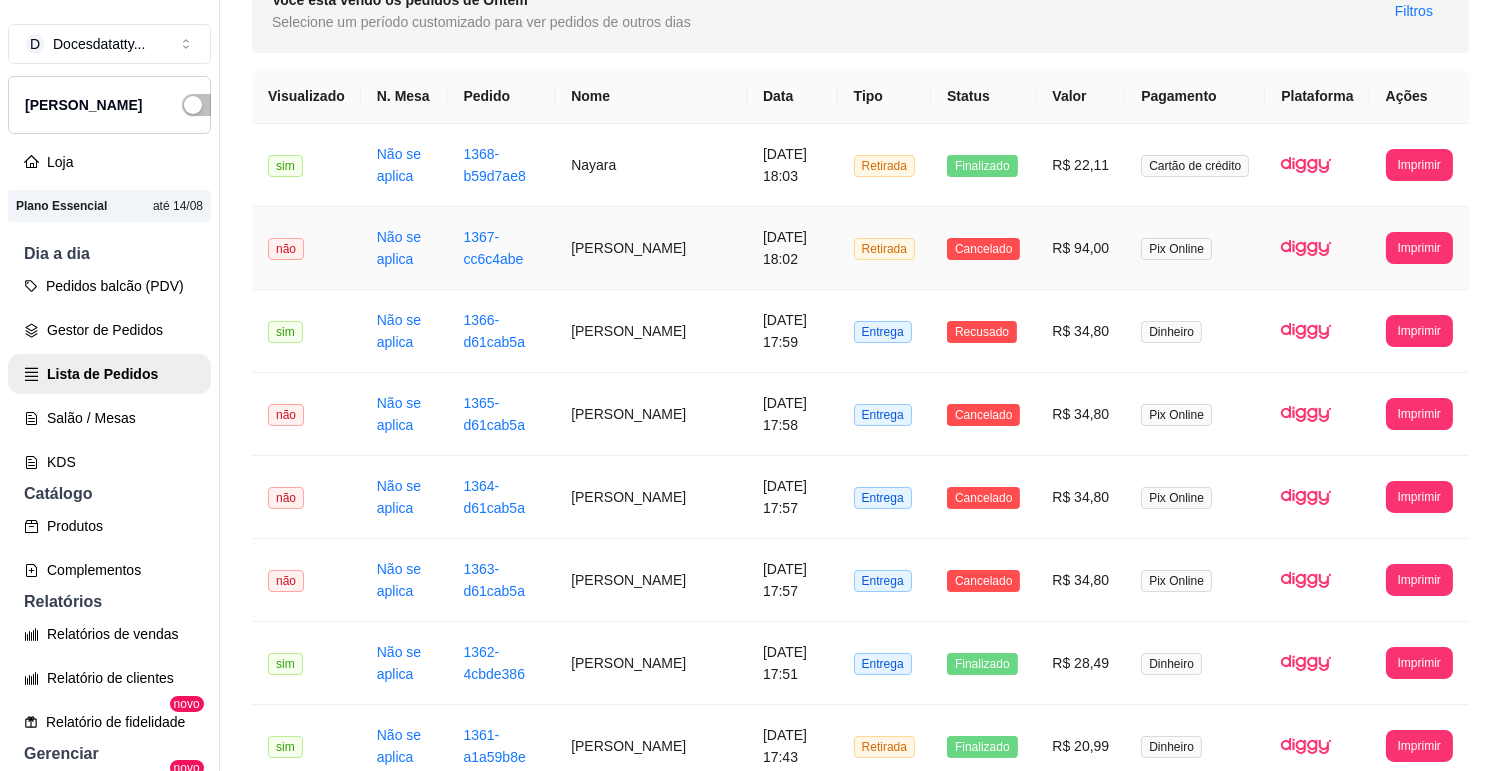 click on "[PERSON_NAME]" at bounding box center [651, 248] 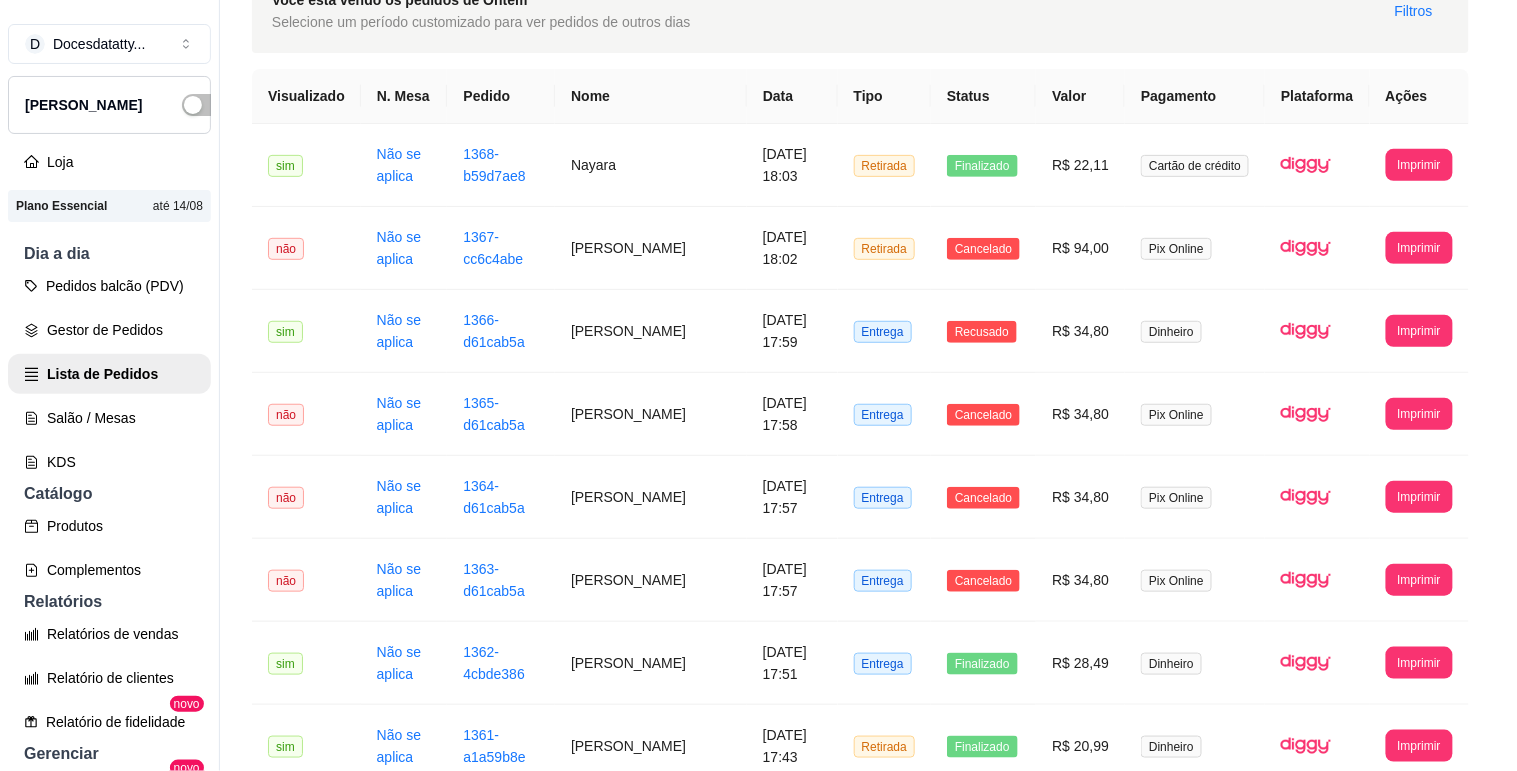 scroll, scrollTop: 146, scrollLeft: 0, axis: vertical 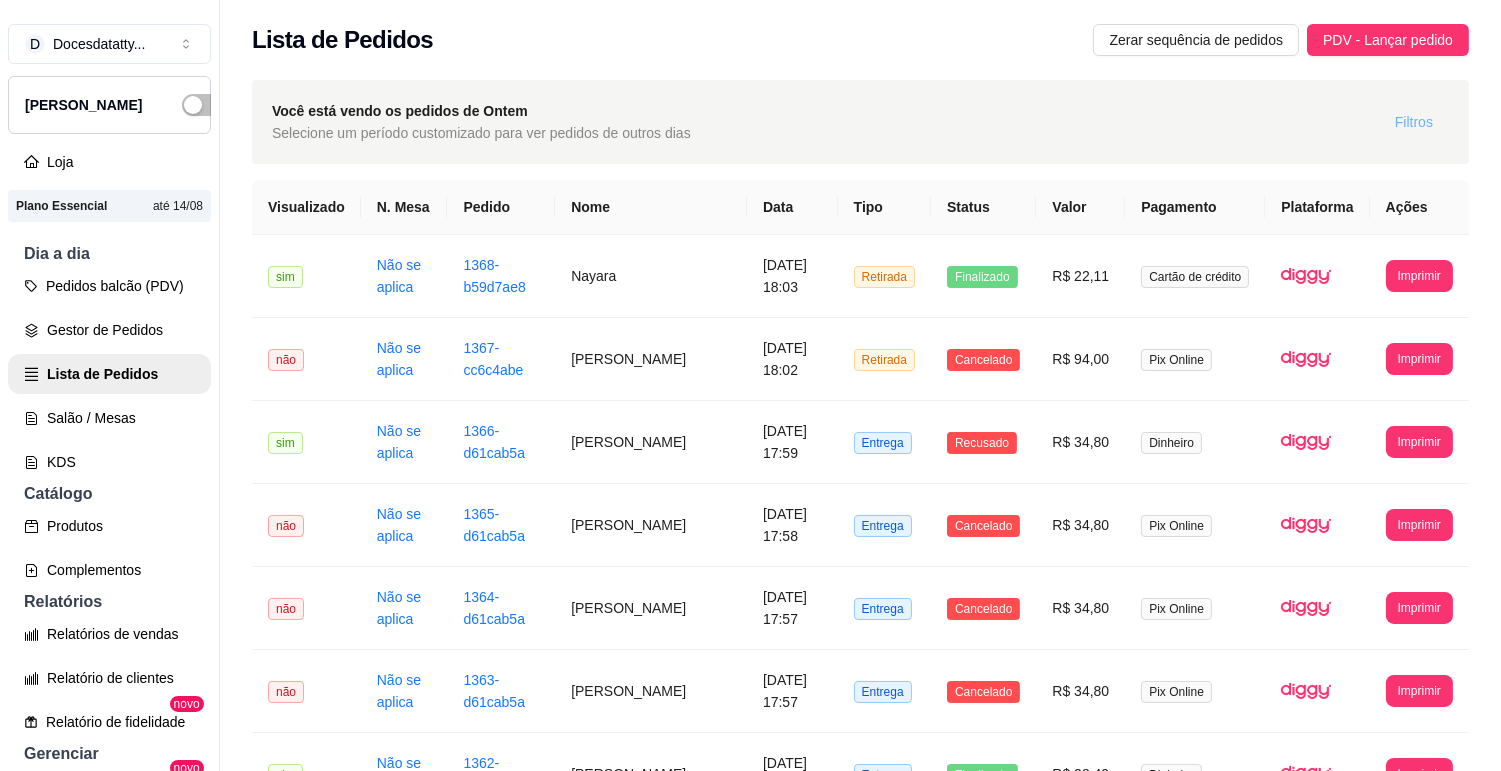 click on "Filtros" at bounding box center [1414, 122] 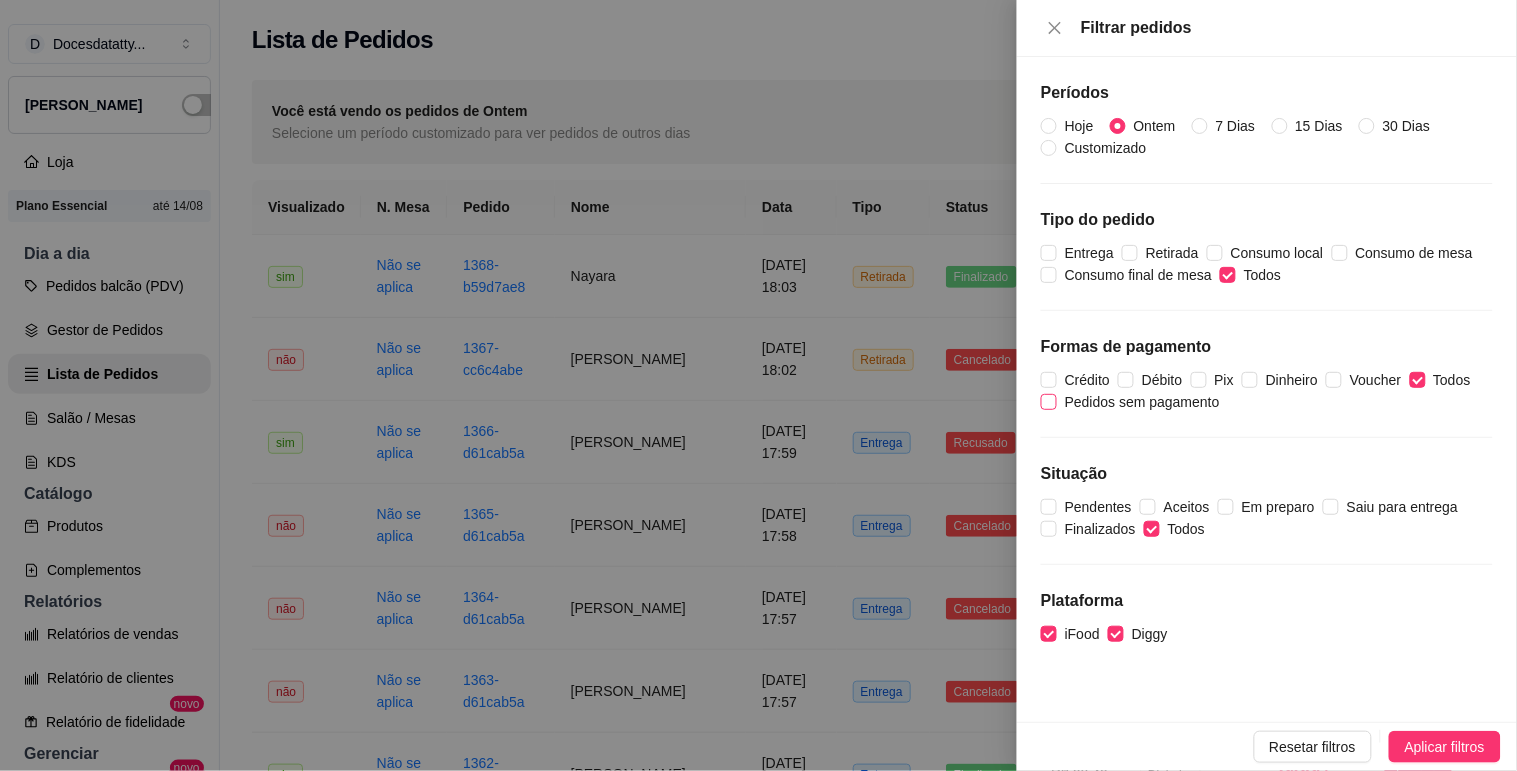 click on "Pedidos sem pagamento" at bounding box center [1142, 402] 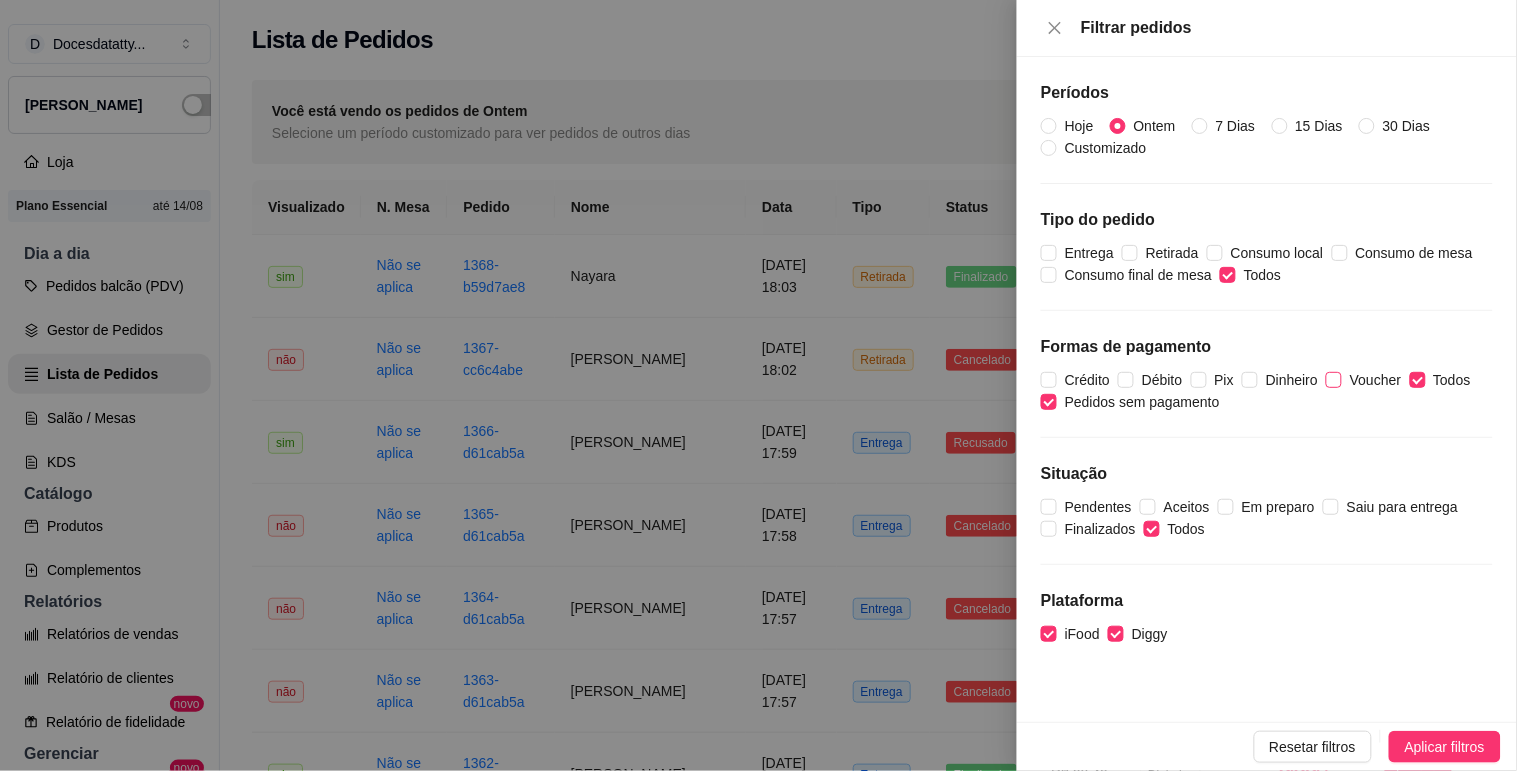 click on "Voucher" at bounding box center [1375, 380] 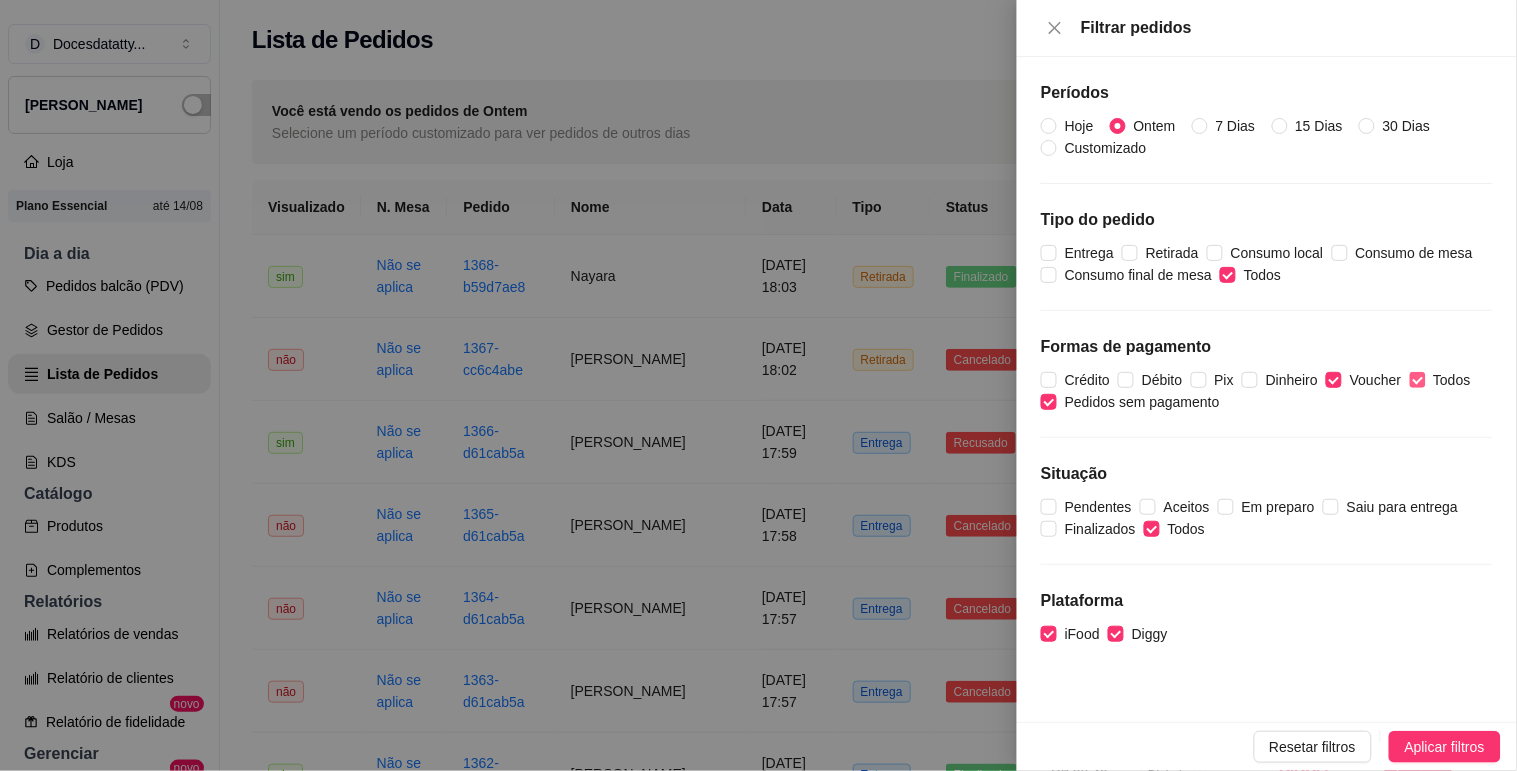 click on "Todos" at bounding box center [1418, 380] 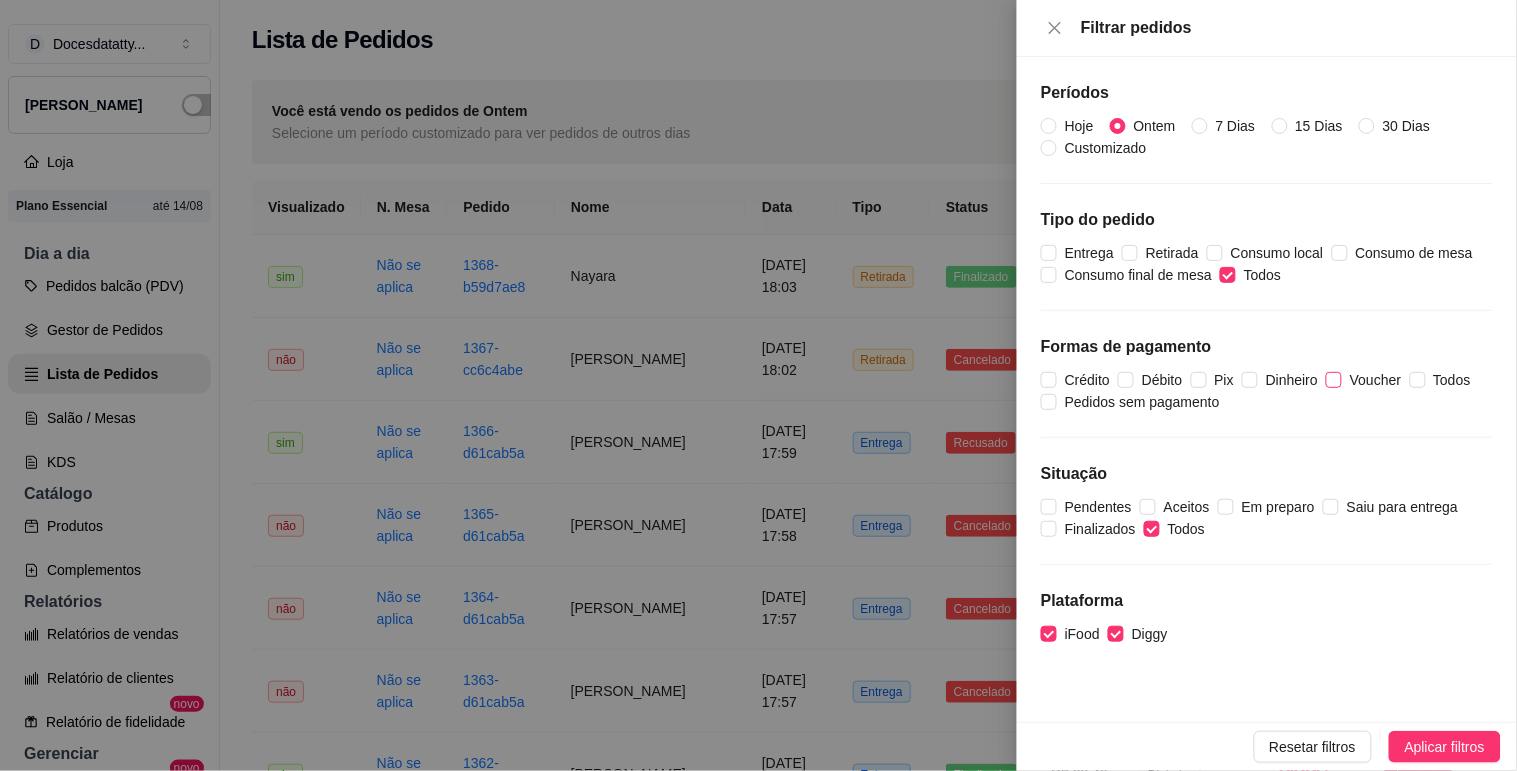 click on "Voucher" at bounding box center [1375, 380] 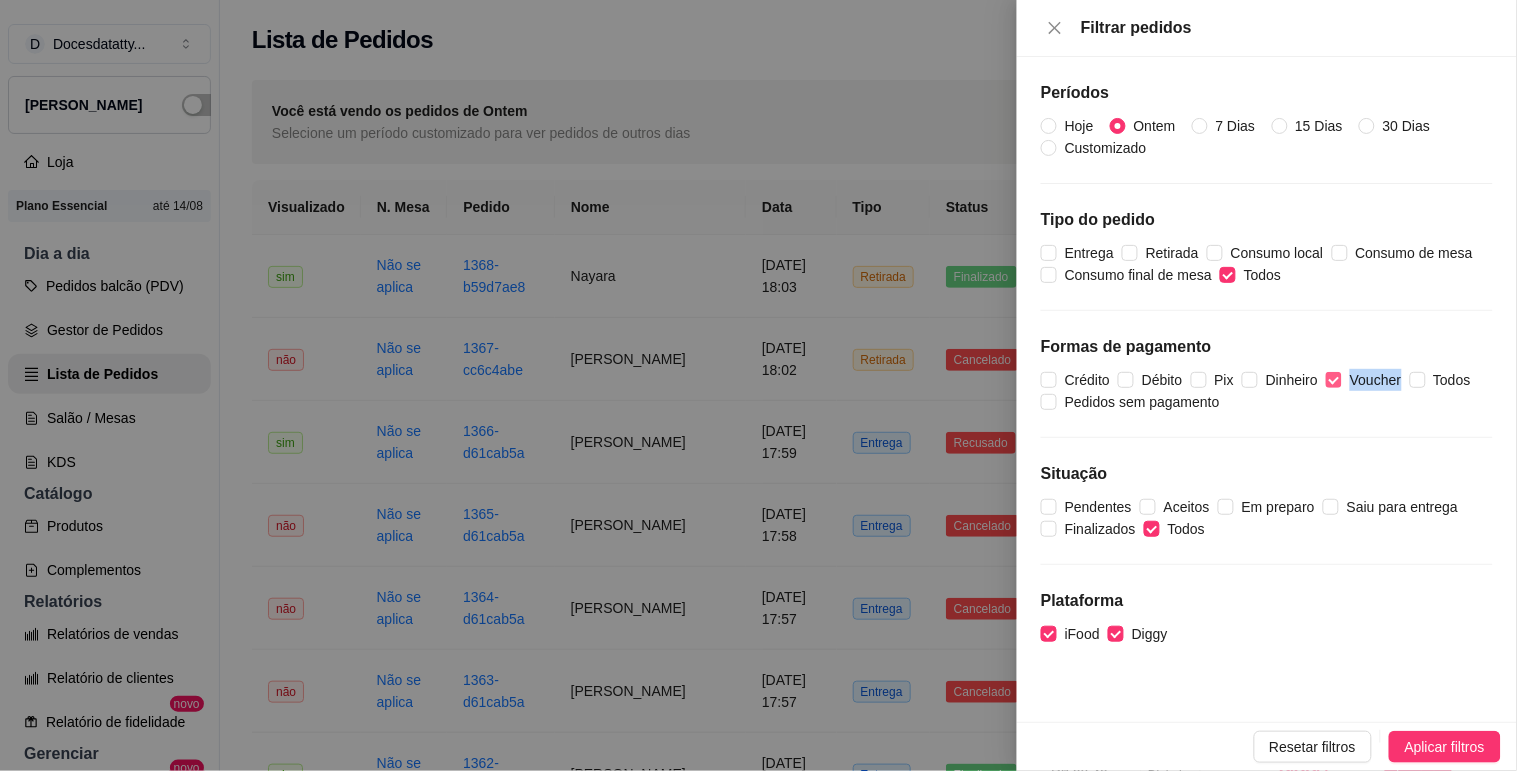 click on "Voucher" at bounding box center [1375, 380] 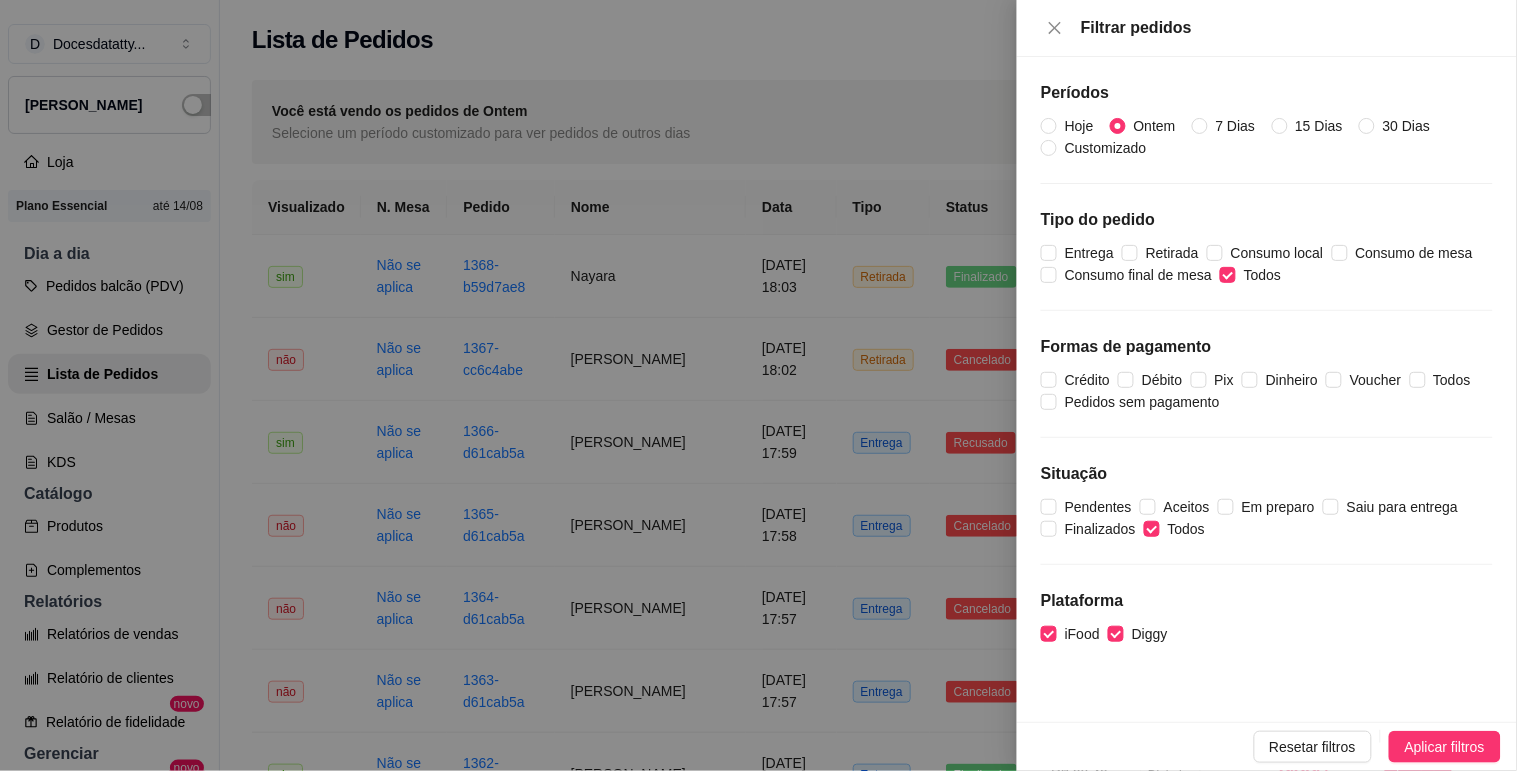 click on "Períodos Hoje Ontem 7 Dias 15 Dias 30 Dias Customizado Tipo do pedido Entrega Retirada Consumo local Consumo de mesa Consumo final de mesa Todos Formas de pagamento Crédito Débito Pix Dinheiro Voucher Todos Pedidos sem pagamento Situação Pendentes Aceitos Em preparo Saiu para entrega Finalizados Todos Plataforma iFood Diggy" at bounding box center [1267, 389] 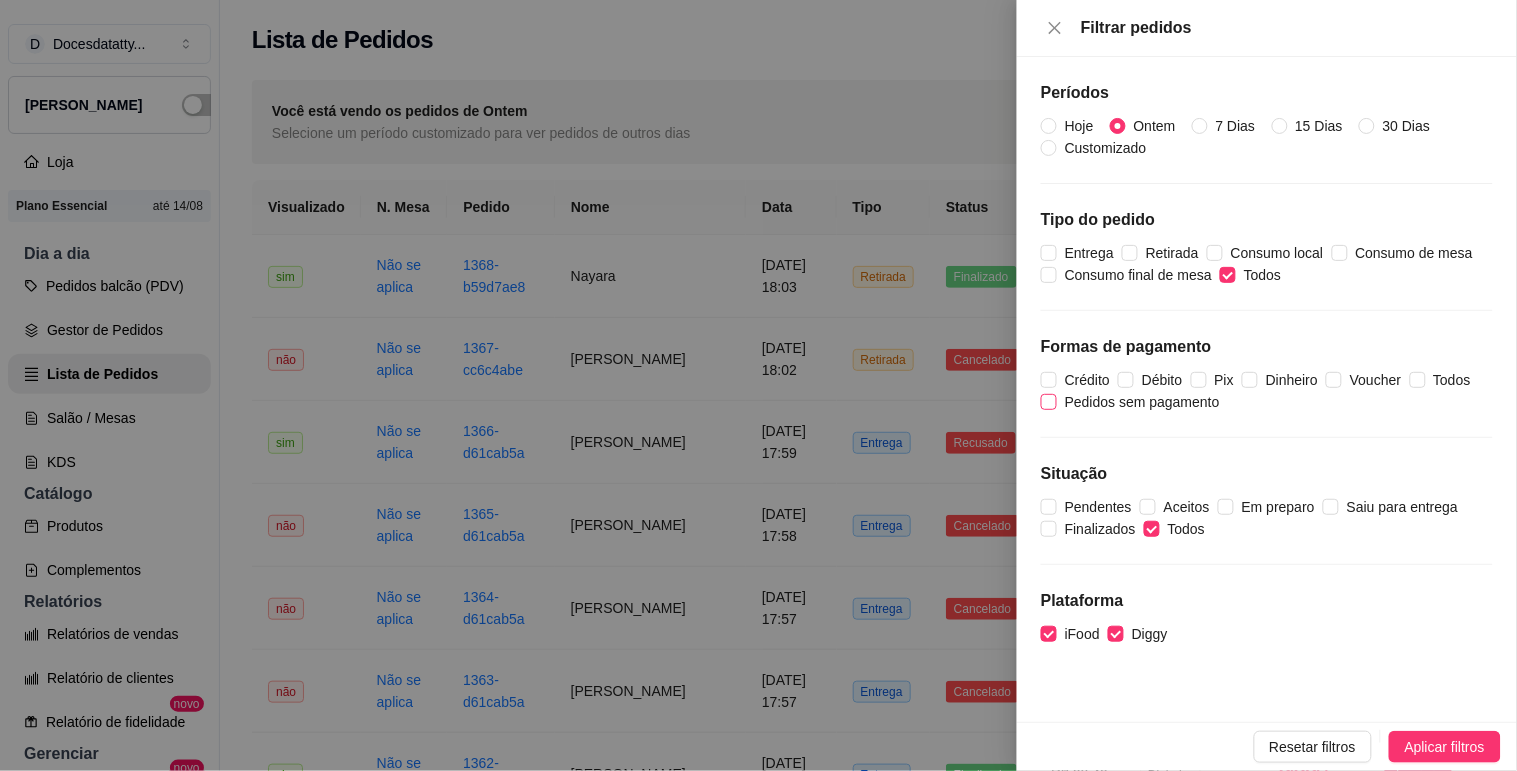 click on "Pedidos sem pagamento" at bounding box center [1142, 402] 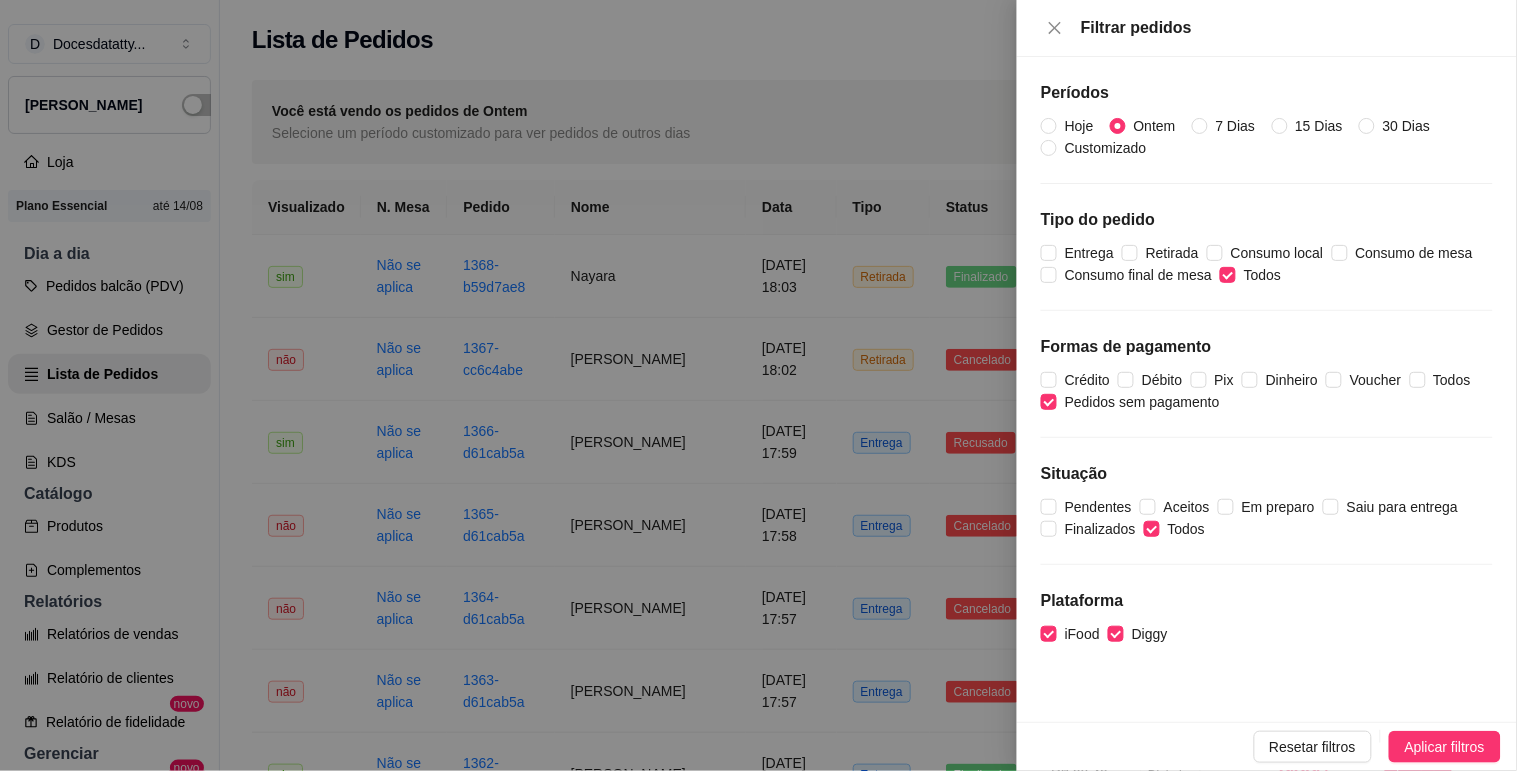 click on "Aplicar filtros" at bounding box center [1445, 747] 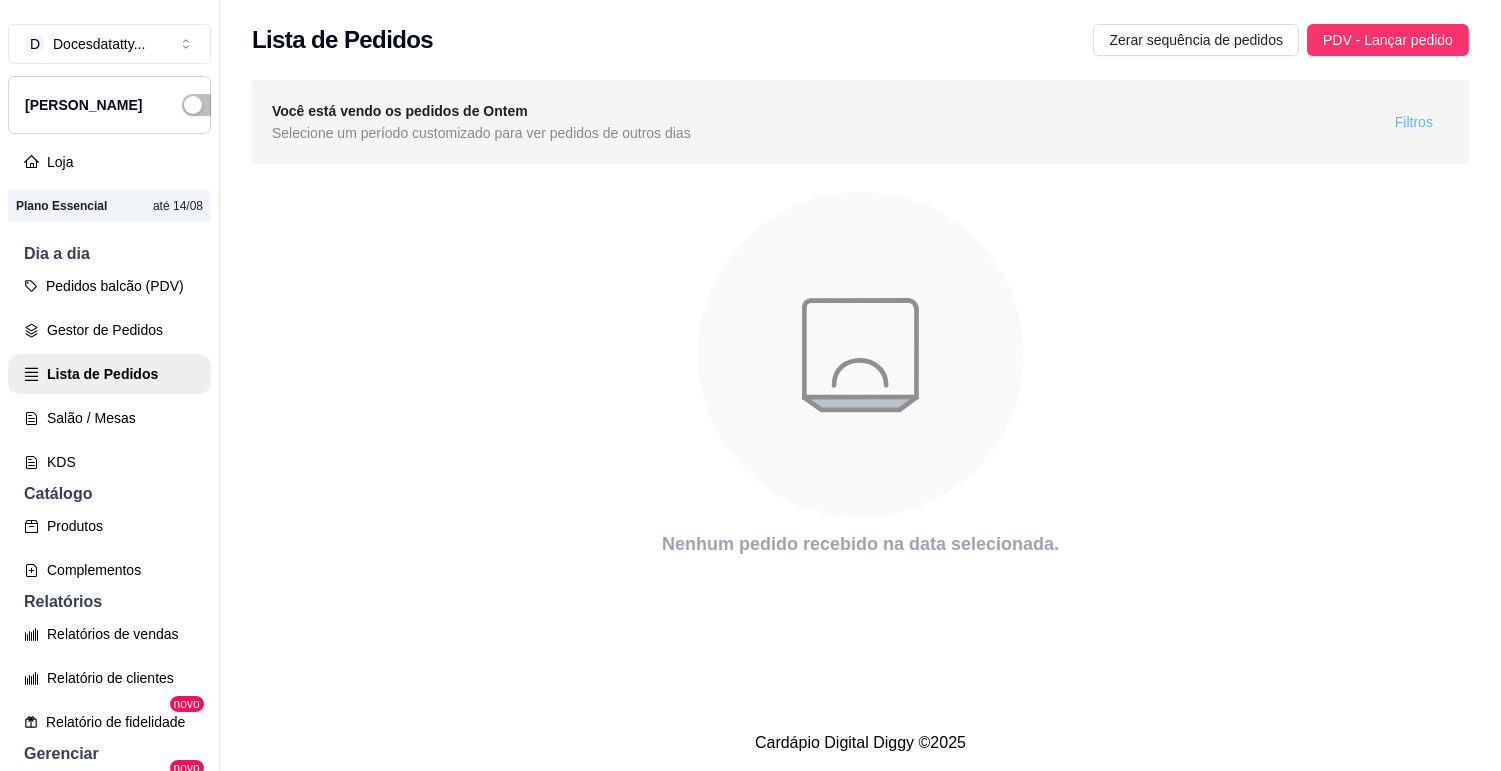 click on "Filtros" at bounding box center [1414, 122] 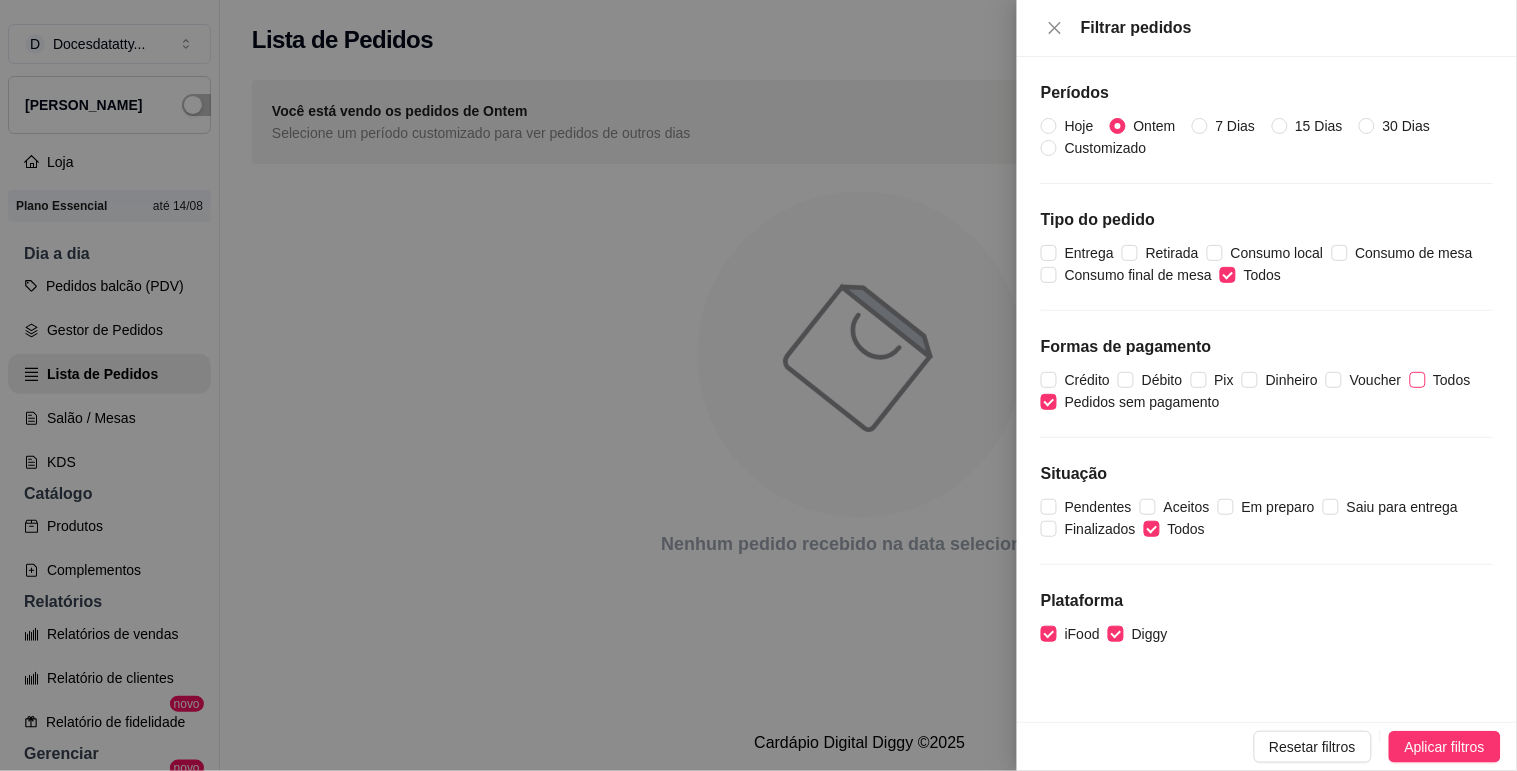 click on "Todos" at bounding box center [1418, 380] 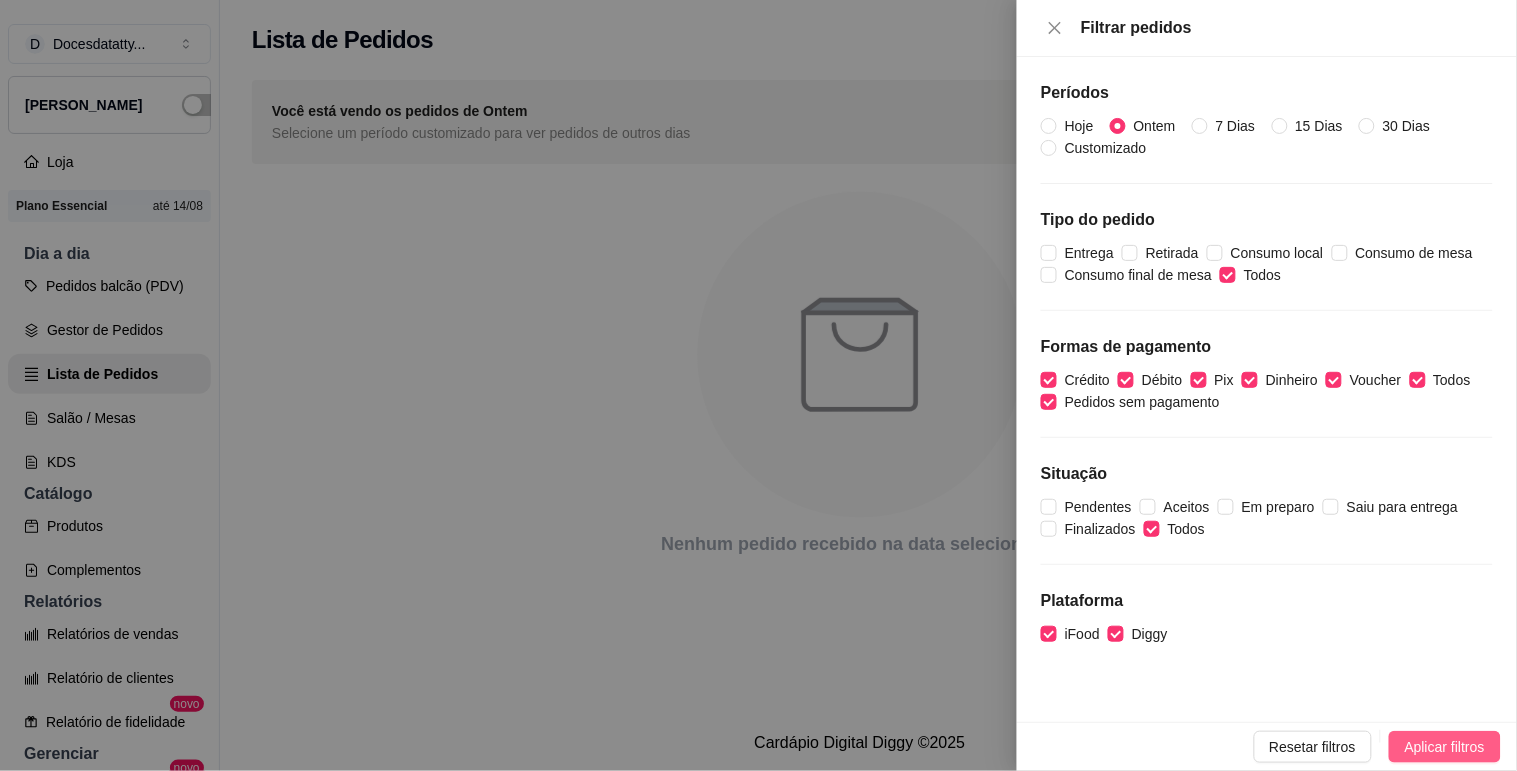 click on "Aplicar filtros" at bounding box center [1445, 747] 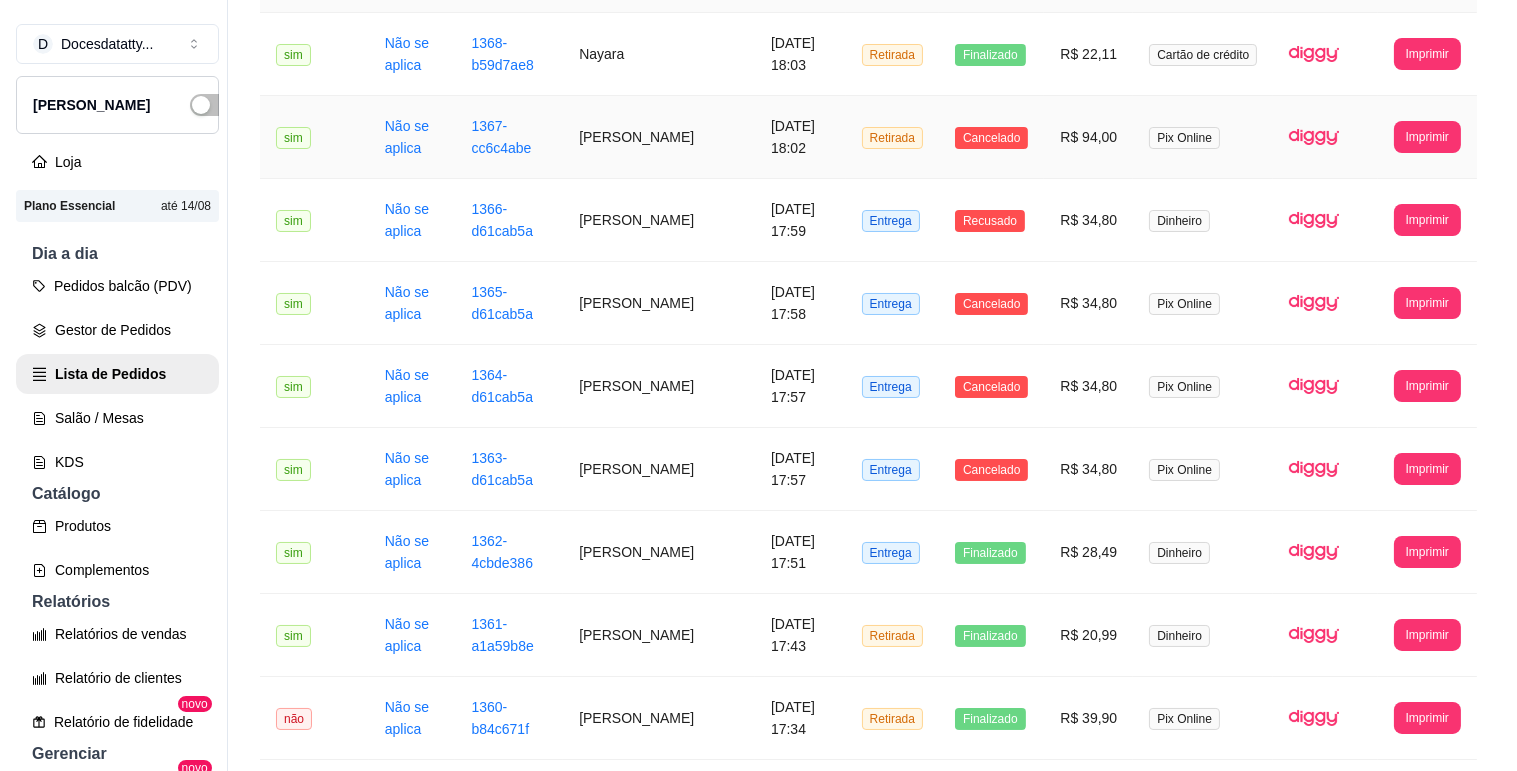 scroll, scrollTop: 444, scrollLeft: 0, axis: vertical 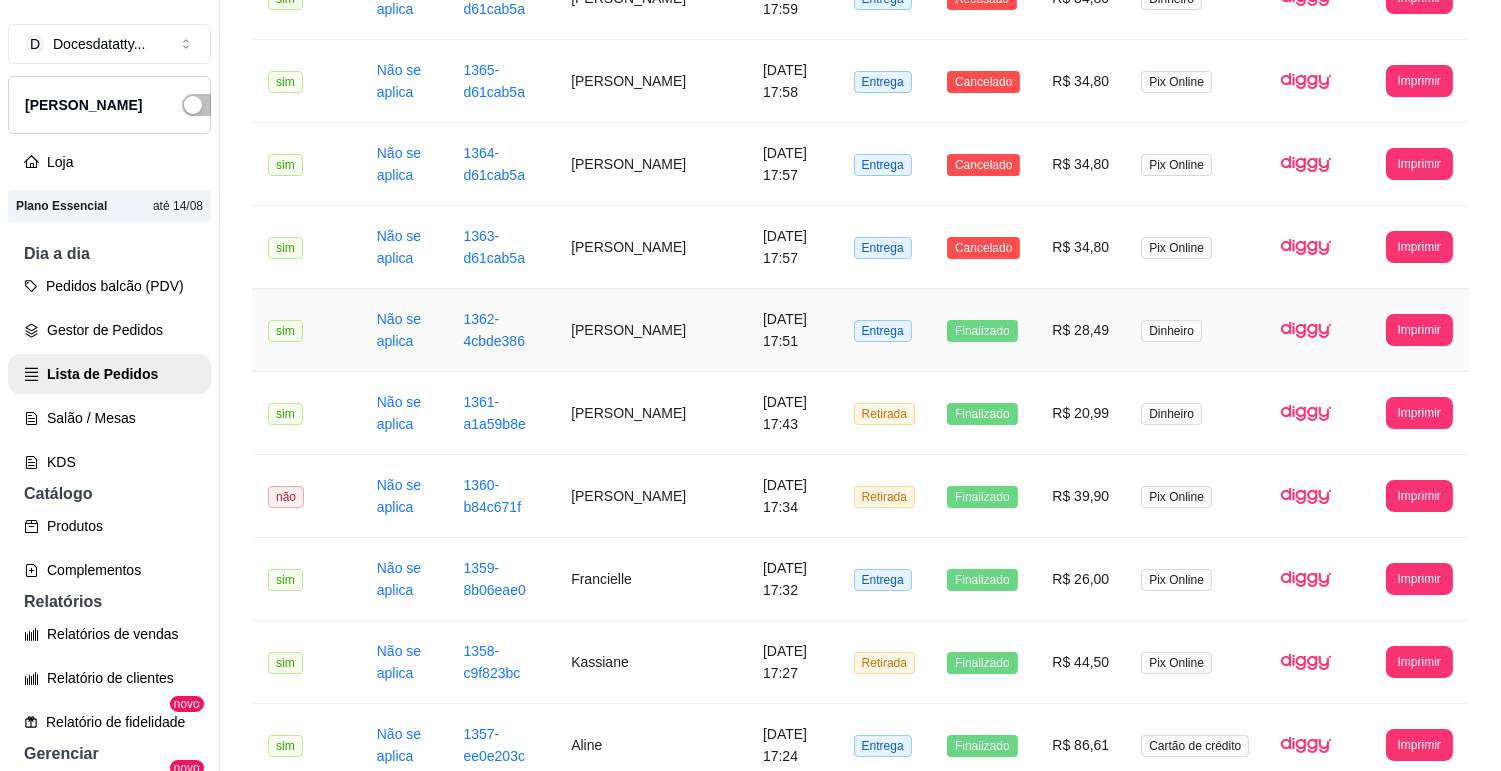 click on "R$ 28,49" at bounding box center (1080, 330) 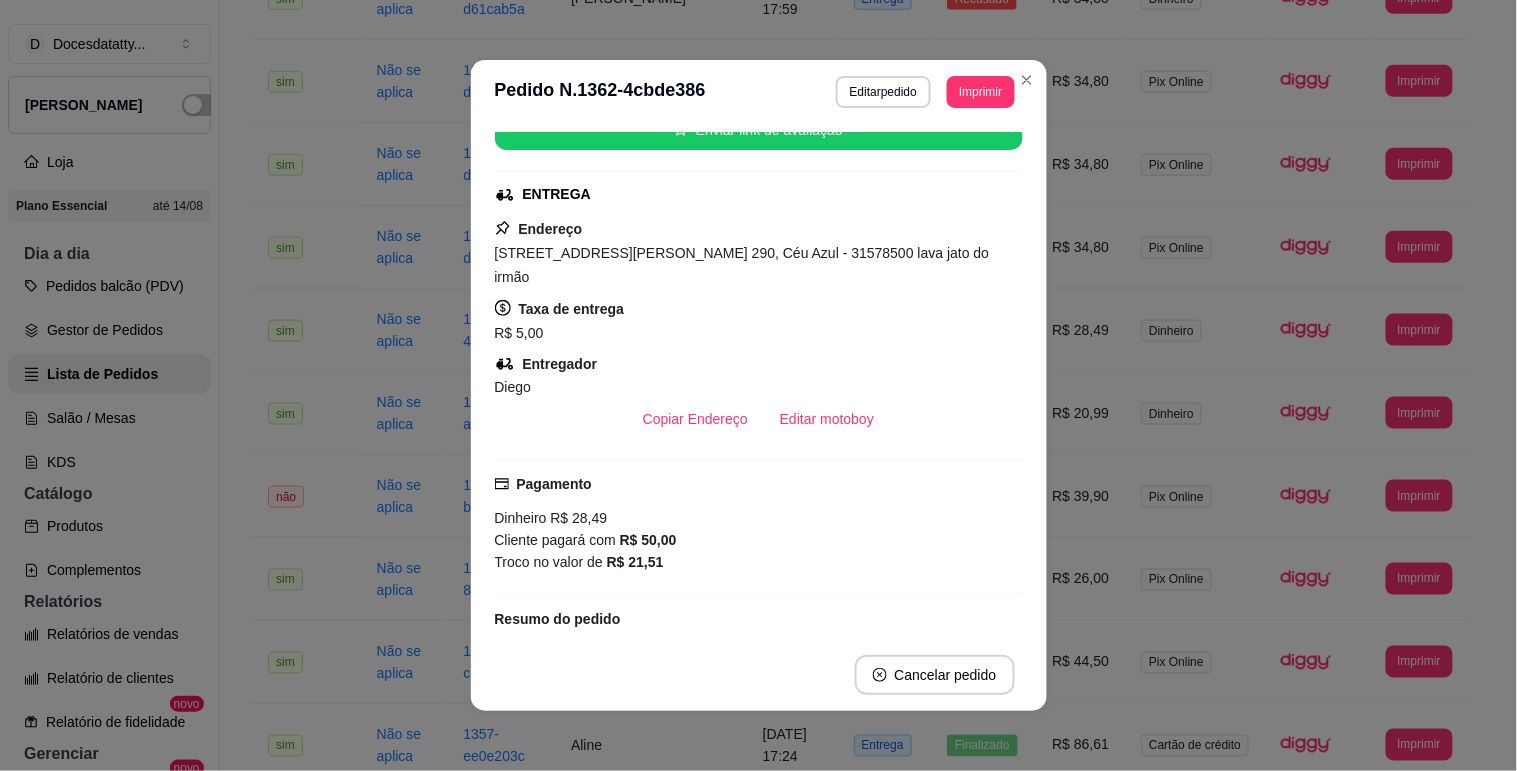 scroll, scrollTop: 332, scrollLeft: 0, axis: vertical 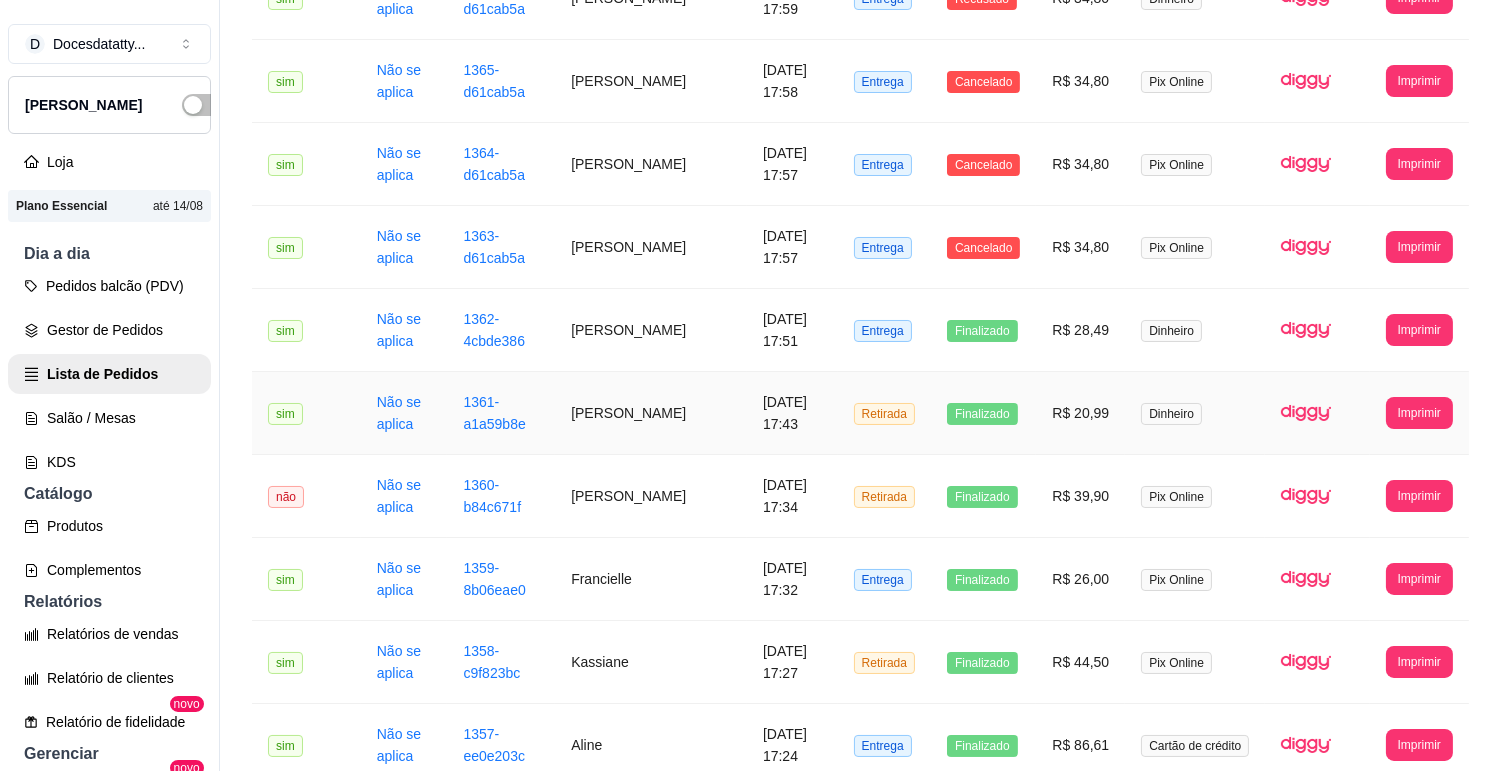 click on "R$ 20,99" at bounding box center (1080, 413) 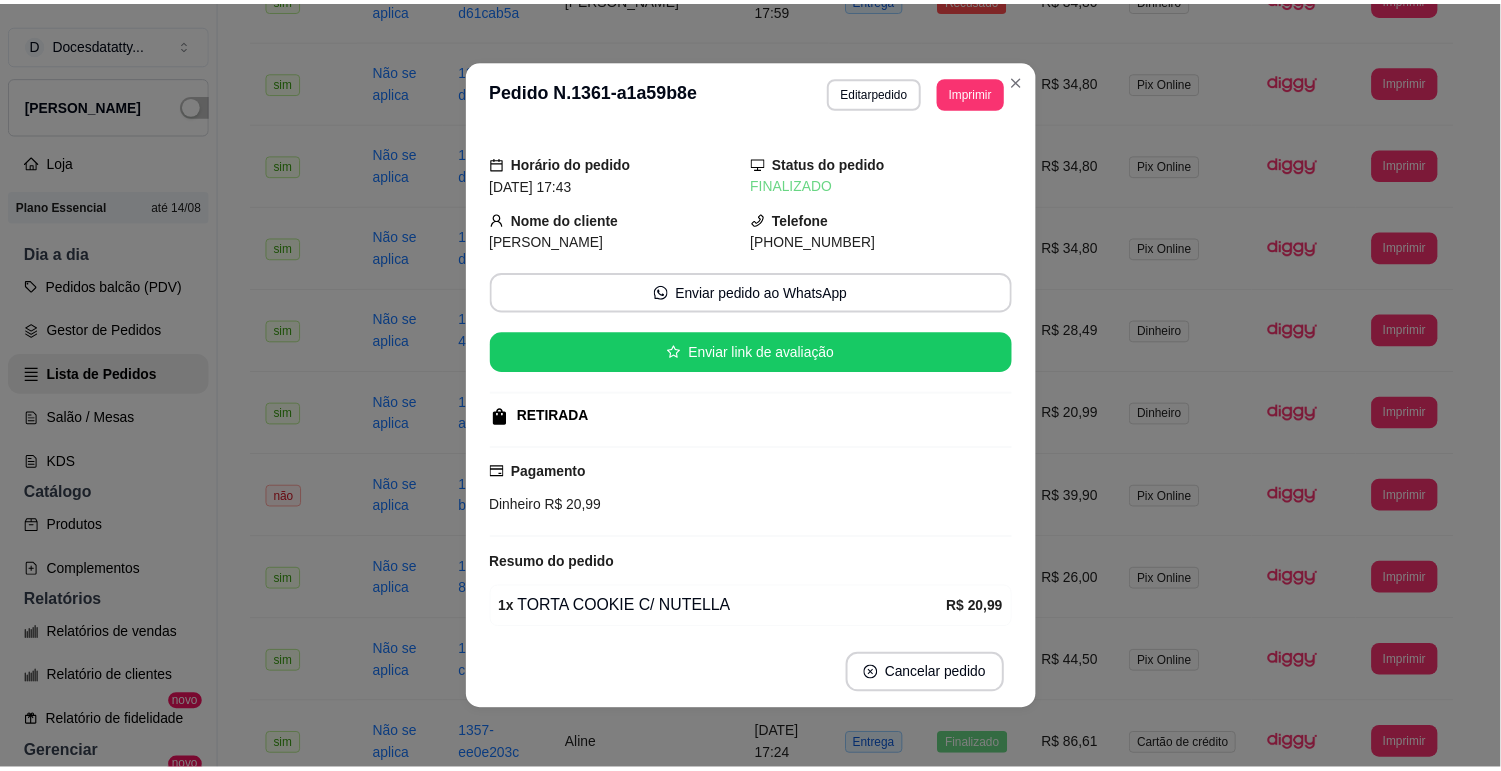 scroll, scrollTop: 78, scrollLeft: 0, axis: vertical 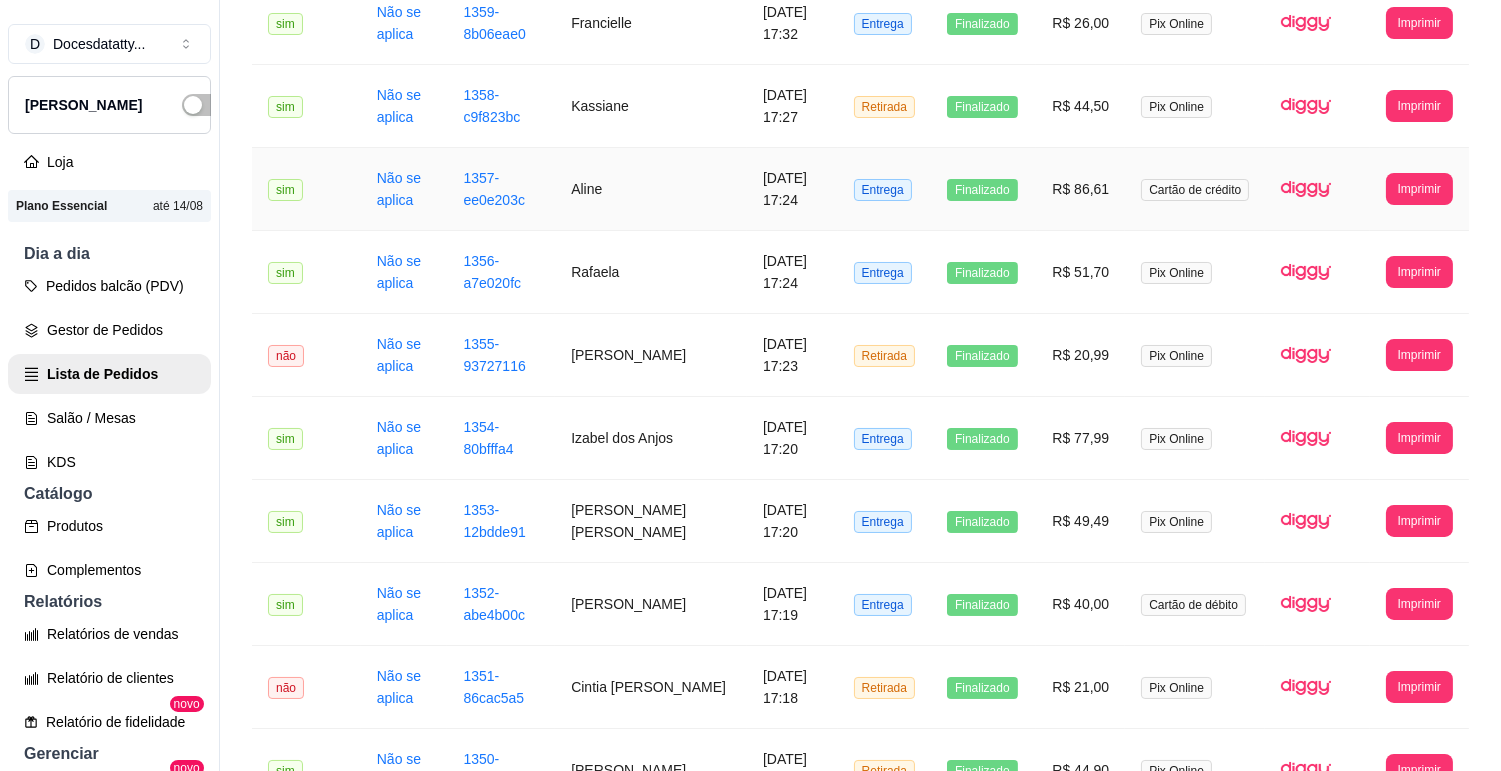 click on "Cartão de crédito" at bounding box center (1195, 190) 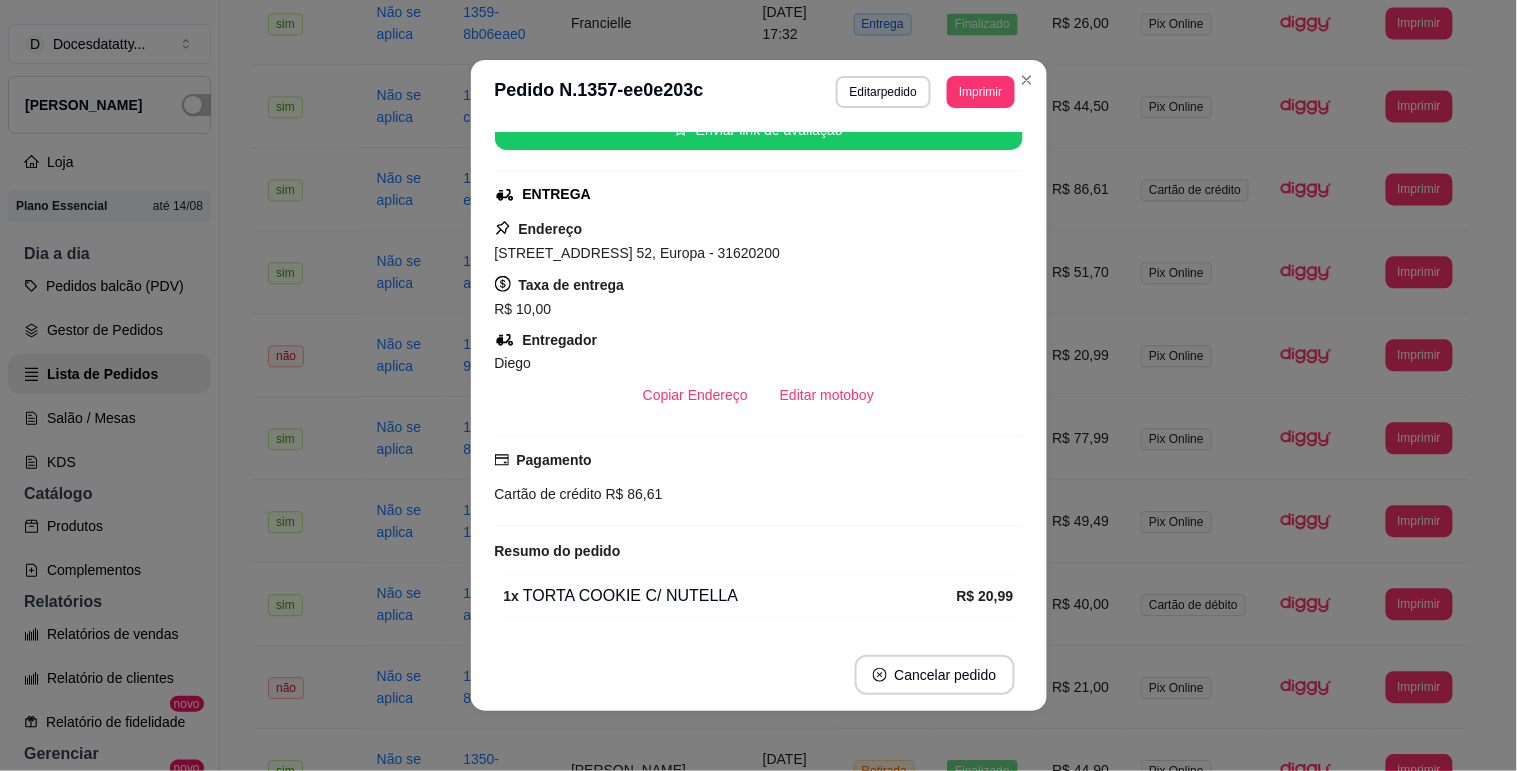 scroll, scrollTop: 413, scrollLeft: 0, axis: vertical 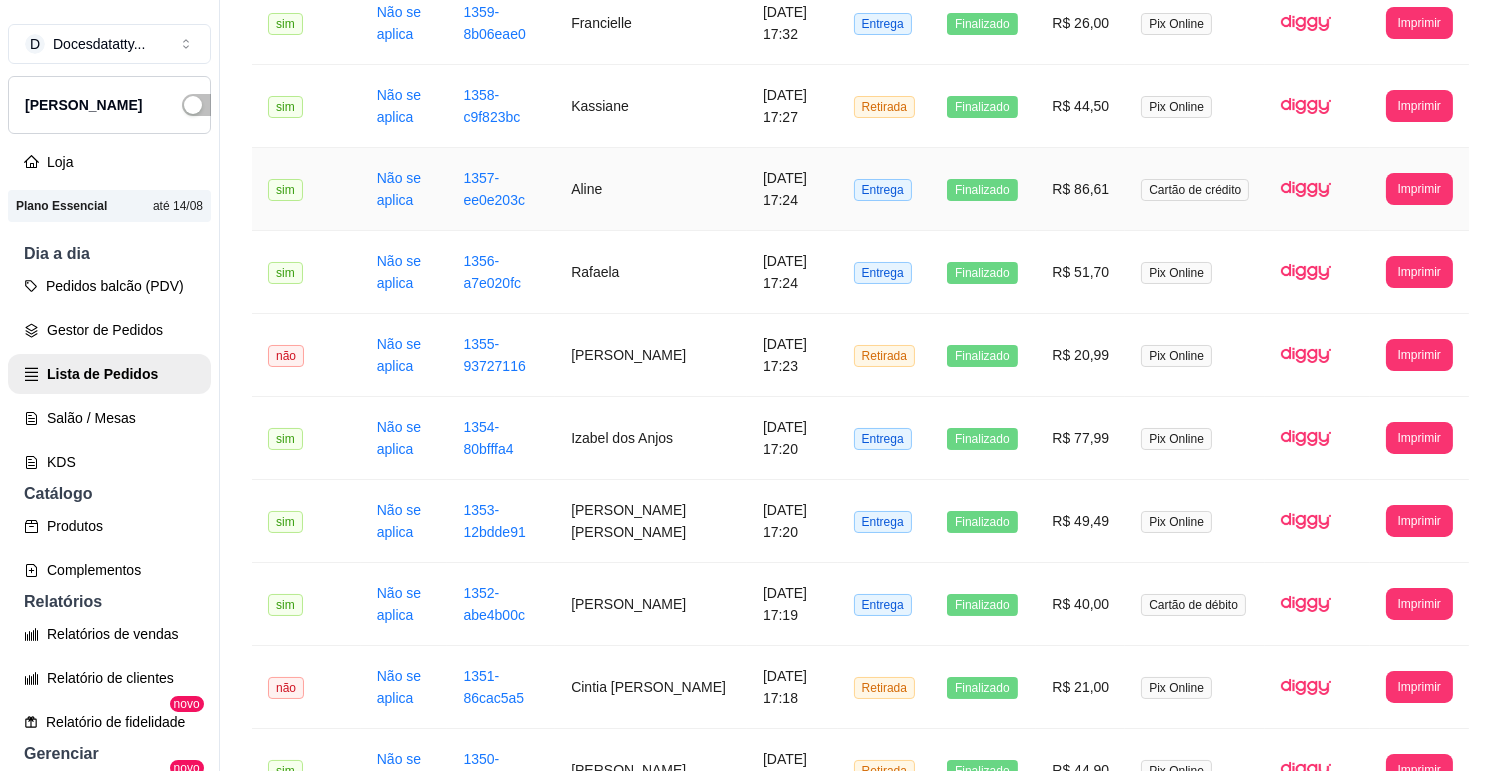click on "R$ 86,61" at bounding box center (1080, 189) 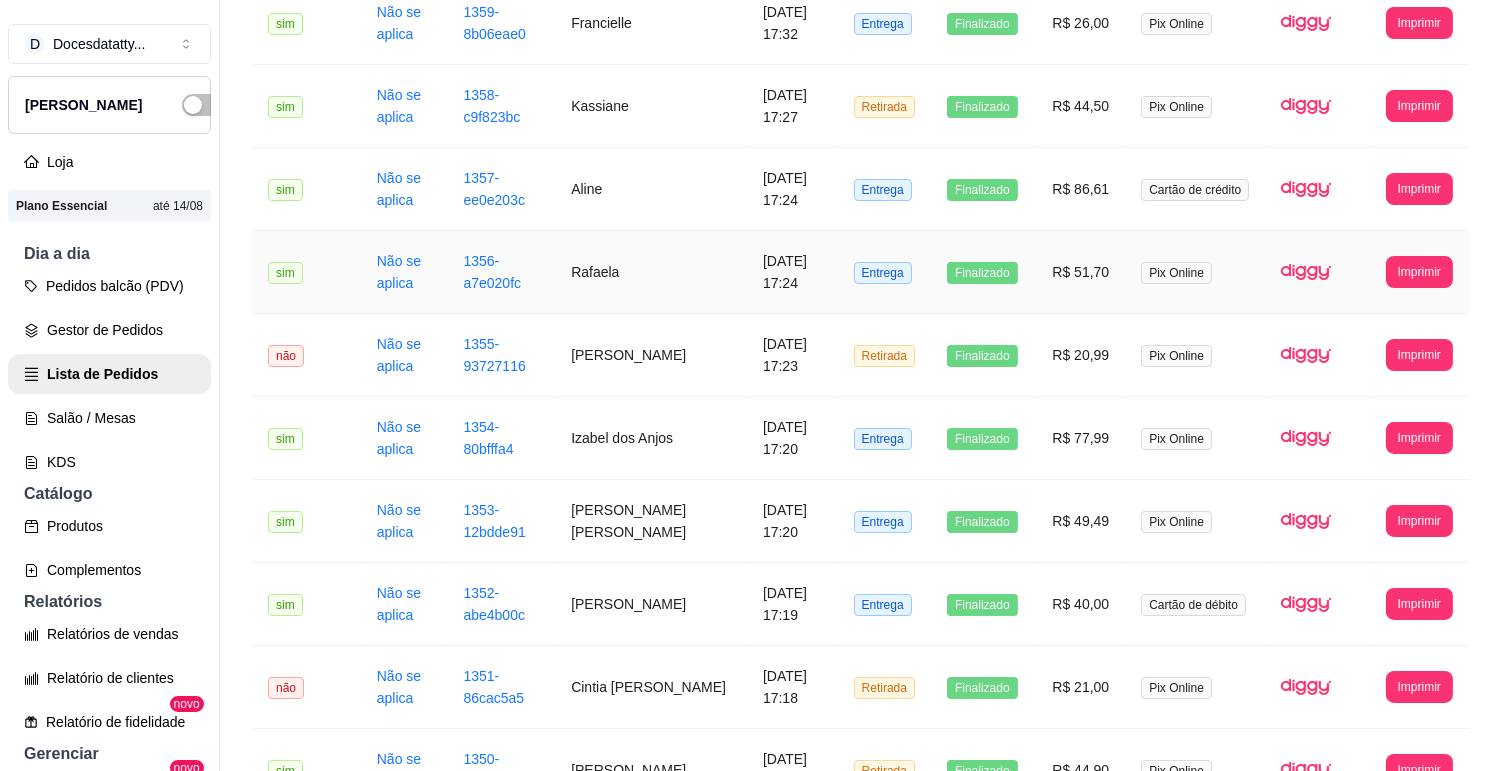 click on "R$ 51,70" at bounding box center [1080, 272] 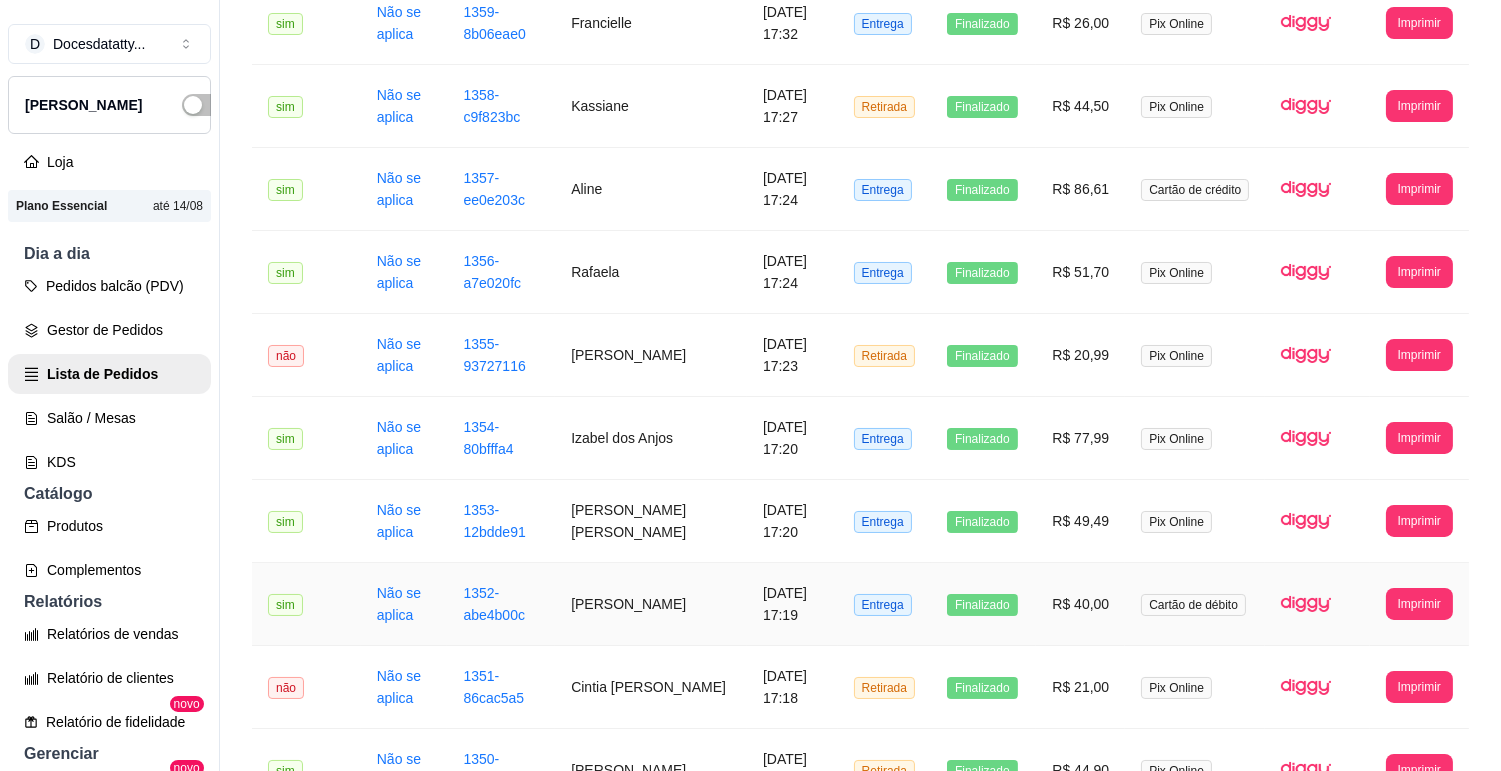 click on "R$ 40,00" at bounding box center [1080, 604] 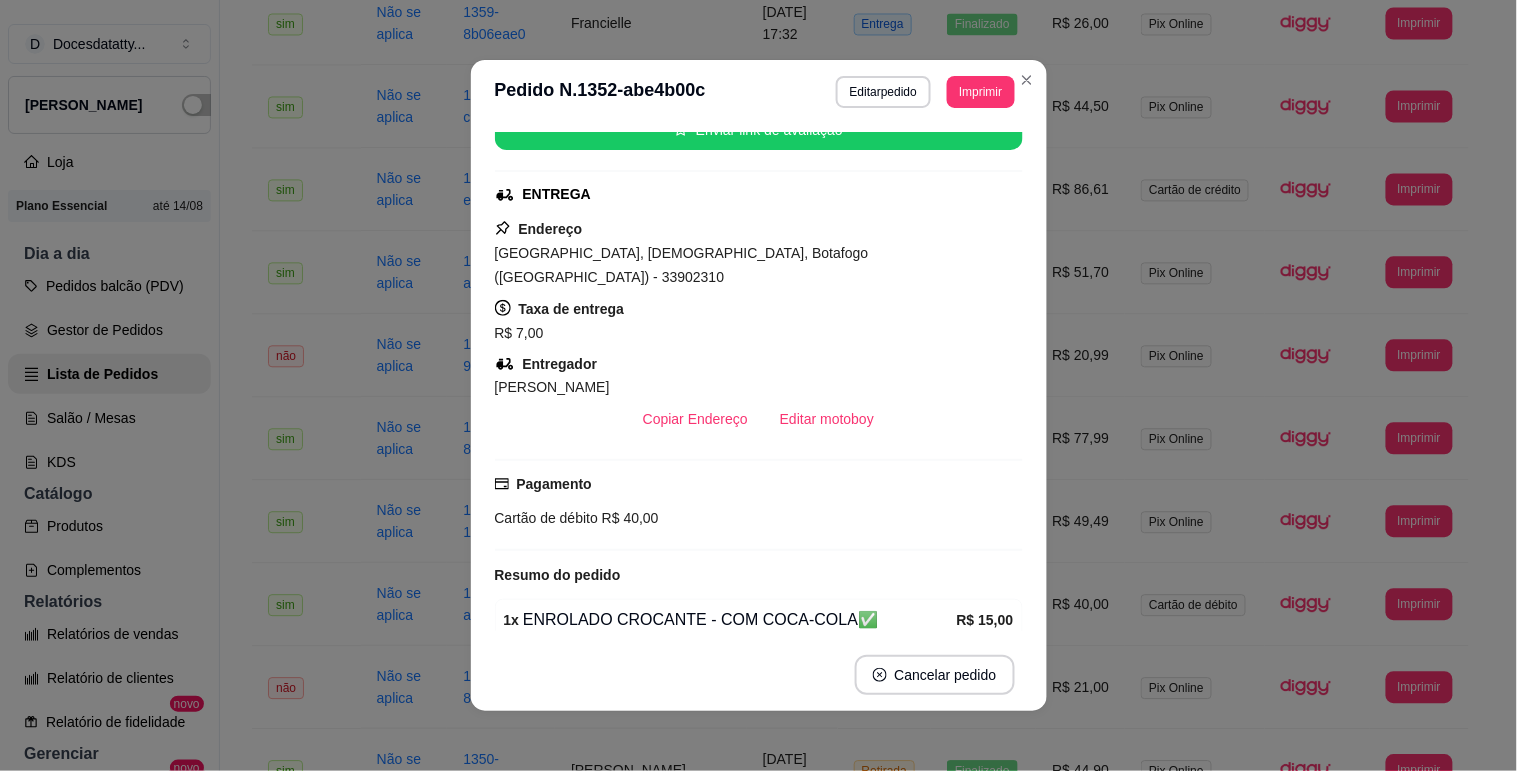 scroll, scrollTop: 351, scrollLeft: 0, axis: vertical 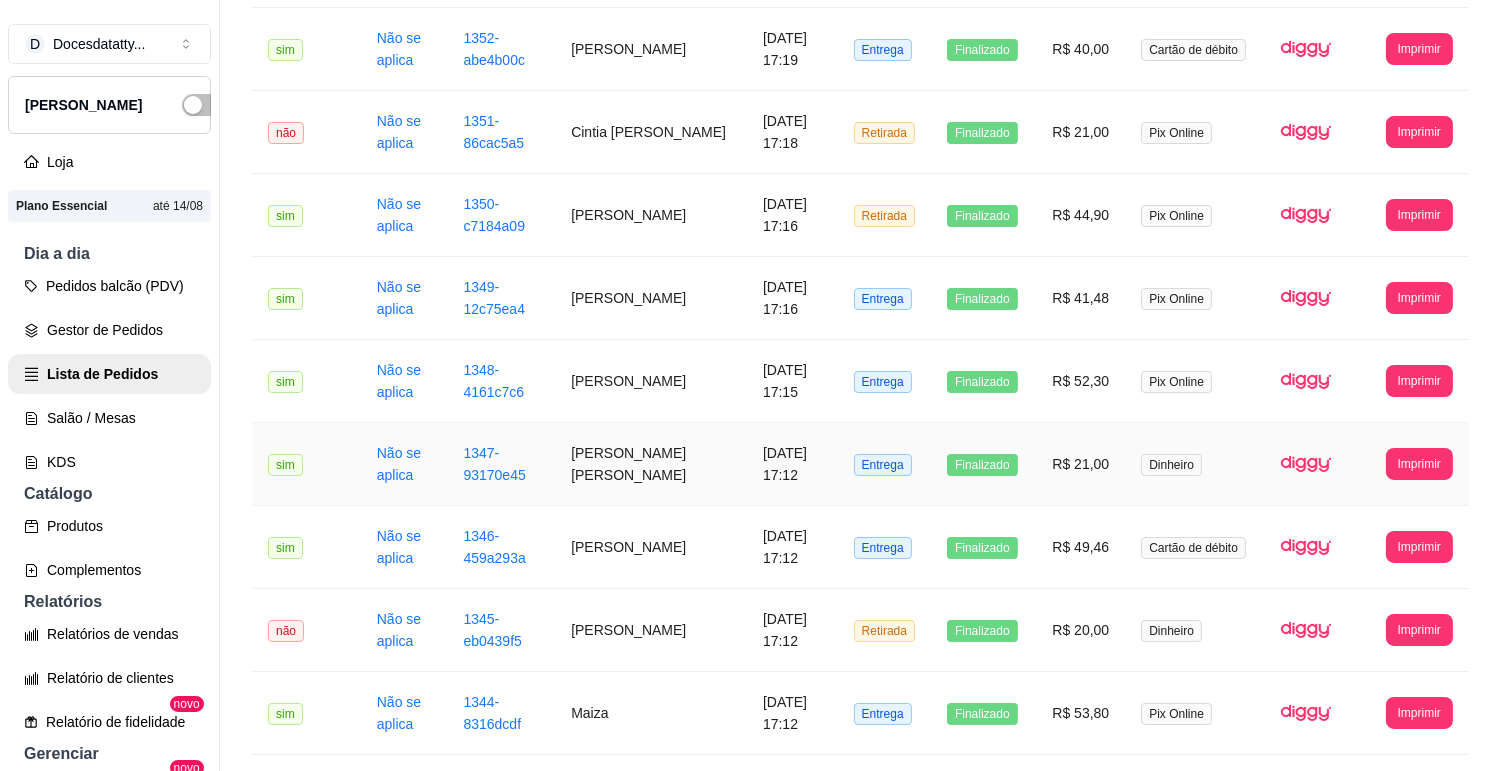 click on "Dinheiro" at bounding box center (1171, 465) 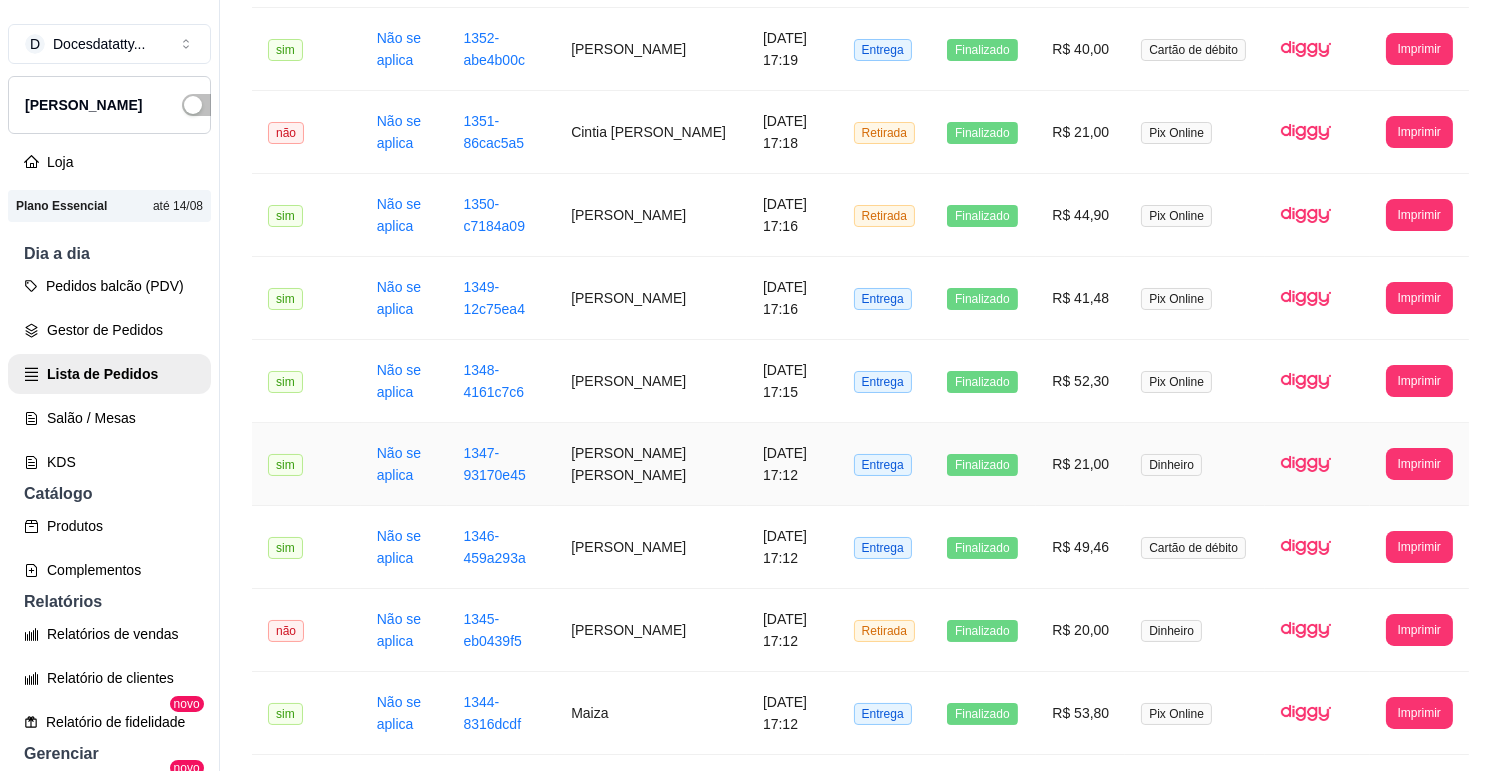 click on "Dinheiro" at bounding box center [1195, 464] 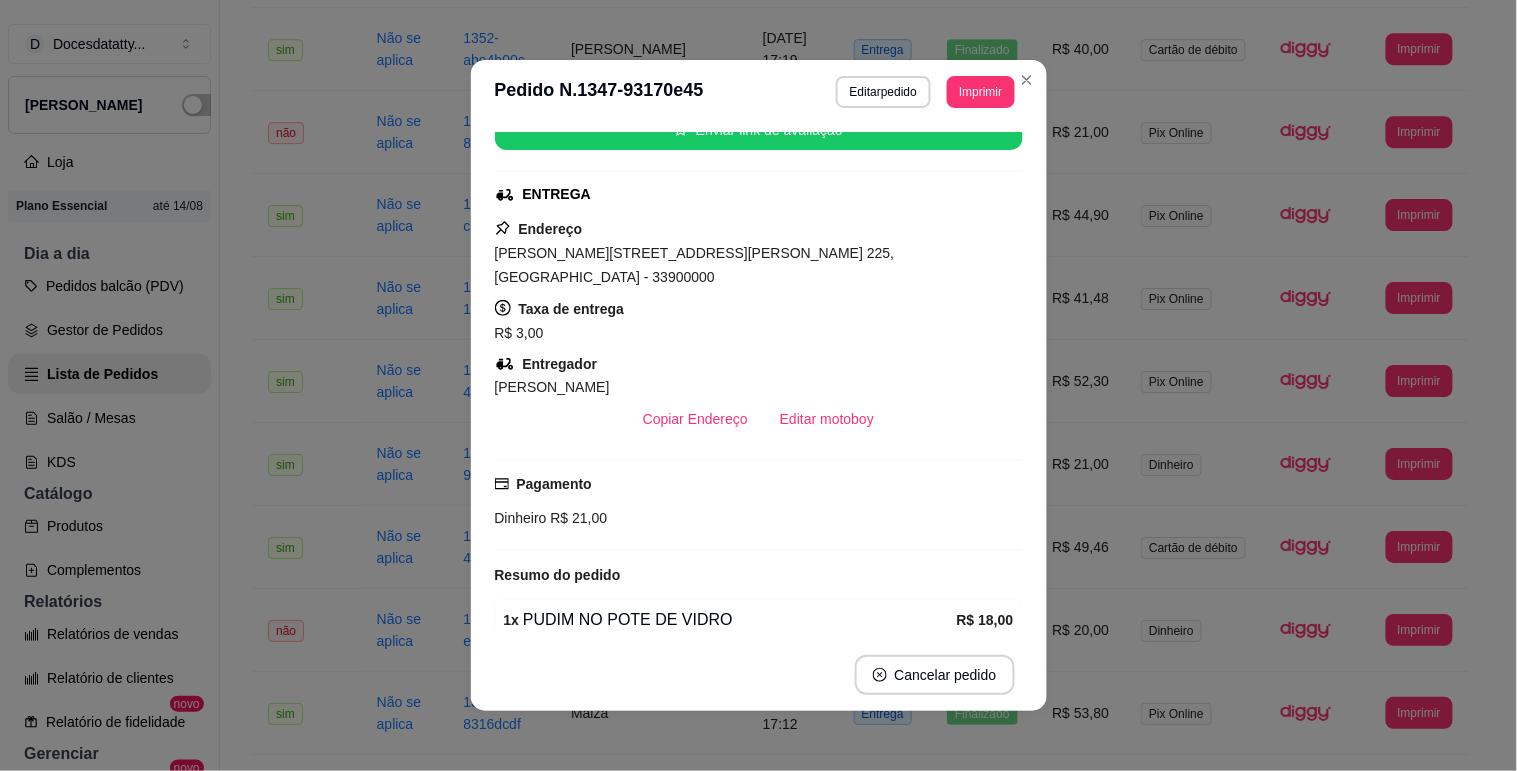 scroll, scrollTop: 288, scrollLeft: 0, axis: vertical 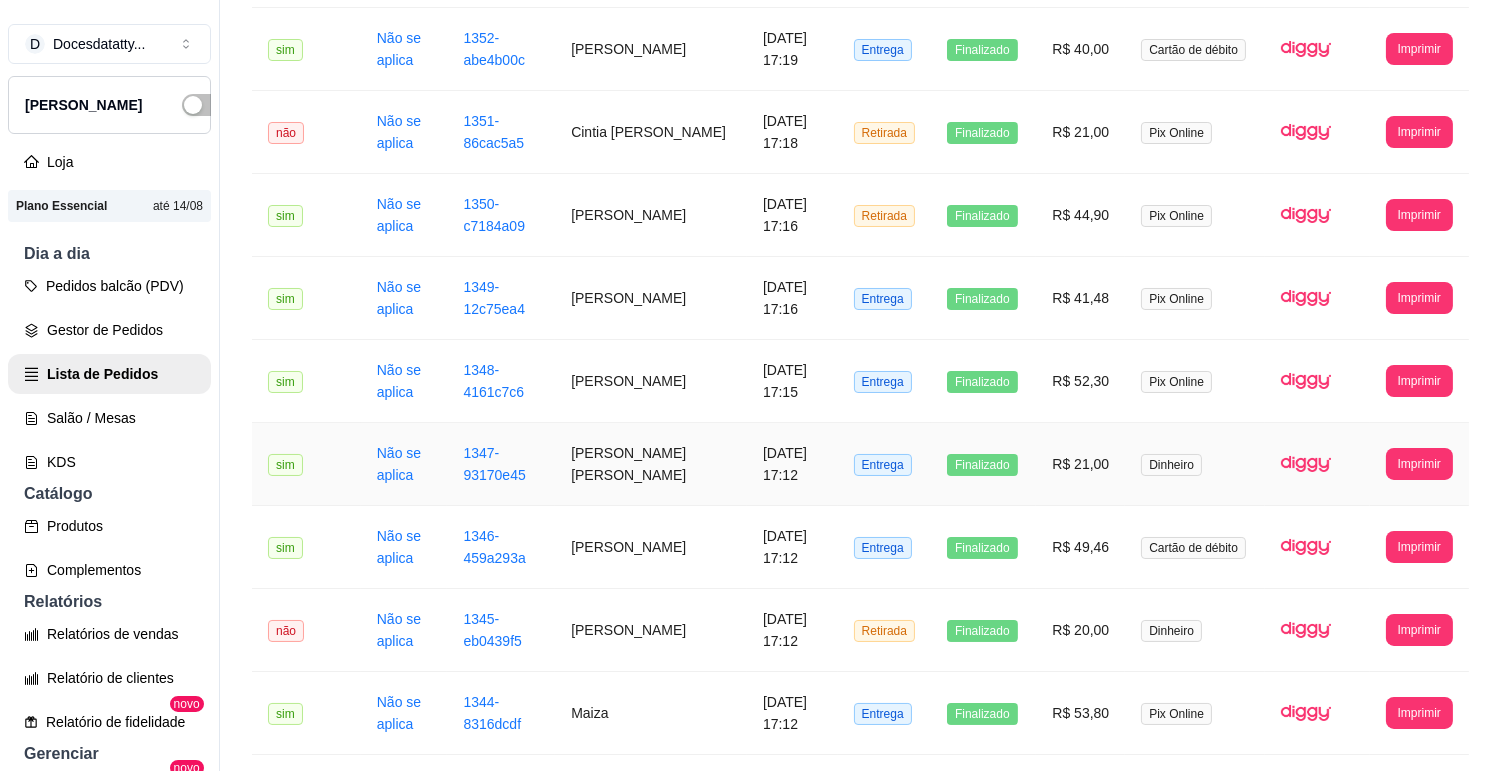 click on "R$ 21,00" at bounding box center [1080, 464] 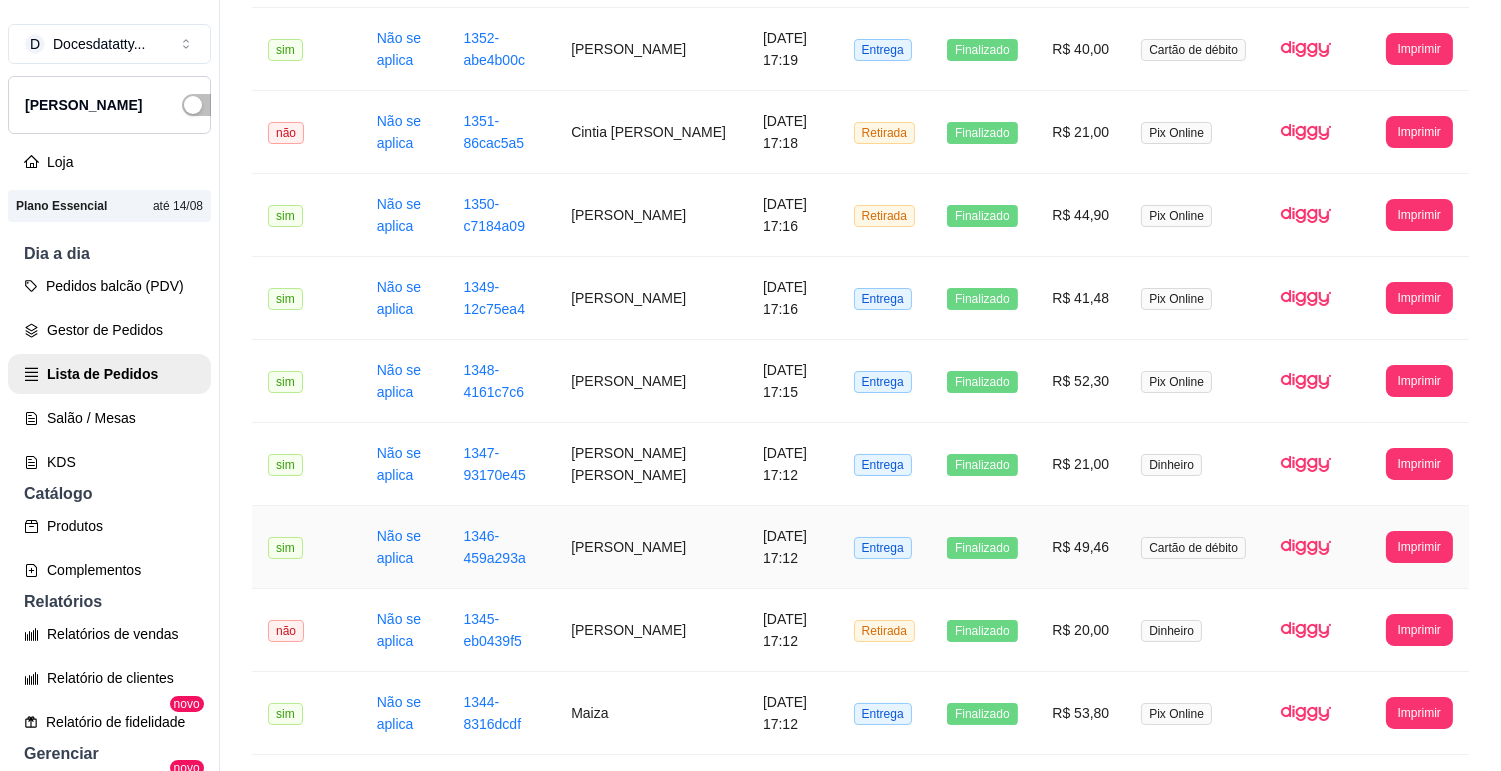 click on "R$ 49,46" at bounding box center (1080, 547) 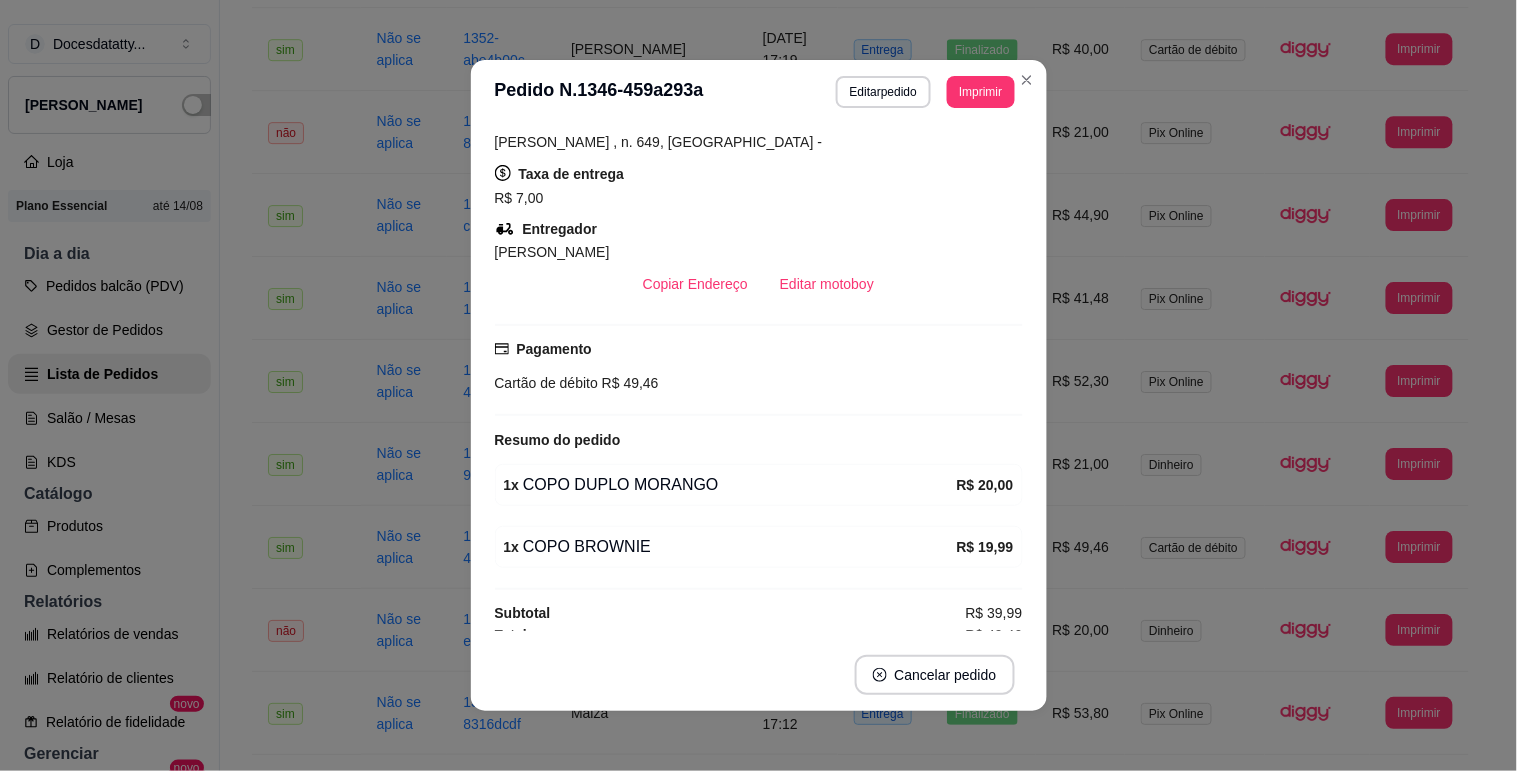 scroll, scrollTop: 351, scrollLeft: 0, axis: vertical 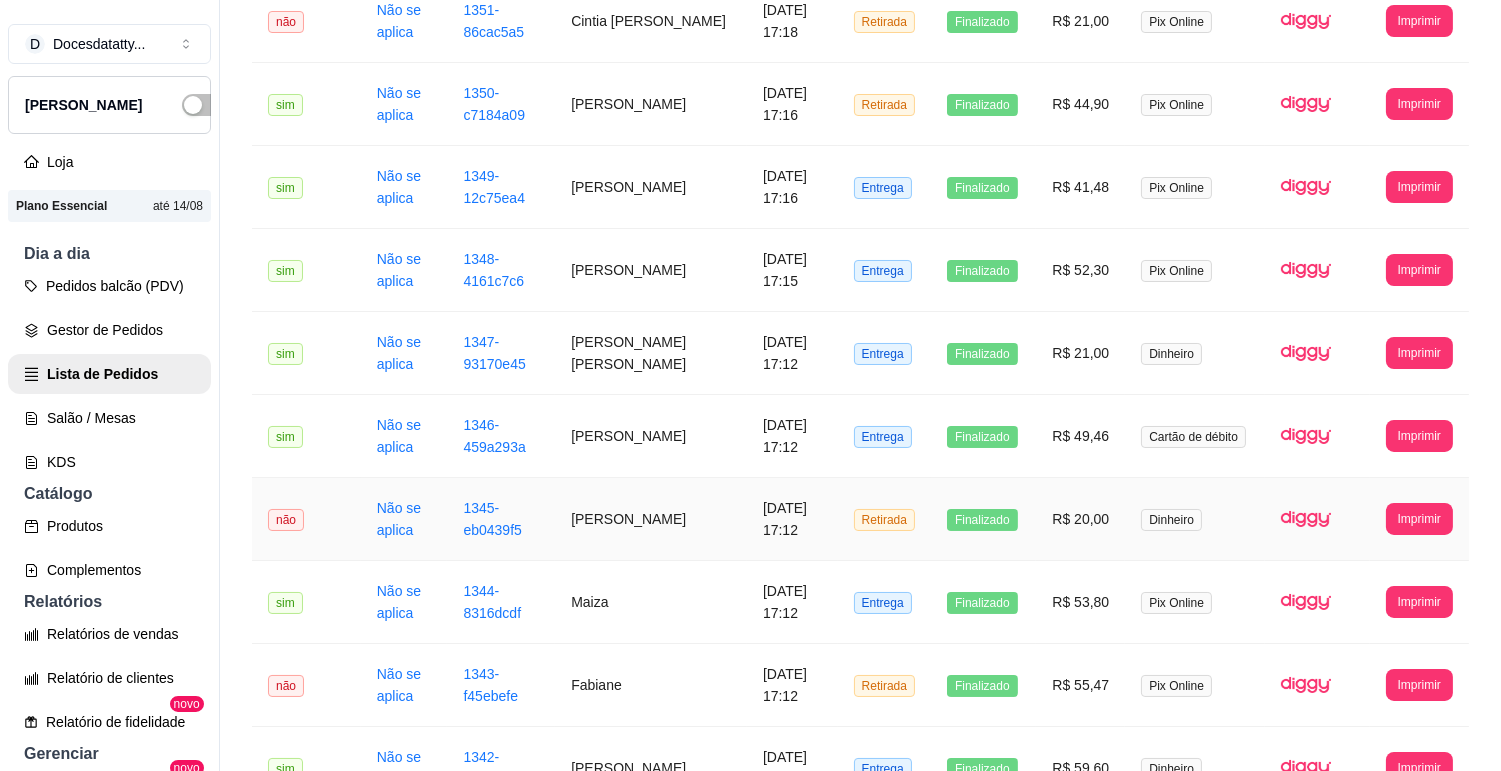 click on "R$ 20,00" at bounding box center [1080, 519] 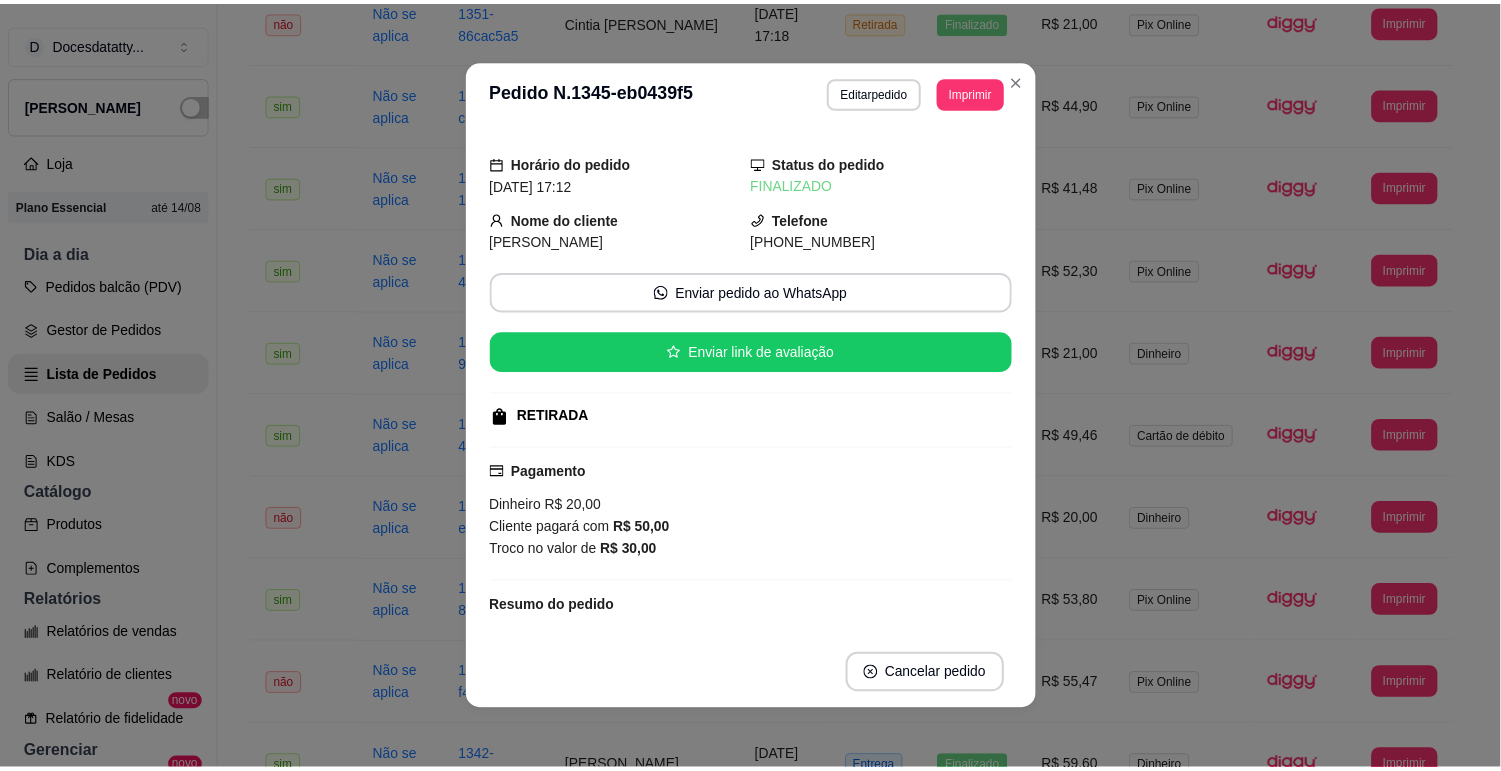 scroll, scrollTop: 122, scrollLeft: 0, axis: vertical 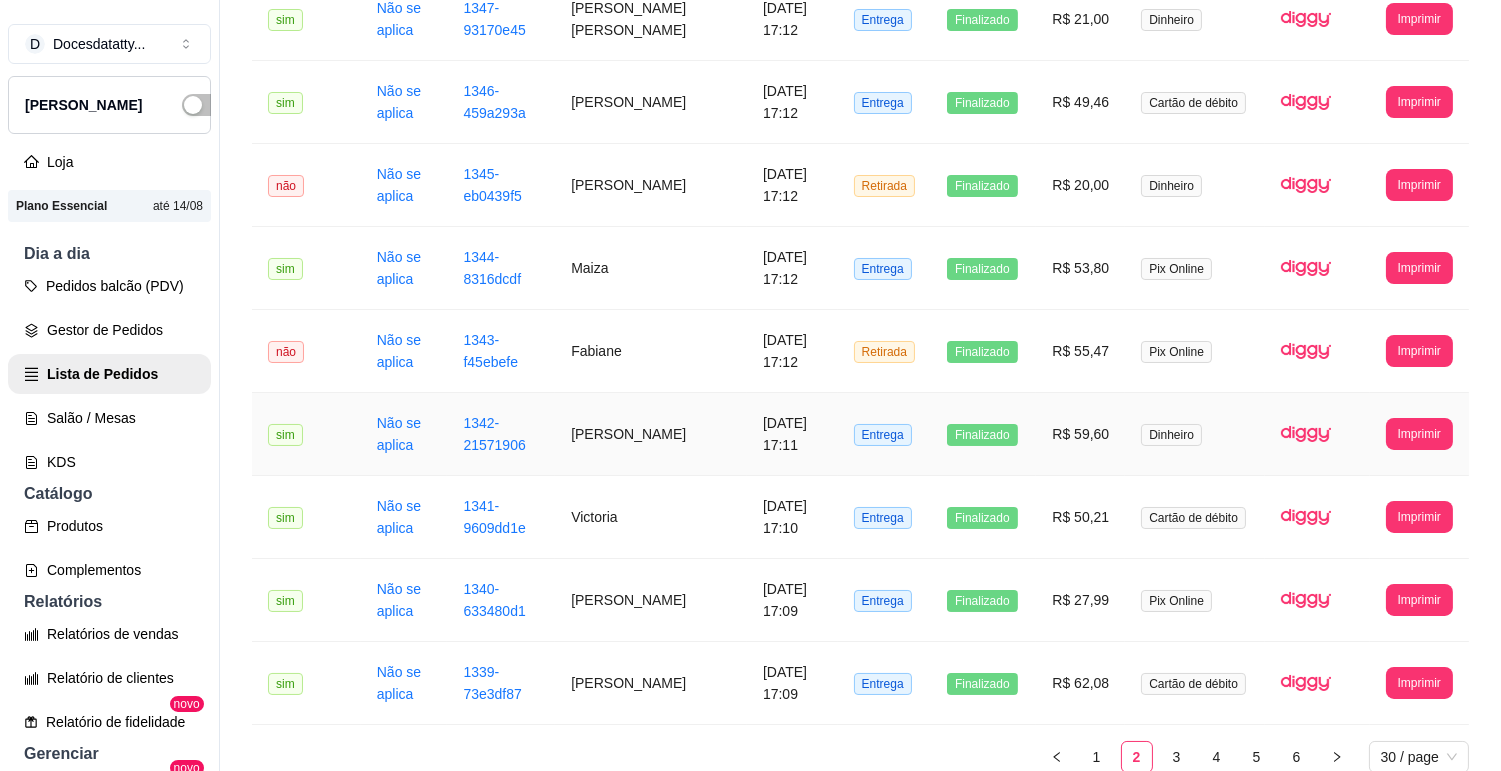click on "R$ 59,60" at bounding box center [1080, 434] 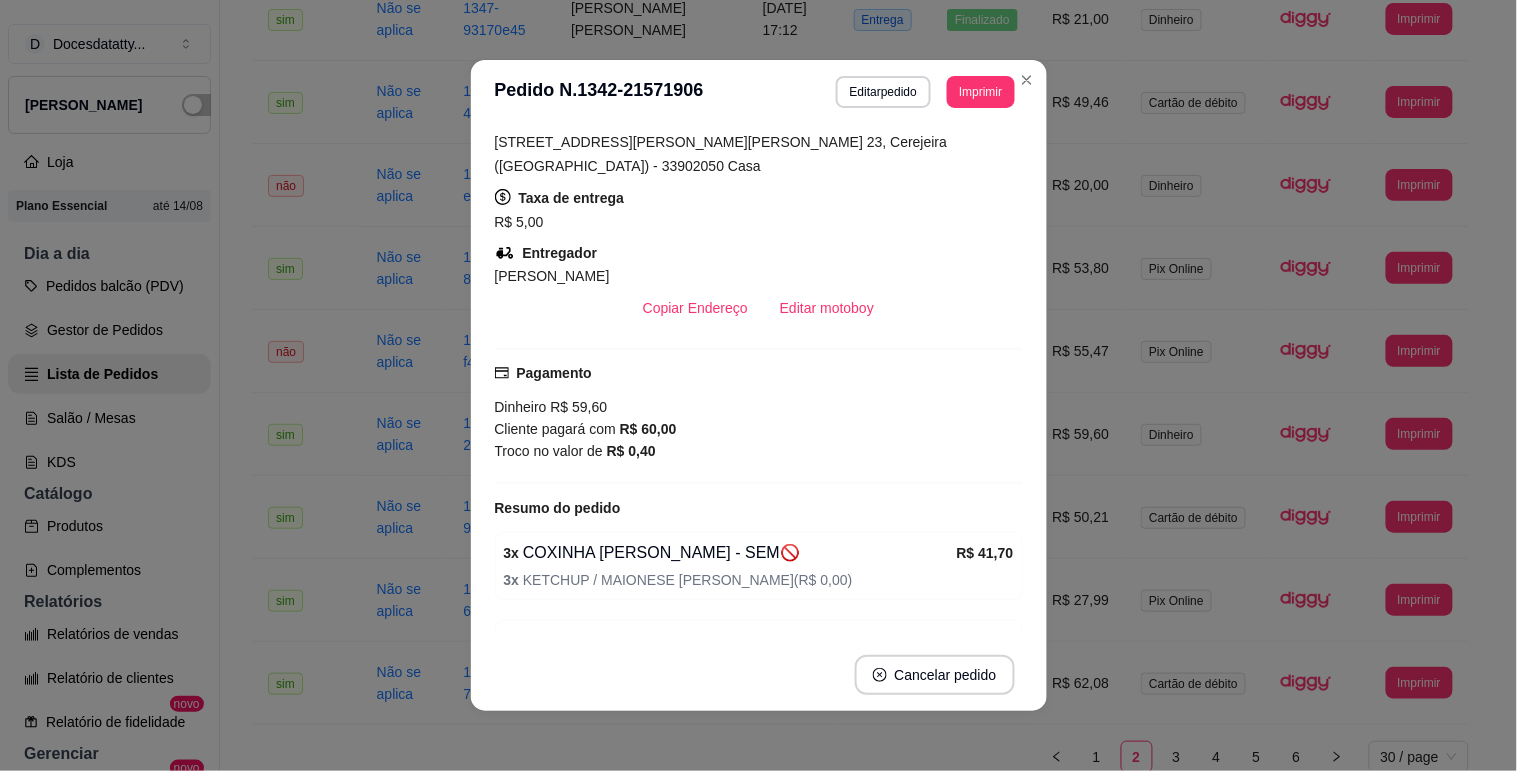 scroll, scrollTop: 0, scrollLeft: 0, axis: both 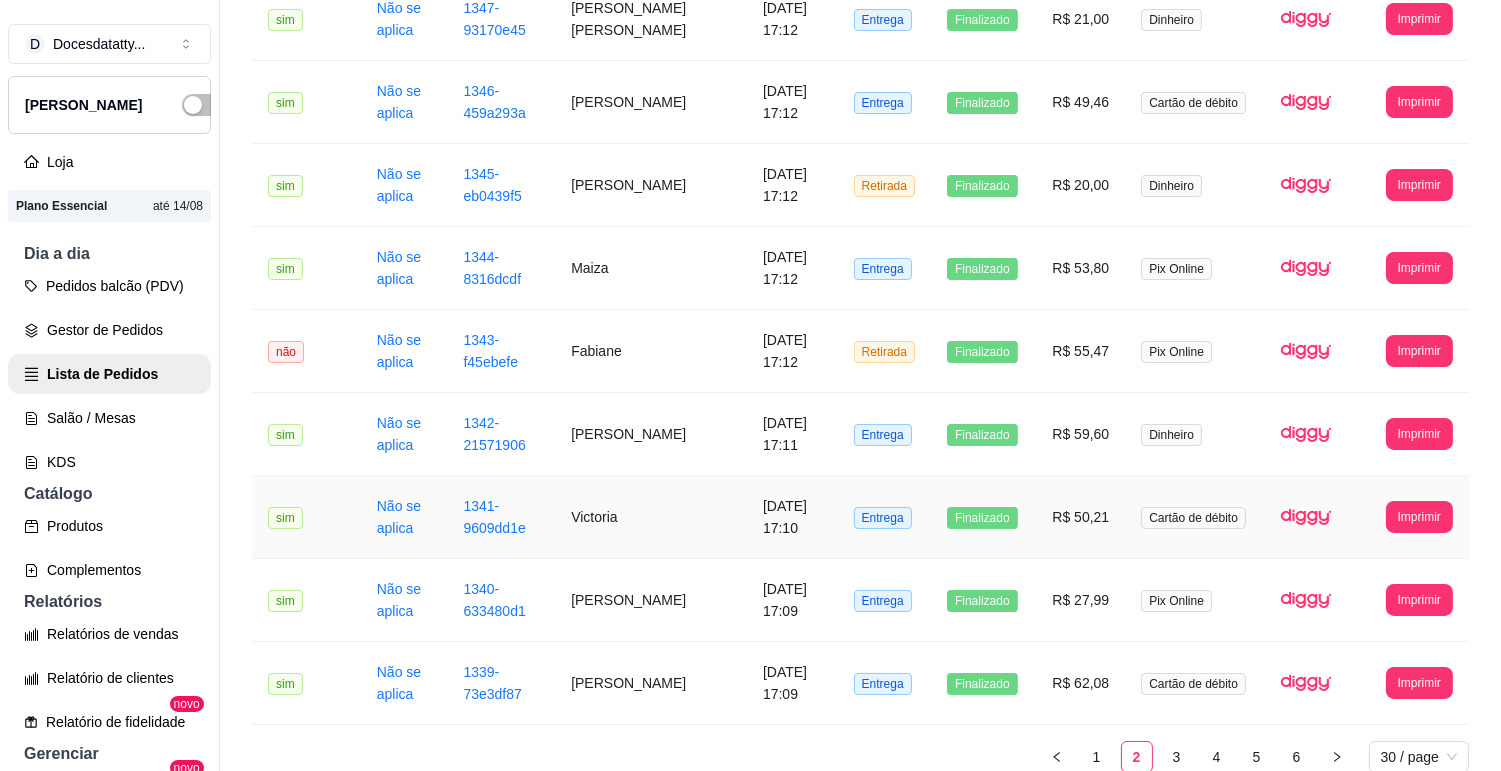 click on "R$ 50,21" at bounding box center [1080, 517] 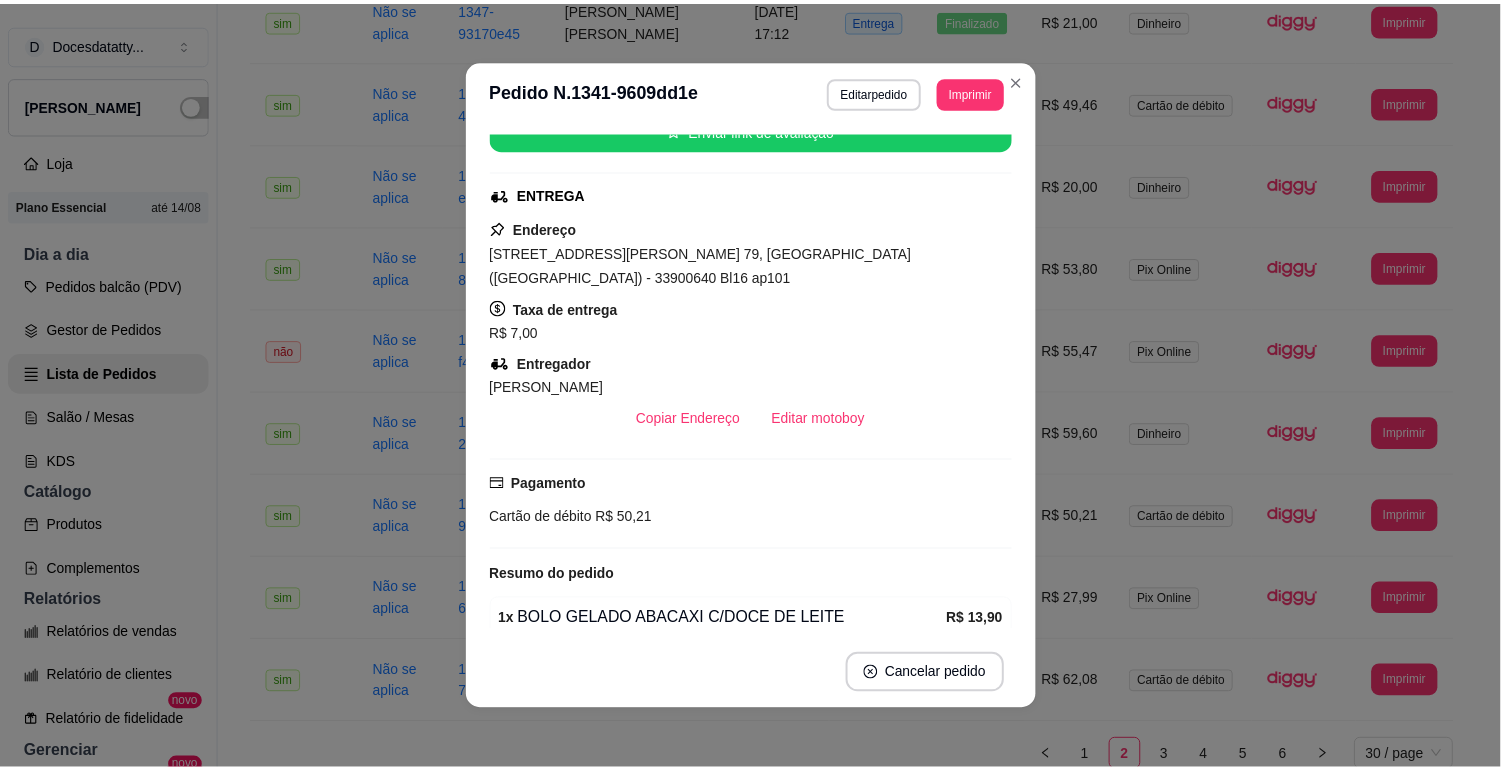 scroll, scrollTop: 464, scrollLeft: 0, axis: vertical 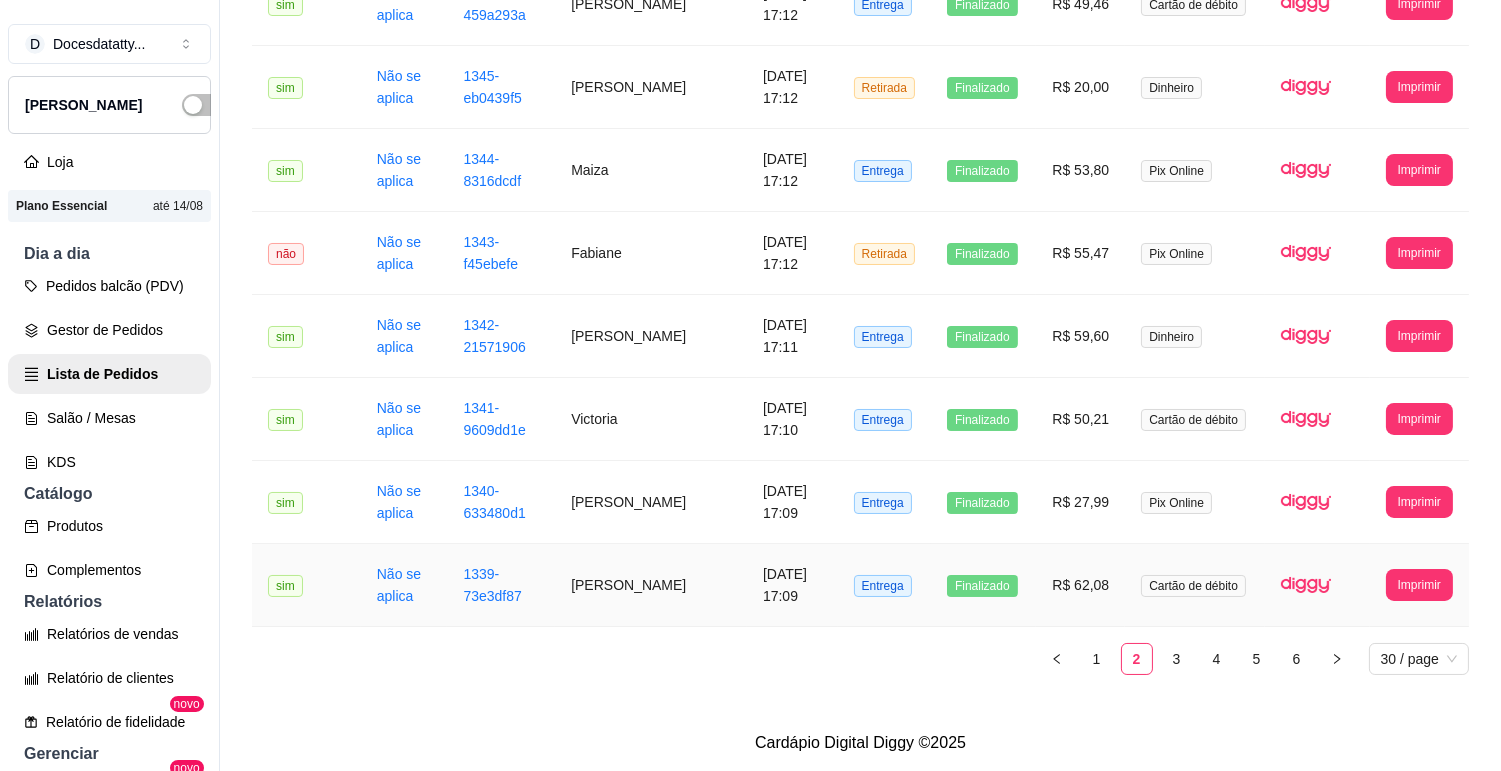 click on "R$ 62,08" at bounding box center (1080, 585) 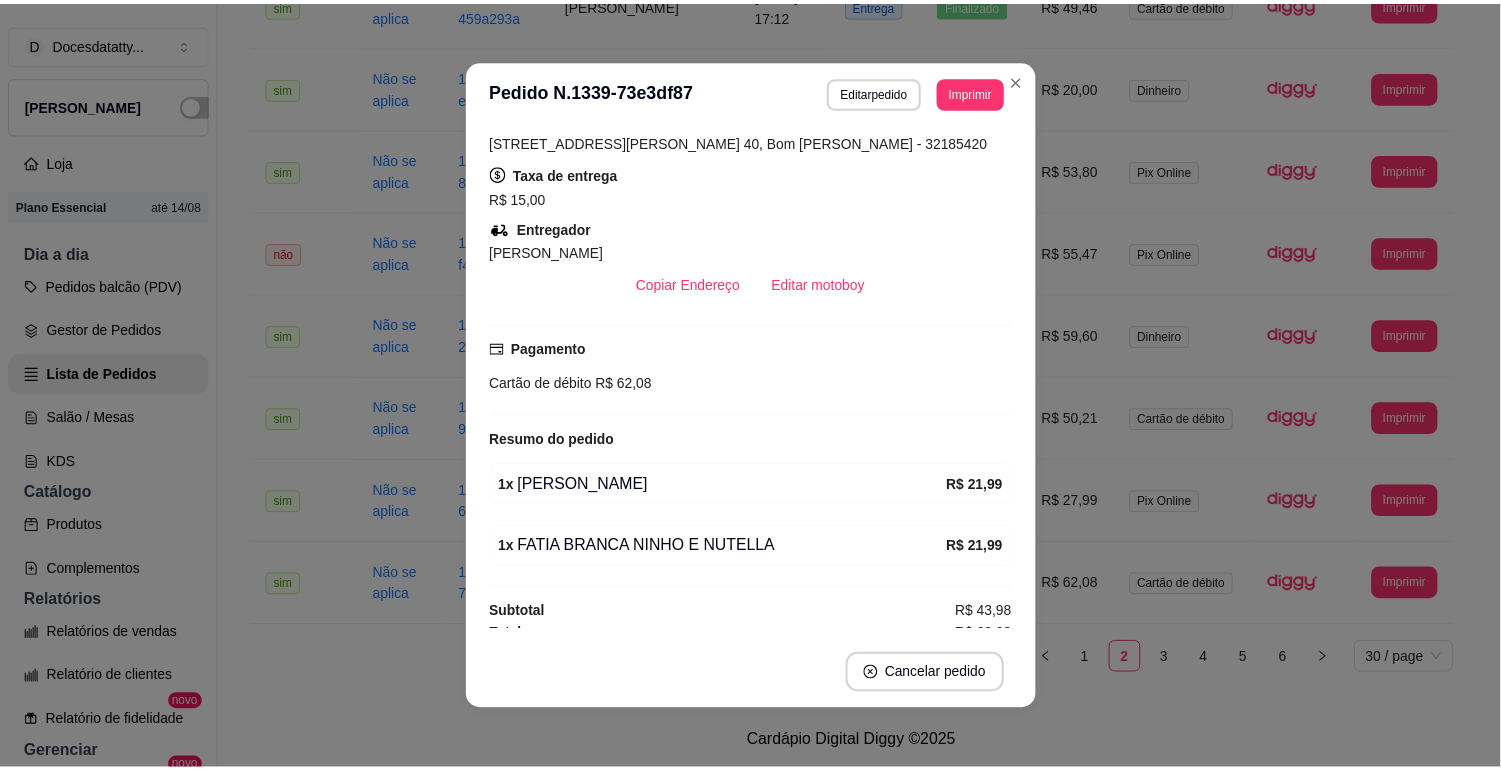 scroll, scrollTop: 351, scrollLeft: 0, axis: vertical 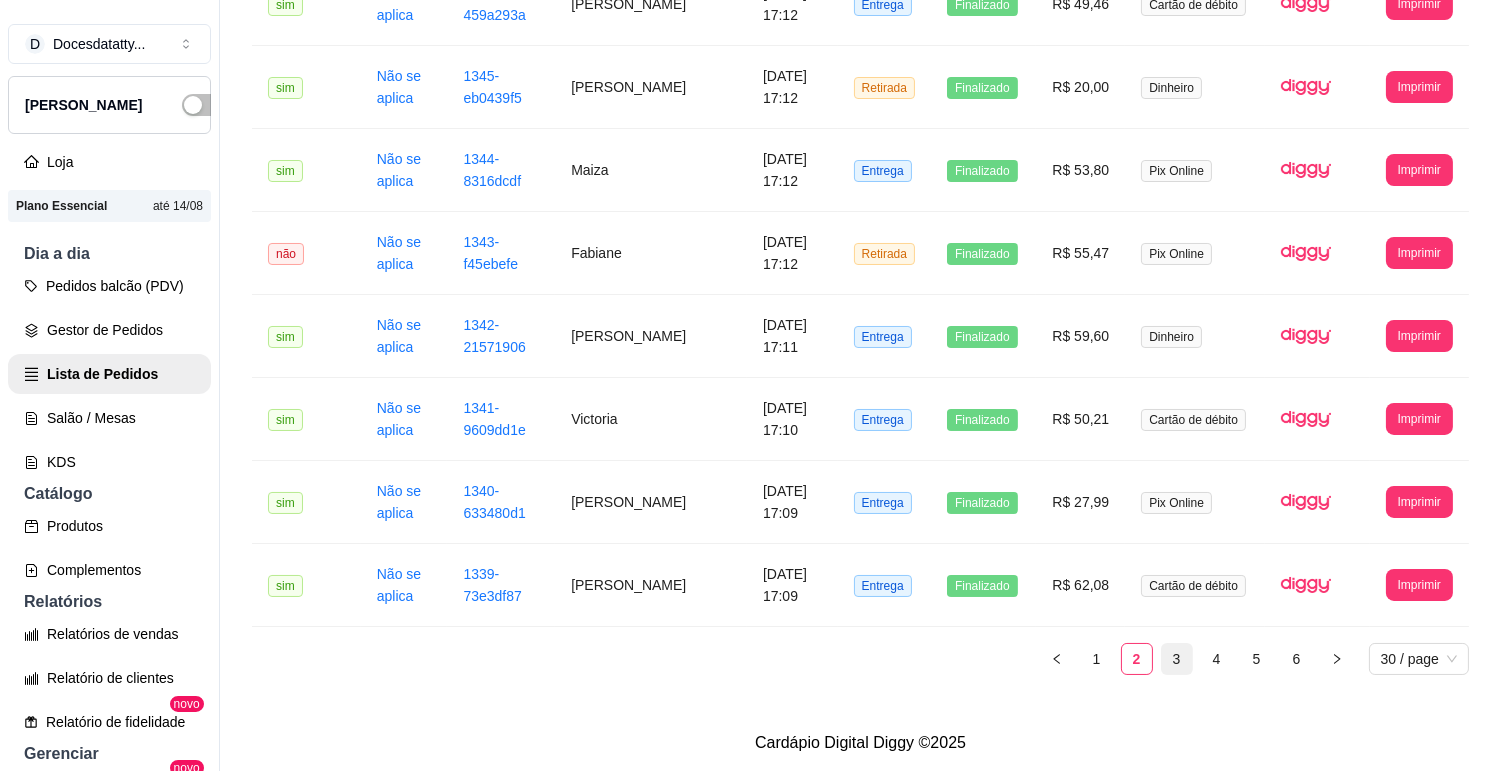 click on "3" at bounding box center [1177, 659] 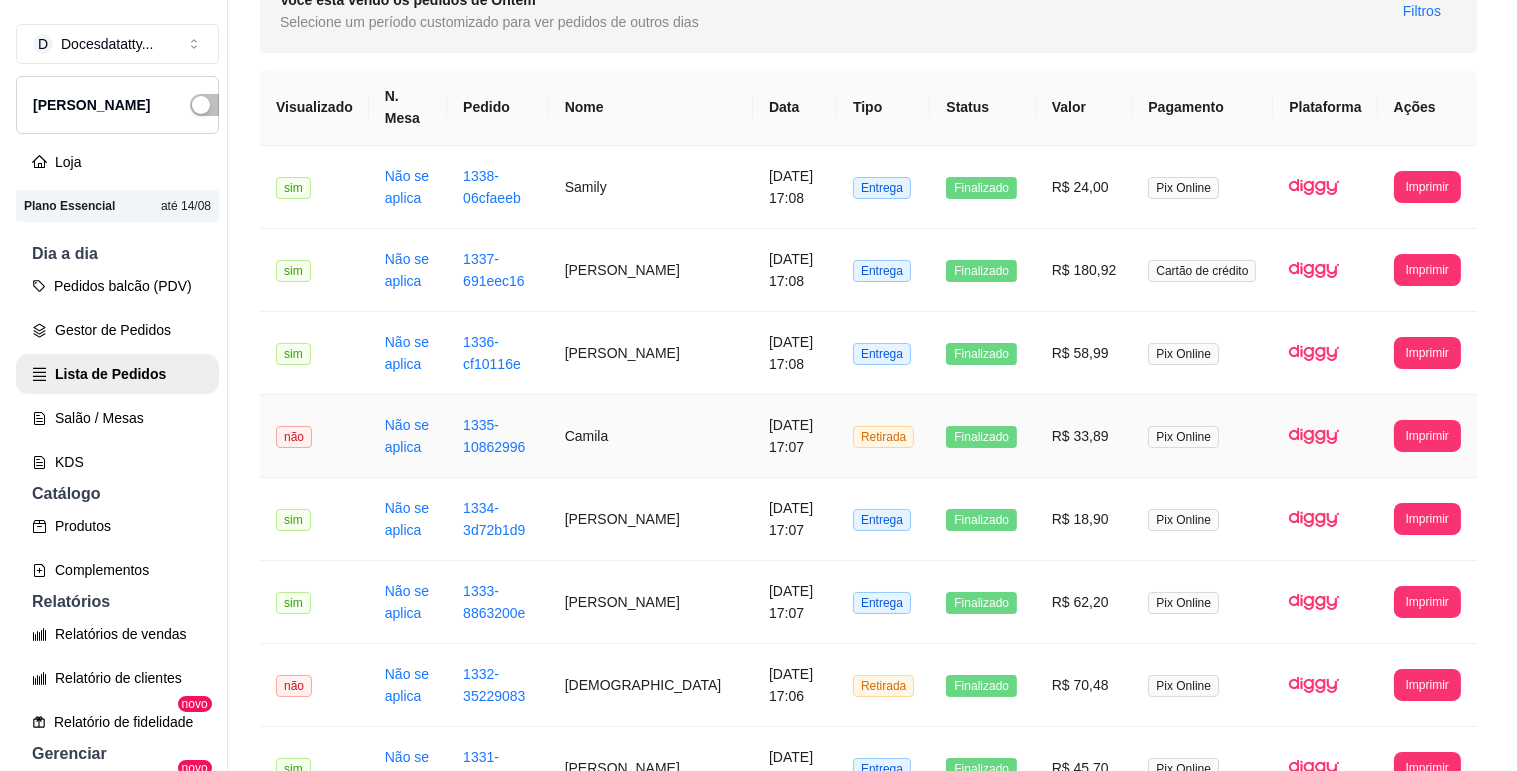 scroll, scrollTop: 0, scrollLeft: 0, axis: both 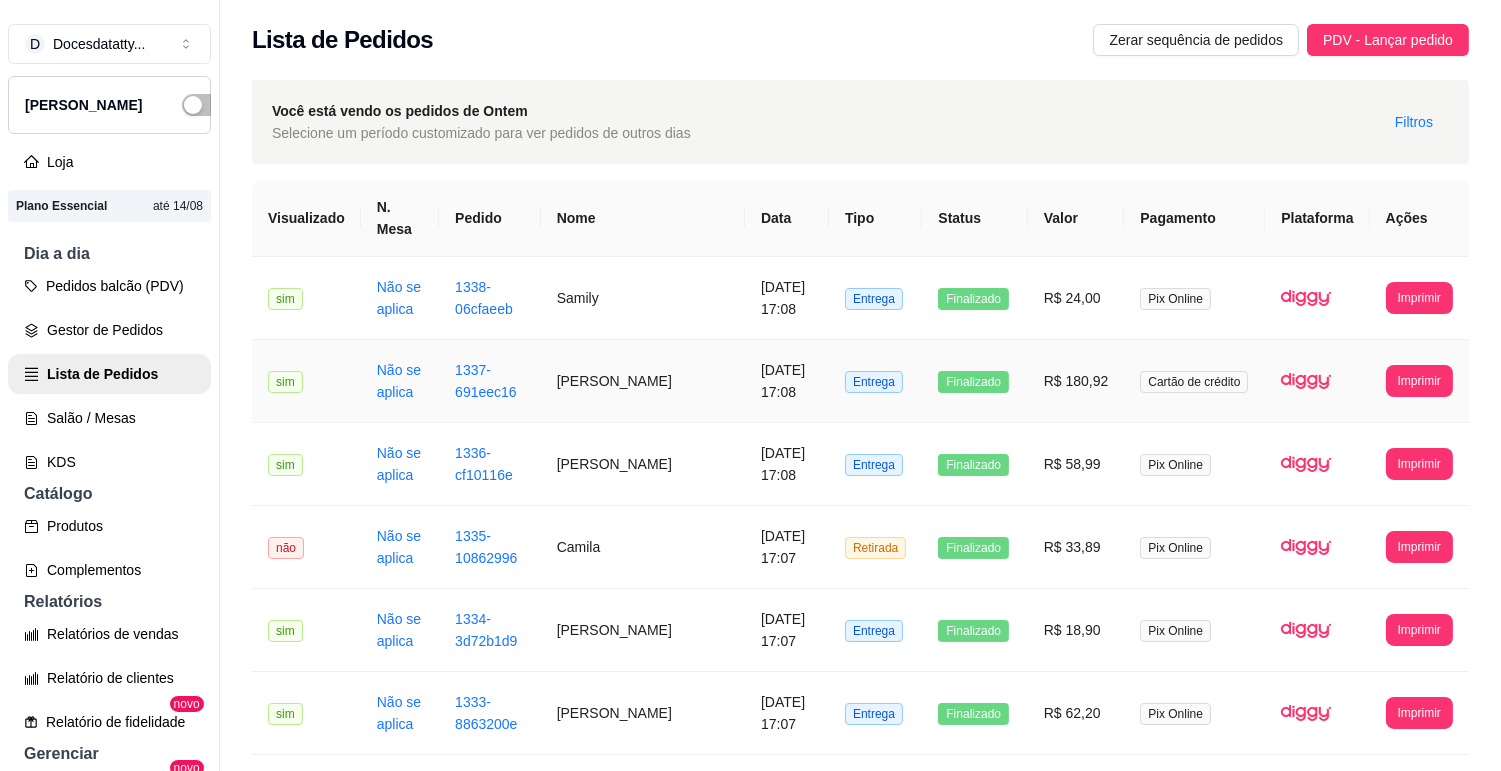 click on "R$ 180,92" at bounding box center [1076, 381] 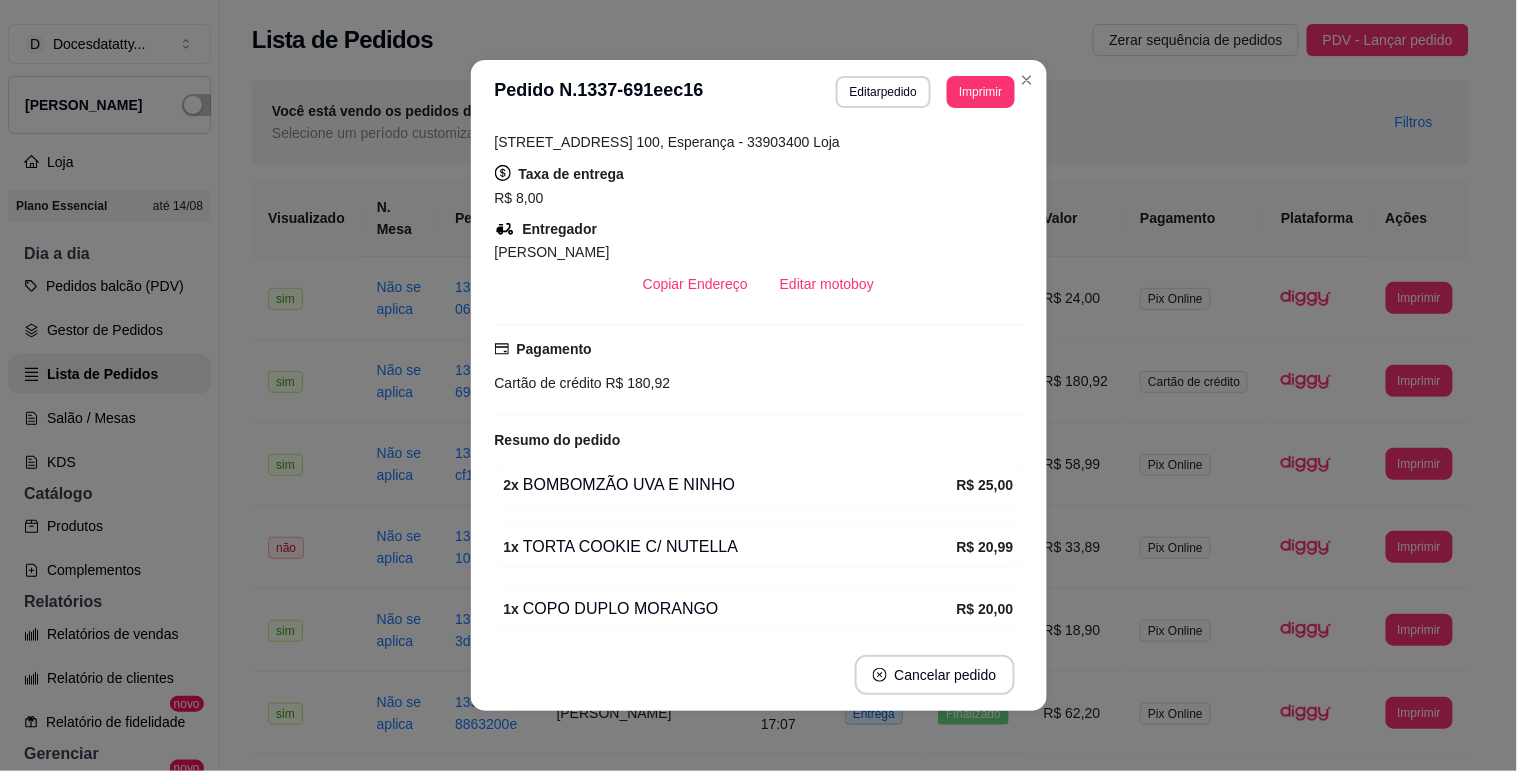 scroll, scrollTop: 598, scrollLeft: 0, axis: vertical 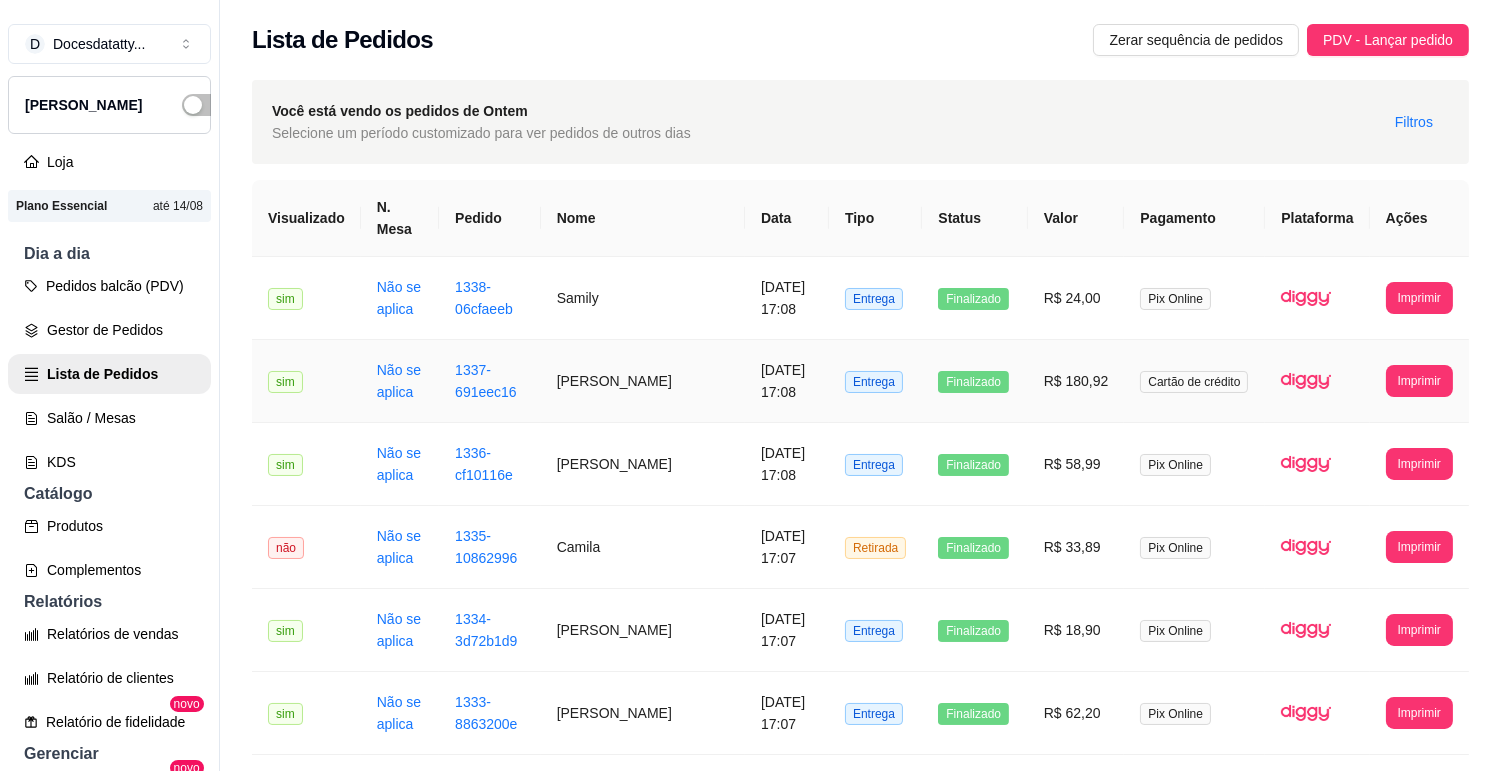 click on "R$ 180,92" at bounding box center (1076, 381) 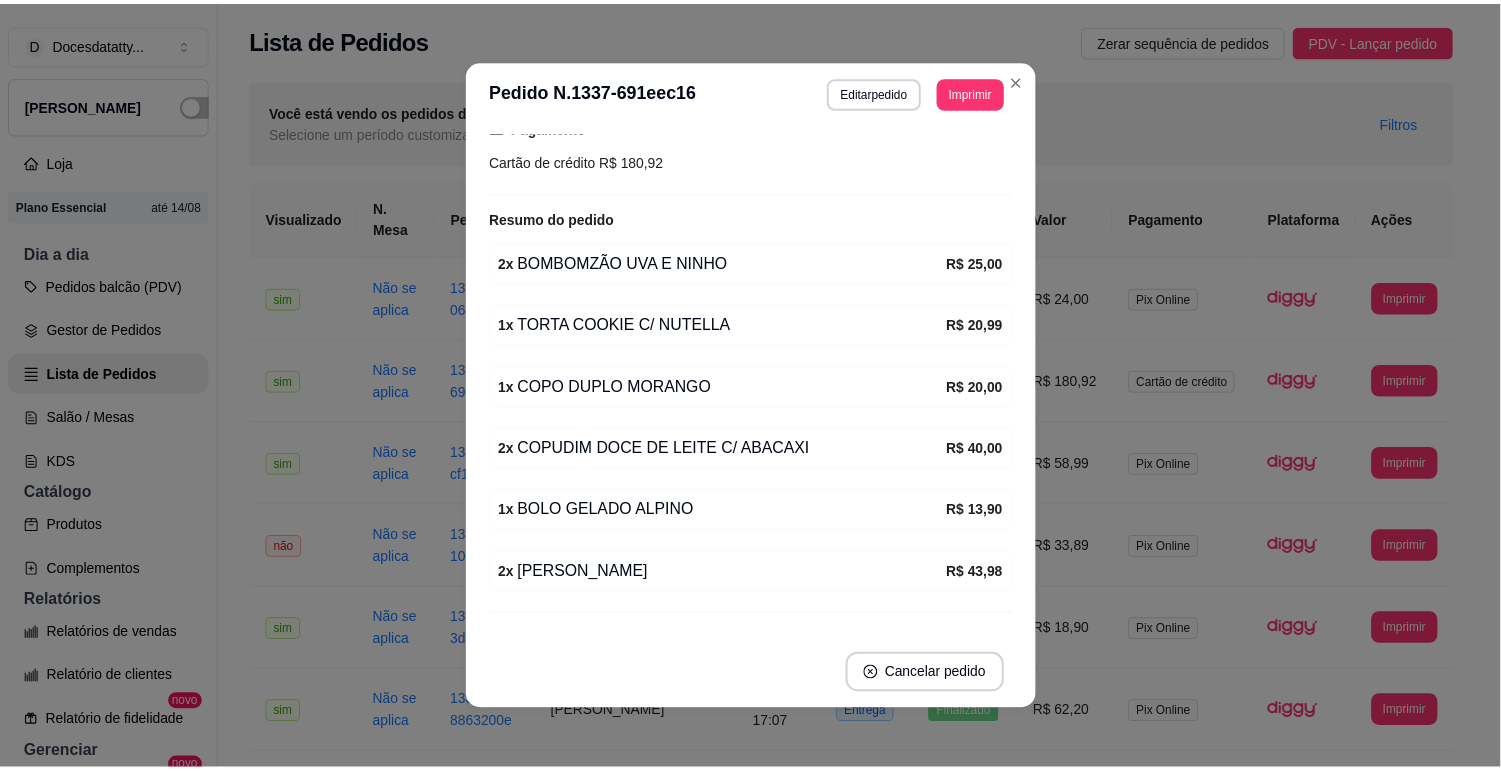 scroll, scrollTop: 598, scrollLeft: 0, axis: vertical 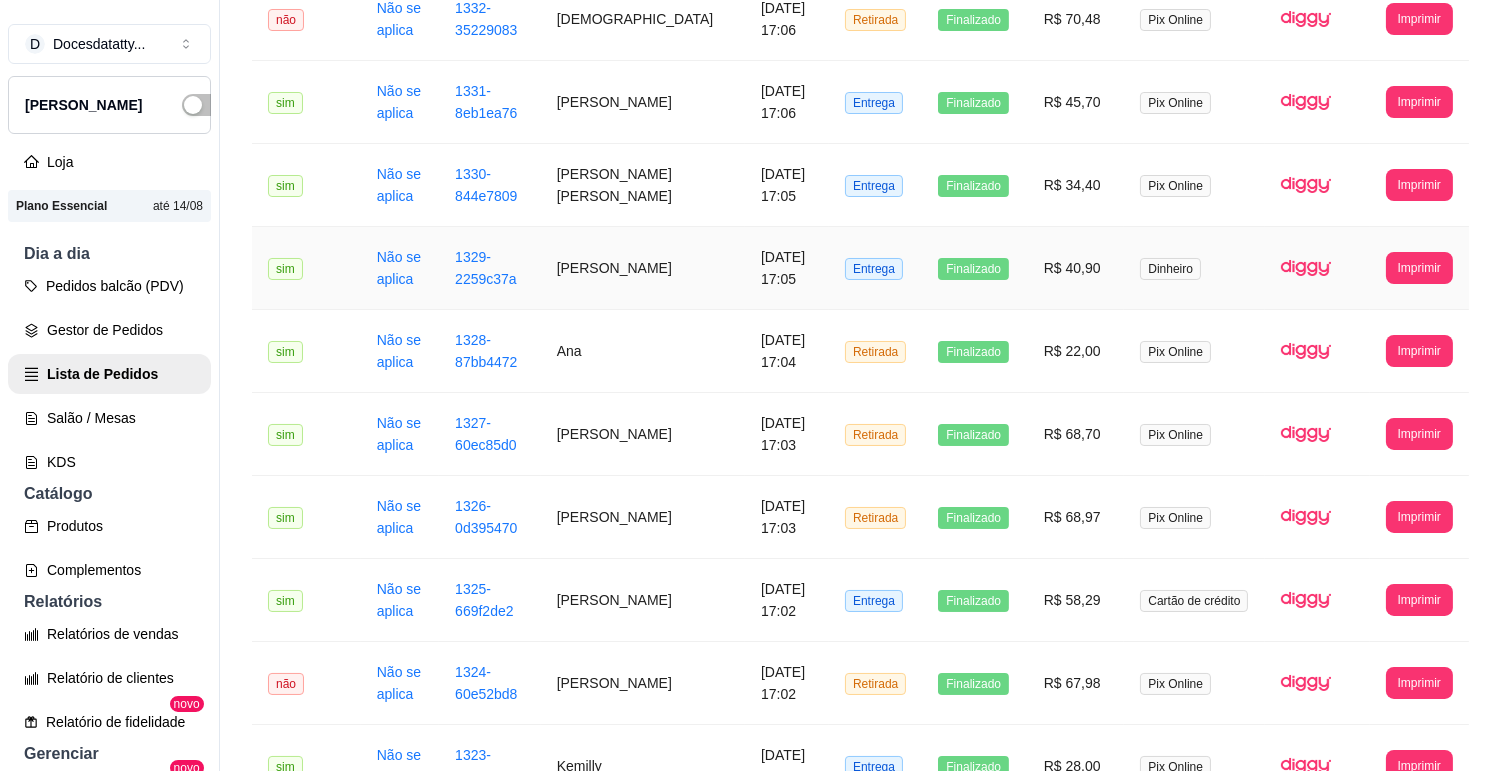 click on "R$ 40,90" at bounding box center (1076, 268) 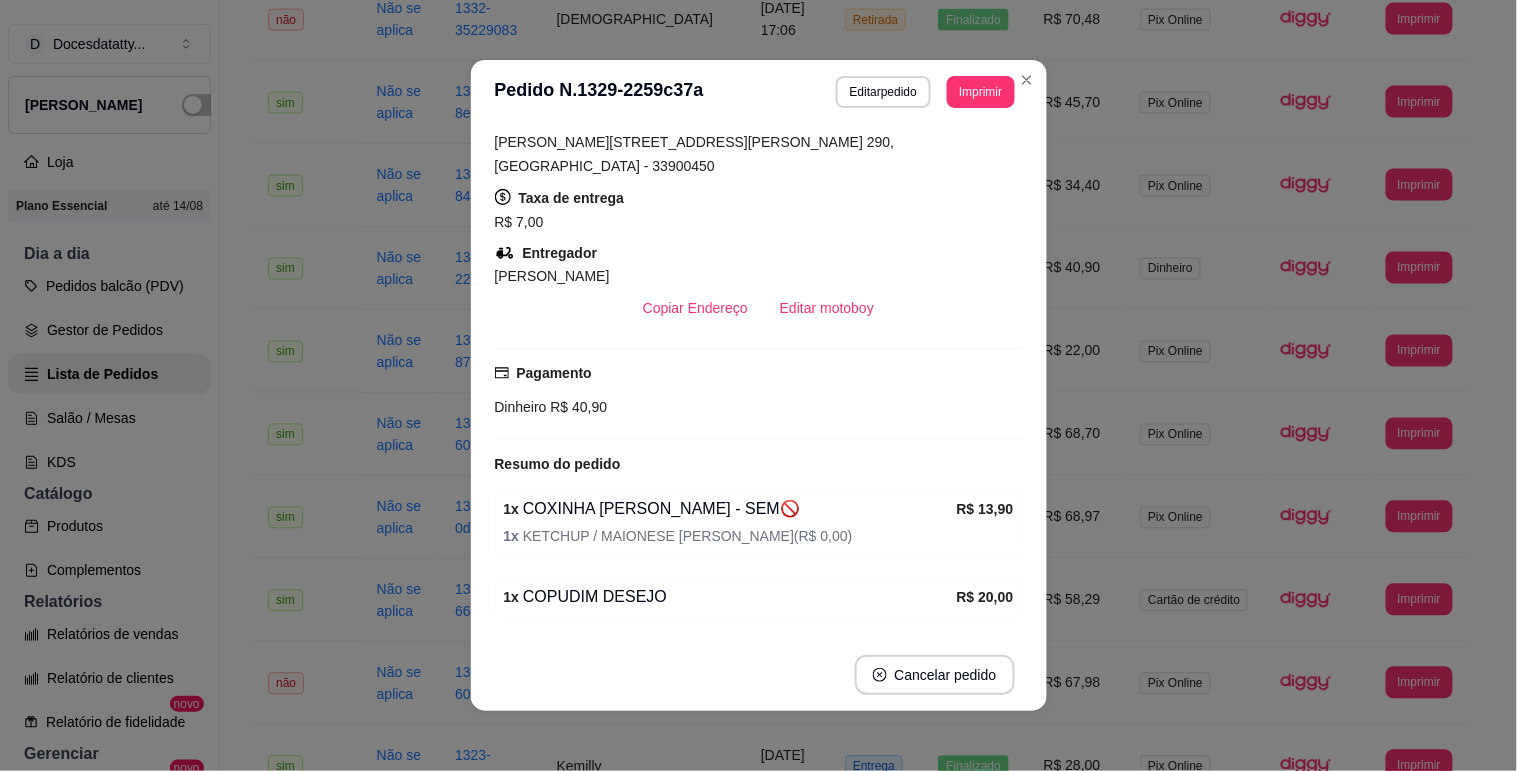 scroll, scrollTop: 376, scrollLeft: 0, axis: vertical 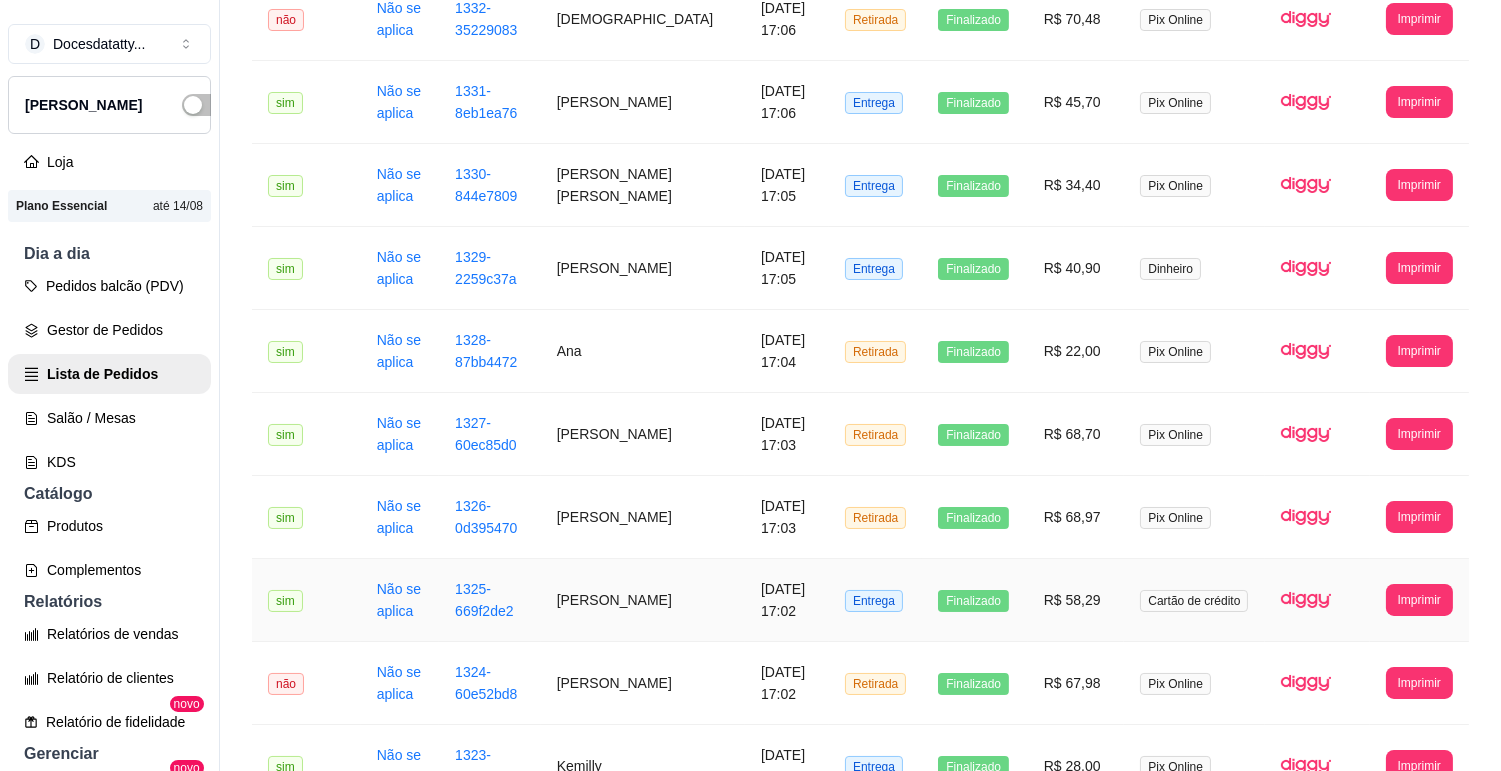 click on "R$ 58,29" at bounding box center [1076, 600] 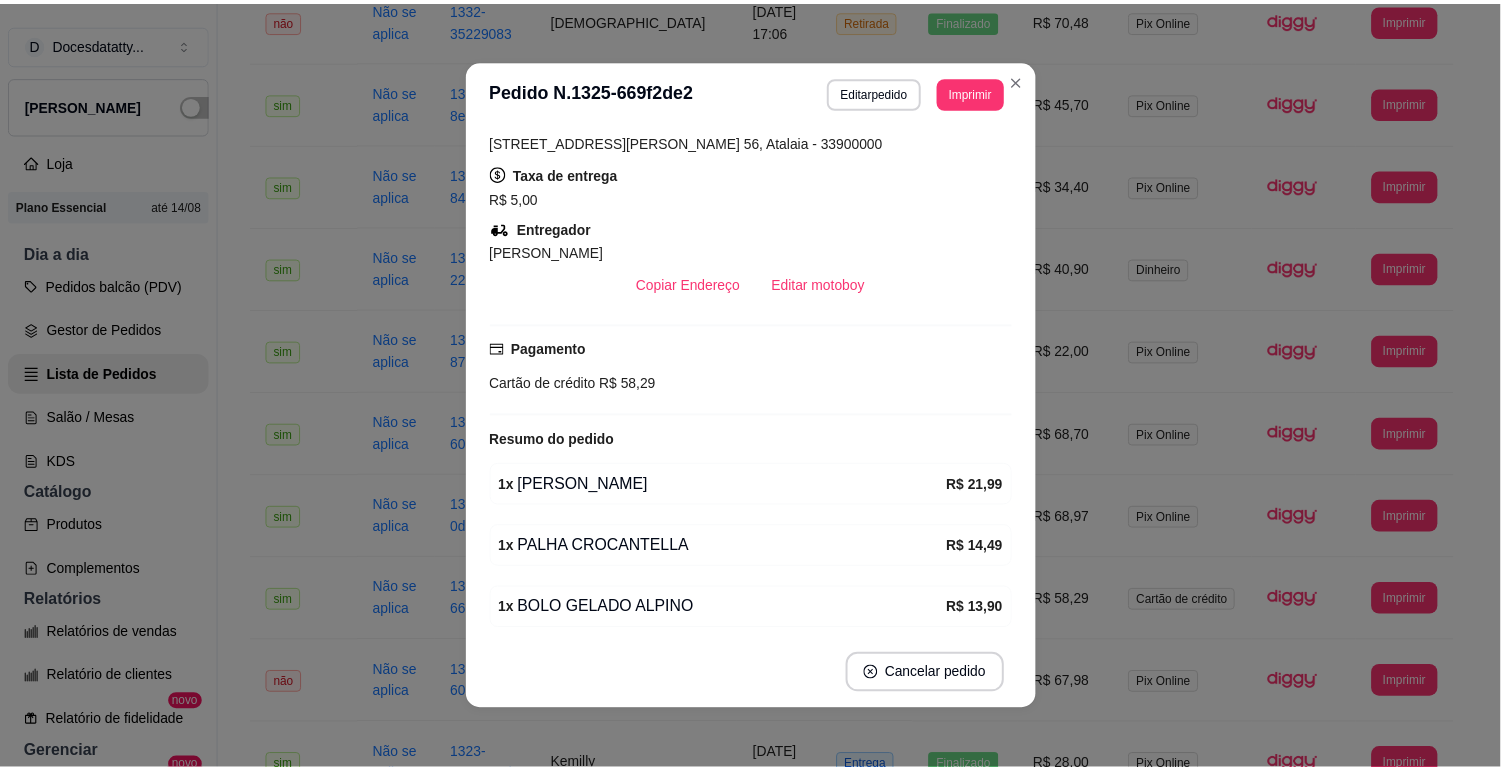scroll, scrollTop: 413, scrollLeft: 0, axis: vertical 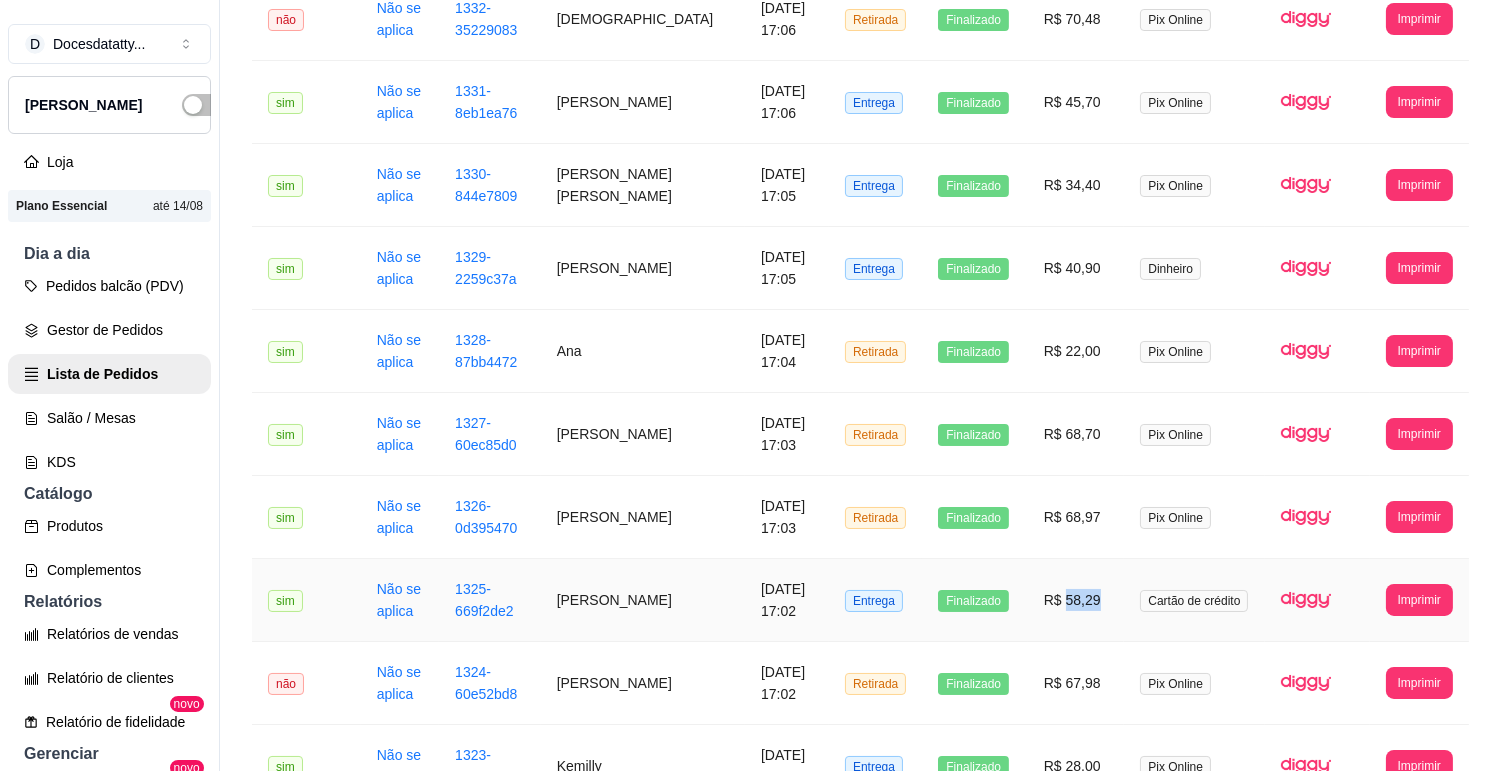 click on "R$ 58,29" at bounding box center (1076, 600) 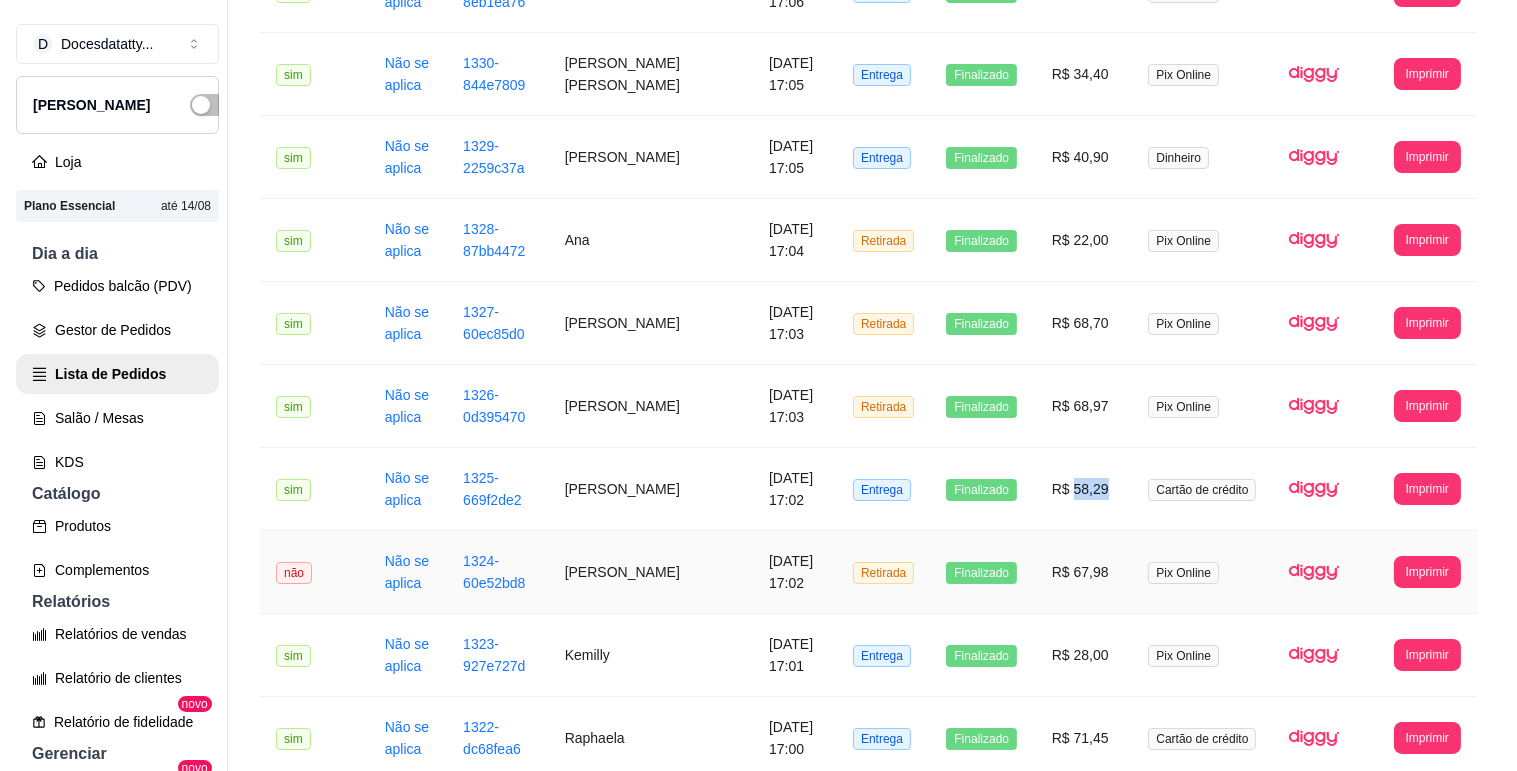 scroll, scrollTop: 1111, scrollLeft: 0, axis: vertical 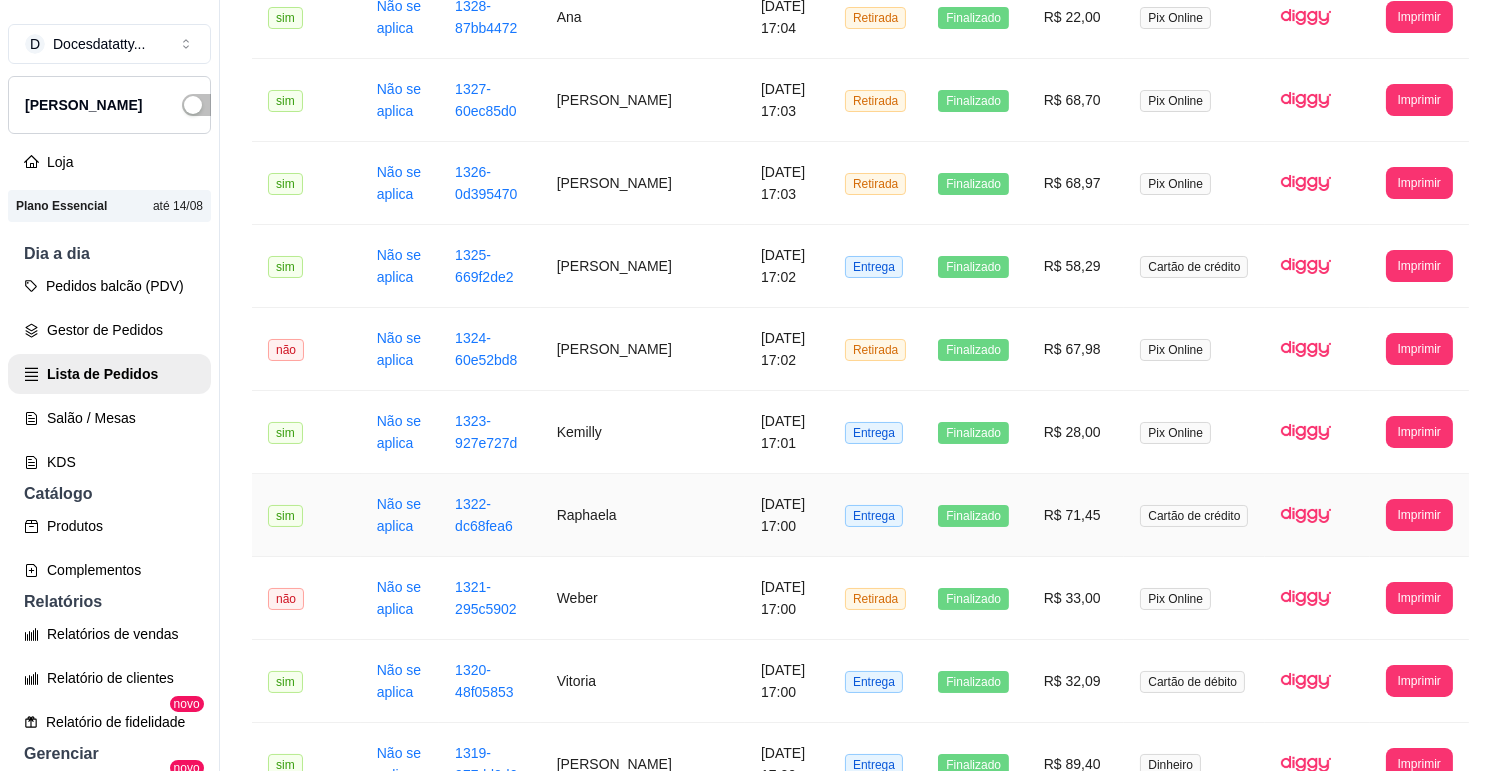 click on "Cartão de crédito" at bounding box center [1194, 515] 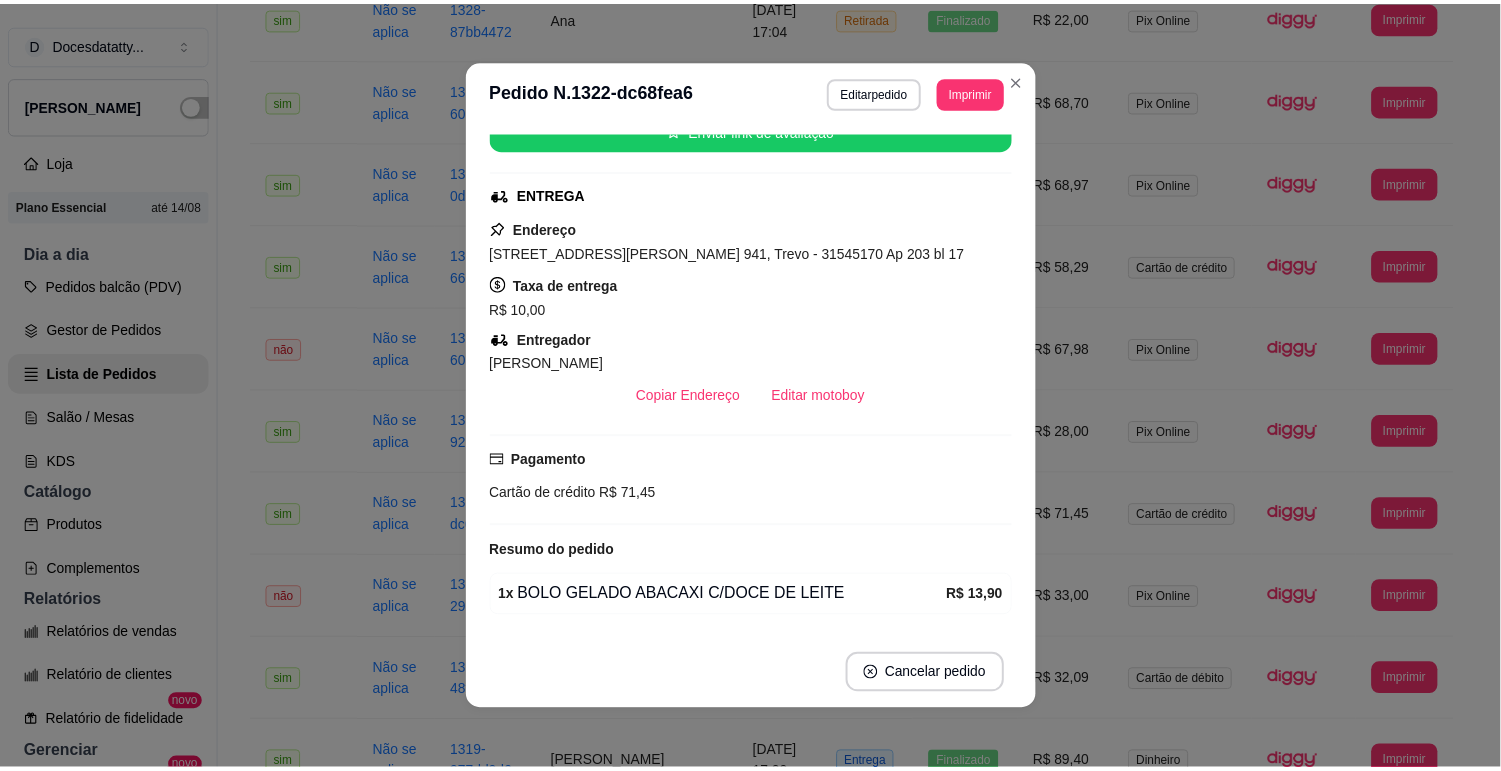 scroll, scrollTop: 413, scrollLeft: 0, axis: vertical 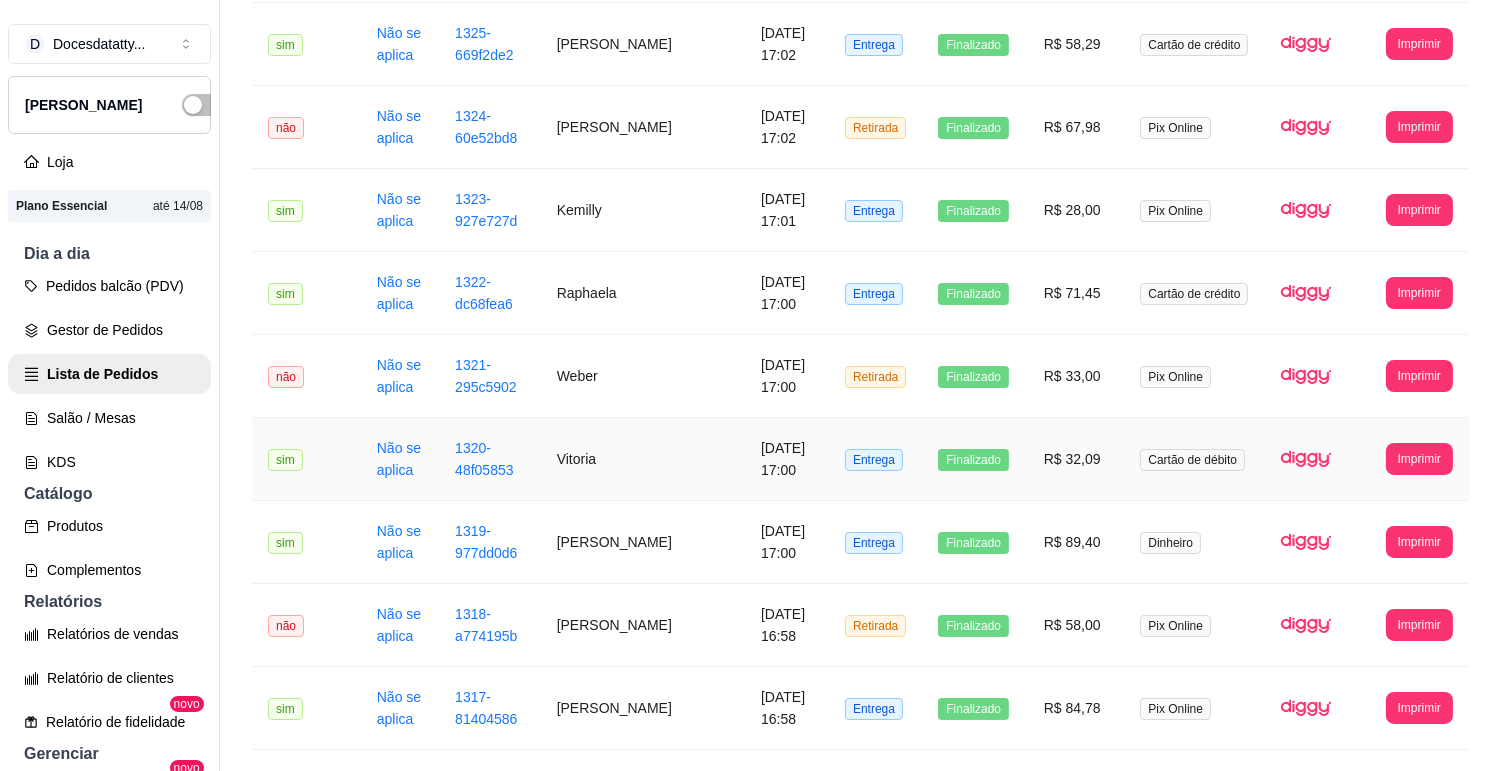 click on "R$ 32,09" at bounding box center [1076, 459] 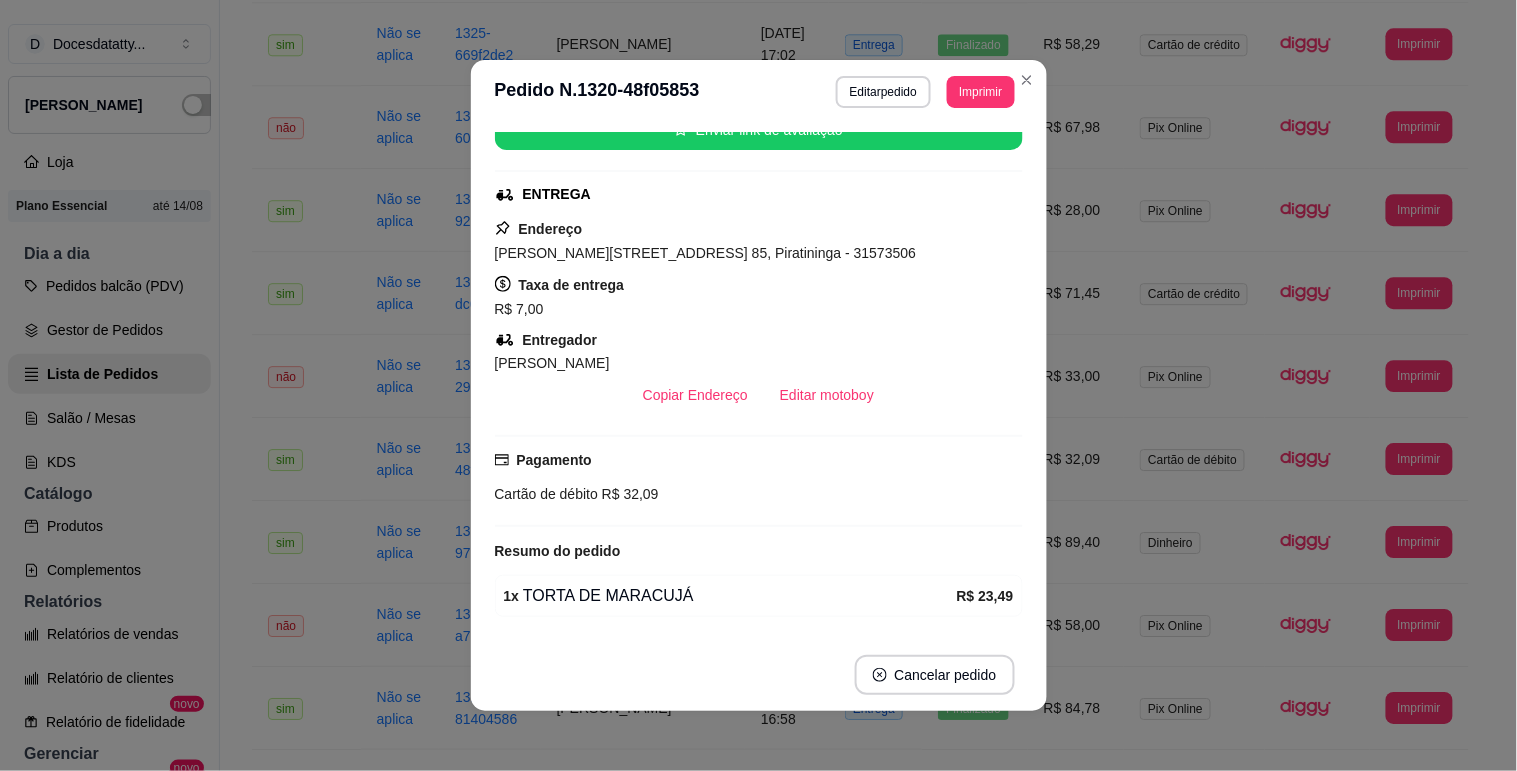 scroll, scrollTop: 288, scrollLeft: 0, axis: vertical 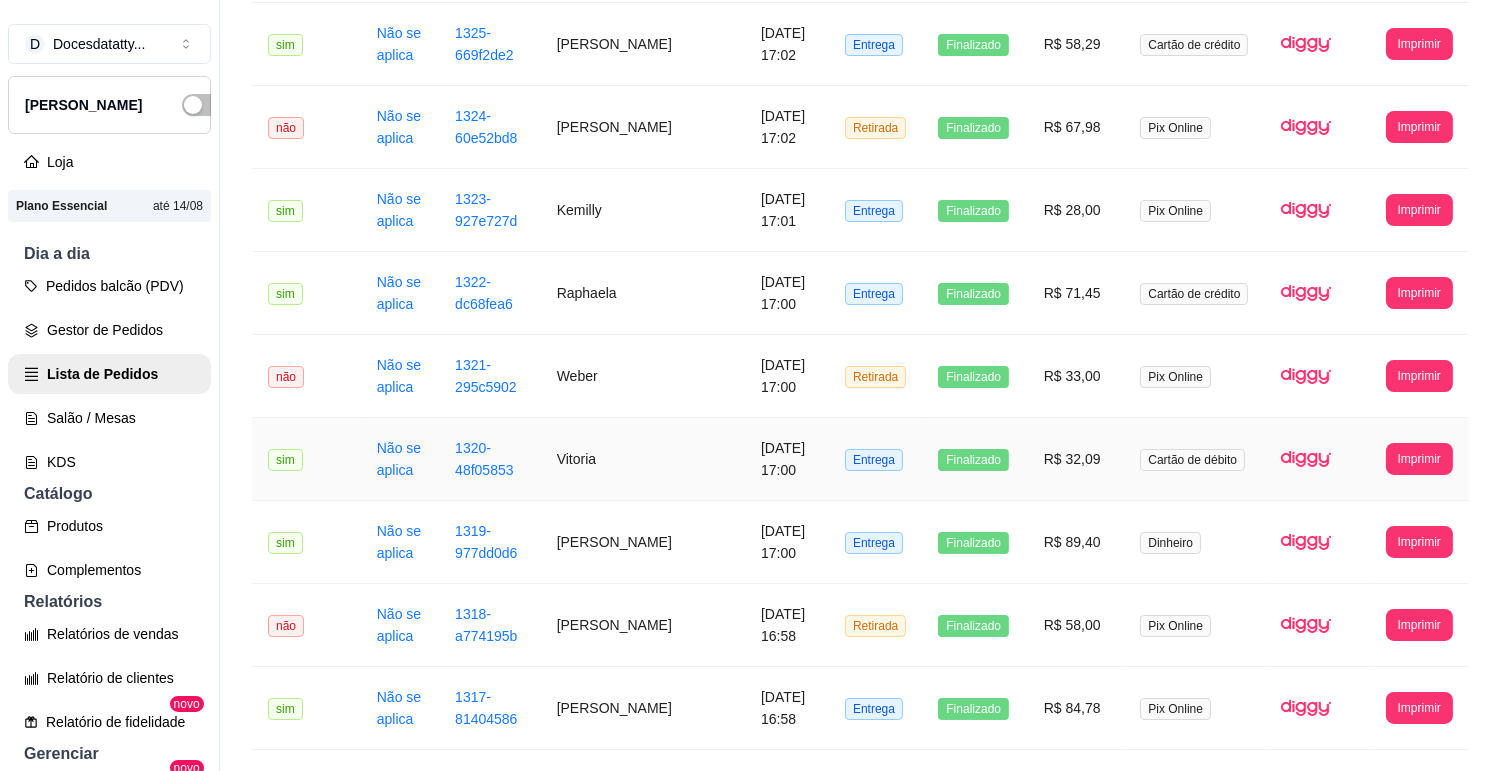 click on "R$ 32,09" at bounding box center [1076, 459] 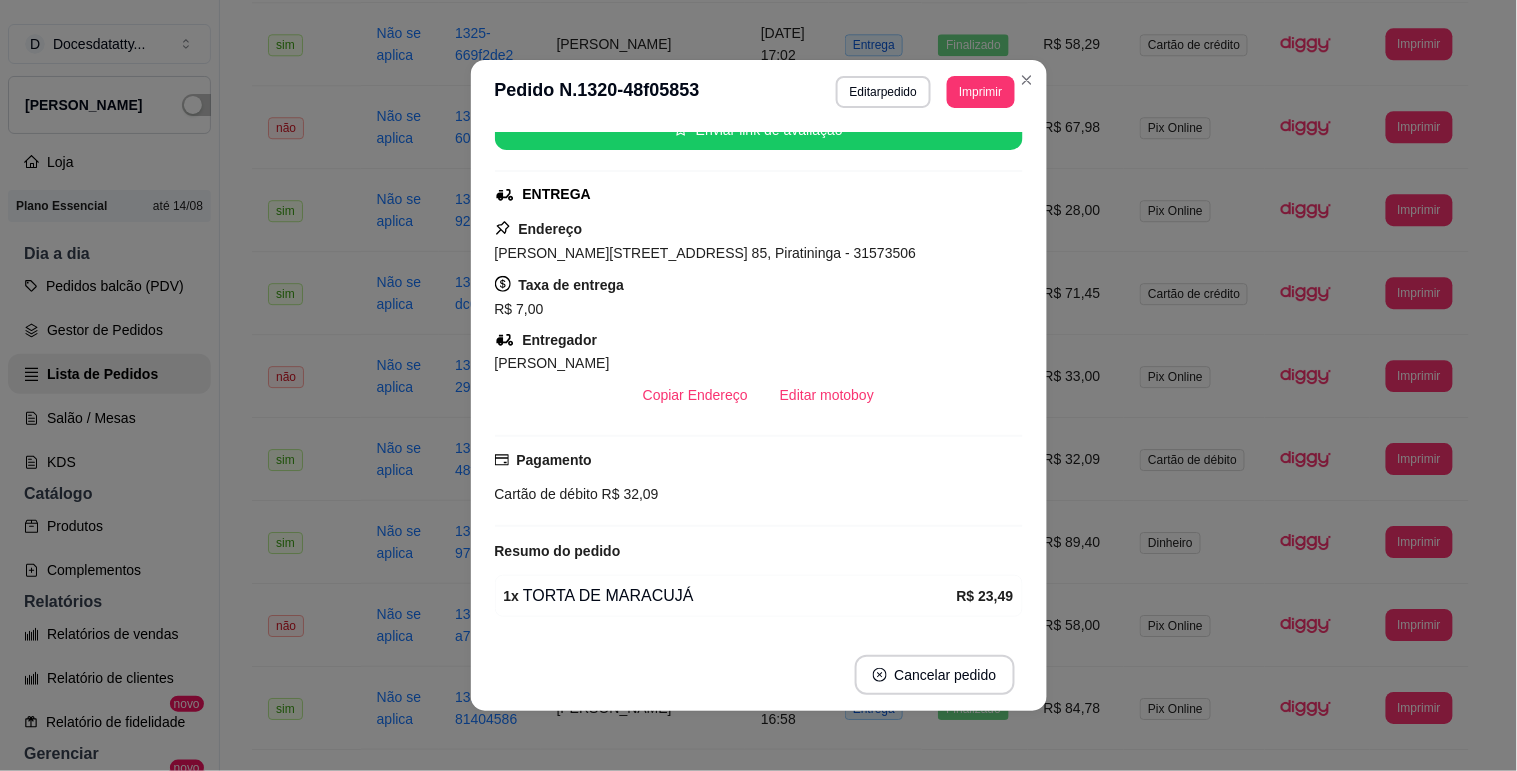 scroll, scrollTop: 288, scrollLeft: 0, axis: vertical 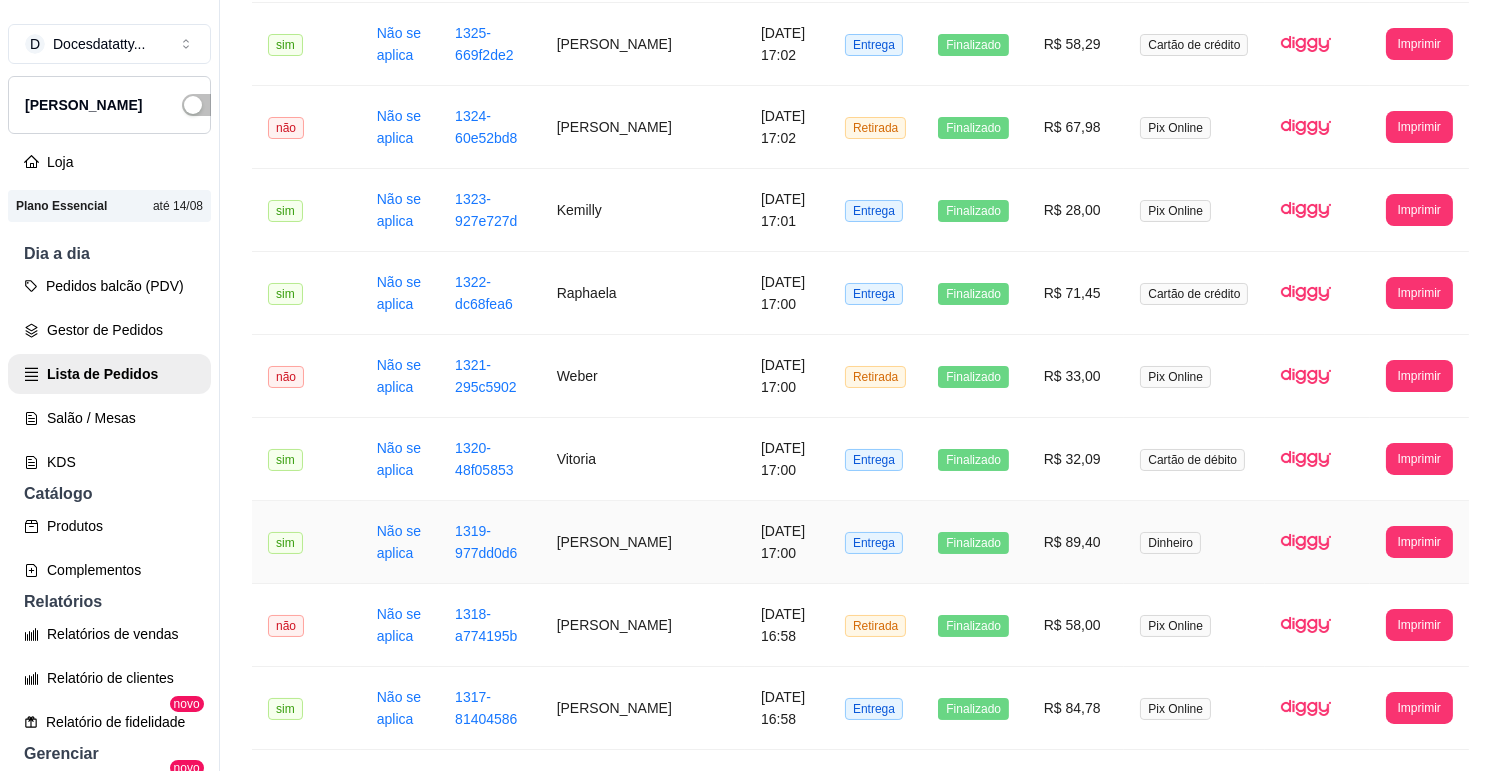 click on "R$ 89,40" at bounding box center [1076, 542] 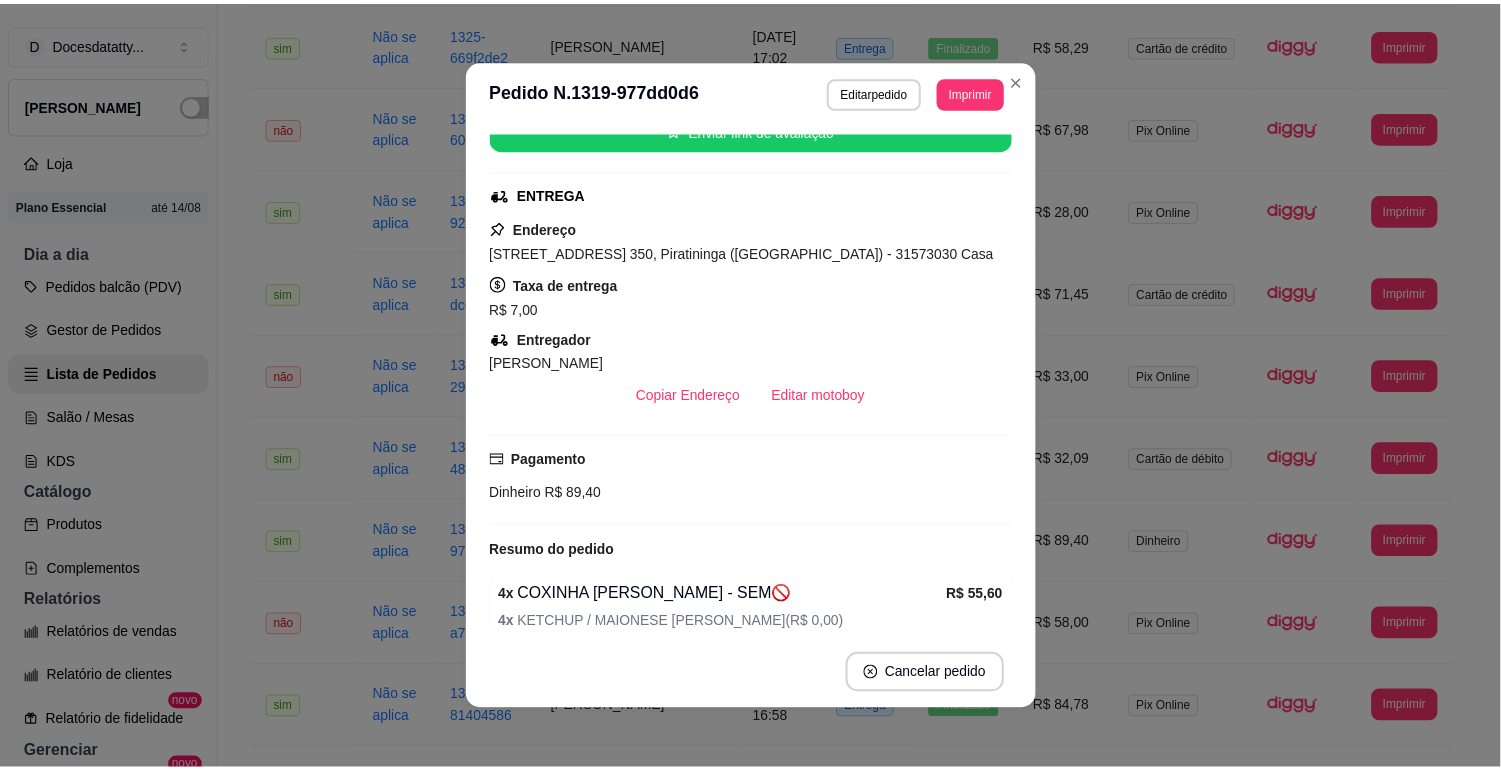 scroll, scrollTop: 0, scrollLeft: 0, axis: both 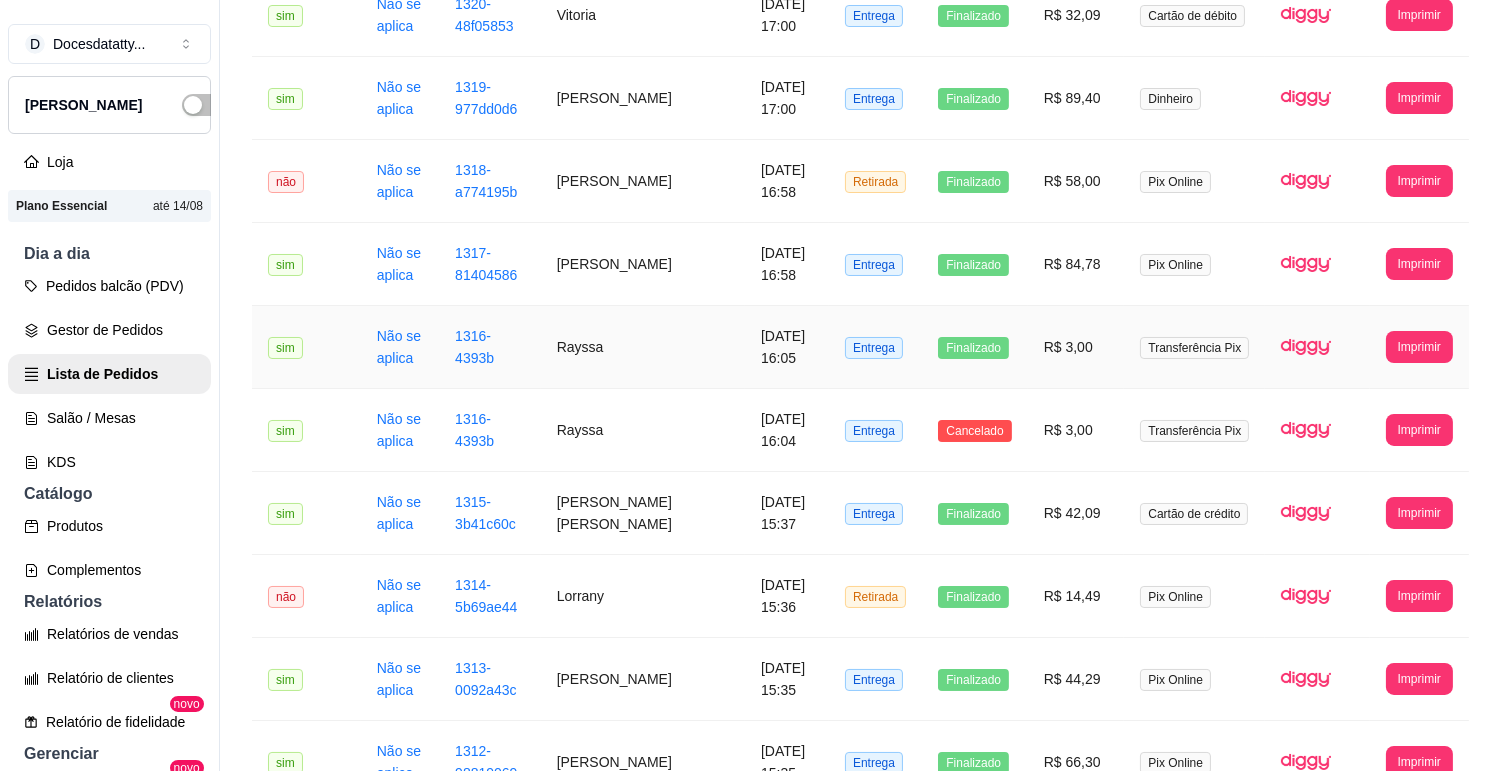click on "Transferência Pix" at bounding box center (1194, 348) 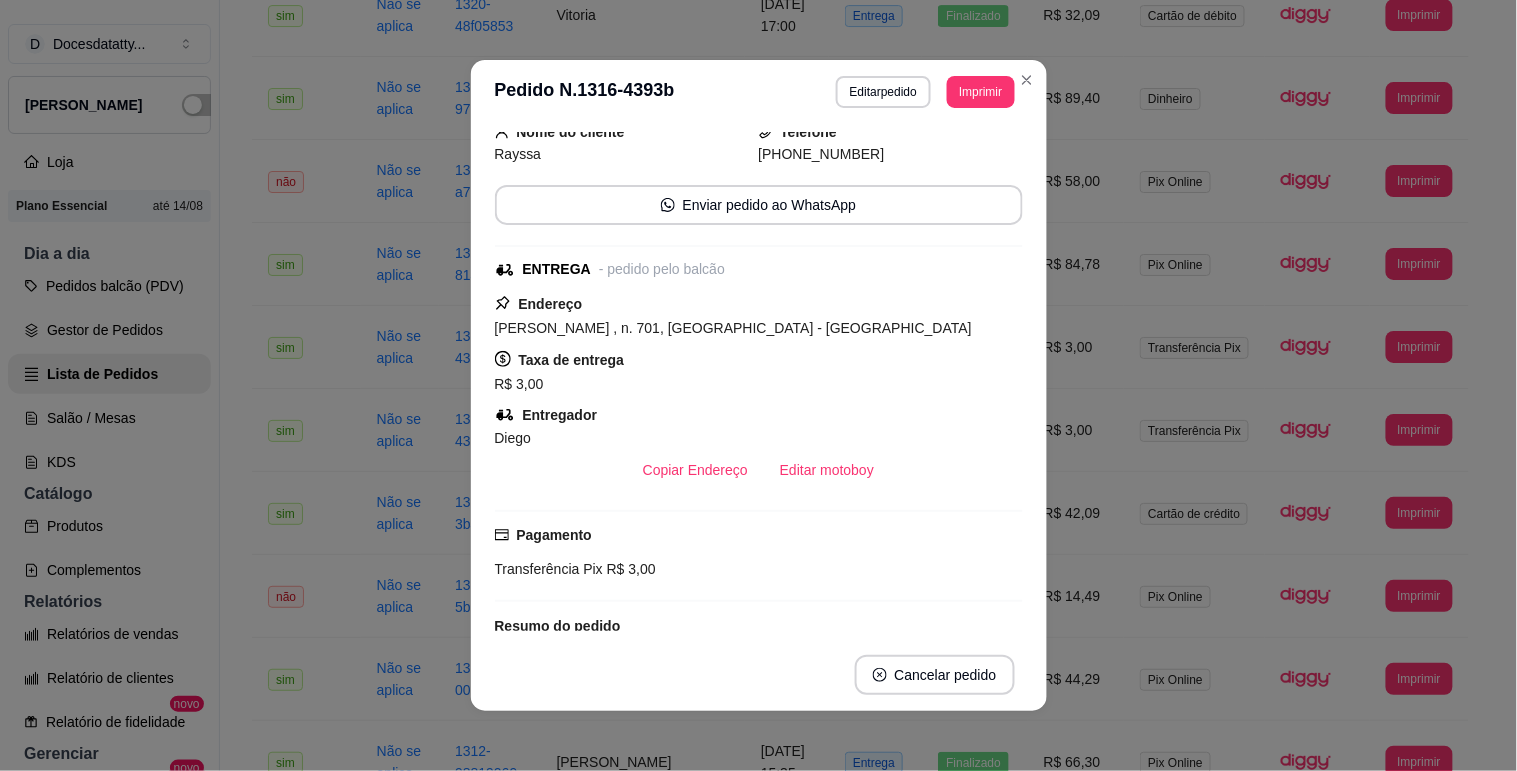 scroll, scrollTop: 252, scrollLeft: 0, axis: vertical 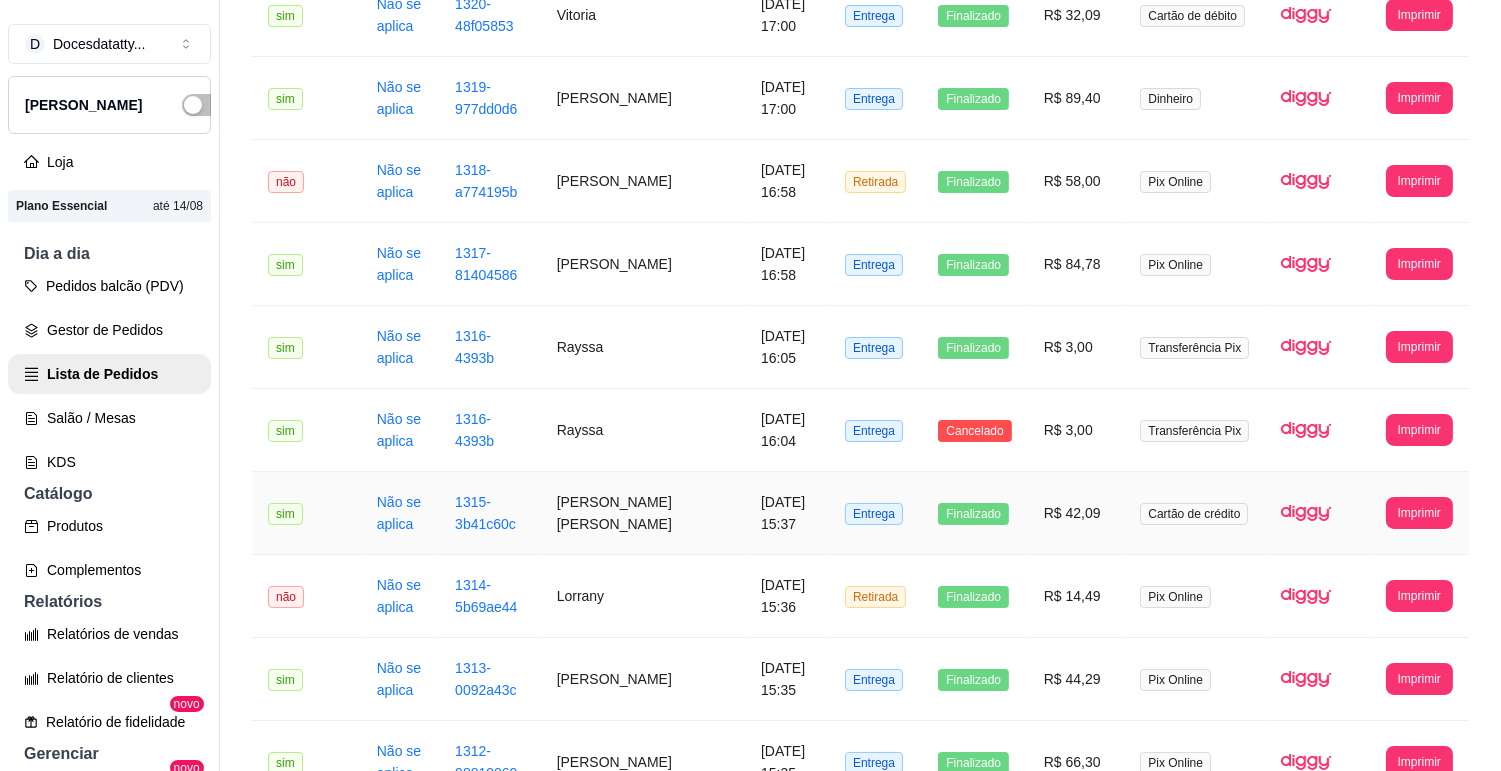 click on "R$ 42,09" at bounding box center [1076, 513] 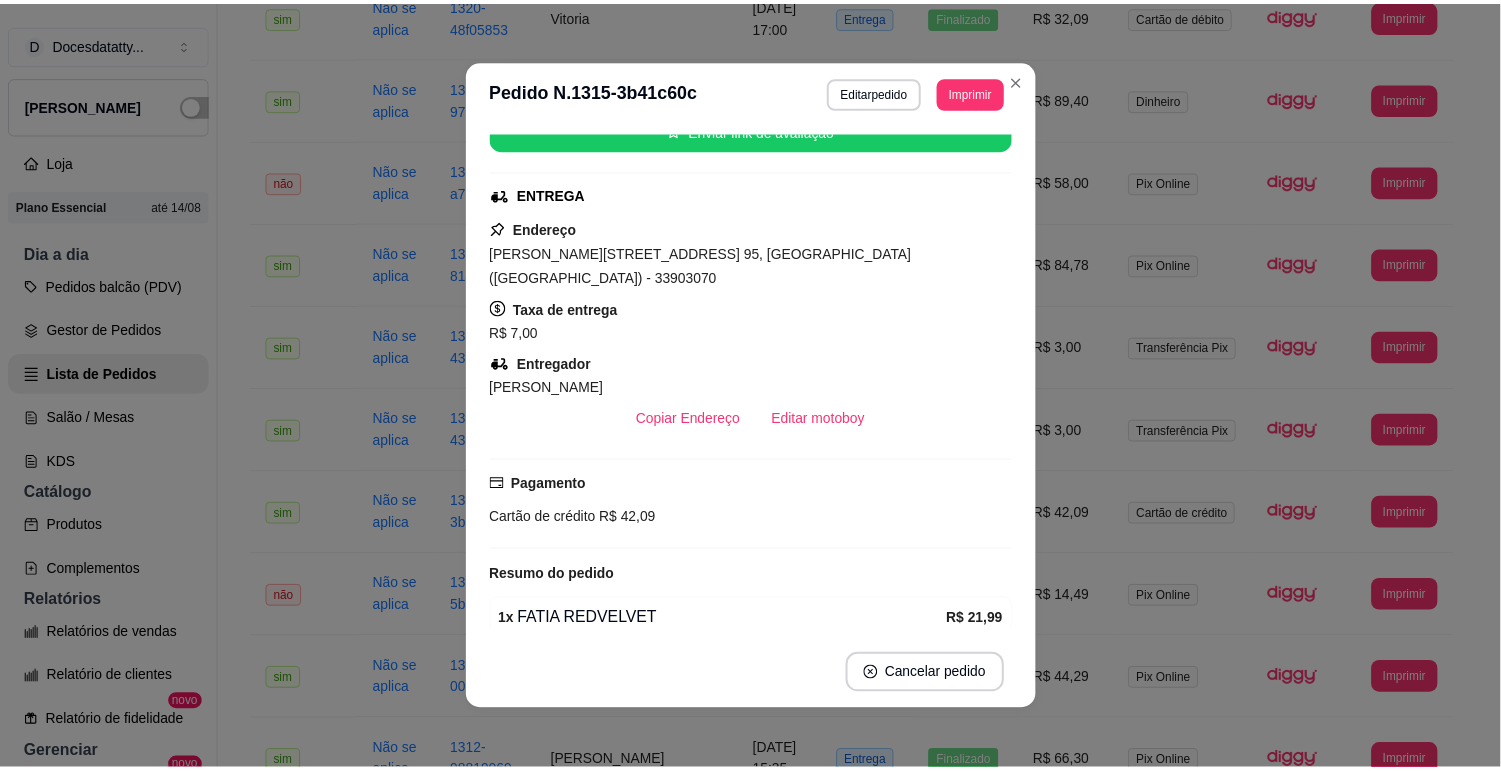 scroll, scrollTop: 351, scrollLeft: 0, axis: vertical 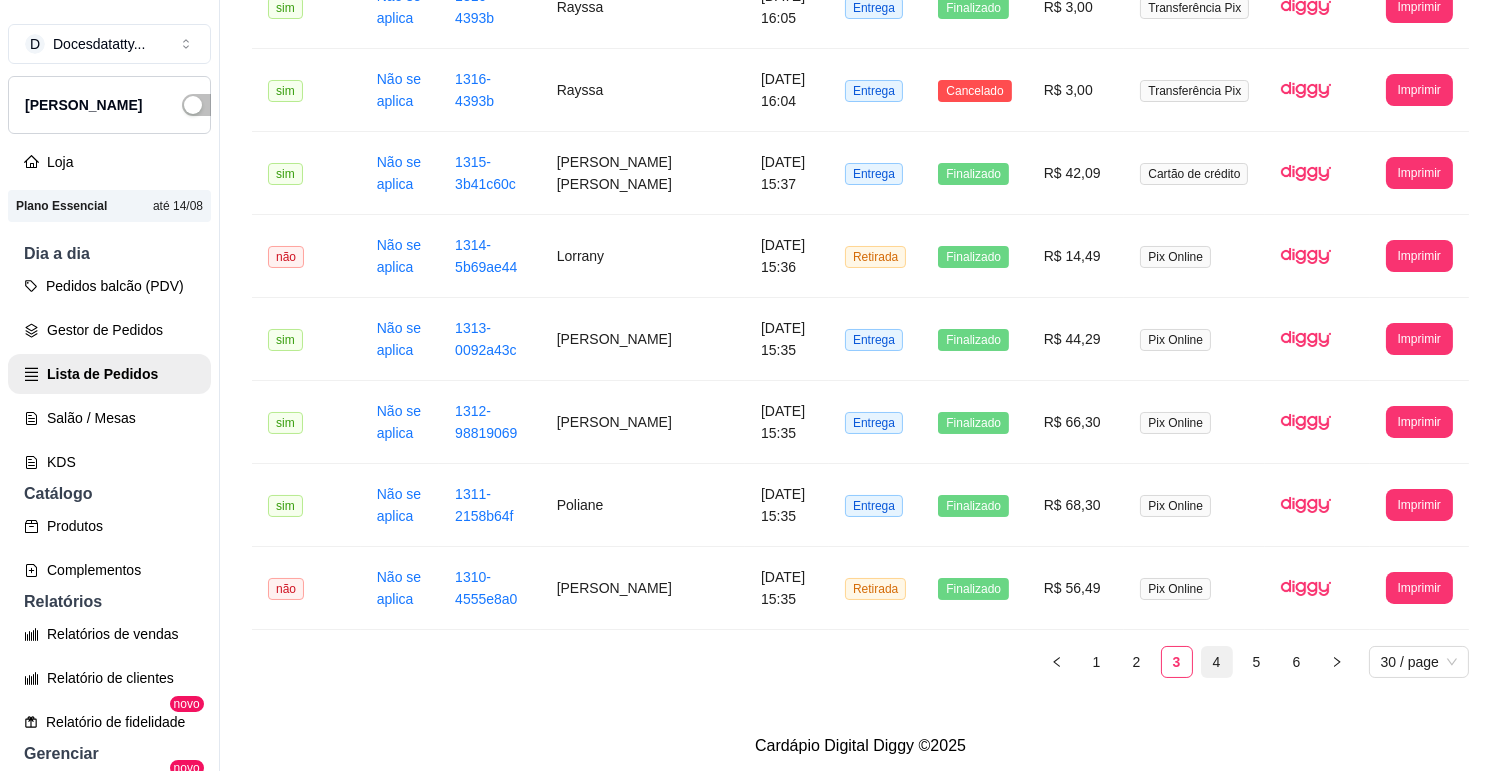 click on "4" at bounding box center (1217, 662) 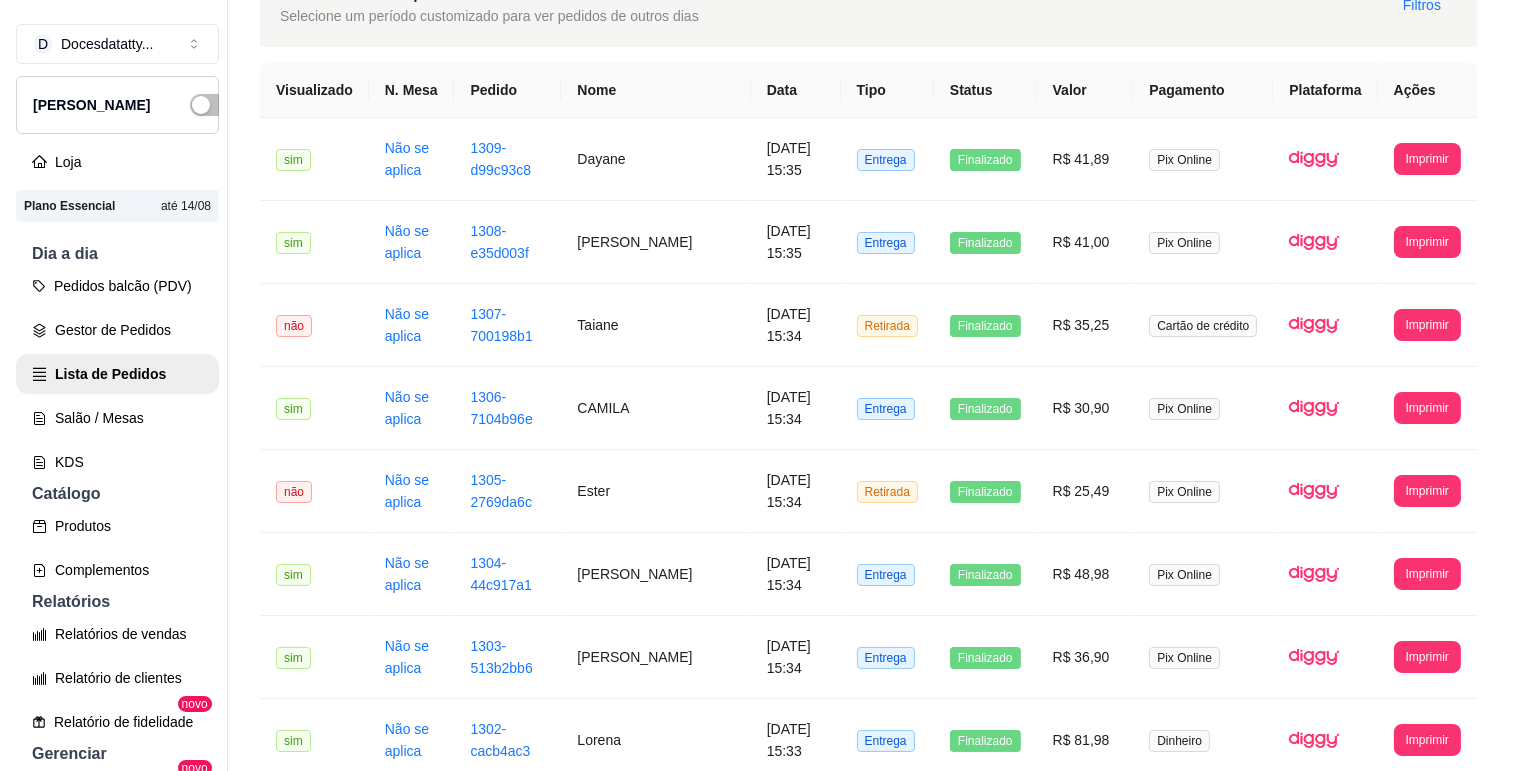 scroll, scrollTop: 0, scrollLeft: 0, axis: both 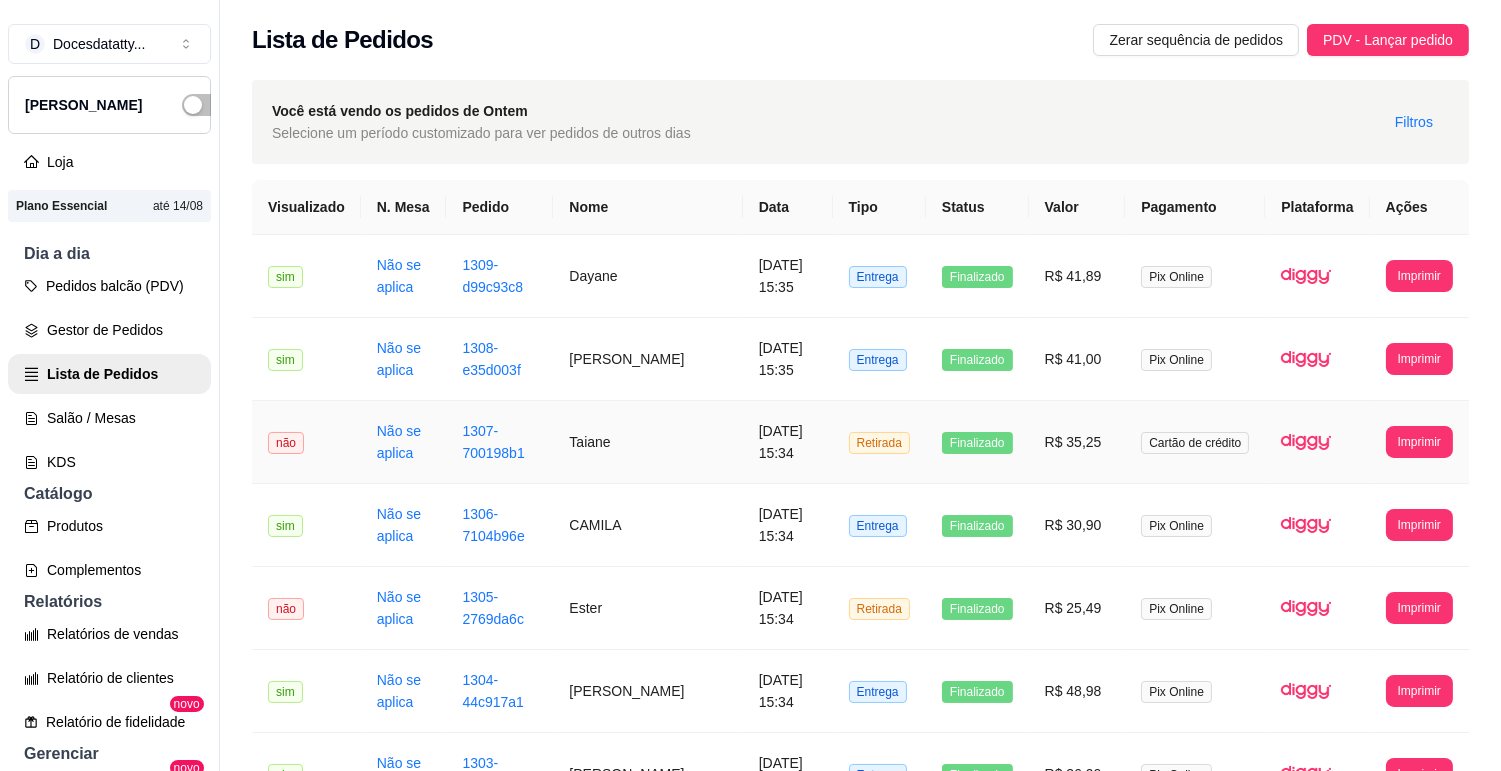 click on "Cartão de crédito" at bounding box center [1195, 442] 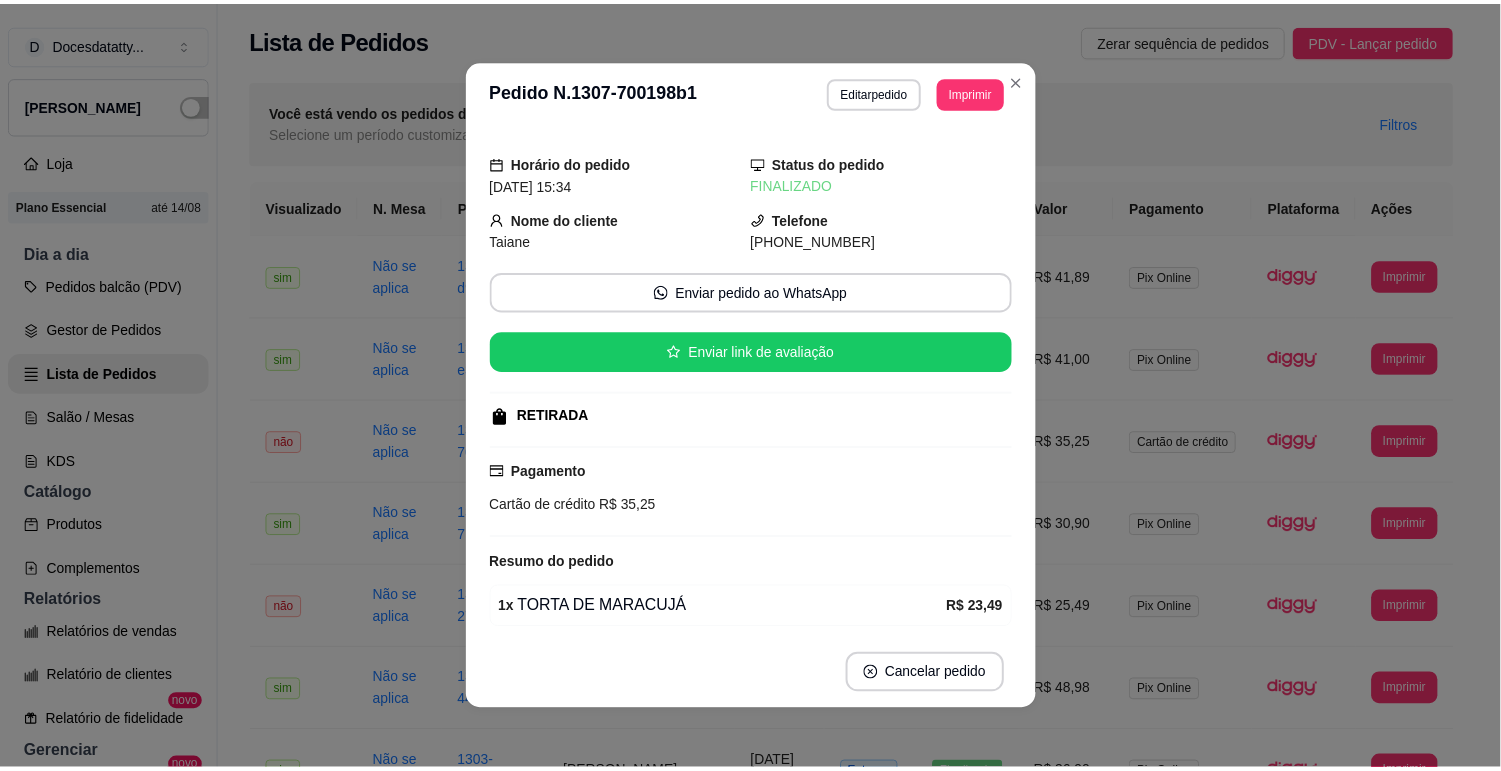 scroll, scrollTop: 141, scrollLeft: 0, axis: vertical 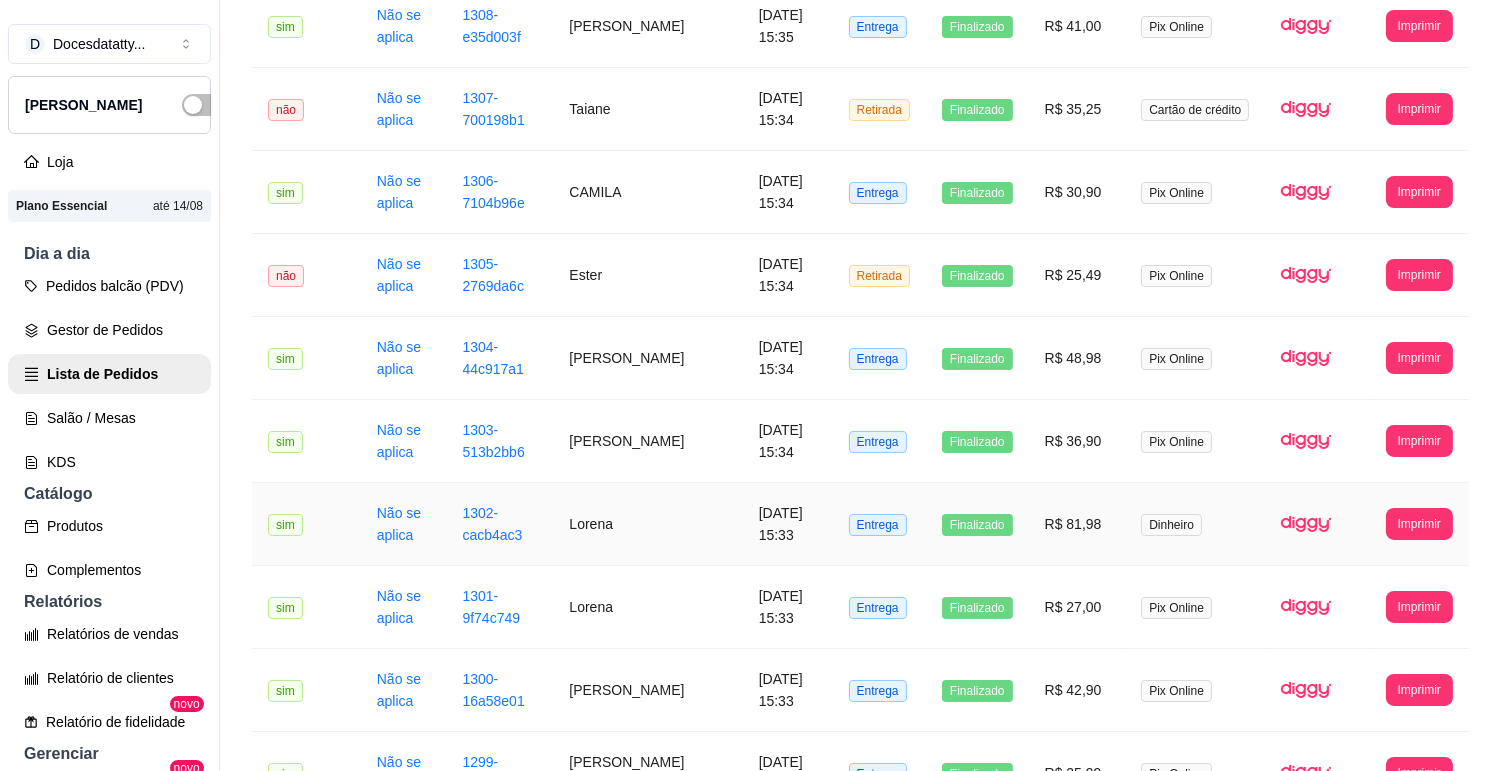 click on "Dinheiro" at bounding box center [1195, 524] 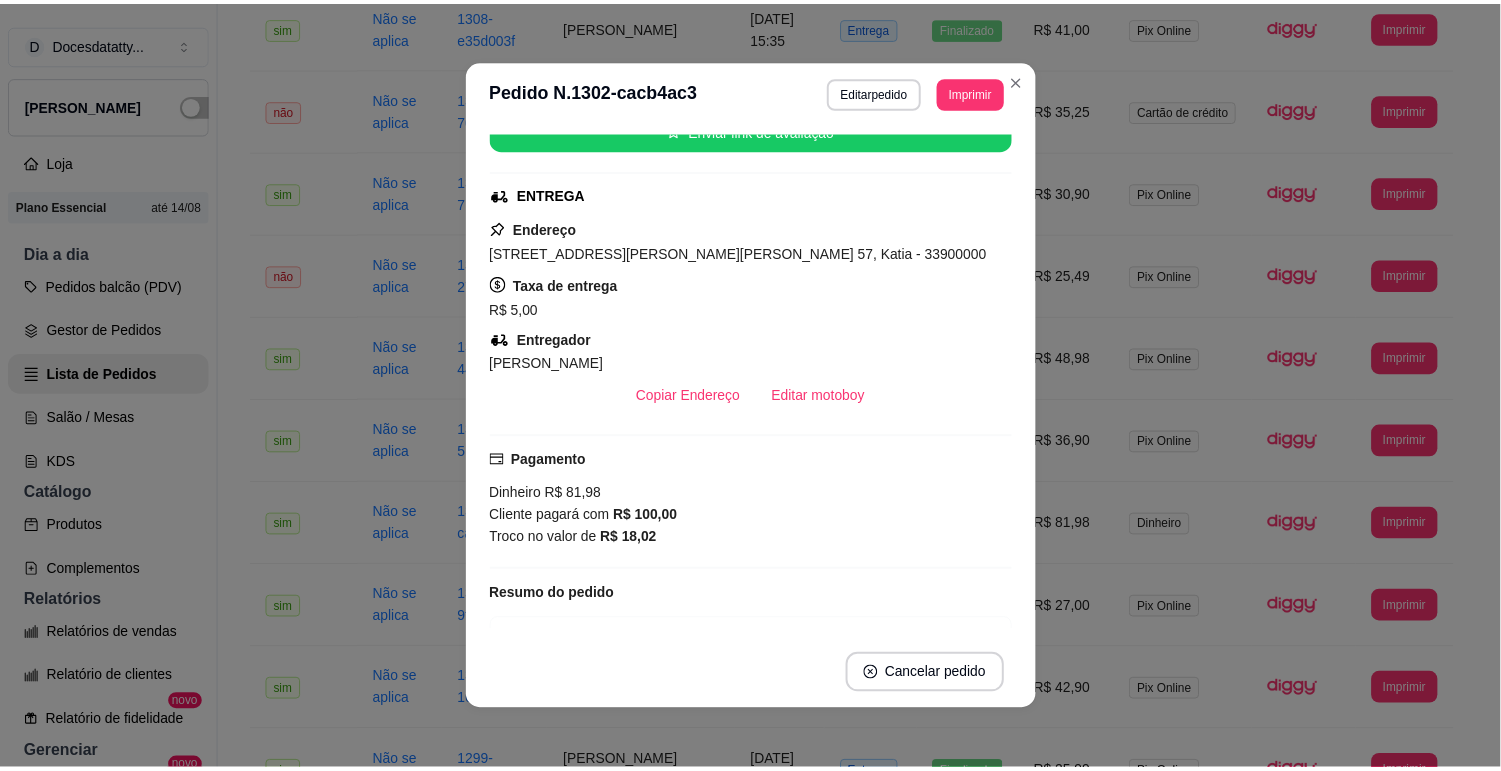 scroll, scrollTop: 444, scrollLeft: 0, axis: vertical 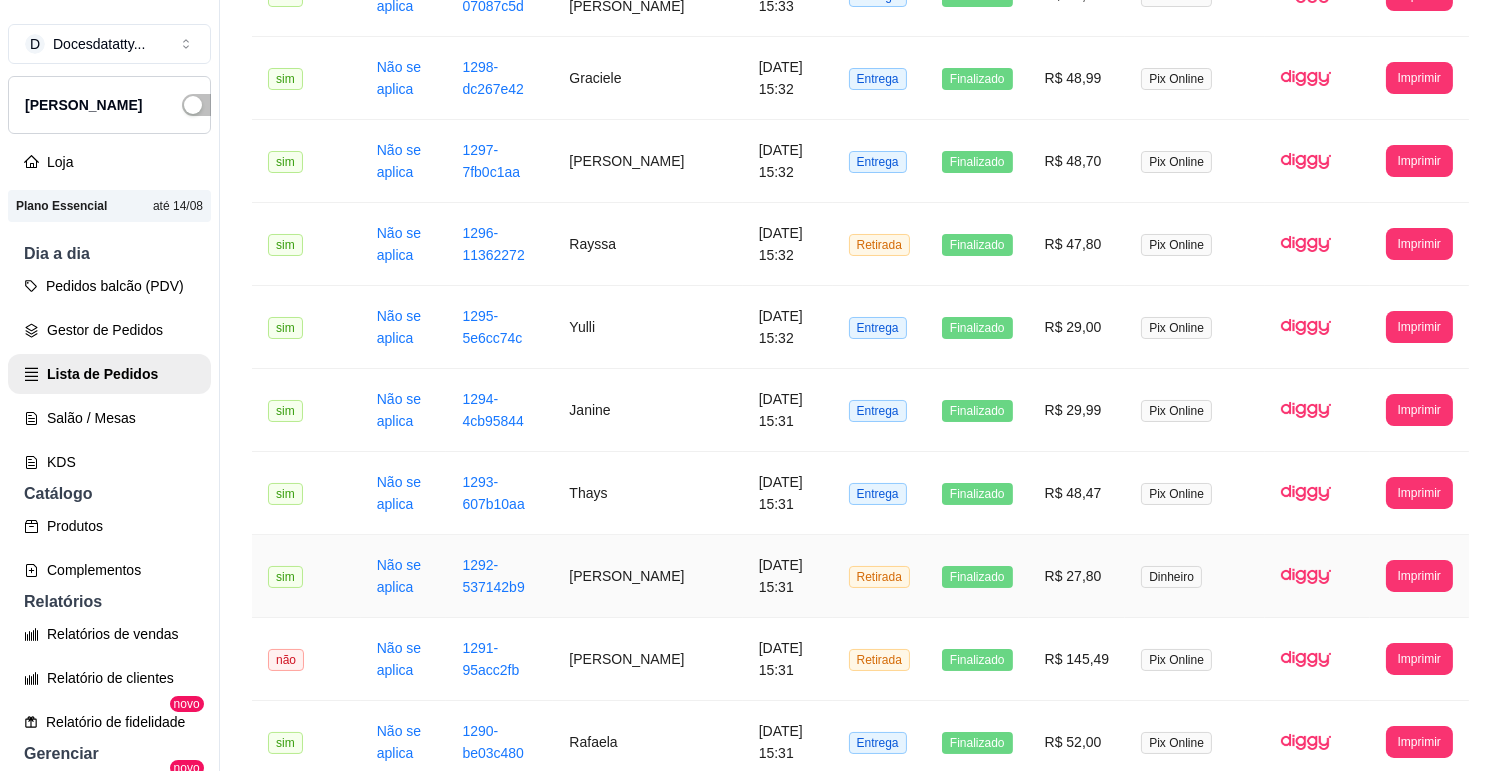 click on "Dinheiro" at bounding box center [1171, 577] 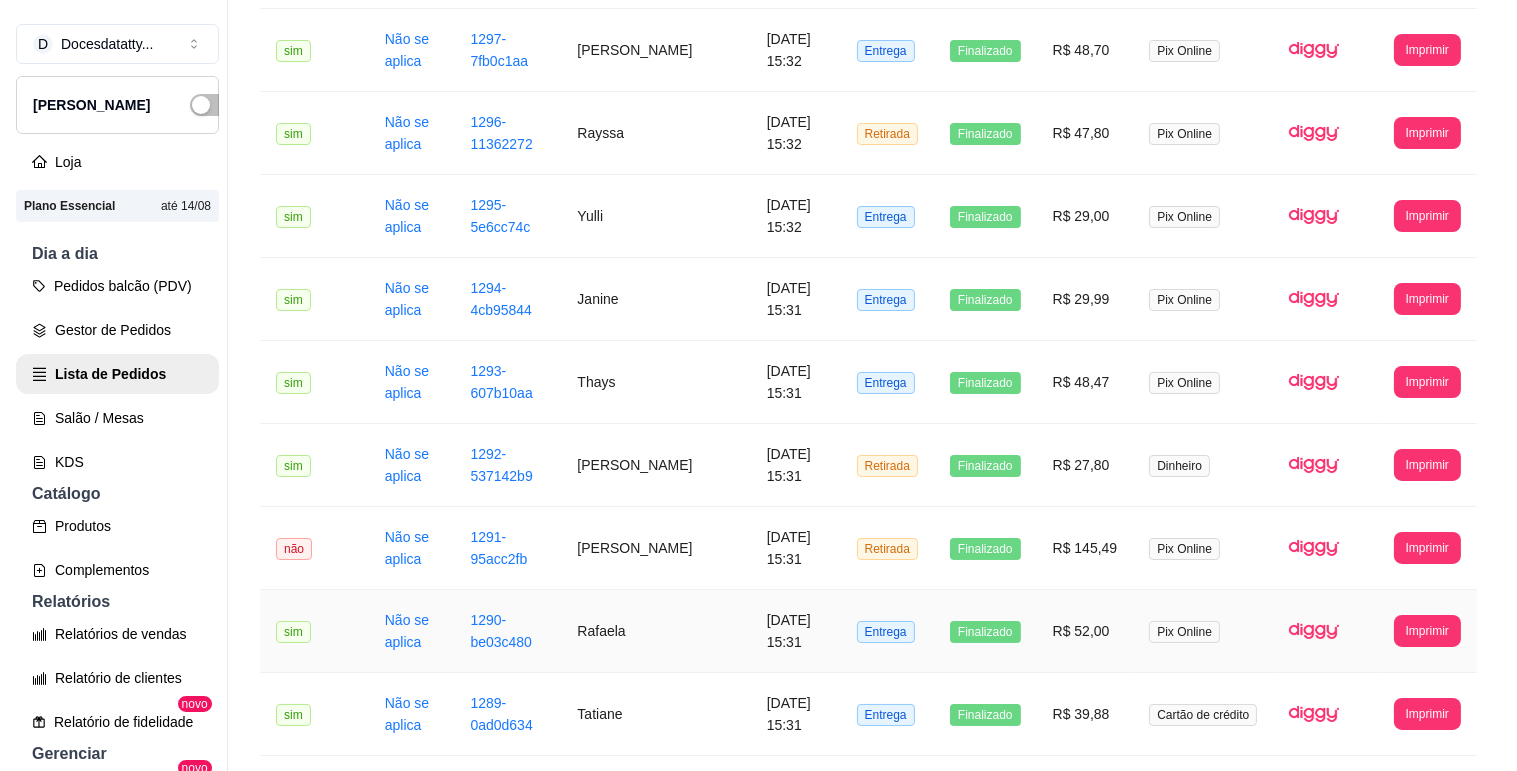 scroll, scrollTop: 1333, scrollLeft: 0, axis: vertical 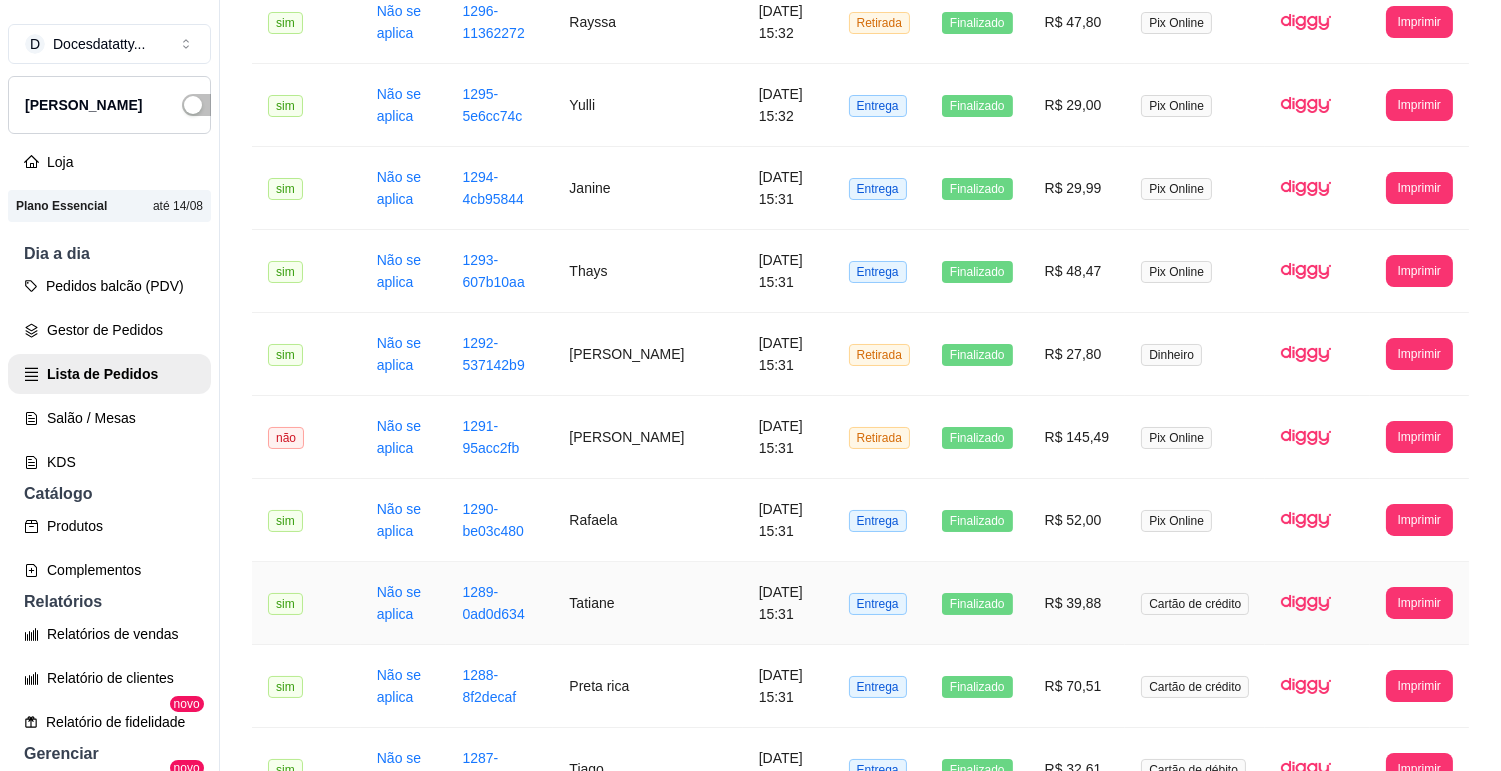click on "Cartão de crédito" at bounding box center [1195, 603] 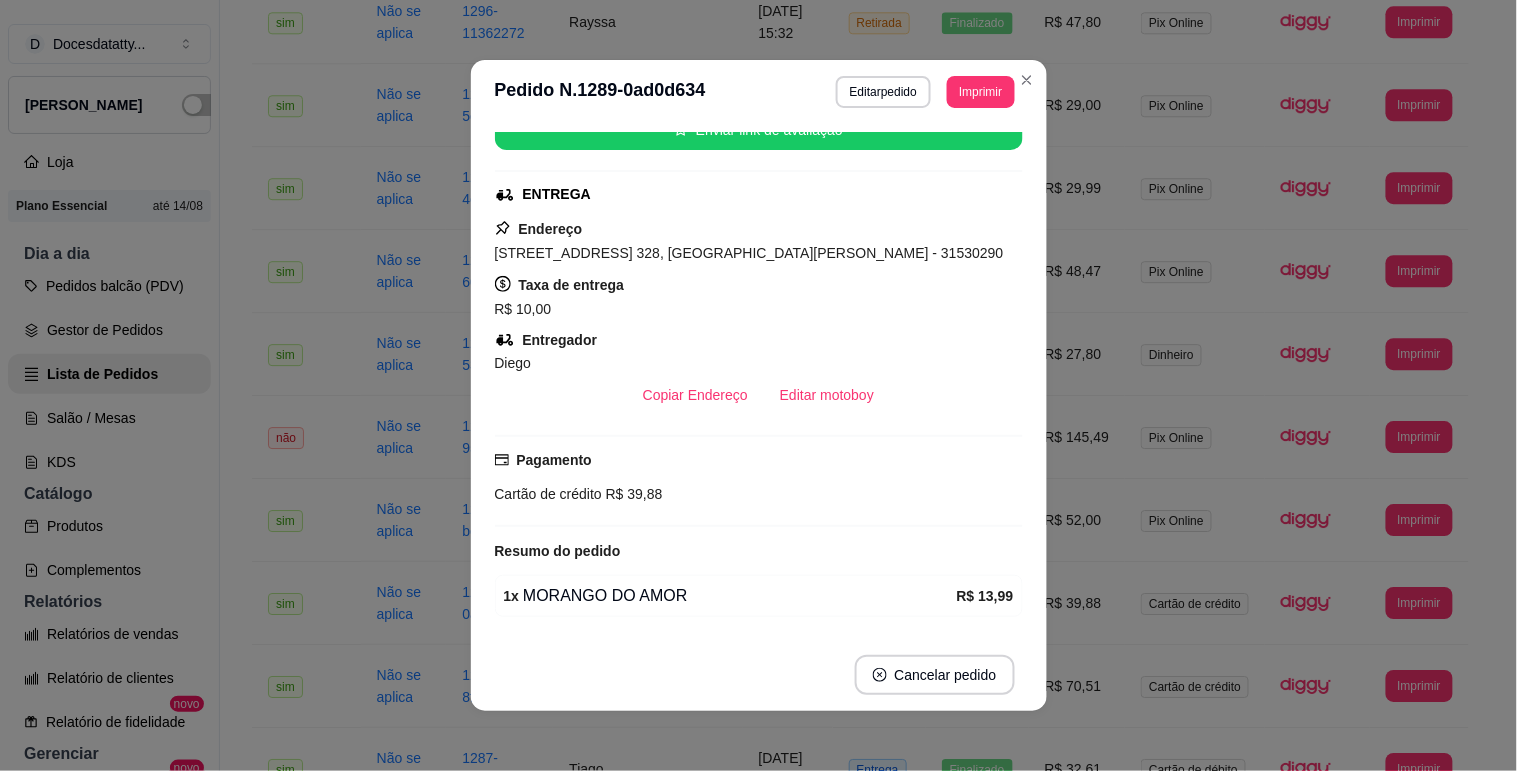 scroll, scrollTop: 376, scrollLeft: 0, axis: vertical 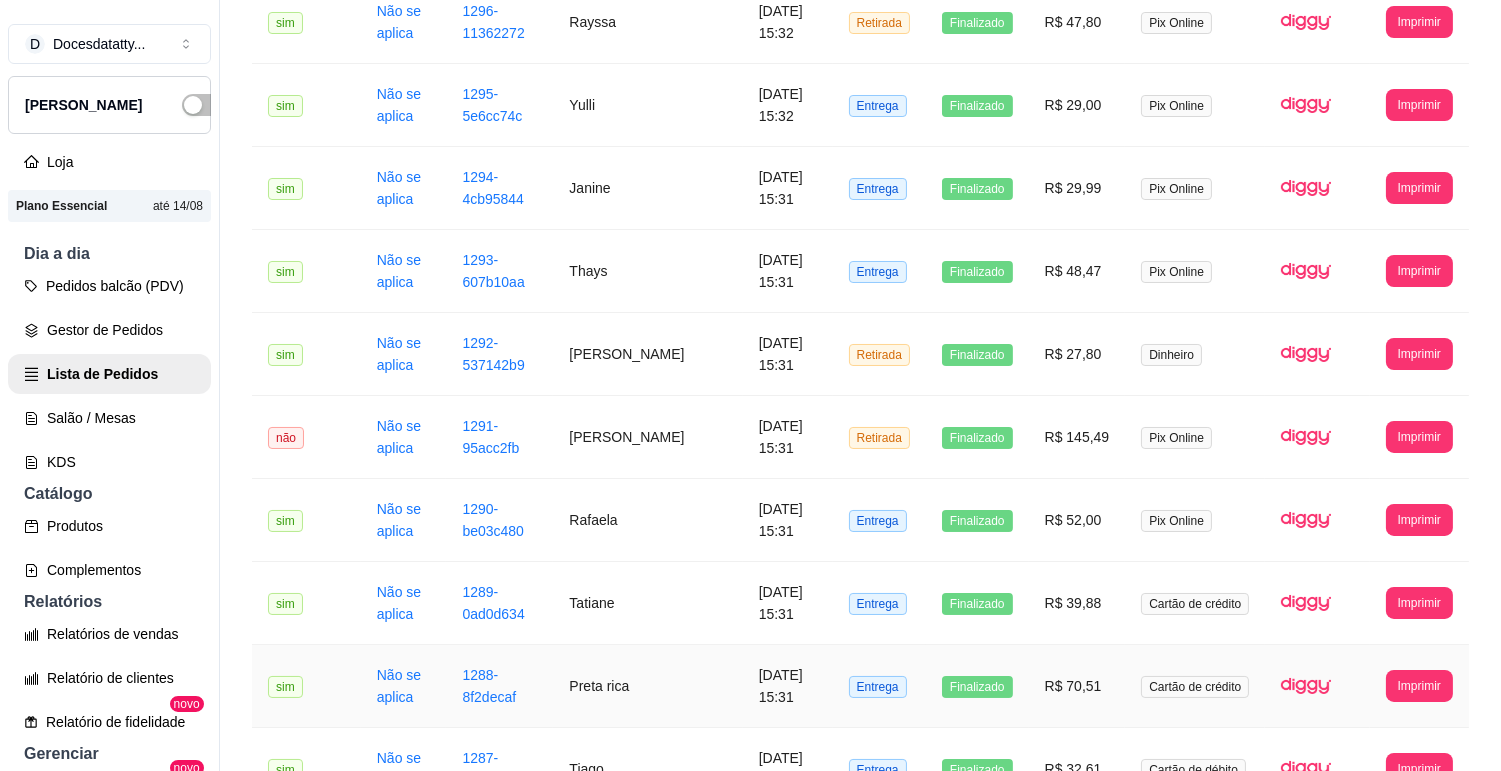 click on "Cartão de crédito" at bounding box center [1195, 687] 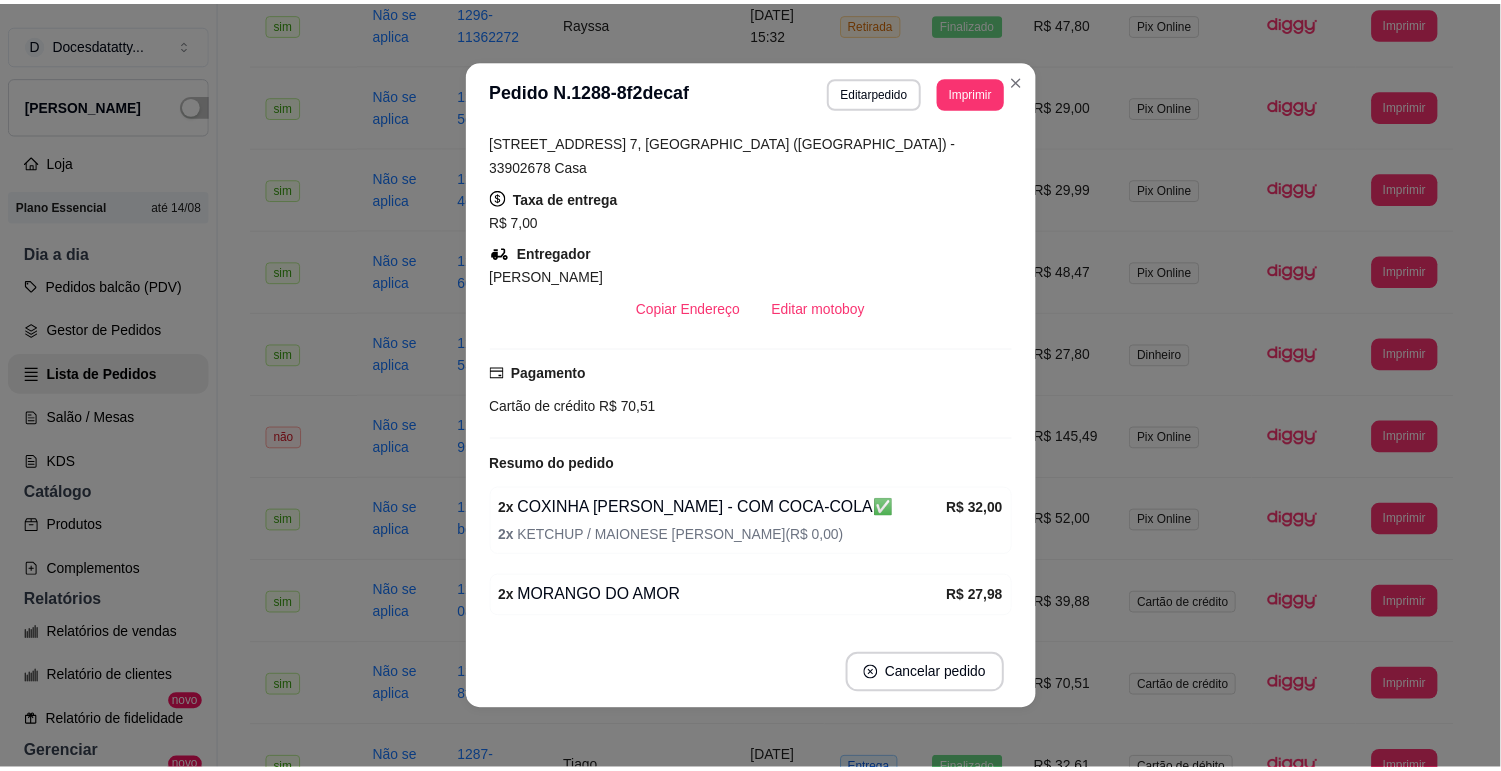 scroll, scrollTop: 376, scrollLeft: 0, axis: vertical 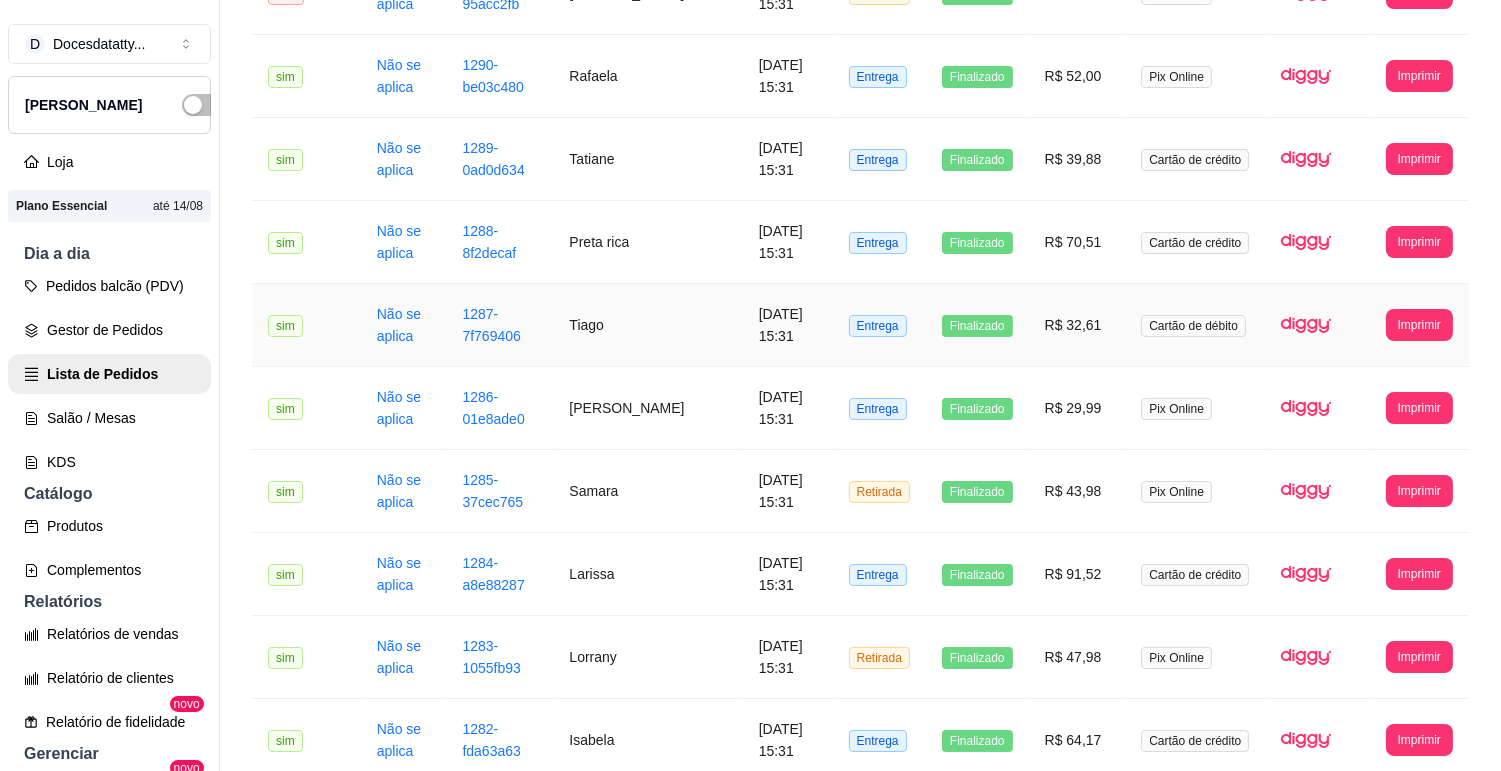 click on "Cartão de débito" at bounding box center [1193, 326] 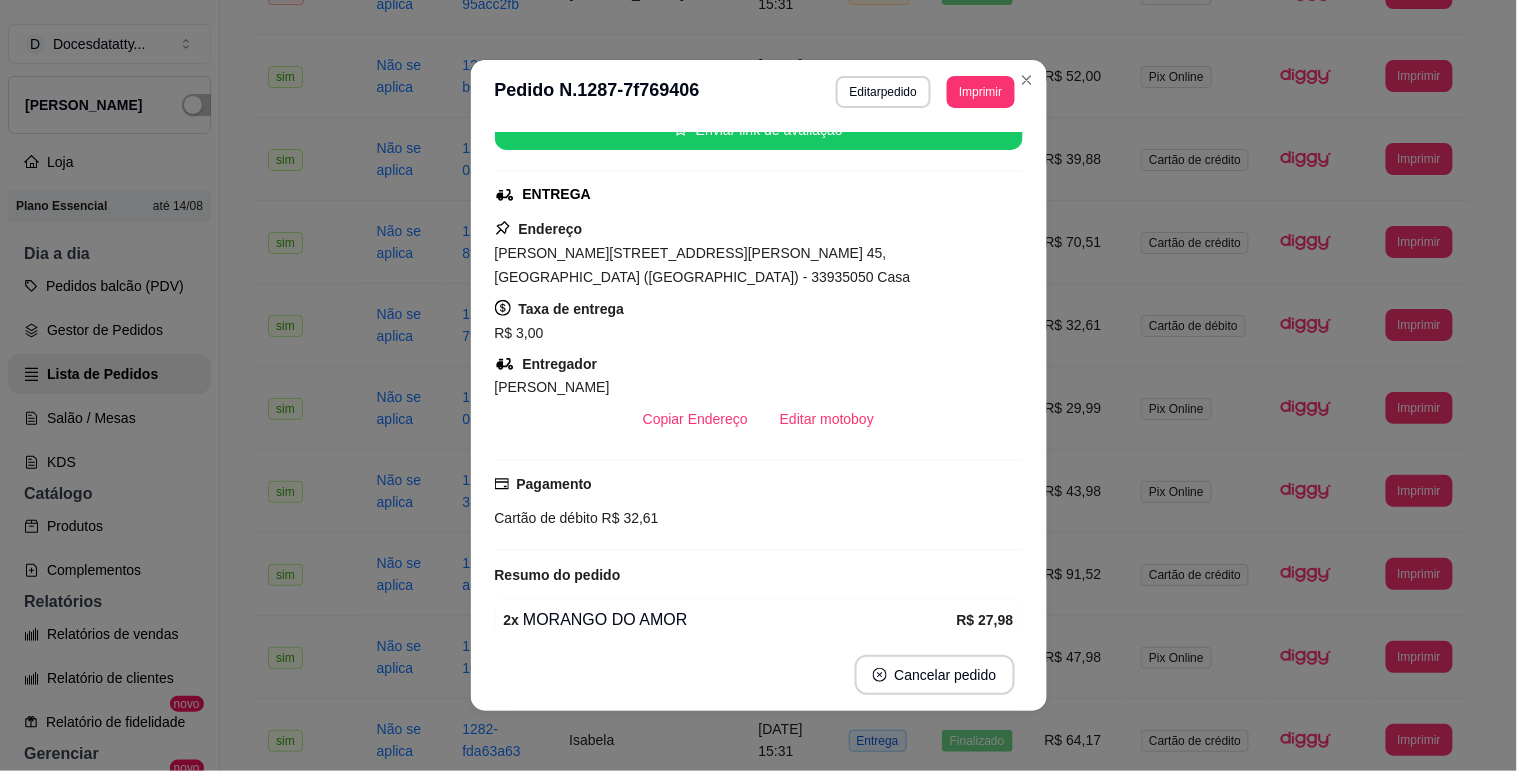 scroll, scrollTop: 0, scrollLeft: 0, axis: both 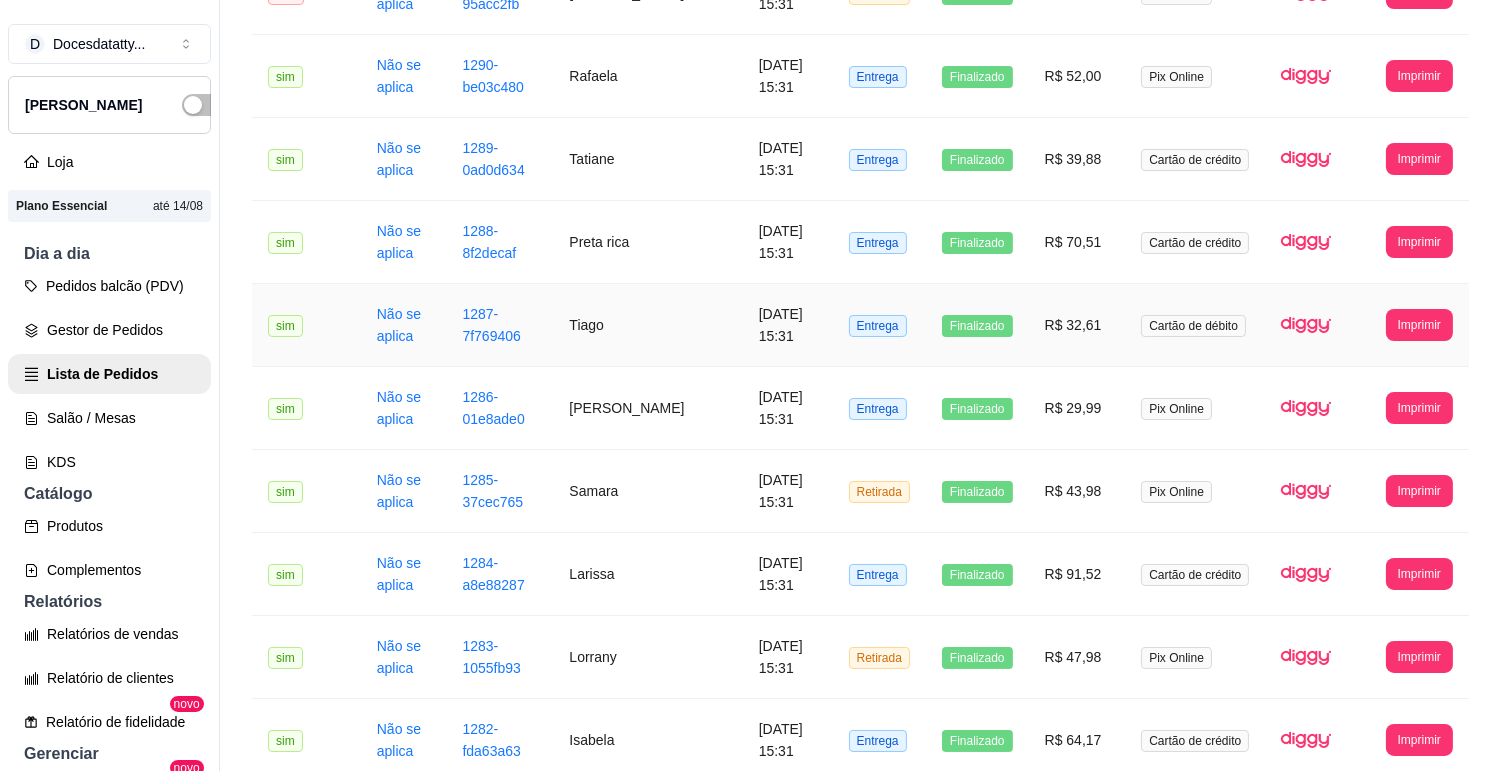 click on "Cartão de débito" at bounding box center [1195, 325] 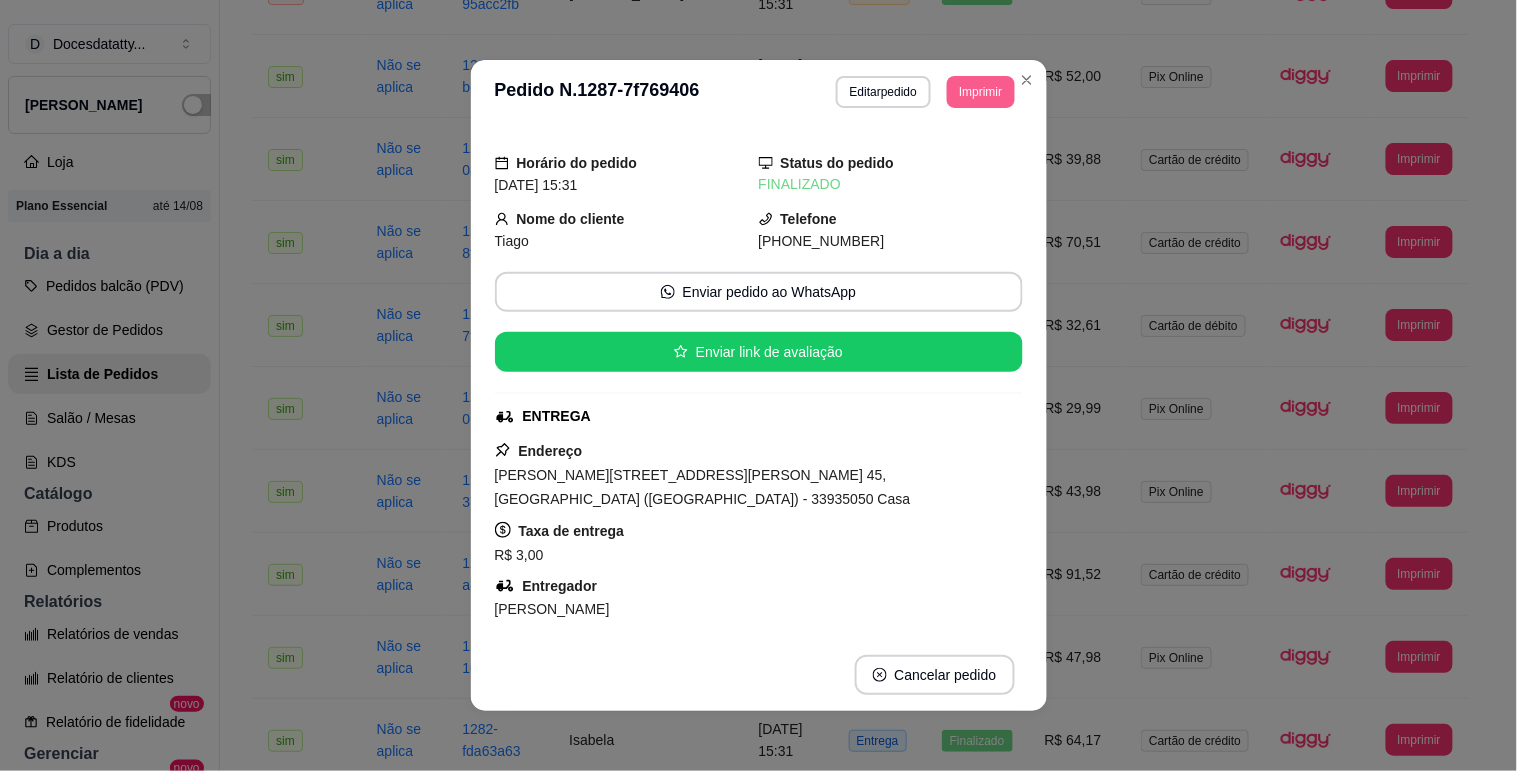 click on "Imprimir" at bounding box center [980, 92] 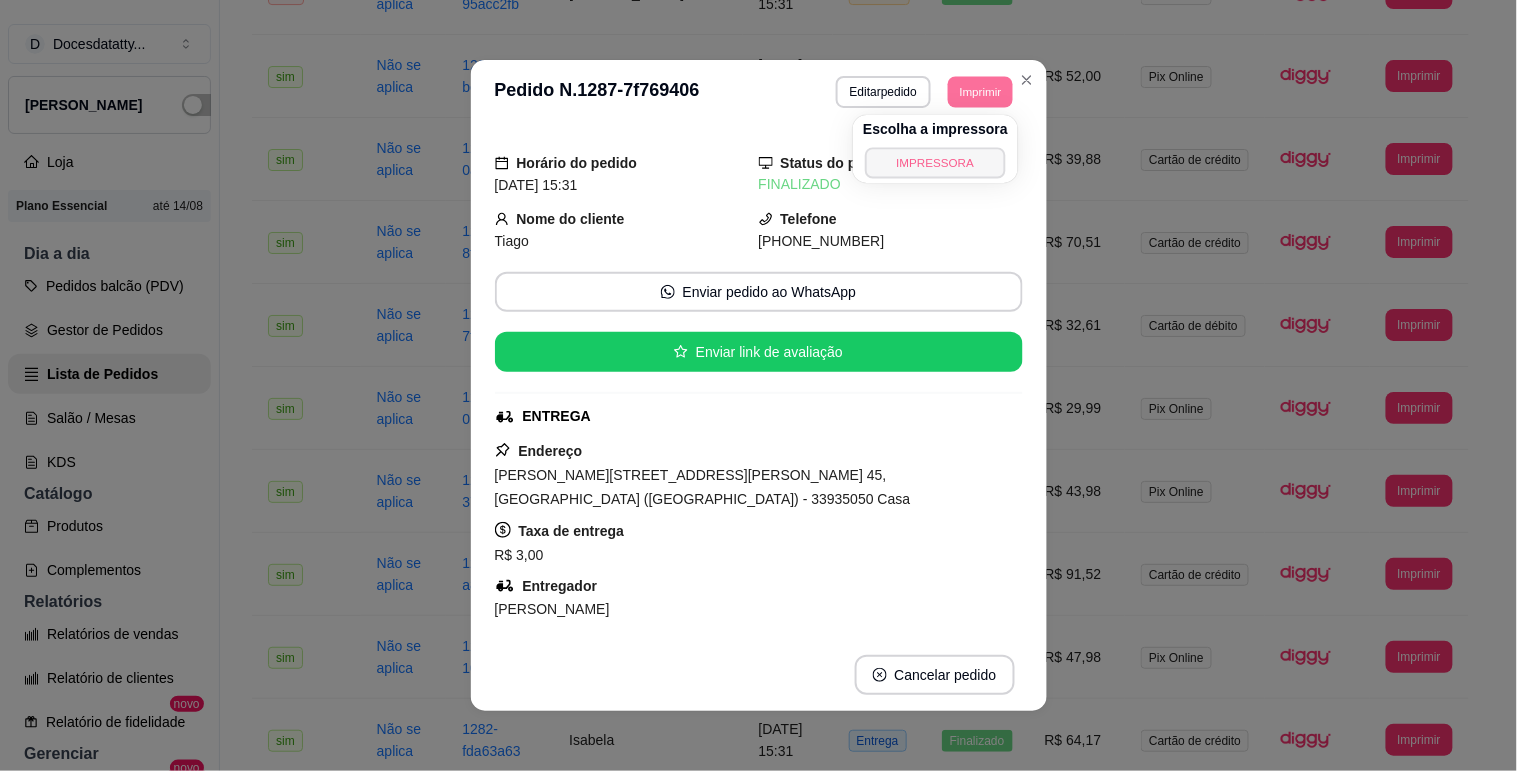 click on "IMPRESSORA" at bounding box center (935, 162) 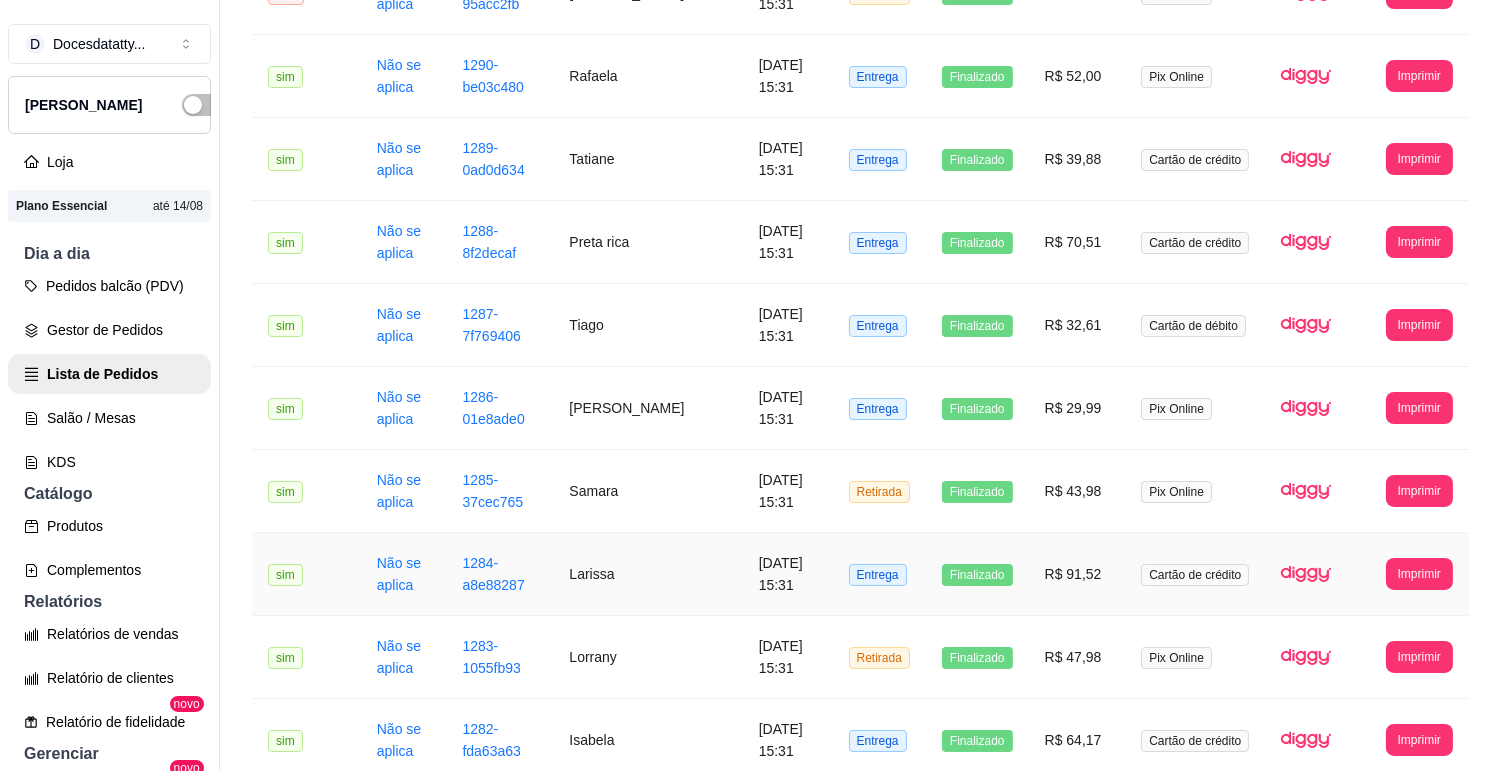 click on "R$ 91,52" at bounding box center (1077, 574) 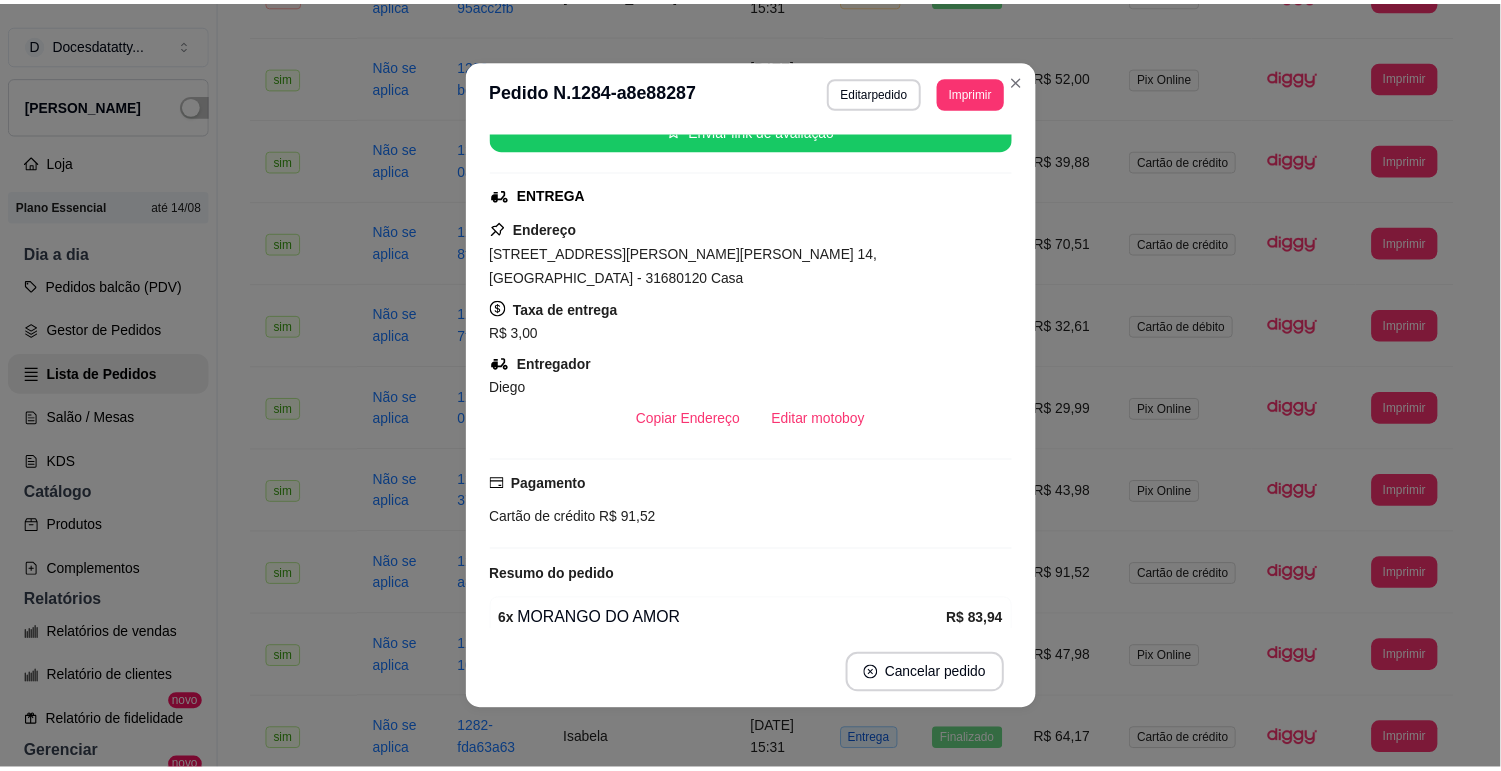 scroll, scrollTop: 288, scrollLeft: 0, axis: vertical 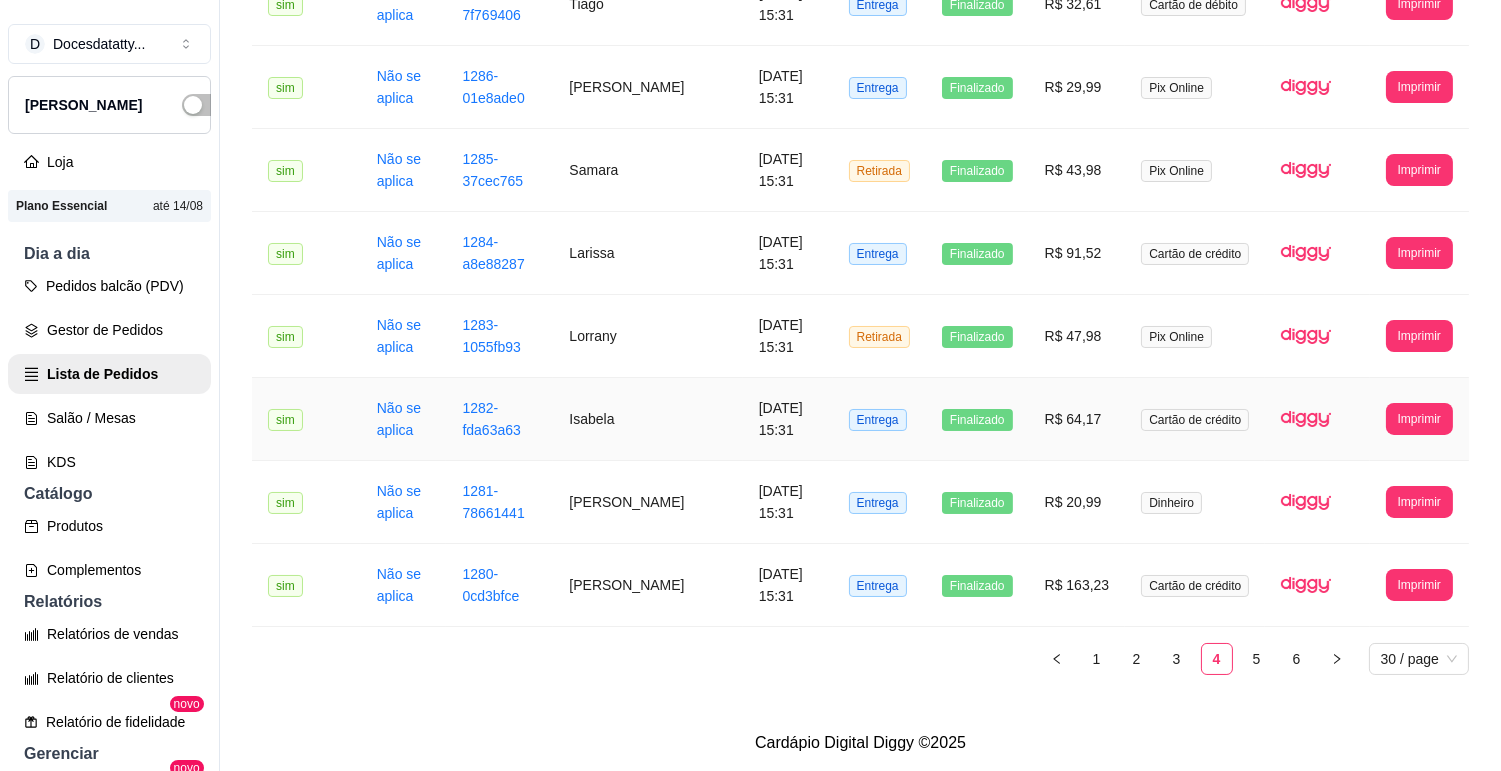 click on "R$ 64,17" at bounding box center [1077, 419] 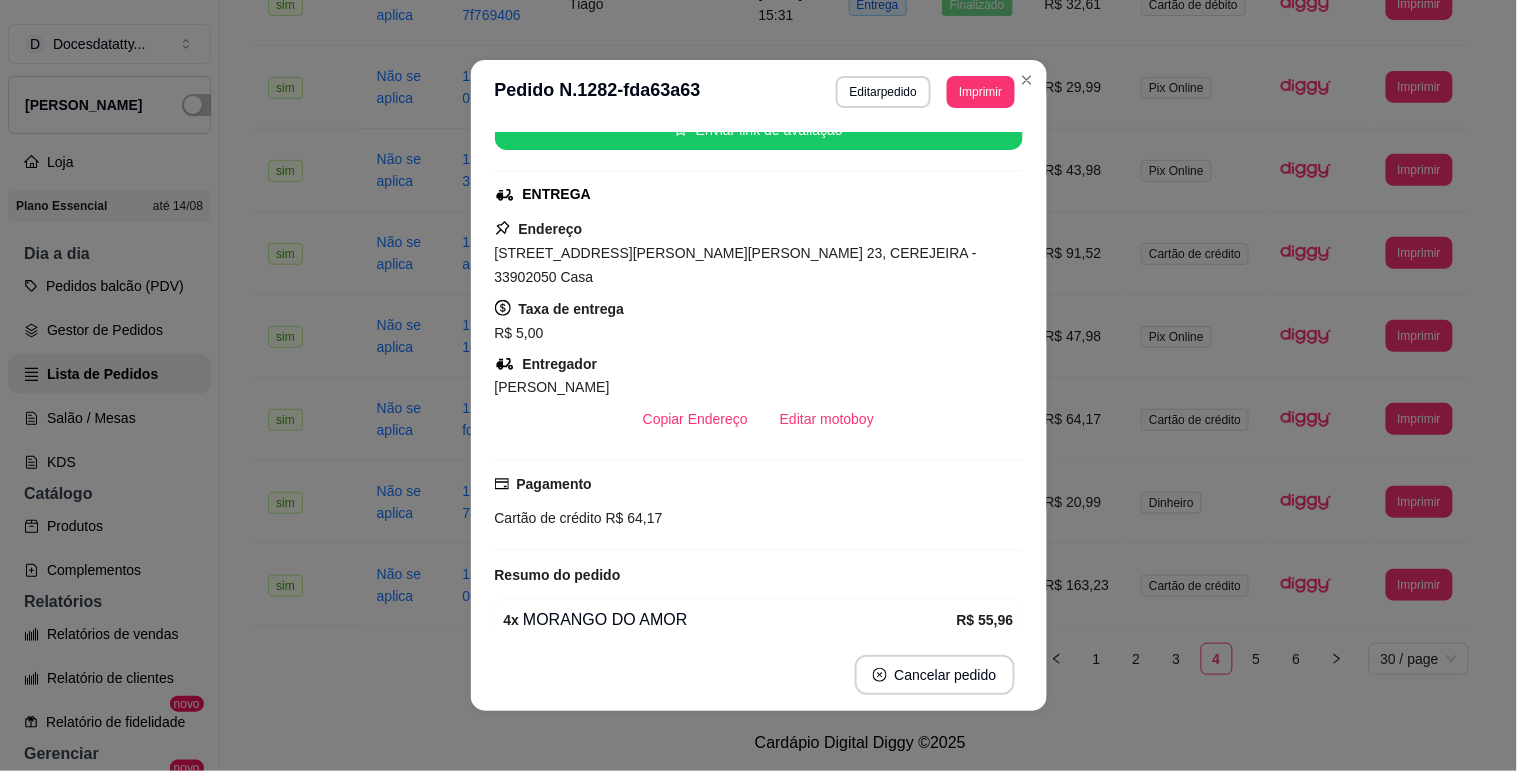 scroll, scrollTop: 288, scrollLeft: 0, axis: vertical 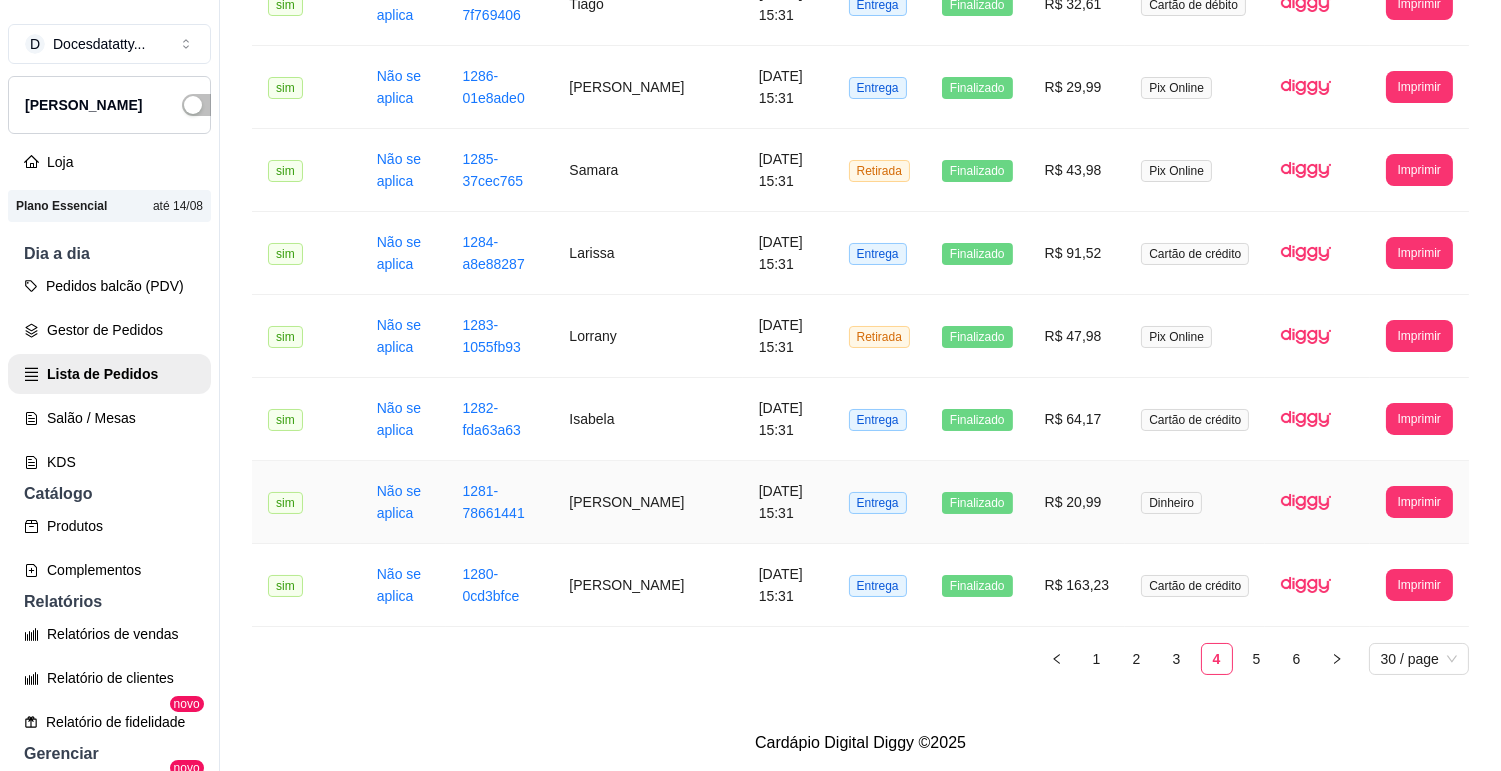click on "R$ 20,99" at bounding box center [1077, 502] 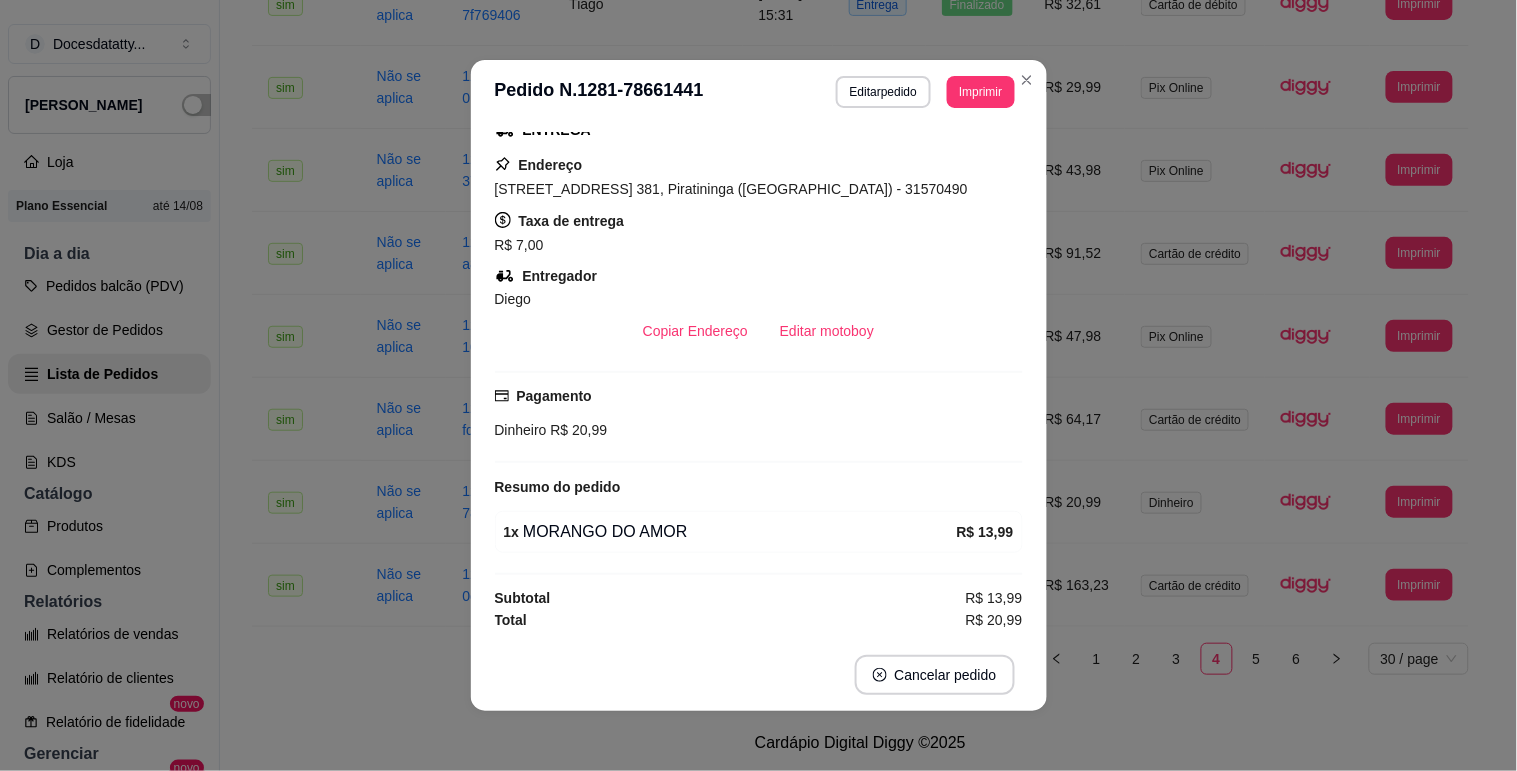 scroll, scrollTop: 0, scrollLeft: 0, axis: both 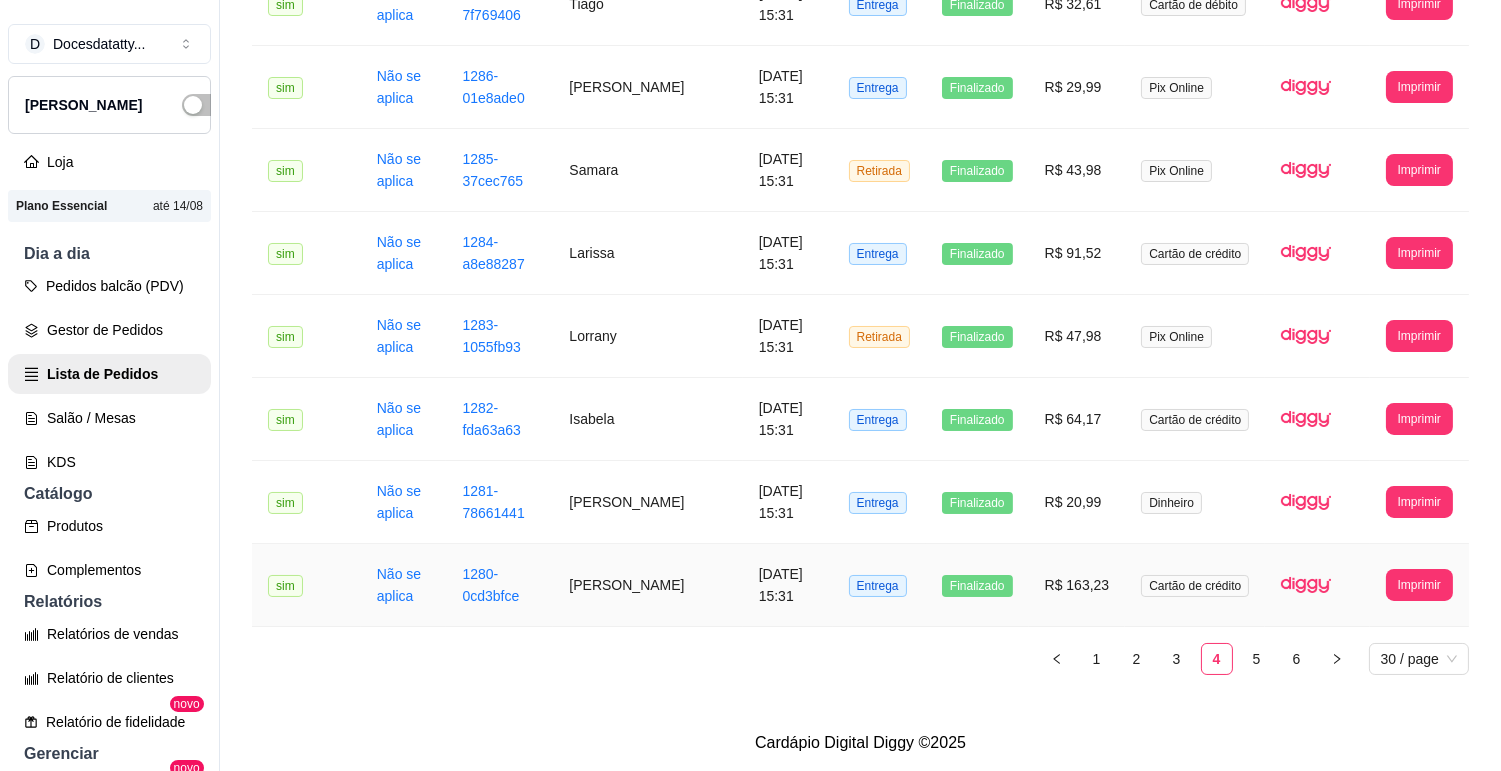 click on "R$ 163,23" at bounding box center [1077, 585] 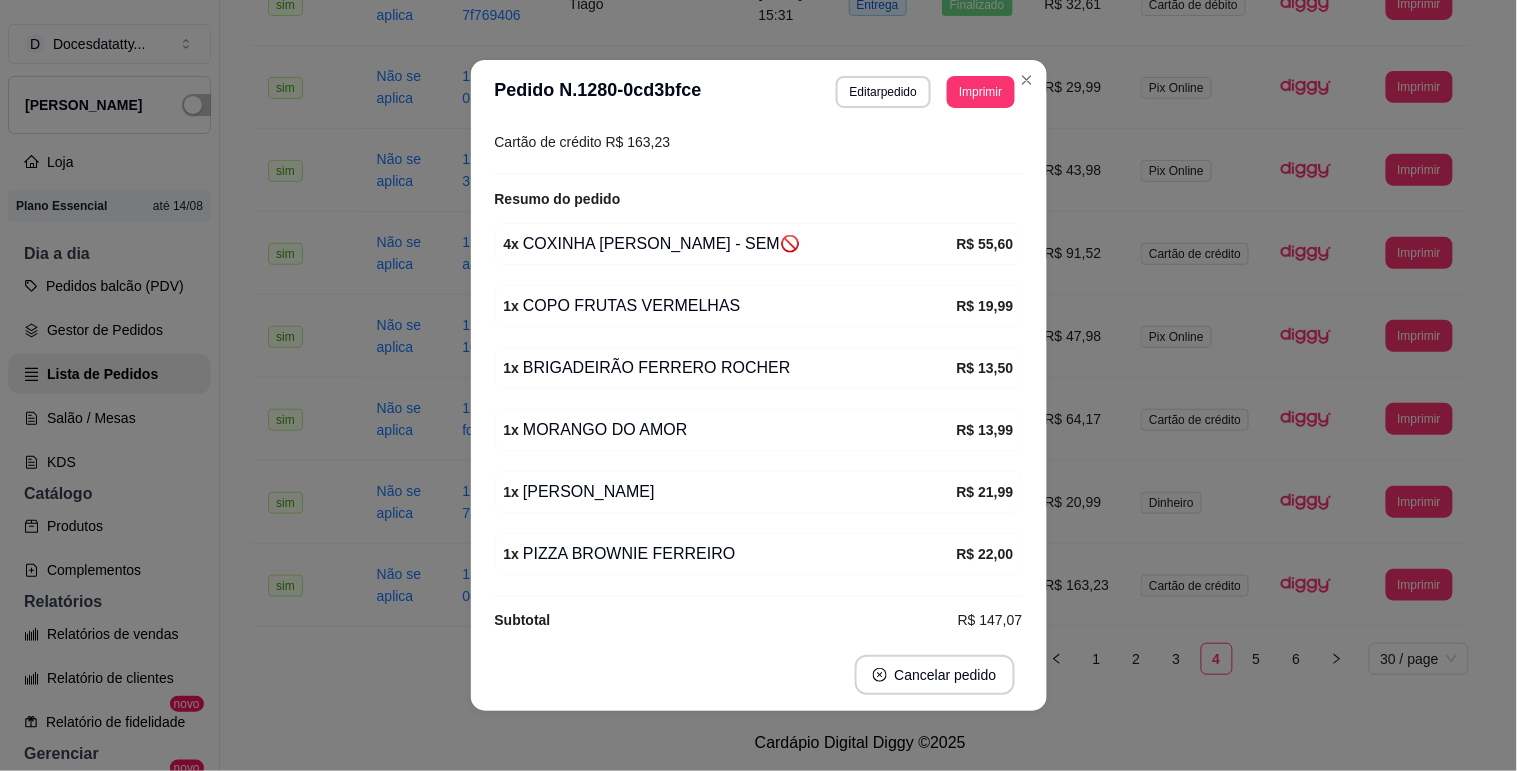 scroll, scrollTop: 0, scrollLeft: 0, axis: both 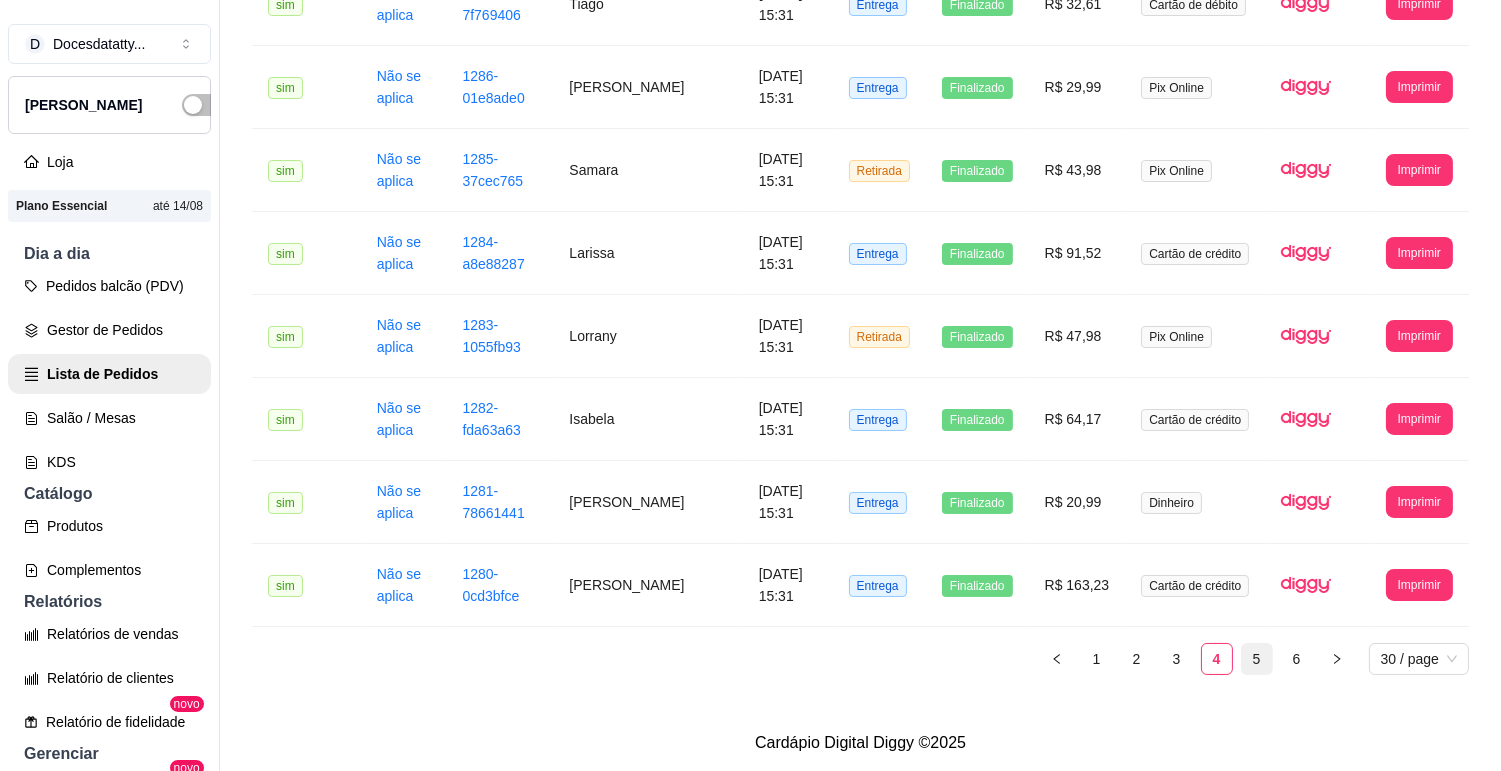 click on "5" at bounding box center (1257, 659) 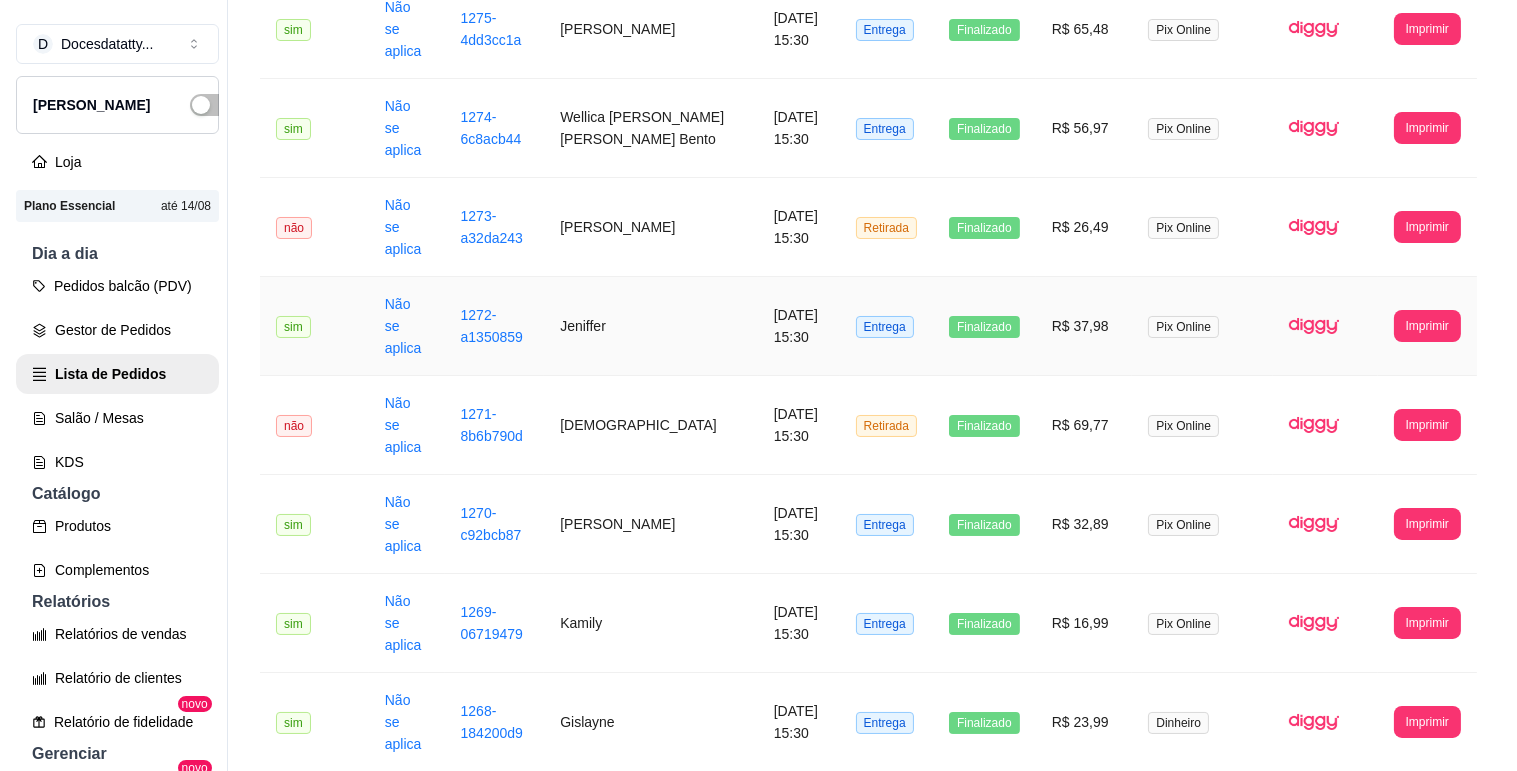 scroll, scrollTop: 784, scrollLeft: 0, axis: vertical 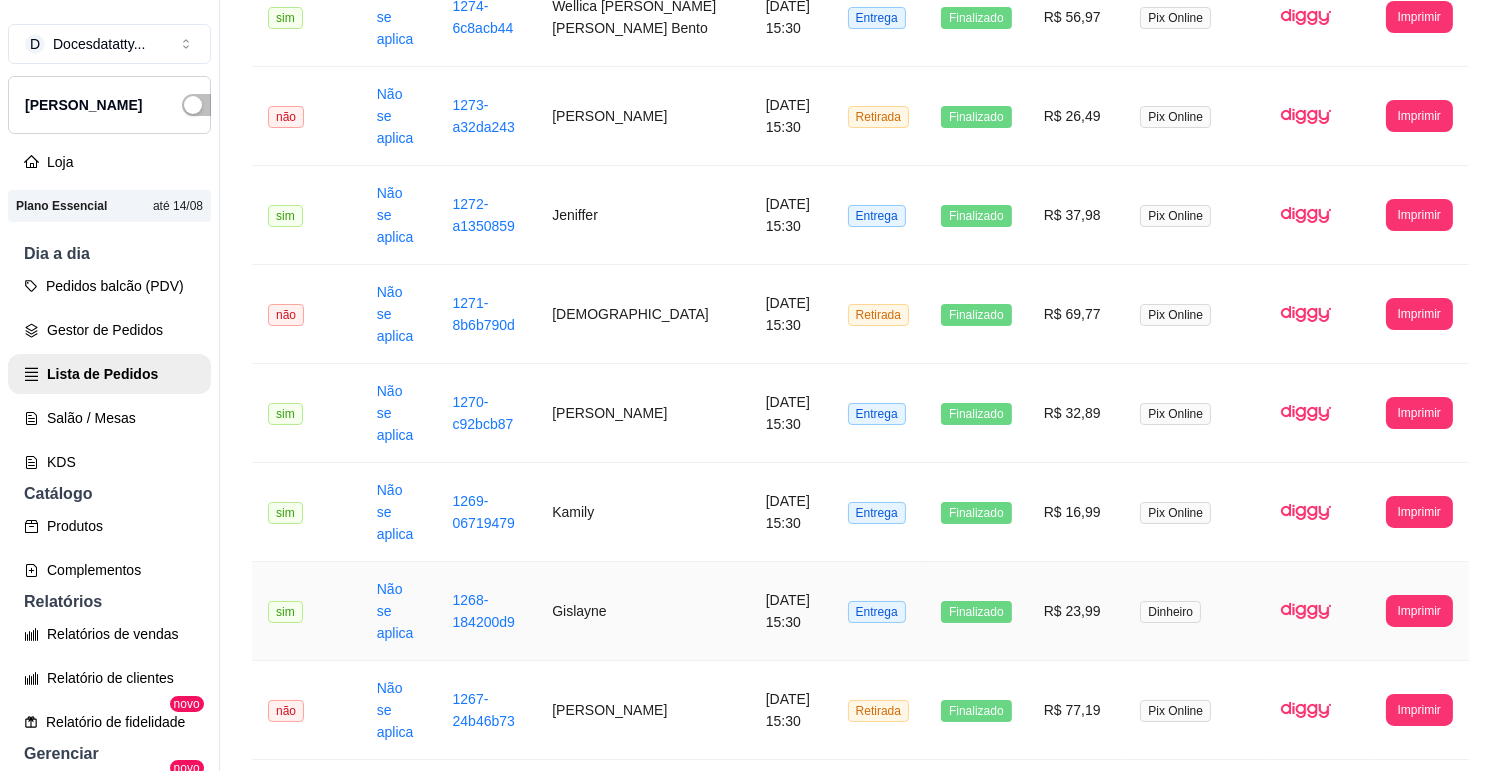 click on "Dinheiro" at bounding box center [1170, 612] 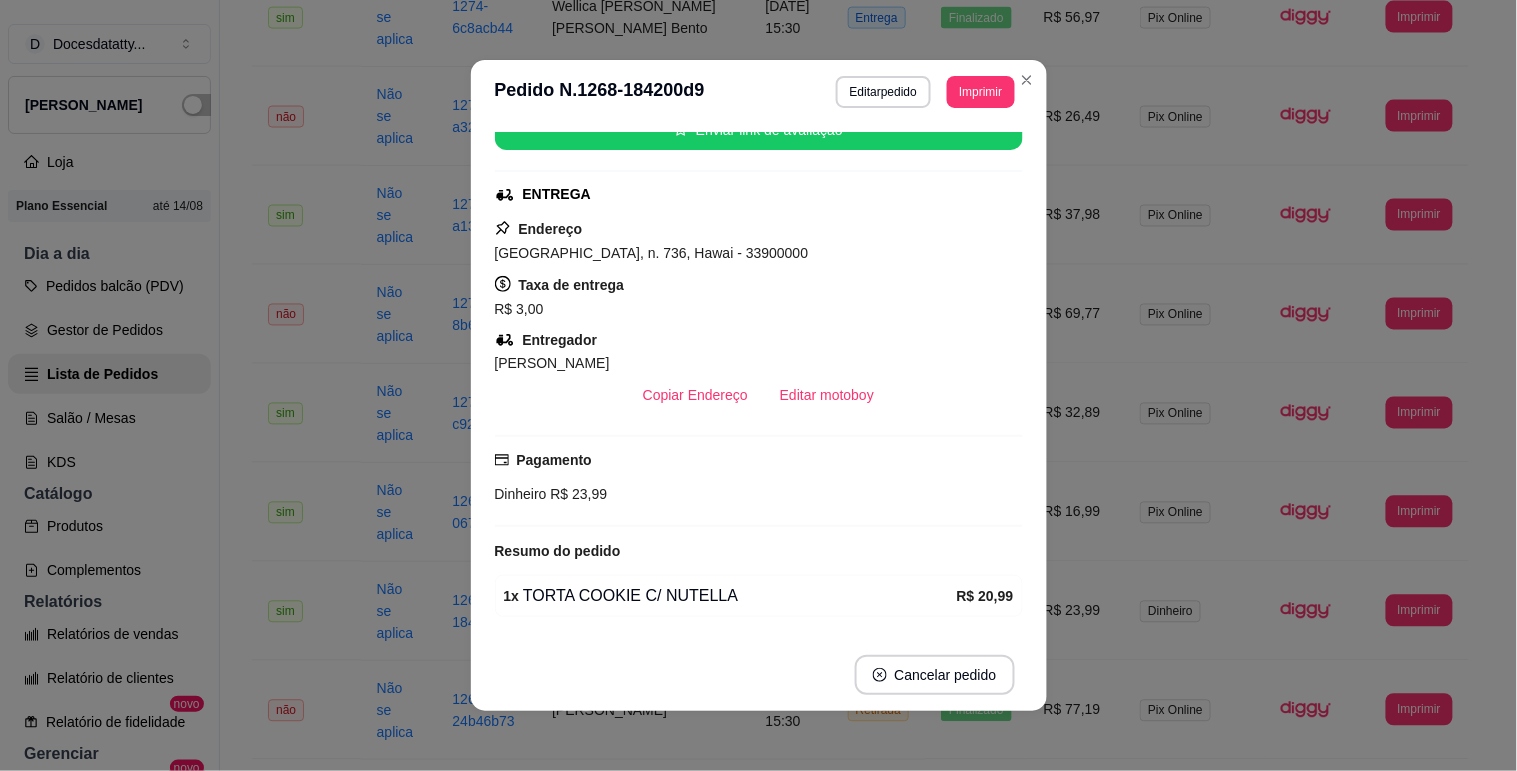 scroll, scrollTop: 288, scrollLeft: 0, axis: vertical 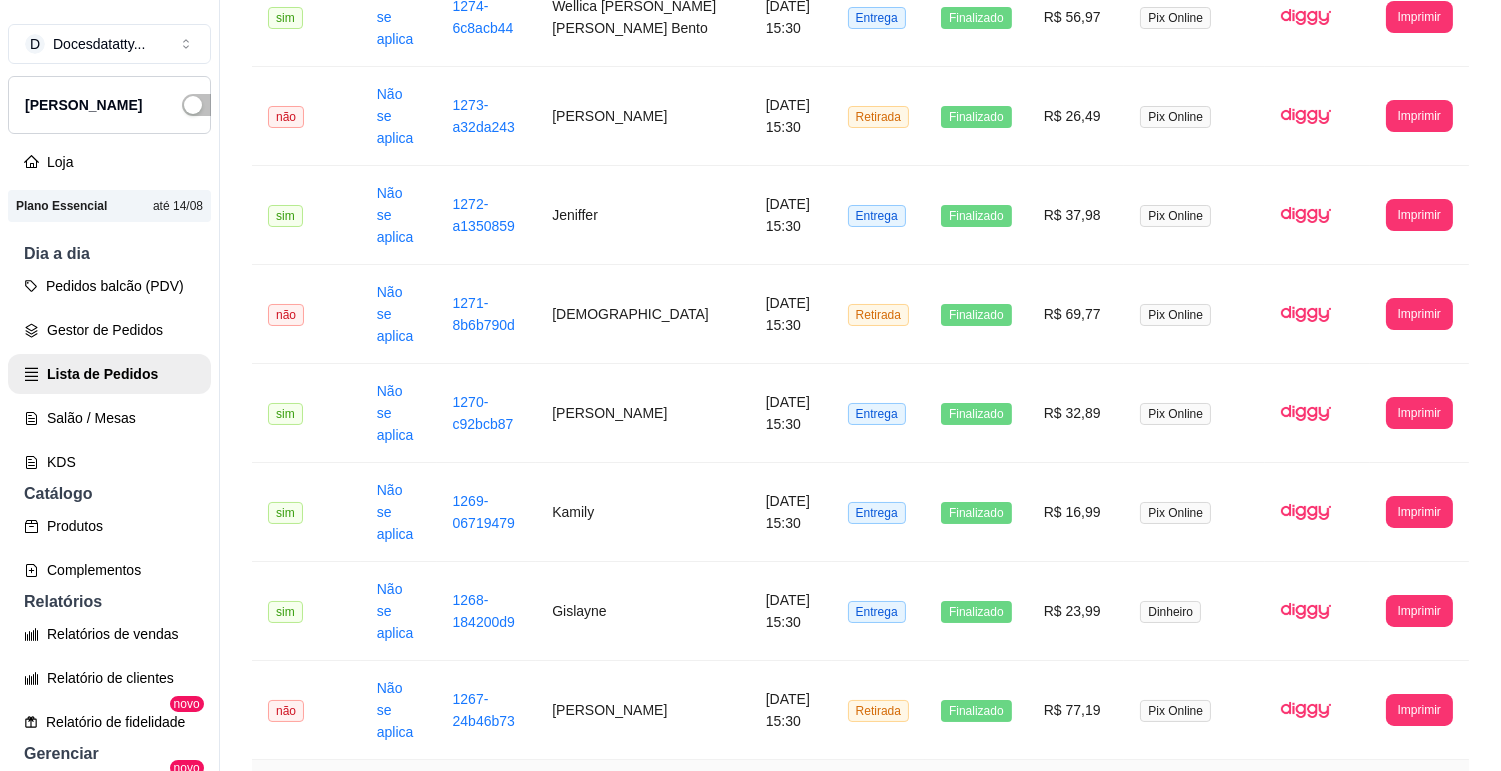 click on "Cartão de crédito" at bounding box center [1194, 810] 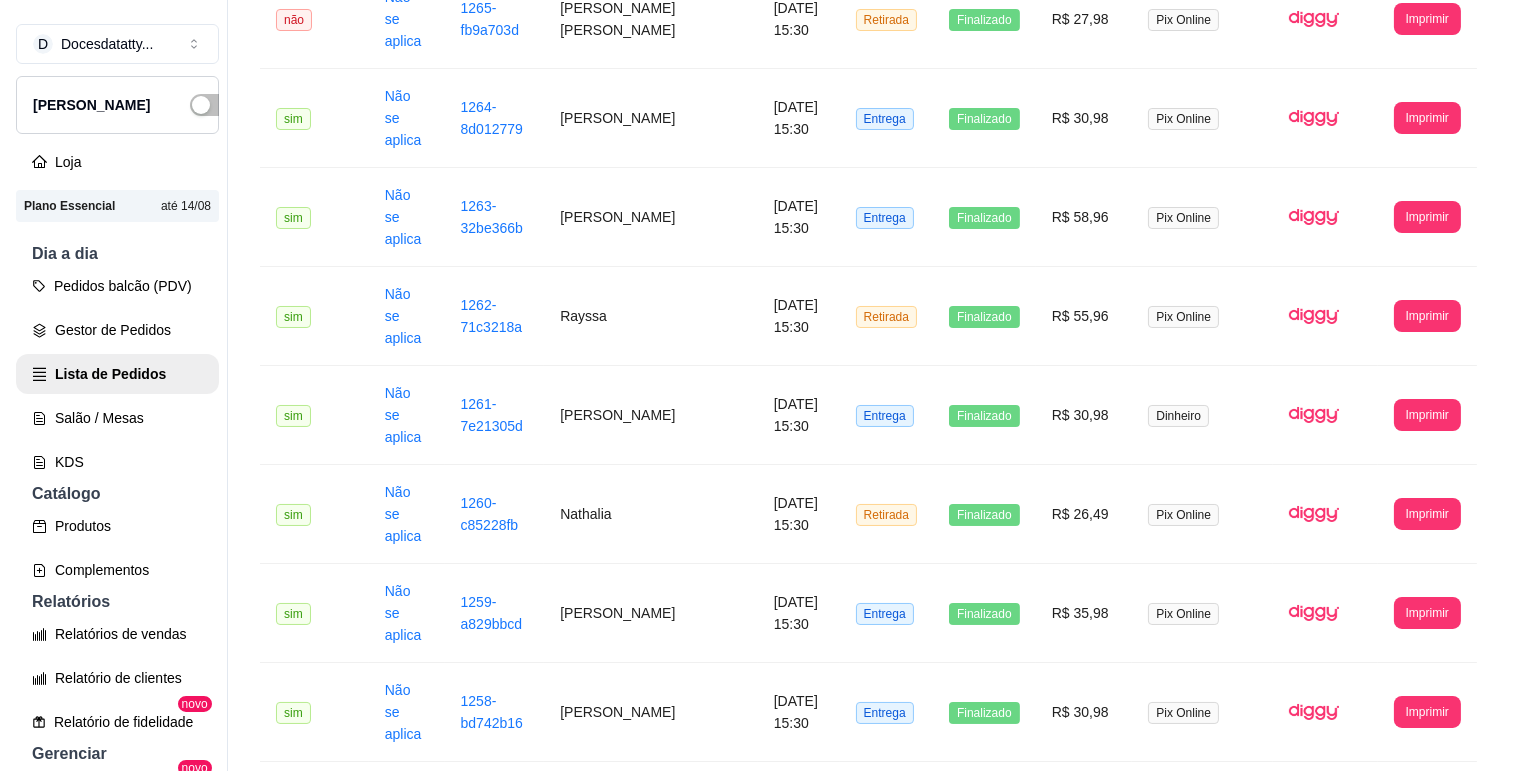 scroll, scrollTop: 1784, scrollLeft: 0, axis: vertical 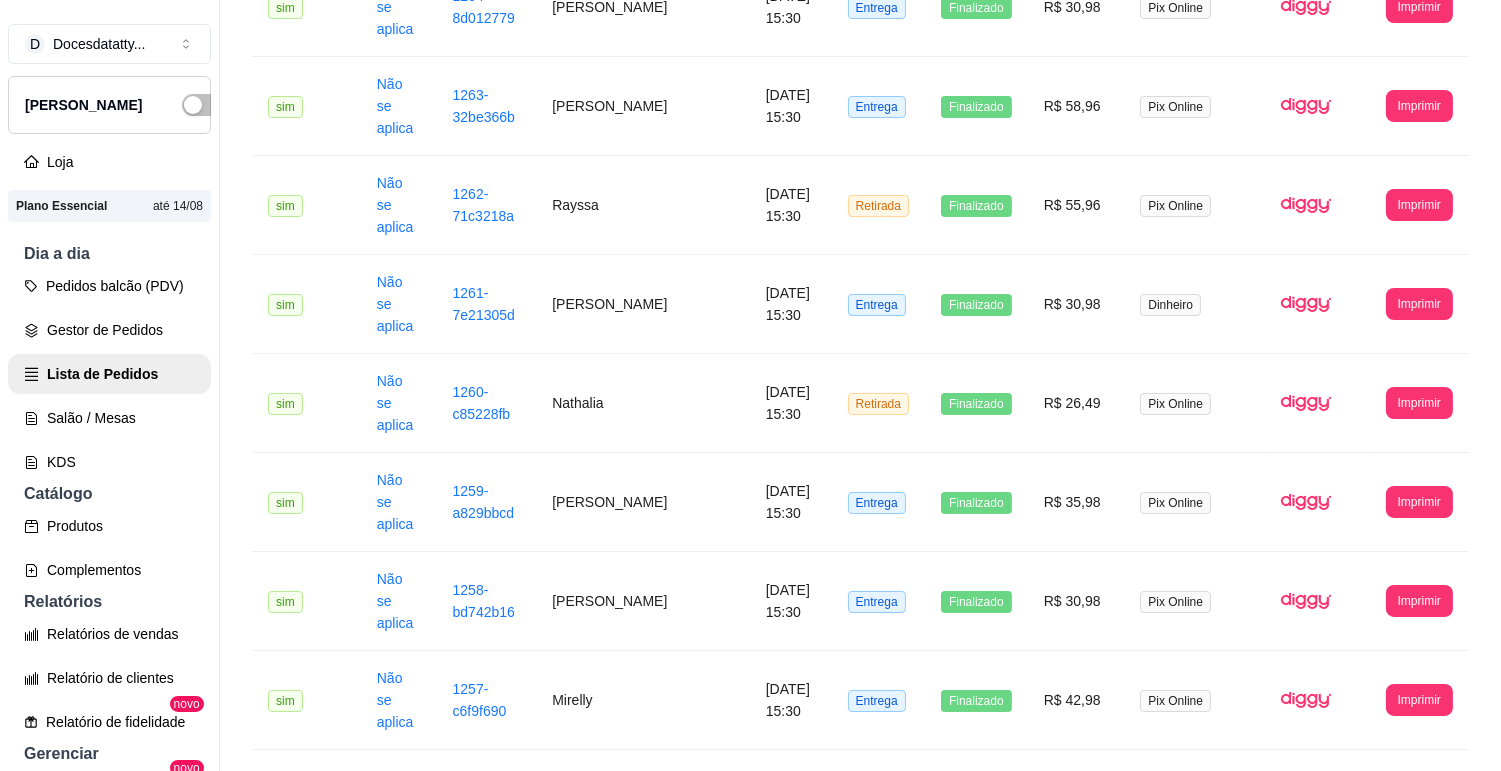 click on "Cartão de crédito" at bounding box center [1194, 899] 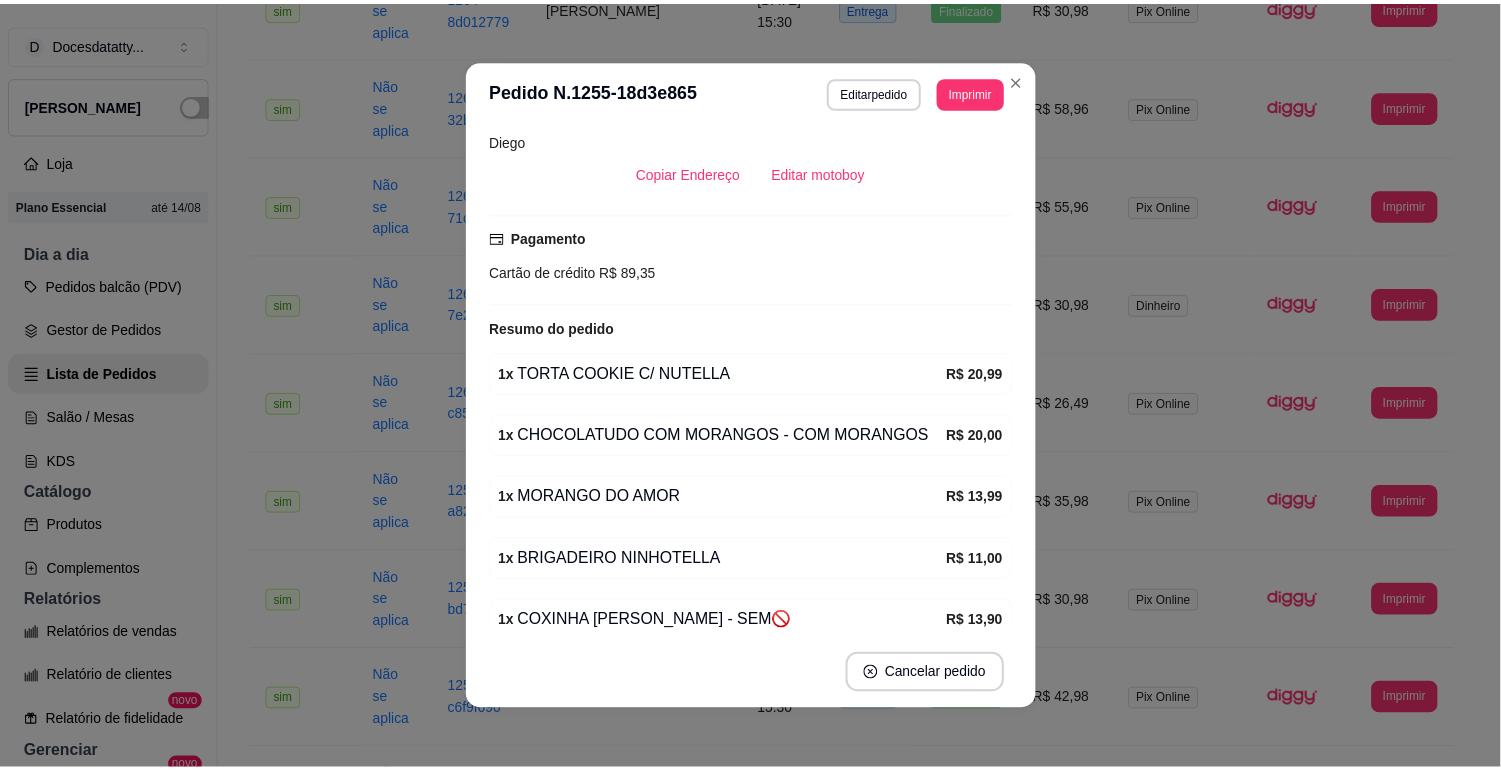 scroll, scrollTop: 563, scrollLeft: 0, axis: vertical 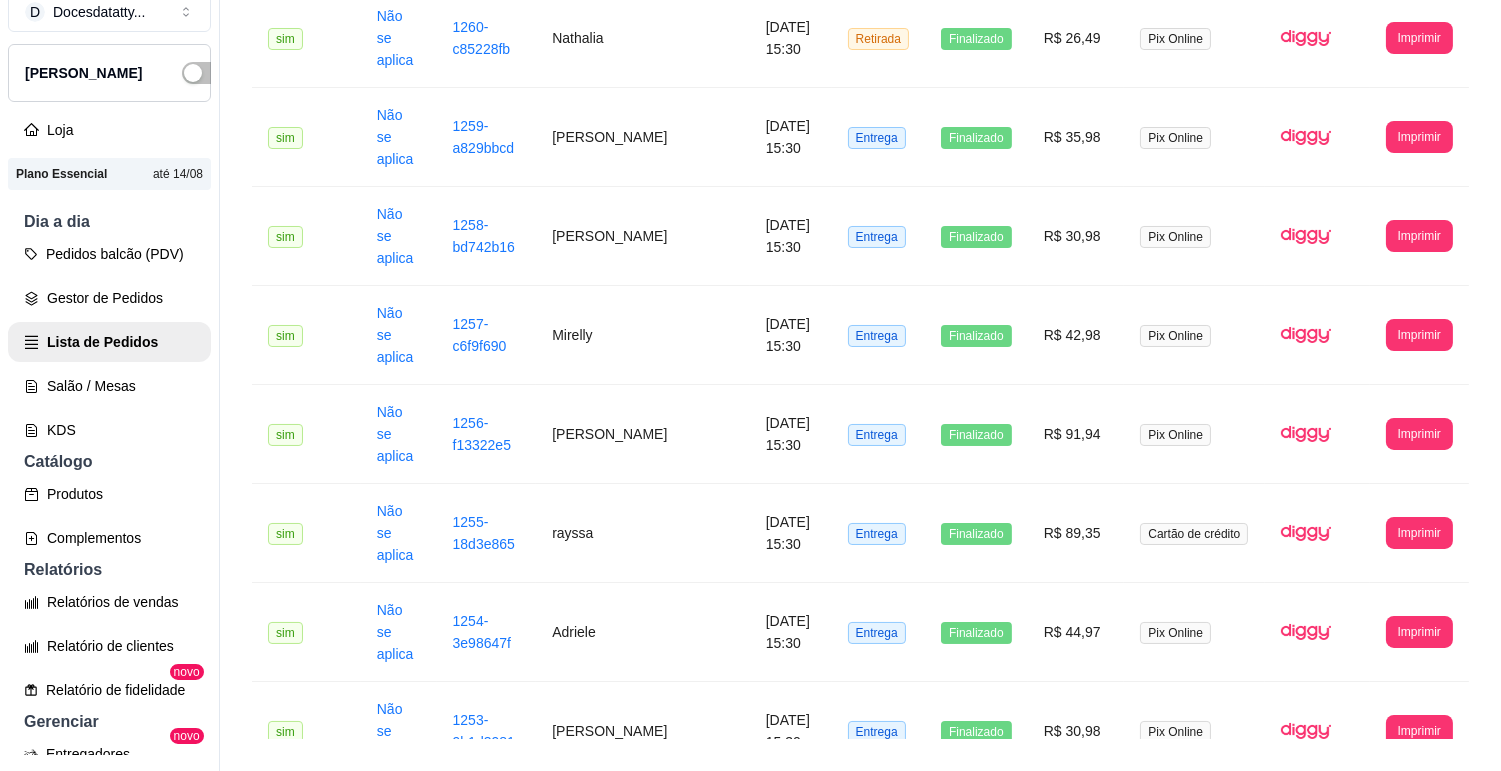 click on "Transferência Pix" at bounding box center [1194, 930] 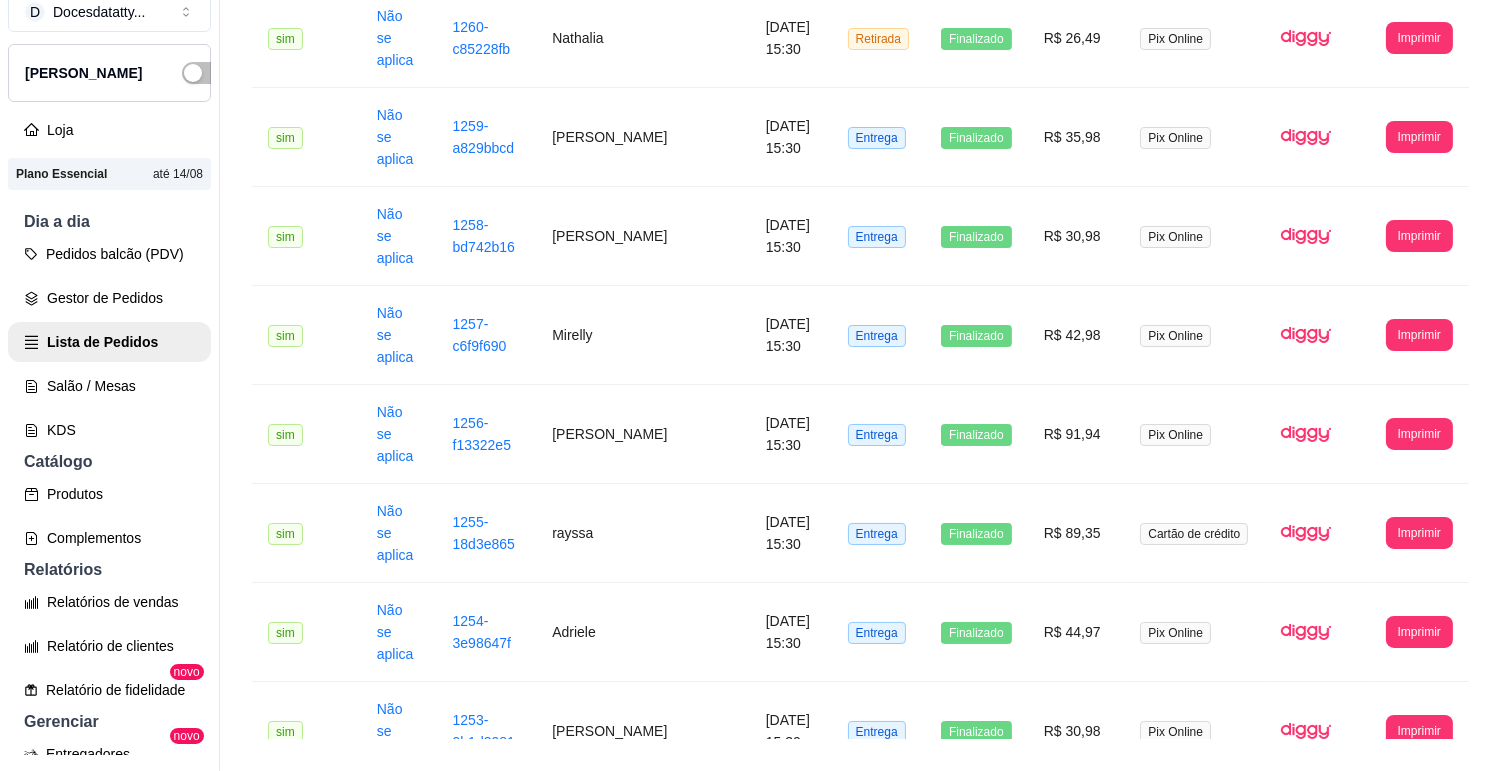 click on "Transferência Pix" at bounding box center (1194, 1029) 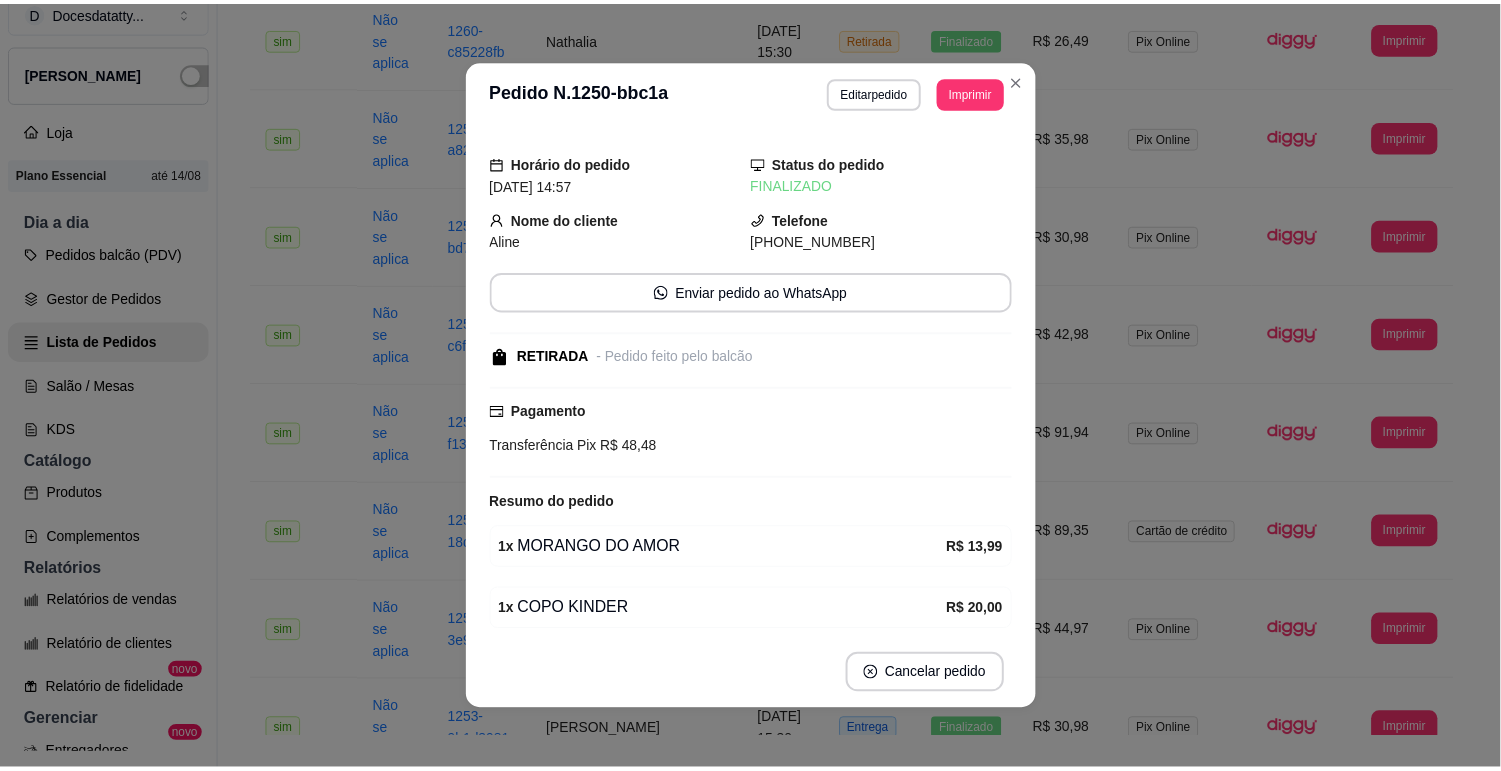 scroll, scrollTop: 143, scrollLeft: 0, axis: vertical 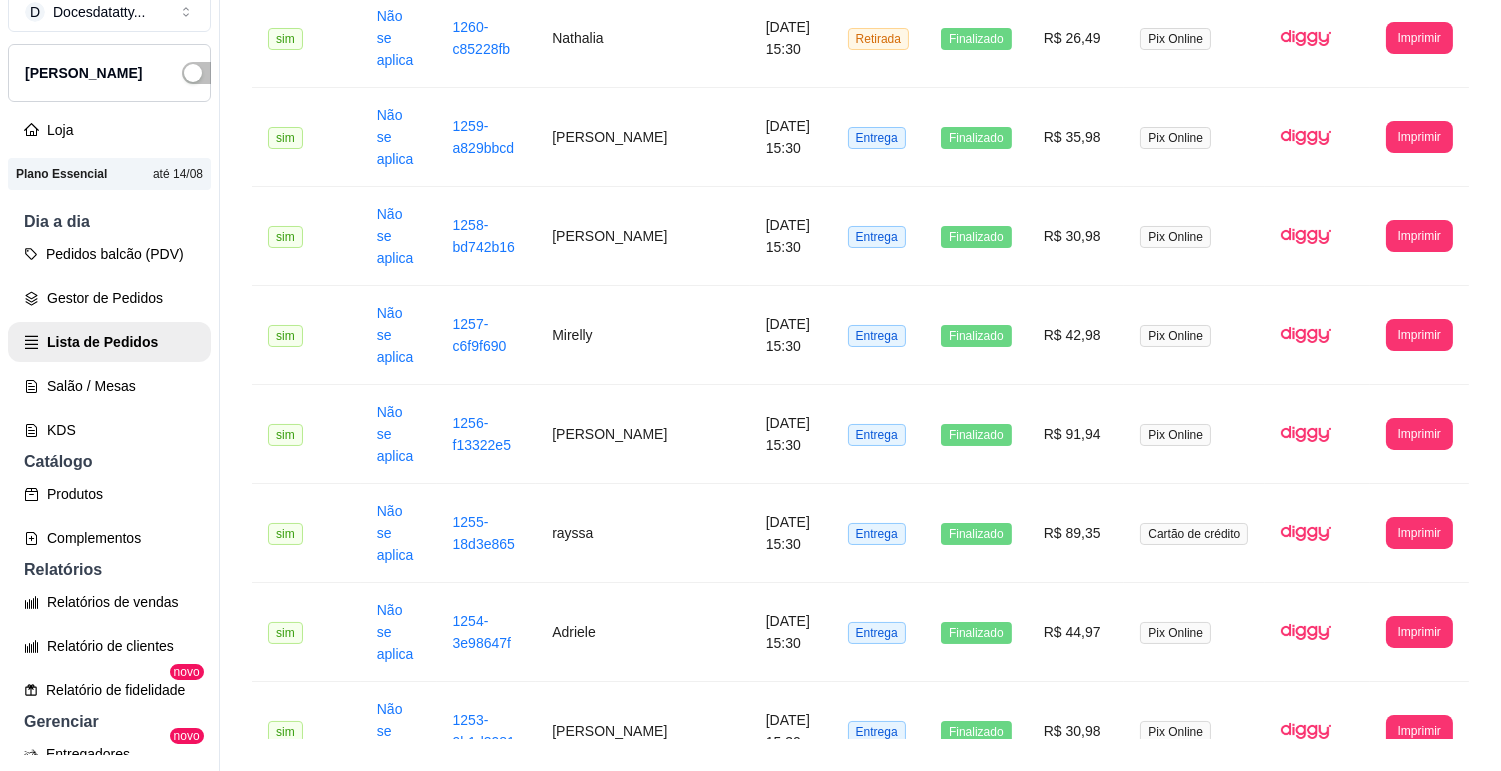 click on "6" at bounding box center [1297, 1110] 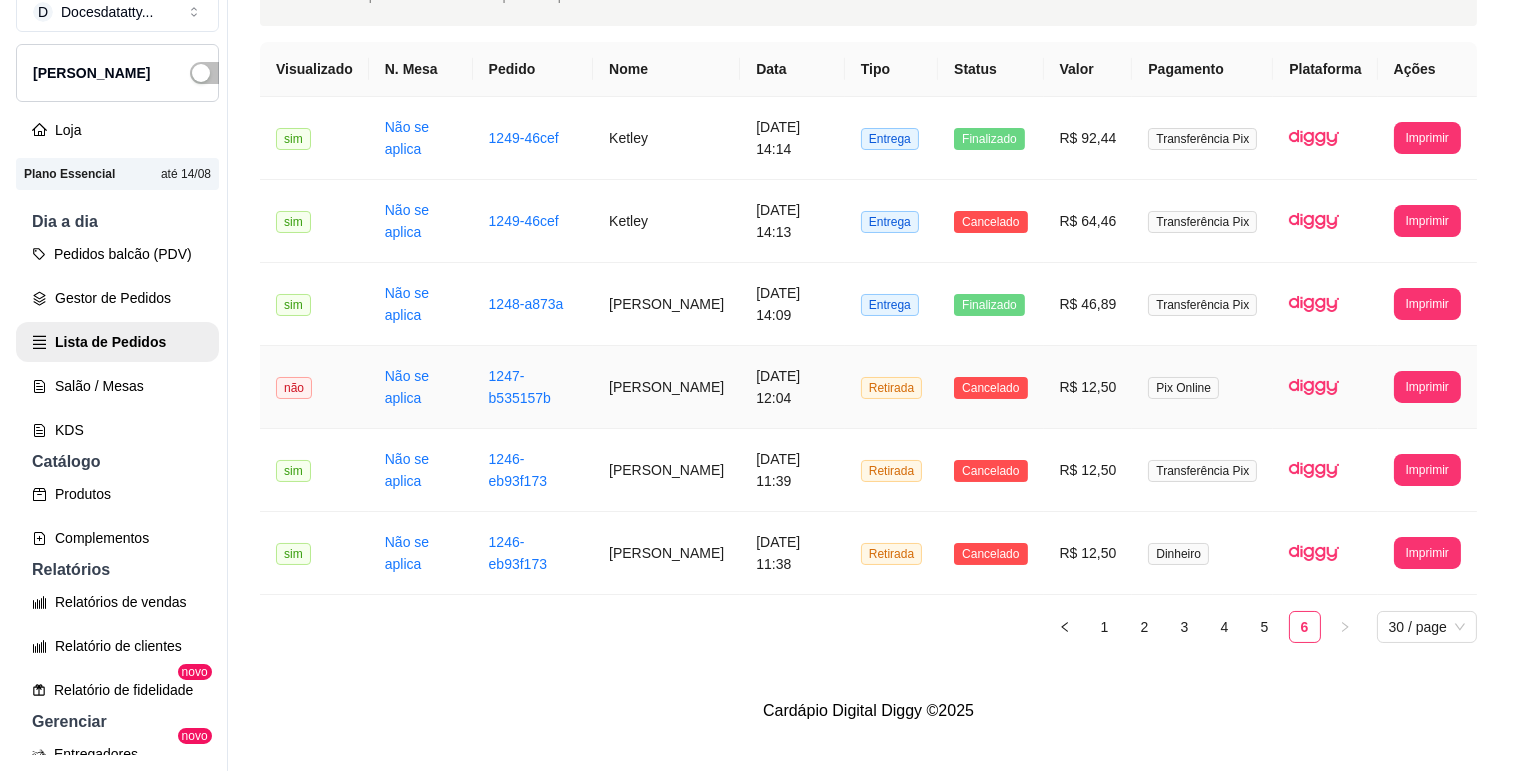 scroll, scrollTop: 0, scrollLeft: 0, axis: both 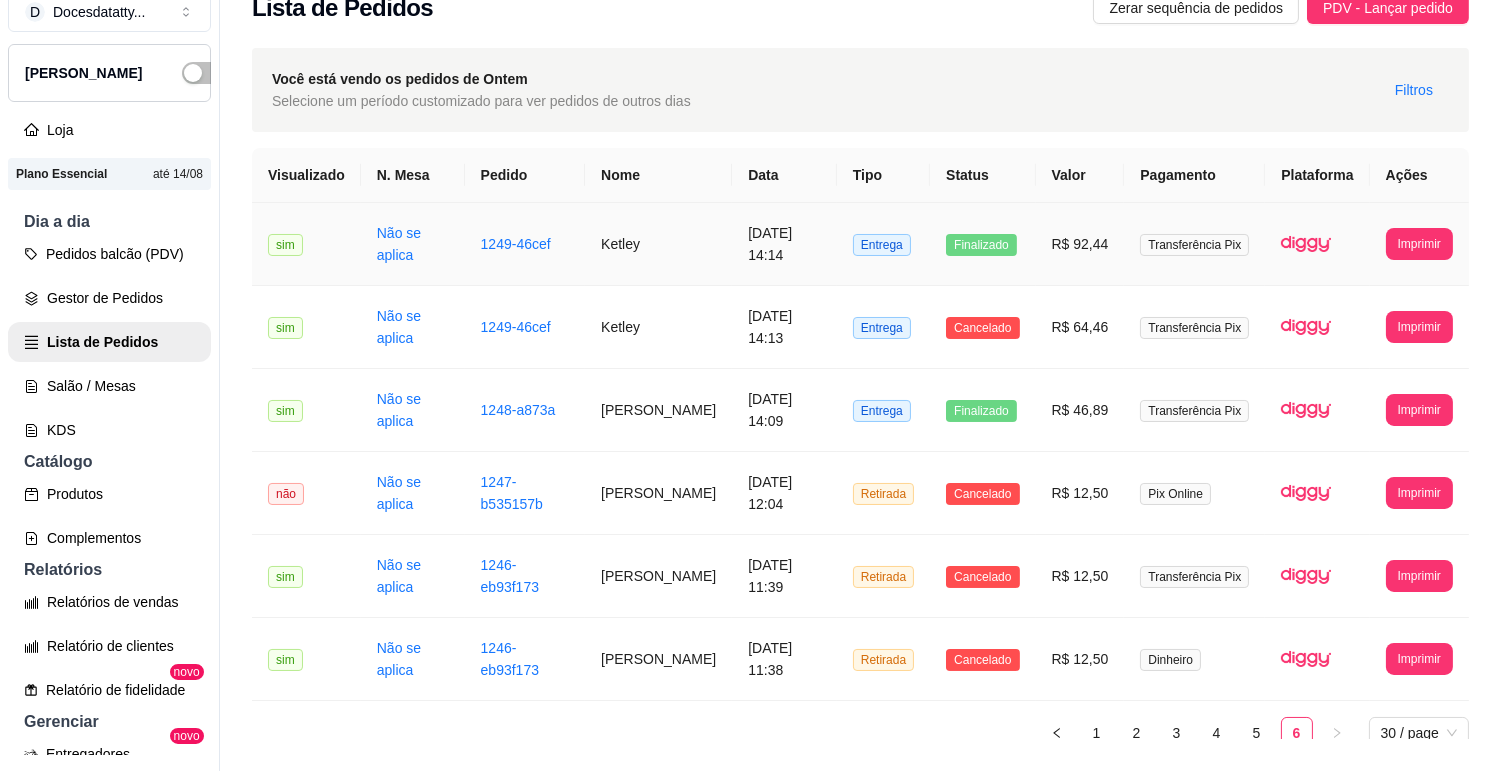 click on "R$ 92,44" at bounding box center [1080, 244] 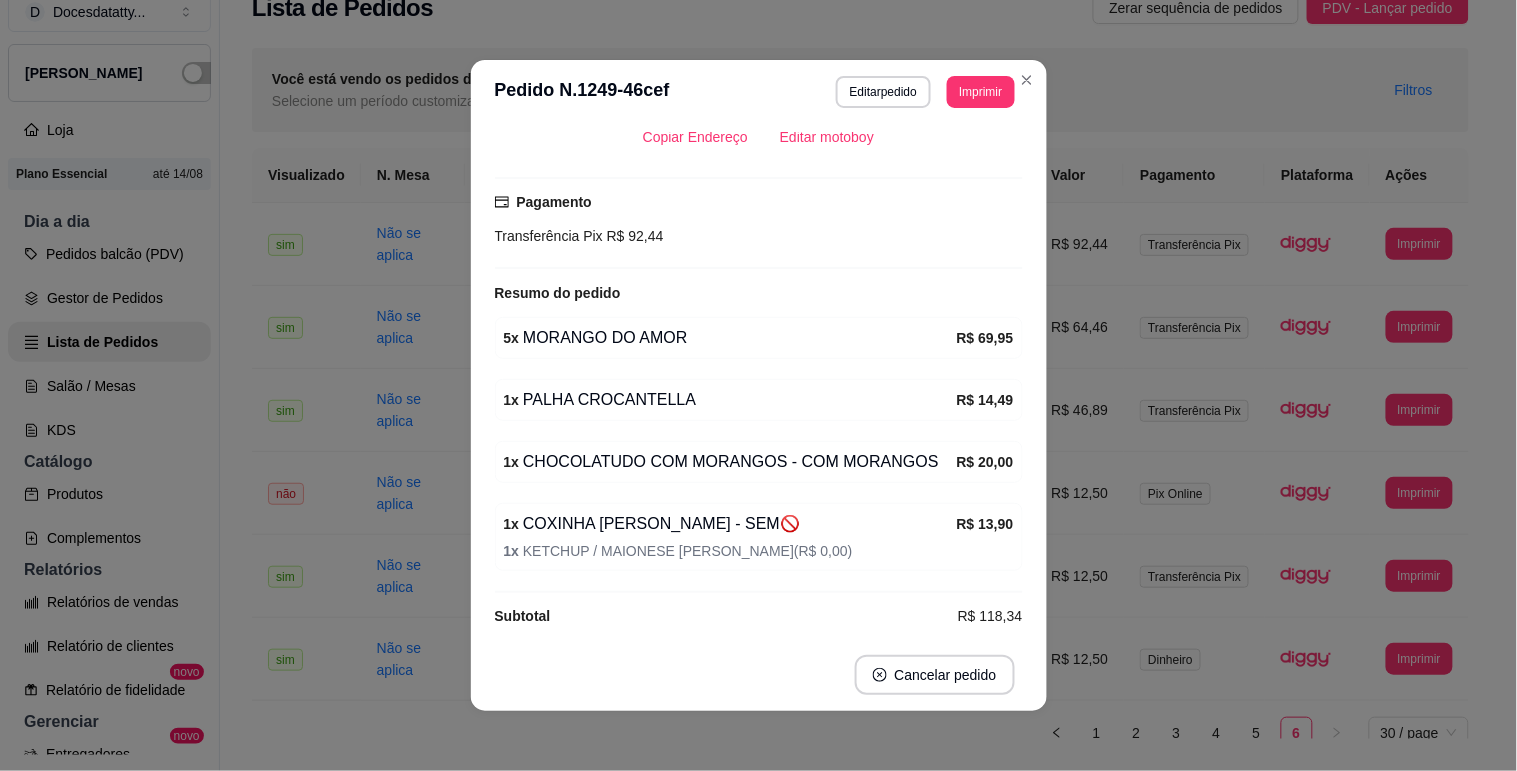 scroll, scrollTop: 486, scrollLeft: 0, axis: vertical 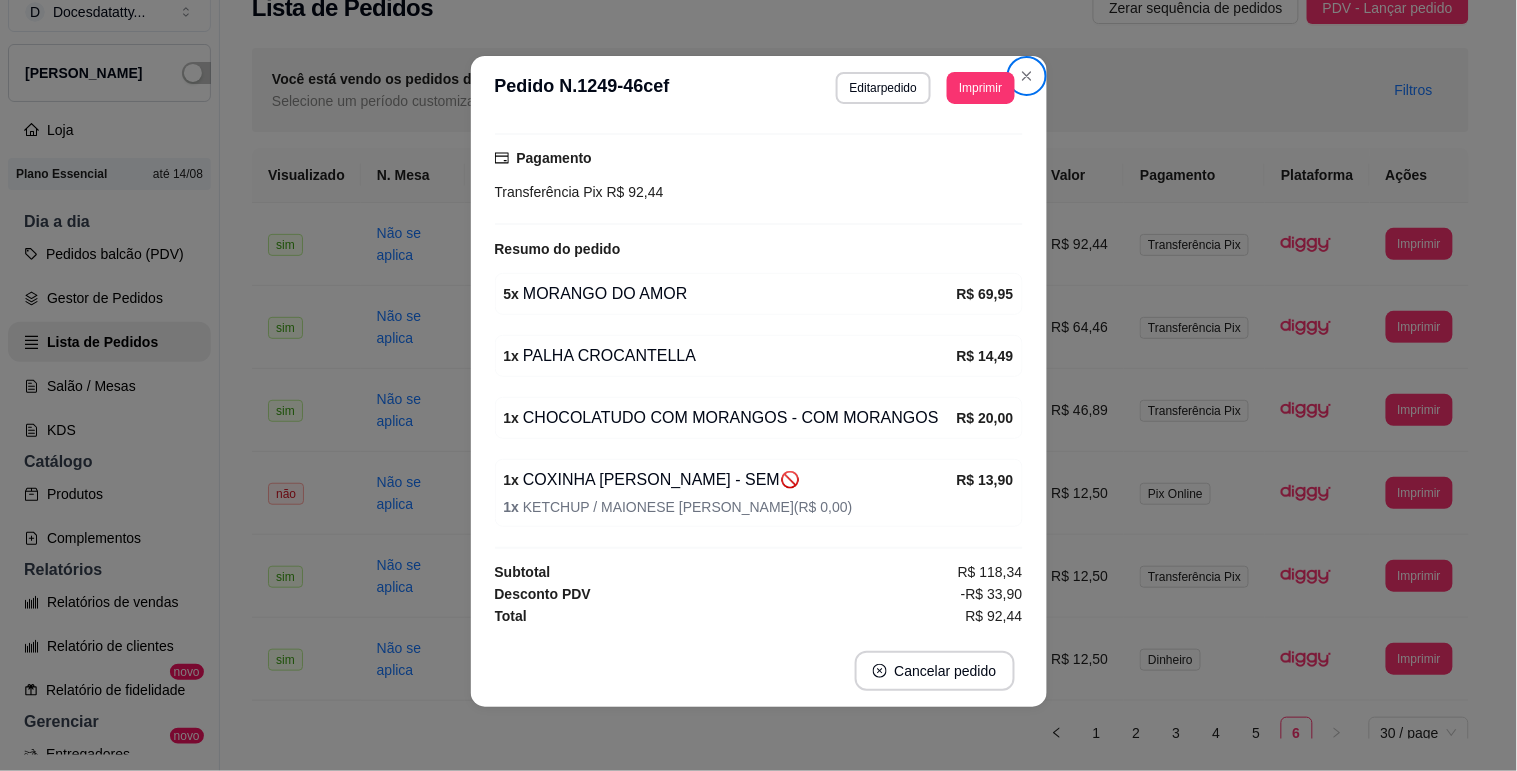 type 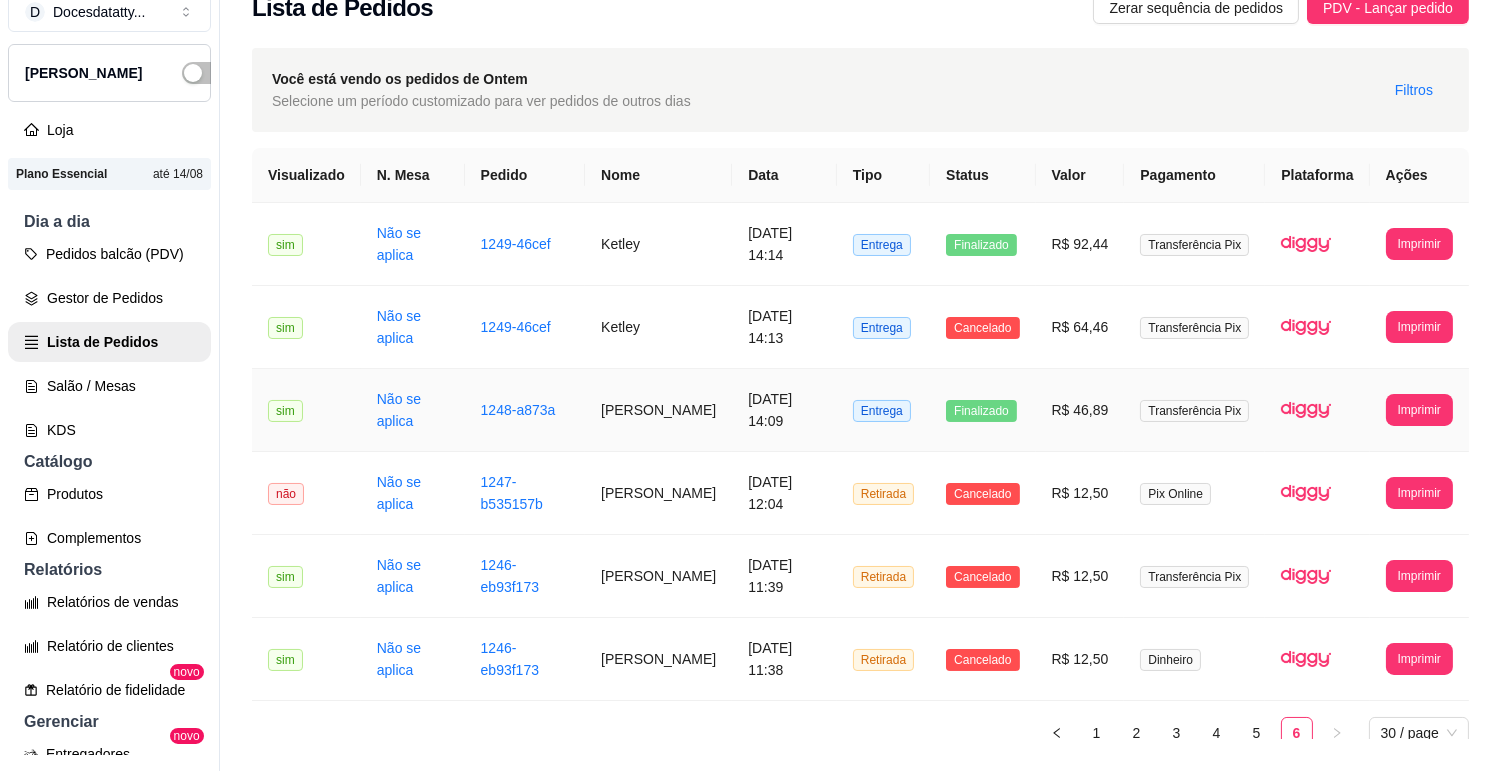 click on "[DATE] 14:09" at bounding box center [784, 410] 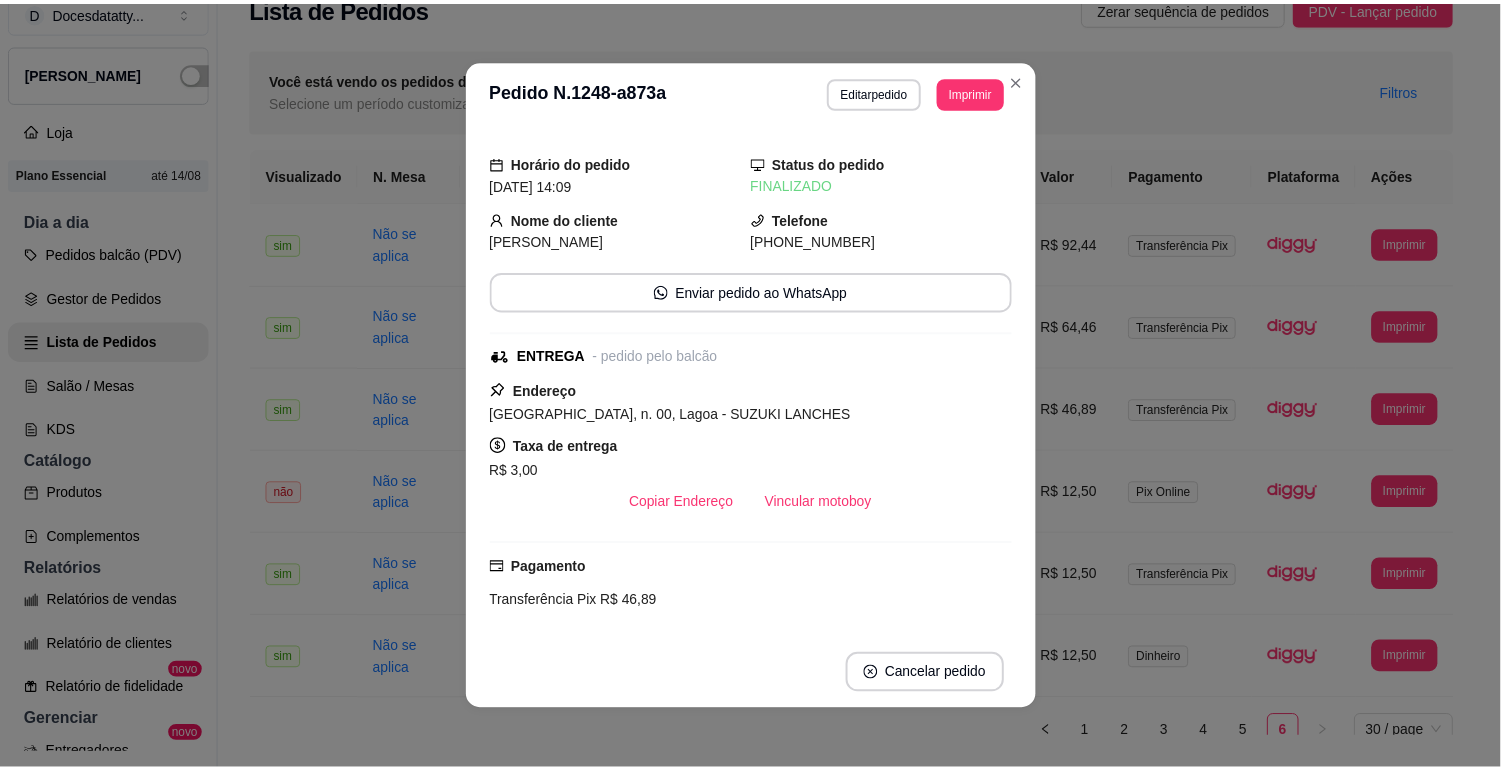scroll, scrollTop: 324, scrollLeft: 0, axis: vertical 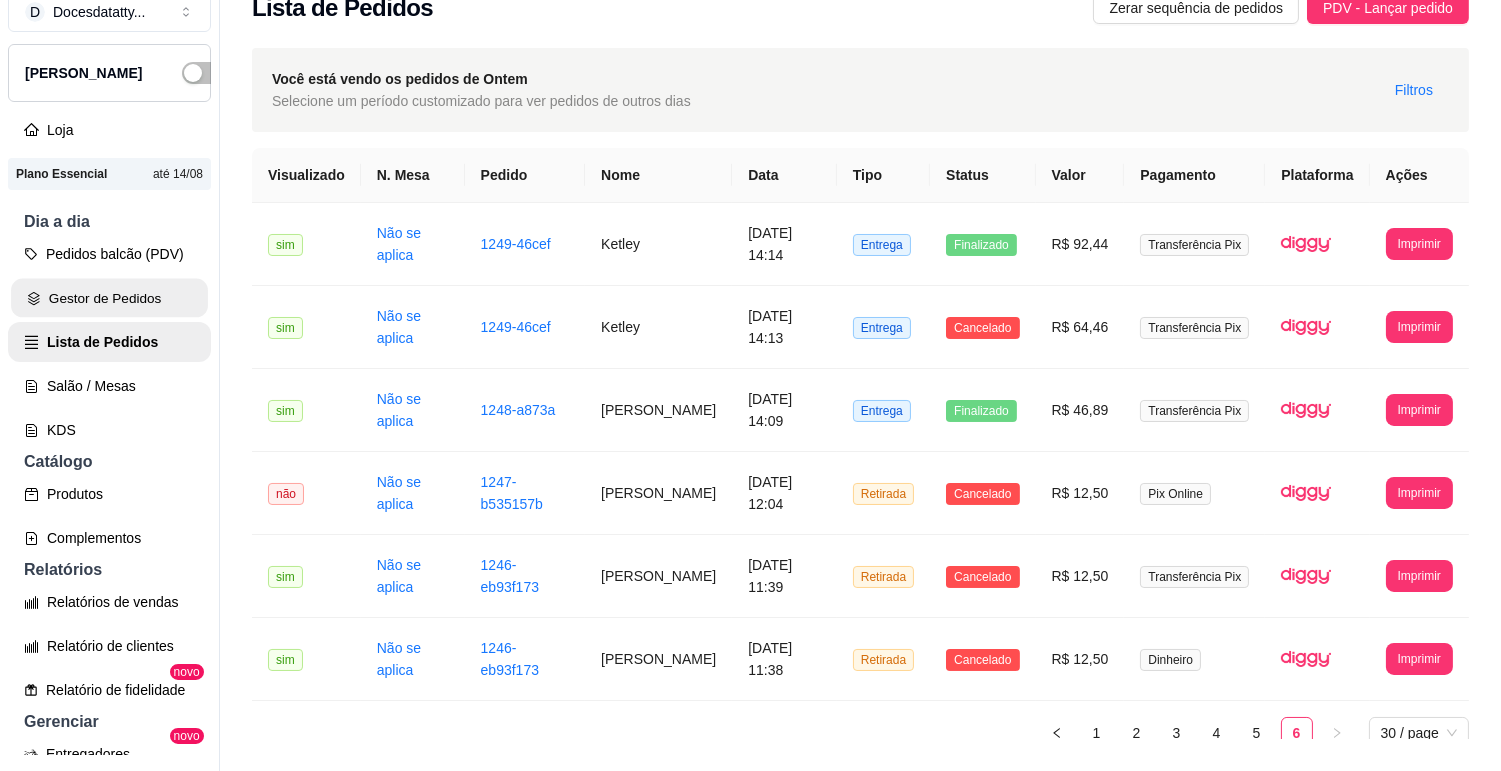 click on "Gestor de Pedidos" at bounding box center (109, 298) 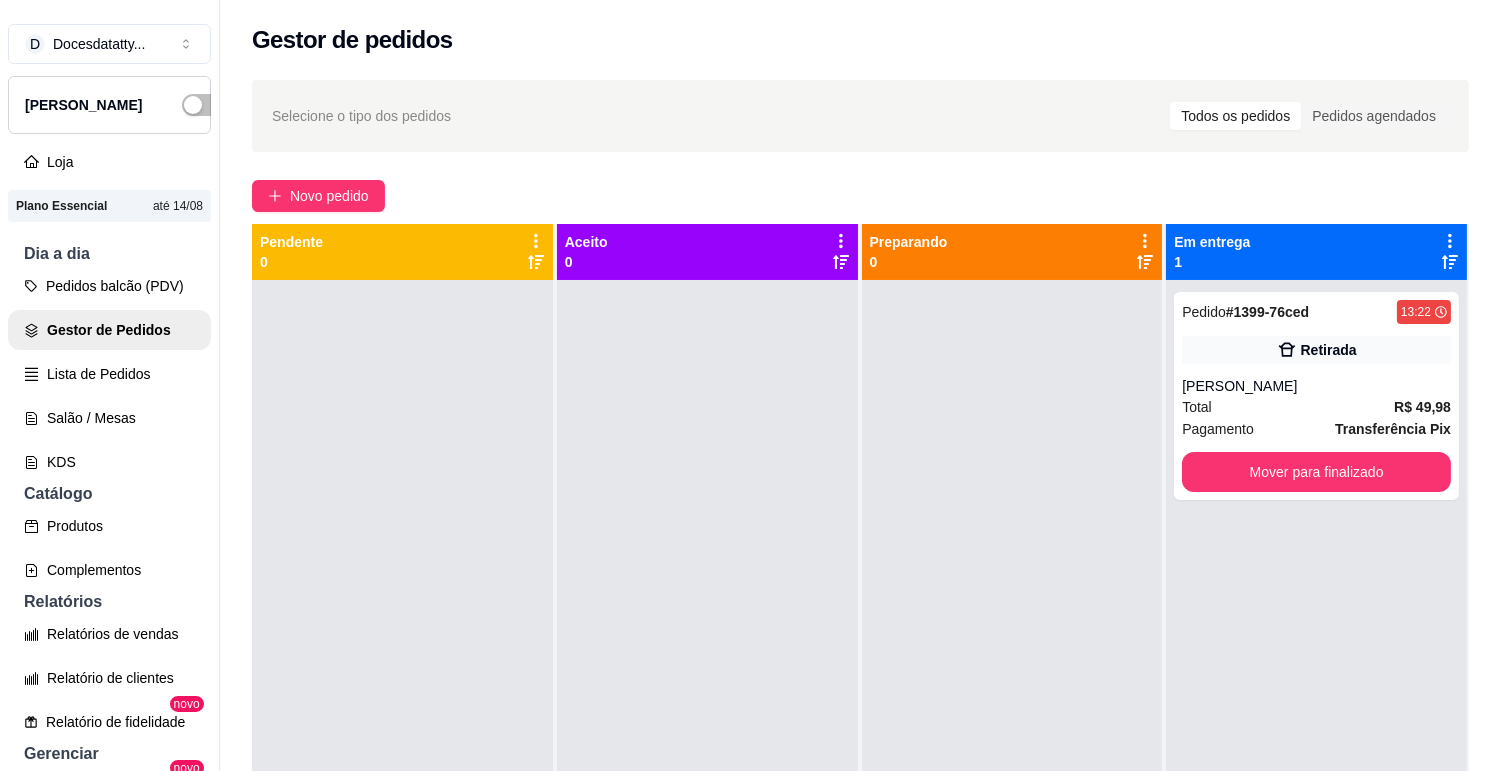 scroll, scrollTop: 32, scrollLeft: 0, axis: vertical 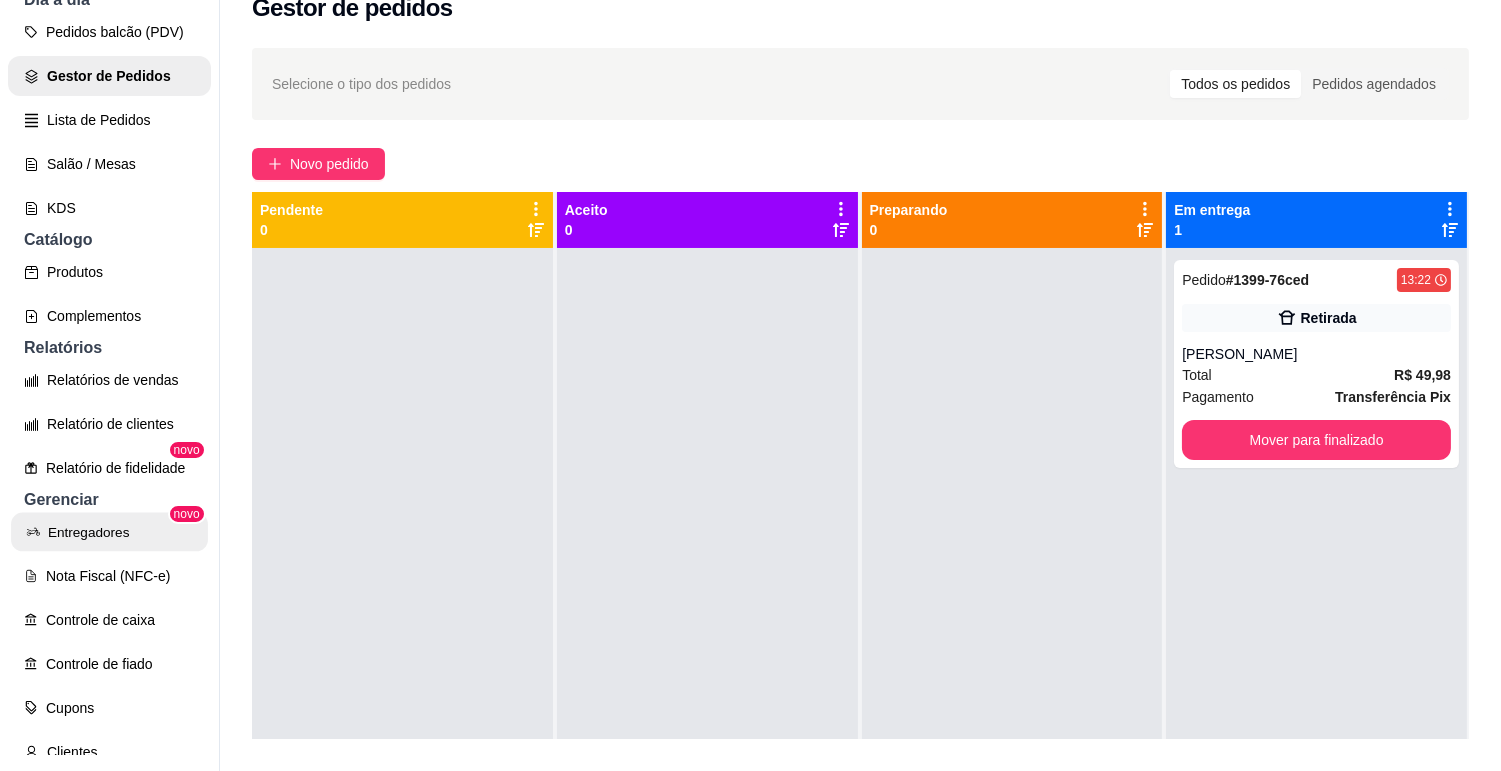 click on "Entregadores" at bounding box center (109, 532) 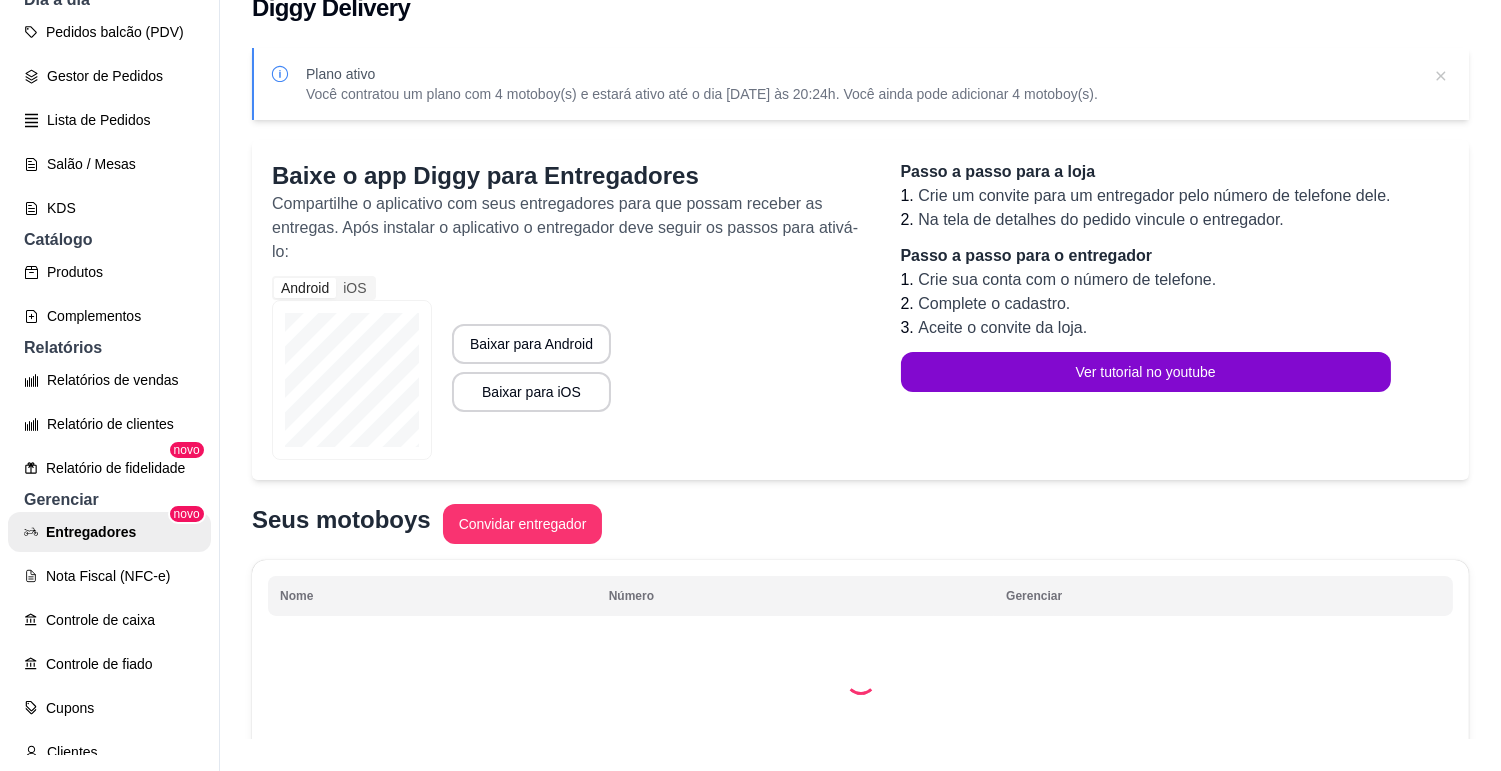 scroll, scrollTop: 0, scrollLeft: 0, axis: both 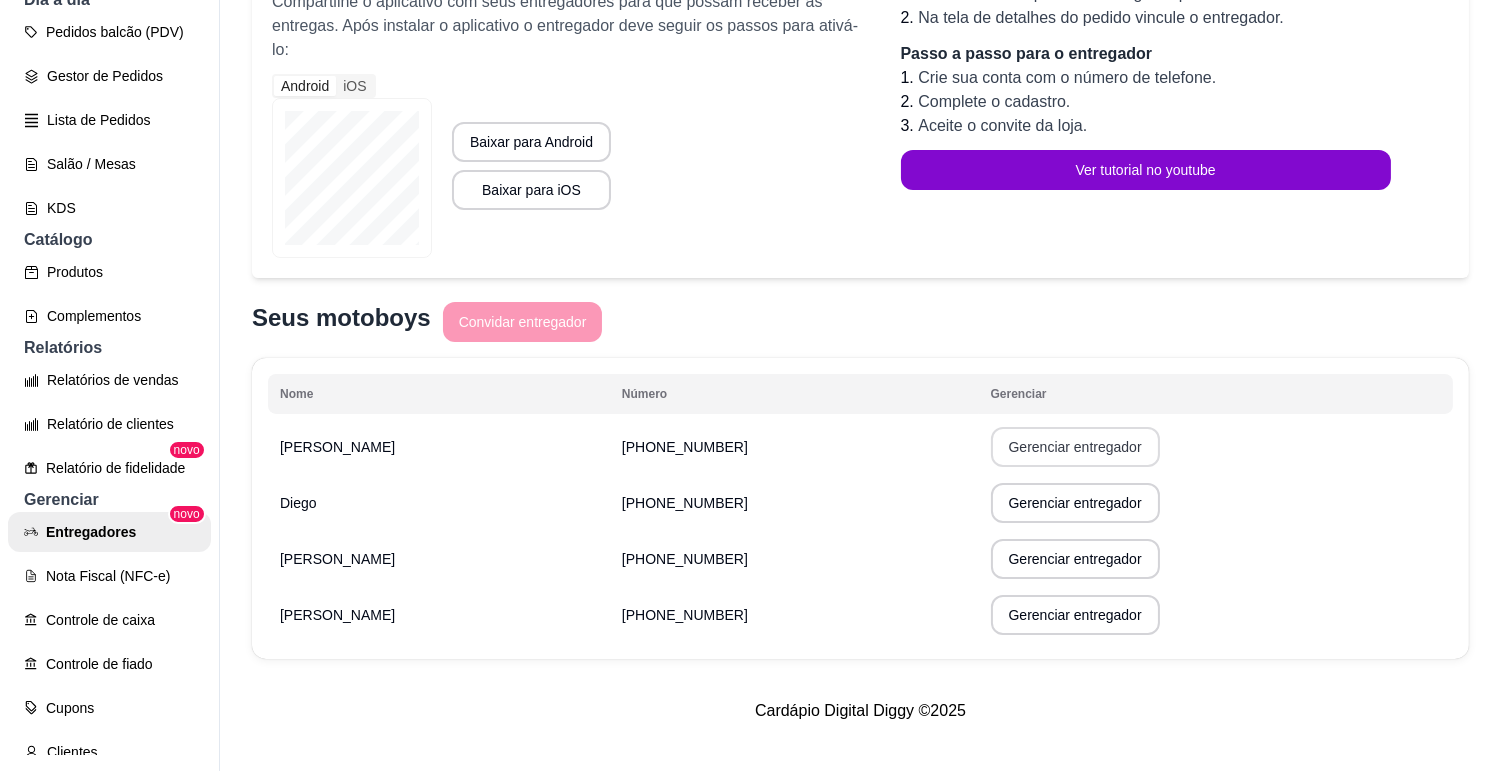 click on "Gerenciar entregador" at bounding box center [1075, 447] 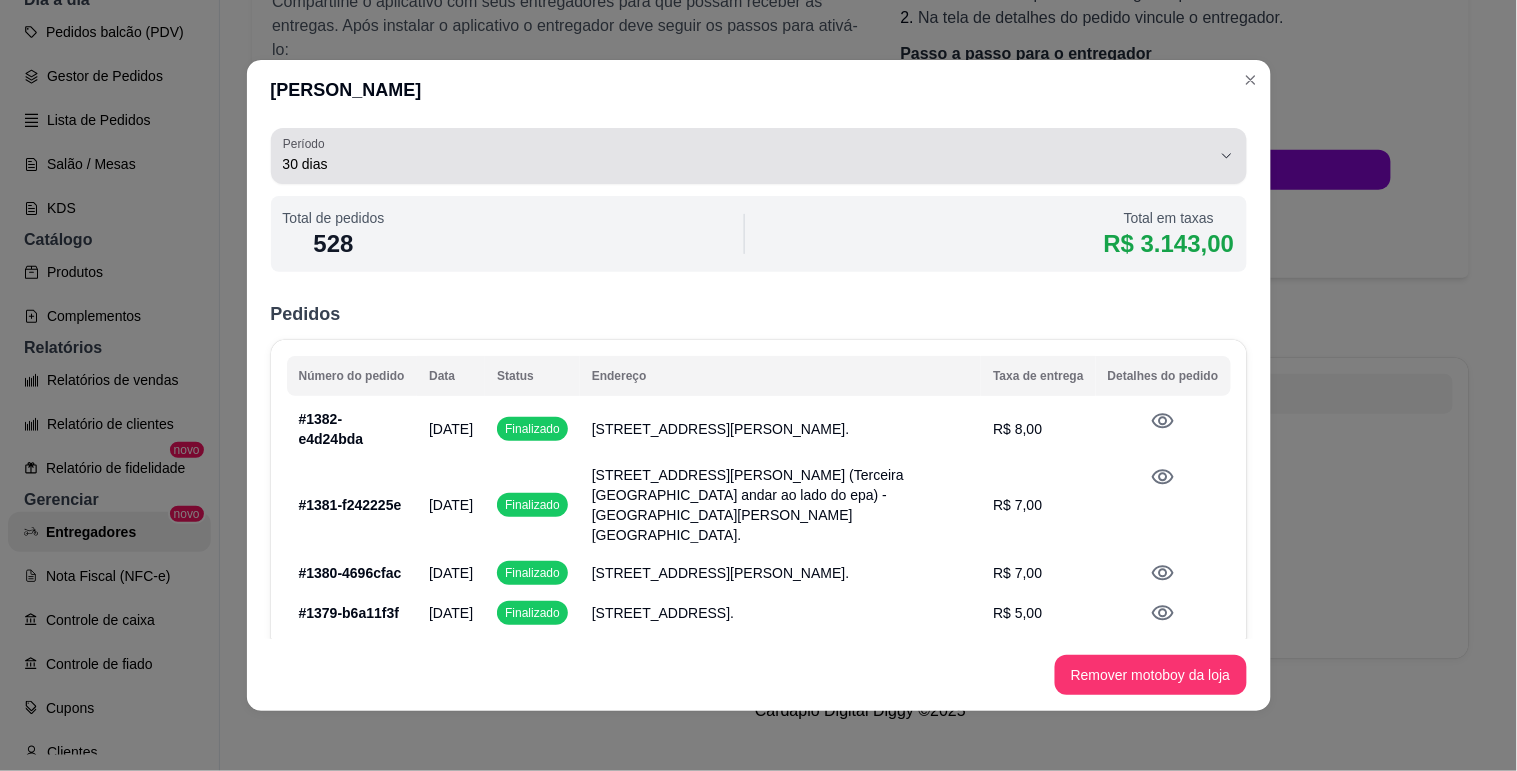 click on "30 dias" at bounding box center (747, 156) 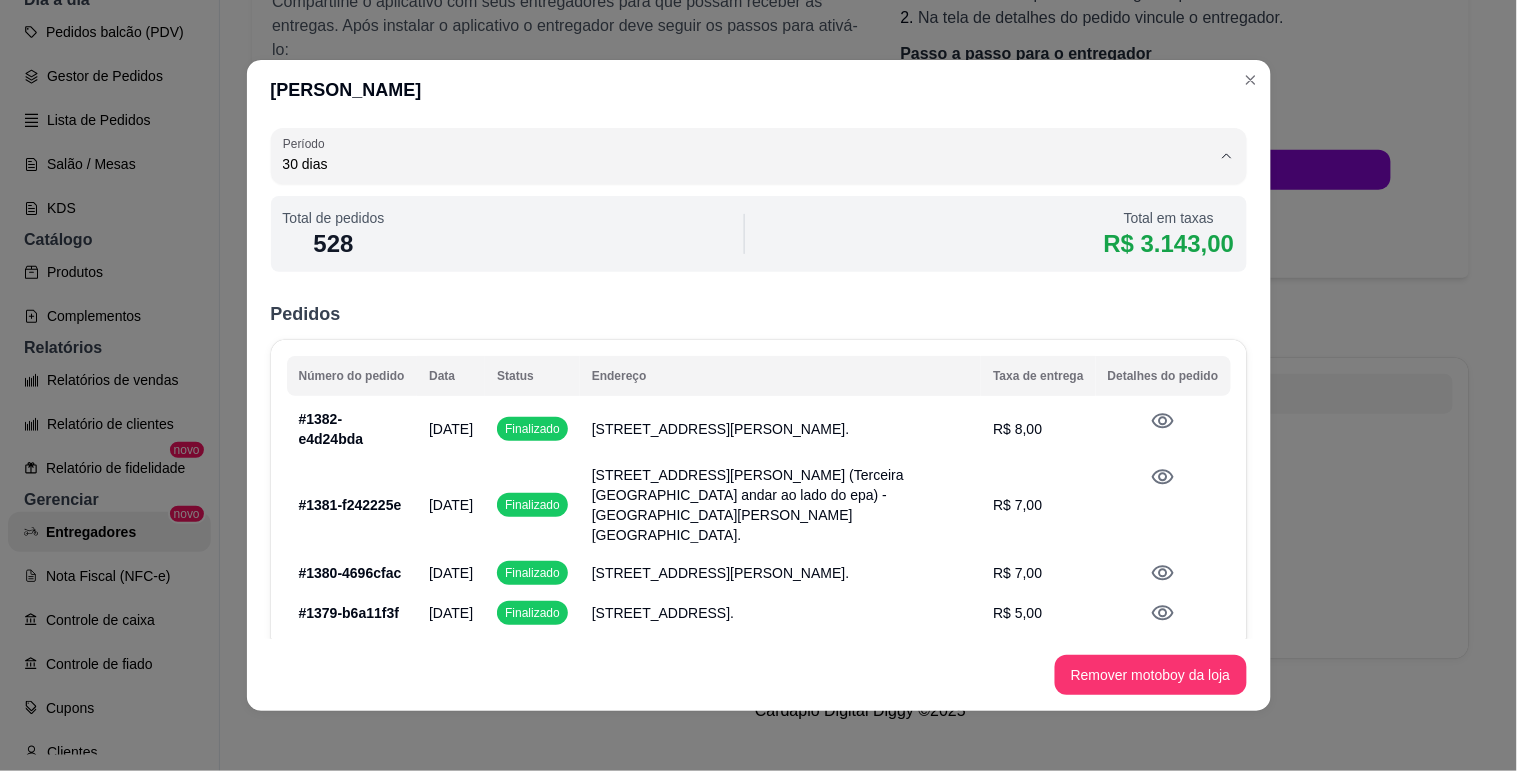 drag, startPoint x: 701, startPoint y: 331, endPoint x: 684, endPoint y: 340, distance: 19.235384 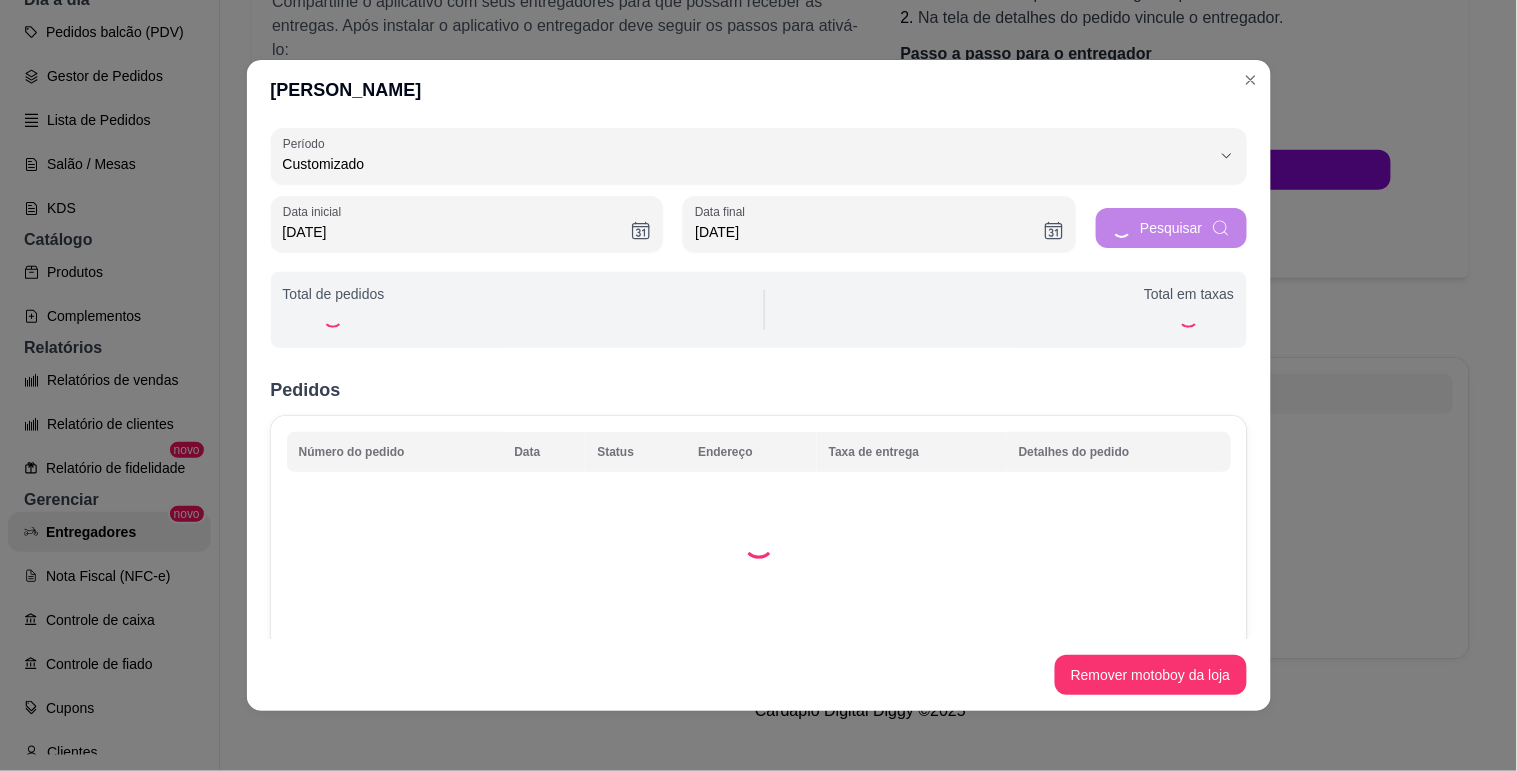 scroll, scrollTop: 18, scrollLeft: 0, axis: vertical 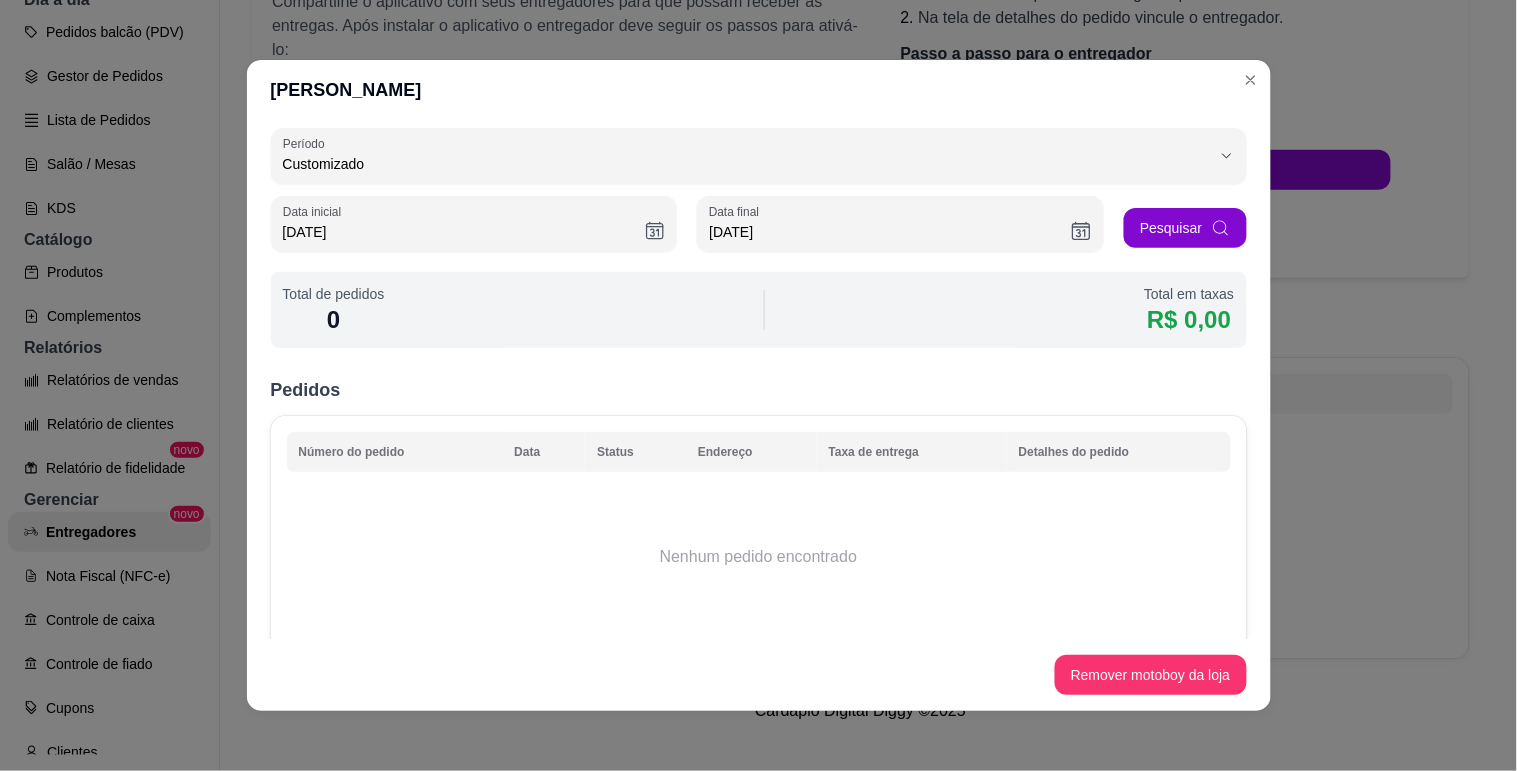 click on "Período Customizado" at bounding box center (759, 156) 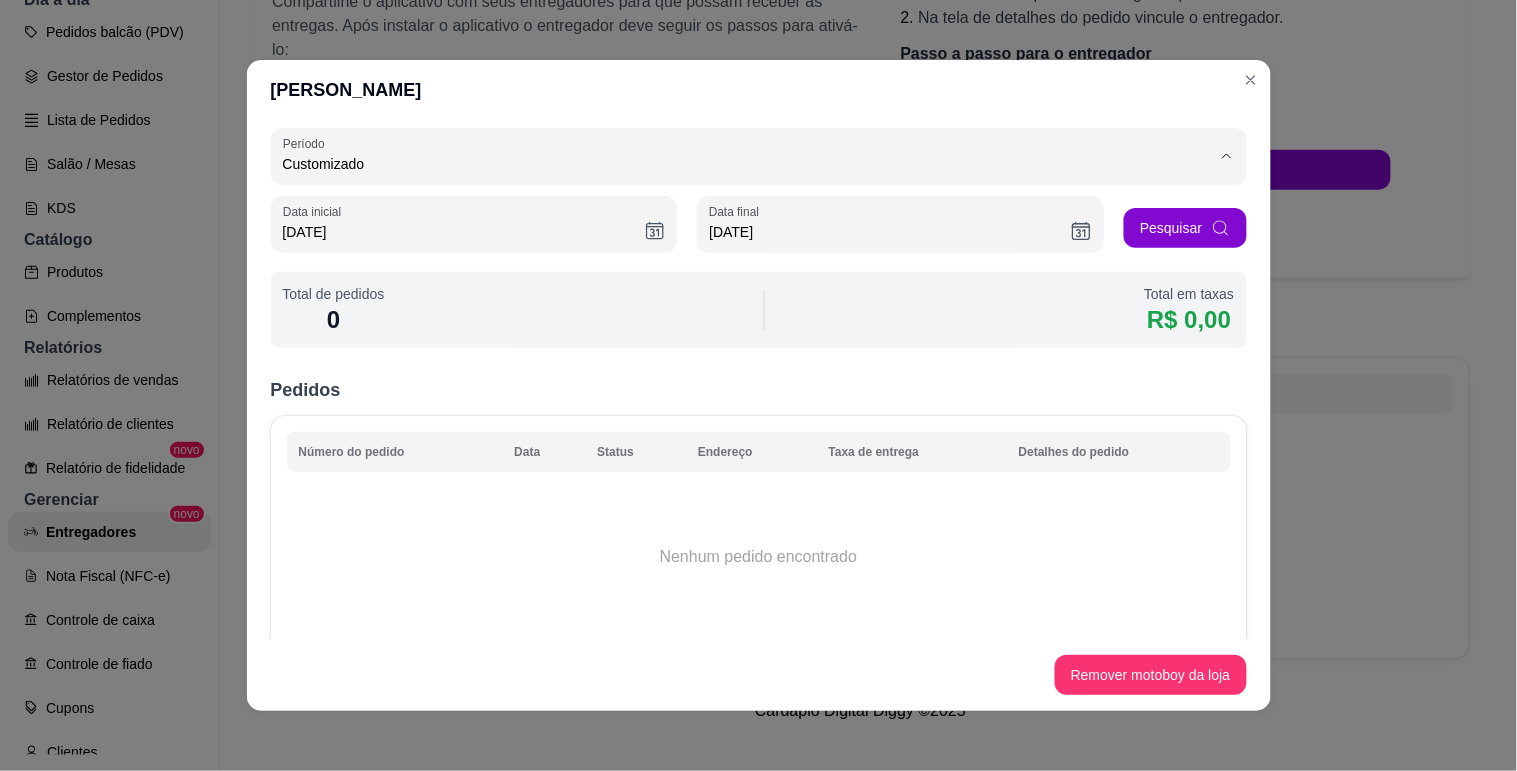 click on "Customizado" at bounding box center (732, 342) 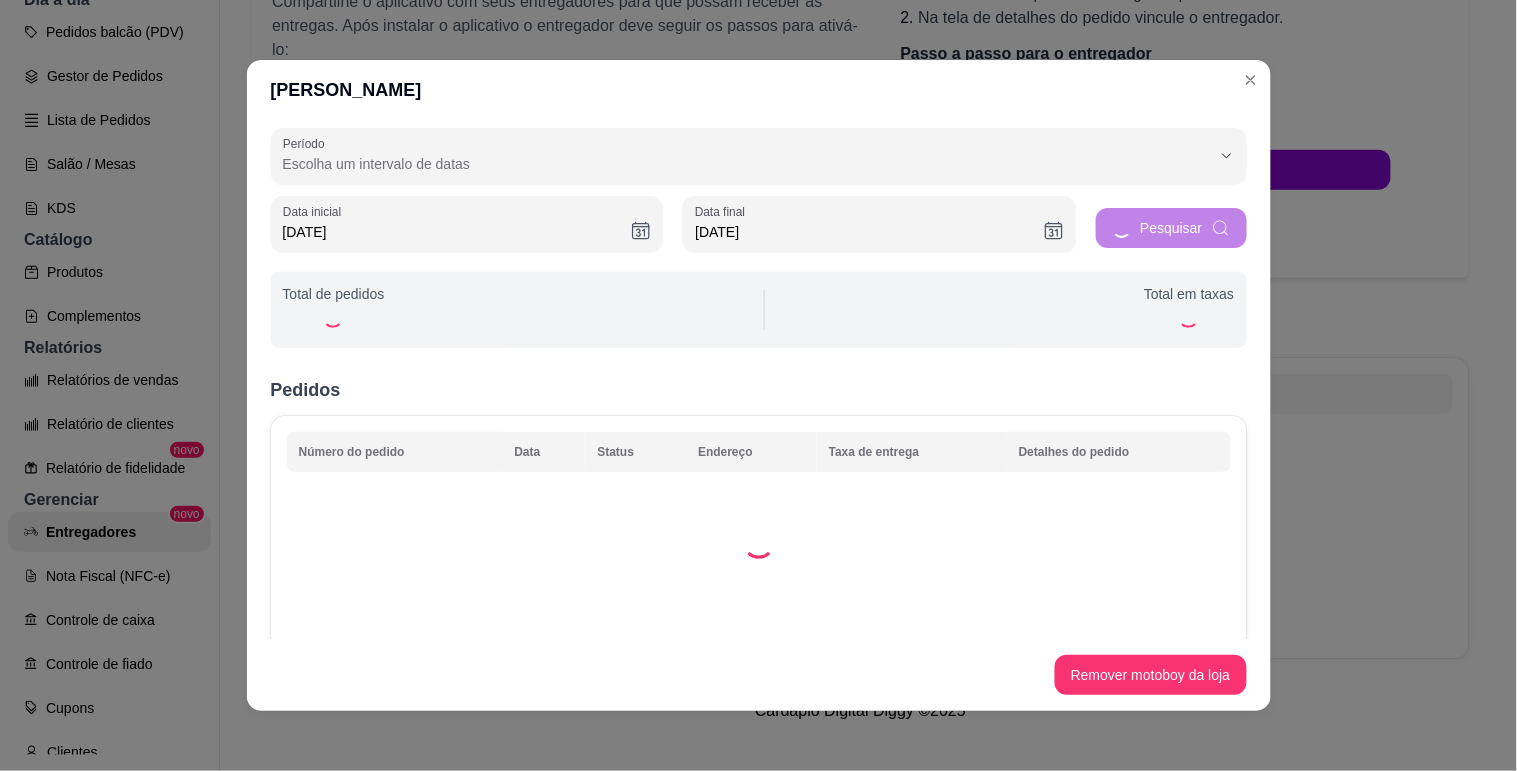 scroll, scrollTop: 0, scrollLeft: 0, axis: both 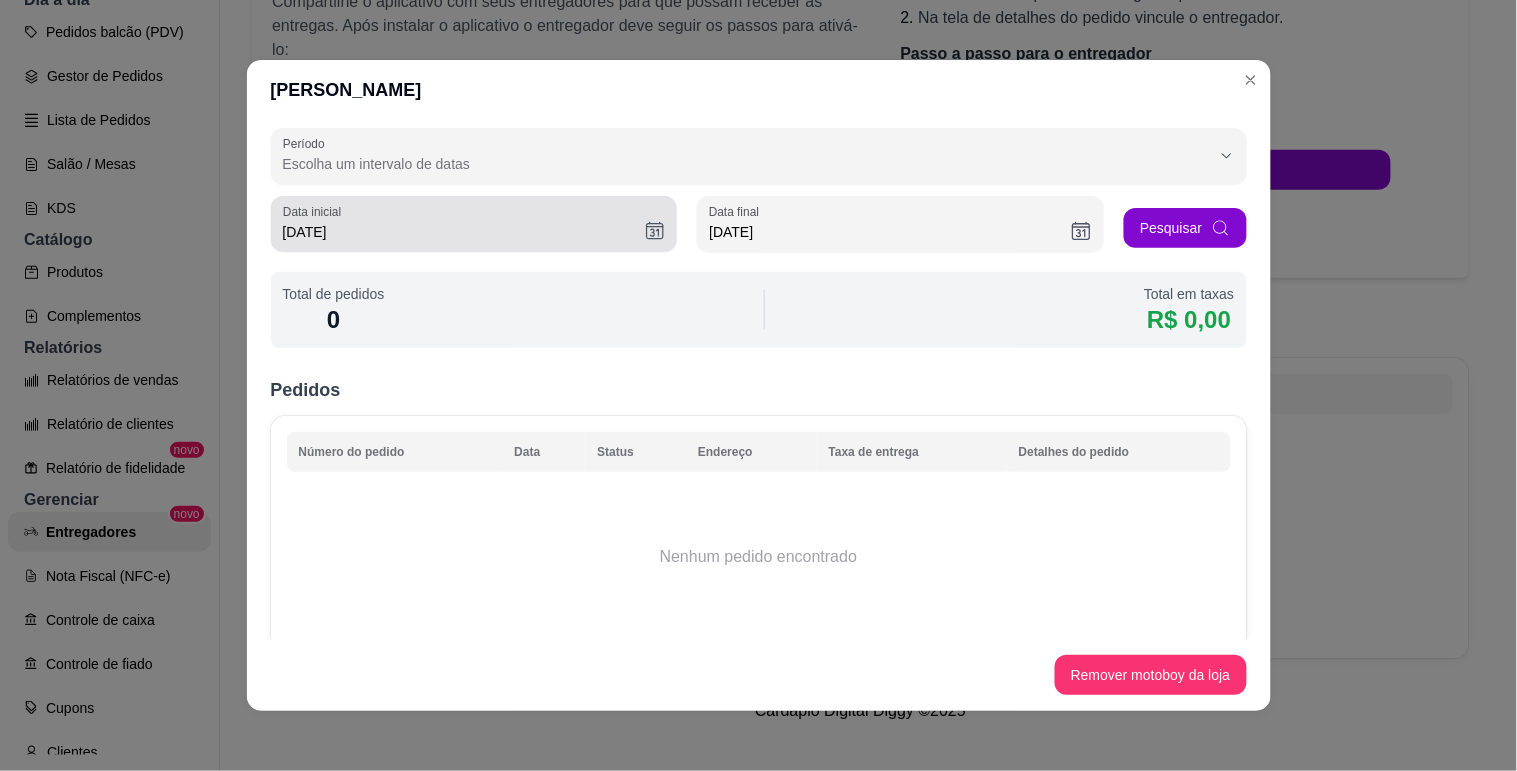 click on "[DATE]" at bounding box center [464, 232] 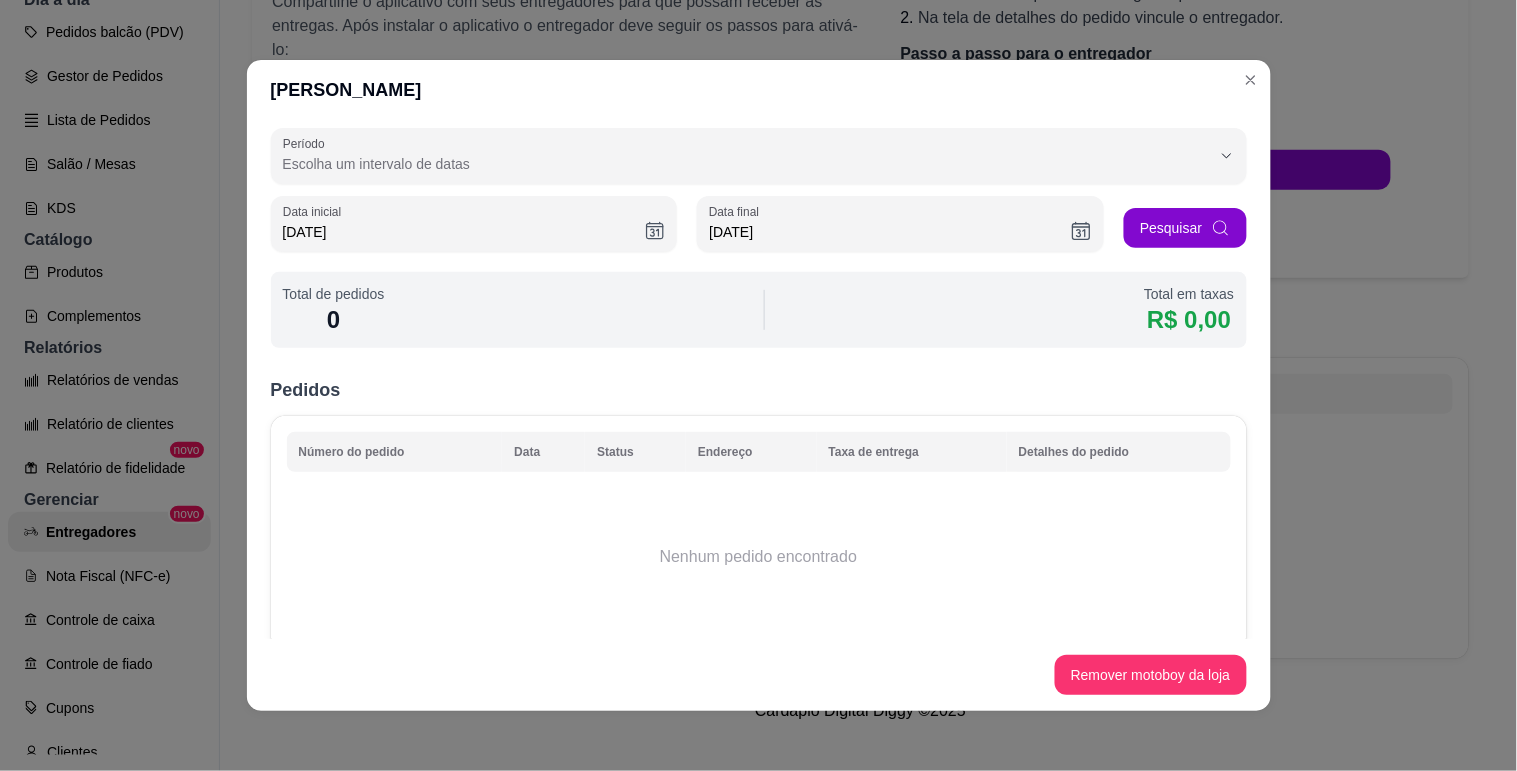 click on "[DATE]" at bounding box center [464, 232] 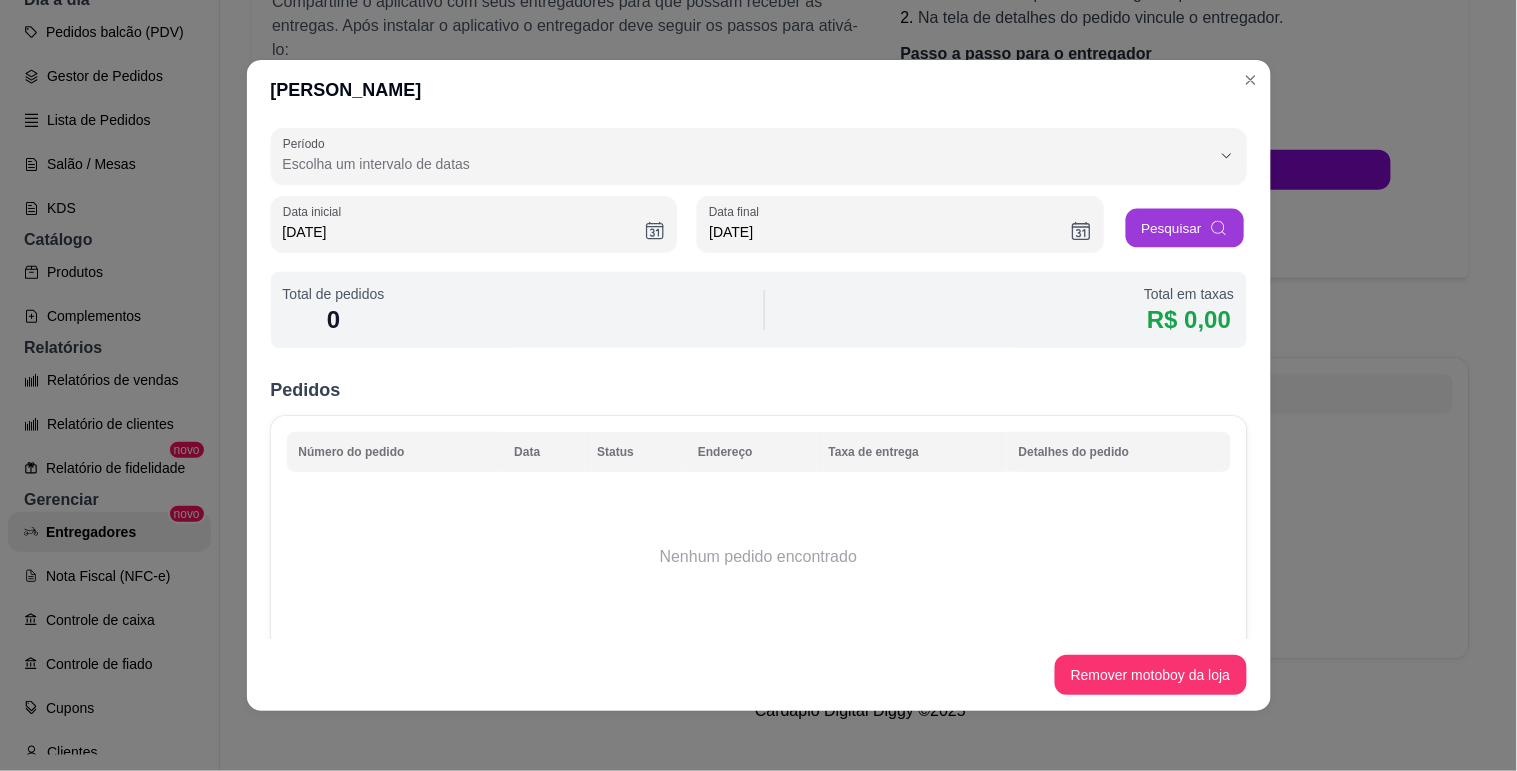 click on "Pesquisar" at bounding box center (1185, 228) 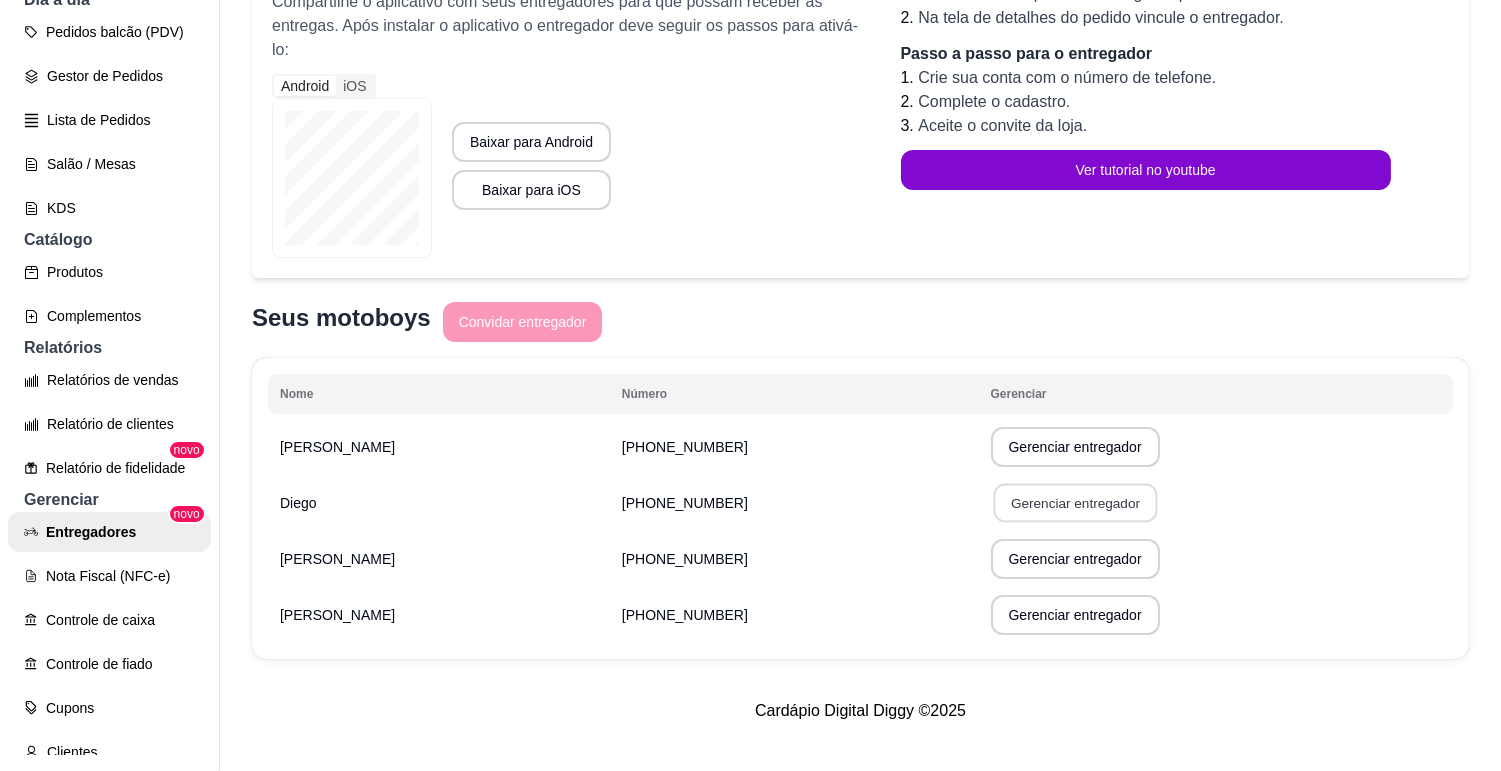 click on "Gerenciar entregador" at bounding box center (1075, 503) 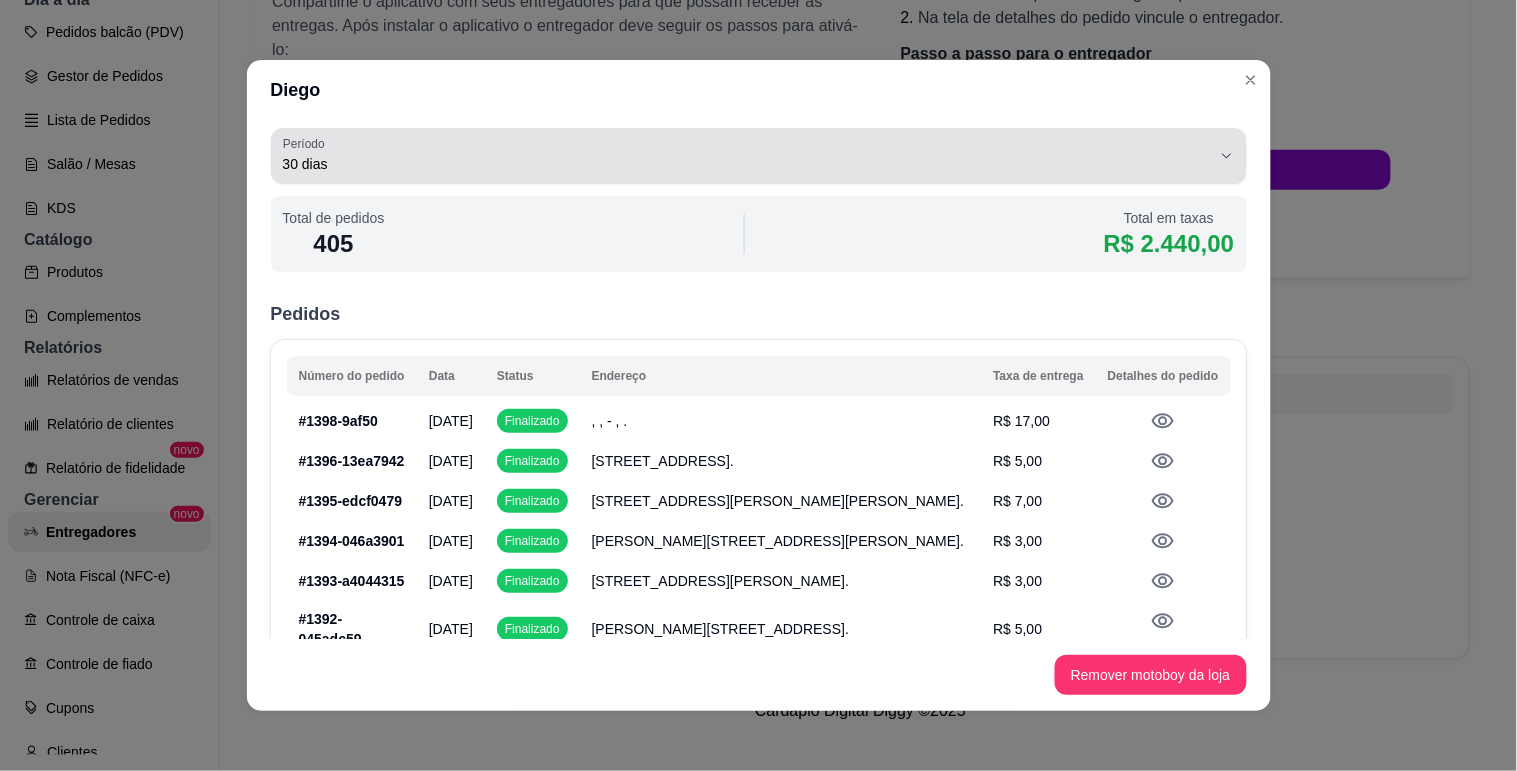 click on "30 dias" at bounding box center [747, 156] 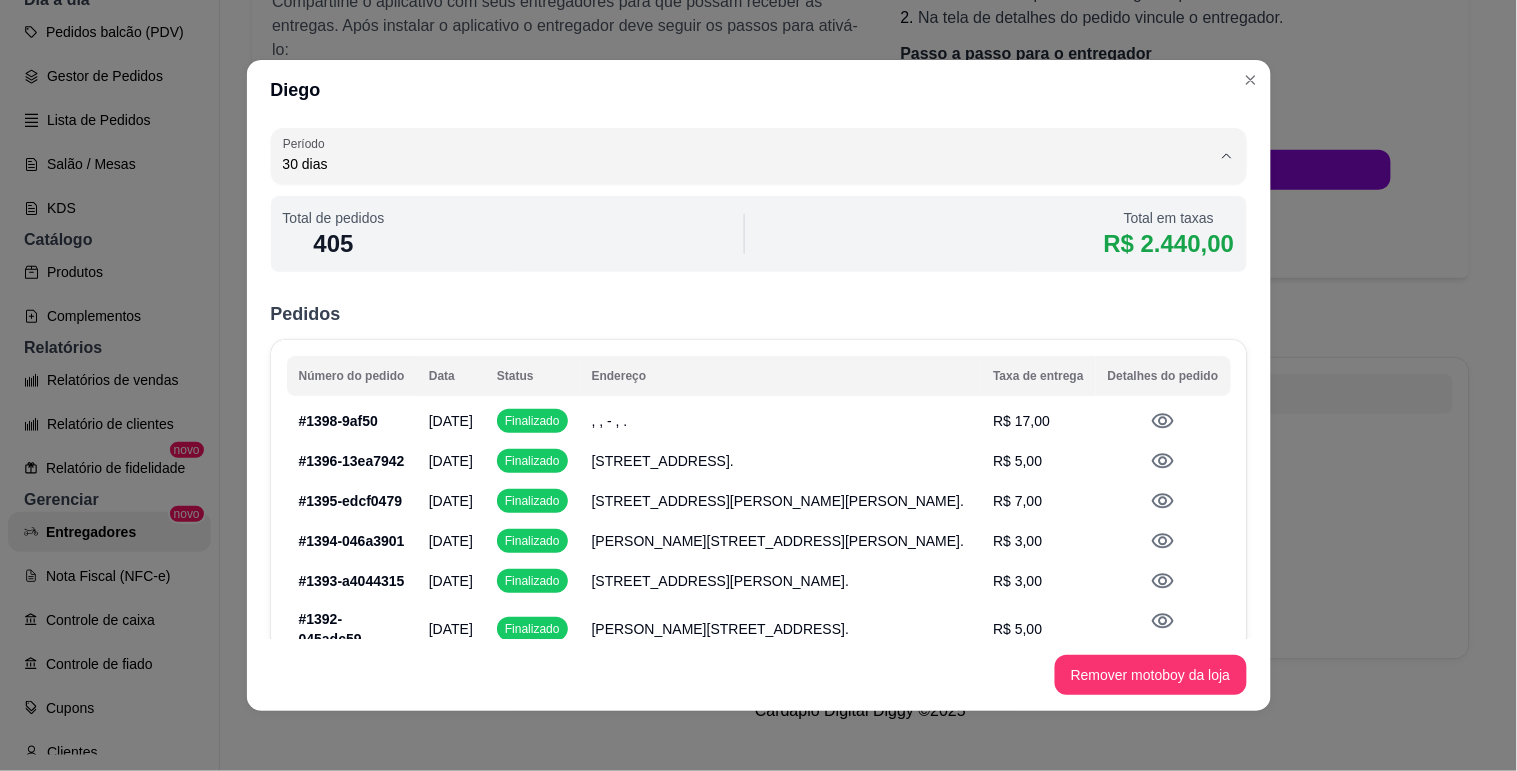 click on "Customizado" at bounding box center (732, 342) 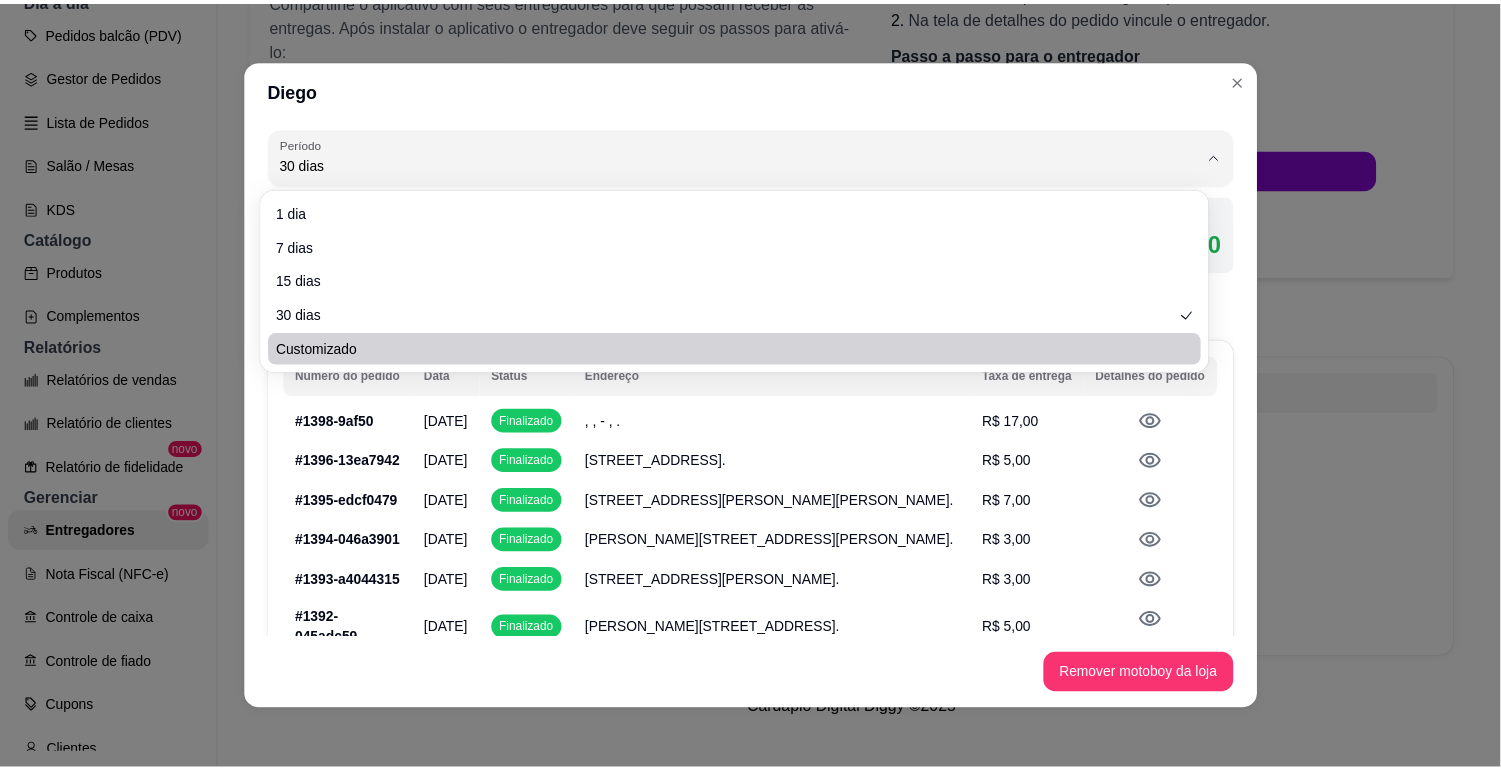 scroll, scrollTop: 18, scrollLeft: 0, axis: vertical 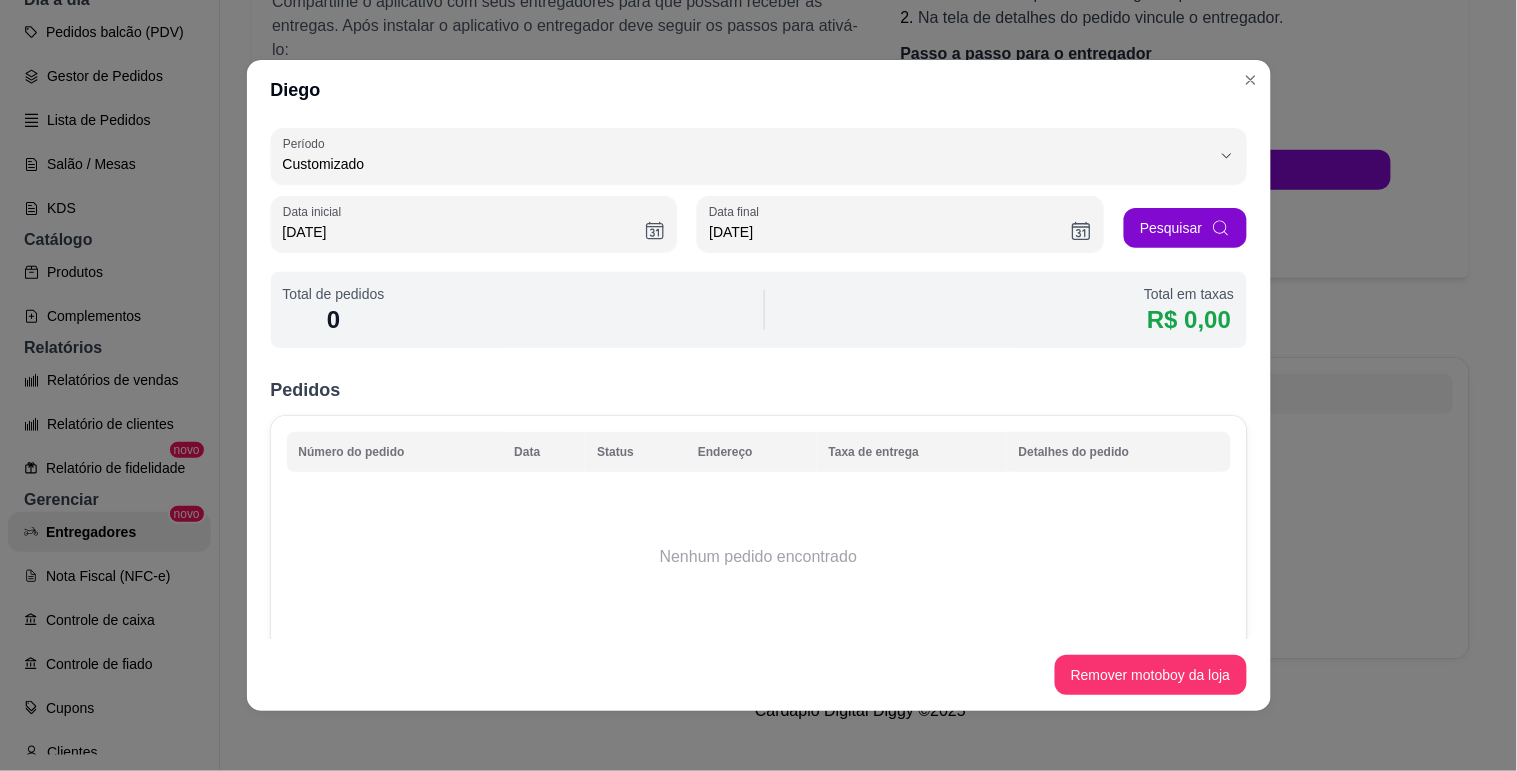 click on "[DATE]" at bounding box center (464, 232) 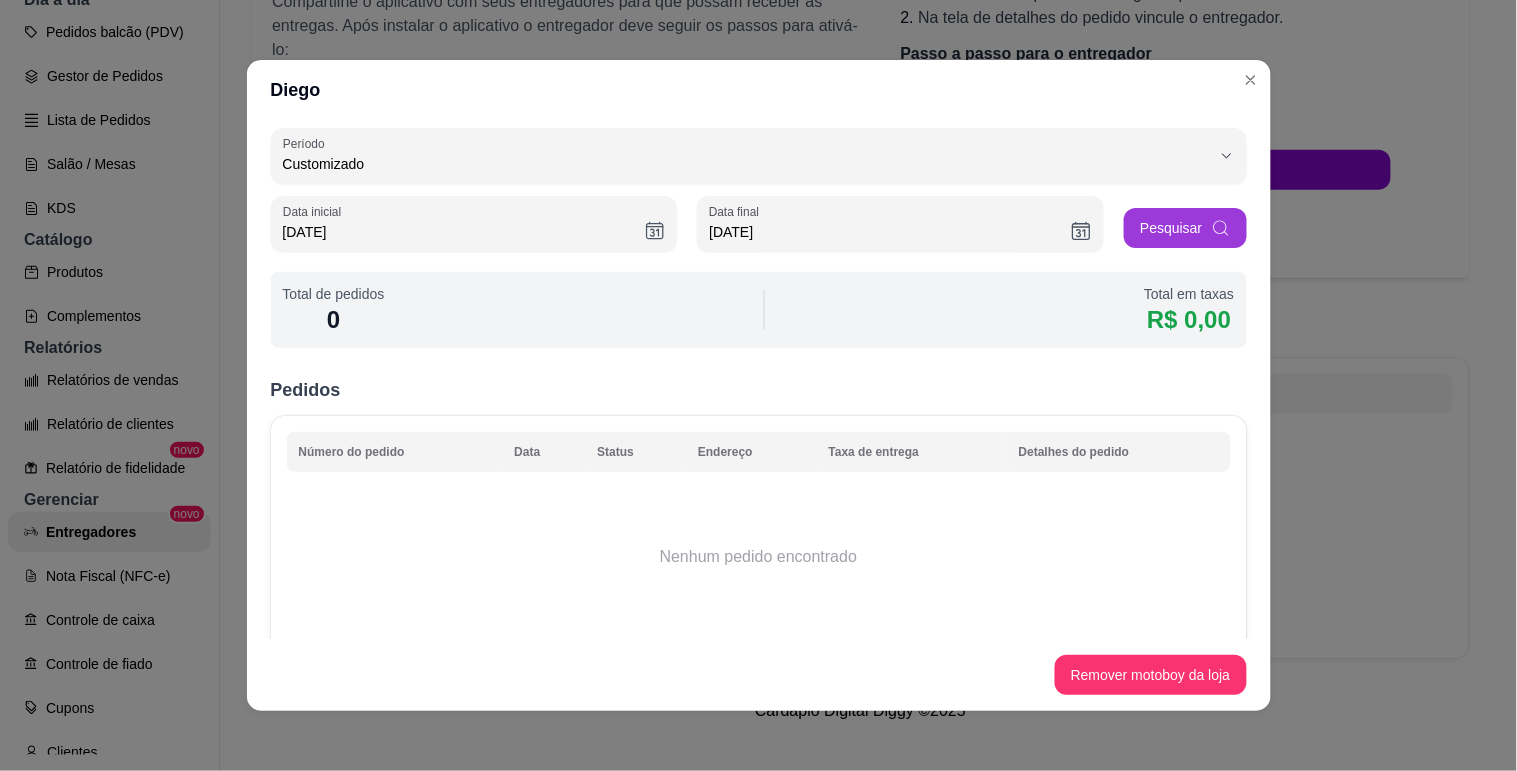type on "[DATE]" 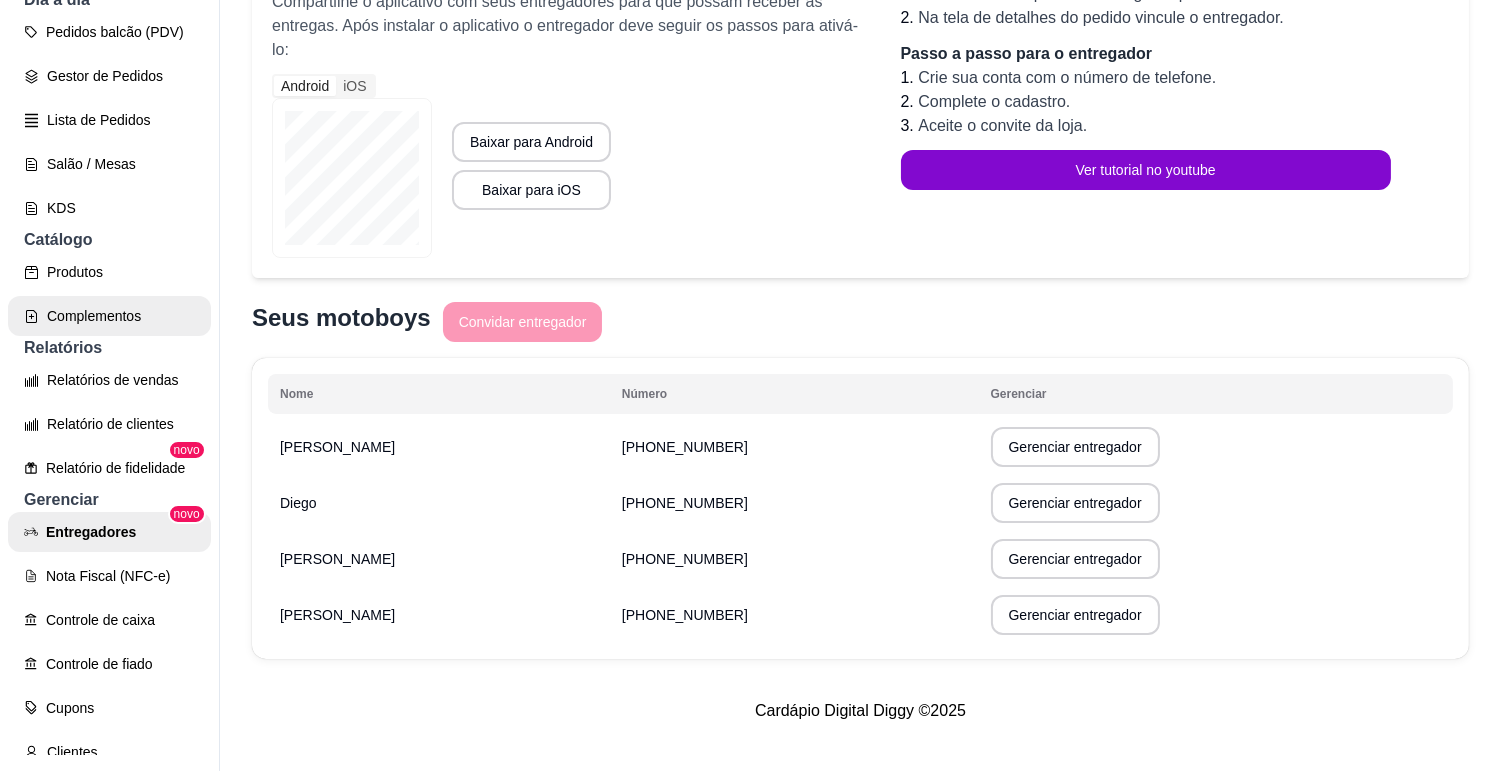 scroll, scrollTop: 0, scrollLeft: 0, axis: both 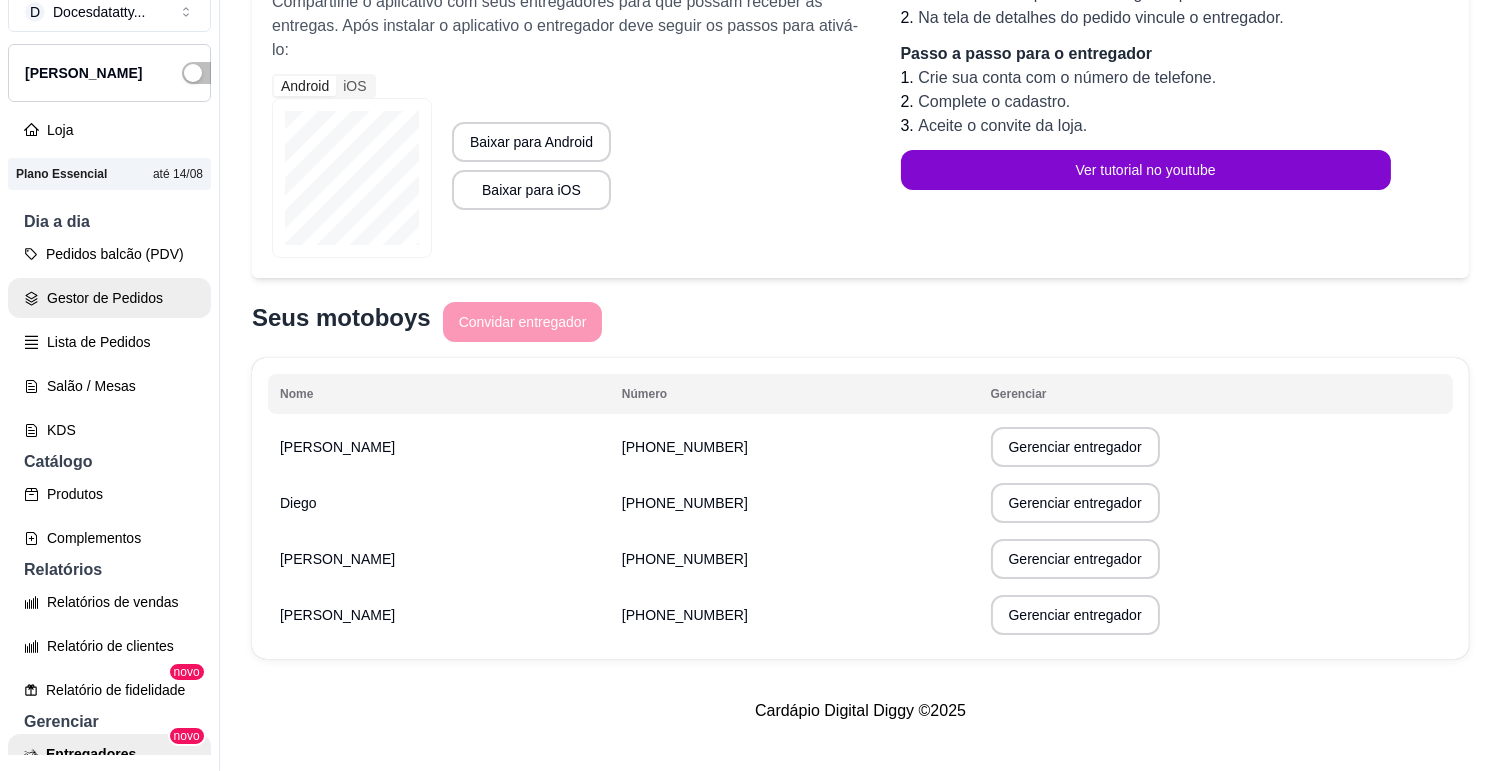 click on "Gestor de Pedidos" at bounding box center [109, 298] 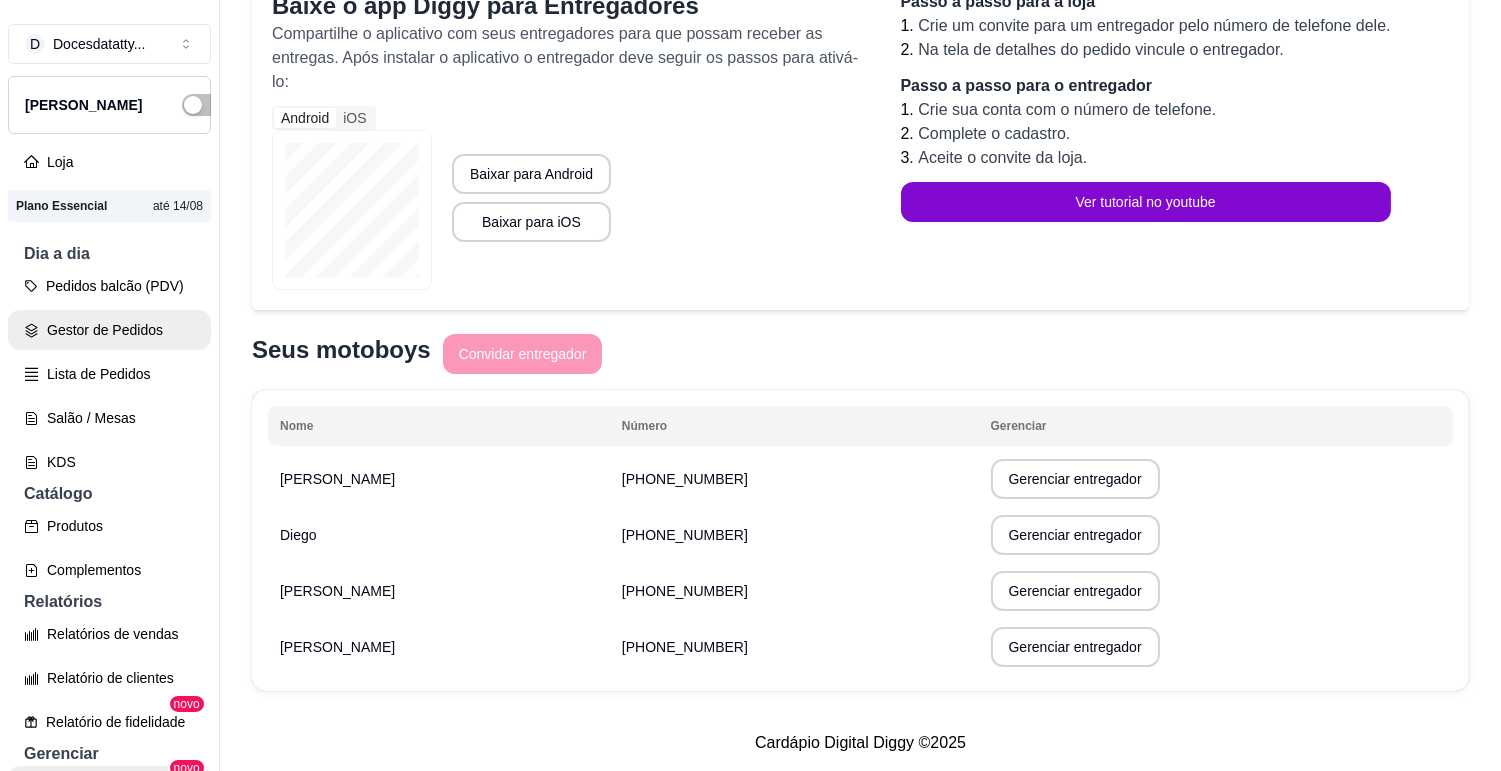 scroll, scrollTop: 0, scrollLeft: 0, axis: both 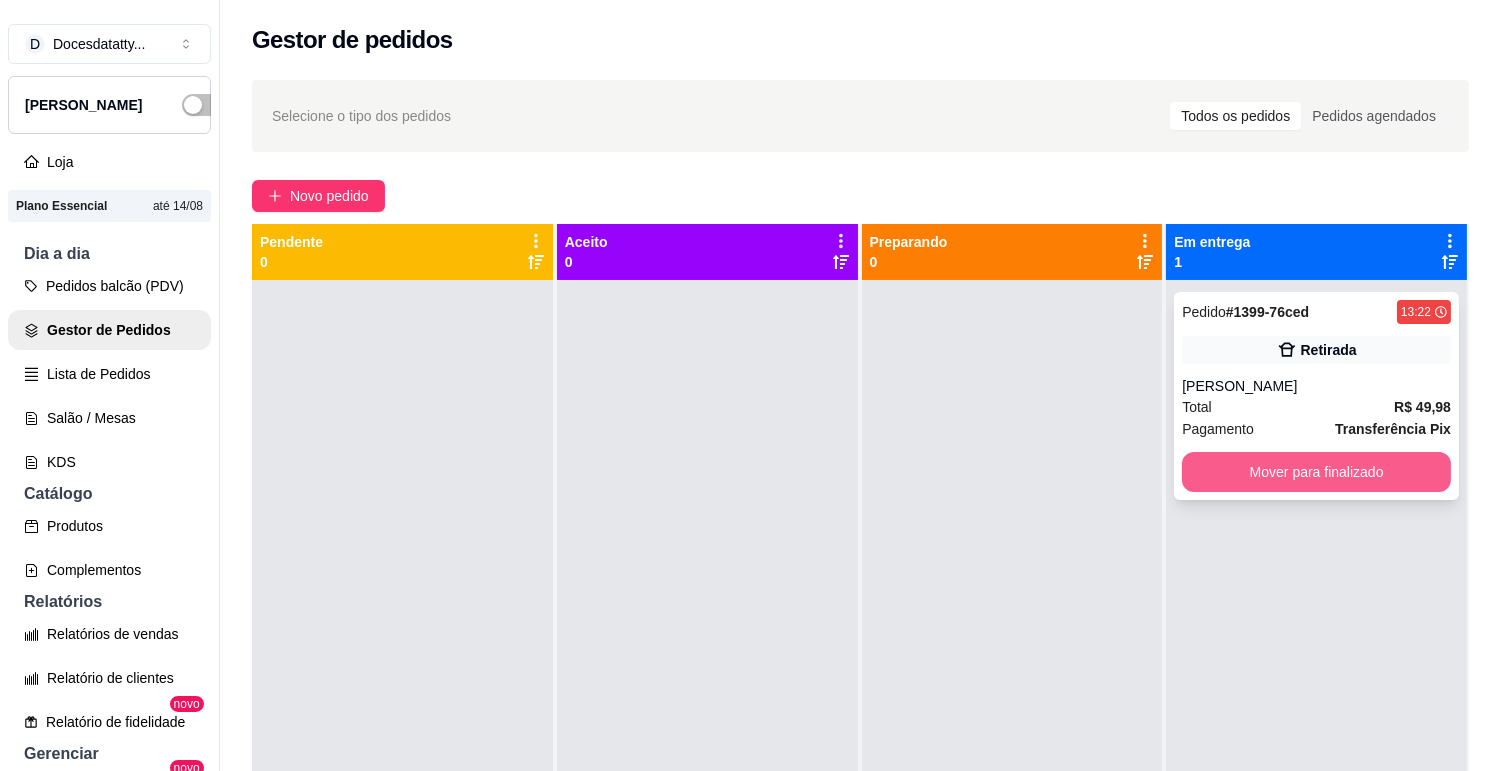 click on "Mover para finalizado" at bounding box center [1316, 472] 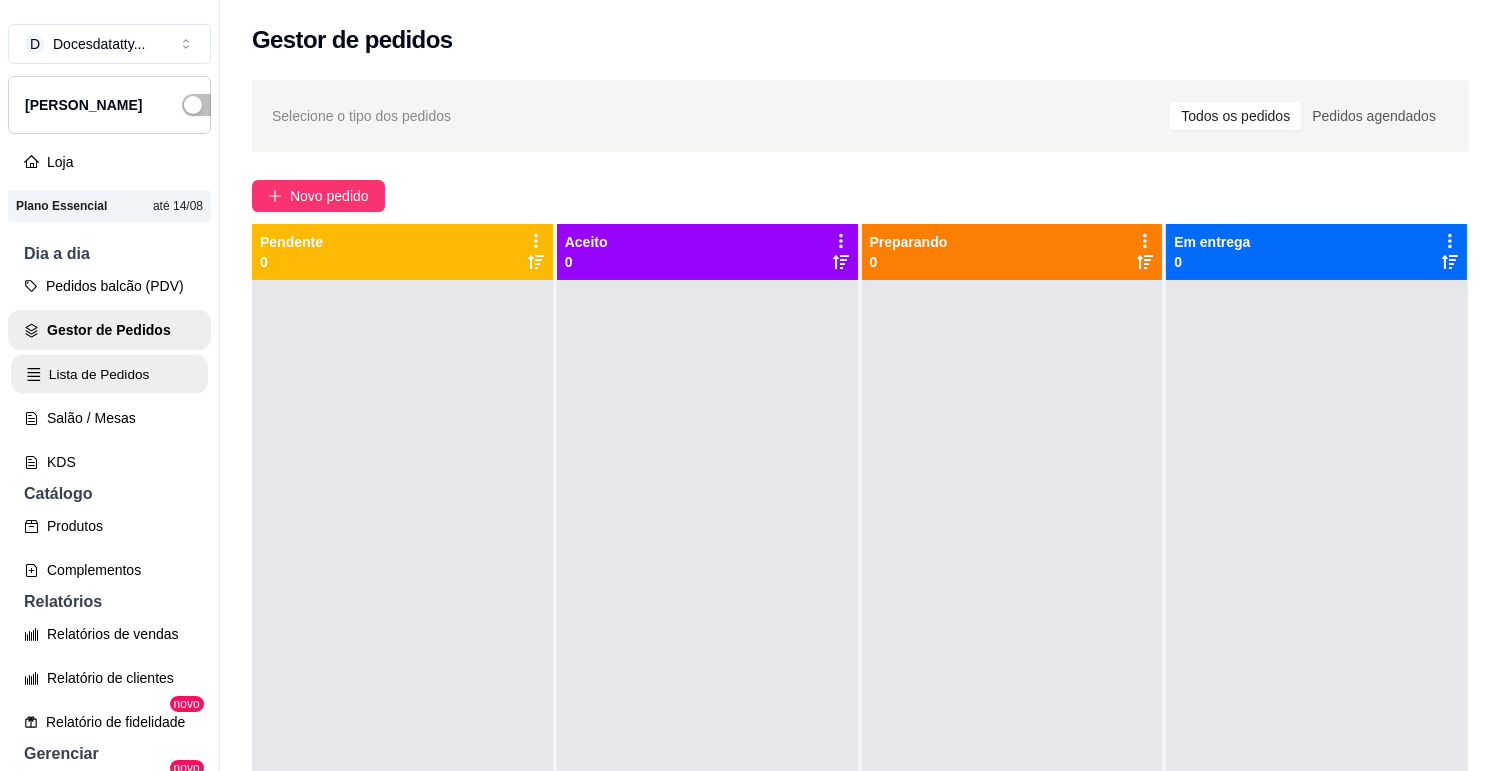 click on "Lista de Pedidos" at bounding box center [109, 374] 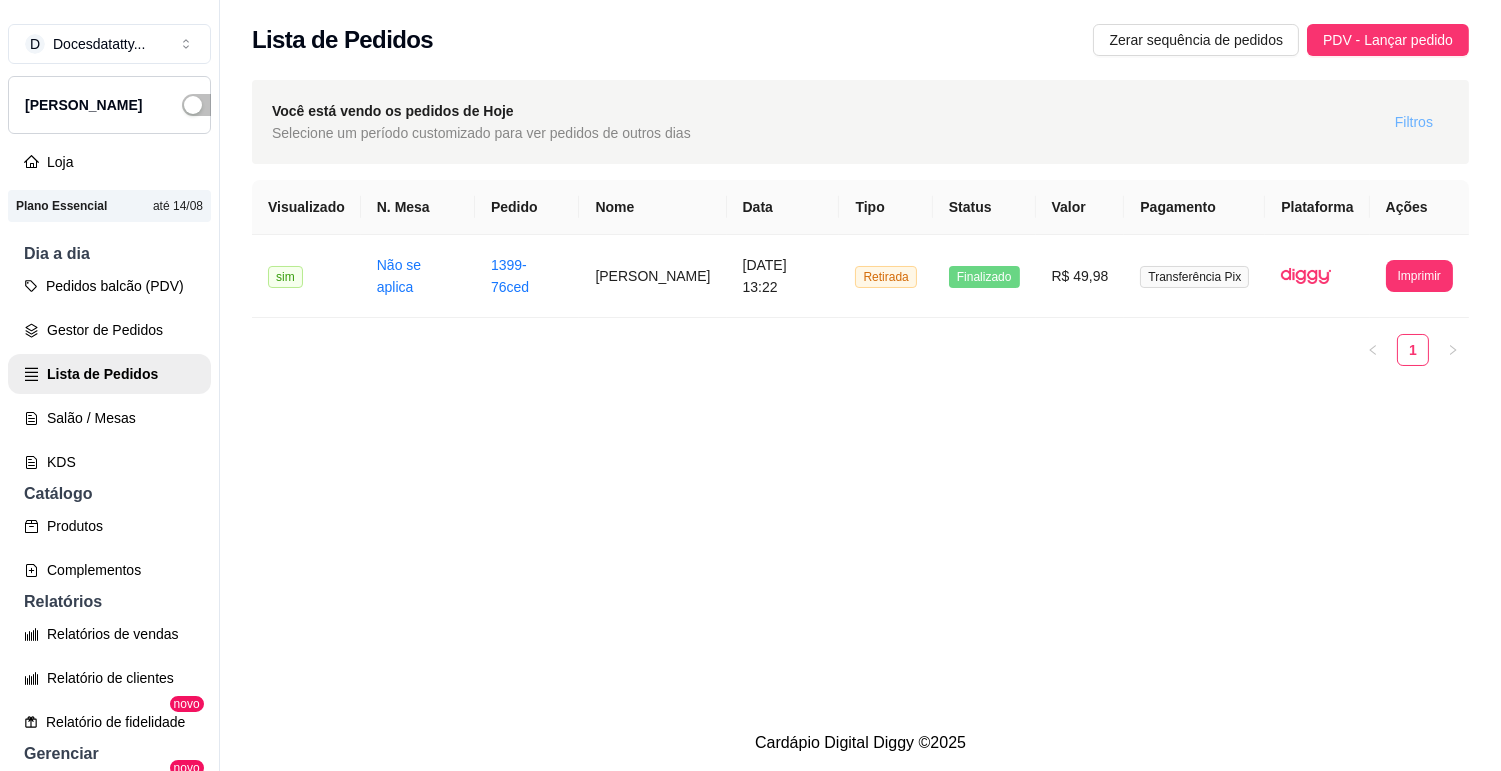 click on "Filtros" at bounding box center (1414, 122) 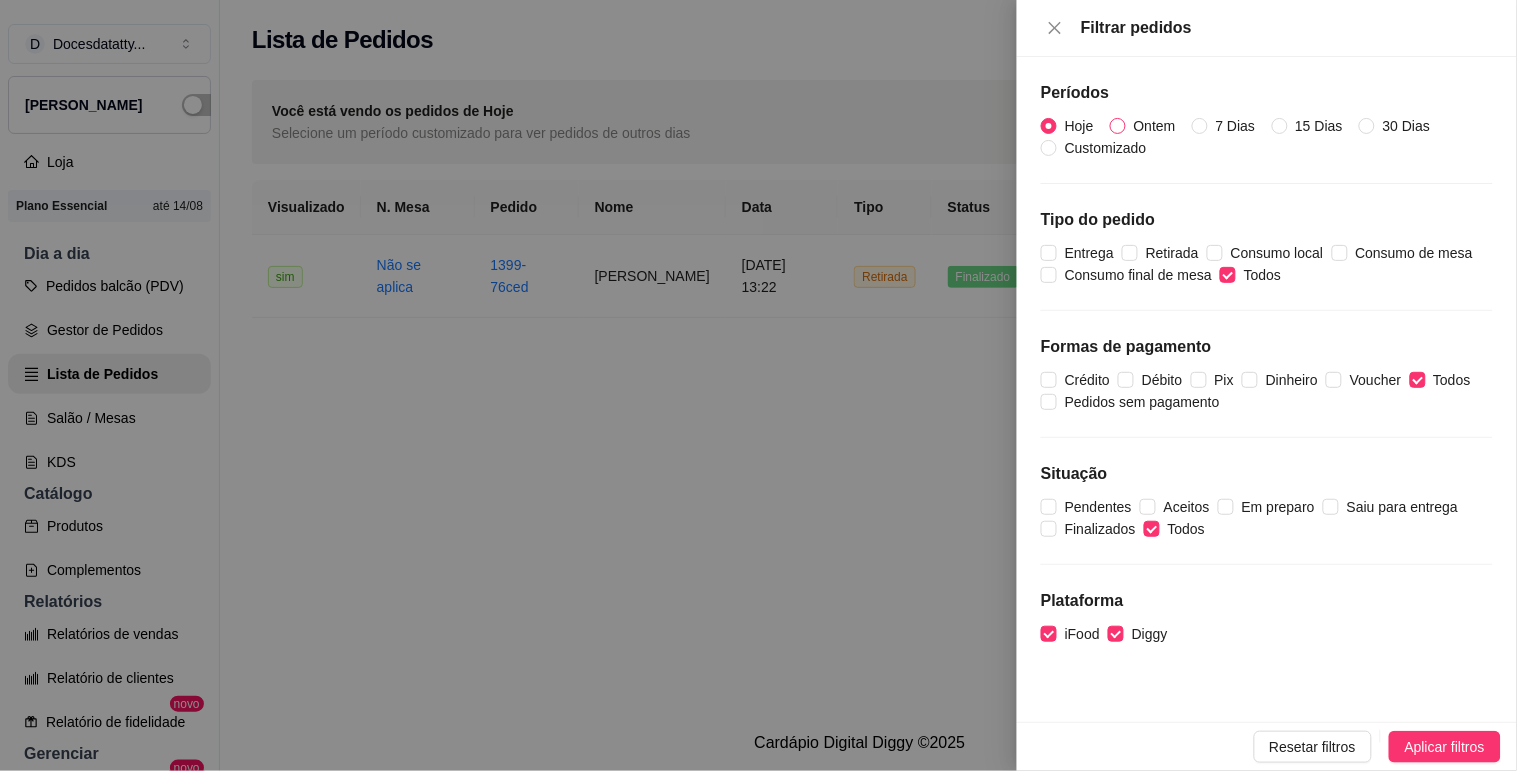 click on "Ontem" at bounding box center [1155, 126] 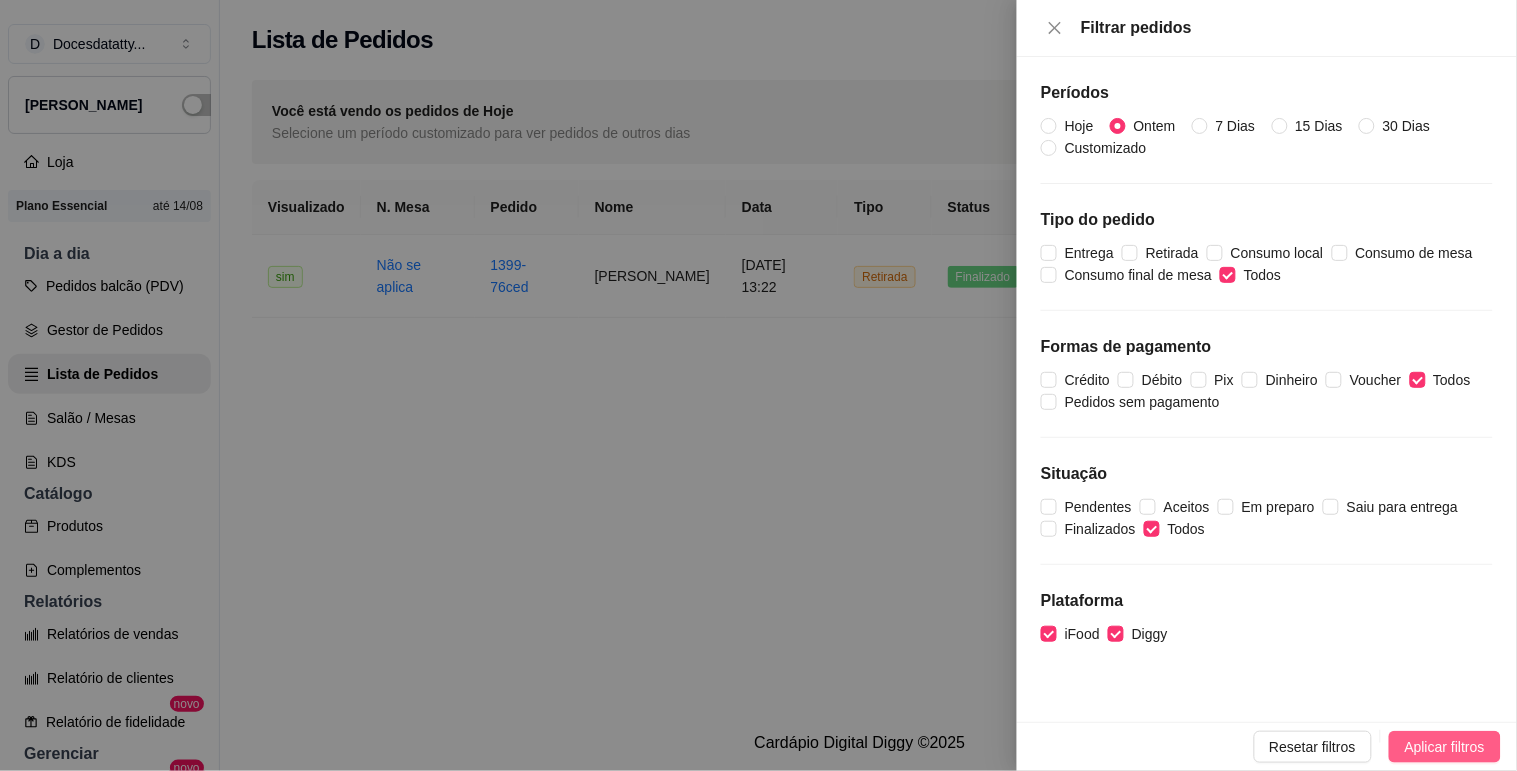 click on "Aplicar filtros" at bounding box center (1445, 747) 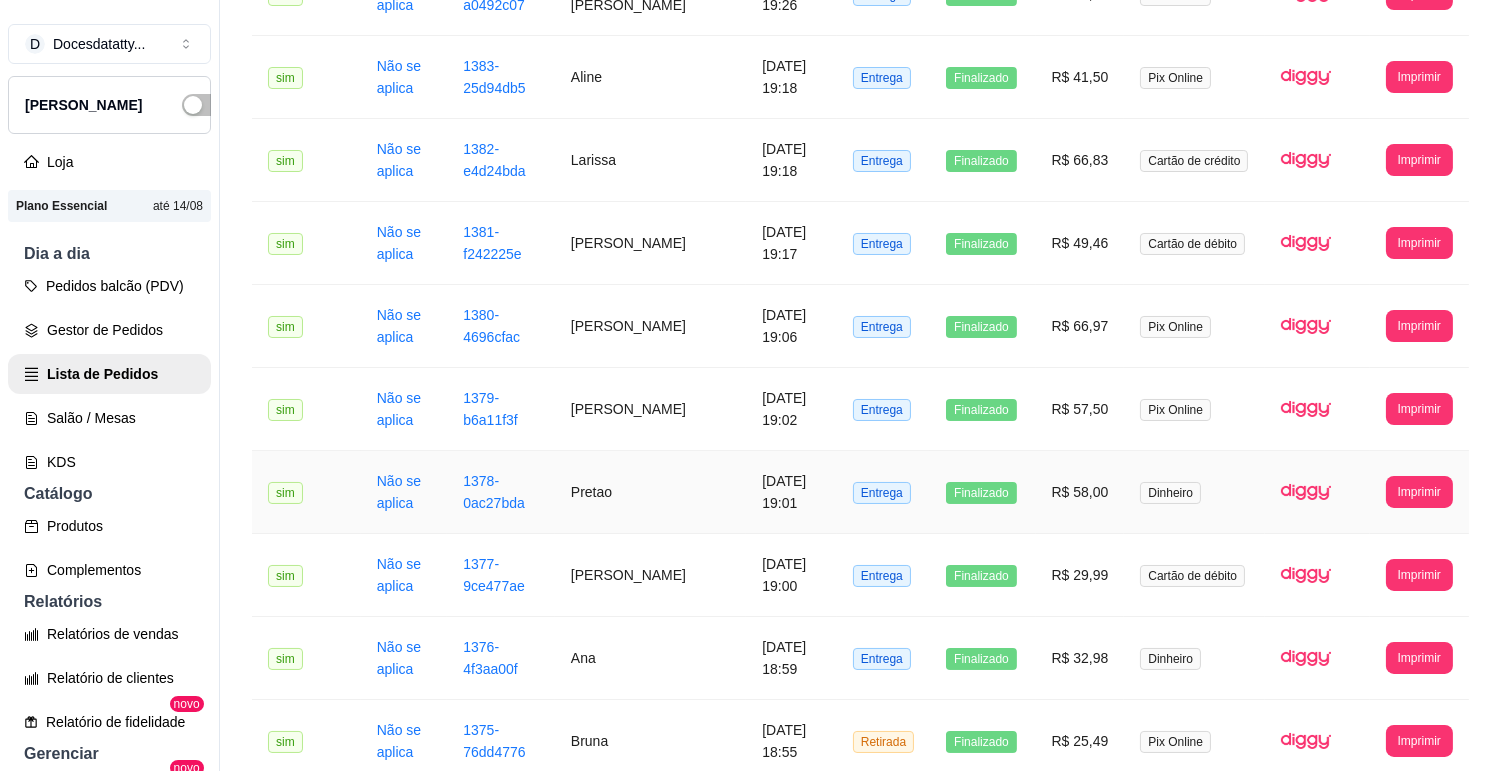 scroll, scrollTop: 2117, scrollLeft: 0, axis: vertical 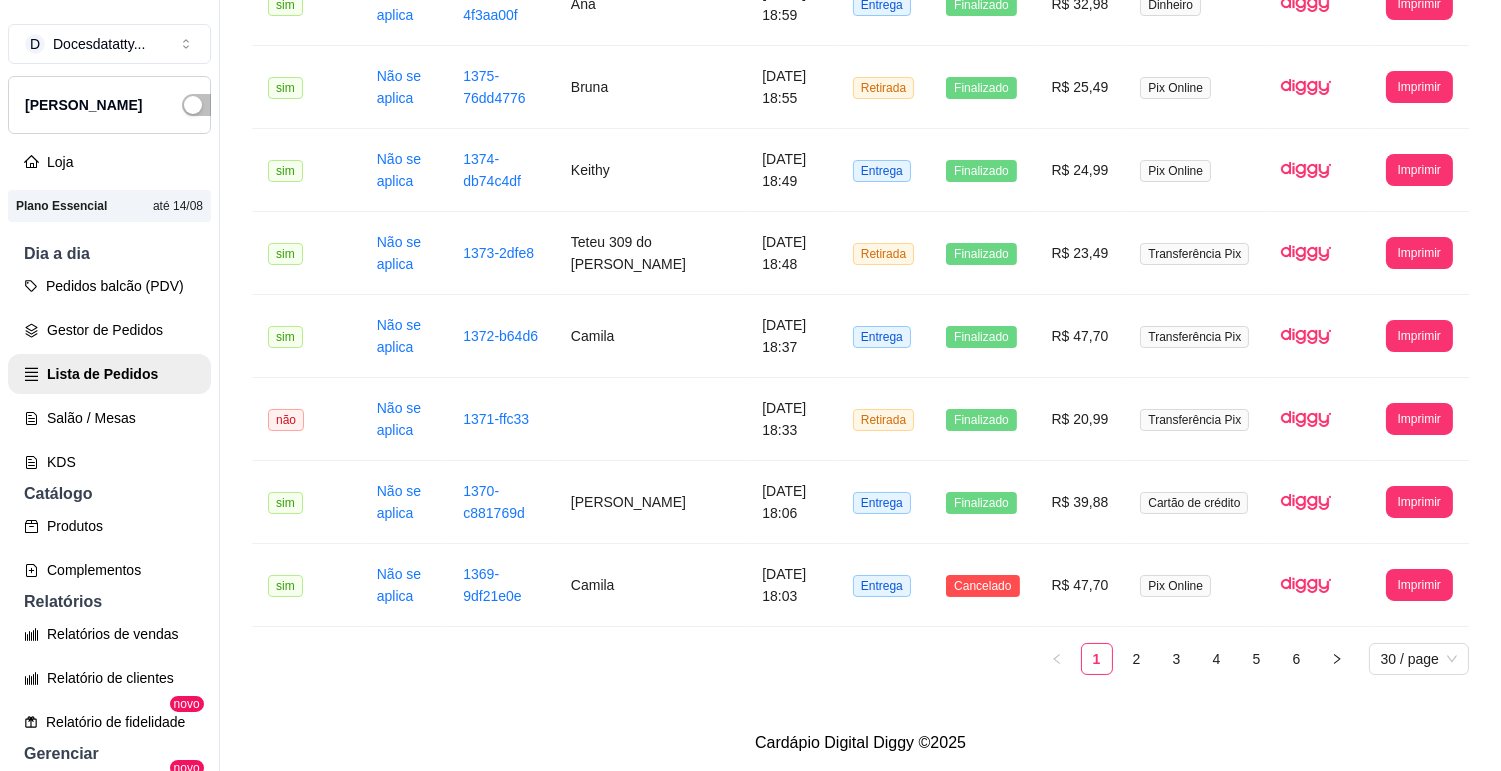 click on "1 2 3 4 5 6 30 / page" at bounding box center [860, 659] 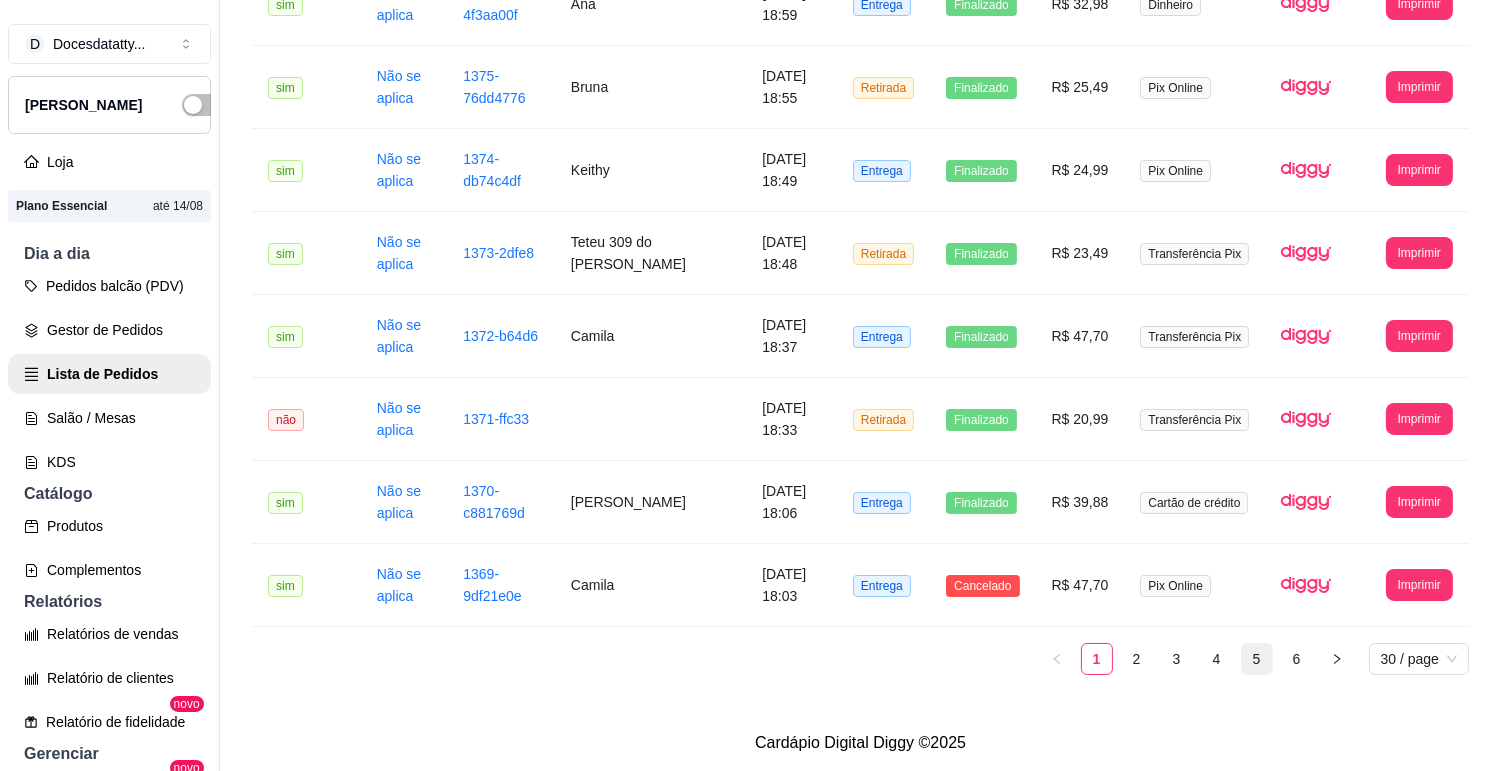 click on "5" at bounding box center (1257, 659) 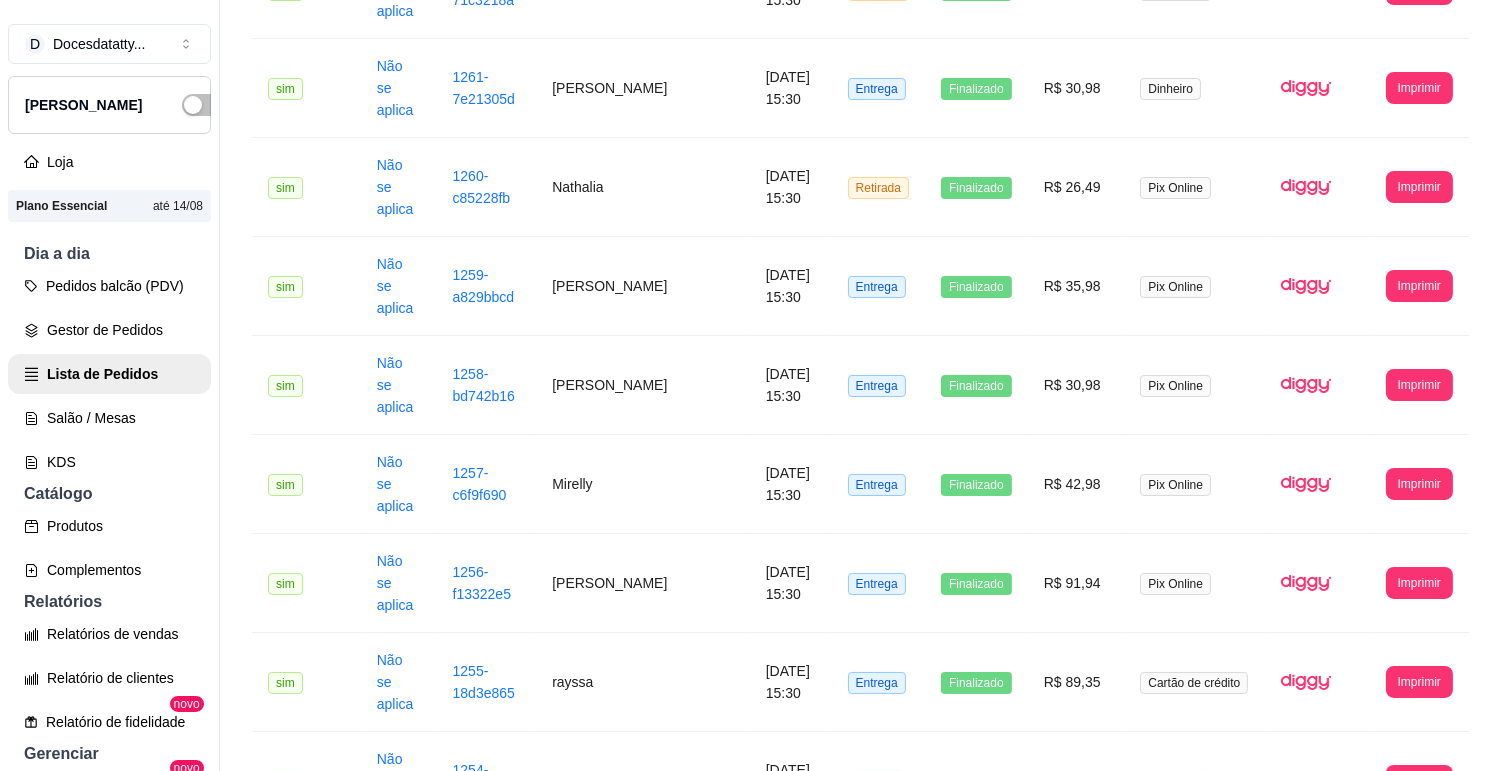 scroll, scrollTop: 2117, scrollLeft: 0, axis: vertical 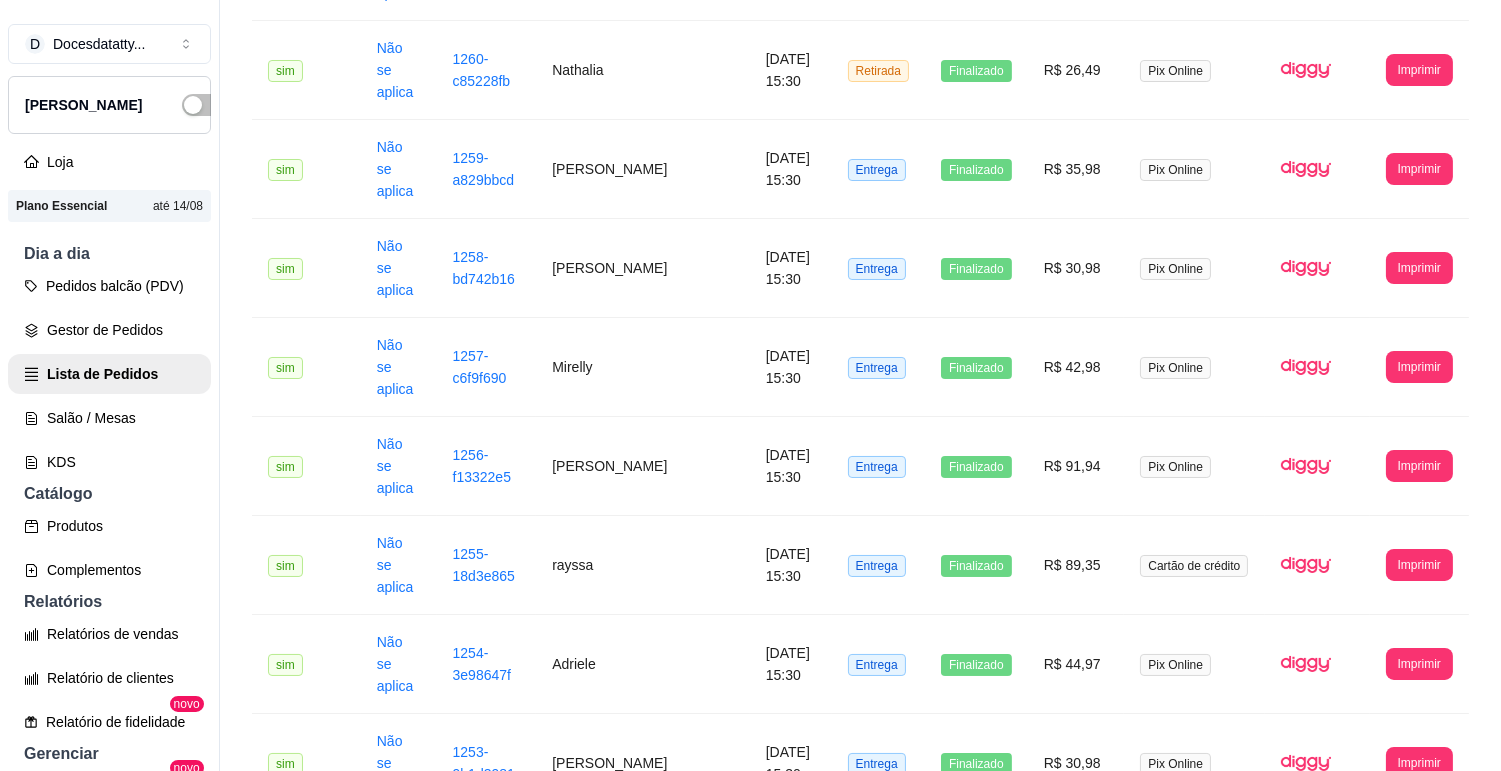 click on "4" at bounding box center [1217, 1142] 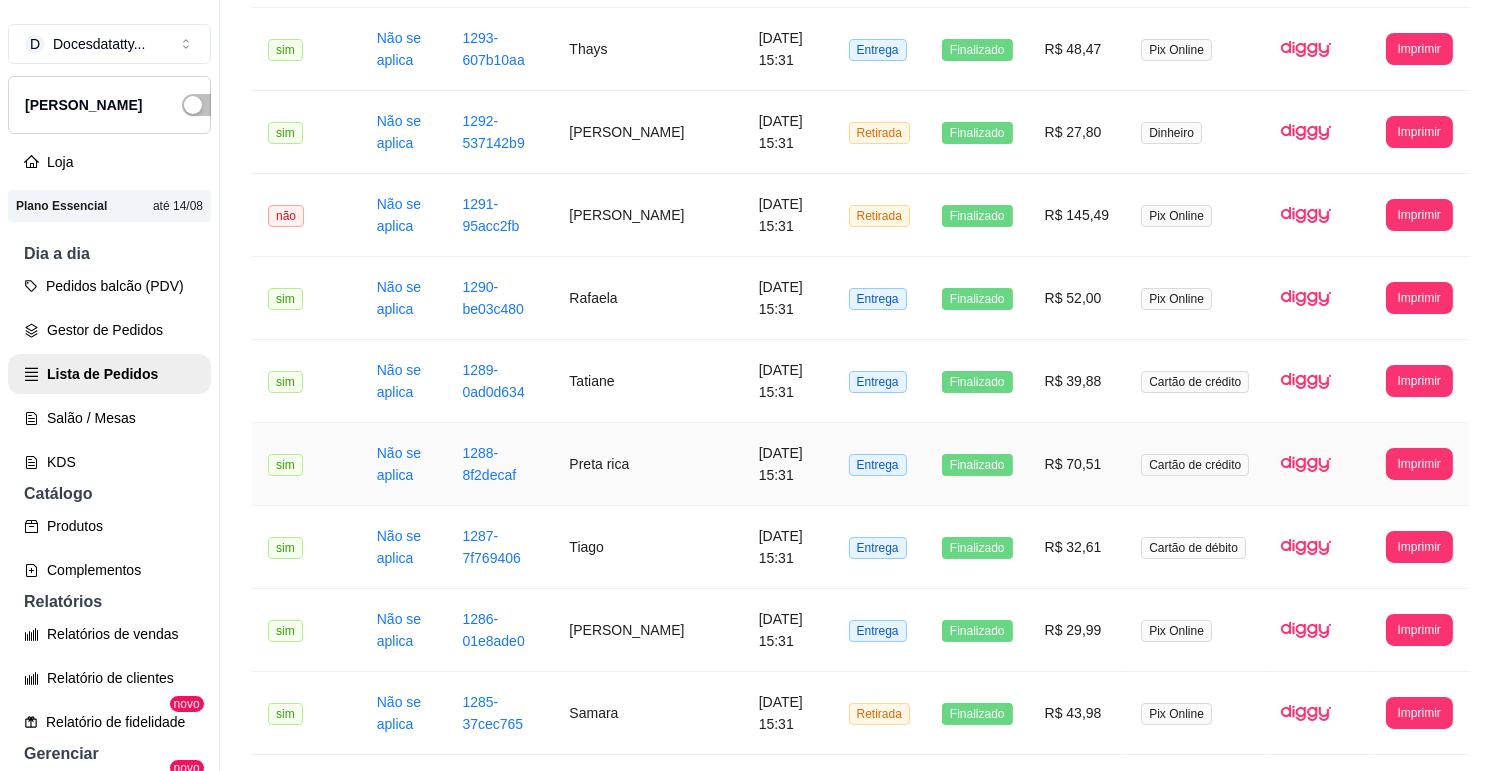scroll, scrollTop: 2117, scrollLeft: 0, axis: vertical 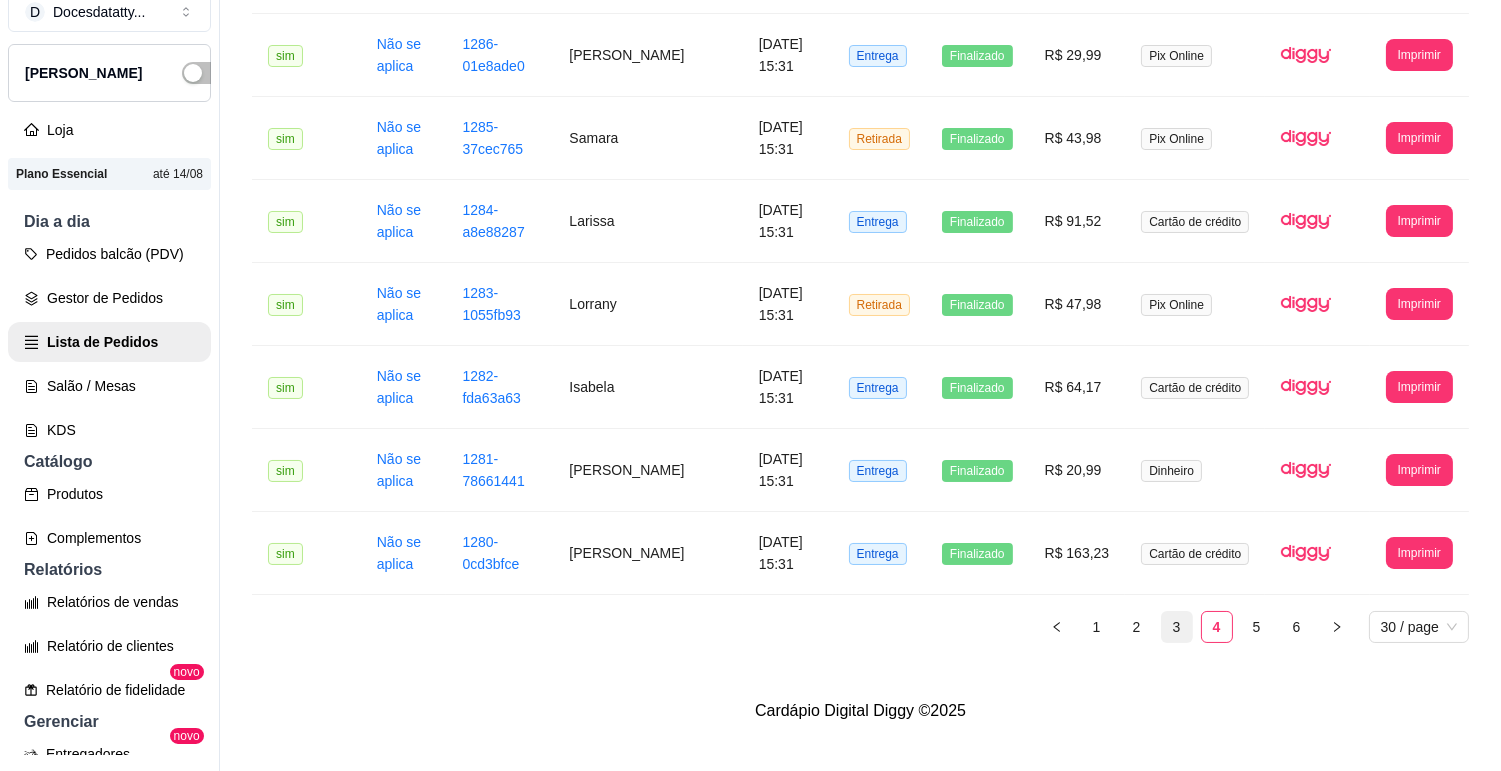 click on "3" at bounding box center [1177, 627] 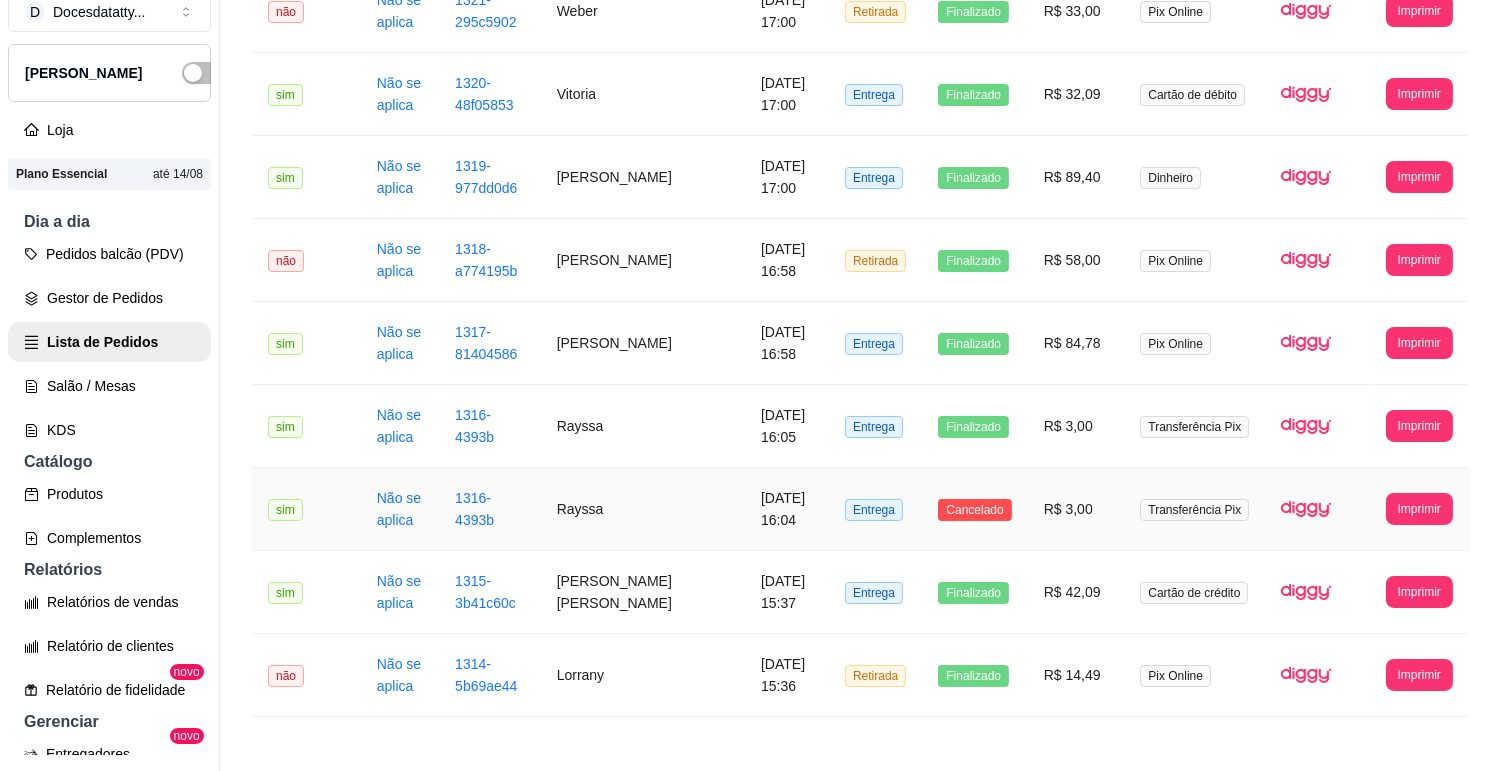 scroll, scrollTop: 2117, scrollLeft: 0, axis: vertical 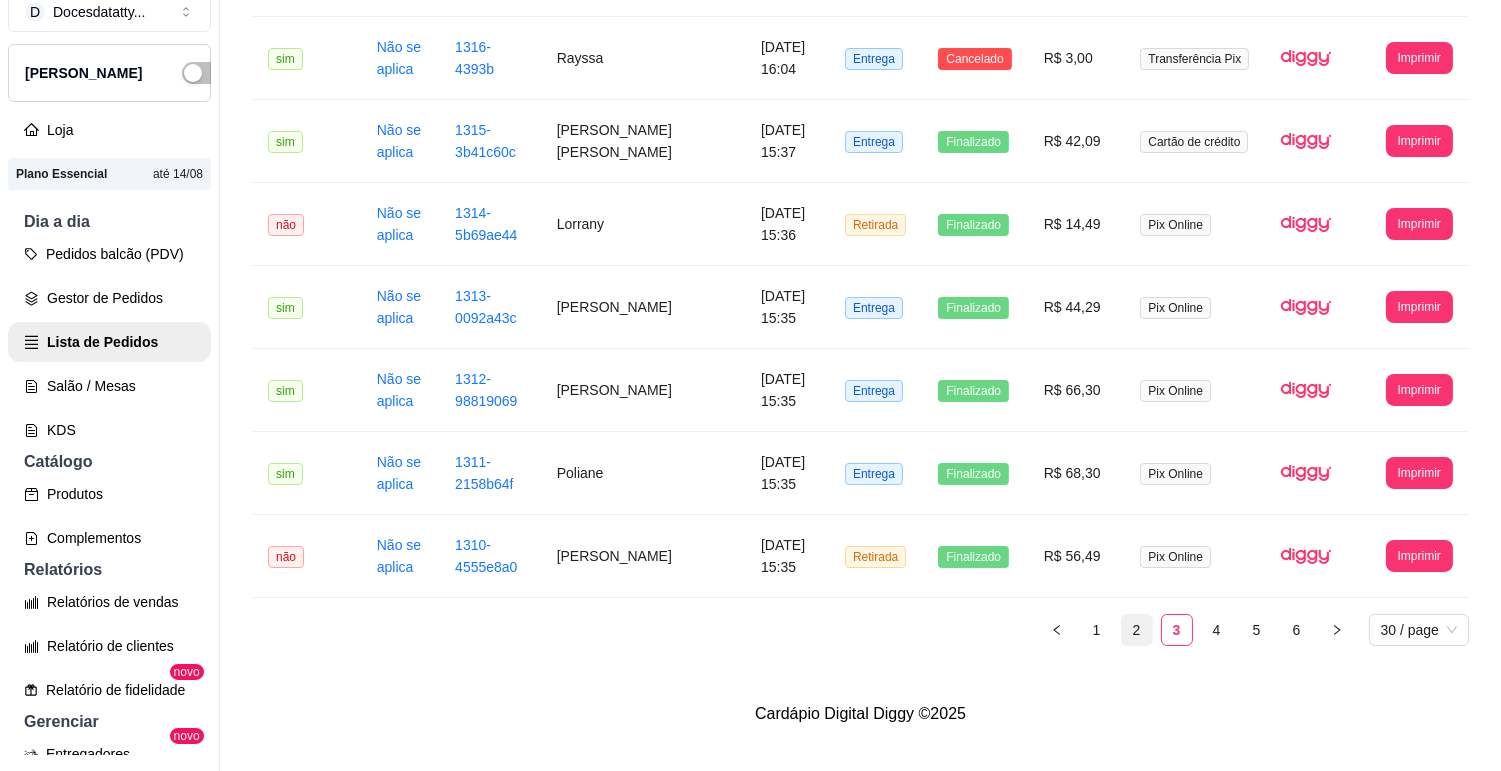 click on "2" at bounding box center (1137, 630) 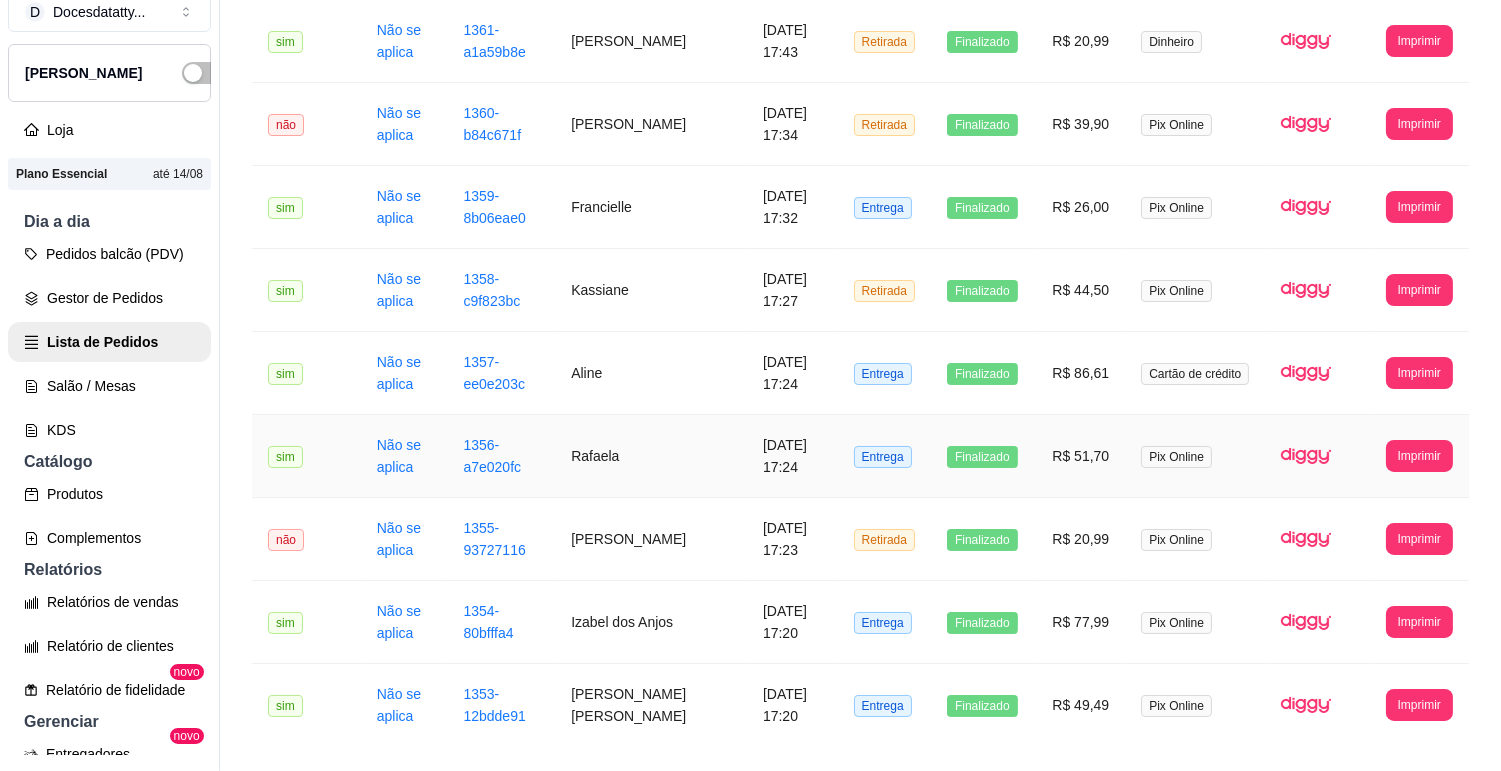 scroll, scrollTop: 562, scrollLeft: 0, axis: vertical 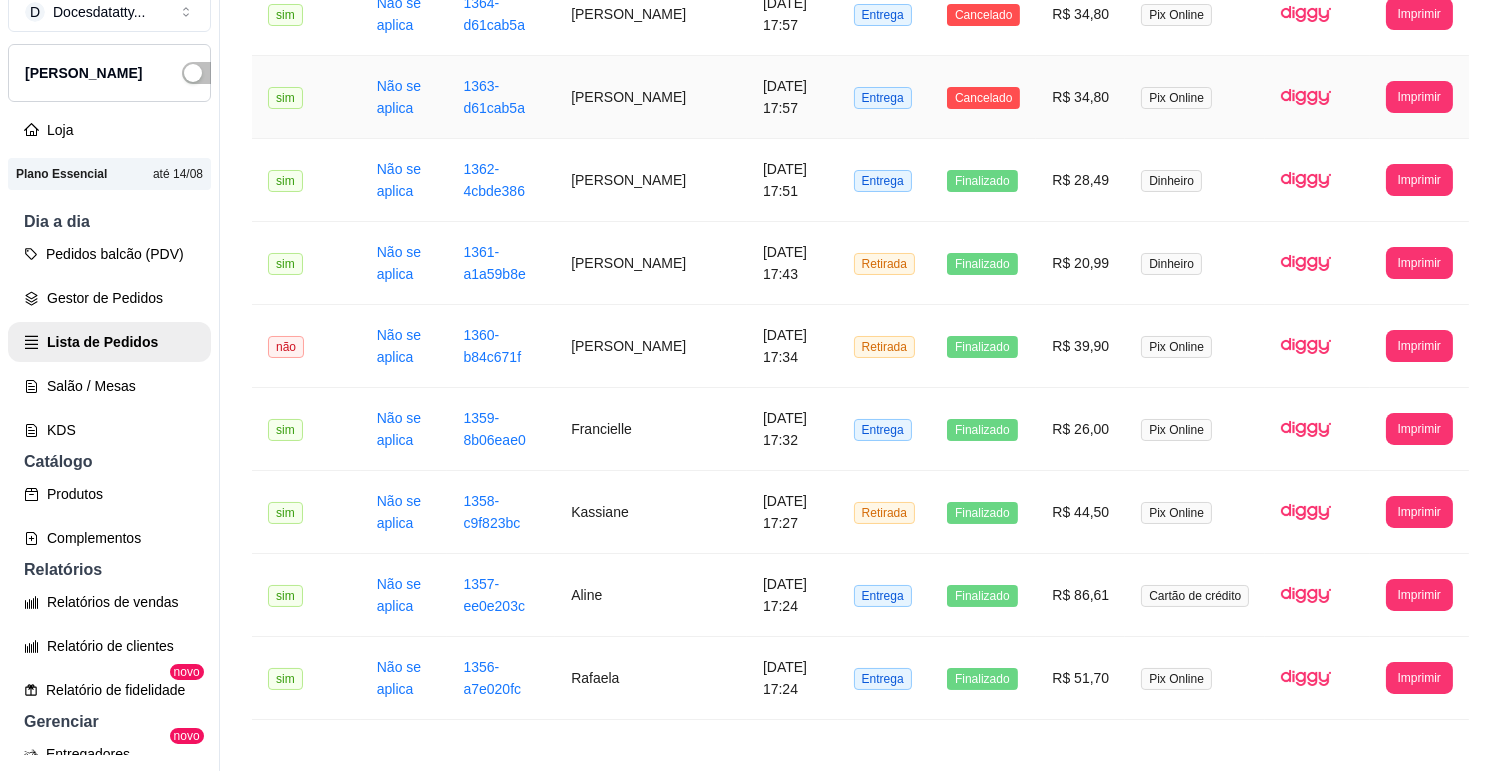 click on "[PERSON_NAME]" at bounding box center (651, 97) 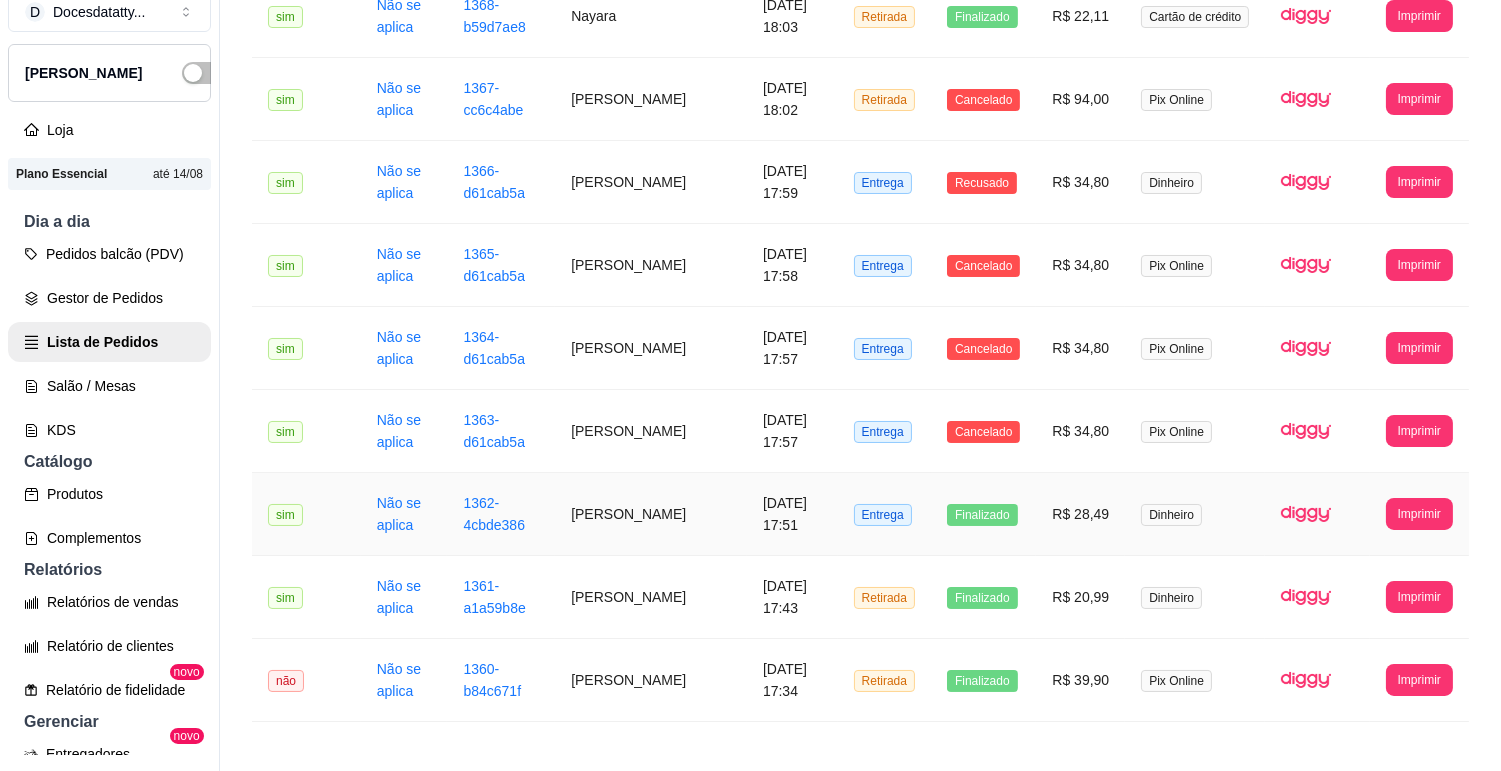 scroll, scrollTop: 0, scrollLeft: 0, axis: both 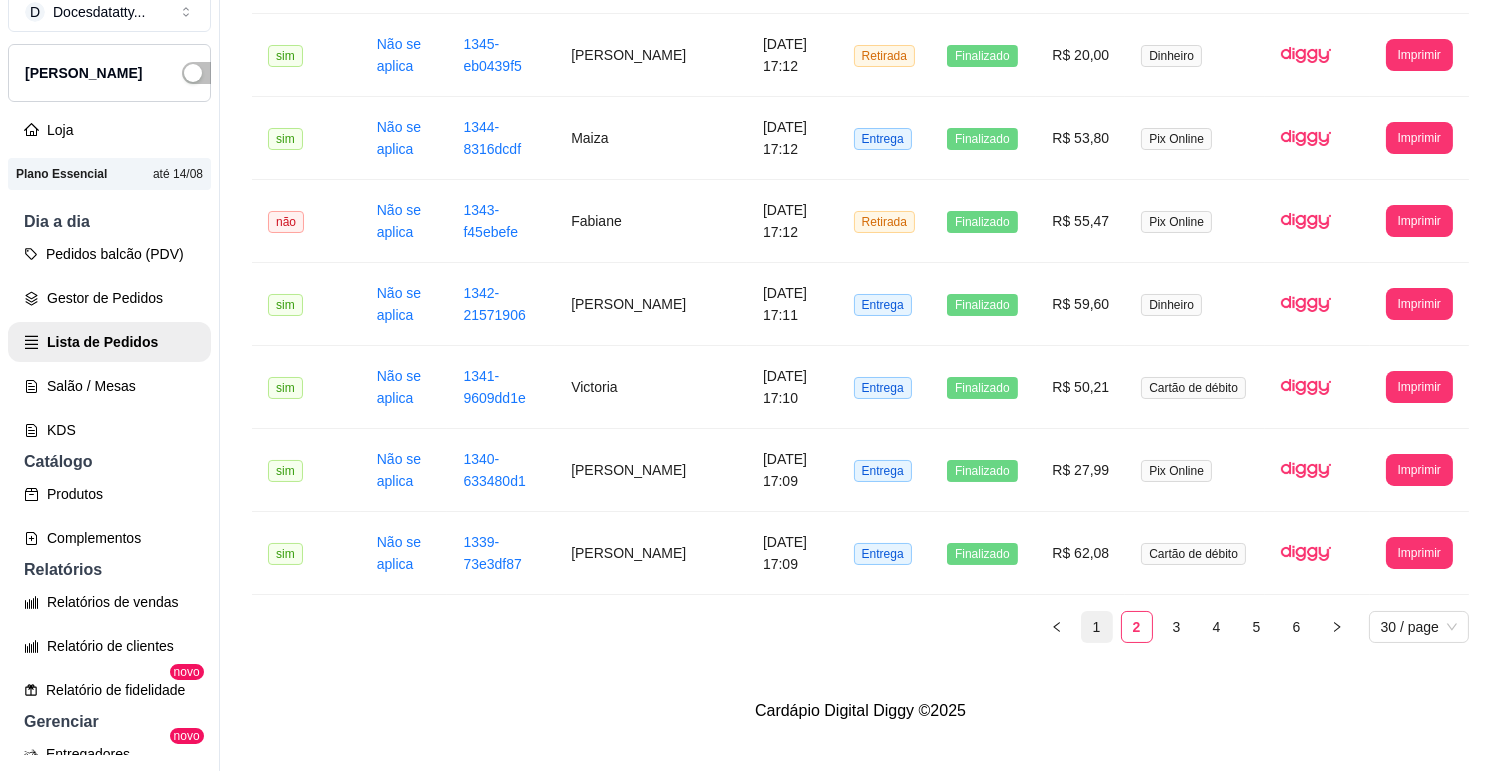 click on "1" at bounding box center [1097, 627] 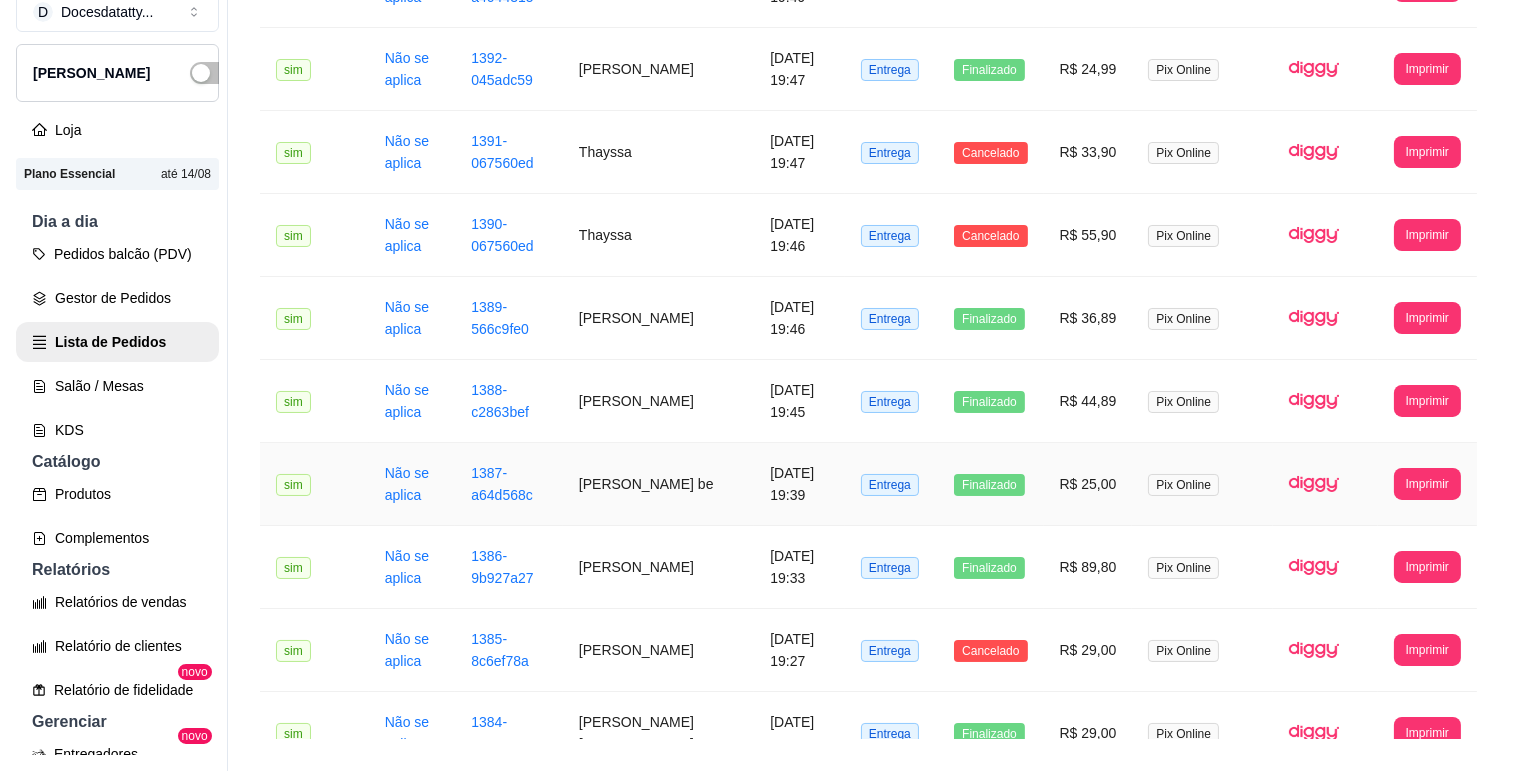 scroll, scrollTop: 228, scrollLeft: 0, axis: vertical 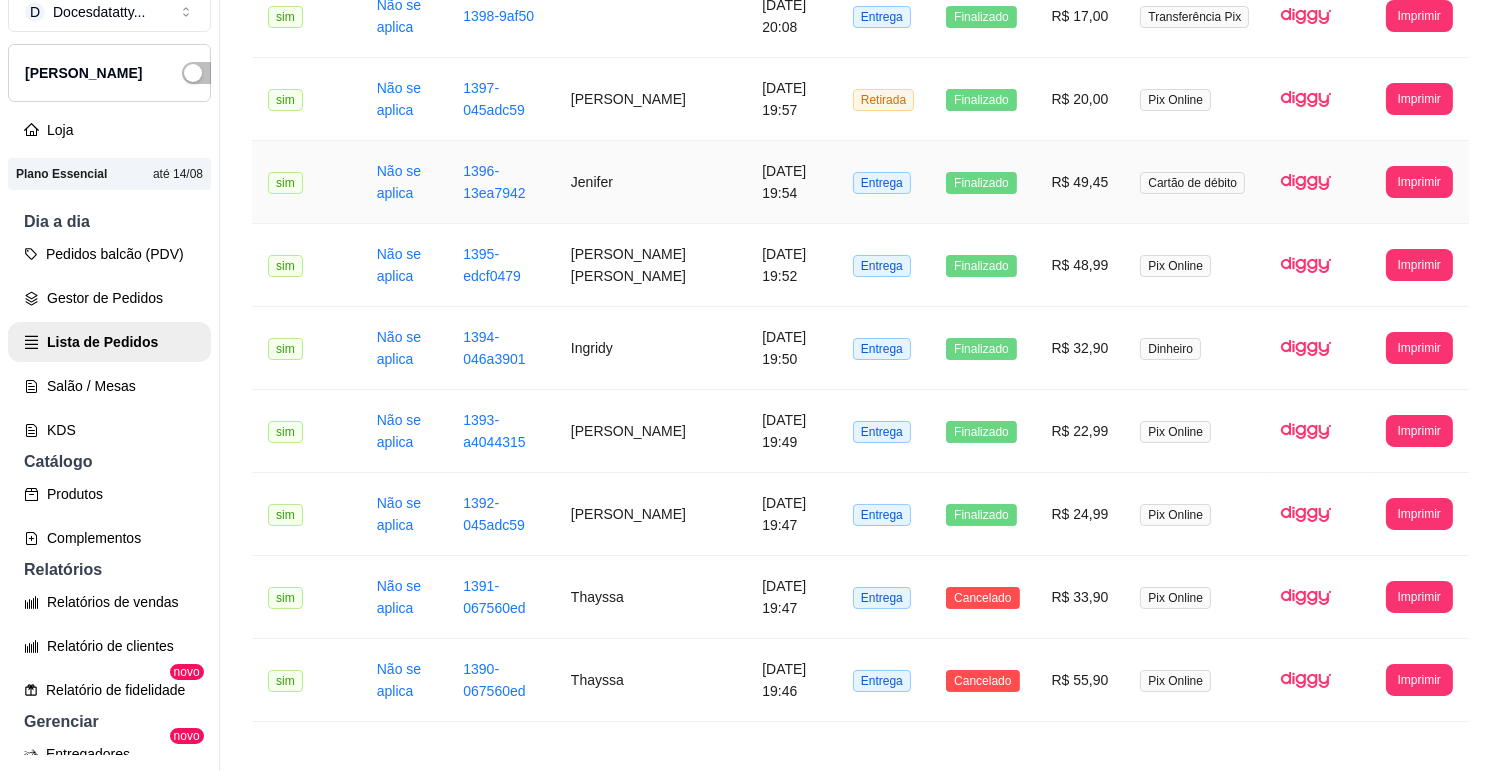 click on "Jenifer" at bounding box center (650, 182) 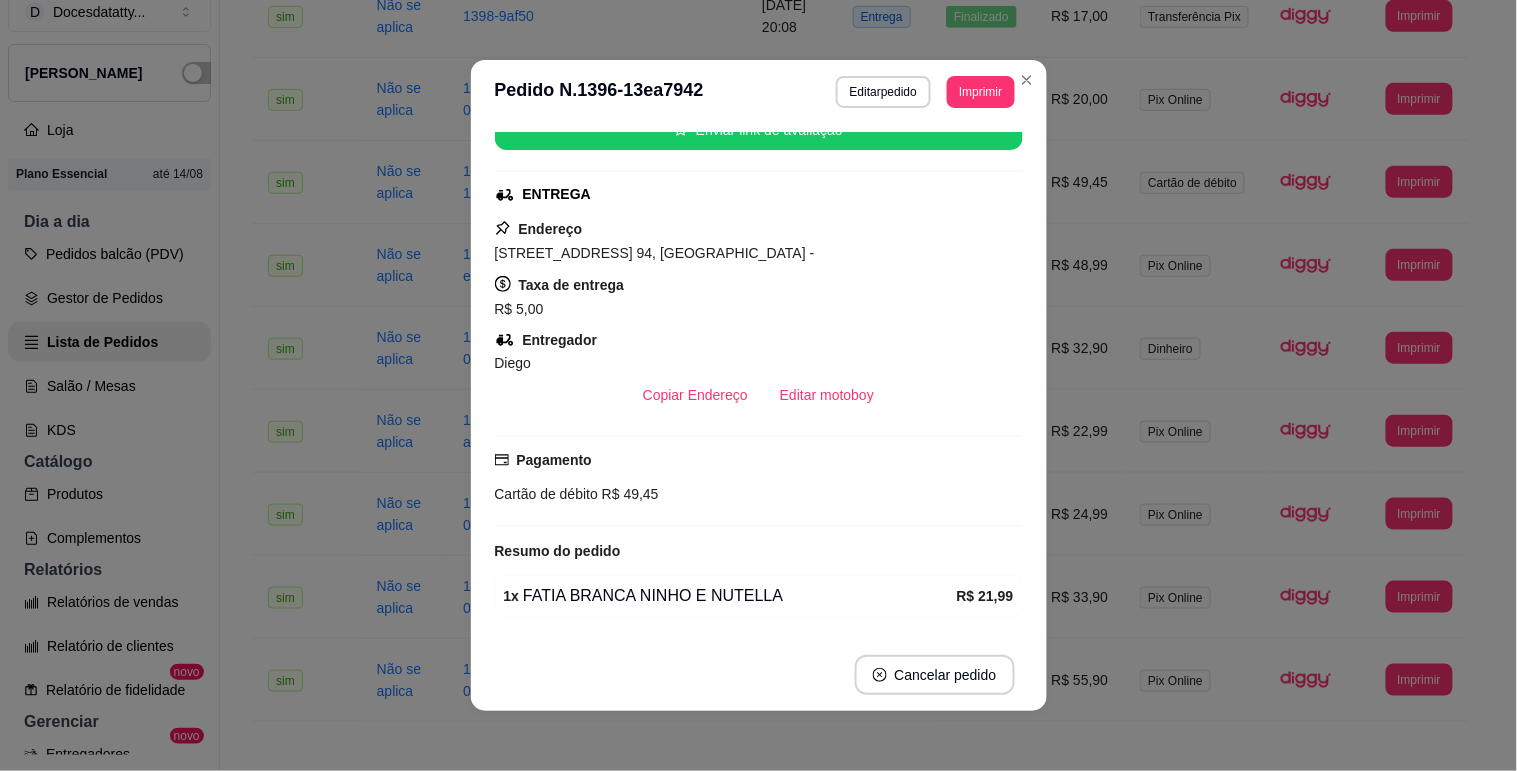 scroll, scrollTop: 351, scrollLeft: 0, axis: vertical 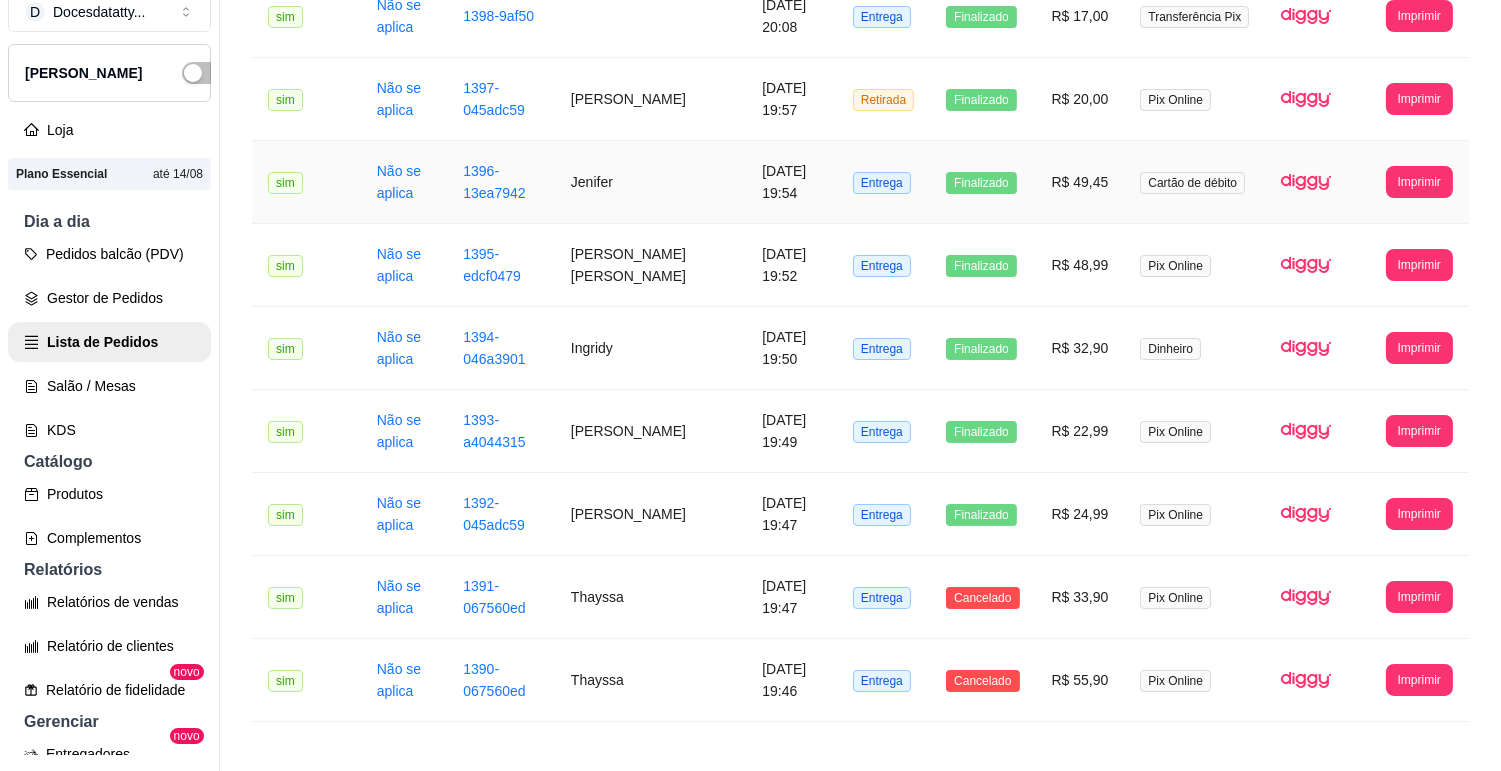 click on "R$ 49,45" at bounding box center (1080, 182) 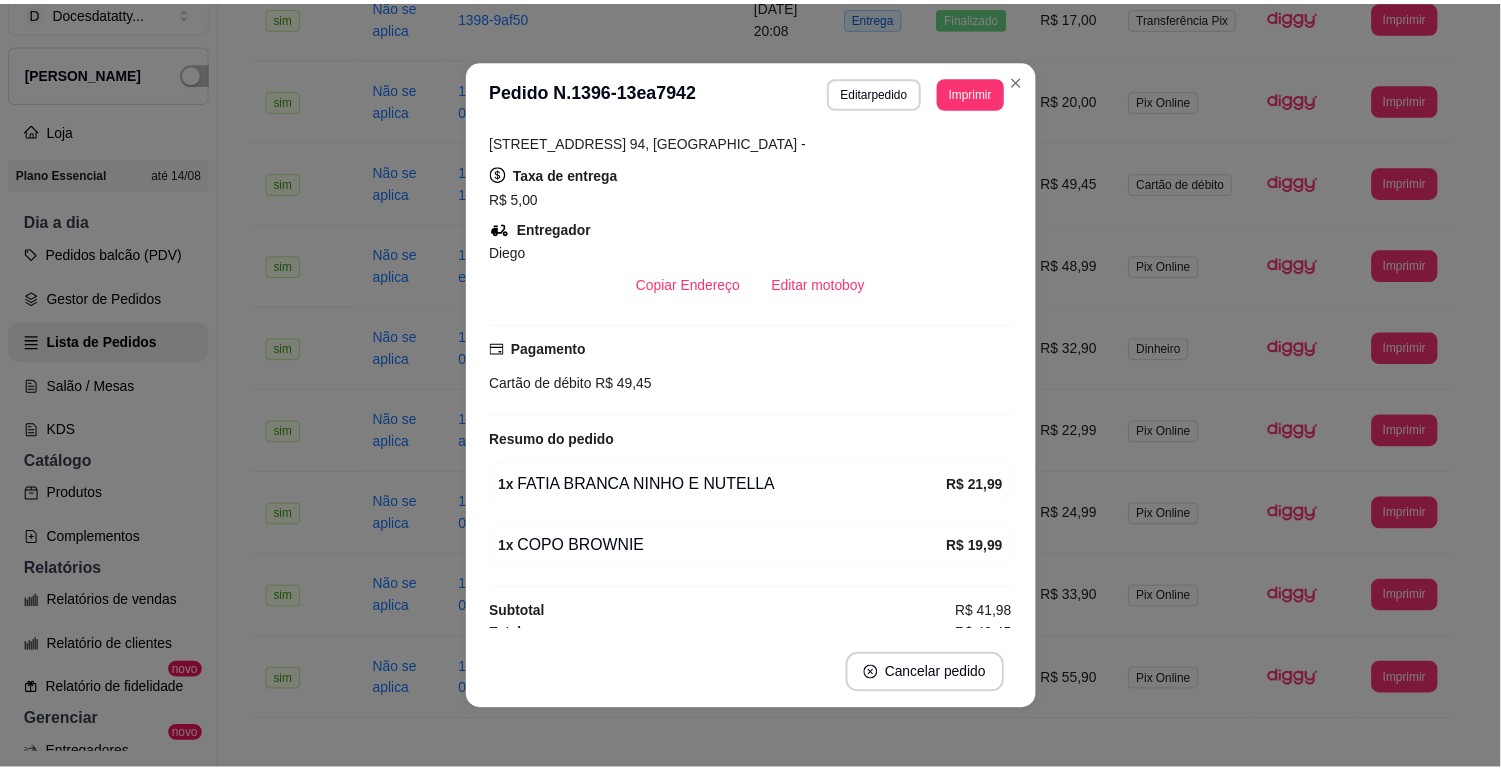 scroll, scrollTop: 0, scrollLeft: 0, axis: both 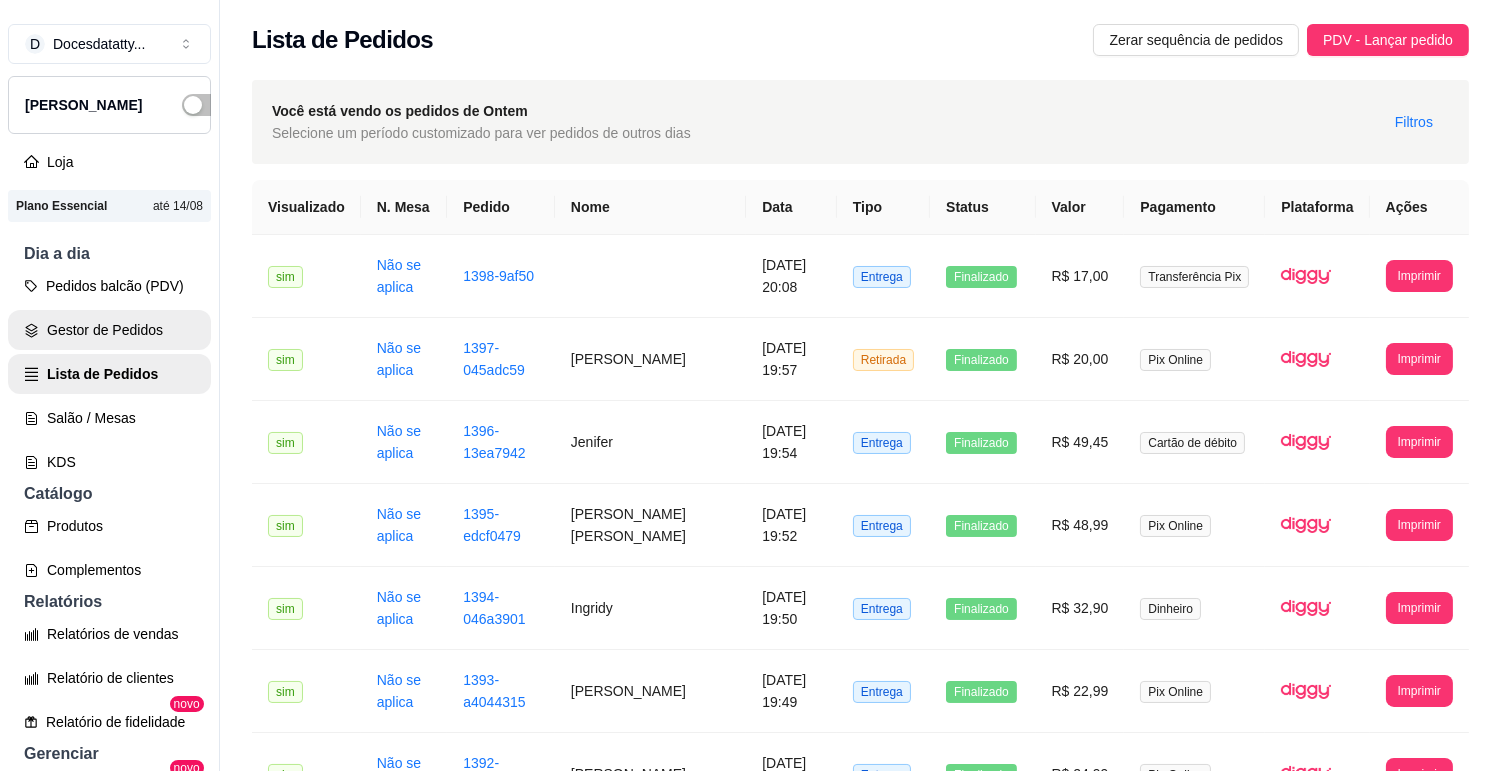 click on "Gestor de Pedidos" at bounding box center (109, 330) 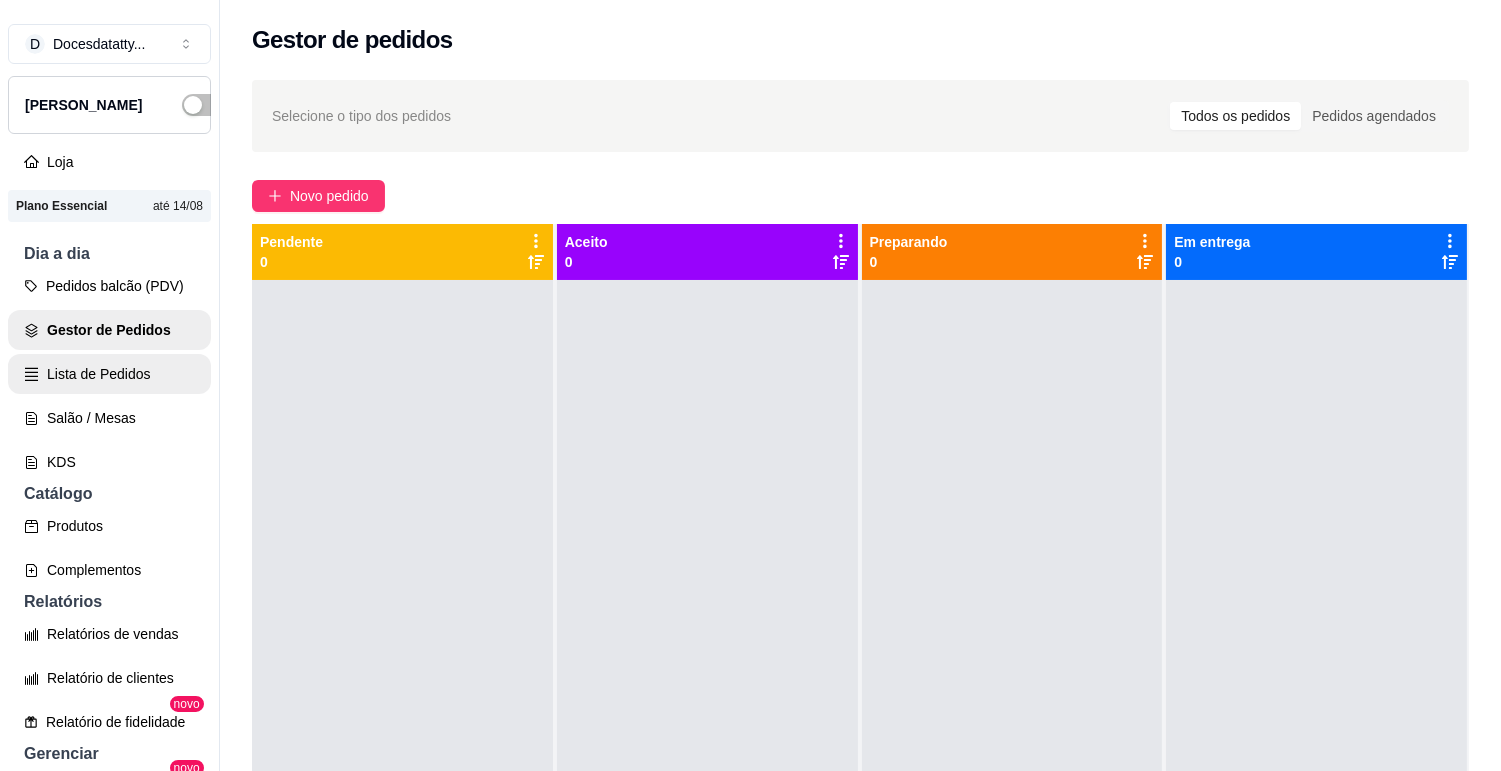 click on "Lista de Pedidos" at bounding box center (109, 374) 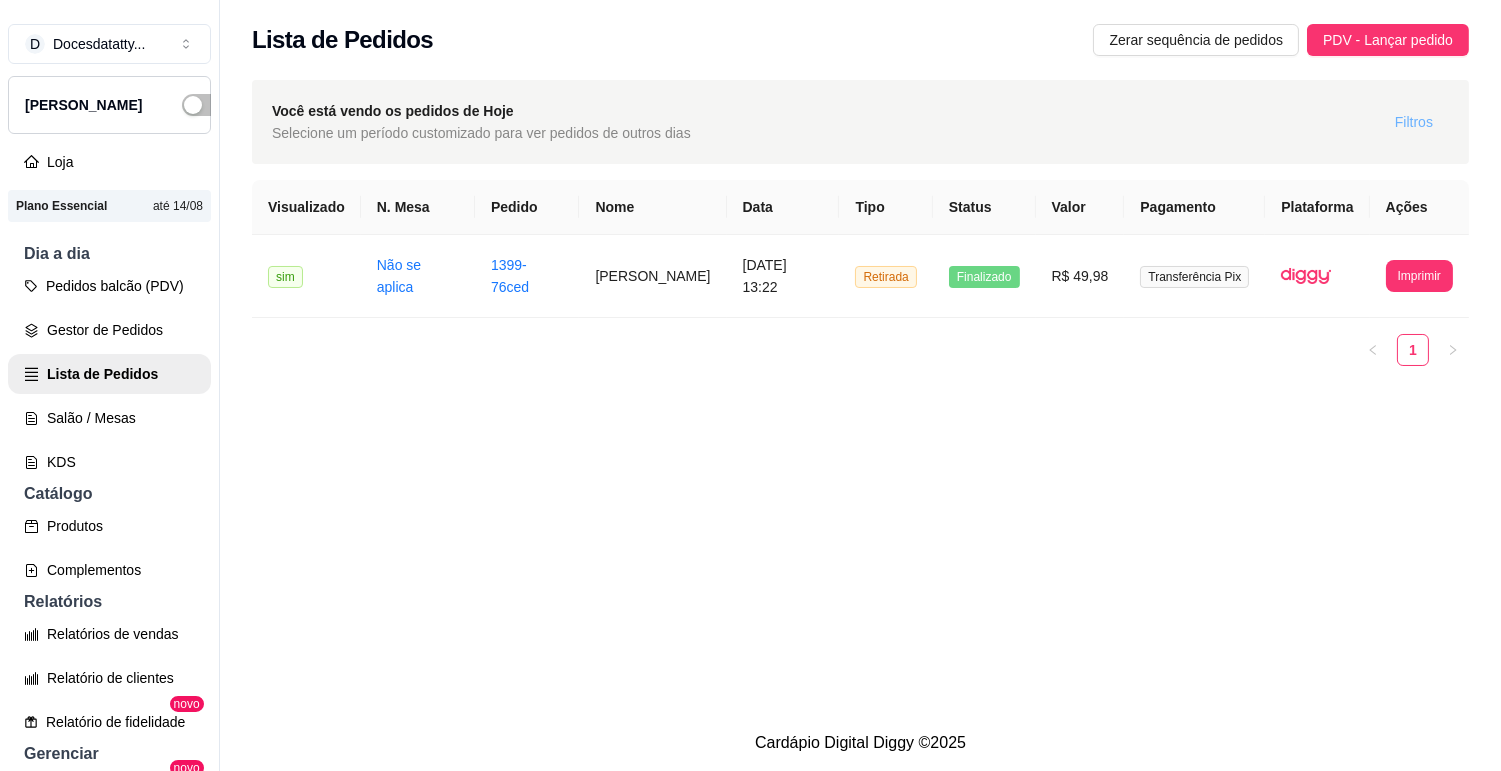 click on "Filtros" at bounding box center (1414, 122) 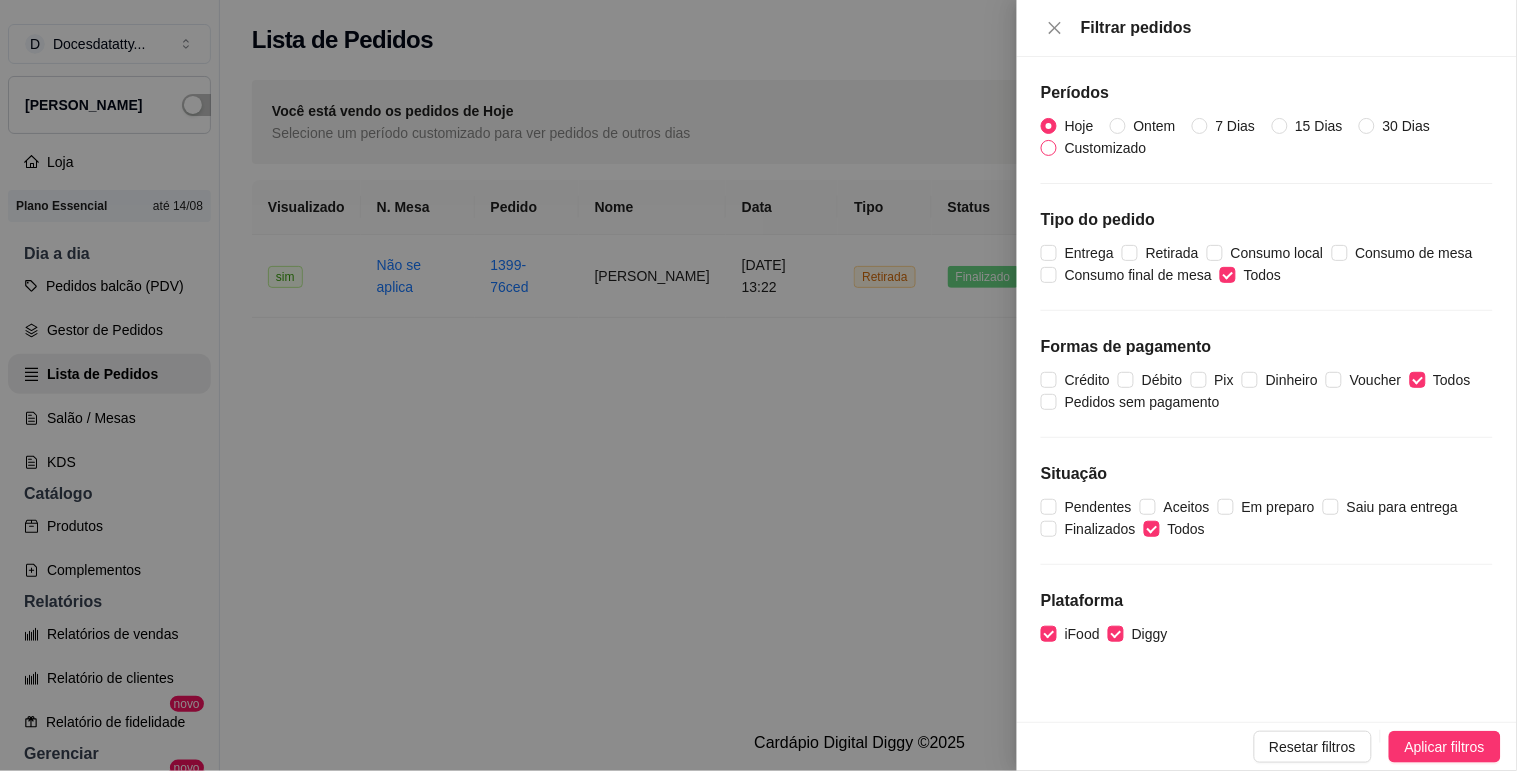 click on "Customizado" at bounding box center [1106, 148] 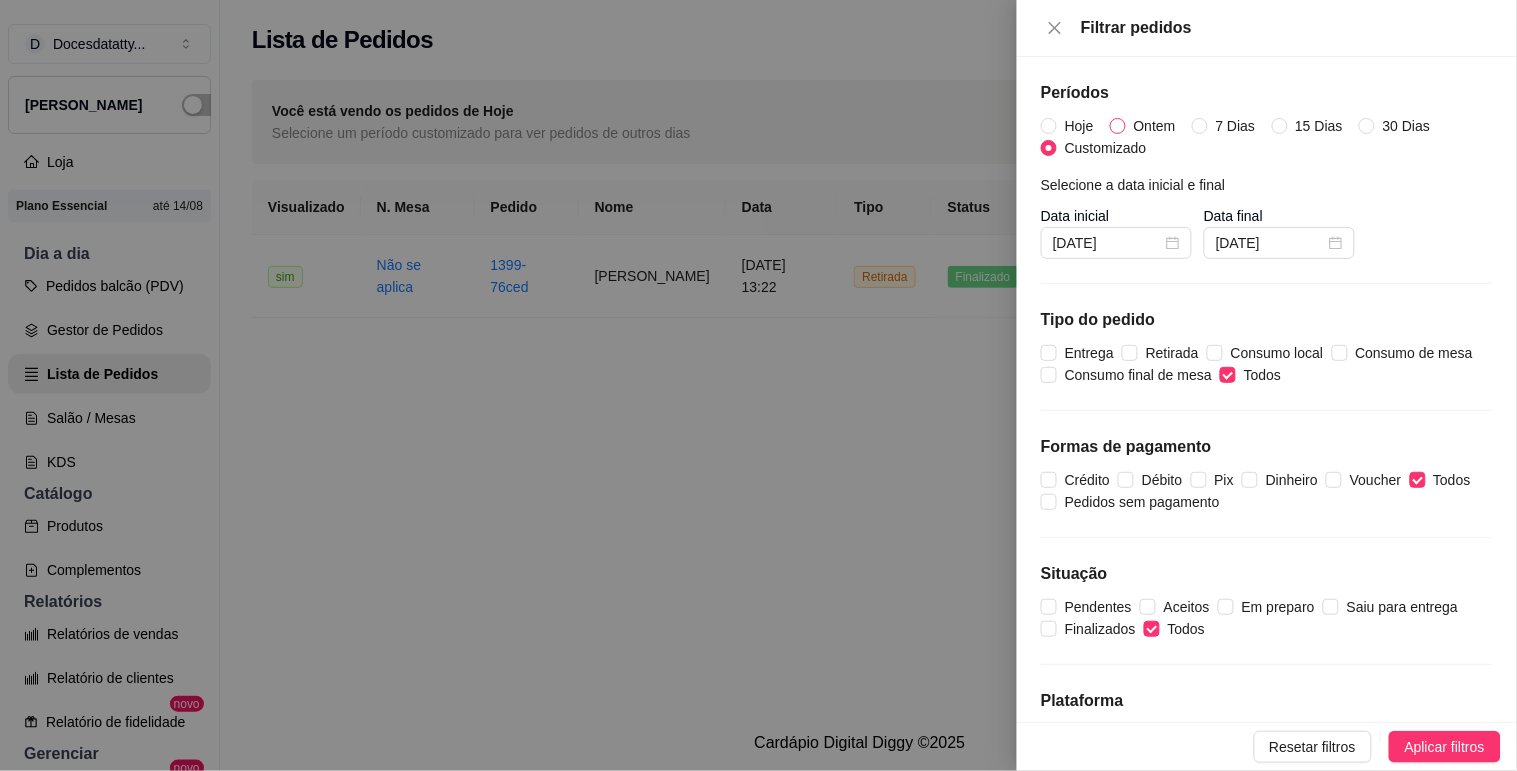 click on "Ontem" at bounding box center [1118, 126] 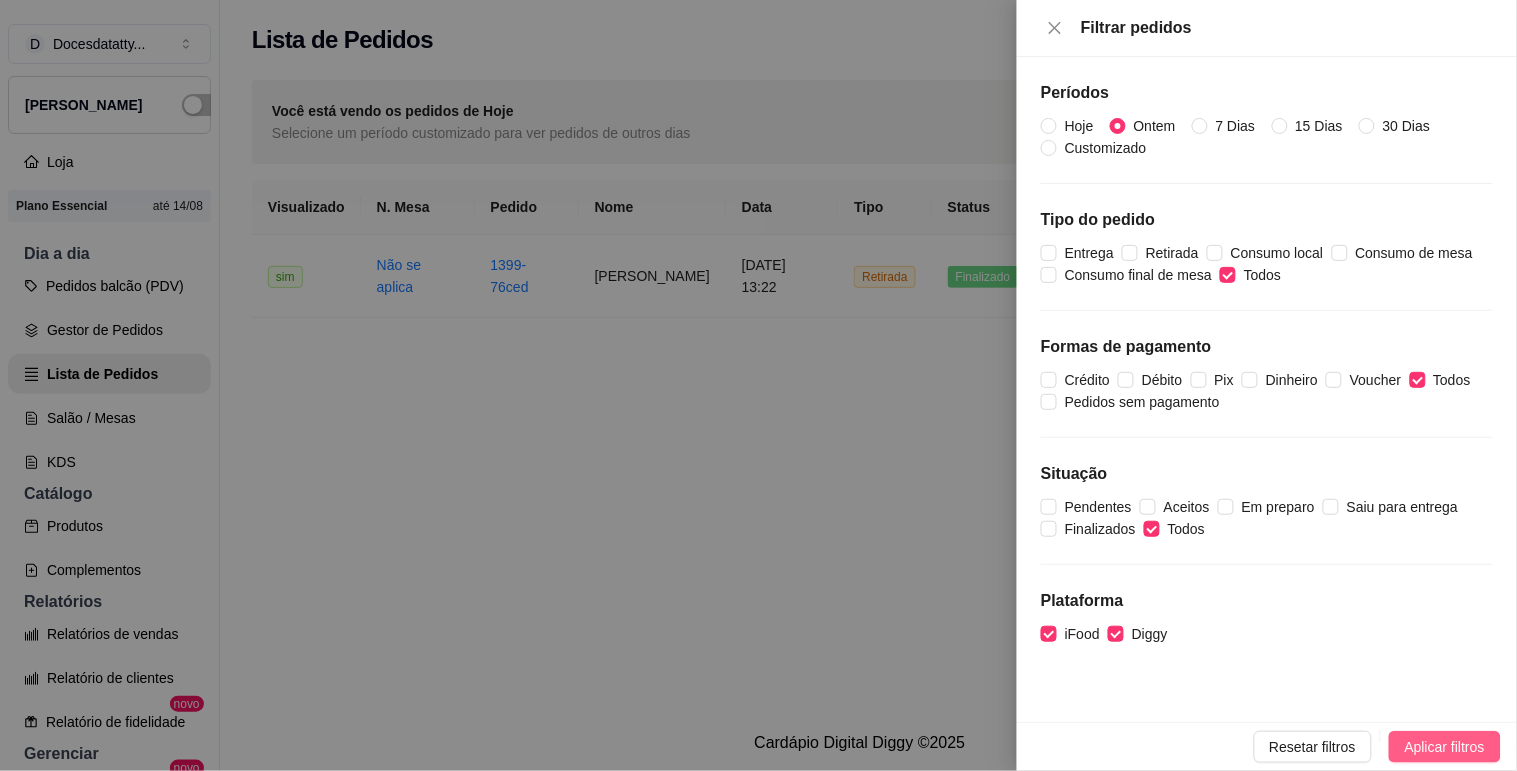click on "Aplicar filtros" at bounding box center (1445, 747) 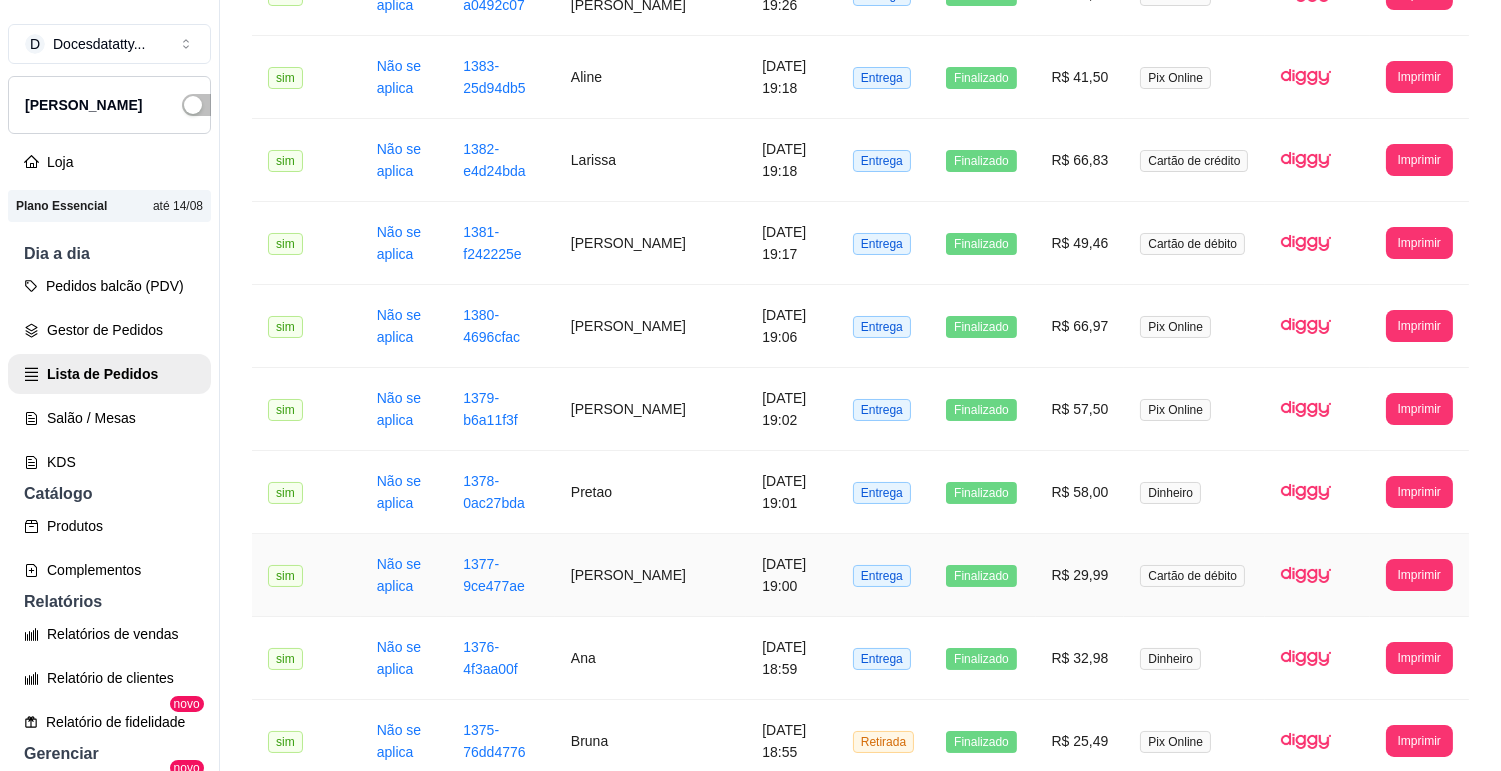 scroll, scrollTop: 2117, scrollLeft: 0, axis: vertical 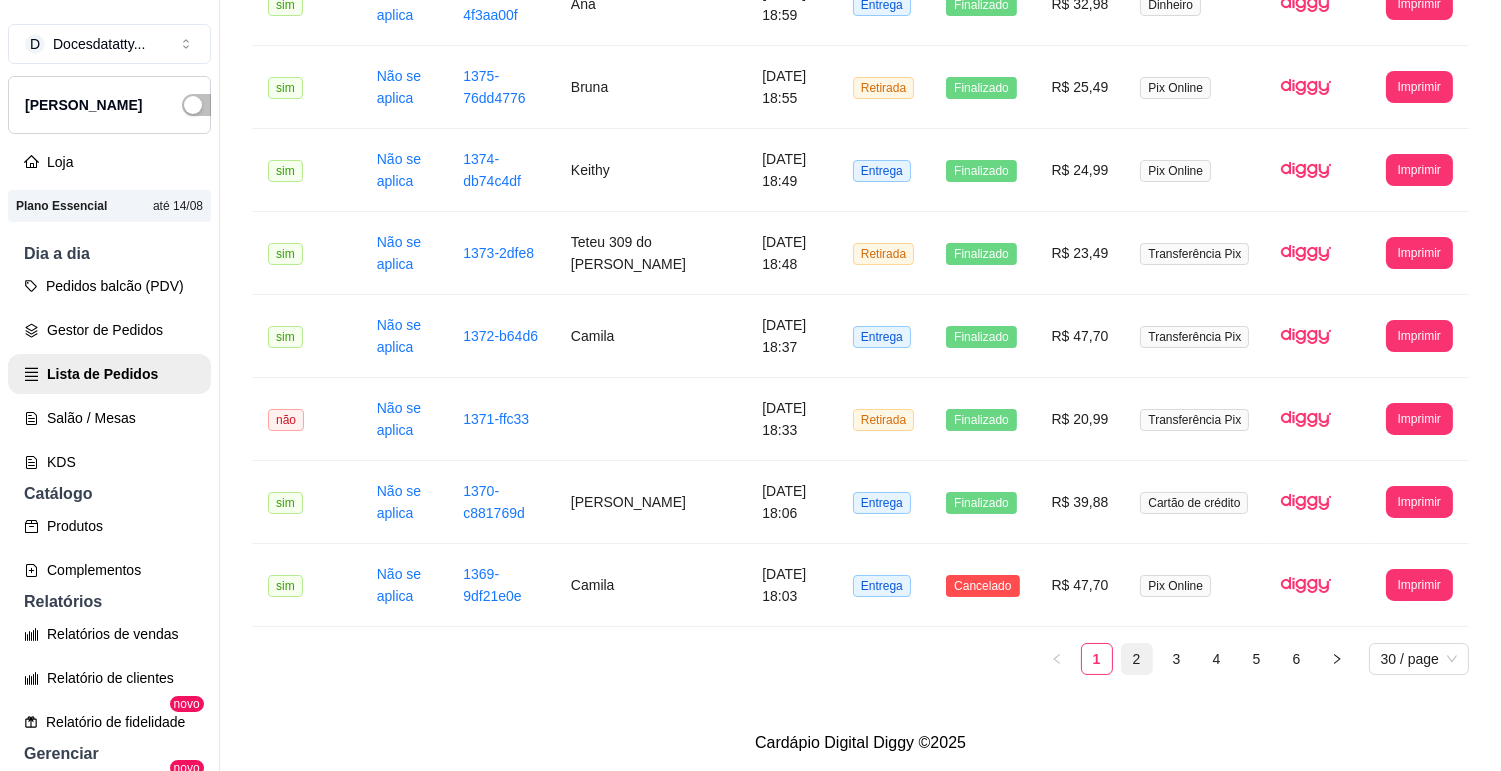 click on "2" at bounding box center (1137, 659) 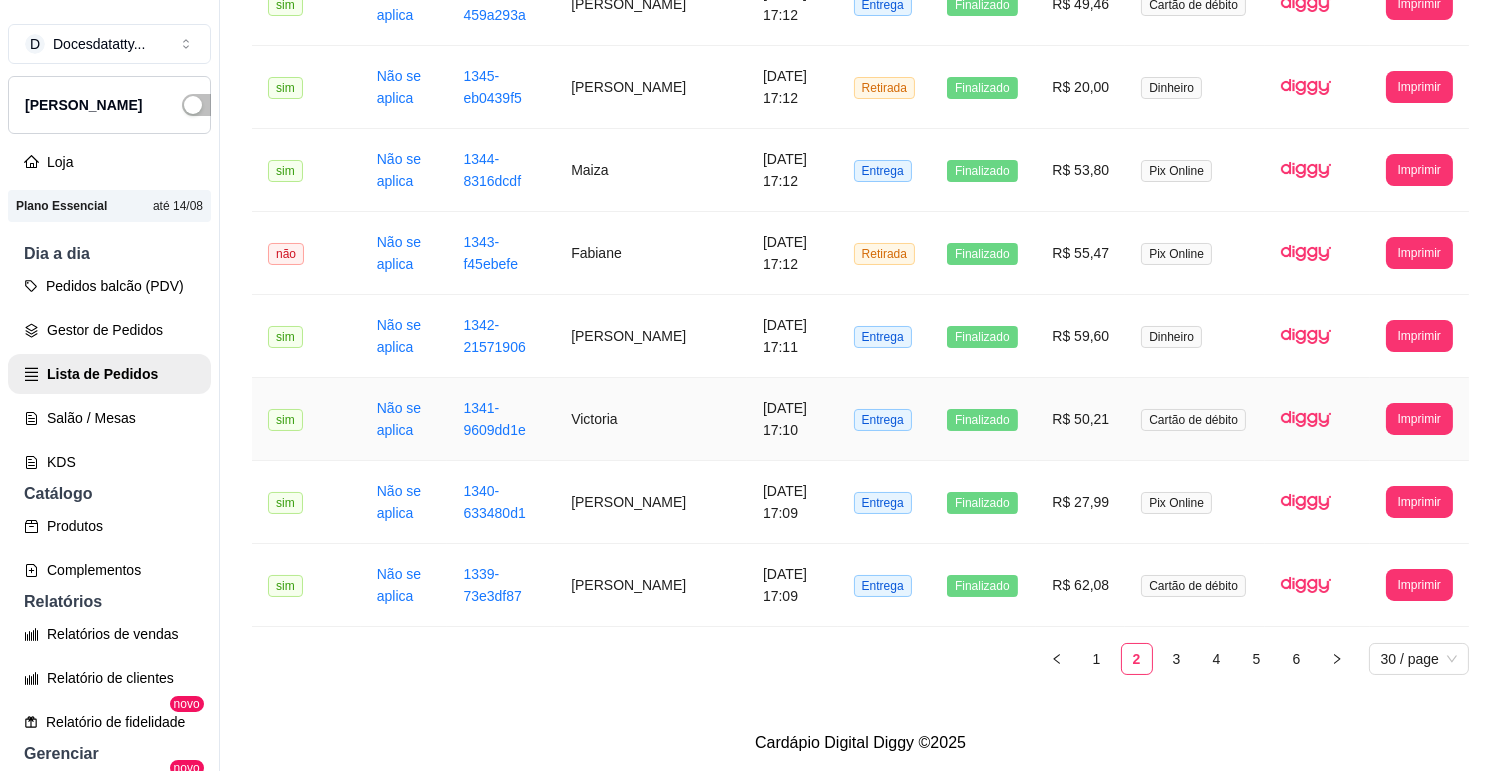 scroll, scrollTop: 1784, scrollLeft: 0, axis: vertical 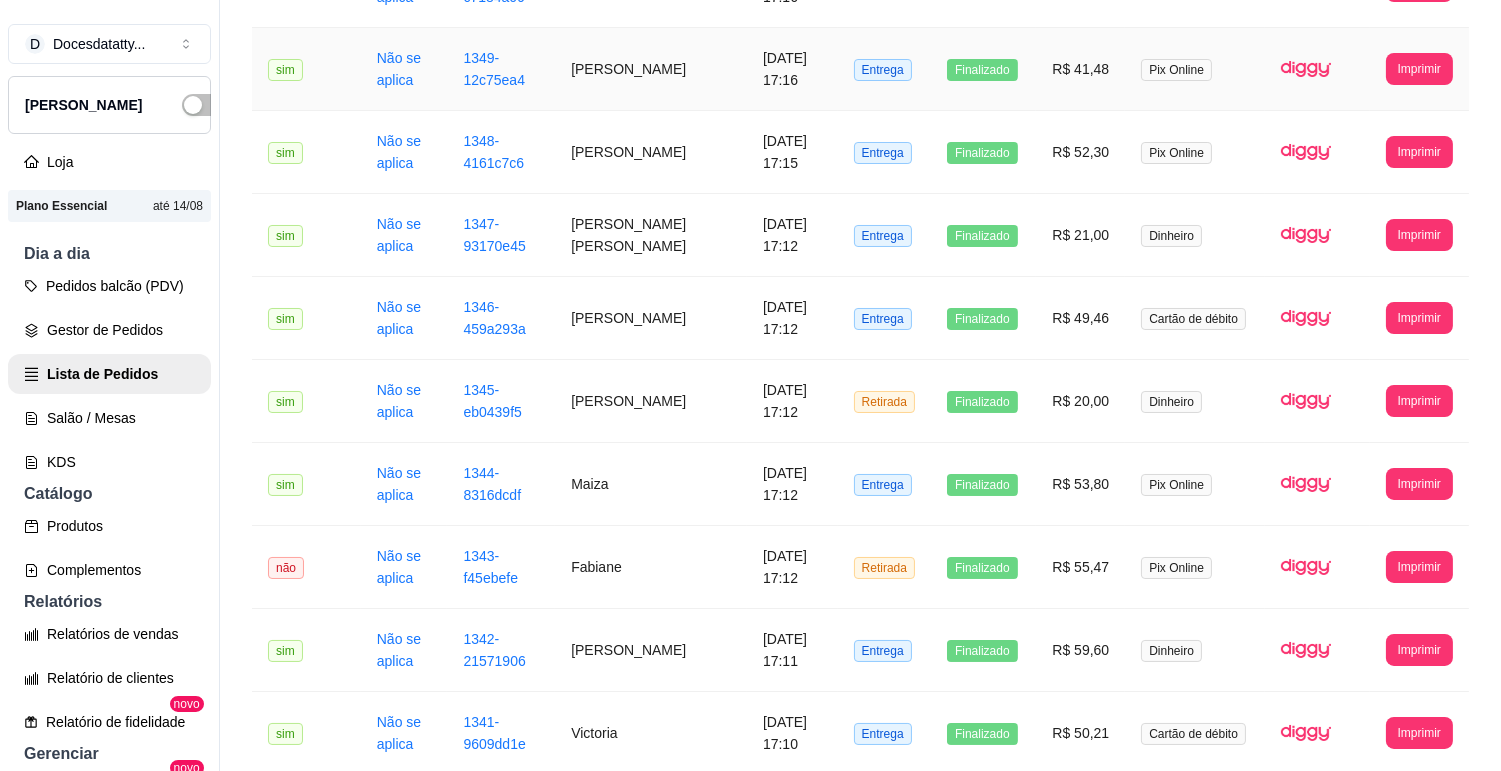 click on "[PERSON_NAME]" at bounding box center [651, 69] 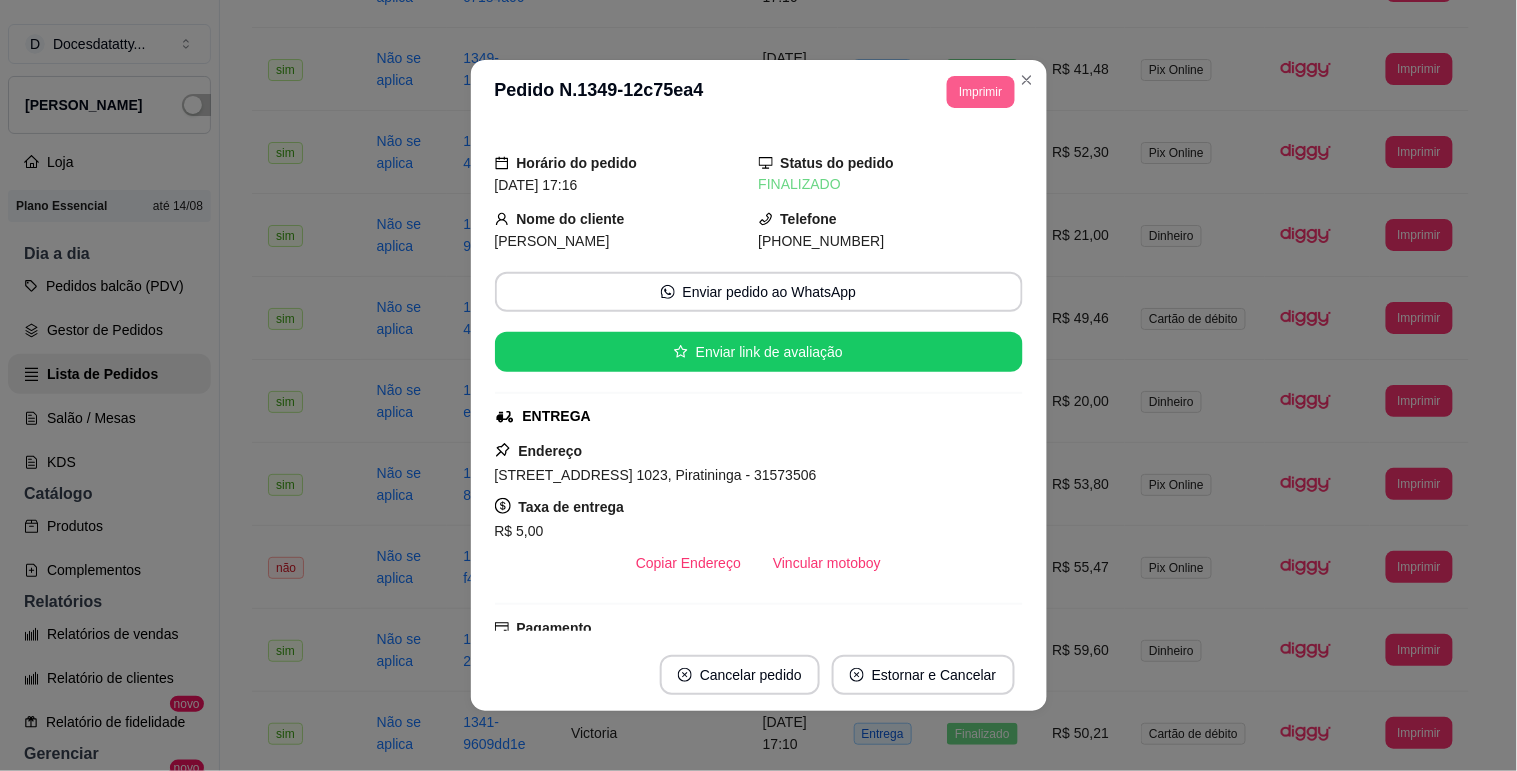 click on "Imprimir" at bounding box center (980, 92) 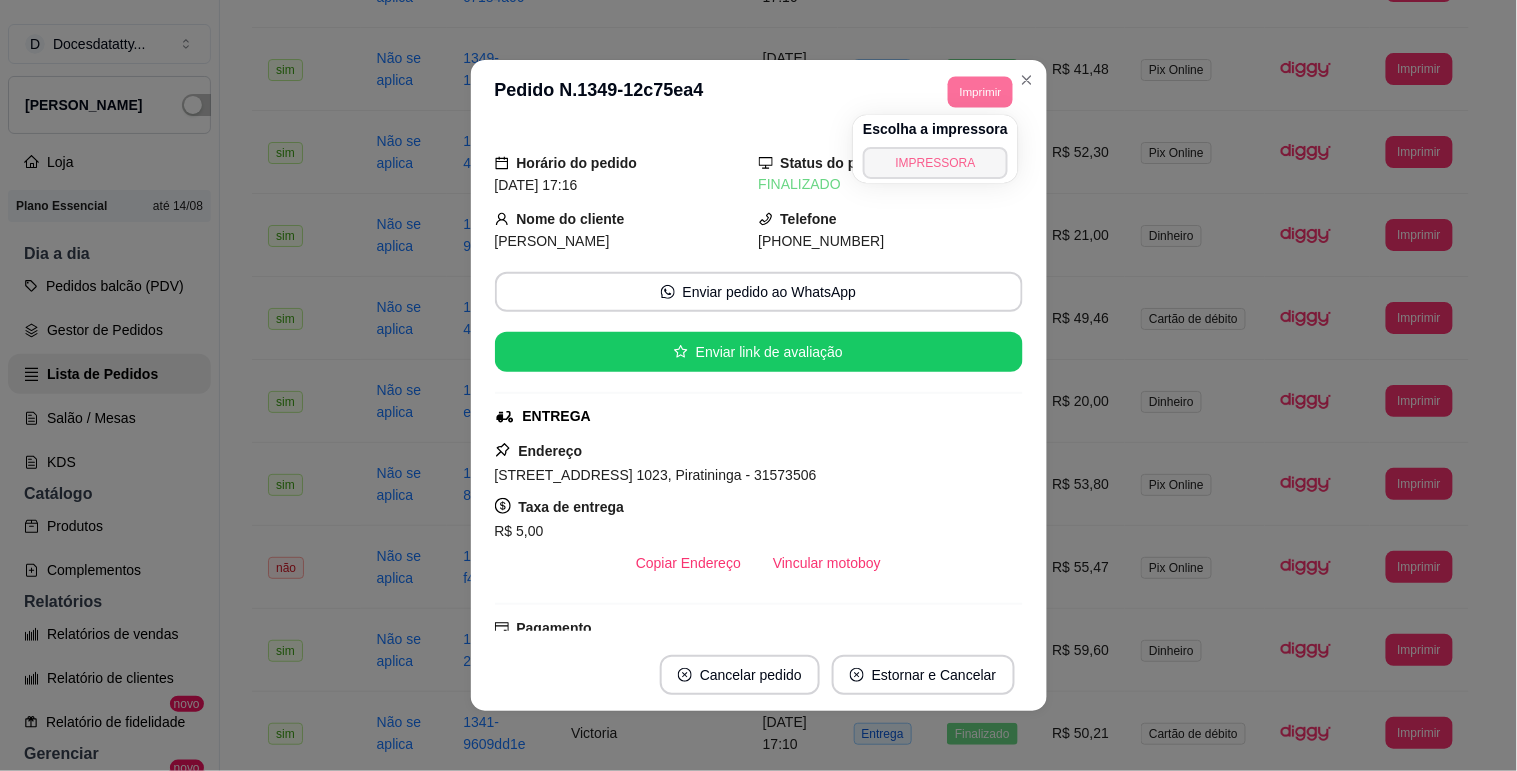click on "IMPRESSORA" at bounding box center [935, 163] 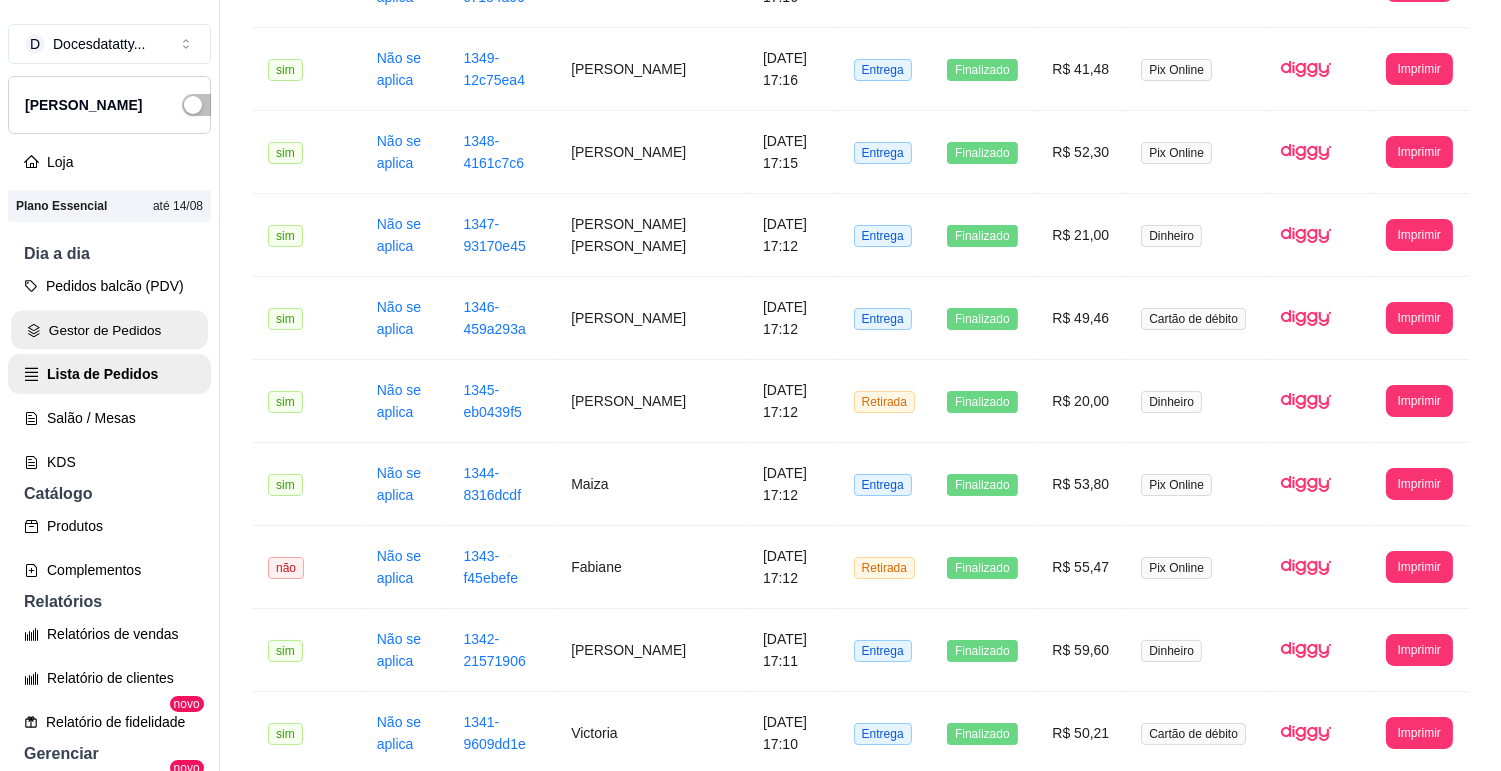 click on "Gestor de Pedidos" at bounding box center (109, 330) 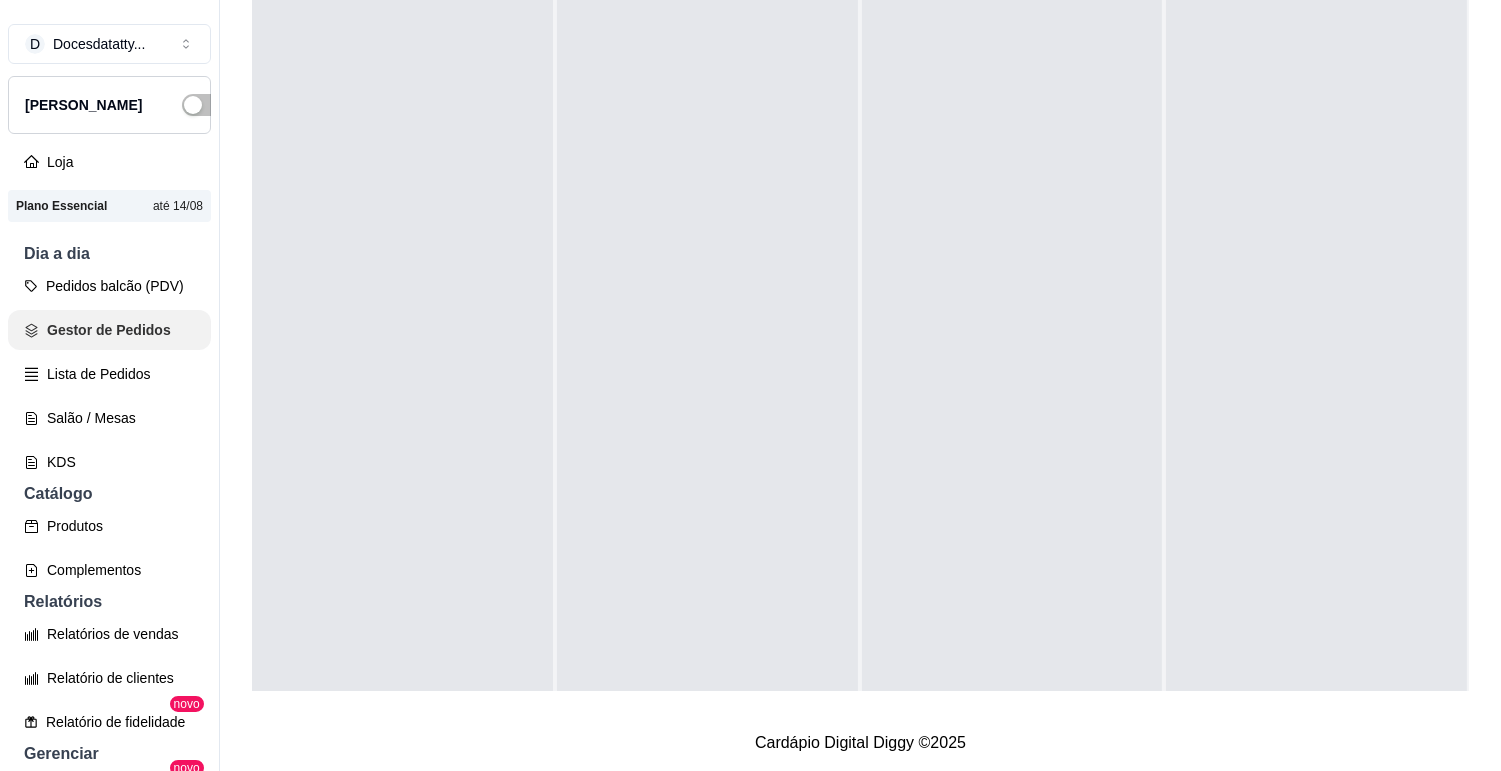 scroll, scrollTop: 0, scrollLeft: 0, axis: both 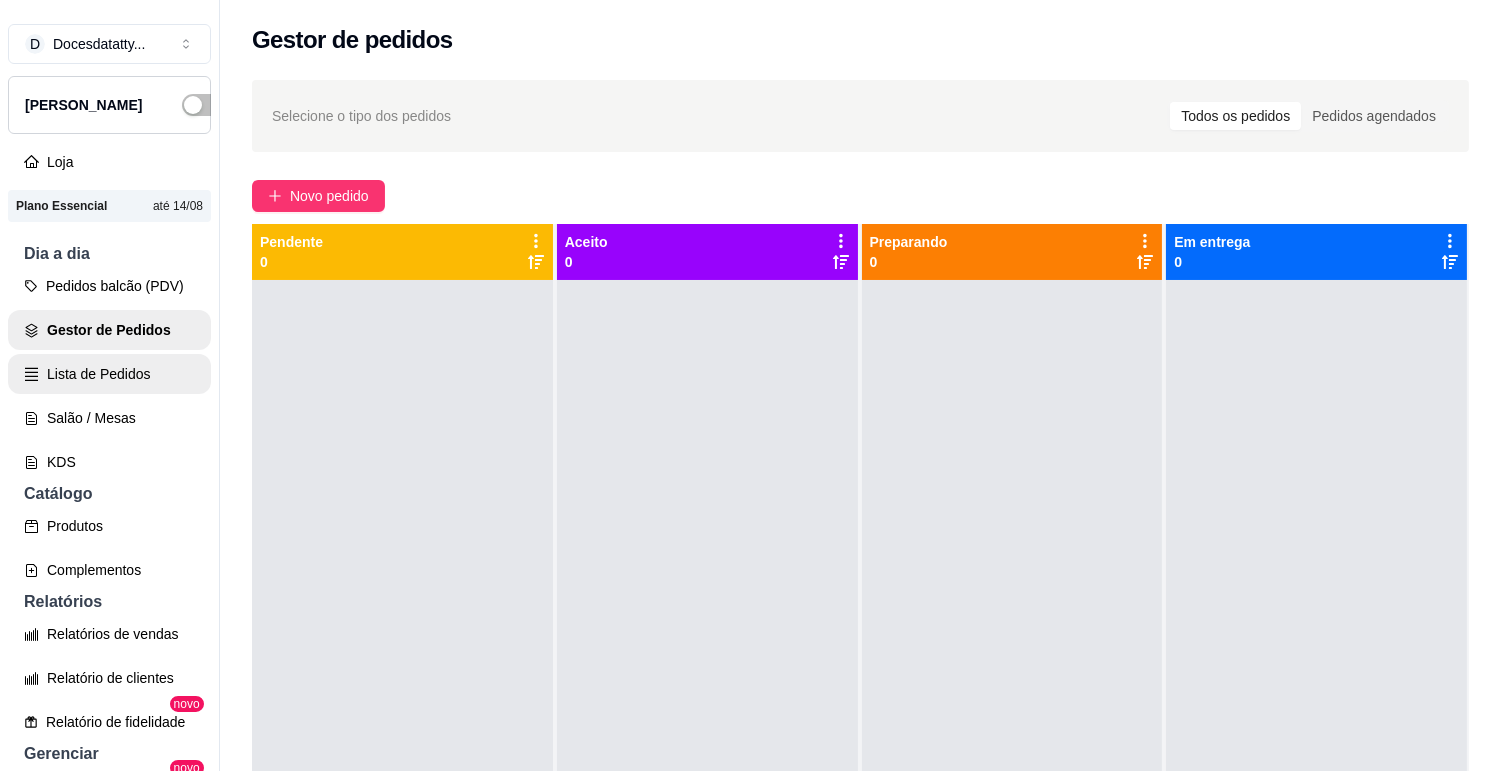 click on "Lista de Pedidos" at bounding box center [109, 374] 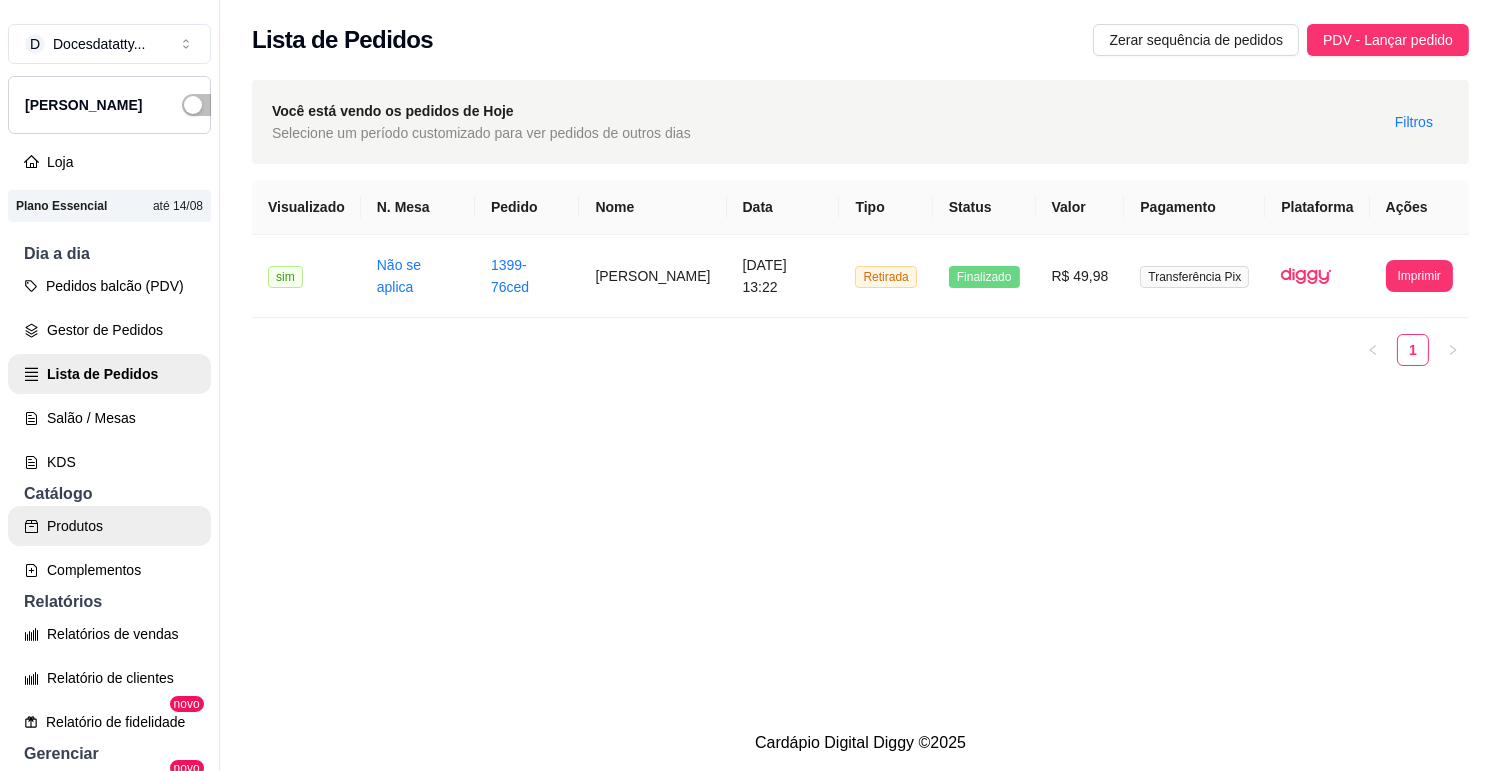 click on "Produtos" at bounding box center (109, 526) 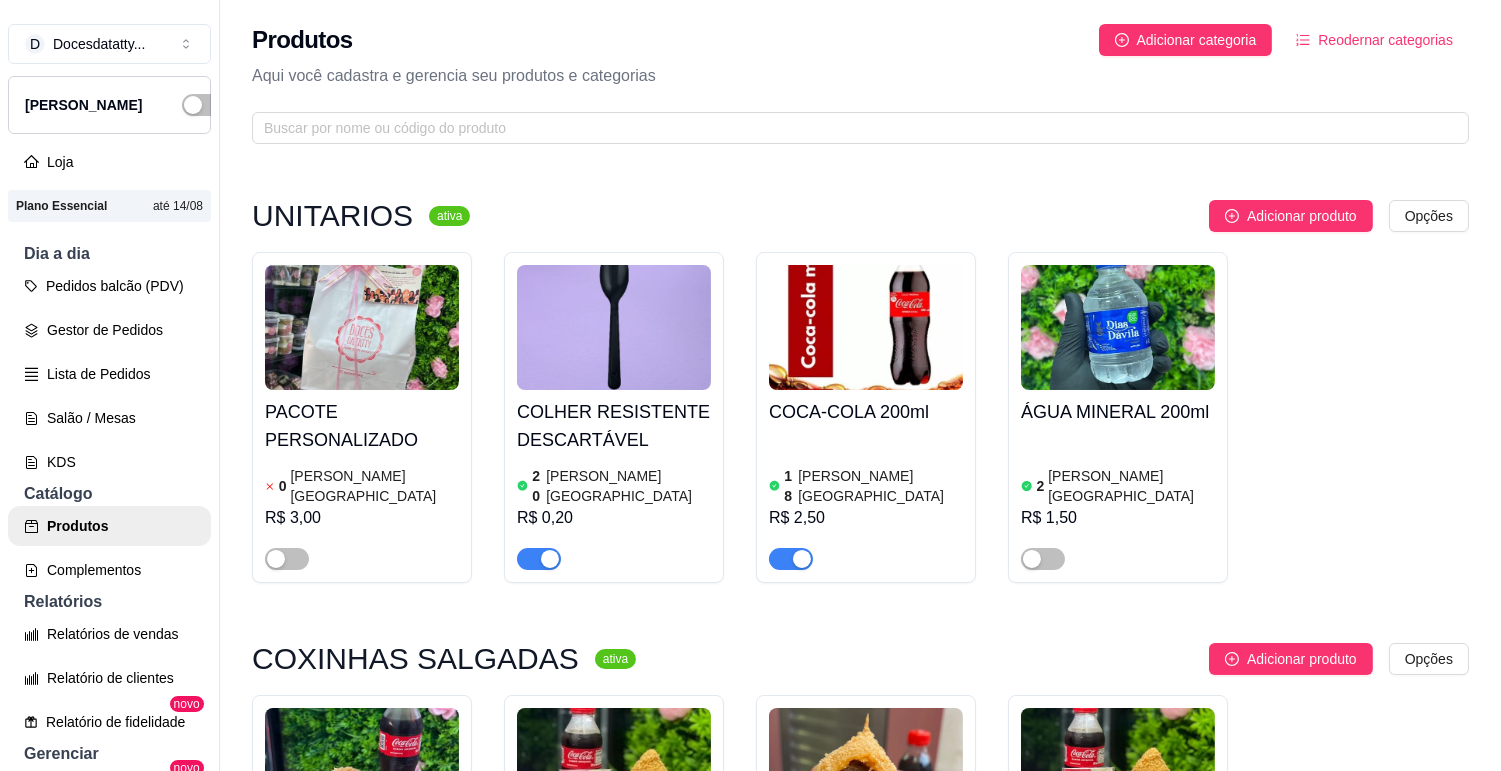scroll, scrollTop: 333, scrollLeft: 0, axis: vertical 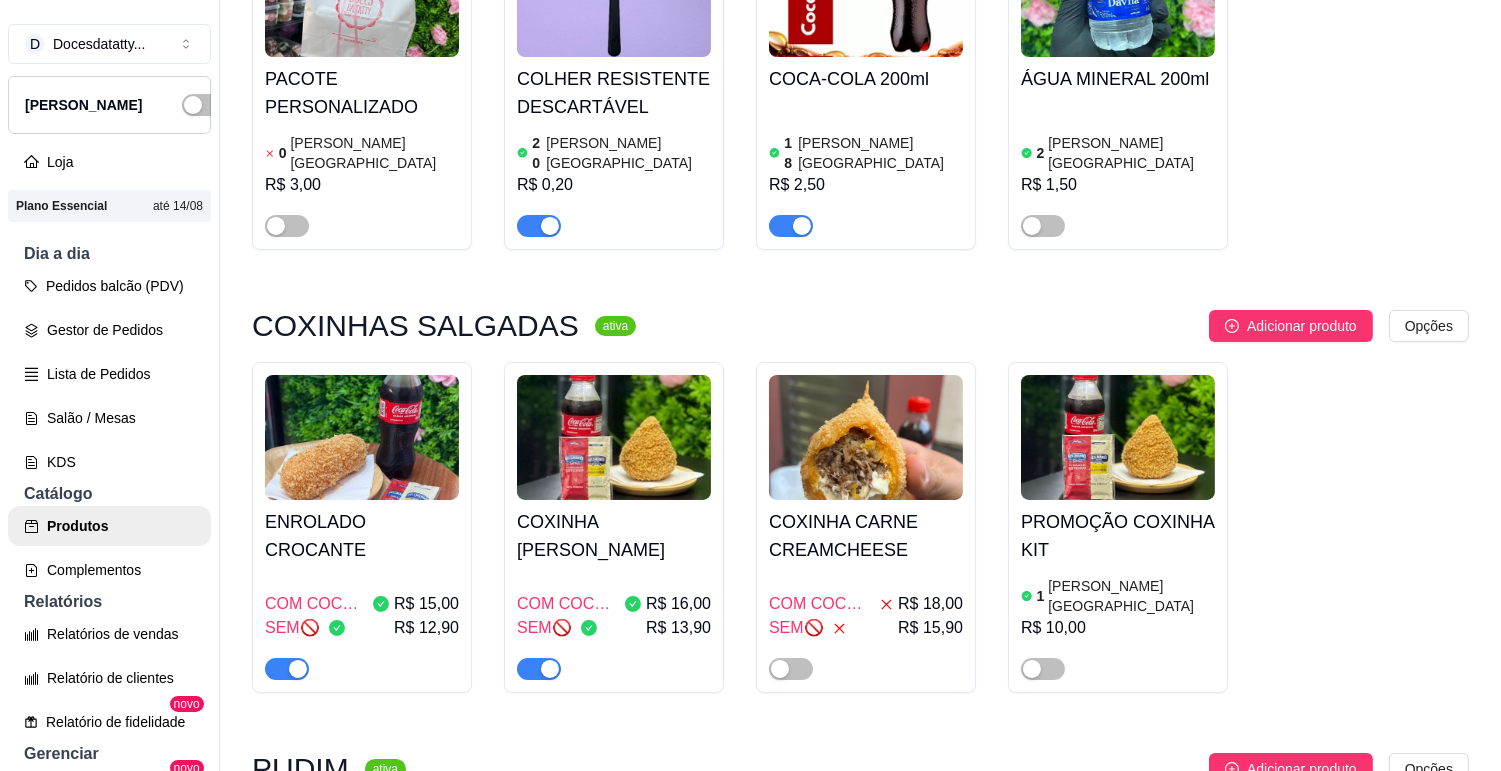 click at bounding box center [362, 437] 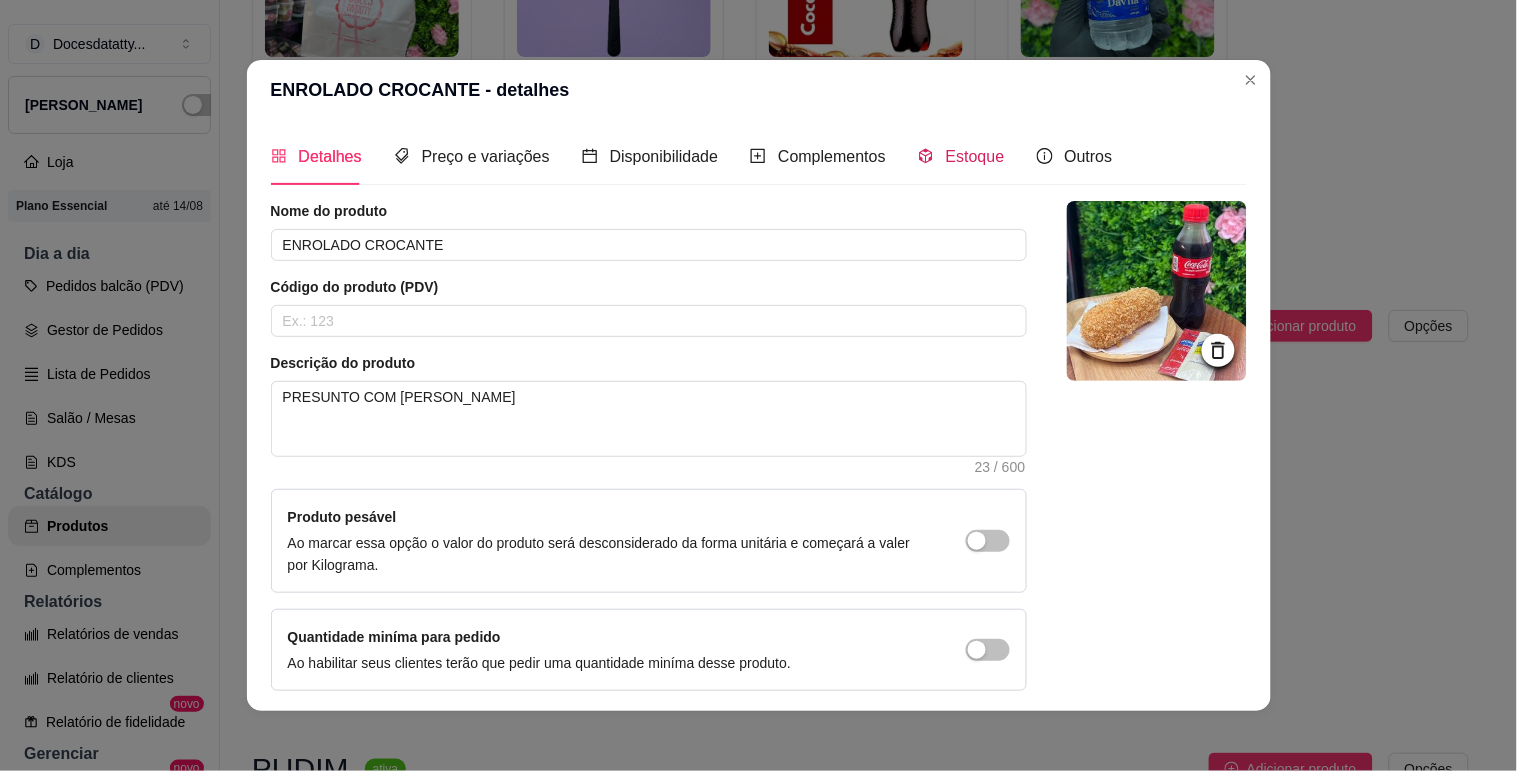 click on "Estoque" at bounding box center (975, 156) 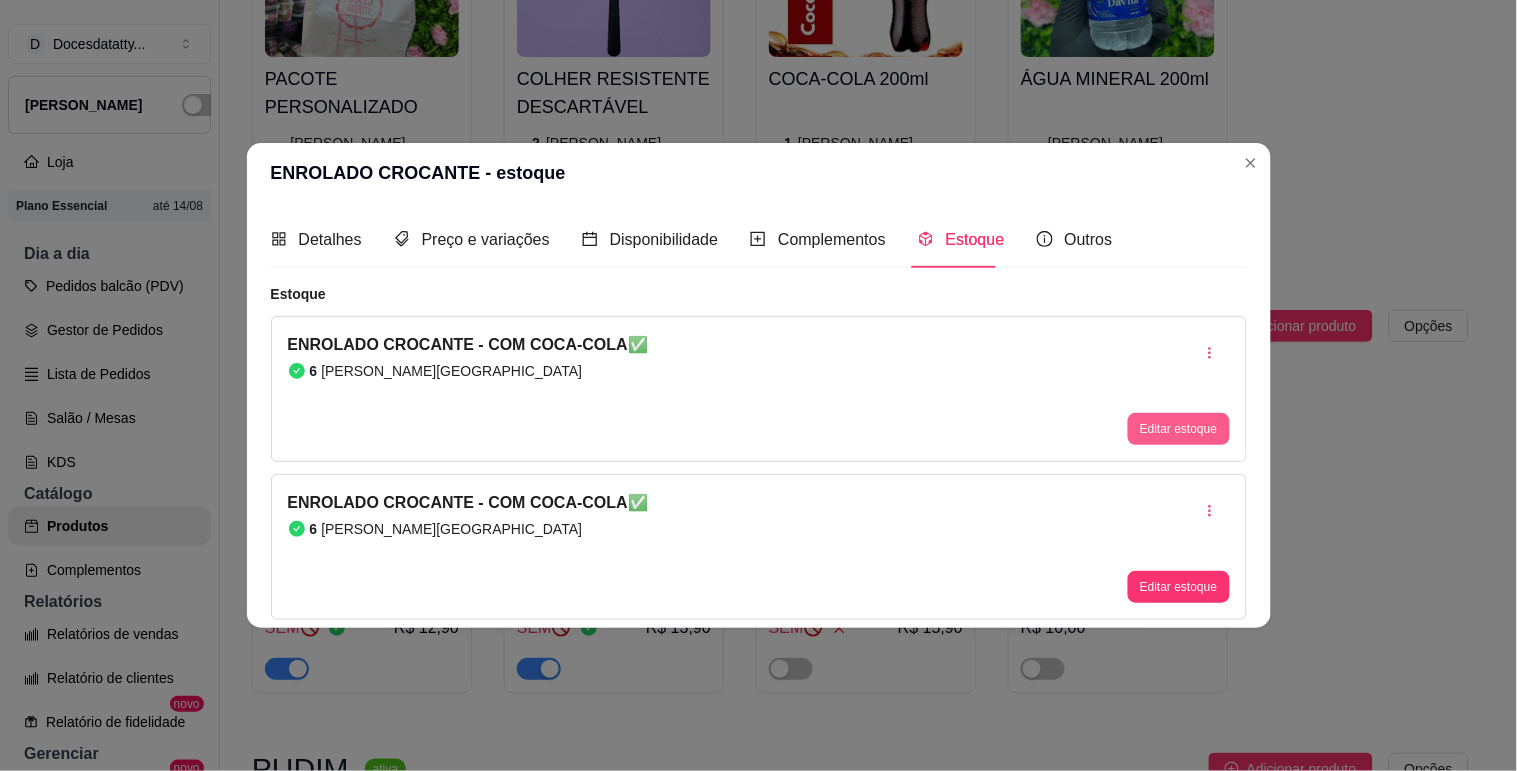 click on "Editar estoque" at bounding box center [1178, 429] 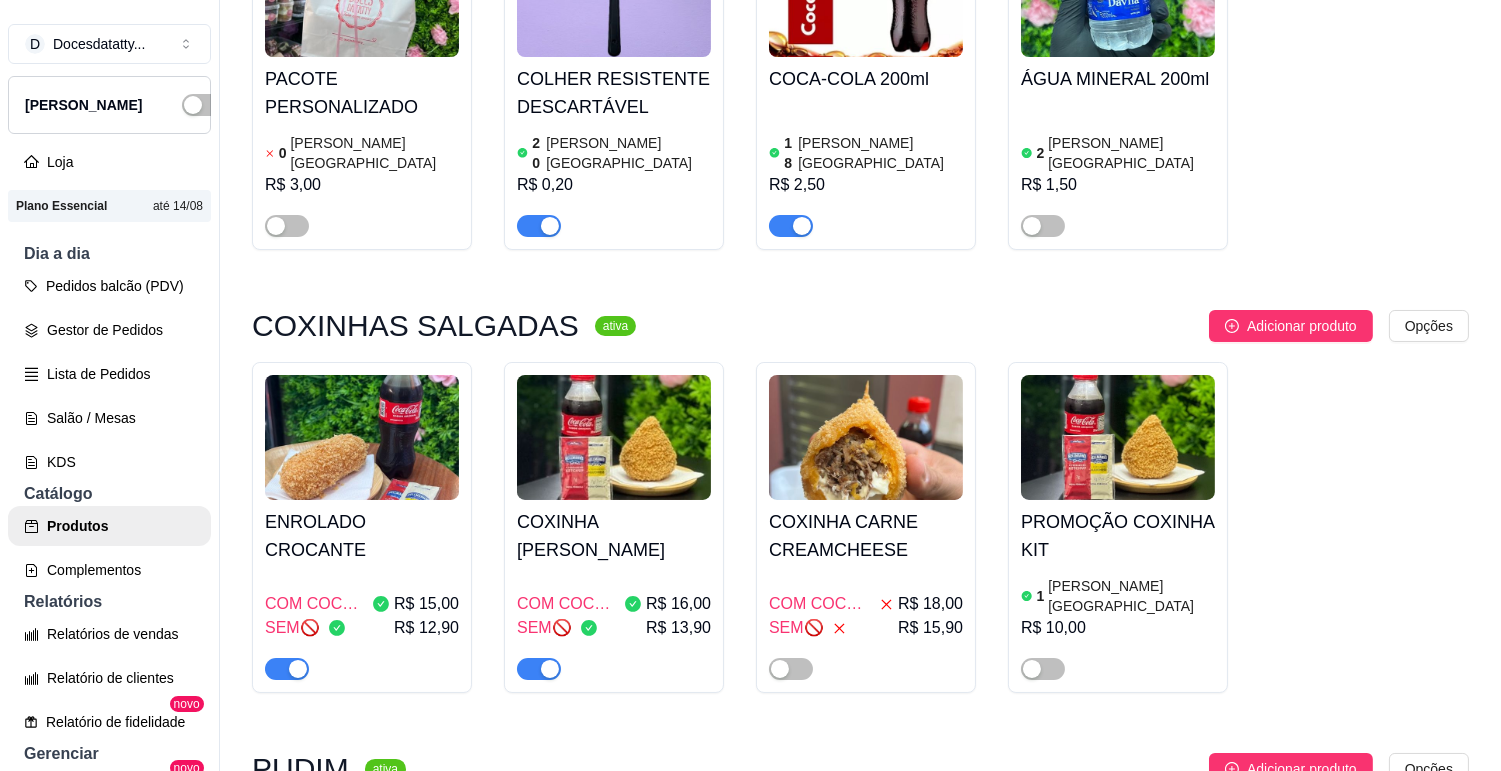 click at bounding box center [362, 437] 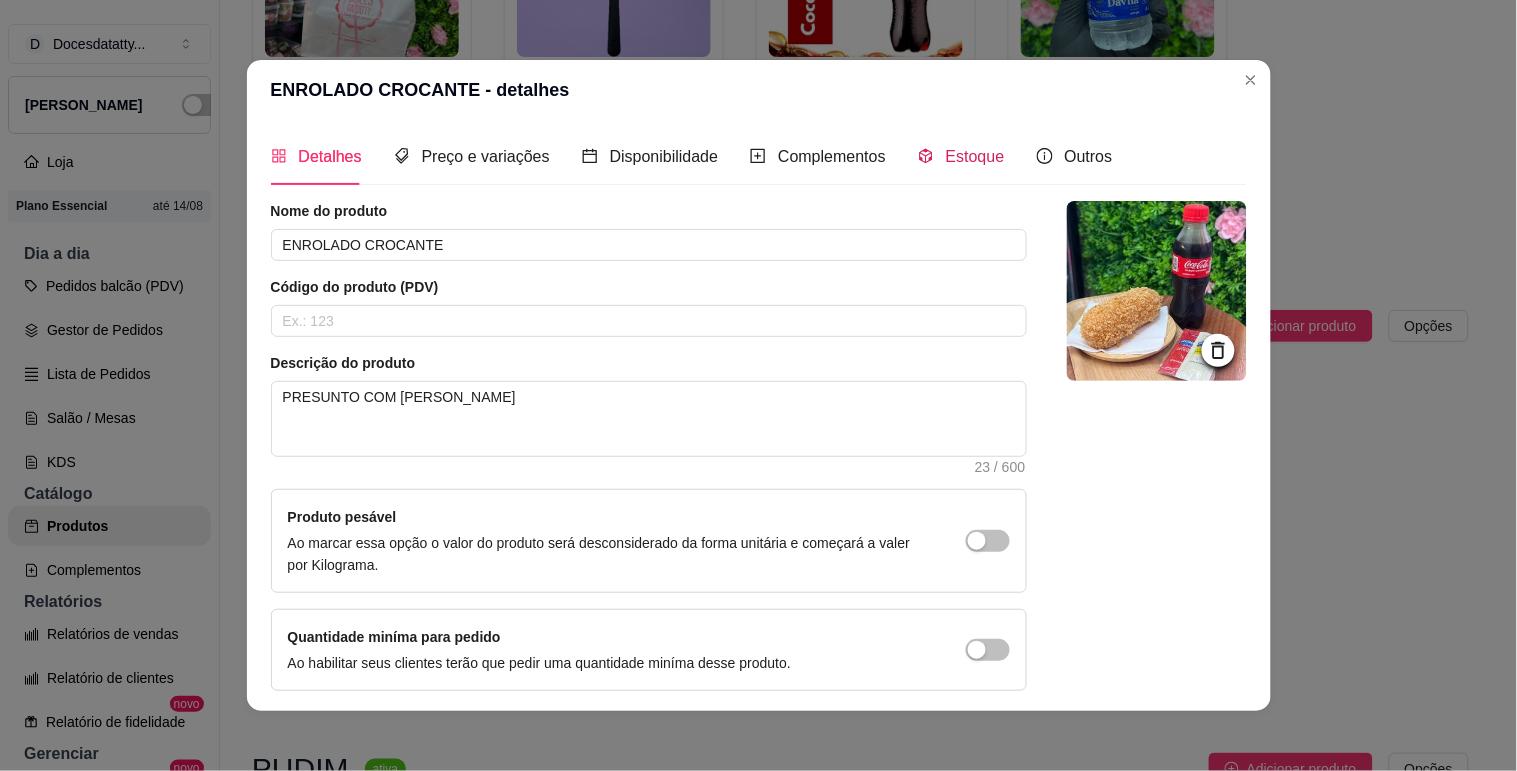 click on "Estoque" at bounding box center [961, 156] 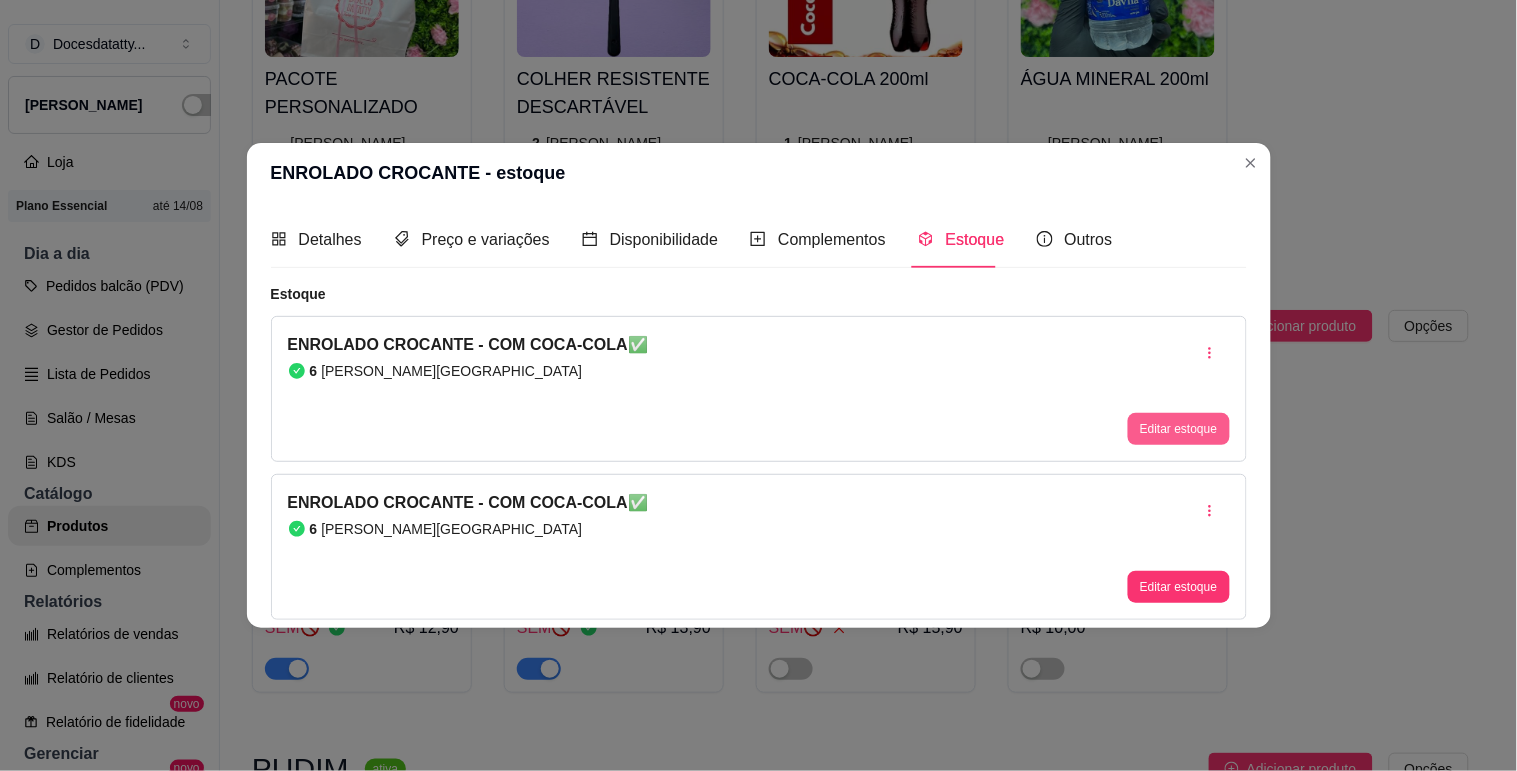 click on "Editar estoque" at bounding box center [1178, 429] 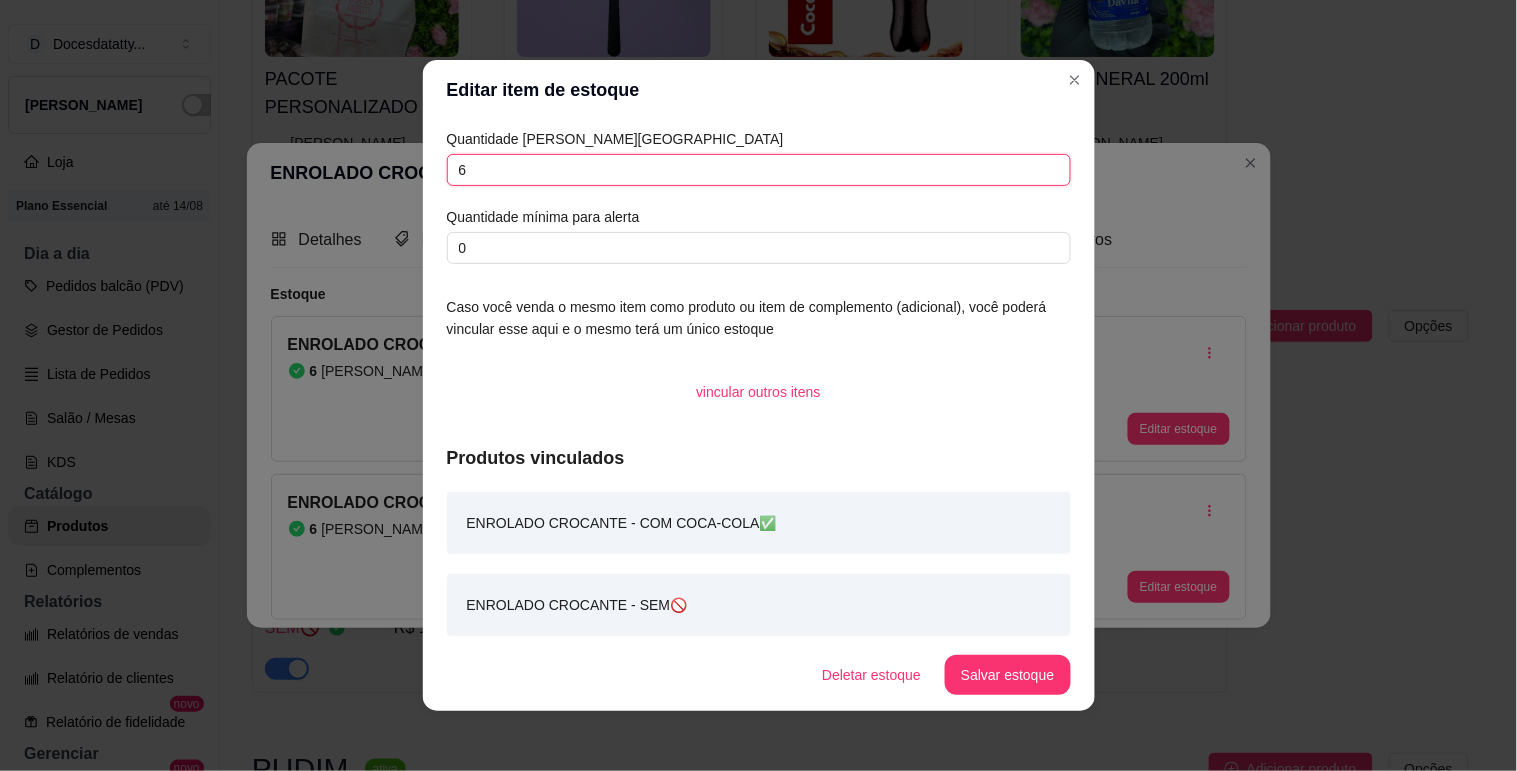 click on "6" at bounding box center (759, 170) 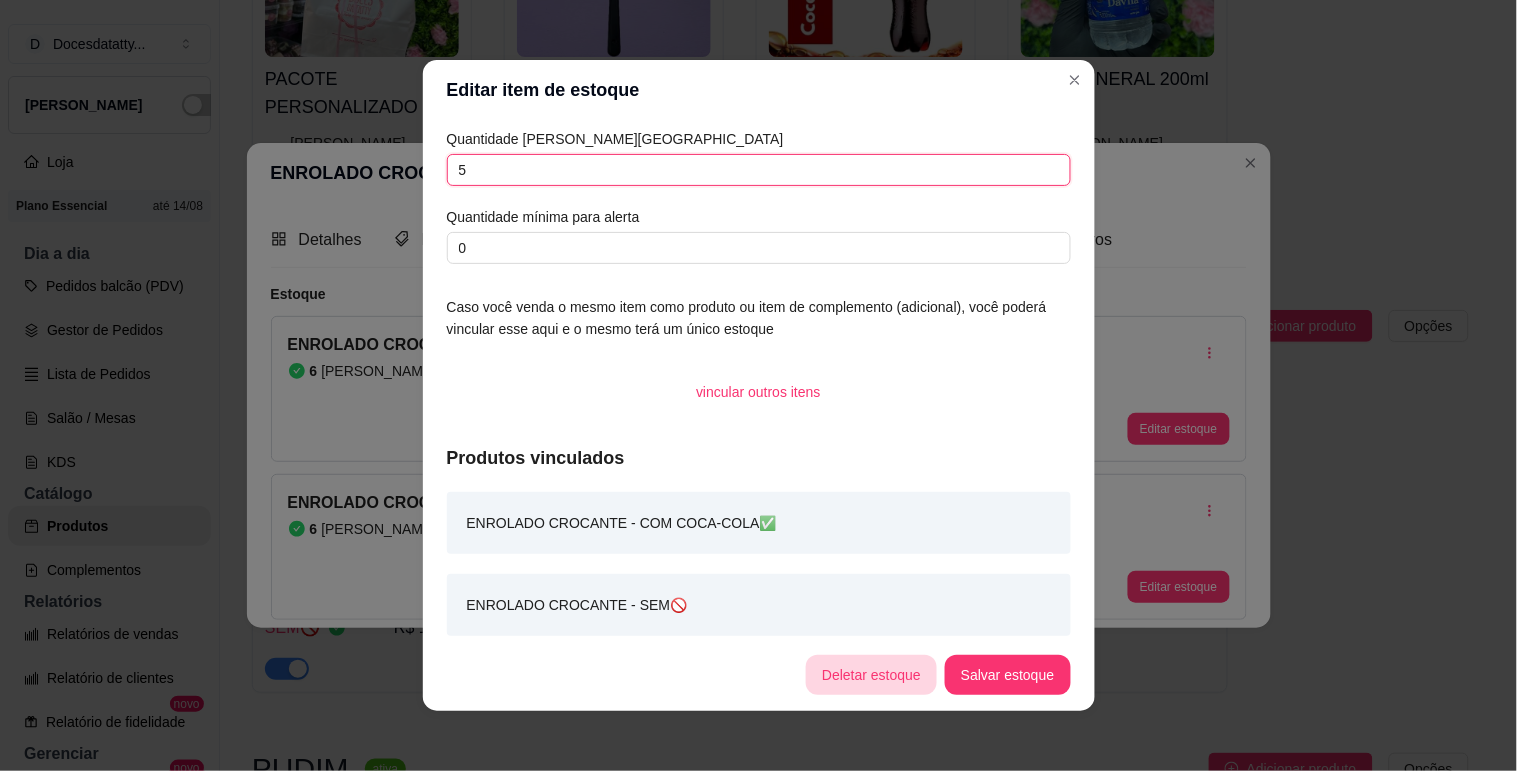 type on "5" 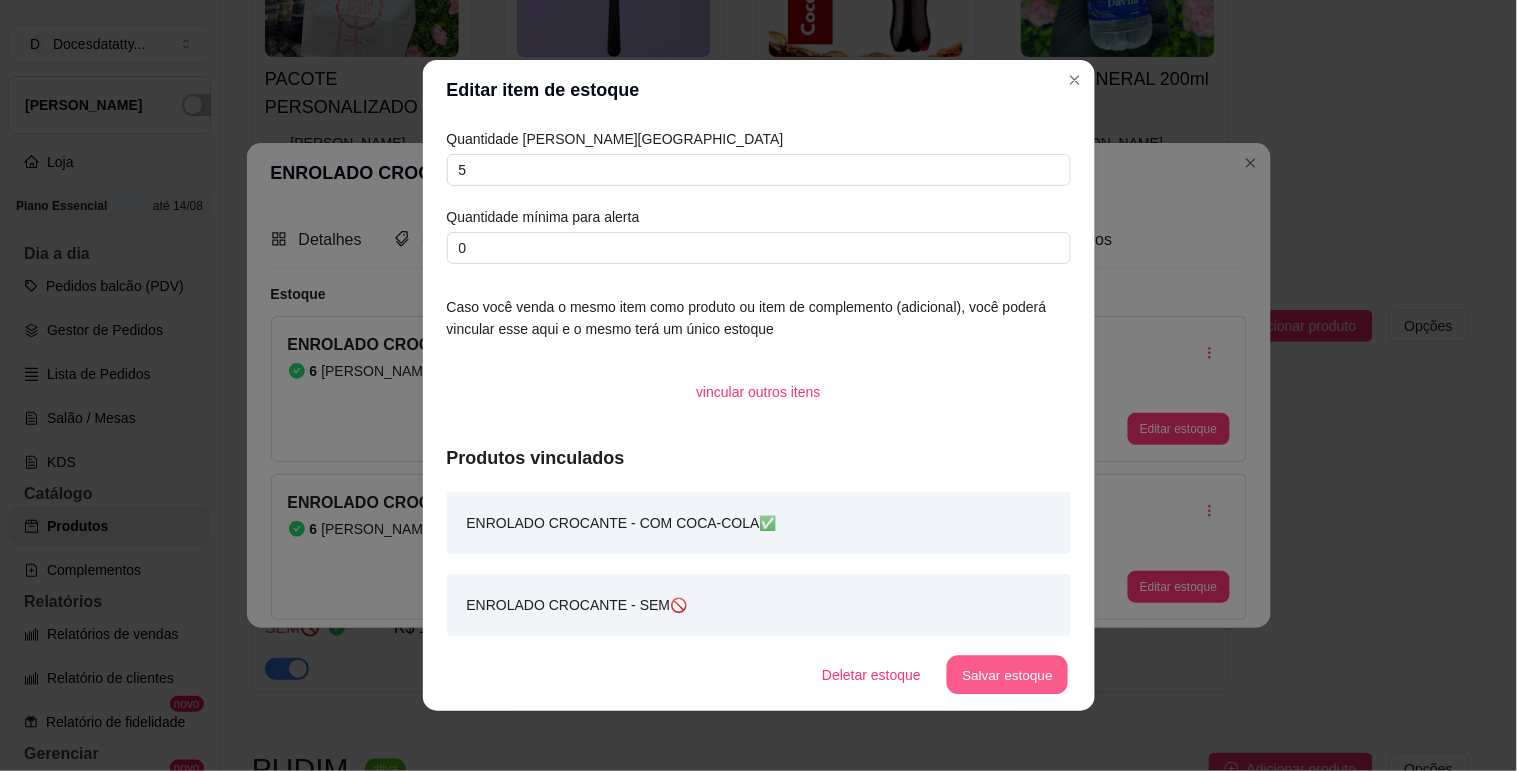 click on "Deletar estoque Salvar estoque" at bounding box center (938, 675) 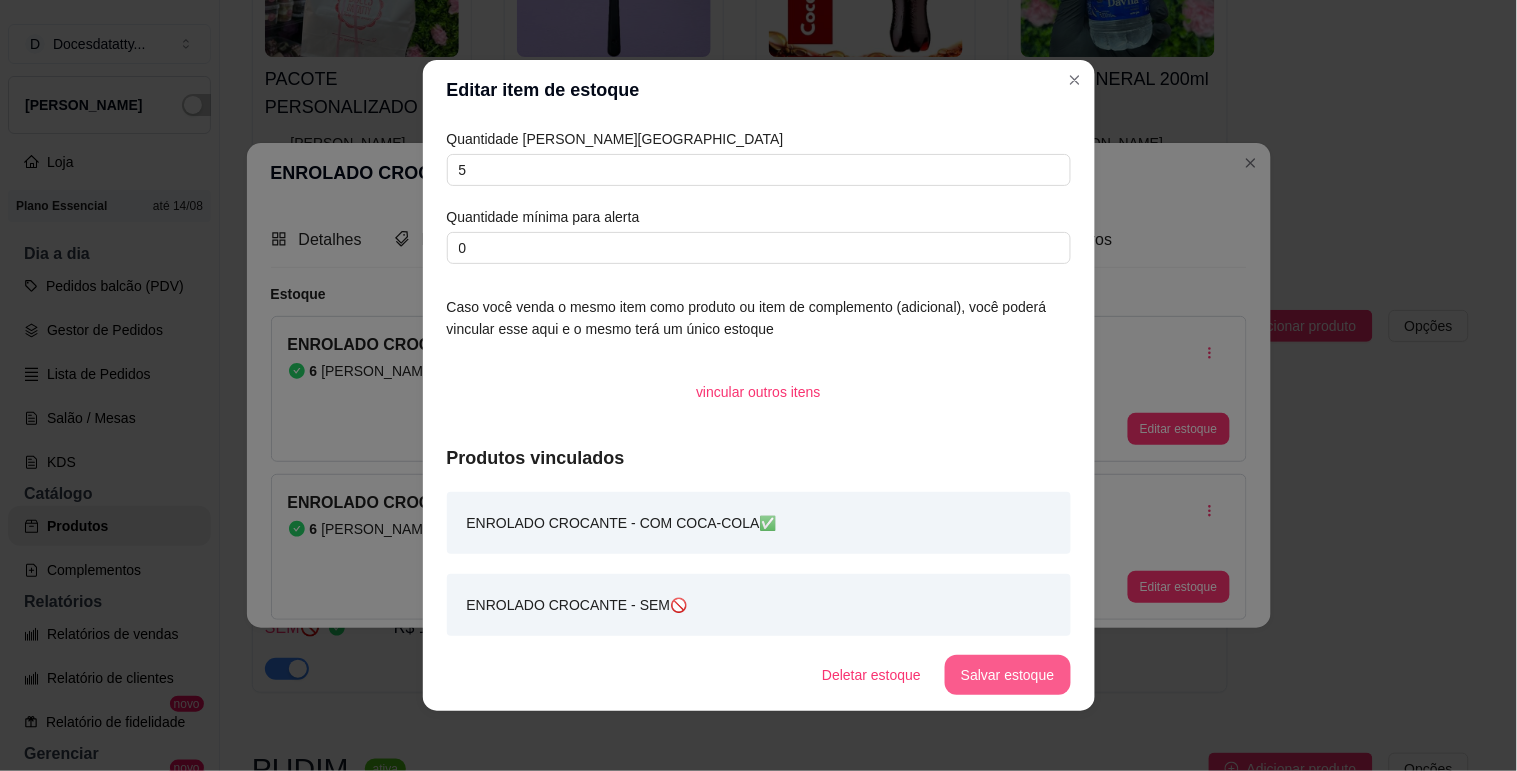 click on "Salvar estoque" at bounding box center [1007, 675] 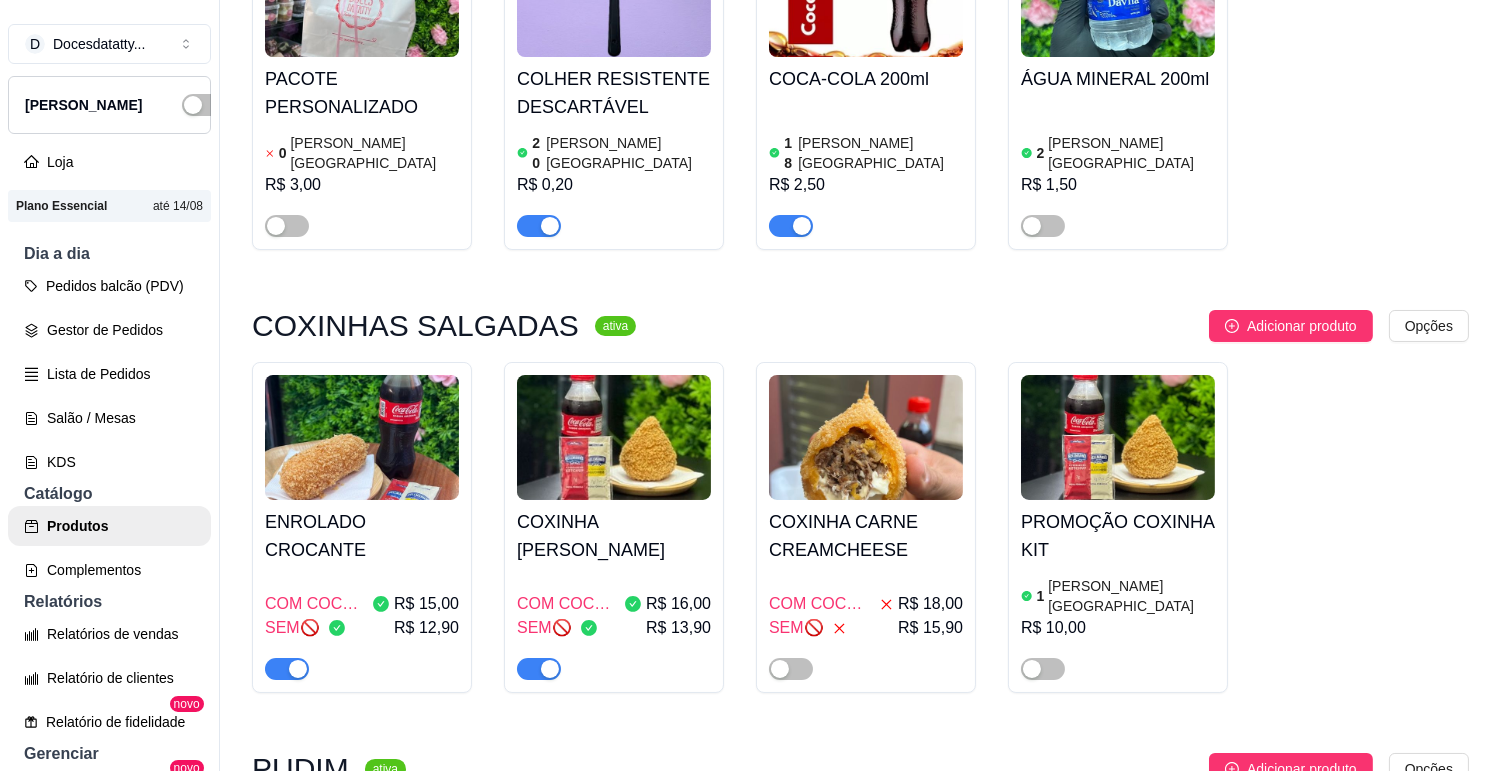 click at bounding box center (614, 437) 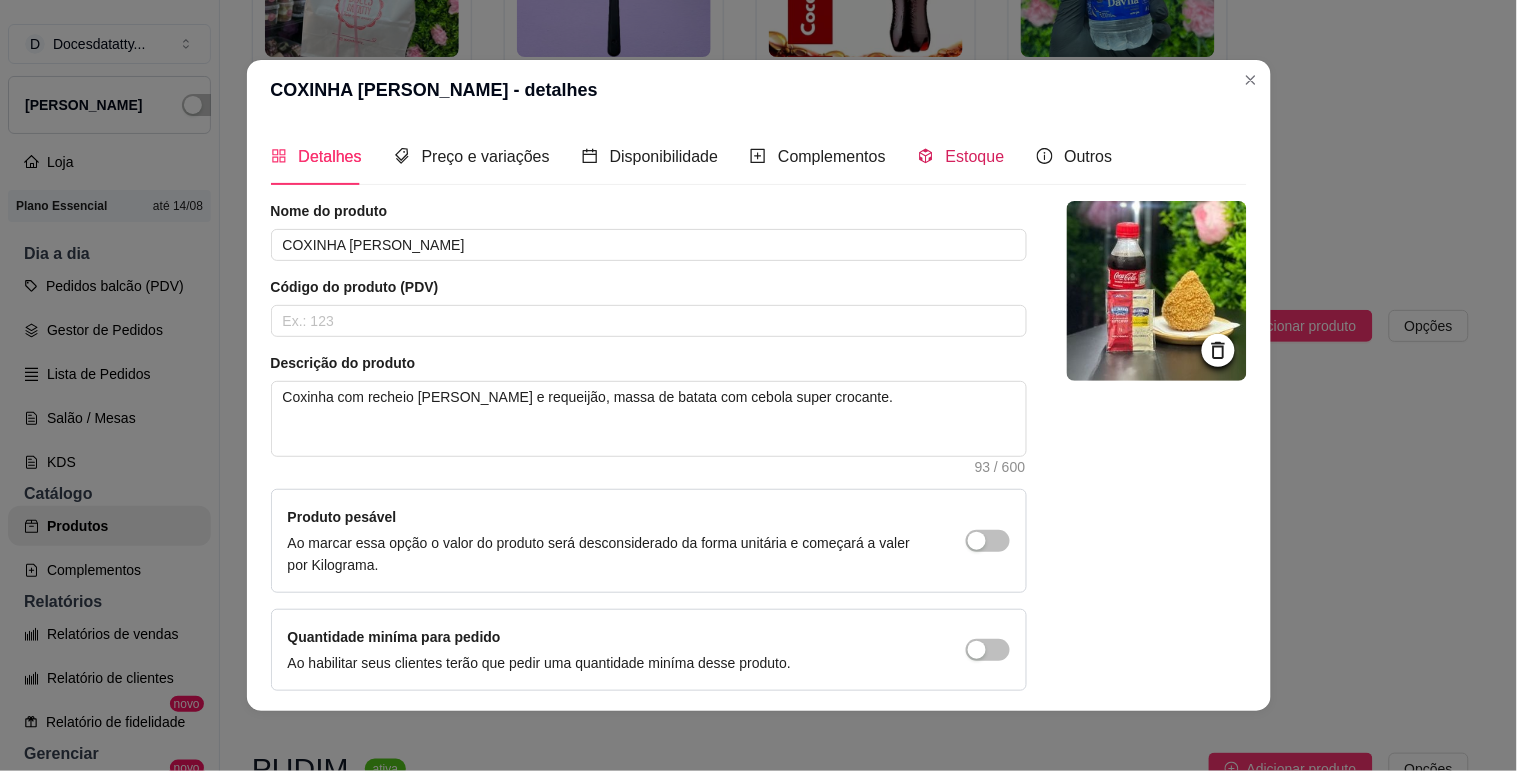 click on "Estoque" at bounding box center (975, 156) 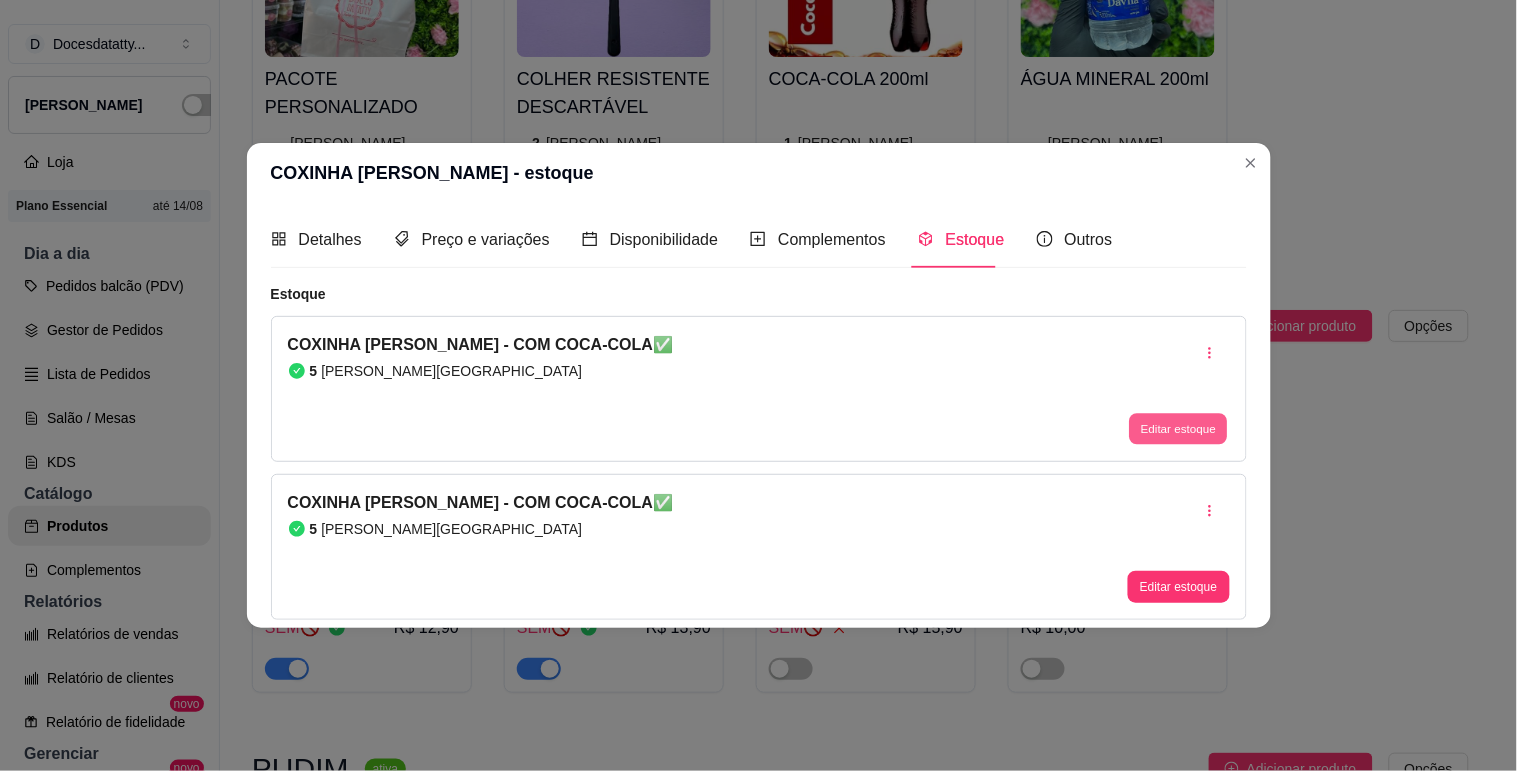 click on "Editar estoque" at bounding box center (1179, 429) 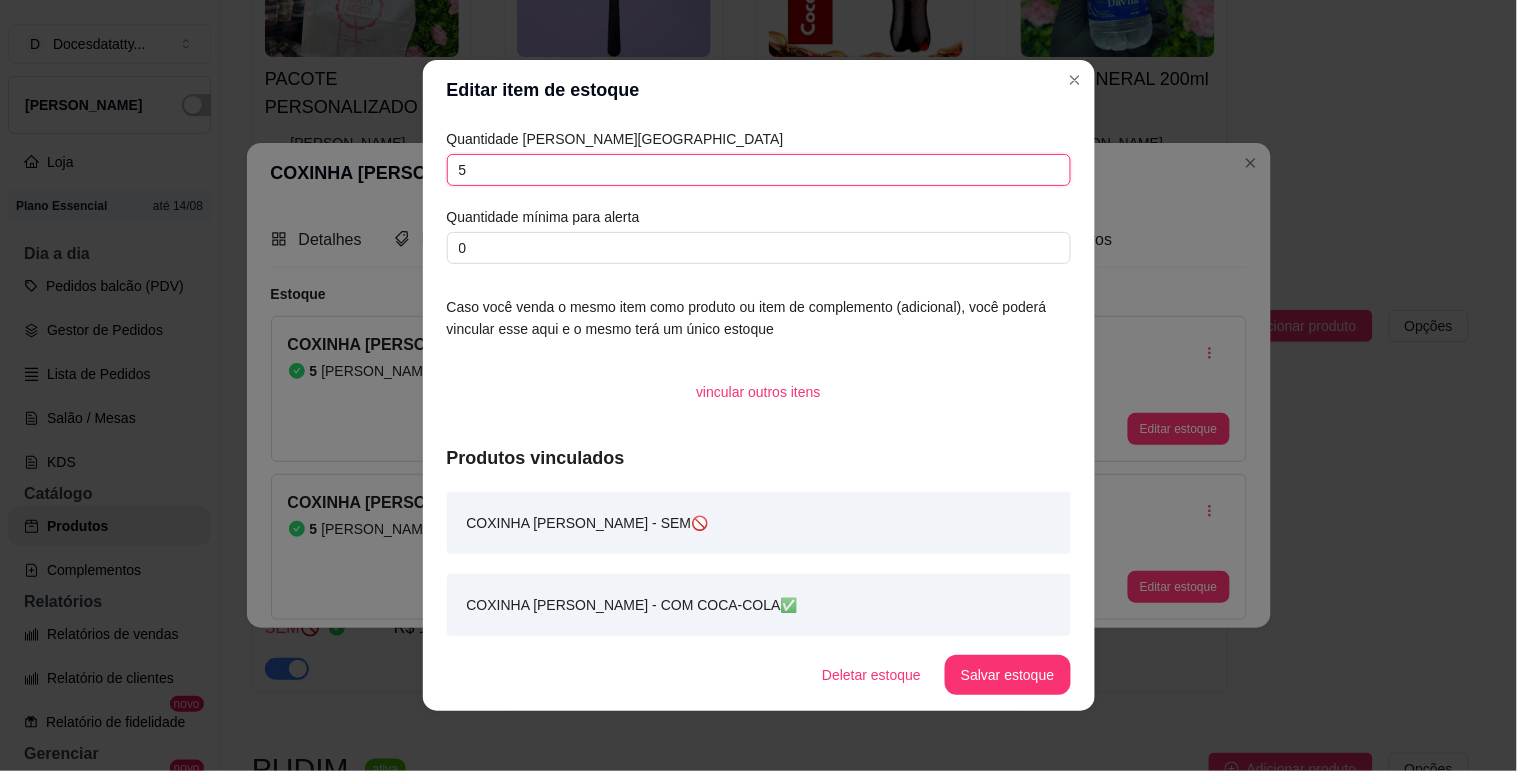 click on "5" at bounding box center (759, 170) 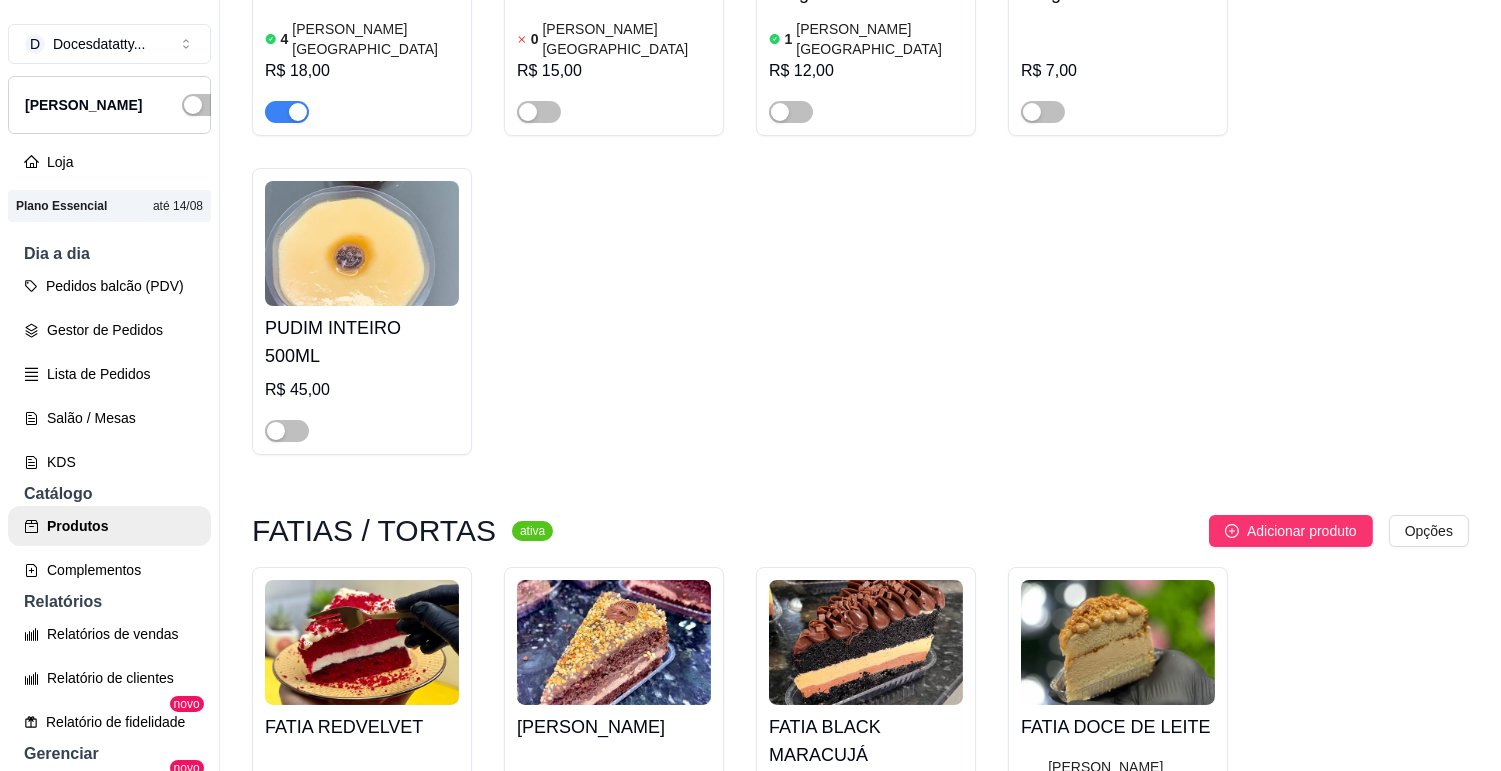 scroll, scrollTop: 1444, scrollLeft: 0, axis: vertical 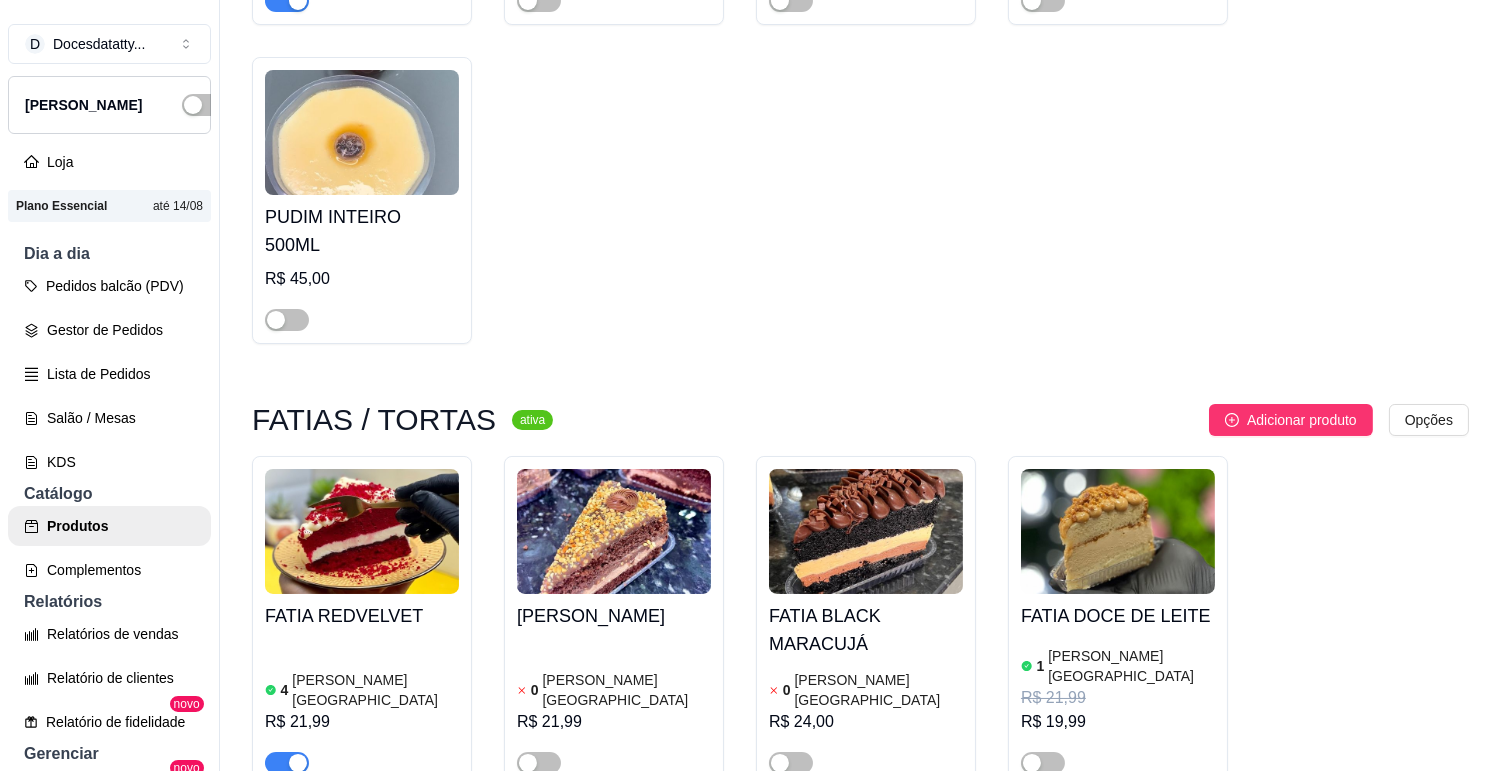 click at bounding box center [362, 531] 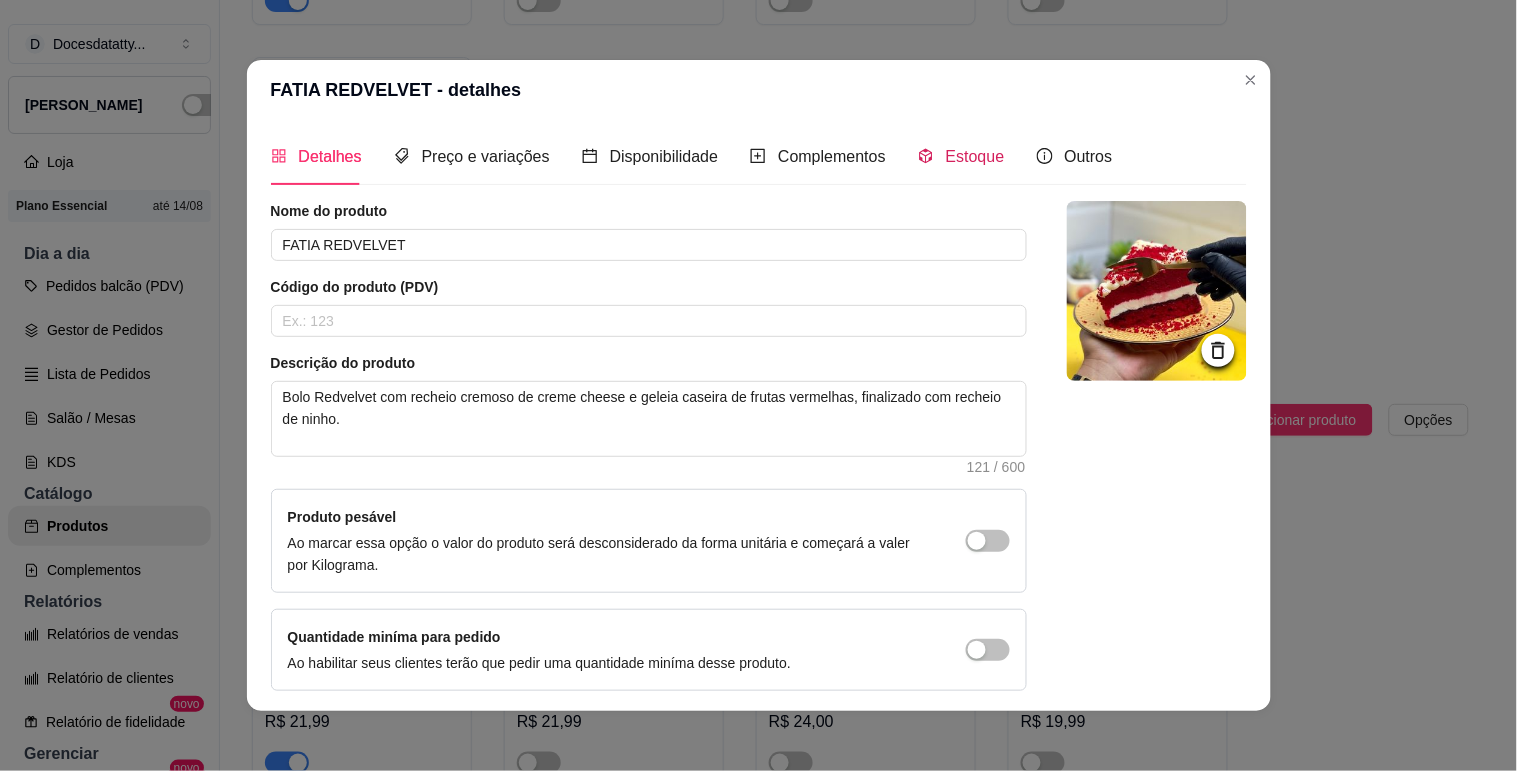 click on "Estoque" at bounding box center [961, 156] 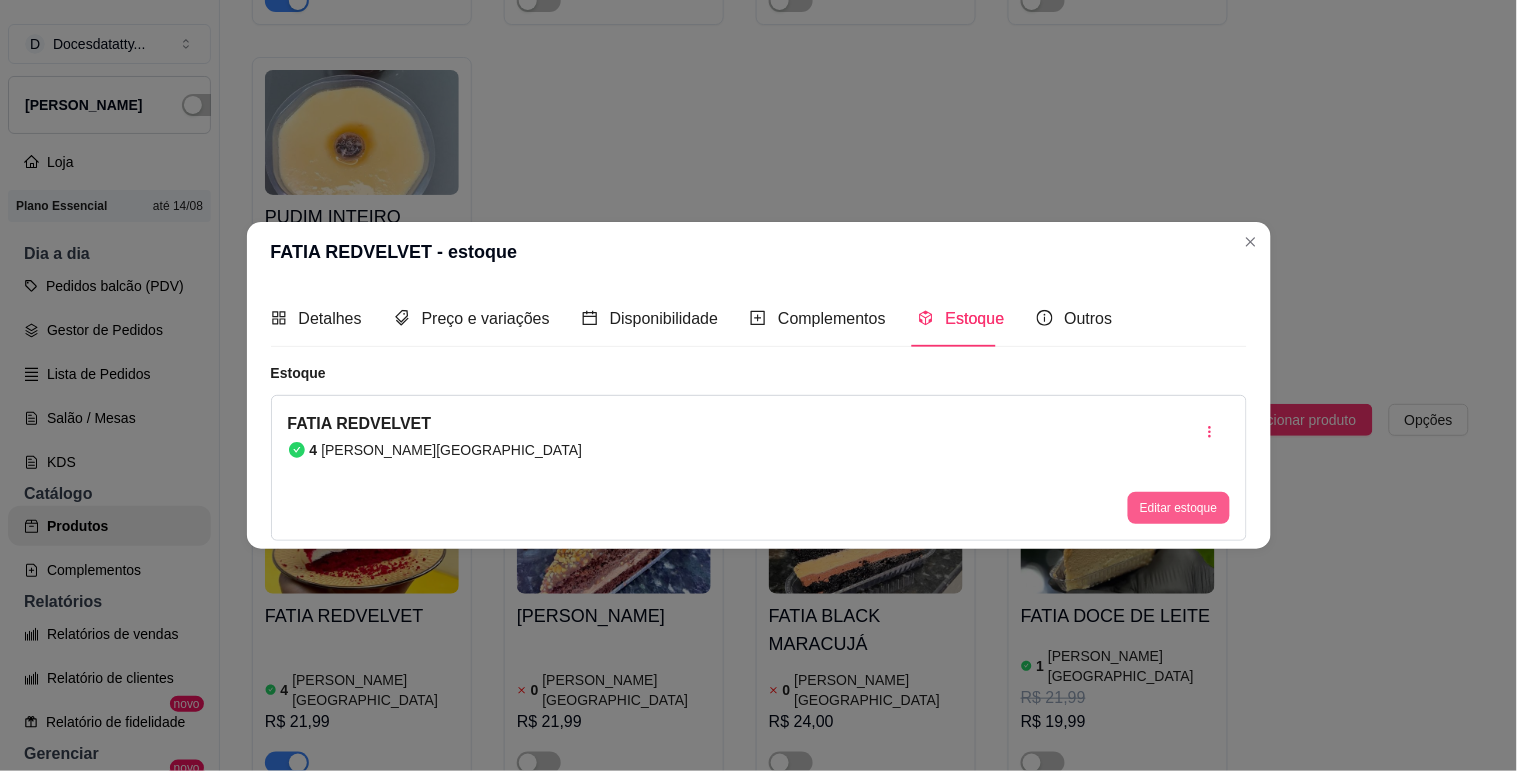 click on "Editar estoque" at bounding box center (1178, 508) 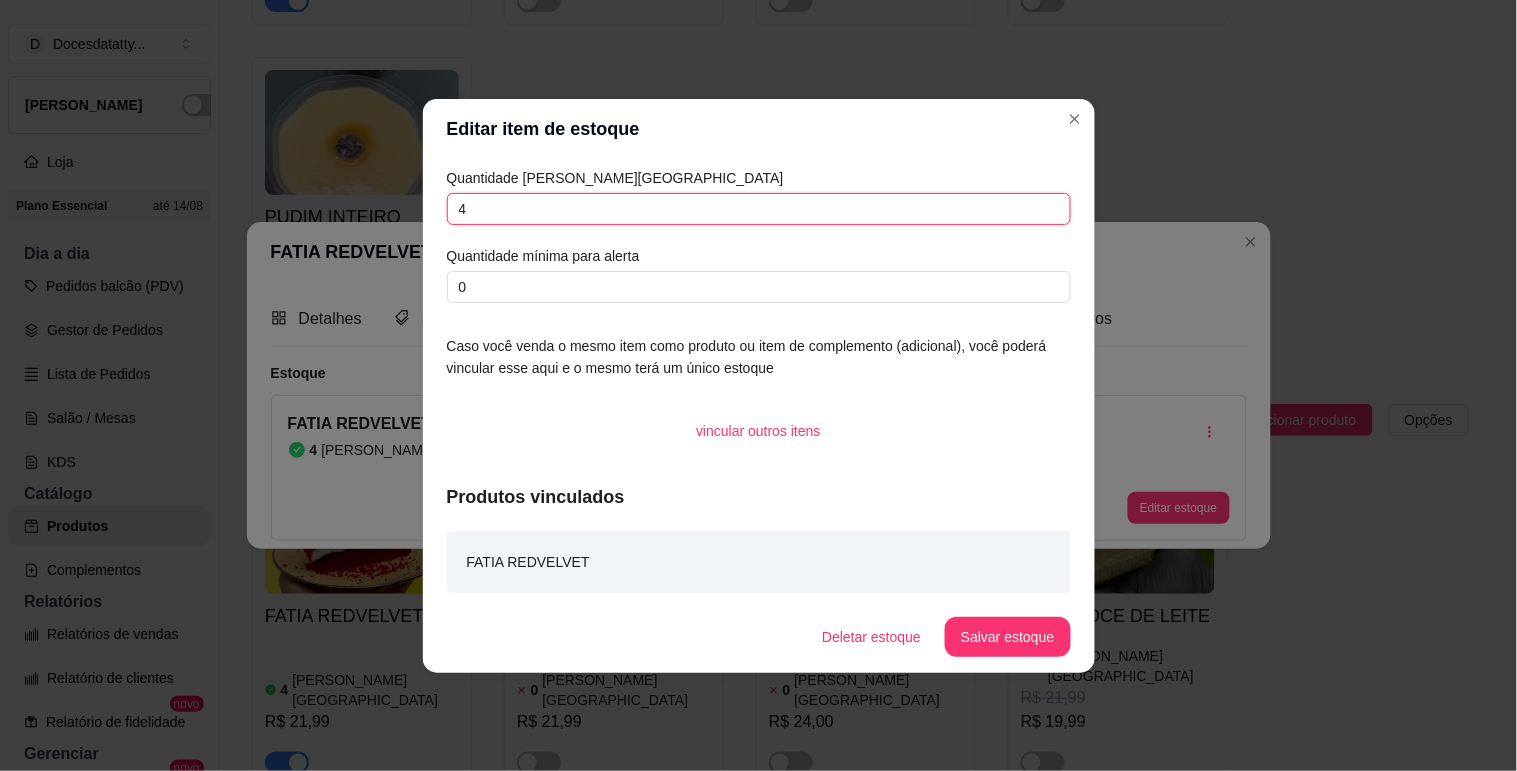 click on "4" at bounding box center (759, 209) 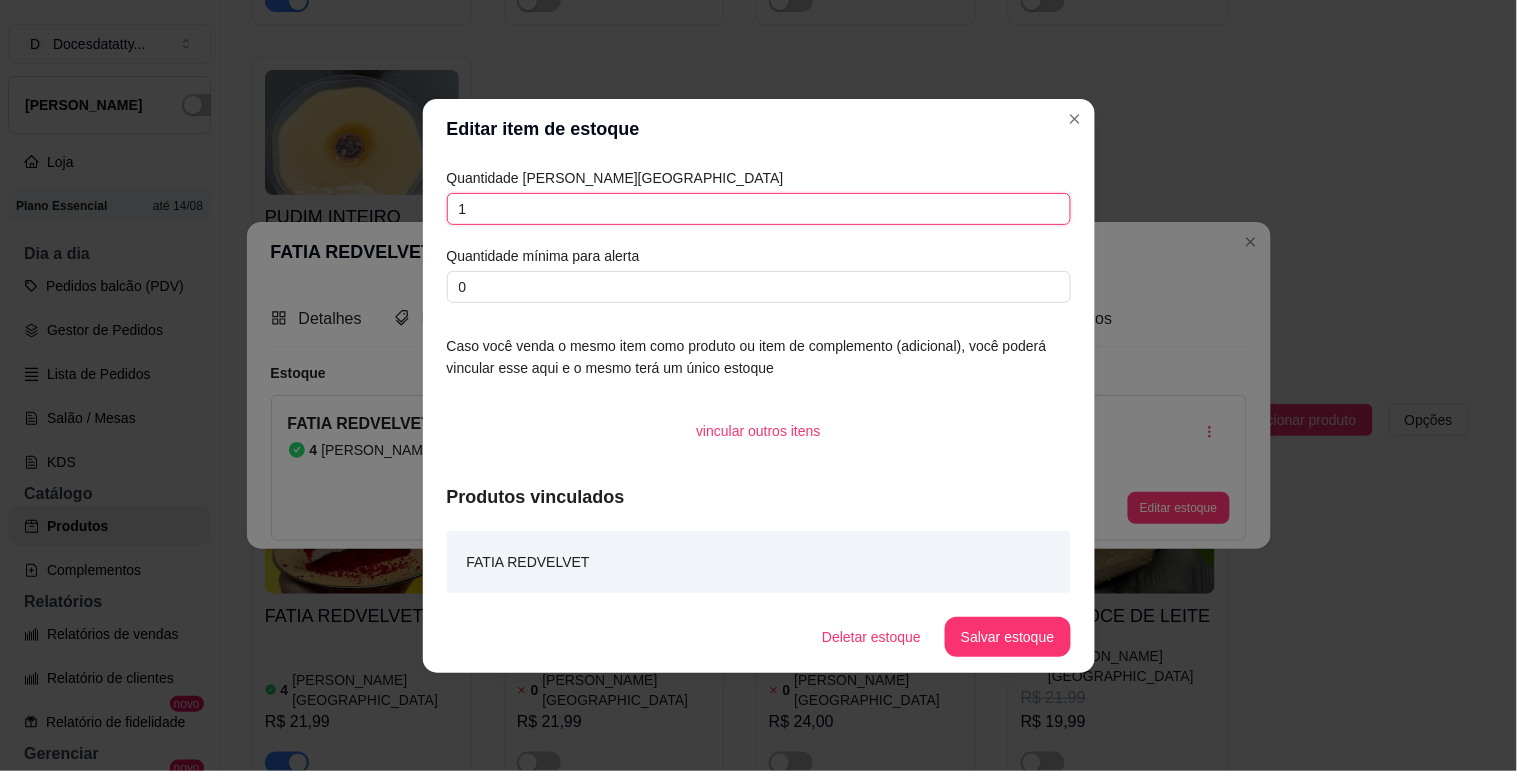 type on "1" 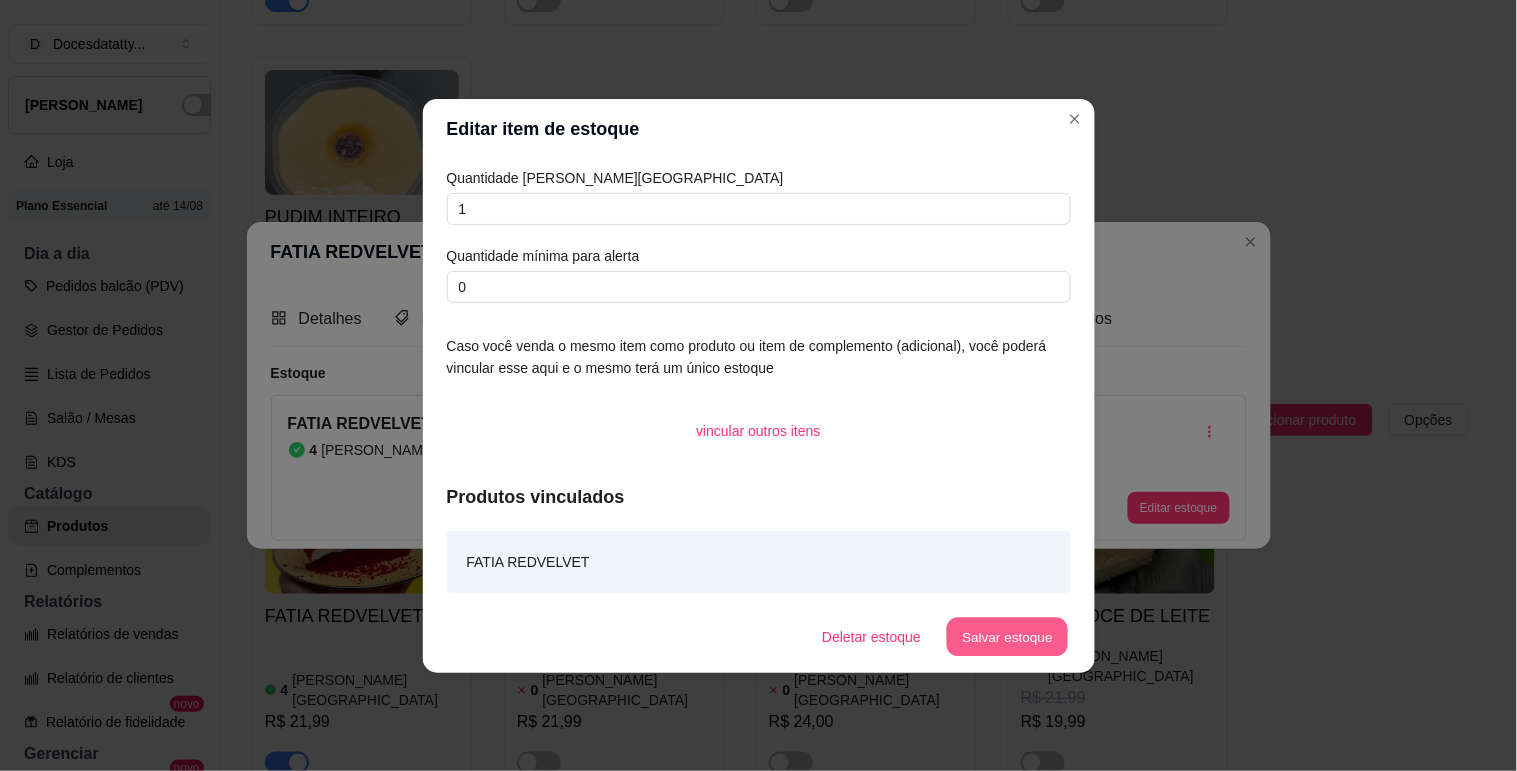 click on "Salvar estoque" at bounding box center (1008, 636) 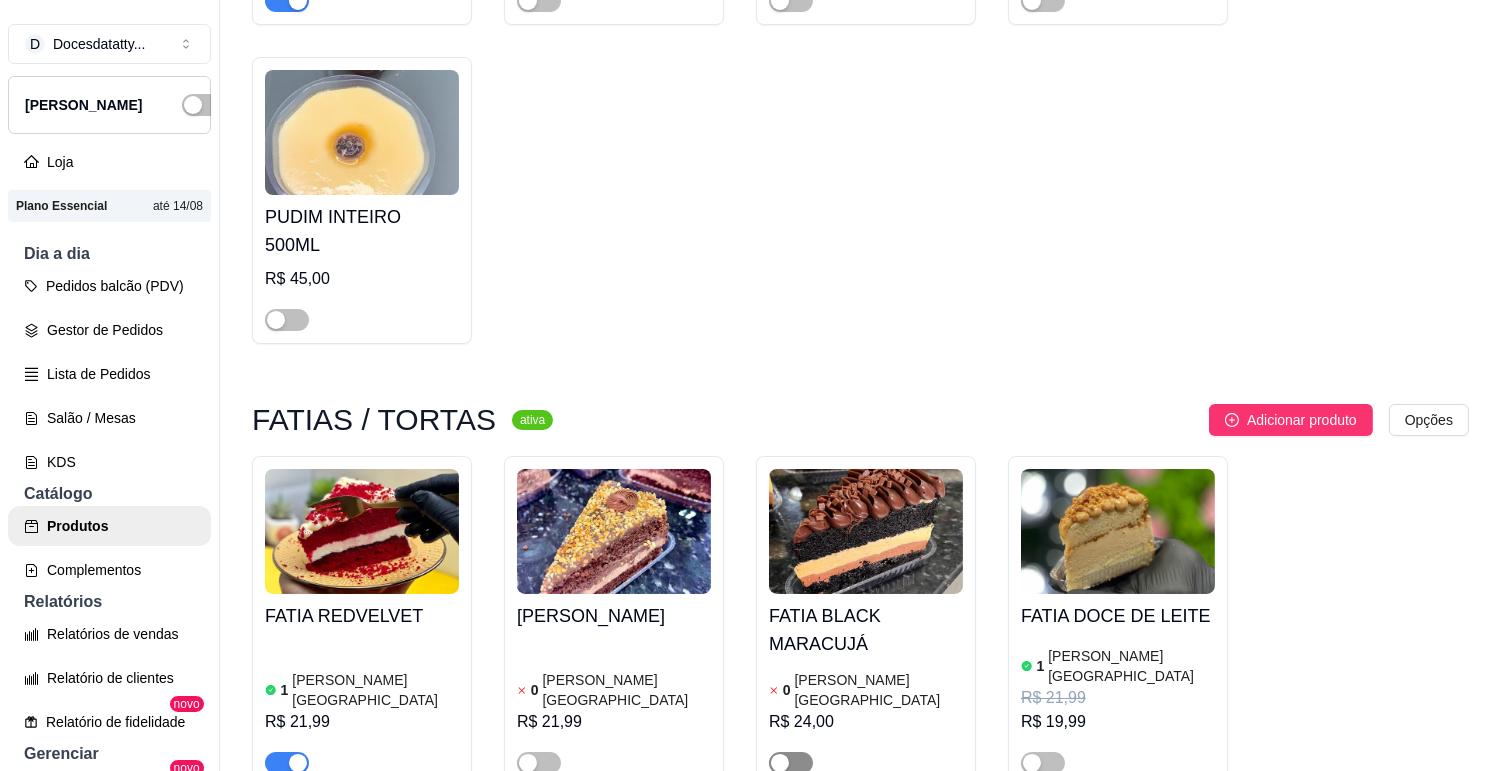 click at bounding box center [791, 763] 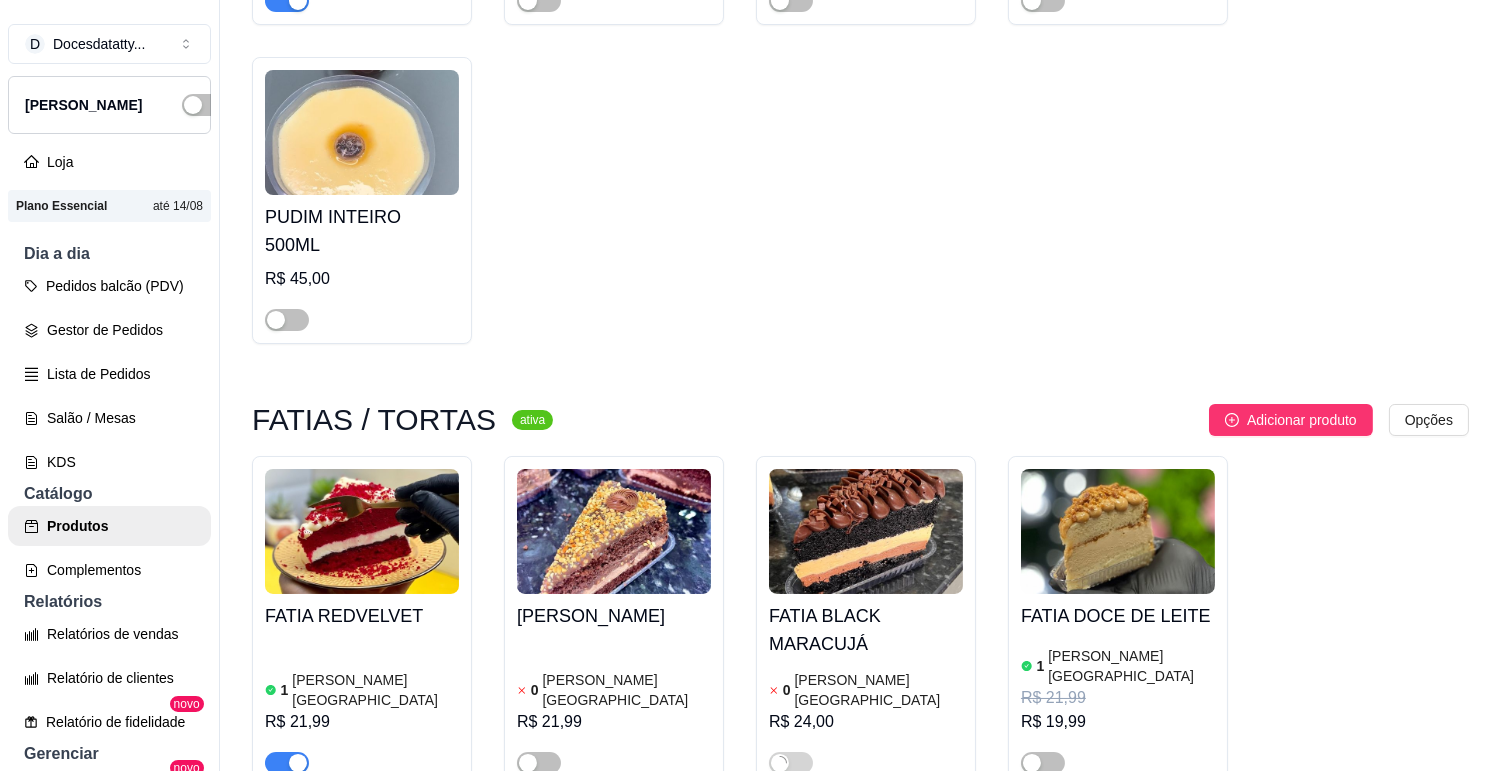 click at bounding box center (866, 531) 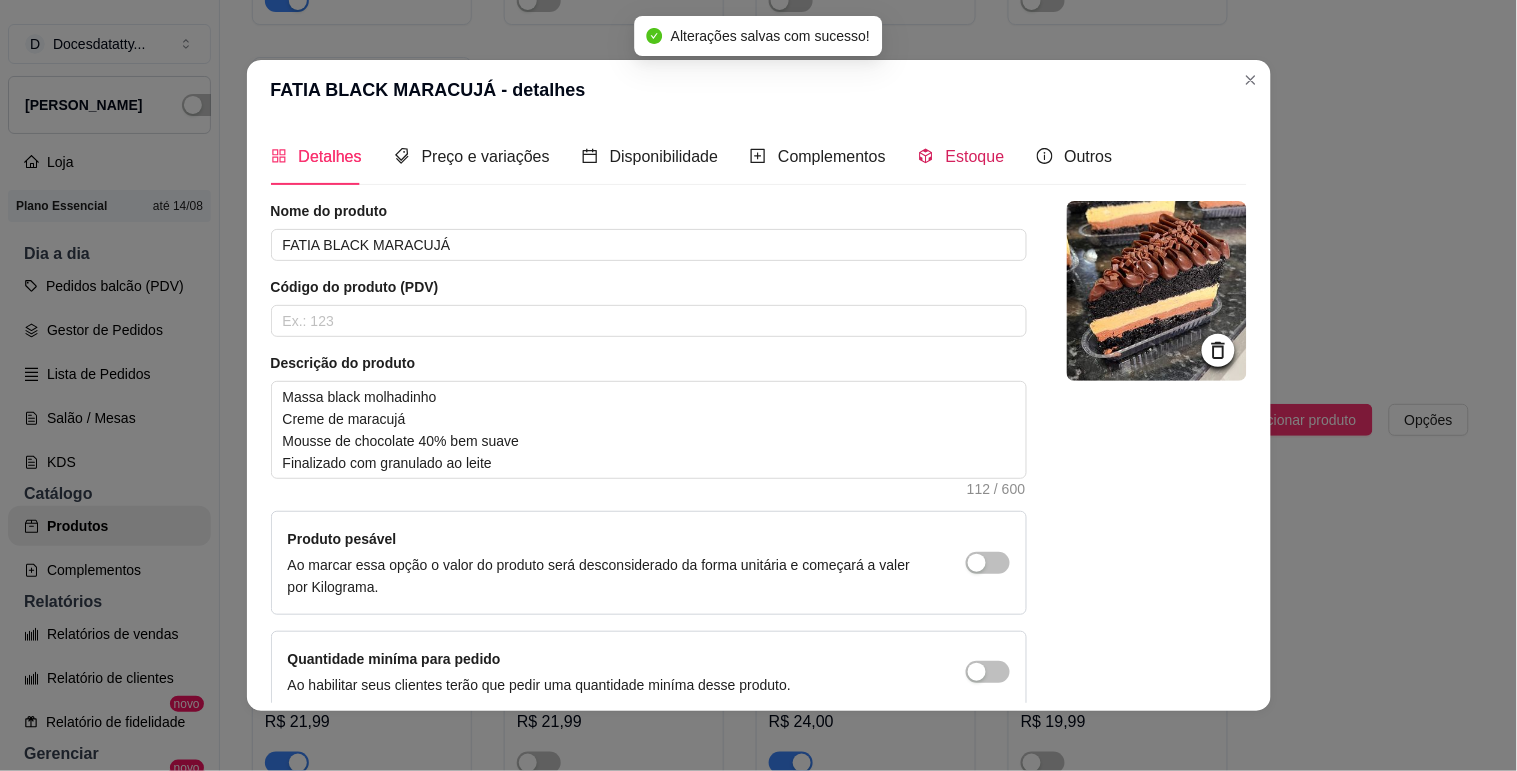 click on "Estoque" at bounding box center [975, 156] 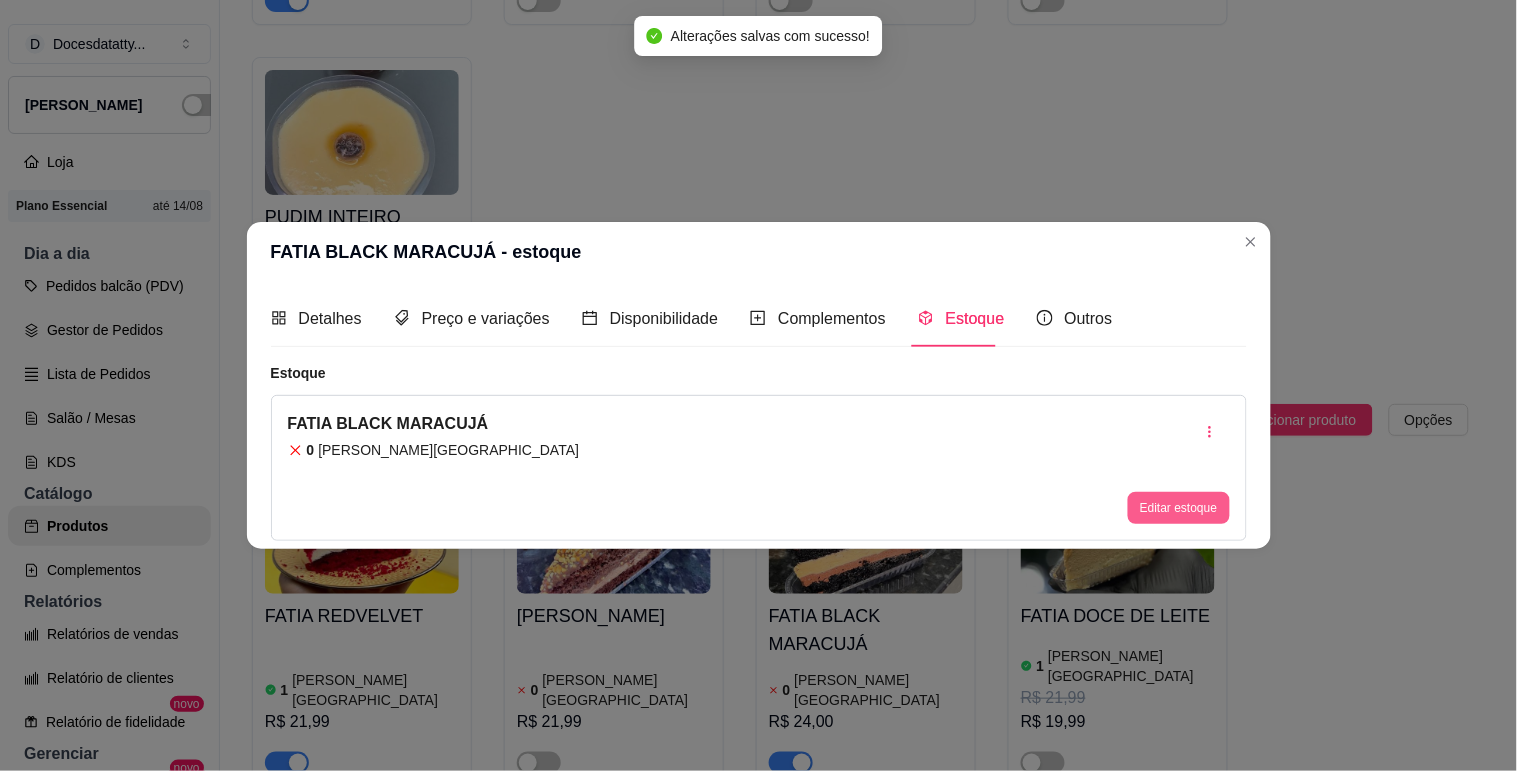 click on "Editar estoque" at bounding box center (1178, 508) 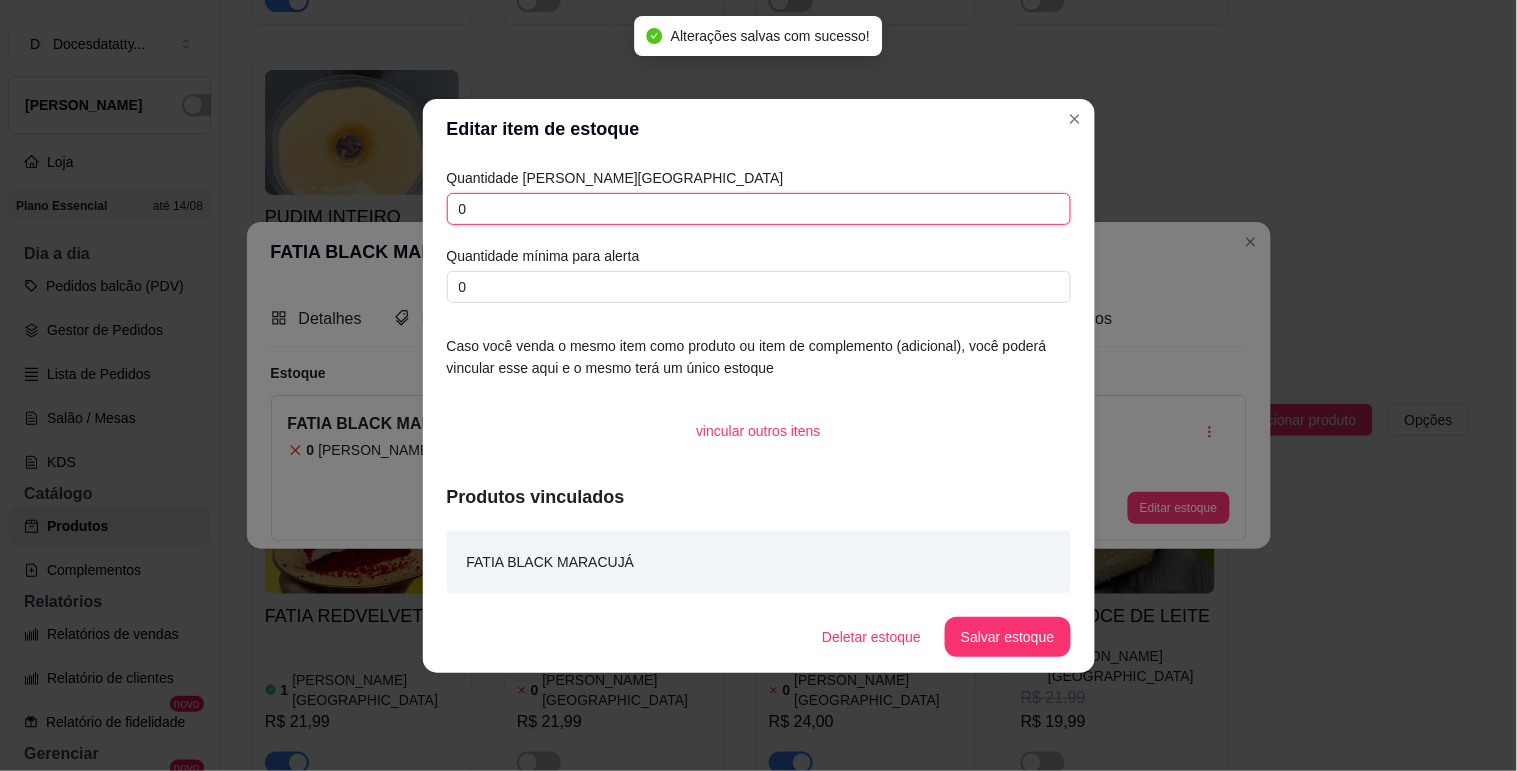 click on "0" at bounding box center [759, 209] 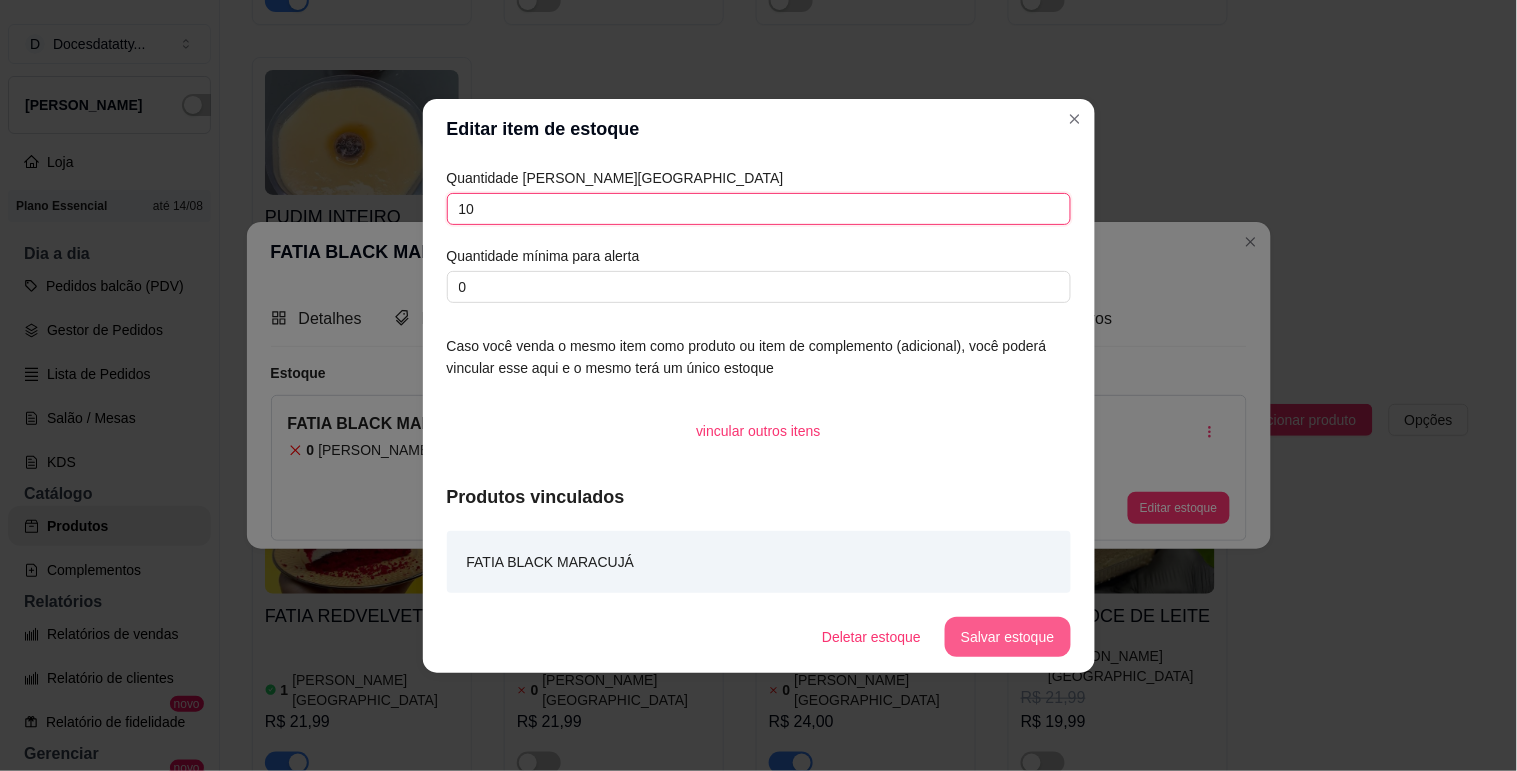 type on "10" 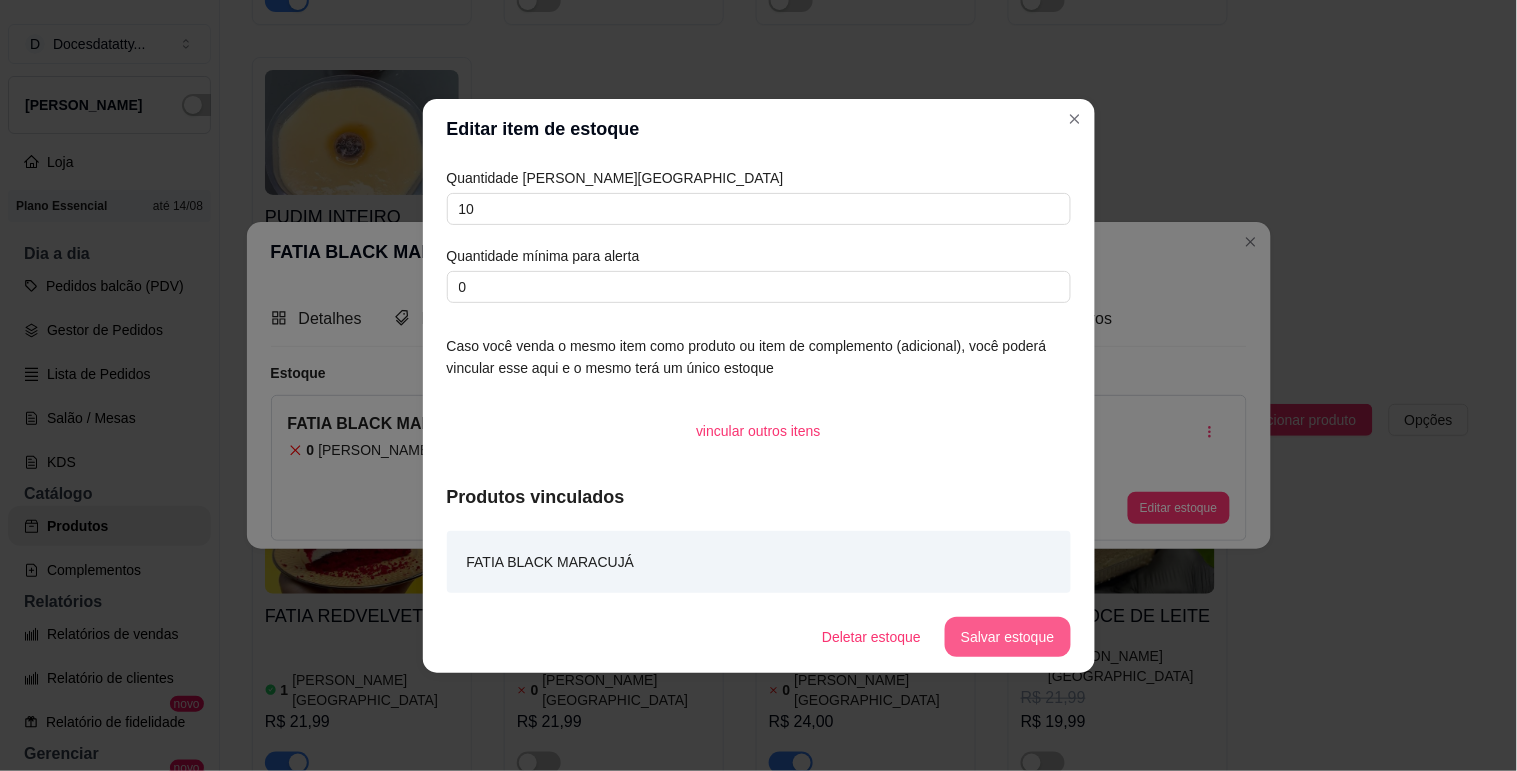 click on "Salvar estoque" at bounding box center [1007, 637] 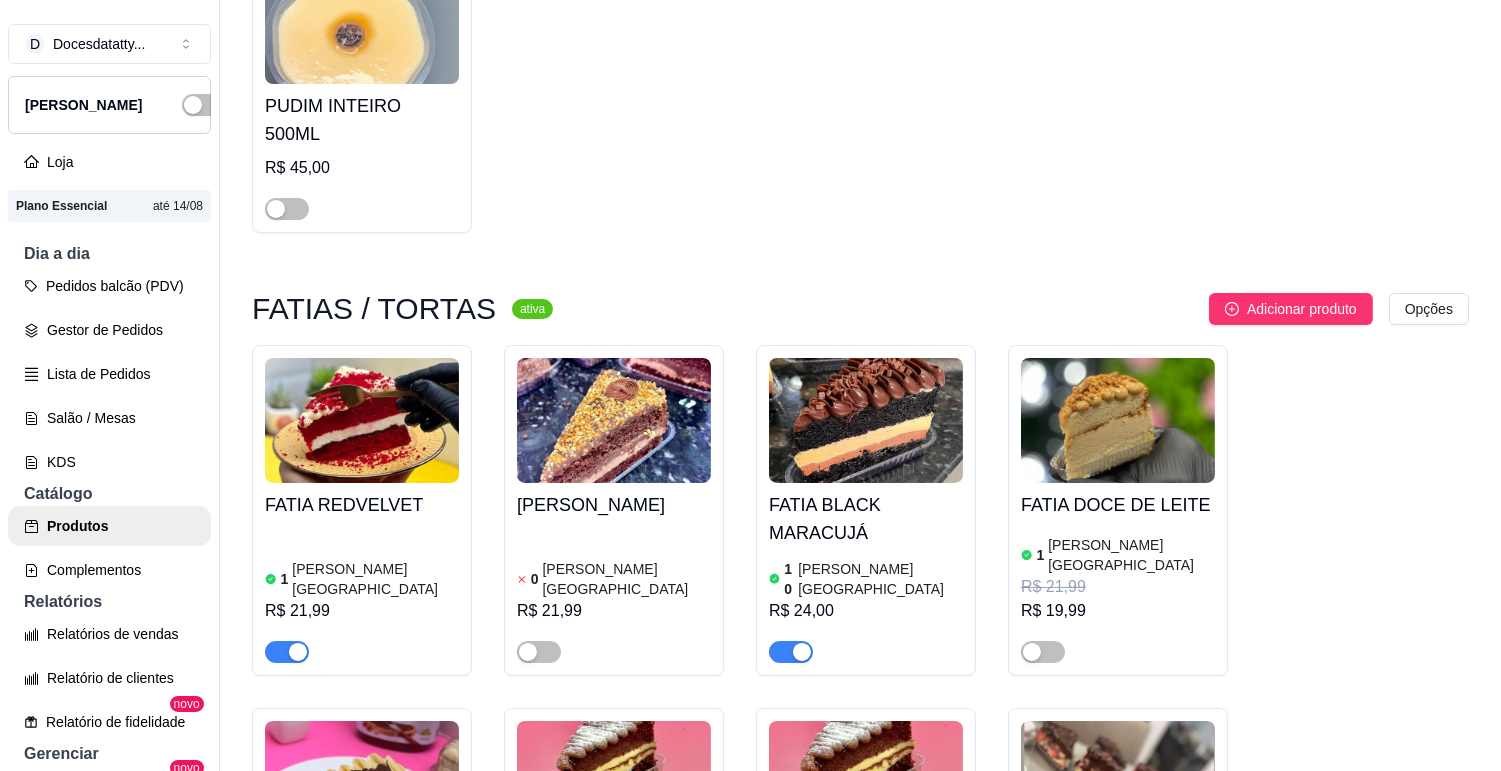 scroll, scrollTop: 1777, scrollLeft: 0, axis: vertical 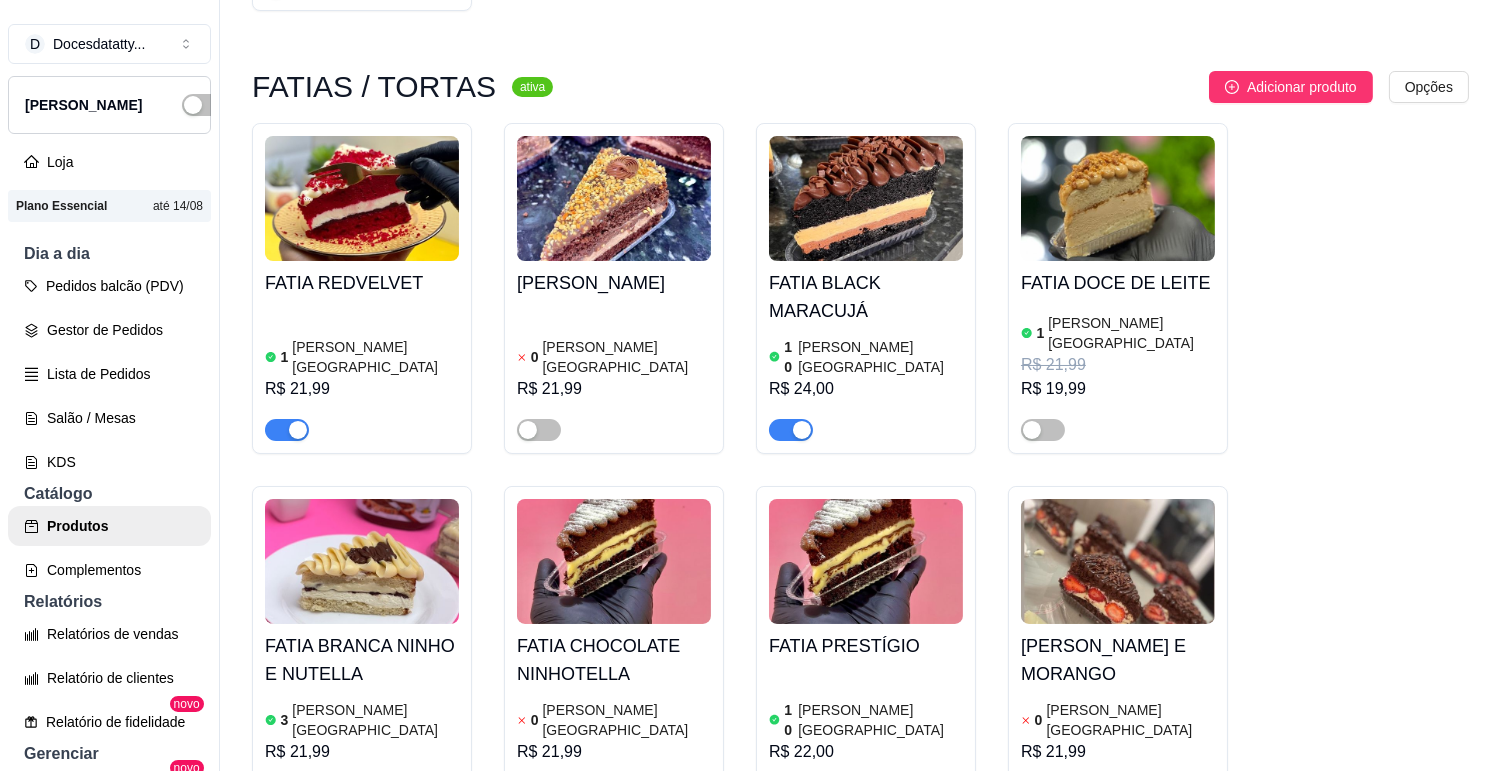 click at bounding box center [362, 561] 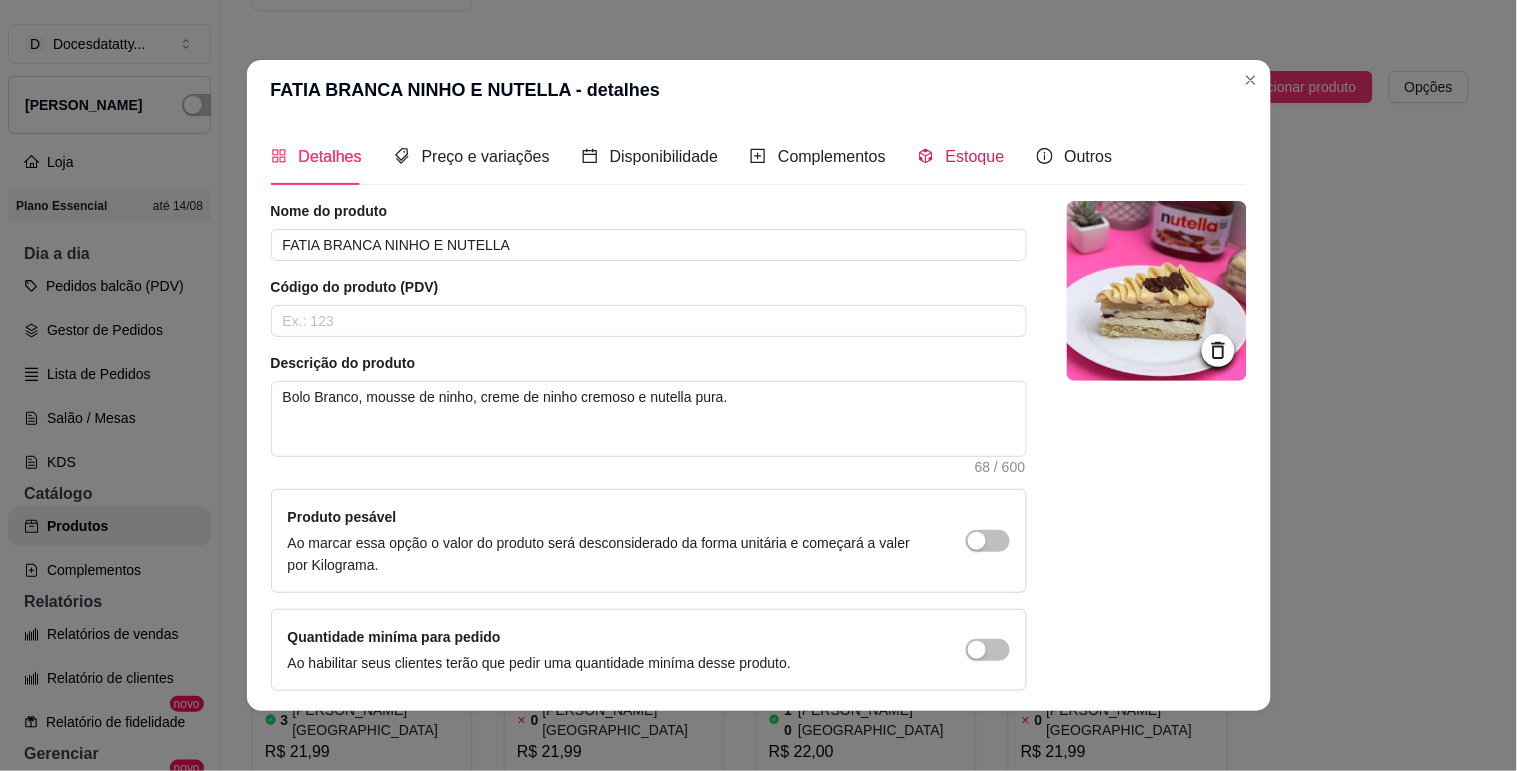 click on "Estoque" at bounding box center [975, 156] 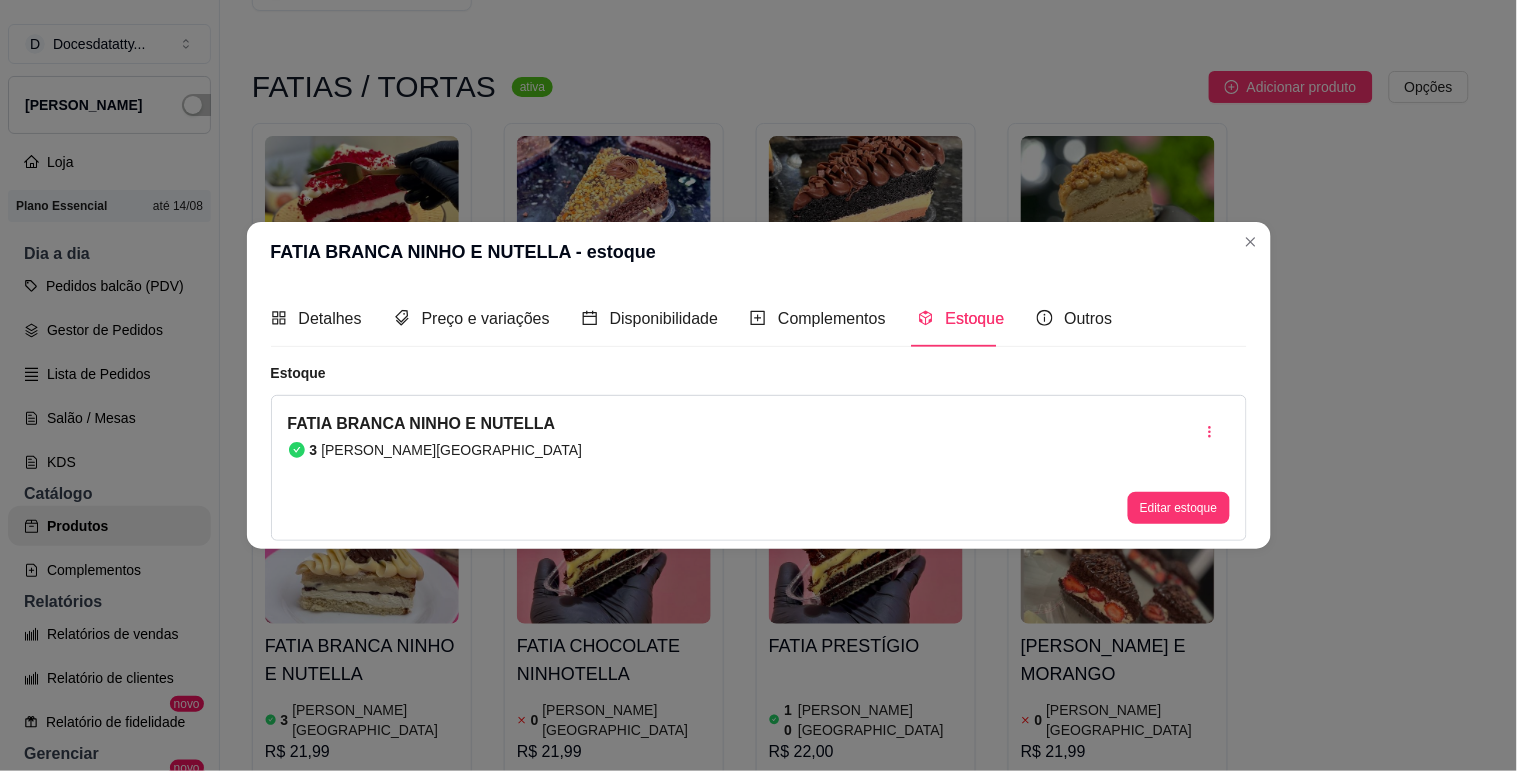 type 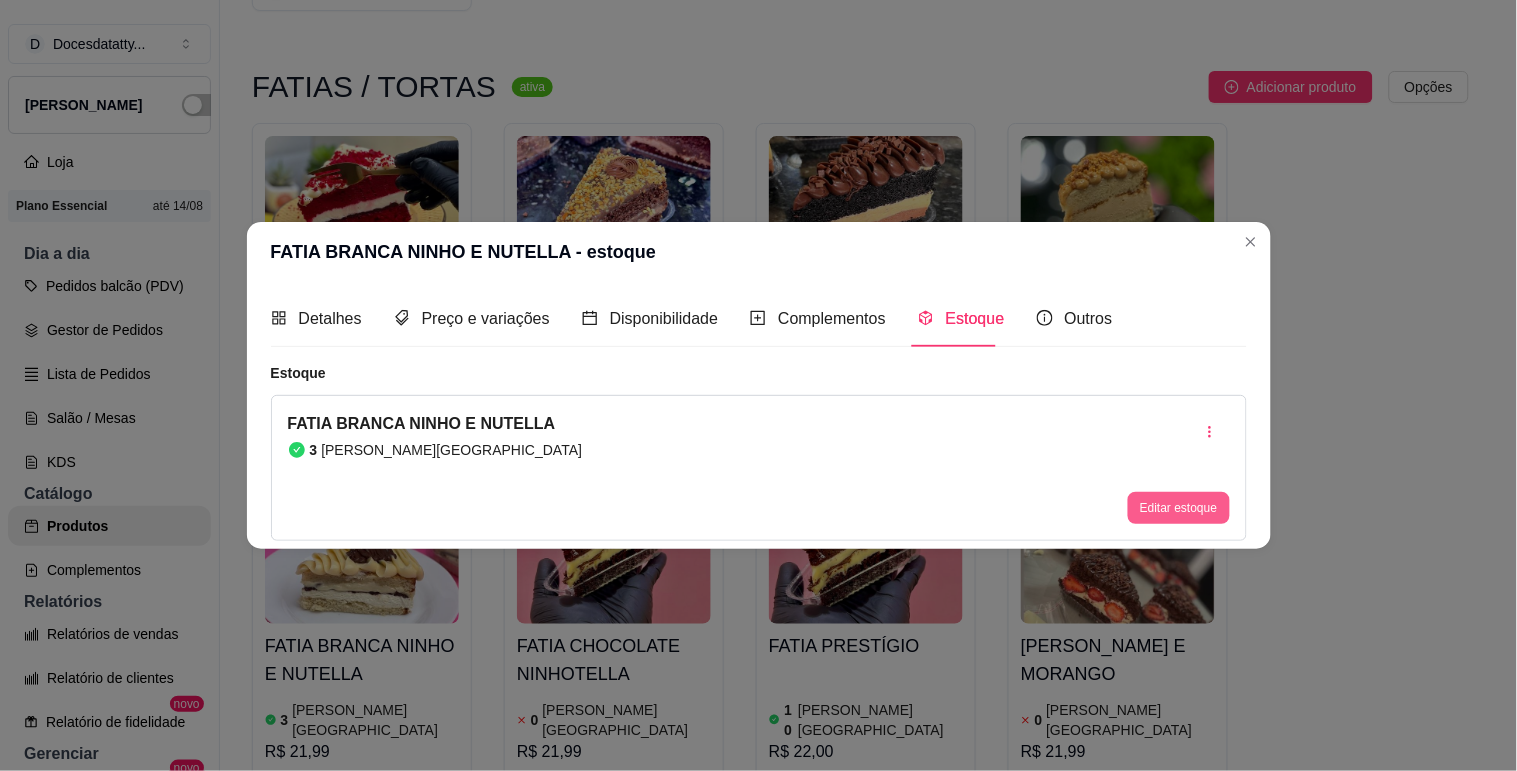 click on "Editar estoque" at bounding box center [1178, 508] 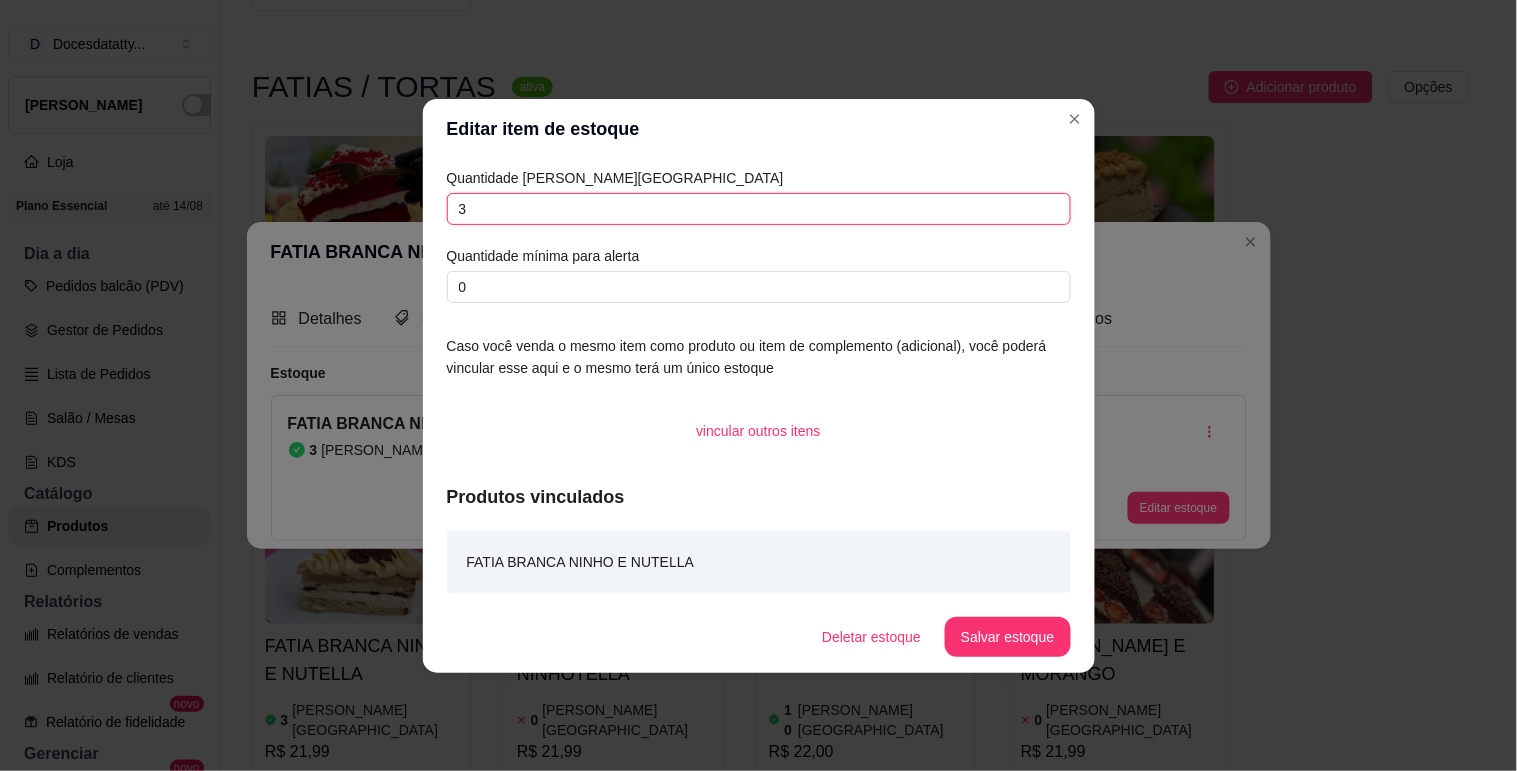 click on "3" at bounding box center (759, 209) 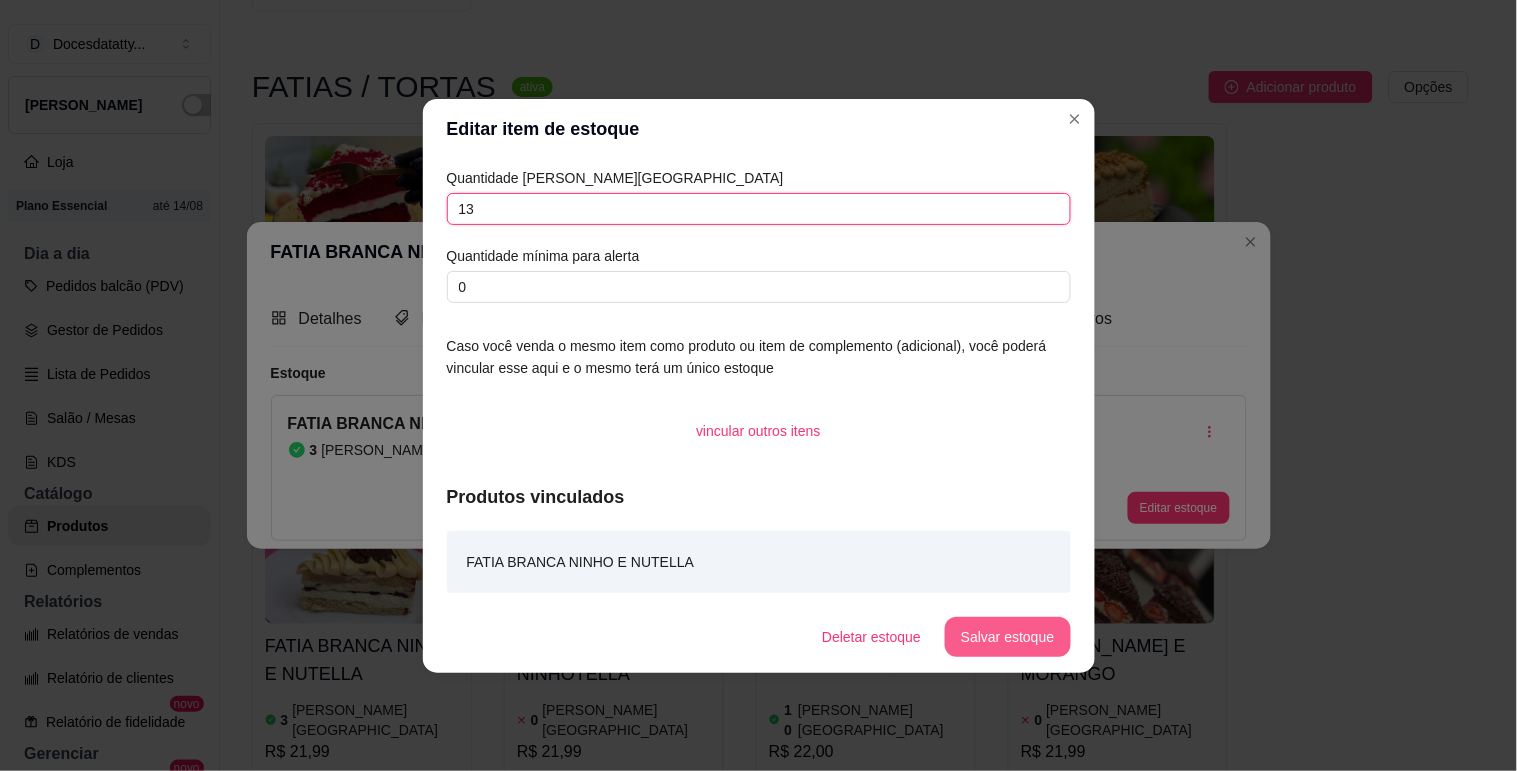 type on "13" 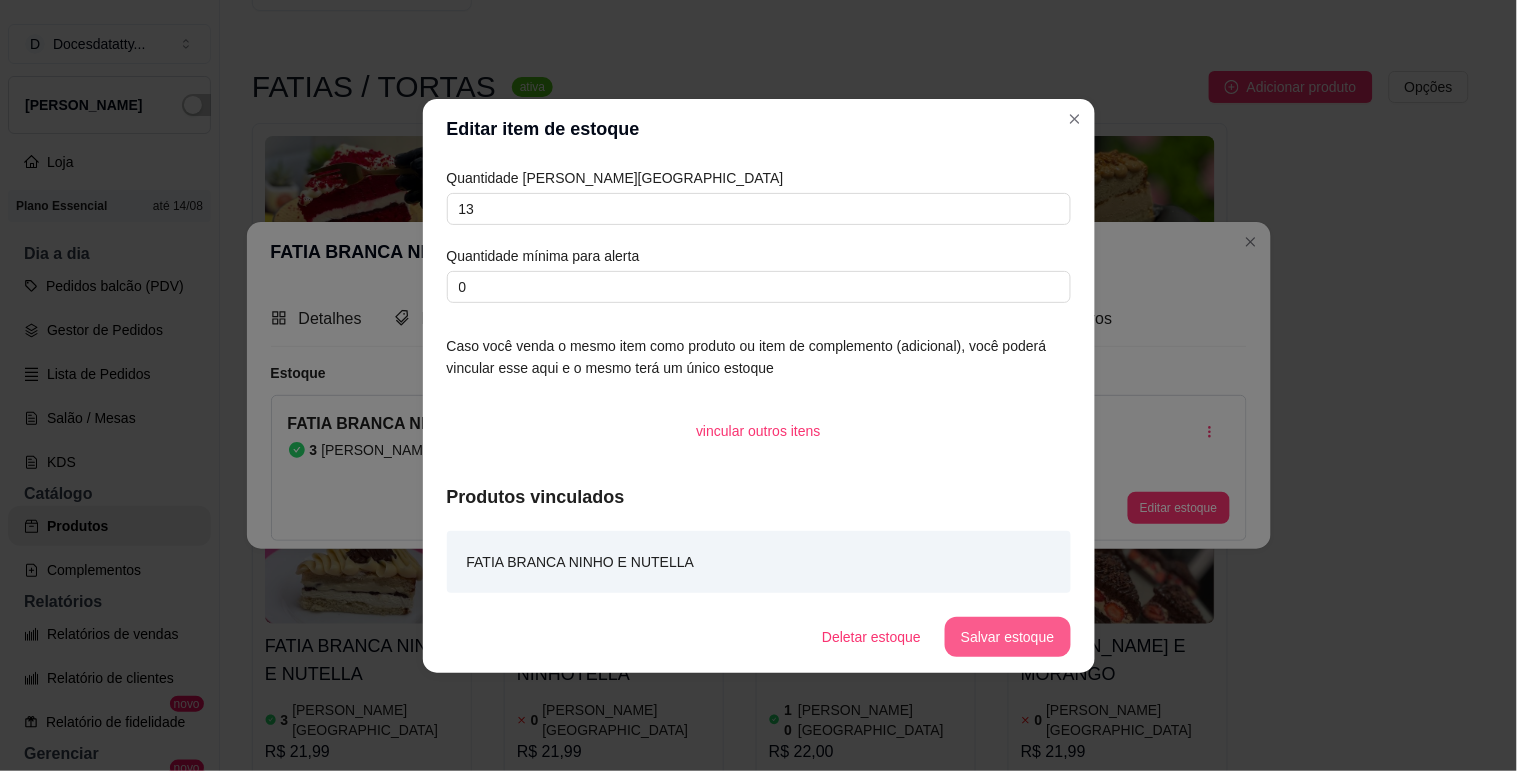 click on "Salvar estoque" at bounding box center [1007, 637] 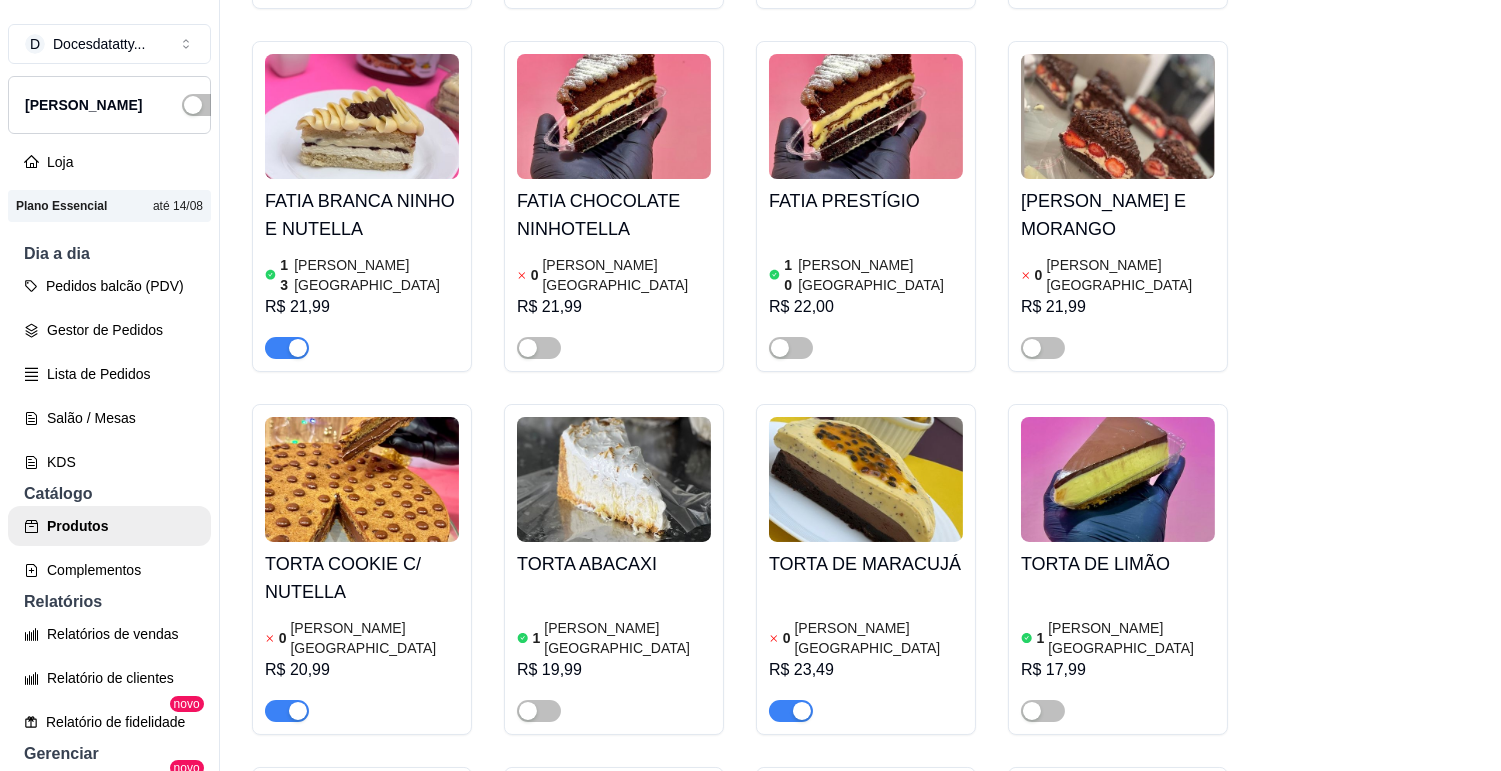 scroll, scrollTop: 2333, scrollLeft: 0, axis: vertical 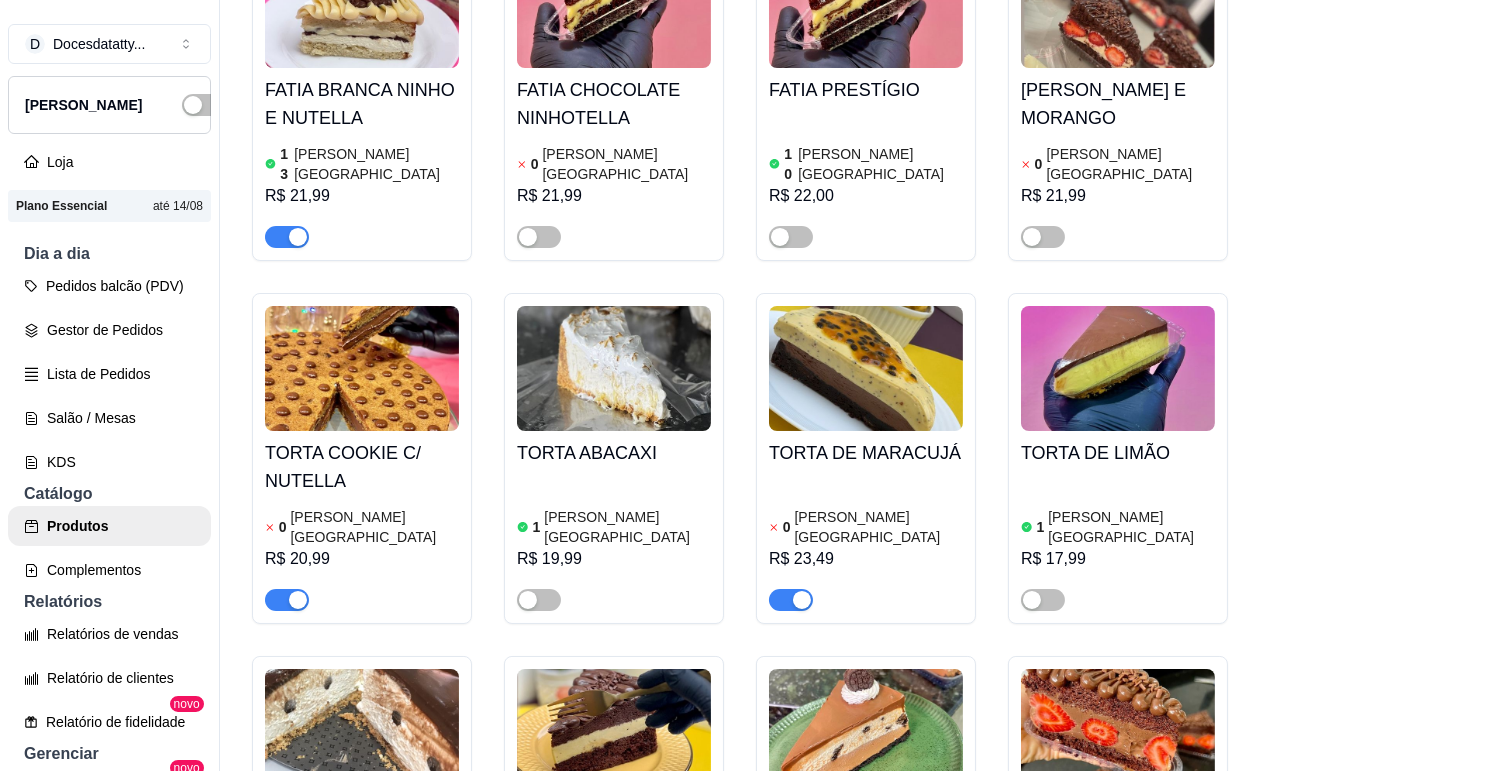 click on "TORTA COOKIE C/ NUTELLA   0 [PERSON_NAME] R$ 20,99" at bounding box center [362, 521] 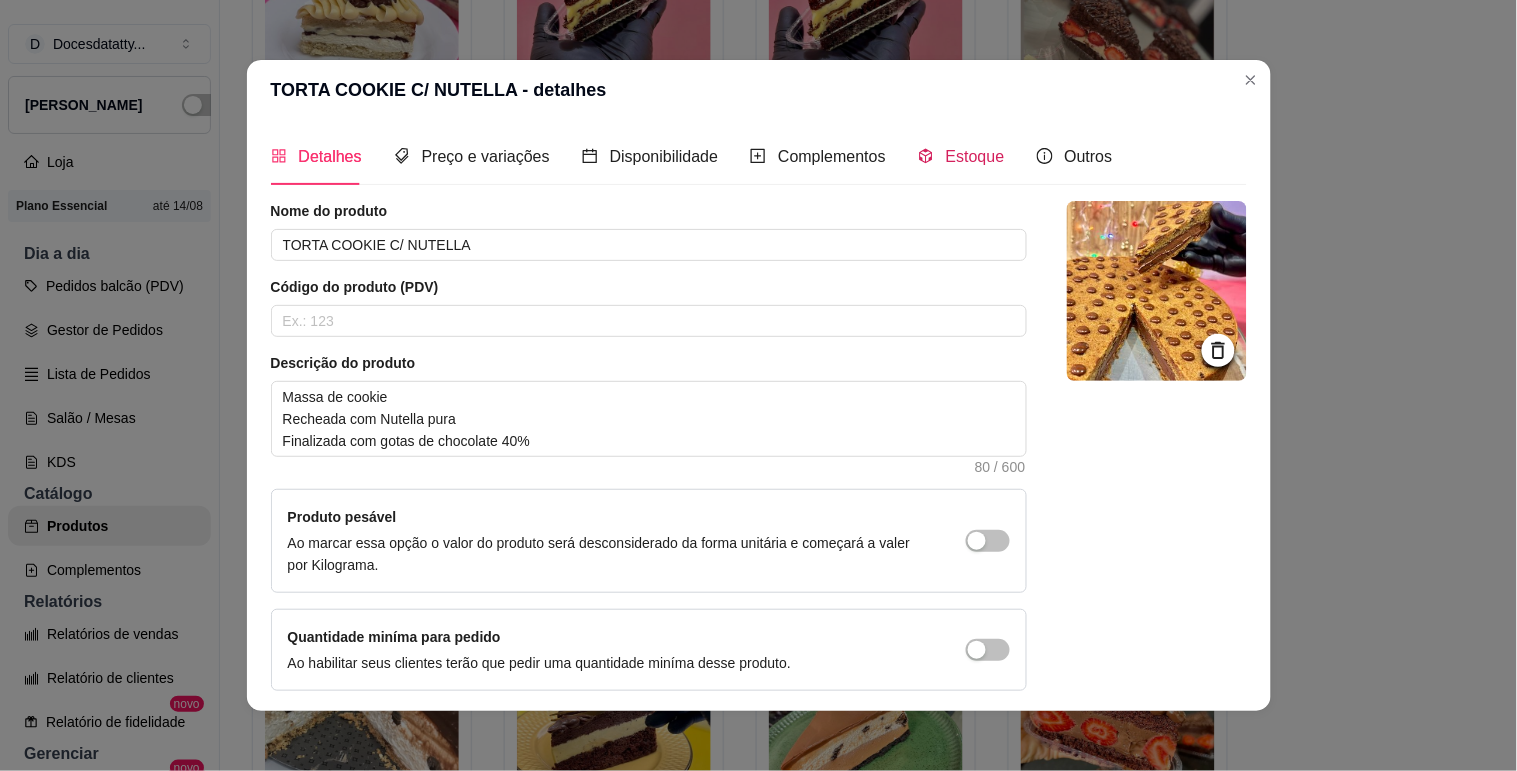 click on "Estoque" at bounding box center [975, 156] 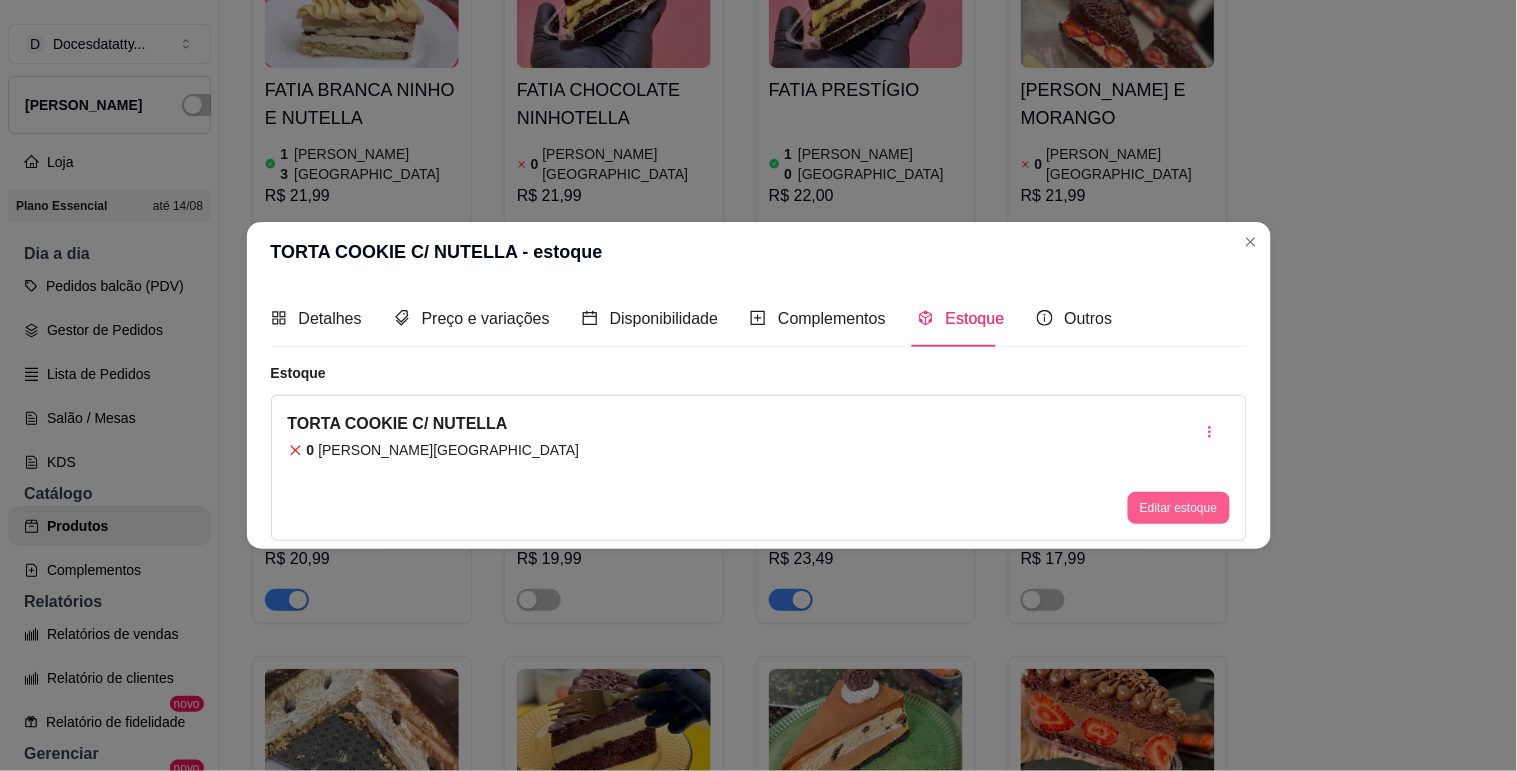click on "Editar estoque" at bounding box center (1178, 508) 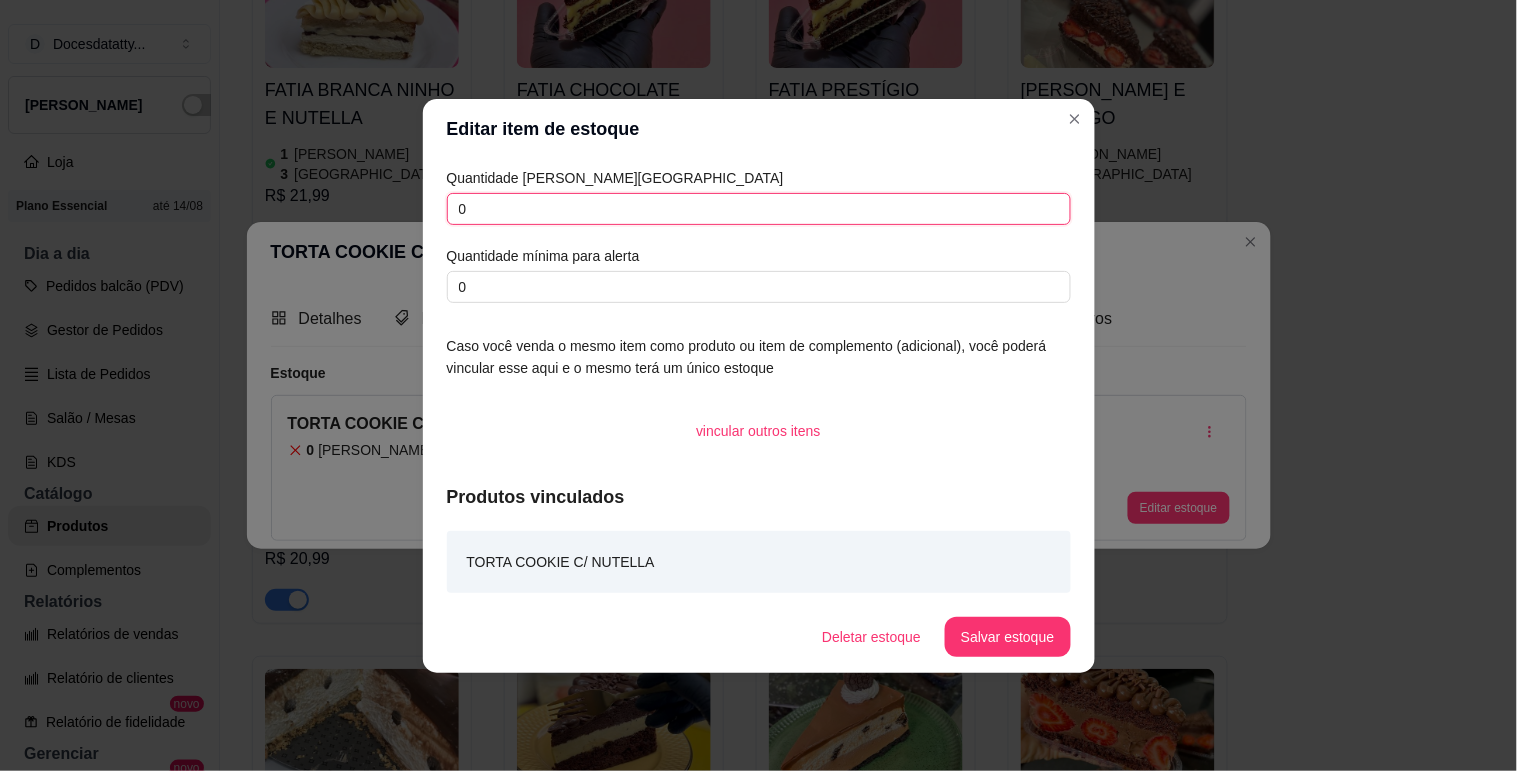 click on "0" at bounding box center [759, 209] 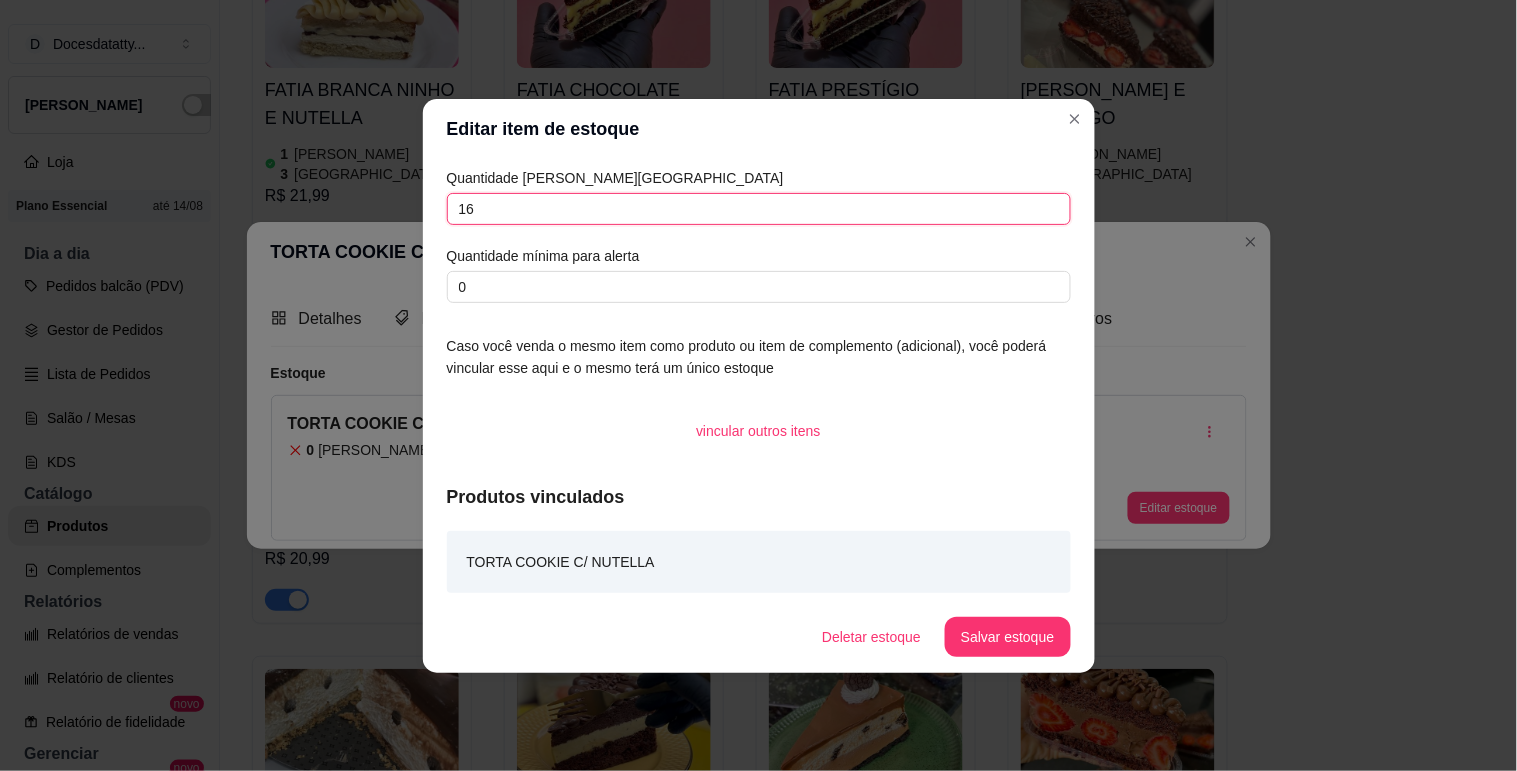 type on "16" 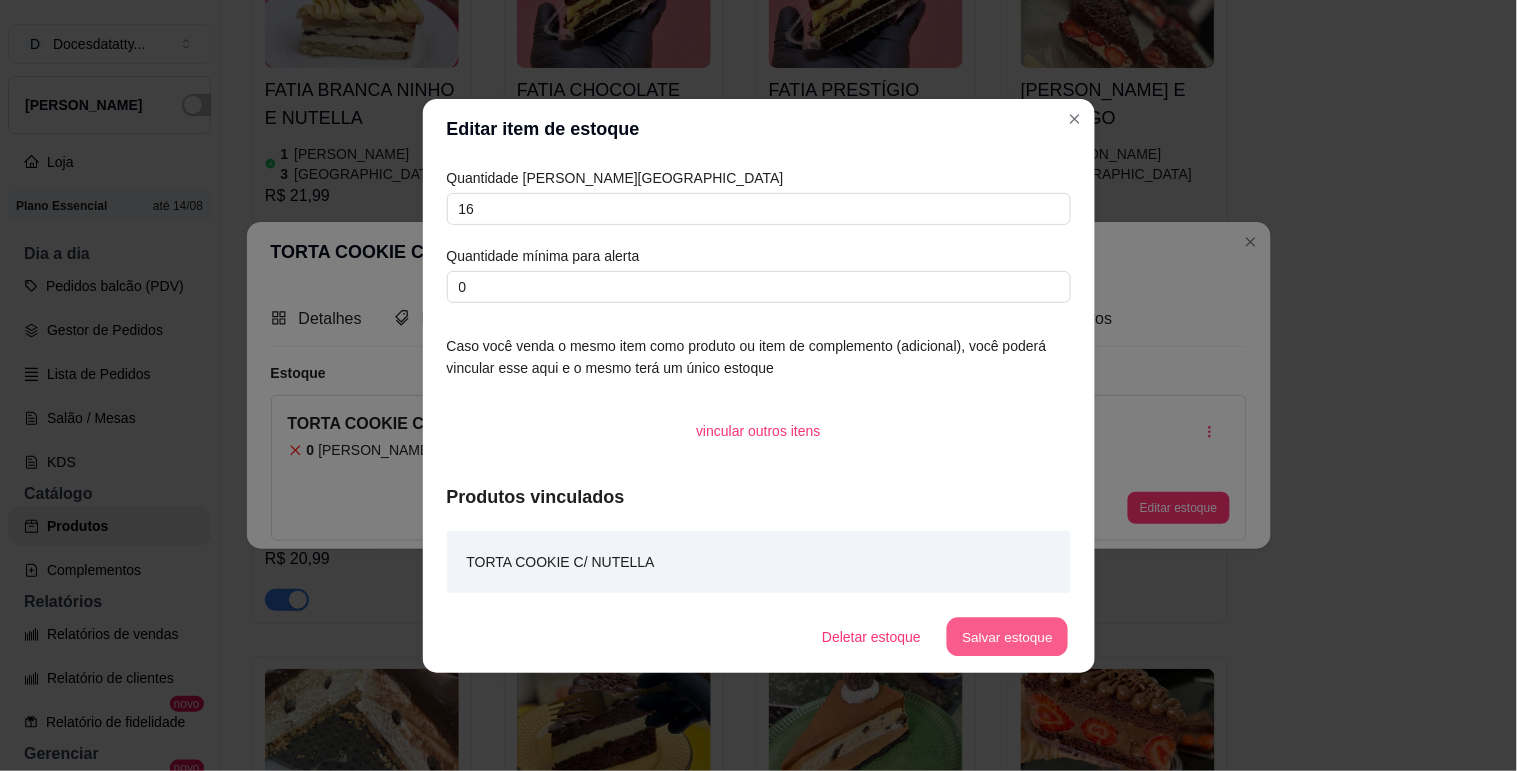 click on "Salvar estoque" at bounding box center (1008, 636) 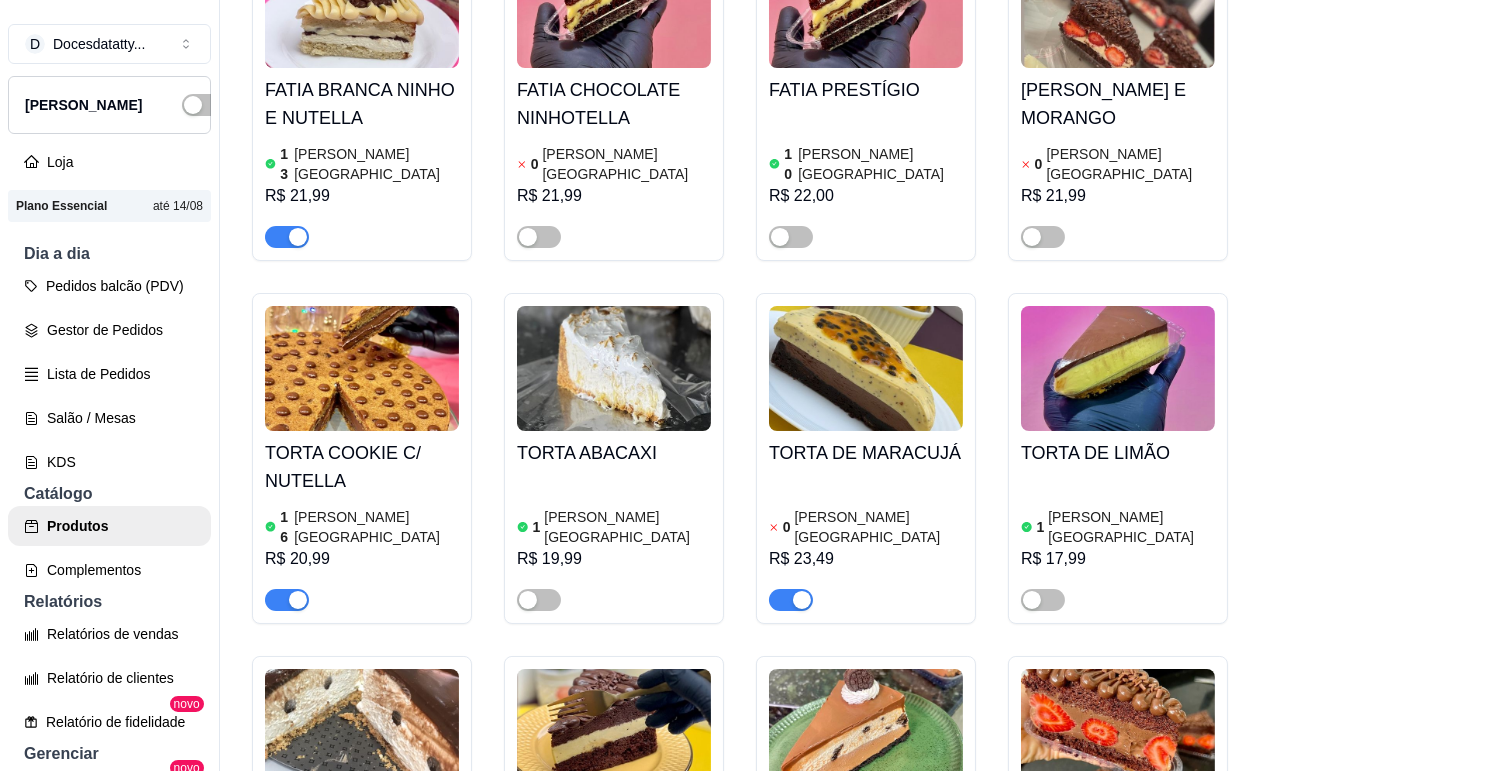 click on "TORTA DE MARACUJÁ" at bounding box center (866, 453) 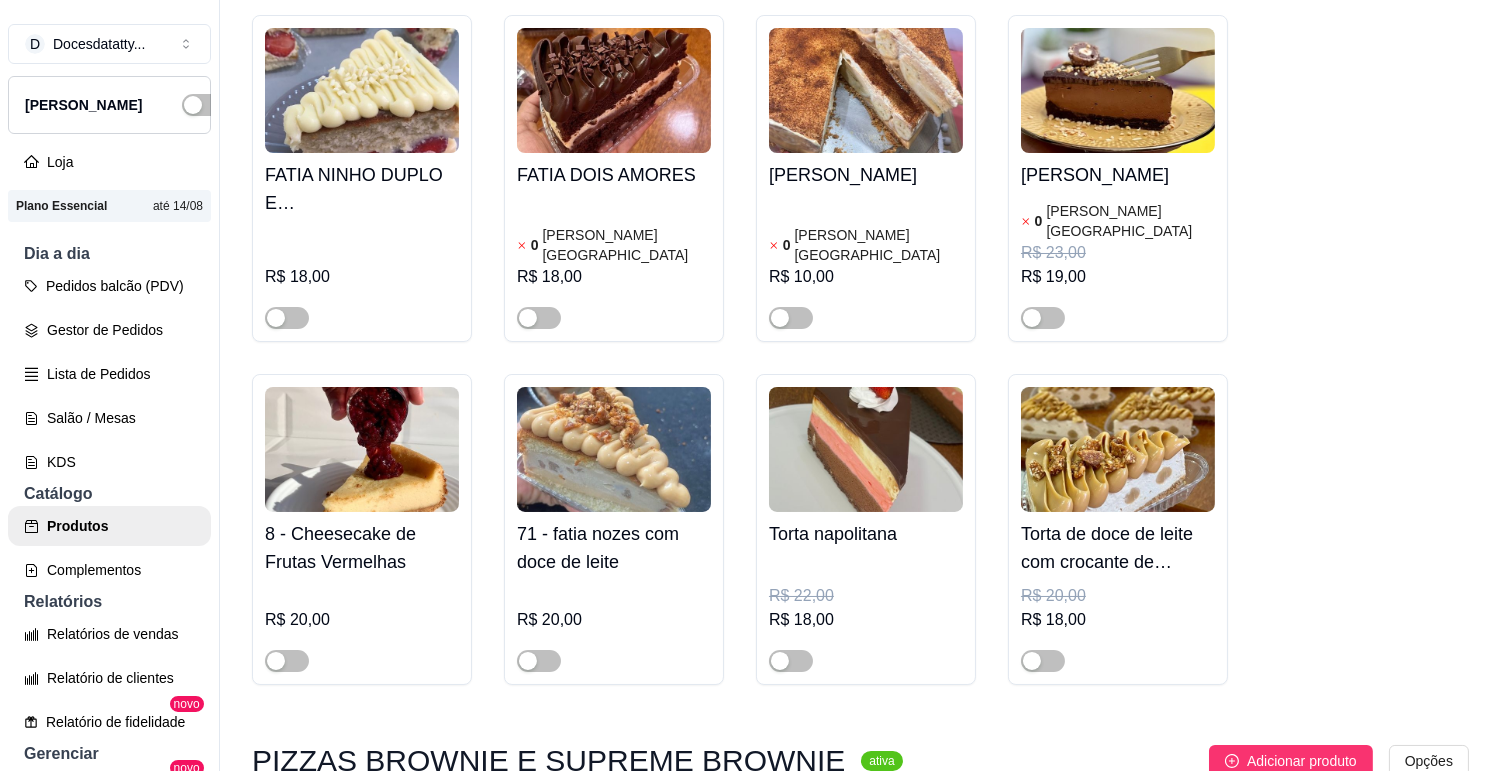 scroll, scrollTop: 3777, scrollLeft: 0, axis: vertical 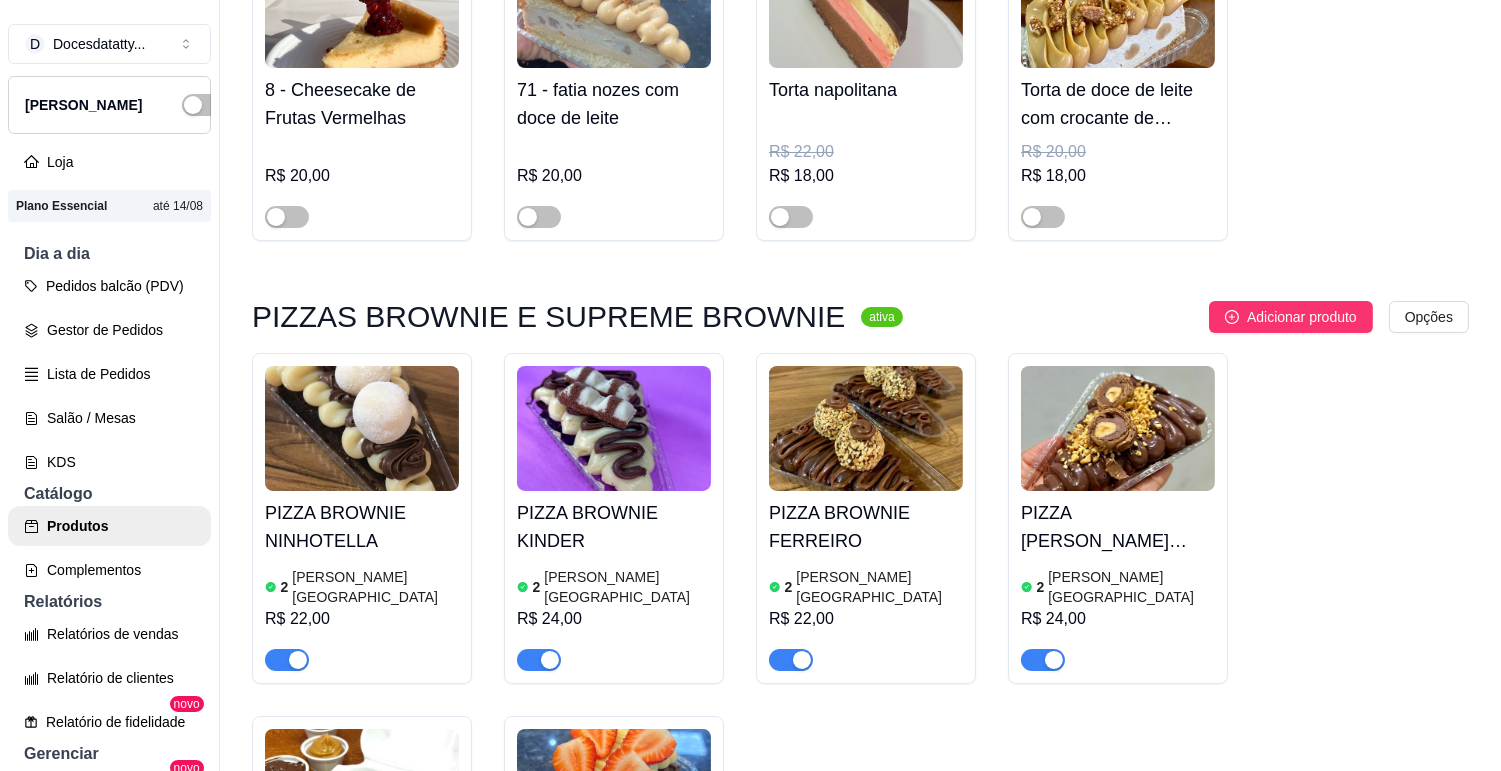 click at bounding box center (362, 428) 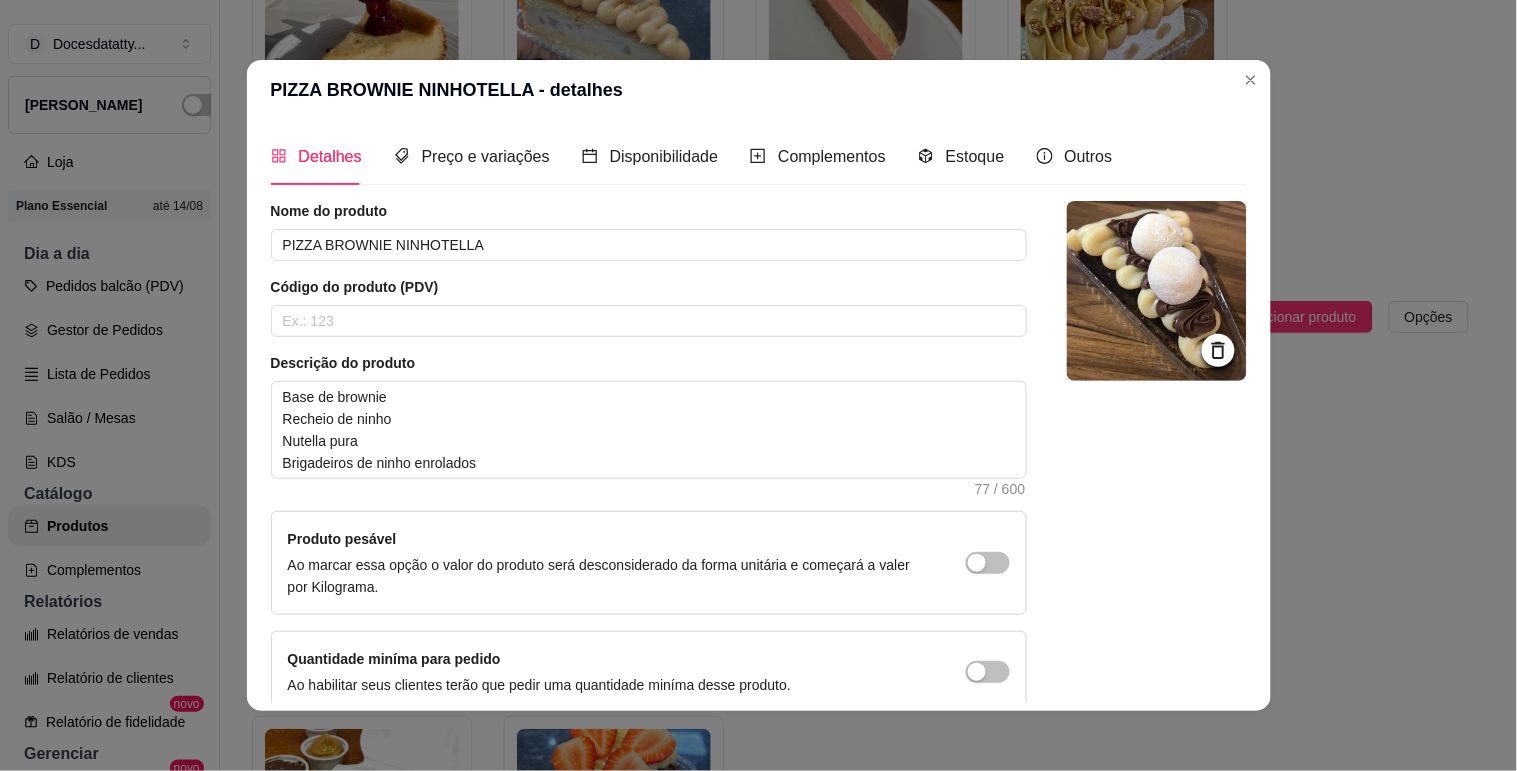 click on "Detalhes Preço e variações Disponibilidade Complementos Estoque Outros" at bounding box center (692, 156) 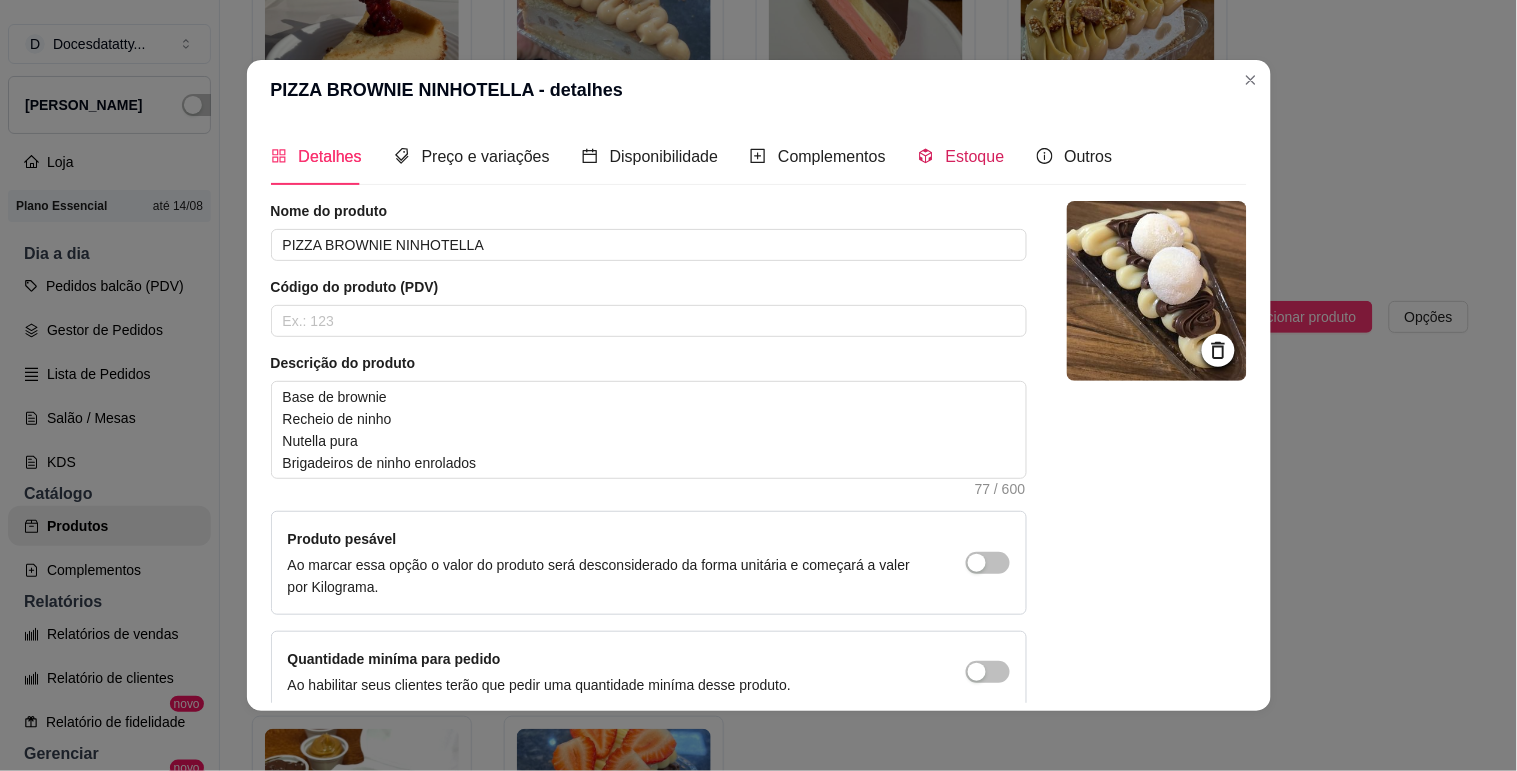 click 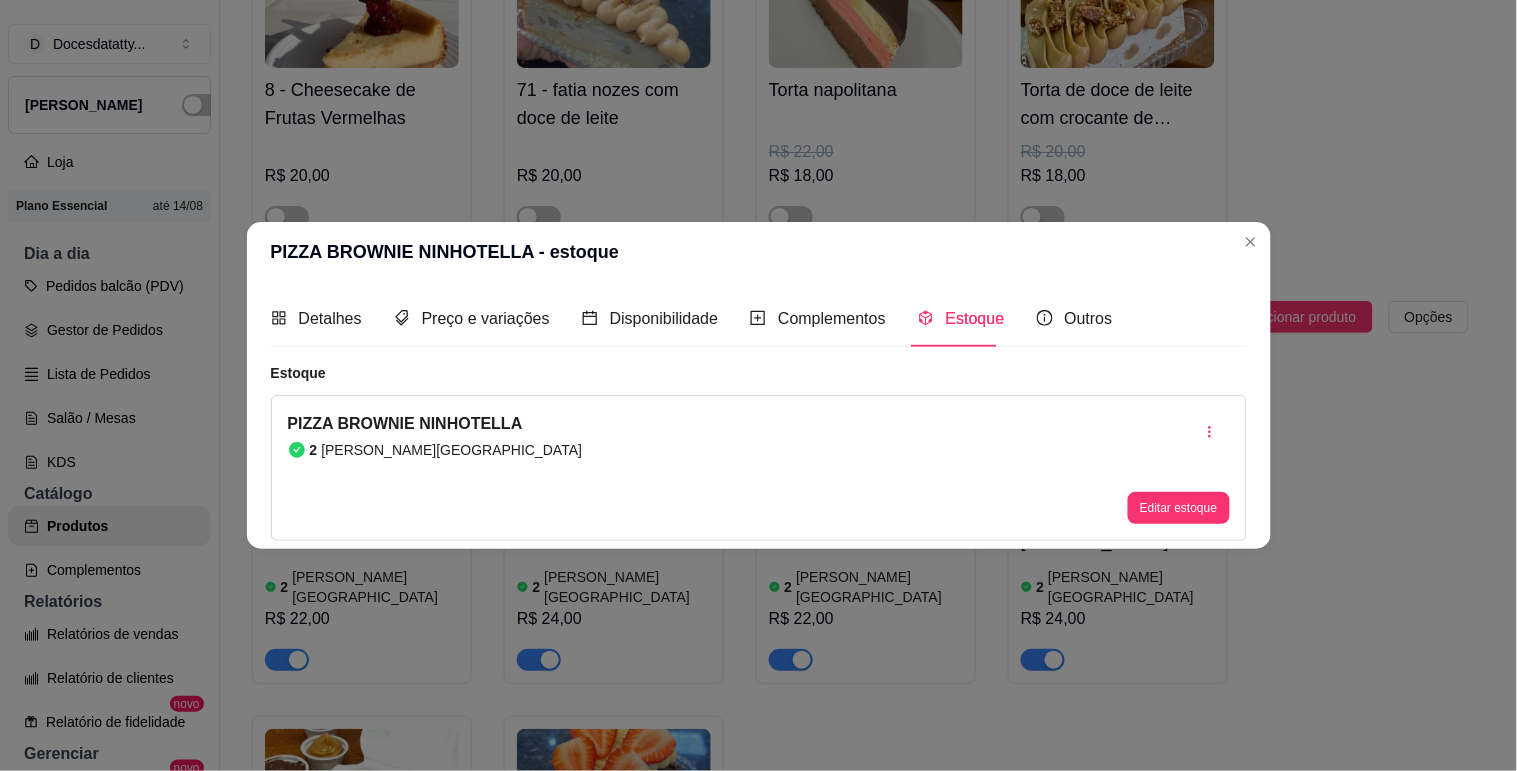 type 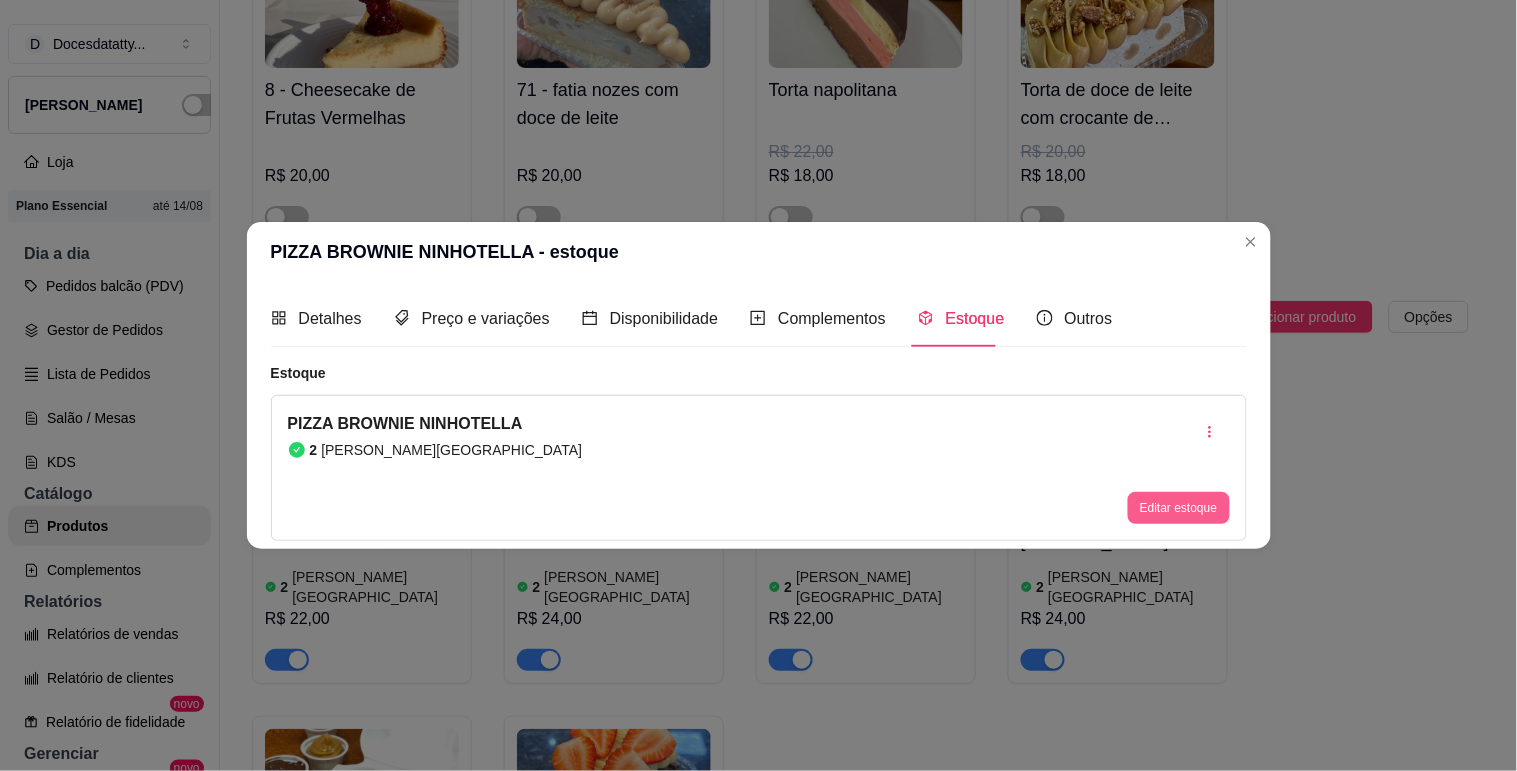 click on "Editar estoque" at bounding box center (1178, 508) 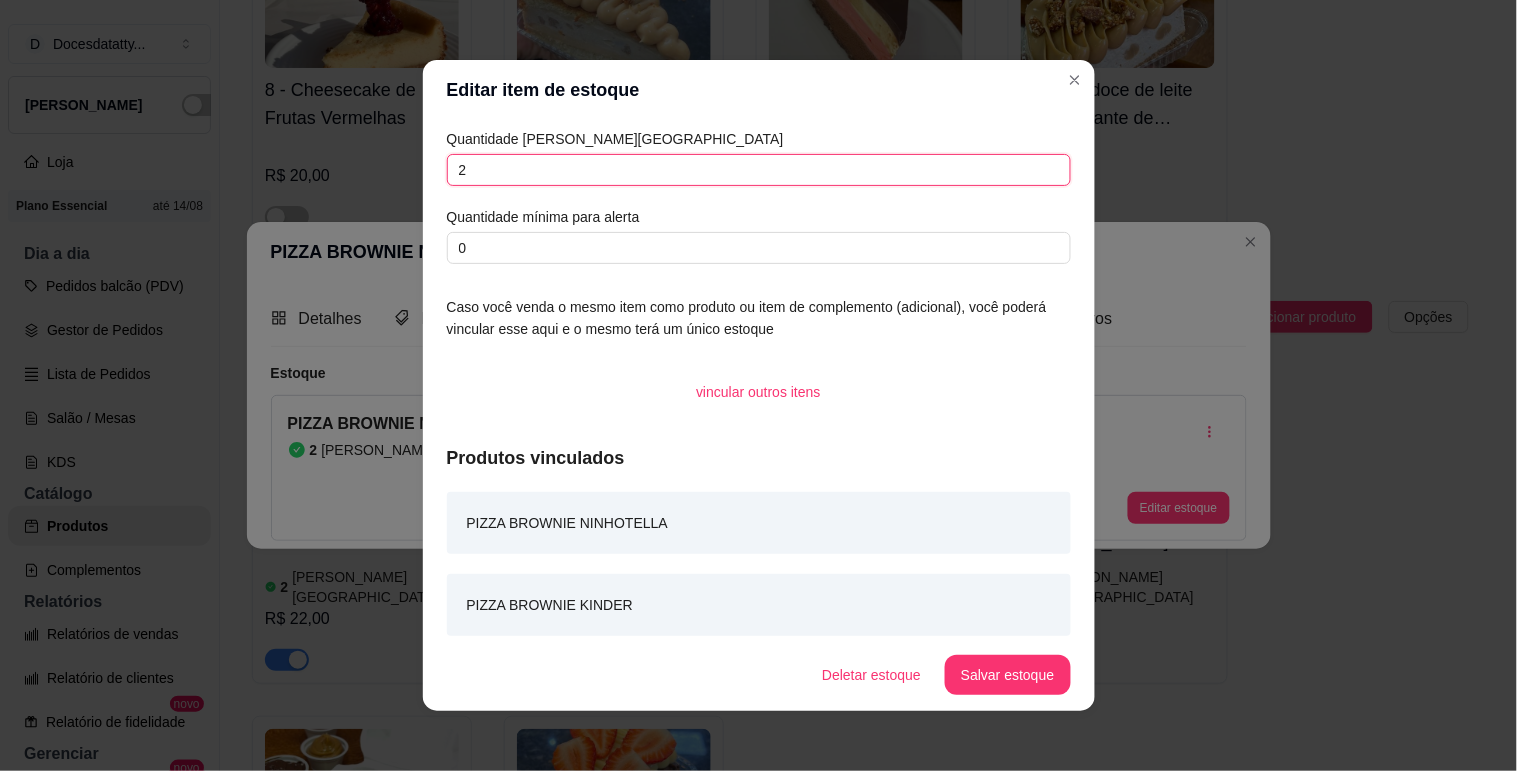 click on "2" at bounding box center (759, 170) 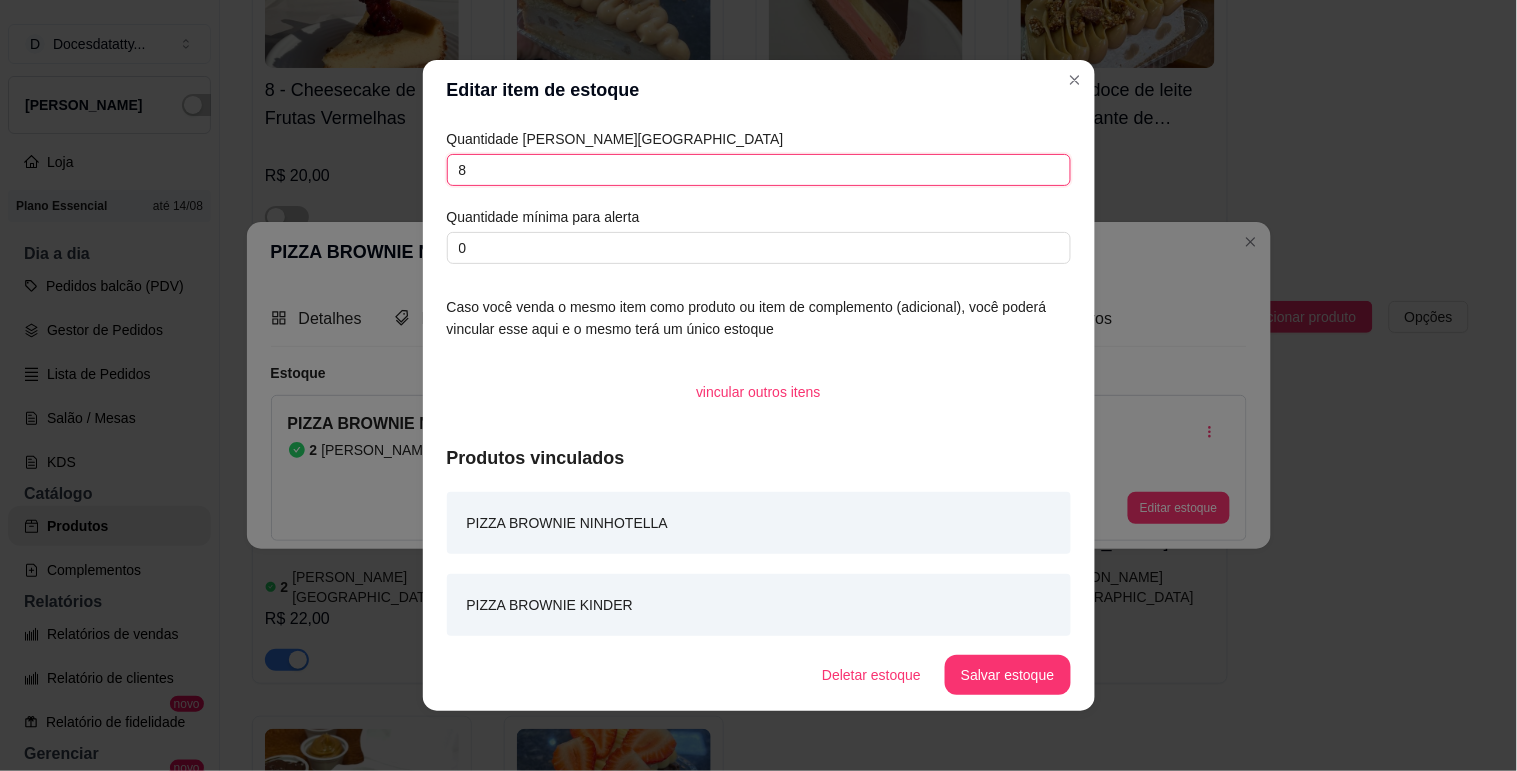 type on "8" 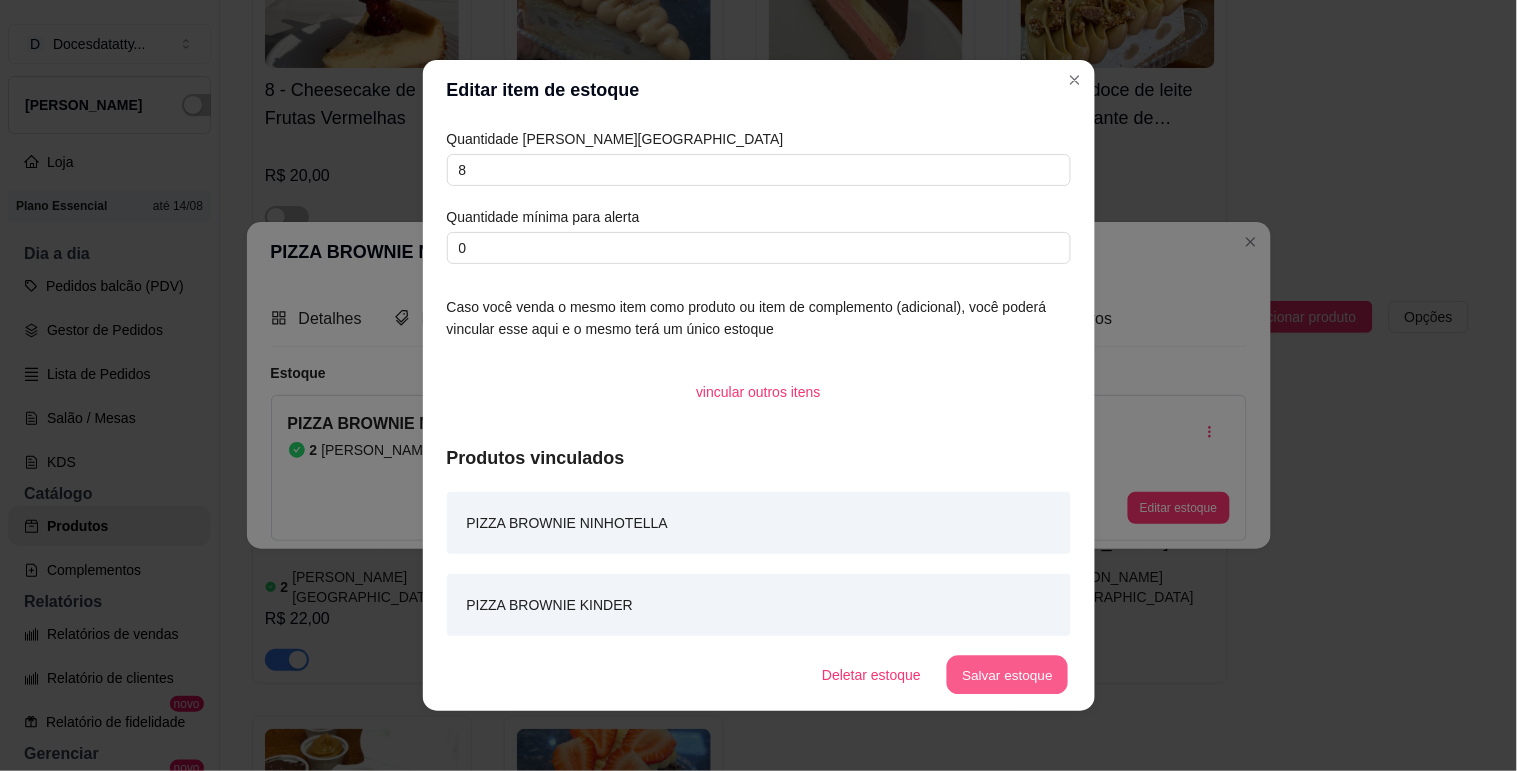 click on "Salvar estoque" at bounding box center (1008, 675) 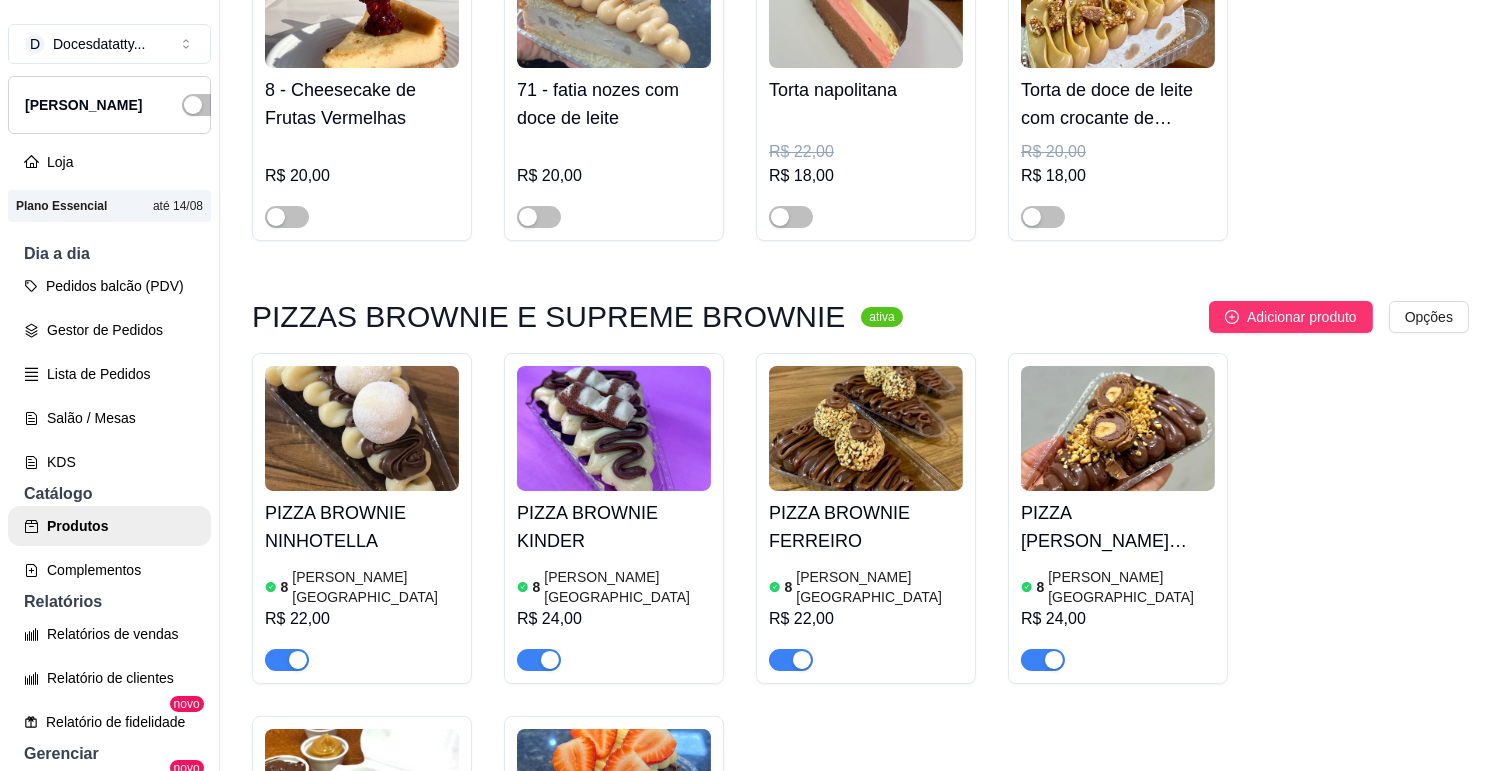 scroll, scrollTop: 4000, scrollLeft: 0, axis: vertical 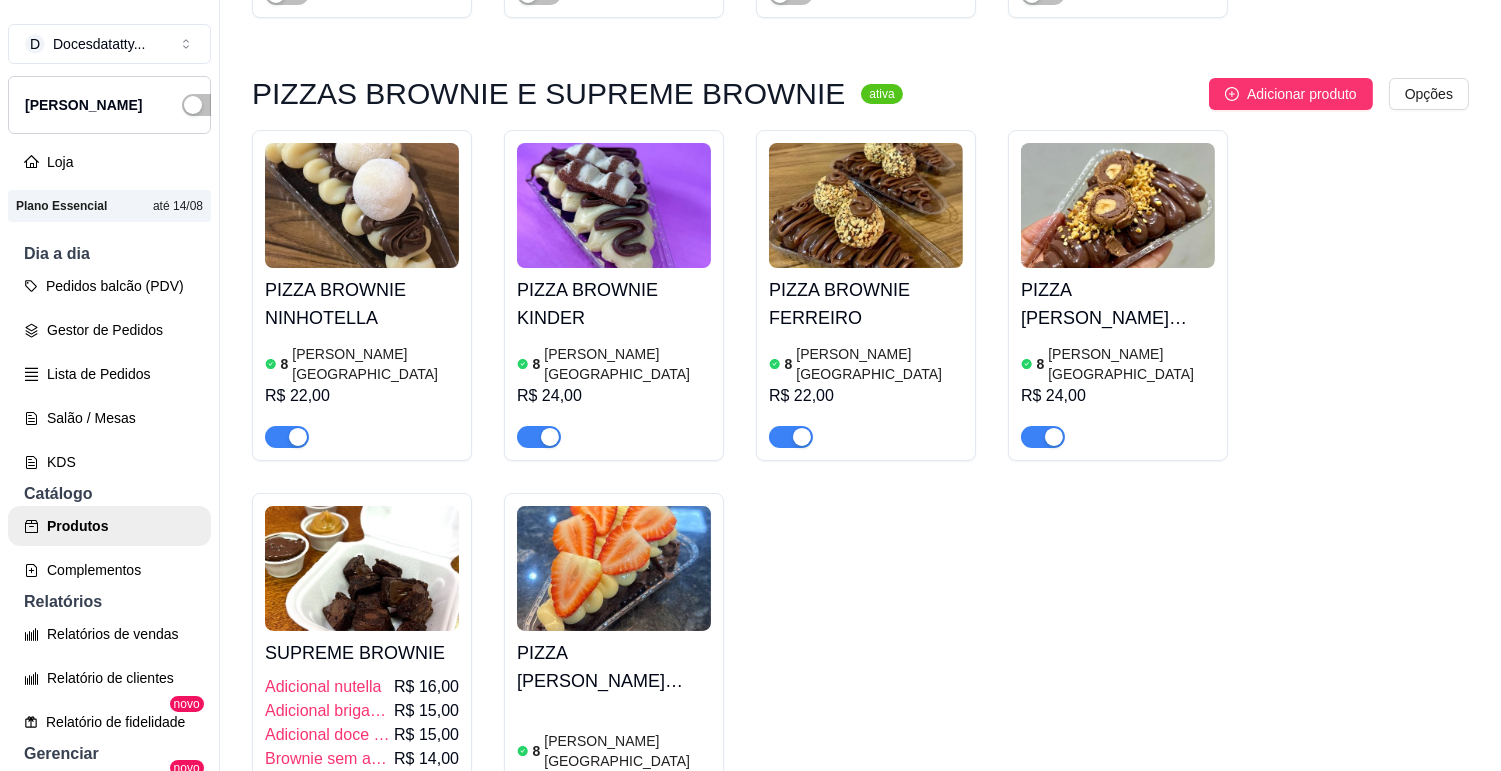 click at bounding box center (539, 824) 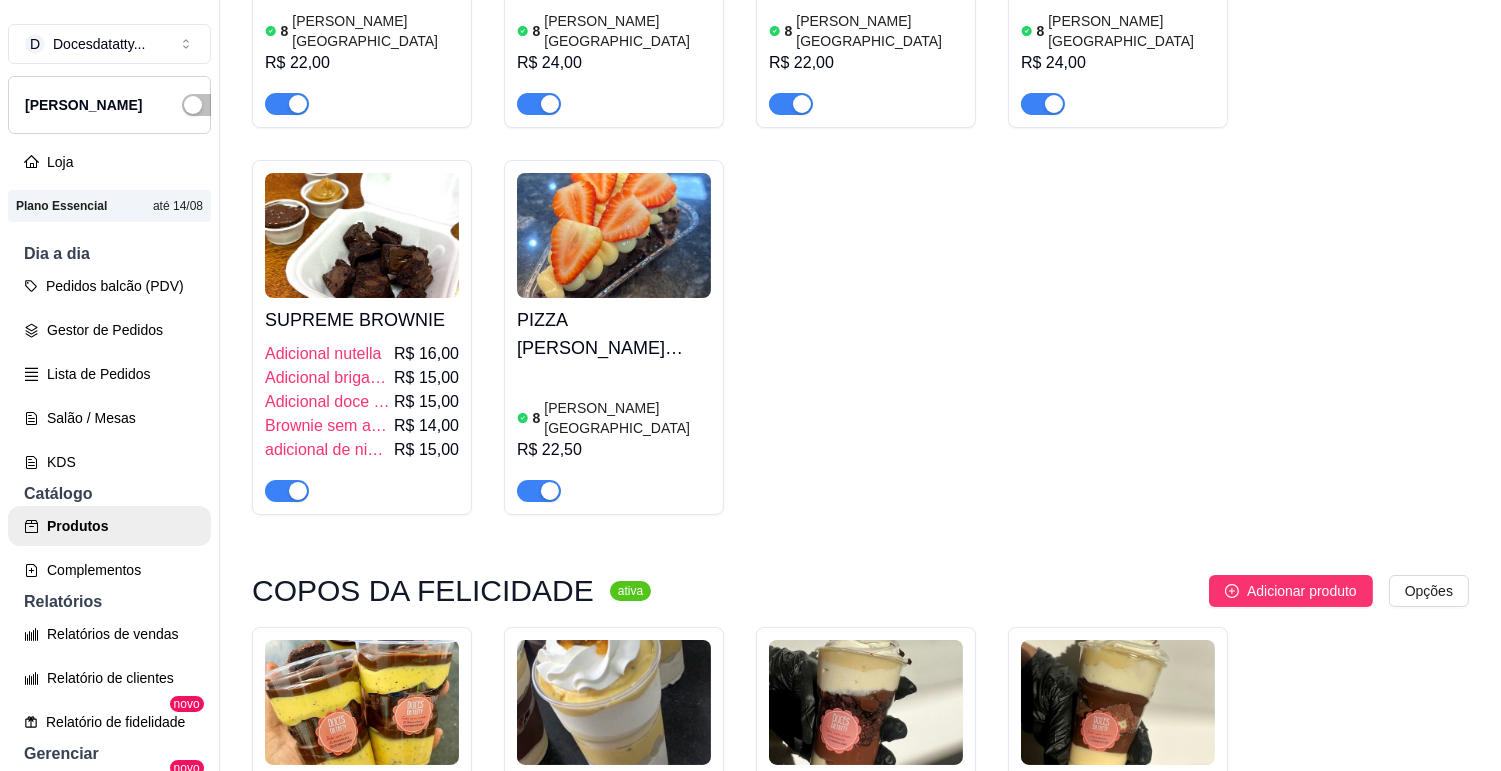 scroll, scrollTop: 4555, scrollLeft: 0, axis: vertical 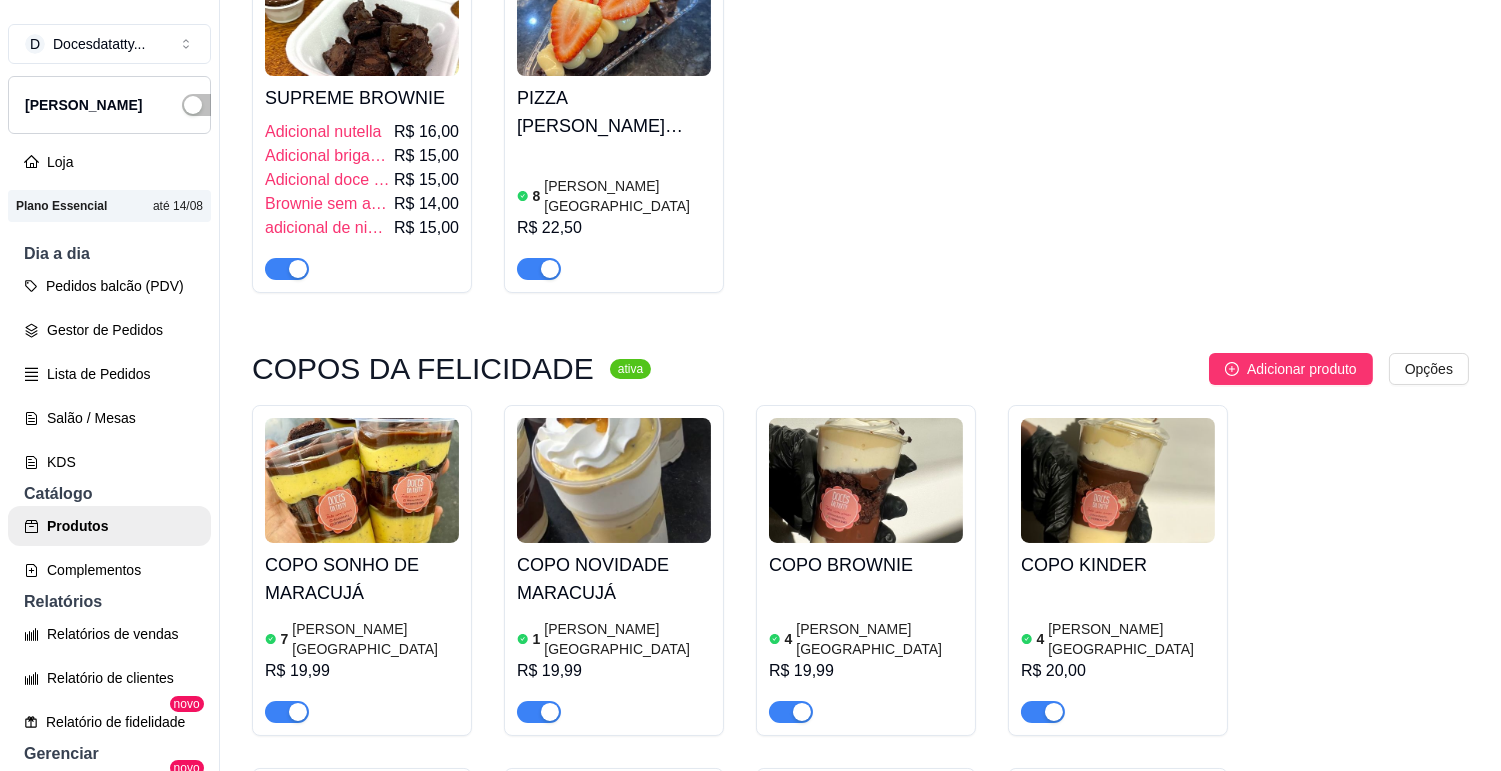 click on "COPO NOVIDADE MARACUJÁ" at bounding box center [614, 579] 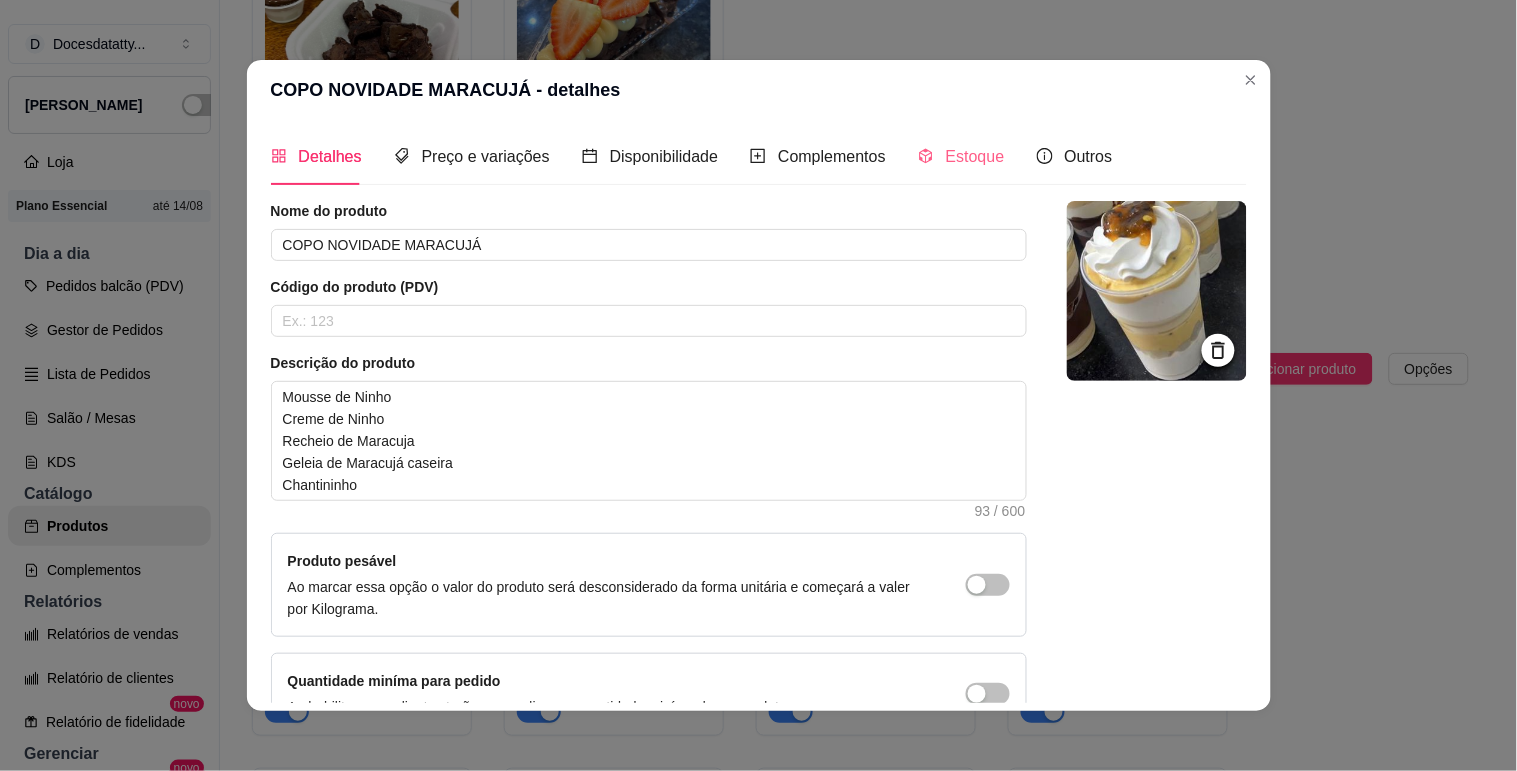 click on "Estoque" at bounding box center [961, 156] 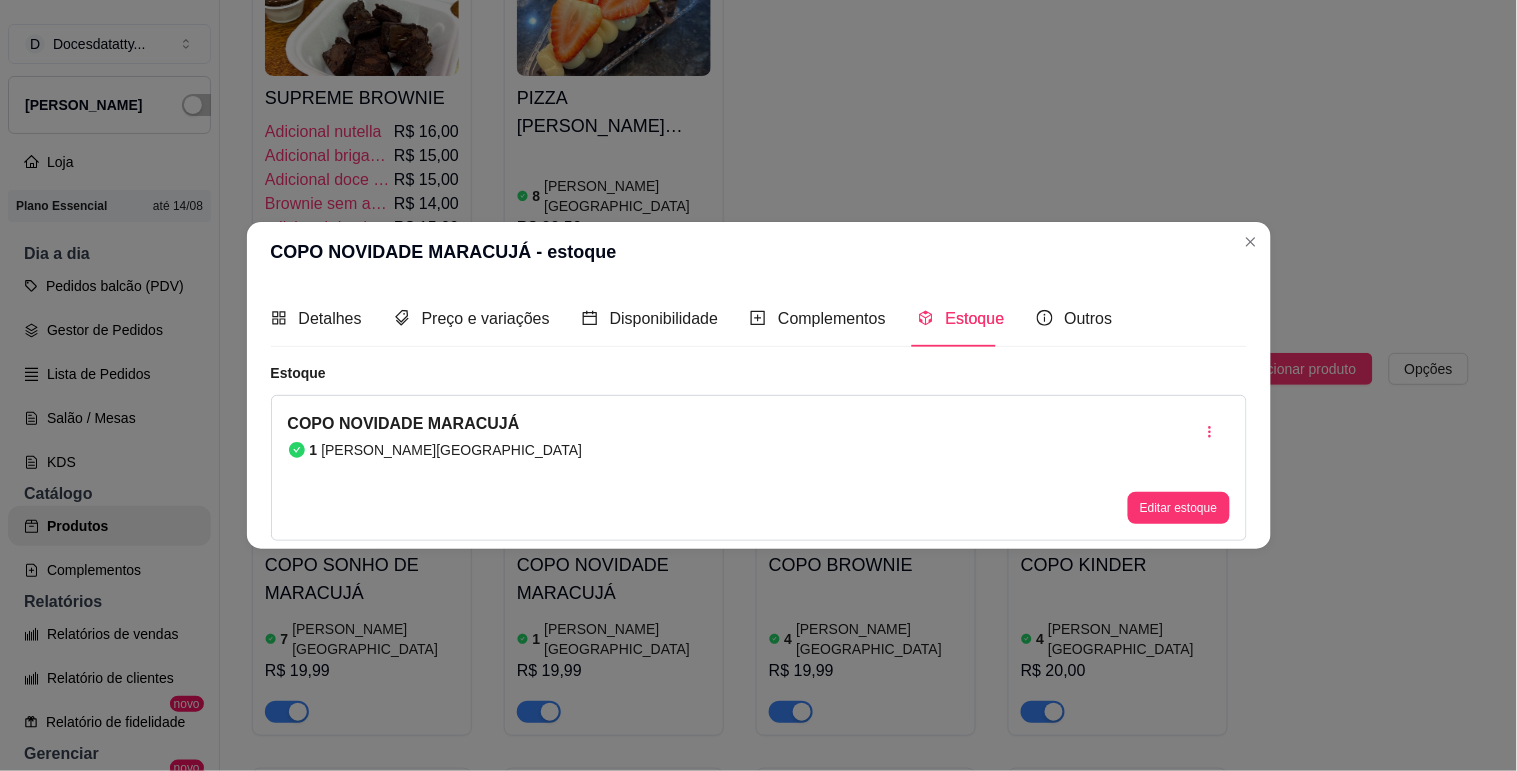 type 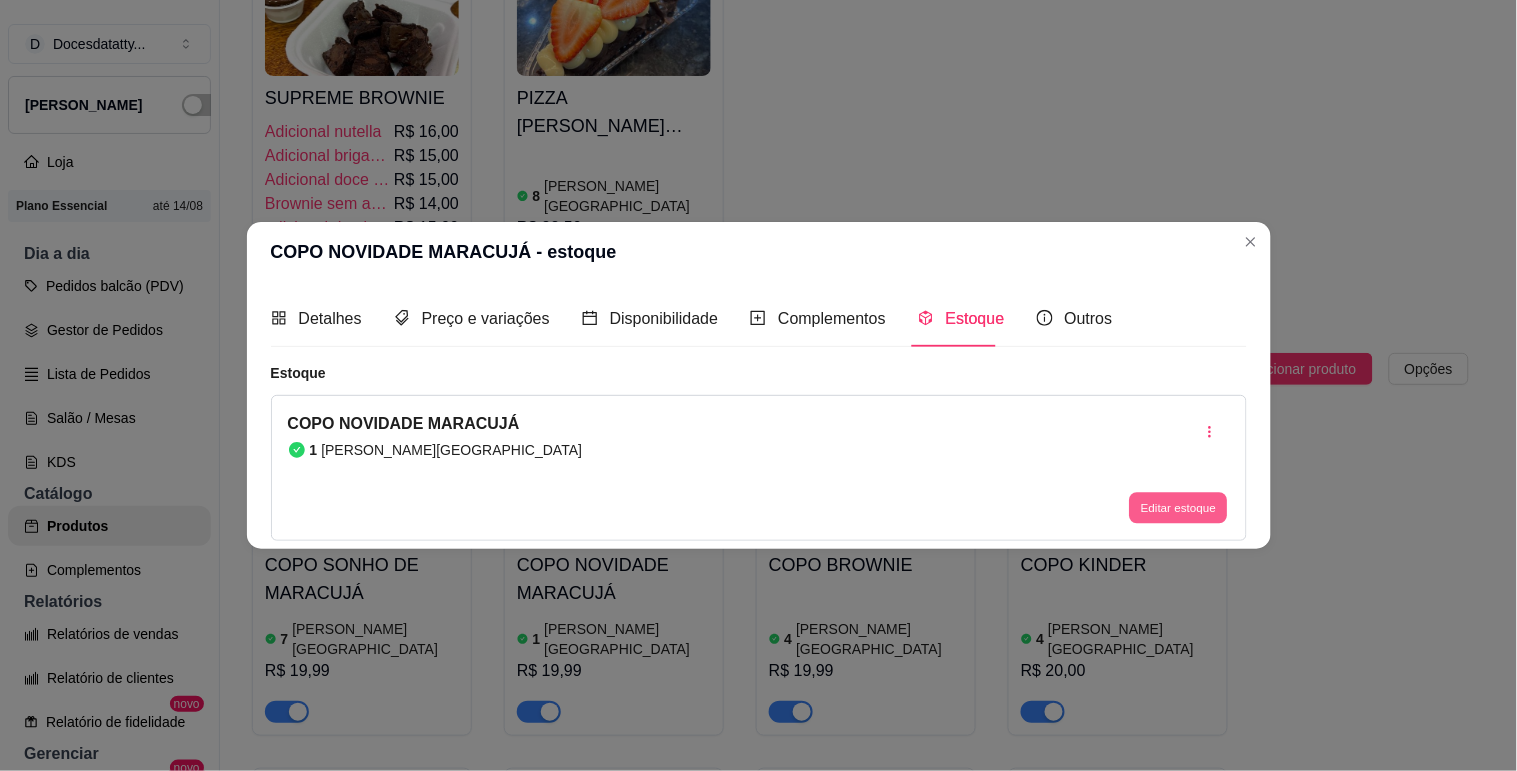 click on "Editar estoque" at bounding box center [1179, 508] 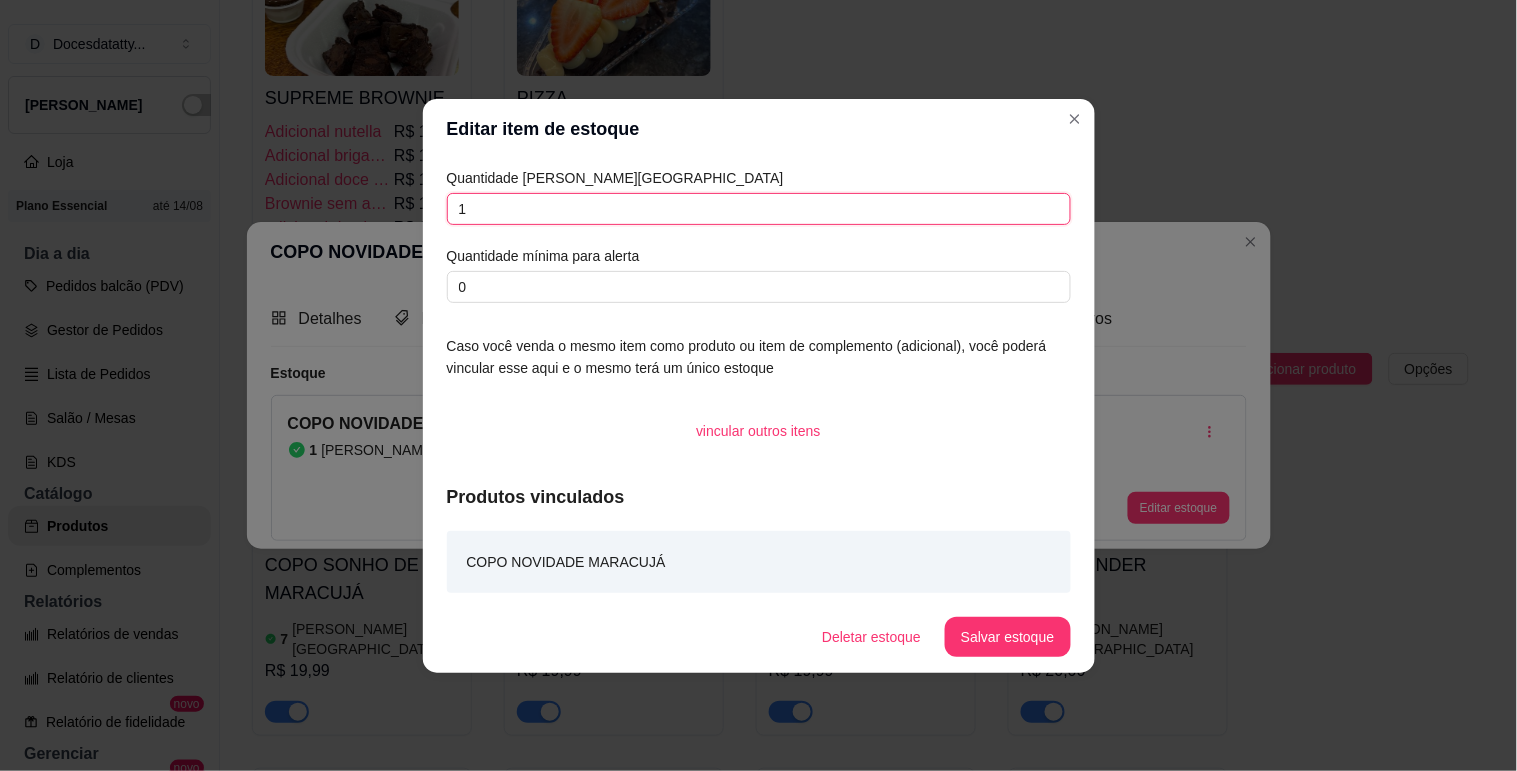 click on "1" at bounding box center [759, 209] 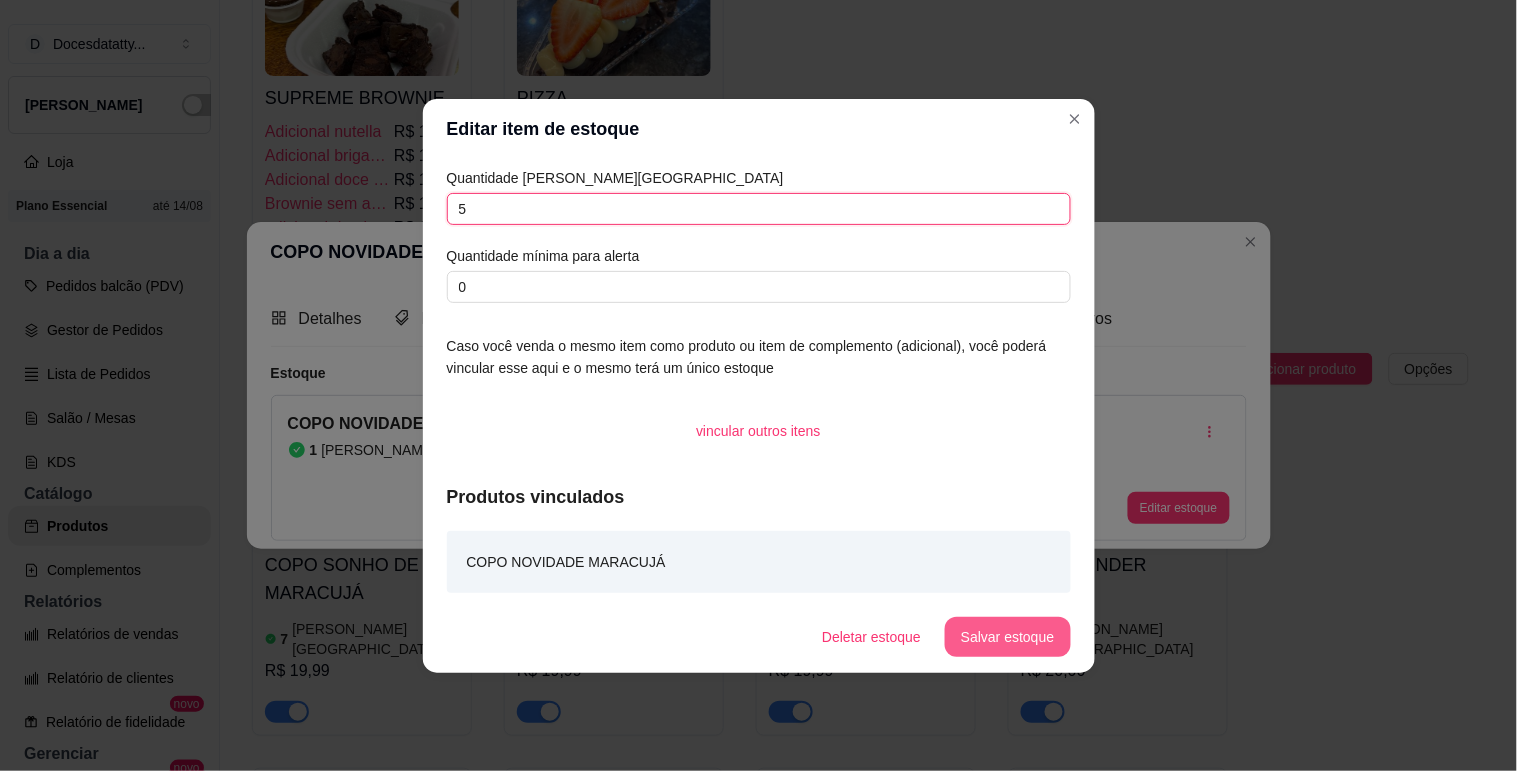 type on "5" 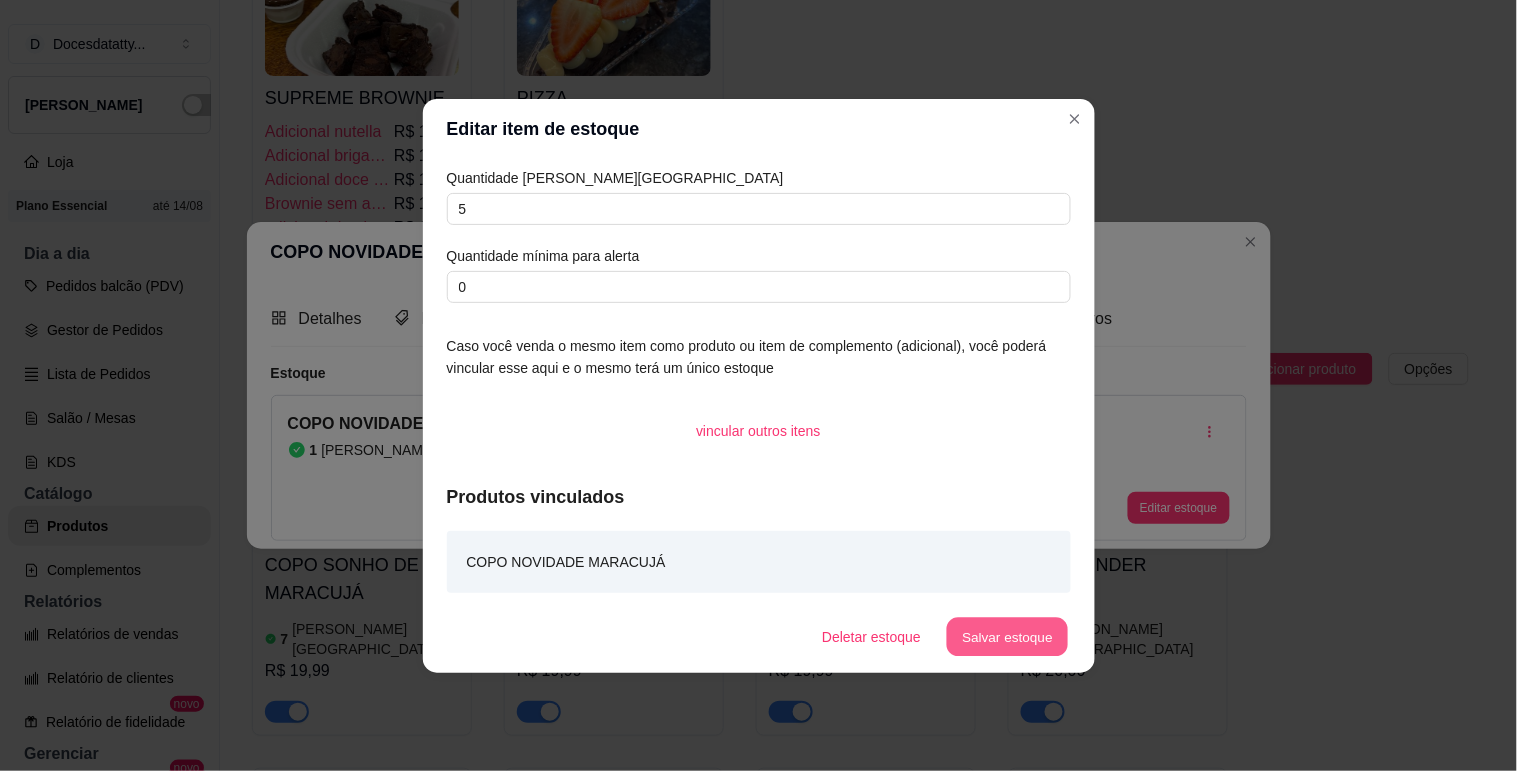 click on "Salvar estoque" at bounding box center [1008, 636] 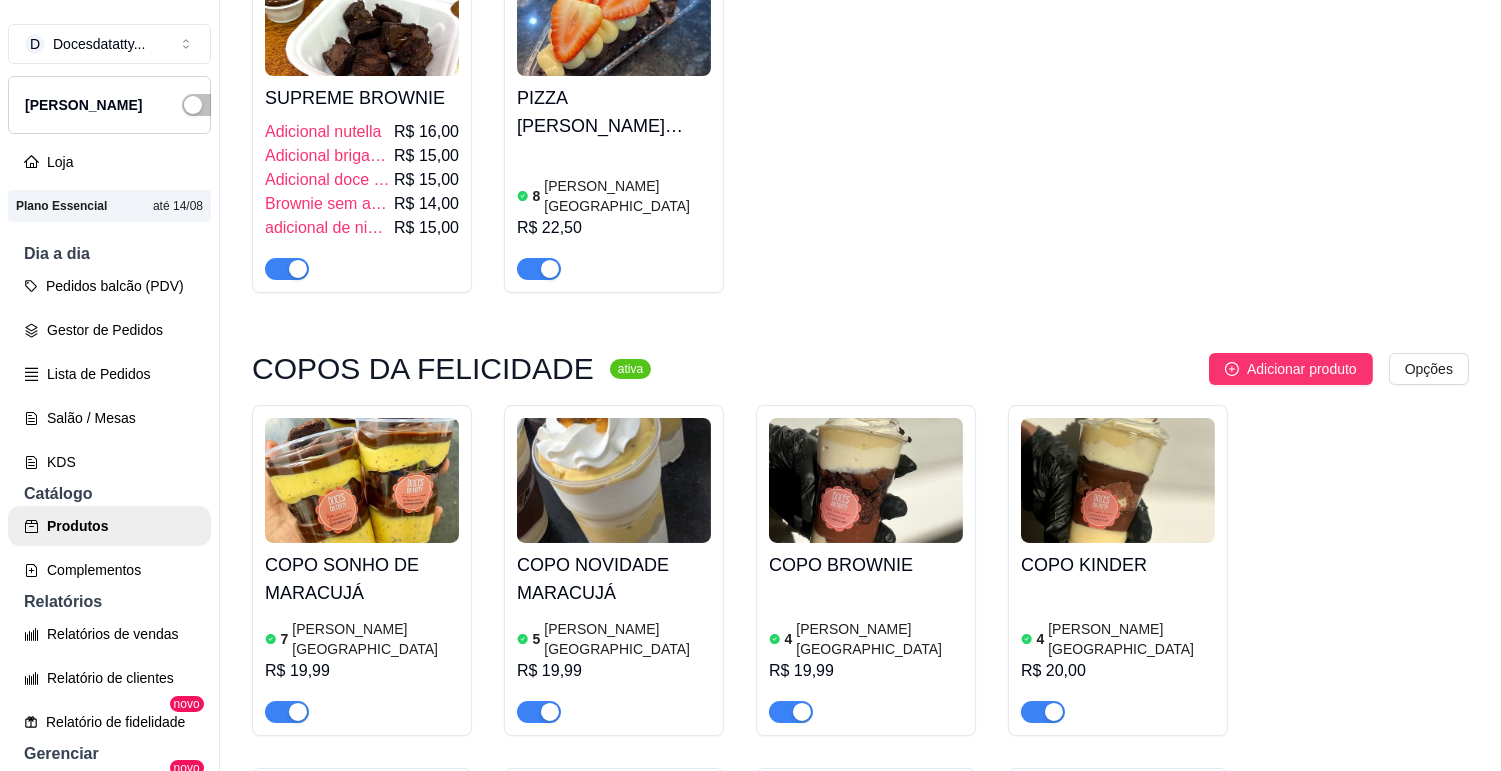 click on "4 [PERSON_NAME] R$ 19,99" at bounding box center (866, 655) 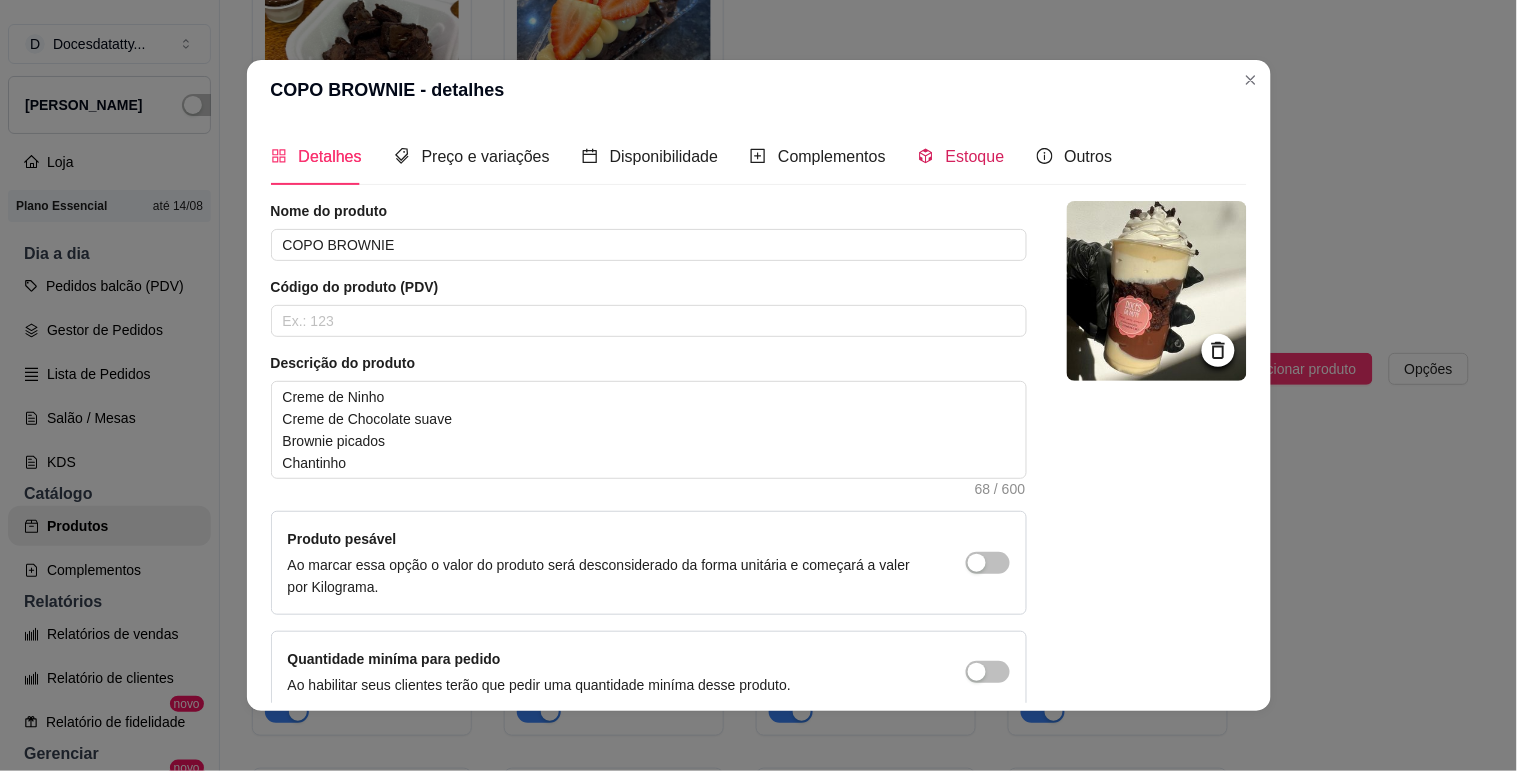 click on "Estoque" at bounding box center (975, 156) 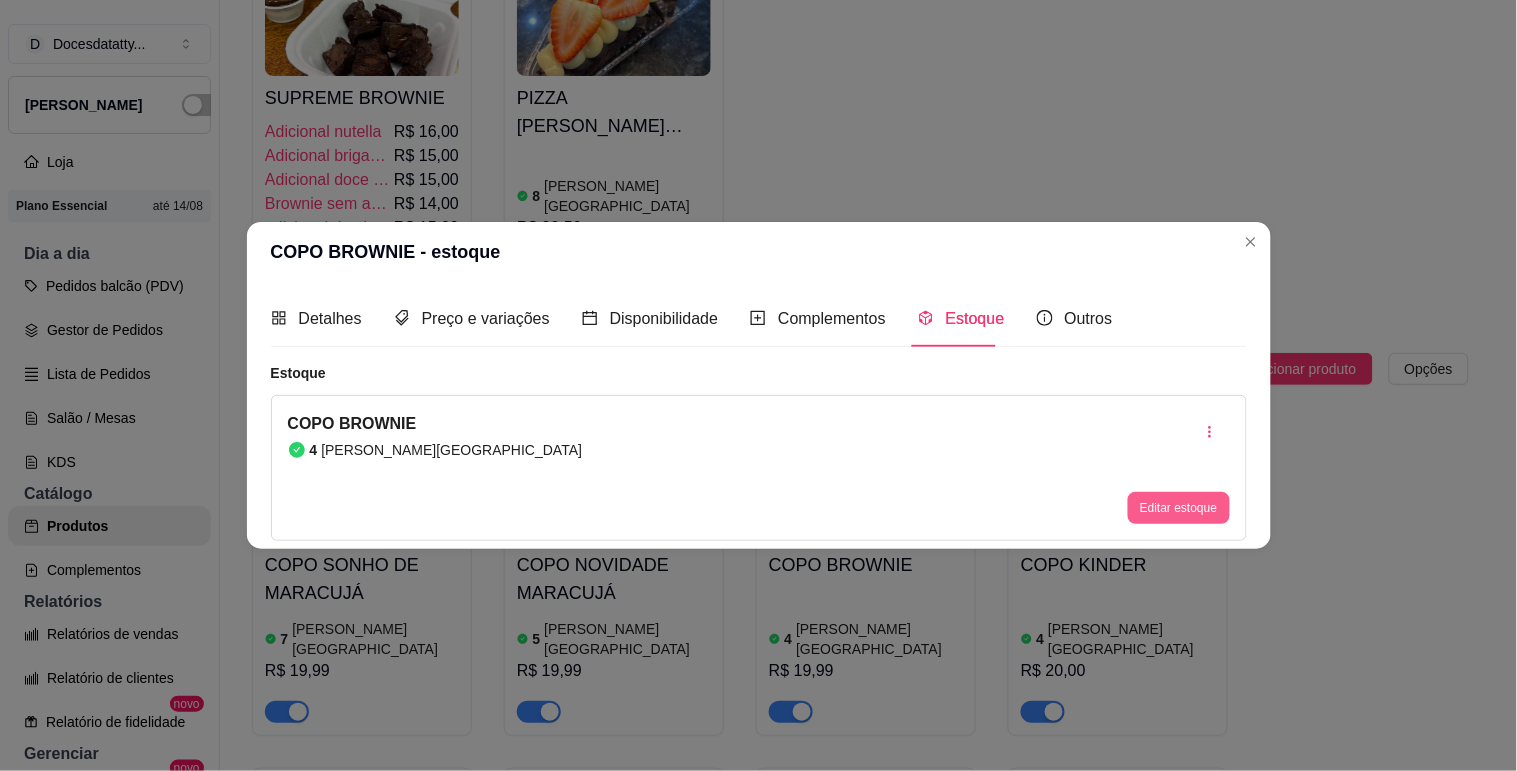 click on "Editar estoque" at bounding box center (1178, 508) 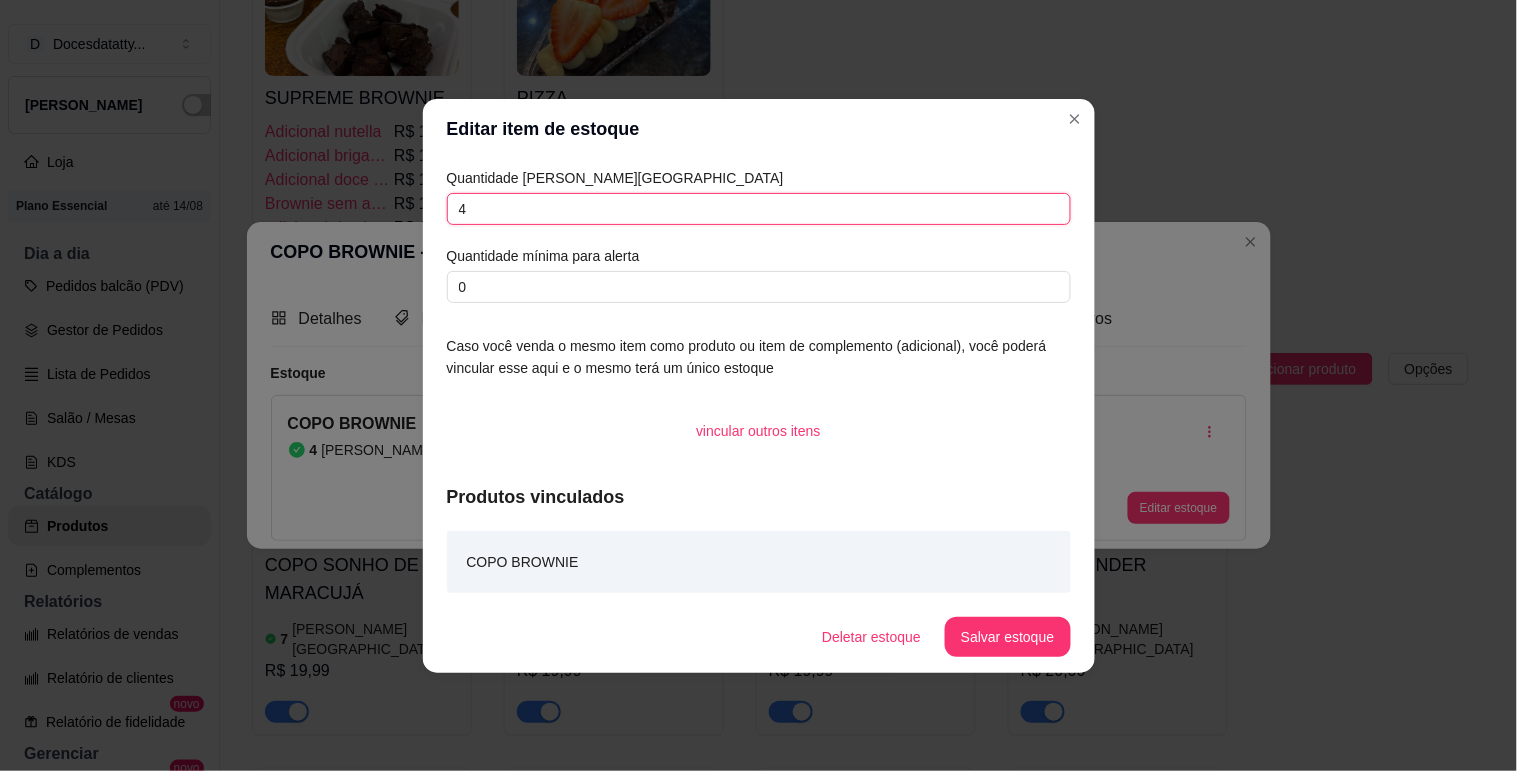 click on "4" at bounding box center (759, 209) 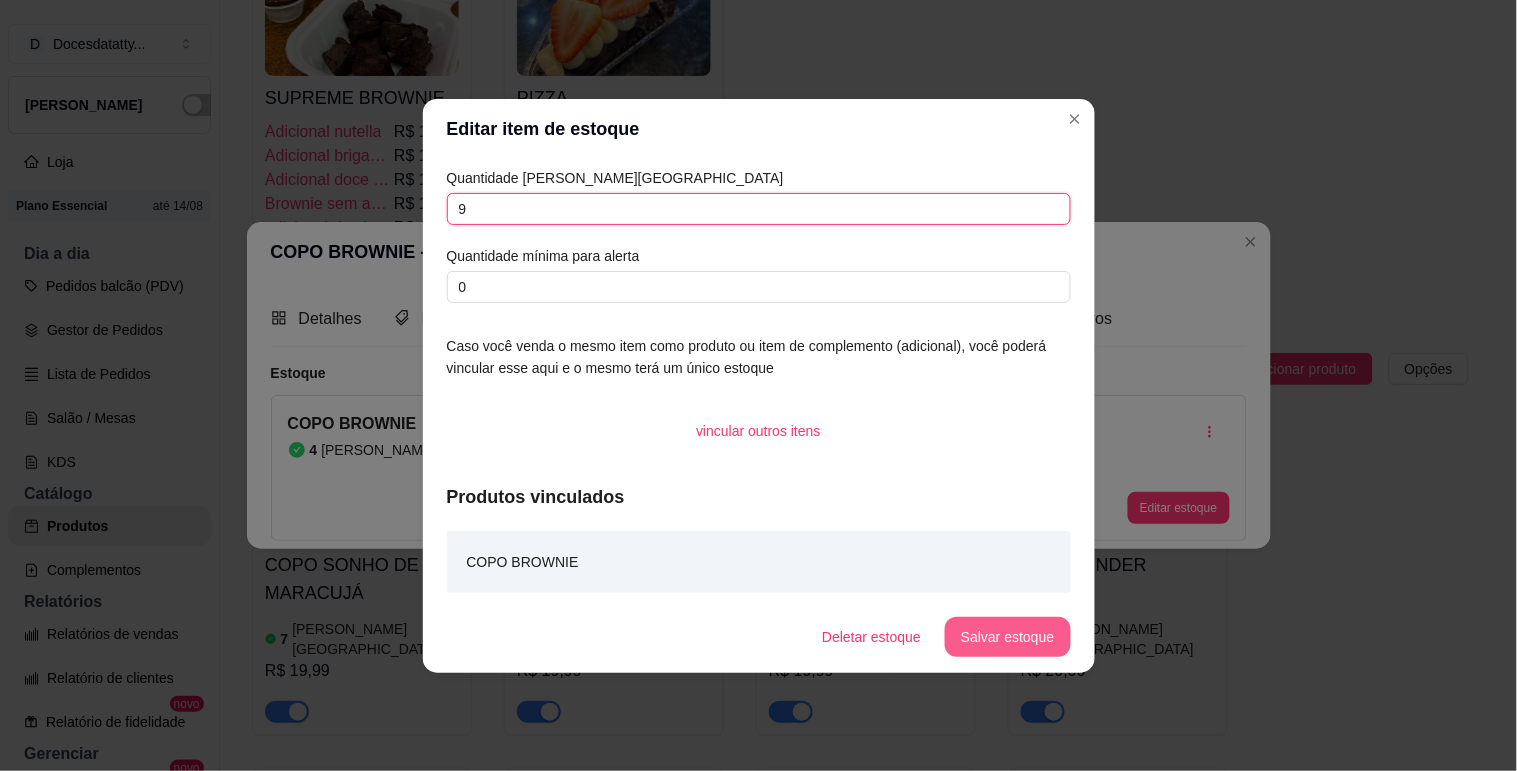type on "9" 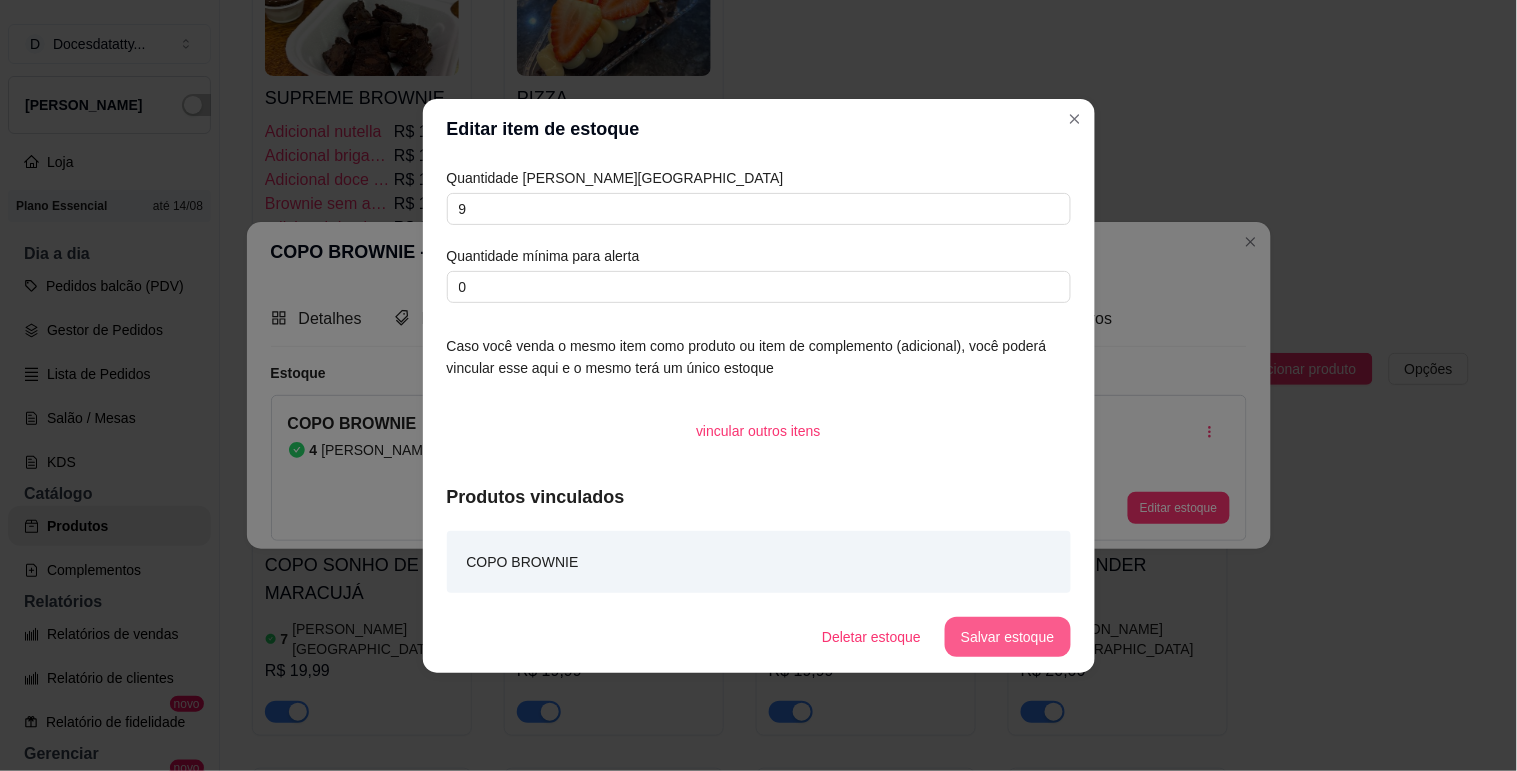 click on "Salvar estoque" at bounding box center [1007, 637] 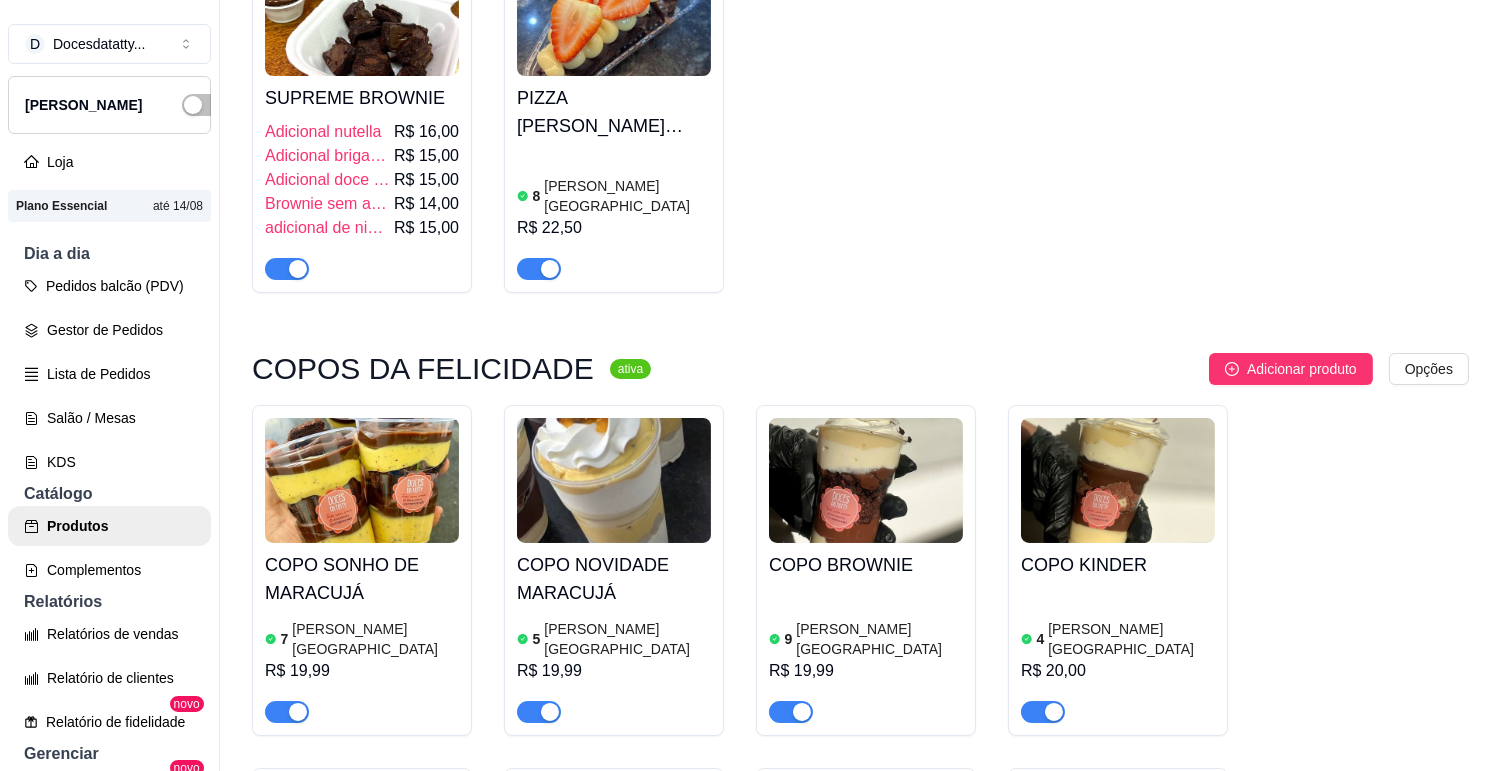 click on "COPO KINDER" at bounding box center (1118, 565) 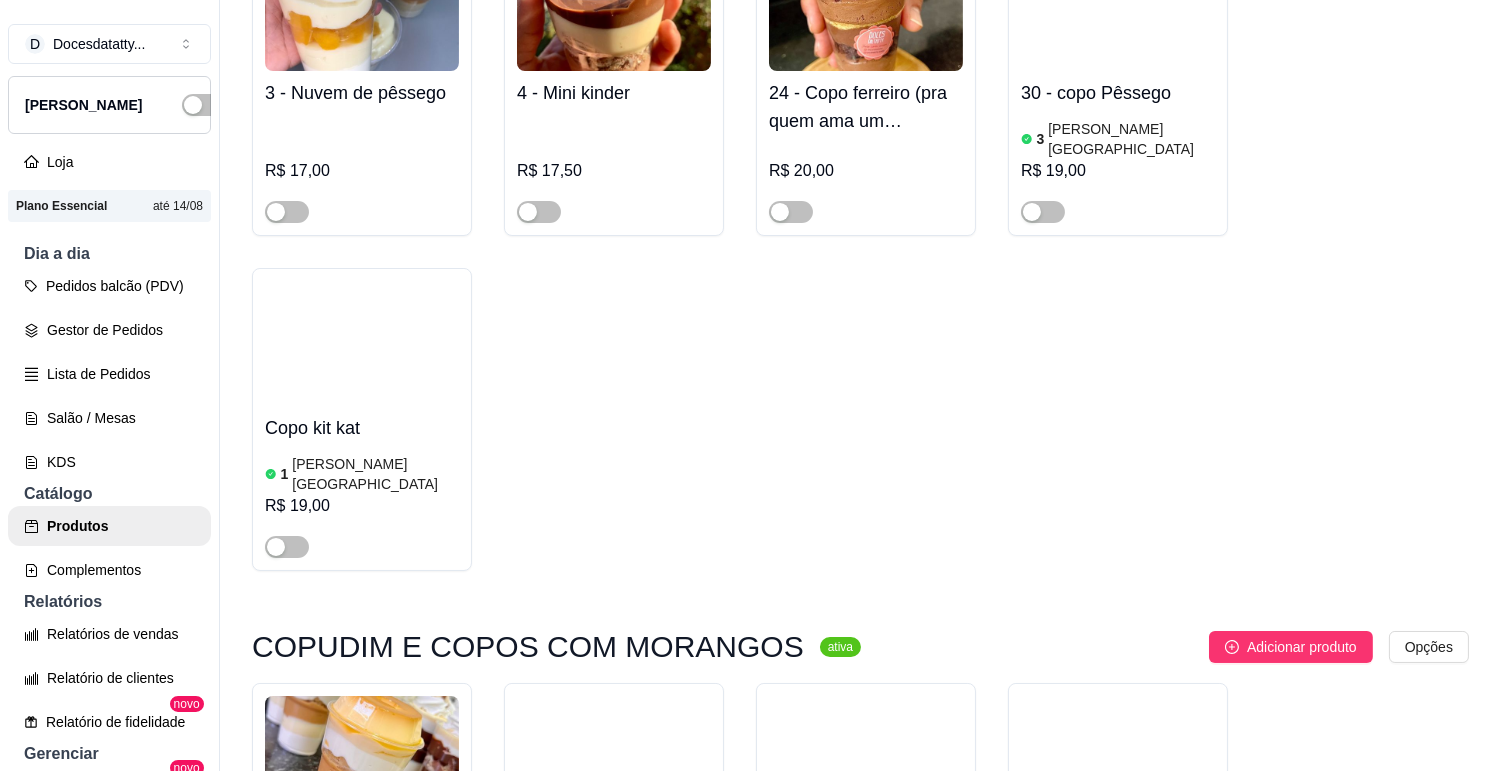 scroll, scrollTop: 6111, scrollLeft: 0, axis: vertical 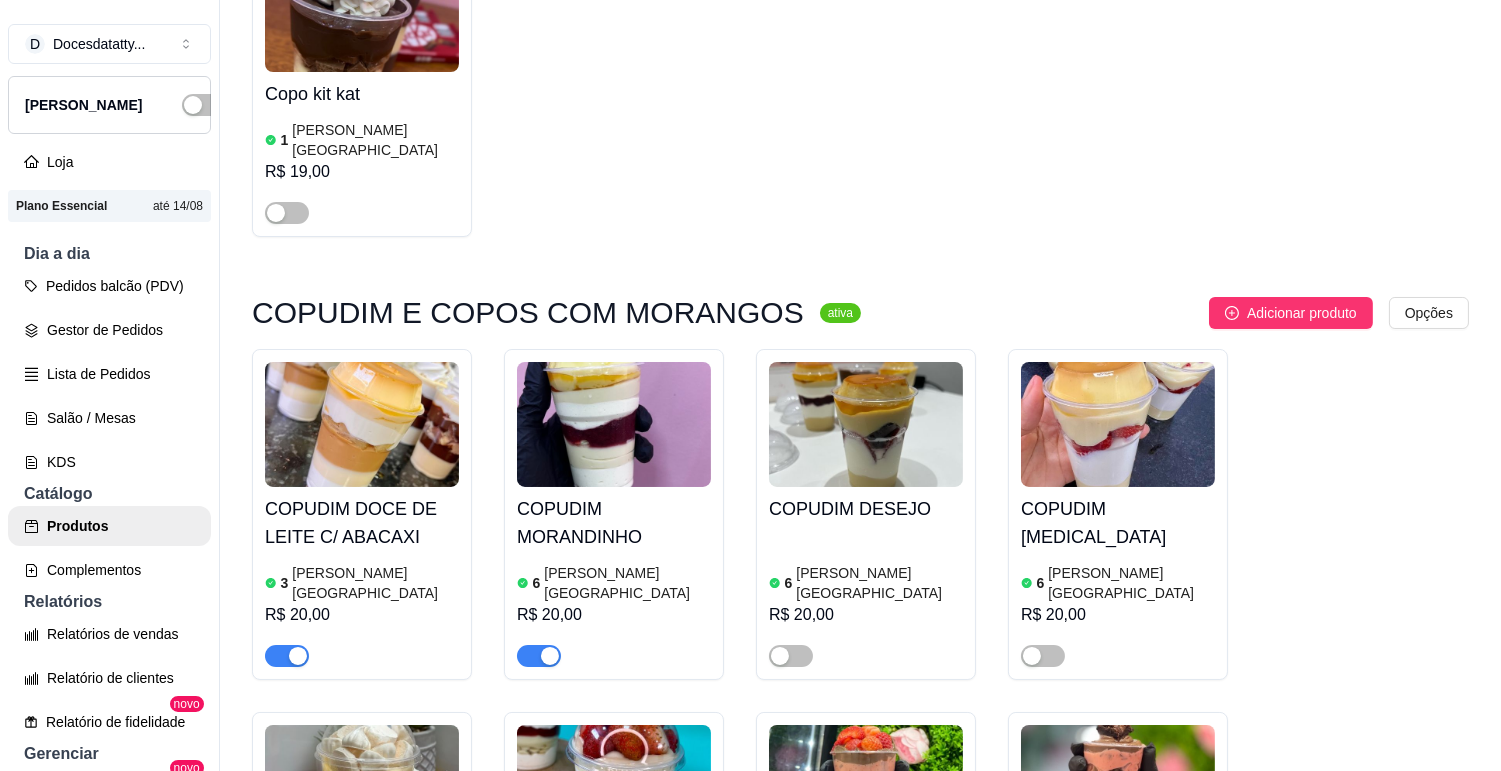 click on "COPUDIM DOCE DE LEITE C/ ABACAXI" at bounding box center [362, 523] 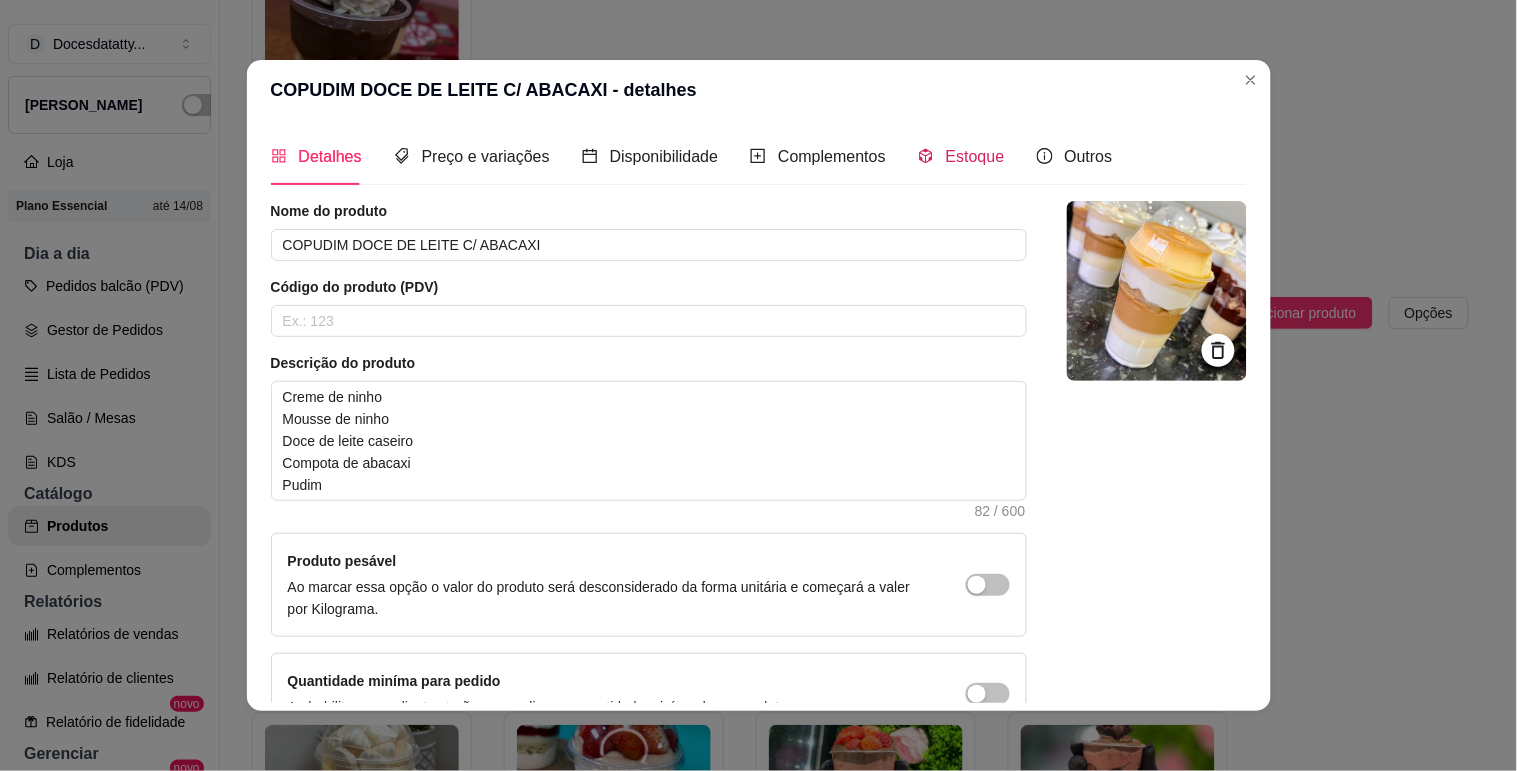 click on "Estoque" at bounding box center [975, 156] 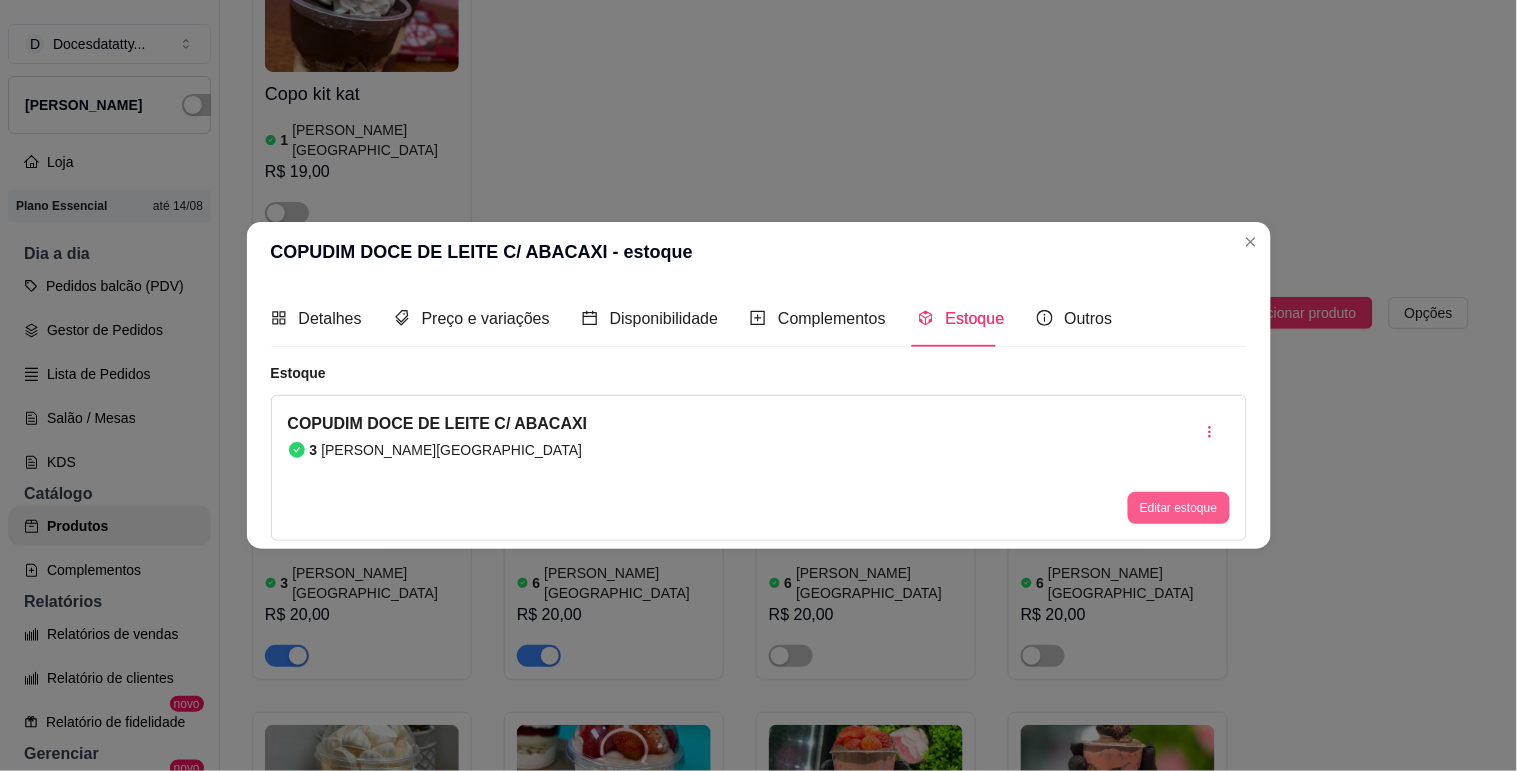 click on "Editar estoque" at bounding box center [1178, 508] 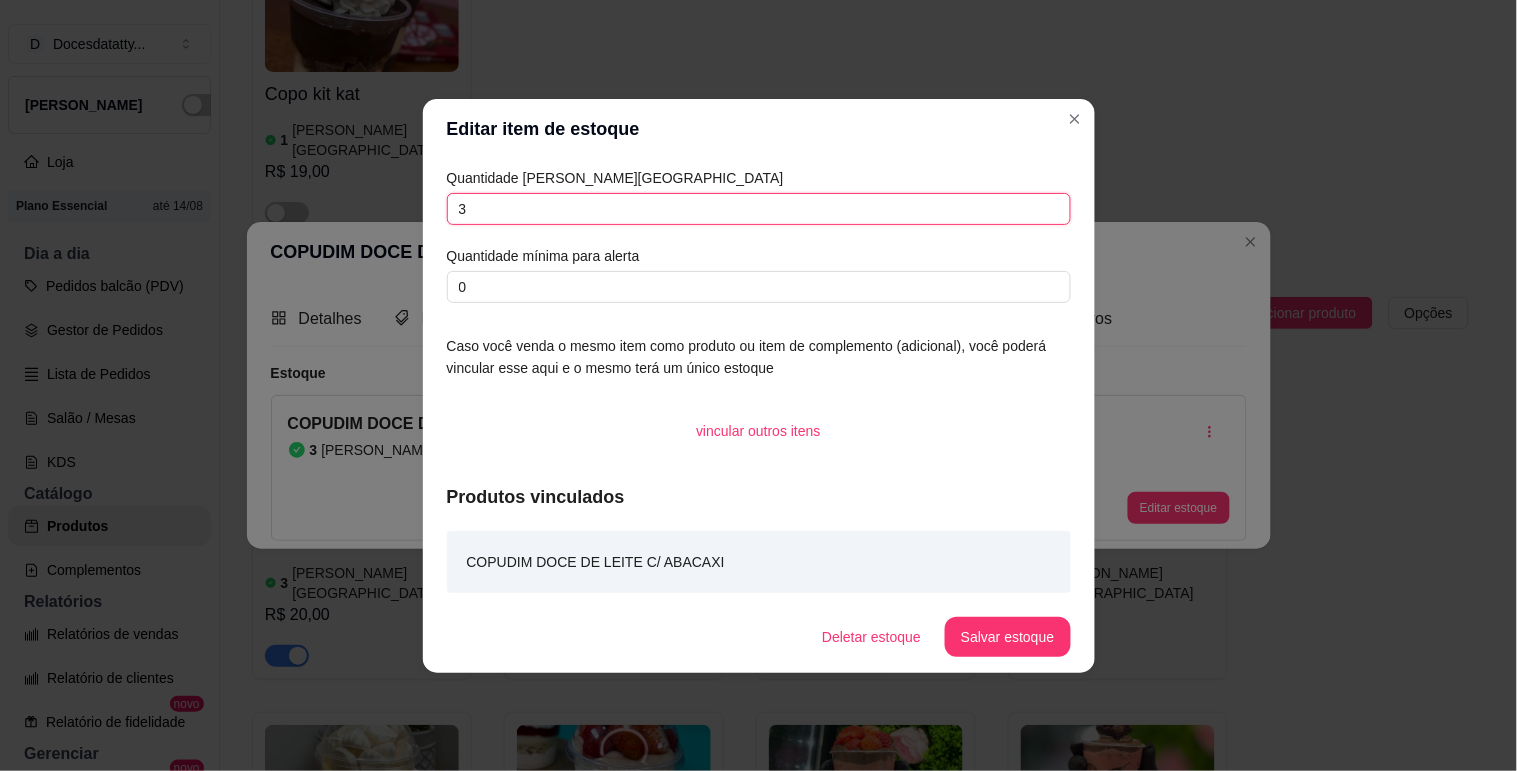 click on "3" at bounding box center [759, 209] 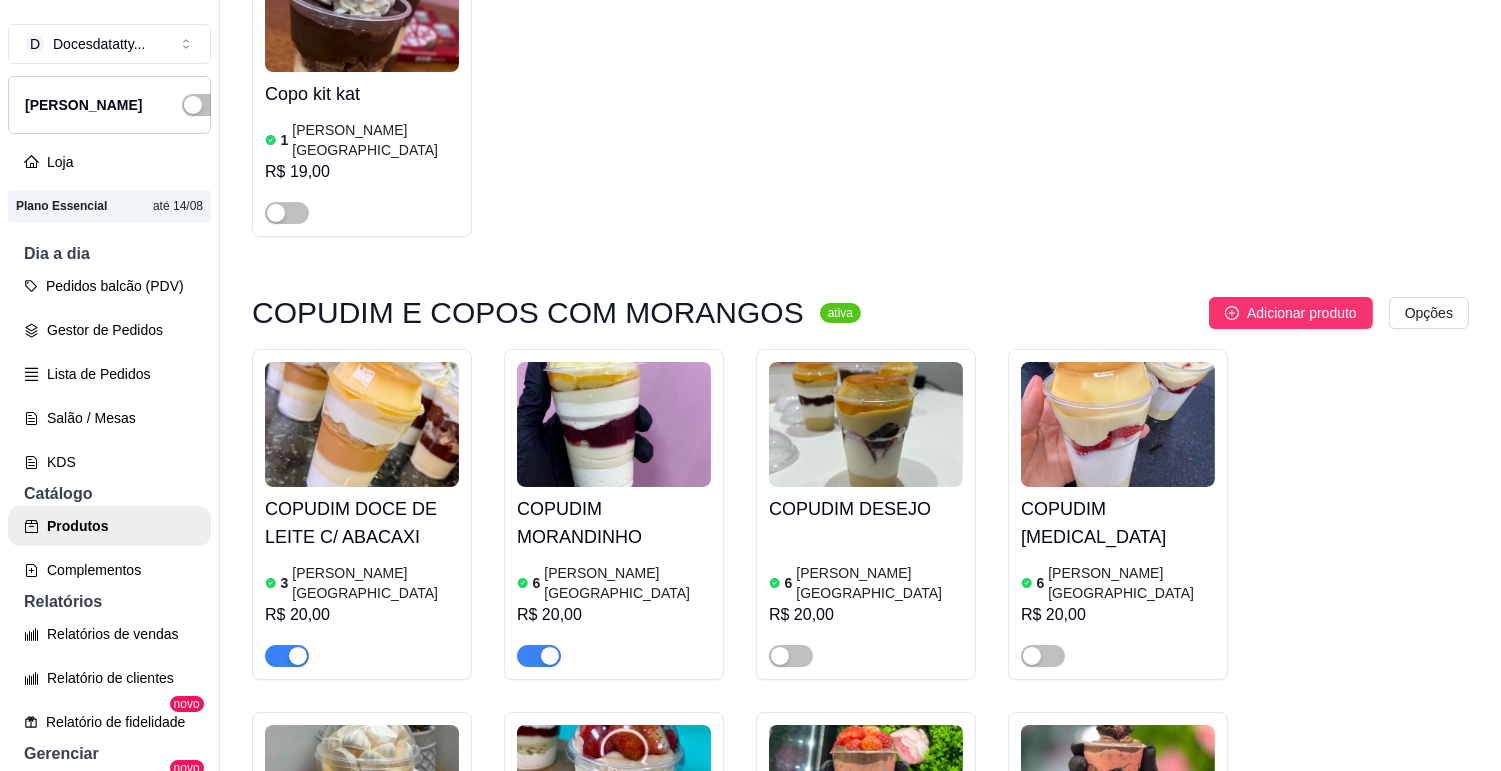 click on "COPUDIM MORANDINHO" at bounding box center [614, 523] 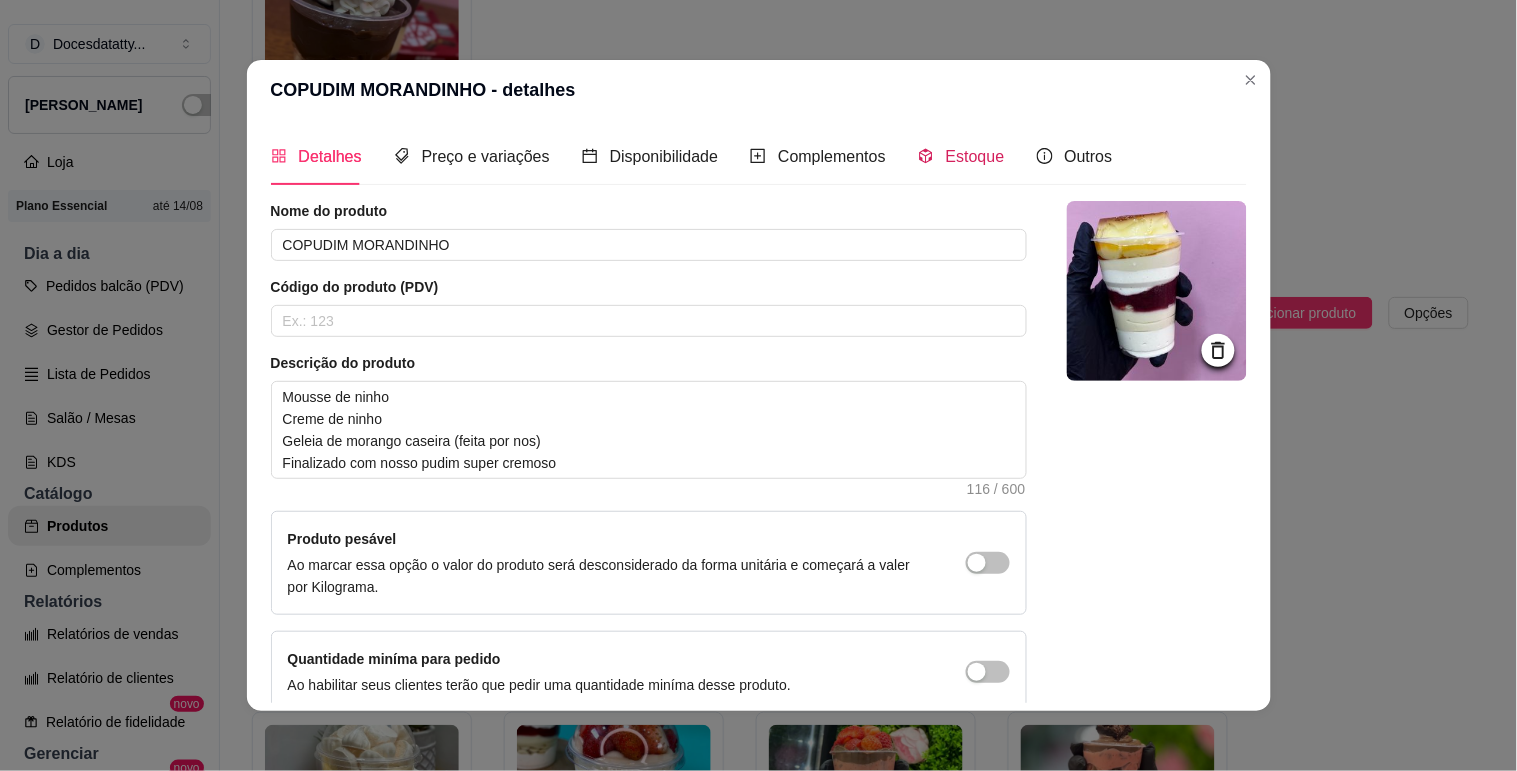 click on "Estoque" at bounding box center (975, 156) 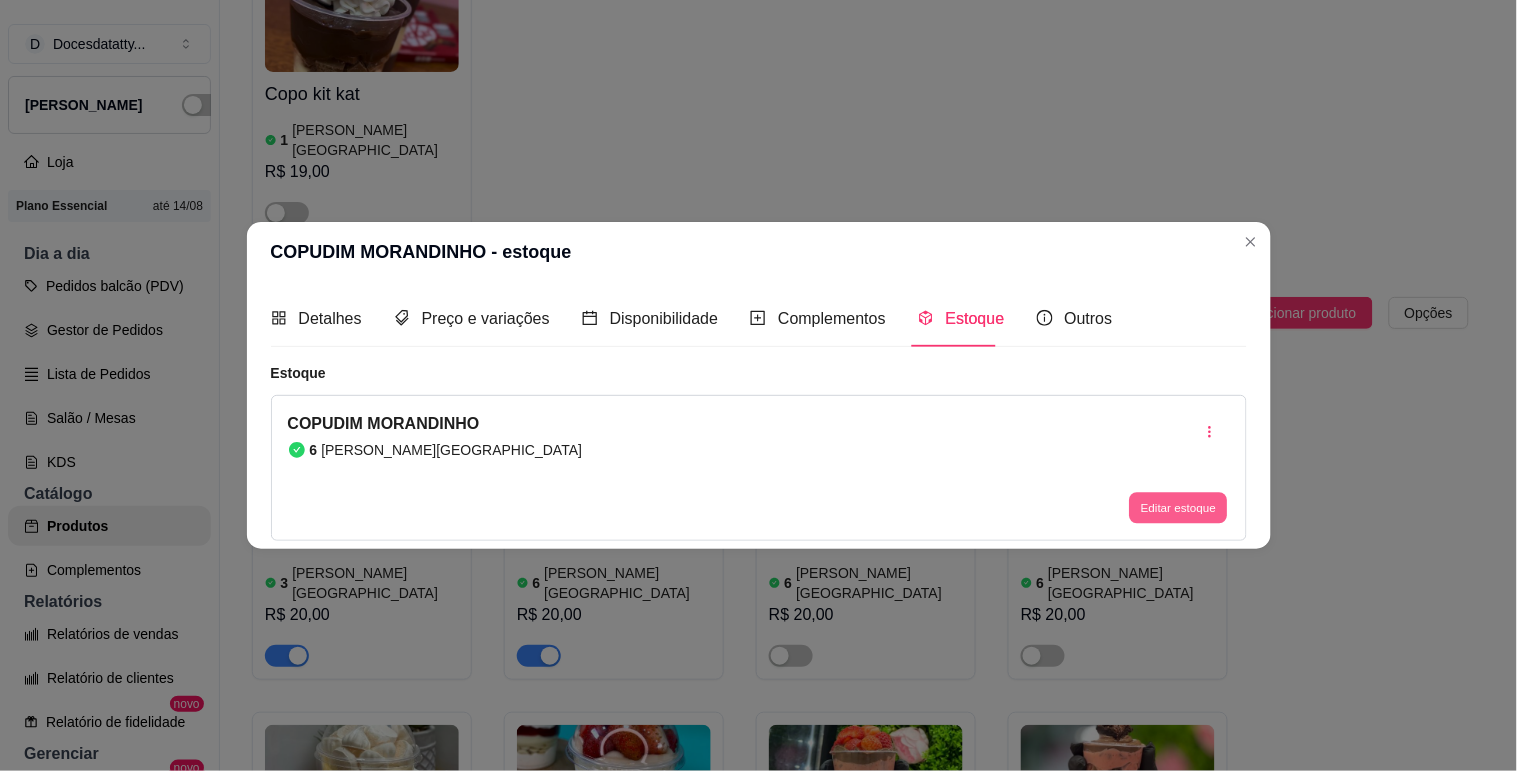 click on "Editar estoque" at bounding box center [1179, 508] 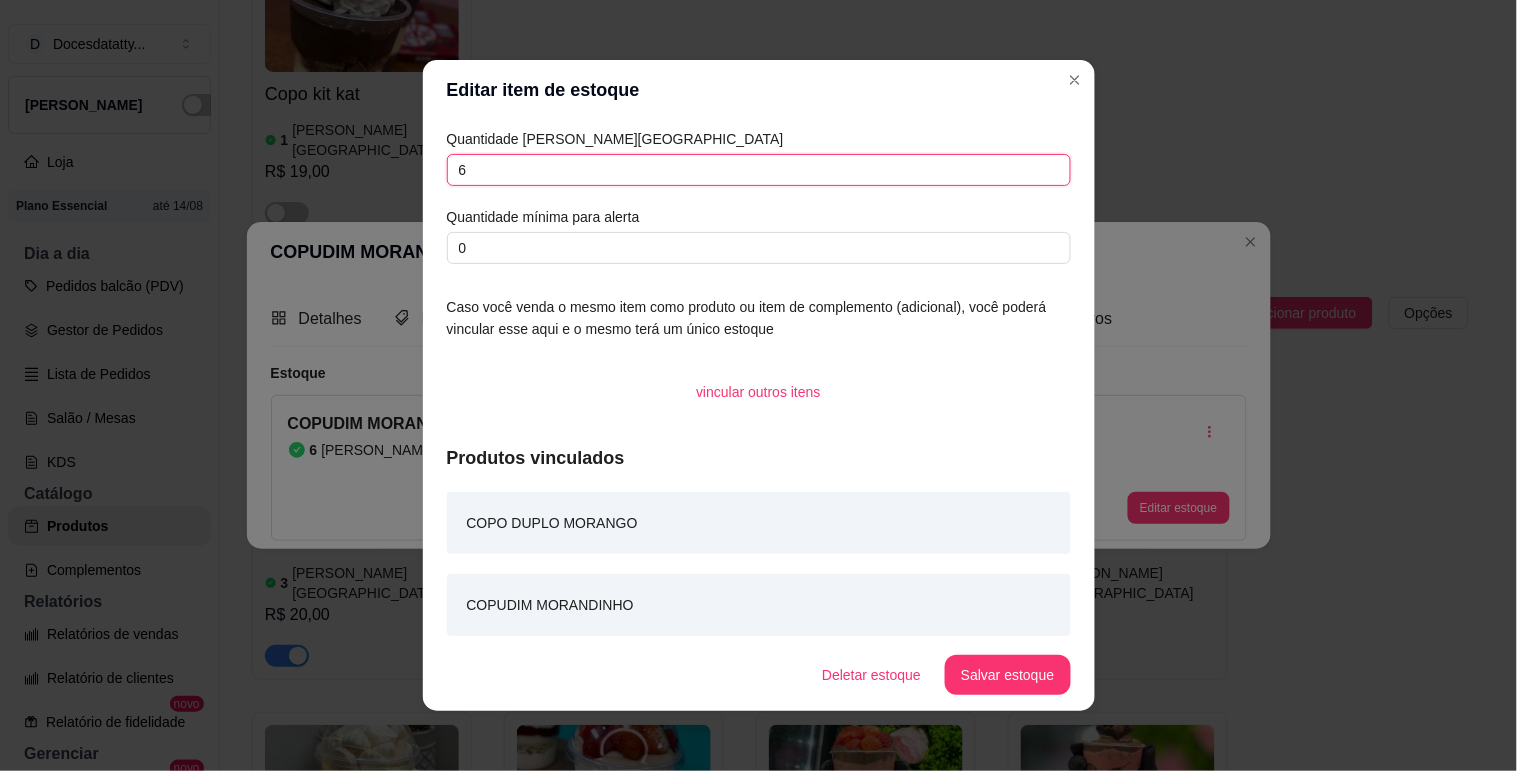 click on "6" at bounding box center [759, 170] 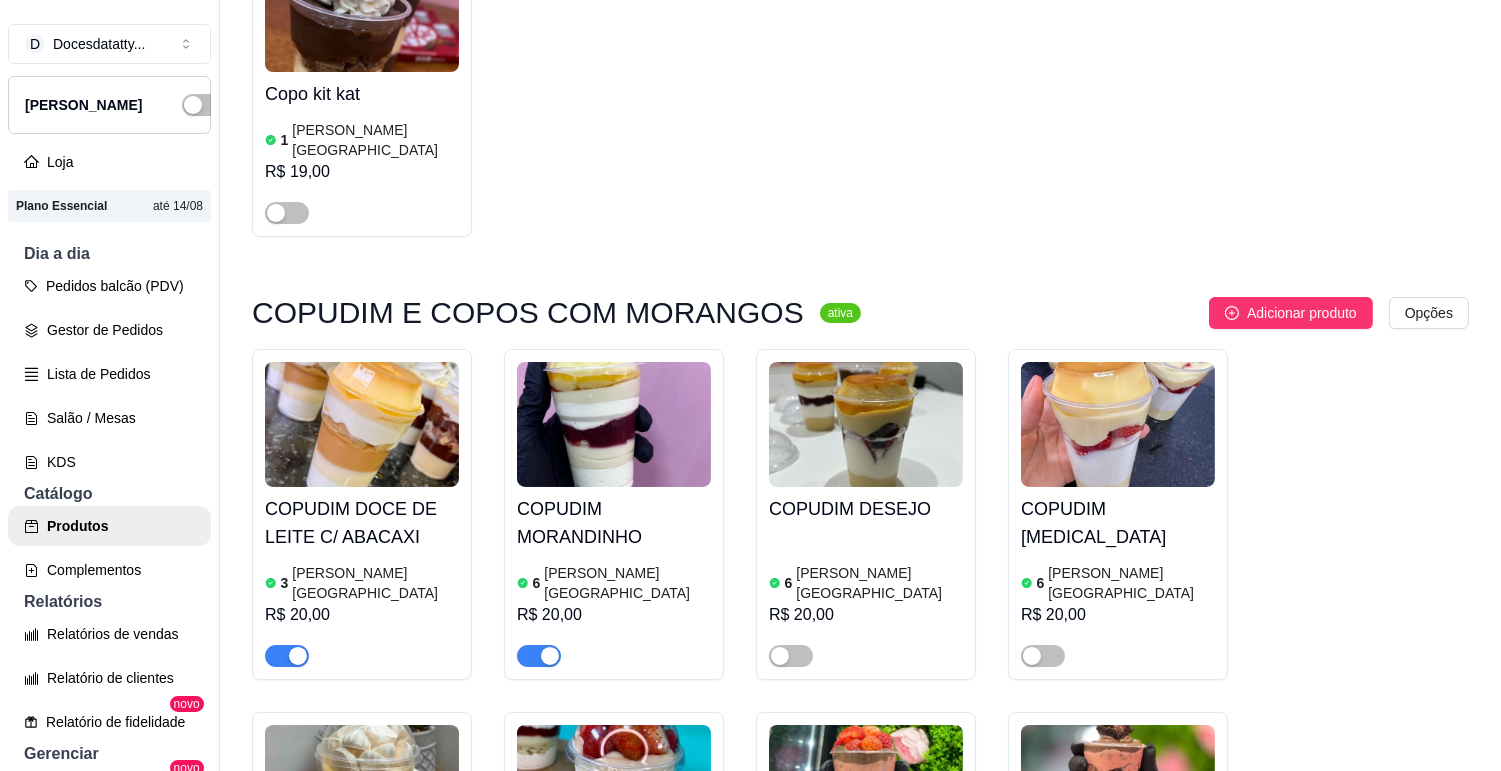 click at bounding box center [866, 424] 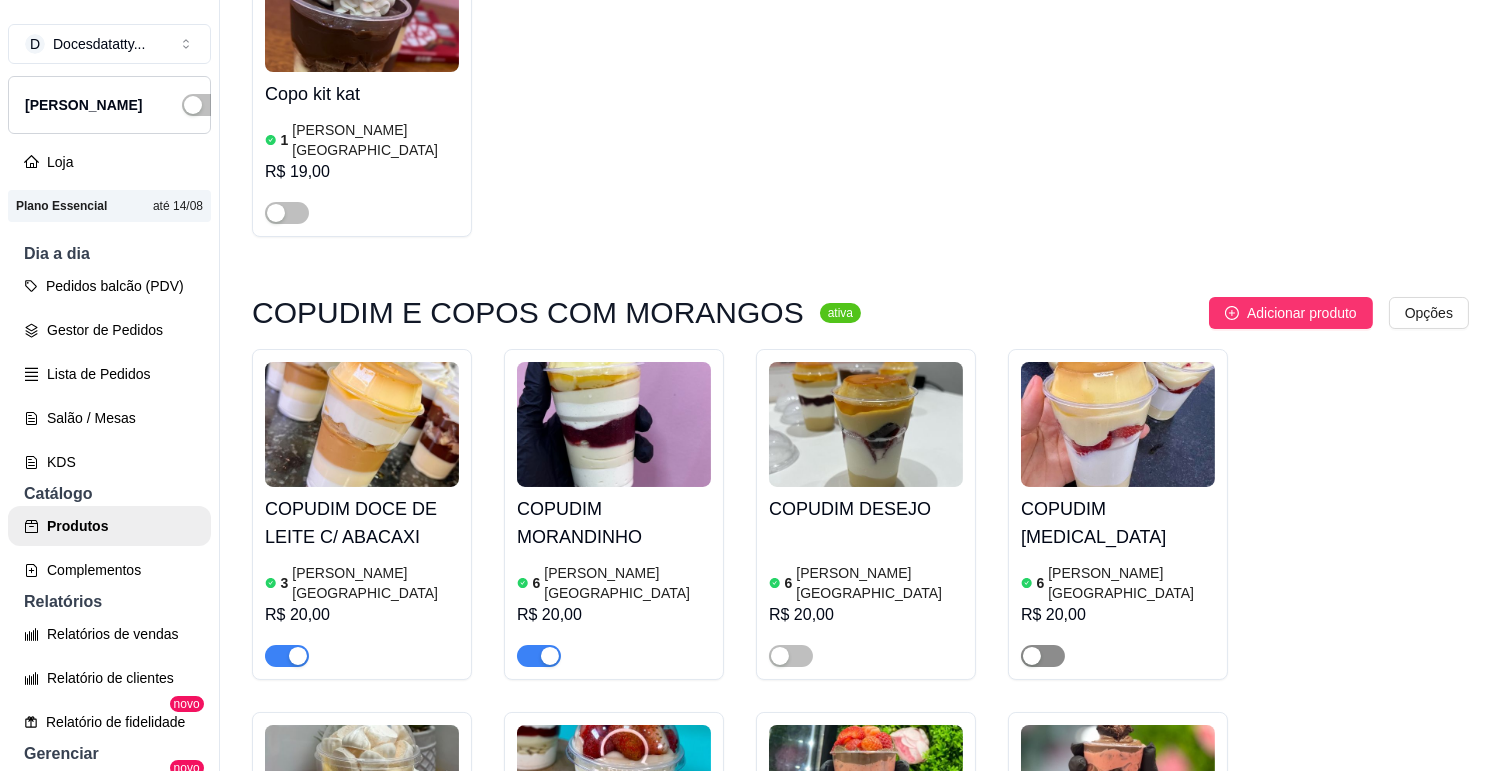 click at bounding box center [1032, 656] 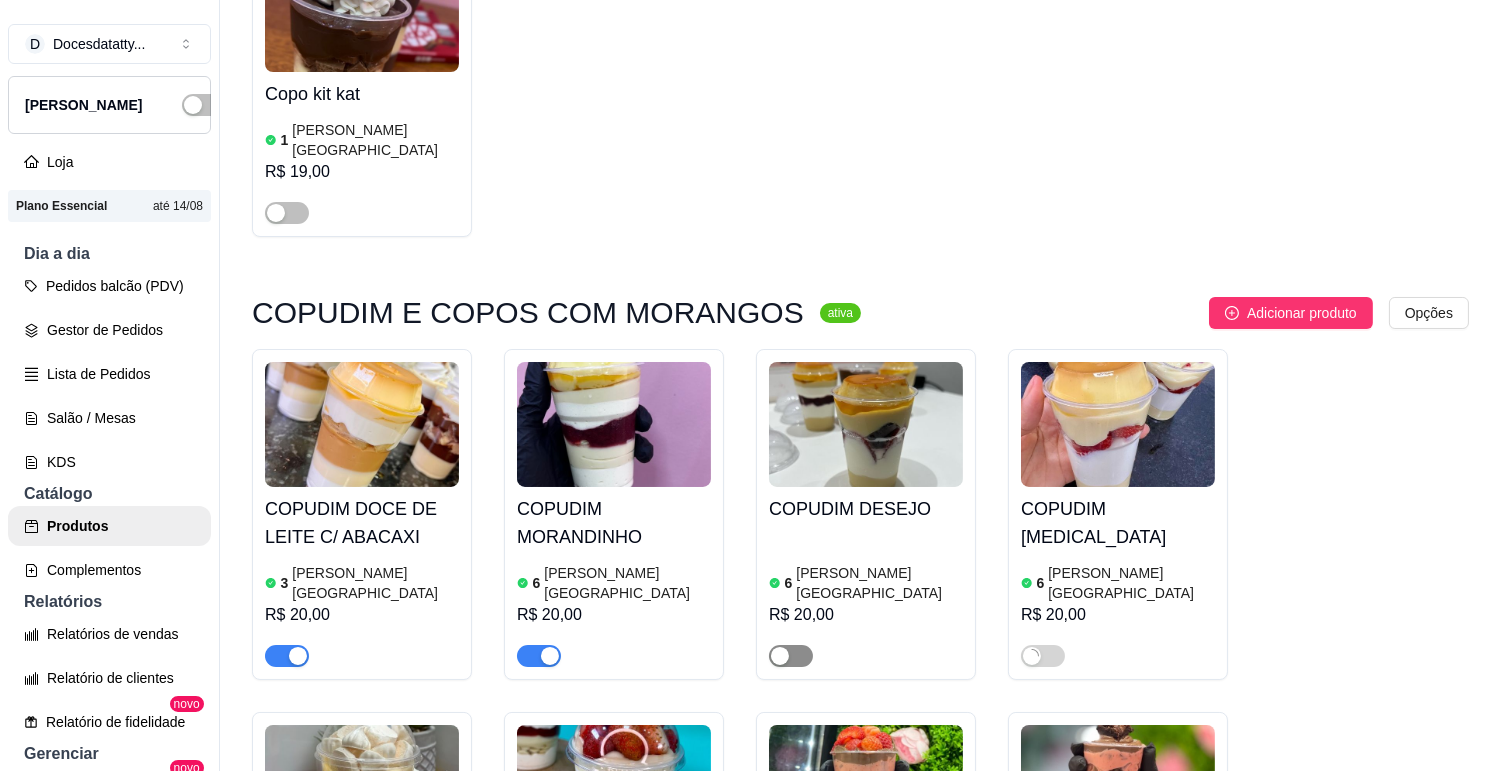 click at bounding box center (791, 656) 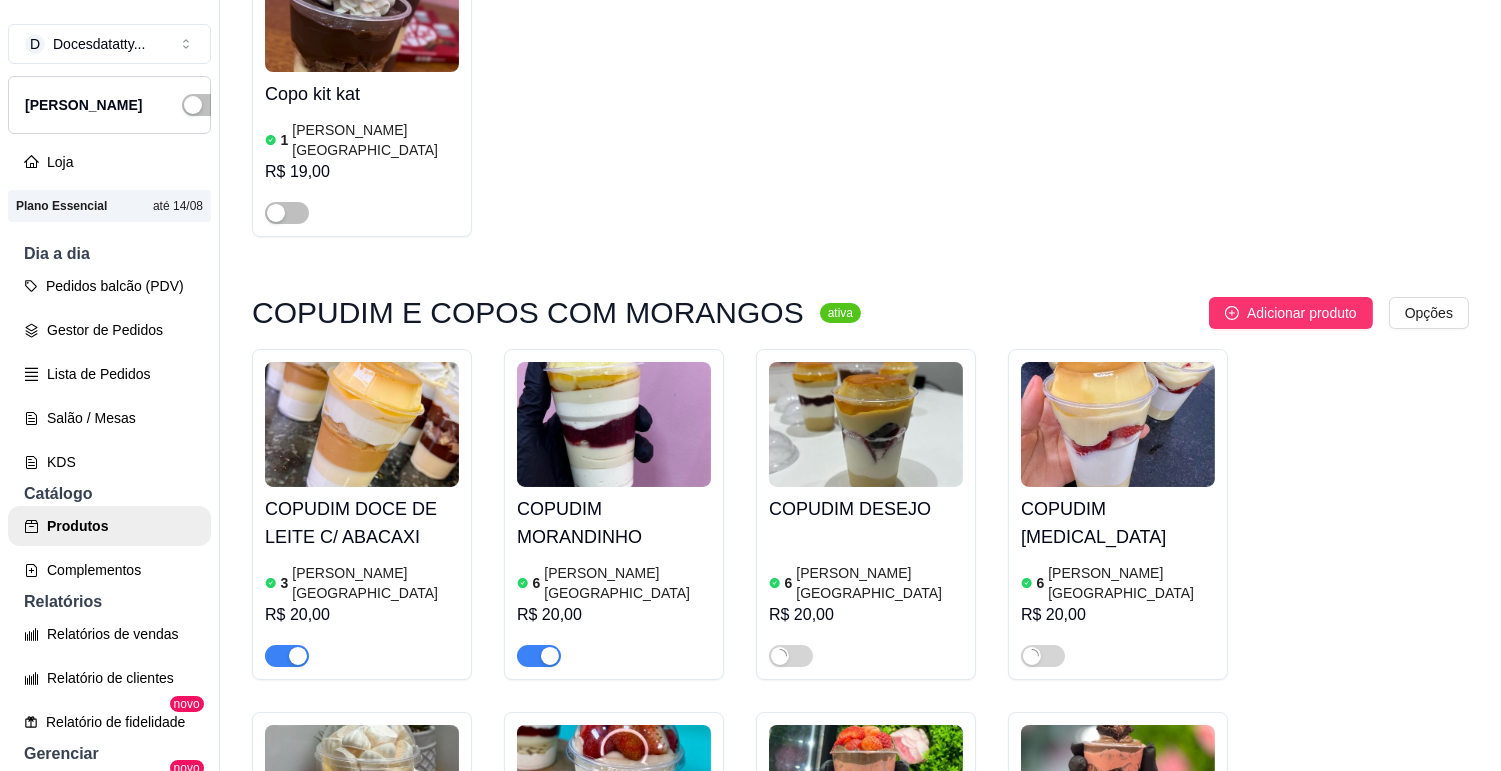 click on "COPUDIM DESEJO   6 [PERSON_NAME] R$ 20,00" at bounding box center [866, 577] 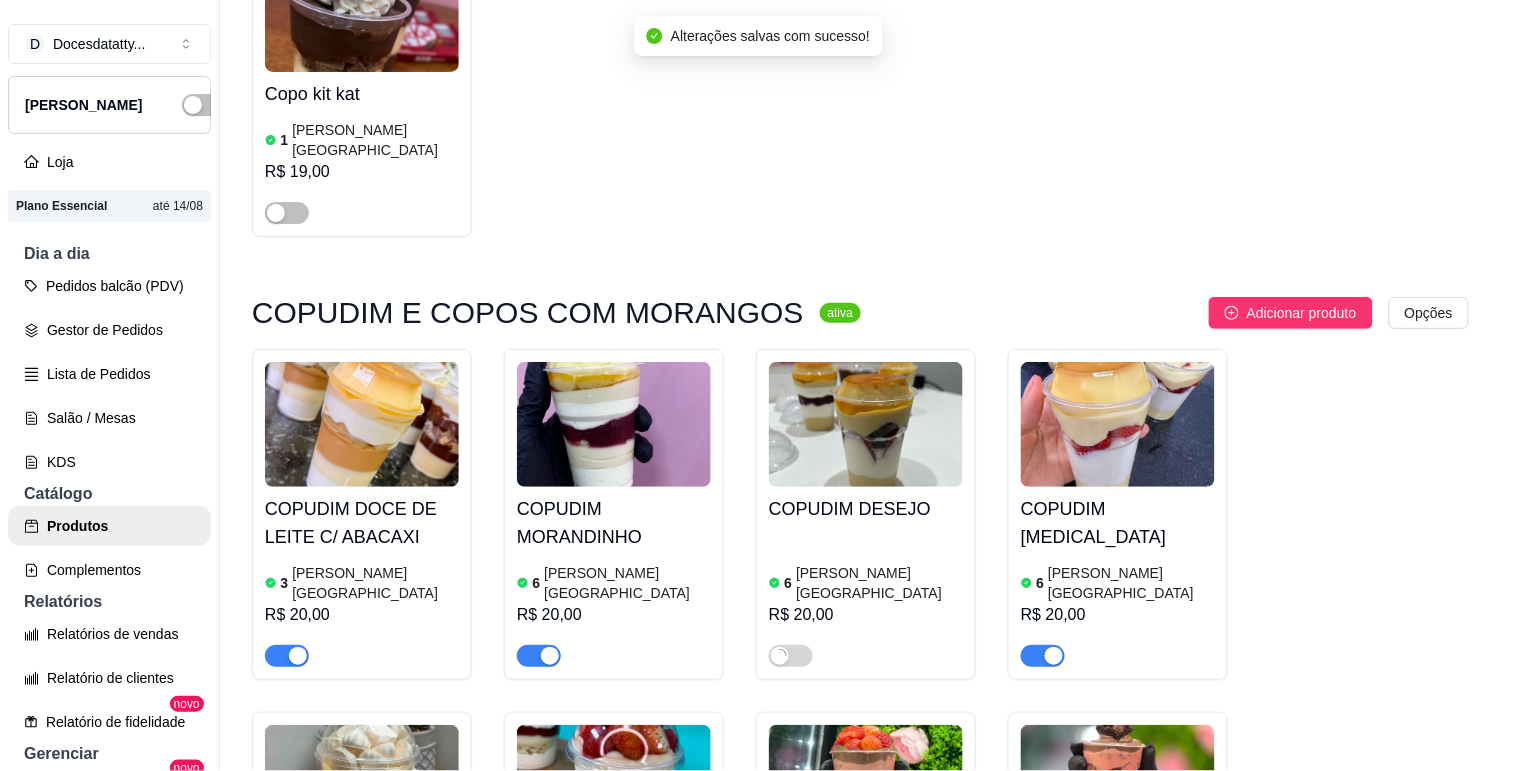 click on "Estoque" at bounding box center [961, 156] 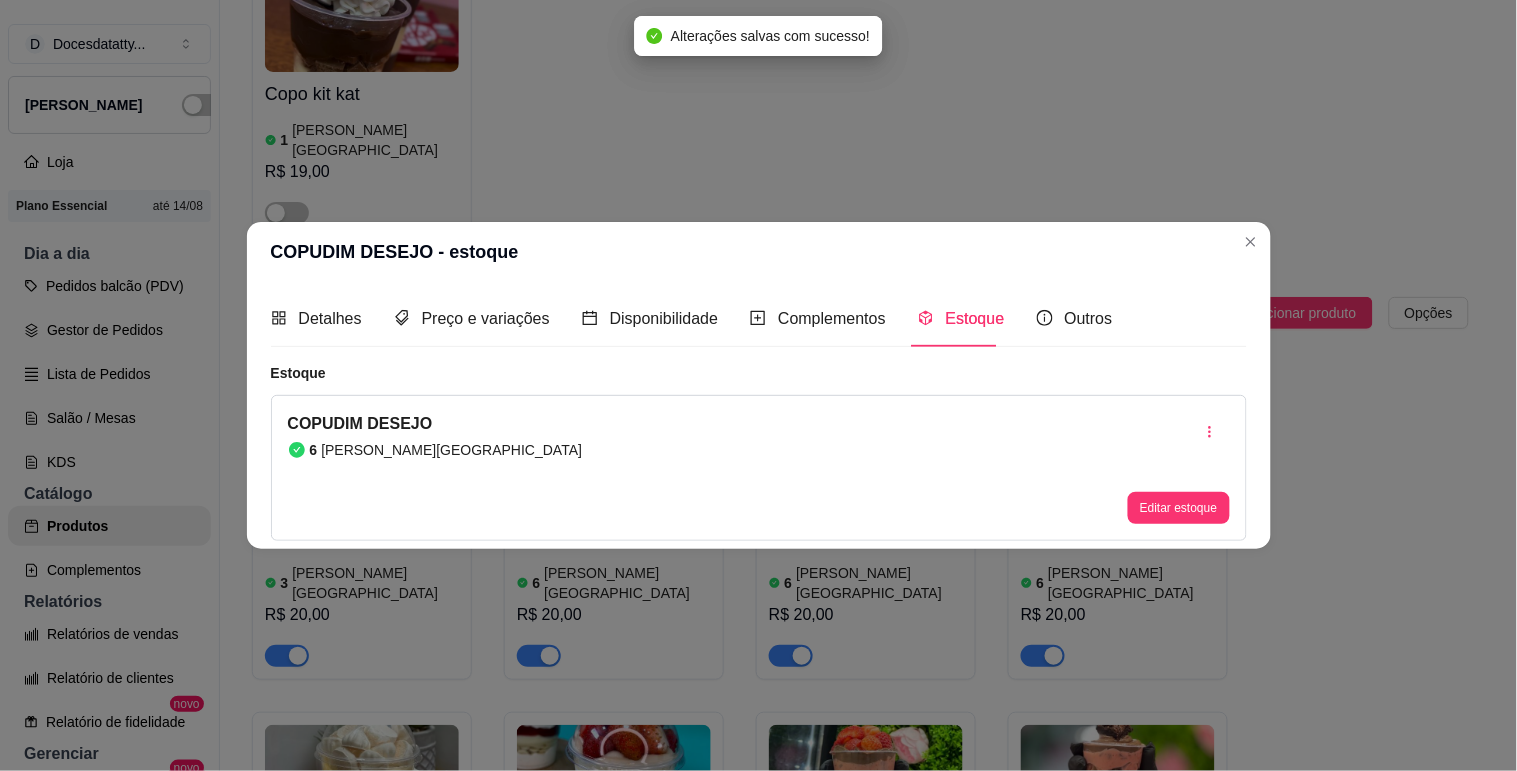 type 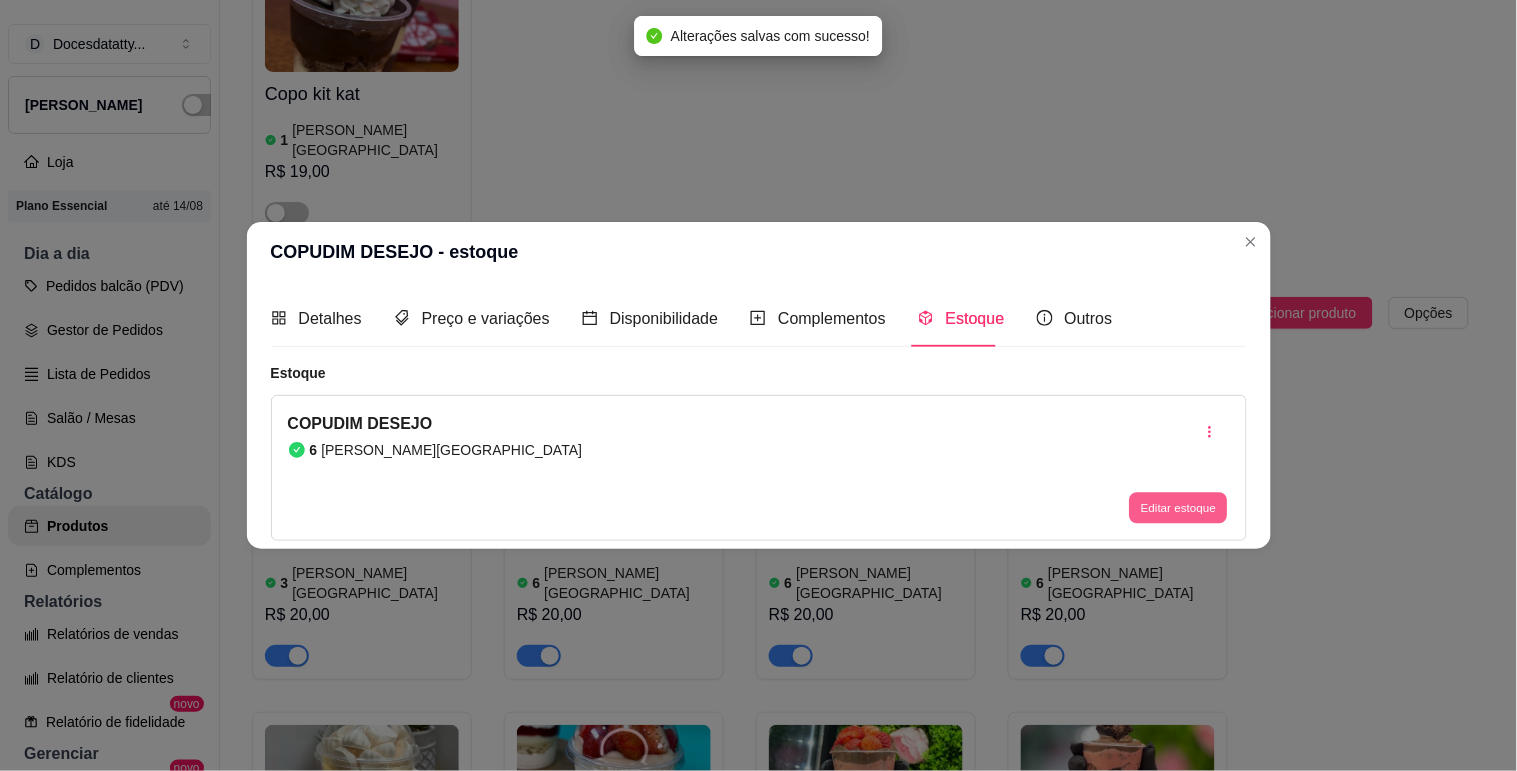 click on "Editar estoque" at bounding box center [1179, 508] 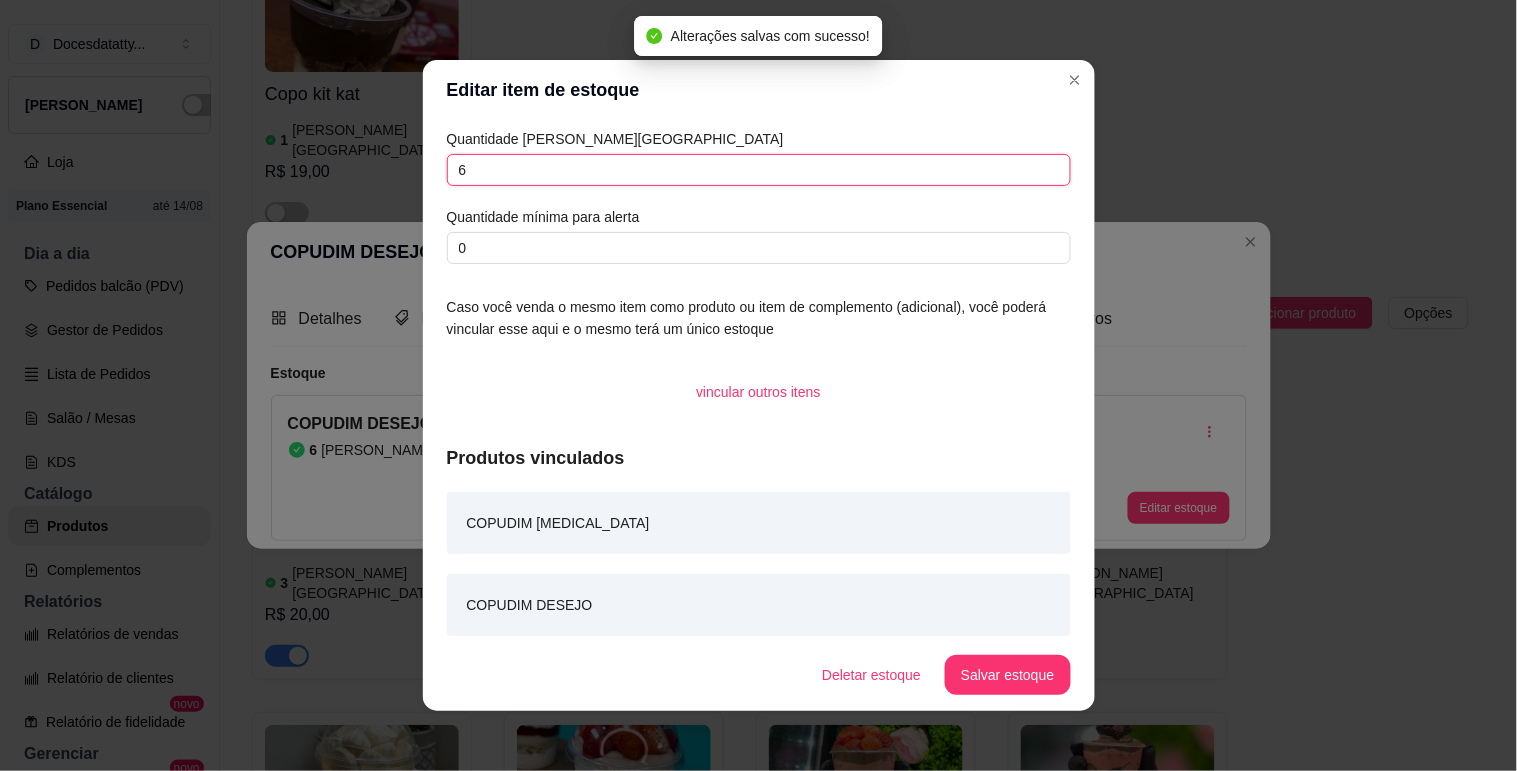 click on "6" at bounding box center [759, 170] 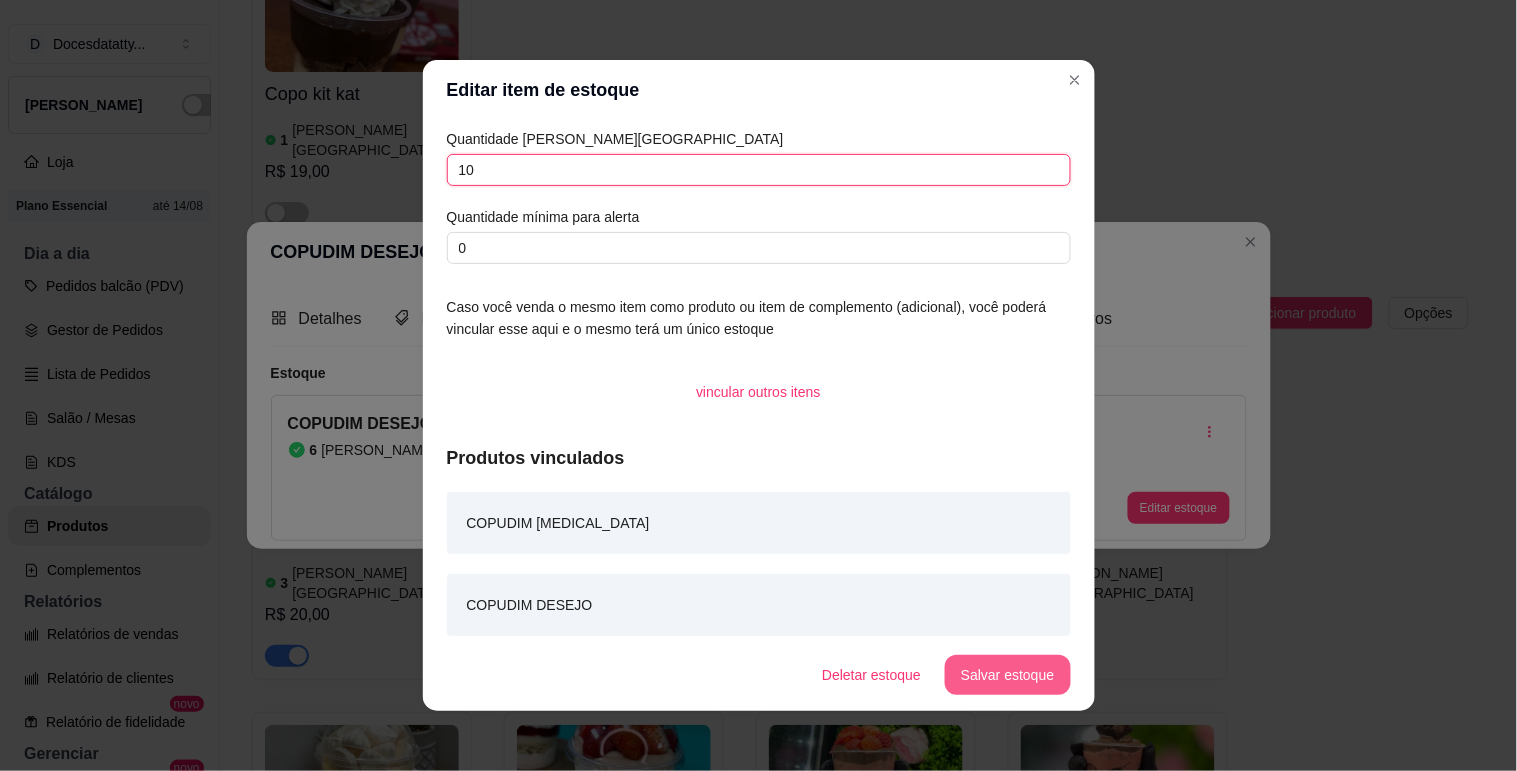 type on "10" 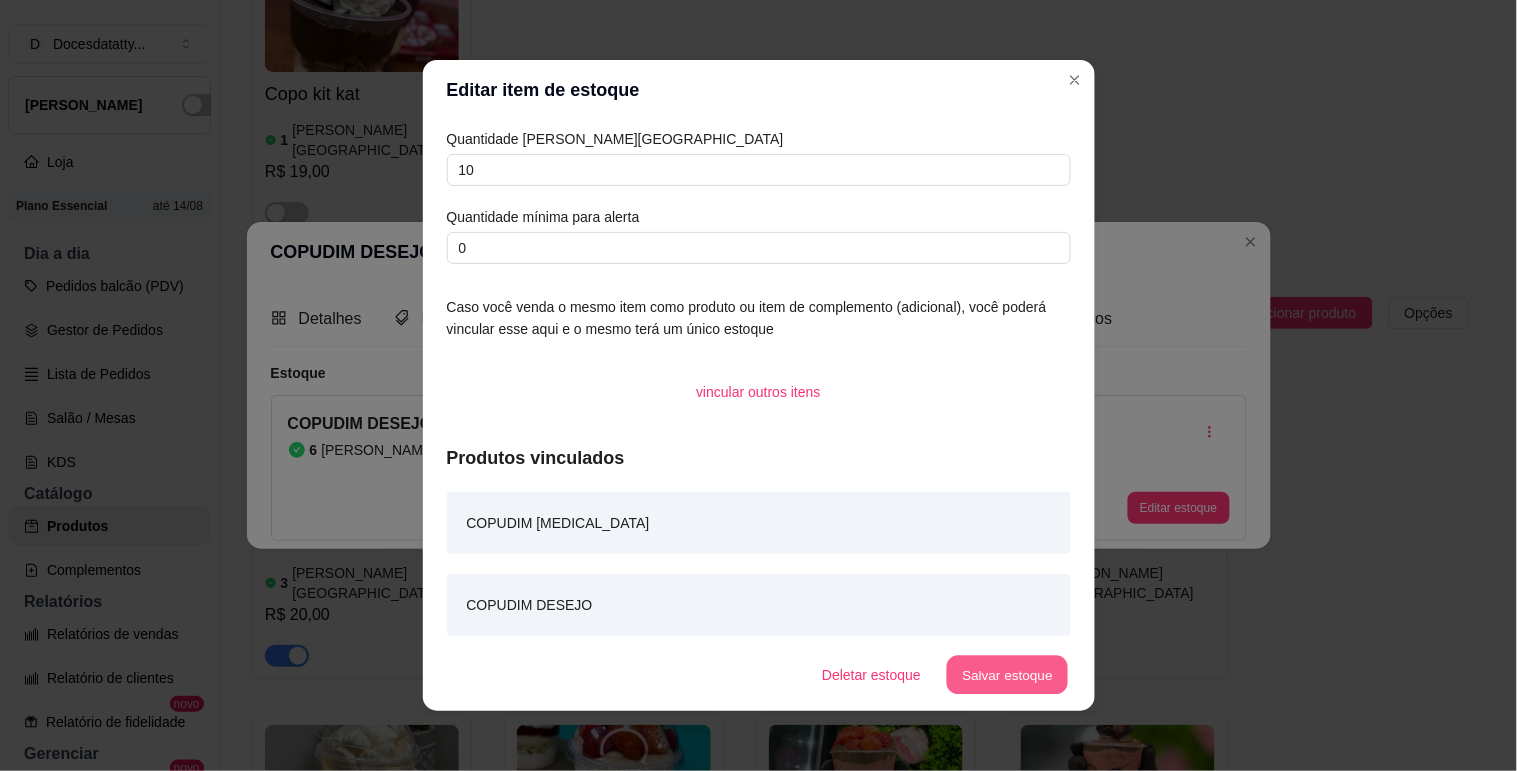 click on "Salvar estoque" at bounding box center (1008, 675) 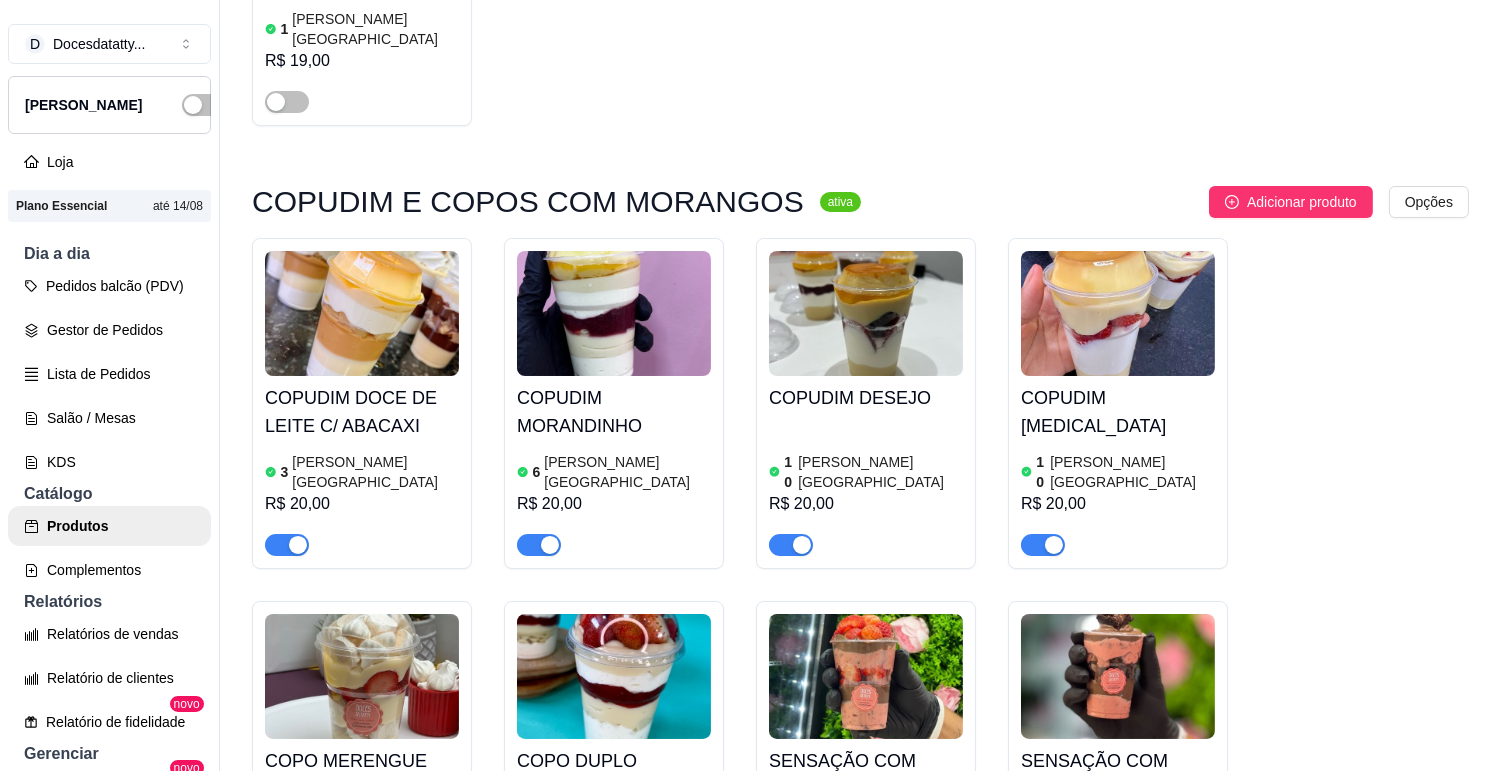 scroll, scrollTop: 6333, scrollLeft: 0, axis: vertical 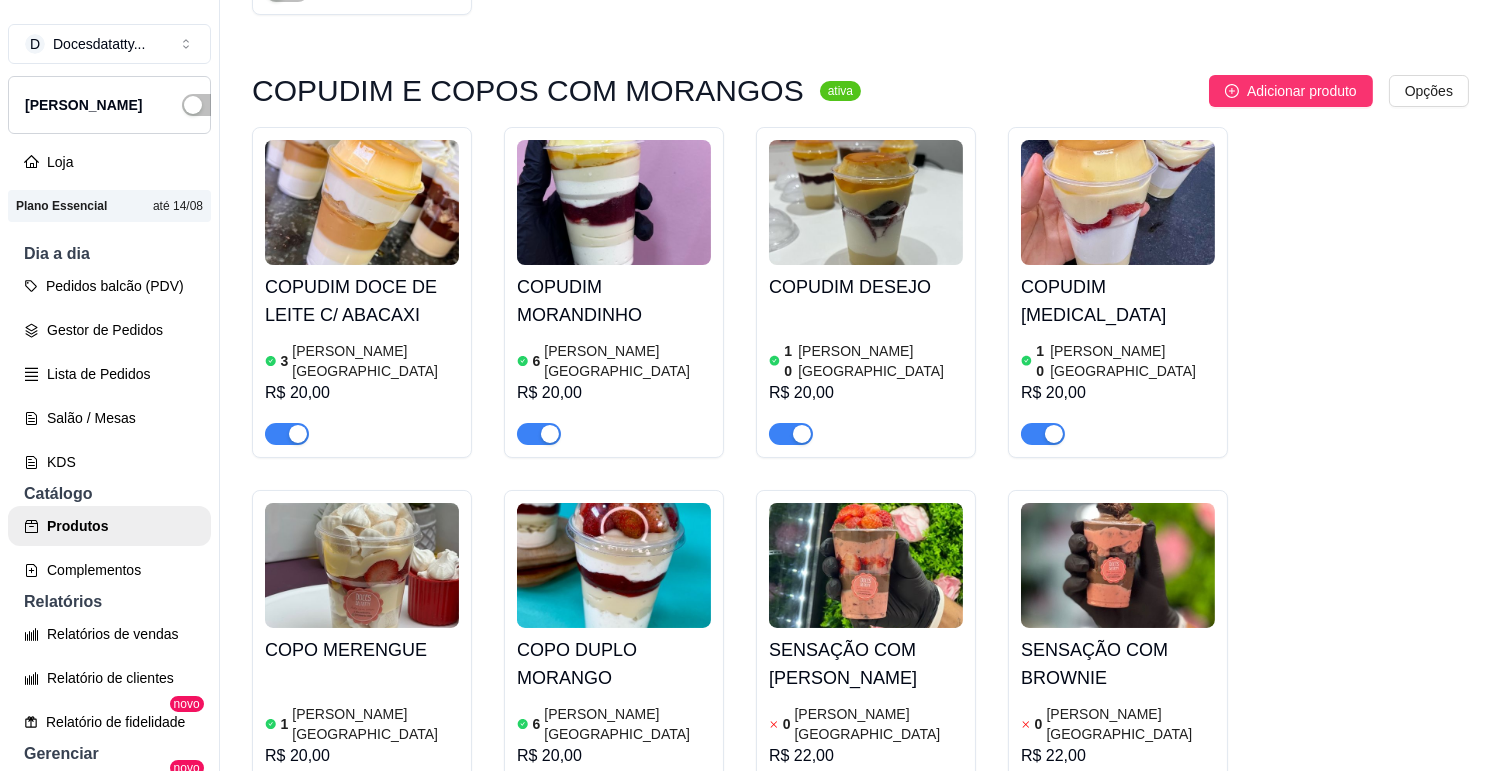 click at bounding box center (539, 797) 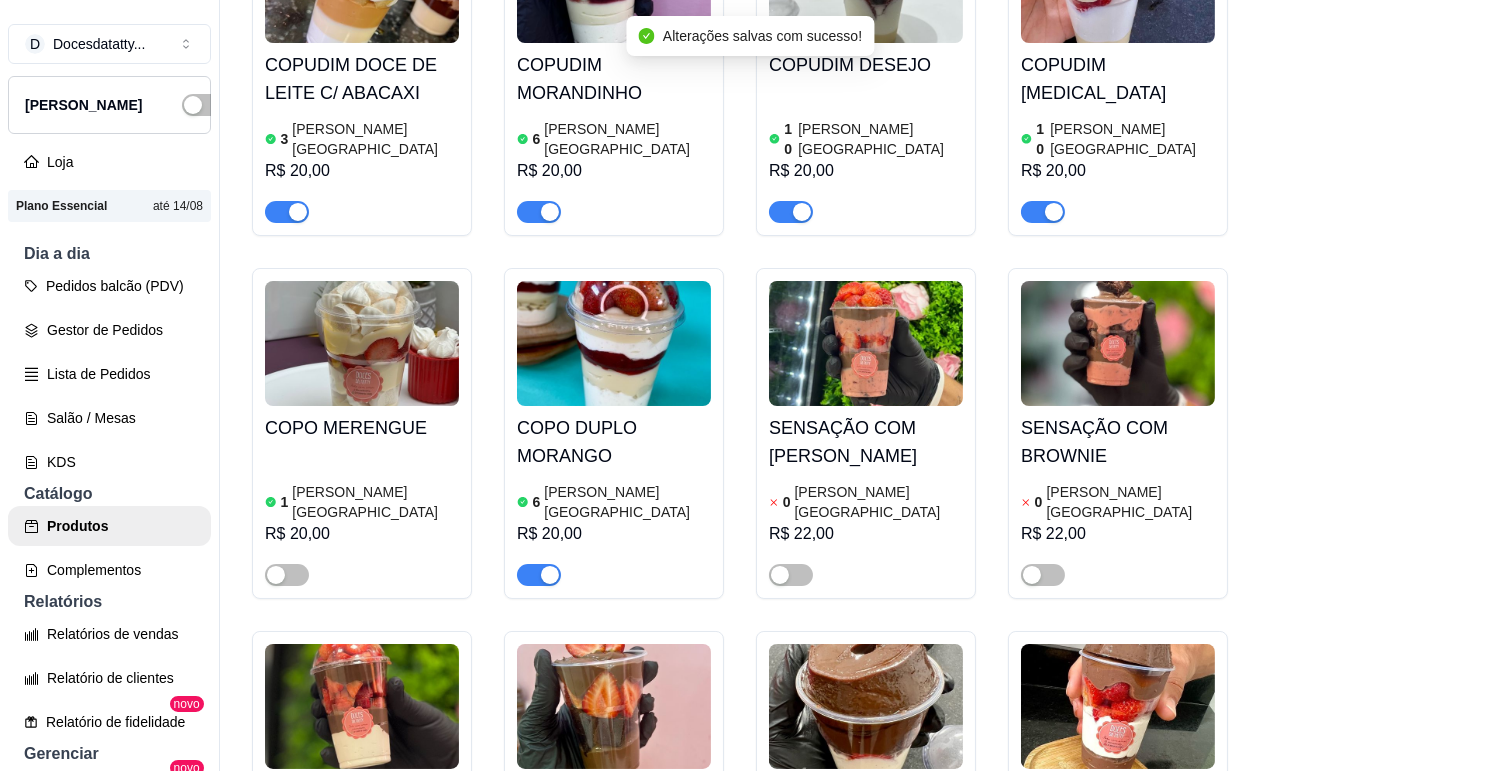 drag, startPoint x: 294, startPoint y: 644, endPoint x: 376, endPoint y: 643, distance: 82.006096 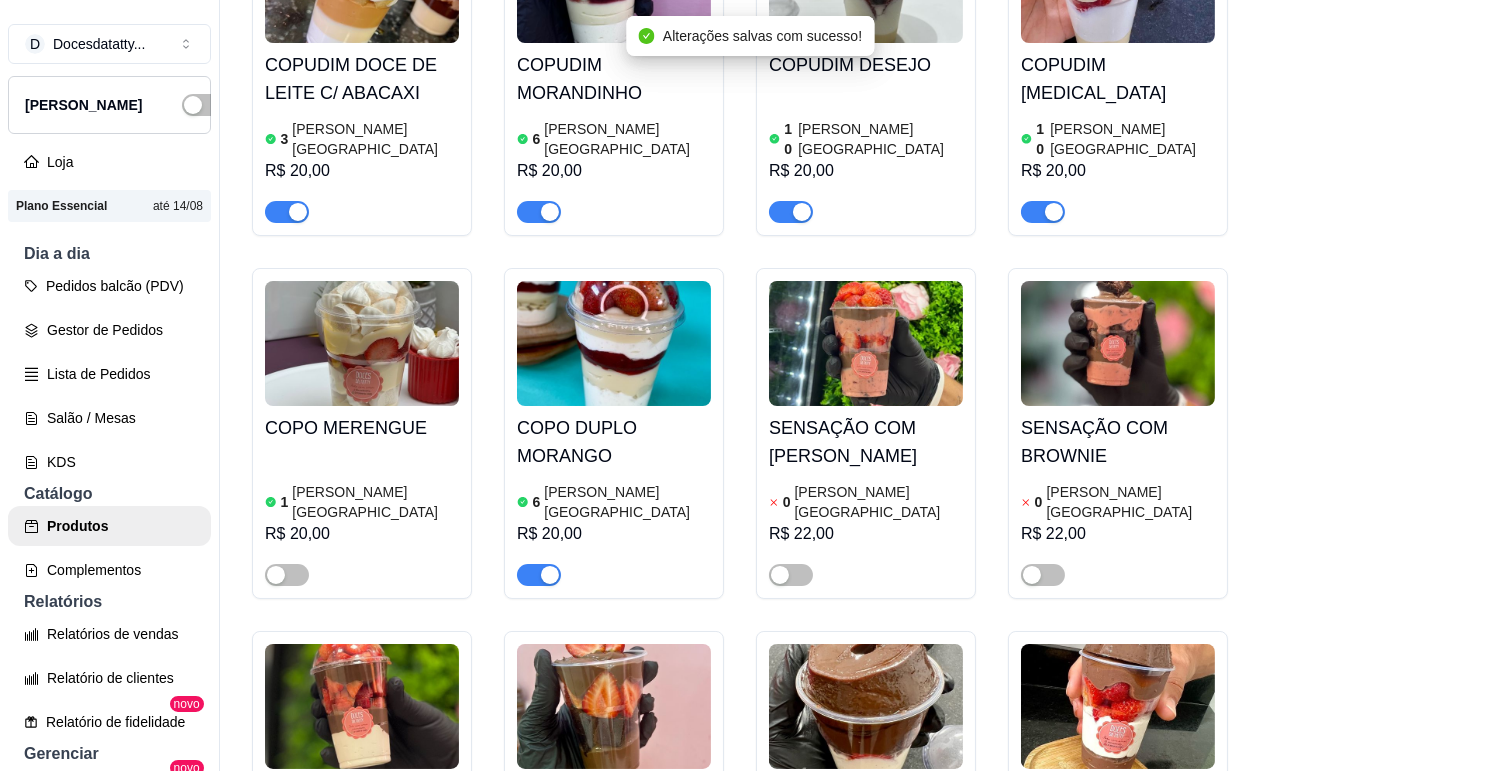 click on "CHOCOLATUDO COM MORANGOS" at bounding box center [362, 805] 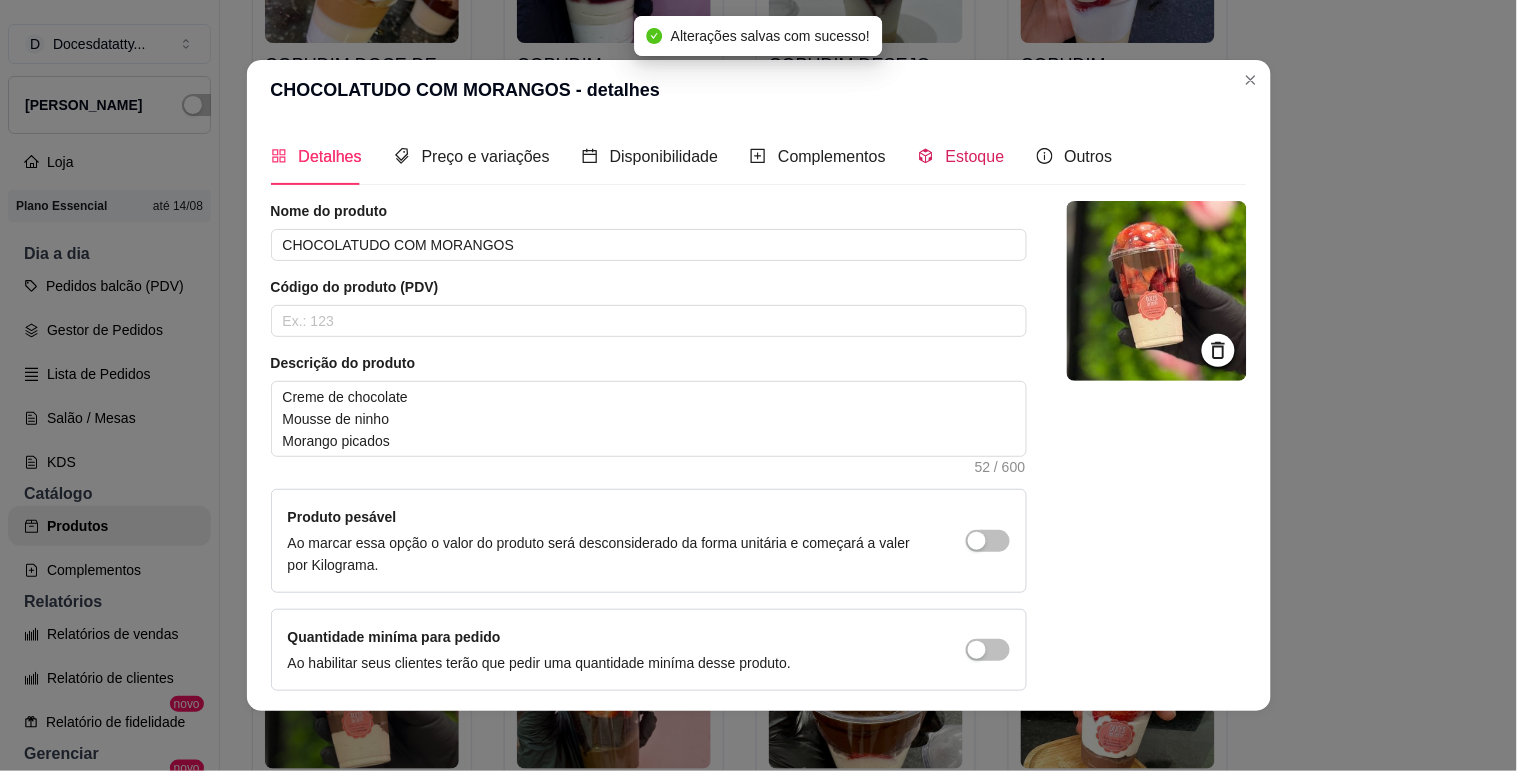 click on "Estoque" at bounding box center (961, 156) 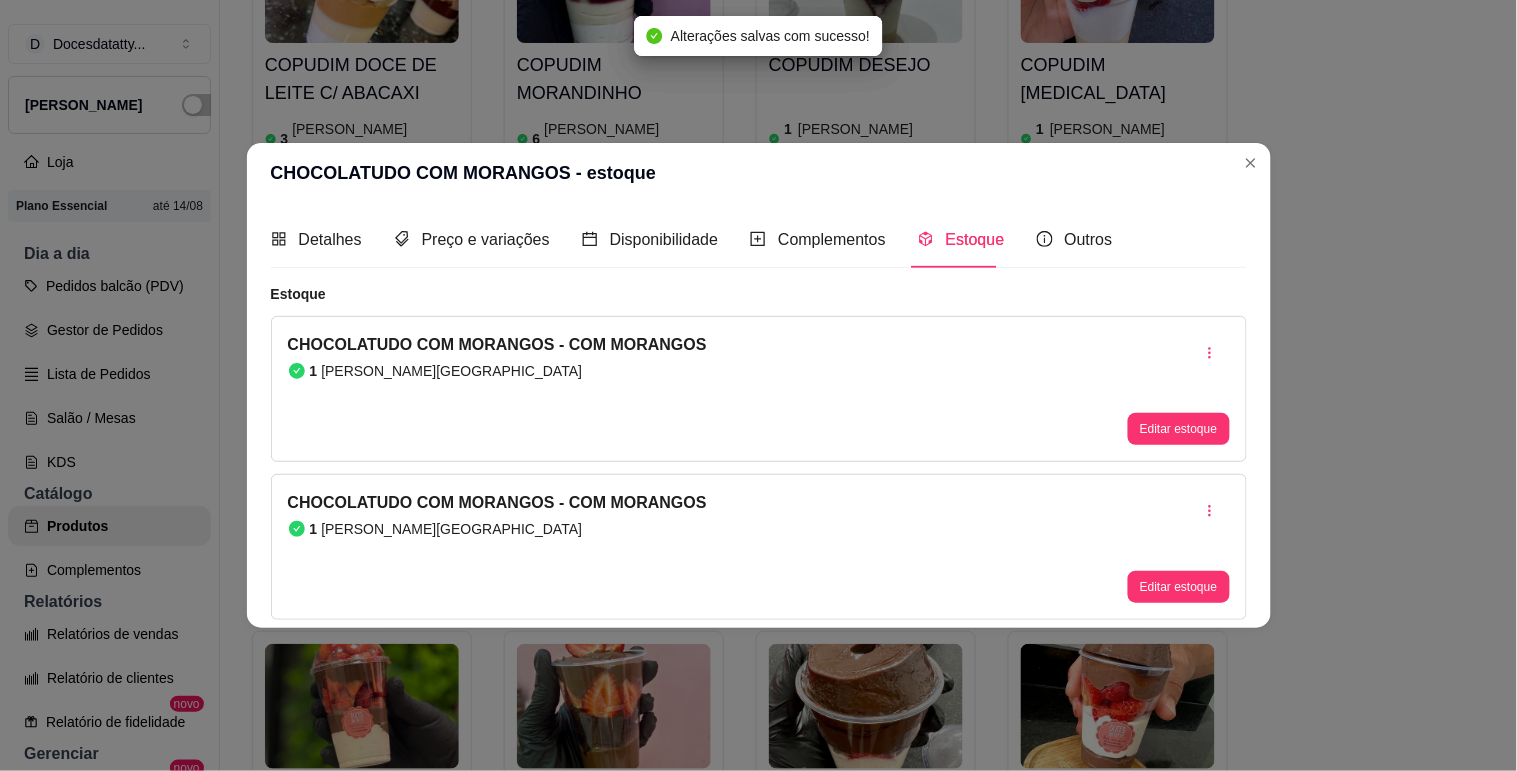 type 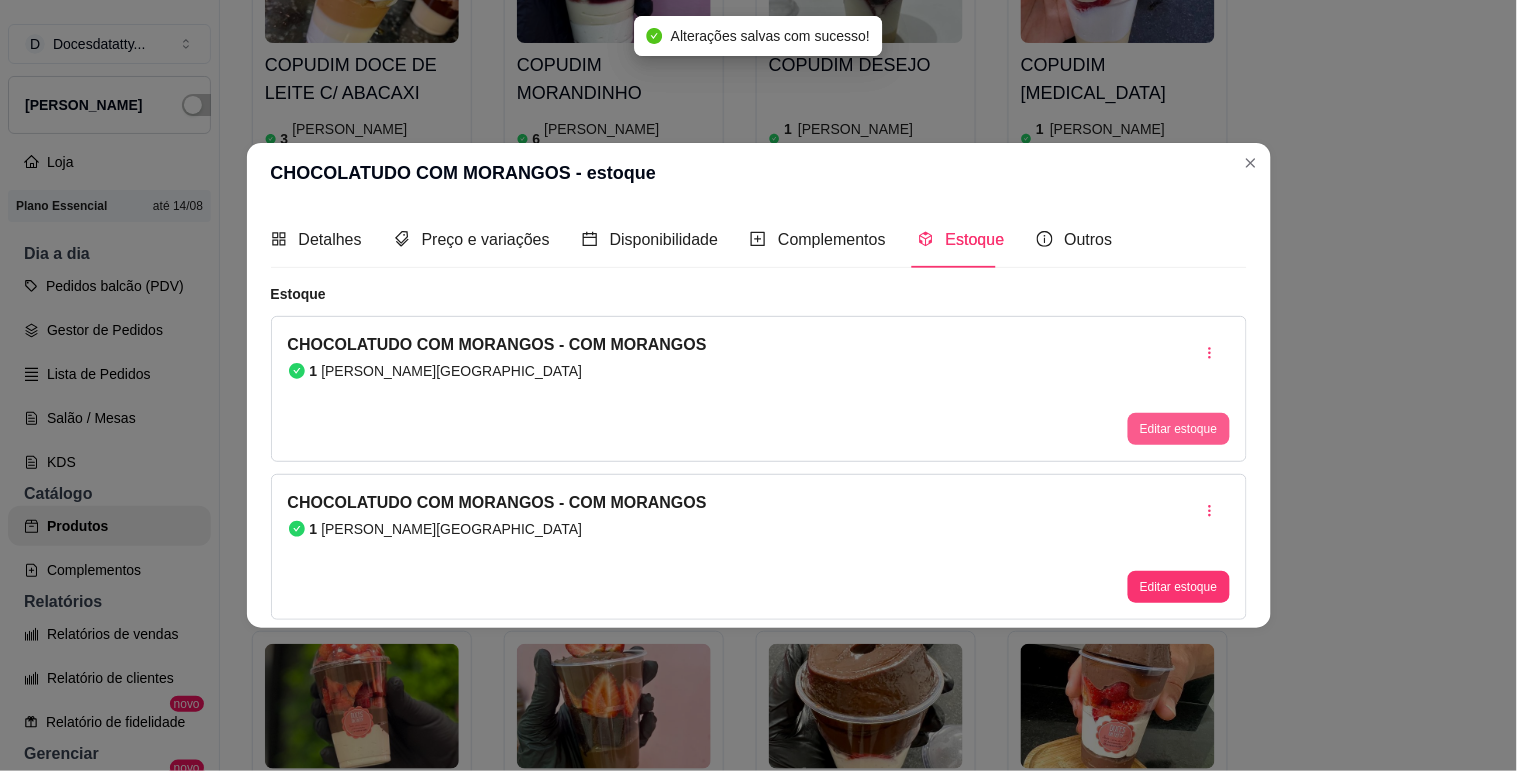 click on "Editar estoque" at bounding box center (1178, 429) 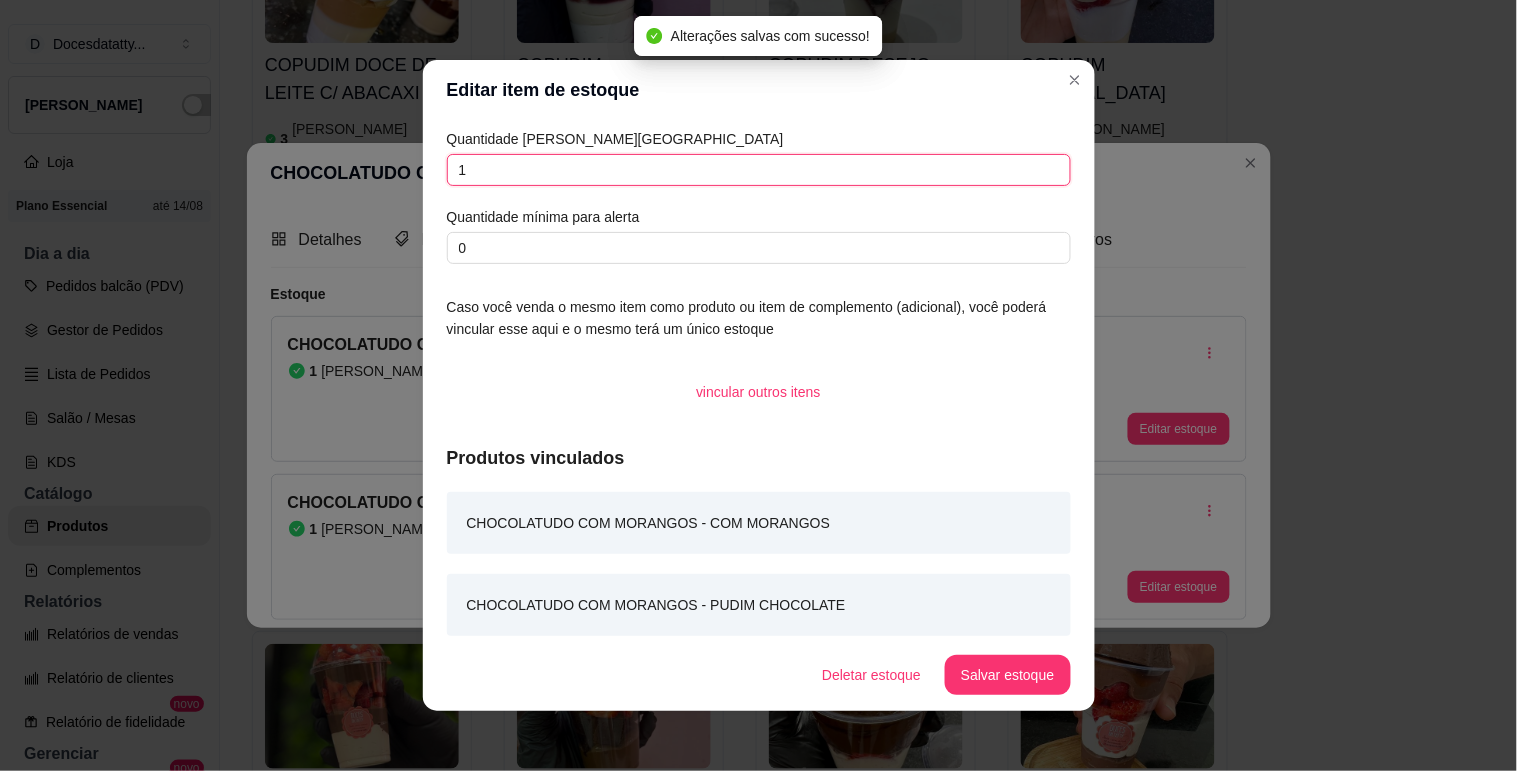 click on "1" at bounding box center (759, 170) 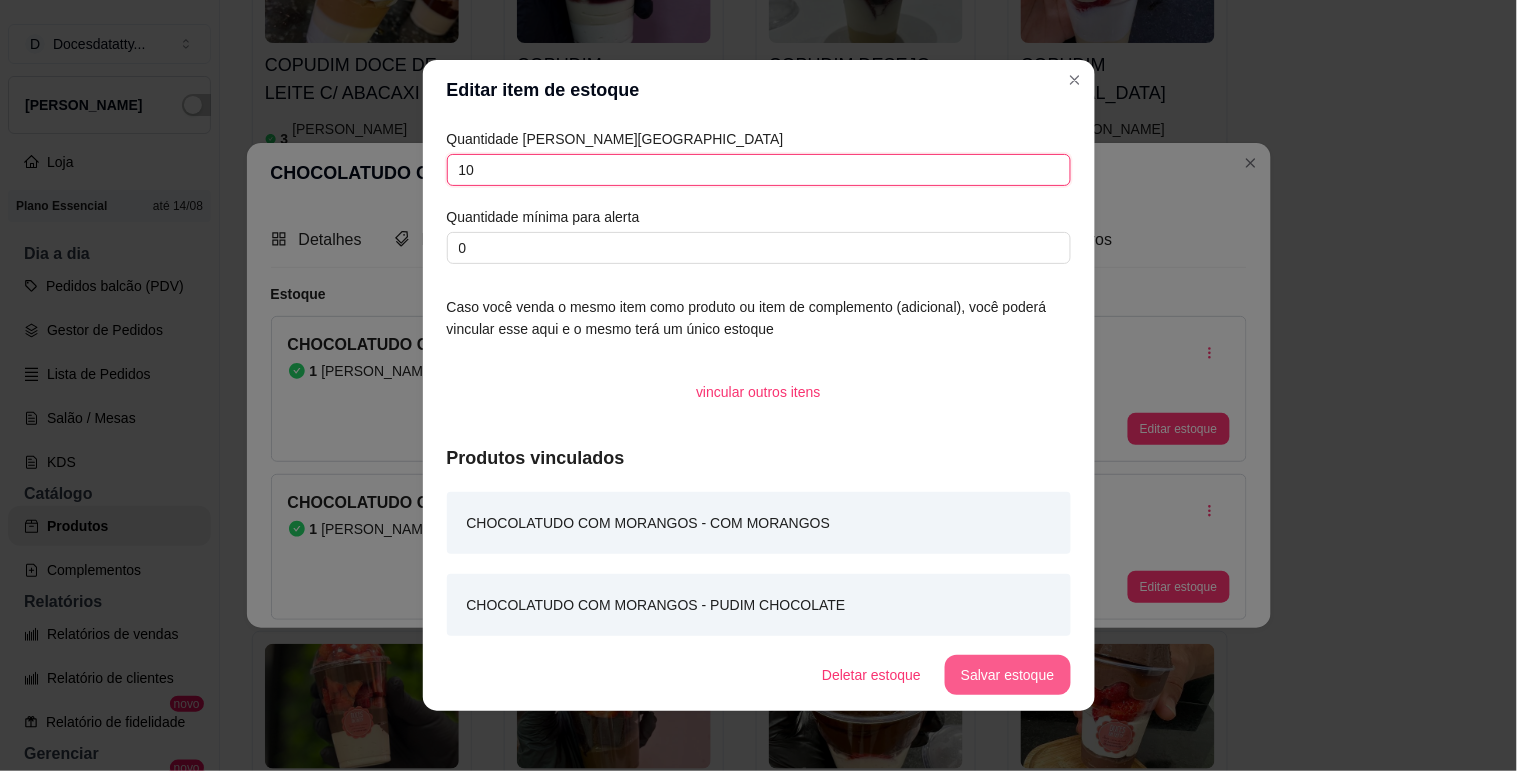 type on "10" 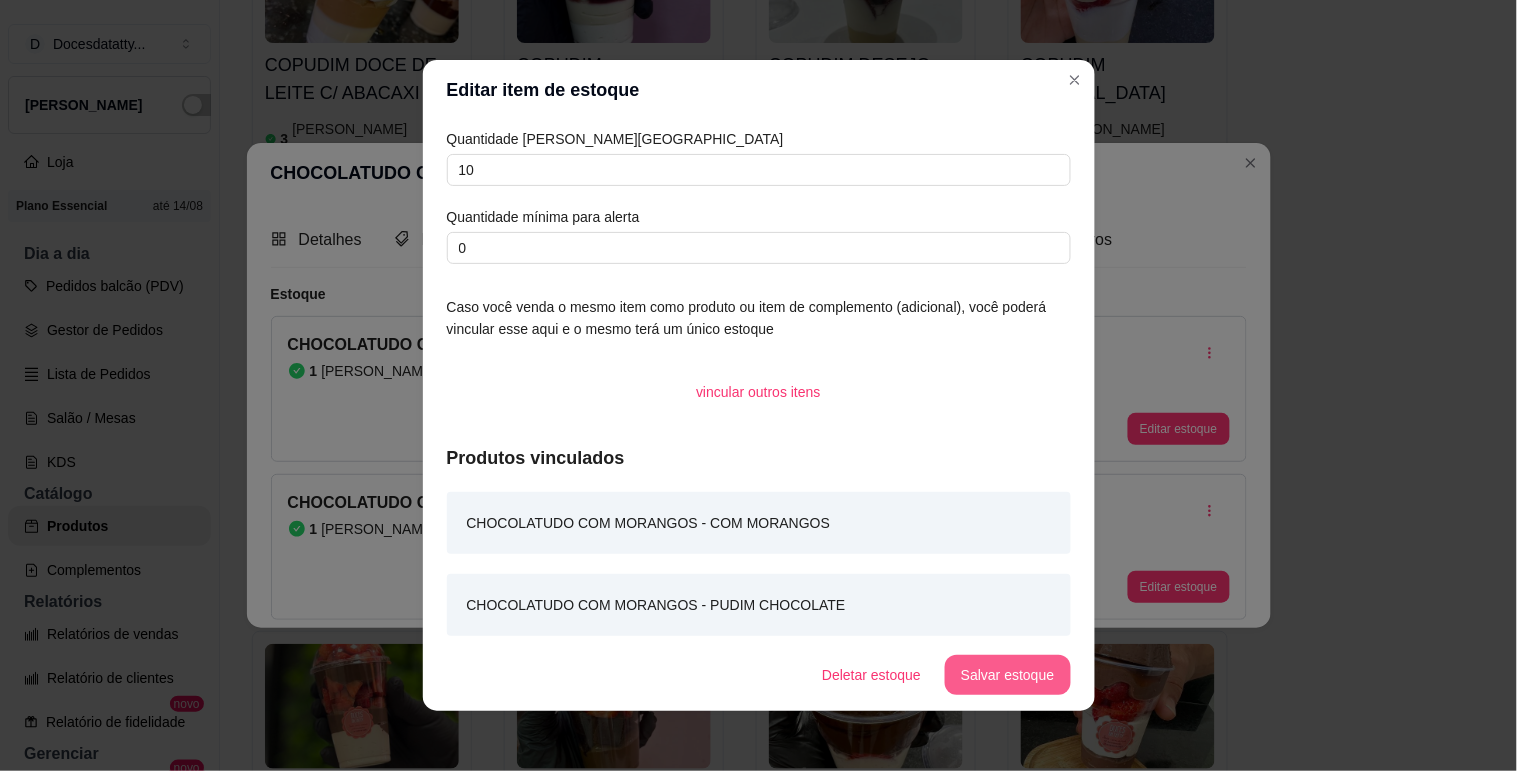 click on "Salvar estoque" at bounding box center [1007, 675] 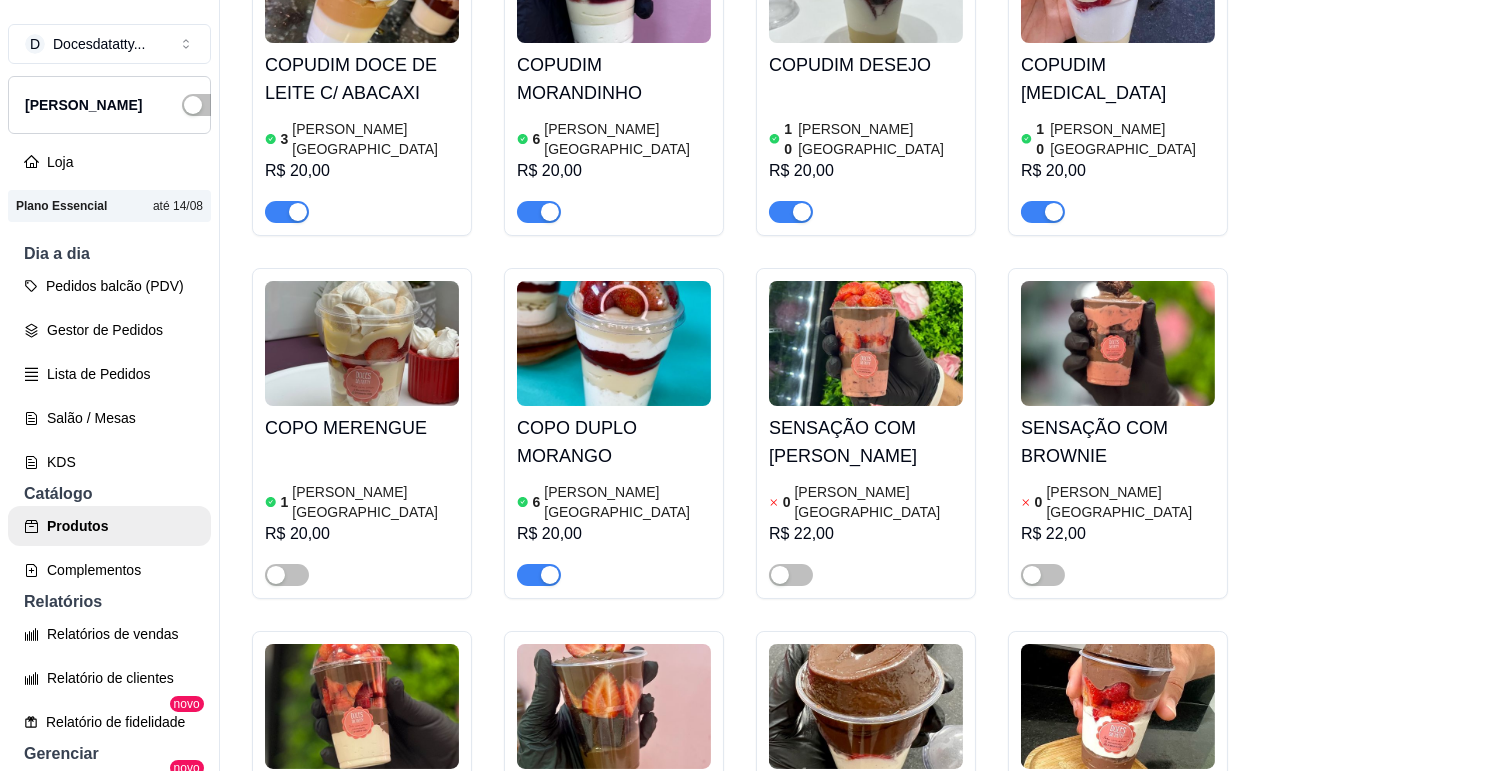 click on "[PERSON_NAME][GEOGRAPHIC_DATA]" at bounding box center (627, 502) 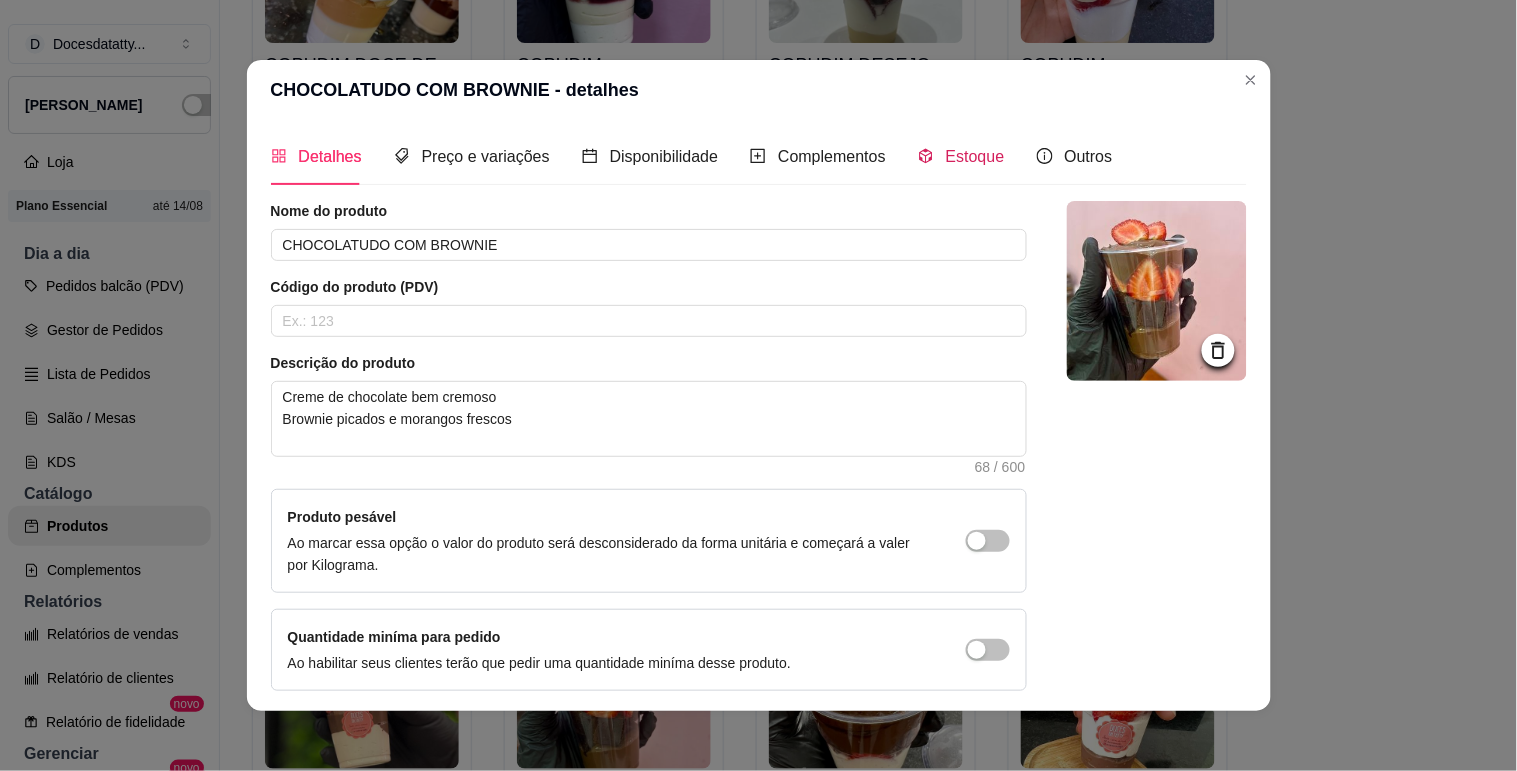 click on "Estoque" at bounding box center [961, 156] 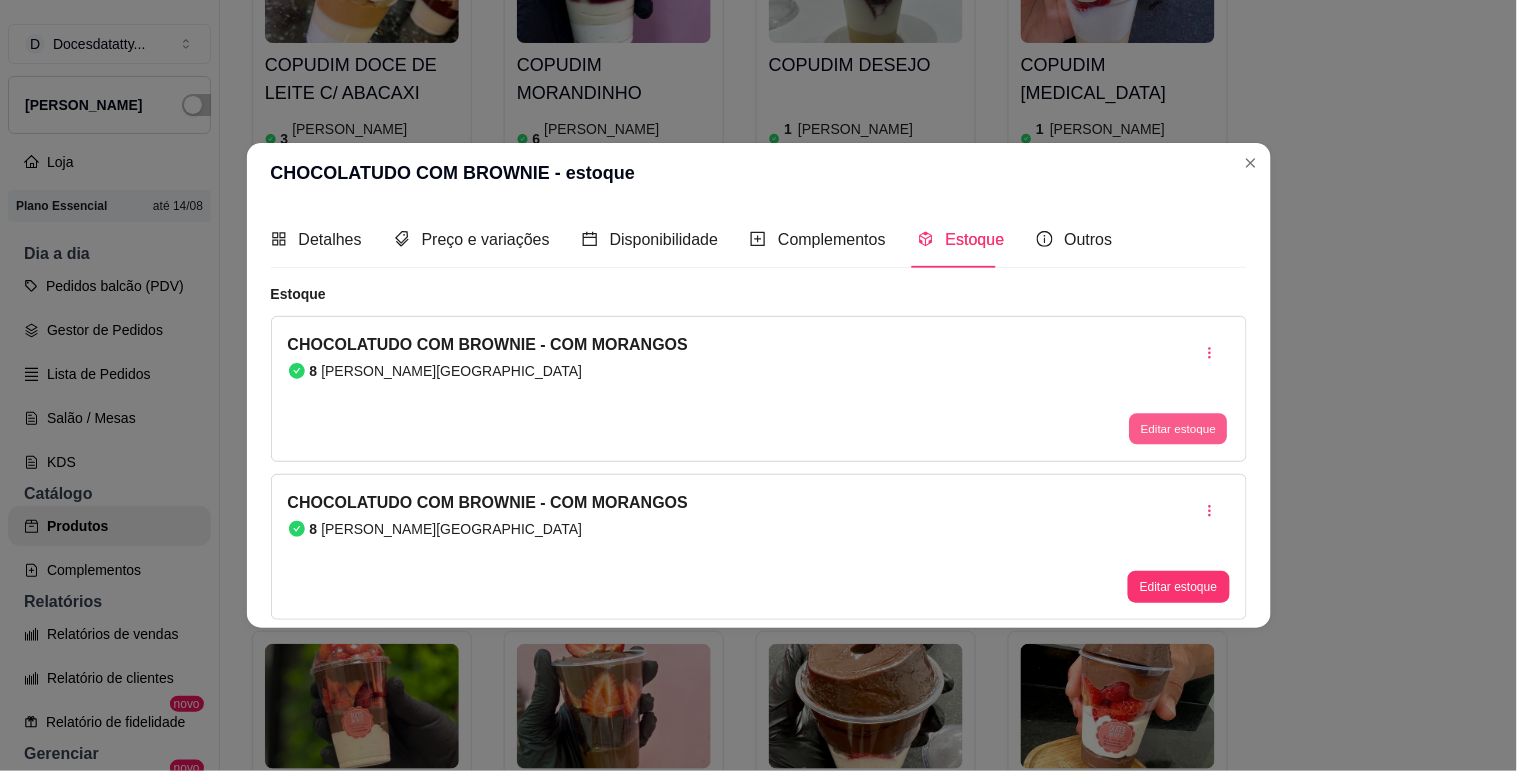 click on "Editar estoque" at bounding box center (1179, 429) 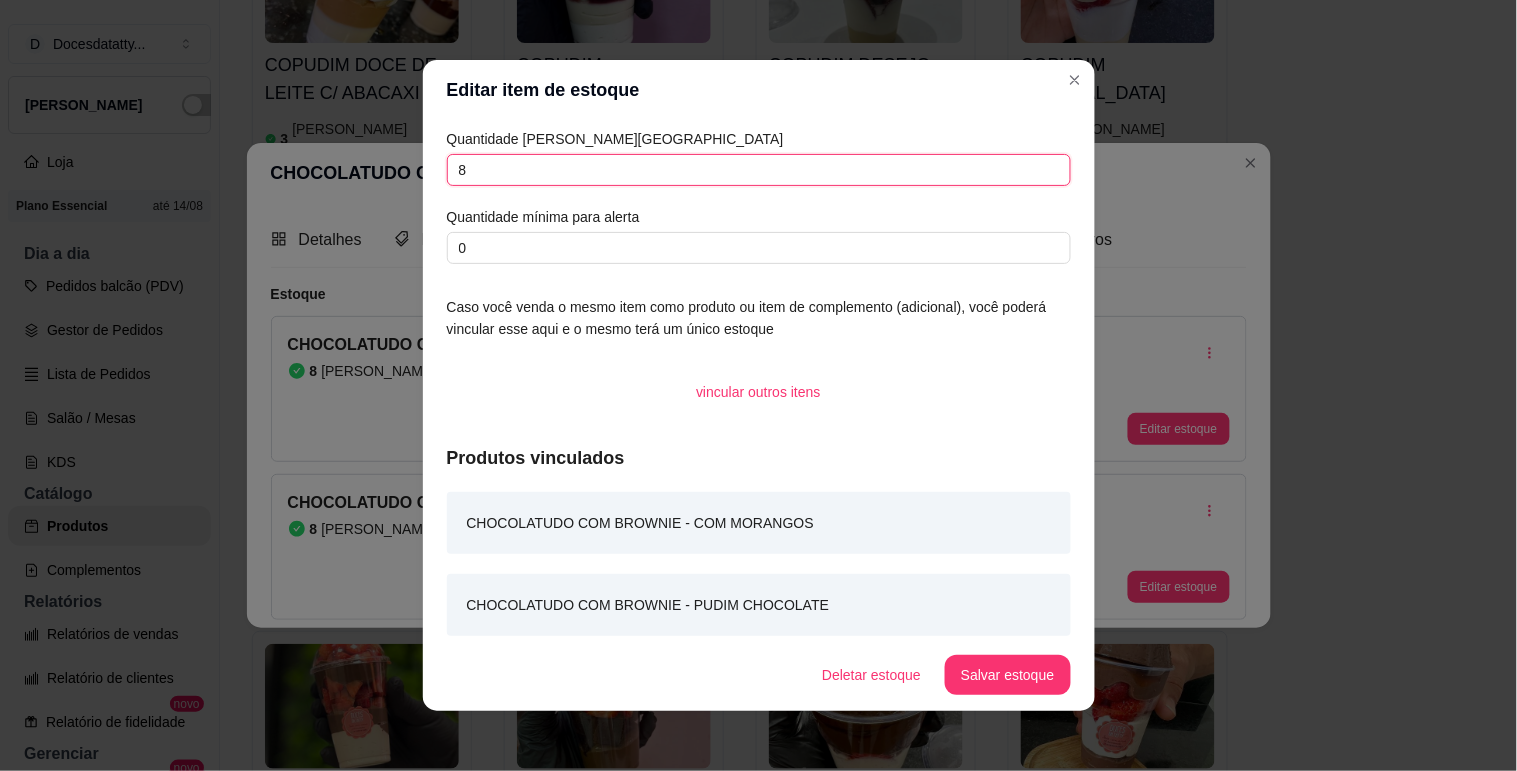 click on "8" at bounding box center [759, 170] 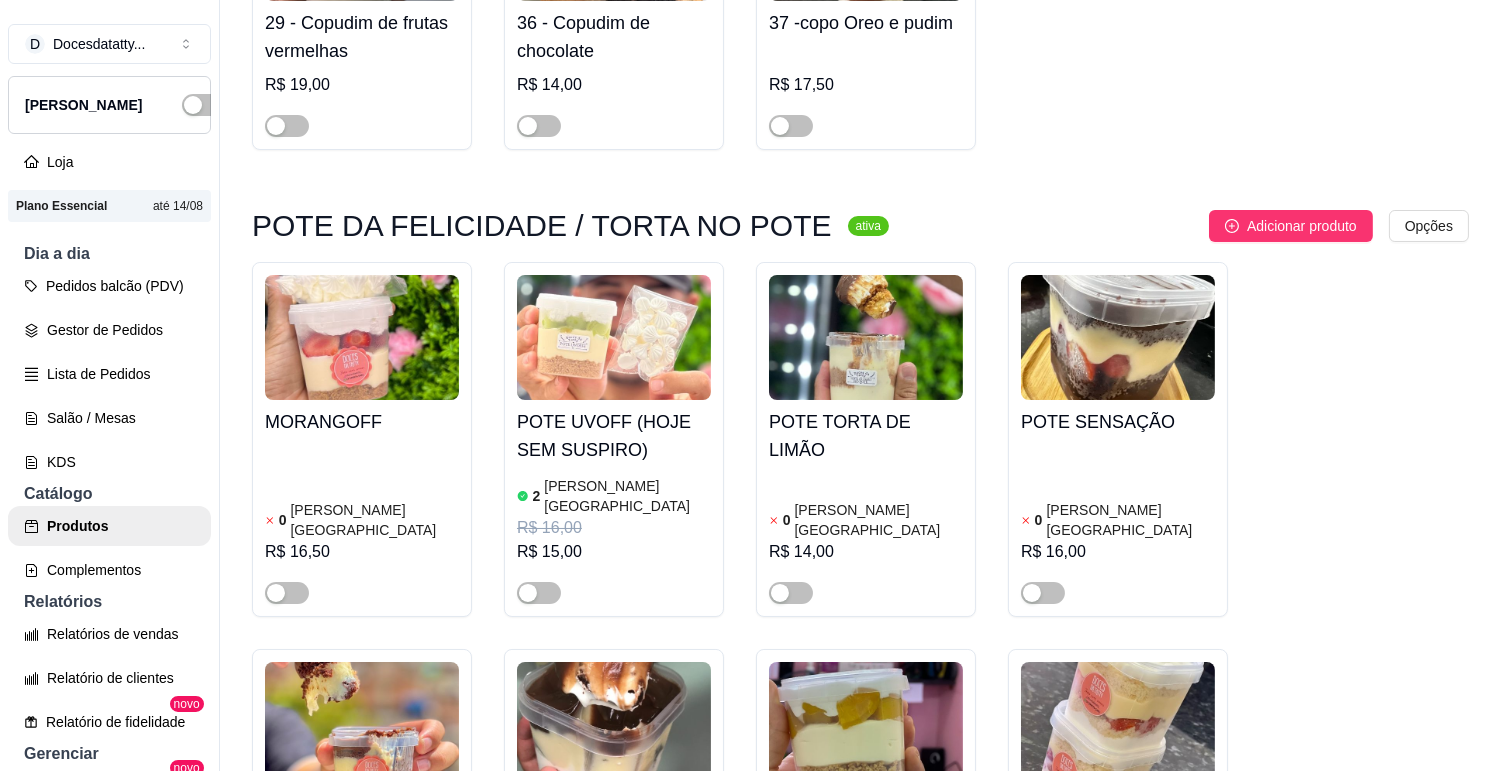 scroll, scrollTop: 7888, scrollLeft: 0, axis: vertical 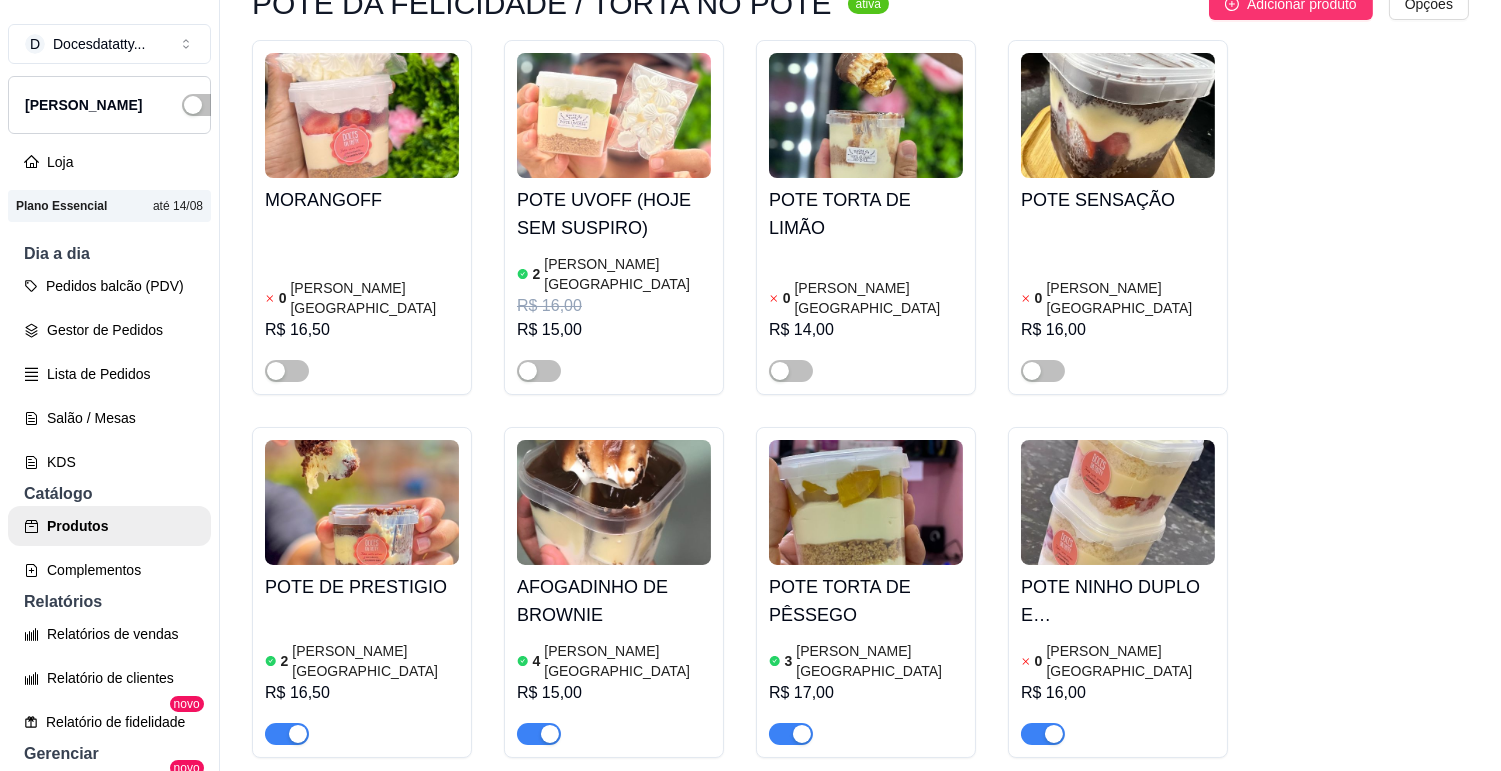 click on "POTE NINHO DUPLO E MORANGOS   0 [PERSON_NAME] R$ 16,00" at bounding box center (1118, 655) 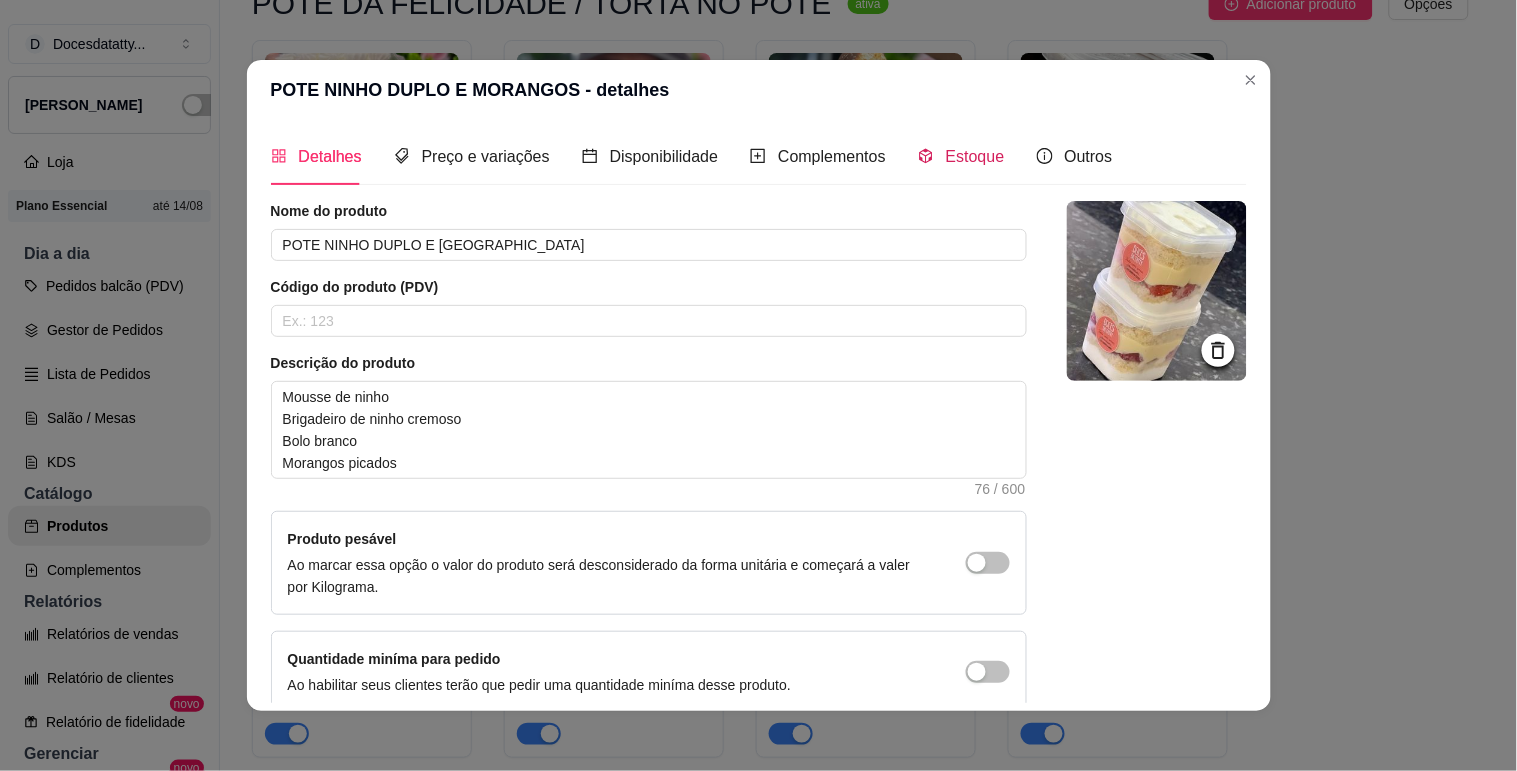 drag, startPoint x: 968, startPoint y: 144, endPoint x: 978, endPoint y: 168, distance: 26 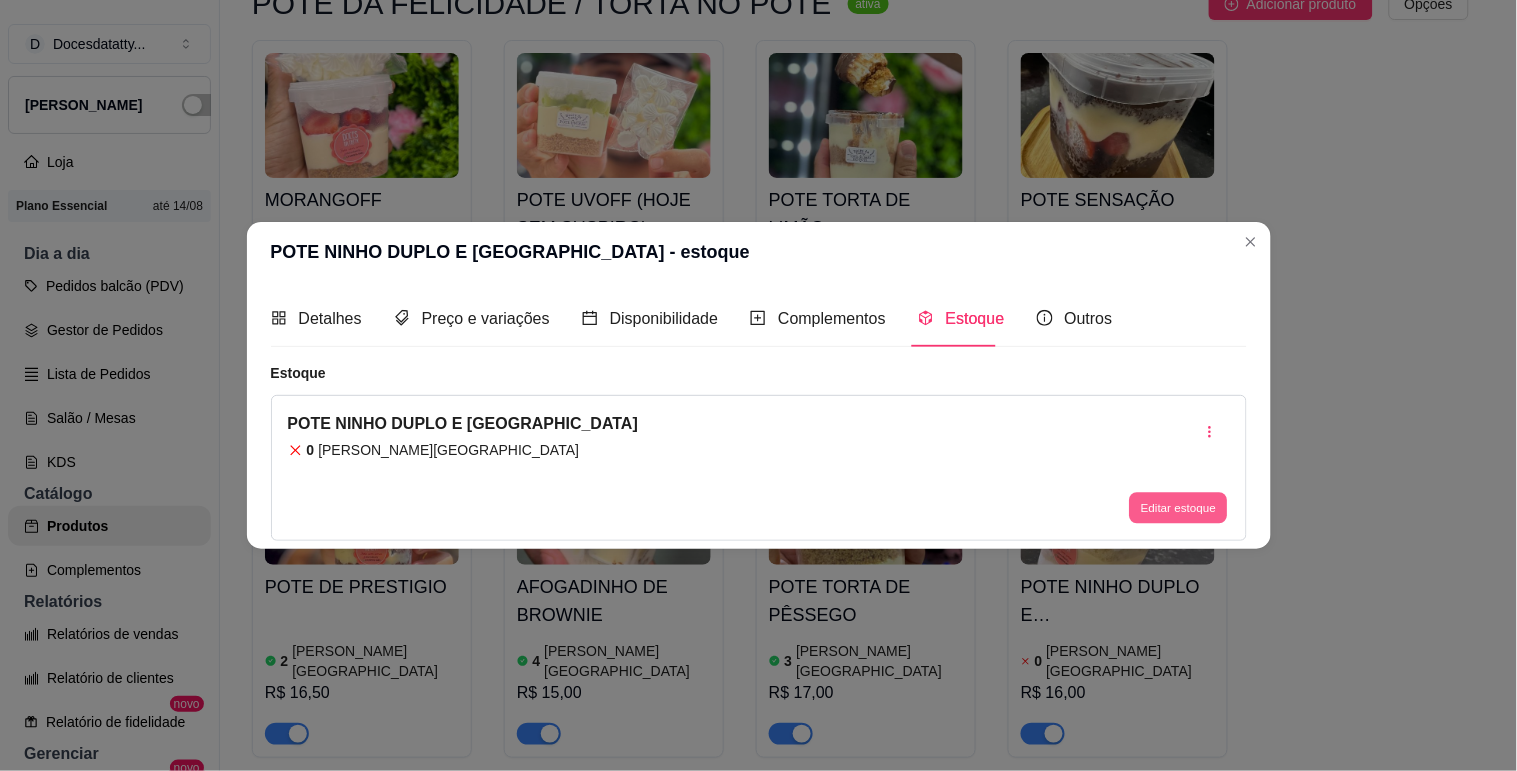 click on "Editar estoque" at bounding box center (1179, 508) 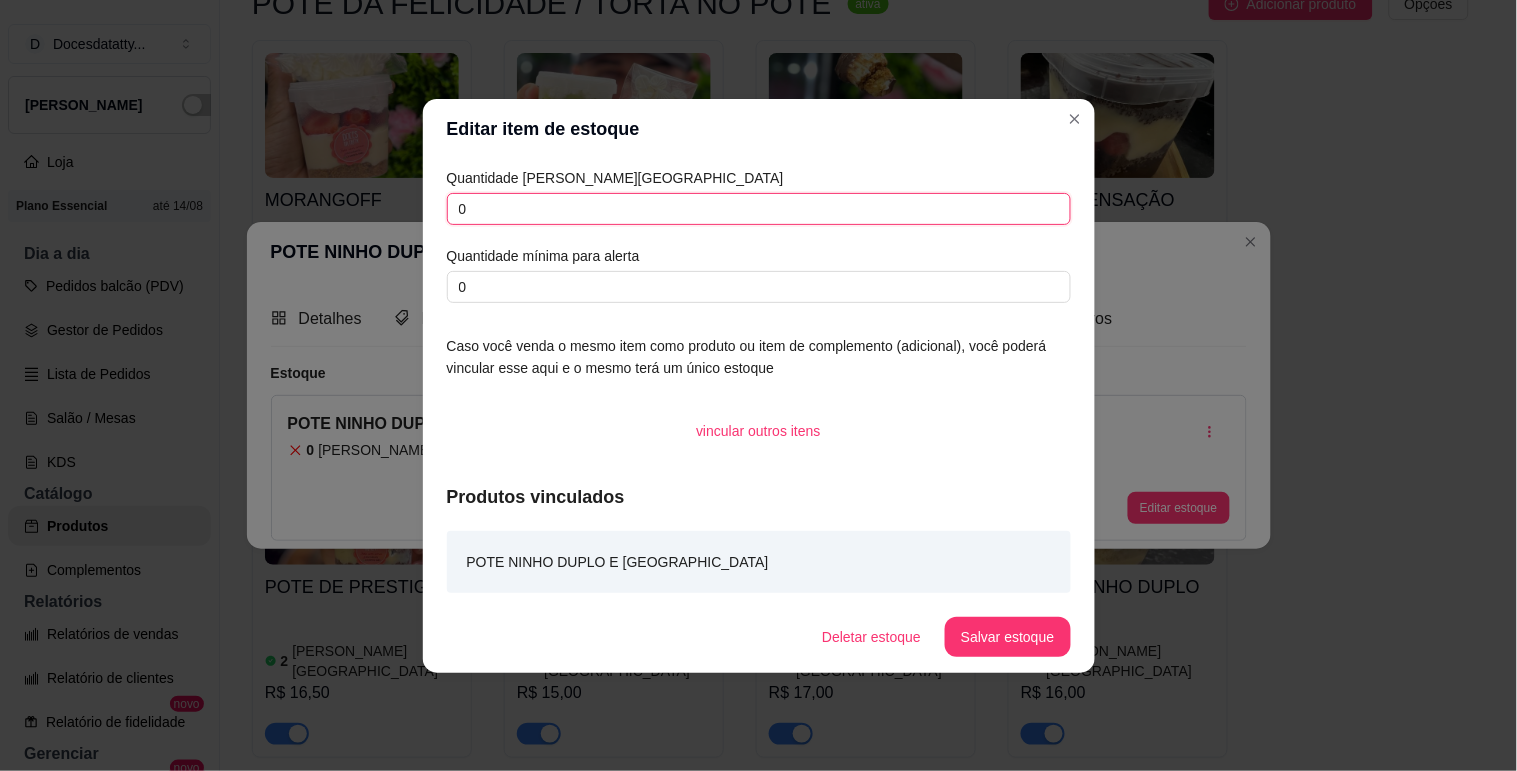 click on "0" at bounding box center (759, 209) 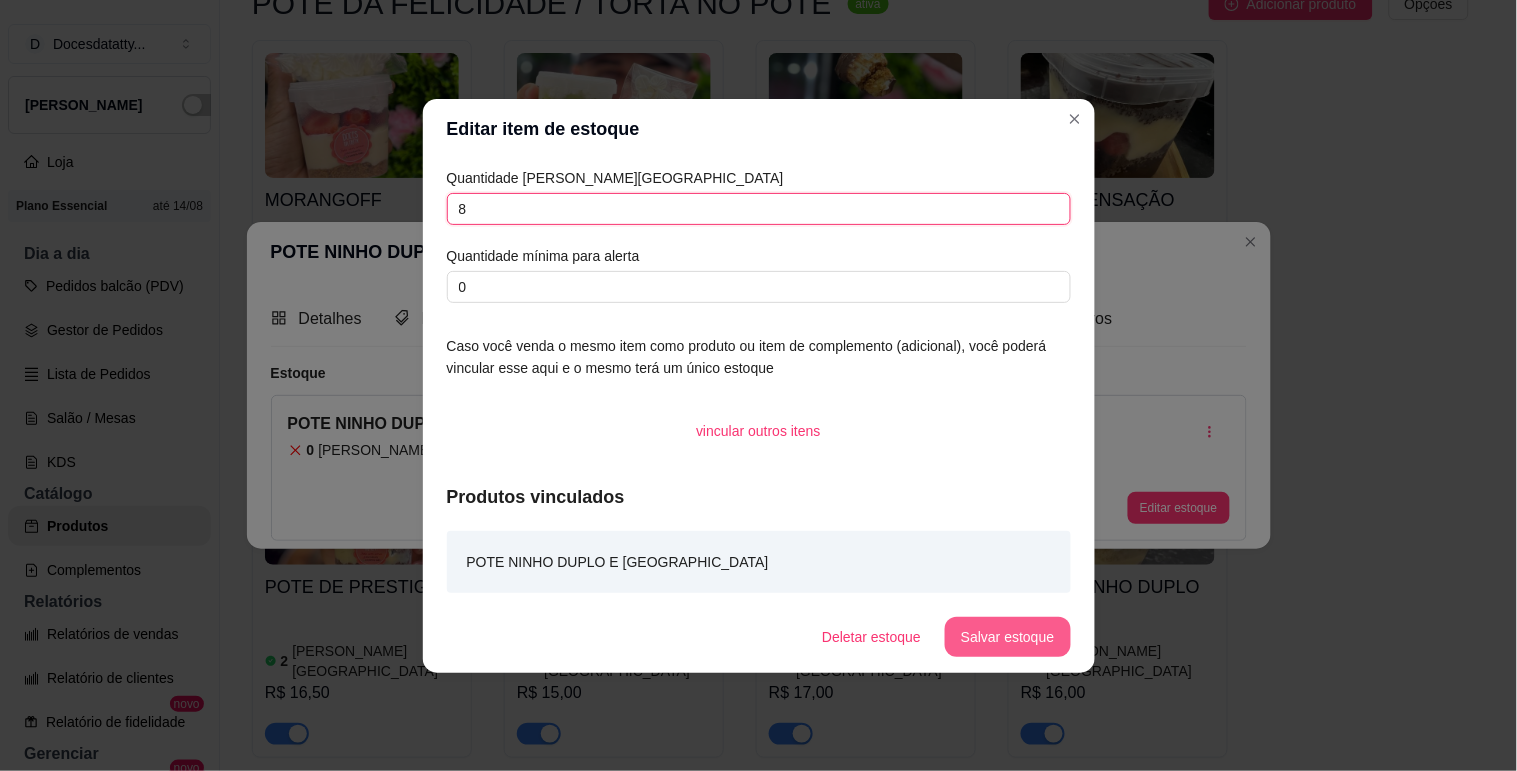 type on "8" 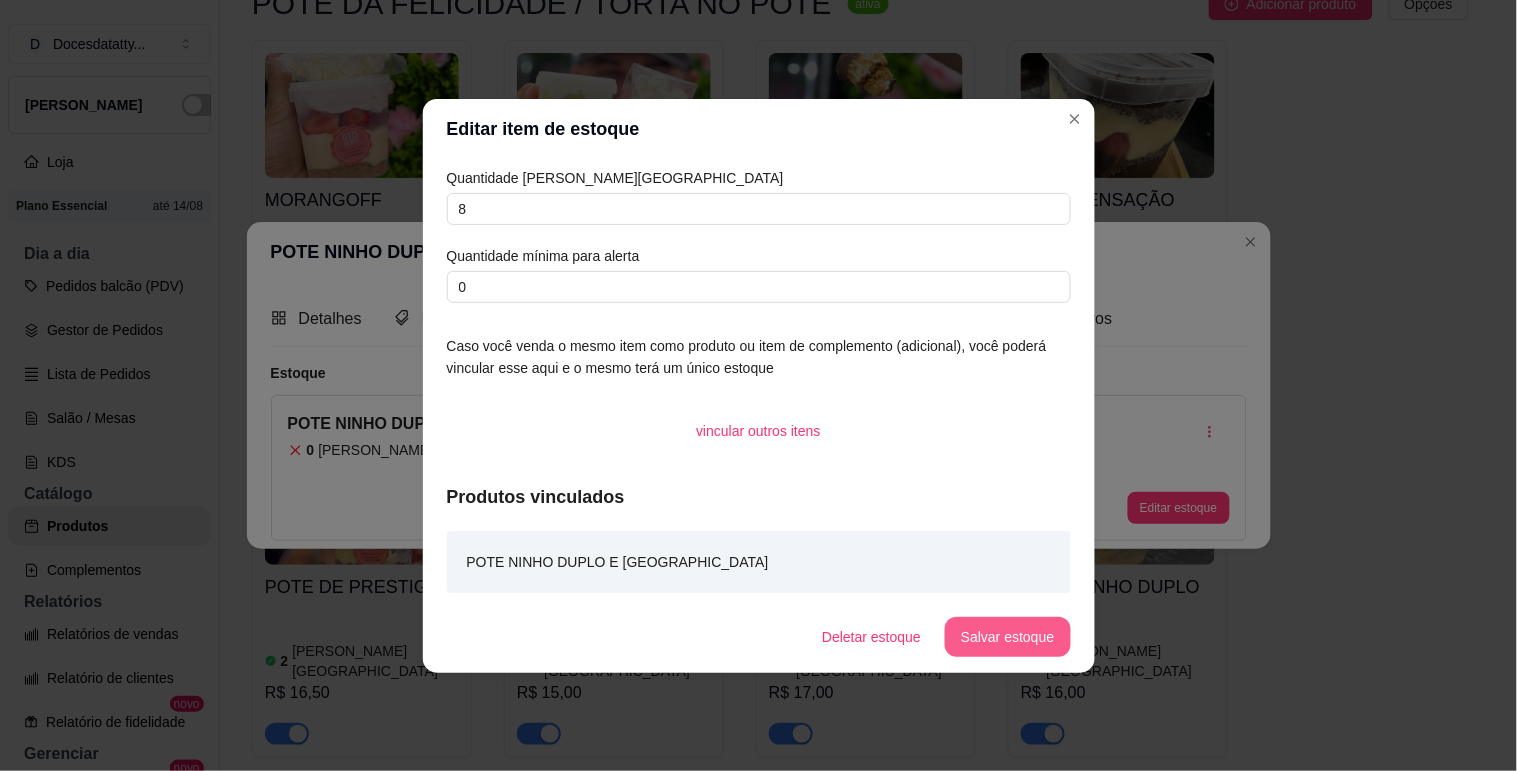 click on "Salvar estoque" at bounding box center (1007, 637) 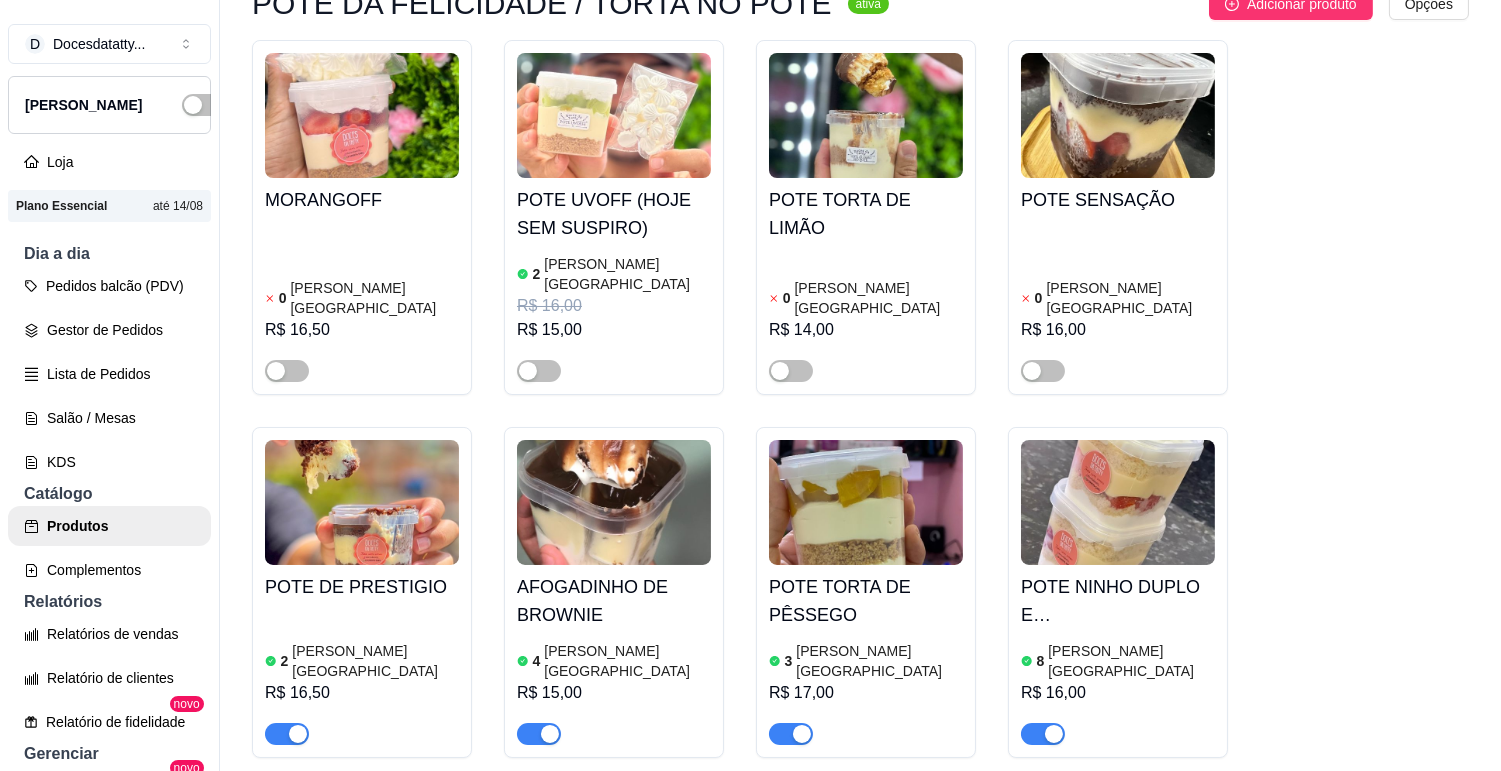 click on "AFOGADINHO DE BROWNIE   4 [PERSON_NAME] R$ 15,00" at bounding box center (614, 655) 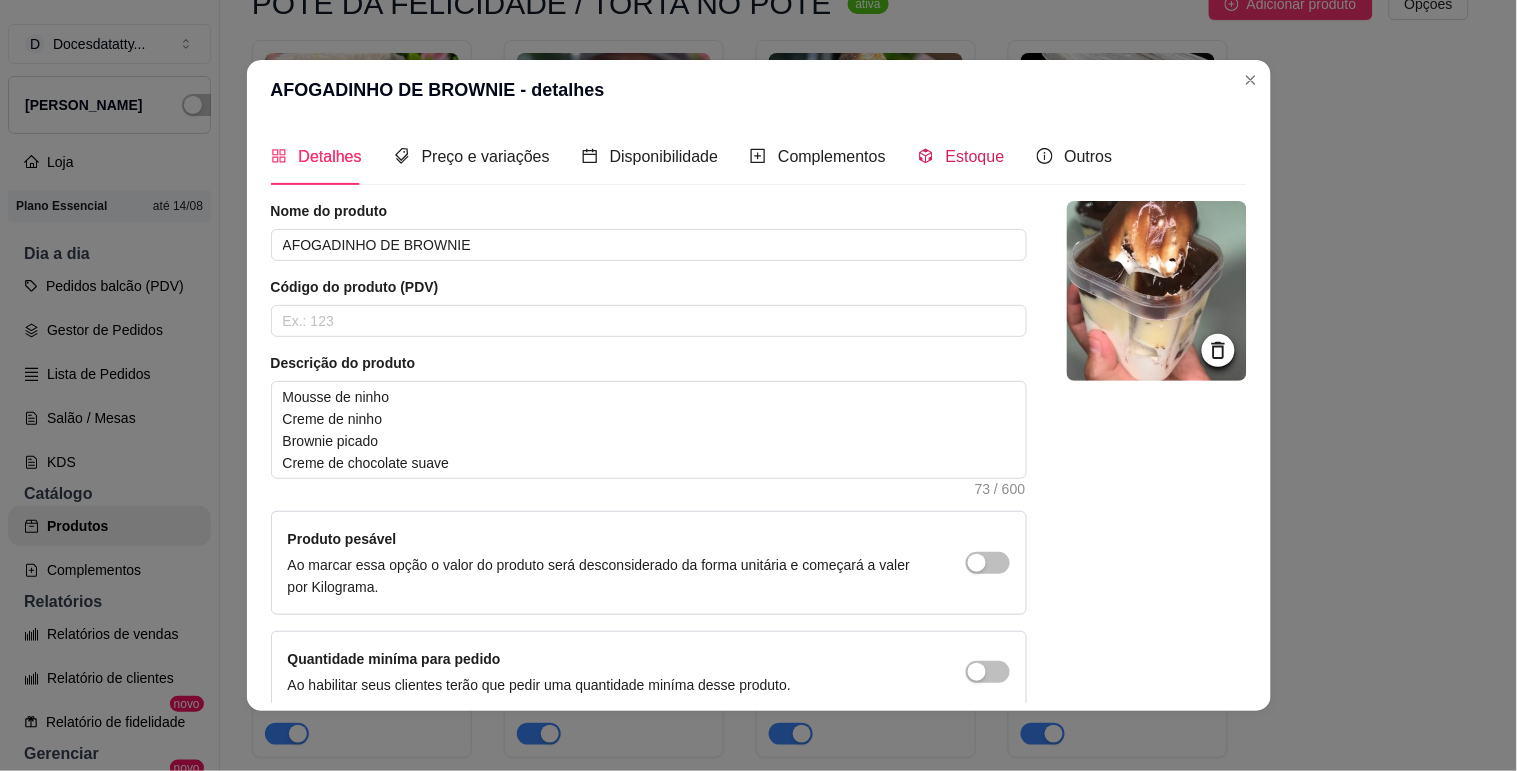 click on "Estoque" at bounding box center [961, 156] 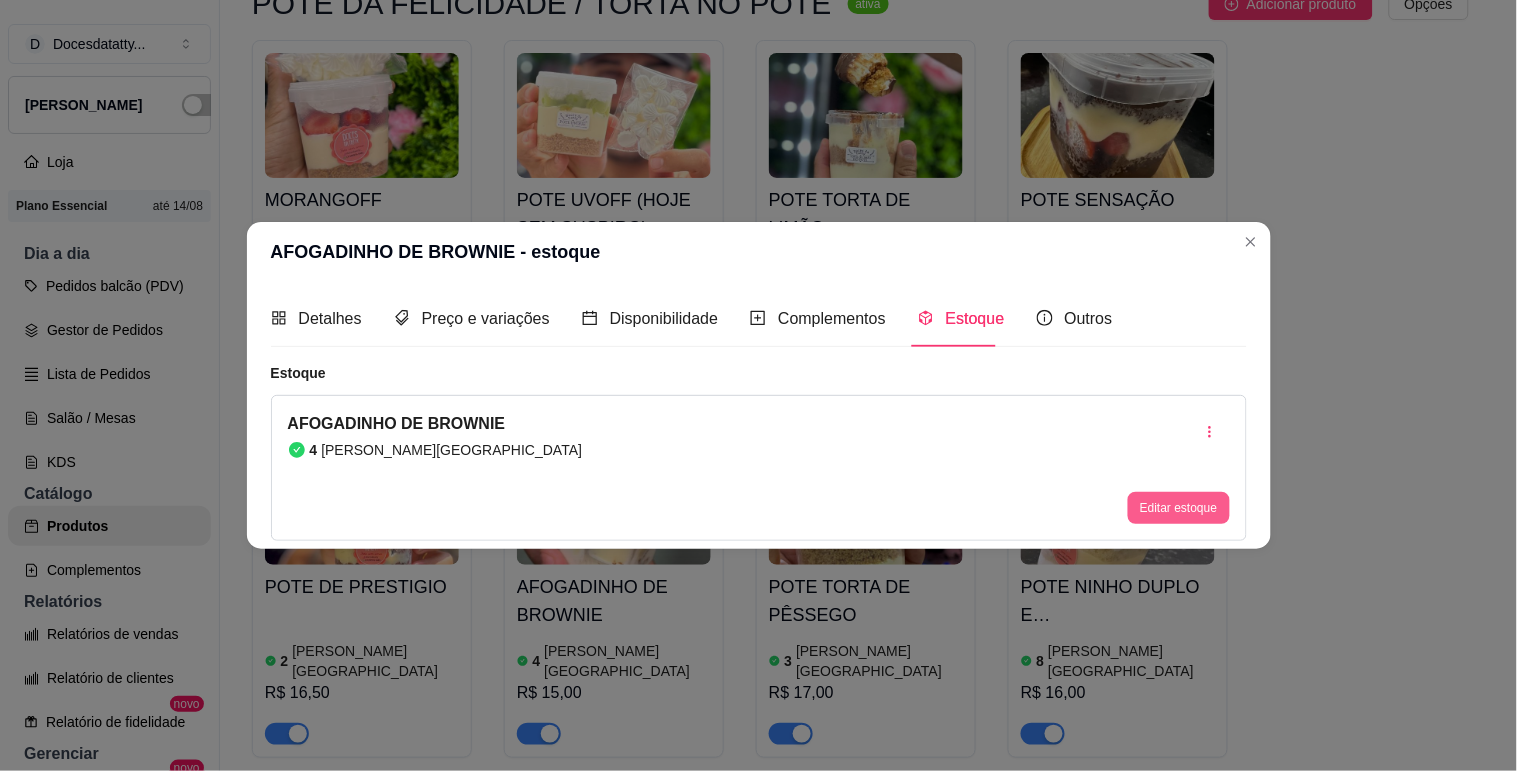 click on "Editar estoque" at bounding box center (1178, 508) 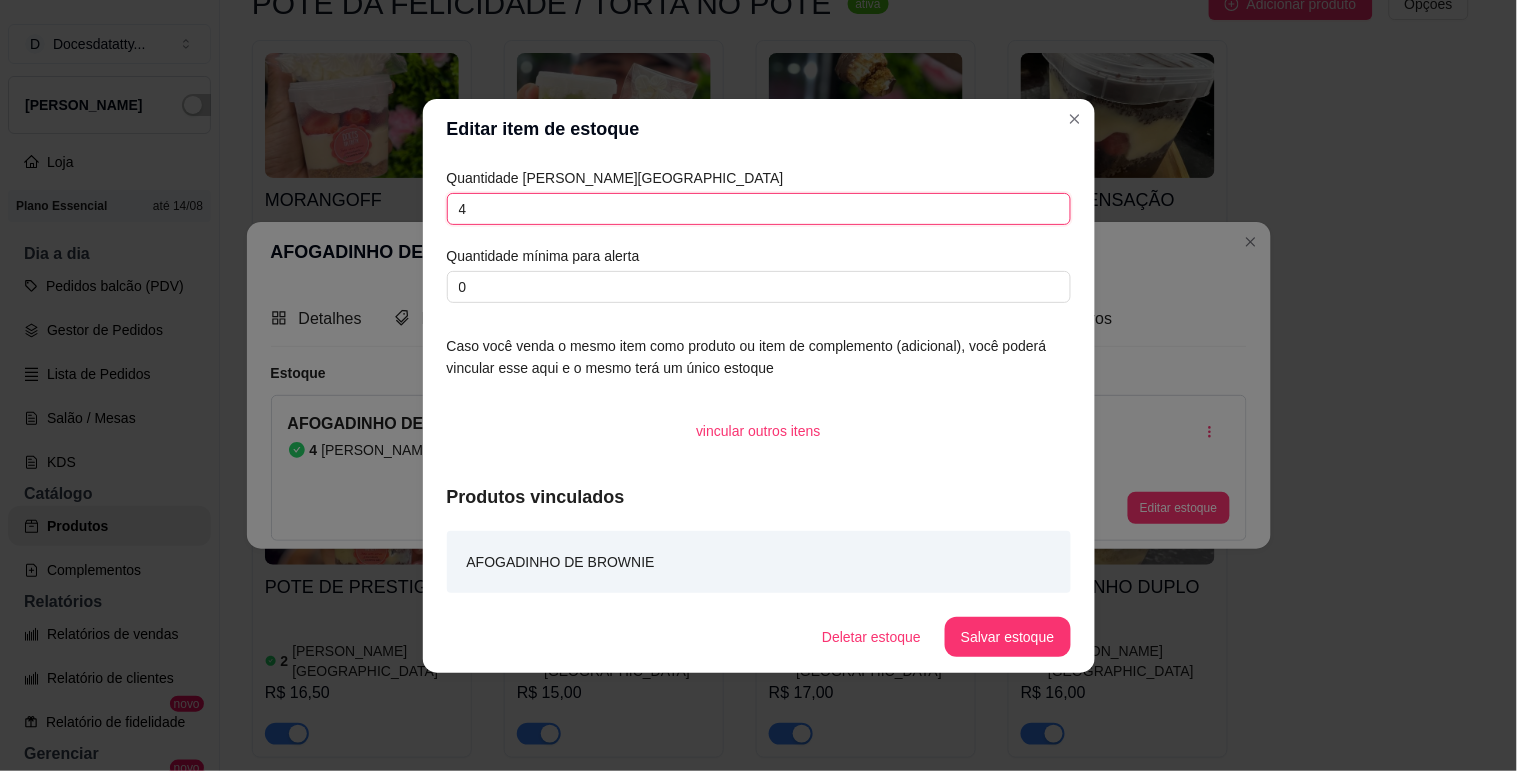 click on "4" at bounding box center [759, 209] 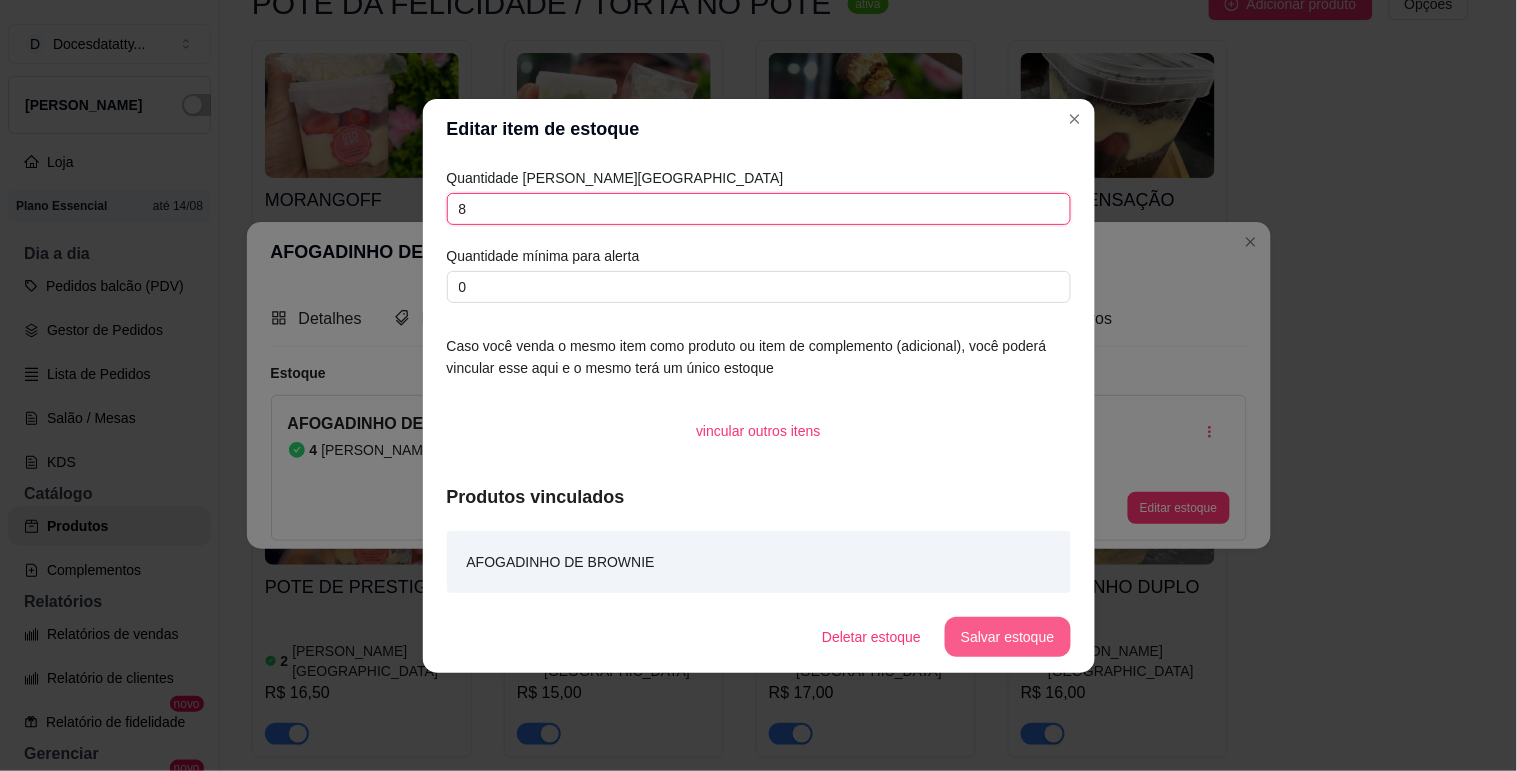 type on "8" 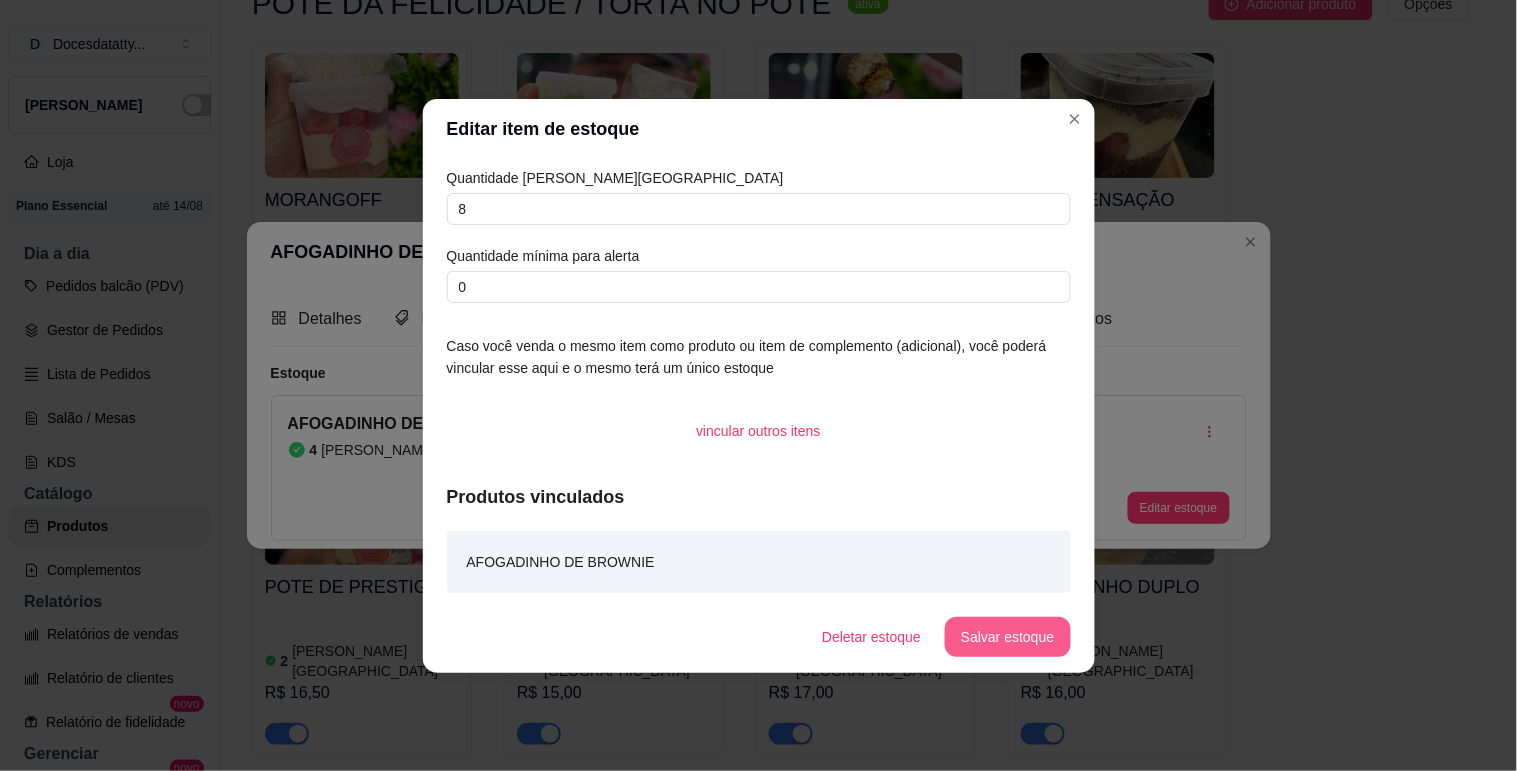 click on "Salvar estoque" at bounding box center (1007, 637) 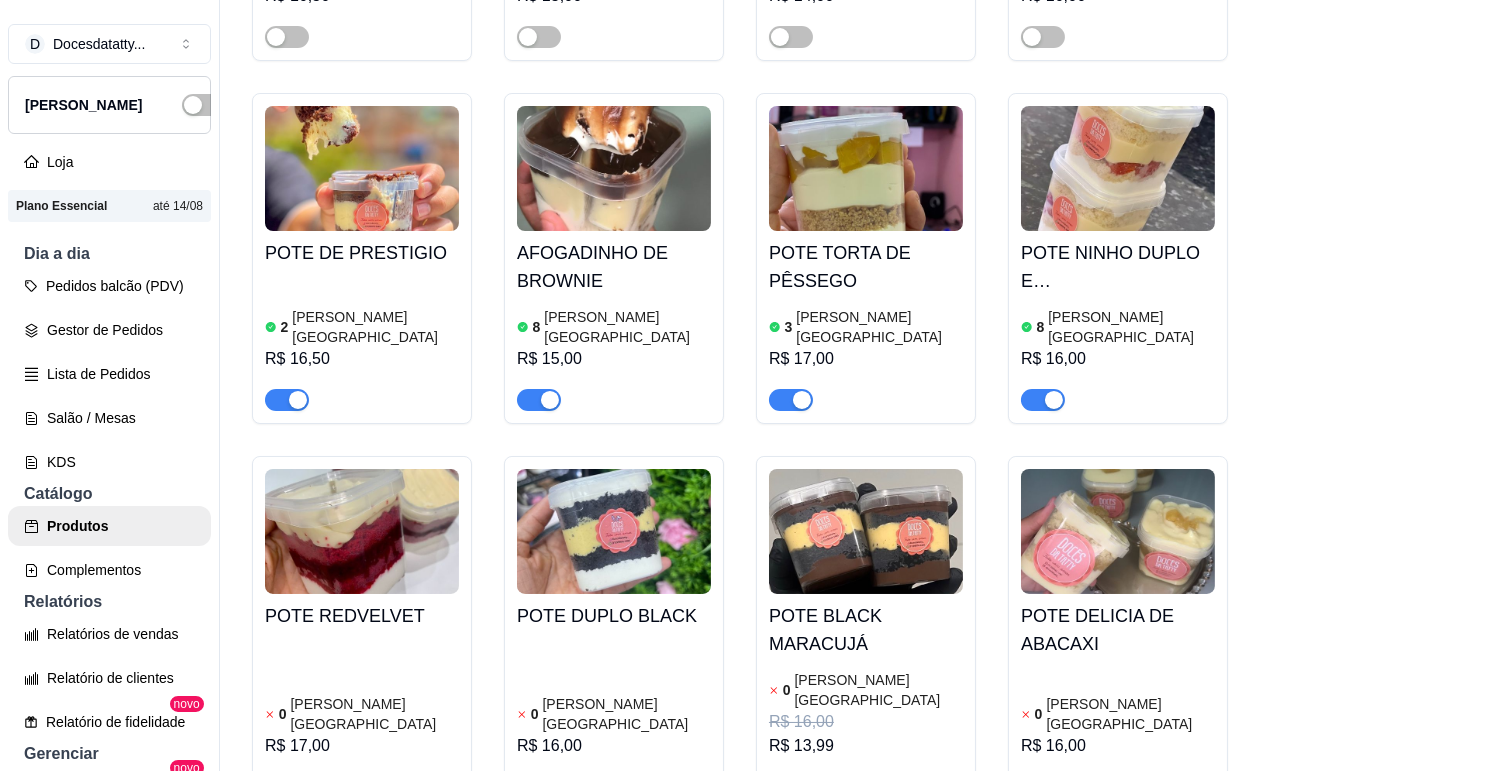 scroll, scrollTop: 8333, scrollLeft: 0, axis: vertical 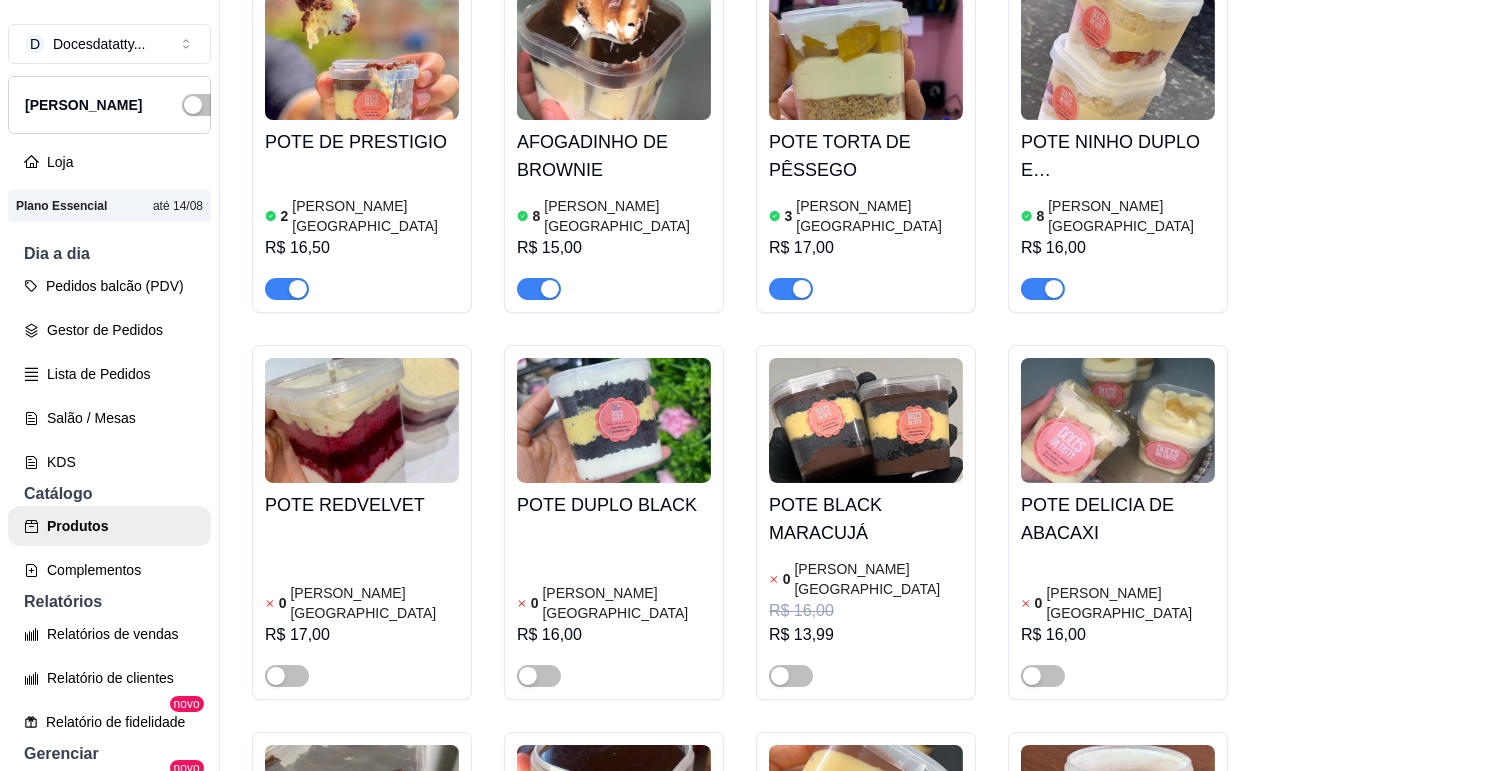 click at bounding box center [1118, 807] 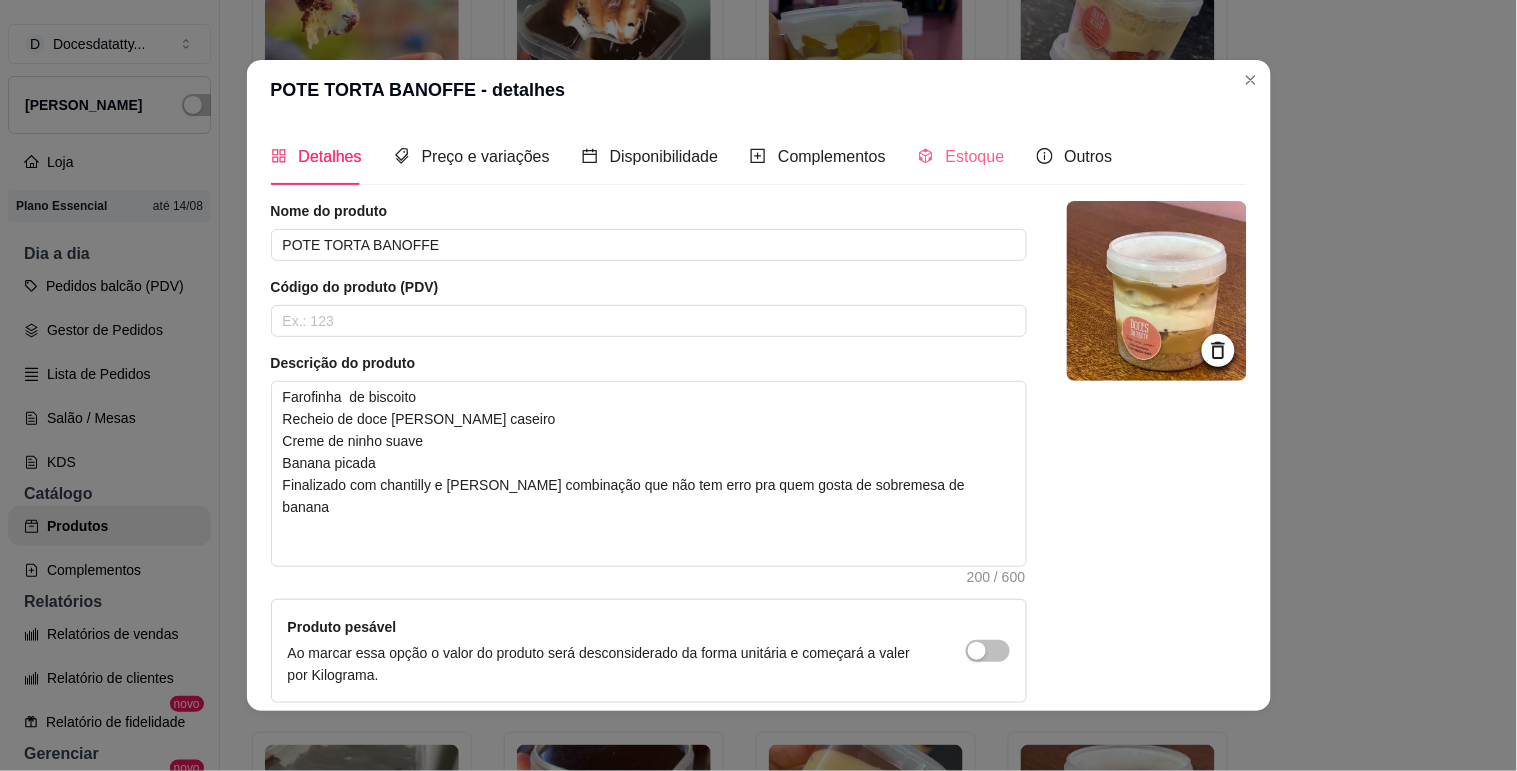click on "Estoque" at bounding box center (961, 156) 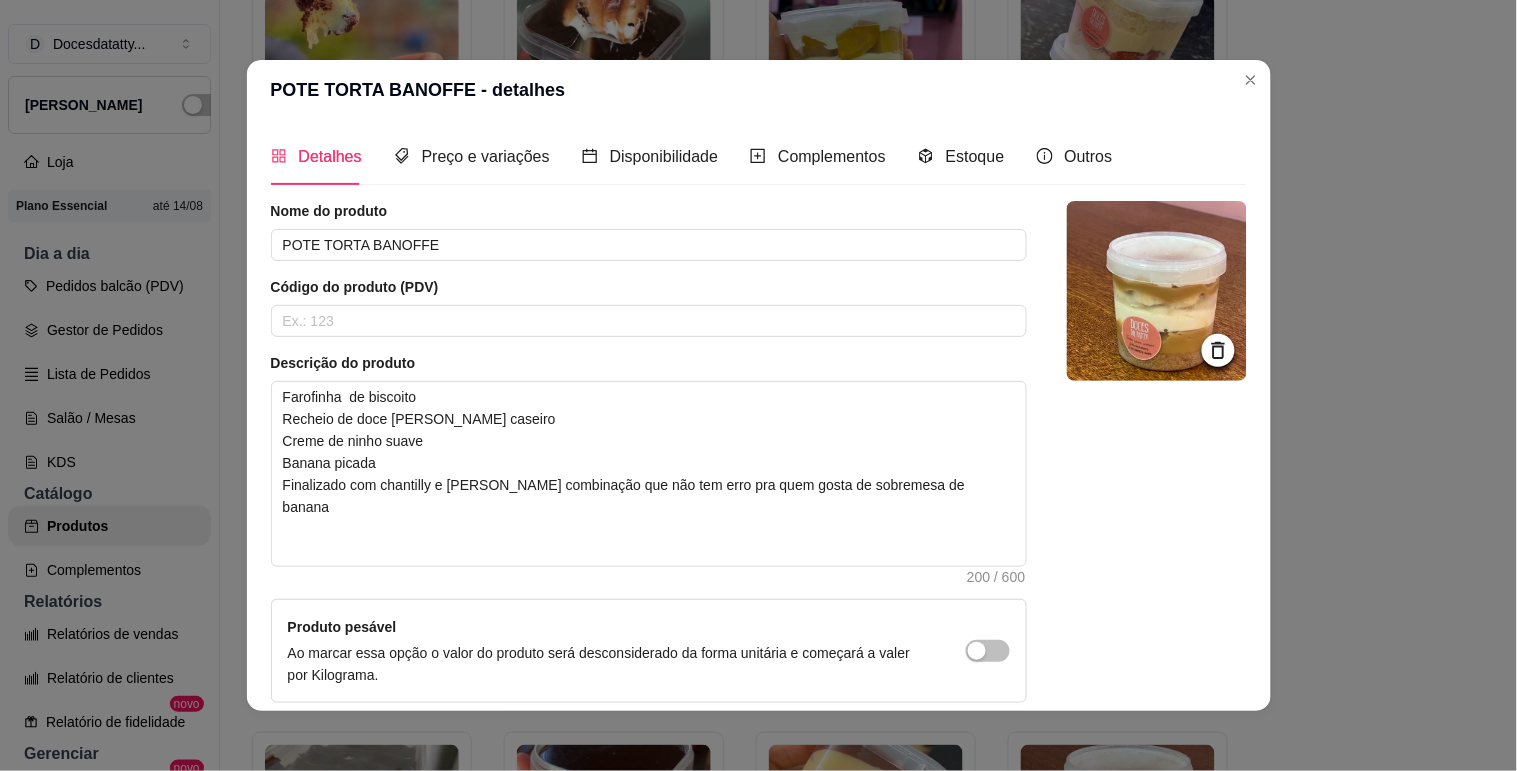 type 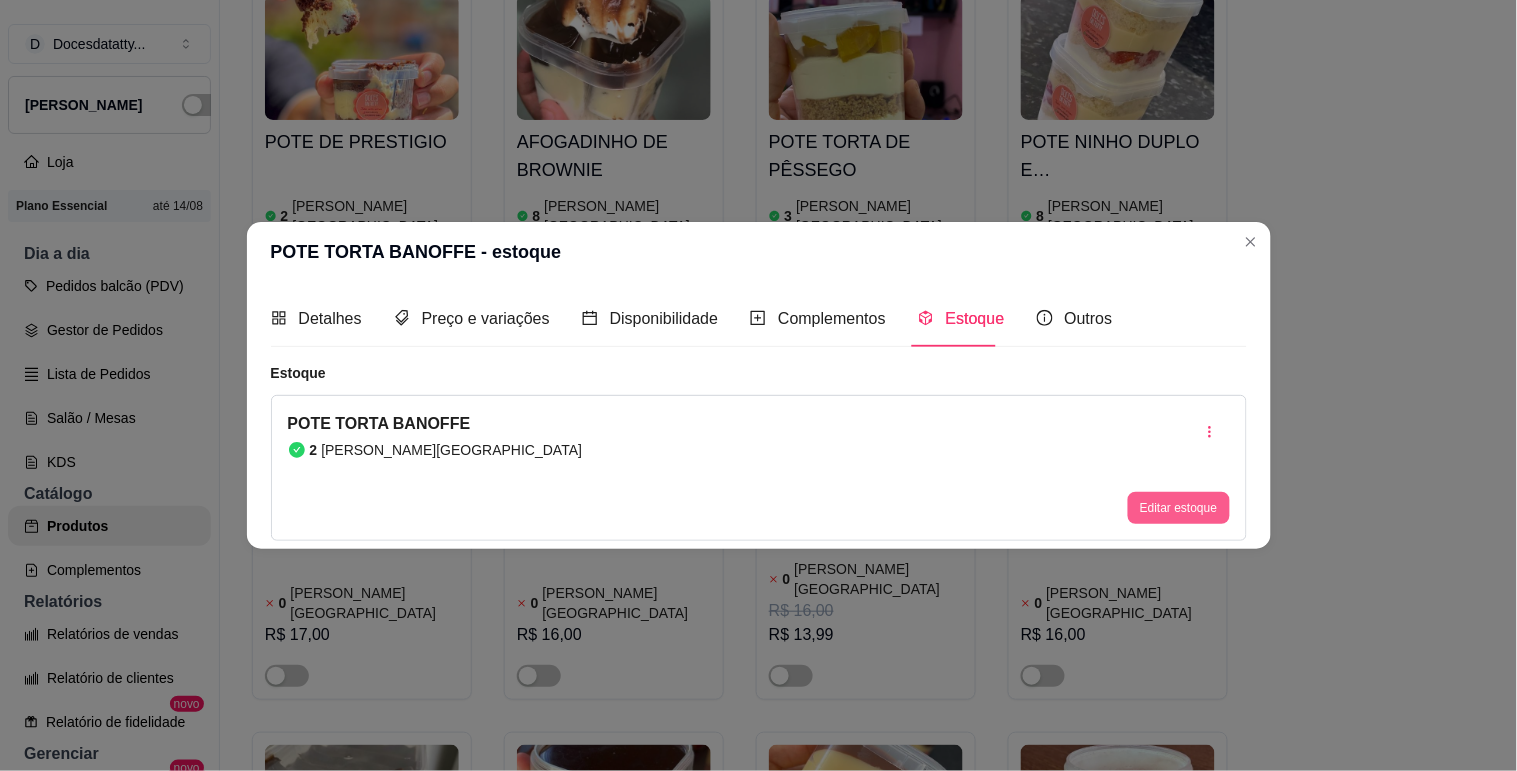 click on "Editar estoque" at bounding box center (1178, 508) 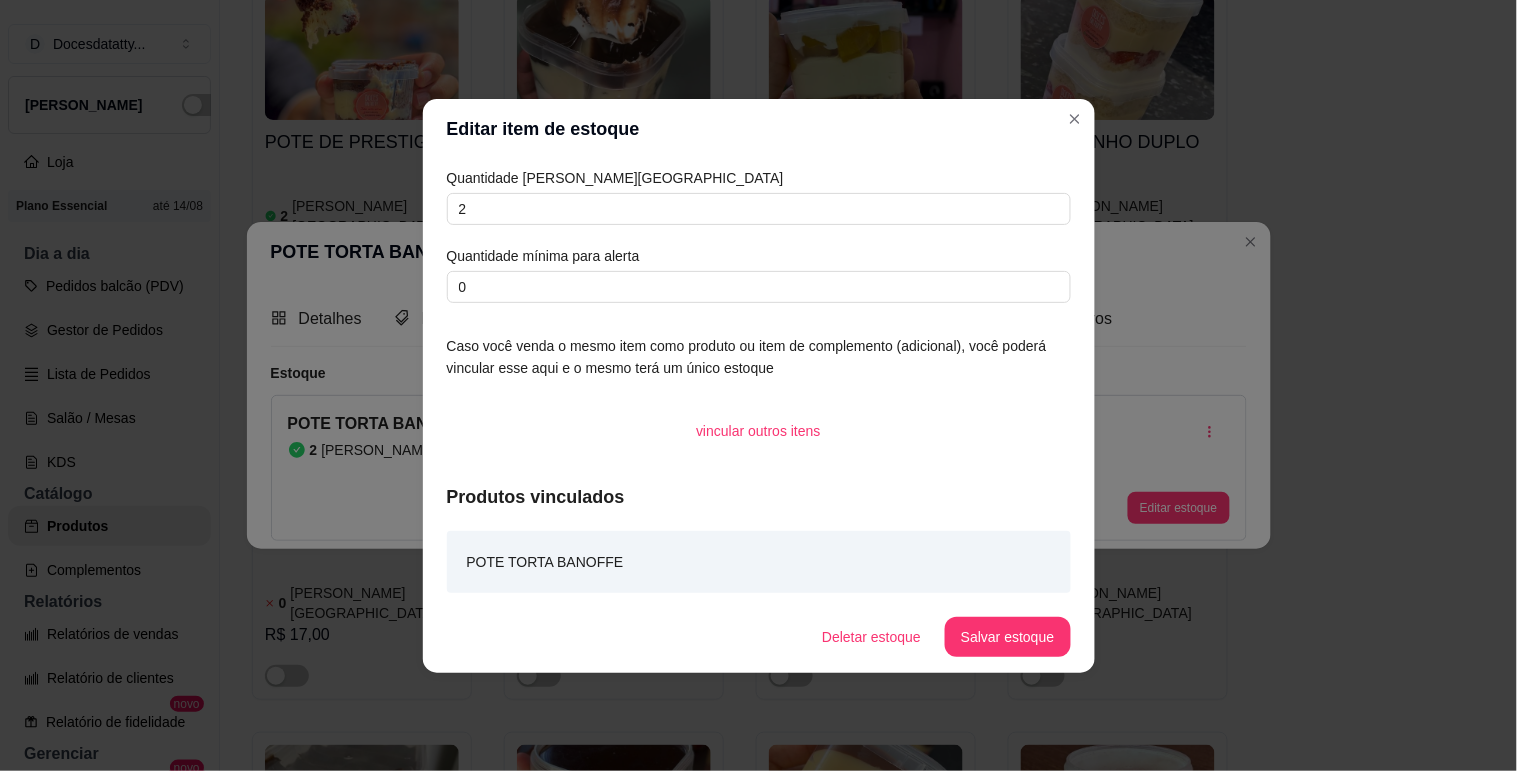 click on "Quantidade   em estoque 2 Quantidade   mínima para alerta 0" at bounding box center (759, 235) 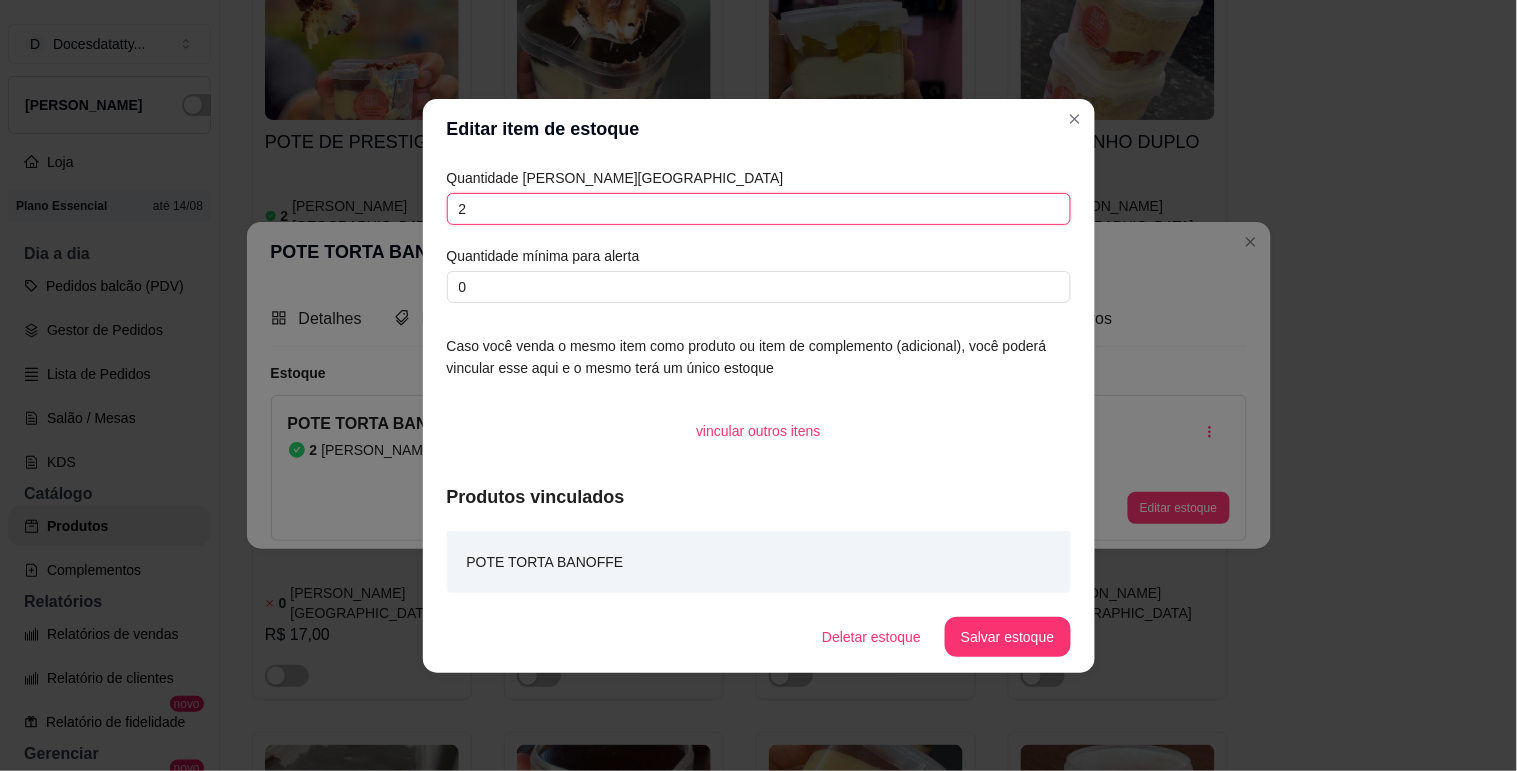 click on "2" at bounding box center [759, 209] 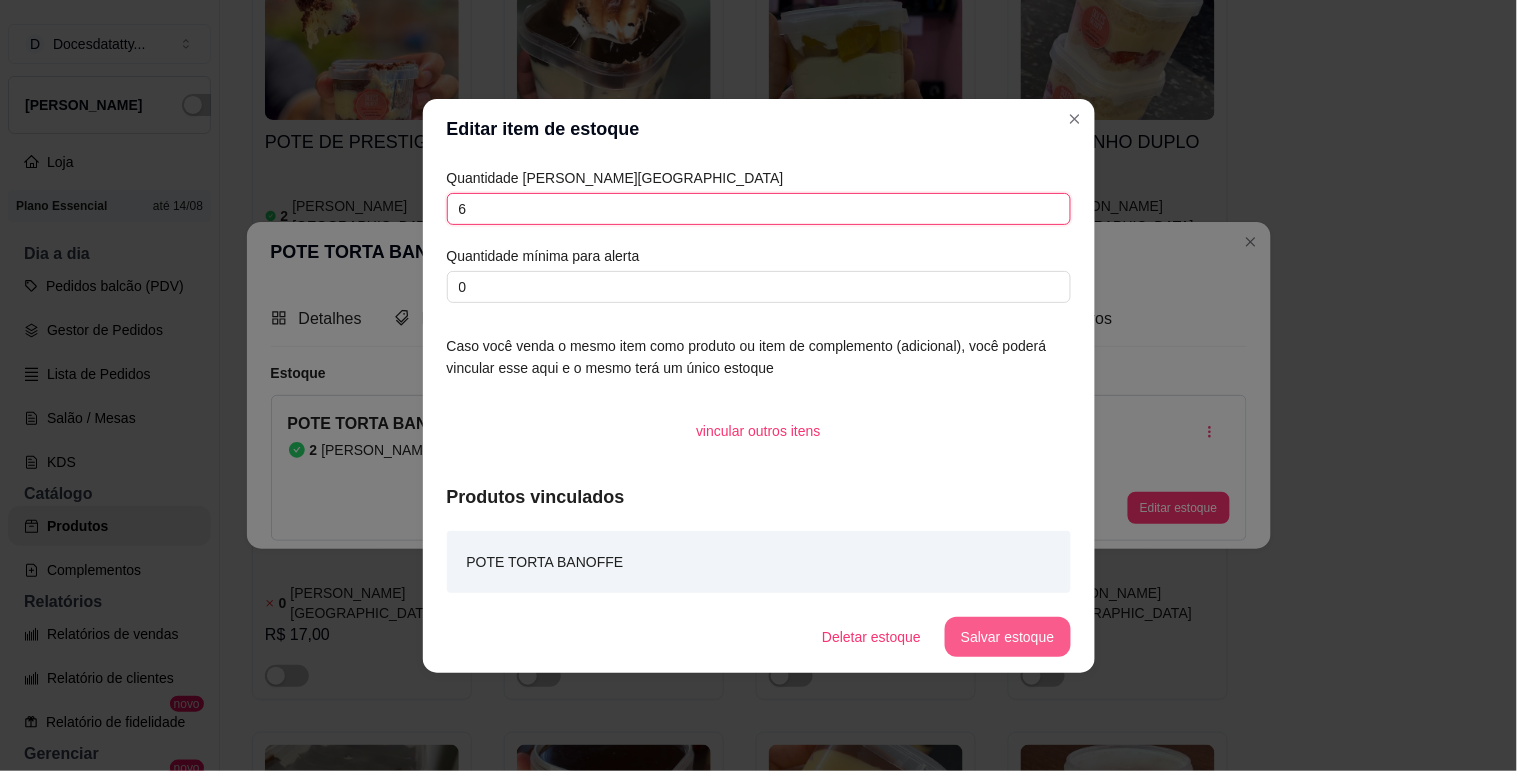 type on "6" 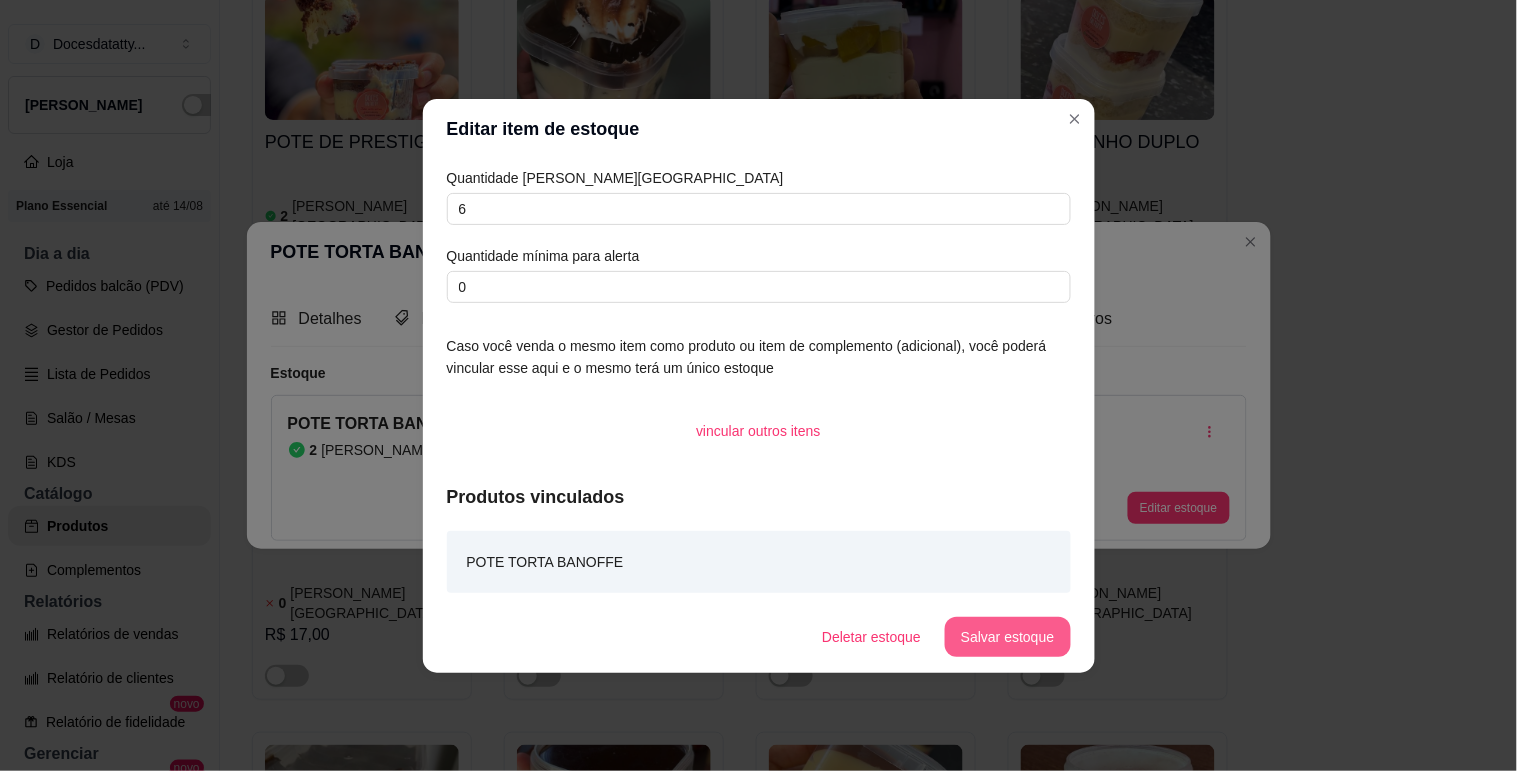 click on "Salvar estoque" at bounding box center (1007, 637) 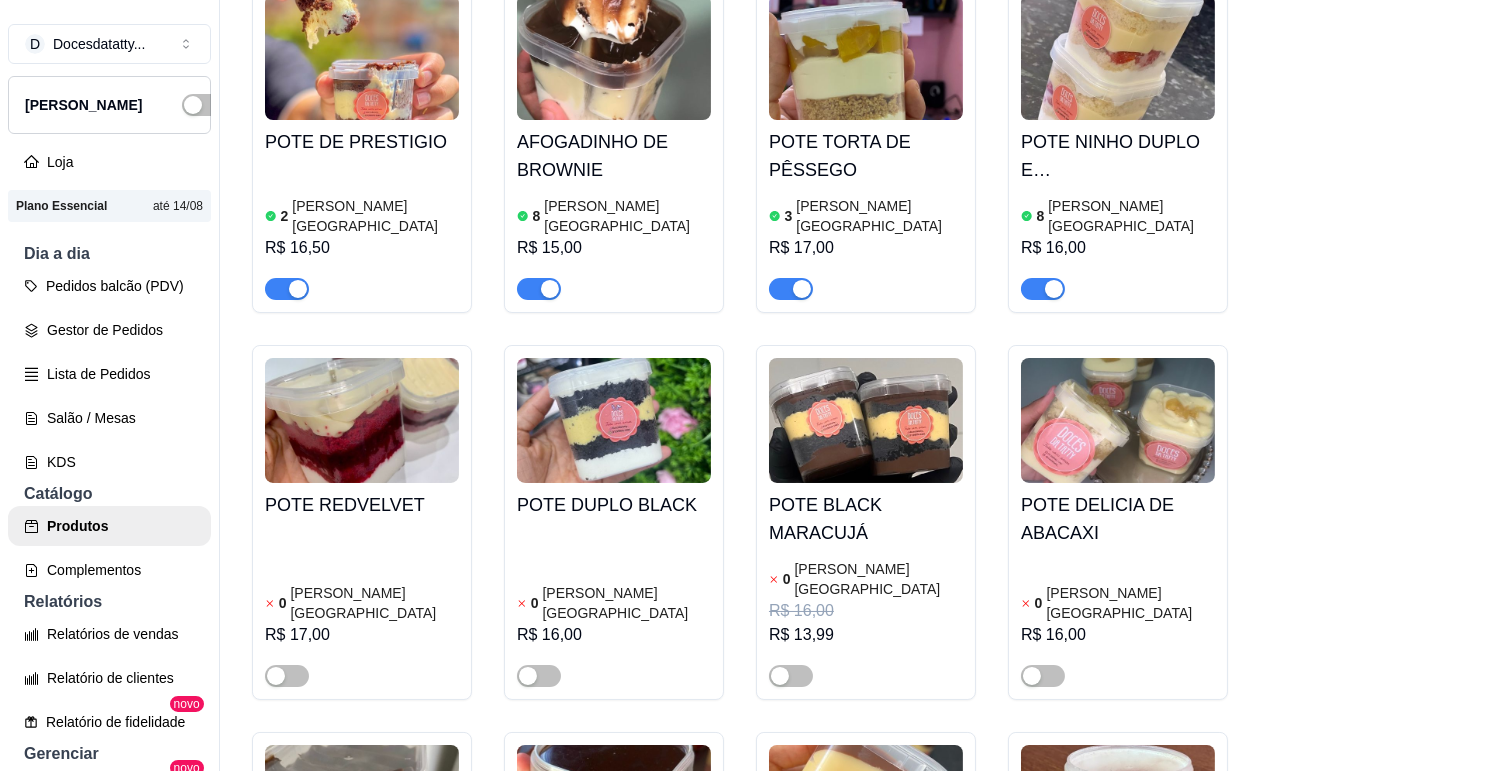 click at bounding box center (1043, 1039) 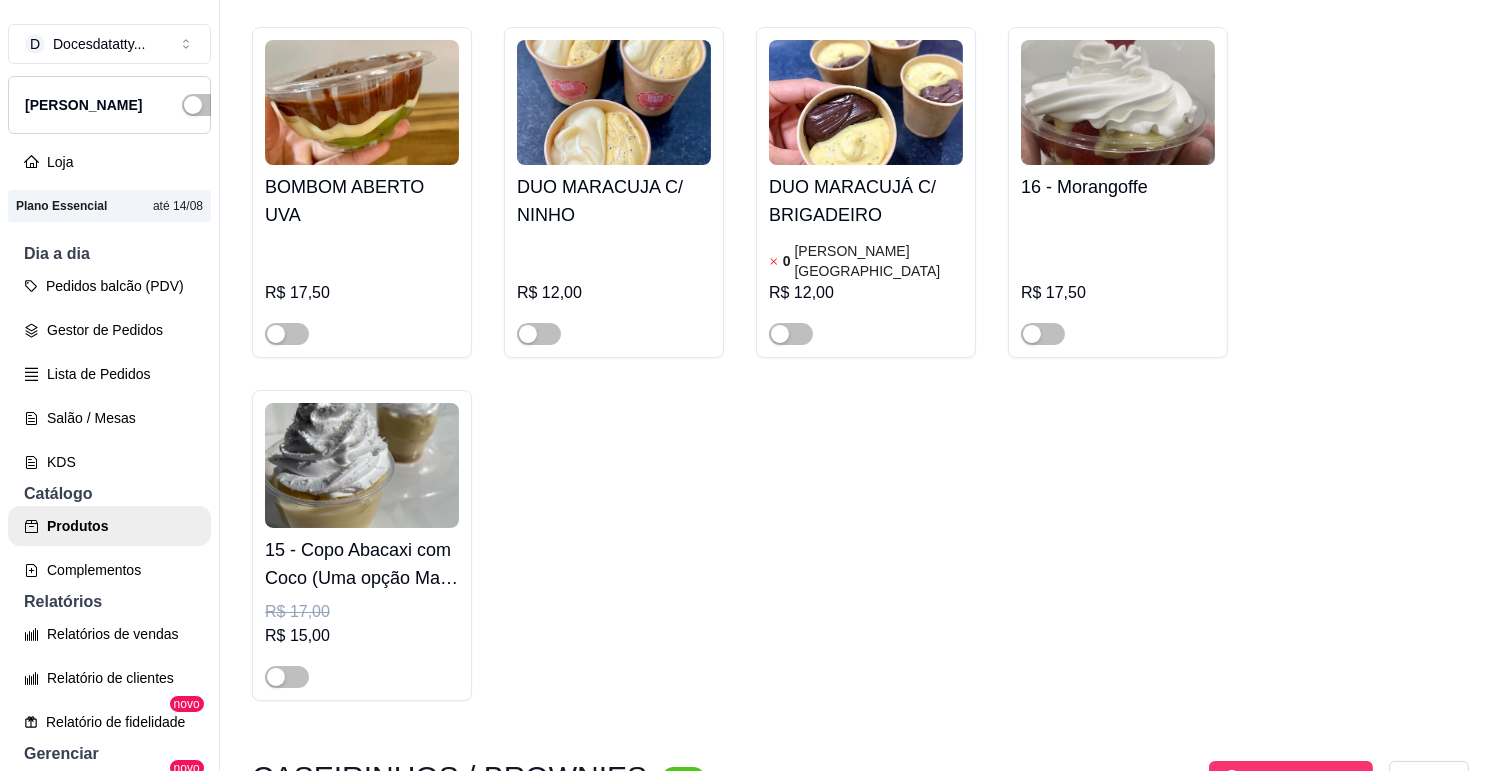 scroll, scrollTop: 11777, scrollLeft: 0, axis: vertical 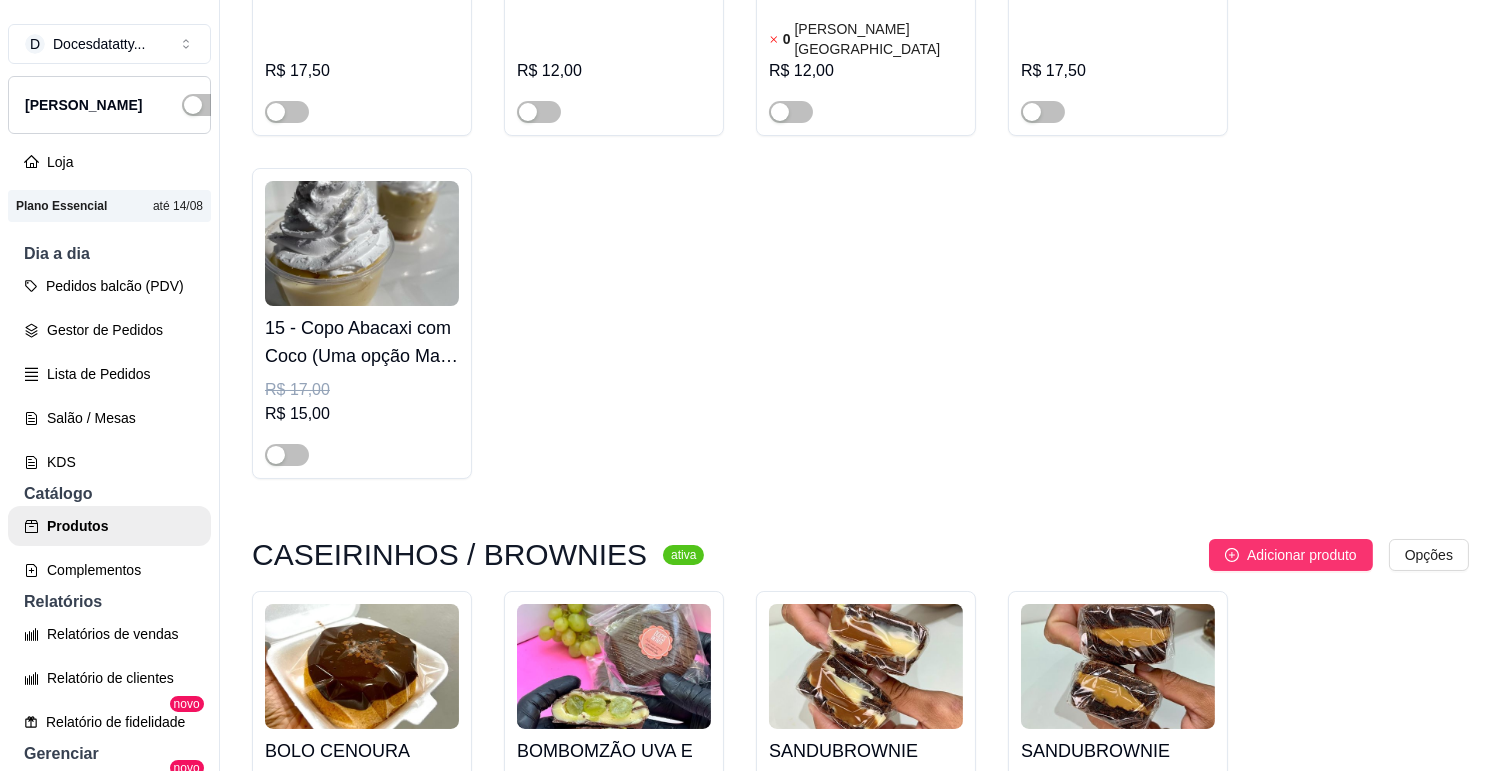 click at bounding box center (287, 922) 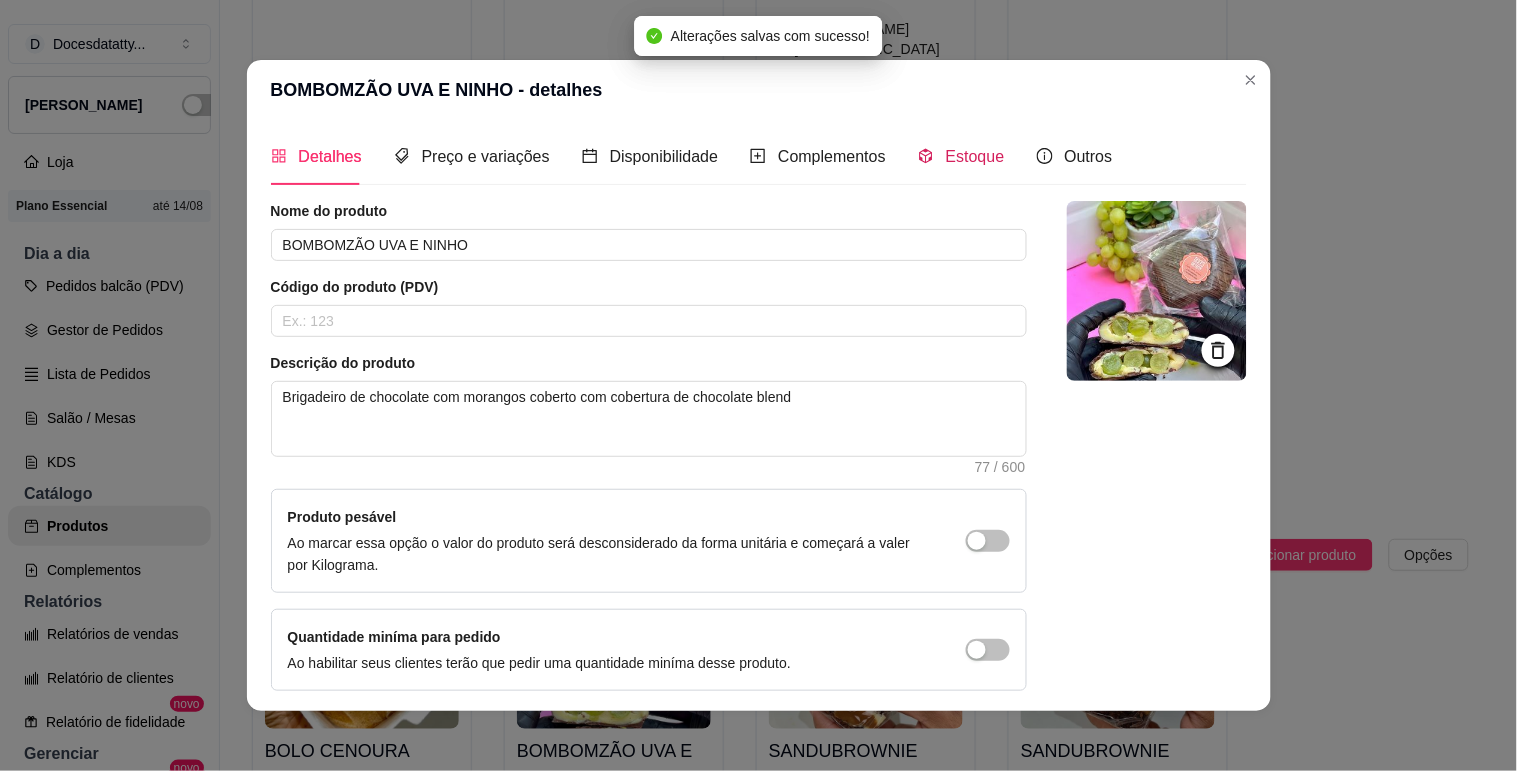 click on "Estoque" at bounding box center [975, 156] 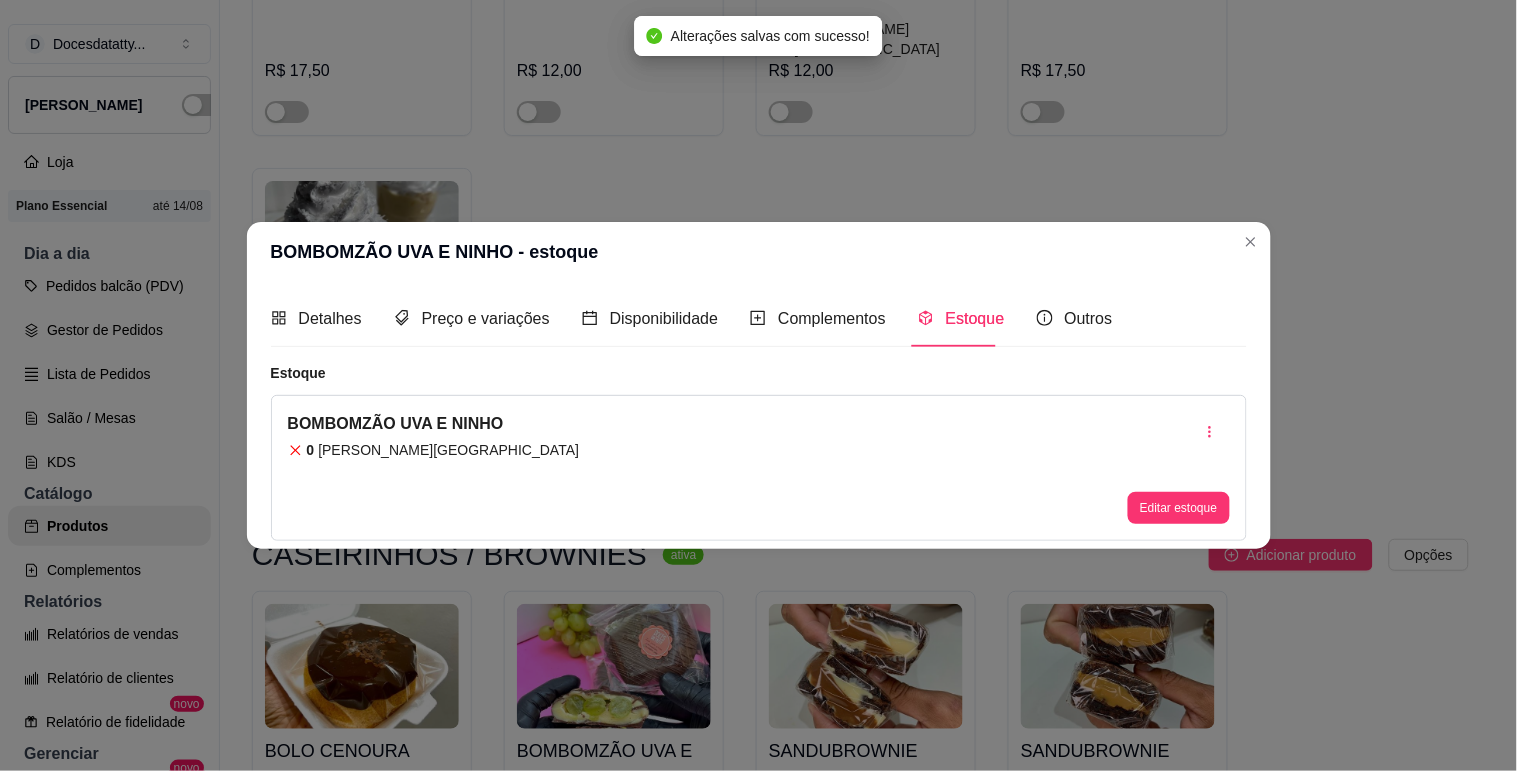 click on "Editar estoque" at bounding box center (1178, 468) 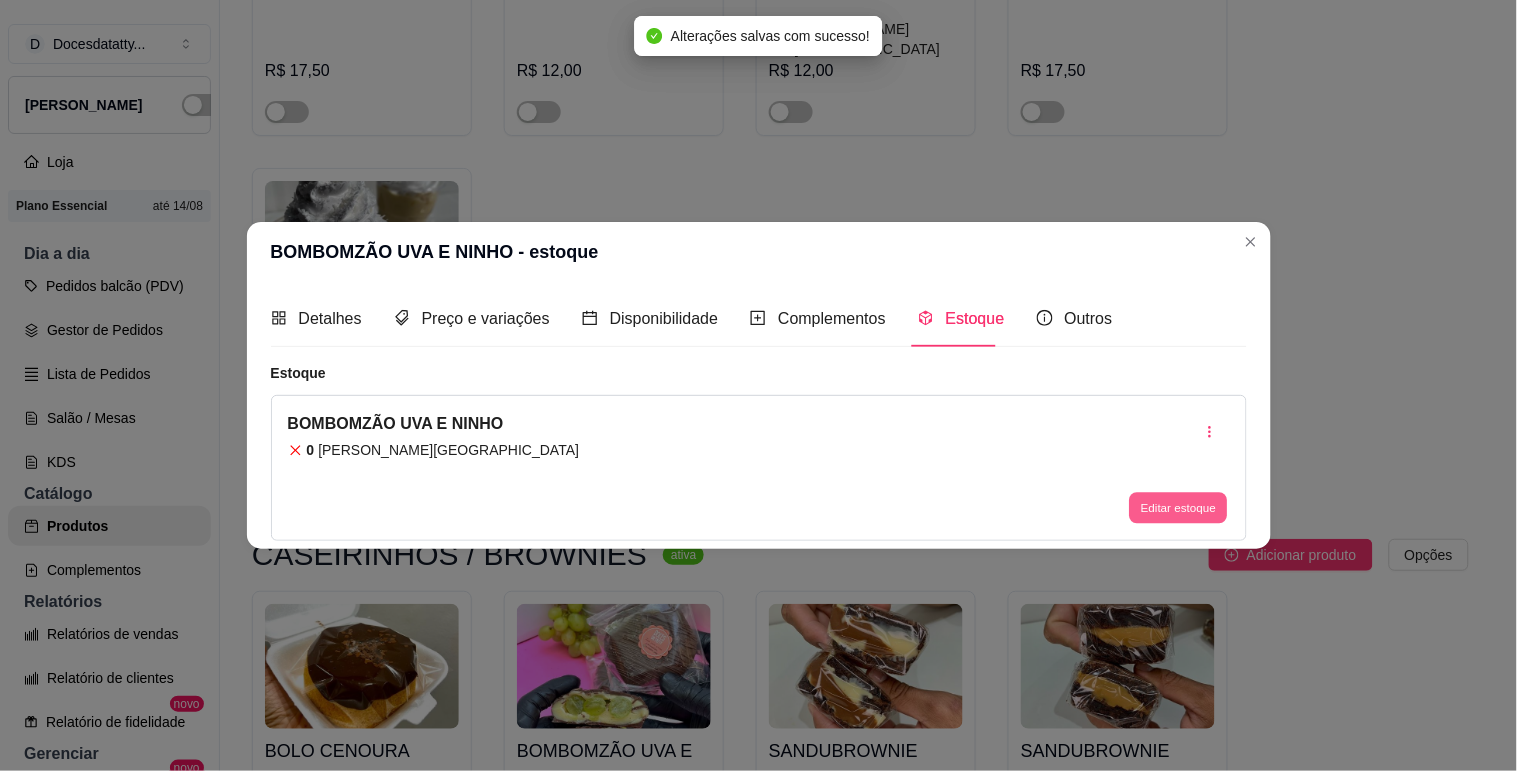 click on "Editar estoque" at bounding box center (1179, 508) 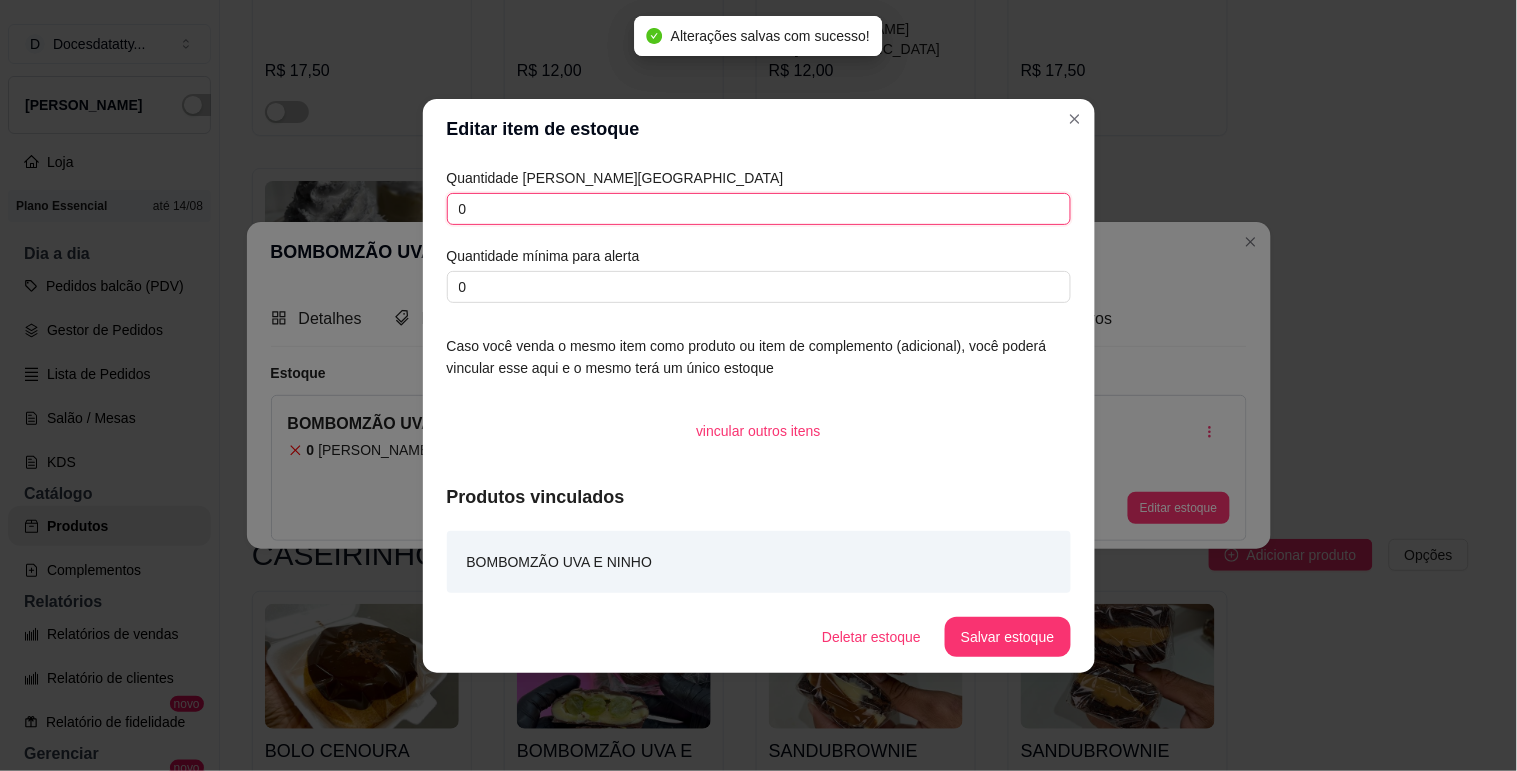 click on "0" at bounding box center (759, 209) 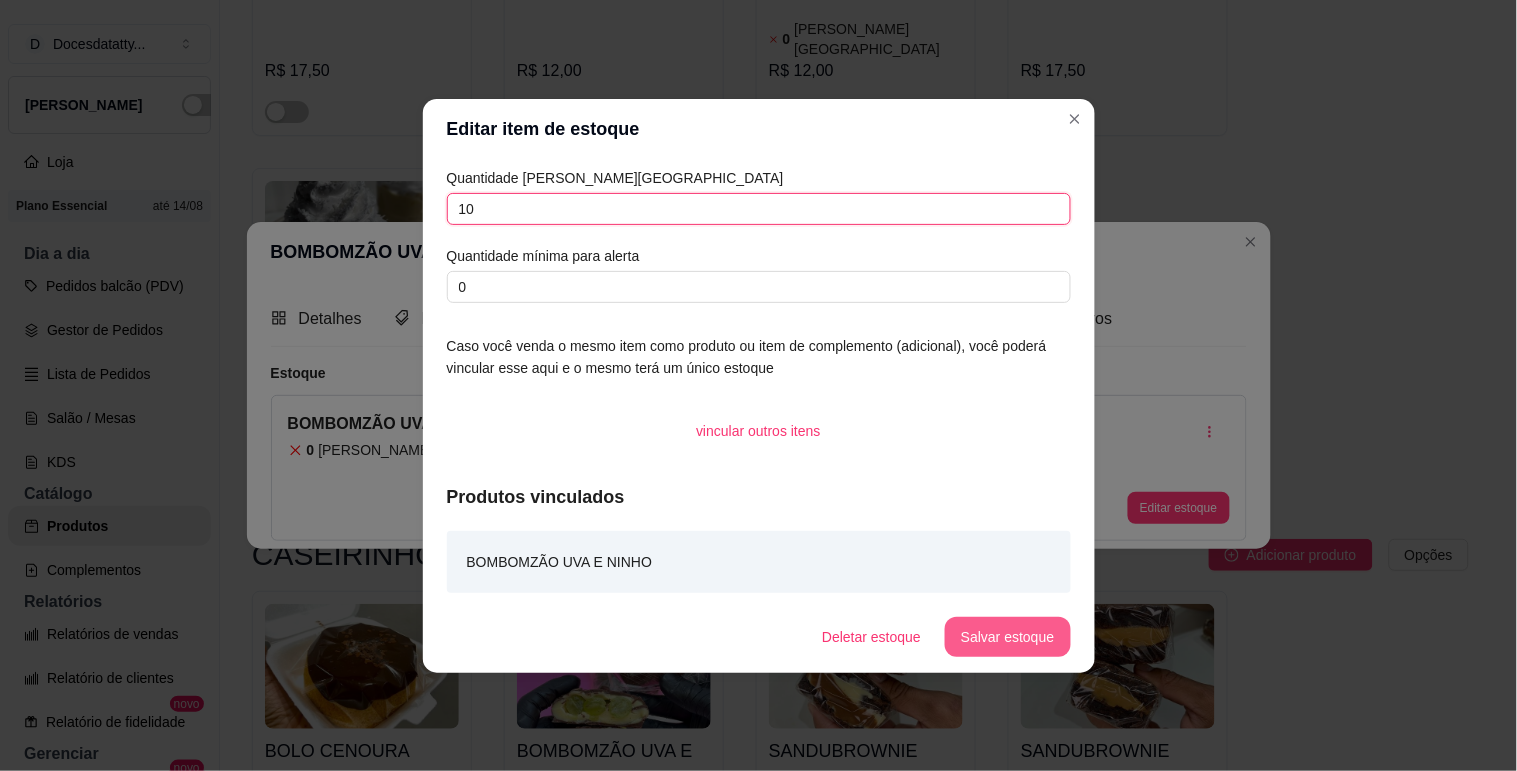 type on "10" 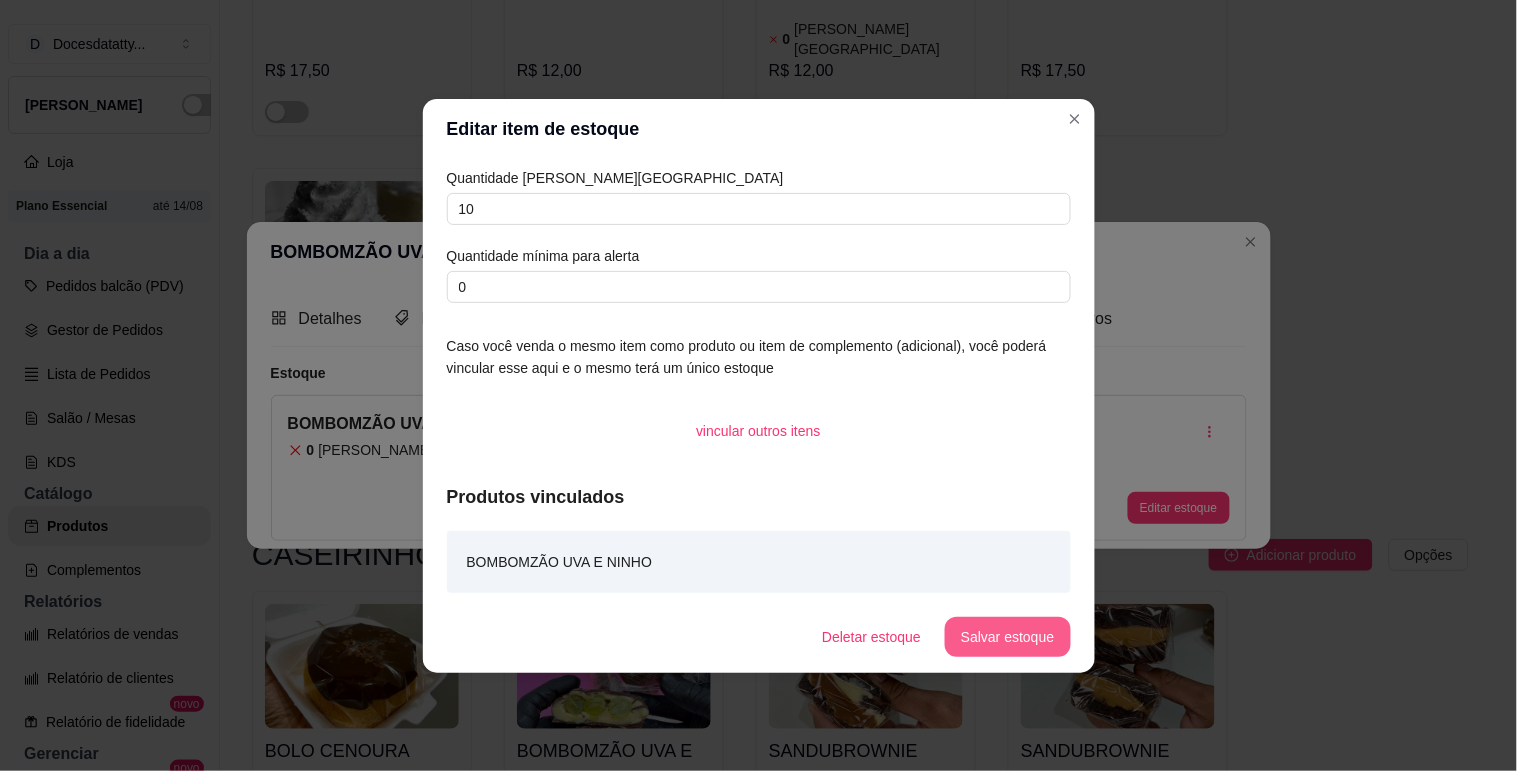 click on "Salvar estoque" at bounding box center [1007, 637] 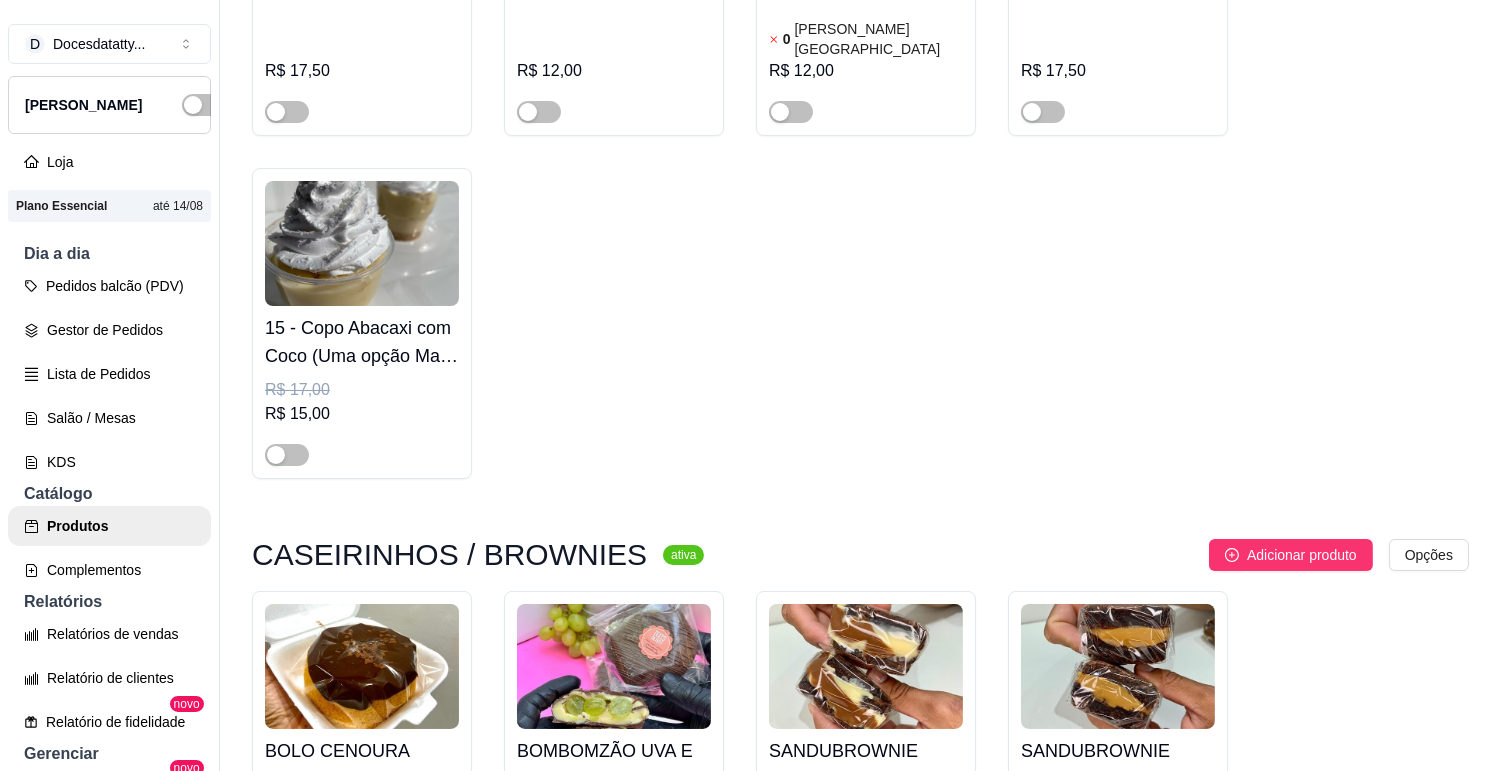 click on "BOLO CENOURA C/CHOCOLATE (COM BRIGADEIROS ENROLADOS)" at bounding box center (362, 765) 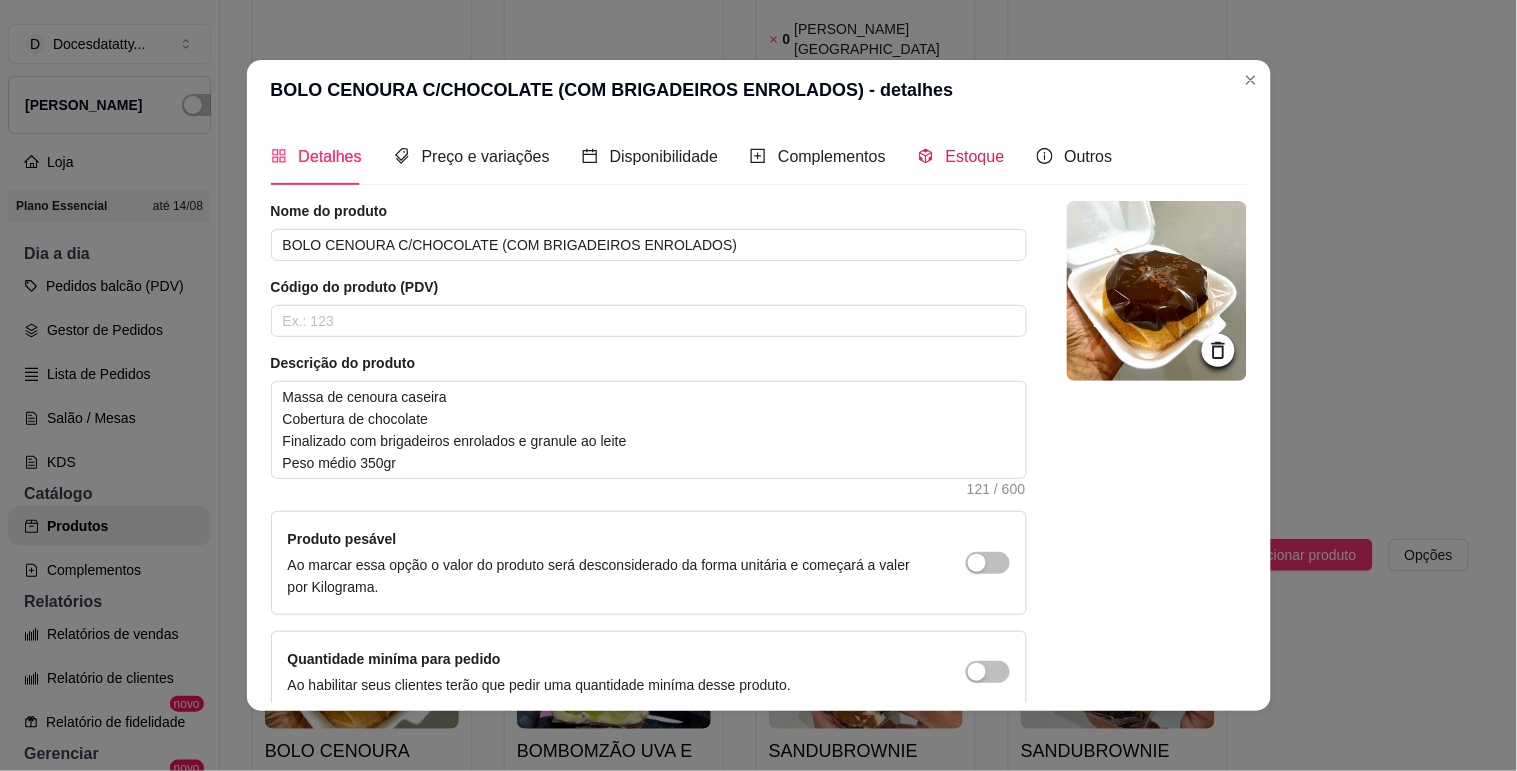 drag, startPoint x: 930, startPoint y: 154, endPoint x: 1030, endPoint y: 230, distance: 125.60255 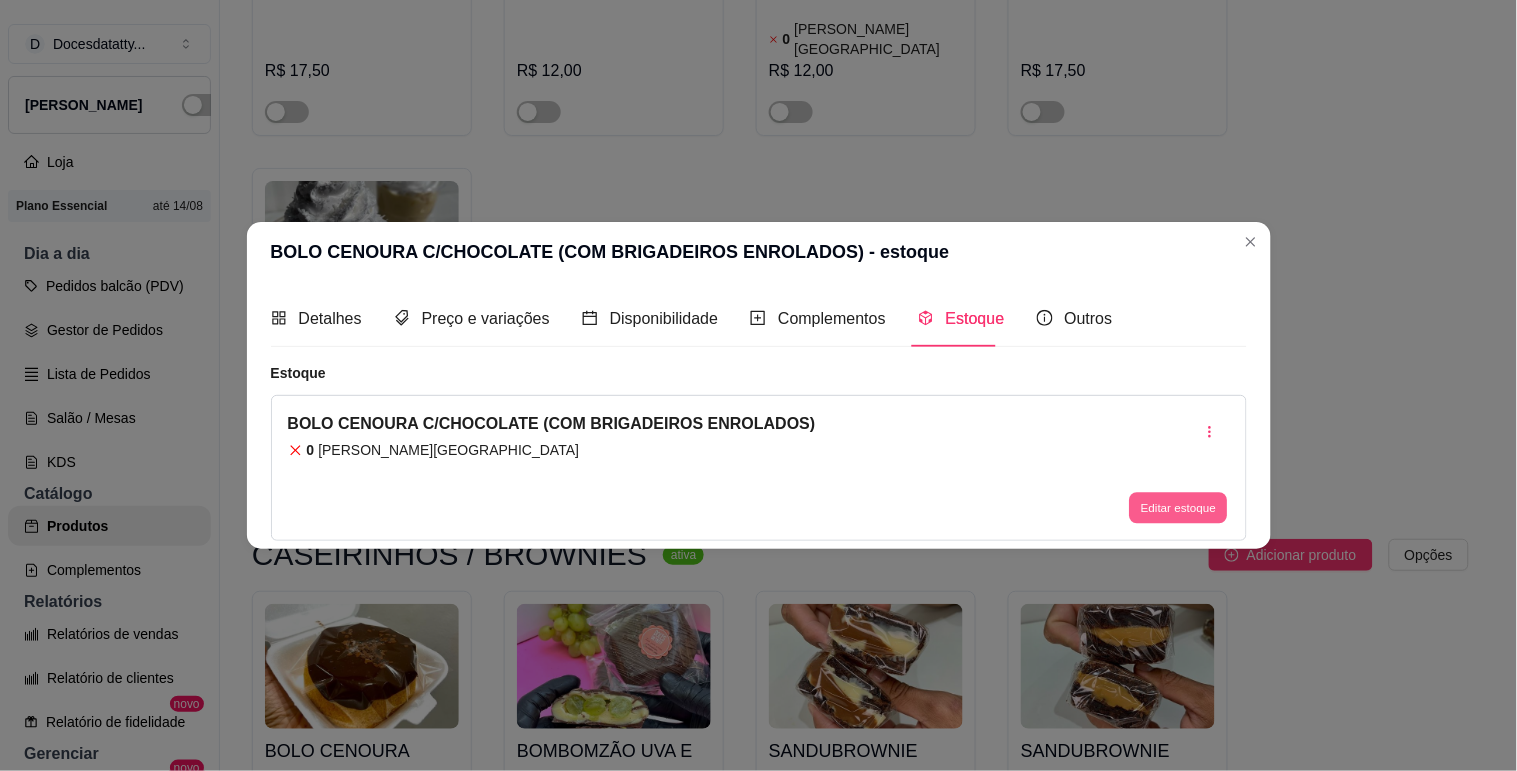 click on "Editar estoque" at bounding box center (1179, 508) 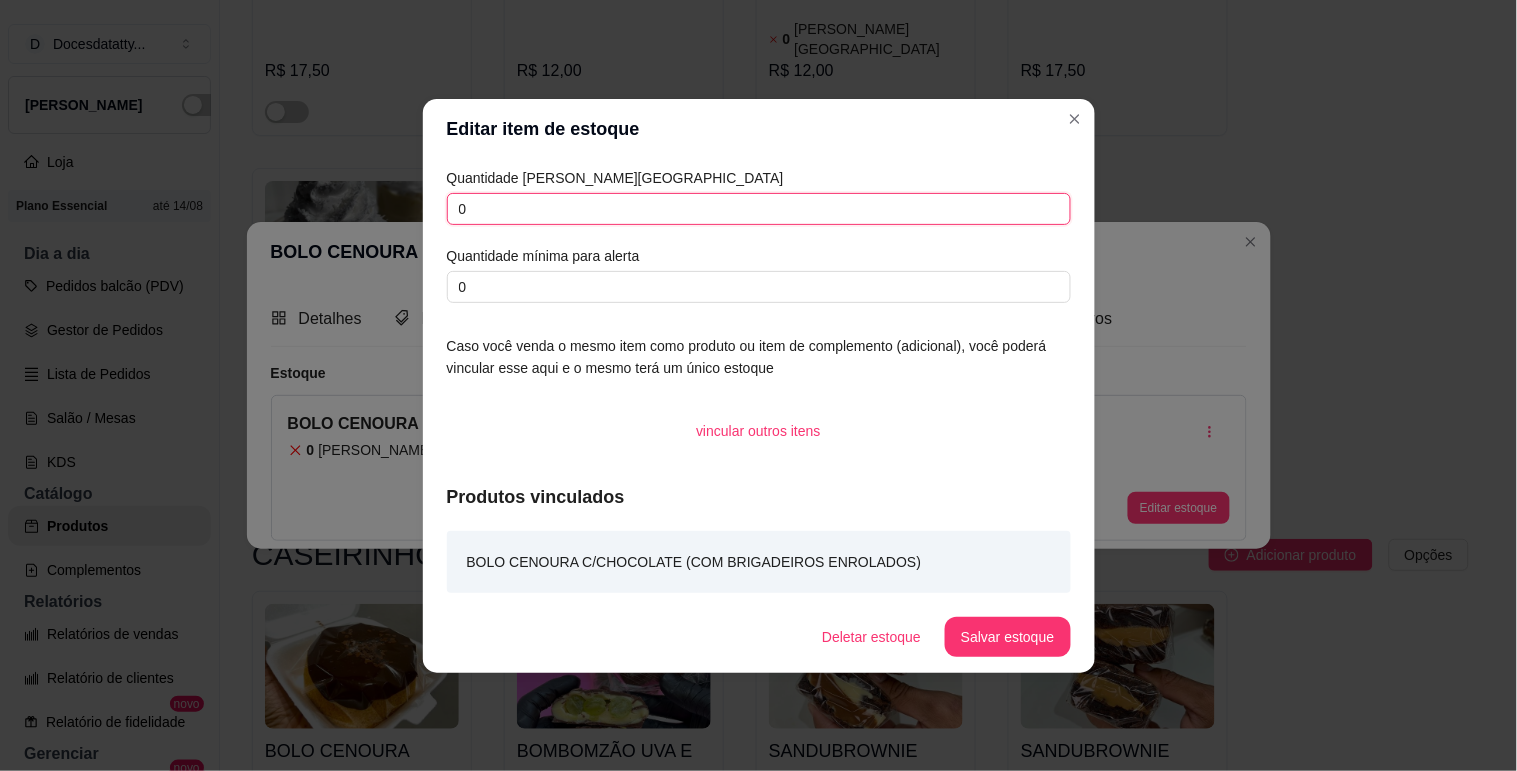 click on "0" at bounding box center [759, 209] 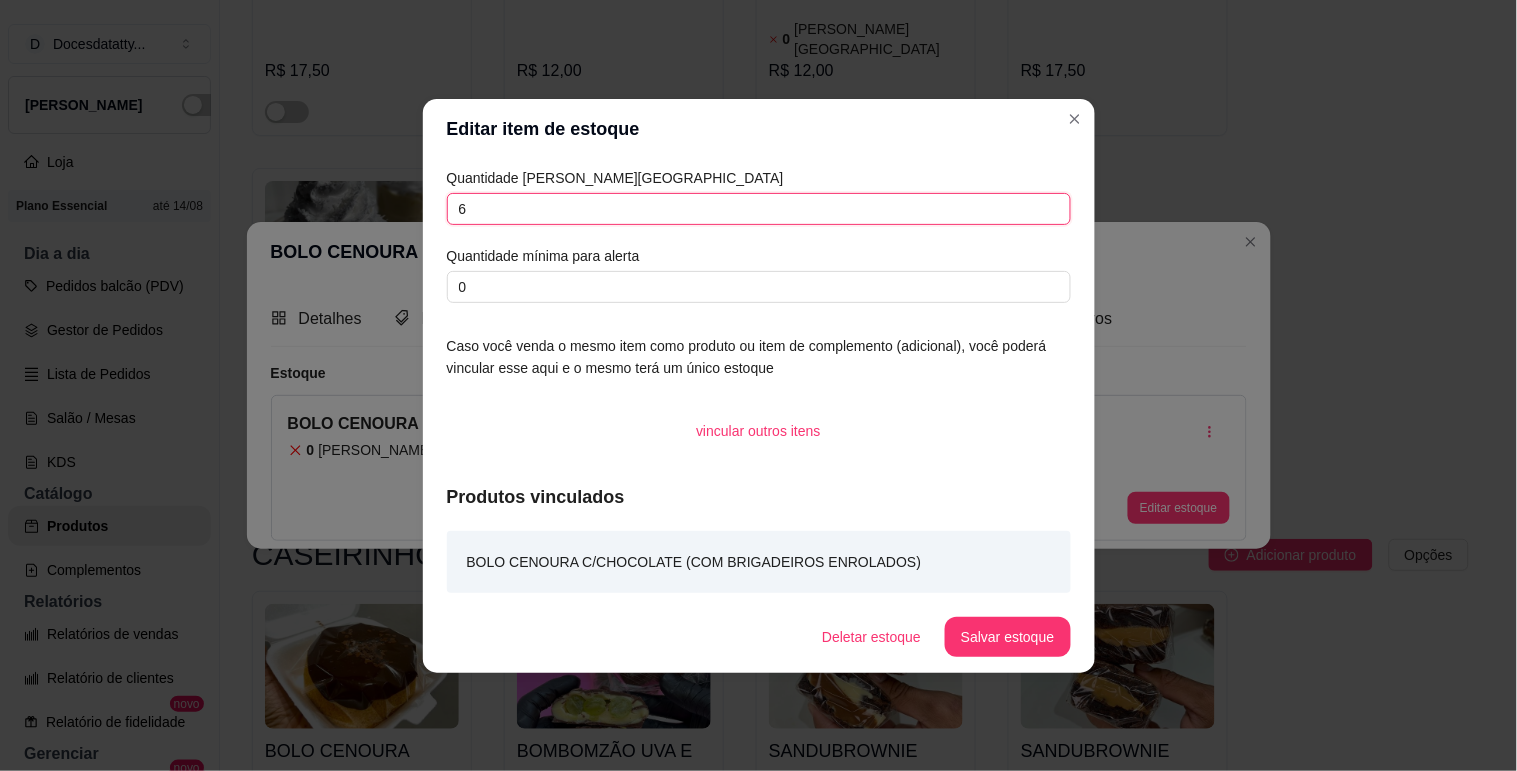 type on "6" 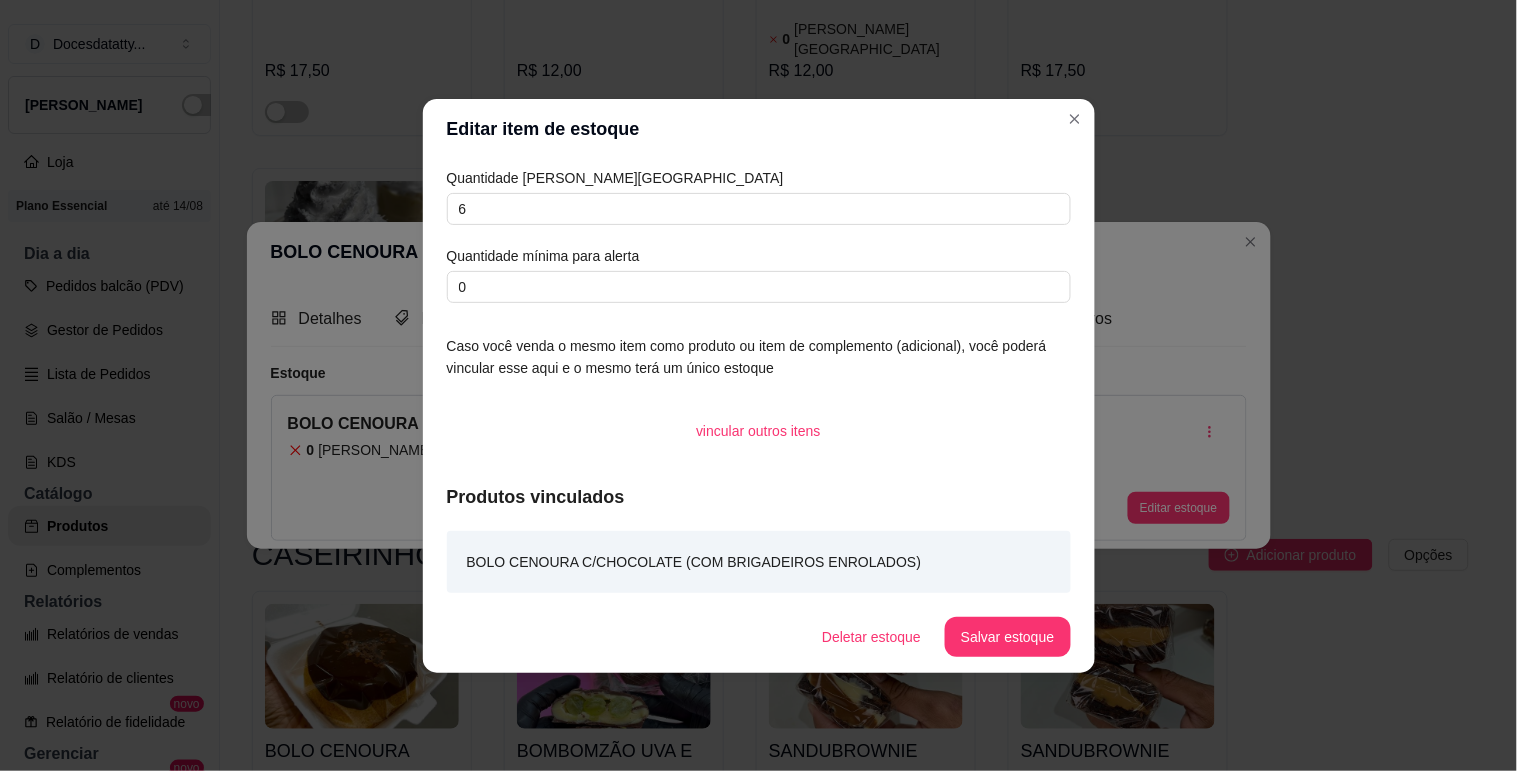 click on "Deletar estoque Salvar estoque" at bounding box center [938, 637] 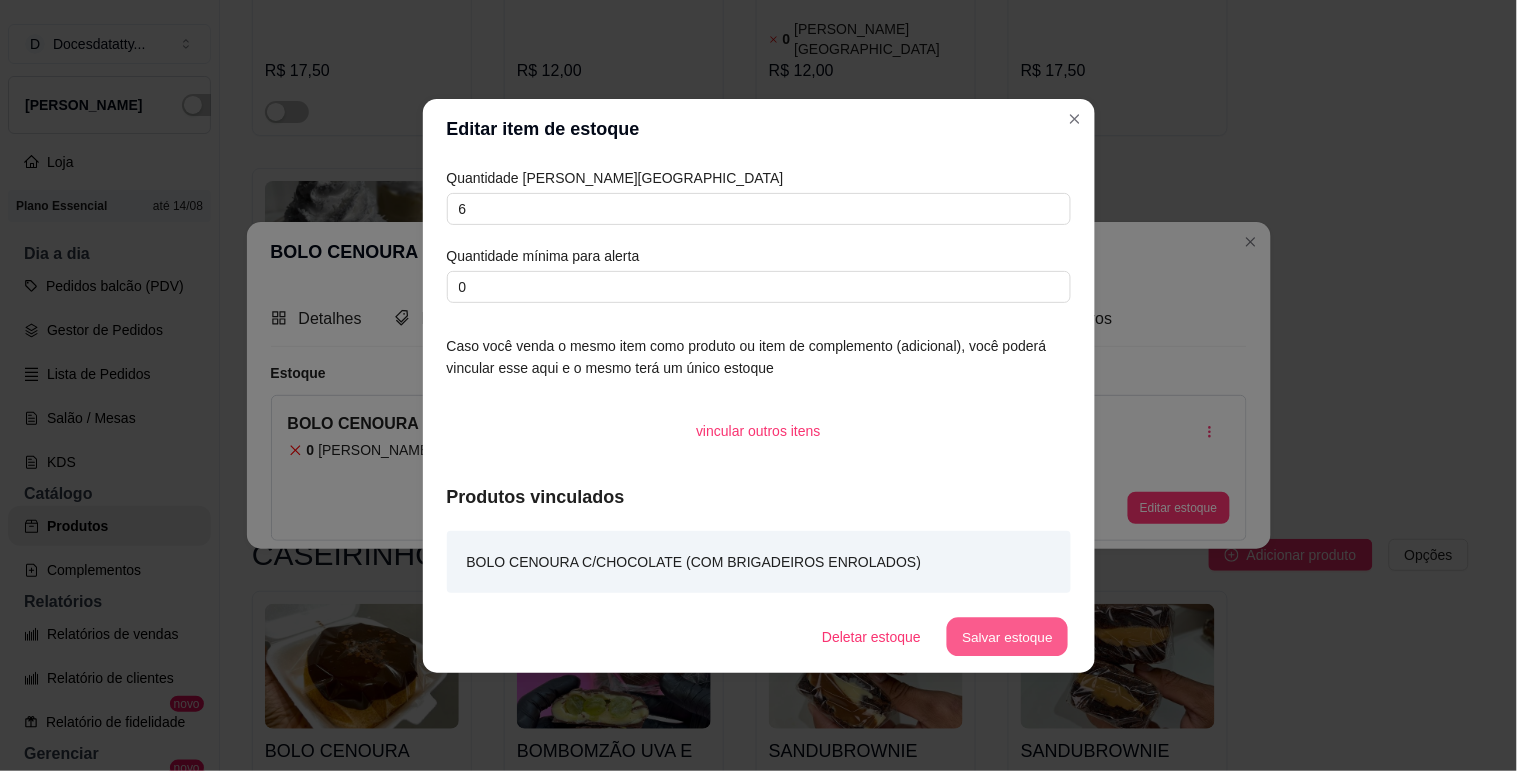 click on "Salvar estoque" at bounding box center [1008, 636] 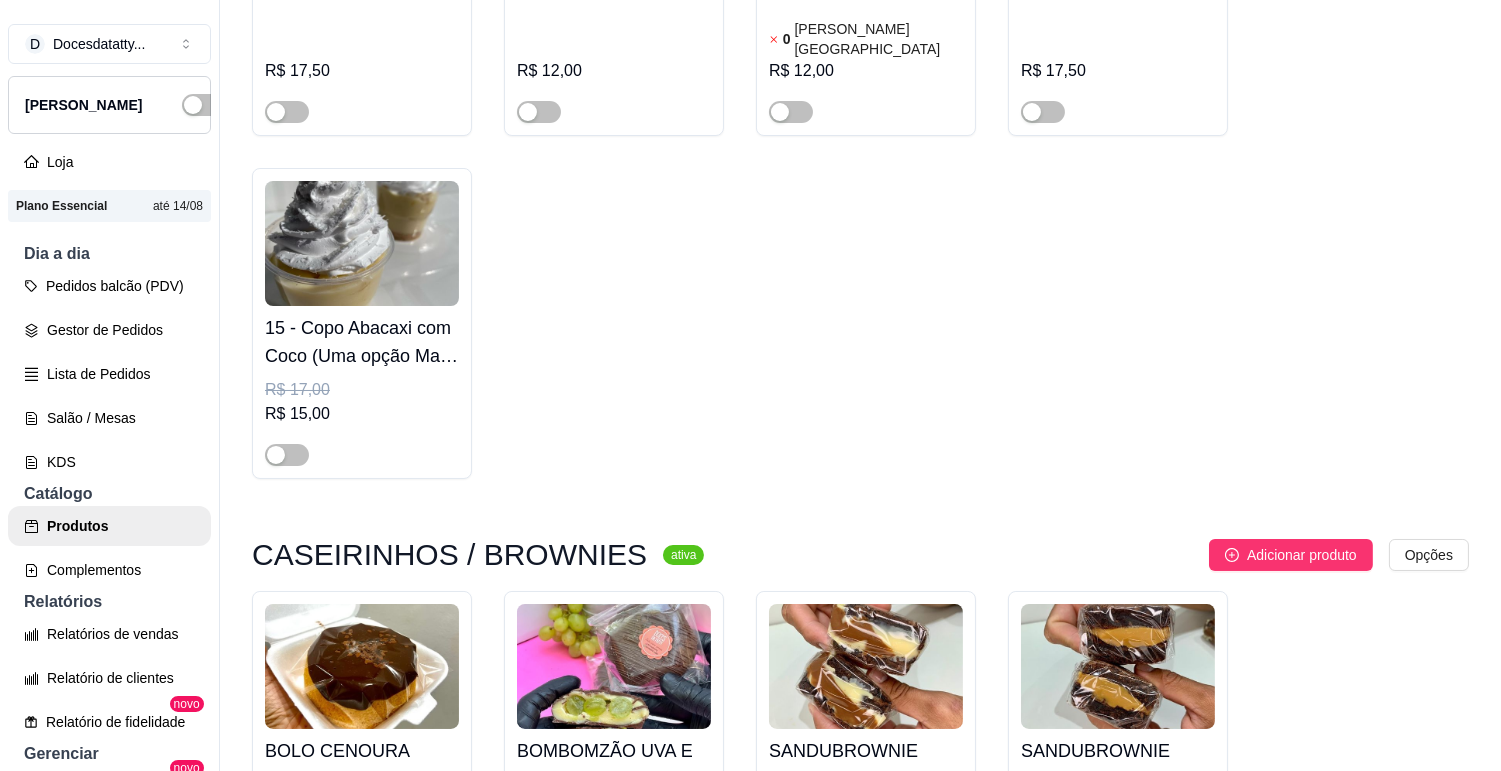 click on "SANDUBROWNIE DOCE DE LEIE" at bounding box center (1118, 765) 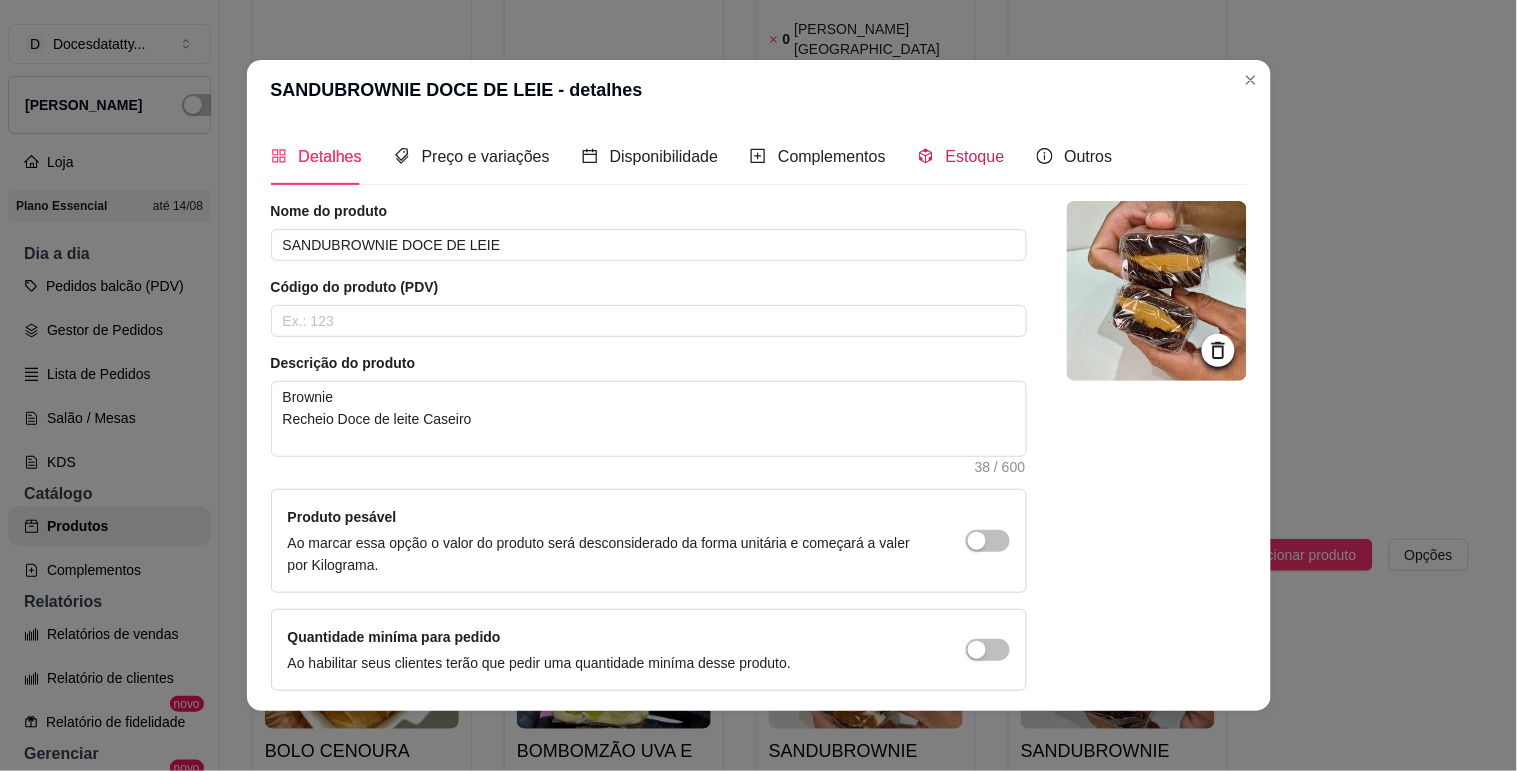 click on "Estoque" at bounding box center [975, 156] 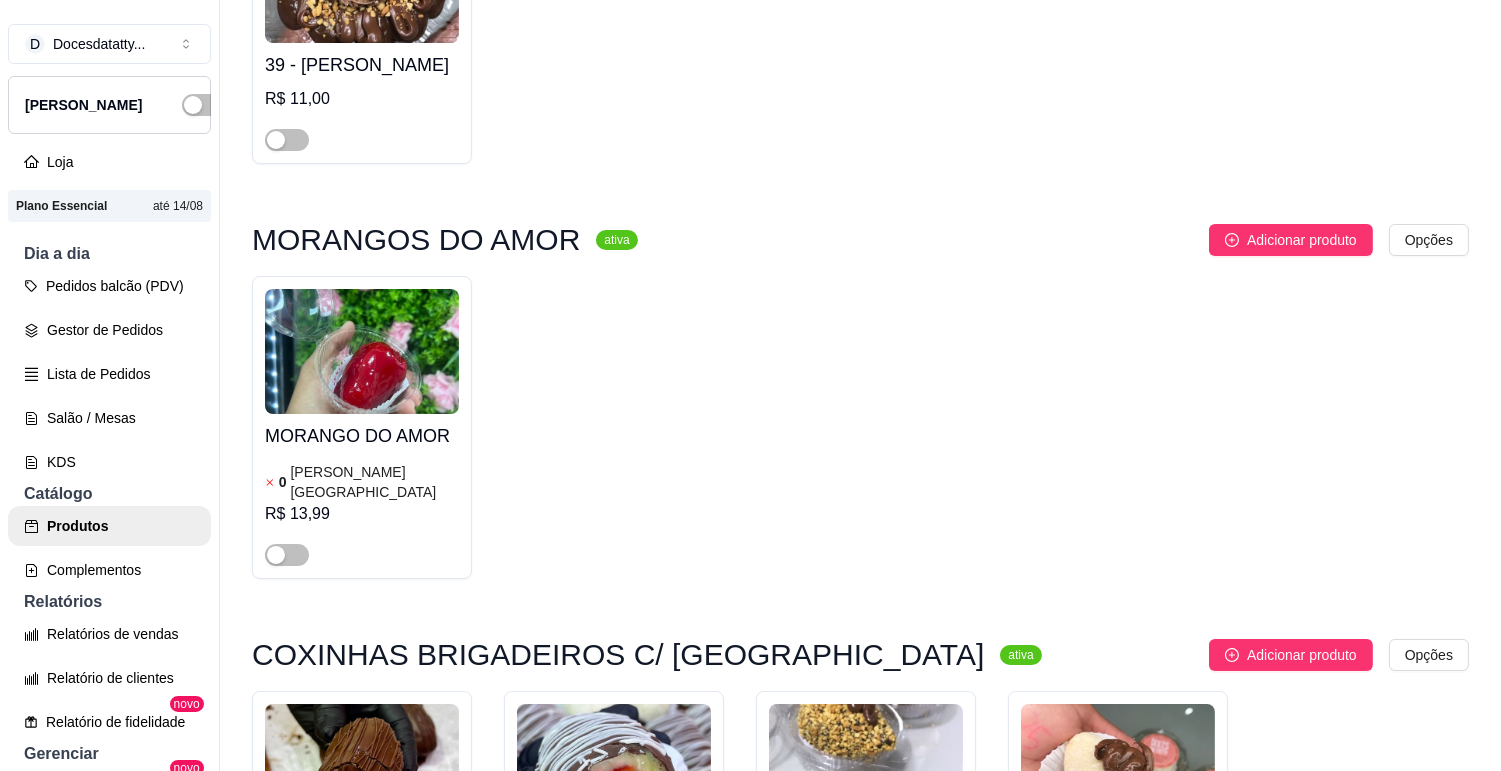 scroll, scrollTop: 15111, scrollLeft: 0, axis: vertical 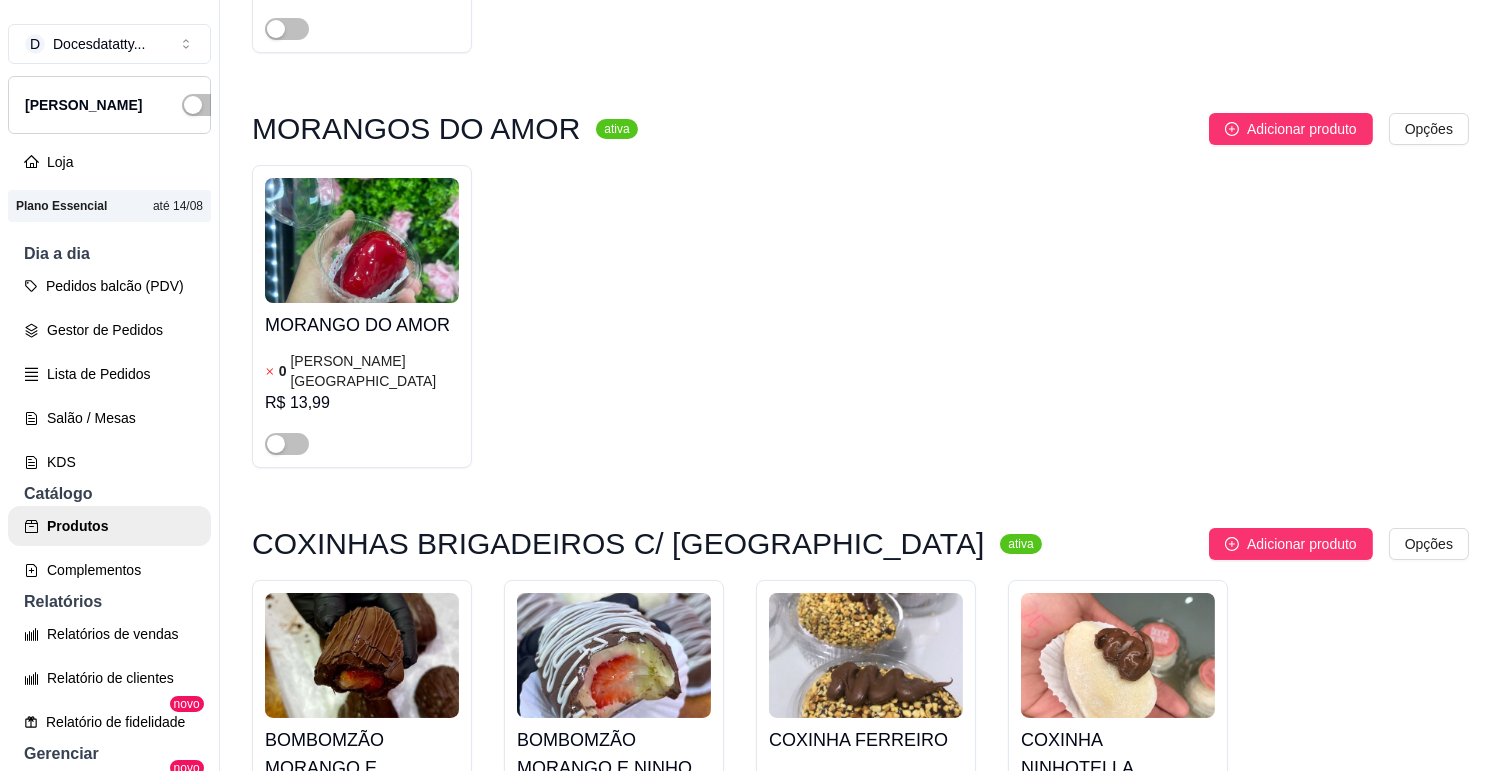 click on "COXINHA NINHOTELLA   4 [PERSON_NAME] R$ 11,99" at bounding box center [1118, 757] 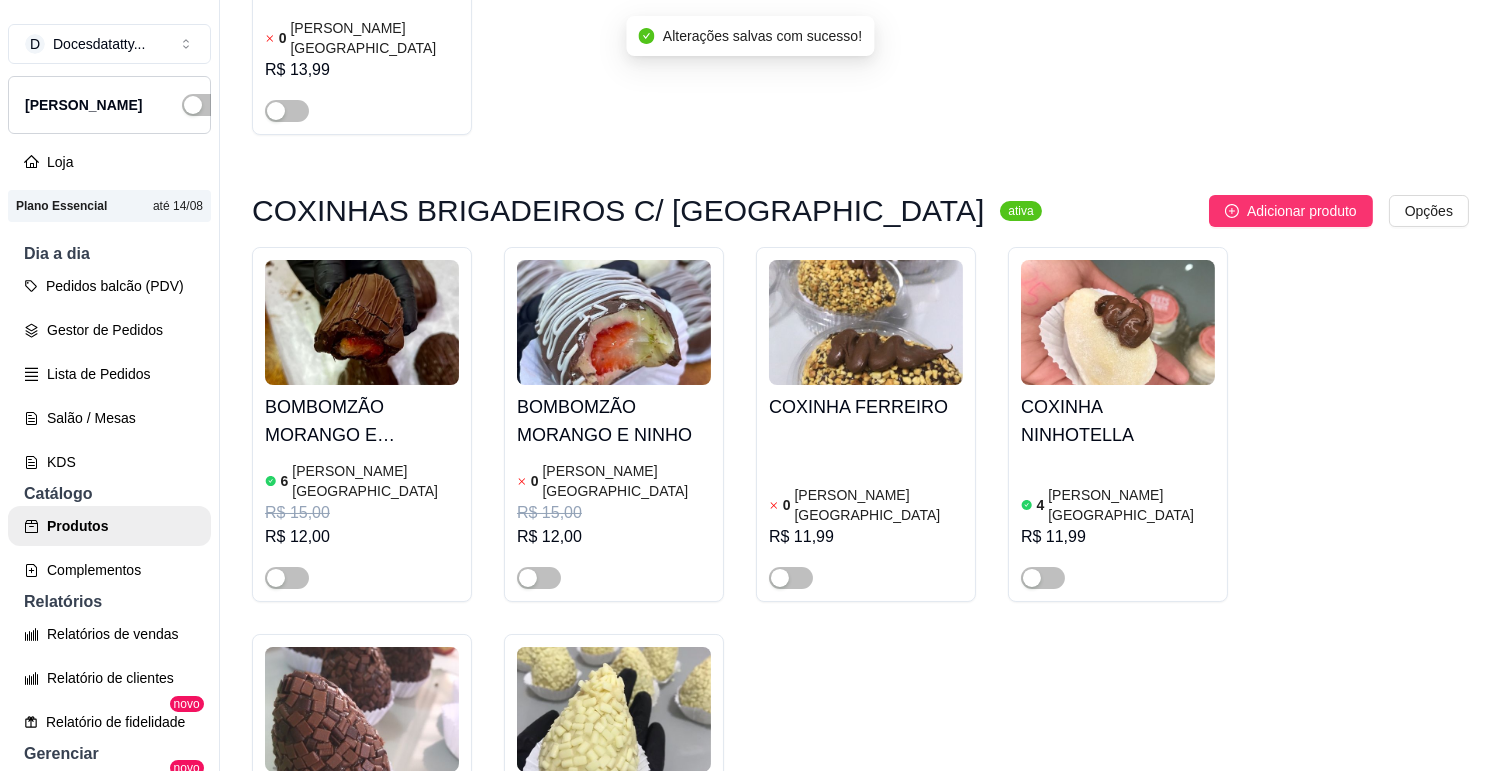 scroll, scrollTop: 15666, scrollLeft: 0, axis: vertical 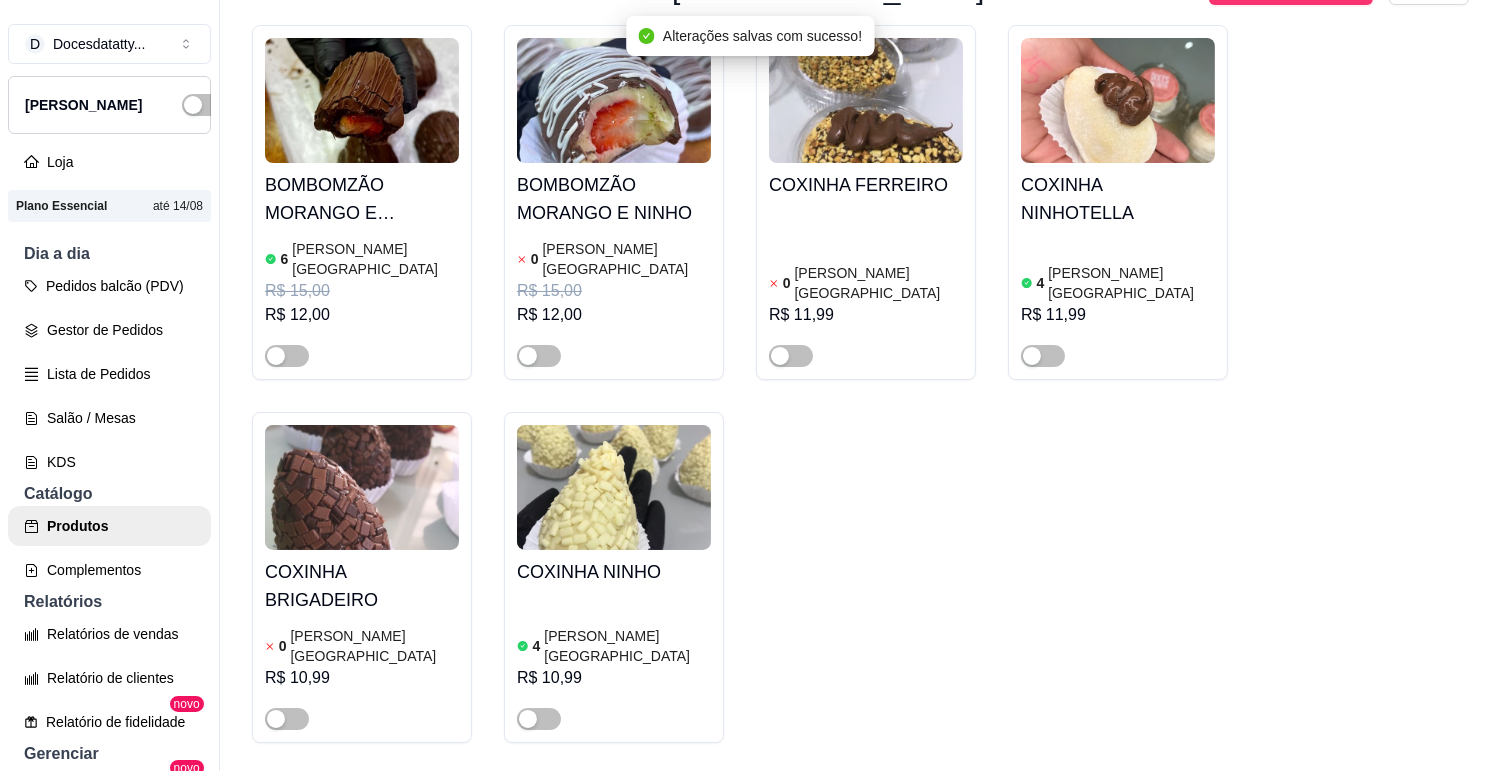 click on "BRIGADEIRO NINHOTELLA" at bounding box center [362, 1029] 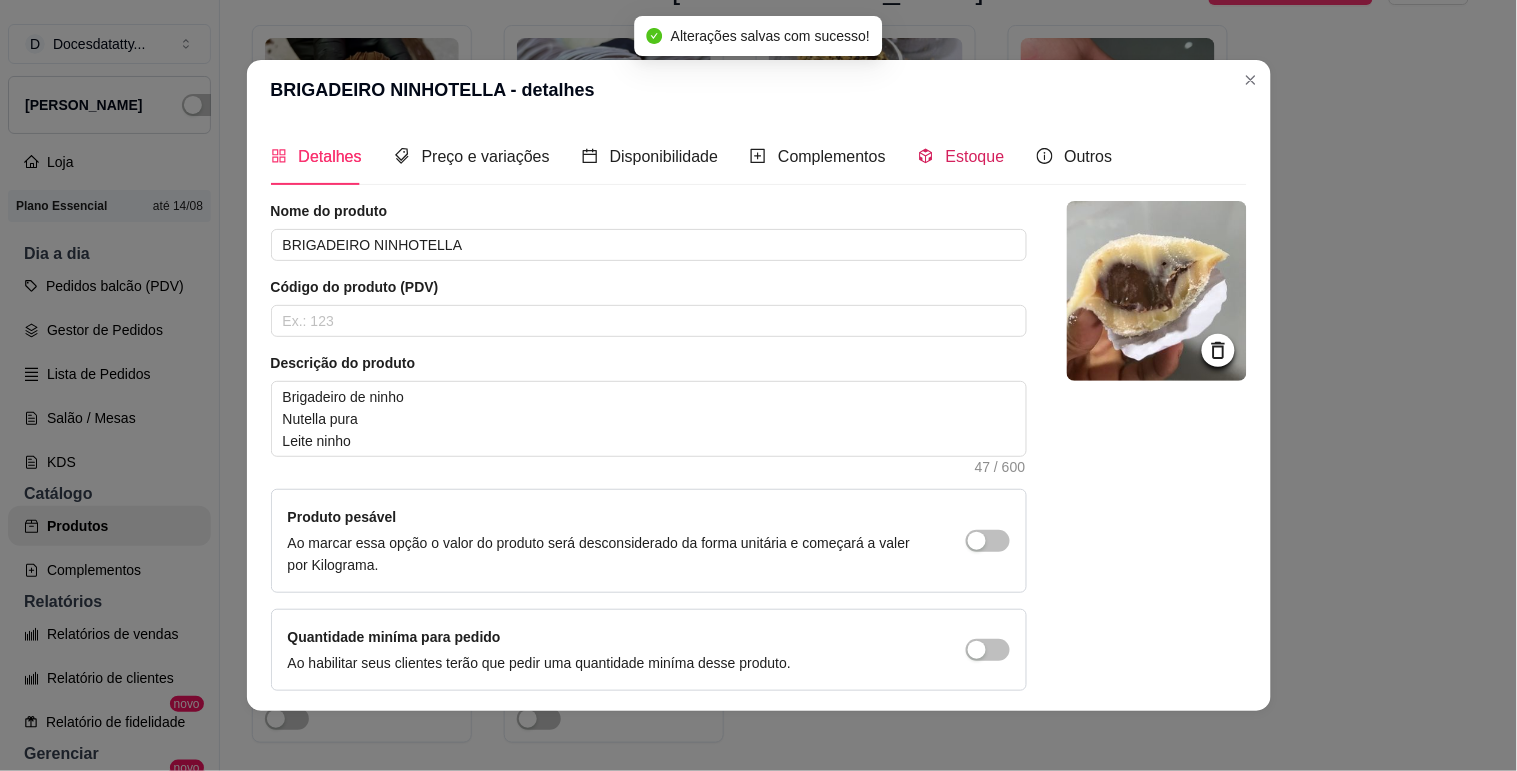 click on "Estoque" at bounding box center (975, 156) 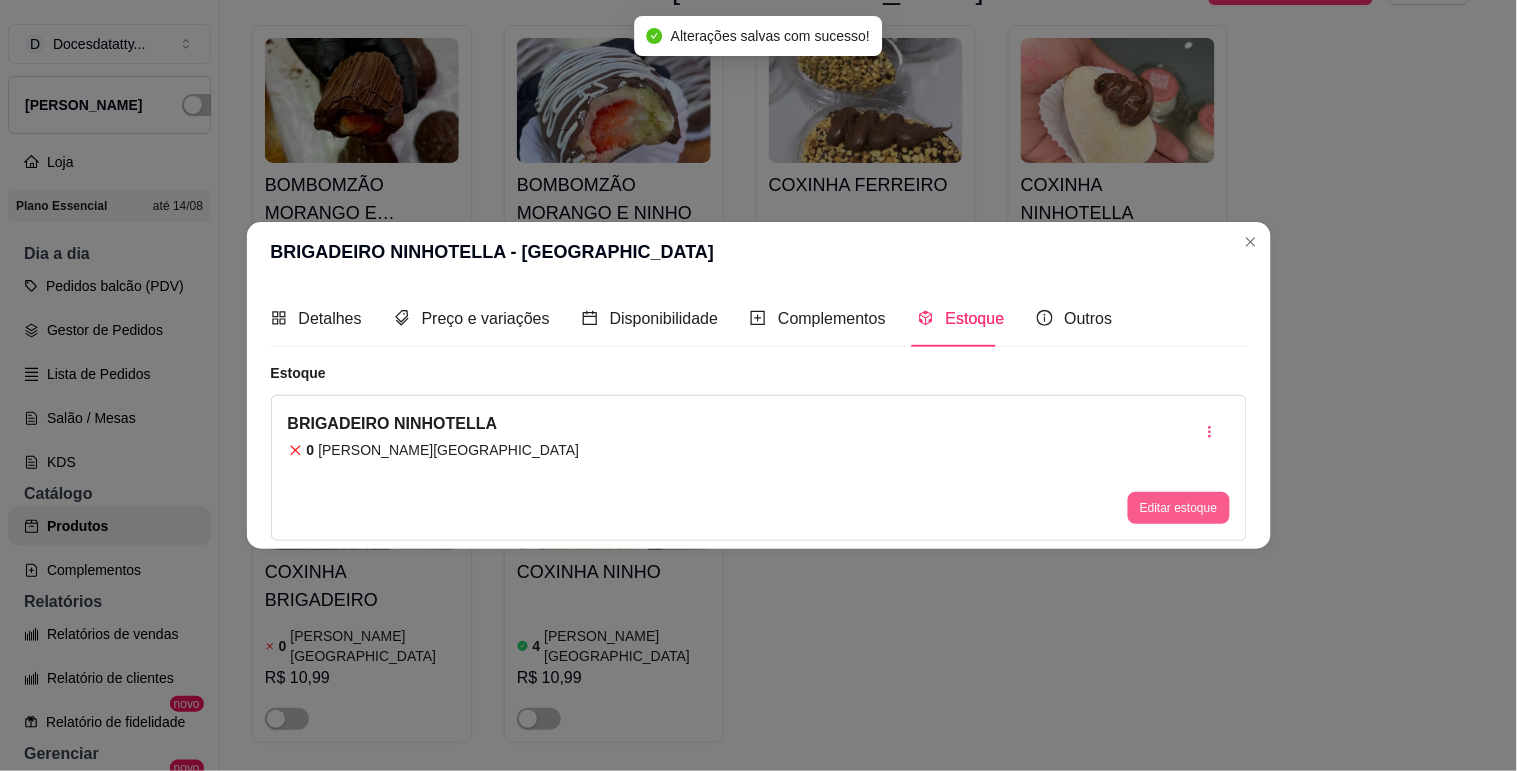 click on "Editar estoque" at bounding box center (1178, 508) 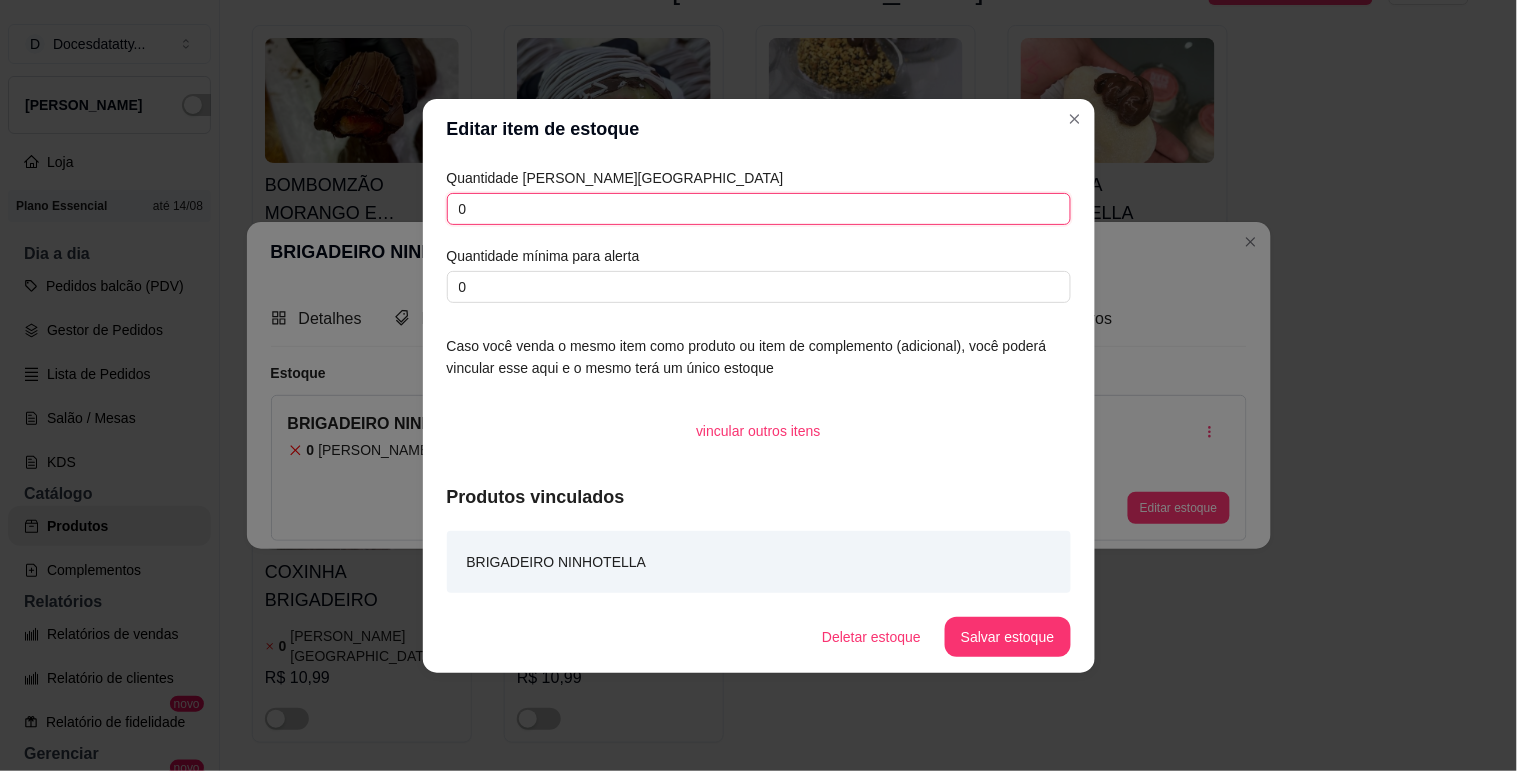 click on "0" at bounding box center (759, 209) 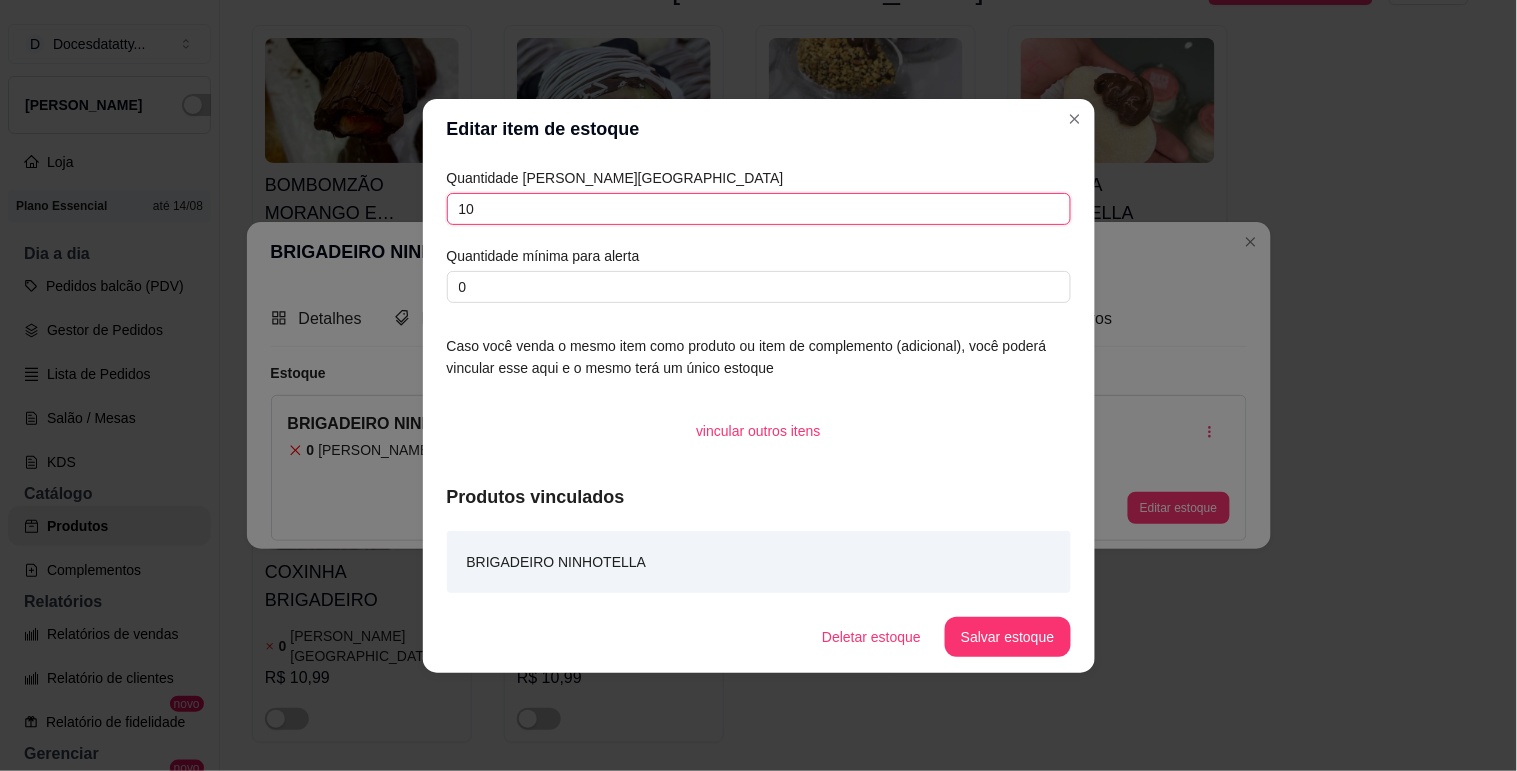 type on "10" 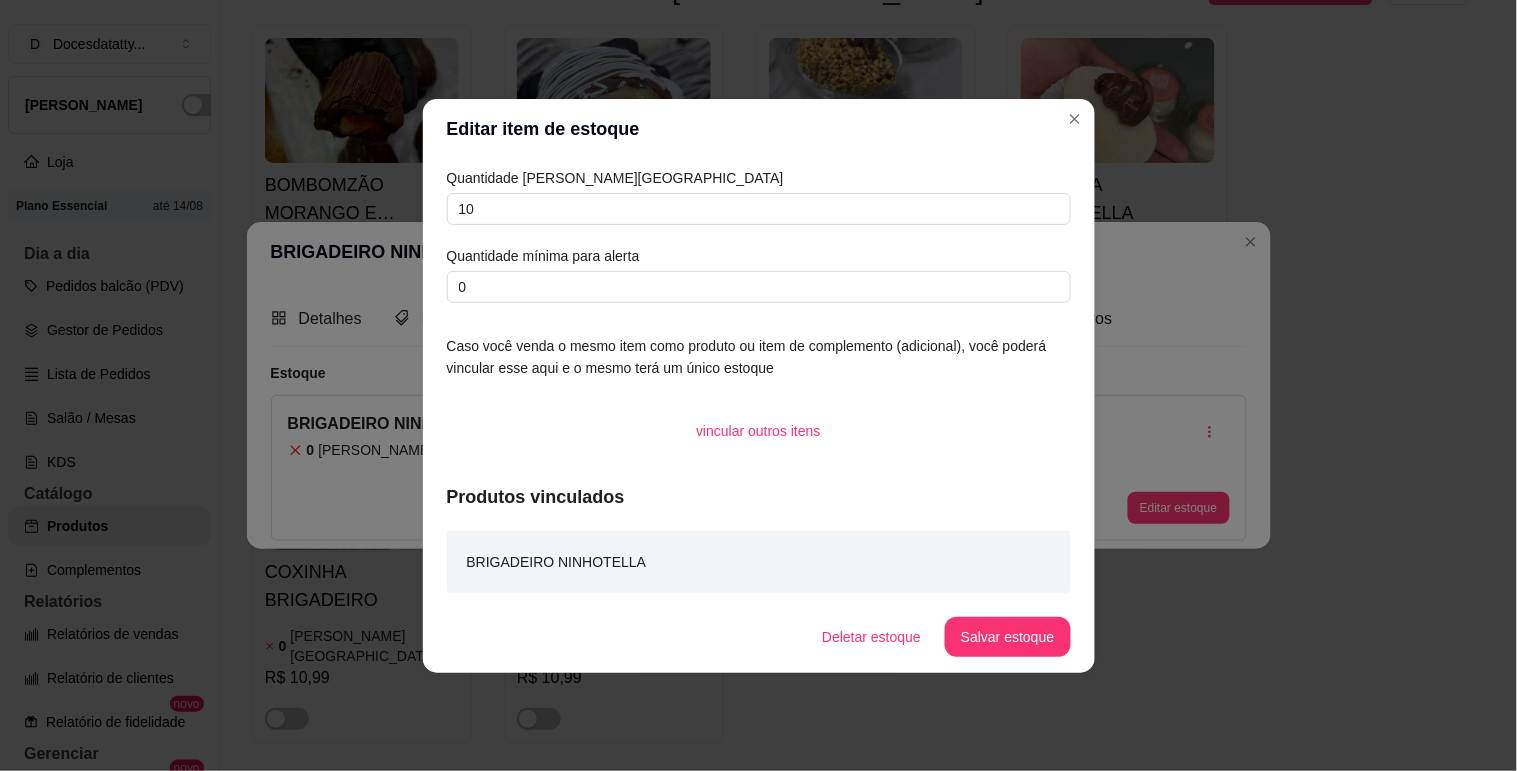 click on "Salvar estoque" at bounding box center [1007, 637] 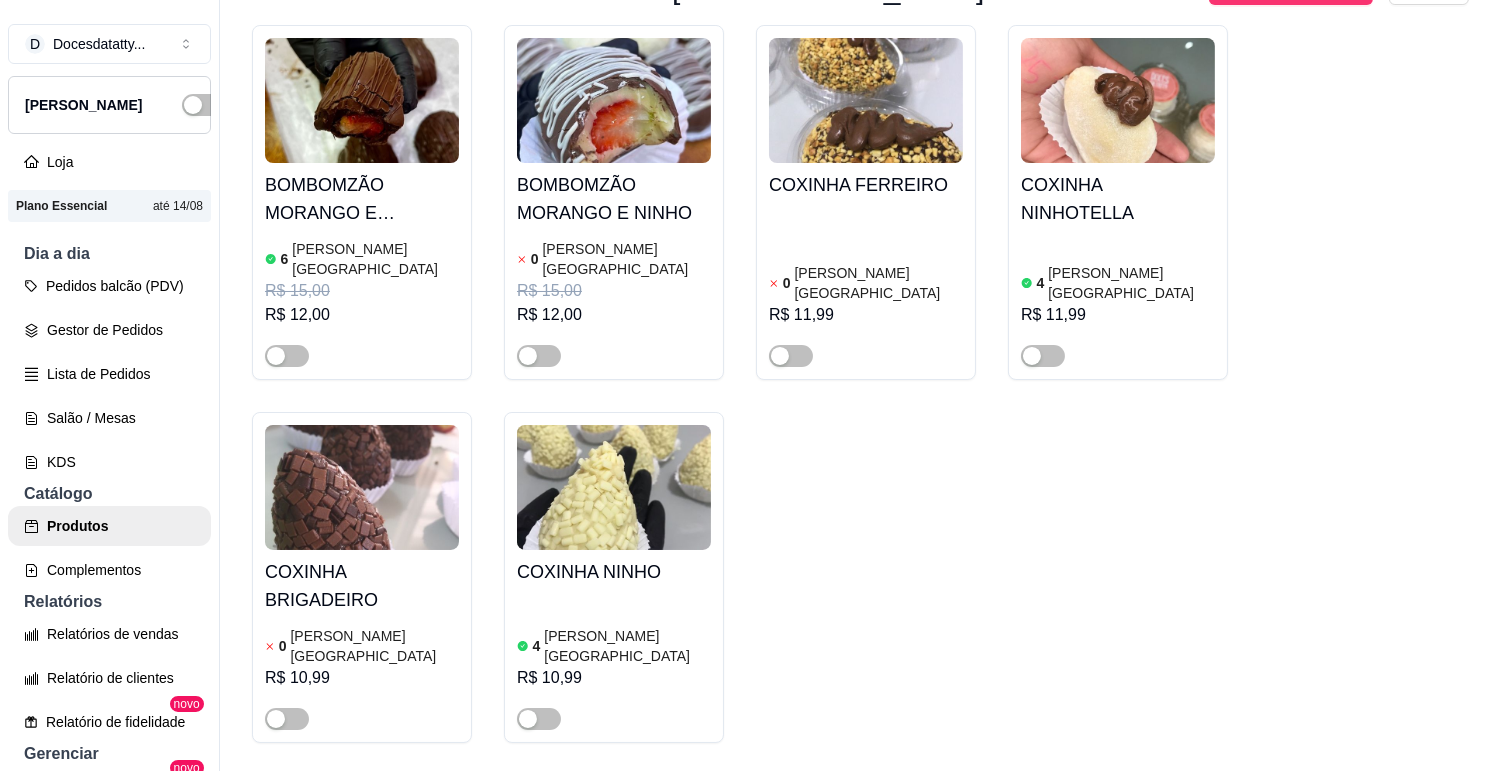click at bounding box center [539, 1162] 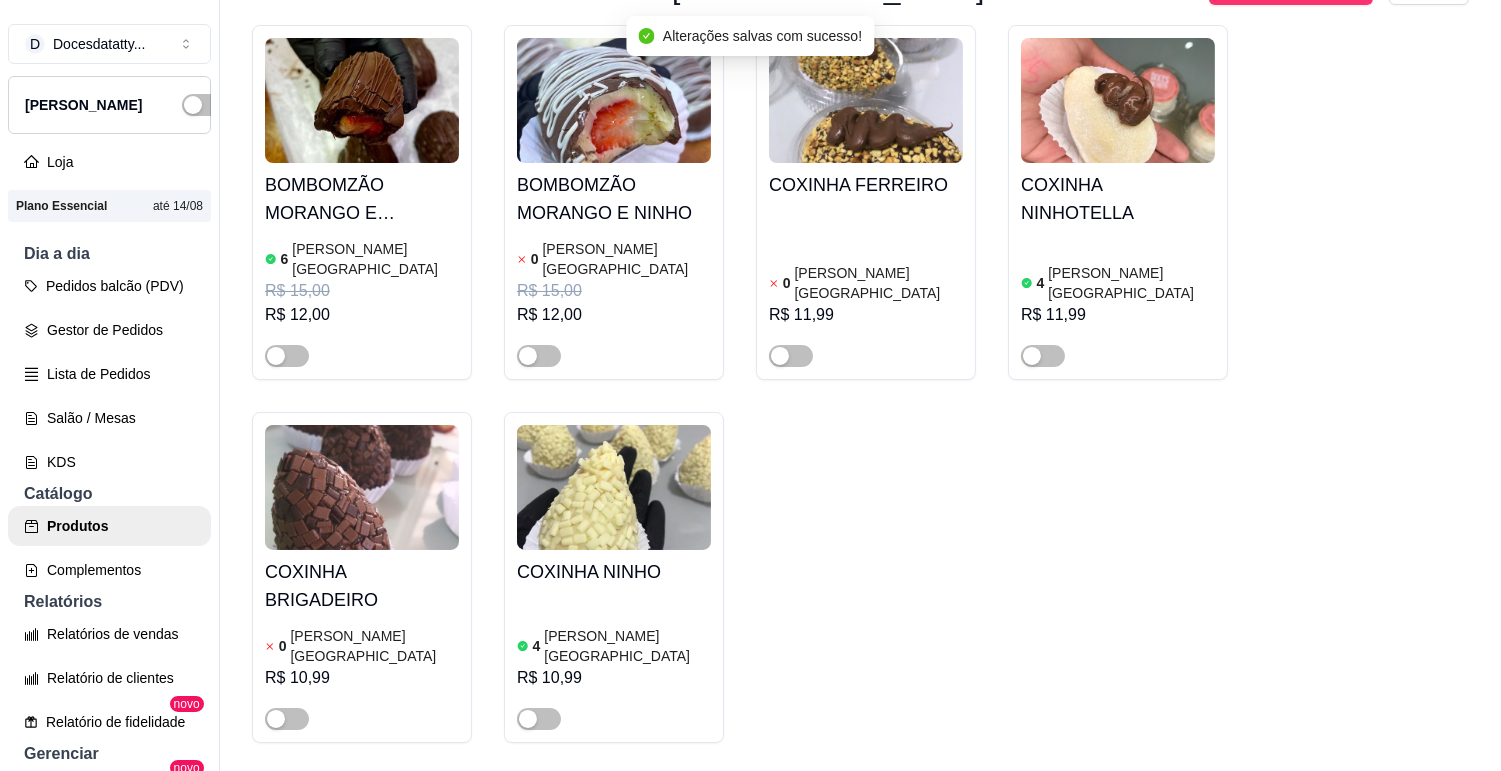 click at bounding box center (1032, 1162) 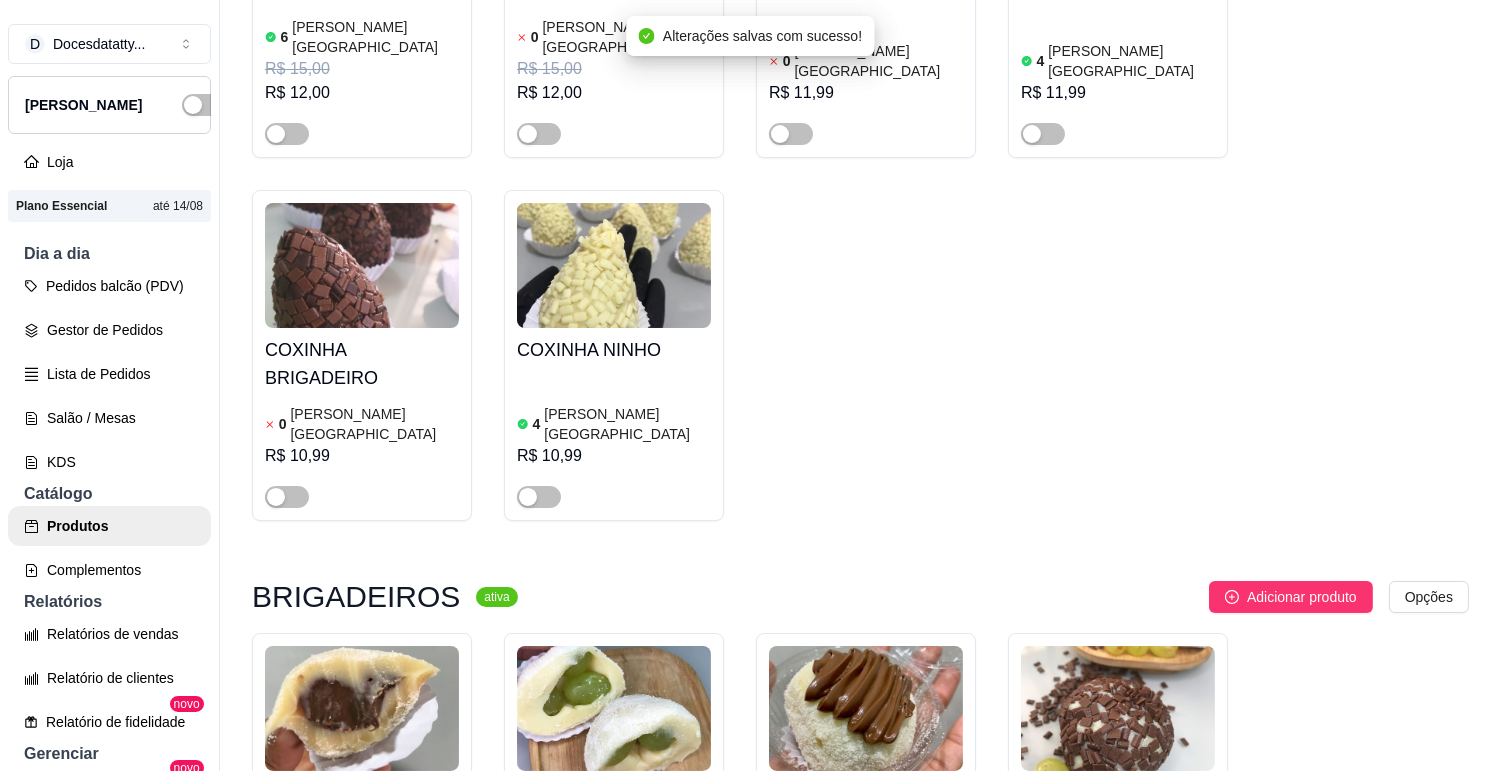 scroll, scrollTop: 16000, scrollLeft: 0, axis: vertical 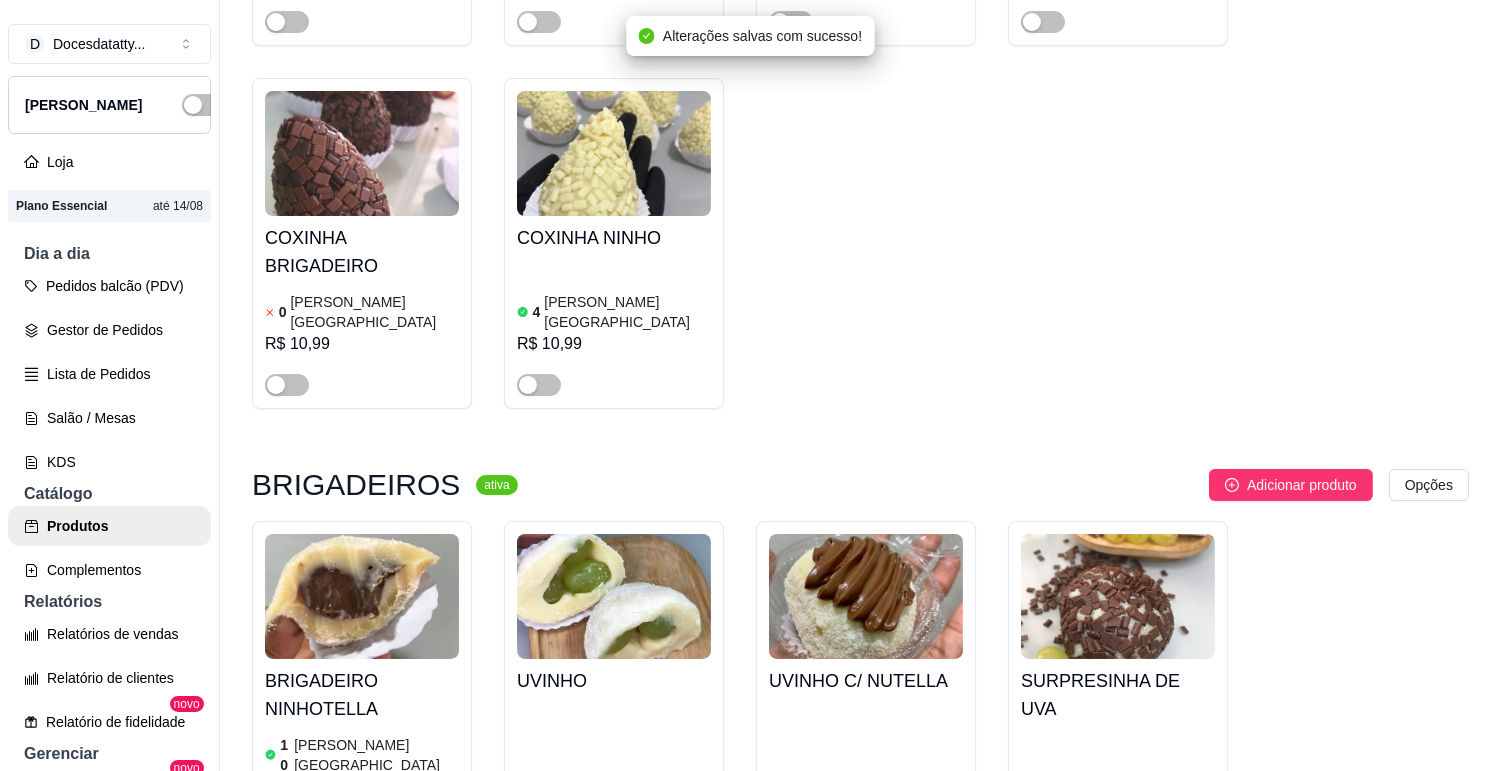click at bounding box center (287, 1147) 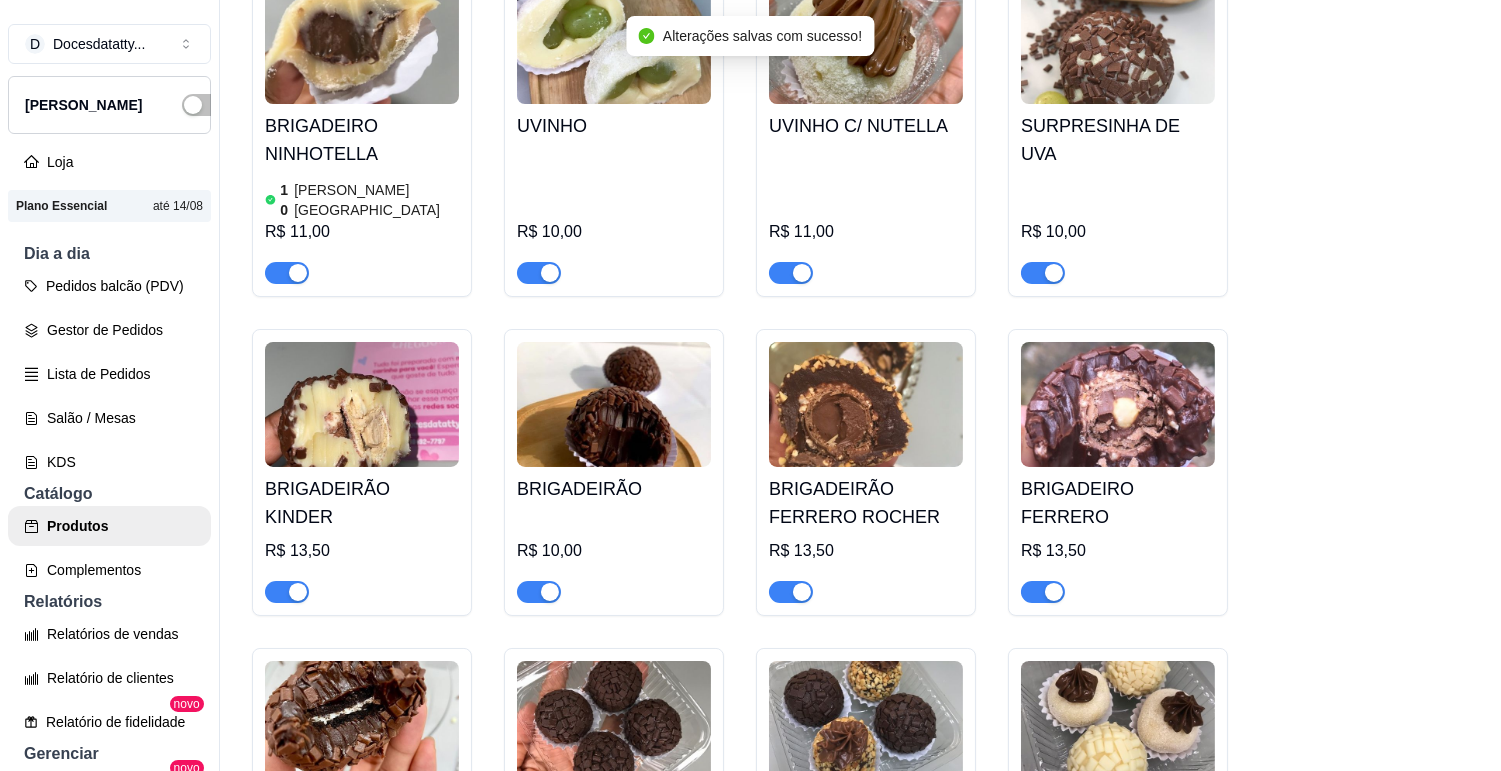 scroll, scrollTop: 16777, scrollLeft: 0, axis: vertical 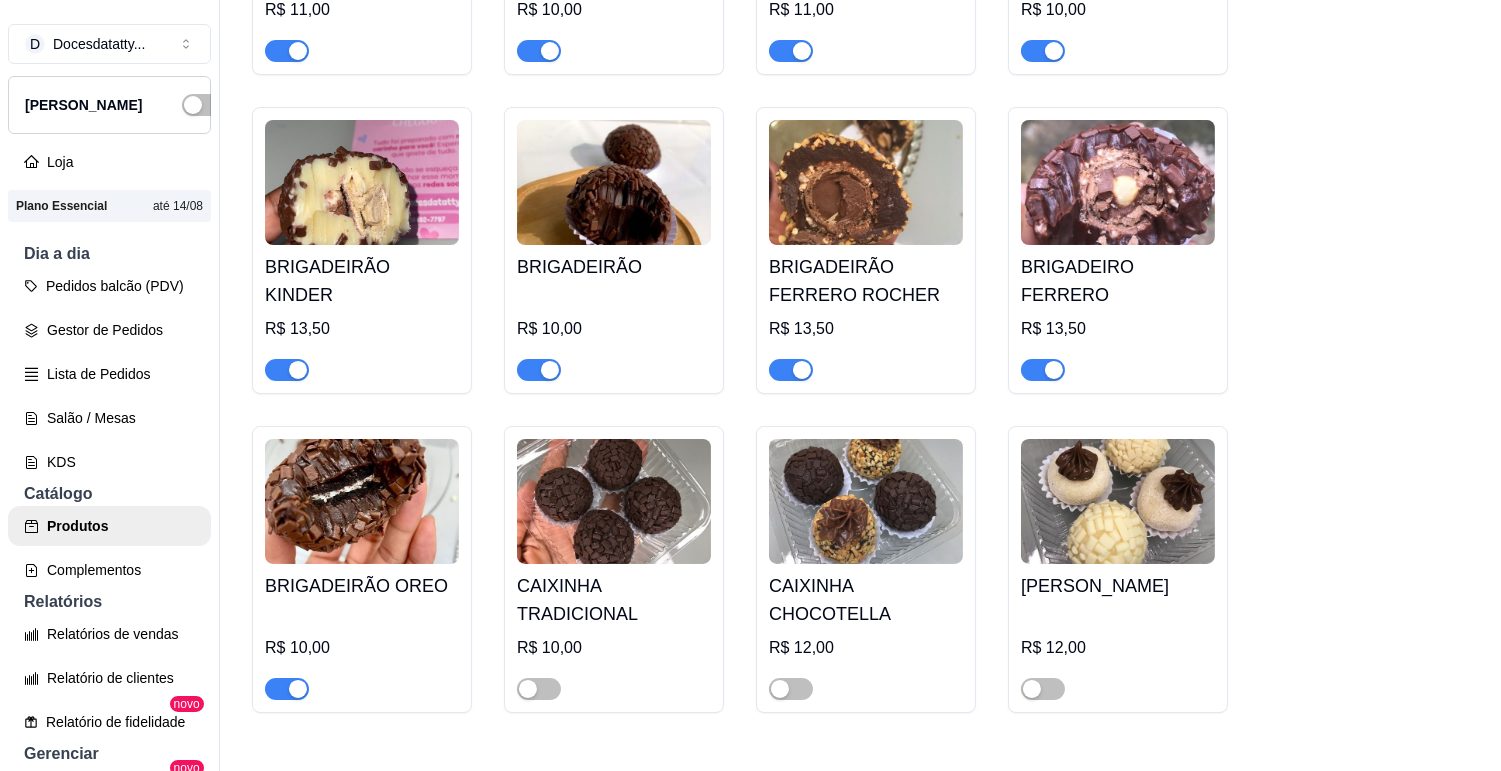 click on "6 [PERSON_NAME][GEOGRAPHIC_DATA]" at bounding box center (614, 1059) 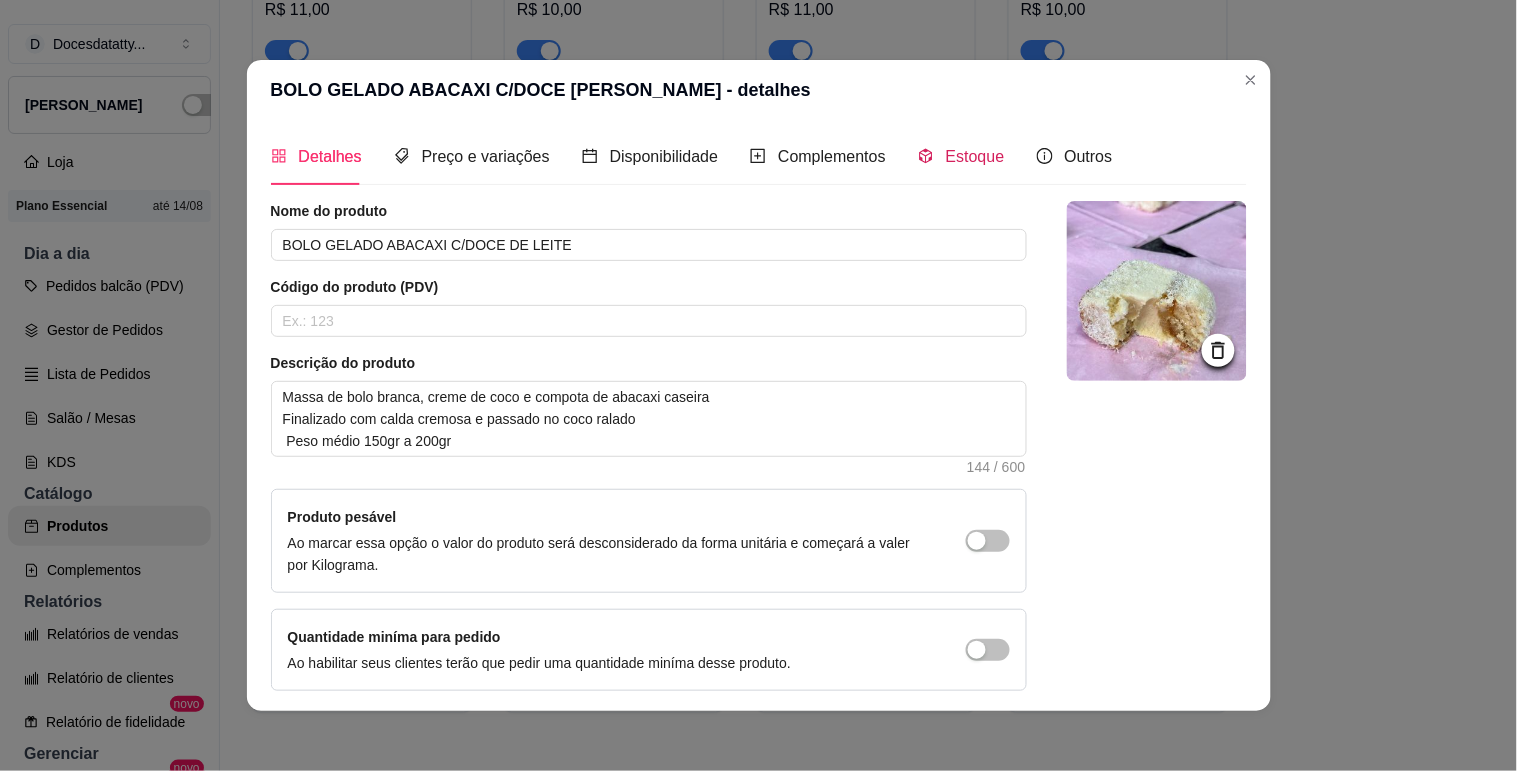 click on "Estoque" at bounding box center [961, 156] 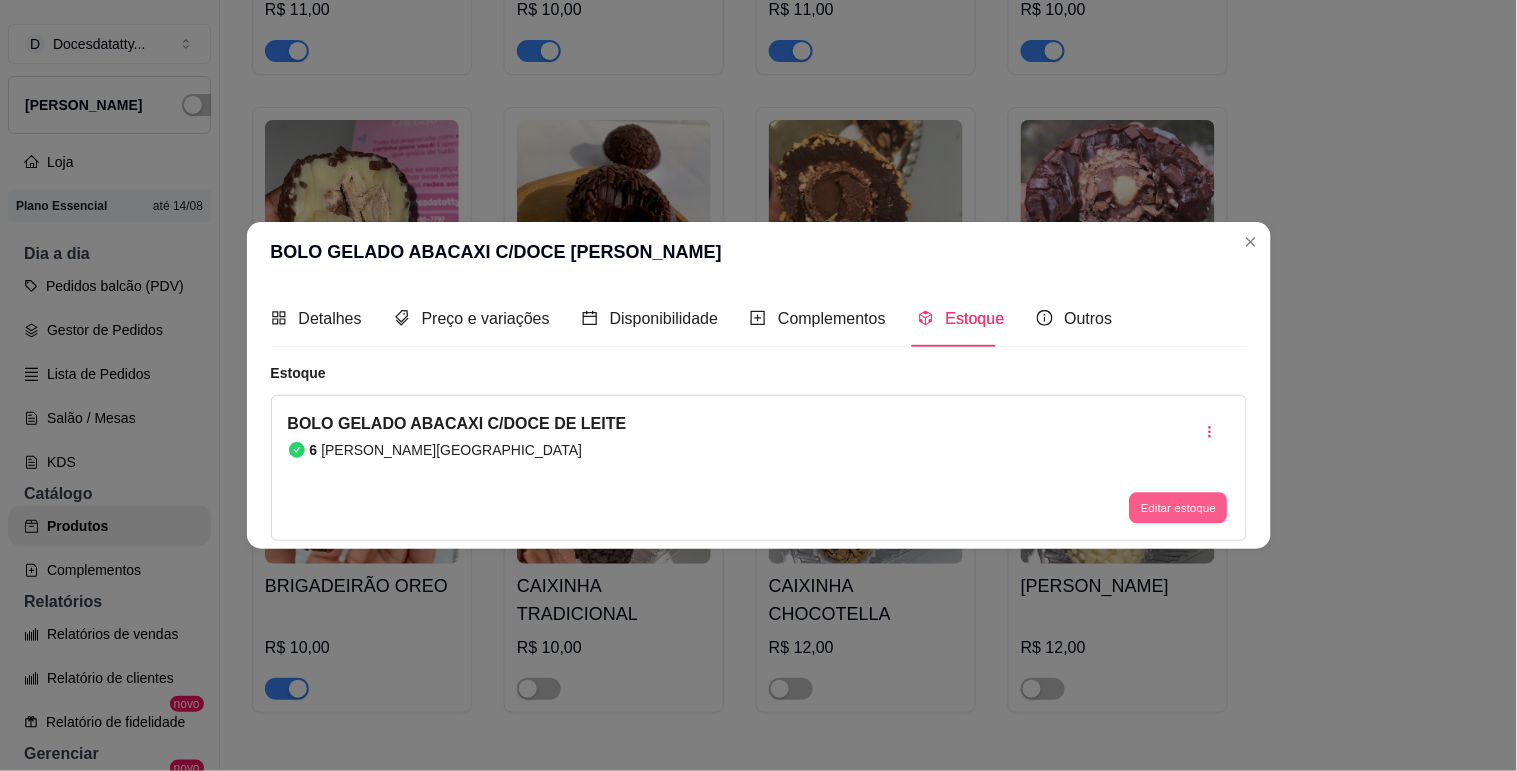 click on "Editar estoque" at bounding box center (1179, 508) 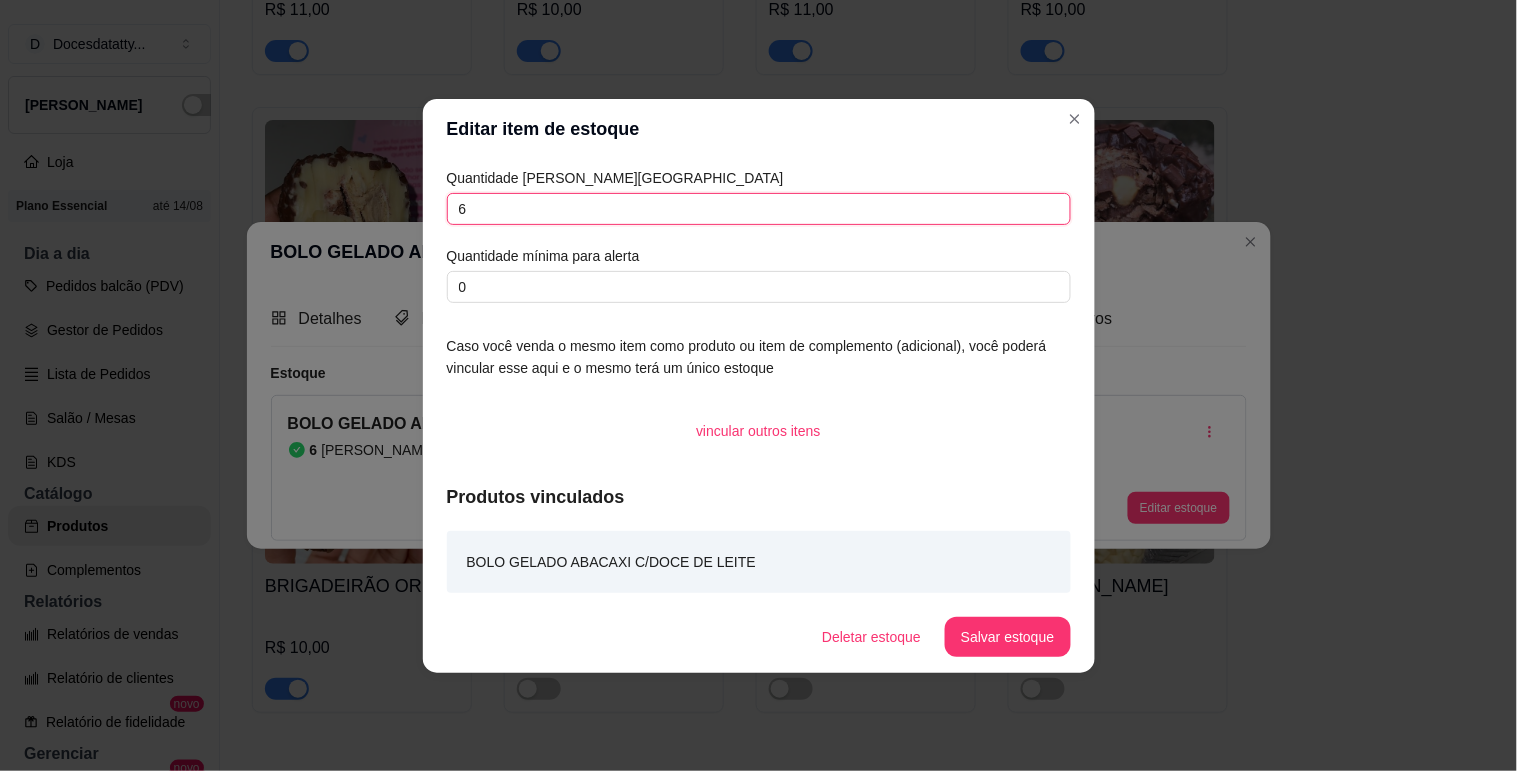 click on "6" at bounding box center [759, 209] 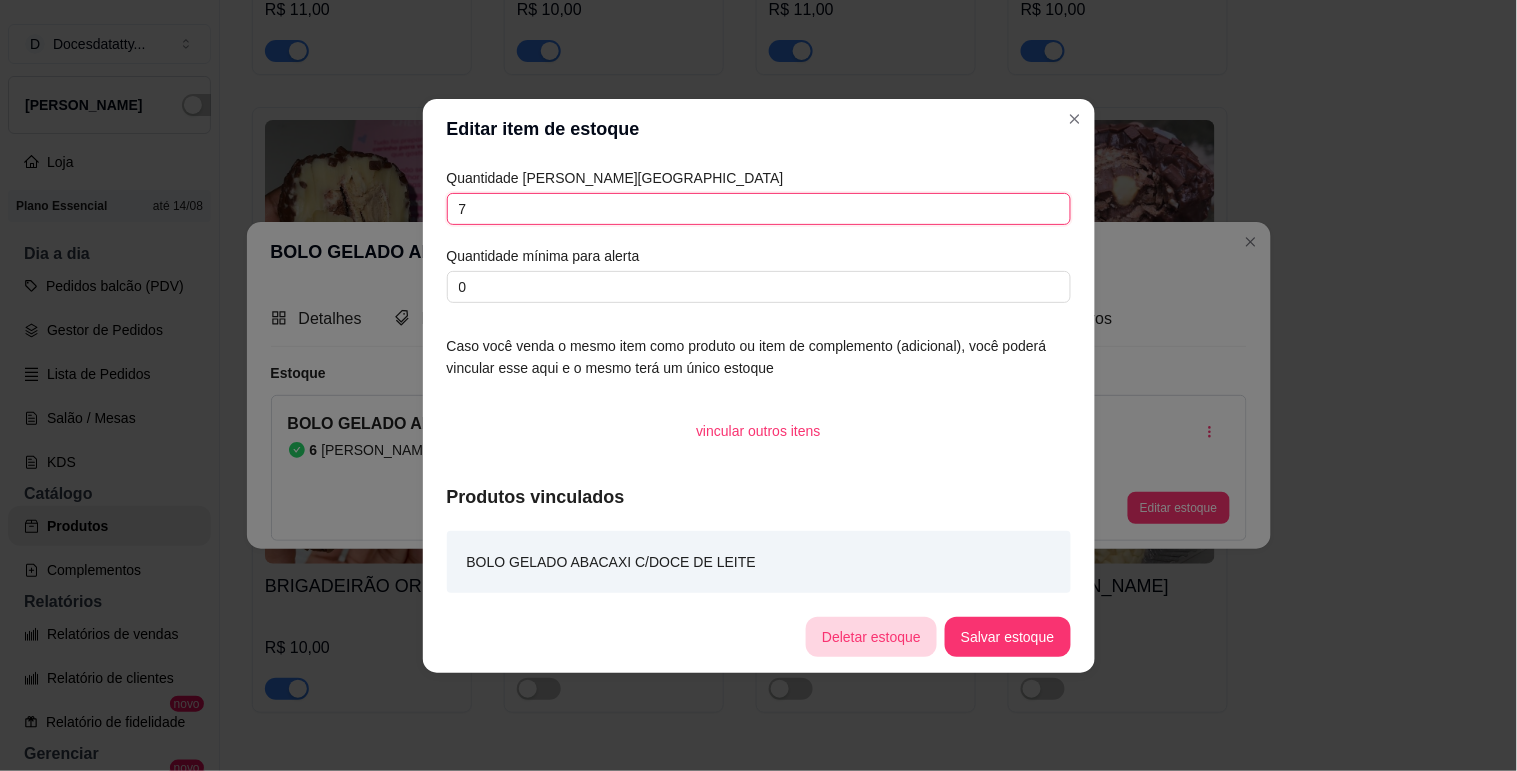 type on "7" 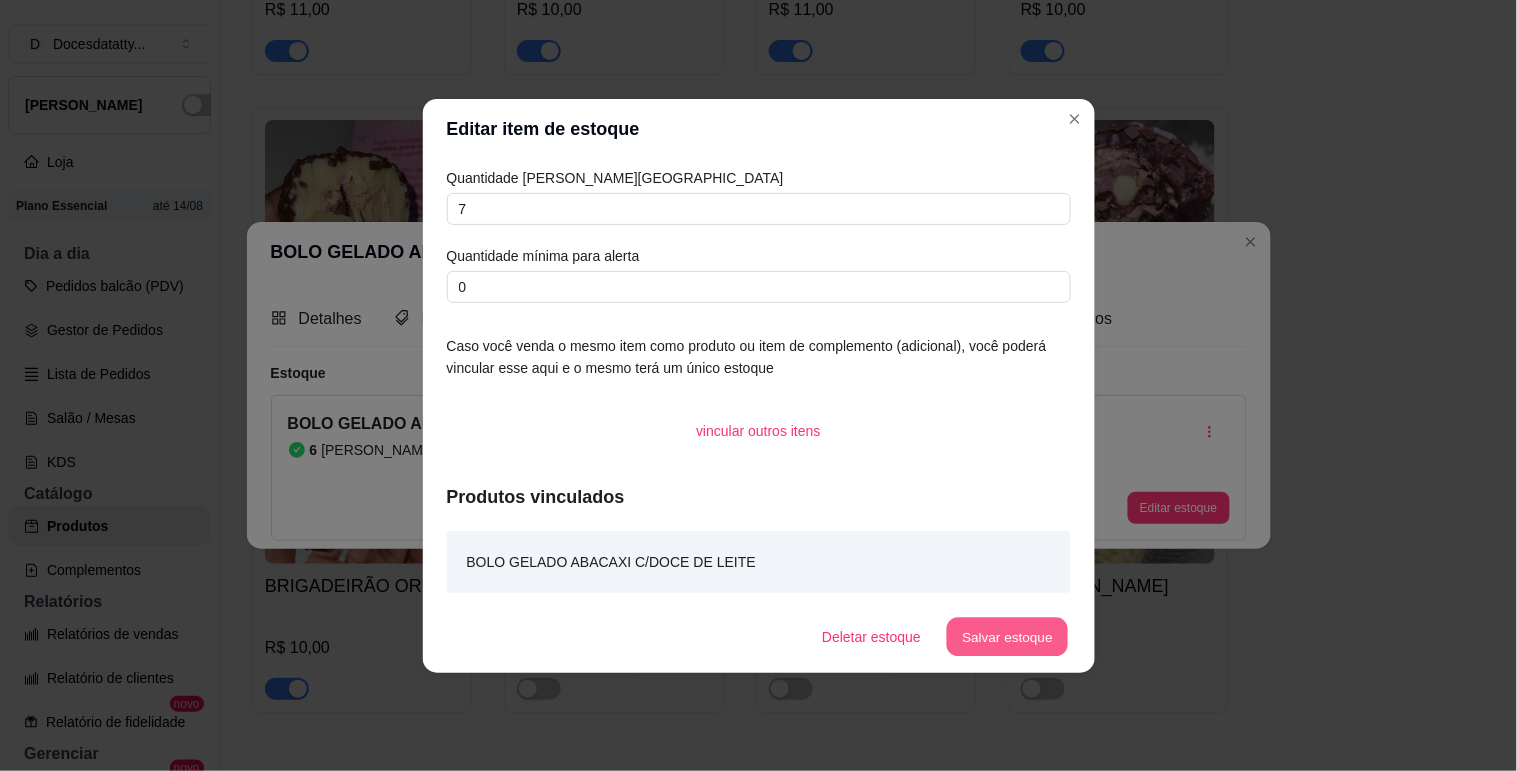 click on "Salvar estoque" at bounding box center (1008, 636) 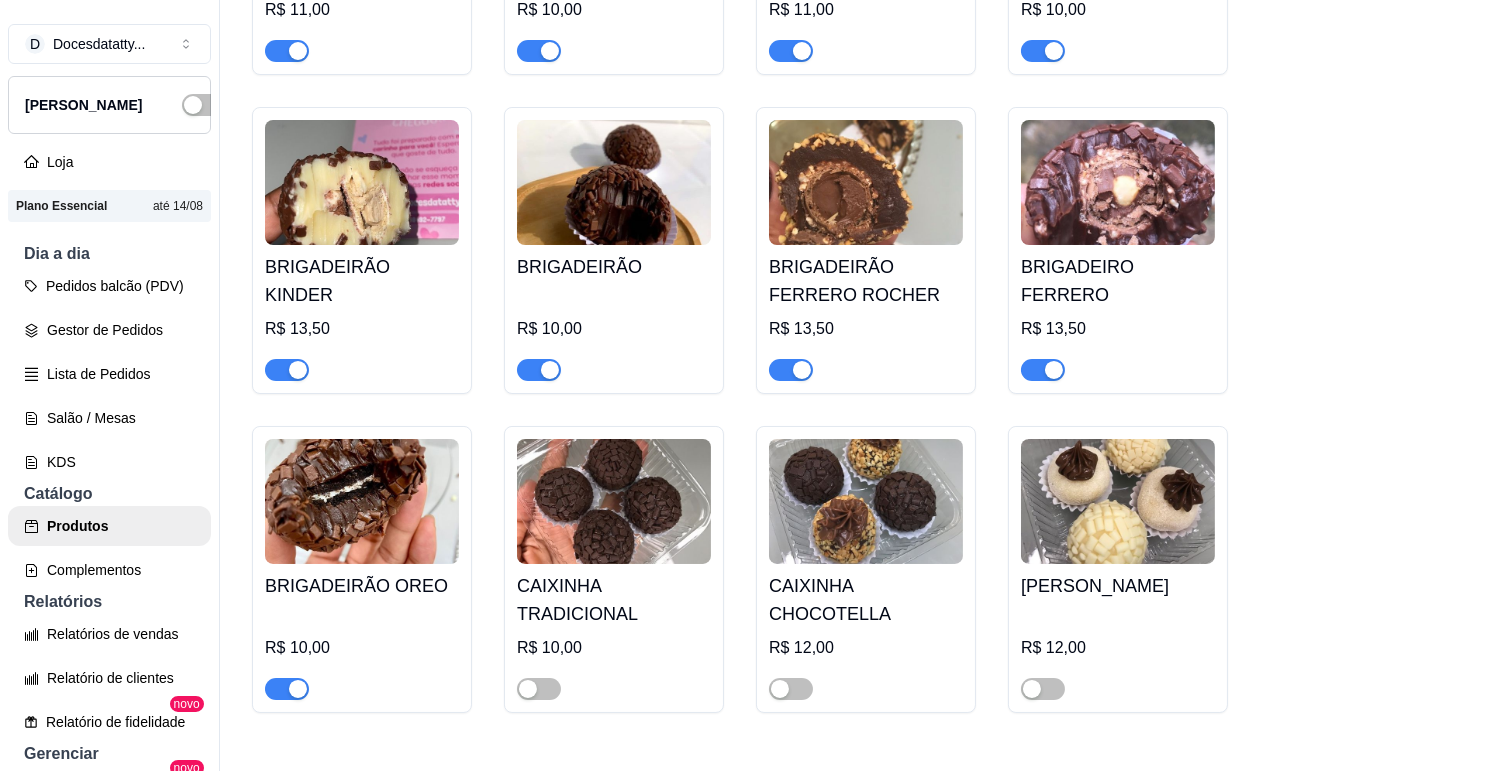 click on "BOLO GELADO ALPINO" at bounding box center (1118, 999) 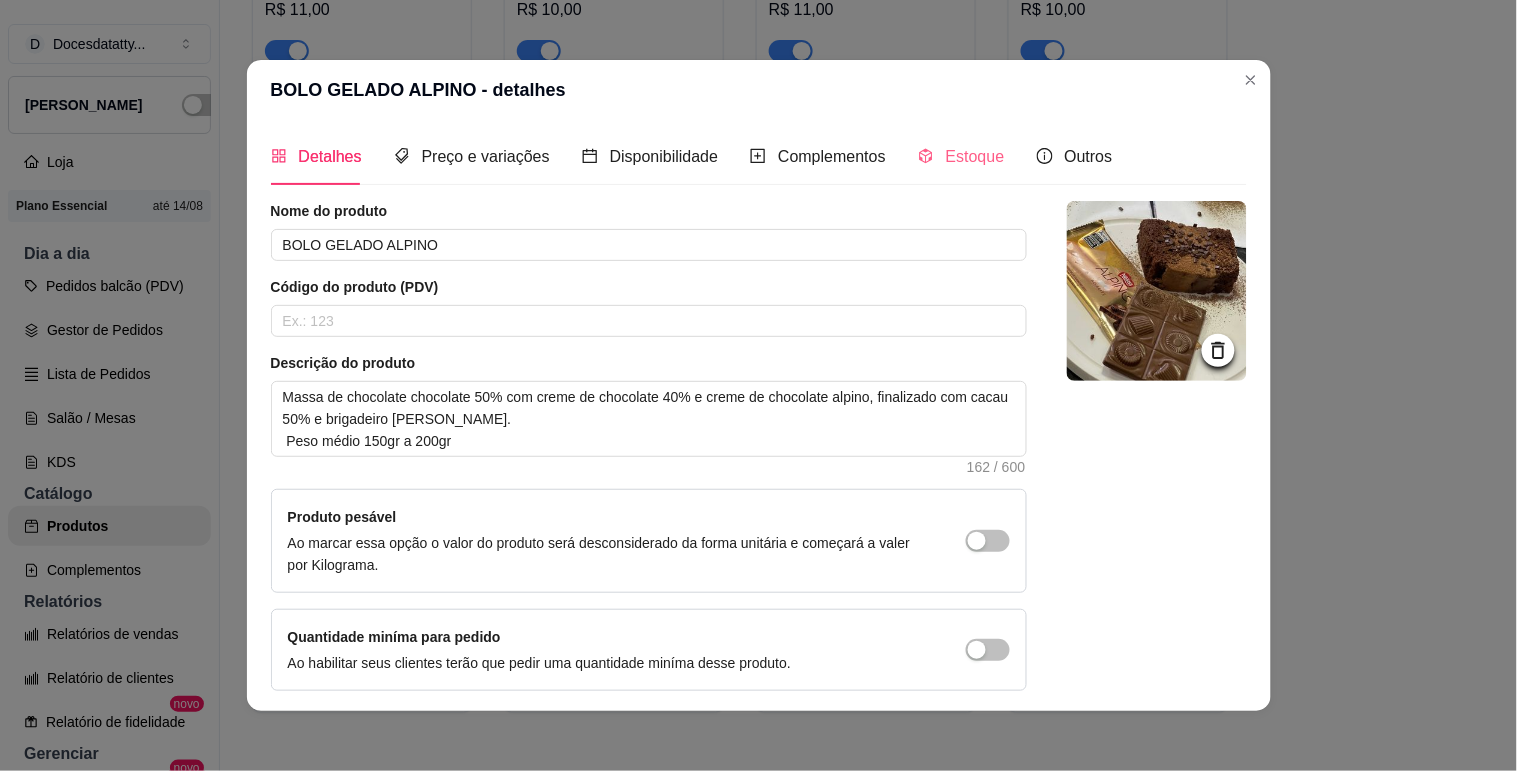 click on "Estoque" at bounding box center (961, 156) 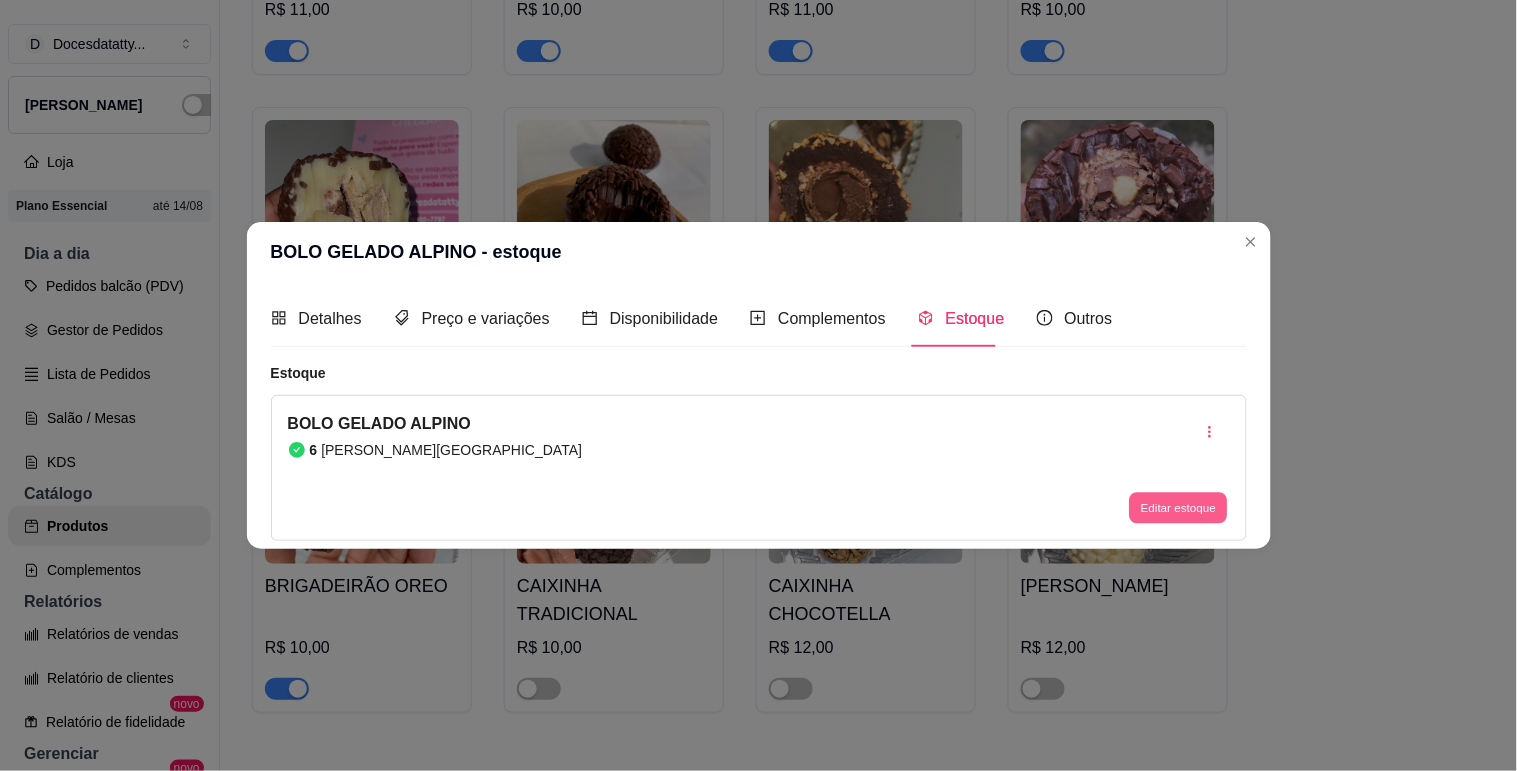 click on "Editar estoque" at bounding box center (1179, 508) 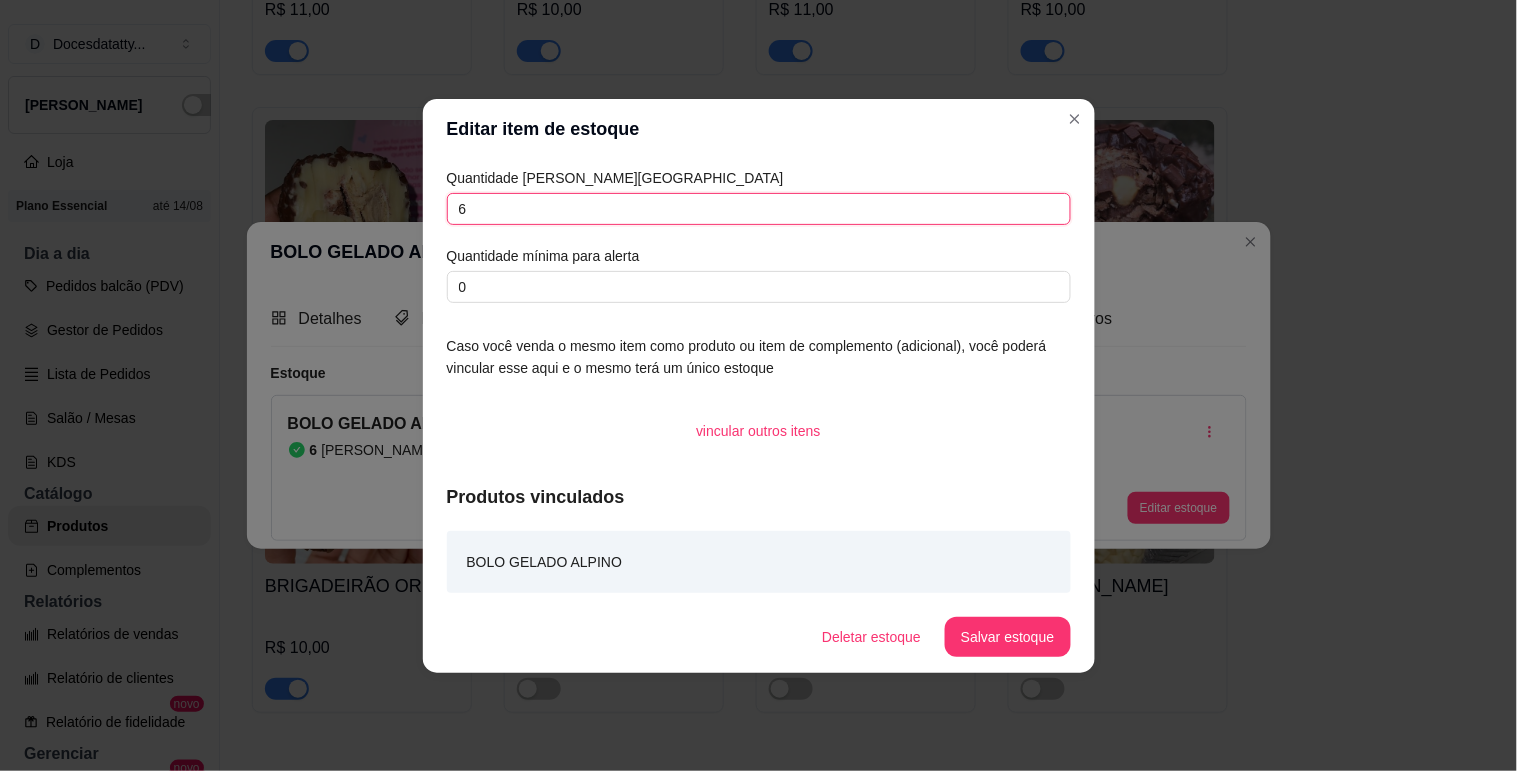 click on "6" at bounding box center [759, 209] 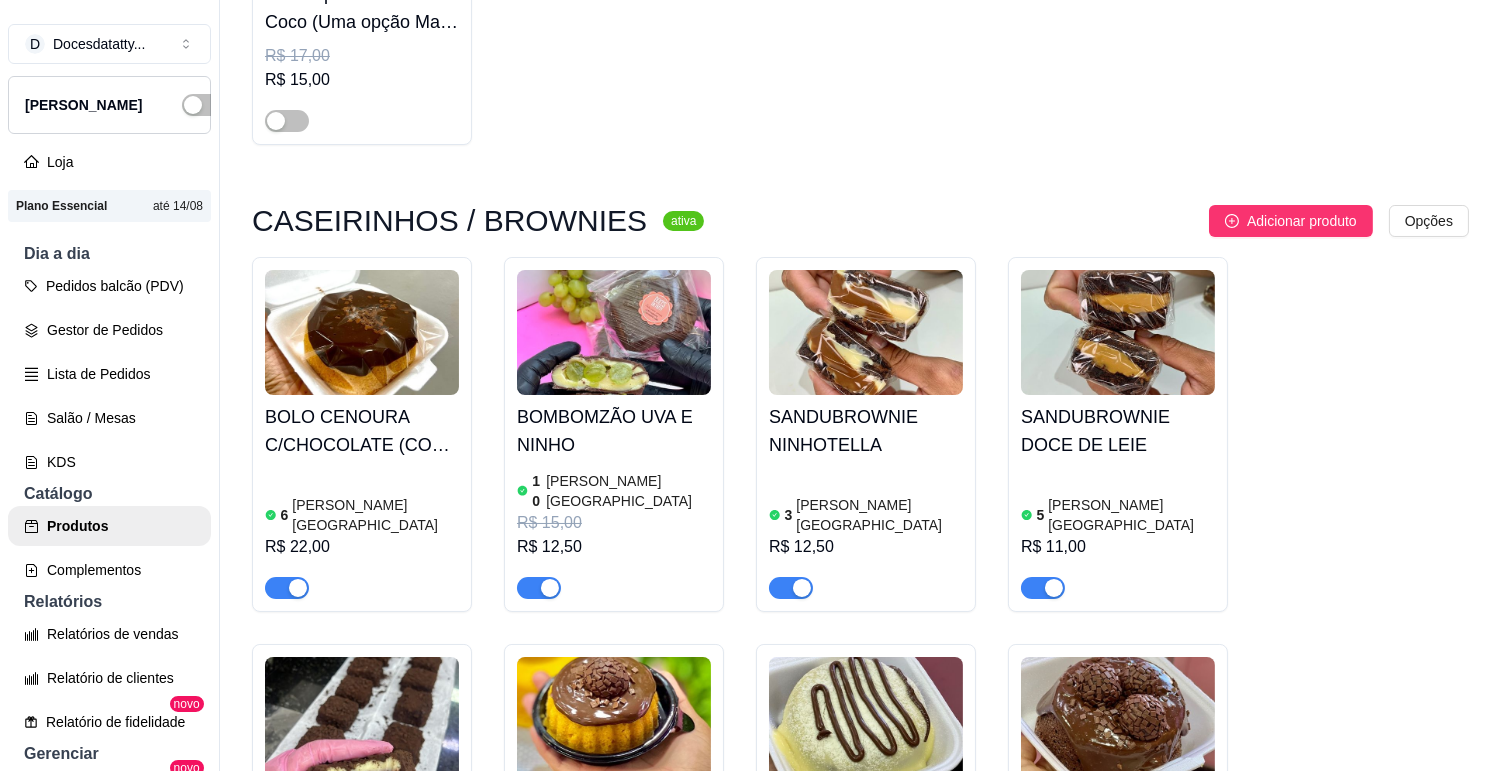 scroll, scrollTop: 11555, scrollLeft: 0, axis: vertical 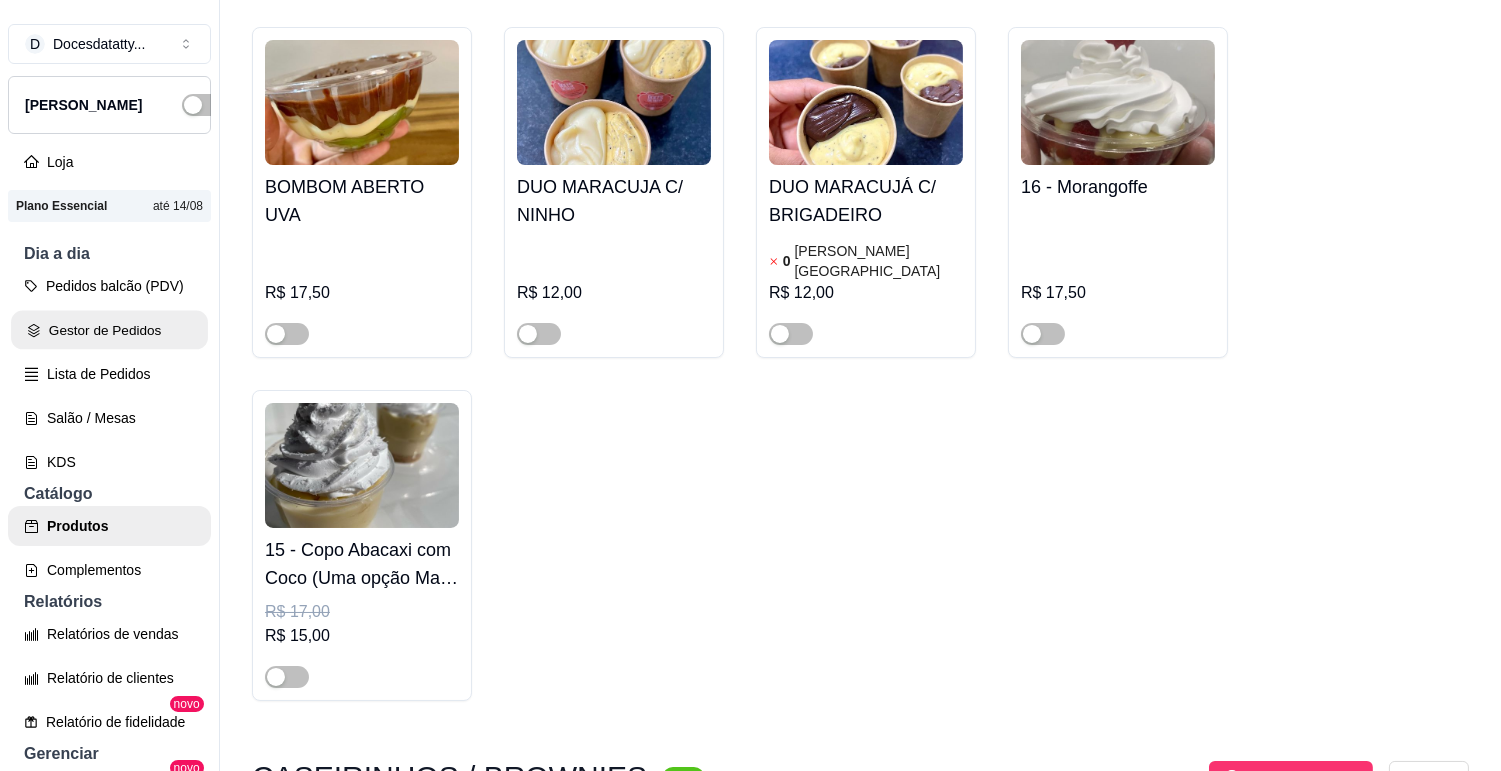 click on "Gestor de Pedidos" at bounding box center [109, 330] 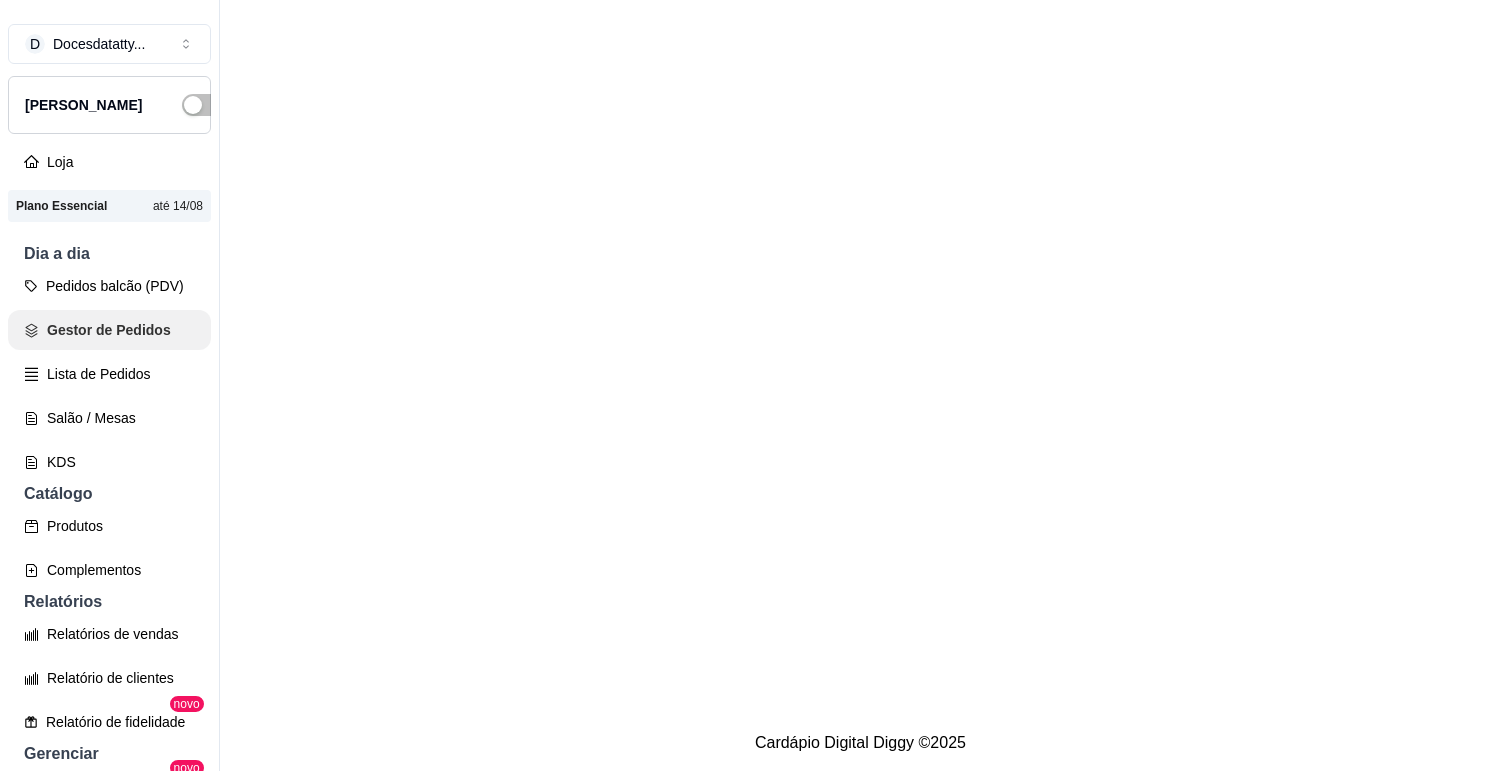 scroll, scrollTop: 0, scrollLeft: 0, axis: both 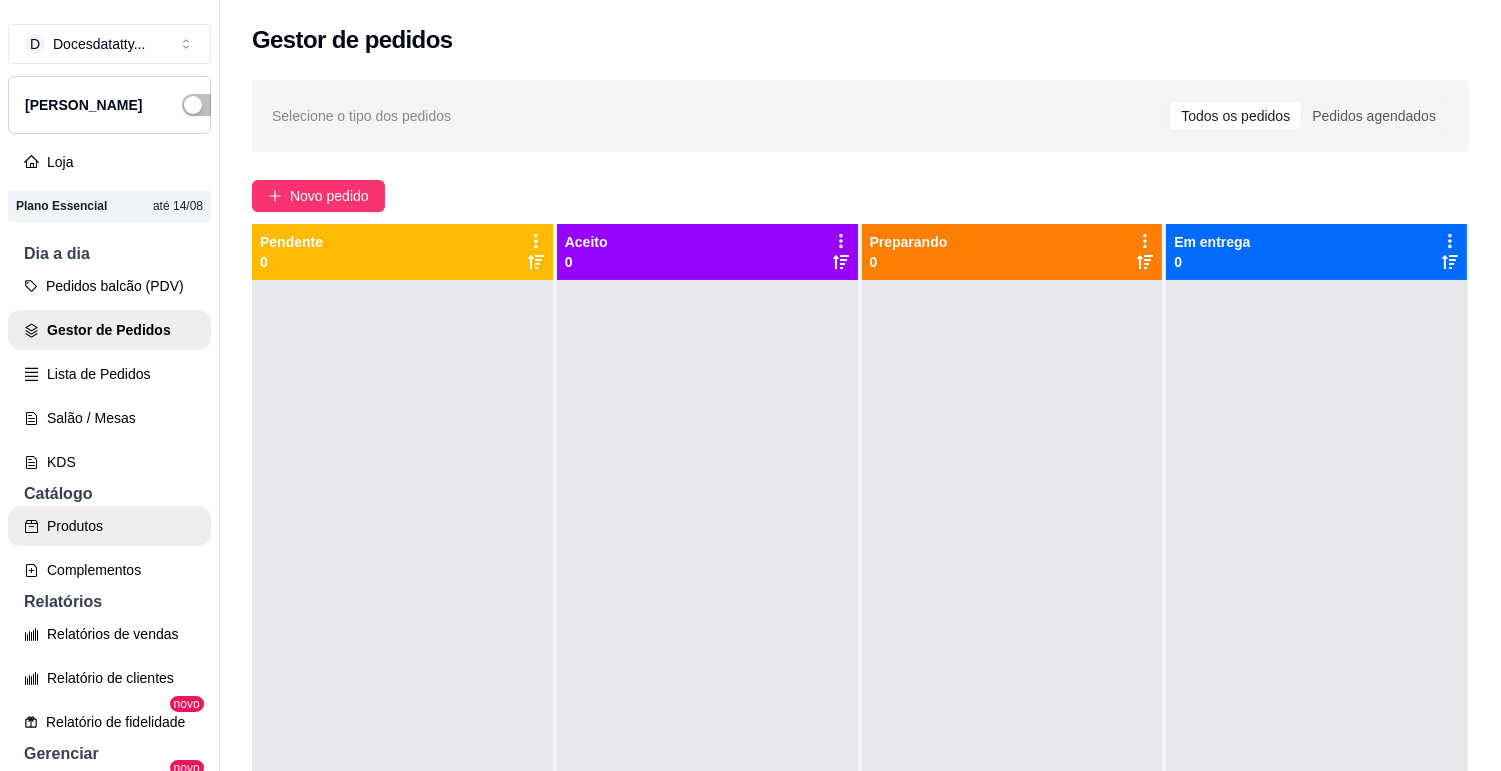 click on "Produtos" at bounding box center (109, 526) 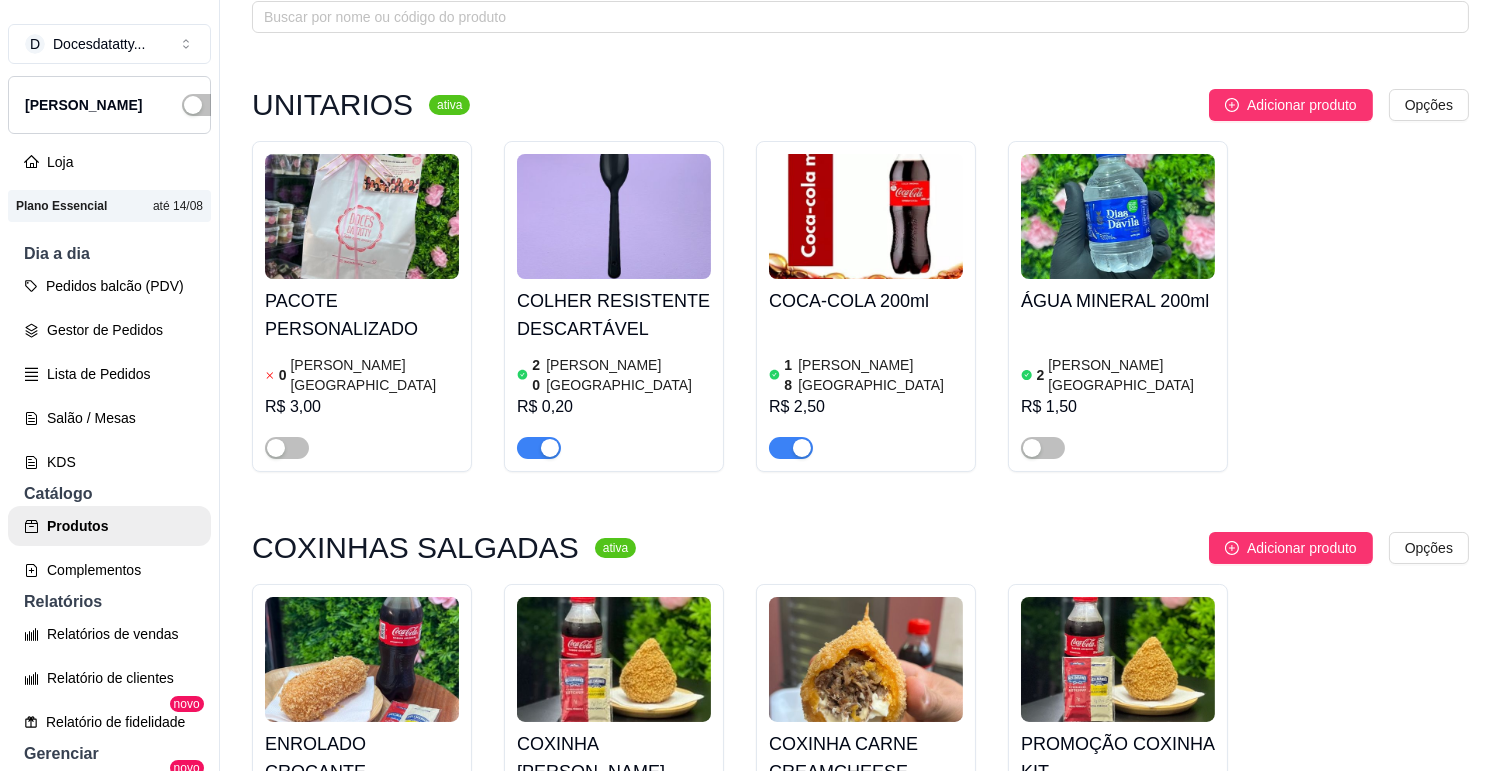 scroll, scrollTop: 0, scrollLeft: 0, axis: both 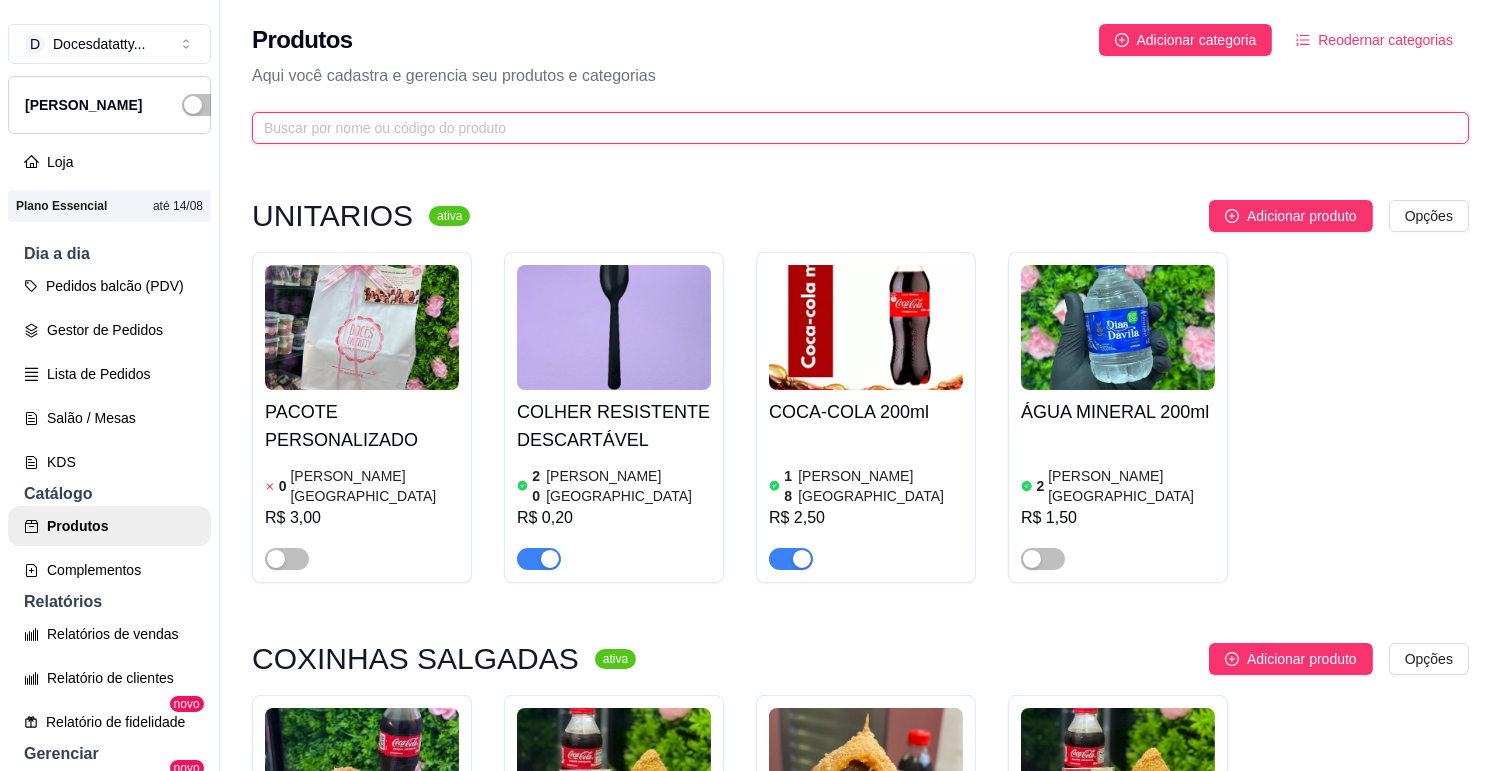 click at bounding box center [852, 128] 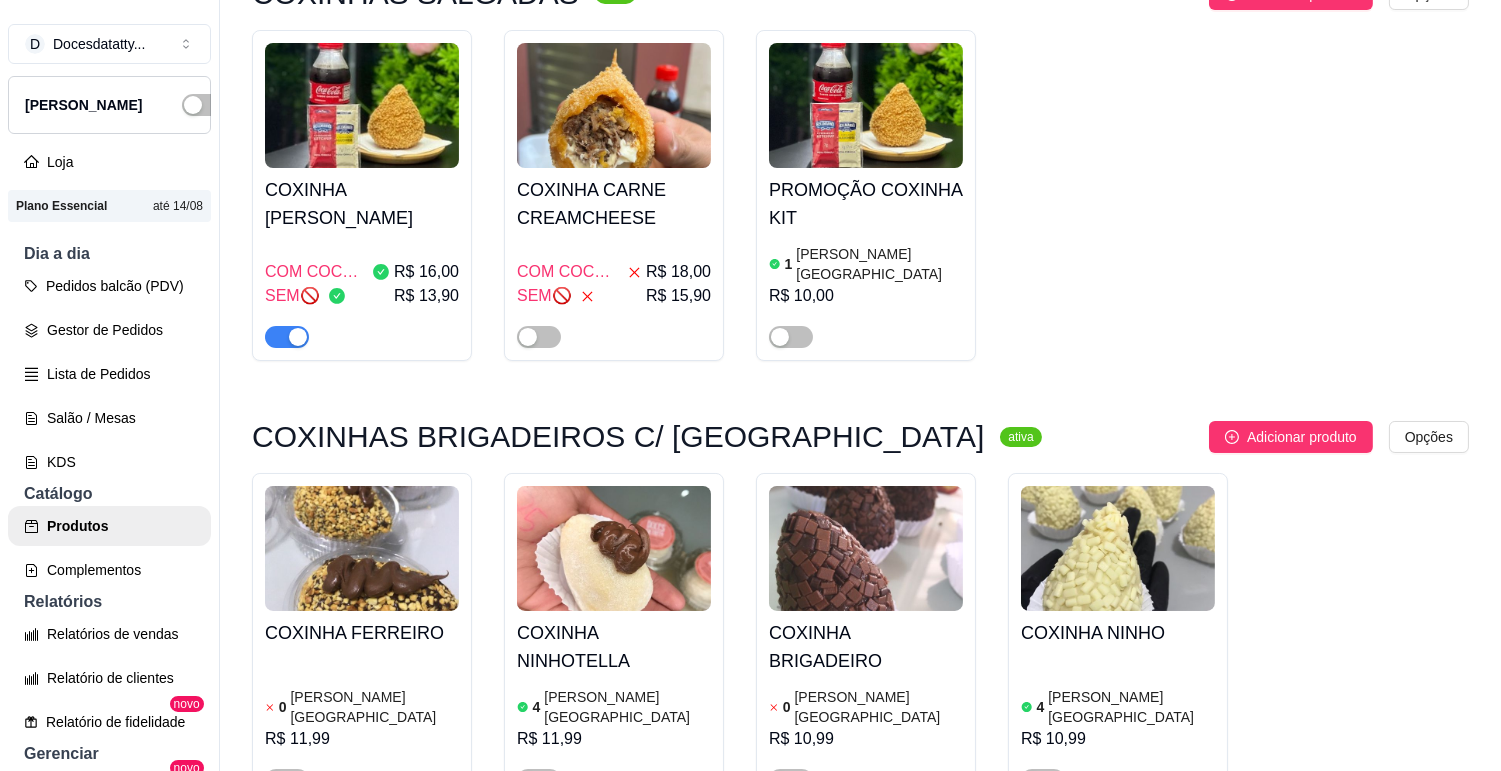 scroll, scrollTop: 305, scrollLeft: 0, axis: vertical 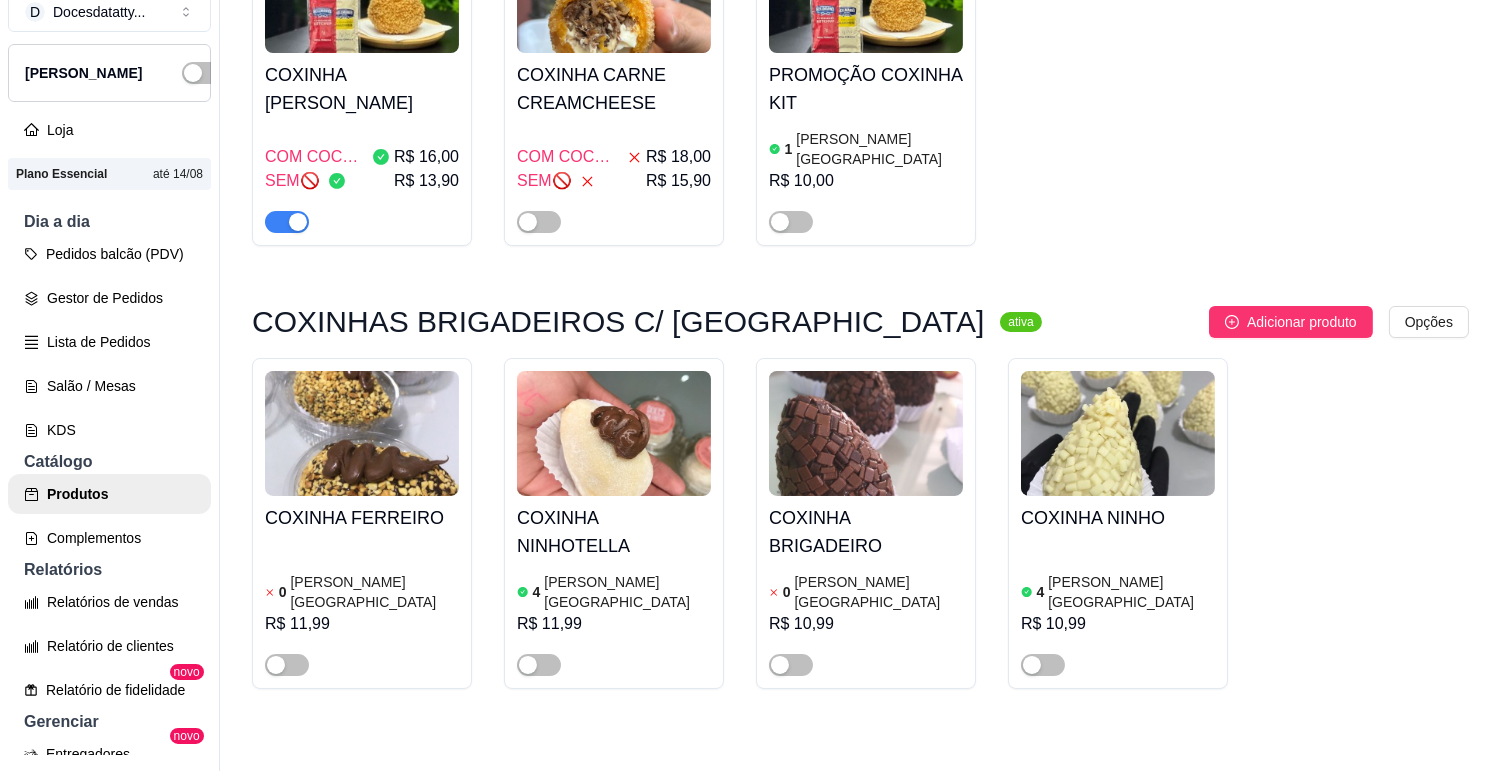 type on "coxinha" 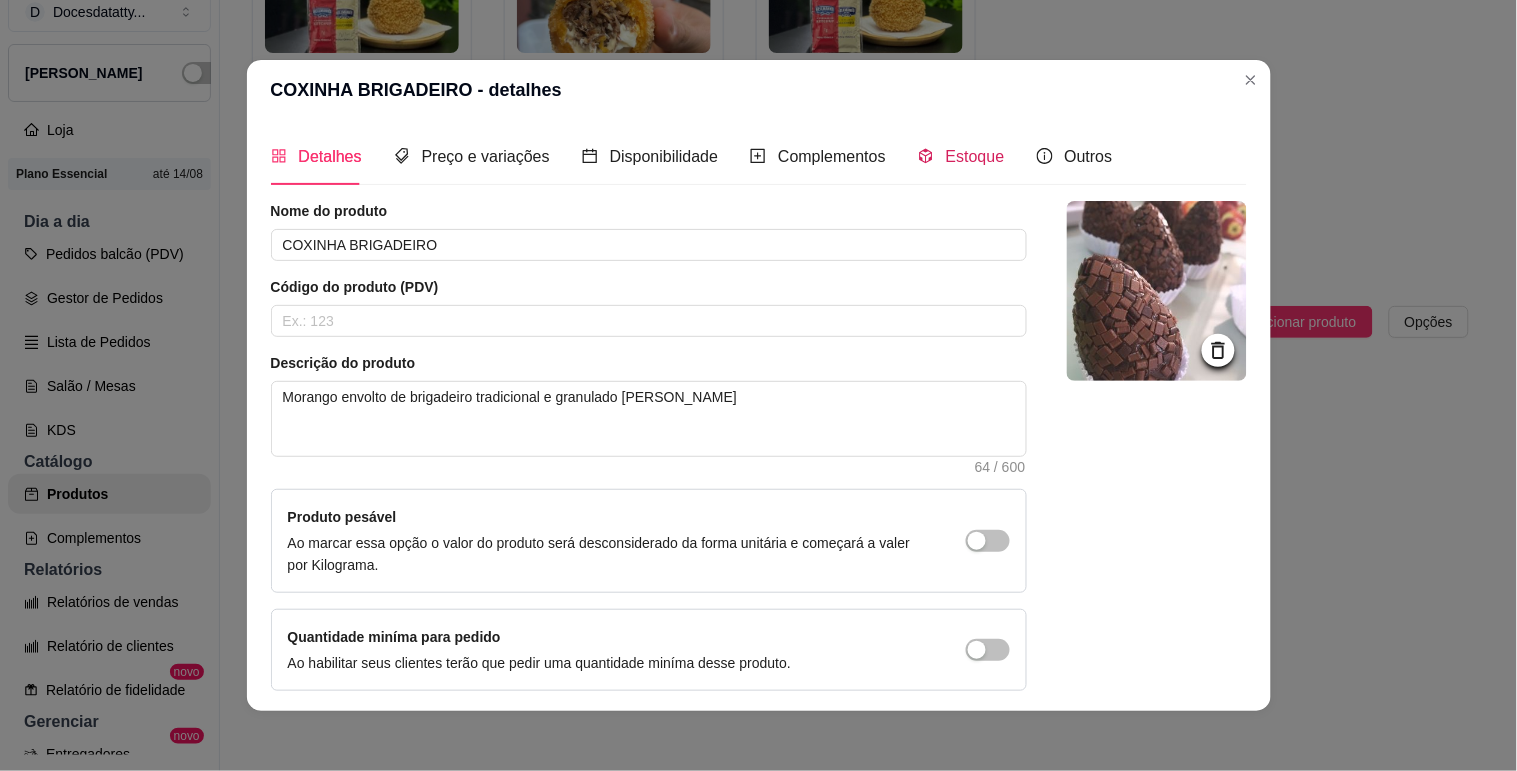 click on "Estoque" at bounding box center (975, 156) 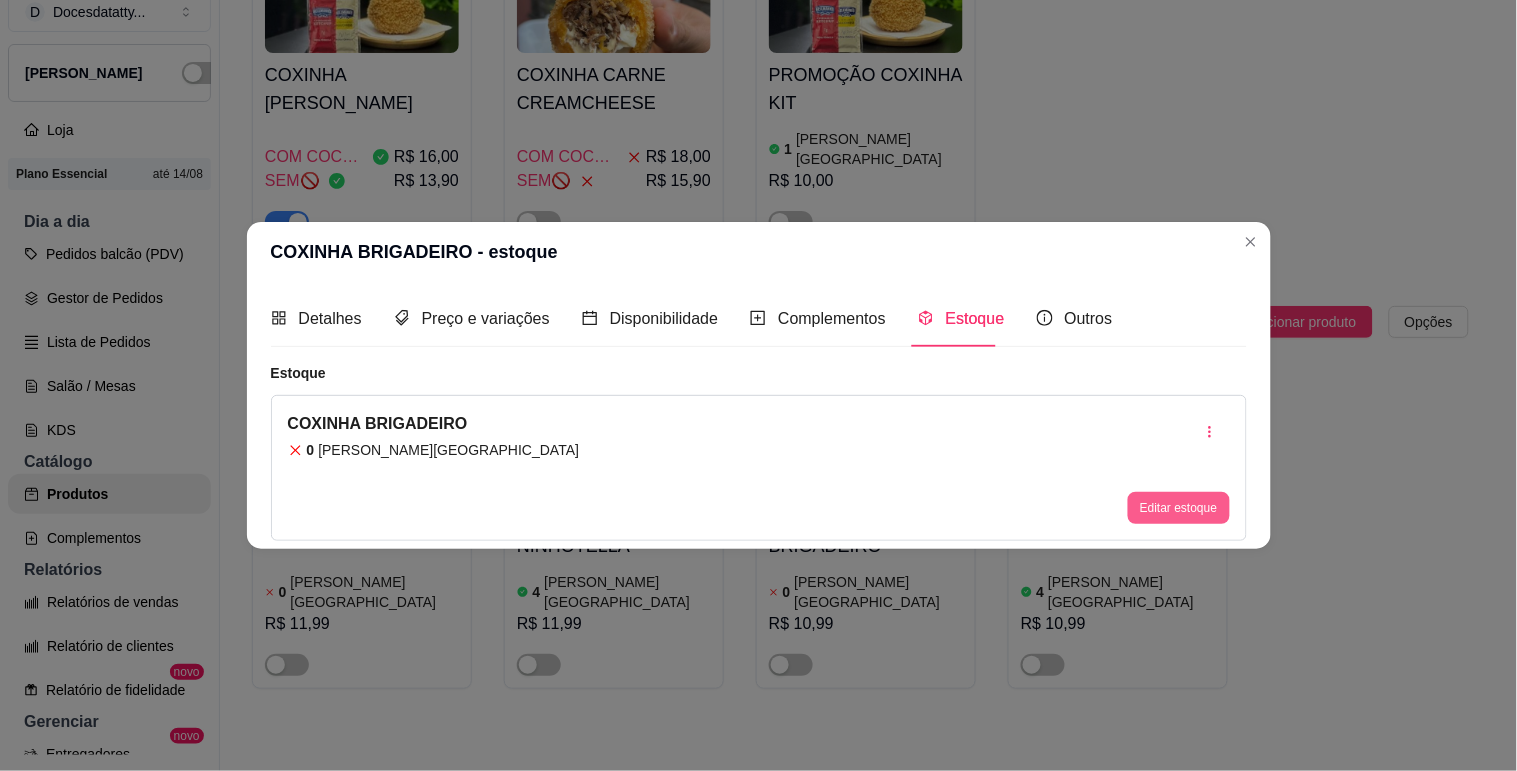 click on "Editar estoque" at bounding box center [1178, 508] 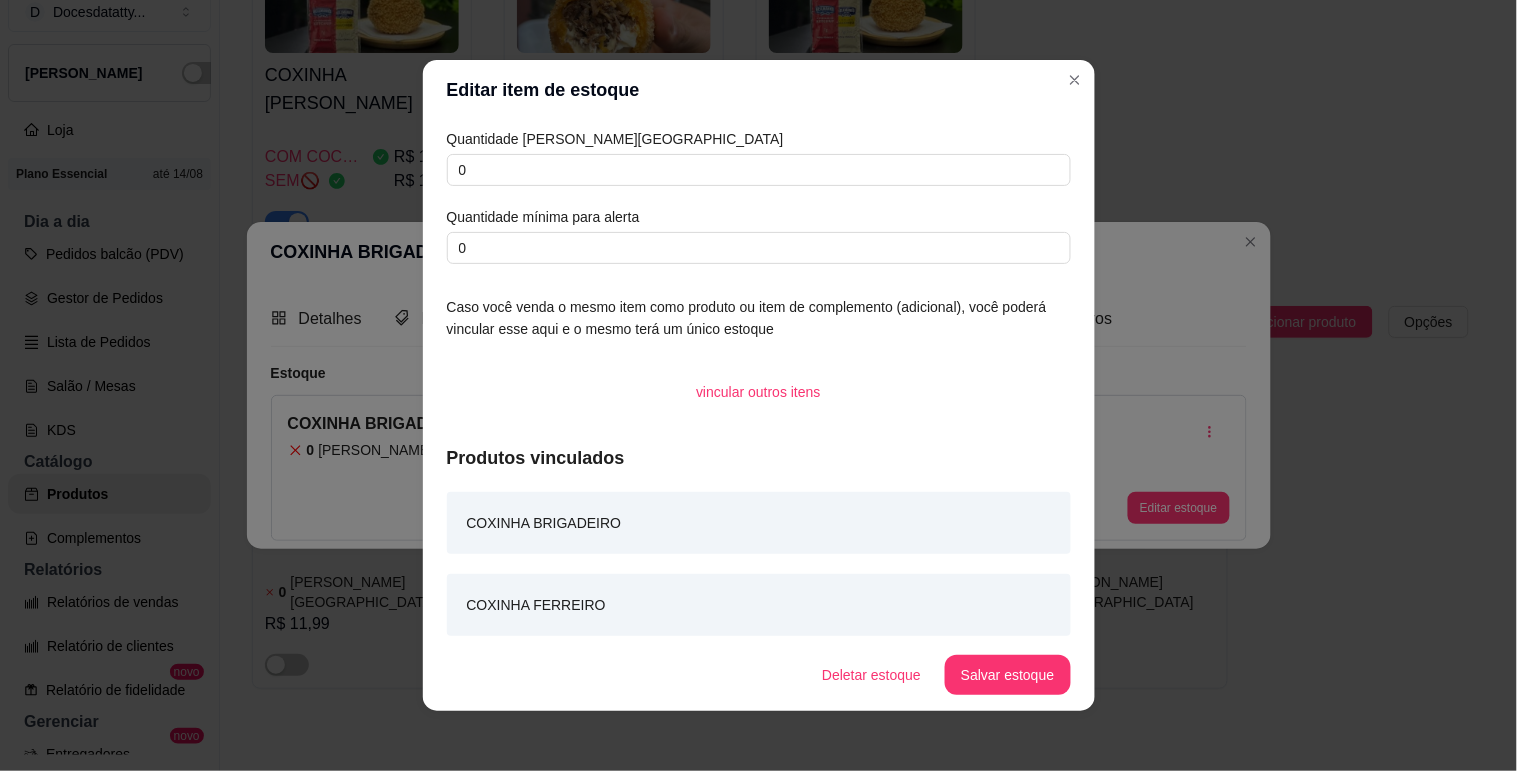 click on "Quantidade   em estoque 0 Quantidade   mínima para alerta 0" at bounding box center [759, 196] 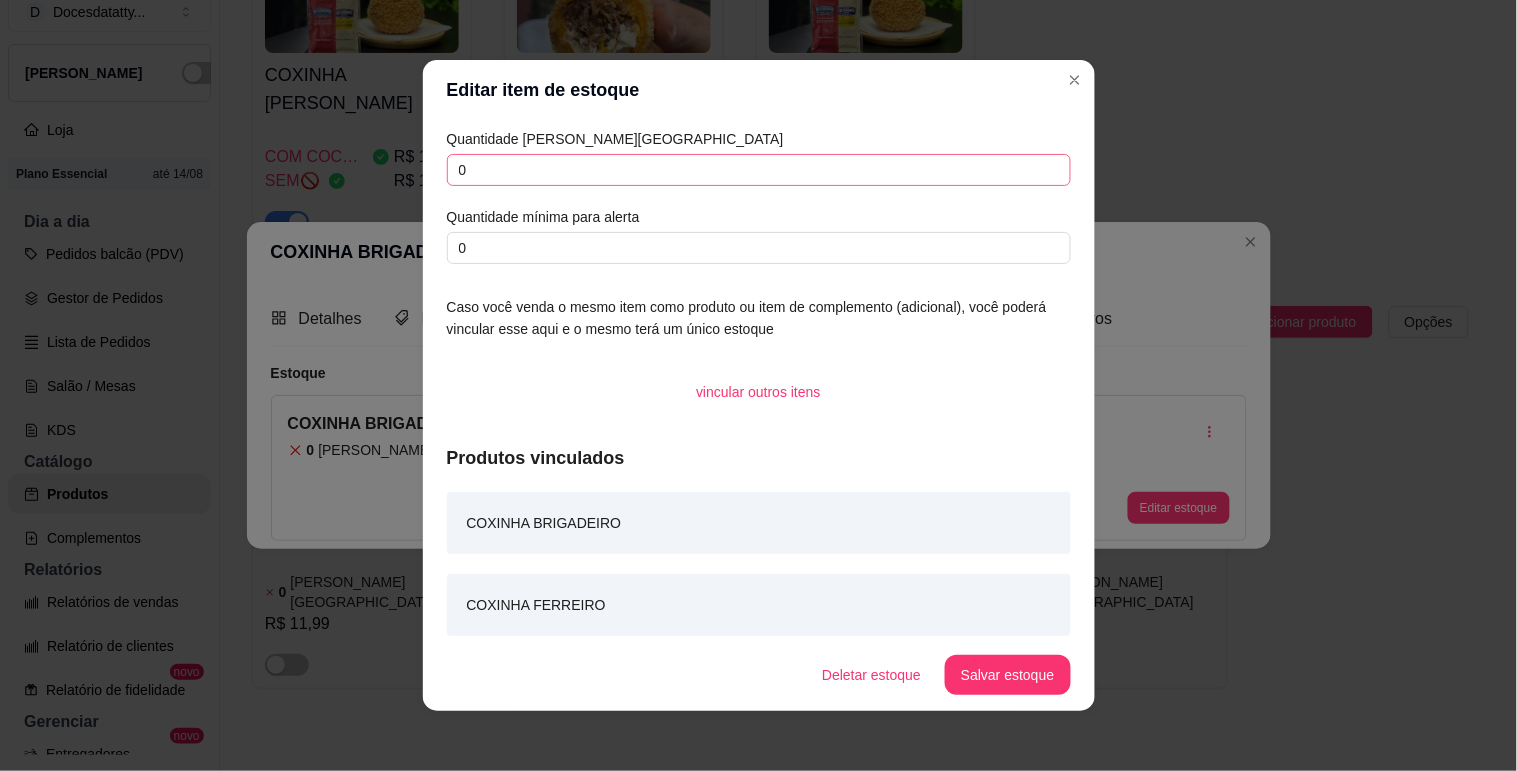 drag, startPoint x: 520, startPoint y: 150, endPoint x: 520, endPoint y: 164, distance: 14 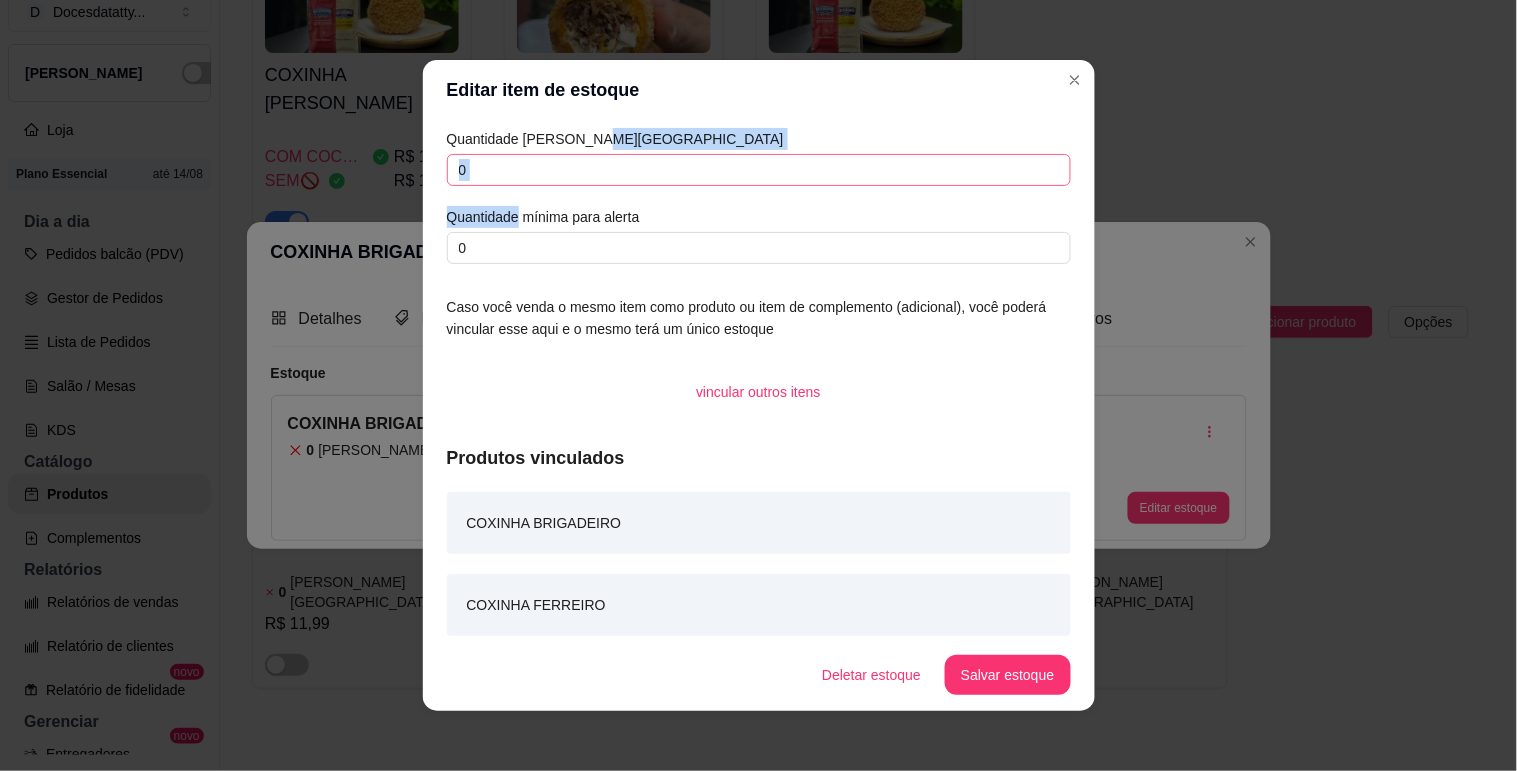 click on "0" at bounding box center [759, 170] 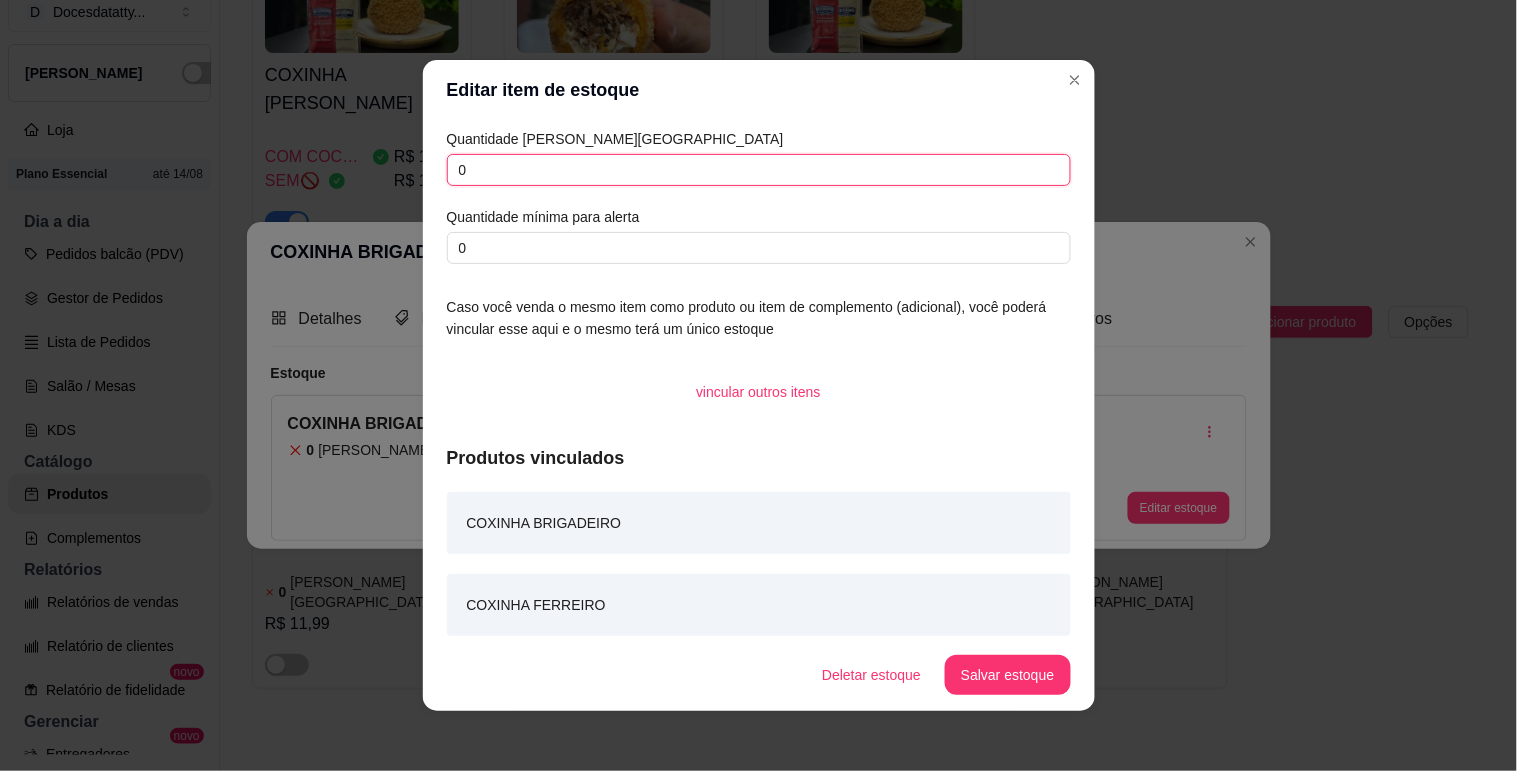 click on "0" at bounding box center [759, 170] 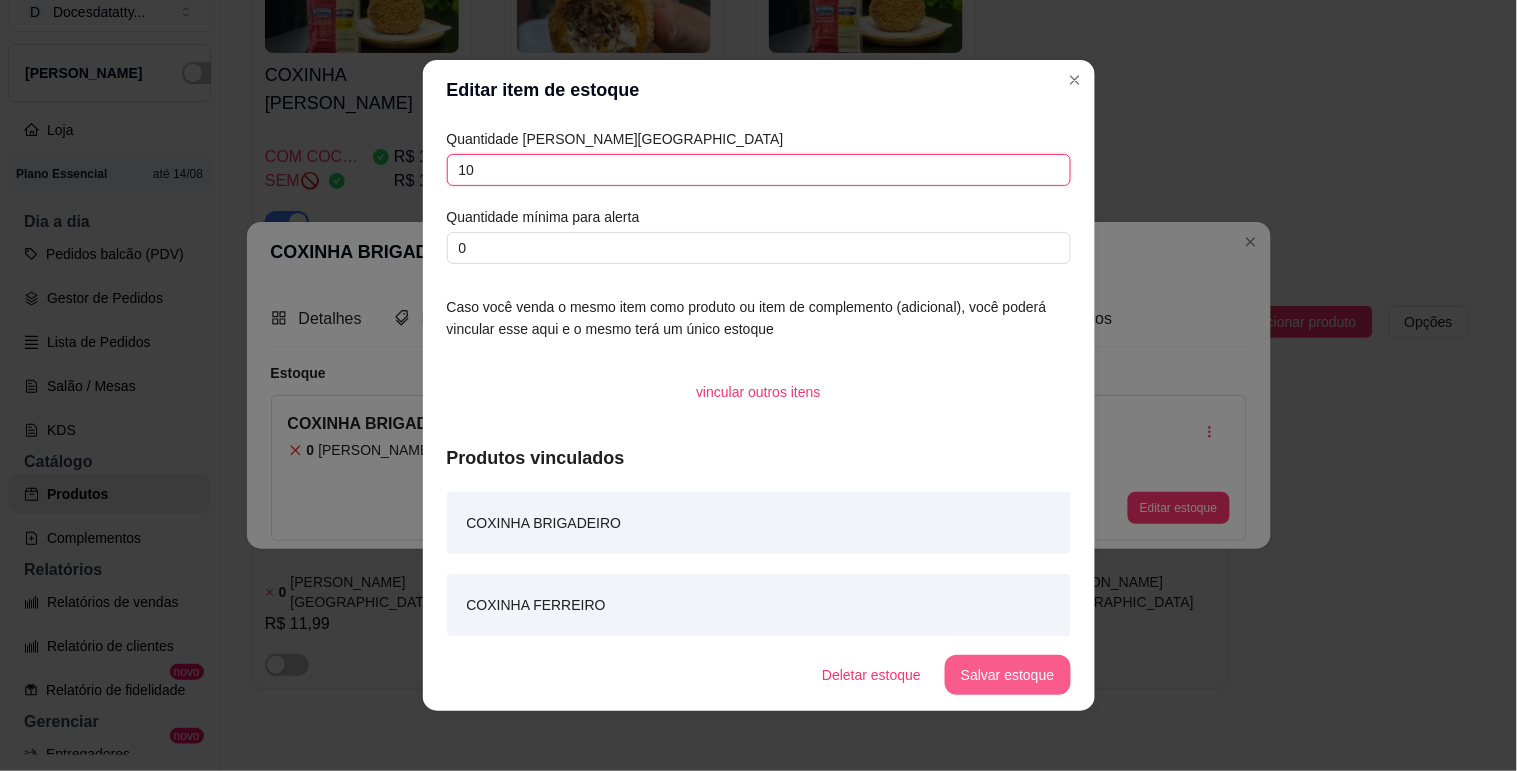 type on "10" 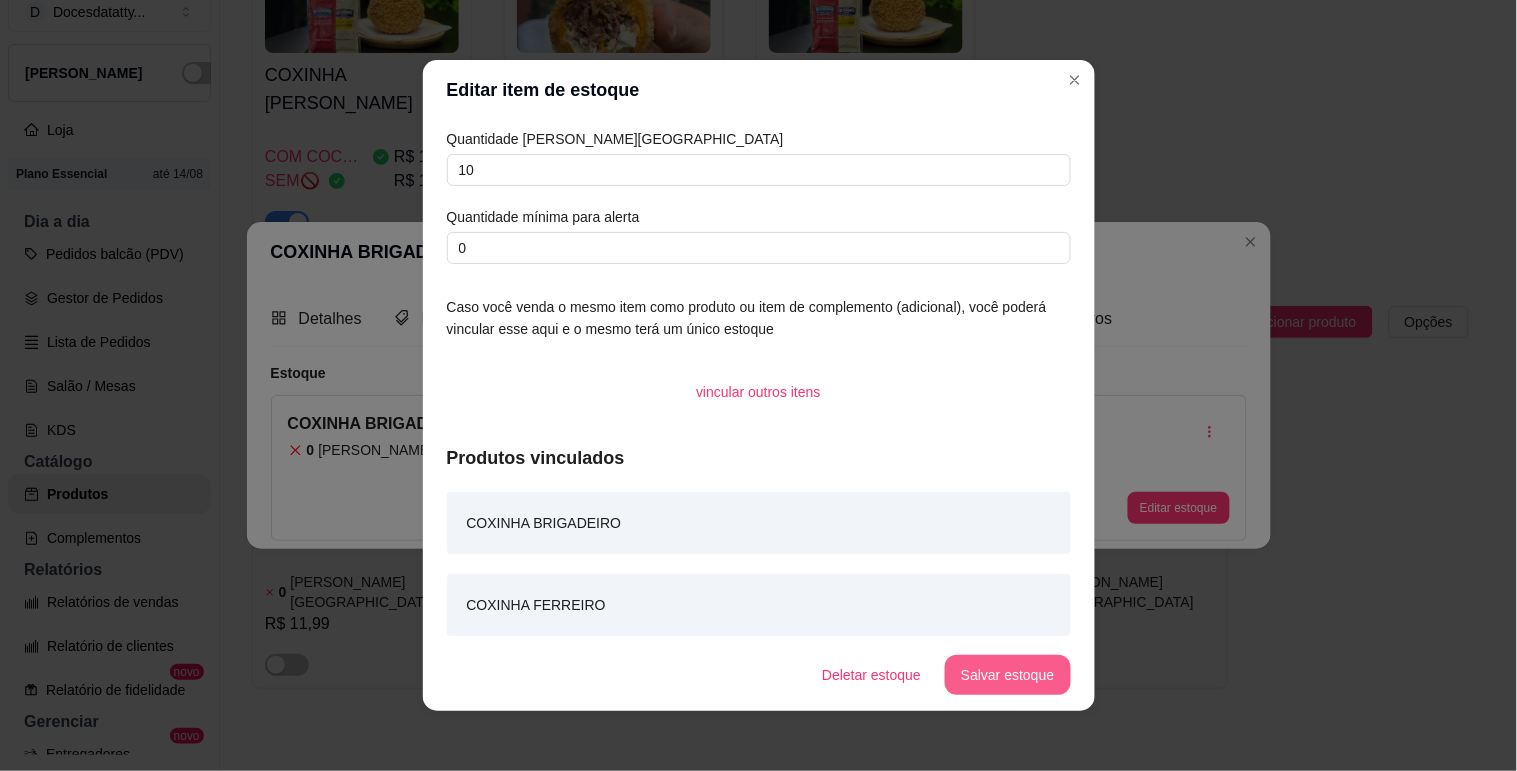 click on "Salvar estoque" at bounding box center [1007, 675] 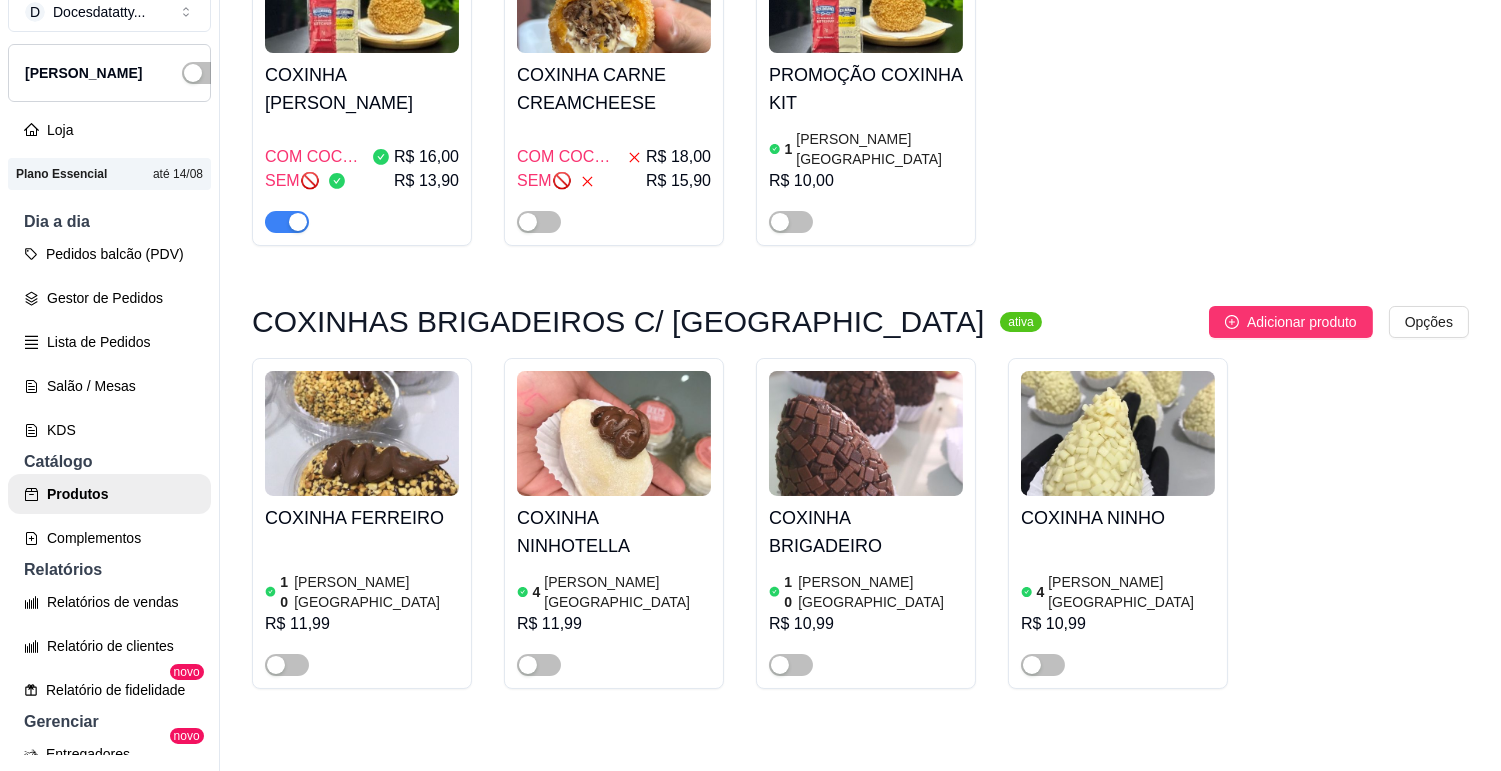 click at bounding box center [1118, 433] 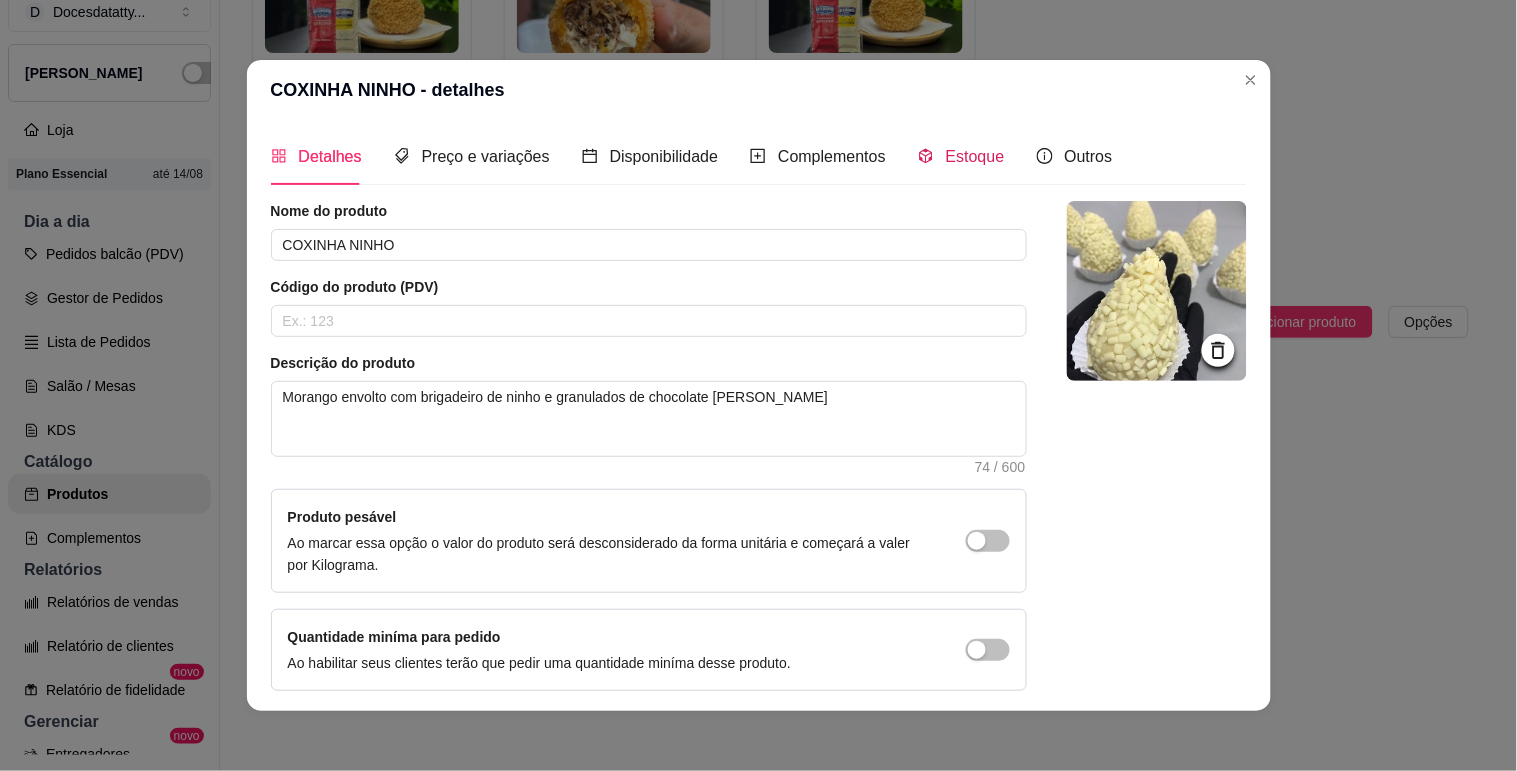 click on "Estoque" at bounding box center (975, 156) 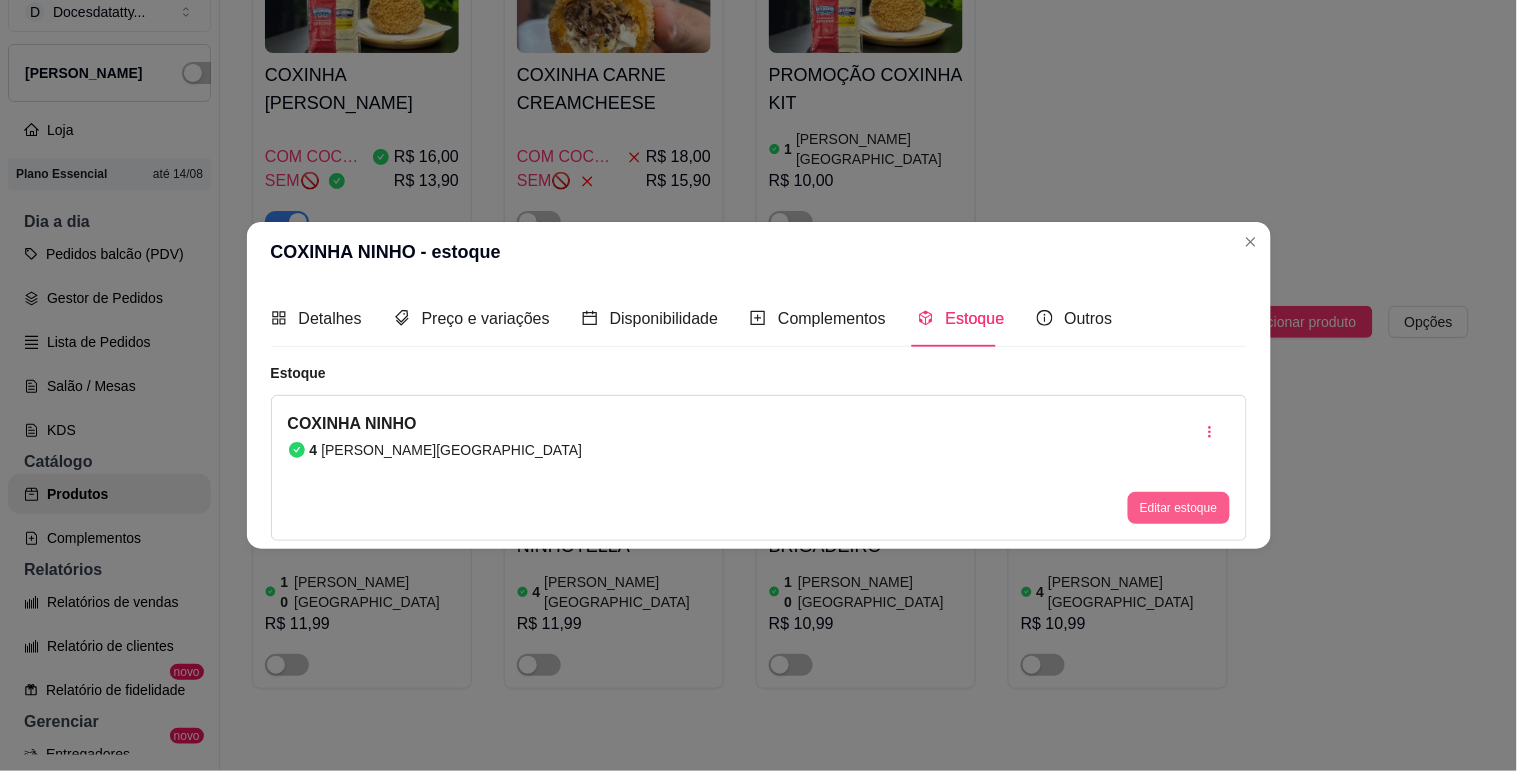 click on "Editar estoque" at bounding box center [1178, 508] 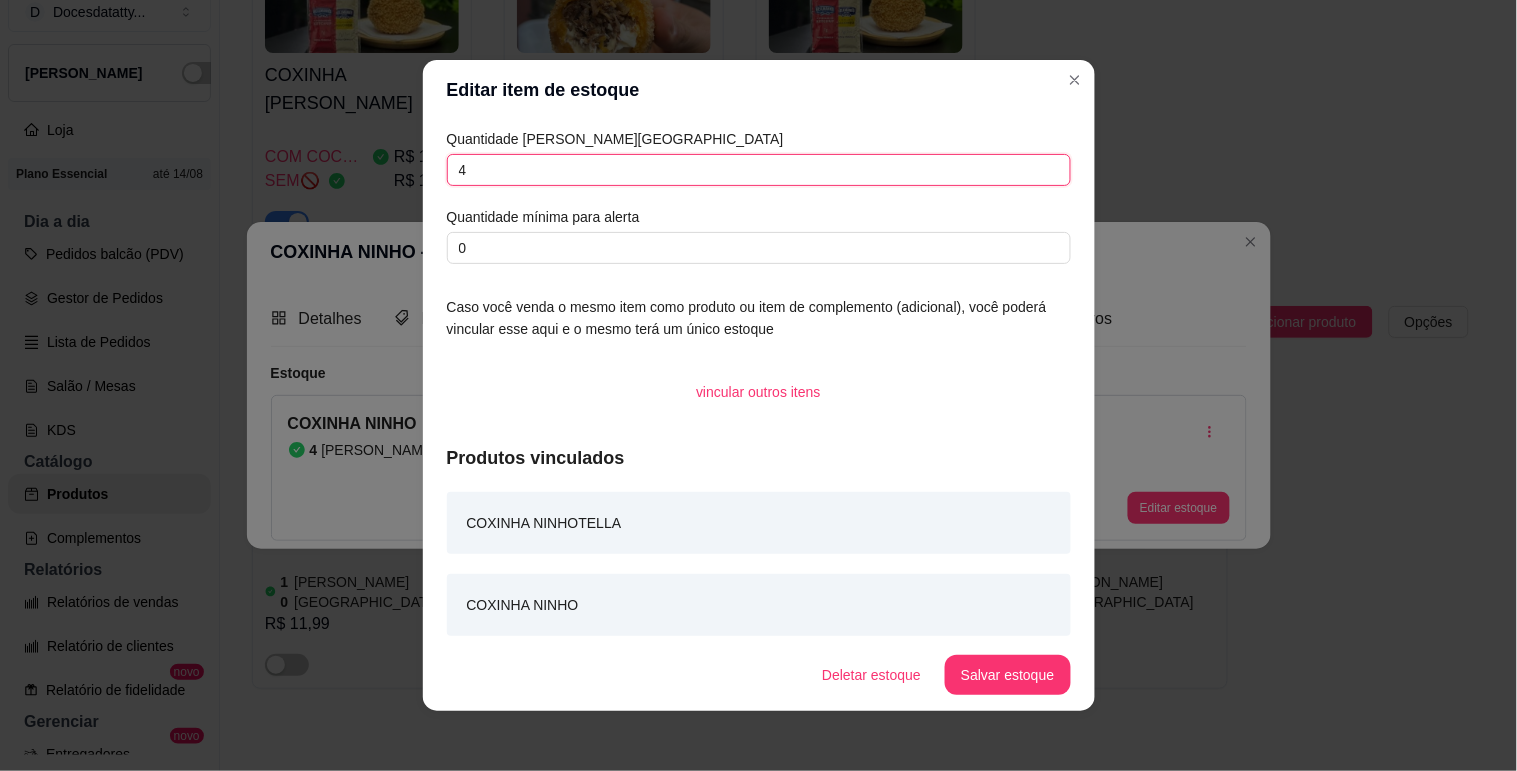 click on "4" at bounding box center (759, 170) 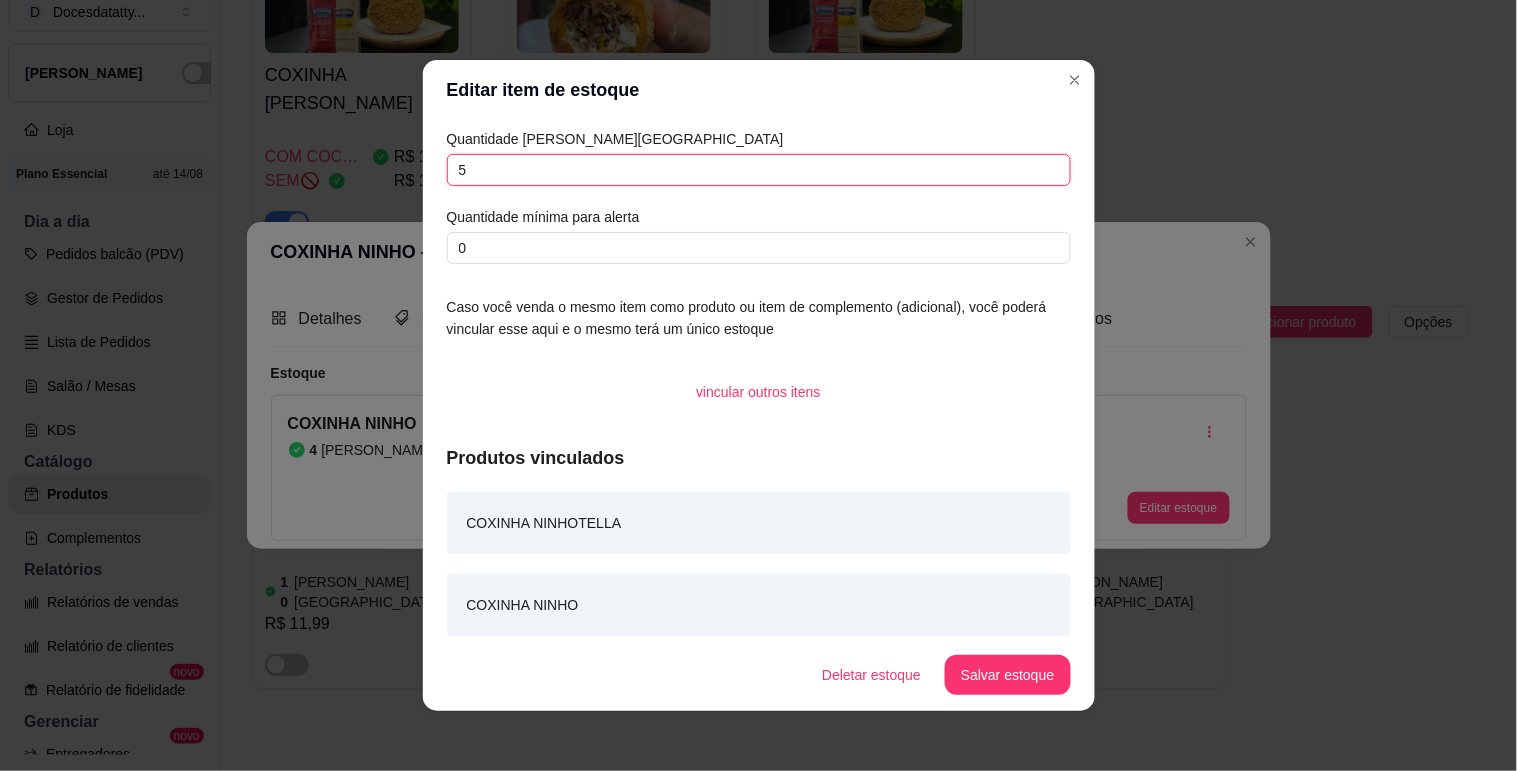 type on "5" 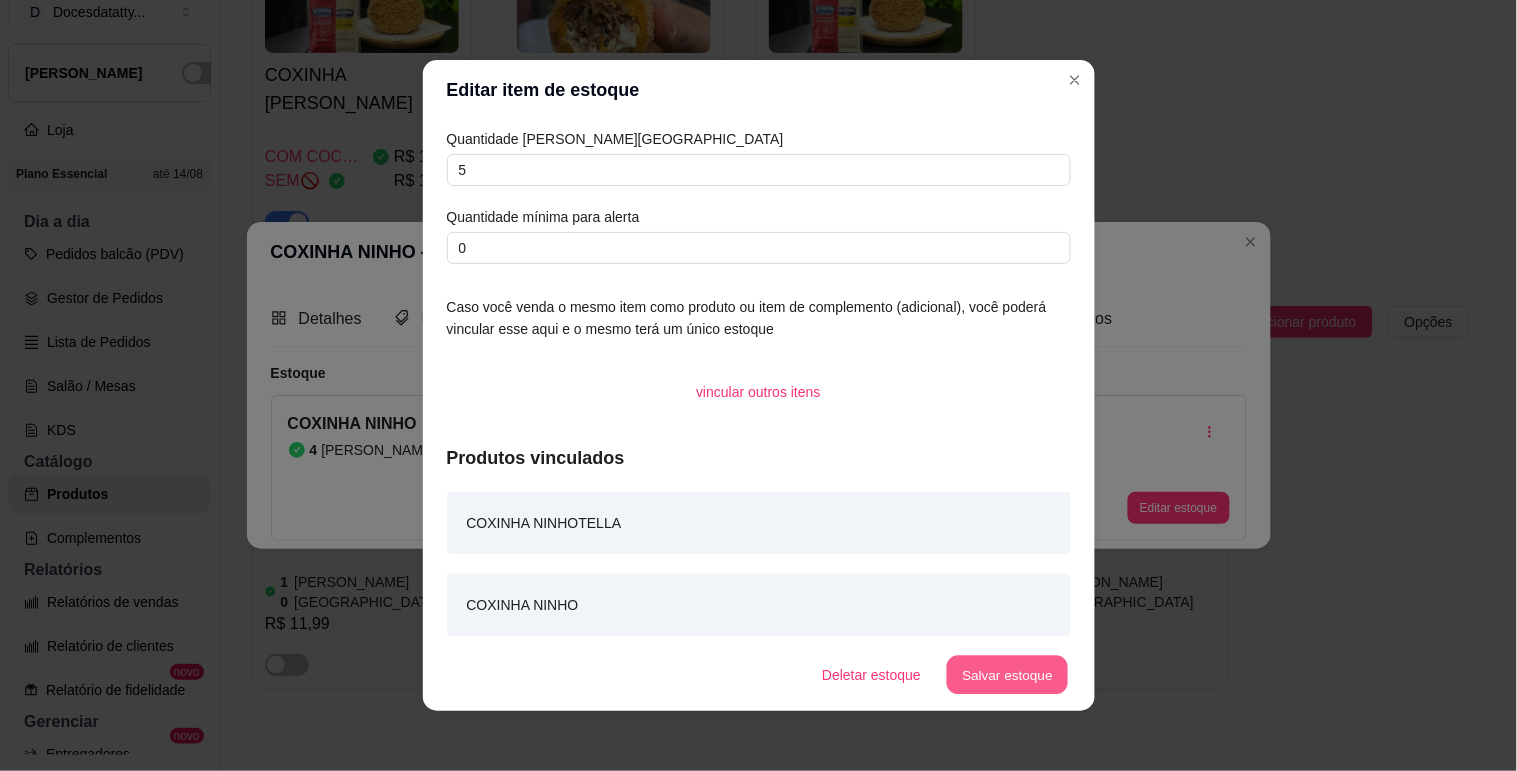 click on "Salvar estoque" at bounding box center [1008, 675] 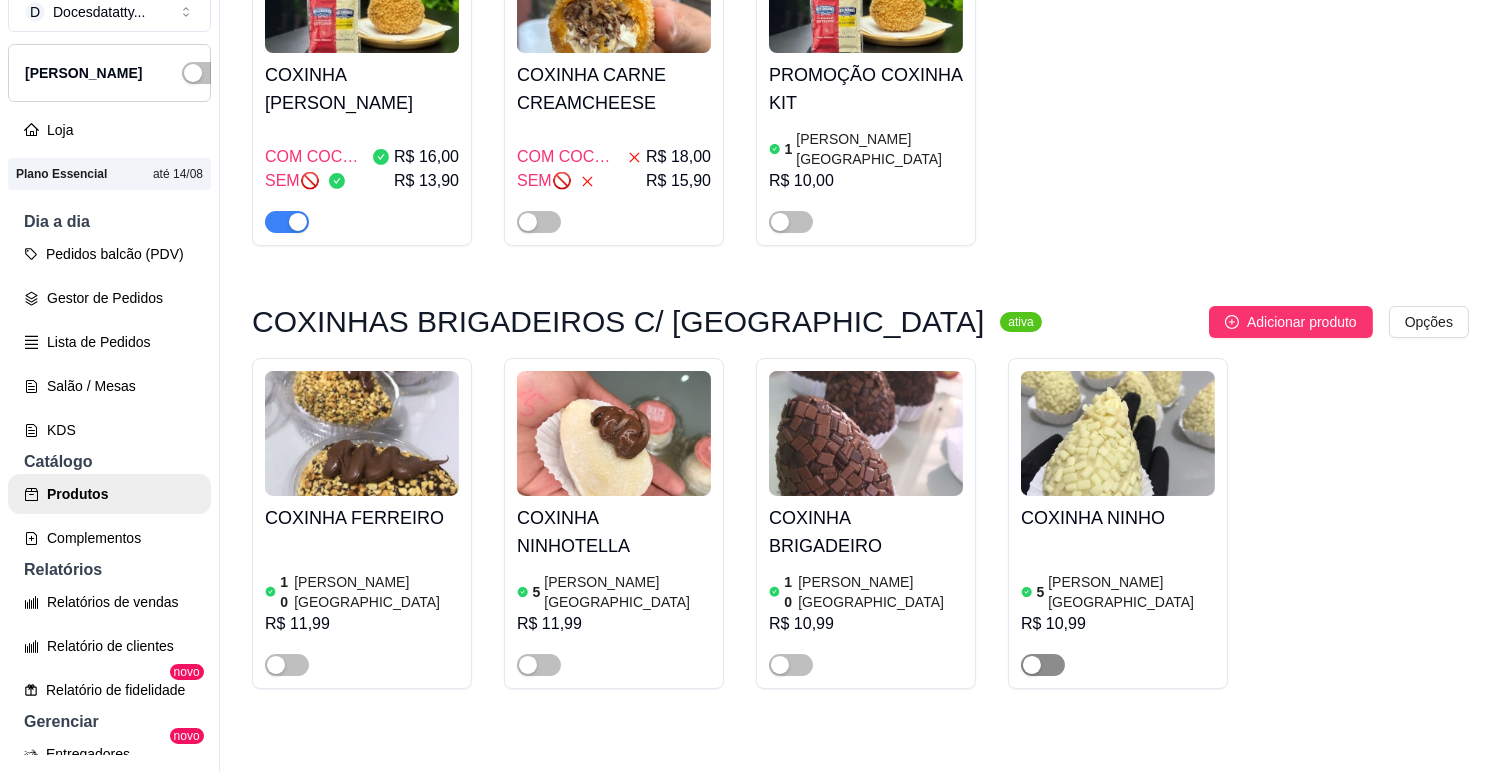 click at bounding box center (1032, 665) 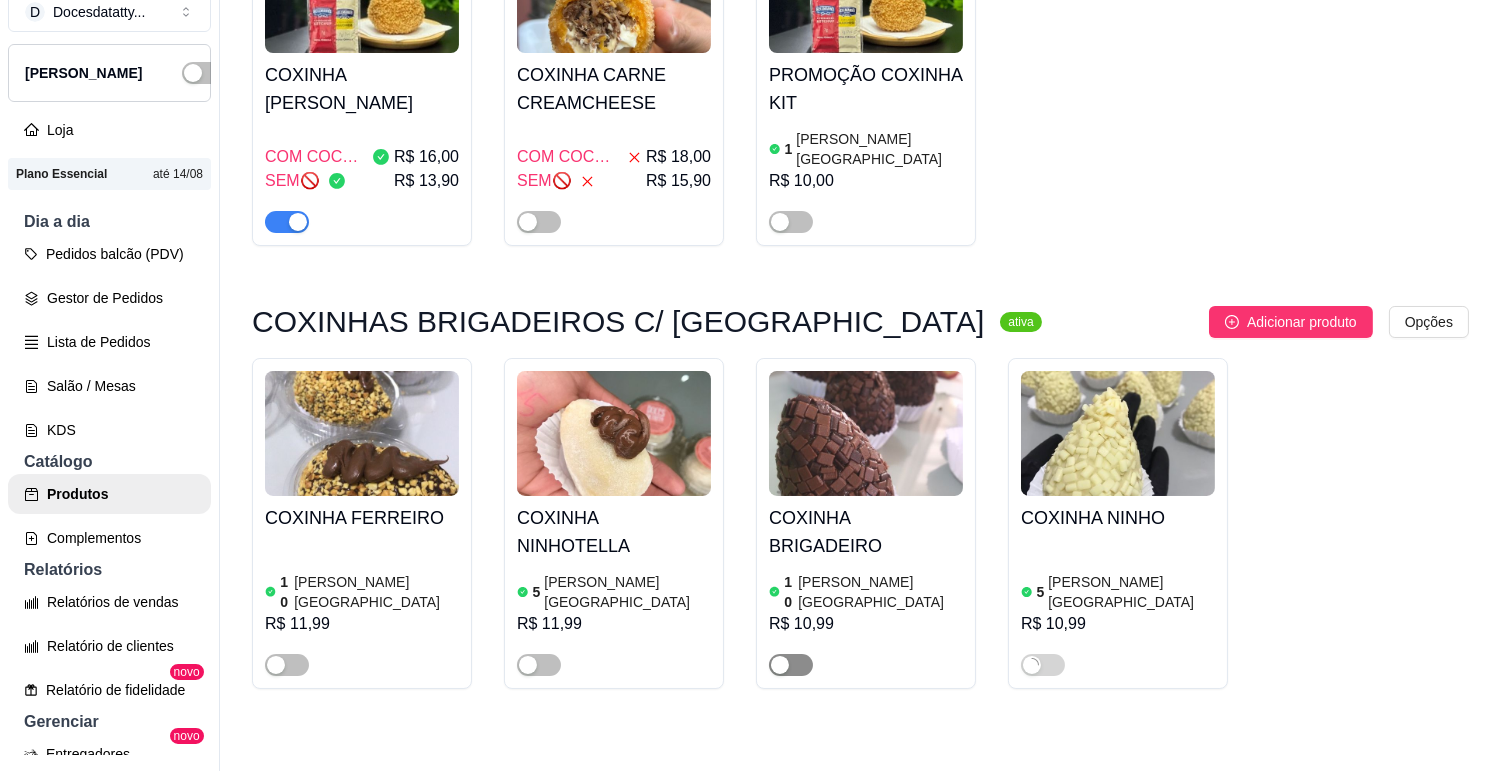 click at bounding box center (791, 665) 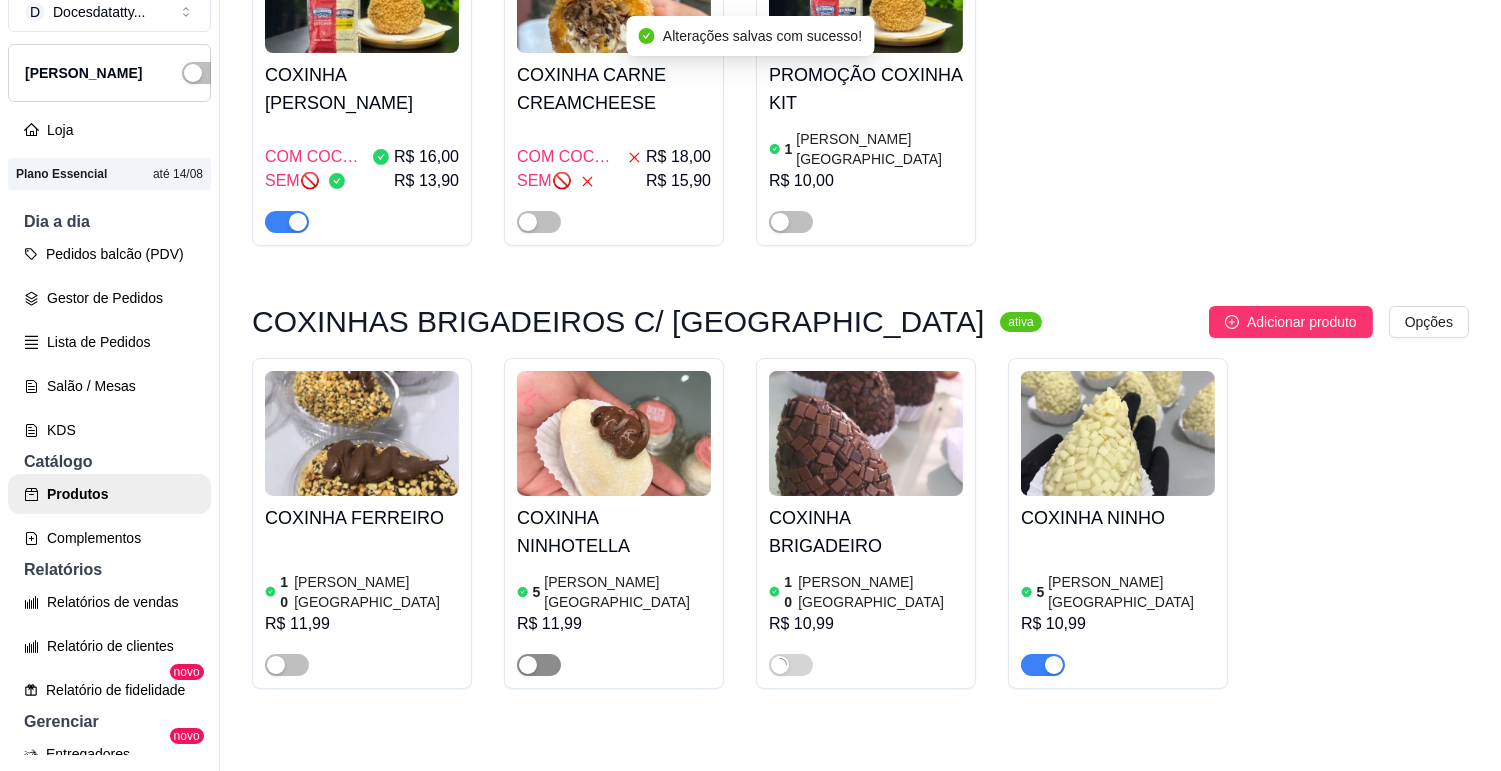 click at bounding box center [528, 665] 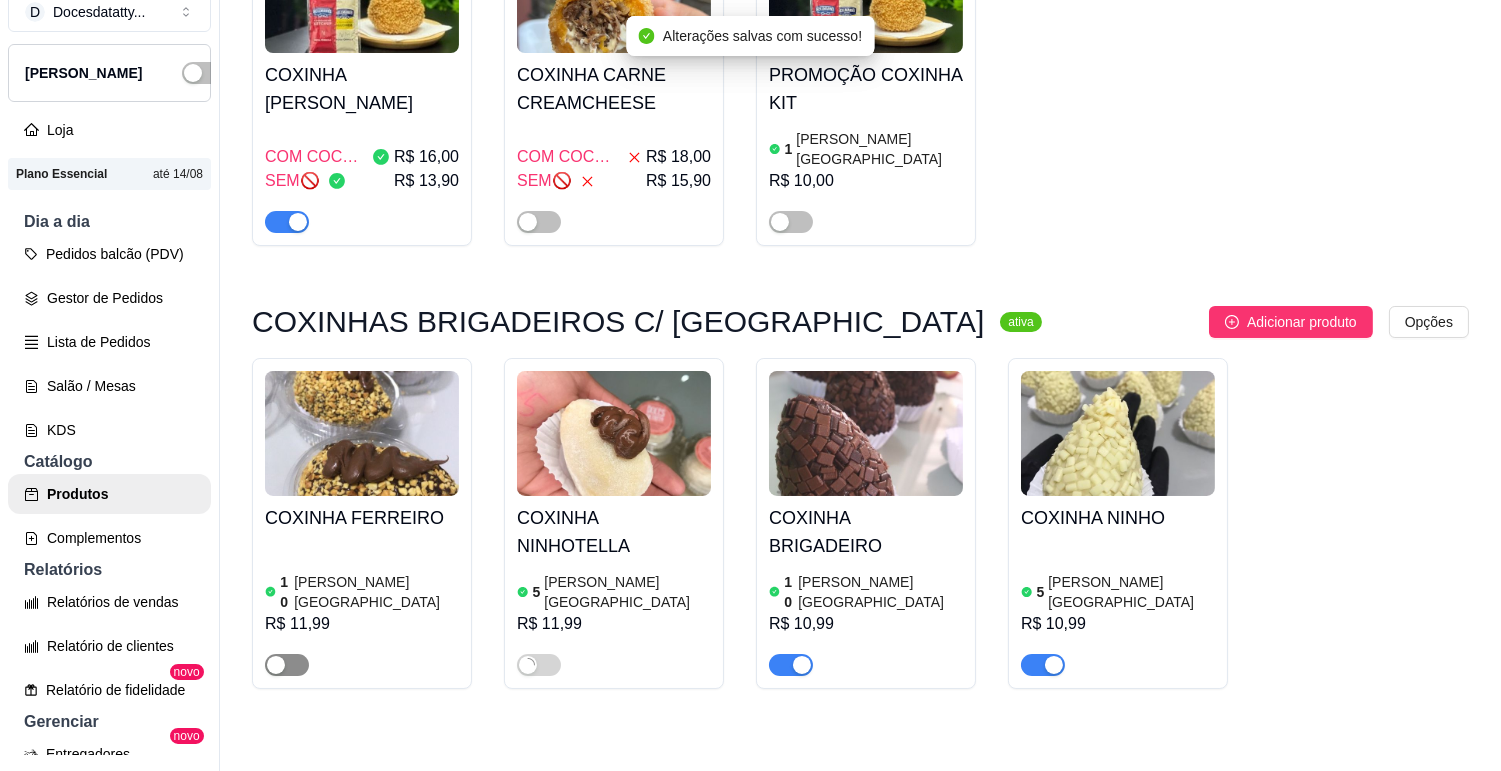click at bounding box center (287, 665) 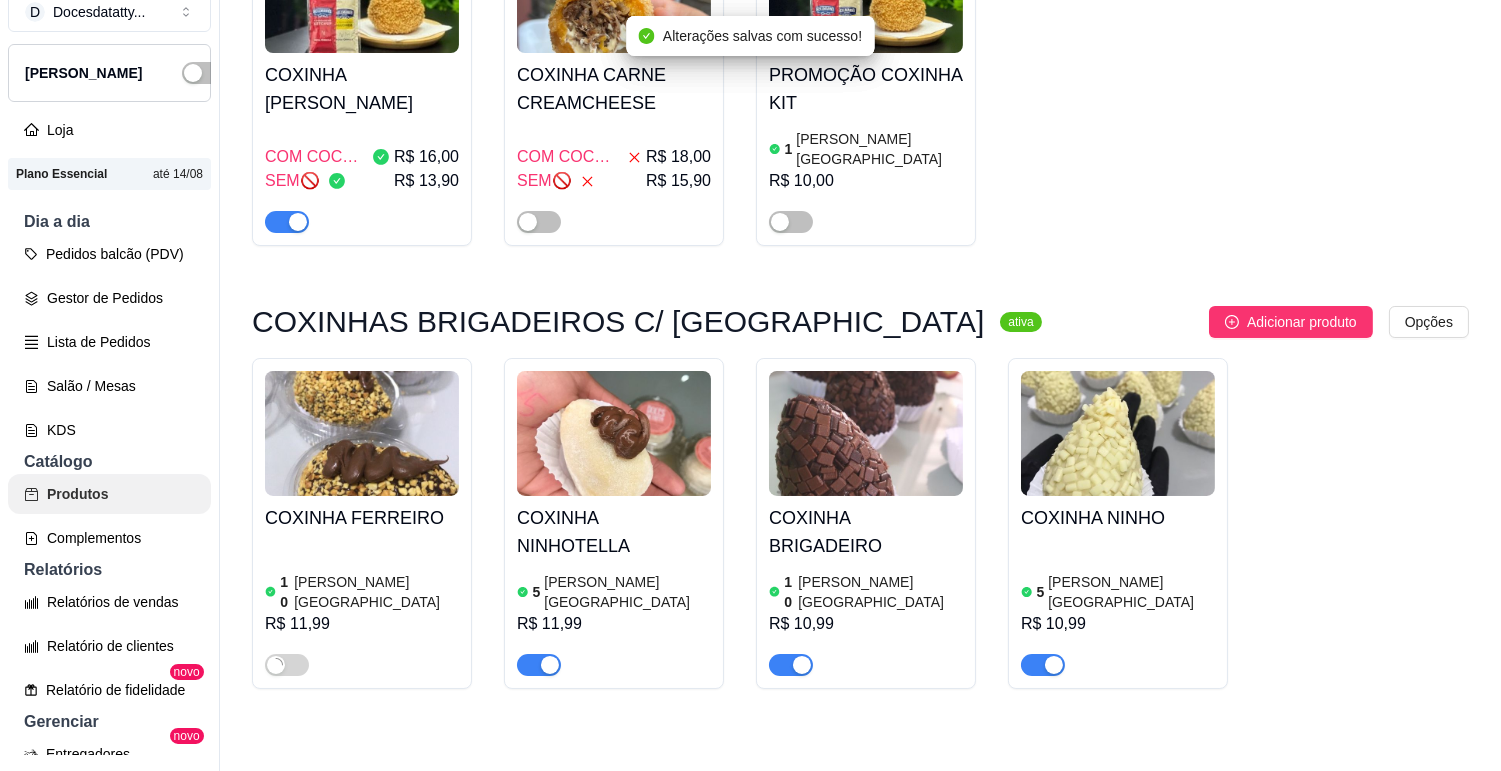 scroll, scrollTop: 0, scrollLeft: 0, axis: both 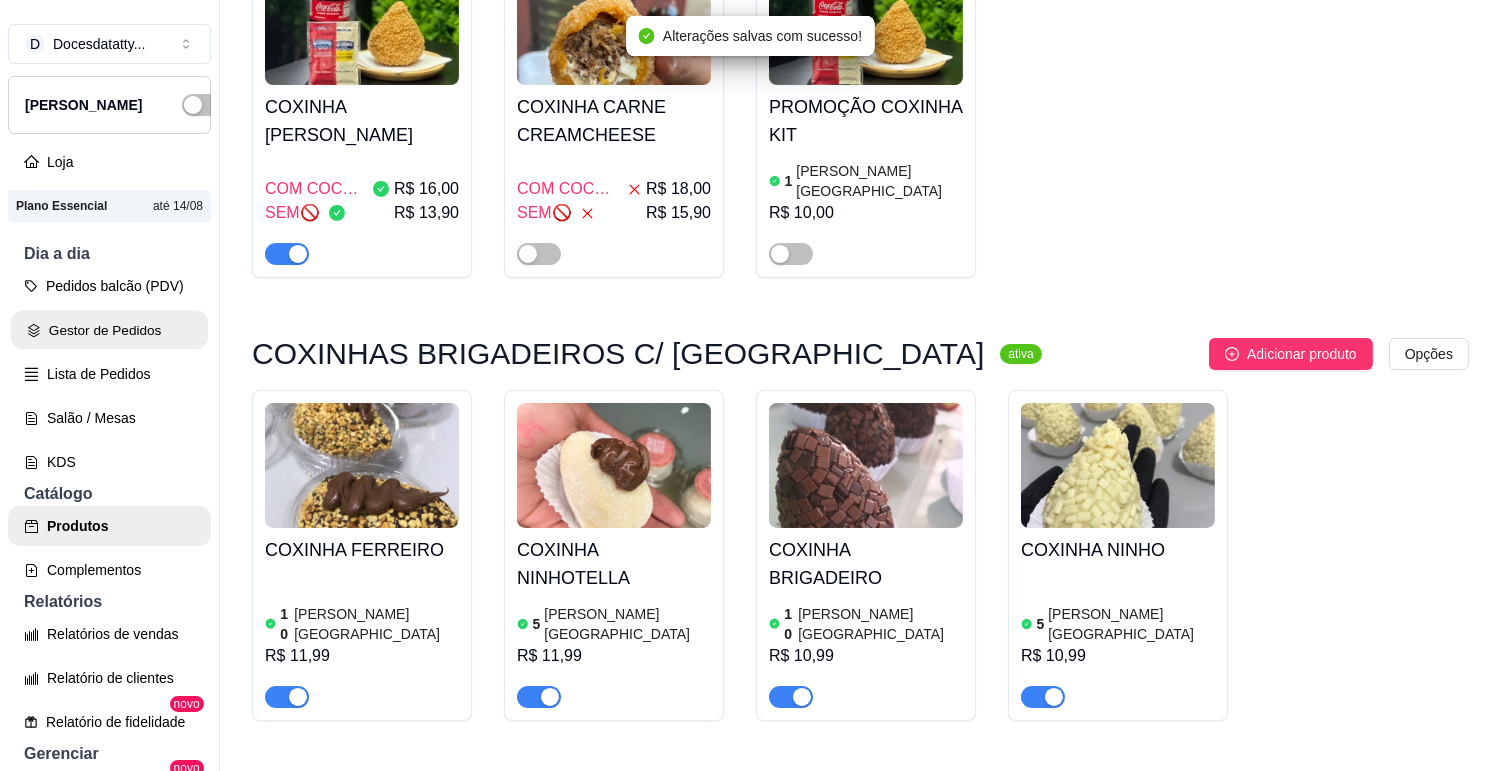 click on "Gestor de Pedidos" at bounding box center [109, 330] 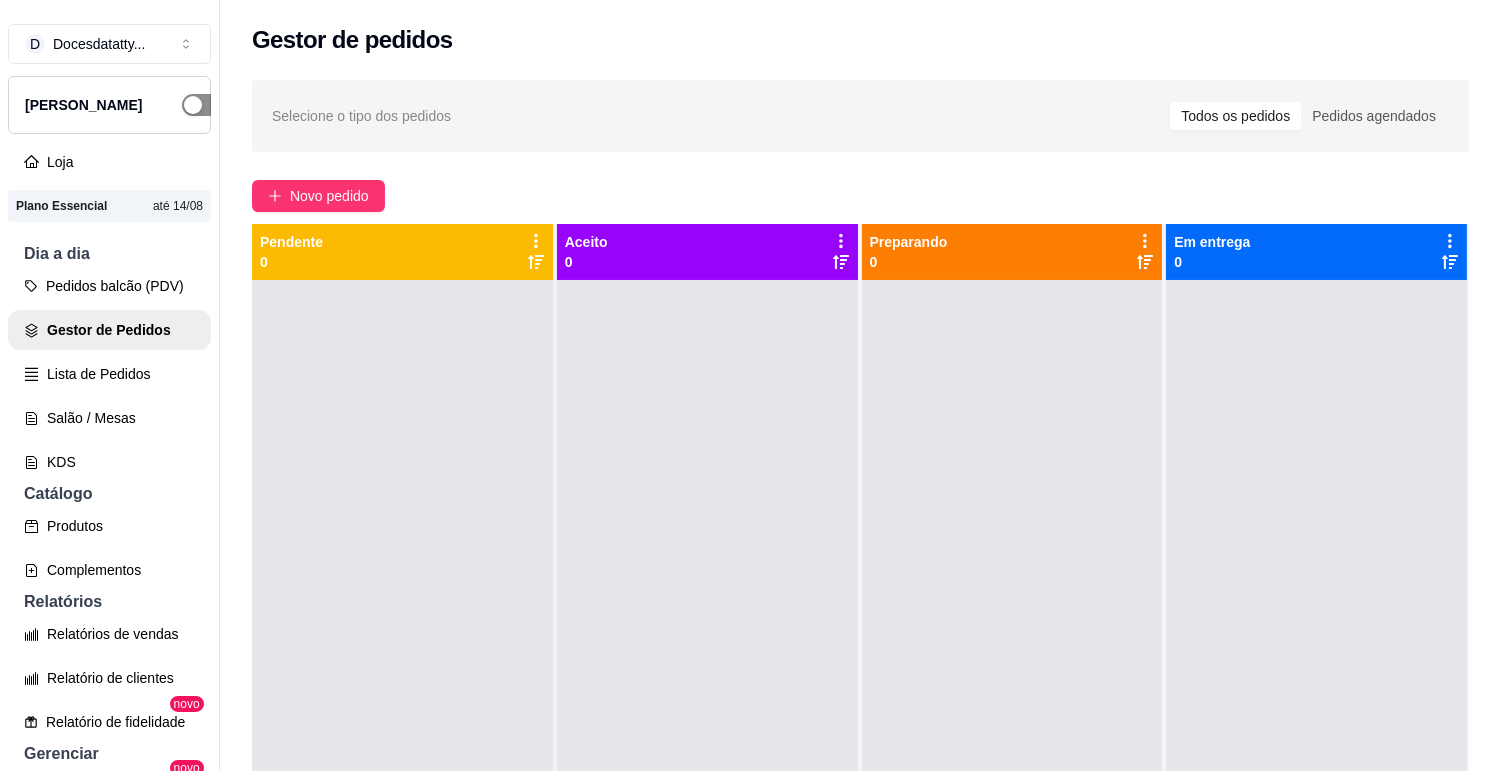 click at bounding box center [204, 105] 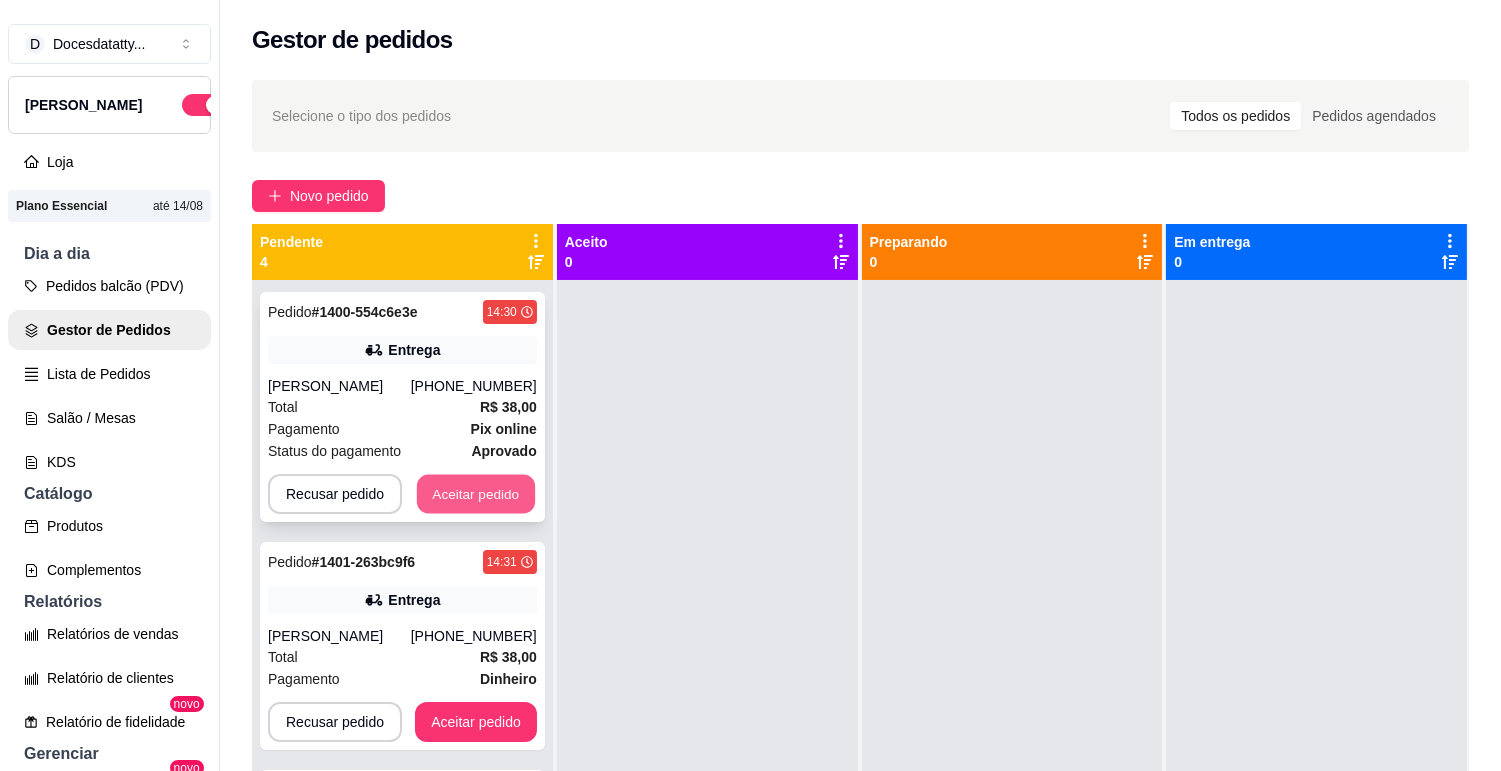 click on "Aceitar pedido" at bounding box center [476, 494] 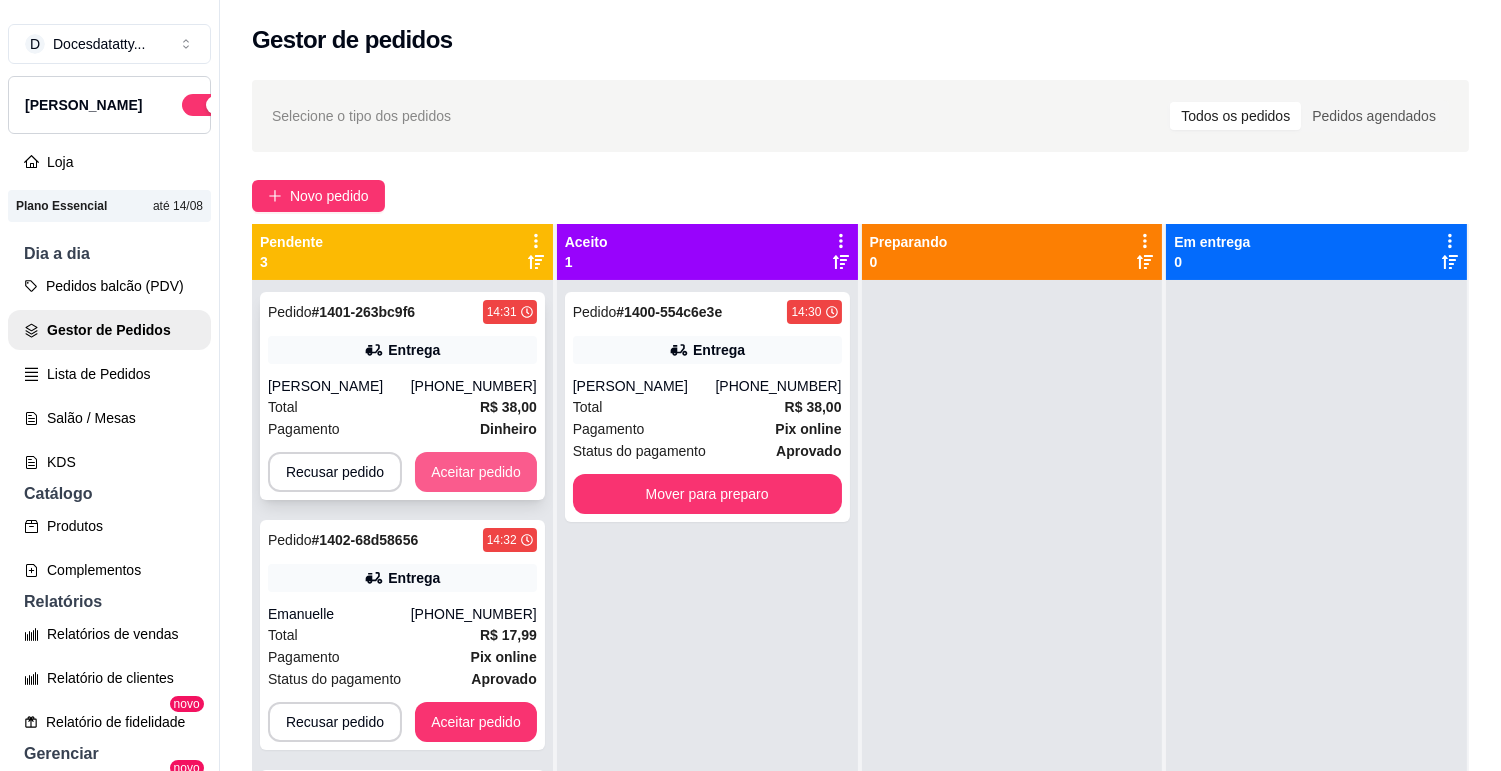 click on "Aceitar pedido" at bounding box center [476, 472] 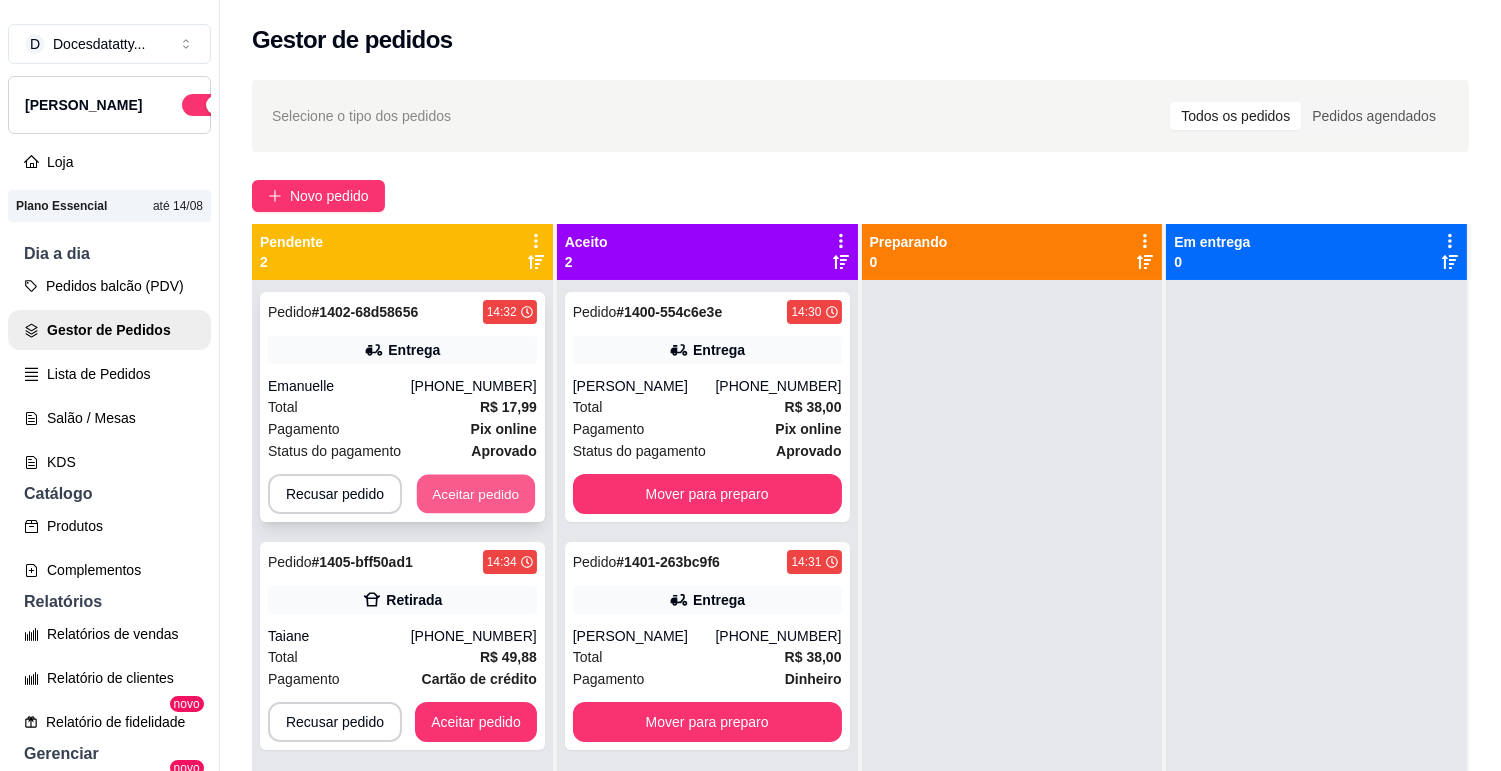 click on "Aceitar pedido" at bounding box center (476, 494) 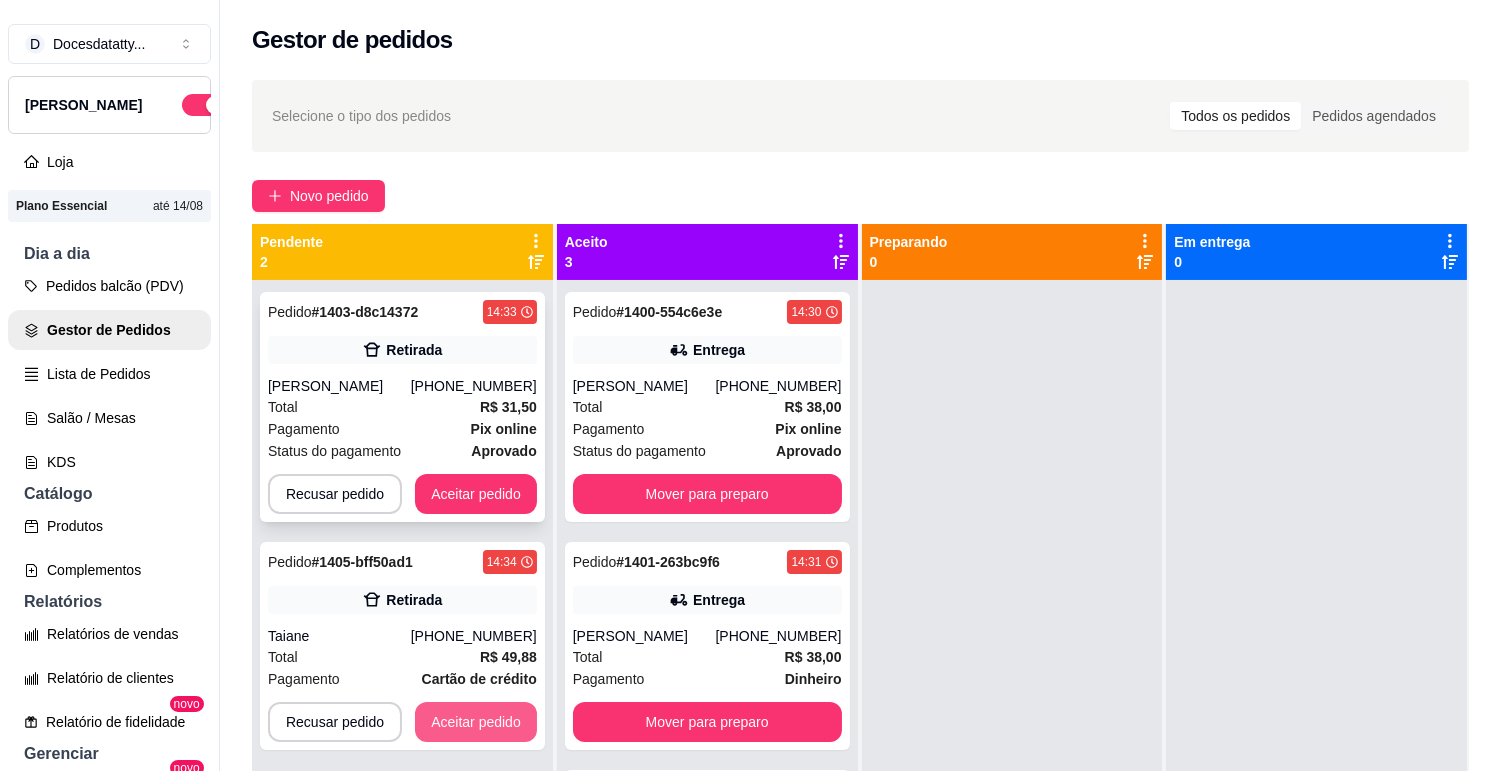 click on "Aceitar pedido" at bounding box center [476, 494] 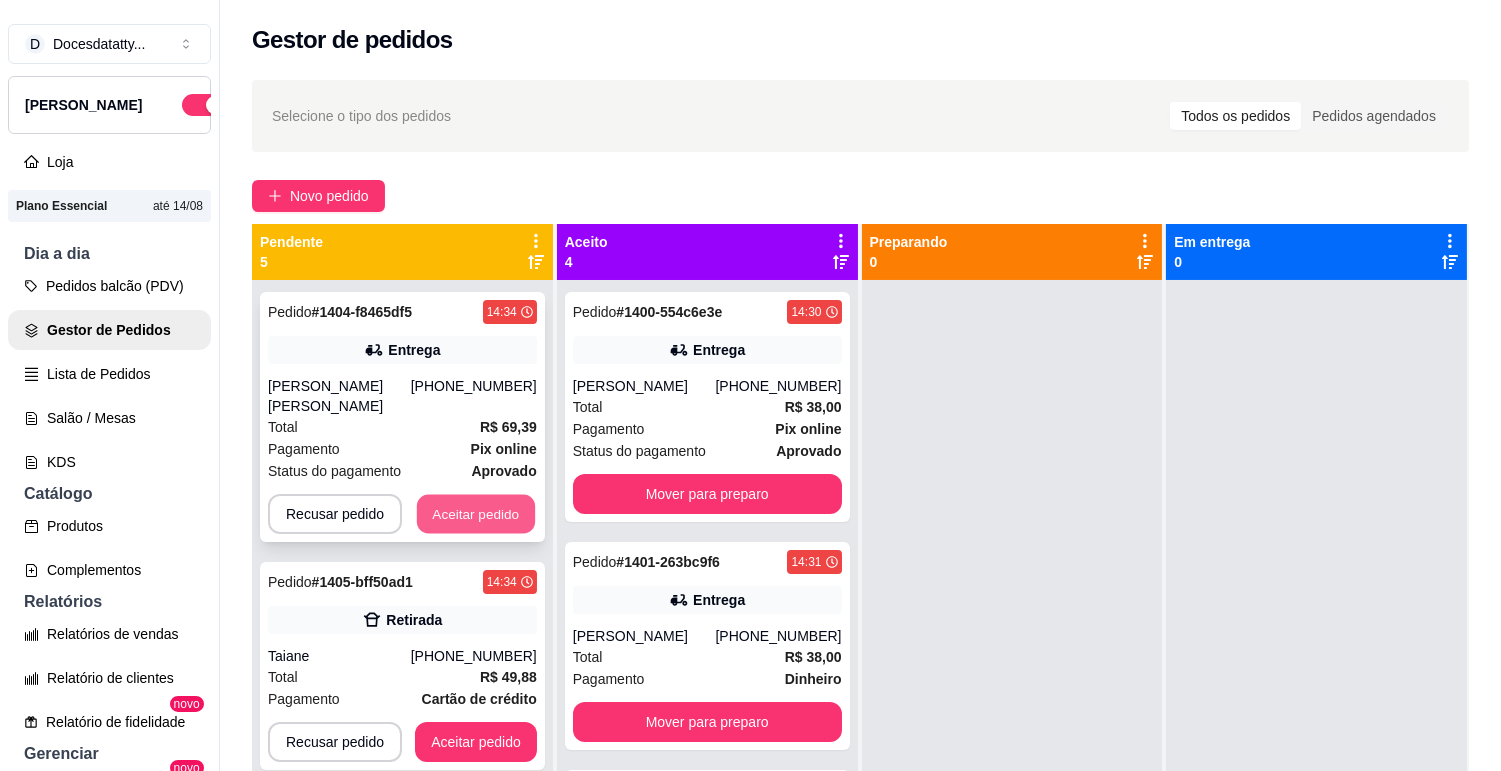 click on "Aceitar pedido" at bounding box center (476, 514) 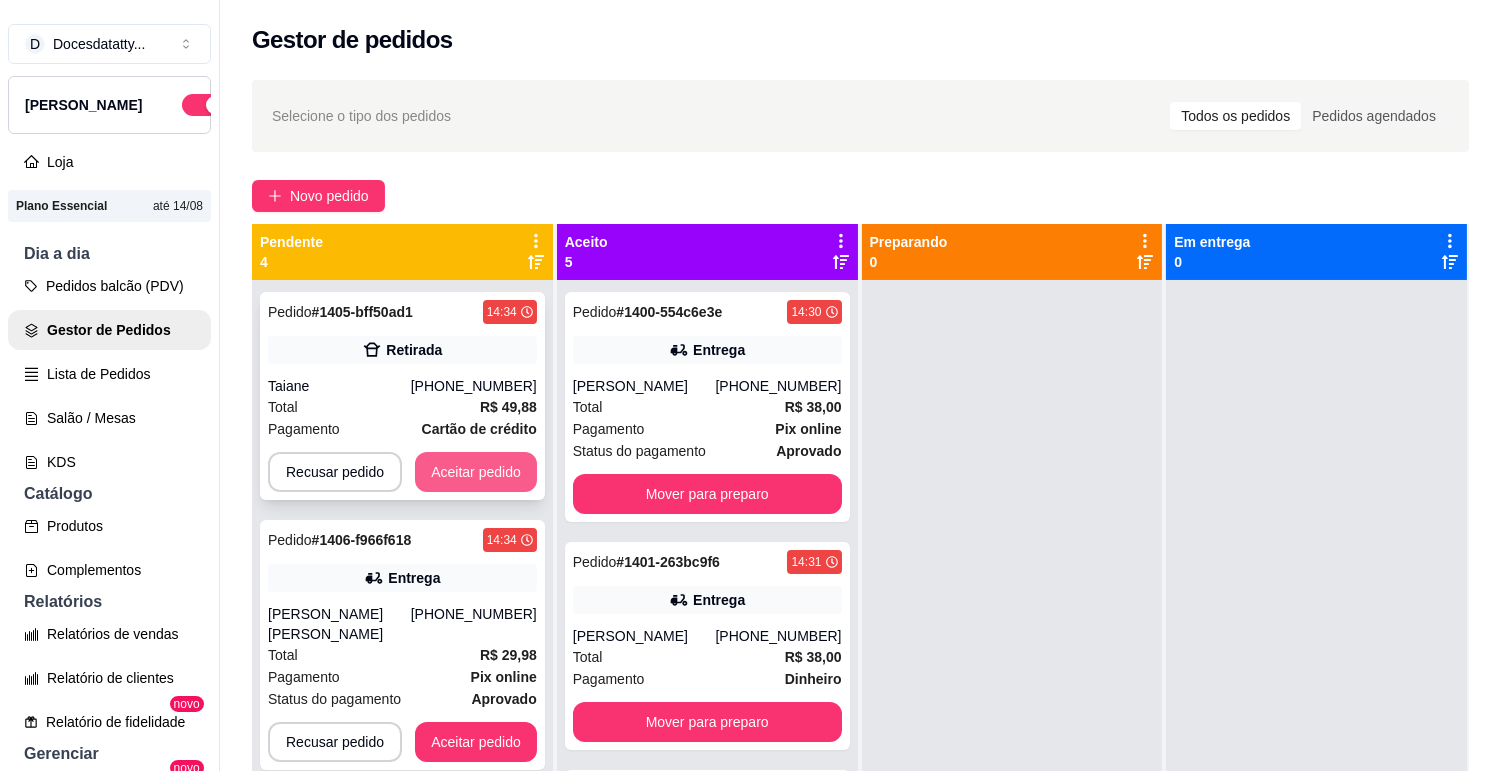 click on "Aceitar pedido" at bounding box center (476, 472) 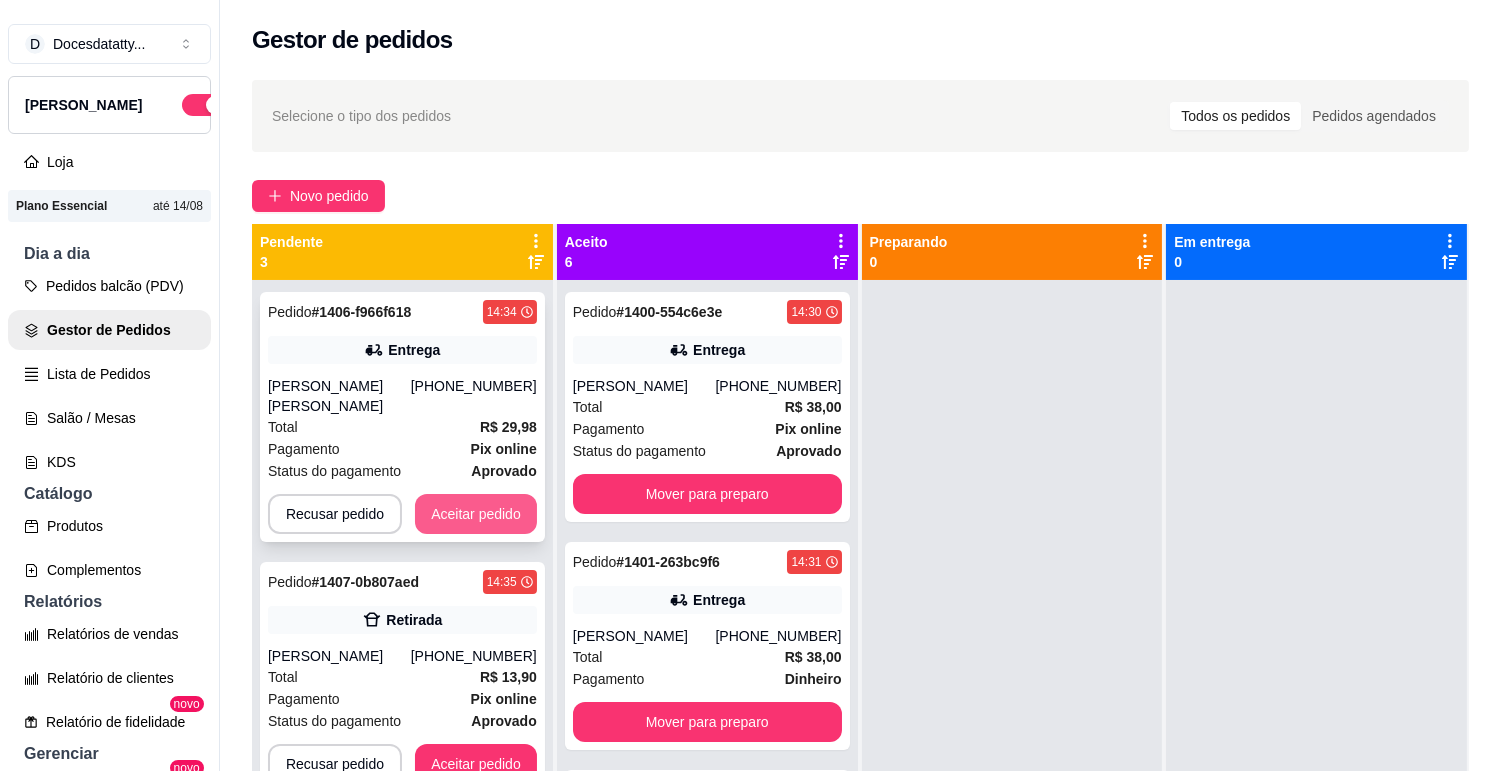click on "Aceitar pedido" at bounding box center (476, 514) 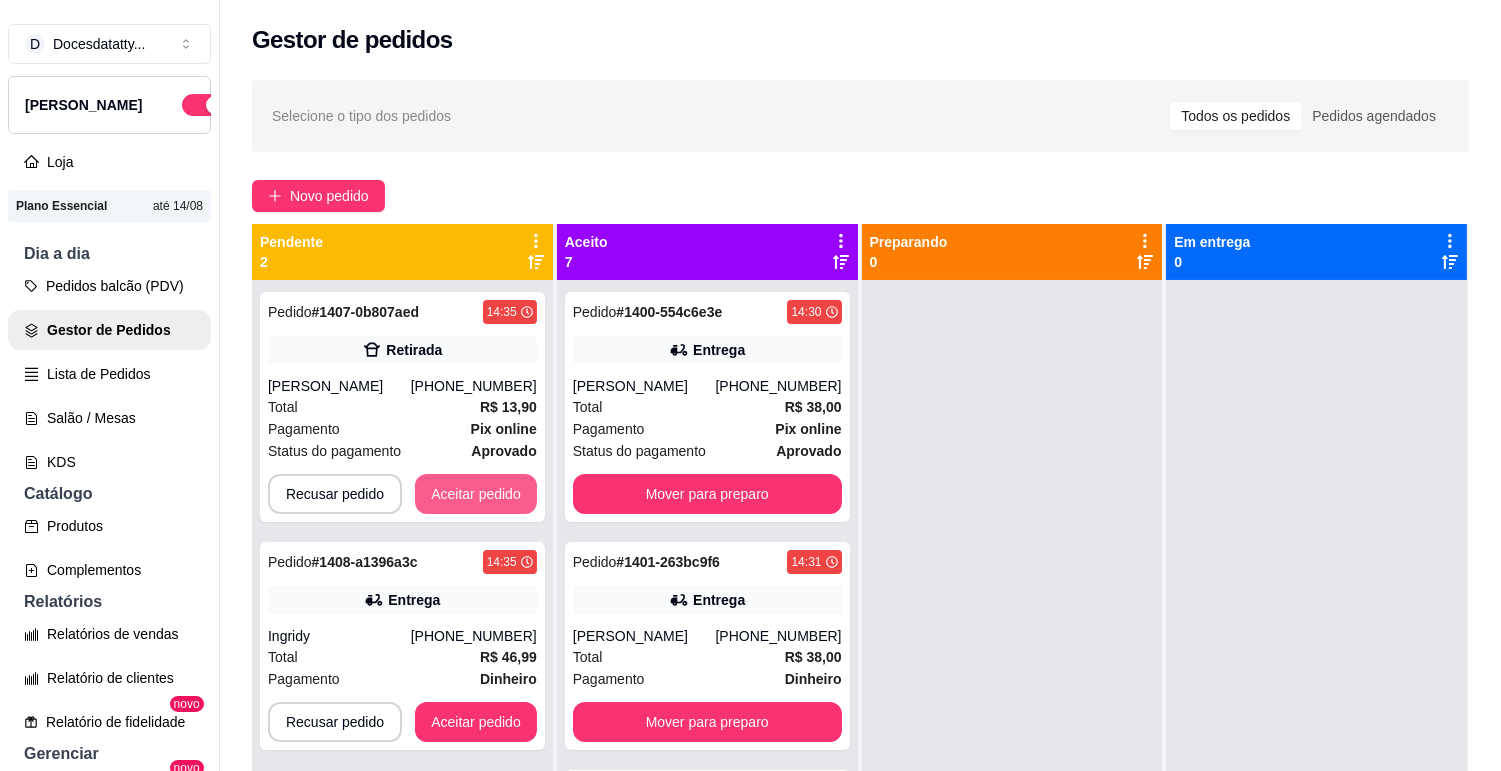 click on "Aceitar pedido" at bounding box center (476, 494) 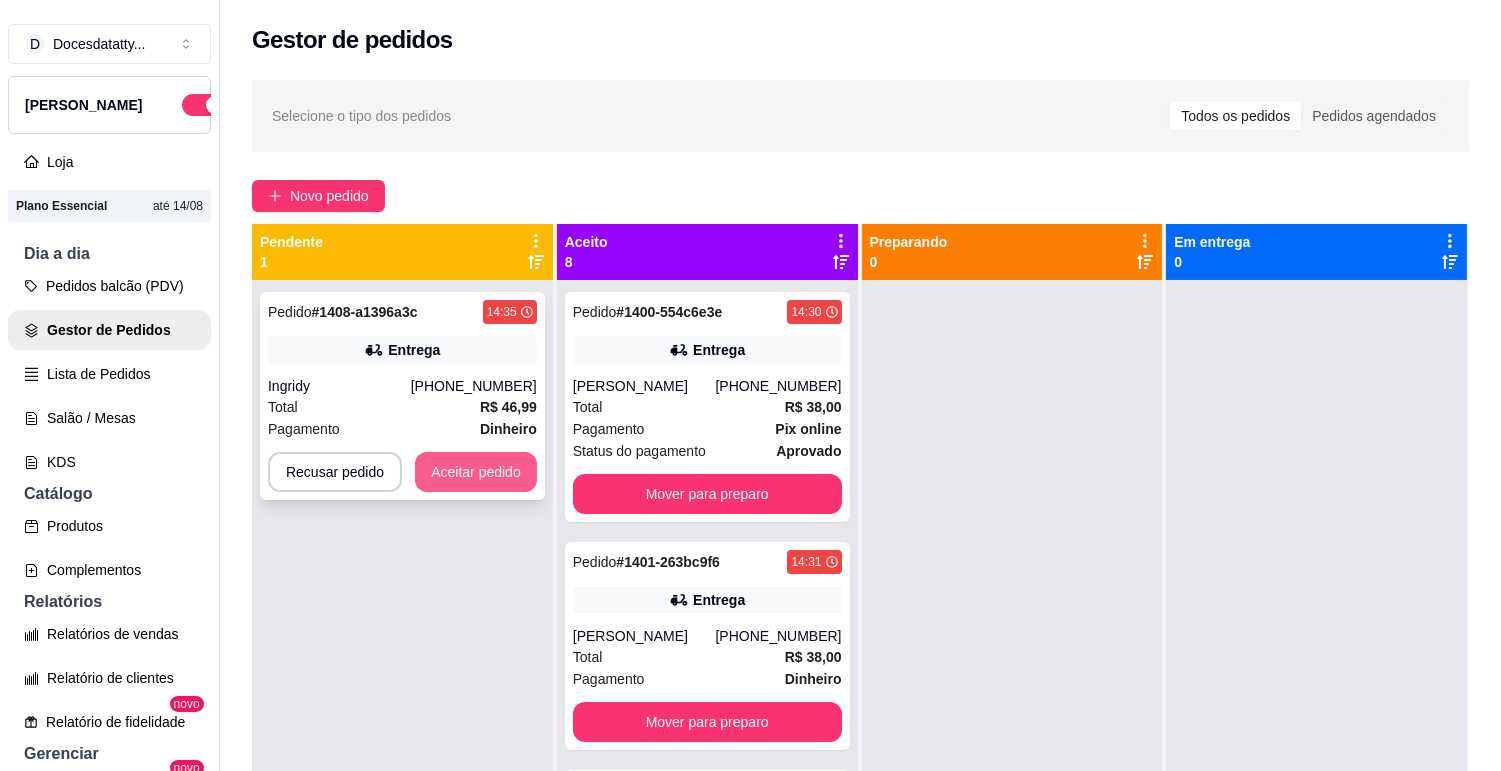 click on "Aceitar pedido" at bounding box center (476, 472) 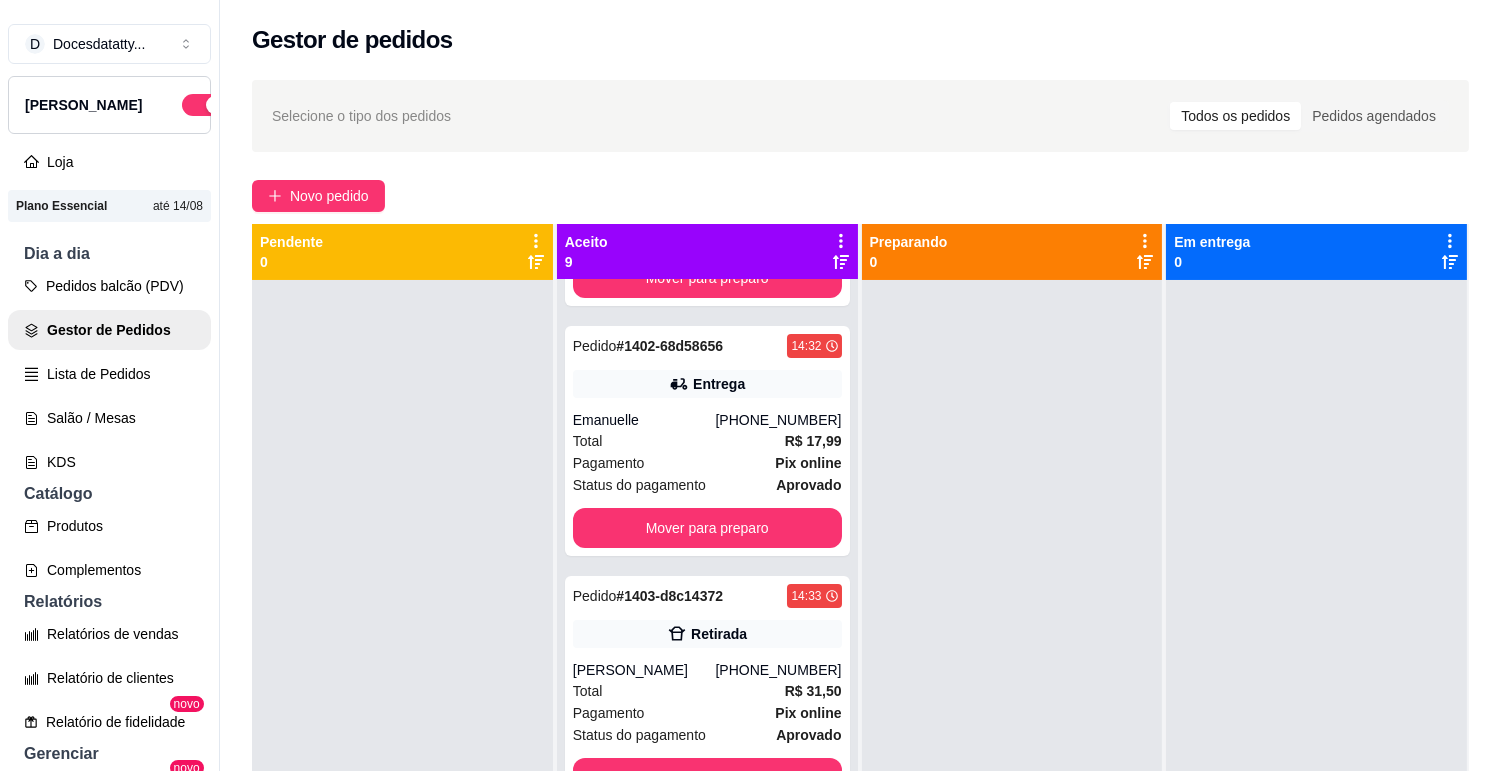 scroll, scrollTop: 1111, scrollLeft: 0, axis: vertical 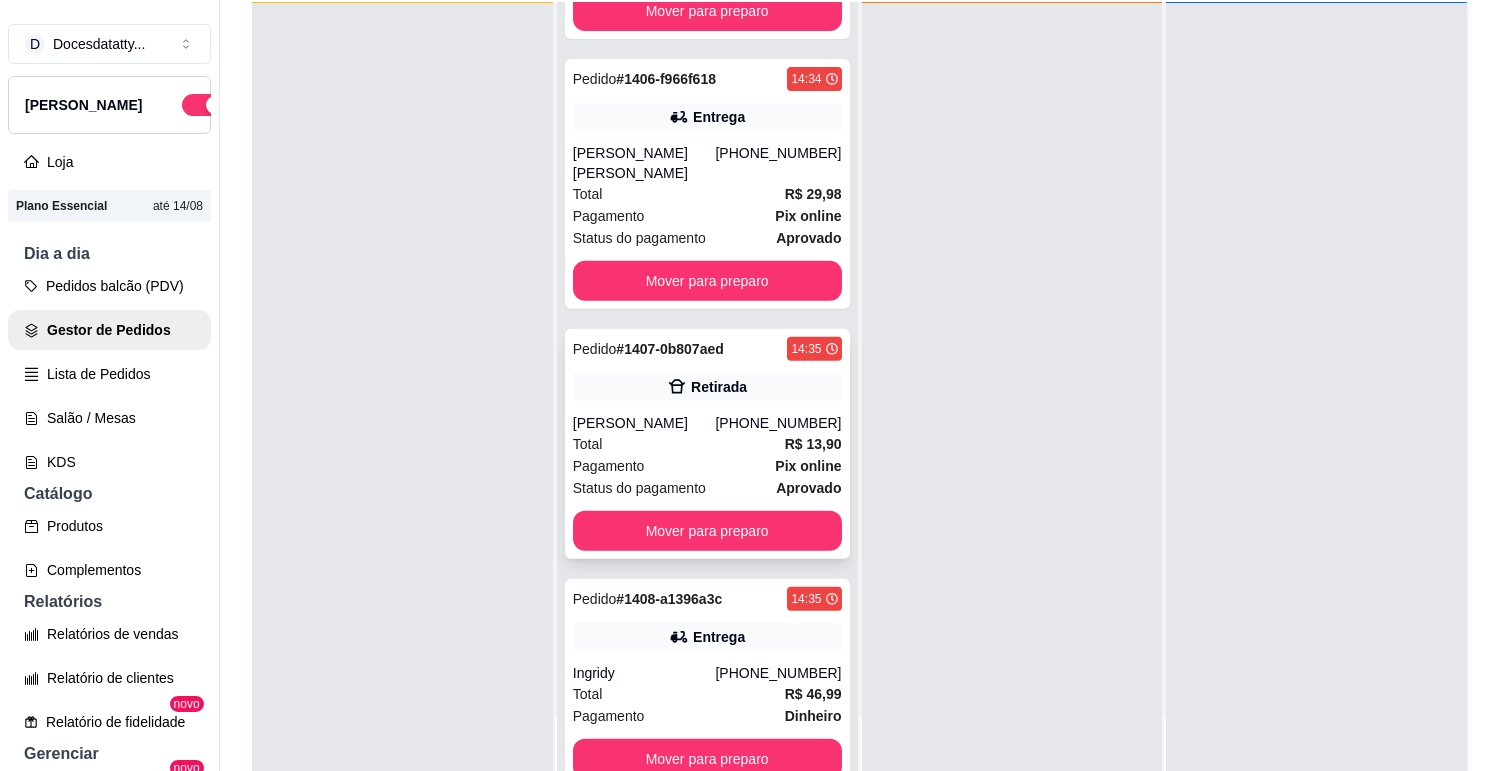 click 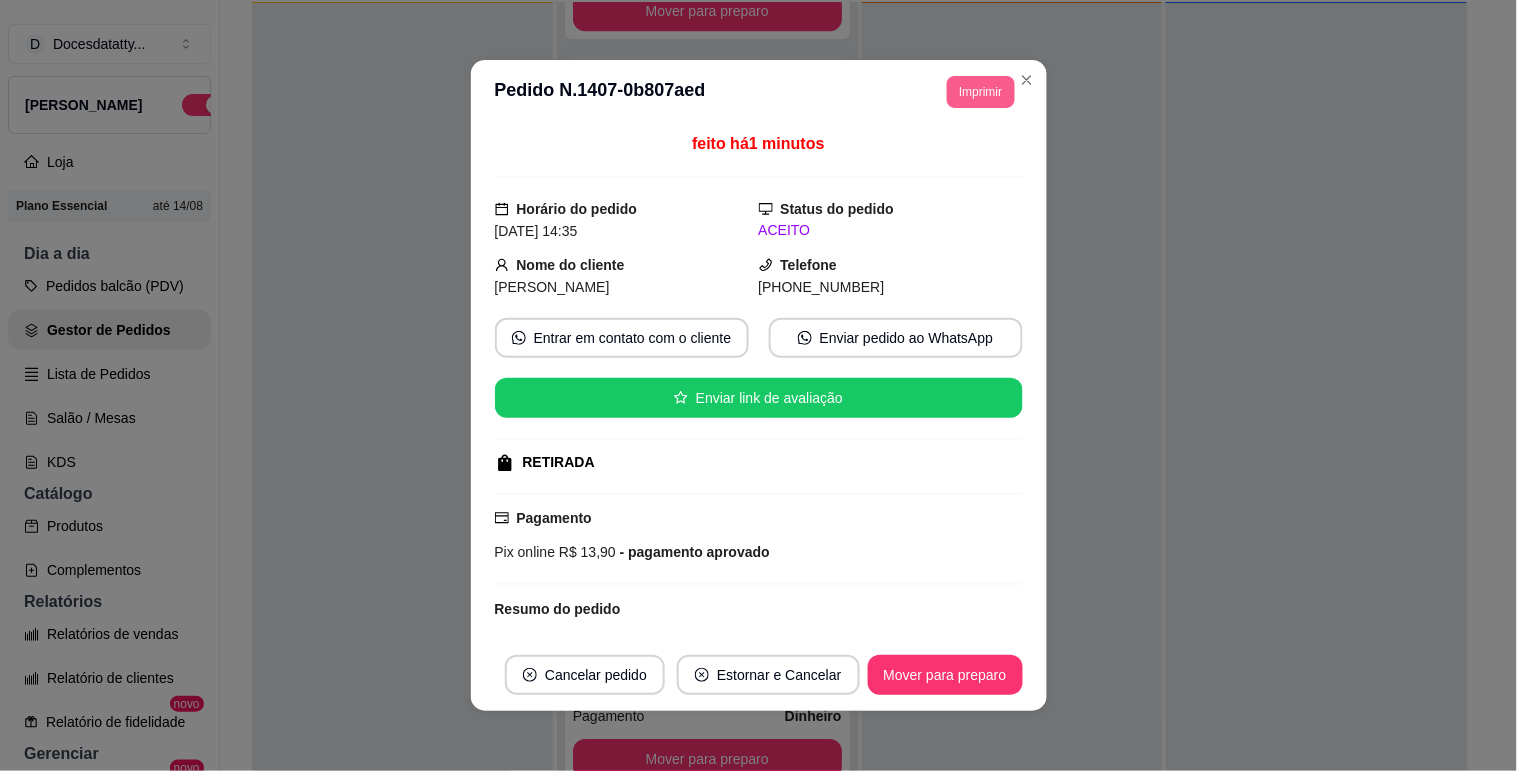 click on "Imprimir" at bounding box center [980, 92] 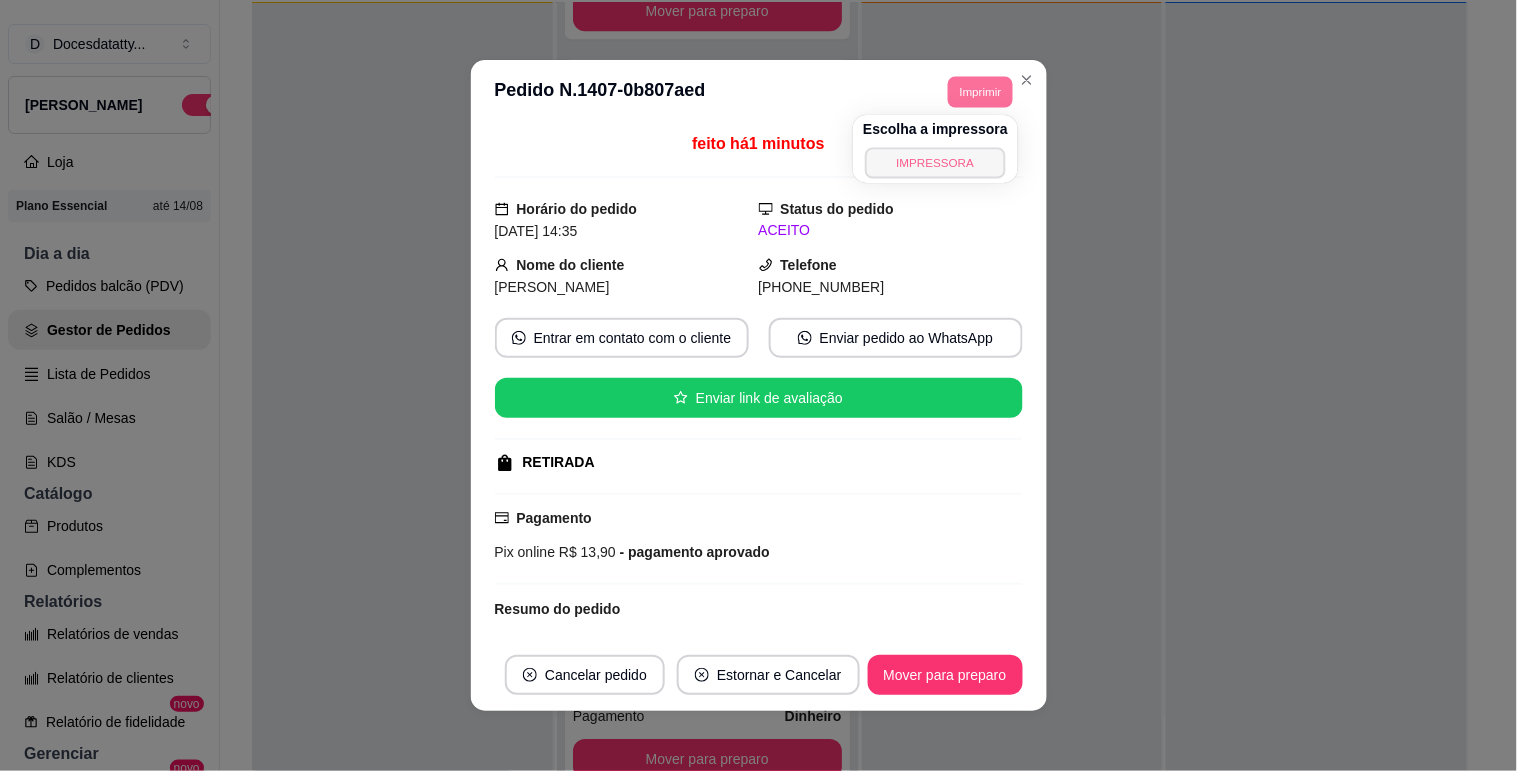 click on "IMPRESSORA" at bounding box center [935, 162] 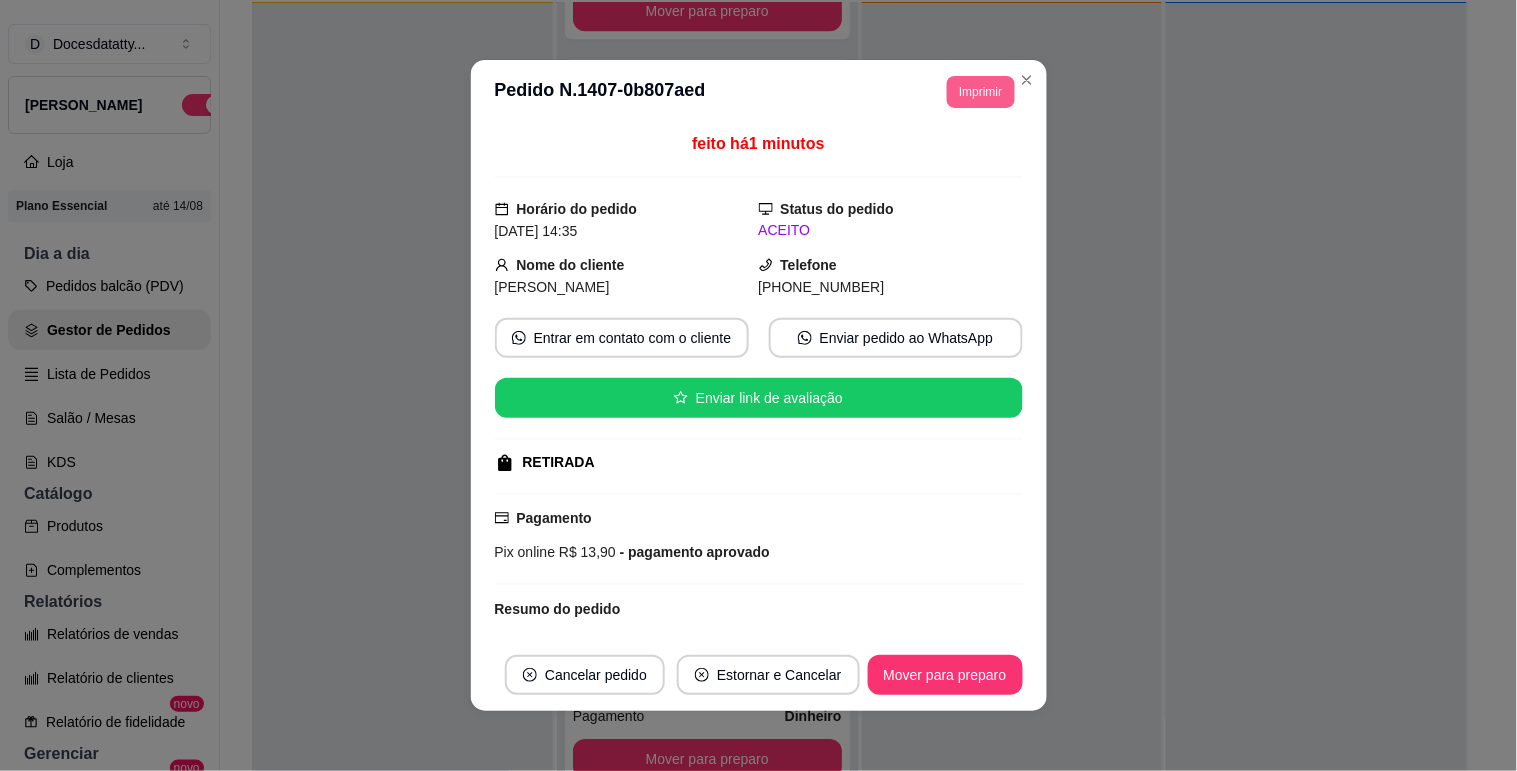 click on "Imprimir" at bounding box center [980, 92] 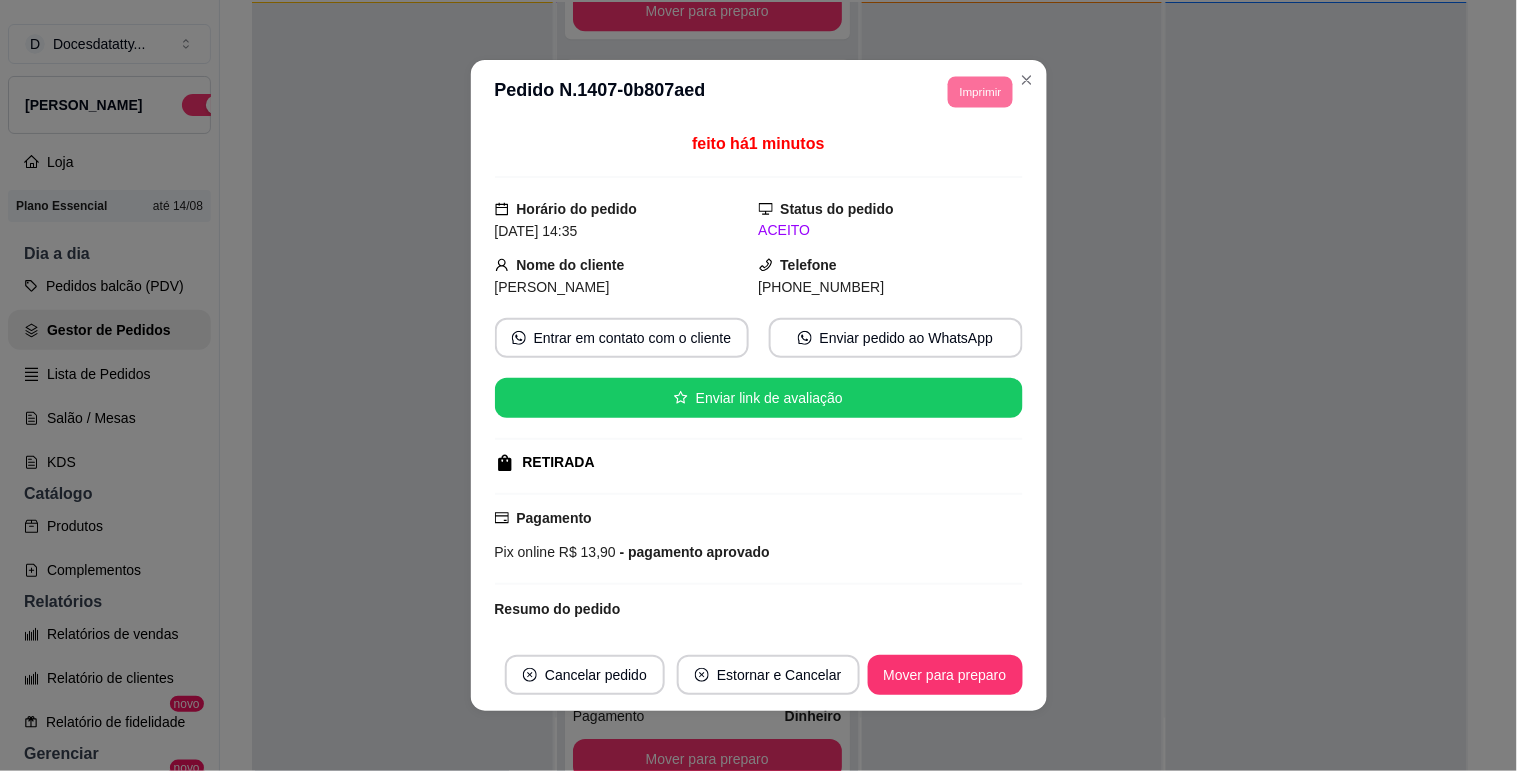 click on "IMPRESSORA" at bounding box center [952, 154] 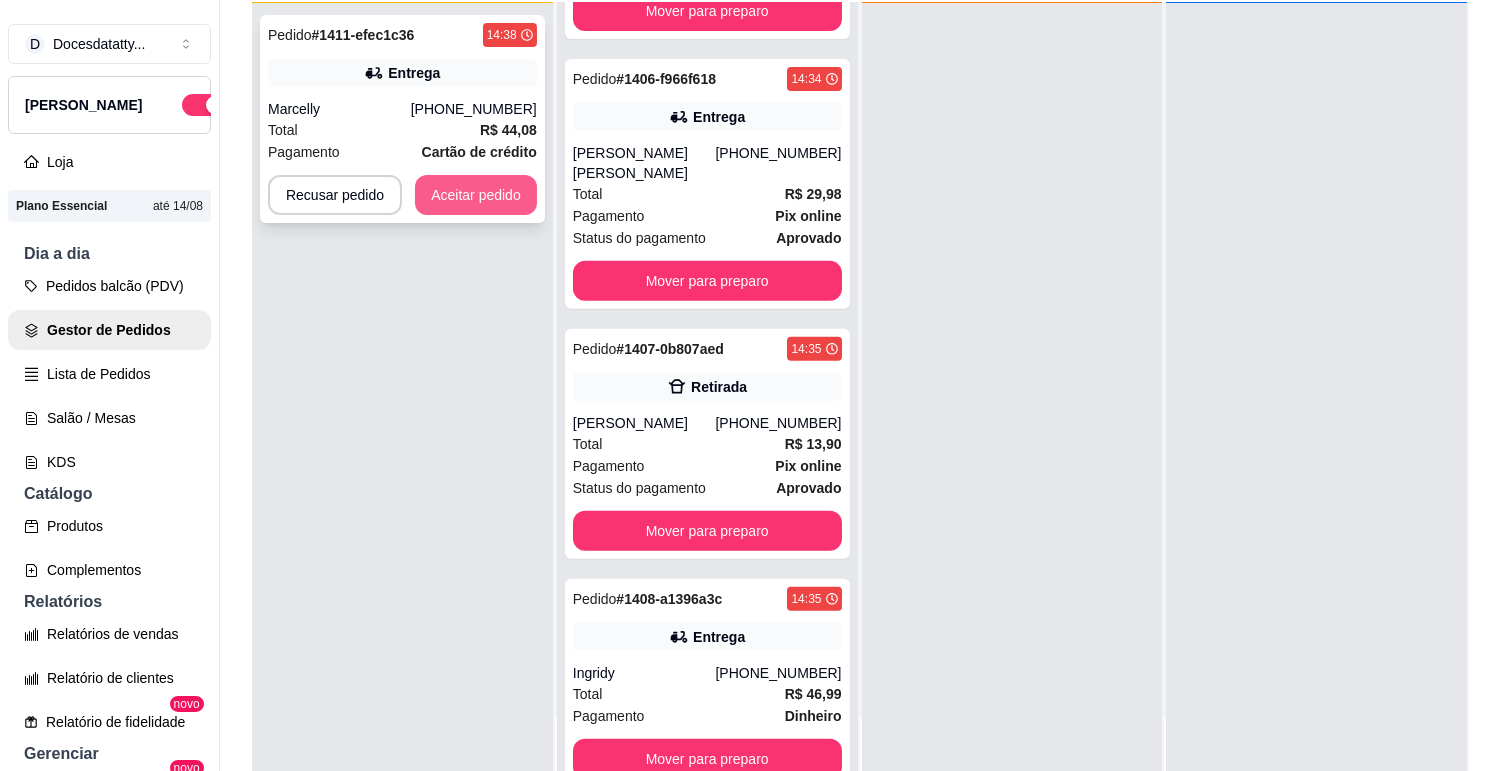 click on "Aceitar pedido" at bounding box center (476, 195) 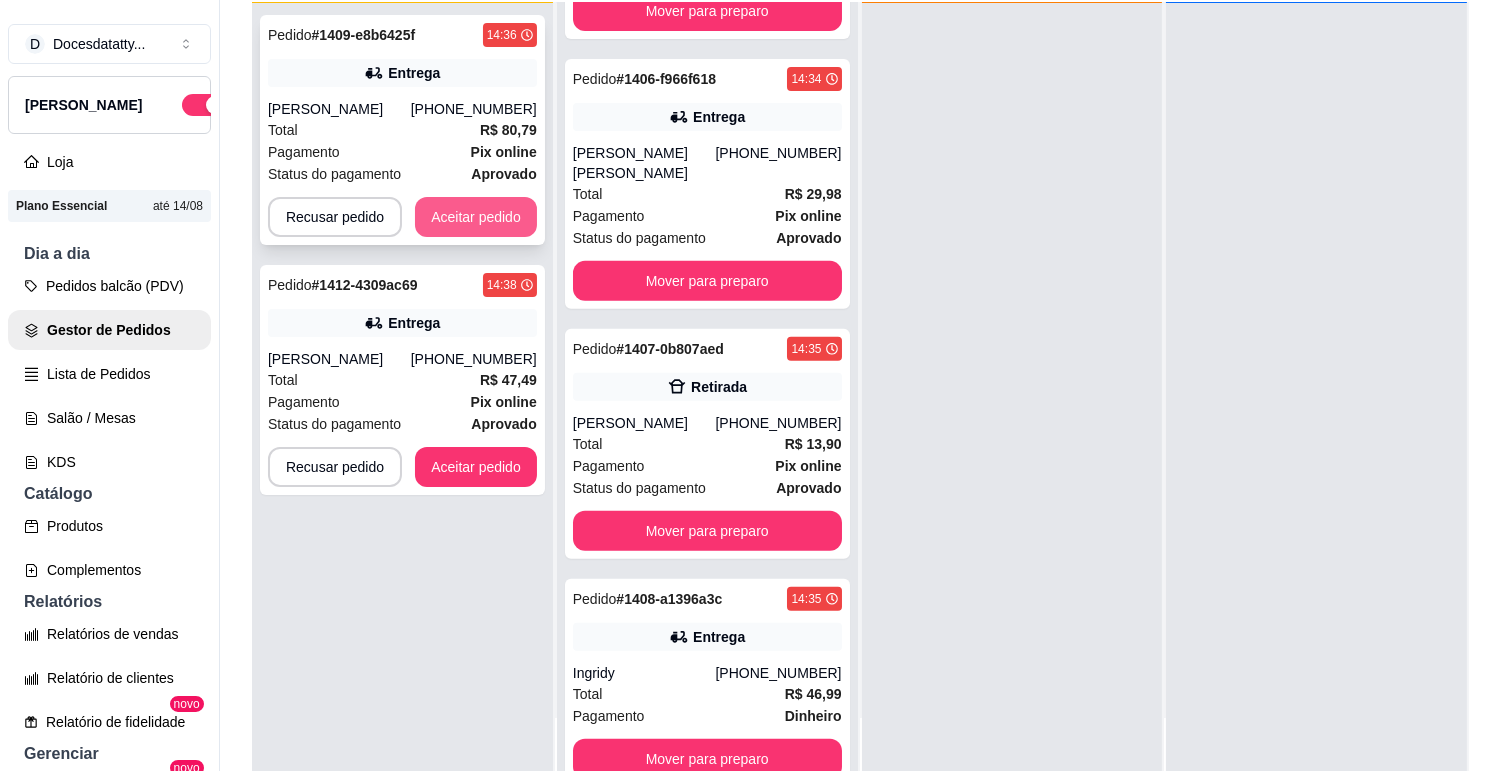 click on "Aceitar pedido" at bounding box center (476, 217) 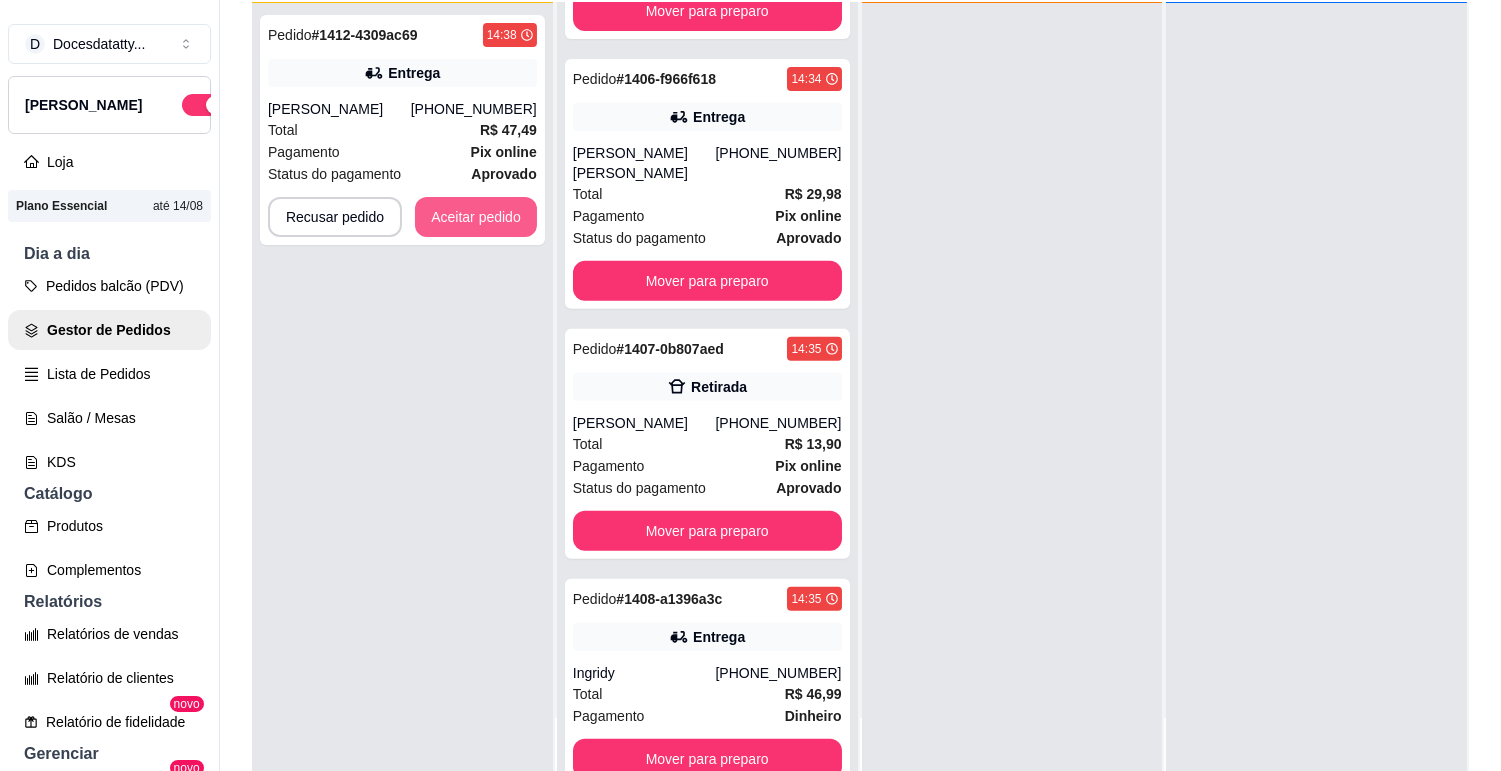 click on "Aceitar pedido" at bounding box center (476, 217) 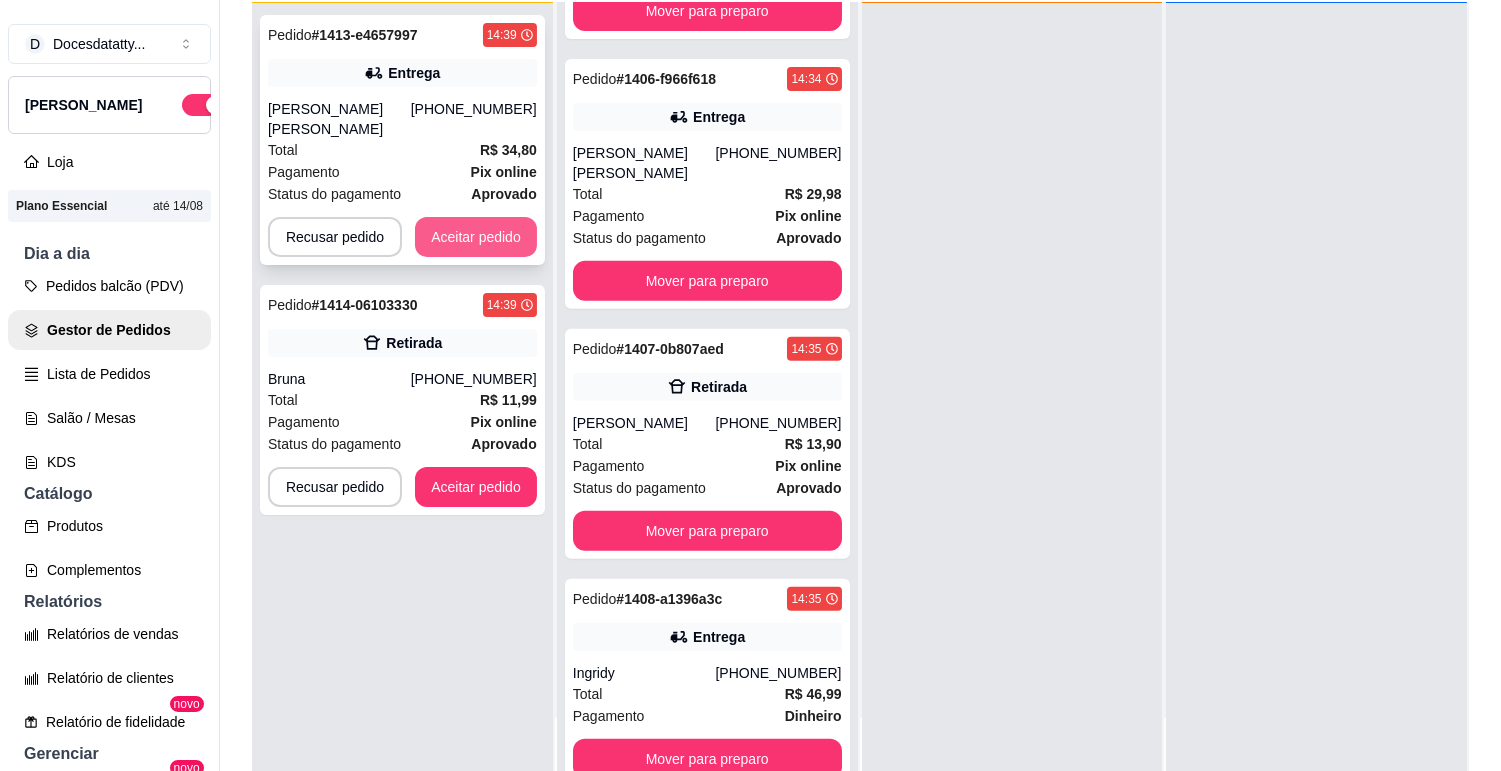 click on "Aceitar pedido" at bounding box center [476, 237] 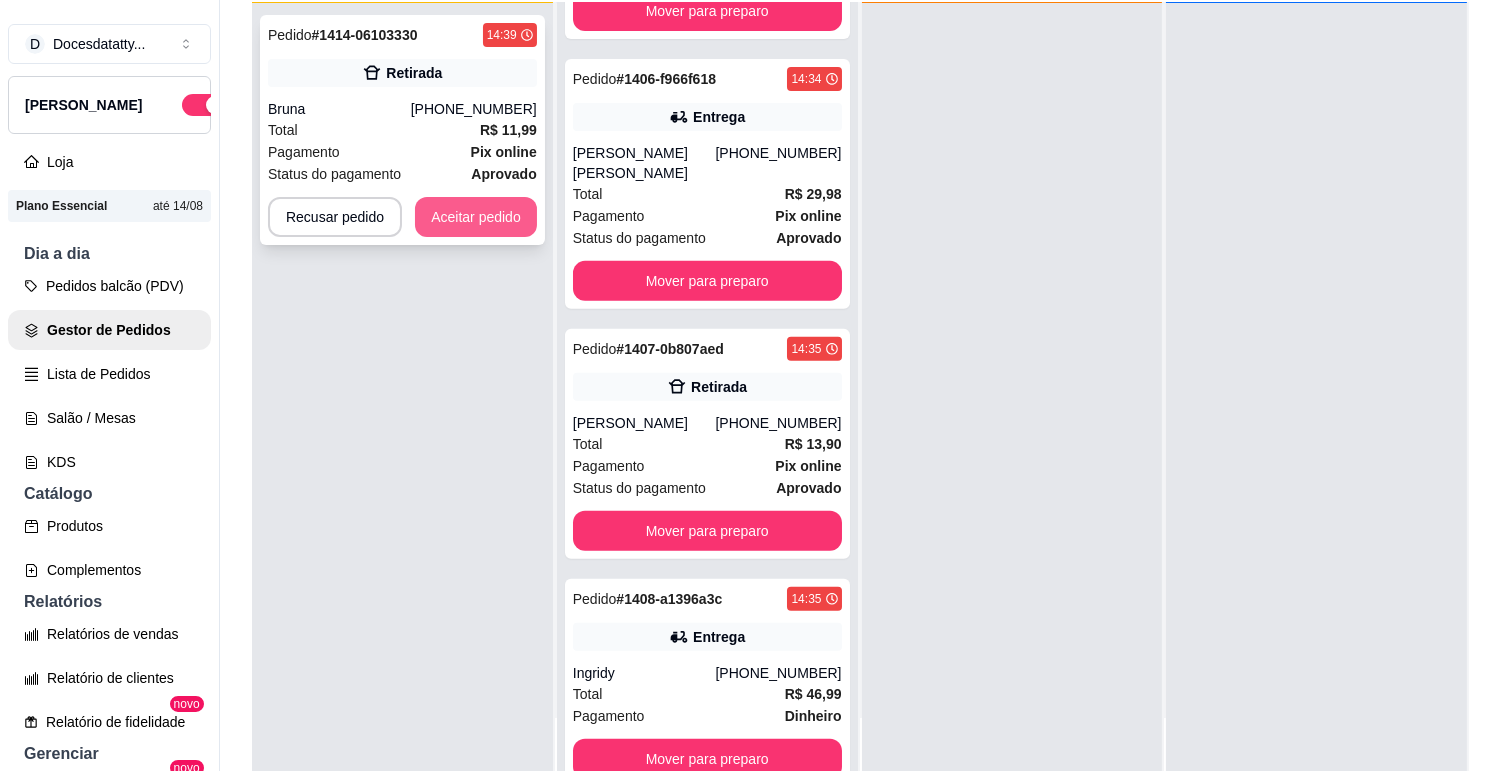 click on "Aceitar pedido" at bounding box center [476, 217] 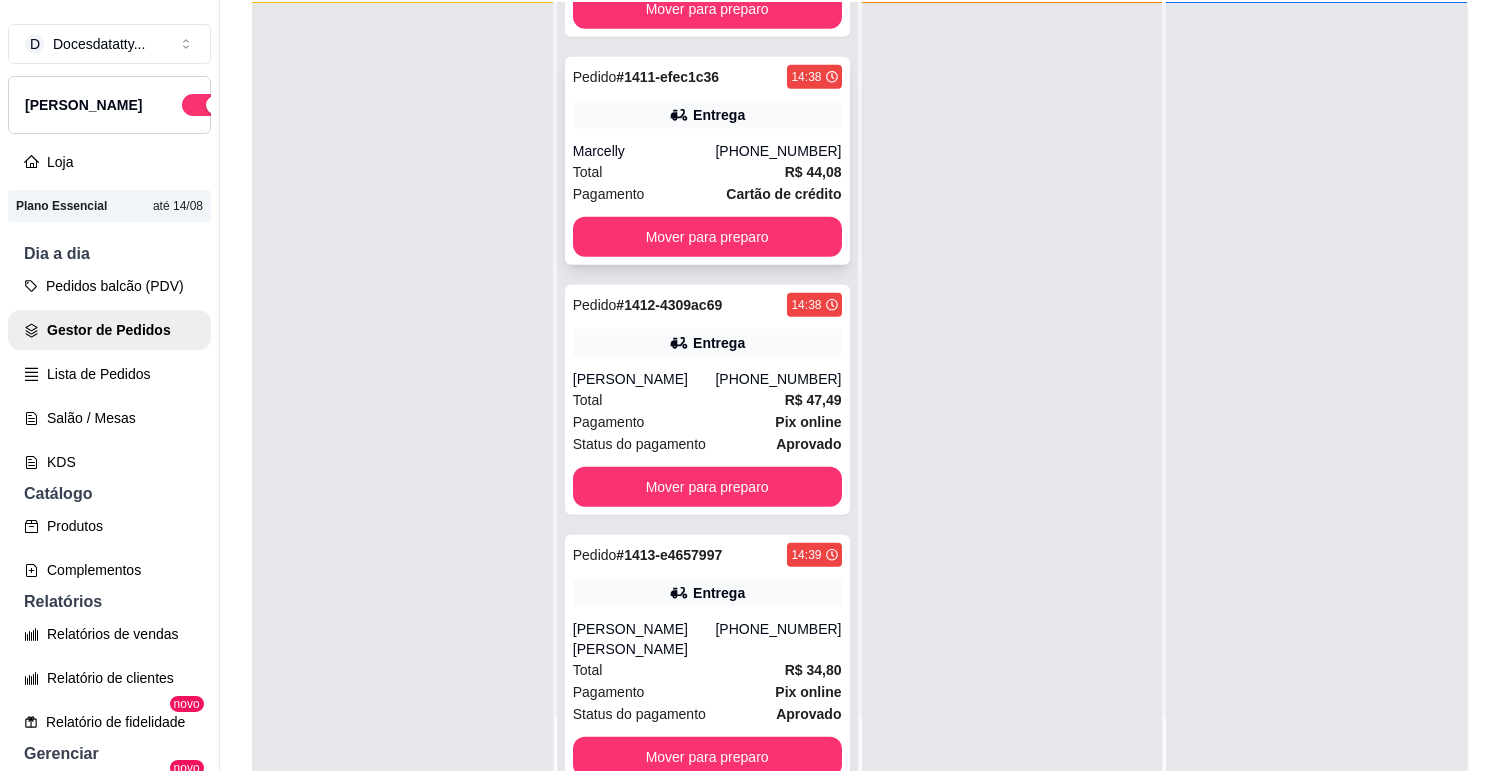 scroll, scrollTop: 2658, scrollLeft: 0, axis: vertical 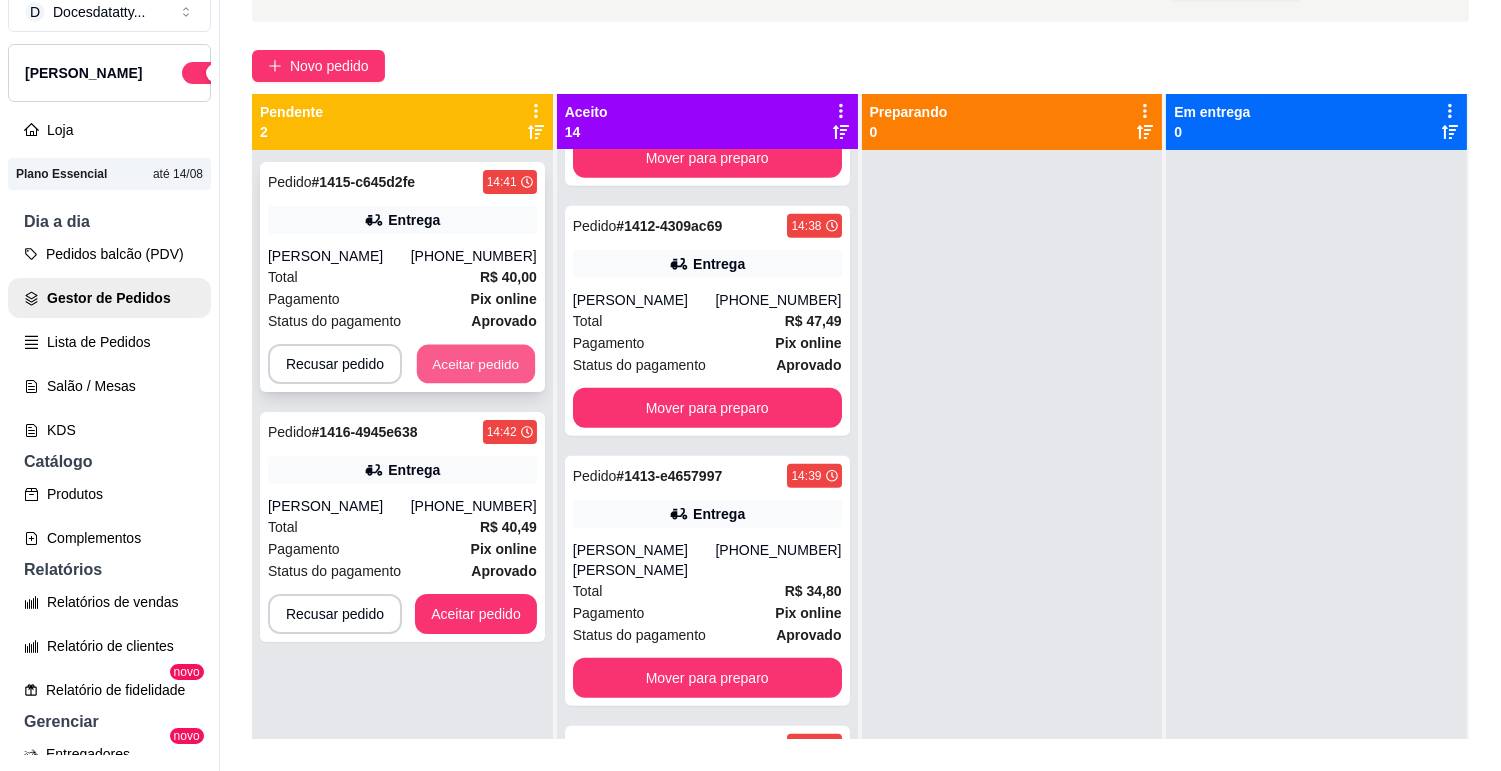 click on "Aceitar pedido" at bounding box center [476, 364] 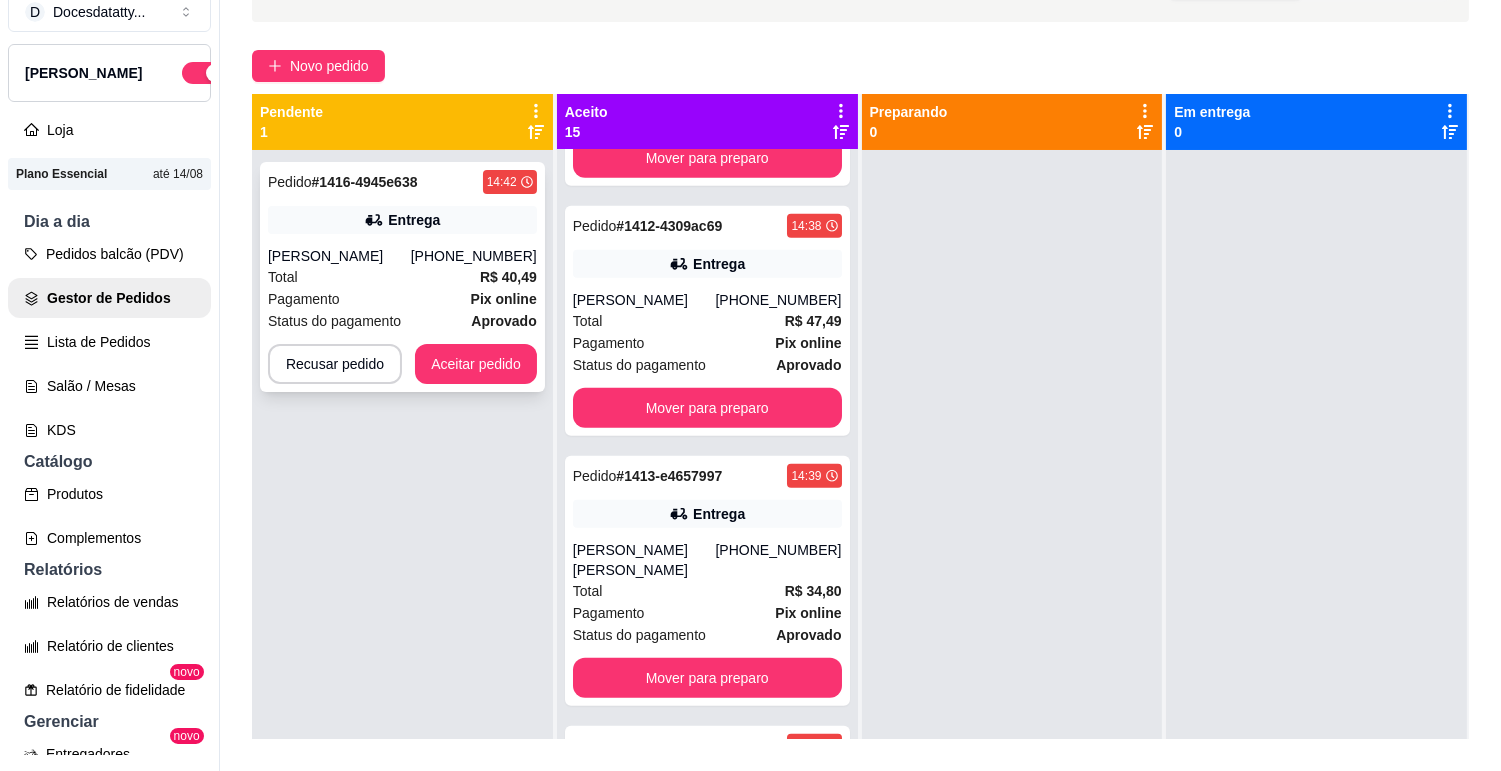 click on "Pedido  # 1416-4945e638 14:42 Entrega [PERSON_NAME]  [PHONE_NUMBER] Total R$ 40,49 Pagamento Pix online Status do pagamento aprovado Recusar pedido Aceitar pedido" at bounding box center [402, 277] 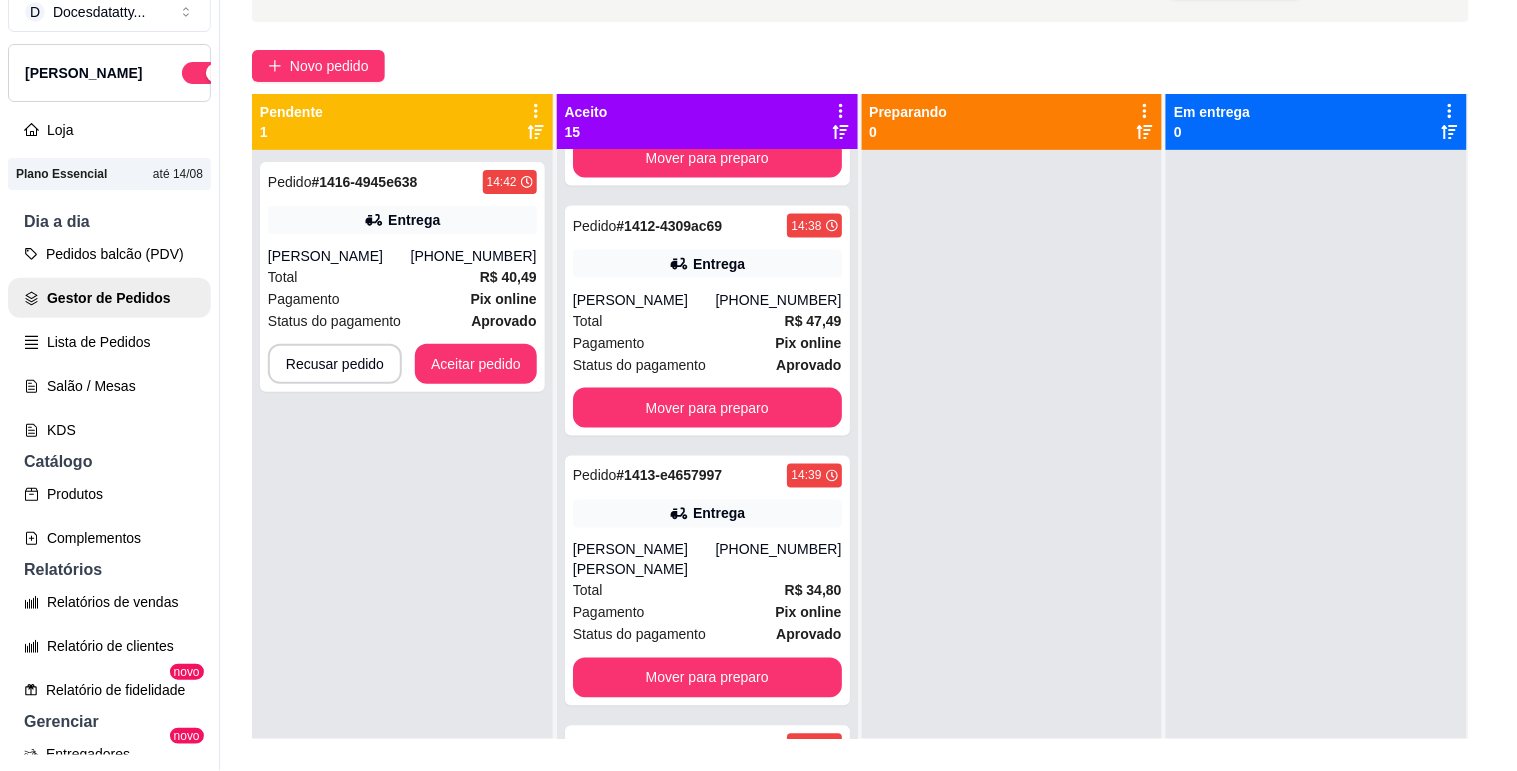 click on "Aceitar pedido" at bounding box center [476, 364] 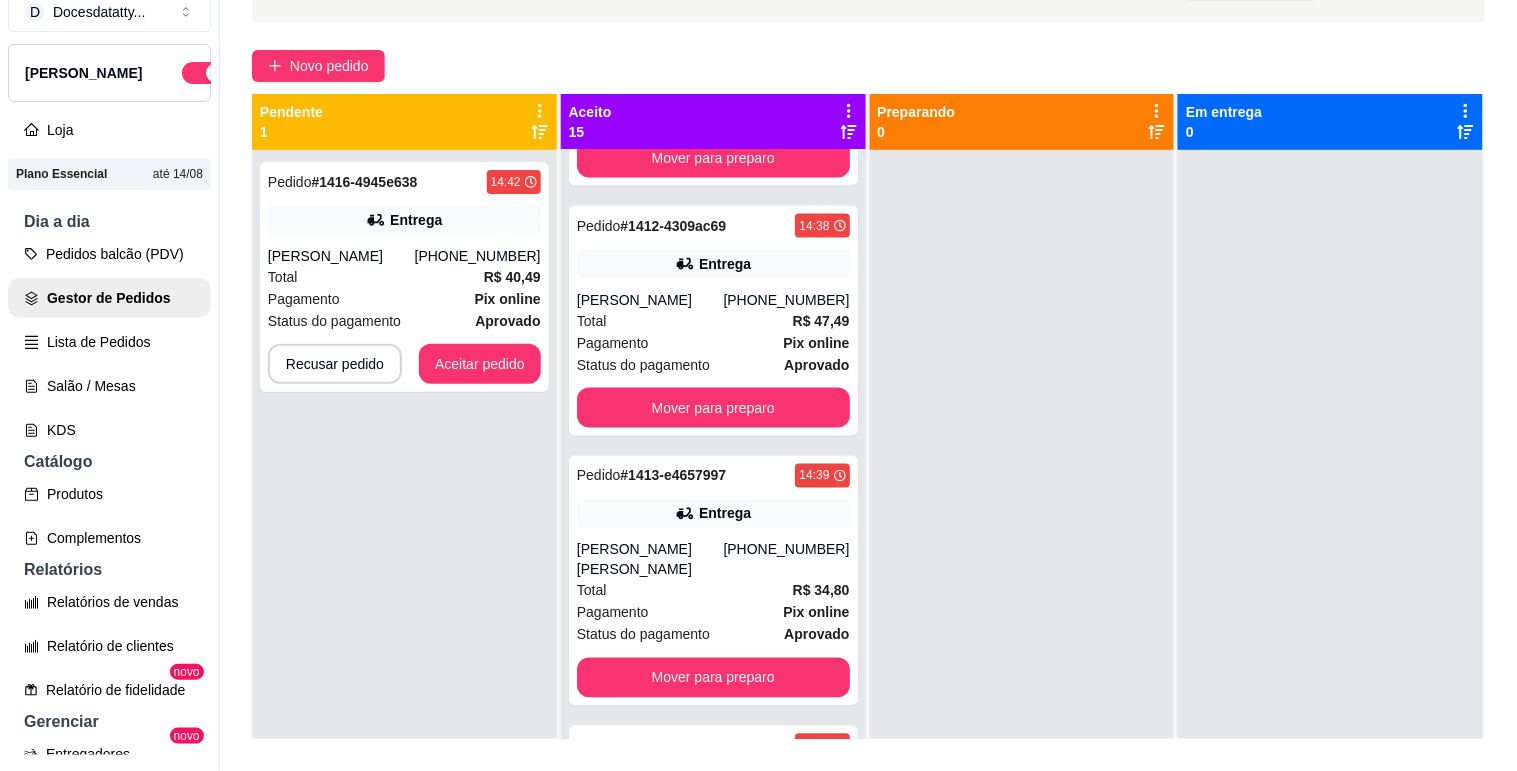 click on "Pedido  # 1416-4945e638 14:42 Entrega [PERSON_NAME]  [PHONE_NUMBER] Total R$ 40,49 Pagamento Pix online Status do pagamento aprovado Recusar pedido Aceitar pedido" at bounding box center [404, 535] 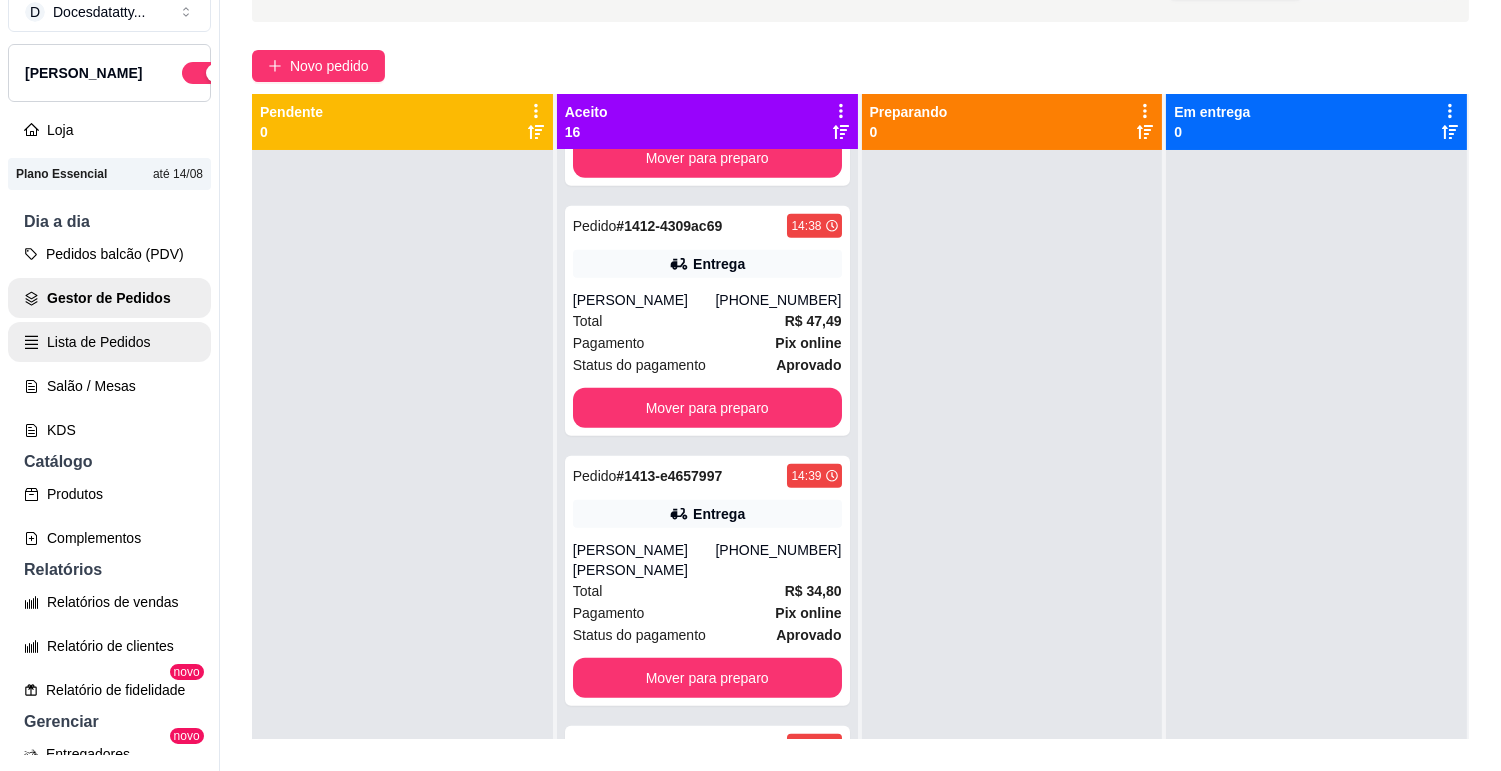 click on "Lista de Pedidos" at bounding box center (109, 342) 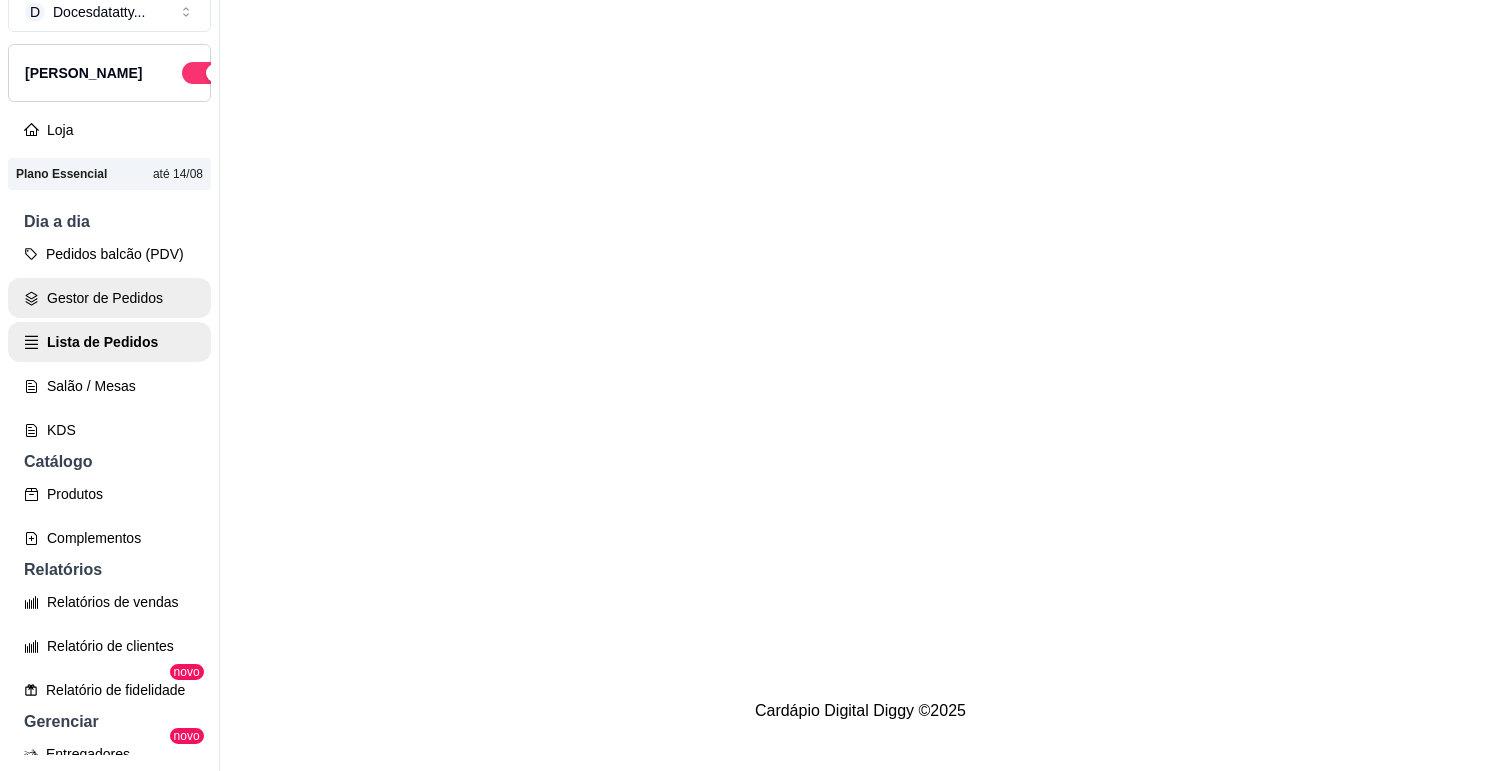 scroll, scrollTop: 0, scrollLeft: 0, axis: both 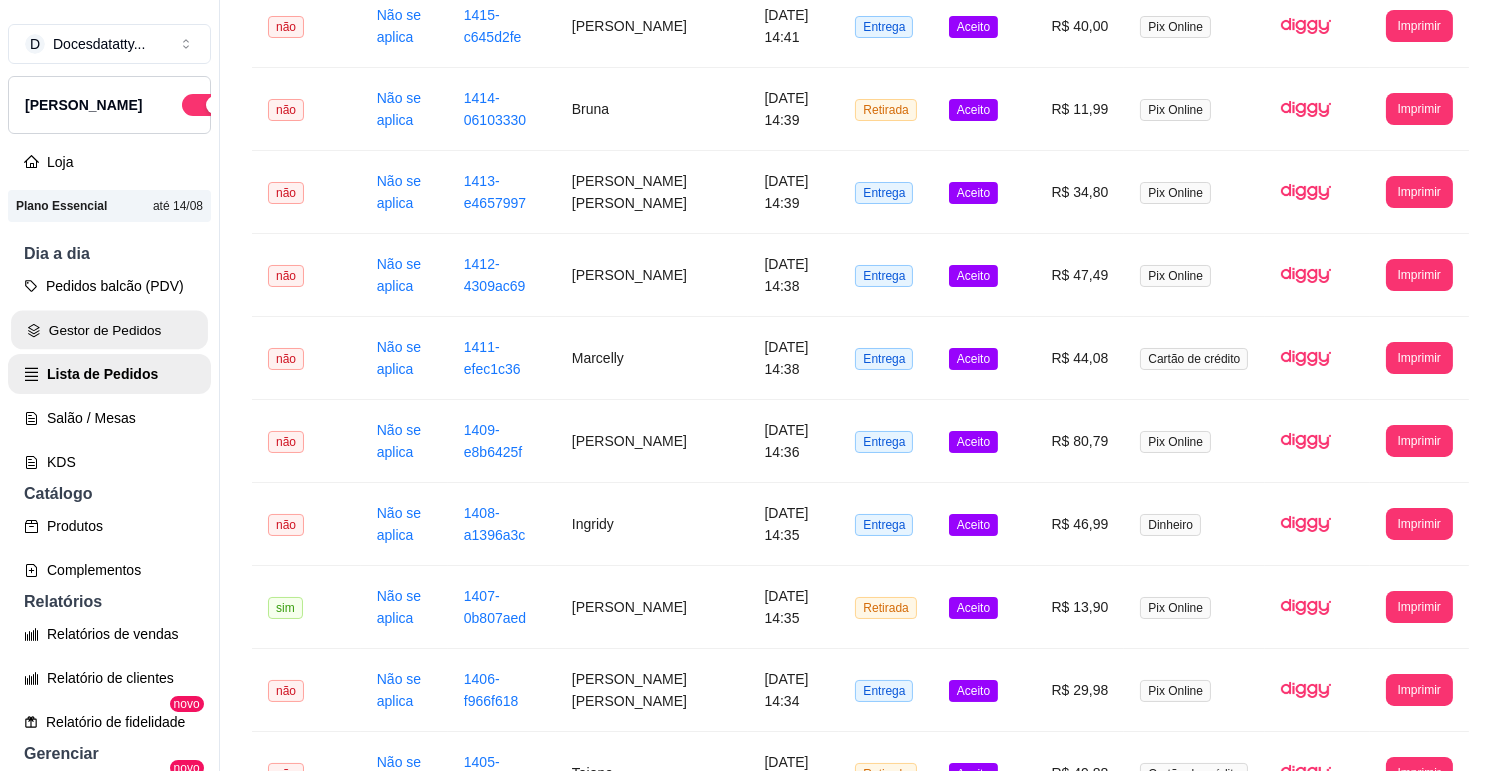 click on "Gestor de Pedidos" at bounding box center [109, 330] 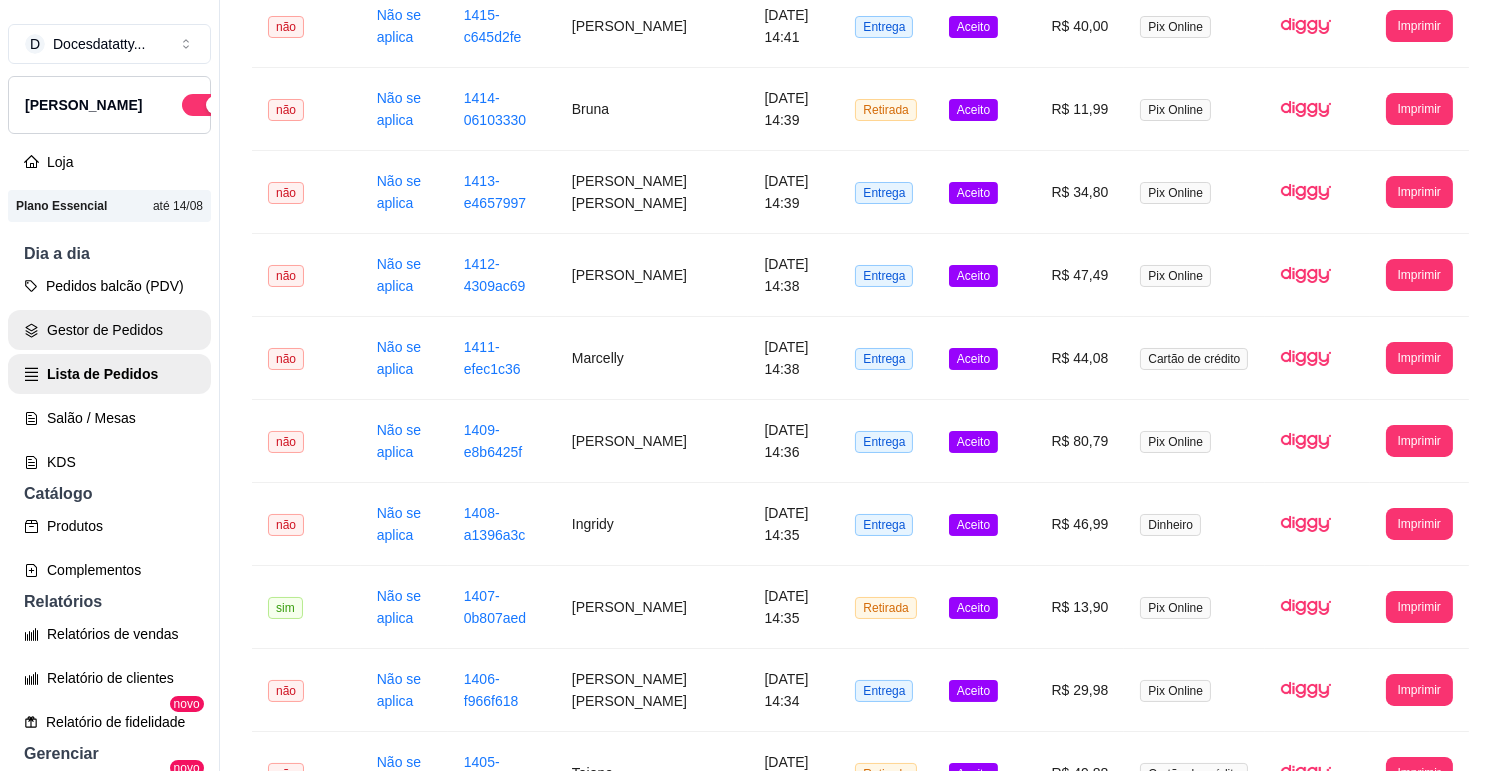 scroll, scrollTop: 0, scrollLeft: 0, axis: both 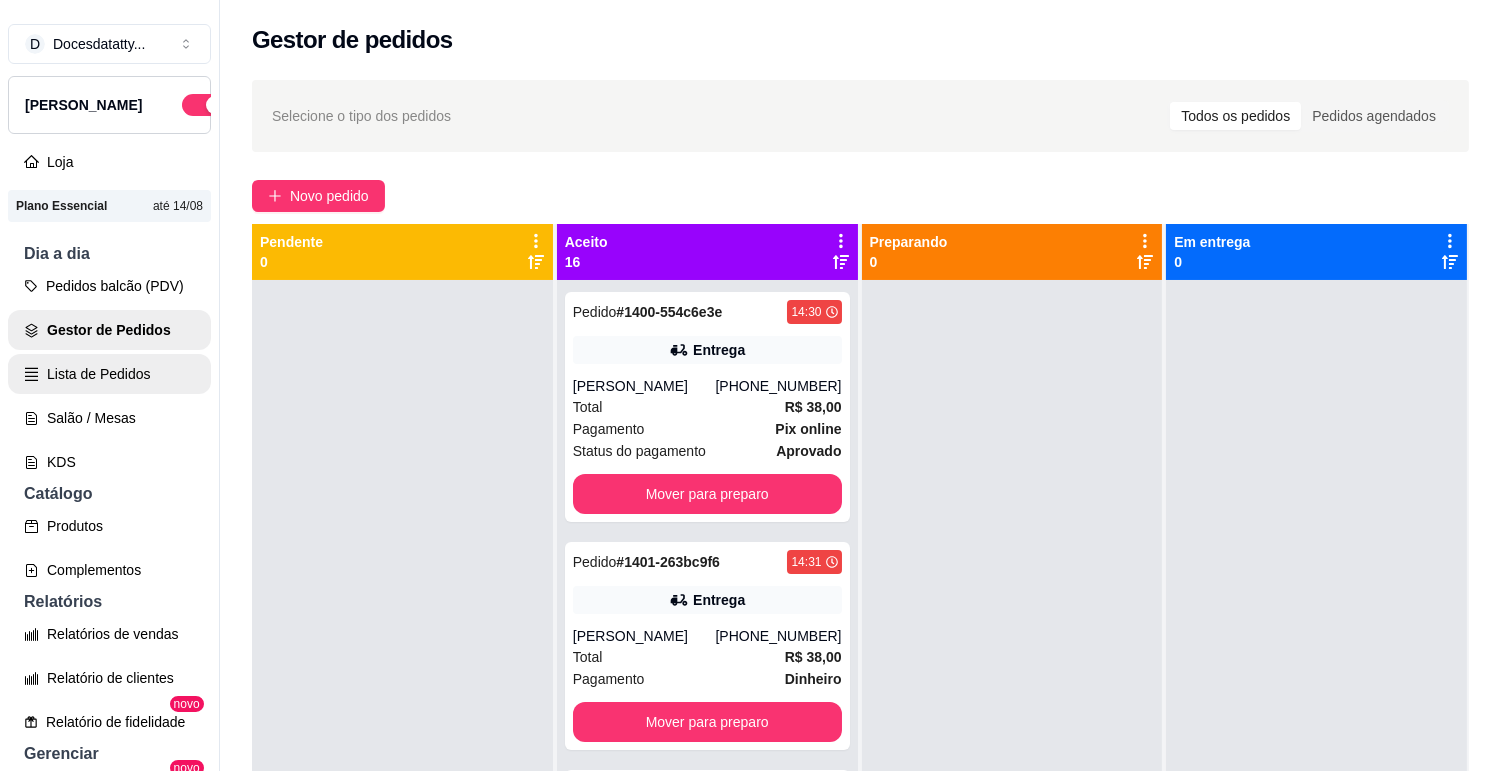 click on "Lista de Pedidos" at bounding box center [109, 374] 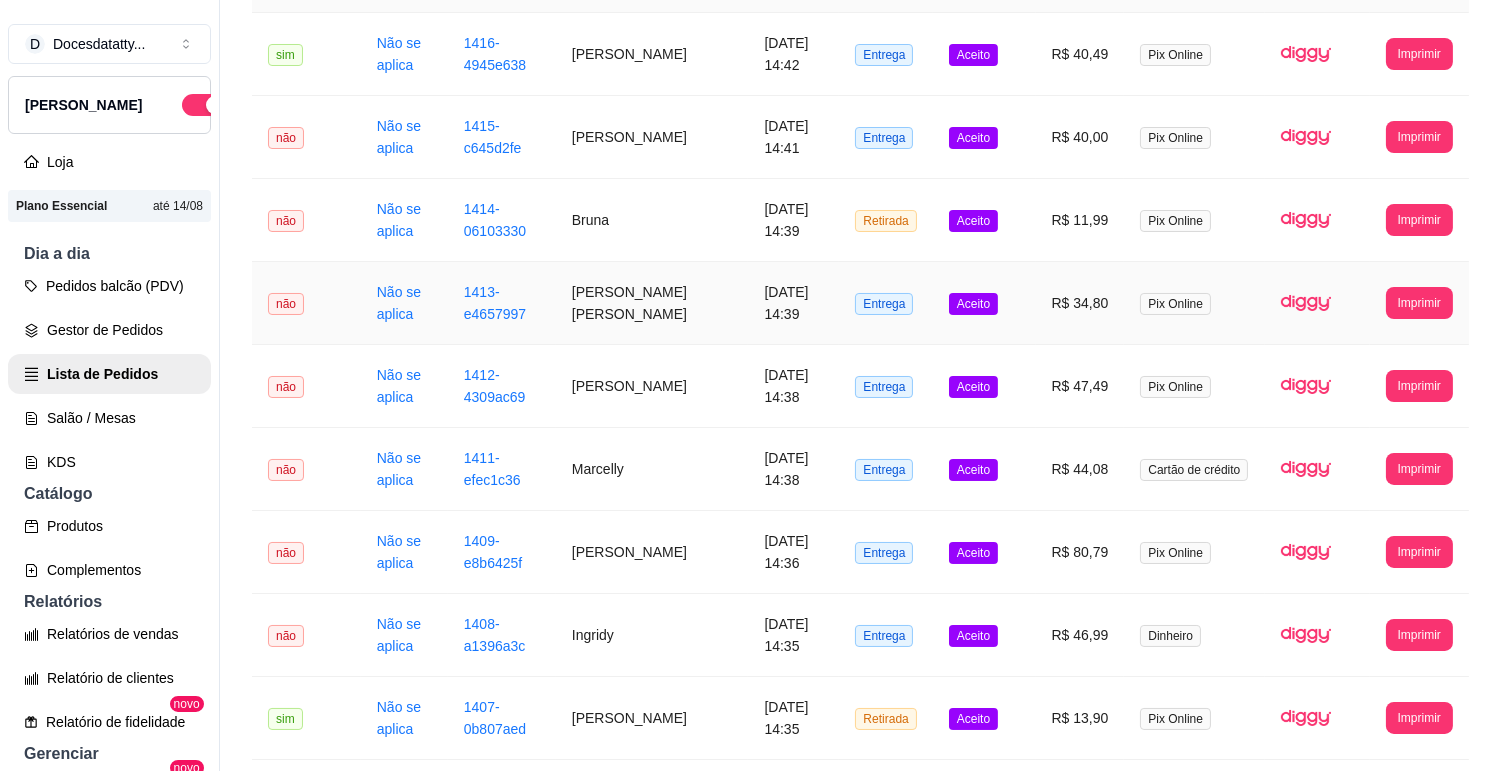 scroll, scrollTop: 333, scrollLeft: 0, axis: vertical 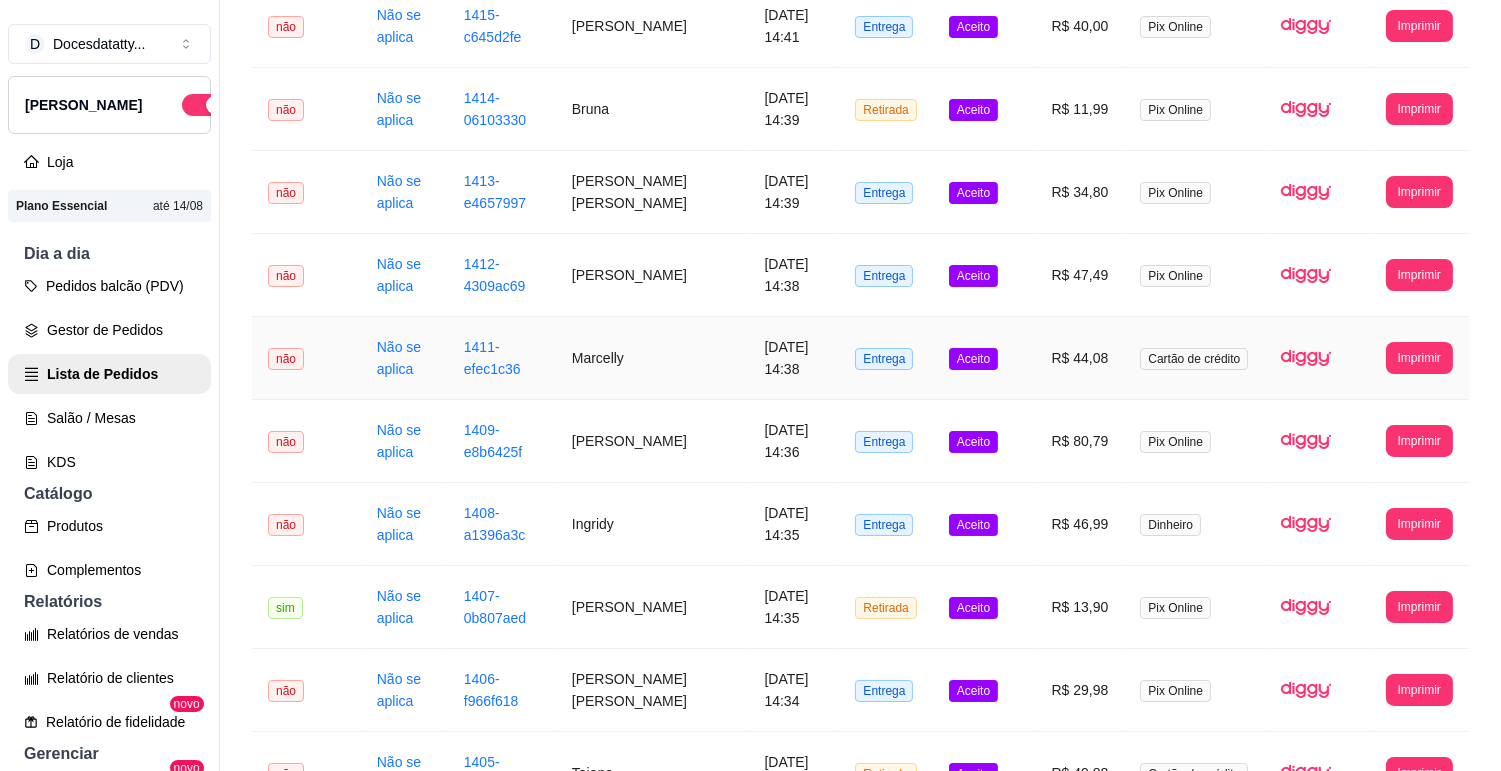 click on "Marcelly" at bounding box center (652, 358) 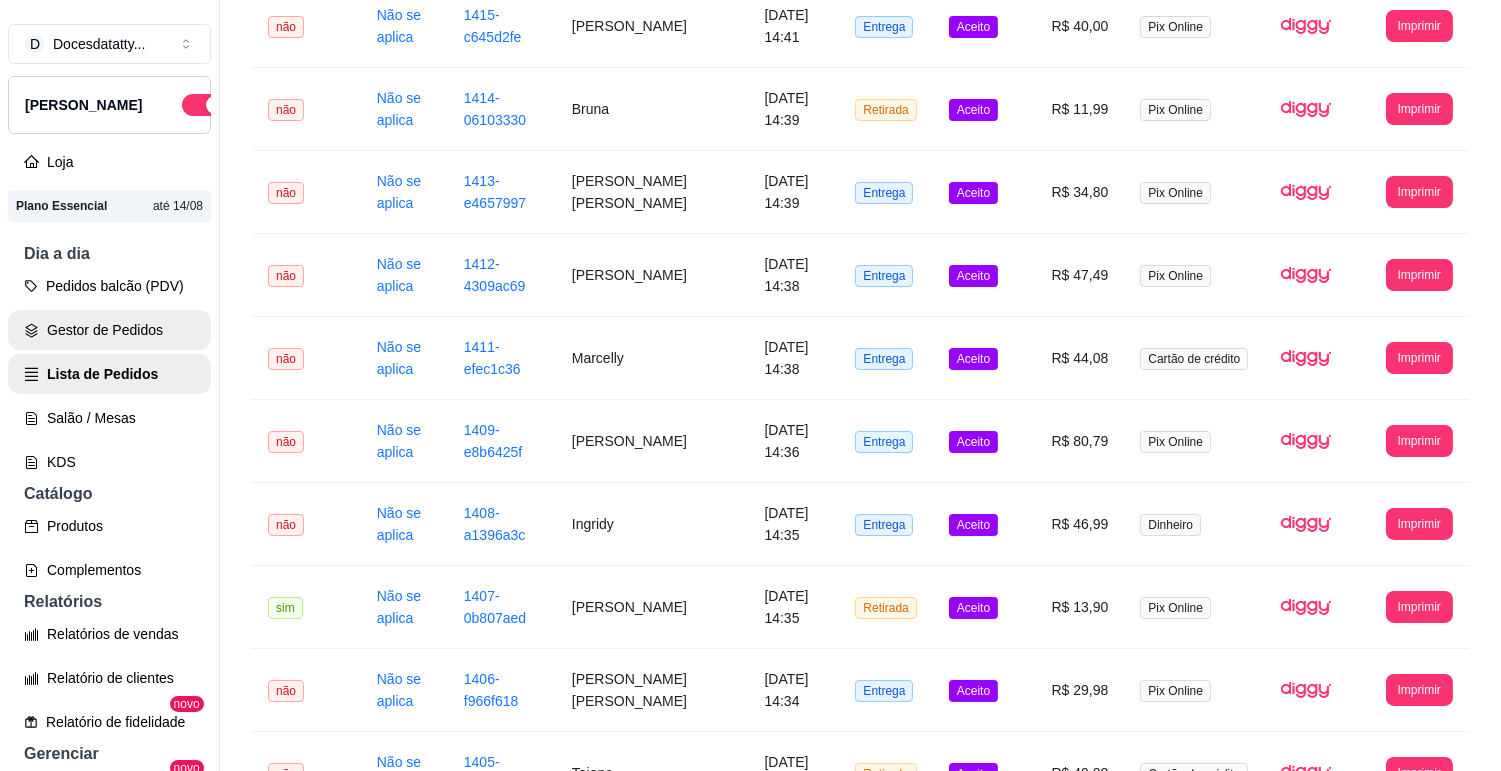 click on "Gestor de Pedidos" at bounding box center (109, 330) 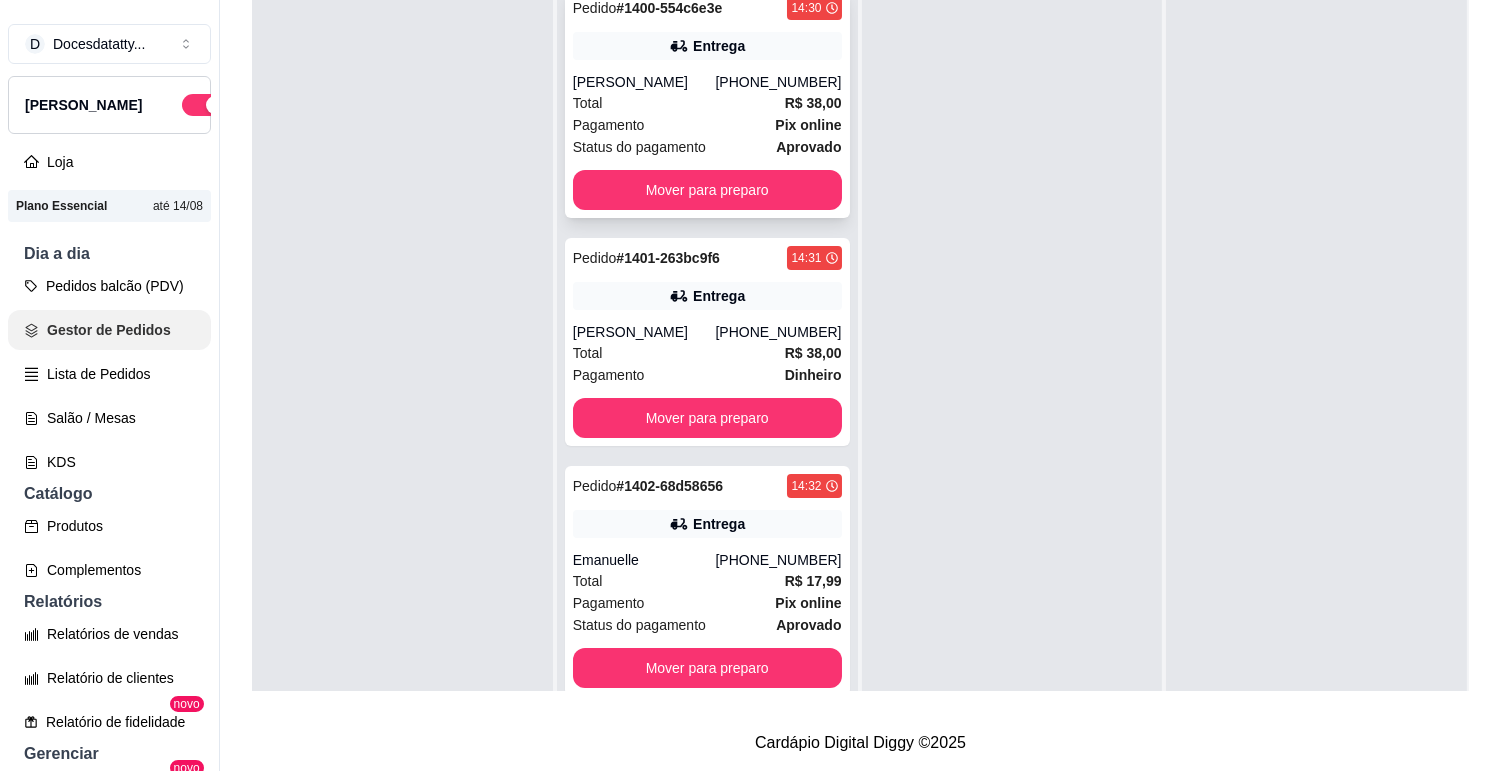 scroll, scrollTop: 0, scrollLeft: 0, axis: both 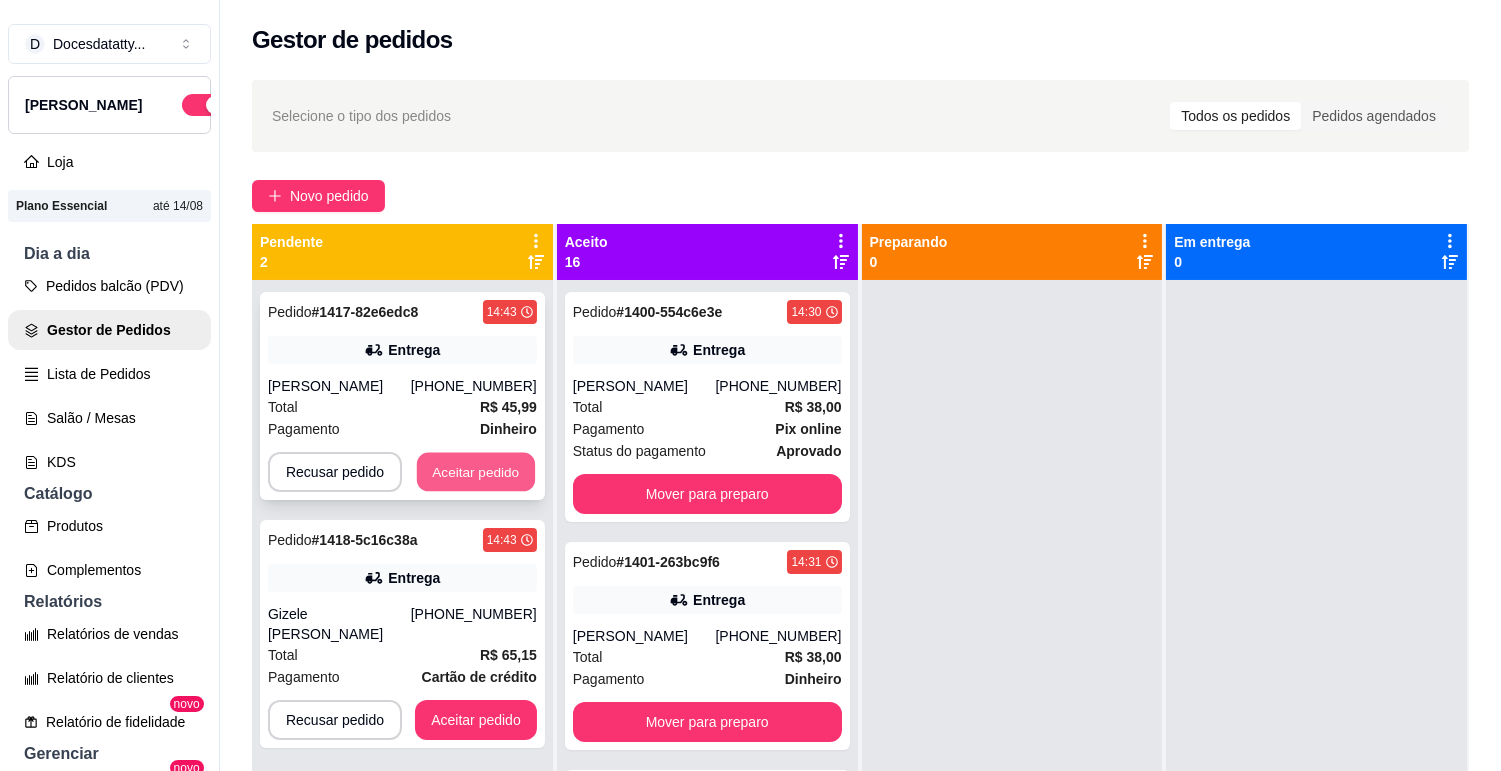 click on "Aceitar pedido" at bounding box center [476, 472] 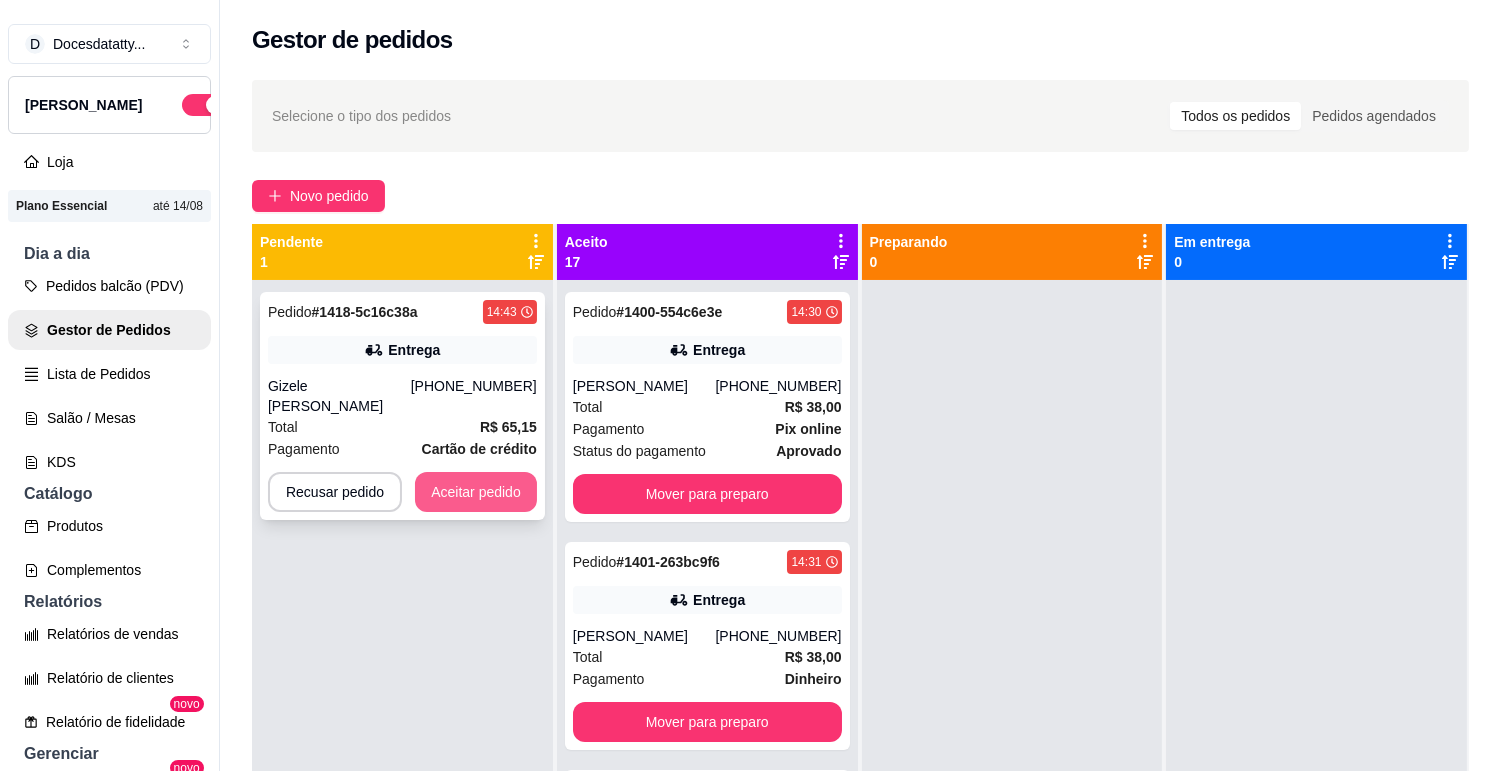 click on "Aceitar pedido" at bounding box center (476, 492) 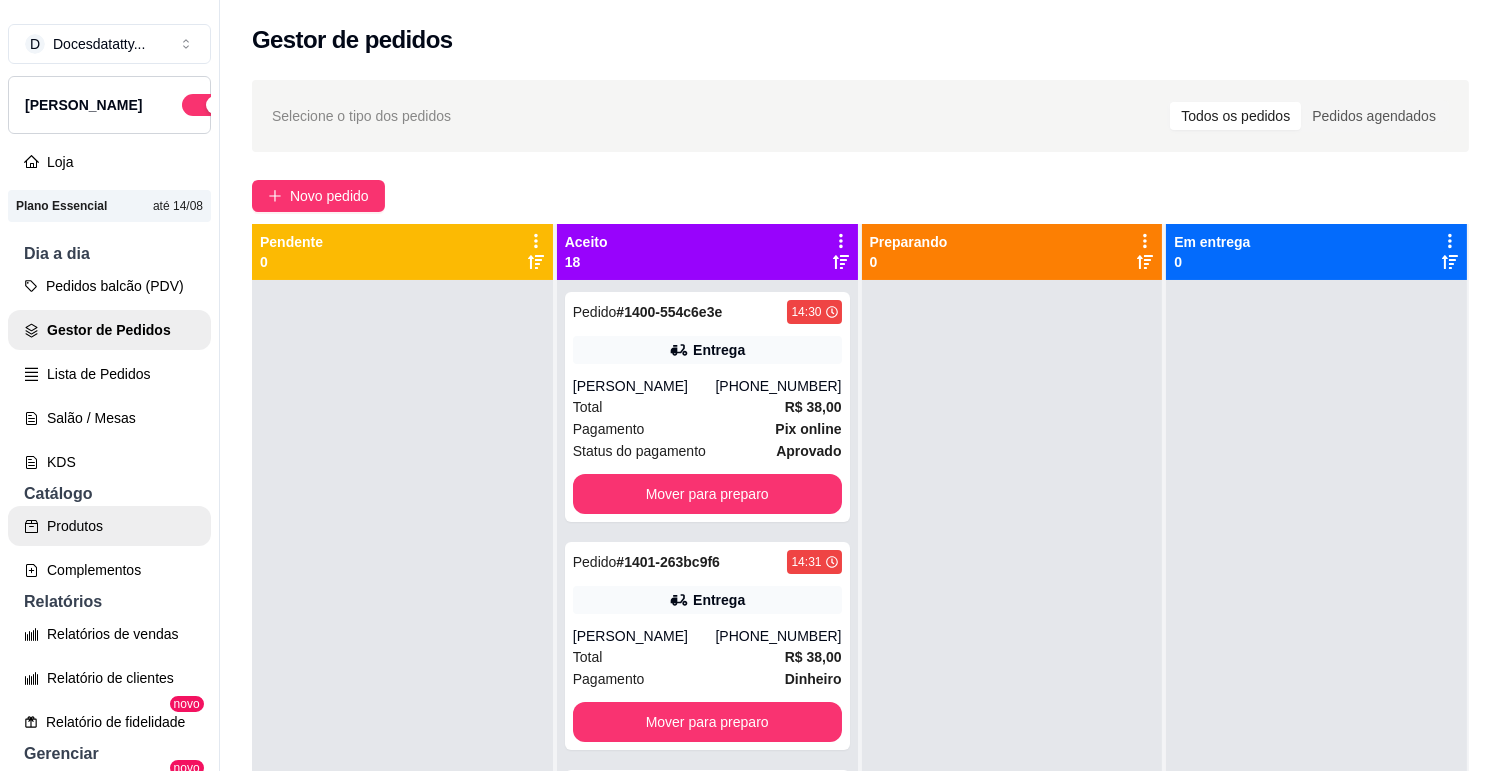 click on "Produtos" at bounding box center [109, 526] 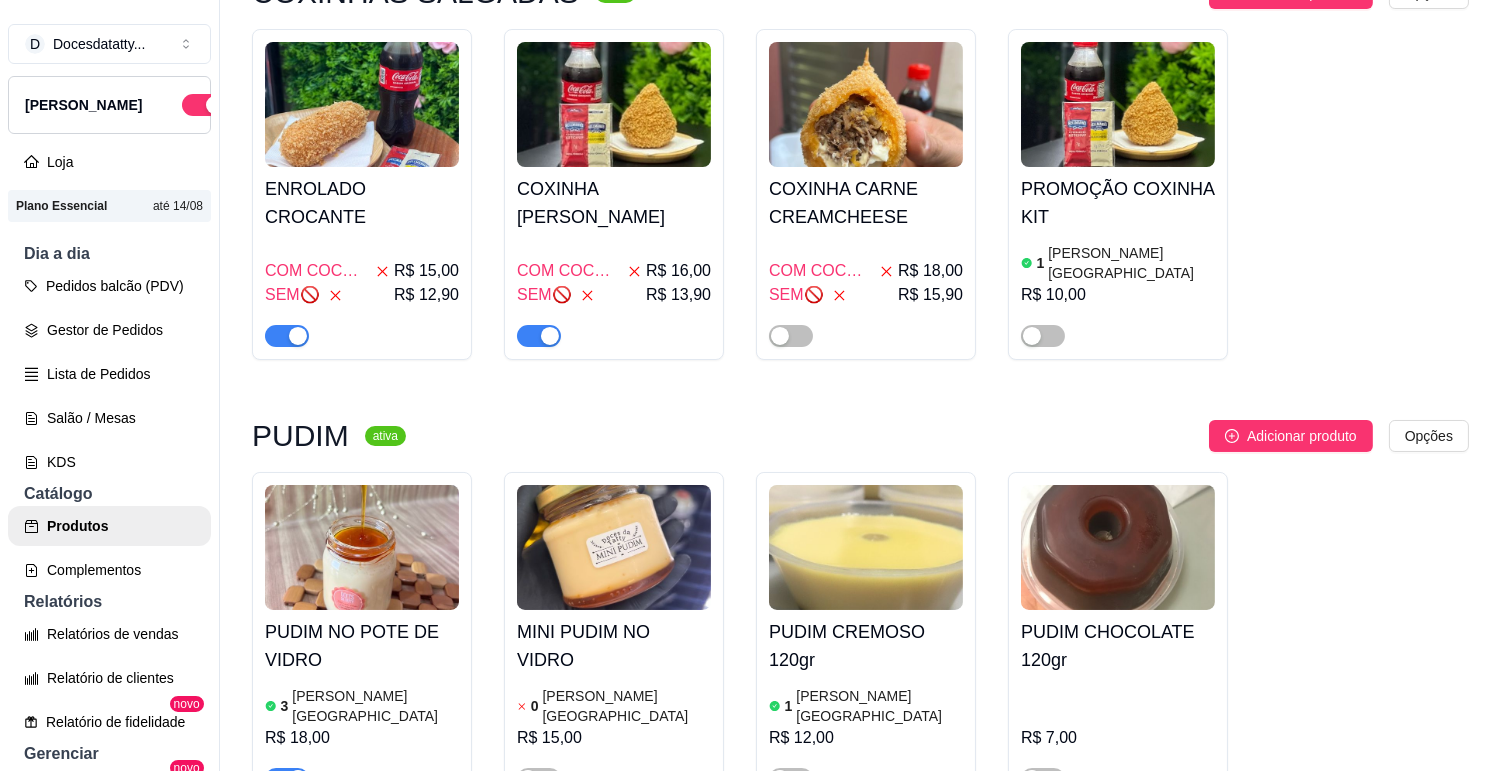 scroll, scrollTop: 777, scrollLeft: 0, axis: vertical 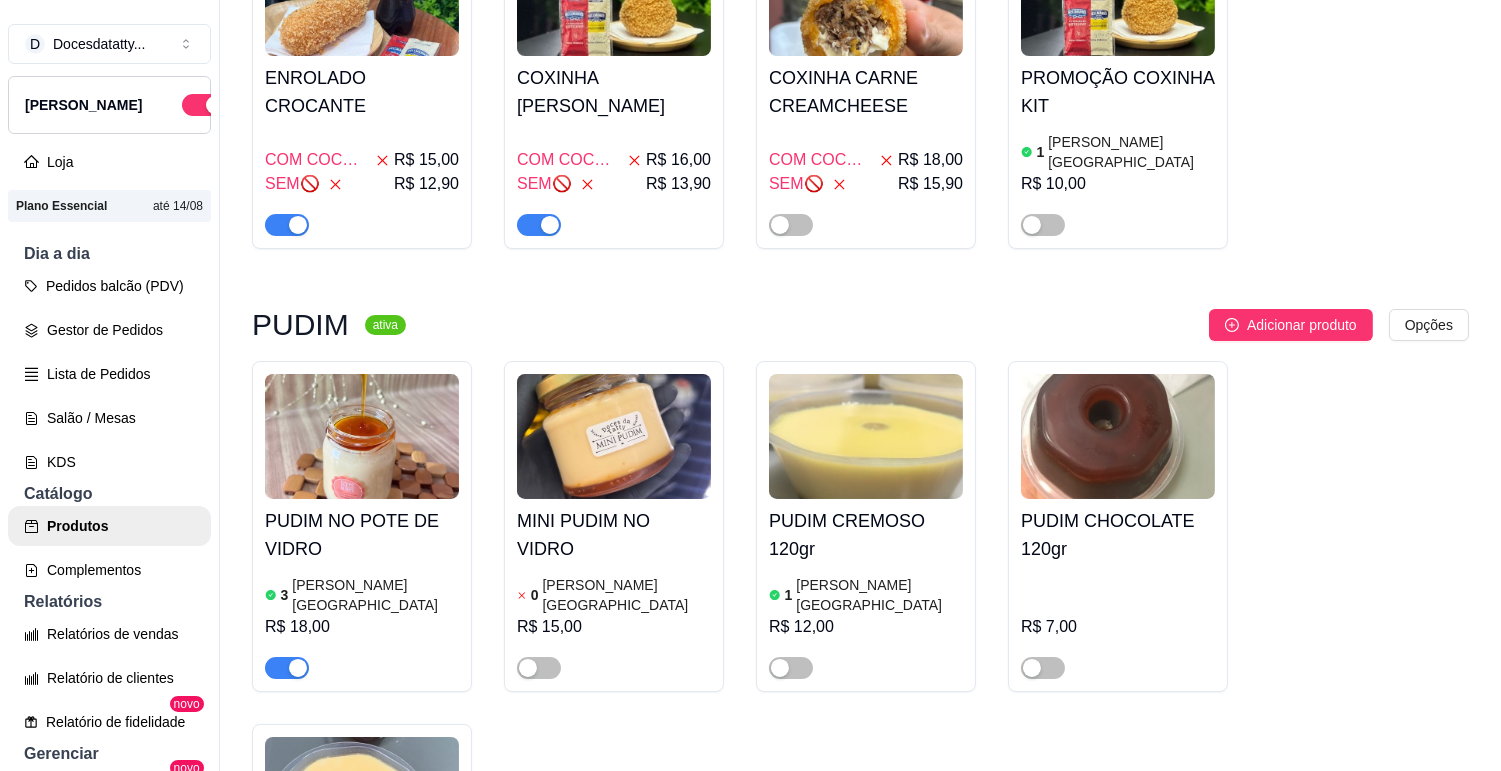 click at bounding box center (539, 225) 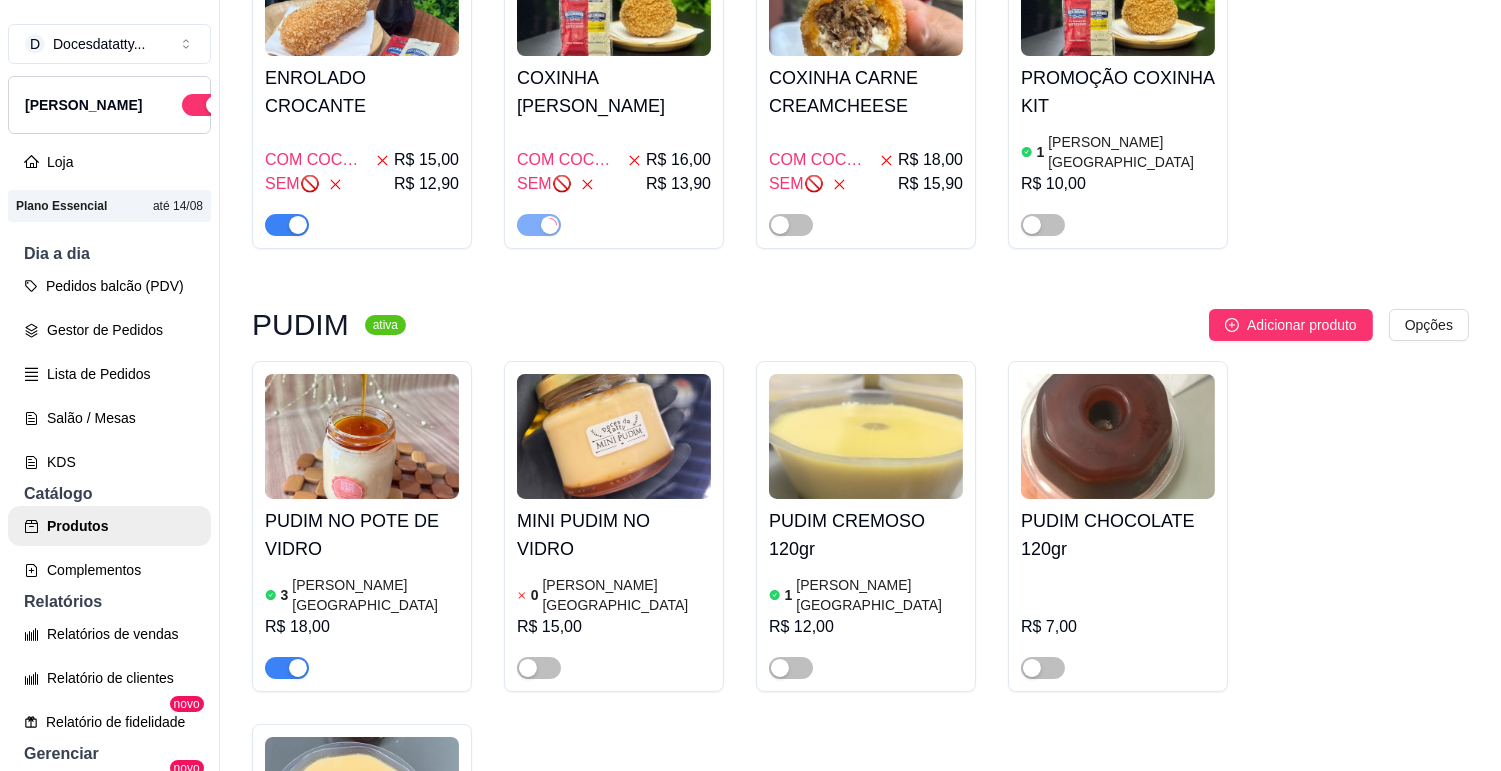 click at bounding box center (298, 225) 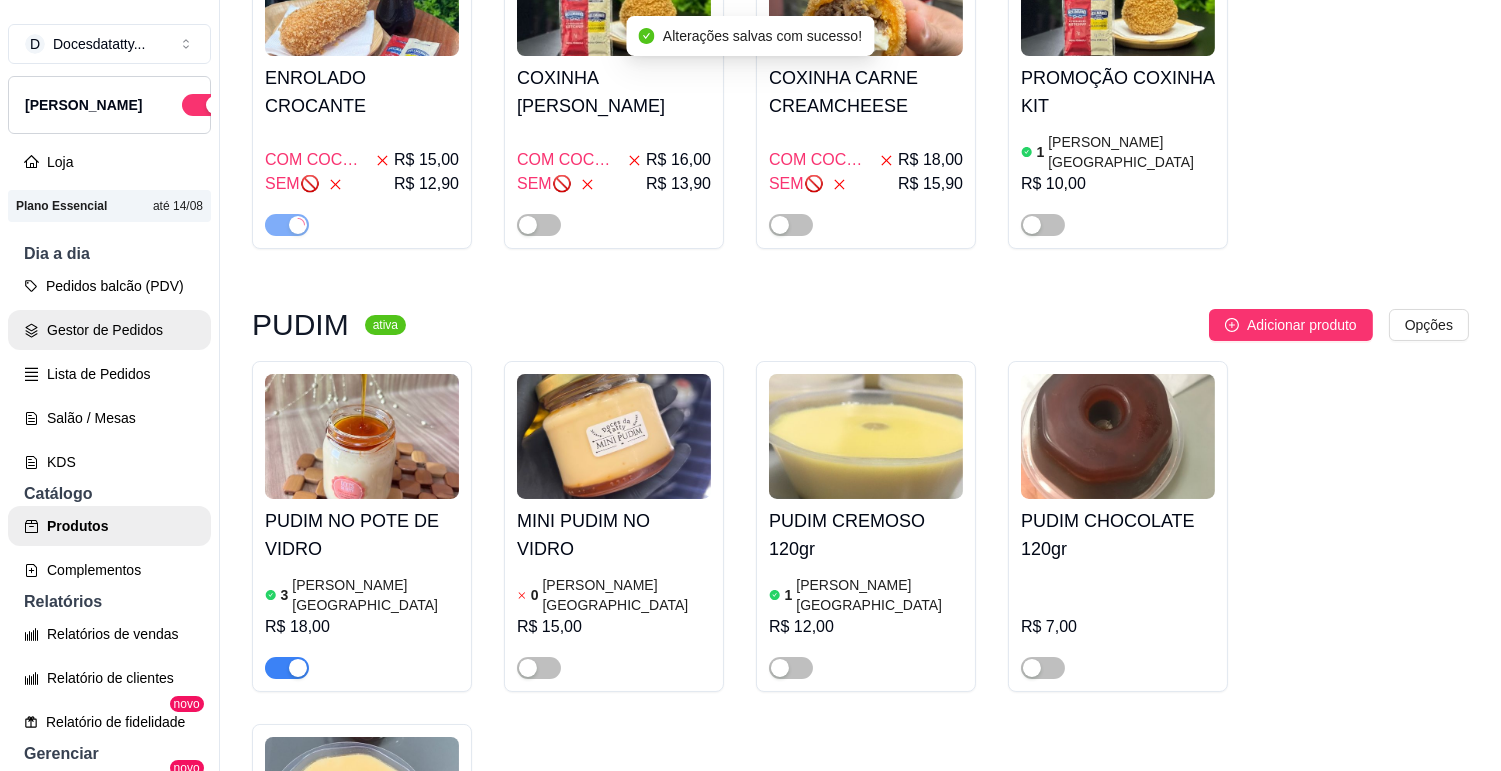 click on "Gestor de Pedidos" at bounding box center (109, 330) 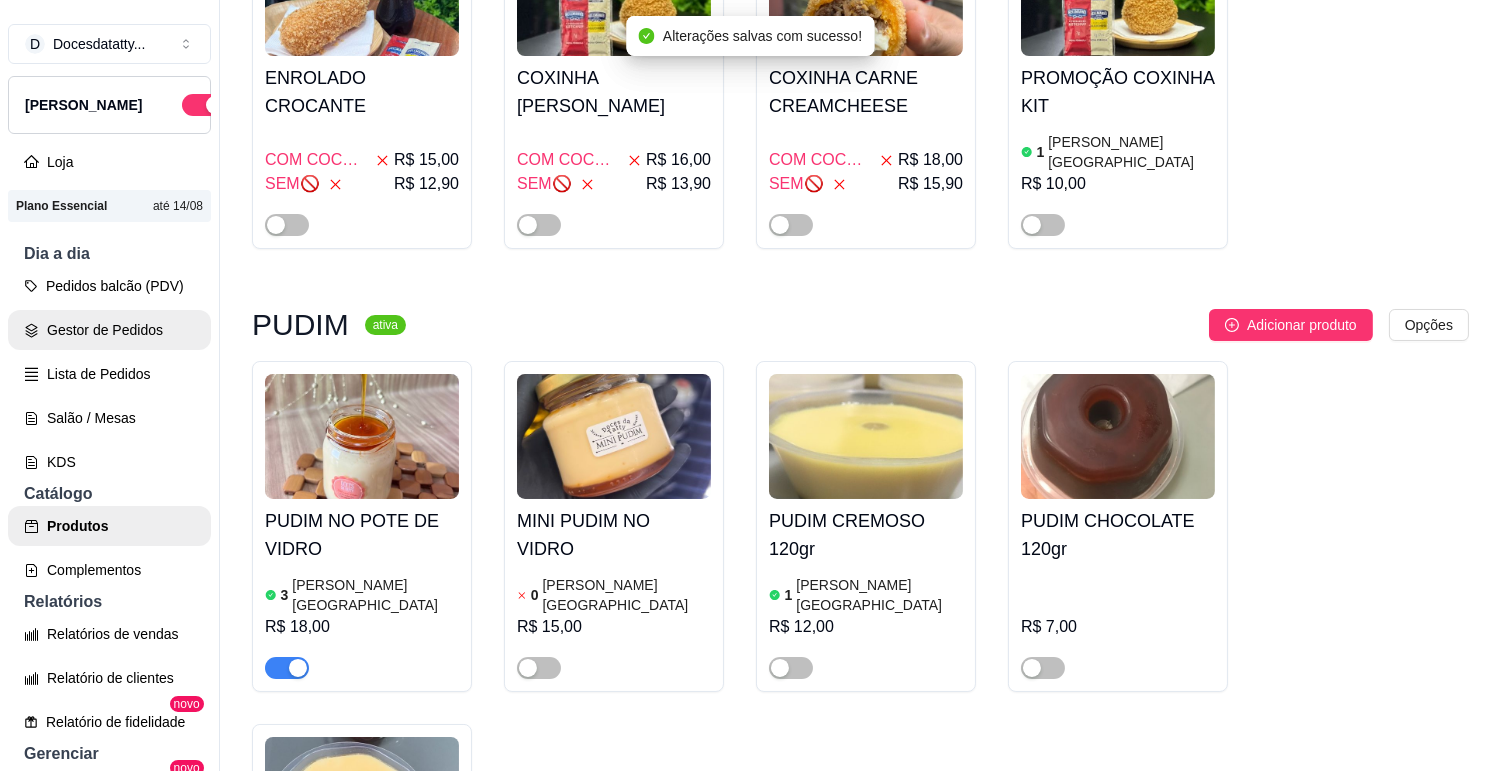 scroll, scrollTop: 0, scrollLeft: 0, axis: both 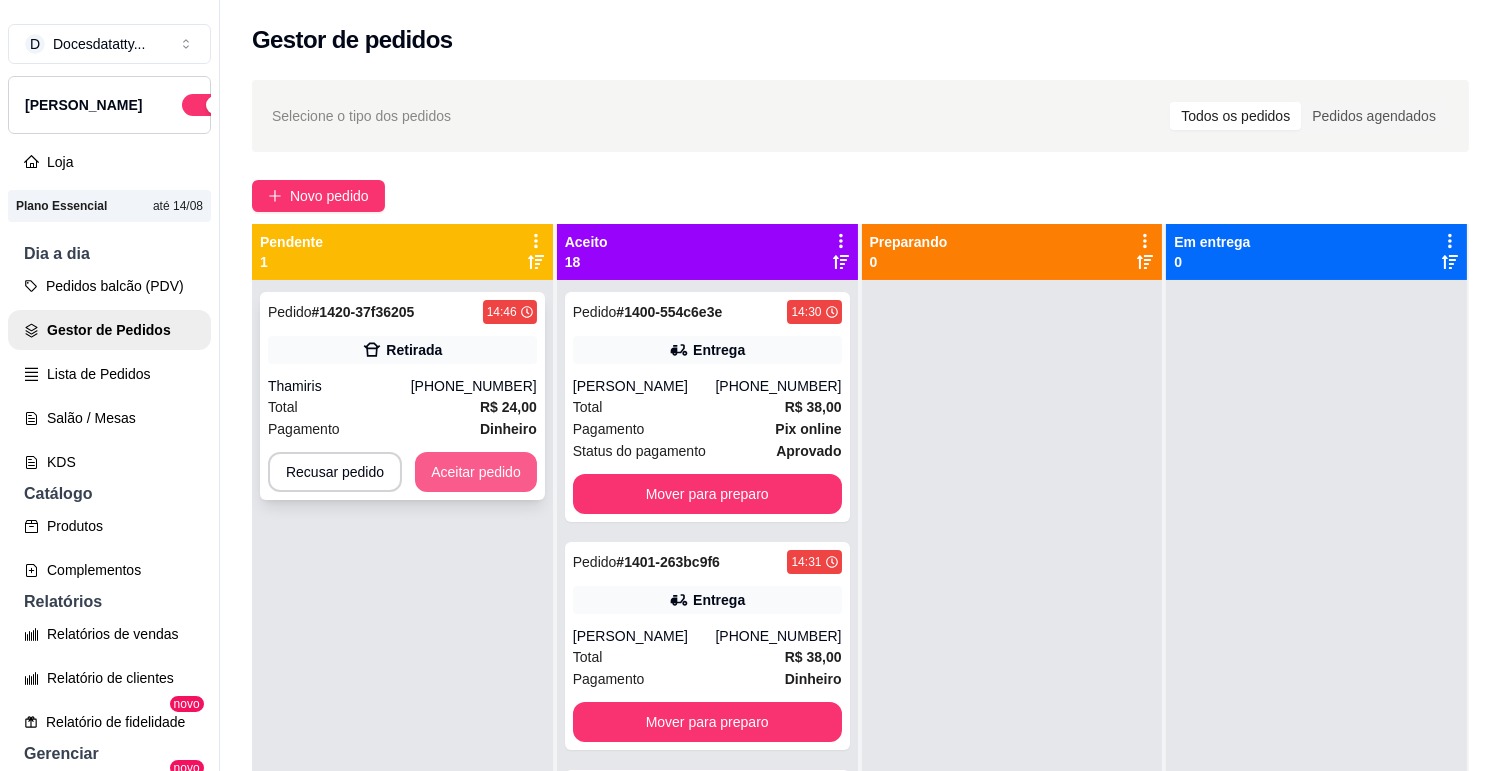 click on "Aceitar pedido" at bounding box center (476, 472) 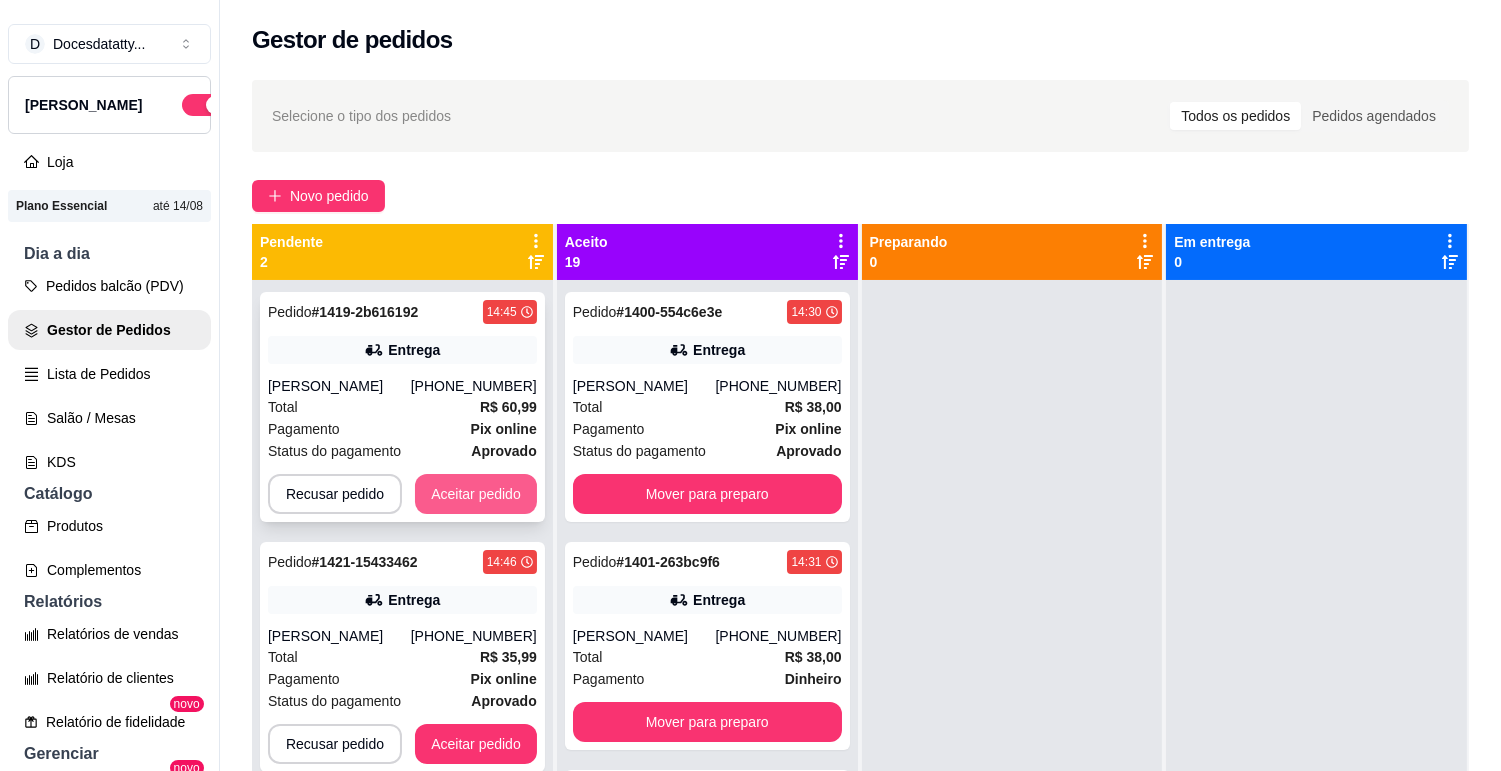 click on "Aceitar pedido" at bounding box center [476, 494] 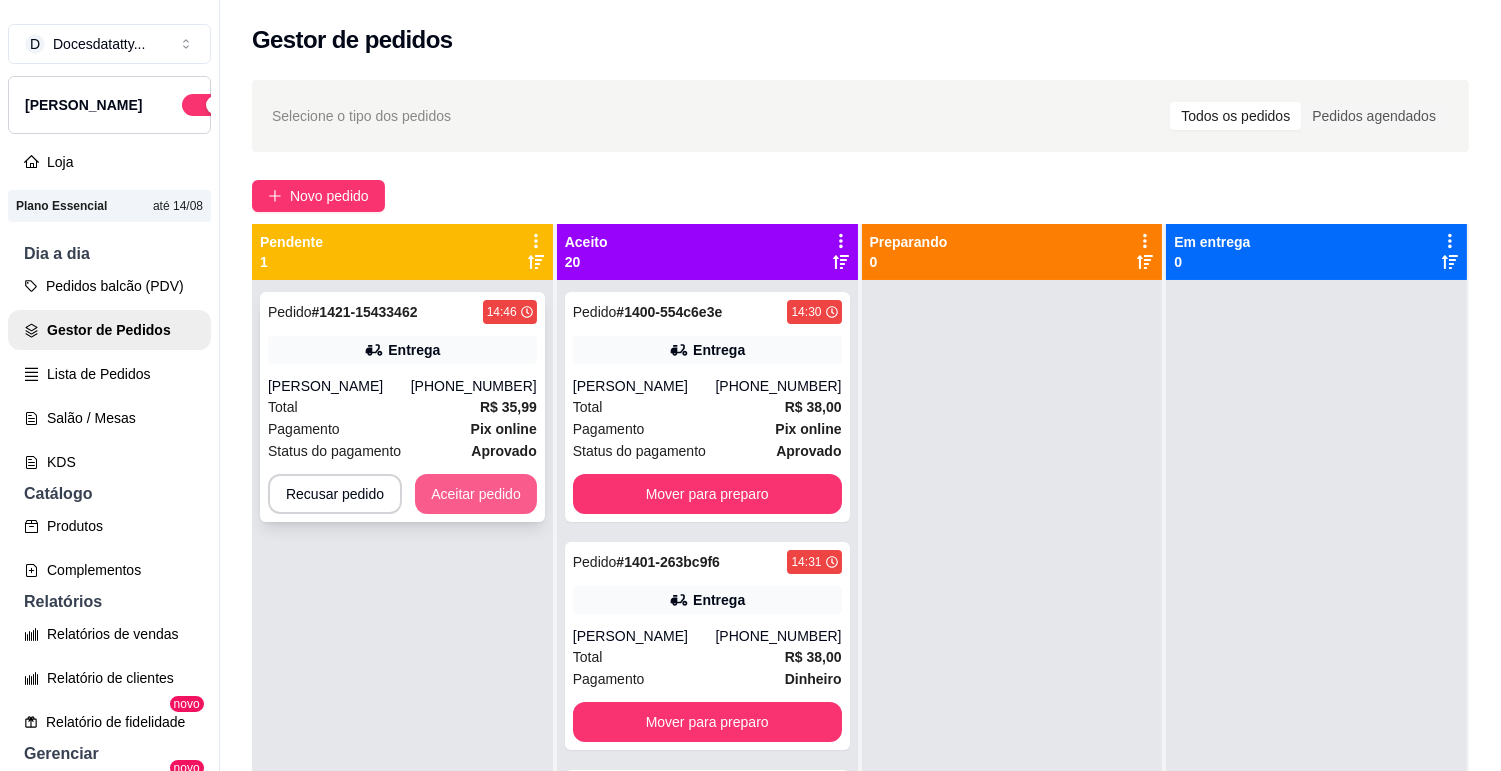 click on "Aceitar pedido" at bounding box center (476, 494) 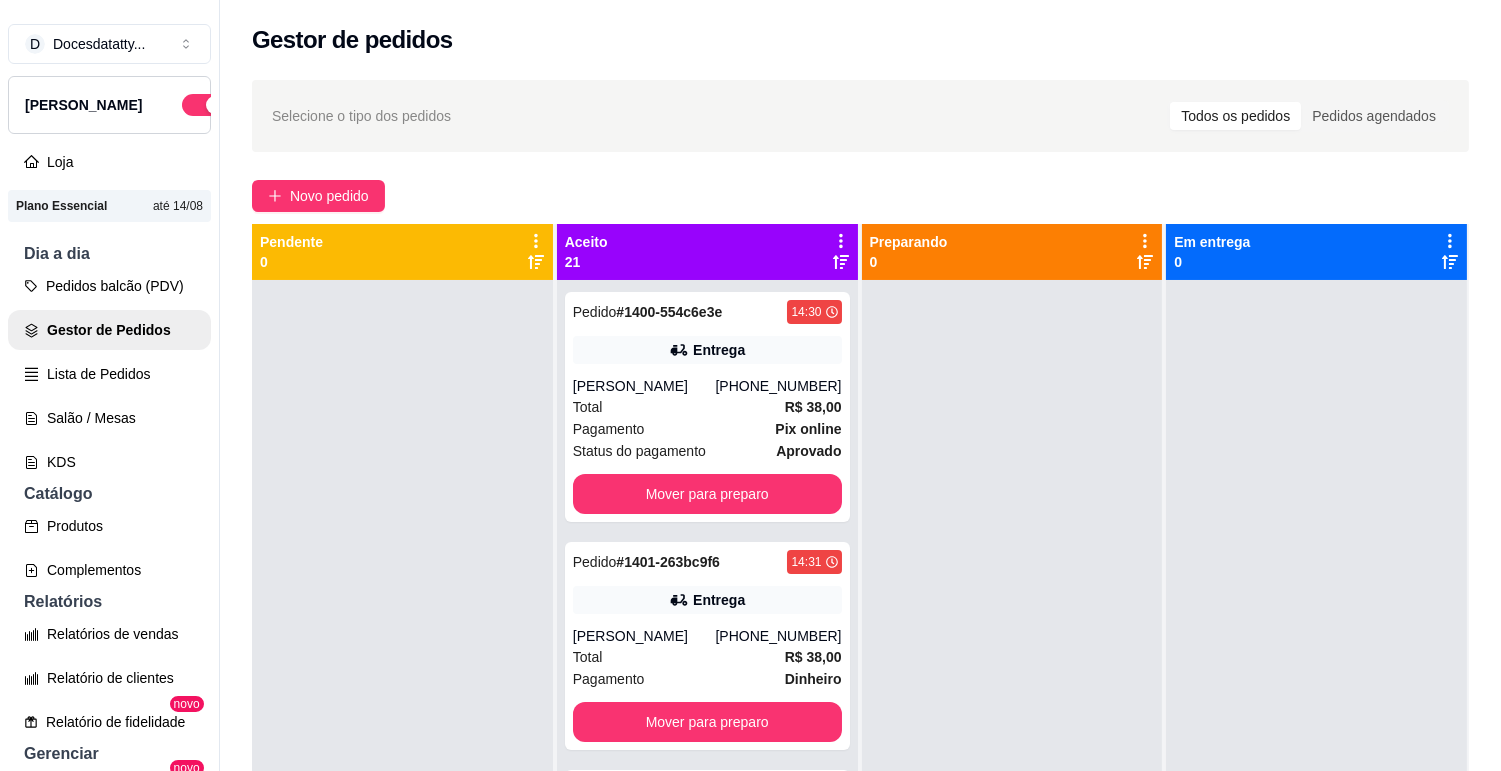 scroll, scrollTop: 222, scrollLeft: 0, axis: vertical 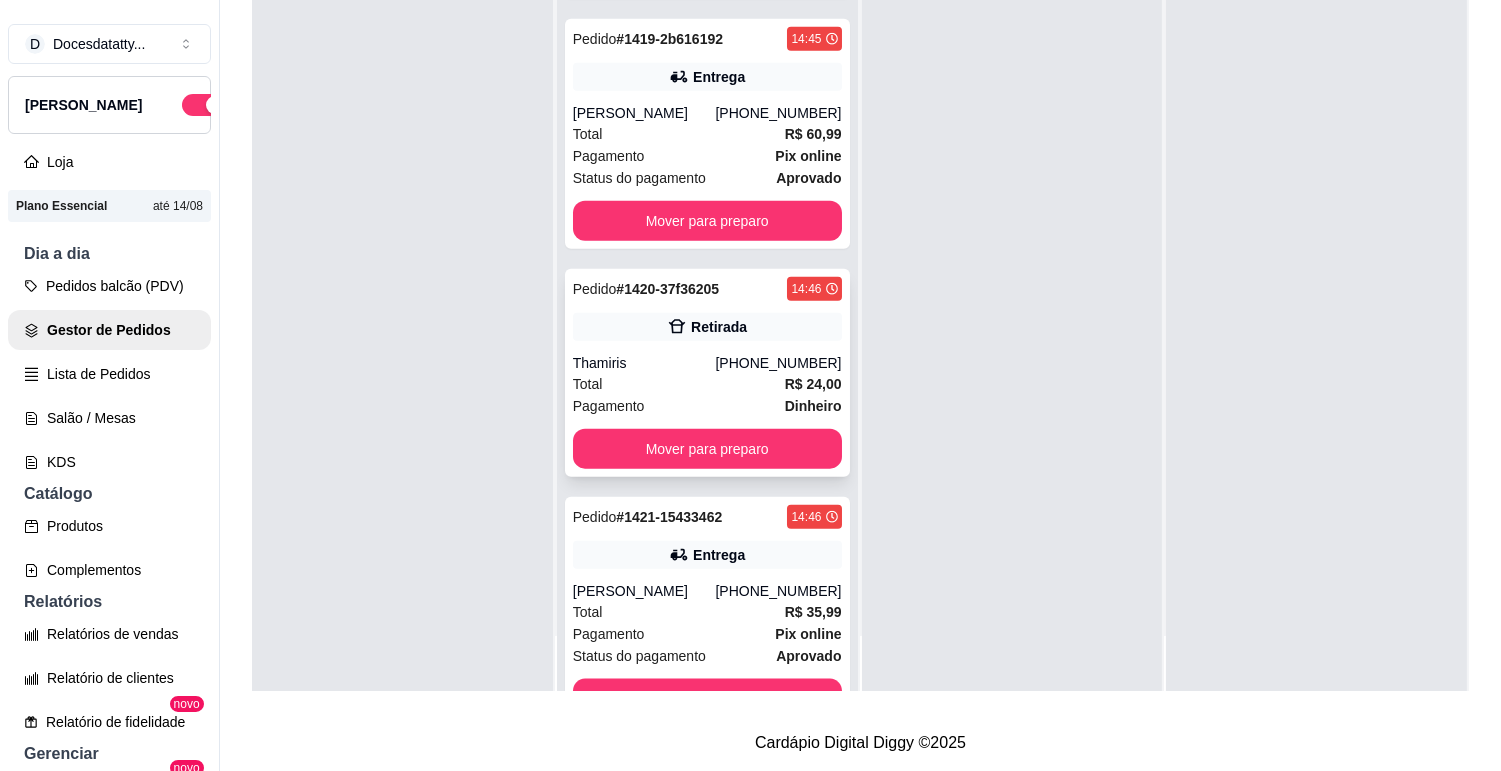 click on "Thamiris" at bounding box center [644, 363] 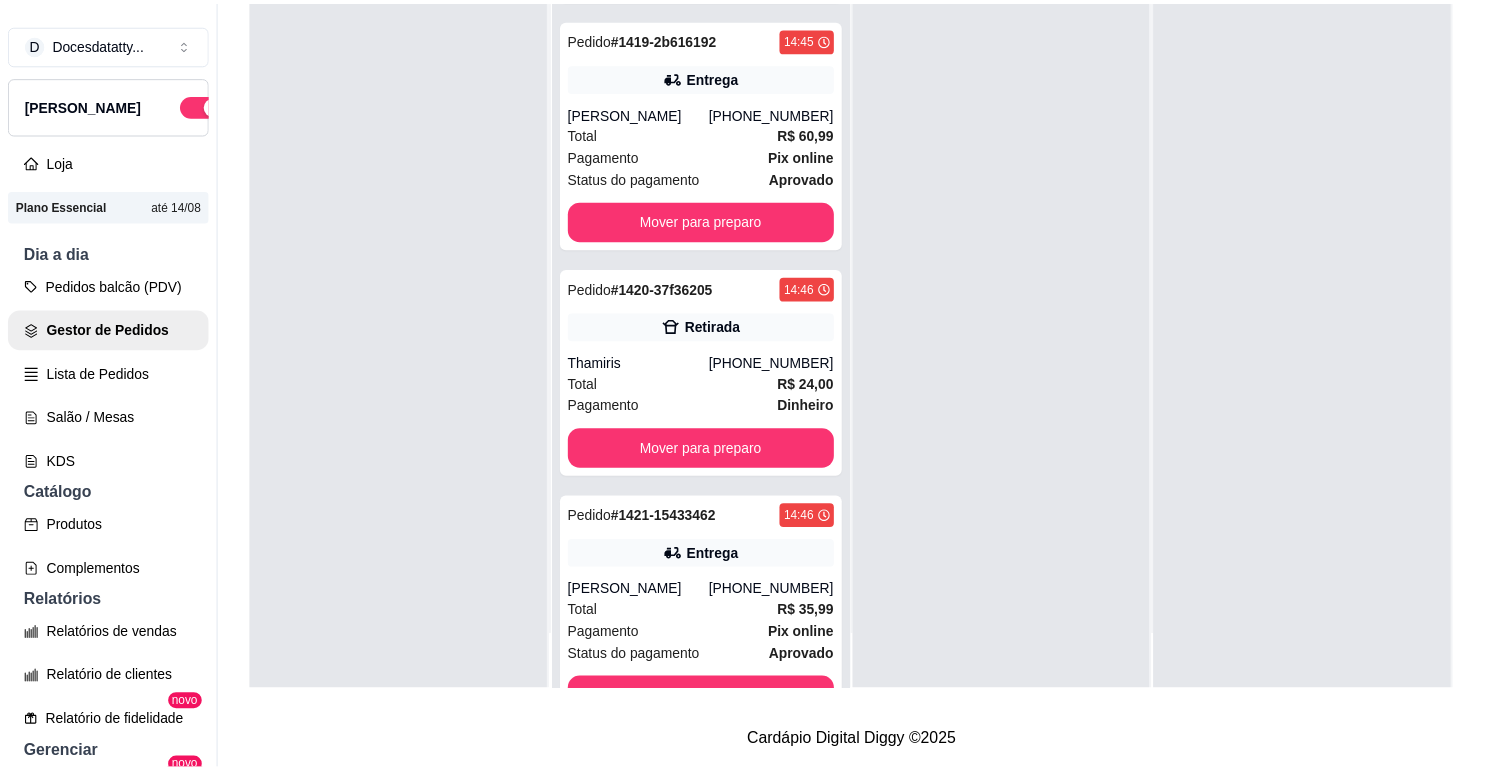 scroll, scrollTop: 124, scrollLeft: 0, axis: vertical 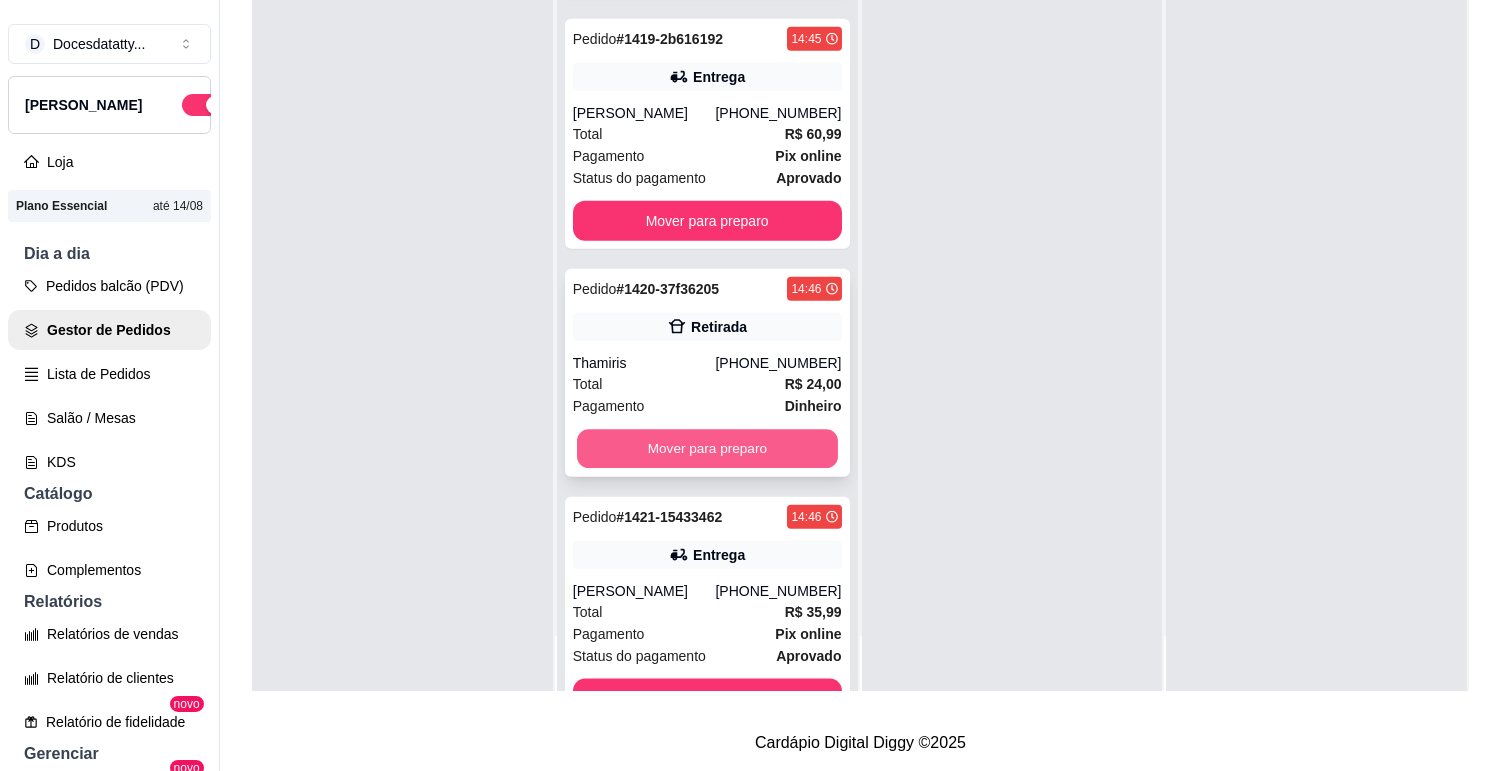 click on "Mover para preparo" at bounding box center (707, 449) 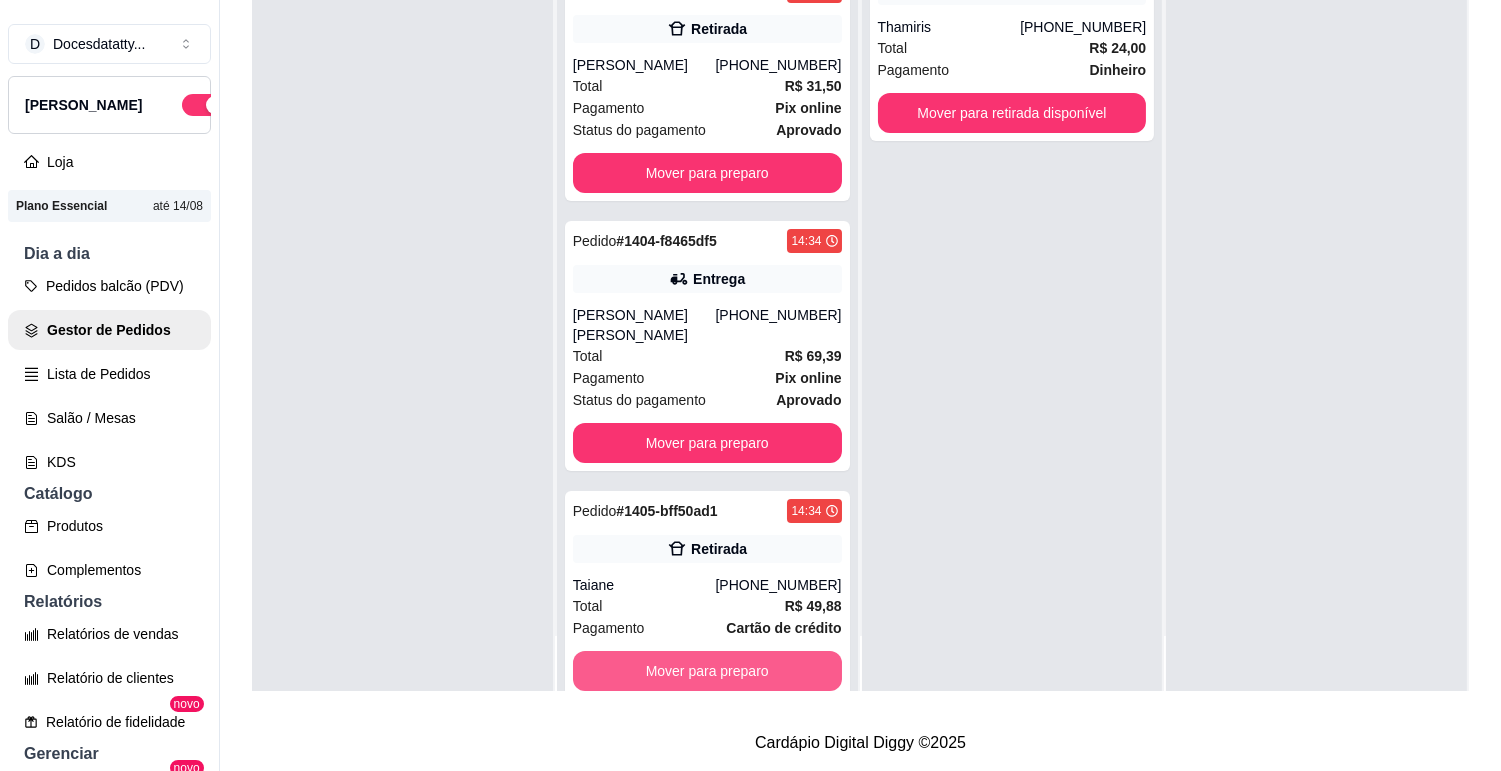 scroll, scrollTop: 578, scrollLeft: 0, axis: vertical 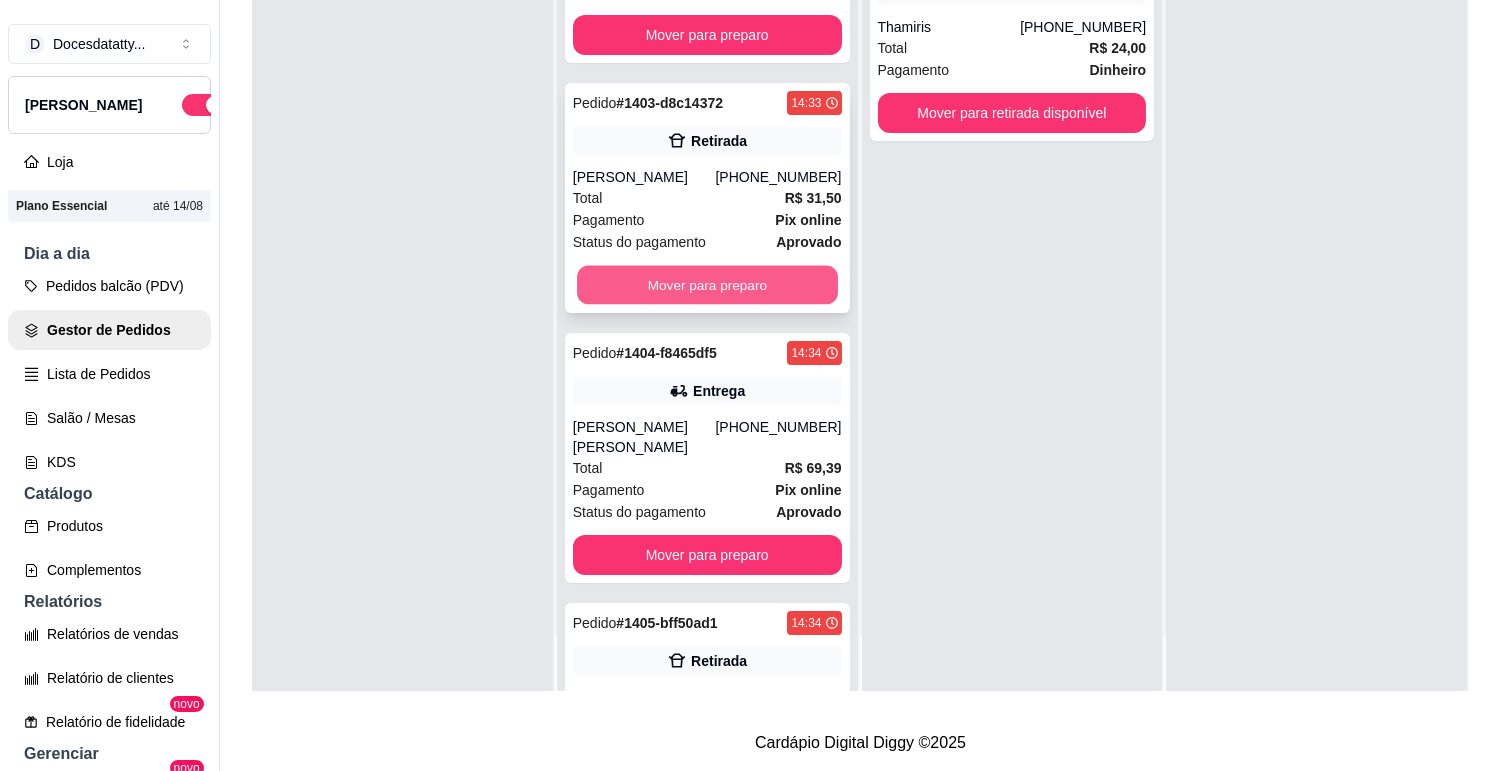 click on "Mover para preparo" at bounding box center [707, 285] 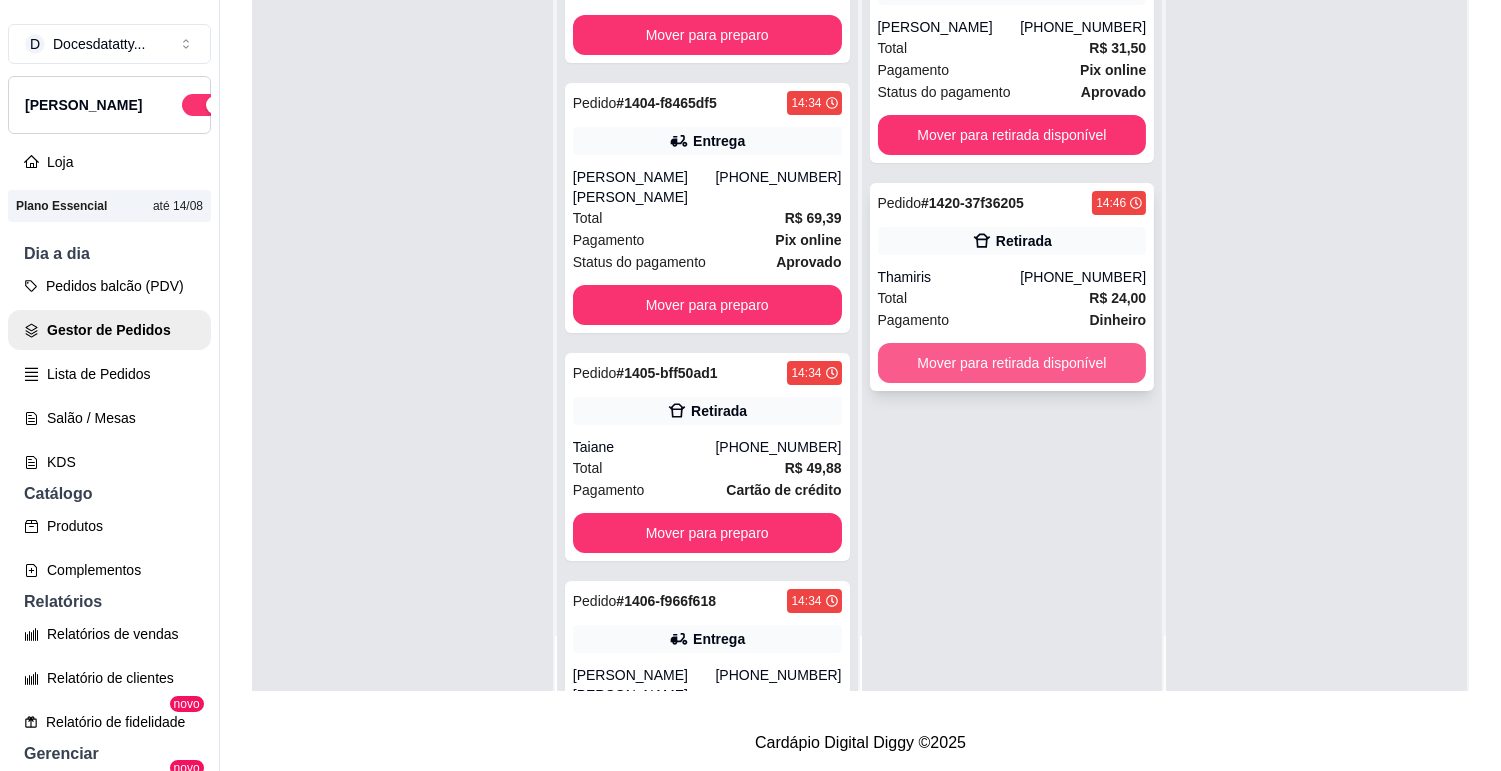 click on "Mover para retirada disponível" at bounding box center [1012, 363] 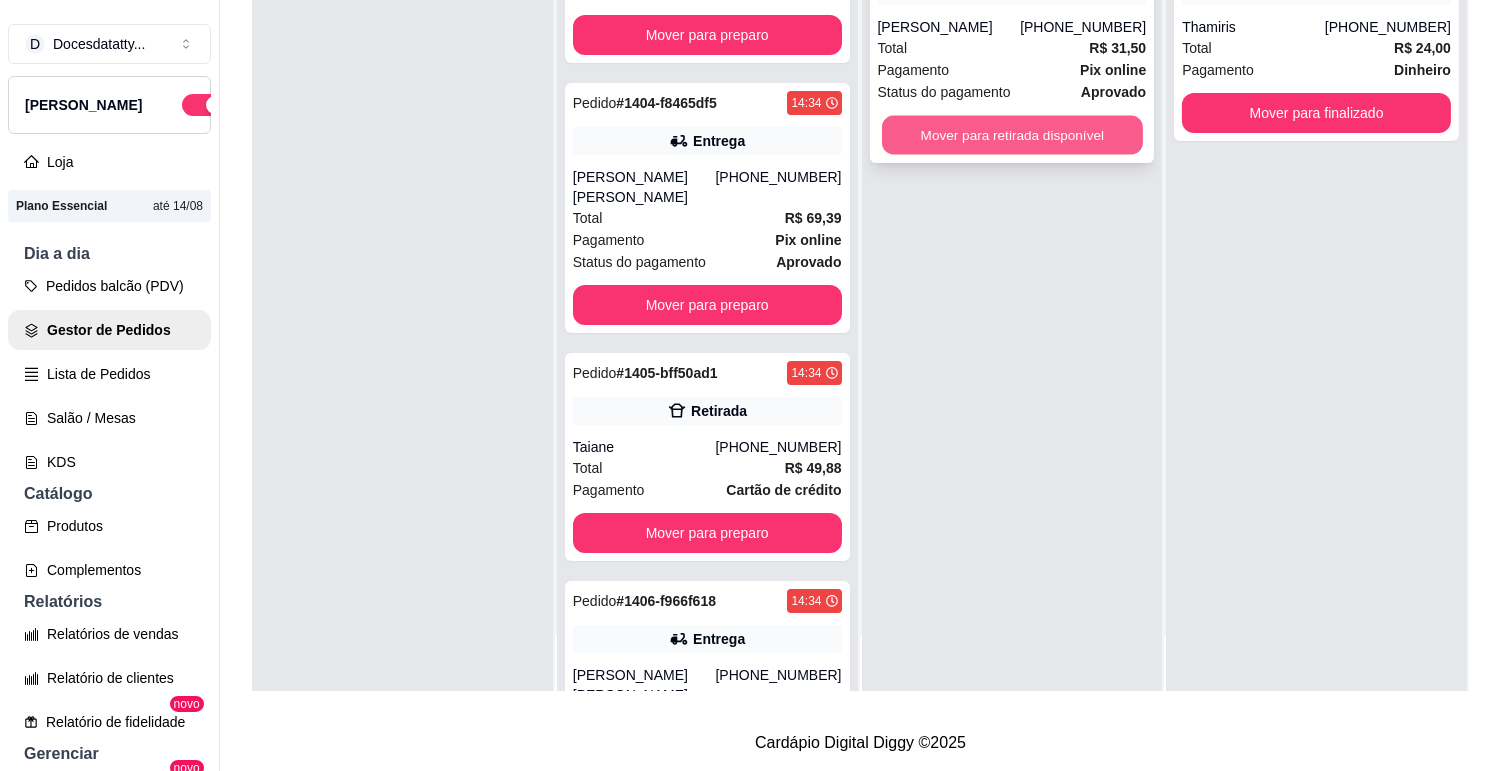 click on "Mover para retirada disponível" at bounding box center [1012, 135] 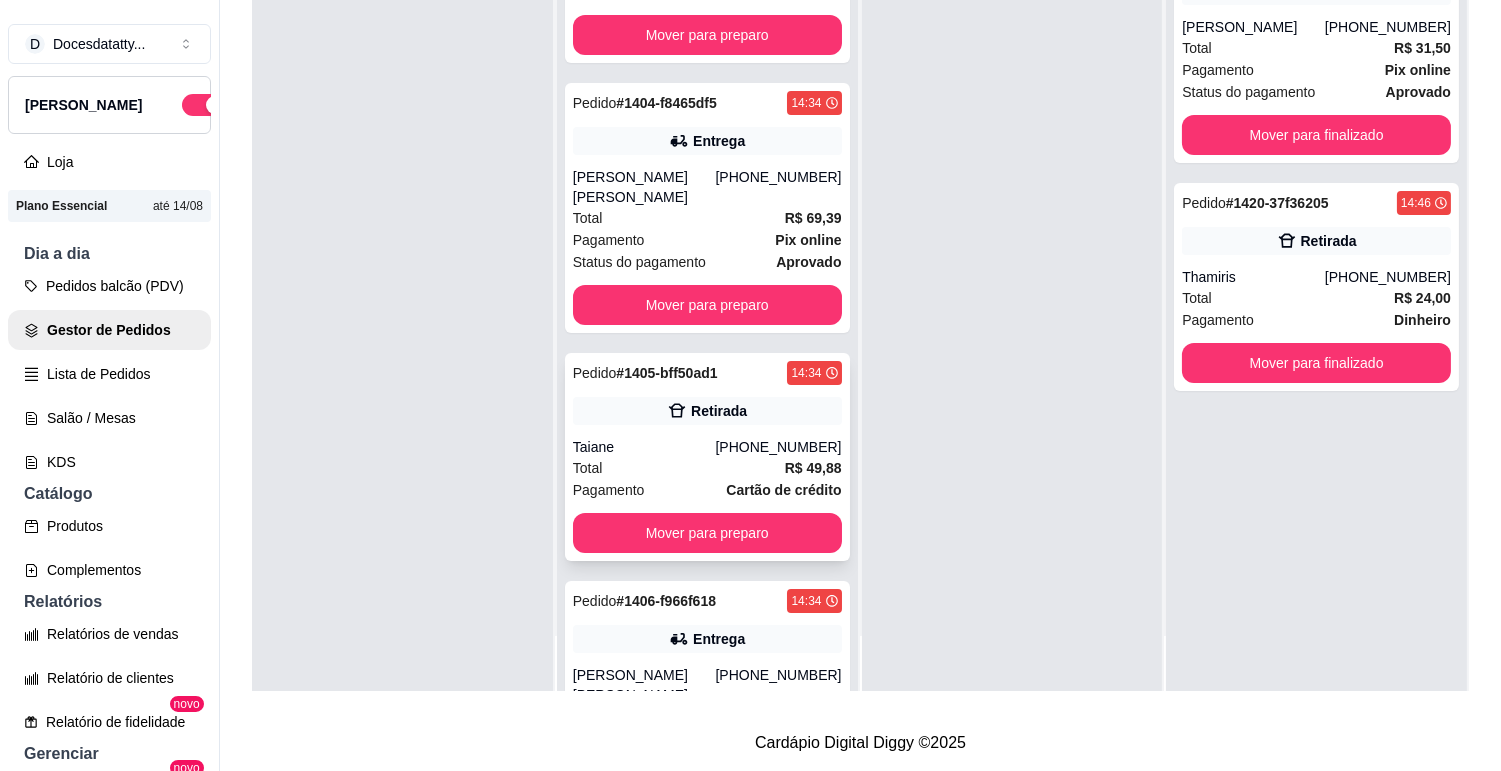 scroll, scrollTop: 0, scrollLeft: 0, axis: both 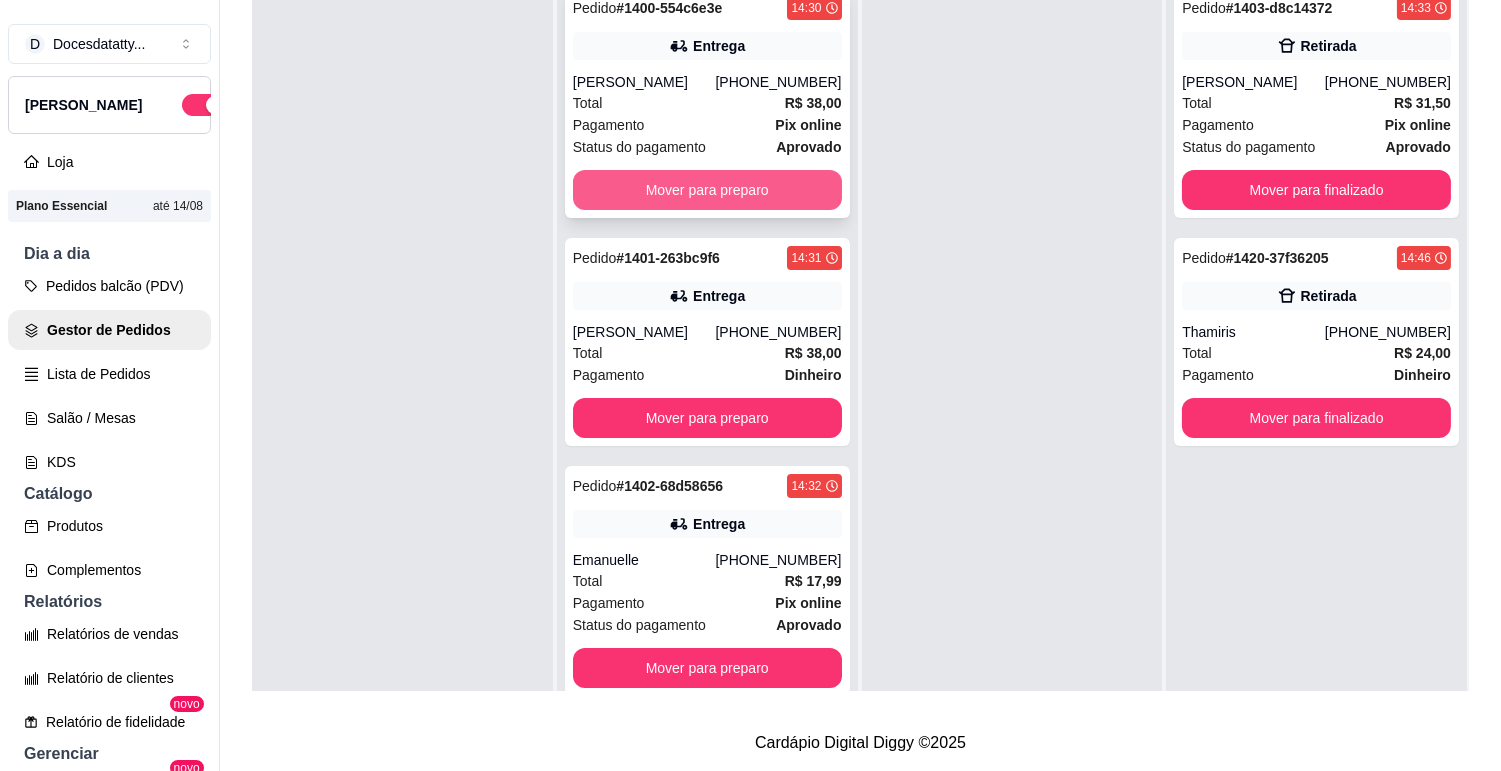 click on "Mover para preparo" at bounding box center (707, 190) 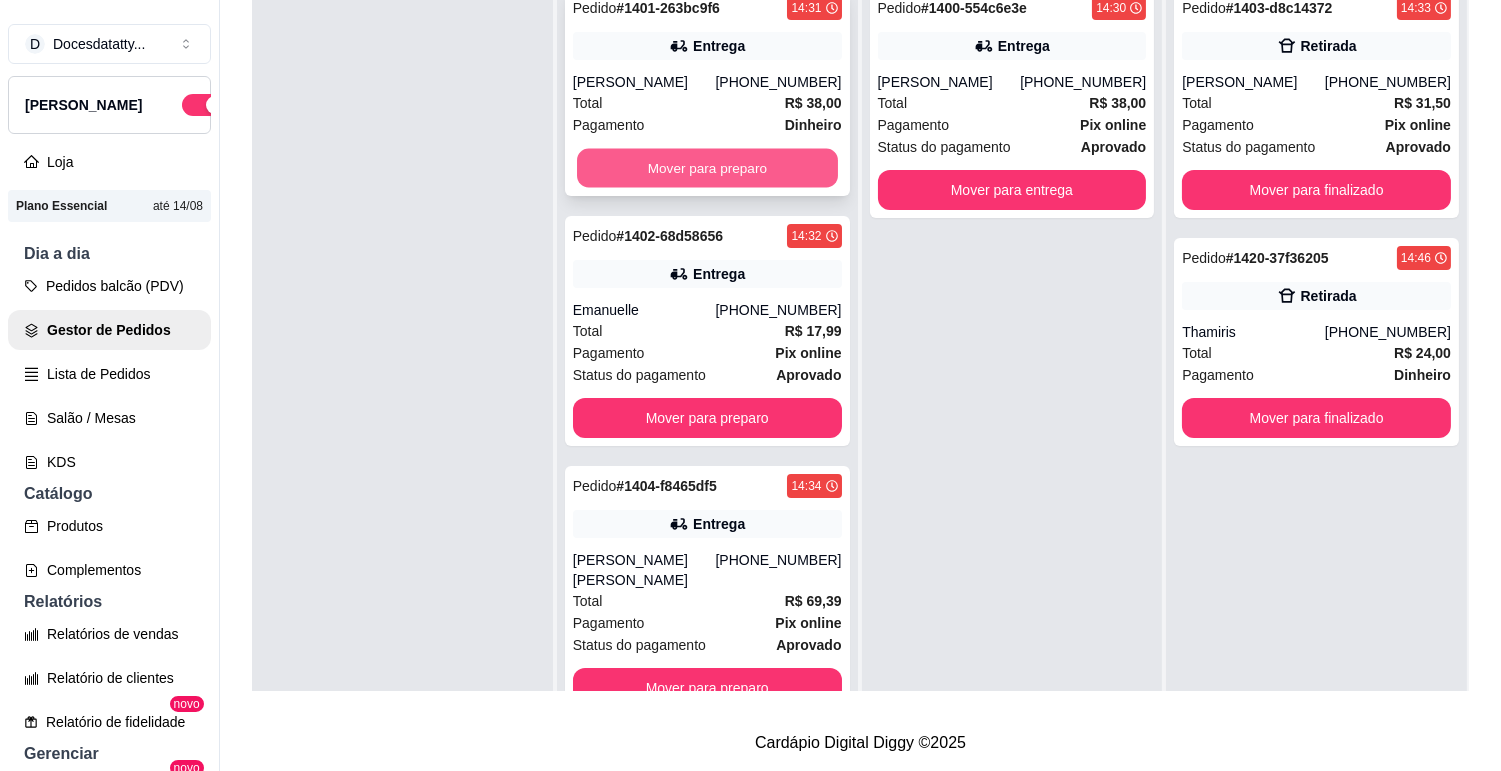 click on "Mover para preparo" at bounding box center [707, 168] 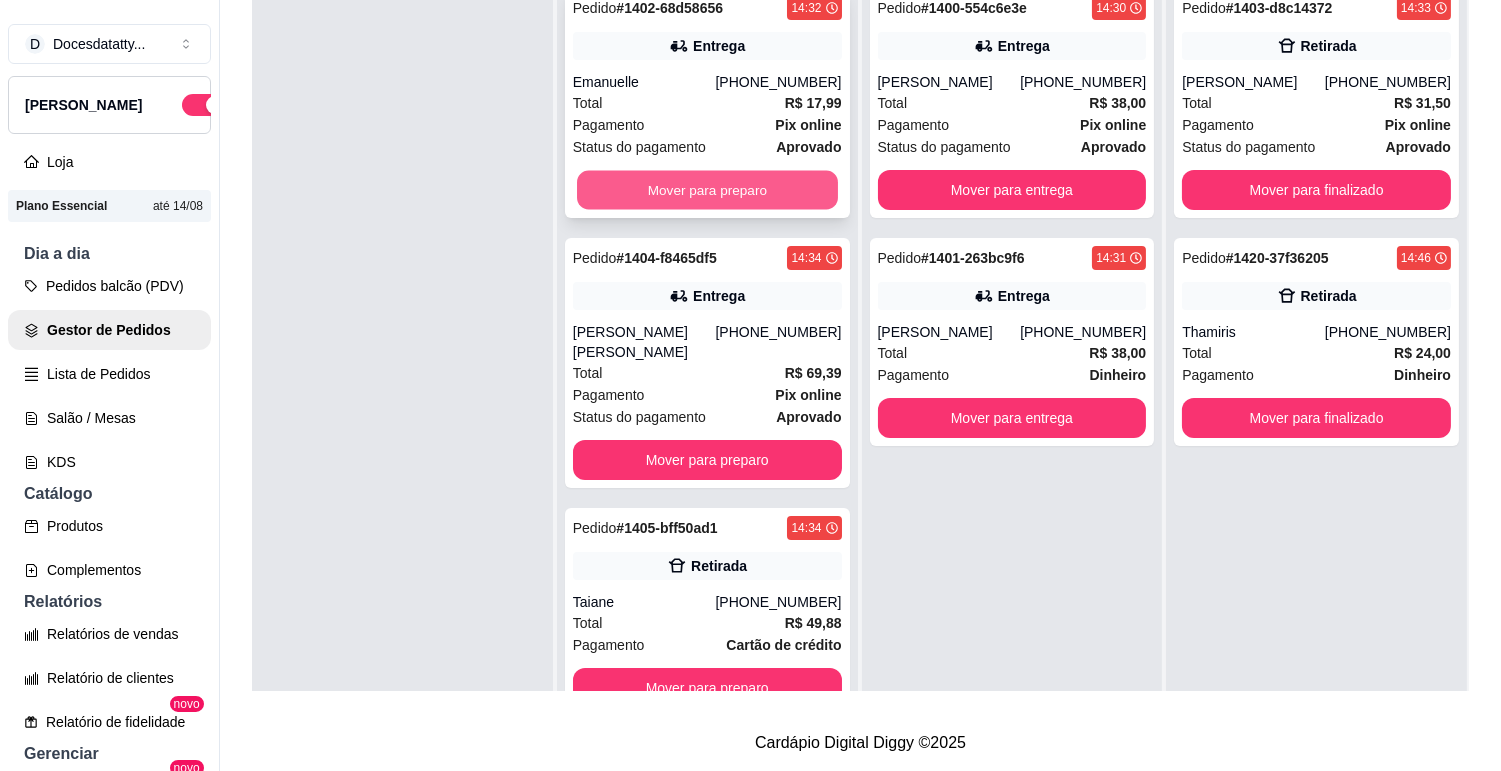 click on "Mover para preparo" at bounding box center [707, 190] 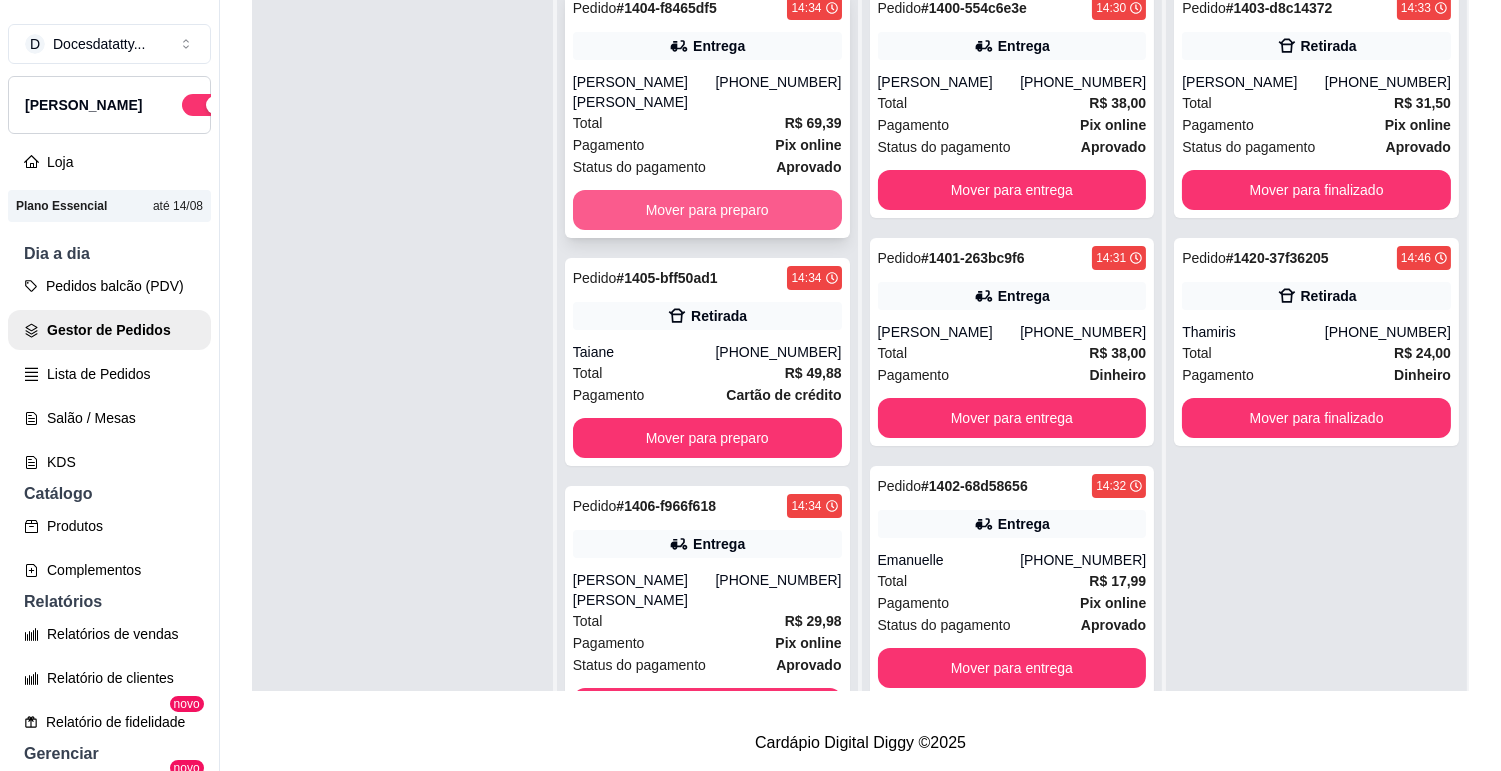click on "Mover para preparo" at bounding box center [707, 210] 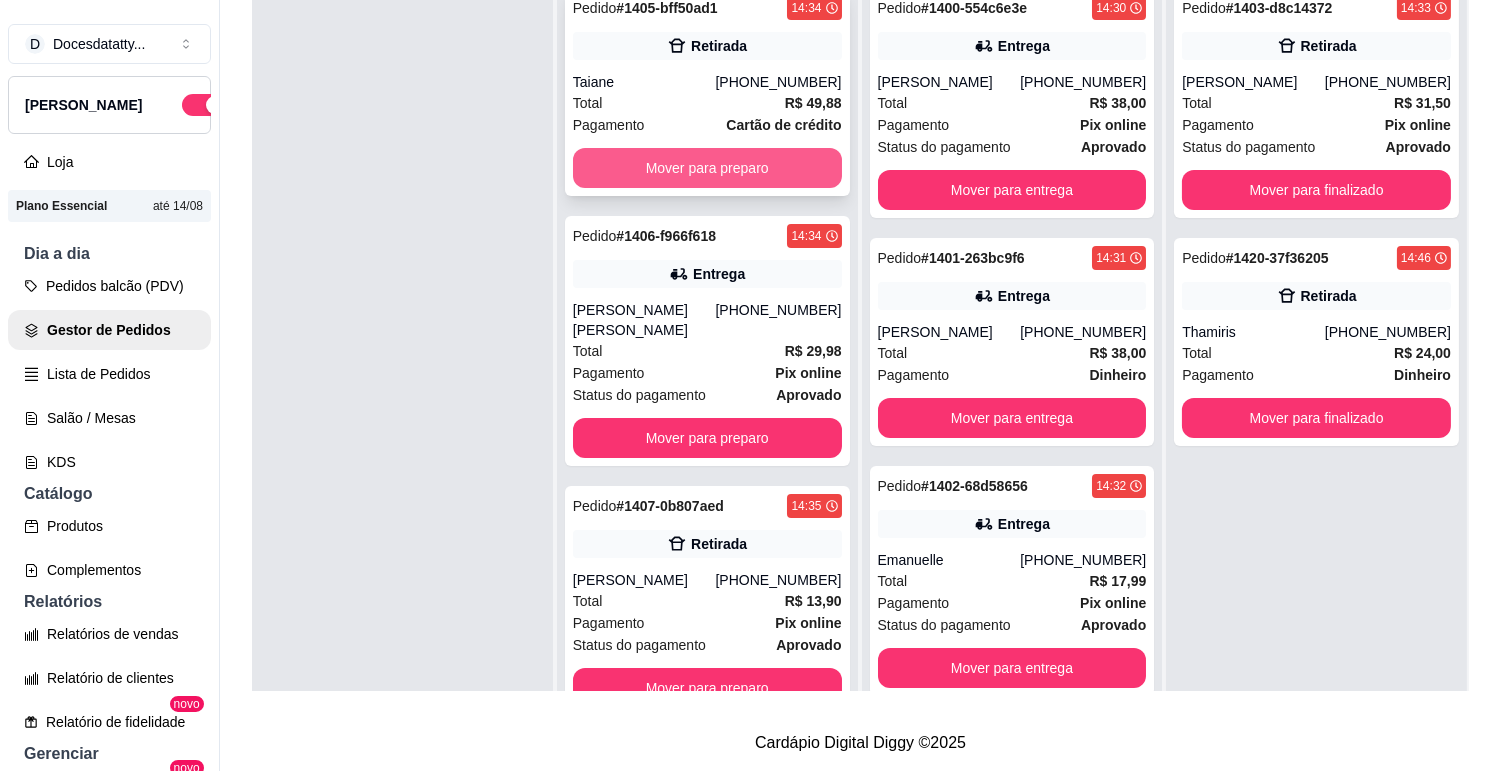 click on "Mover para preparo" at bounding box center (707, 168) 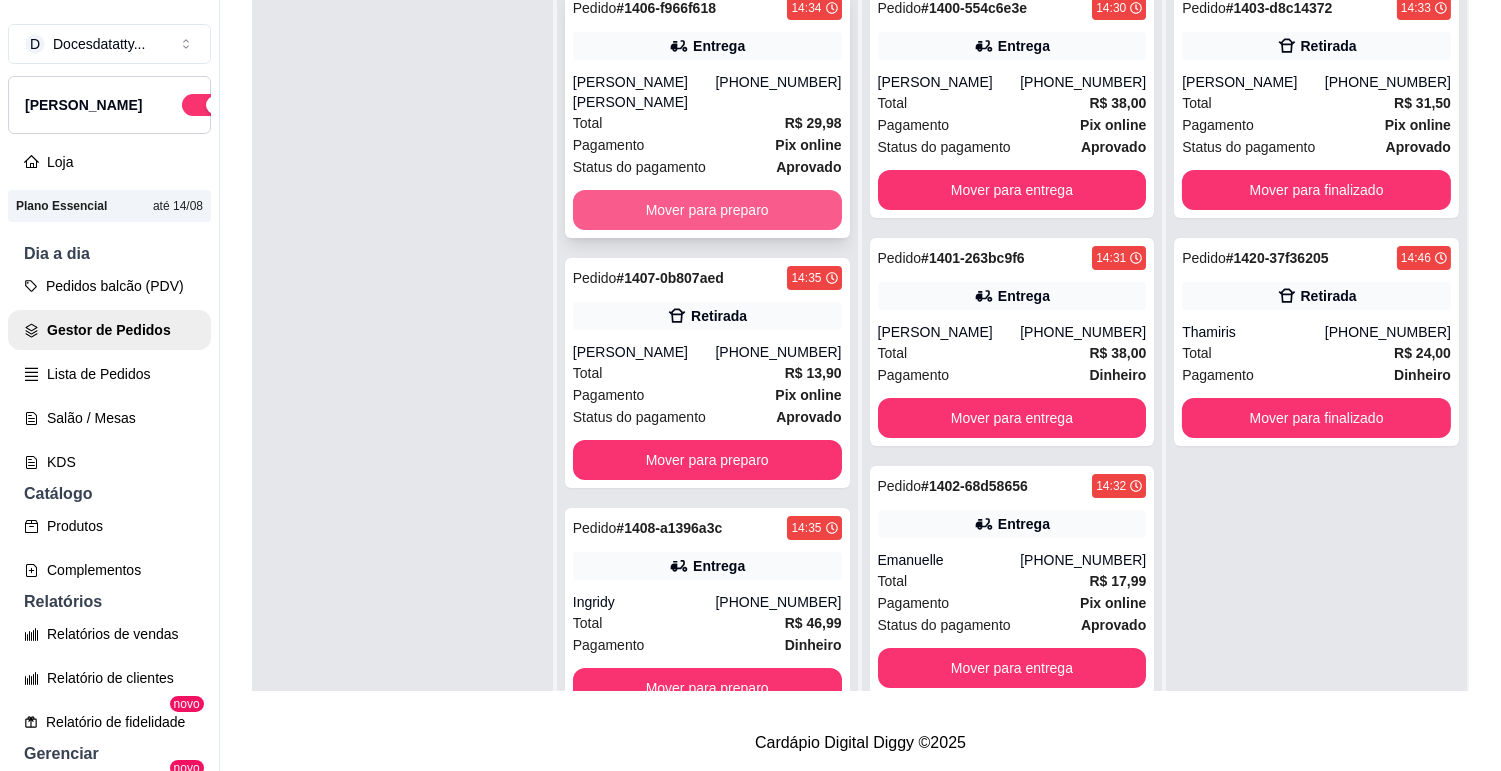 click on "Mover para preparo" at bounding box center [707, 210] 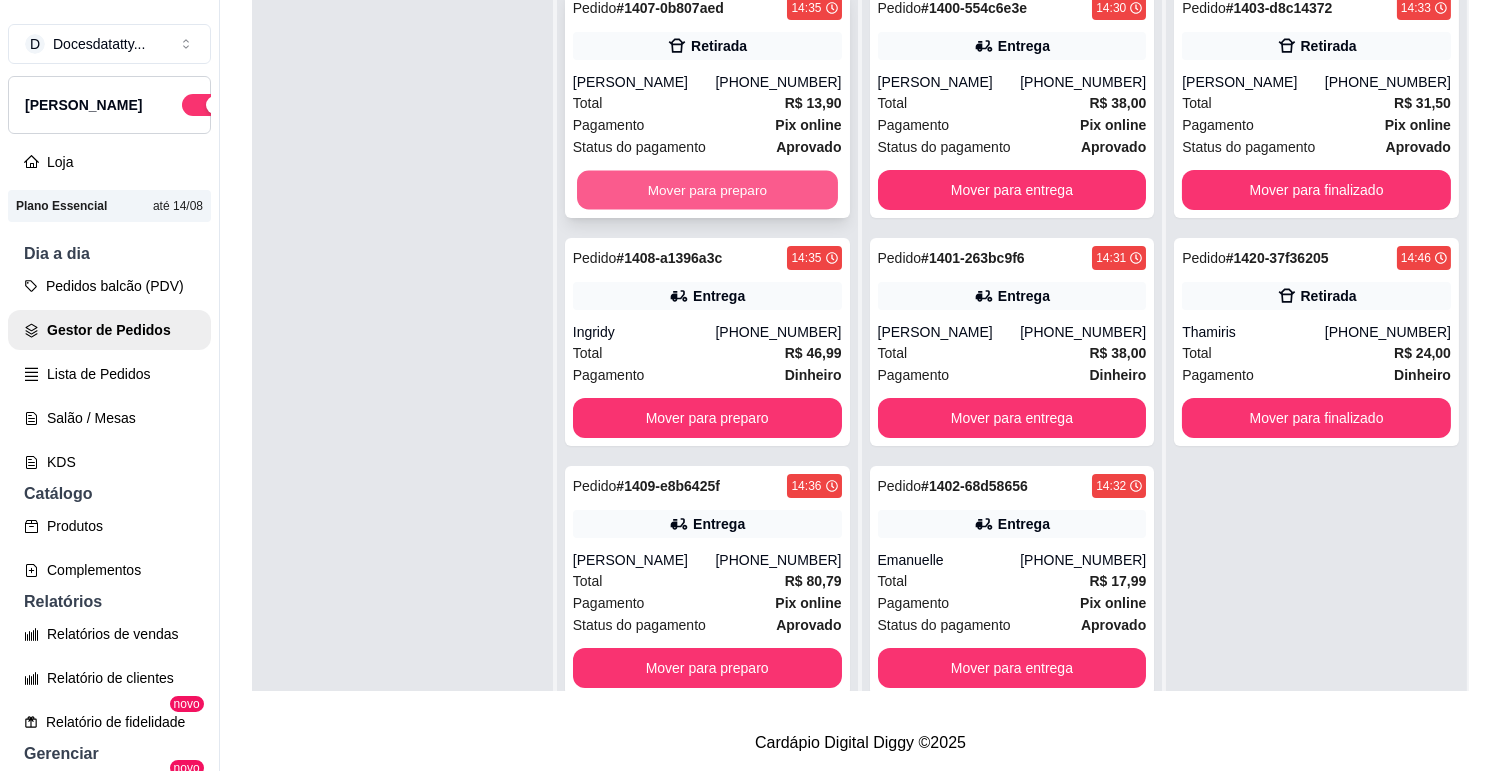 click on "Mover para preparo" at bounding box center [707, 190] 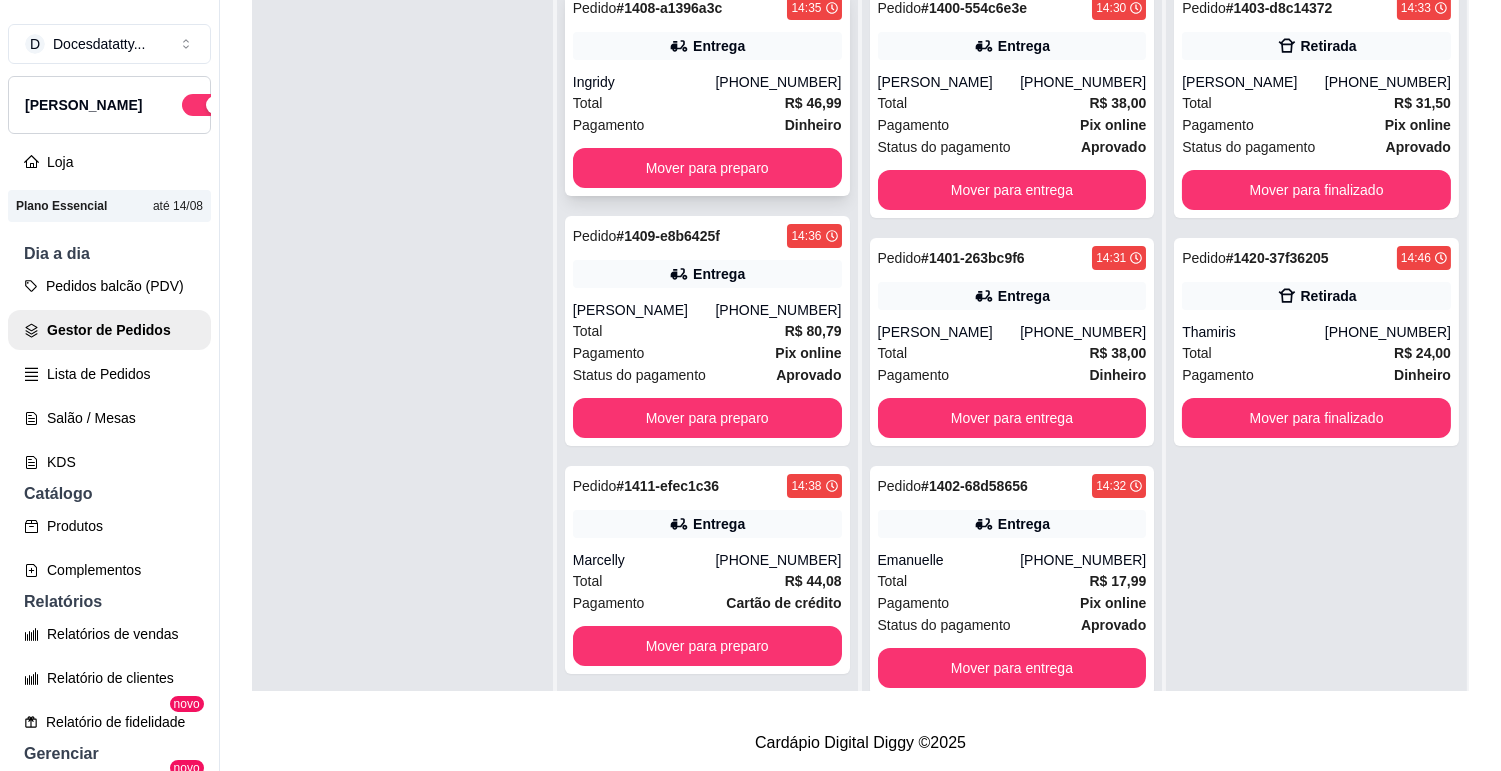 click on "Mover para preparo" at bounding box center (707, 168) 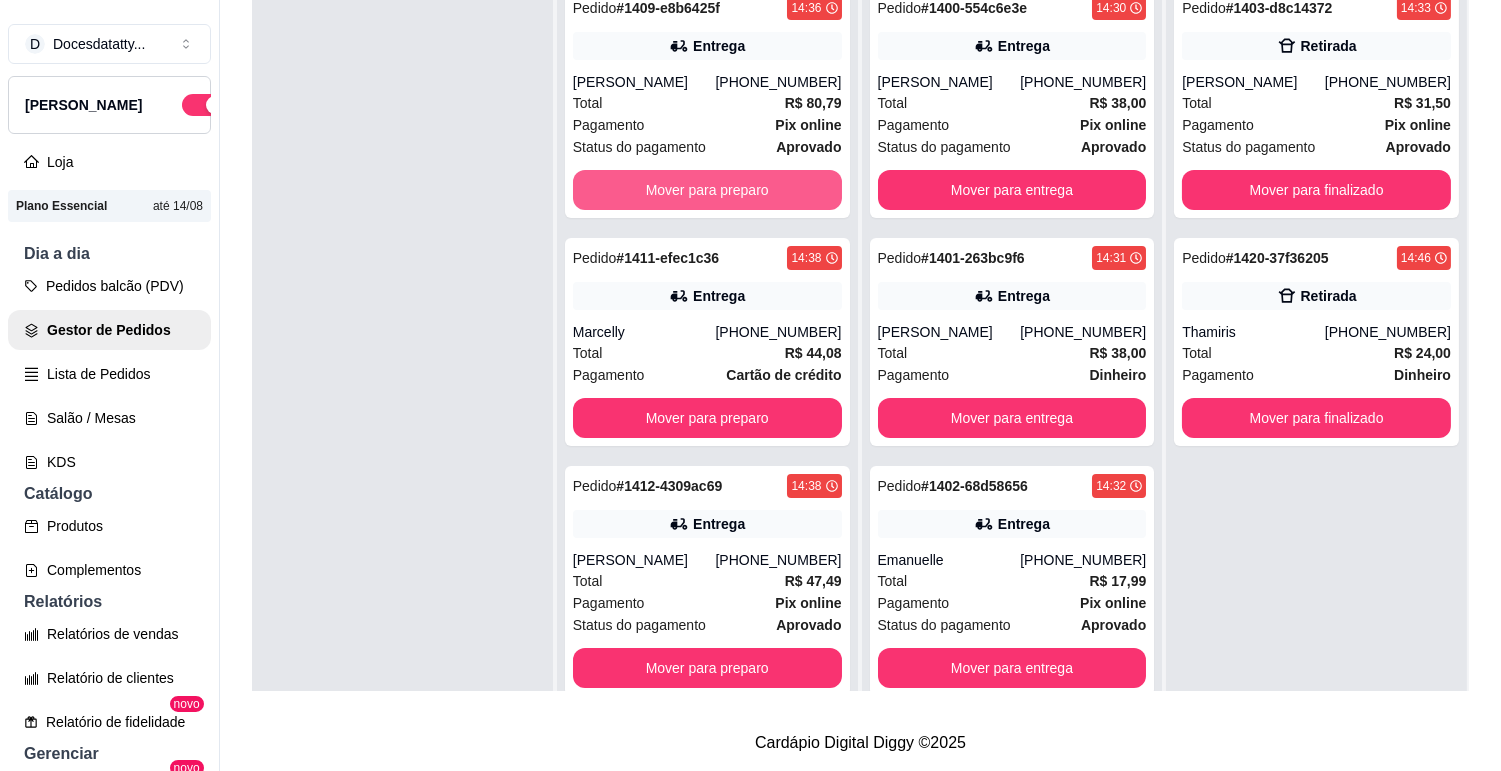 click on "Mover para preparo" at bounding box center [707, 190] 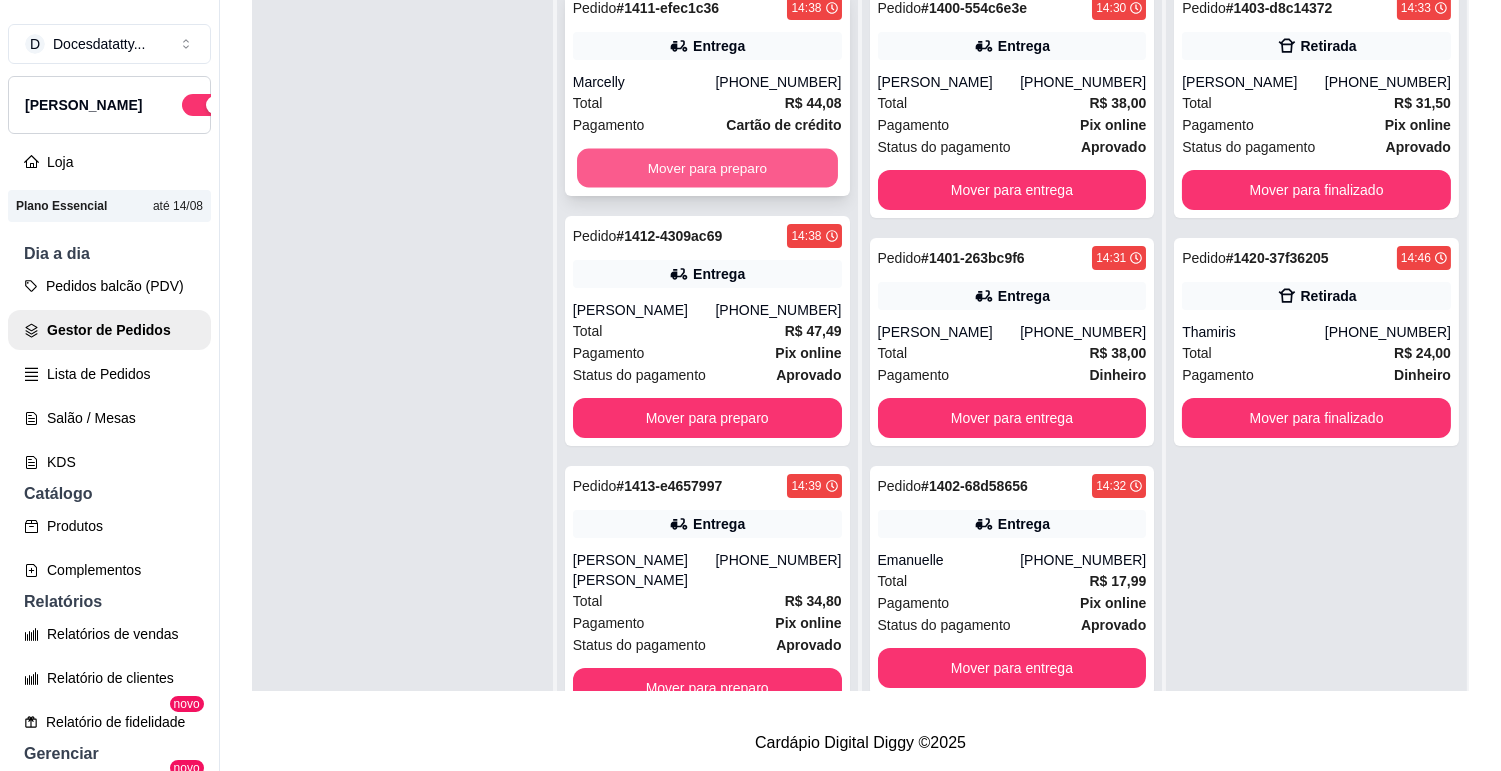 click on "Mover para preparo" at bounding box center [707, 168] 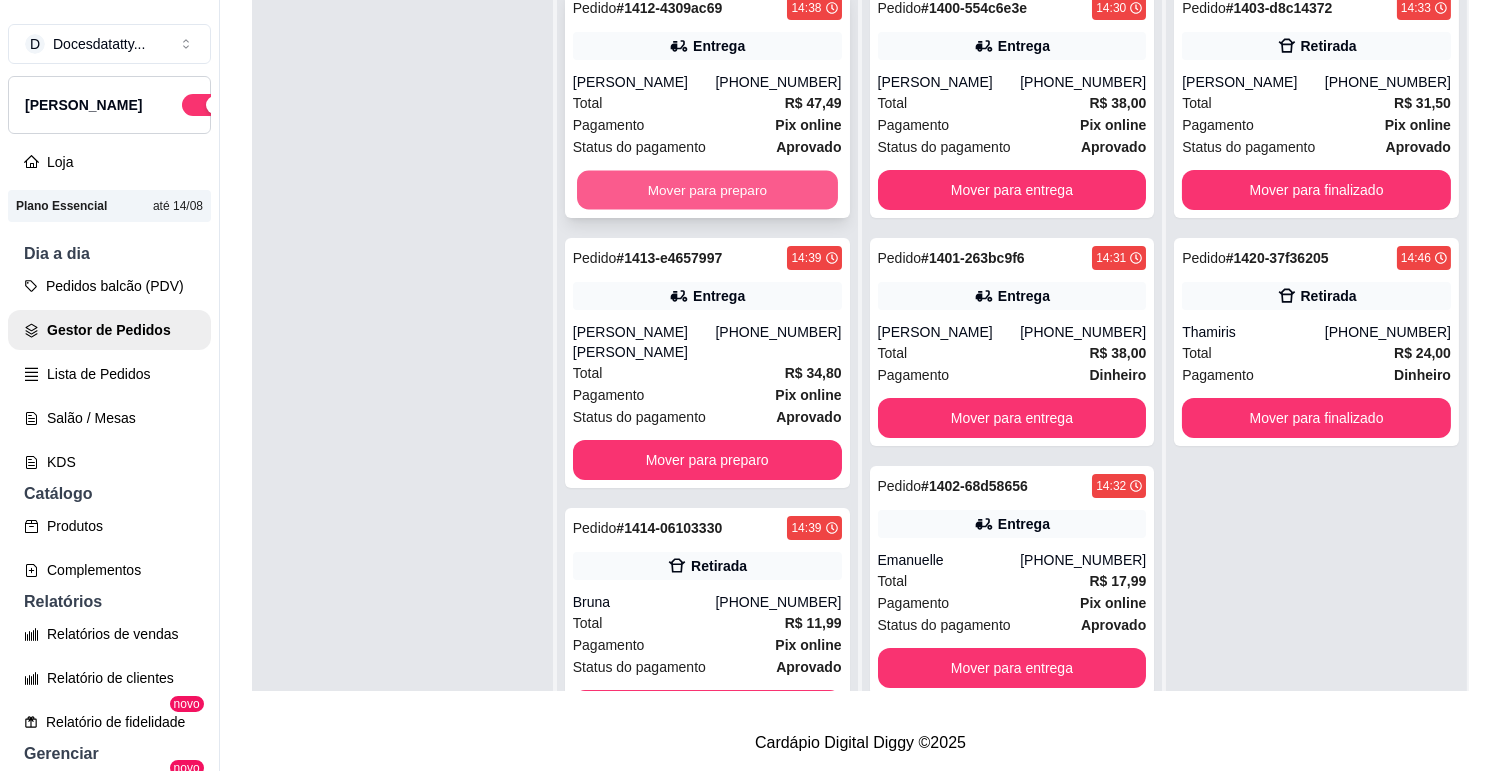 click on "Mover para preparo" at bounding box center (707, 190) 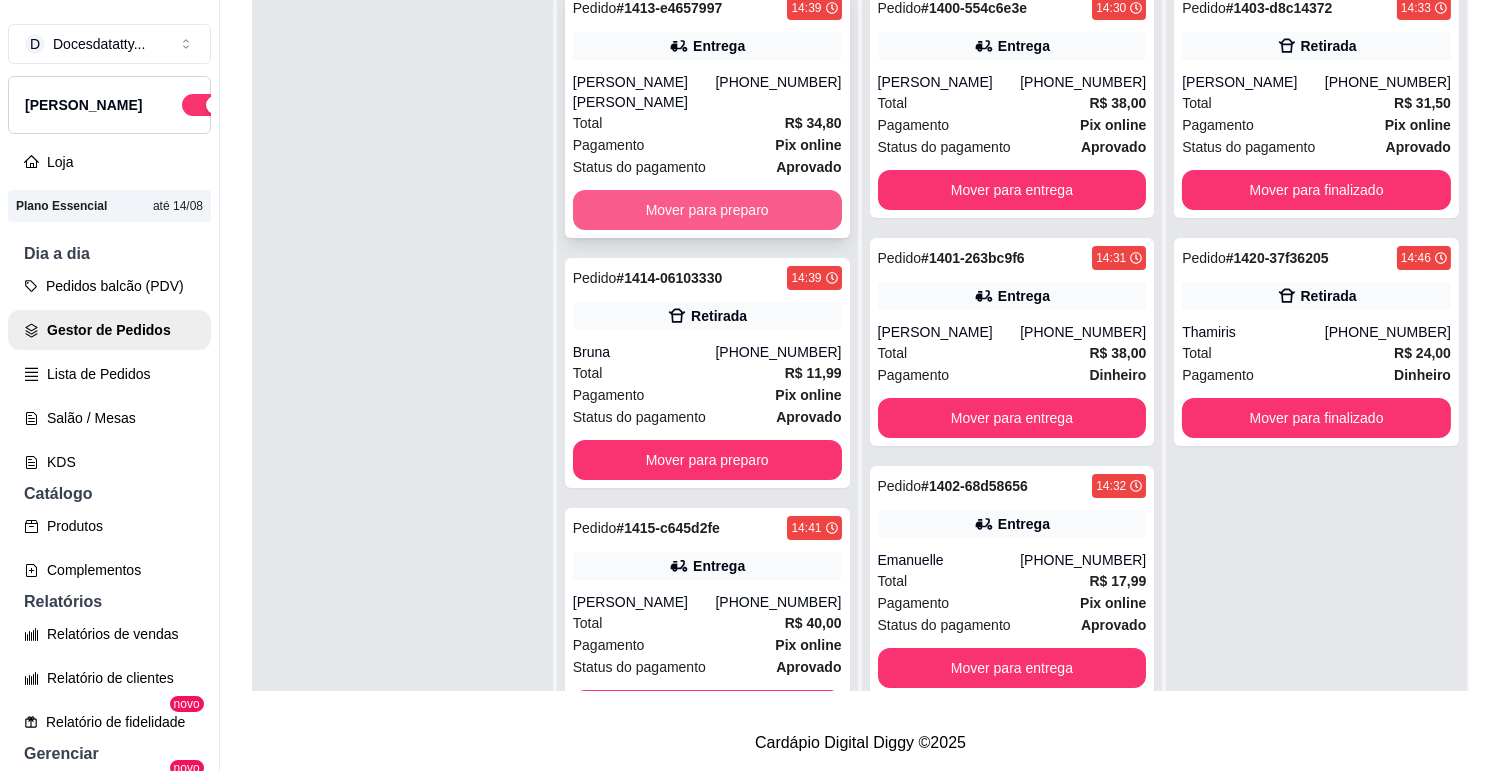 click on "Mover para preparo" at bounding box center (707, 210) 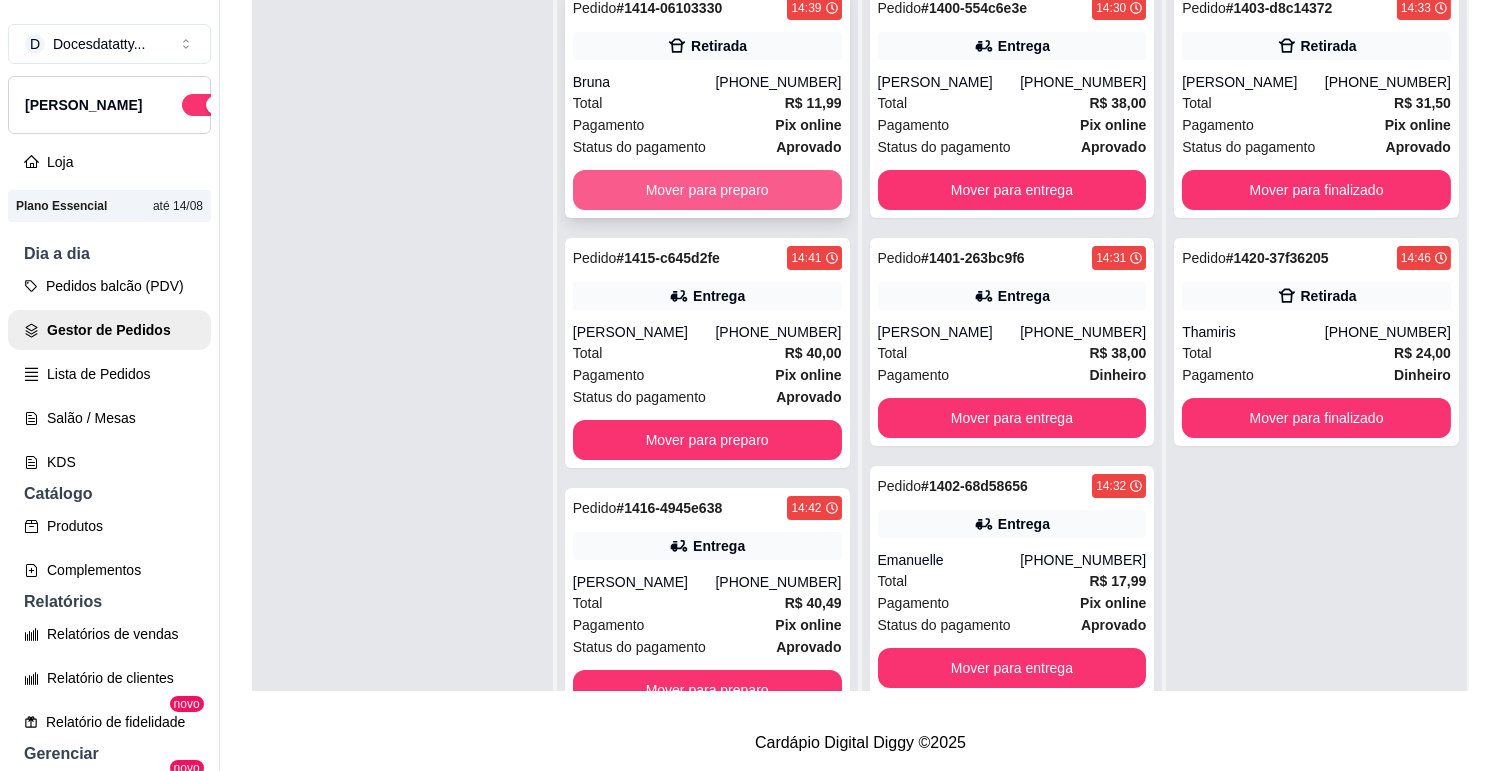 click on "Mover para preparo" at bounding box center (707, 190) 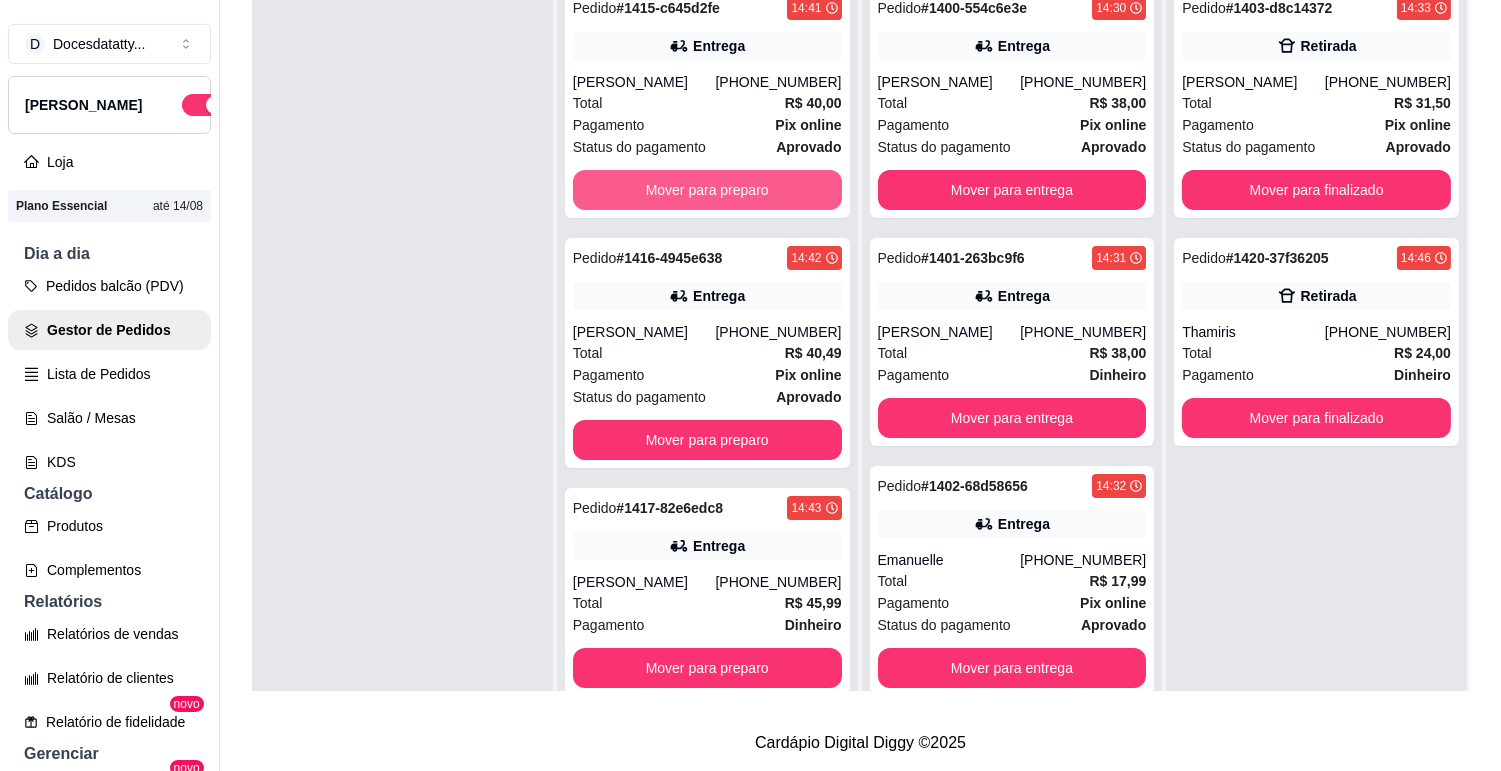 click on "Mover para preparo" at bounding box center (707, 190) 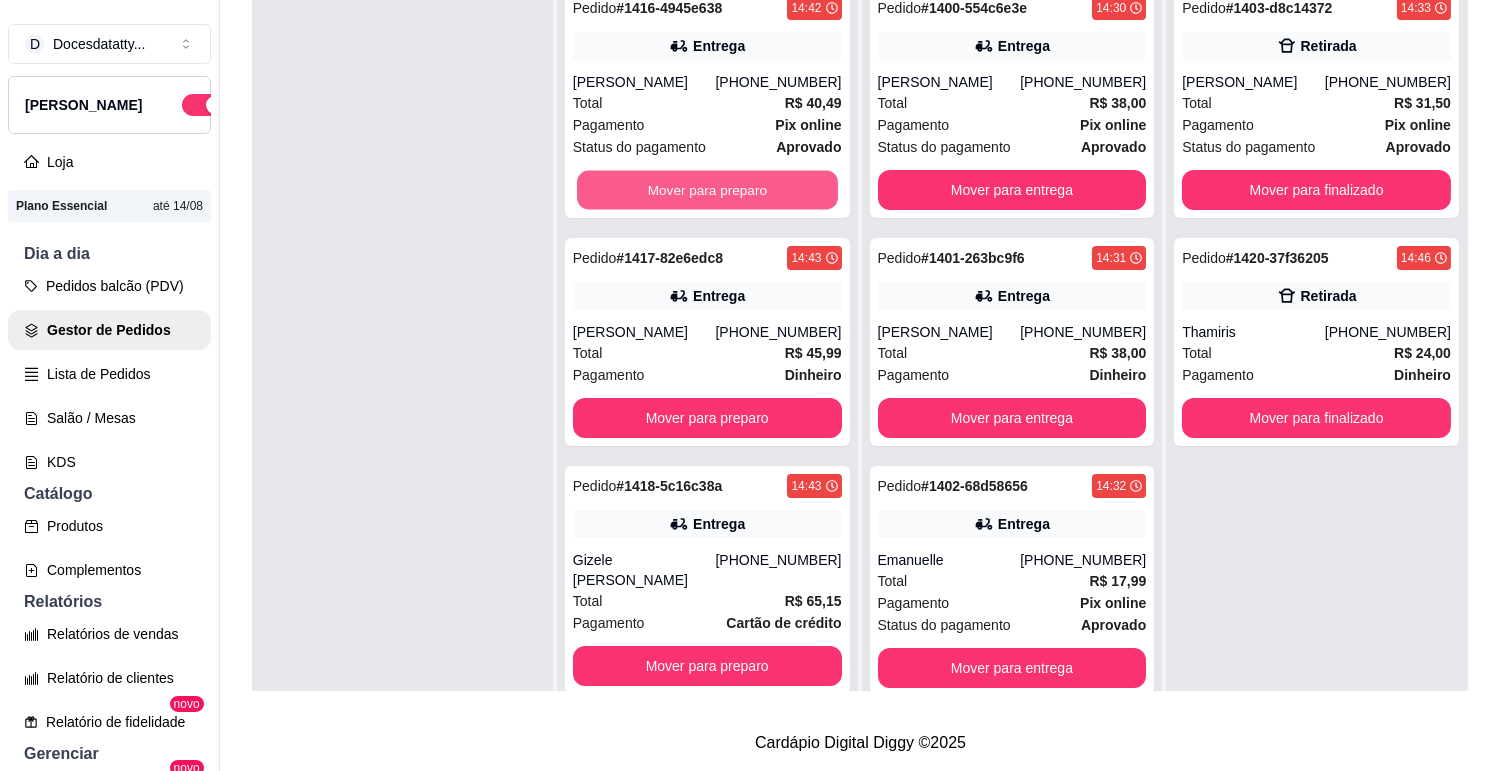 click on "Mover para preparo" at bounding box center [707, 190] 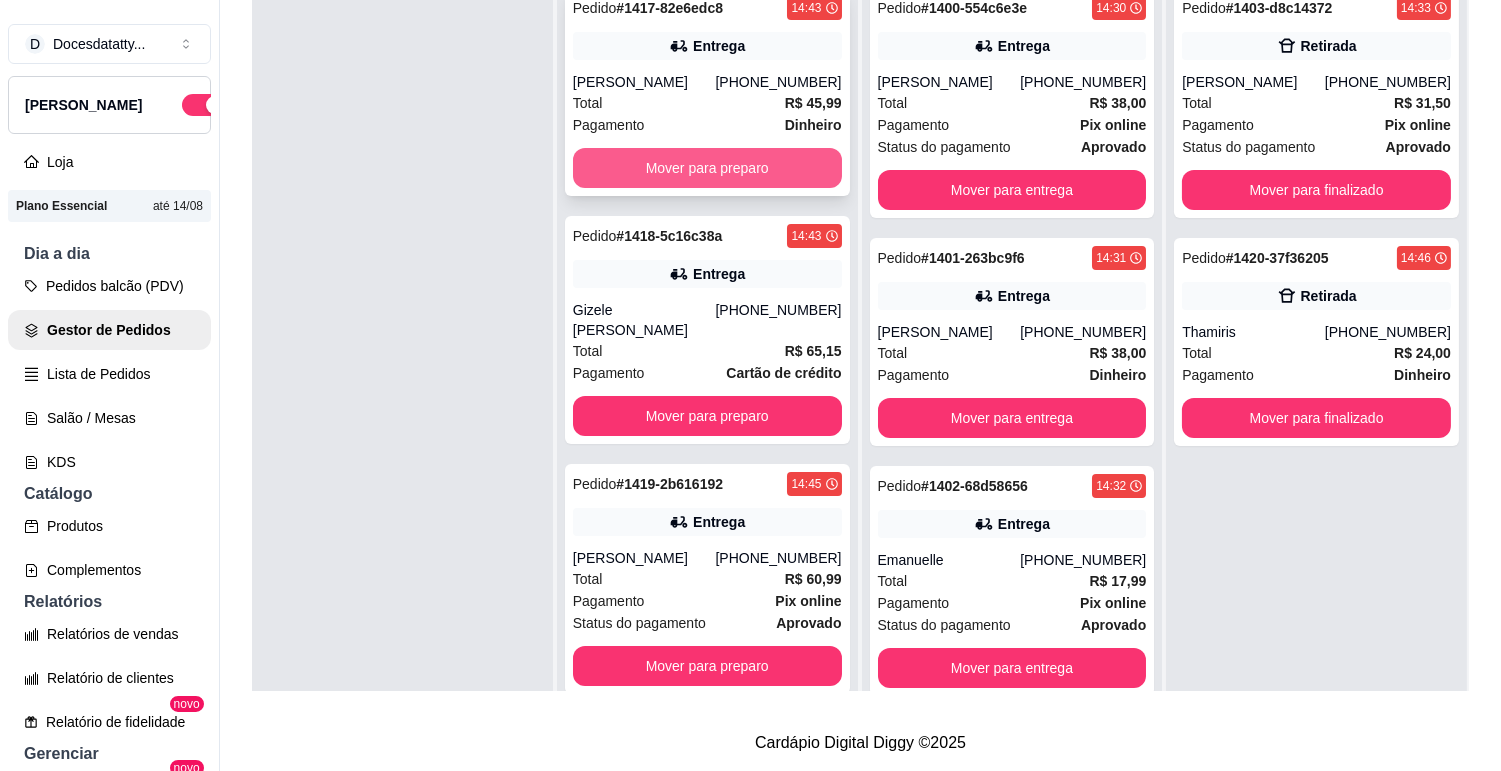 click on "Mover para preparo" at bounding box center (707, 168) 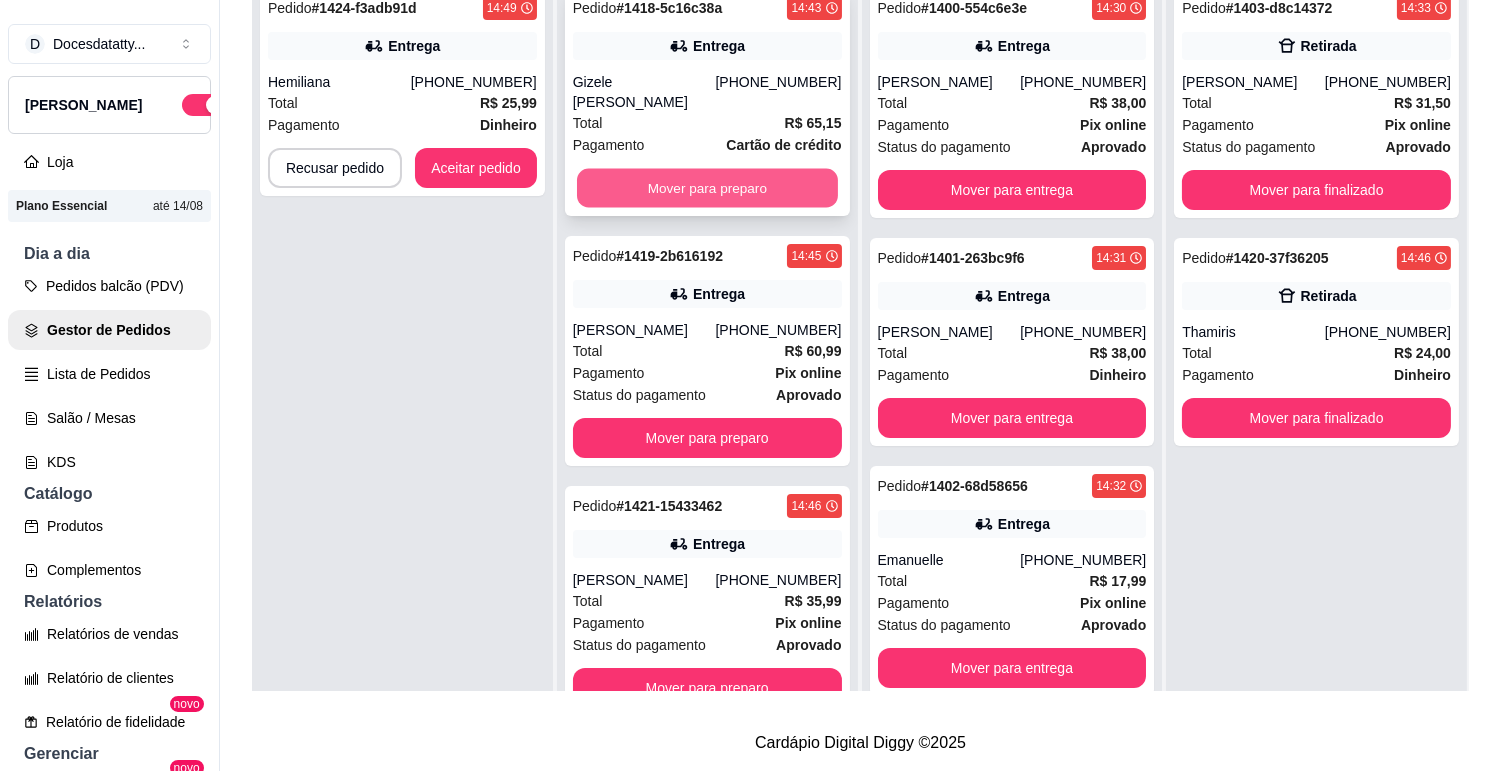 click on "Mover para preparo" at bounding box center (707, 188) 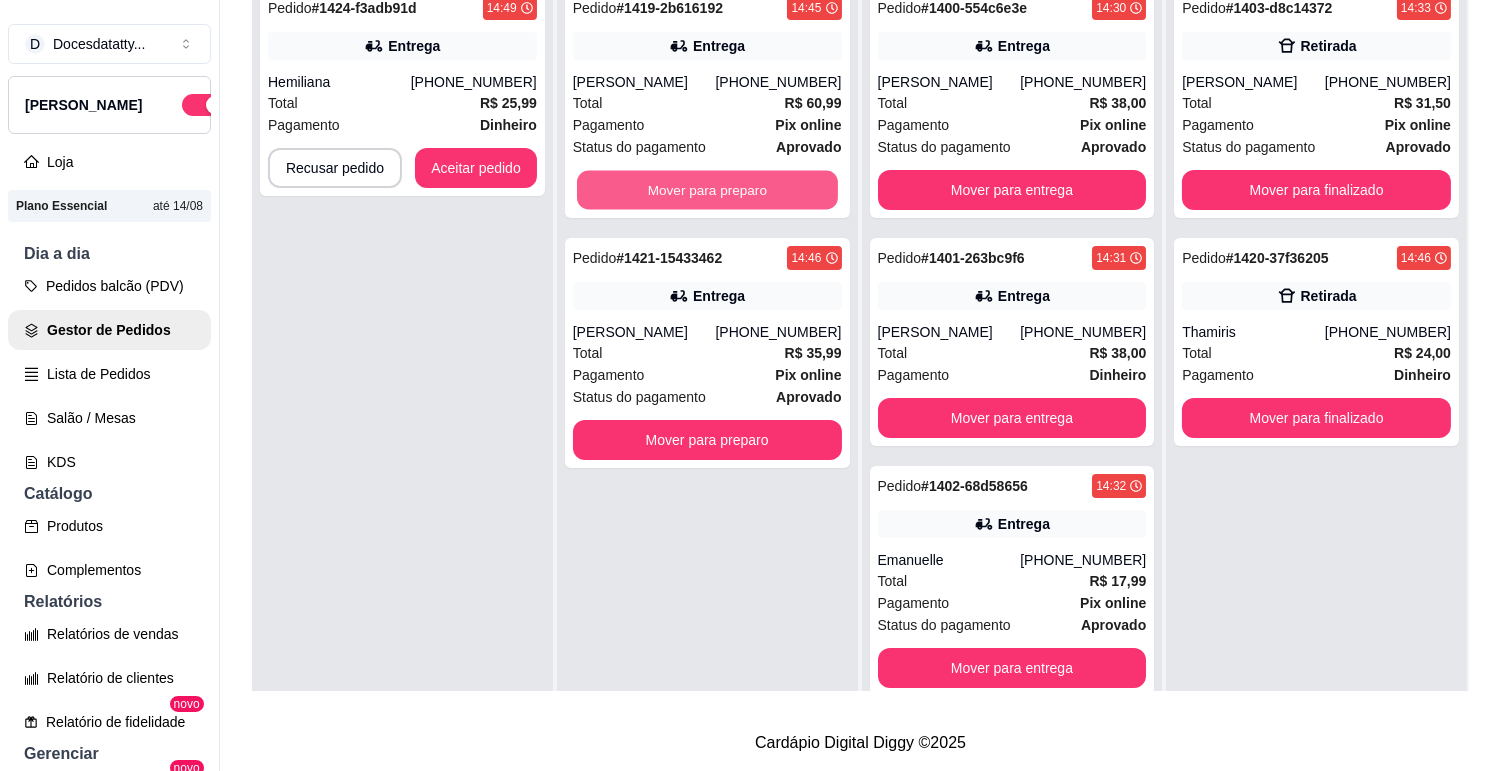 click on "Mover para preparo" at bounding box center [707, 190] 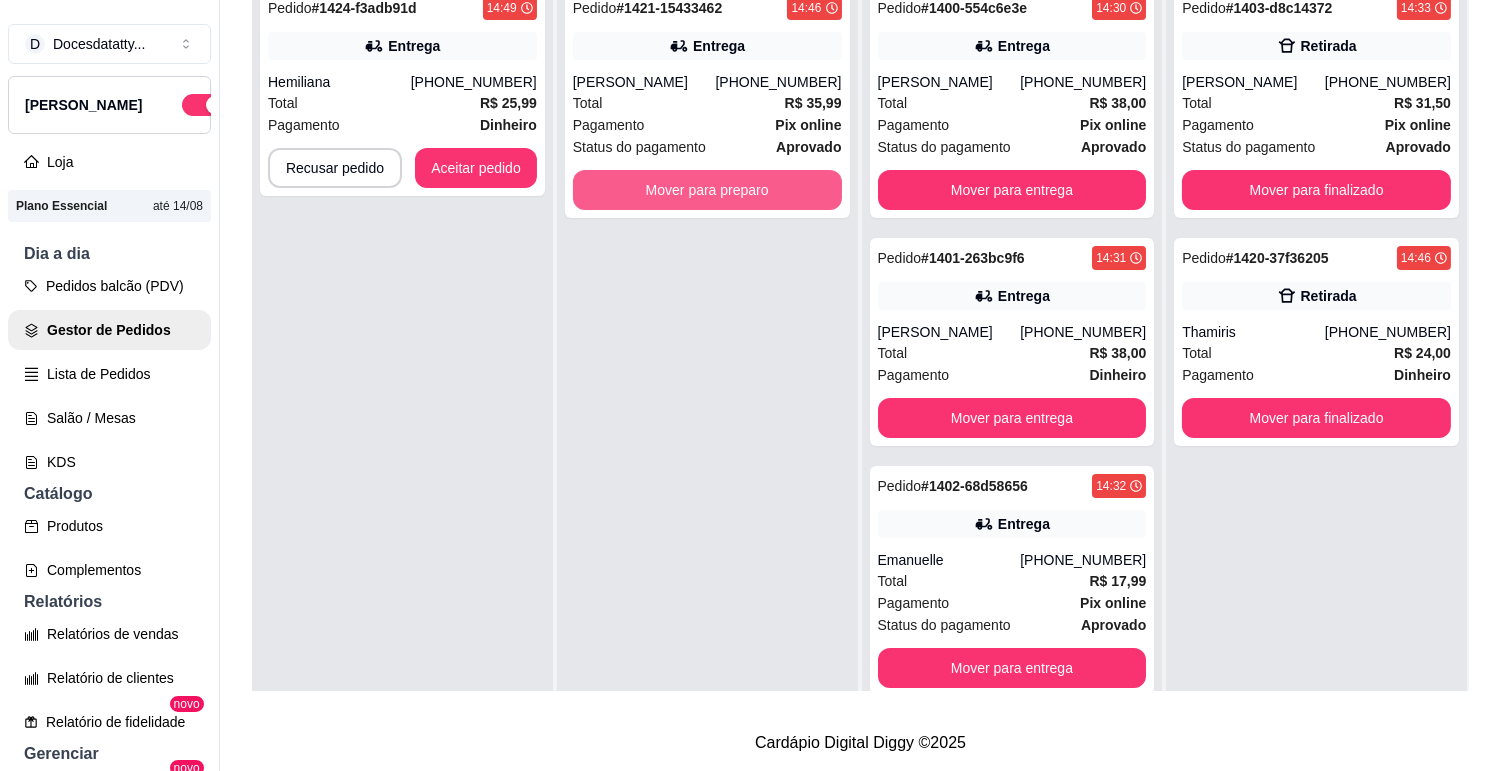click on "Mover para preparo" at bounding box center [707, 190] 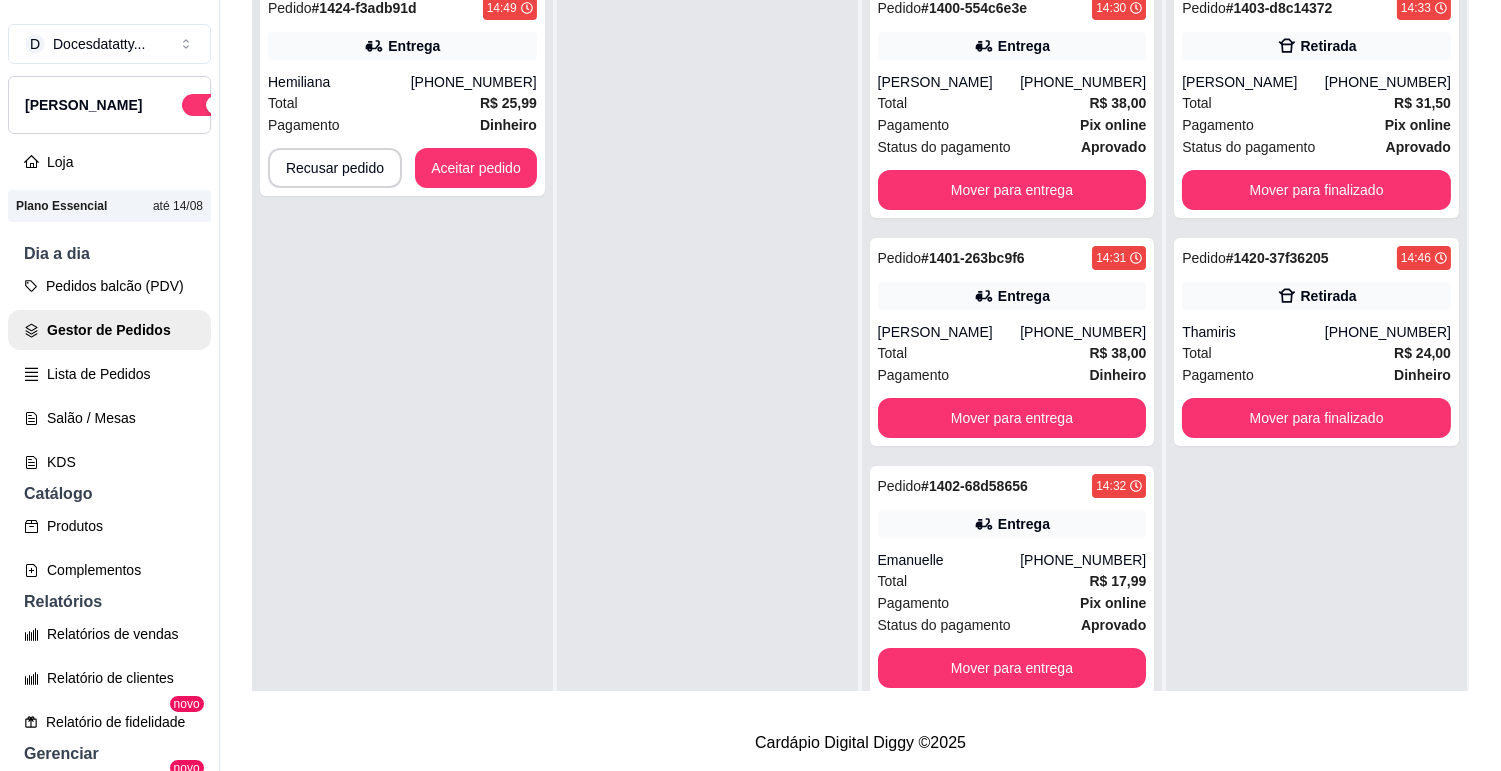 scroll, scrollTop: 0, scrollLeft: 0, axis: both 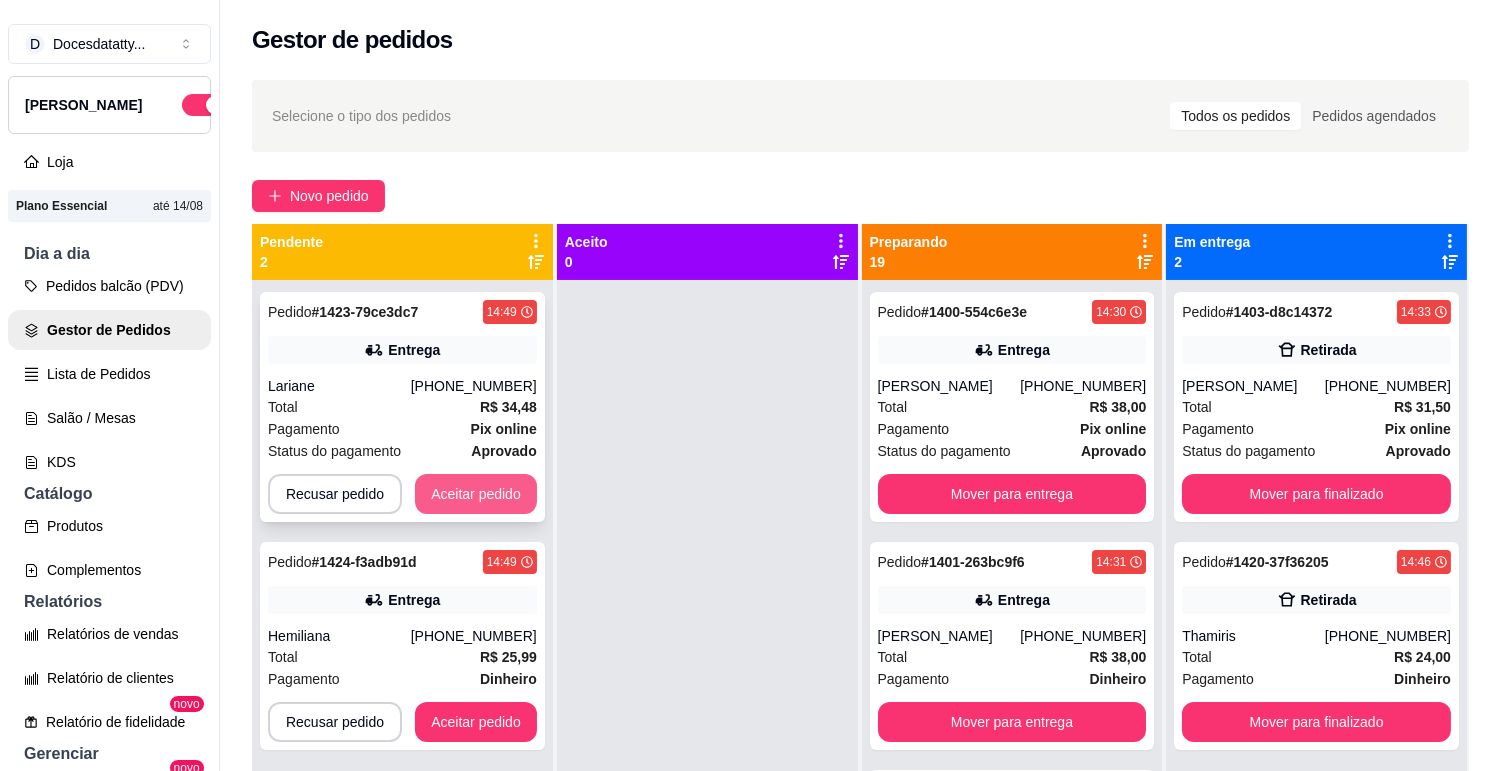 click on "Aceitar pedido" at bounding box center [476, 494] 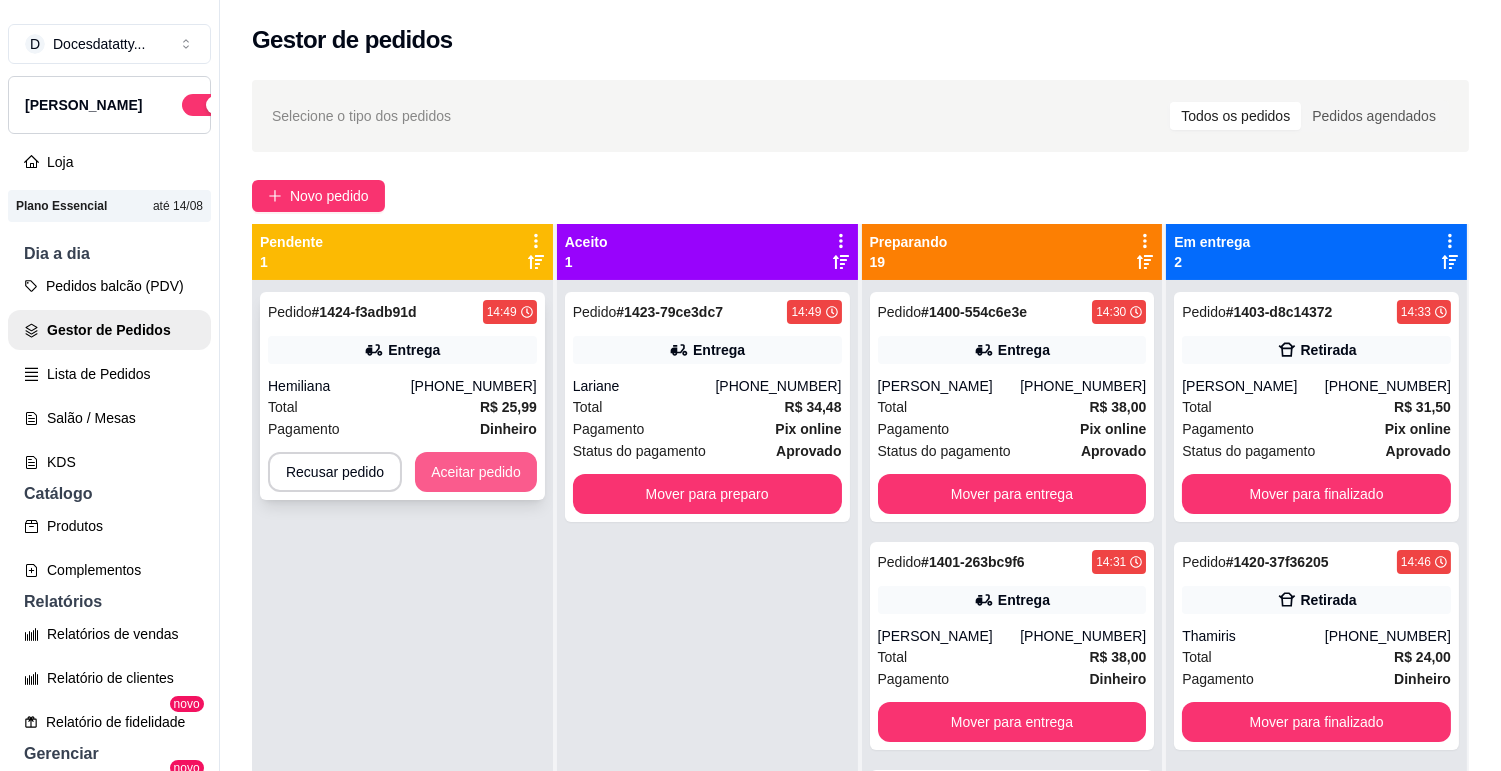 click on "Aceitar pedido" at bounding box center (476, 472) 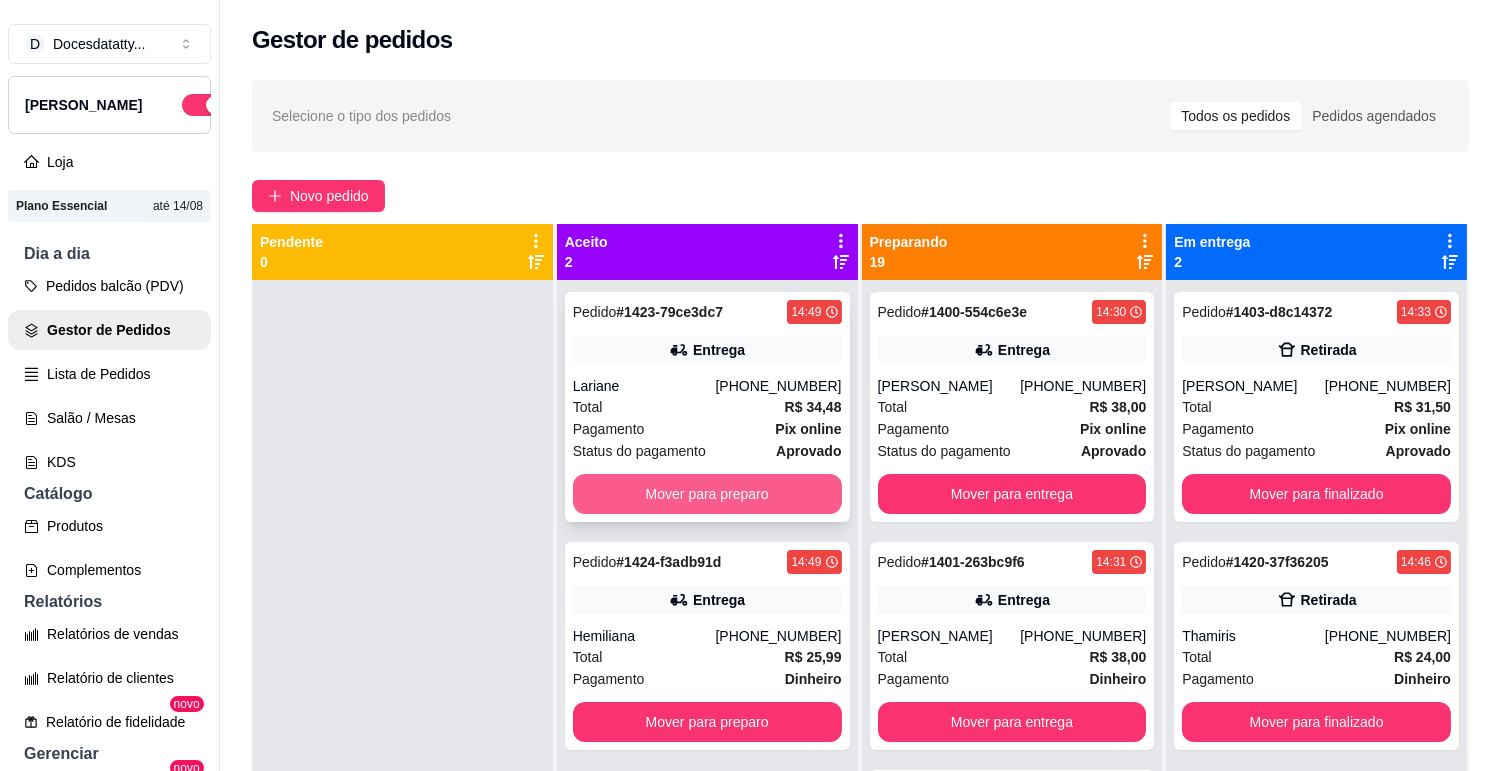 click on "Mover para preparo" at bounding box center (707, 494) 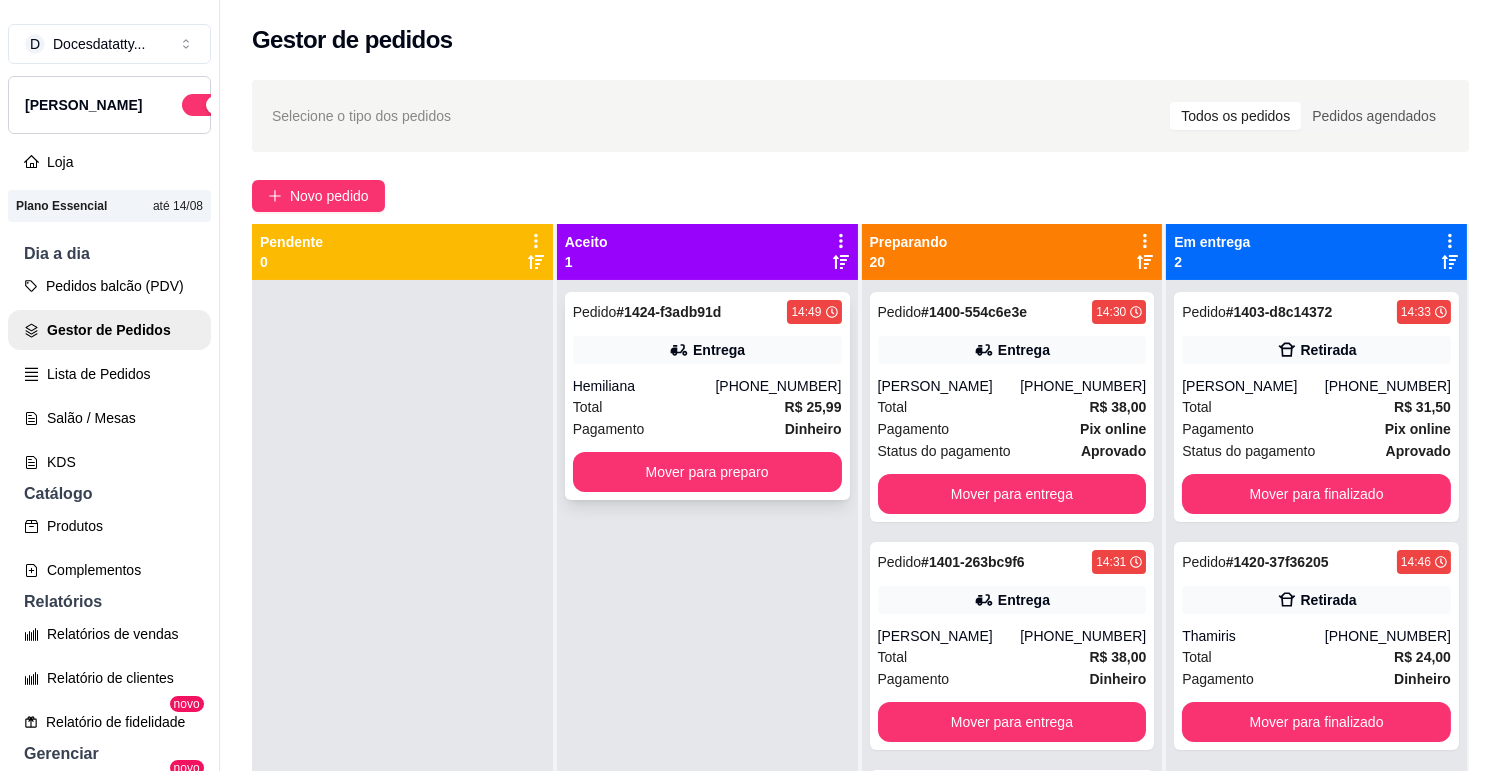 click on "Pedido  # 1424-f3adb91d 14:49 Entrega Hemiliana  [PHONE_NUMBER] Total R$ 25,99 Pagamento Dinheiro Mover para preparo" at bounding box center [707, 396] 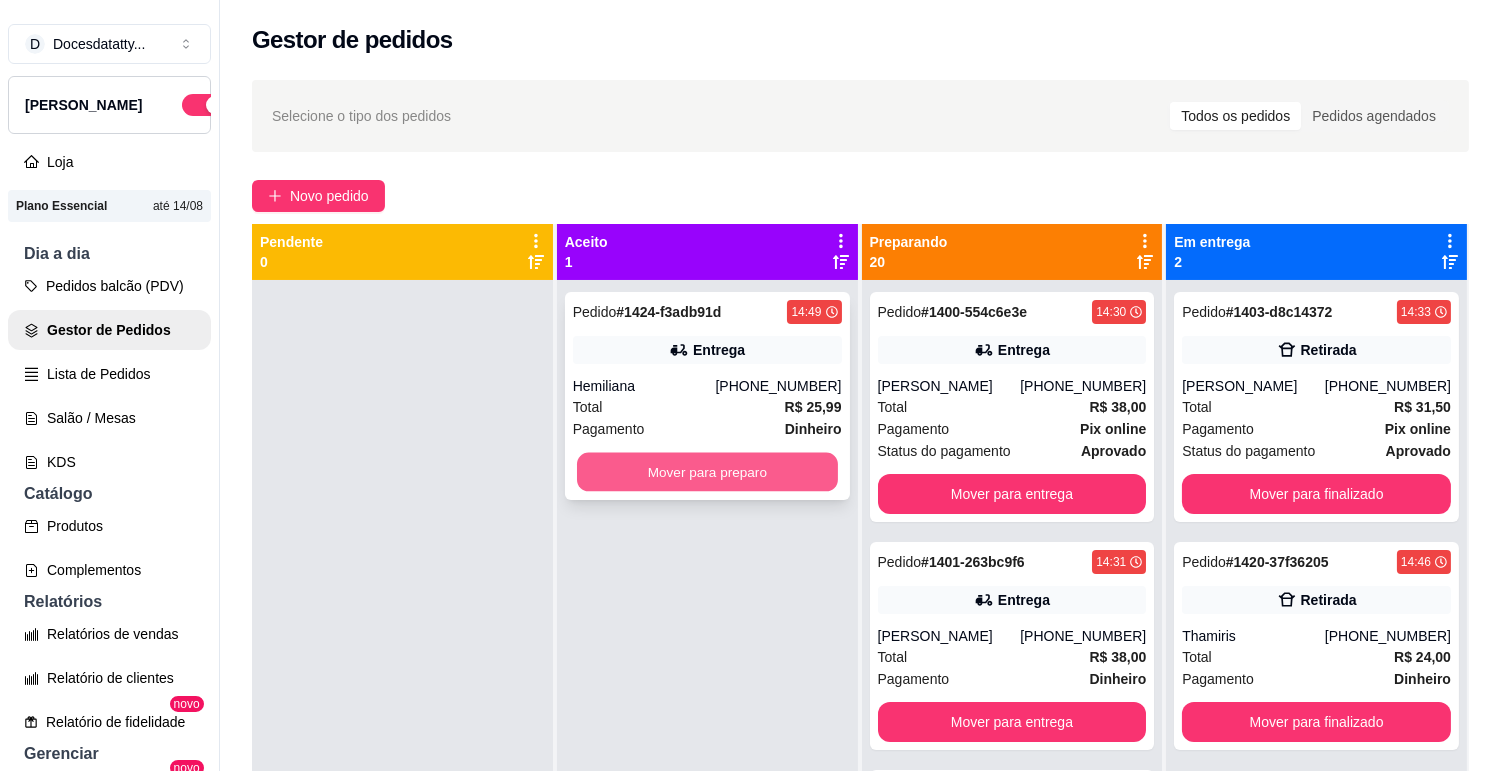 click on "Mover para preparo" at bounding box center [707, 472] 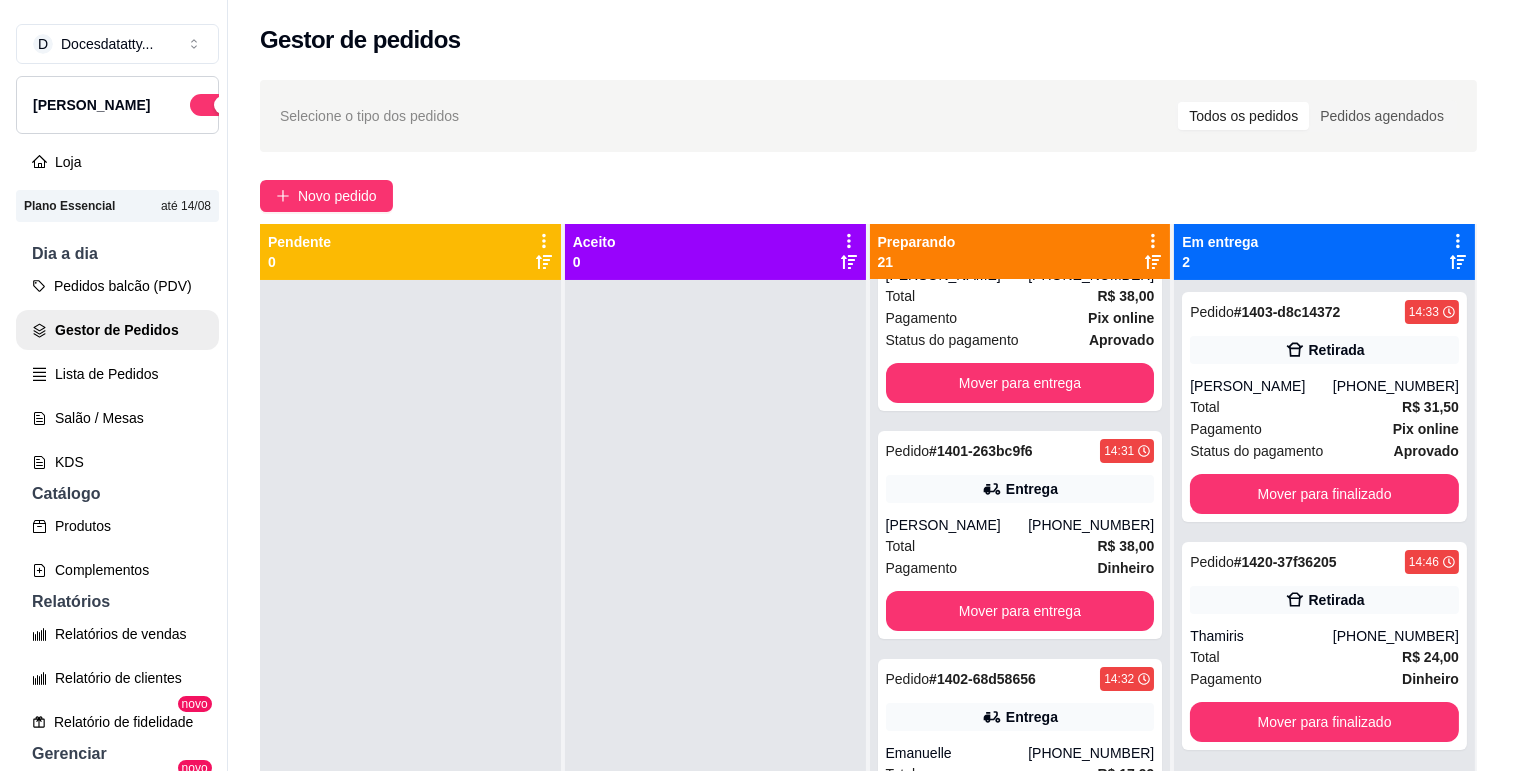 scroll, scrollTop: 222, scrollLeft: 0, axis: vertical 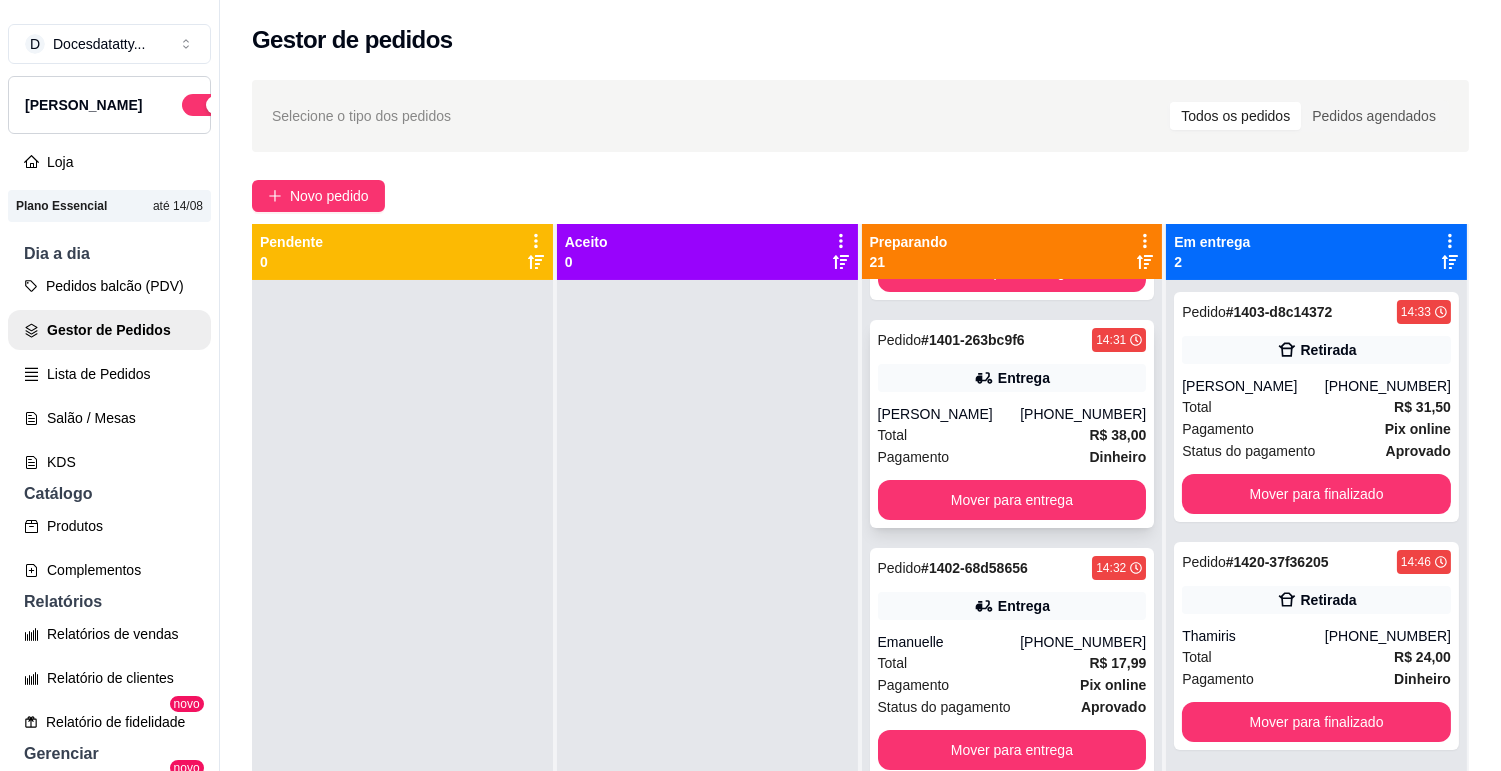 click on "Pedido  # 1401-263bc9f6 14:31 Entrega [PERSON_NAME]  [PHONE_NUMBER] Total R$ 38,00 Pagamento Dinheiro Mover para entrega" at bounding box center [1012, 424] 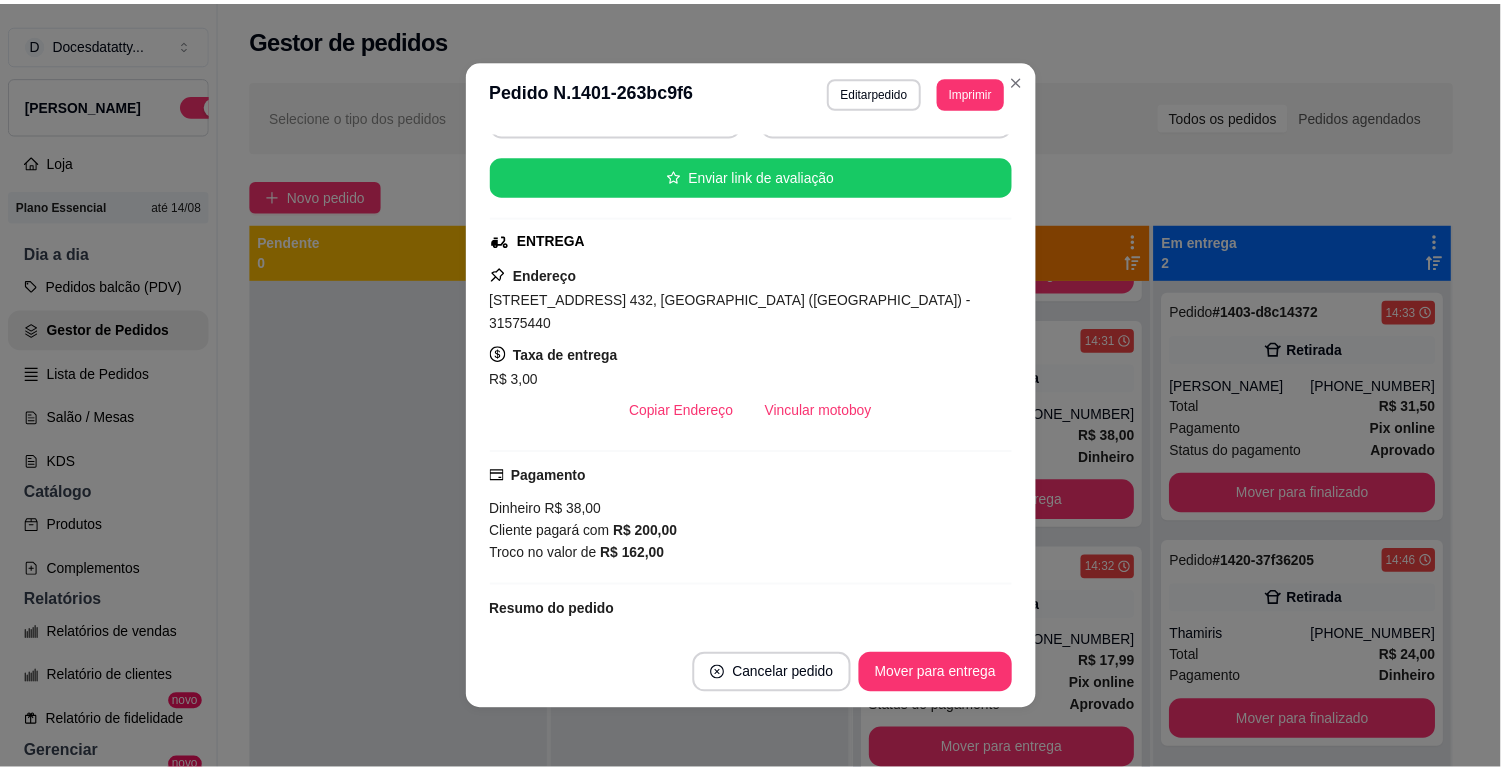 scroll, scrollTop: 333, scrollLeft: 0, axis: vertical 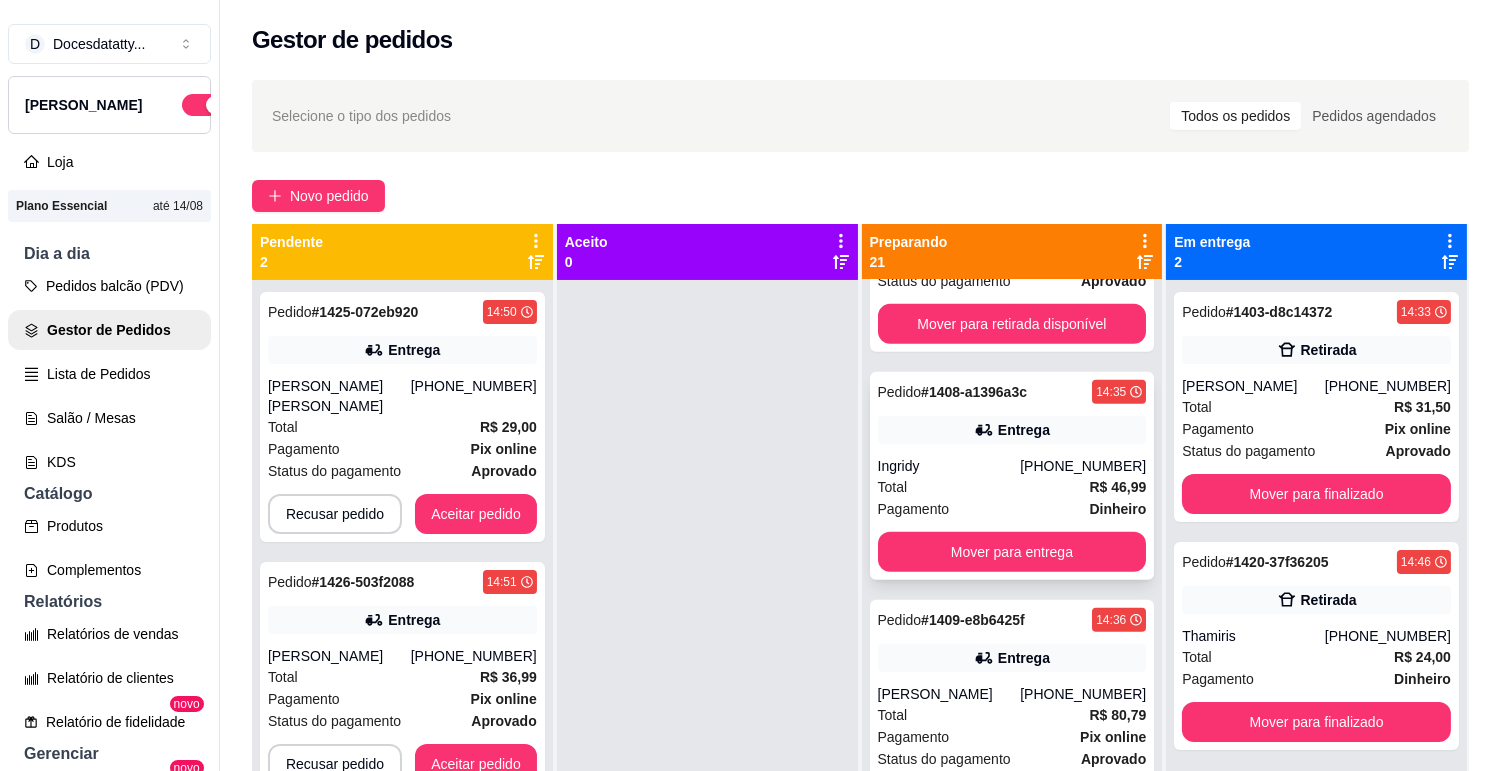 click on "Total R$ 46,99" at bounding box center [1012, 487] 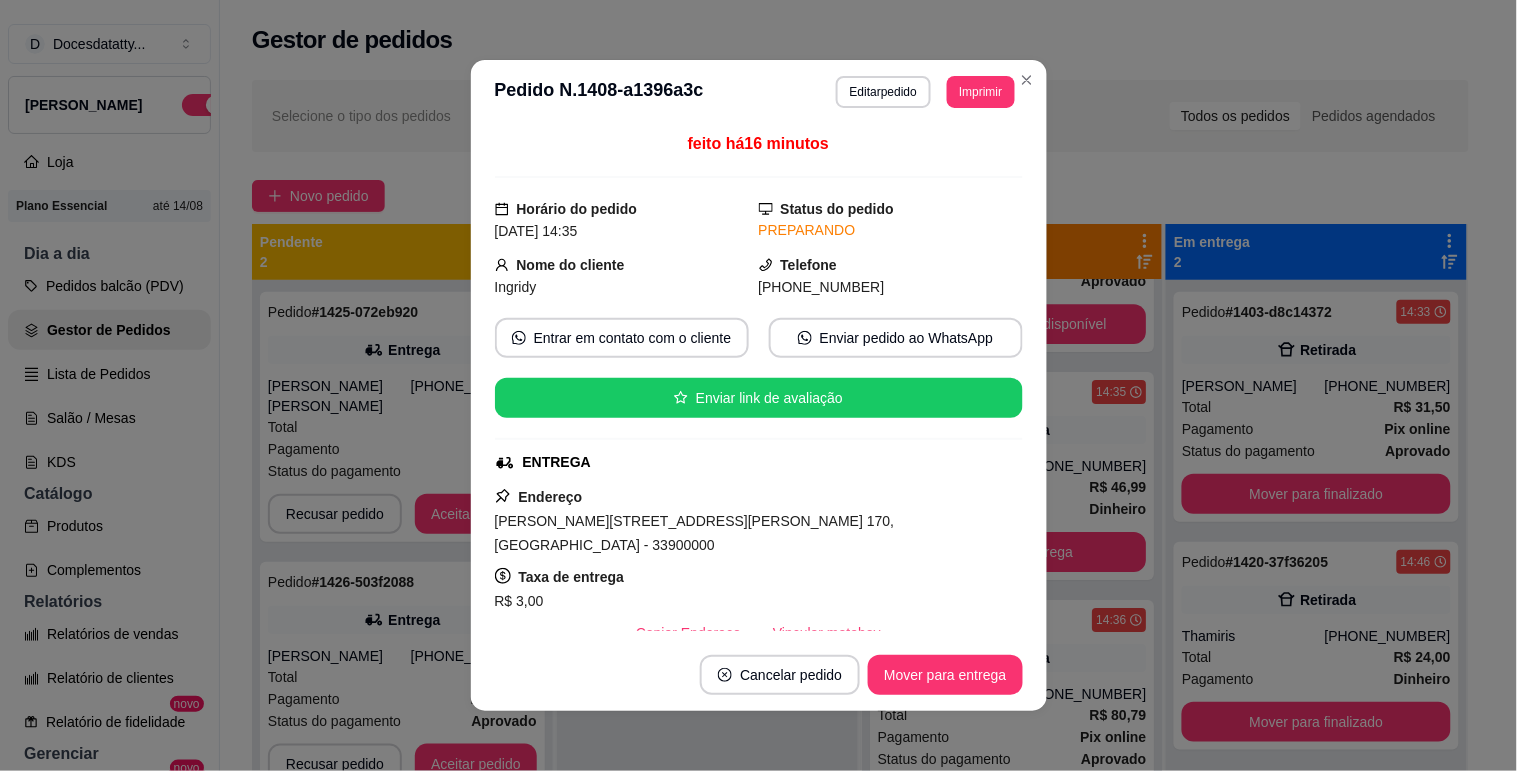 scroll, scrollTop: 222, scrollLeft: 0, axis: vertical 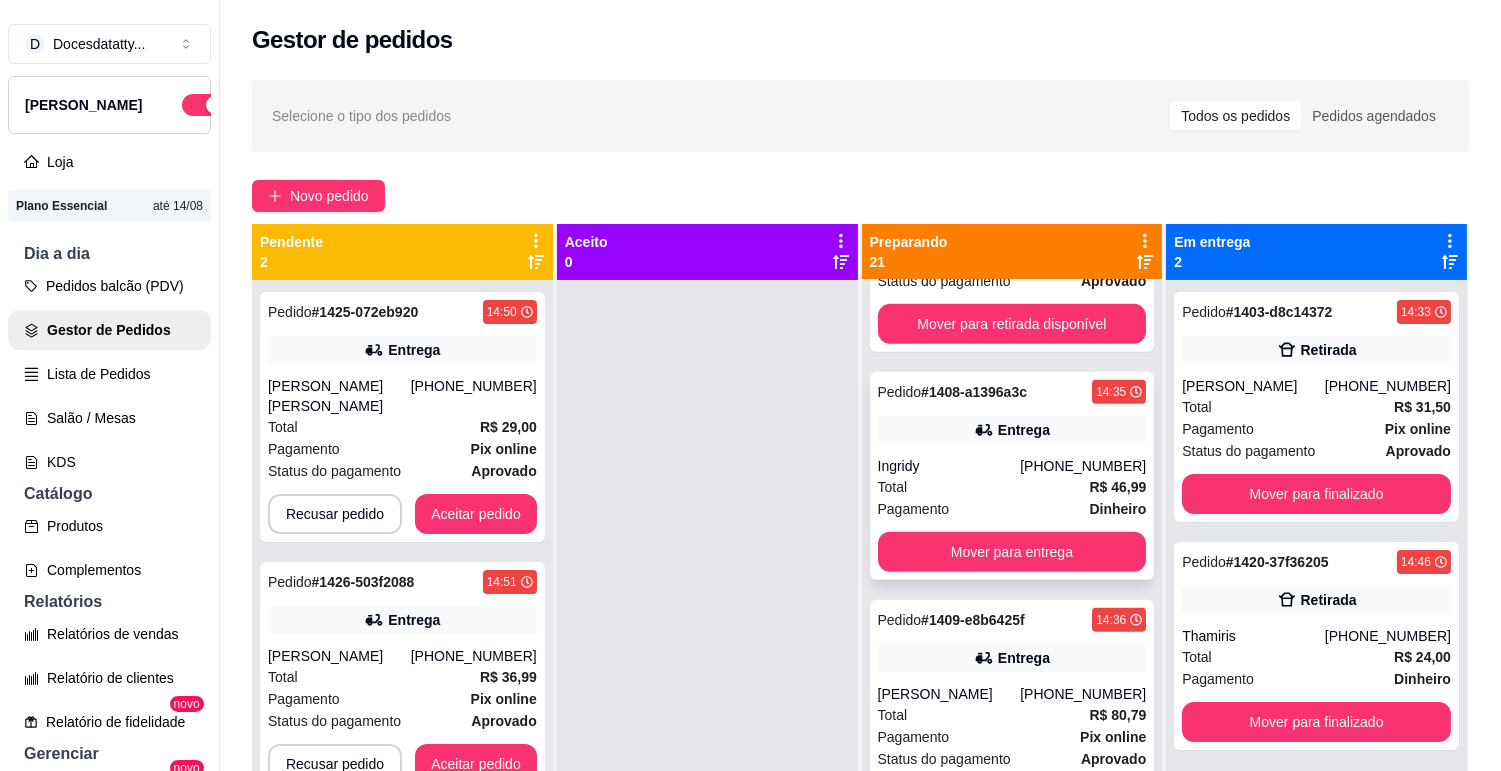 click on "Entrega" at bounding box center (1012, 430) 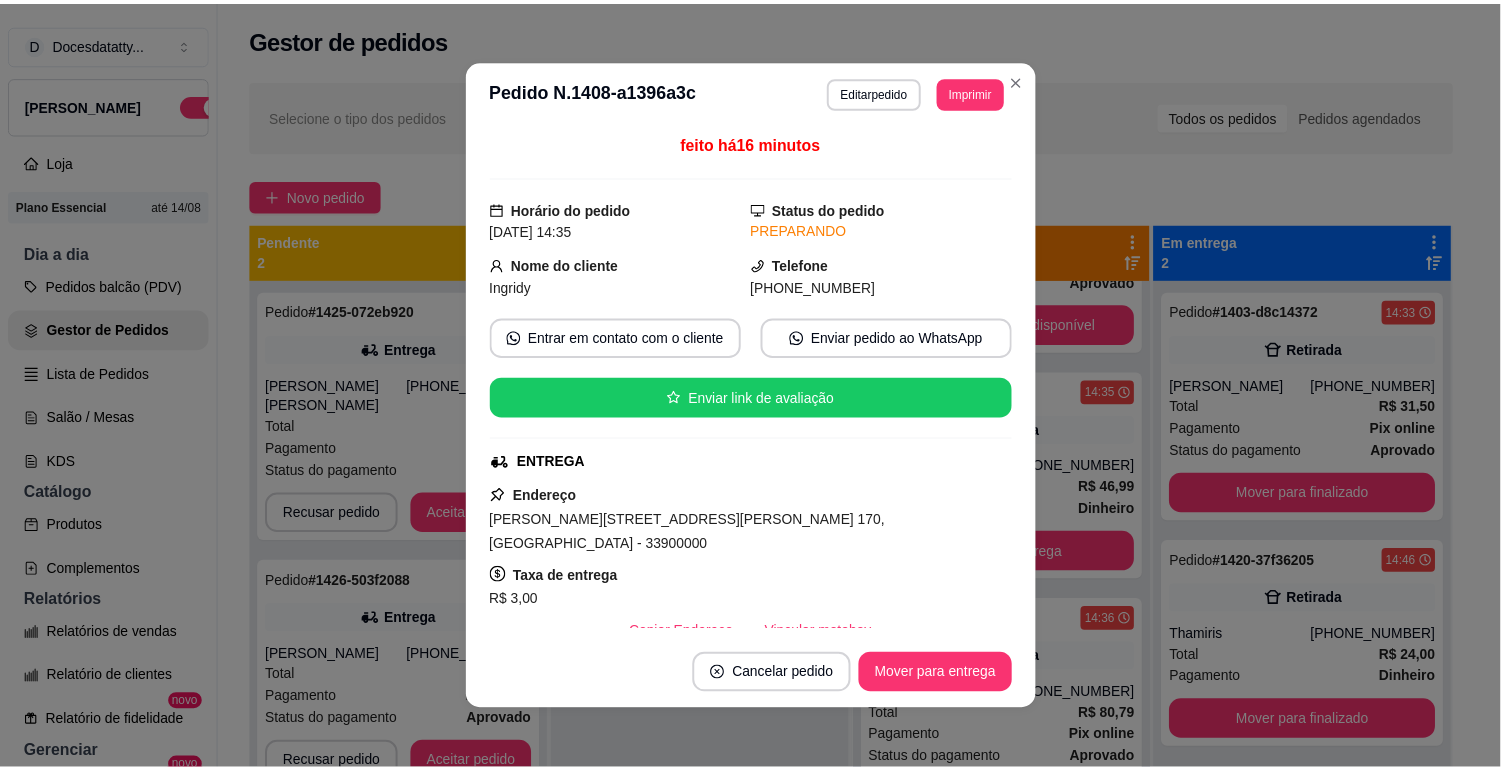scroll, scrollTop: 333, scrollLeft: 0, axis: vertical 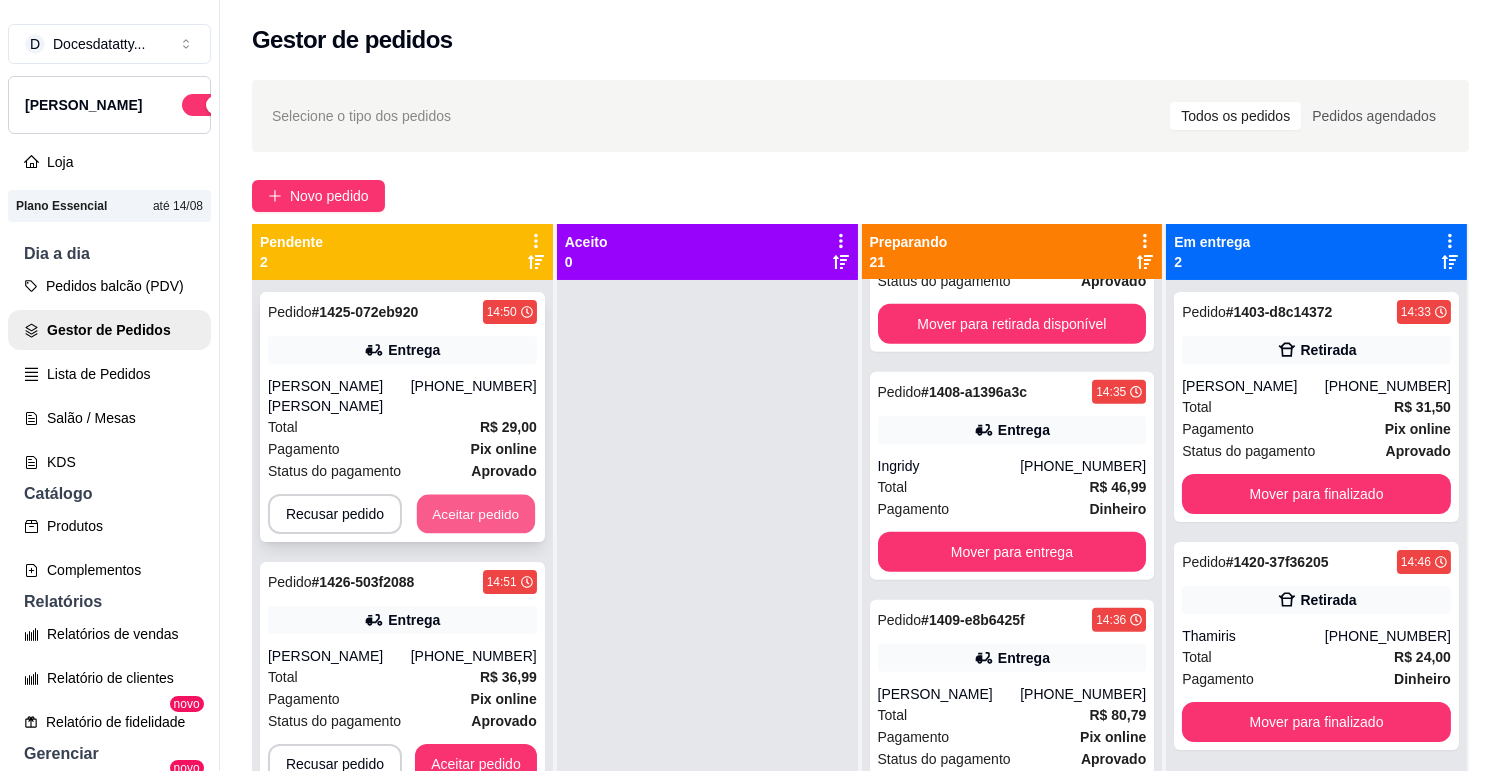 click on "Aceitar pedido" at bounding box center [476, 514] 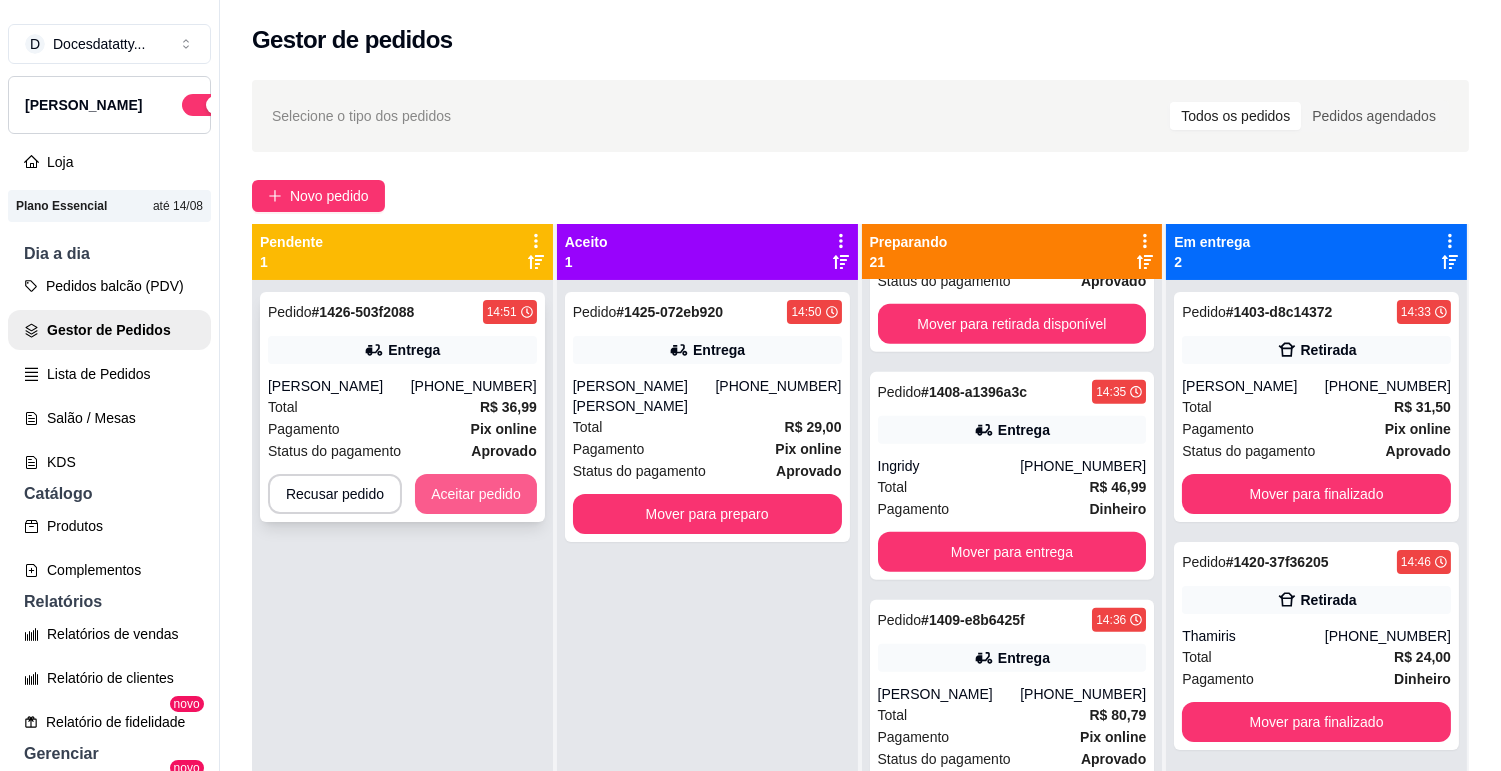 click on "Aceitar pedido" at bounding box center (476, 494) 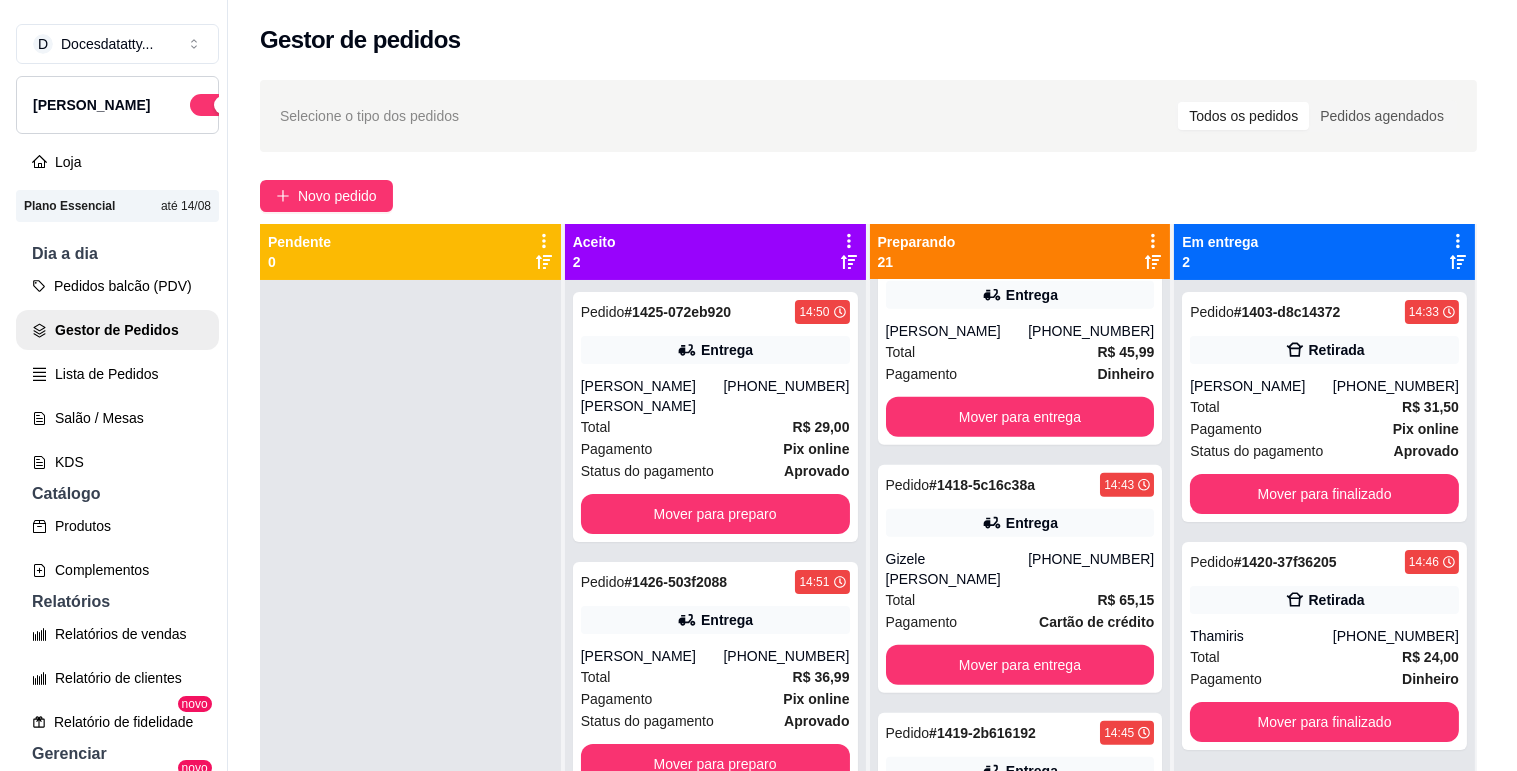 scroll, scrollTop: 3666, scrollLeft: 0, axis: vertical 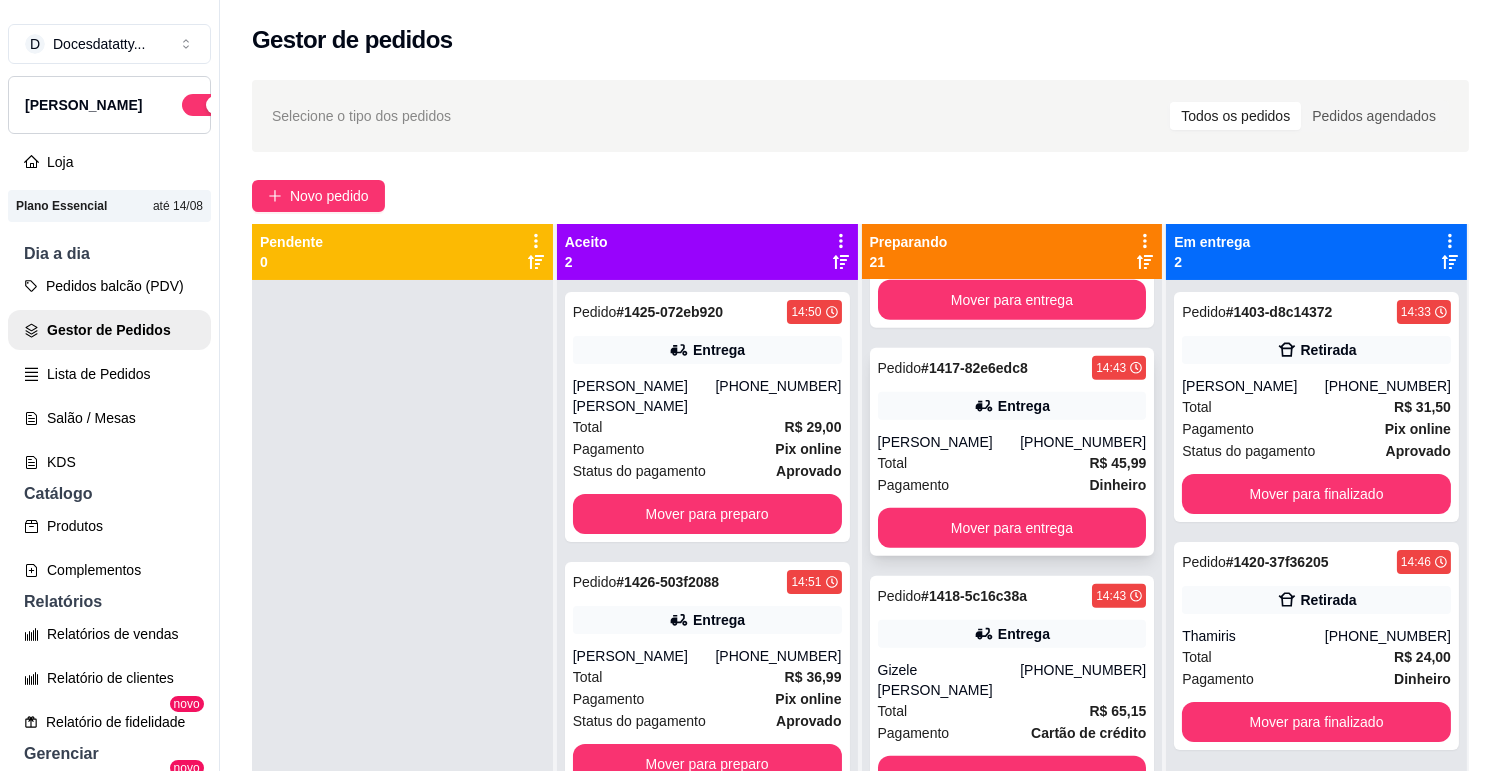 click on "[PHONE_NUMBER]" at bounding box center [1083, 442] 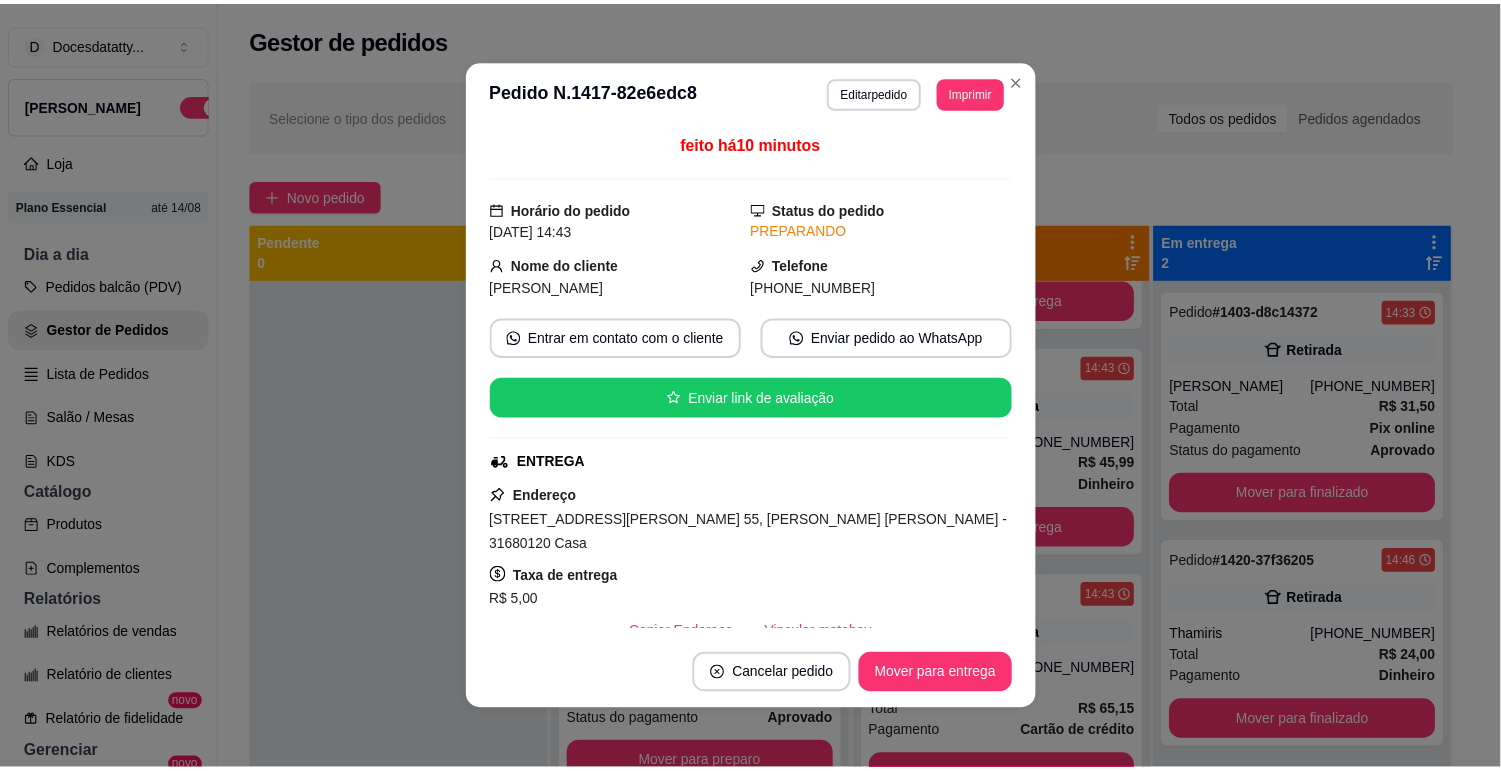 scroll, scrollTop: 333, scrollLeft: 0, axis: vertical 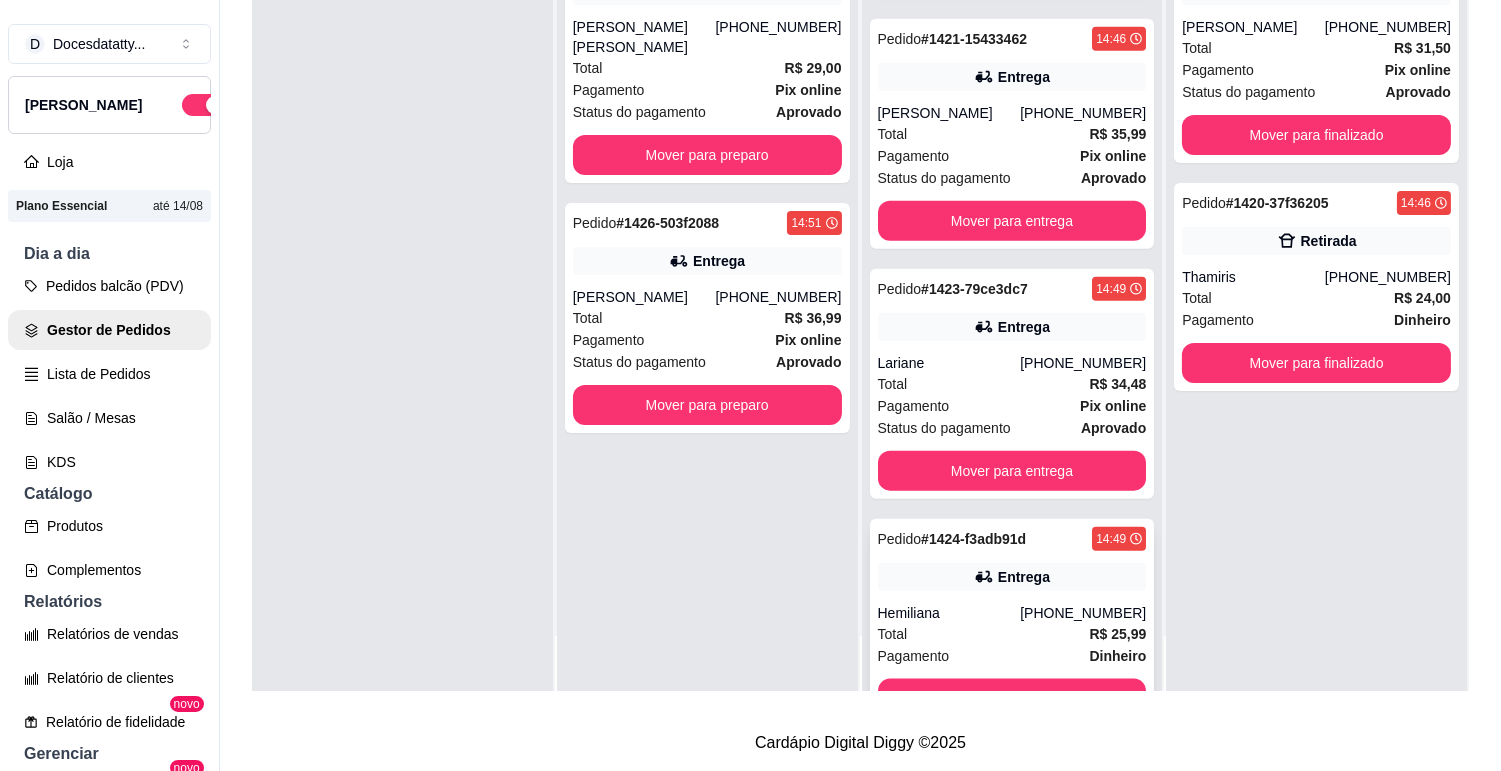 click on "Total R$ 25,99" at bounding box center (1012, 634) 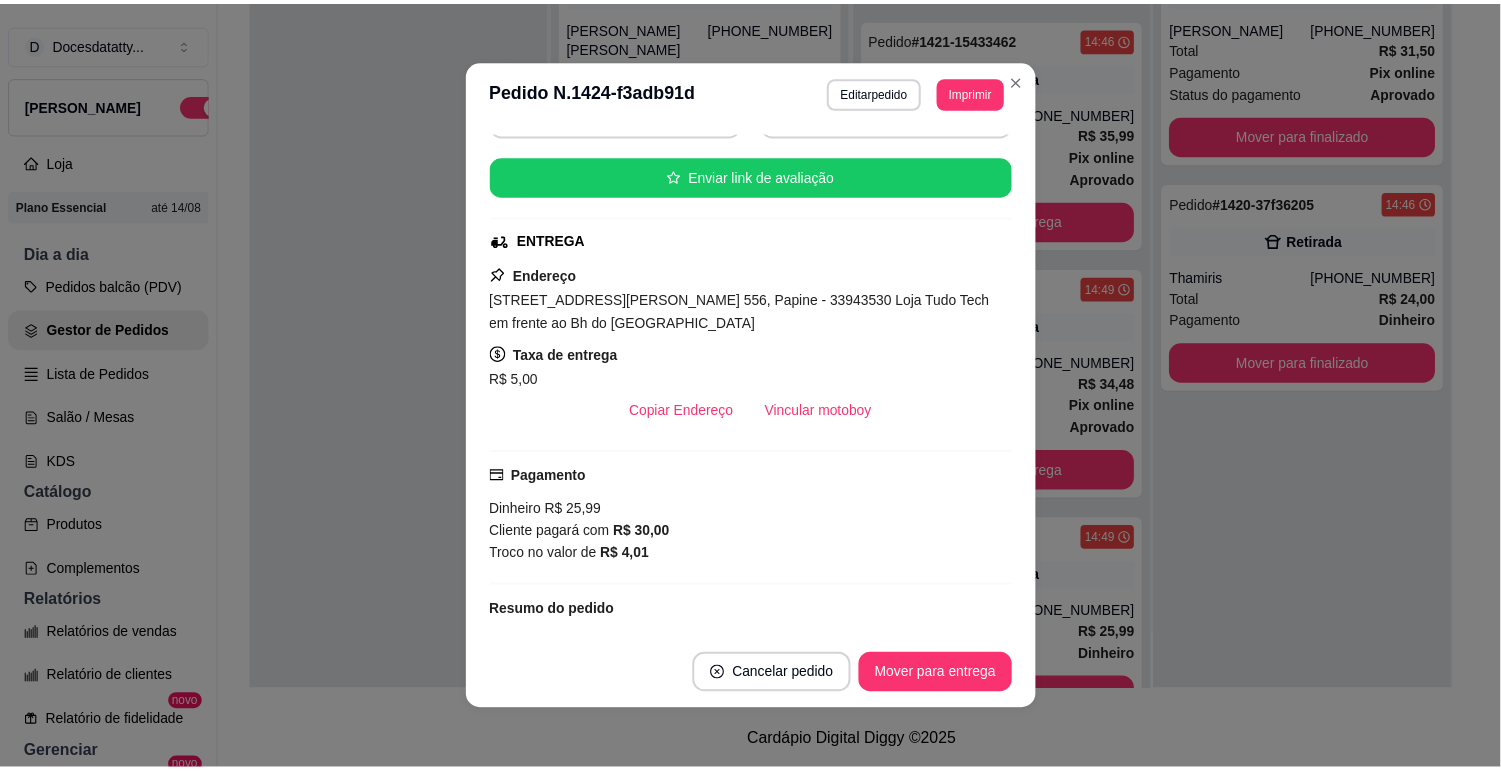 scroll, scrollTop: 333, scrollLeft: 0, axis: vertical 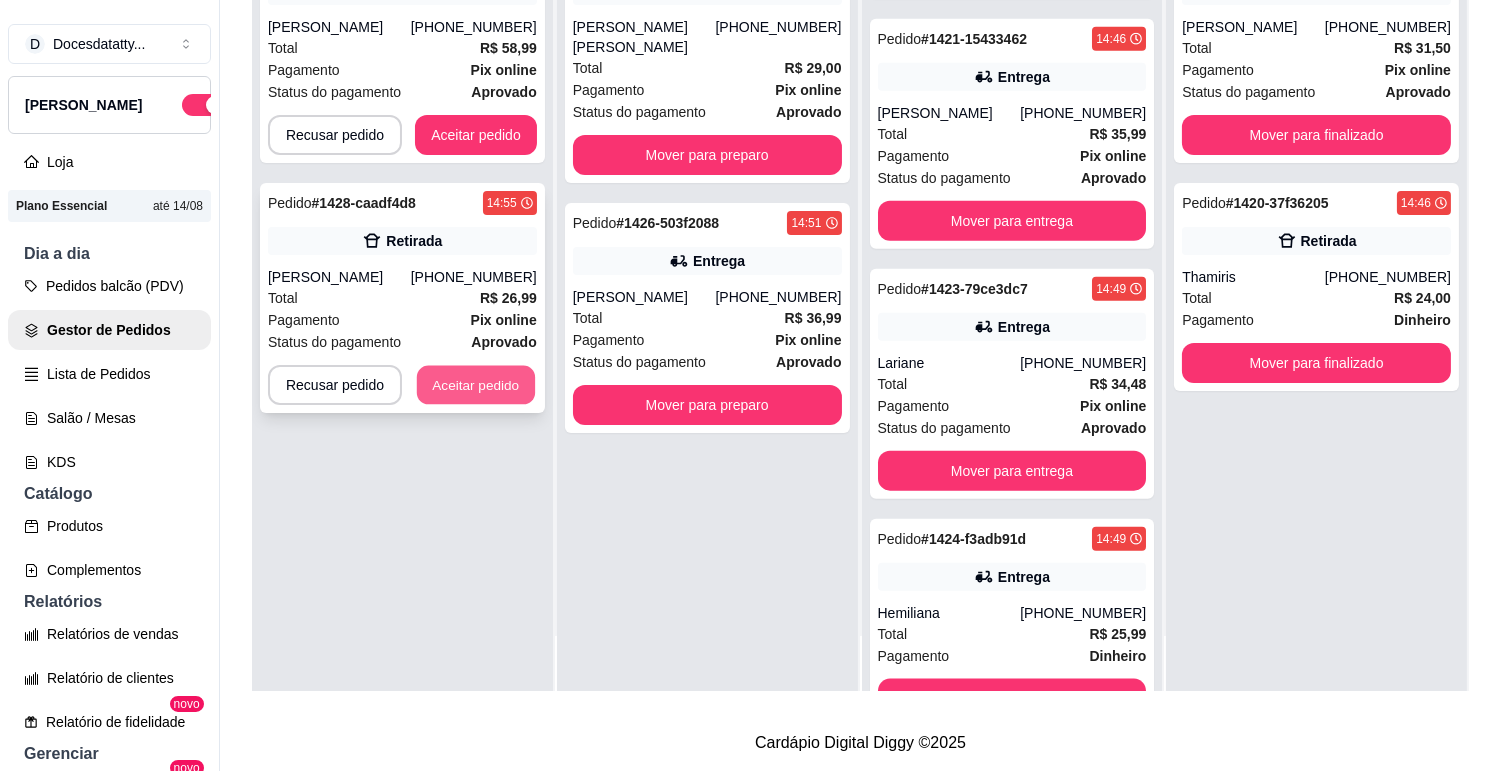 click on "Aceitar pedido" at bounding box center (476, 385) 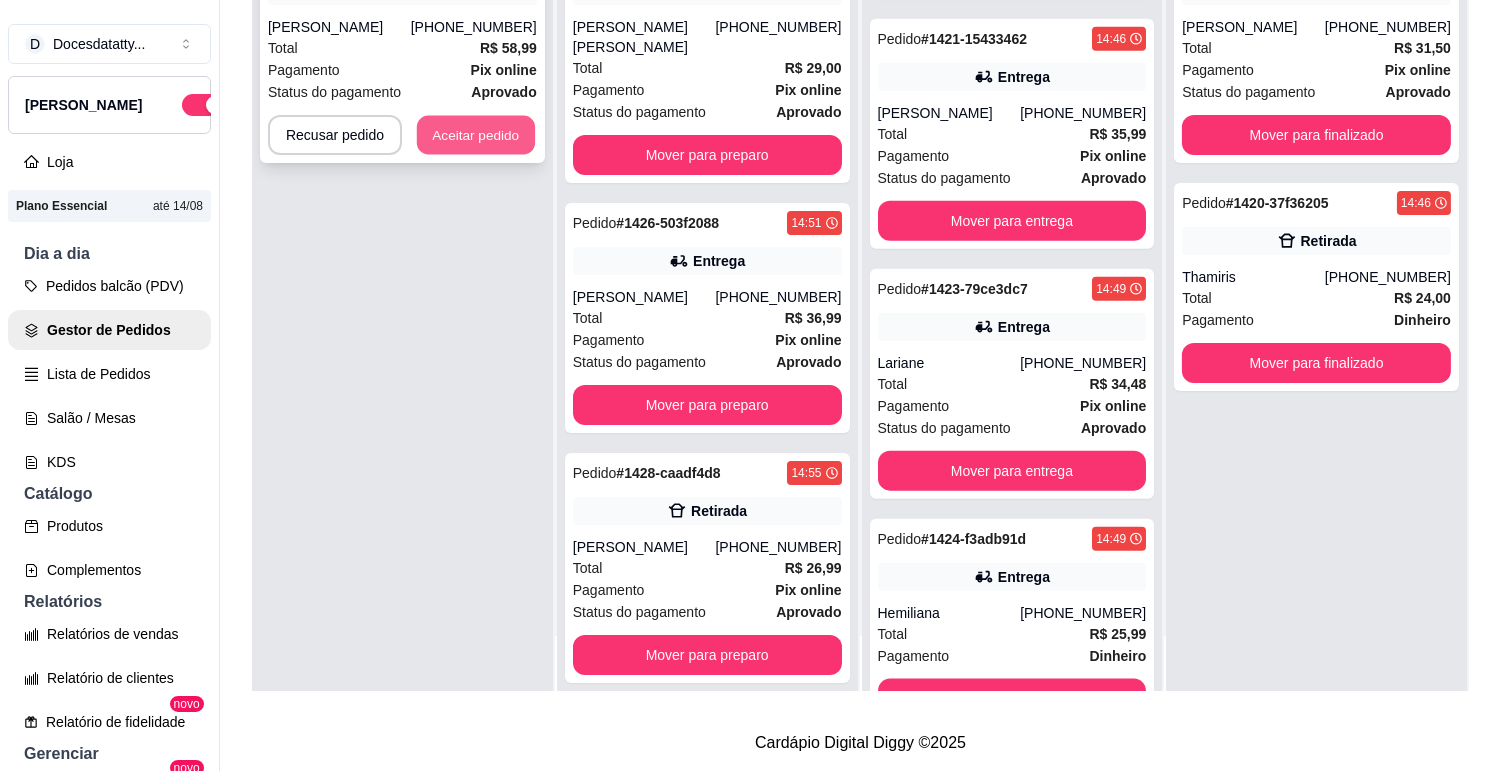 click on "Aceitar pedido" at bounding box center (476, 135) 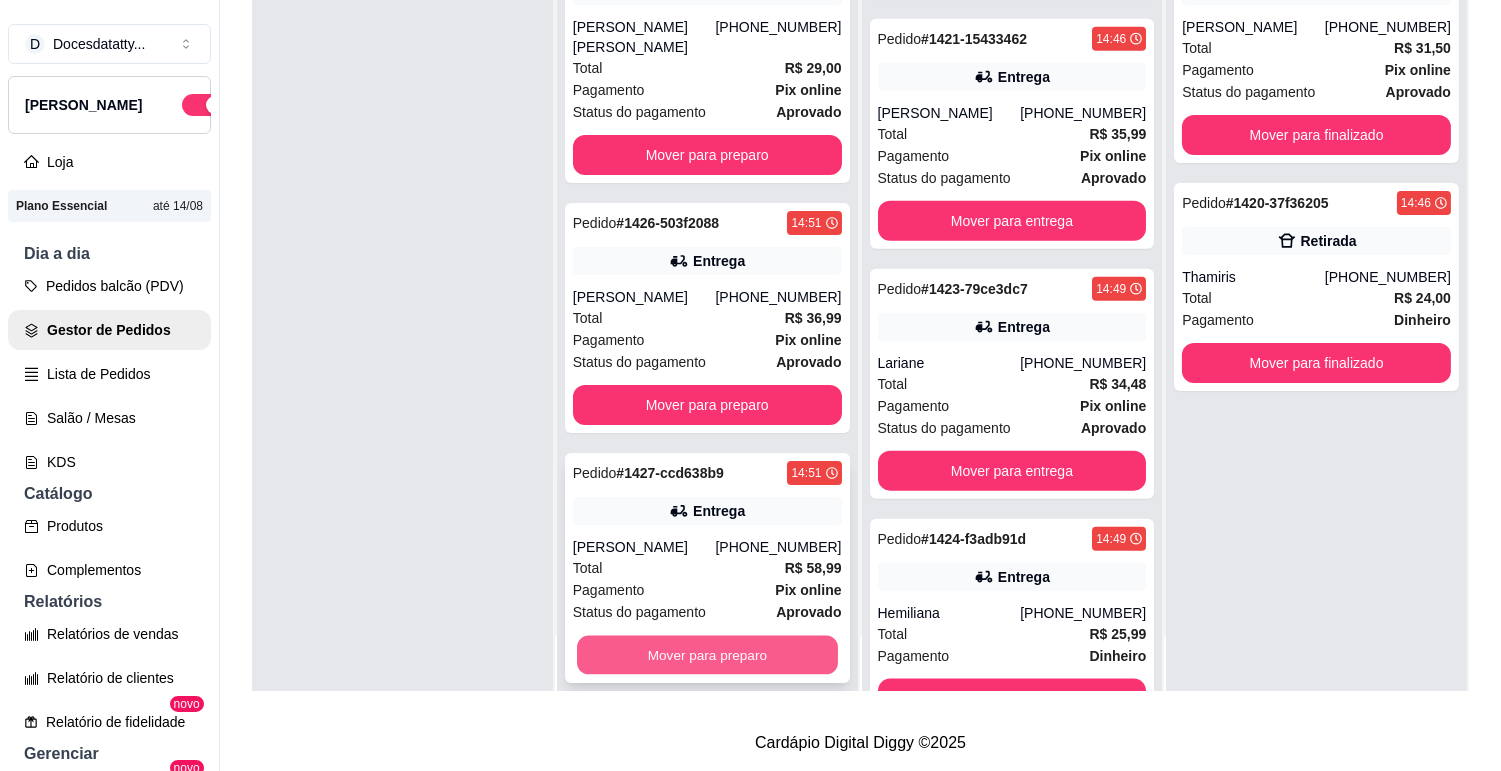 click on "Mover para preparo" at bounding box center [707, 655] 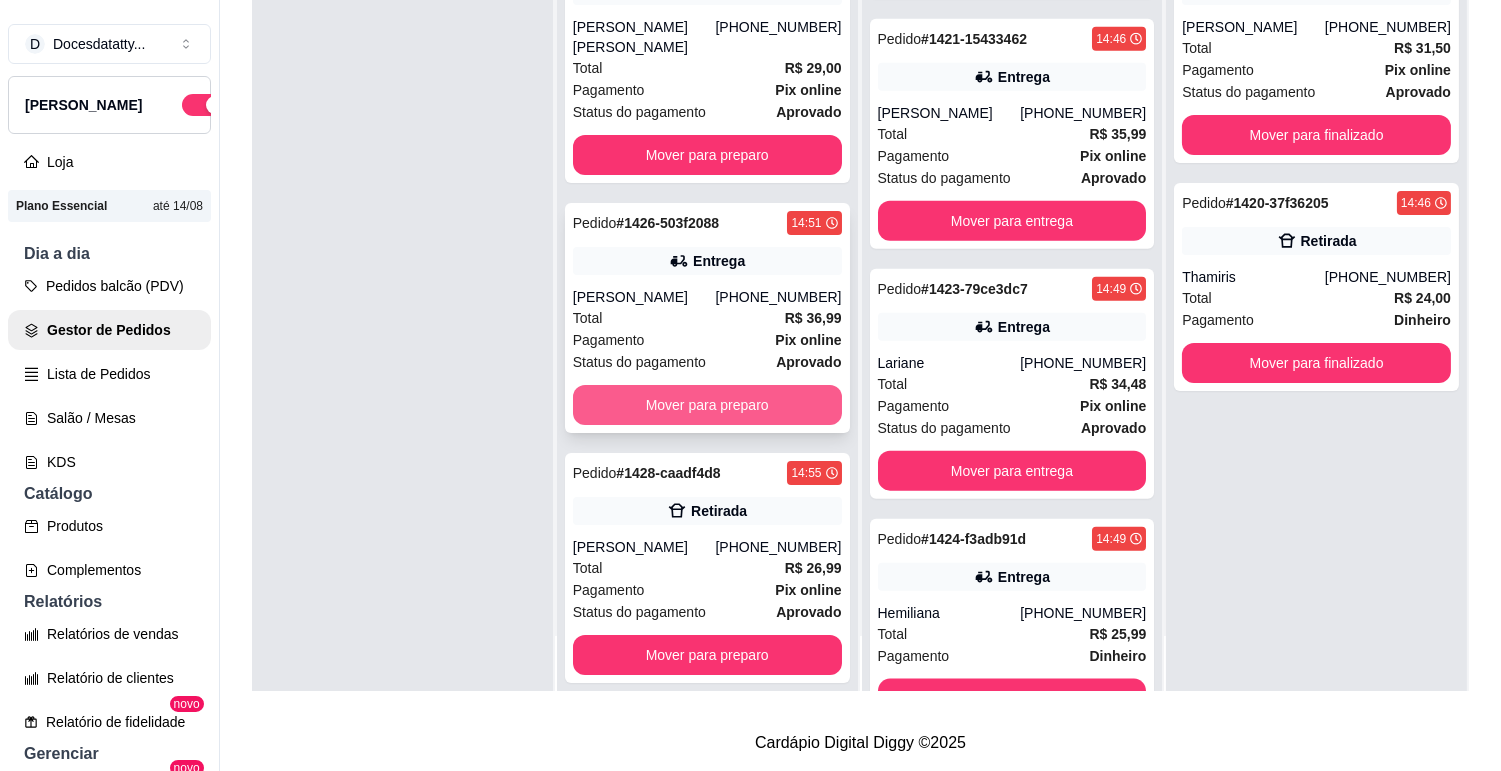 click on "Mover para preparo" at bounding box center (707, 405) 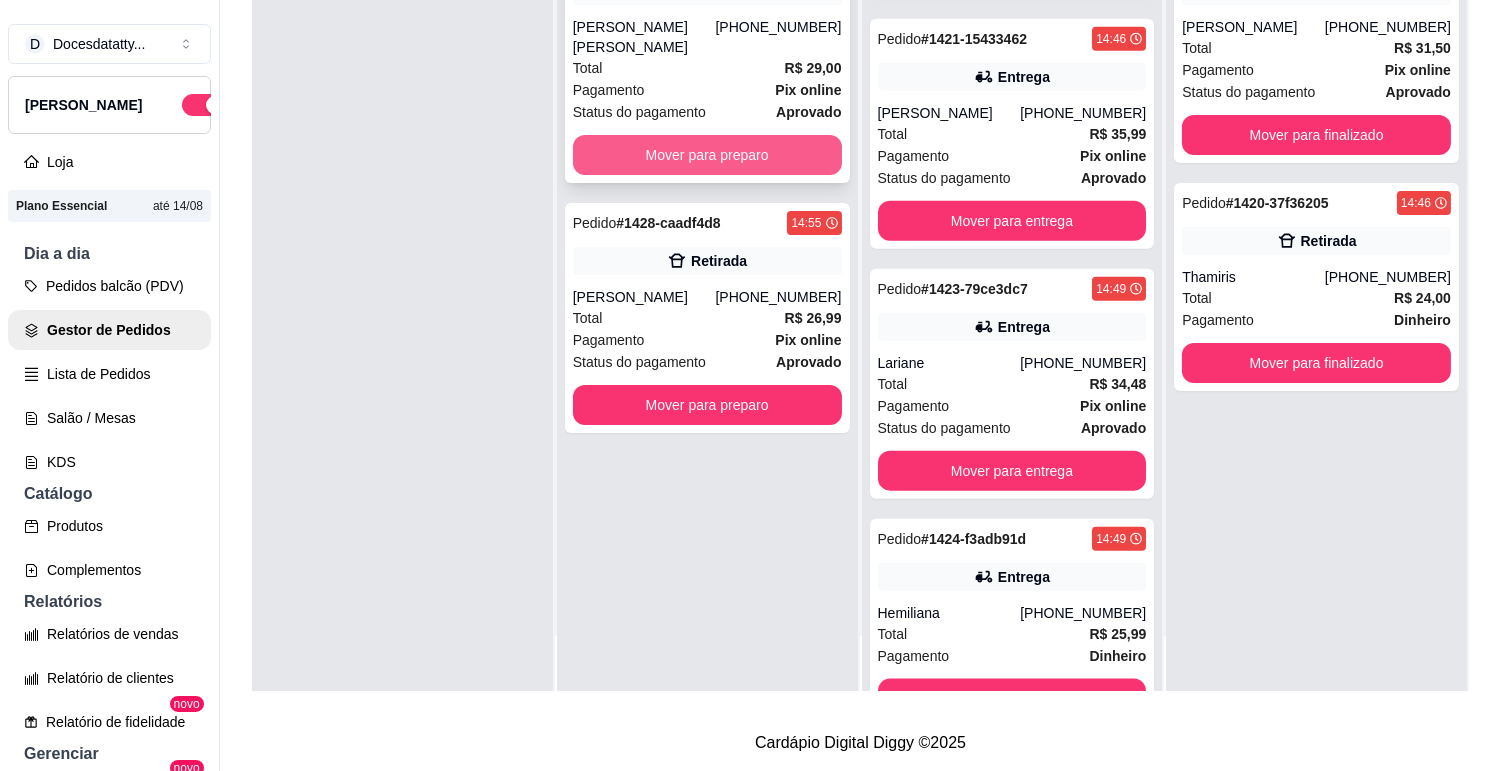 click on "Mover para preparo" at bounding box center [707, 155] 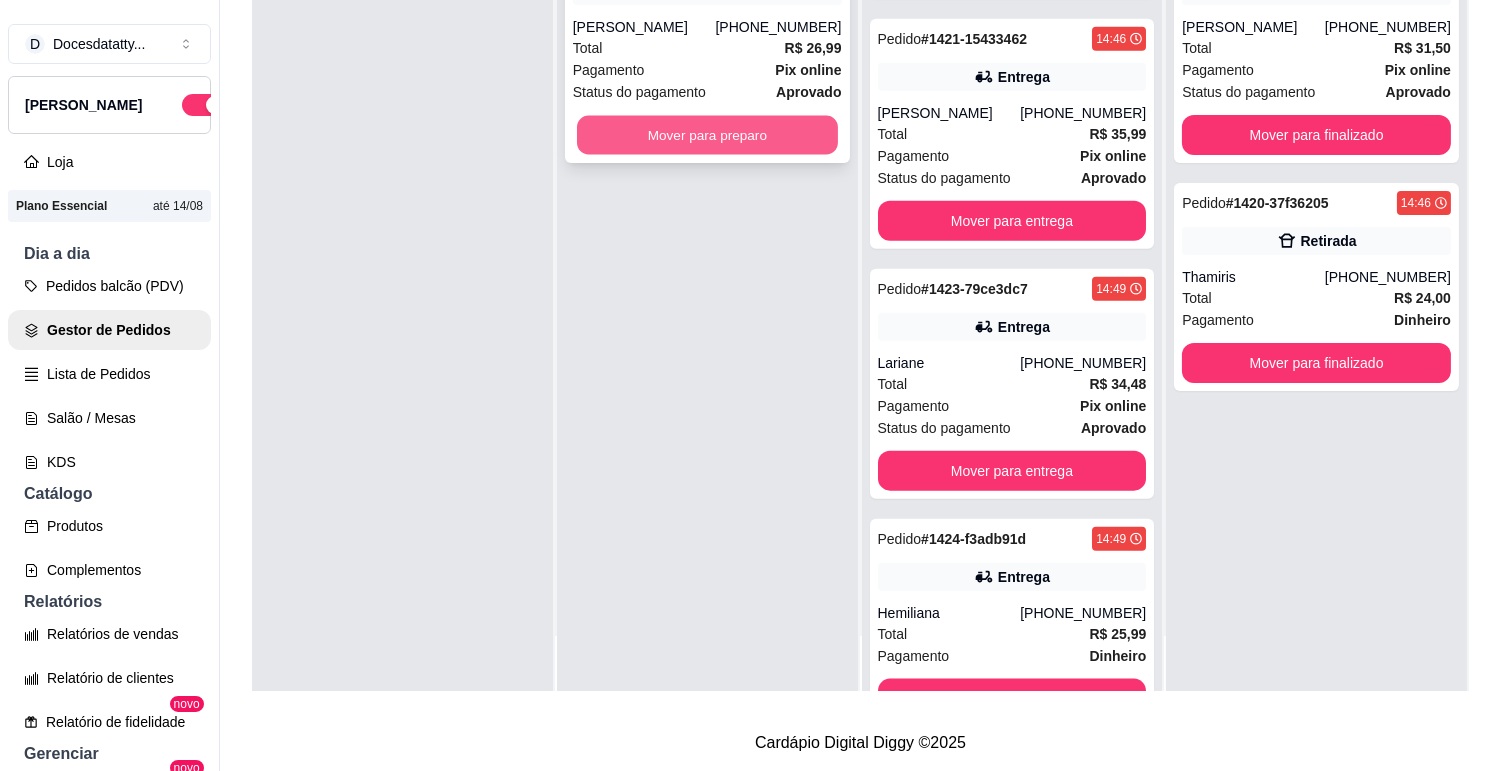click on "Mover para preparo" at bounding box center [707, 135] 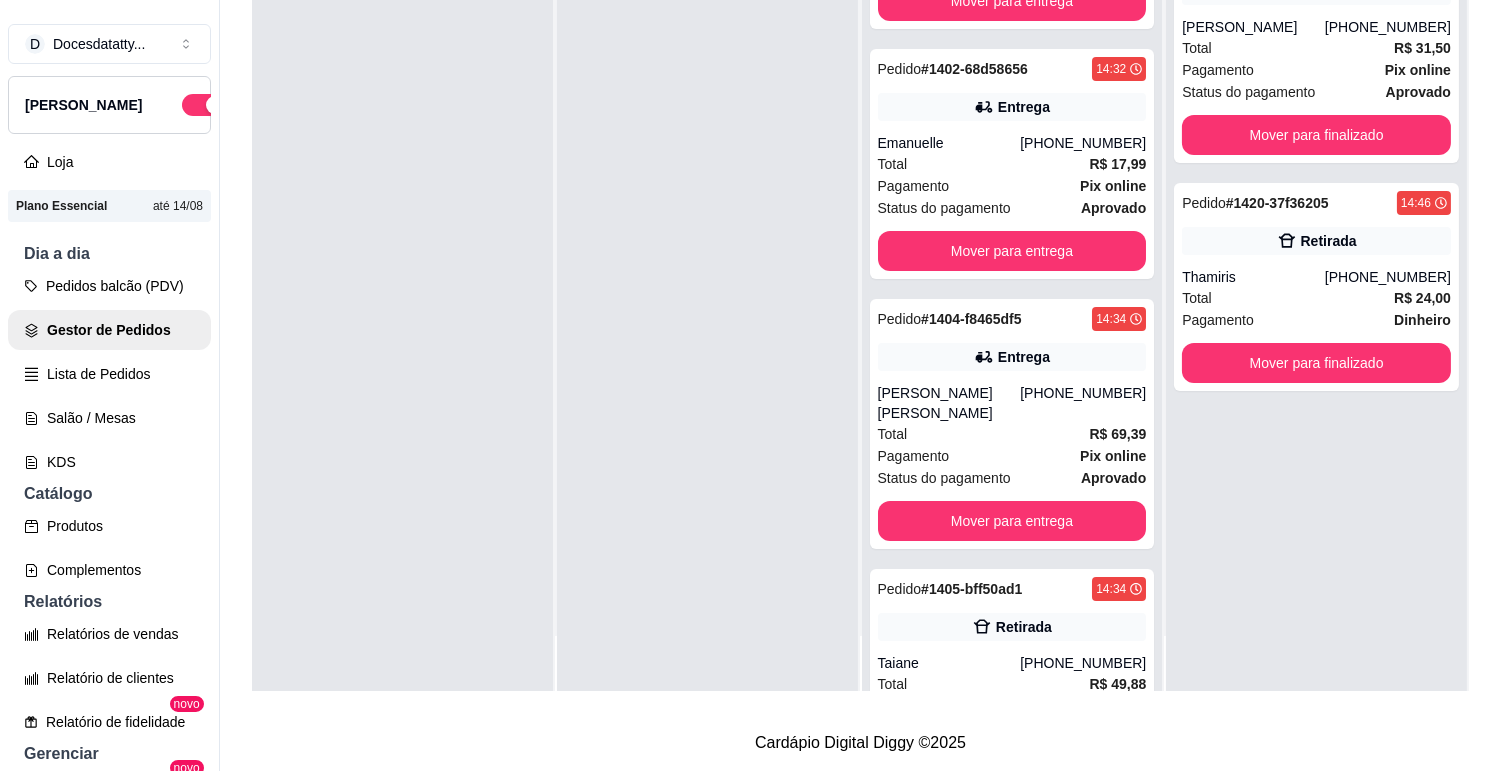 scroll, scrollTop: 0, scrollLeft: 0, axis: both 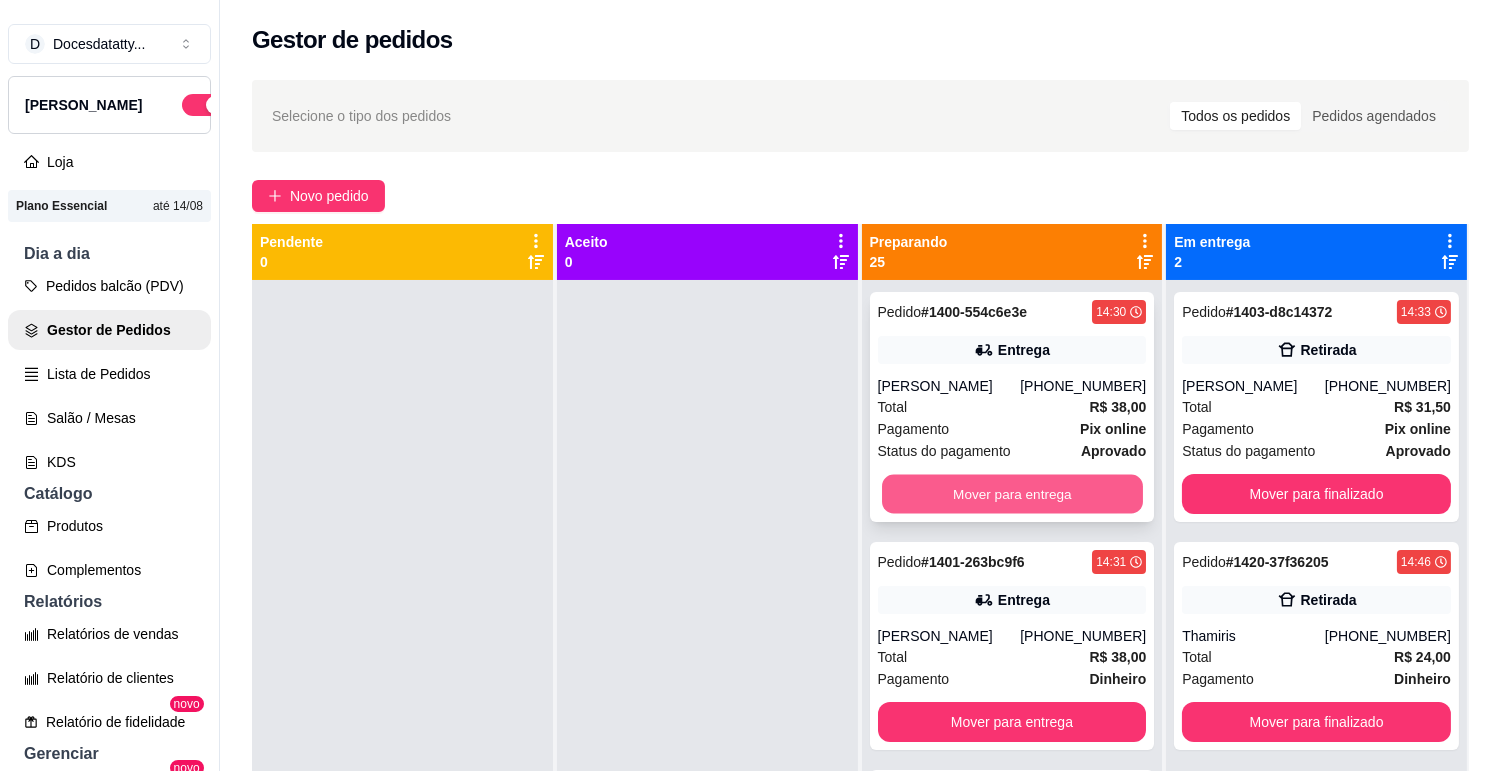 click on "Mover para entrega" at bounding box center (1012, 494) 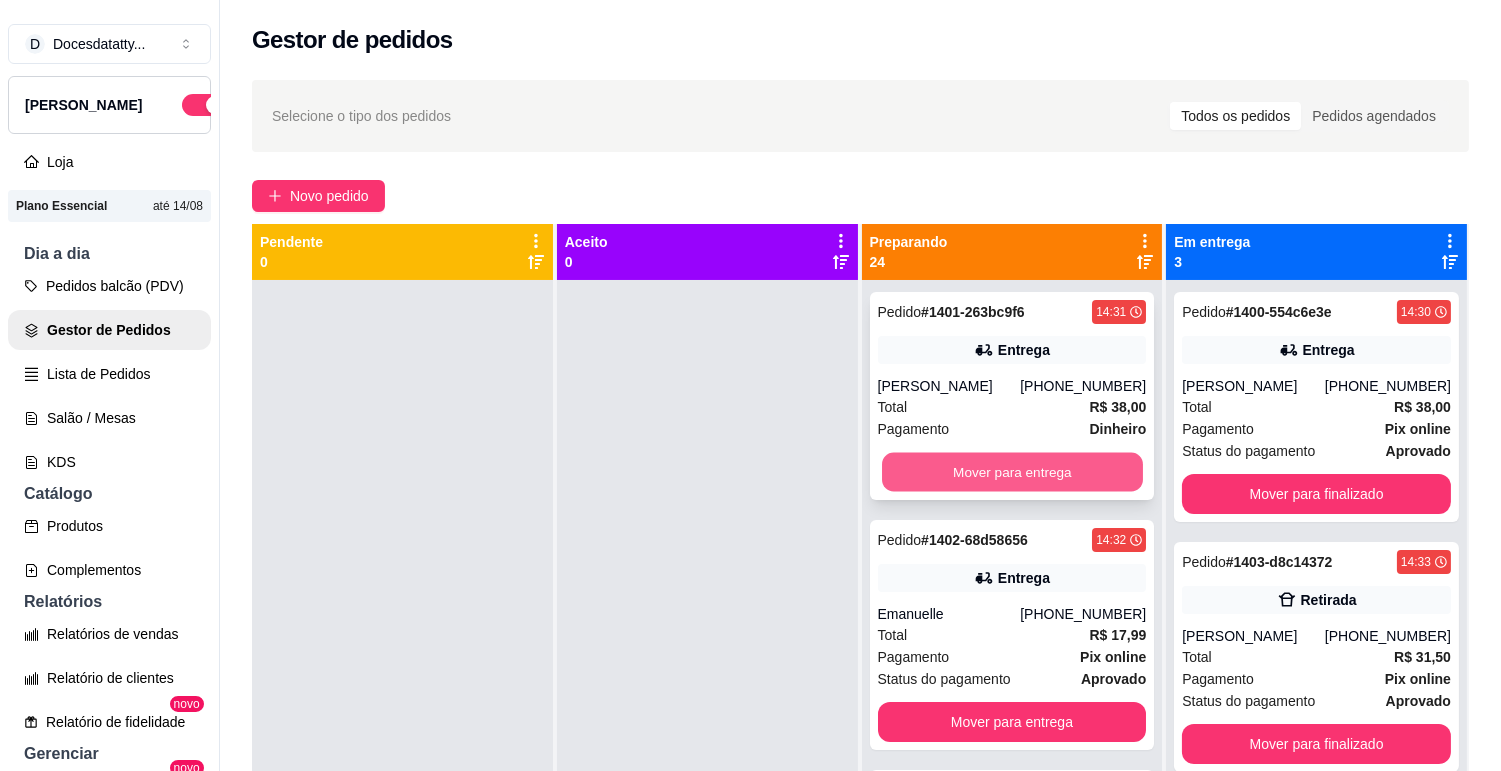 click on "Mover para entrega" at bounding box center (1012, 472) 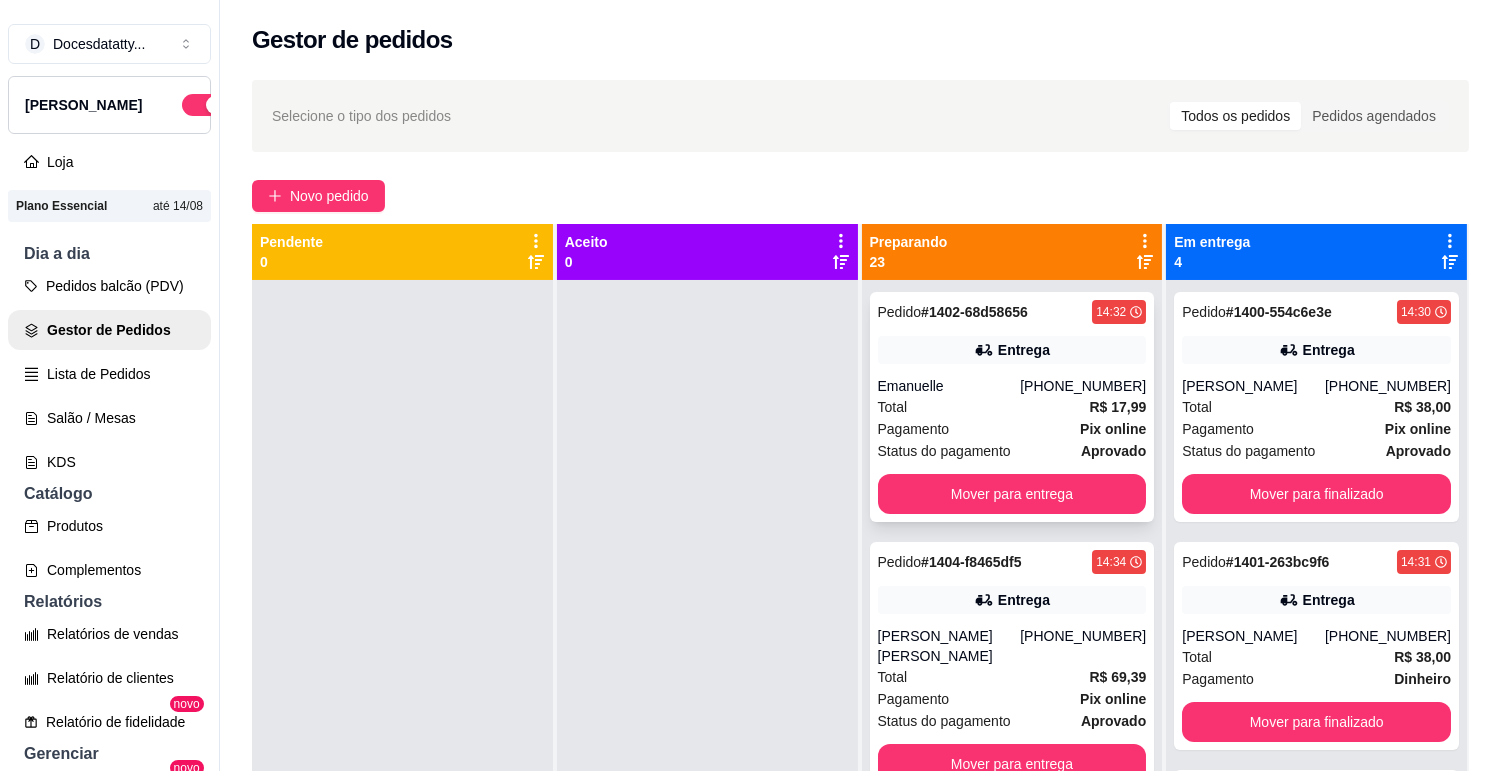 click on "Pedido  # 1402-68d58656 14:32 Entrega Emanuelle  [PHONE_NUMBER] Total R$ 17,99 Pagamento Pix online Status do pagamento aprovado Mover para entrega" at bounding box center (1012, 407) 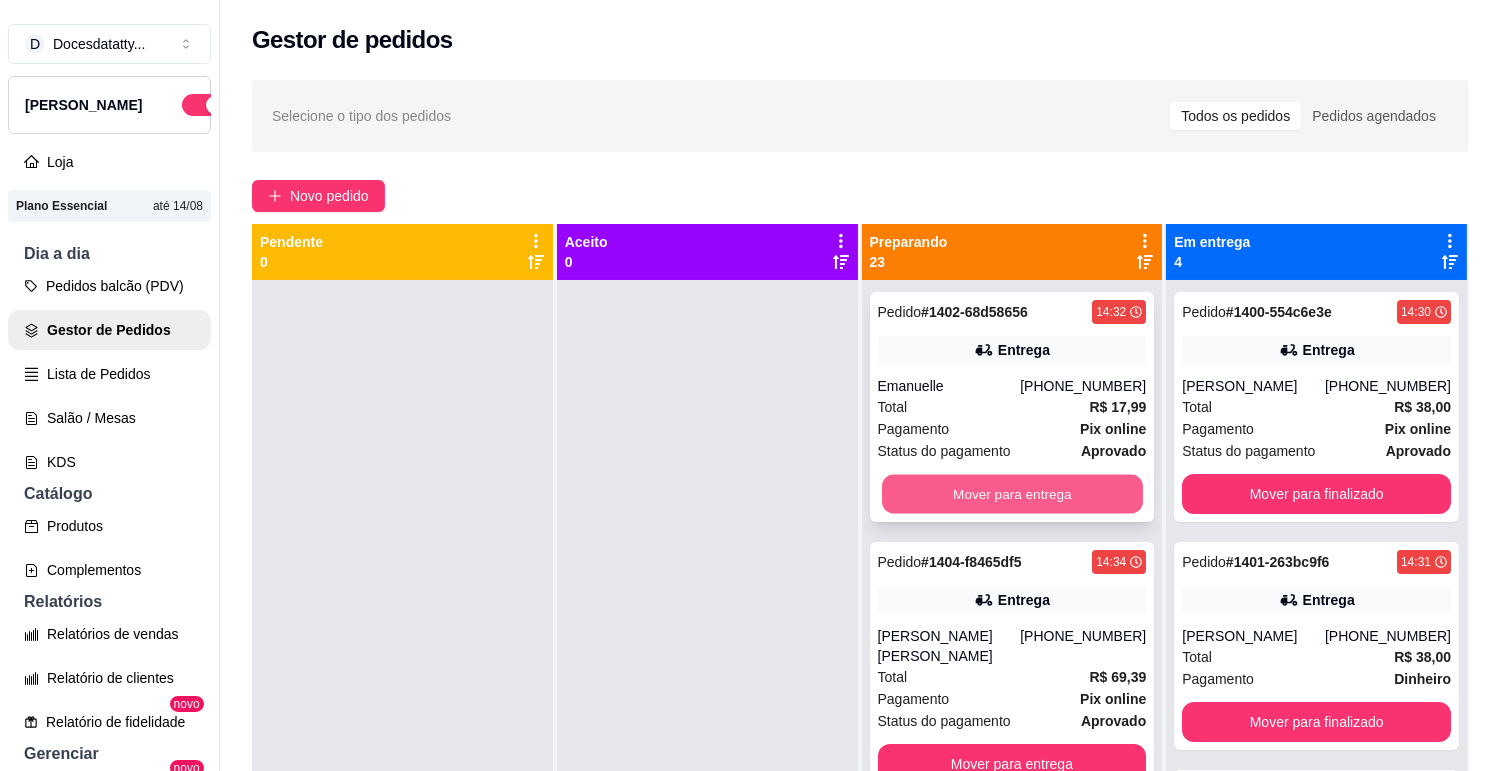 click on "Mover para entrega" at bounding box center (1012, 494) 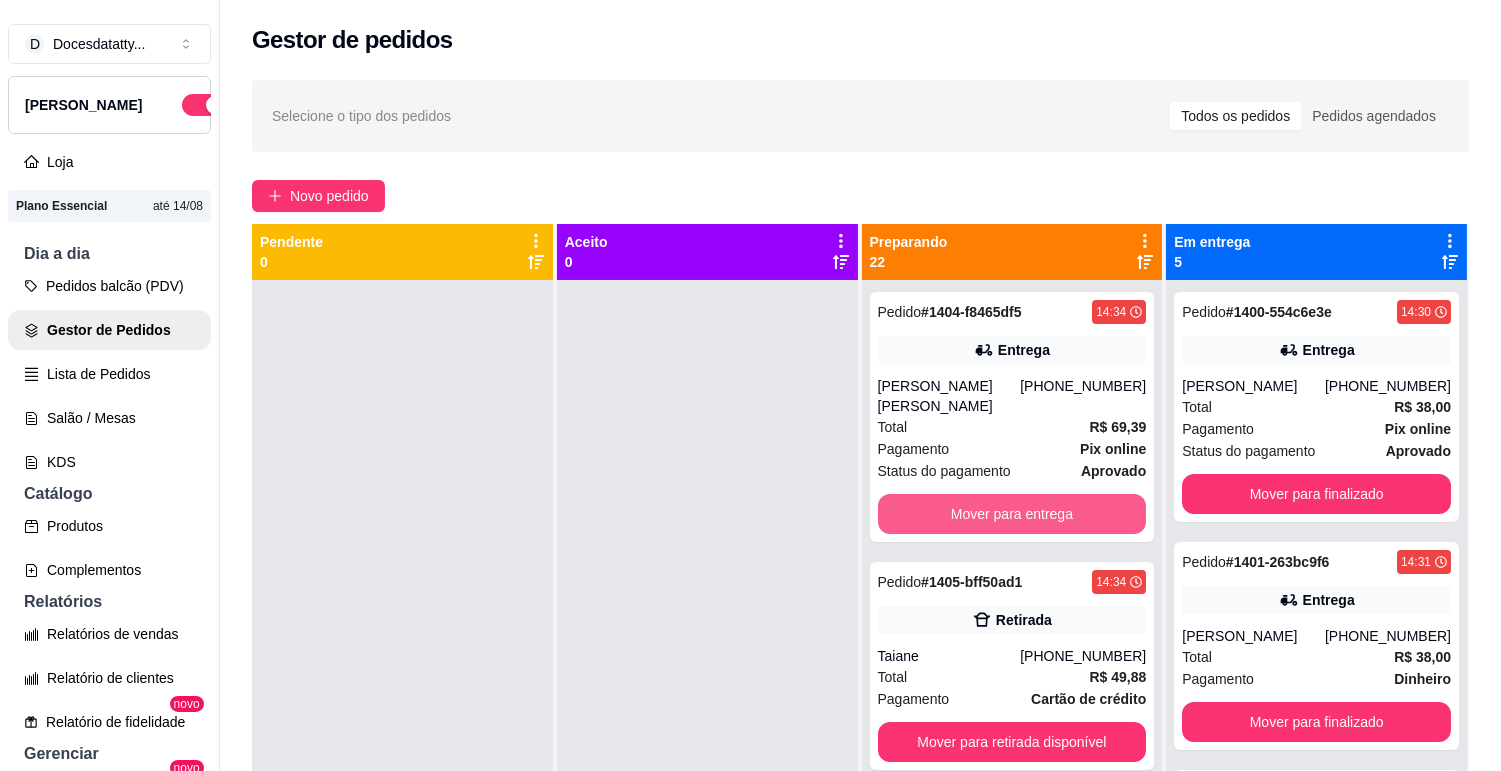 click on "Mover para entrega" at bounding box center (1012, 514) 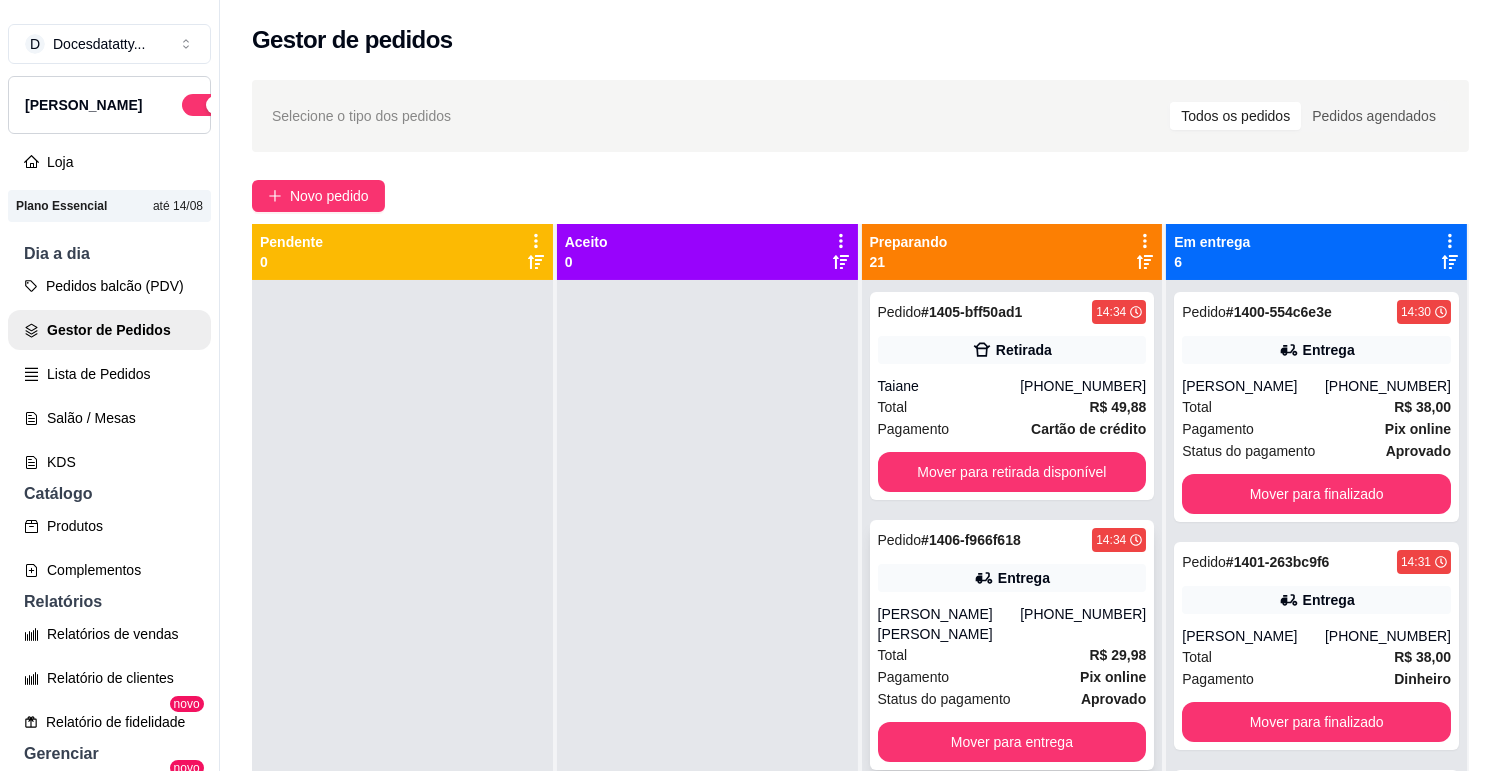 scroll, scrollTop: 111, scrollLeft: 0, axis: vertical 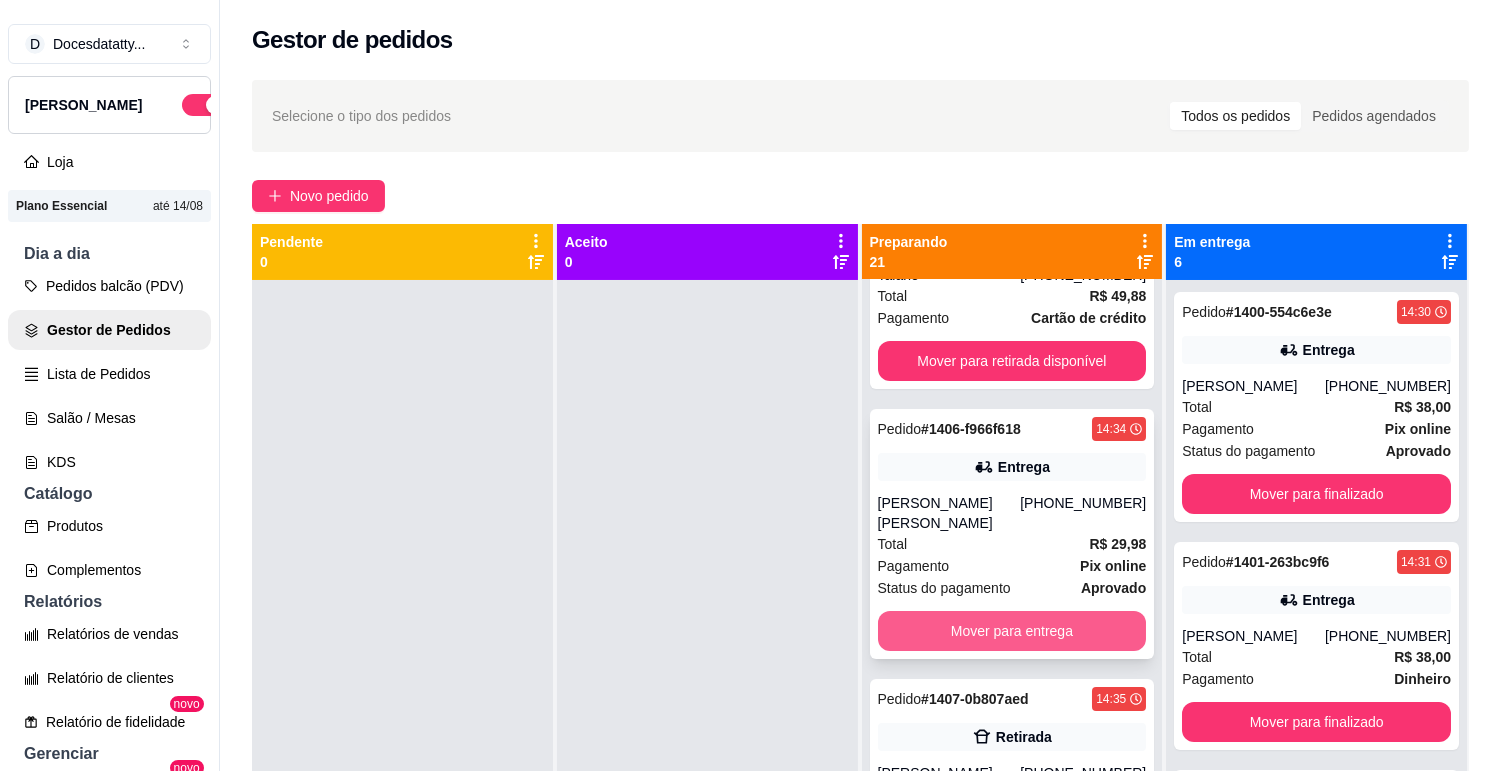 click on "Mover para entrega" at bounding box center [1012, 631] 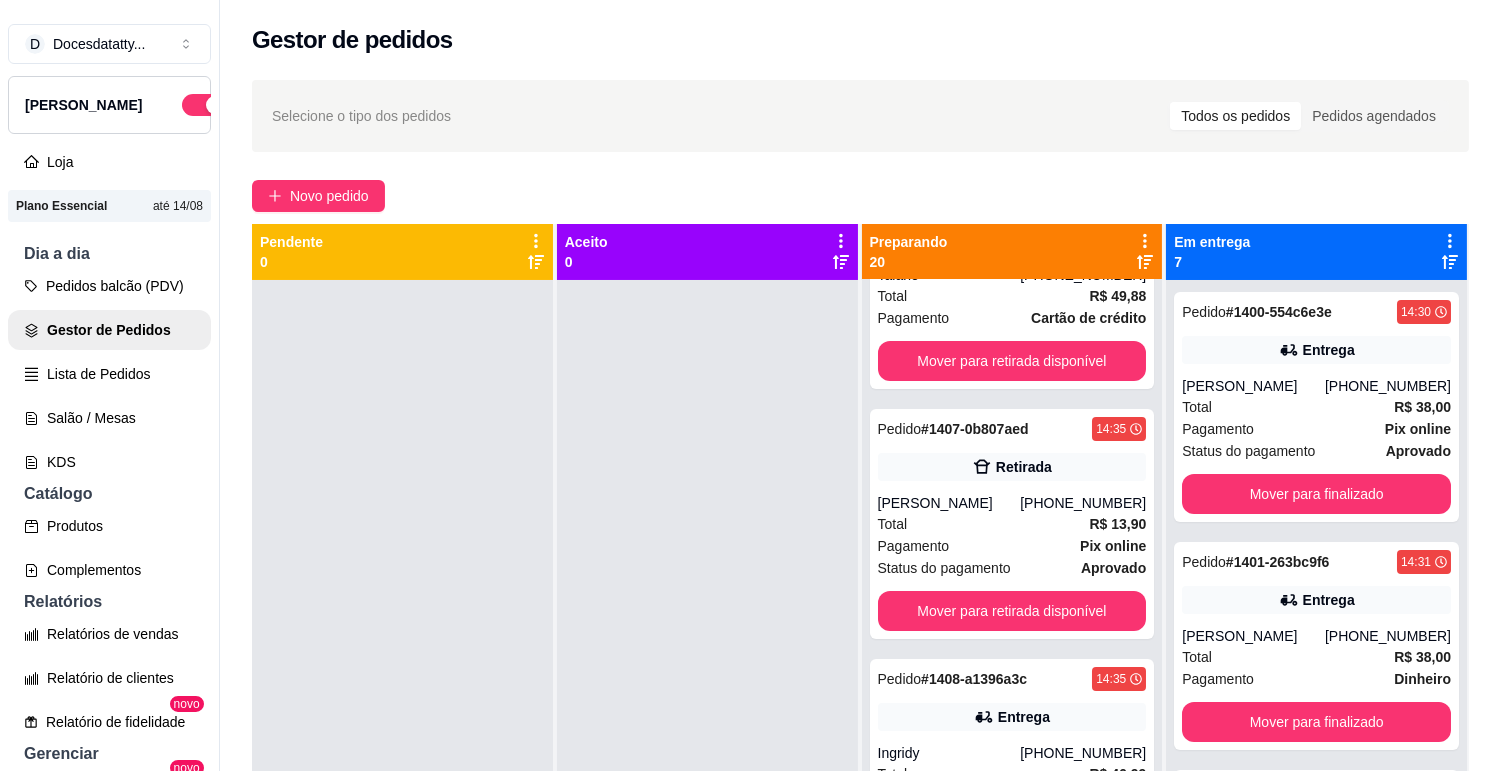 click on "Pendente 0 Aceito 0 Preparando 20 Pedido  # 1405-bff50ad1 14:34 Retirada Taiane [PHONE_NUMBER] Total R$ 49,88 Pagamento Cartão de crédito Mover para retirada disponível Pedido  # 1407-0b807aed 14:35 Retirada [PERSON_NAME] [PHONE_NUMBER] Total R$ 13,90 Pagamento Pix online Status do pagamento aprovado Mover para retirada disponível Pedido  # 1408-a1396a3c 14:35 Entrega Ingridy [PHONE_NUMBER] Total R$ 46,99 Pagamento Dinheiro Mover para entrega Pedido  # 1409-e8b6425f 14:36 Entrega [PERSON_NAME] [PHONE_NUMBER] Total R$ 80,79 Pagamento Pix online Status do pagamento aprovado Mover para entrega Pedido  # 1411-efec1c36 14:38 Entrega Marcelly [PHONE_NUMBER] Total R$ 44,08 Pagamento Cartão de crédito Mover para entrega Pedido  # 1412-4309ac69 14:38 Entrega [PERSON_NAME] [PHONE_NUMBER] Total R$ 47,49 Pagamento Pix online Status do pagamento aprovado Mover para entrega Pedido  # 1413-e4657997 14:39 Entrega [PERSON_NAME] [PERSON_NAME]  [PHONE_NUMBER] Total R$ 34,80 Pagamento Pix online Status do pagamento aprovado Pedido" at bounding box center [860, 609] 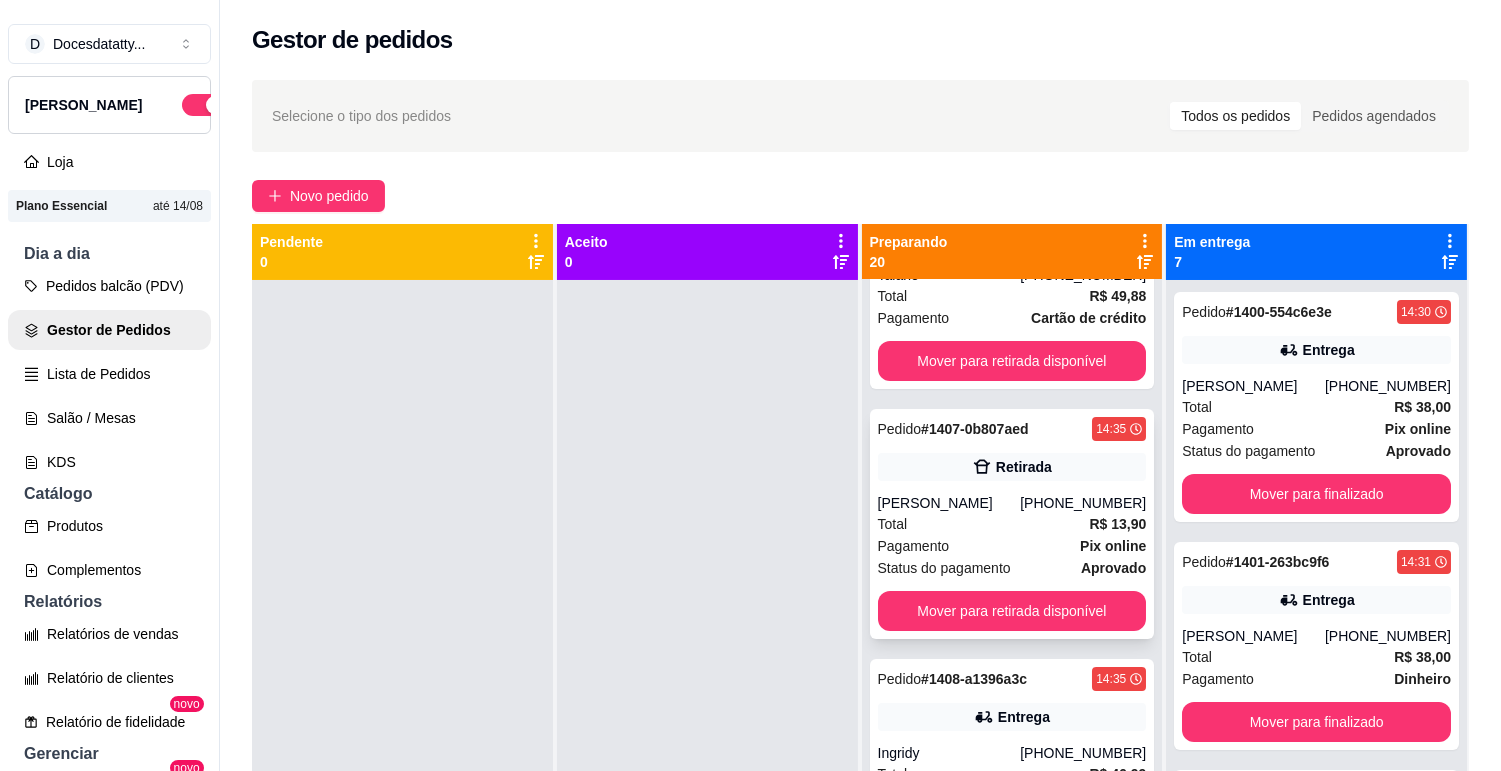 scroll, scrollTop: 333, scrollLeft: 0, axis: vertical 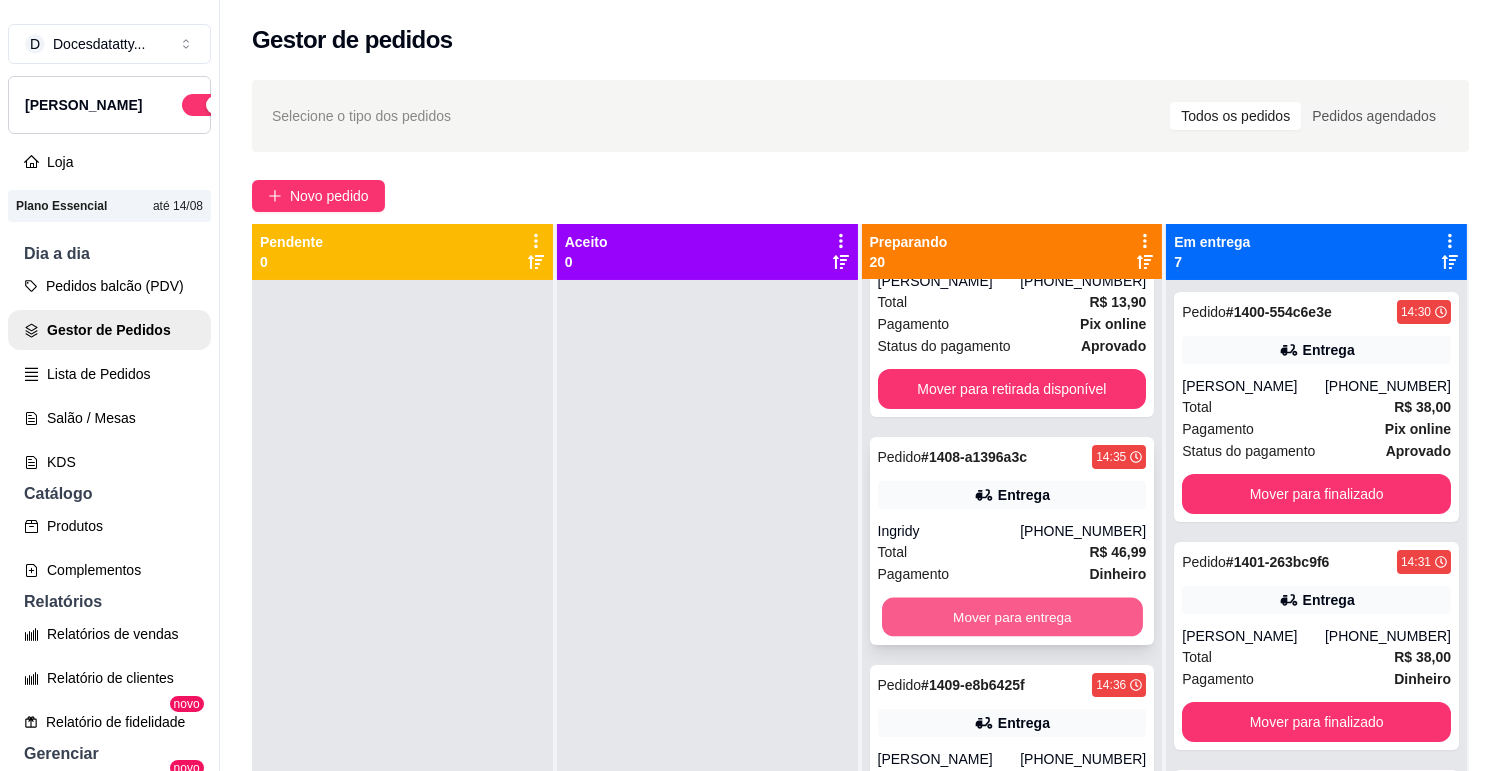click on "Mover para entrega" at bounding box center (1012, 617) 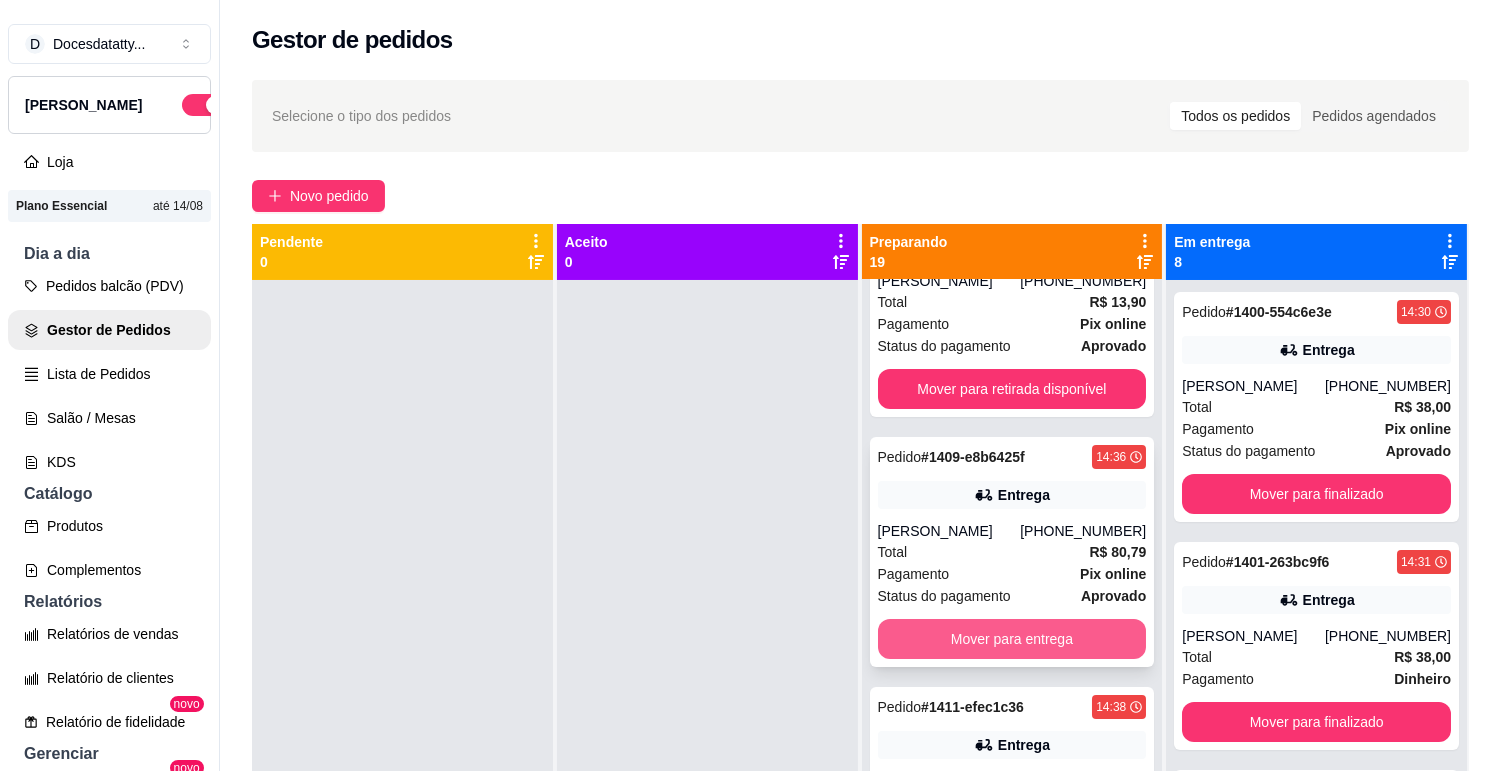 click on "Mover para entrega" at bounding box center (1012, 639) 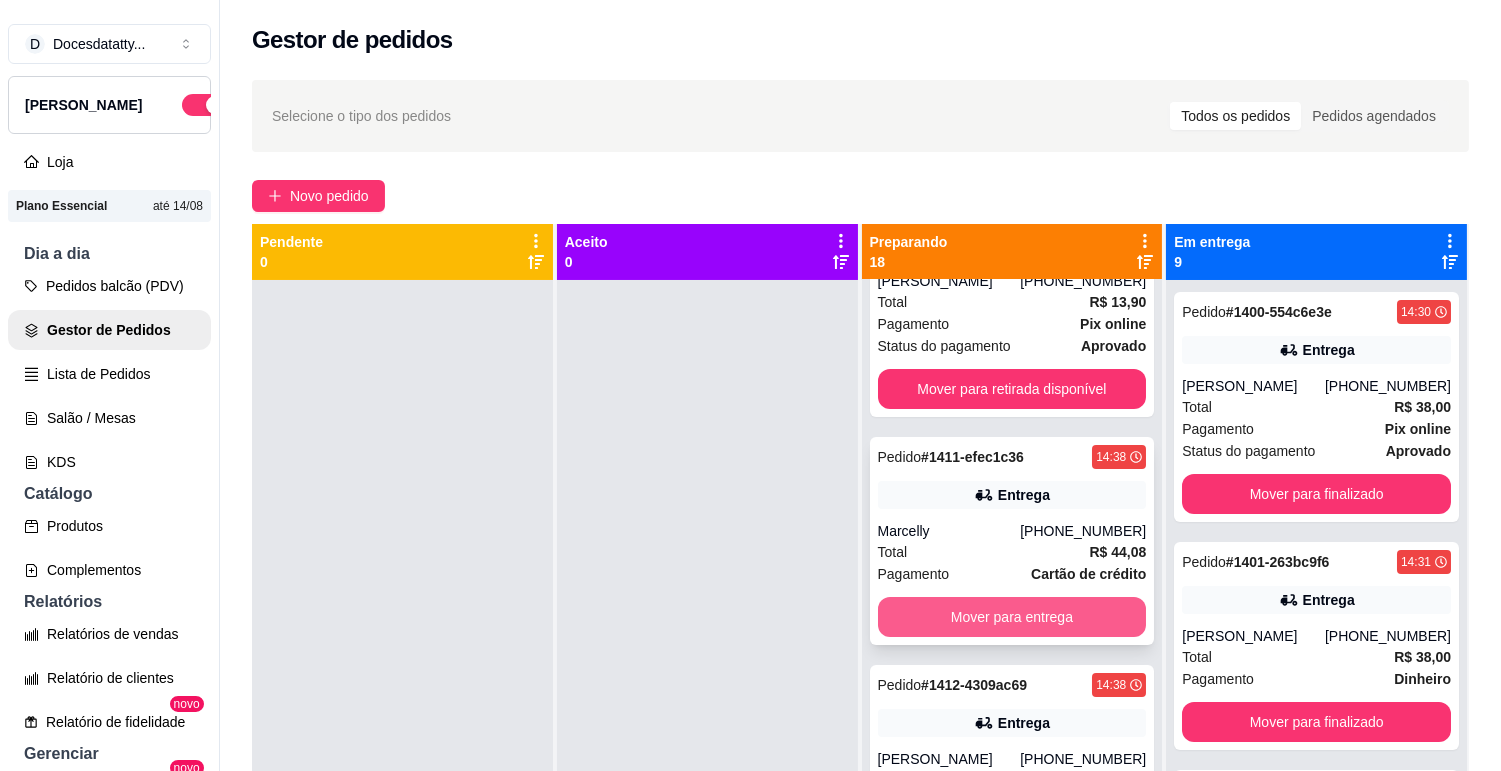 click on "Mover para entrega" at bounding box center [1012, 617] 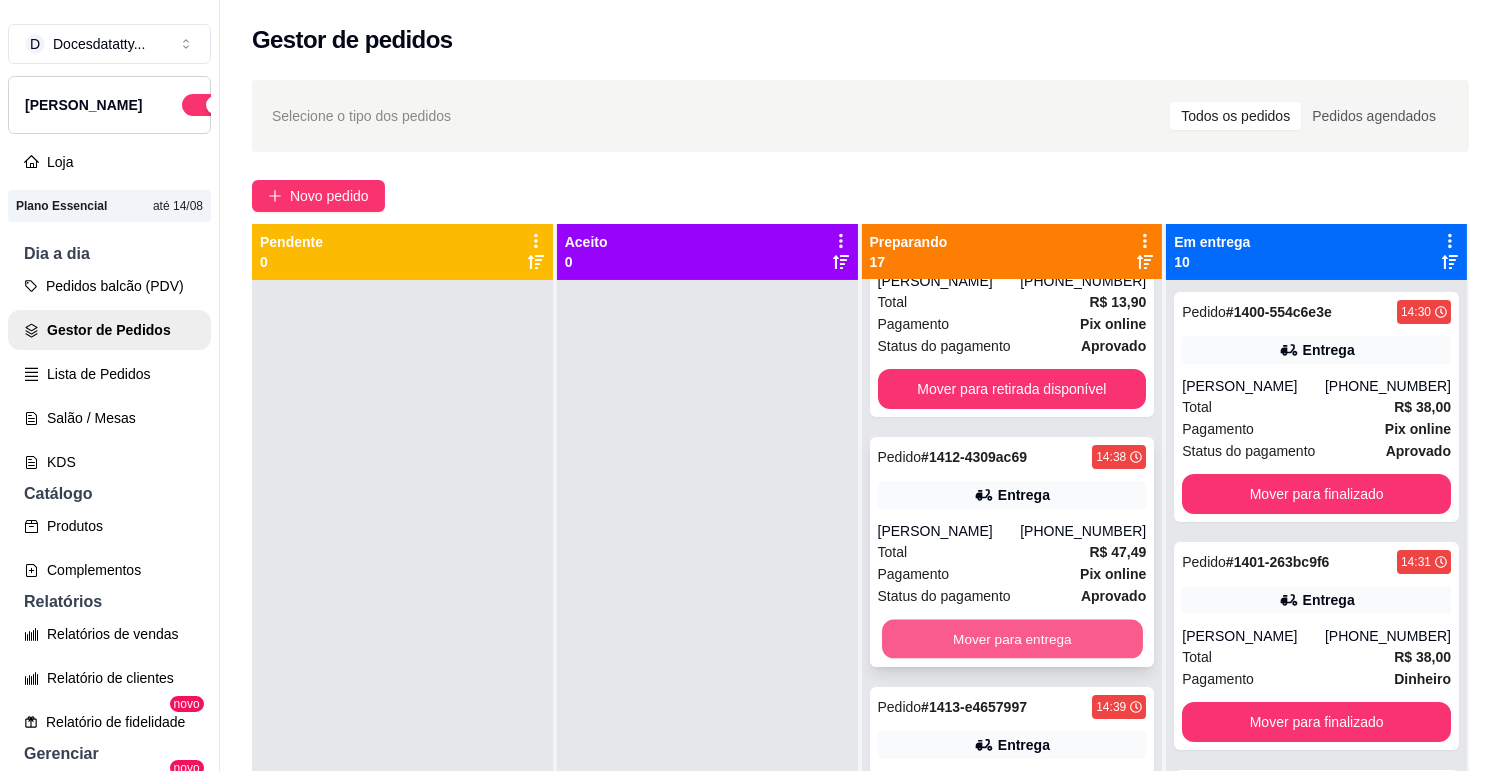 click on "Mover para entrega" at bounding box center [1012, 639] 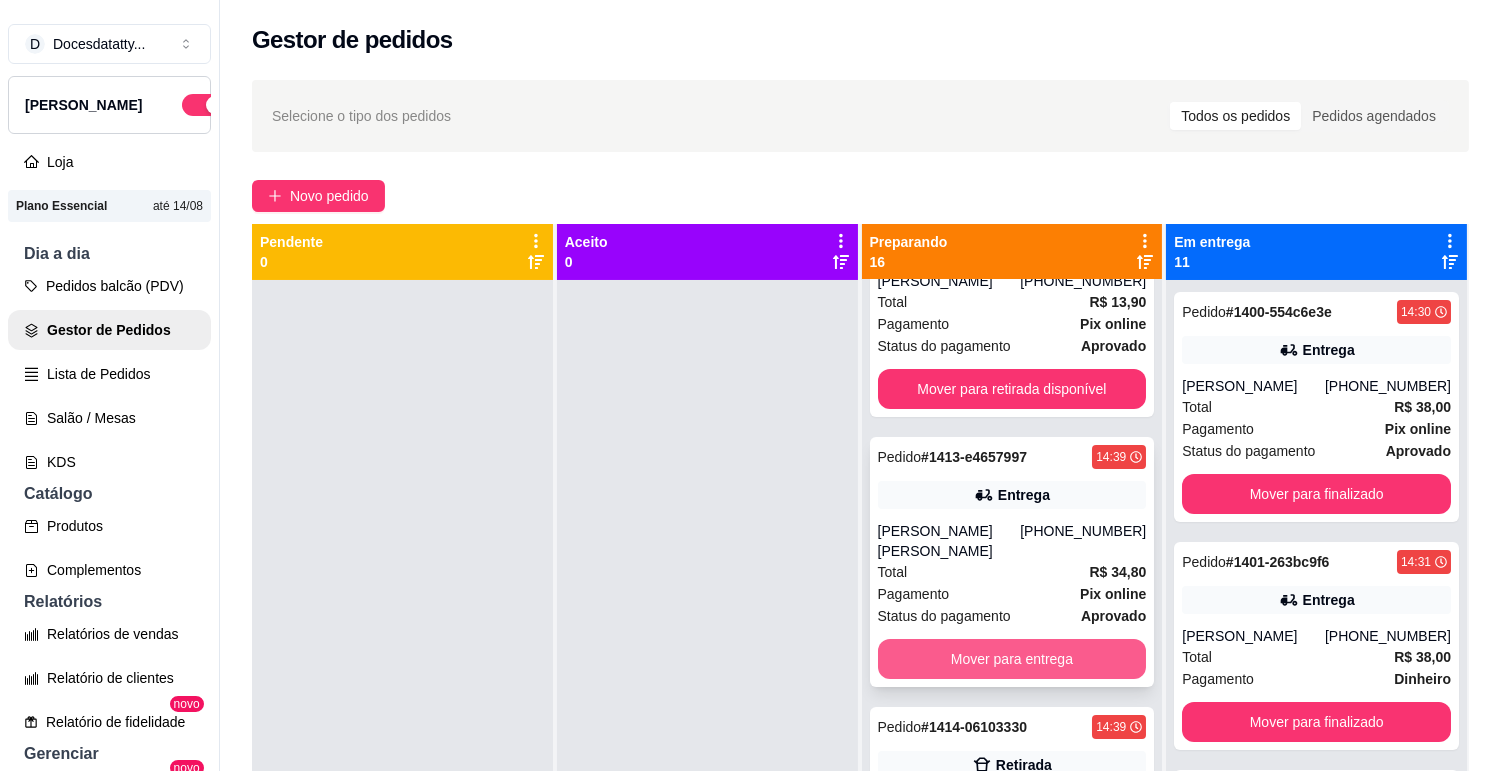 click on "Mover para entrega" at bounding box center (1012, 659) 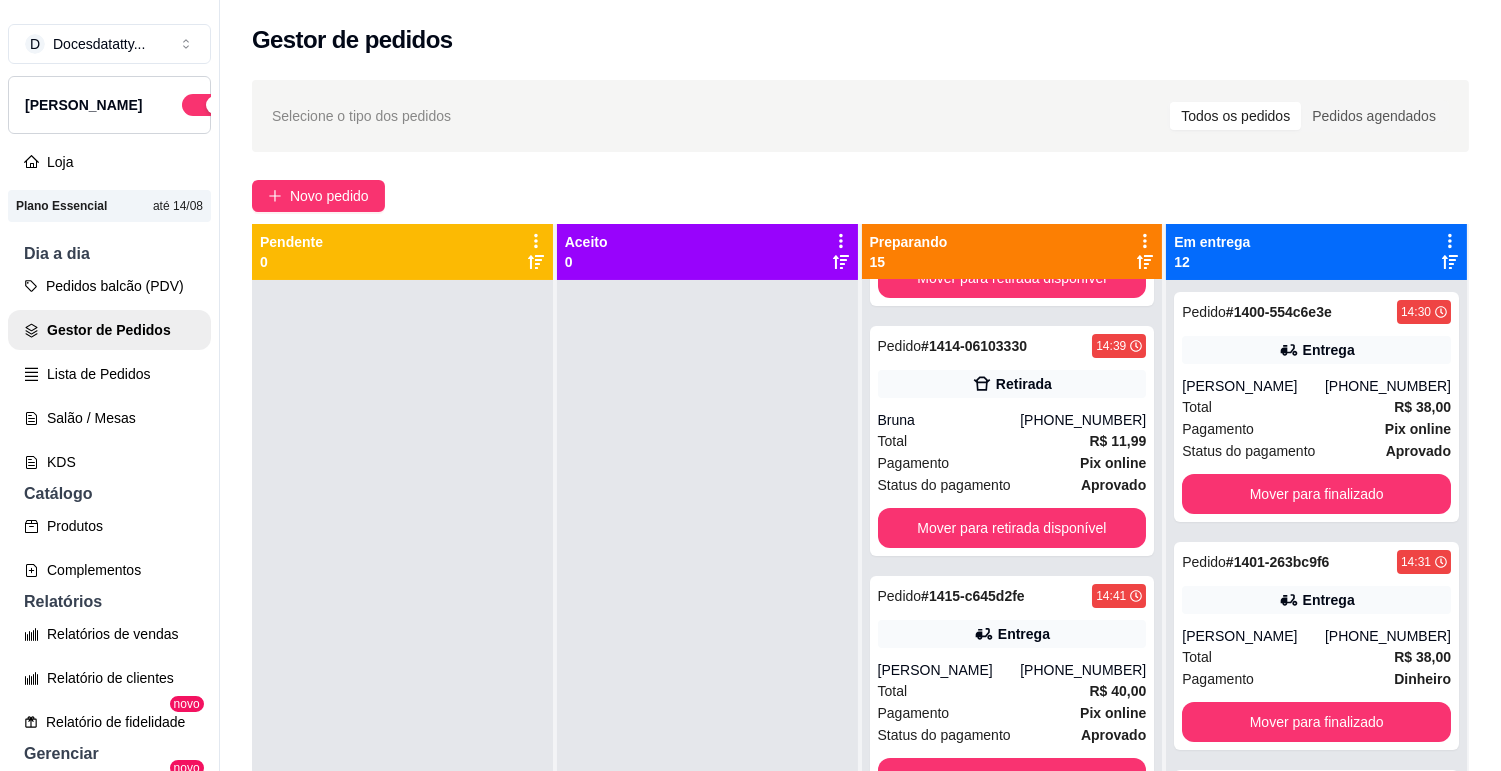 scroll, scrollTop: 666, scrollLeft: 0, axis: vertical 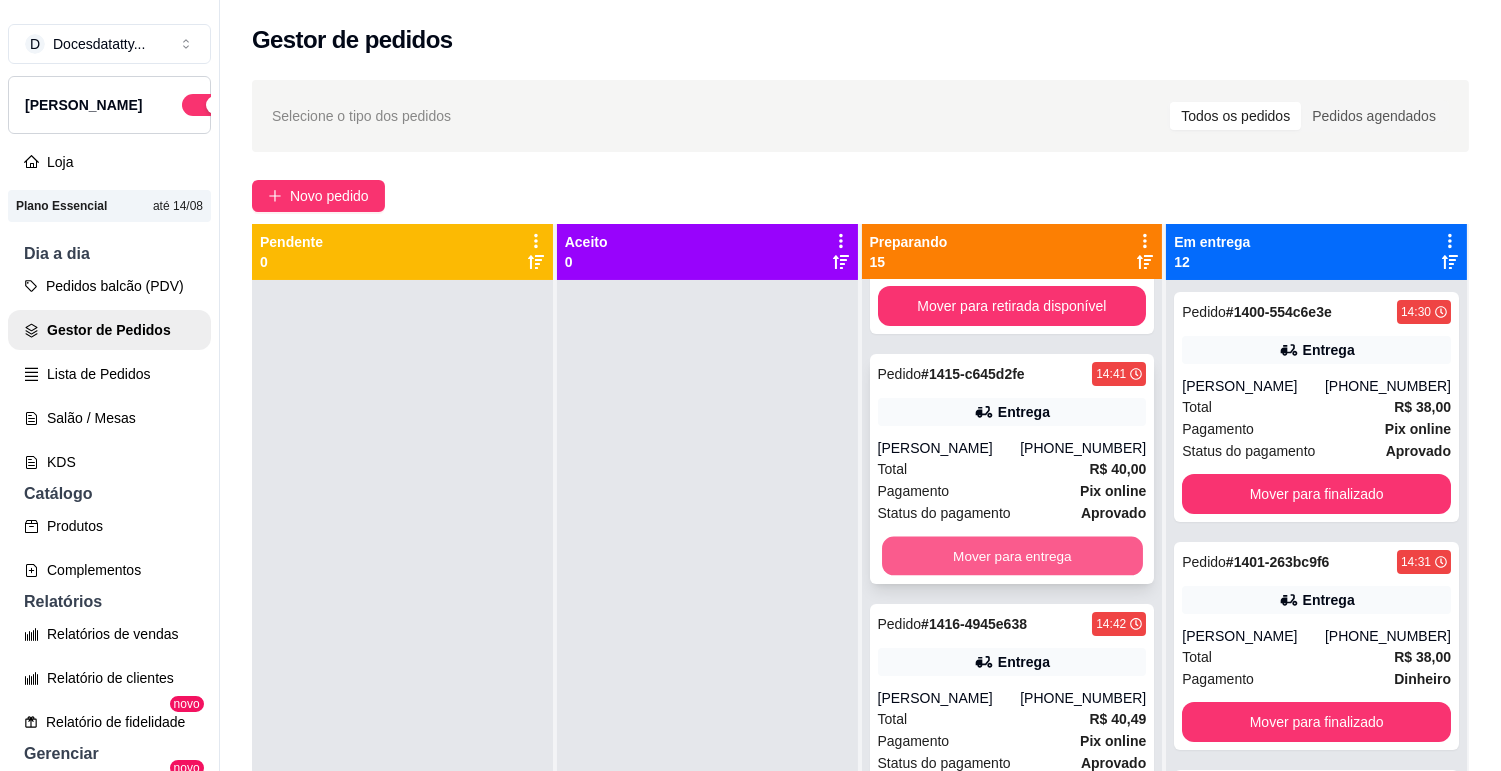 click on "Mover para entrega" at bounding box center [1012, 556] 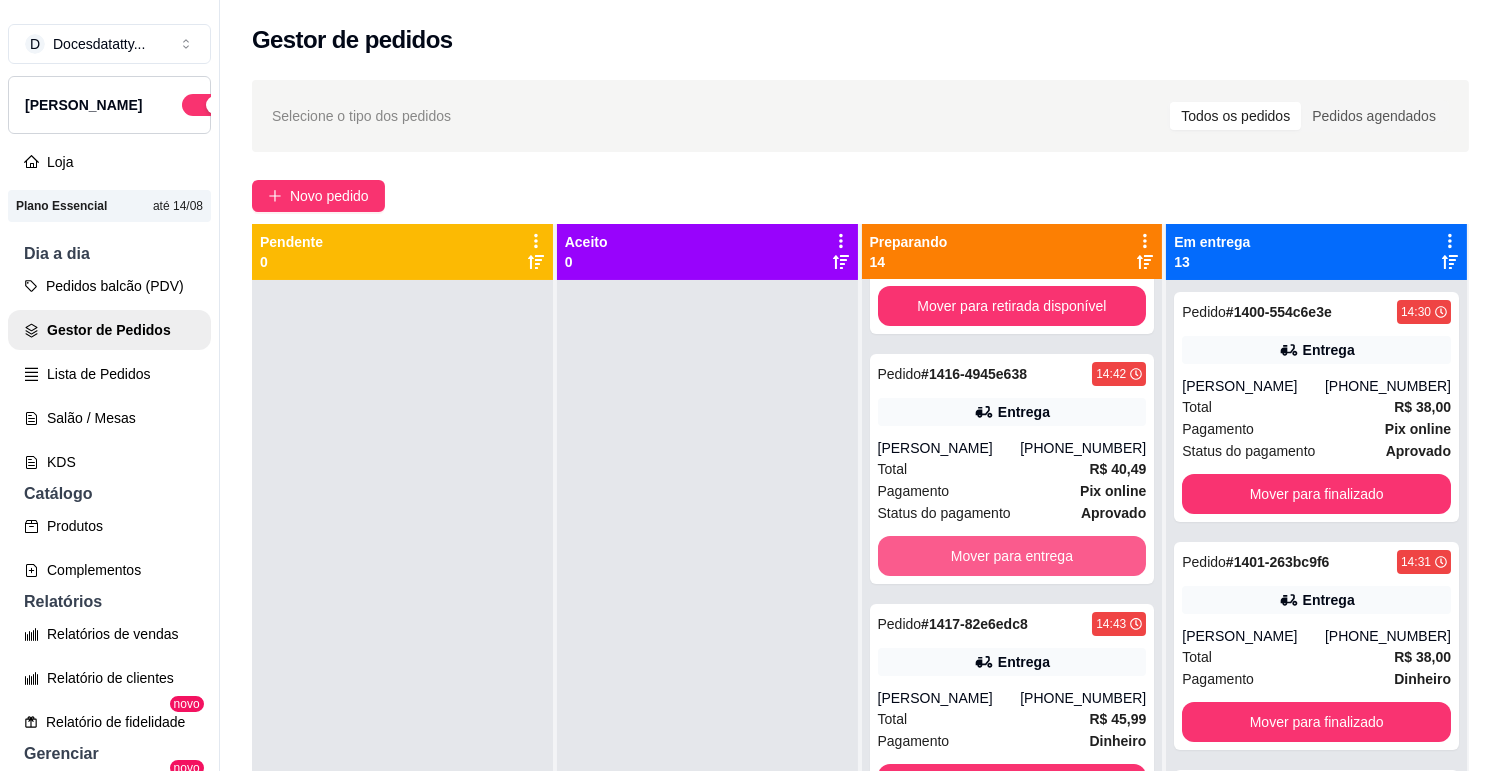 click on "Mover para entrega" at bounding box center [1012, 556] 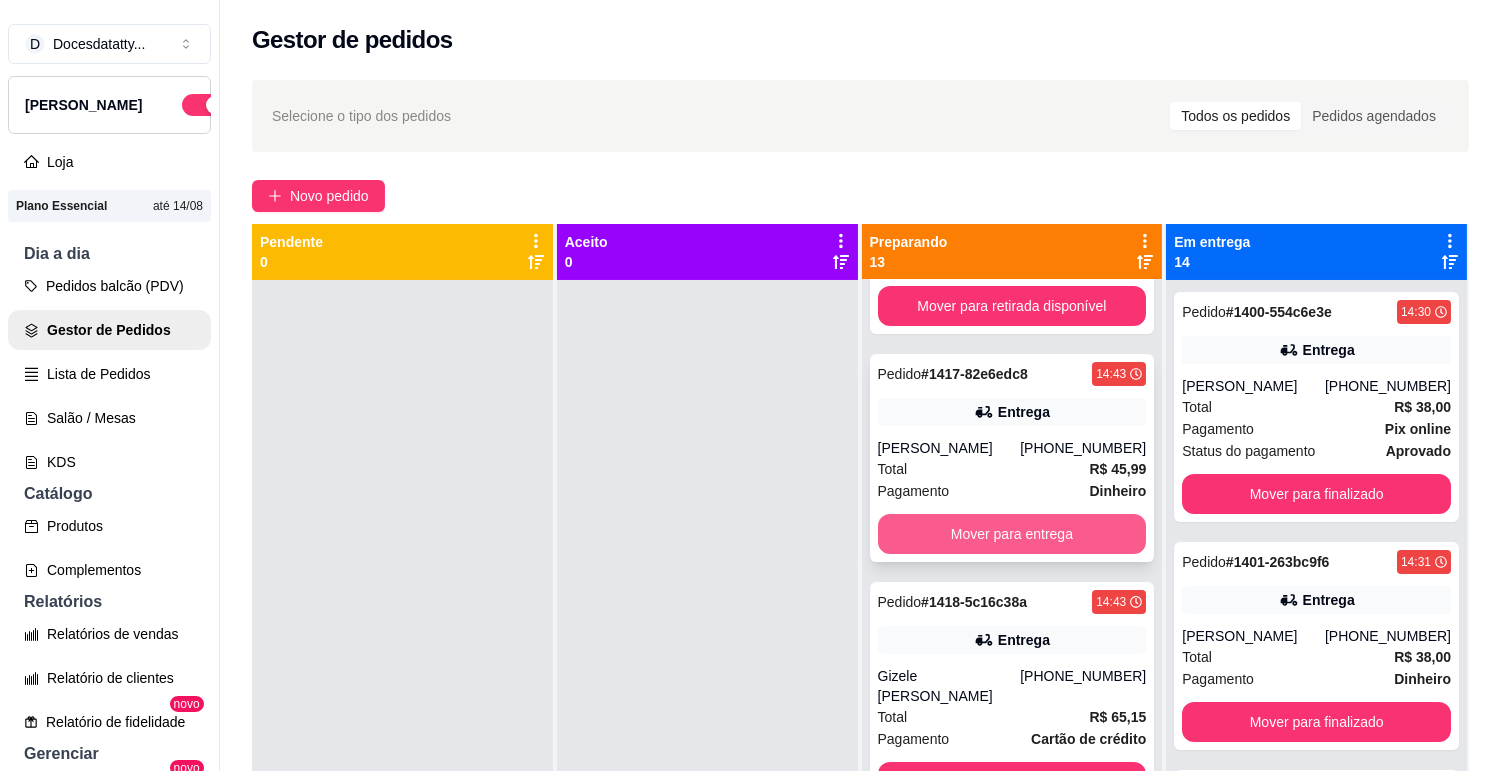 click on "Mover para entrega" at bounding box center [1012, 534] 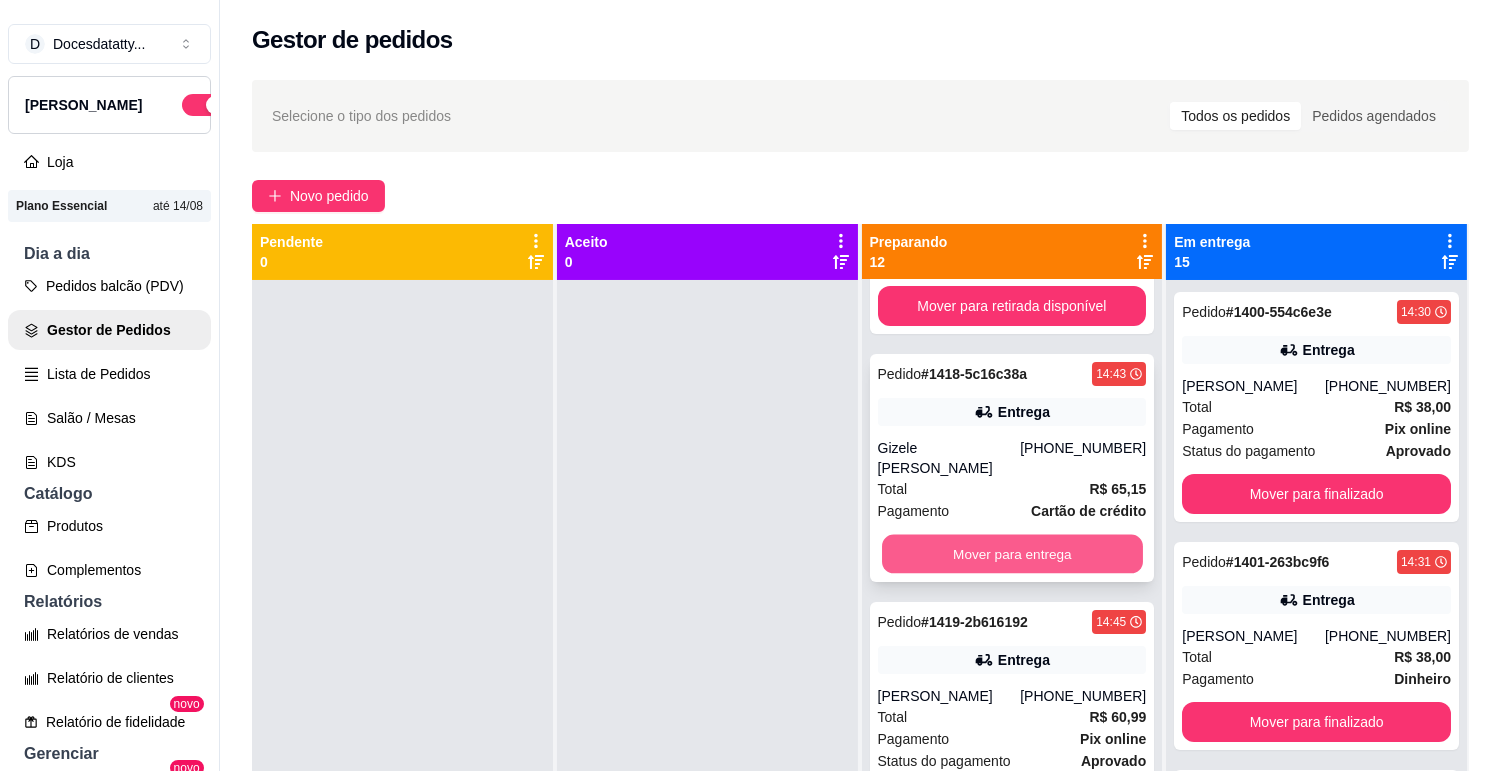 click on "Mover para entrega" at bounding box center [1012, 554] 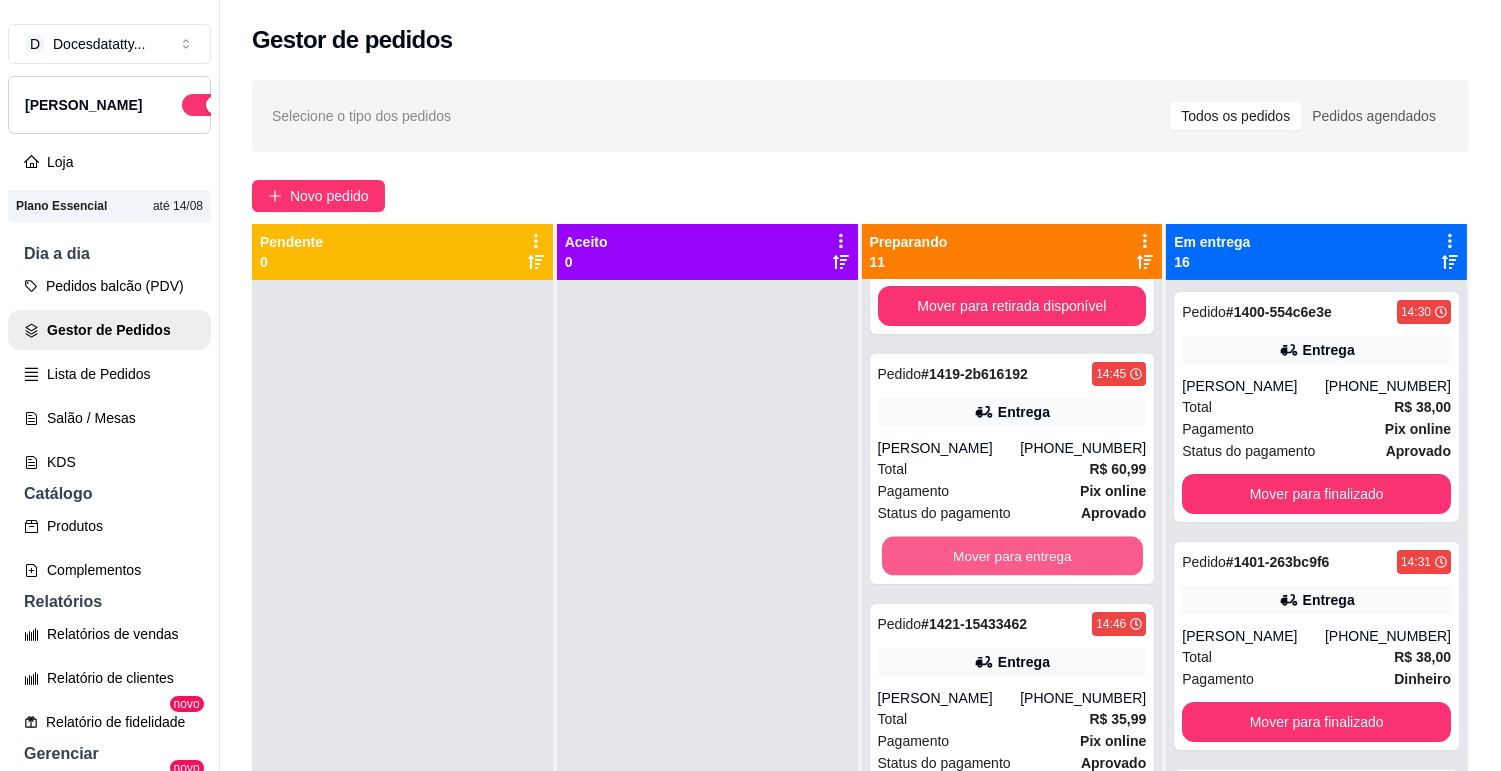 click on "Mover para entrega" at bounding box center [1012, 556] 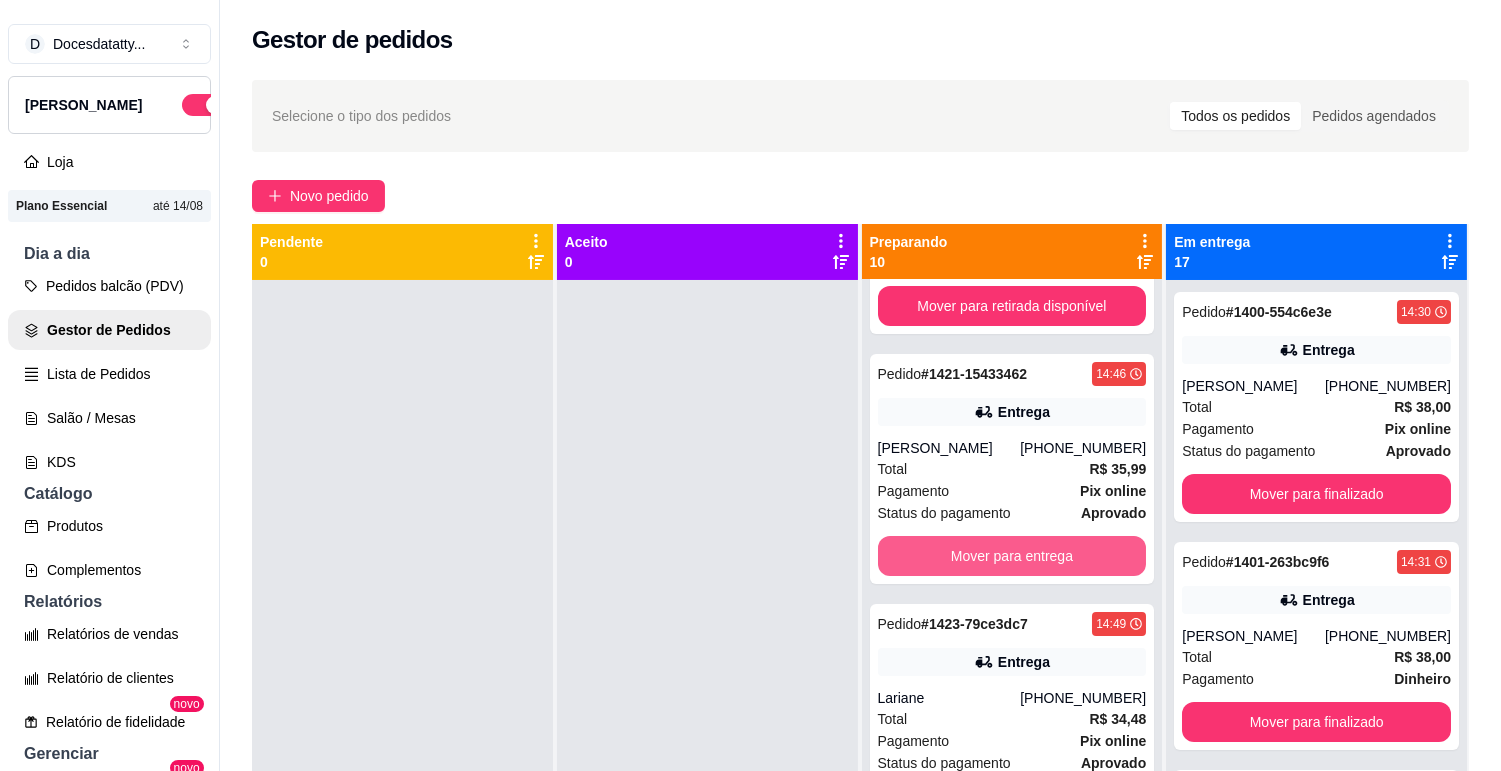 click on "Mover para entrega" at bounding box center [1012, 556] 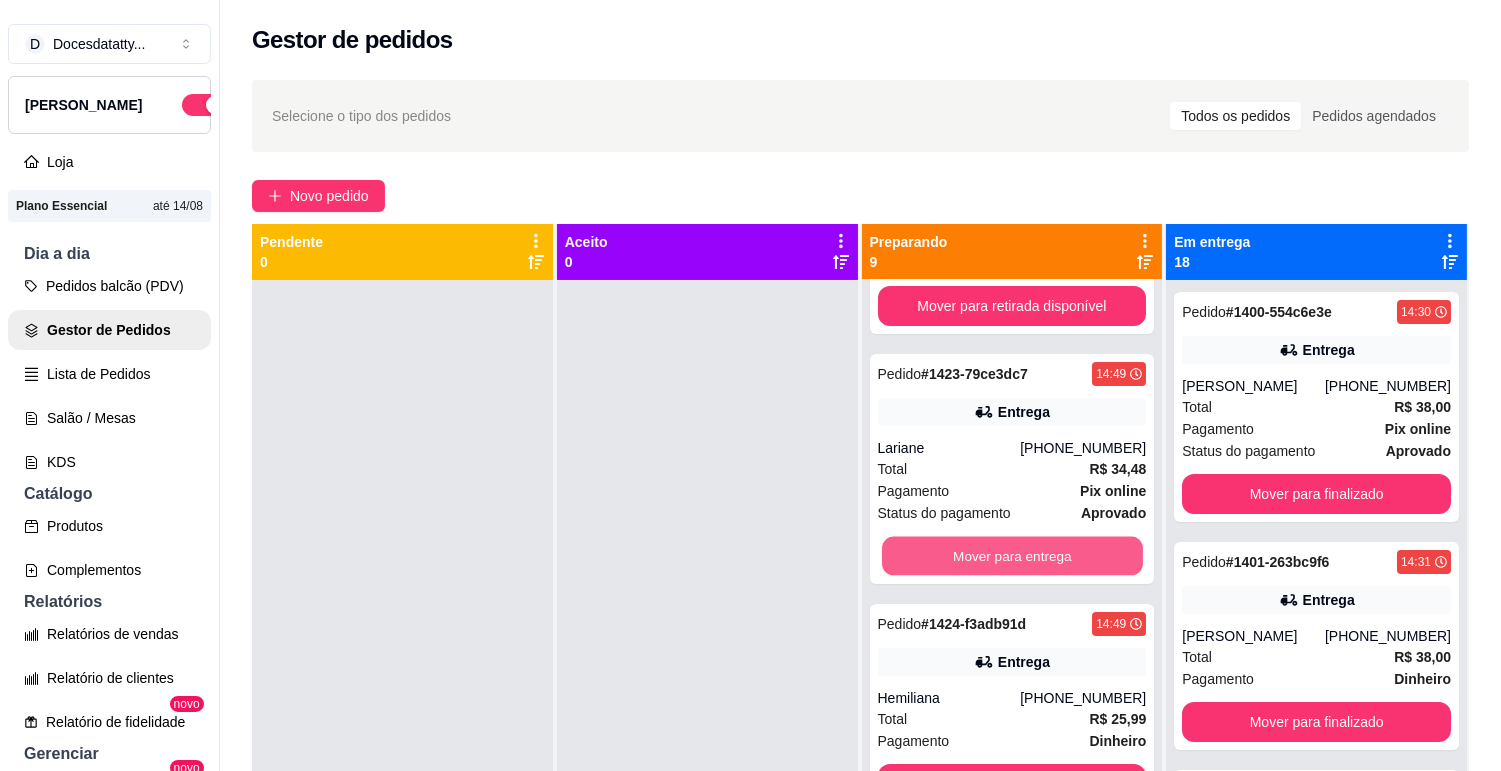 click on "Mover para entrega" at bounding box center (1012, 556) 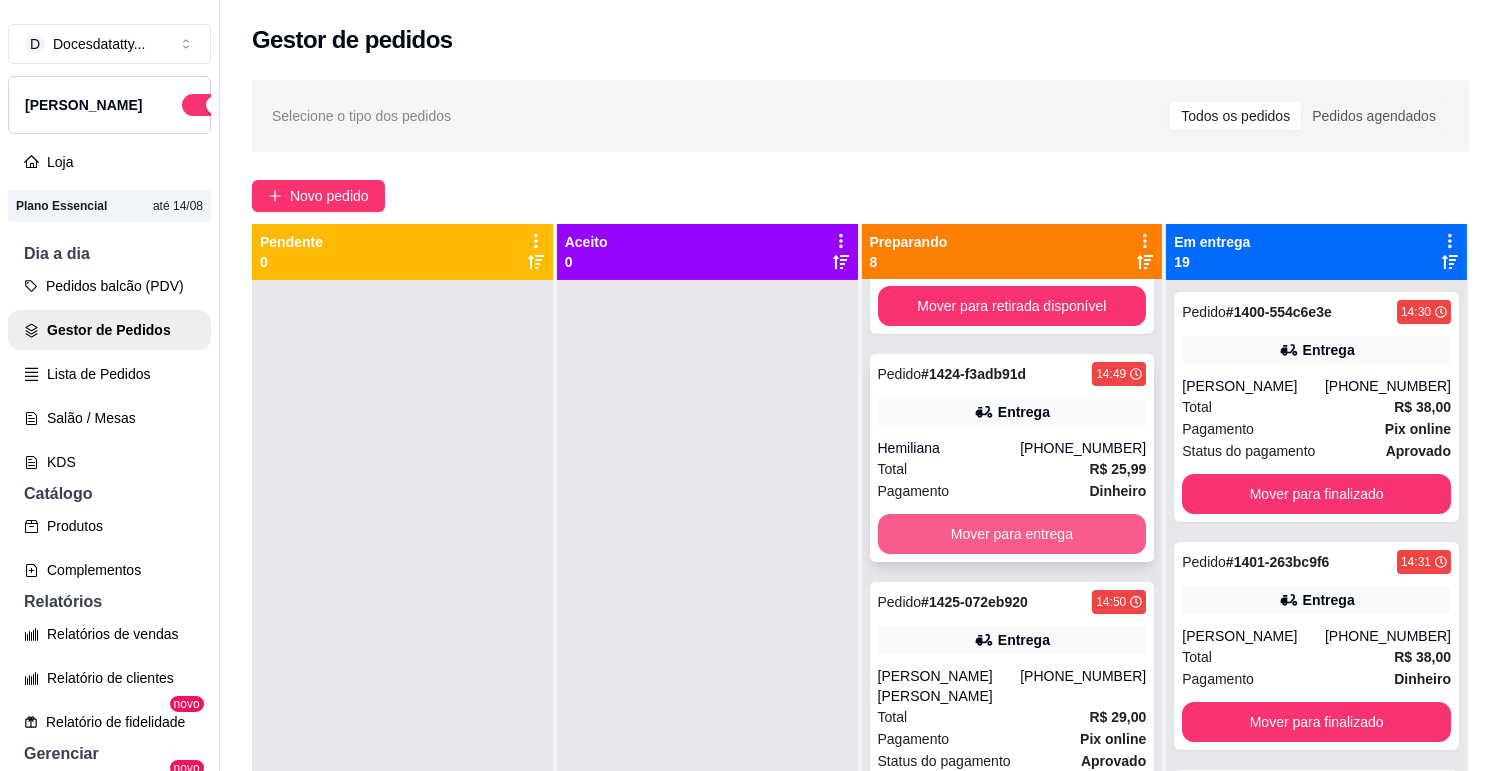 click on "Mover para entrega" at bounding box center [1012, 534] 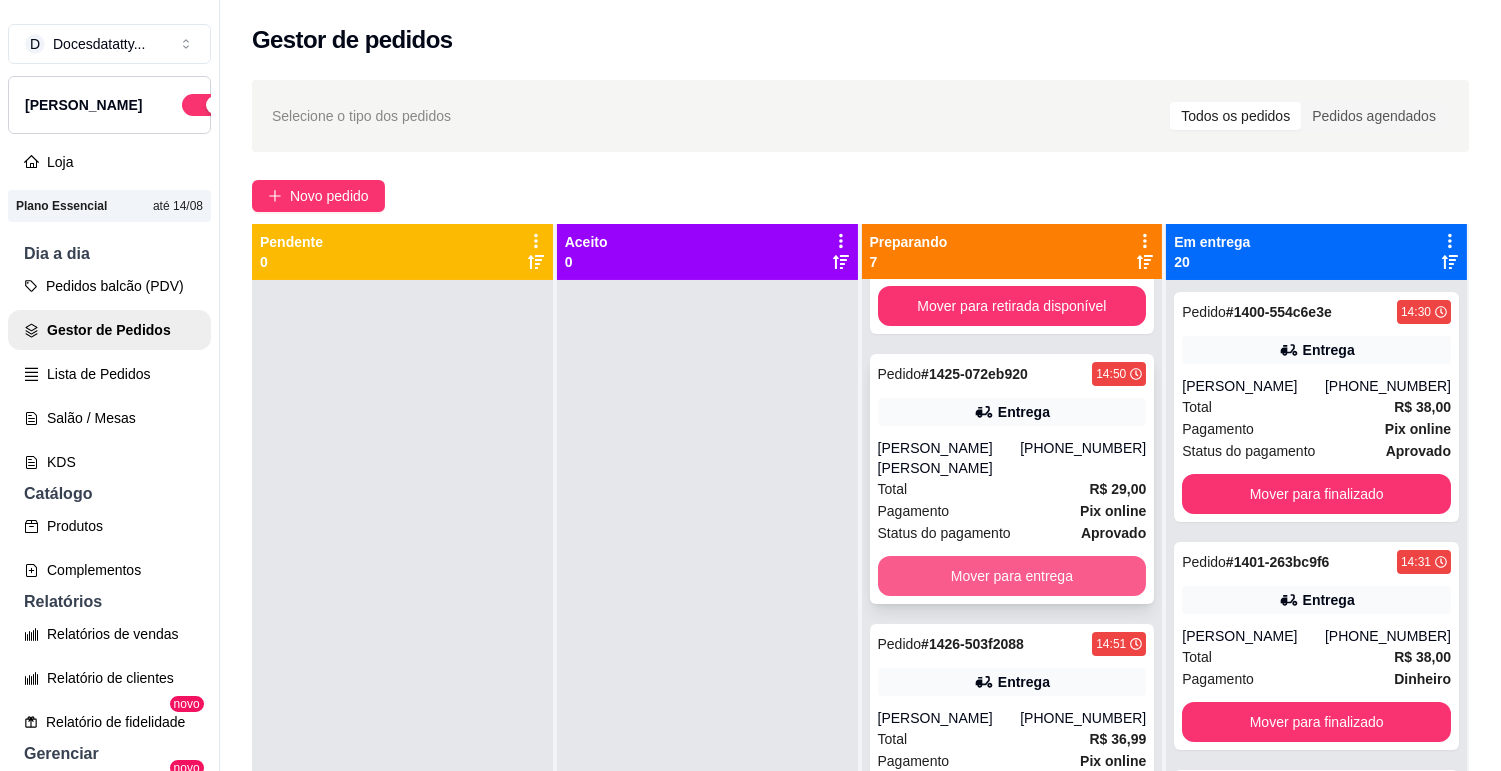 click on "Mover para entrega" at bounding box center (1012, 576) 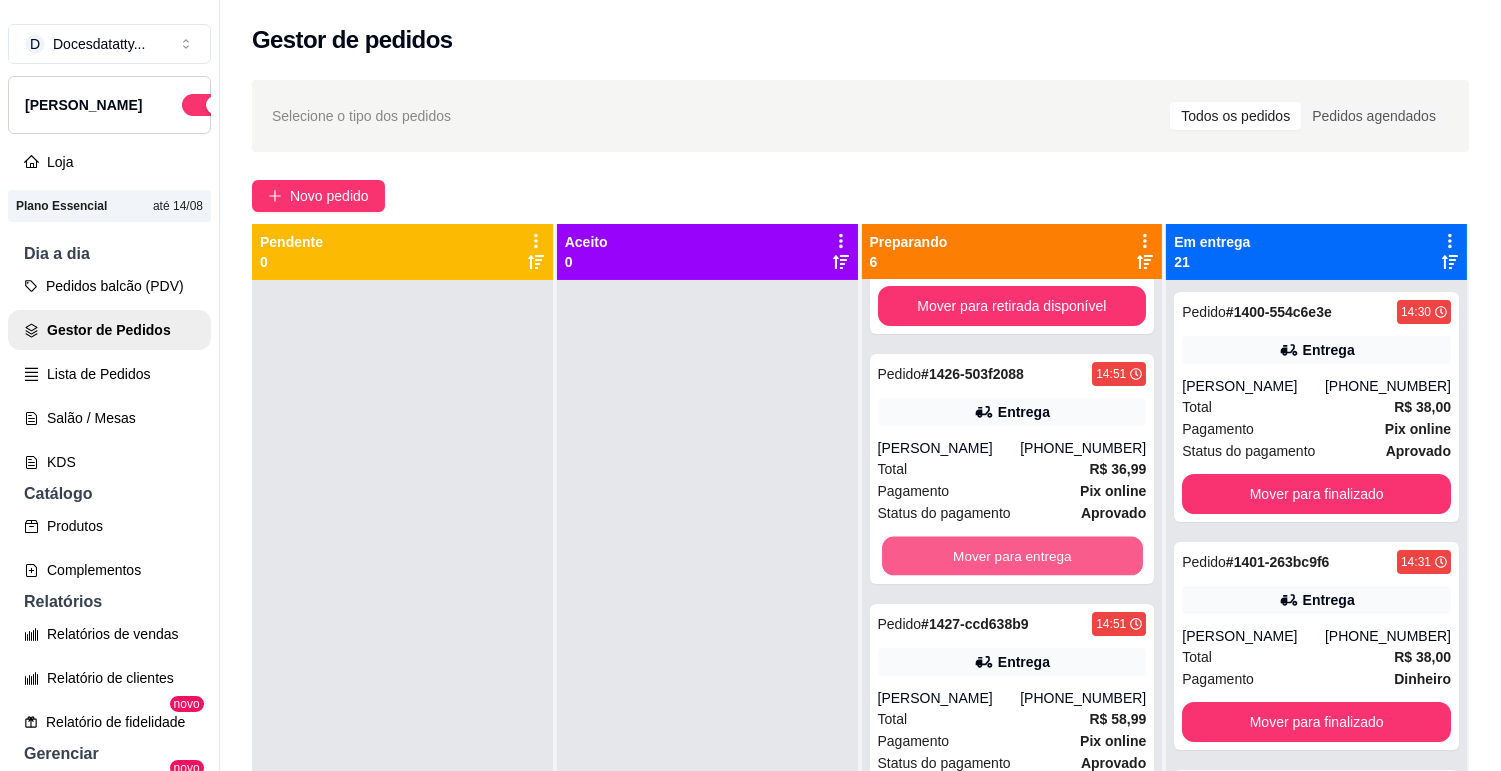 click on "Mover para entrega" at bounding box center (1012, 556) 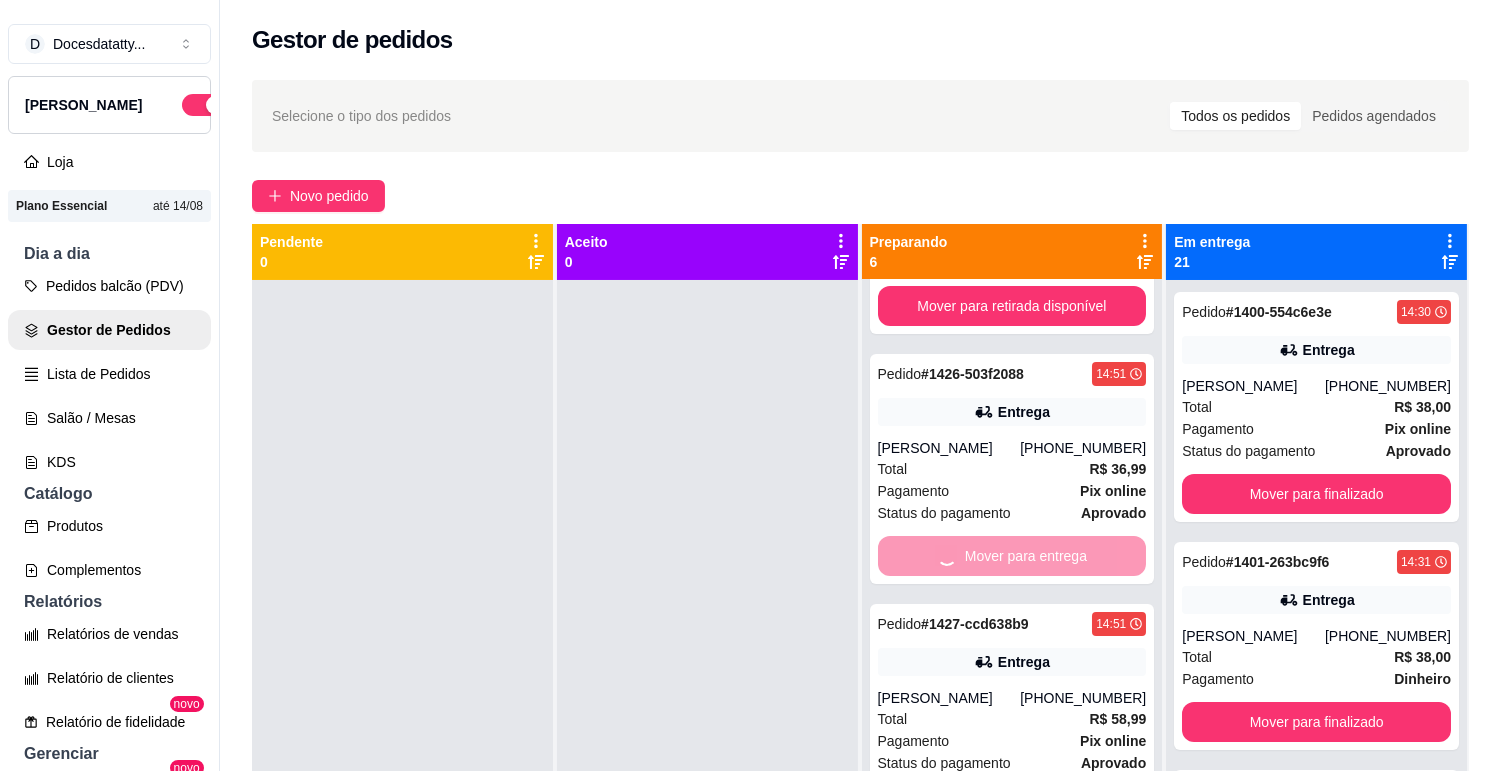 scroll, scrollTop: 496, scrollLeft: 0, axis: vertical 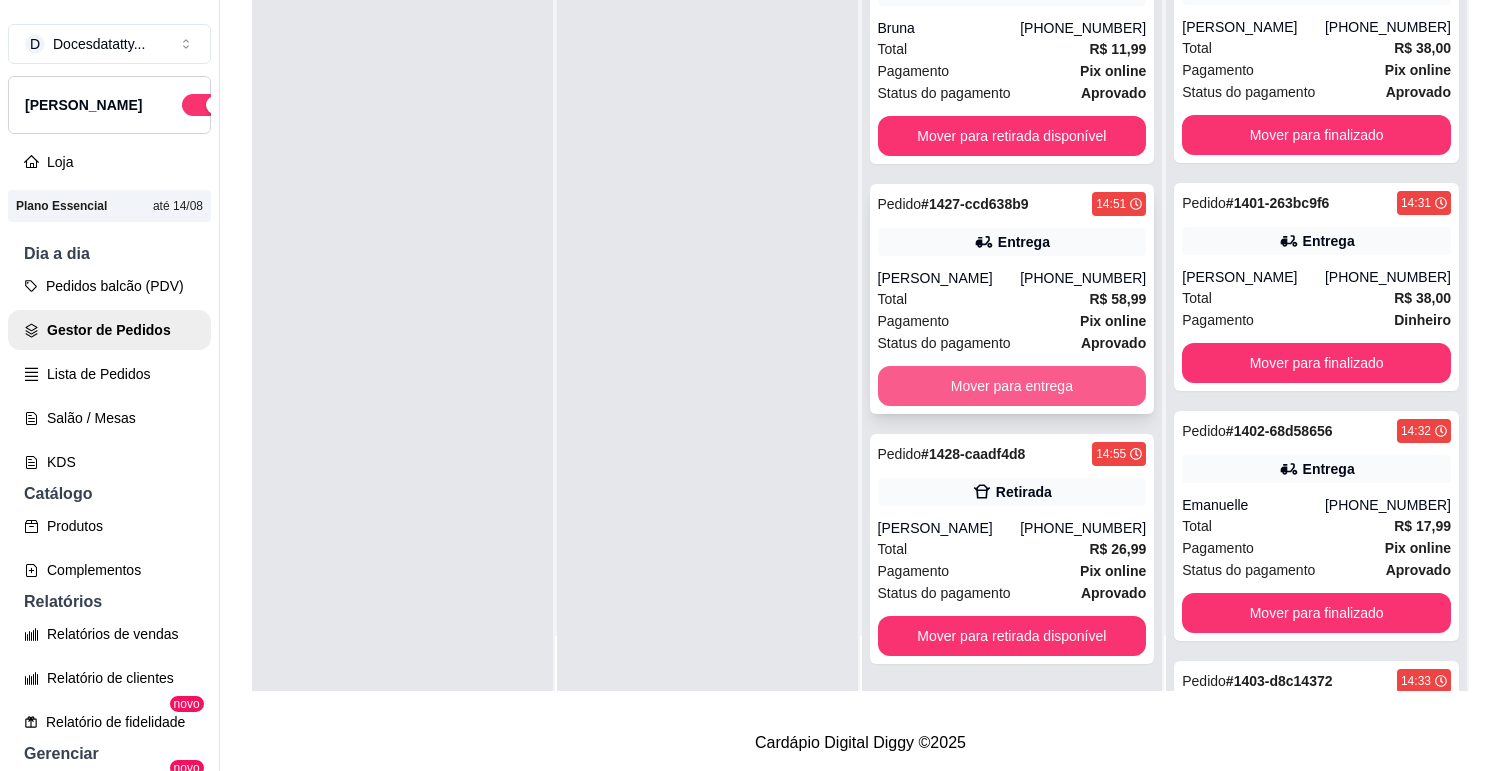 click on "Mover para entrega" at bounding box center (1012, 386) 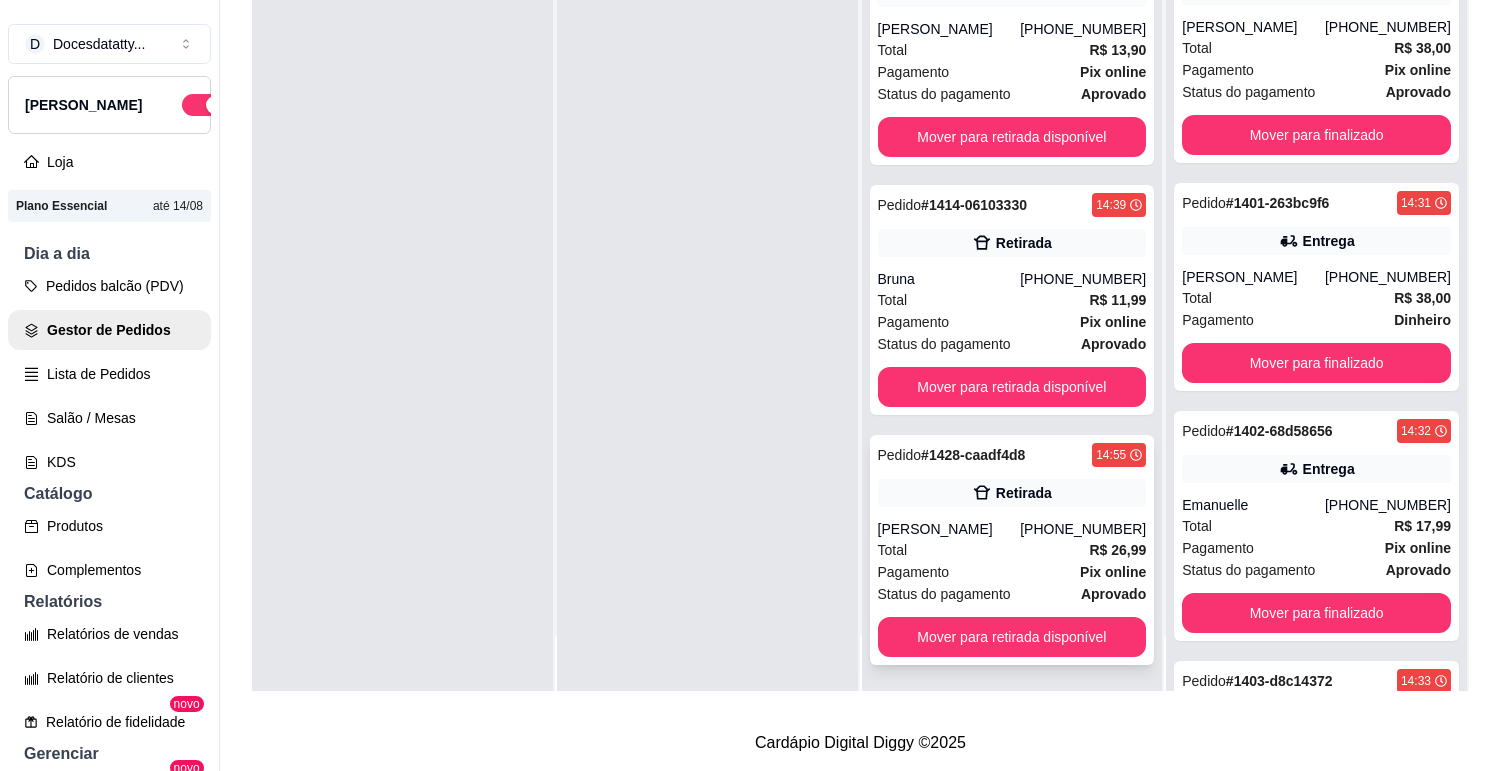 scroll, scrollTop: 0, scrollLeft: 0, axis: both 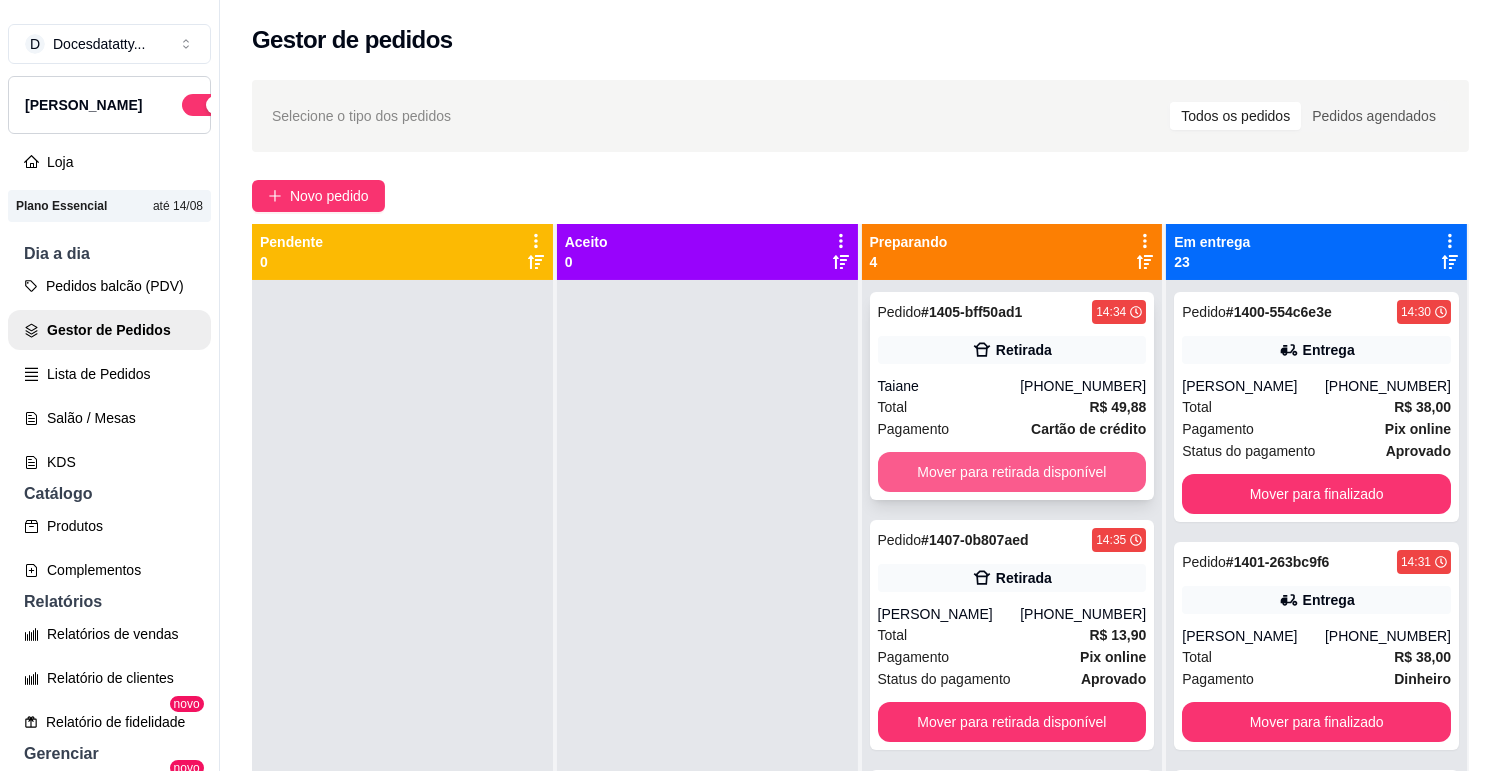 click on "Mover para retirada disponível" at bounding box center (1012, 472) 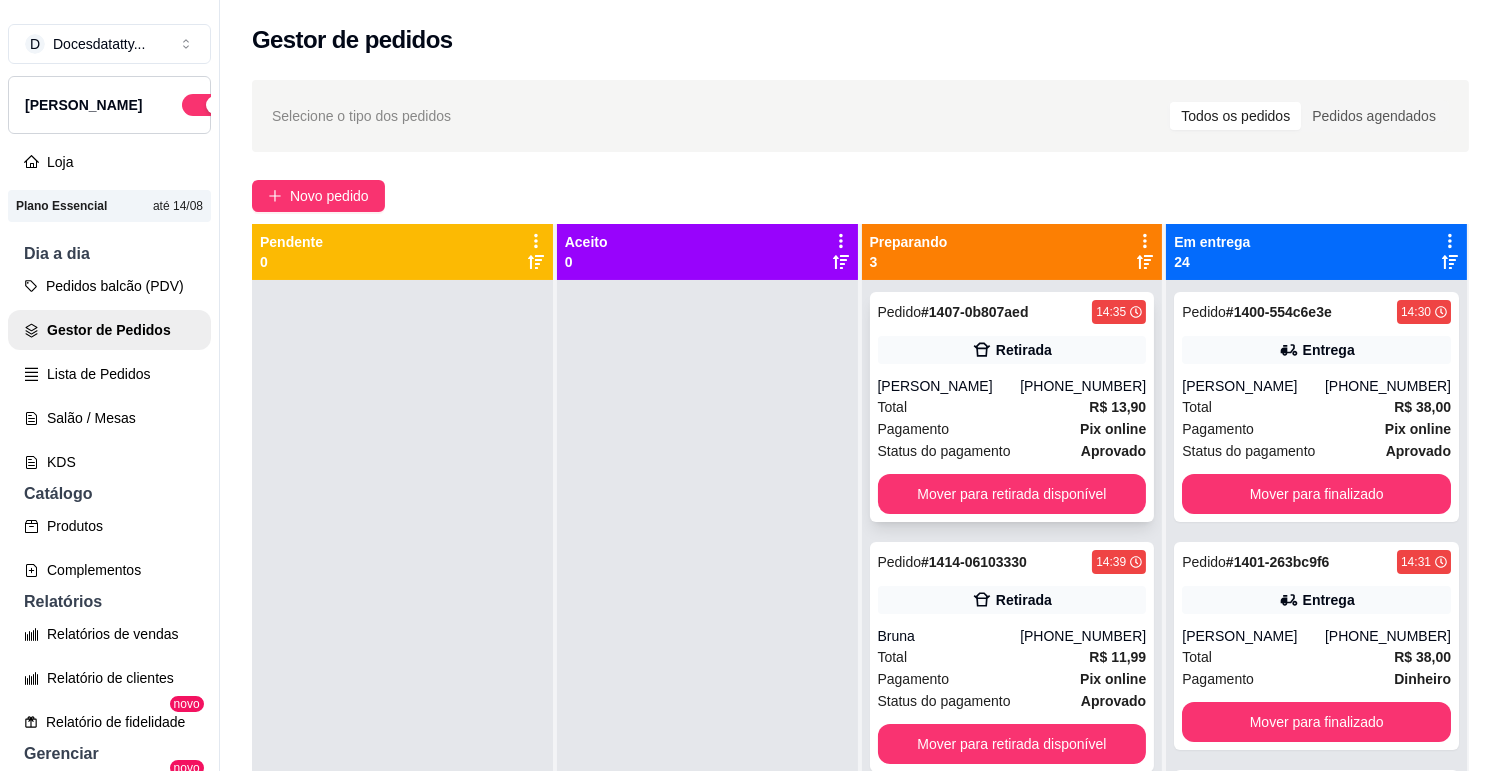 click on "Mover para retirada disponível" at bounding box center [1012, 494] 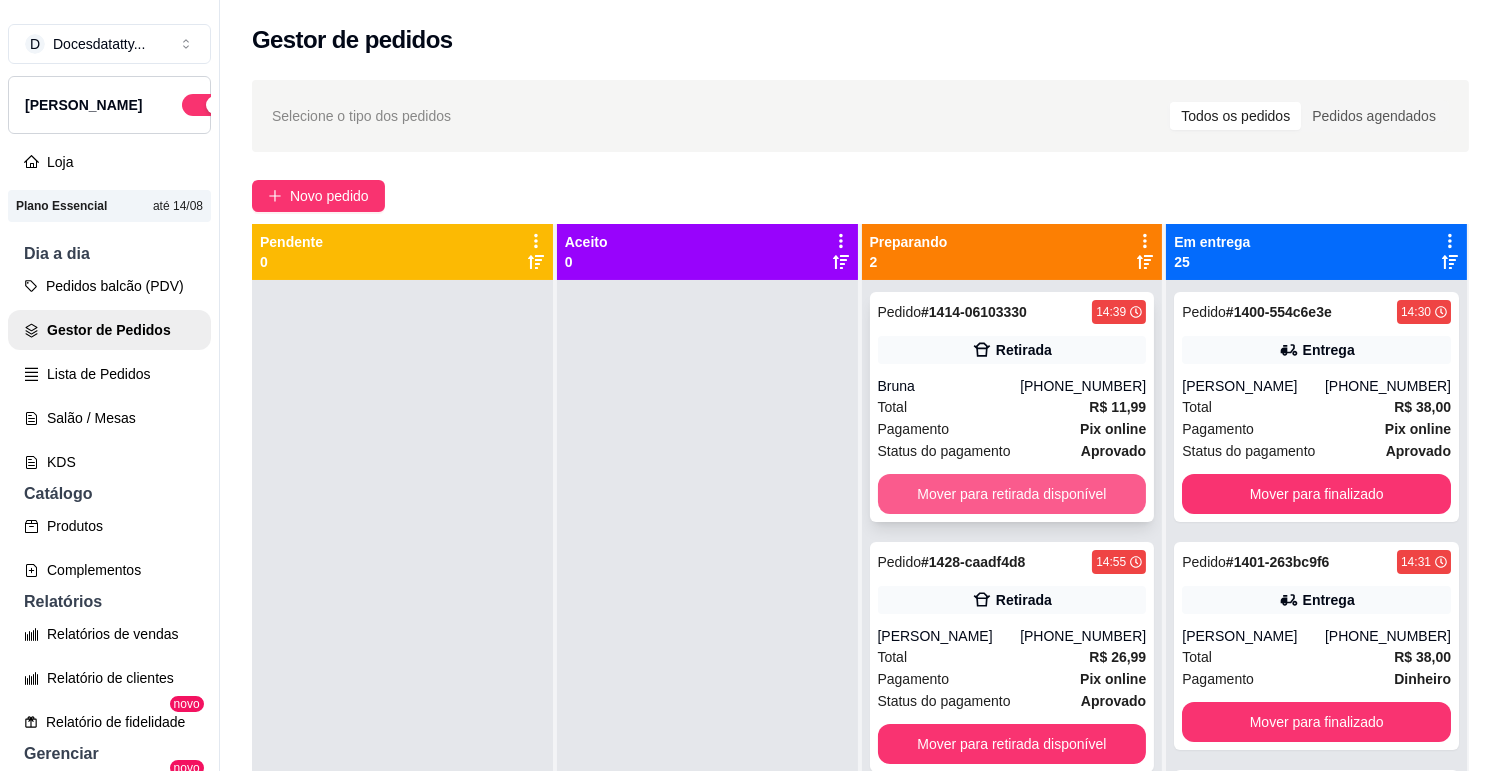 click on "Mover para retirada disponível" at bounding box center (1012, 494) 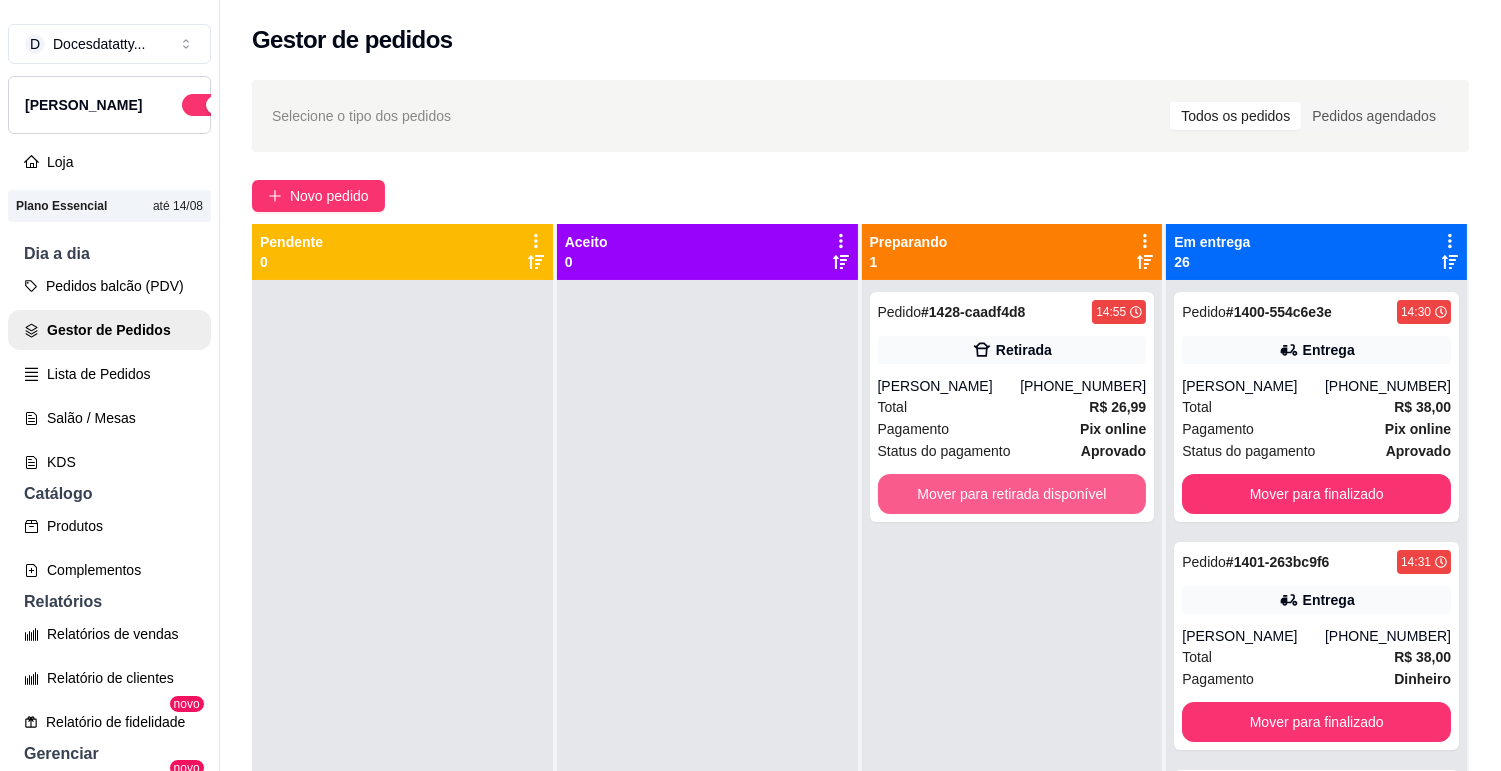 click on "Mover para retirada disponível" at bounding box center (1012, 494) 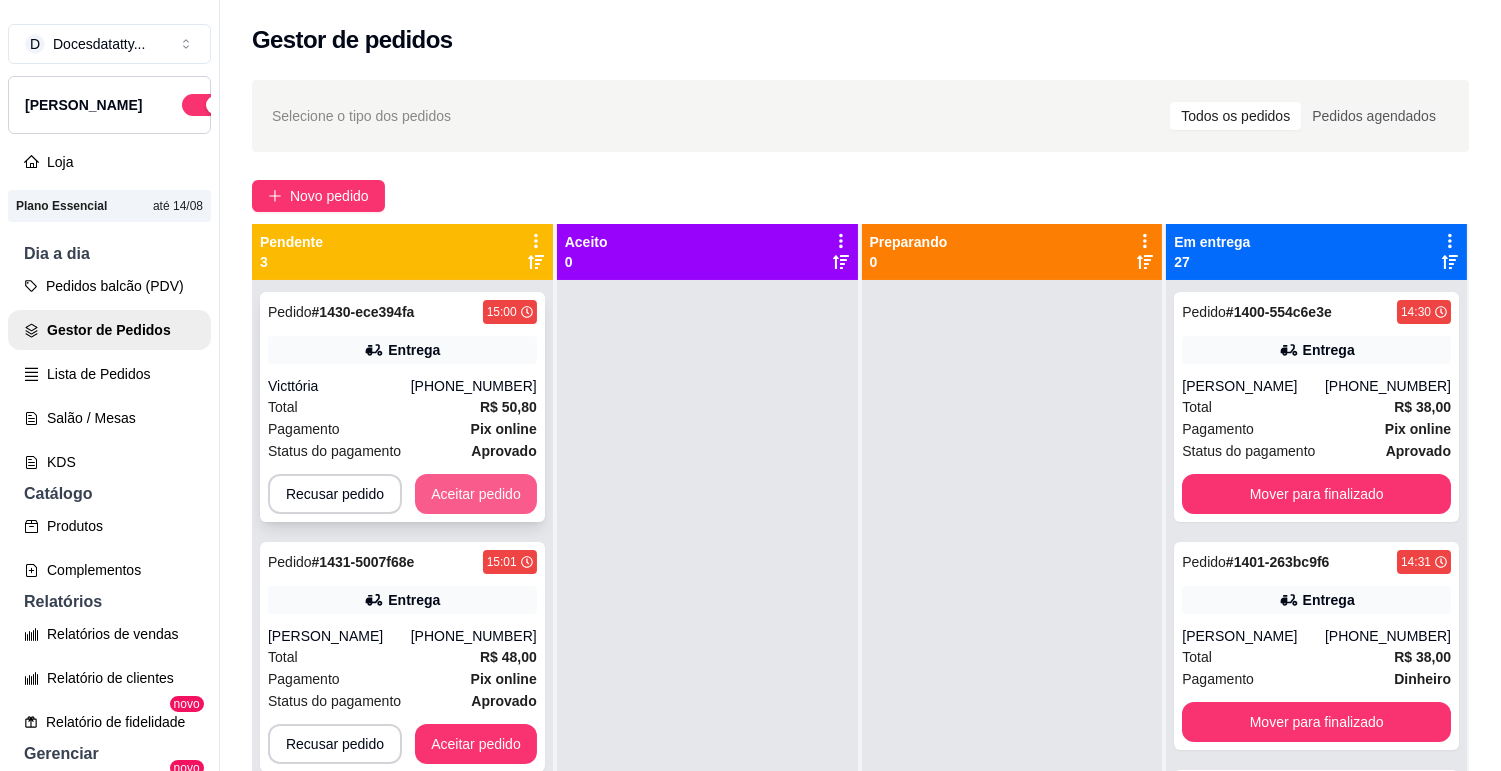 click on "Aceitar pedido" at bounding box center (476, 494) 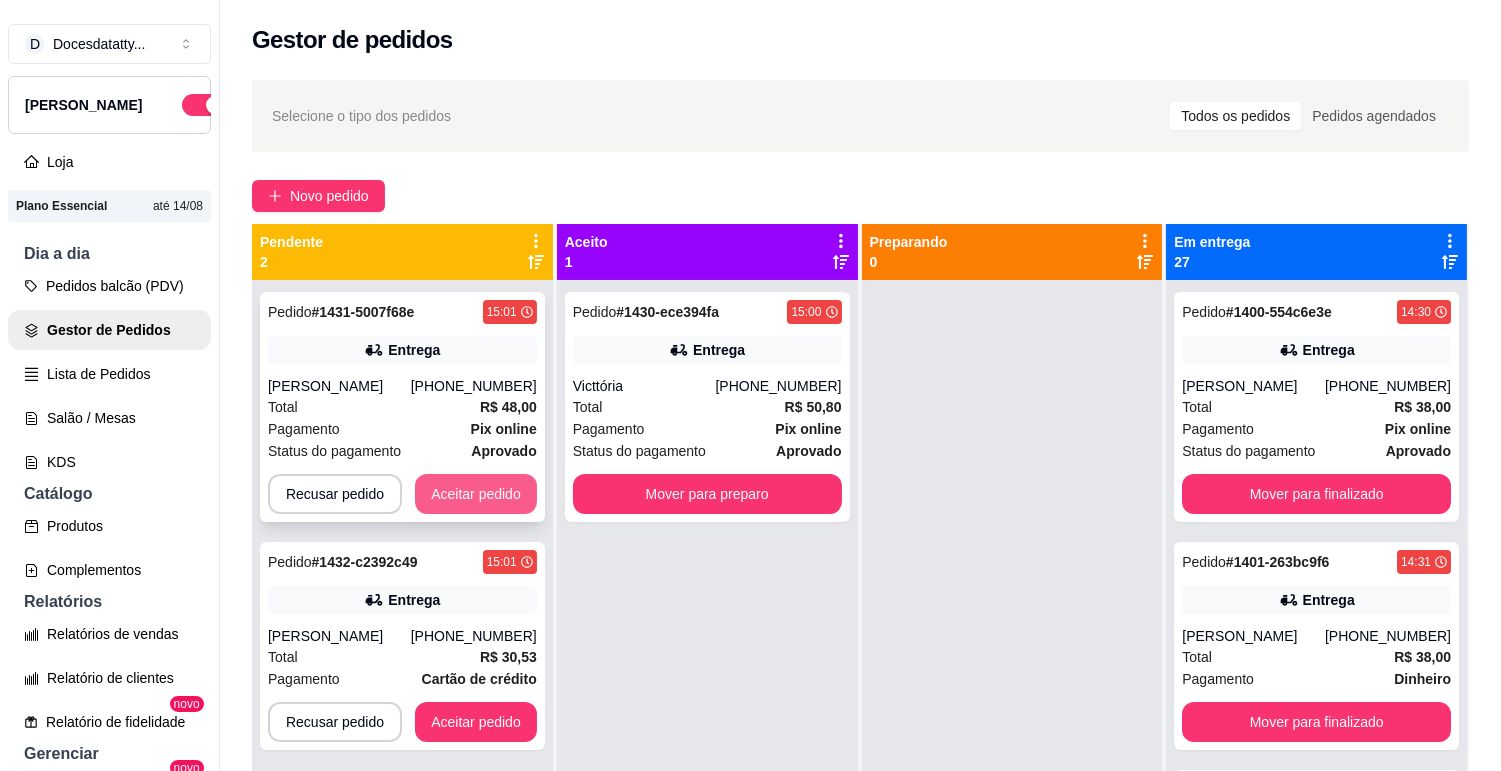 click on "Aceitar pedido" at bounding box center (476, 494) 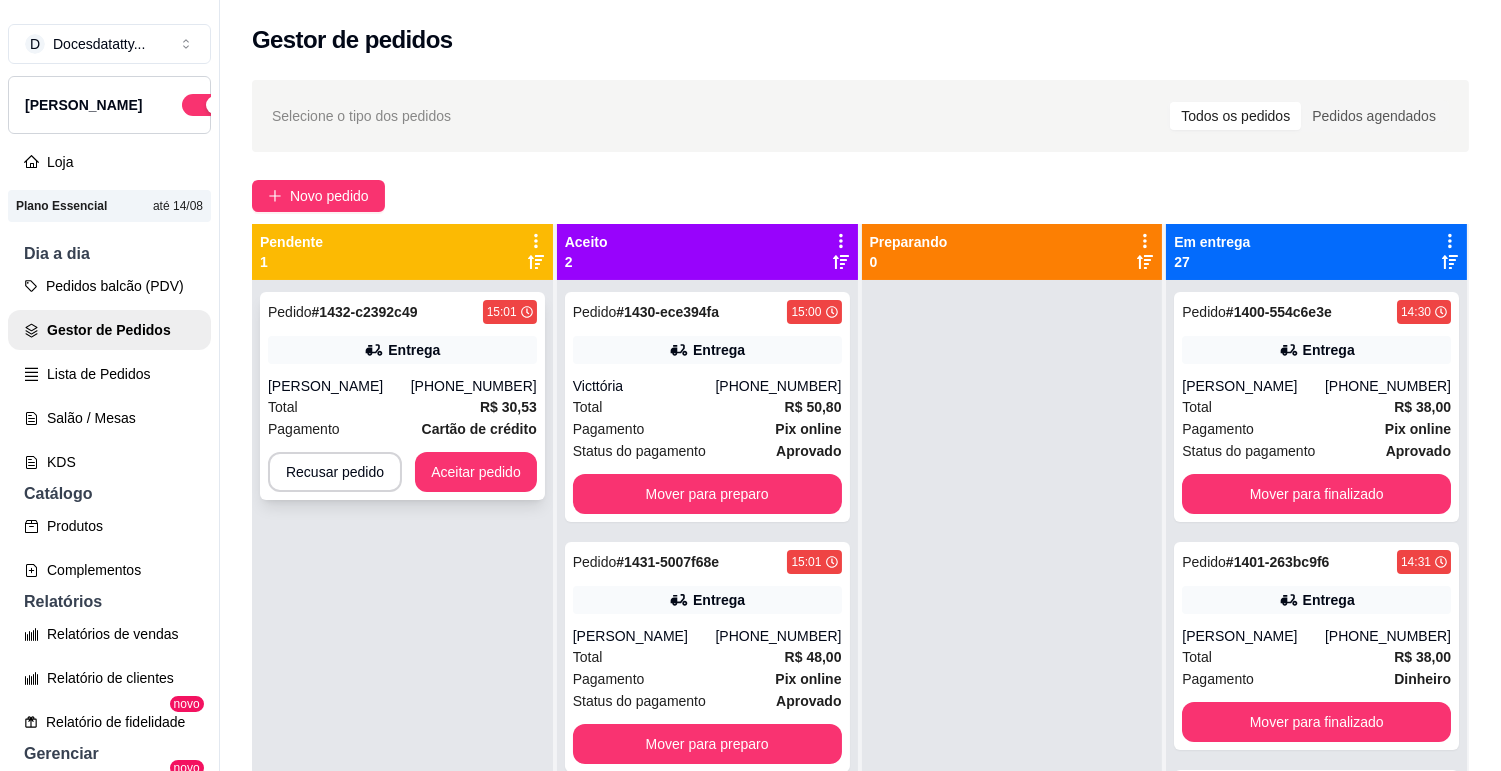 click on "Aceitar pedido" at bounding box center (476, 472) 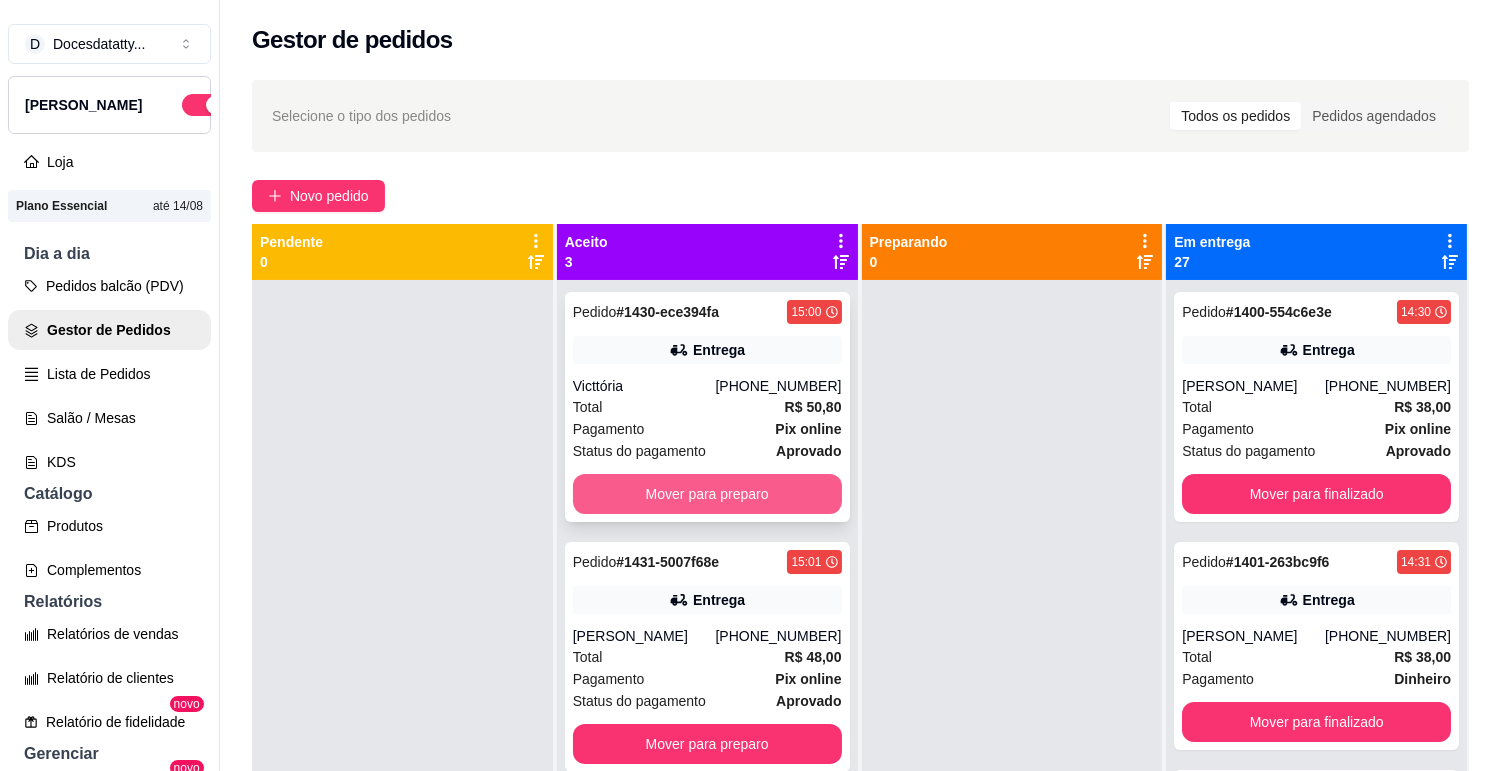 click on "Mover para preparo" at bounding box center (707, 494) 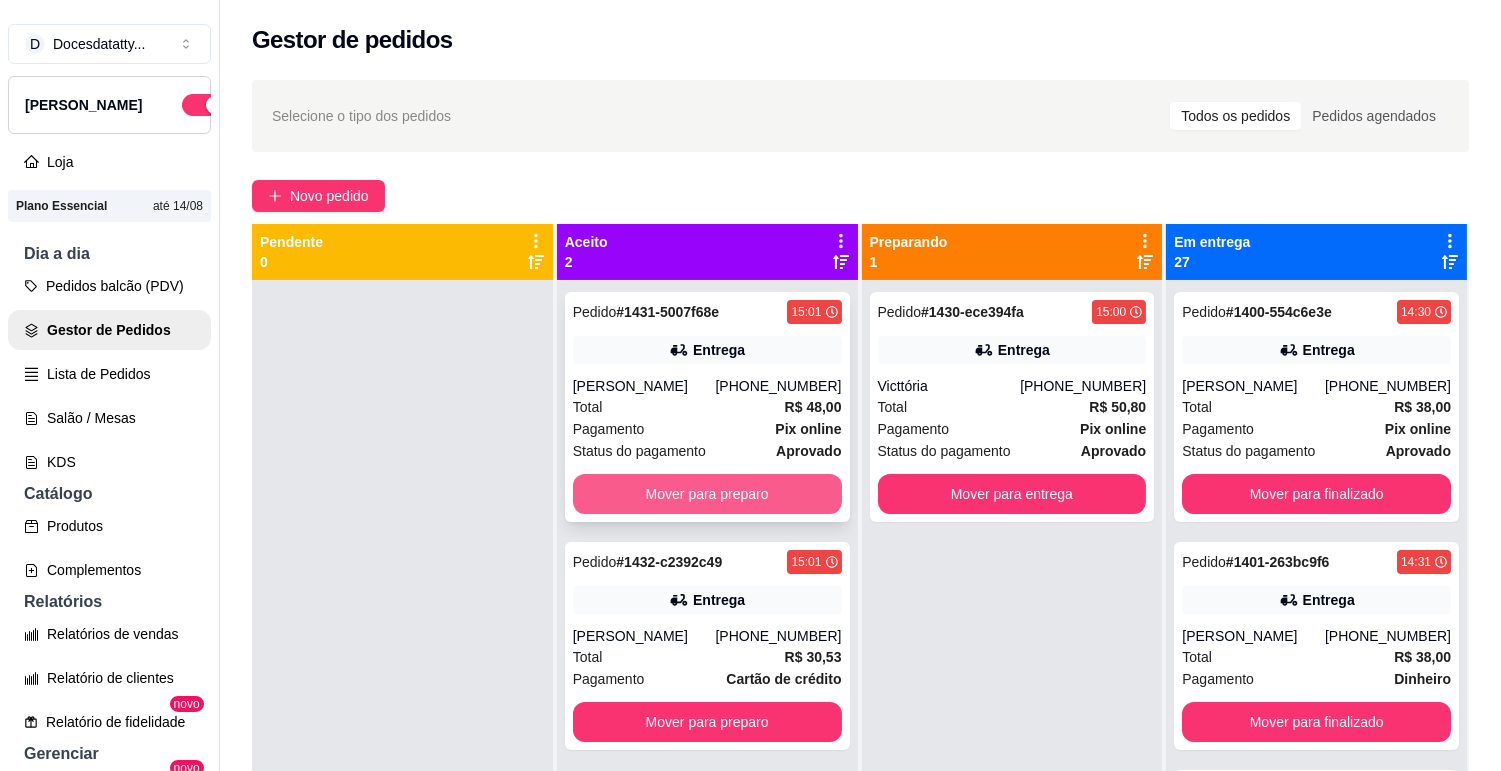 click on "Mover para preparo" at bounding box center (707, 494) 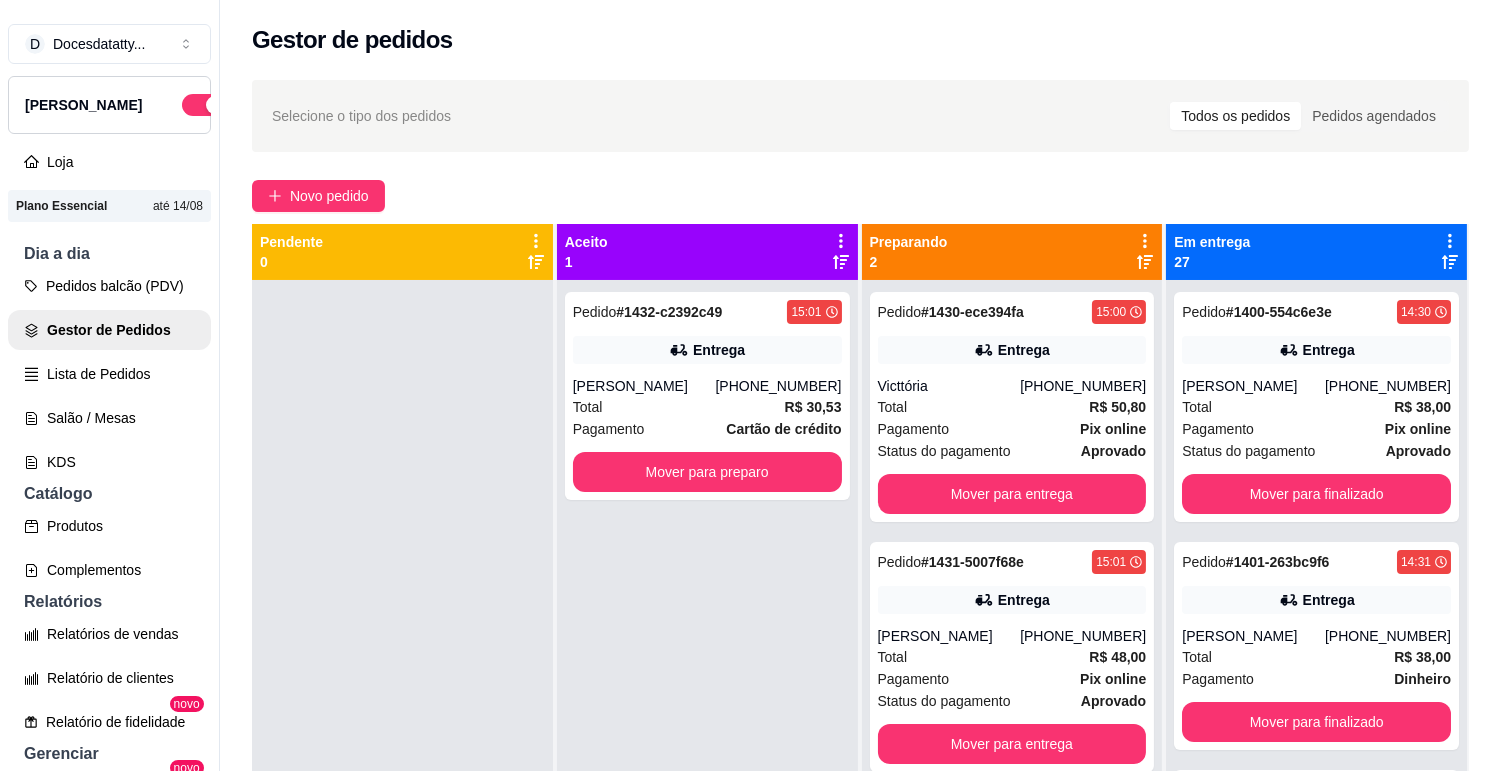 click on "Pedido  # 1432-c2392c49 15:01 Entrega [PERSON_NAME]  [PHONE_NUMBER] Total R$ 30,53 Pagamento Cartão de crédito Mover para preparo" at bounding box center (707, 665) 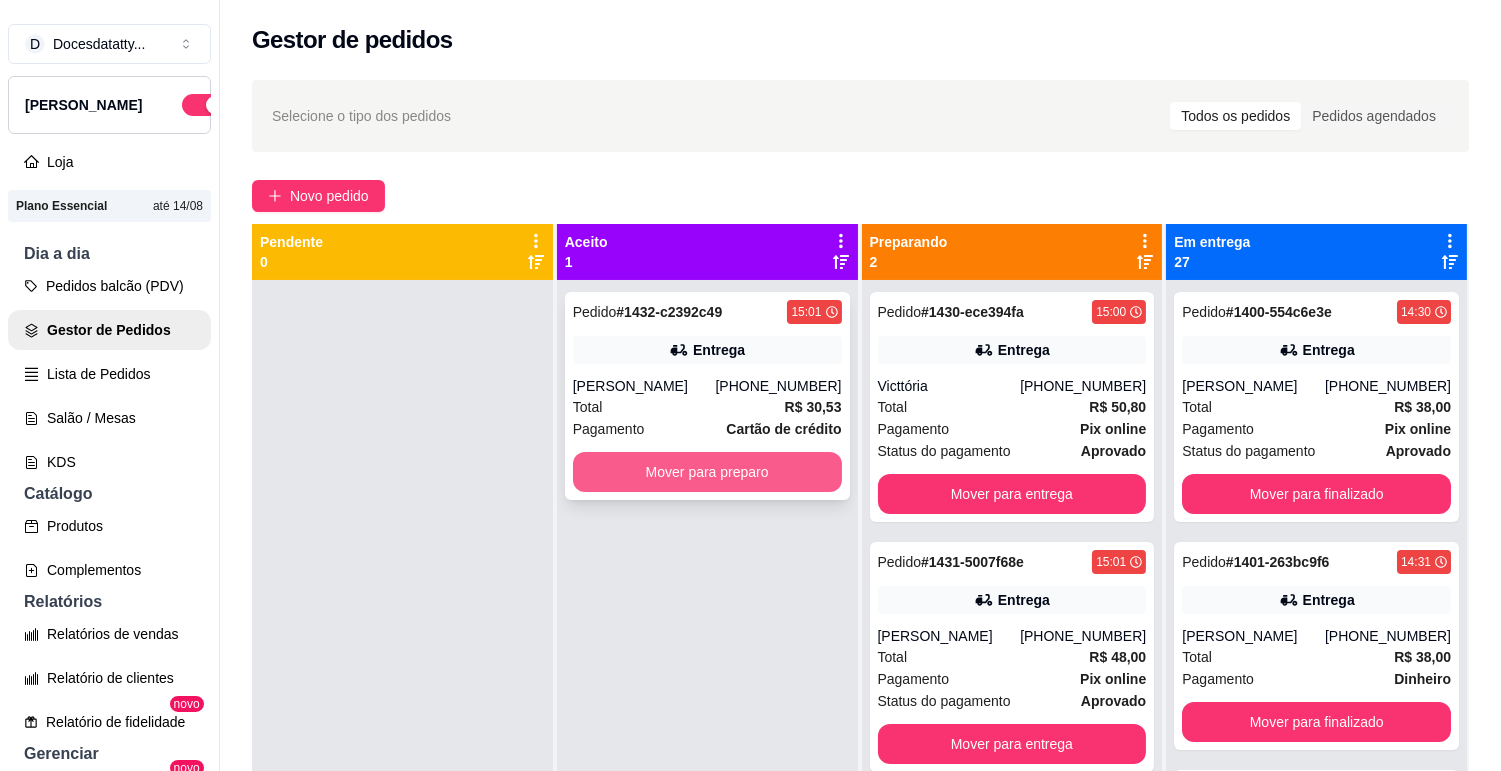 click on "Mover para preparo" at bounding box center (707, 472) 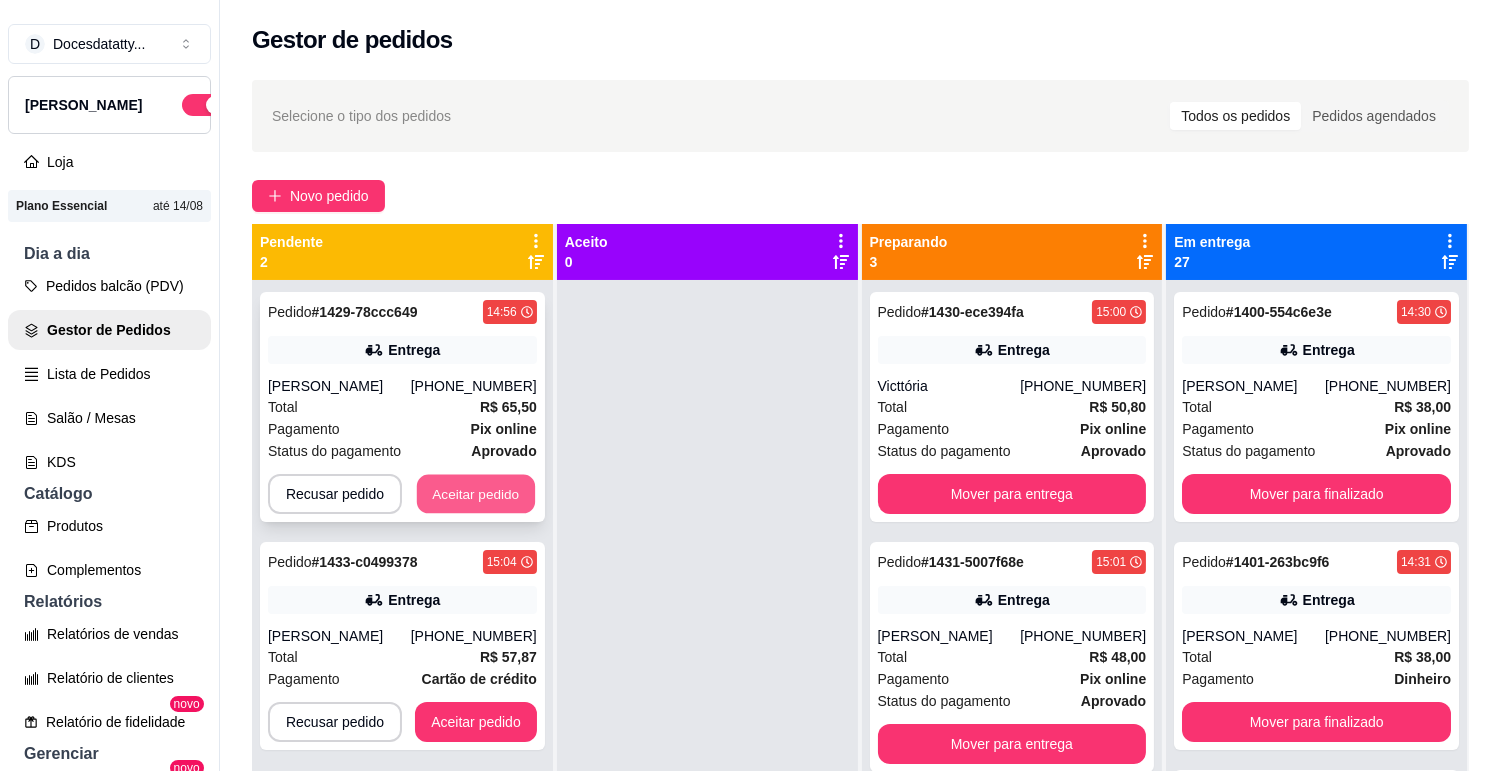 click on "Aceitar pedido" at bounding box center (476, 494) 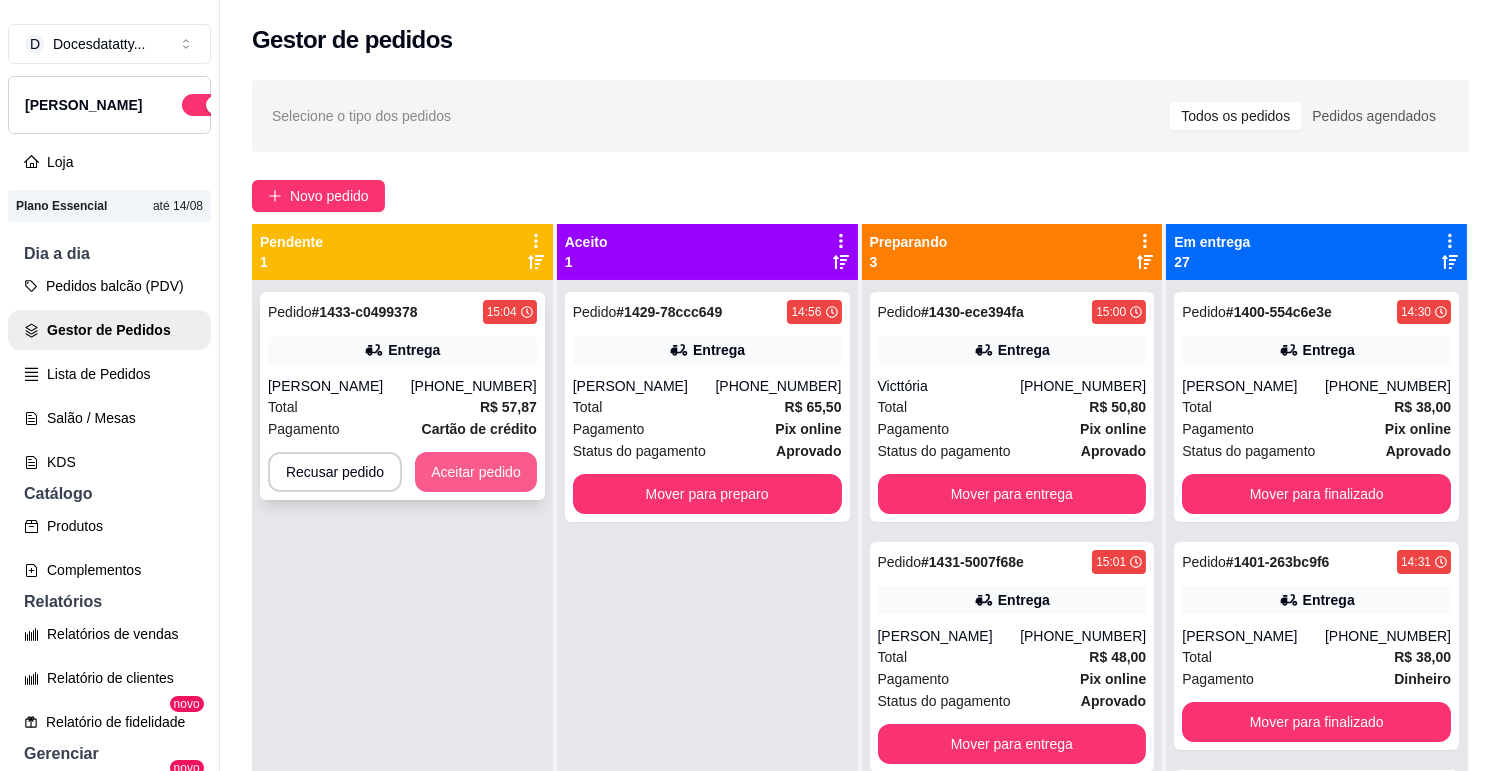 click on "Aceitar pedido" at bounding box center [476, 472] 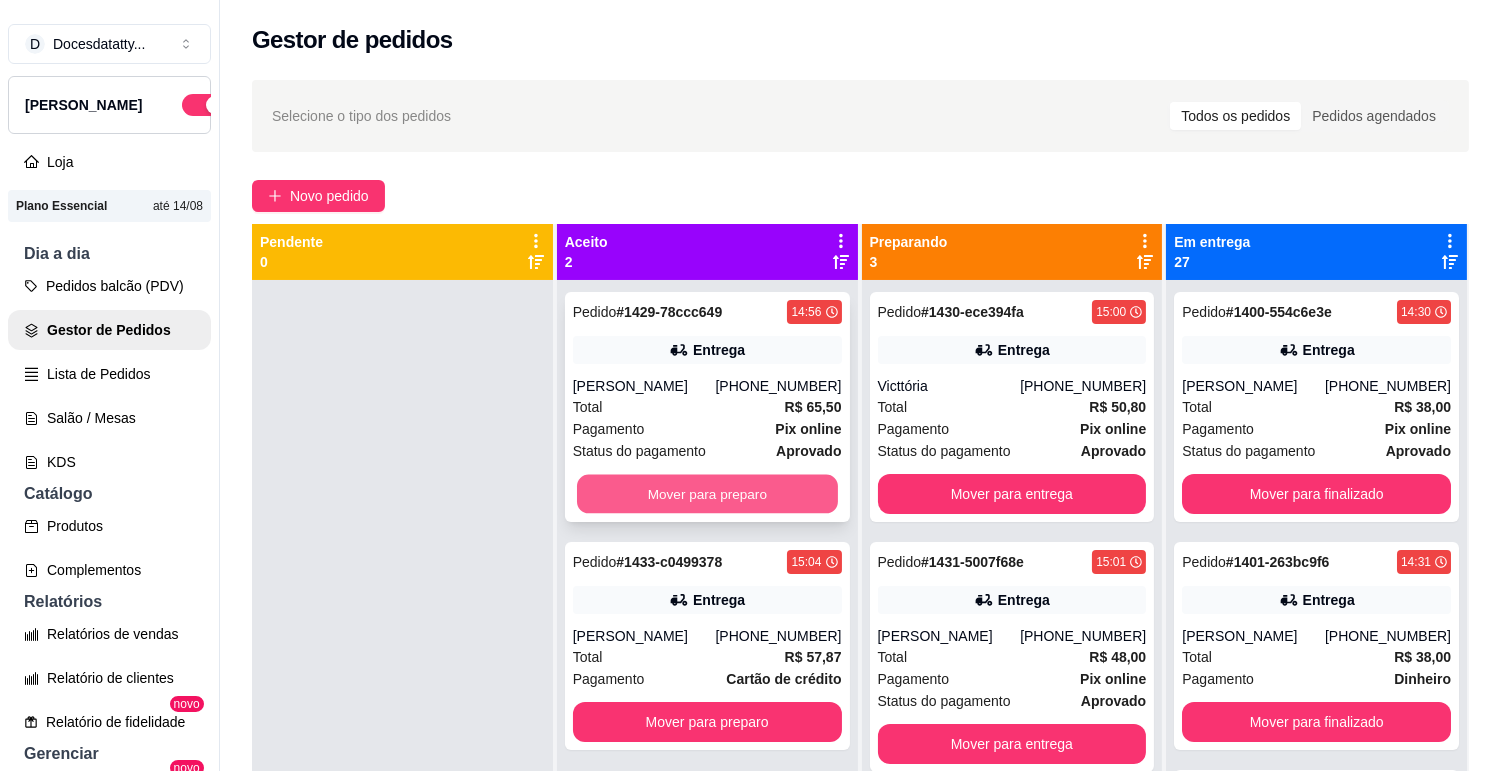 click on "Mover para preparo" at bounding box center [707, 494] 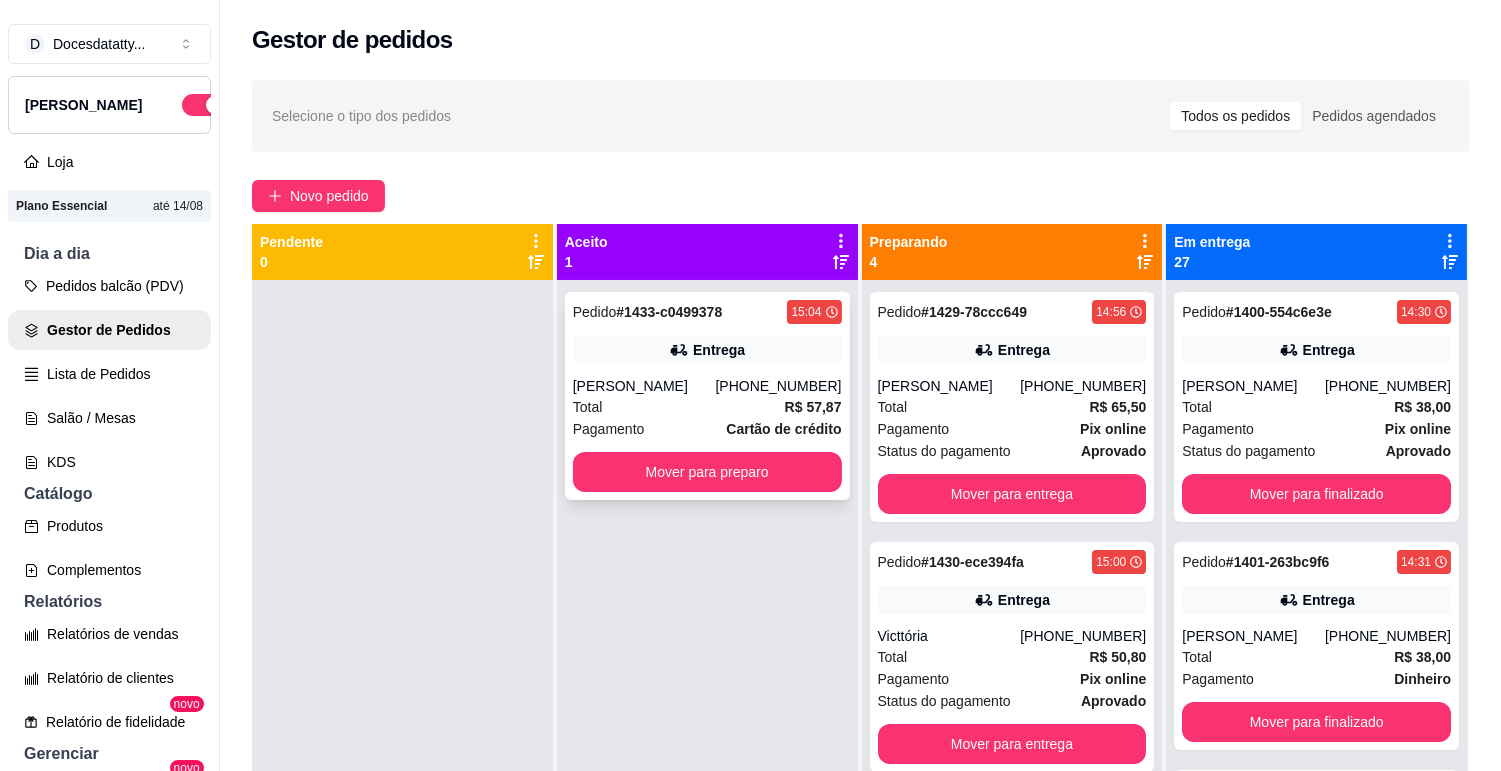 click on "Mover para preparo" at bounding box center (707, 472) 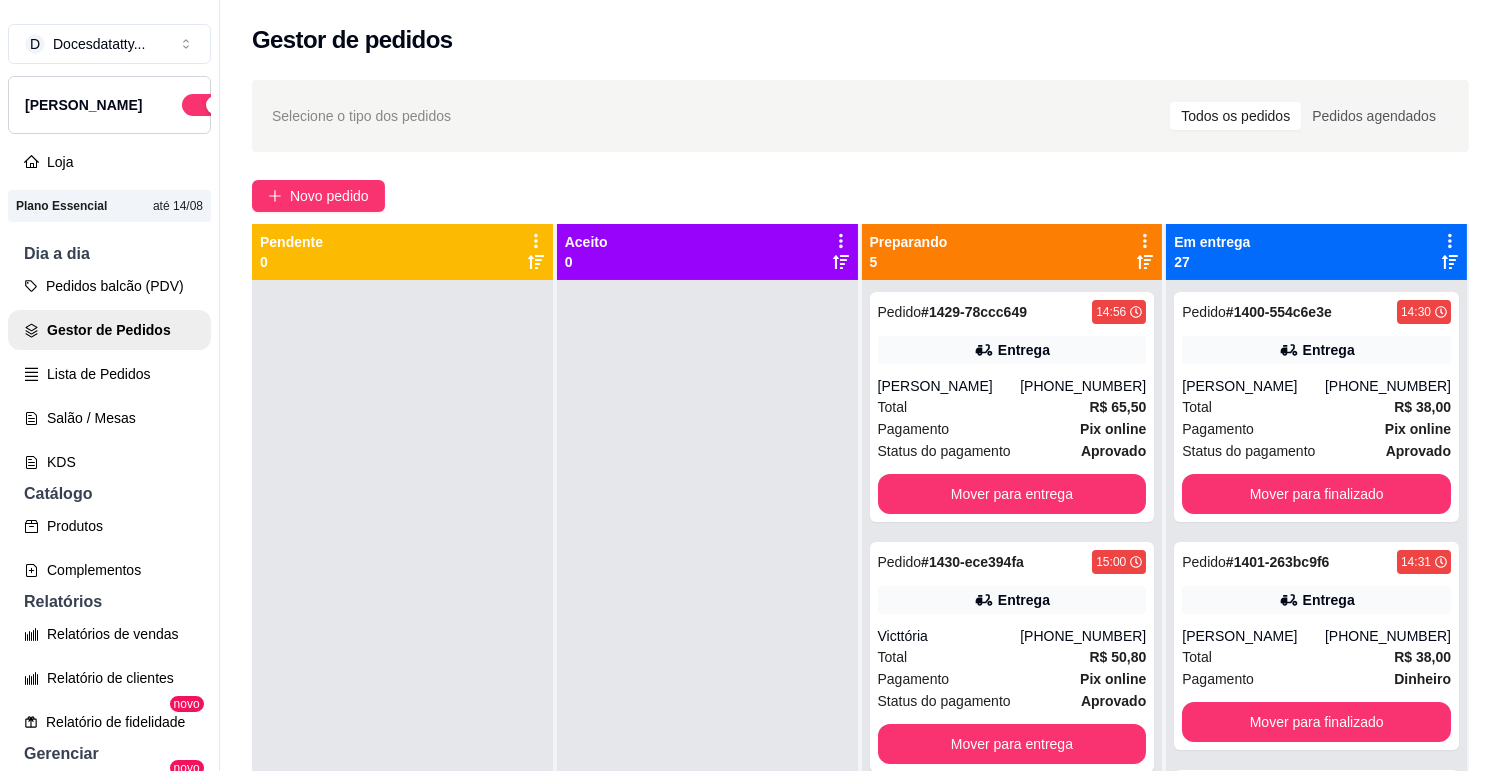 scroll, scrollTop: 55, scrollLeft: 0, axis: vertical 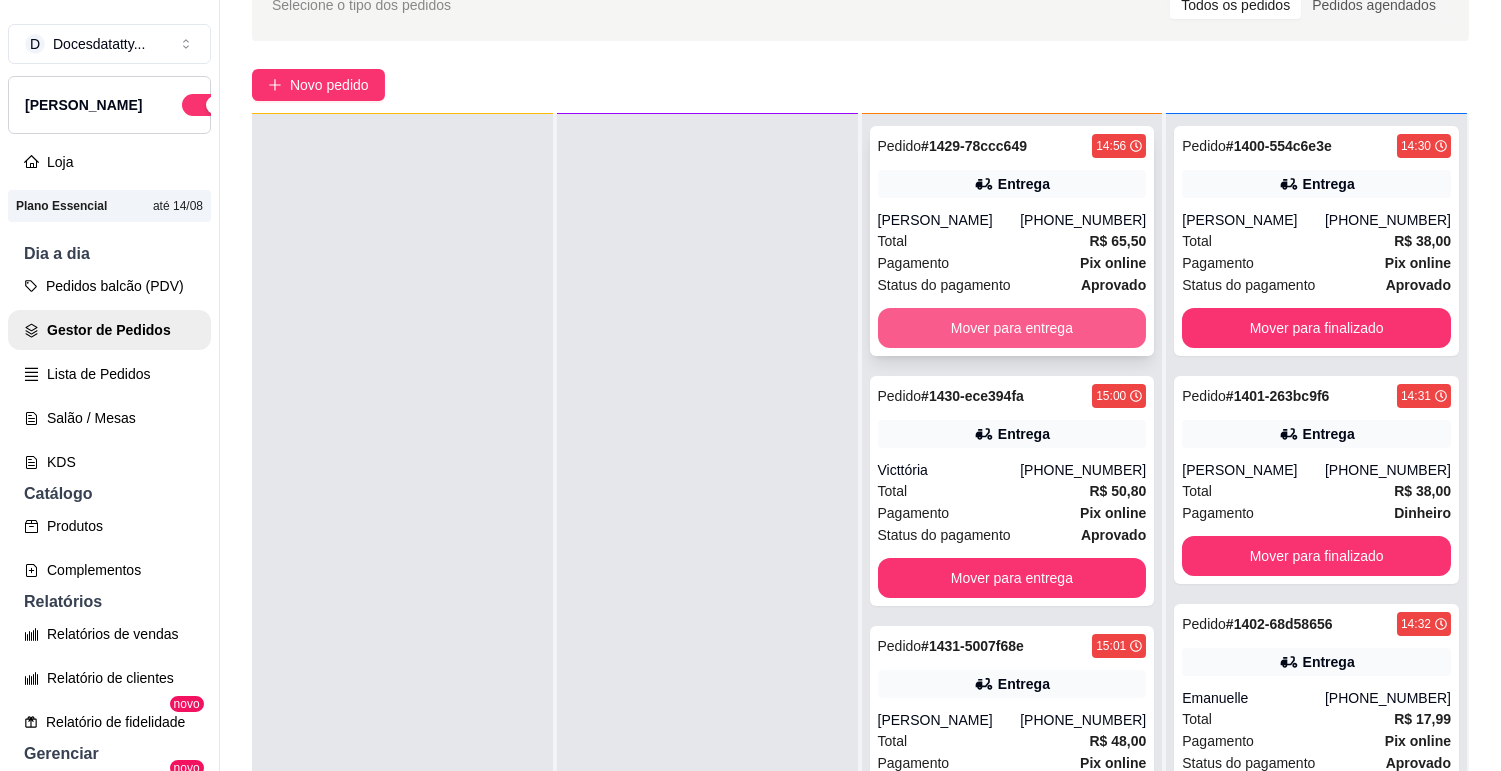 click on "Mover para entrega" at bounding box center (1012, 328) 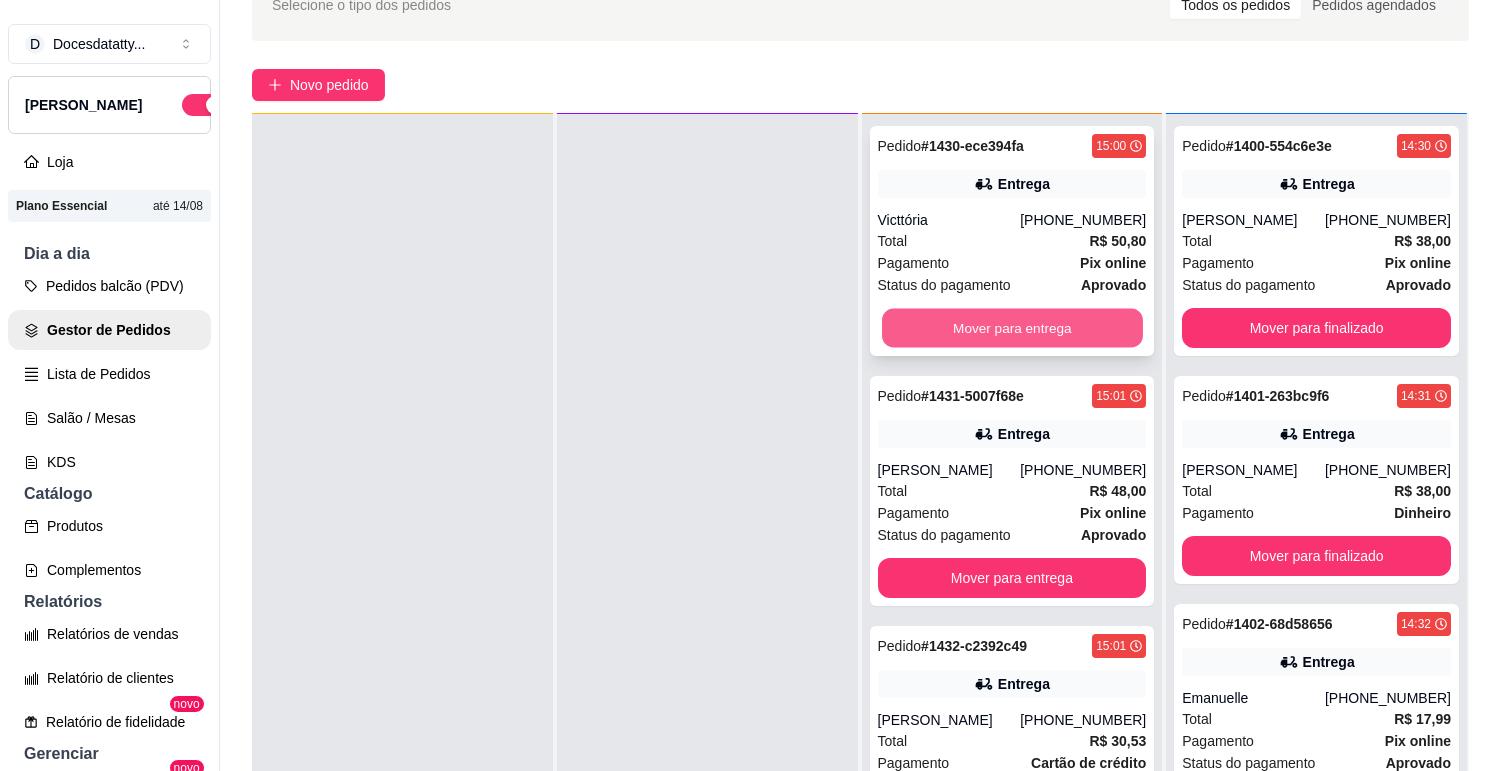 click on "Mover para entrega" at bounding box center (1012, 328) 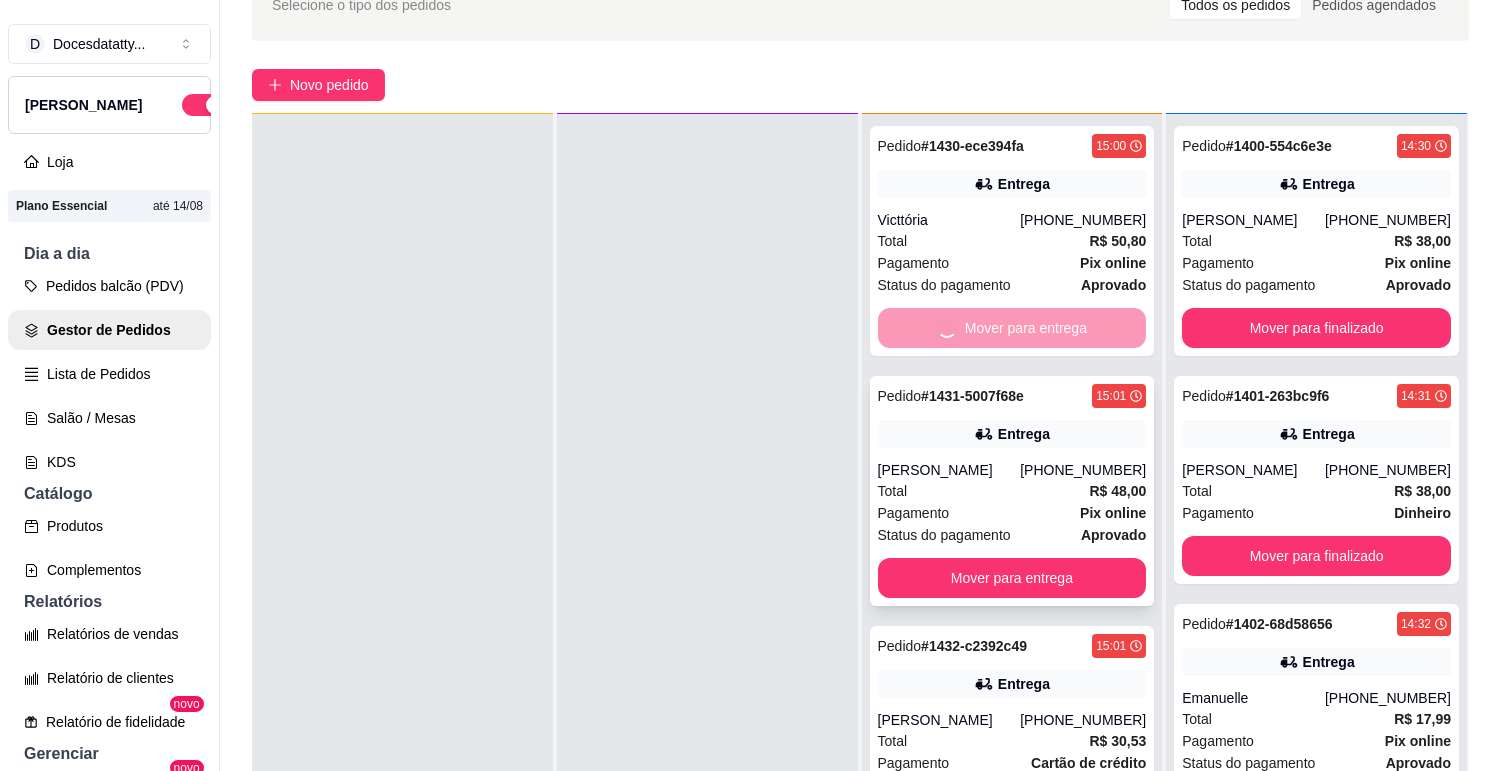 click on "Mover para entrega" at bounding box center (1012, 578) 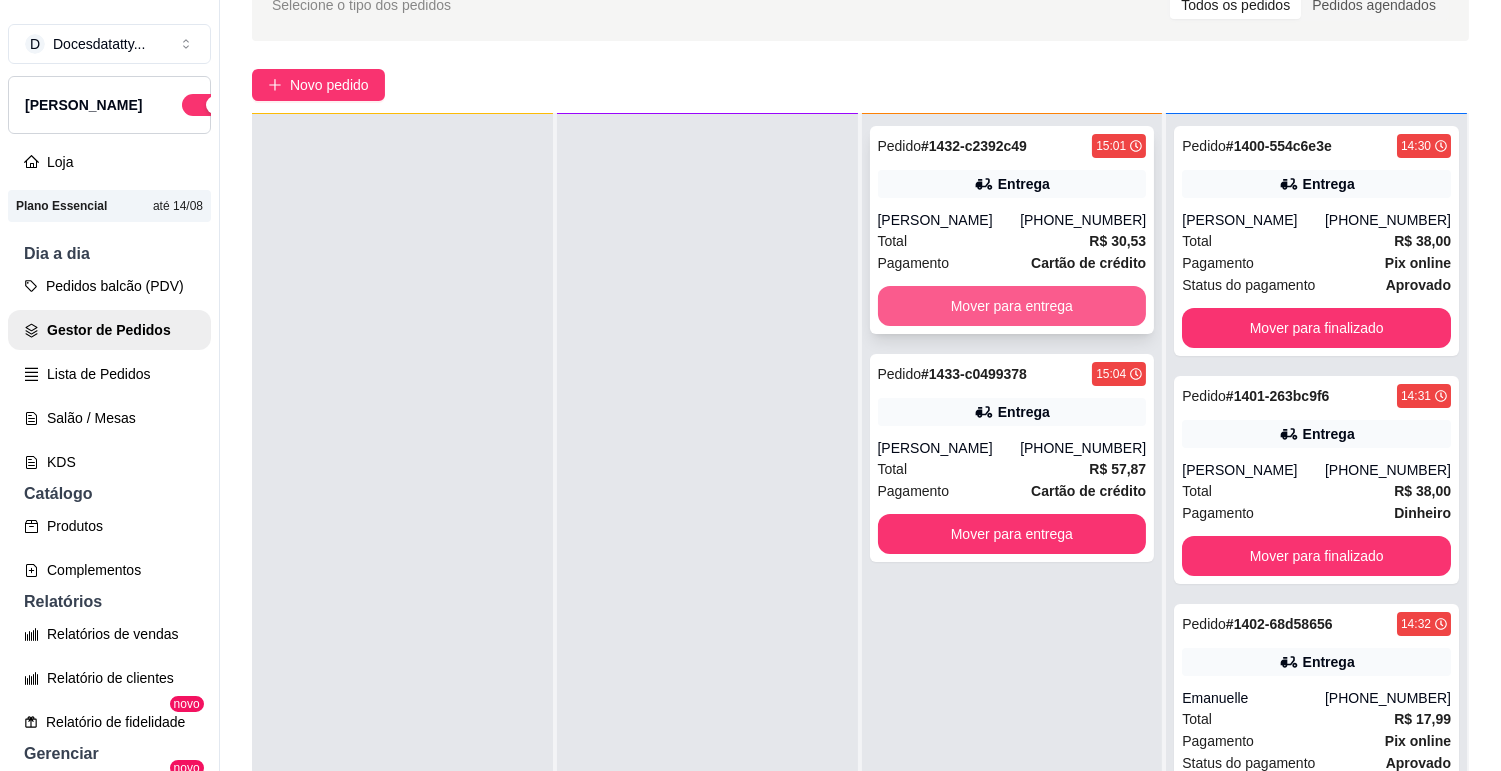 click on "Mover para entrega" at bounding box center (1012, 306) 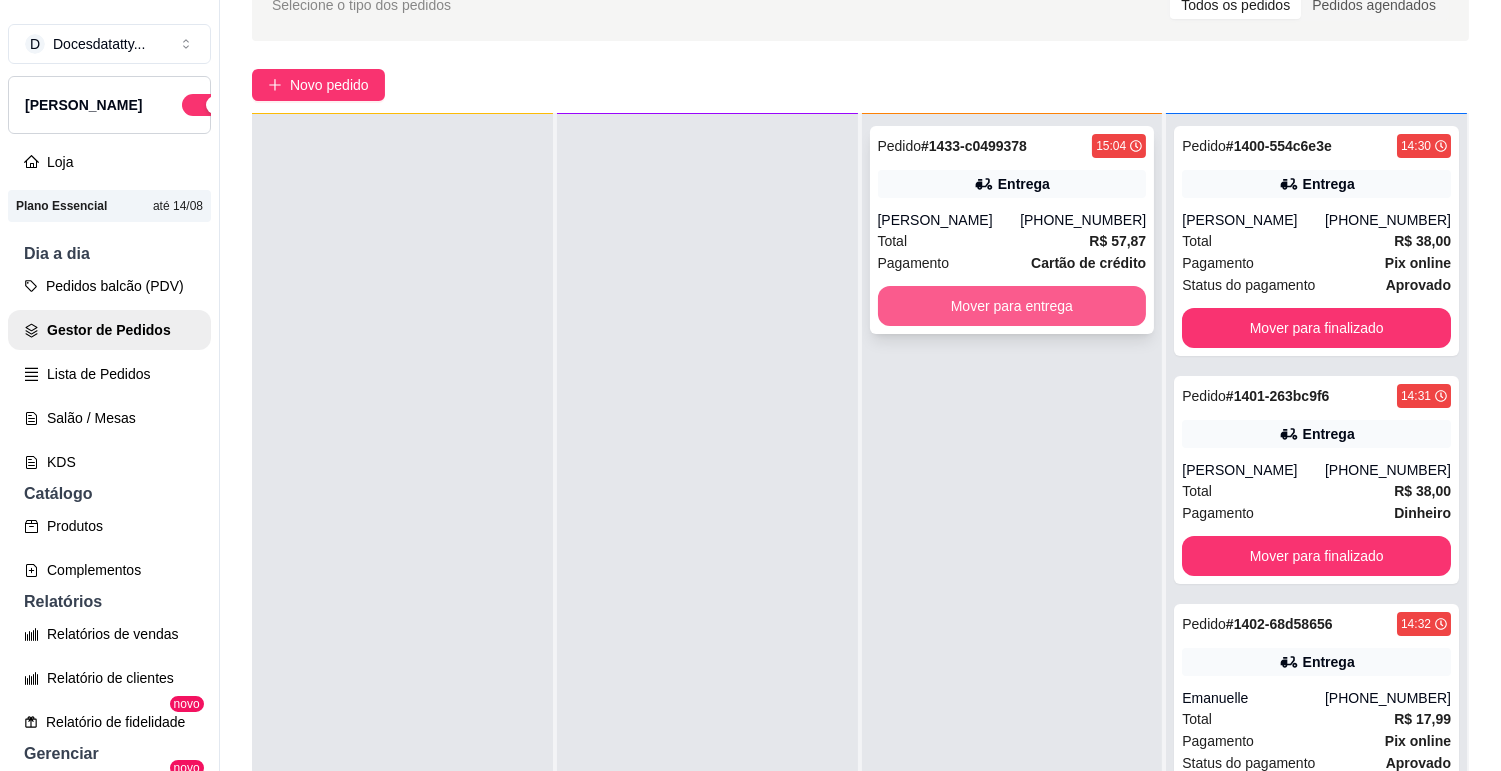 click on "Mover para entrega" at bounding box center [1012, 306] 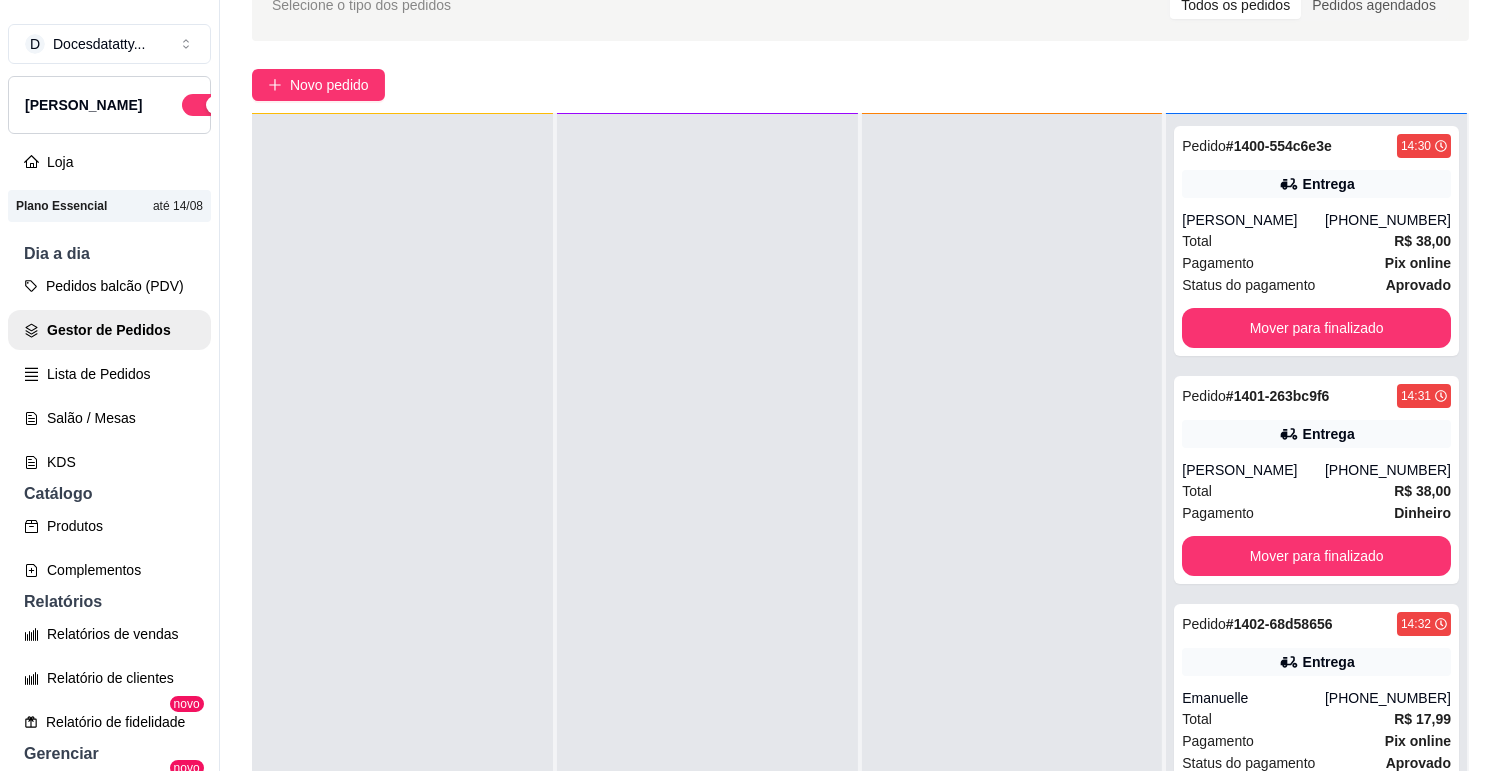 scroll, scrollTop: 0, scrollLeft: 0, axis: both 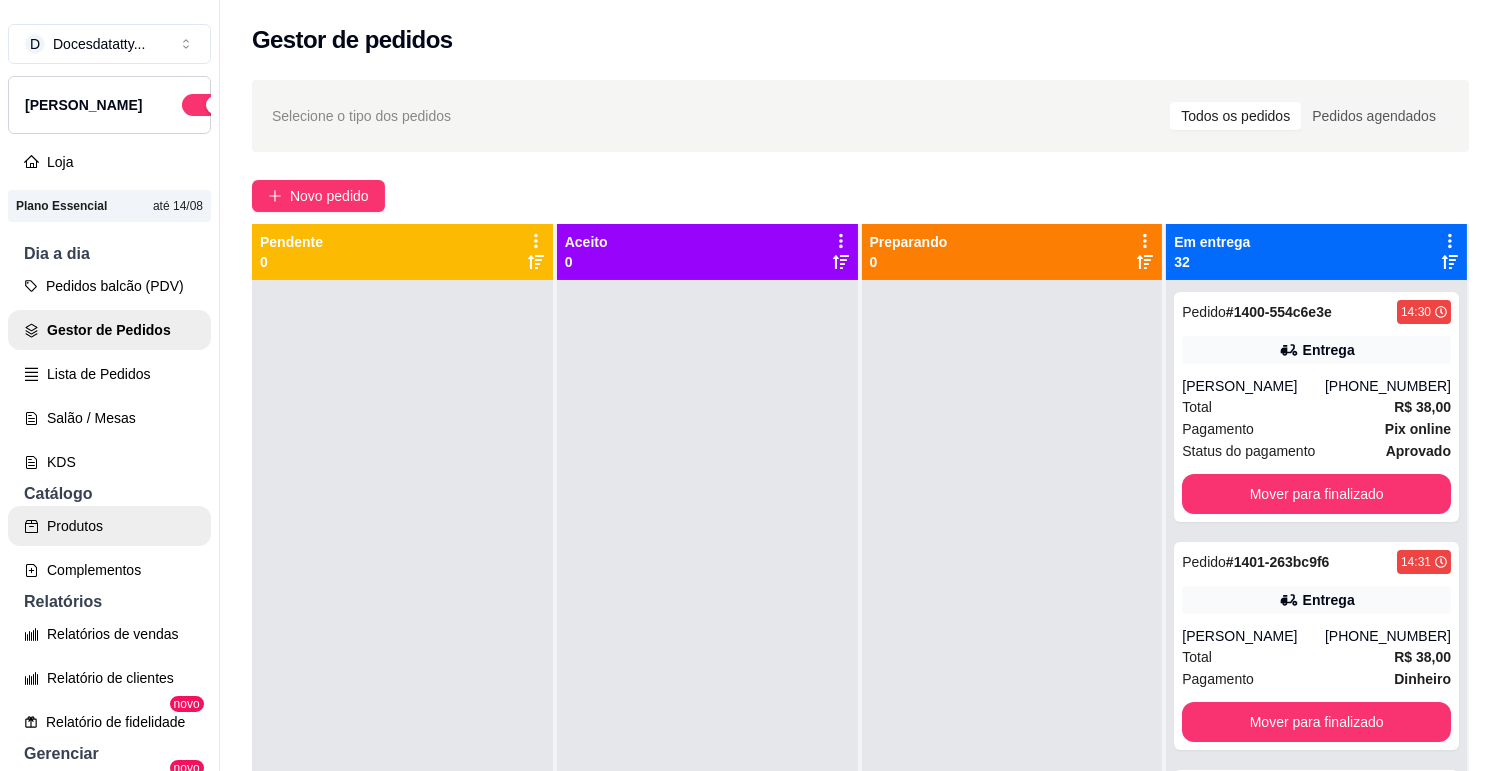 click on "Produtos" at bounding box center [109, 526] 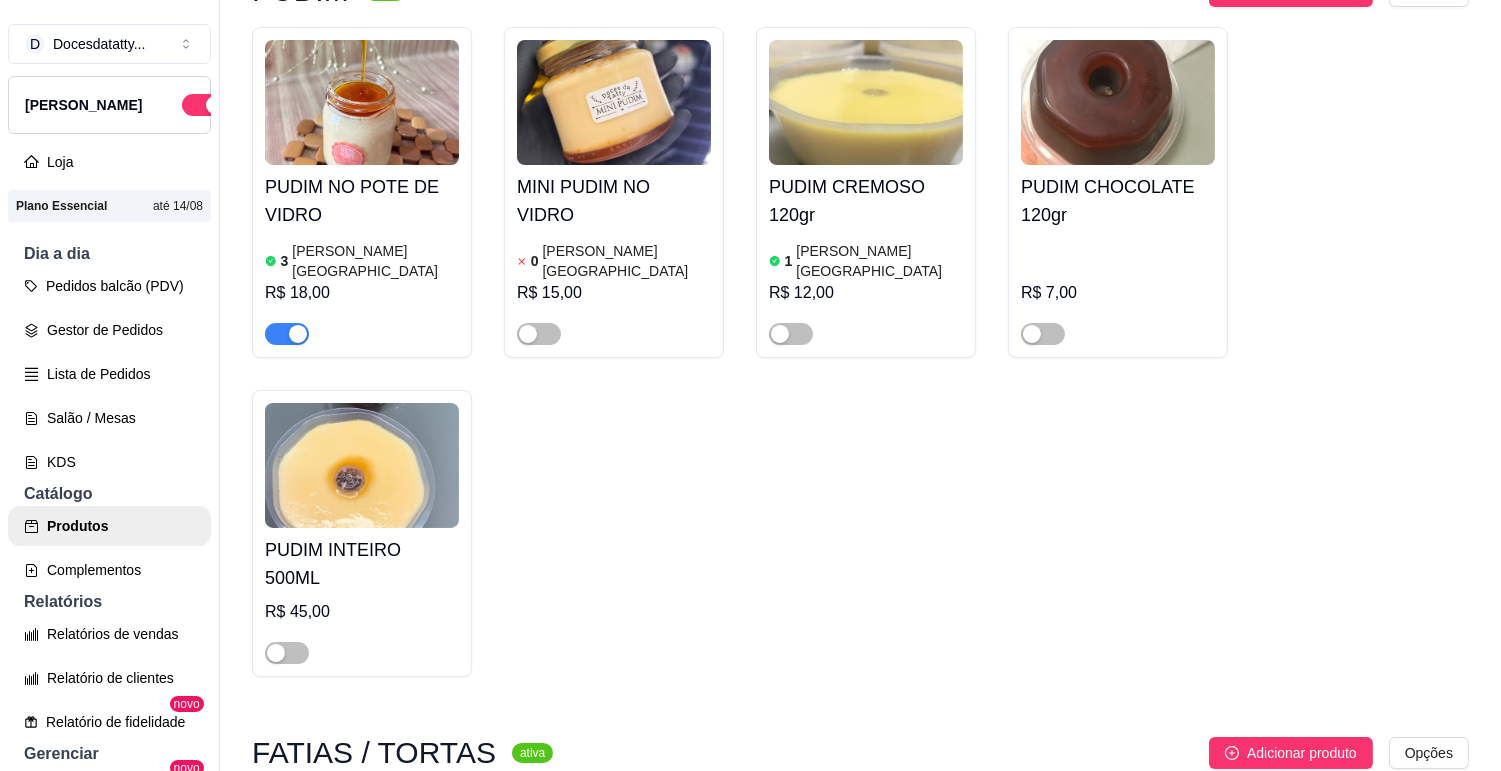 scroll, scrollTop: 555, scrollLeft: 0, axis: vertical 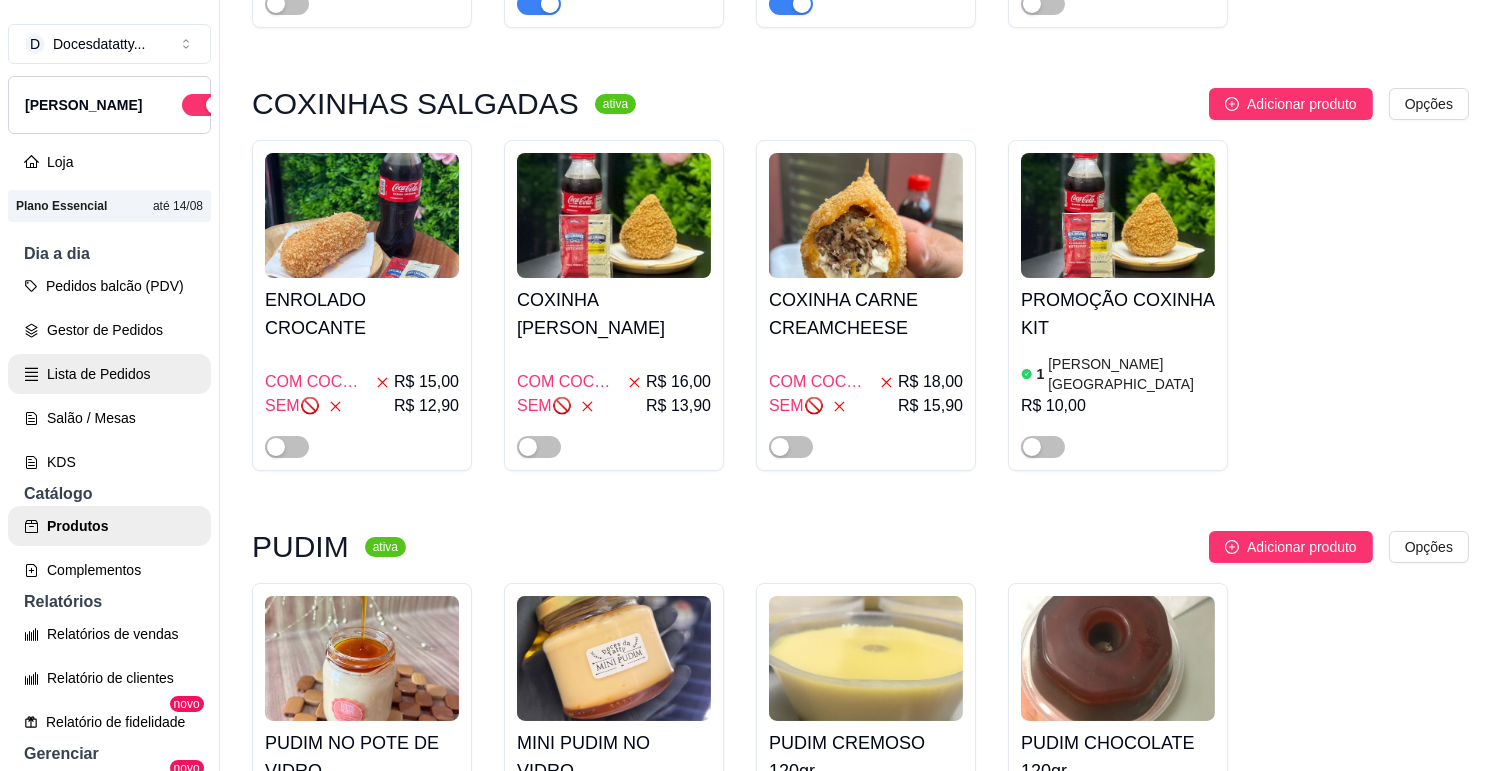 click on "Lista de Pedidos" at bounding box center [109, 374] 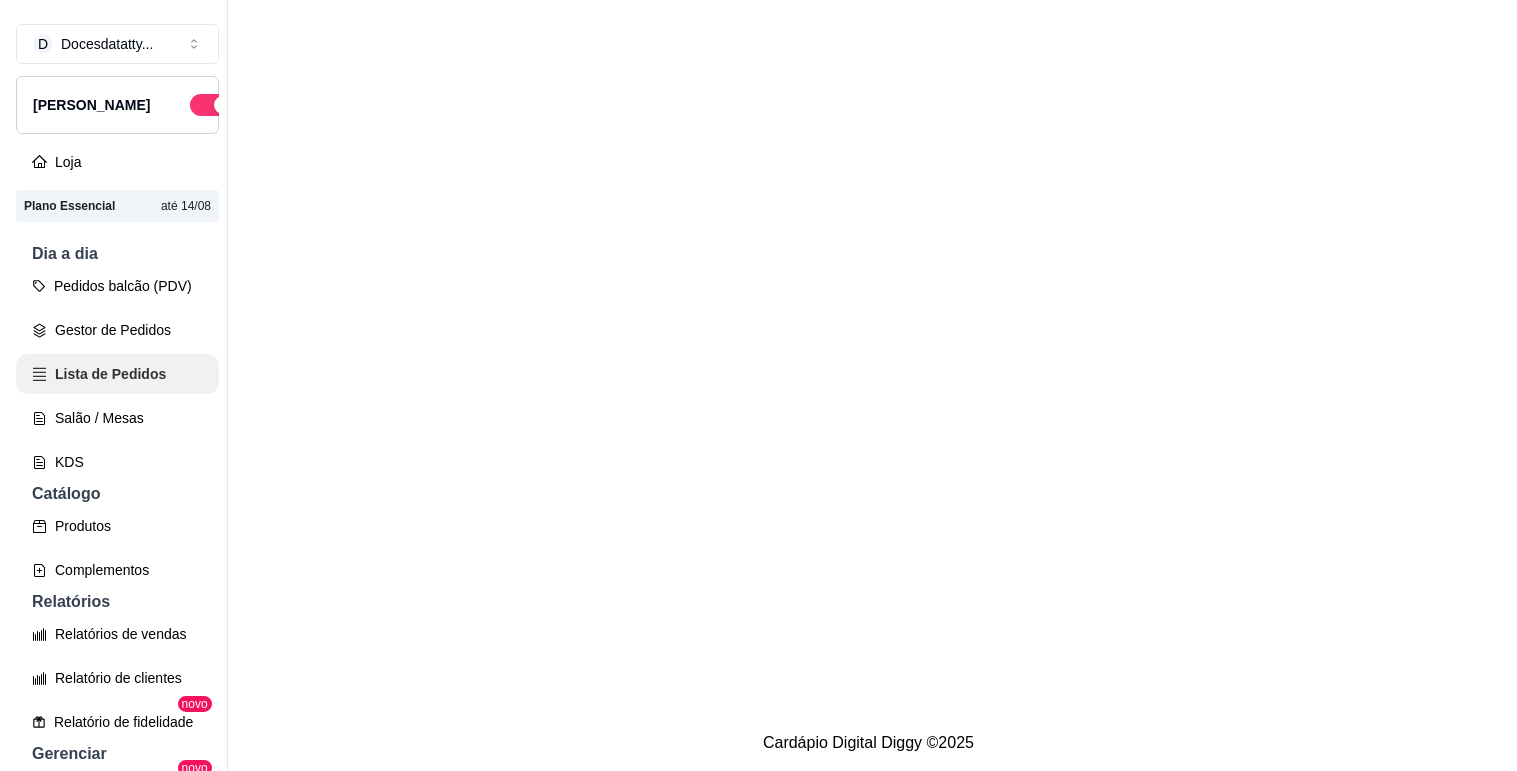scroll, scrollTop: 0, scrollLeft: 0, axis: both 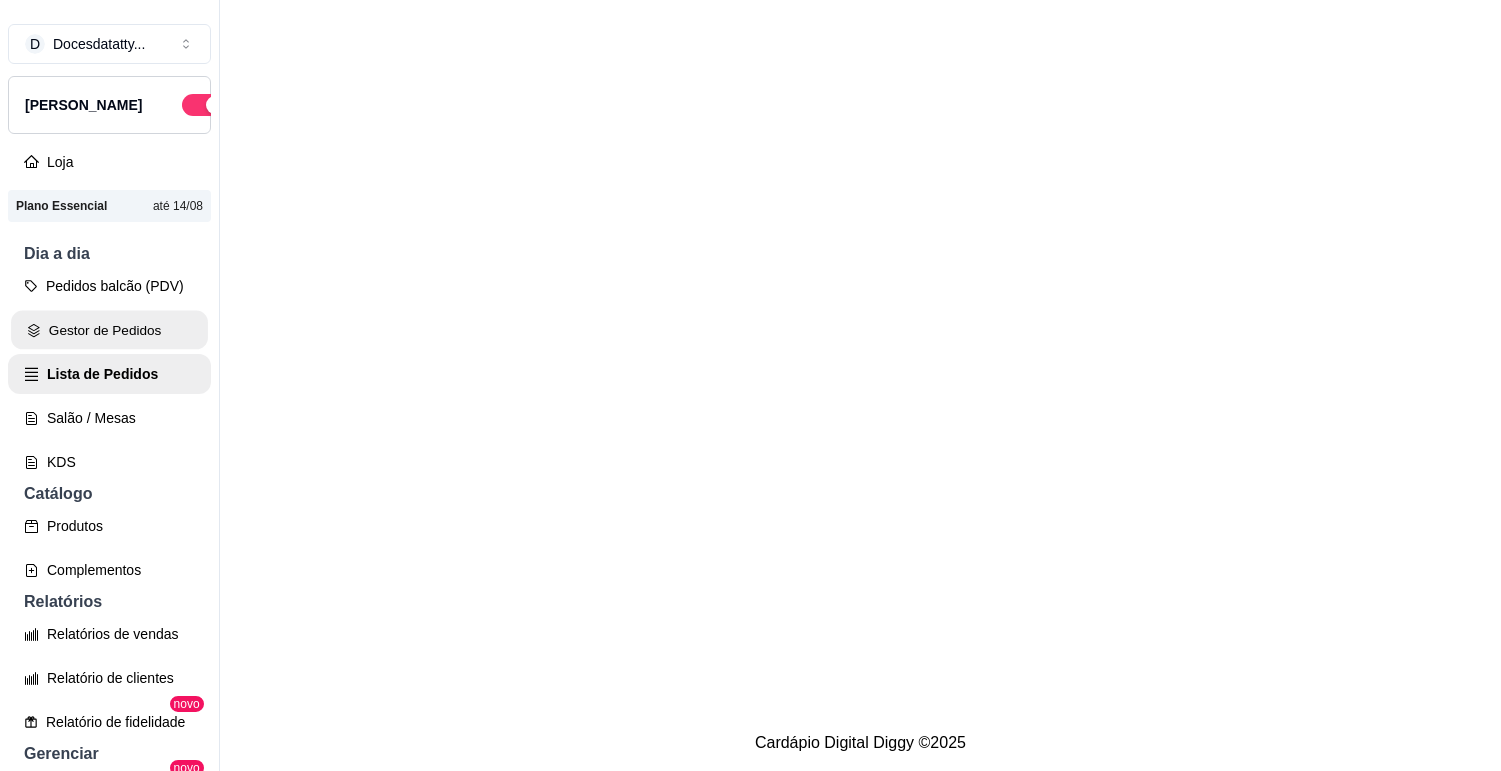 click on "Gestor de Pedidos" at bounding box center (109, 330) 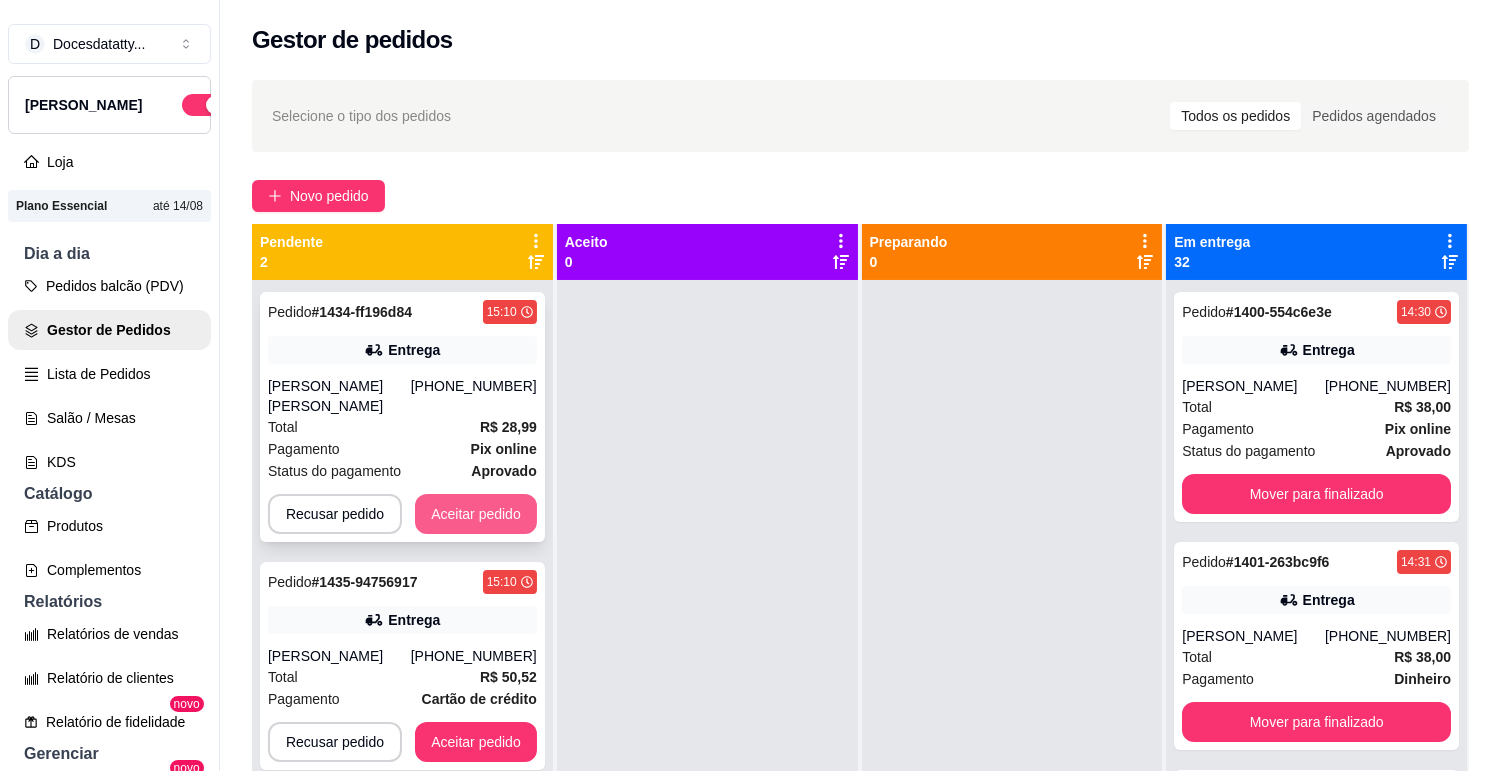 click on "Aceitar pedido" at bounding box center (476, 514) 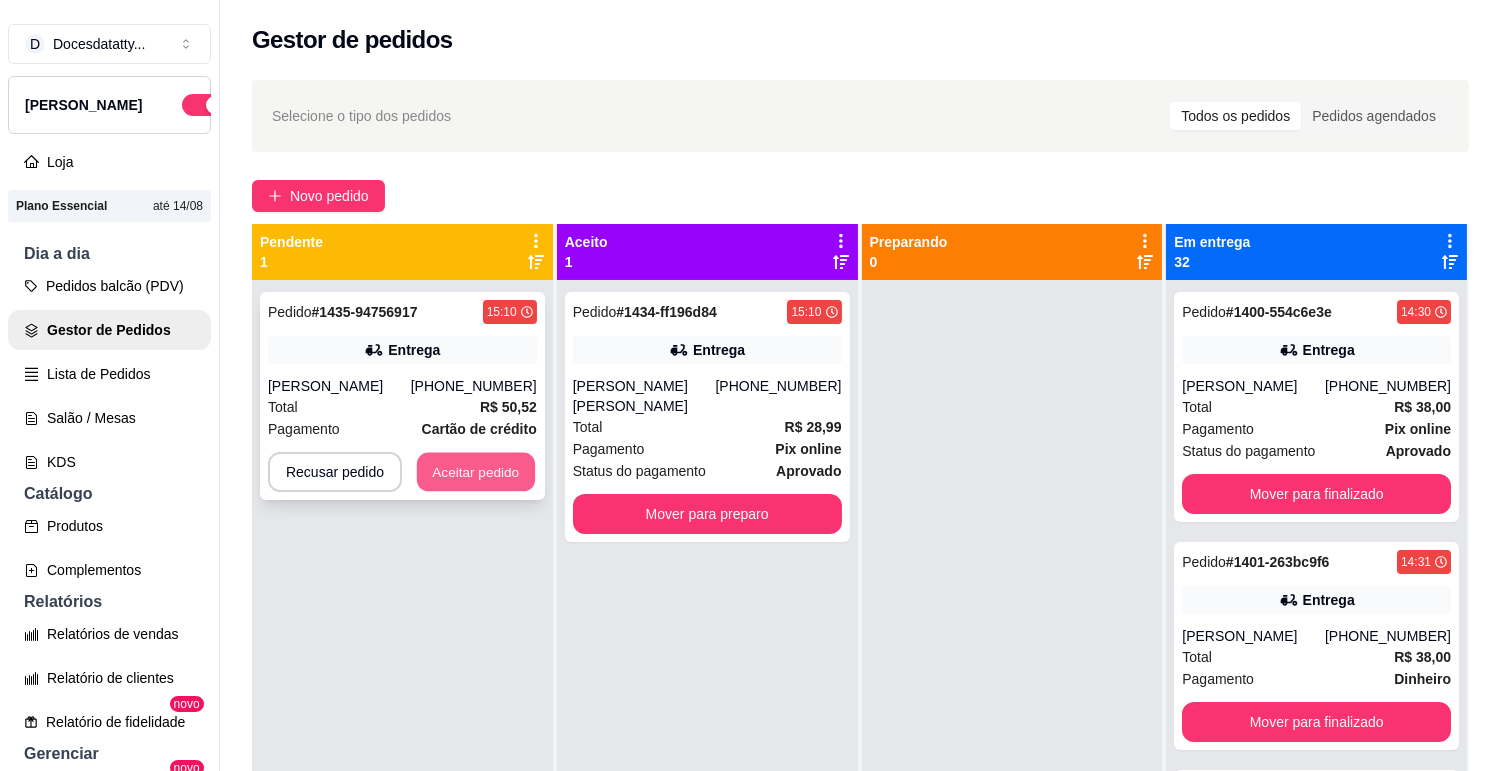 click on "Aceitar pedido" at bounding box center [476, 472] 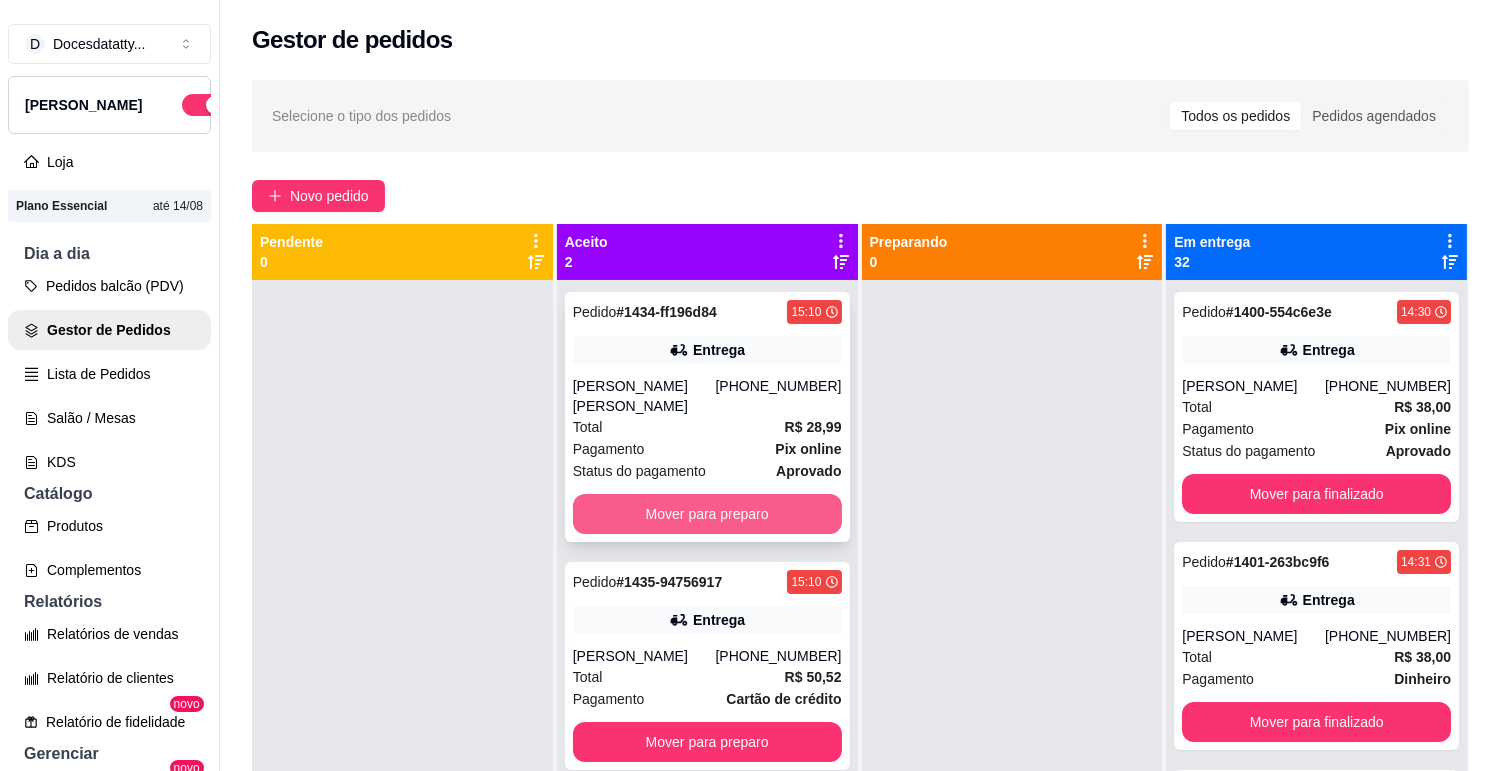click on "Mover para preparo" at bounding box center [707, 514] 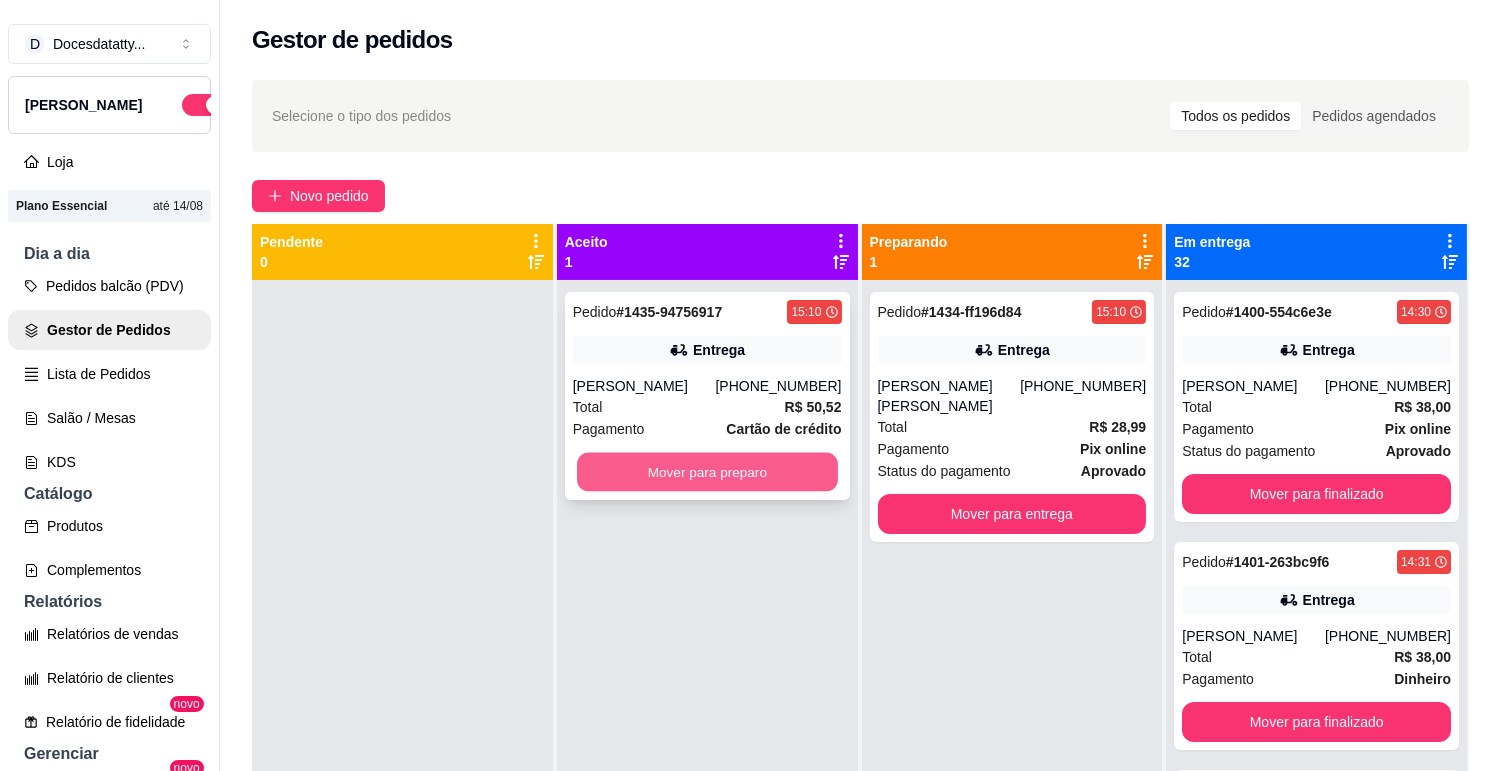 click on "Mover para preparo" at bounding box center [707, 472] 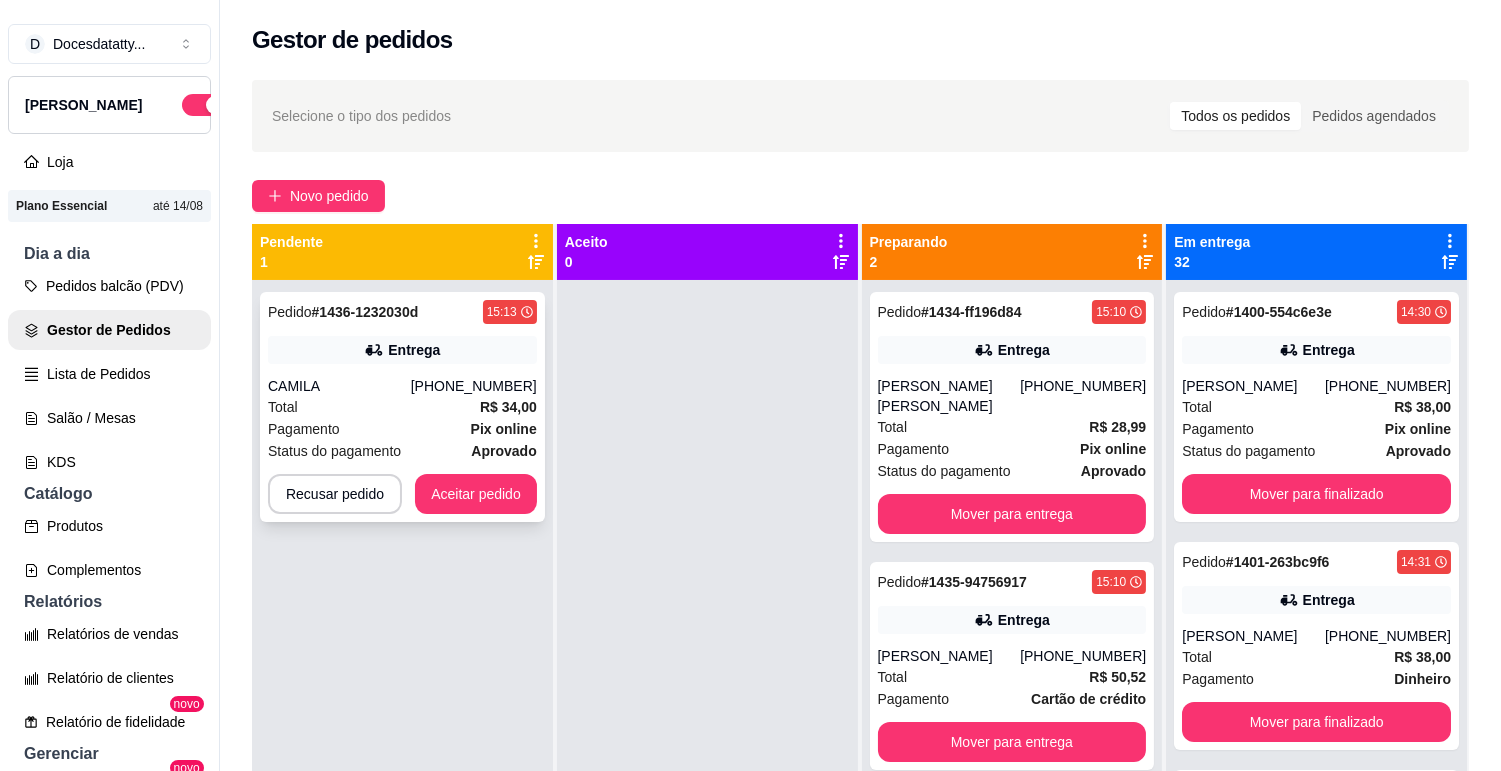click on "Total R$ 34,00" at bounding box center (402, 407) 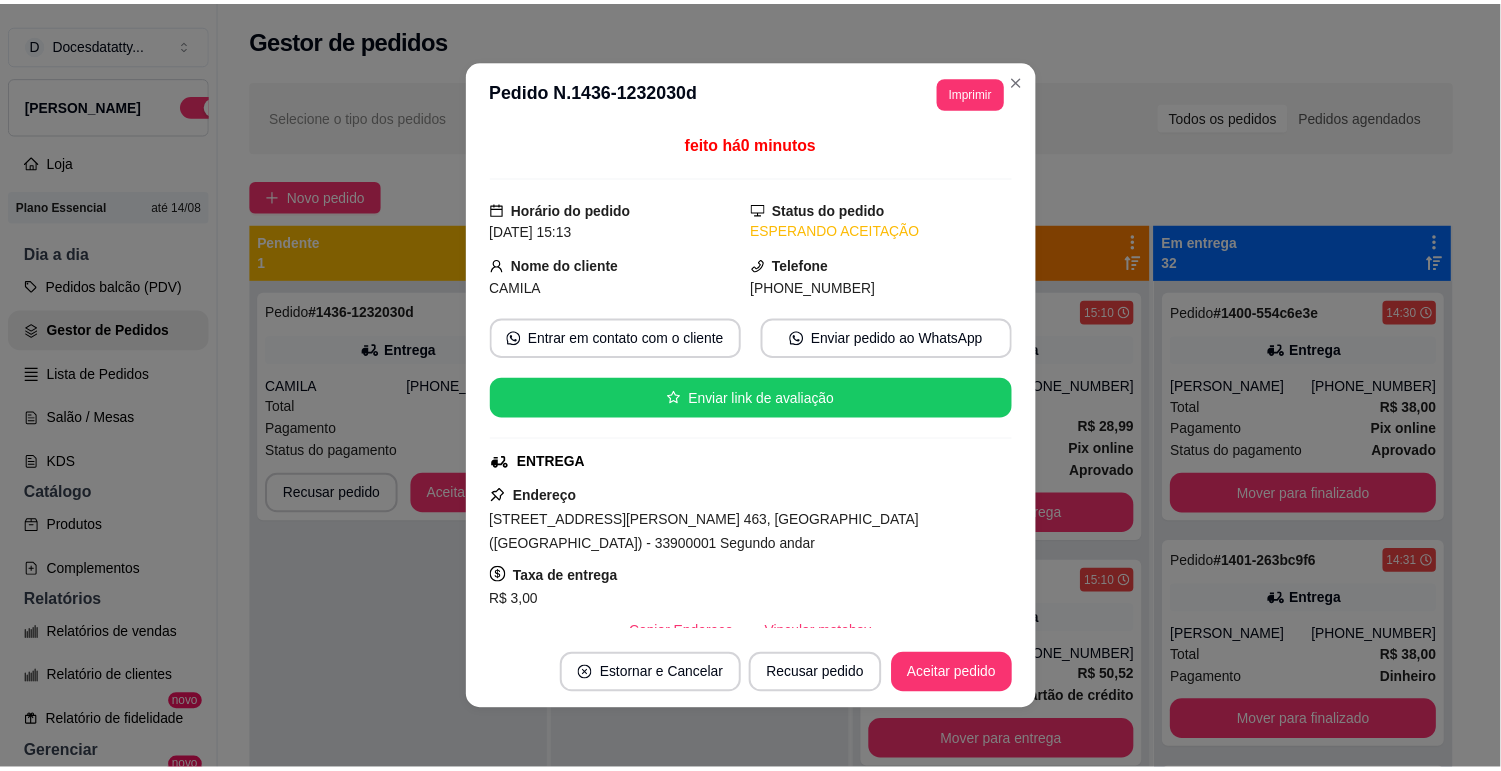 scroll, scrollTop: 111, scrollLeft: 0, axis: vertical 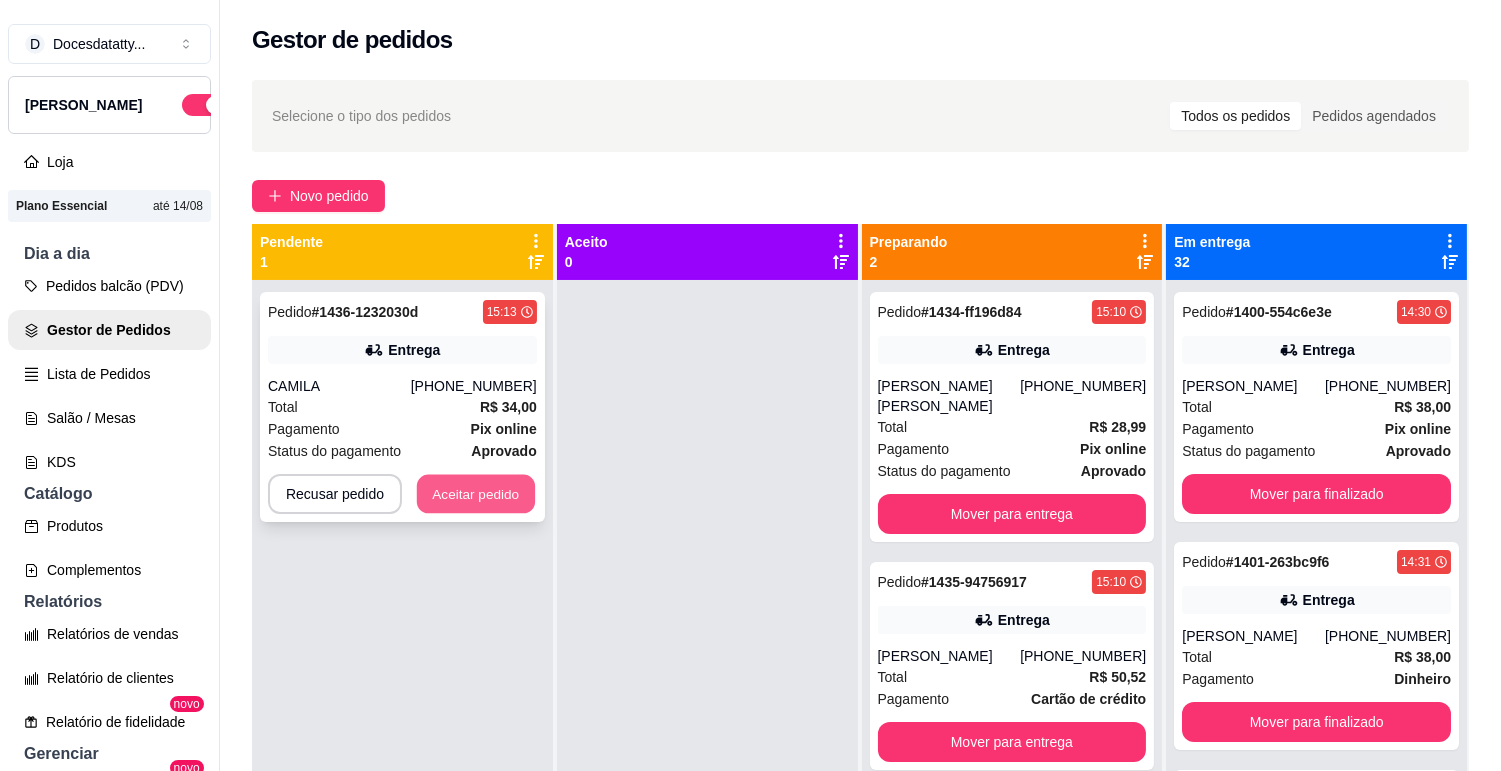 click on "Aceitar pedido" at bounding box center [476, 494] 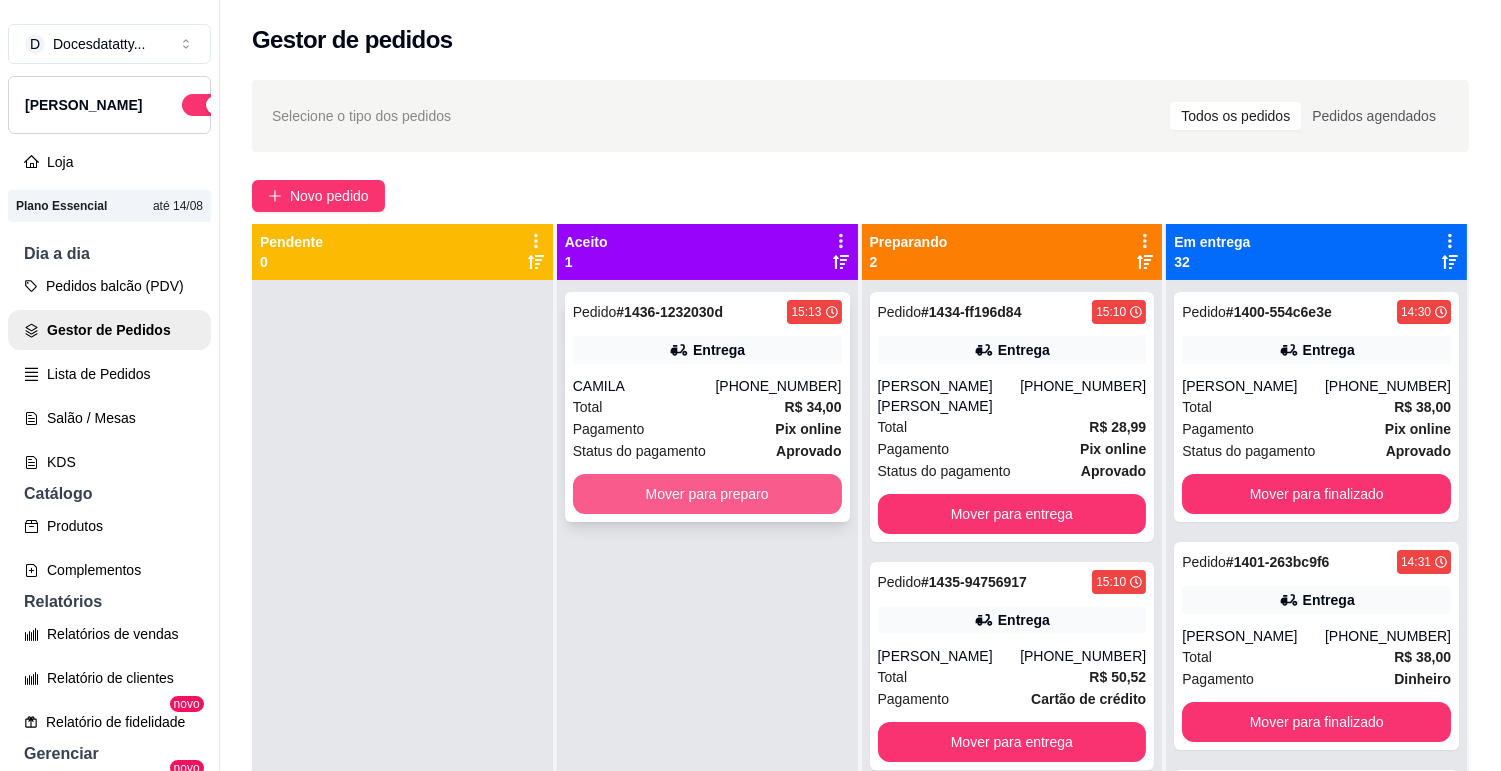click on "Mover para preparo" at bounding box center (707, 494) 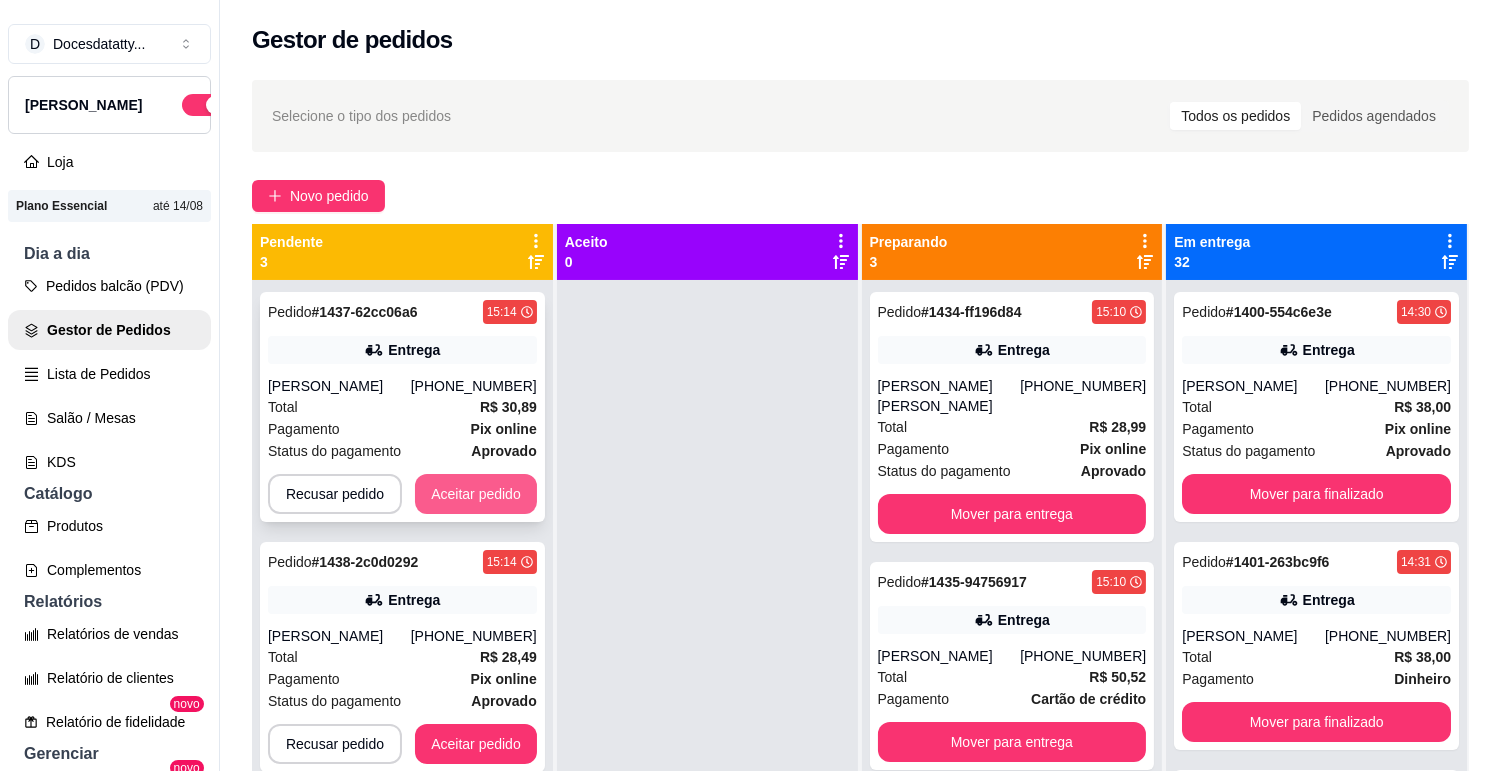 click on "Aceitar pedido" at bounding box center (476, 494) 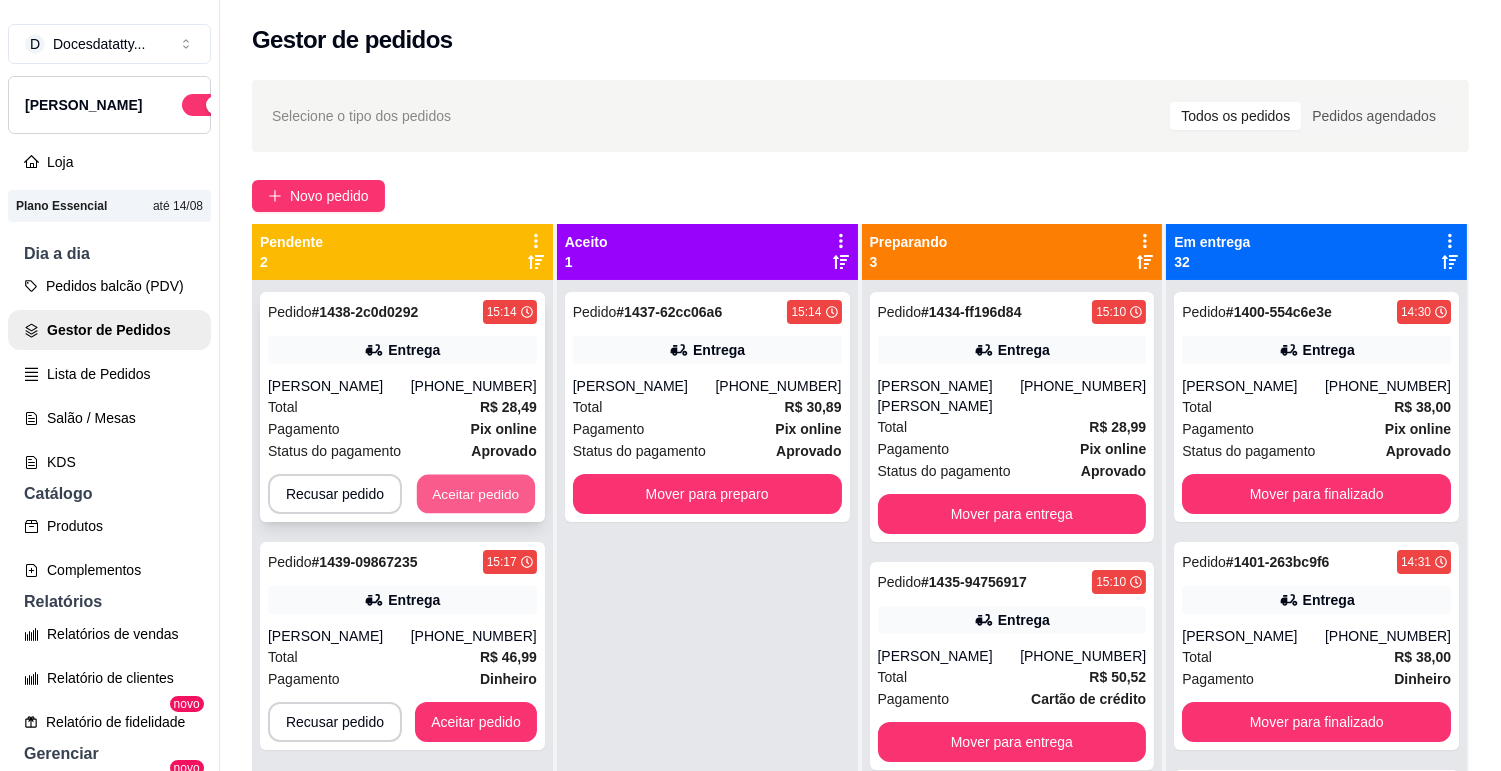 click on "Aceitar pedido" at bounding box center (476, 494) 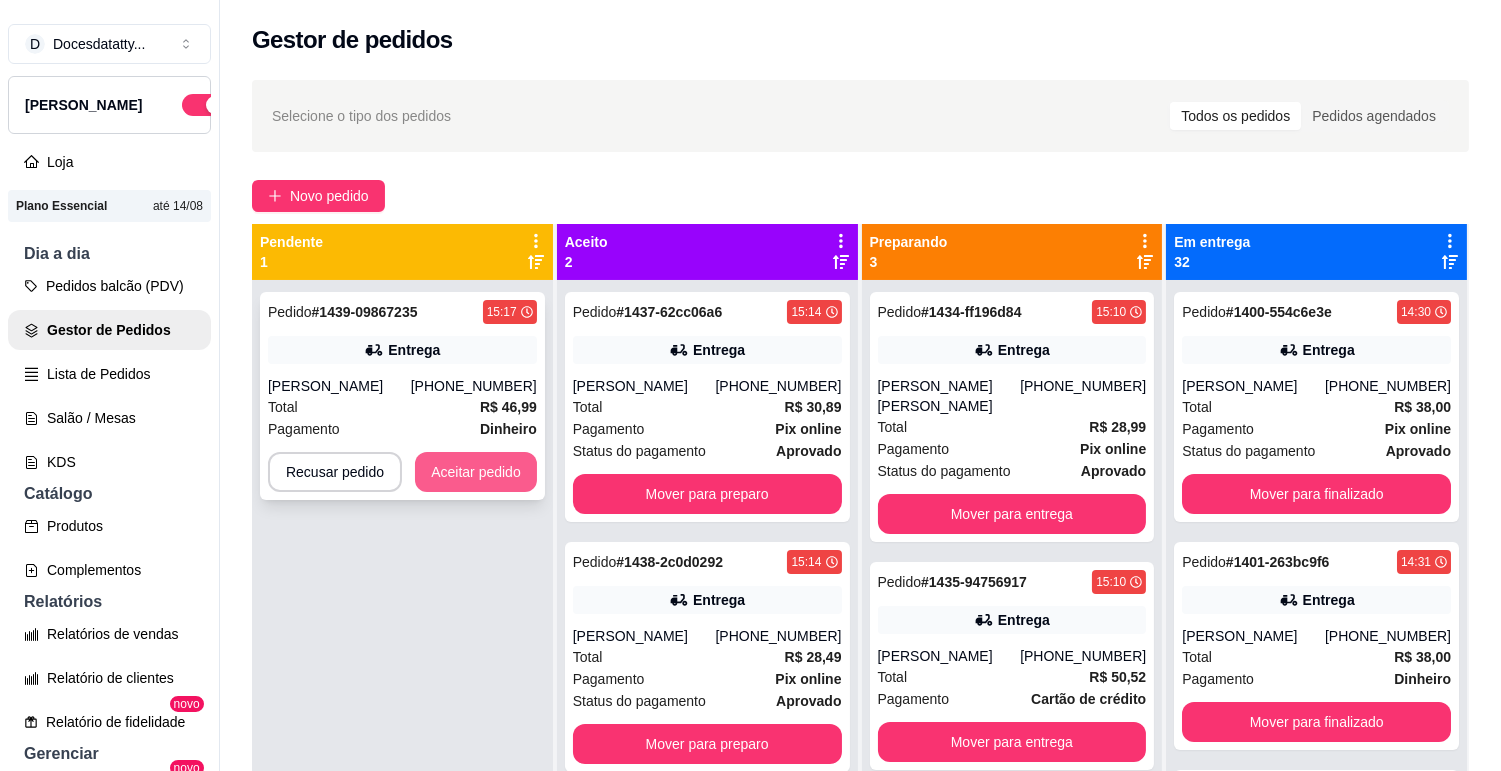 click on "Aceitar pedido" at bounding box center [476, 472] 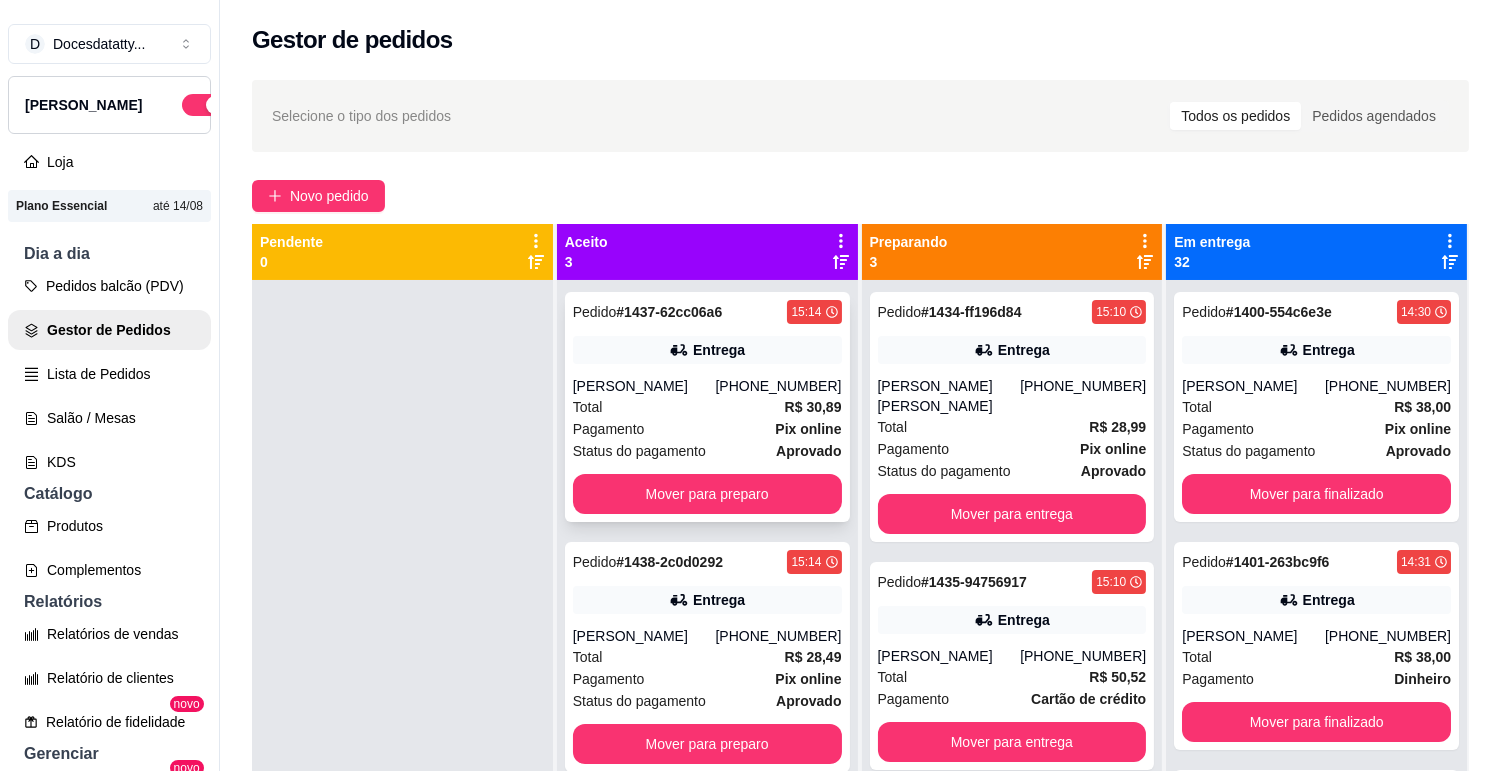 click on "Pedido  # 1437-62cc06a6 15:14 Entrega Lara [PHONE_NUMBER] Total R$ 30,89 Pagamento Pix online Status do pagamento aprovado Mover para preparo" at bounding box center (707, 407) 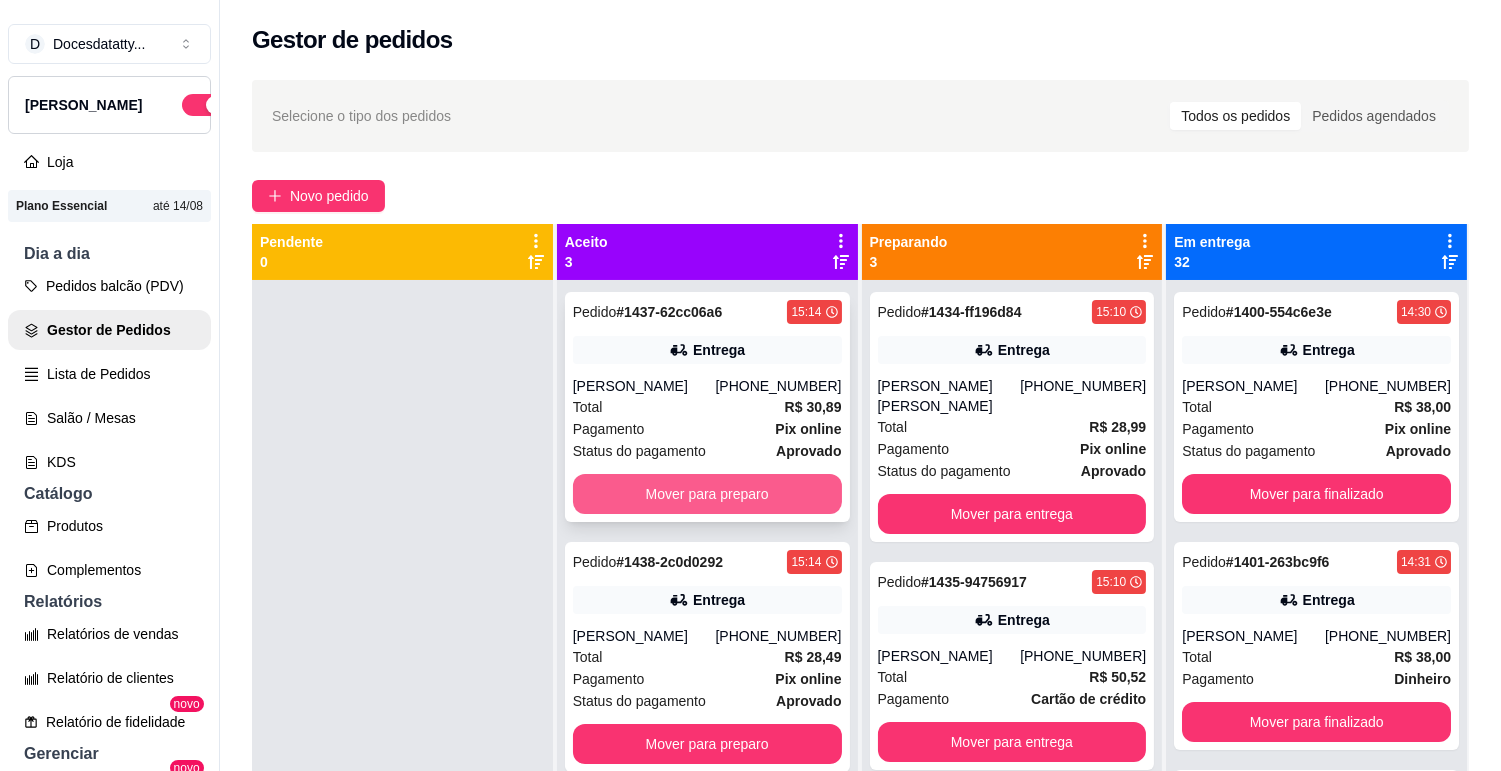 click on "Mover para preparo" at bounding box center (707, 494) 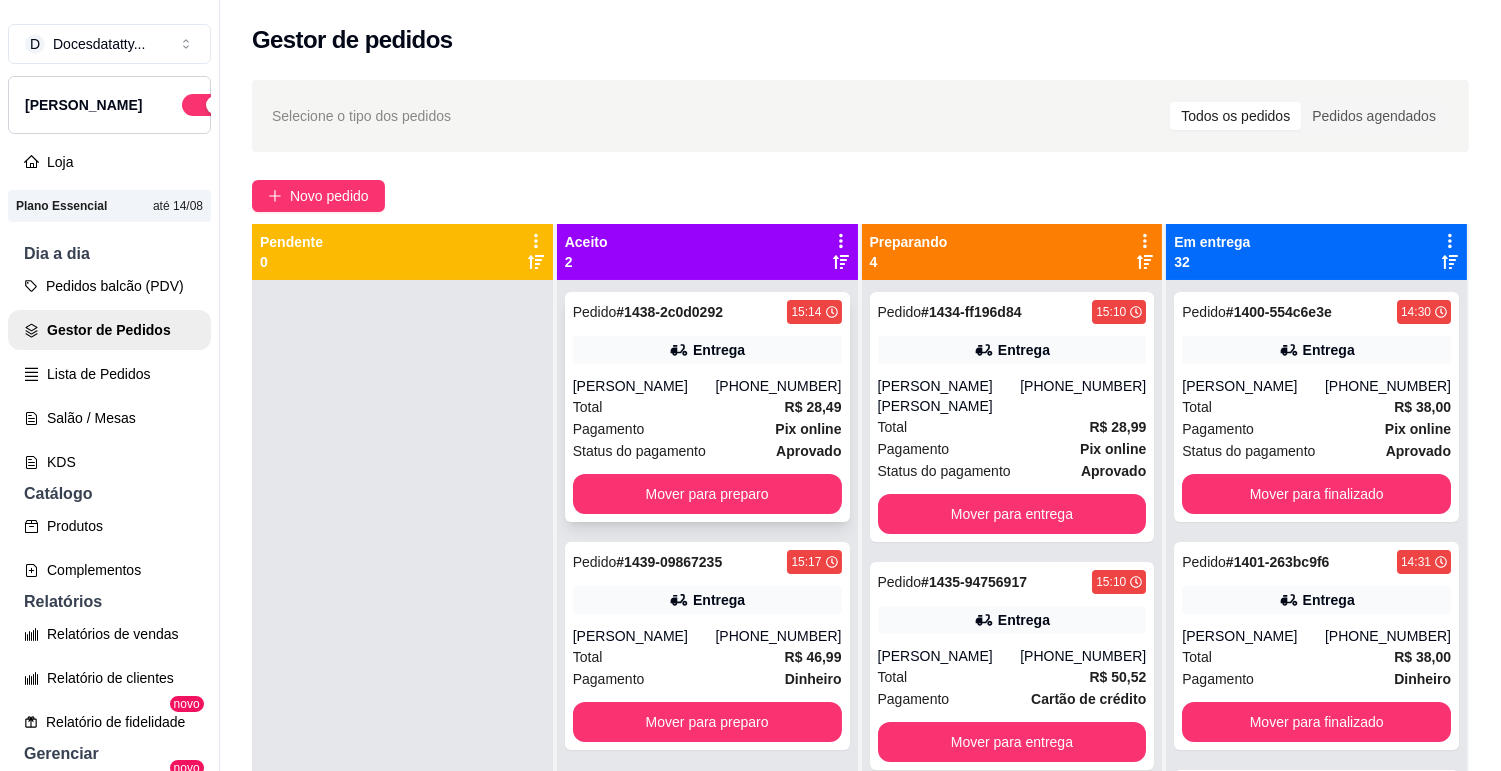 click on "Mover para preparo" at bounding box center (707, 494) 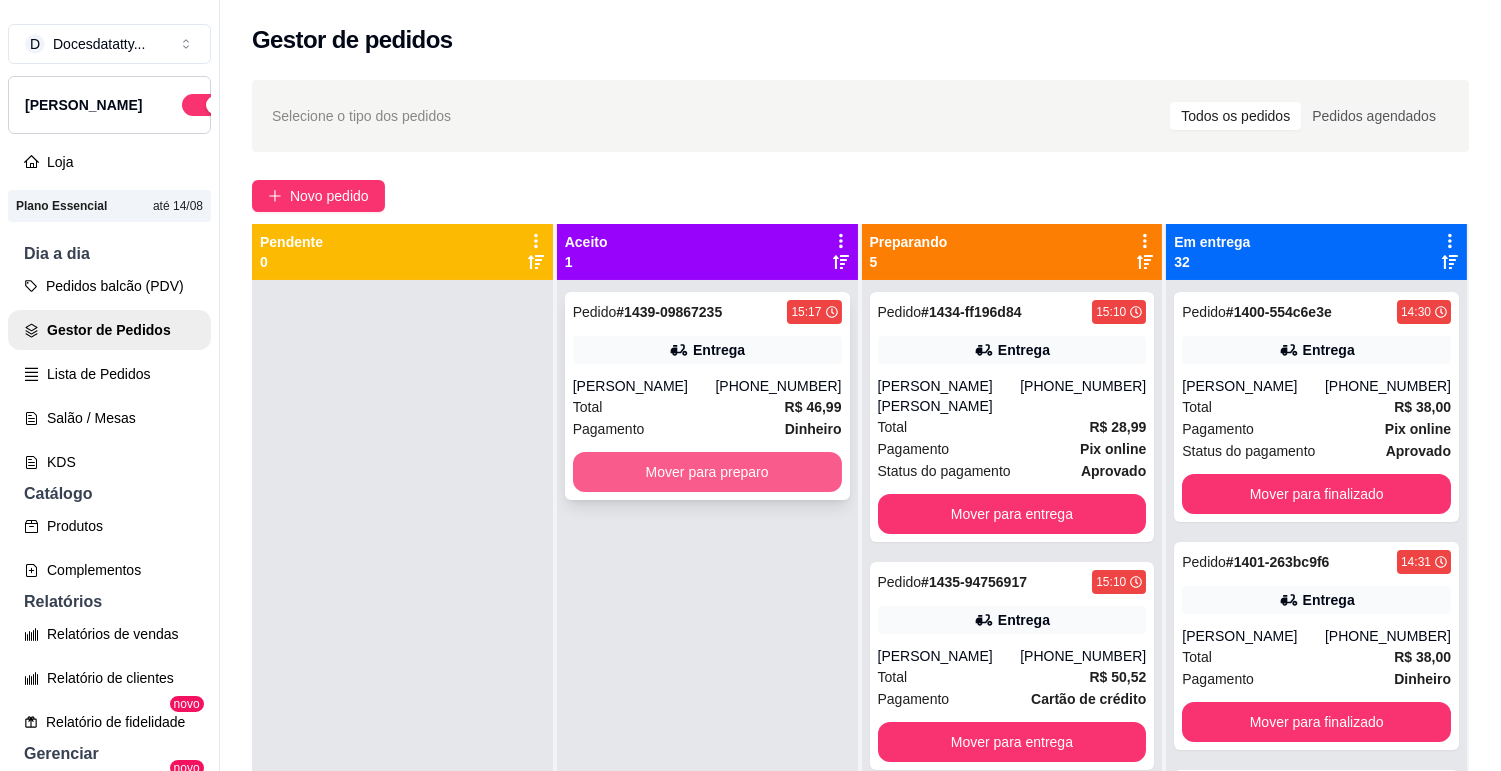 click on "Mover para preparo" at bounding box center [707, 472] 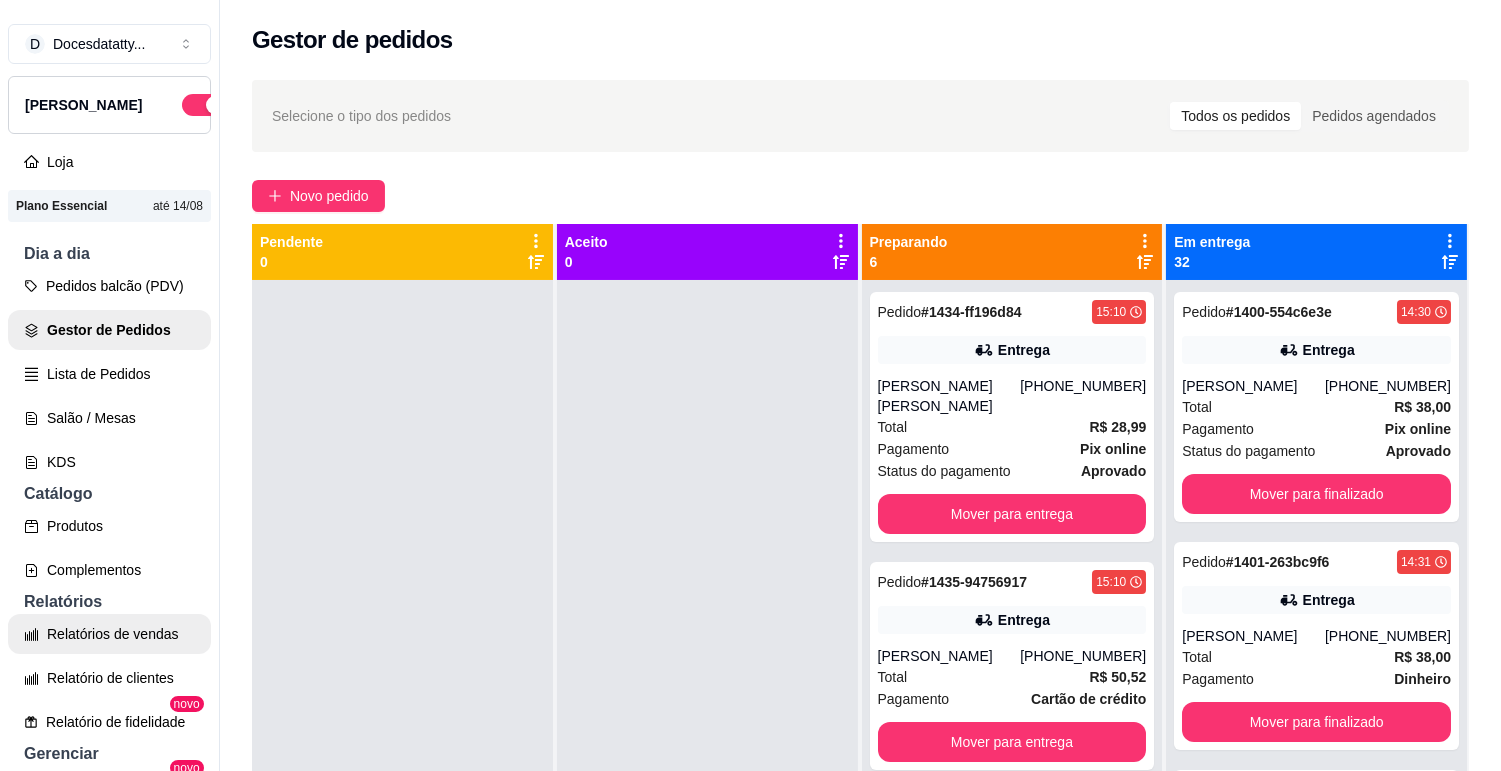 click on "Relatórios de vendas" at bounding box center [109, 634] 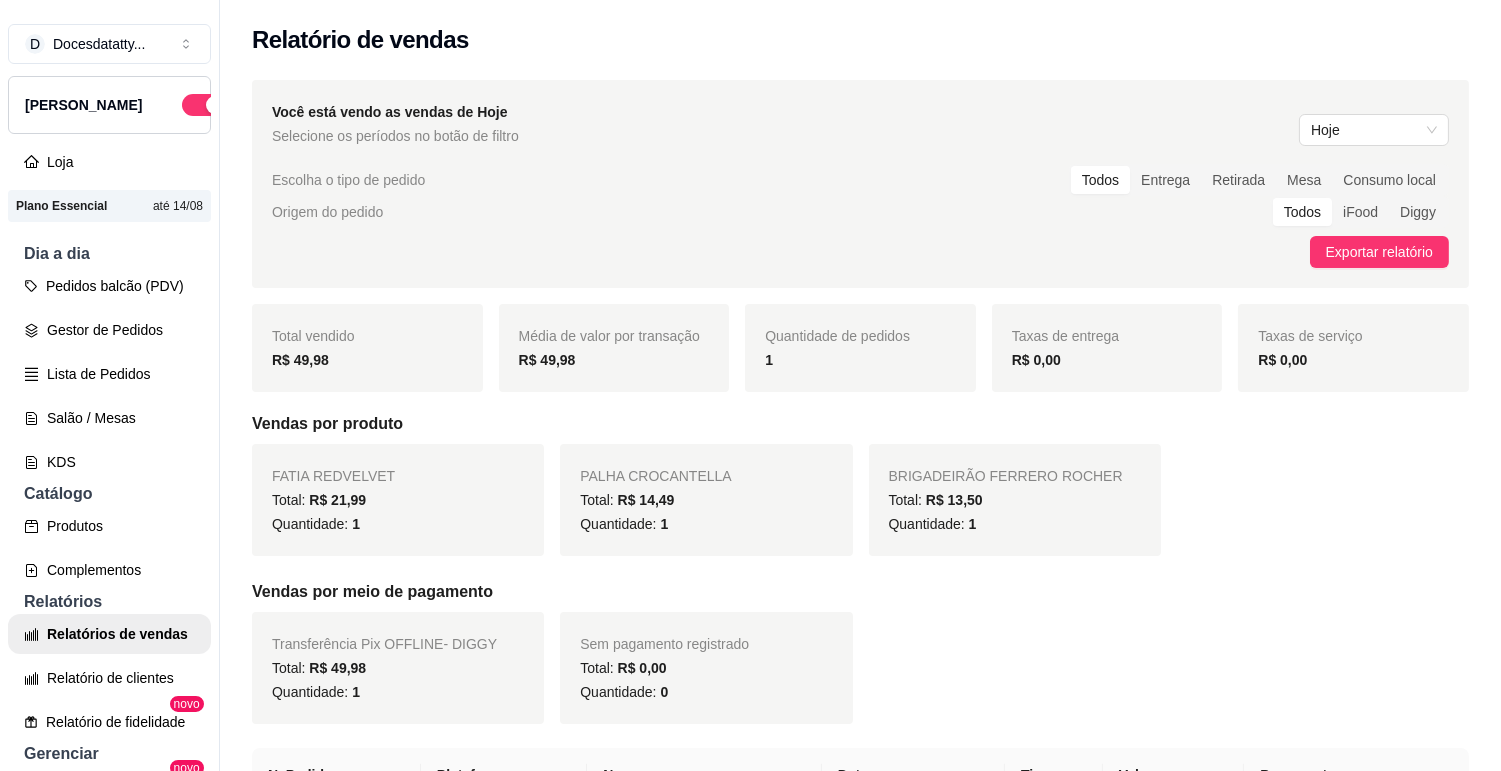 scroll, scrollTop: 222, scrollLeft: 0, axis: vertical 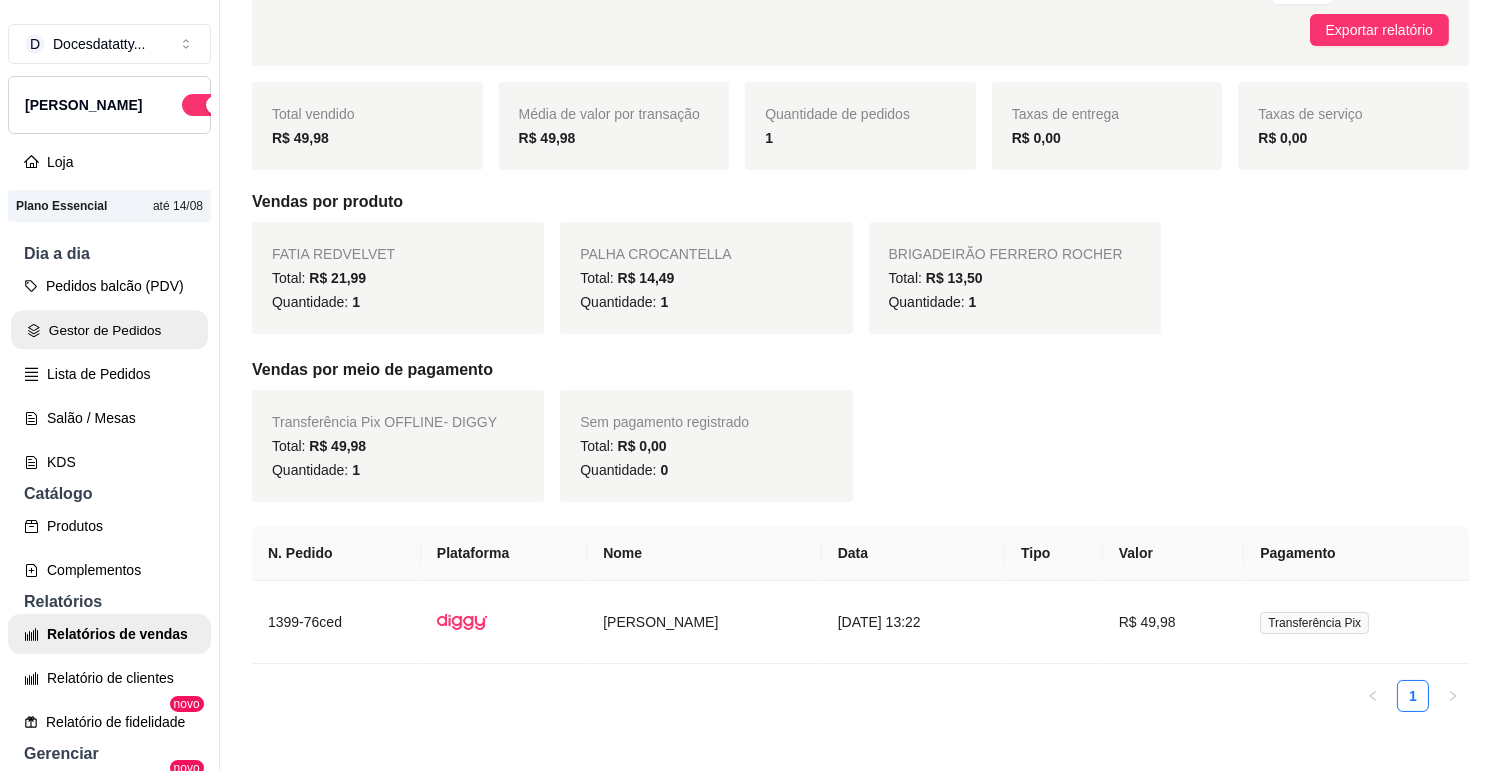 click on "Gestor de Pedidos" at bounding box center [109, 330] 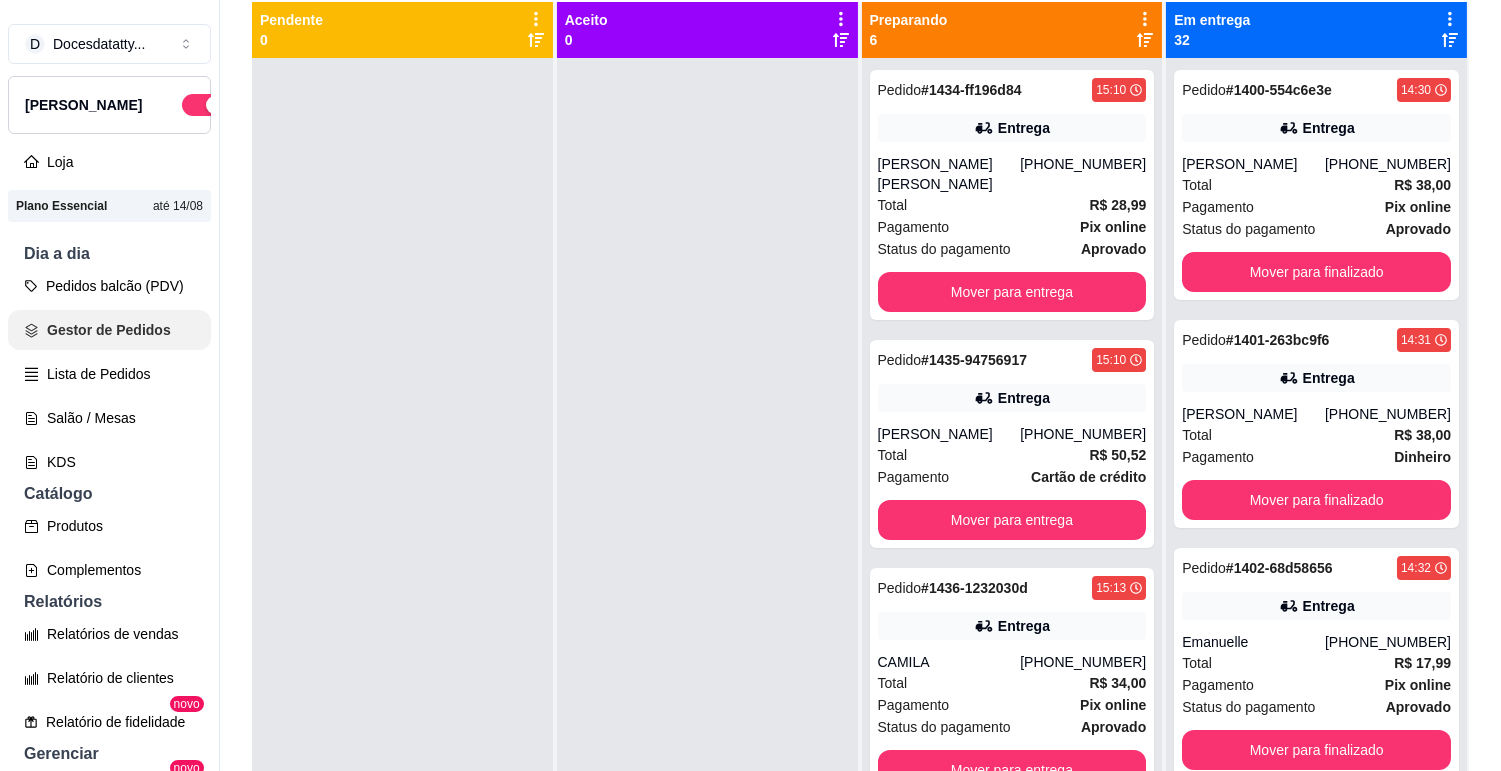 scroll, scrollTop: 0, scrollLeft: 0, axis: both 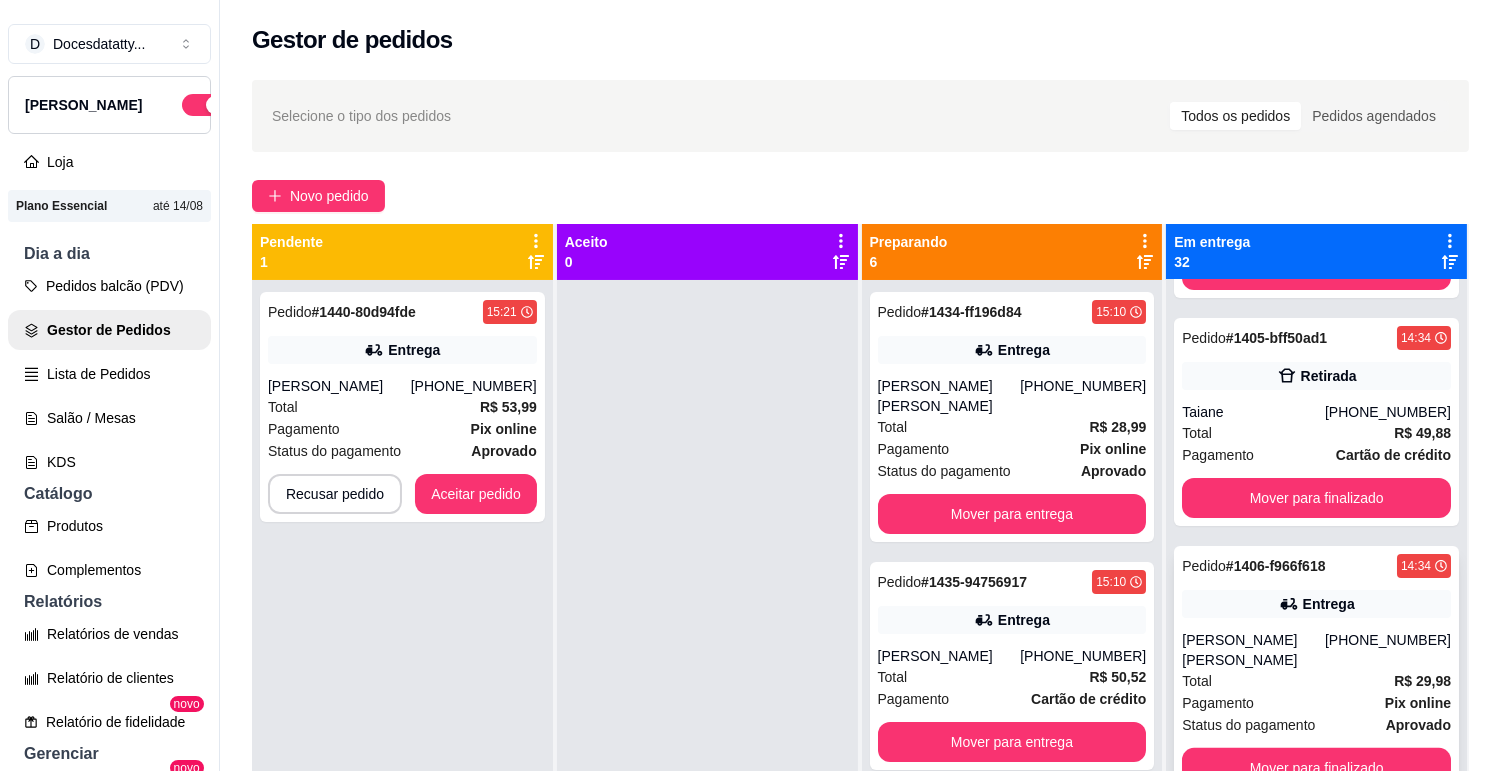 click on "Total R$ 29,98" at bounding box center (1316, 681) 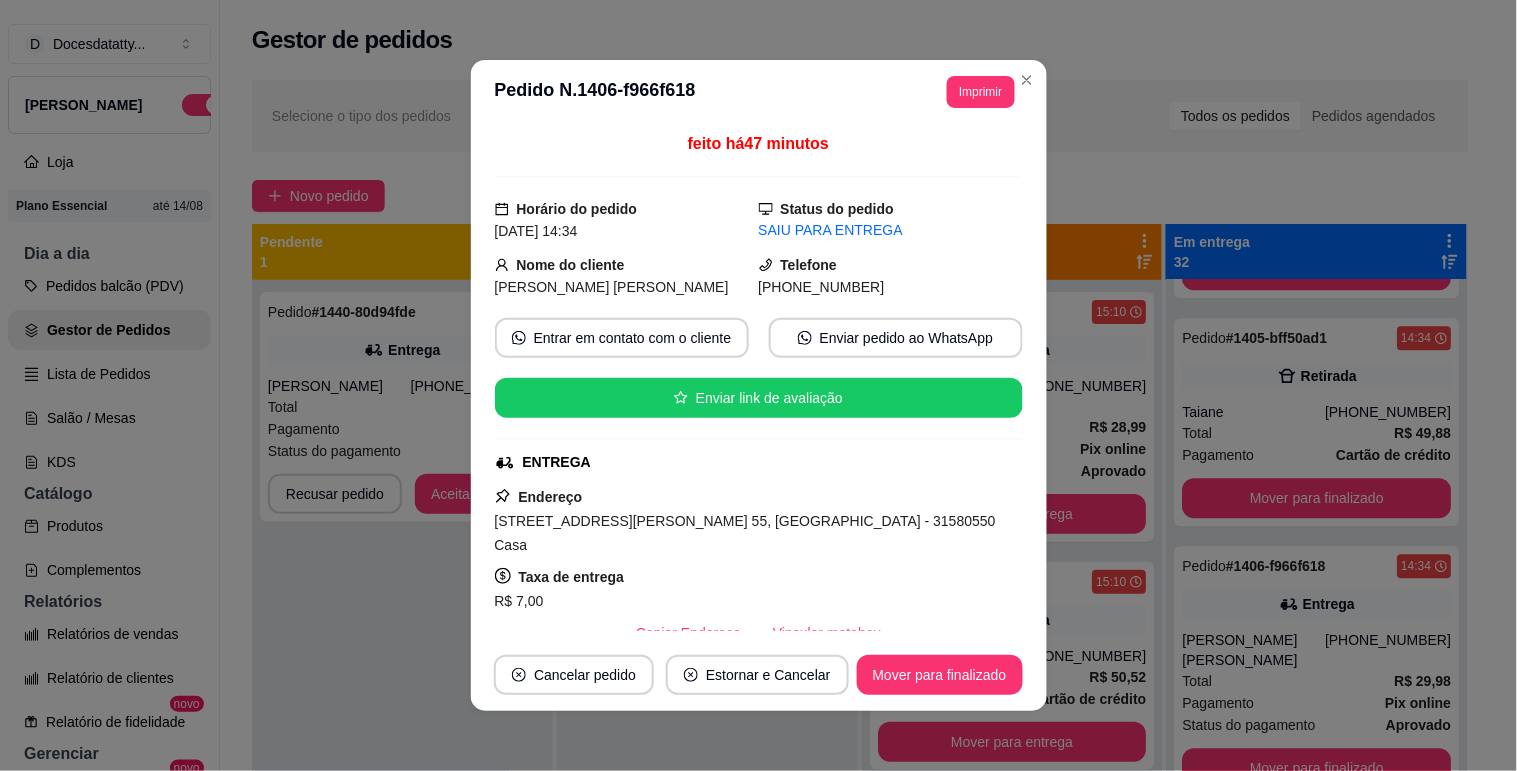scroll, scrollTop: 4, scrollLeft: 0, axis: vertical 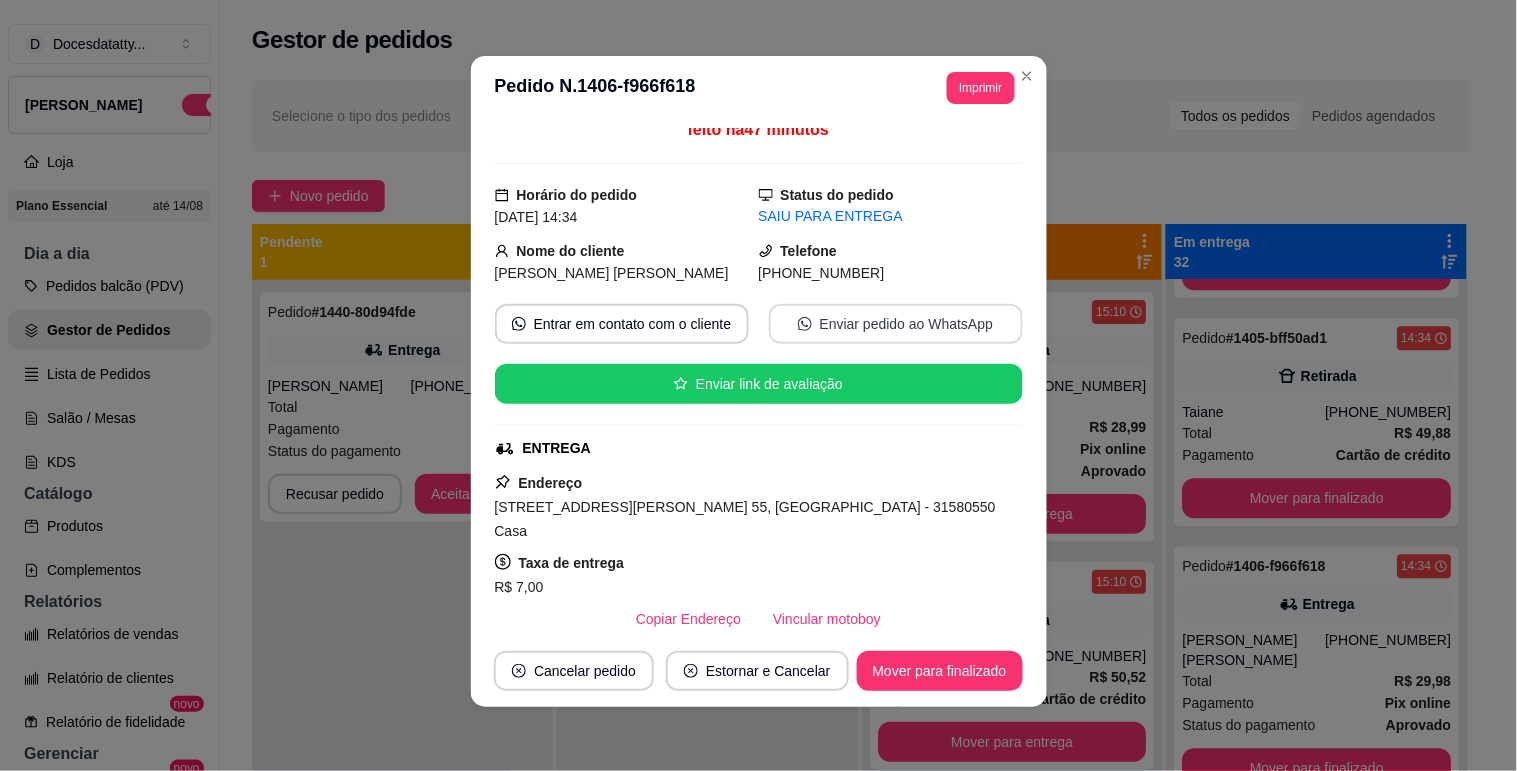 click on "Enviar pedido ao WhatsApp" at bounding box center [896, 324] 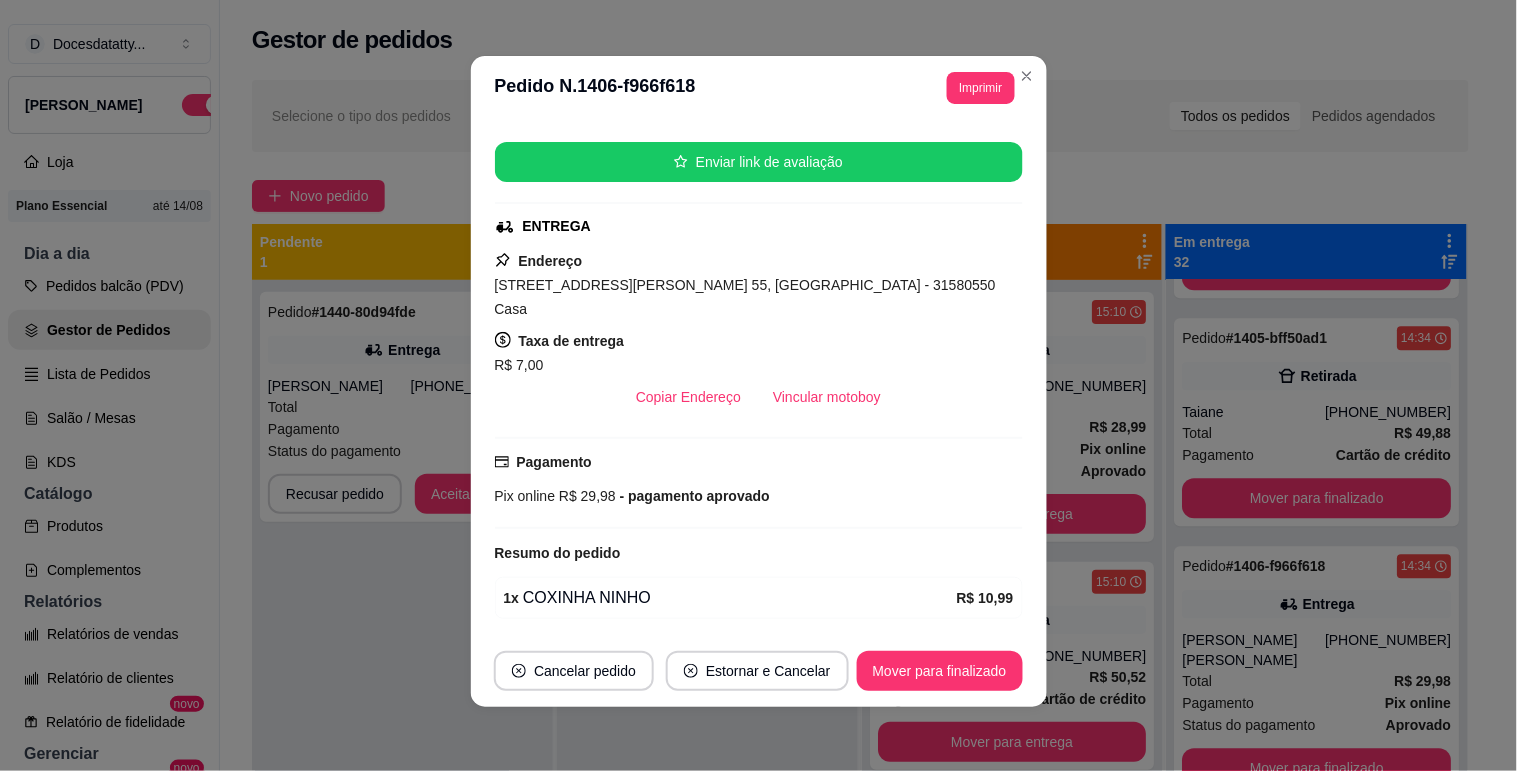 scroll, scrollTop: 0, scrollLeft: 0, axis: both 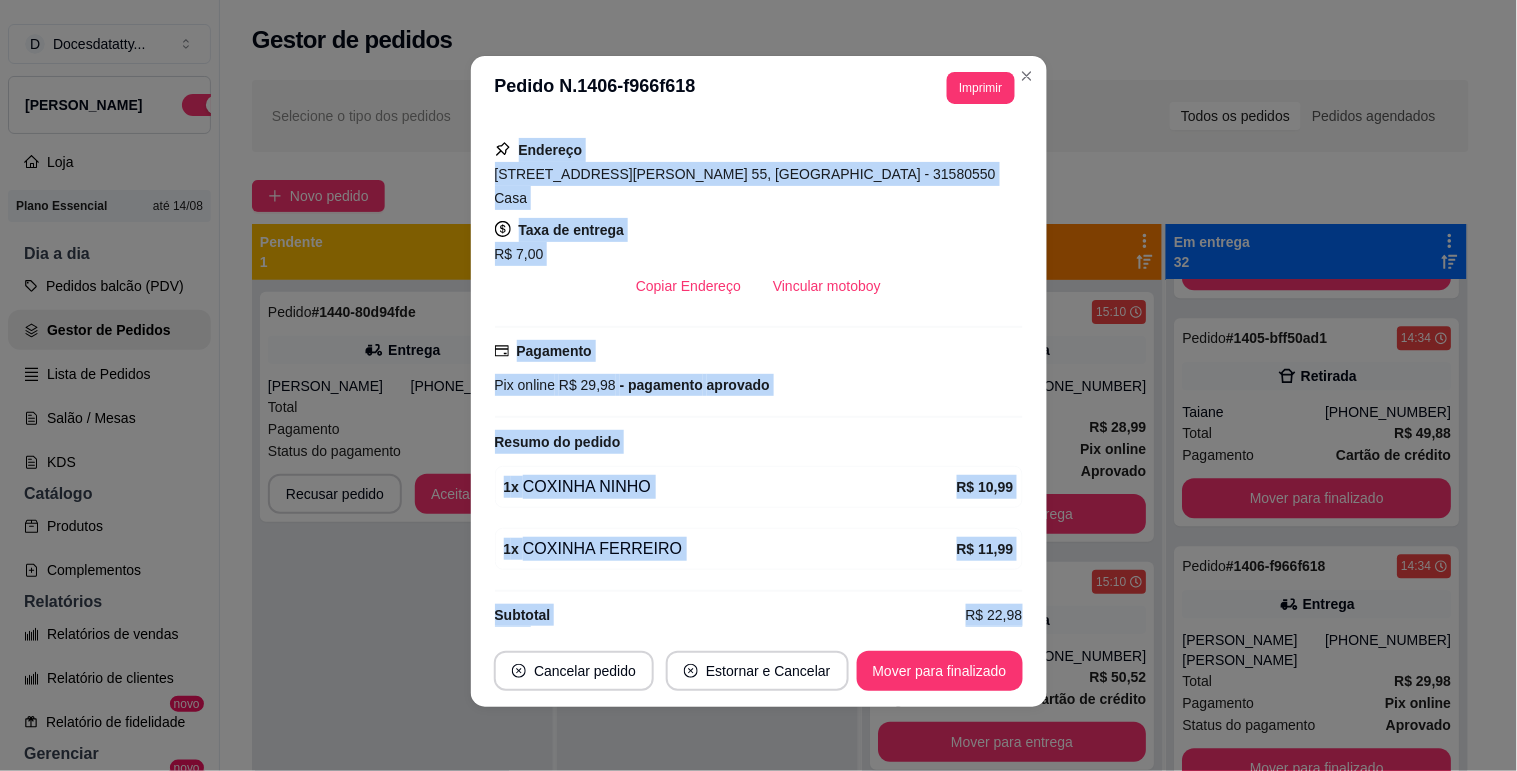 drag, startPoint x: 494, startPoint y: 157, endPoint x: 1004, endPoint y: 630, distance: 695.5782 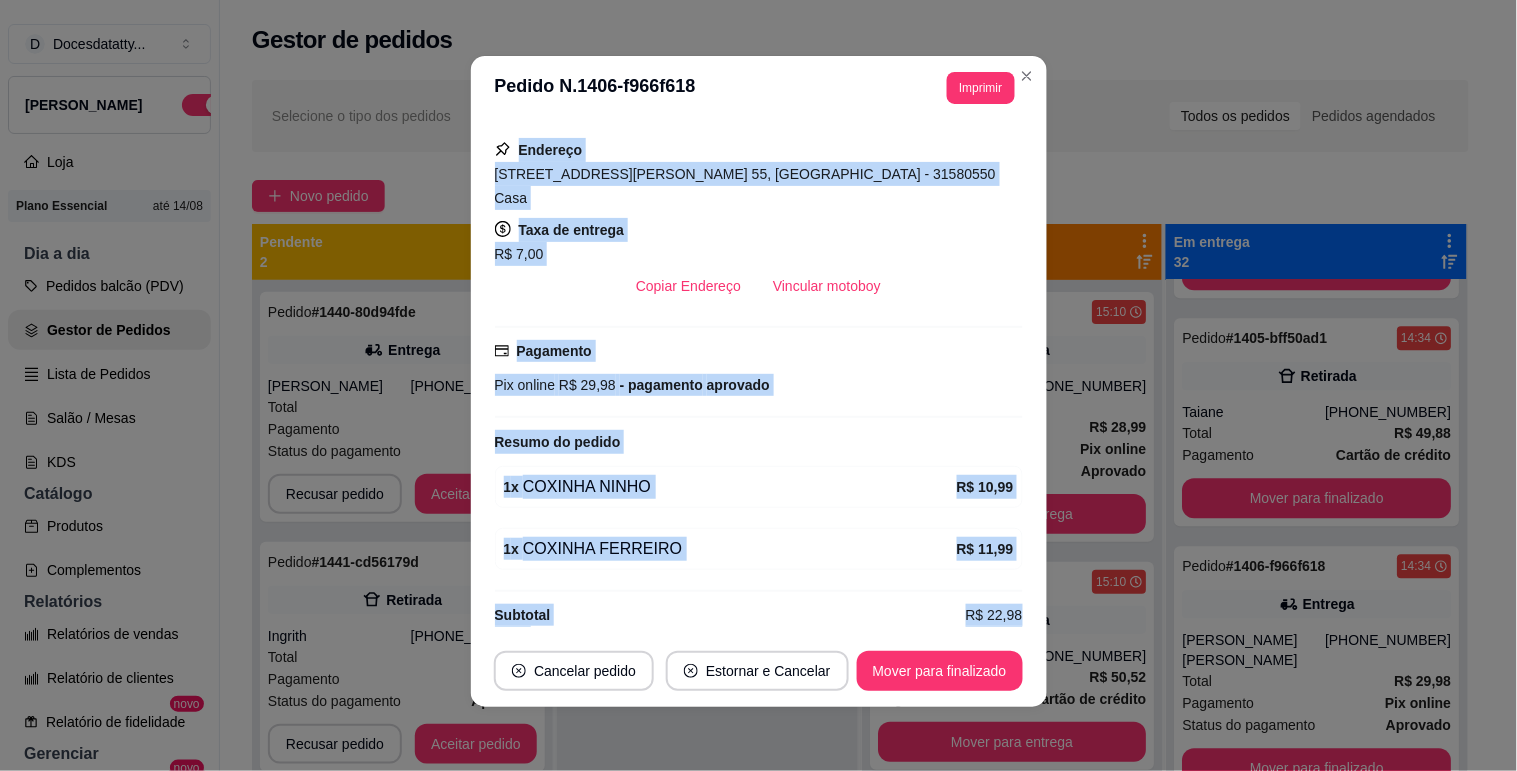 click on "Pedido  # 1441-cd56179d 15:22 Retirada Ingrith  [PHONE_NUMBER] Total R$ 24,50 Pagamento Pix online Status do pagamento aprovado Recusar pedido Aceitar pedido" at bounding box center [402, 657] 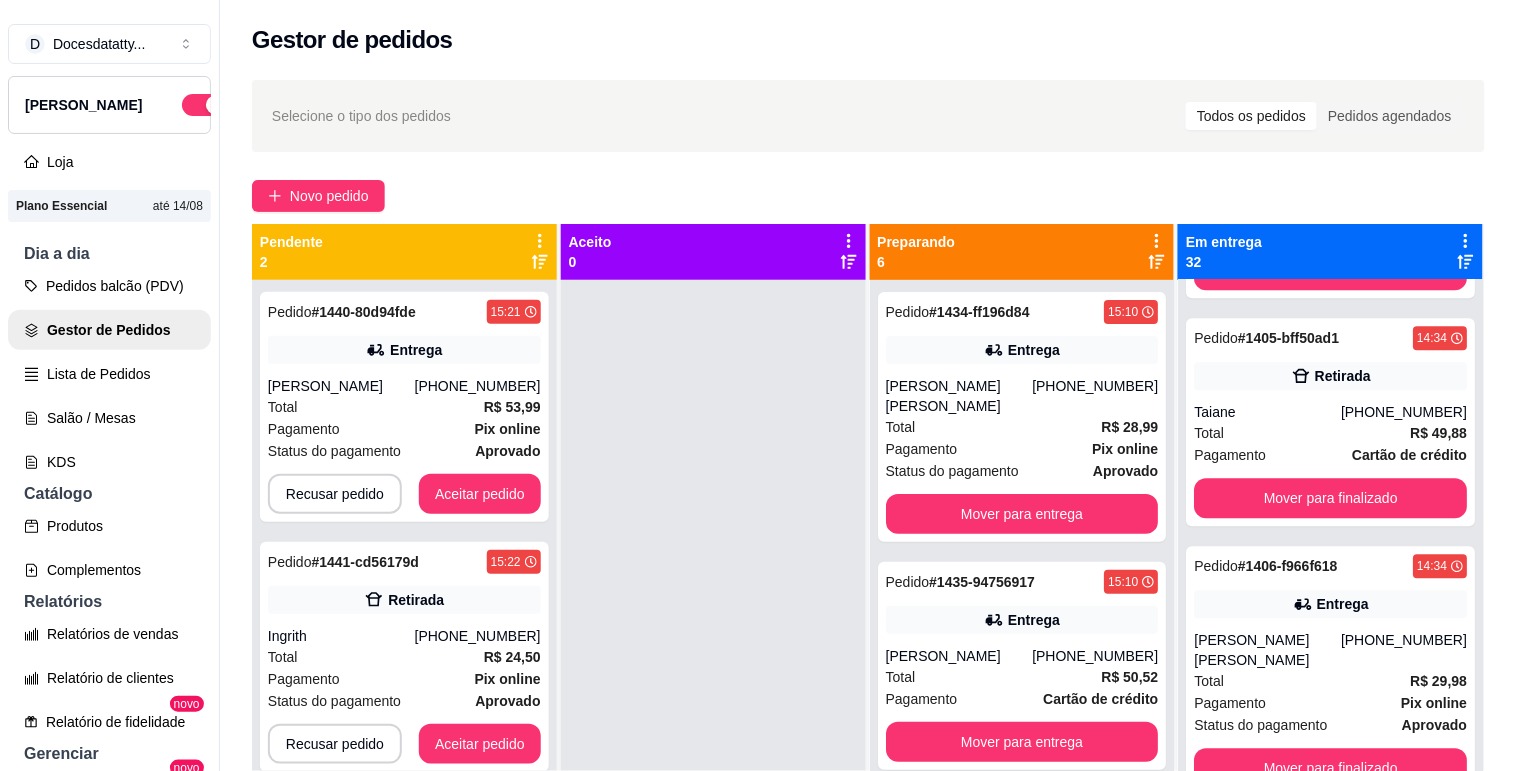 click on "Selecione o tipo dos pedidos Todos os pedidos Pedidos agendados Novo pedido Pendente 2 Pedido  # 1440-80d94fde 15:21 Entrega [PERSON_NAME]  [PHONE_NUMBER] Total R$ 53,99 Pagamento Pix online Status do pagamento aprovado Recusar pedido Aceitar pedido Pedido  # 1441-cd56179d 15:22 Retirada Ingrith  [PHONE_NUMBER] Total R$ 24,50 Pagamento Pix online Status do pagamento aprovado Recusar pedido Aceitar pedido Aceito 0 Preparando 6 Pedido  # 1434-ff196d84 15:10 Entrega [PERSON_NAME] [PERSON_NAME]  [PHONE_NUMBER] Total R$ 28,99 Pagamento Pix online Status do pagamento aprovado Mover para entrega Pedido  # 1435-94756917 15:10 Entrega [PERSON_NAME]  [PHONE_NUMBER] Total R$ 50,52 Pagamento Cartão de crédito Mover para entrega Pedido  # 1436-1232030d 15:13 Entrega CAMILA [PHONE_NUMBER] Total R$ 34,00 Pagamento Pix online Status do pagamento aprovado Mover para entrega Pedido  # 1437-62cc06a6 15:14 Entrega Lara [PHONE_NUMBER] Total R$ 30,89 Pagamento Pix online Status do pagamento aprovado Mover para entrega Pedido  # 15:14 # #" at bounding box center (868, 543) 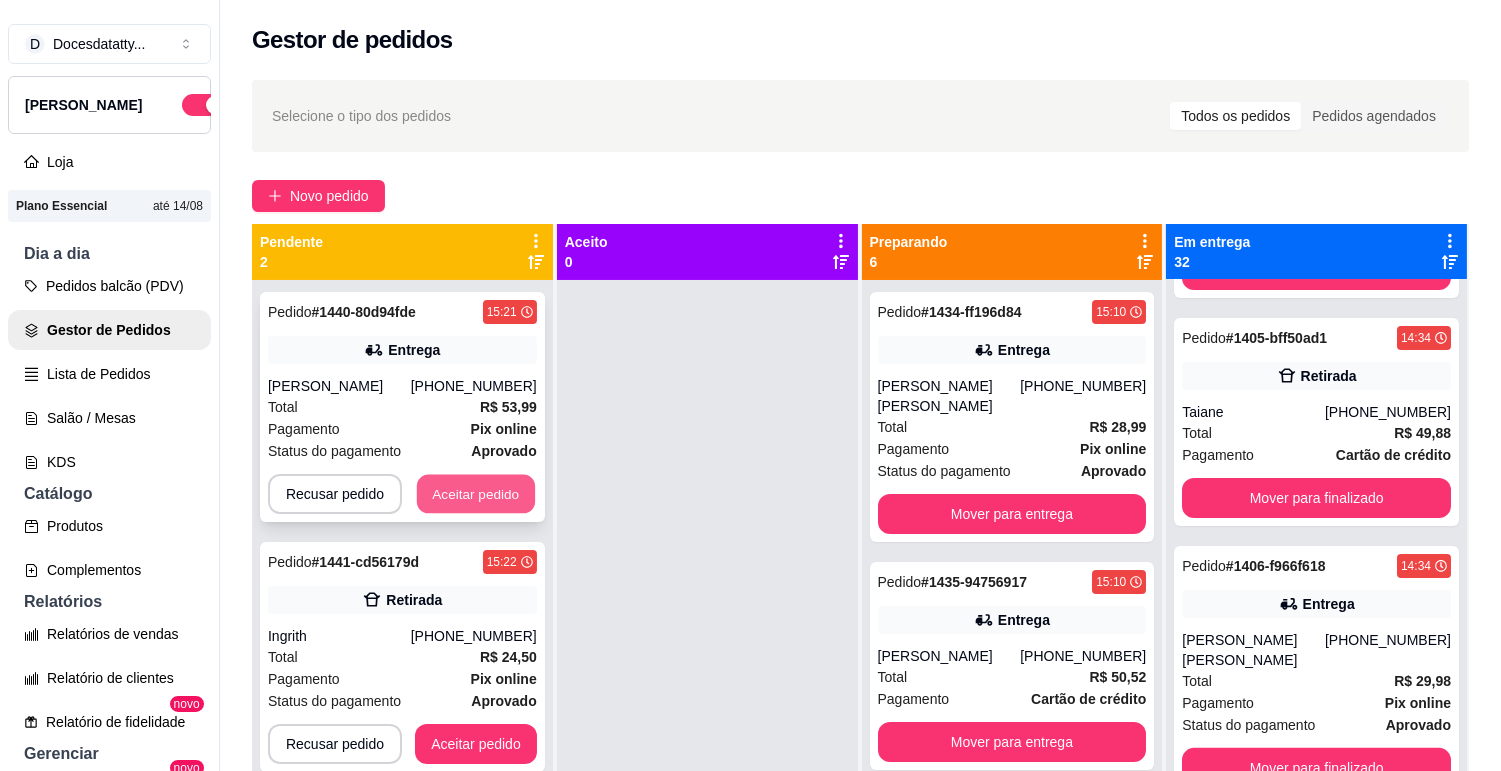click on "Aceitar pedido" at bounding box center (476, 494) 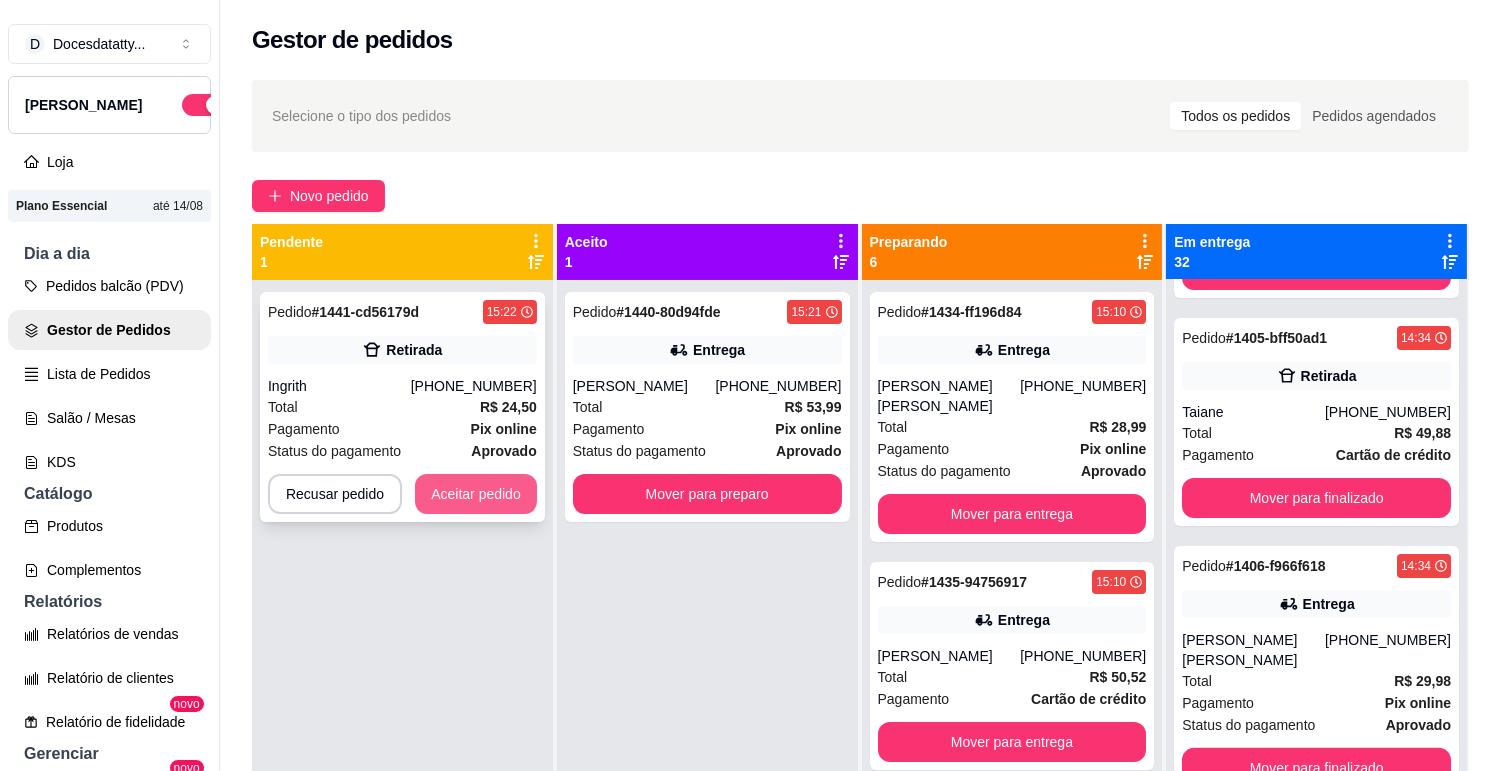 click on "Aceitar pedido" at bounding box center [476, 494] 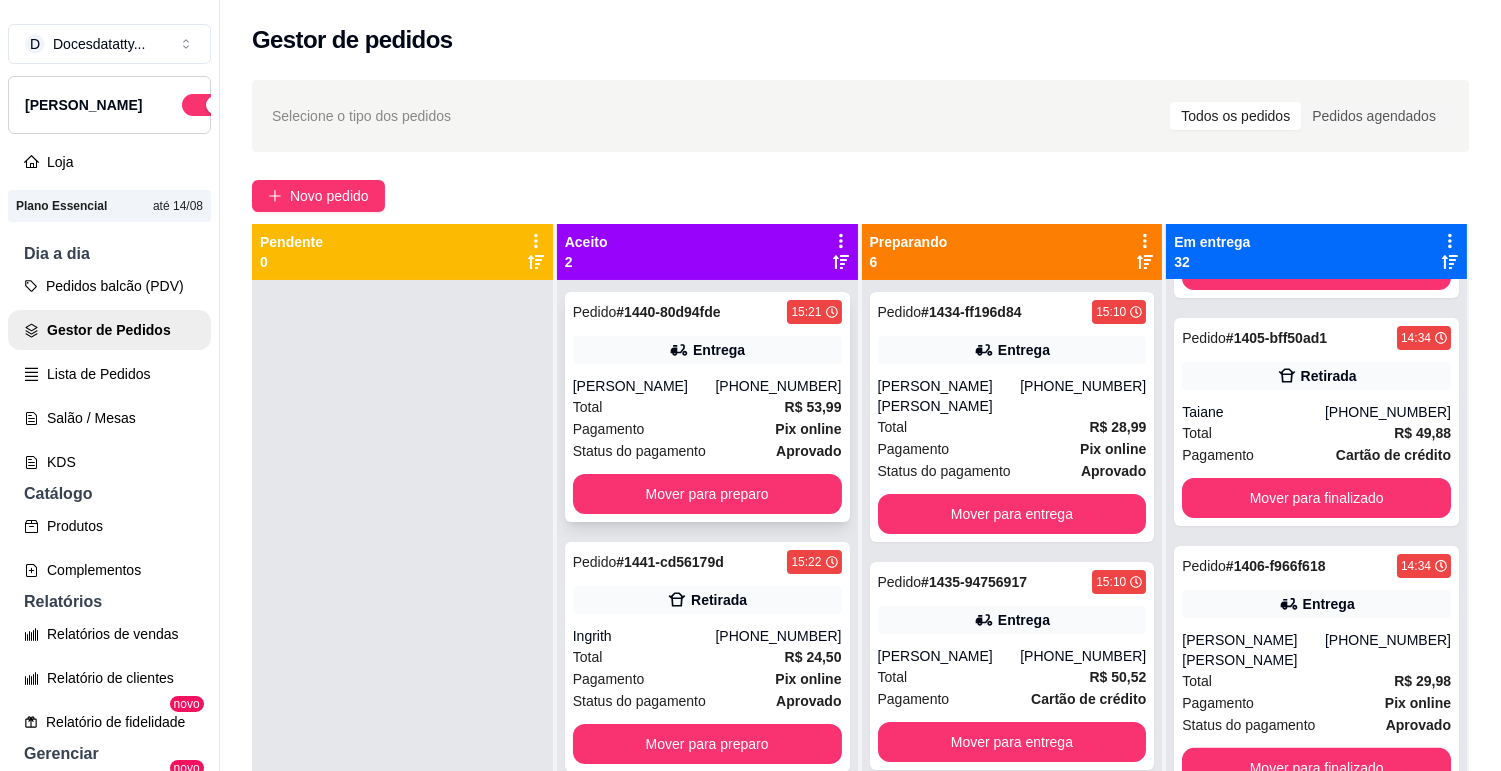 click on "Mover para preparo" at bounding box center (707, 494) 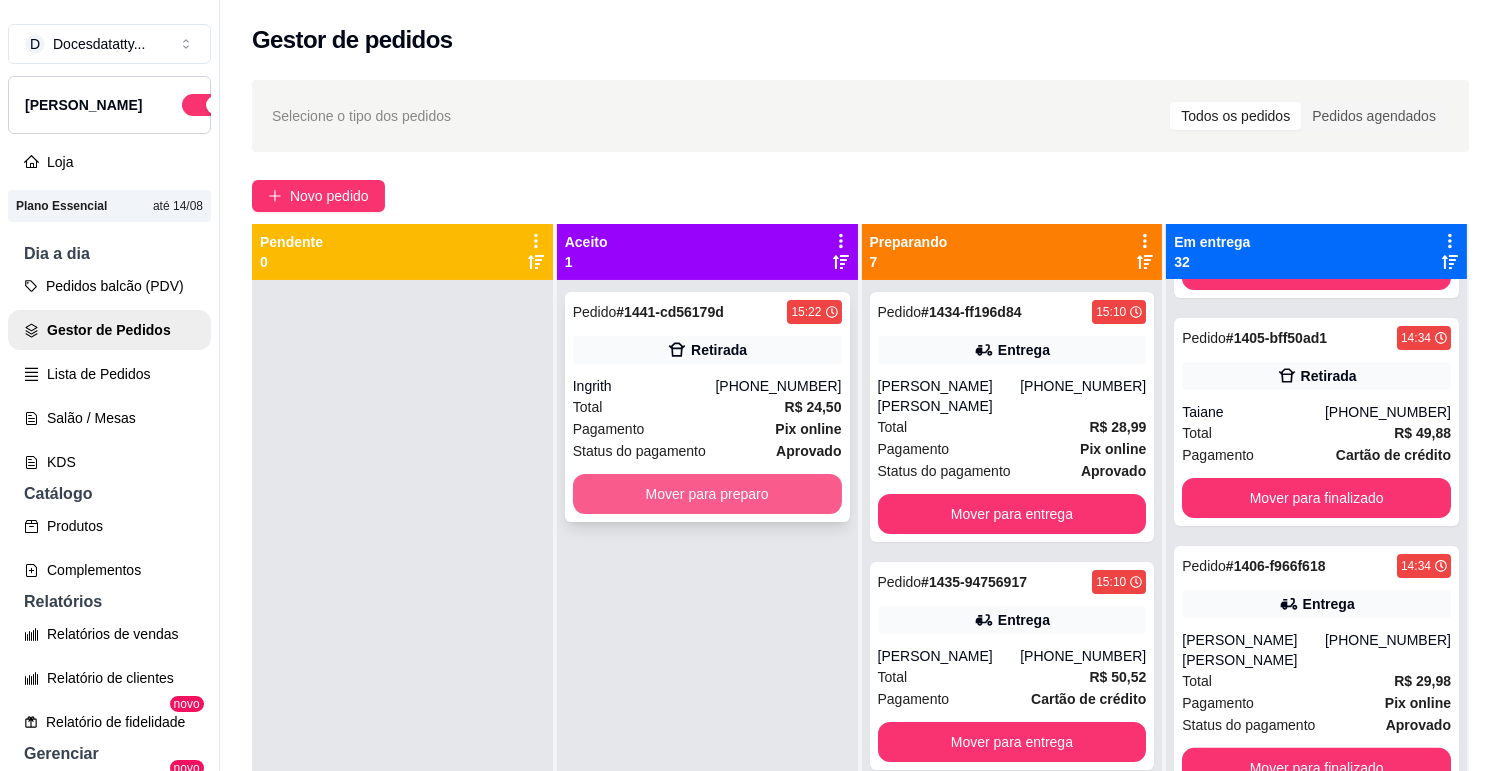 click on "Mover para preparo" at bounding box center (707, 494) 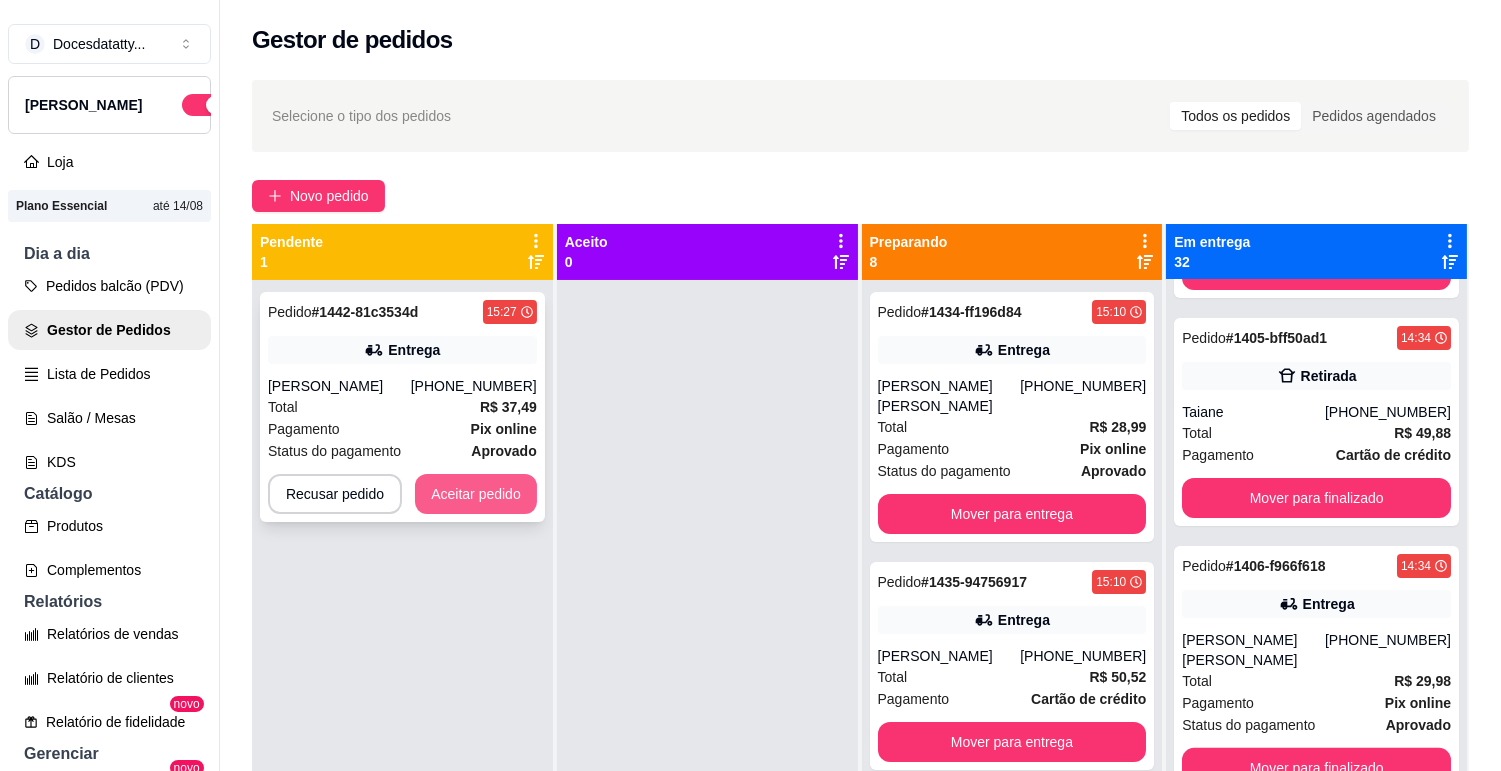 click on "Aceitar pedido" at bounding box center (476, 494) 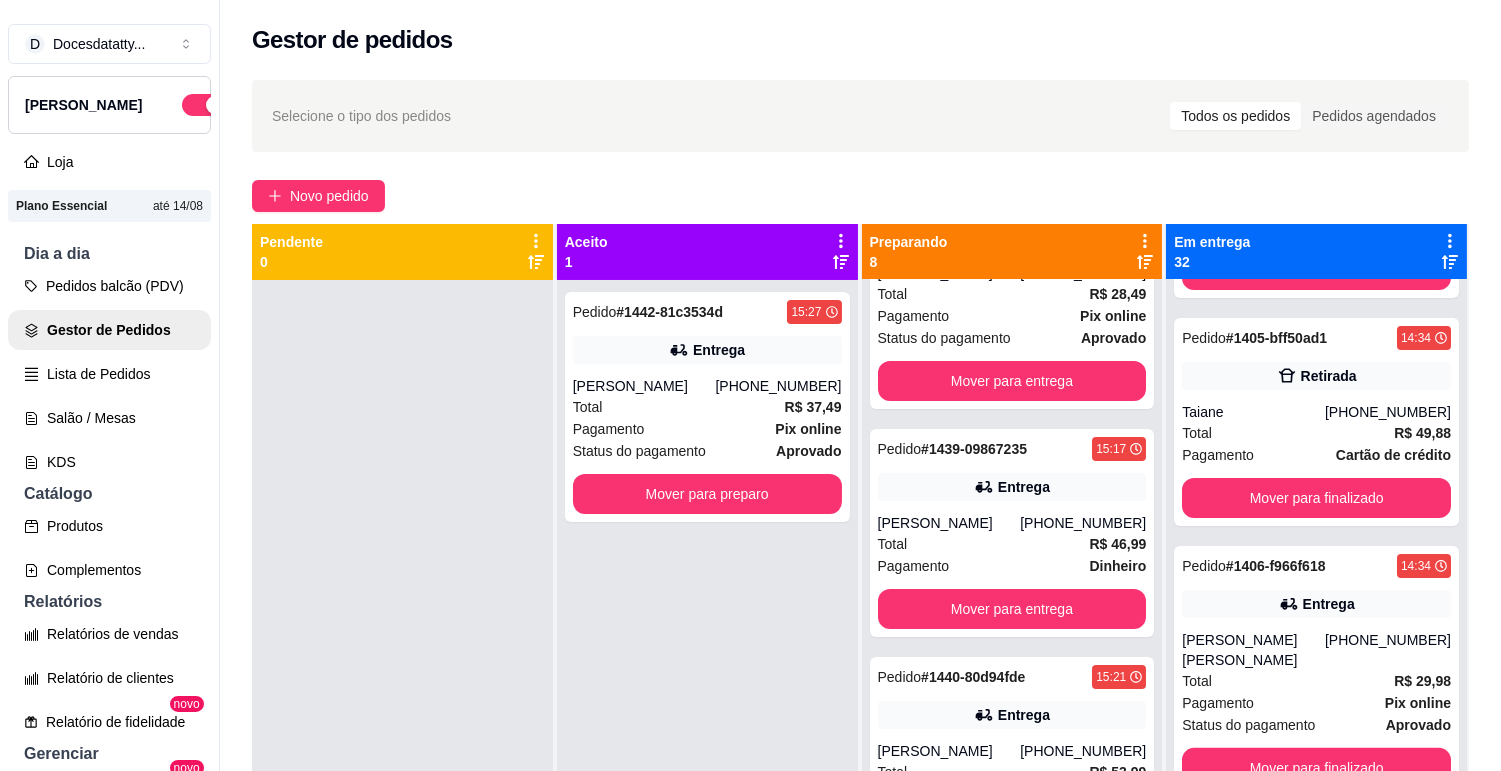 scroll, scrollTop: 1204, scrollLeft: 0, axis: vertical 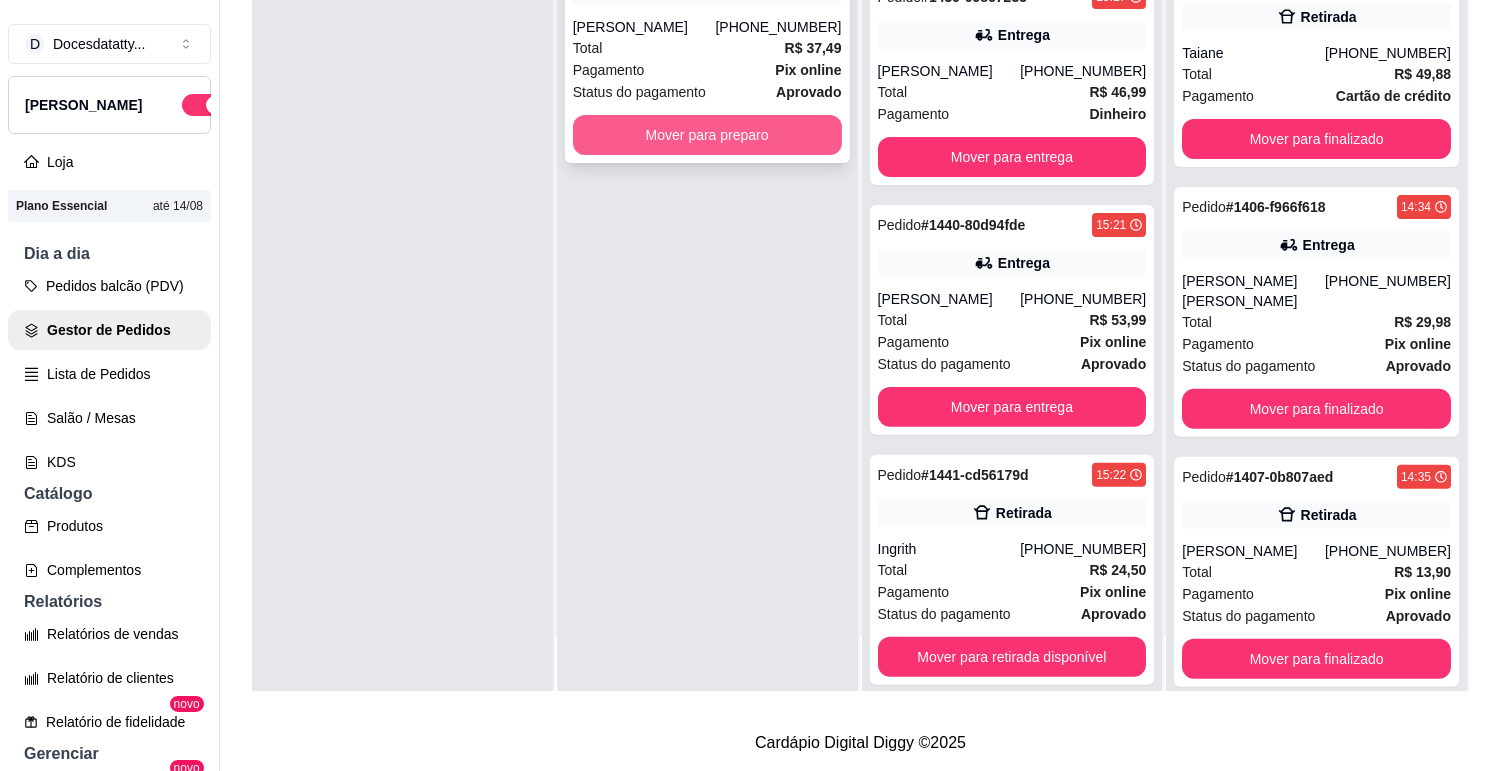 click on "Mover para preparo" at bounding box center [707, 135] 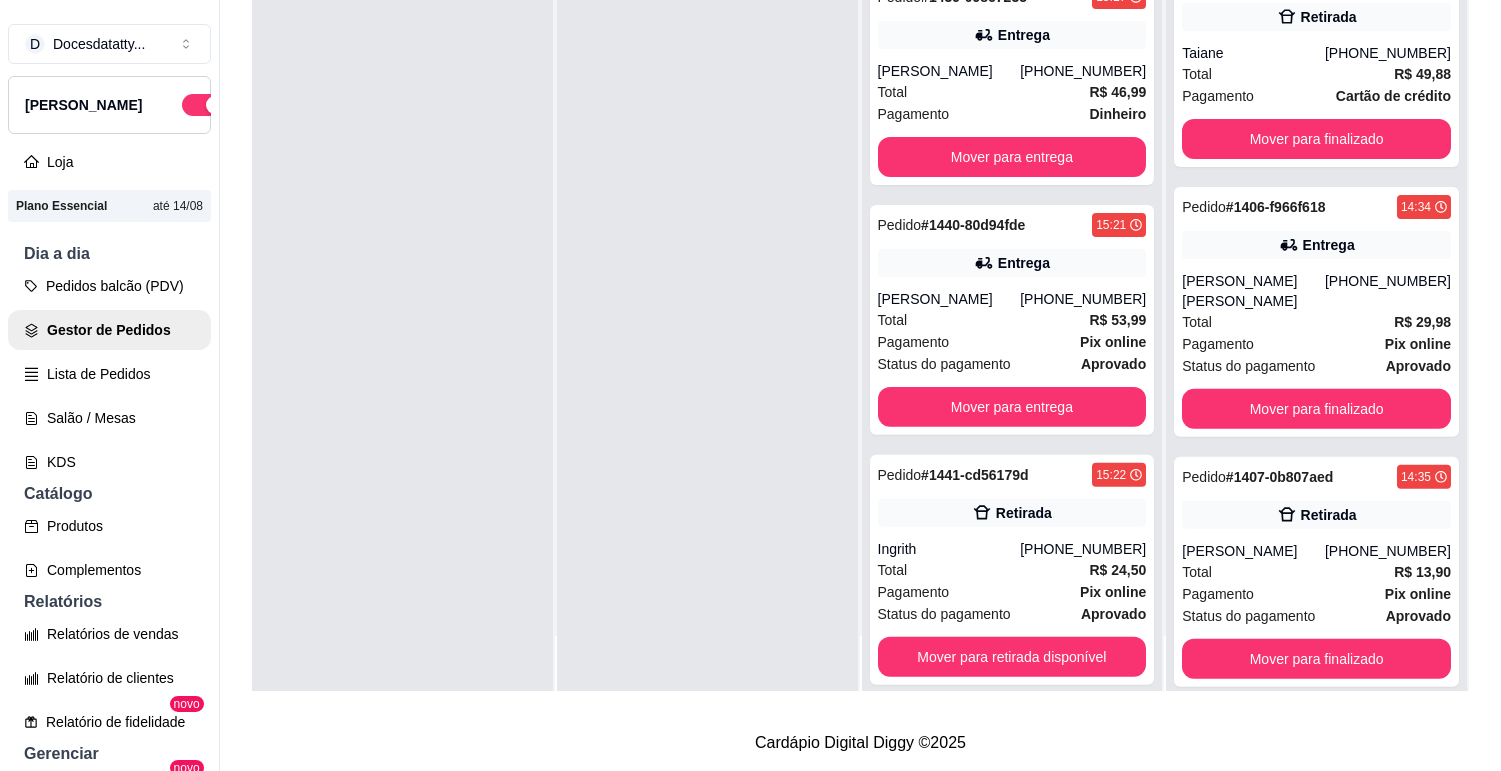 scroll, scrollTop: 0, scrollLeft: 0, axis: both 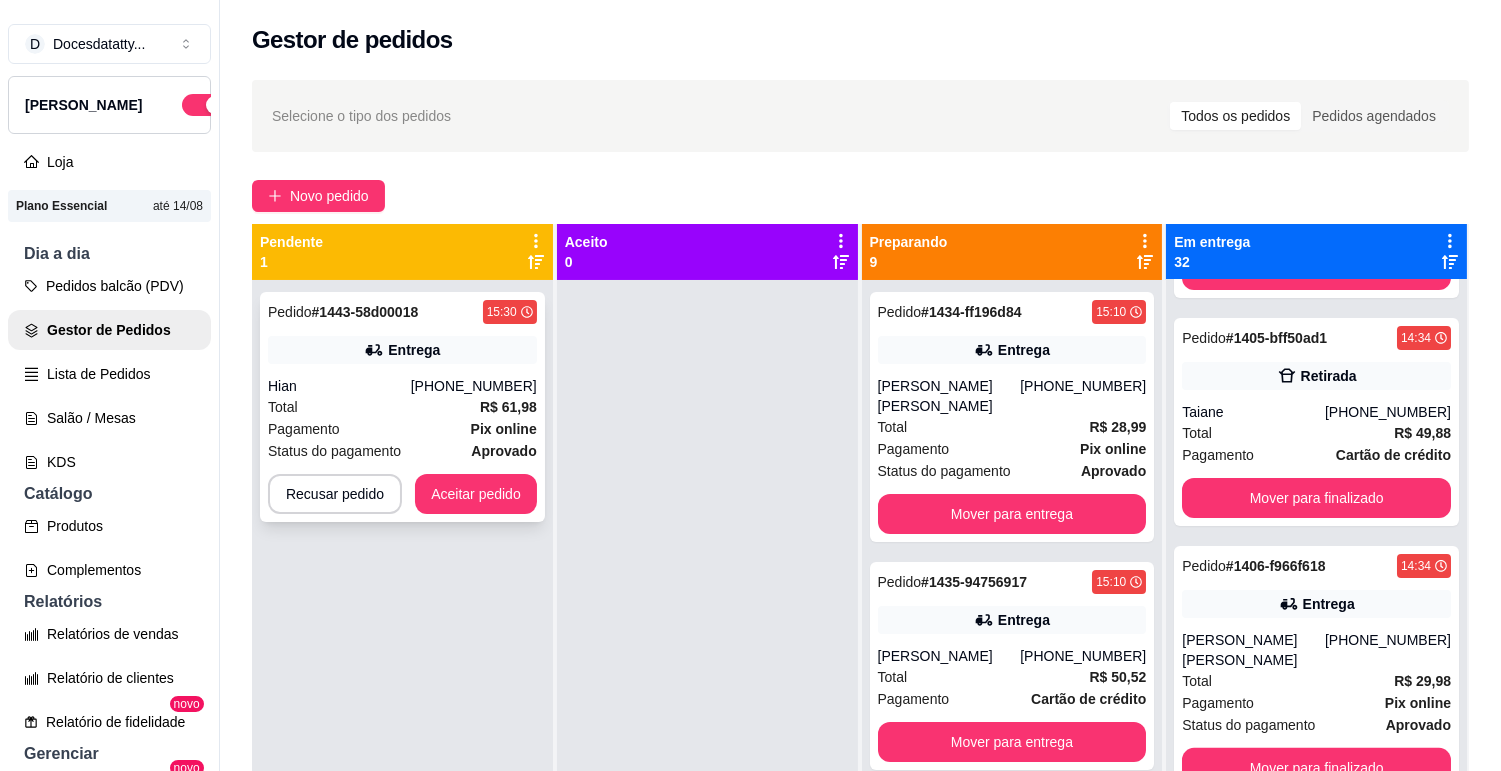 click on "Aceitar pedido" at bounding box center [476, 494] 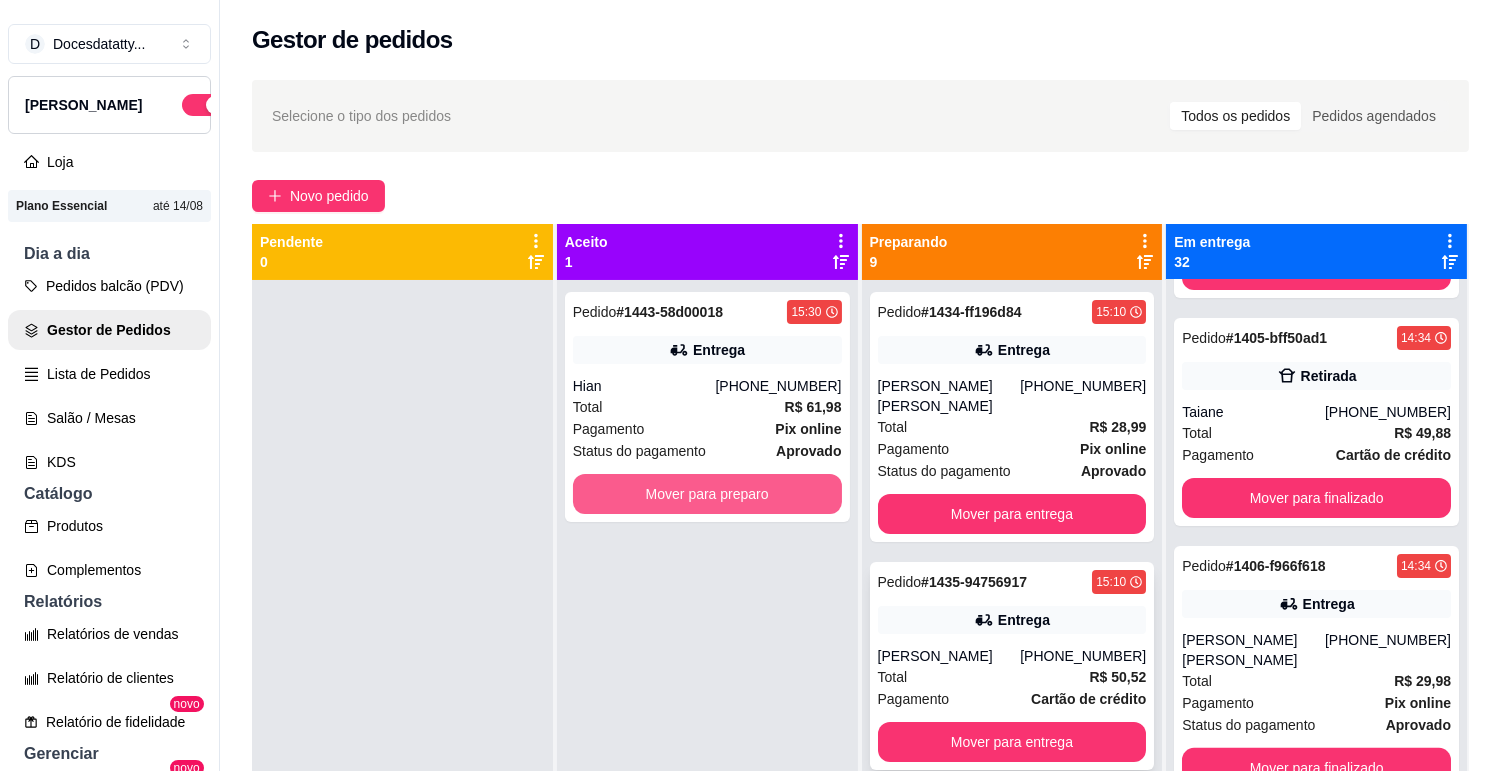 click on "Mover para preparo" at bounding box center [707, 494] 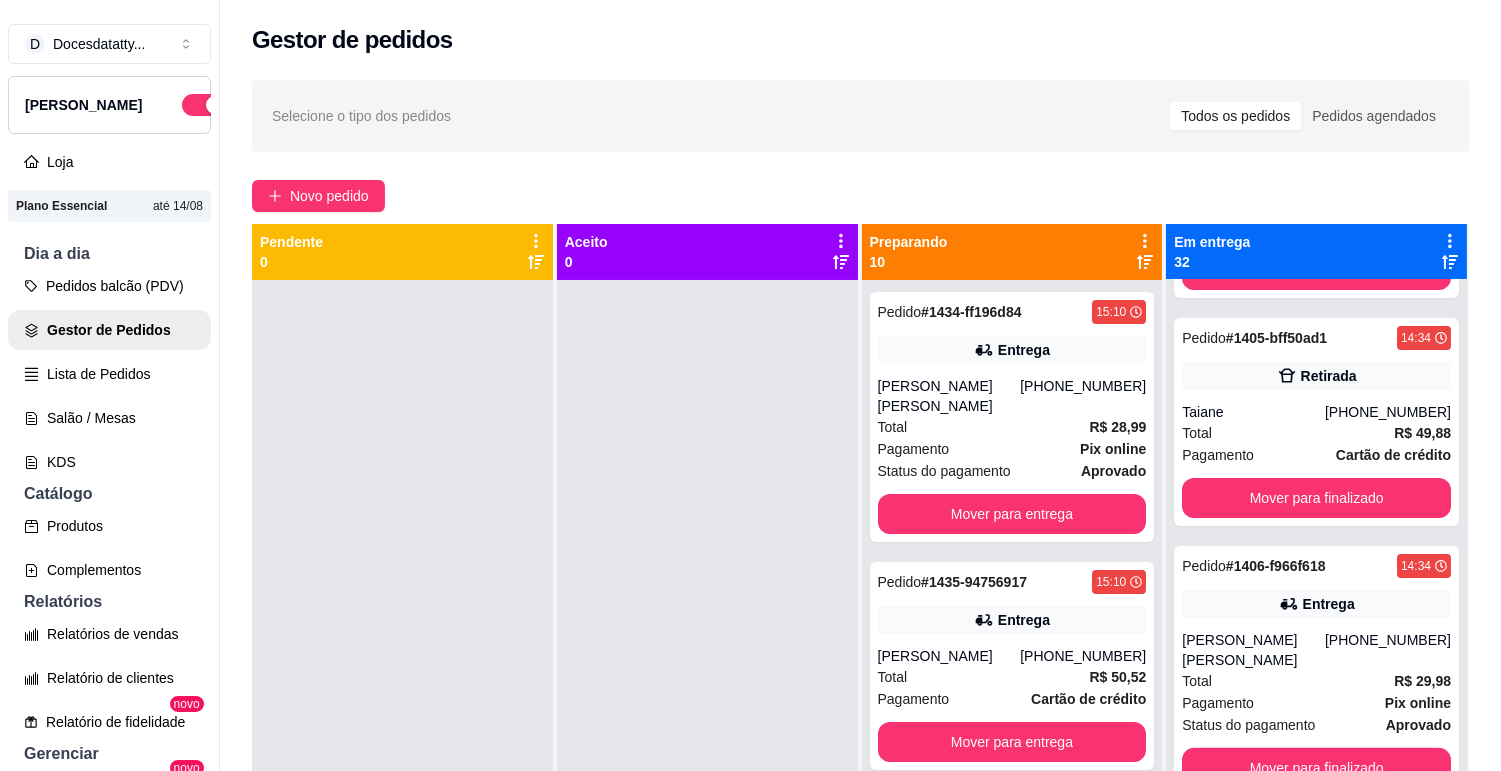 scroll, scrollTop: 55, scrollLeft: 0, axis: vertical 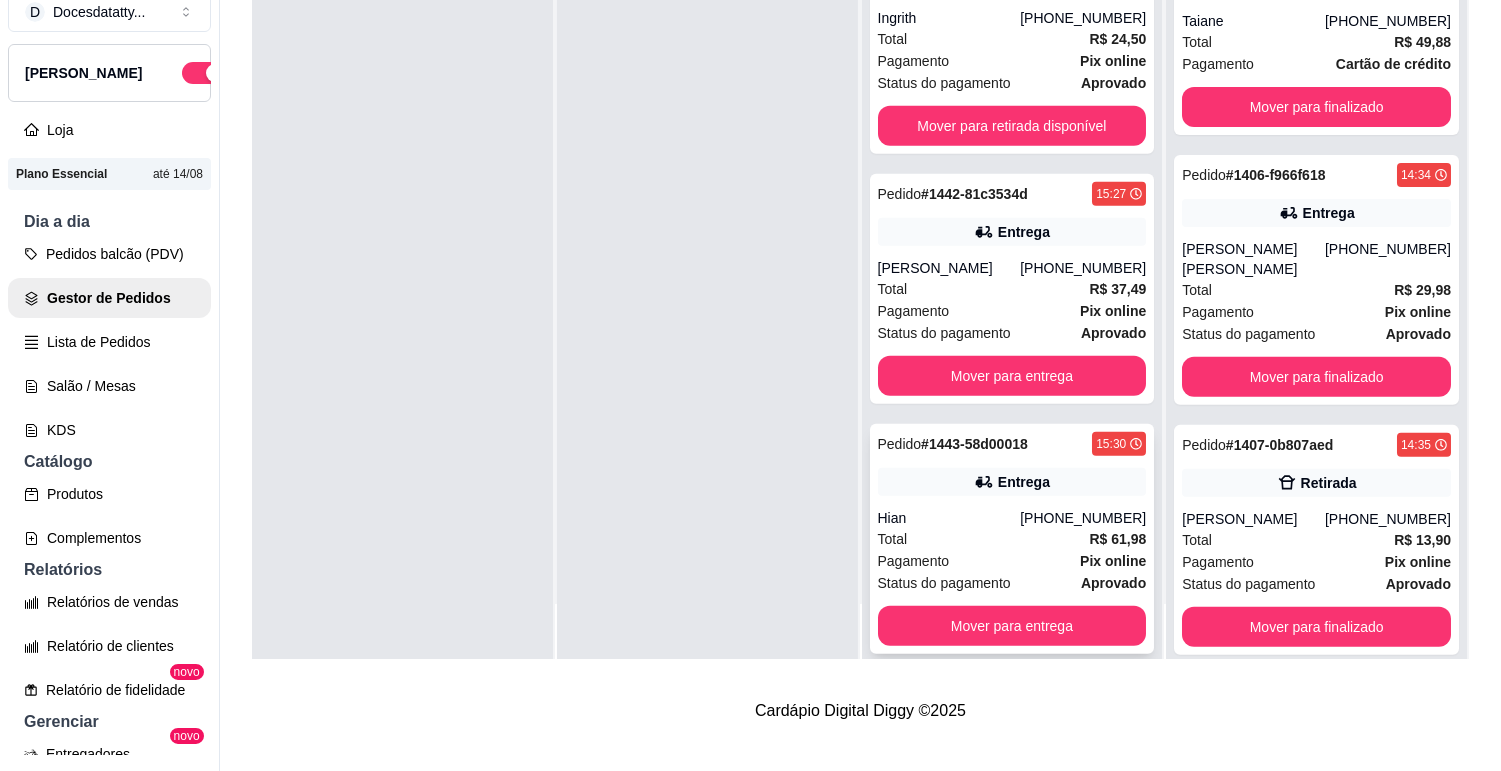 click on "Entrega" at bounding box center (1012, 482) 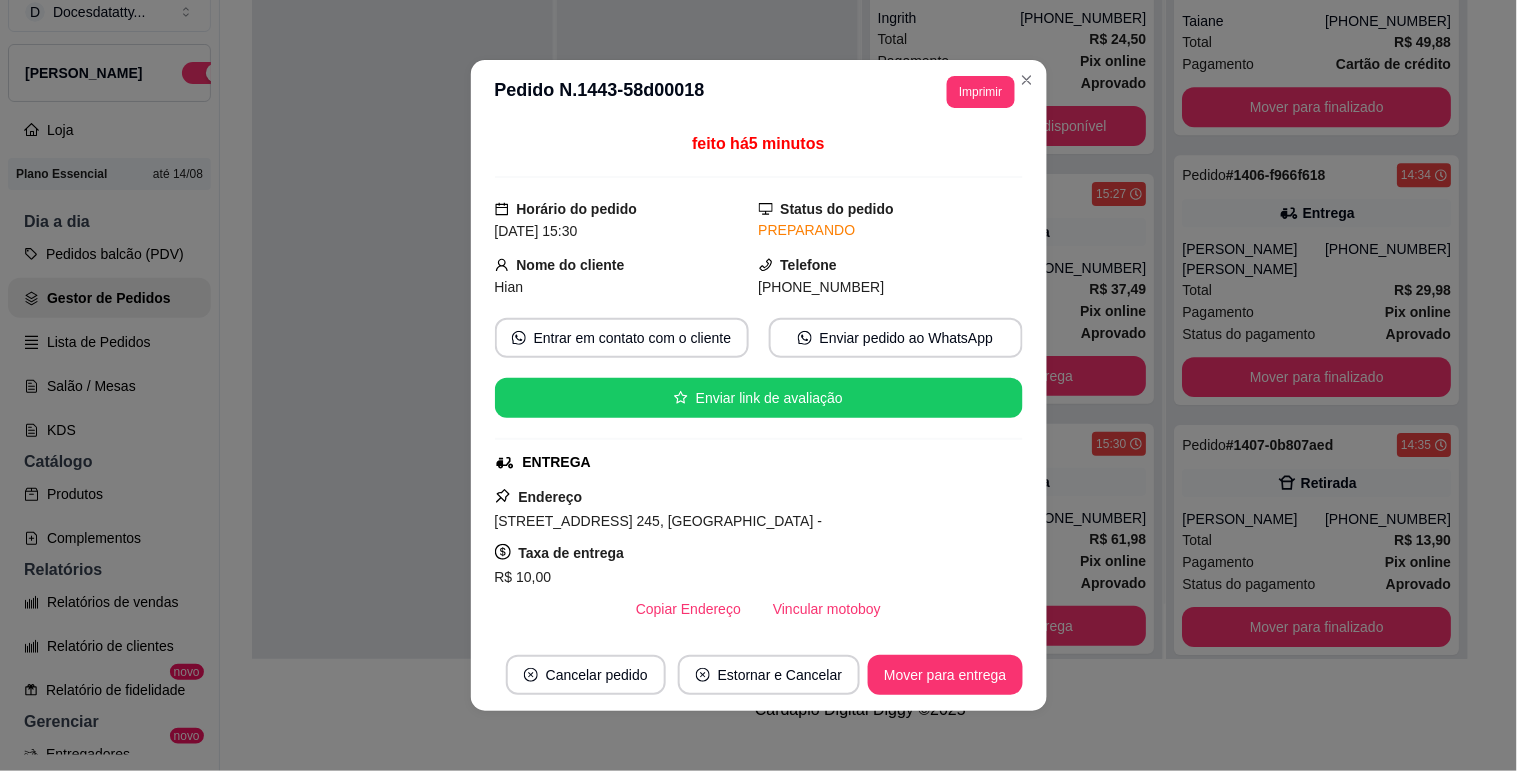 scroll, scrollTop: 405, scrollLeft: 0, axis: vertical 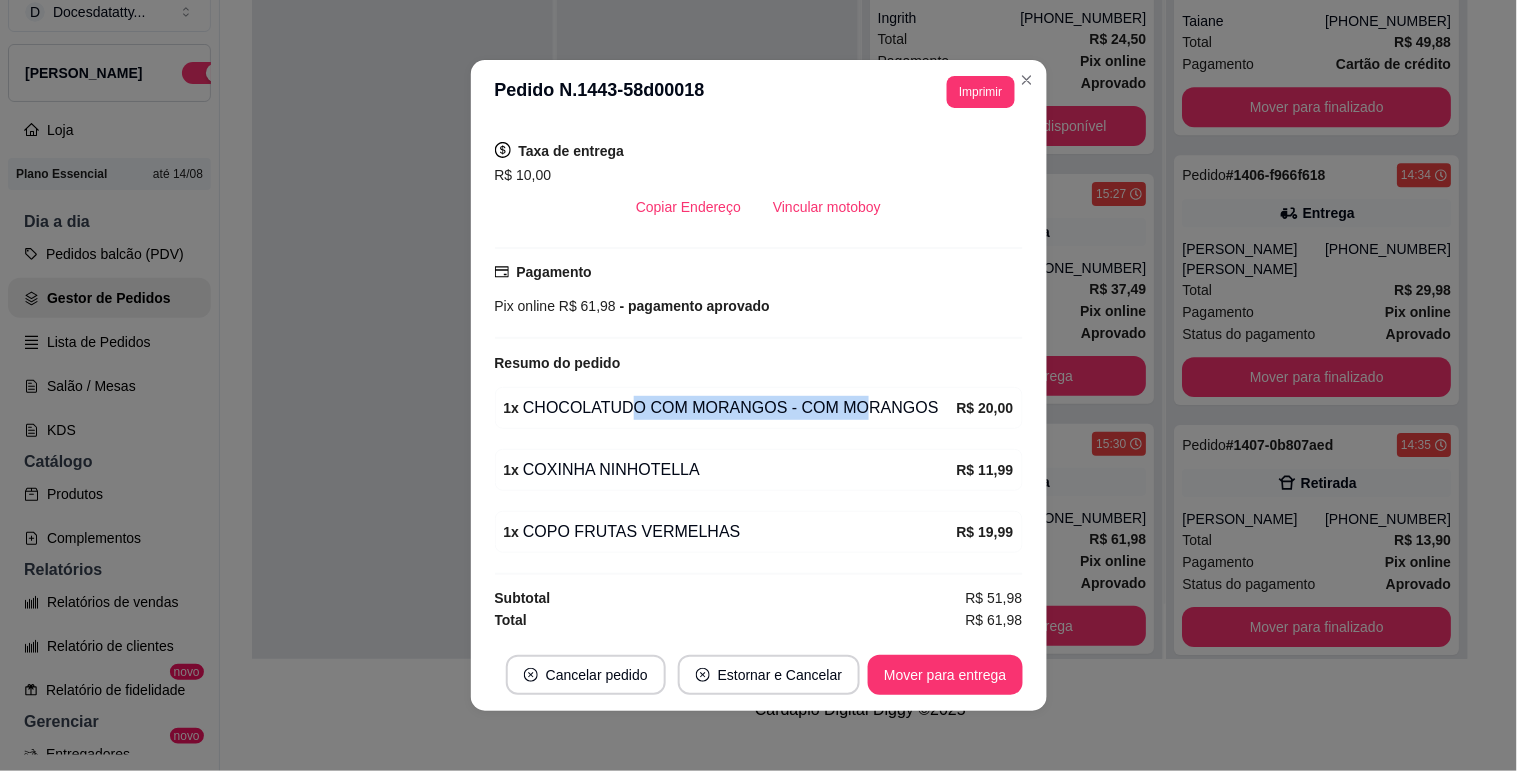 drag, startPoint x: 613, startPoint y: 406, endPoint x: 850, endPoint y: 412, distance: 237.07594 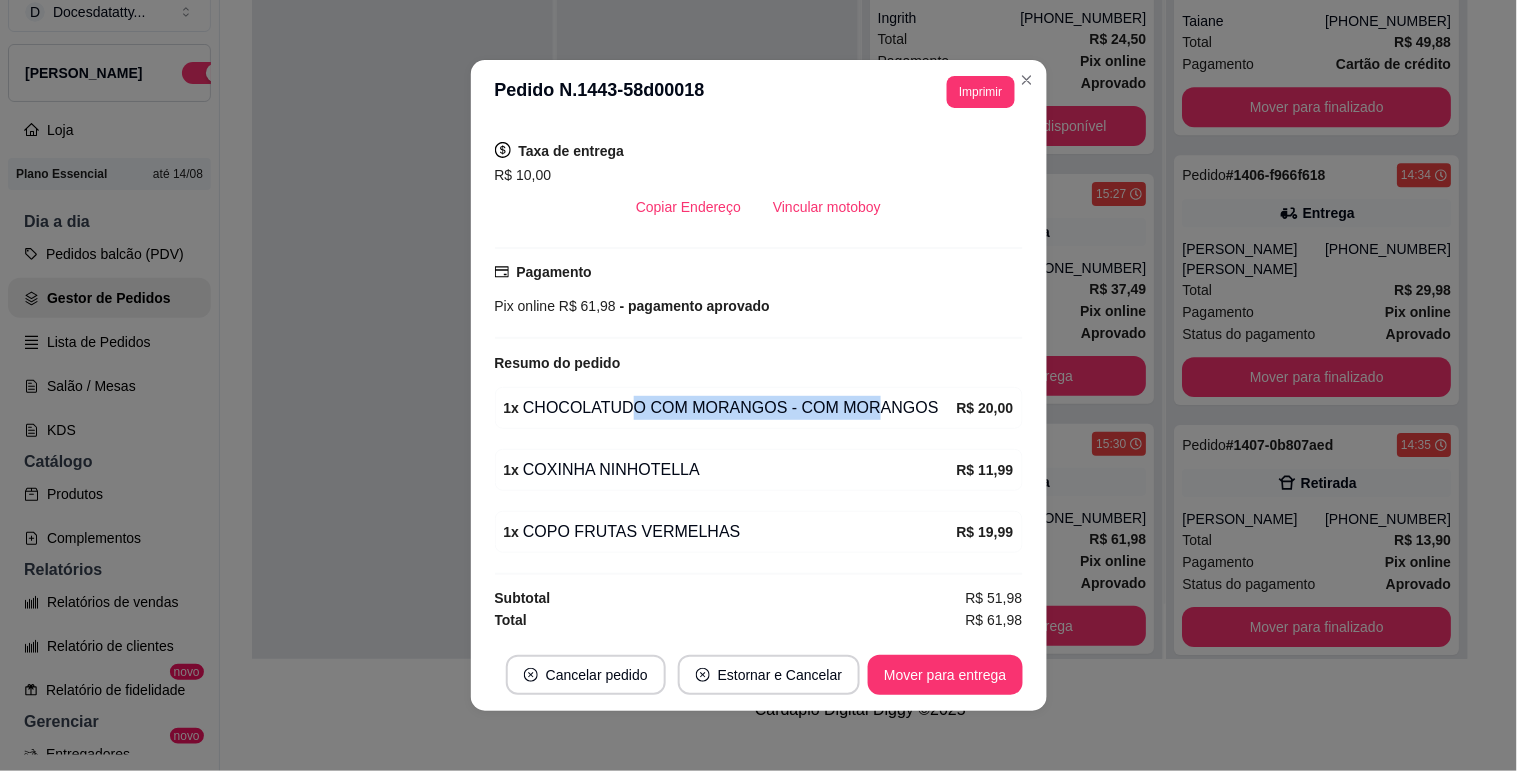 click on "1 x     CHOCOLATUDO COM MORANGOS - COM MORANGOS" at bounding box center [730, 408] 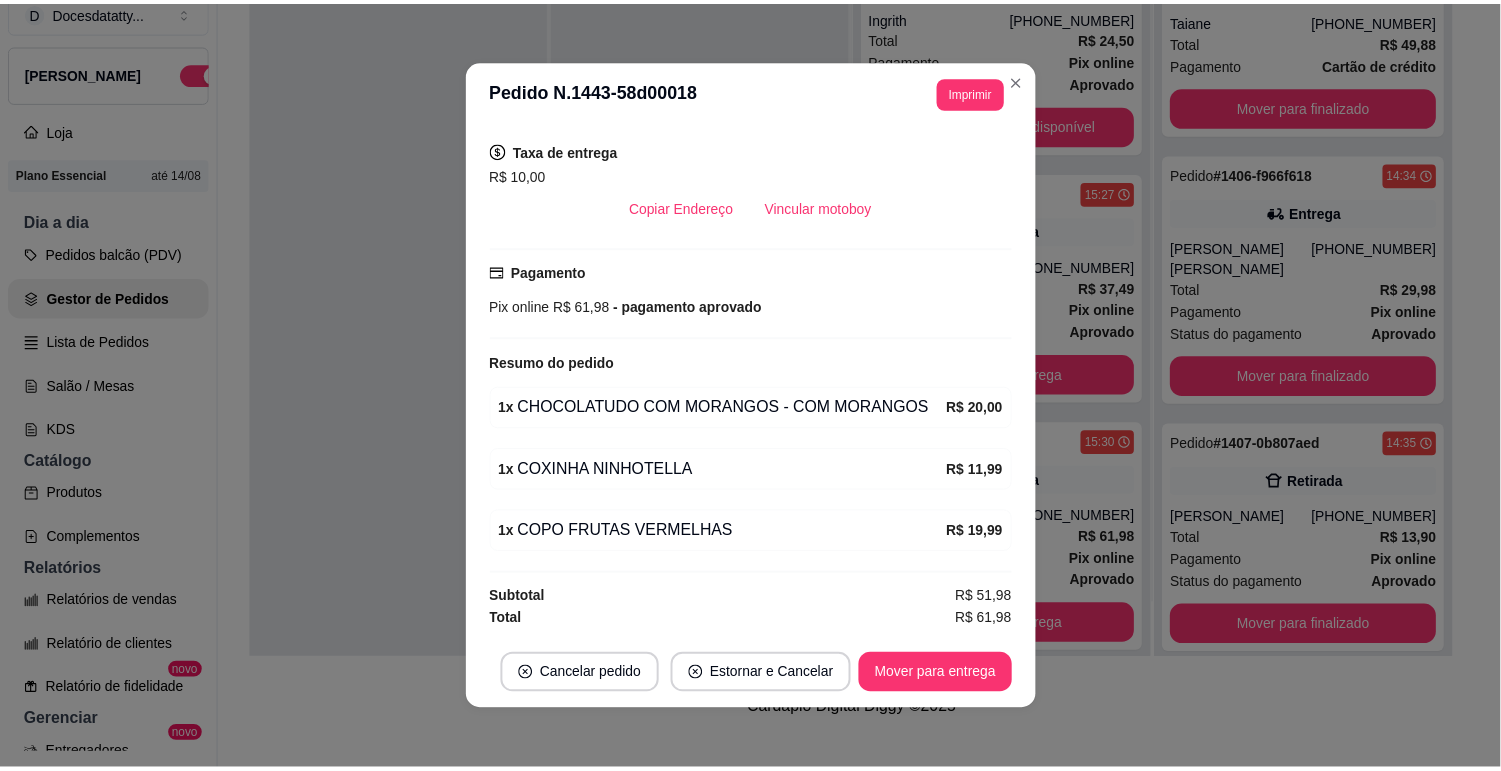 scroll, scrollTop: 4, scrollLeft: 0, axis: vertical 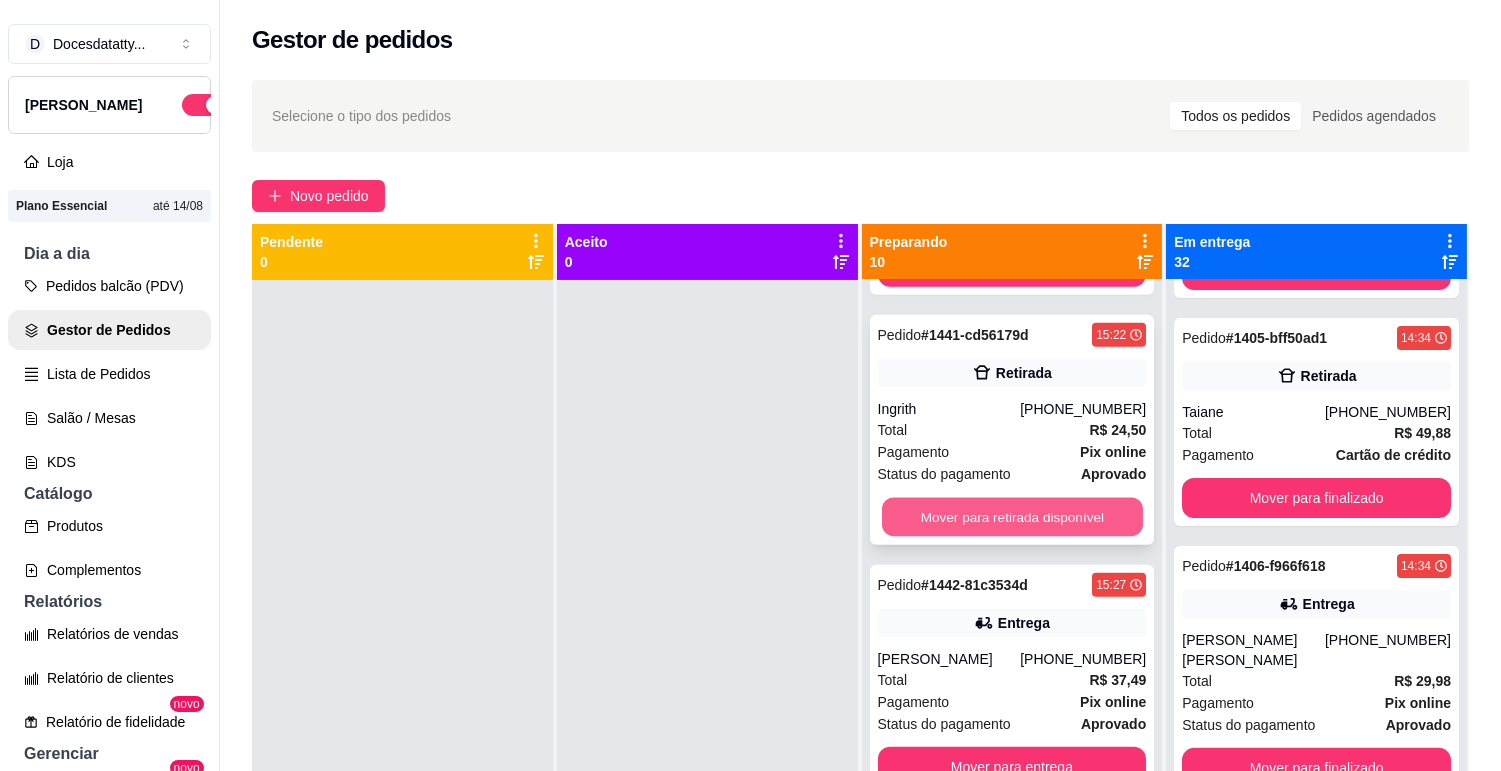 click on "Mover para retirada disponível" at bounding box center [1012, 517] 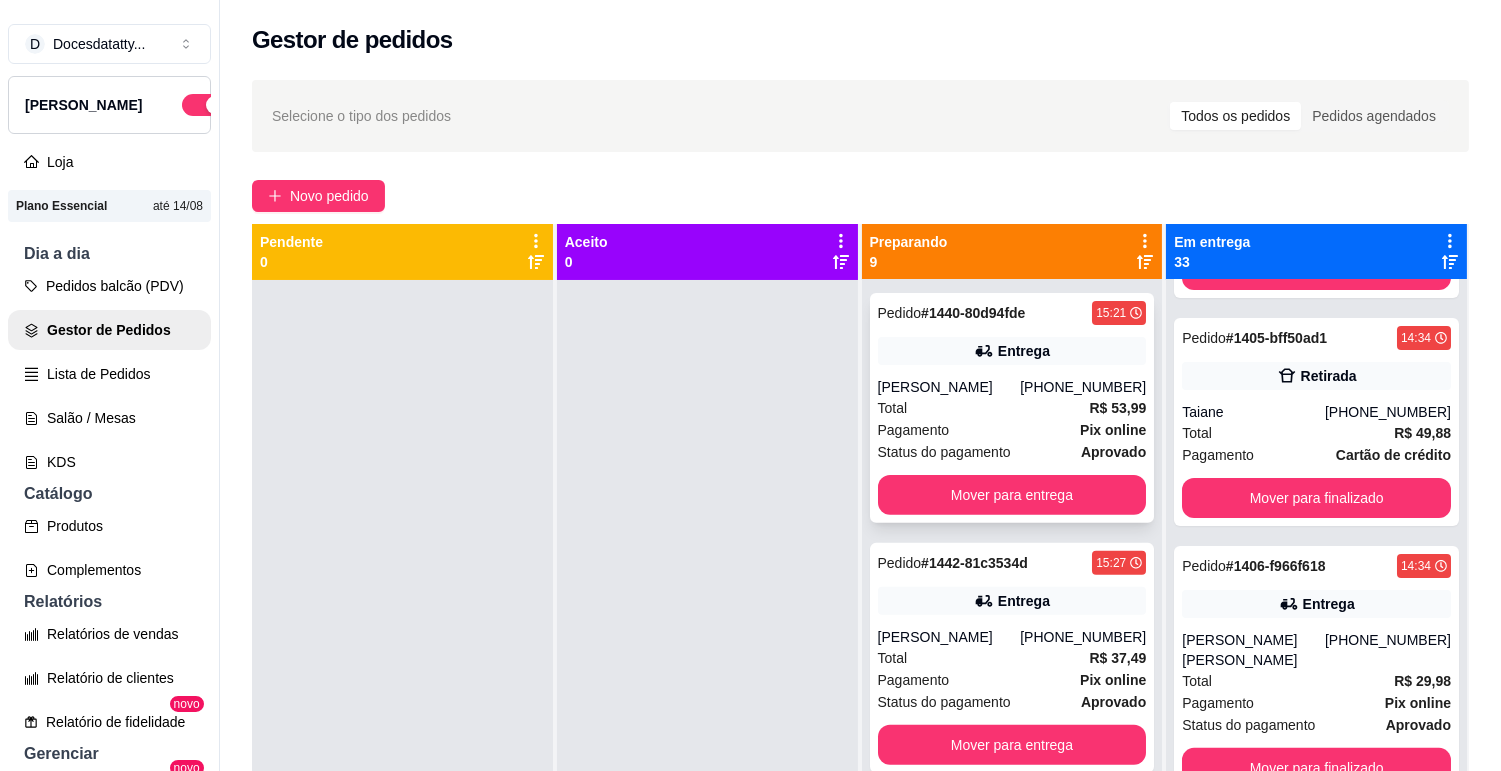 scroll, scrollTop: 1454, scrollLeft: 0, axis: vertical 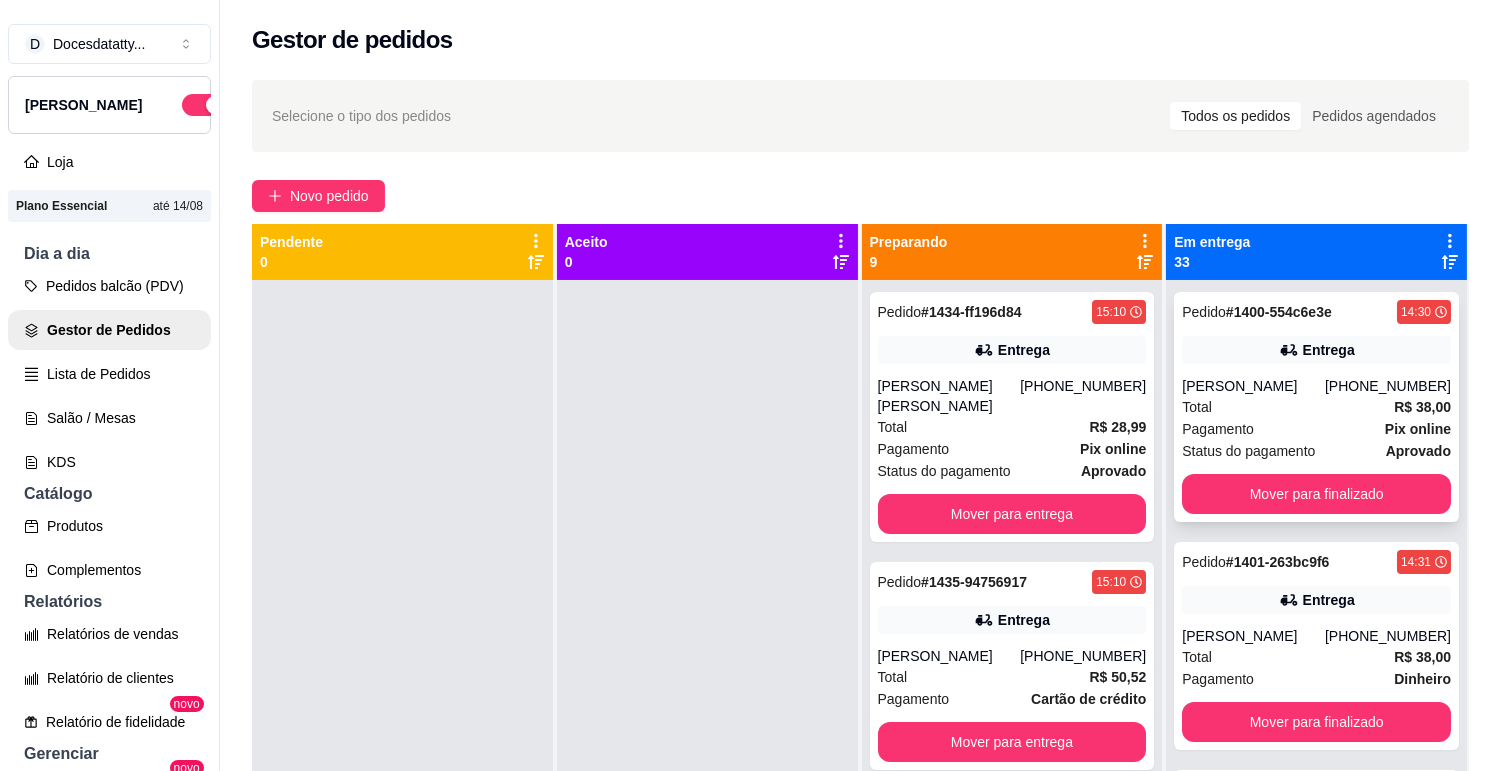 click on "[PERSON_NAME]" at bounding box center (1253, 386) 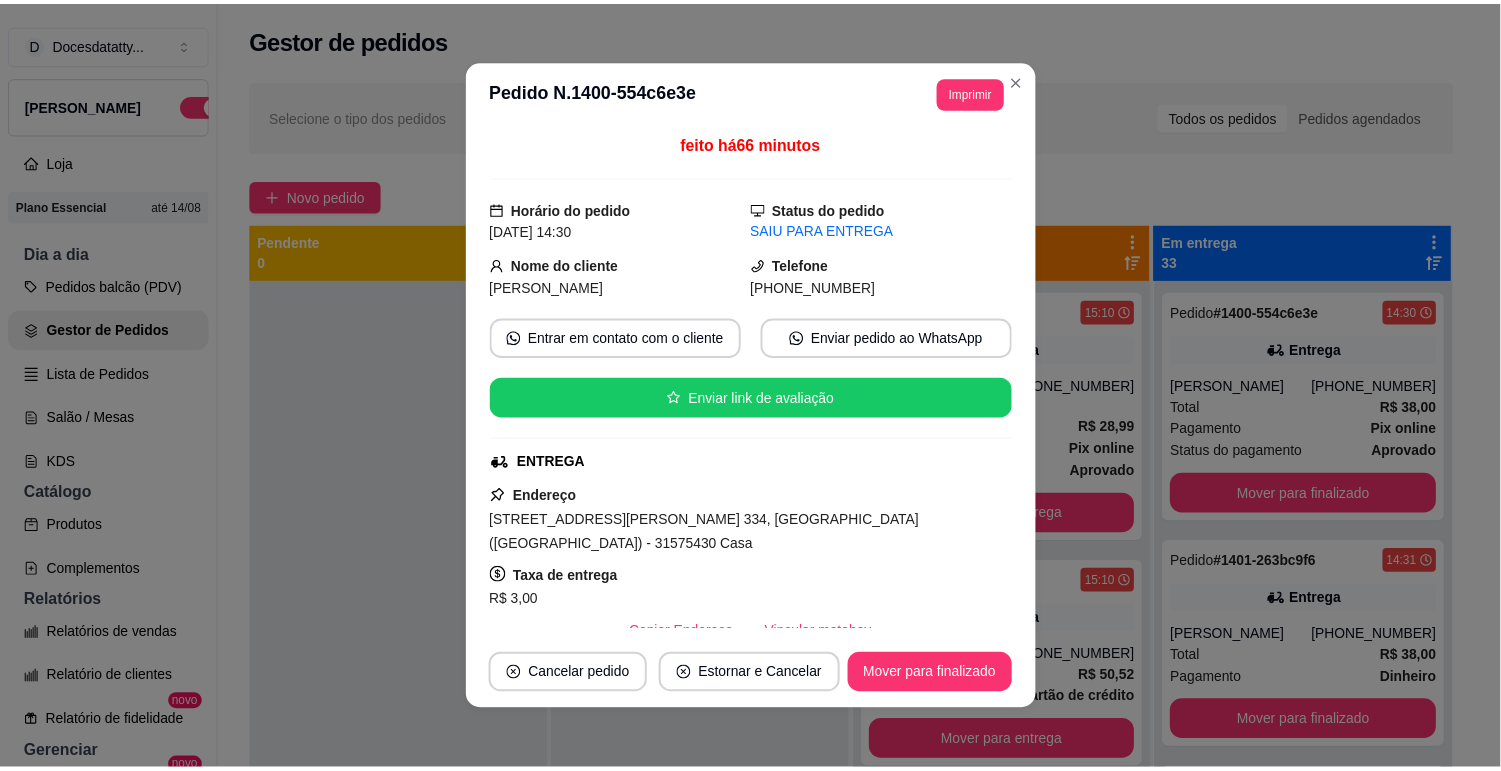 scroll, scrollTop: 111, scrollLeft: 0, axis: vertical 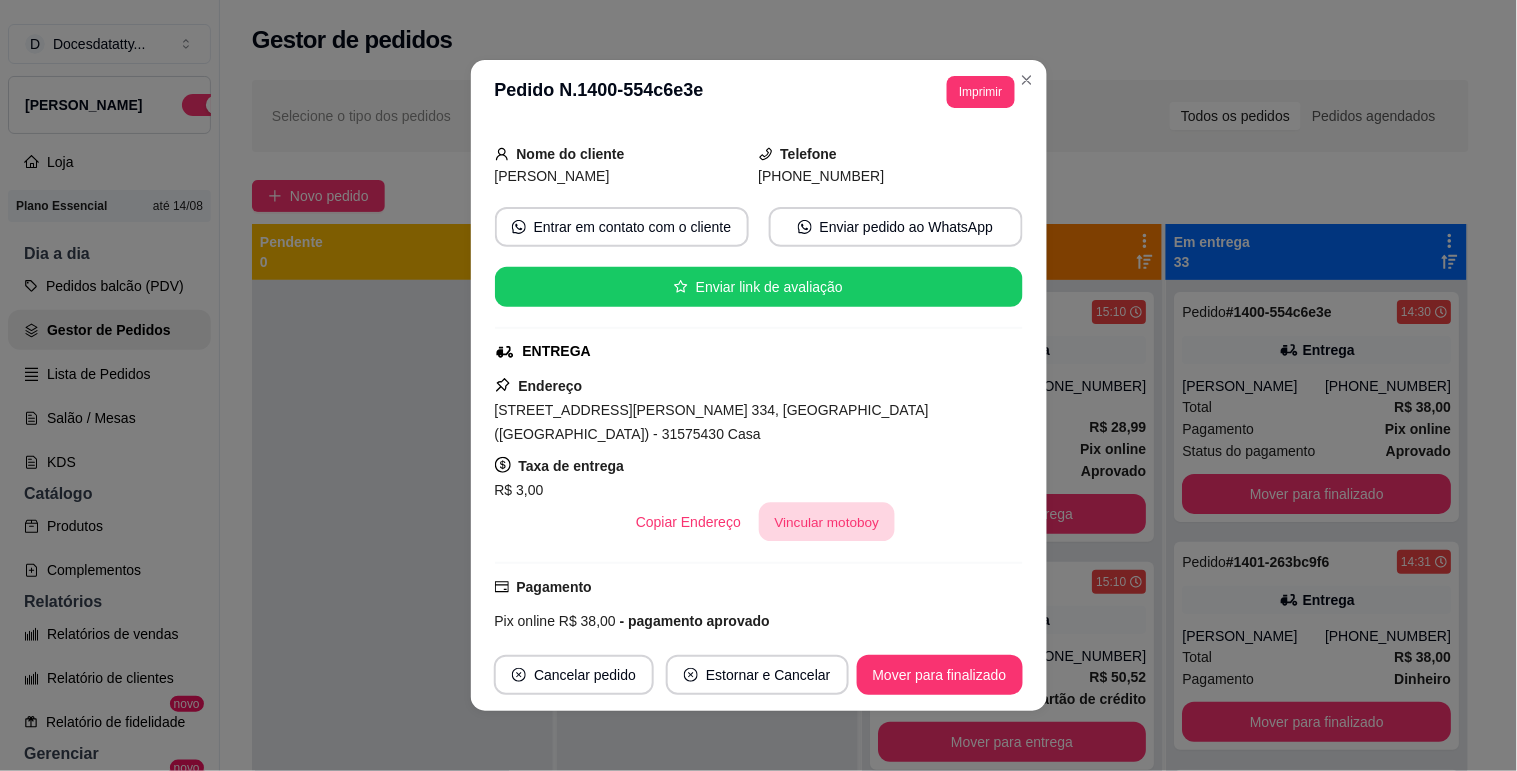 click on "Vincular motoboy" at bounding box center [827, 522] 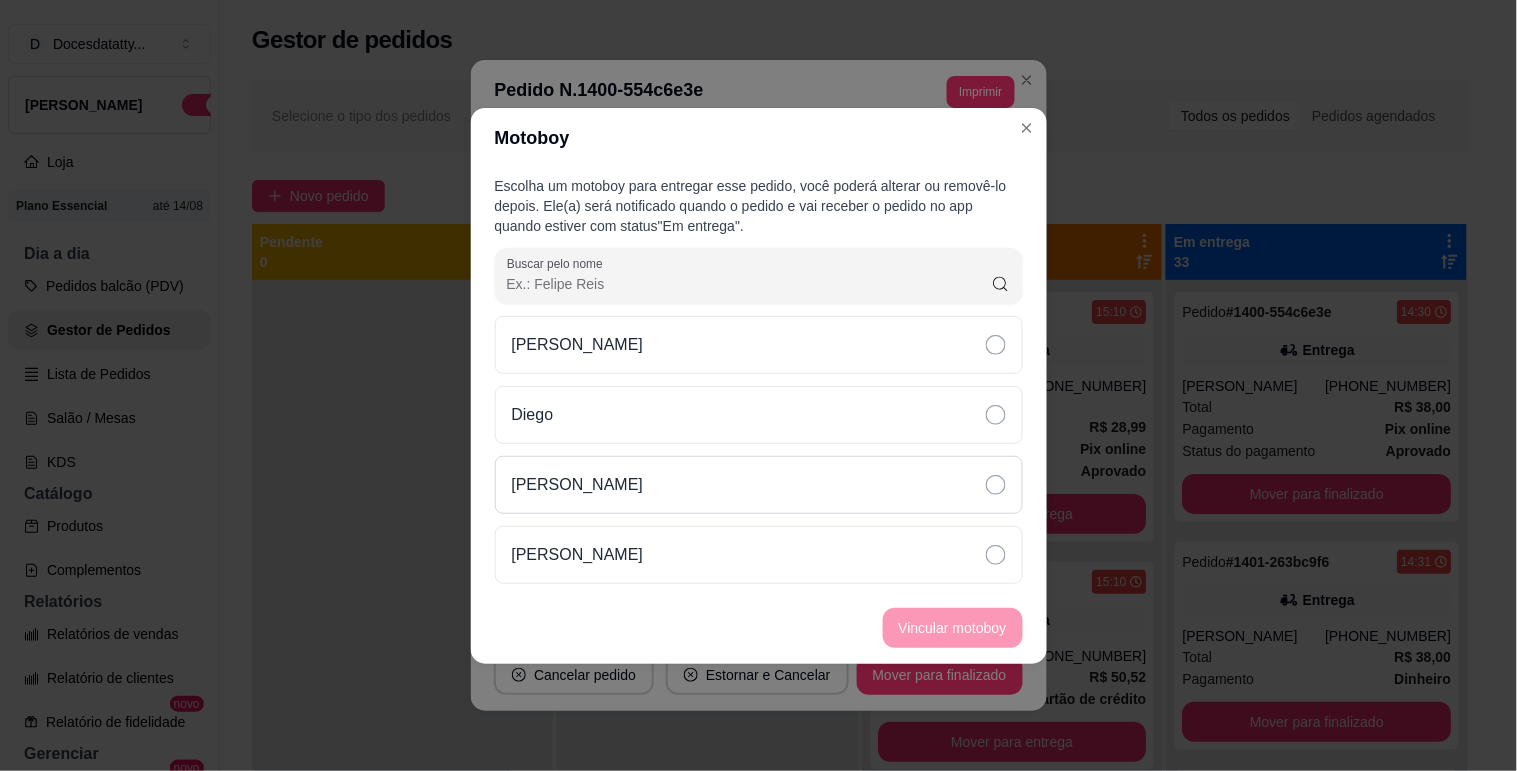 drag, startPoint x: 551, startPoint y: 416, endPoint x: 690, endPoint y: 474, distance: 150.6154 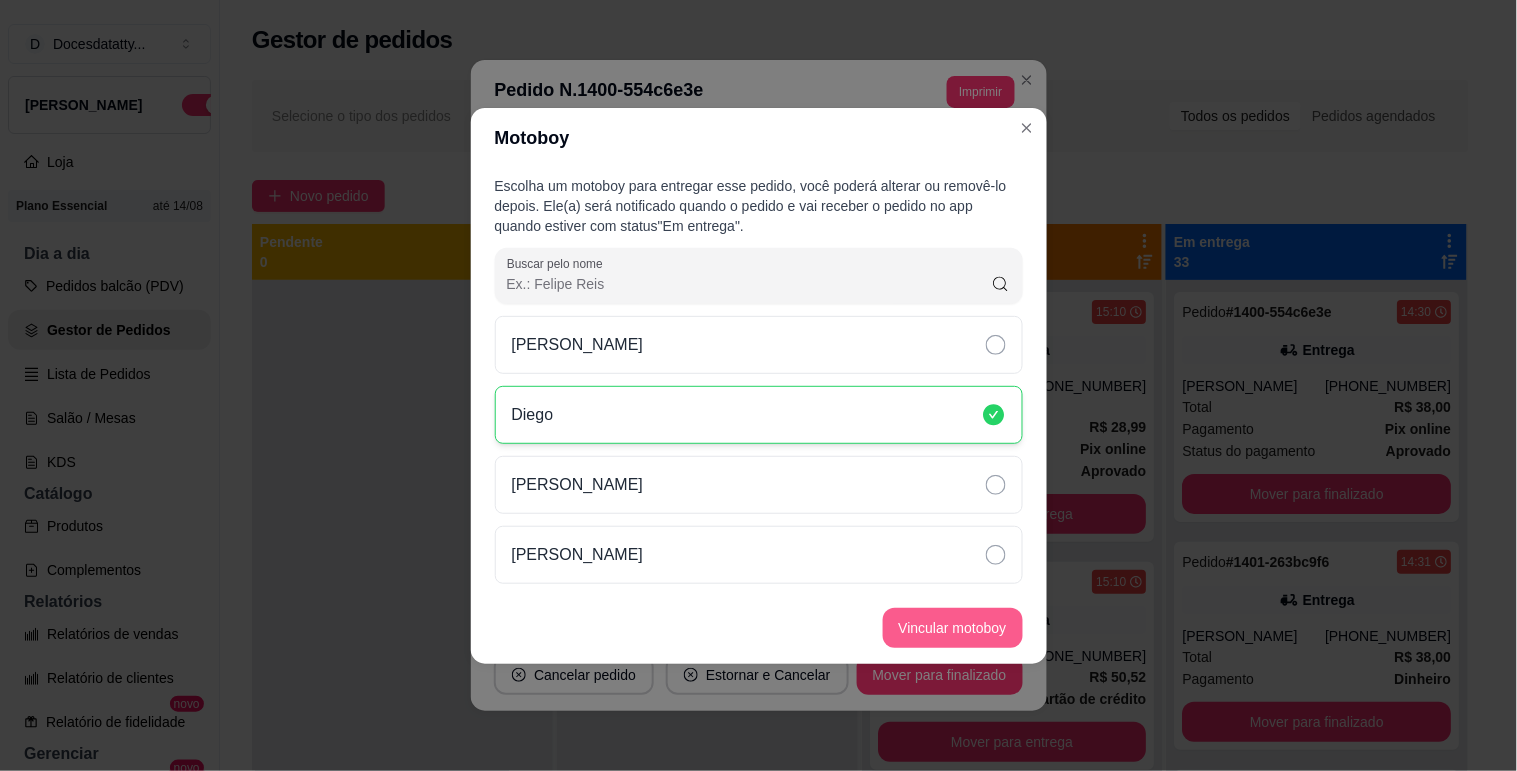 click on "Vincular motoboy" at bounding box center [953, 628] 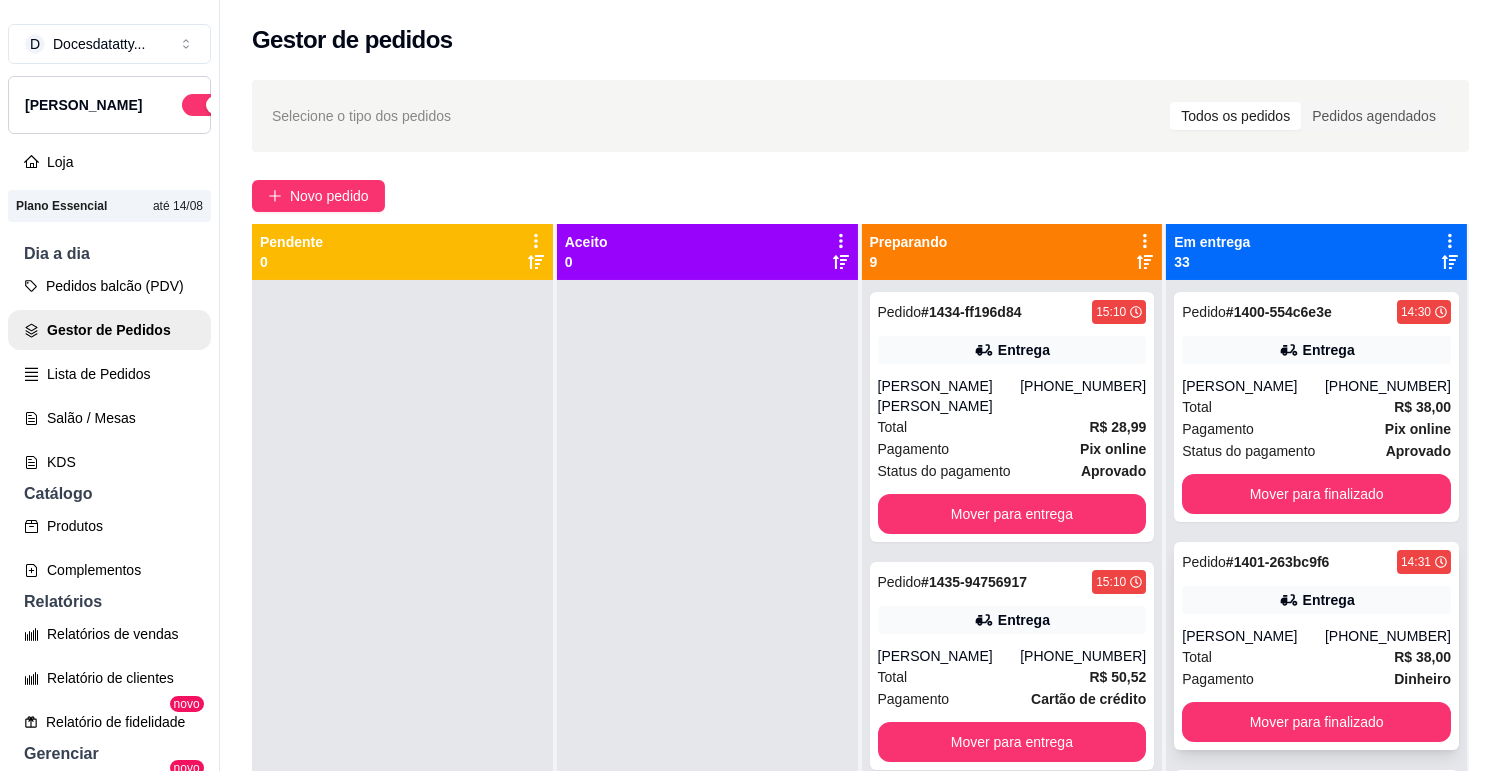 click on "Entrega" at bounding box center [1316, 600] 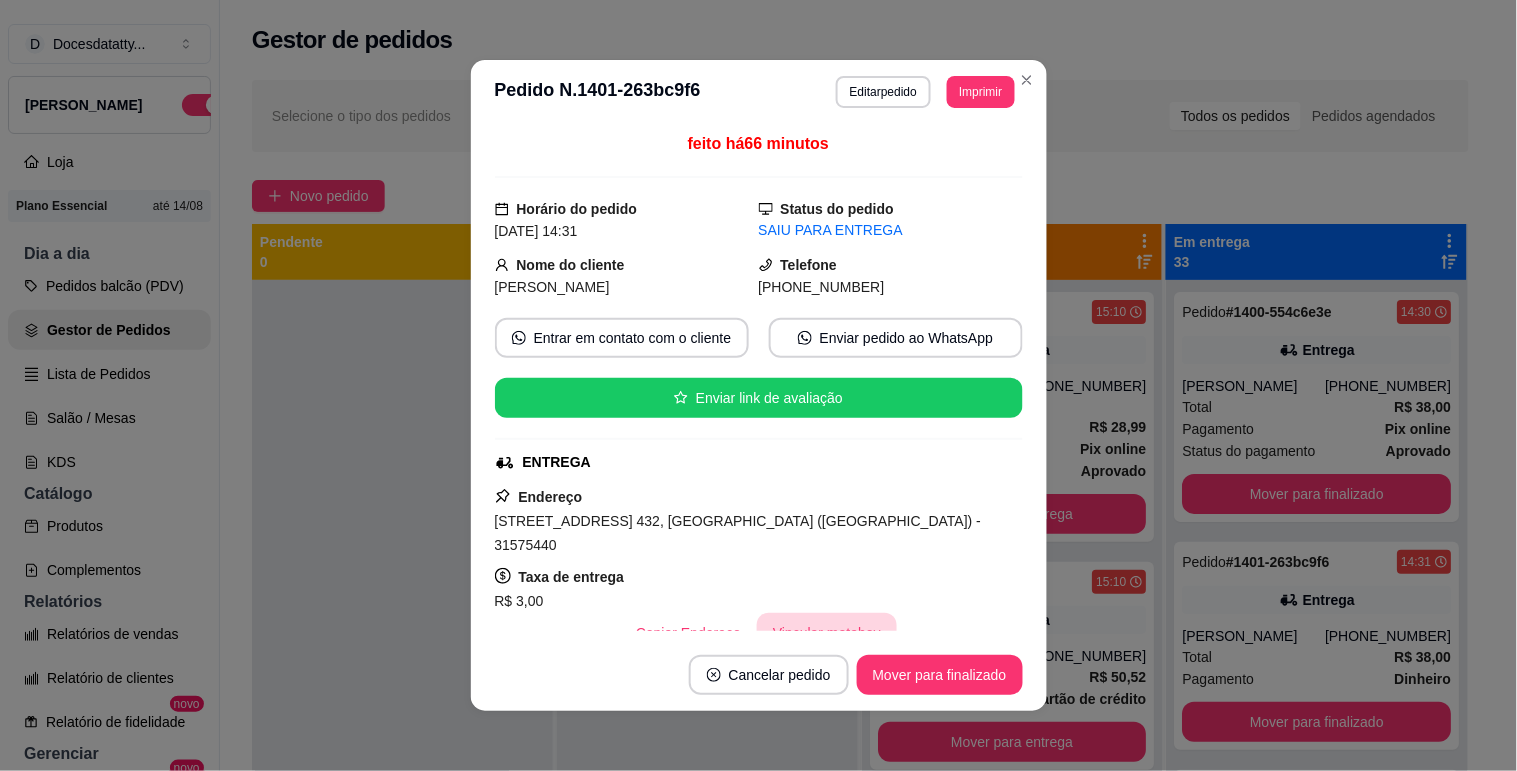 click on "Vincular motoboy" at bounding box center [827, 633] 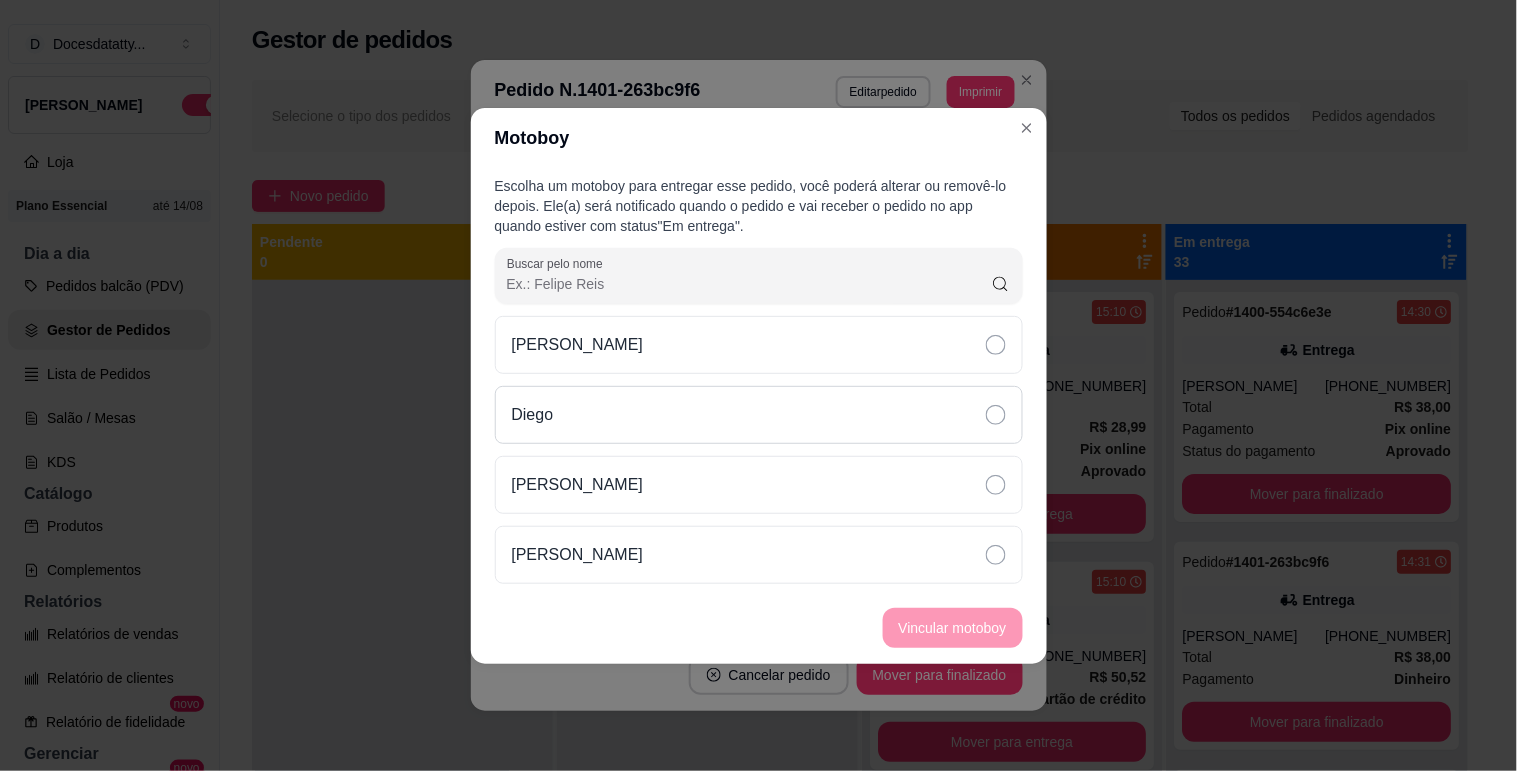 click on "Diego" at bounding box center (759, 415) 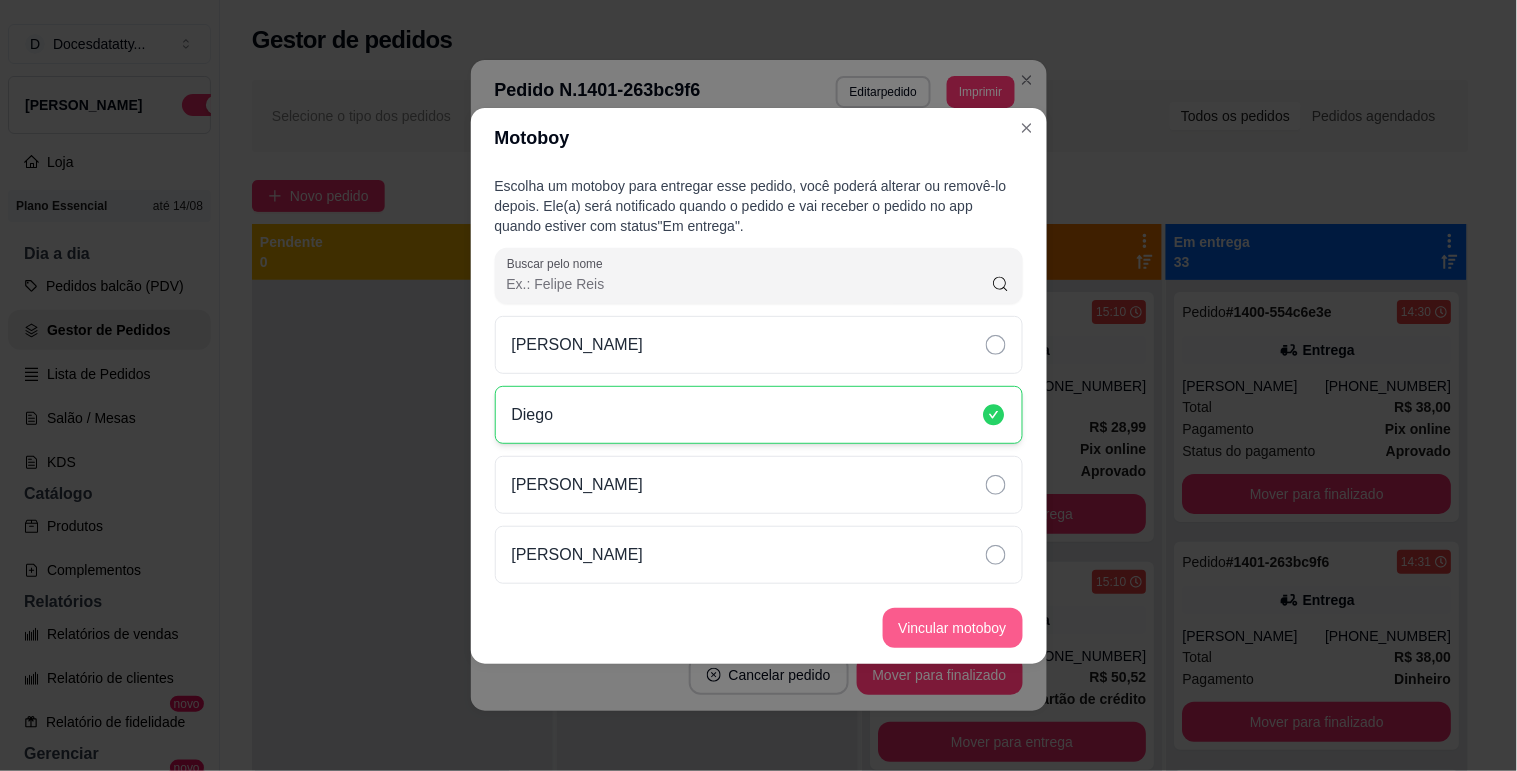 click on "Vincular motoboy" at bounding box center [953, 628] 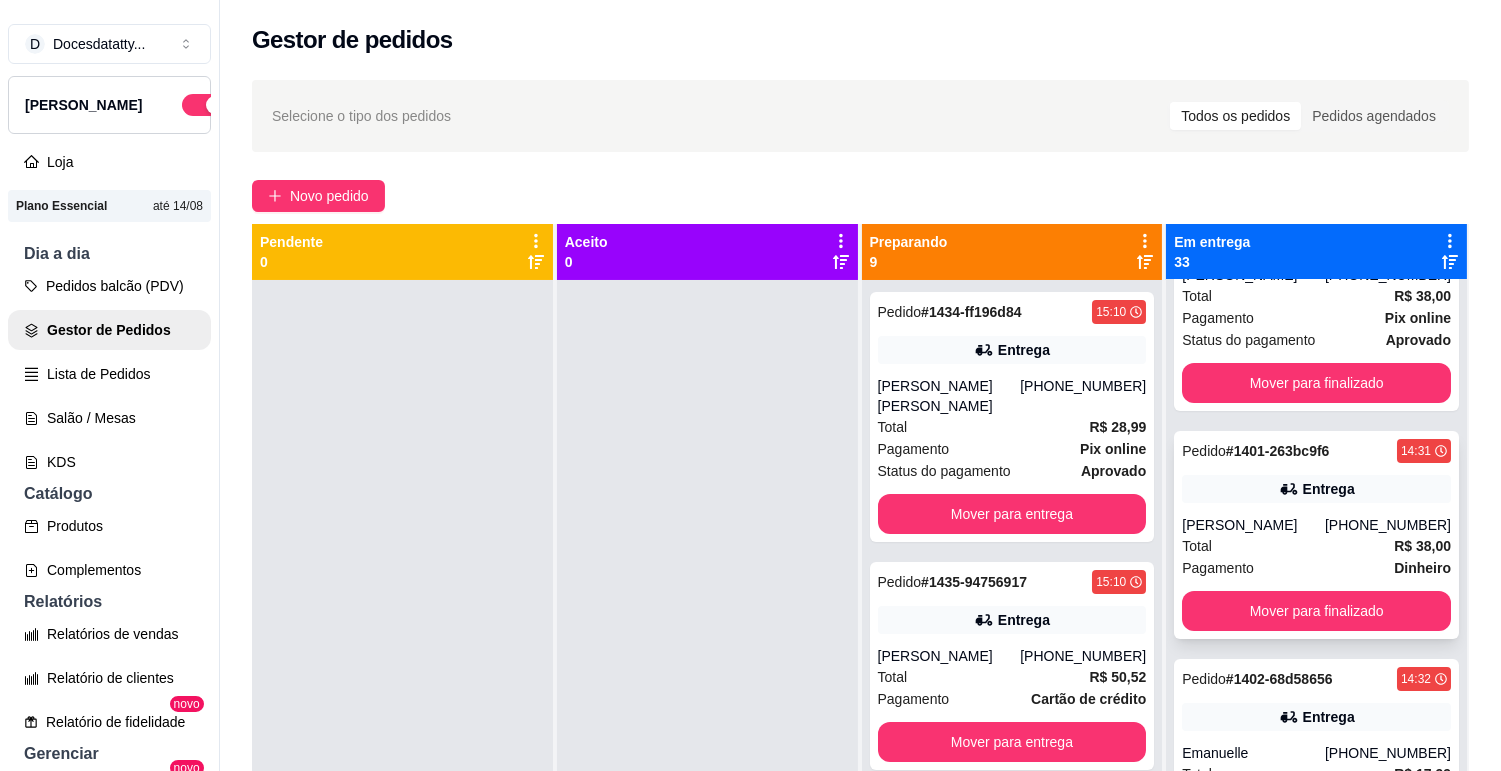 scroll, scrollTop: 222, scrollLeft: 0, axis: vertical 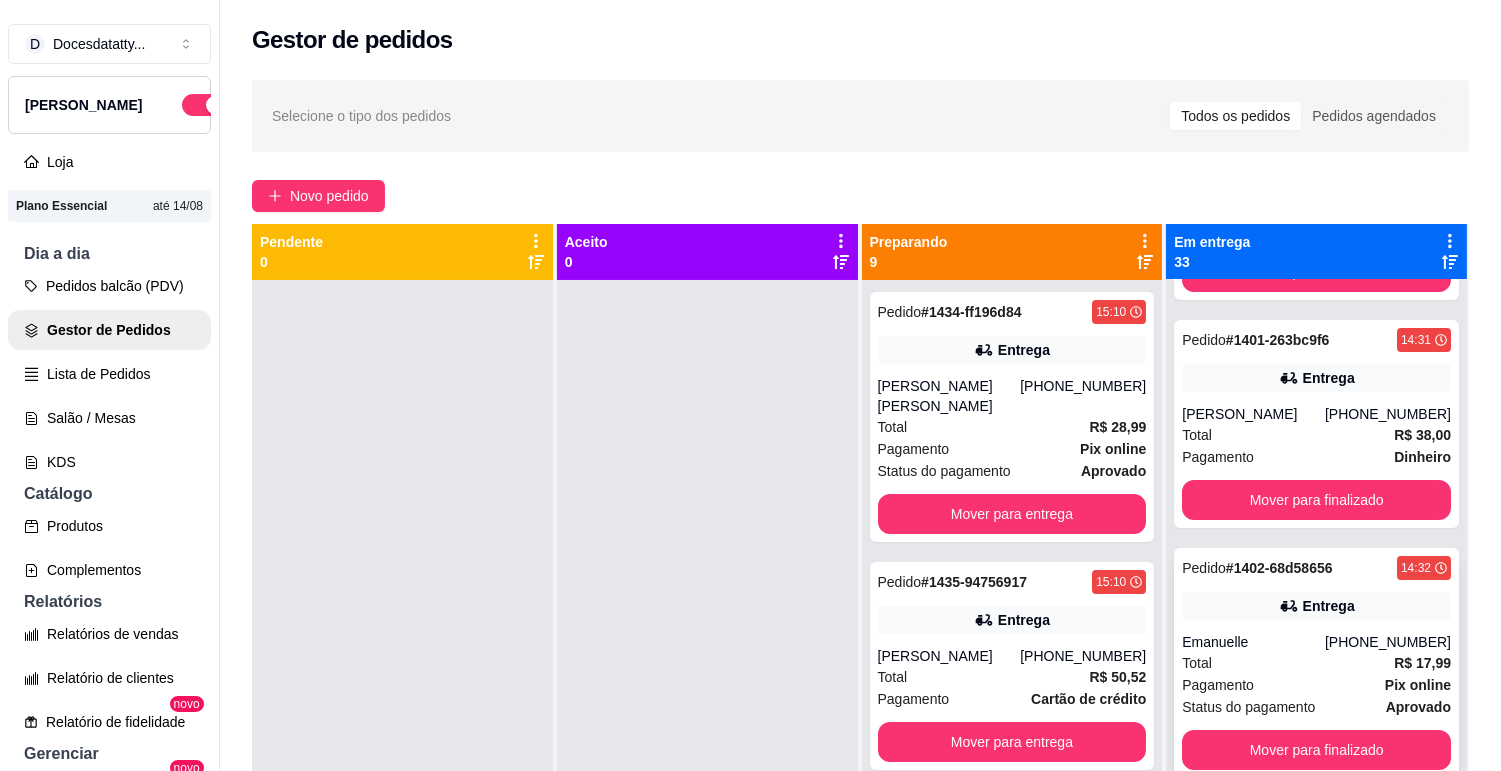 click on "Emanuelle" at bounding box center (1253, 642) 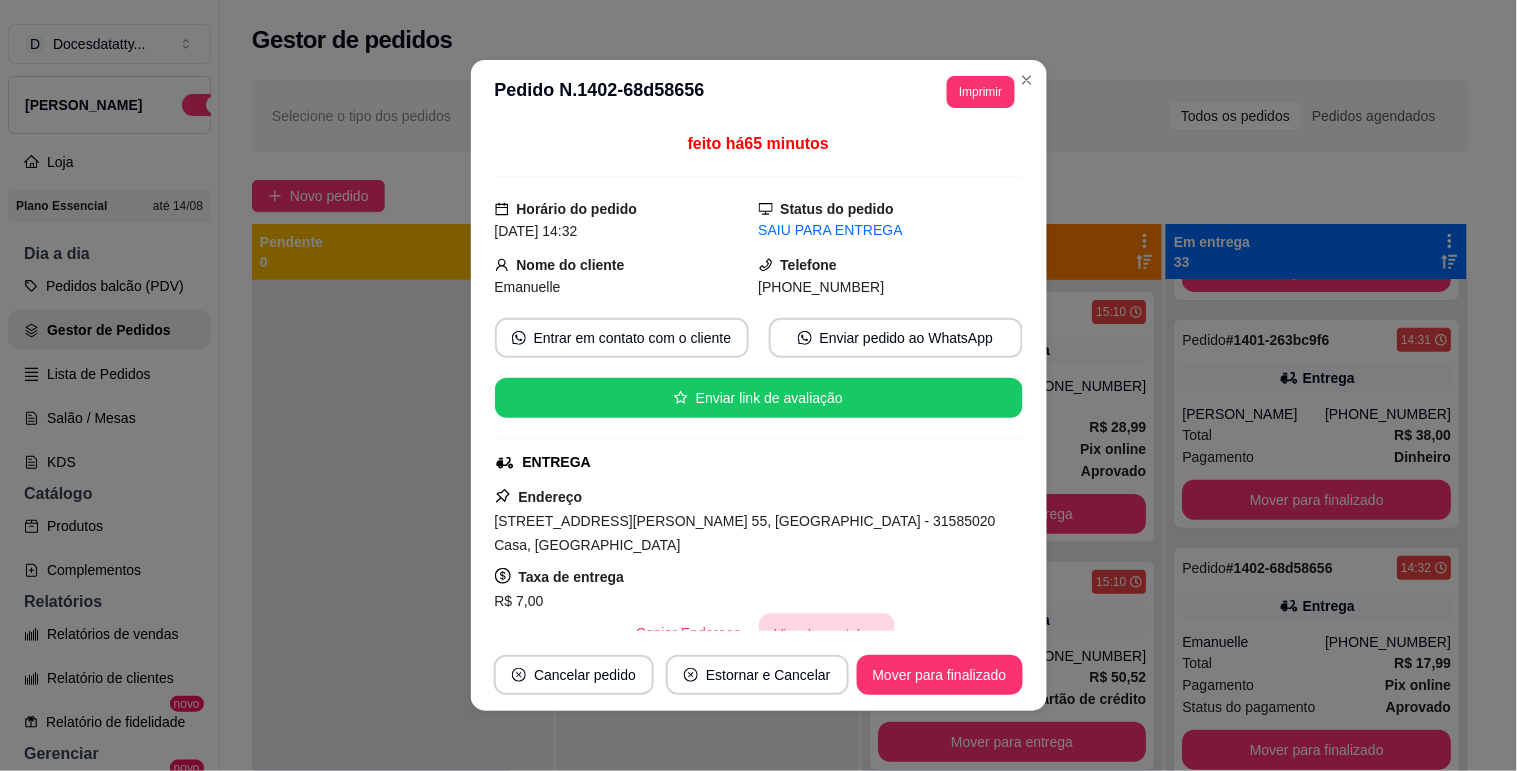 click on "Vincular motoboy" at bounding box center (827, 633) 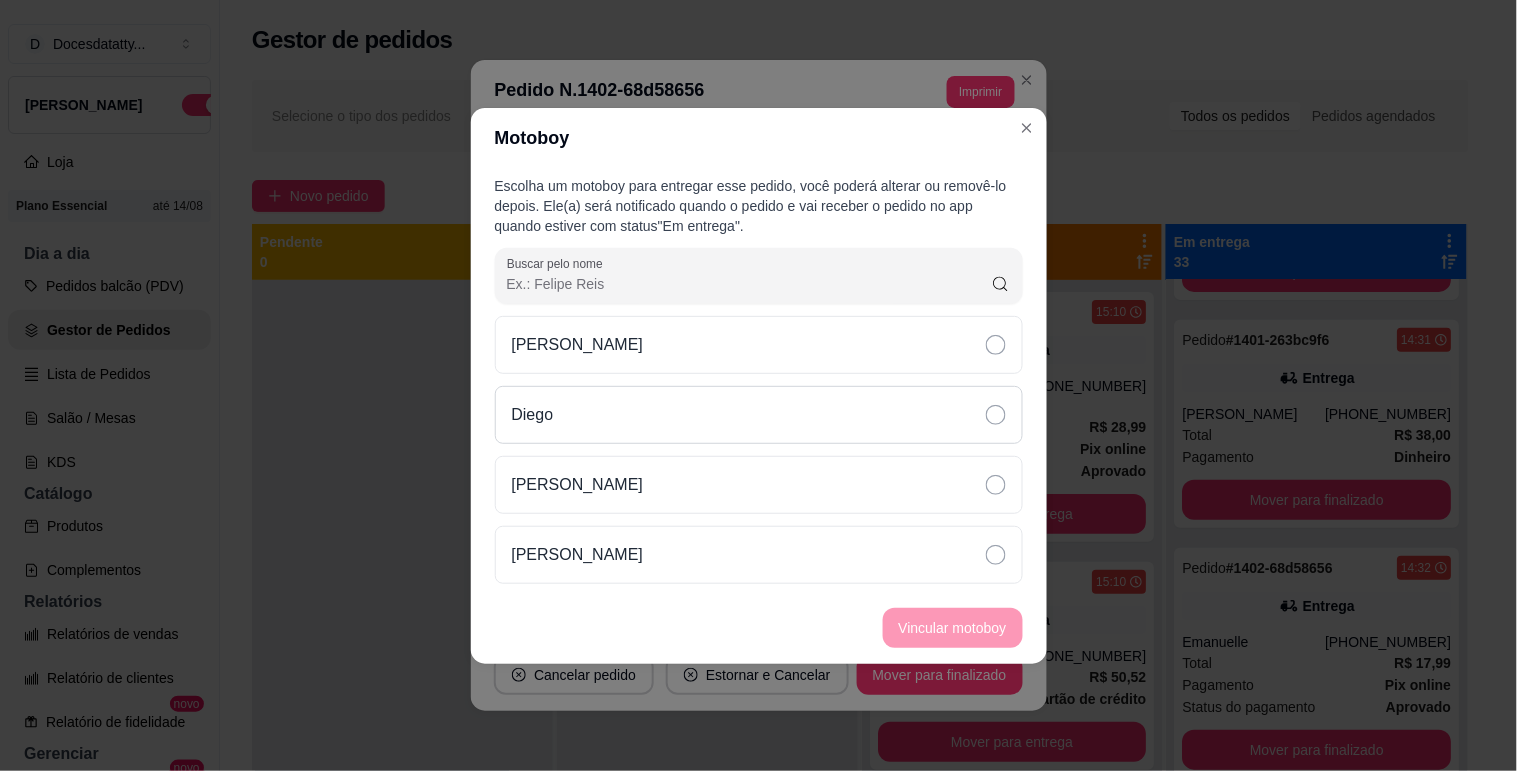 click on "Diego" at bounding box center [759, 415] 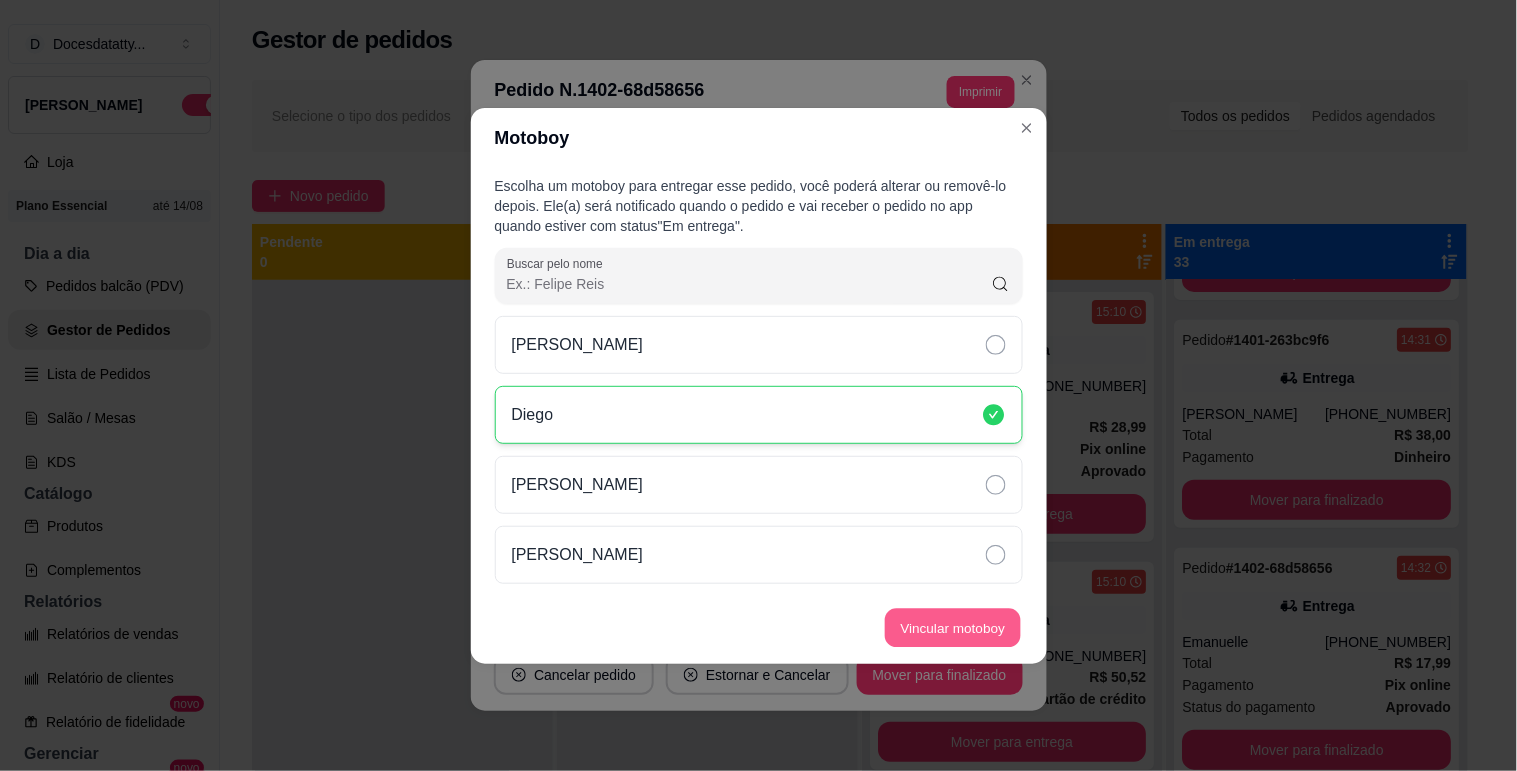 click on "Vincular motoboy" at bounding box center [953, 627] 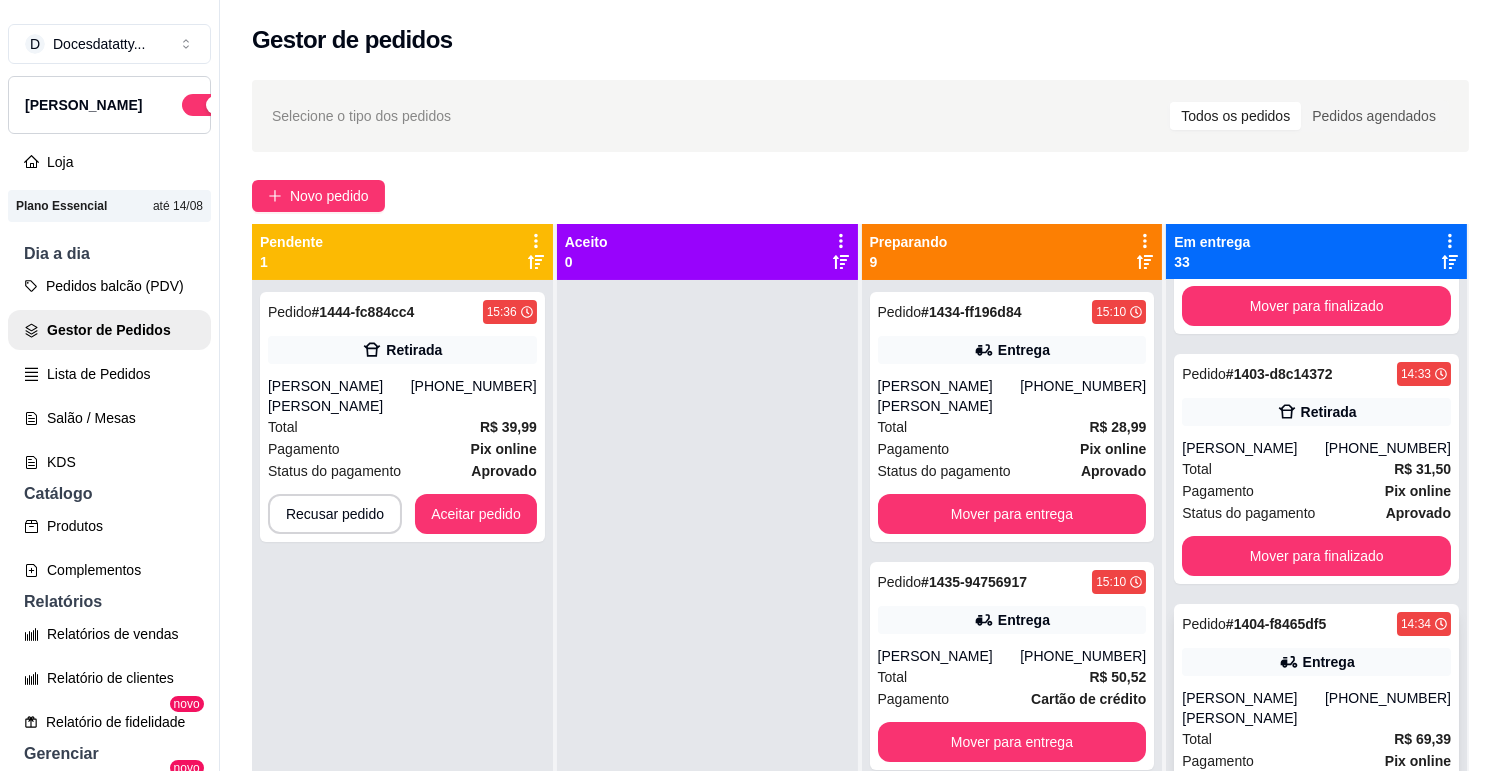scroll, scrollTop: 888, scrollLeft: 0, axis: vertical 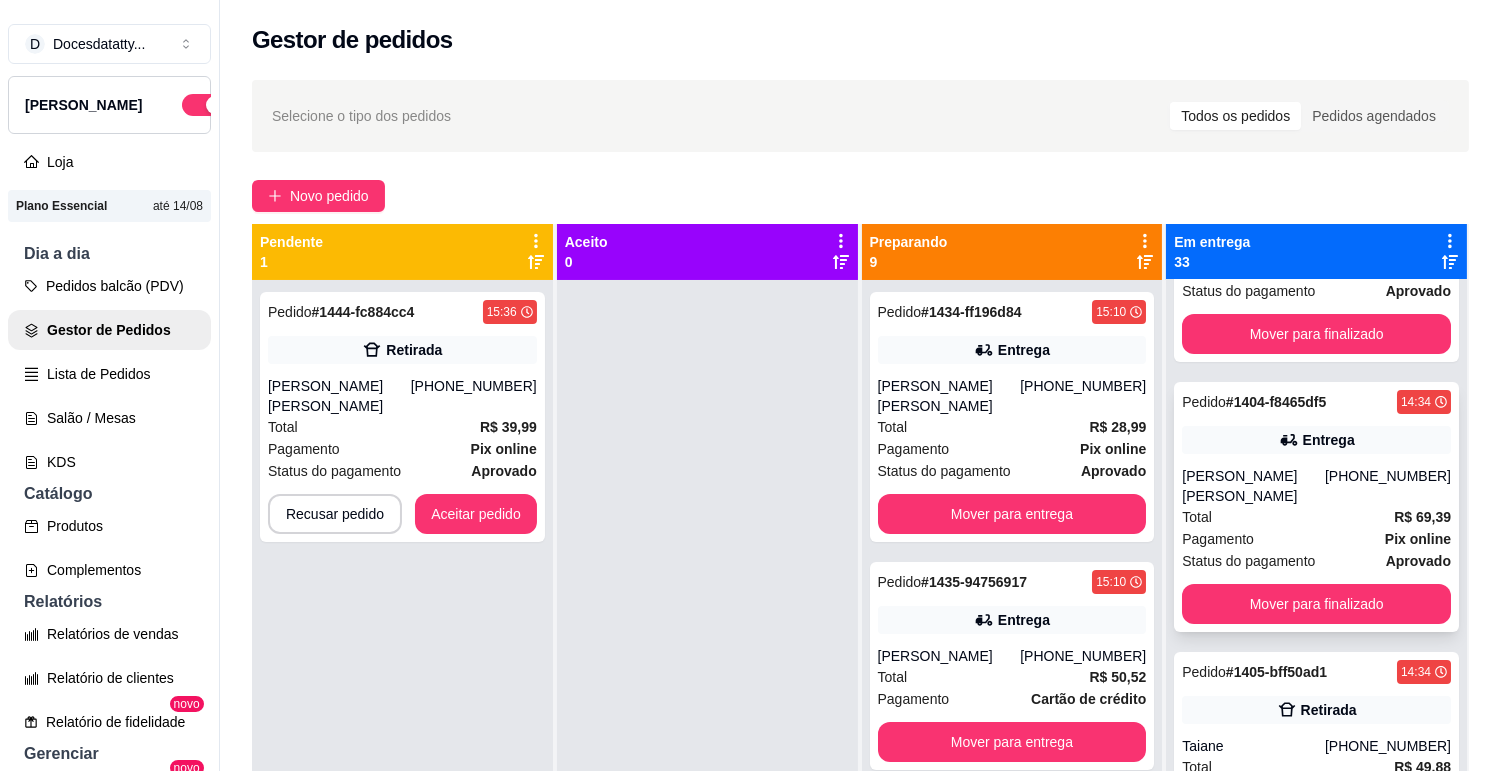 click on "Pedido  # 1404-f8465df5 14:34 Entrega [PERSON_NAME] [PERSON_NAME] [PHONE_NUMBER] Total R$ 69,39 Pagamento Pix online Status do pagamento aprovado Mover para finalizado" at bounding box center (1316, 507) 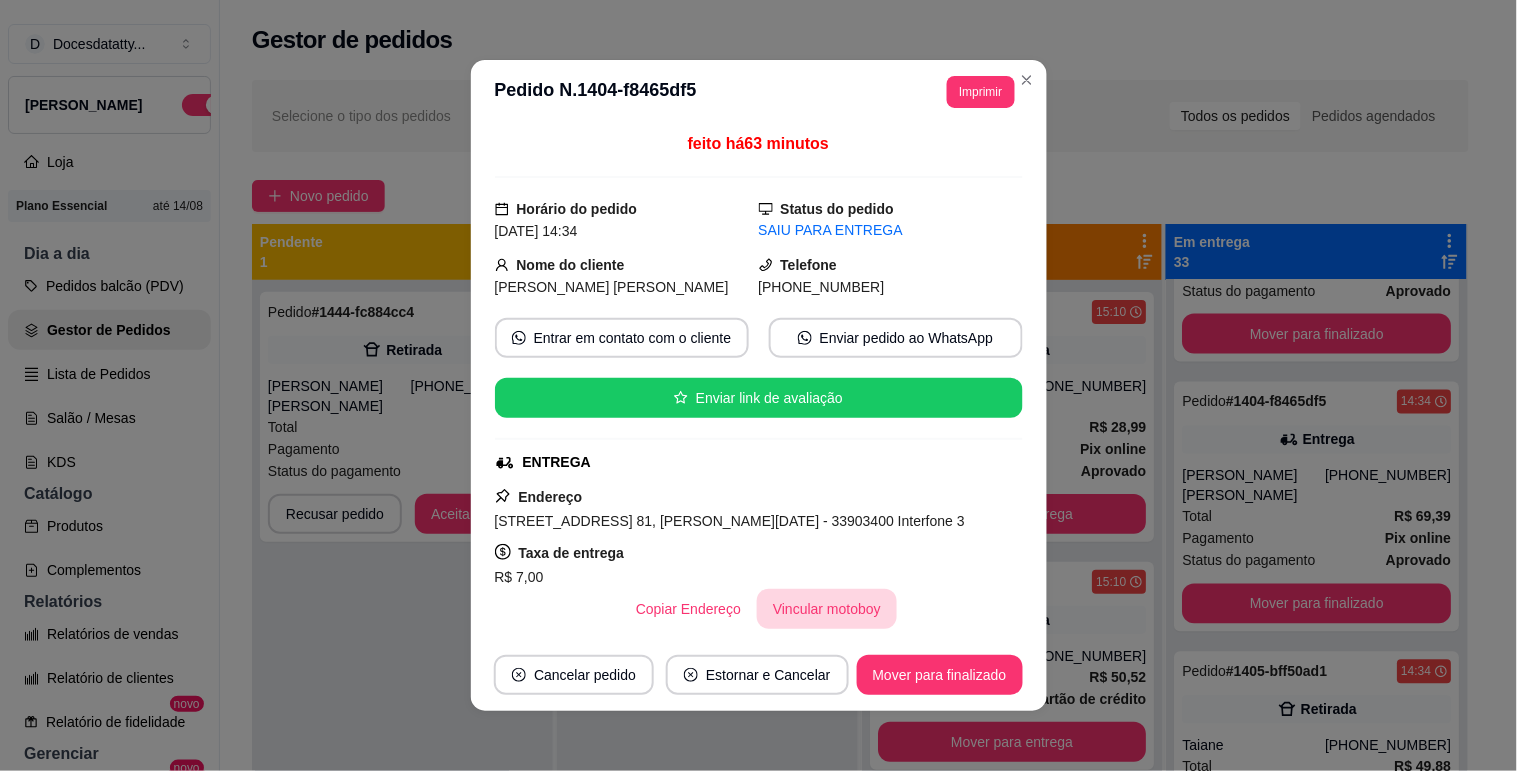 click on "Vincular motoboy" at bounding box center [827, 609] 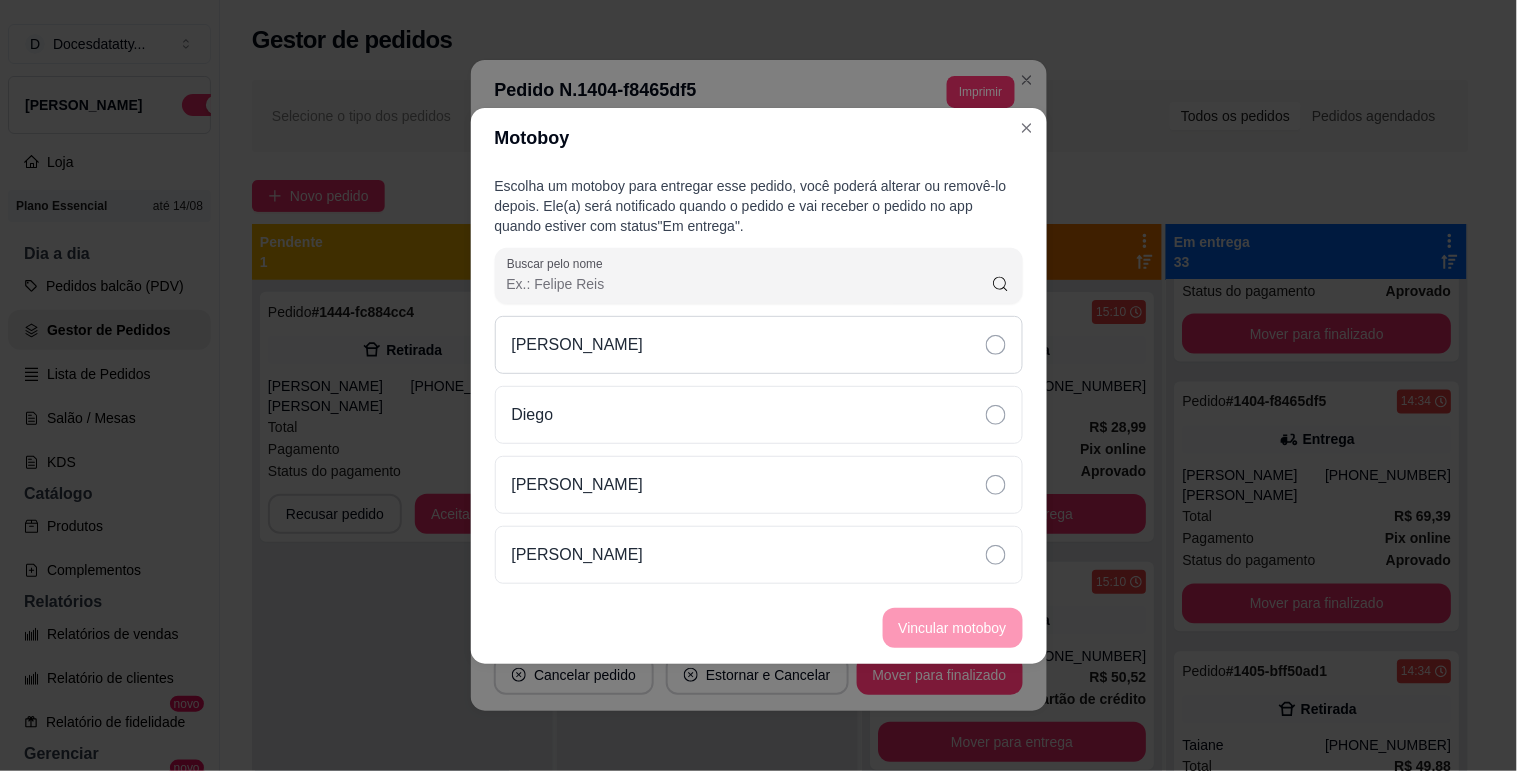 click on "[PERSON_NAME]" at bounding box center (578, 345) 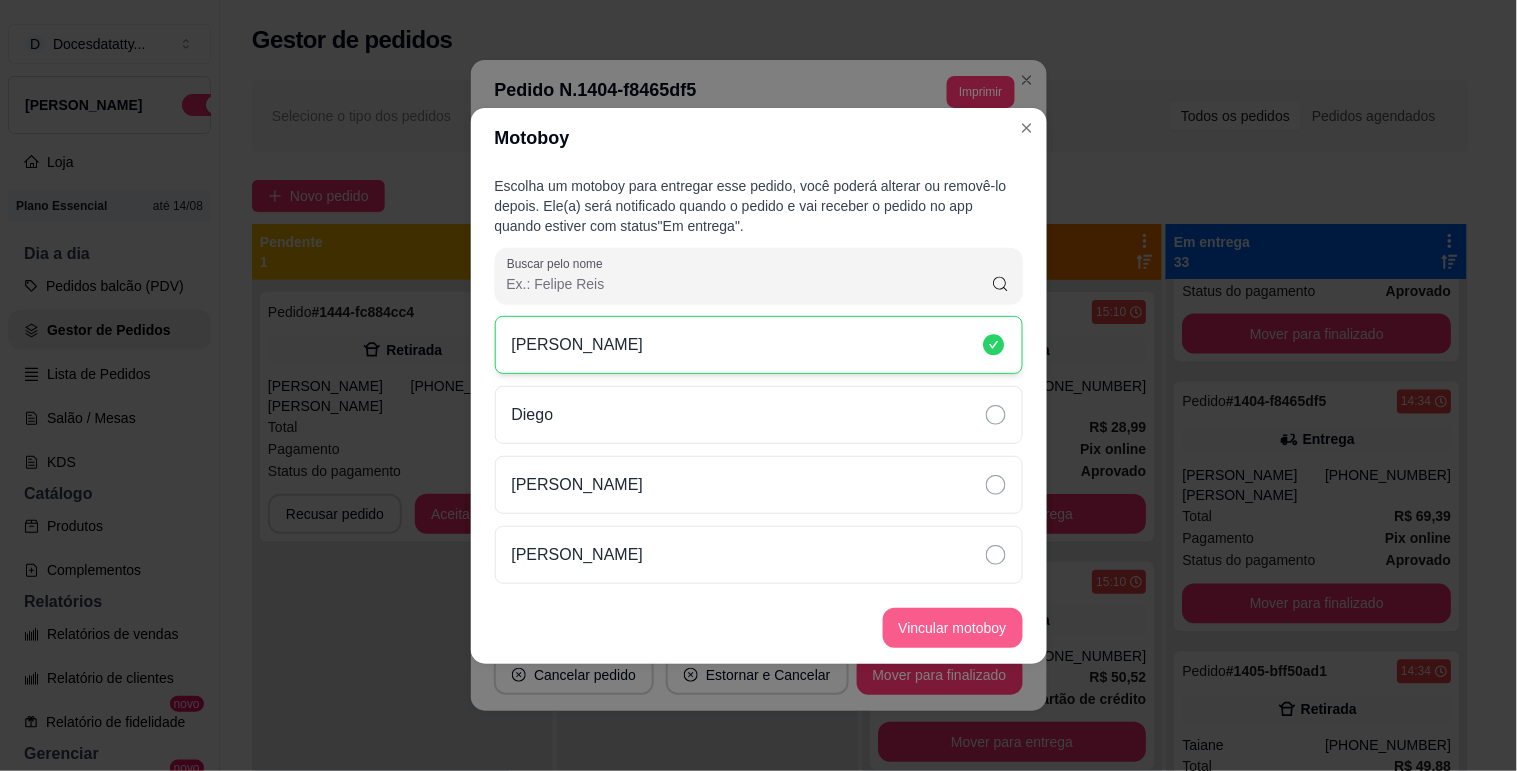 click on "Vincular motoboy" at bounding box center (953, 628) 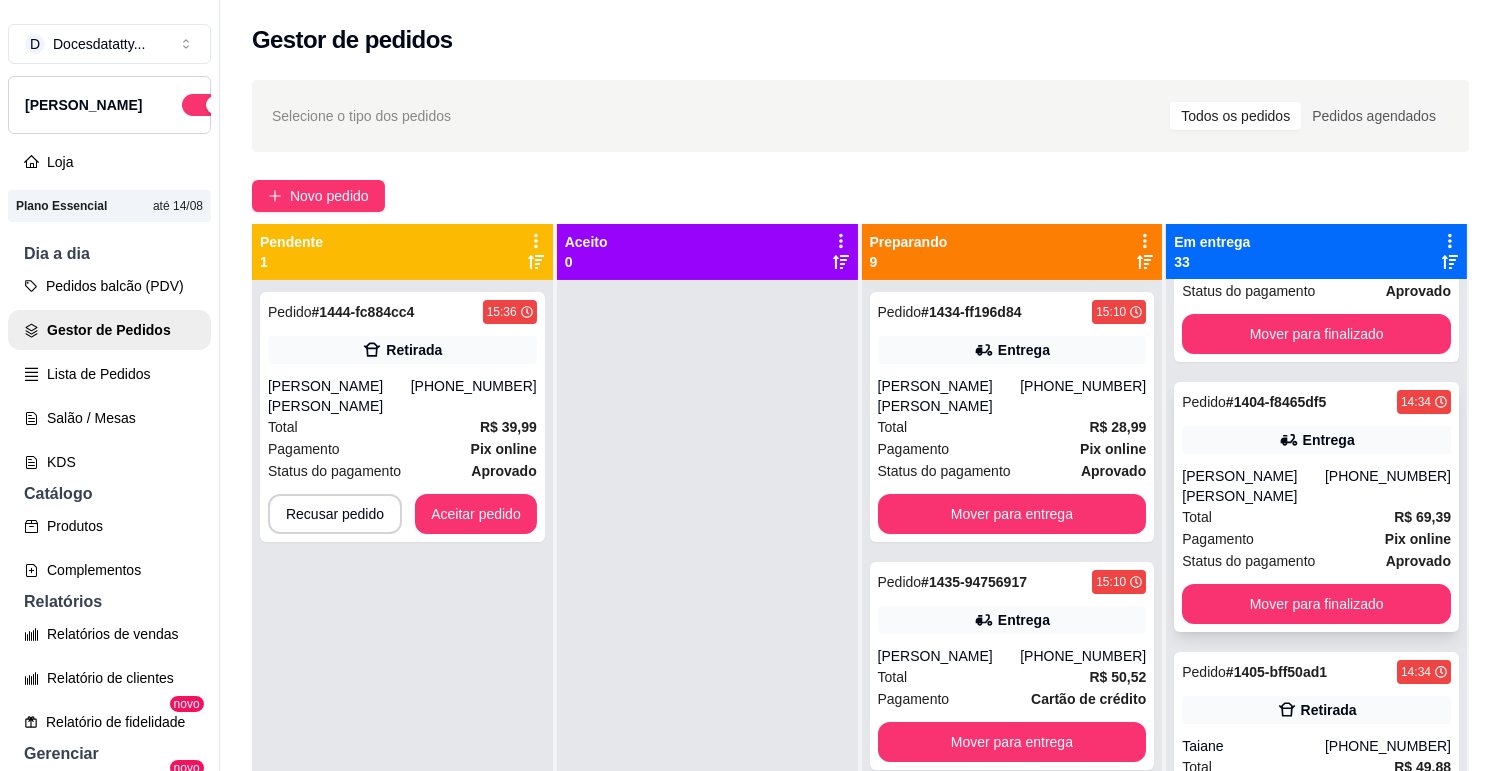 scroll, scrollTop: 1000, scrollLeft: 0, axis: vertical 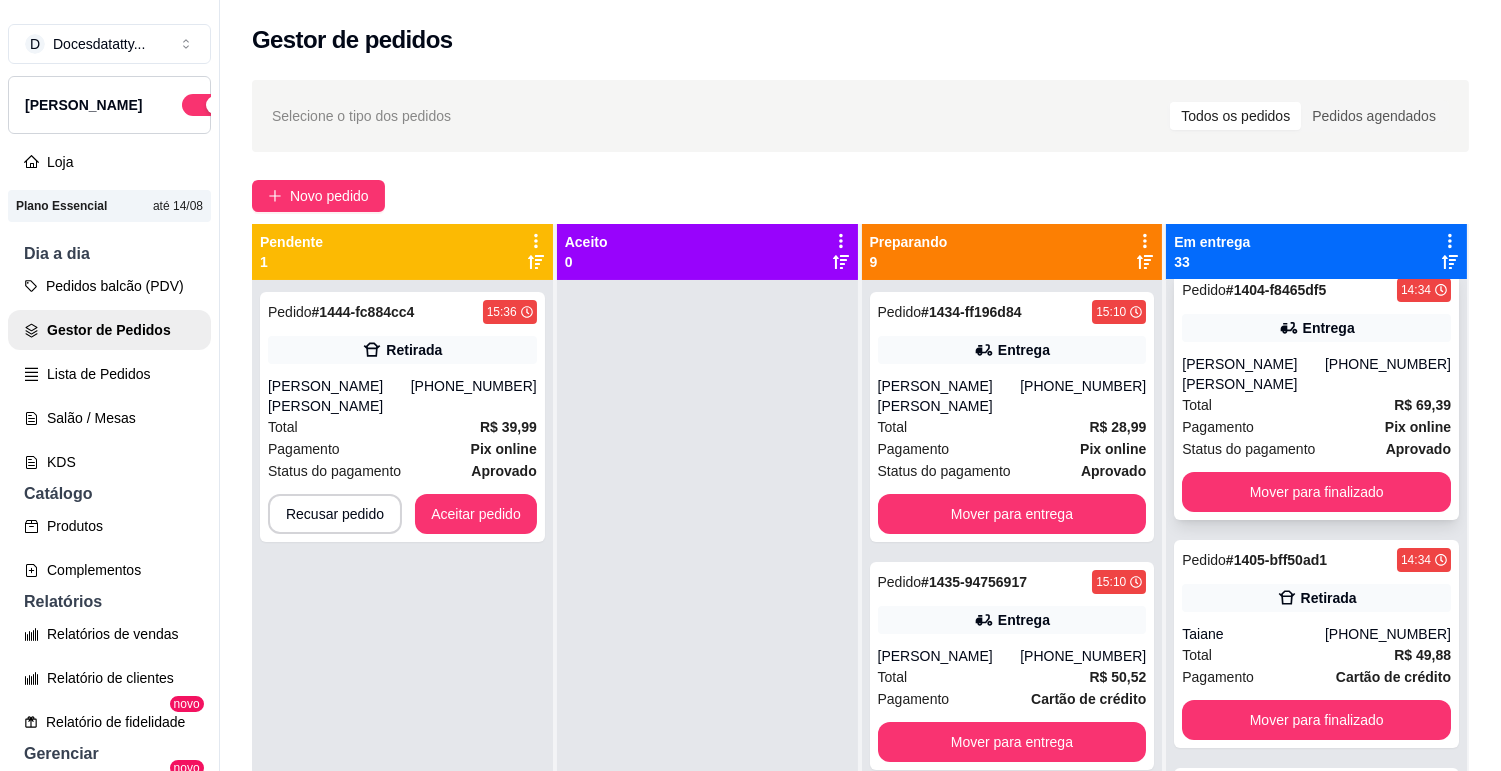 click on "[PERSON_NAME] [PERSON_NAME]" at bounding box center [1253, 374] 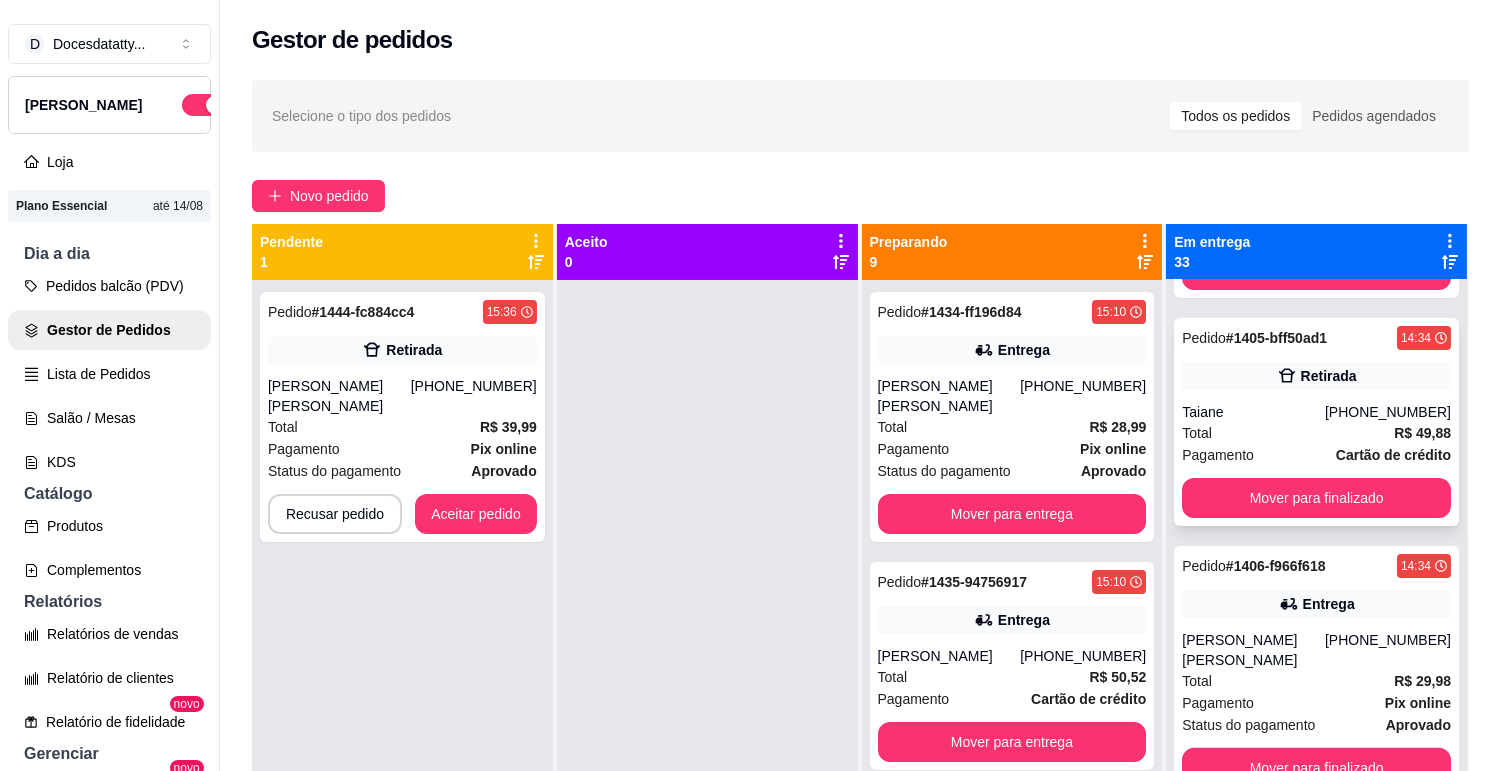 scroll, scrollTop: 1333, scrollLeft: 0, axis: vertical 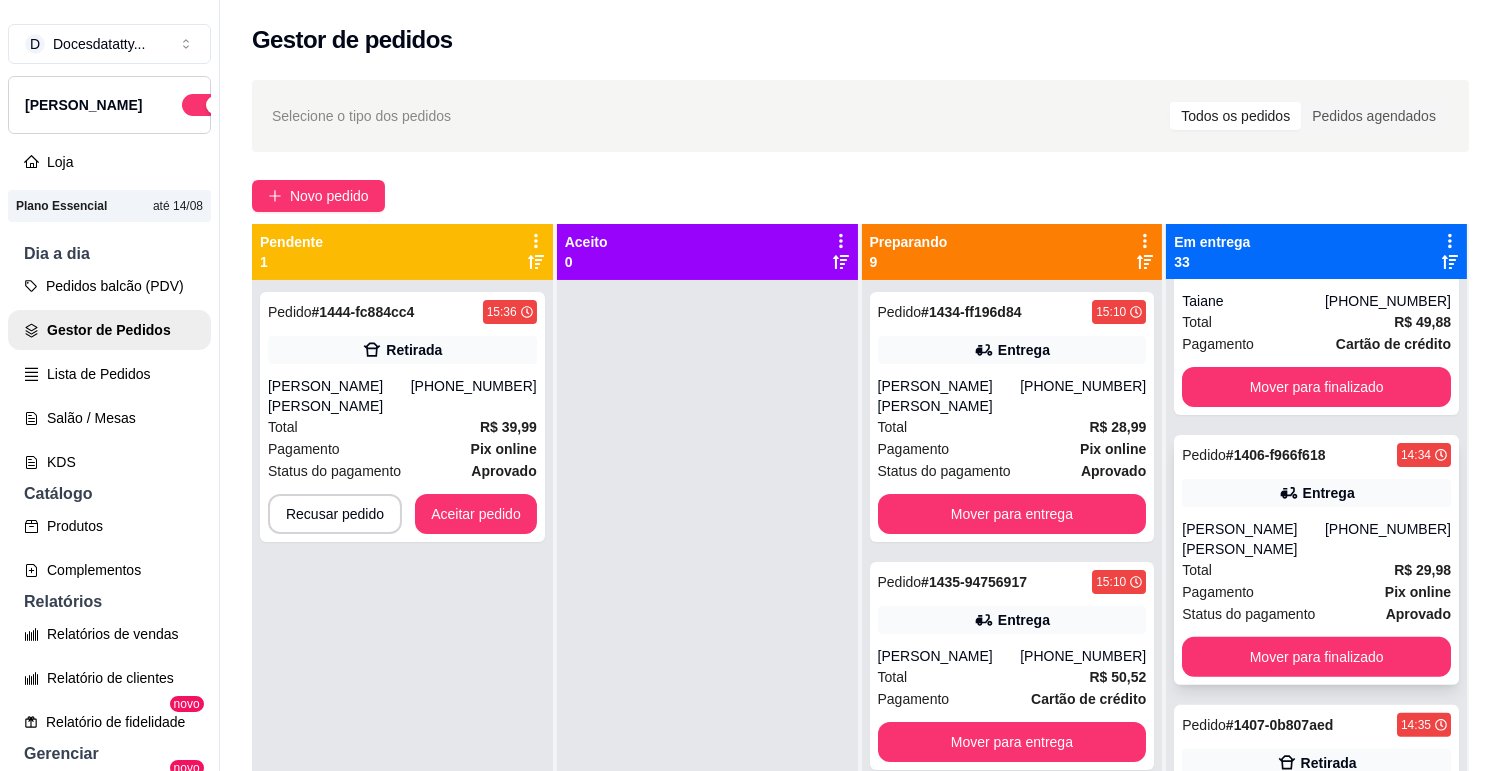 click on "[PERSON_NAME] [PERSON_NAME]" at bounding box center (1253, 539) 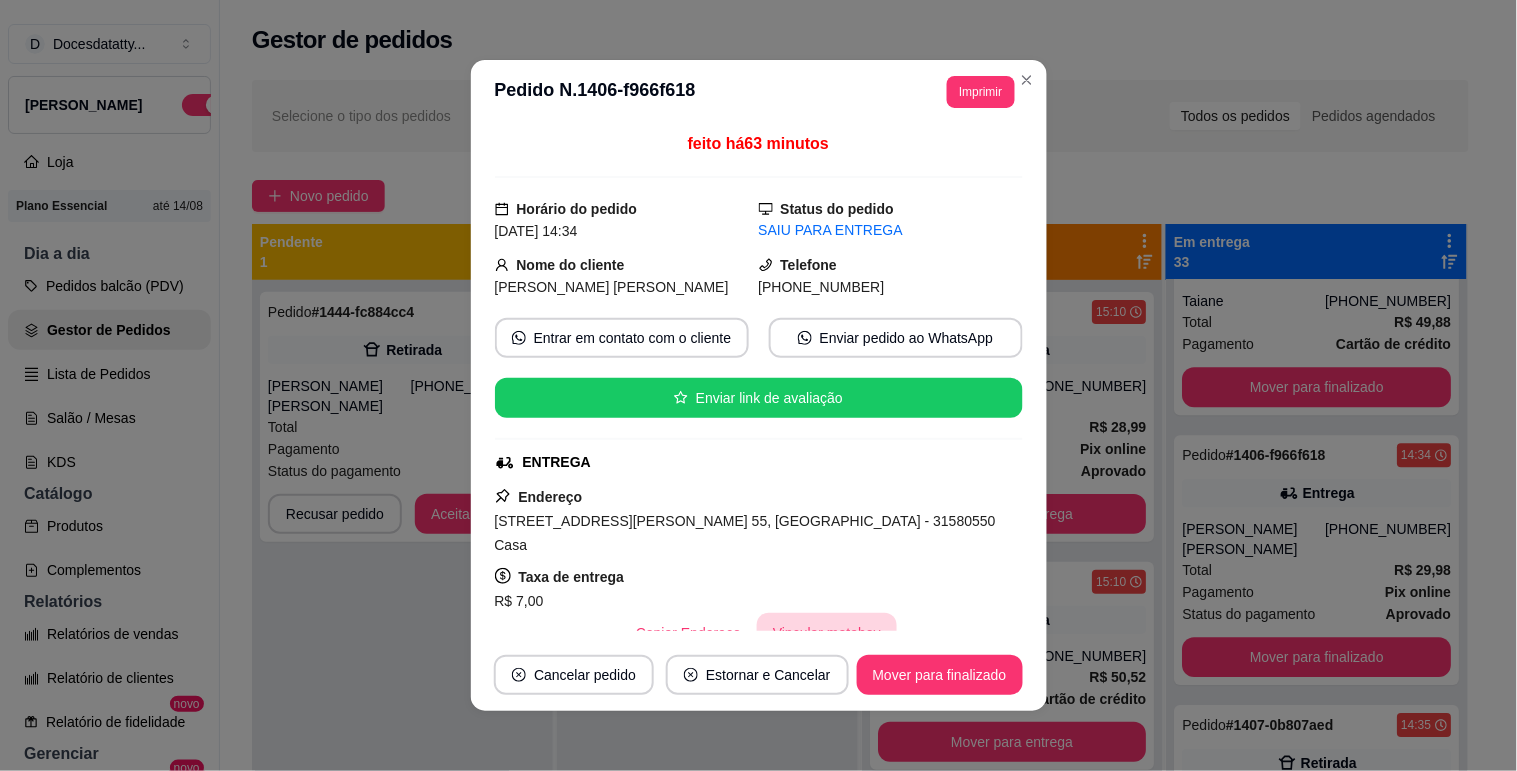 click on "Vincular motoboy" at bounding box center (827, 633) 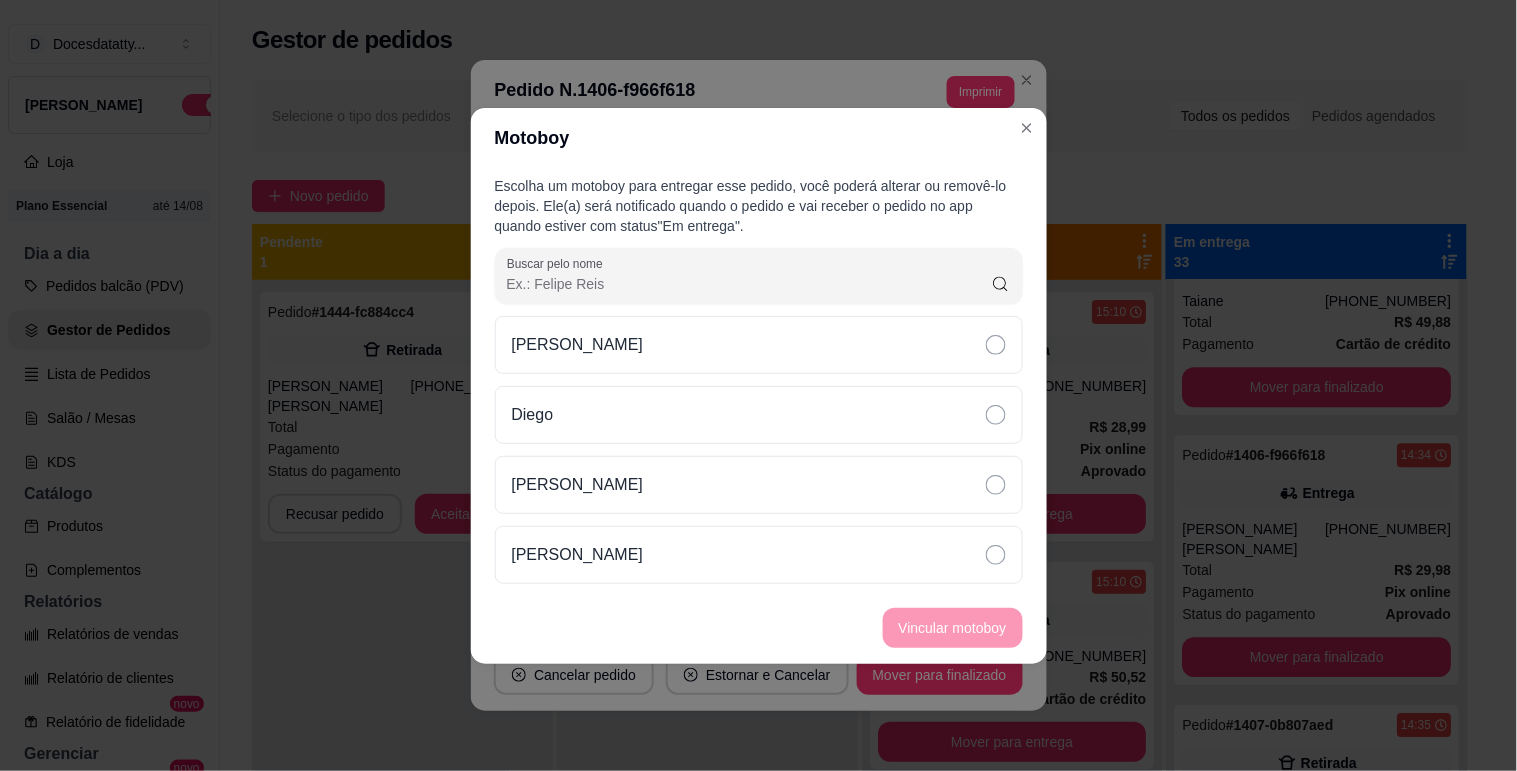 drag, startPoint x: 626, startPoint y: 397, endPoint x: 896, endPoint y: 516, distance: 295.061 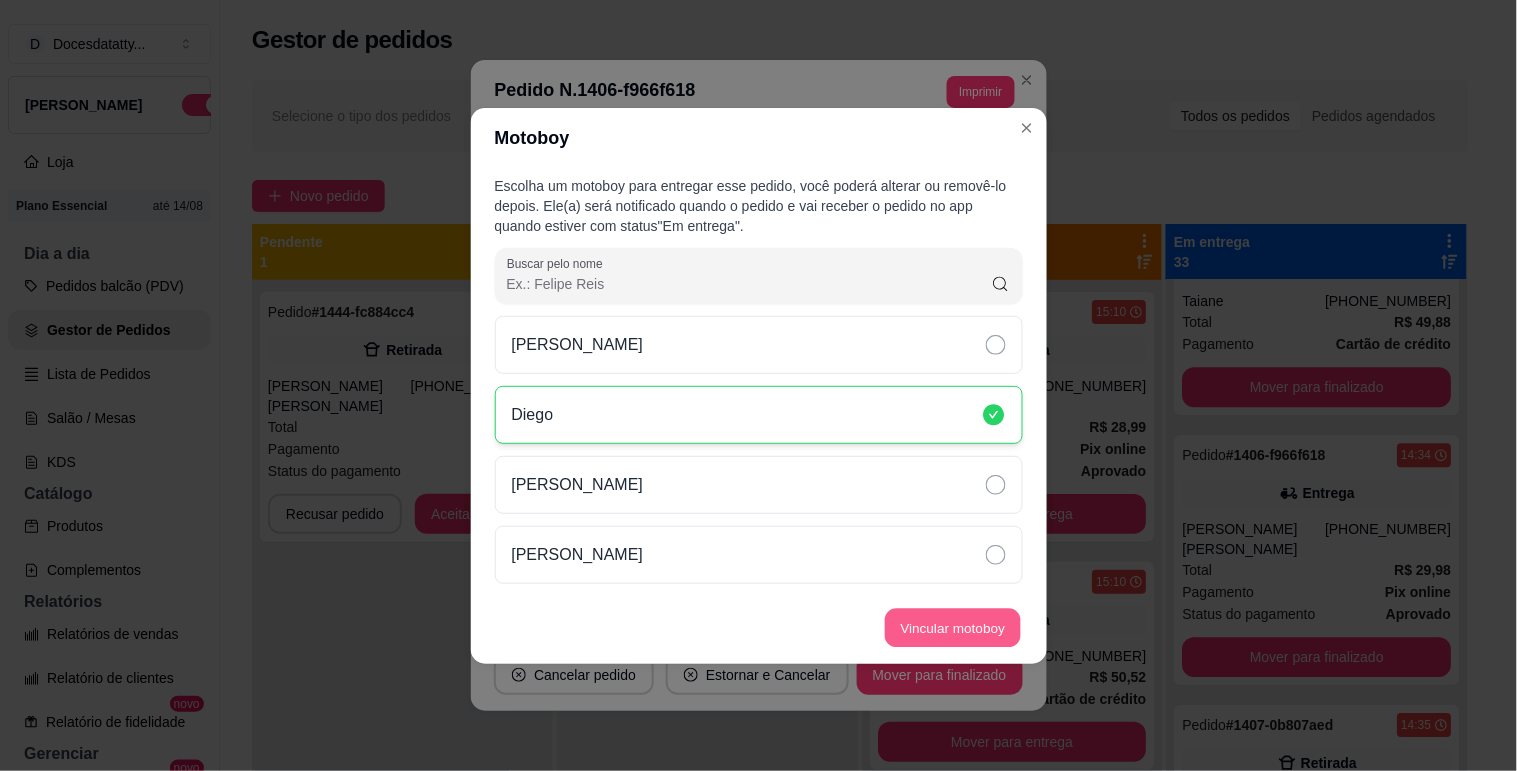 click on "Vincular motoboy" at bounding box center [953, 627] 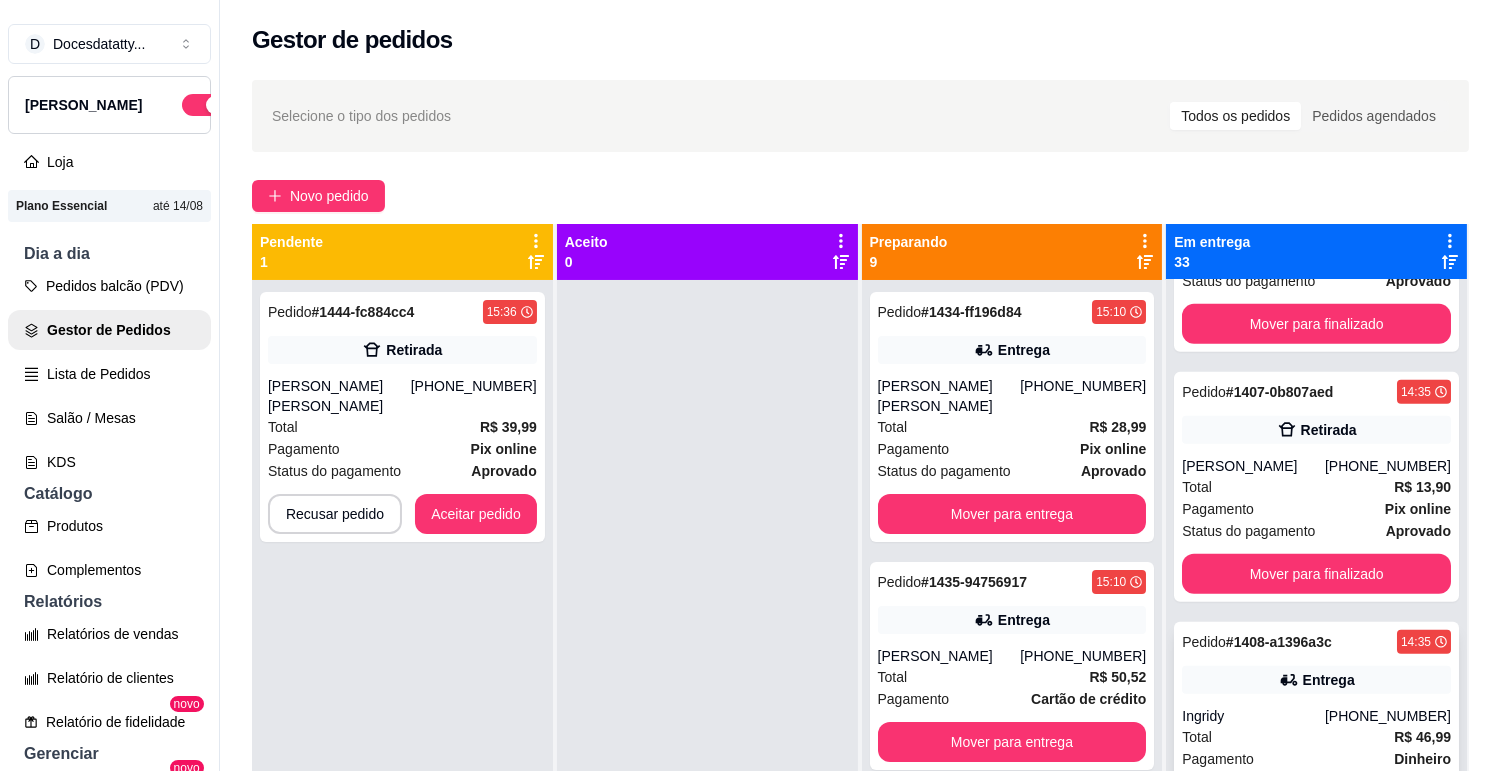 scroll, scrollTop: 1777, scrollLeft: 0, axis: vertical 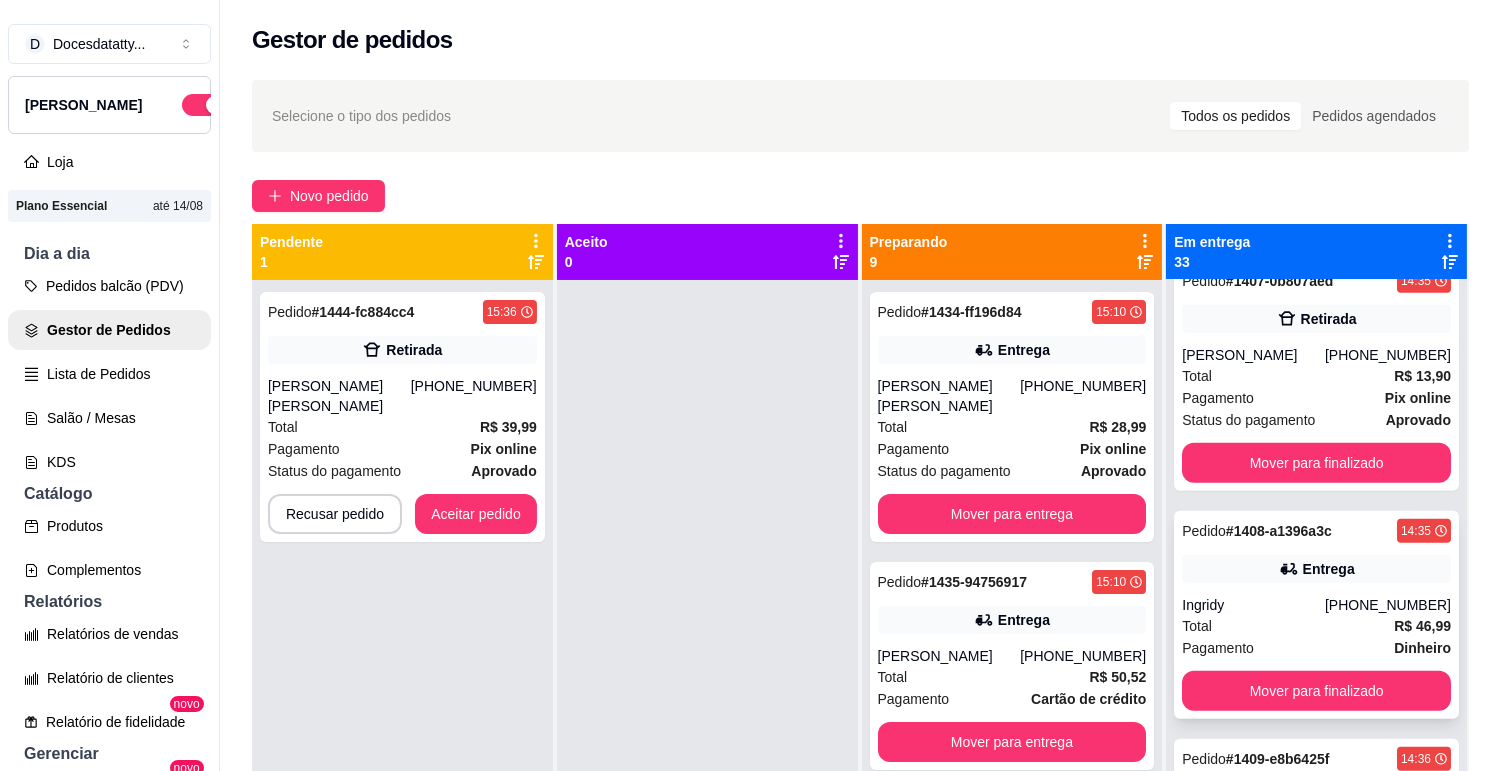 click on "Ingridy" at bounding box center (1253, 605) 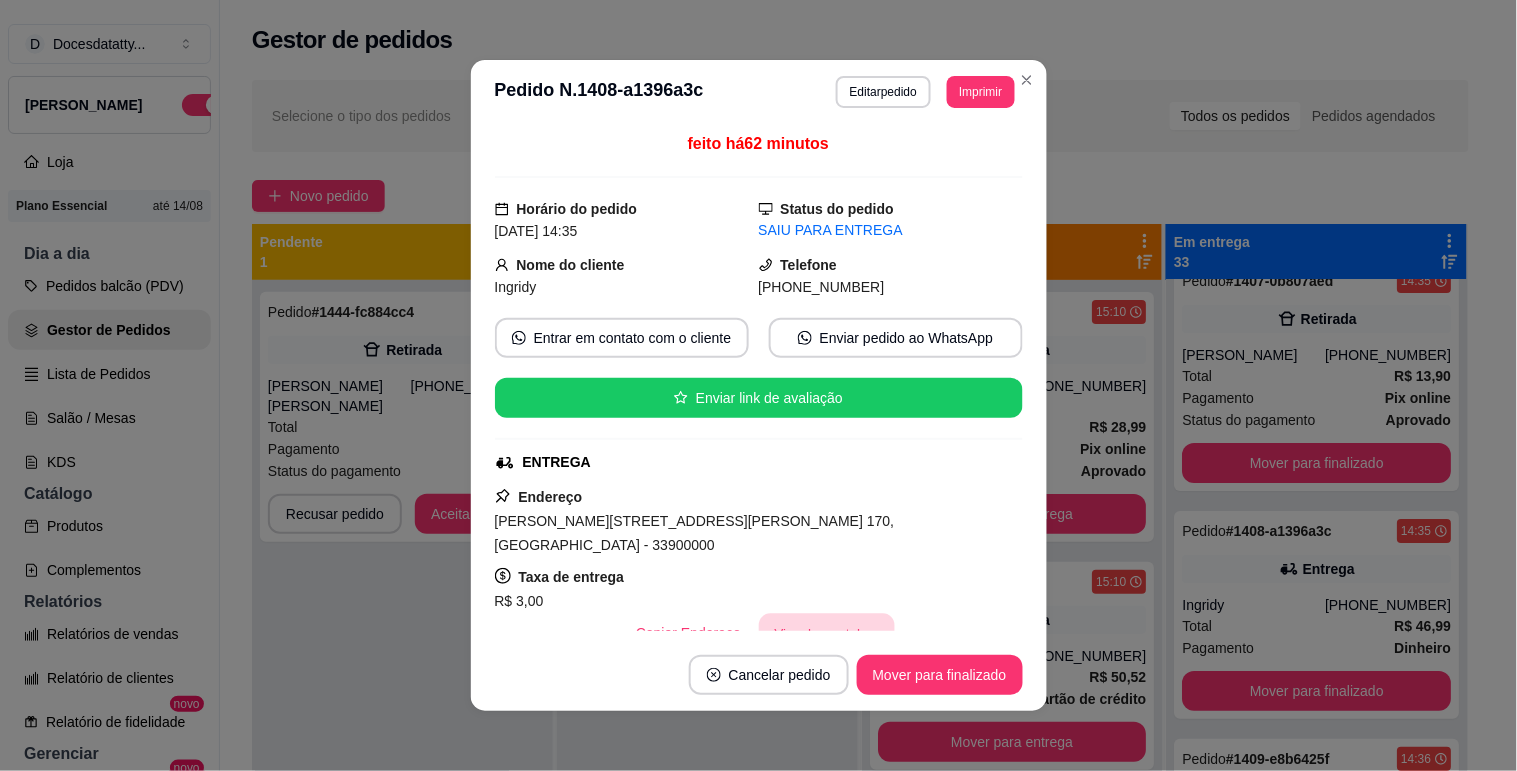 click on "Vincular motoboy" at bounding box center [827, 633] 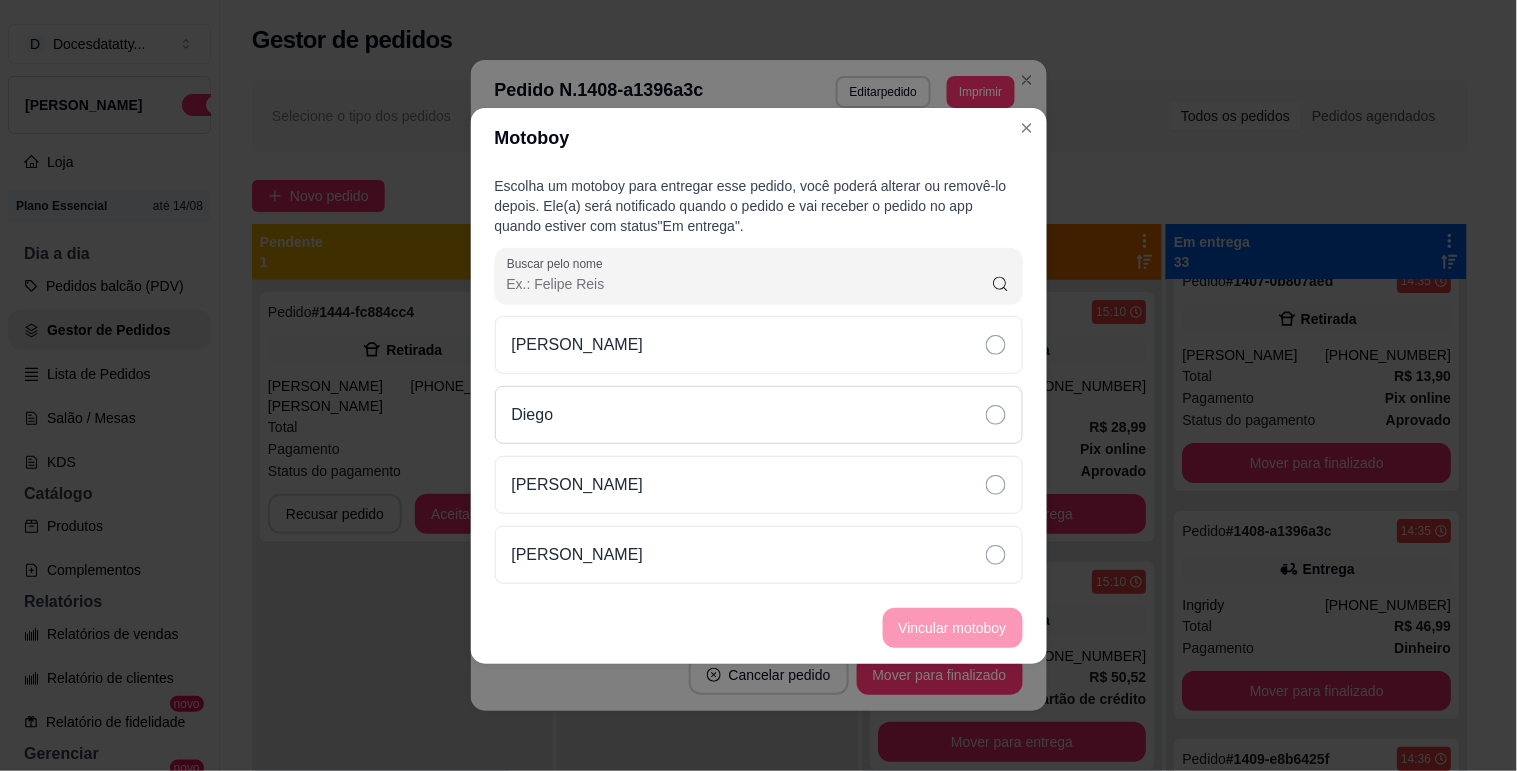 click on "Diego" at bounding box center (759, 415) 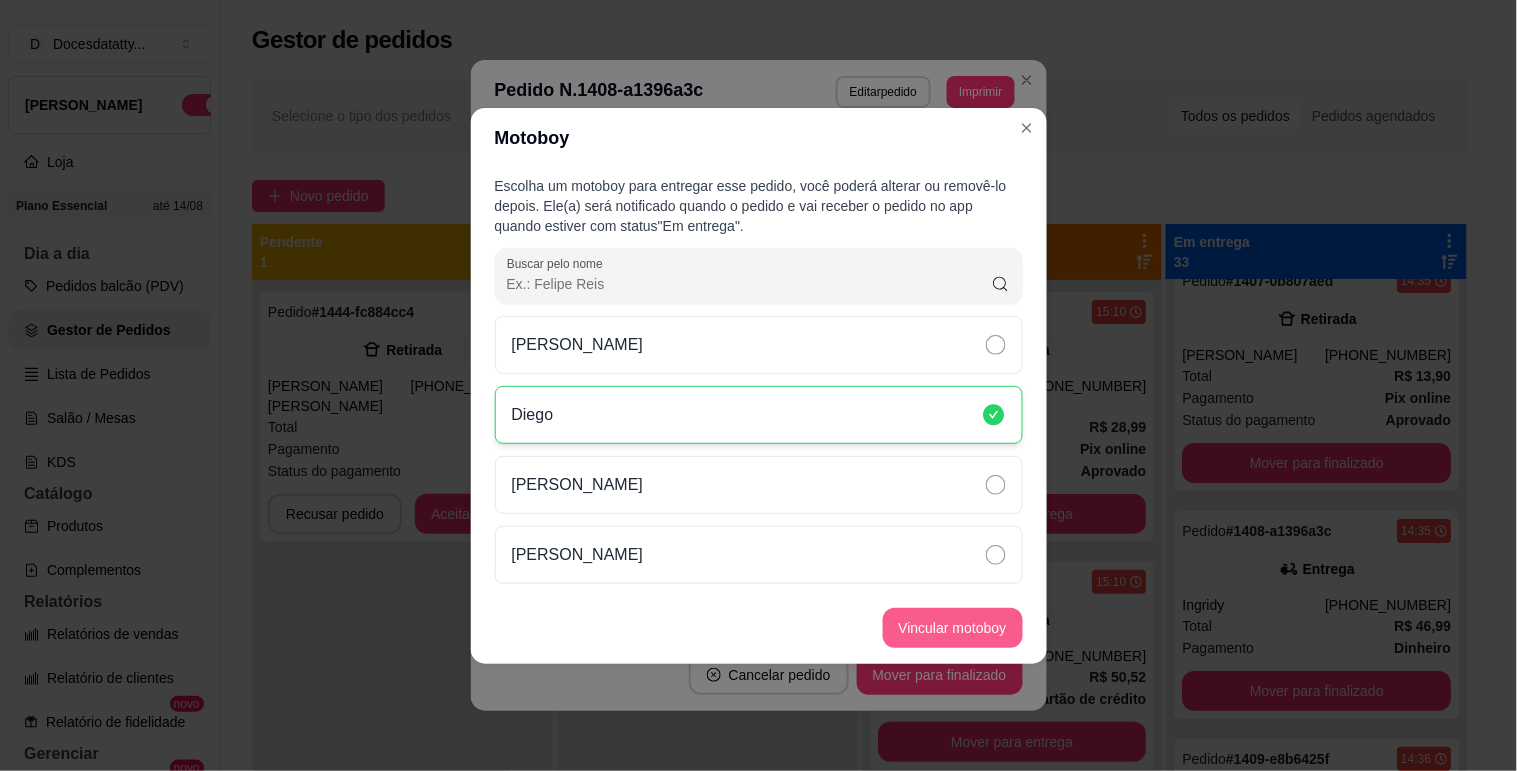 click on "Vincular motoboy" at bounding box center (953, 628) 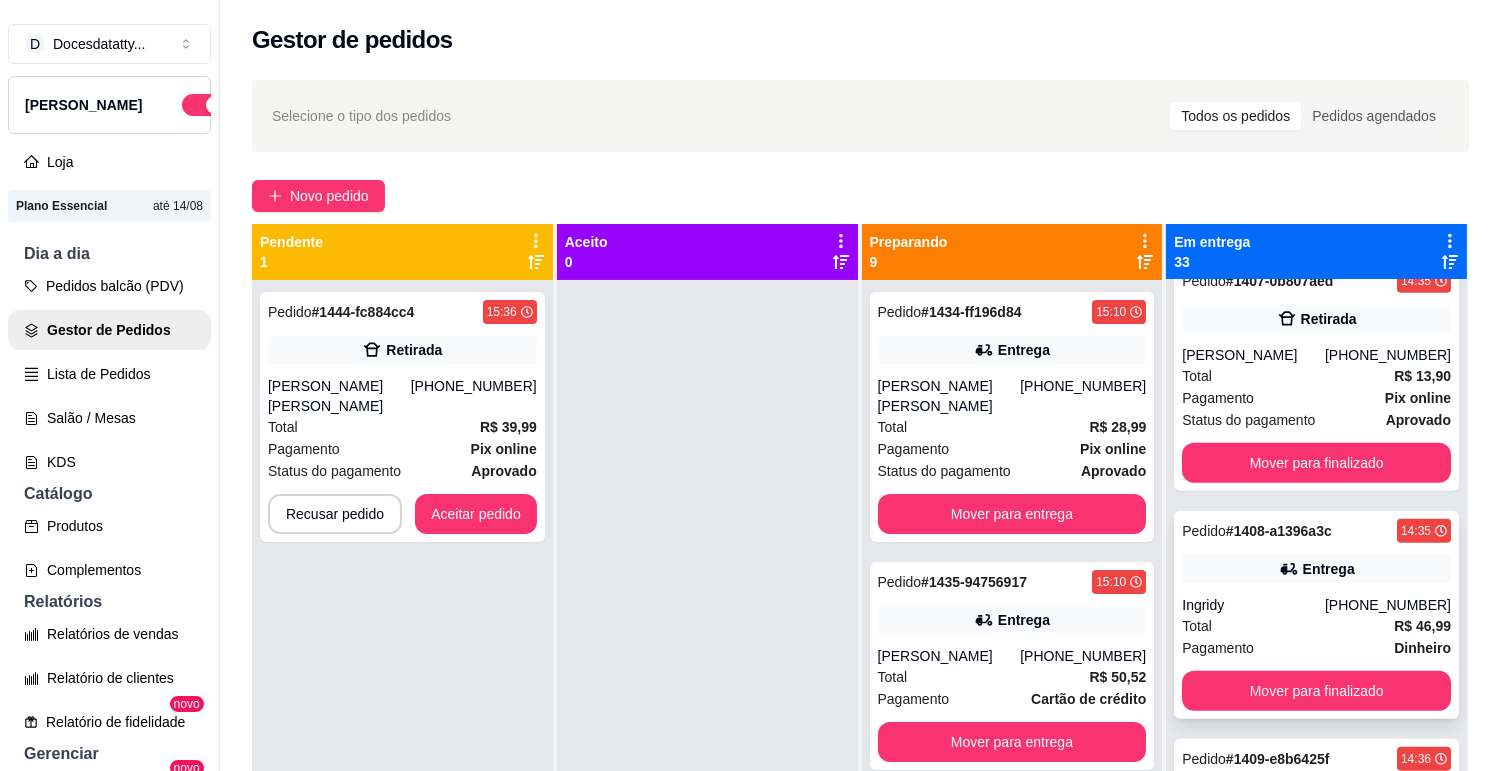 scroll, scrollTop: 2000, scrollLeft: 0, axis: vertical 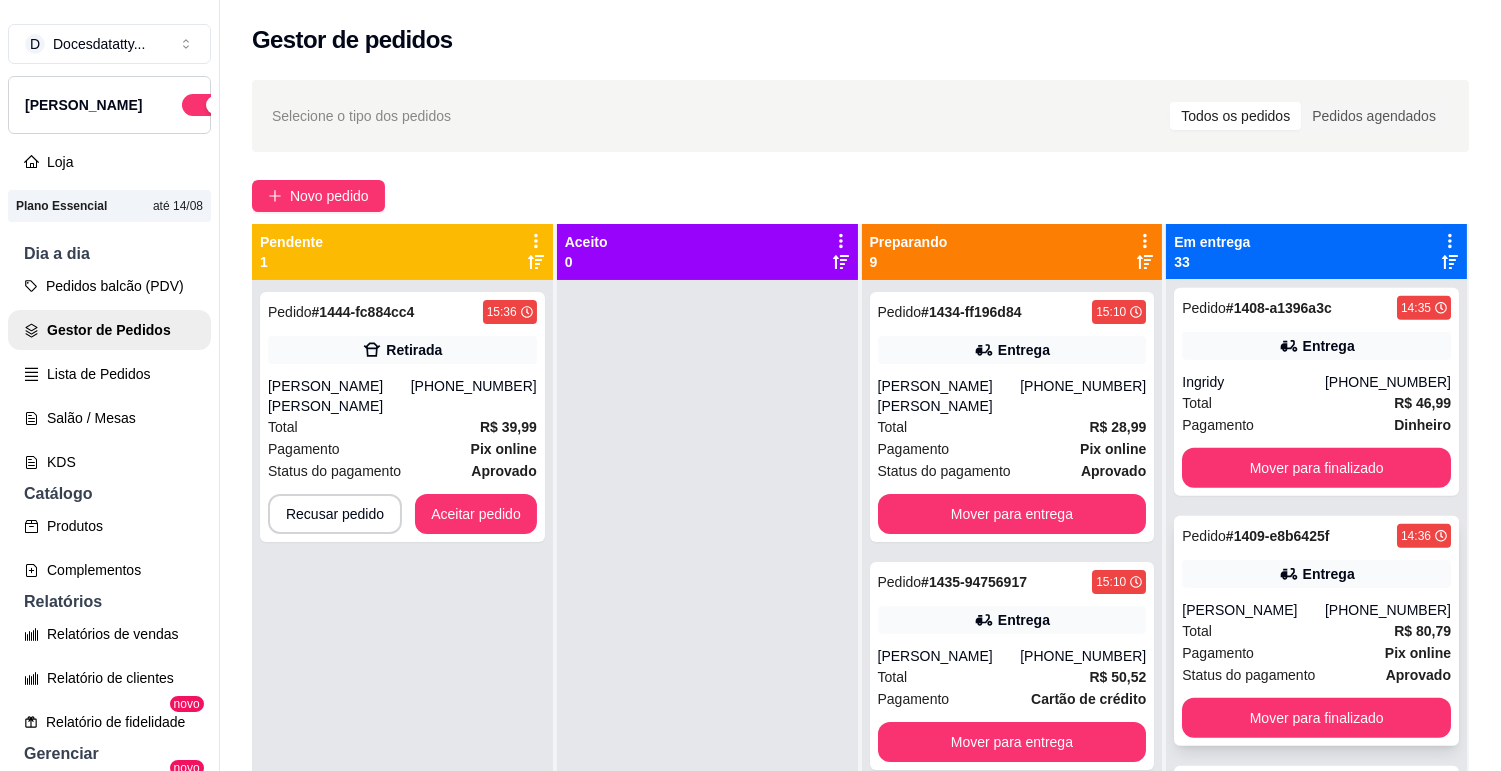 click on "Pedido  # 1409-e8b6425f 14:36 Entrega [PERSON_NAME] [PHONE_NUMBER] Total R$ 80,79 Pagamento Pix online Status do pagamento aprovado Mover para finalizado" at bounding box center [1316, 631] 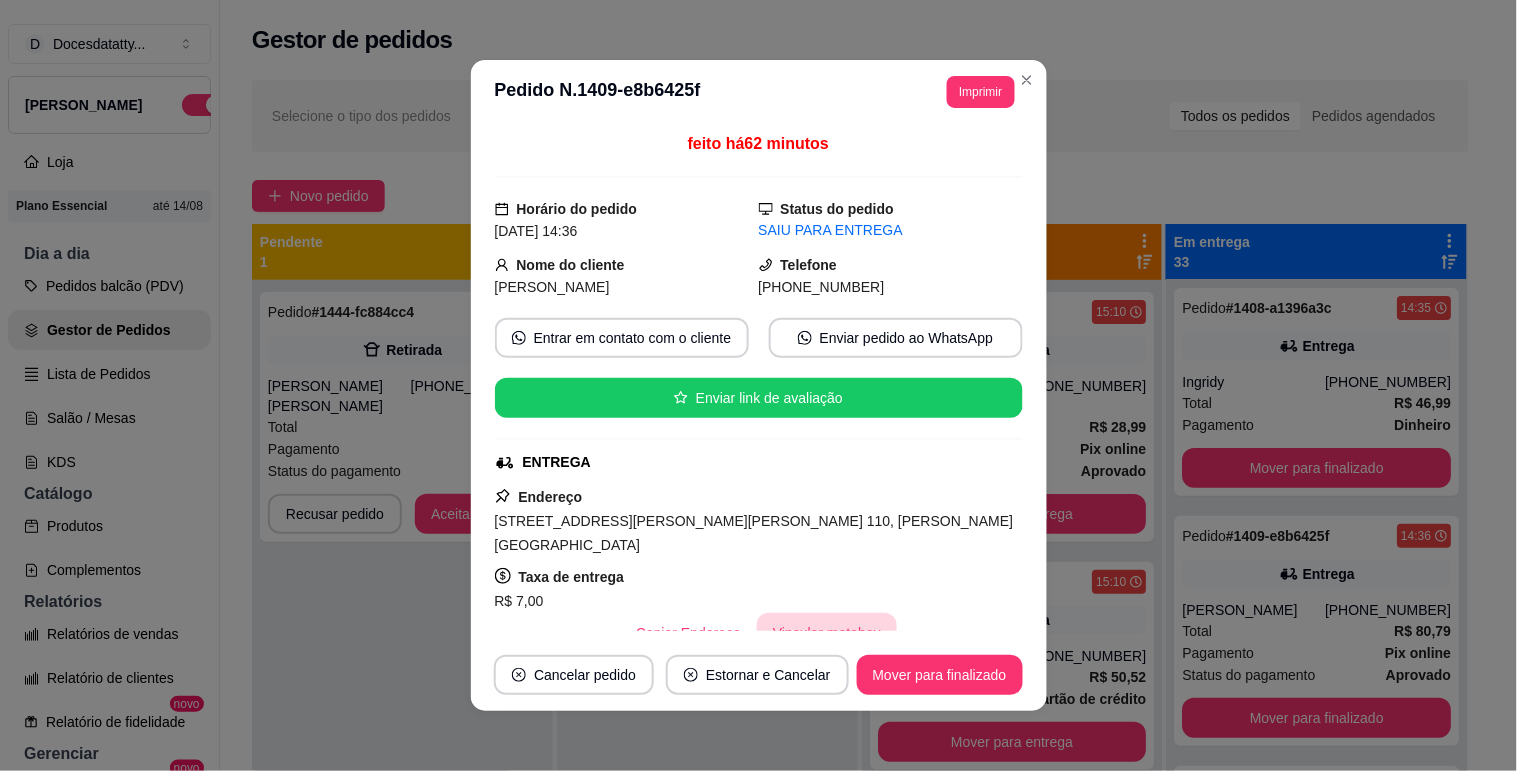 click on "Vincular motoboy" at bounding box center [827, 633] 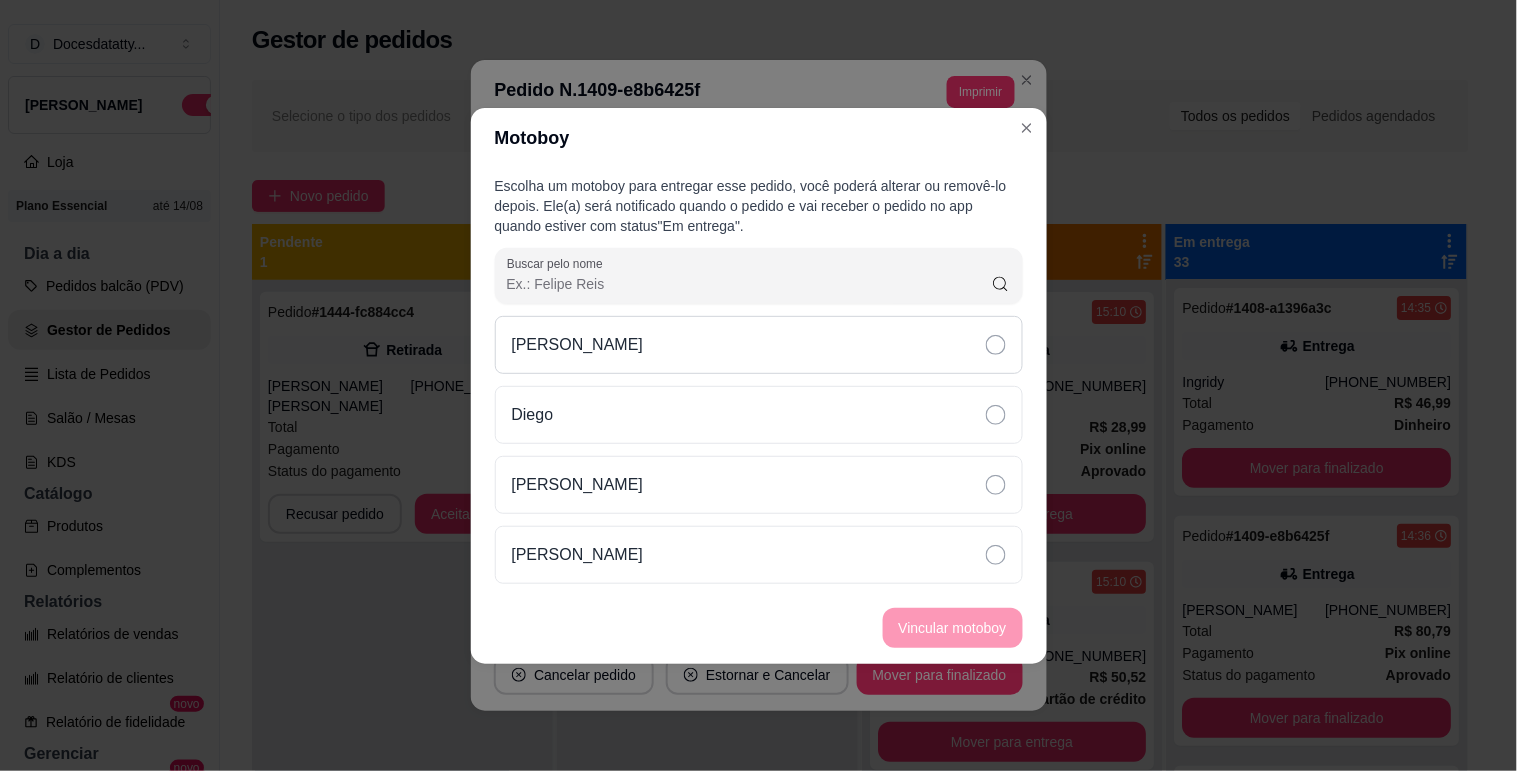 click on "[PERSON_NAME]" at bounding box center [578, 345] 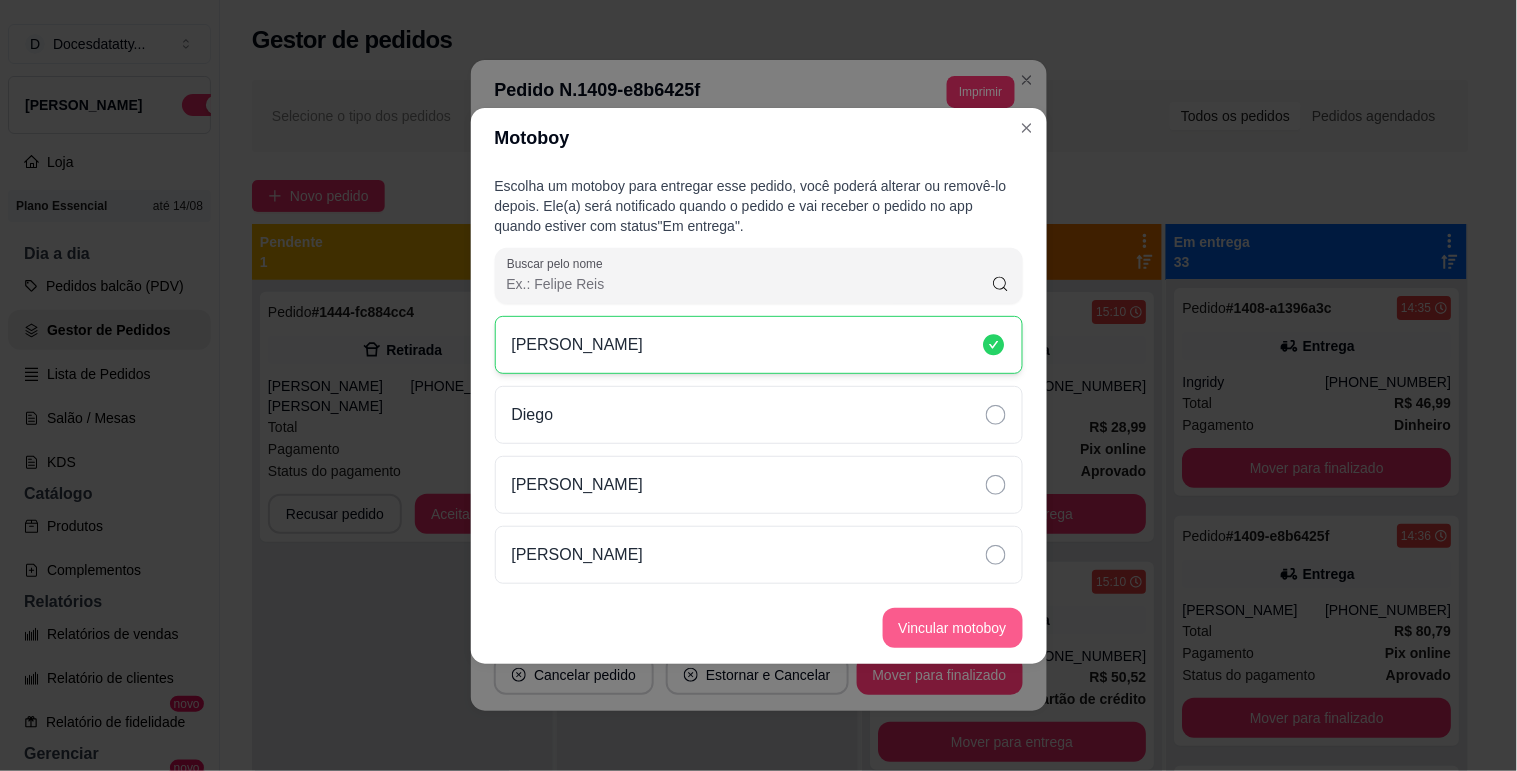 click on "Vincular motoboy" at bounding box center [953, 628] 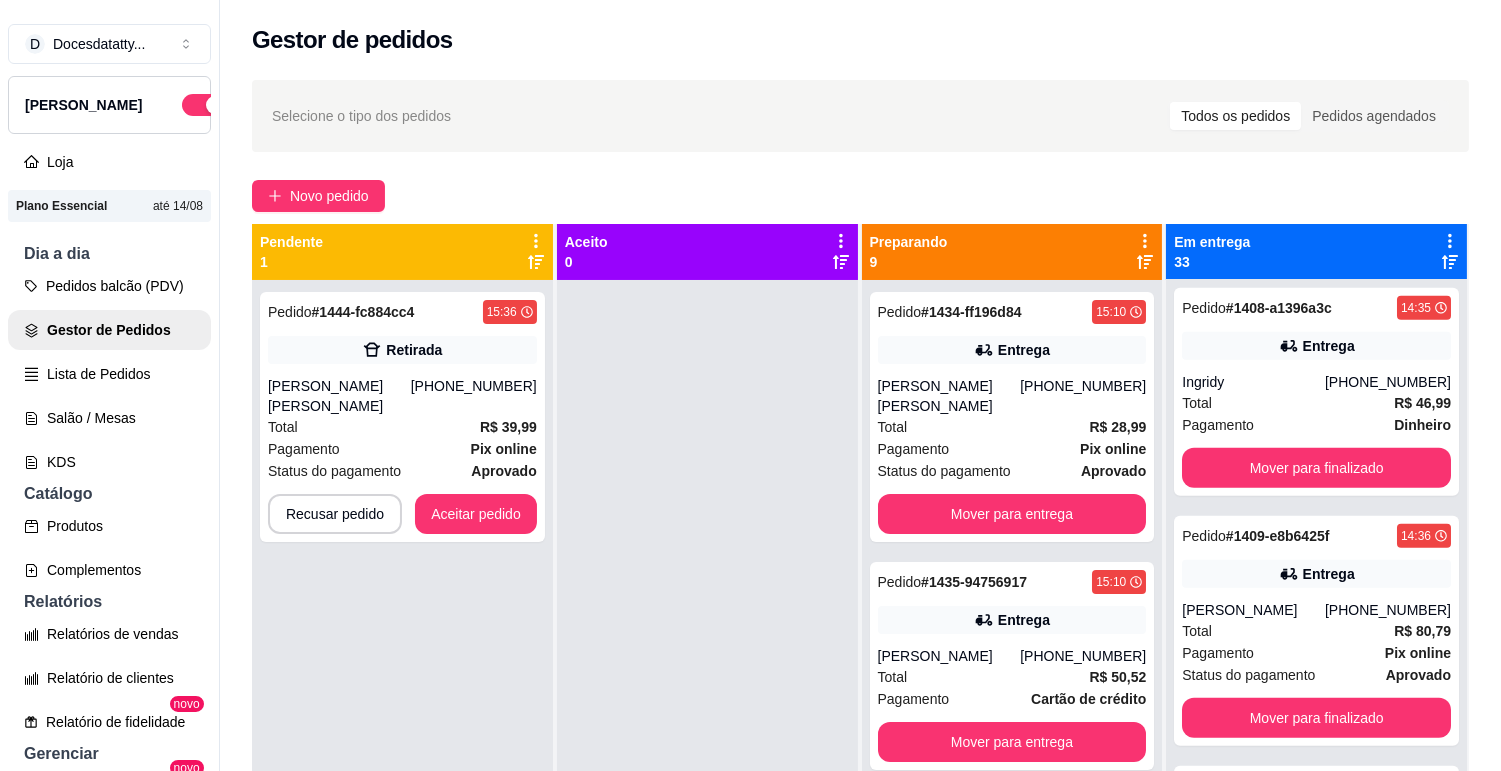 scroll, scrollTop: 2222, scrollLeft: 0, axis: vertical 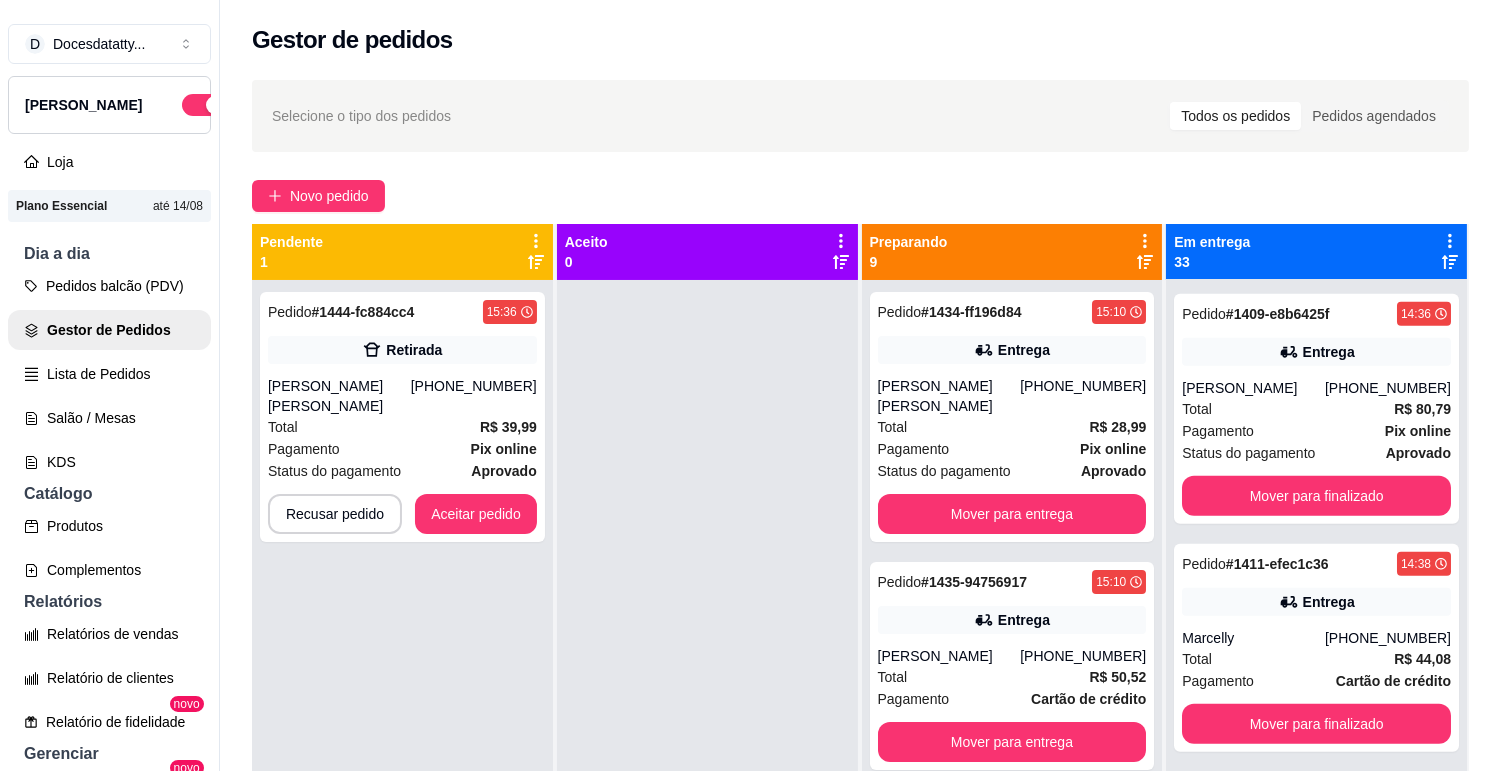 click on "Entrega" at bounding box center (1316, 602) 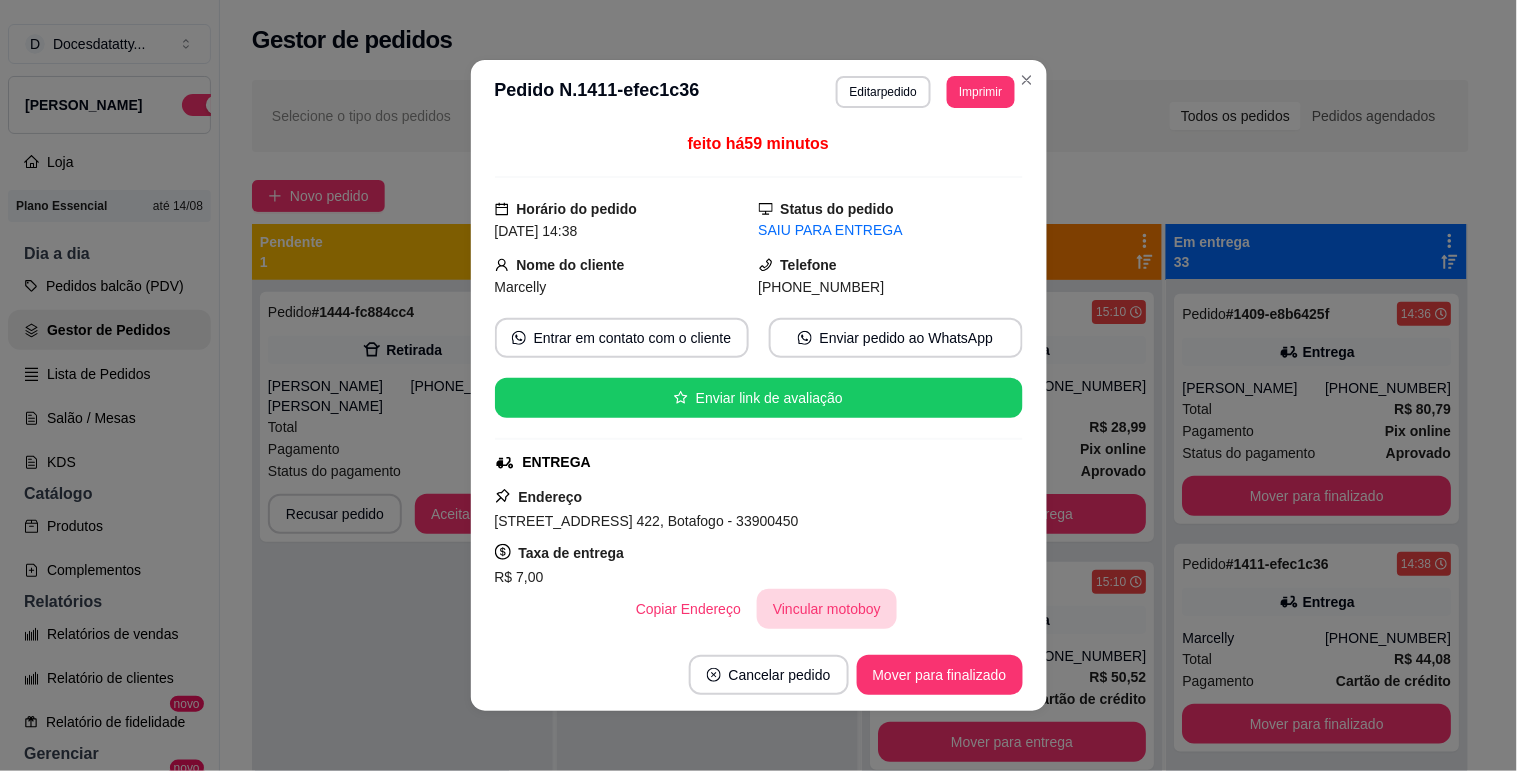 click on "Vincular motoboy" at bounding box center (827, 609) 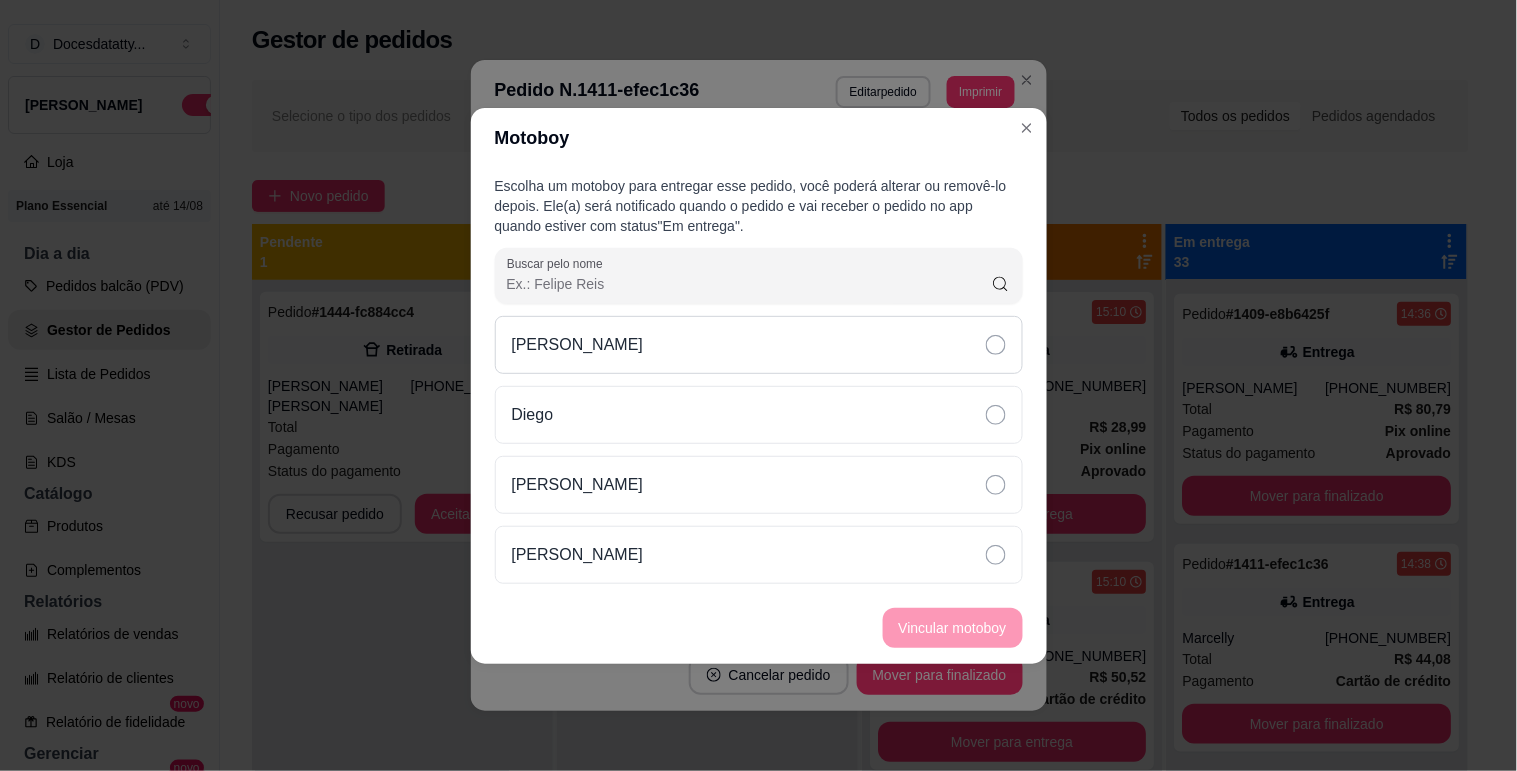 click on "[PERSON_NAME]" at bounding box center [578, 345] 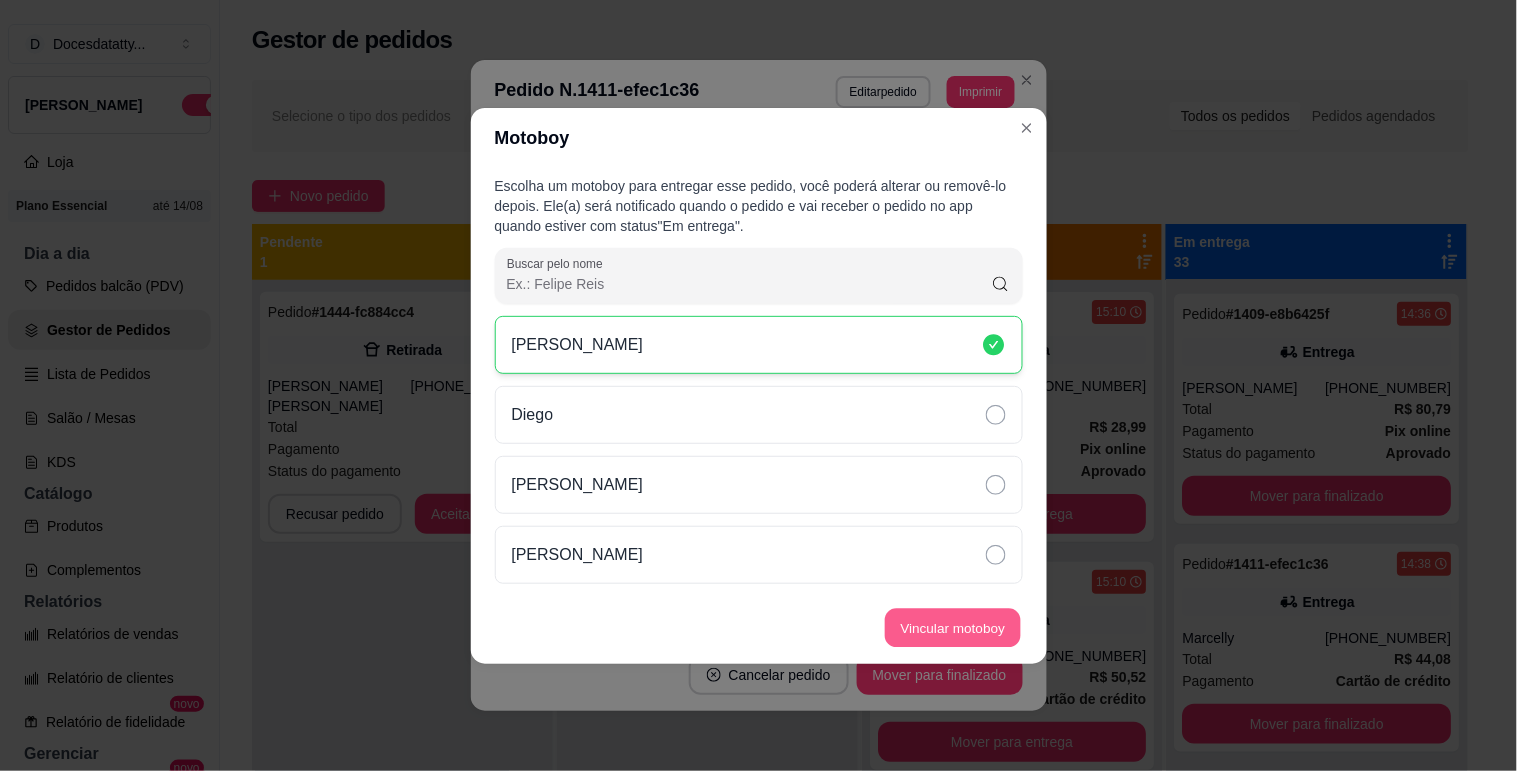 click on "Vincular motoboy" at bounding box center [953, 627] 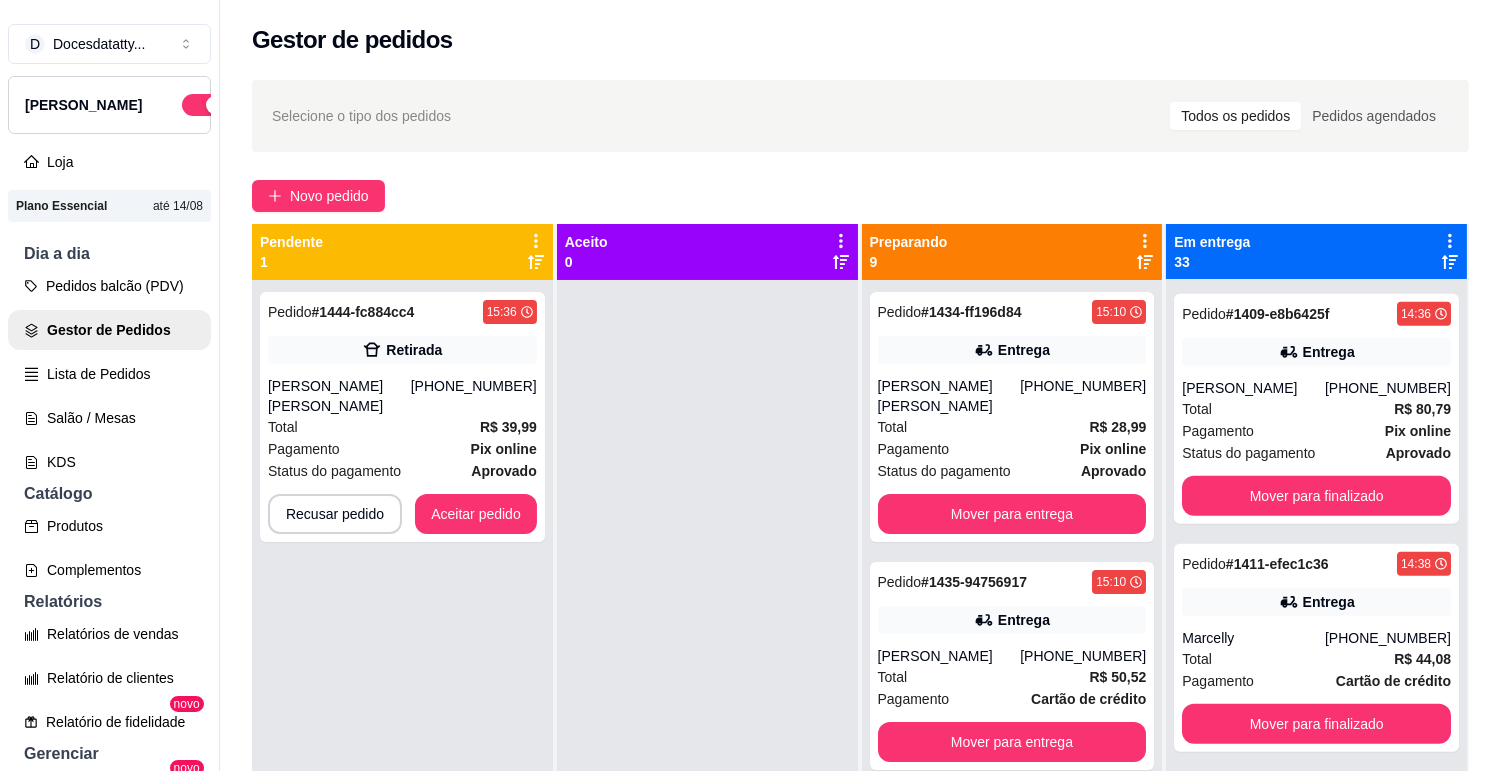 scroll, scrollTop: 2444, scrollLeft: 0, axis: vertical 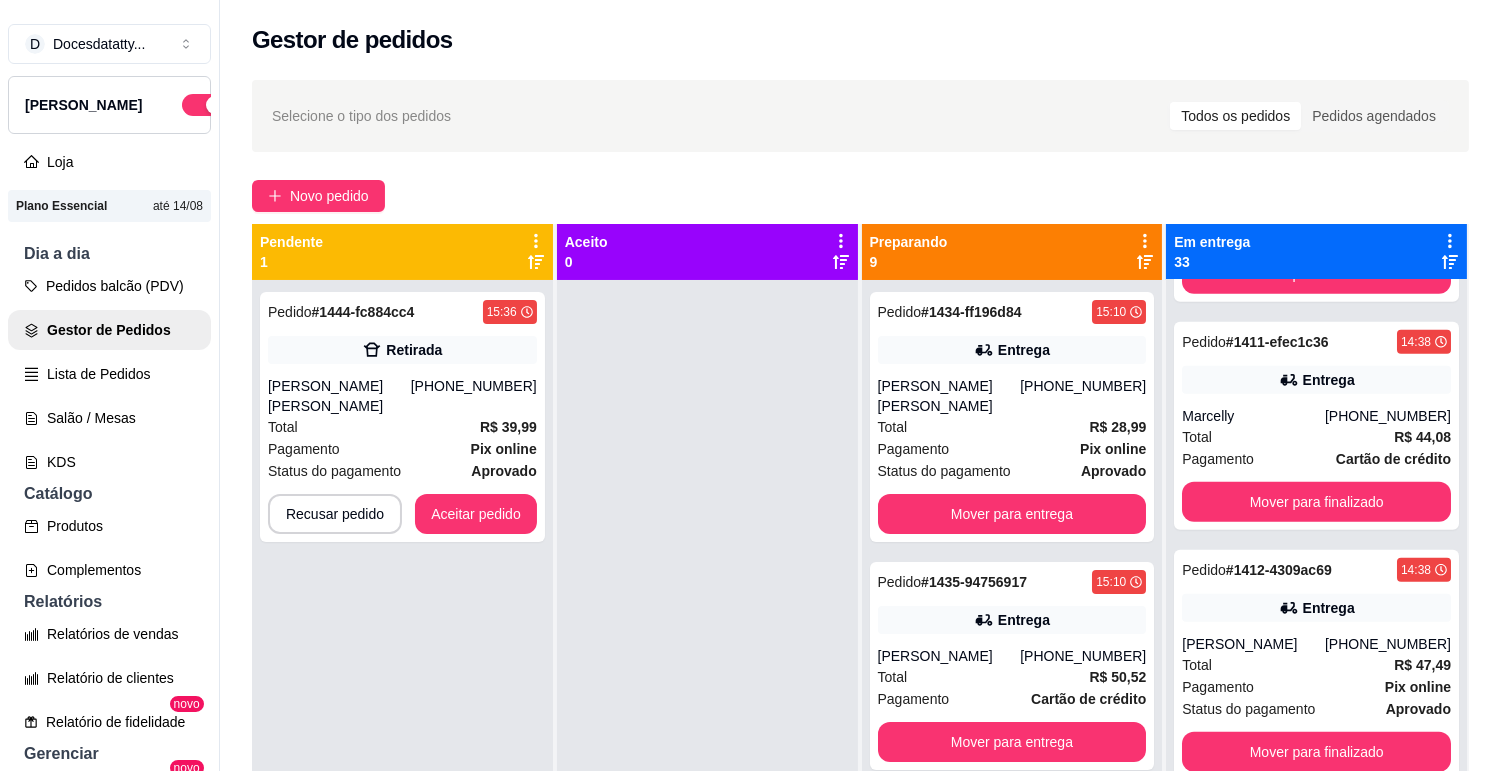 click on "Entrega" at bounding box center [1316, 608] 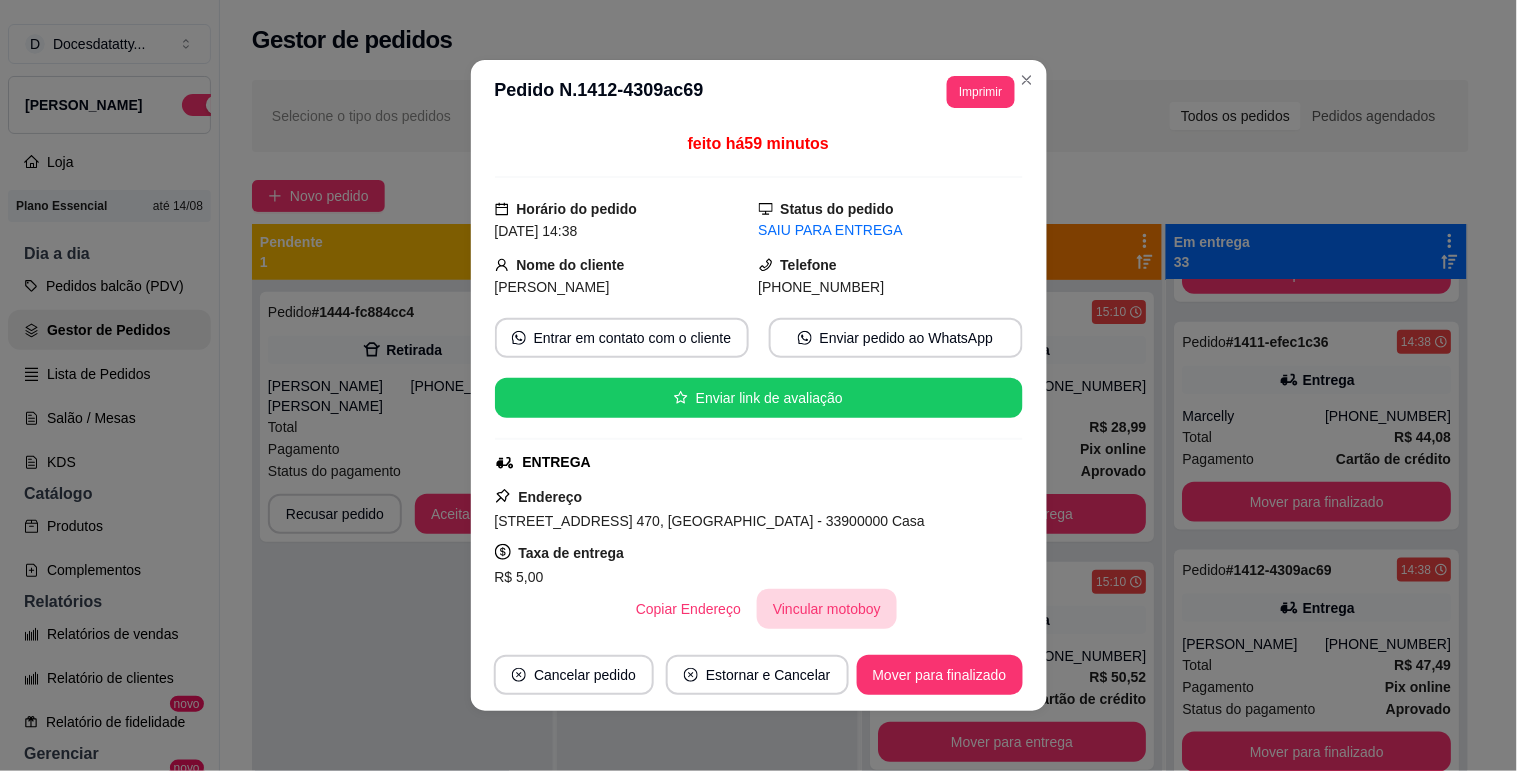 click on "Vincular motoboy" at bounding box center (827, 609) 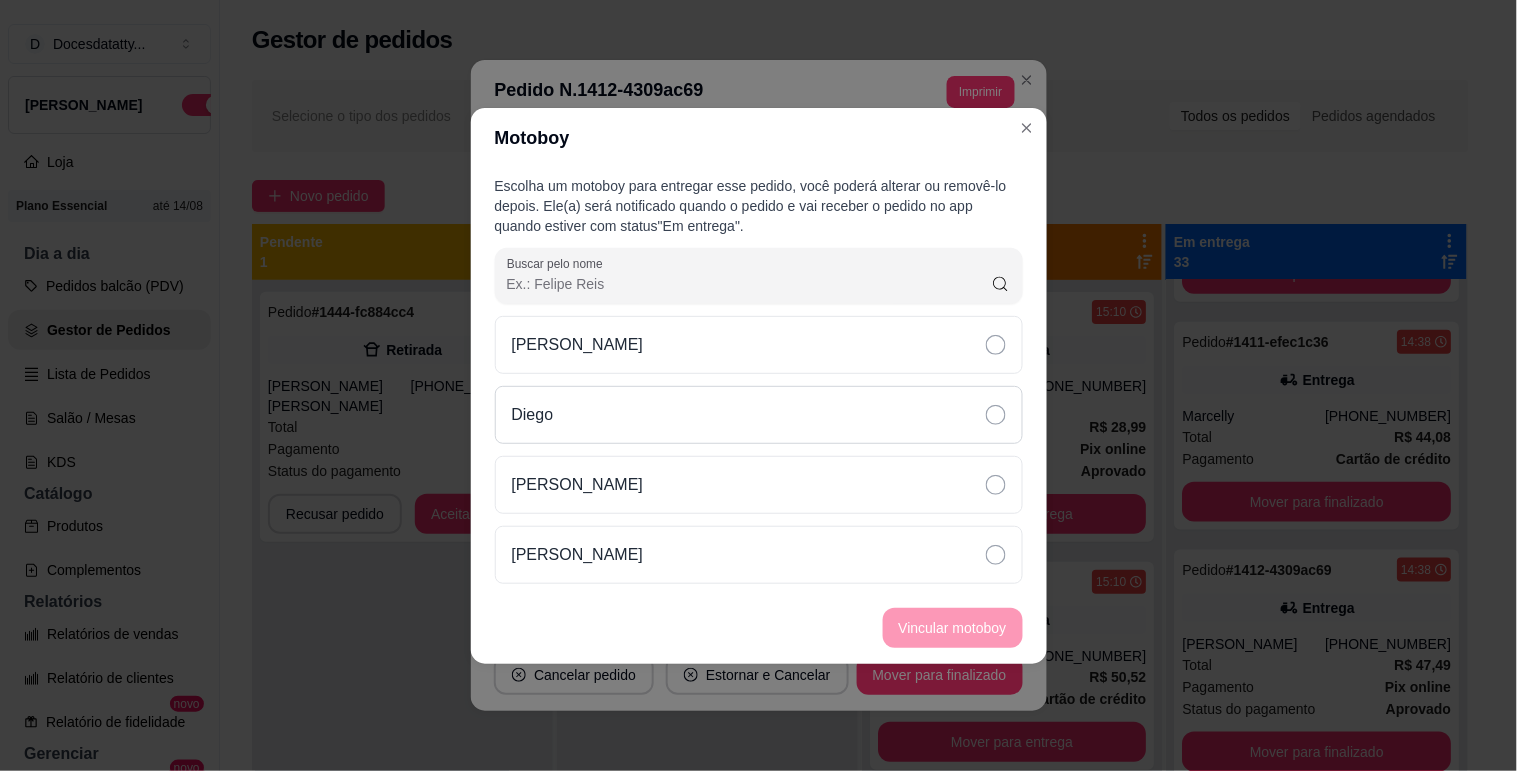 click on "Diego" at bounding box center (759, 415) 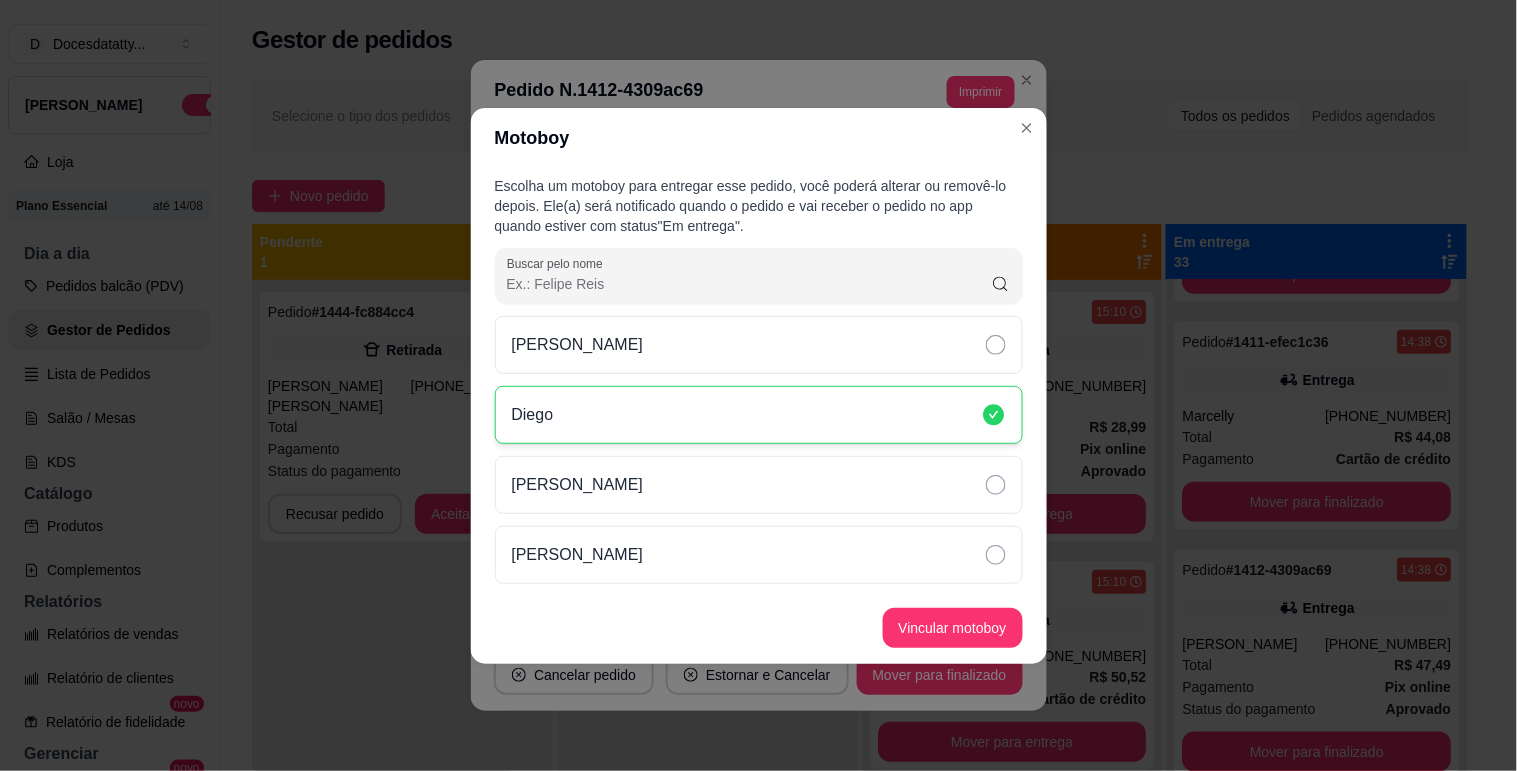 click on "Vincular motoboy" at bounding box center [759, 628] 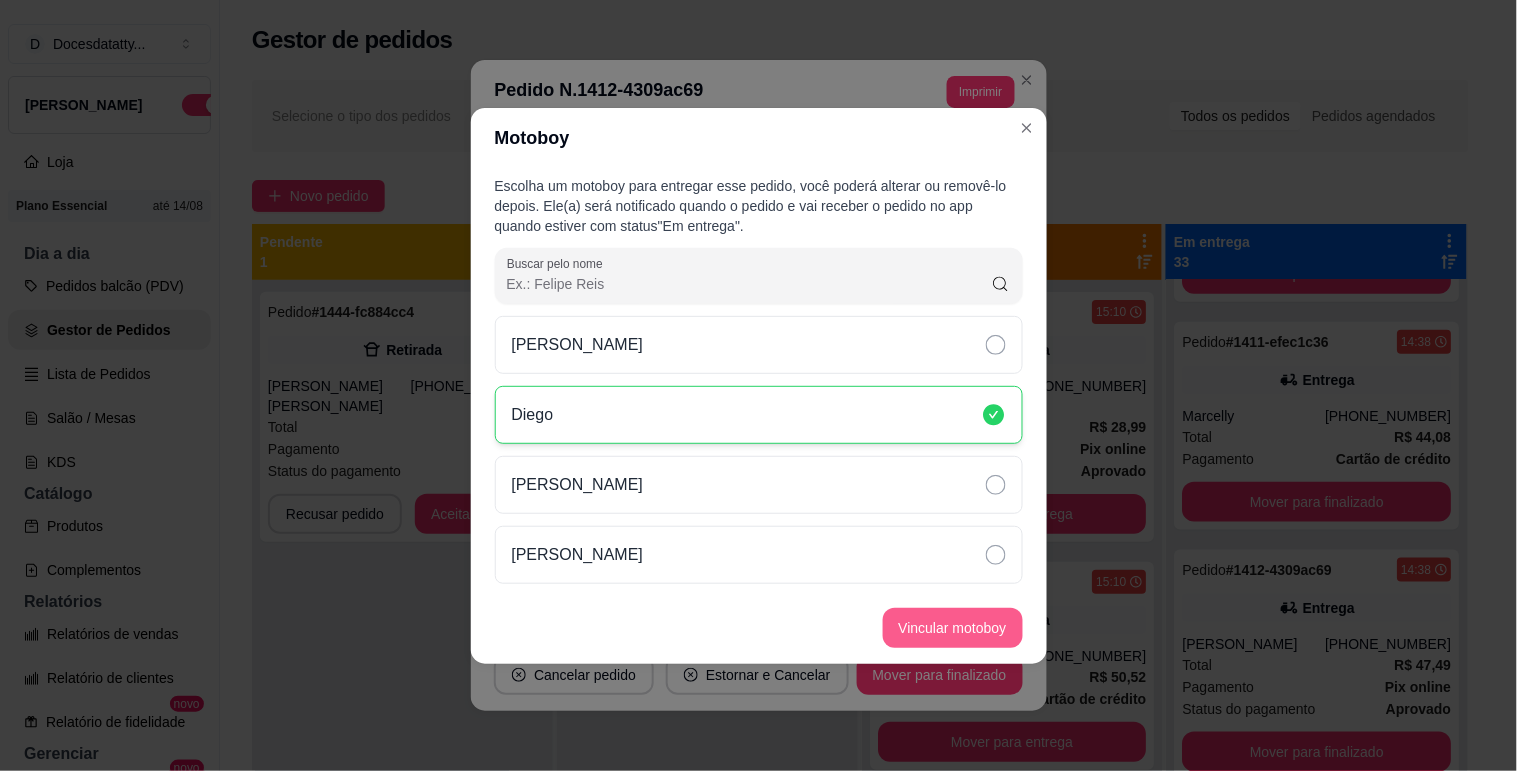 click on "Vincular motoboy" at bounding box center (953, 628) 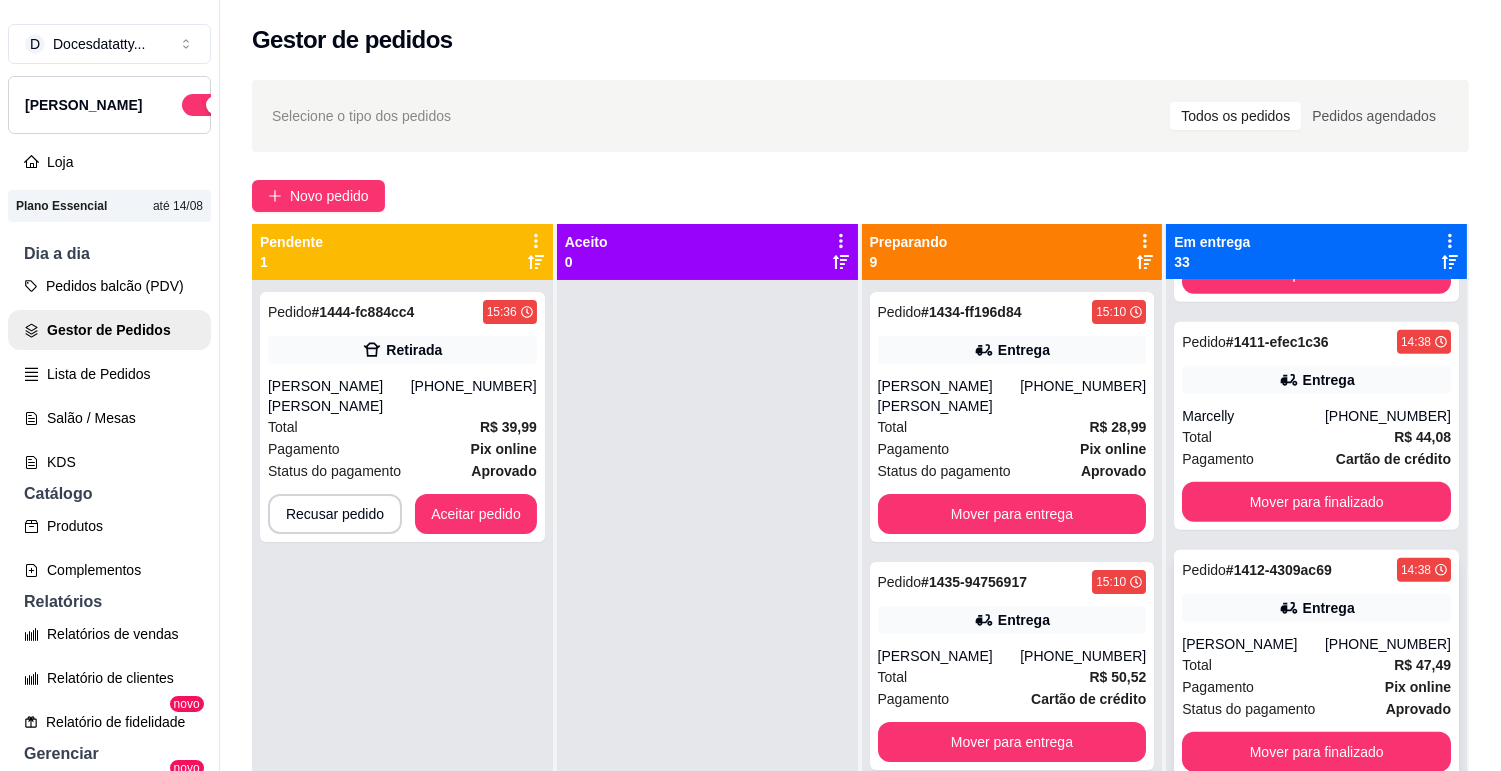 scroll, scrollTop: 2666, scrollLeft: 0, axis: vertical 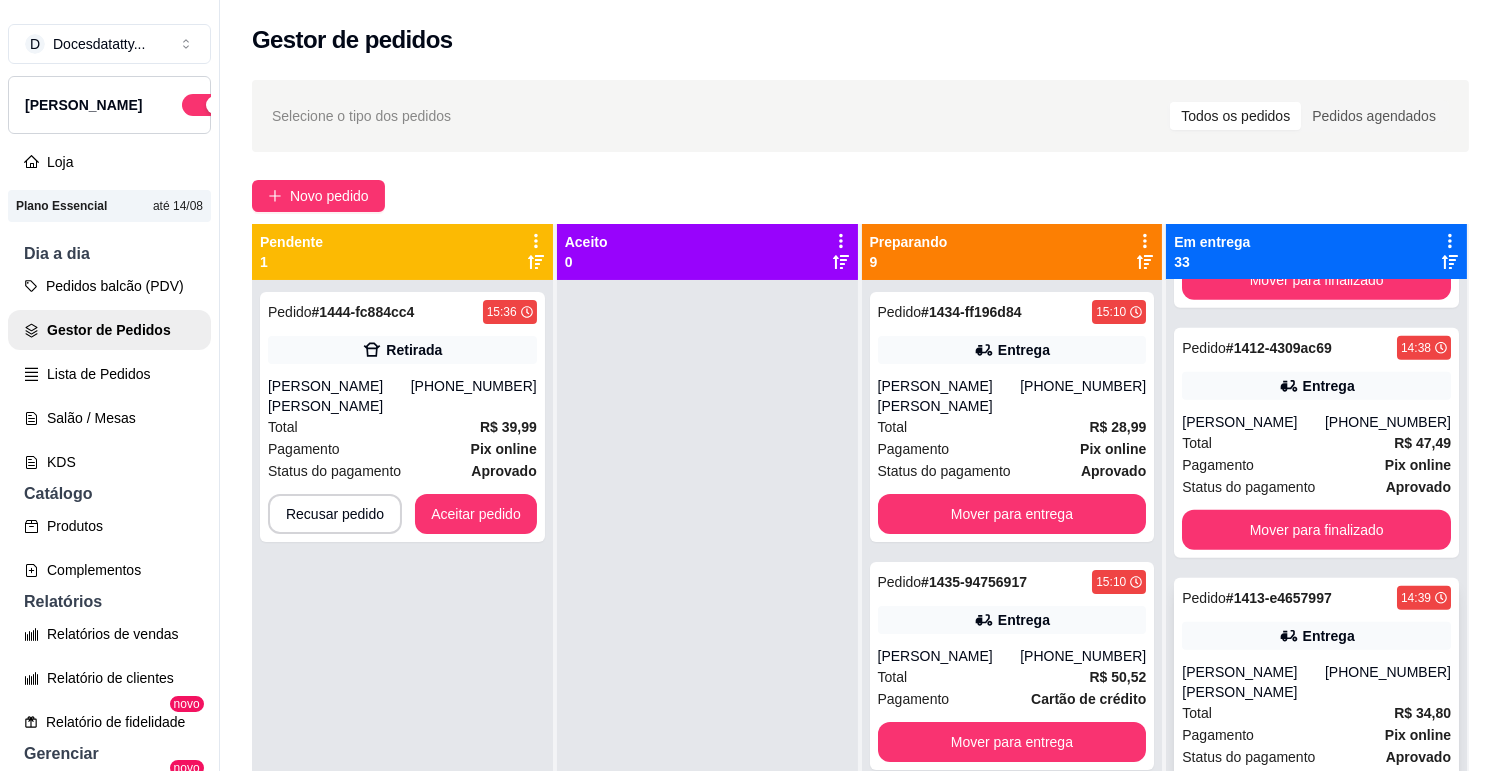 click on "Entrega" at bounding box center [1329, 636] 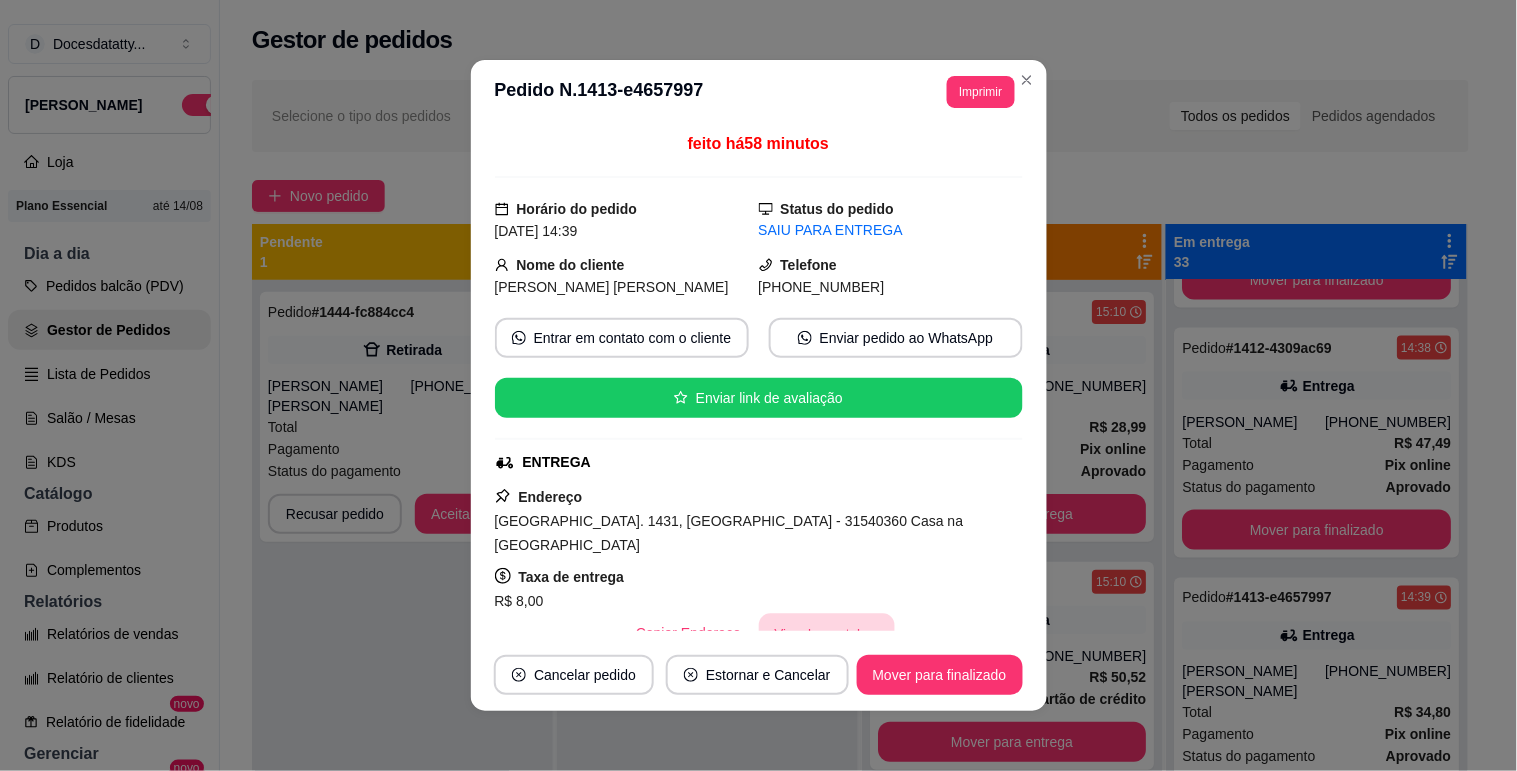 click on "Vincular motoboy" at bounding box center (827, 633) 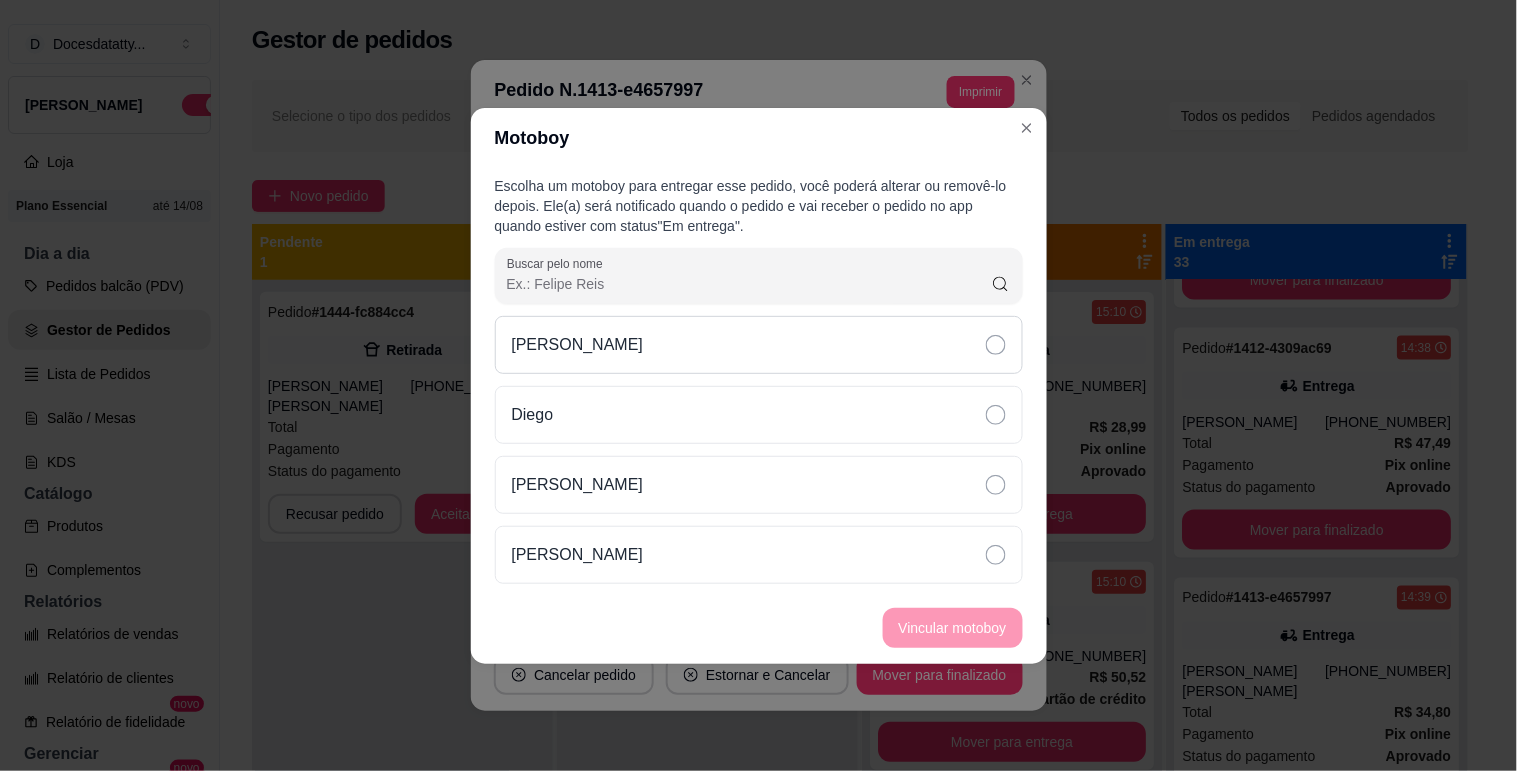 click on "[PERSON_NAME]" at bounding box center [759, 345] 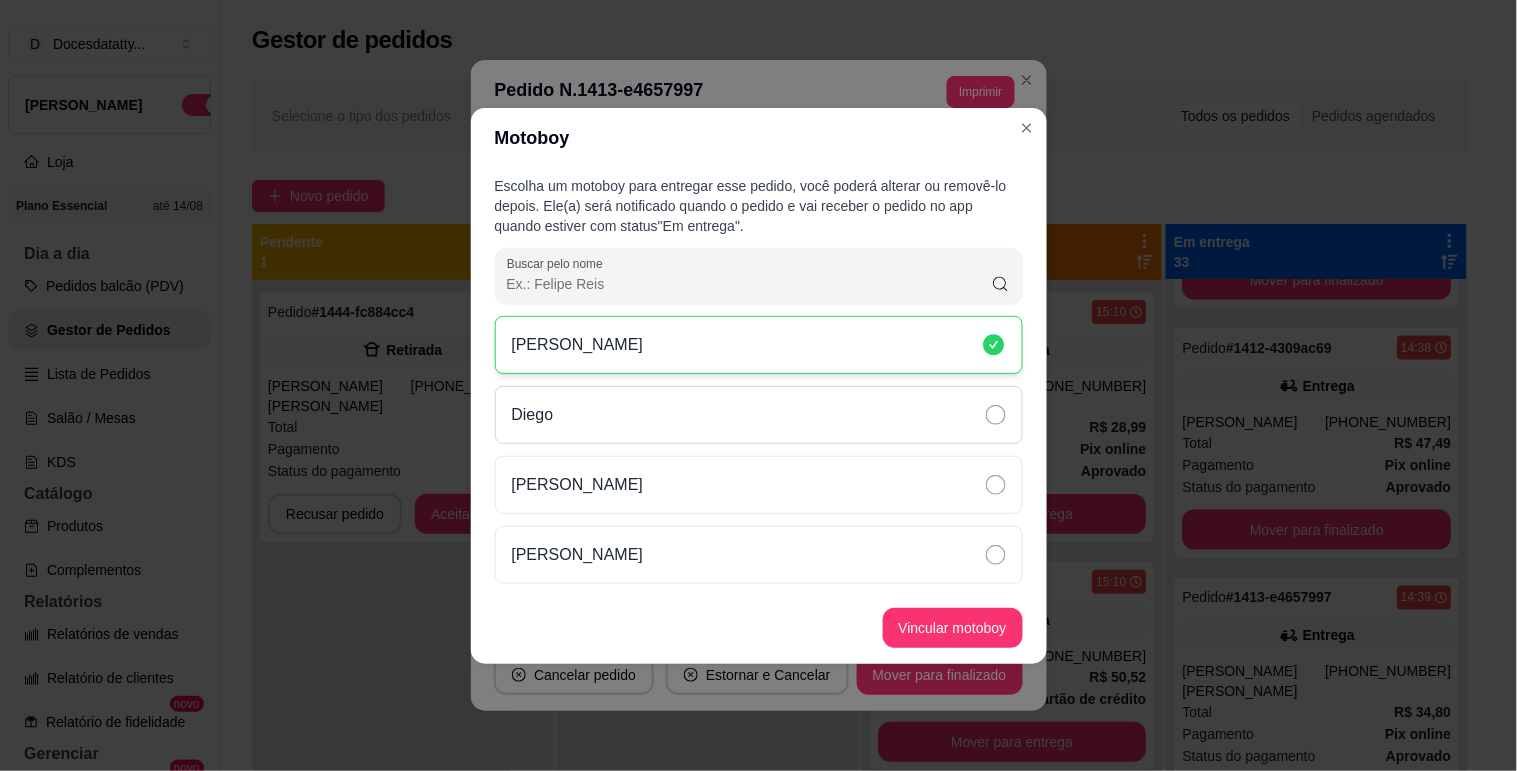 click on "Diego" at bounding box center [759, 415] 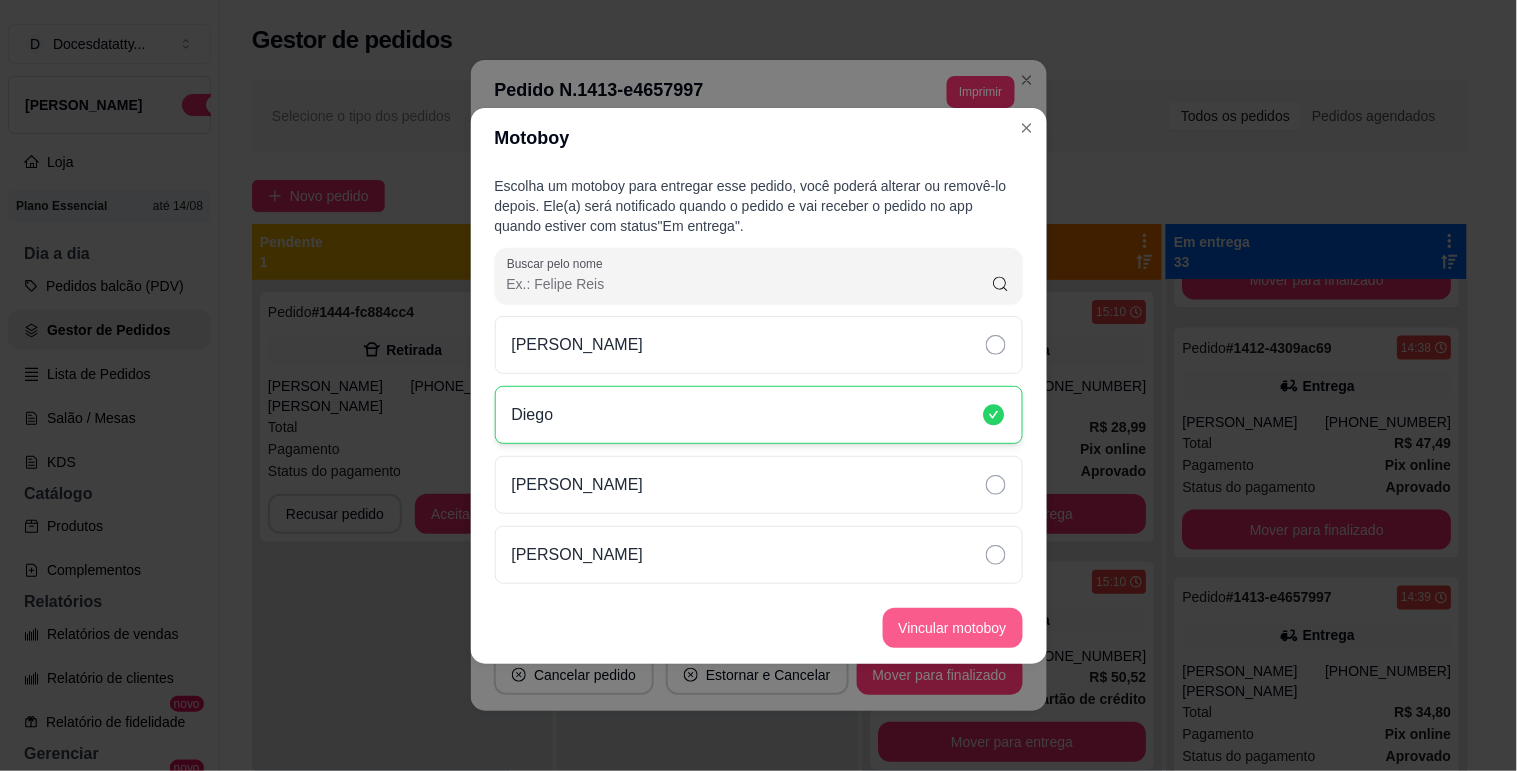 click on "Vincular motoboy" at bounding box center [953, 628] 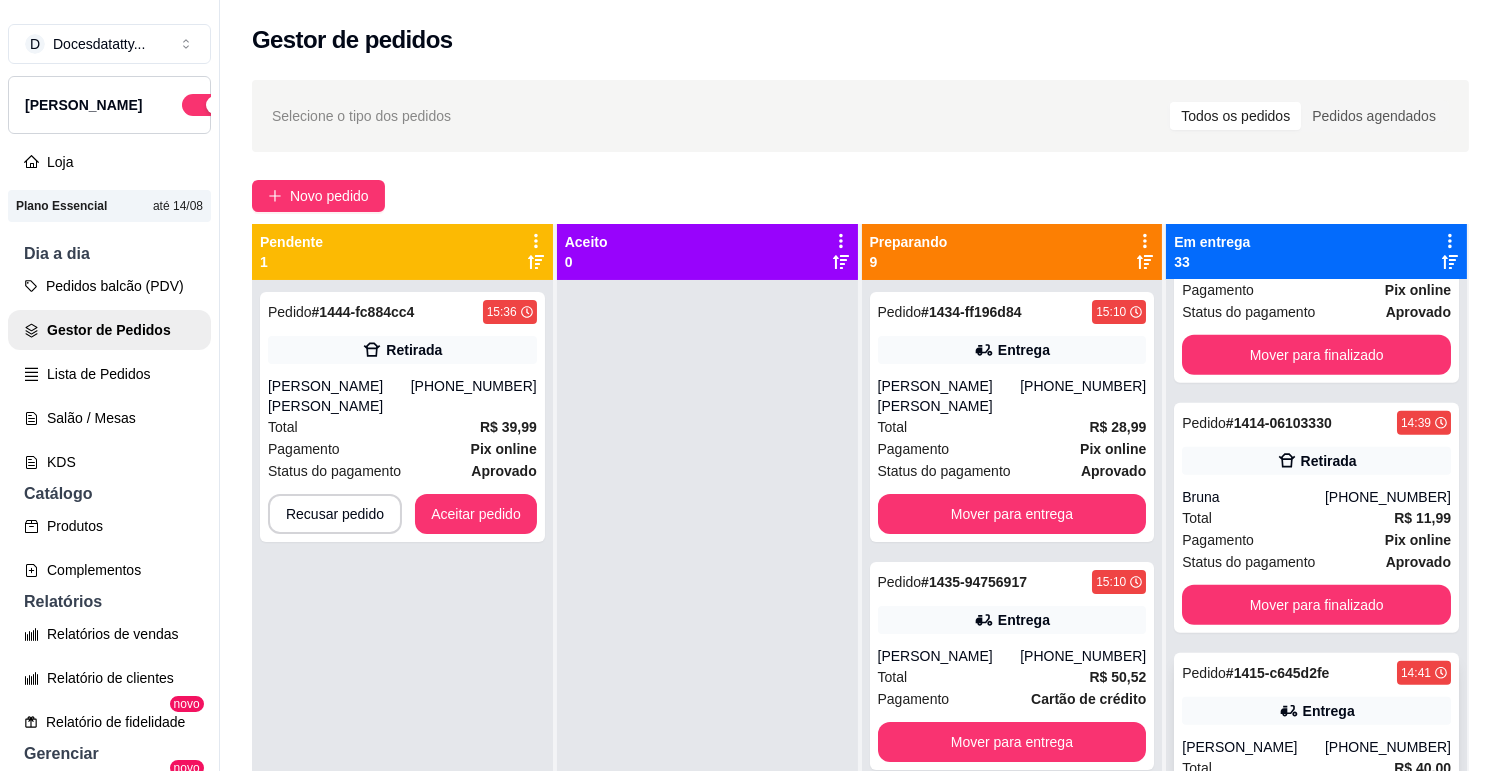 scroll, scrollTop: 3222, scrollLeft: 0, axis: vertical 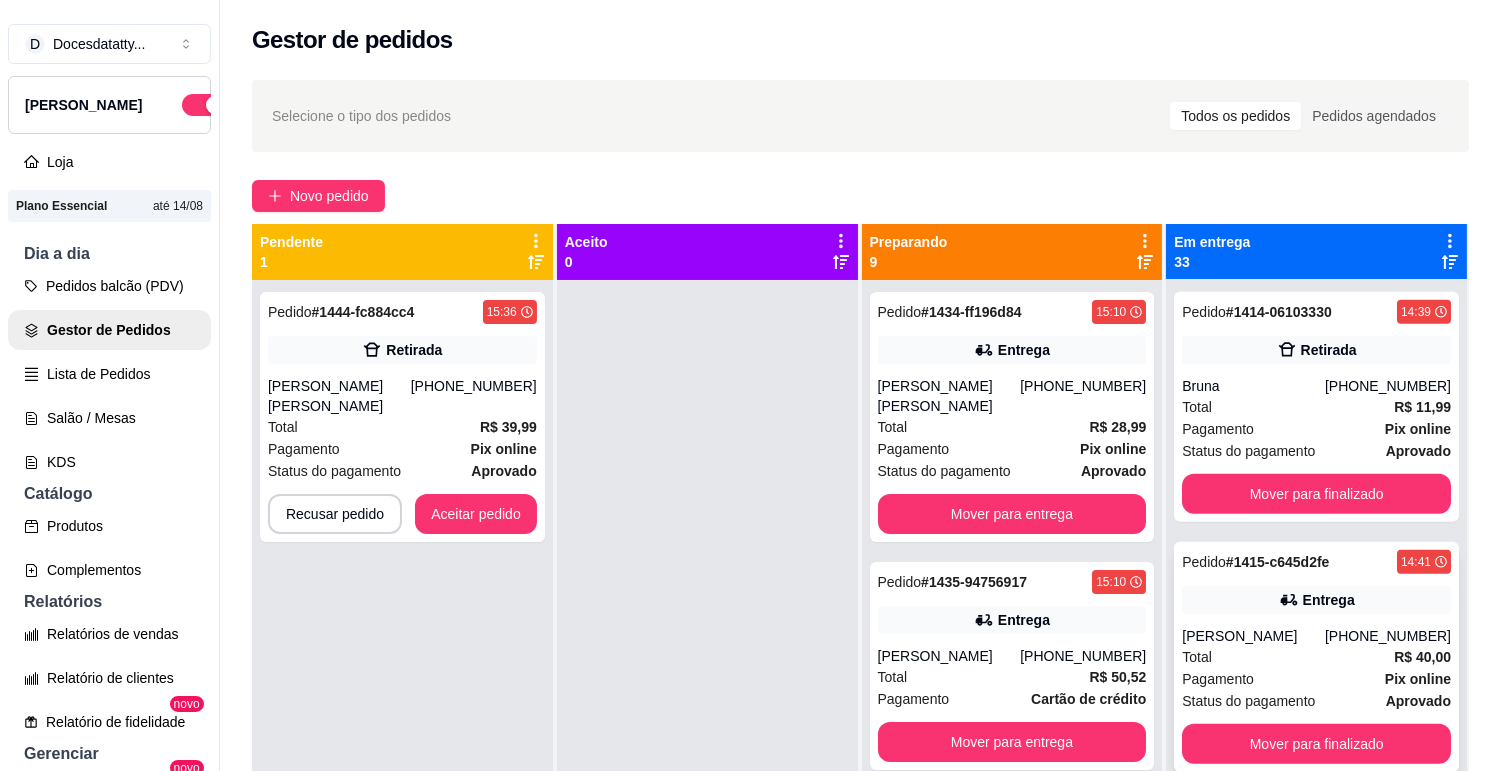 click on "Total R$ 40,00" at bounding box center (1316, 657) 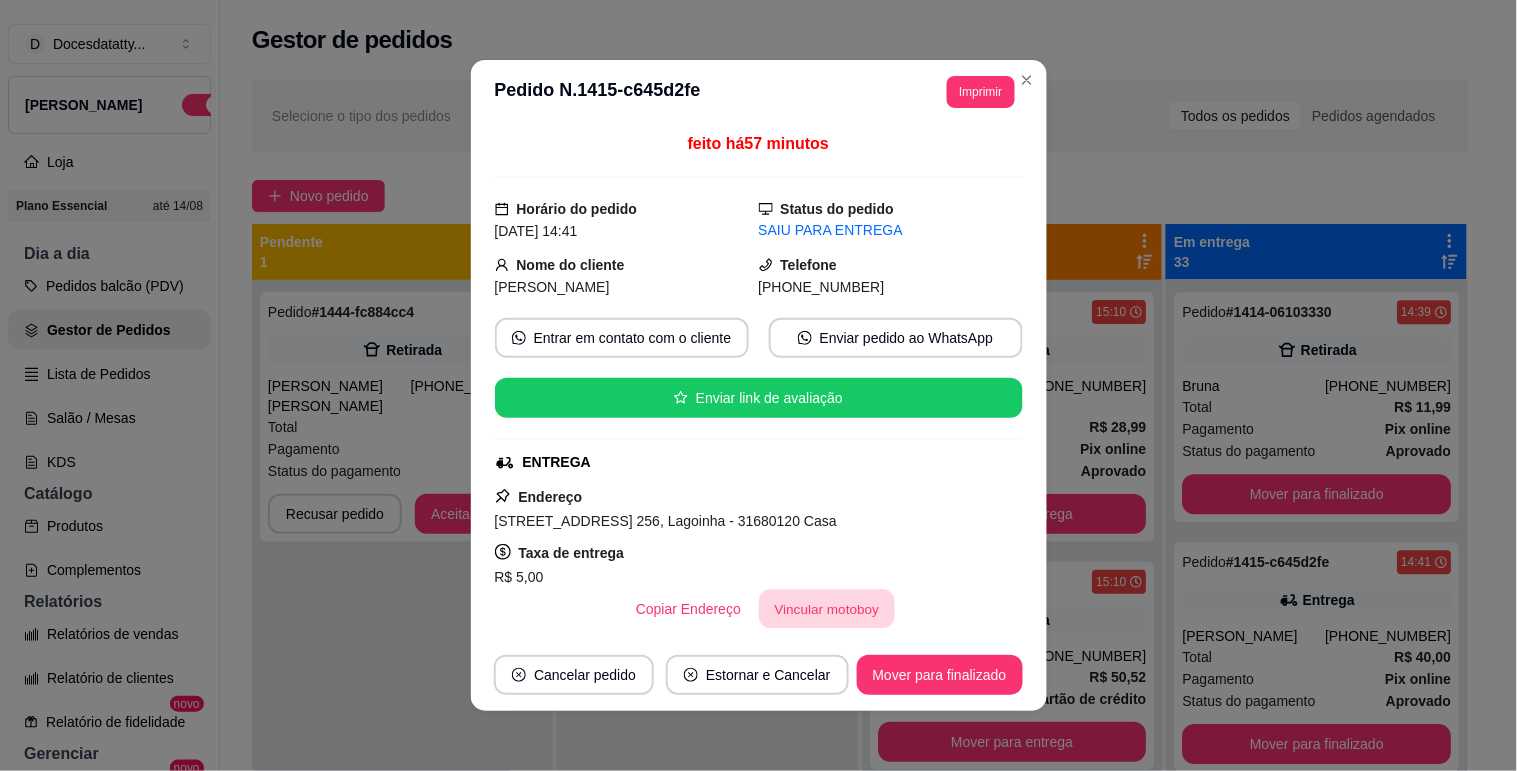 click on "Vincular motoboy" at bounding box center (827, 609) 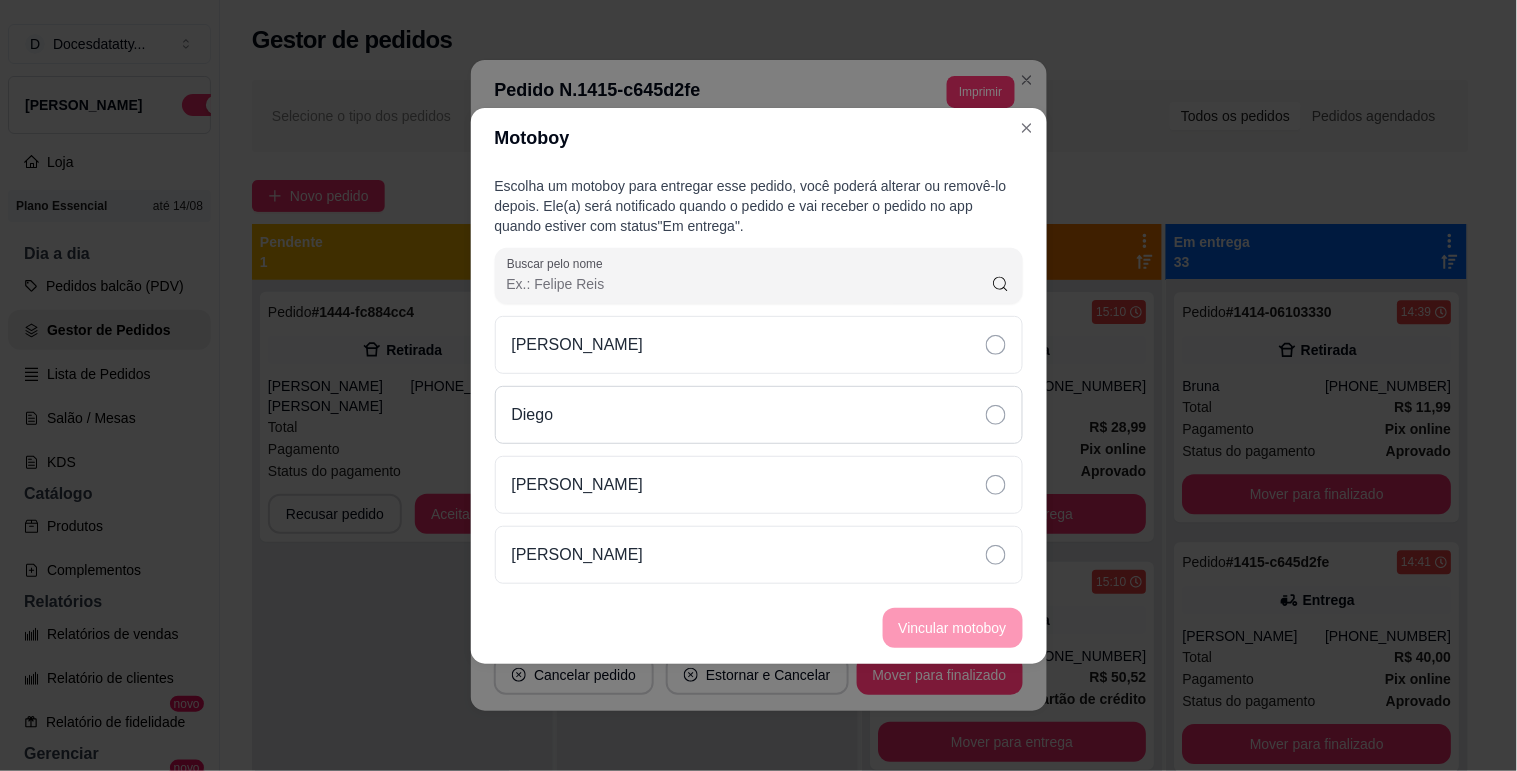 click on "Diego" at bounding box center (759, 415) 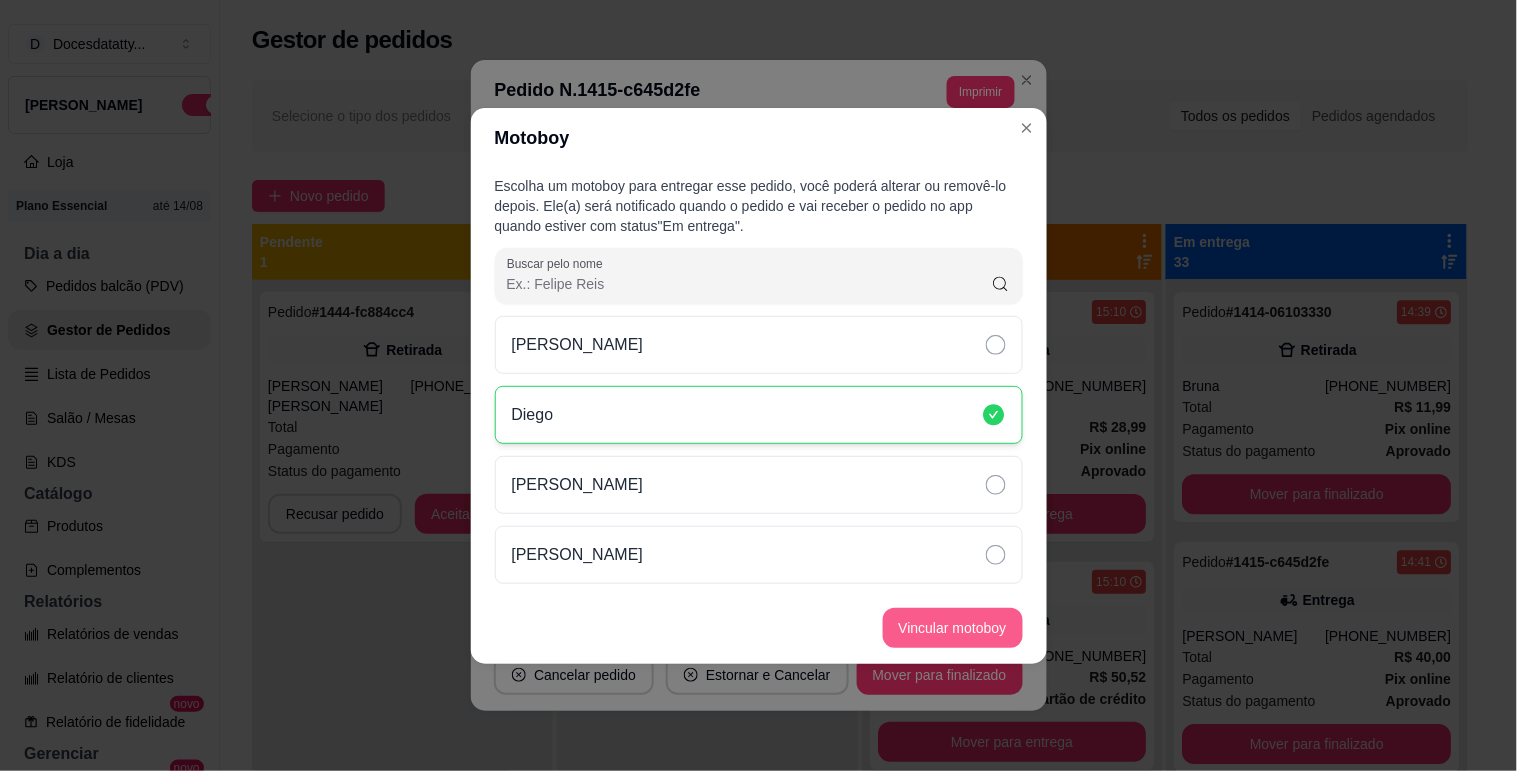 click on "Vincular motoboy" at bounding box center (953, 628) 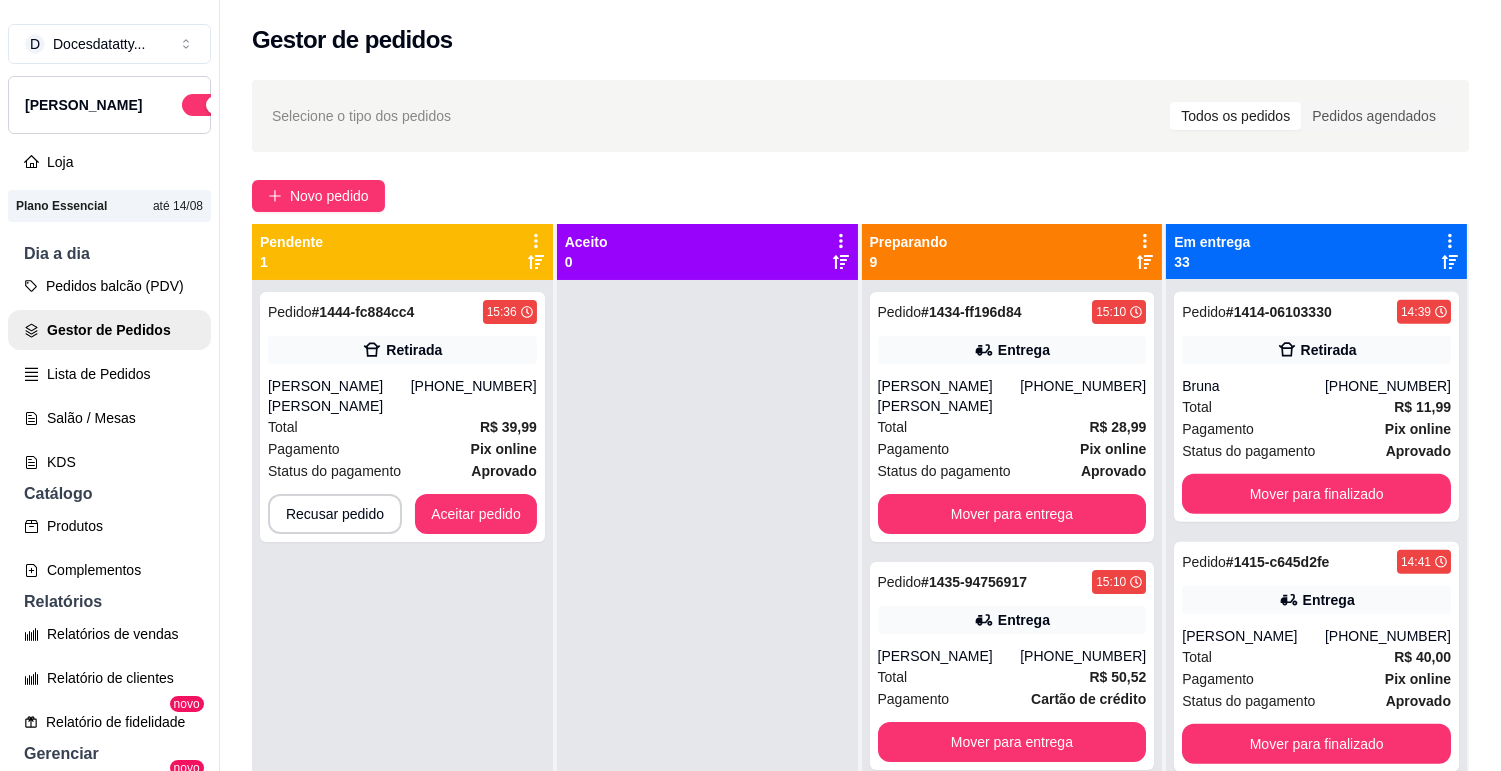 scroll, scrollTop: 3444, scrollLeft: 0, axis: vertical 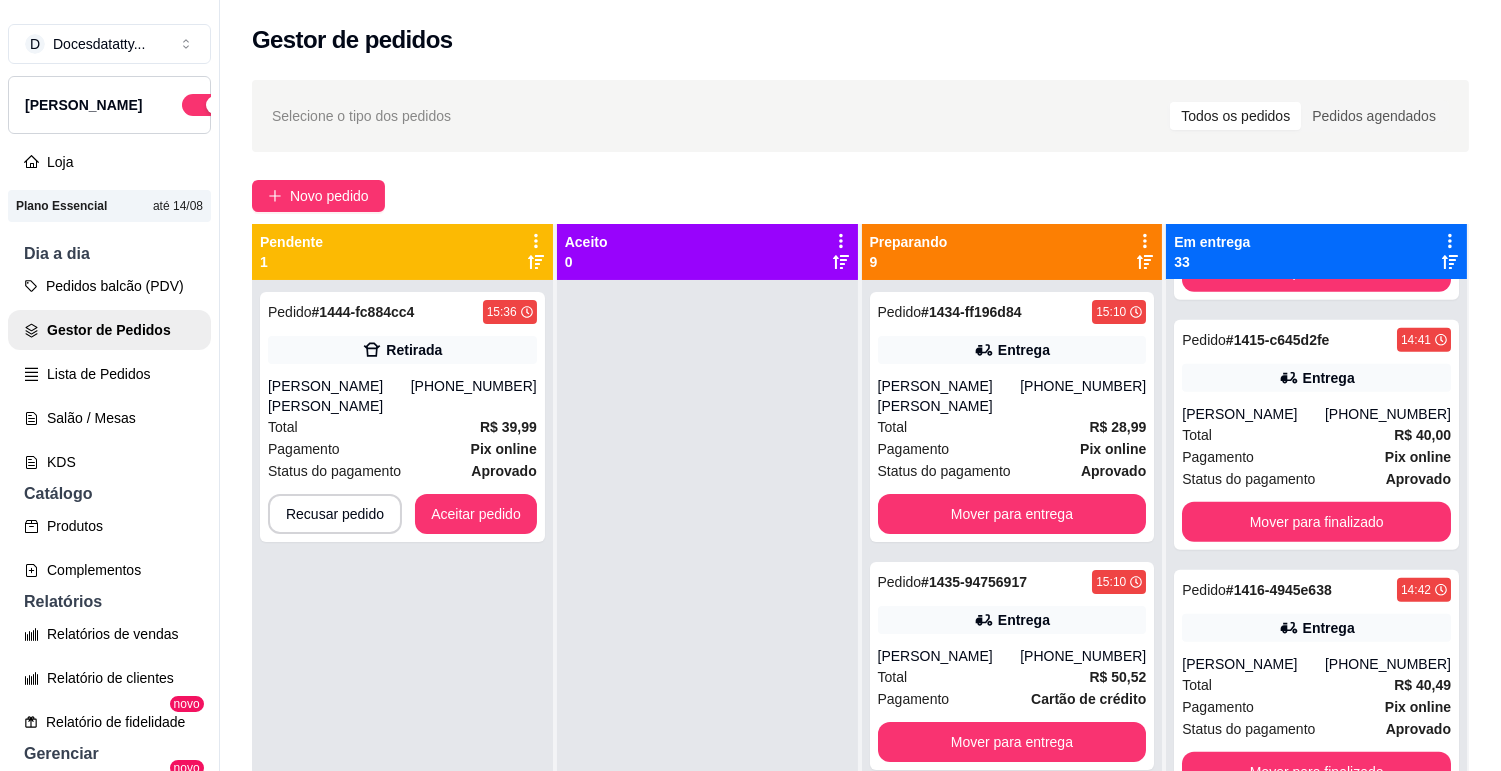 click on "Entrega" at bounding box center (1316, 628) 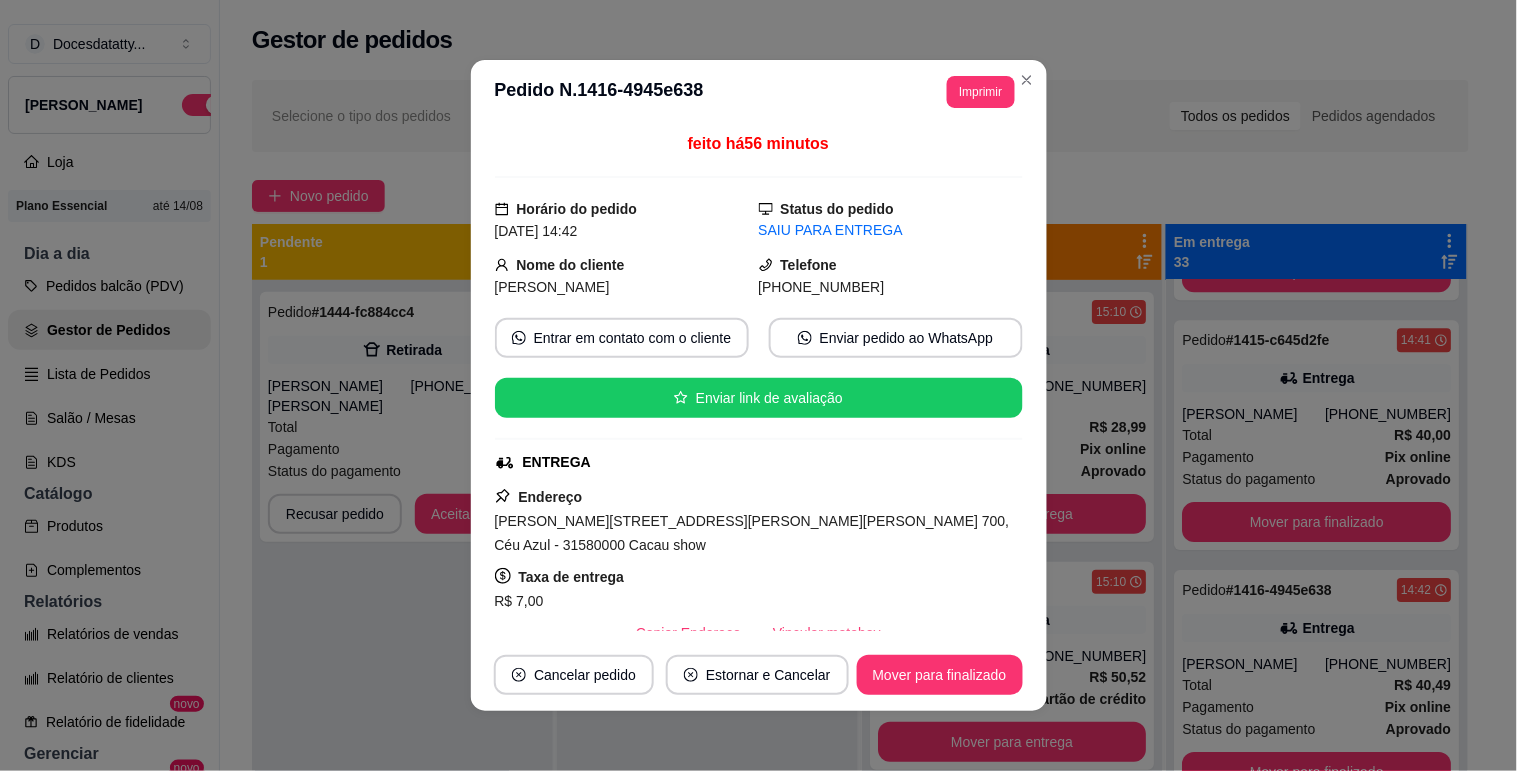 click on "Vincular motoboy" at bounding box center [827, 633] 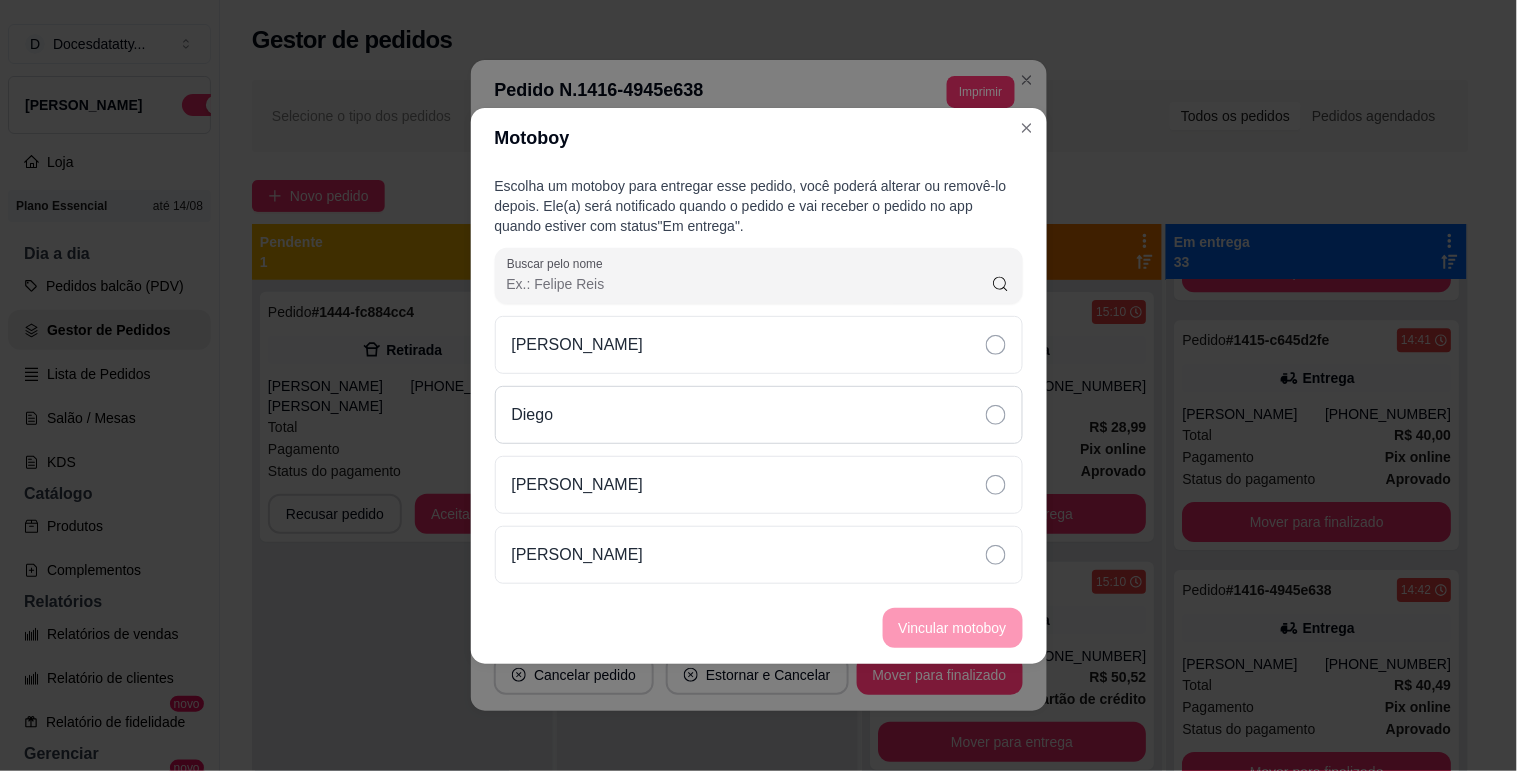 click on "Diego" at bounding box center (759, 415) 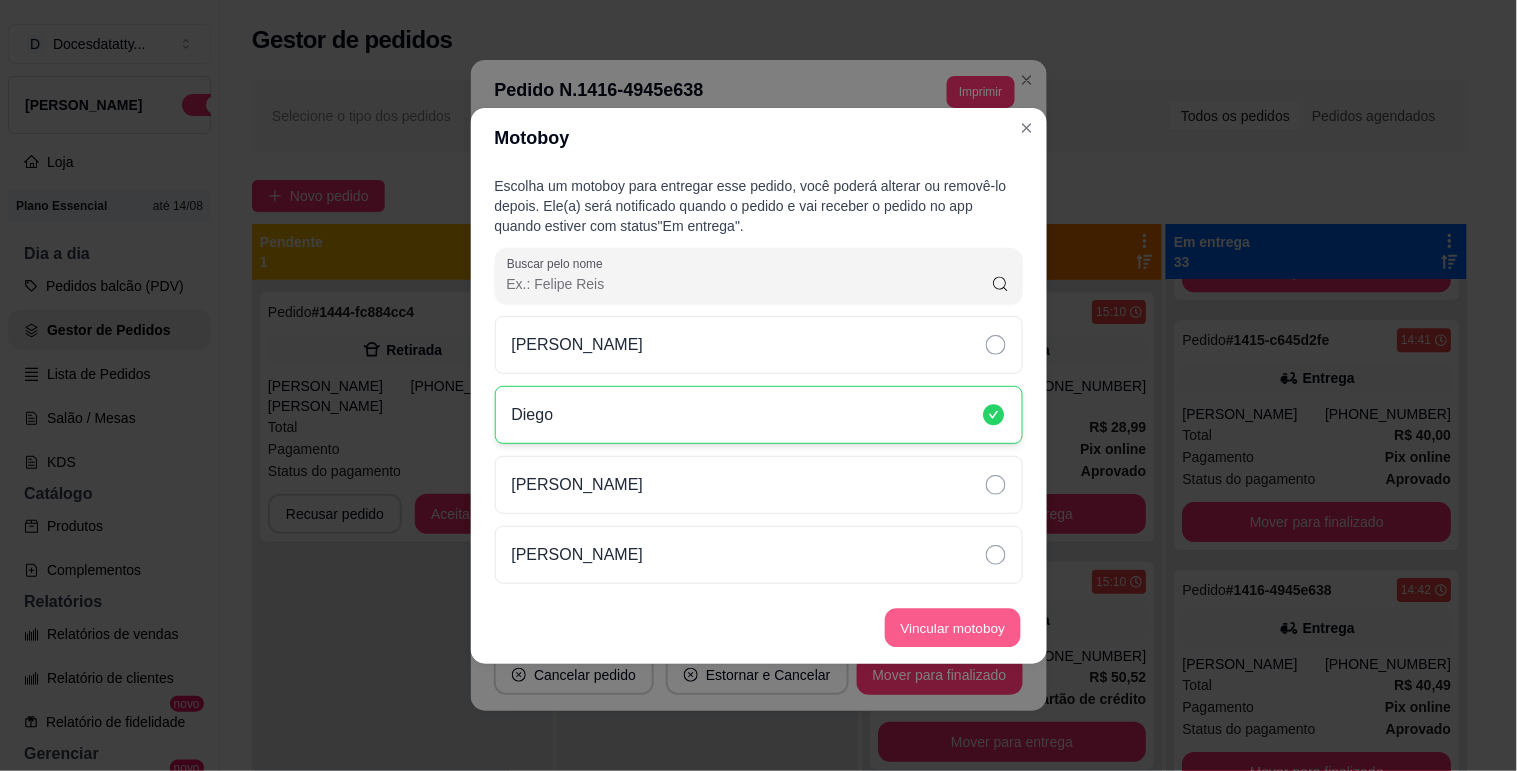 click on "Vincular motoboy" at bounding box center (953, 627) 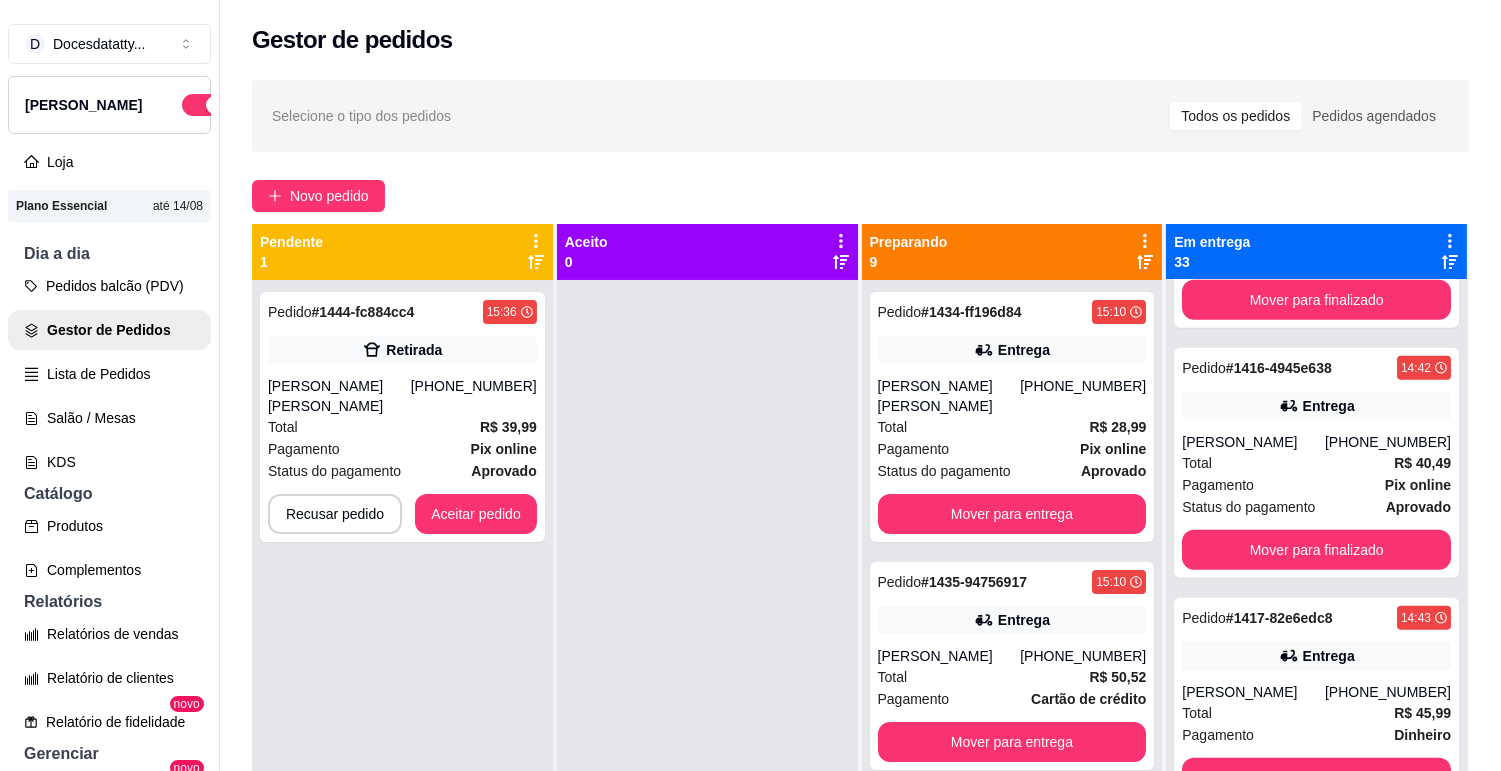 scroll, scrollTop: 3777, scrollLeft: 0, axis: vertical 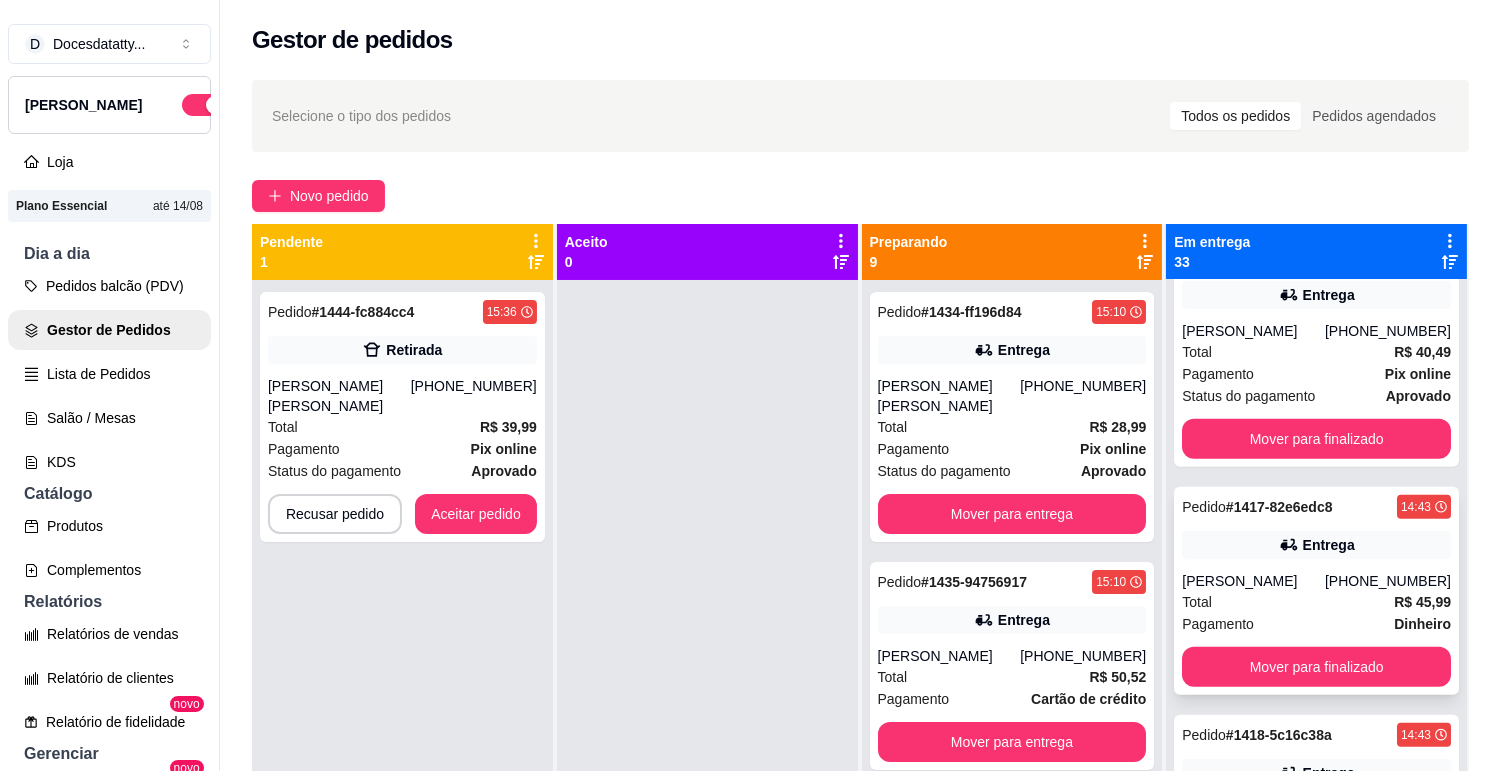 click on "Pedido  # 1417-82e6edc8 14:43 Entrega Joao [PHONE_NUMBER] Total R$ 45,99 Pagamento Dinheiro Mover para finalizado" at bounding box center (1316, 591) 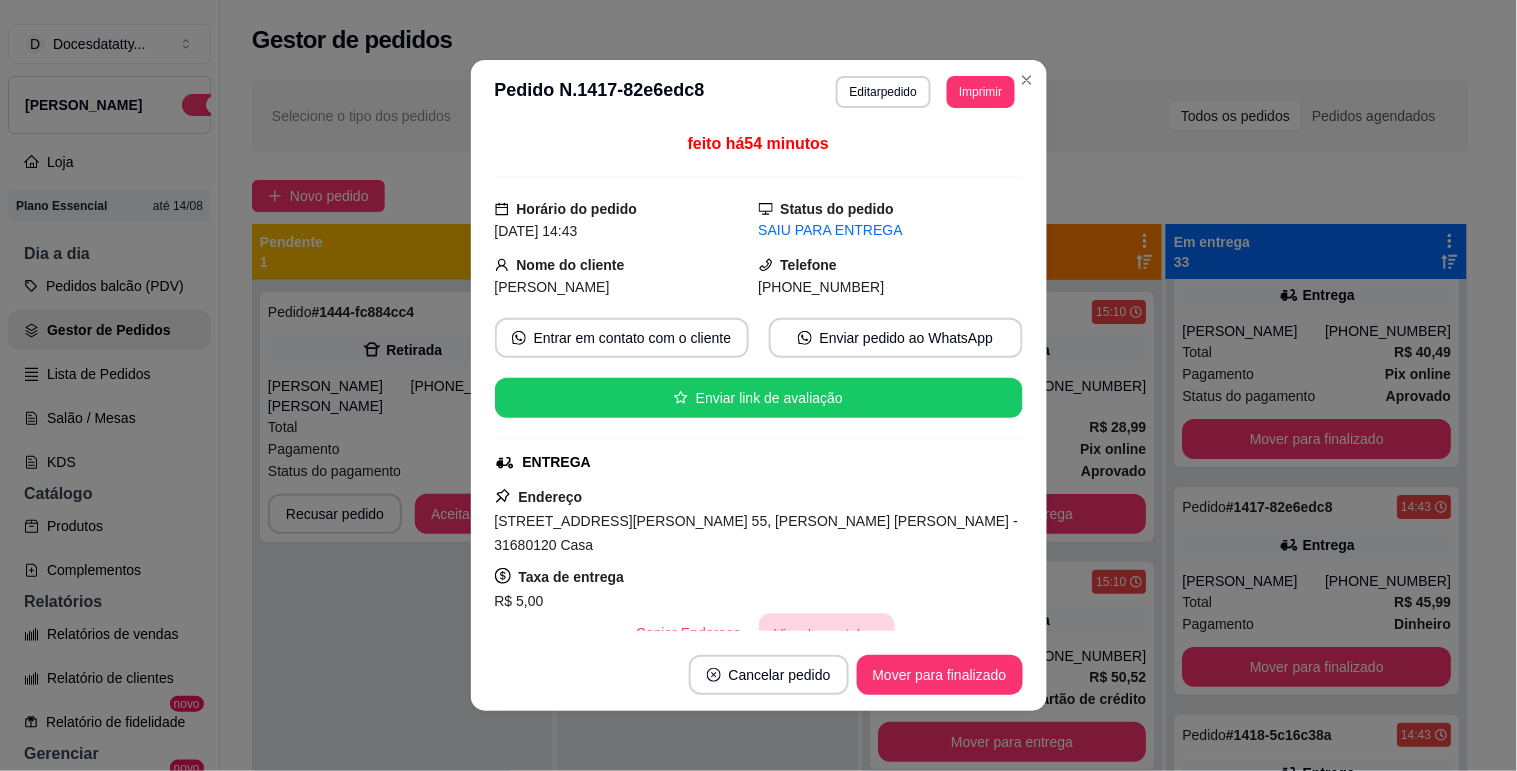 click on "Vincular motoboy" at bounding box center [827, 633] 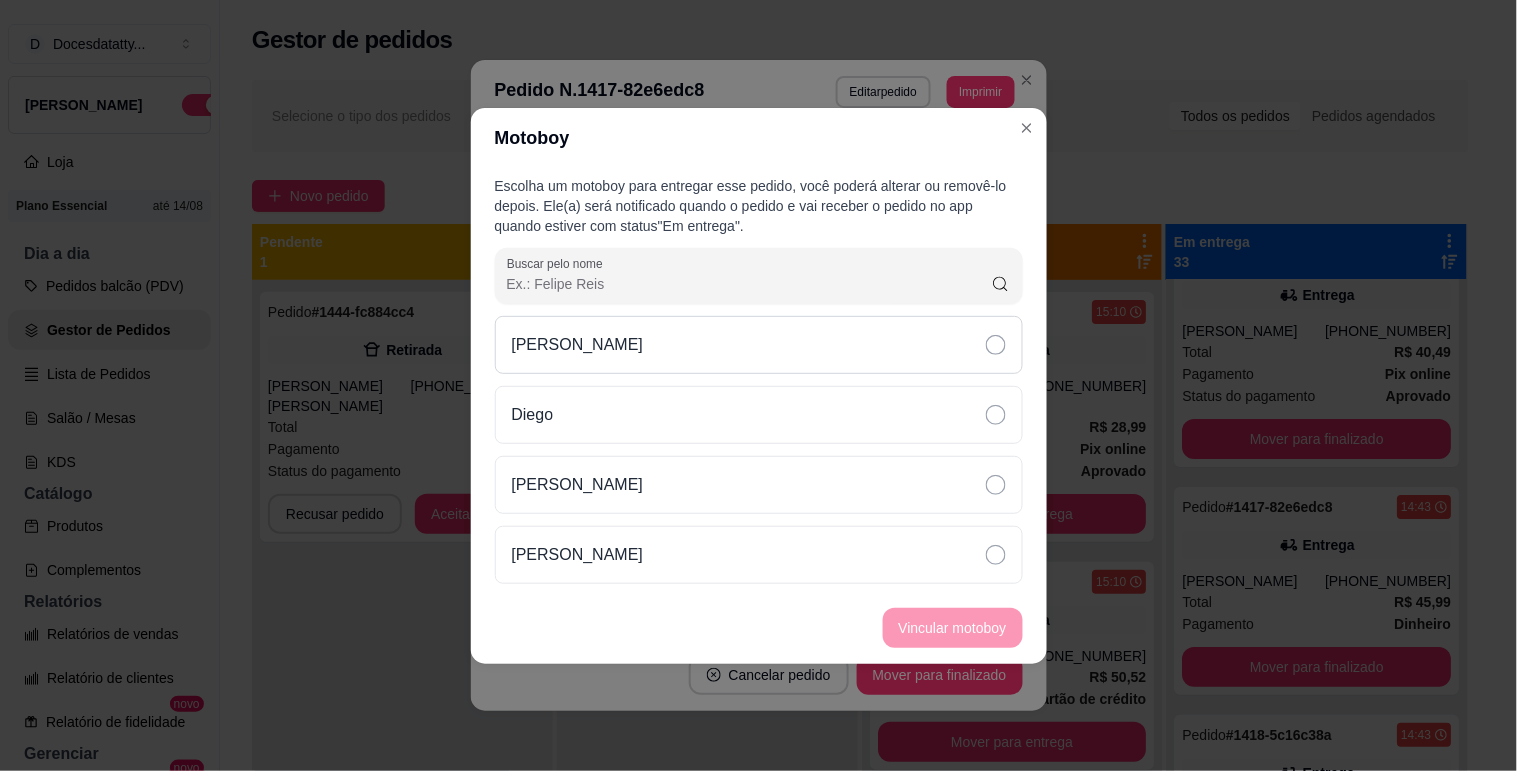 click on "[PERSON_NAME]" at bounding box center (578, 345) 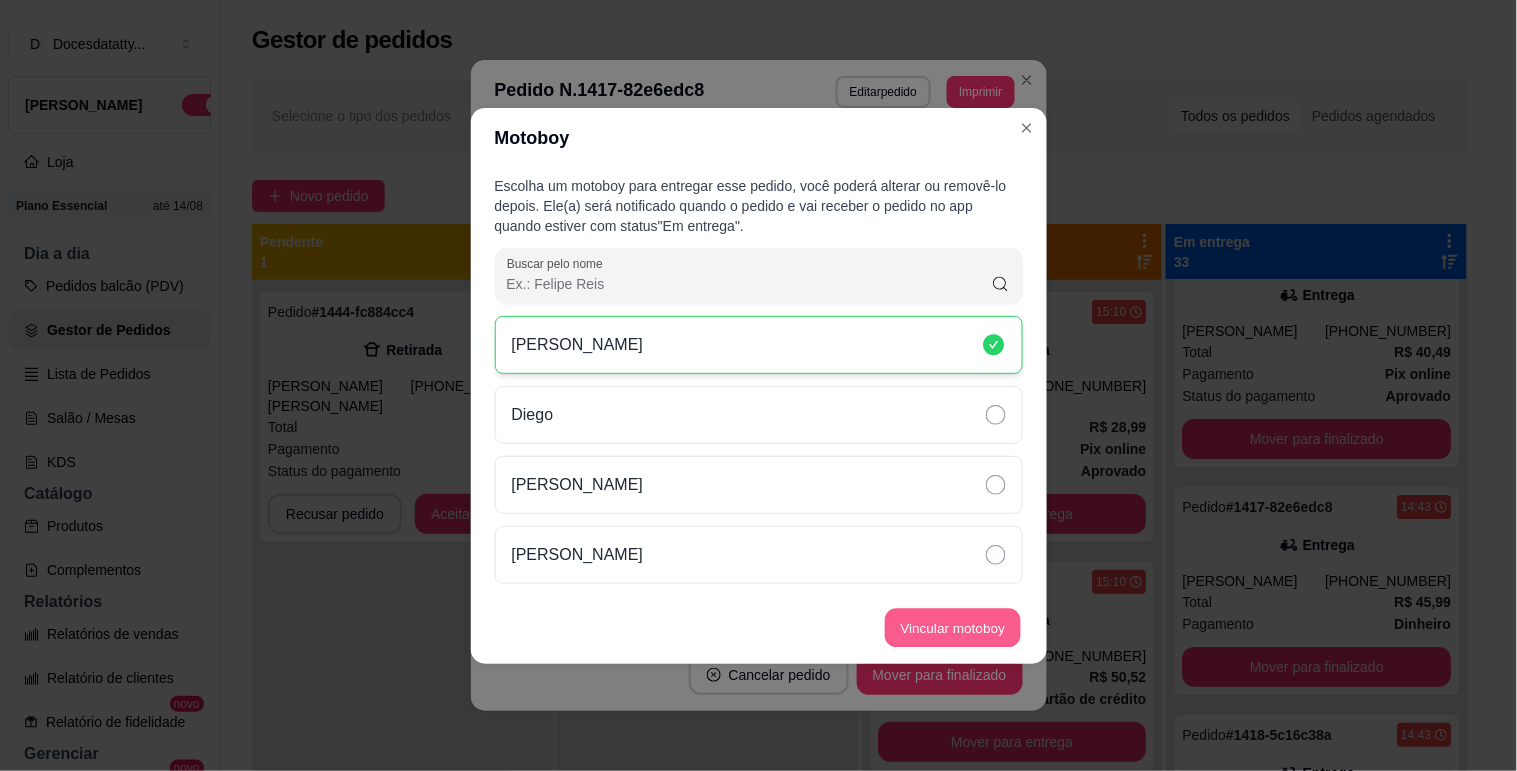 click on "Vincular motoboy" at bounding box center (953, 627) 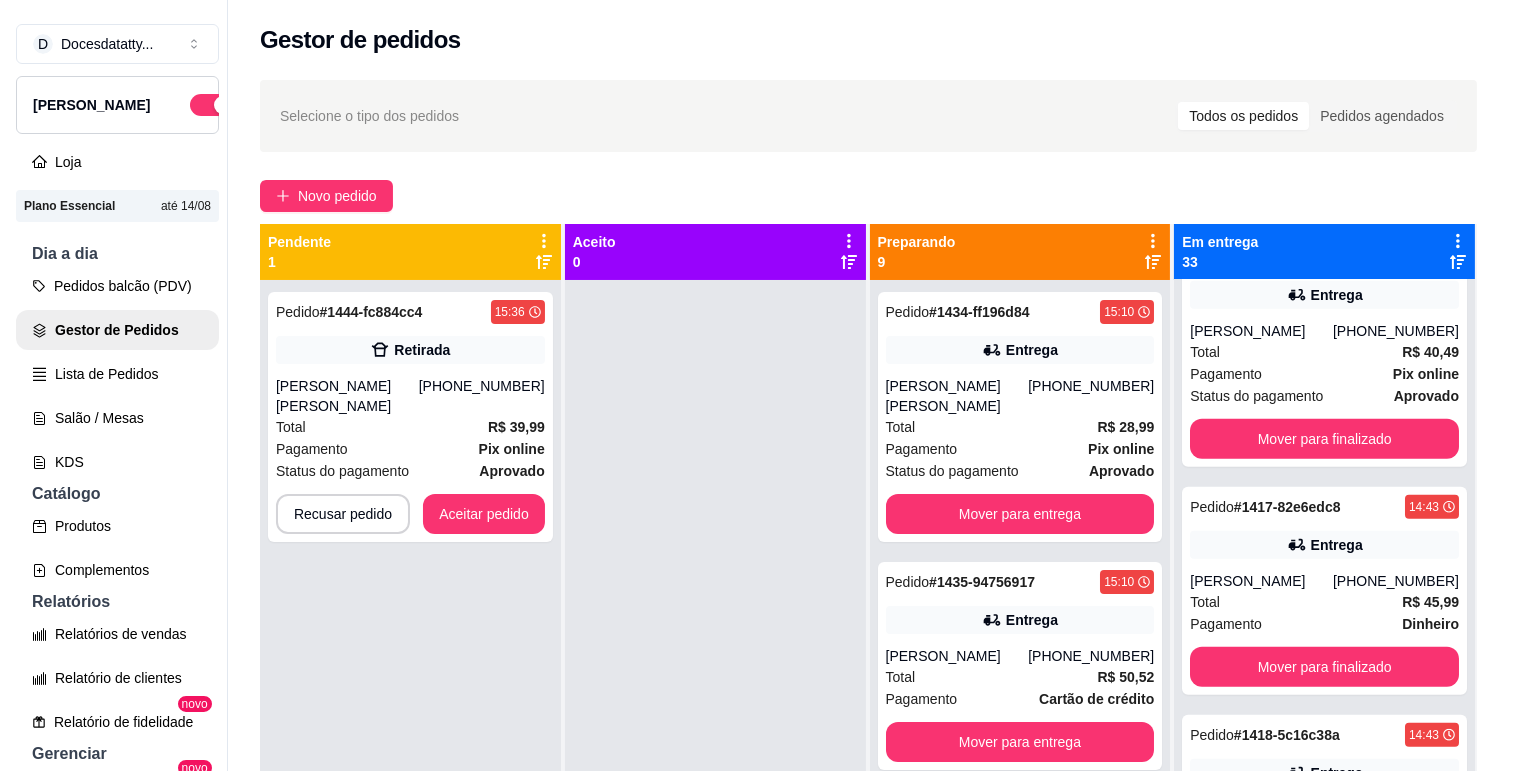 scroll, scrollTop: 4000, scrollLeft: 0, axis: vertical 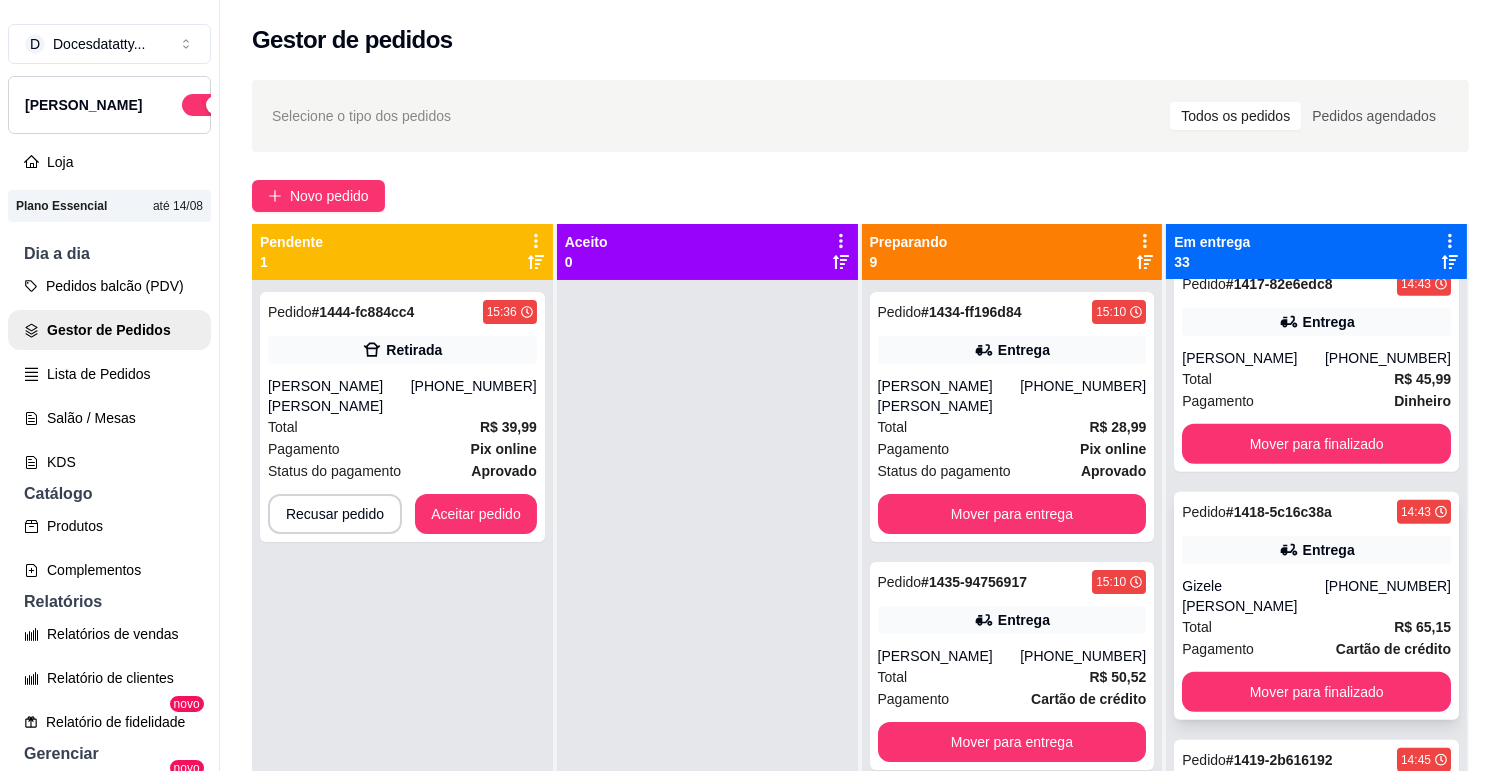 click on "Gizele [PERSON_NAME]" at bounding box center (1253, 596) 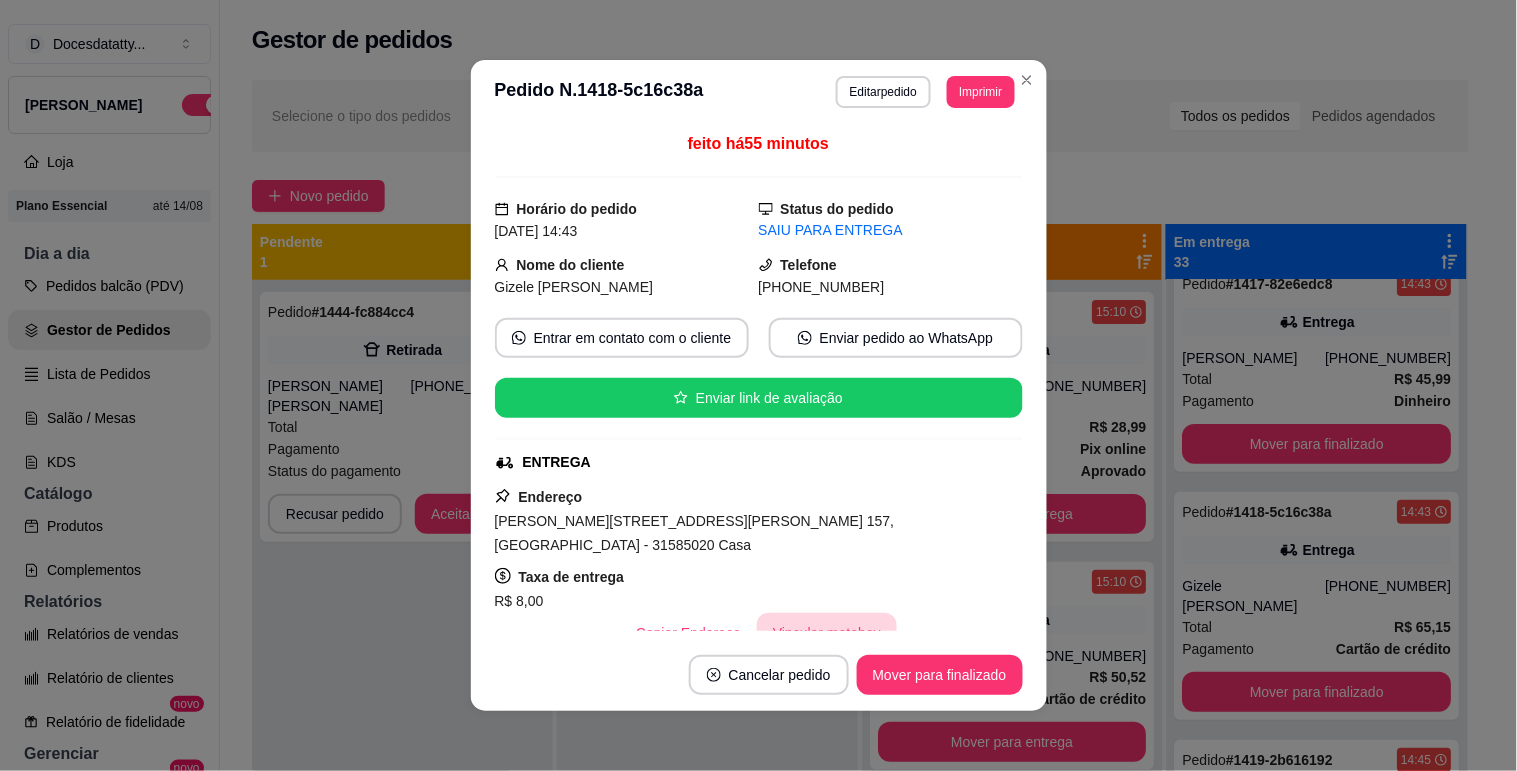 click on "Vincular motoboy" at bounding box center (827, 633) 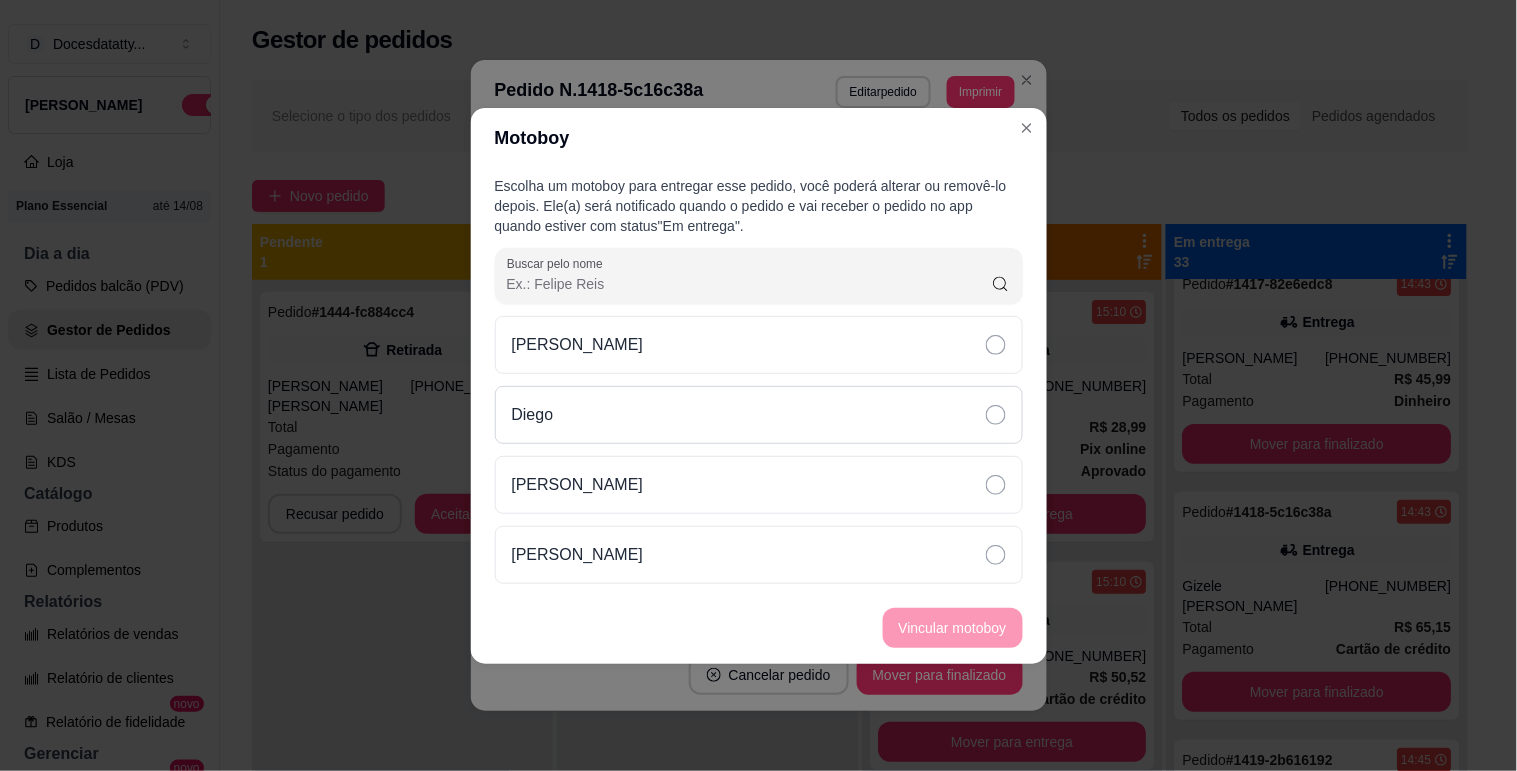 click on "Diego" at bounding box center (759, 415) 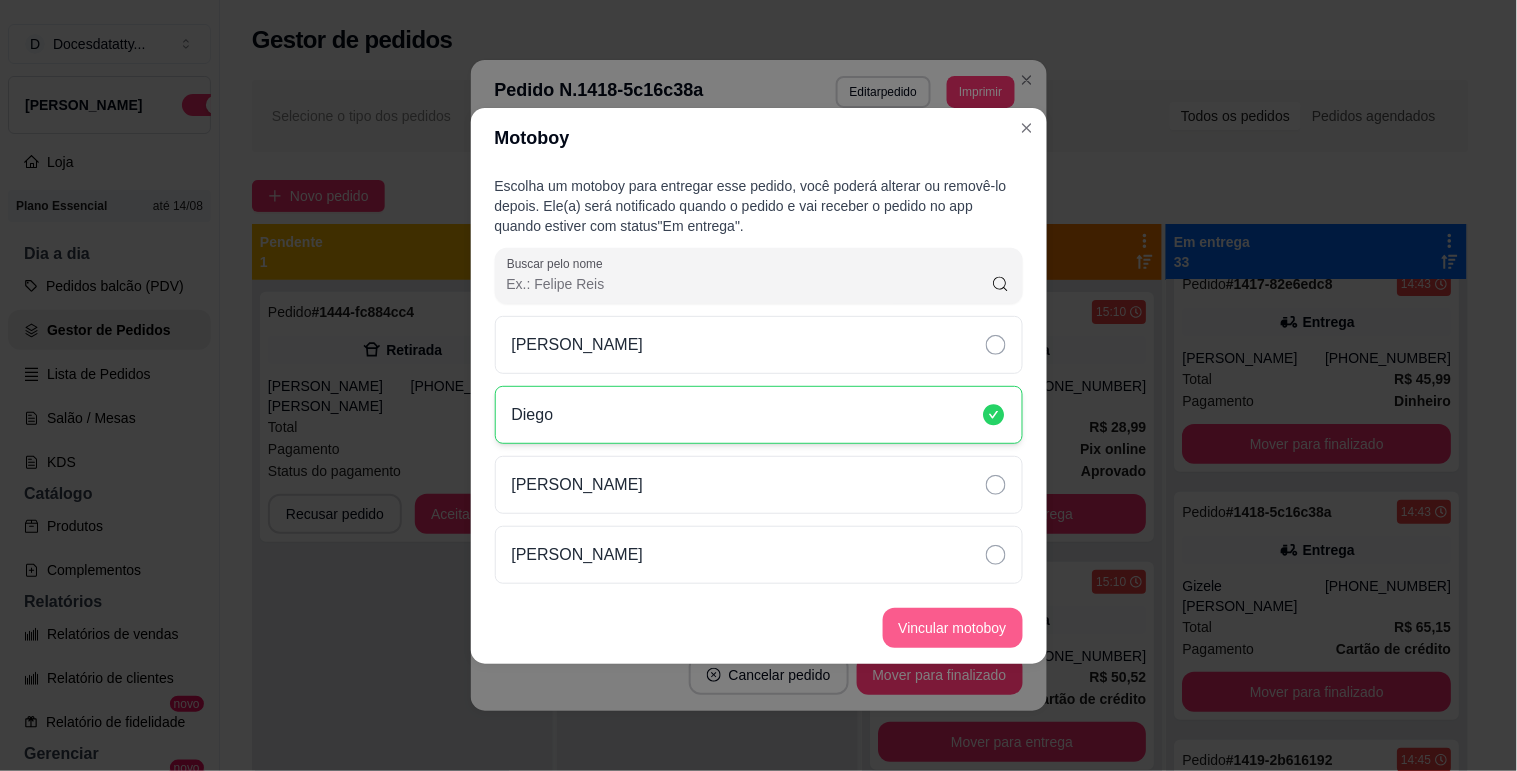 click on "Vincular motoboy" at bounding box center (953, 628) 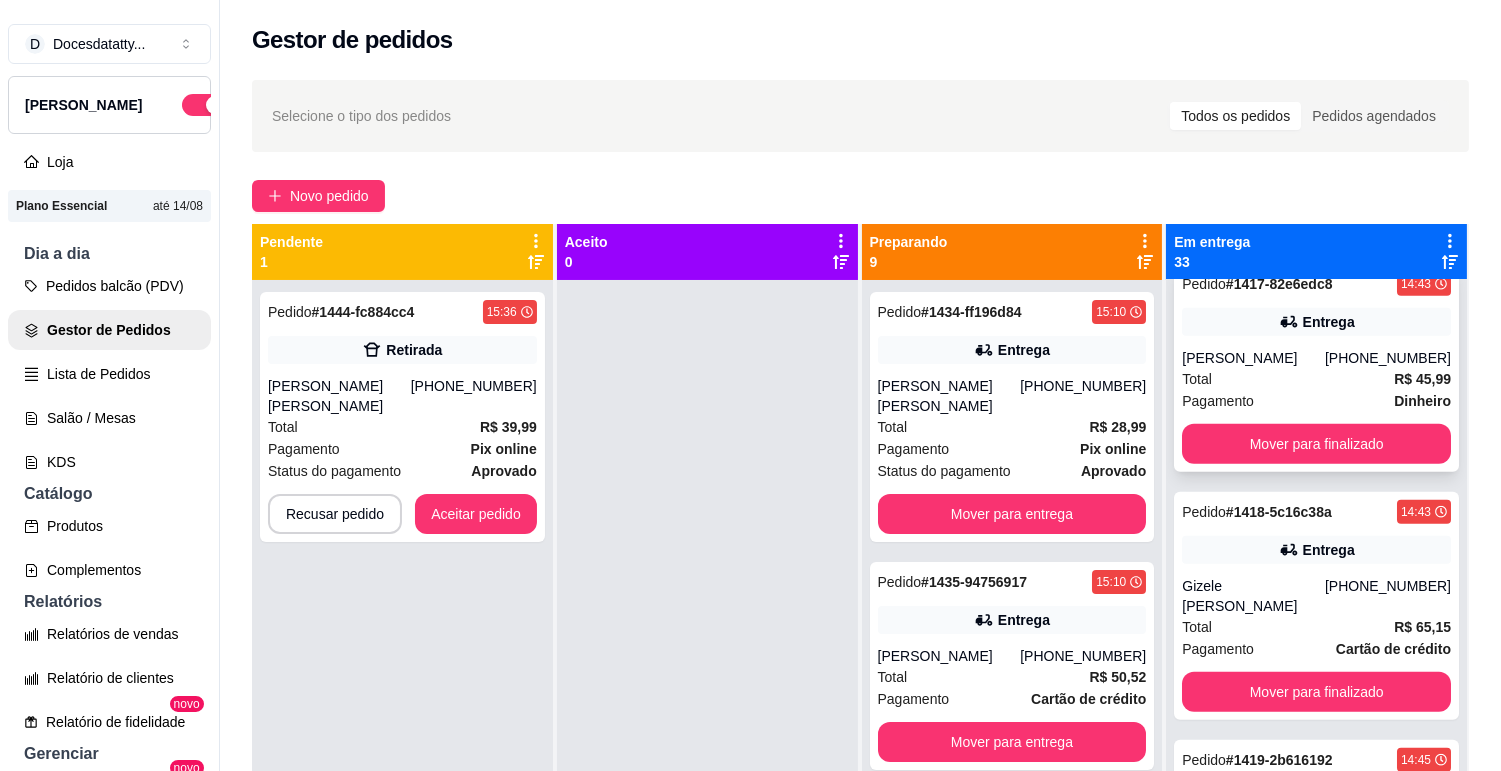 click on "Total R$ 45,99" at bounding box center (1316, 379) 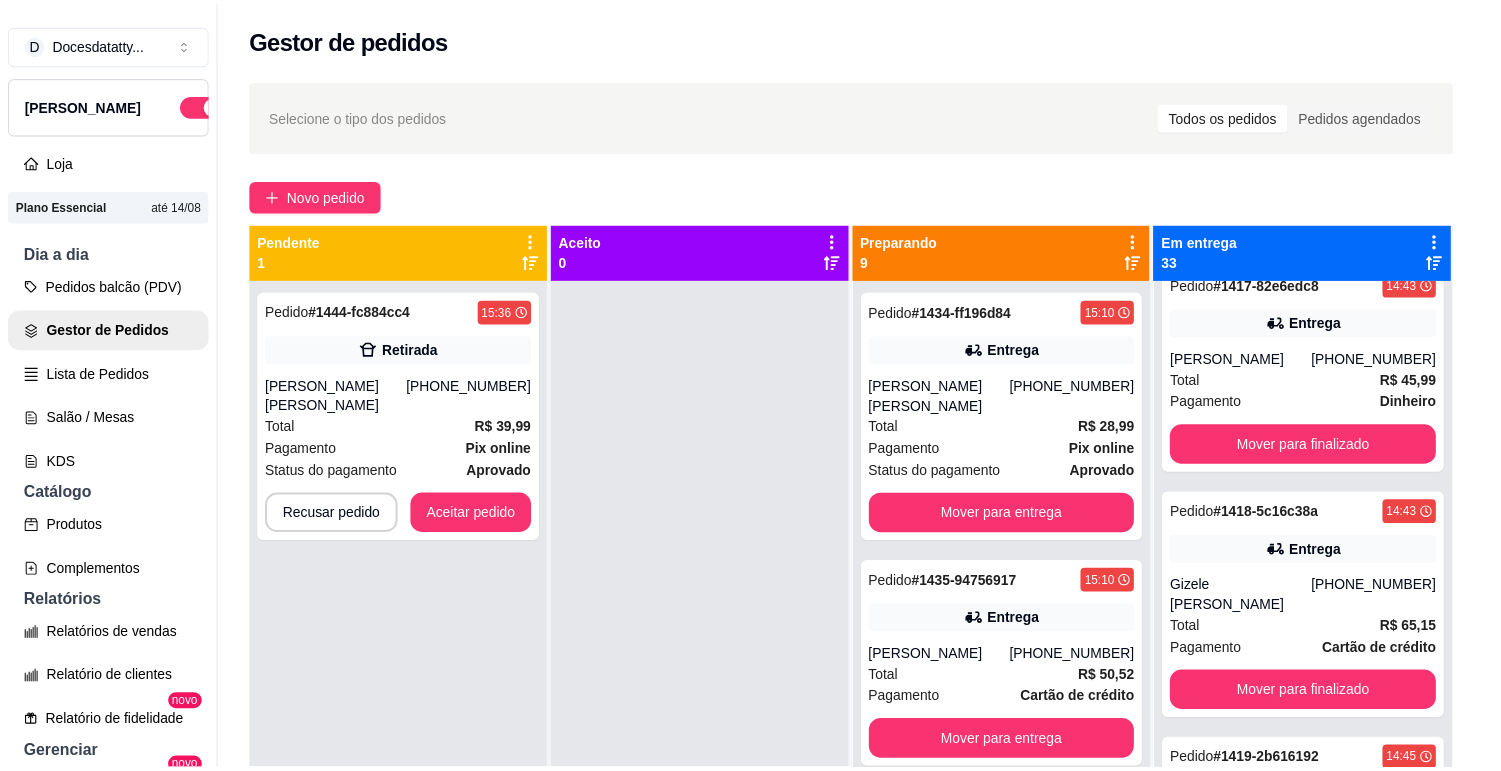 scroll, scrollTop: 111, scrollLeft: 0, axis: vertical 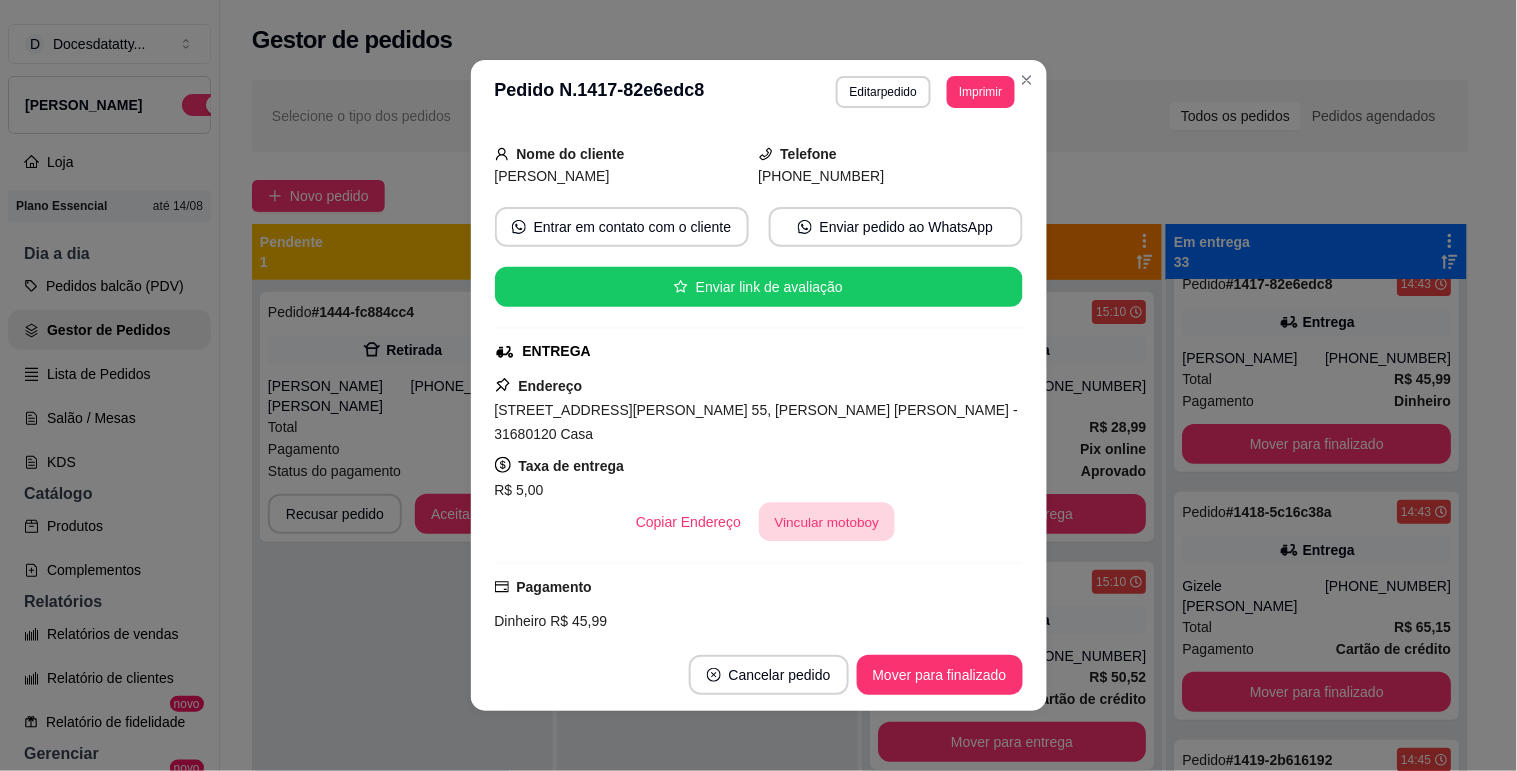 click on "Vincular motoboy" at bounding box center (827, 522) 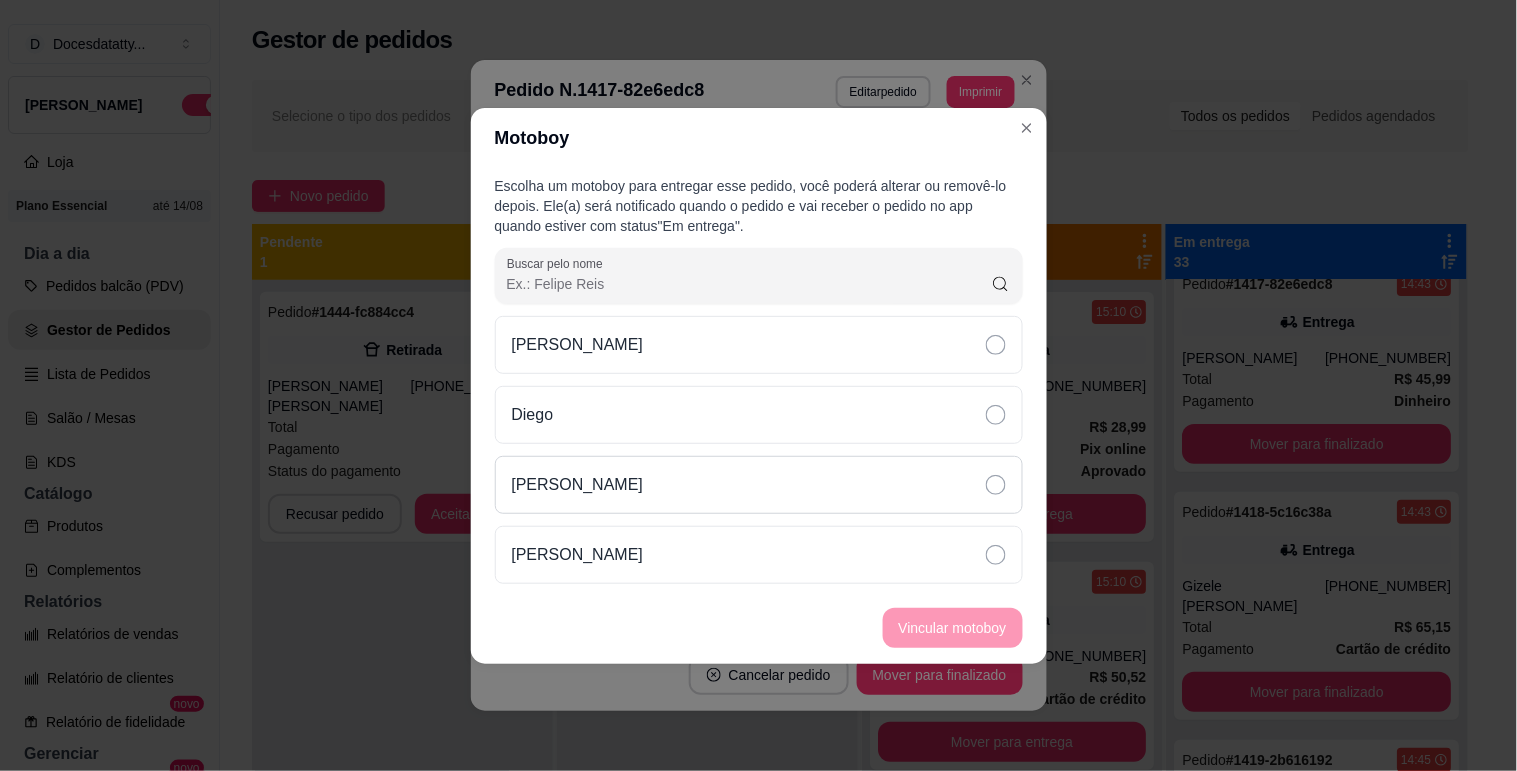 drag, startPoint x: 646, startPoint y: 341, endPoint x: 813, endPoint y: 461, distance: 205.6429 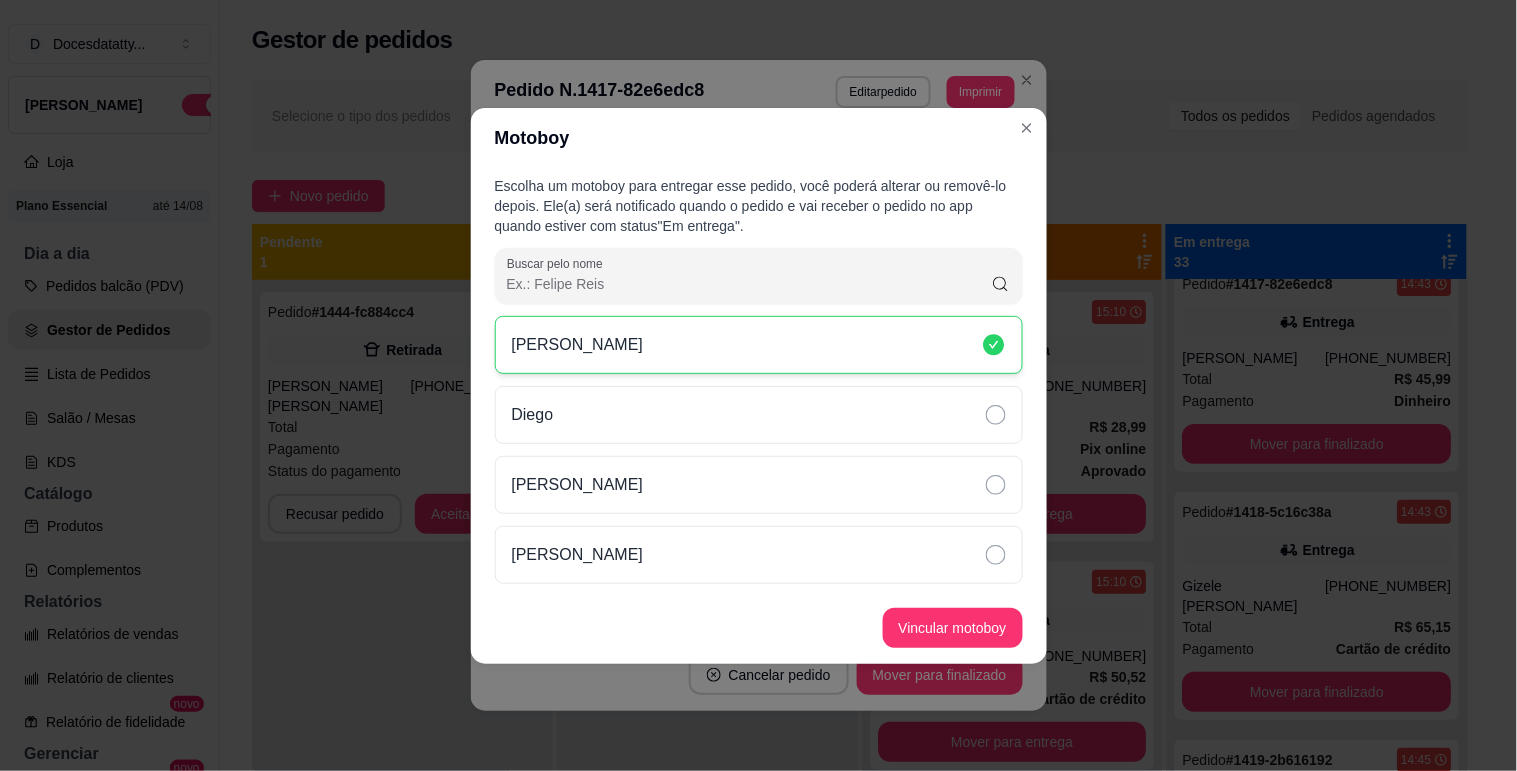 click on "Vincular motoboy" at bounding box center (953, 628) 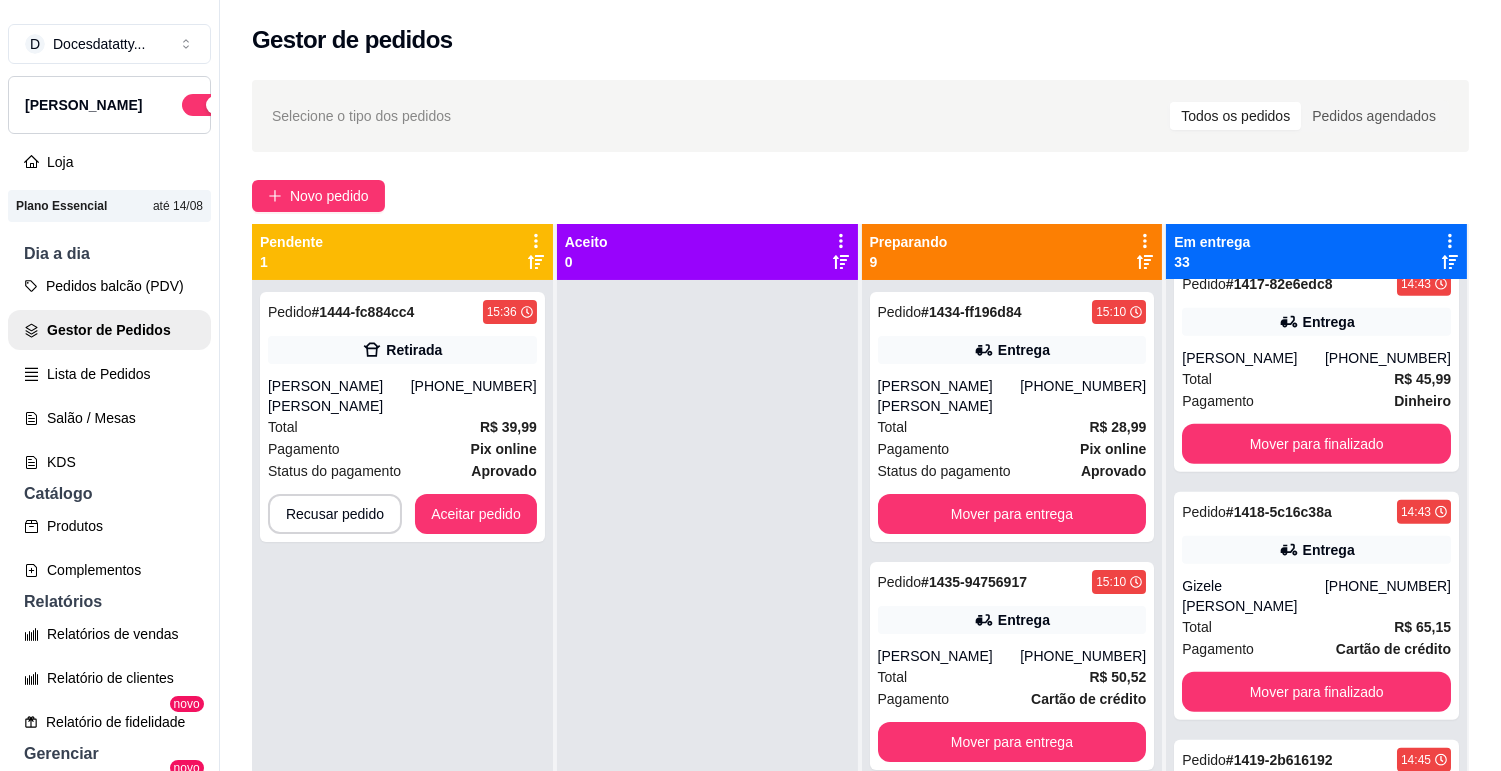 scroll, scrollTop: 4222, scrollLeft: 0, axis: vertical 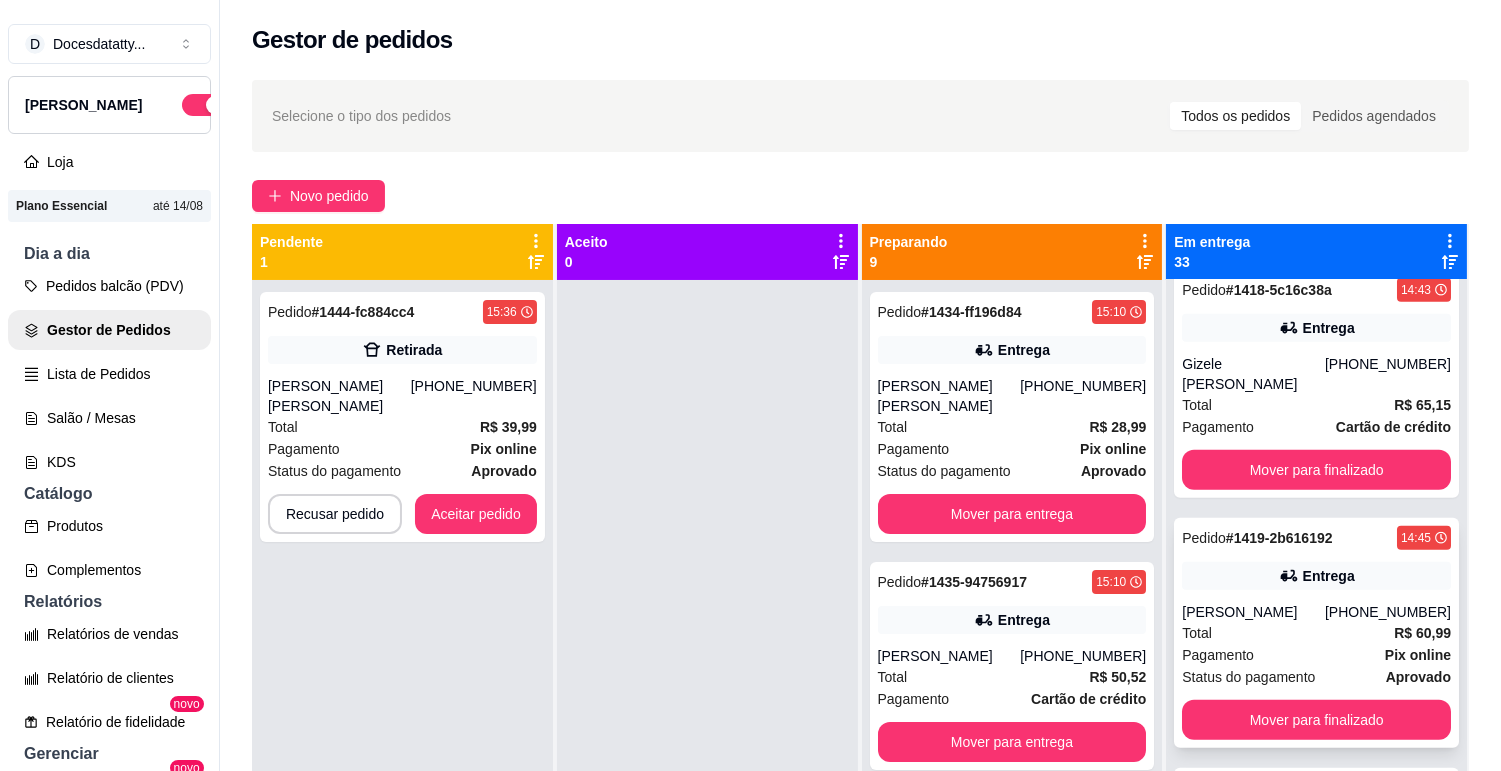 click on "Pedido  # 1419-2b616192 14:45 Entrega [PERSON_NAME]  [PHONE_NUMBER] Total R$ 60,99 Pagamento Pix online Status do pagamento aprovado Mover para finalizado" at bounding box center (1316, 633) 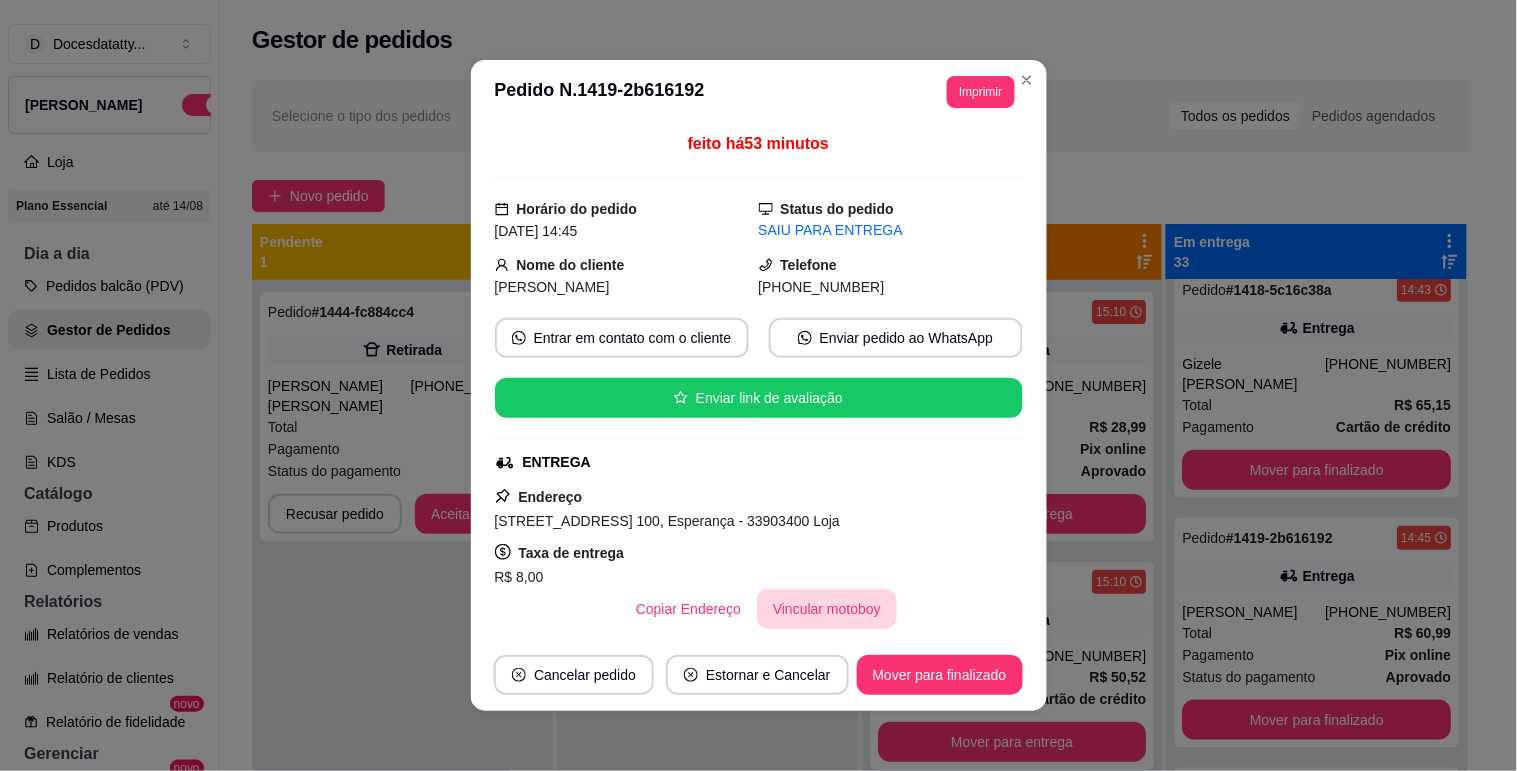click on "Vincular motoboy" at bounding box center [827, 609] 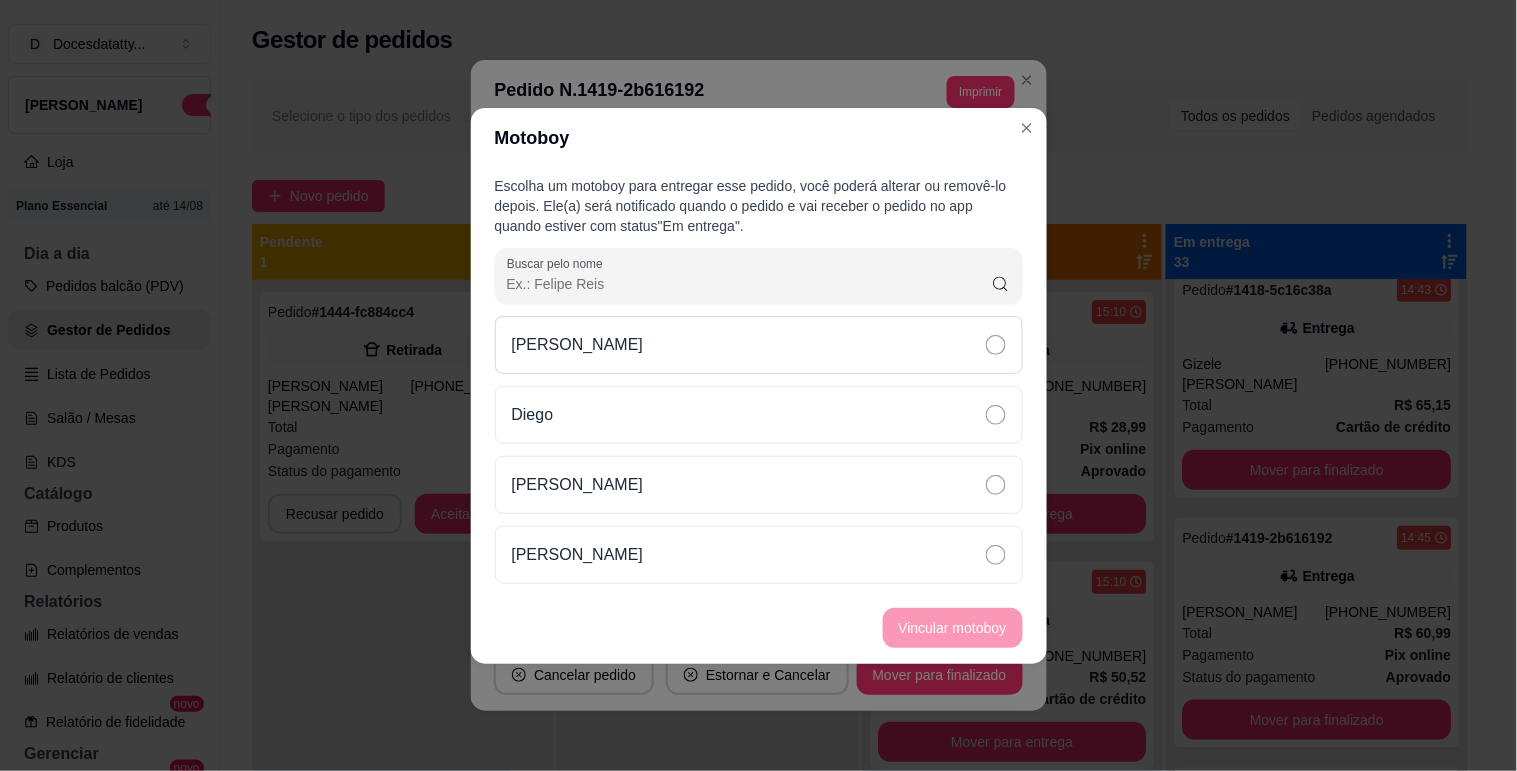 click on "[PERSON_NAME]" at bounding box center (578, 345) 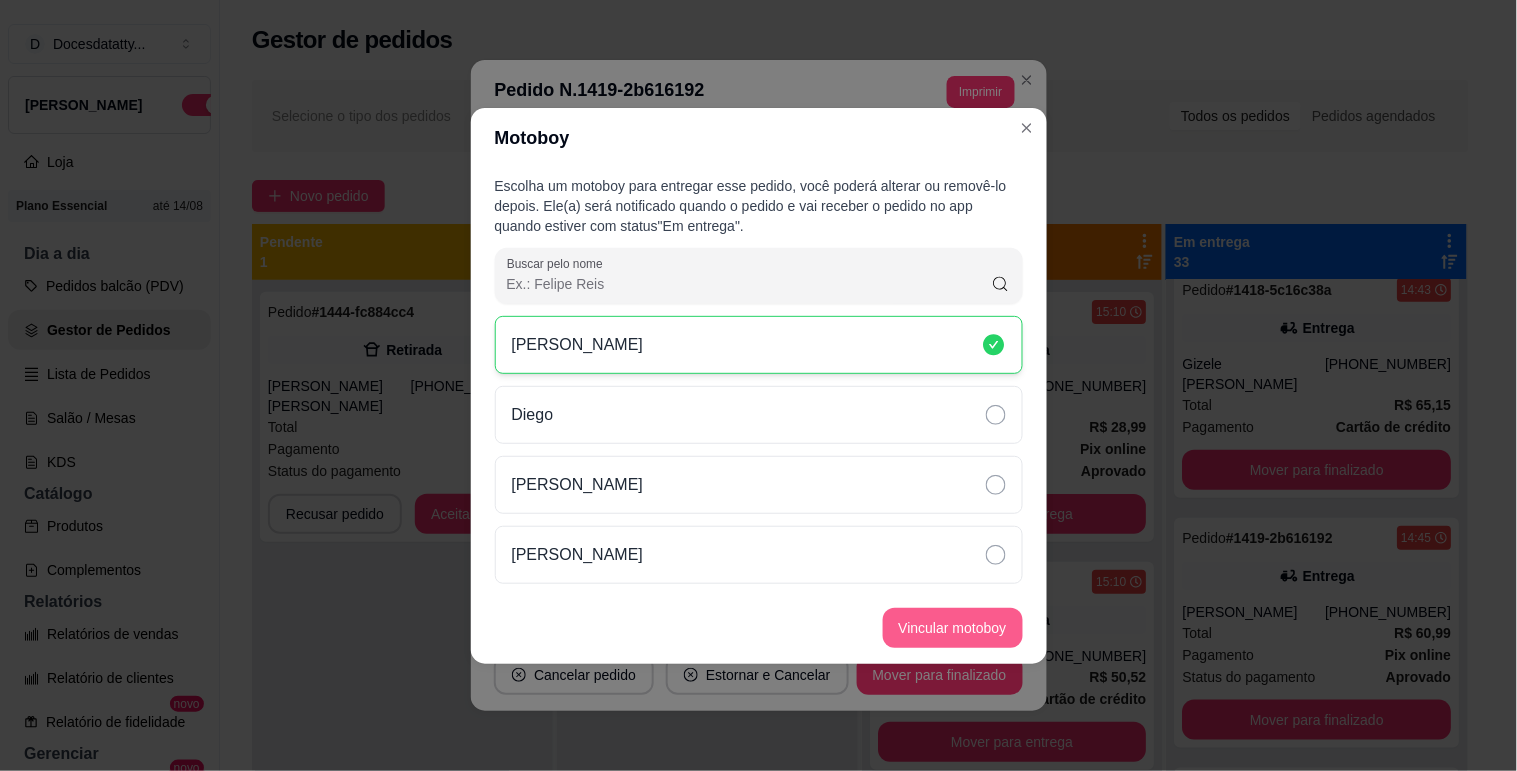 click on "Vincular motoboy" at bounding box center (953, 628) 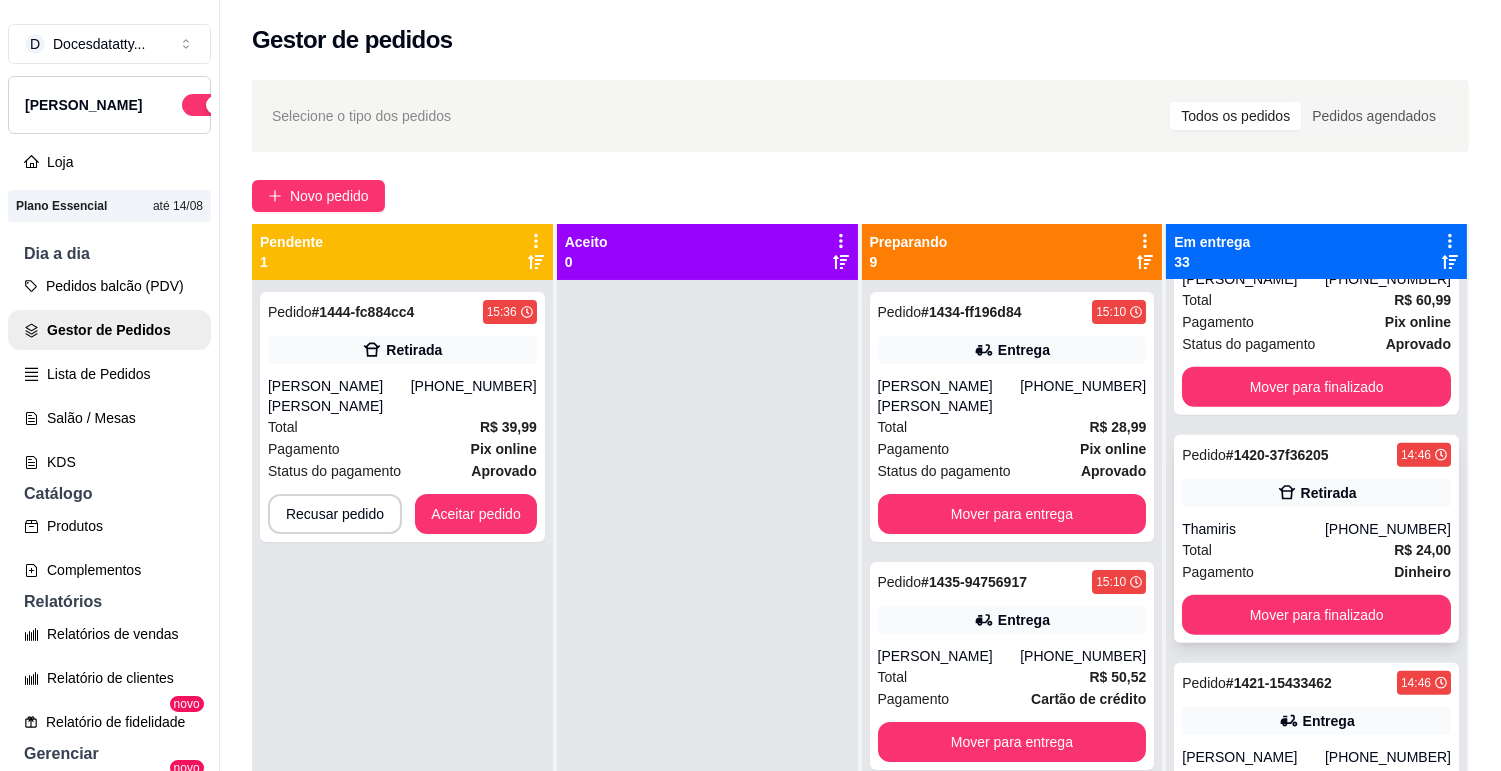 scroll, scrollTop: 4666, scrollLeft: 0, axis: vertical 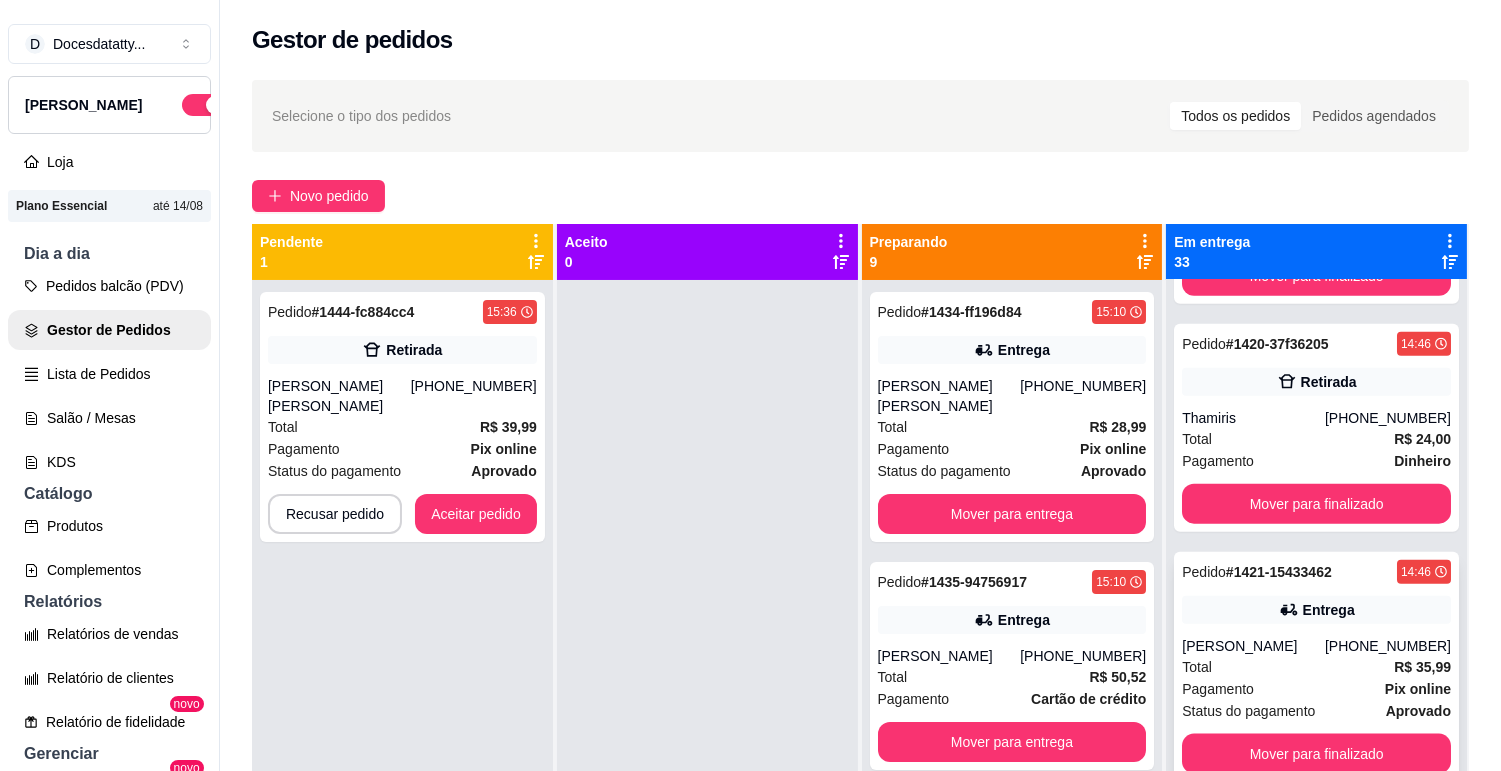 click on "[PERSON_NAME]" at bounding box center [1253, 646] 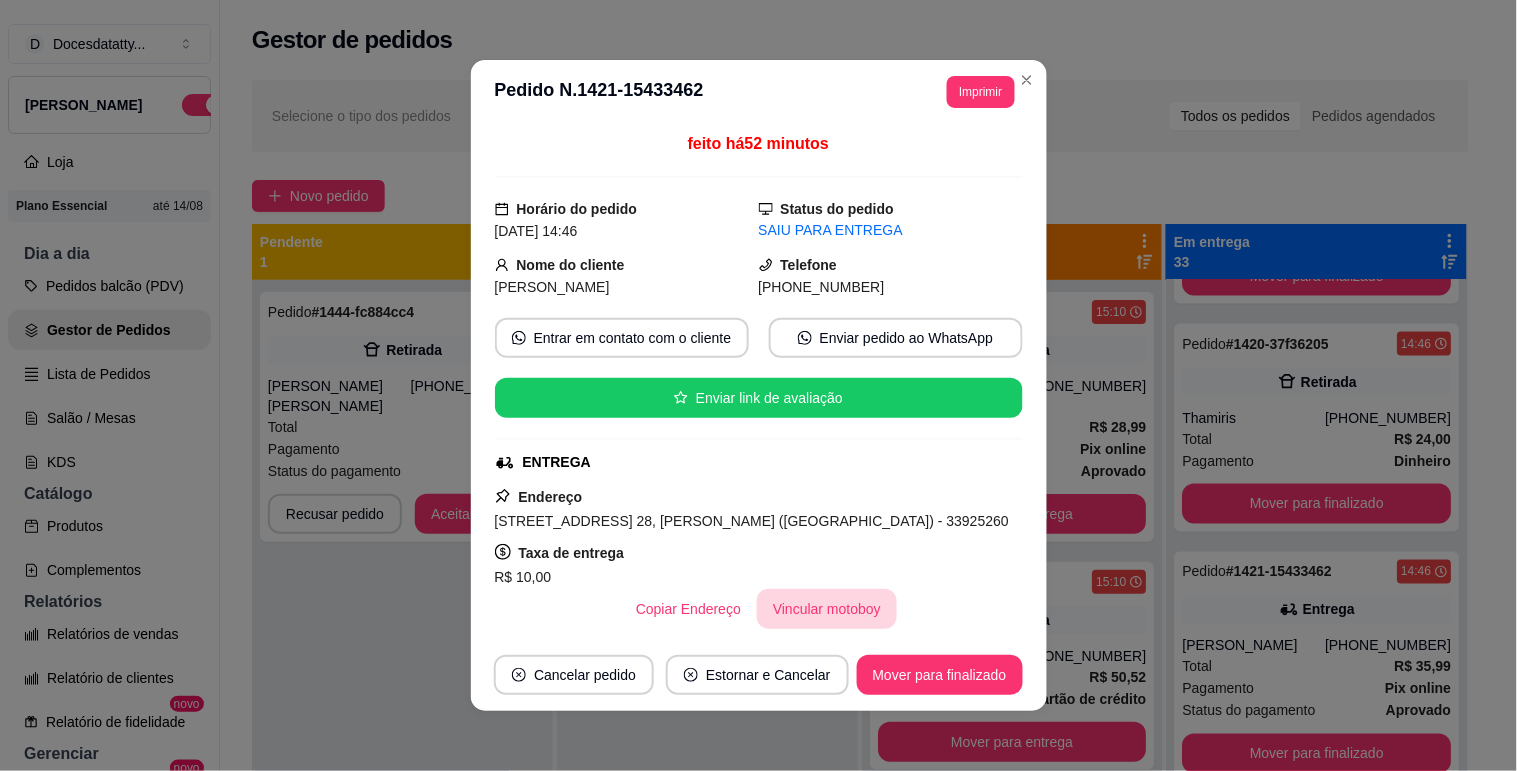 click on "Vincular motoboy" at bounding box center (827, 609) 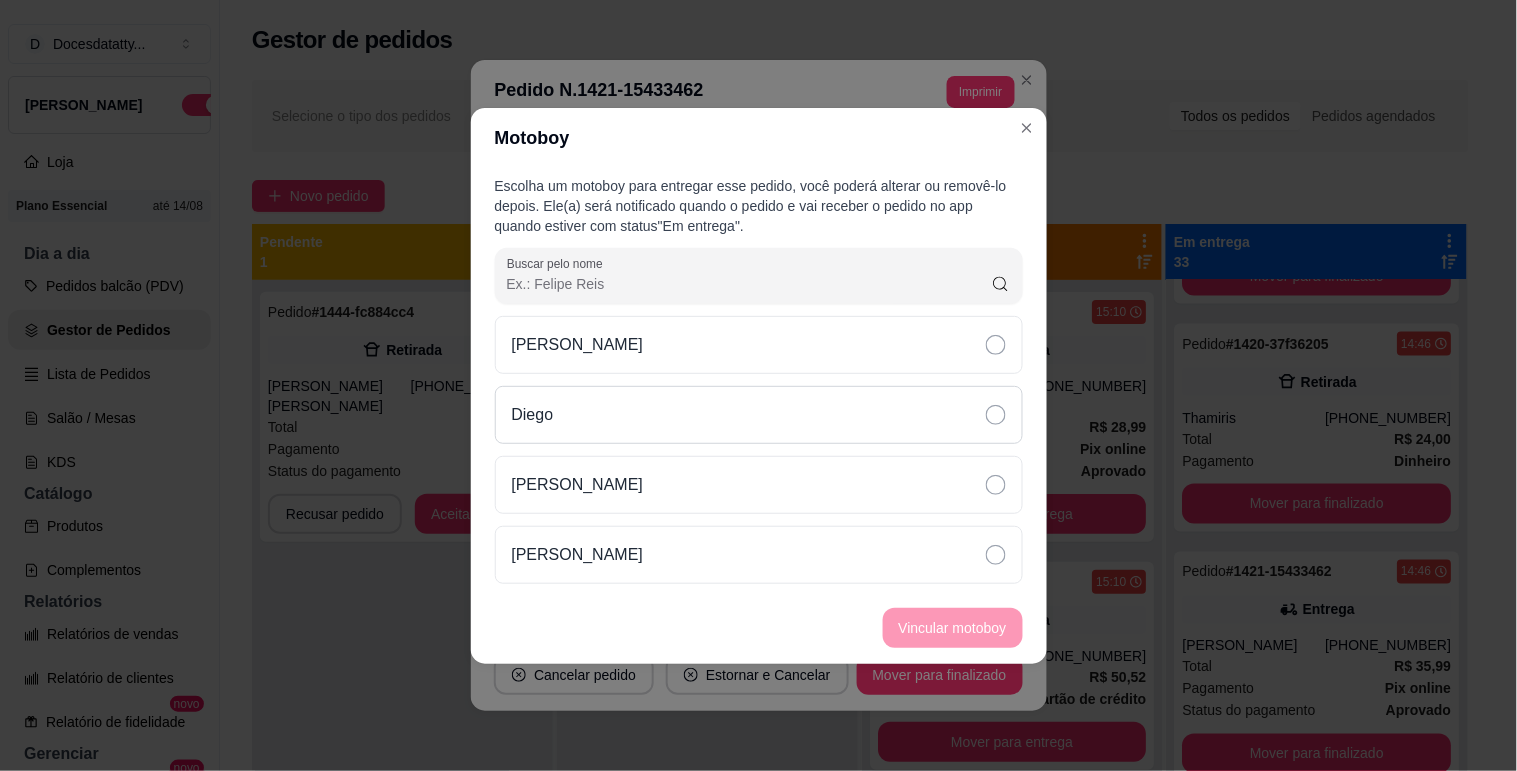 drag, startPoint x: 614, startPoint y: 341, endPoint x: 733, endPoint y: 404, distance: 134.64769 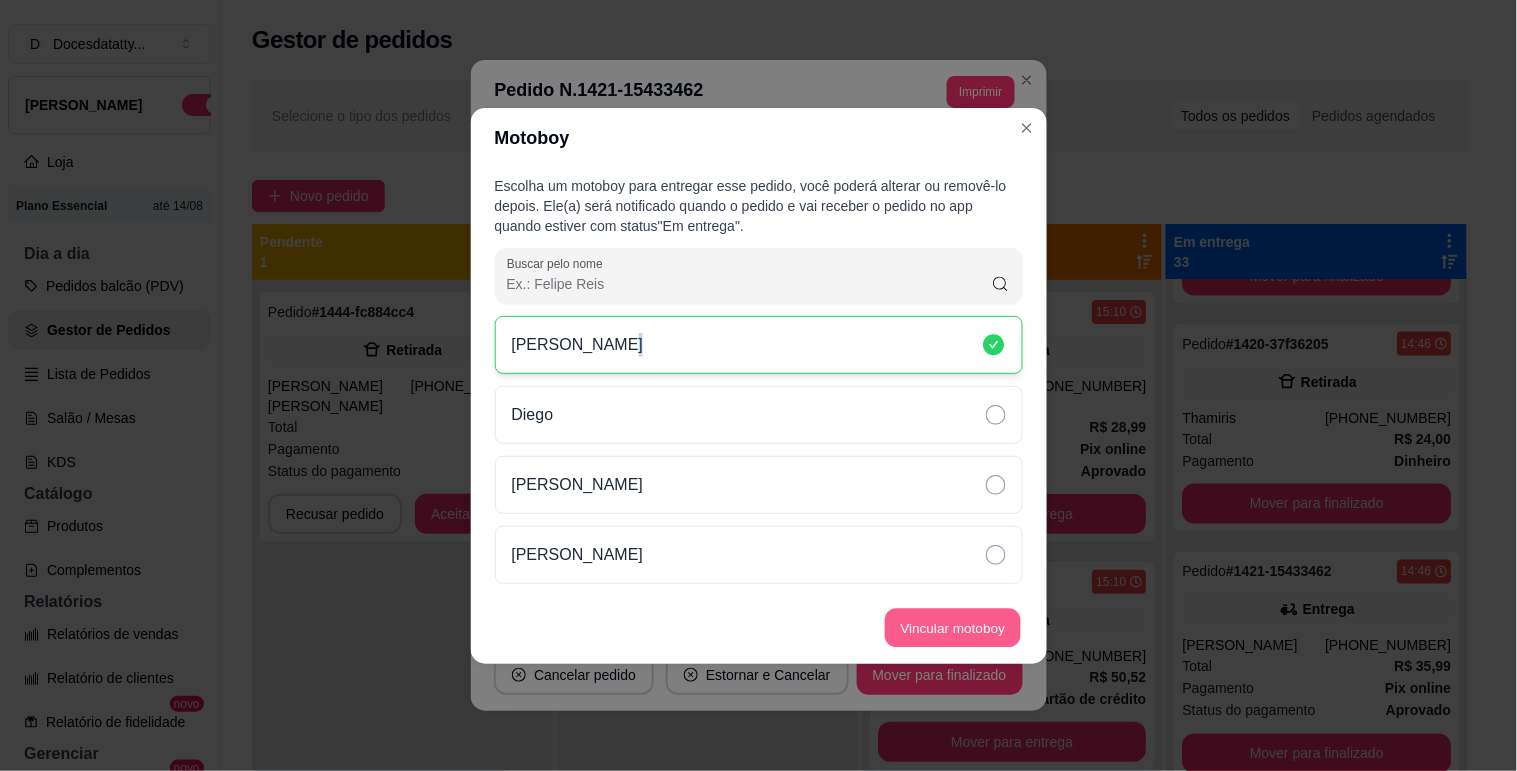 click on "Vincular motoboy" at bounding box center (953, 627) 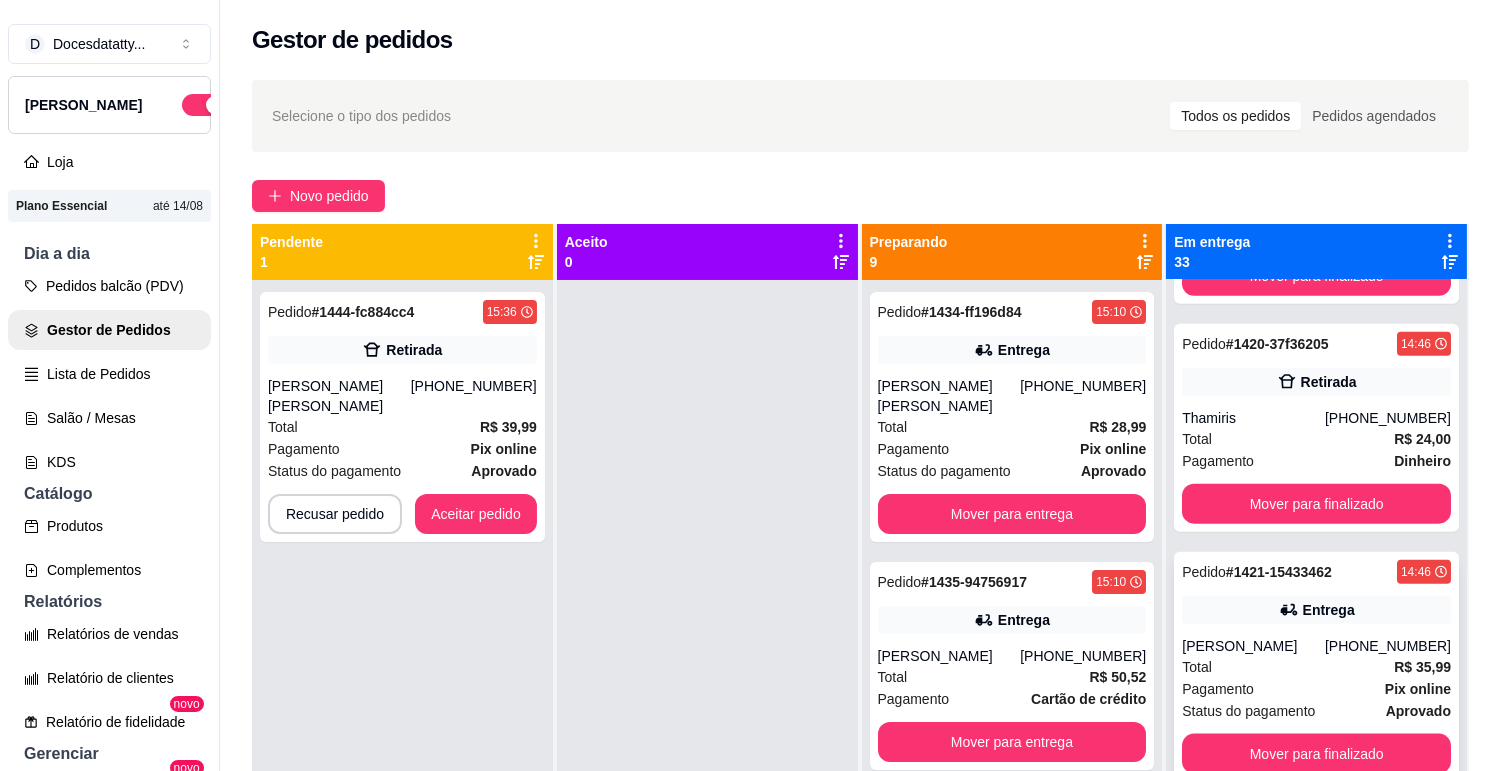 scroll, scrollTop: 4888, scrollLeft: 0, axis: vertical 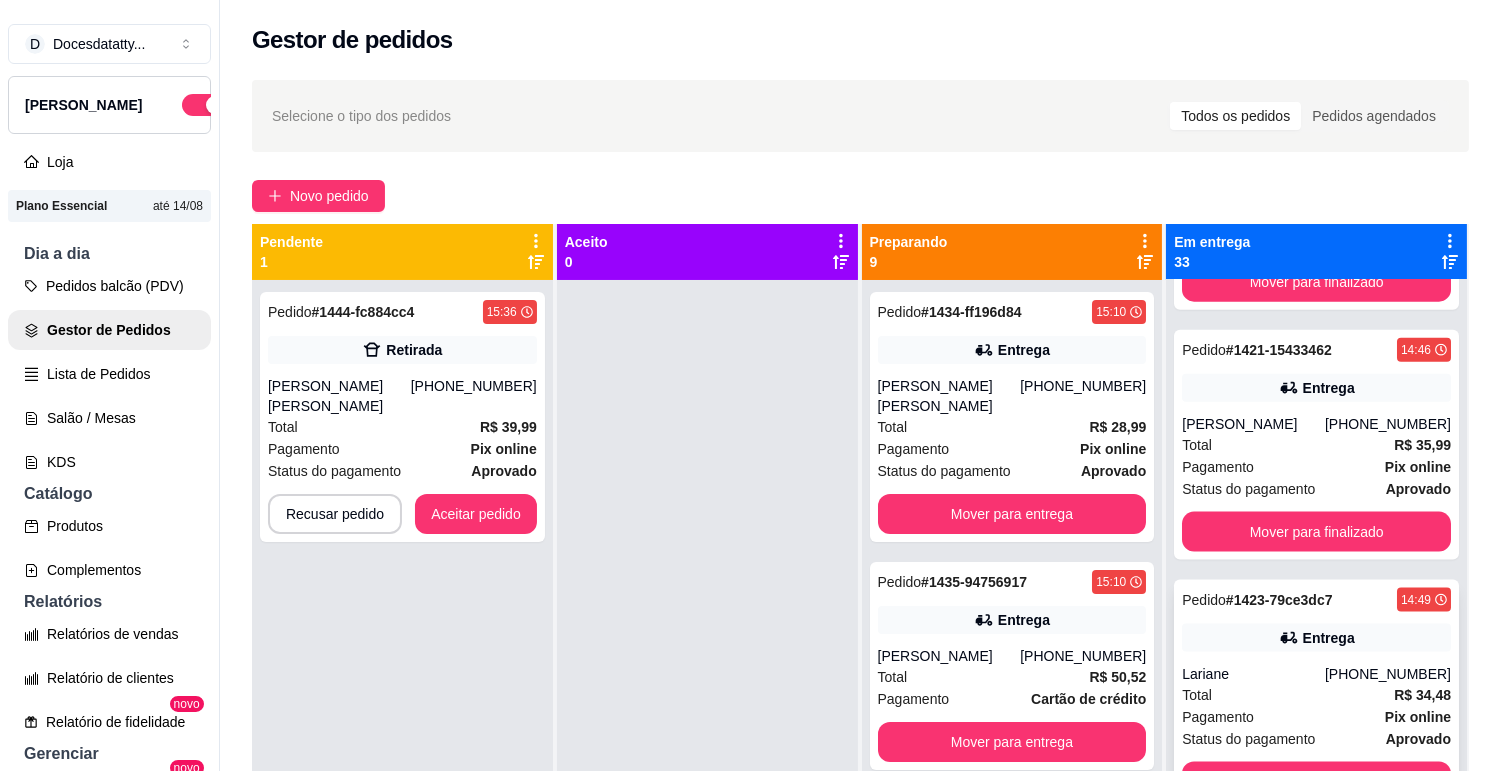 click on "Entrega" at bounding box center [1316, 638] 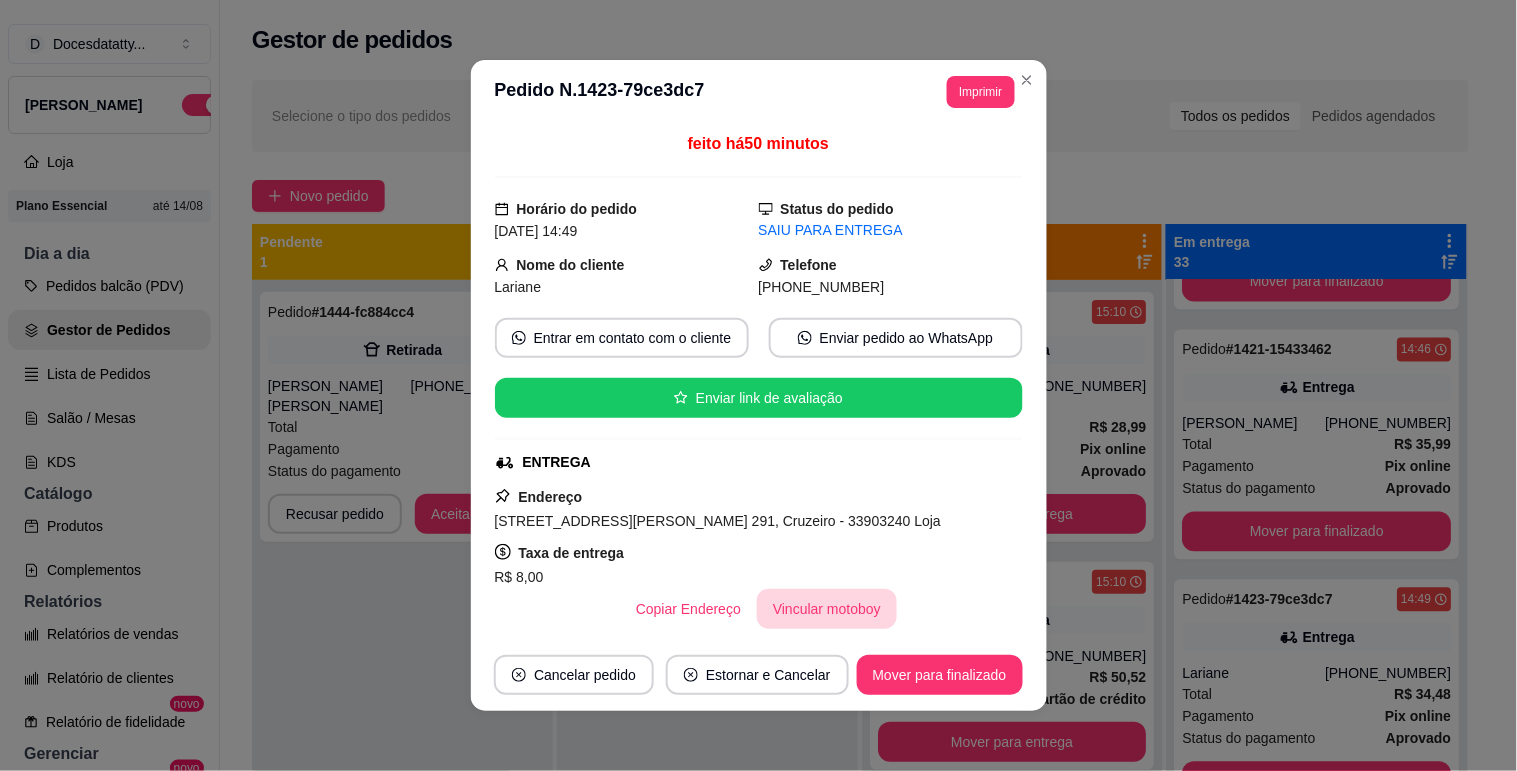 click on "Vincular motoboy" at bounding box center [827, 609] 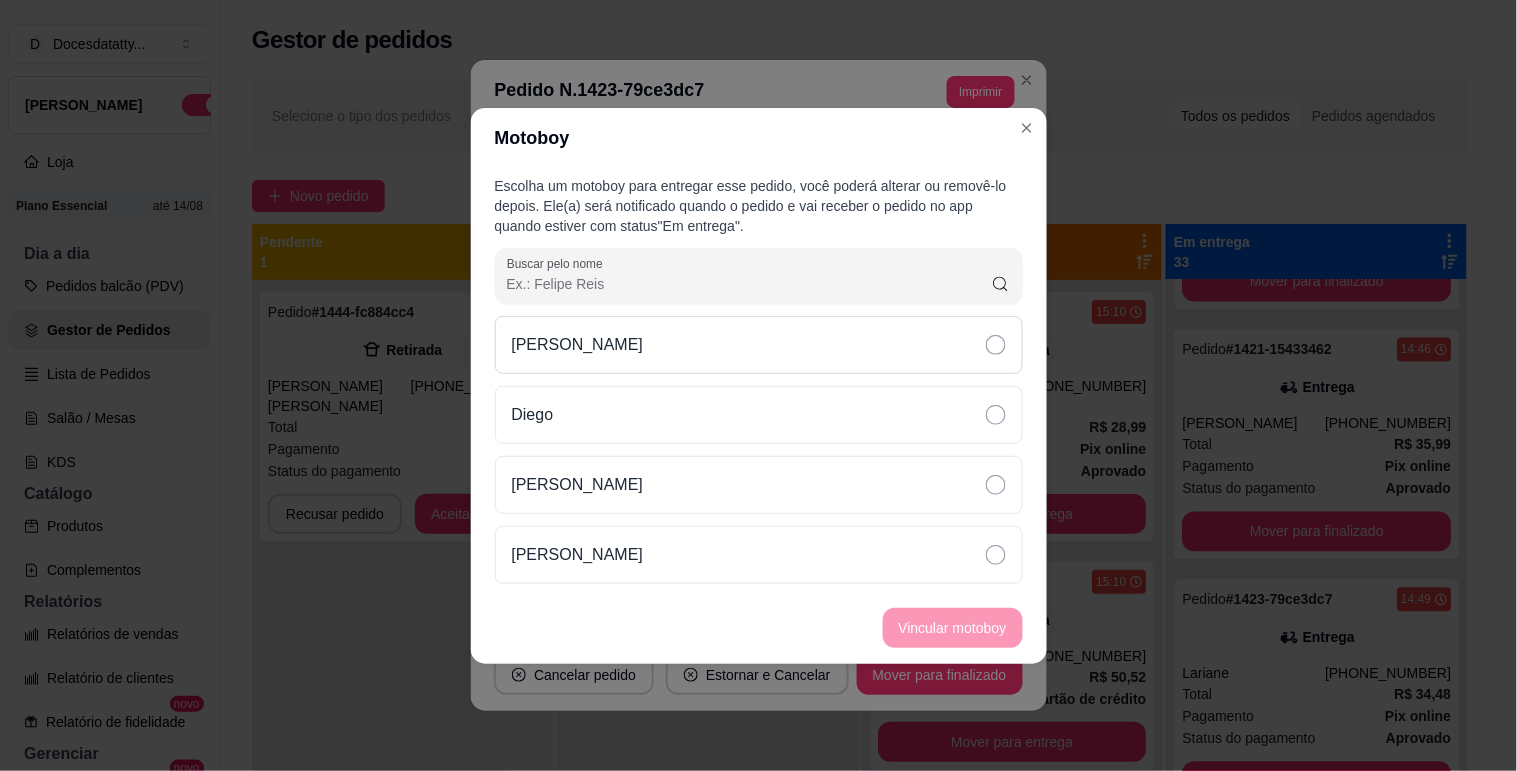 click on "[PERSON_NAME]" at bounding box center (759, 345) 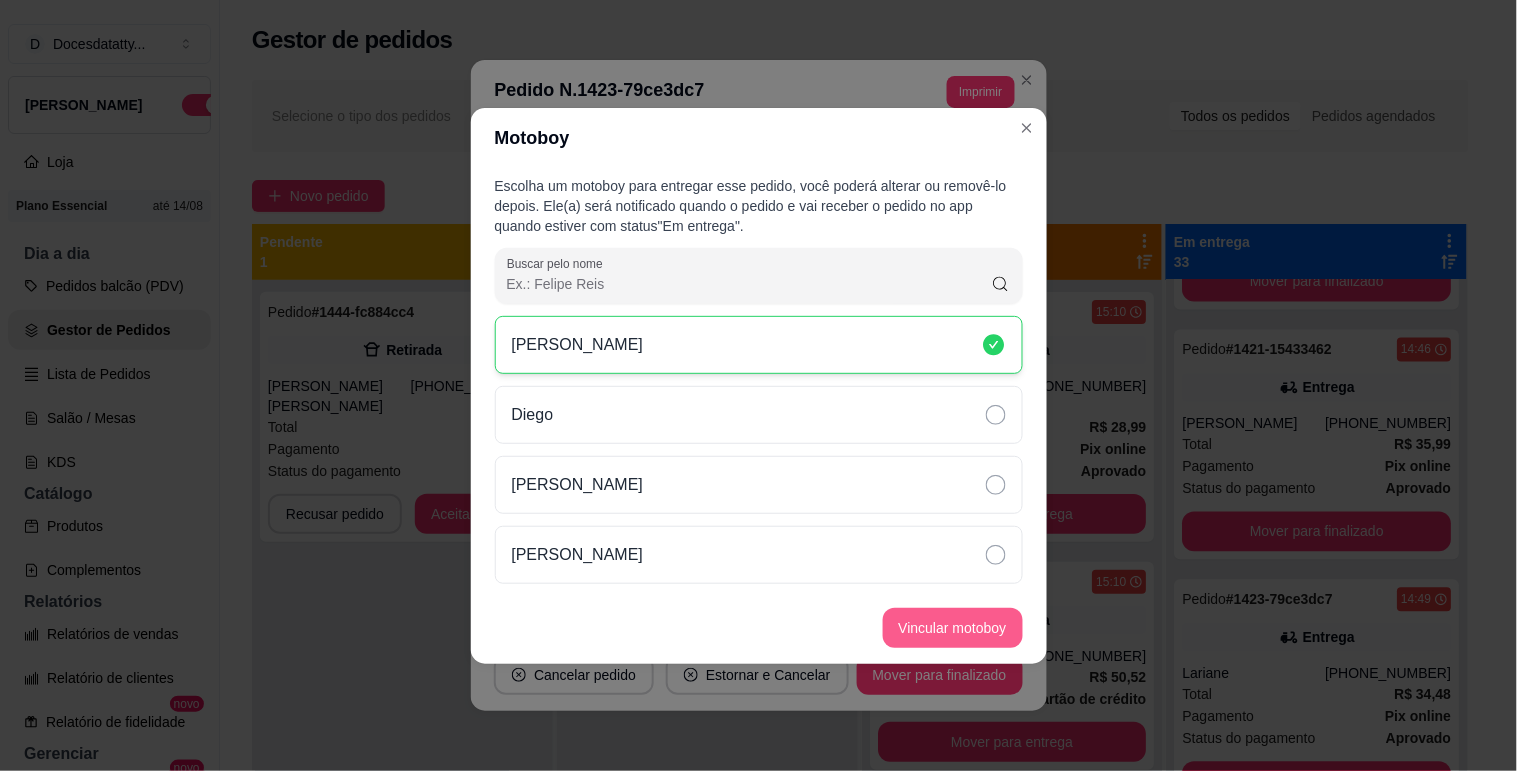 click on "Vincular motoboy" at bounding box center [953, 628] 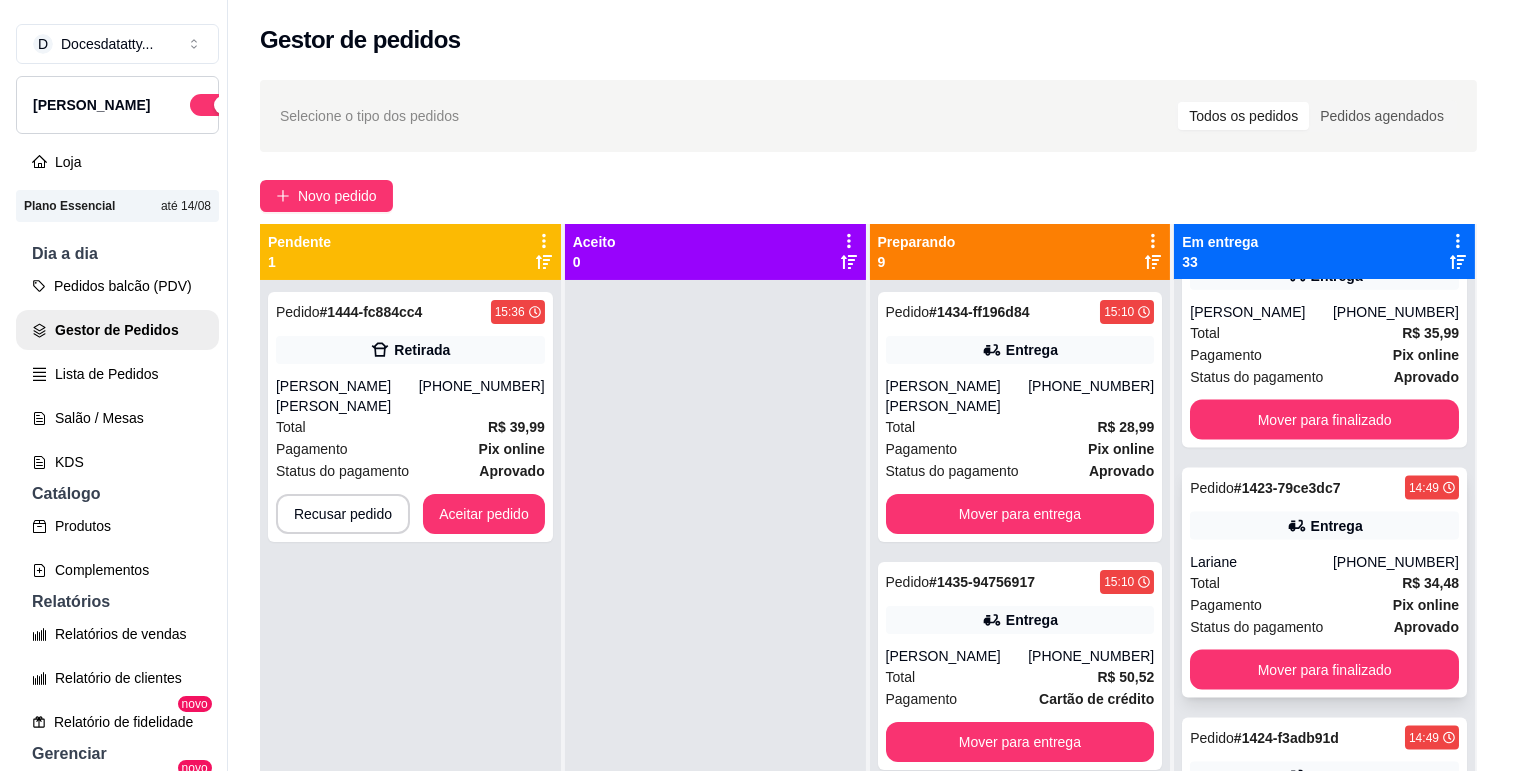 scroll, scrollTop: 5222, scrollLeft: 0, axis: vertical 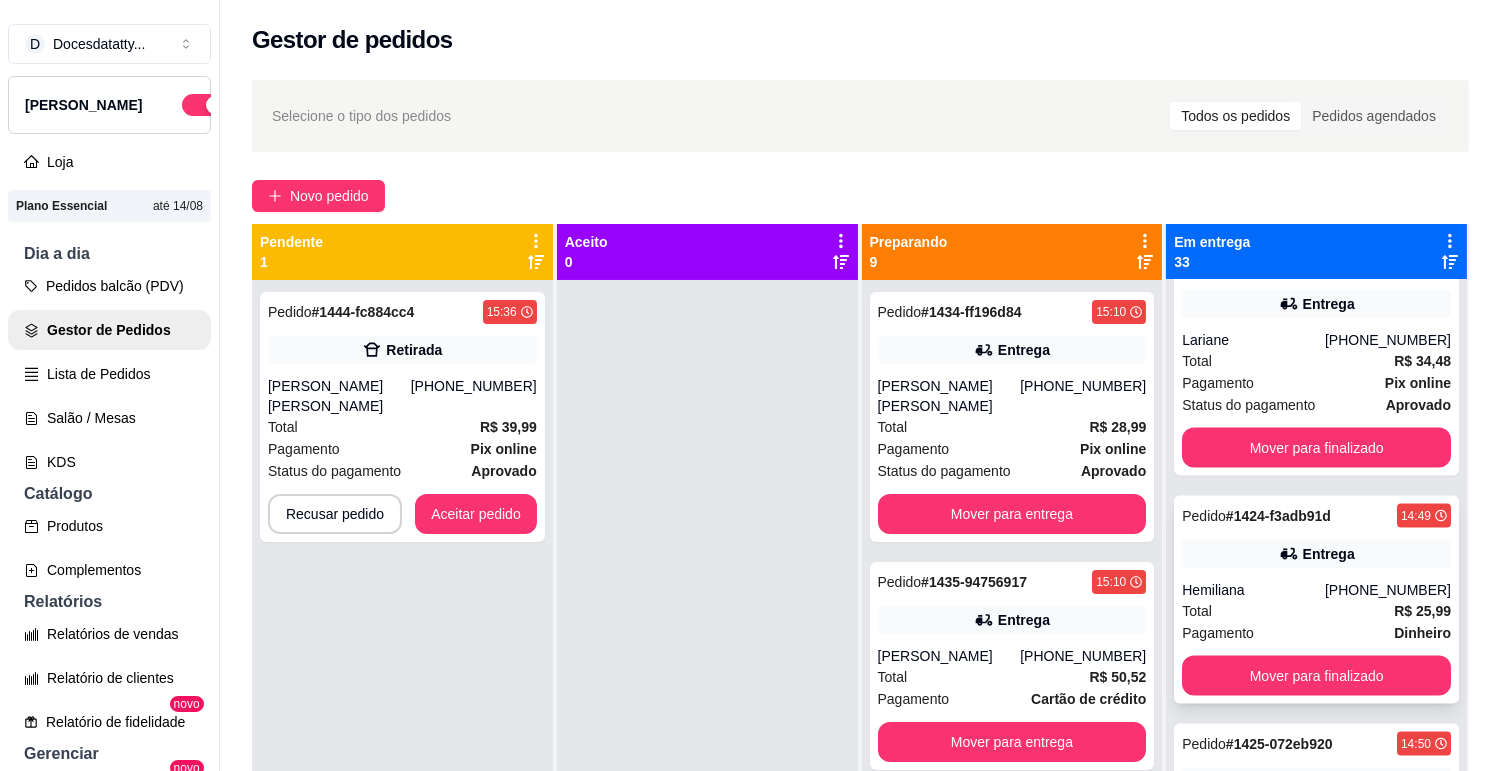 click on "Hemiliana" at bounding box center (1253, 590) 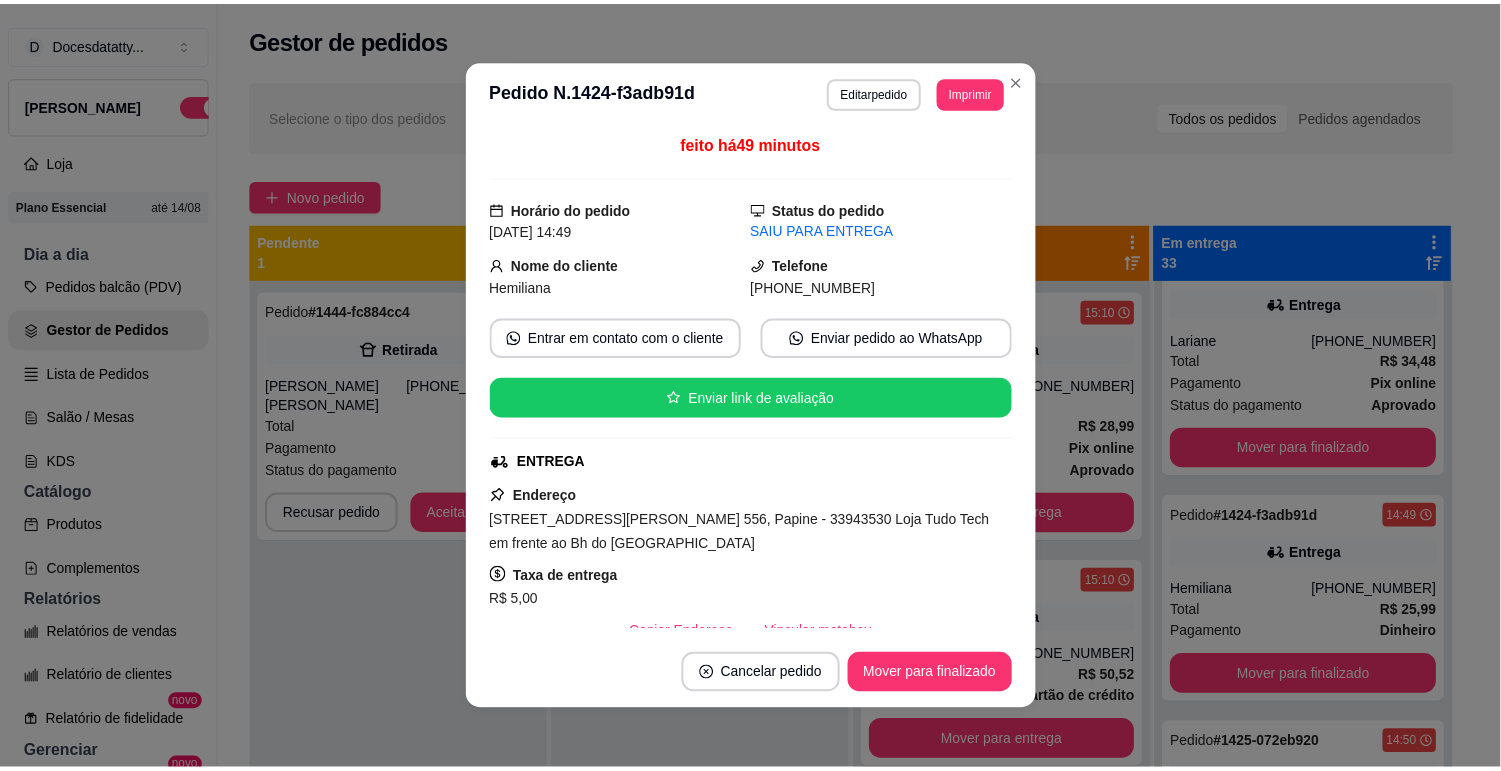 scroll, scrollTop: 111, scrollLeft: 0, axis: vertical 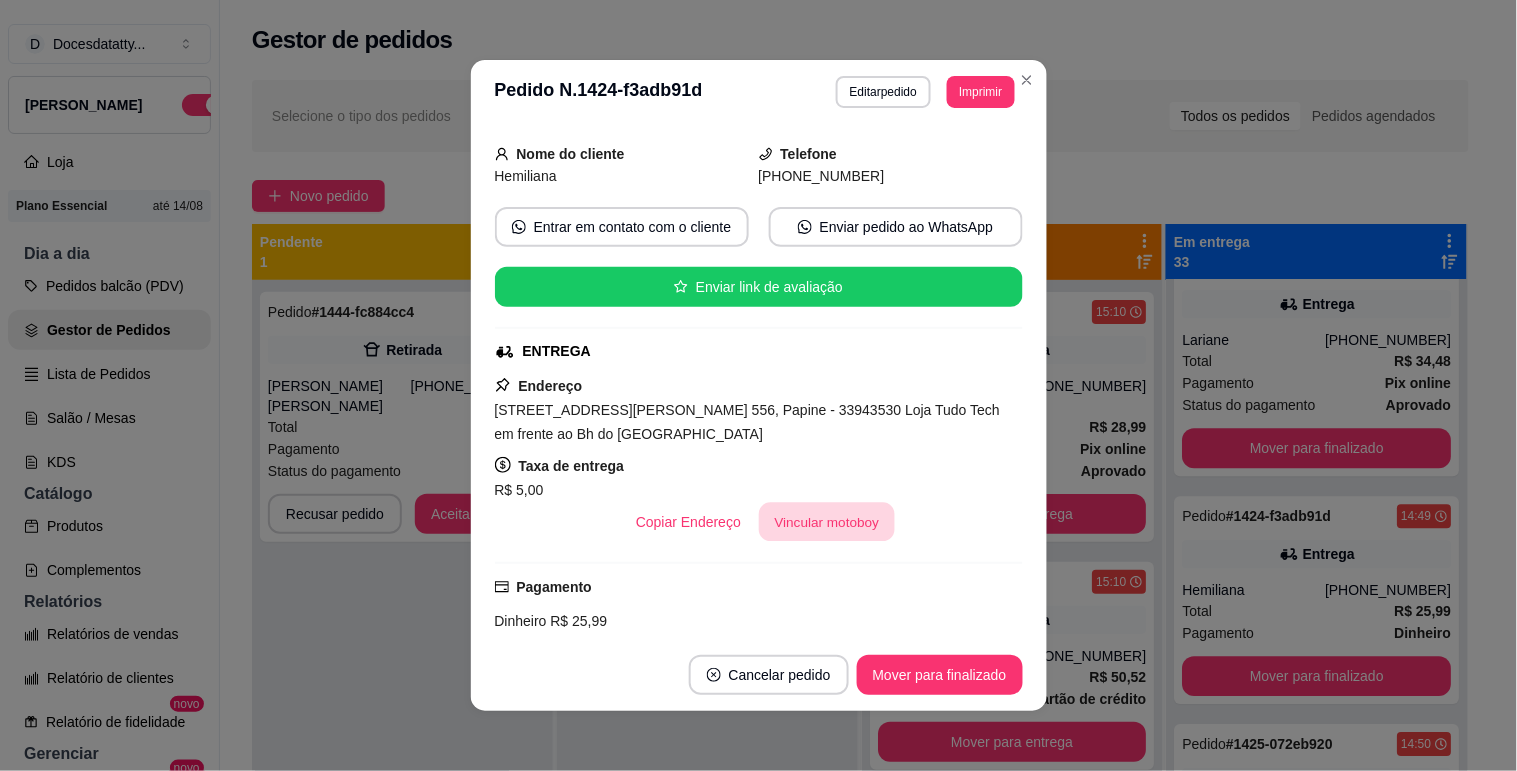 click on "Vincular motoboy" at bounding box center (827, 522) 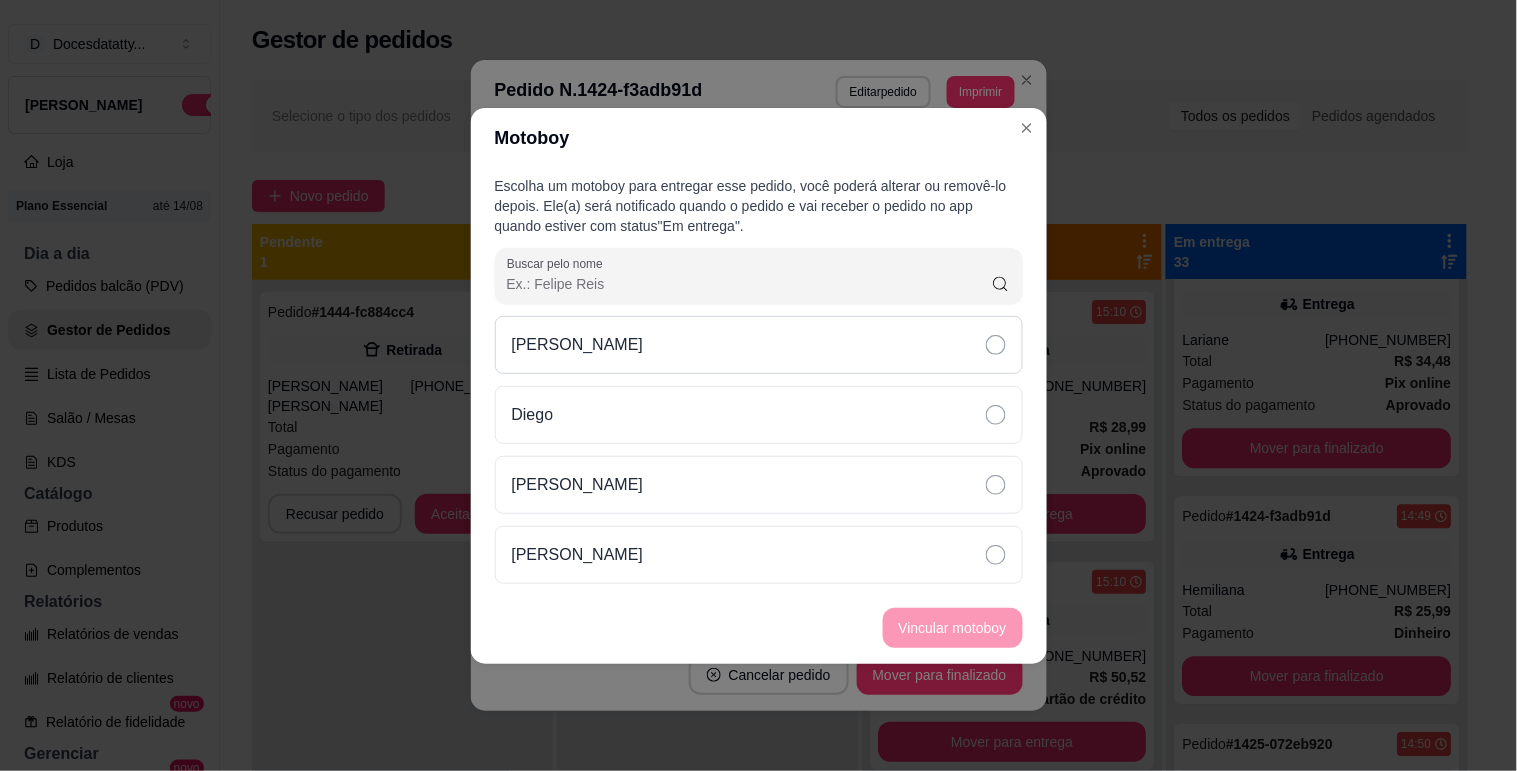 click on "[PERSON_NAME]" at bounding box center [759, 345] 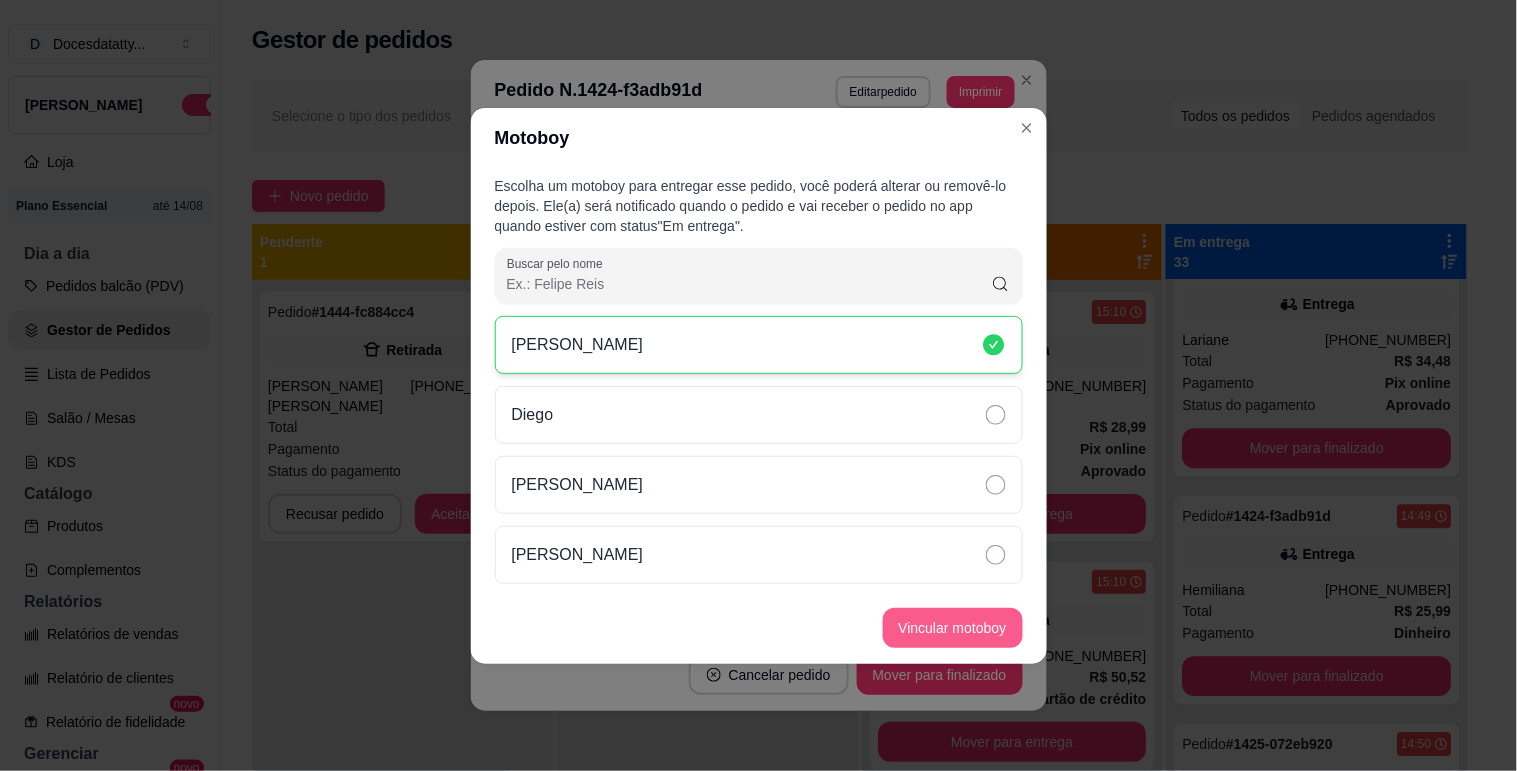 click on "Vincular motoboy" at bounding box center (953, 628) 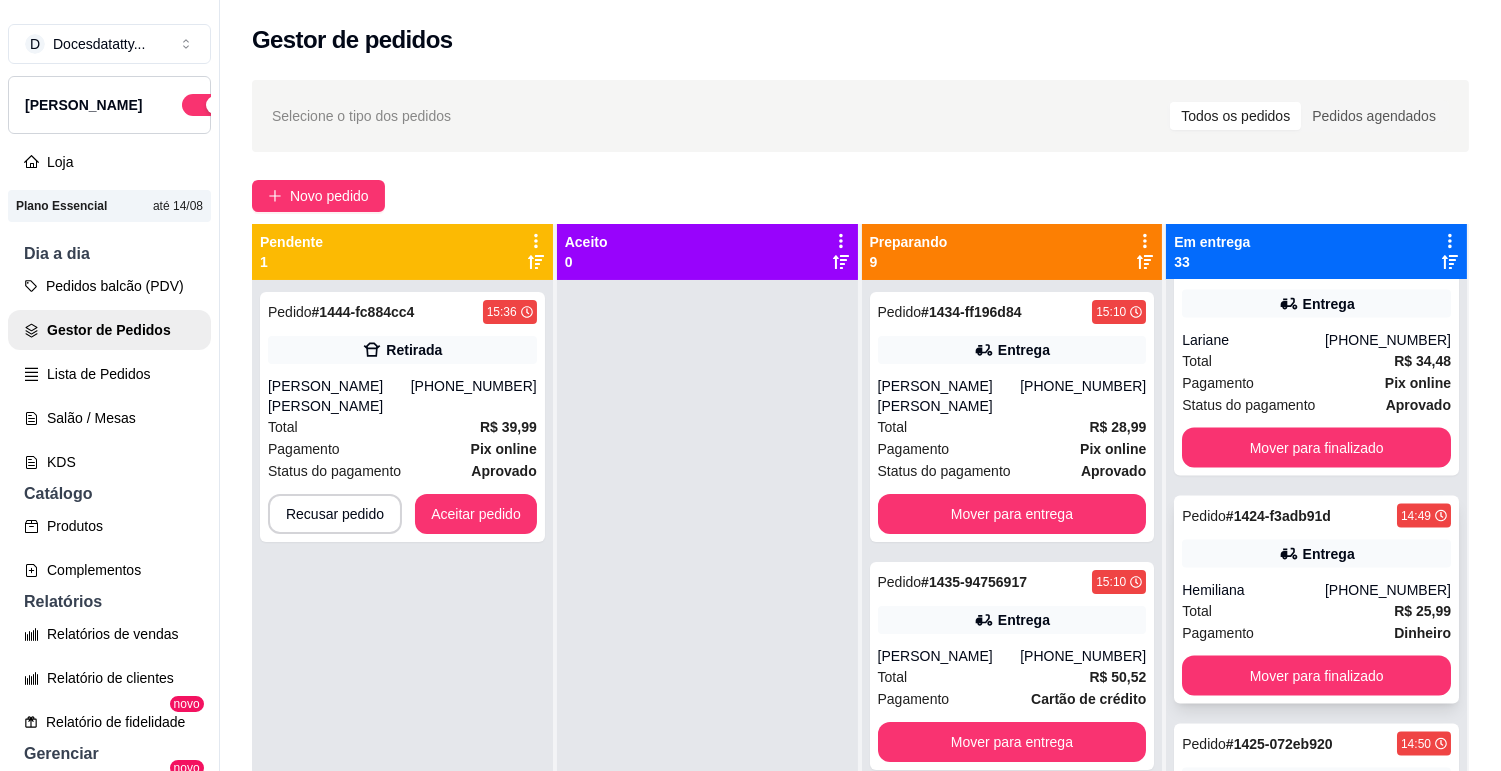 scroll, scrollTop: 5333, scrollLeft: 0, axis: vertical 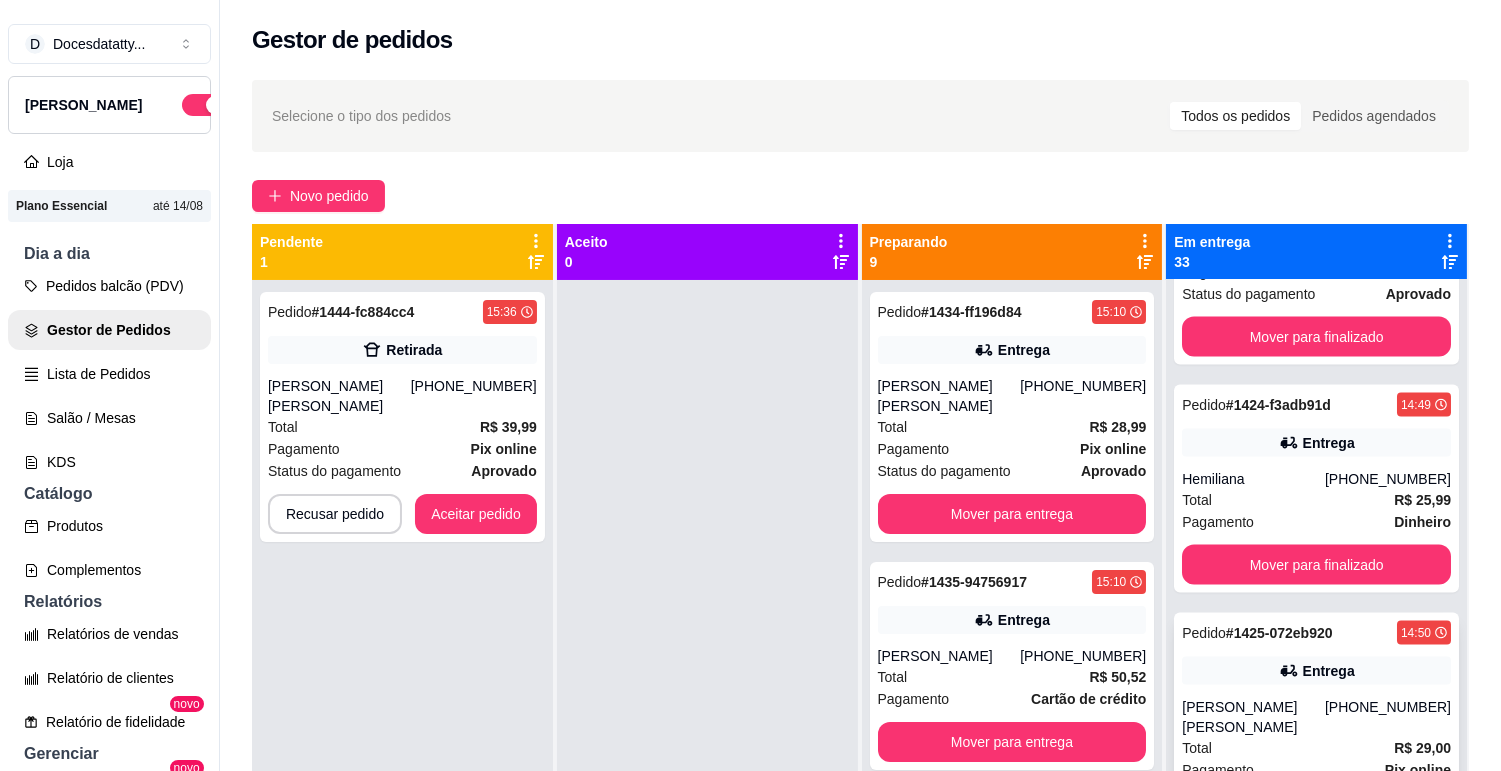 click on "Pedido  # 1425-072eb920 14:50 Entrega [PERSON_NAME] [PERSON_NAME]  [PHONE_NUMBER] Total R$ 29,00 Pagamento Pix online Status do pagamento aprovado Mover para finalizado" at bounding box center (1316, 738) 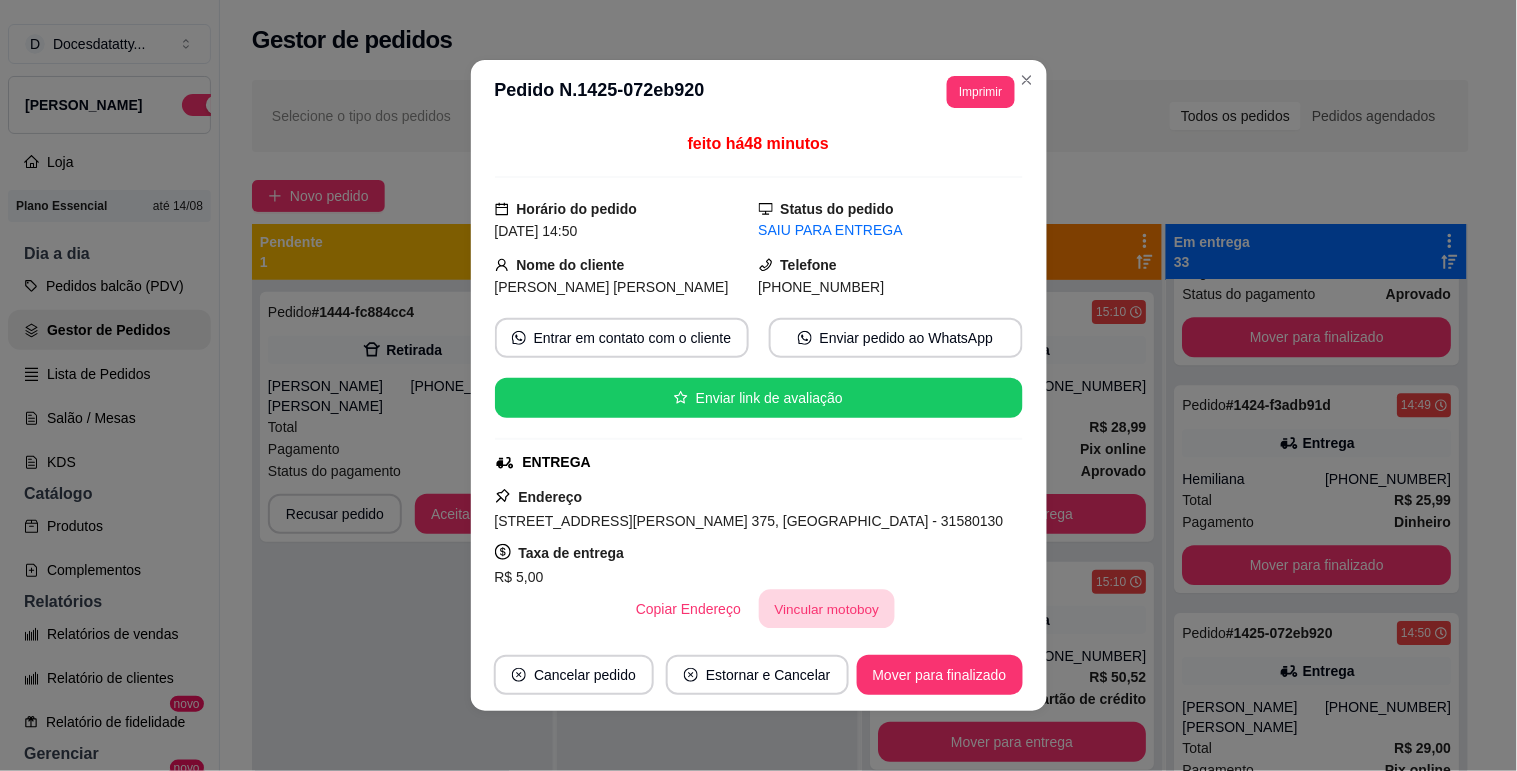 click on "Vincular motoboy" at bounding box center [827, 609] 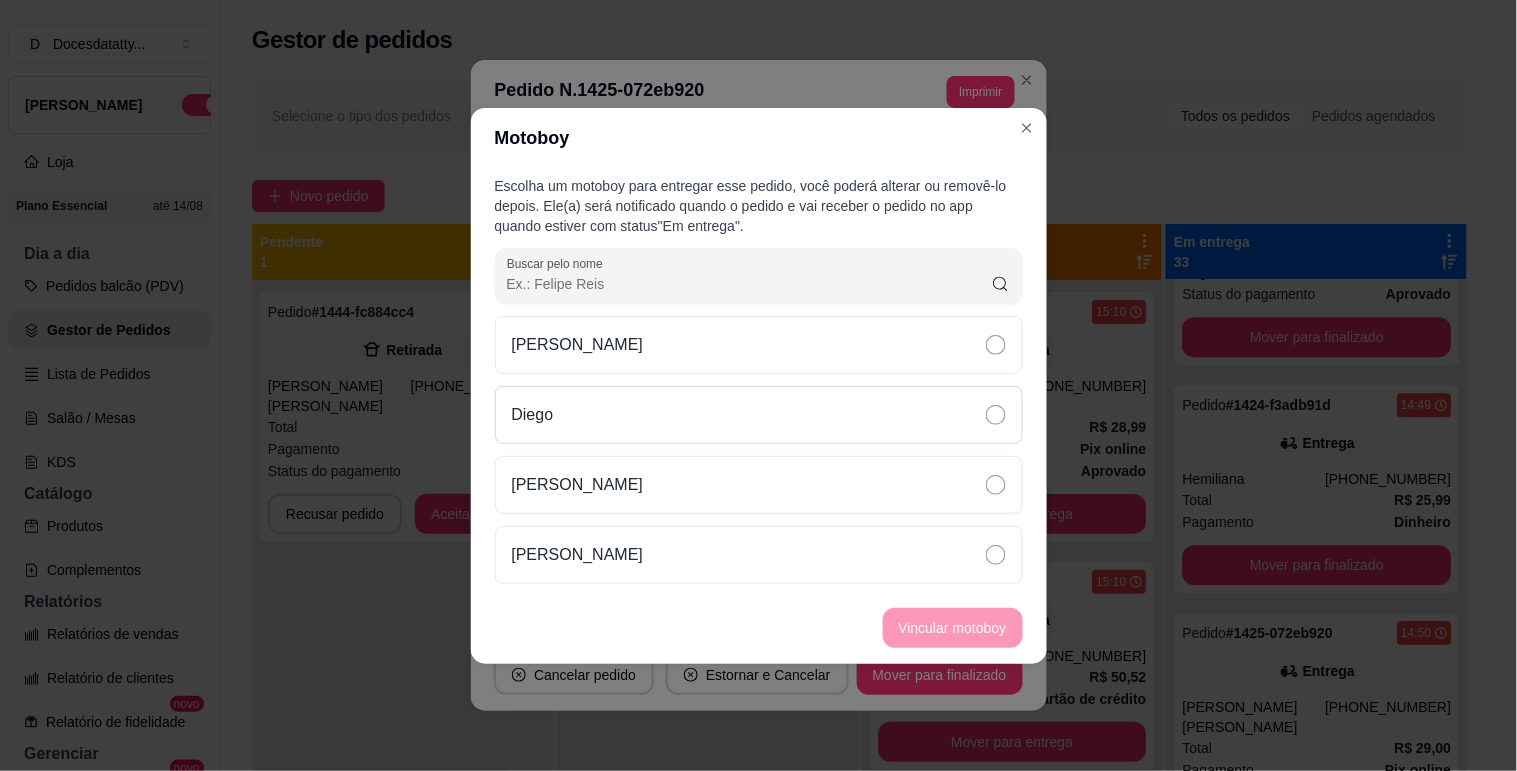 click on "Diego" at bounding box center (759, 415) 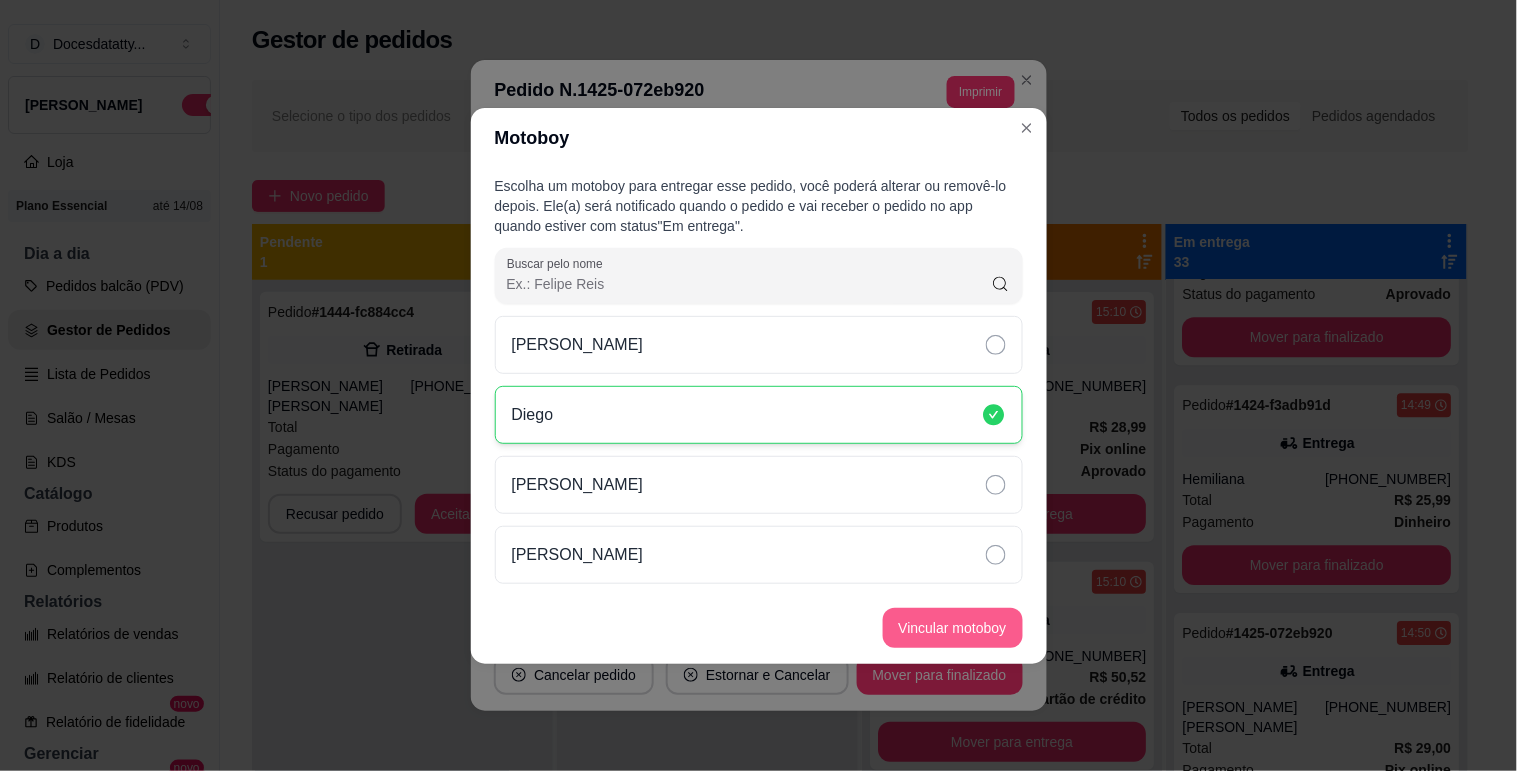 click on "Vincular motoboy" at bounding box center (953, 628) 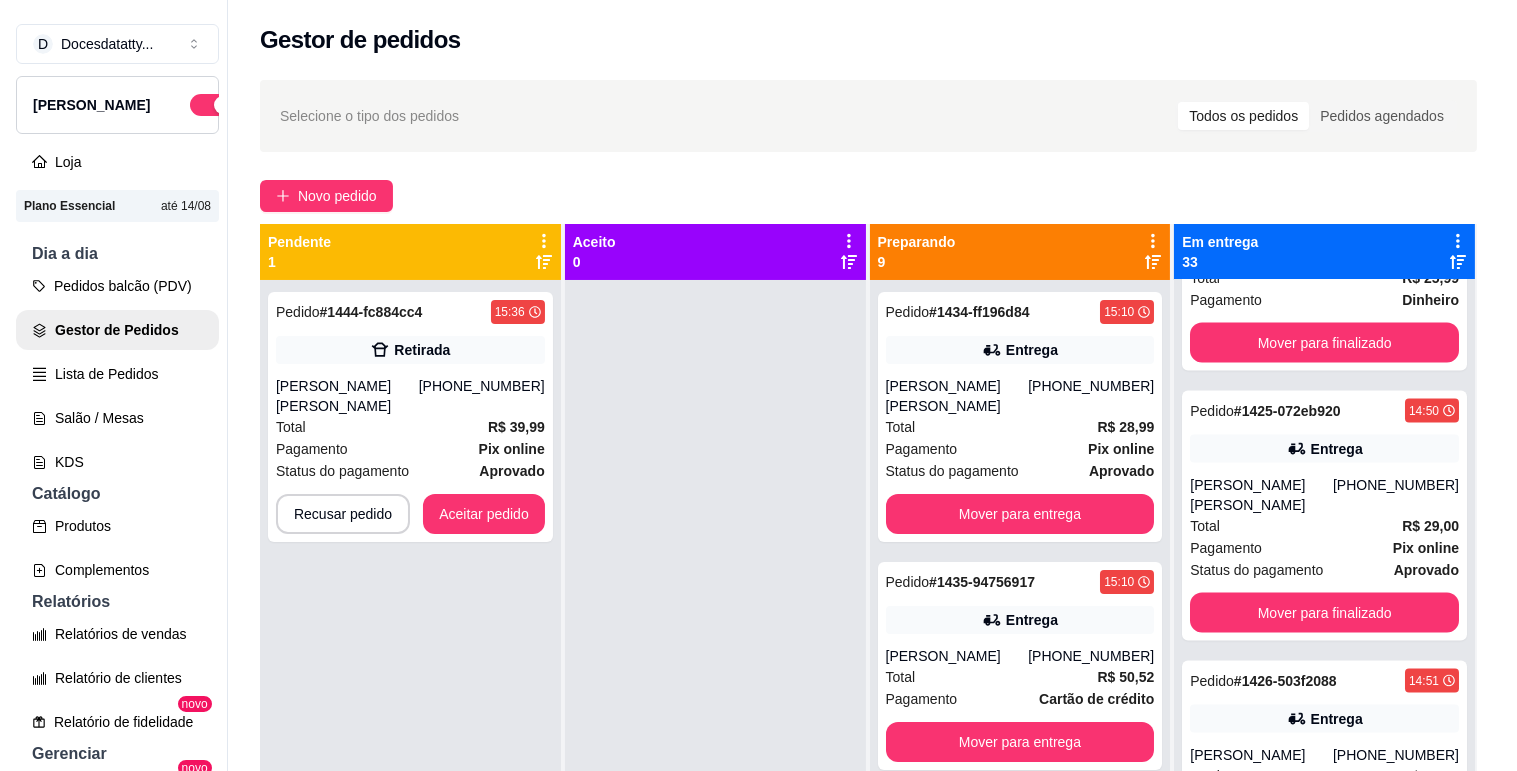 scroll, scrollTop: 5666, scrollLeft: 0, axis: vertical 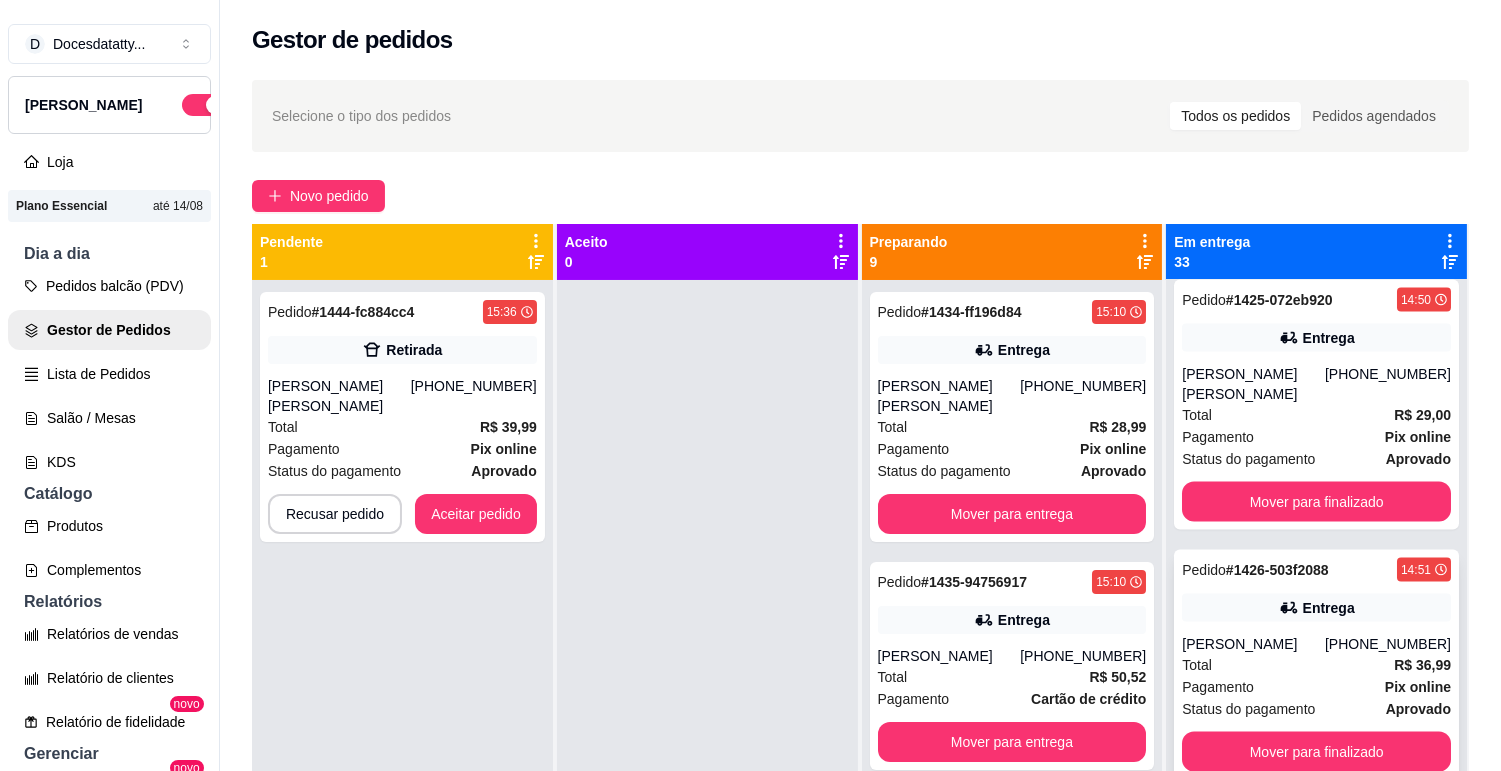 click on "[PERSON_NAME]" at bounding box center [1253, 644] 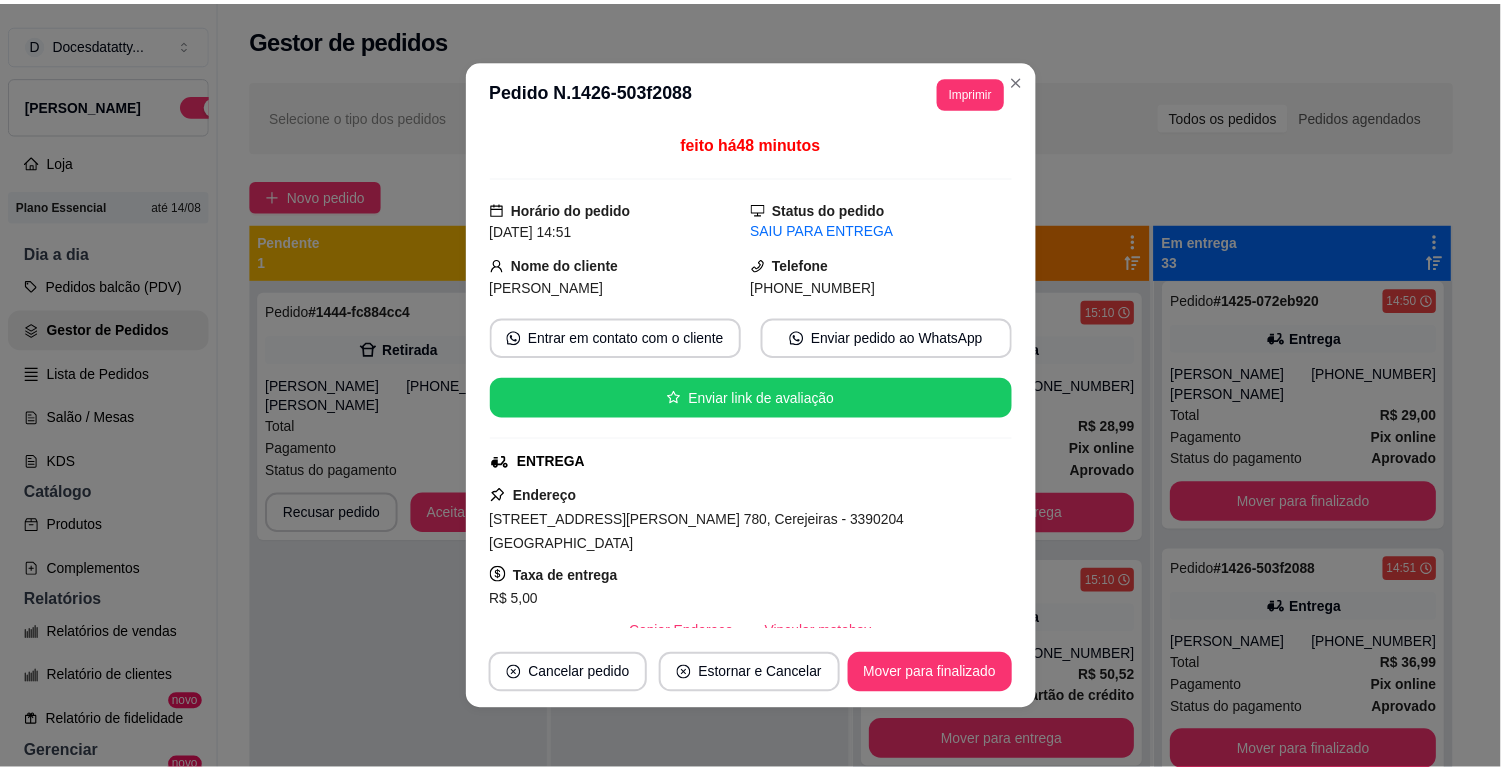 scroll, scrollTop: 111, scrollLeft: 0, axis: vertical 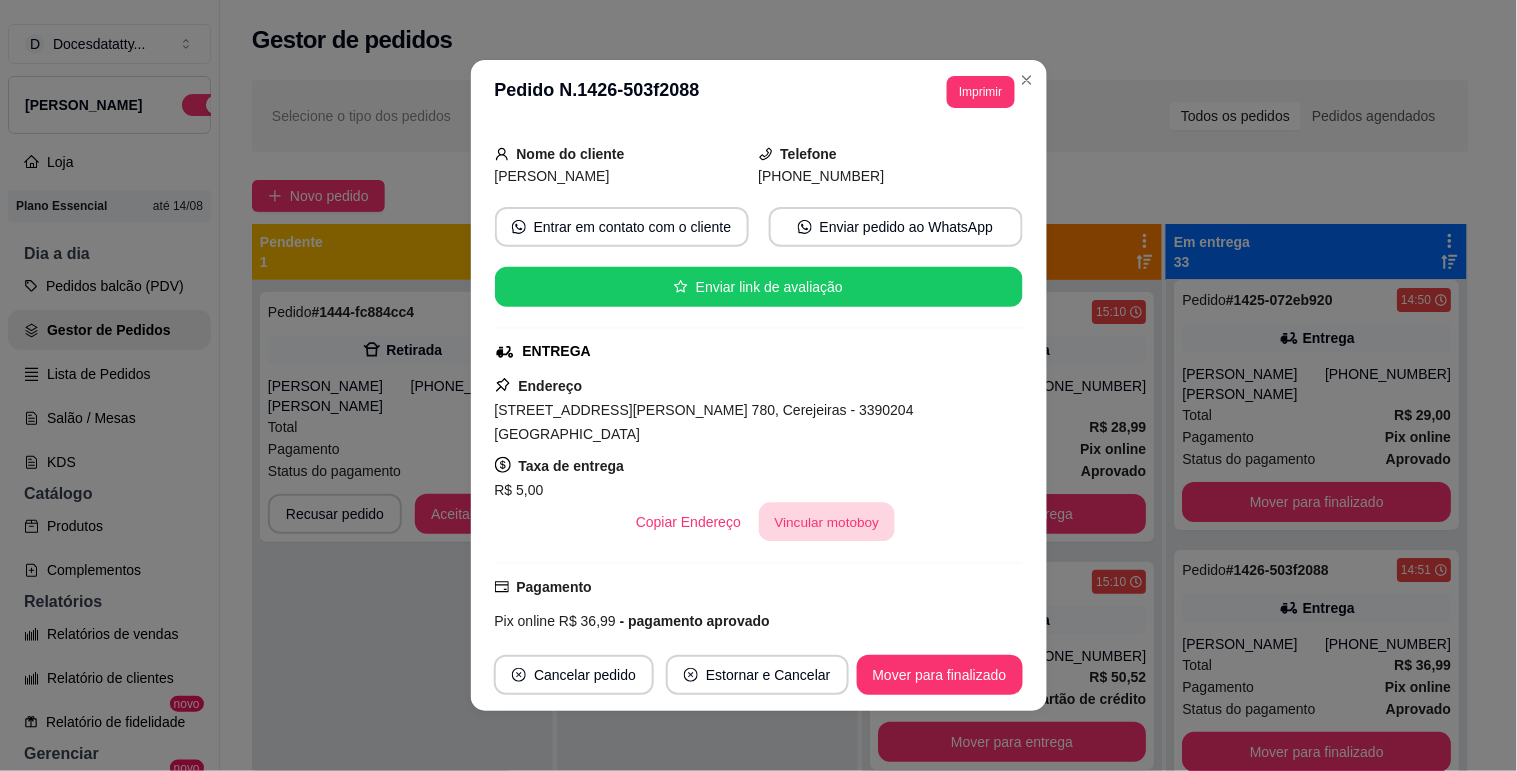 click on "Vincular motoboy" at bounding box center (827, 522) 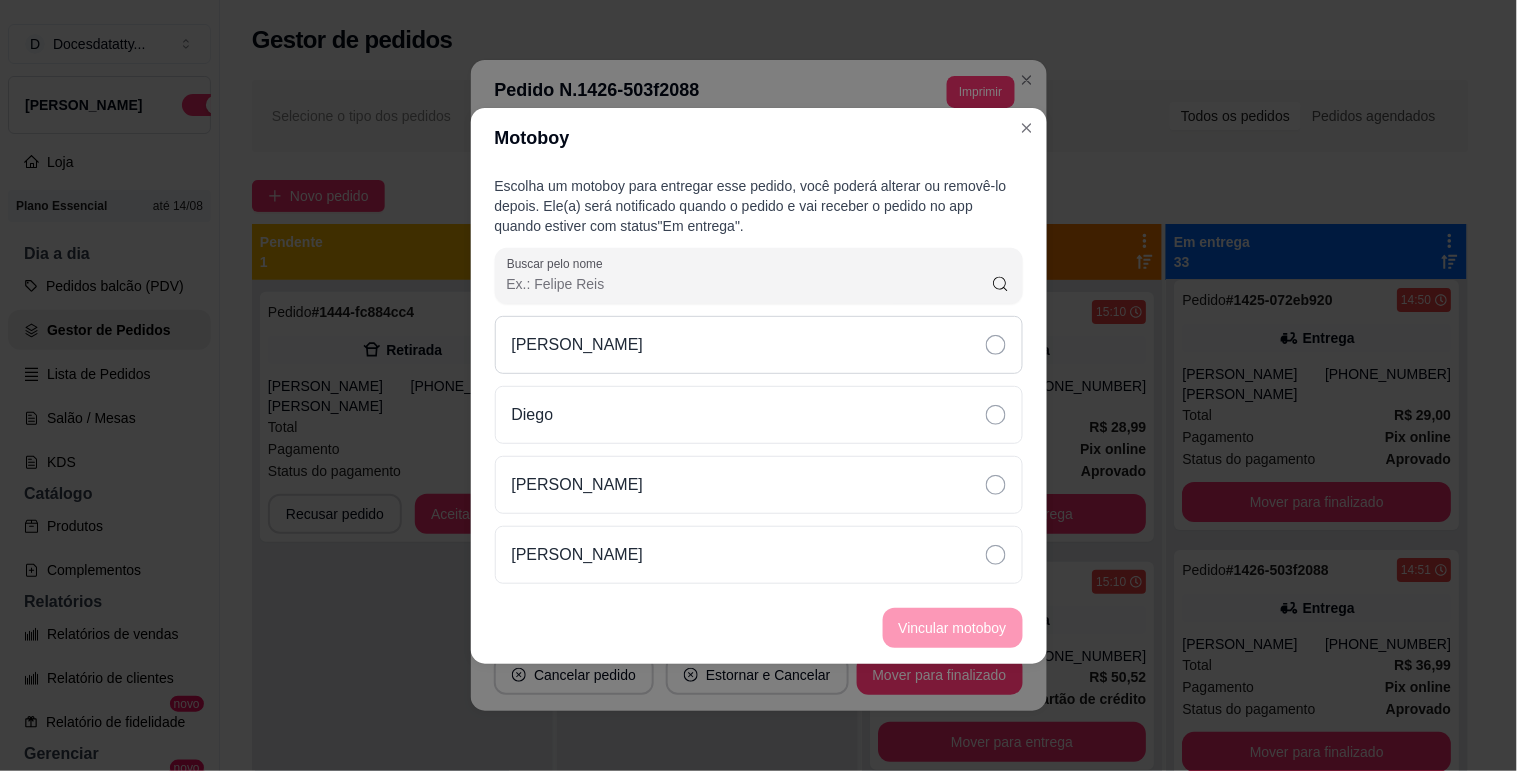 click on "[PERSON_NAME]" at bounding box center (759, 345) 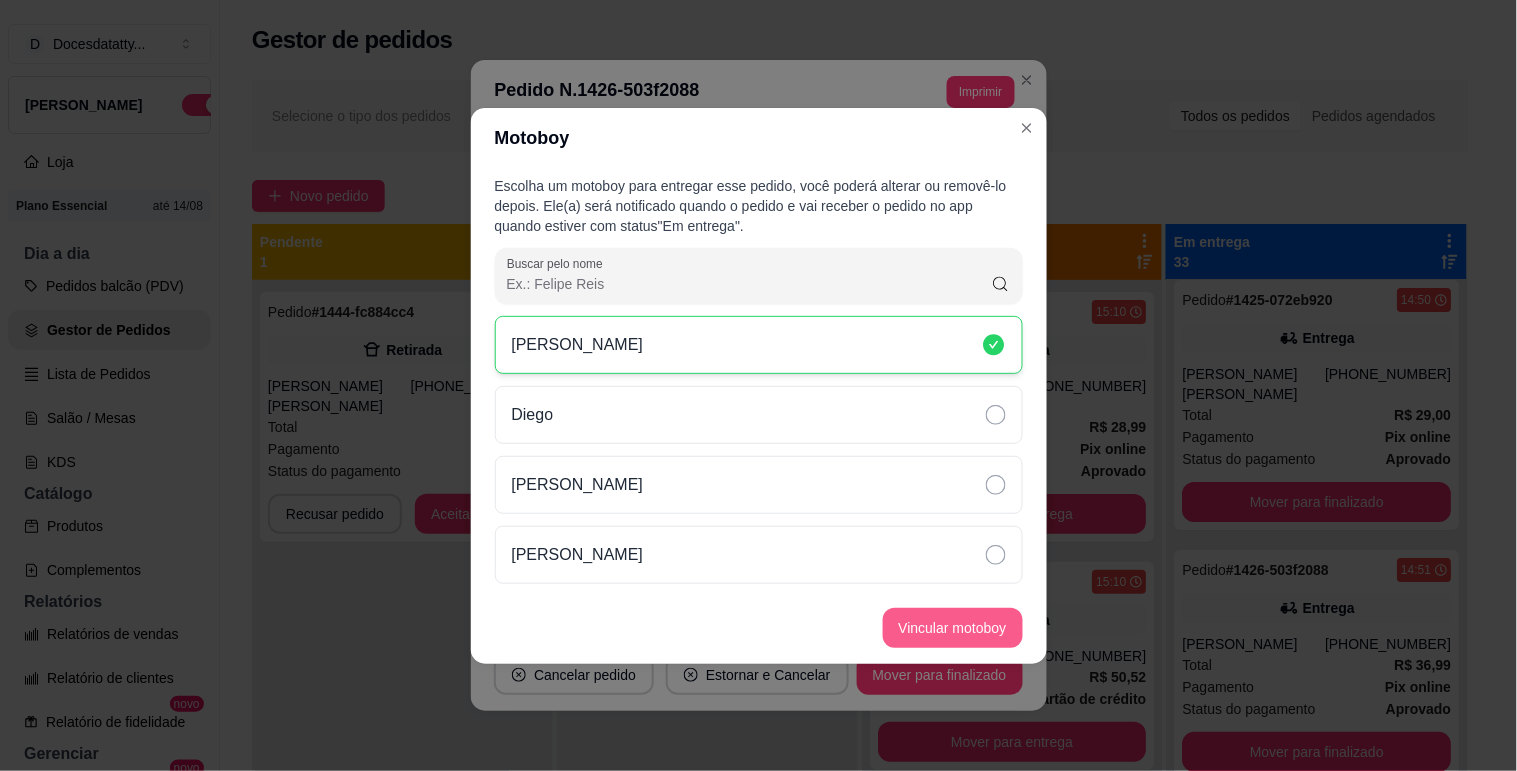 click on "Vincular motoboy" at bounding box center (953, 628) 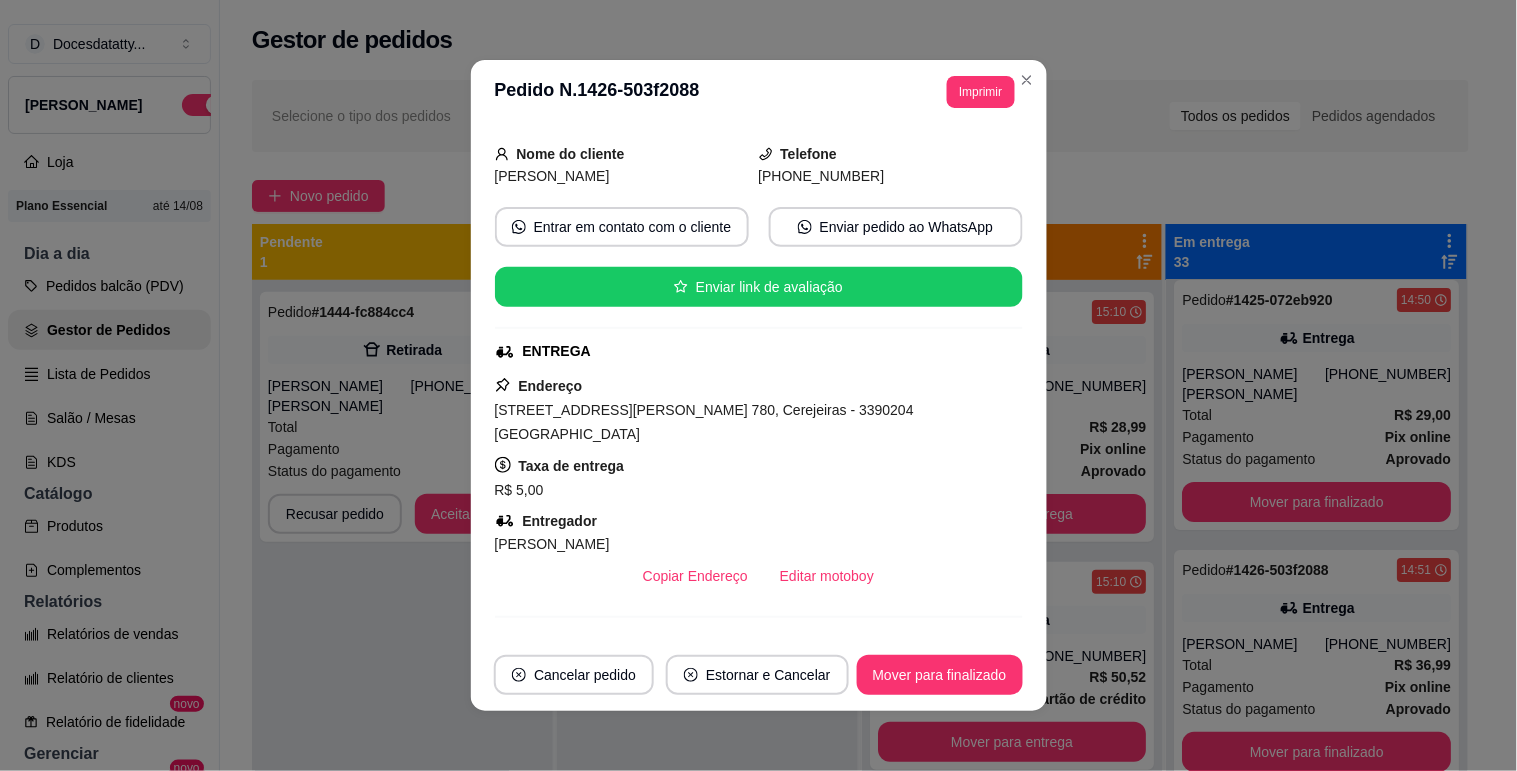 click on "[PERSON_NAME]" at bounding box center (1253, 644) 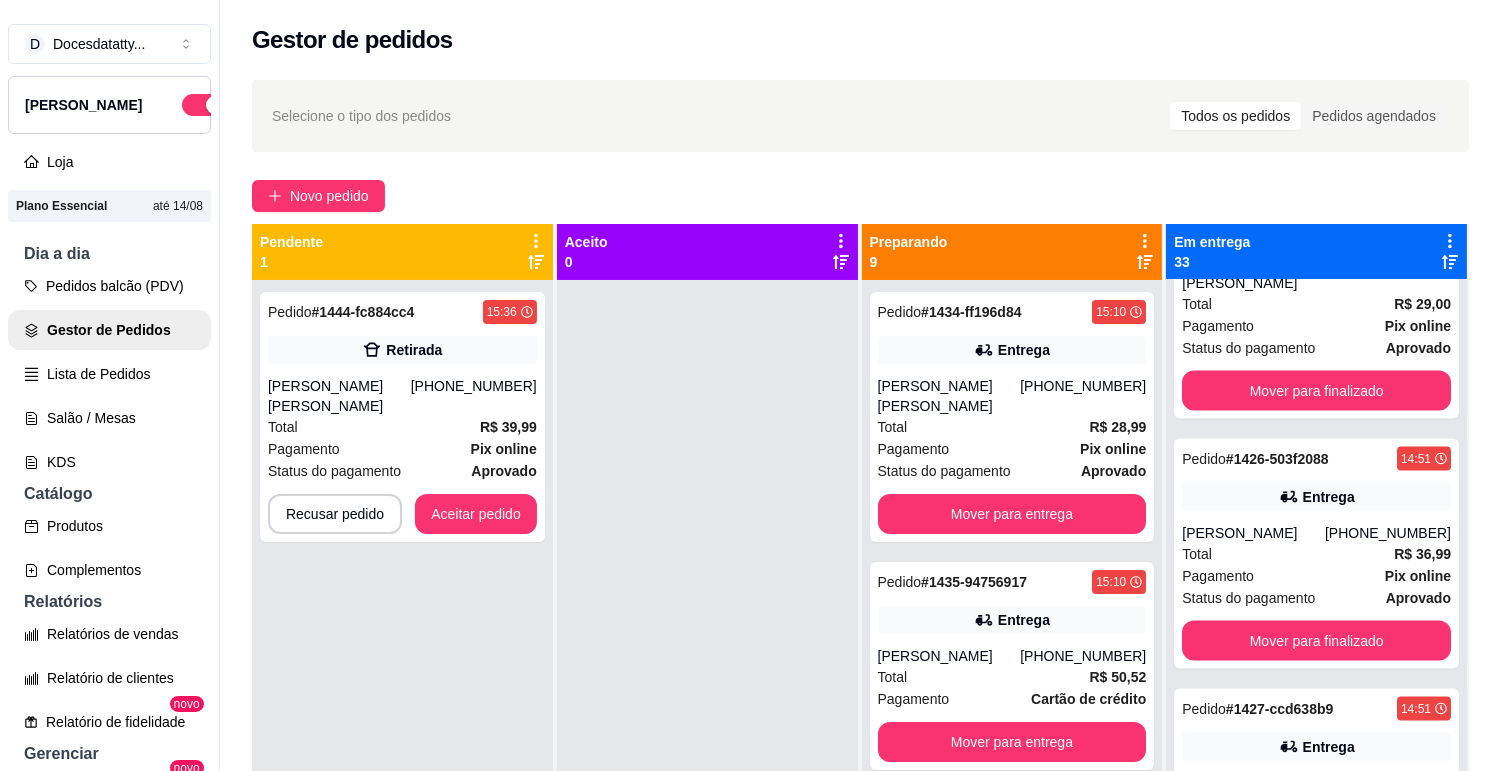 scroll, scrollTop: 5888, scrollLeft: 0, axis: vertical 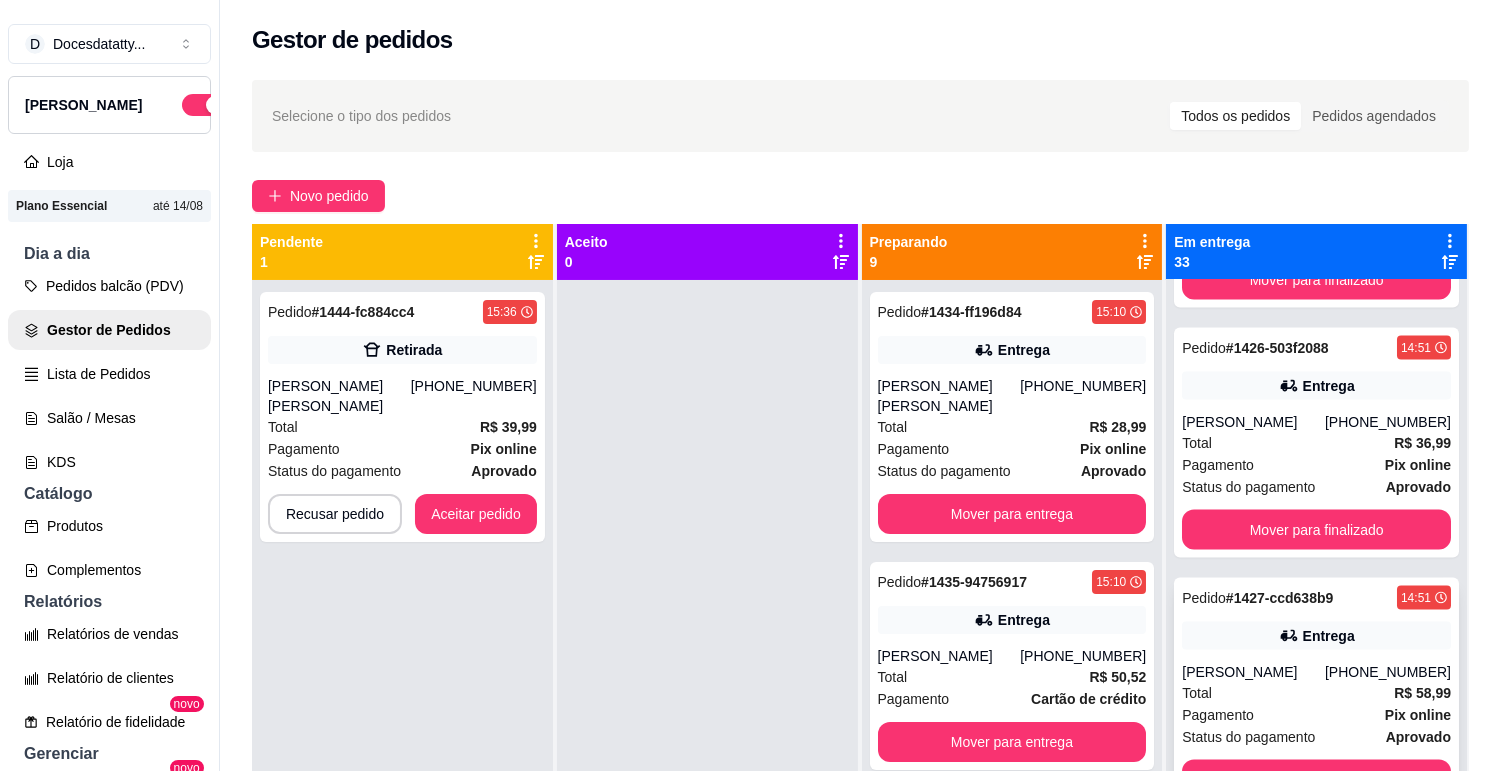 click on "[PERSON_NAME]" at bounding box center (1253, 672) 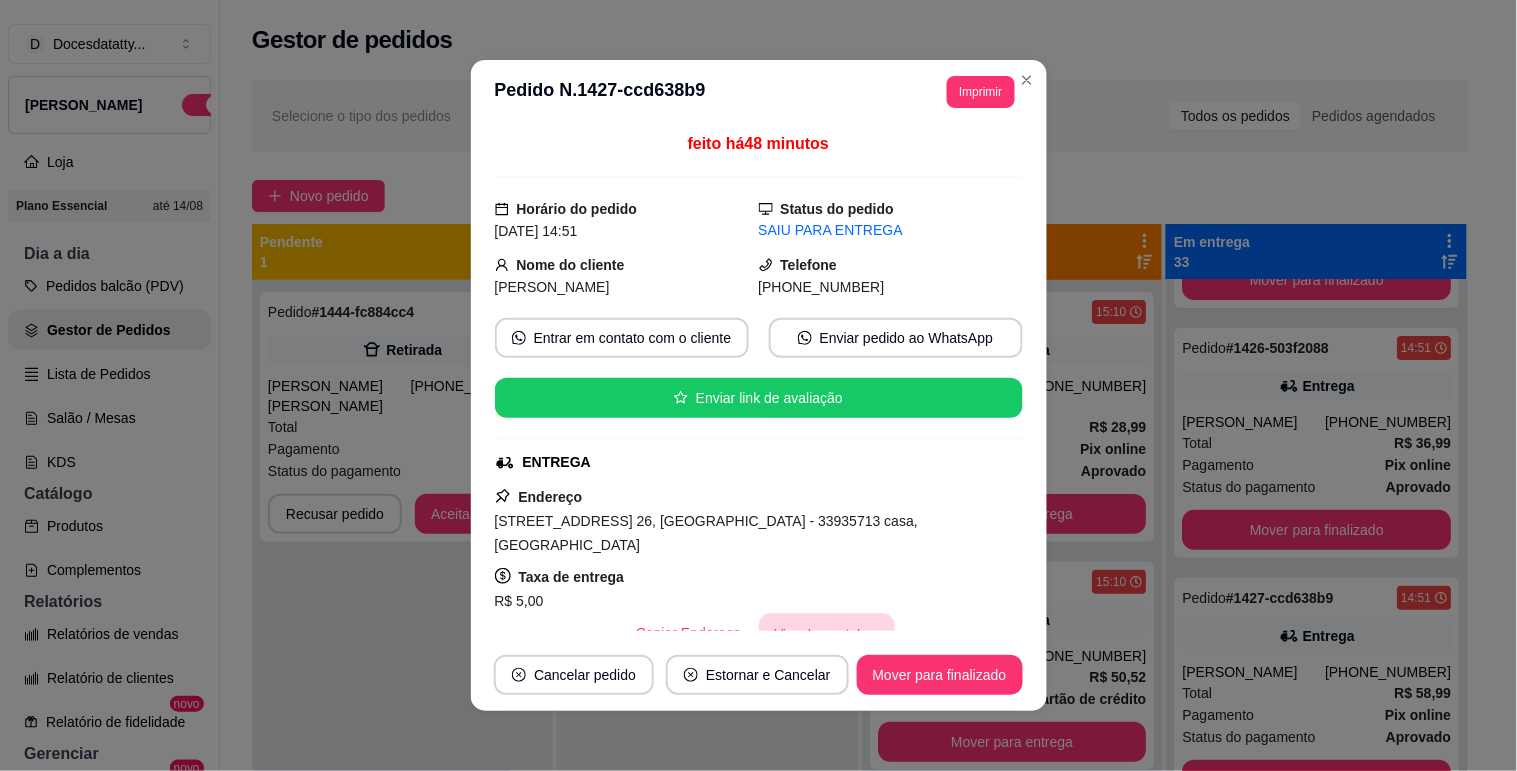 click on "Vincular motoboy" at bounding box center [827, 633] 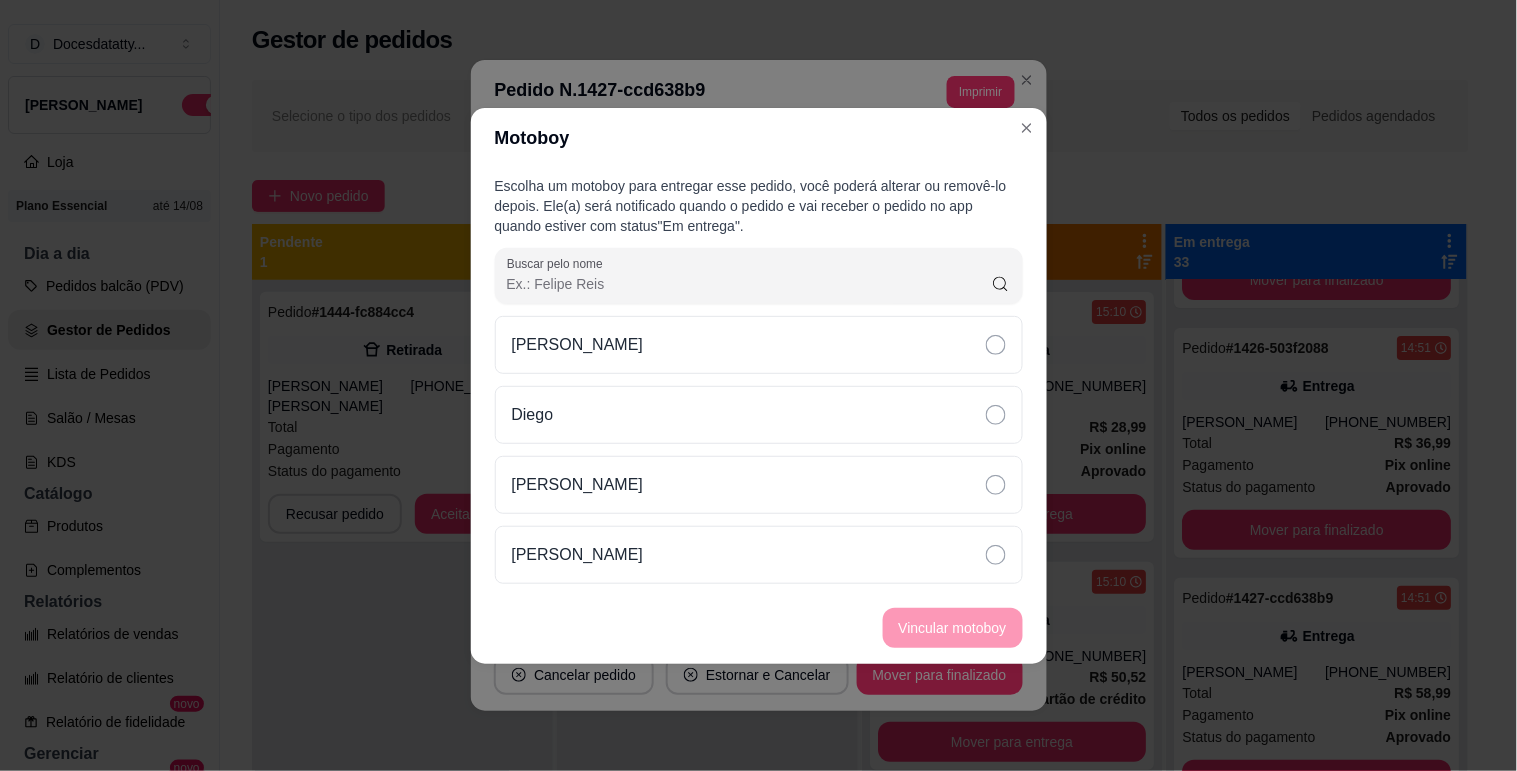 click on "[PERSON_NAME]  [PERSON_NAME] [PERSON_NAME] Felippe" at bounding box center [759, 450] 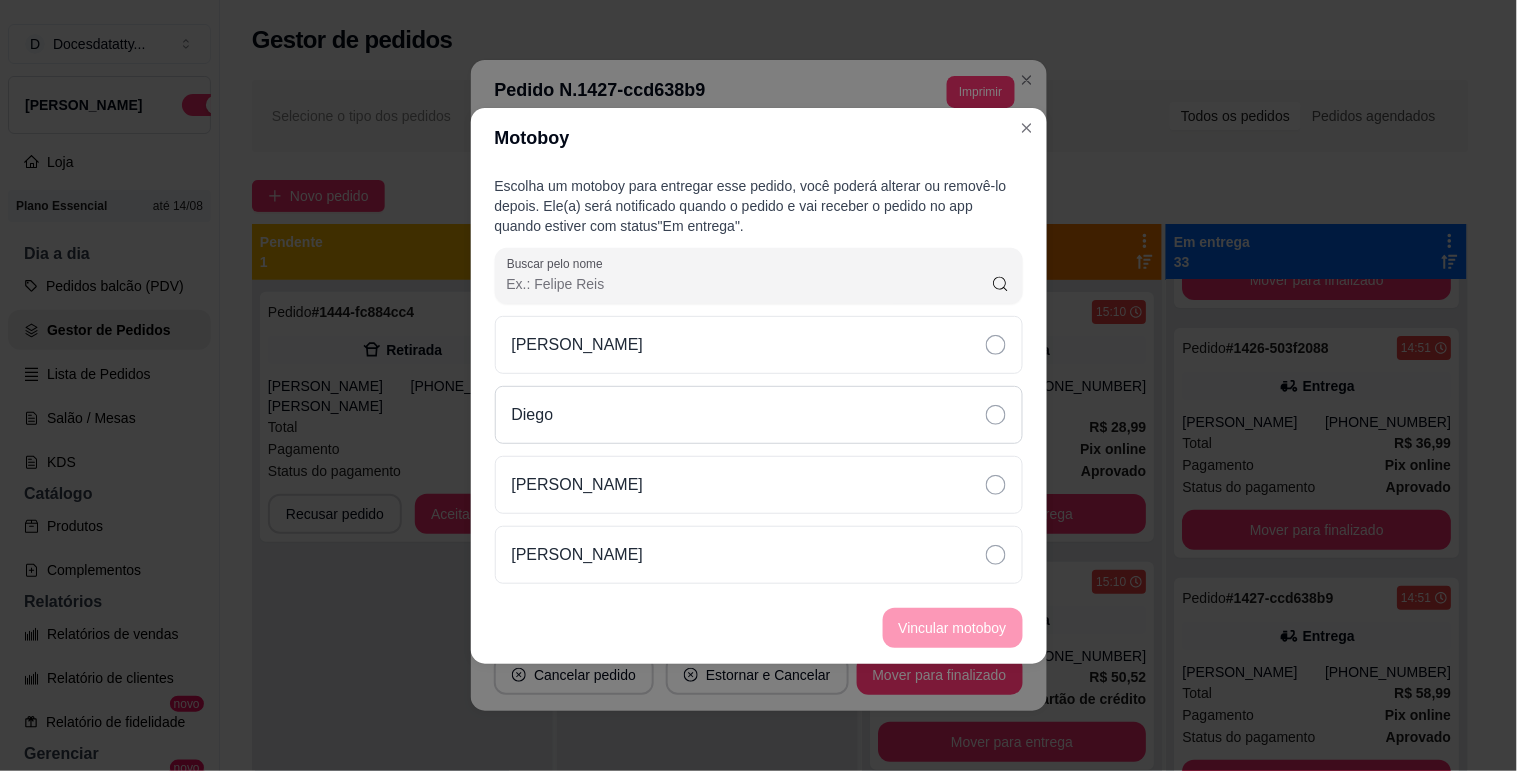 click on "Diego" at bounding box center [759, 415] 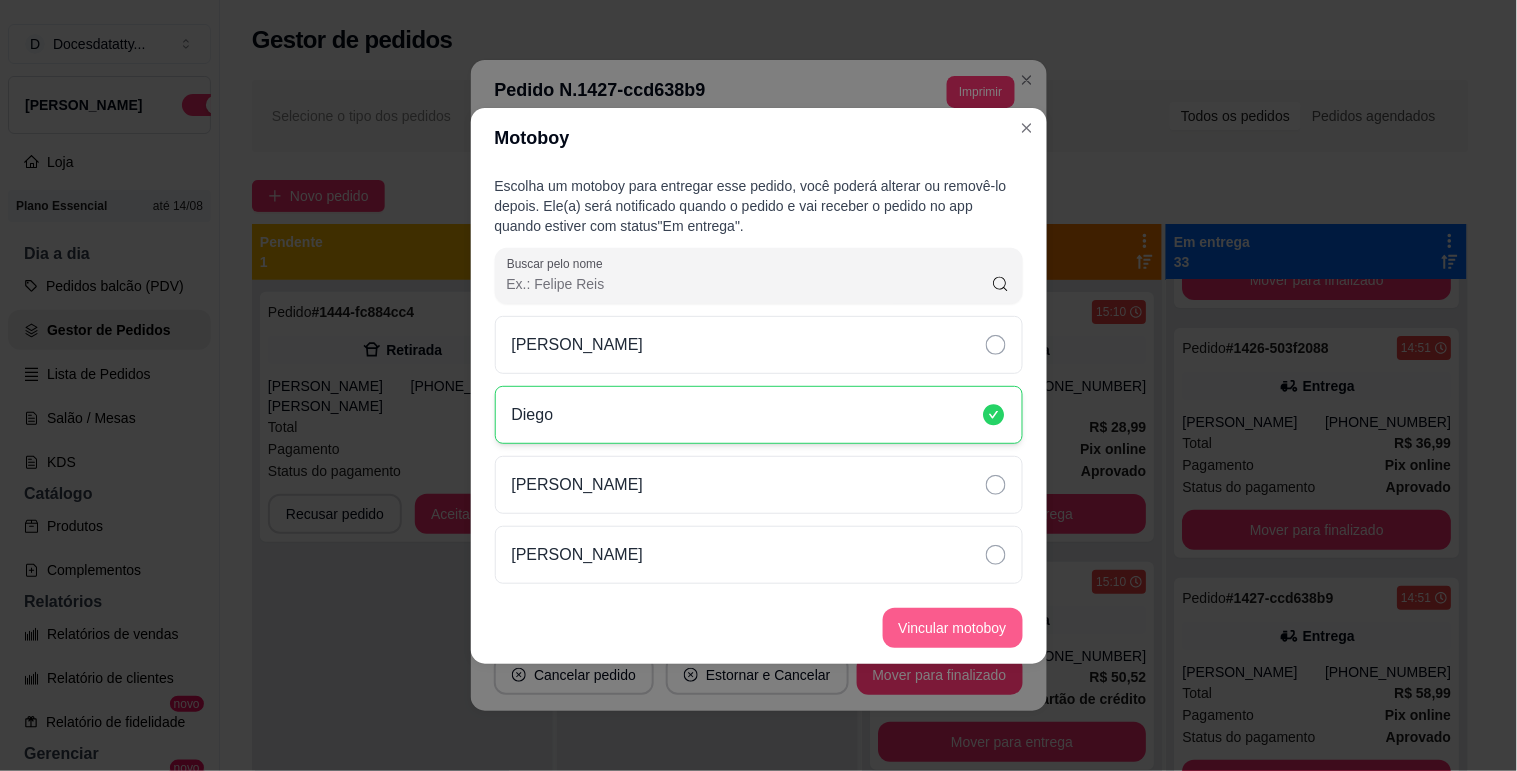 click on "Vincular motoboy" at bounding box center [953, 628] 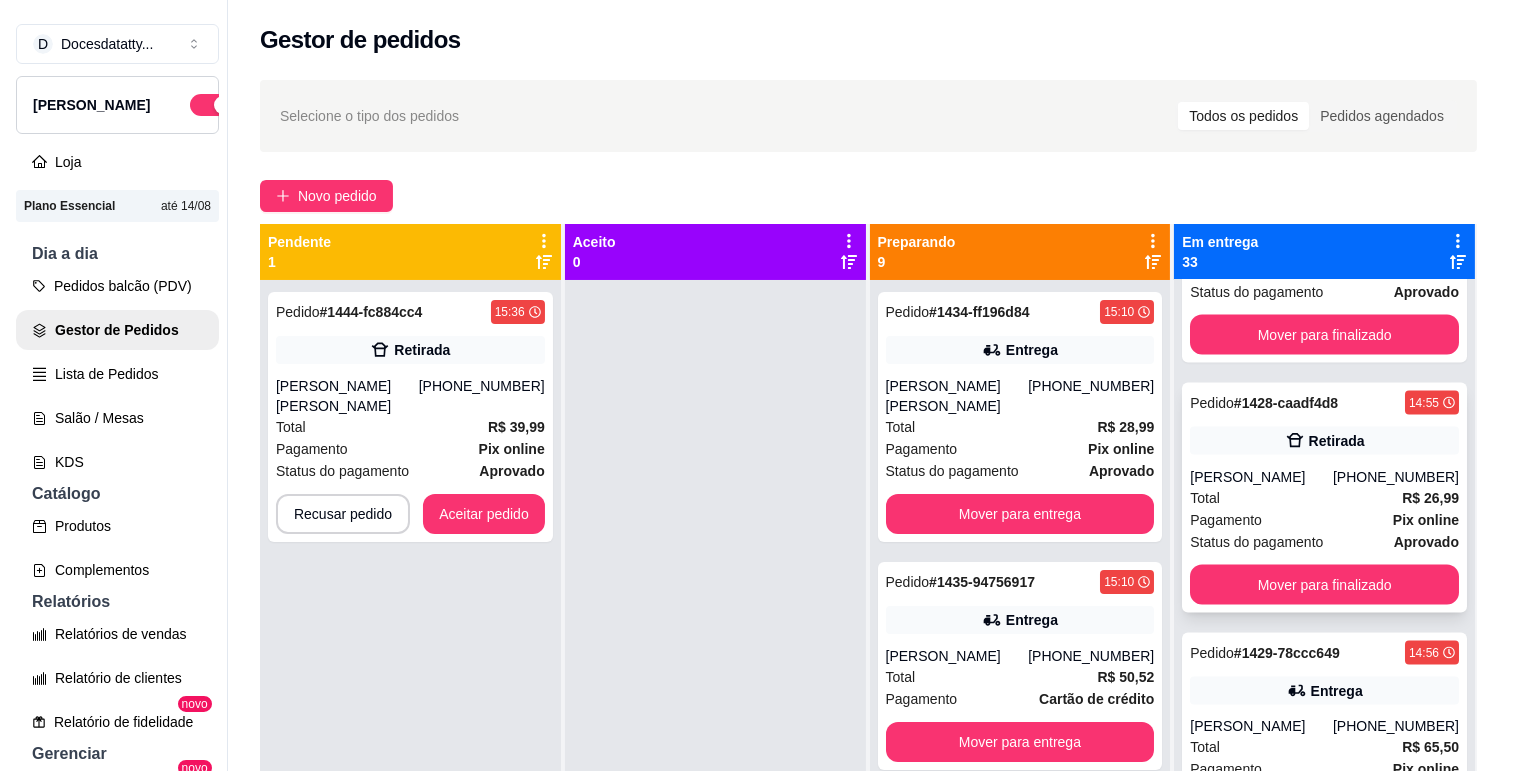 scroll, scrollTop: 6555, scrollLeft: 0, axis: vertical 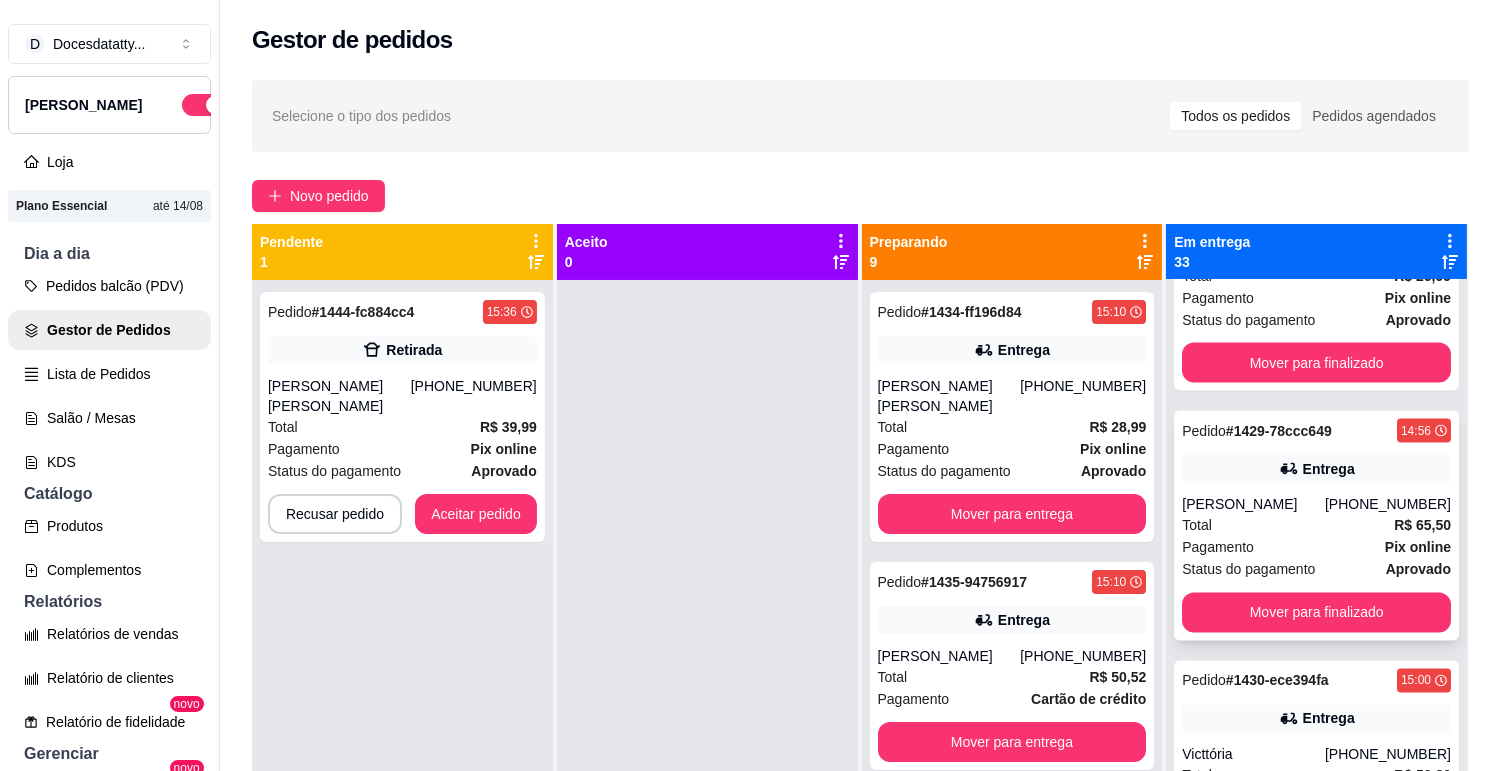 click on "Pedido  # 1429-78ccc649 14:56 Entrega [PERSON_NAME]  [PHONE_NUMBER] Total R$ 65,50 Pagamento Pix online Status do pagamento aprovado Mover para finalizado" at bounding box center [1316, 526] 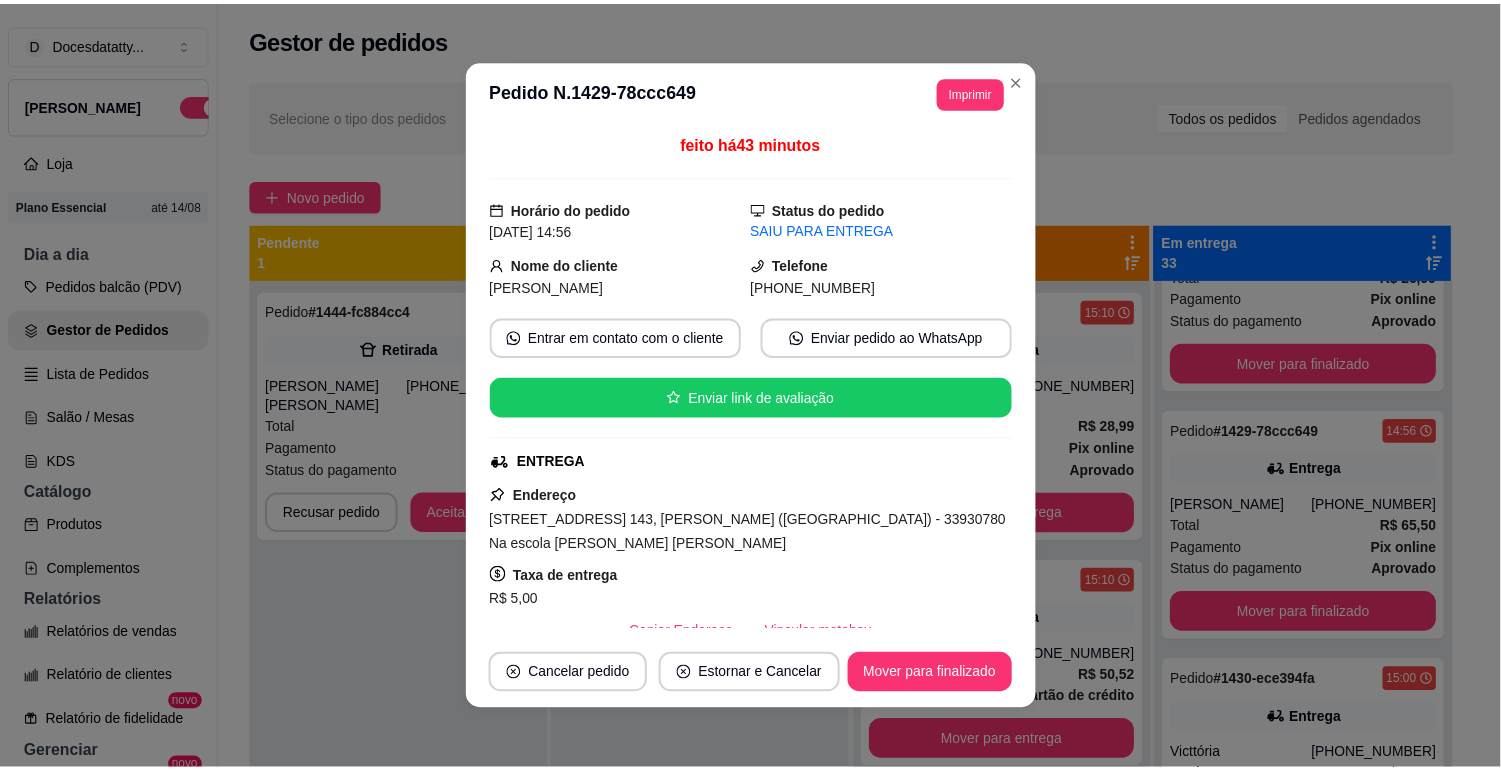 scroll, scrollTop: 111, scrollLeft: 0, axis: vertical 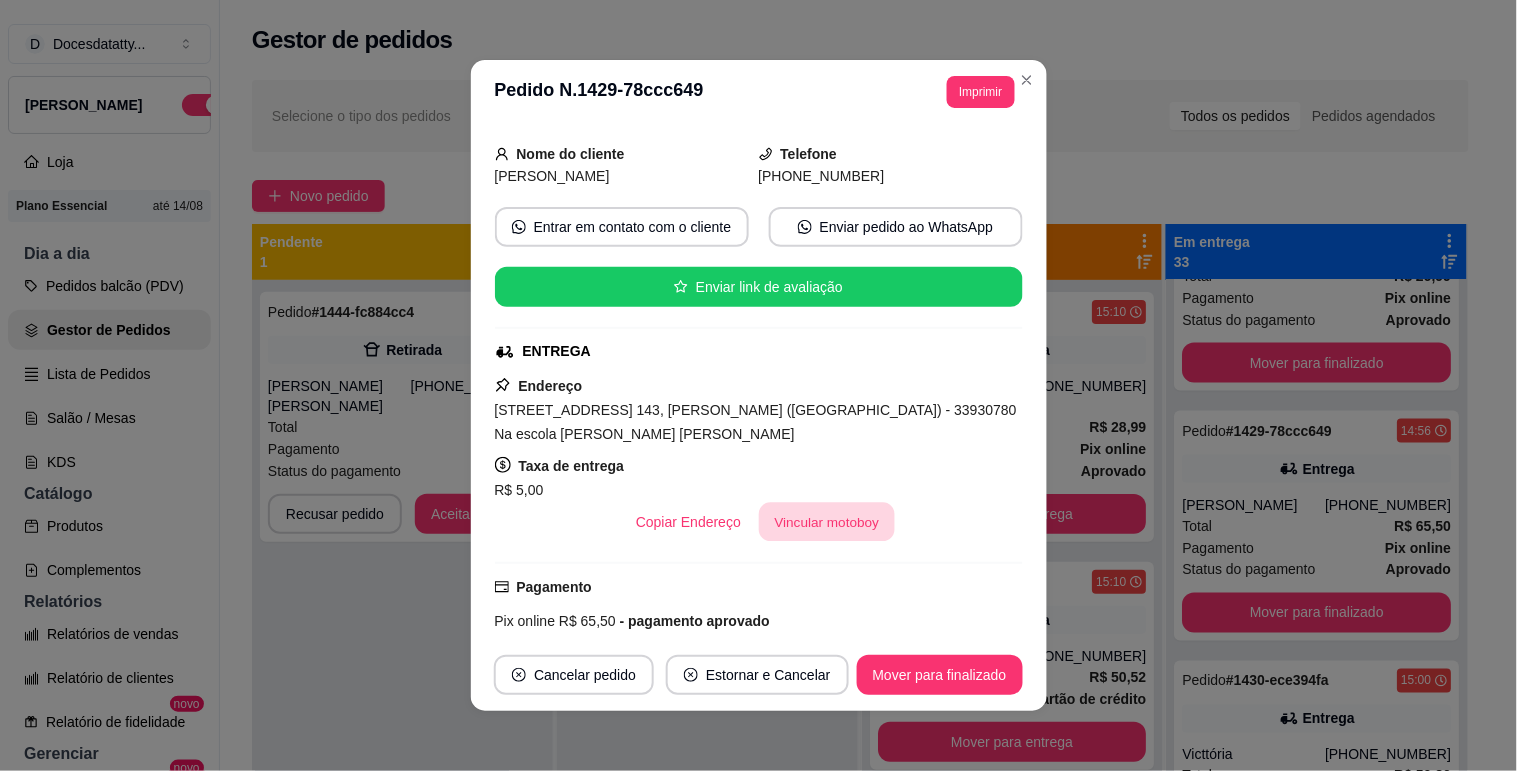 click on "Vincular motoboy" at bounding box center (827, 522) 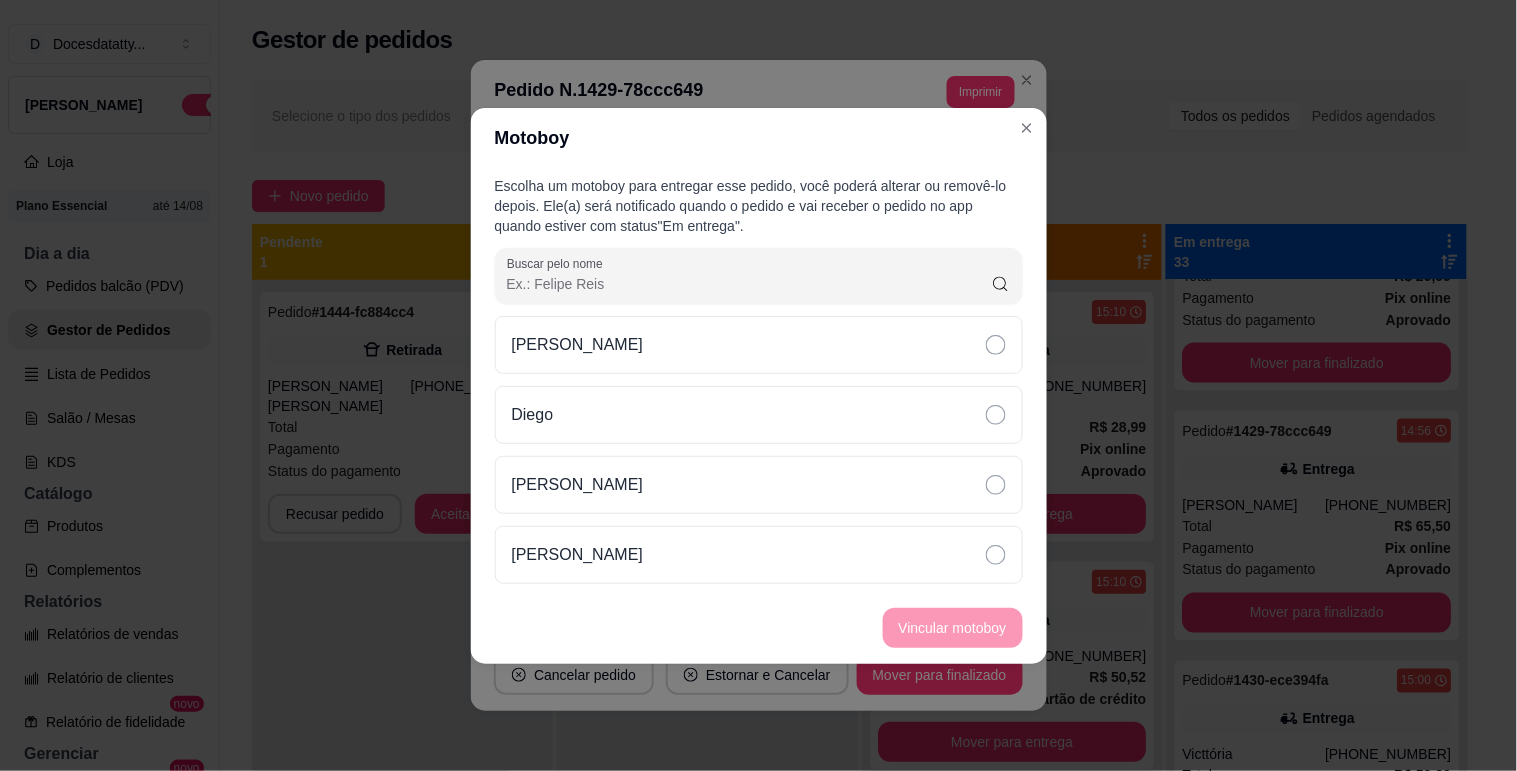 click on "Escolha um motoboy para entregar esse pedido, você poderá alterar ou removê-lo depois. Ele(a) será notificado quando o pedido e vai receber o pedido no app quando estiver com status  "Em entrega" . Buscar pelo nome [PERSON_NAME]  [PERSON_NAME] [PERSON_NAME] Felippe" at bounding box center (759, 380) 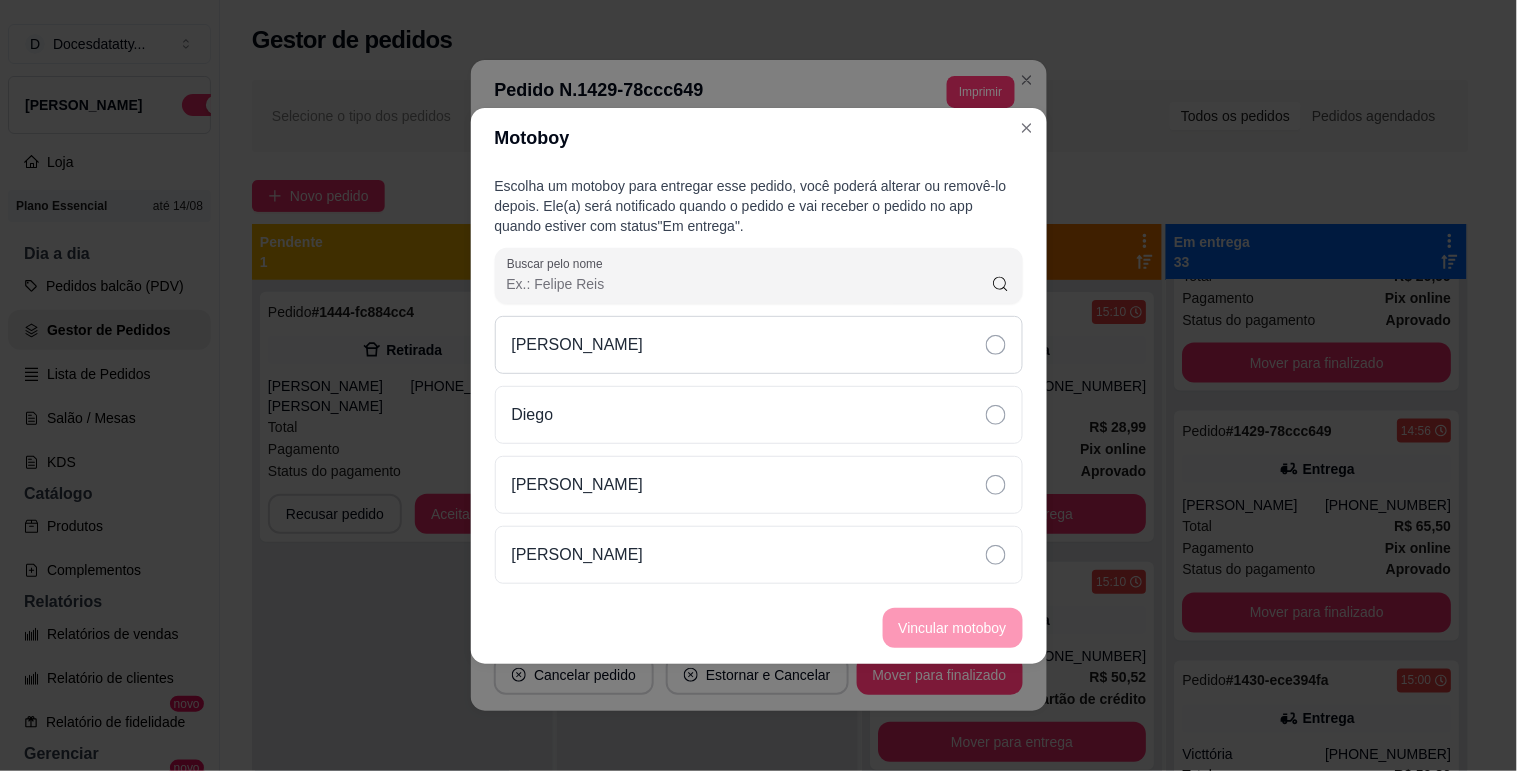drag, startPoint x: 663, startPoint y: 328, endPoint x: 722, endPoint y: 358, distance: 66.189125 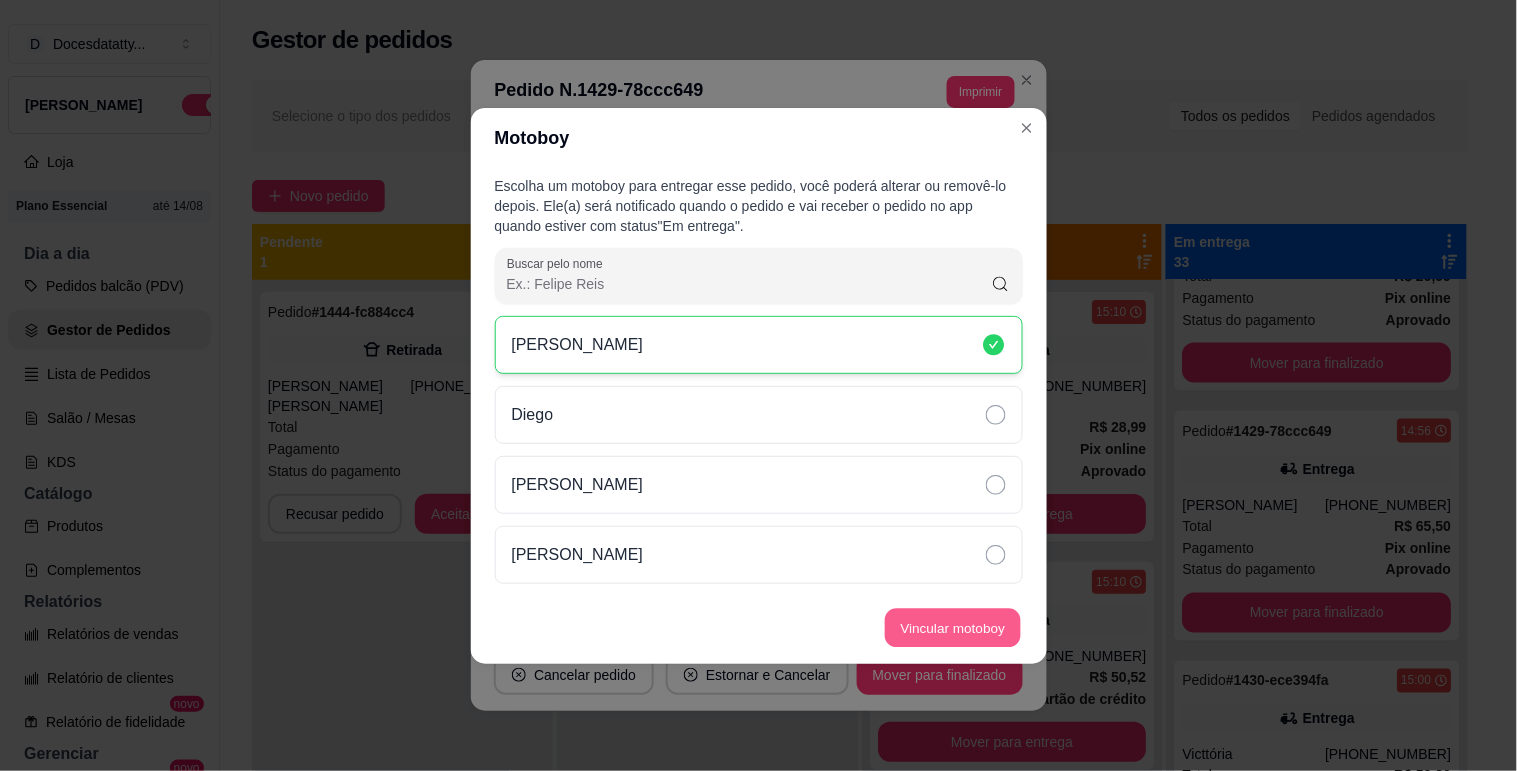 click on "Vincular motoboy" at bounding box center (953, 627) 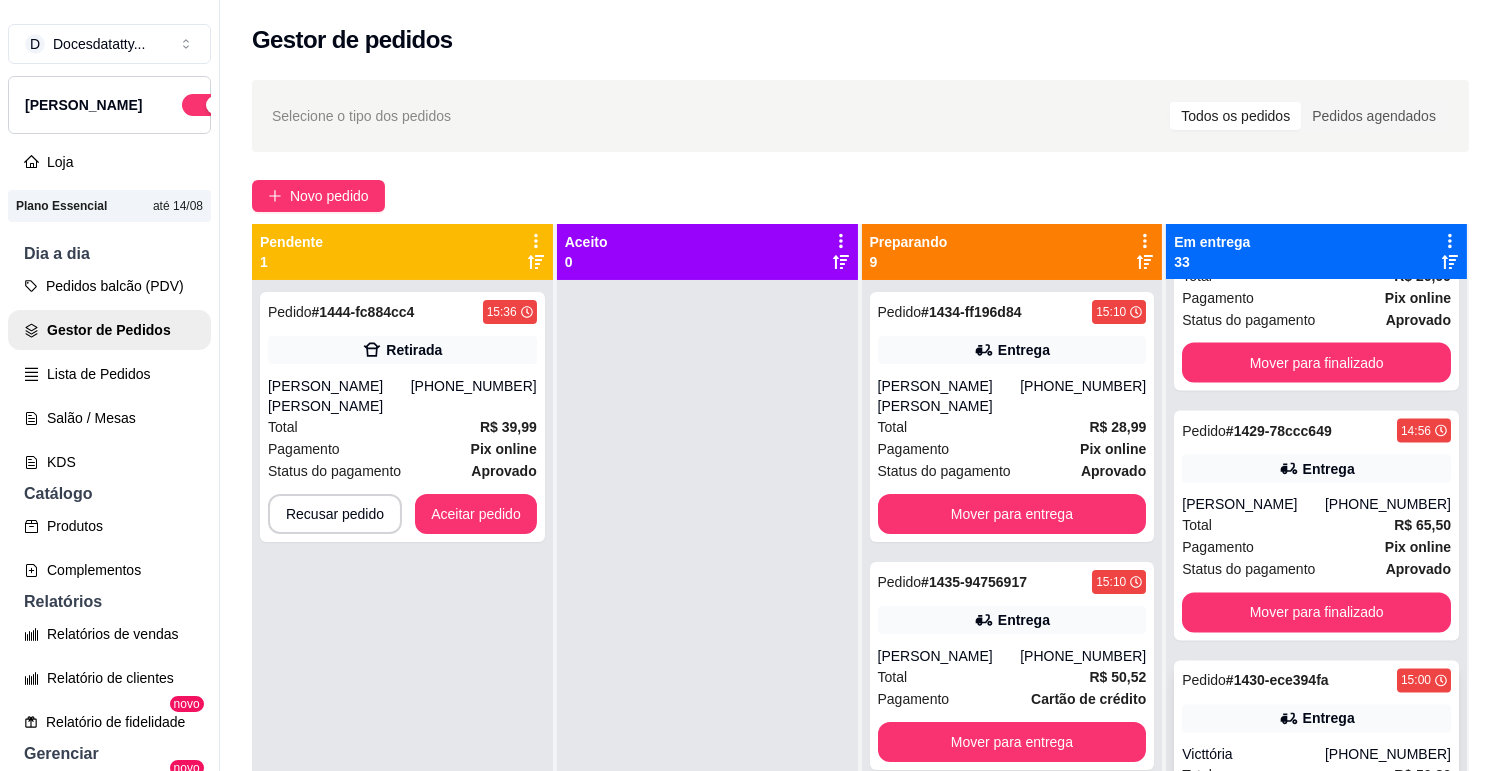 click on "Entrega" at bounding box center [1329, 719] 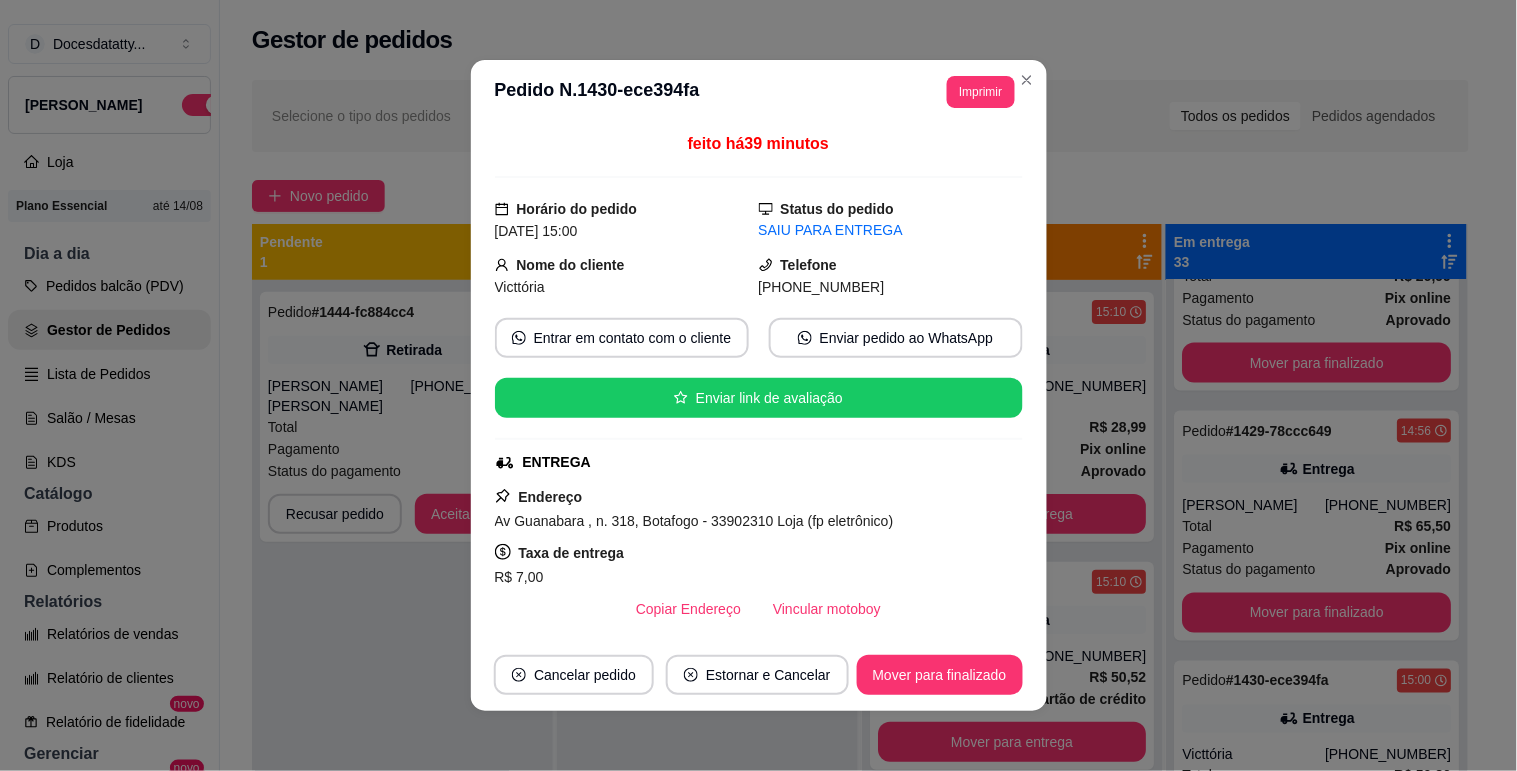 click on "Vincular motoboy" at bounding box center [827, 609] 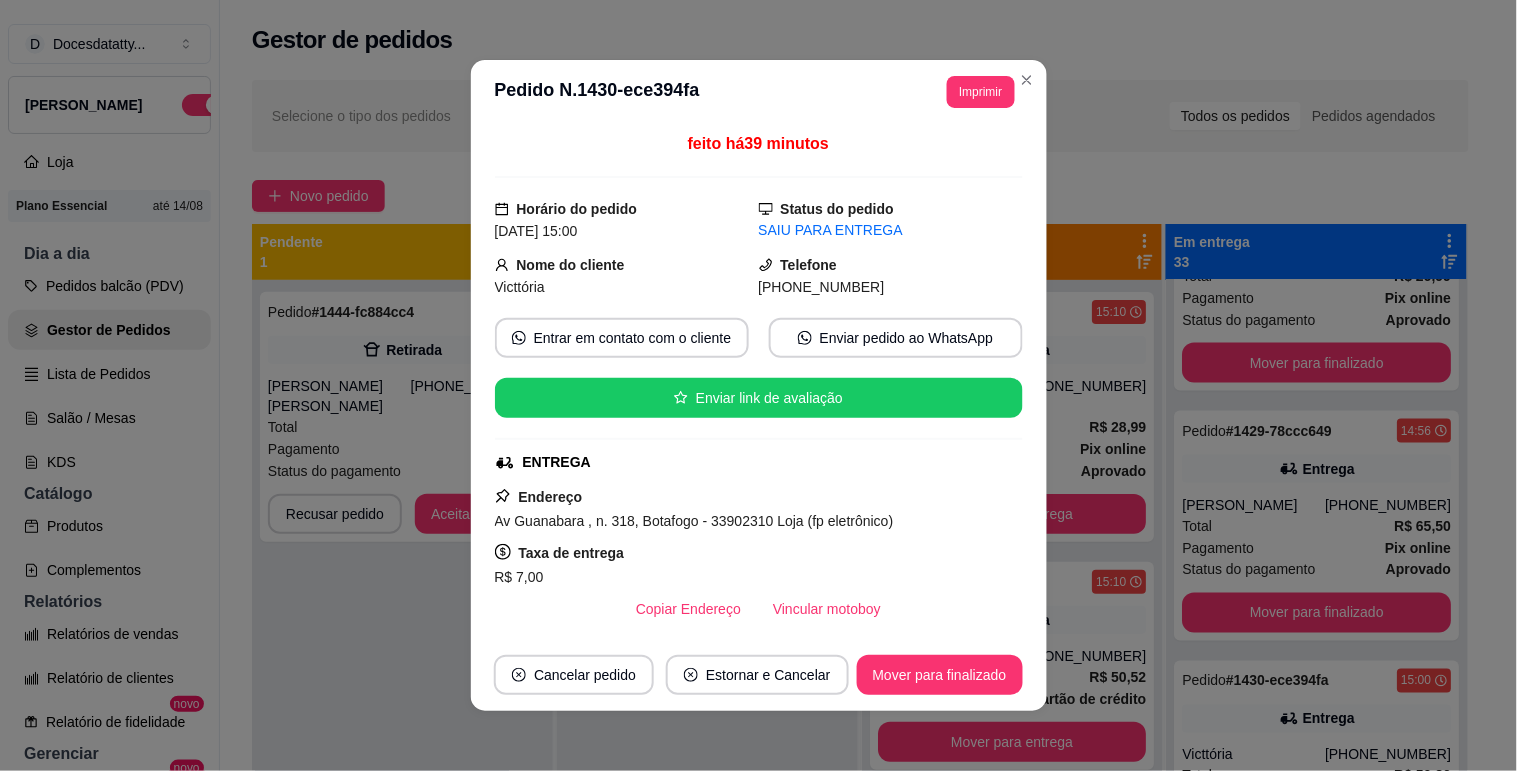 click on "Vincular motoboy" at bounding box center [758, 635] 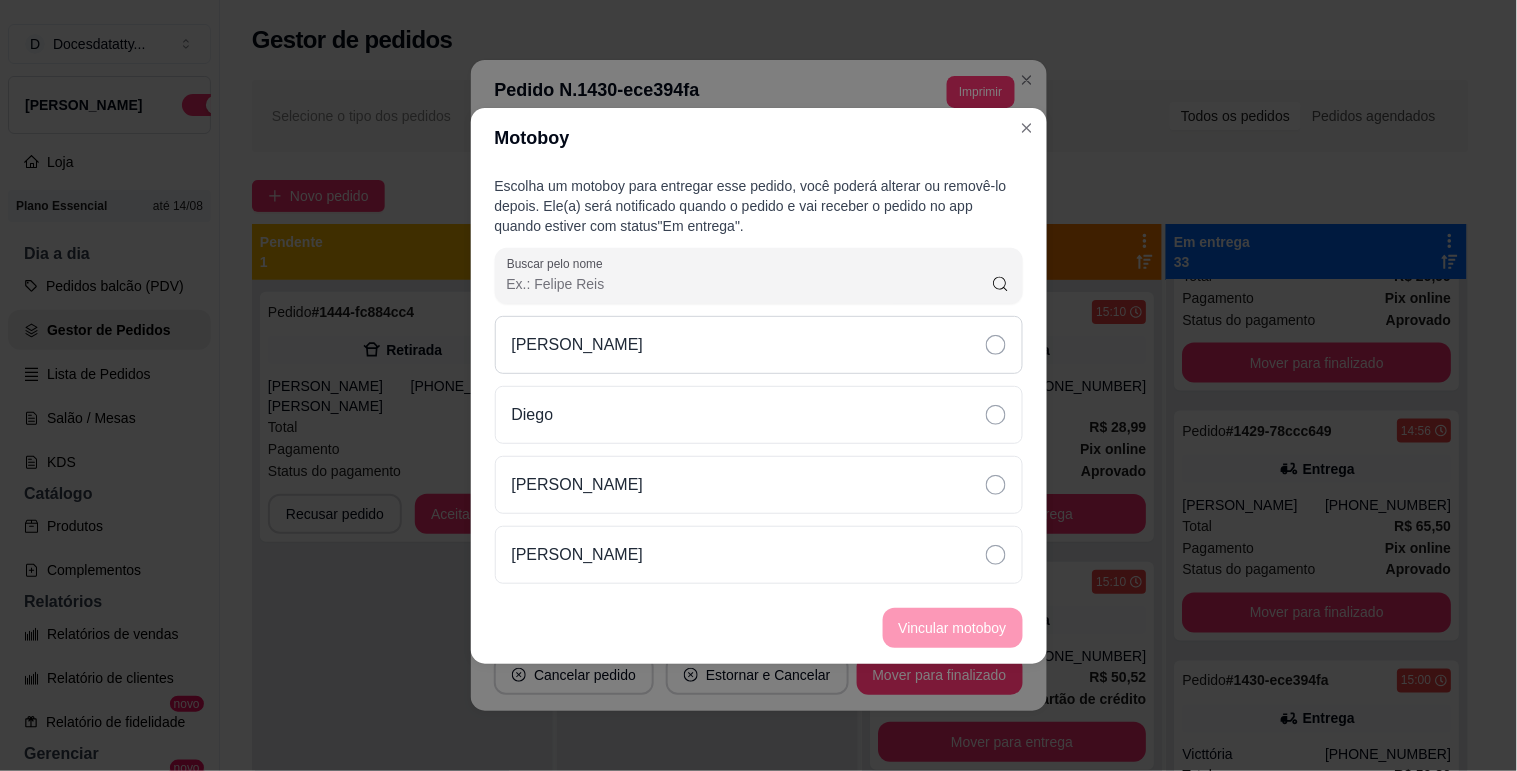 click on "[PERSON_NAME]" at bounding box center [759, 345] 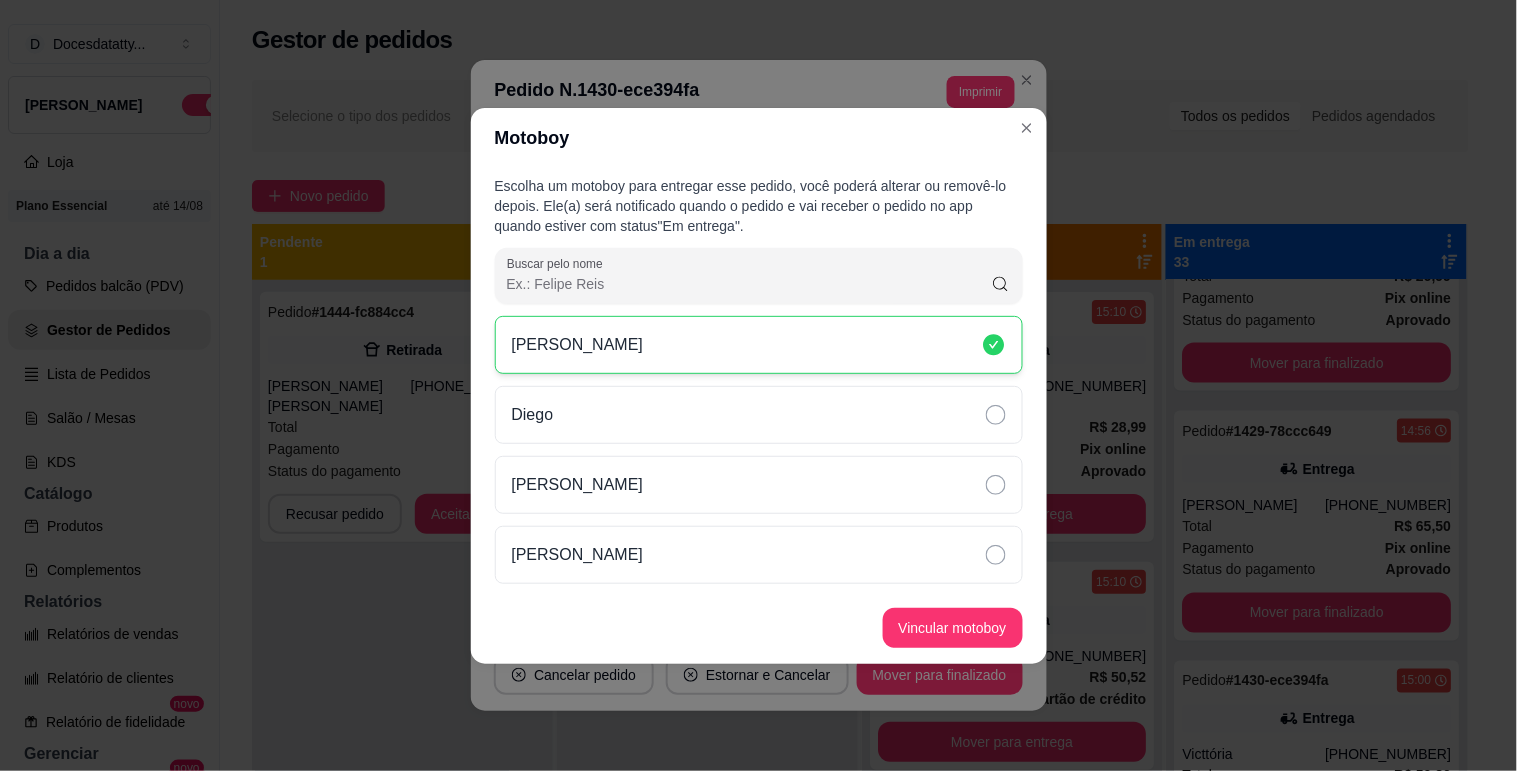 click on "Vincular motoboy" at bounding box center (953, 628) 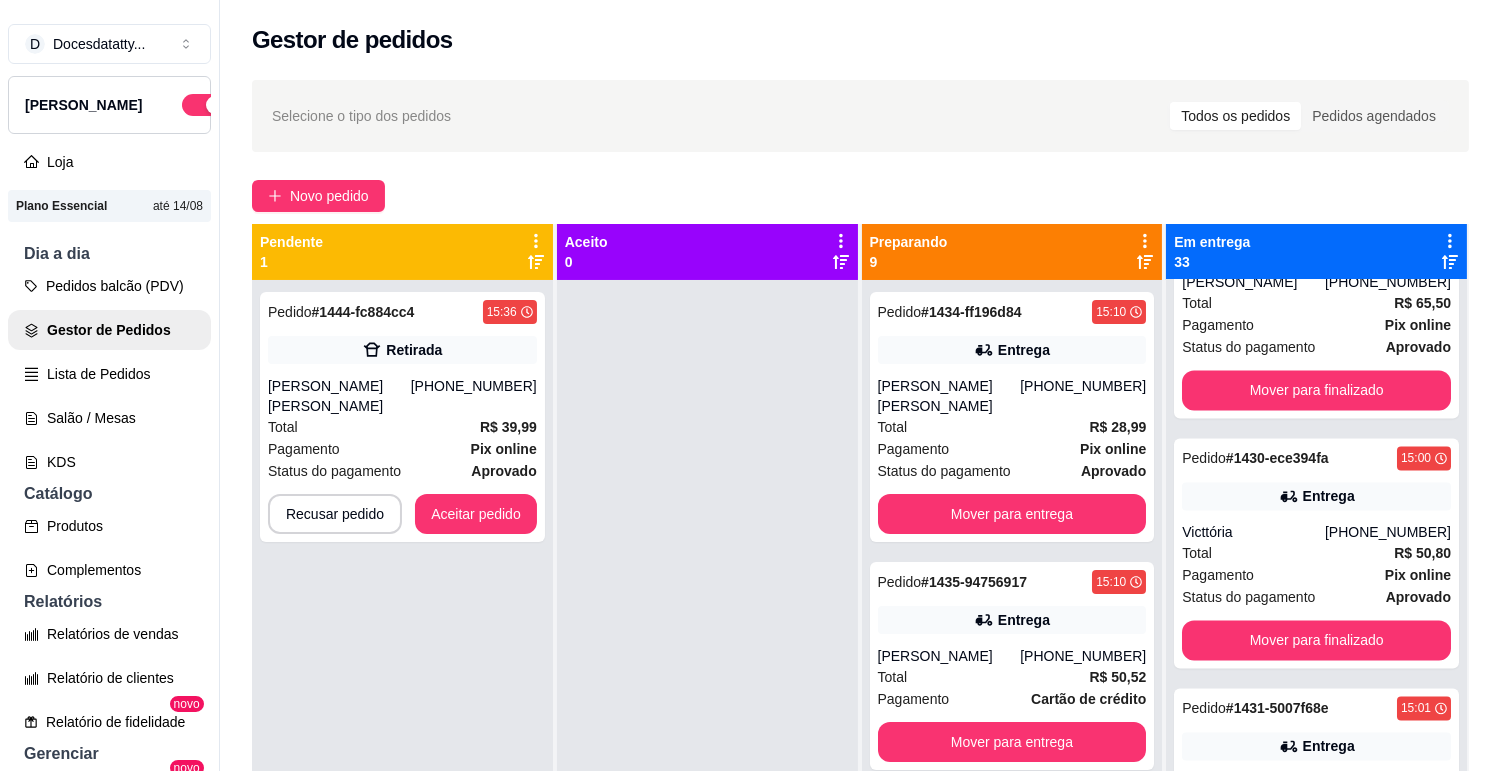scroll, scrollTop: 6888, scrollLeft: 0, axis: vertical 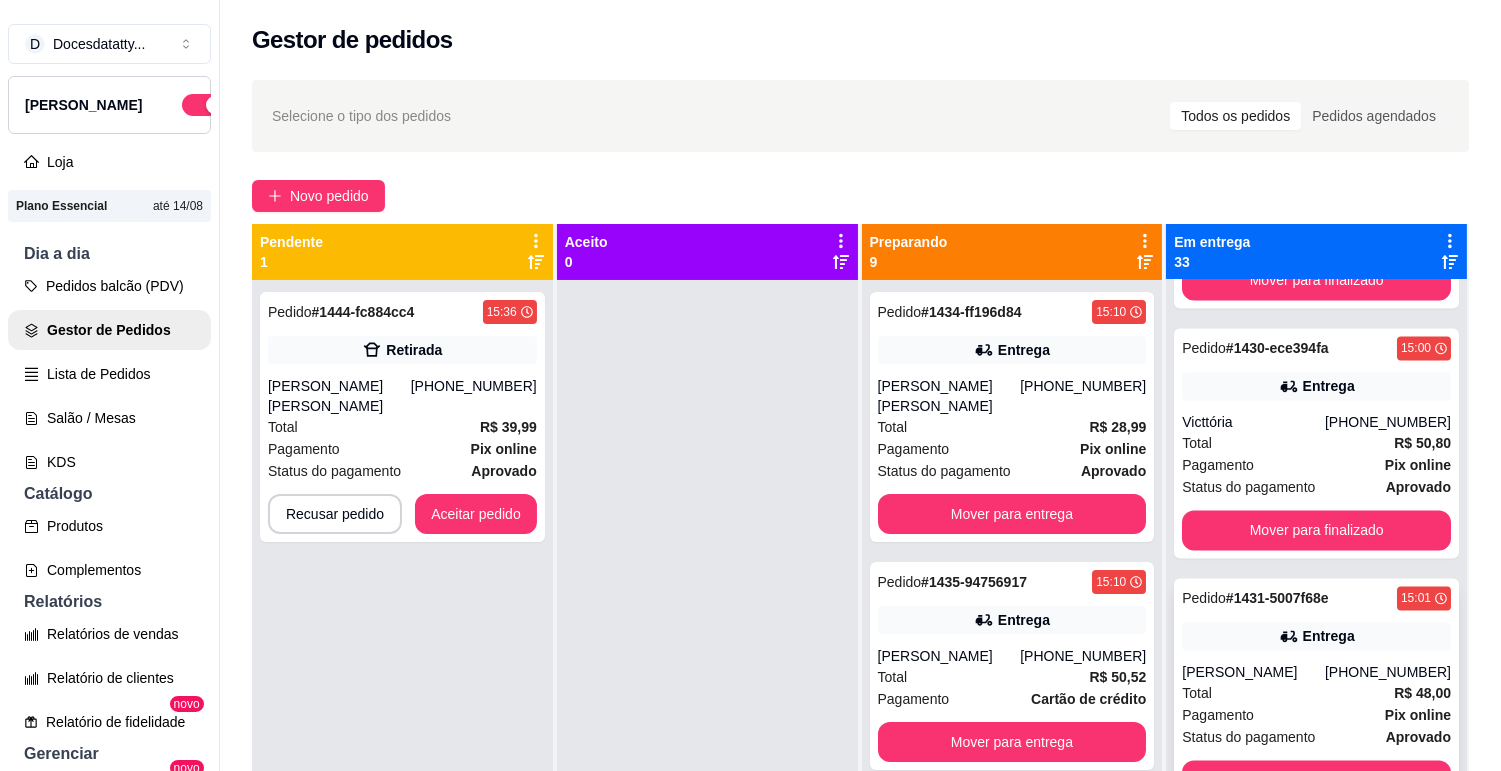 click on "[PERSON_NAME]" at bounding box center (1253, 672) 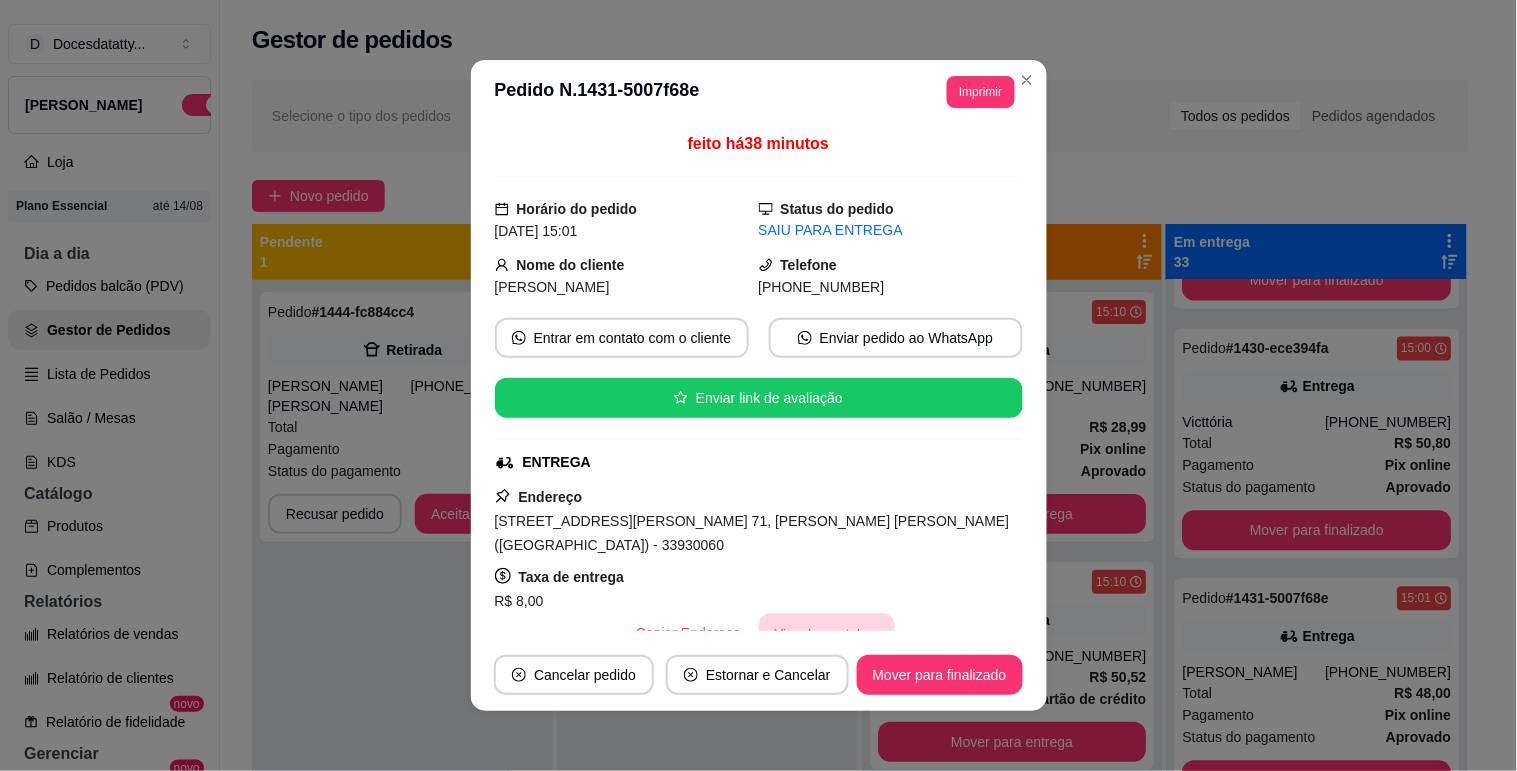click on "Vincular motoboy" at bounding box center [827, 633] 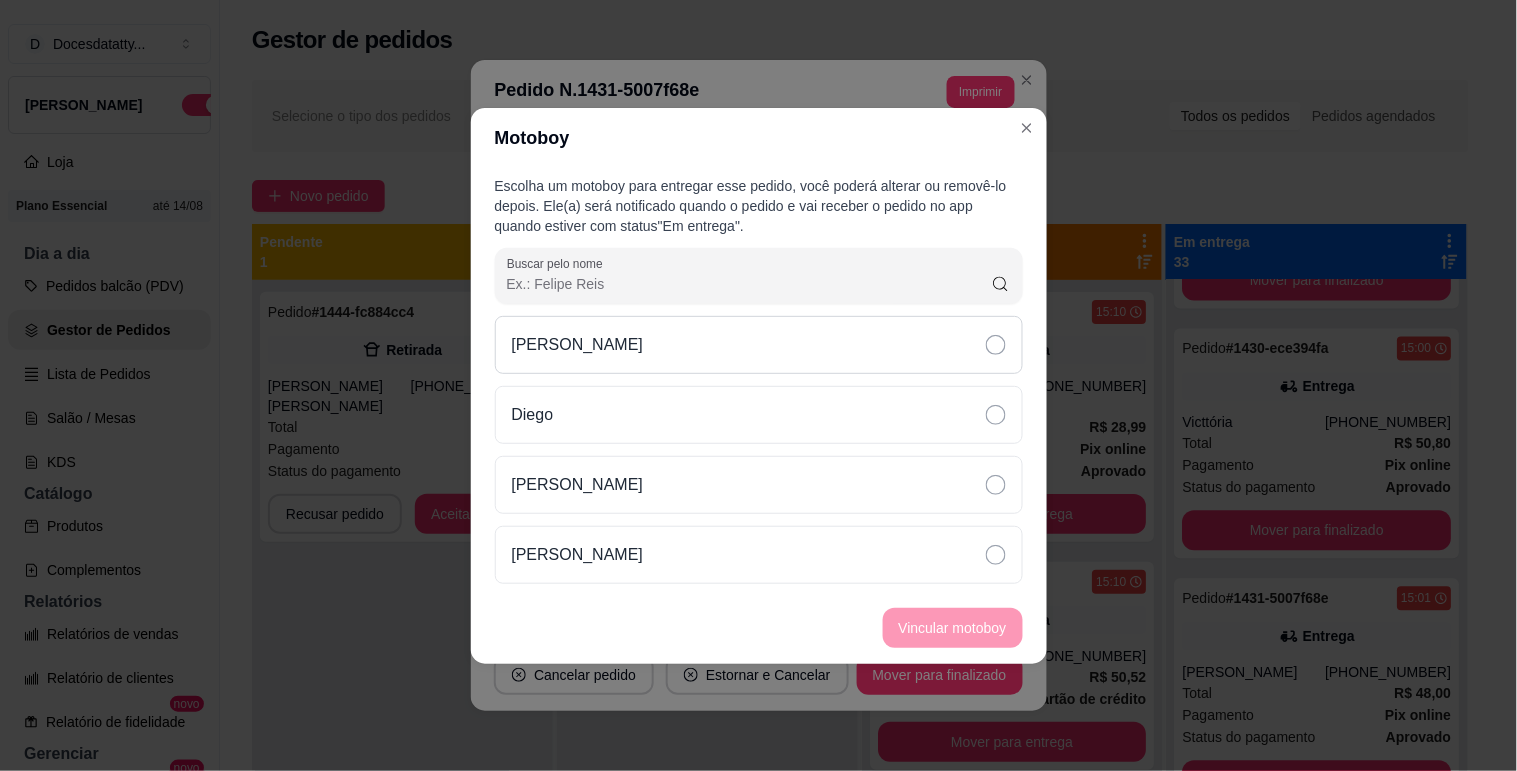 click on "[PERSON_NAME]" at bounding box center [759, 345] 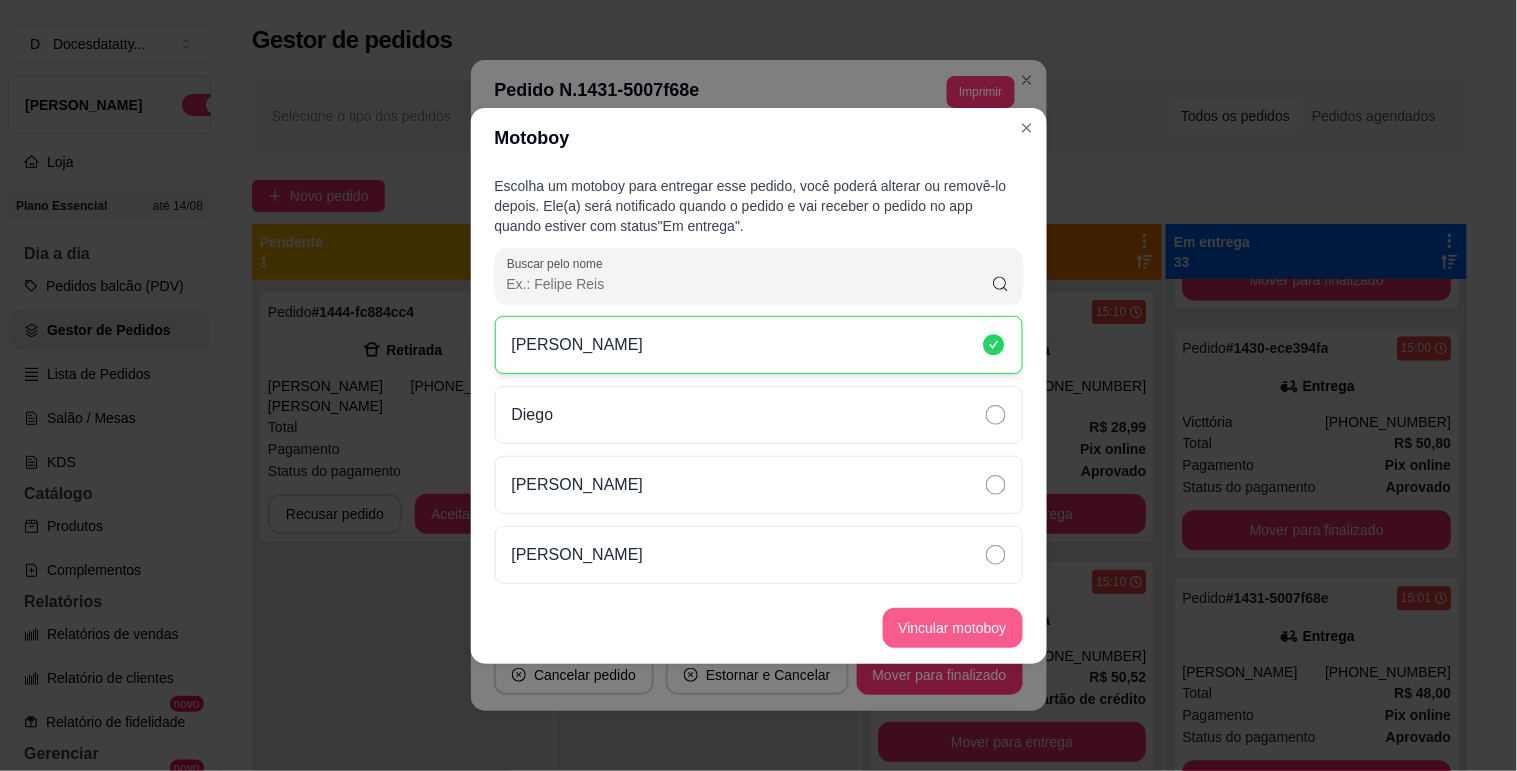 click on "Vincular motoboy" at bounding box center (953, 628) 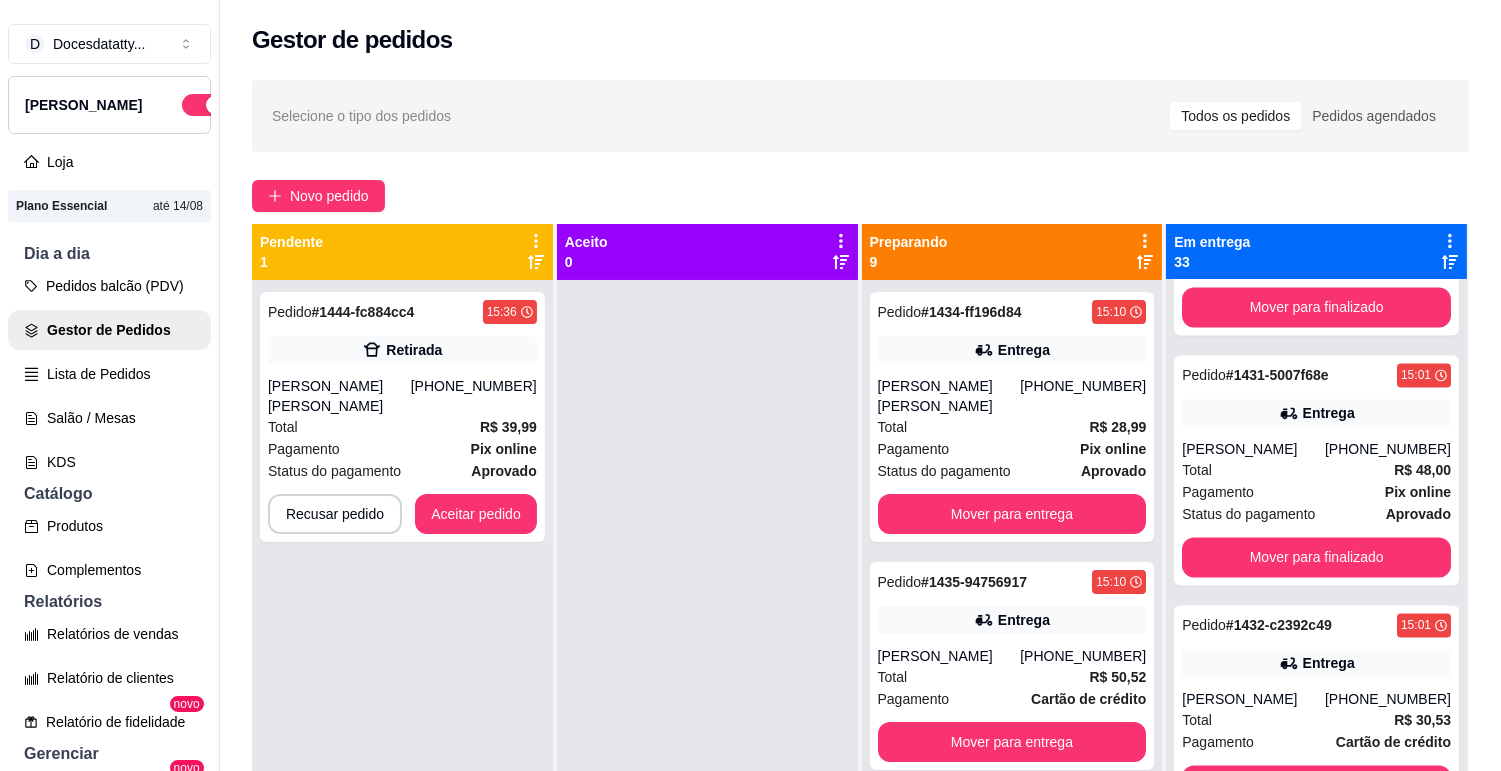scroll, scrollTop: 7222, scrollLeft: 0, axis: vertical 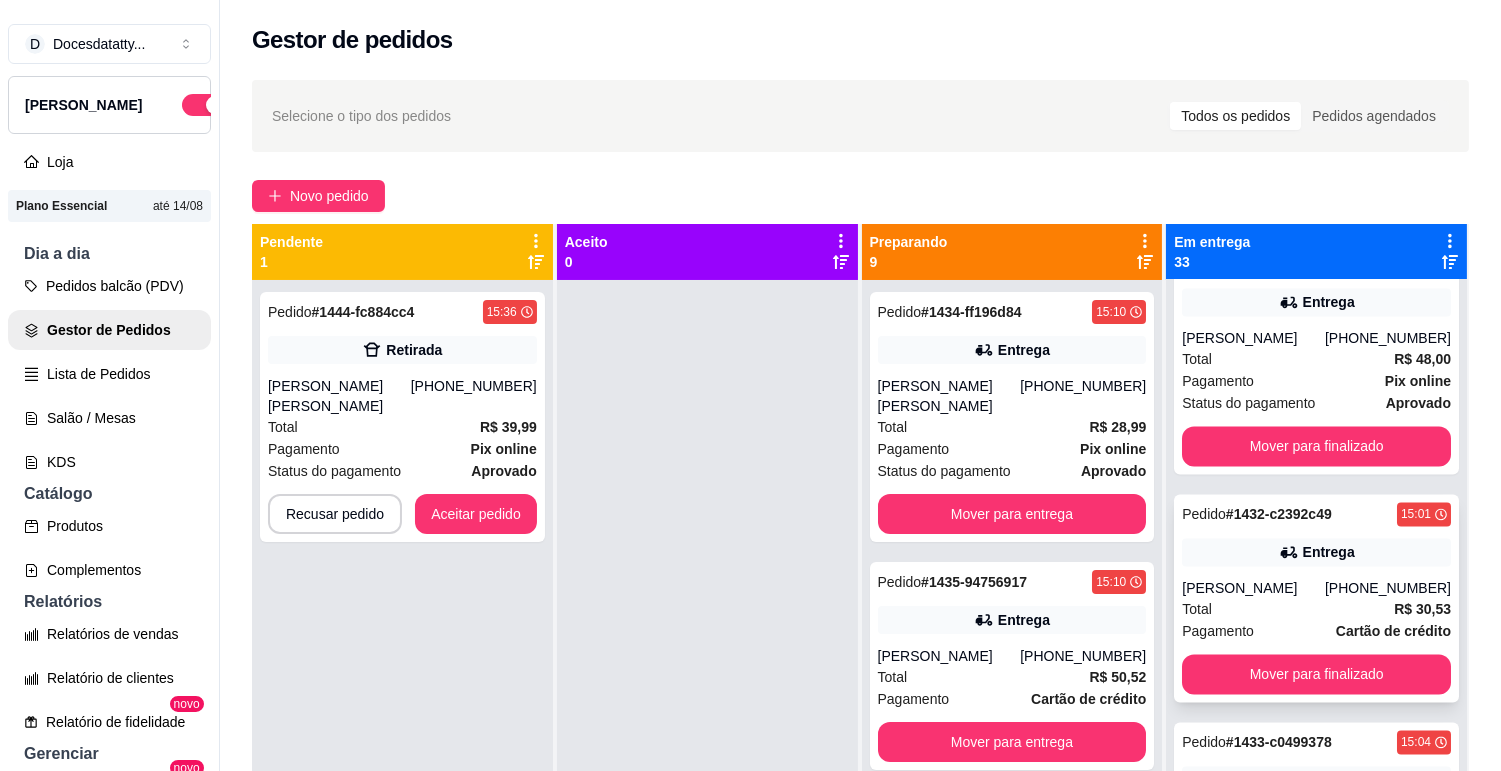 click on "[PERSON_NAME]" at bounding box center [1253, 588] 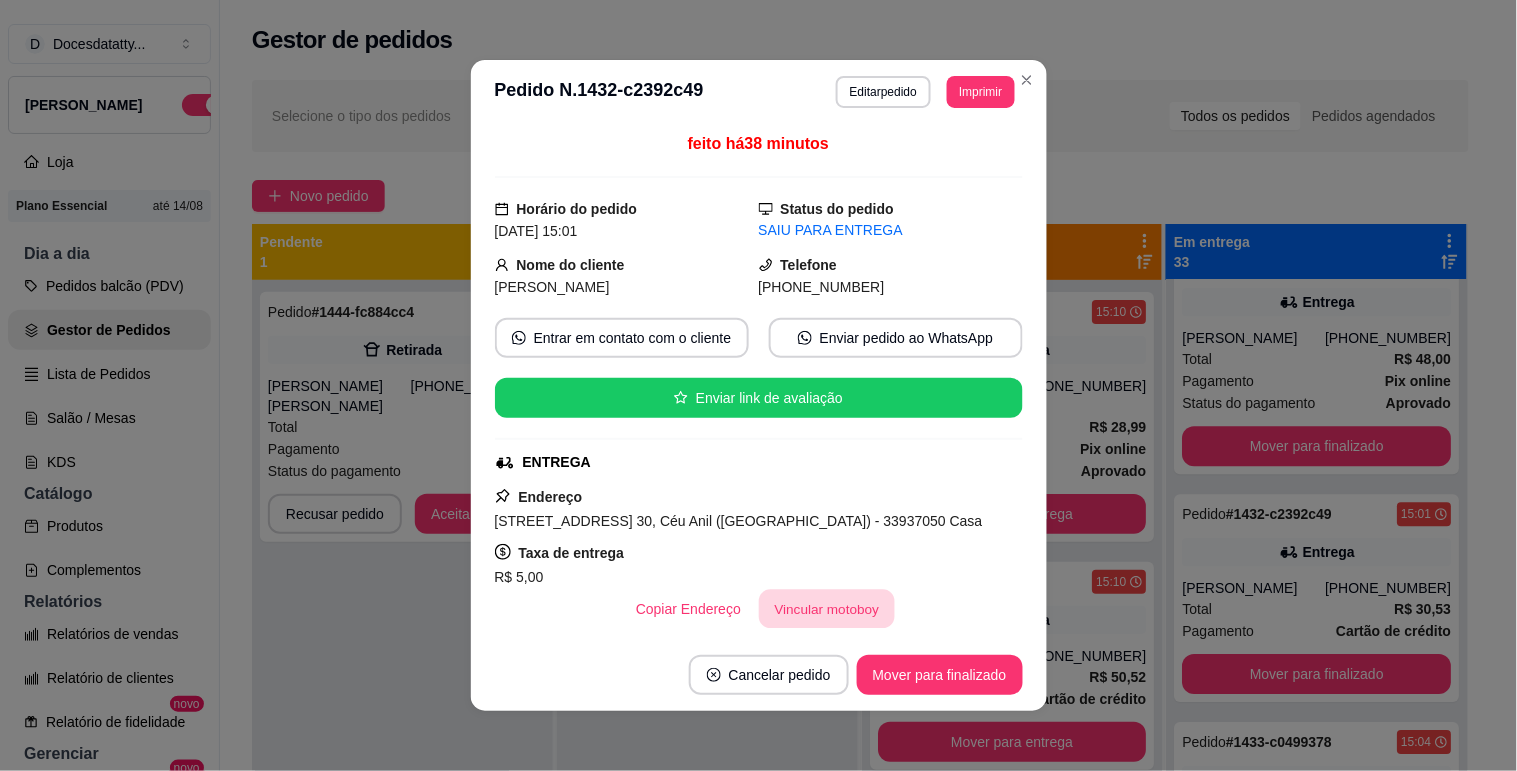 click on "Vincular motoboy" at bounding box center [827, 609] 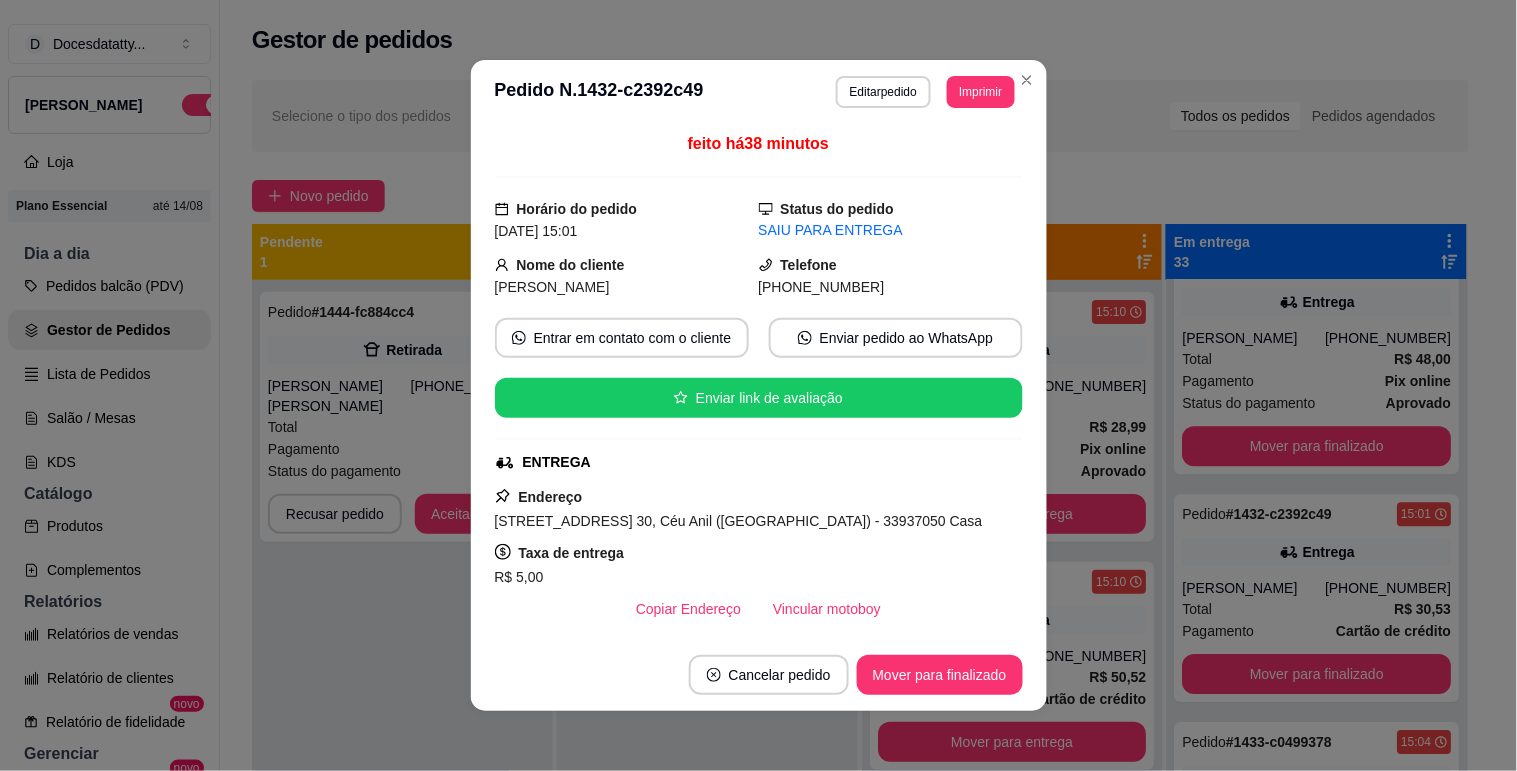 click on "Diego" at bounding box center [759, 415] 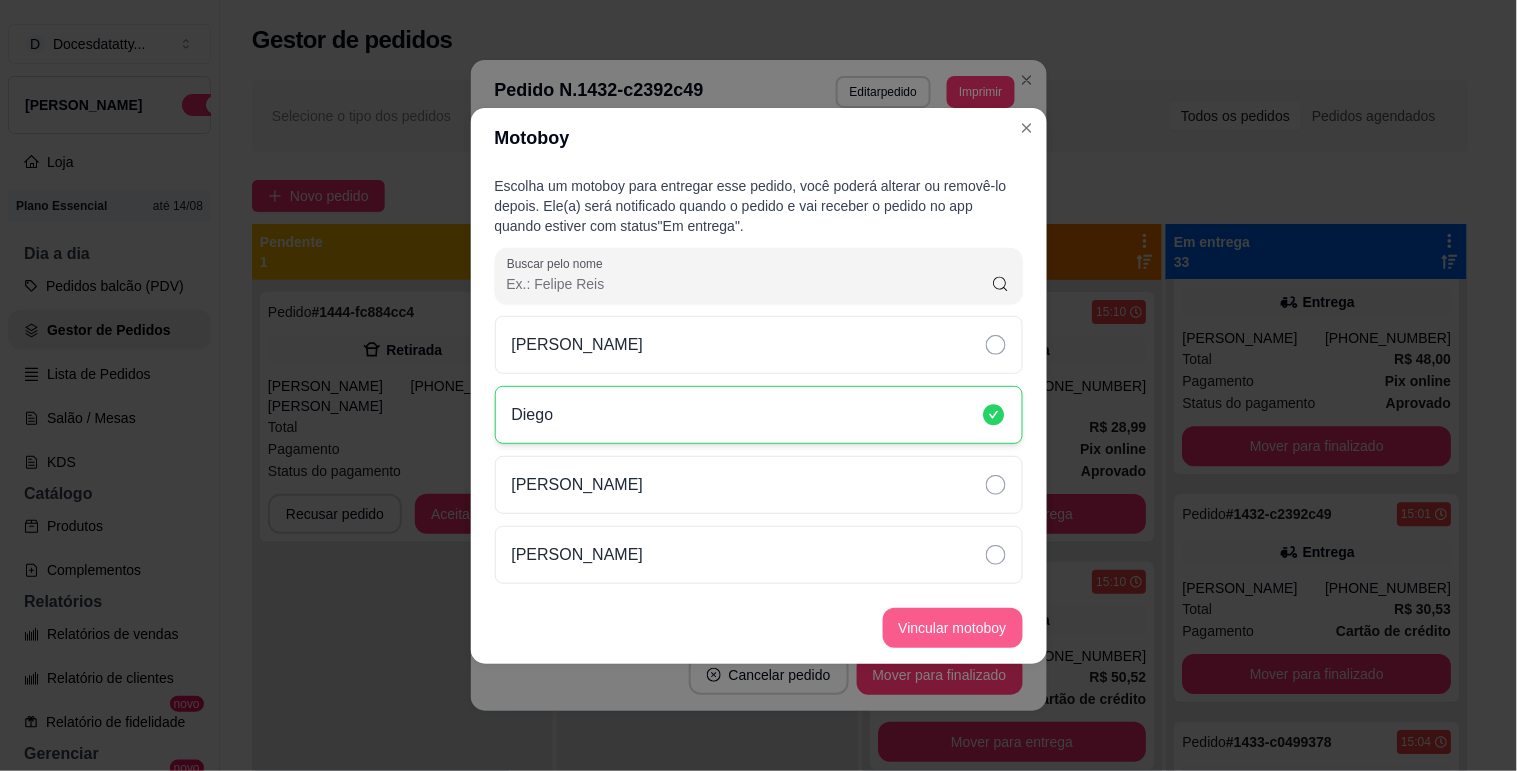 click on "Vincular motoboy" at bounding box center (953, 628) 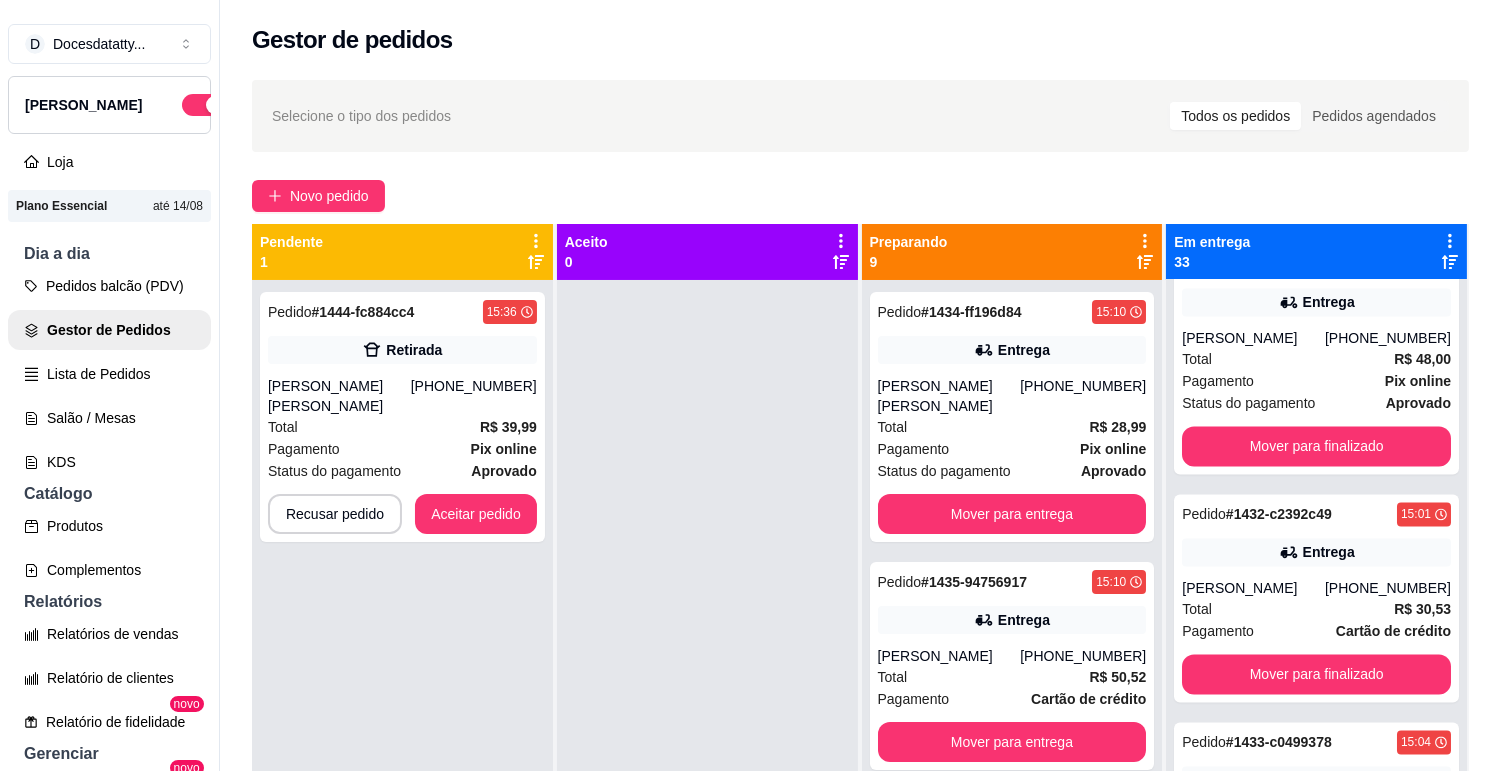 scroll, scrollTop: 7335, scrollLeft: 0, axis: vertical 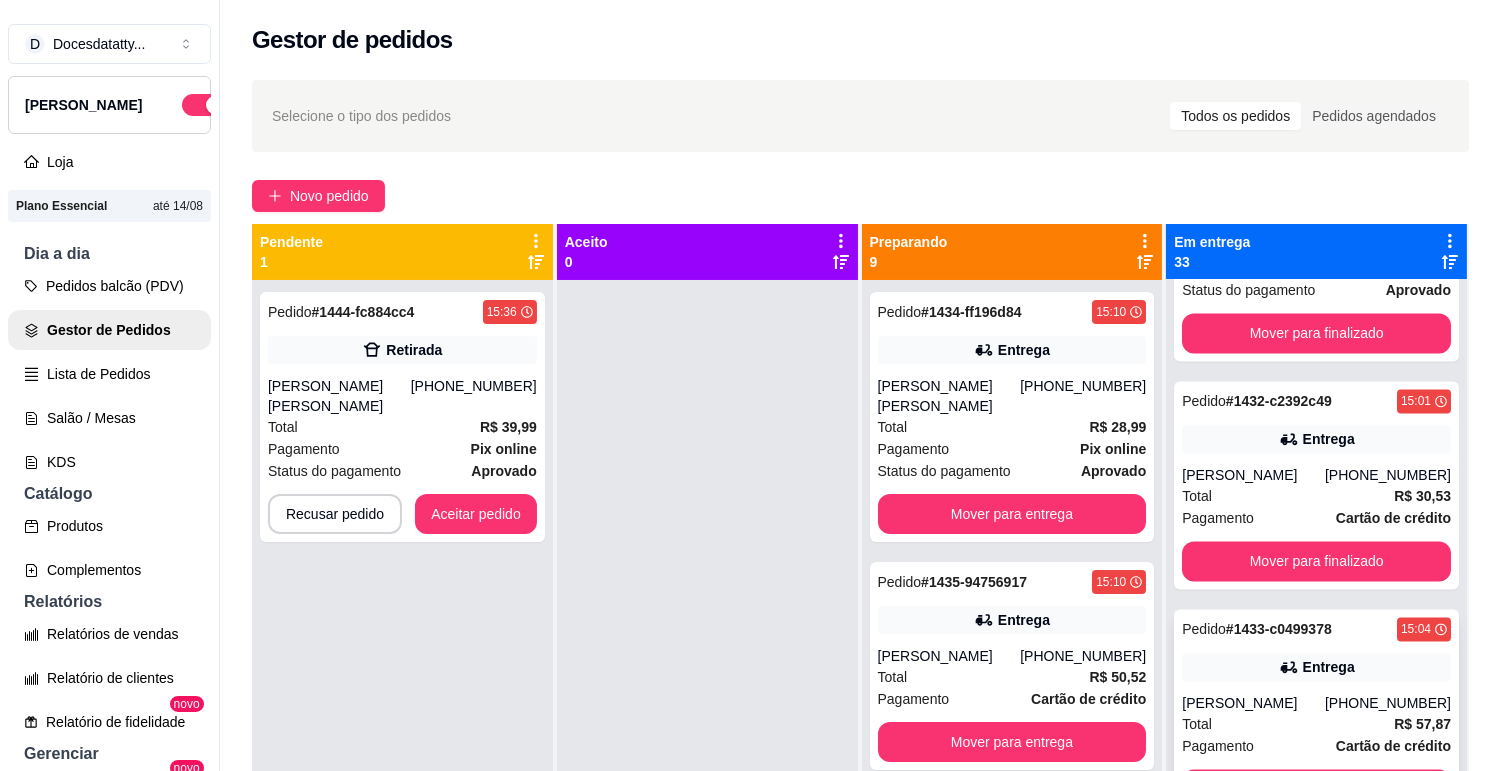click on "[PERSON_NAME]" at bounding box center [1253, 703] 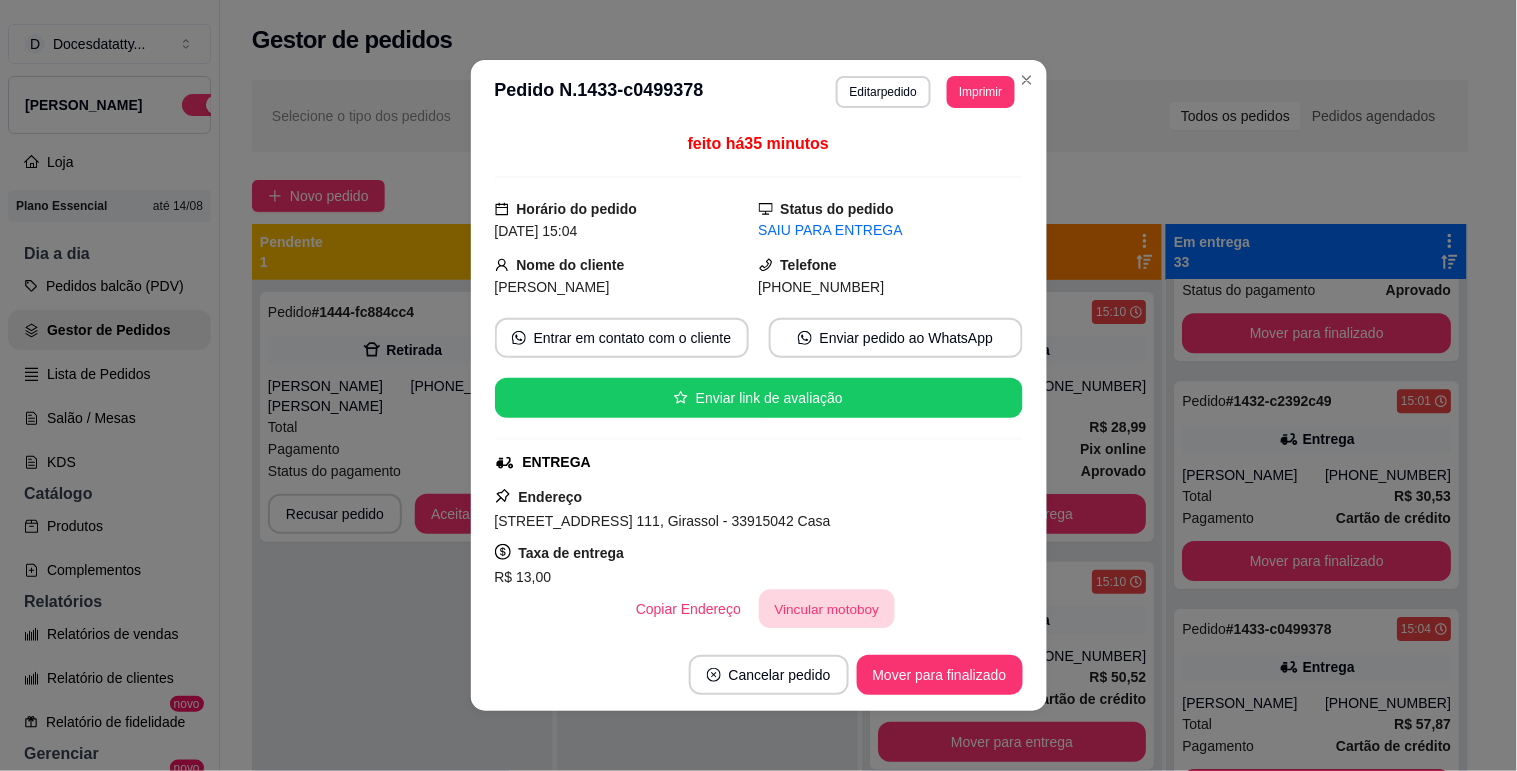 click on "Vincular motoboy" at bounding box center [827, 609] 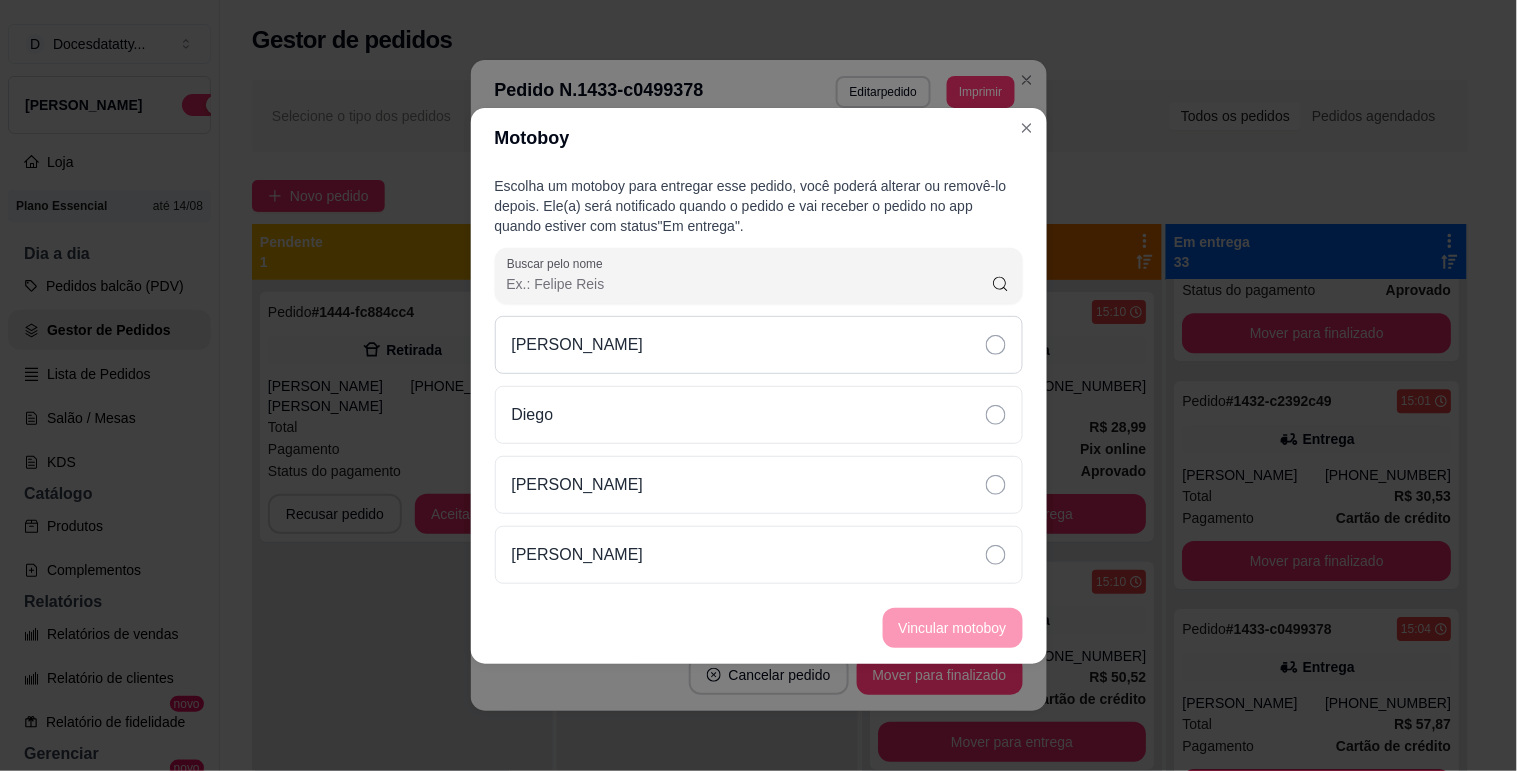 click on "[PERSON_NAME]" at bounding box center (578, 345) 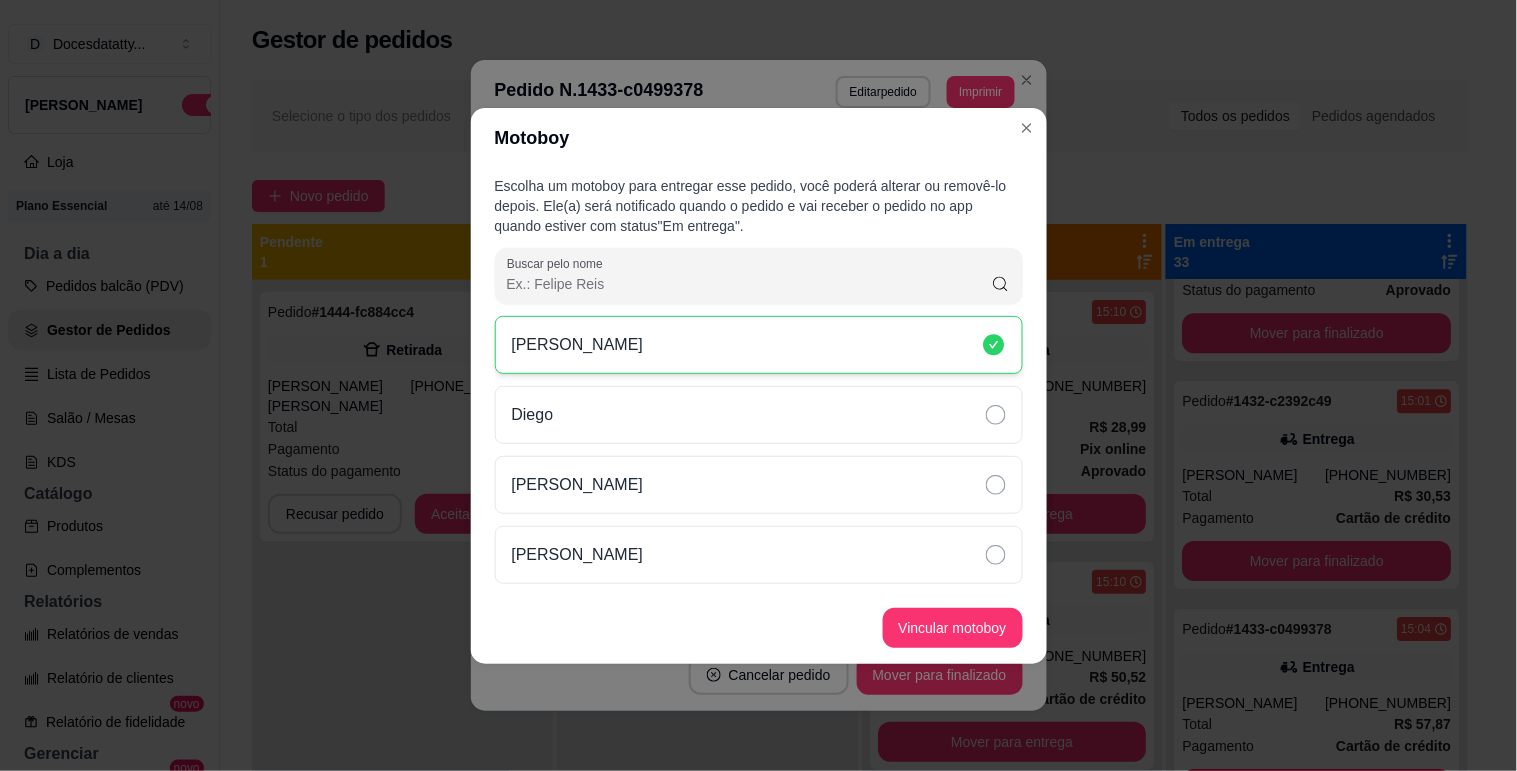 click on "Vincular motoboy" at bounding box center (759, 628) 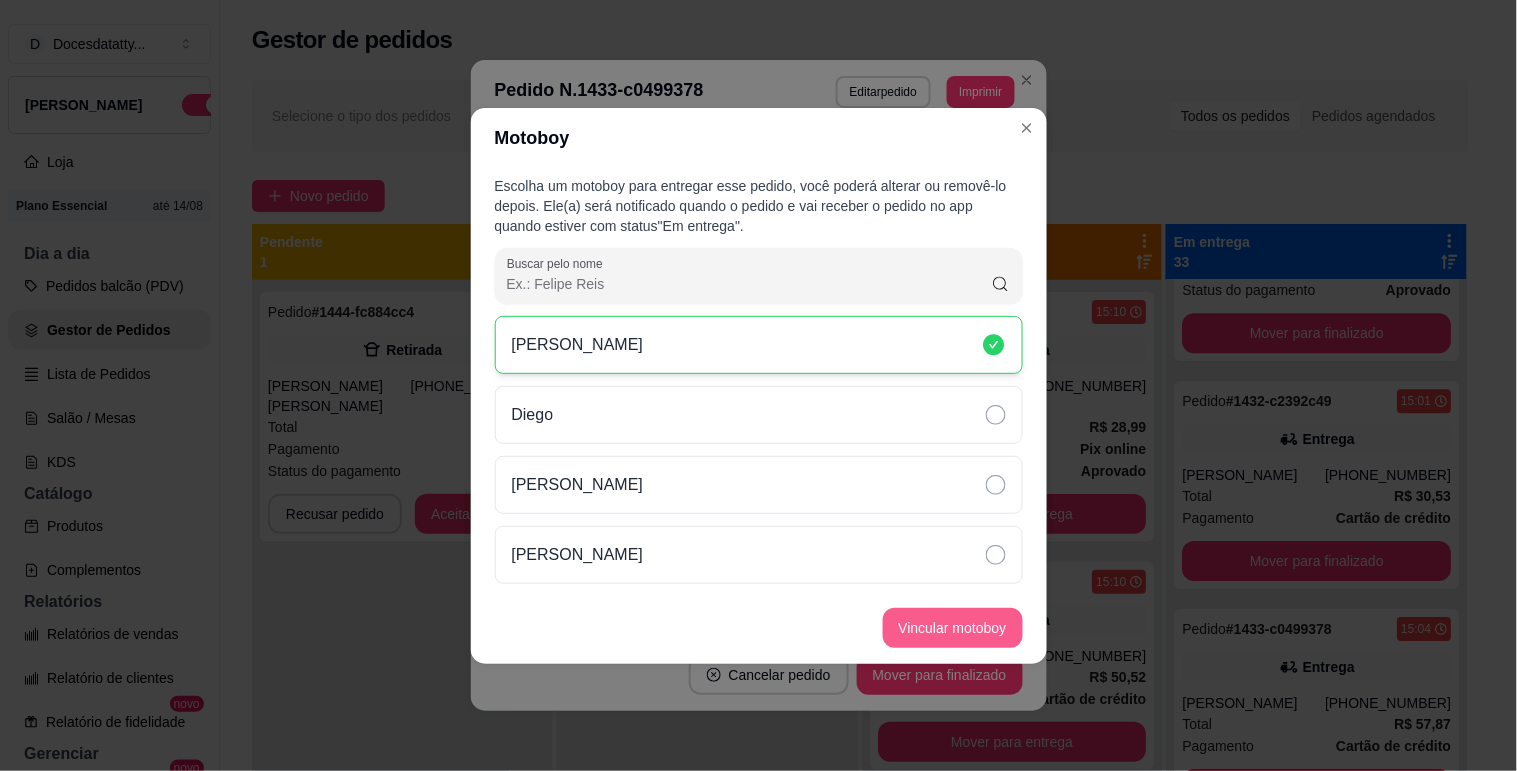 click on "Vincular motoboy" at bounding box center (953, 628) 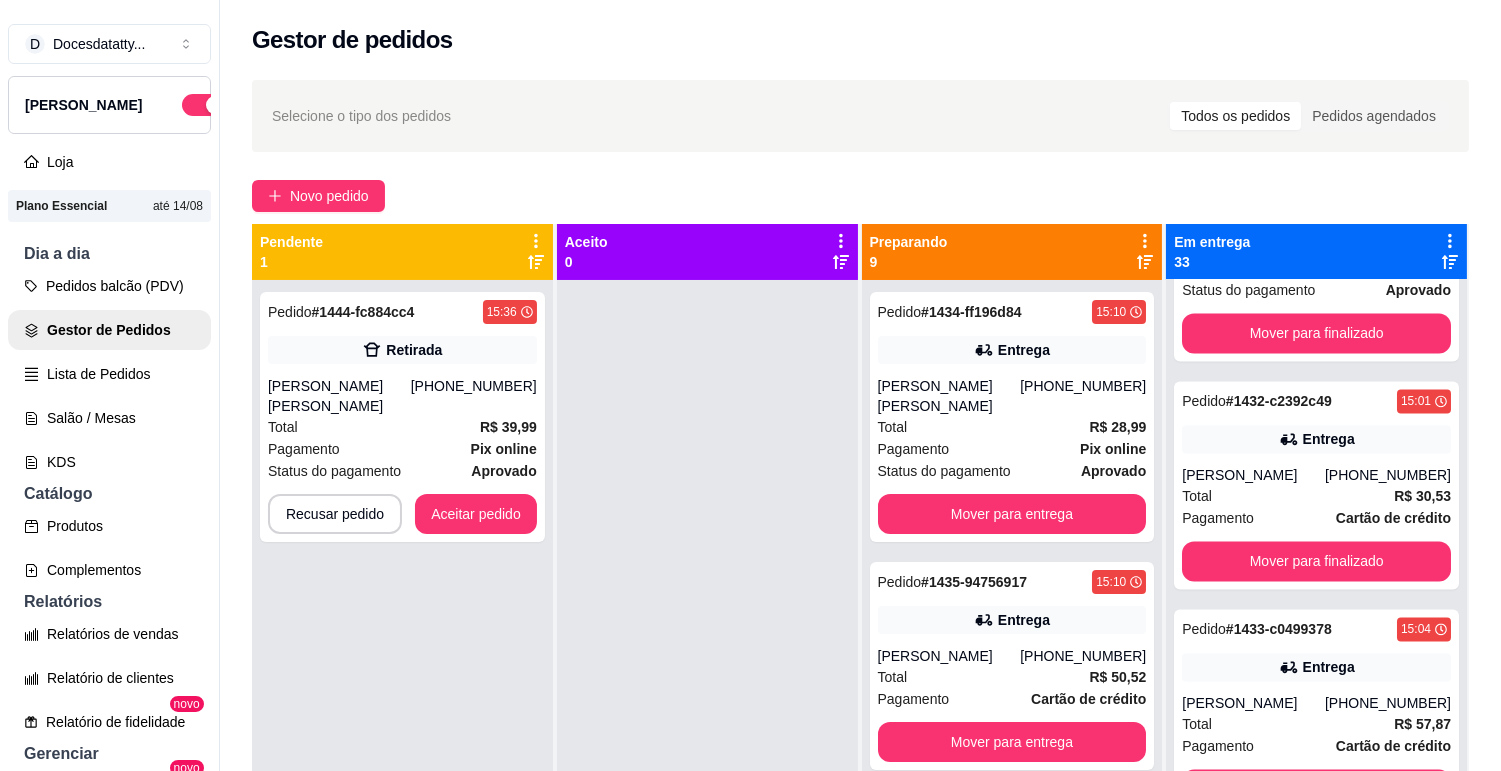 scroll, scrollTop: 55, scrollLeft: 0, axis: vertical 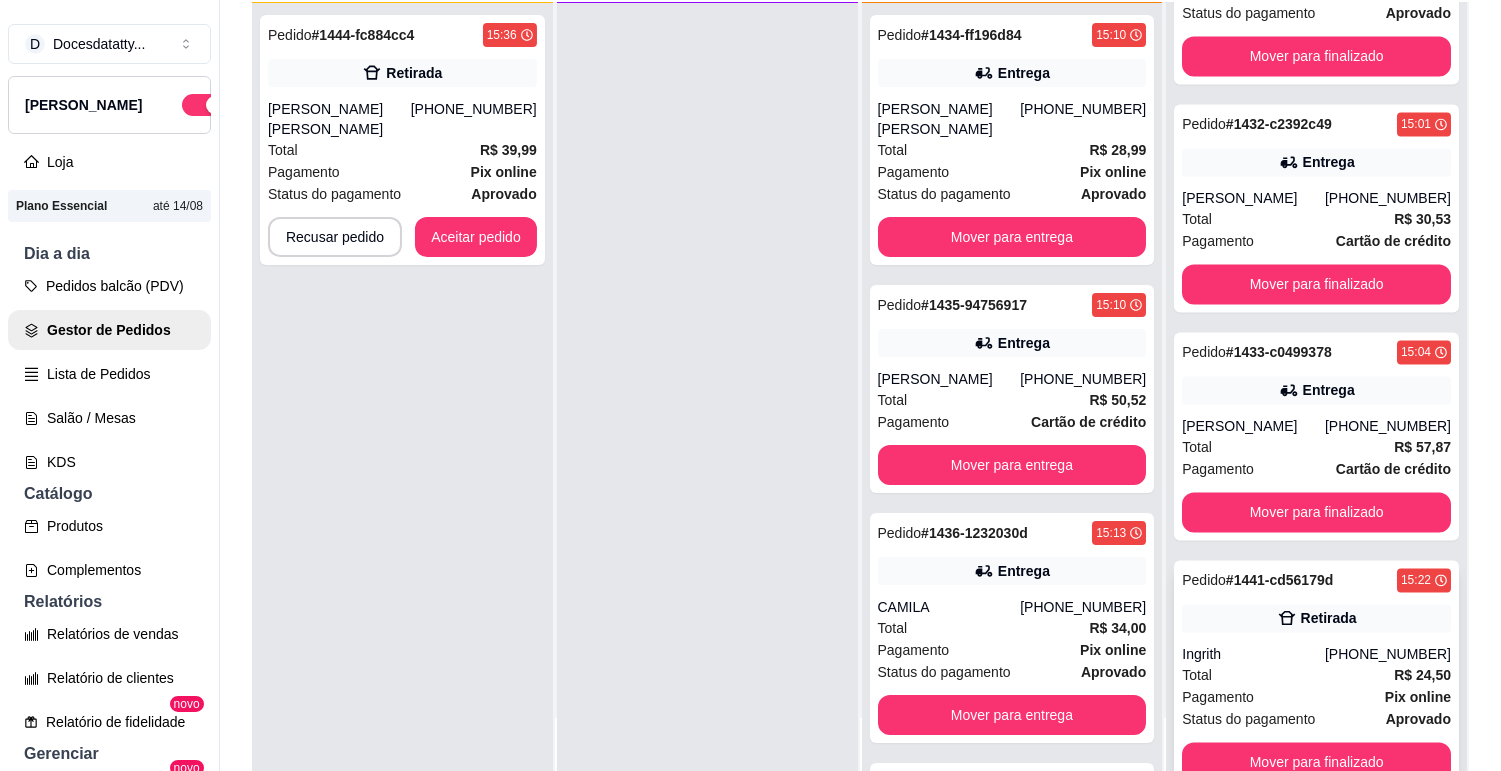 click on "Ingrith" at bounding box center (1253, 654) 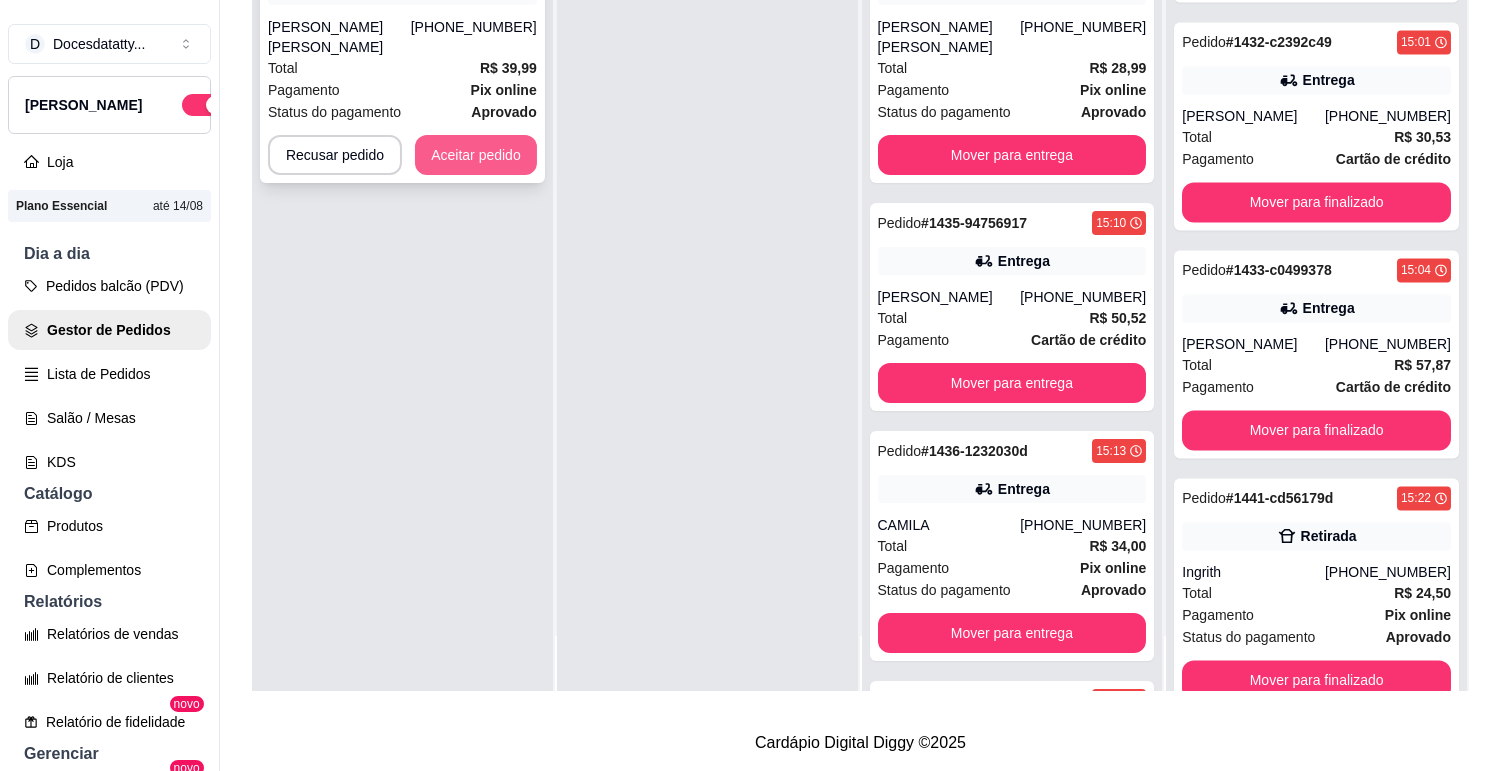 click on "Aceitar pedido" at bounding box center (476, 155) 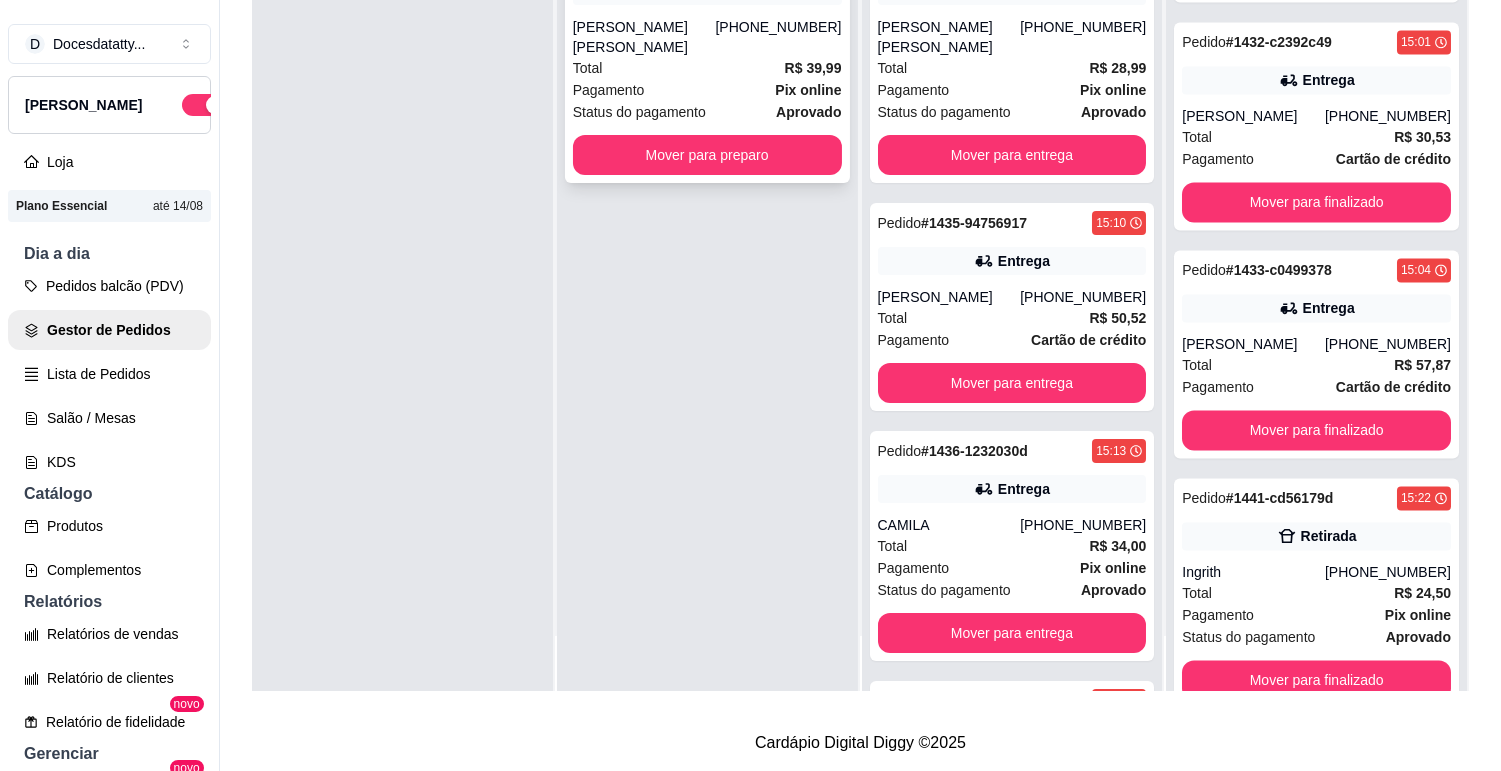 click on "Mover para preparo" at bounding box center (707, 155) 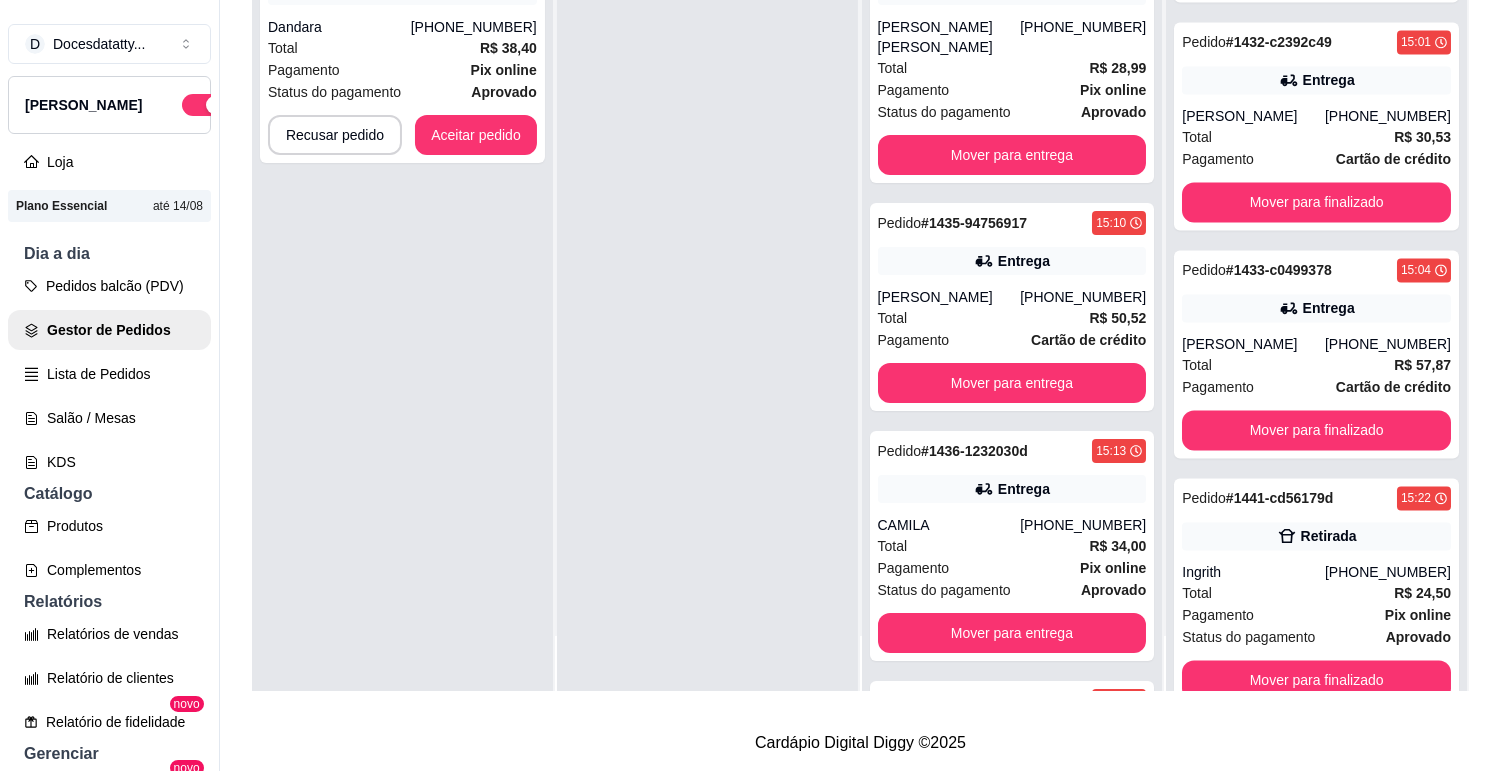 click on "Aceitar pedido" at bounding box center [476, 135] 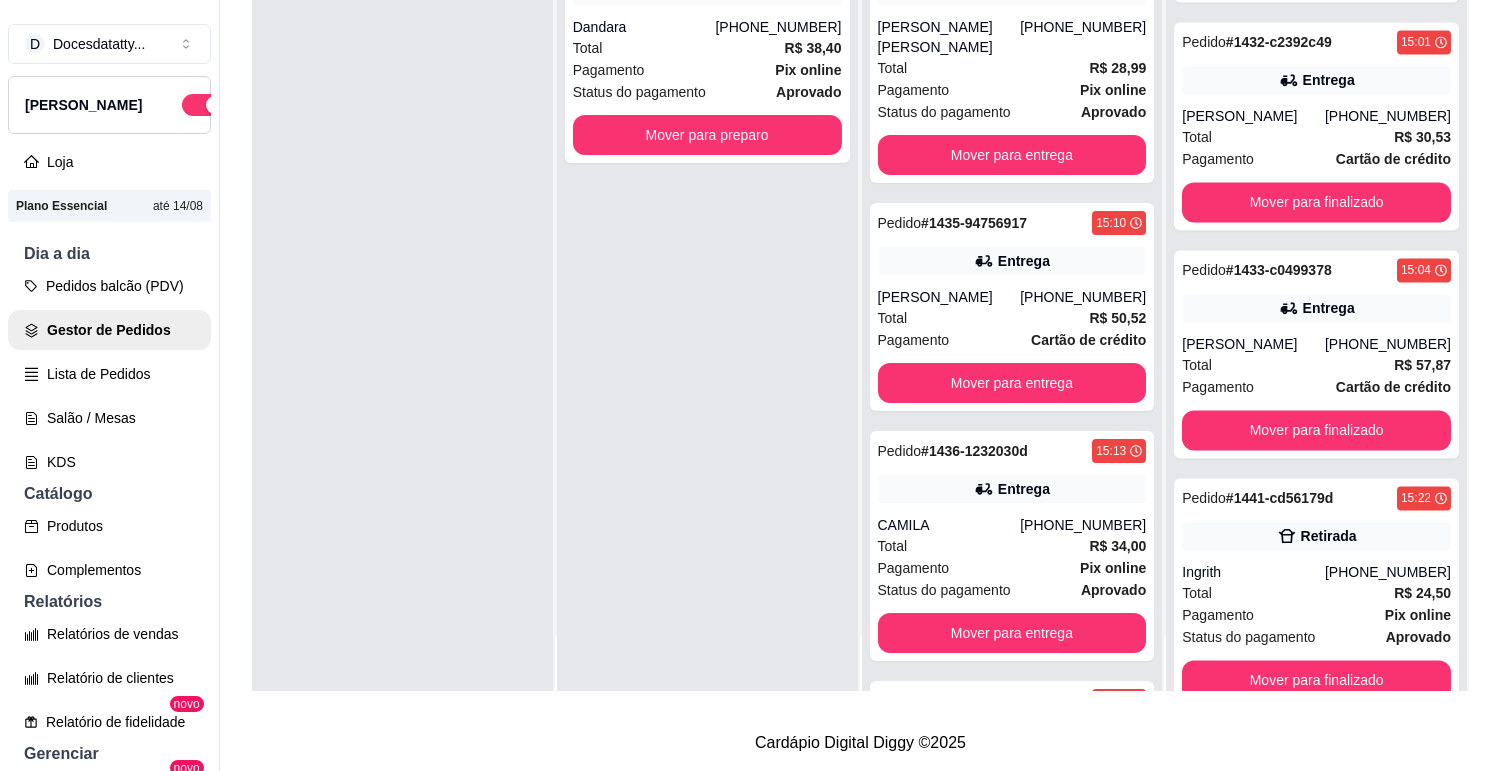 scroll, scrollTop: 0, scrollLeft: 0, axis: both 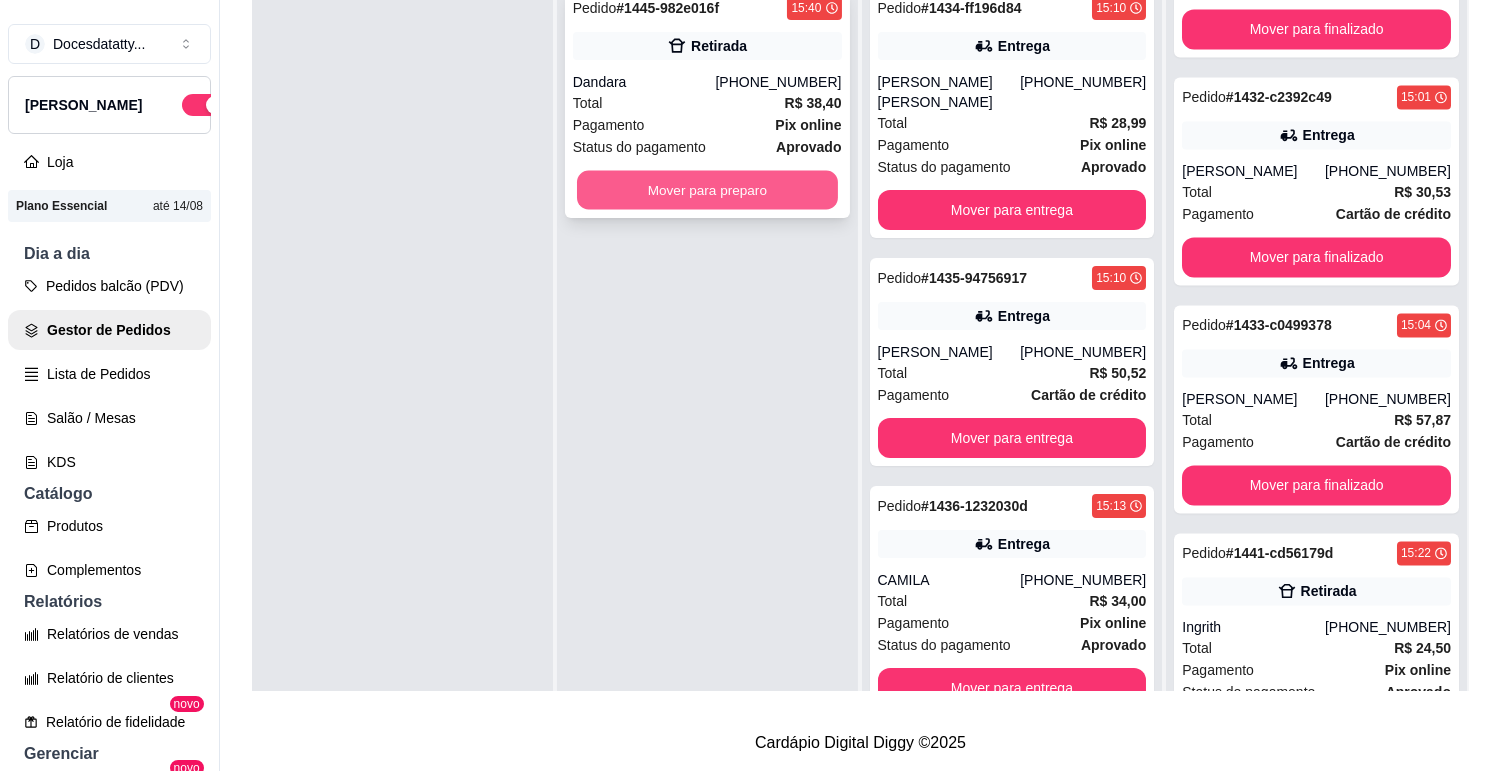 click on "Mover para preparo" at bounding box center [707, 190] 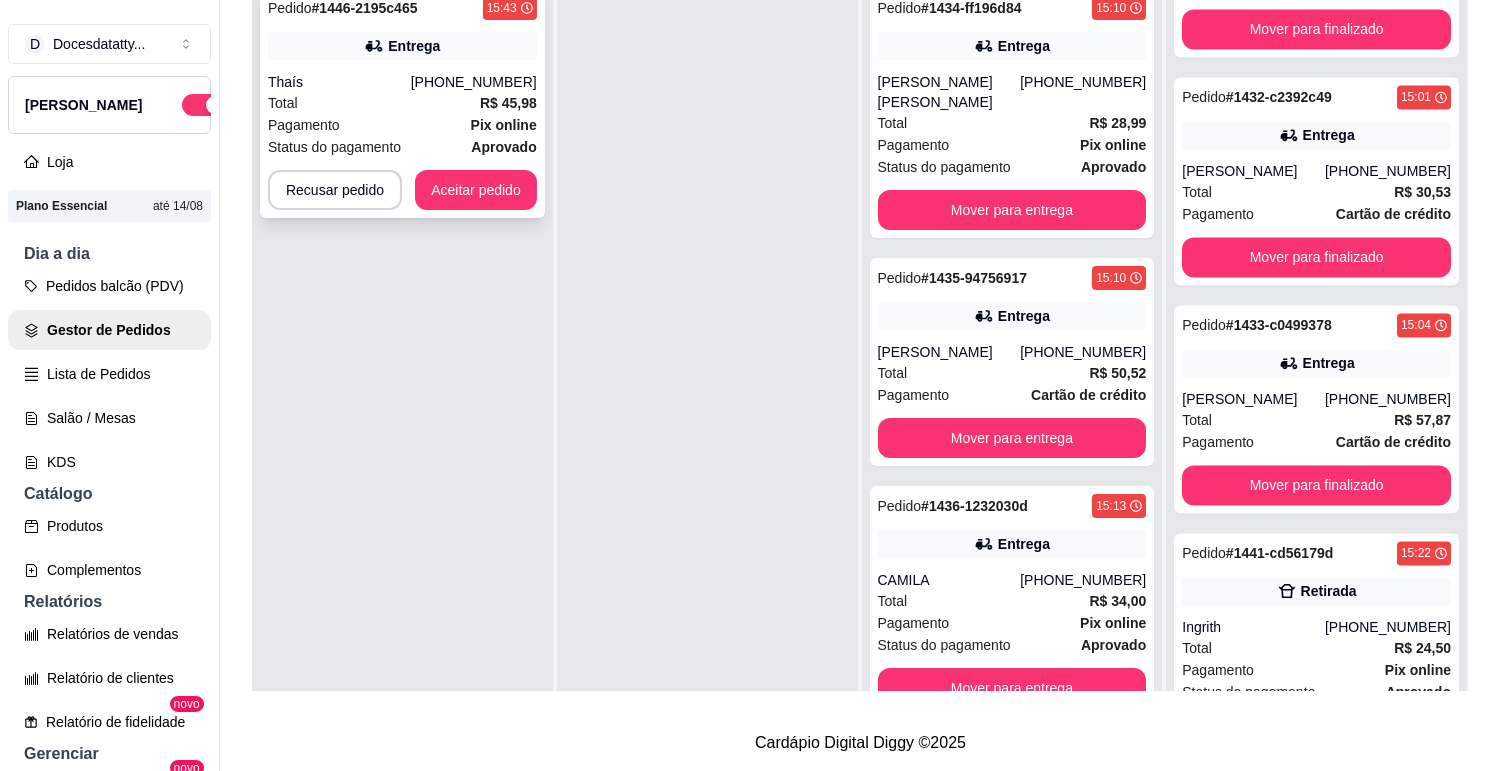 click on "Aceitar pedido" at bounding box center [476, 190] 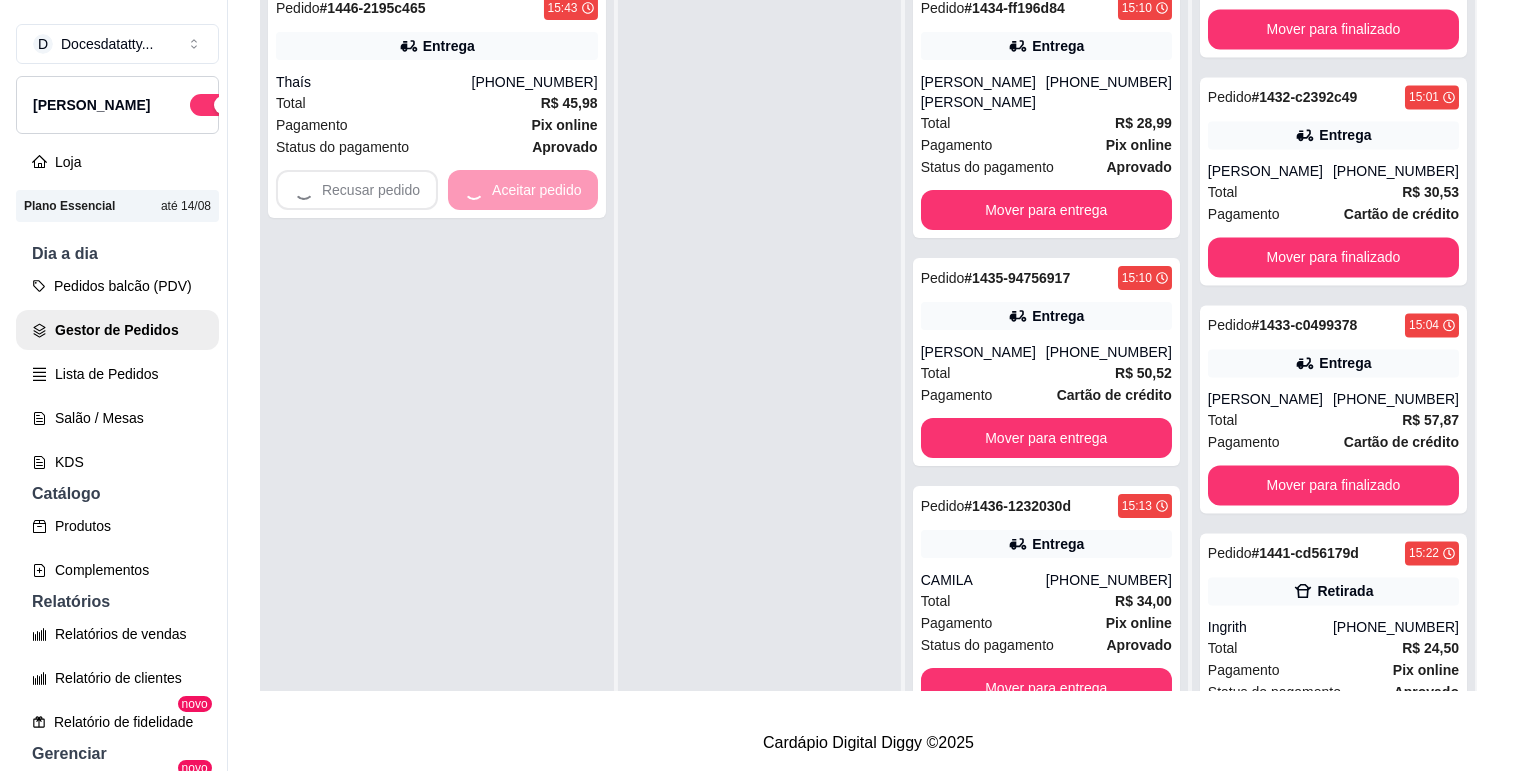 scroll, scrollTop: 0, scrollLeft: 0, axis: both 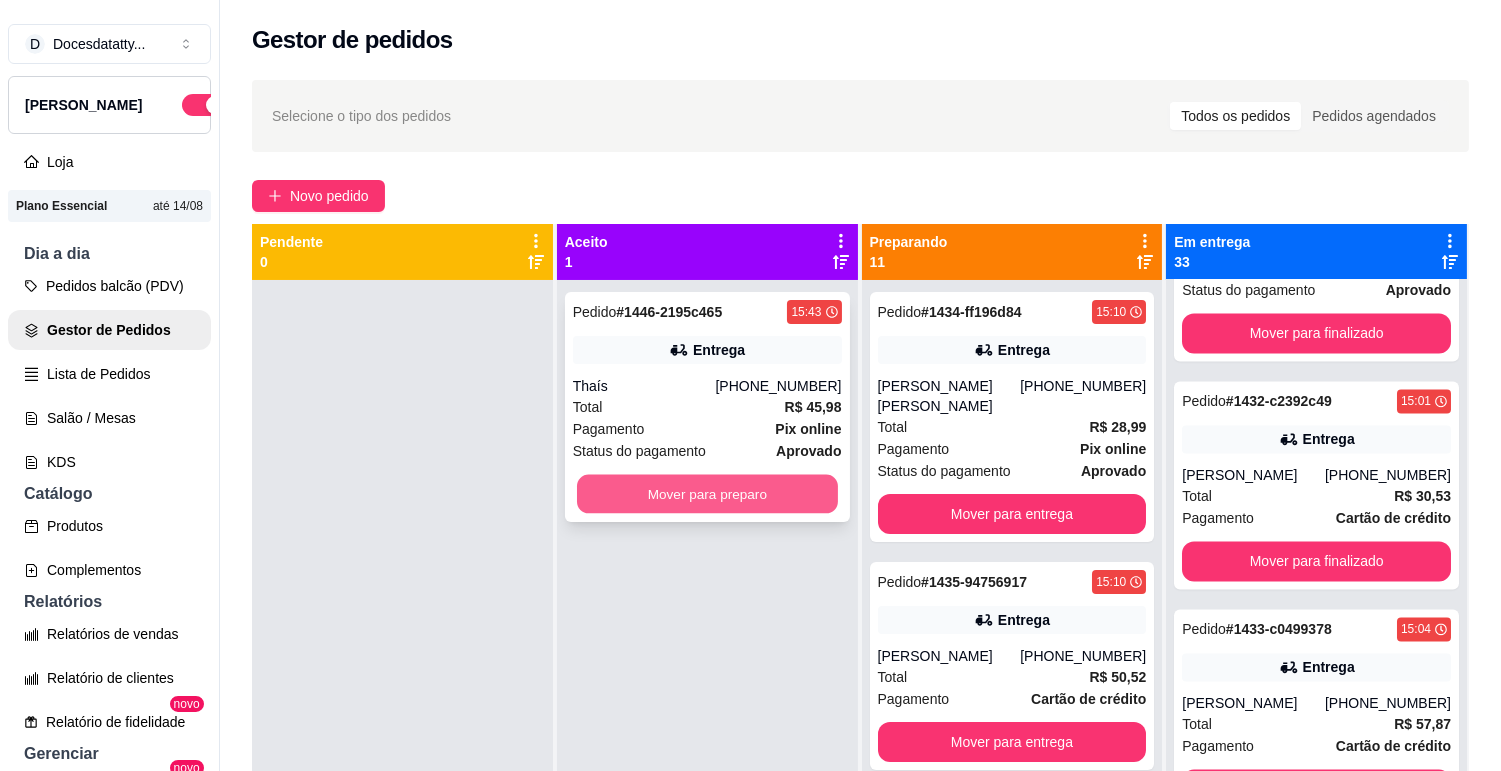 click on "Mover para preparo" at bounding box center [707, 494] 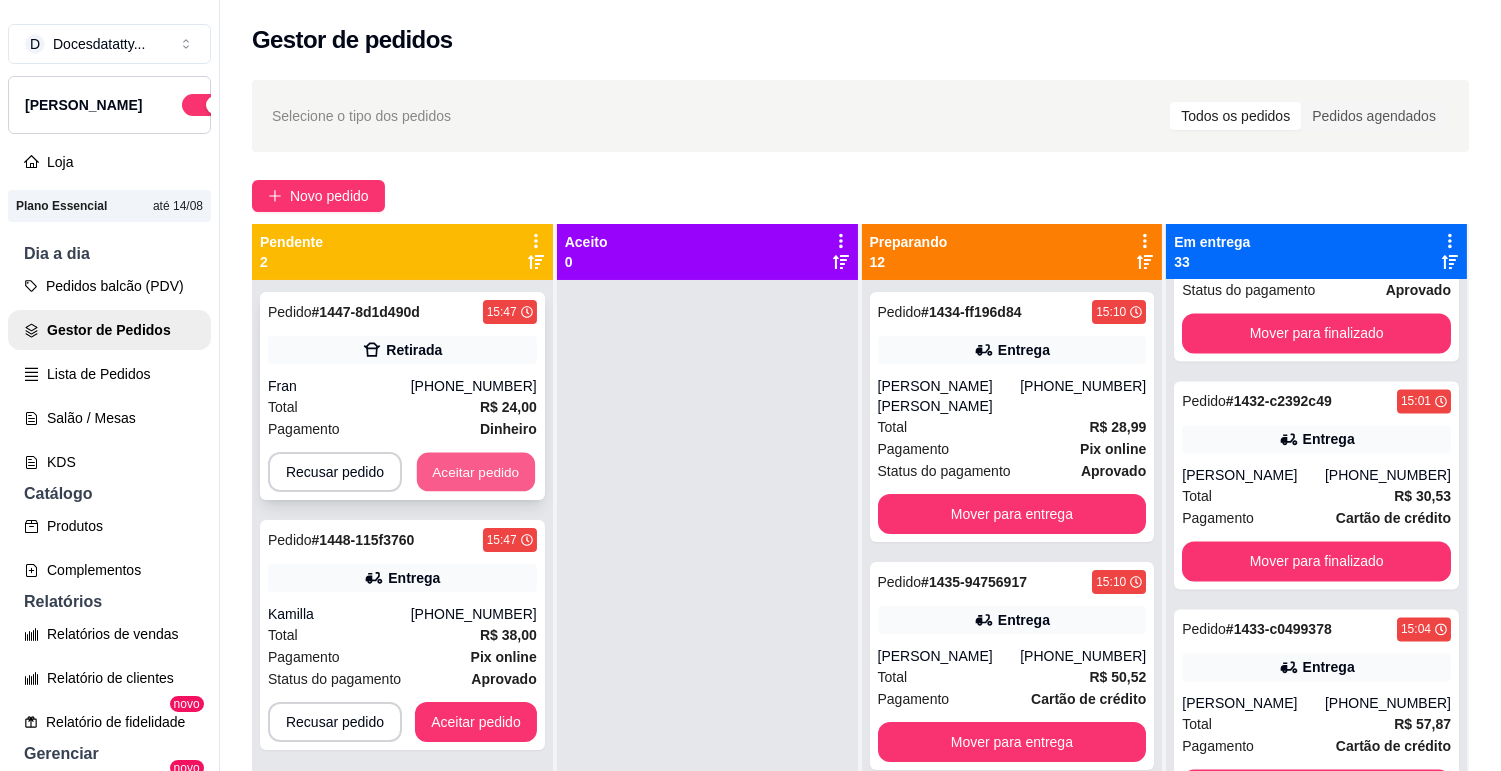 click on "Aceitar pedido" at bounding box center (476, 472) 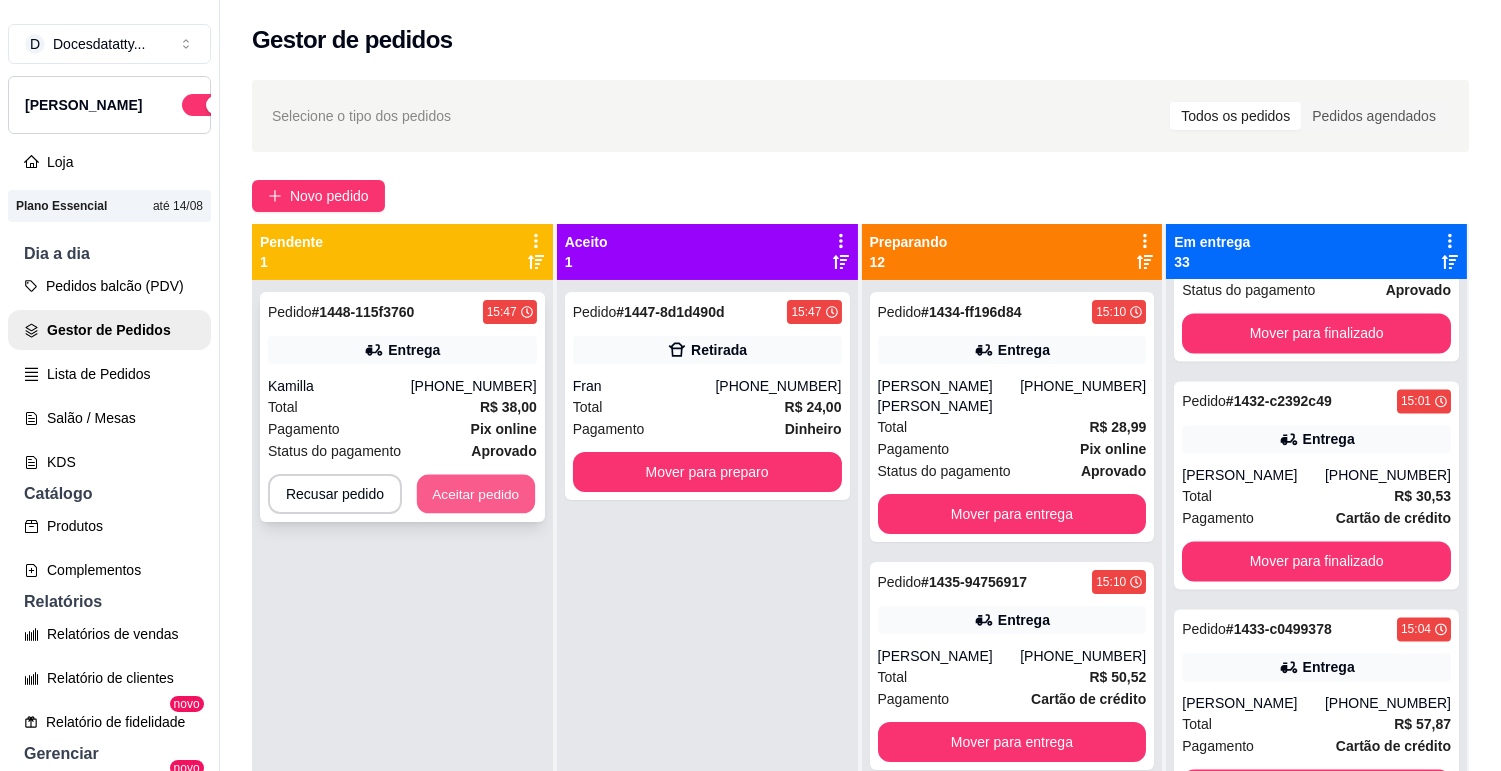 click on "Aceitar pedido" at bounding box center (476, 494) 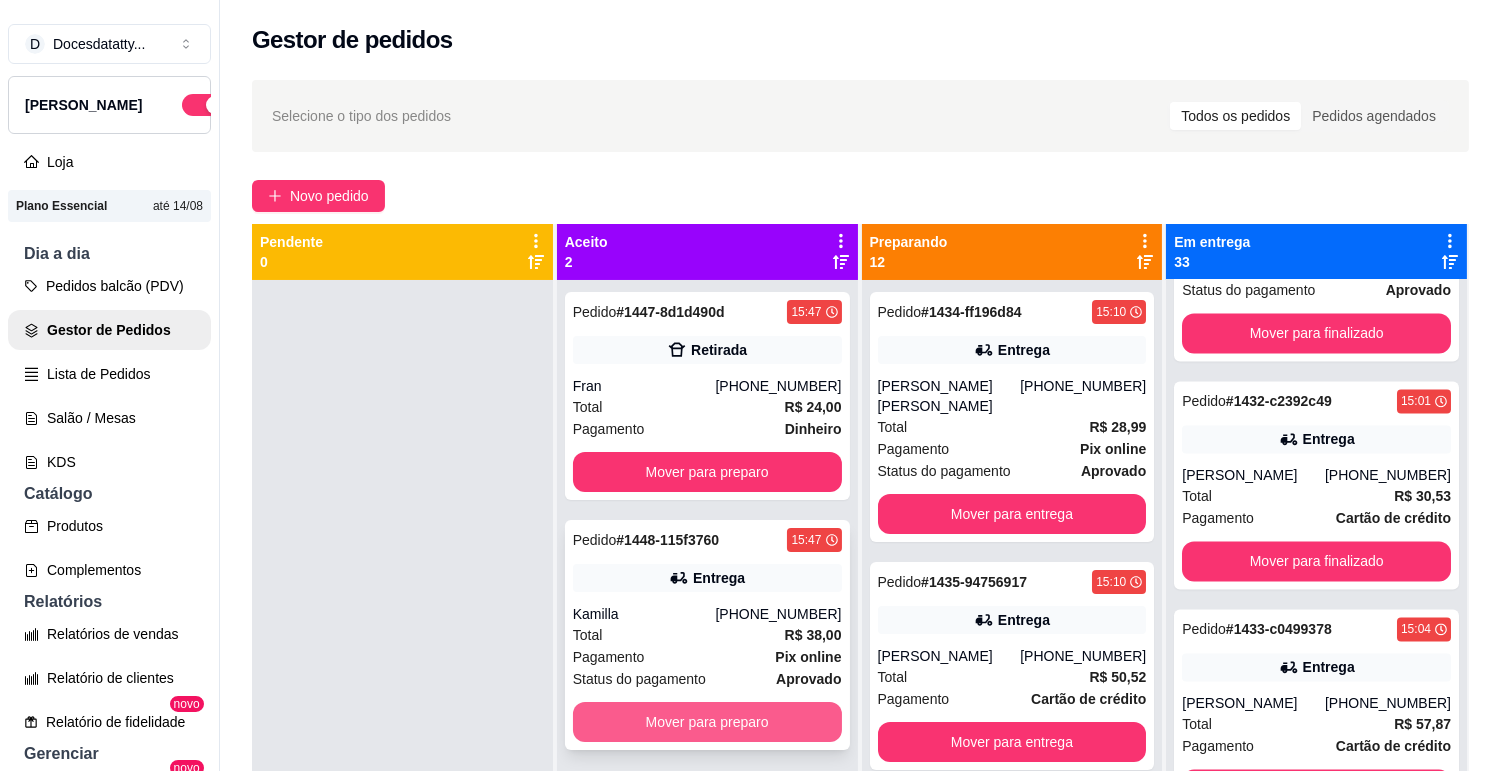 click on "Mover para preparo" at bounding box center [707, 722] 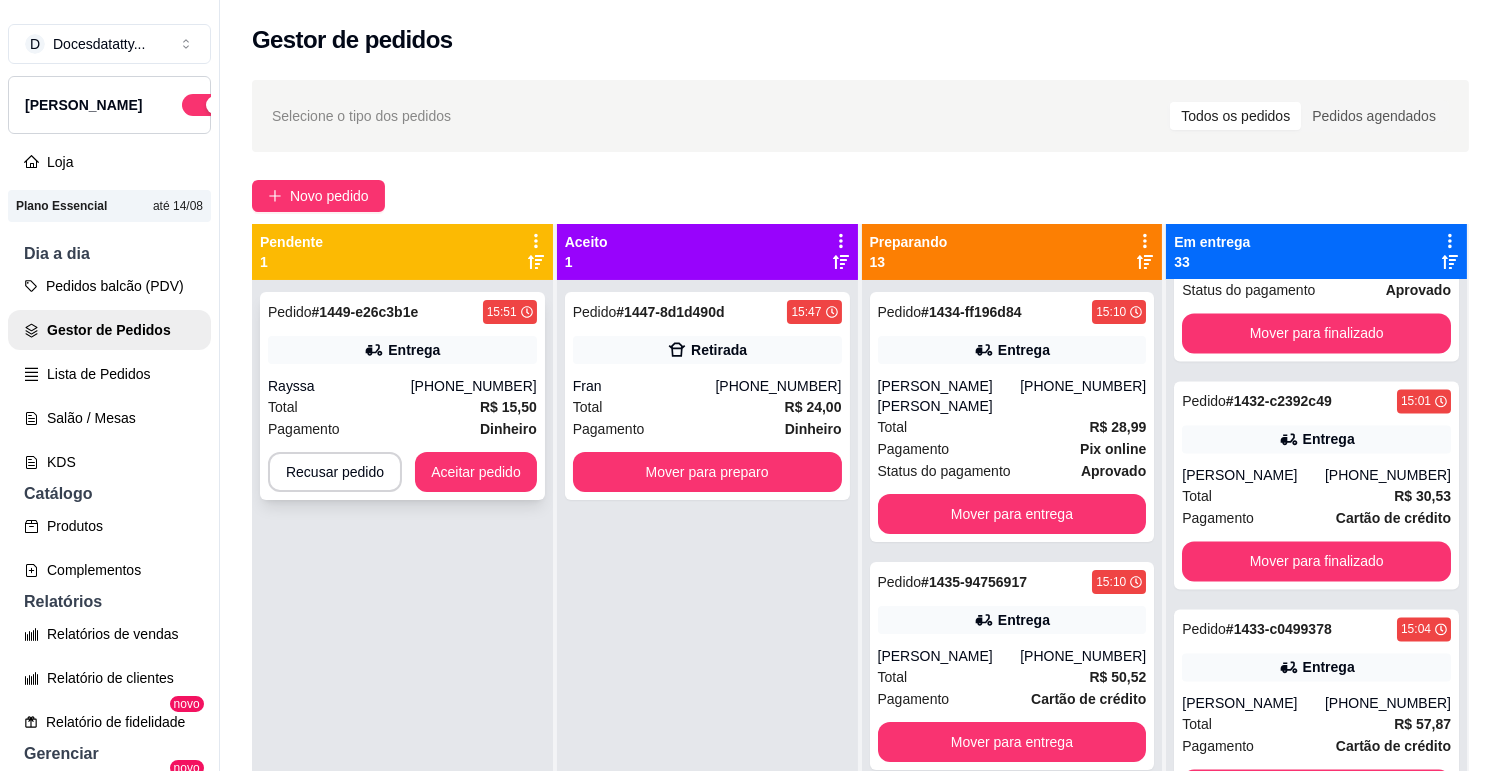 click on "Pedido  # 1449-e26c3b1e 15:51 Entrega Rayssa  [PHONE_NUMBER] Total R$ 15,50 Pagamento Dinheiro Recusar pedido Aceitar pedido" at bounding box center [402, 396] 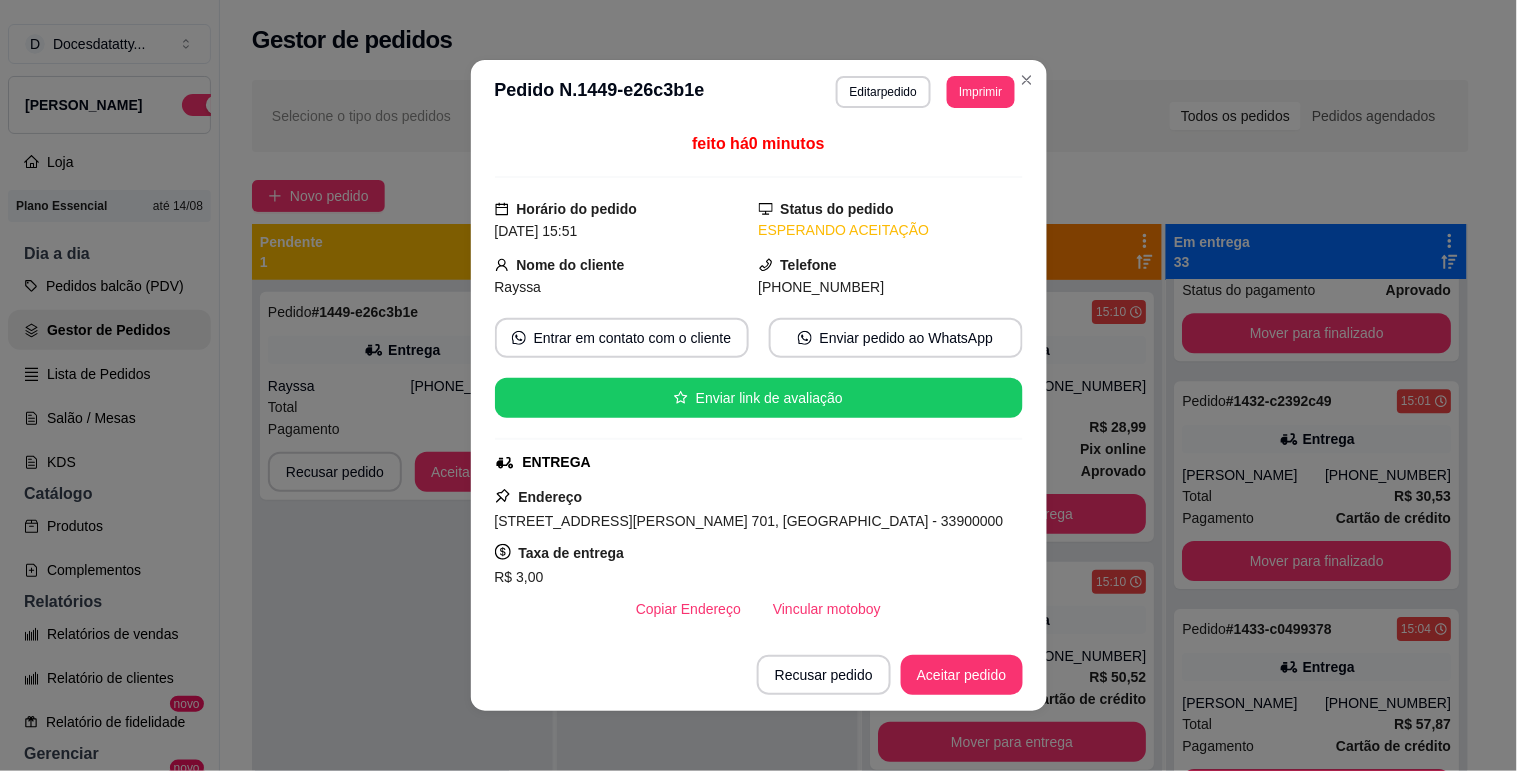 click on "Imprimir" at bounding box center [980, 92] 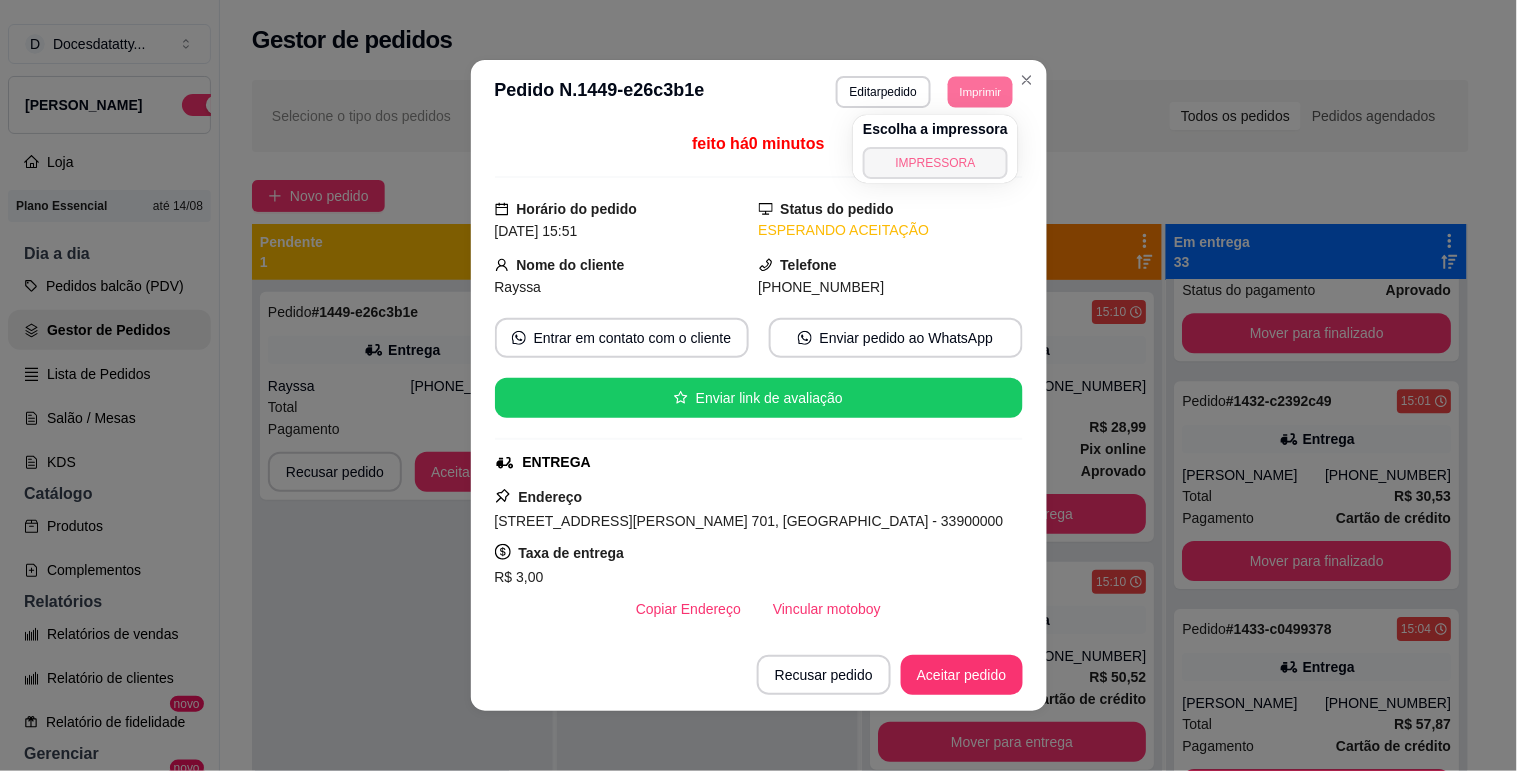 click on "IMPRESSORA" at bounding box center (935, 163) 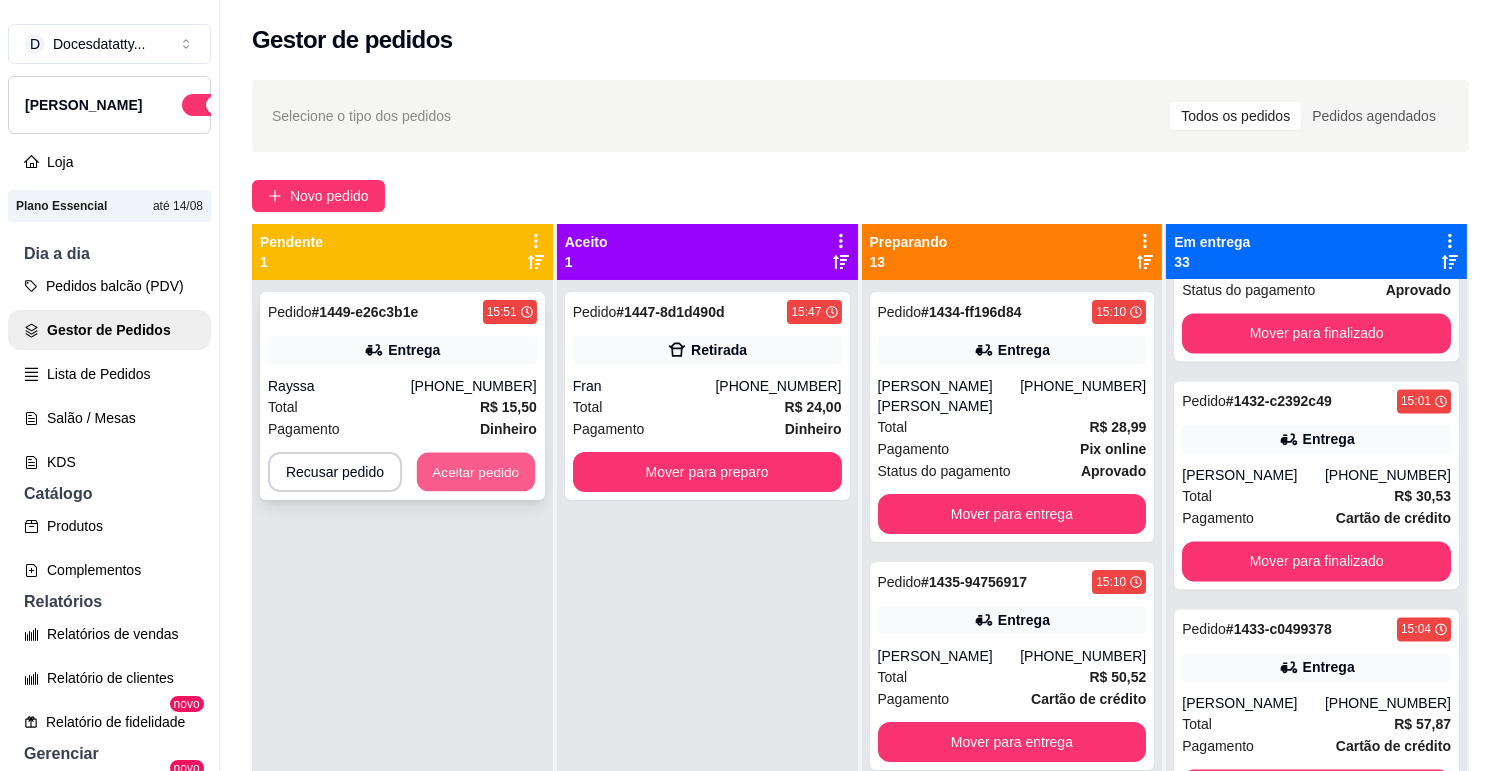 click on "Aceitar pedido" at bounding box center [476, 472] 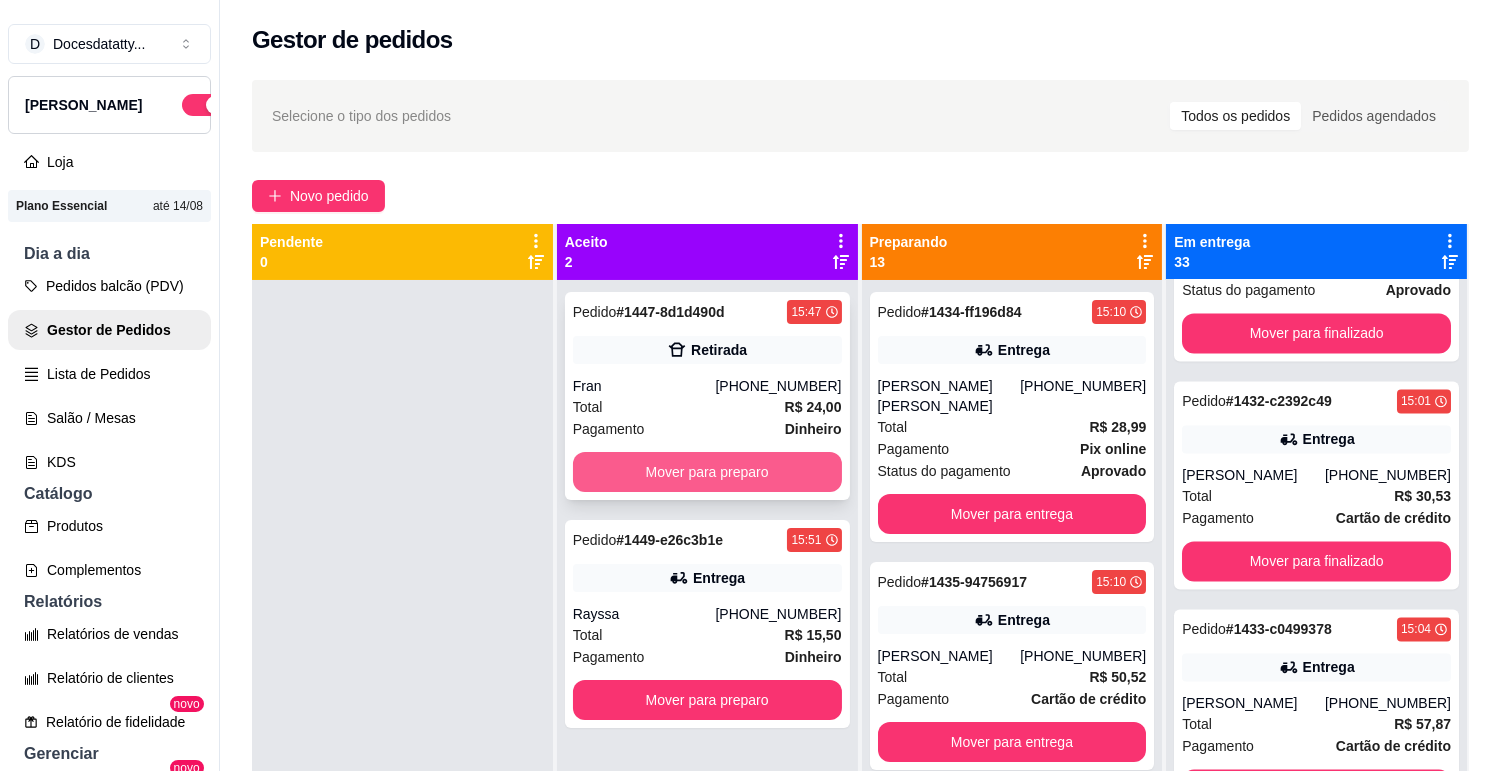 click on "Mover para preparo" at bounding box center (707, 472) 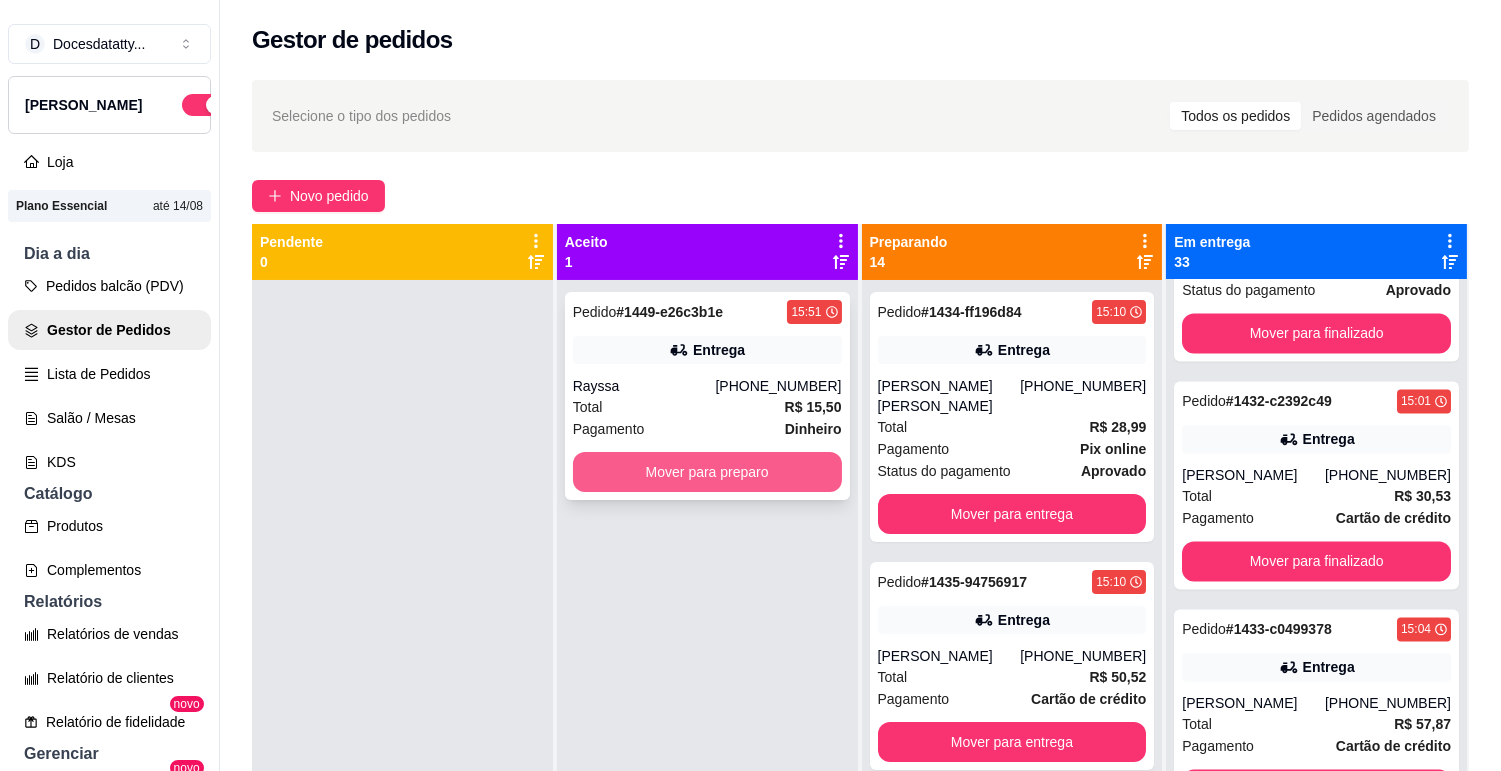 click on "Mover para preparo" at bounding box center (707, 472) 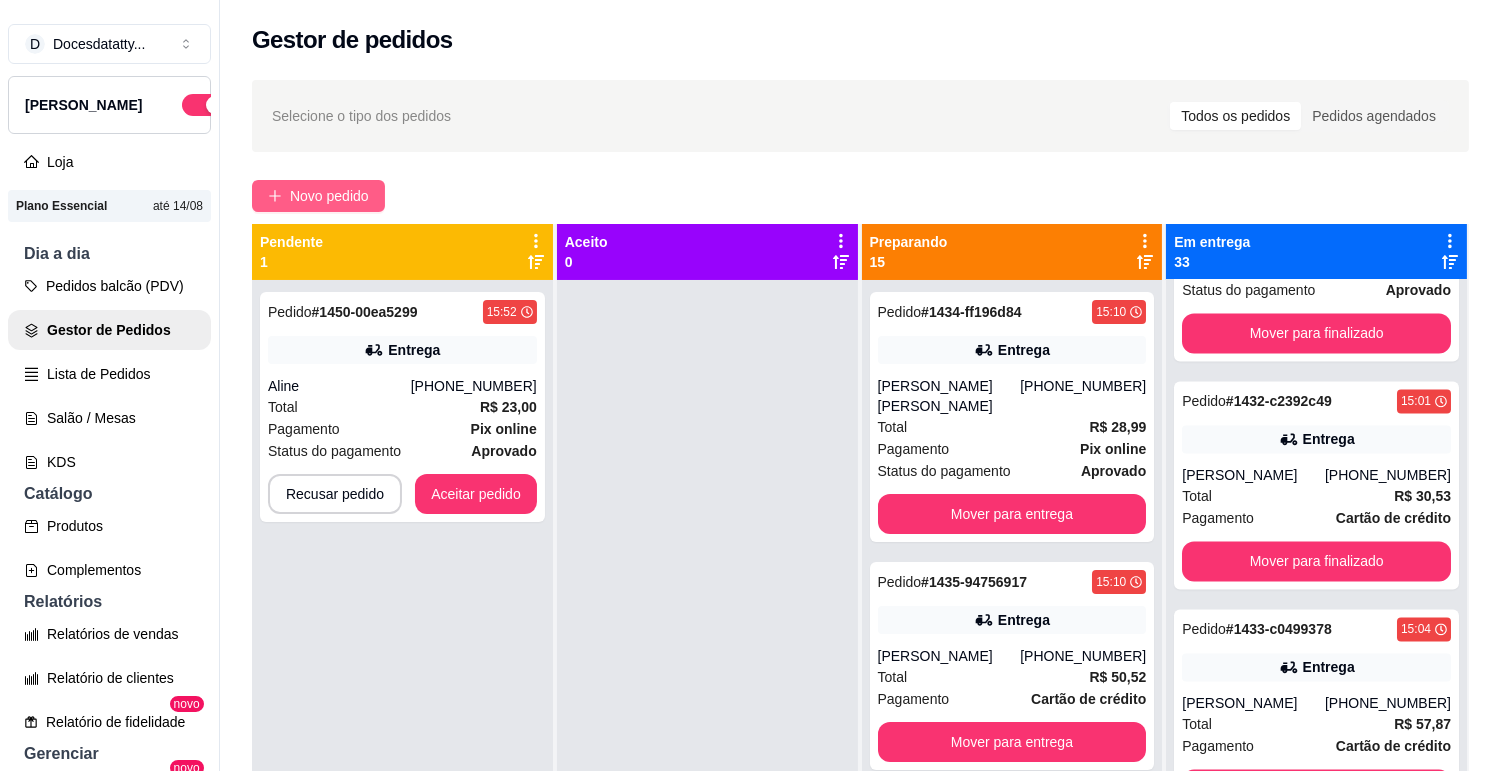click on "Novo pedido" at bounding box center (329, 196) 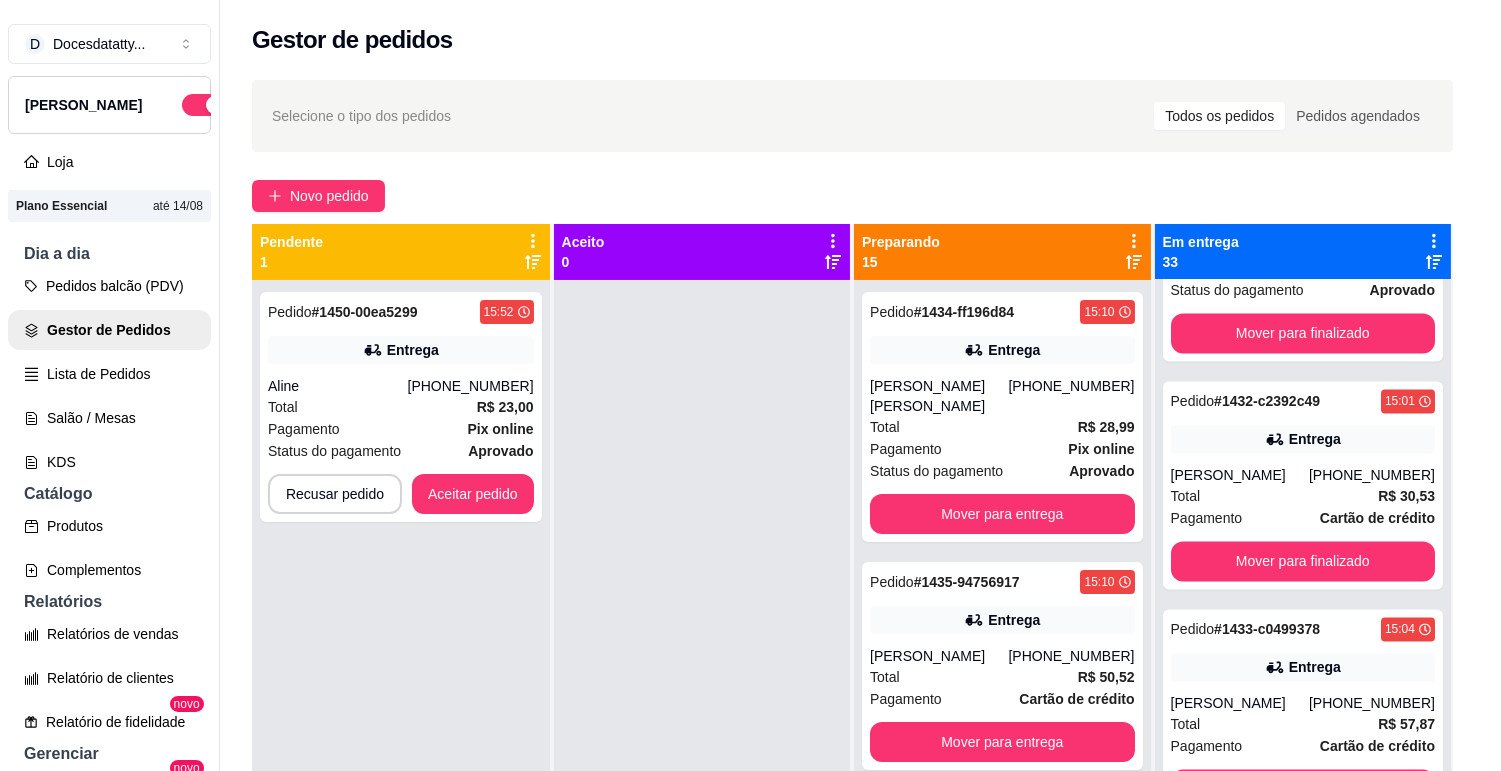 click on "Pesquisa" at bounding box center (532, 141) 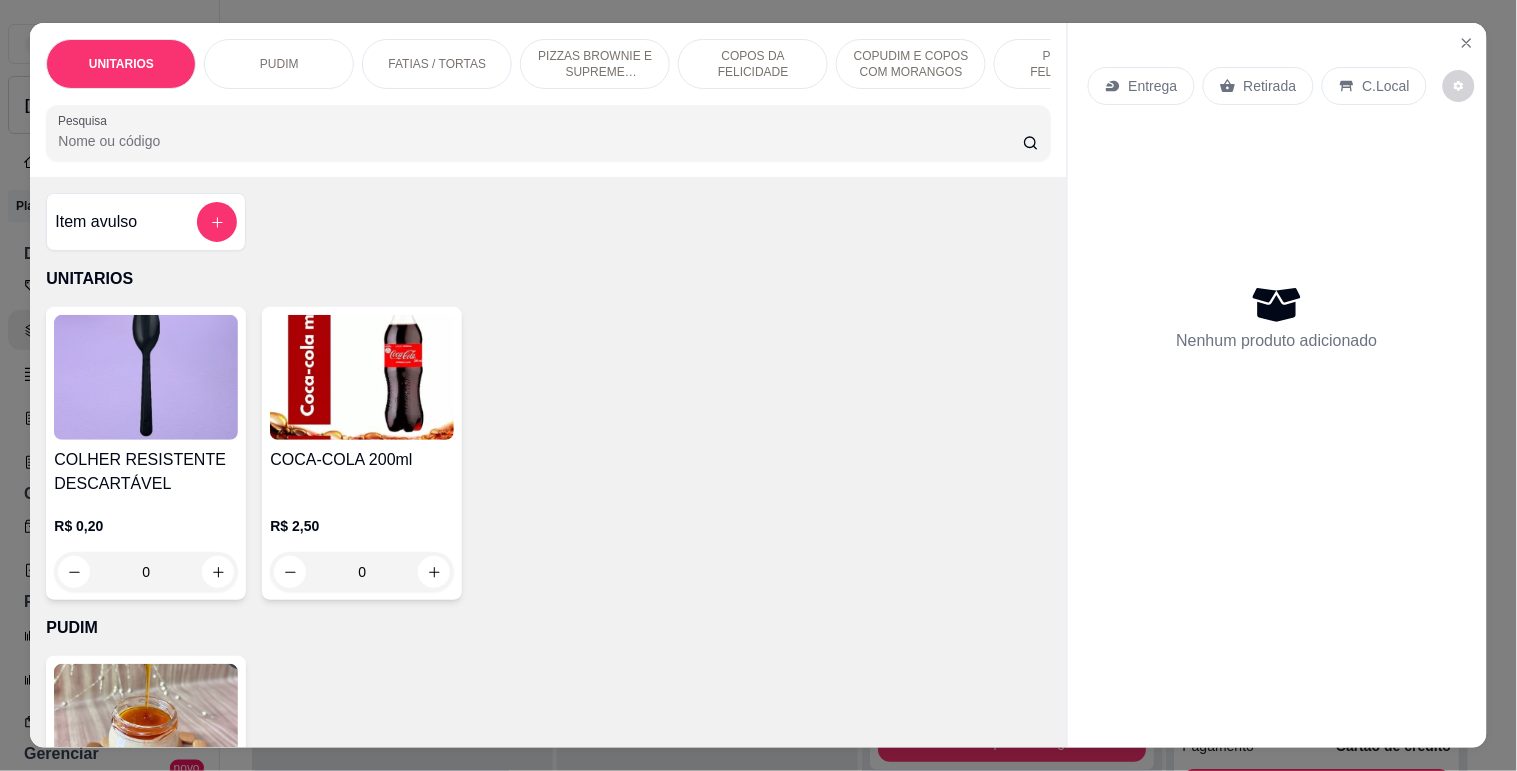 click on "Pesquisa" at bounding box center [540, 141] 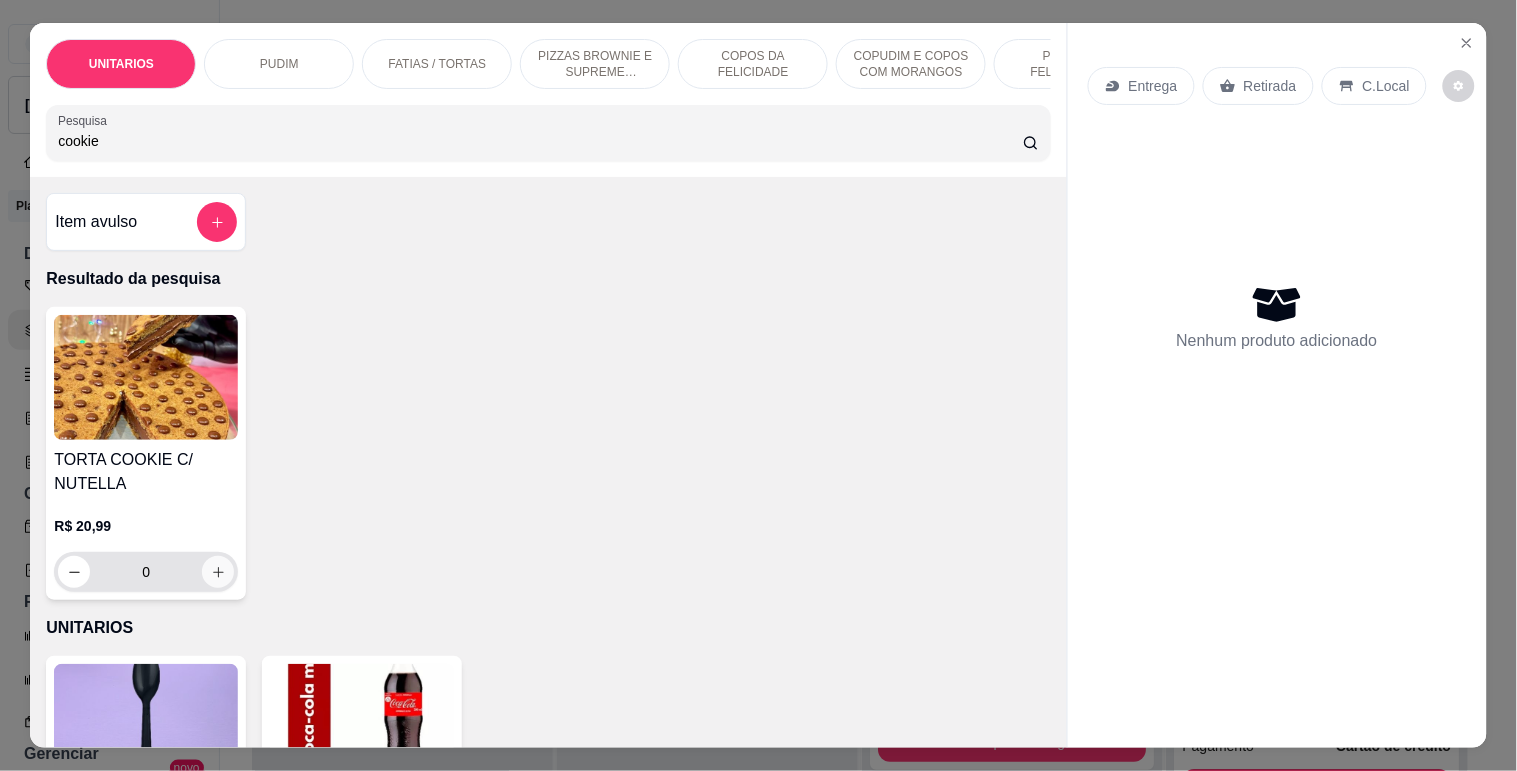 type on "cookie" 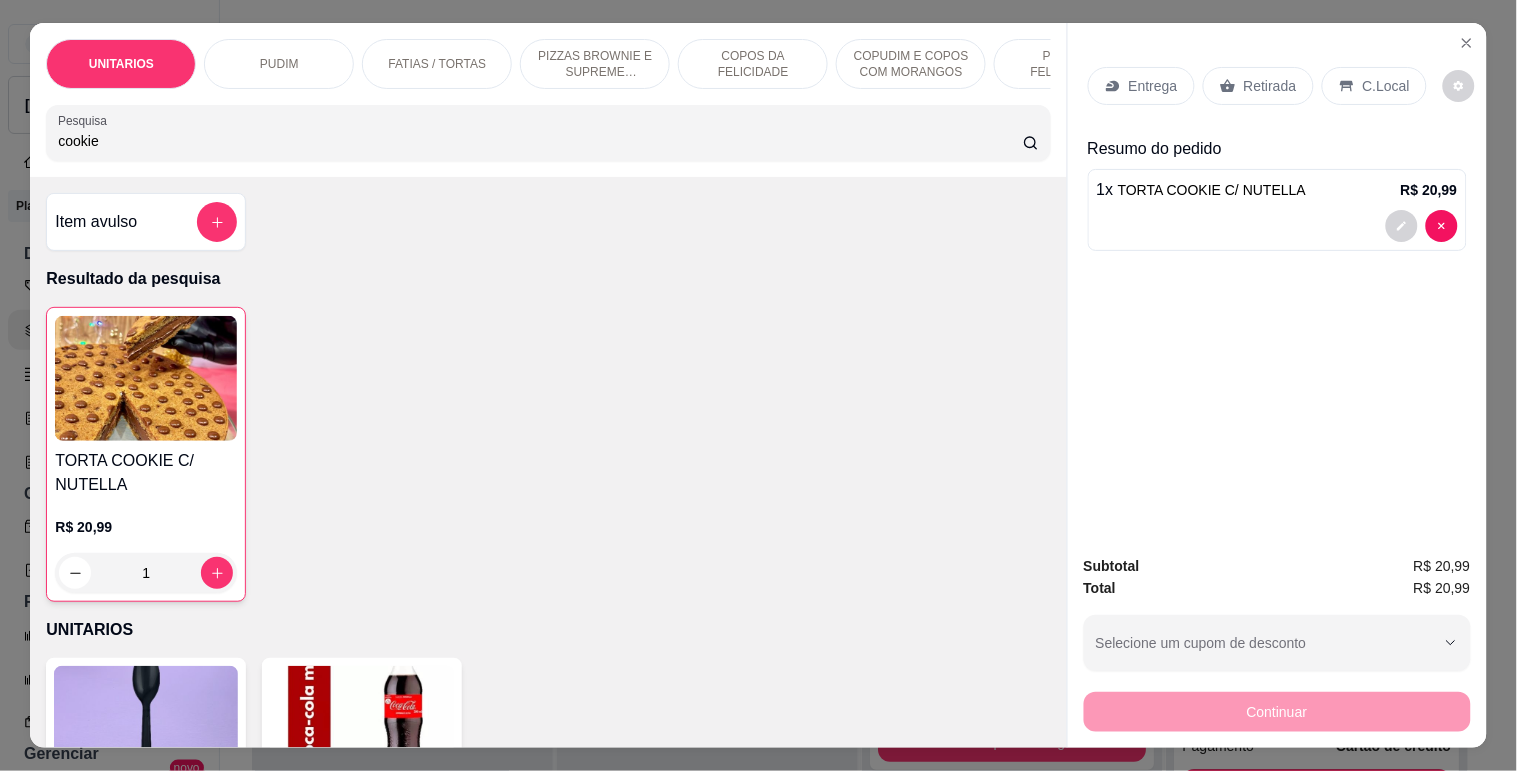 click on "Retirada" at bounding box center (1258, 86) 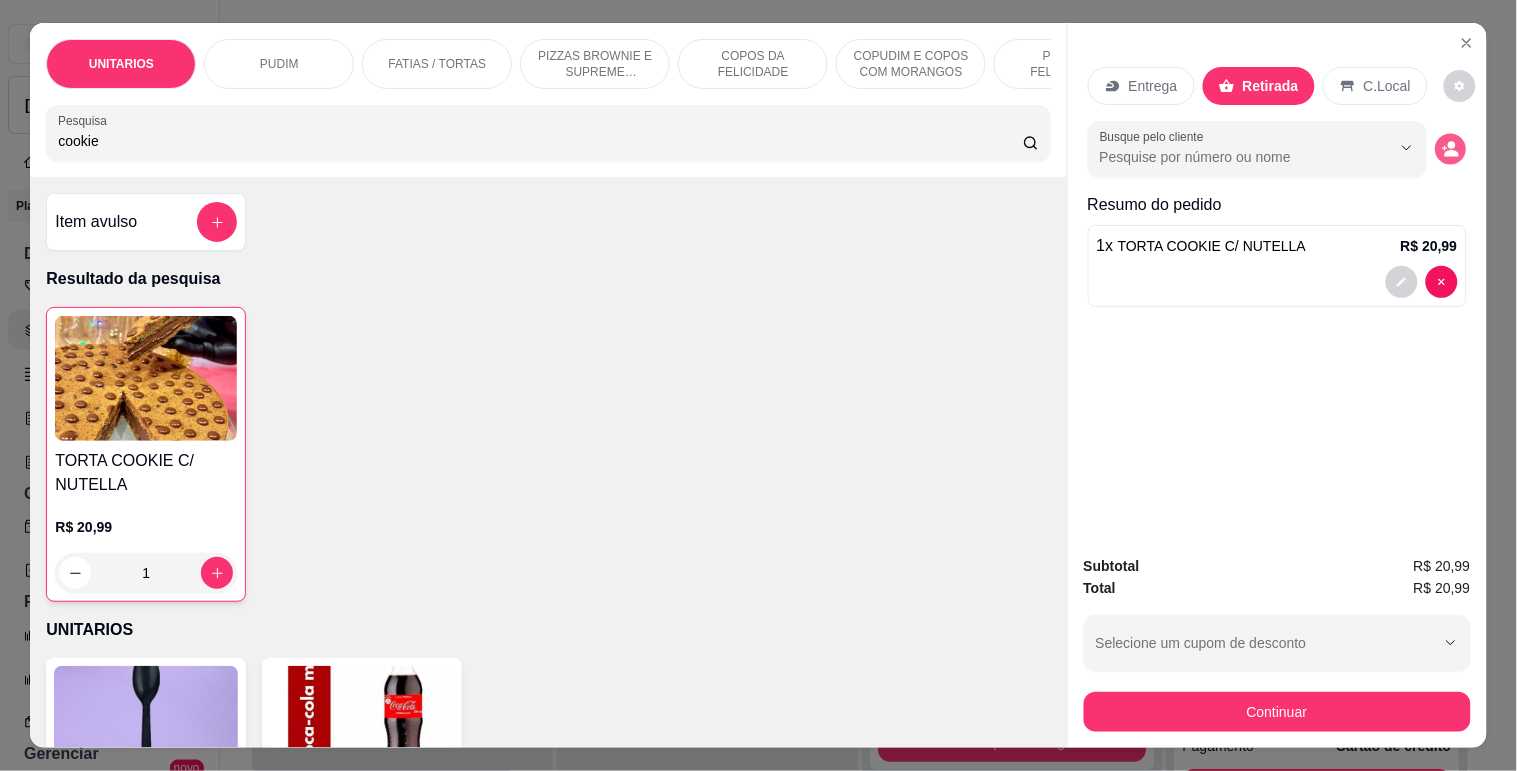 click at bounding box center (1450, 149) 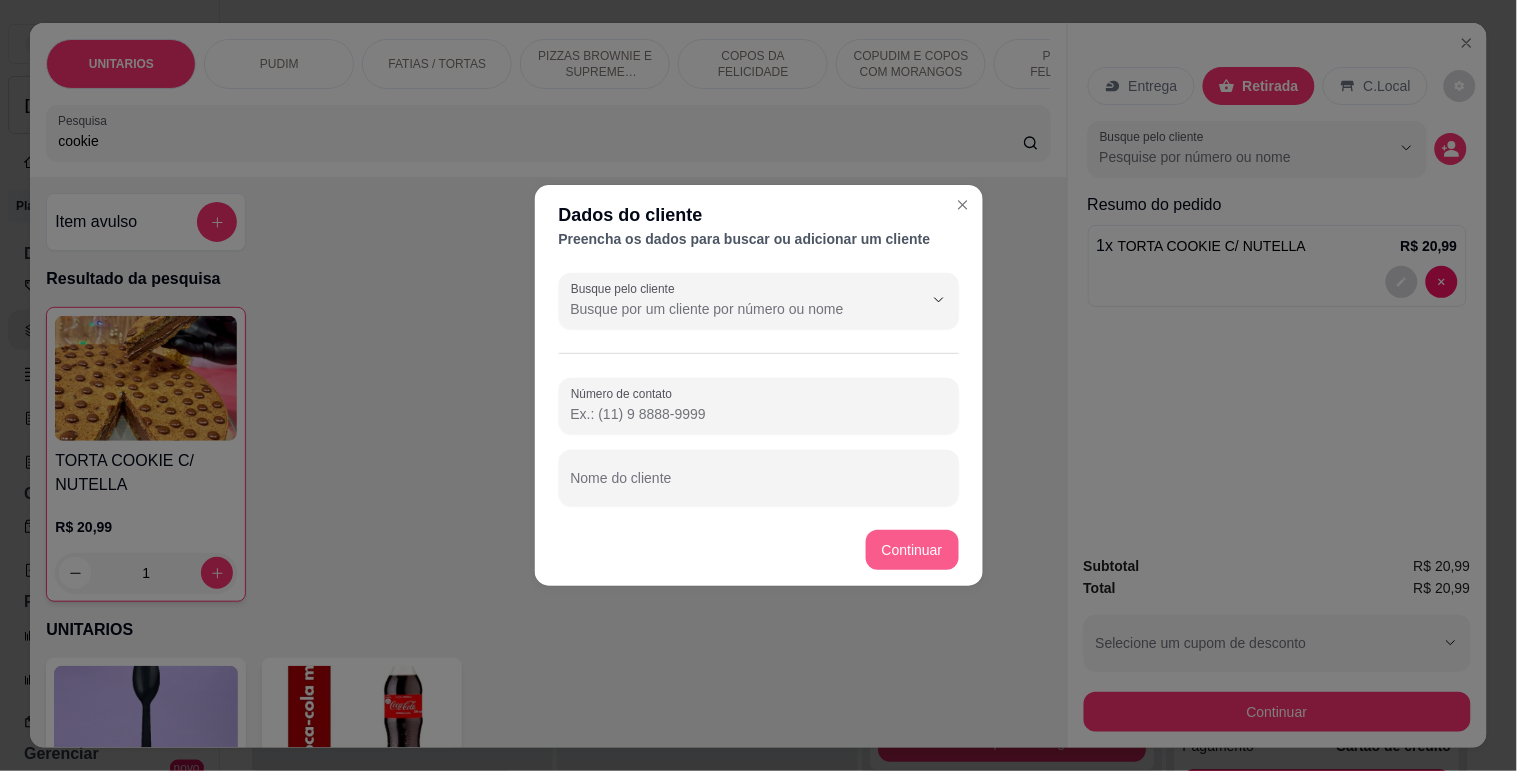 click on "Continuar" at bounding box center [912, 550] 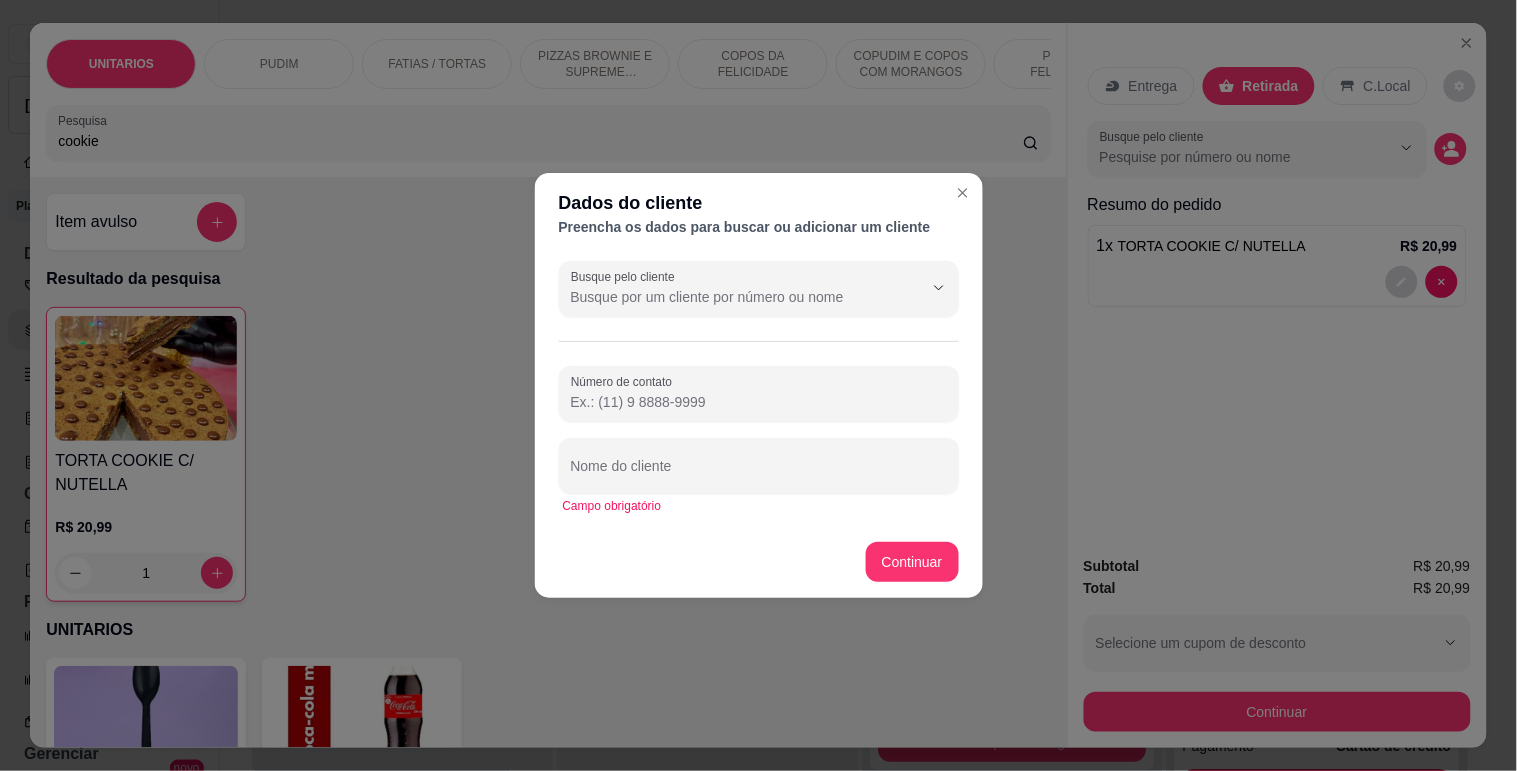 type 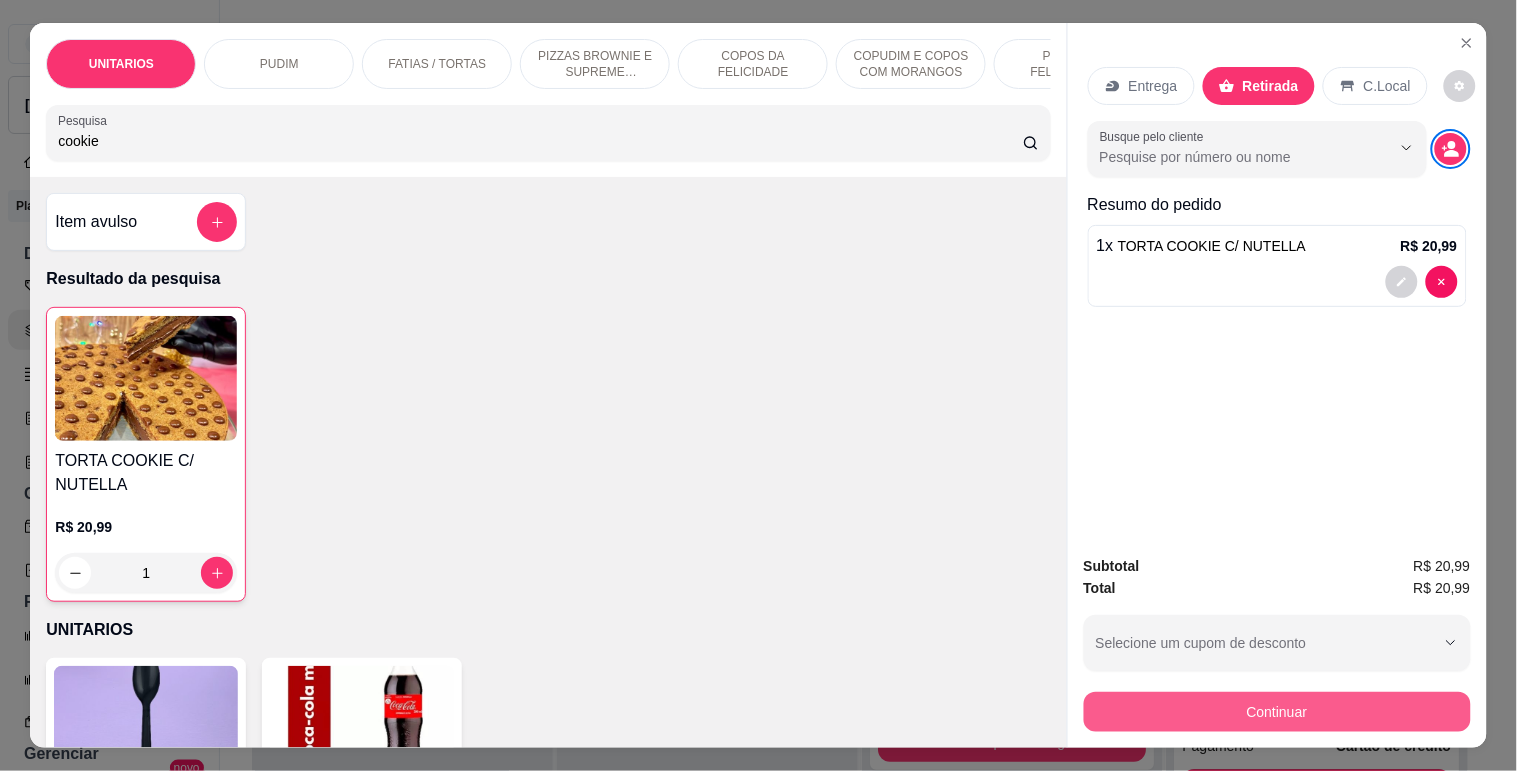 click on "Continuar" at bounding box center [1277, 712] 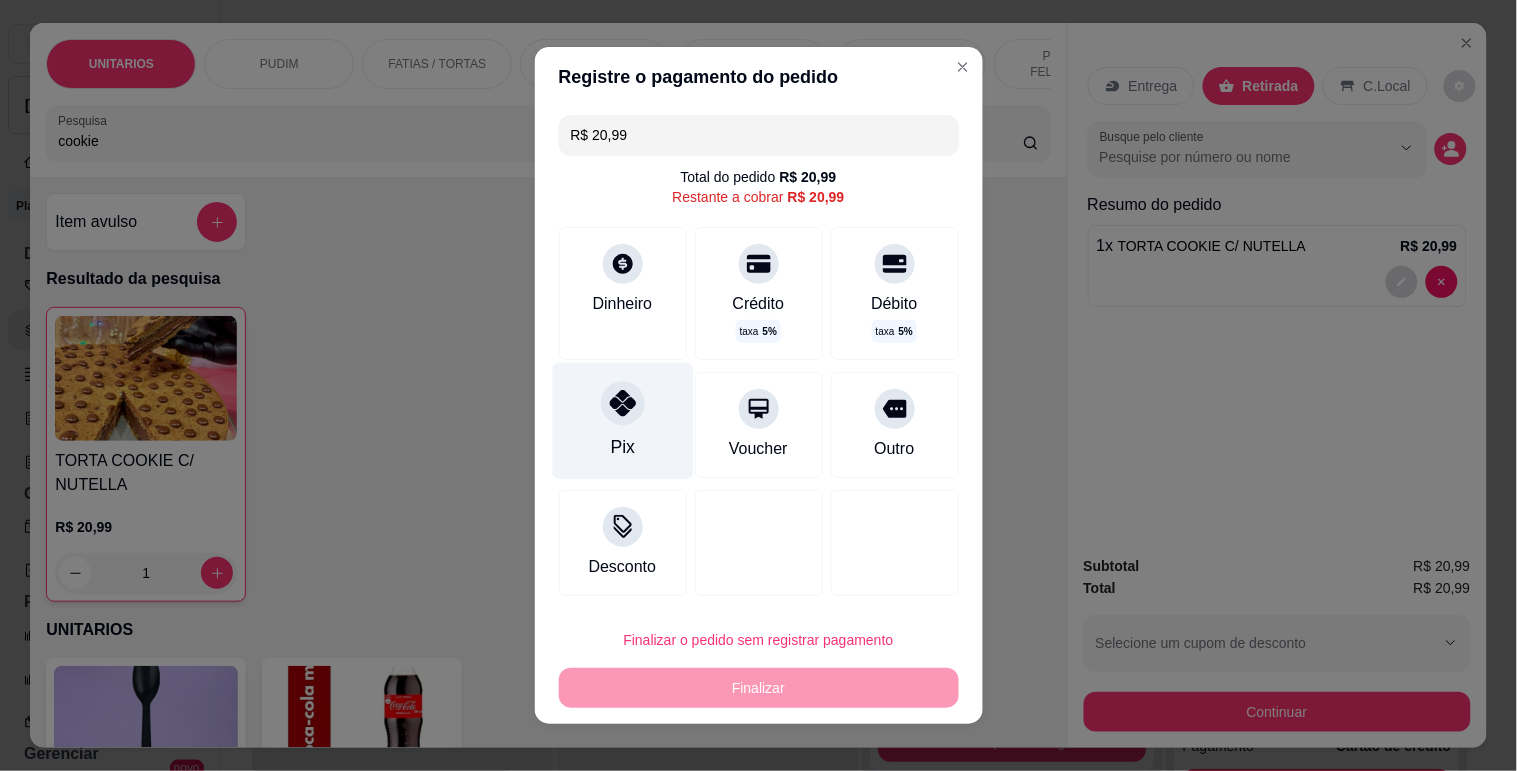 click on "Pix" at bounding box center [622, 421] 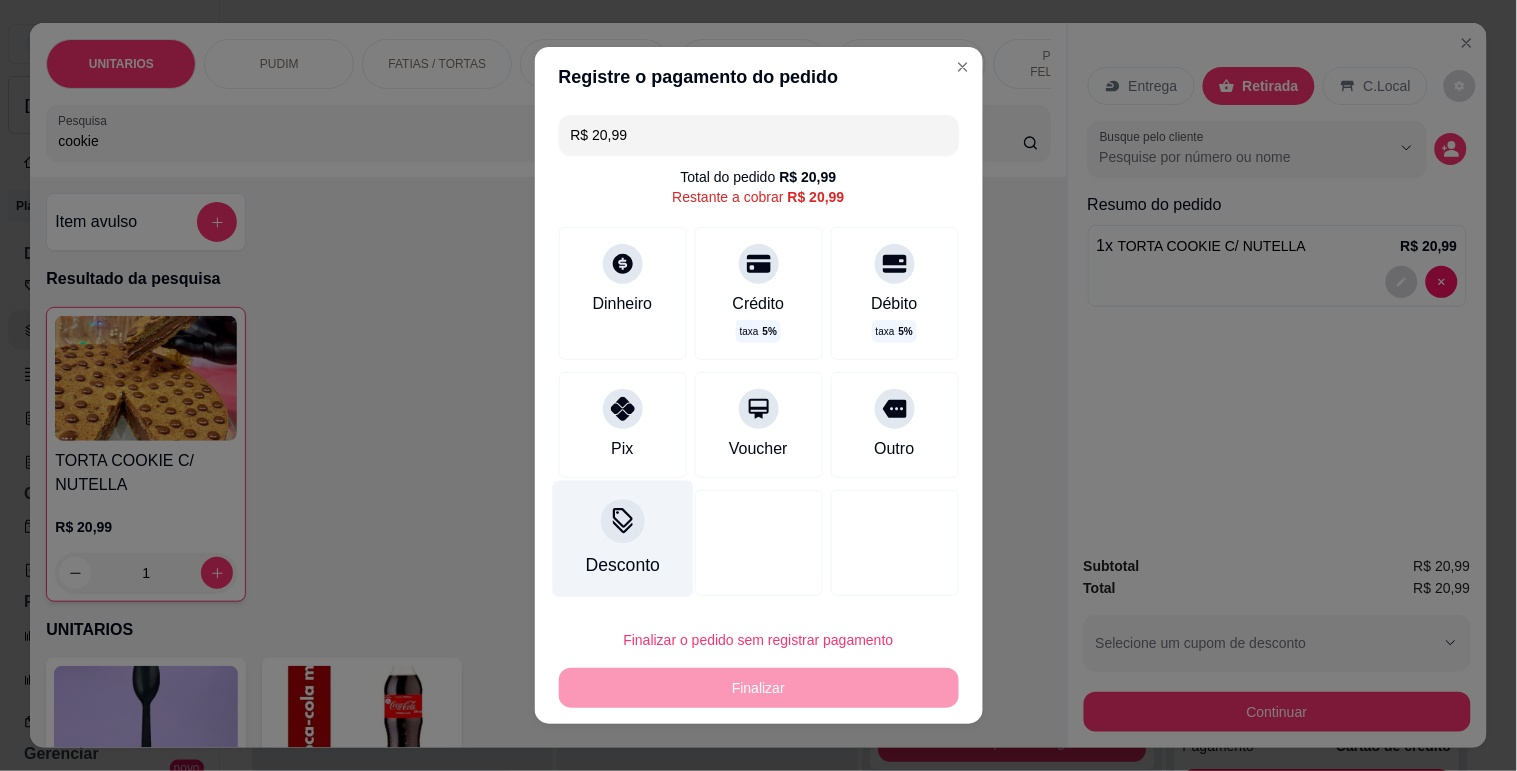 type on "R$ 0,00" 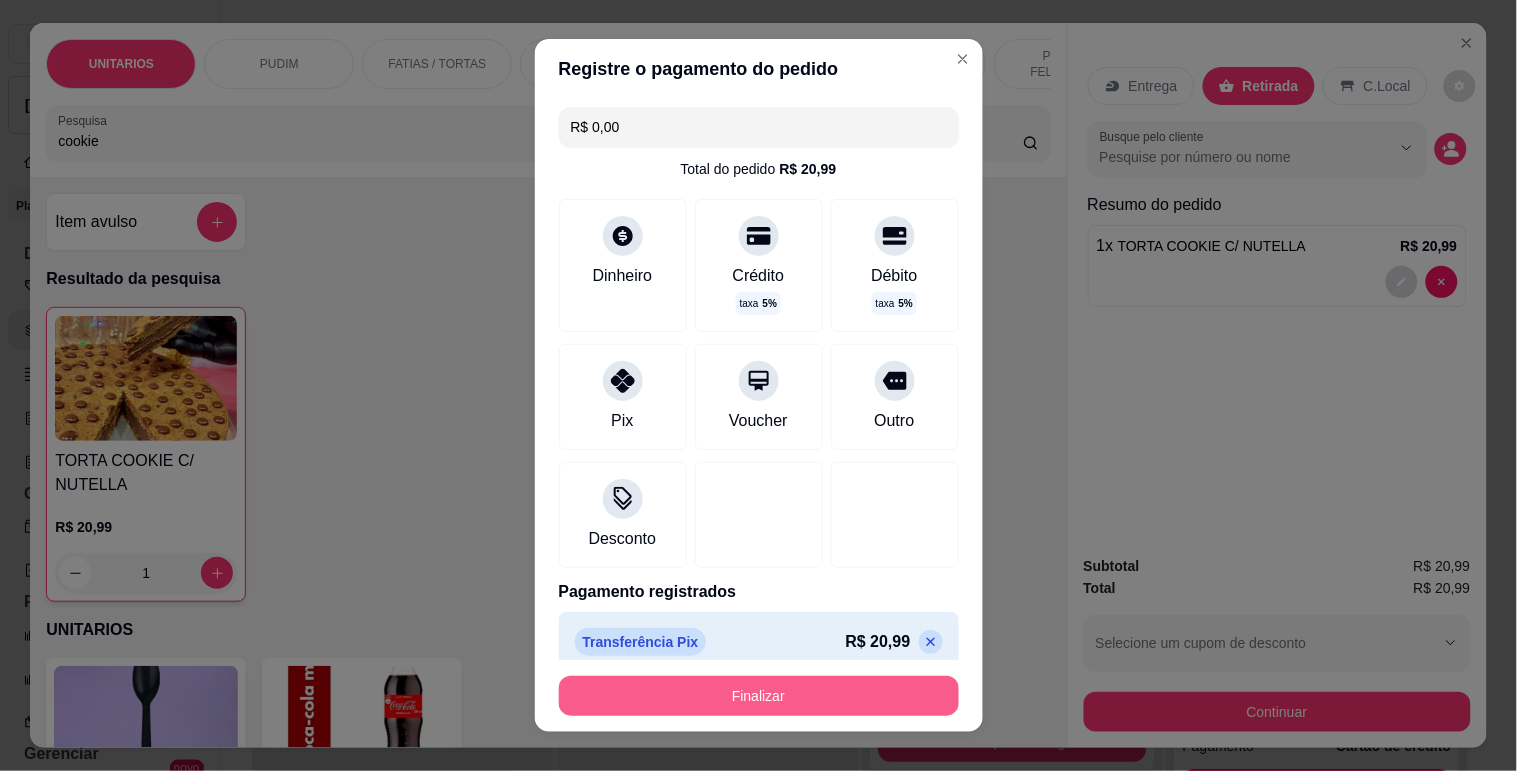 click on "Finalizar" at bounding box center [759, 696] 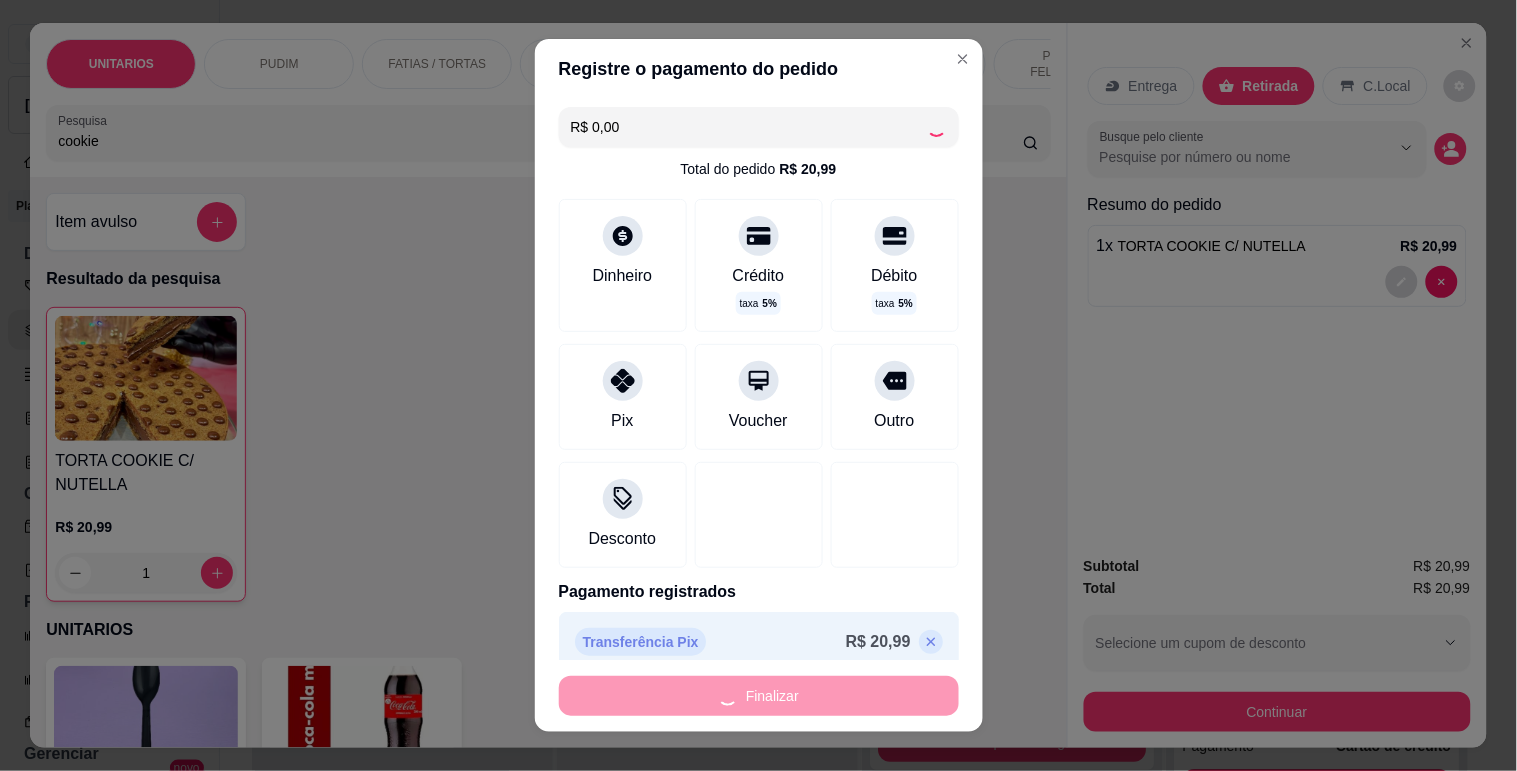 type on "0" 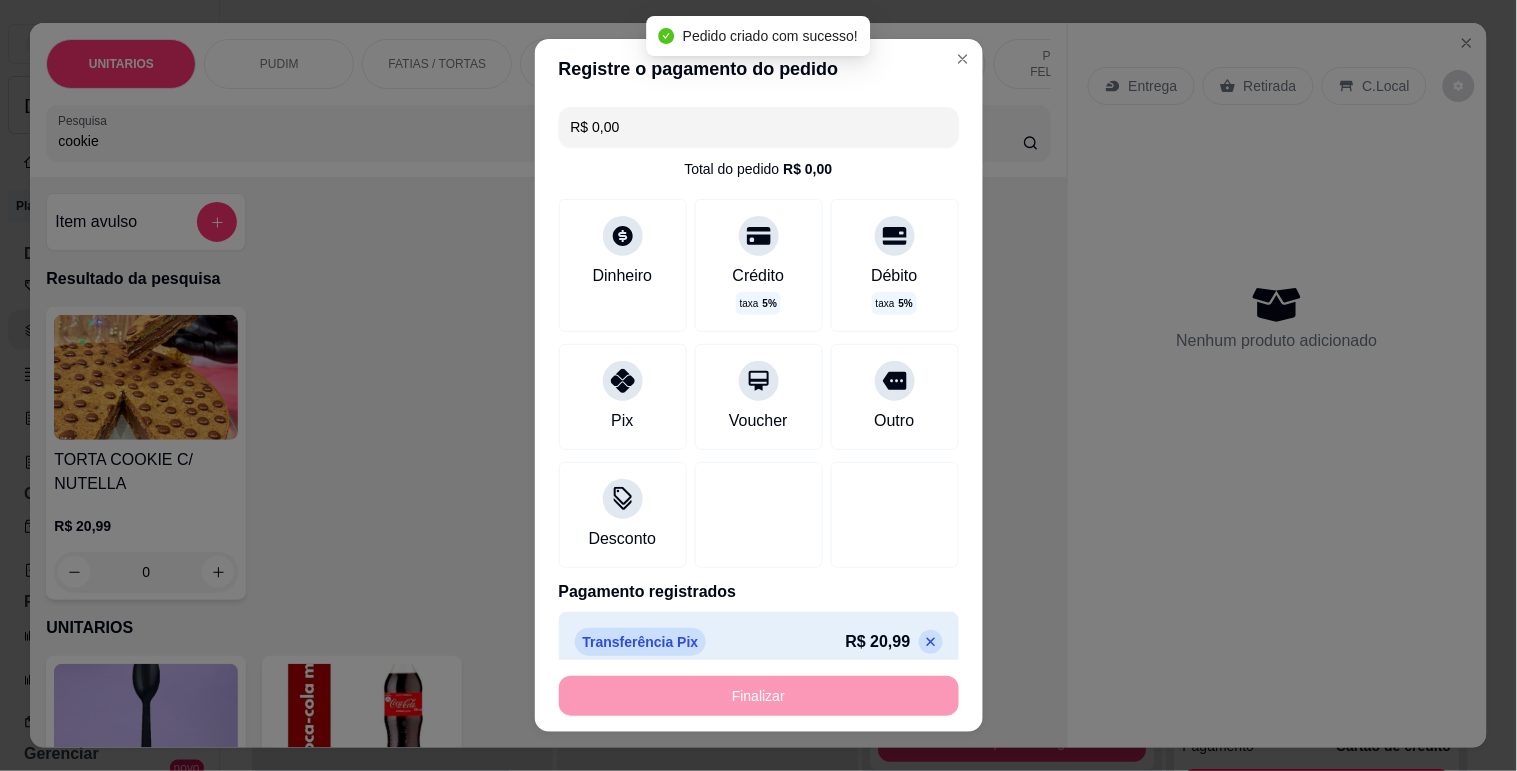 type on "-R$ 20,99" 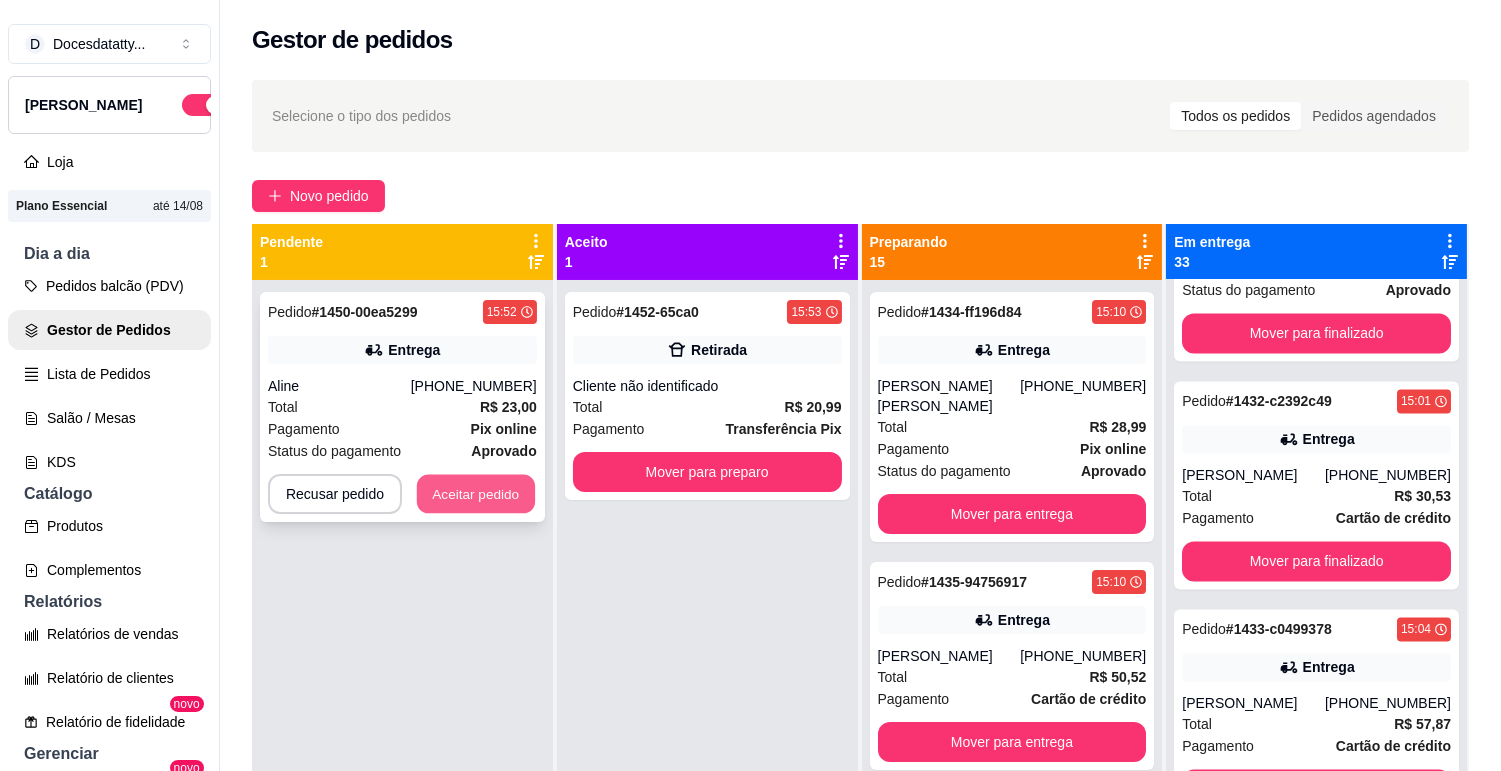 click on "Aceitar pedido" at bounding box center (476, 494) 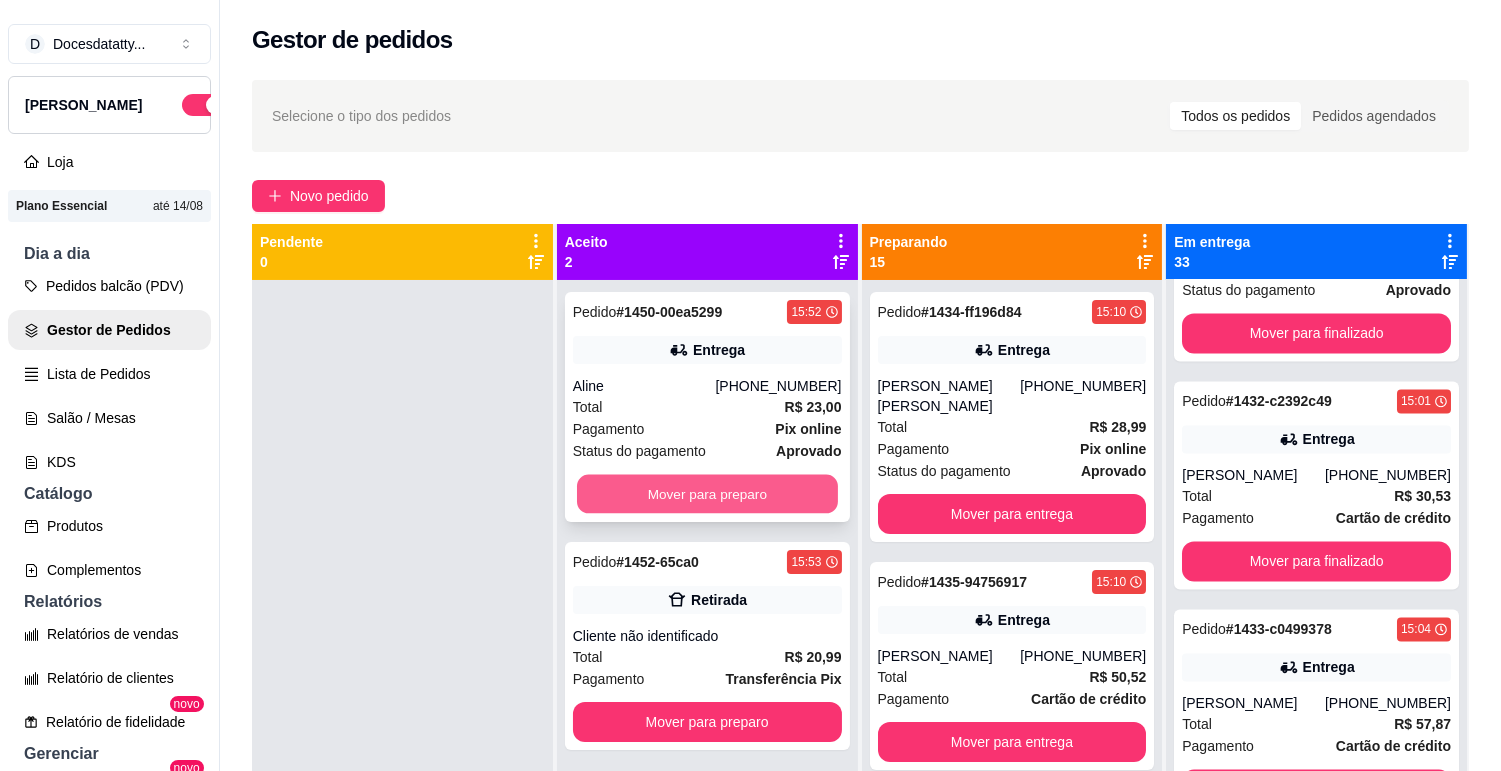 click on "Mover para preparo" at bounding box center [707, 494] 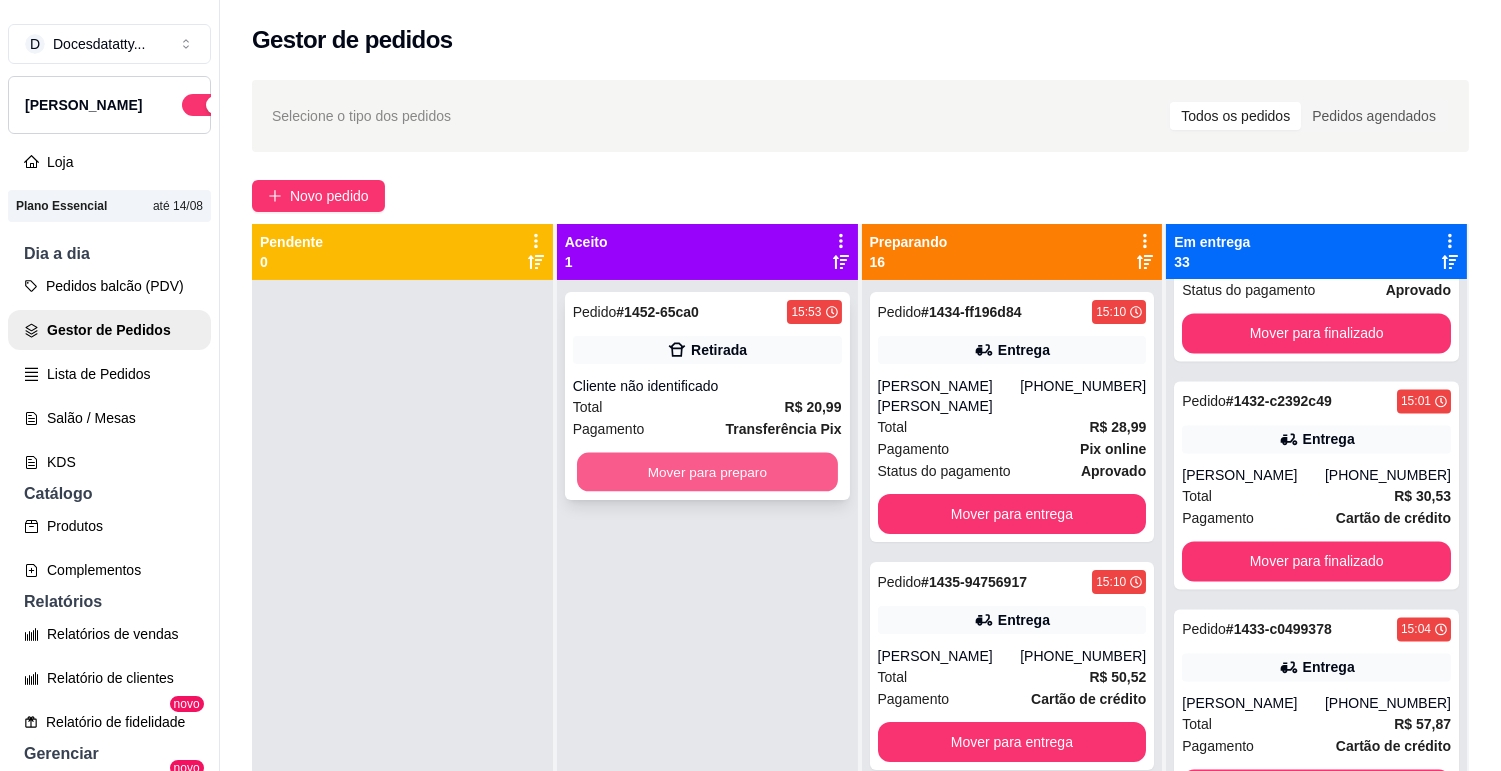 click on "Mover para preparo" at bounding box center [707, 472] 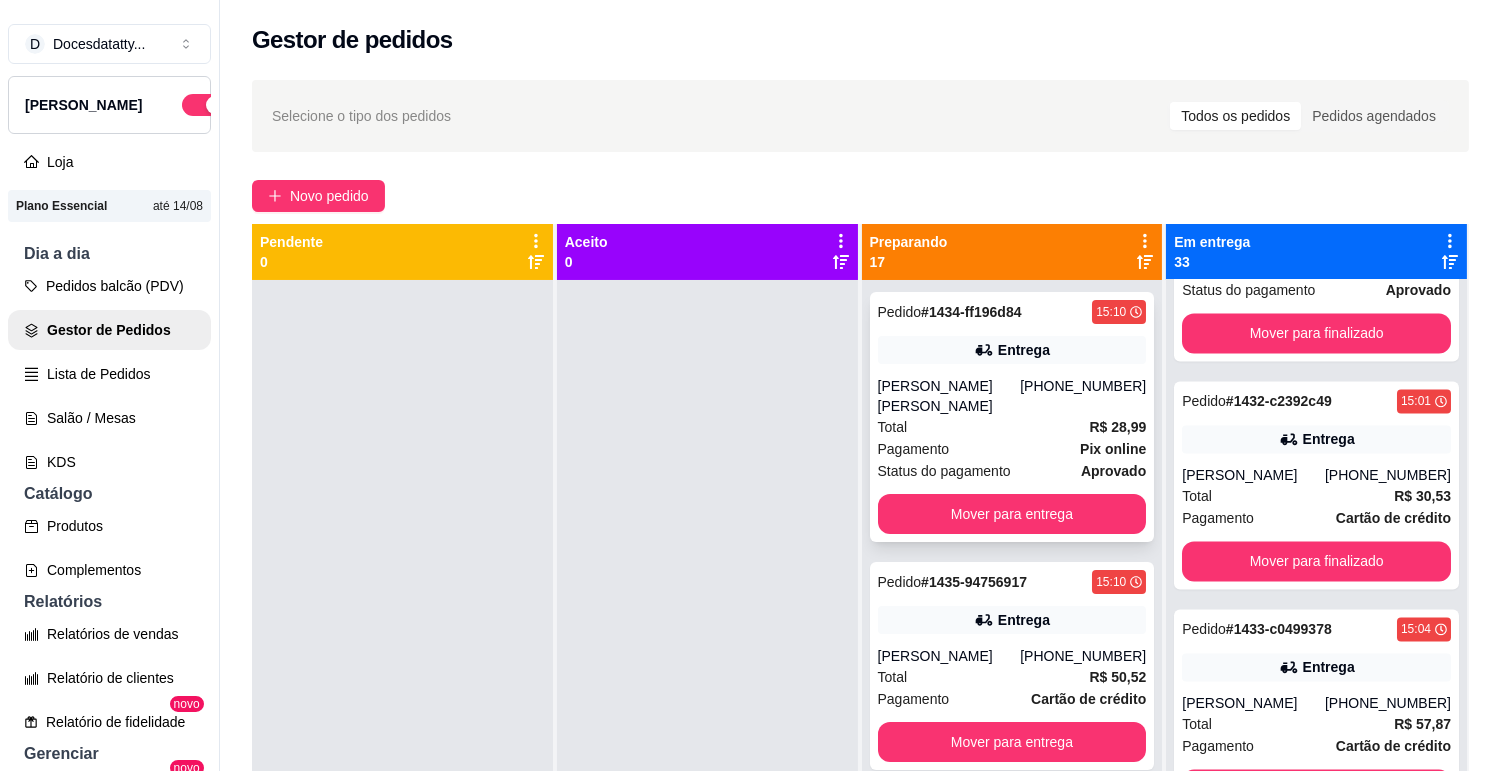 click on "[PERSON_NAME] [PERSON_NAME]" at bounding box center [949, 396] 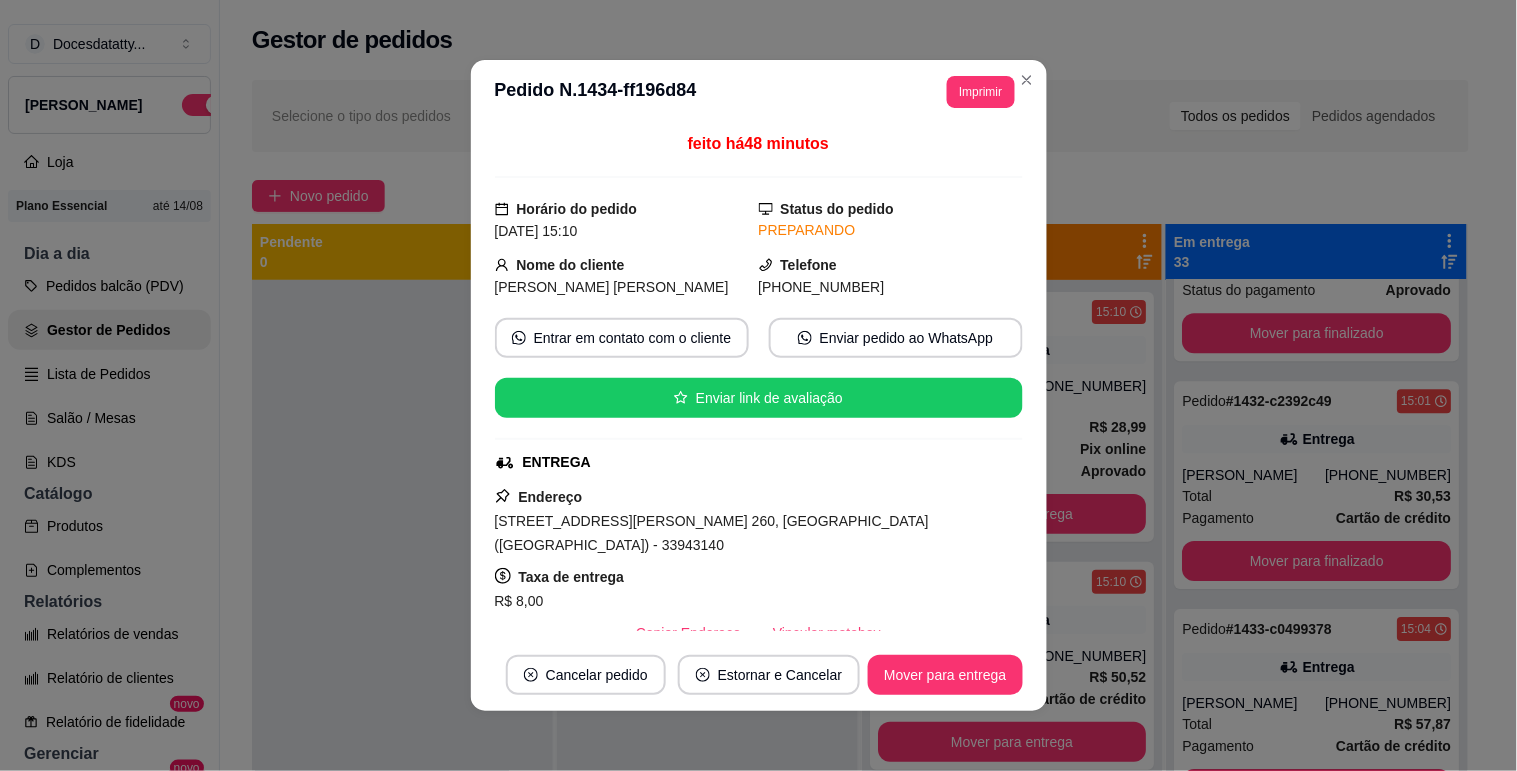 scroll, scrollTop: 222, scrollLeft: 0, axis: vertical 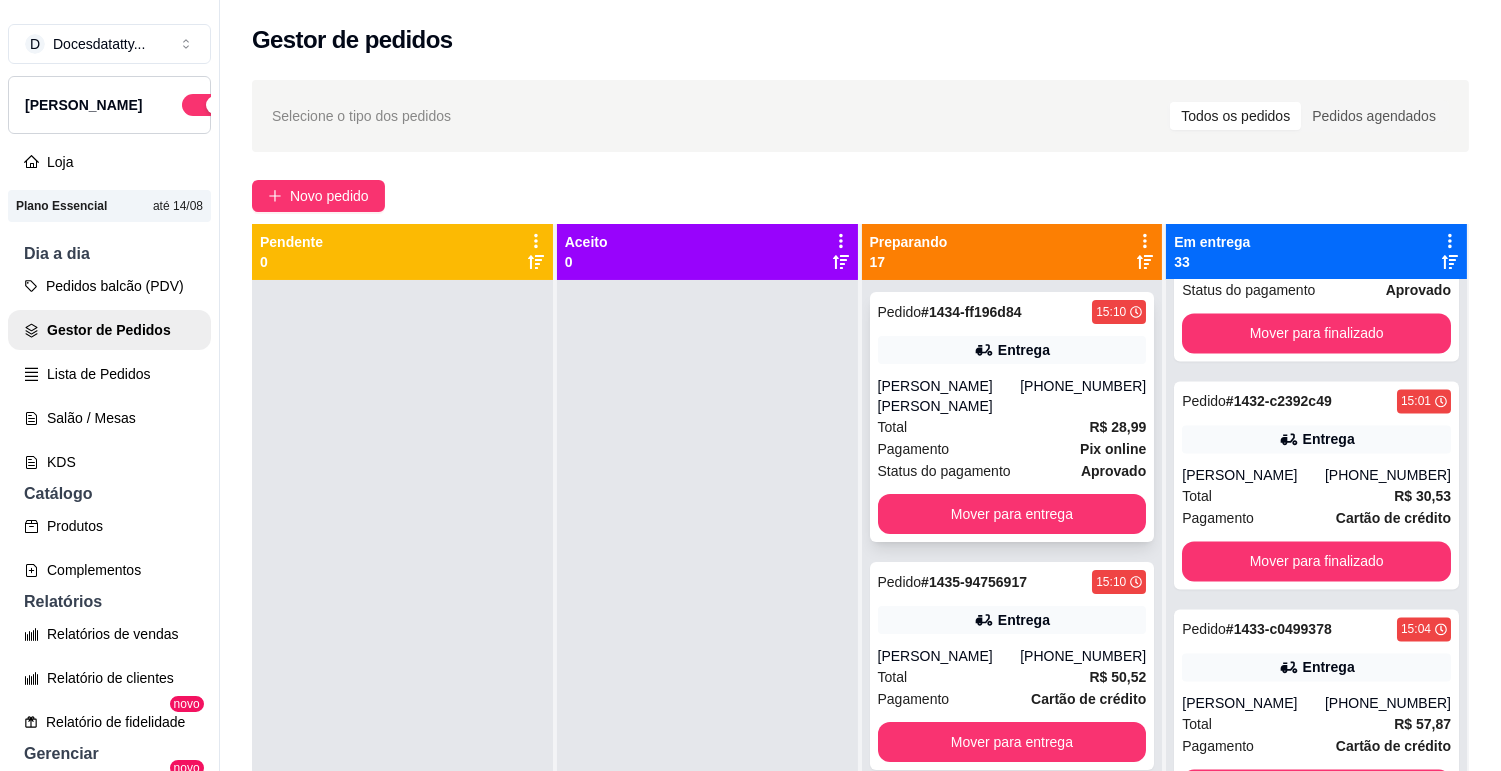 click on "Entrega" at bounding box center (1012, 350) 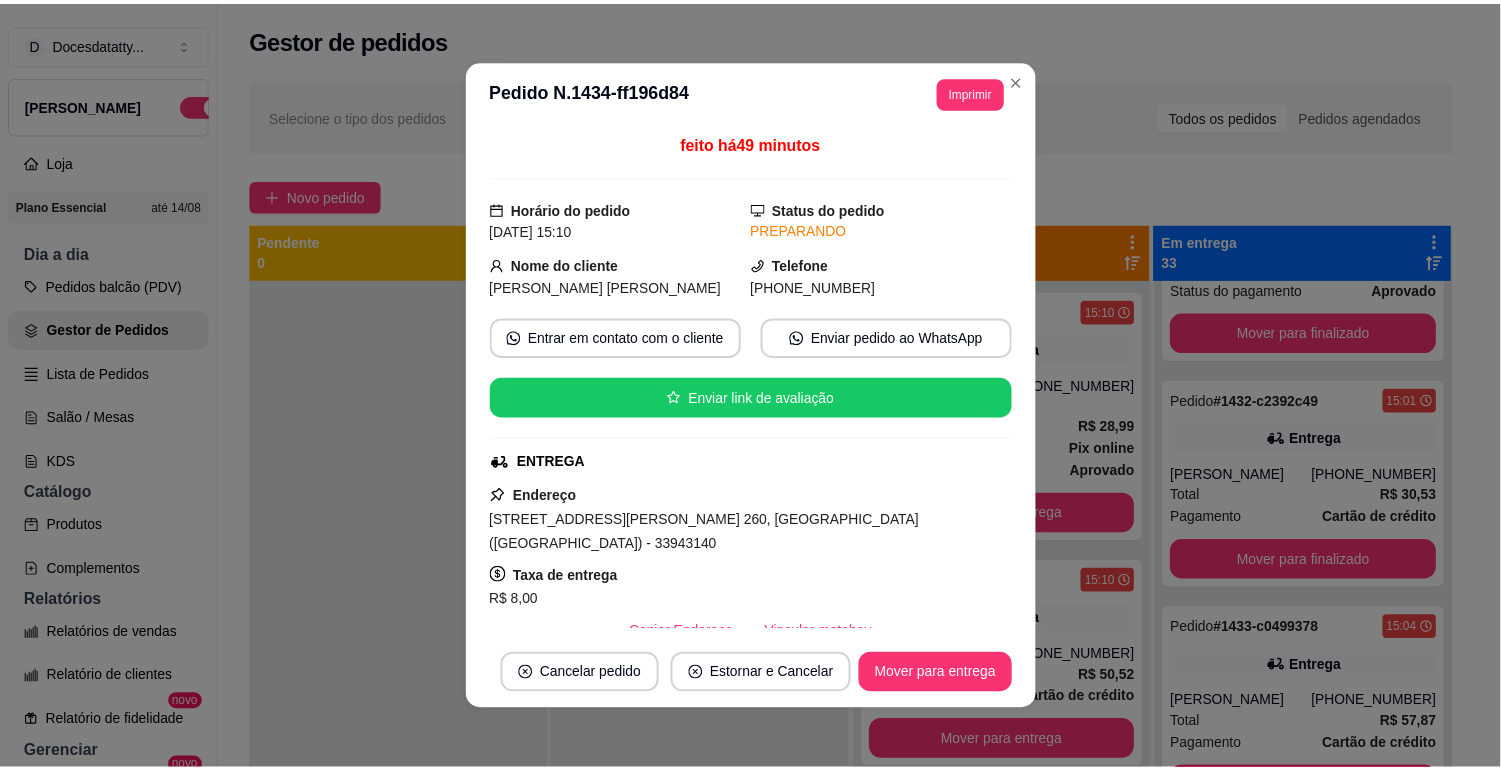 scroll, scrollTop: 111, scrollLeft: 0, axis: vertical 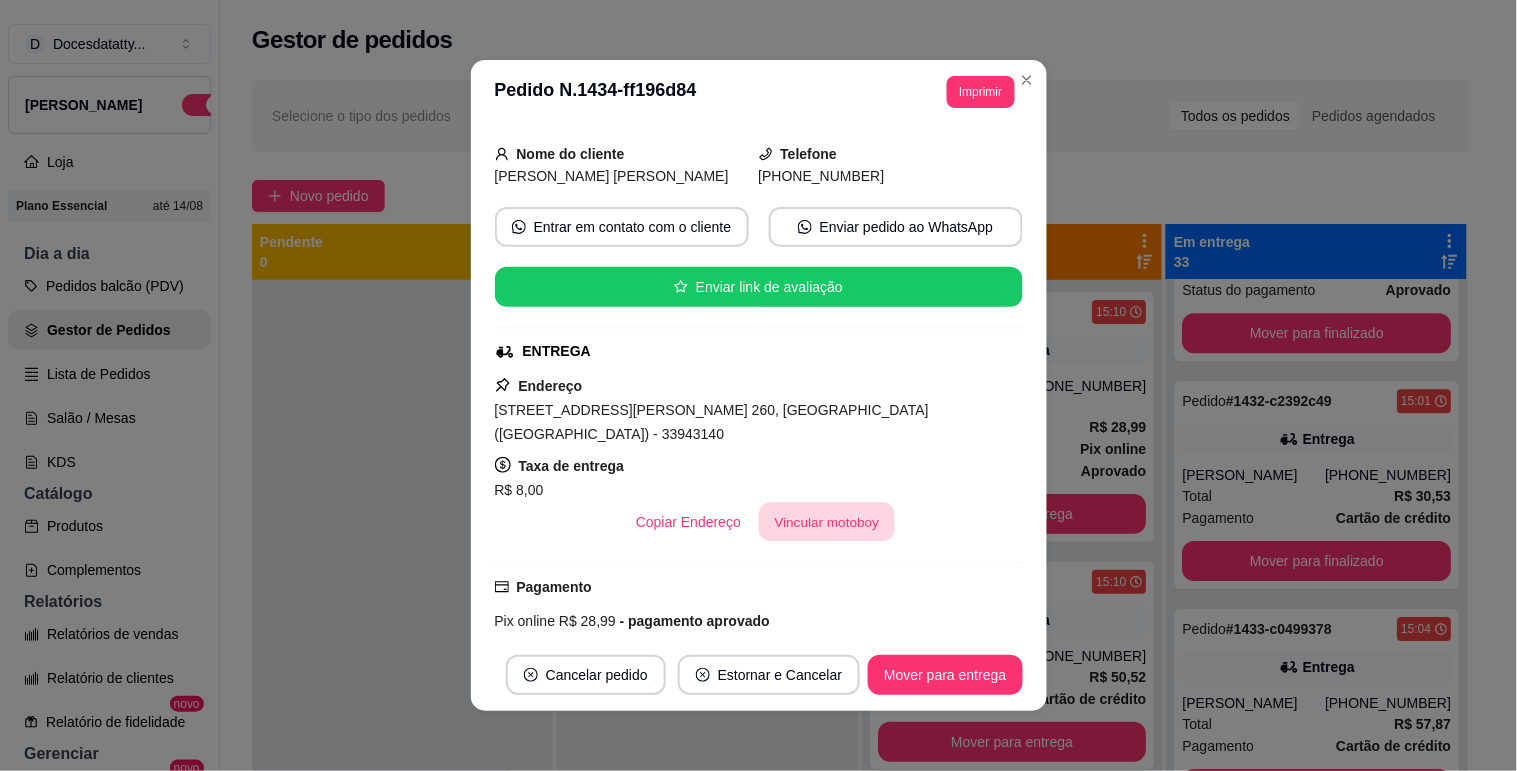 click on "Vincular motoboy" at bounding box center (827, 522) 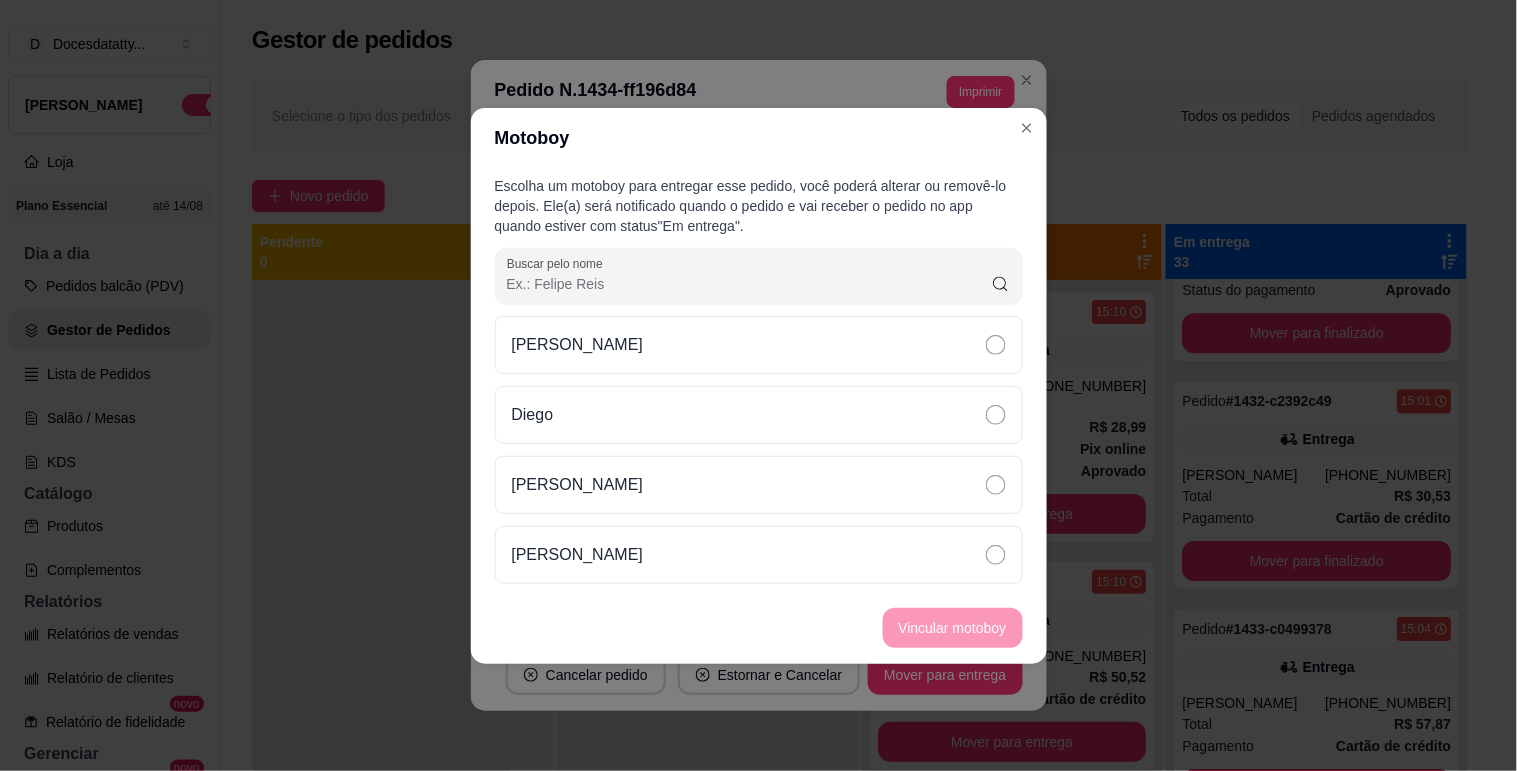 drag, startPoint x: 564, startPoint y: 341, endPoint x: 658, endPoint y: 377, distance: 100.65784 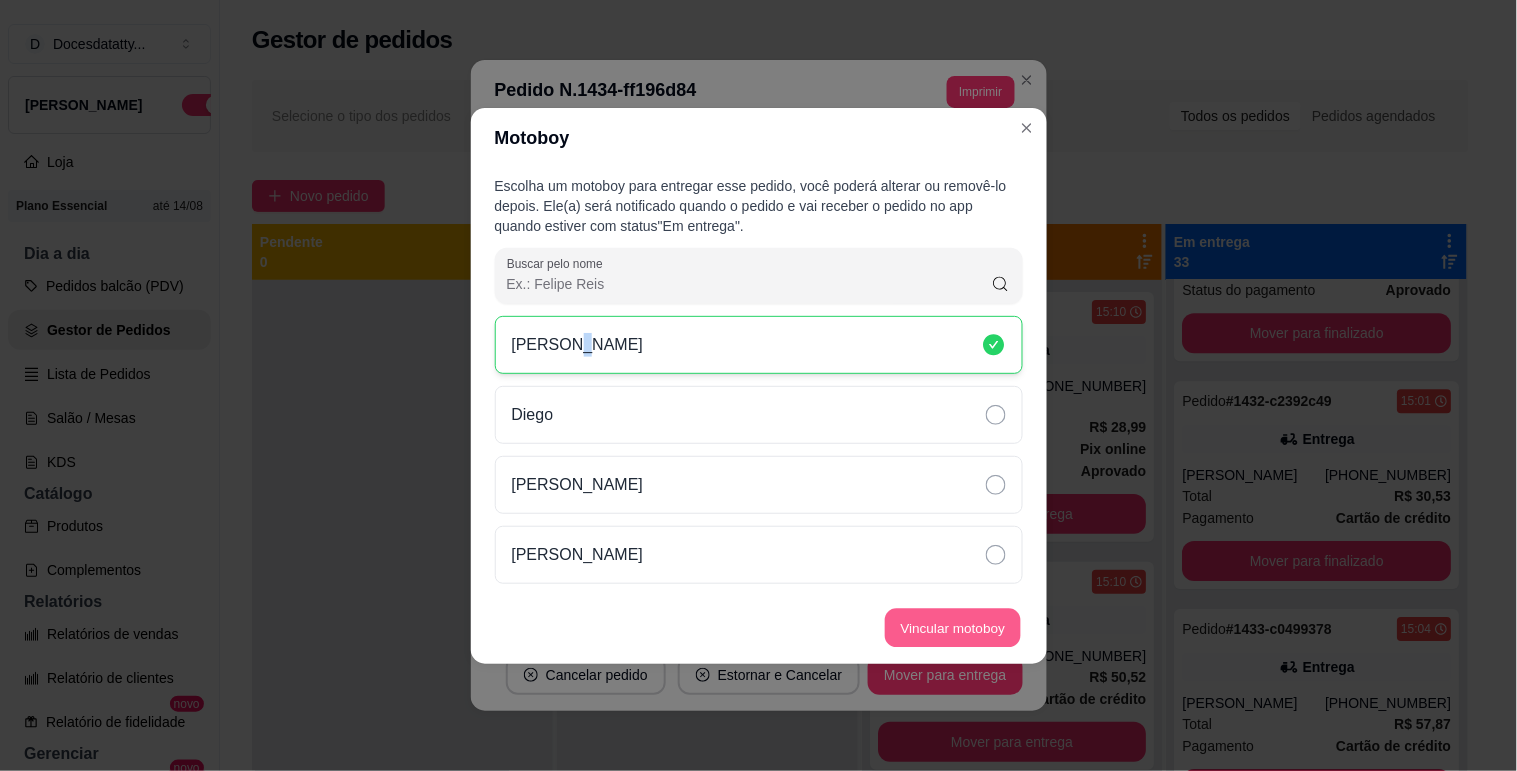 click on "Vincular motoboy" at bounding box center [953, 627] 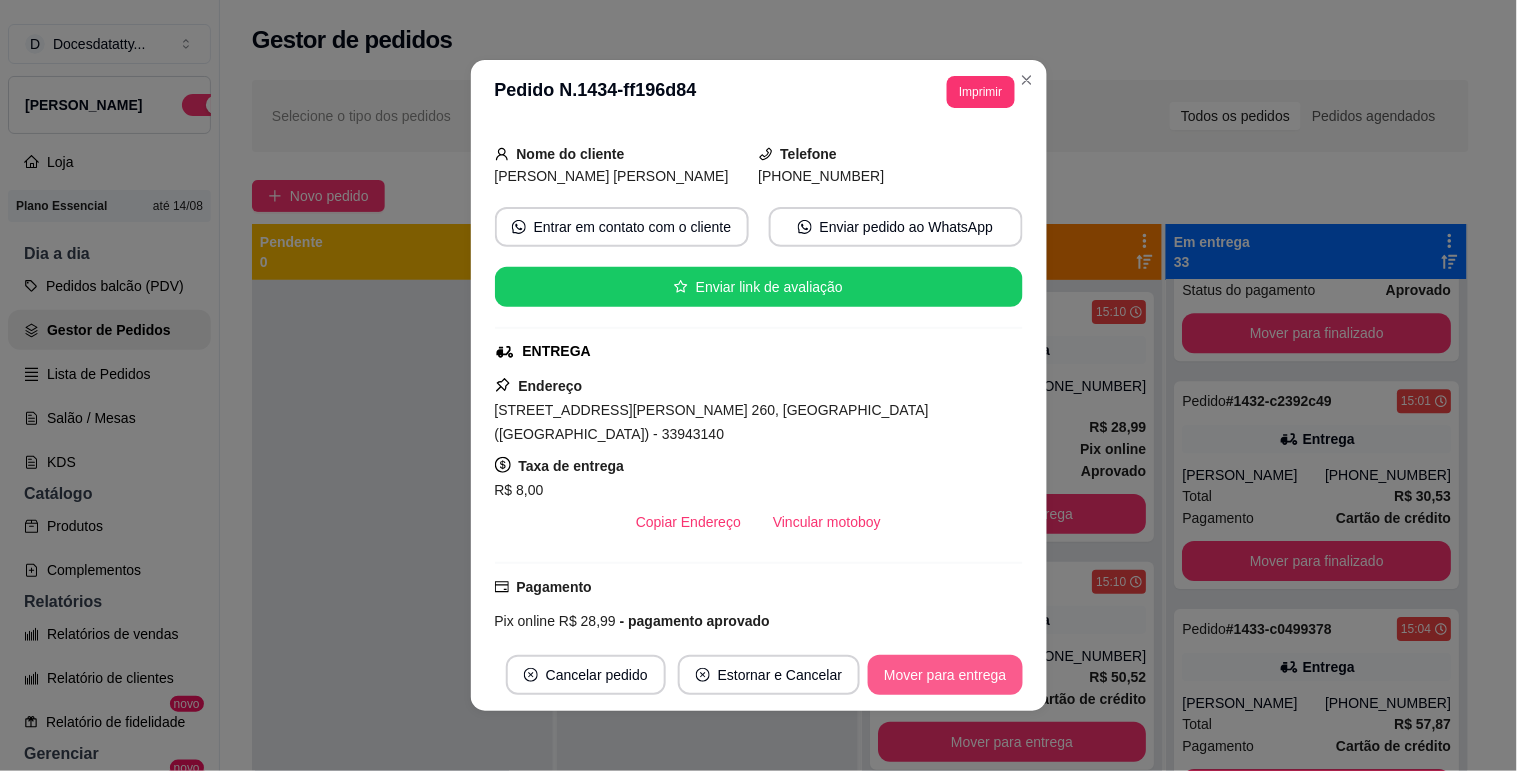 click on "Mover para entrega" at bounding box center (945, 675) 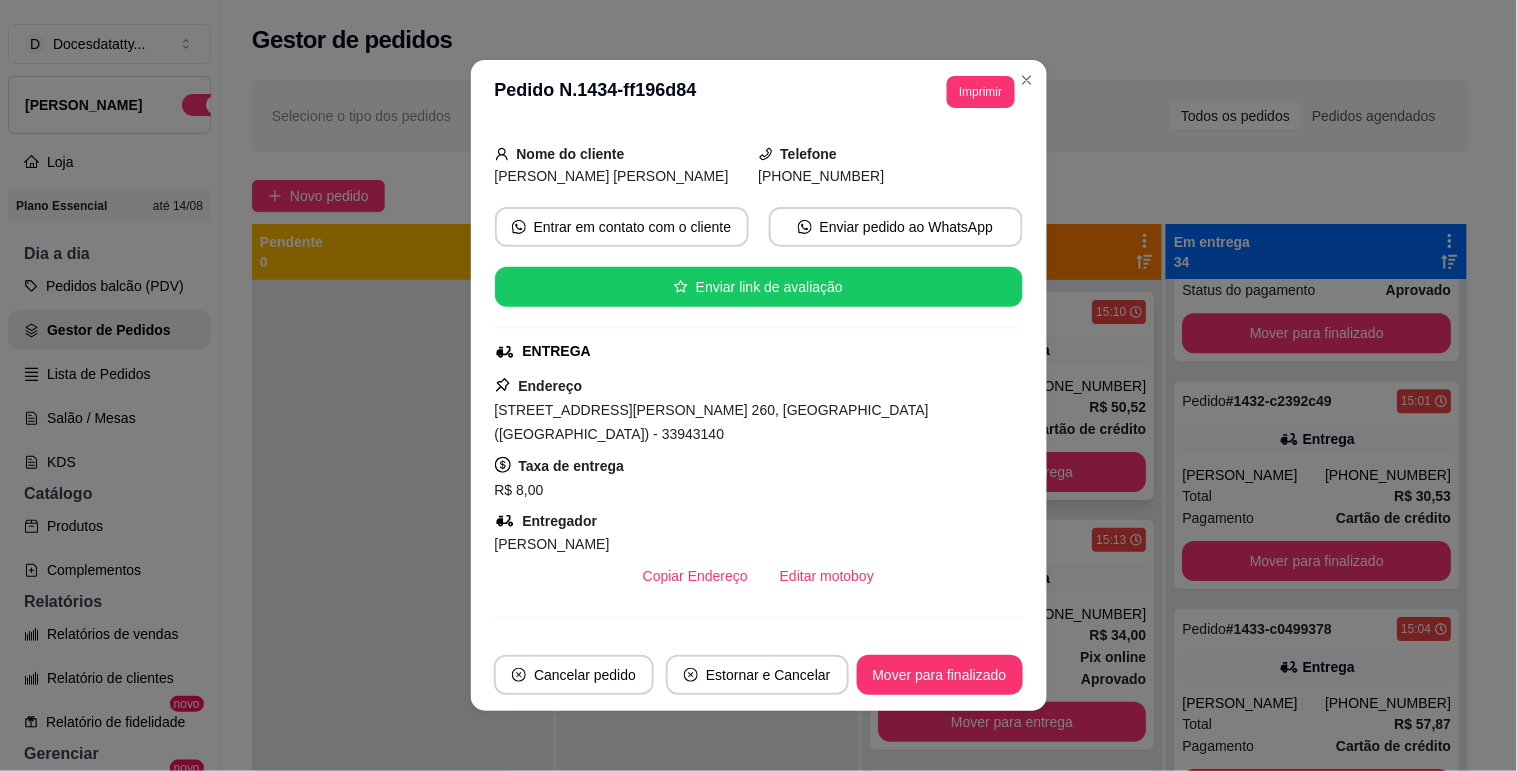 click on "Pedido  # 1435-94756917 15:10 Entrega [PERSON_NAME]  [PHONE_NUMBER] Total R$ 50,52 Pagamento Cartão de crédito Mover para entrega" at bounding box center (1012, 396) 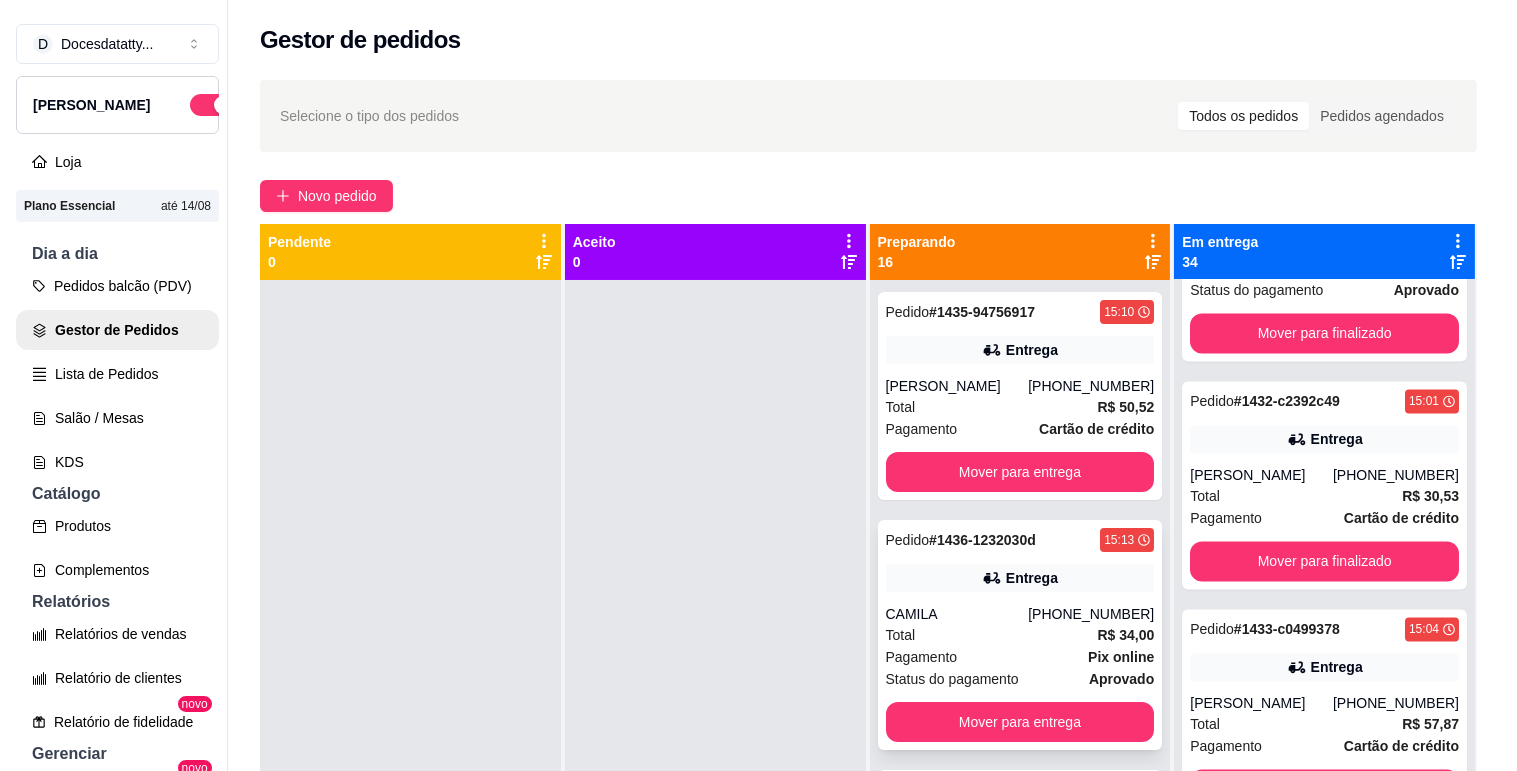 scroll, scrollTop: 111, scrollLeft: 0, axis: vertical 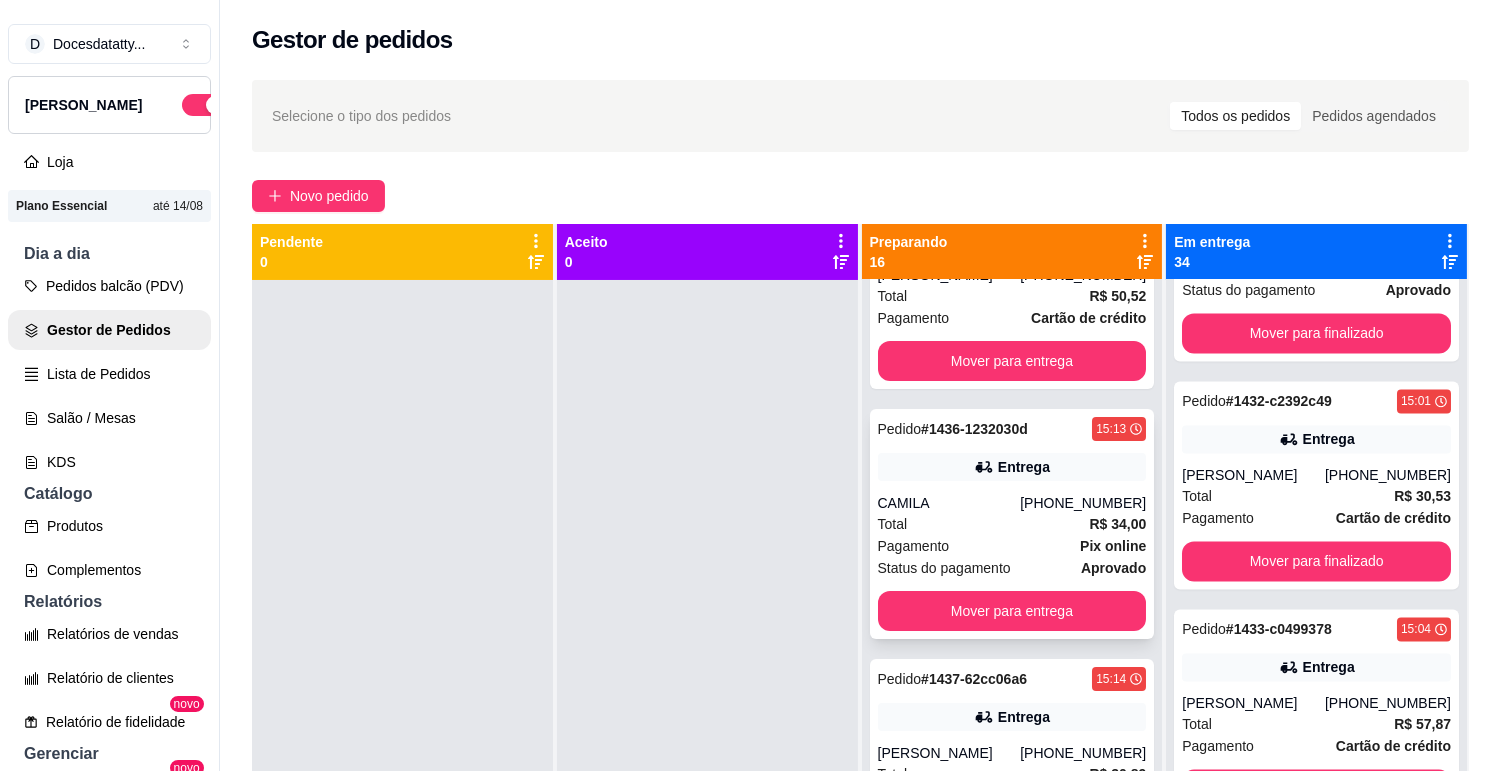 click on "Pedido  # 1436-1232030d 15:13 Entrega CAMILA [PHONE_NUMBER] Total R$ 34,00 Pagamento Pix online Status do pagamento aprovado Mover para entrega" at bounding box center [1012, 524] 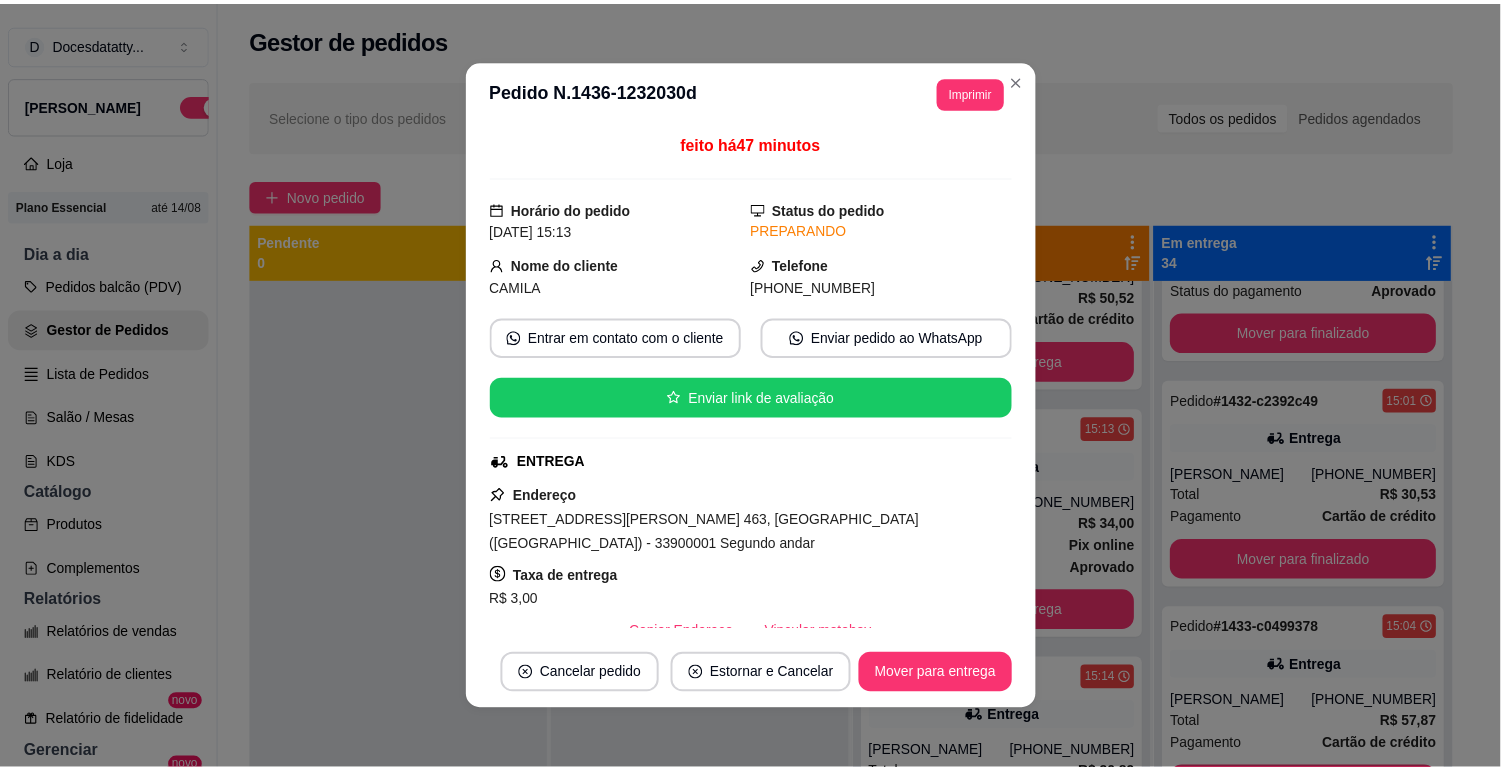 scroll, scrollTop: 111, scrollLeft: 0, axis: vertical 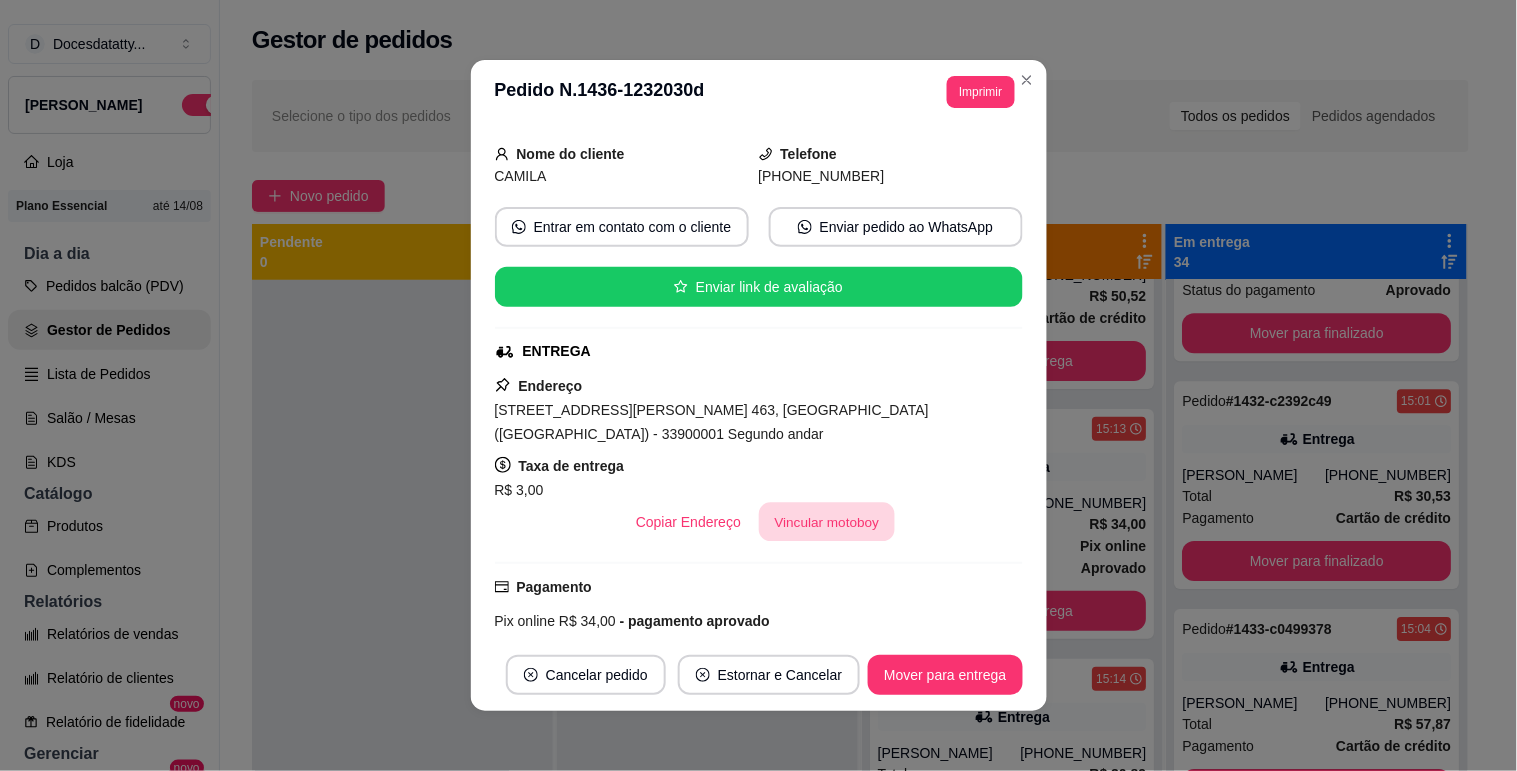 click on "Vincular motoboy" at bounding box center (827, 522) 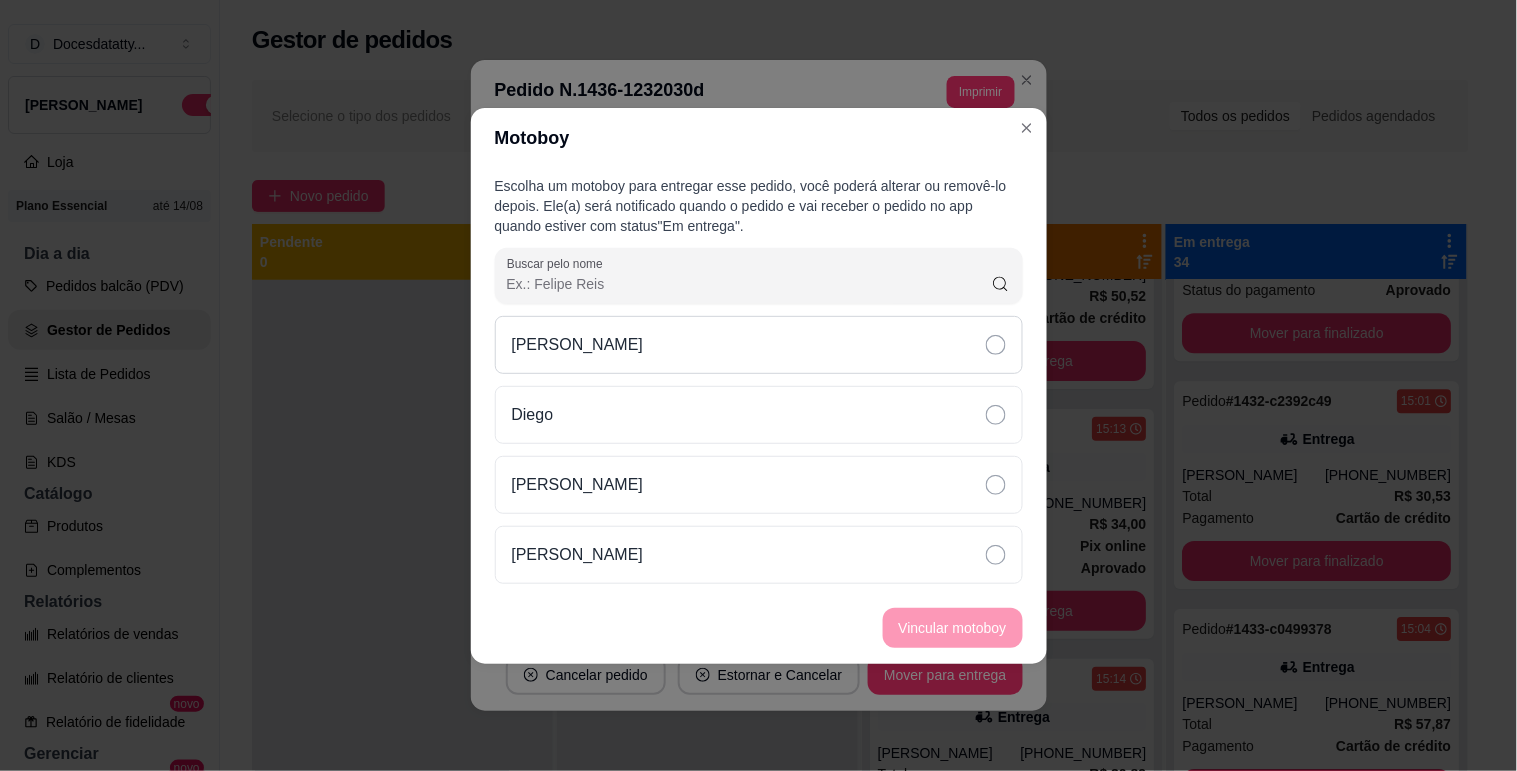 click on "[PERSON_NAME]" at bounding box center [759, 345] 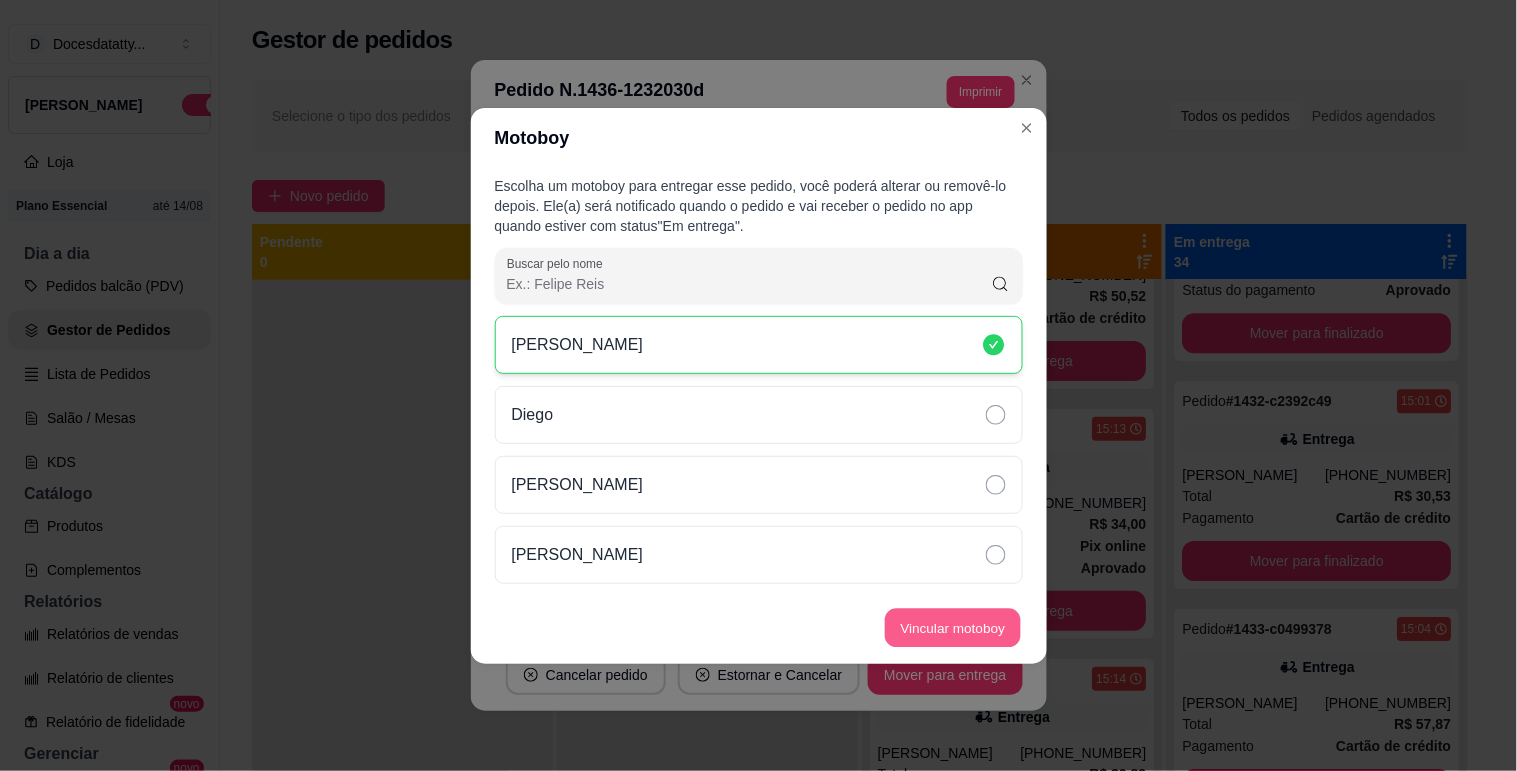 click on "Vincular motoboy" at bounding box center (953, 627) 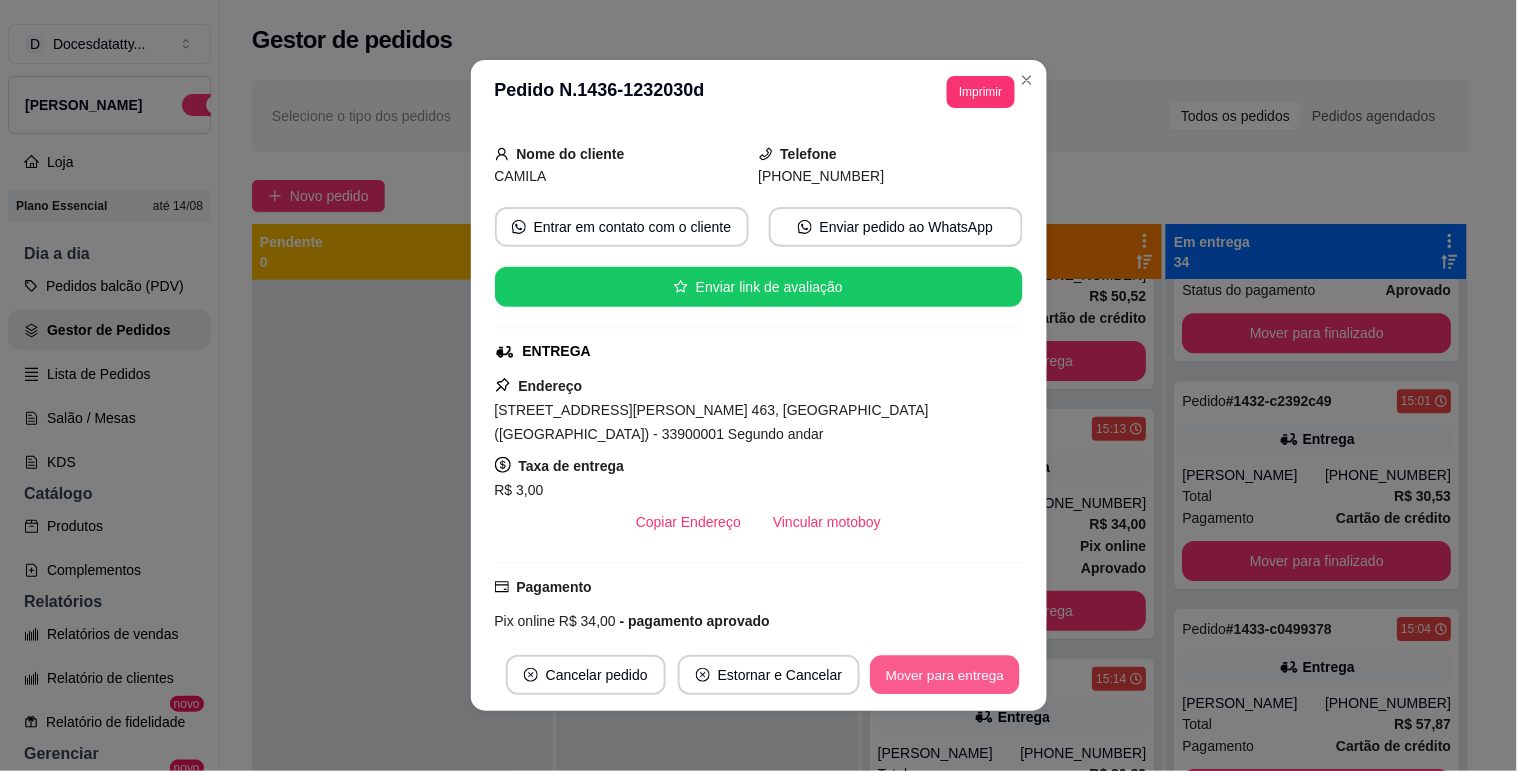 click on "Mover para entrega" at bounding box center (946, 675) 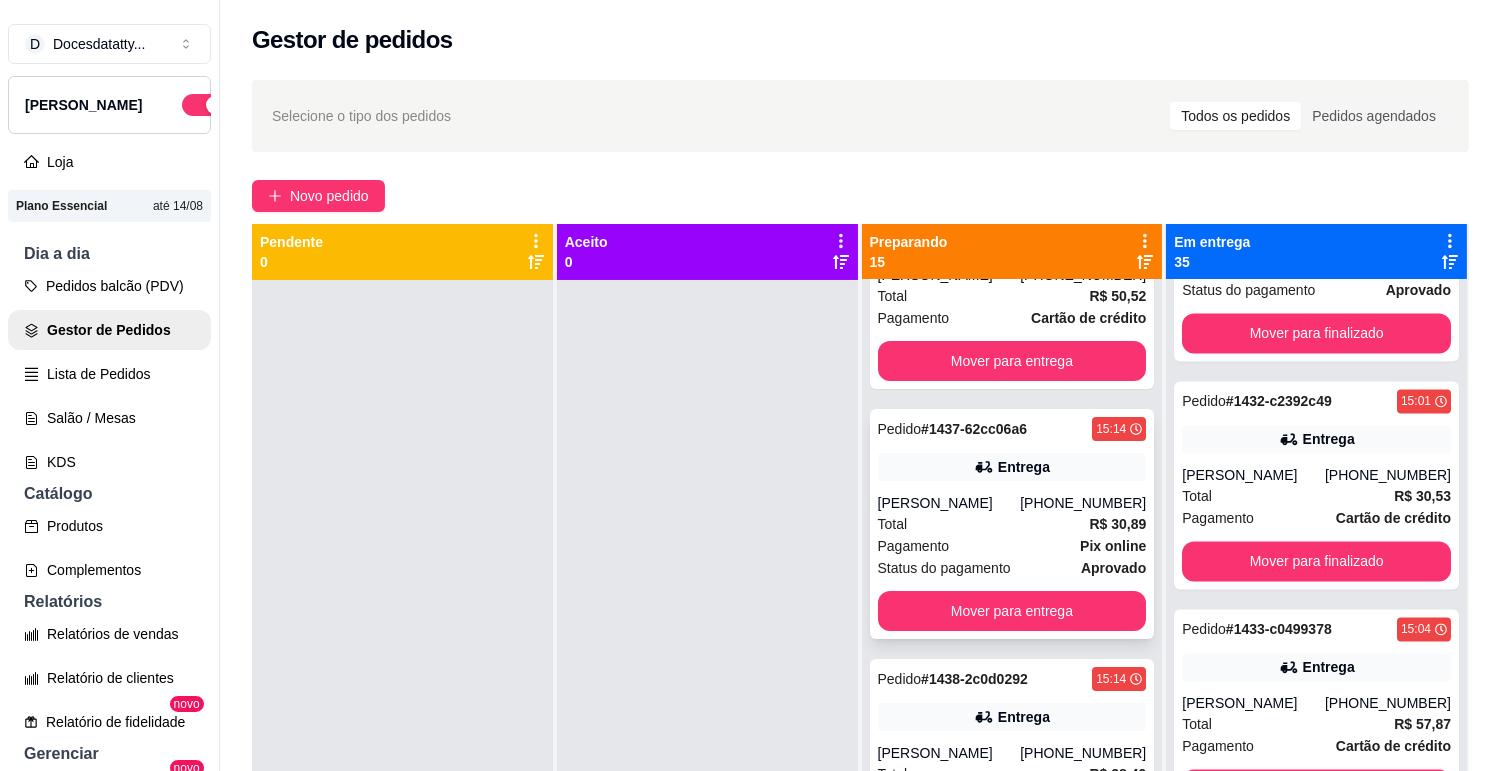 click on "Pedido  # 1437-62cc06a6 15:14 Entrega Lara [PHONE_NUMBER] Total R$ 30,89 Pagamento Pix online Status do pagamento aprovado Mover para entrega" at bounding box center (1012, 524) 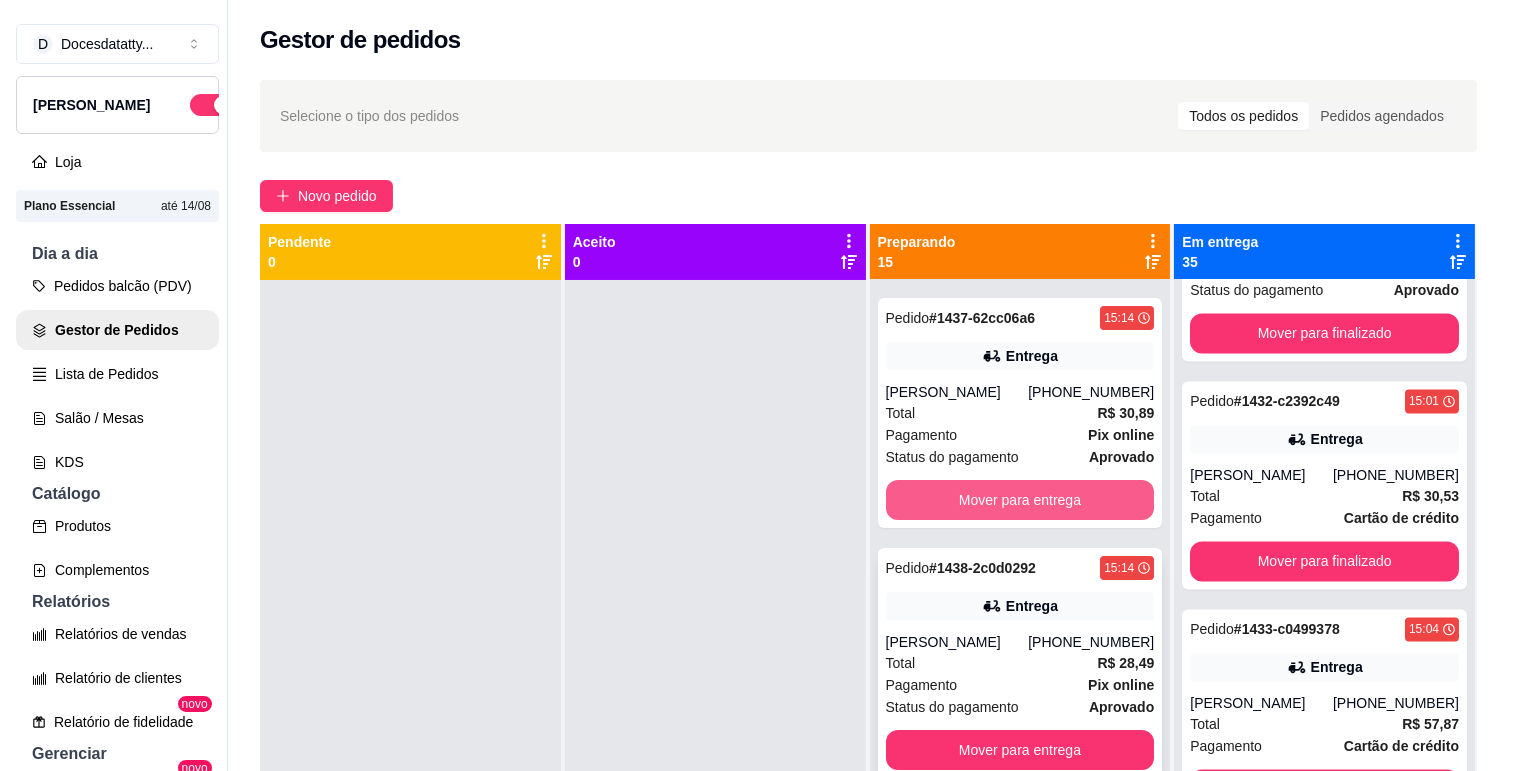 scroll, scrollTop: 444, scrollLeft: 0, axis: vertical 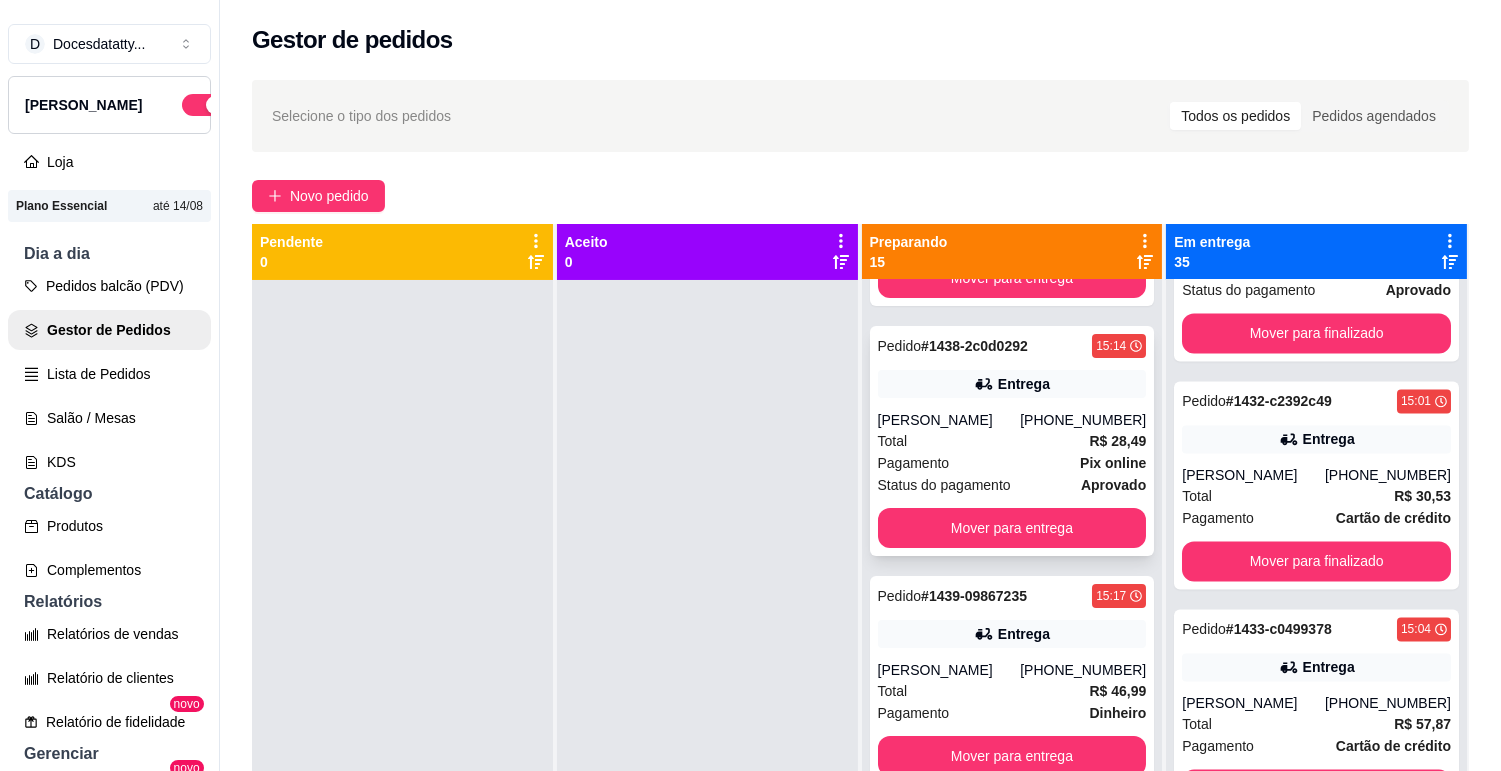 click on "Total R$ 28,49" at bounding box center (1012, 441) 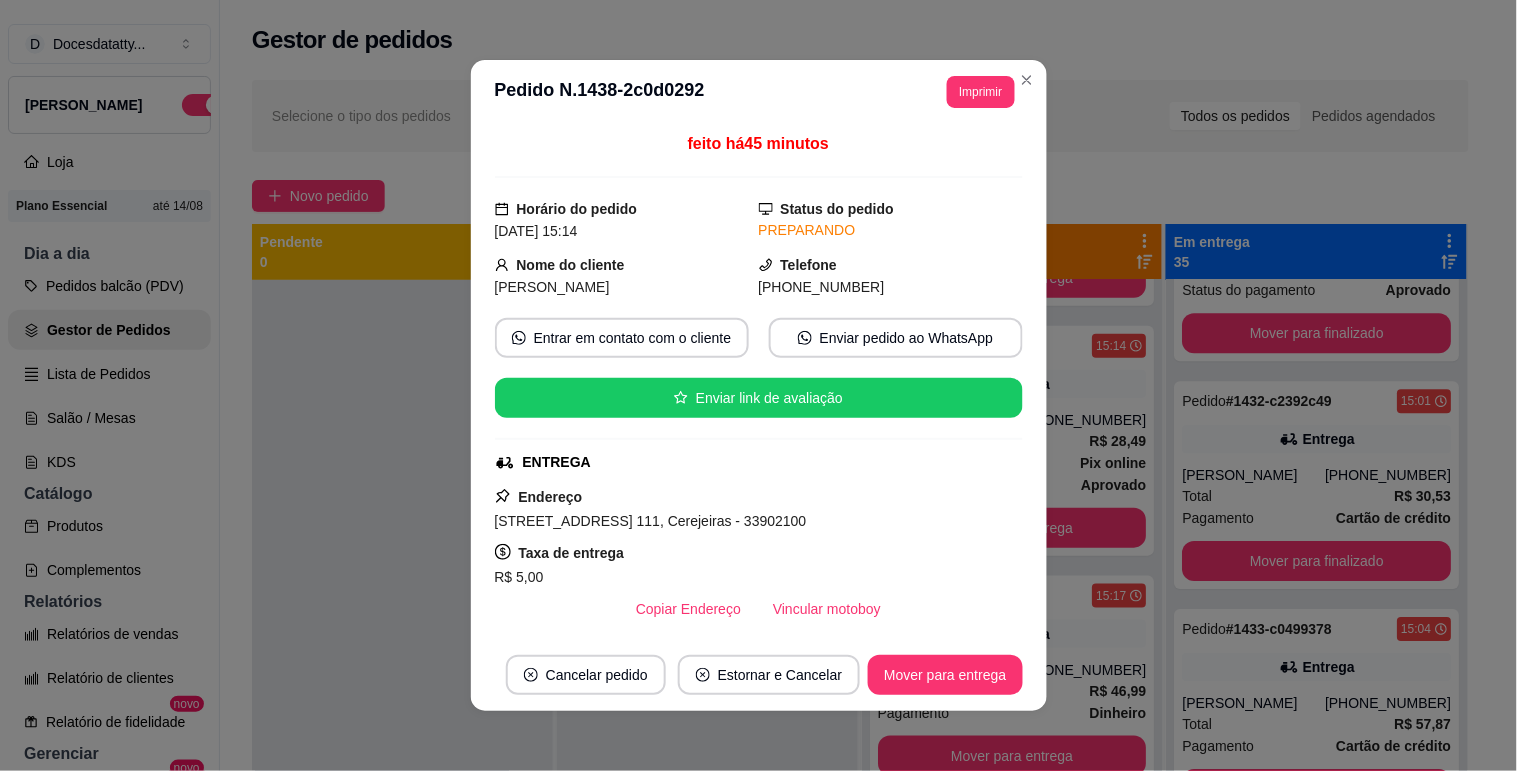 click on "Vincular motoboy" at bounding box center (827, 609) 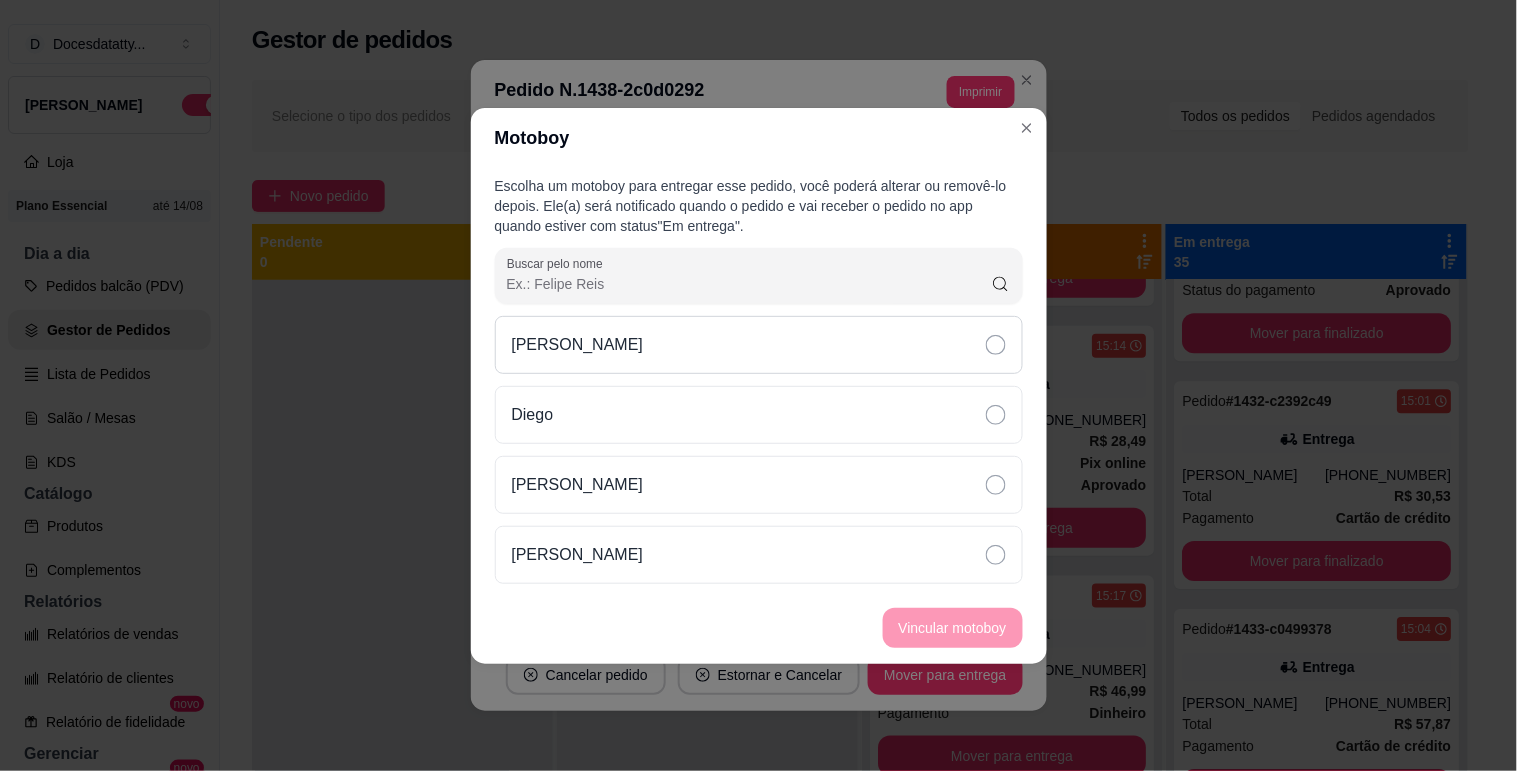 click on "[PERSON_NAME]" at bounding box center [759, 345] 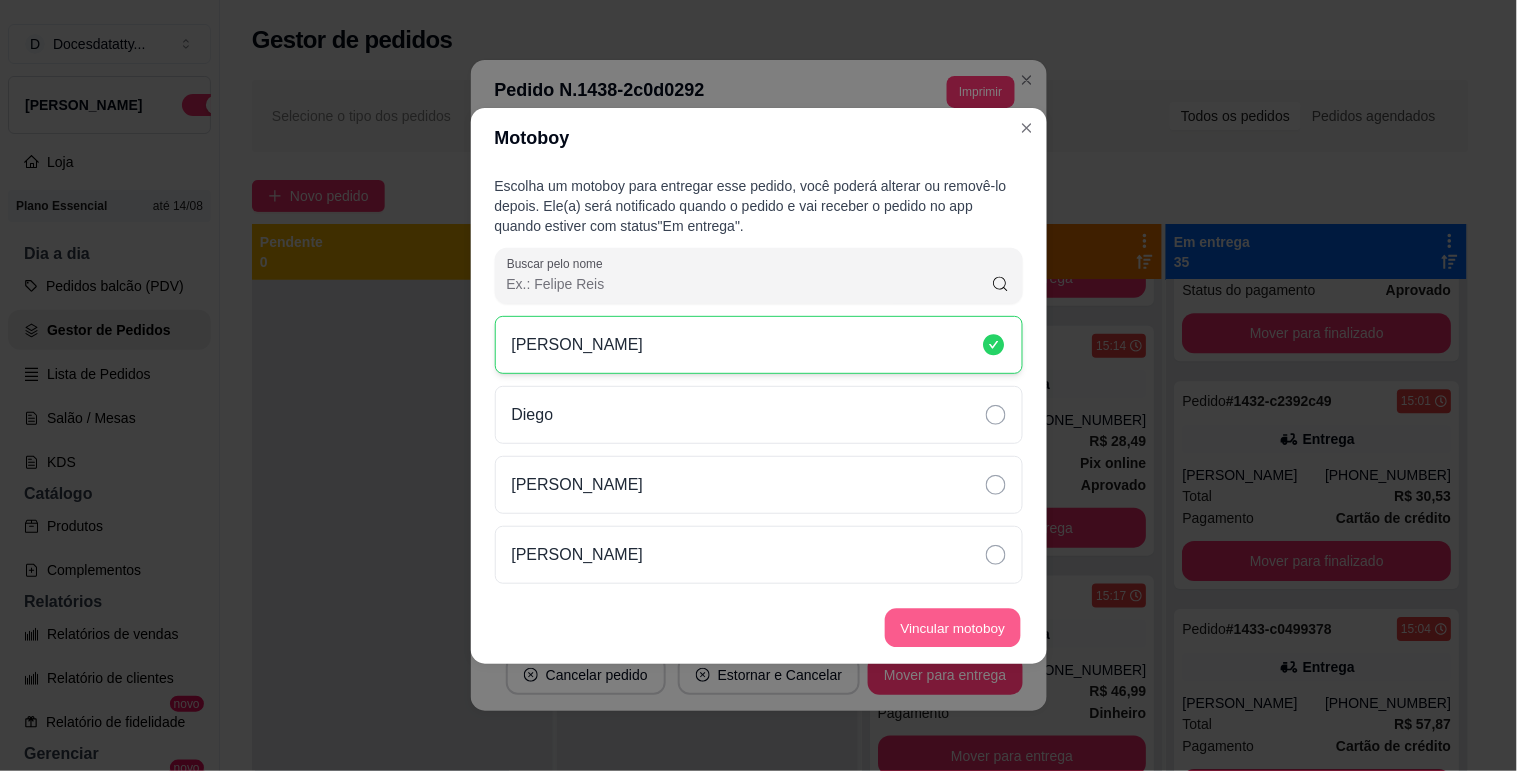 click on "Vincular motoboy" at bounding box center (953, 627) 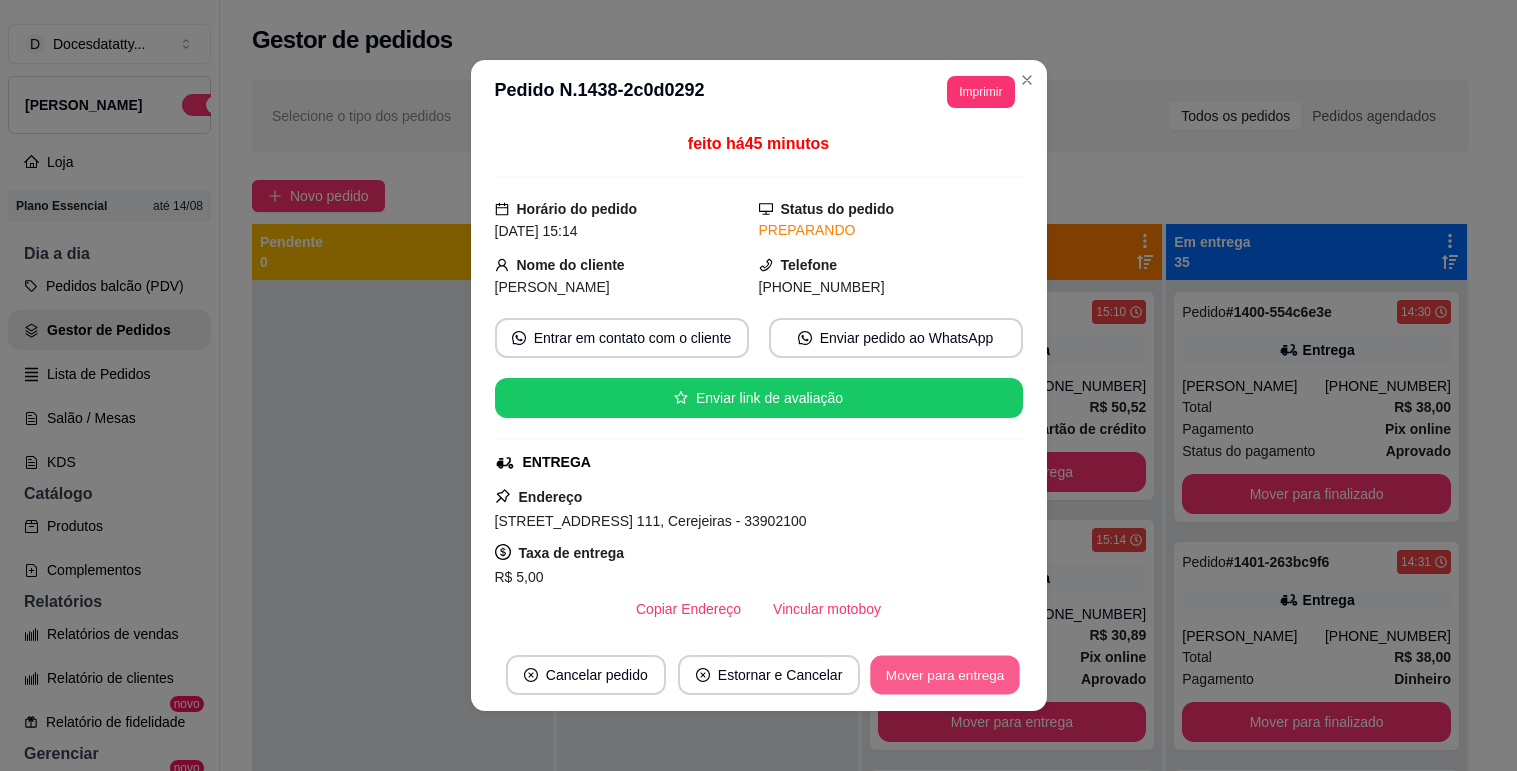 click on "Mover para entrega" at bounding box center [946, 675] 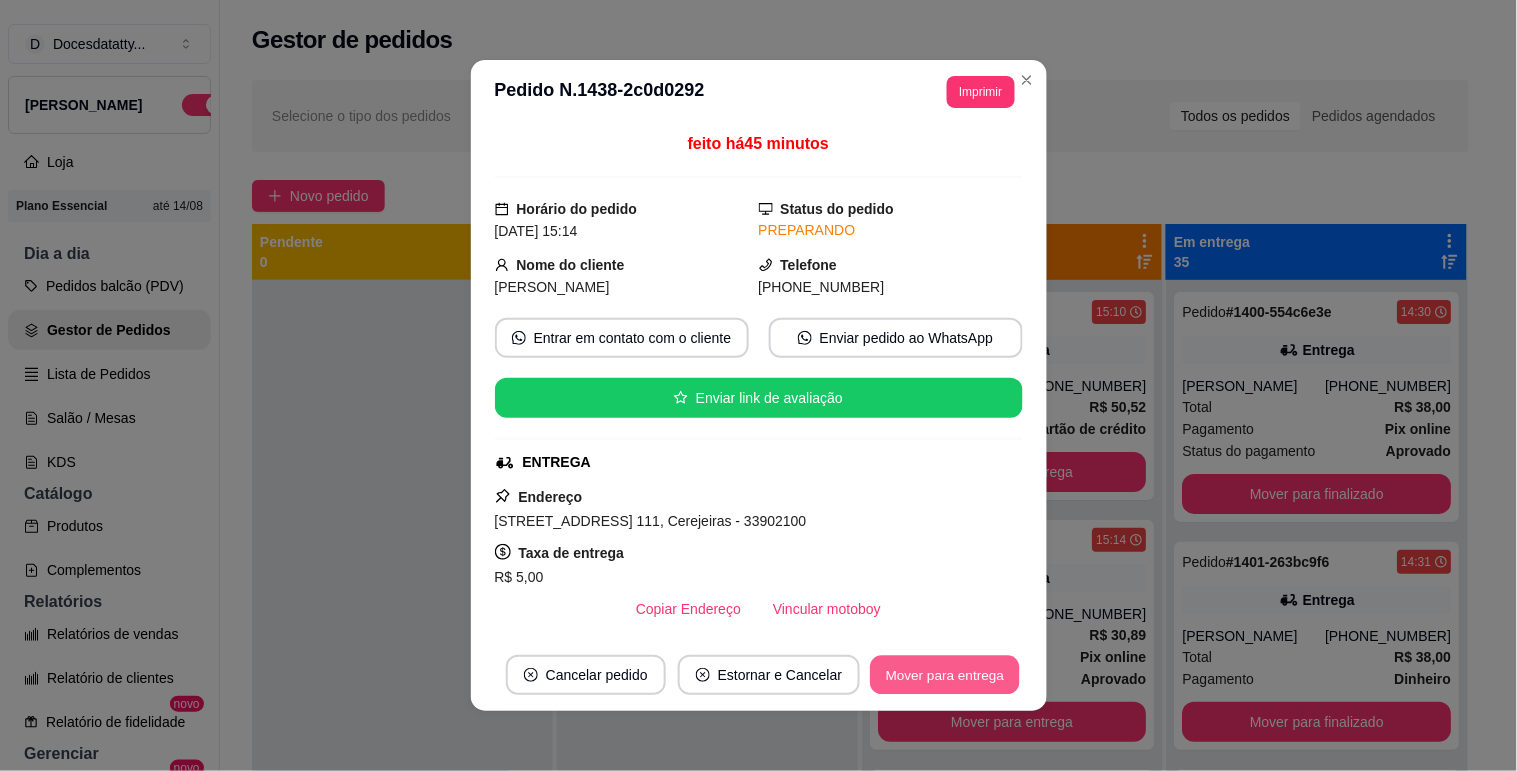 scroll, scrollTop: 444, scrollLeft: 0, axis: vertical 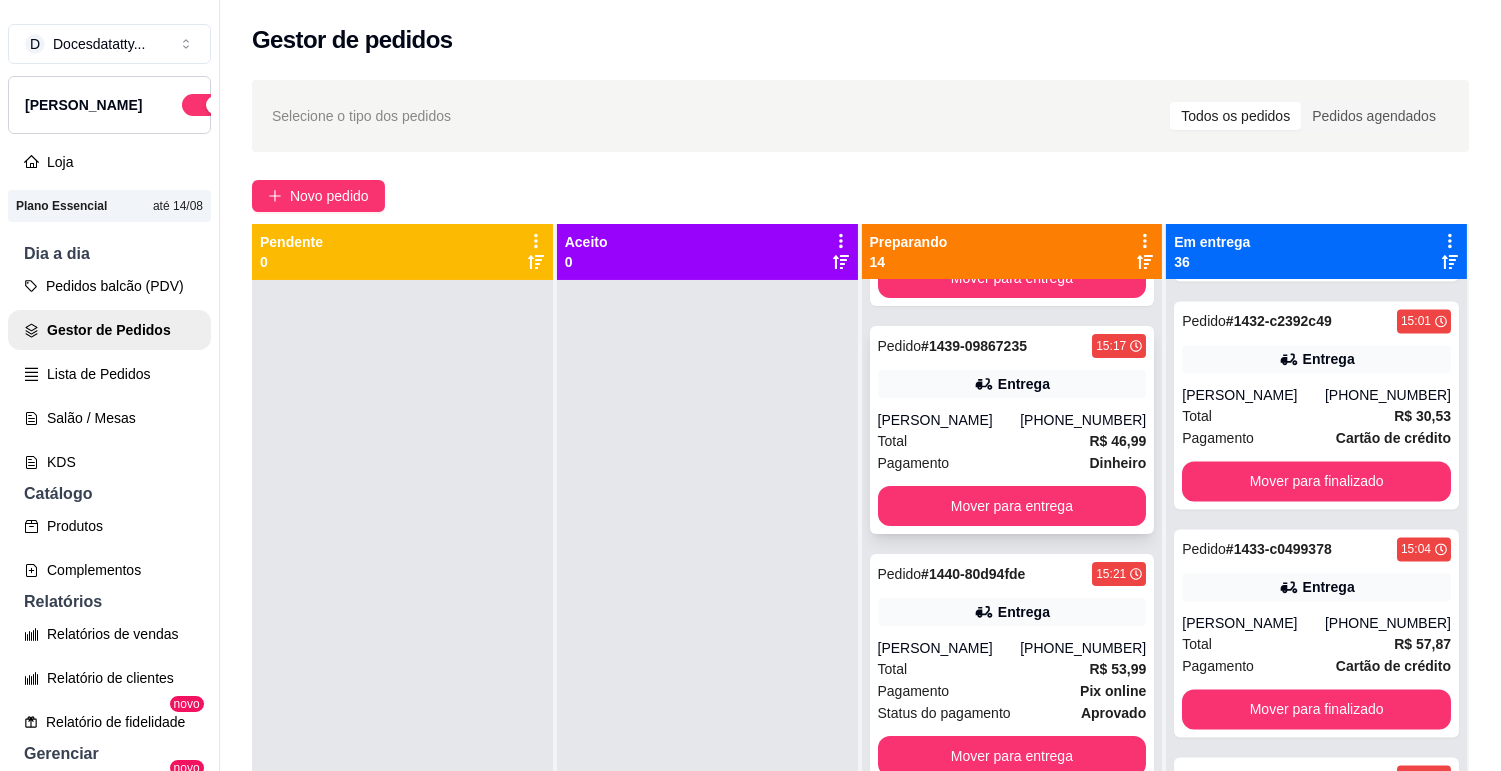 click on "Total R$ 46,99" at bounding box center (1012, 441) 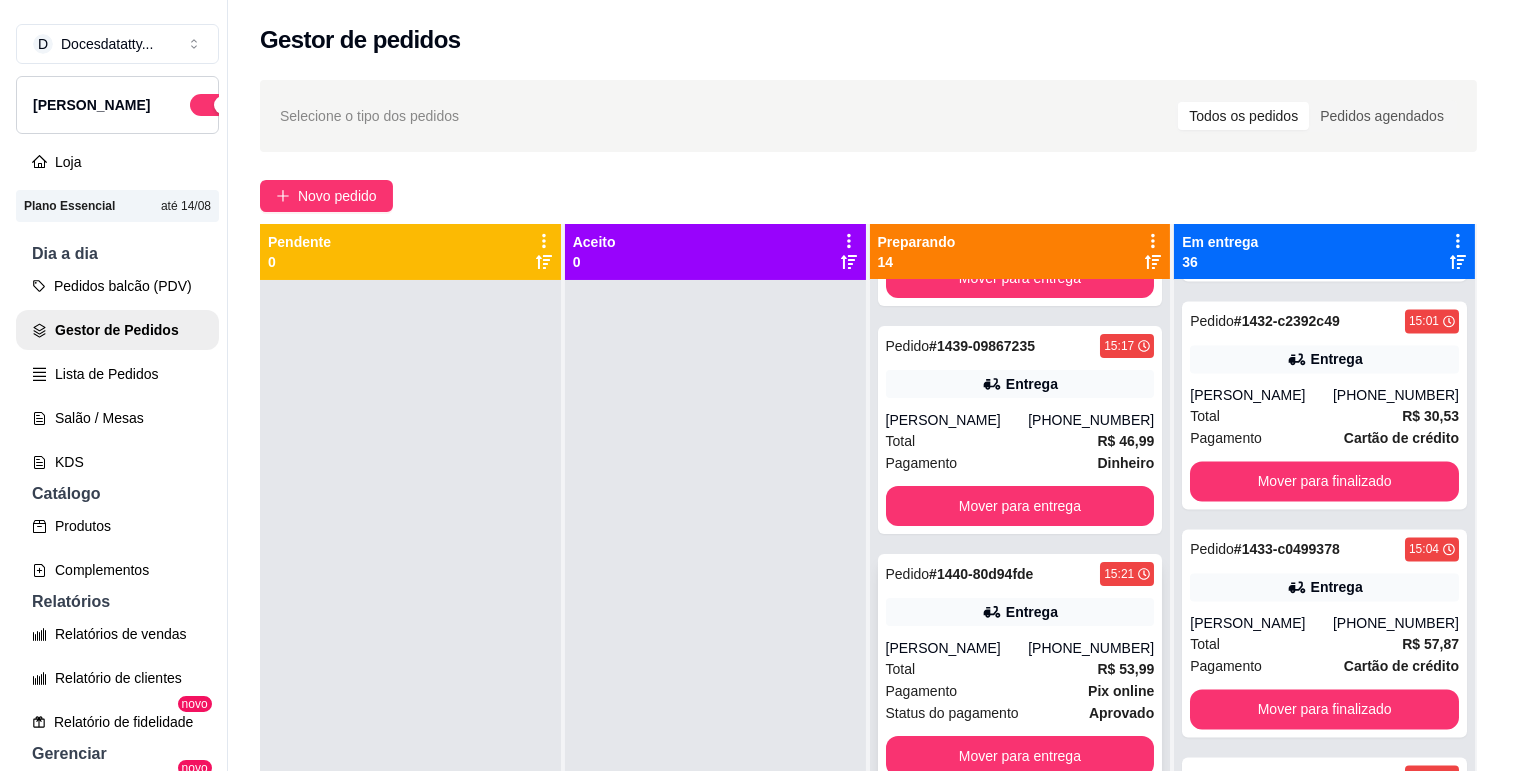 scroll, scrollTop: 555, scrollLeft: 0, axis: vertical 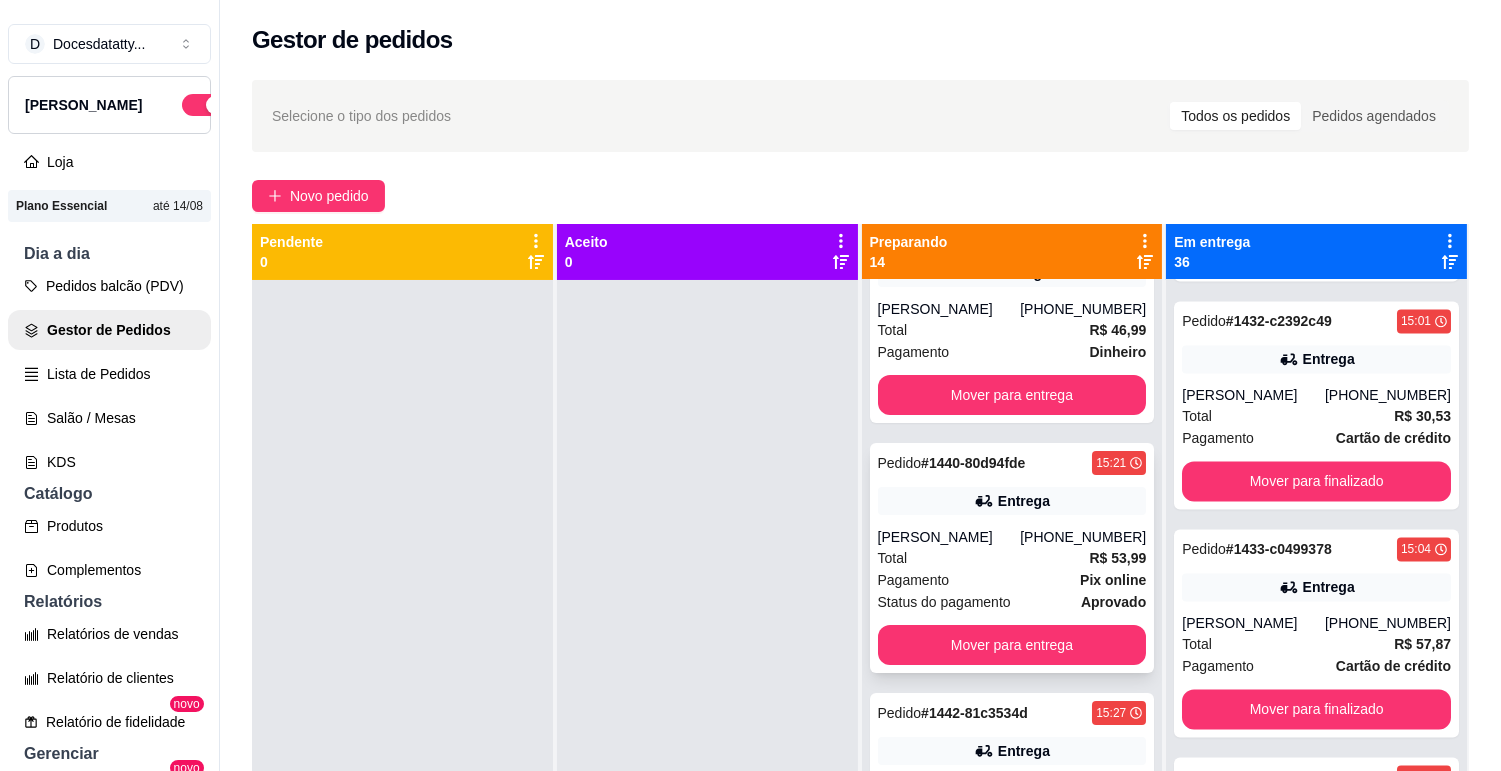 click on "Pedido  # 1440-80d94fde 15:21 Entrega Ingrid  (31) 99875-6786 Total R$ 53,99 Pagamento Pix online Status do pagamento aprovado Mover para entrega" at bounding box center (1012, 558) 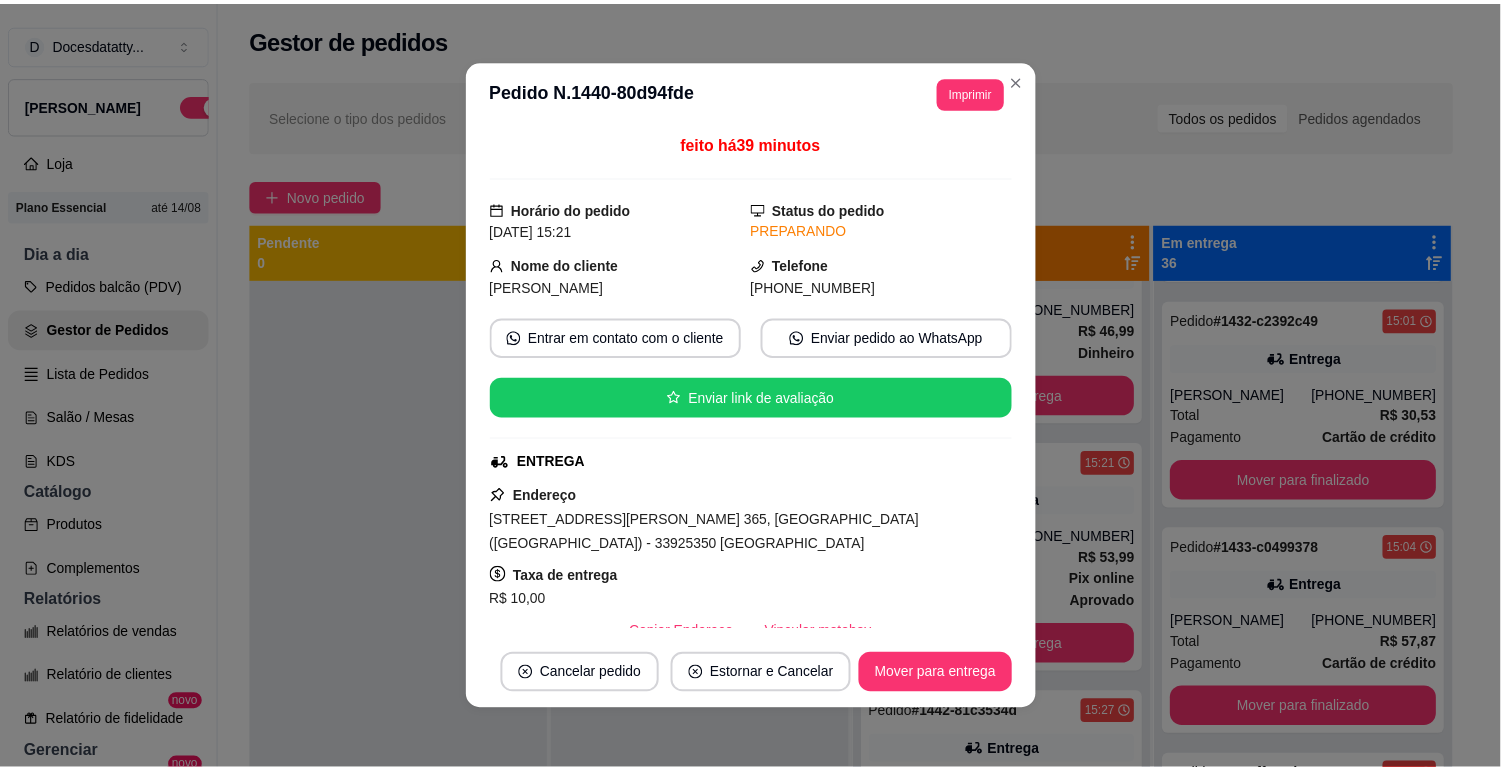 scroll, scrollTop: 111, scrollLeft: 0, axis: vertical 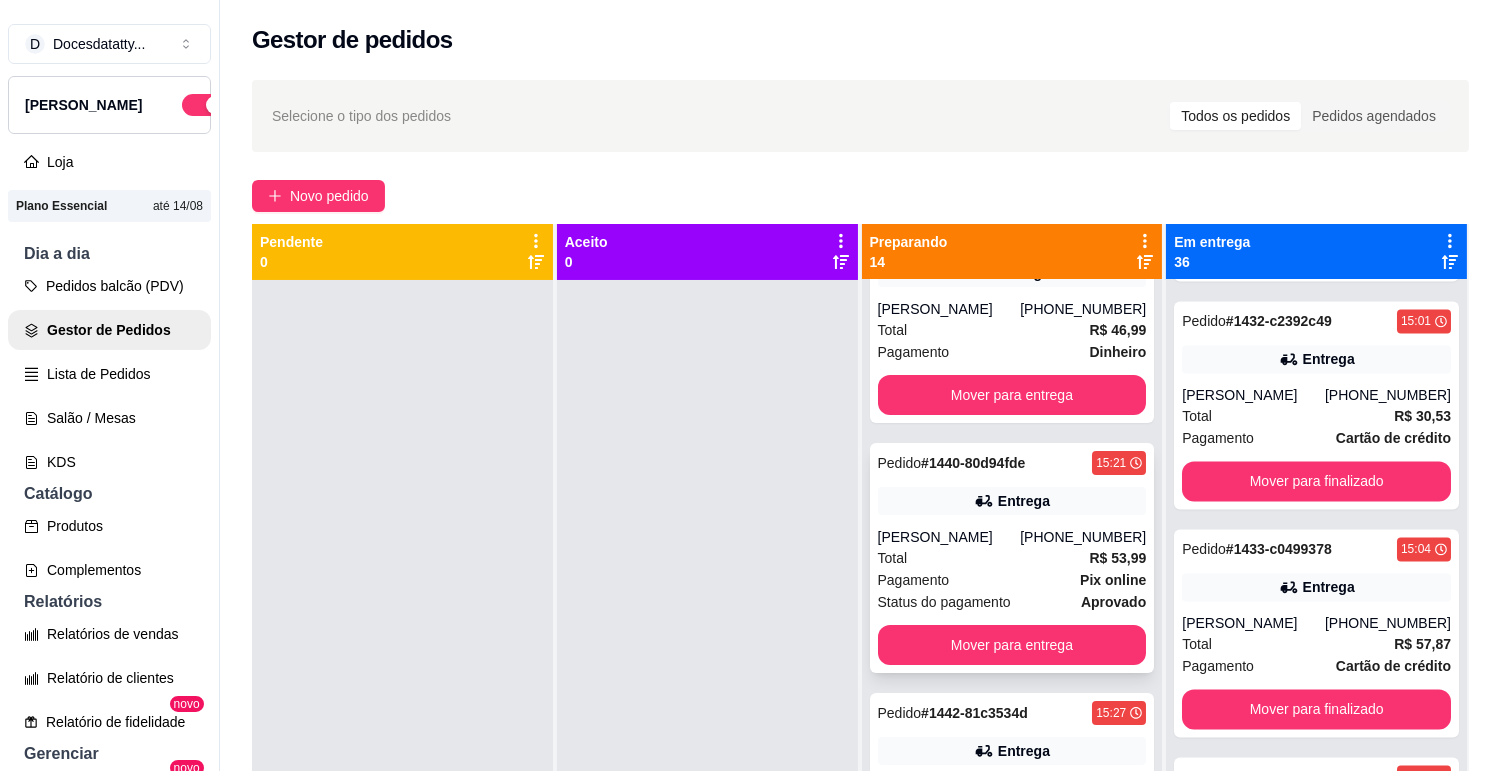 click on "Pedido  # 1440-80d94fde 15:21 Entrega Ingrid  (31) 99875-6786 Total R$ 53,99 Pagamento Pix online Status do pagamento aprovado Mover para entrega" at bounding box center (1012, 558) 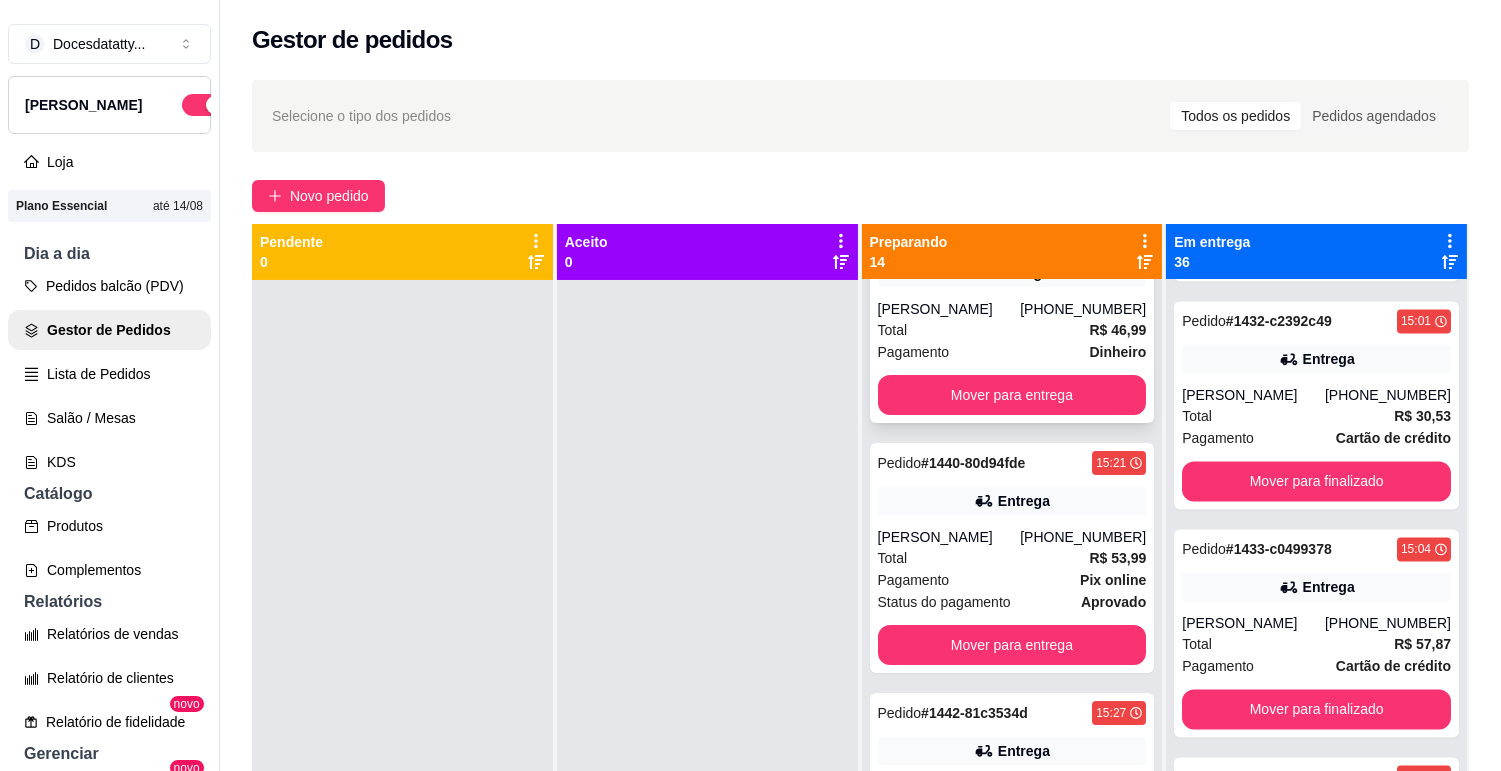 click on "Total R$ 46,99" at bounding box center [1012, 330] 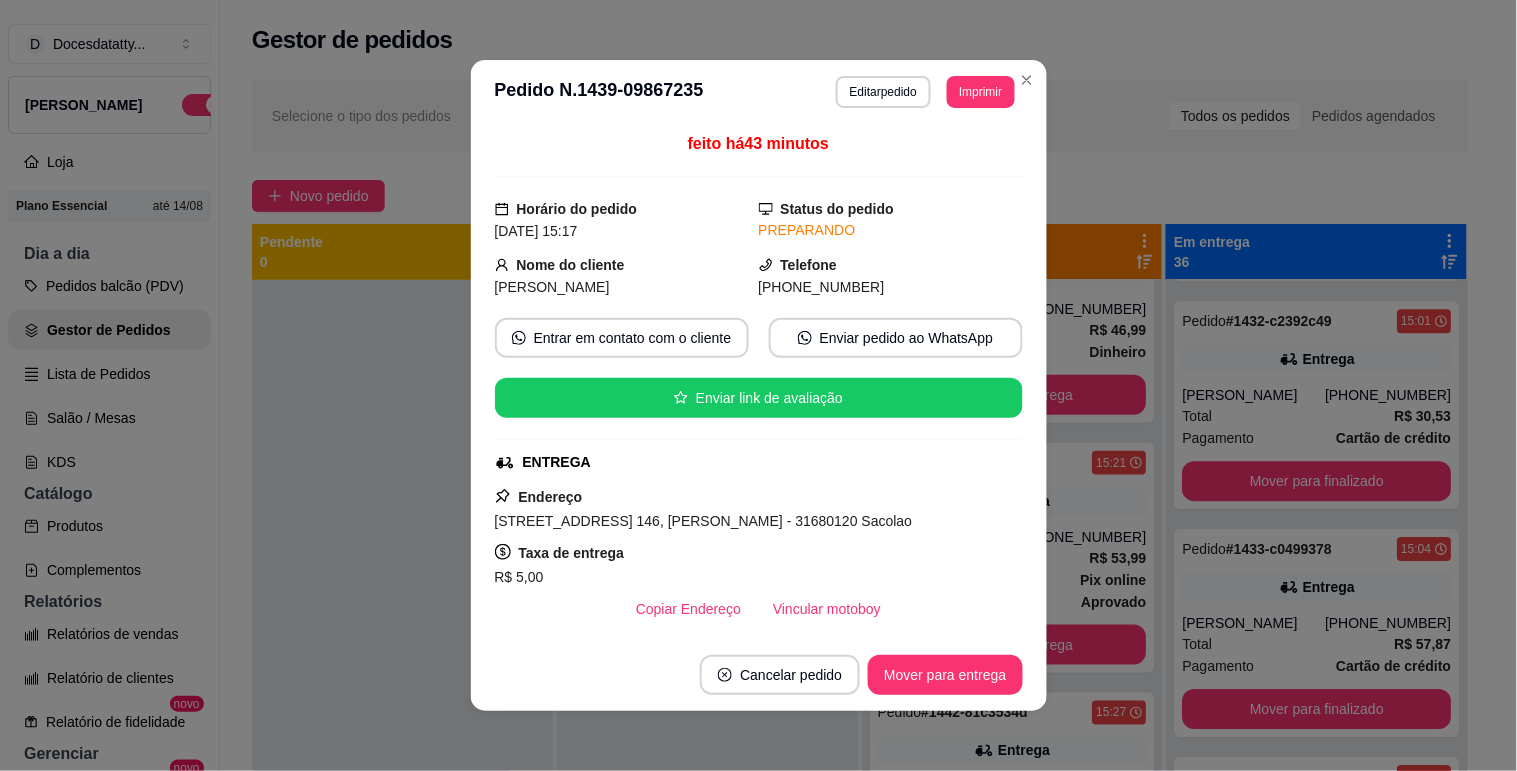 click on "feito há  43   minutos Horário do pedido 16/07/2025 15:17 Status do pedido PREPARANDO Nome do cliente Gabriela  Telefone (31) 9 9584-5628 Entrar em contato com o cliente Enviar pedido ao WhatsApp Enviar link de avaliação ENTREGA Endereço  Rua dos Menezes, n. 146, Maria Helena - 31680120 Sacolao Taxa de entrega  R$ 5,00 Copiar Endereço Vincular motoboy Pagamento Dinheiro   R$ 46,99 Resumo do pedido 1 x     COPO BROWNIE R$ 19,99 1 x     CHOCOLATUDO COM BROWNIE - PUDIM CHOCOLATE R$ 22,00 Subtotal R$ 41,99 Total R$ 46,99" at bounding box center [759, 381] 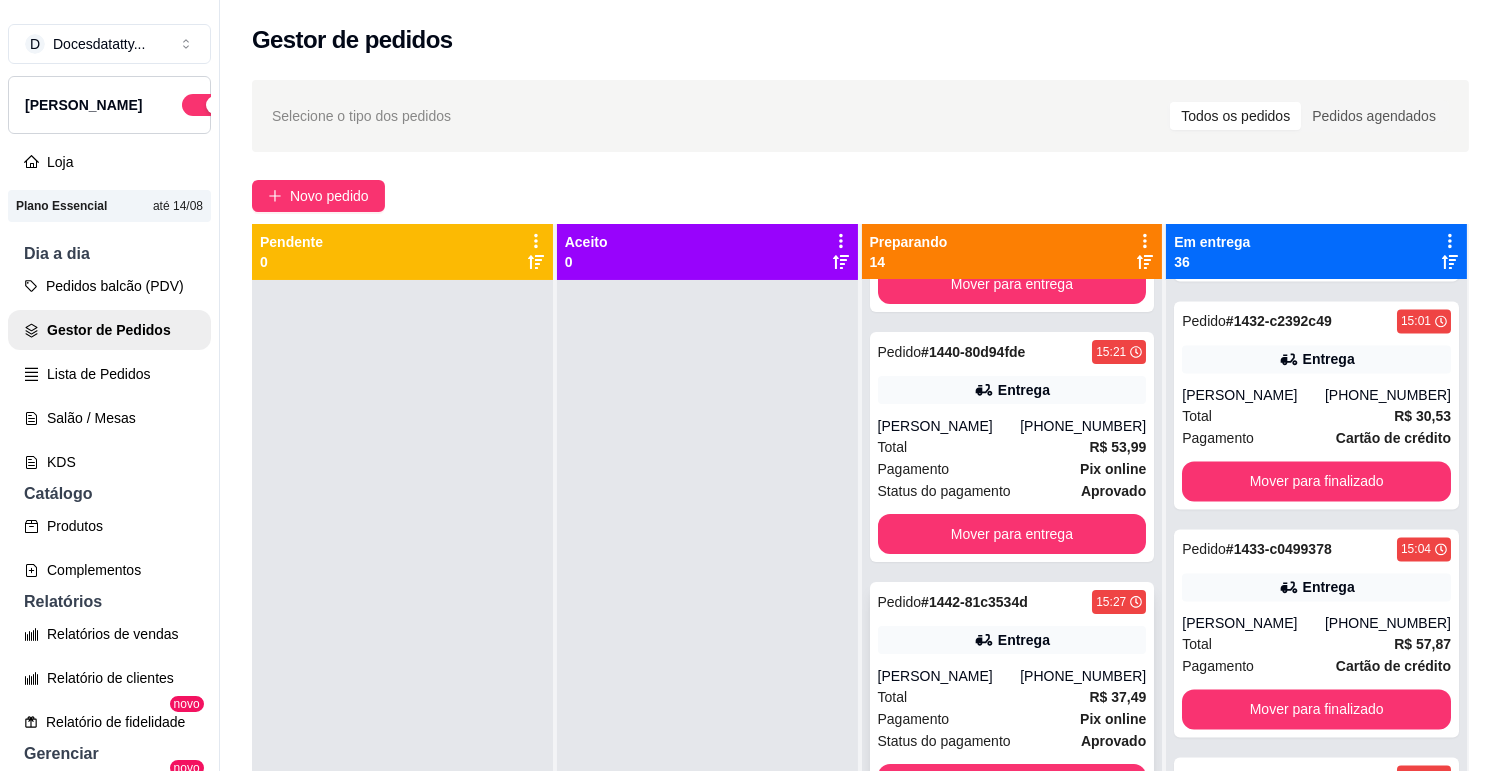 scroll, scrollTop: 888, scrollLeft: 0, axis: vertical 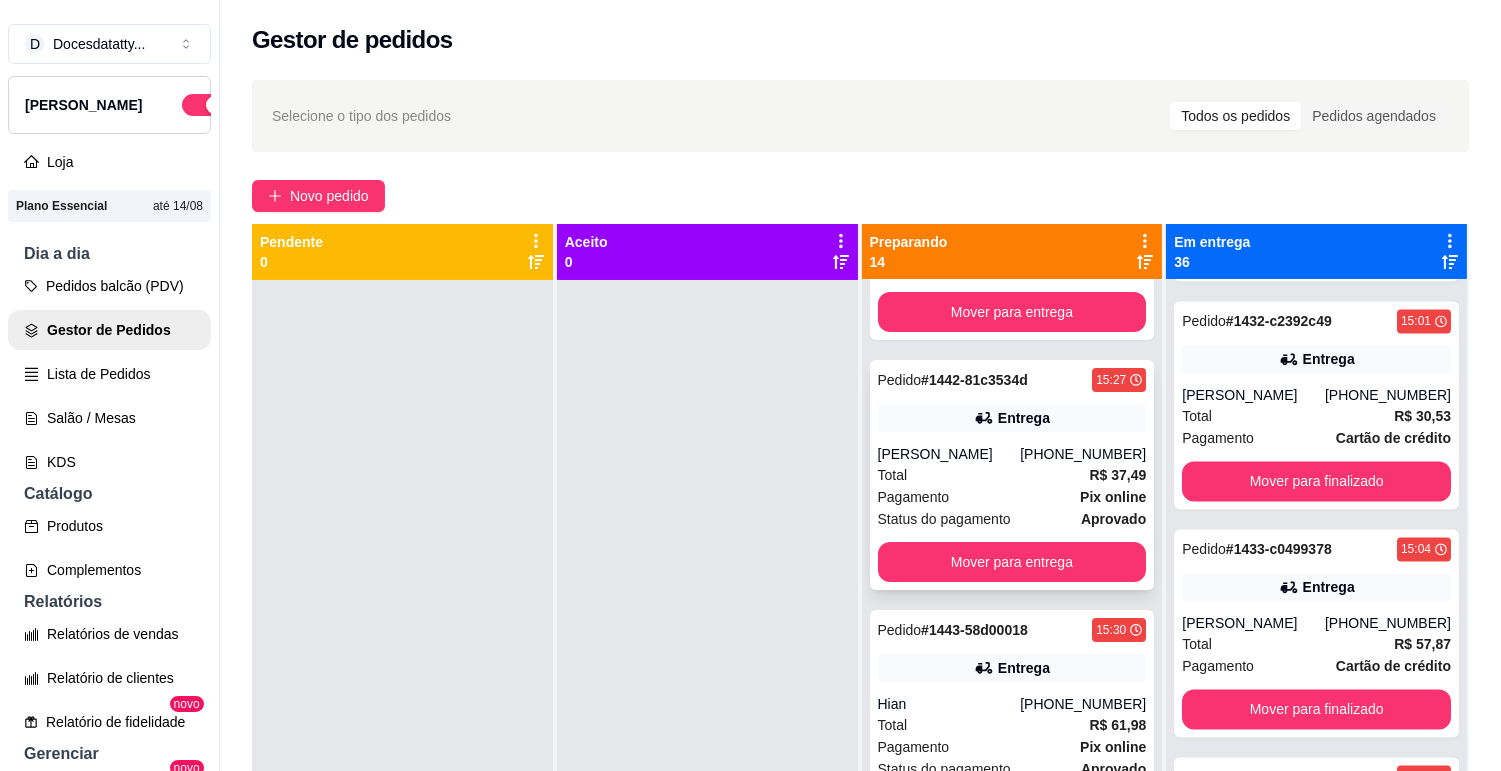 click on "[PERSON_NAME]" at bounding box center [949, 454] 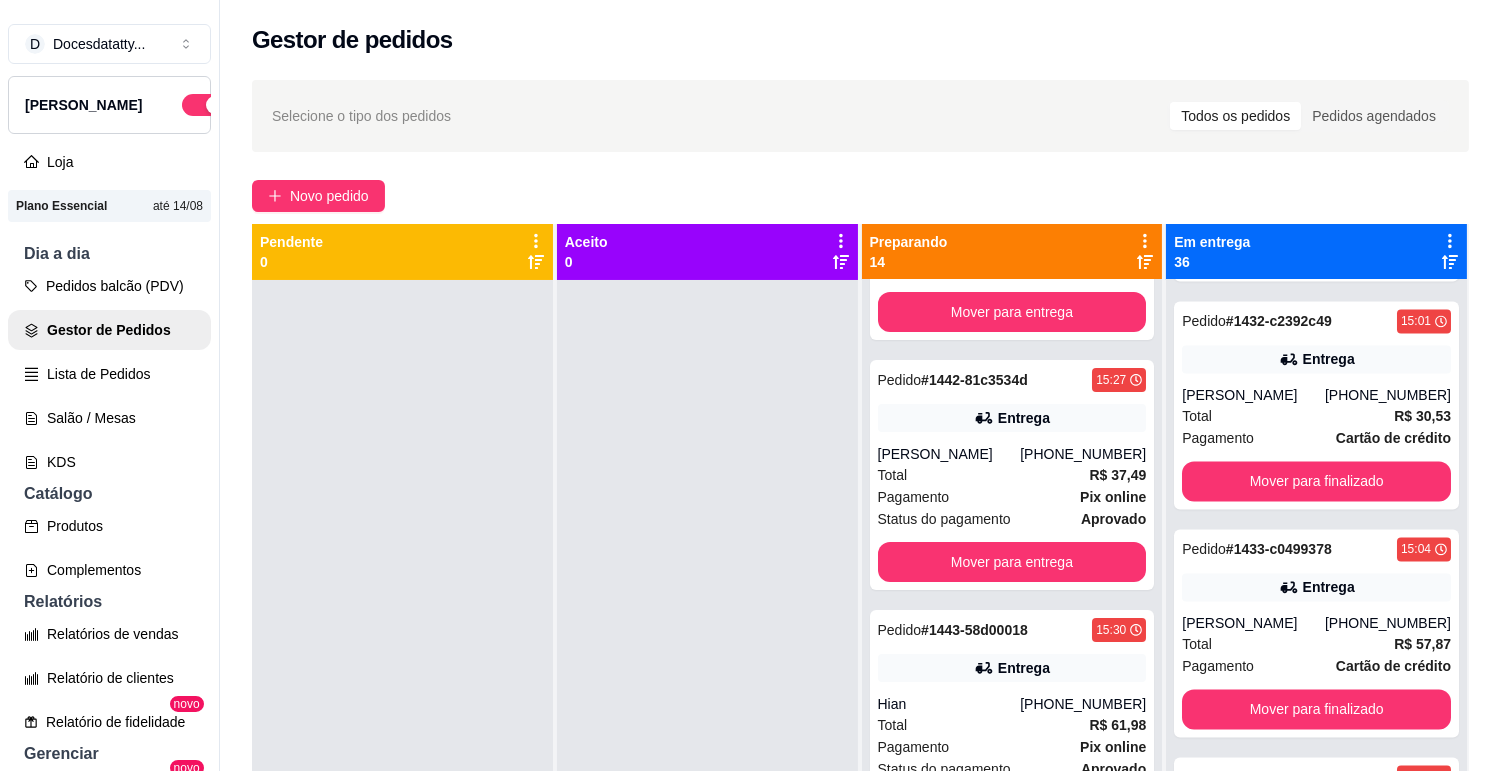 scroll, scrollTop: 1000, scrollLeft: 0, axis: vertical 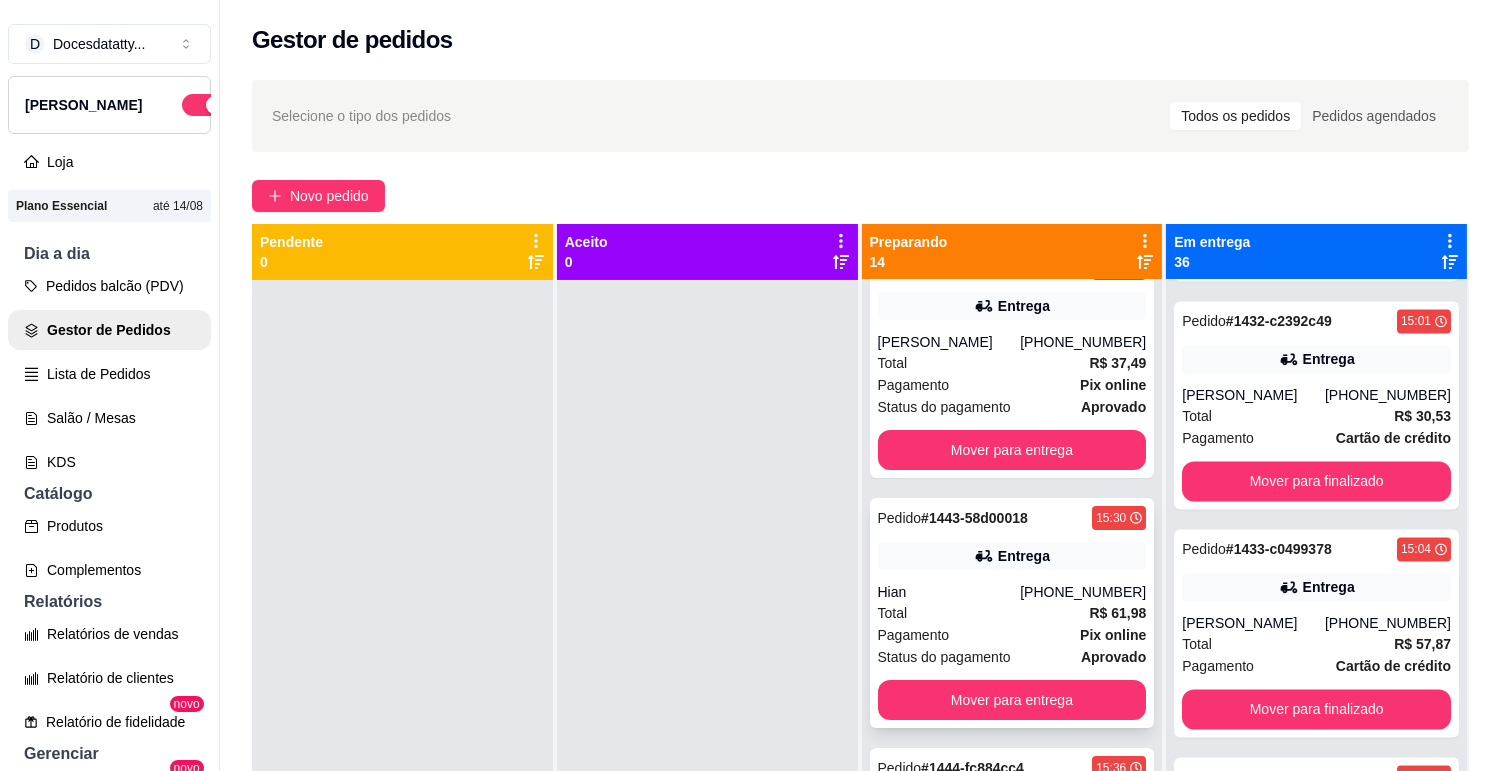 click on "Pedido  # 1443-58d00018 15:30 Entrega Hian (31) 97102-3725 Total R$ 61,98 Pagamento Pix online Status do pagamento aprovado Mover para entrega" at bounding box center [1012, 613] 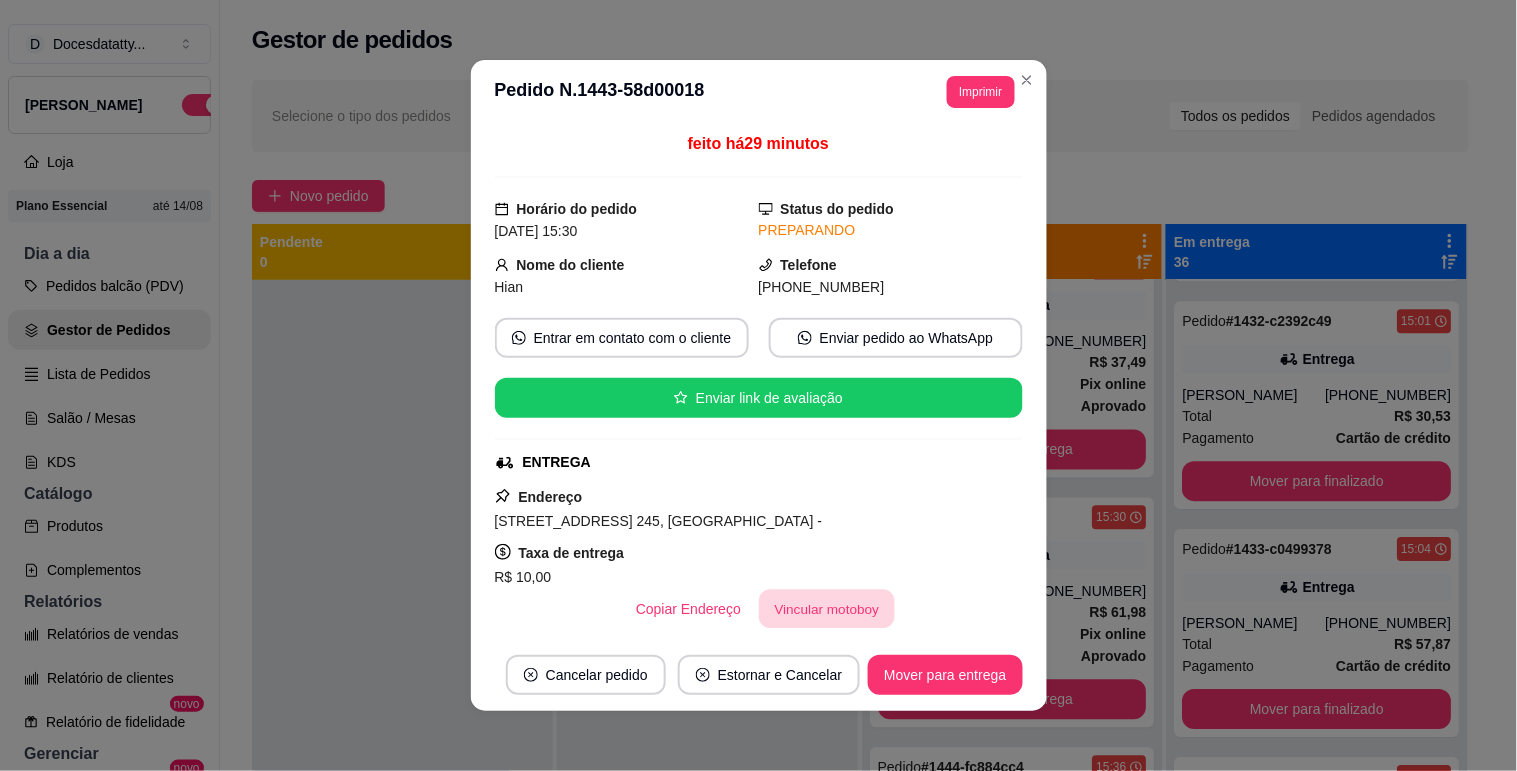 click on "Vincular motoboy" at bounding box center (827, 609) 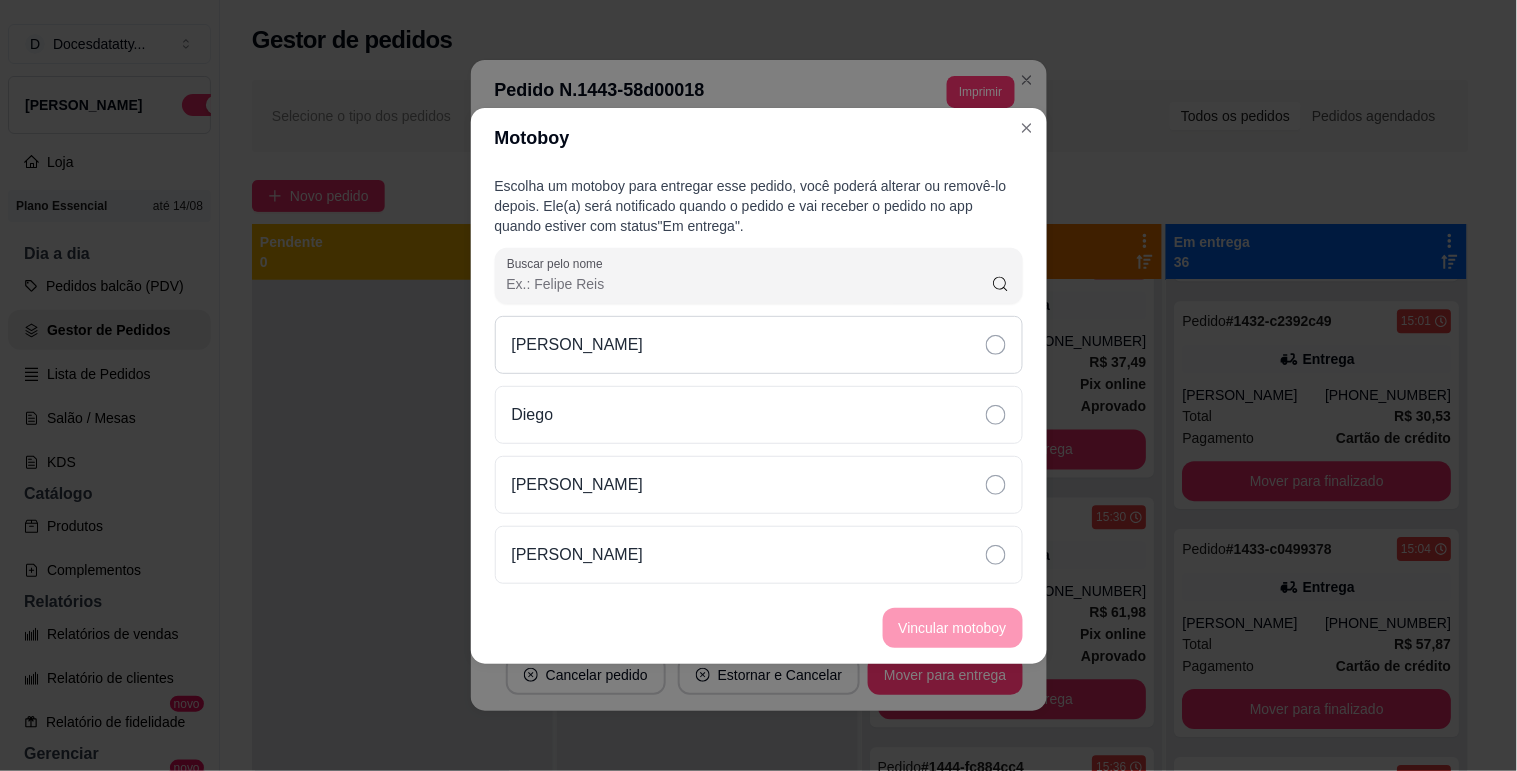 click on "[PERSON_NAME]" at bounding box center [759, 345] 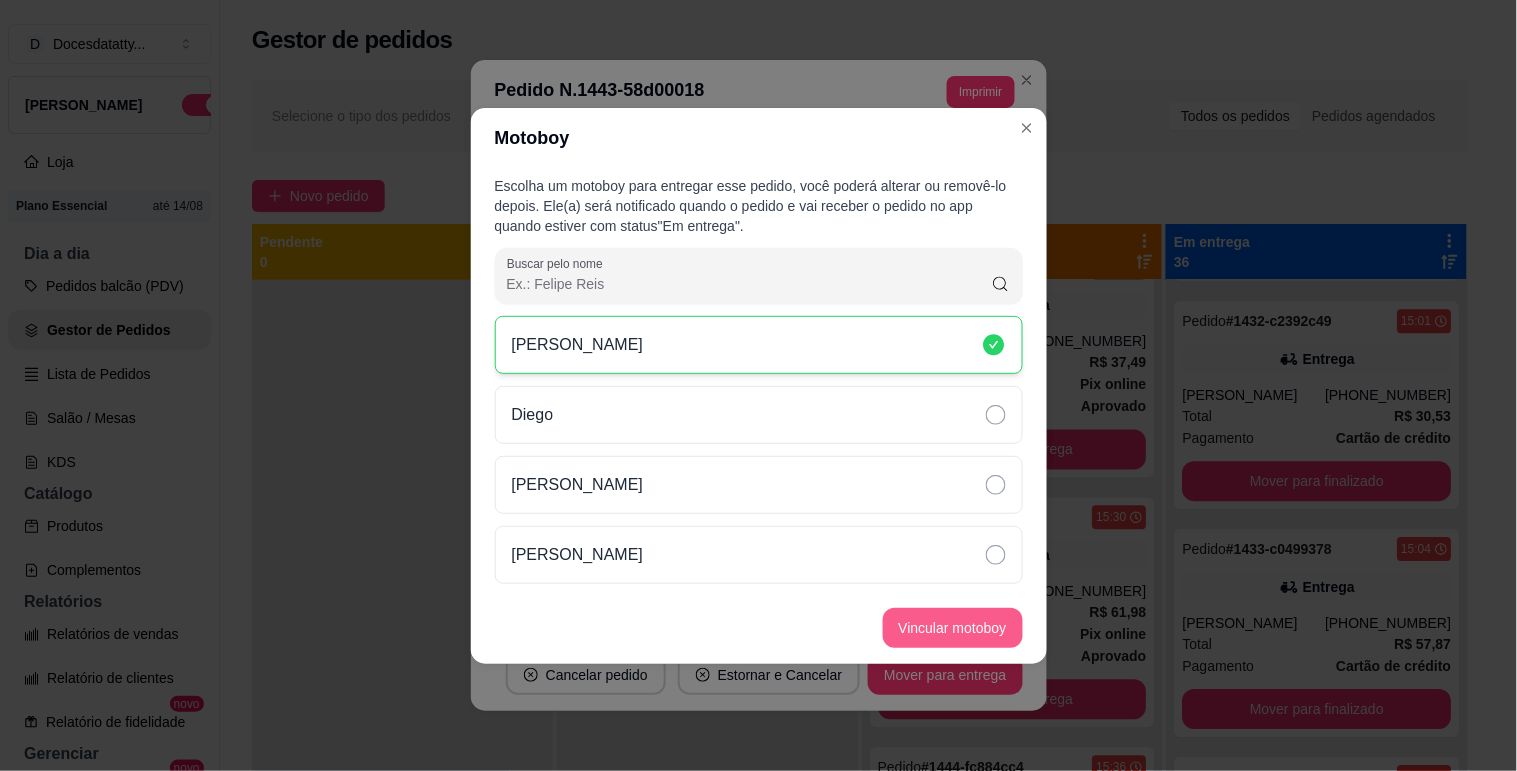 click on "Vincular motoboy" at bounding box center [953, 628] 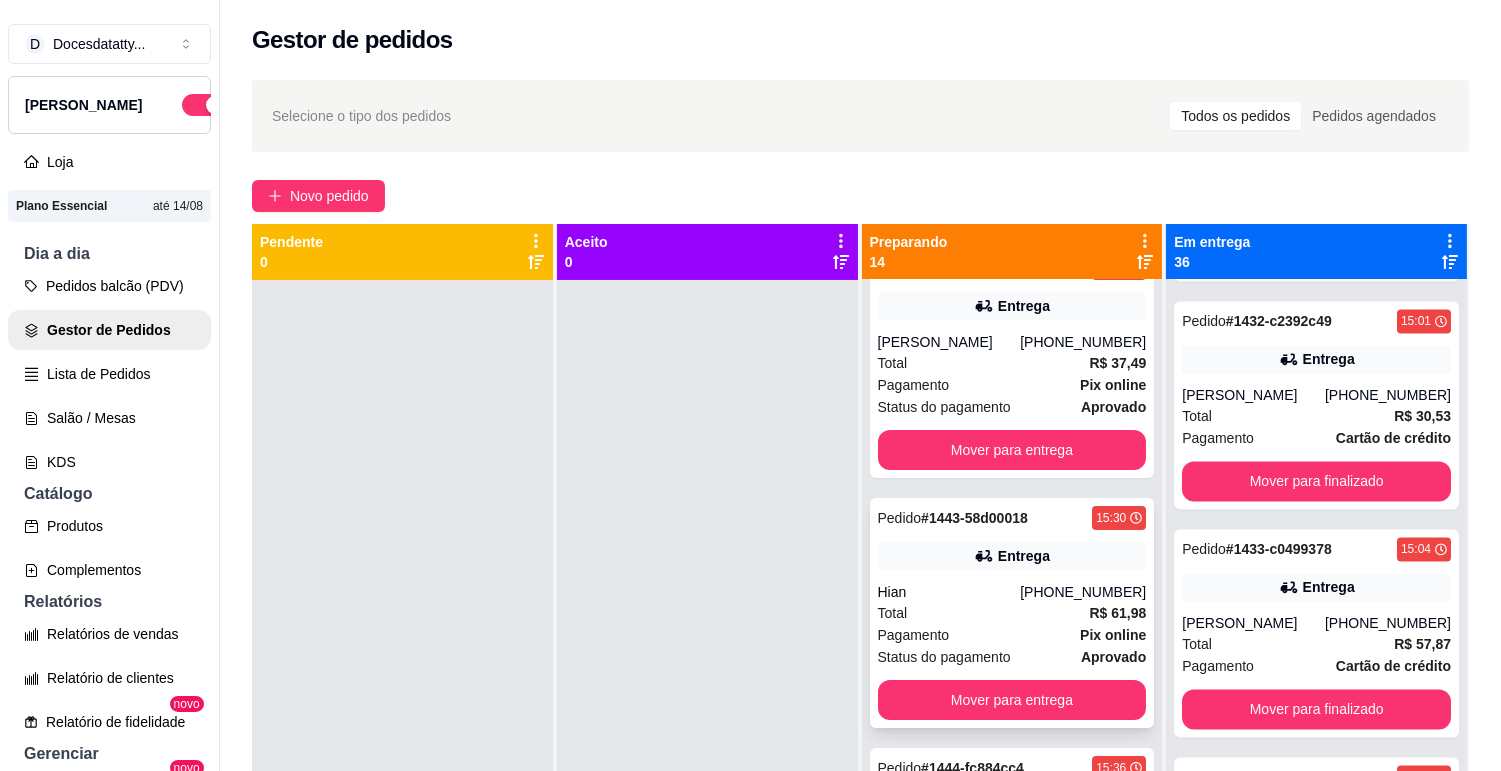 click on "Total R$ 61,98" at bounding box center (1012, 613) 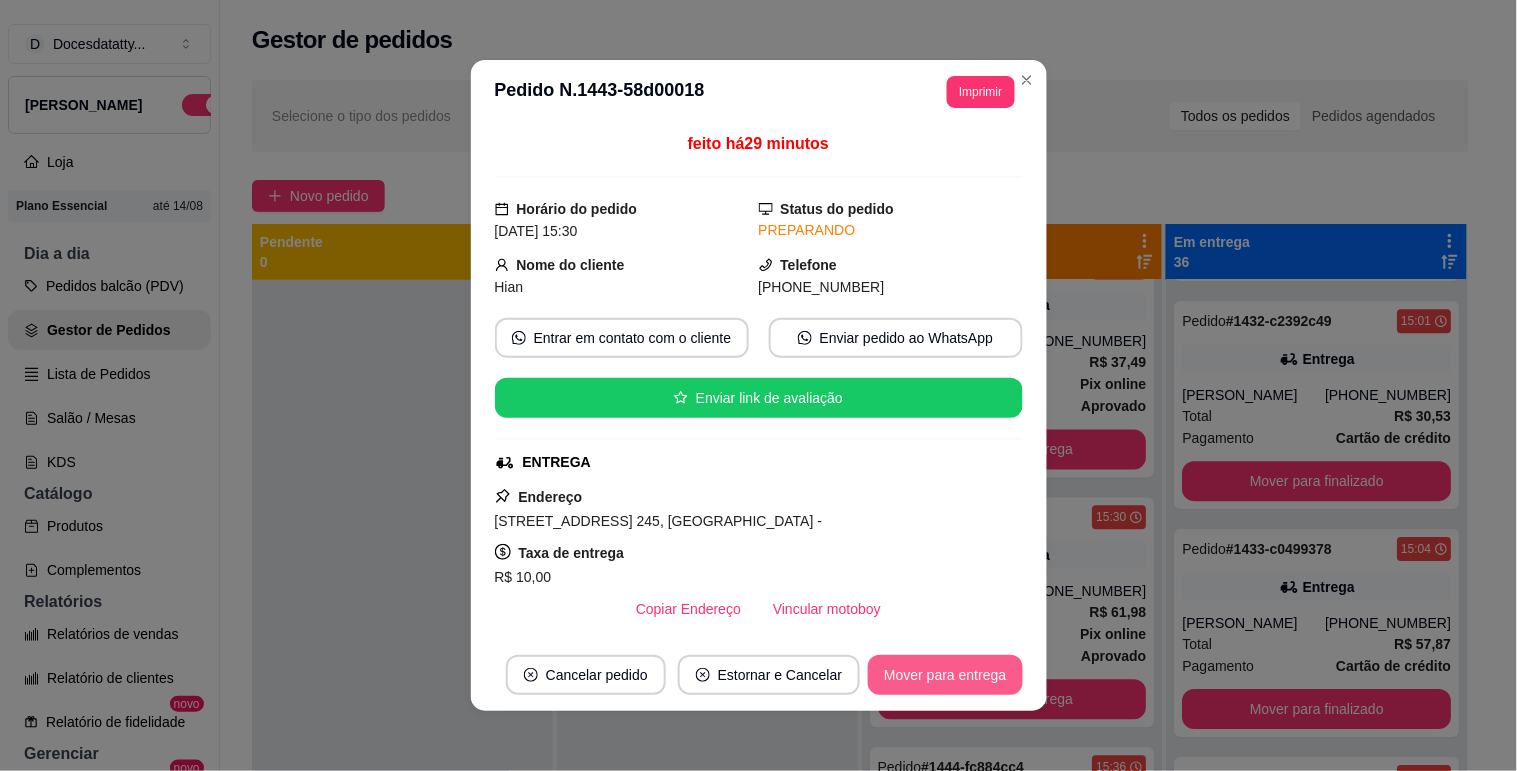 click on "Mover para entrega" at bounding box center (945, 675) 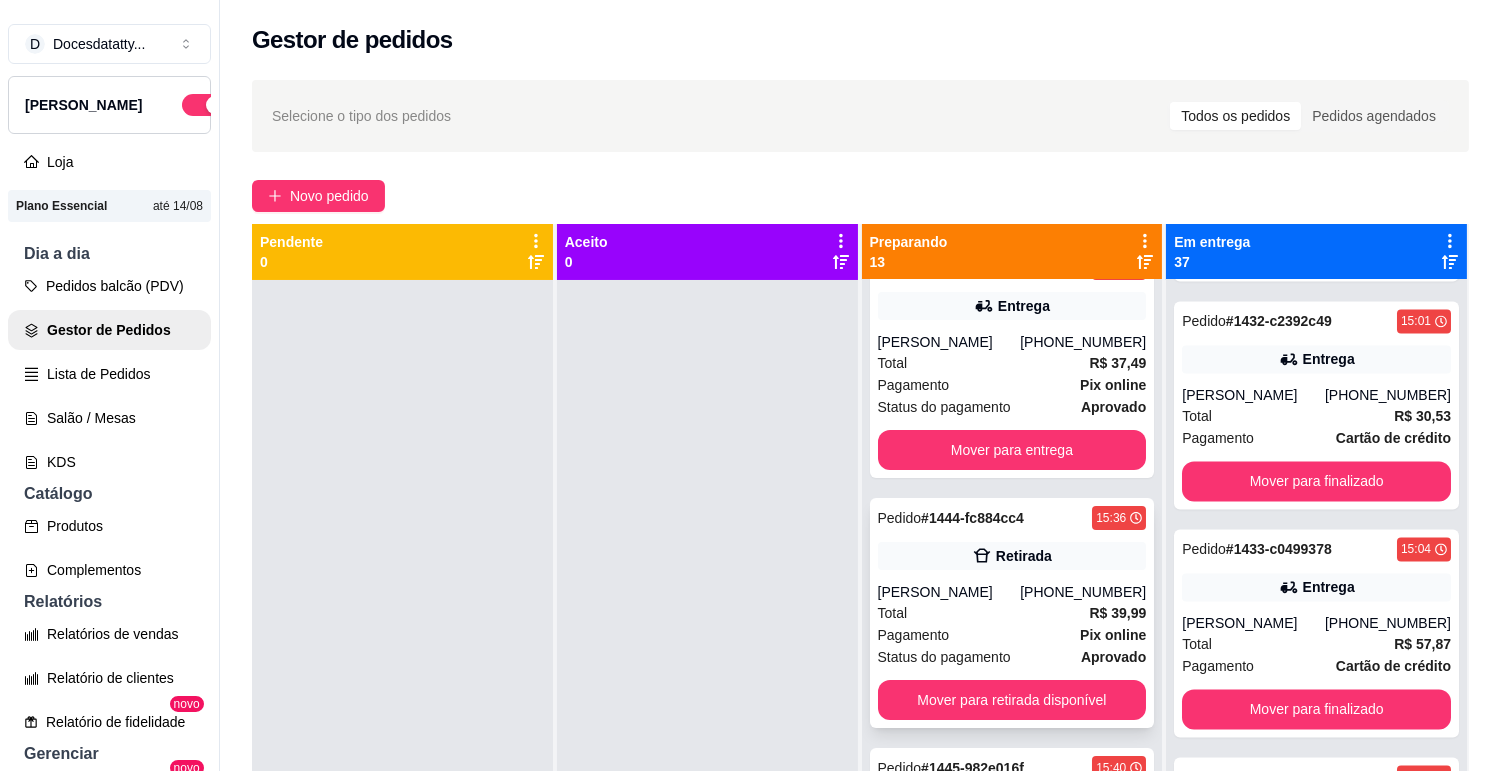click on "[PHONE_NUMBER]" at bounding box center [1083, 592] 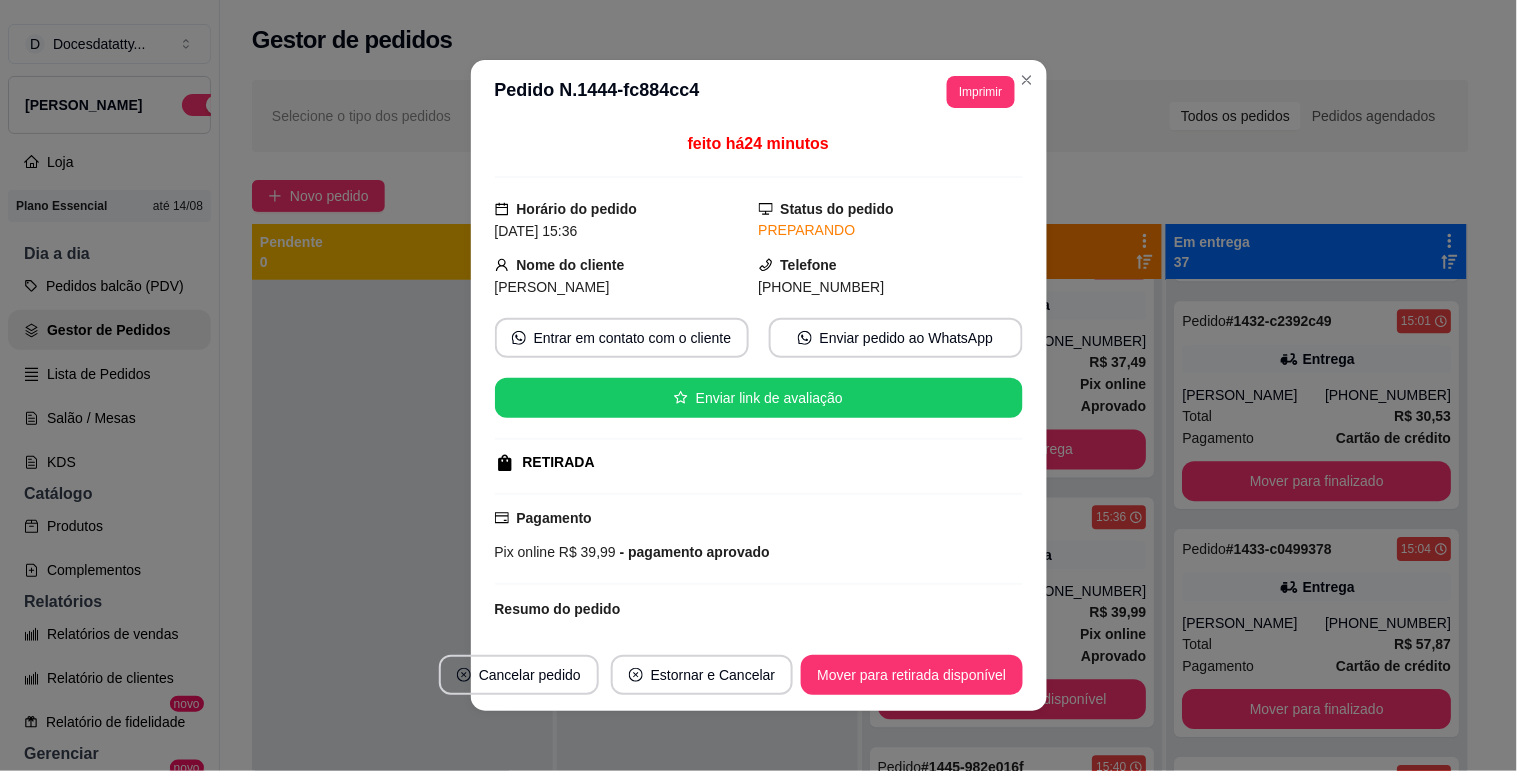 click on "feito há  24   minutos Horário do pedido 16/07/2025 15:36 Status do pedido PREPARANDO Nome do cliente Ana clara Telefone (31) 9 9512-6412 Entrar em contato com o cliente Enviar pedido ao WhatsApp Enviar link de avaliação RETIRADA Pagamento Pix online   R$ 39,99   - pagamento   aprovado Resumo do pedido 1 x     FATIA BRANCA NINHO E NUTELLA R$ 21,99 1 x     PUDIM NO POTE DE VIDRO  R$ 18,00 Subtotal R$ 39,99 Total R$ 39,99" at bounding box center (759, 381) 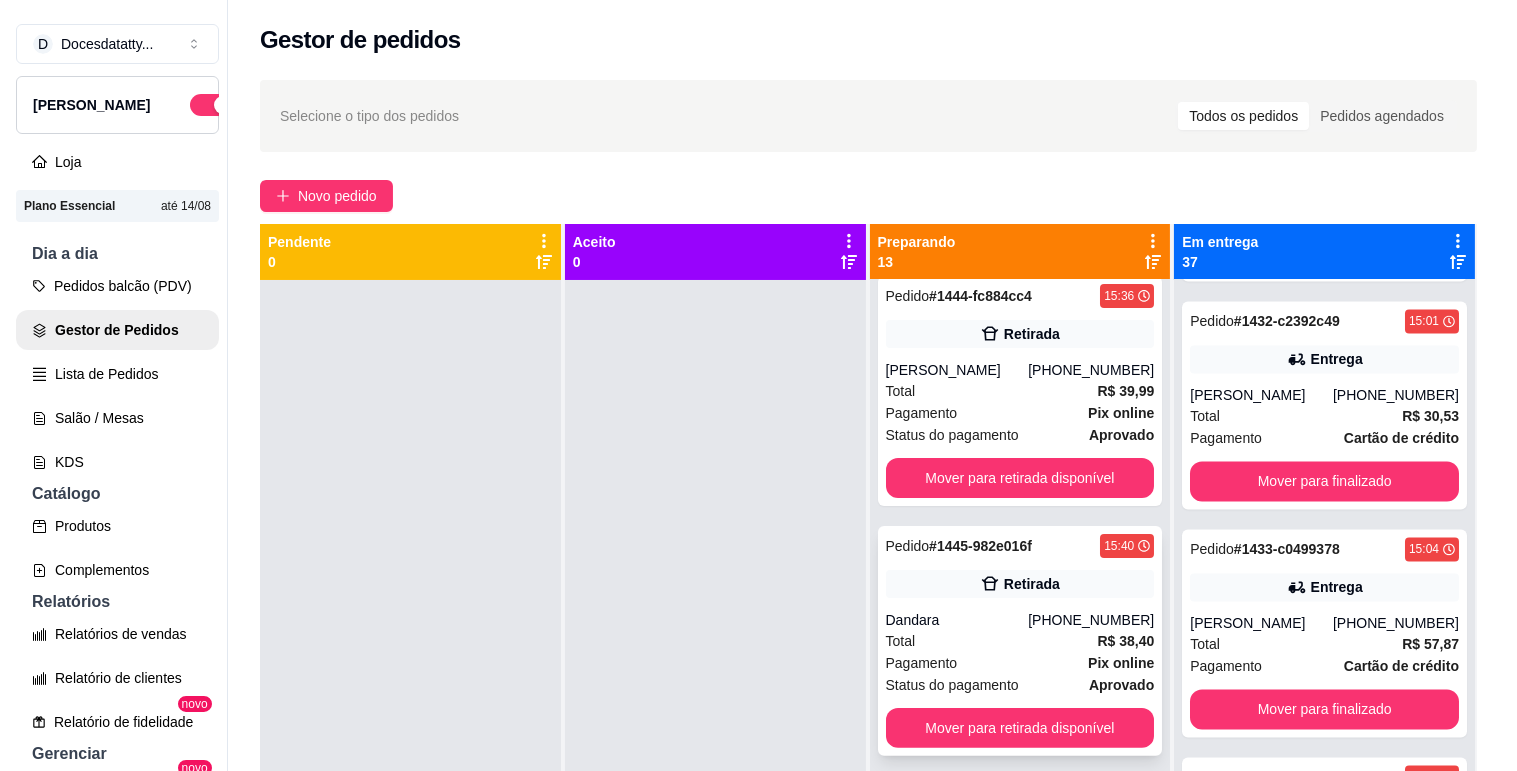 scroll, scrollTop: 1333, scrollLeft: 0, axis: vertical 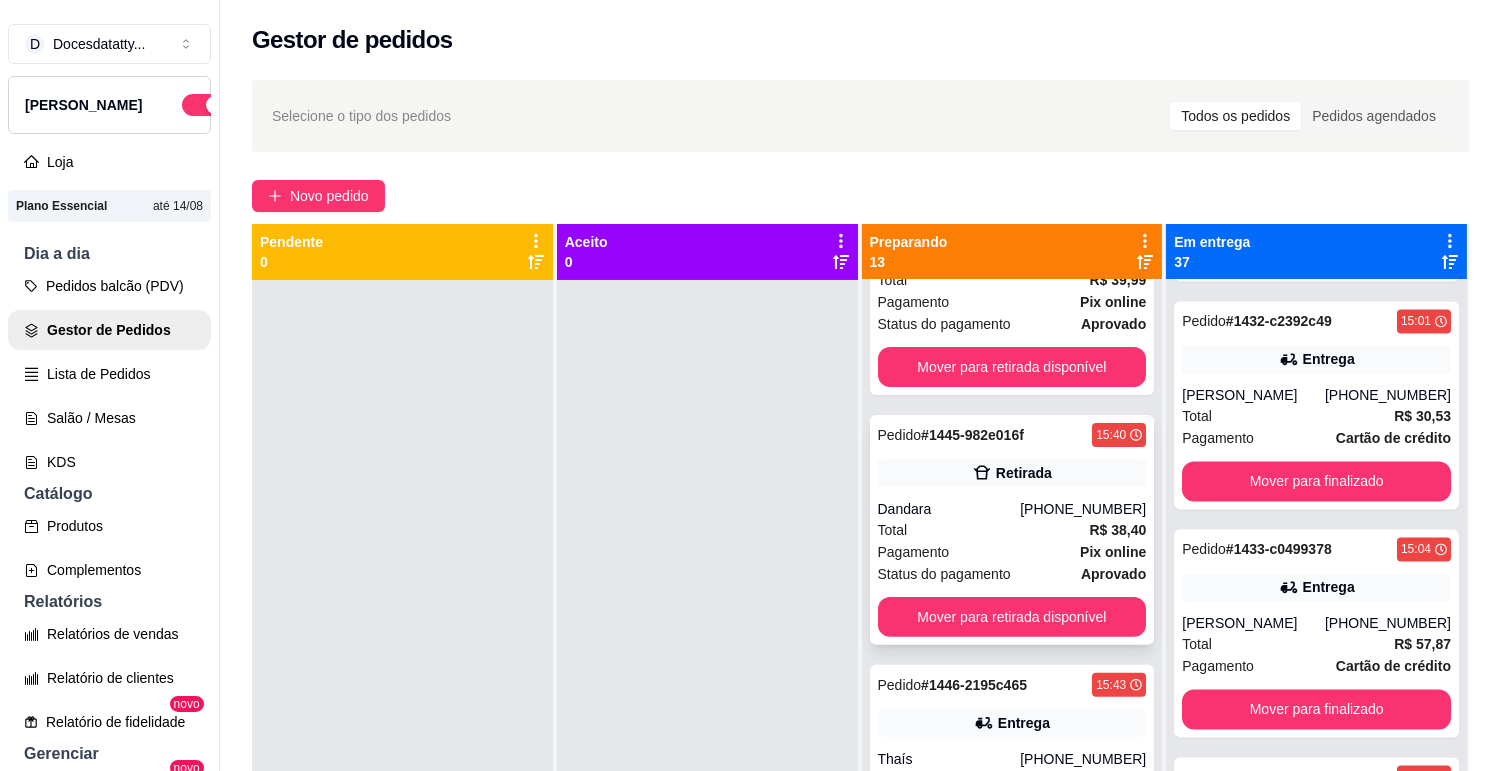 click on "Total R$ 38,40" at bounding box center [1012, 530] 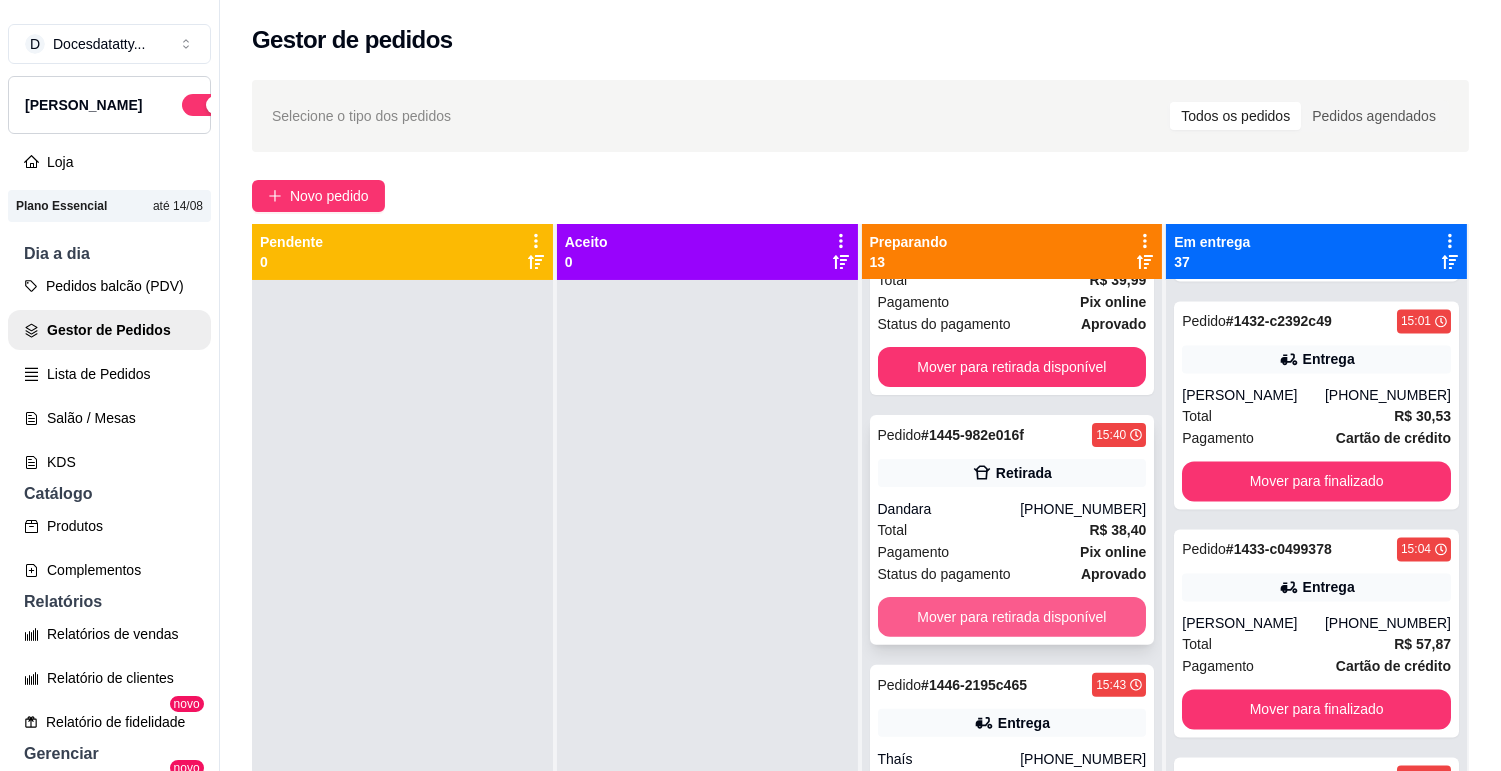 click on "Mover para retirada disponível" at bounding box center (1012, 617) 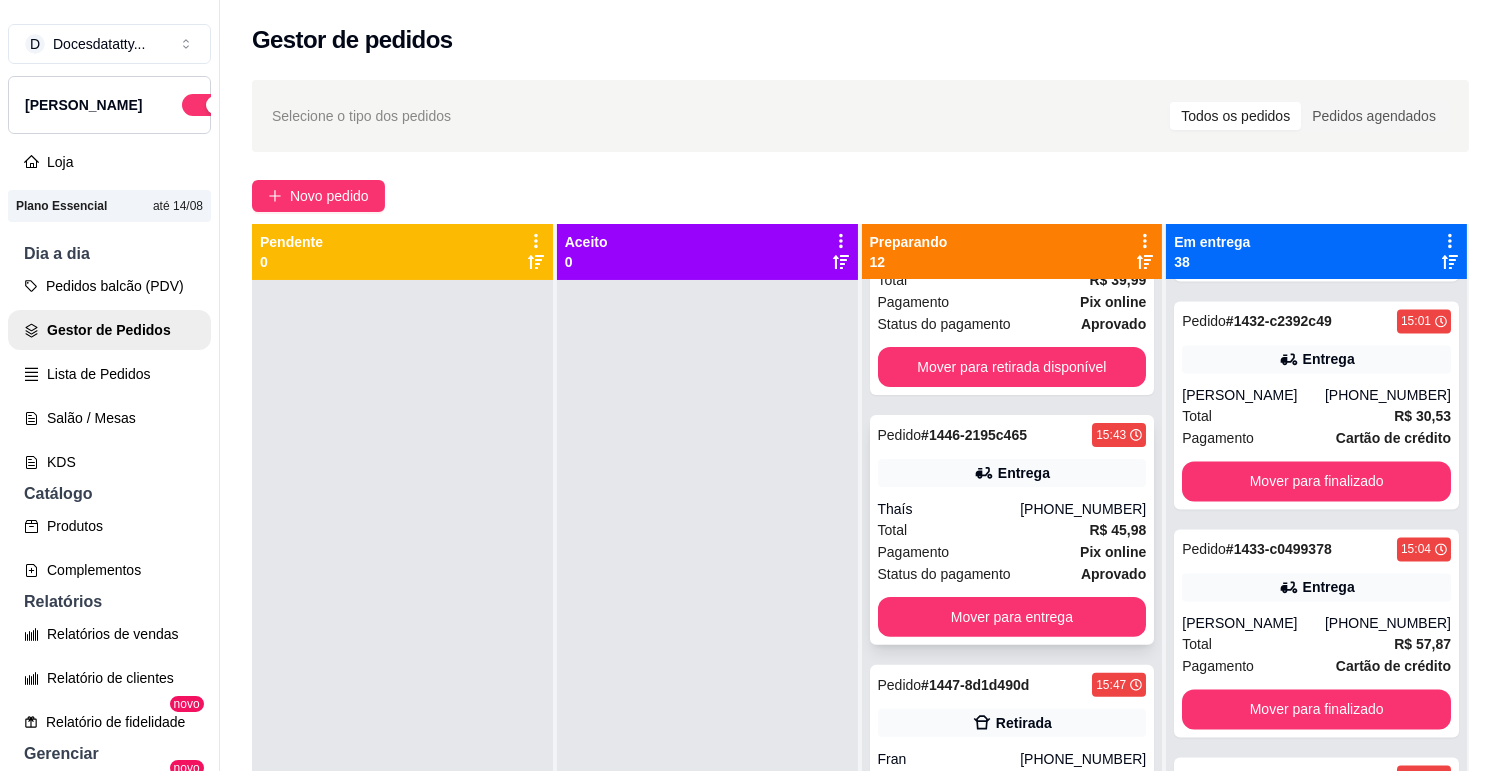 click on "Total R$ 45,98" at bounding box center (1012, 530) 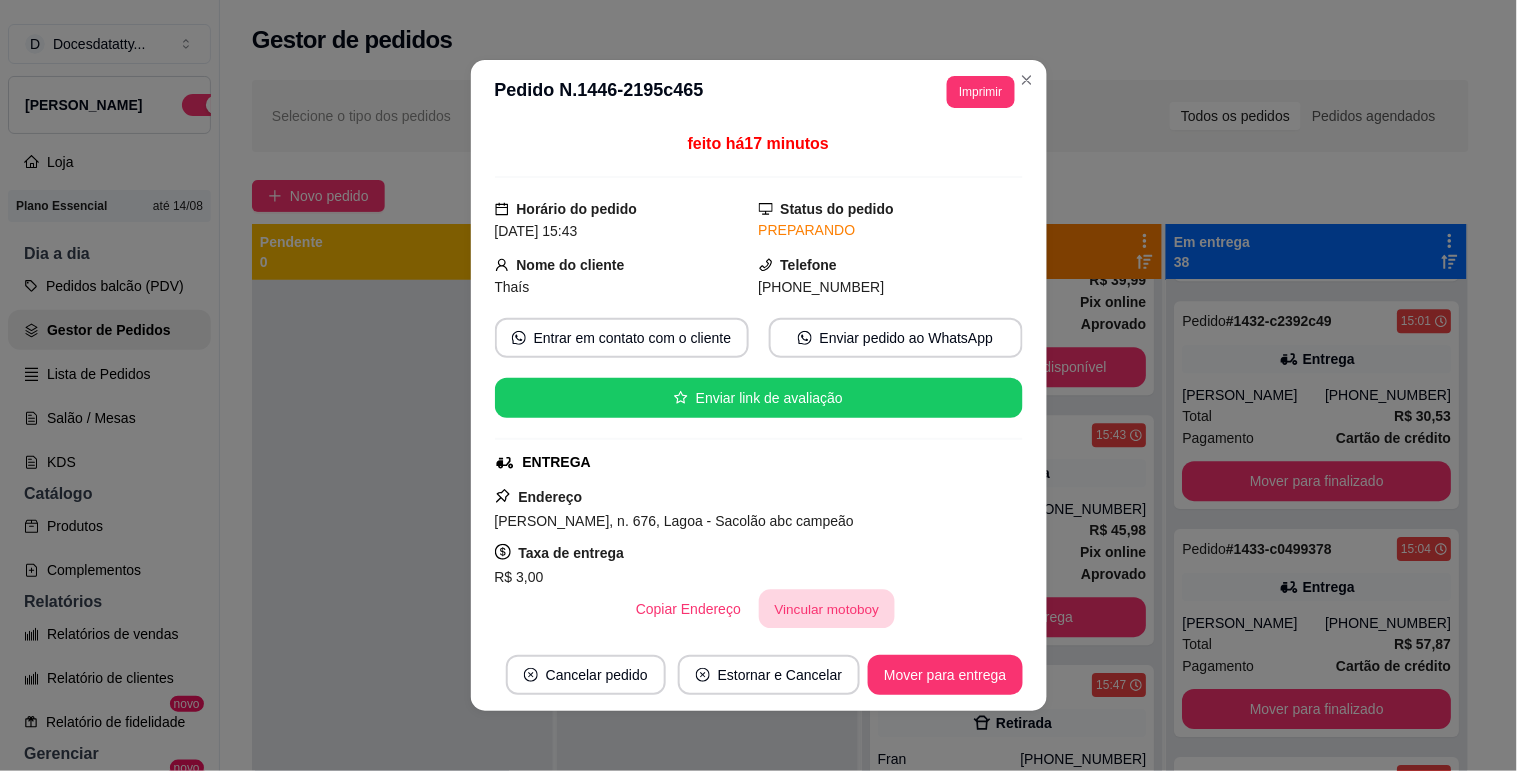 click on "Vincular motoboy" at bounding box center (827, 609) 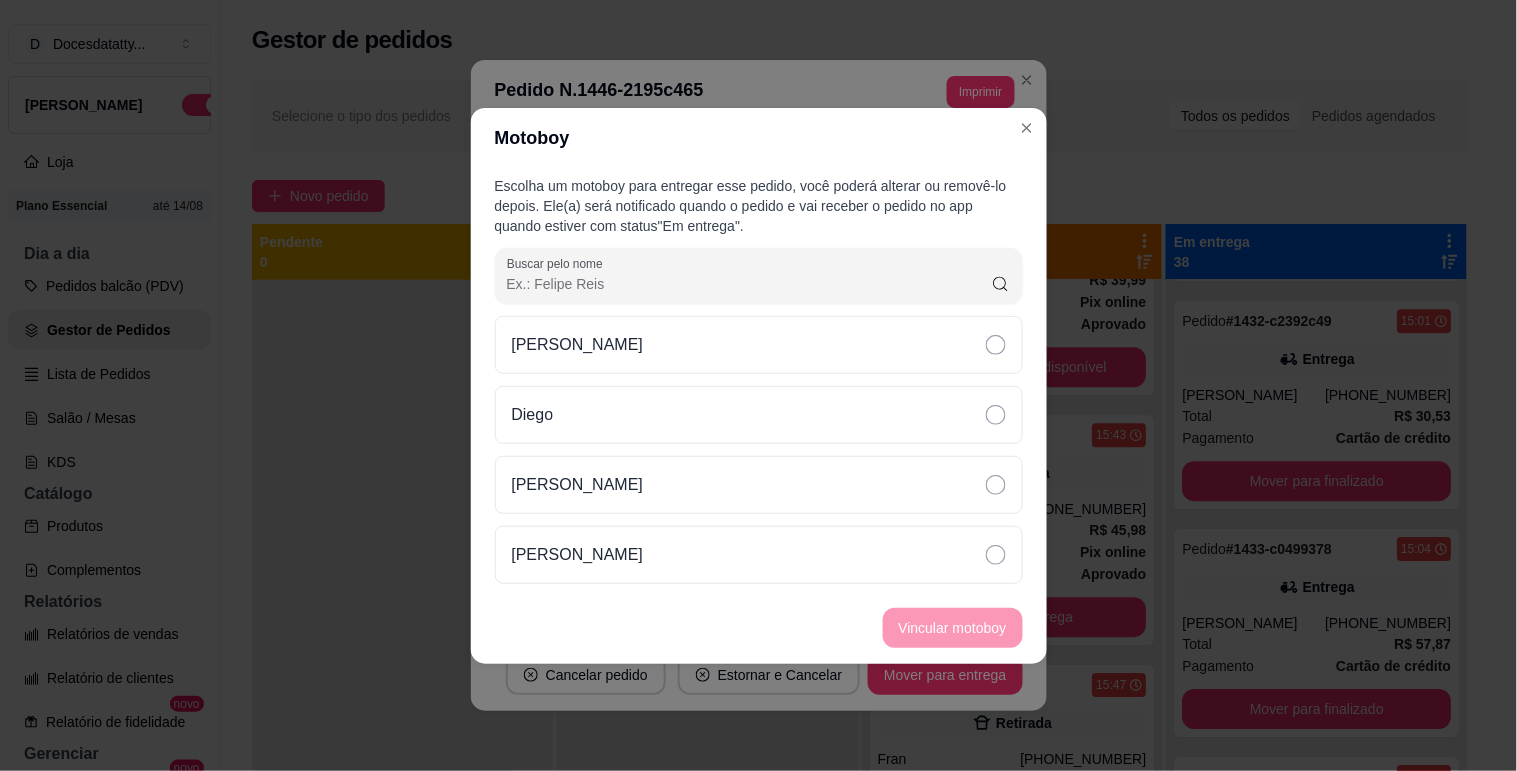 click on "Escolha um motoboy para entregar esse pedido, você poderá alterar ou removê-lo depois. Ele(a) será notificado quando o pedido e vai receber o pedido no app quando estiver com status  "Em entrega" . Buscar pelo nome [PERSON_NAME]  [PERSON_NAME] [PERSON_NAME] Felippe" at bounding box center [759, 380] 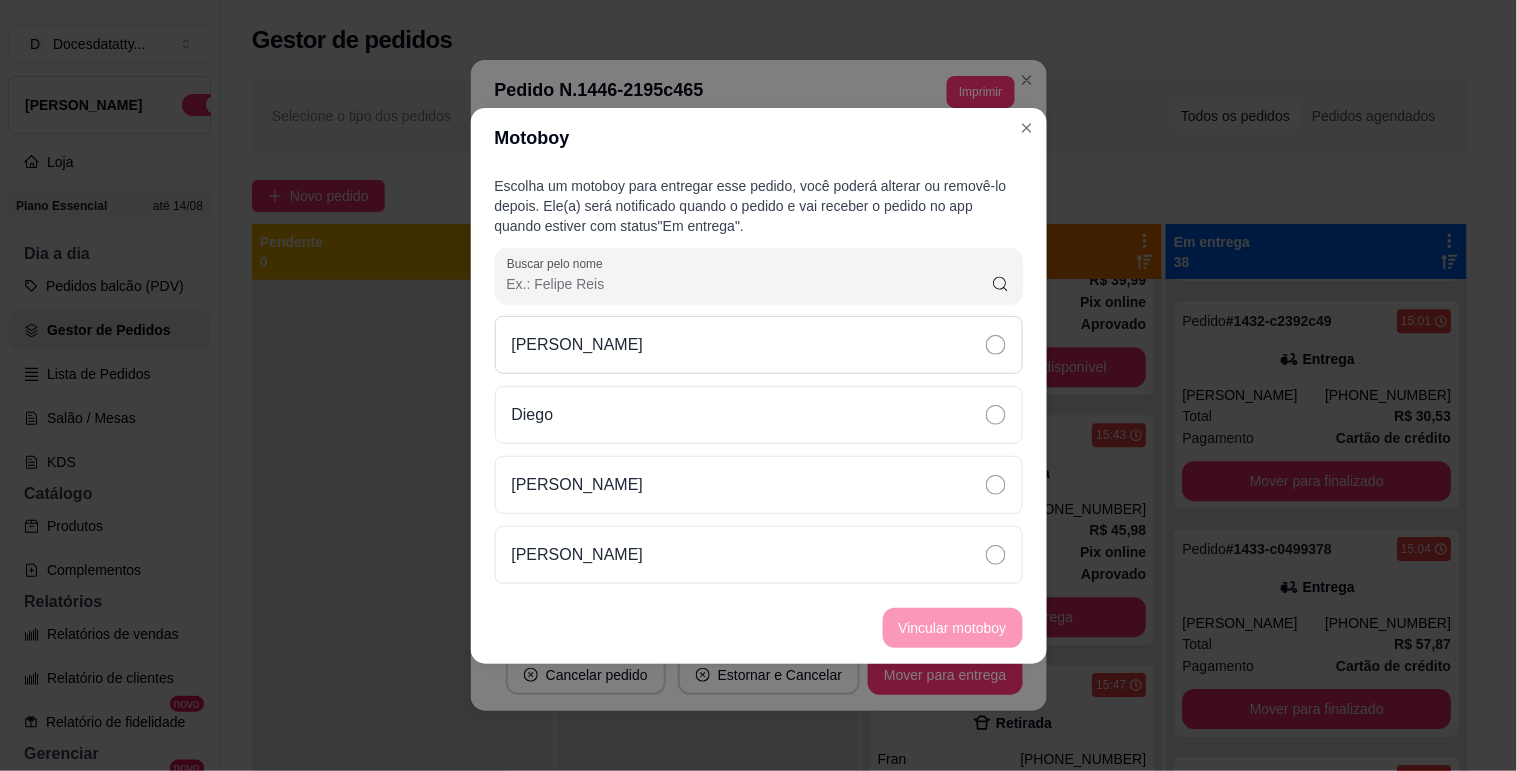 click on "[PERSON_NAME]" at bounding box center (759, 345) 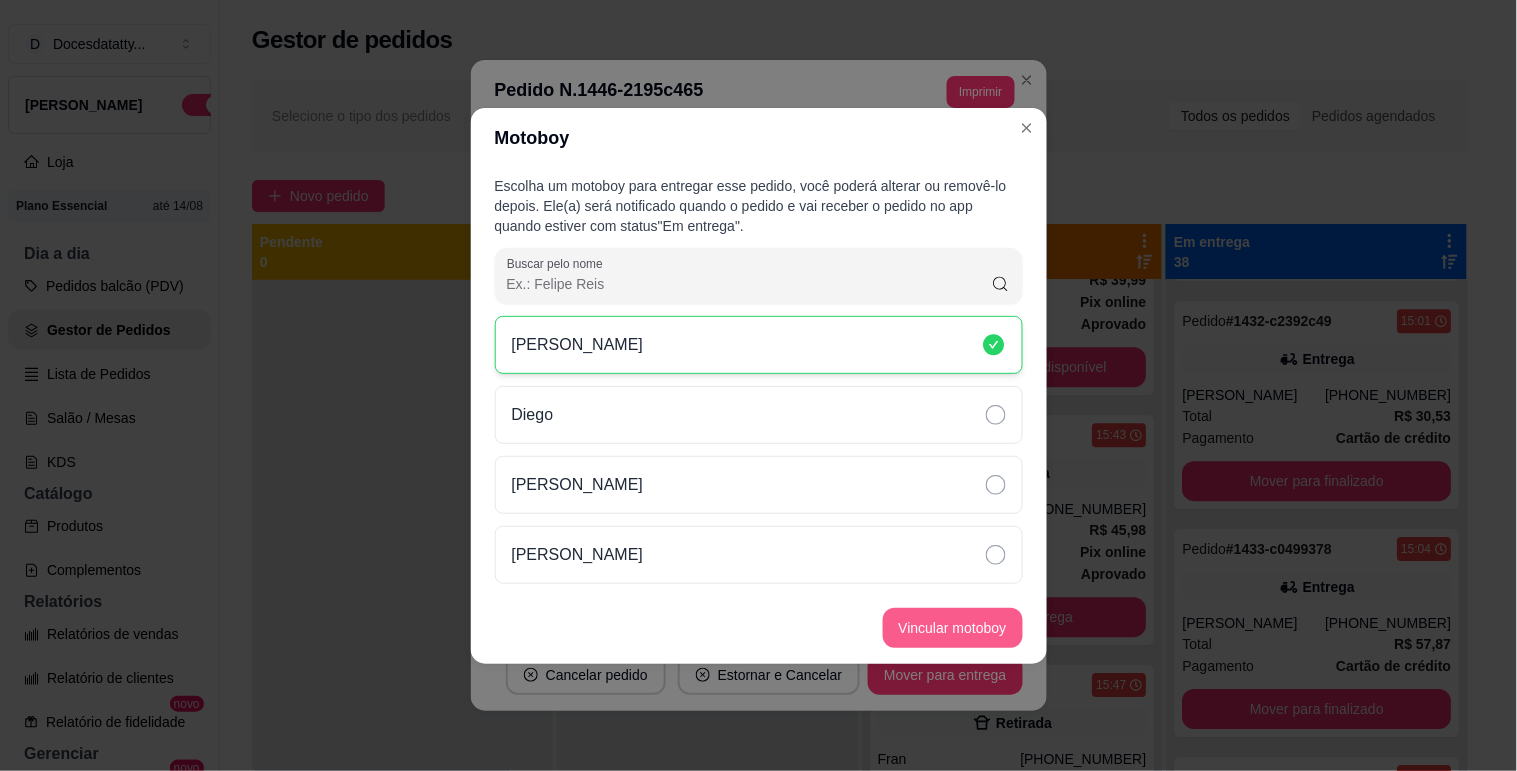 click on "Vincular motoboy" at bounding box center [953, 628] 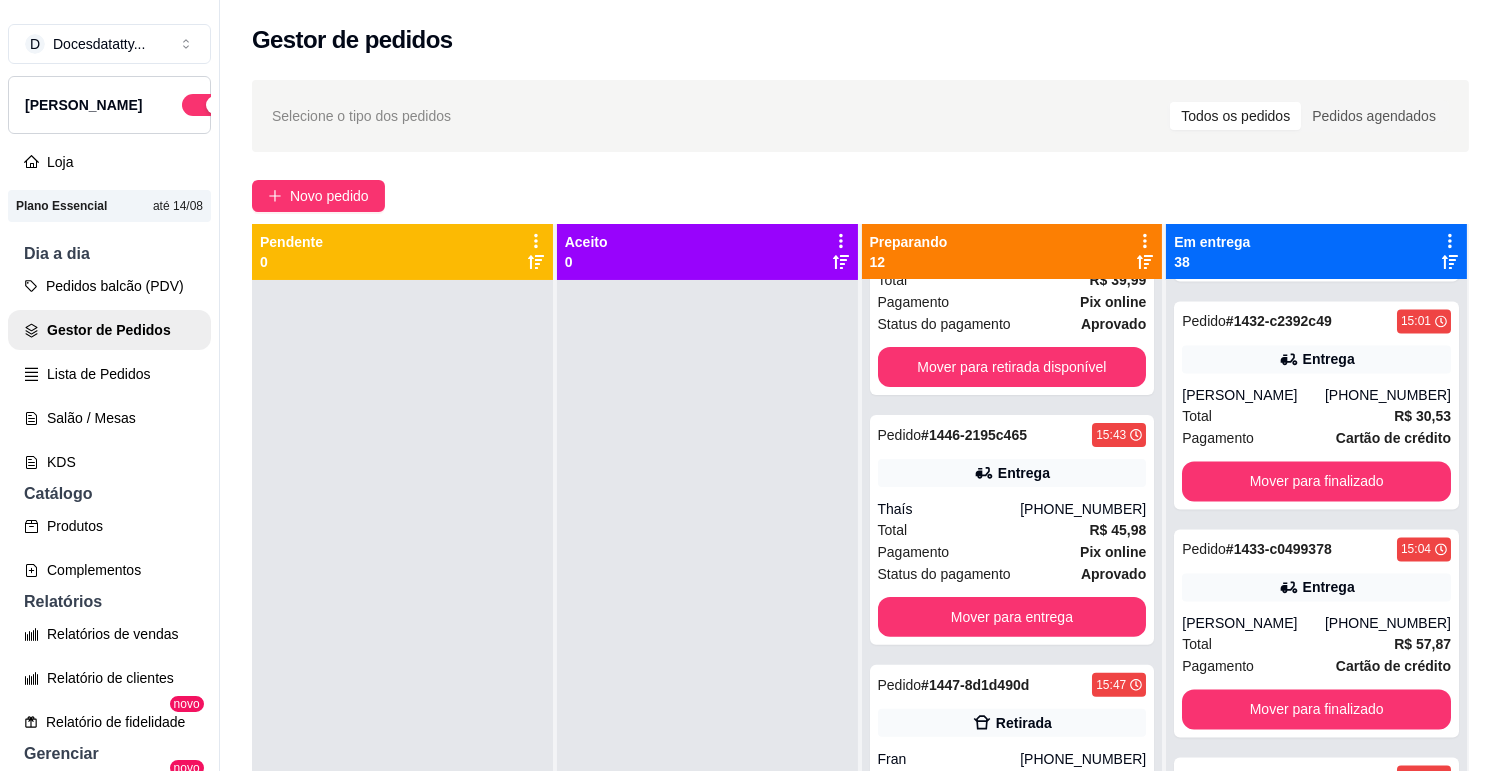click on "[PHONE_NUMBER]" at bounding box center [1083, 509] 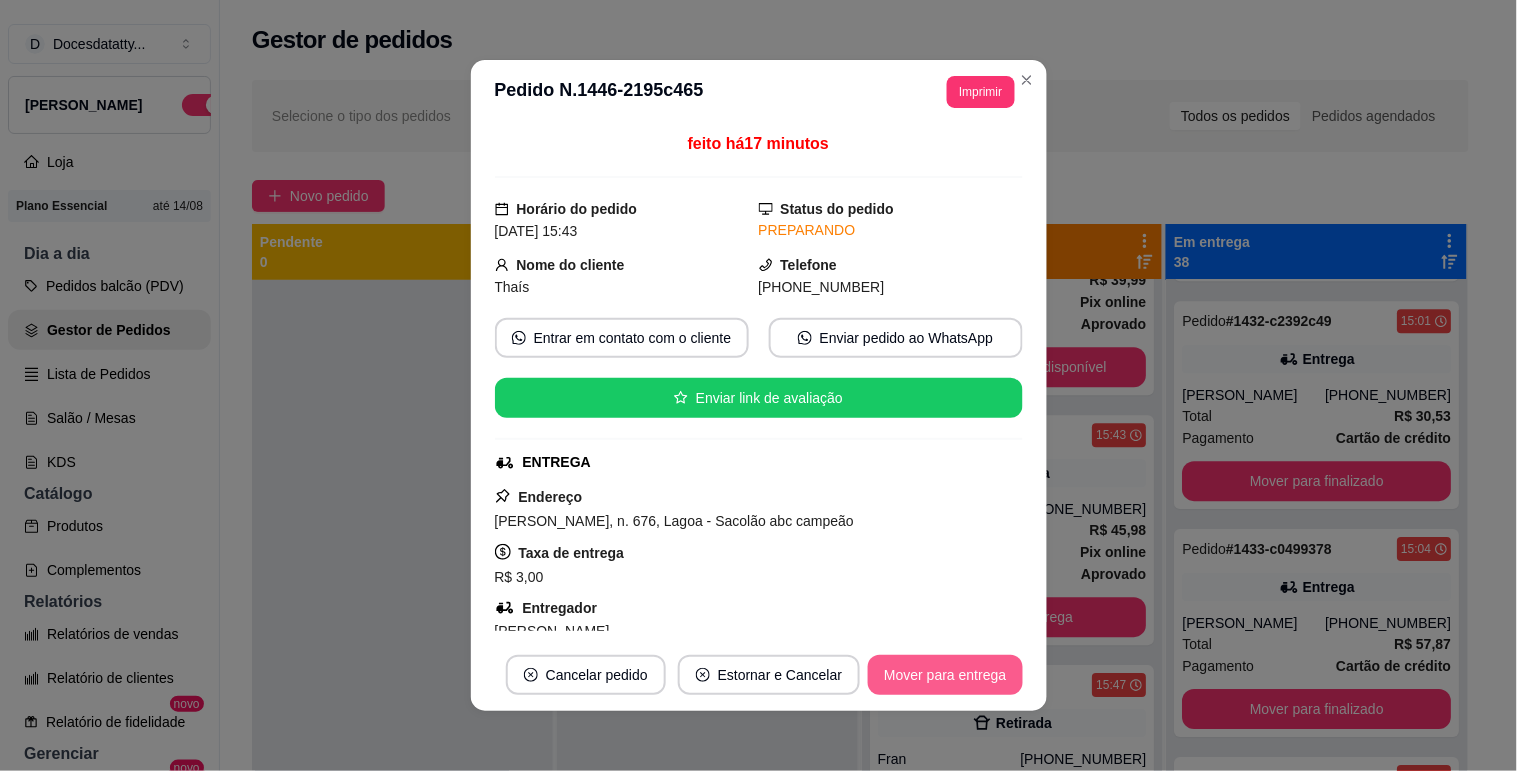 click on "Mover para entrega" at bounding box center (945, 675) 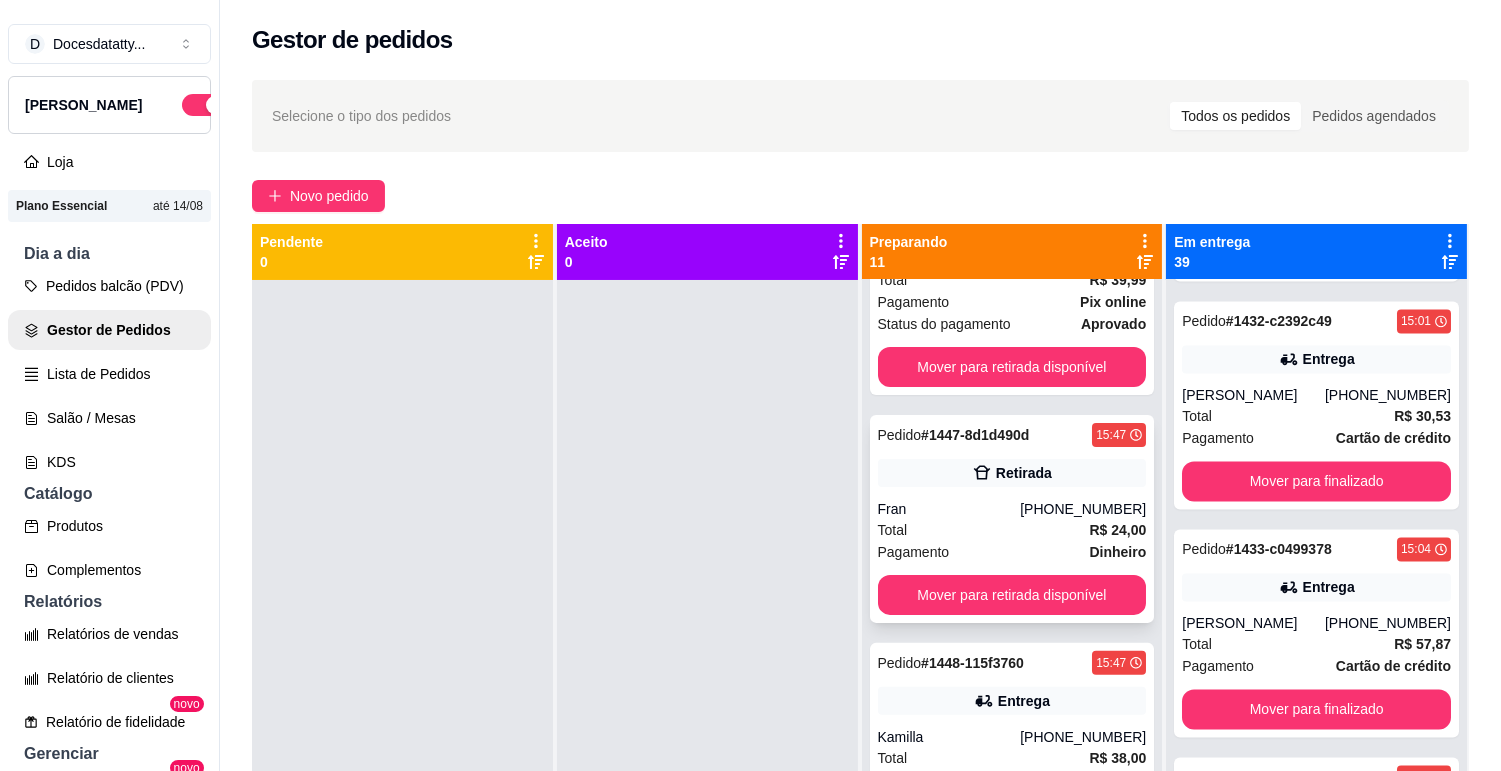 click on "Pedido  # 1447-8d1d490d 15:47 Retirada Fran (31) 99631-4234 Total R$ 24,00 Pagamento Dinheiro Mover para retirada disponível" at bounding box center (1012, 519) 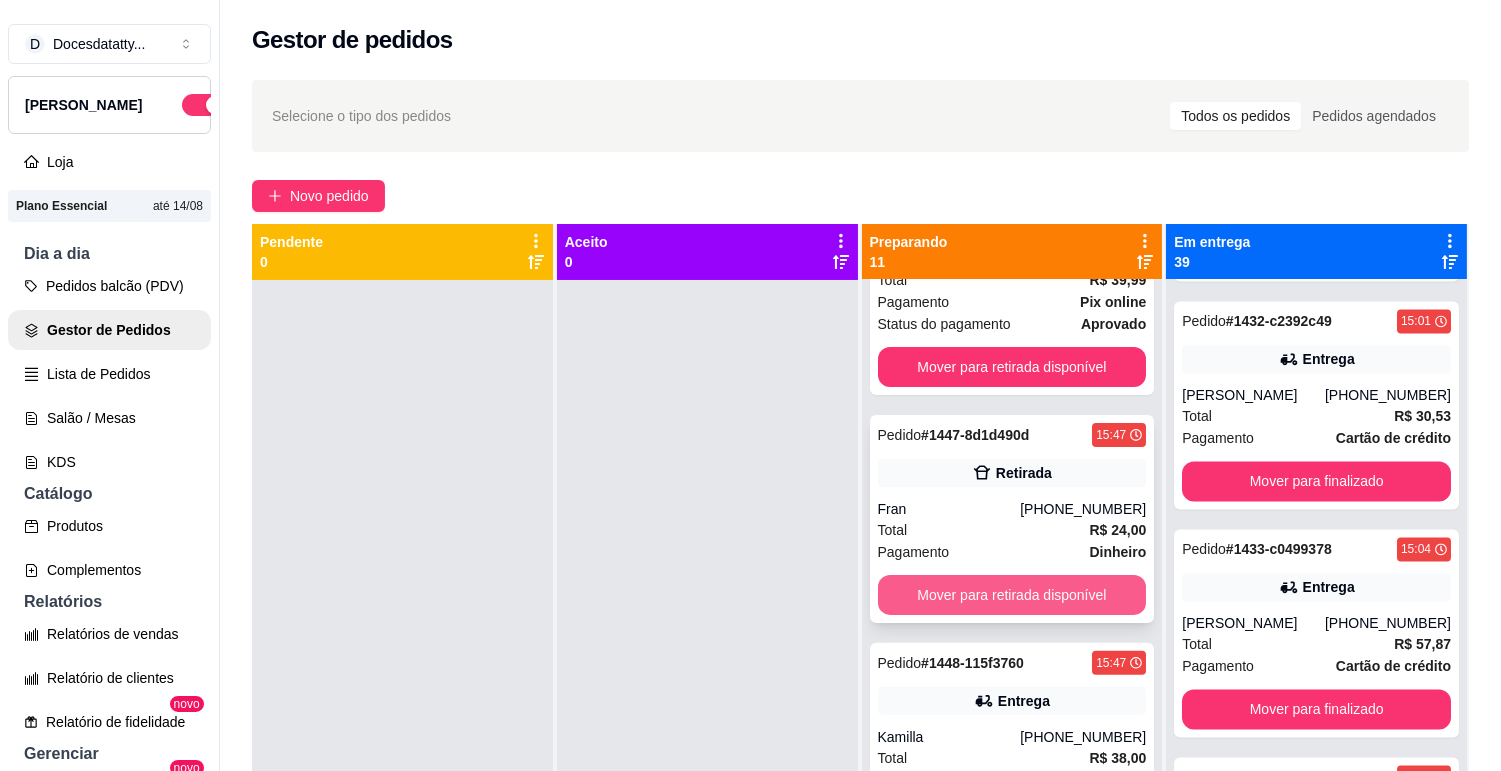click on "Mover para retirada disponível" at bounding box center (1012, 595) 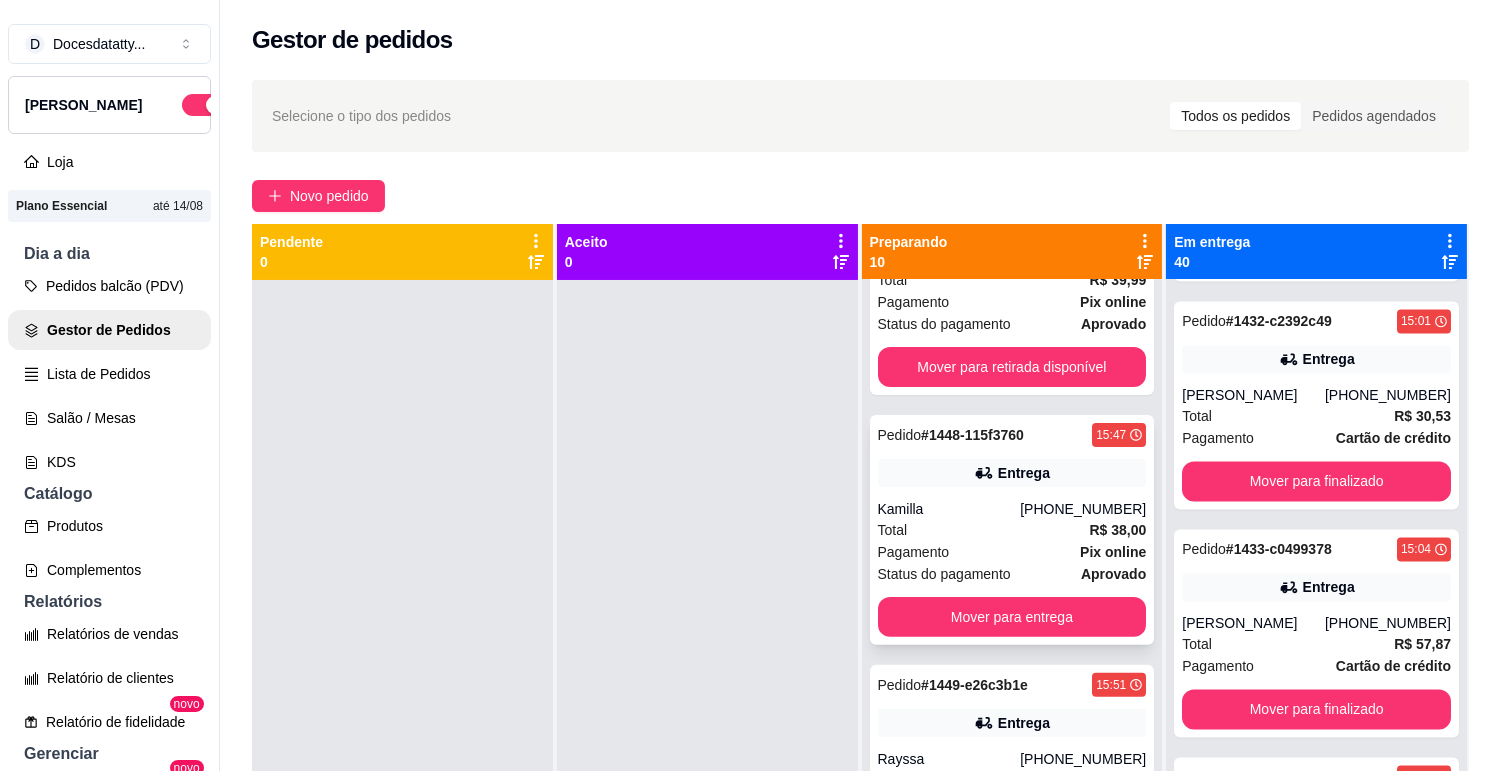 click on "Kamilla" at bounding box center (949, 509) 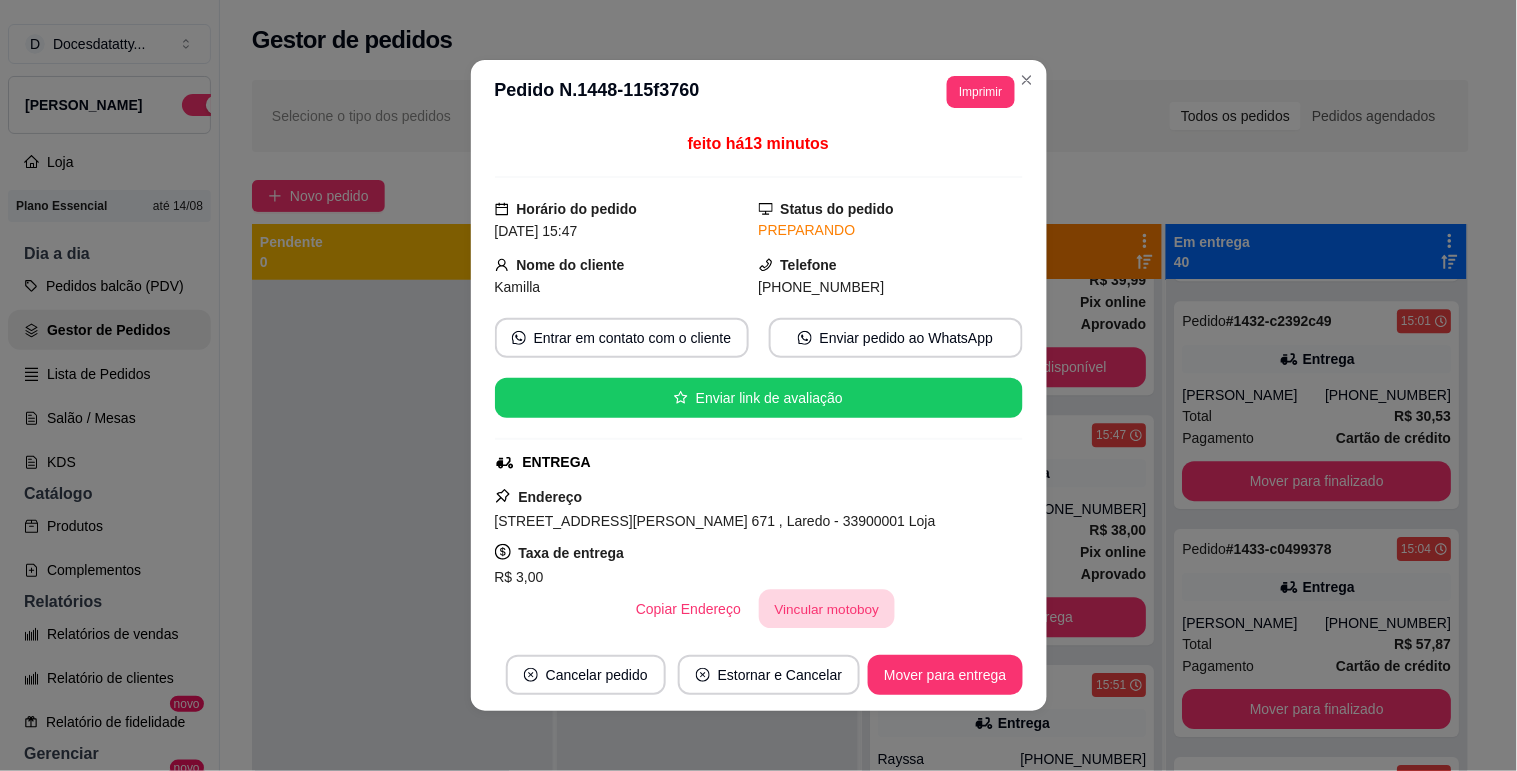 click on "Vincular motoboy" at bounding box center (827, 609) 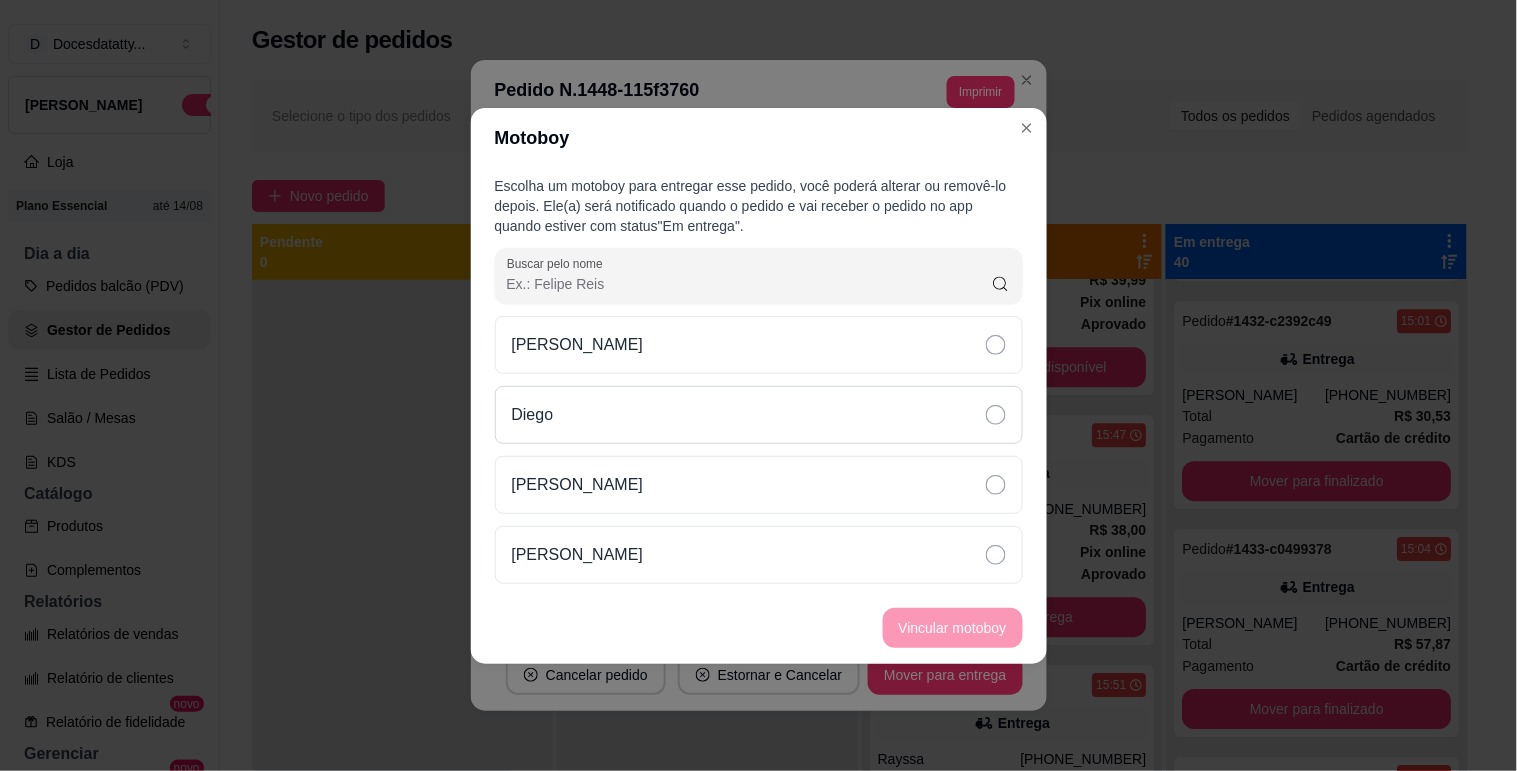 click on "Diego" at bounding box center (759, 415) 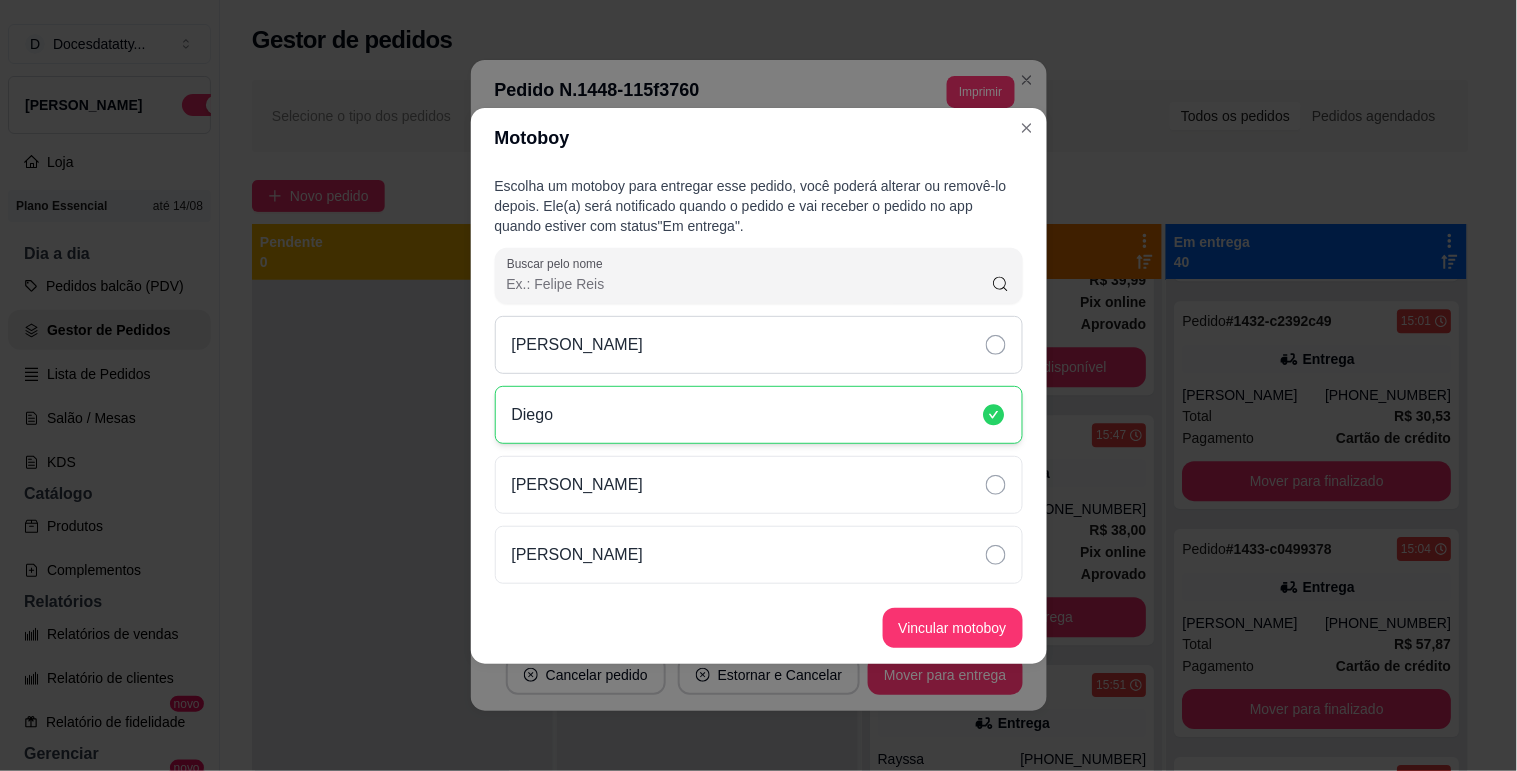 click on "[PERSON_NAME]" at bounding box center [759, 345] 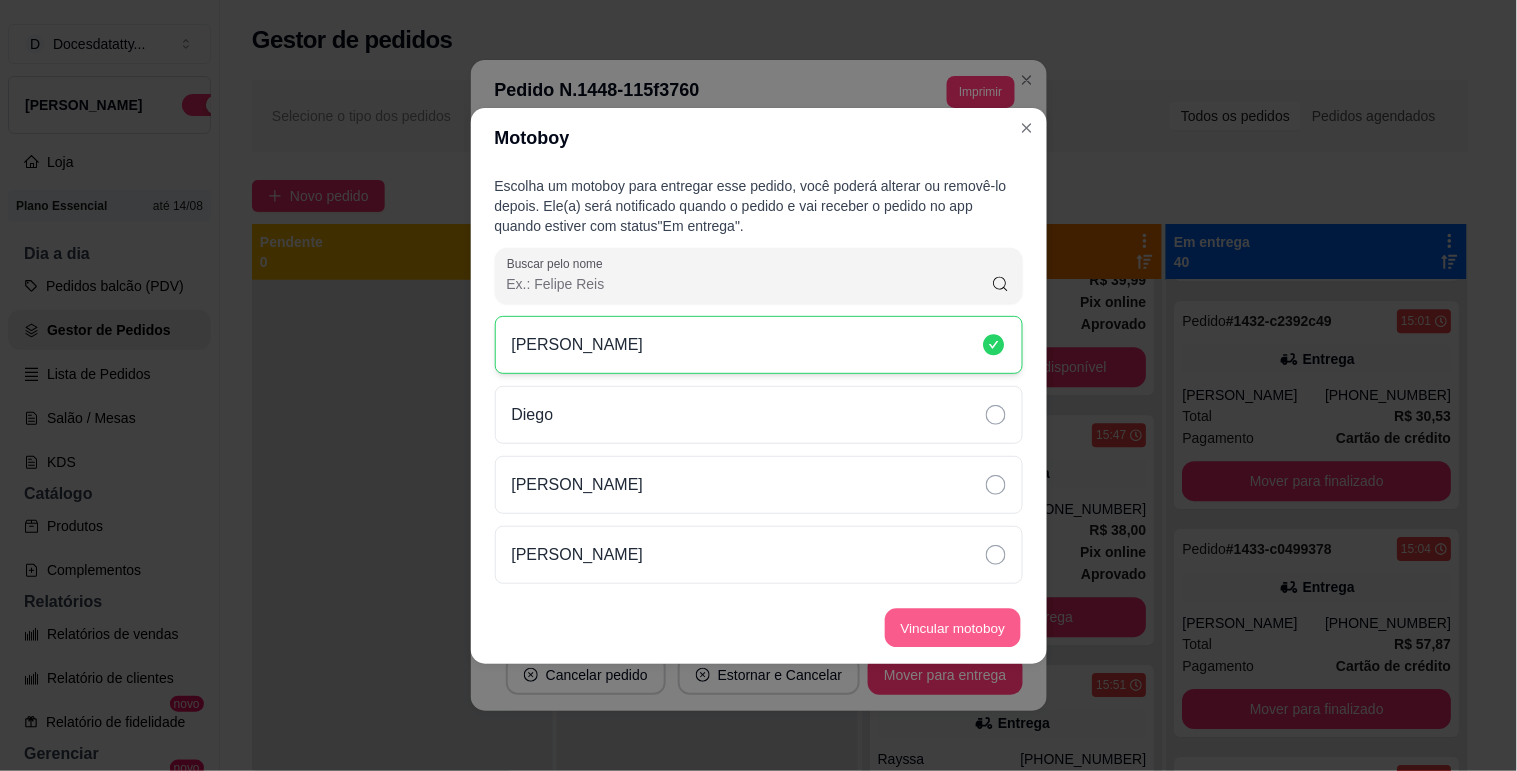 click on "Vincular motoboy" at bounding box center [953, 627] 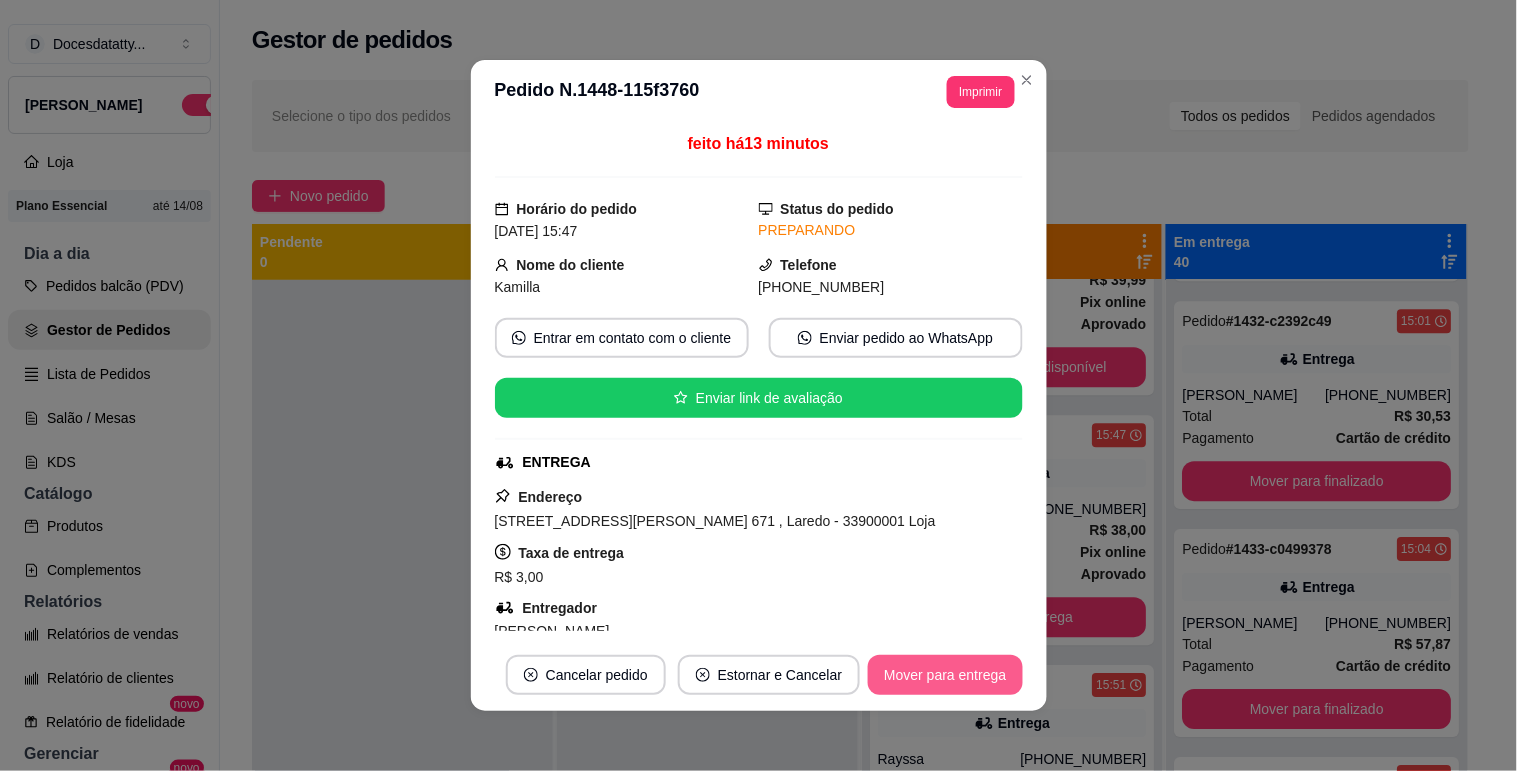 click on "Mover para entrega" at bounding box center [945, 675] 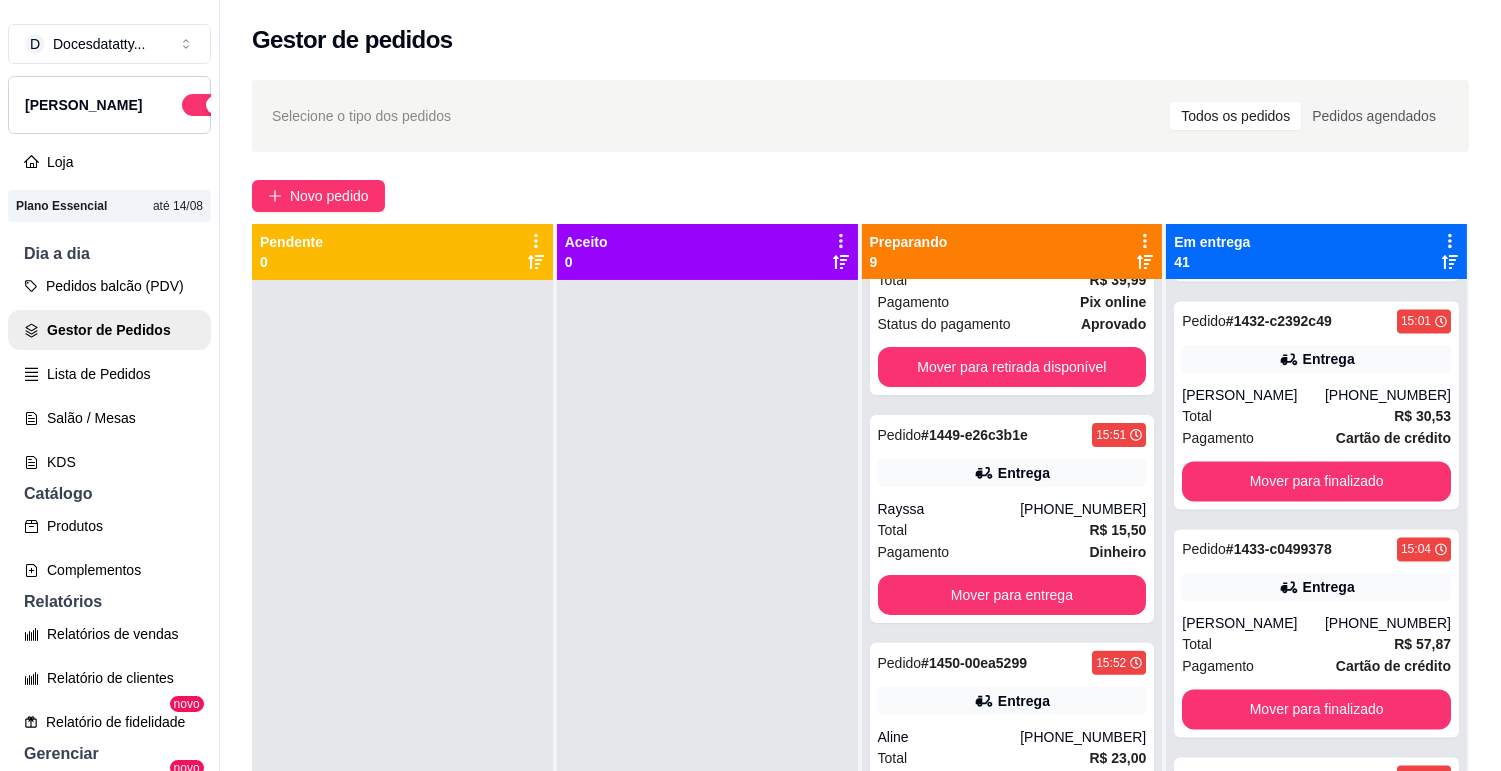 click on "Entrega" at bounding box center (1012, 473) 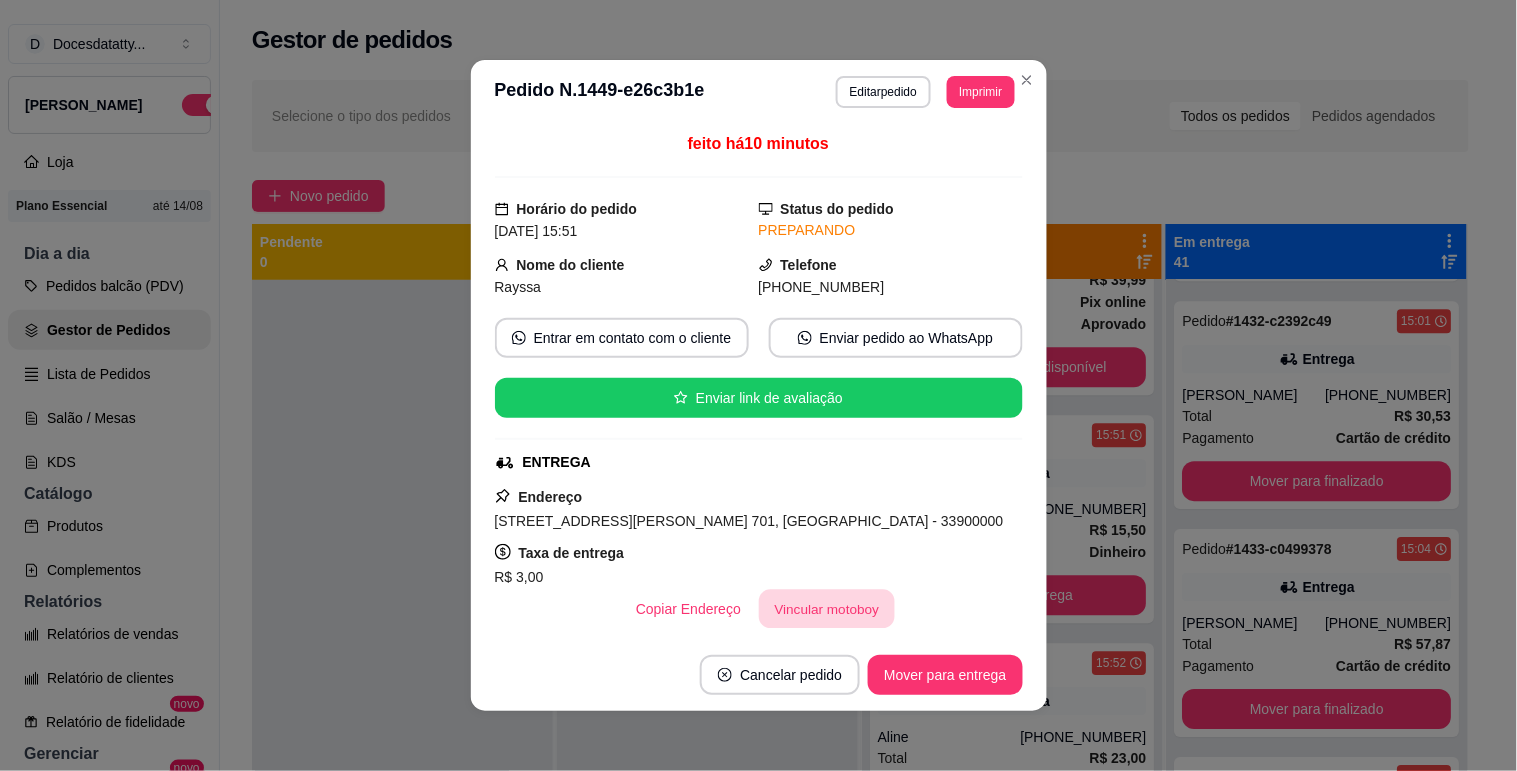 click on "Vincular motoboy" at bounding box center (827, 609) 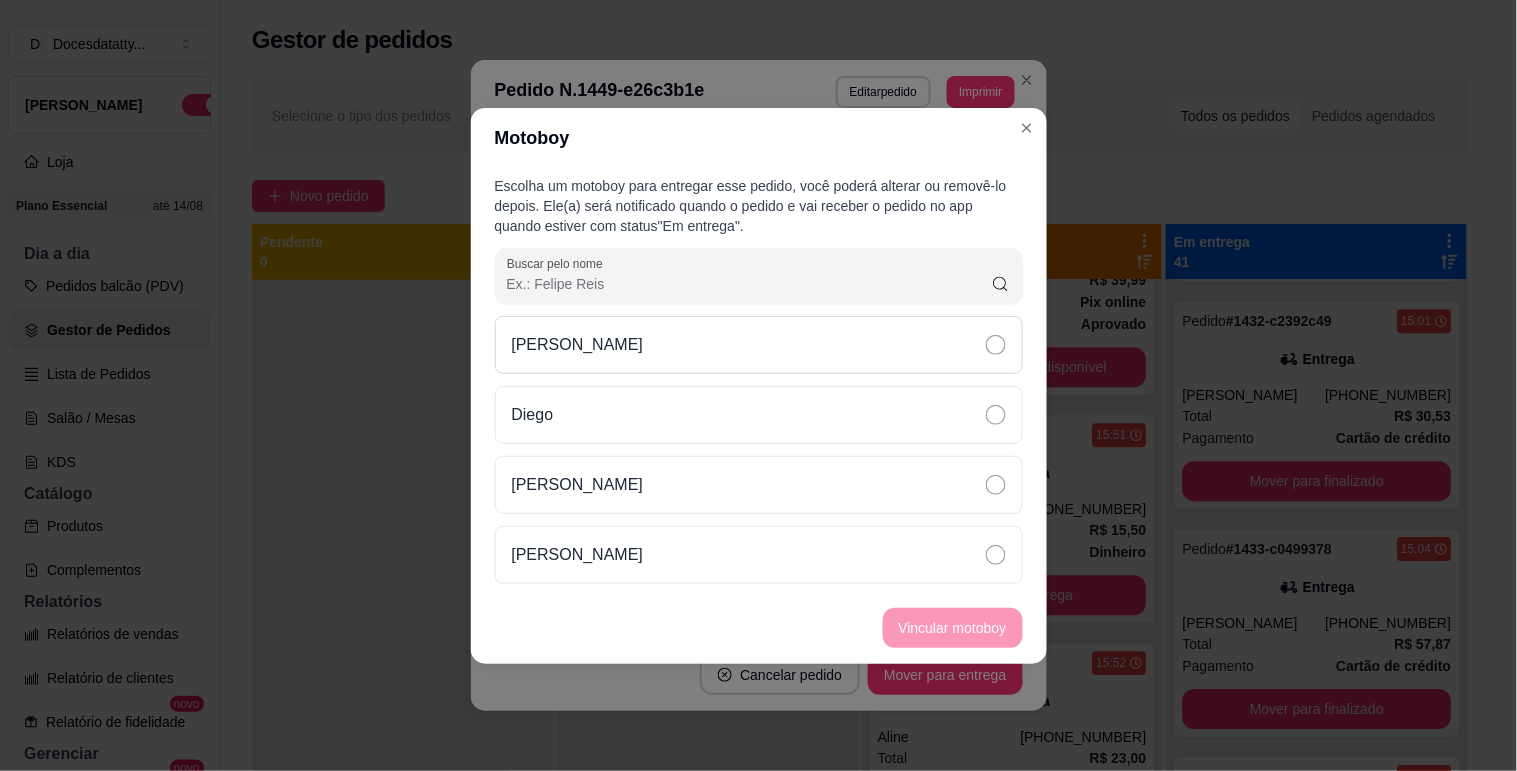 click on "[PERSON_NAME]" at bounding box center [759, 345] 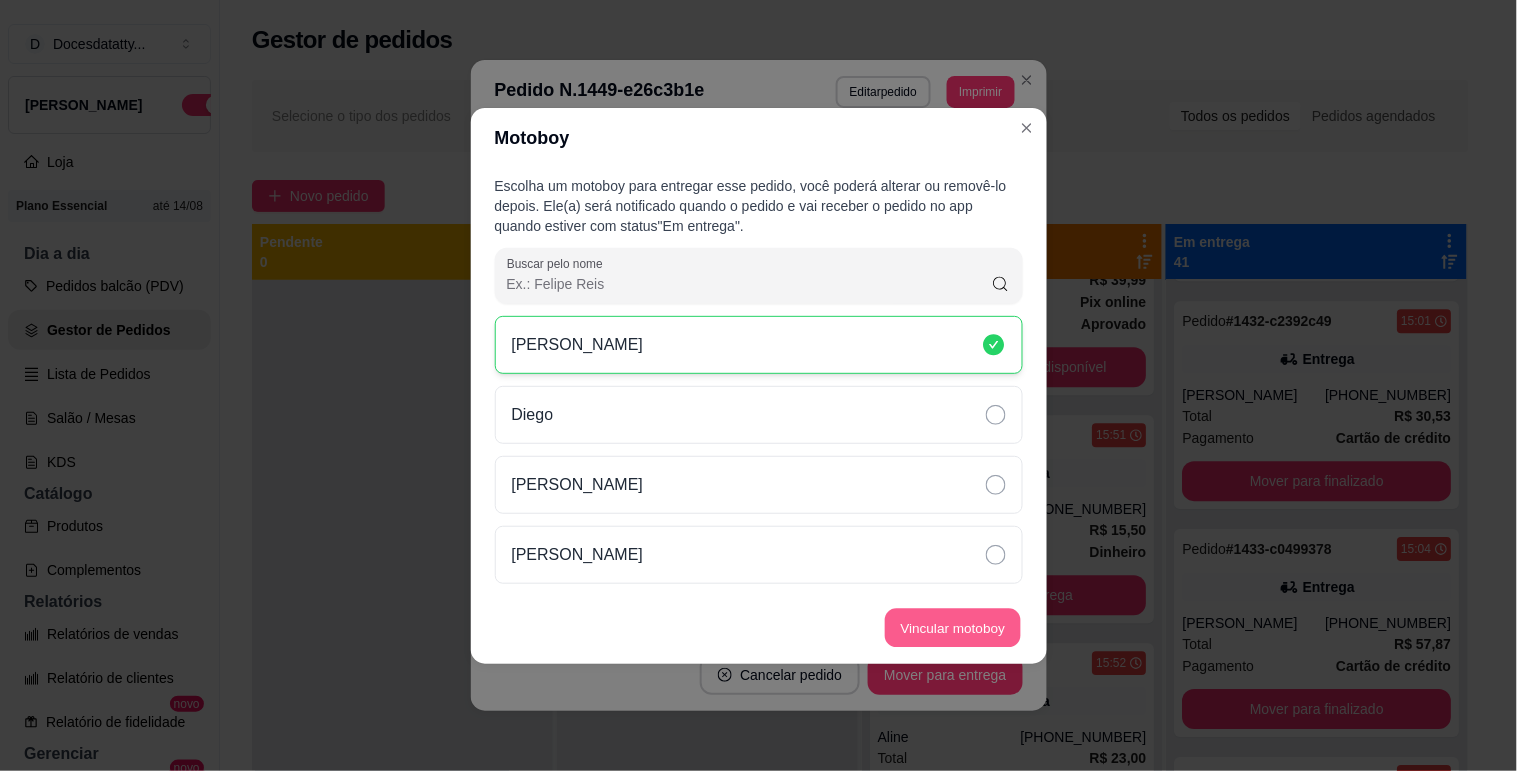 click on "Vincular motoboy" at bounding box center (953, 627) 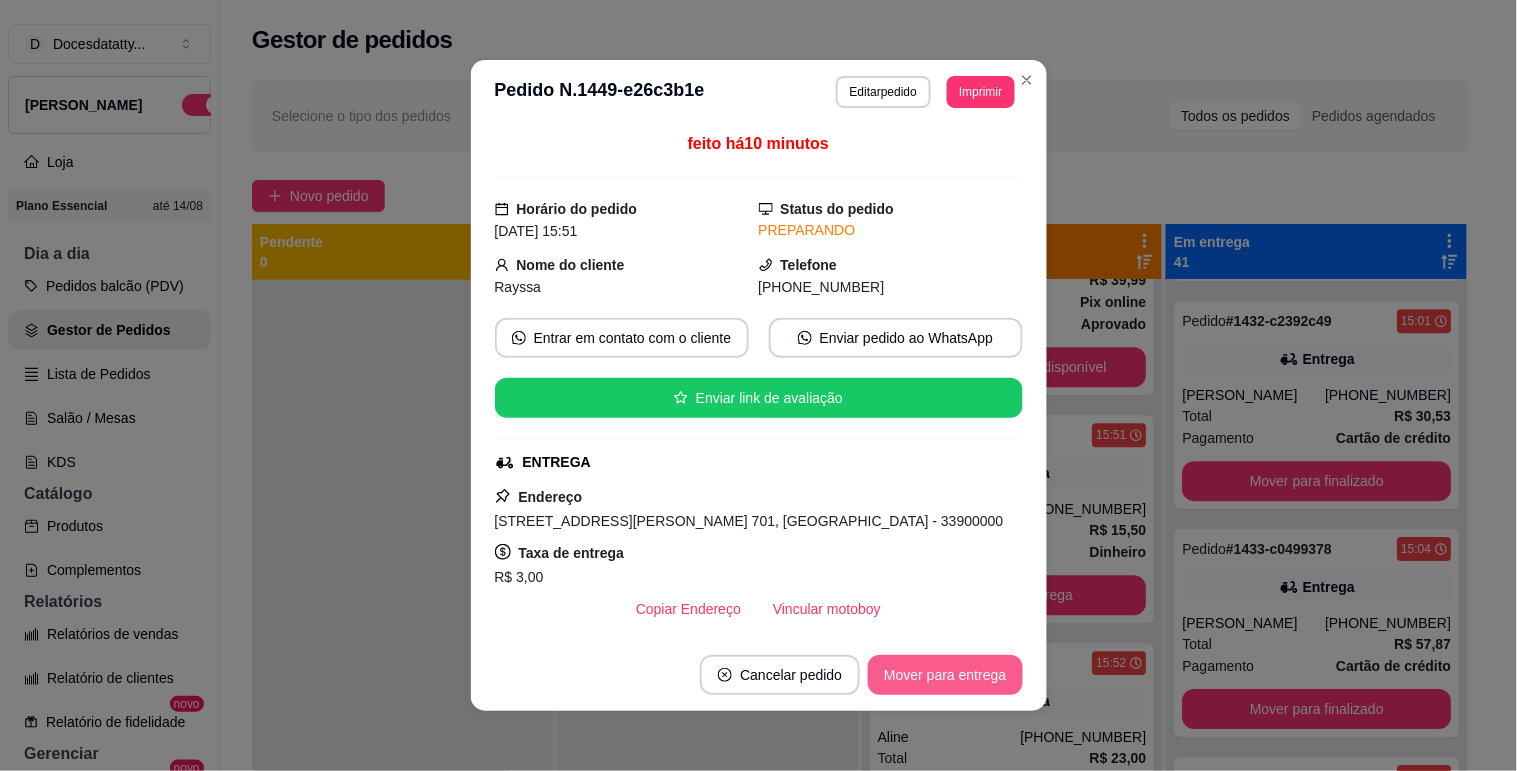 click on "Mover para entrega" at bounding box center [945, 675] 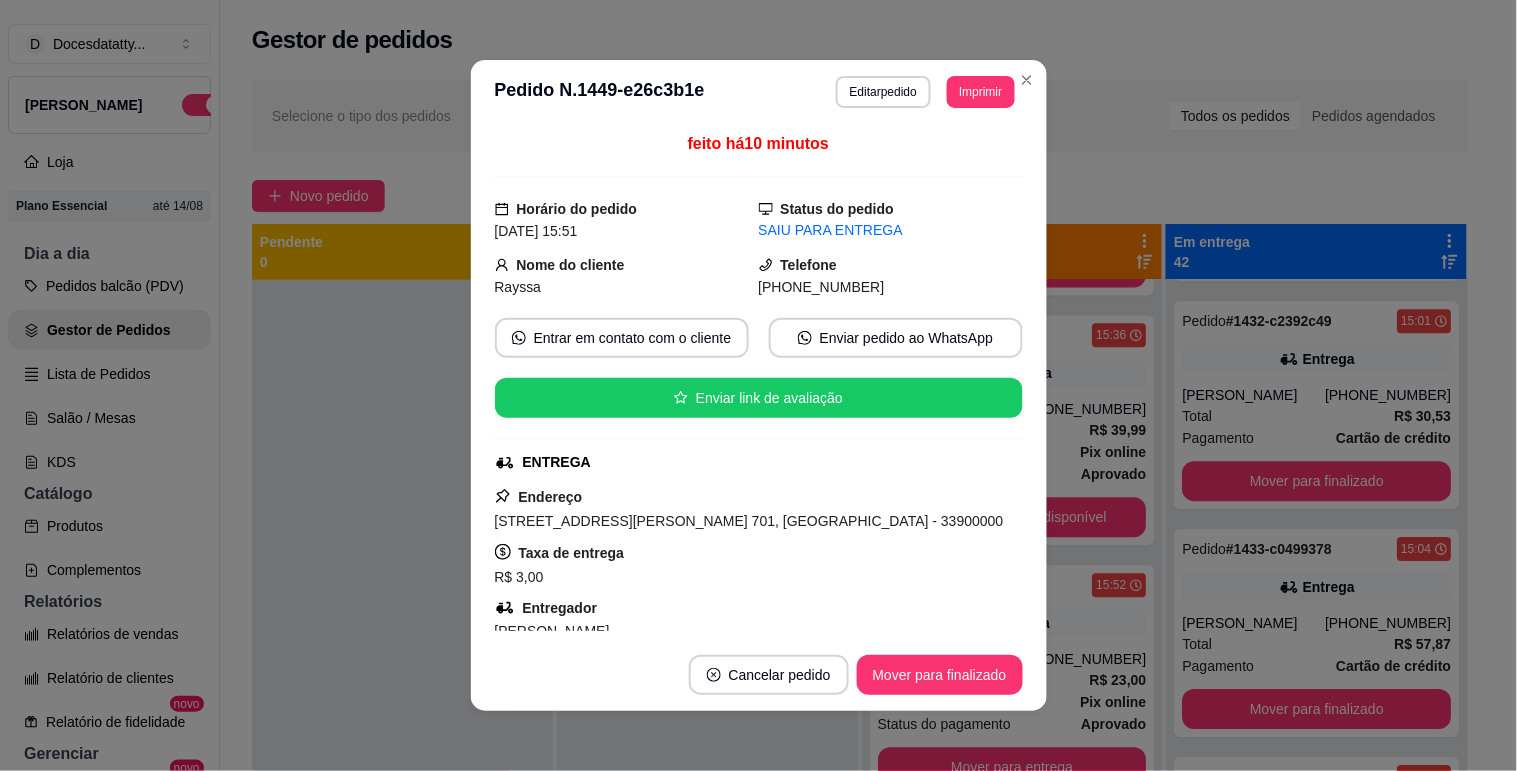 scroll, scrollTop: 1182, scrollLeft: 0, axis: vertical 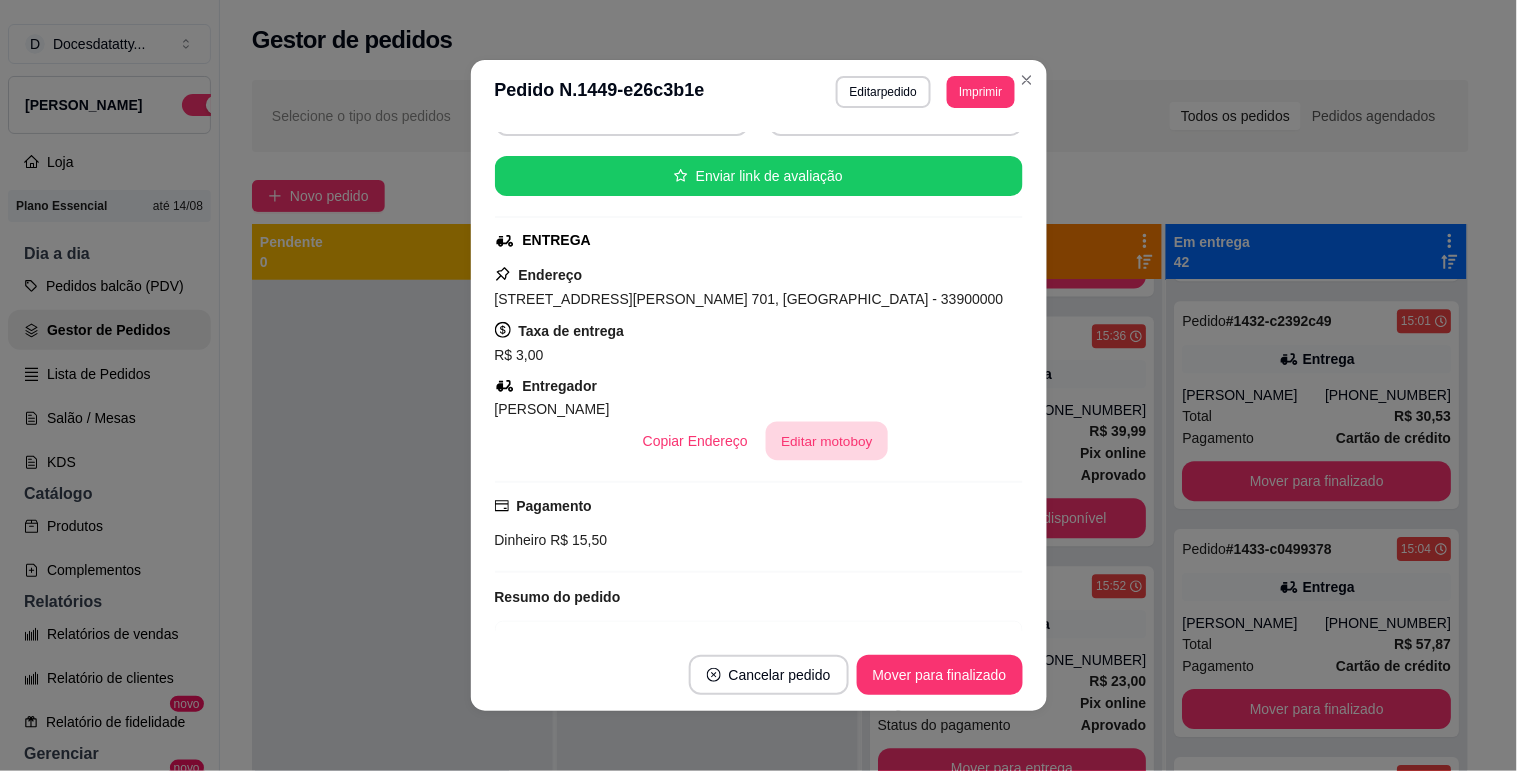 click on "Editar motoboy" at bounding box center [827, 441] 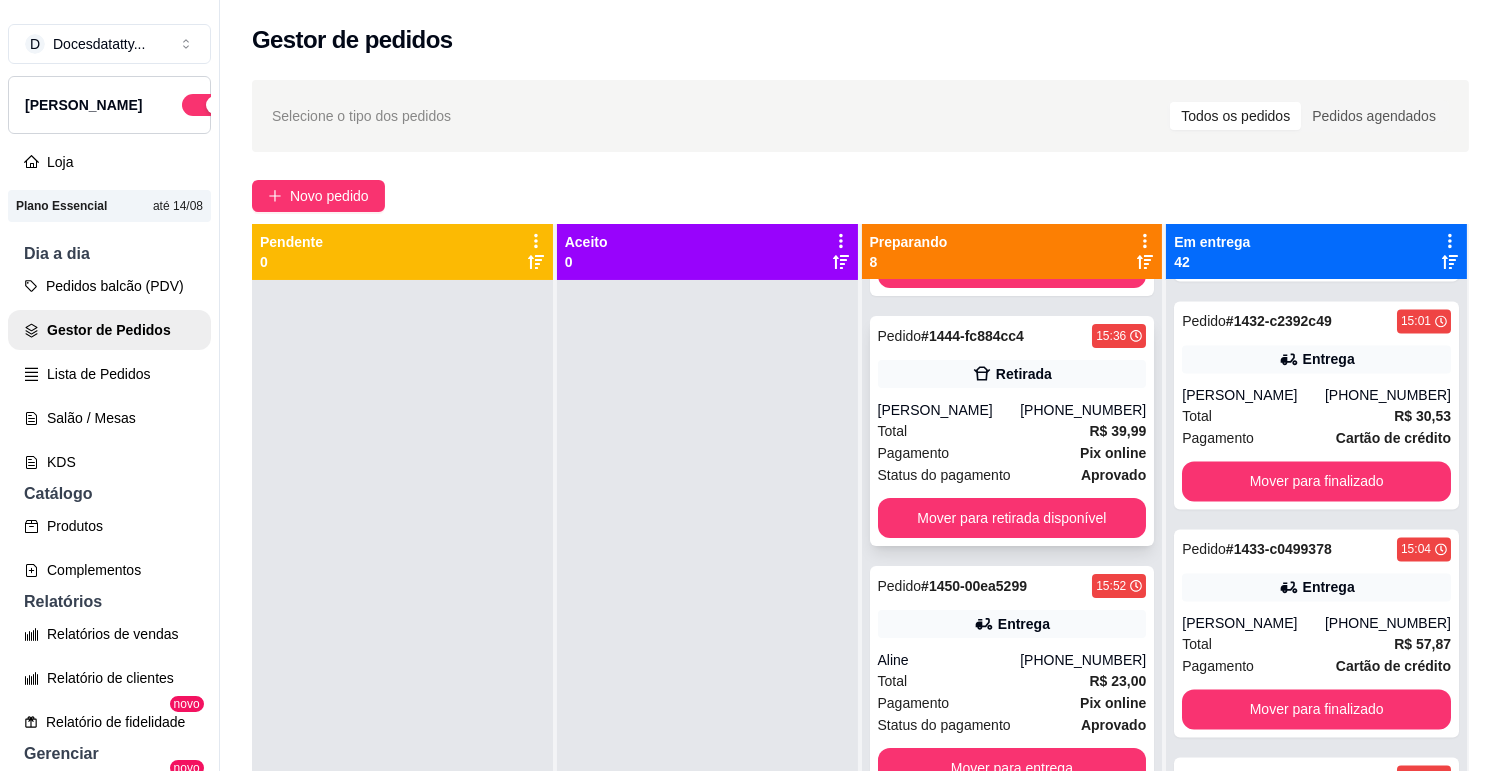 click on "Total R$ 39,99" at bounding box center [1012, 431] 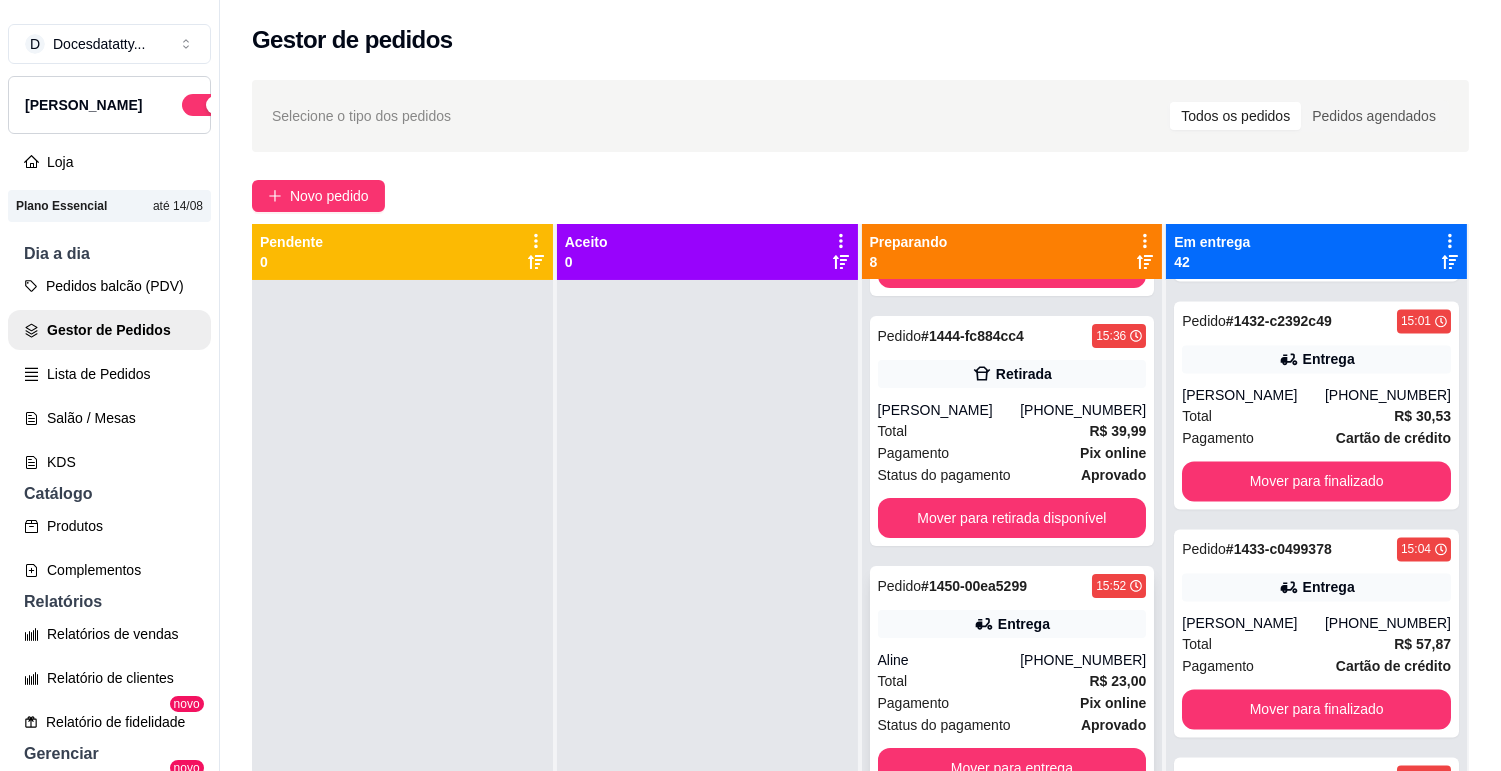 click on "[PHONE_NUMBER]" at bounding box center [1083, 660] 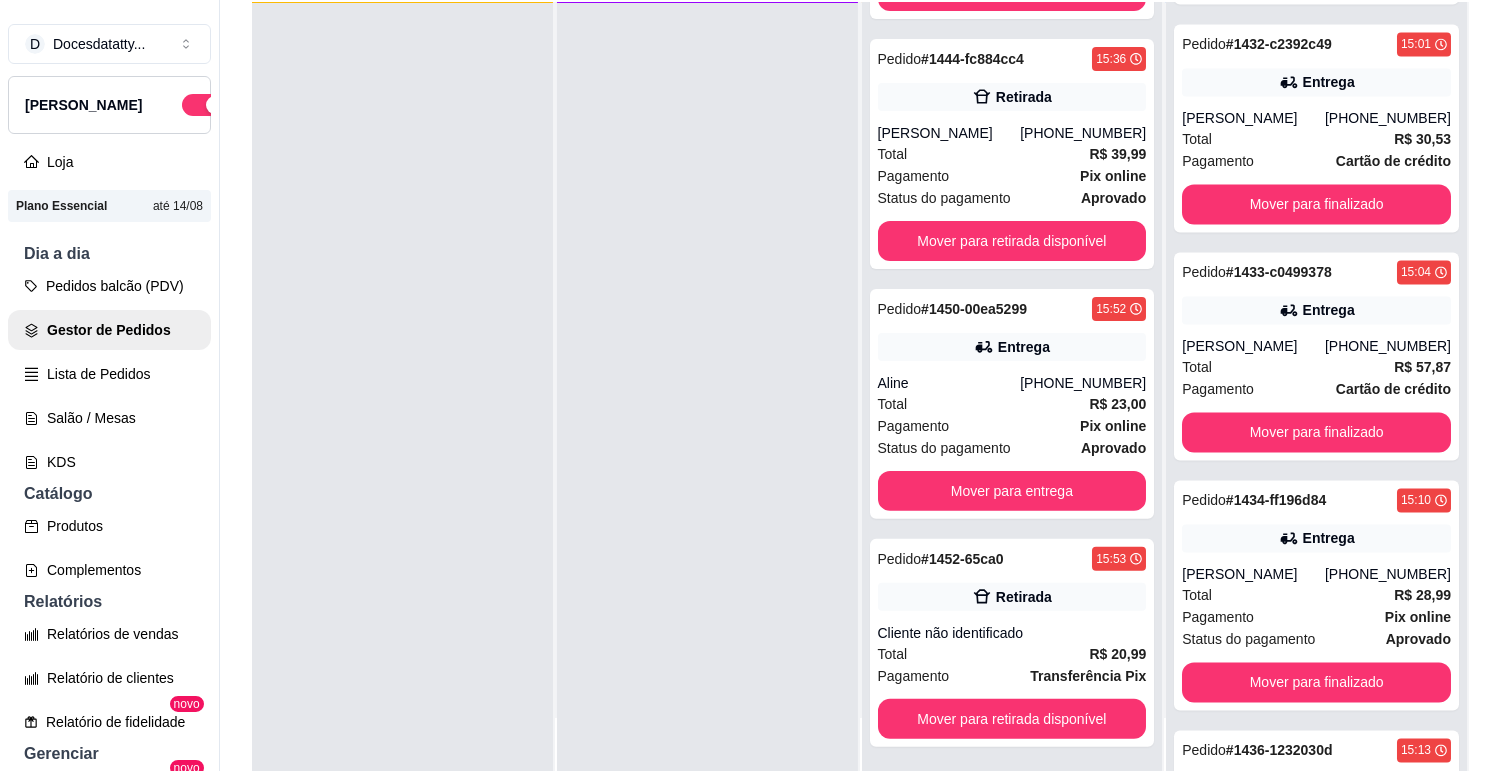 scroll, scrollTop: 321, scrollLeft: 0, axis: vertical 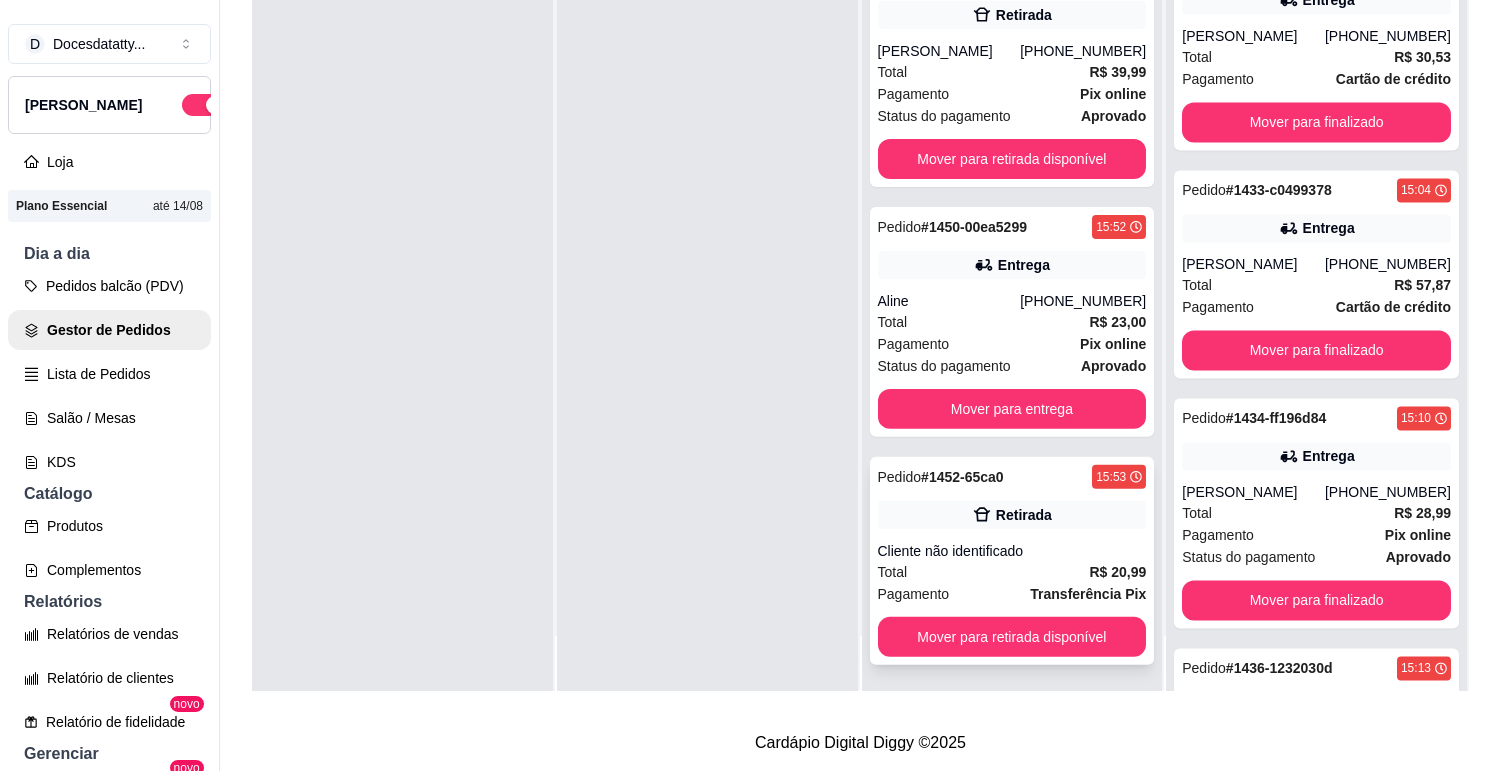 click 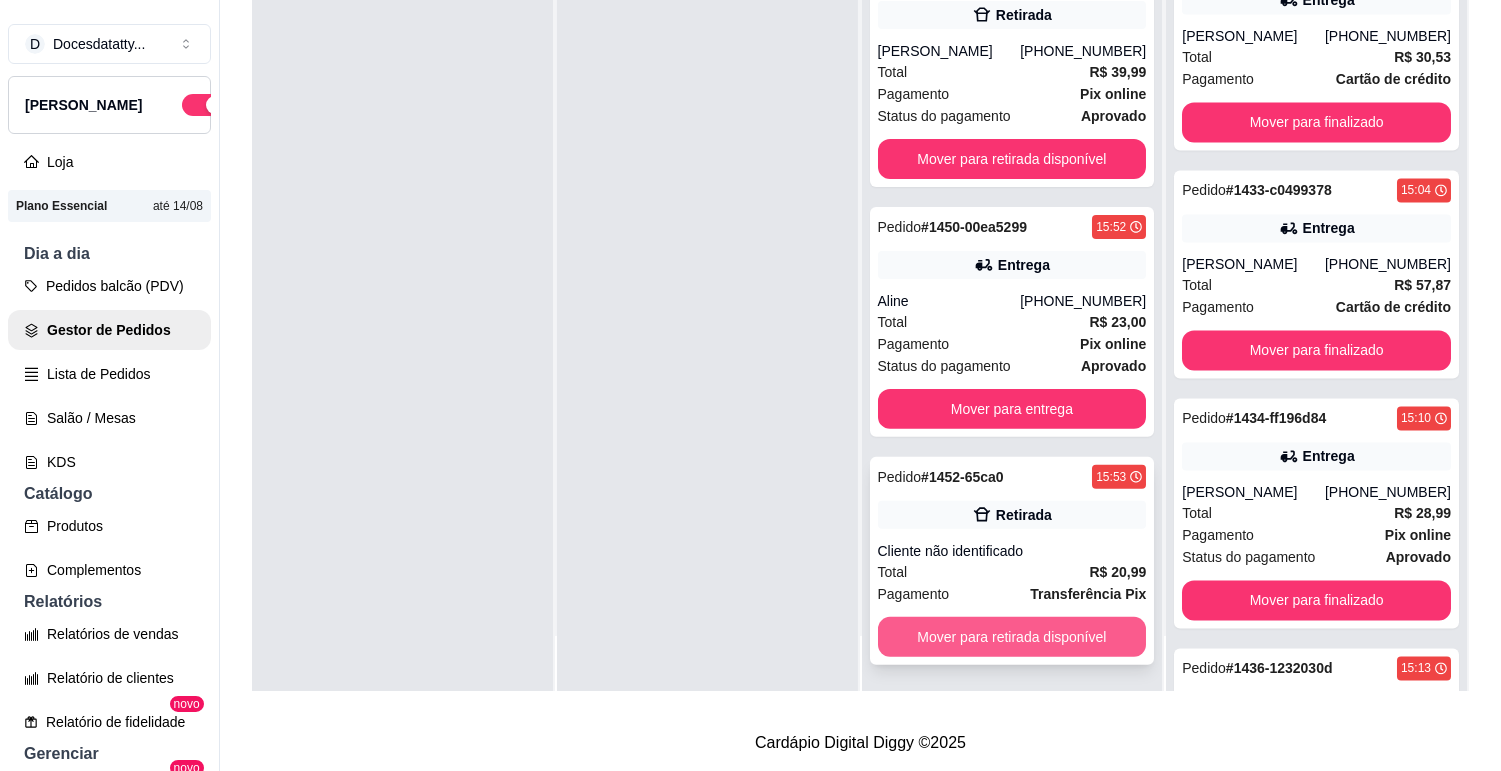 click on "Mover para retirada disponível" at bounding box center [1012, 637] 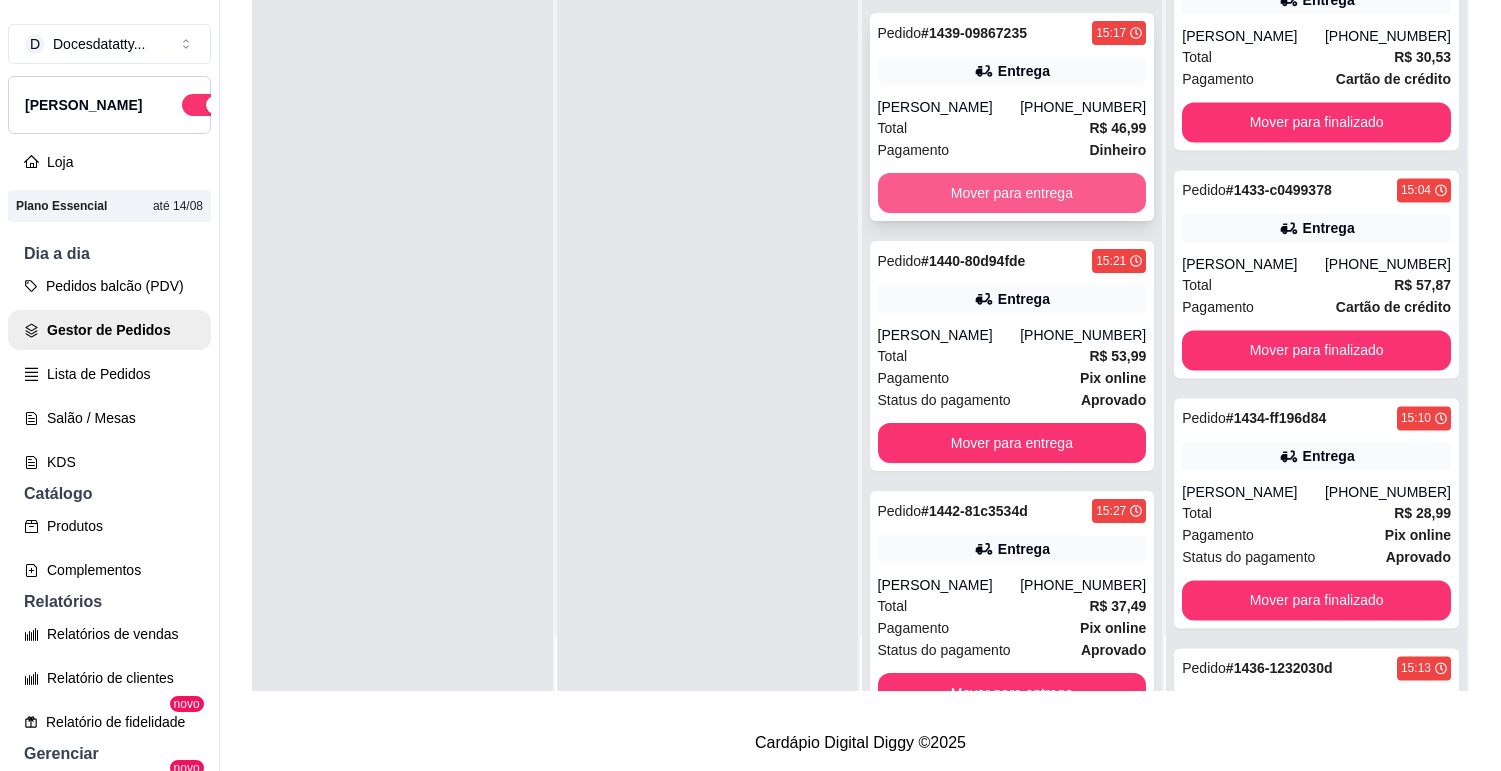 scroll, scrollTop: 0, scrollLeft: 0, axis: both 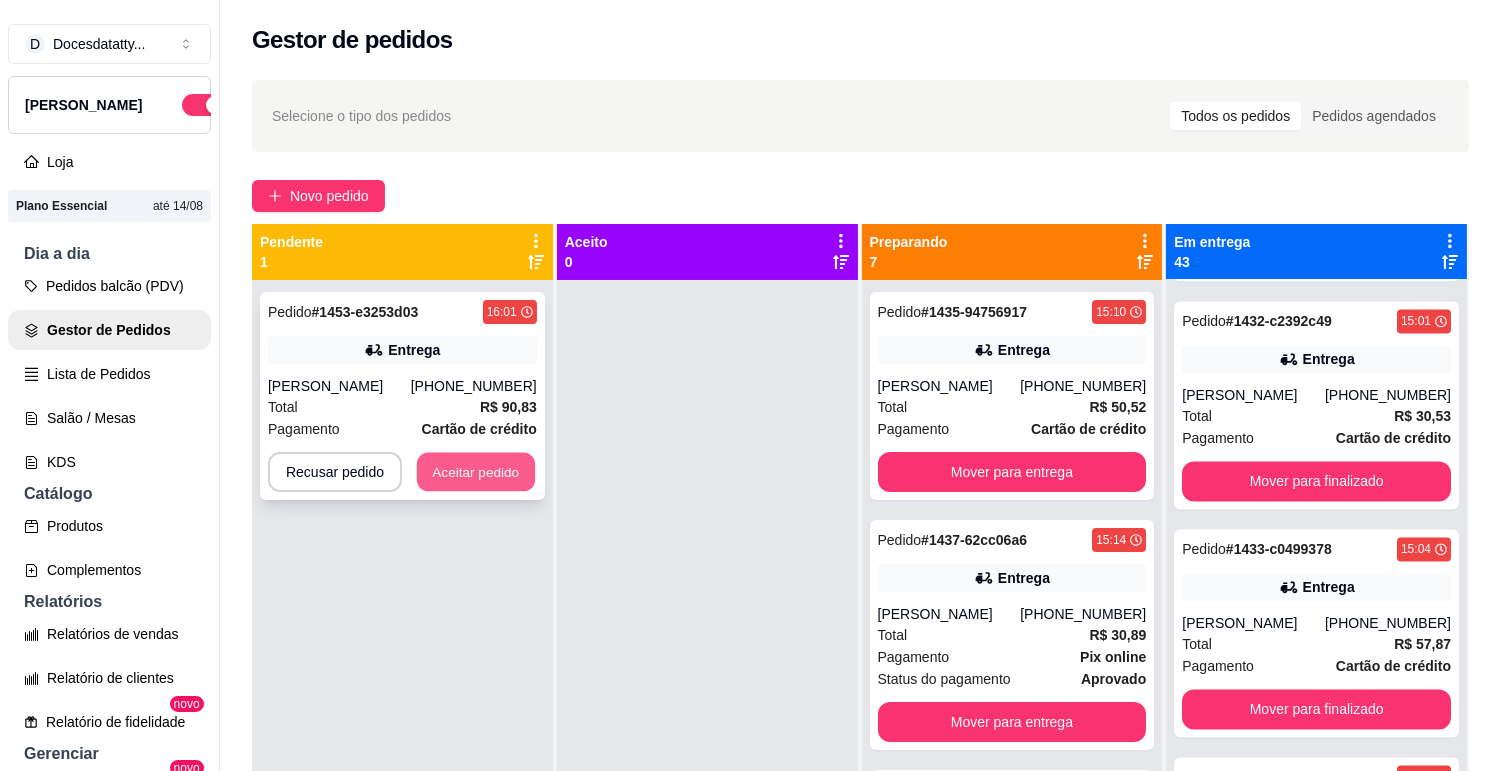 click on "Aceitar pedido" at bounding box center [476, 472] 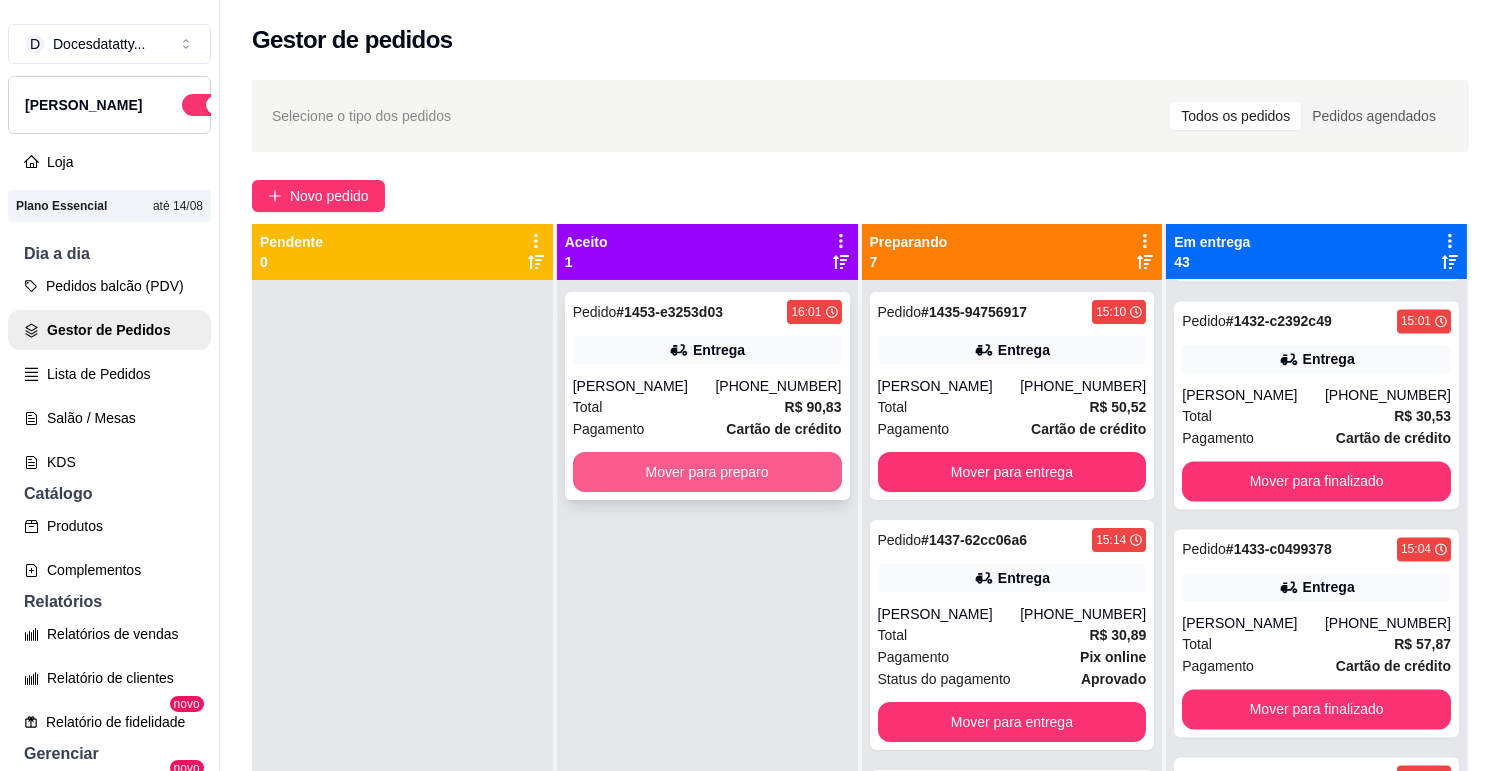 click on "Mover para preparo" at bounding box center [707, 472] 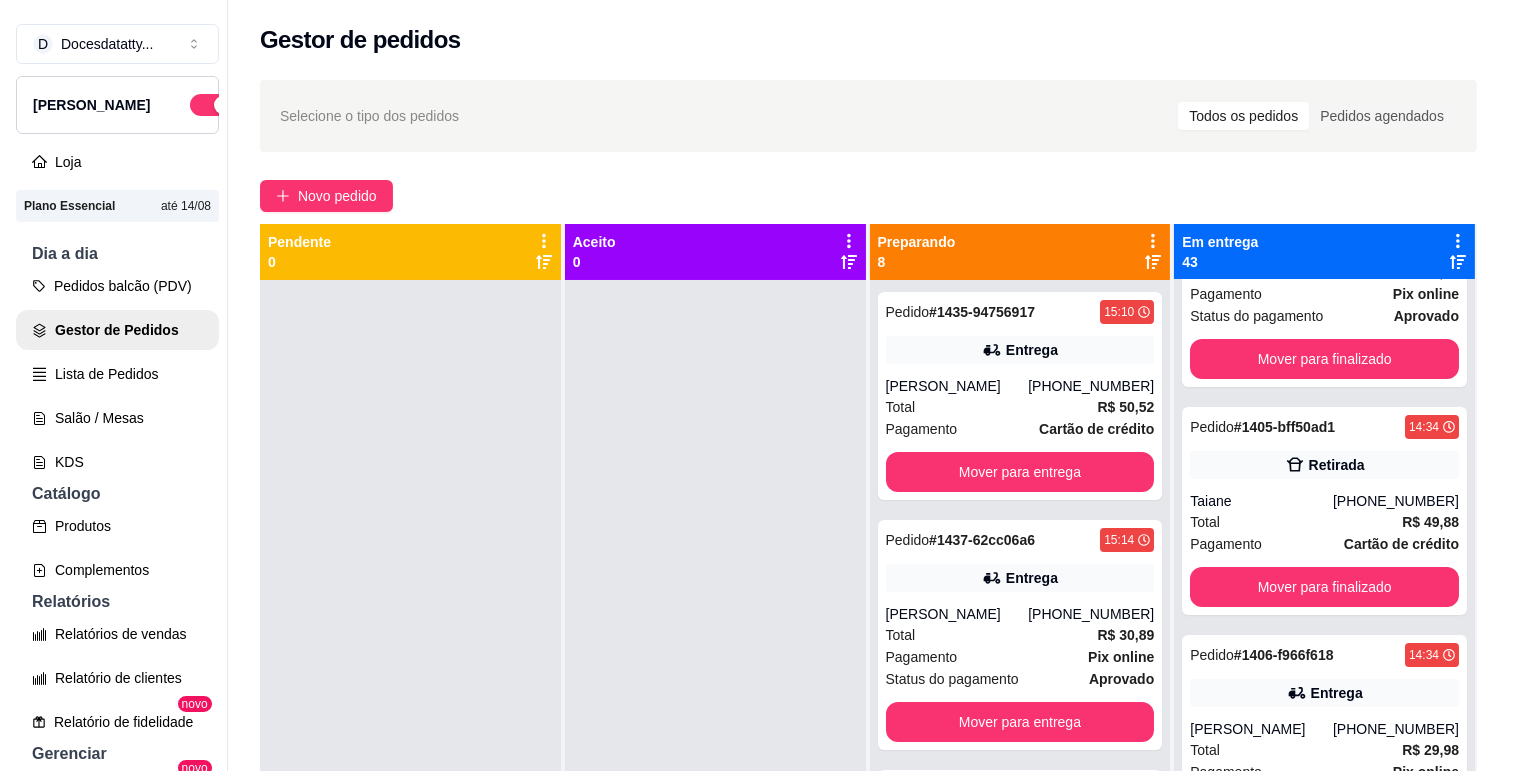 scroll, scrollTop: 335, scrollLeft: 0, axis: vertical 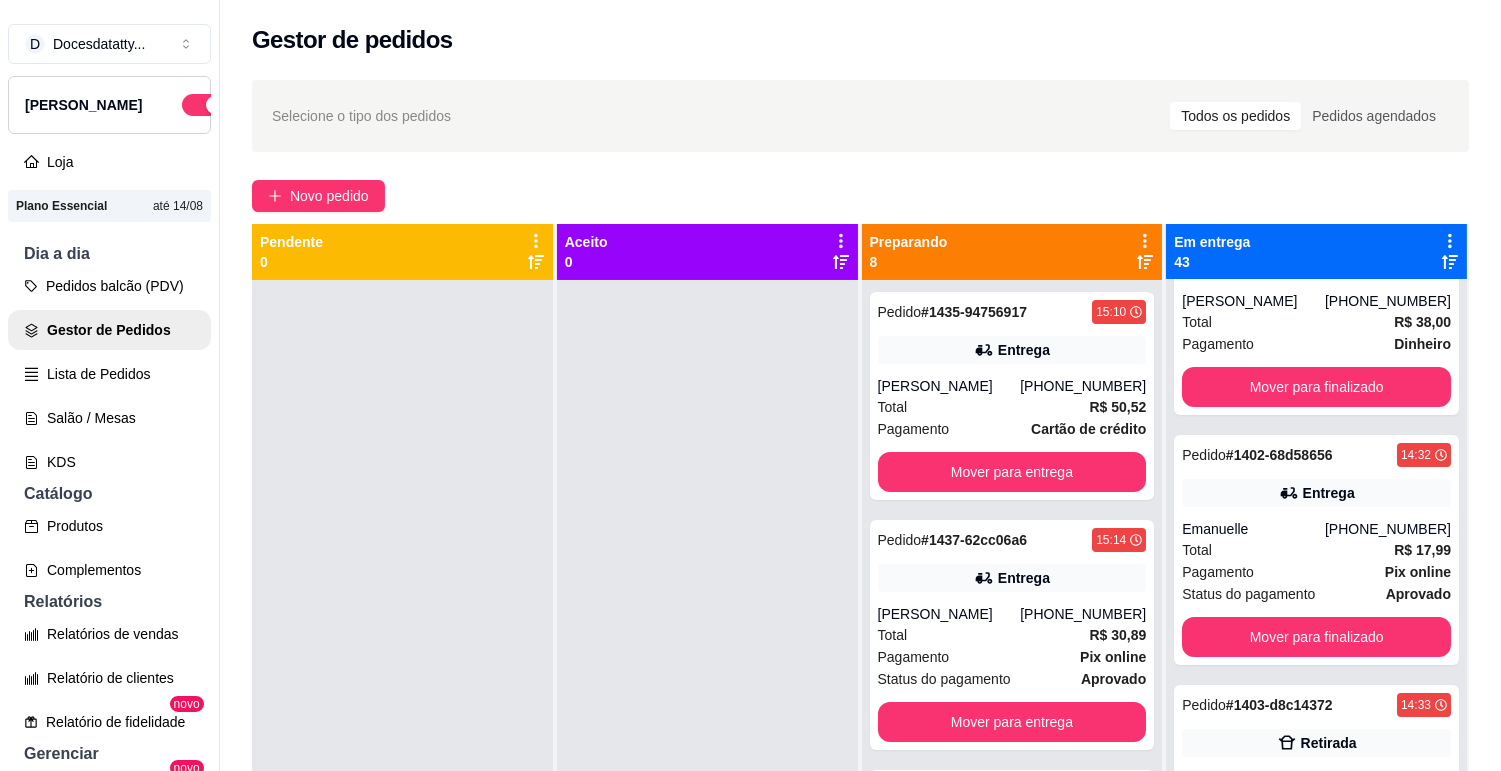 click on "Pedido  # 1402-68d58656 14:32 Entrega Emanuelle  (31) 97127-5179 Total R$ 17,99 Pagamento Pix online Status do pagamento aprovado Mover para finalizado" at bounding box center [1316, 550] 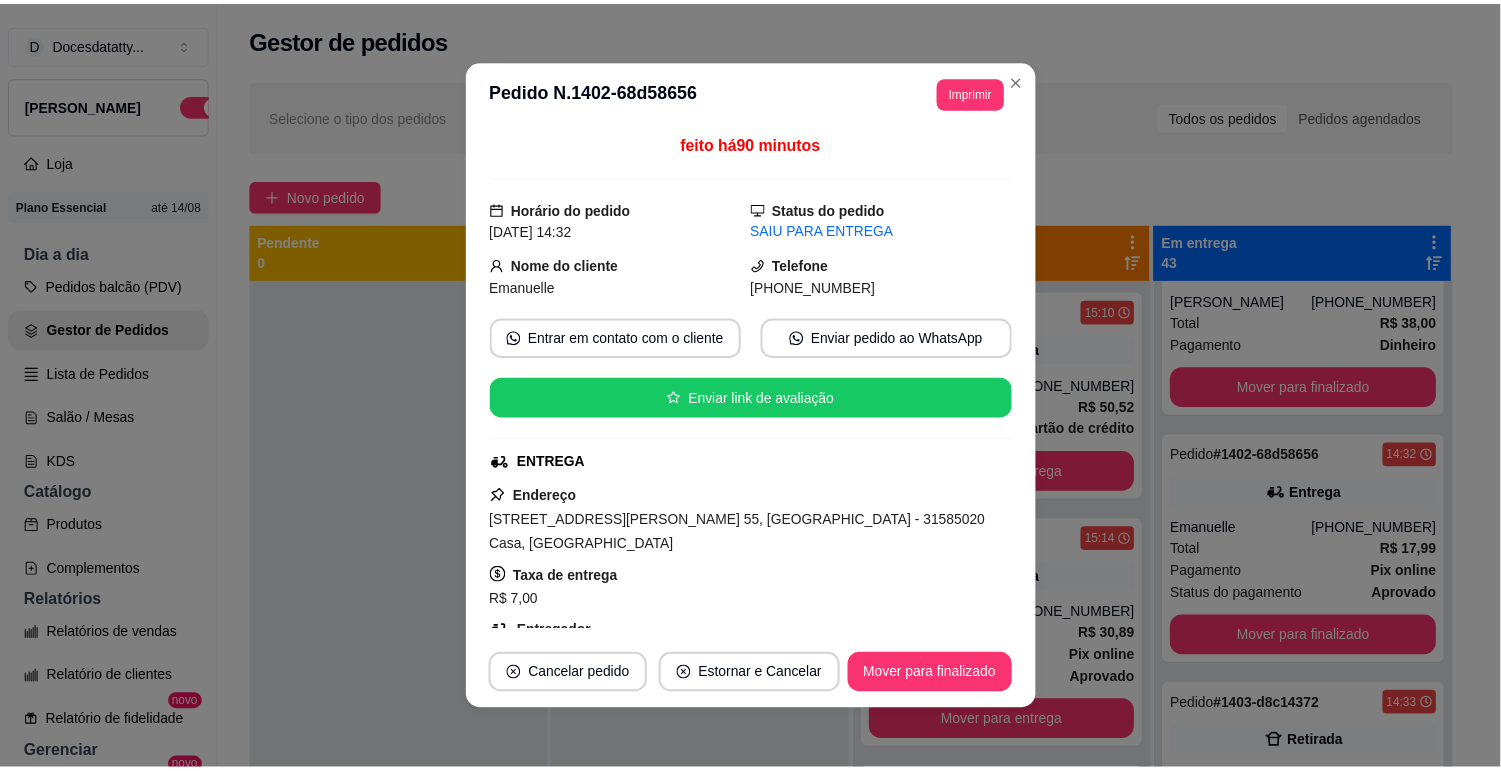 scroll, scrollTop: 111, scrollLeft: 0, axis: vertical 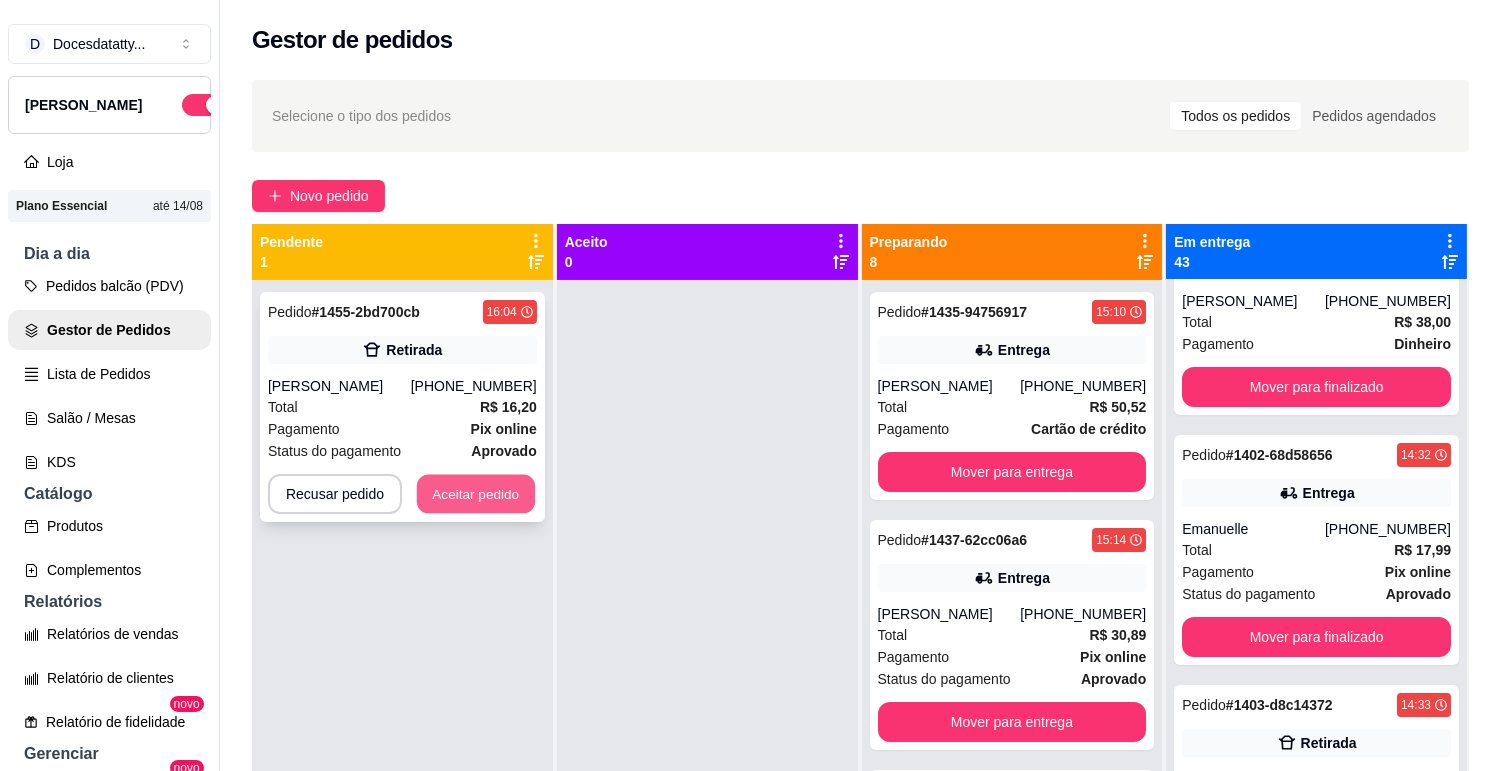 click on "Aceitar pedido" at bounding box center (476, 494) 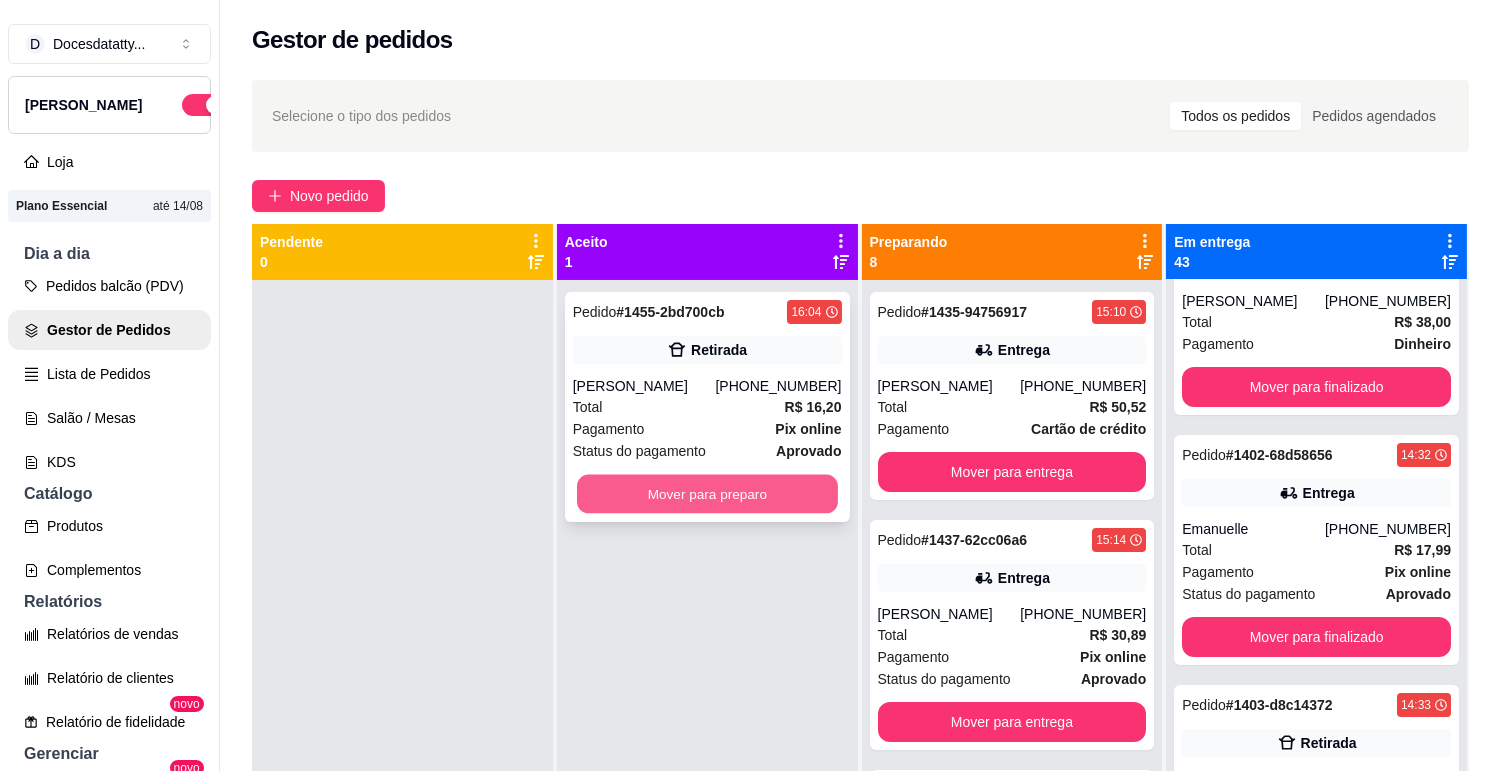 click on "Mover para preparo" at bounding box center [707, 494] 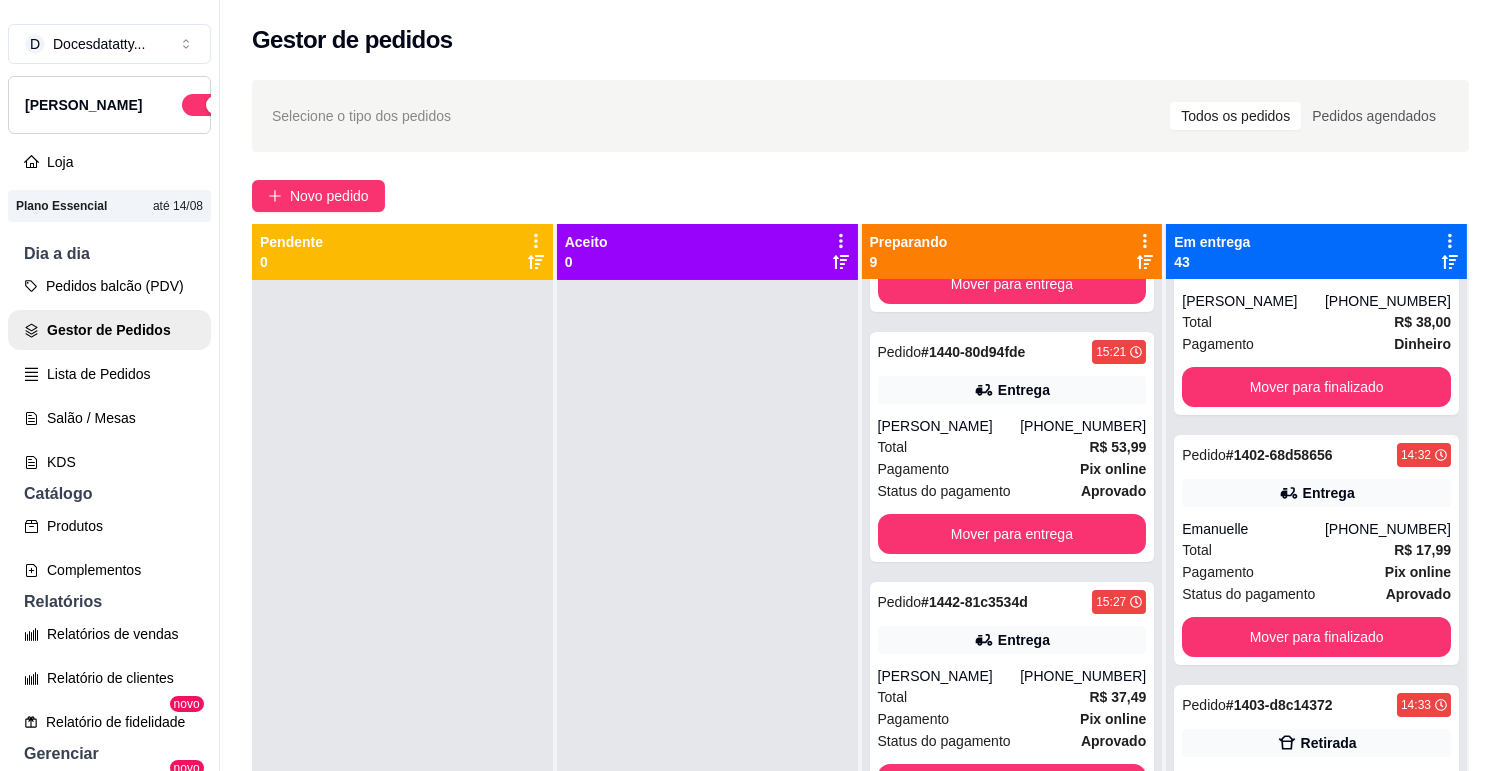 scroll, scrollTop: 1432, scrollLeft: 0, axis: vertical 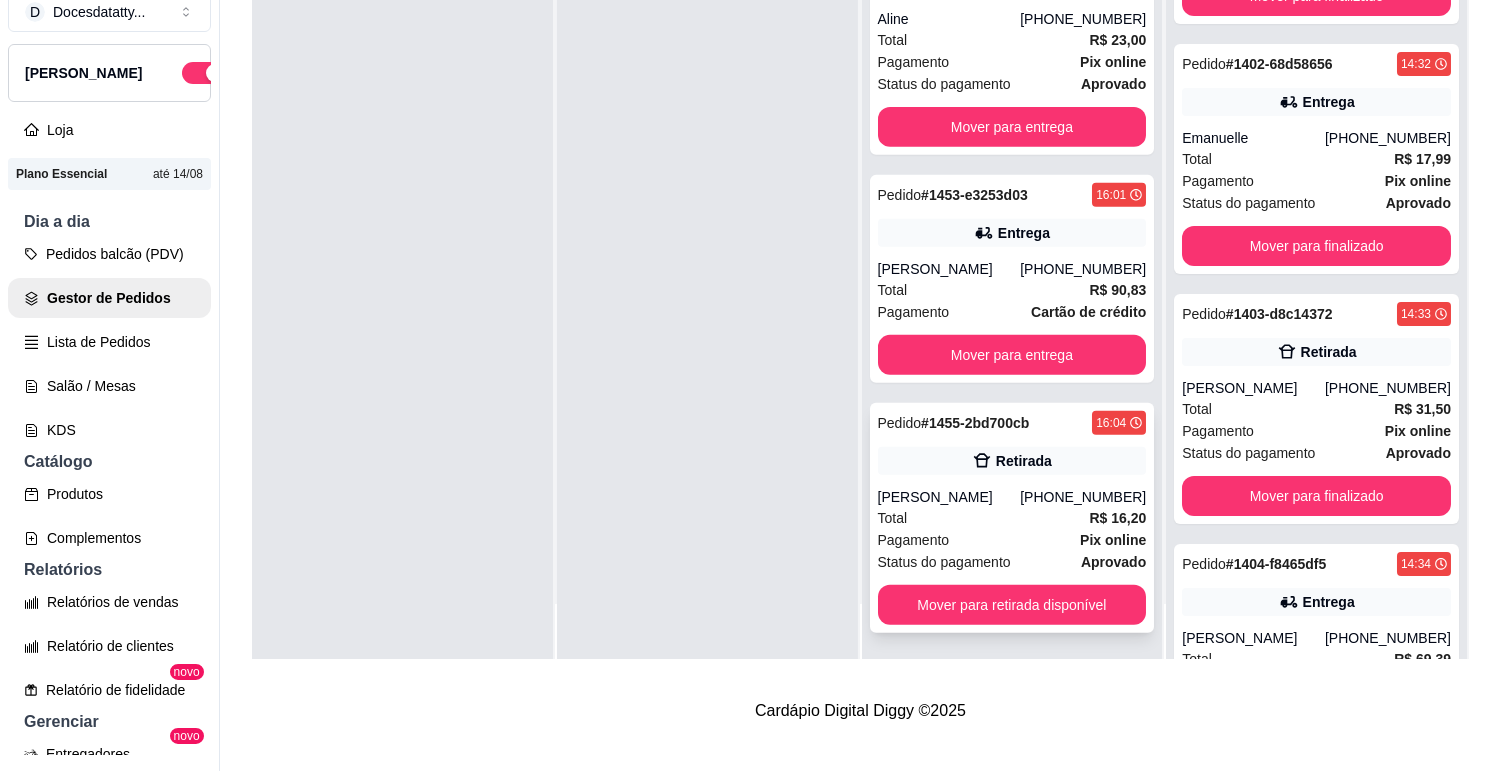 click on "Retirada" at bounding box center [1012, 461] 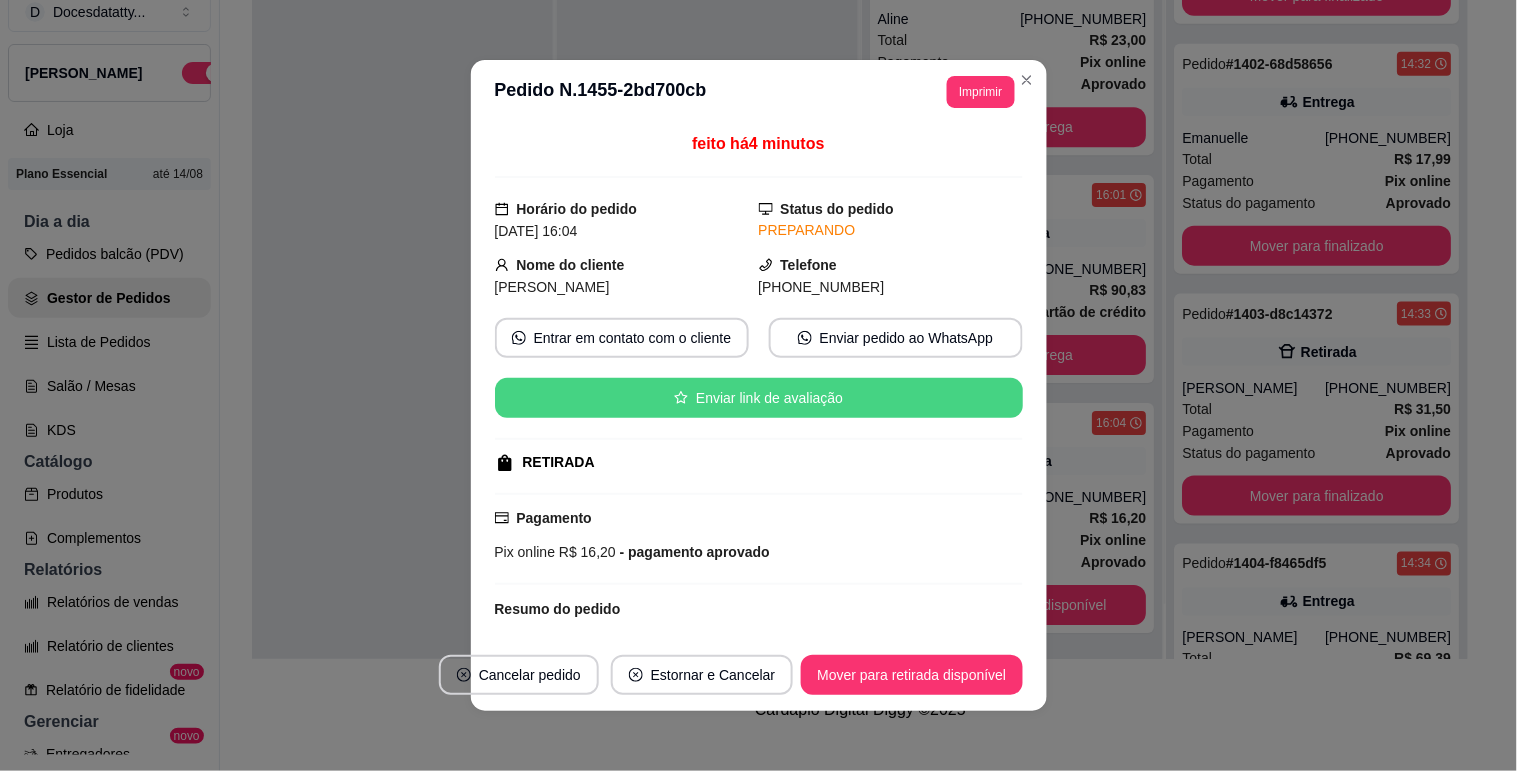 scroll, scrollTop: 186, scrollLeft: 0, axis: vertical 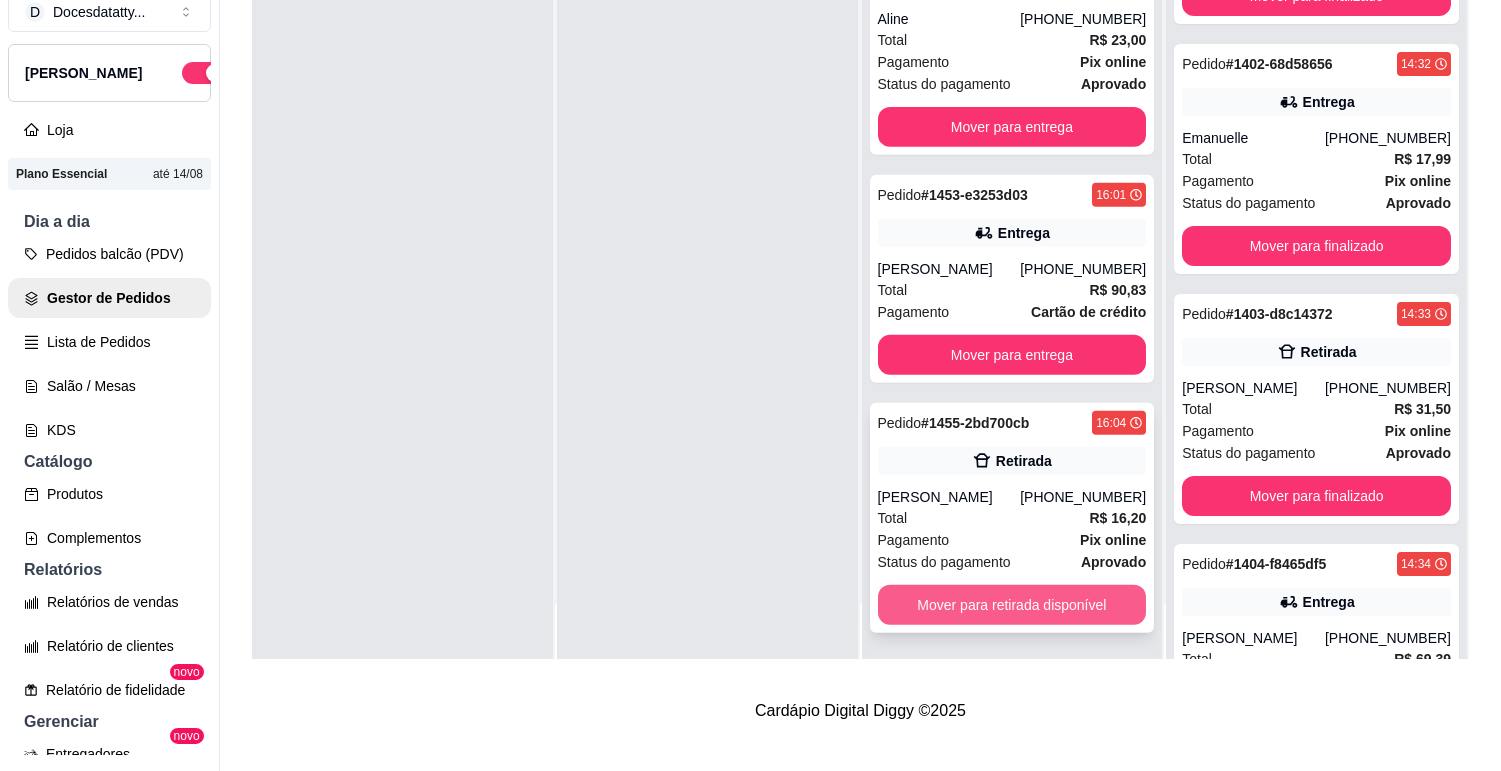 click on "Mover para retirada disponível" at bounding box center (1012, 605) 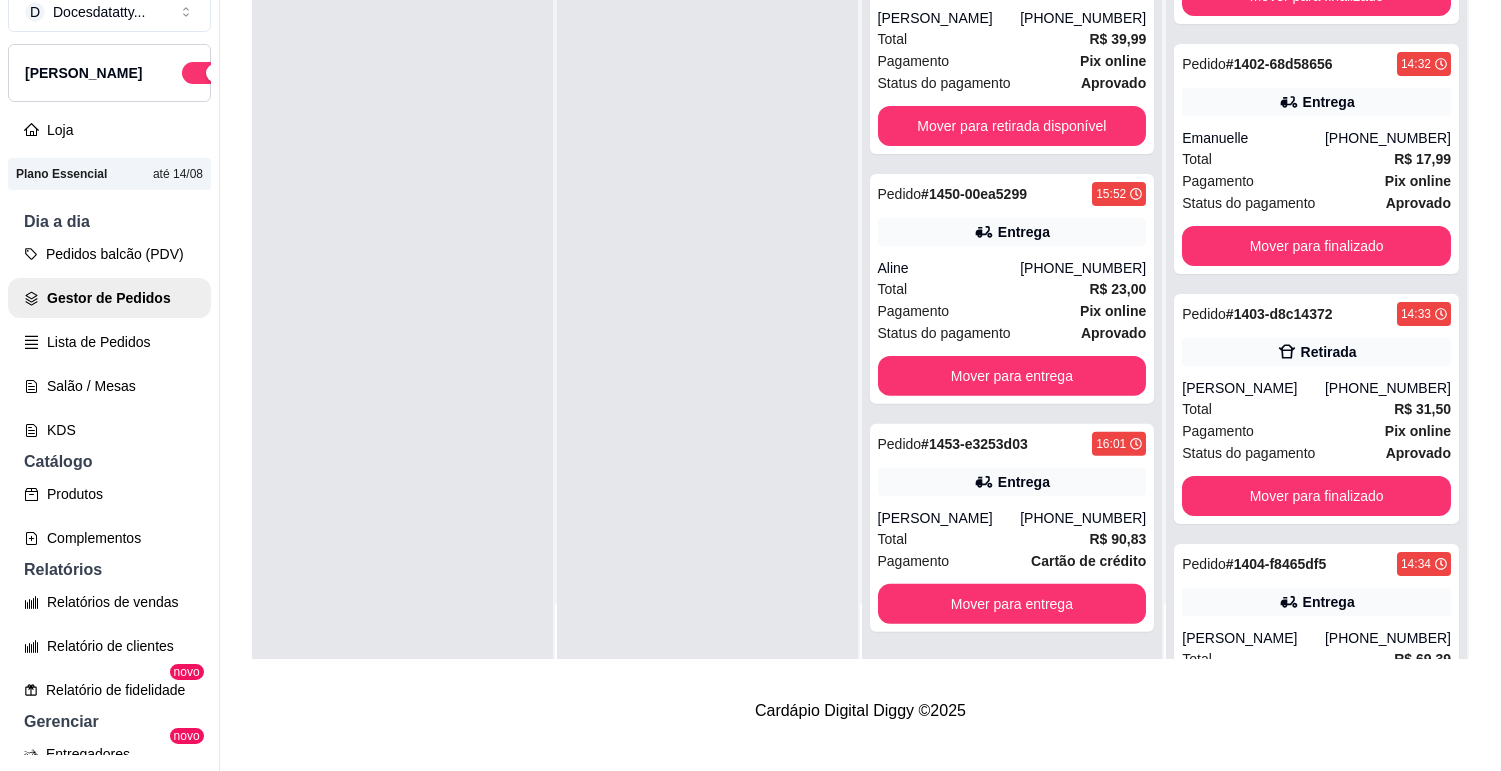 click on "Pedido  # 1437-62cc06a6 15:14 Entrega Lara [PHONE_NUMBER] Total R$ 30,89 Pagamento Pix online Status do pagamento aprovado Mover para entrega" at bounding box center (1012, -939) 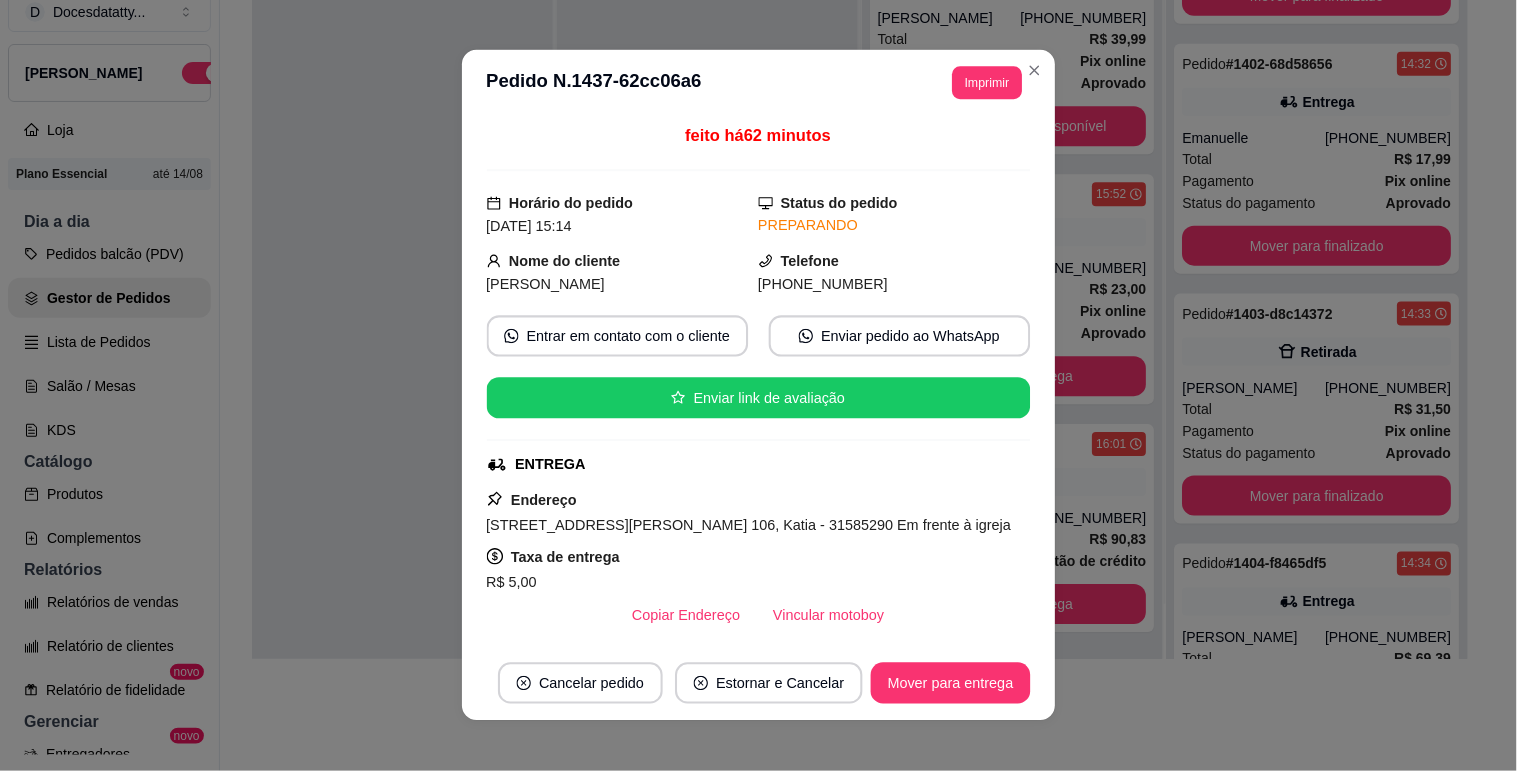 scroll, scrollTop: 0, scrollLeft: 0, axis: both 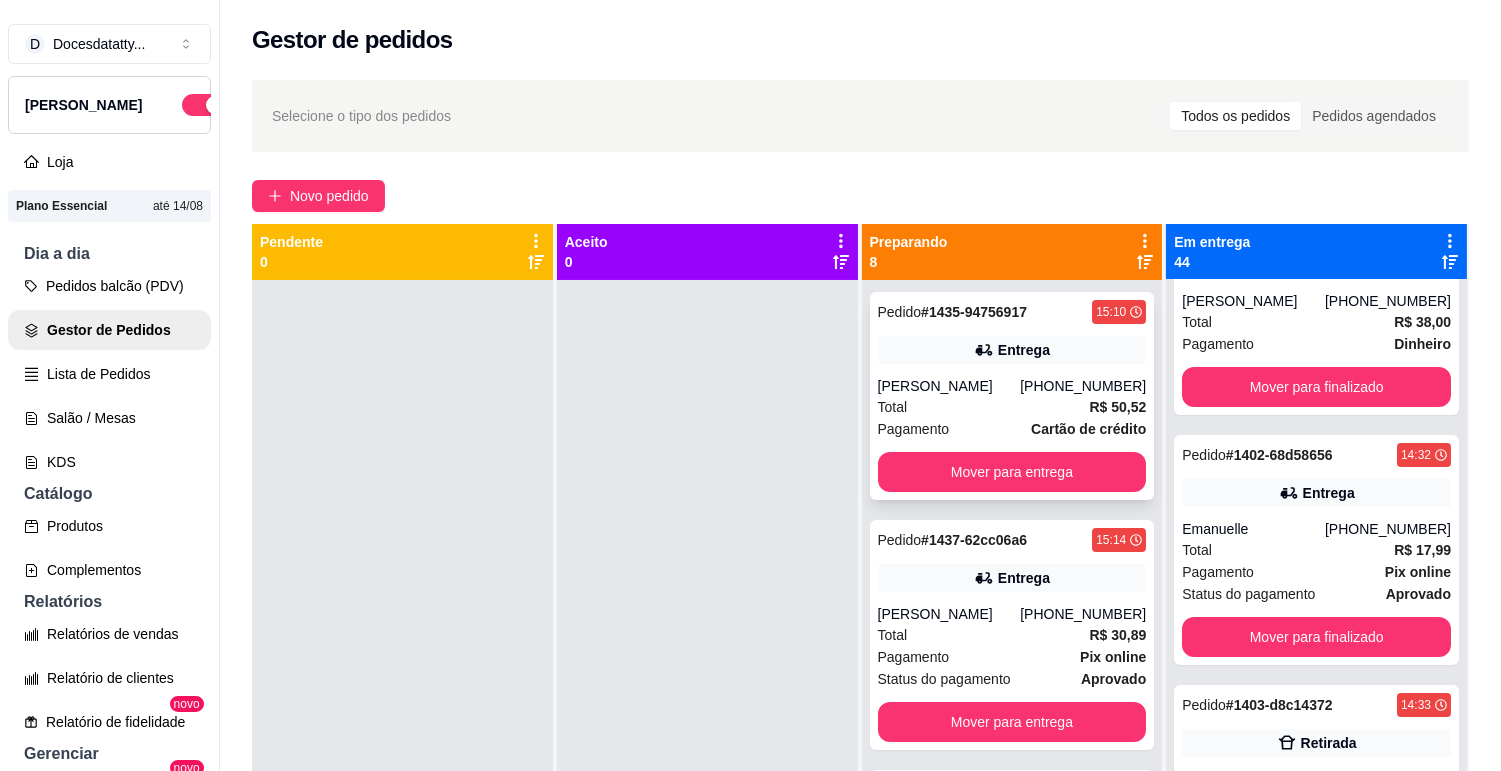 click on "Cartão de crédito" at bounding box center [1088, 429] 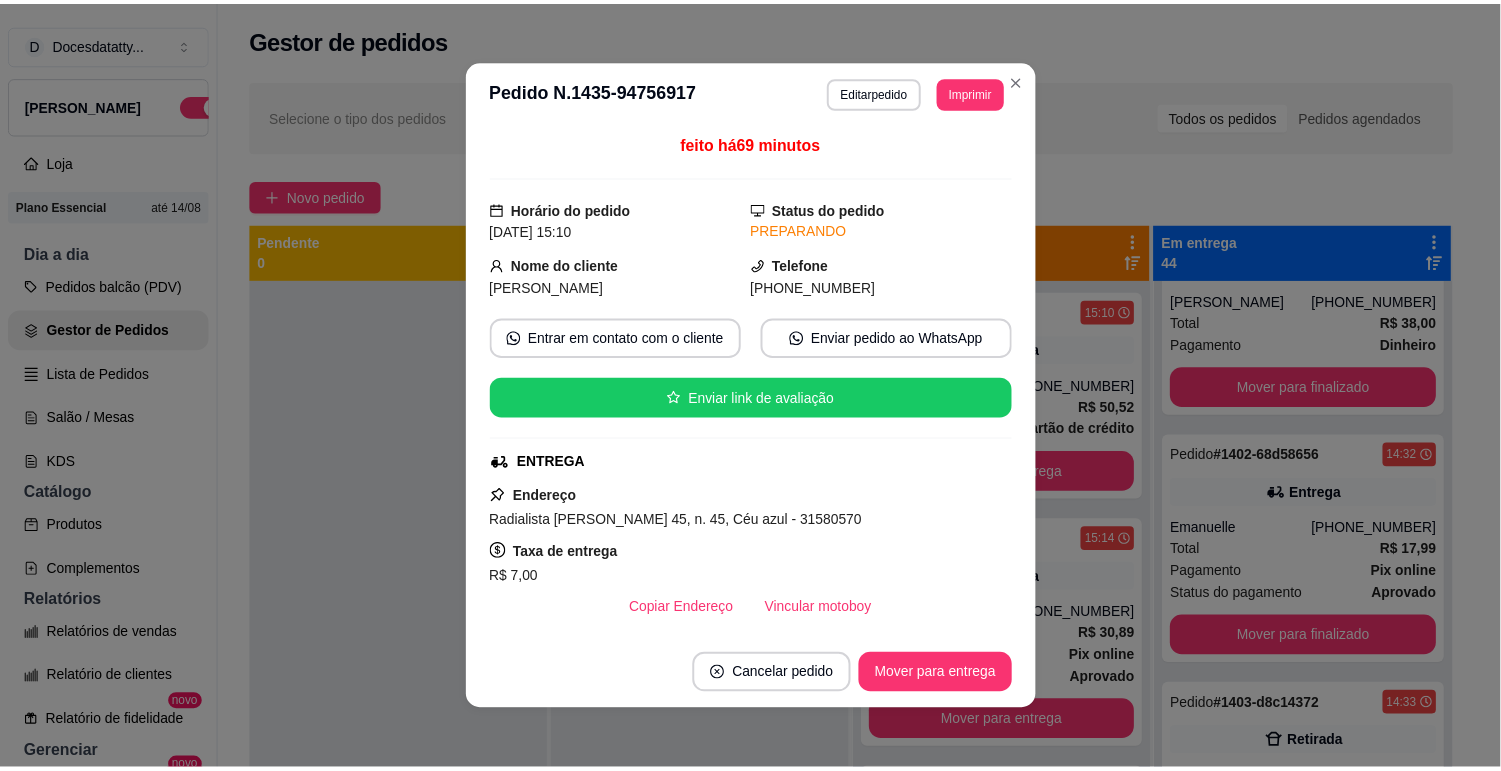 scroll, scrollTop: 111, scrollLeft: 0, axis: vertical 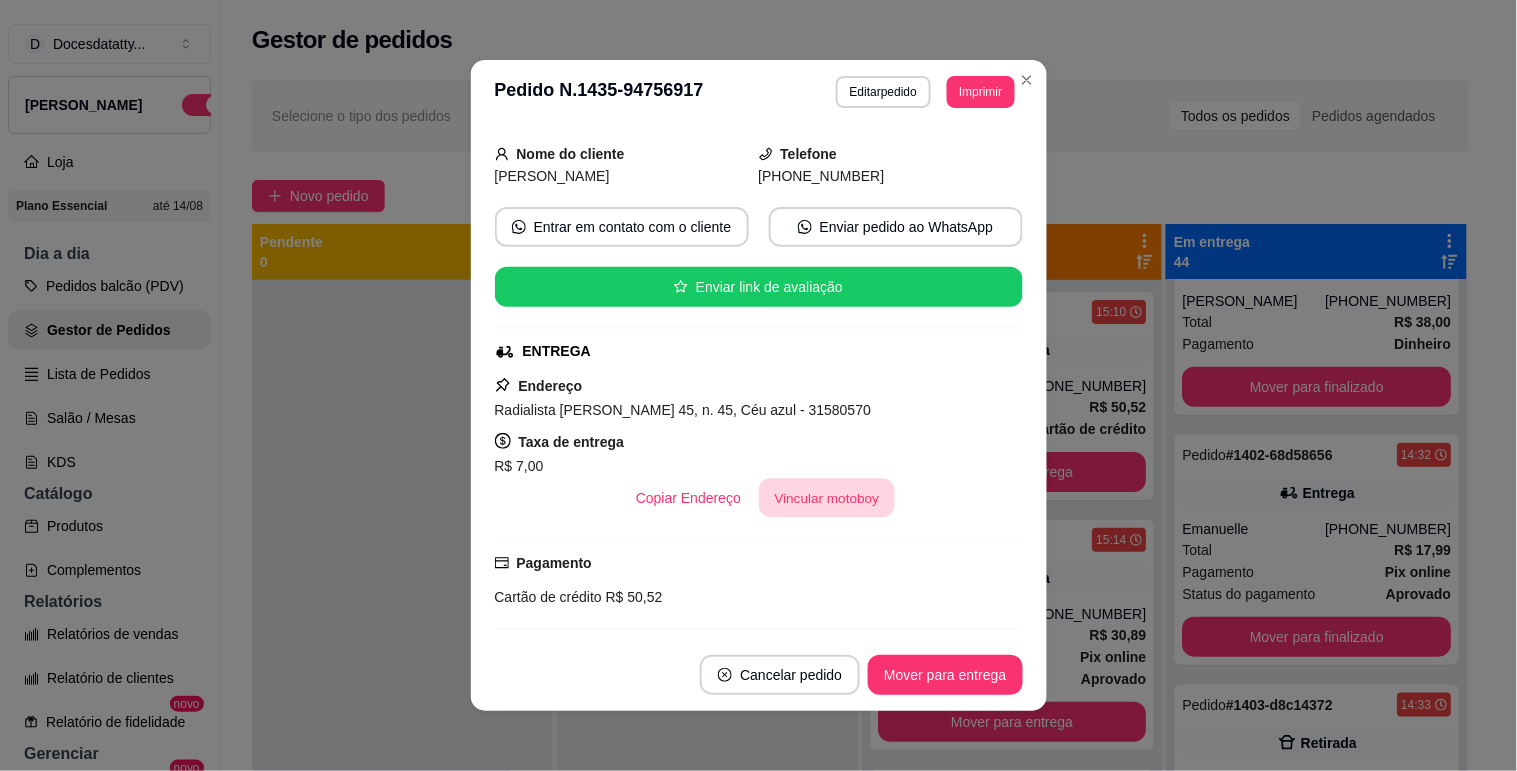 click on "Vincular motoboy" at bounding box center [827, 498] 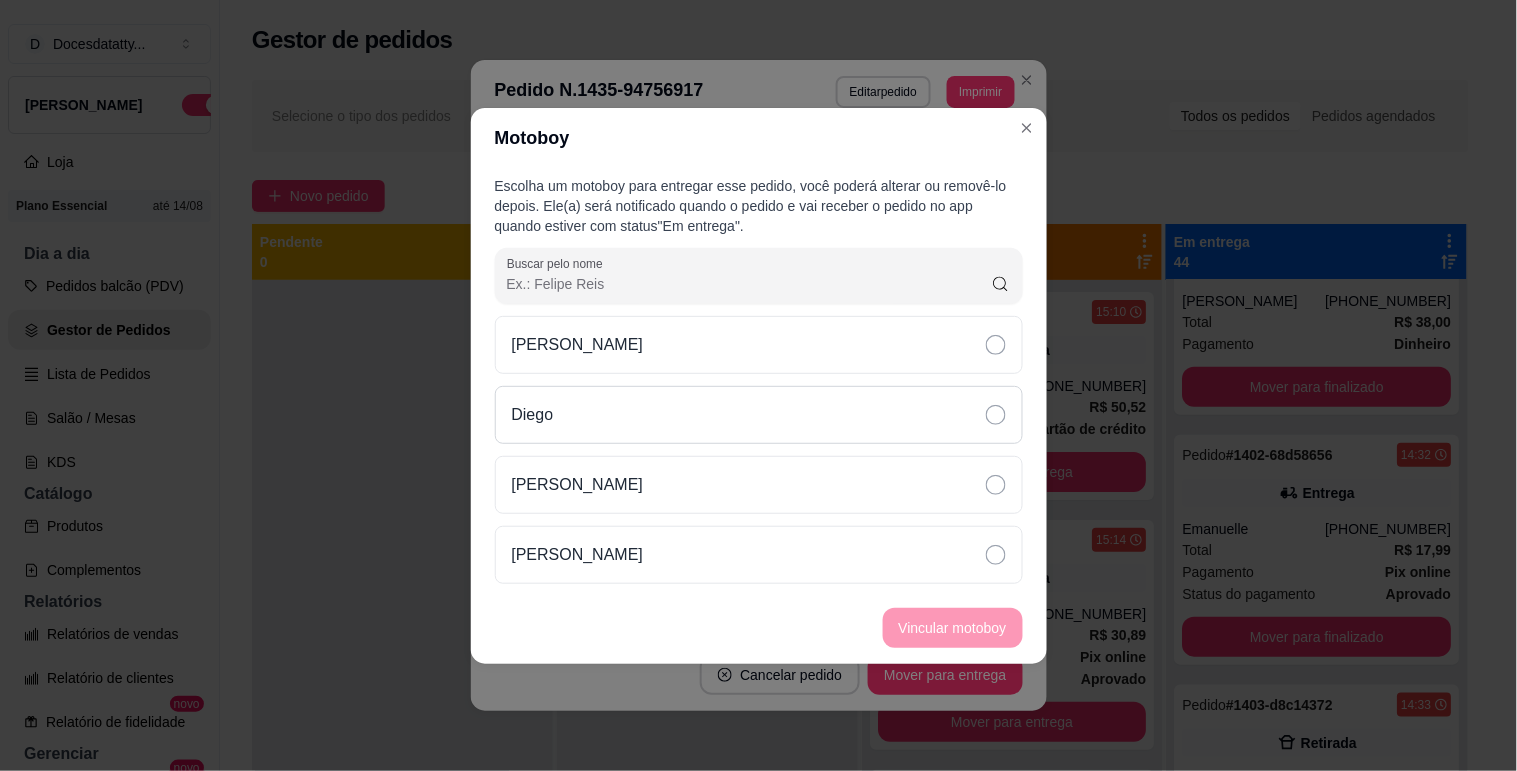 click on "Diego" at bounding box center (759, 415) 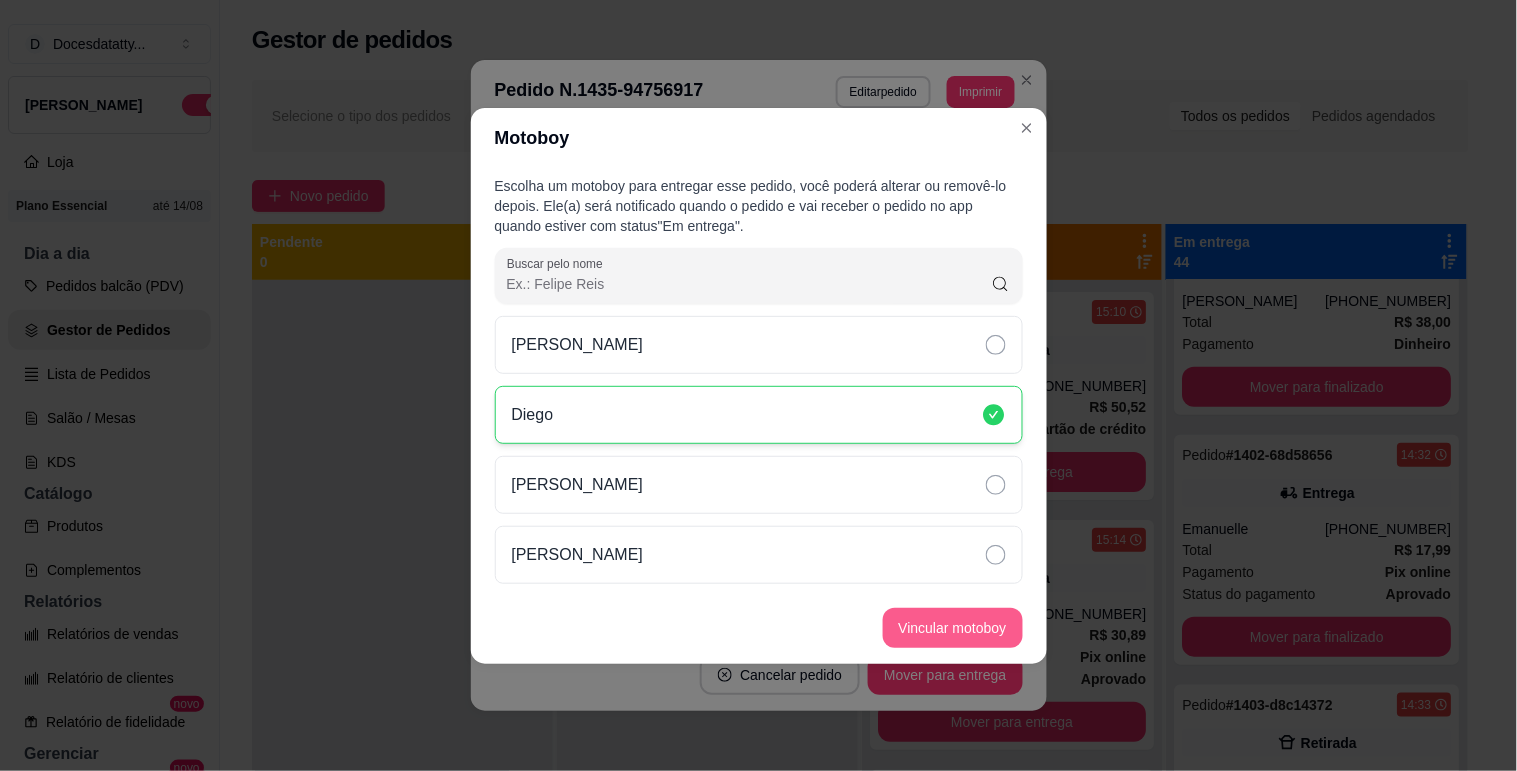 click on "Vincular motoboy" at bounding box center [953, 628] 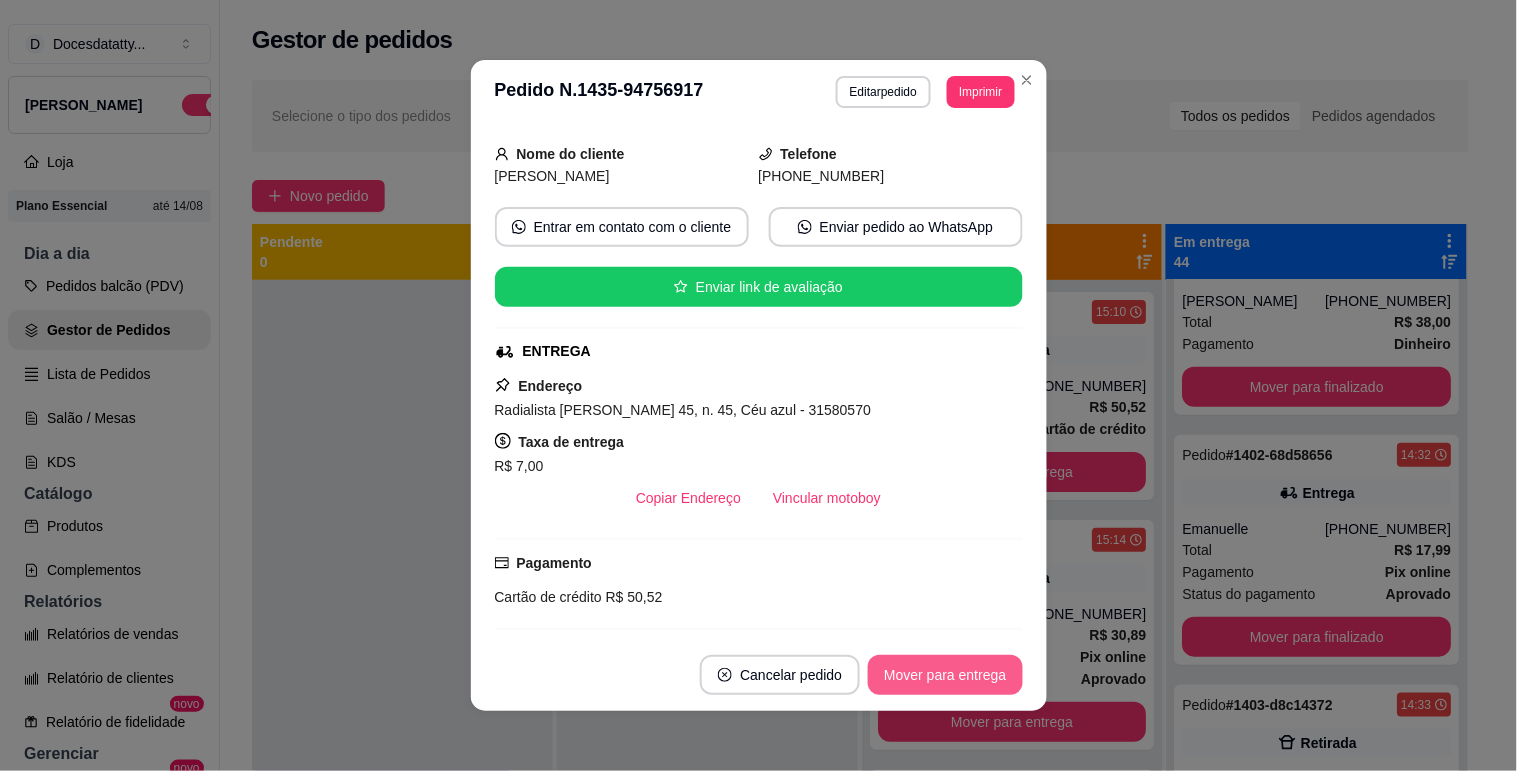 click on "Mover para entrega" at bounding box center (945, 675) 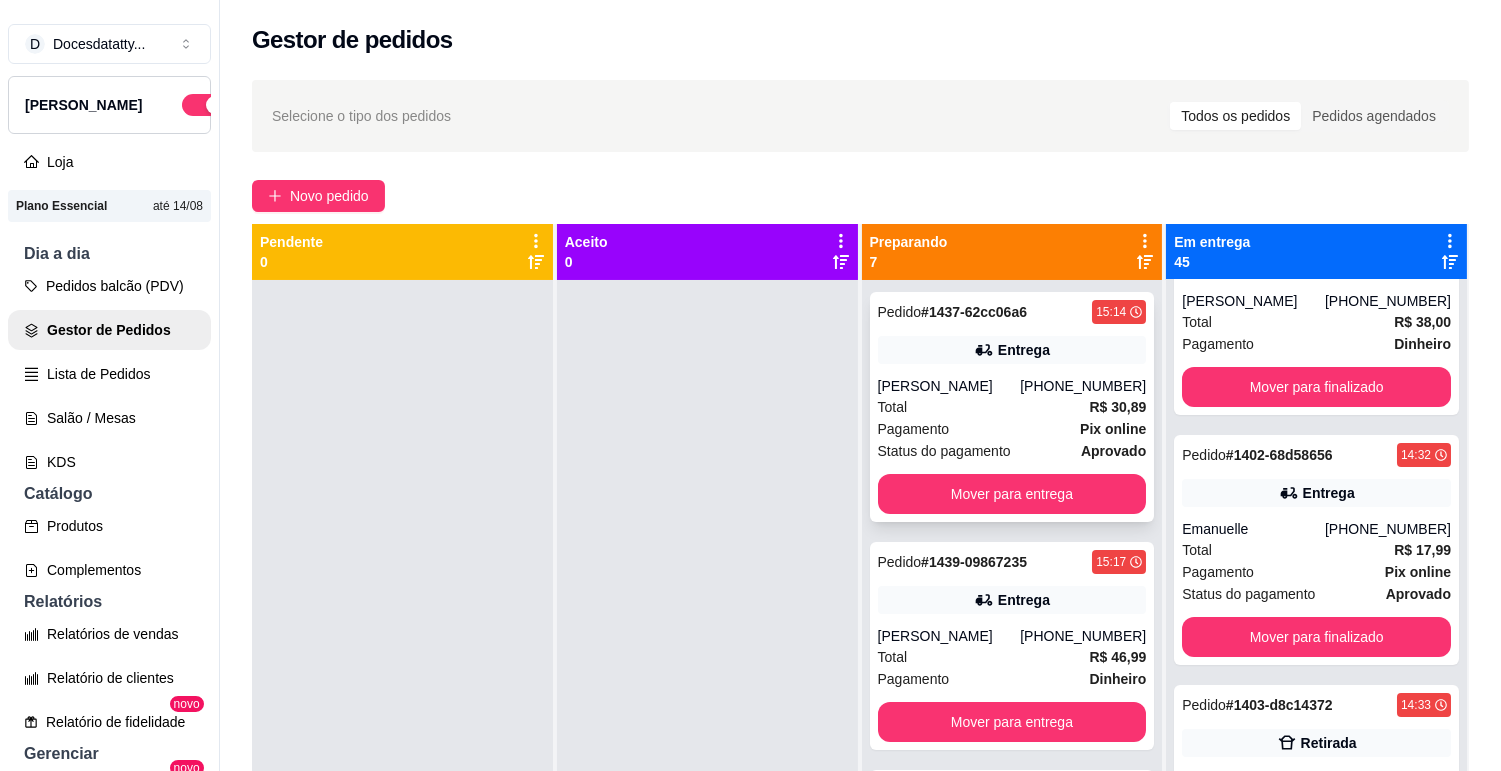 click on "[PHONE_NUMBER]" at bounding box center [1083, 386] 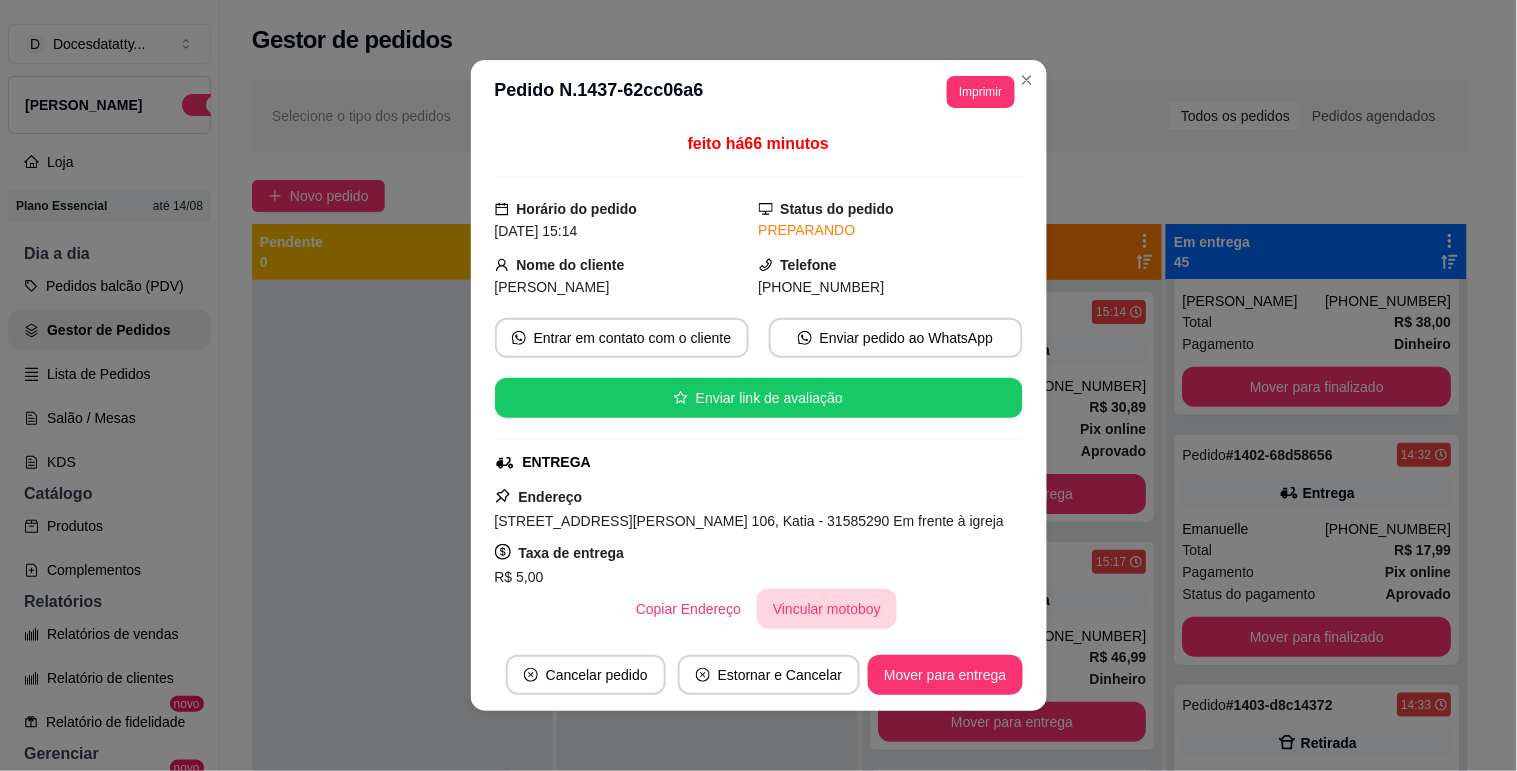 click on "Vincular motoboy" at bounding box center [827, 609] 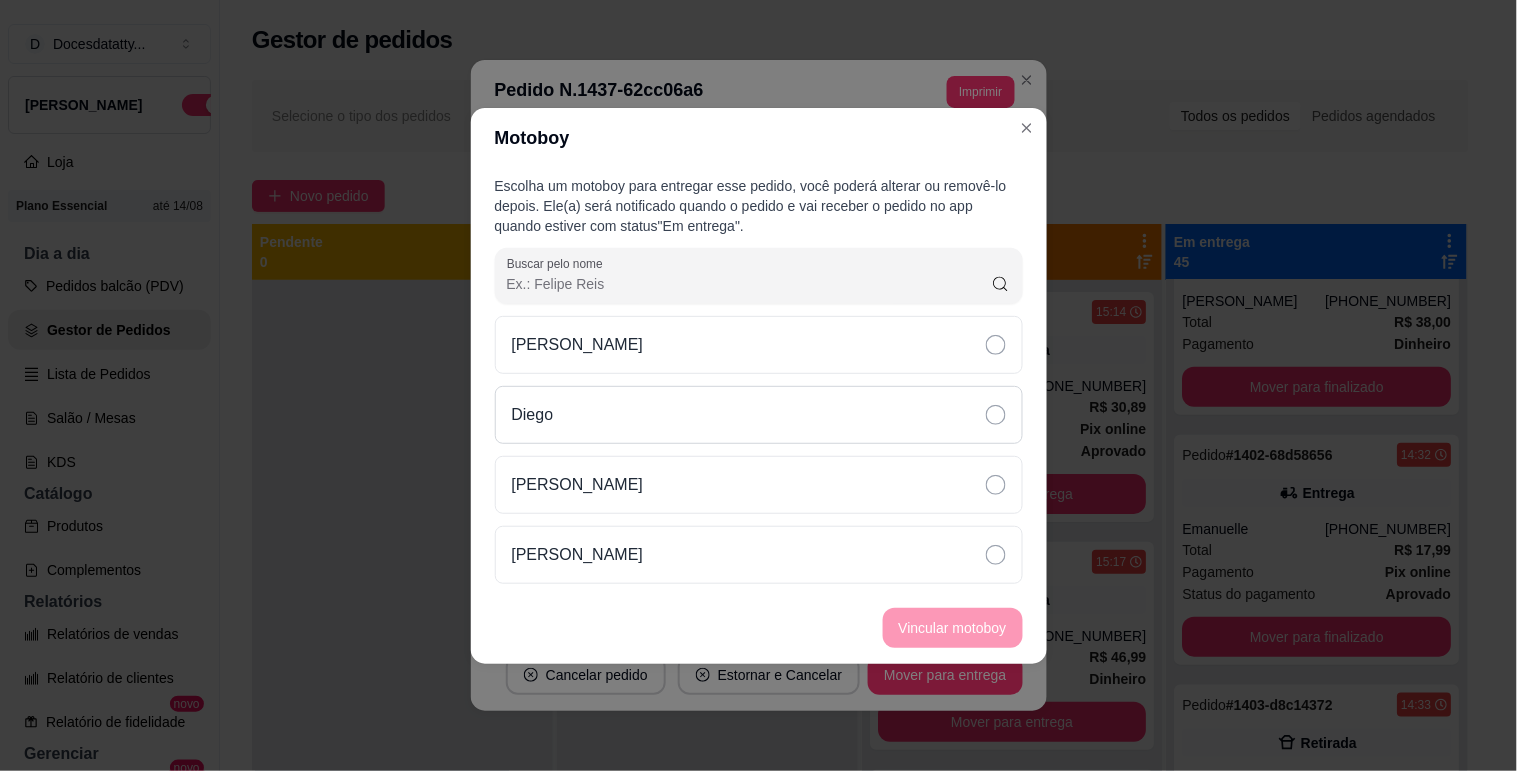 click on "Diego" at bounding box center [759, 415] 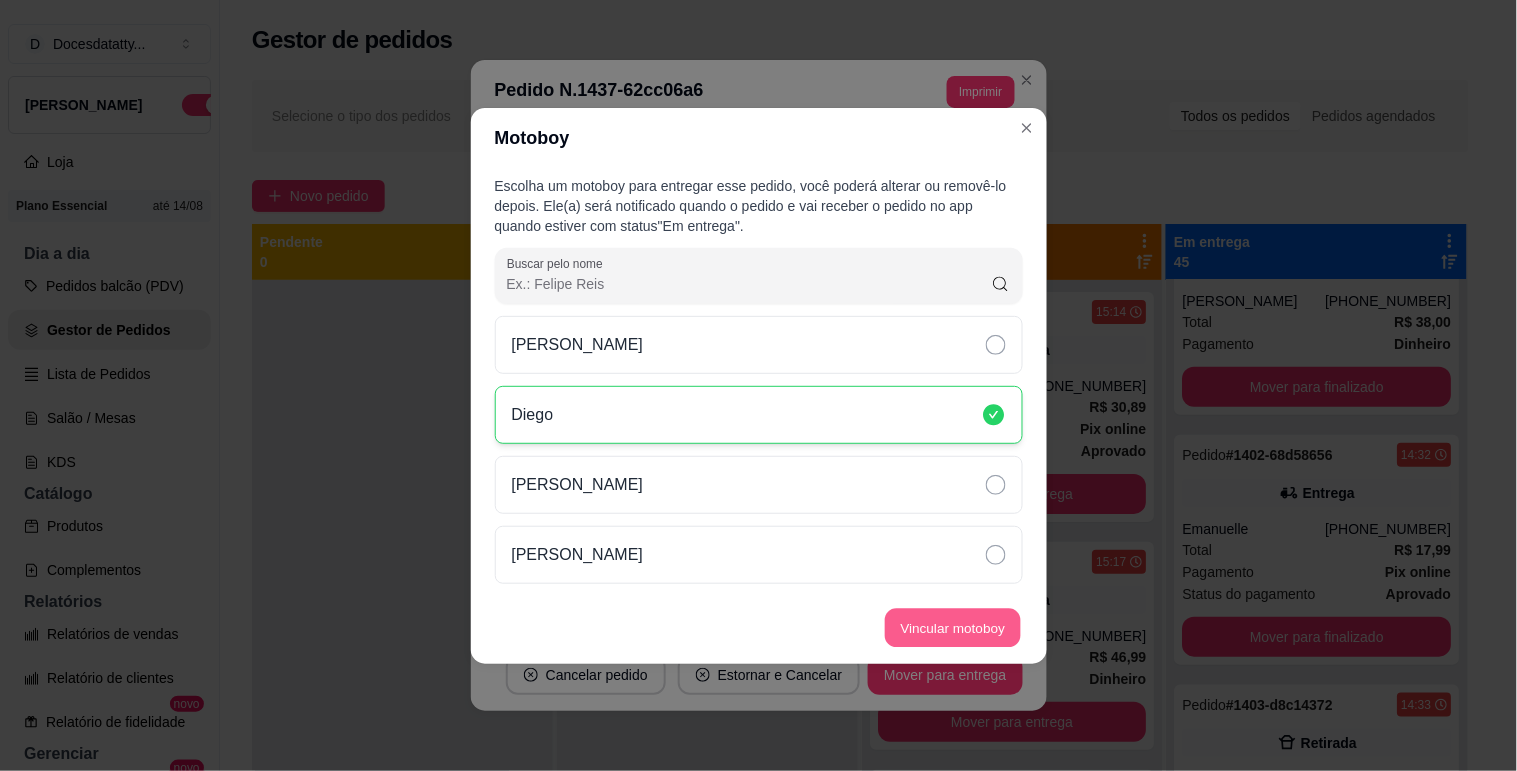 click on "Vincular motoboy" at bounding box center [953, 627] 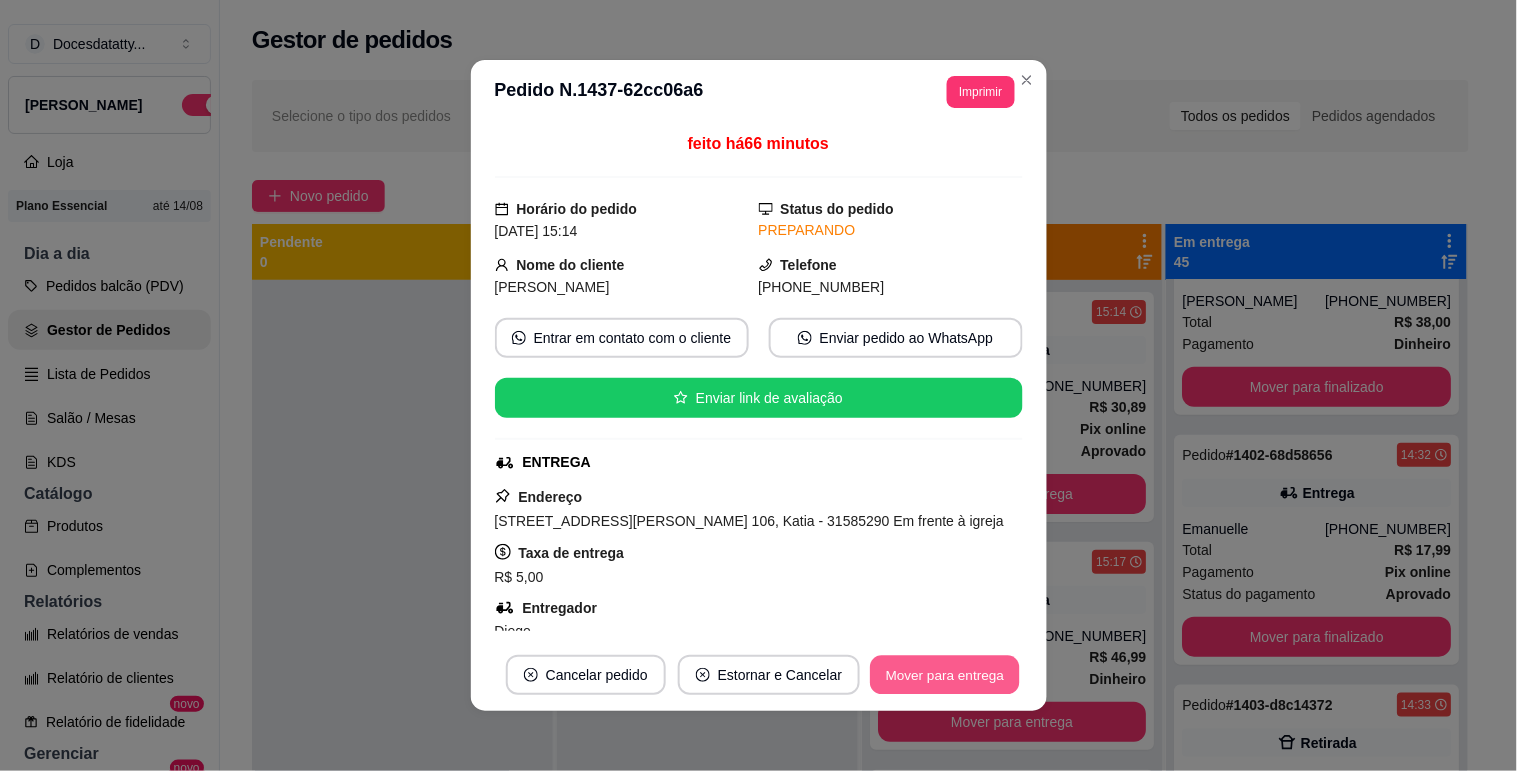 click on "Mover para entrega" at bounding box center (946, 675) 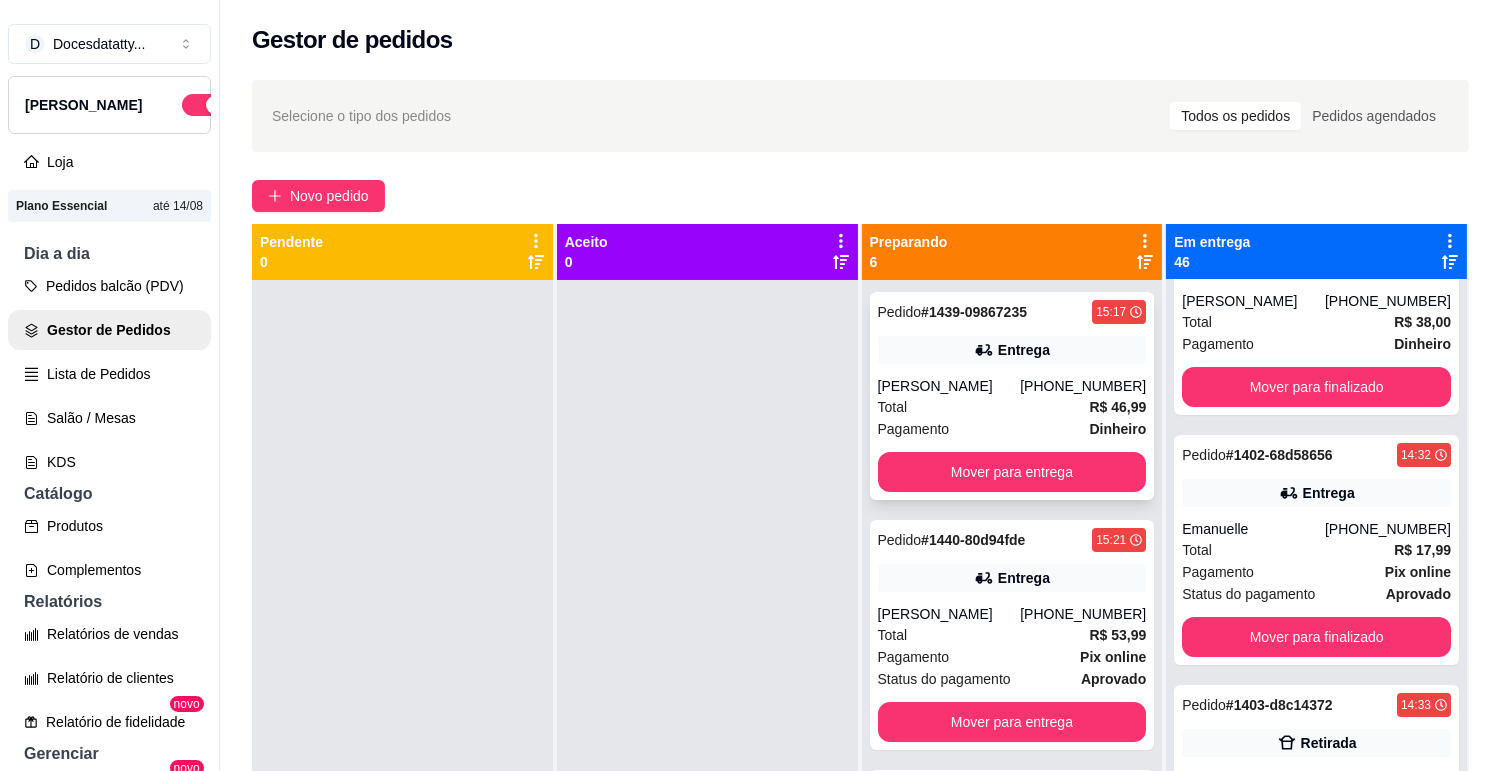 click on "Pedido  # 1439-09867235 15:17 Entrega Gabriela  (31) 99584-5628 Total R$ 46,99 Pagamento Dinheiro Mover para entrega" at bounding box center [1012, 396] 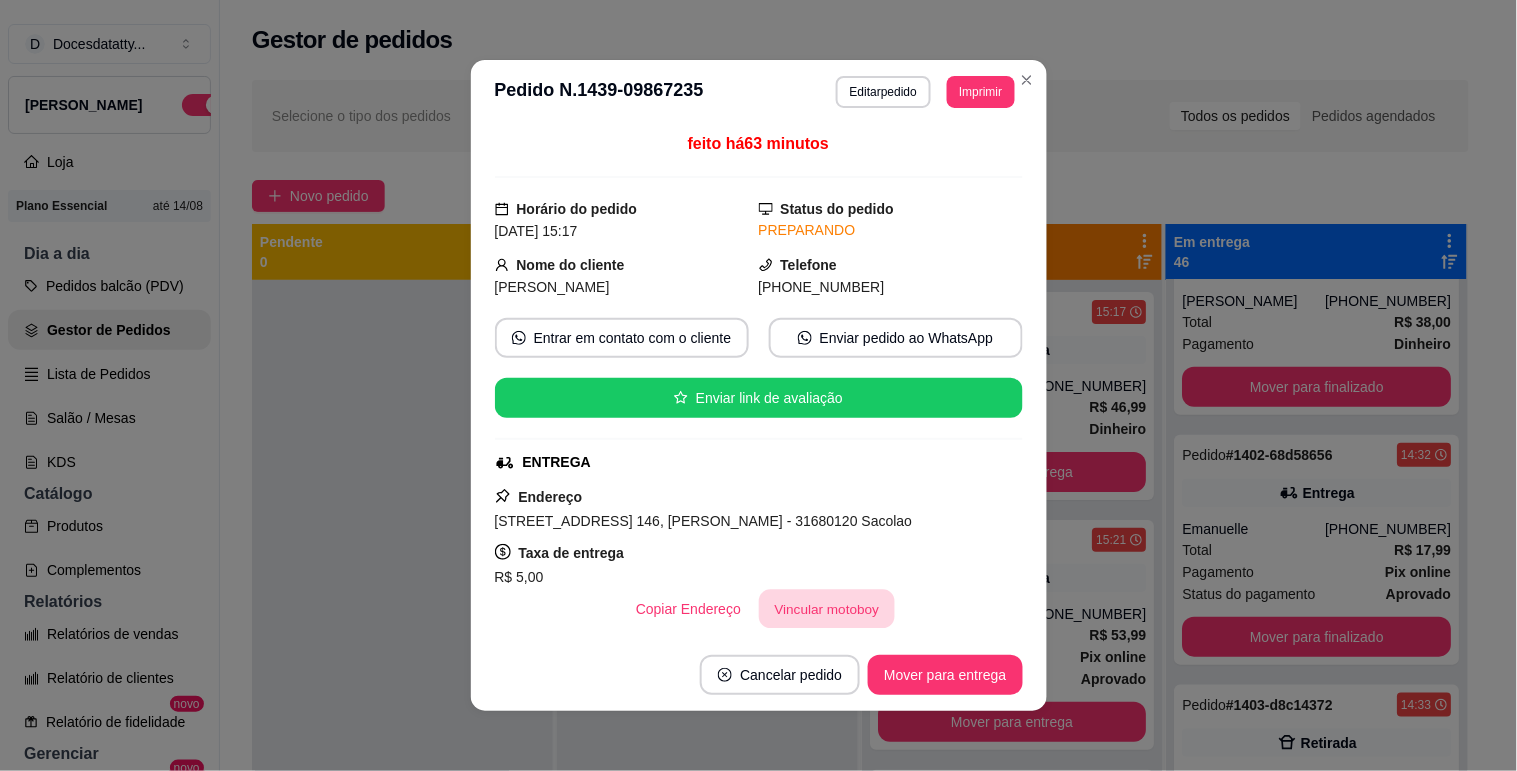 click on "Vincular motoboy" at bounding box center (827, 609) 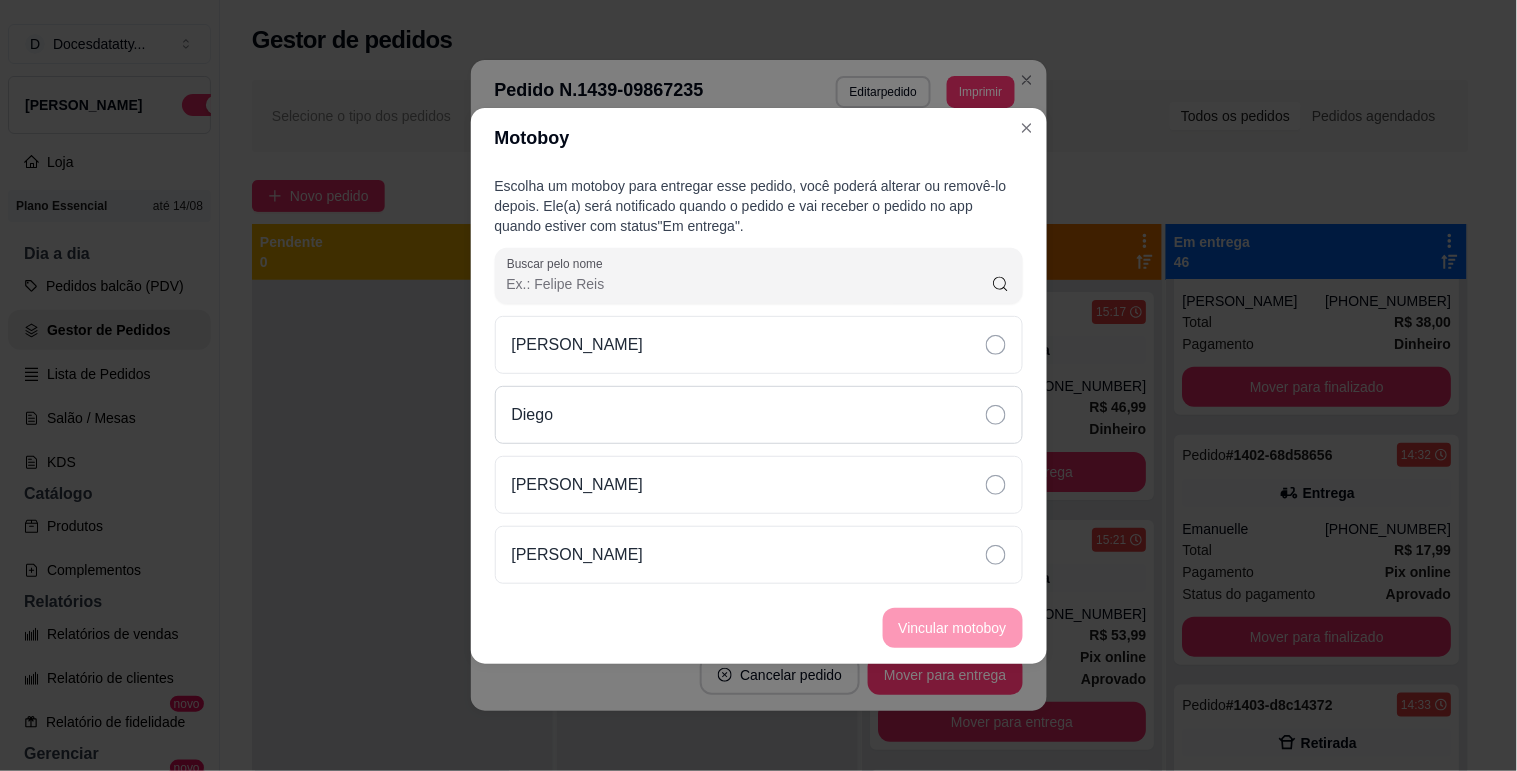 click on "Diego" at bounding box center [759, 415] 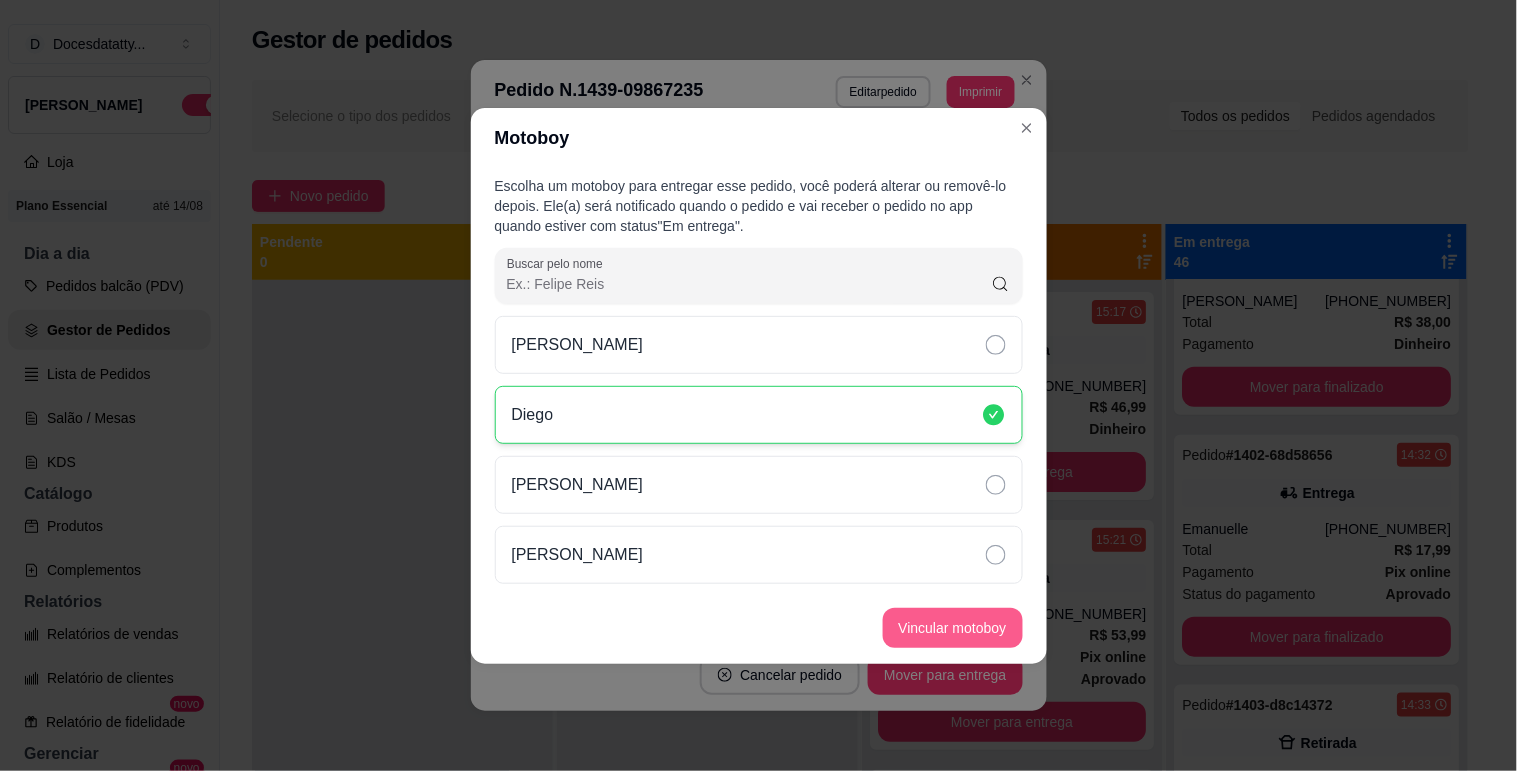 click on "Vincular motoboy" at bounding box center [953, 628] 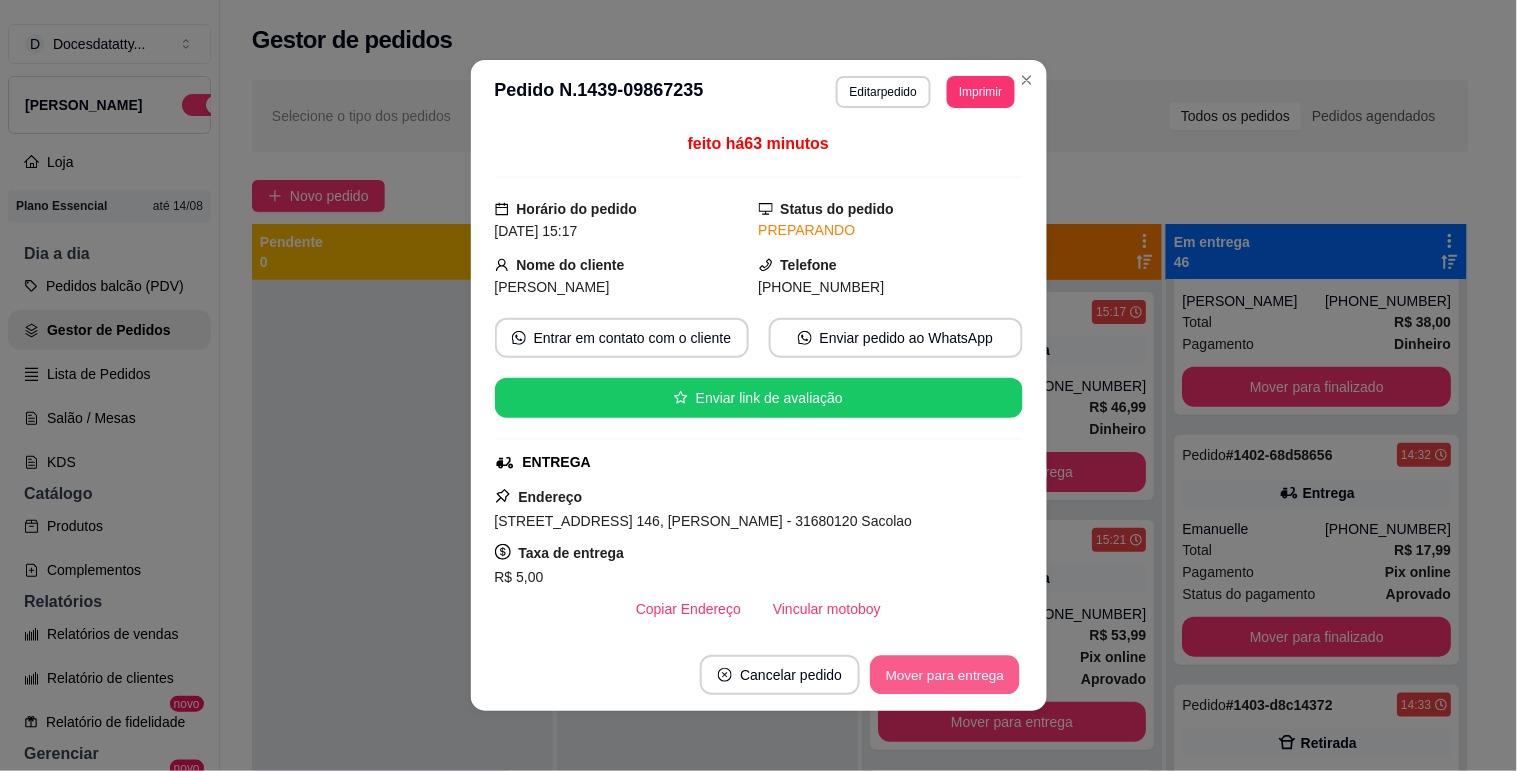 click on "Mover para entrega" at bounding box center (946, 675) 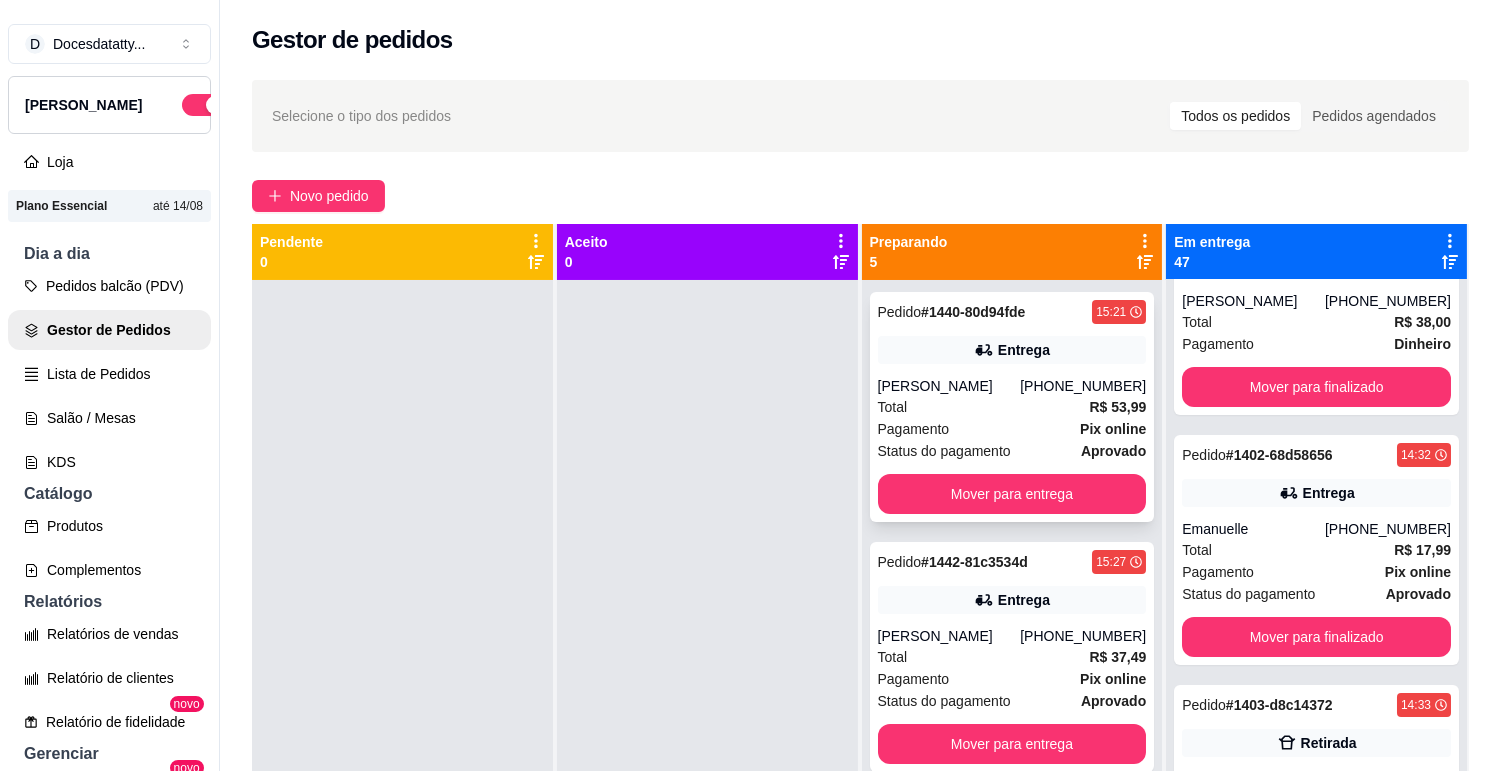 click on "[PHONE_NUMBER]" at bounding box center [1083, 386] 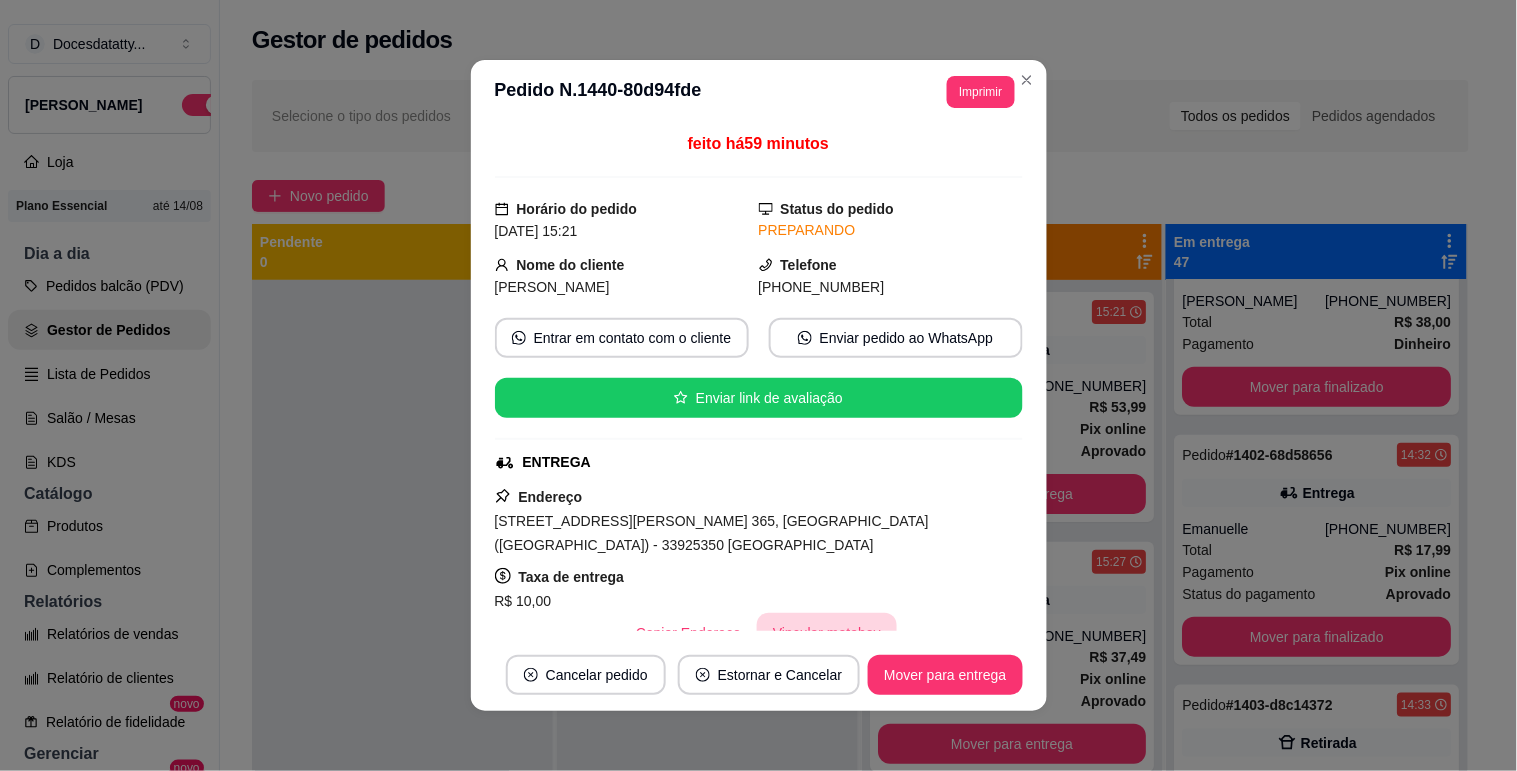 click on "Vincular motoboy" at bounding box center [827, 633] 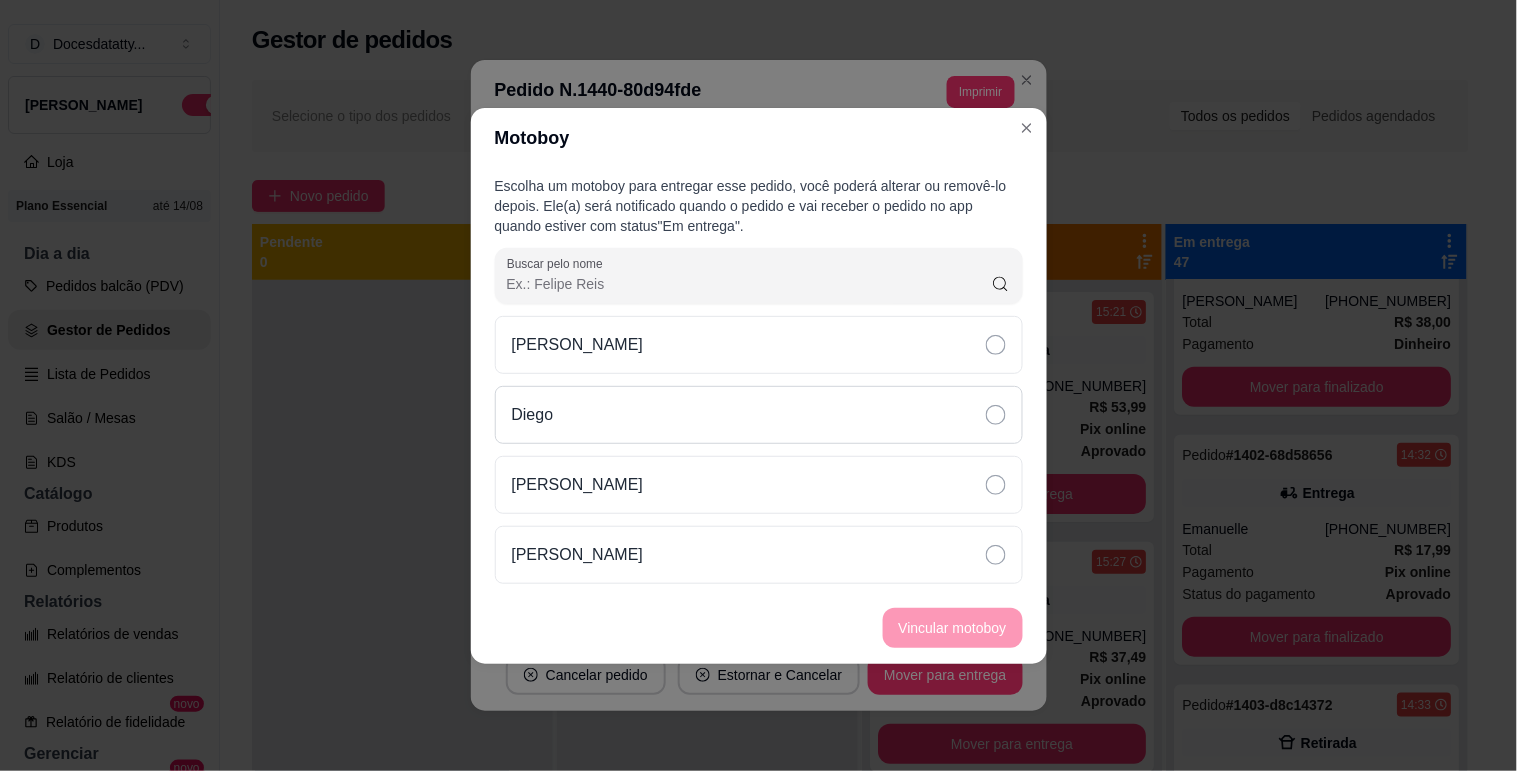 click on "Diego" at bounding box center (759, 415) 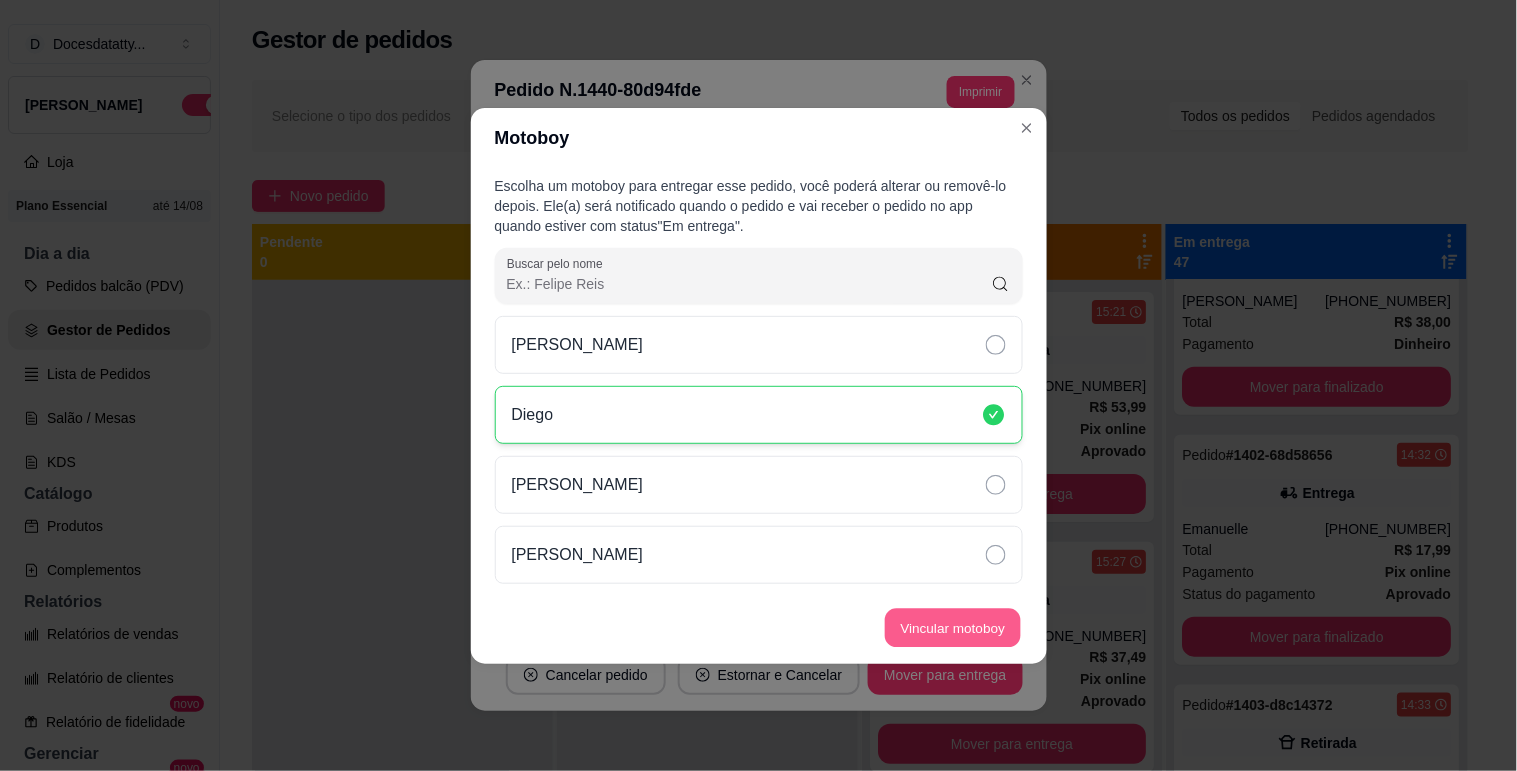 click on "Vincular motoboy" at bounding box center [953, 627] 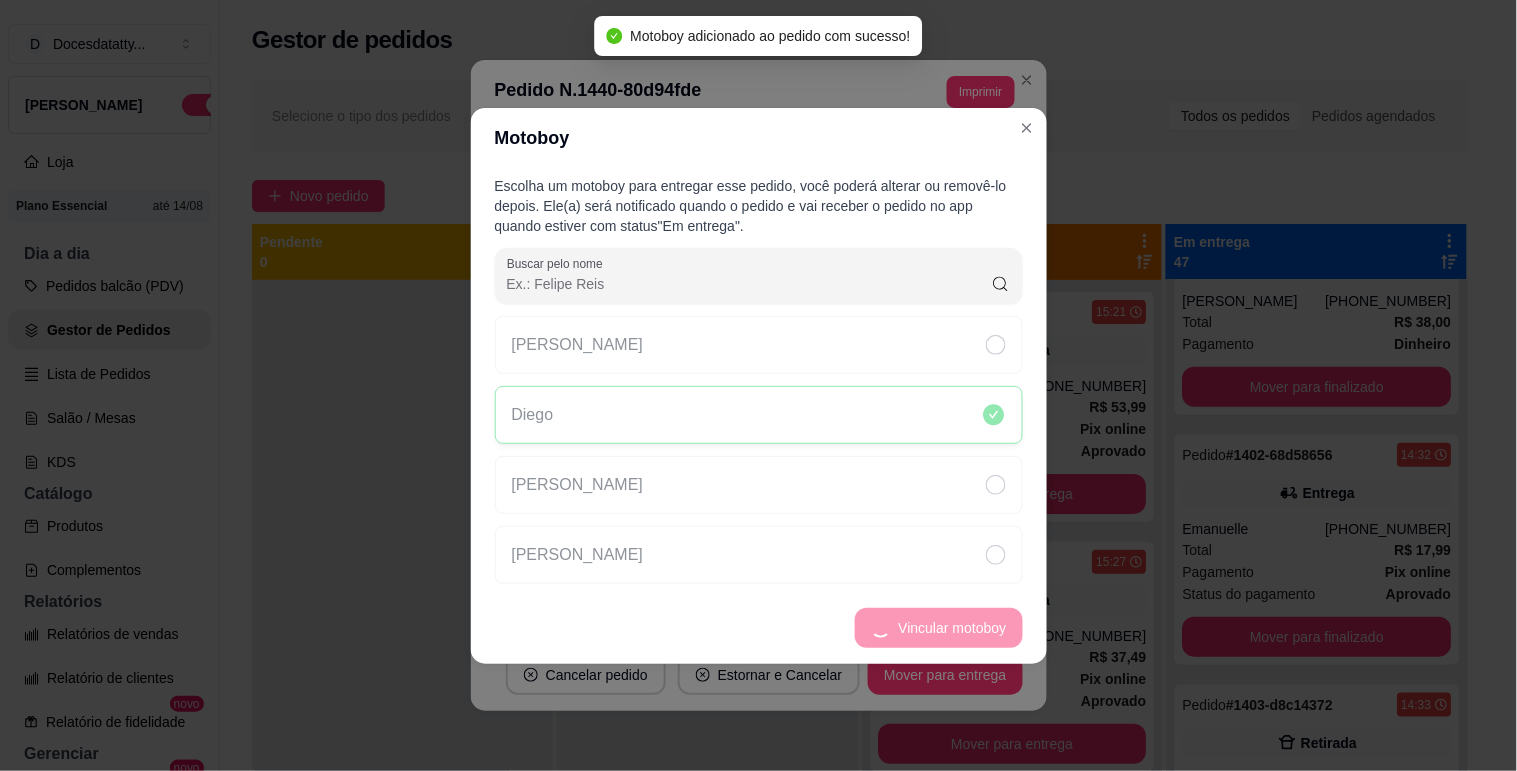click on "Vincular motoboy" at bounding box center (759, 628) 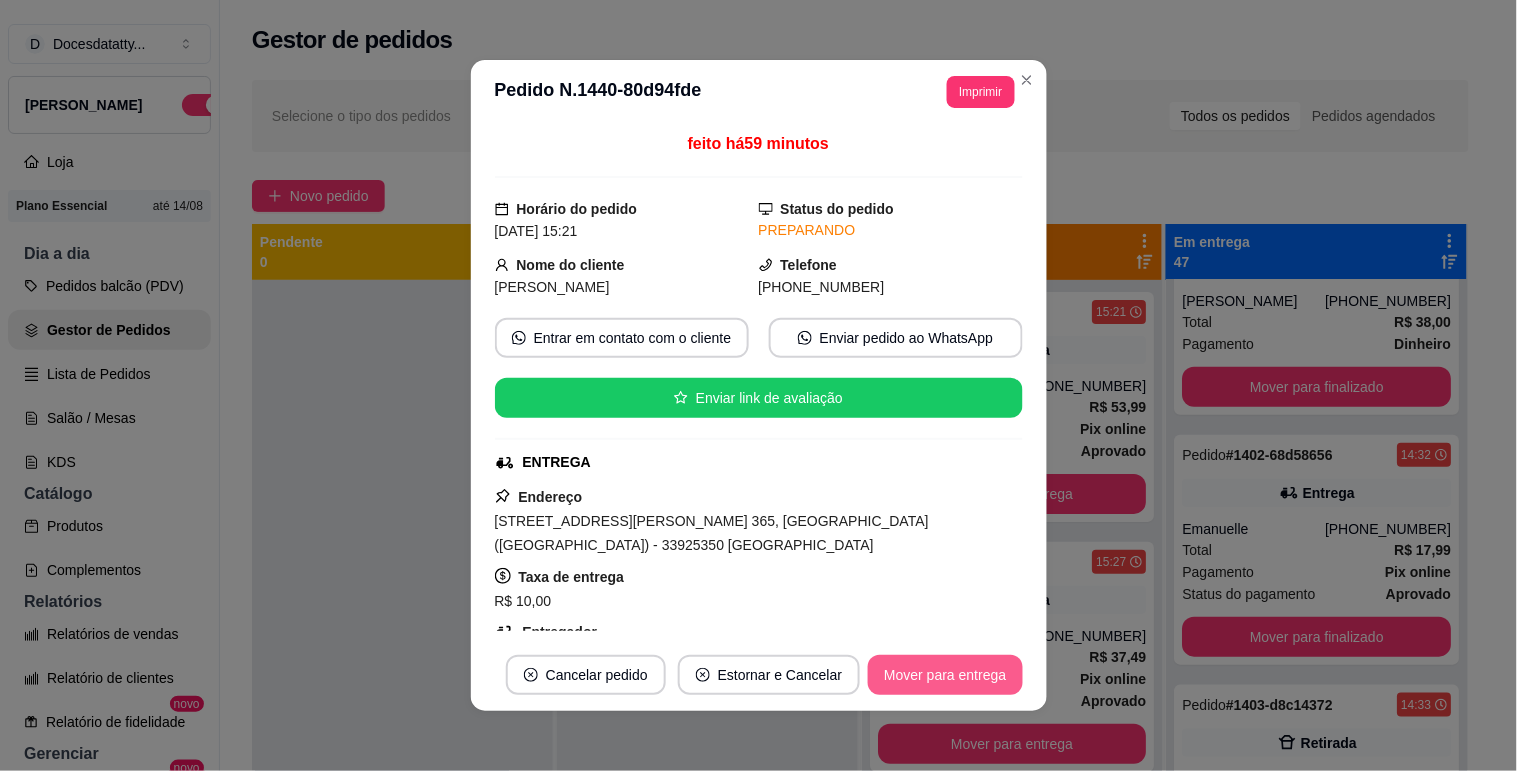 click on "Mover para entrega" at bounding box center [945, 675] 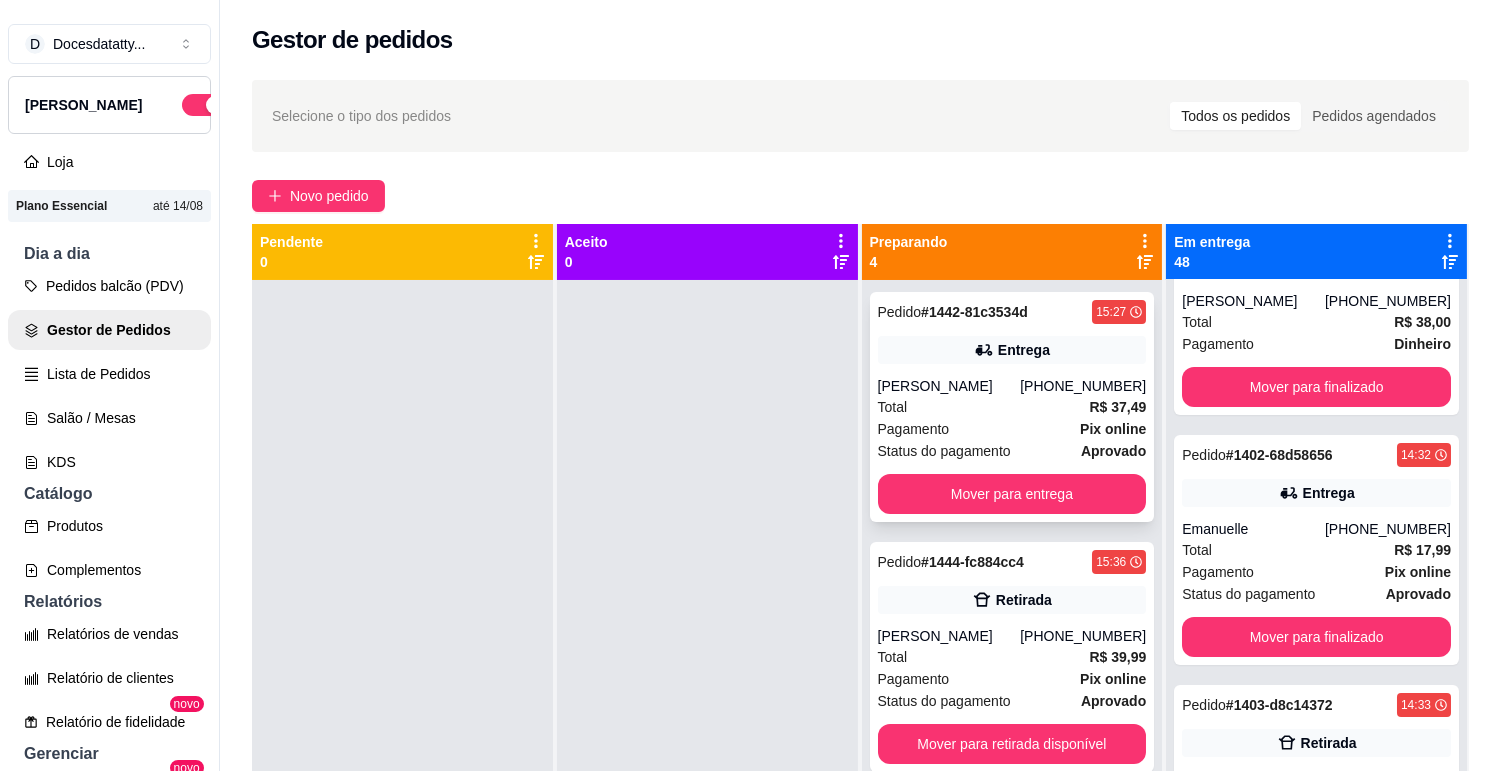 click on "[PHONE_NUMBER]" at bounding box center [1083, 386] 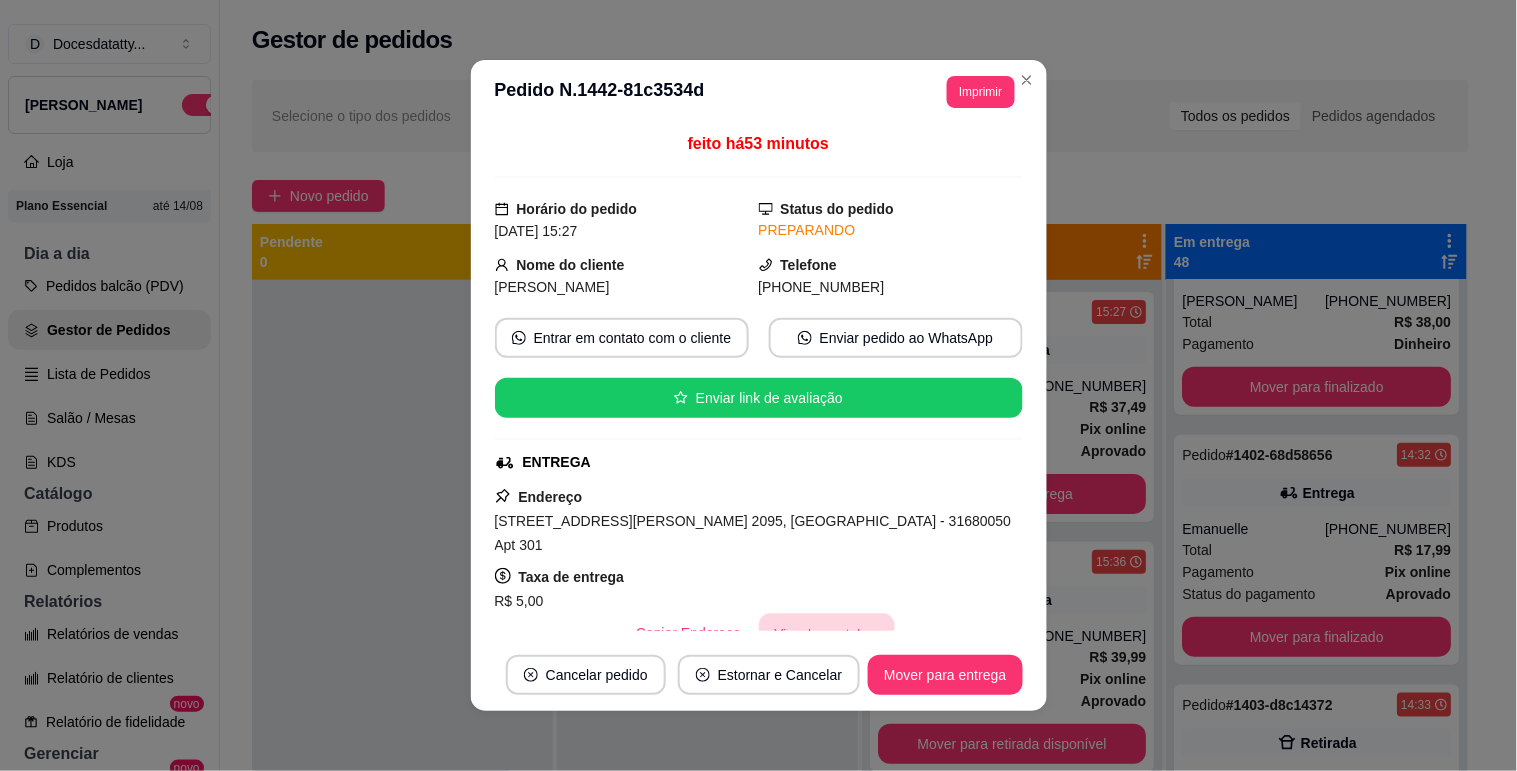 click on "Vincular motoboy" at bounding box center [827, 633] 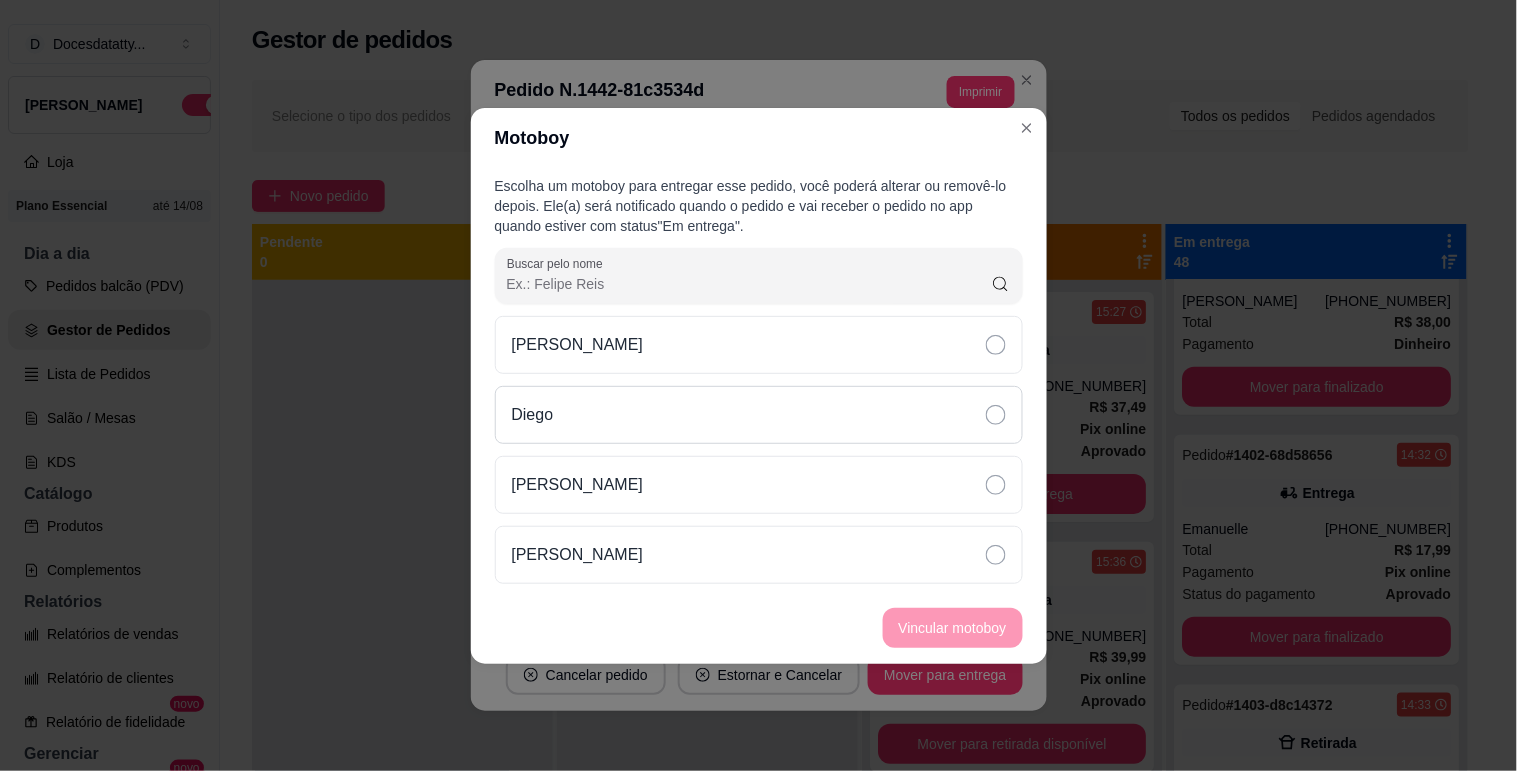 click on "Diego" at bounding box center [759, 415] 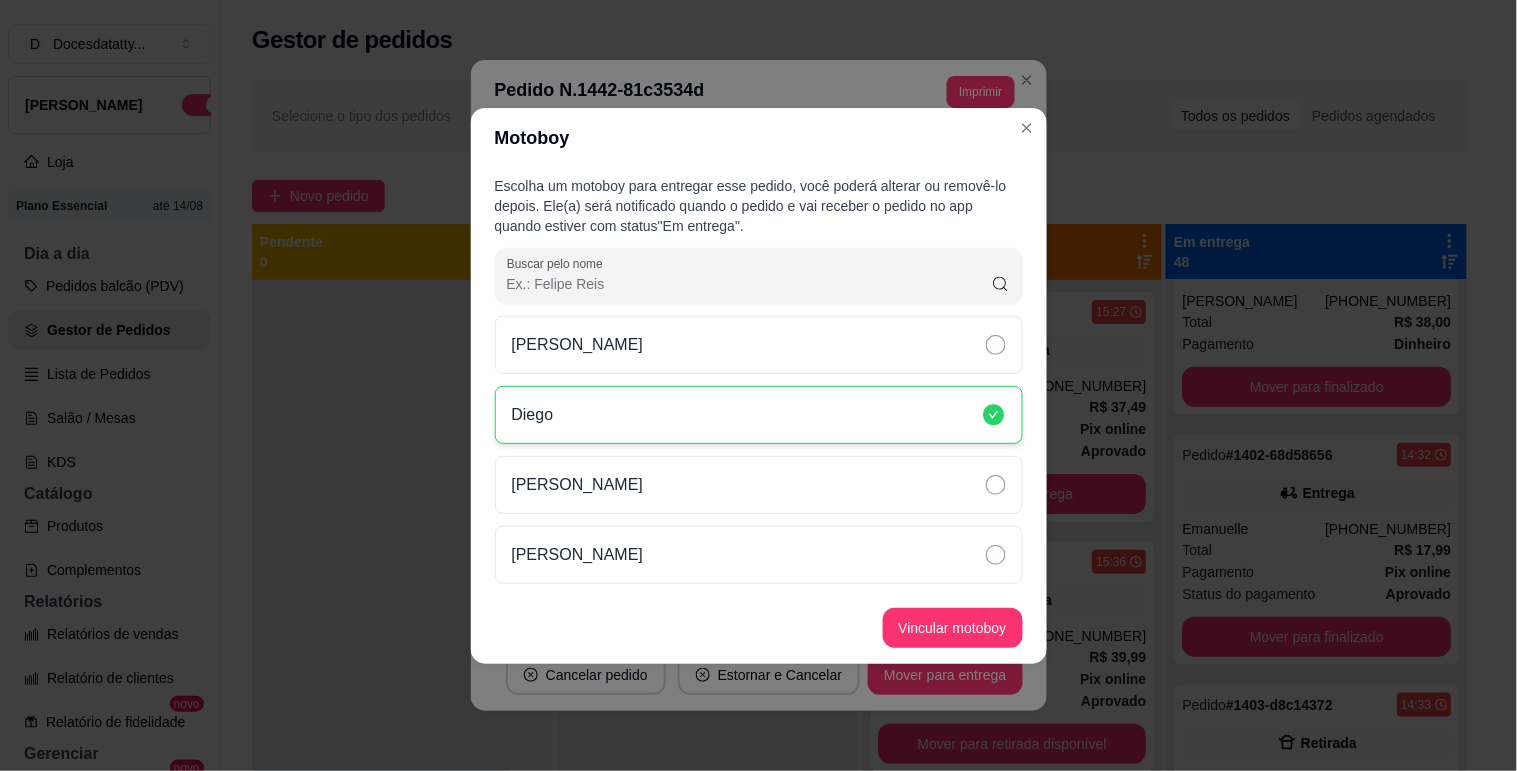 click on "Vincular motoboy" at bounding box center (953, 628) 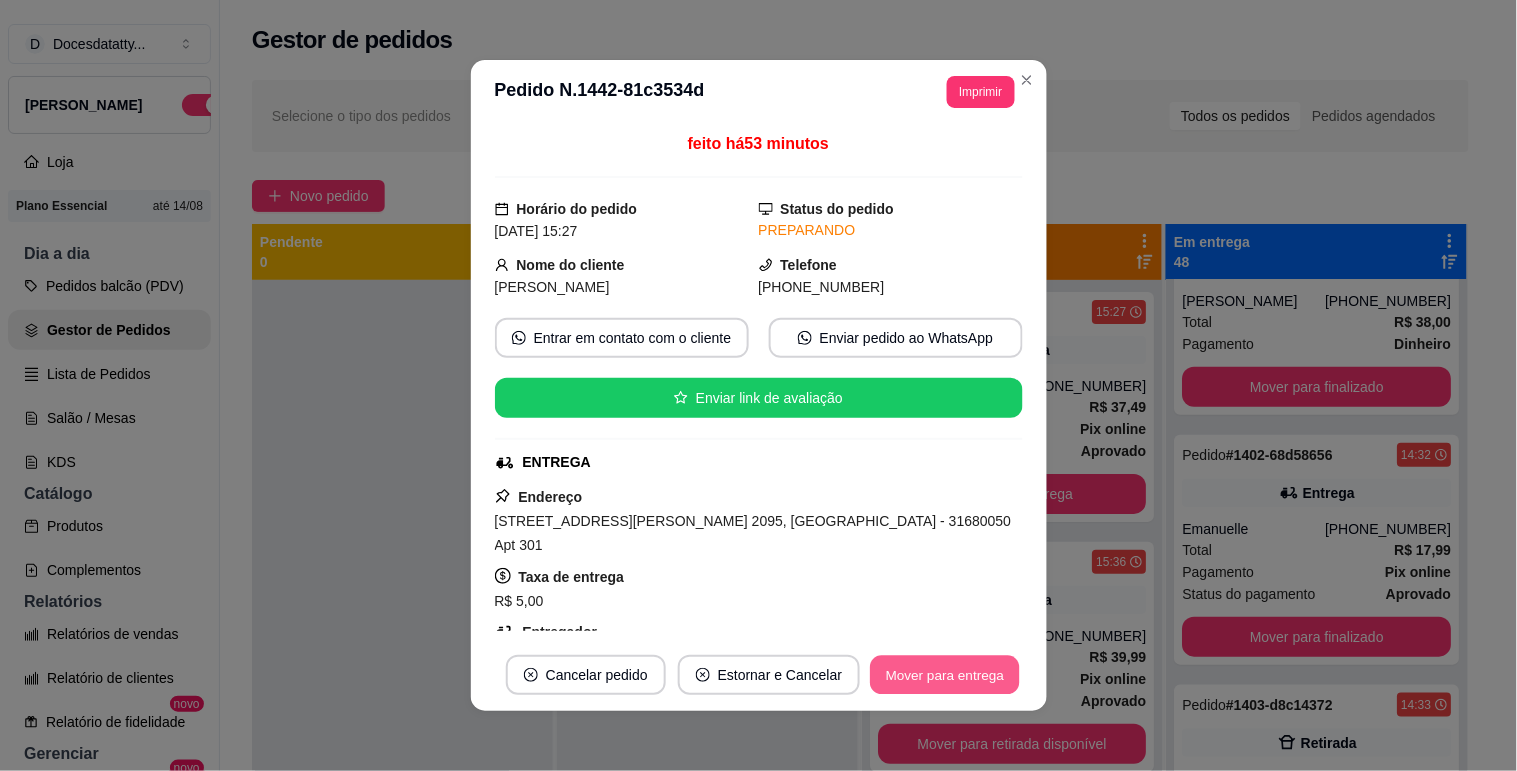 click on "Mover para entrega" at bounding box center (946, 675) 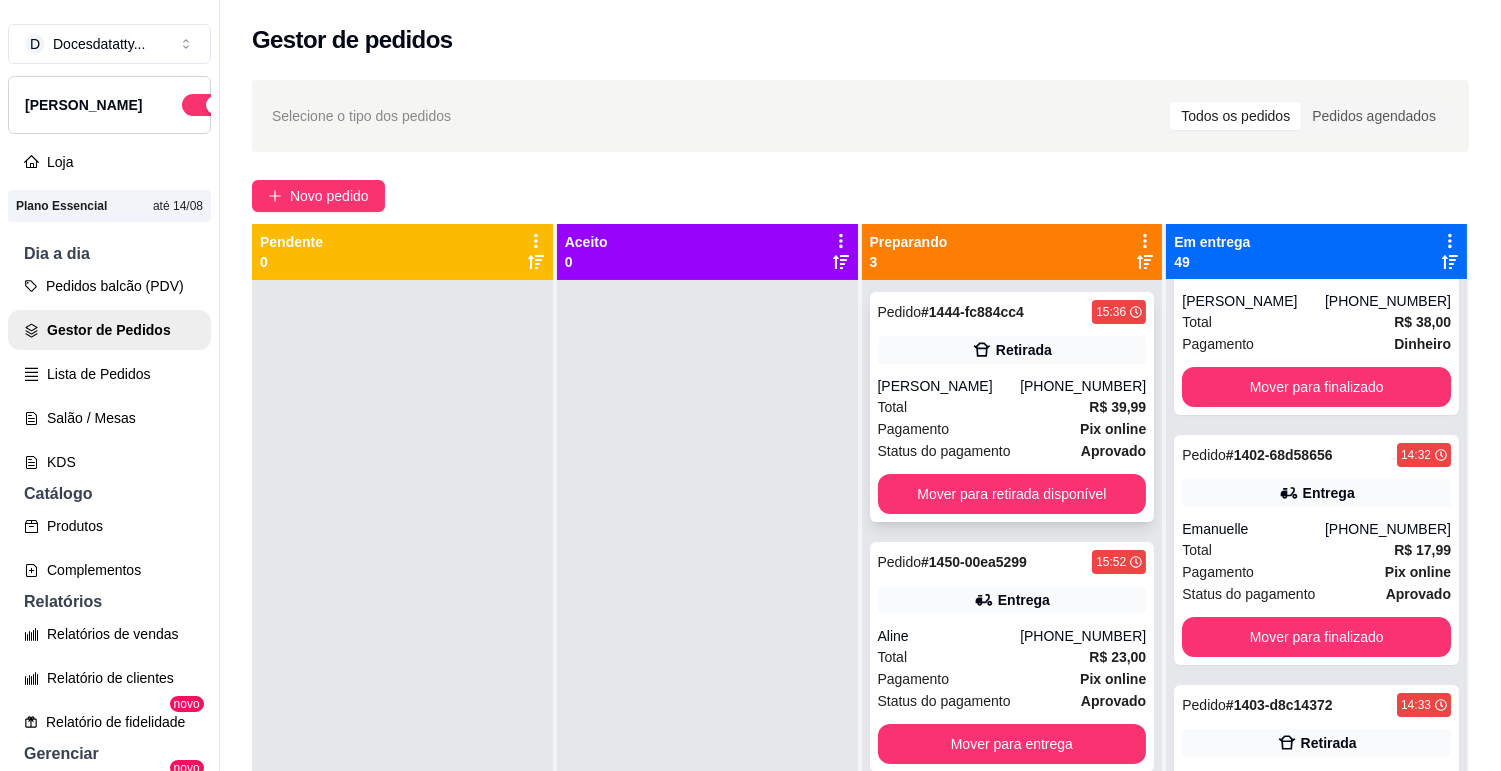 scroll, scrollTop: 55, scrollLeft: 0, axis: vertical 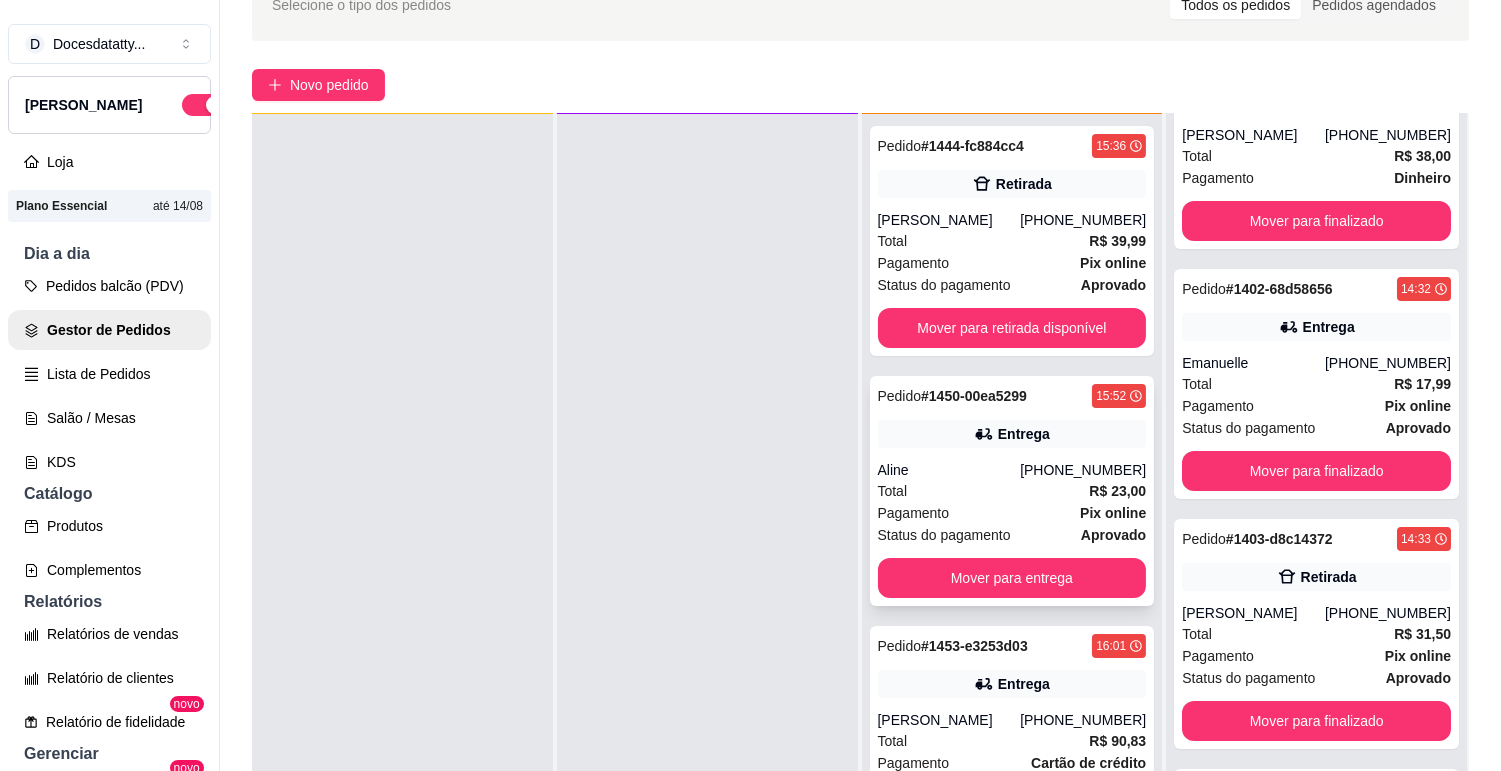 click on "Aline" at bounding box center [949, 470] 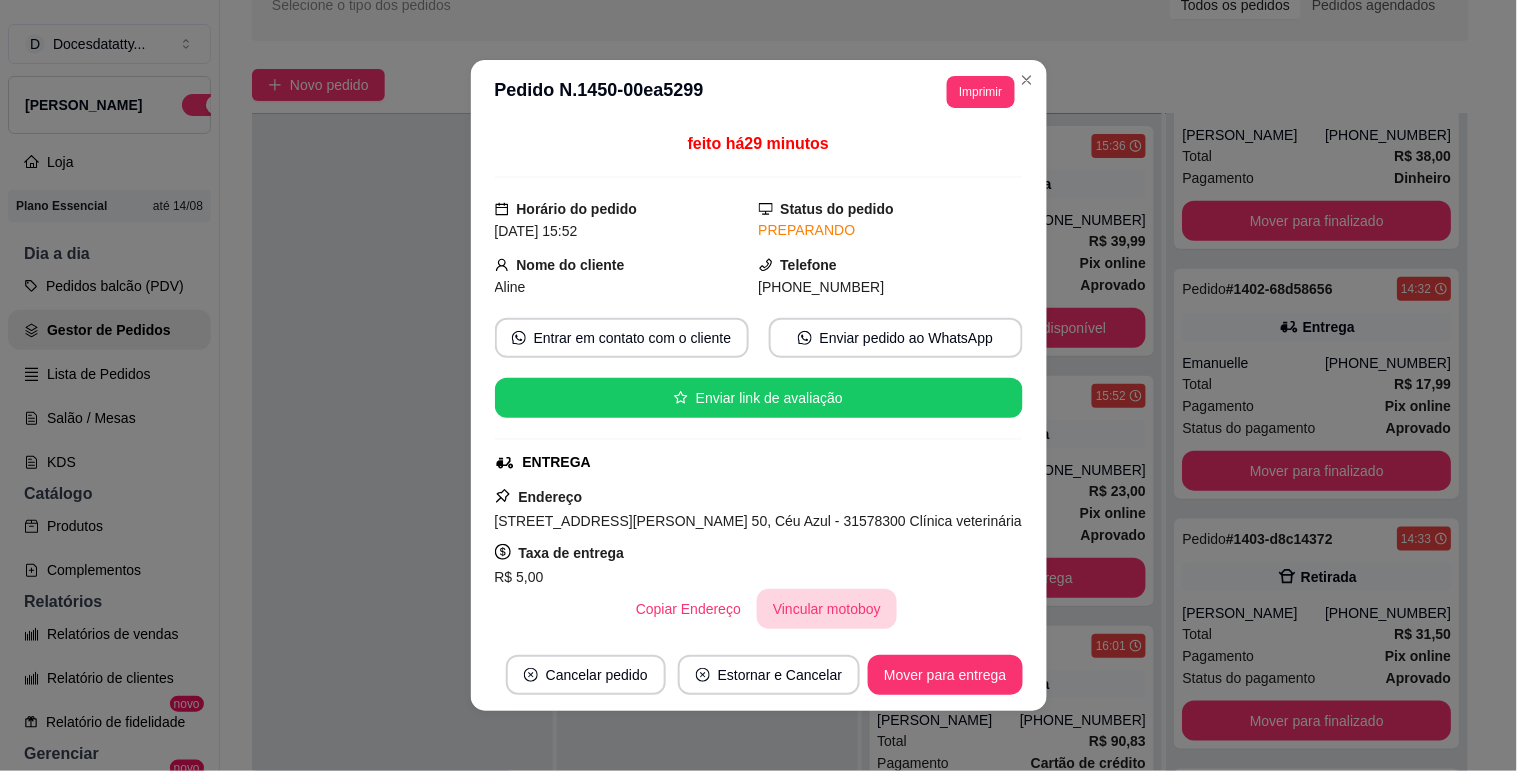 click on "Vincular motoboy" at bounding box center (827, 609) 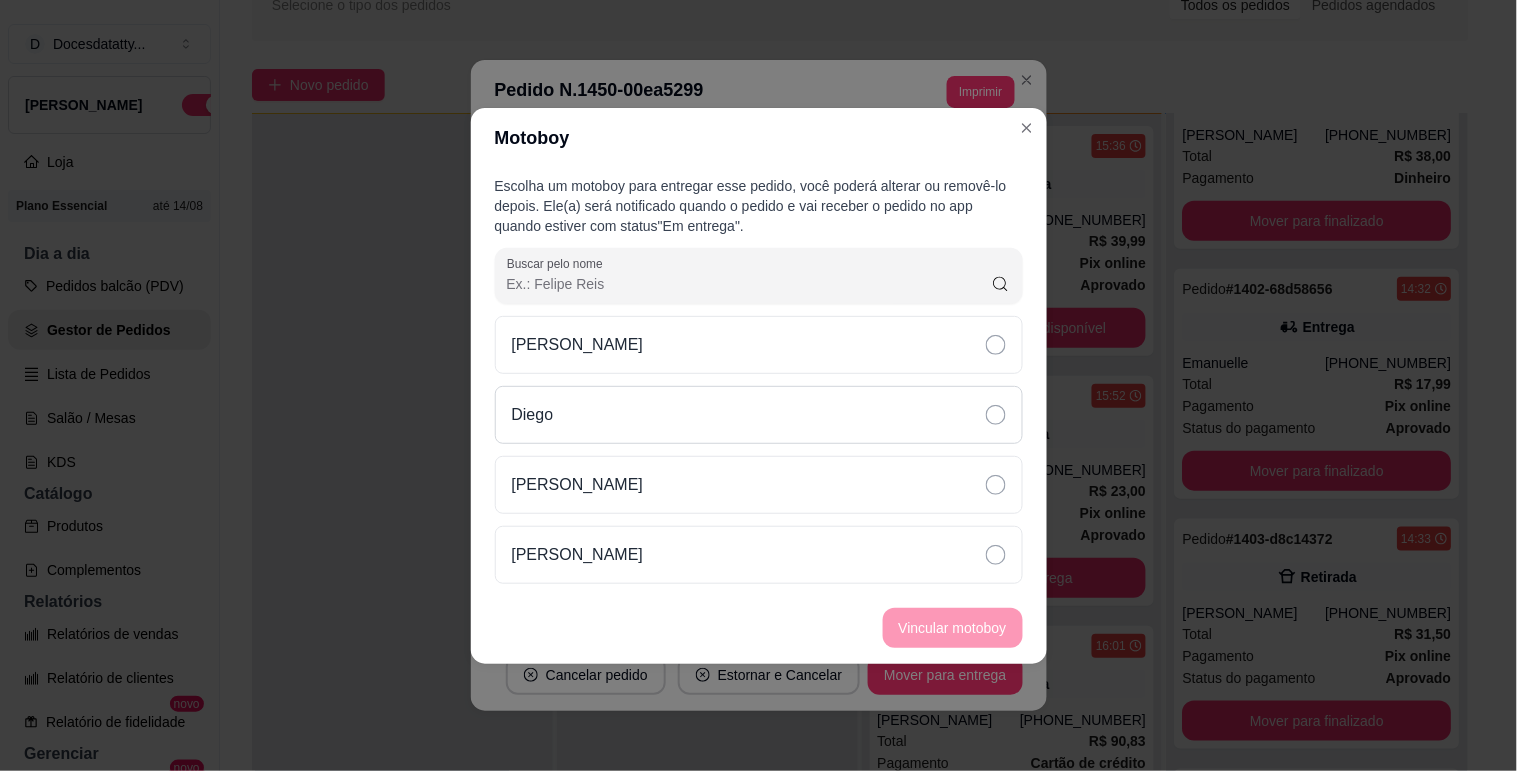 click on "Diego" at bounding box center [759, 415] 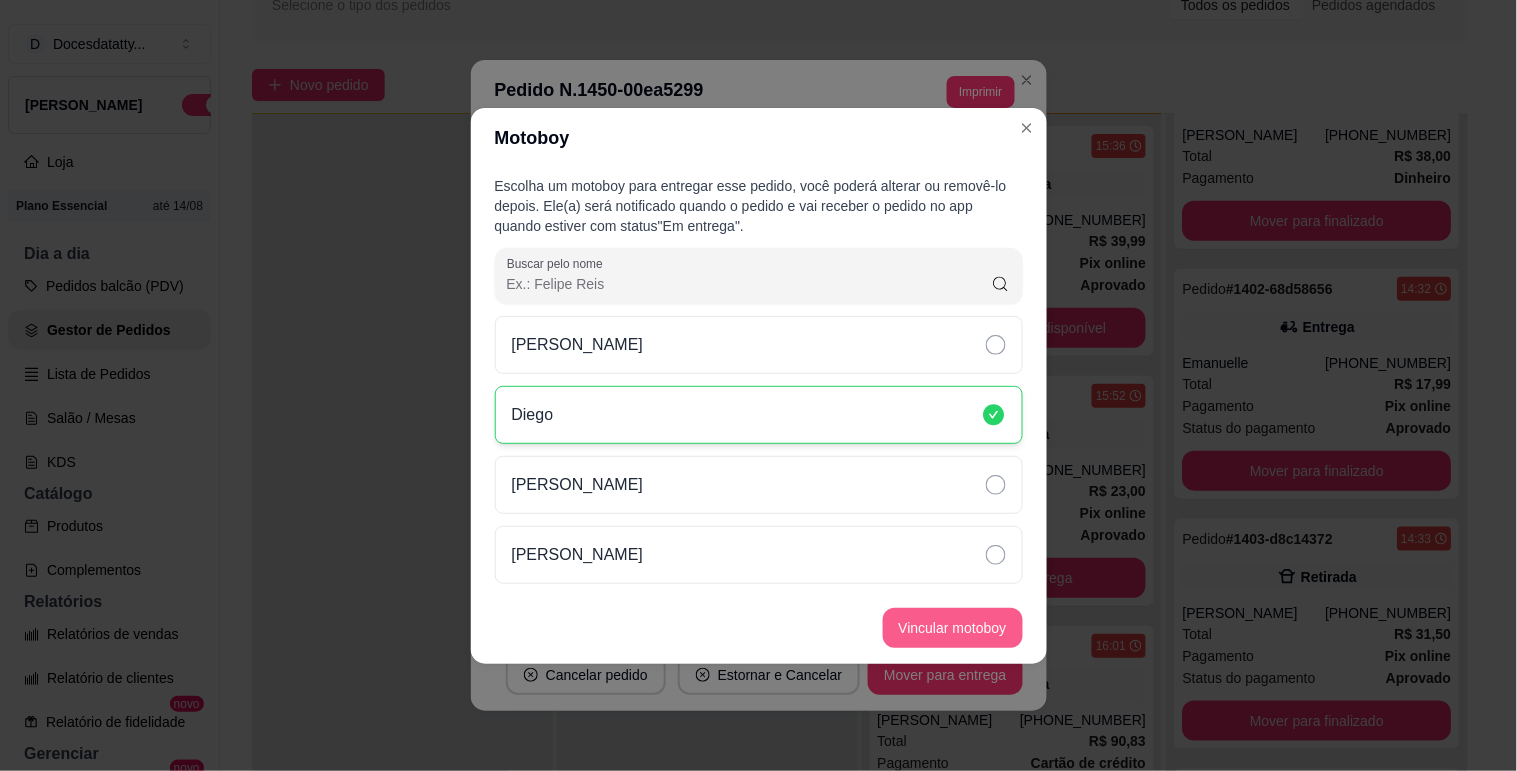 click on "Vincular motoboy" at bounding box center [953, 628] 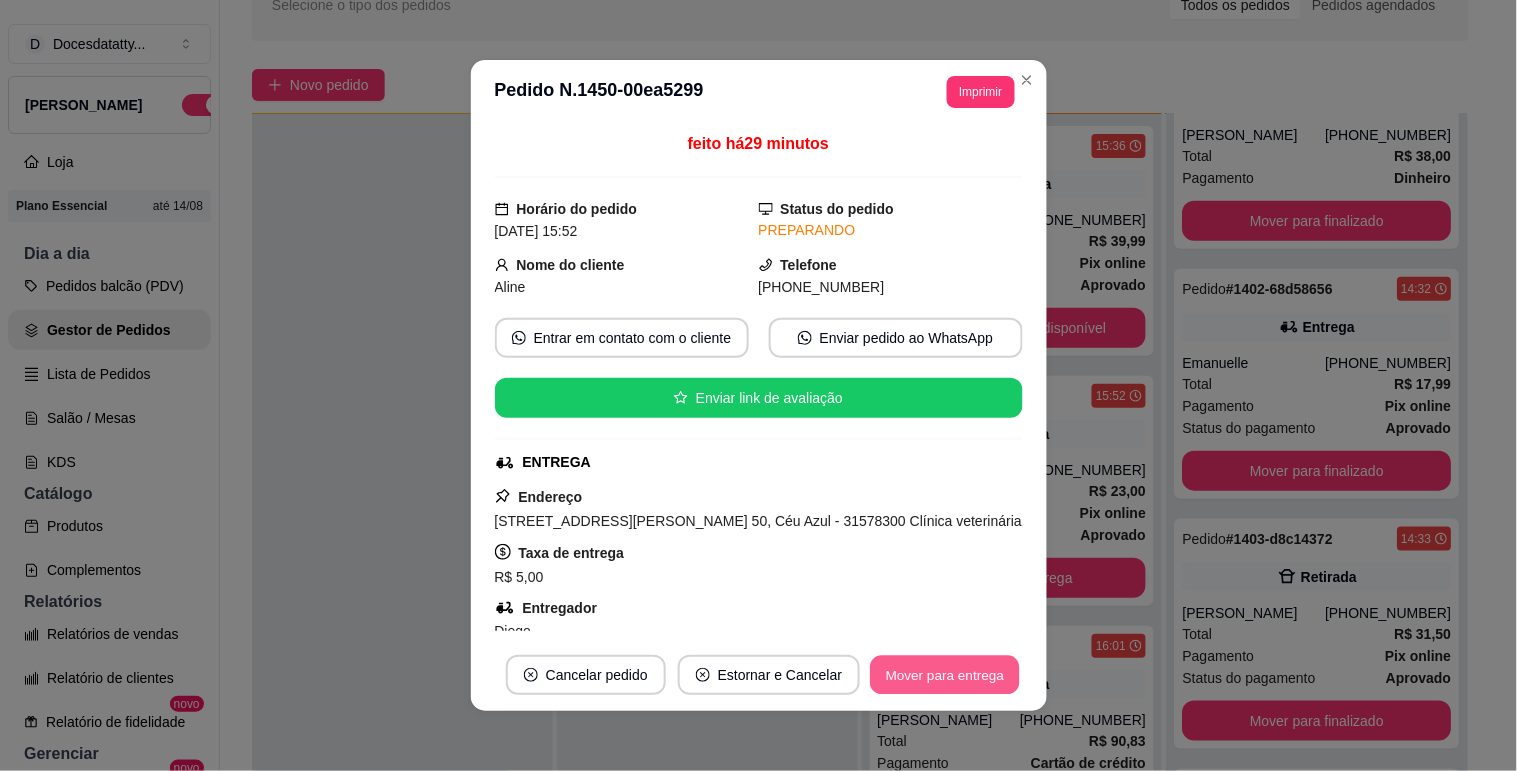 click on "Mover para entrega" at bounding box center (946, 675) 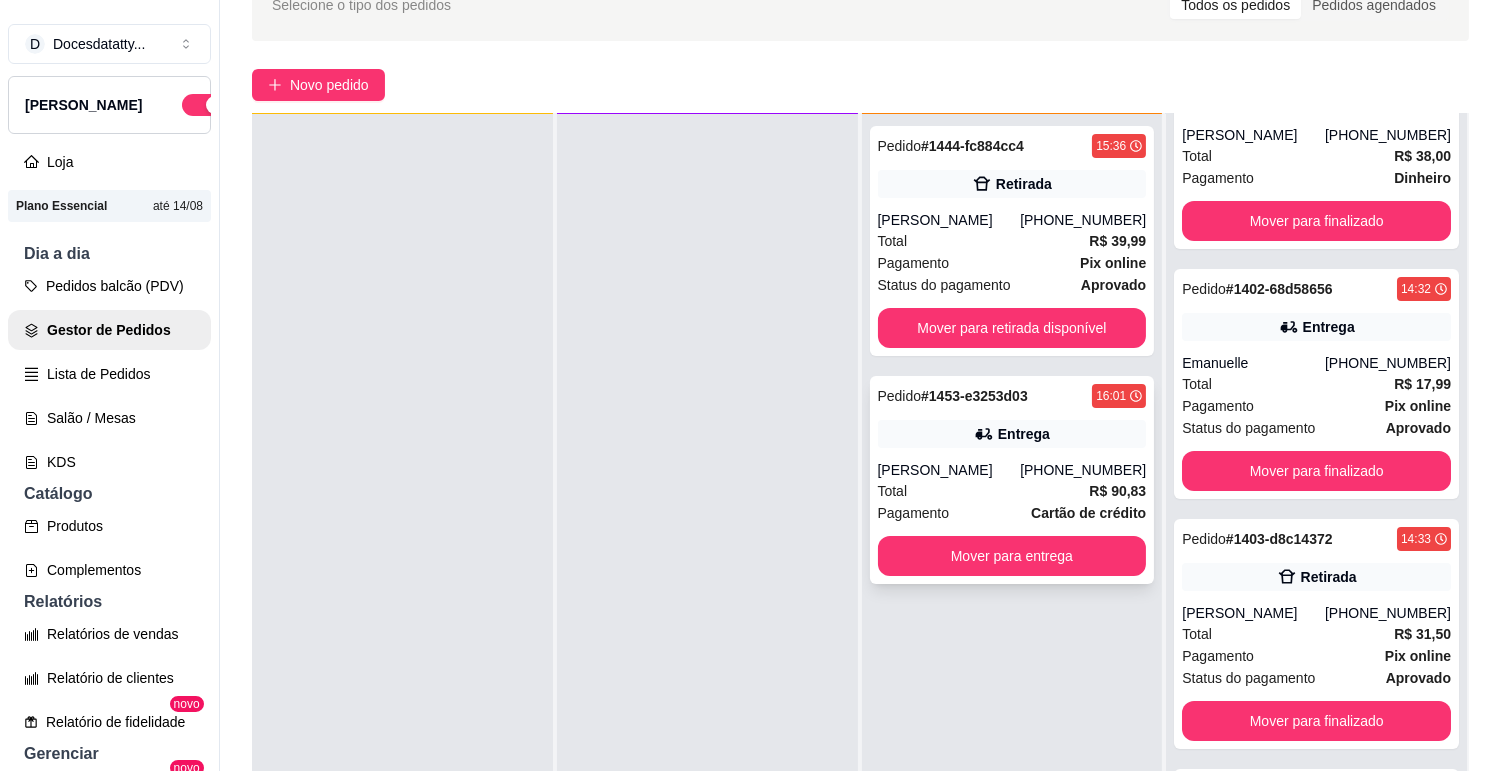 click on "Pedido  # 1453-e3253d03 16:01 Entrega Hosana Alves  (31) 98635-2190 Total R$ 90,83 Pagamento Cartão de crédito Mover para entrega" at bounding box center [1012, 480] 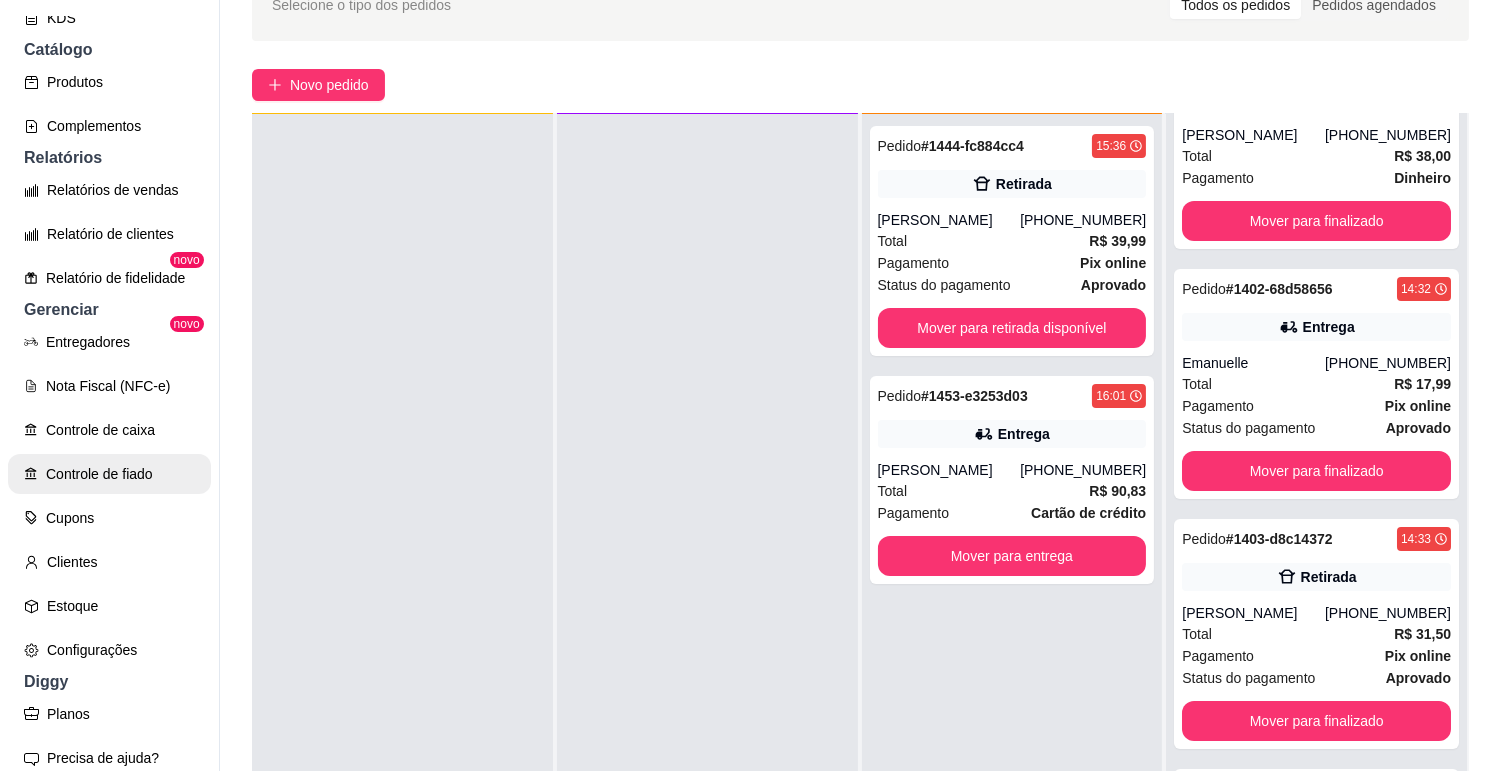 scroll, scrollTop: 554, scrollLeft: 0, axis: vertical 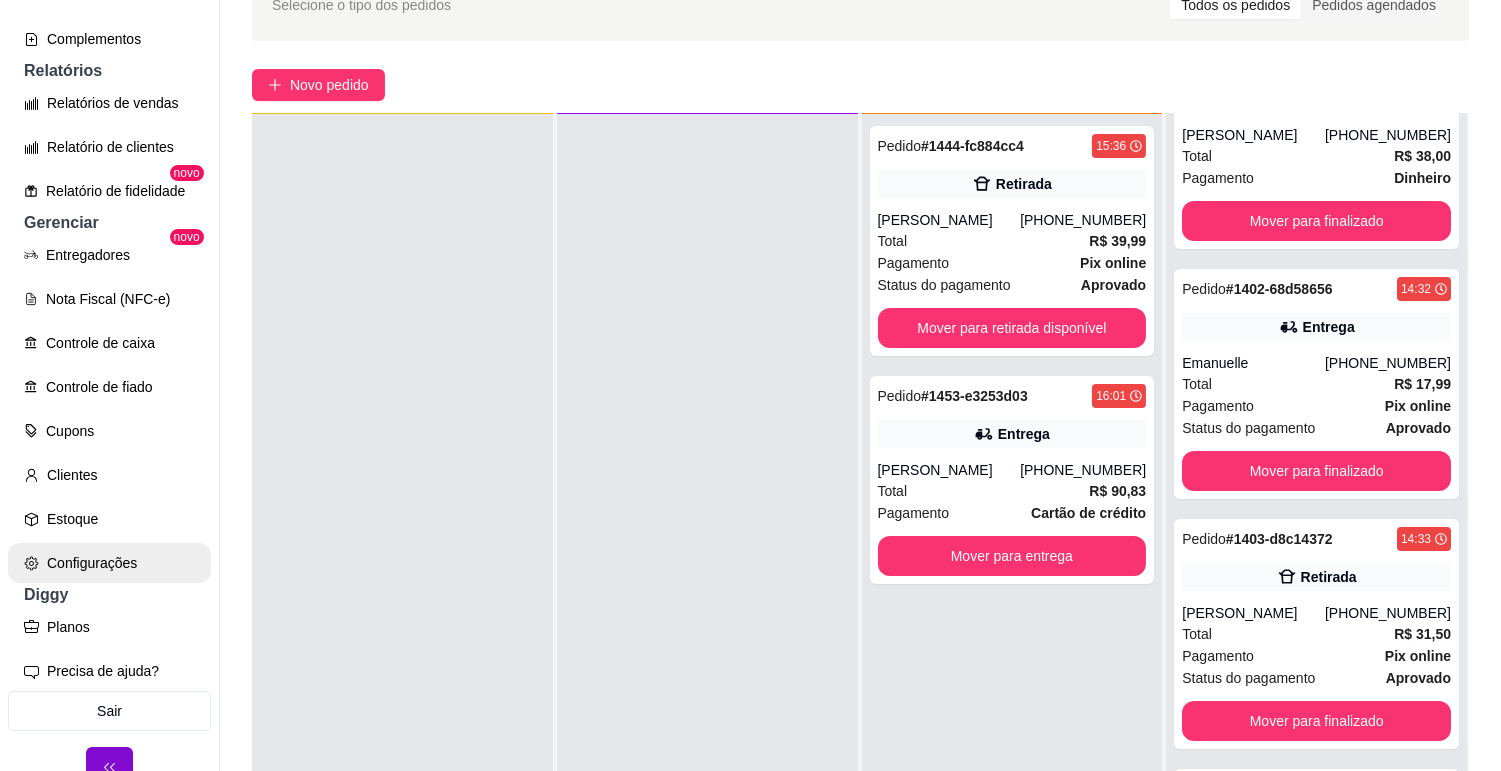 click on "Configurações" at bounding box center [109, 563] 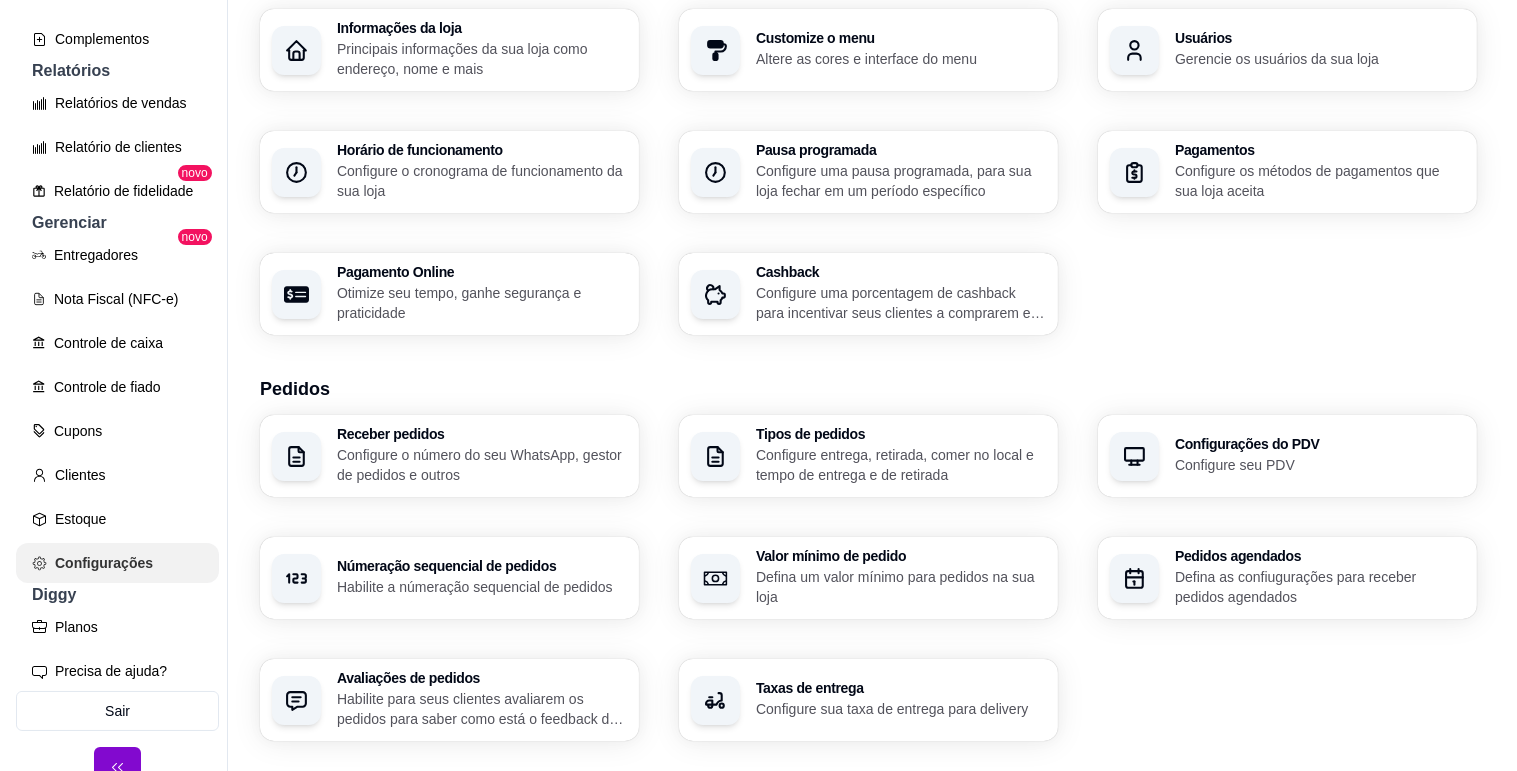 scroll, scrollTop: 0, scrollLeft: 0, axis: both 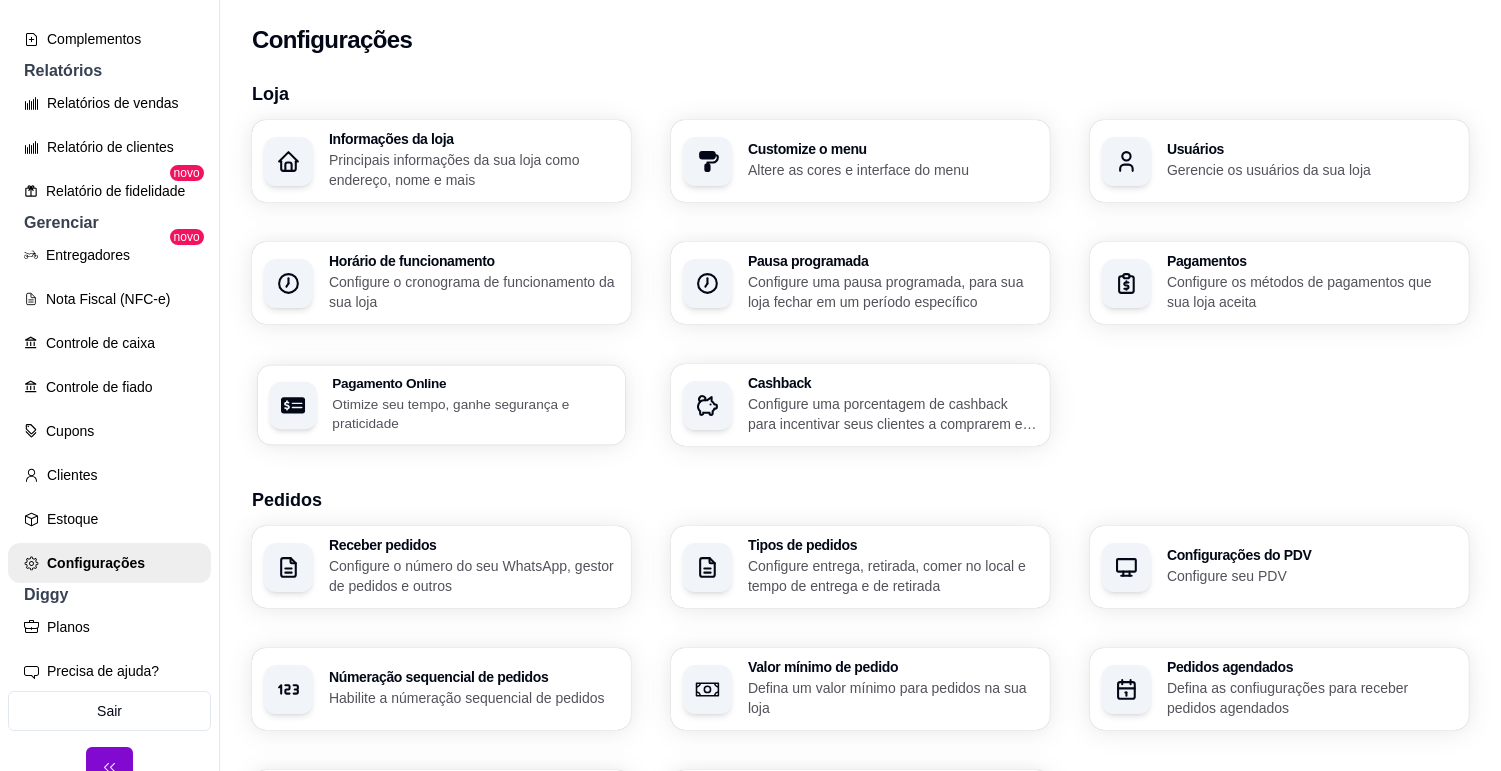 click on "Otimize seu tempo, ganhe segurança e praticidade" at bounding box center (472, 413) 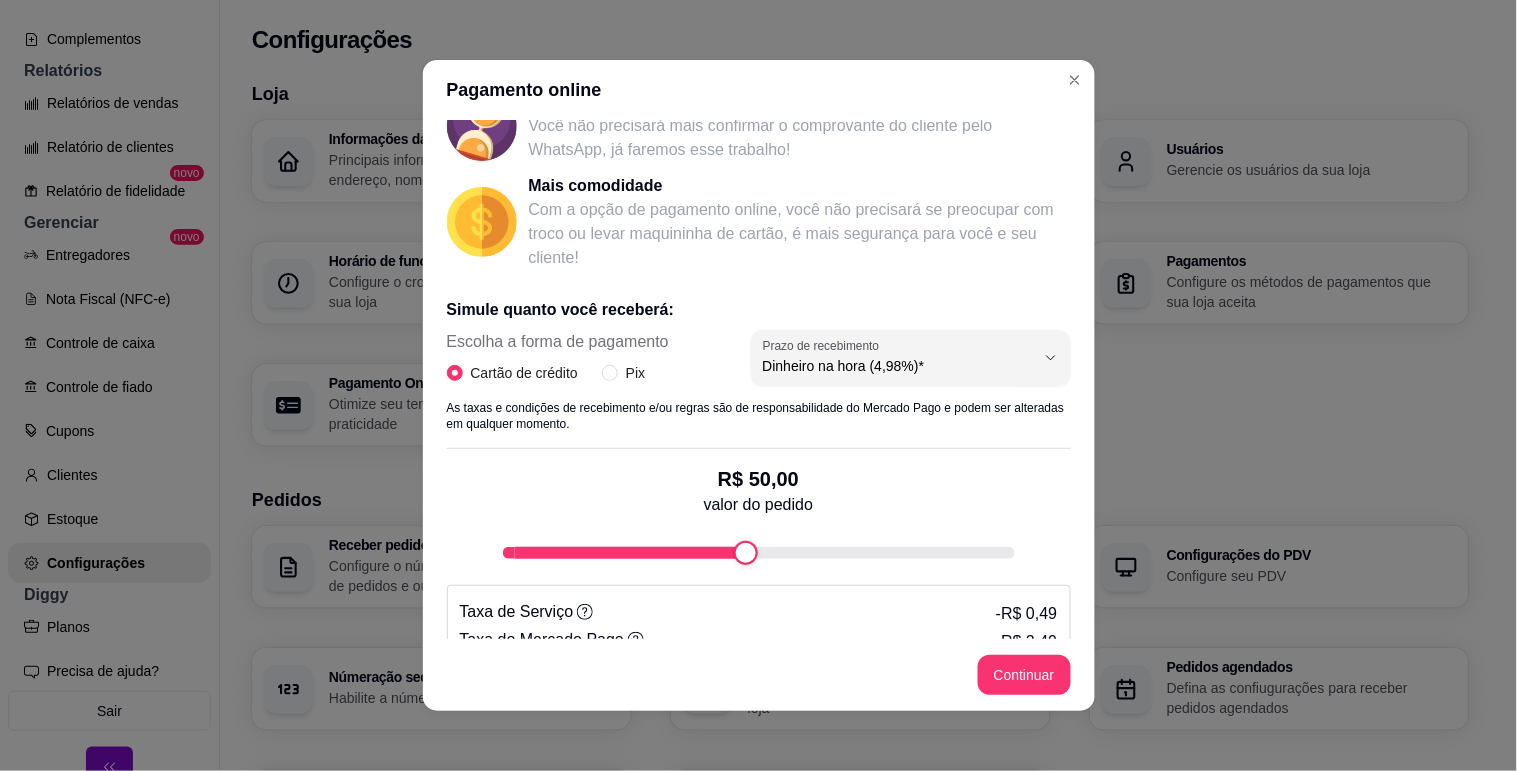 scroll, scrollTop: 286, scrollLeft: 0, axis: vertical 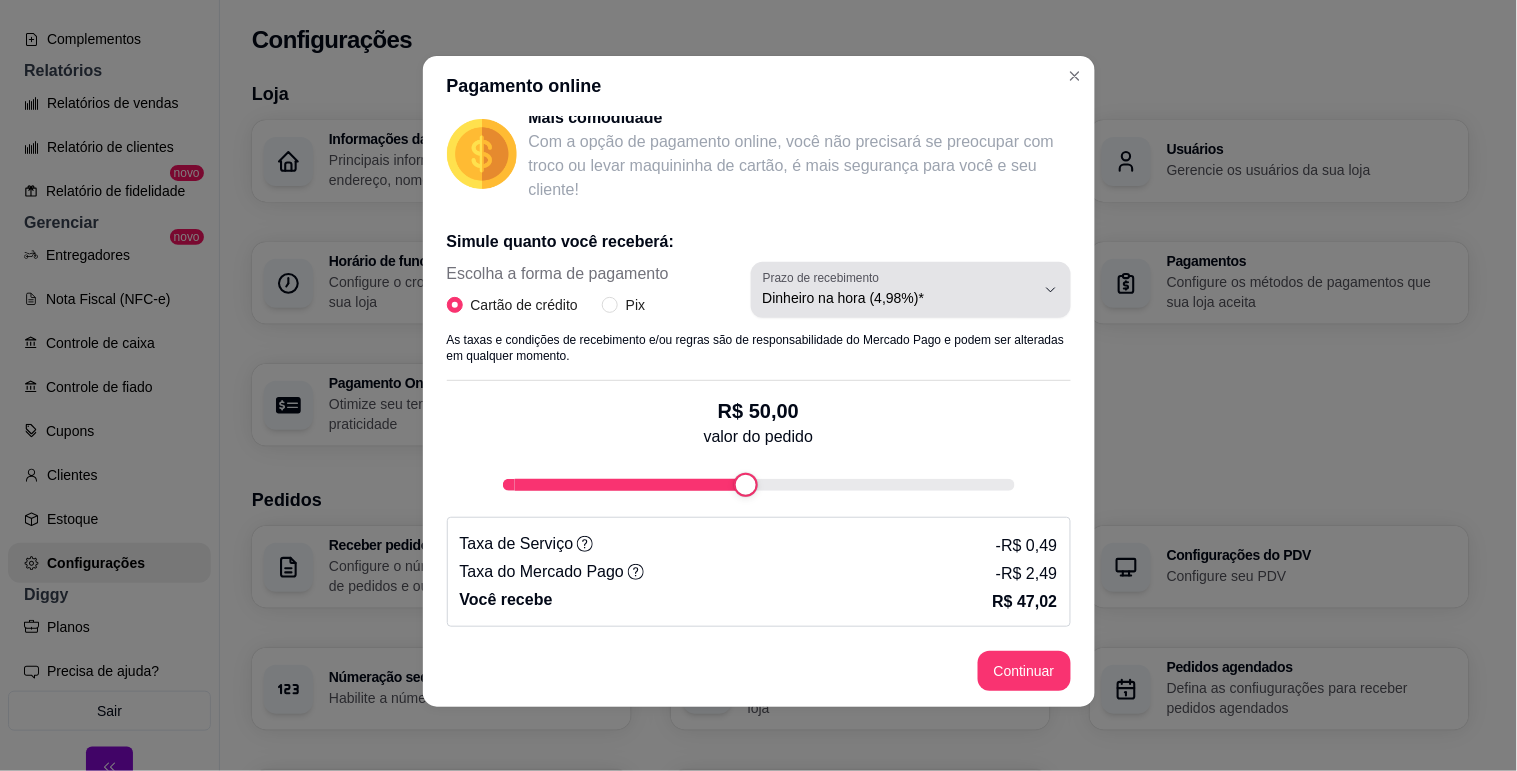 click on "Dinheiro na hora (4,98%)*" at bounding box center [899, 298] 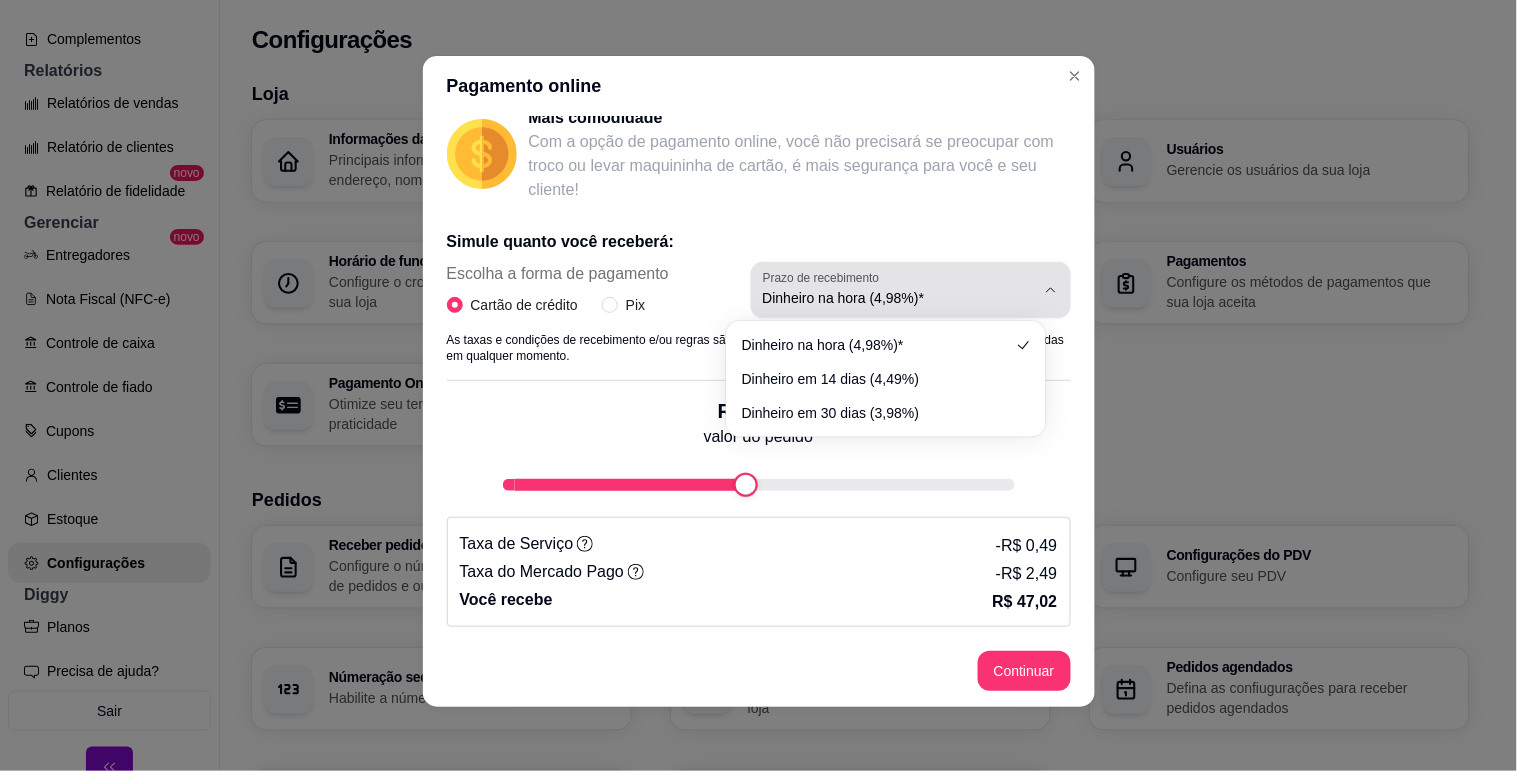 click on "Dinheiro na hora (4,98%)*" at bounding box center (899, 298) 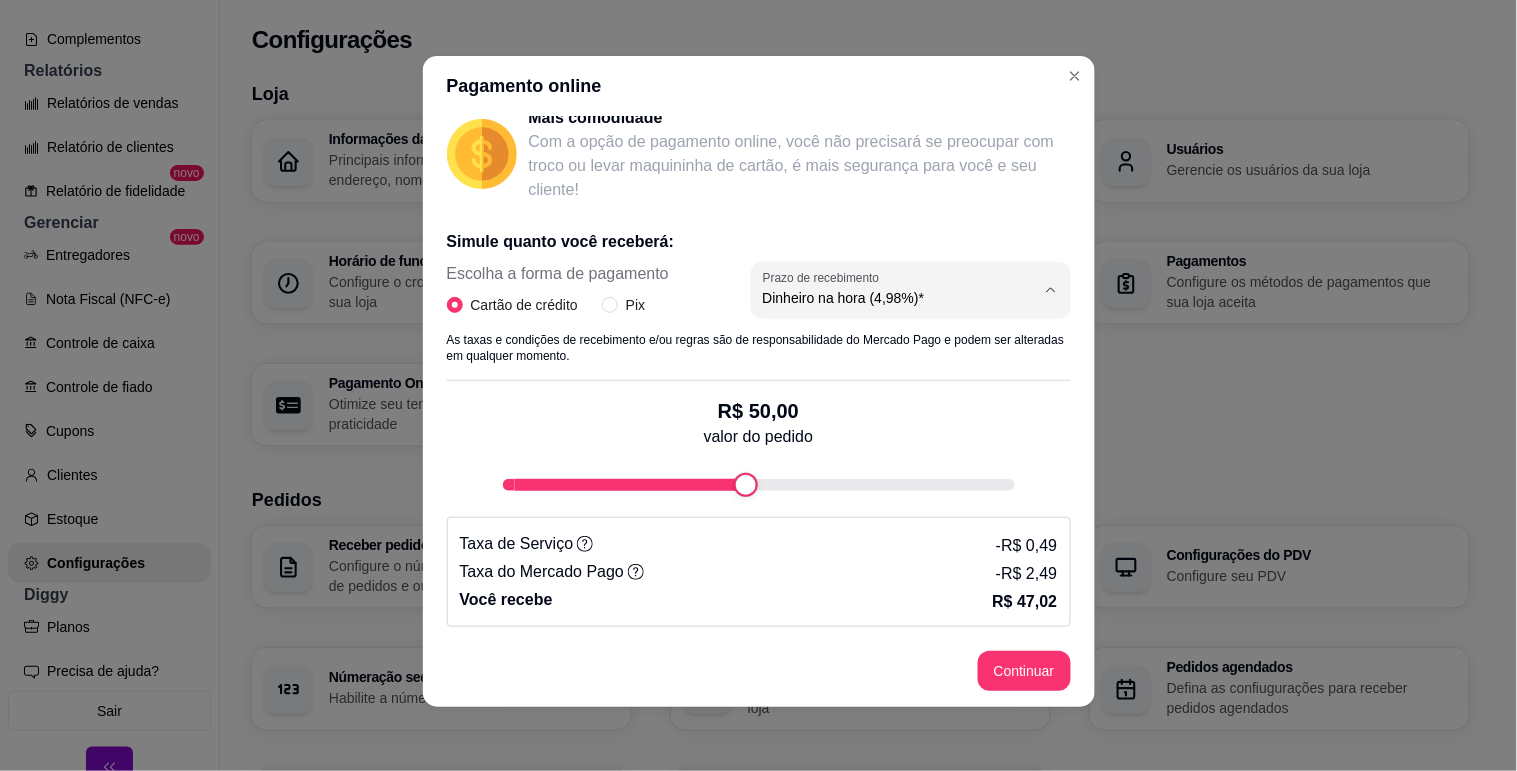 click on "Pagamento online Receba na hora em sua conta do Mercado Pago! Agora você poderá receber pagamentos online por pix e cartão de crédito através do seu menu digital e receber o dinheiro na sua conta do Mercado Pago! Sem riscos de fraudes ou golpes Golpes no Pix estão em alta! você só receberá o pedido após a confirmação do pagamento! Economia de tempo Você não precisará mais confirmar o comprovante do cliente pelo WhatsApp, já faremos esse trabalho! Mais comodidade Com a opção de pagamento online, você não precisará se preocupar com troco ou levar maquininha de cartão, é mais segurança para você e seu cliente! Simule quanto você receberá: Escolha a forma de pagamento Cartão de crédito Pix 4.98 Prazo de recebimento Dinheiro na hora (4,98%)* Dinheiro em 14 dias (4,49%) Dinheiro em 30 dias (3,98%) Prazo de recebimento Dinheiro na hora (4,98%)* As taxas e condições de recebimento e/ou regras são de responsabilidade do Mercado Pago e podem ser alteradas em qualquer momento. R$ 50,00" at bounding box center [758, 385] 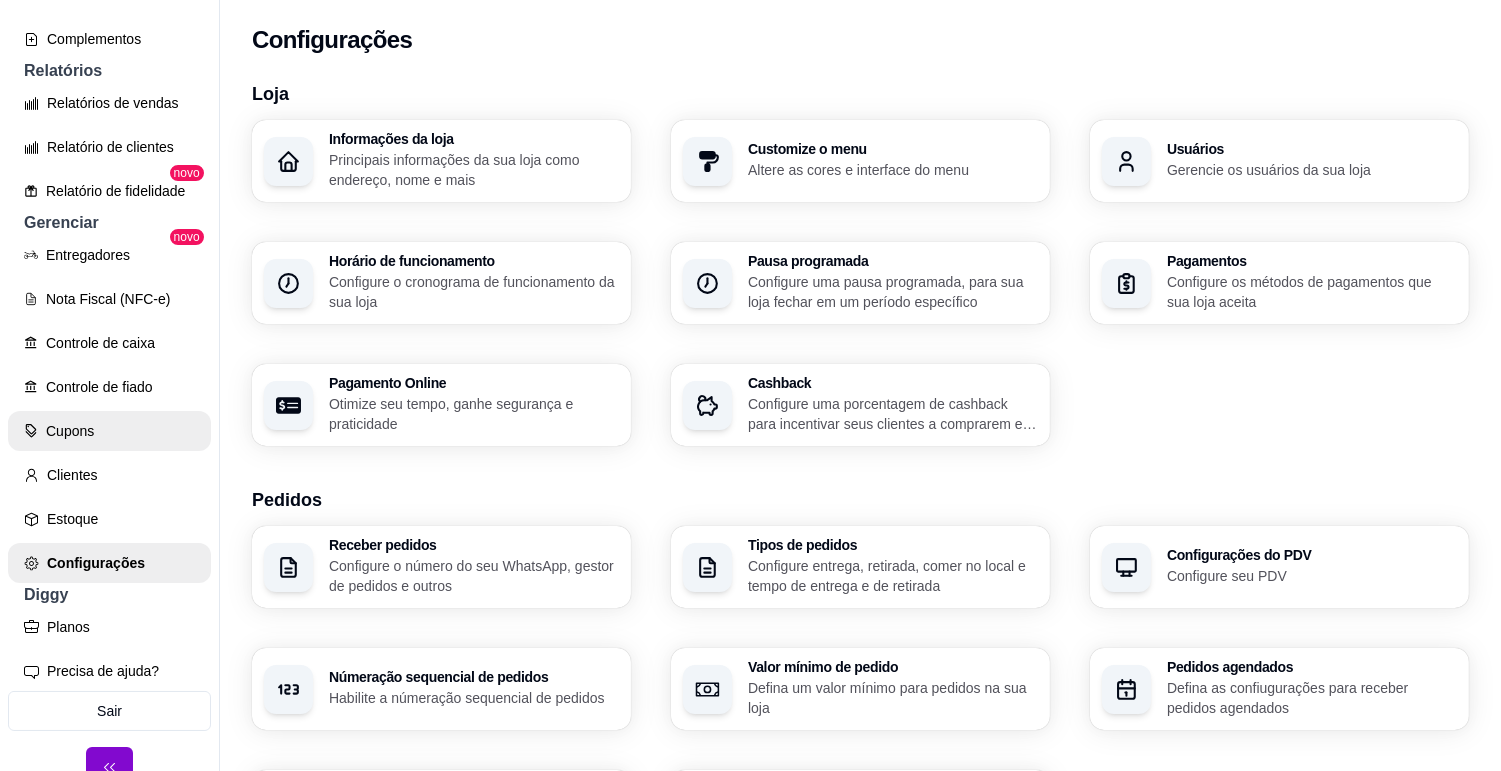 scroll, scrollTop: 0, scrollLeft: 0, axis: both 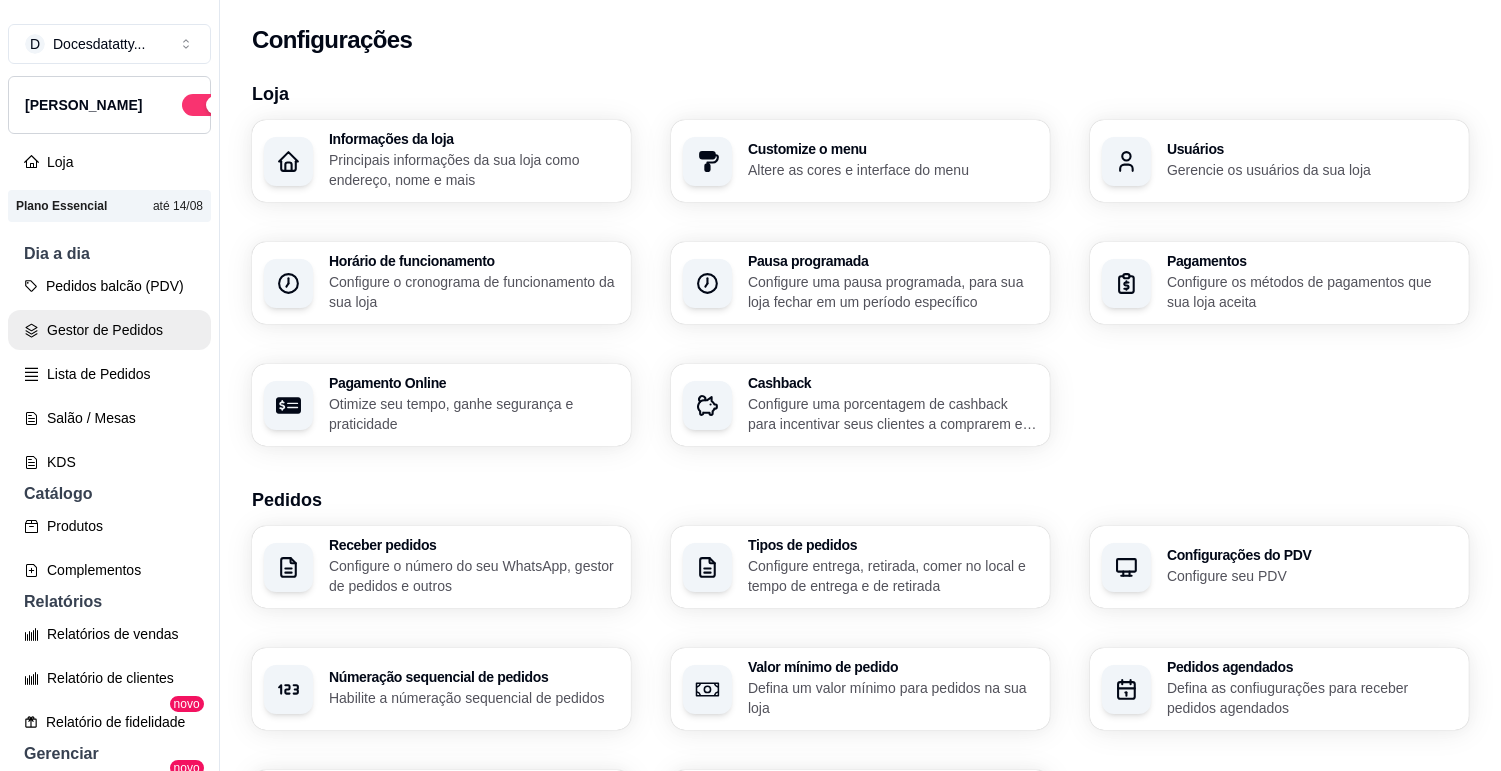 click on "Gestor de Pedidos" at bounding box center (109, 330) 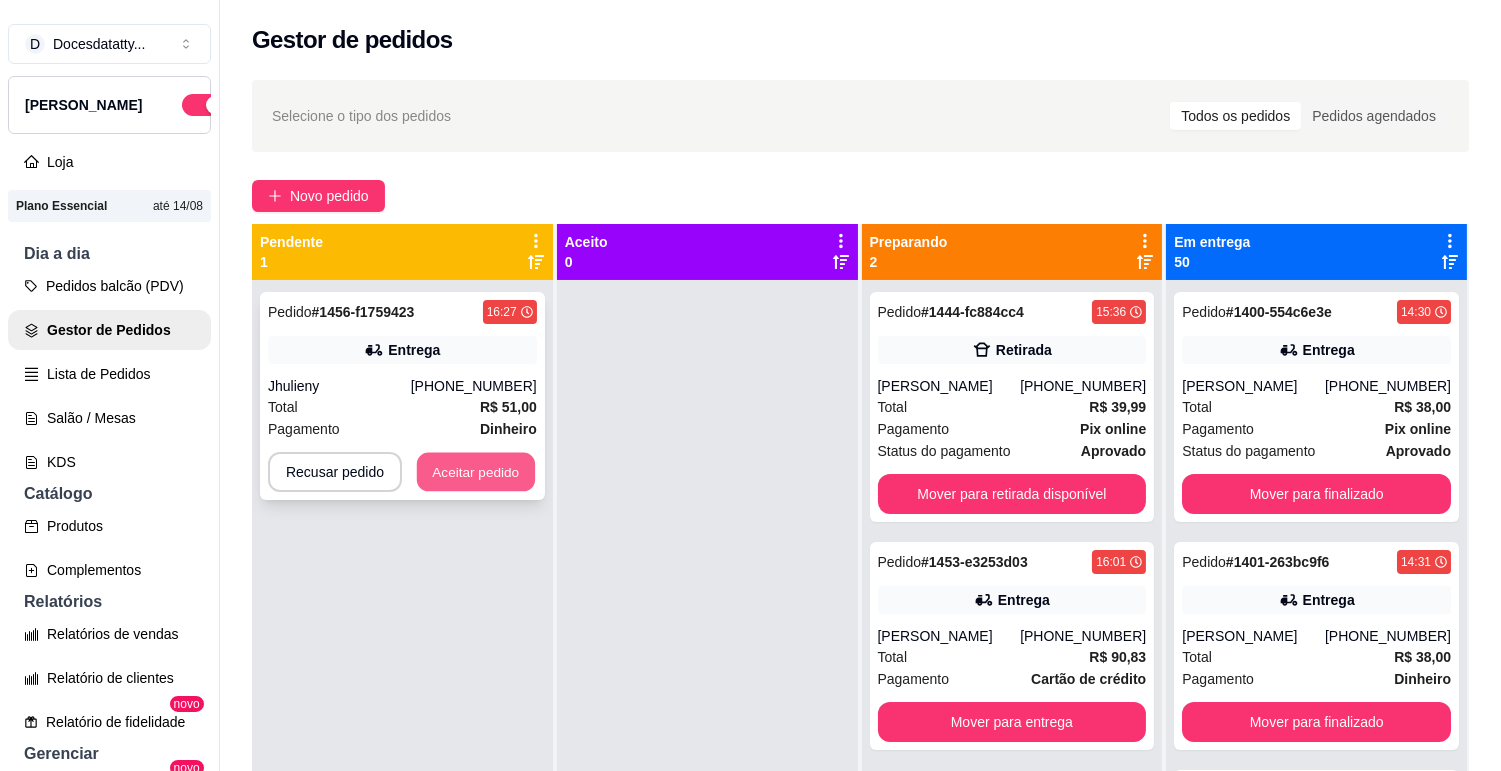 click on "Aceitar pedido" at bounding box center [476, 472] 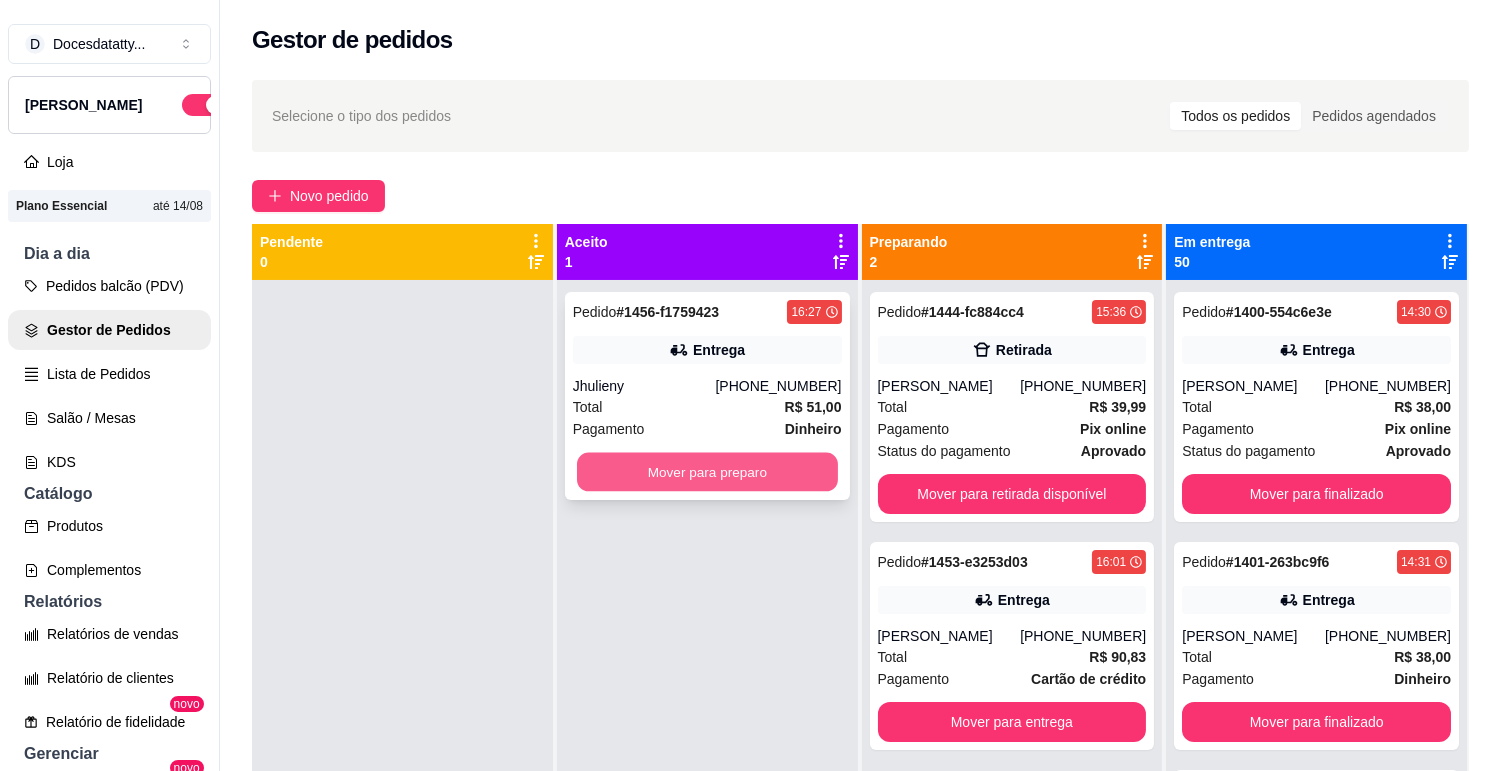 click on "Mover para preparo" at bounding box center [707, 472] 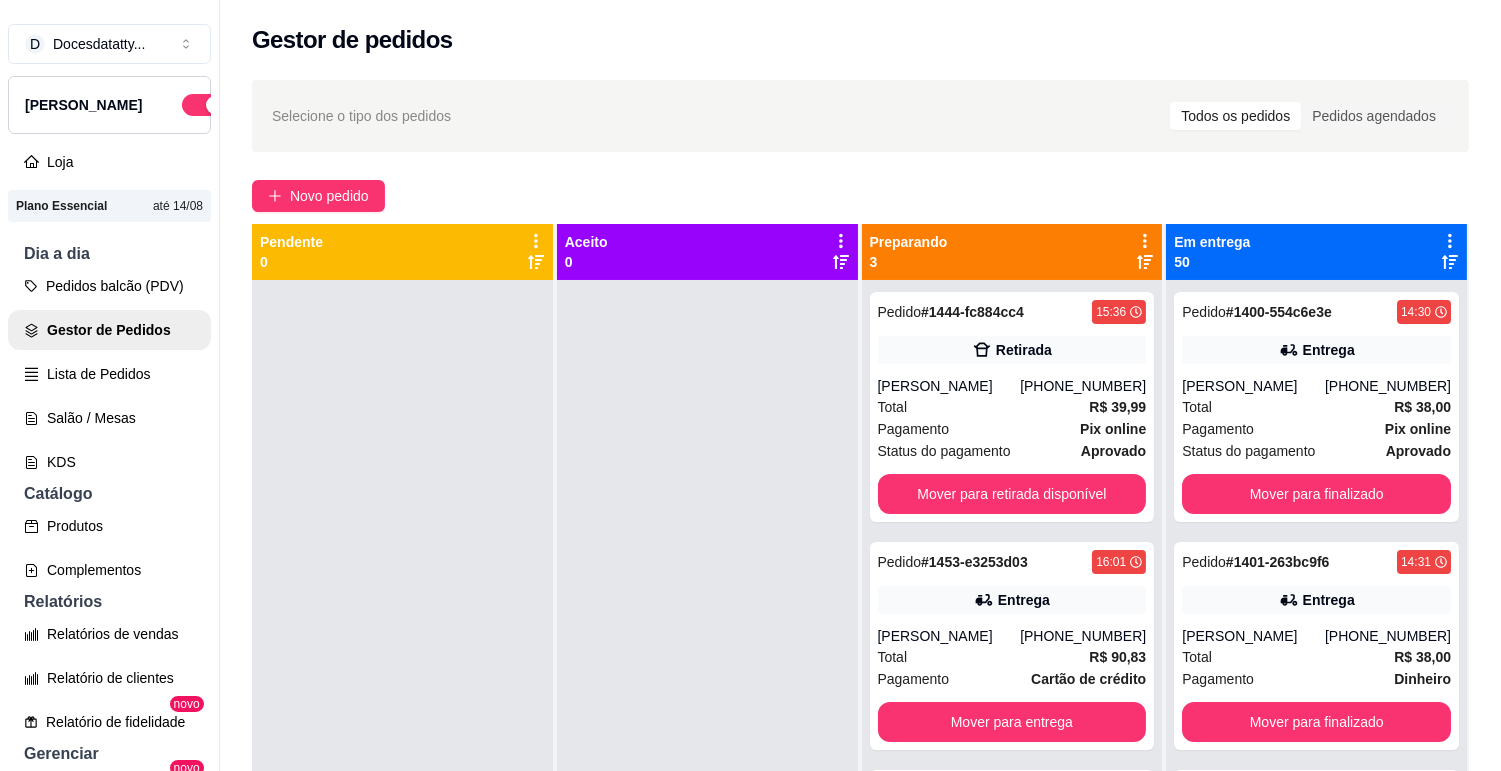 scroll, scrollTop: 55, scrollLeft: 0, axis: vertical 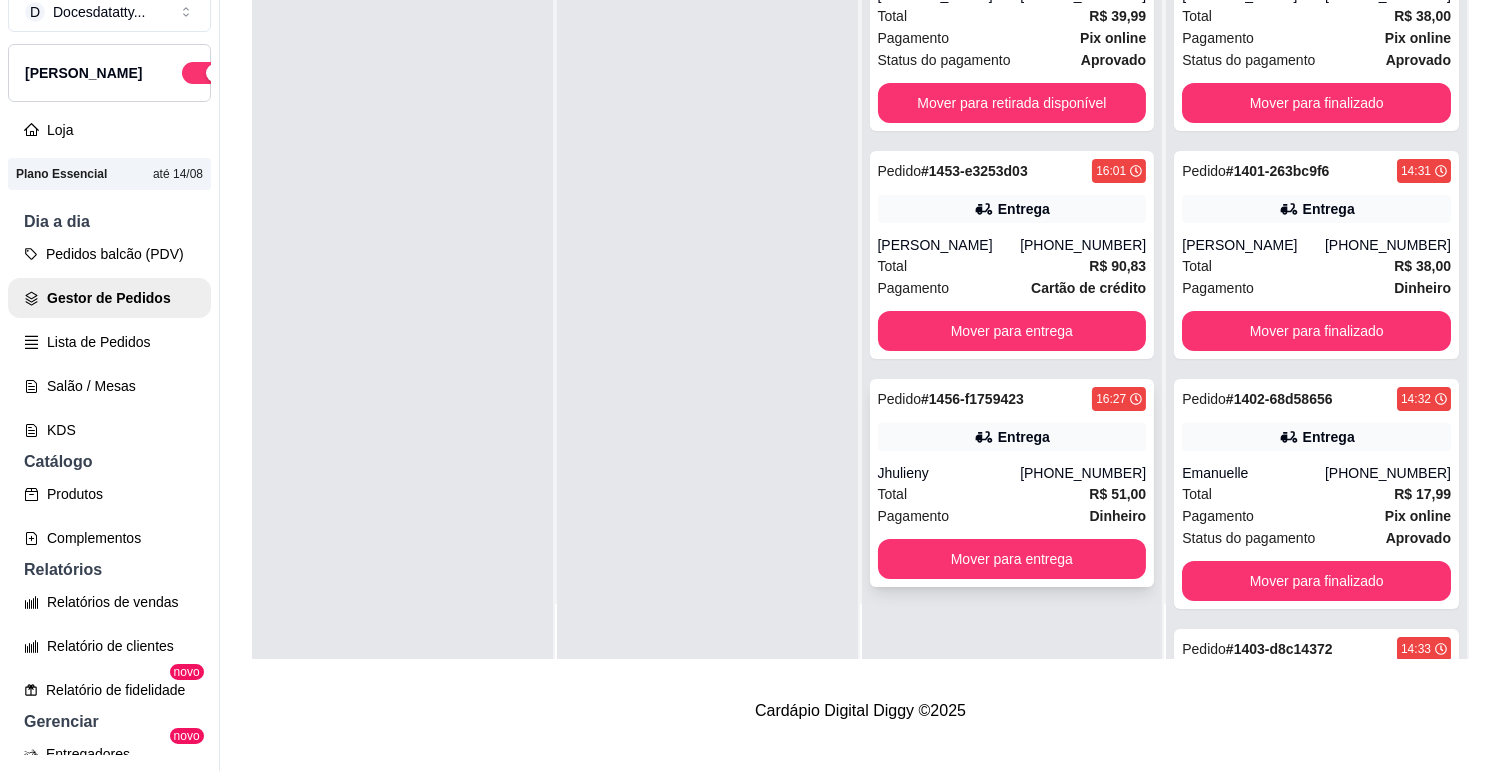 click on "Jhulieny" at bounding box center (949, 473) 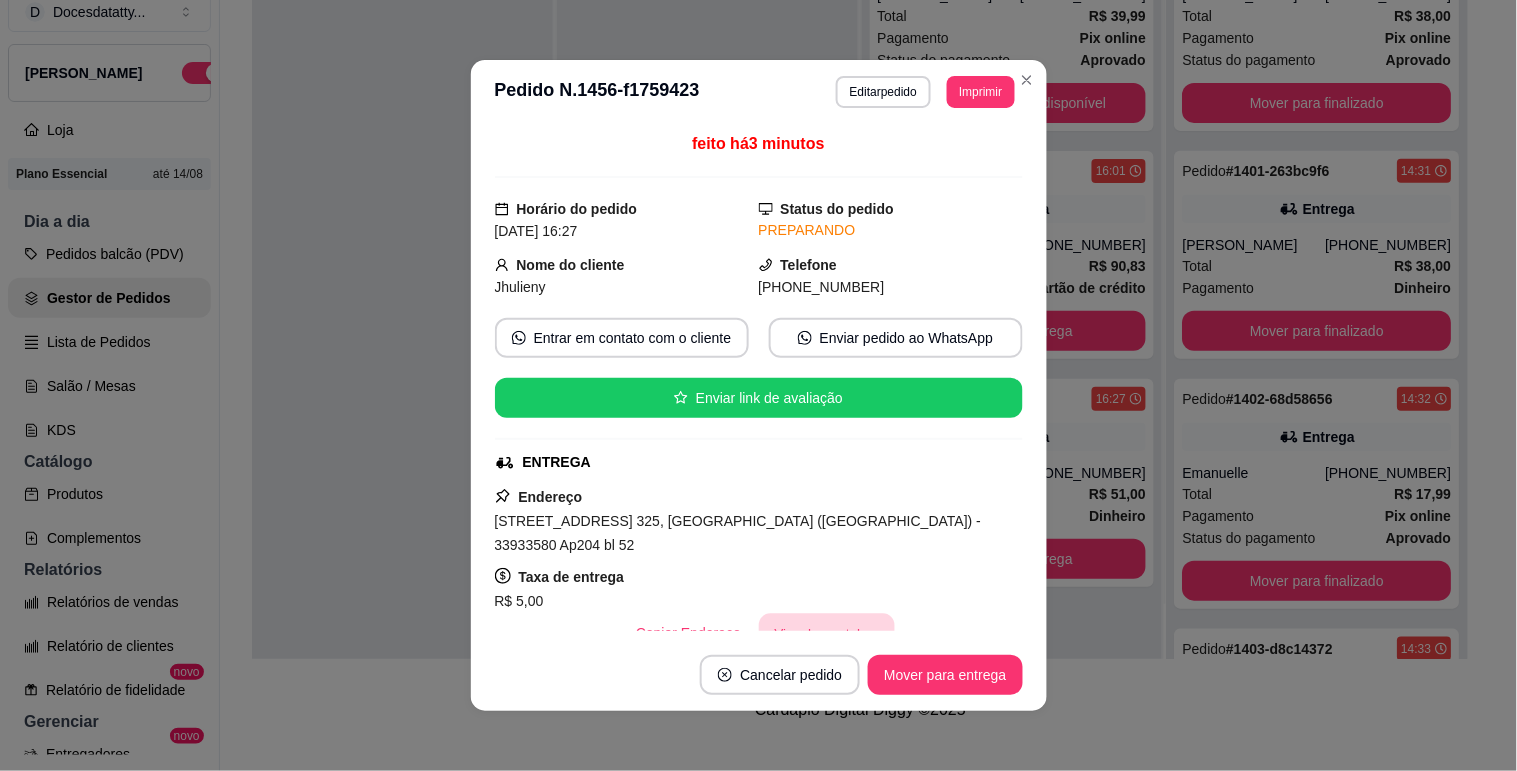 click on "Vincular motoboy" at bounding box center (827, 633) 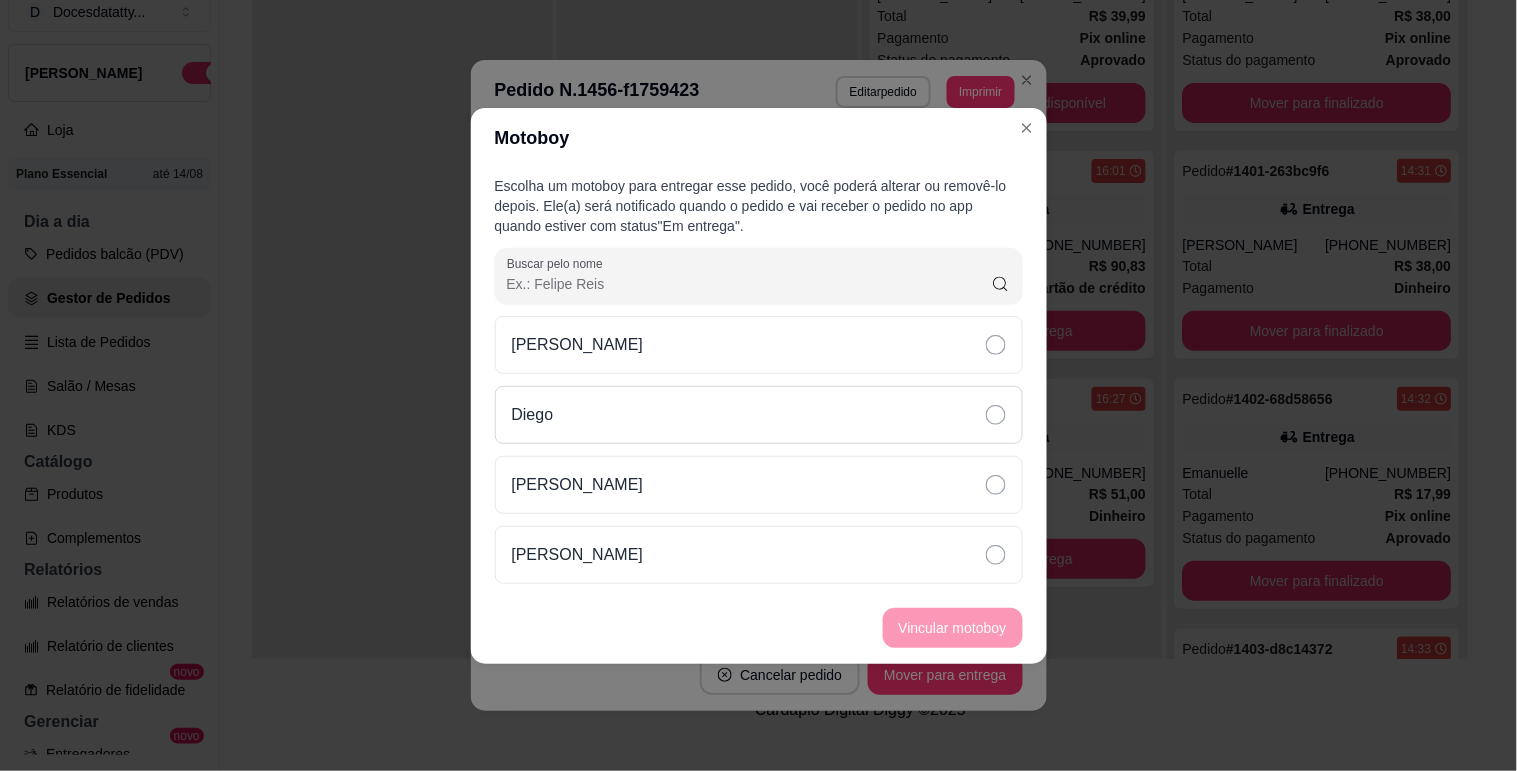 drag, startPoint x: 547, startPoint y: 414, endPoint x: 602, endPoint y: 427, distance: 56.515484 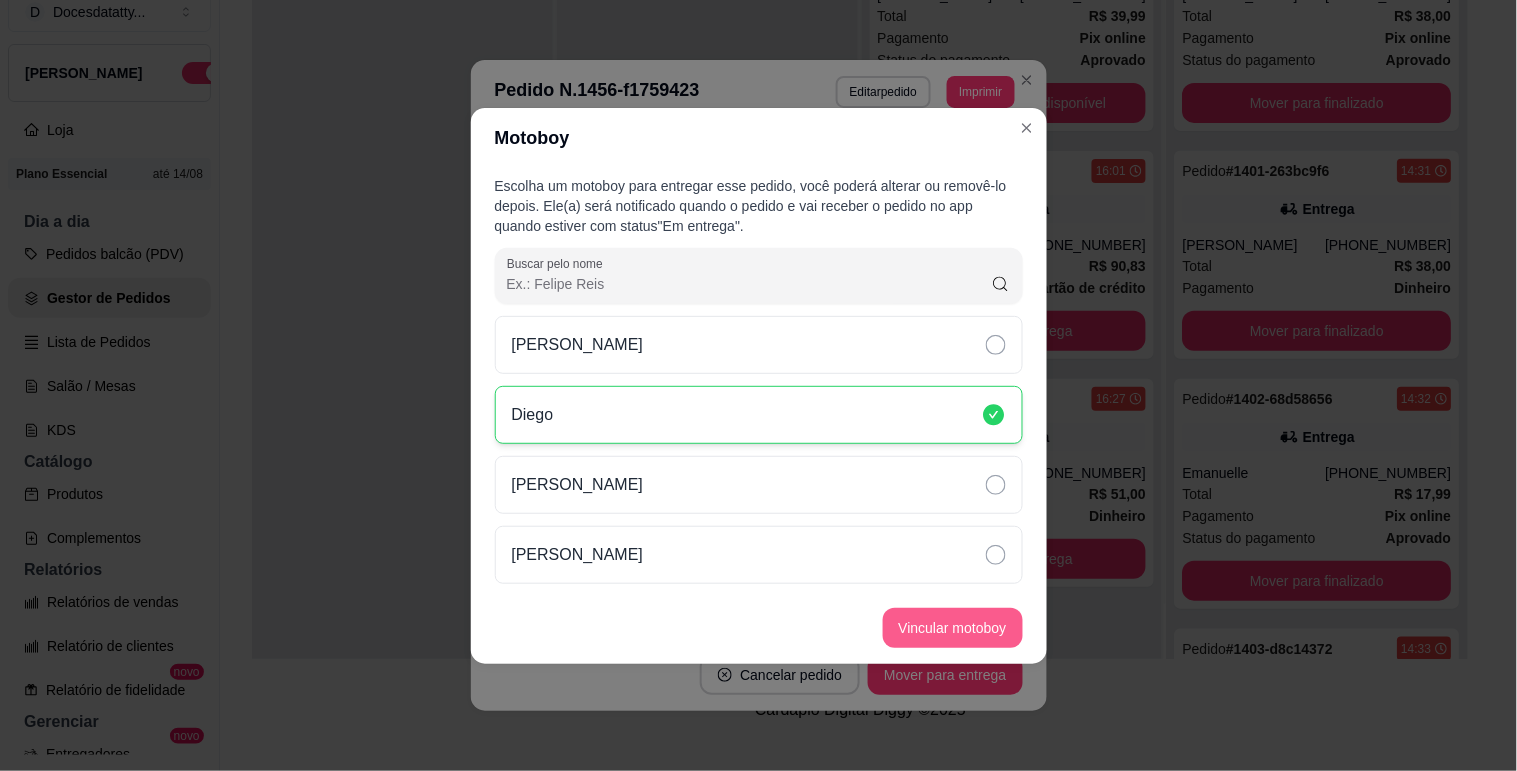 click on "Vincular motoboy" at bounding box center (953, 628) 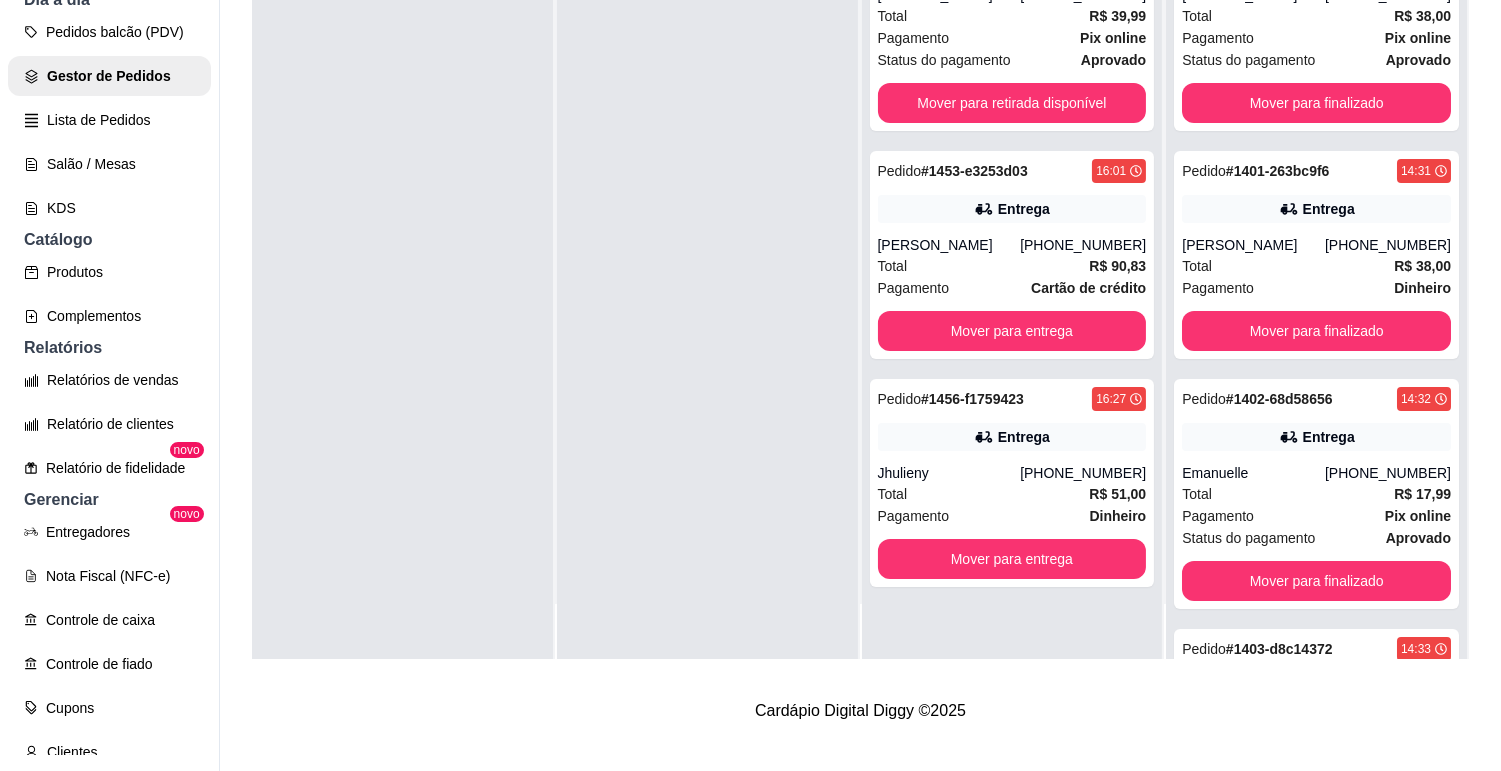 scroll, scrollTop: 554, scrollLeft: 0, axis: vertical 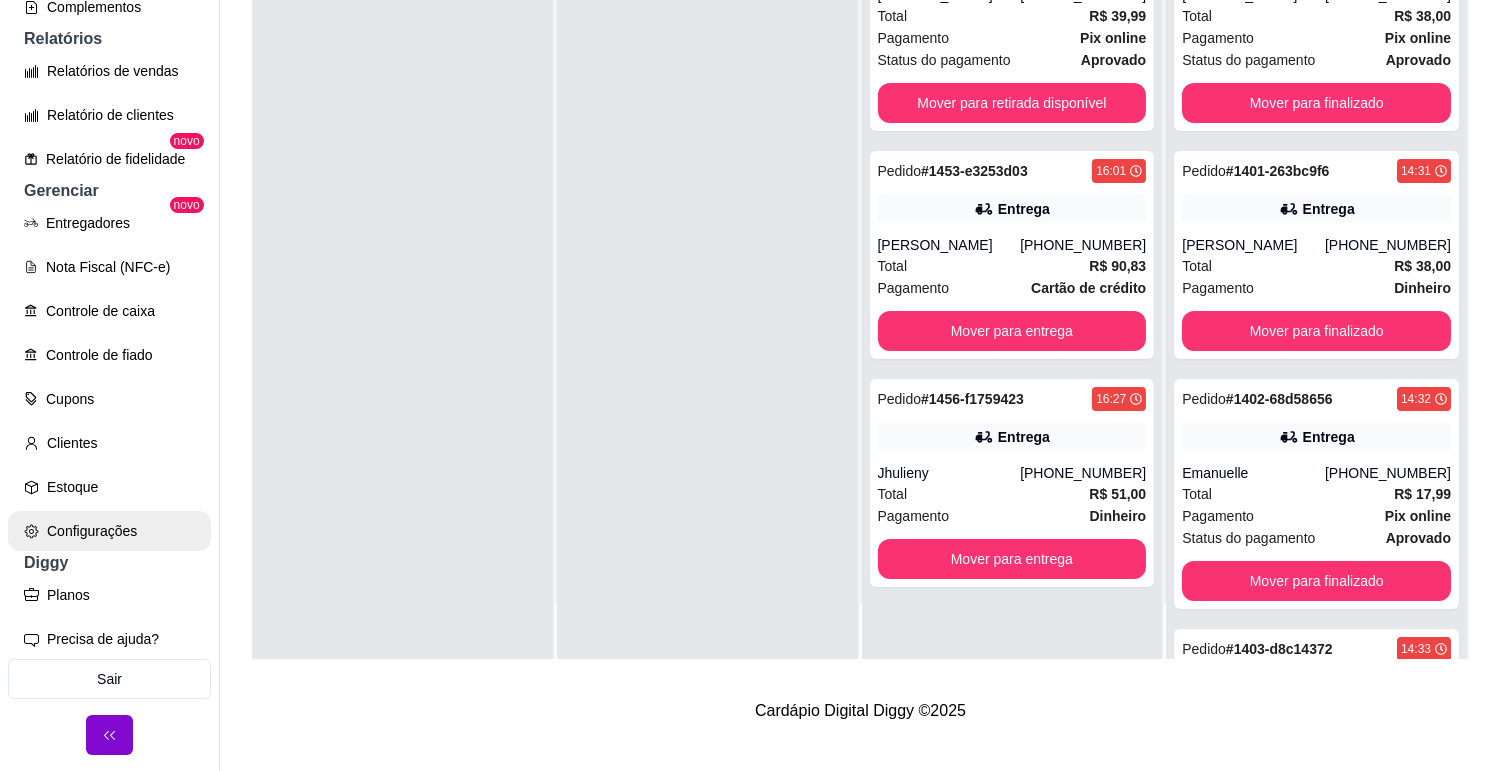 click on "Configurações" at bounding box center [109, 531] 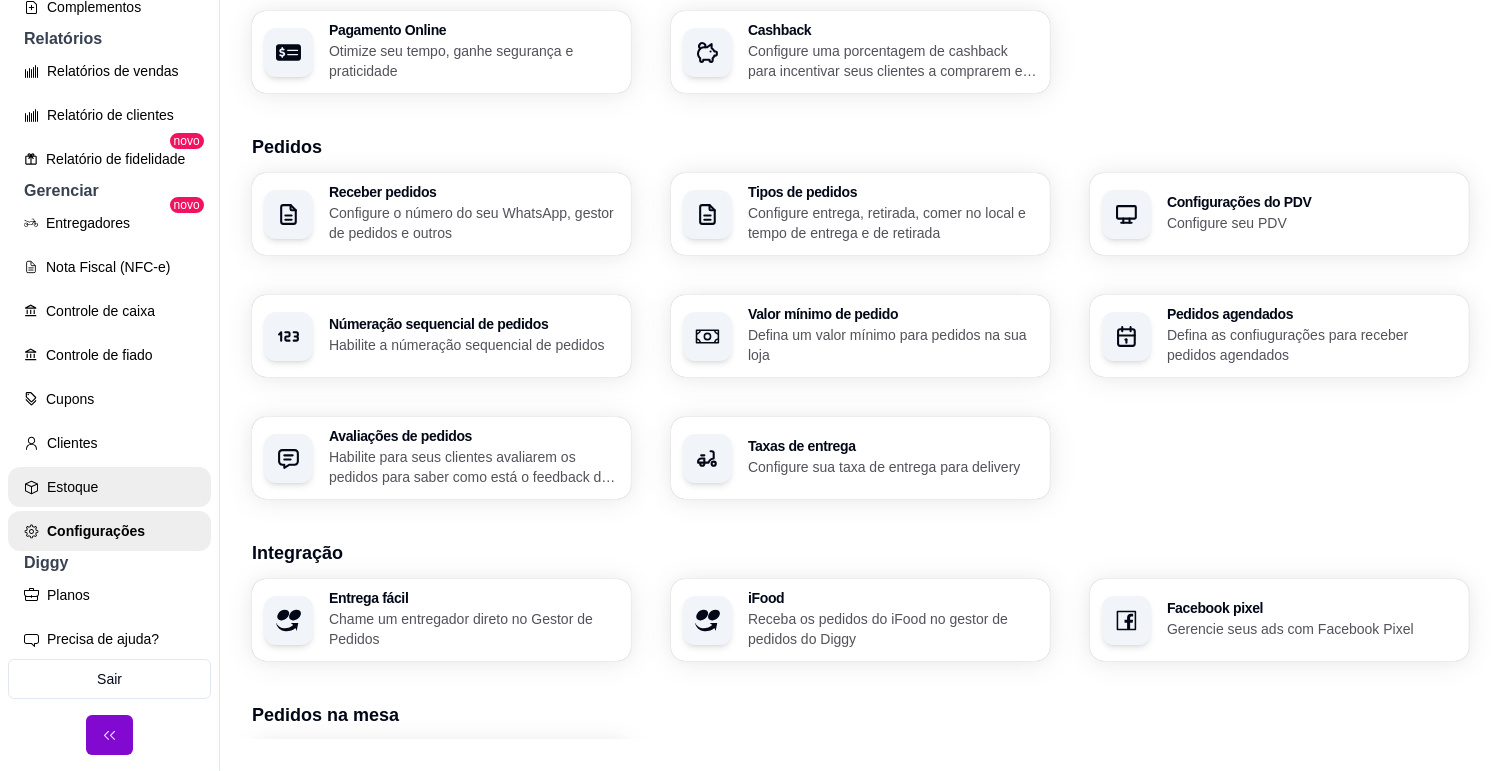 scroll, scrollTop: 0, scrollLeft: 0, axis: both 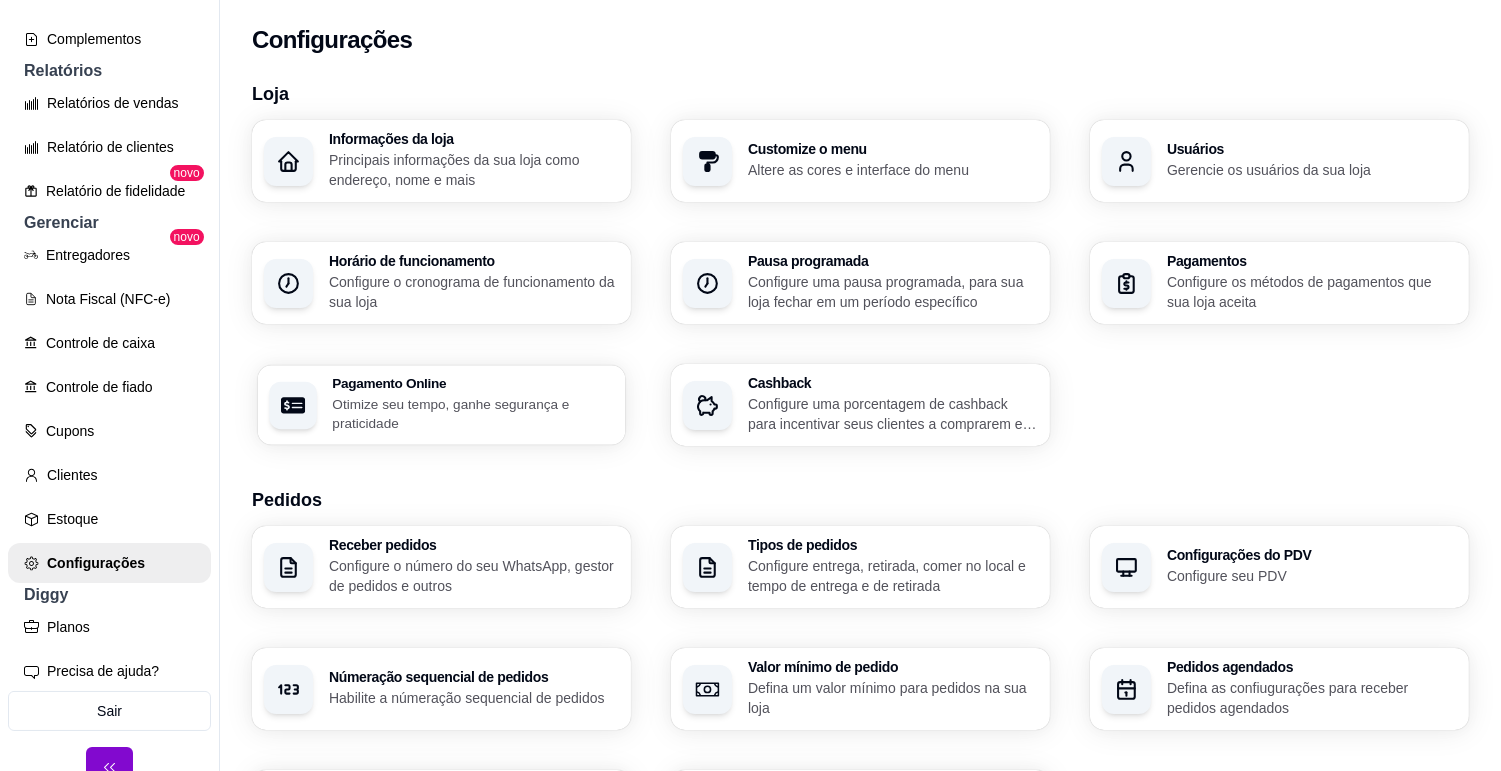 click on "Otimize seu tempo, ganhe segurança e praticidade" at bounding box center (472, 413) 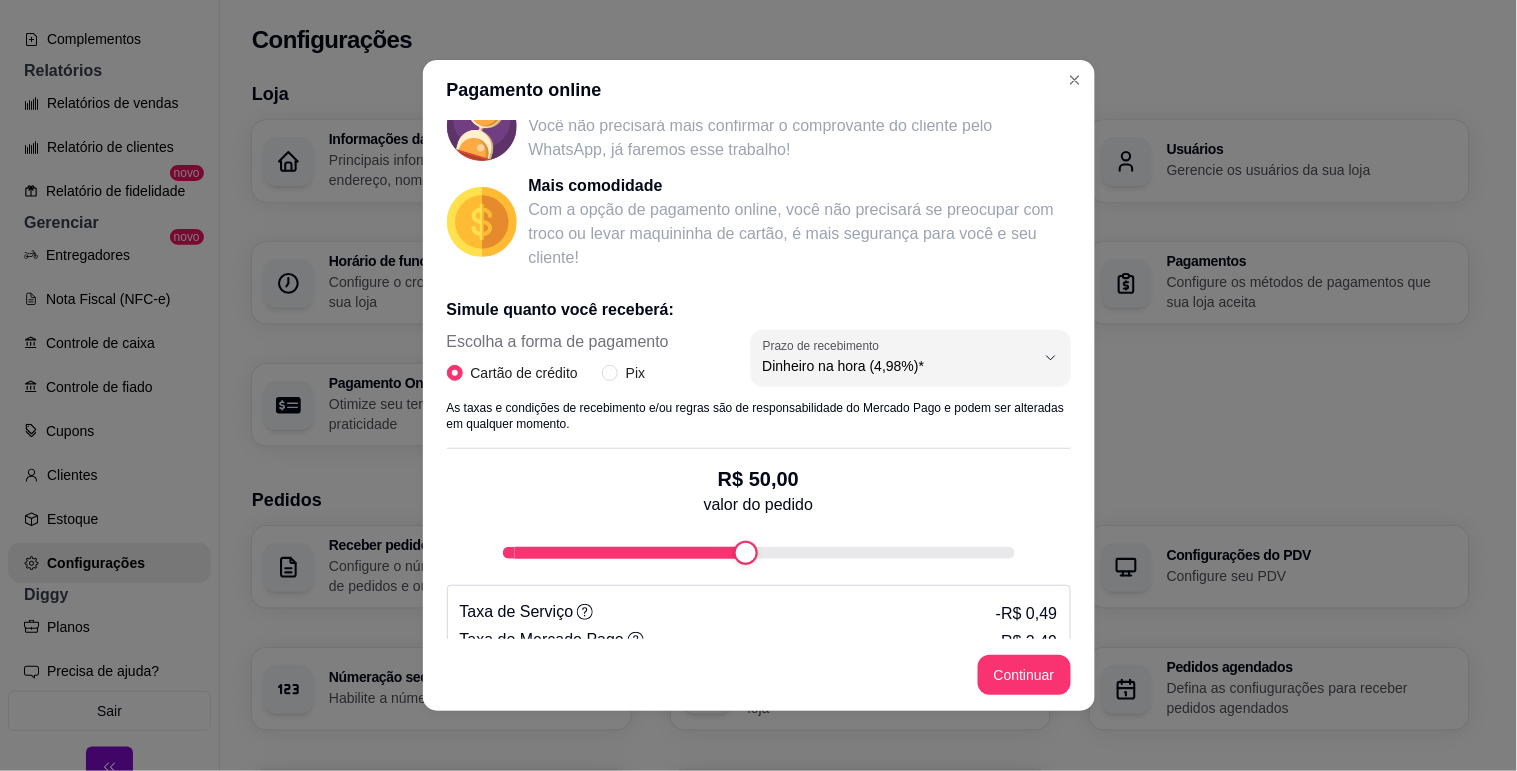 scroll, scrollTop: 286, scrollLeft: 0, axis: vertical 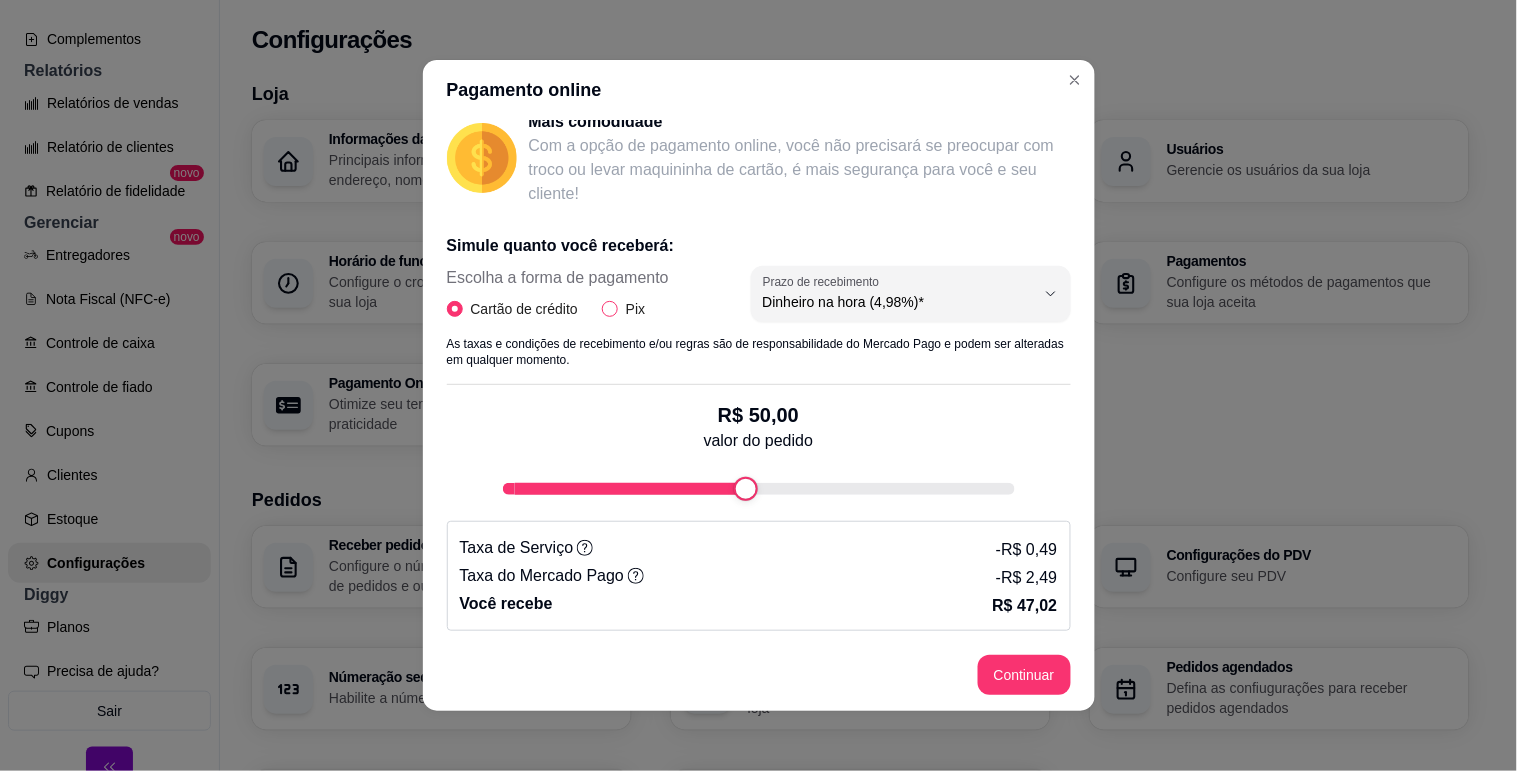 click on "Pix" at bounding box center [610, 309] 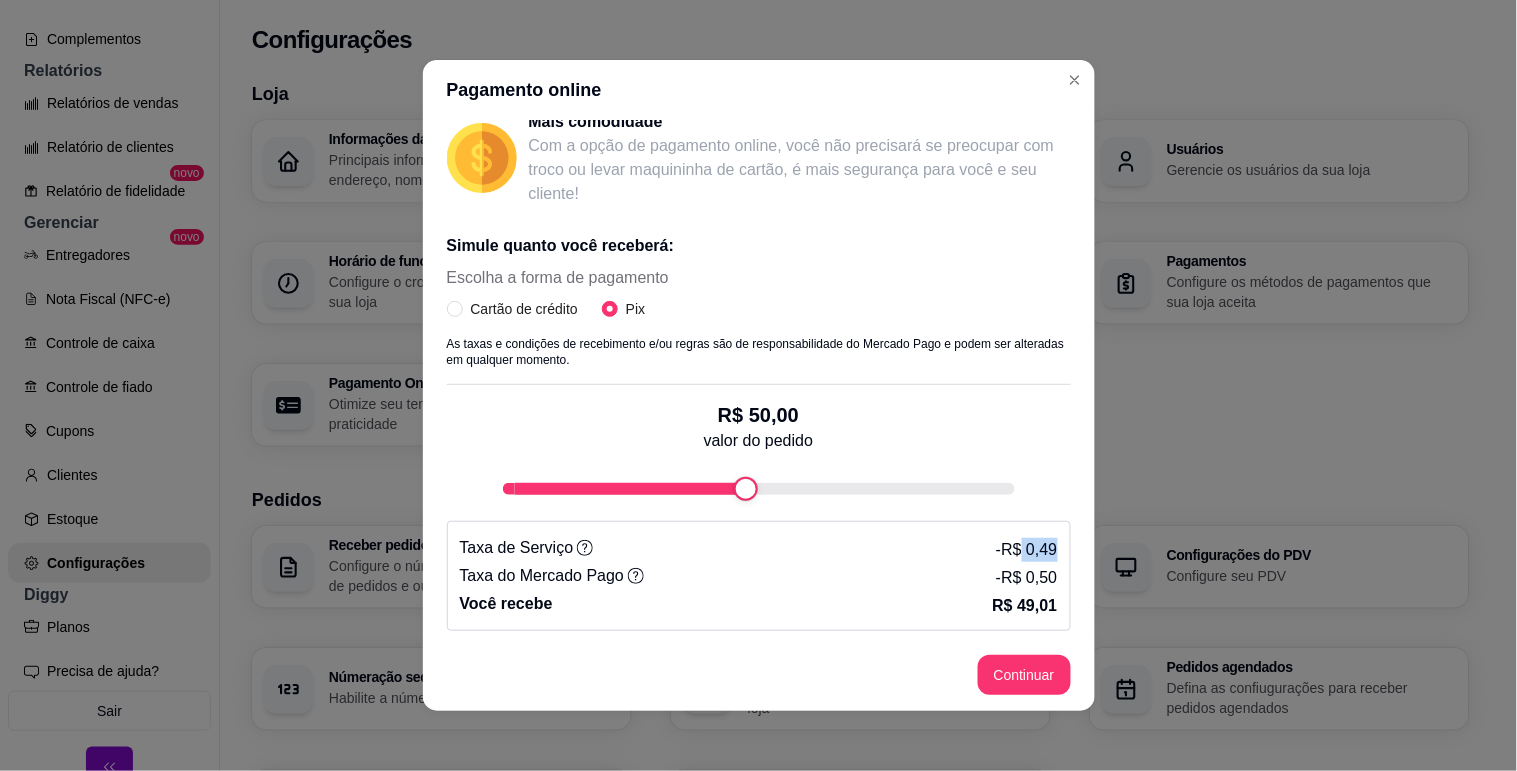 drag, startPoint x: 997, startPoint y: 546, endPoint x: 1052, endPoint y: 556, distance: 55.9017 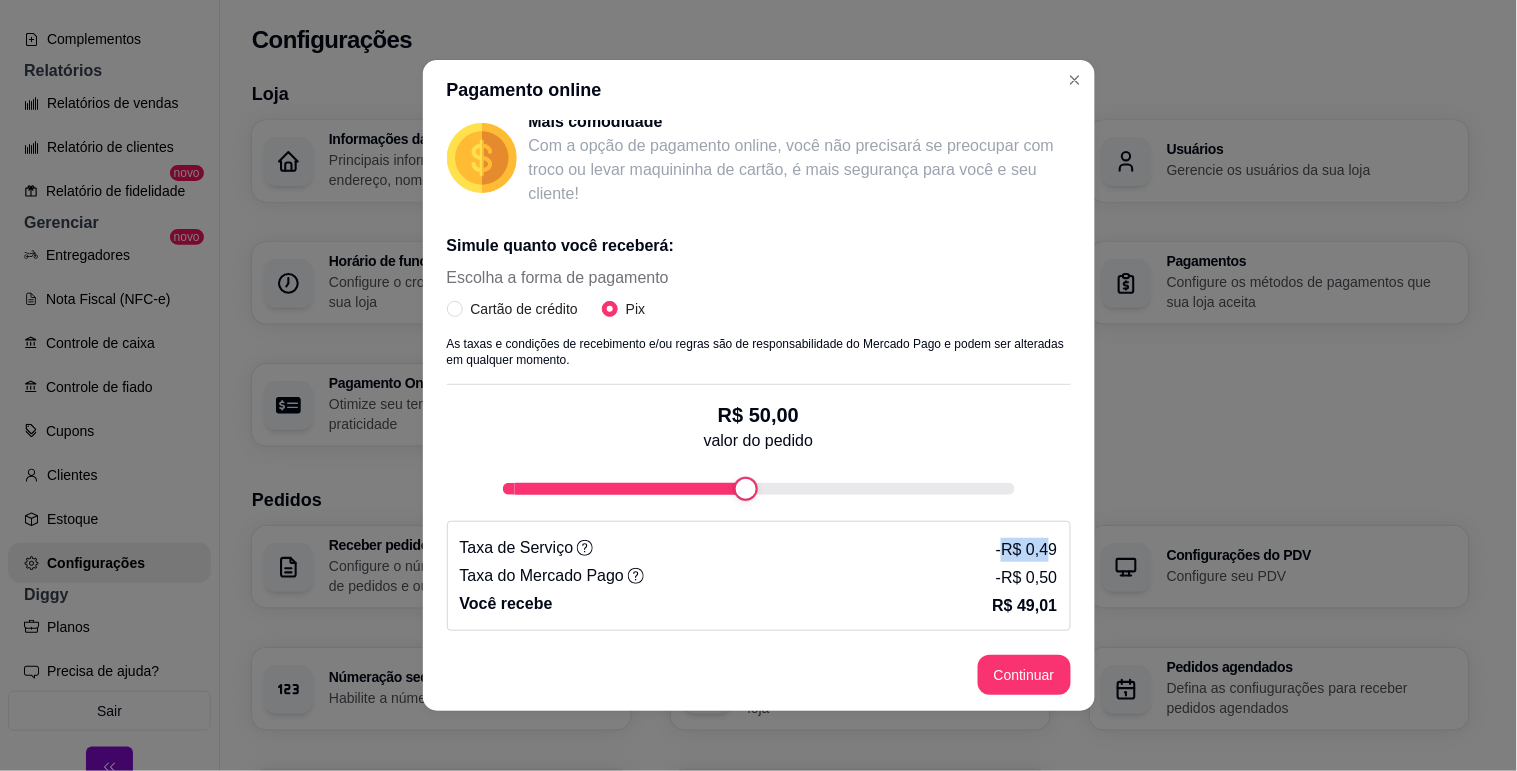 drag, startPoint x: 984, startPoint y: 551, endPoint x: 1026, endPoint y: 550, distance: 42.0119 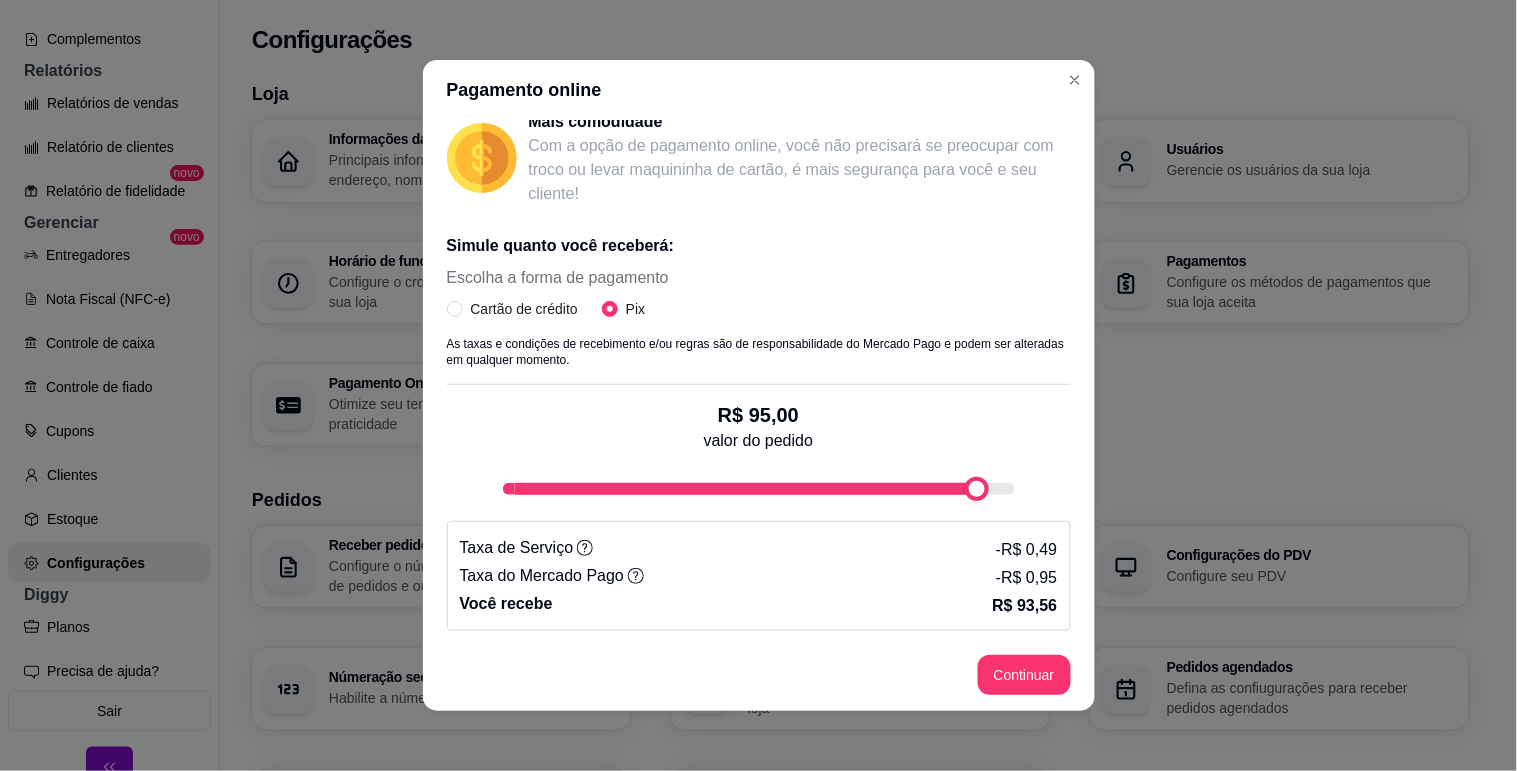 click at bounding box center [977, 489] 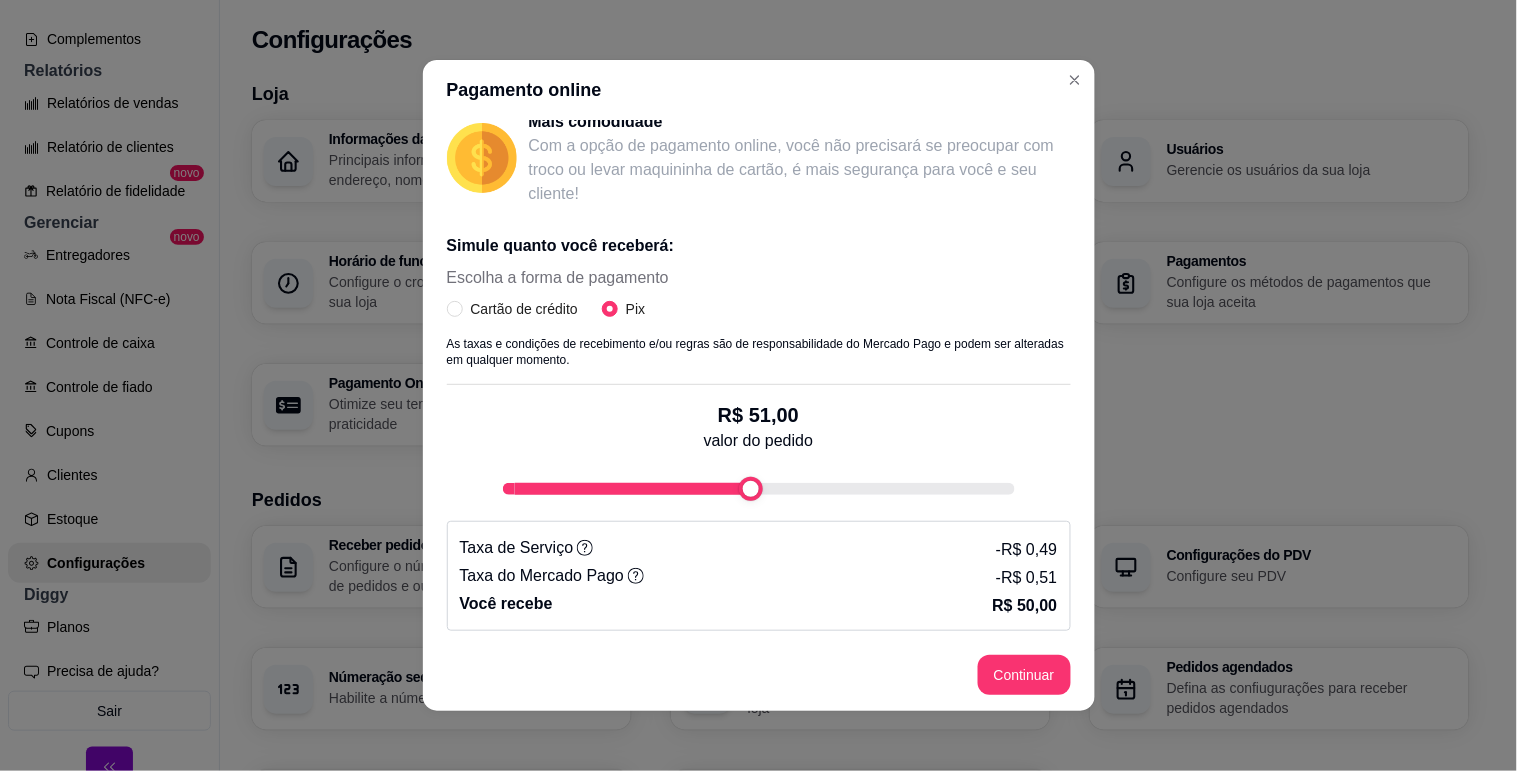 type on "50" 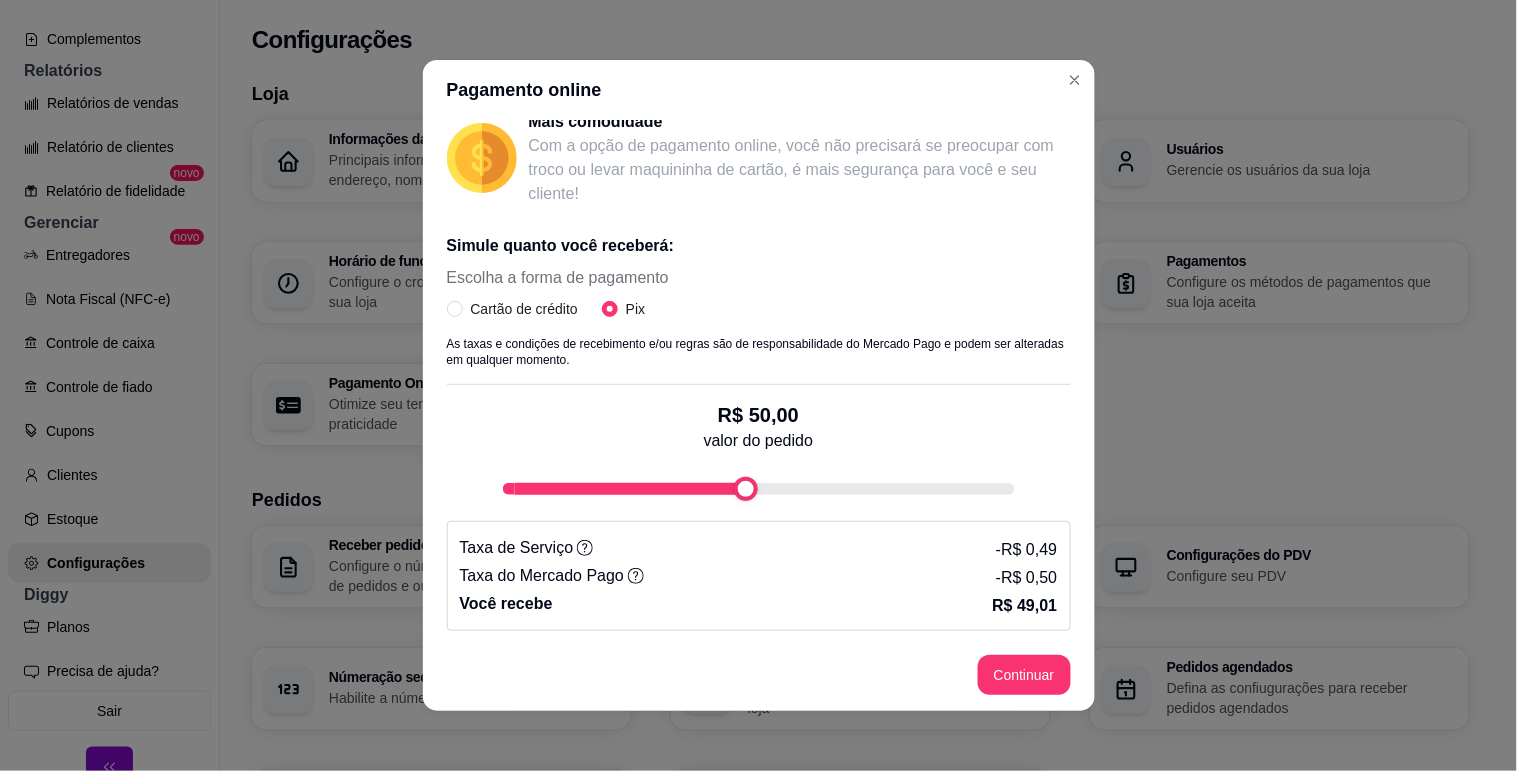 click at bounding box center [746, 489] 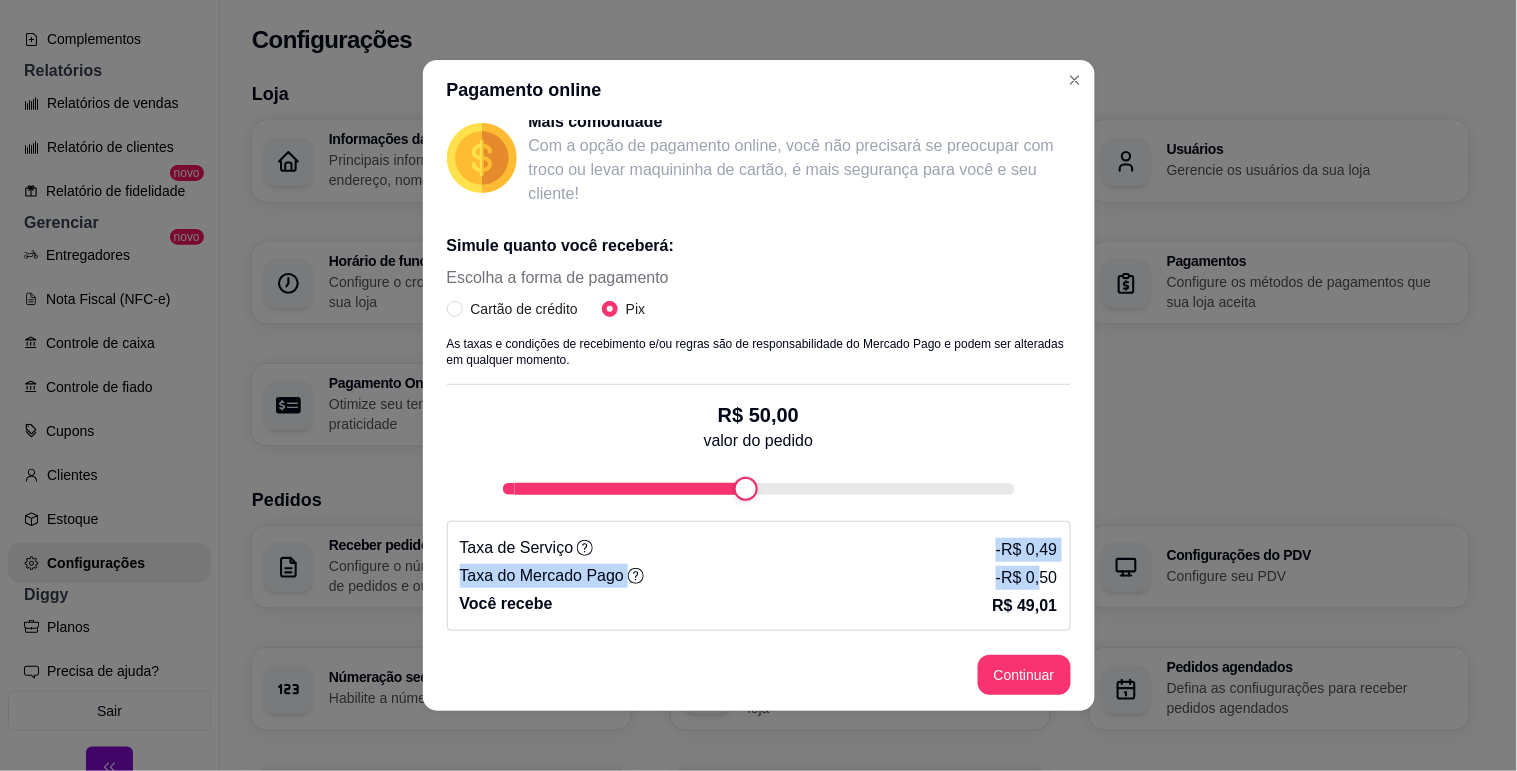 drag, startPoint x: 968, startPoint y: 541, endPoint x: 1016, endPoint y: 577, distance: 60 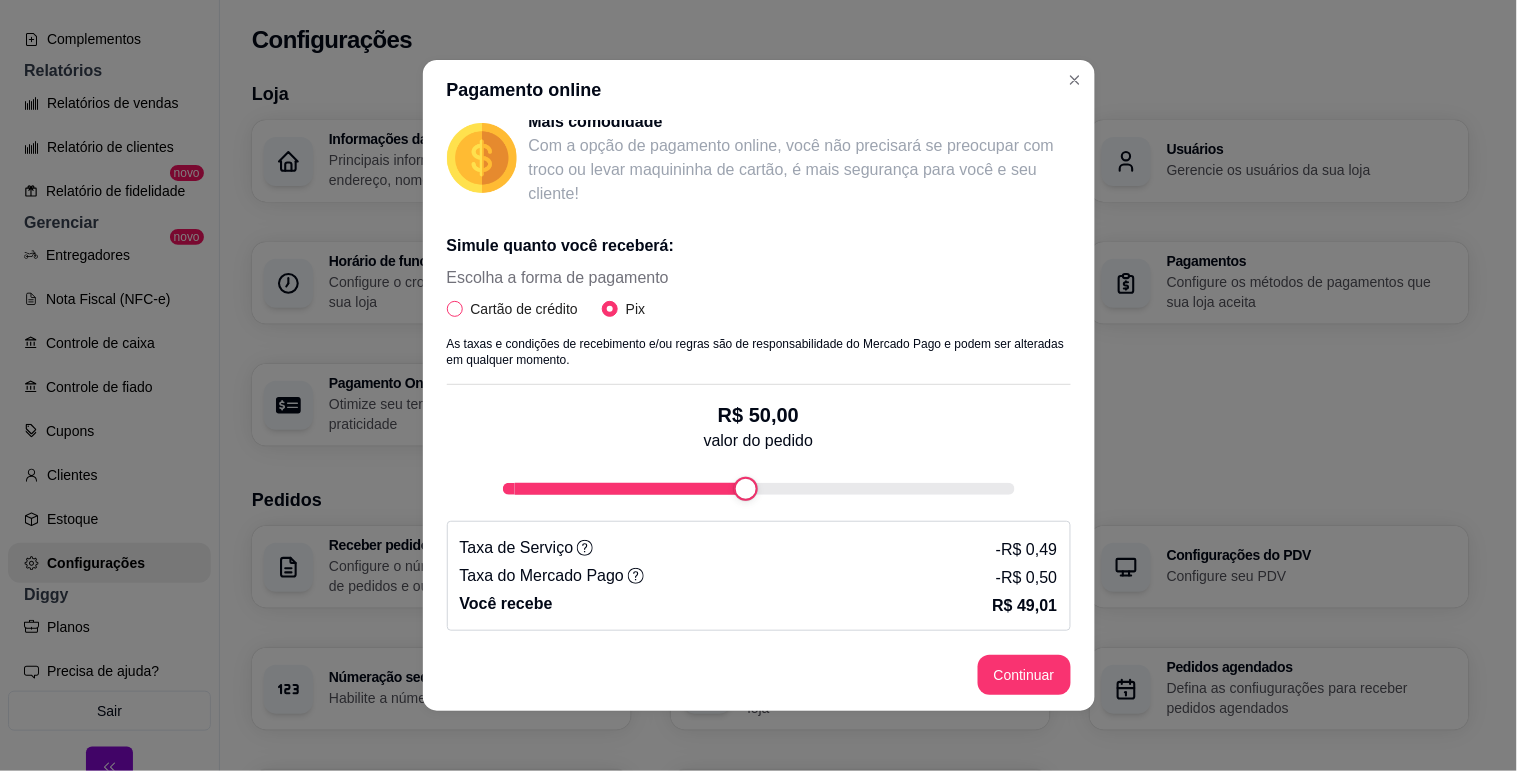 click on "Cartão de crédito" at bounding box center (524, 309) 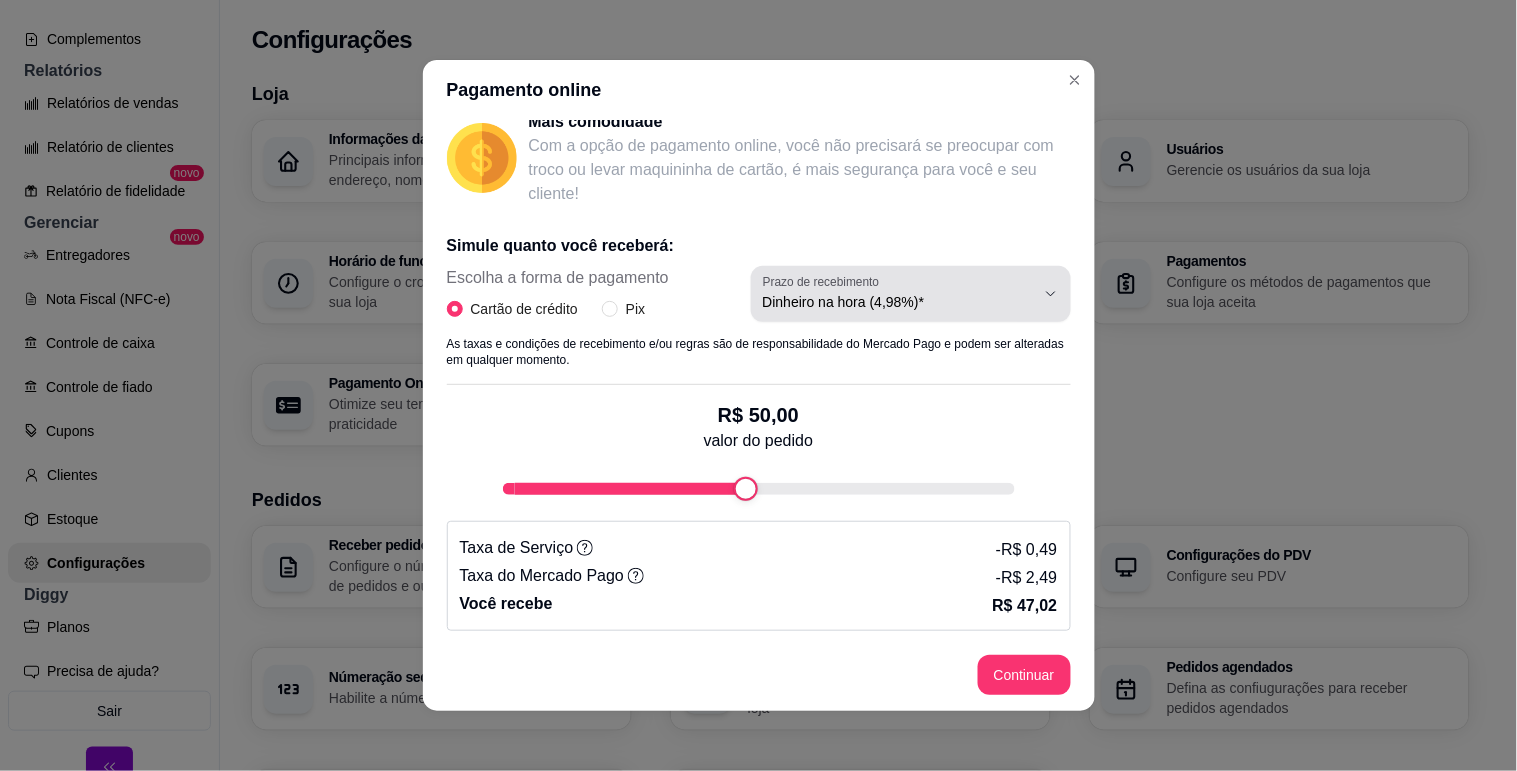 click on "Dinheiro na hora (4,98%)*" at bounding box center [899, 302] 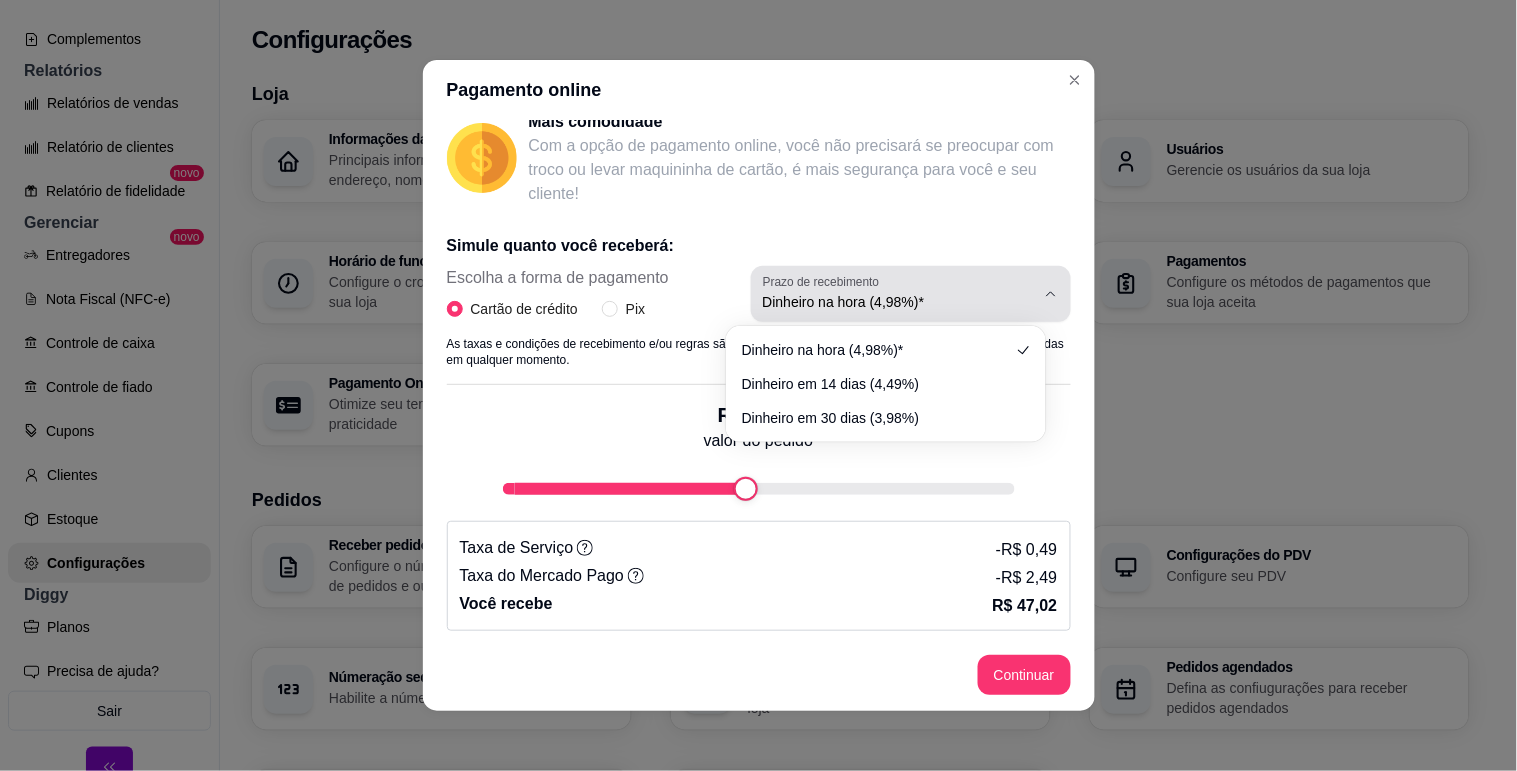 click on "Dinheiro na hora (4,98%)*" at bounding box center [899, 302] 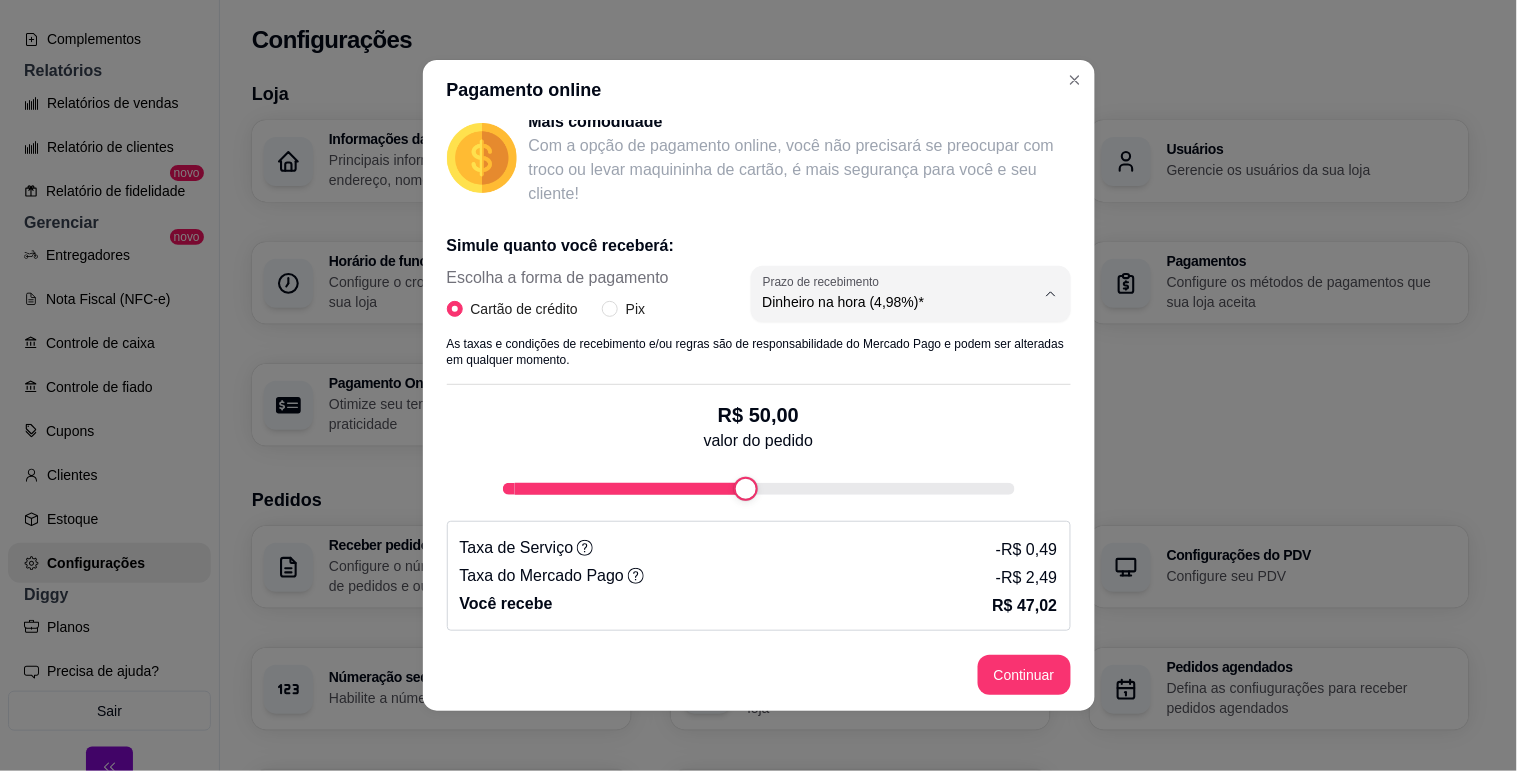 click on "Dinheiro na hora (4,98%)*" at bounding box center [876, 348] 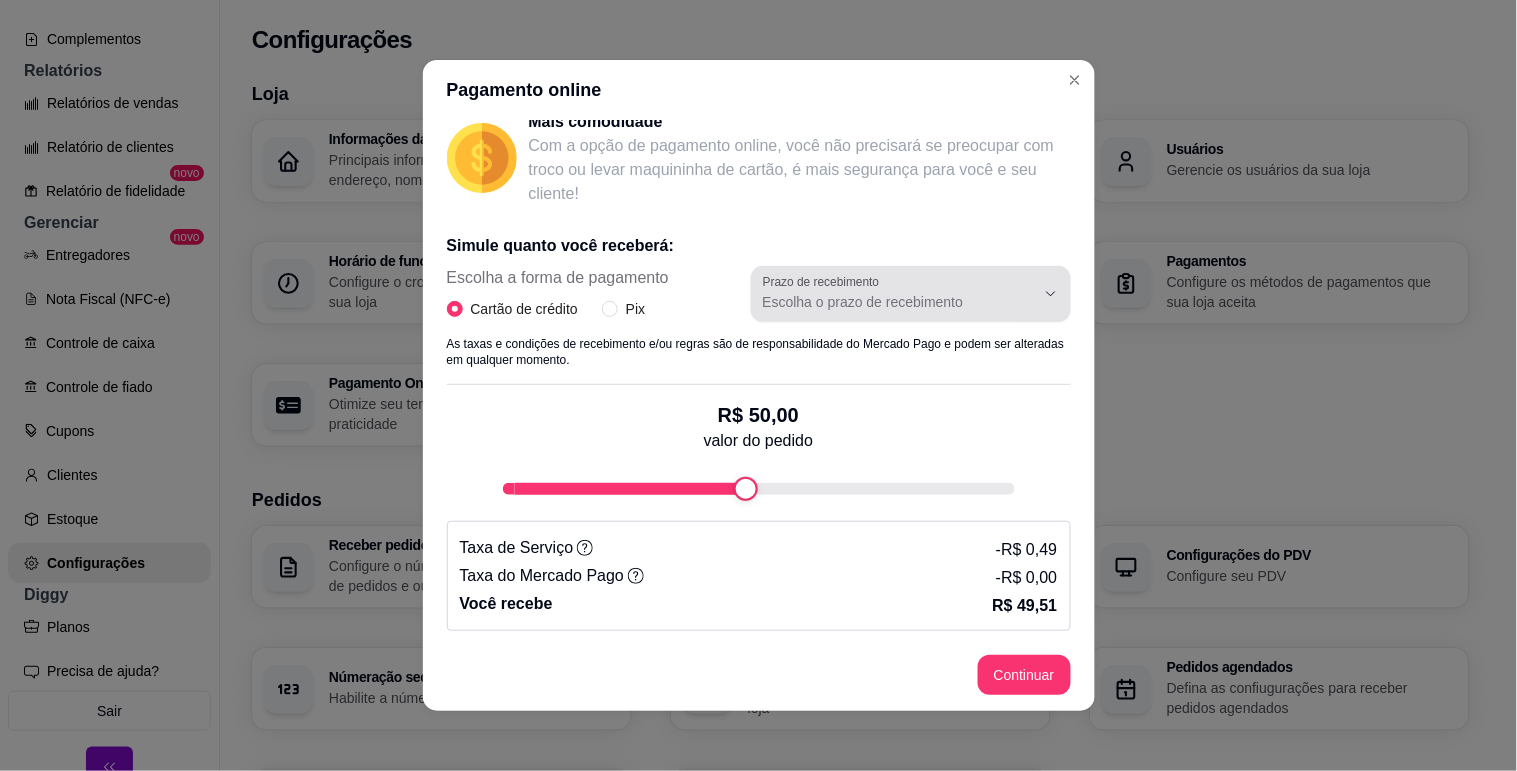 click on "Escolha o prazo de recebimento" at bounding box center [899, 302] 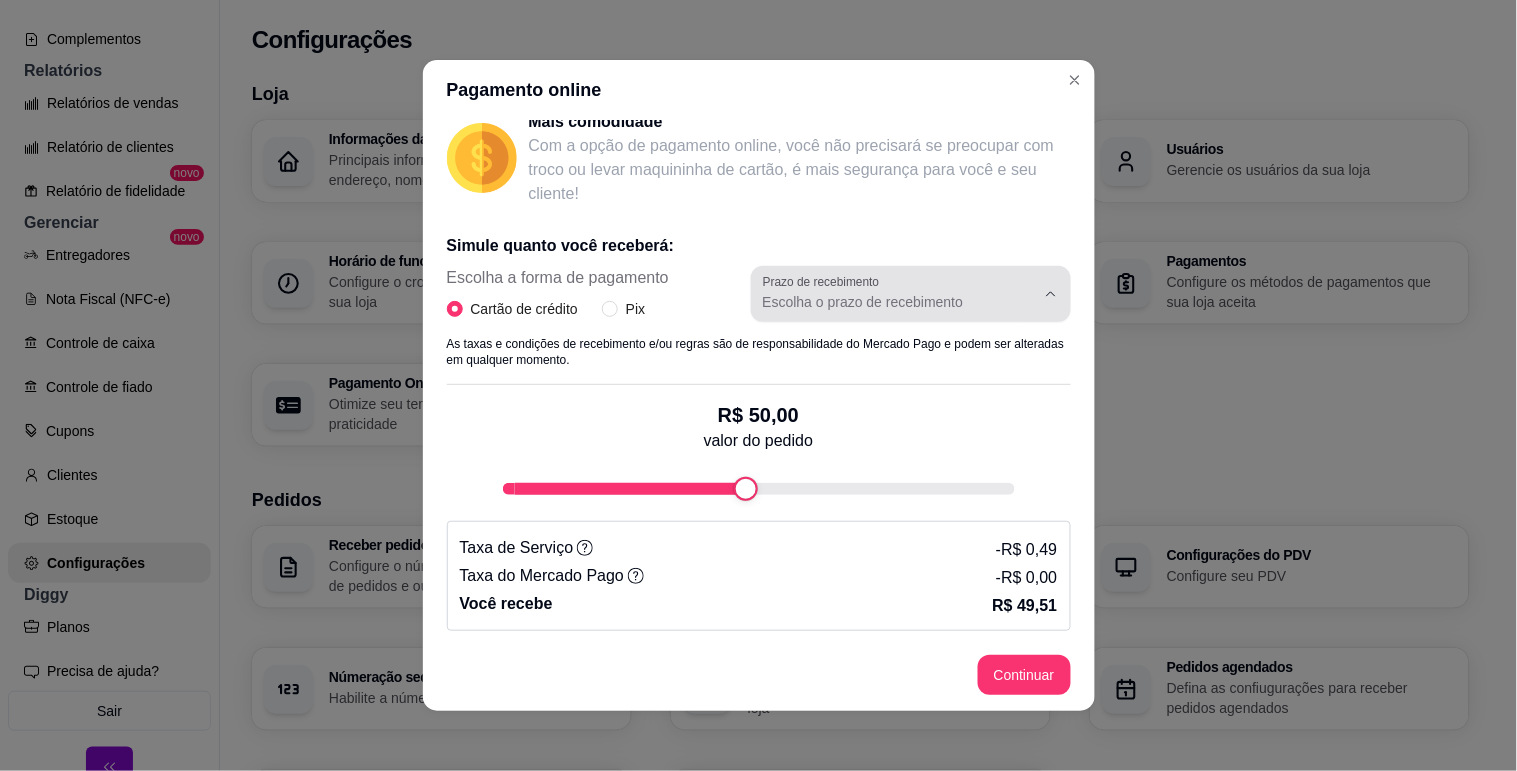 click on "Dinheiro na hora (4,98%)*" at bounding box center [886, 349] 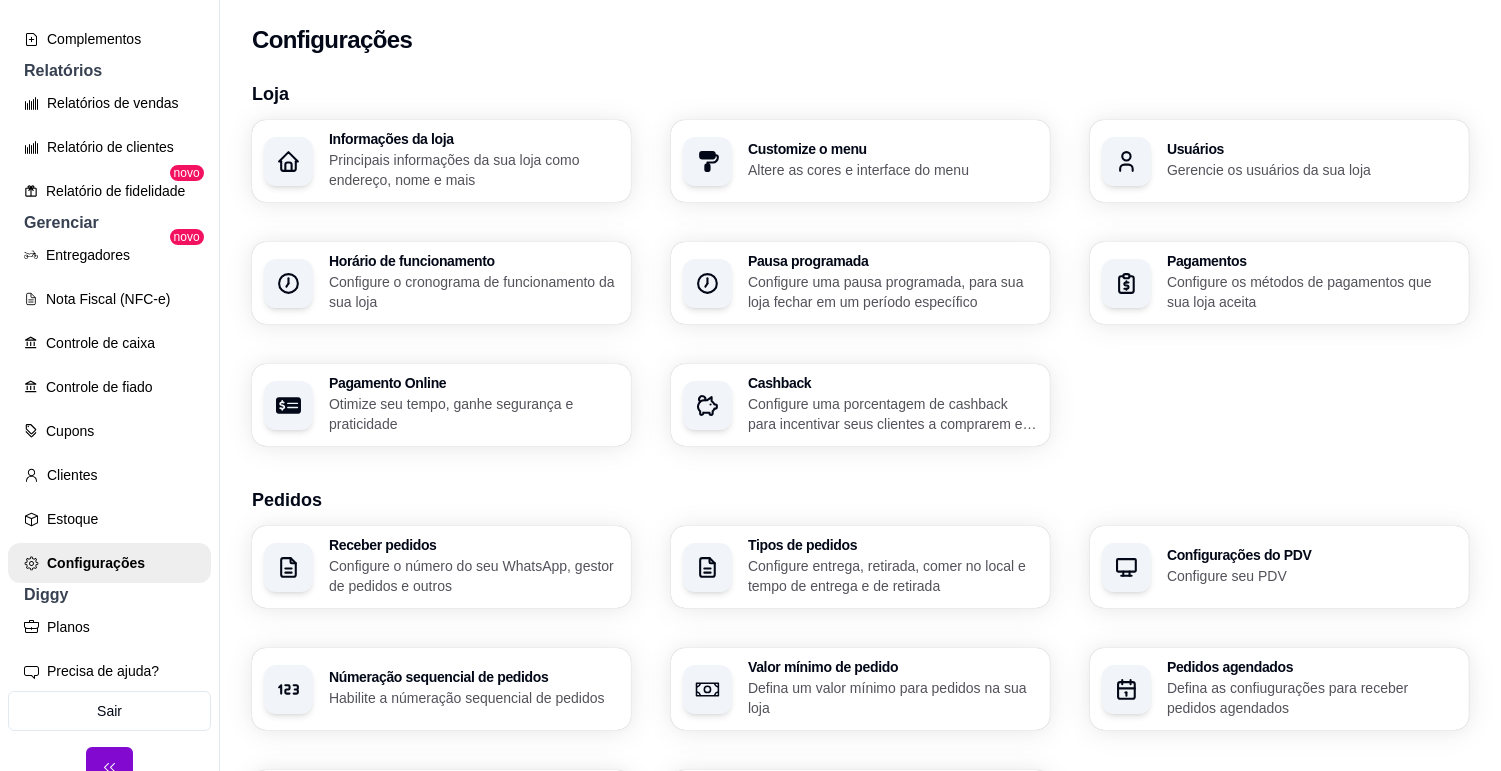 click on "Pagamento Online Otimize seu tempo, ganhe segurança e praticidade" at bounding box center [474, 405] 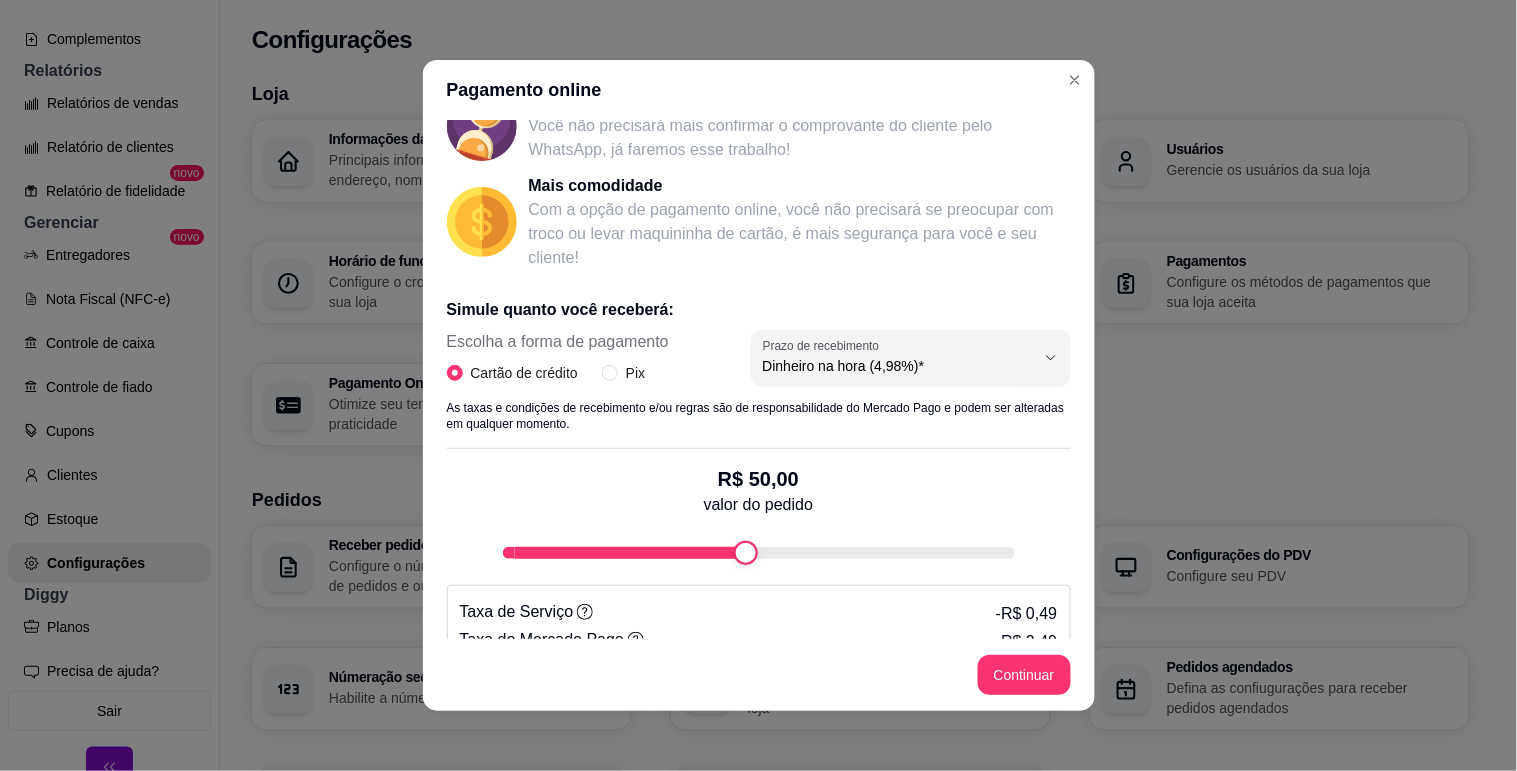 scroll, scrollTop: 286, scrollLeft: 0, axis: vertical 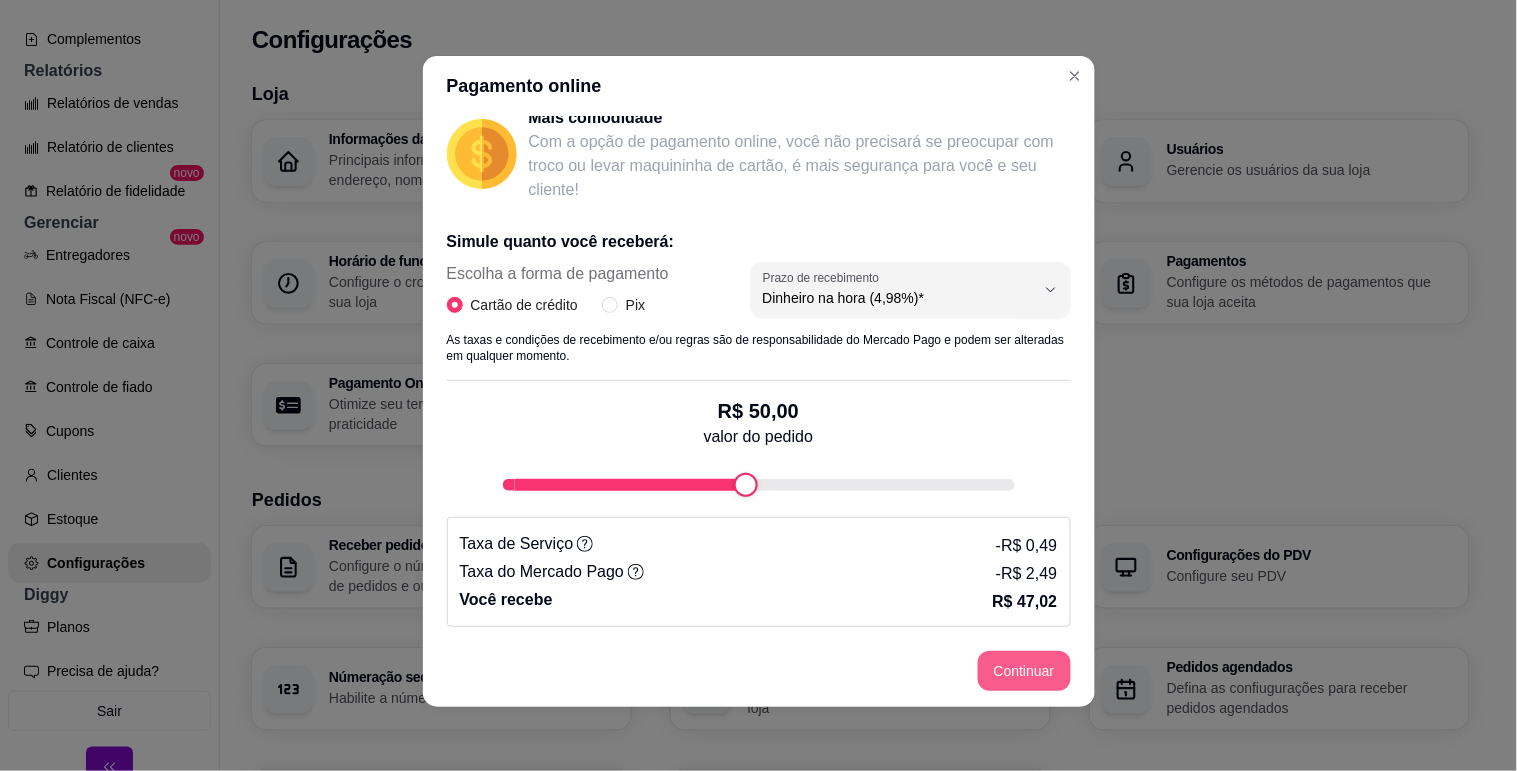 click on "Continuar" at bounding box center [1024, 671] 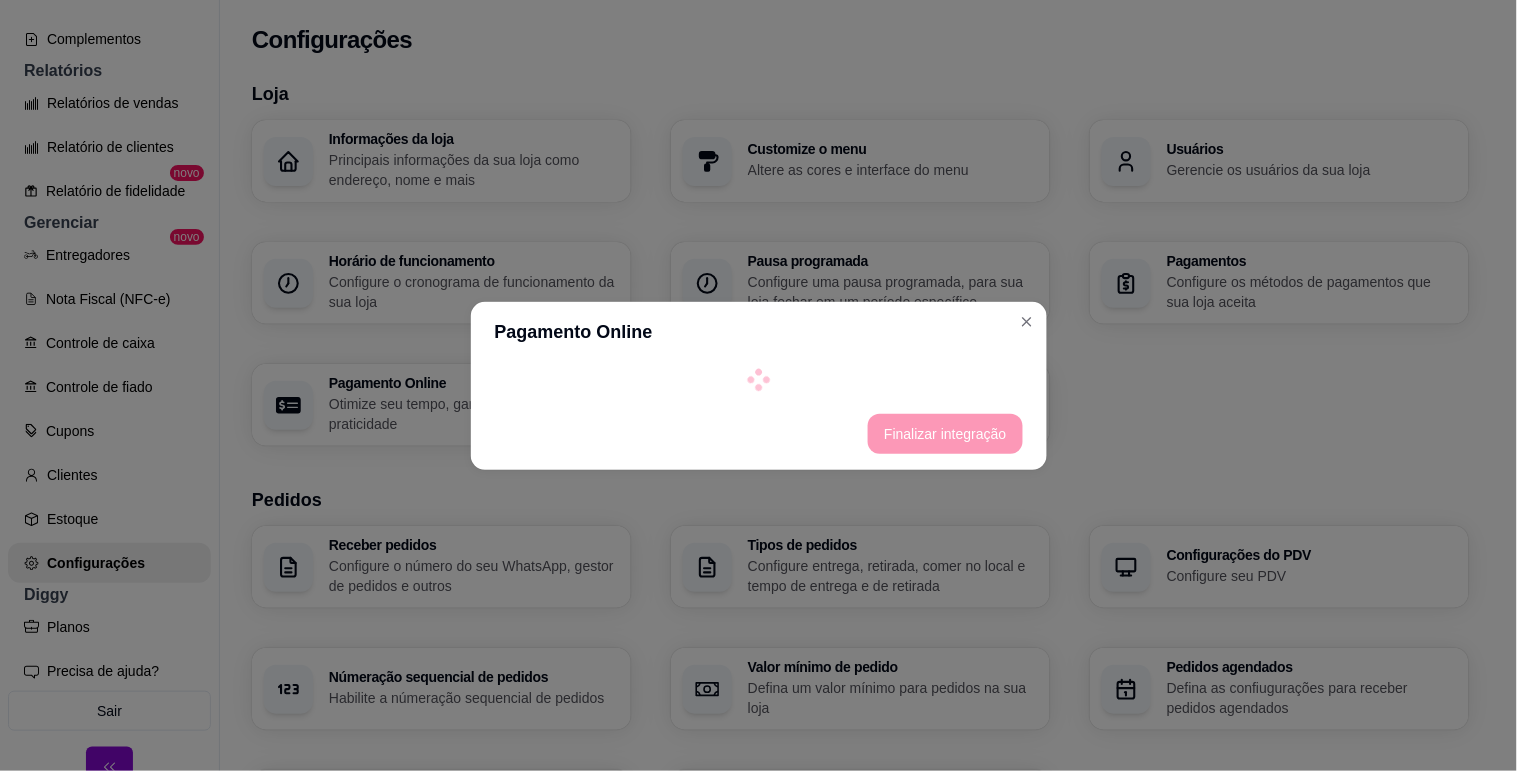 select on "4.98" 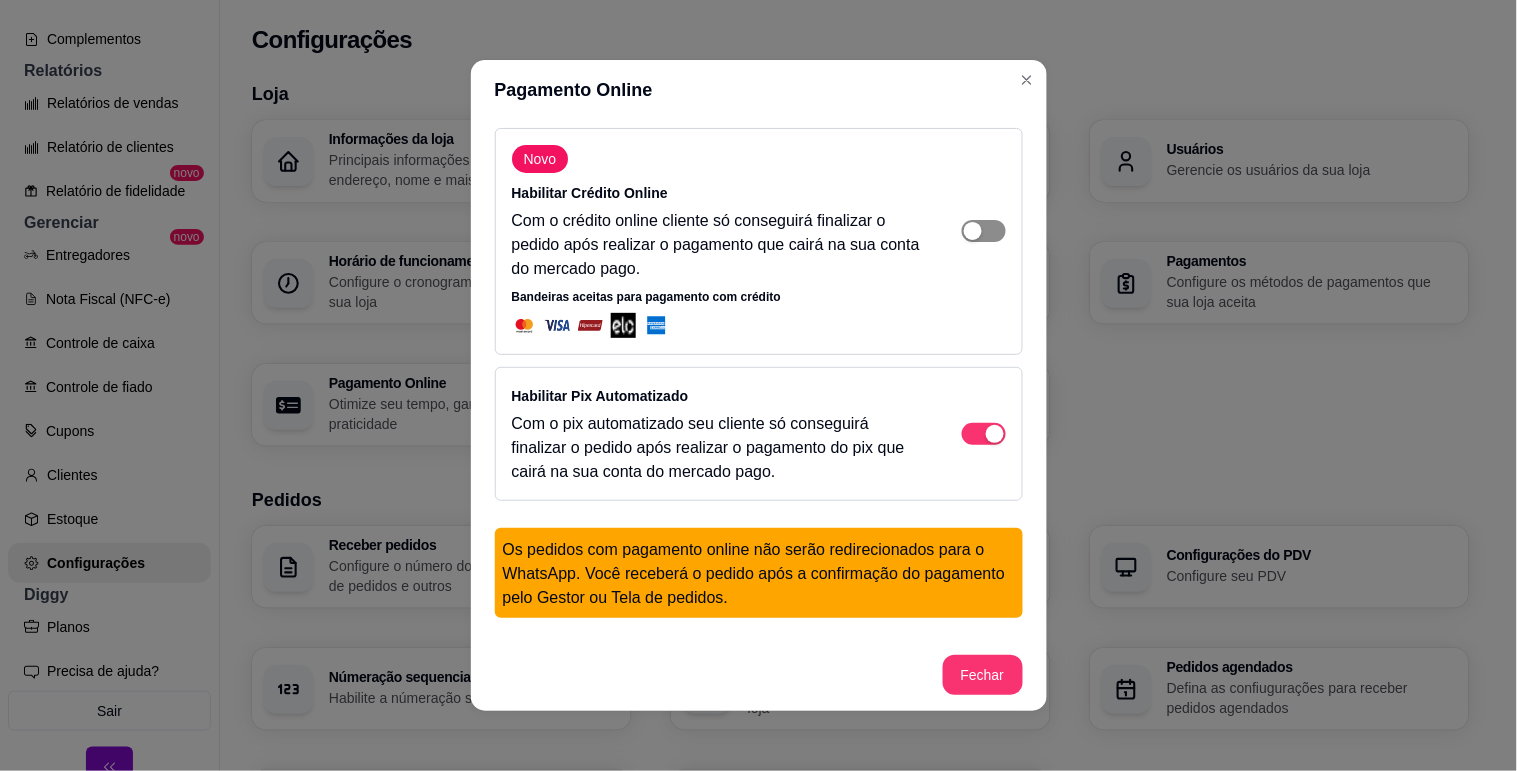 click at bounding box center [973, 231] 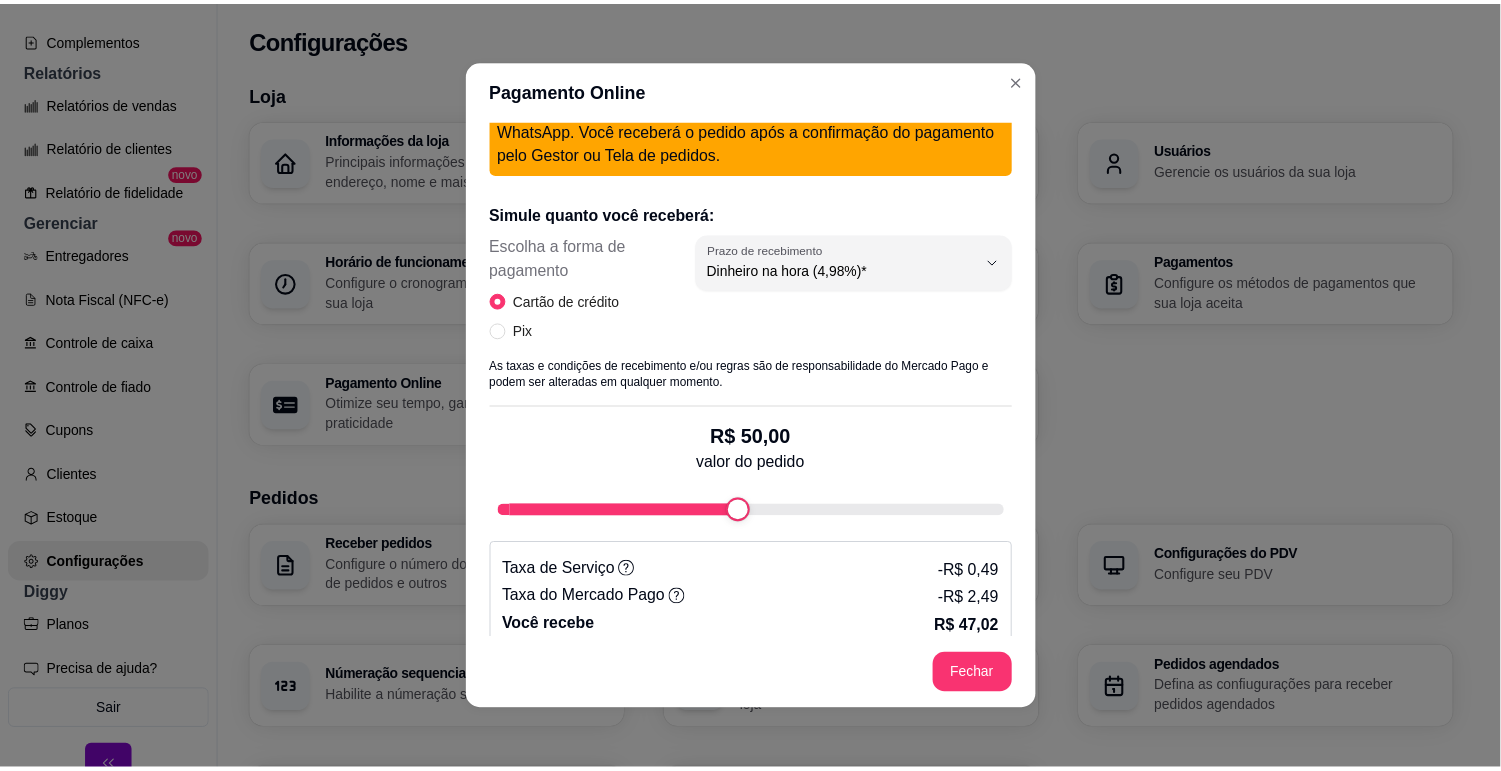 scroll, scrollTop: 598, scrollLeft: 0, axis: vertical 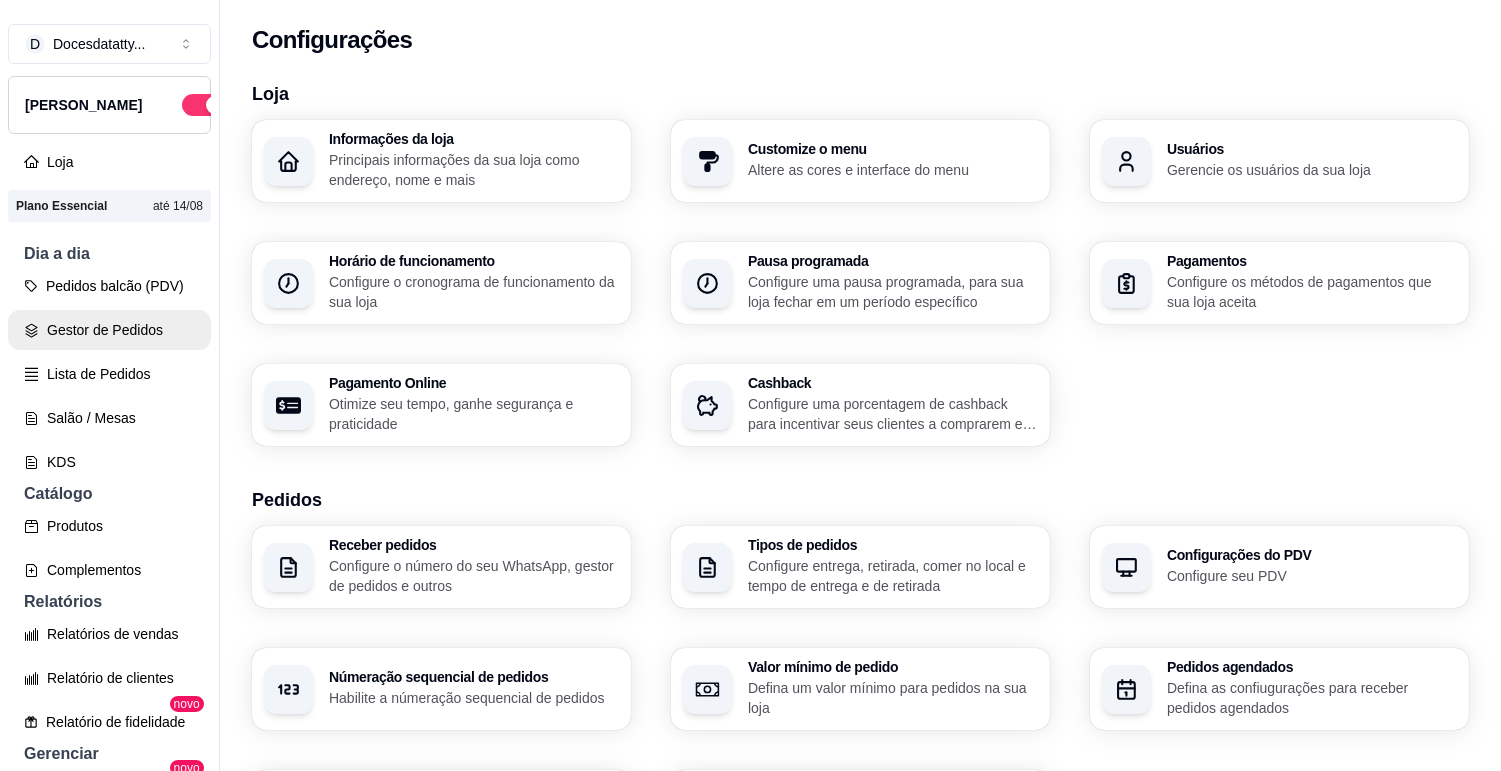 click on "Gestor de Pedidos" at bounding box center (109, 330) 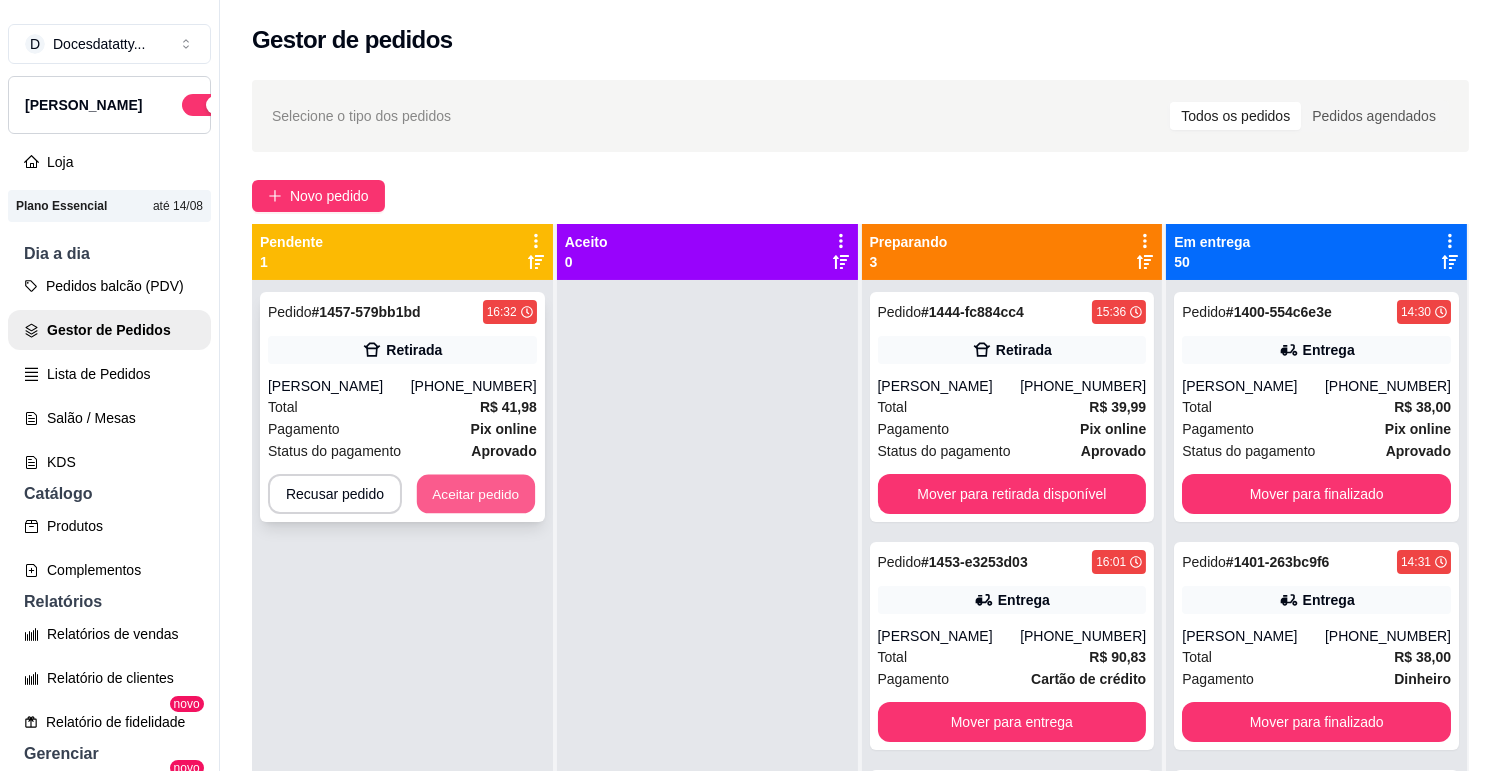 click on "Aceitar pedido" at bounding box center [476, 494] 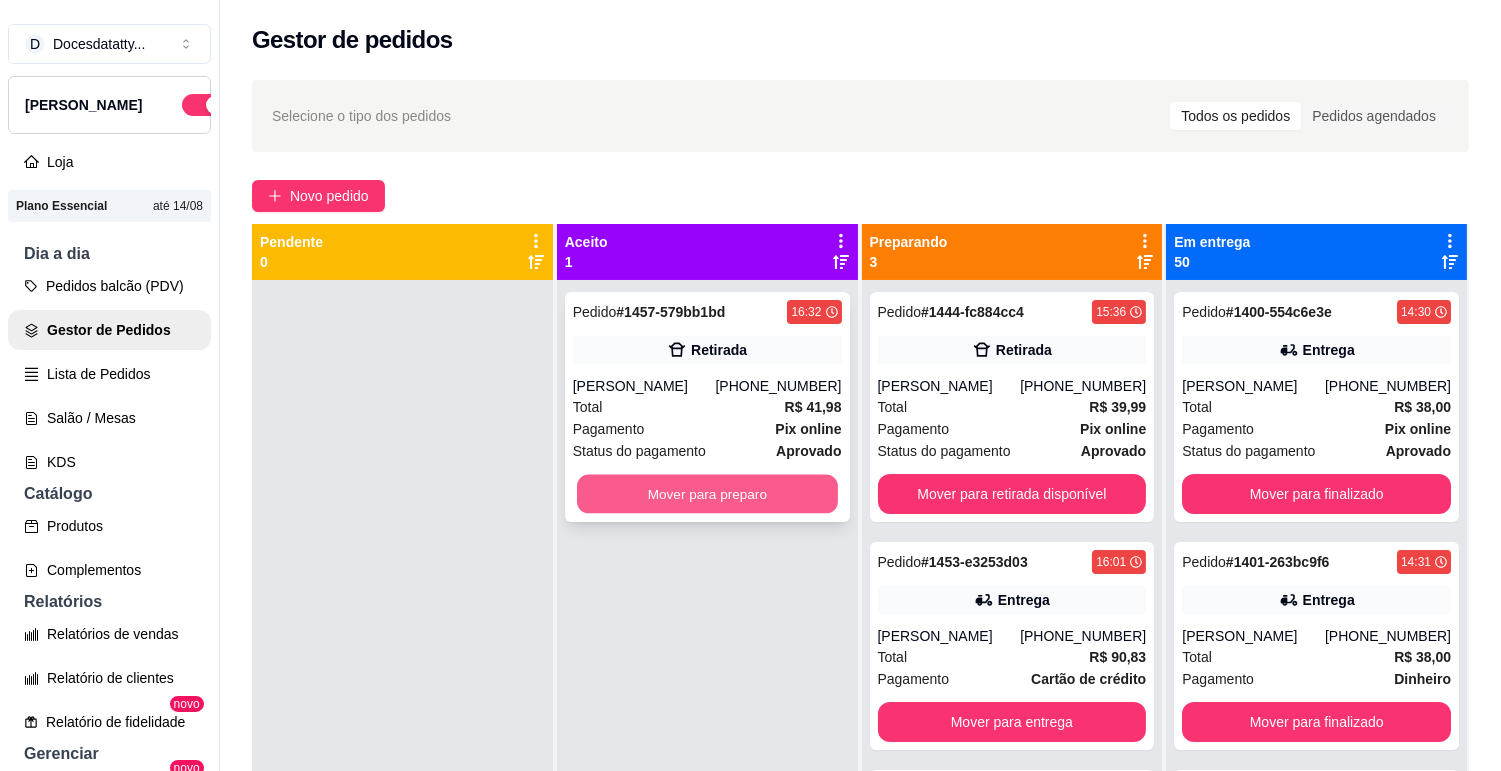 click on "Mover para preparo" at bounding box center (707, 494) 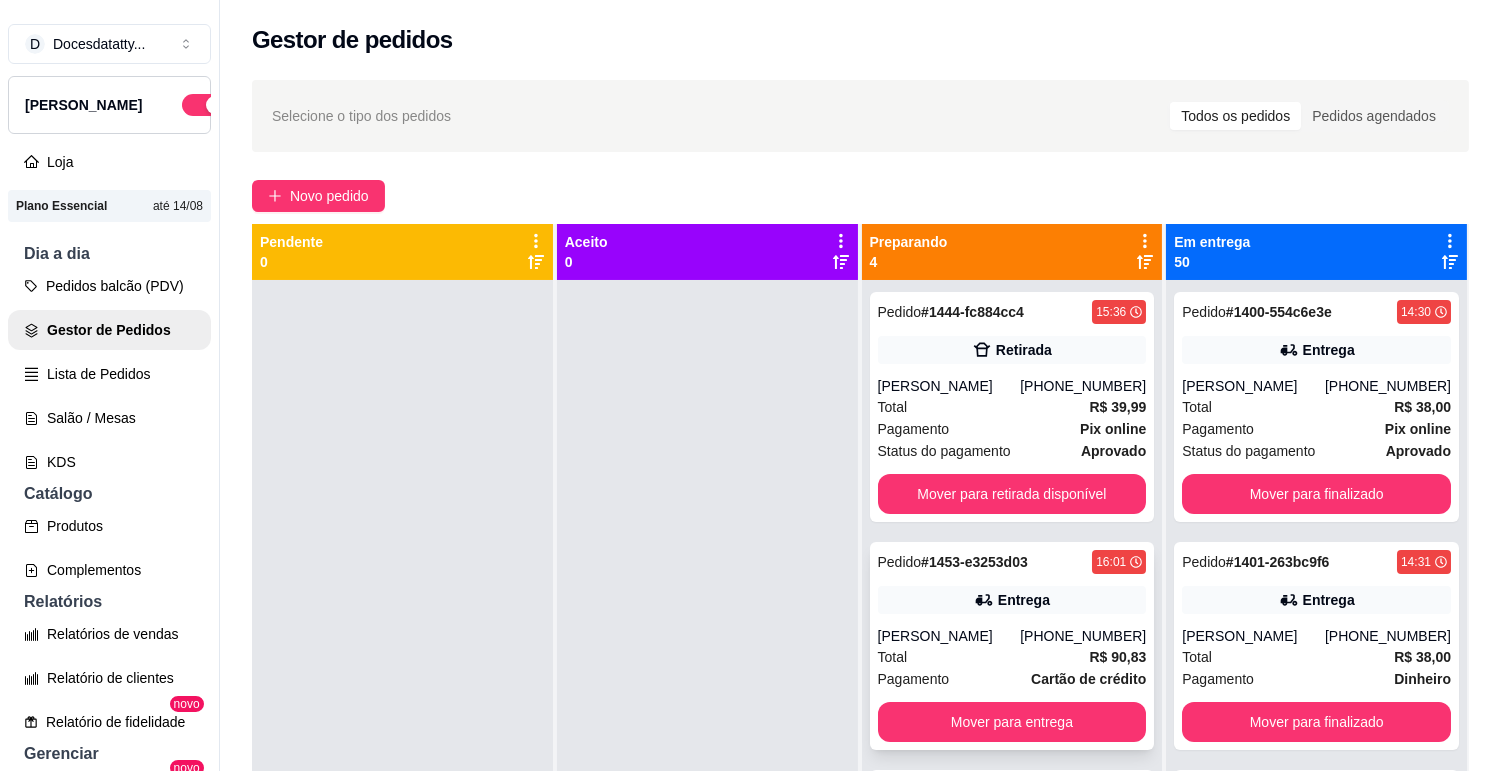 click on "Pedido  # 1453-e3253d03 16:01 Entrega Hosana Alves  (31) 98635-2190 Total R$ 90,83 Pagamento Cartão de crédito Mover para entrega" at bounding box center (1012, 646) 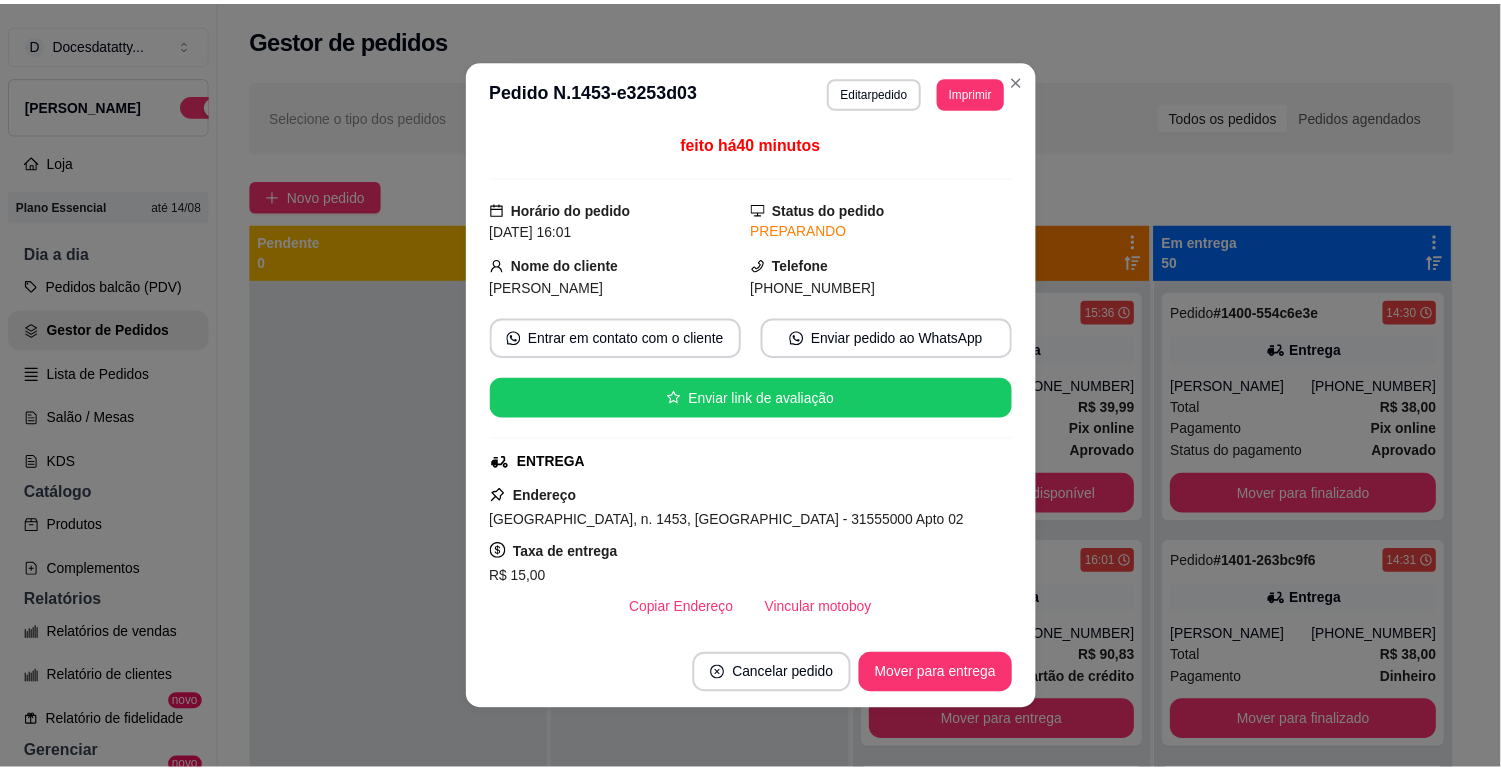scroll, scrollTop: 111, scrollLeft: 0, axis: vertical 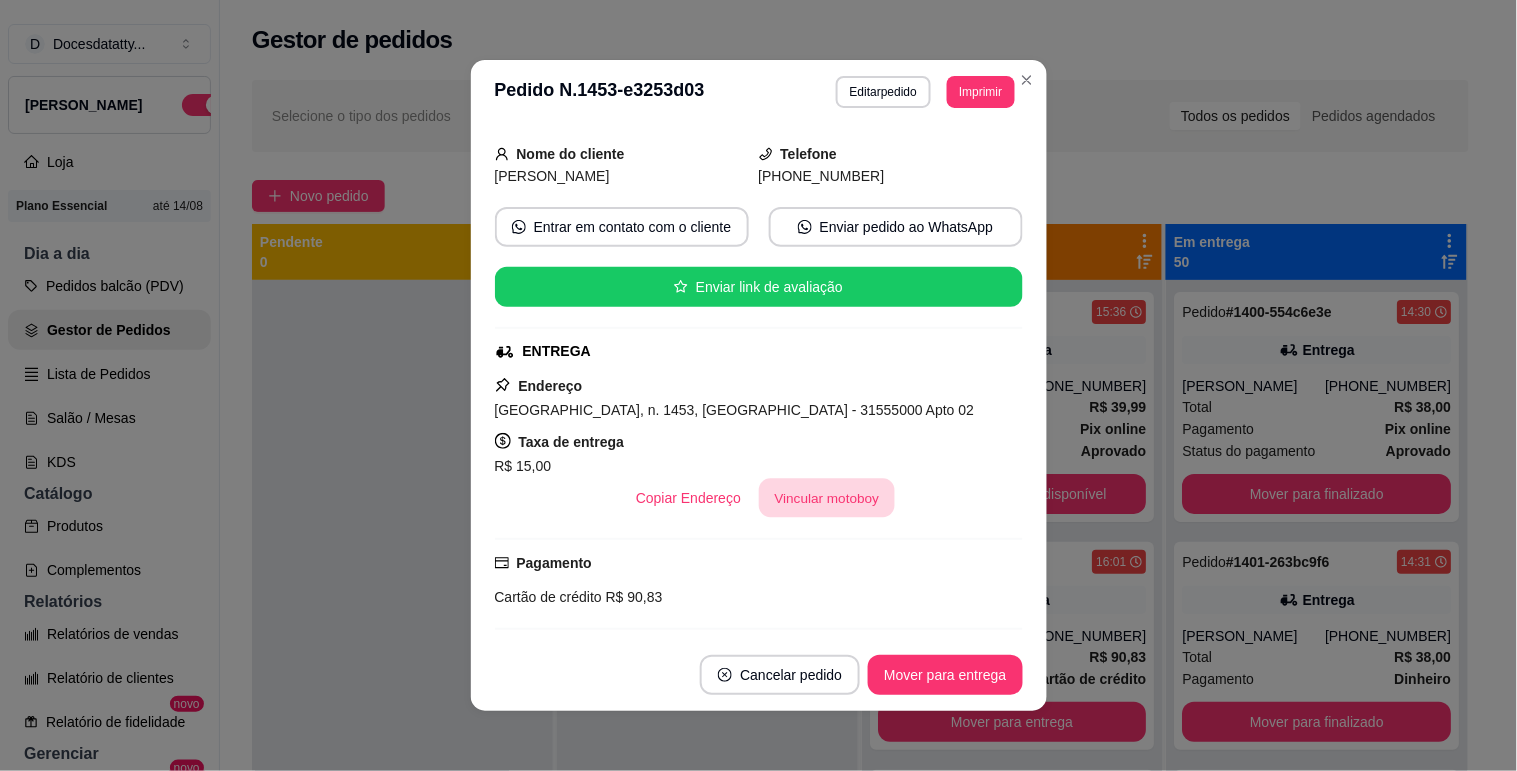 click on "Vincular motoboy" at bounding box center (827, 498) 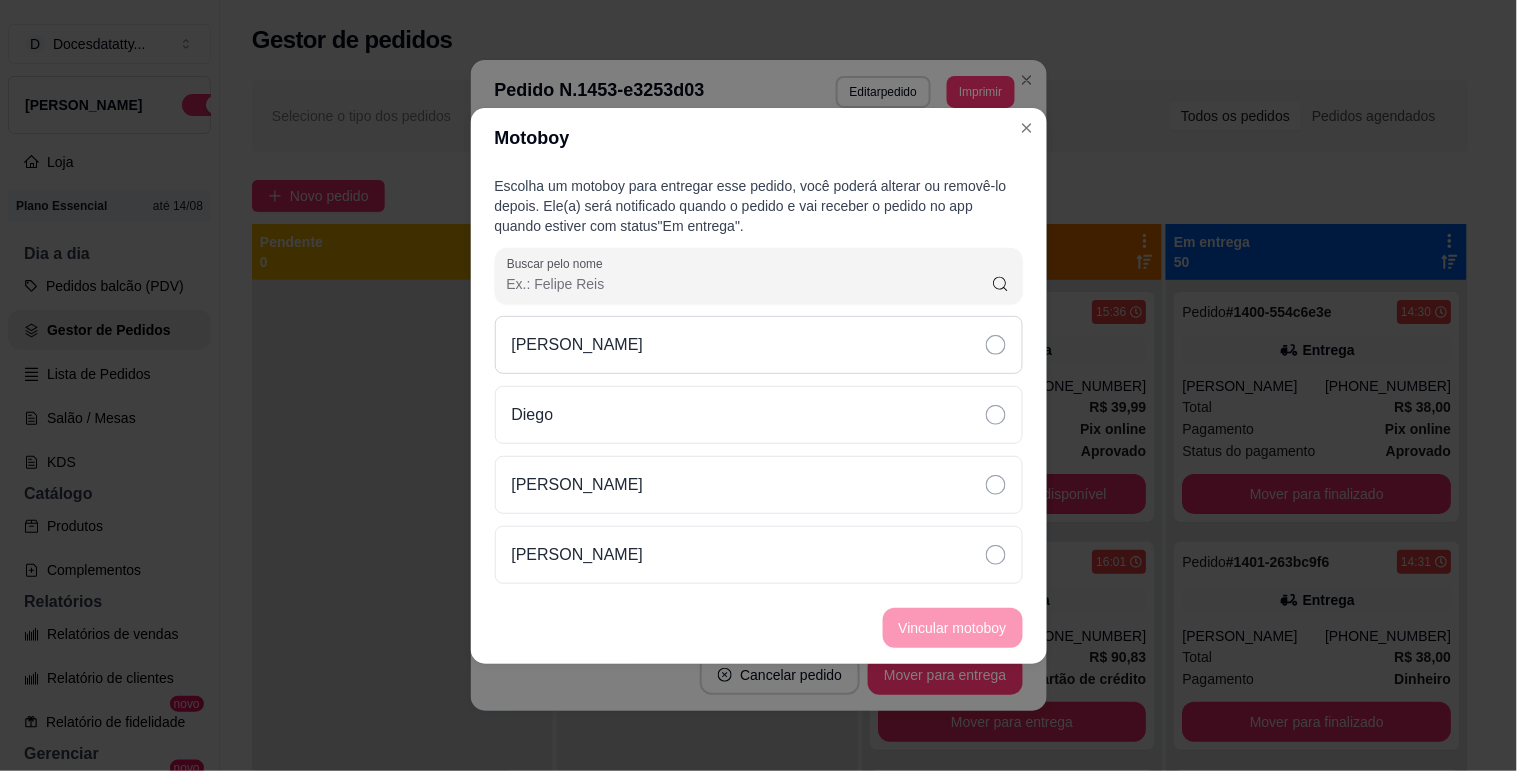 click on "[PERSON_NAME]" at bounding box center [578, 345] 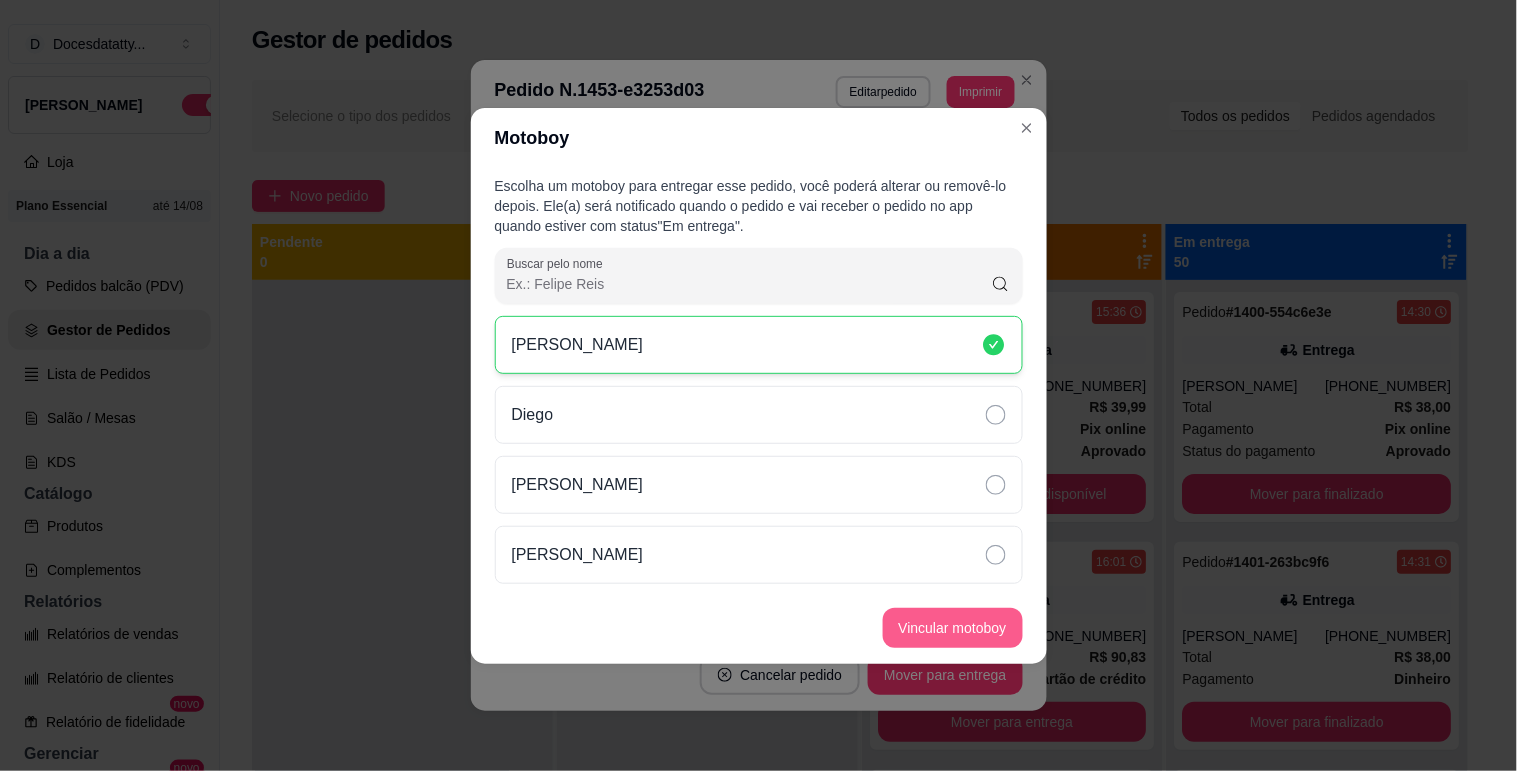 click on "Vincular motoboy" at bounding box center [953, 628] 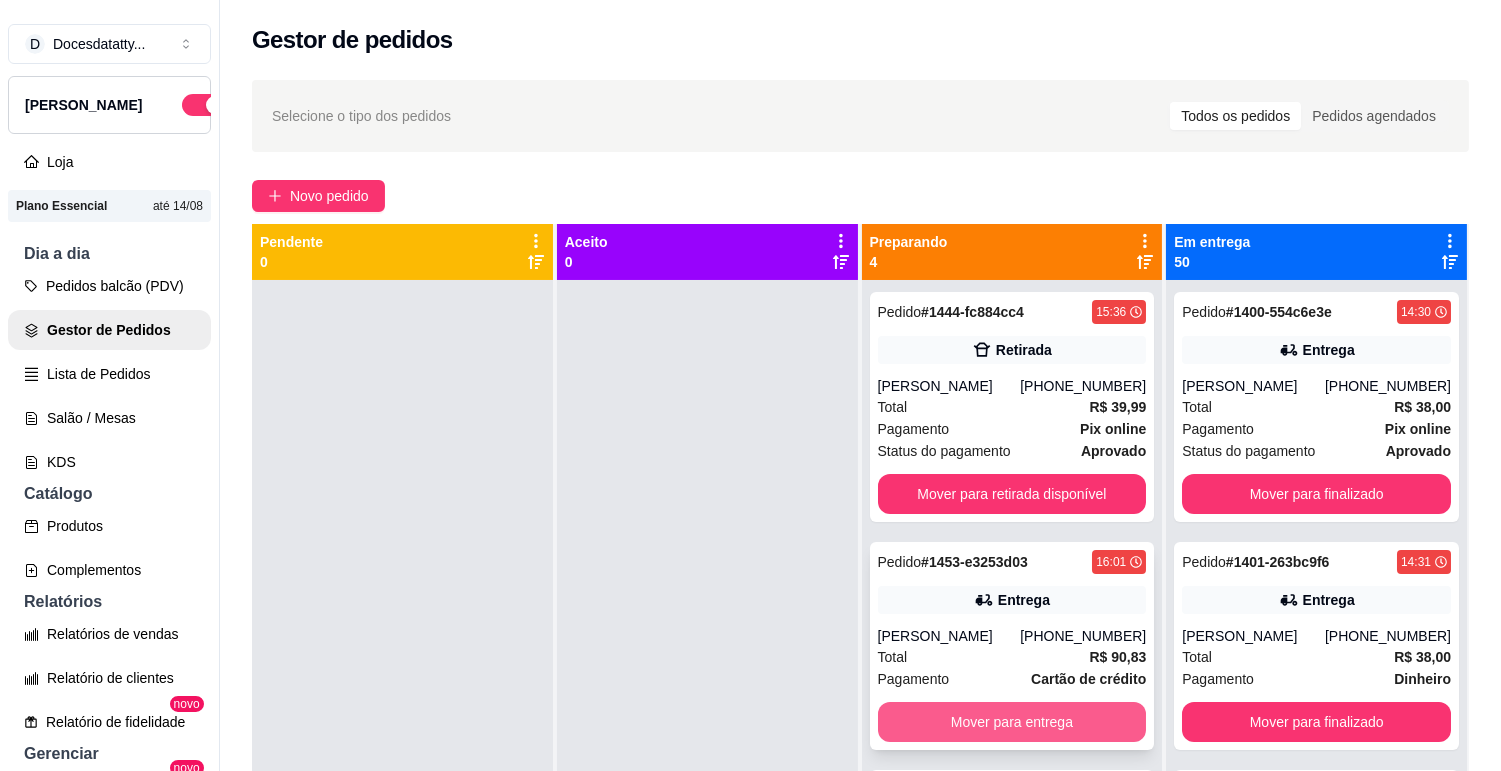 scroll, scrollTop: 204, scrollLeft: 0, axis: vertical 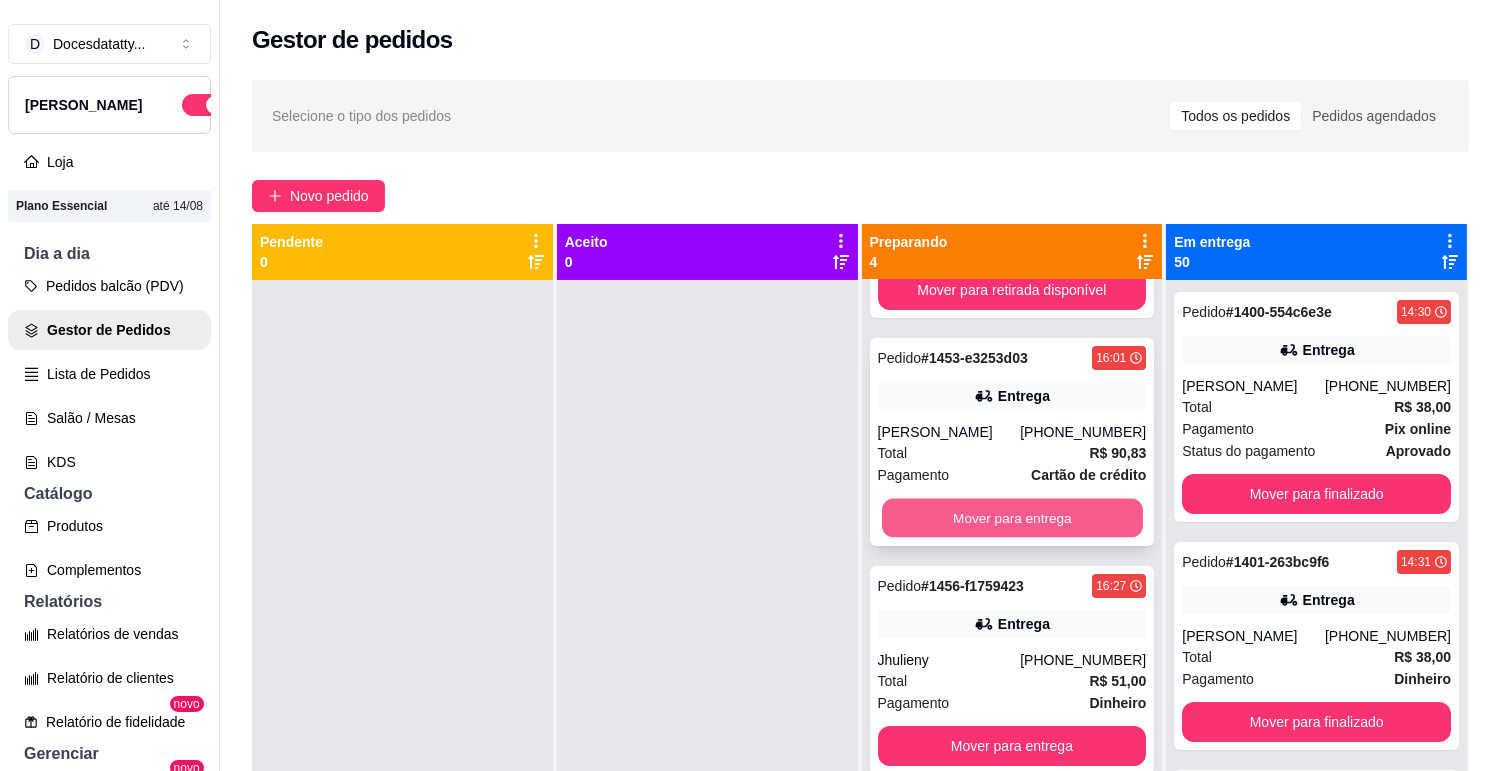 click on "Mover para entrega" at bounding box center (1012, 518) 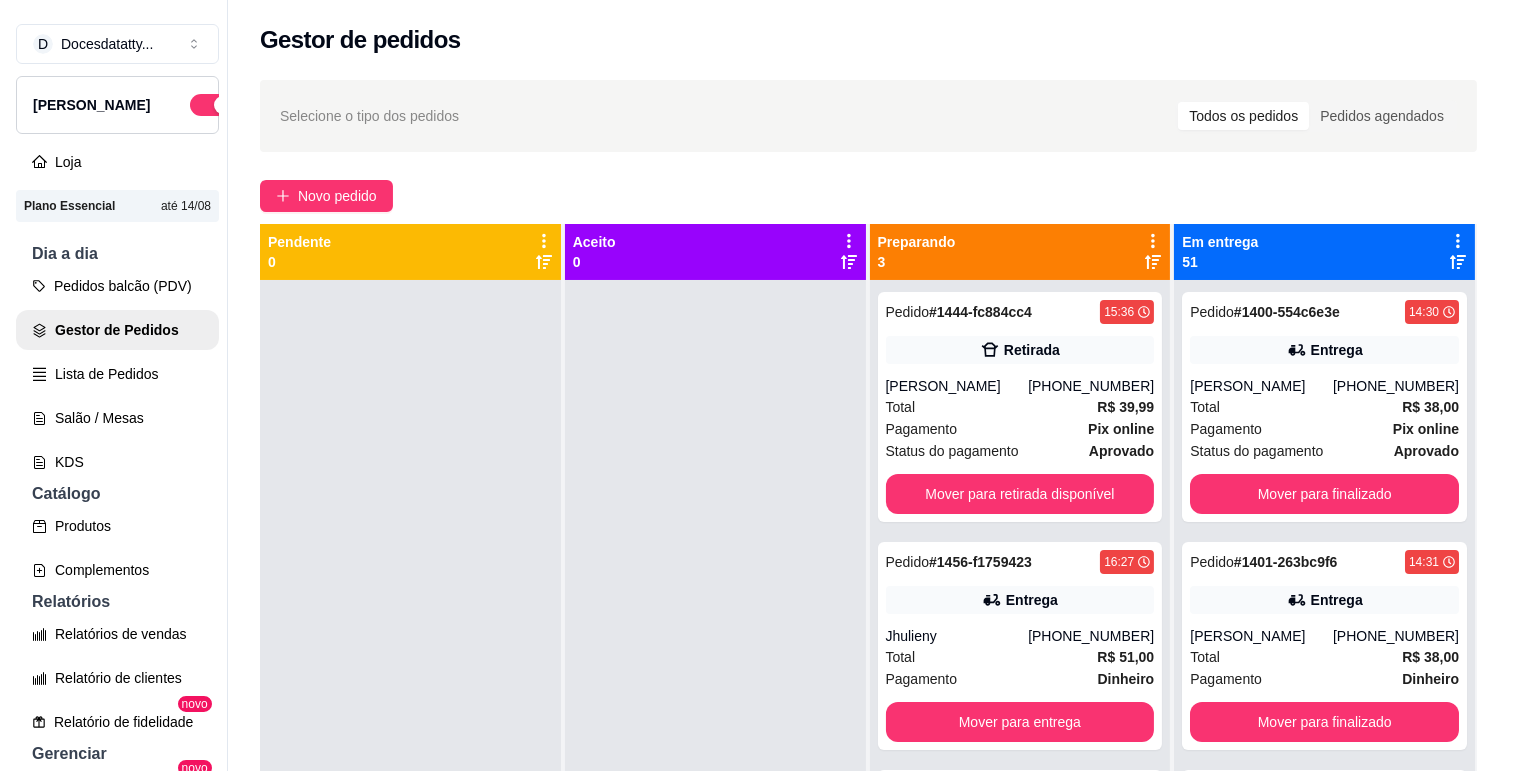 scroll, scrollTop: 0, scrollLeft: 0, axis: both 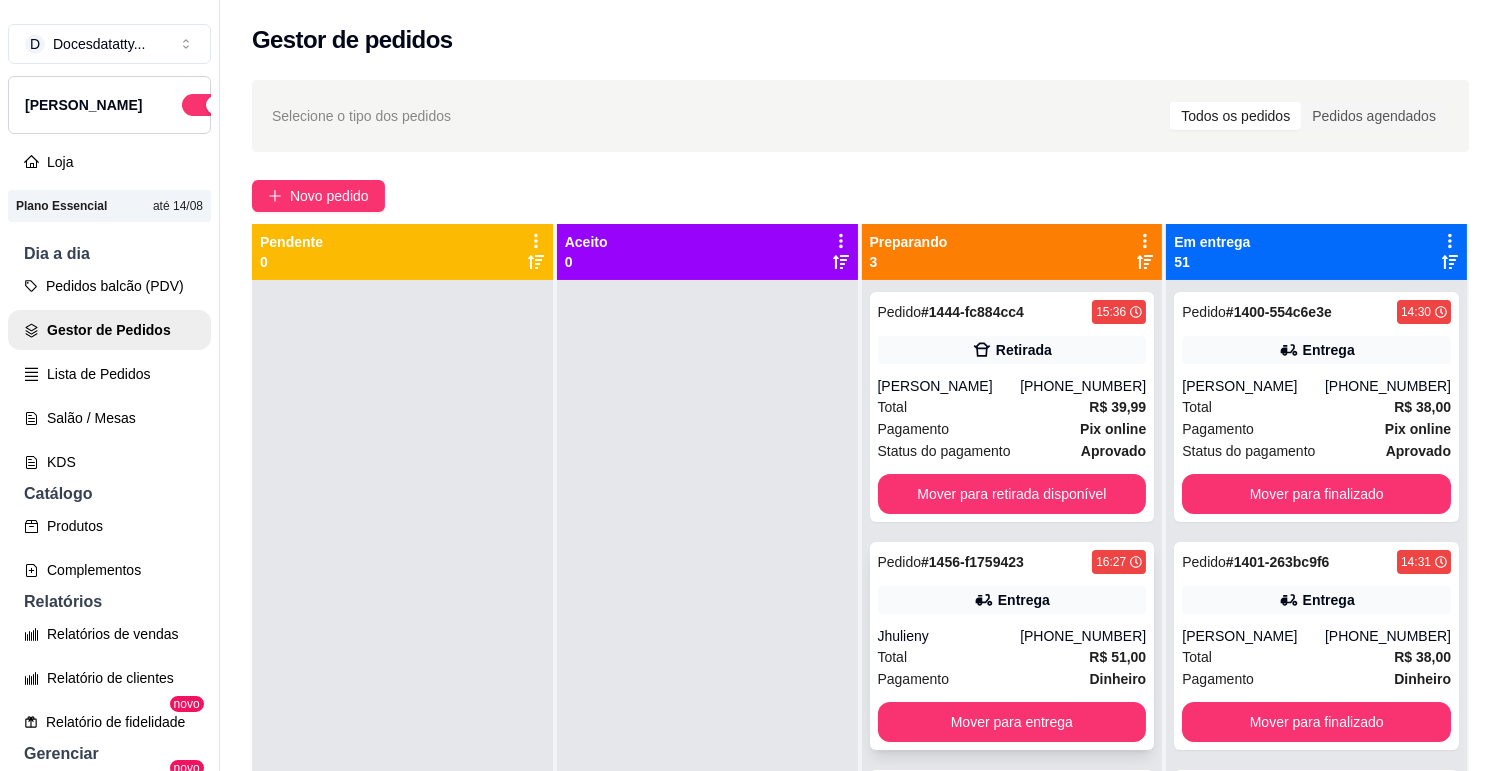 click on "Jhulieny" at bounding box center (949, 636) 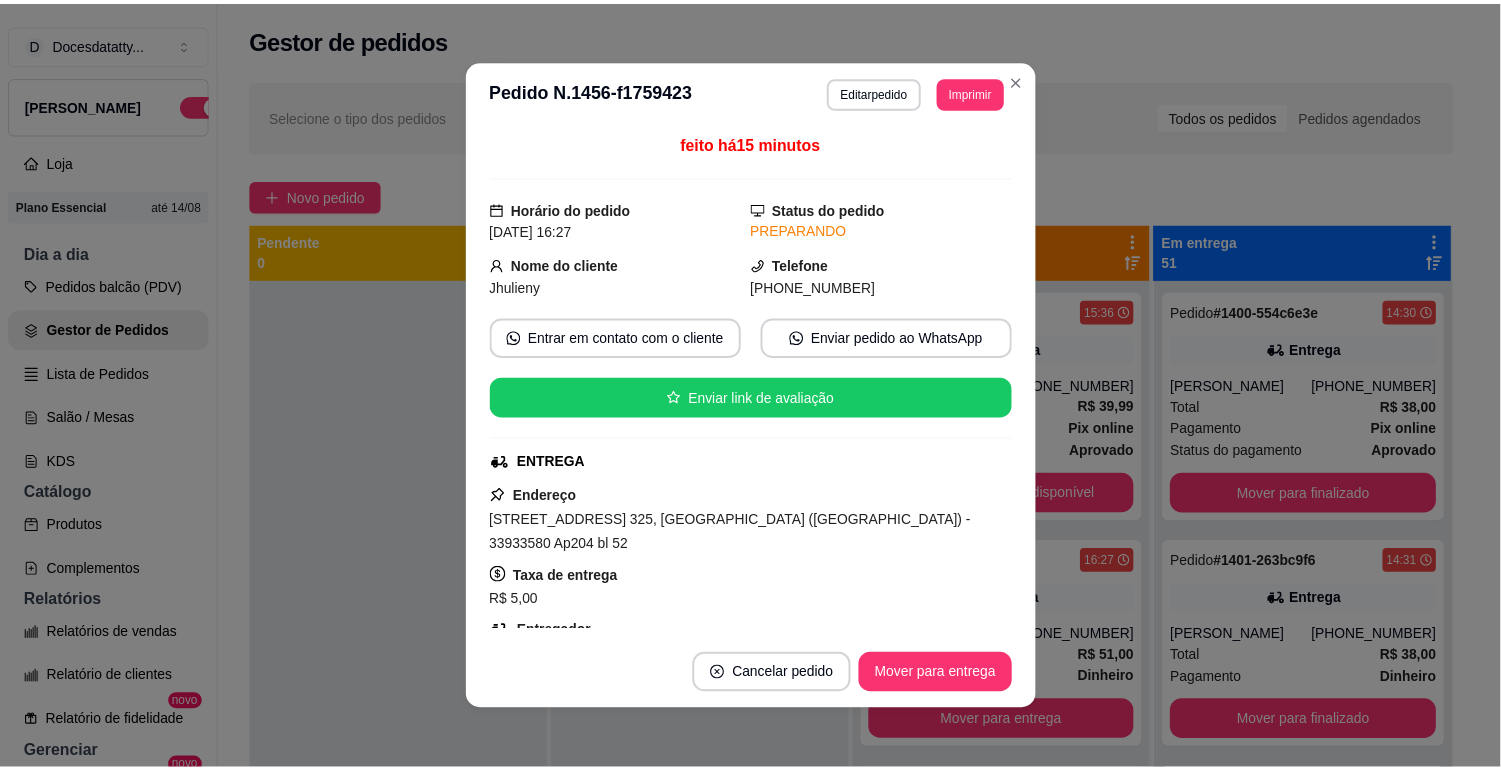 scroll, scrollTop: 222, scrollLeft: 0, axis: vertical 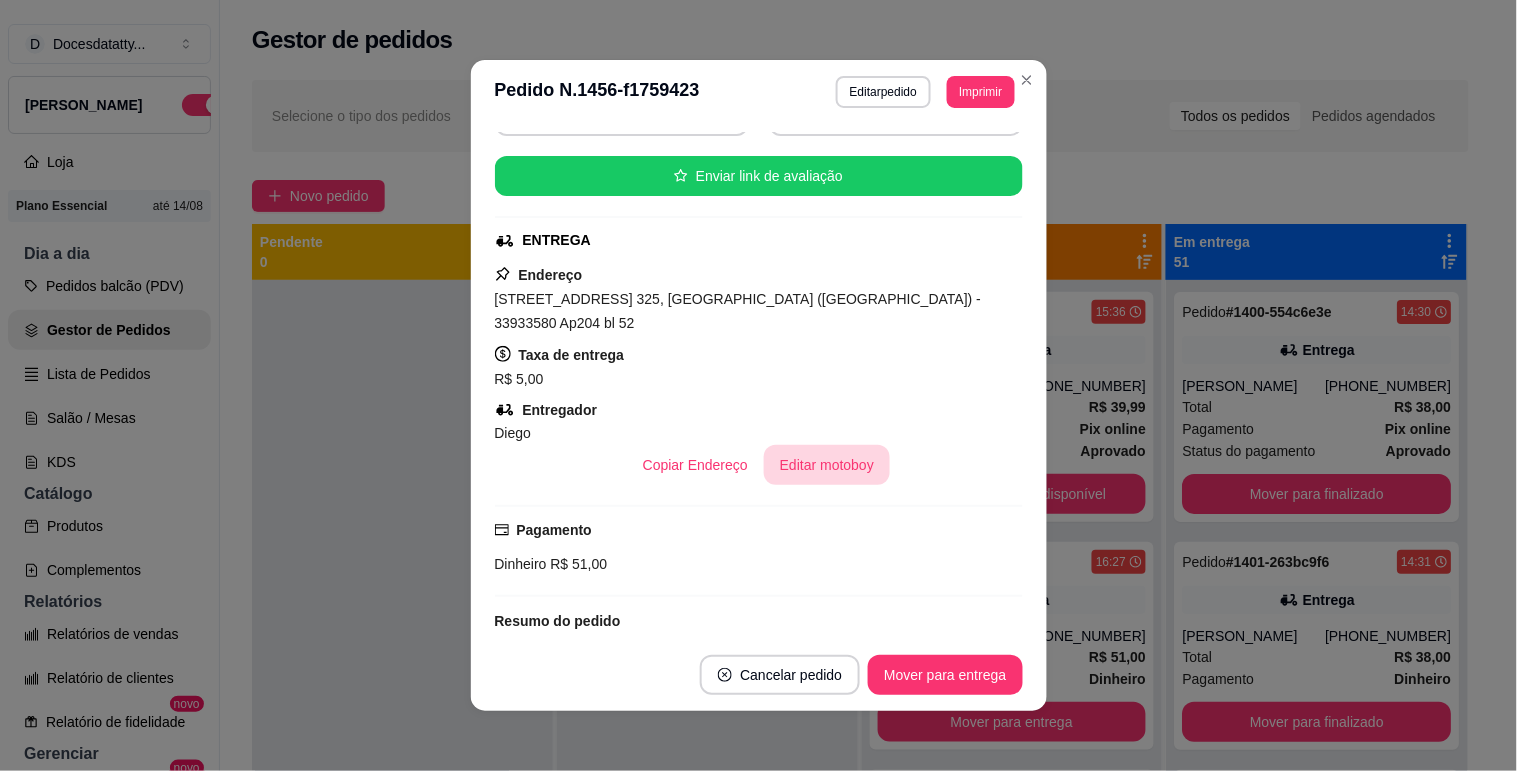 click on "Editar motoboy" at bounding box center (827, 465) 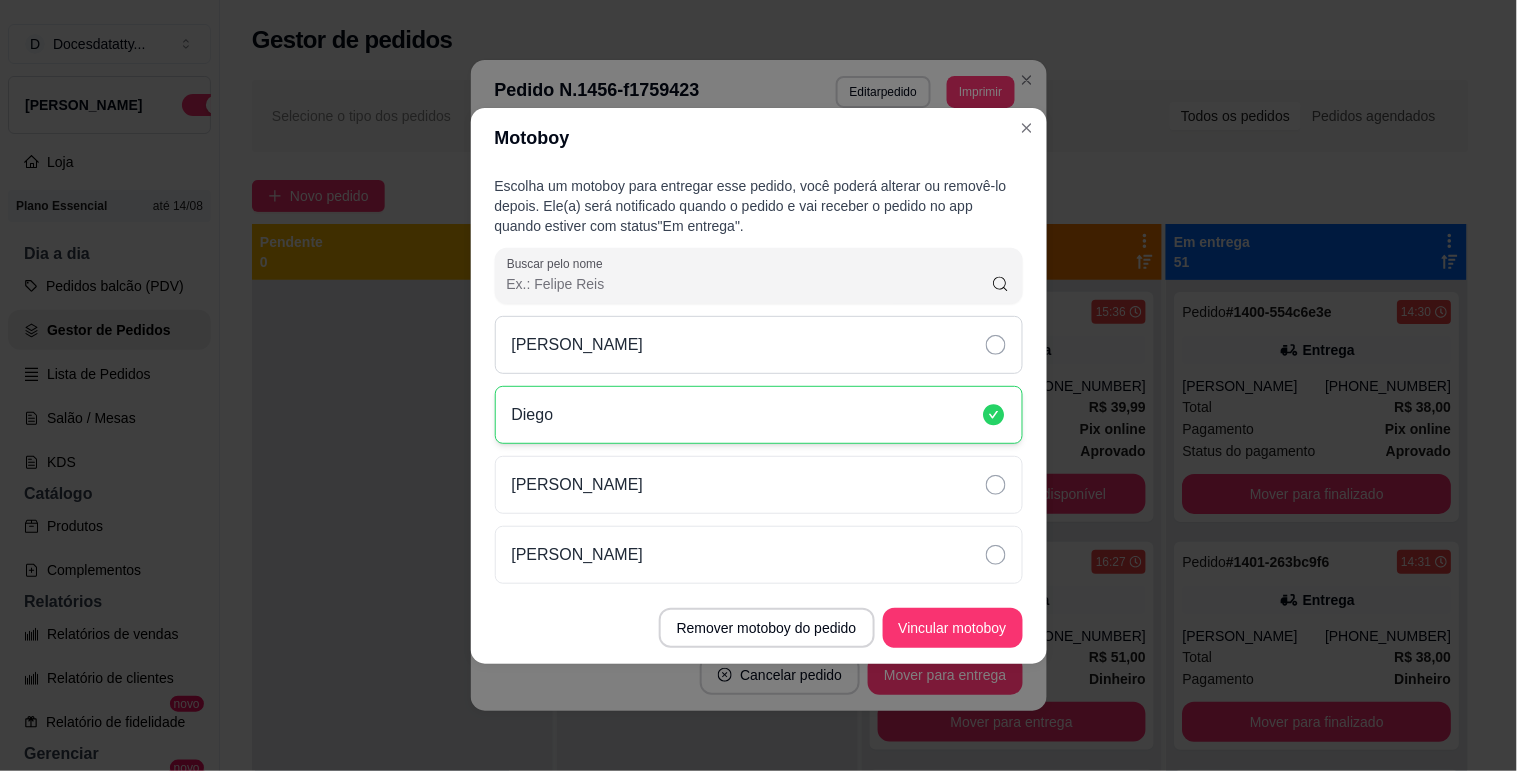 drag, startPoint x: 592, startPoint y: 336, endPoint x: 627, endPoint y: 354, distance: 39.357338 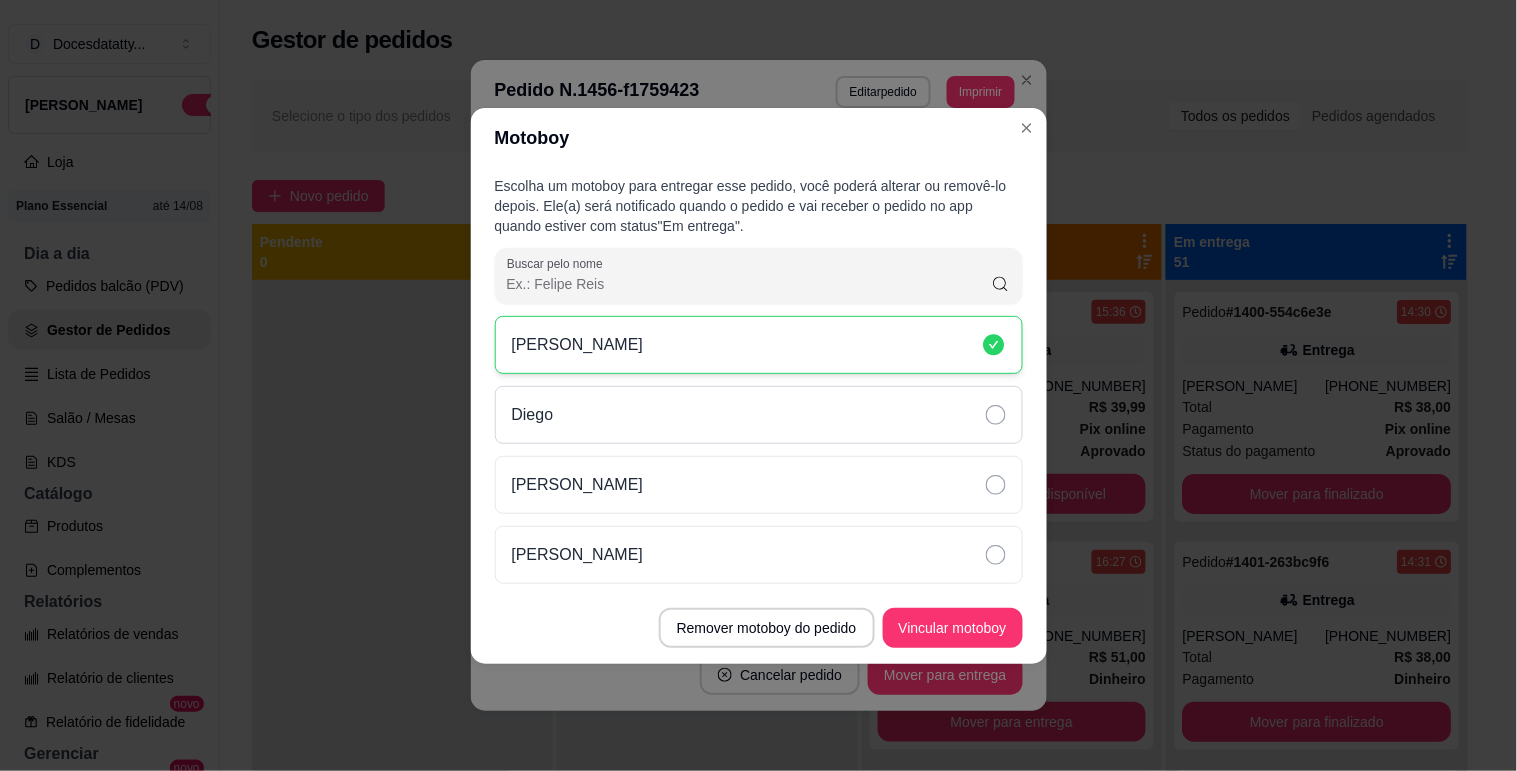 click on "Diego" at bounding box center [759, 415] 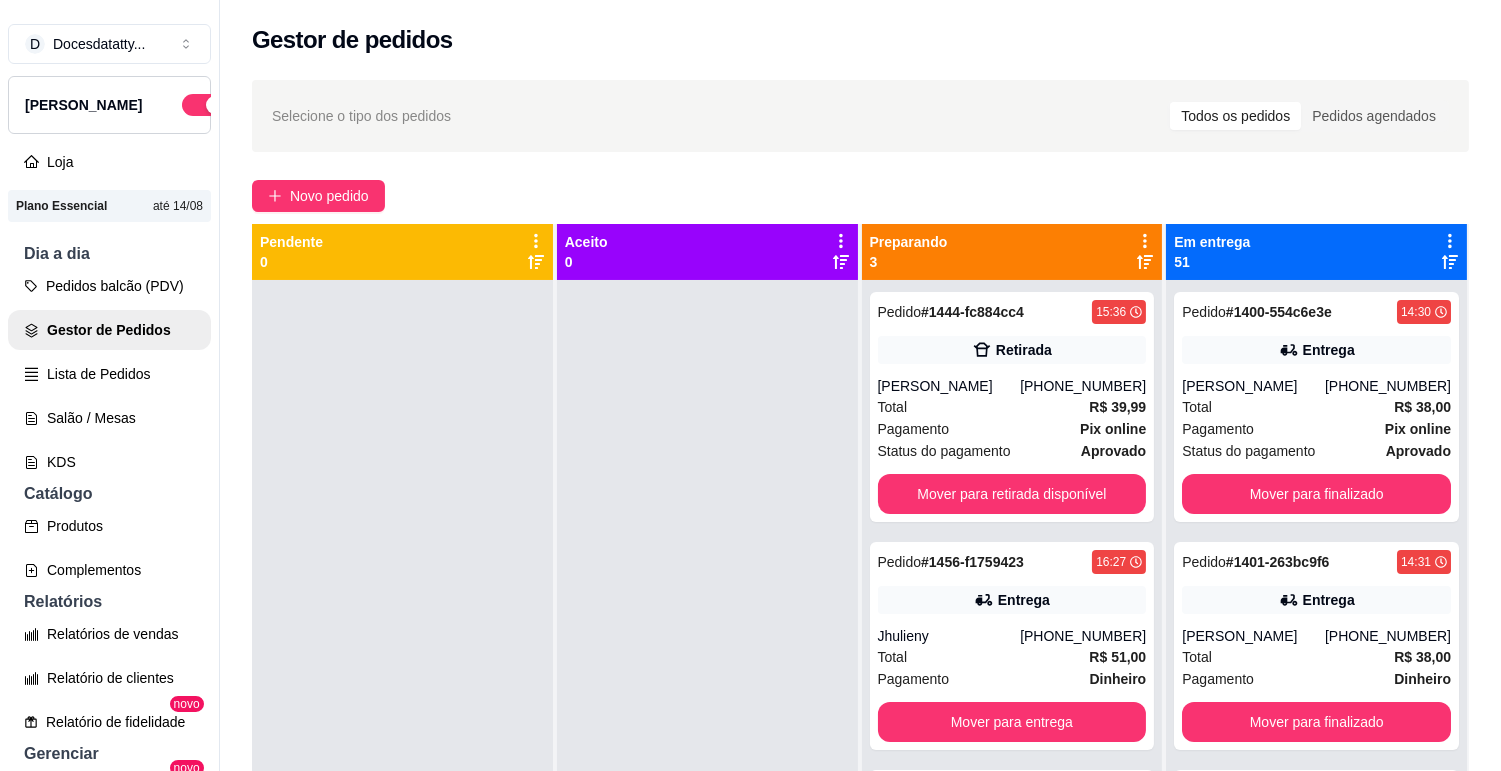 scroll, scrollTop: 55, scrollLeft: 0, axis: vertical 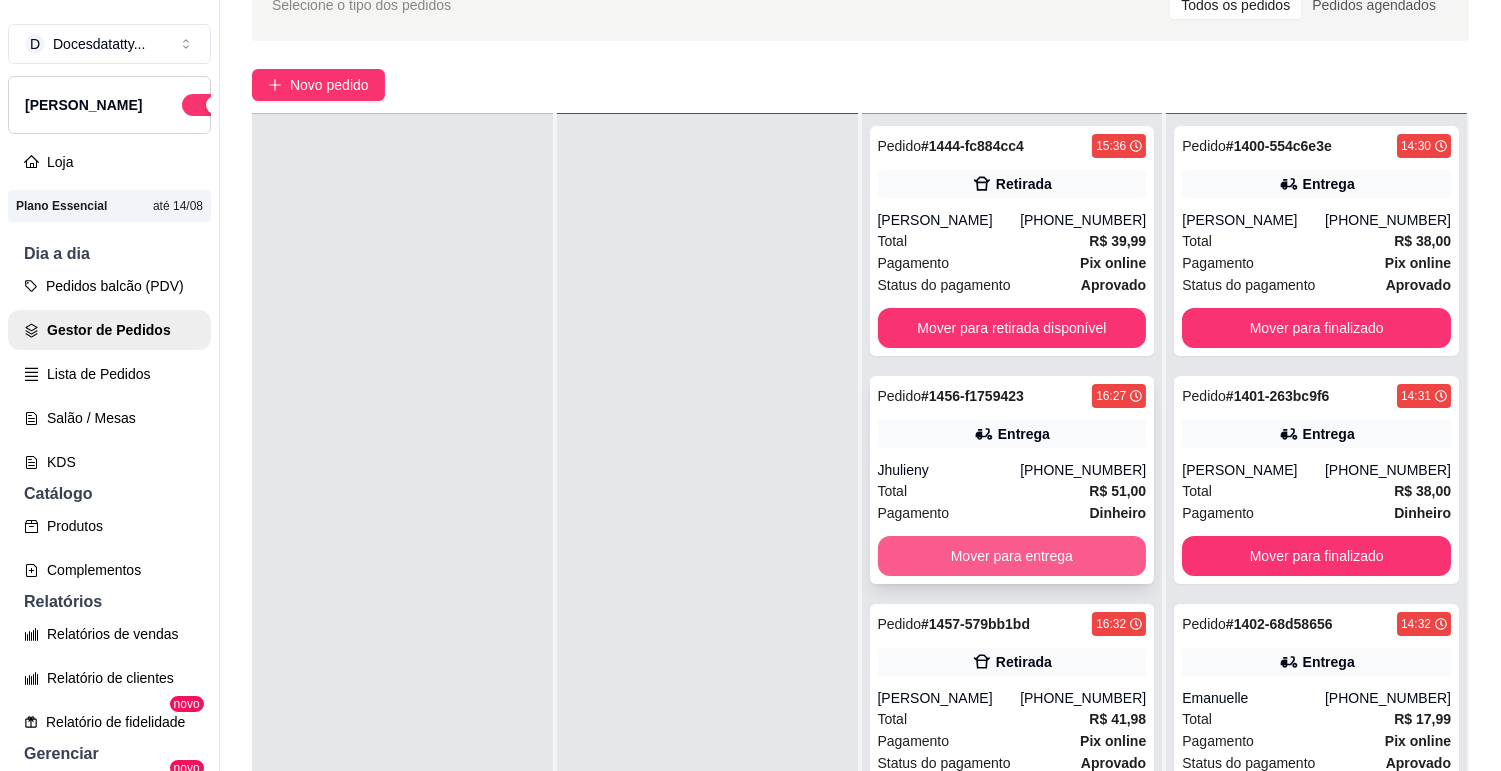 click on "Mover para entrega" at bounding box center (1012, 556) 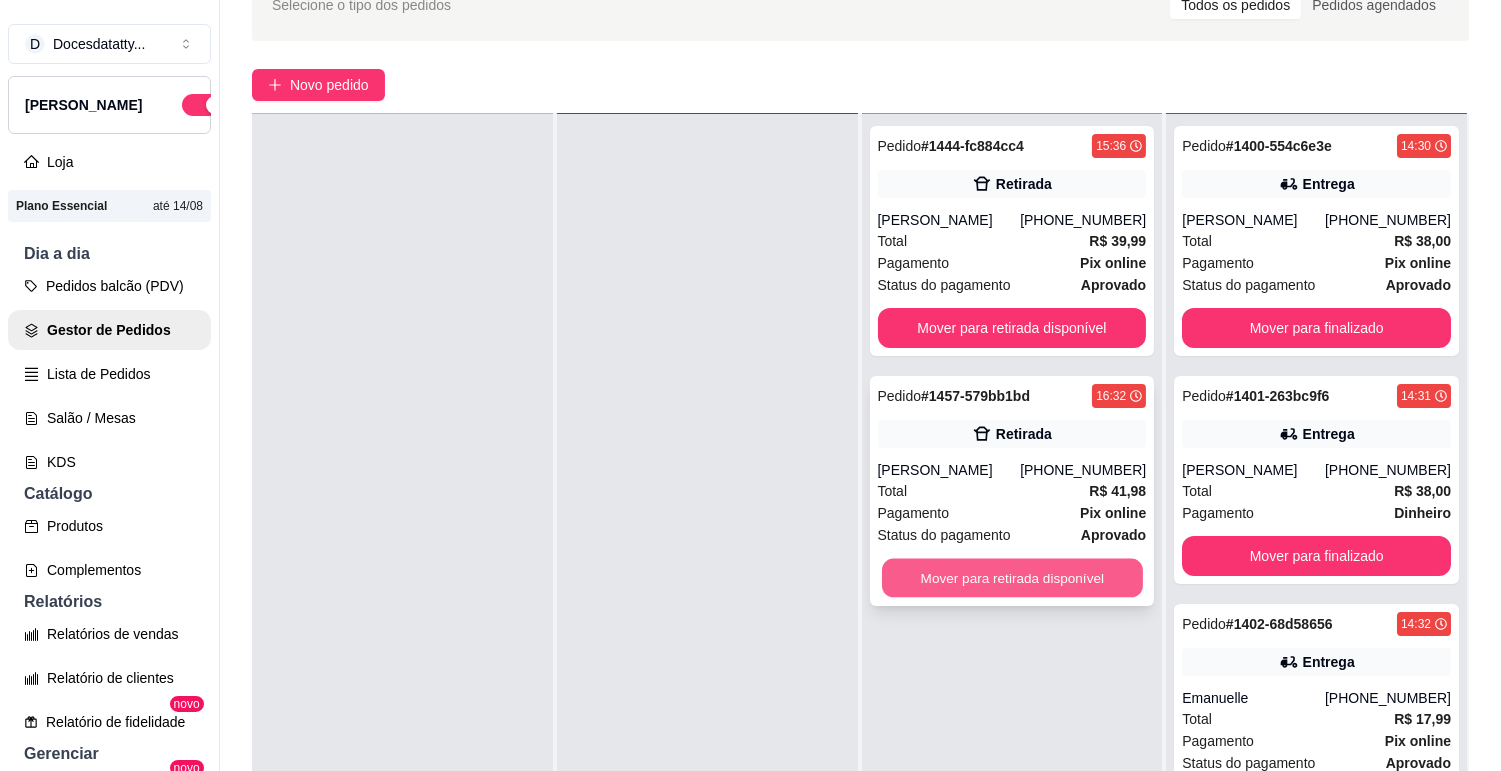 click on "Mover para retirada disponível" at bounding box center [1012, 578] 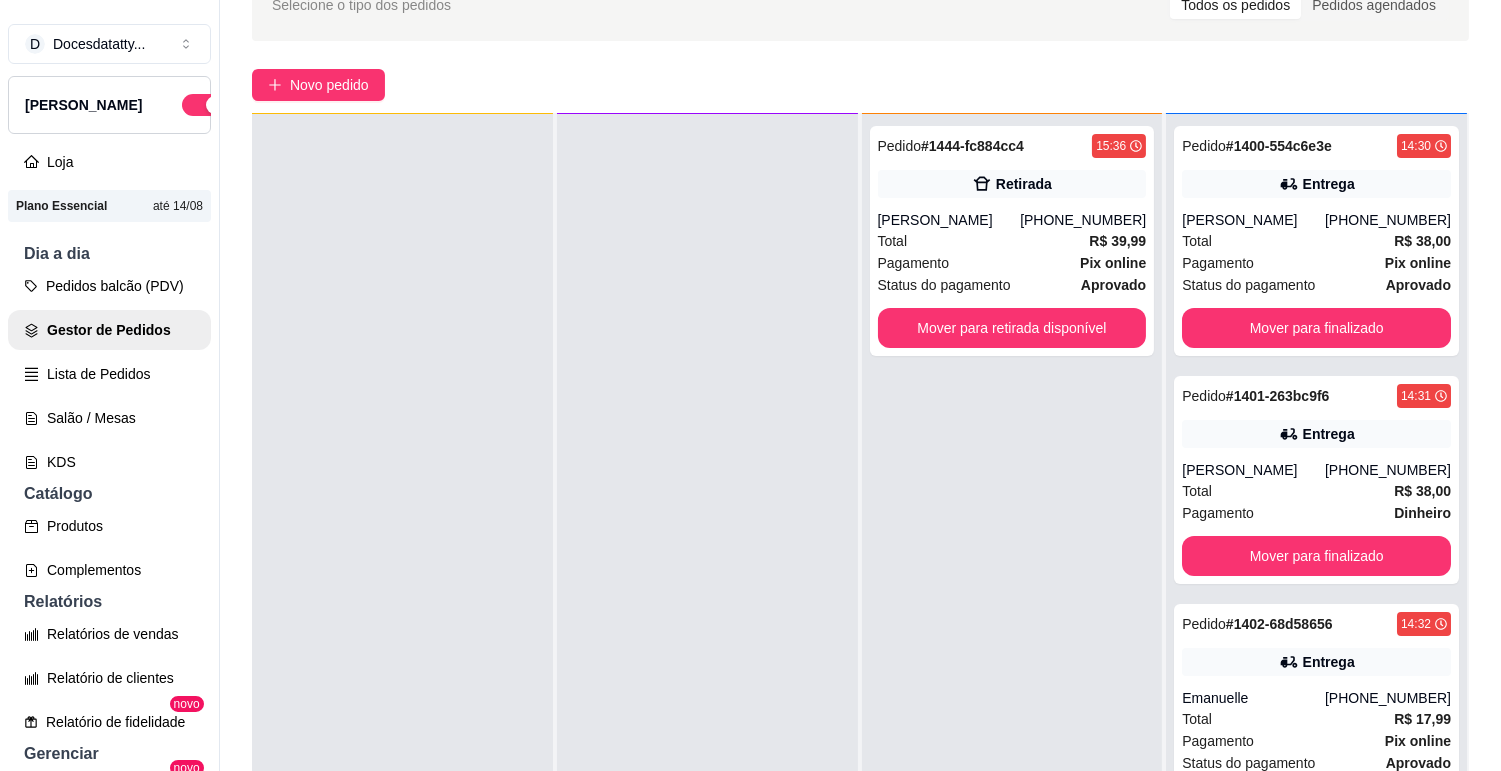 scroll, scrollTop: 0, scrollLeft: 0, axis: both 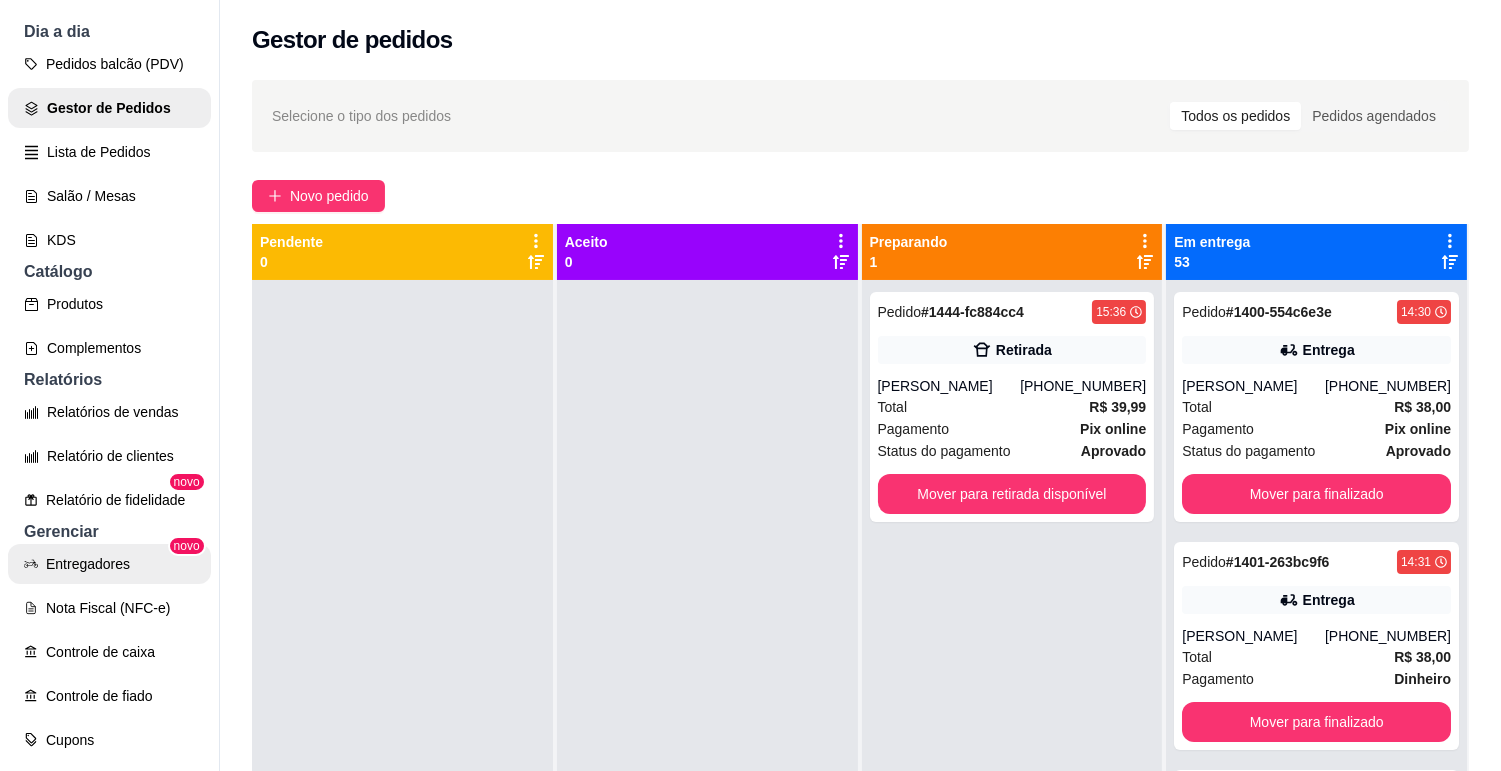 click on "Entregadores" at bounding box center (109, 564) 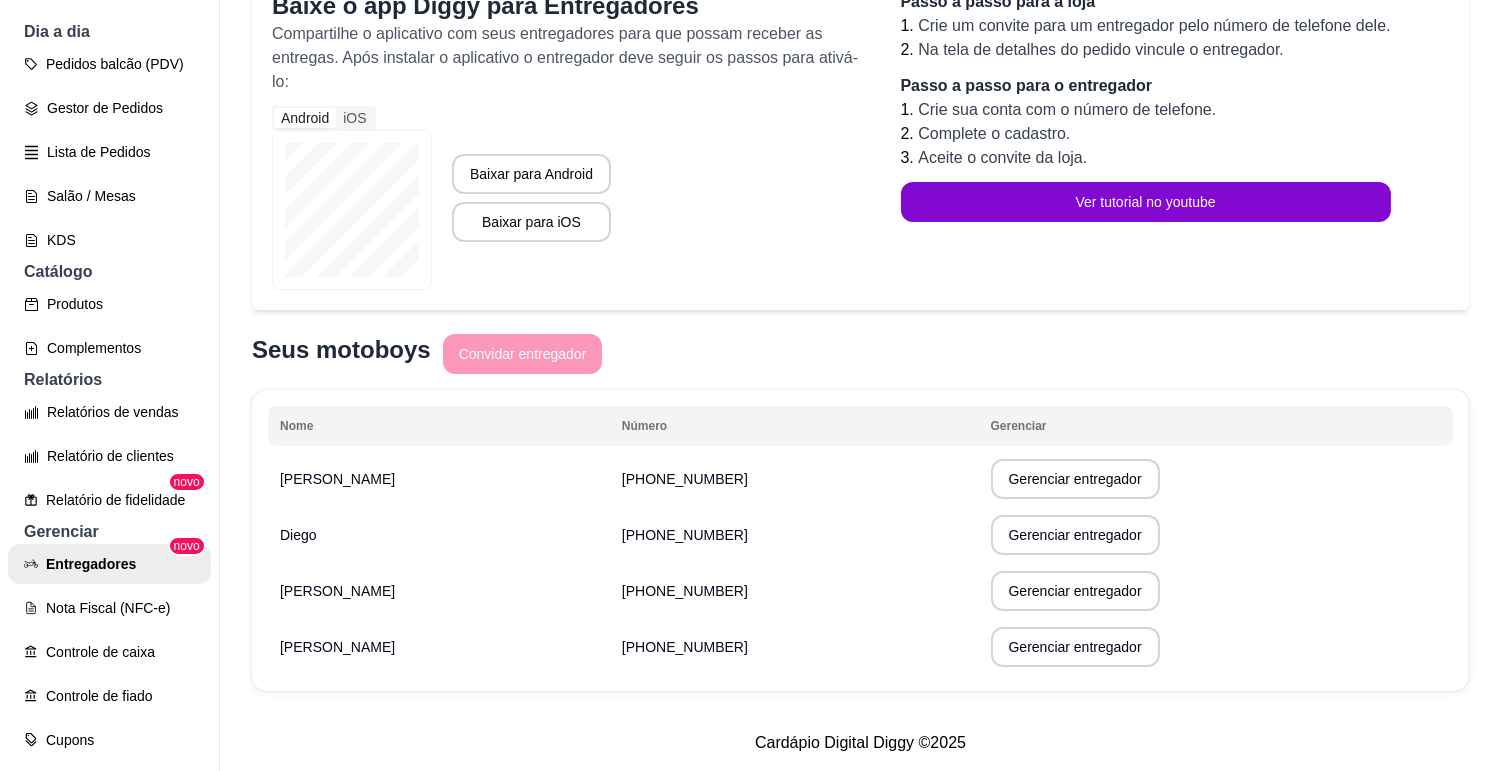 scroll, scrollTop: 0, scrollLeft: 0, axis: both 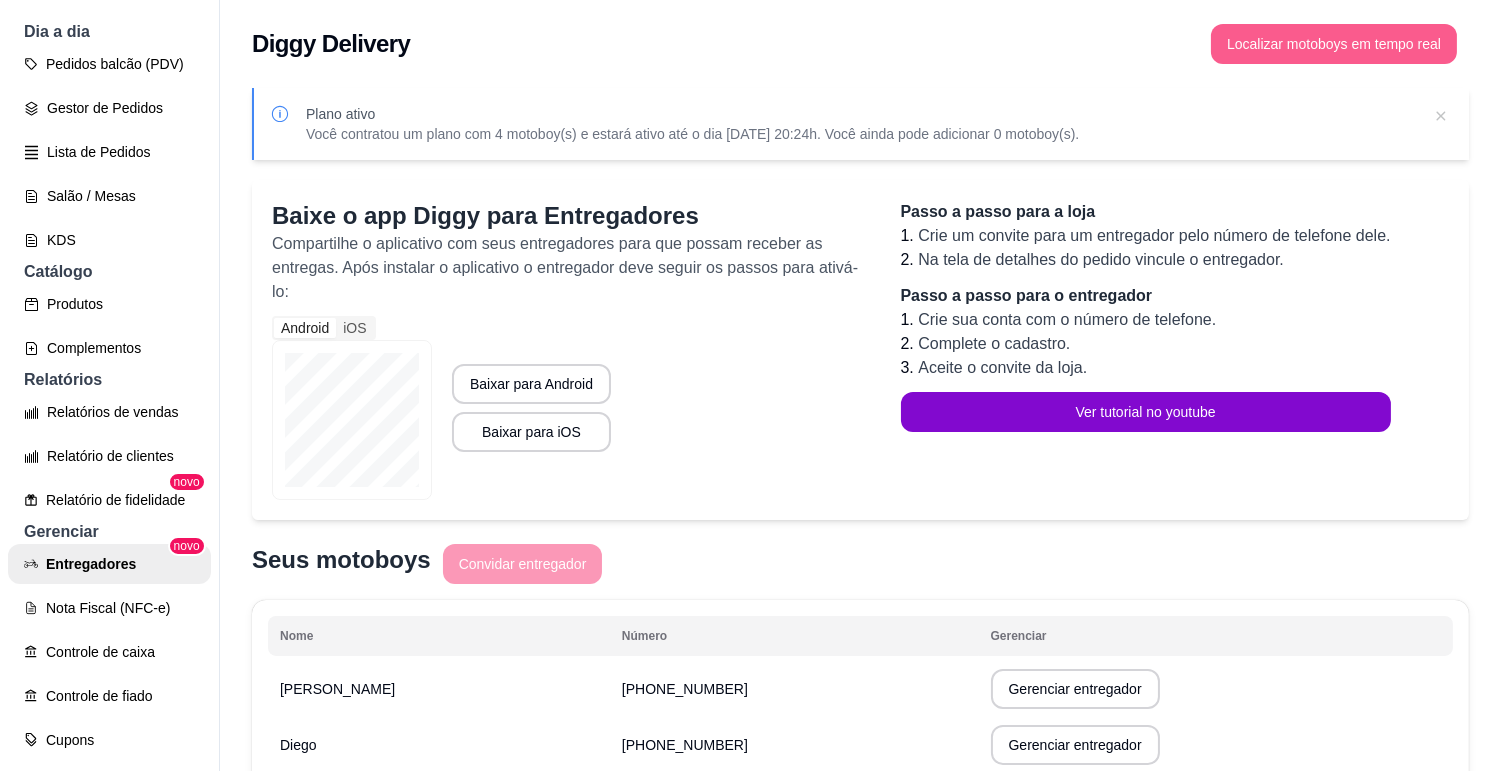 click on "Localizar motoboys em tempo real" at bounding box center [1334, 44] 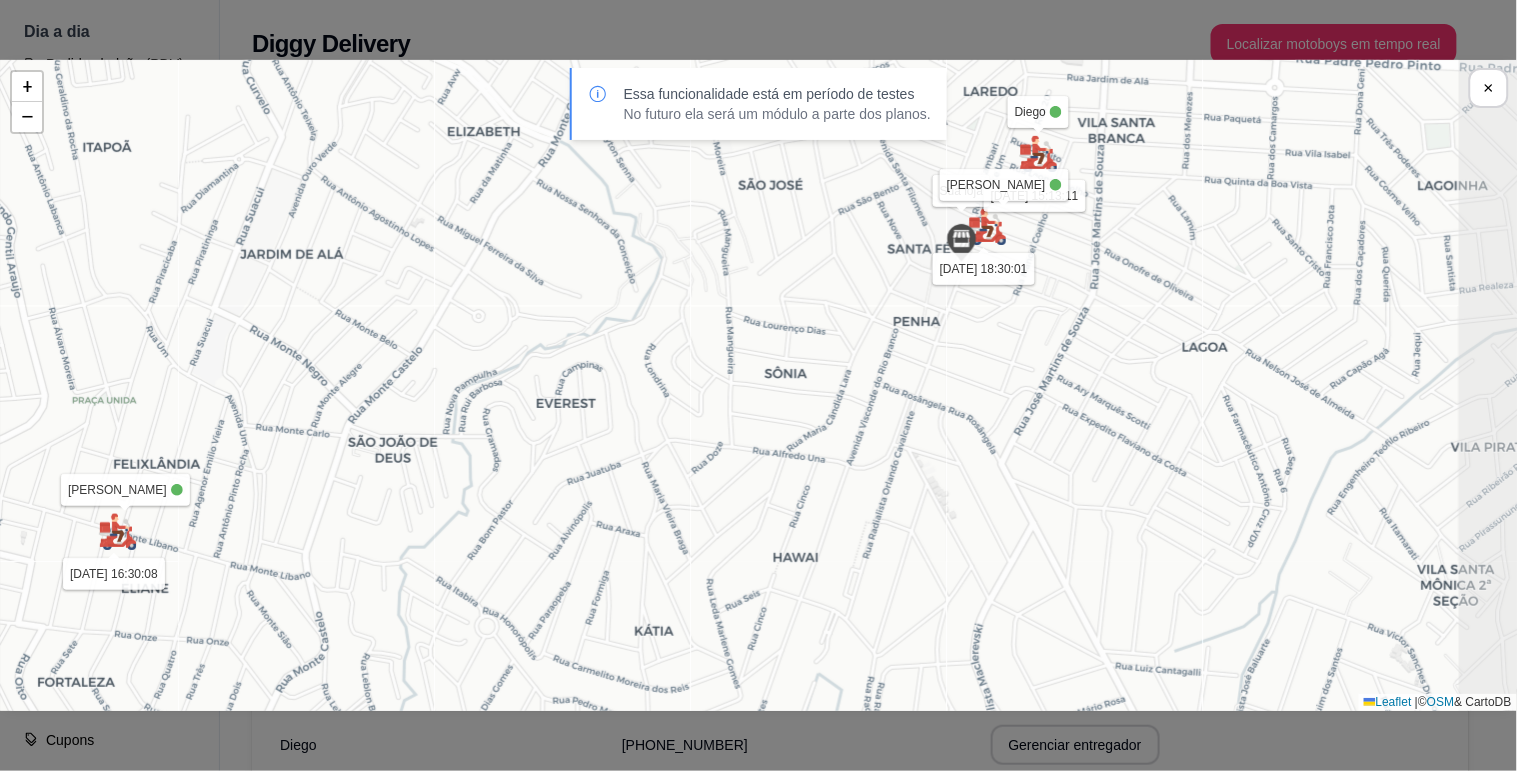 drag, startPoint x: 941, startPoint y: 294, endPoint x: 701, endPoint y: 507, distance: 320.88782 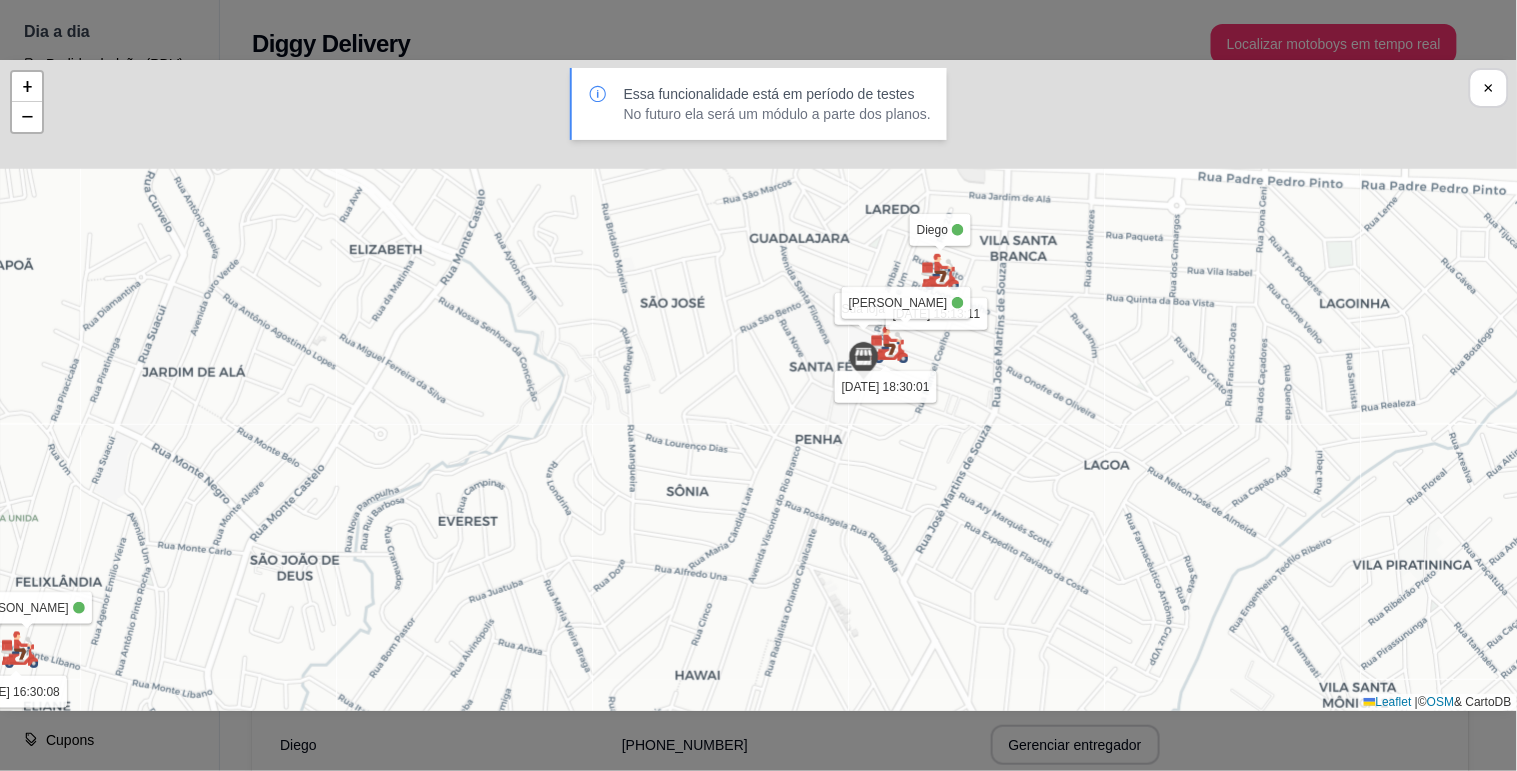 drag, startPoint x: 874, startPoint y: 378, endPoint x: 731, endPoint y: 525, distance: 205.08047 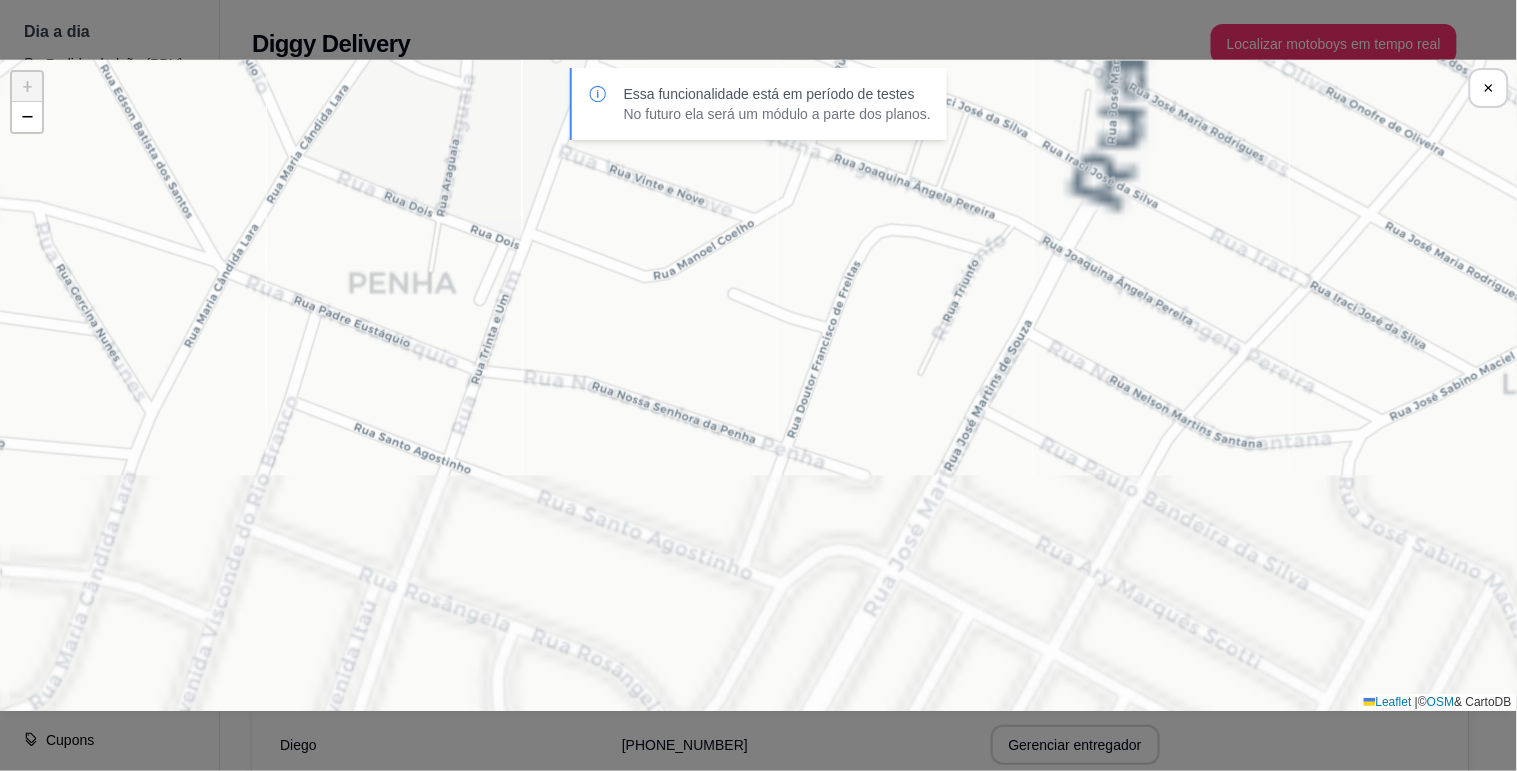 drag, startPoint x: 765, startPoint y: 356, endPoint x: 798, endPoint y: 552, distance: 198.75865 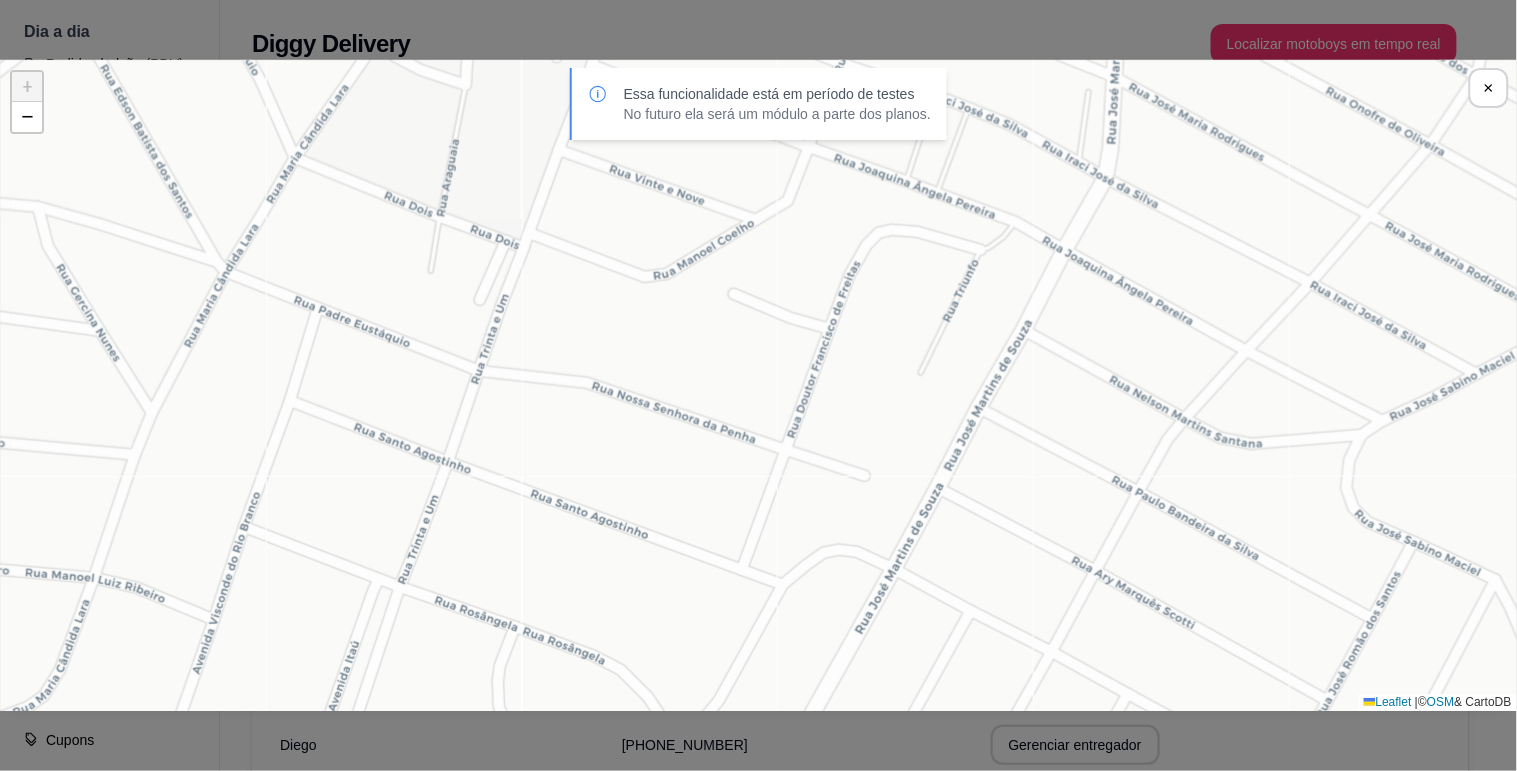 drag, startPoint x: 723, startPoint y: 332, endPoint x: 756, endPoint y: 600, distance: 270.02408 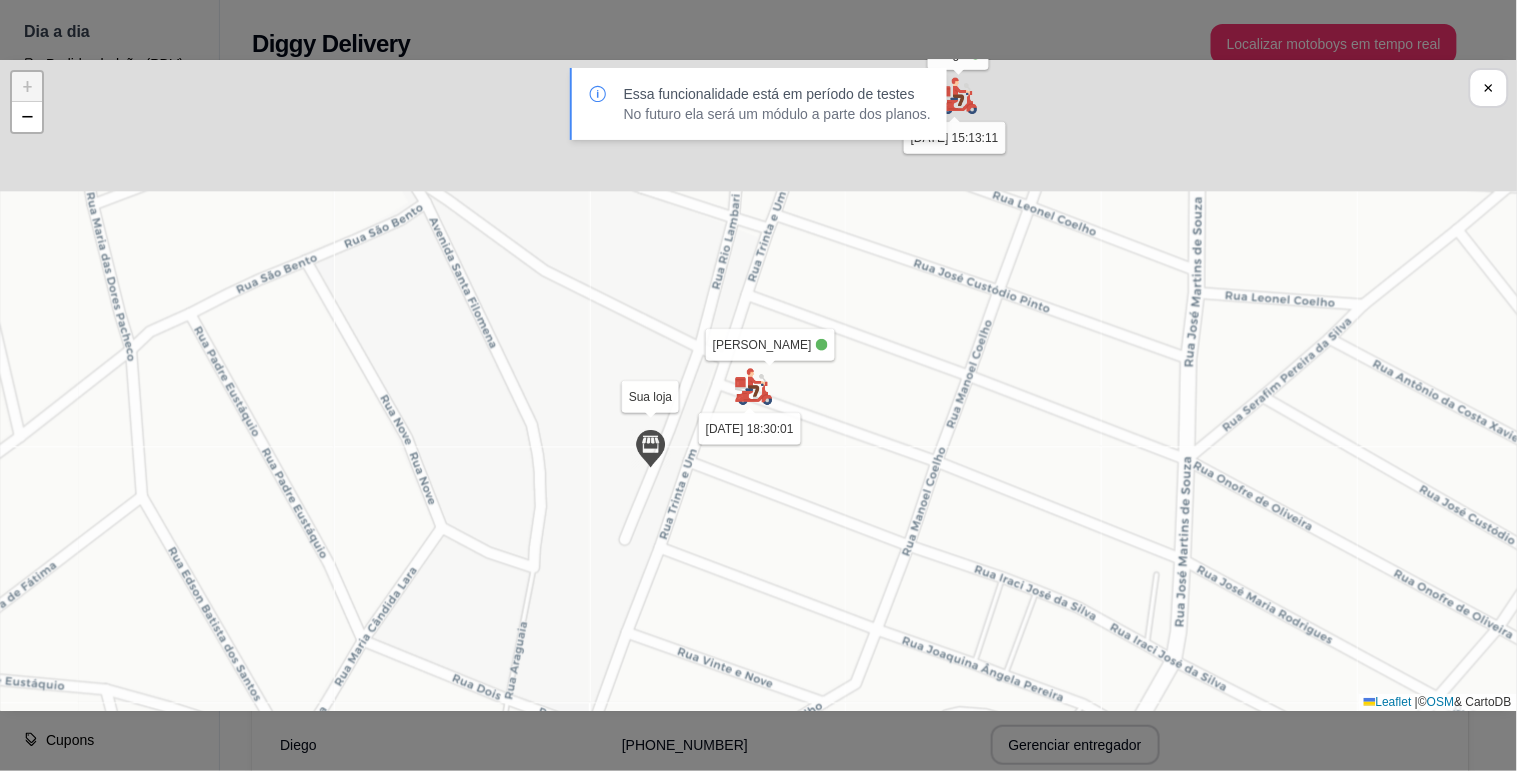 drag, startPoint x: 728, startPoint y: 425, endPoint x: 772, endPoint y: 516, distance: 101.07918 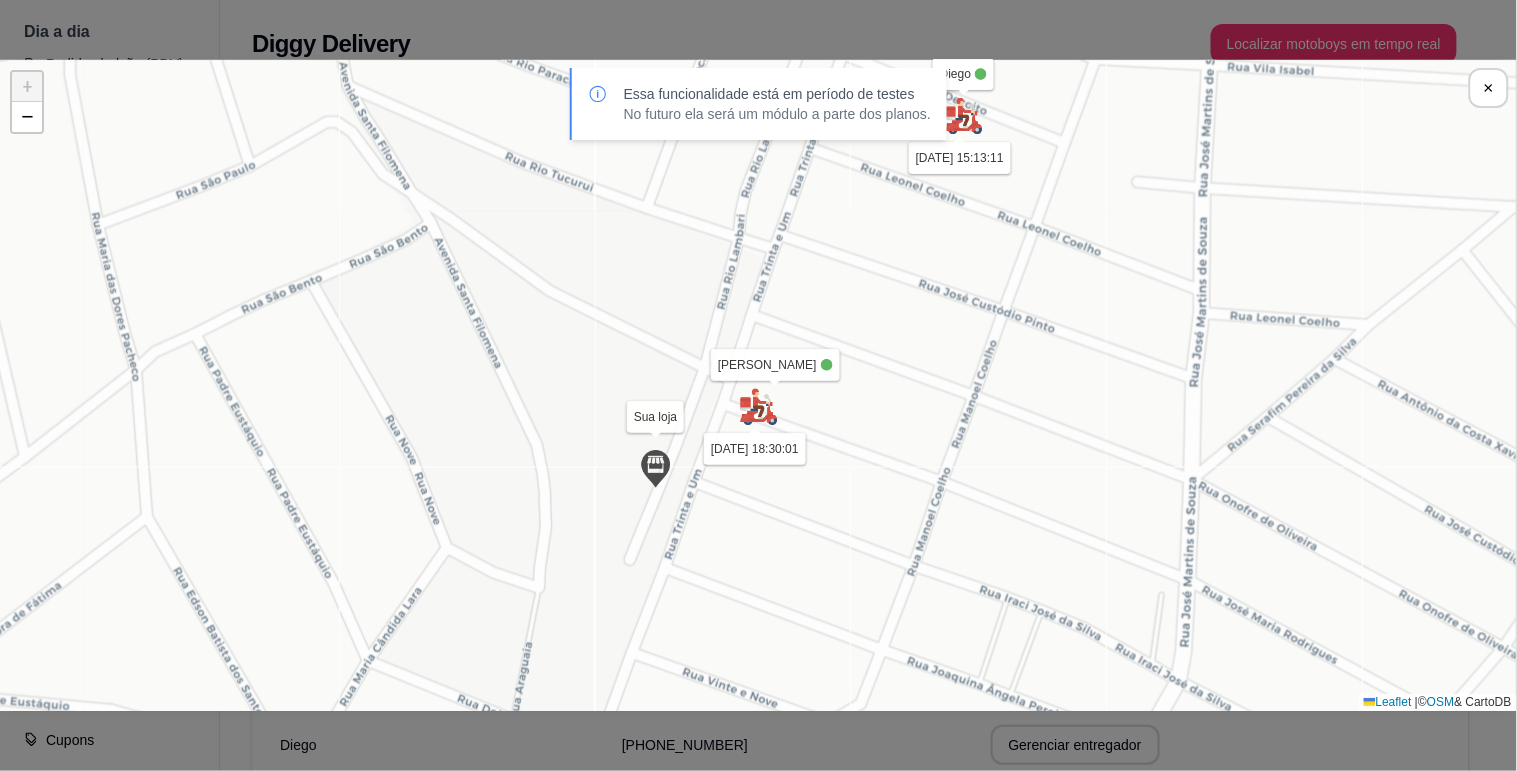 drag, startPoint x: 760, startPoint y: 471, endPoint x: 766, endPoint y: 512, distance: 41.4367 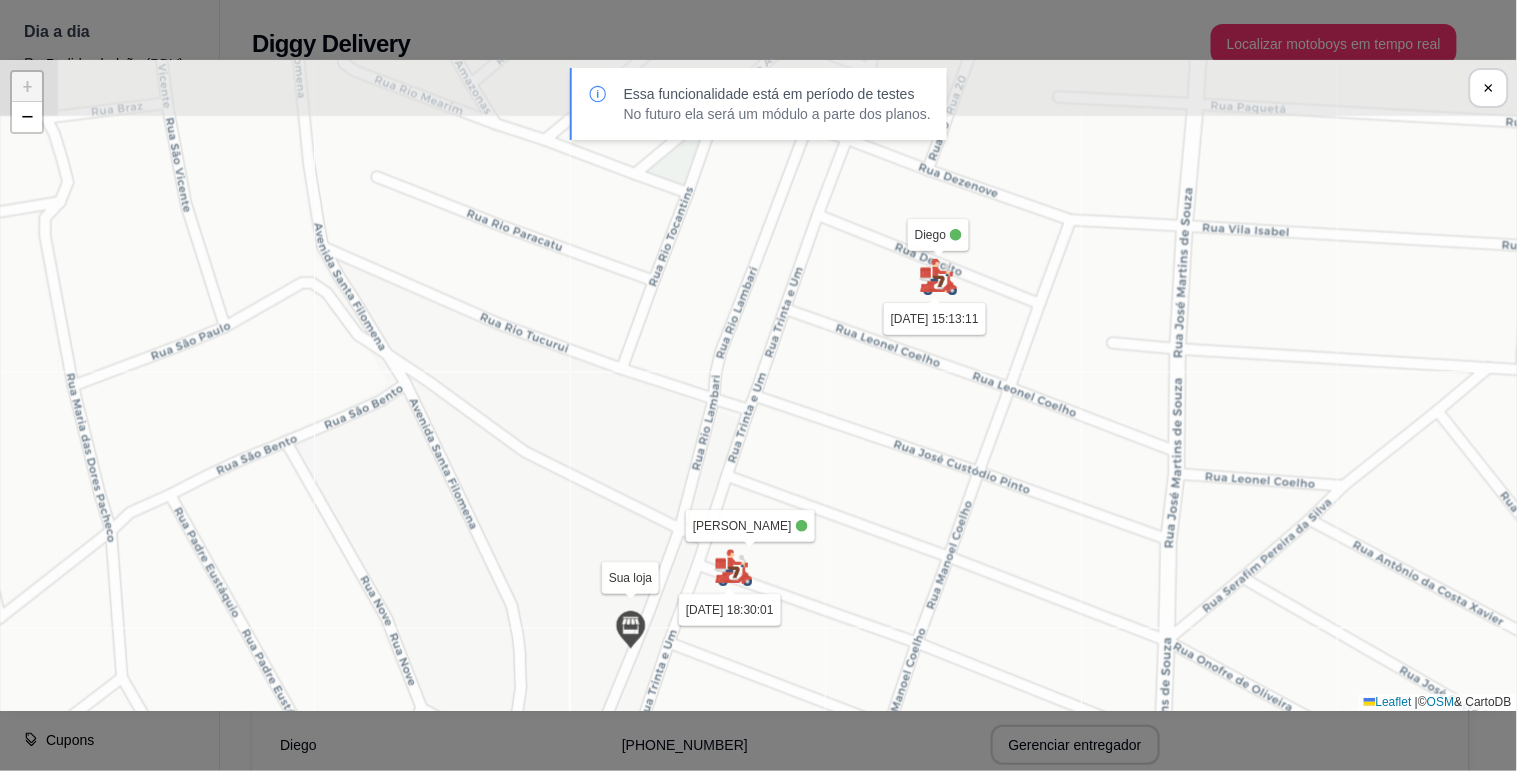 drag, startPoint x: 953, startPoint y: 322, endPoint x: 937, endPoint y: 390, distance: 69.856995 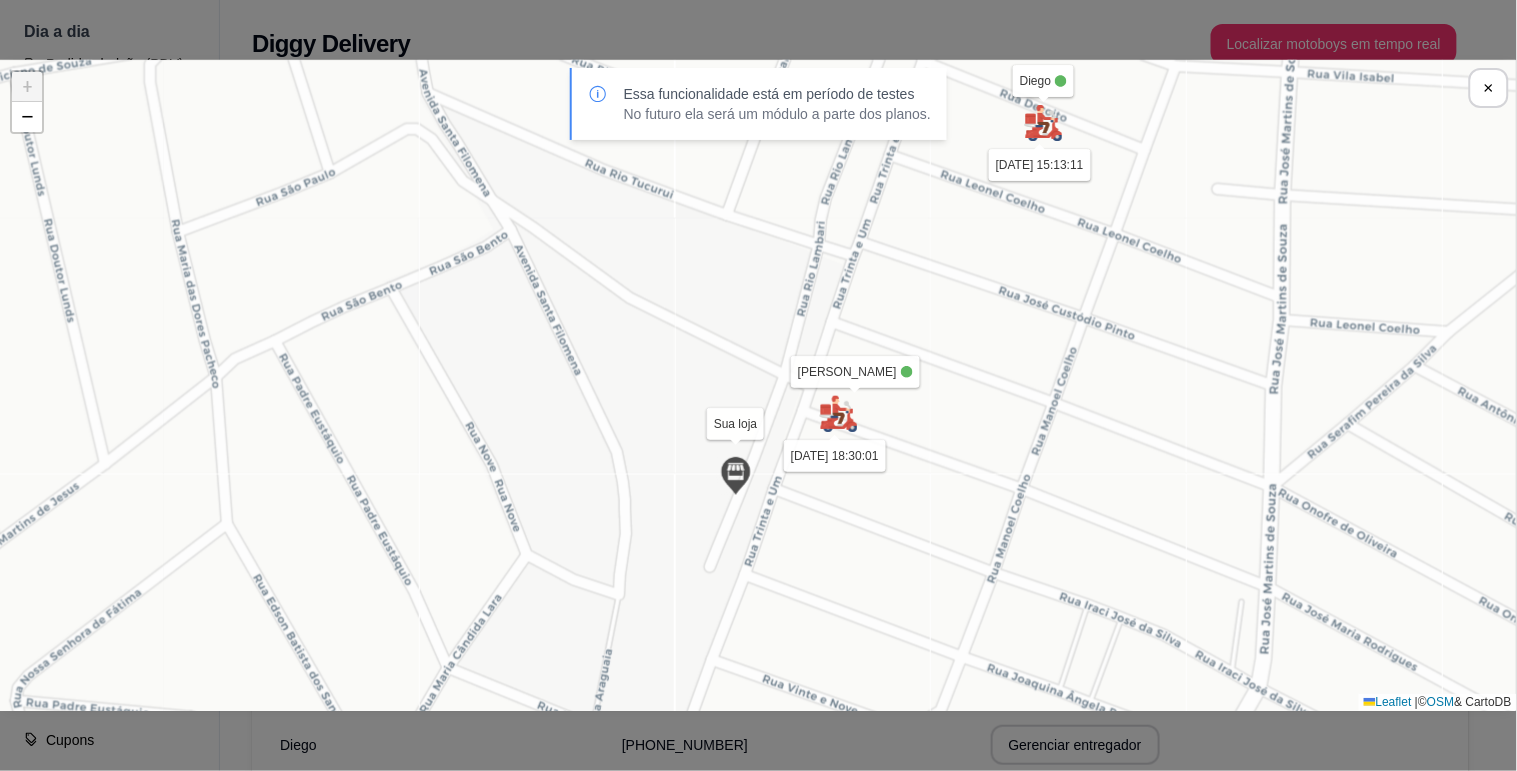 drag, startPoint x: 817, startPoint y: 558, endPoint x: 1146, endPoint y: 131, distance: 539.0455 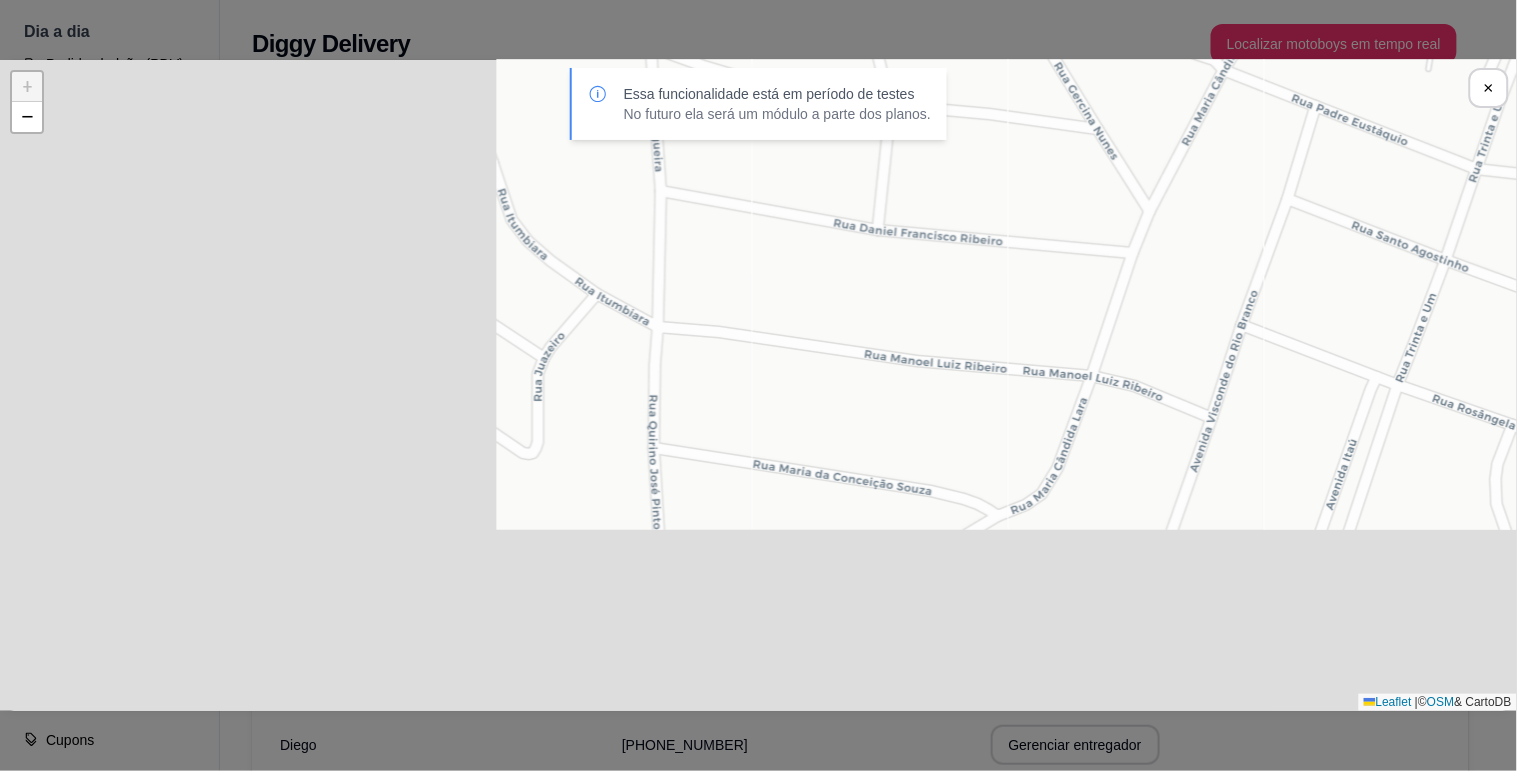 drag, startPoint x: 682, startPoint y: 434, endPoint x: 1294, endPoint y: -2, distance: 751.4253 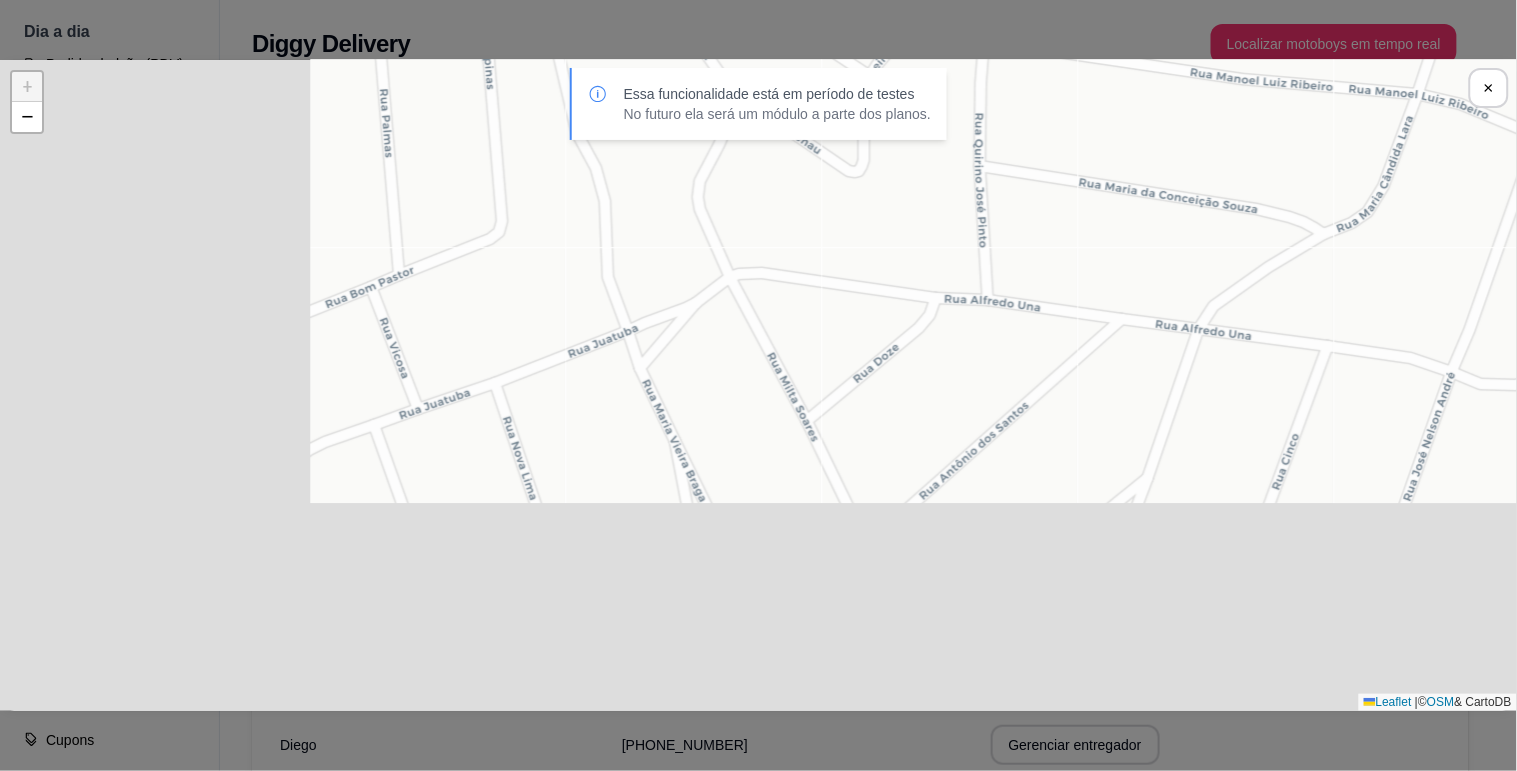 drag, startPoint x: 768, startPoint y: 384, endPoint x: 1027, endPoint y: 175, distance: 332.80927 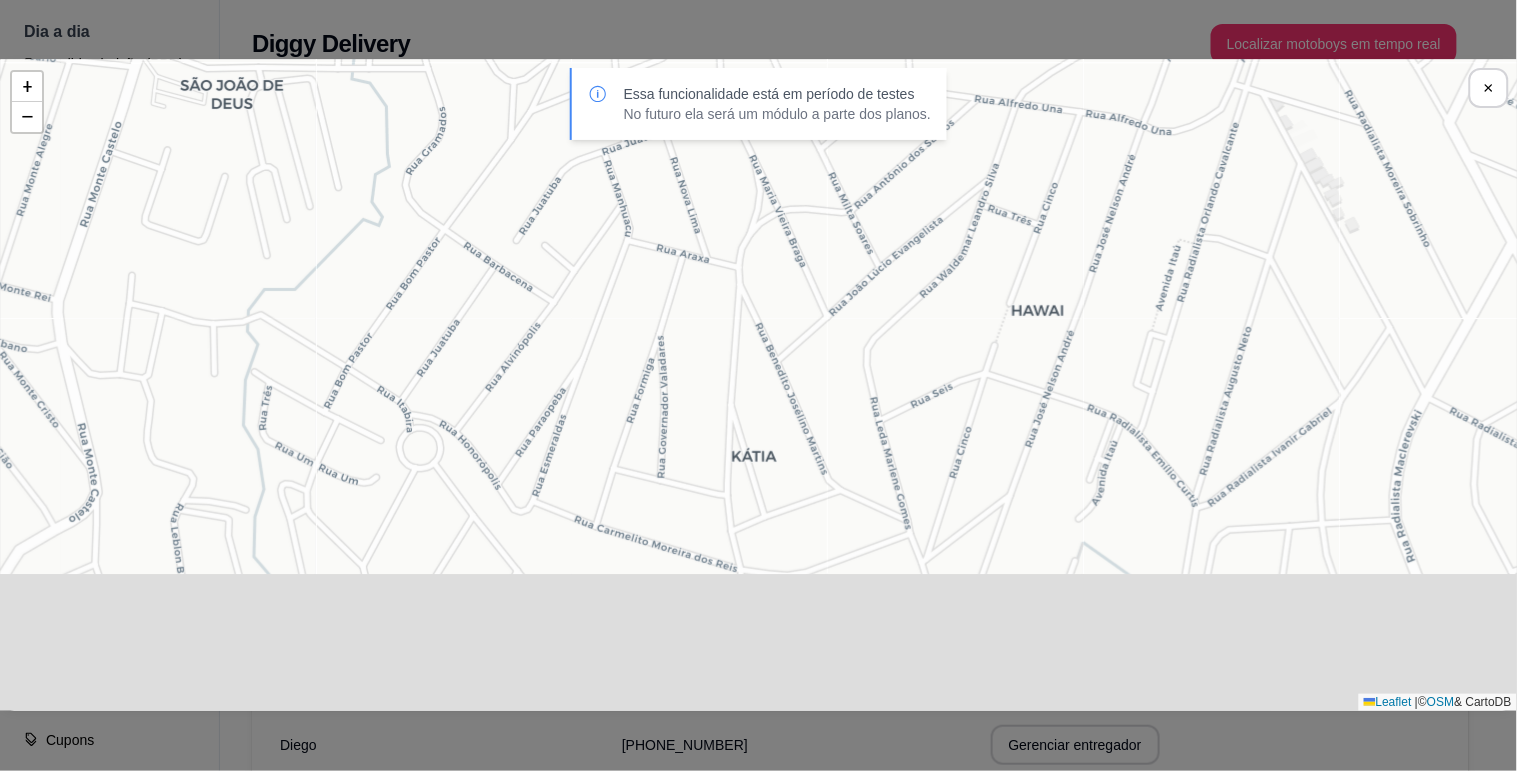 drag, startPoint x: 761, startPoint y: 465, endPoint x: 728, endPoint y: 537, distance: 79.20227 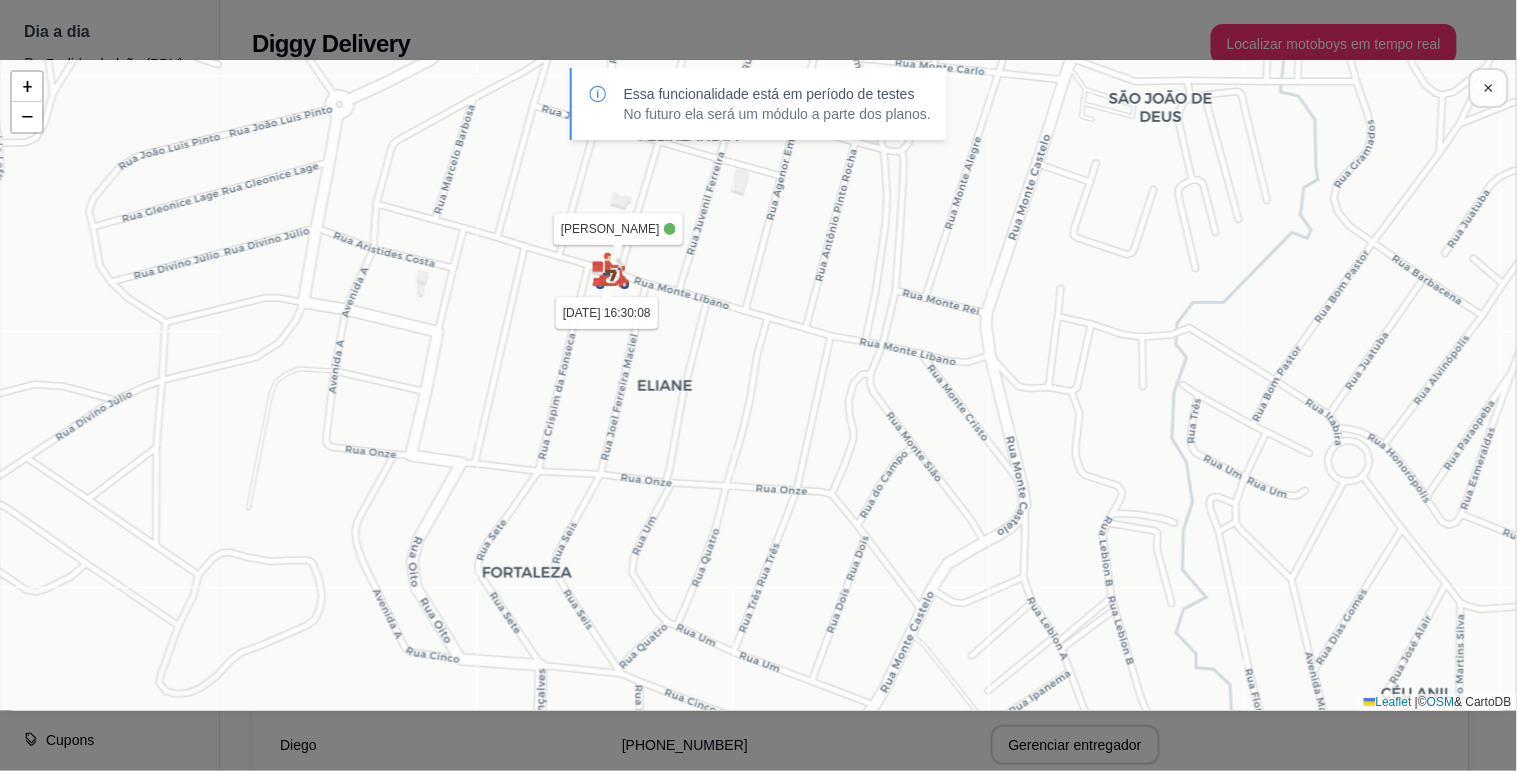 drag, startPoint x: 1516, startPoint y: 84, endPoint x: 1505, endPoint y: 85, distance: 11.045361 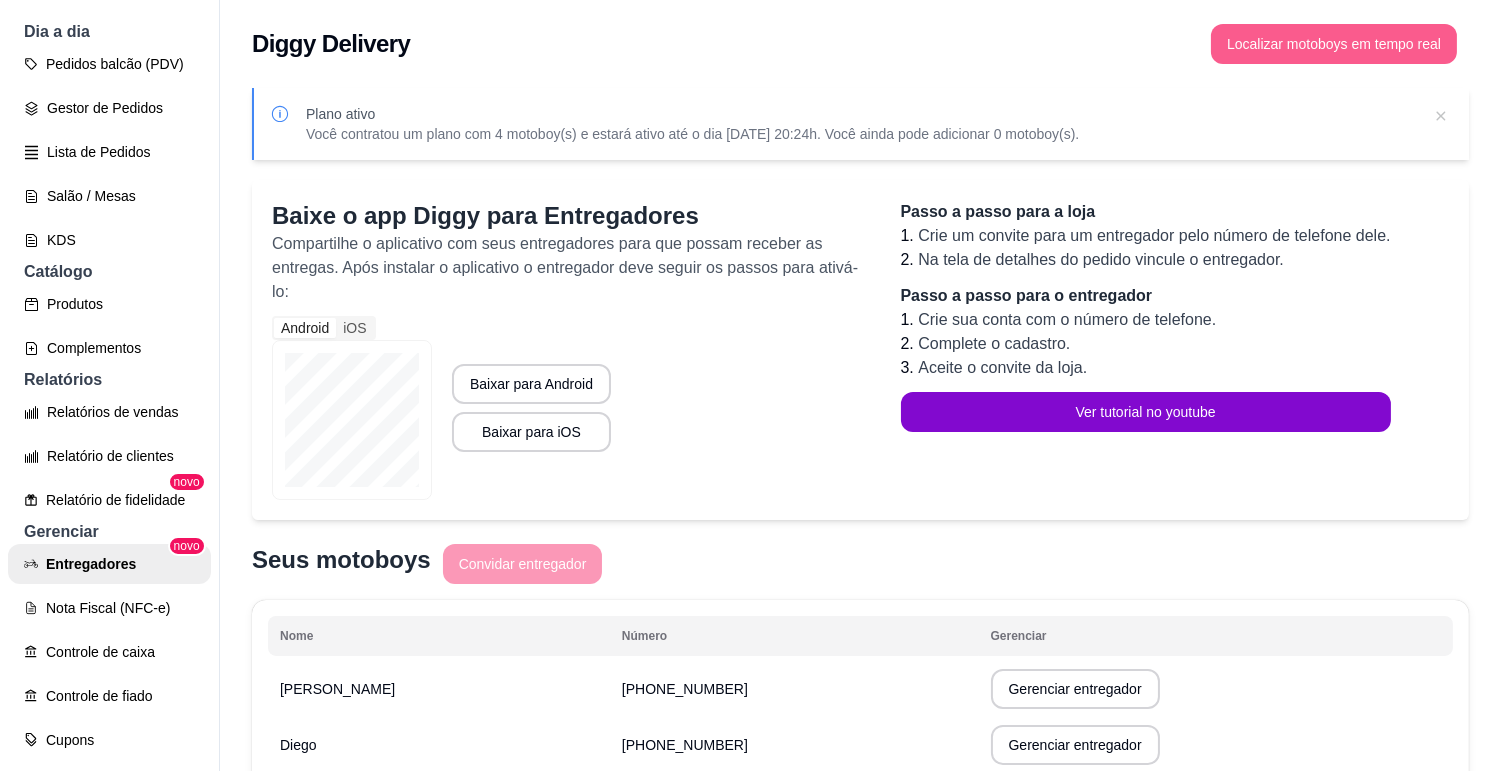 click on "Localizar motoboys em tempo real" at bounding box center (1334, 44) 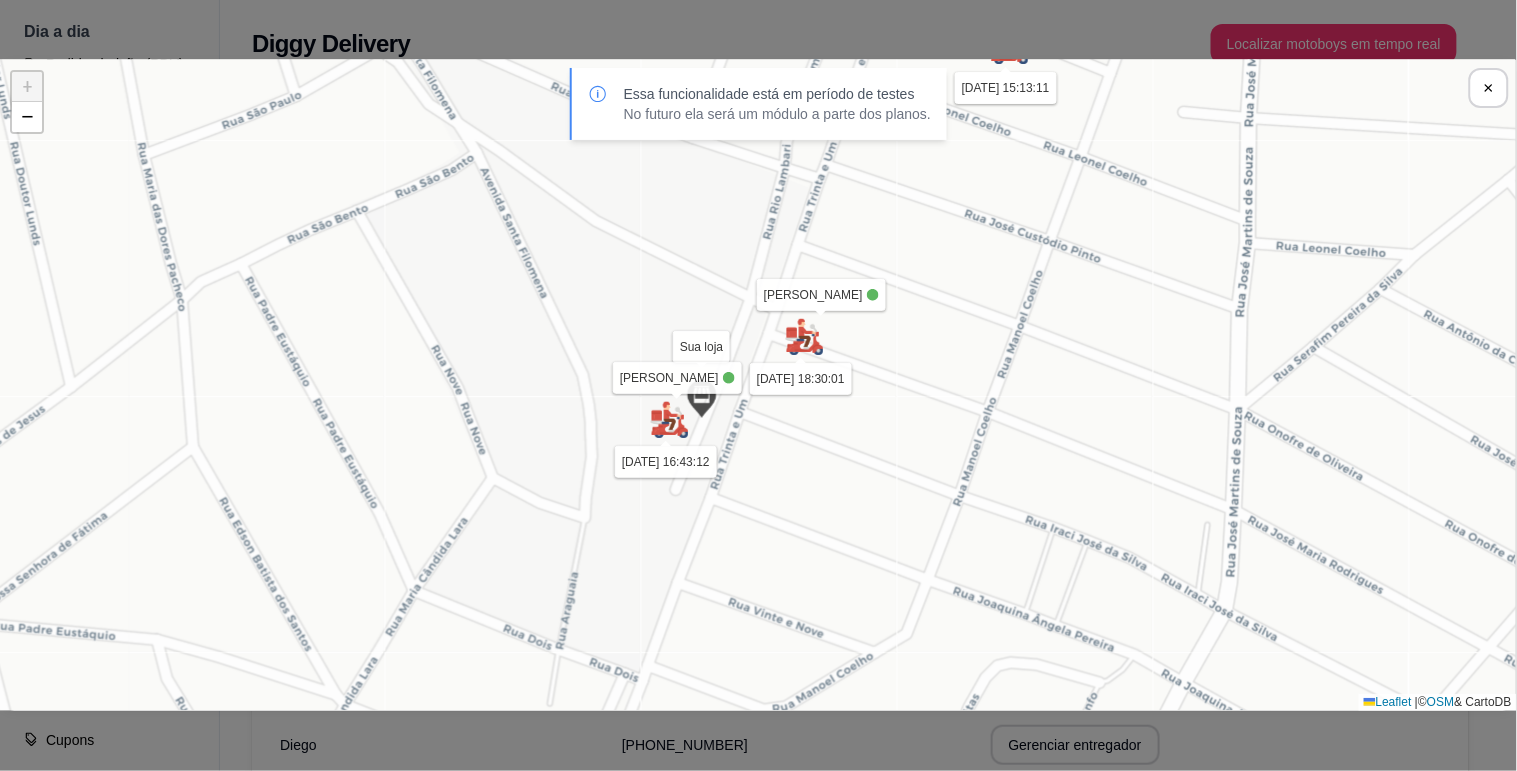 drag, startPoint x: 764, startPoint y: 477, endPoint x: 798, endPoint y: 406, distance: 78.72102 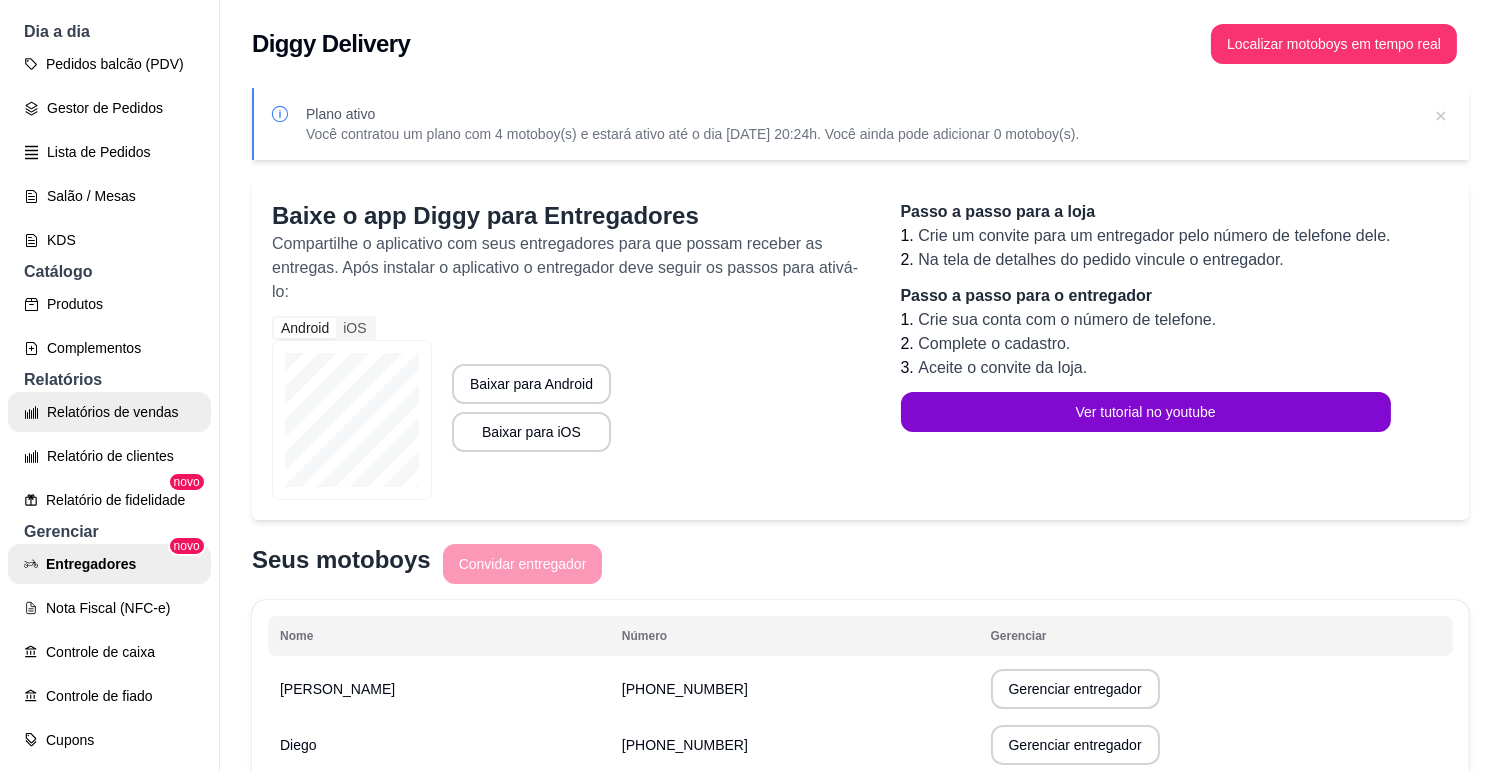 scroll, scrollTop: 0, scrollLeft: 0, axis: both 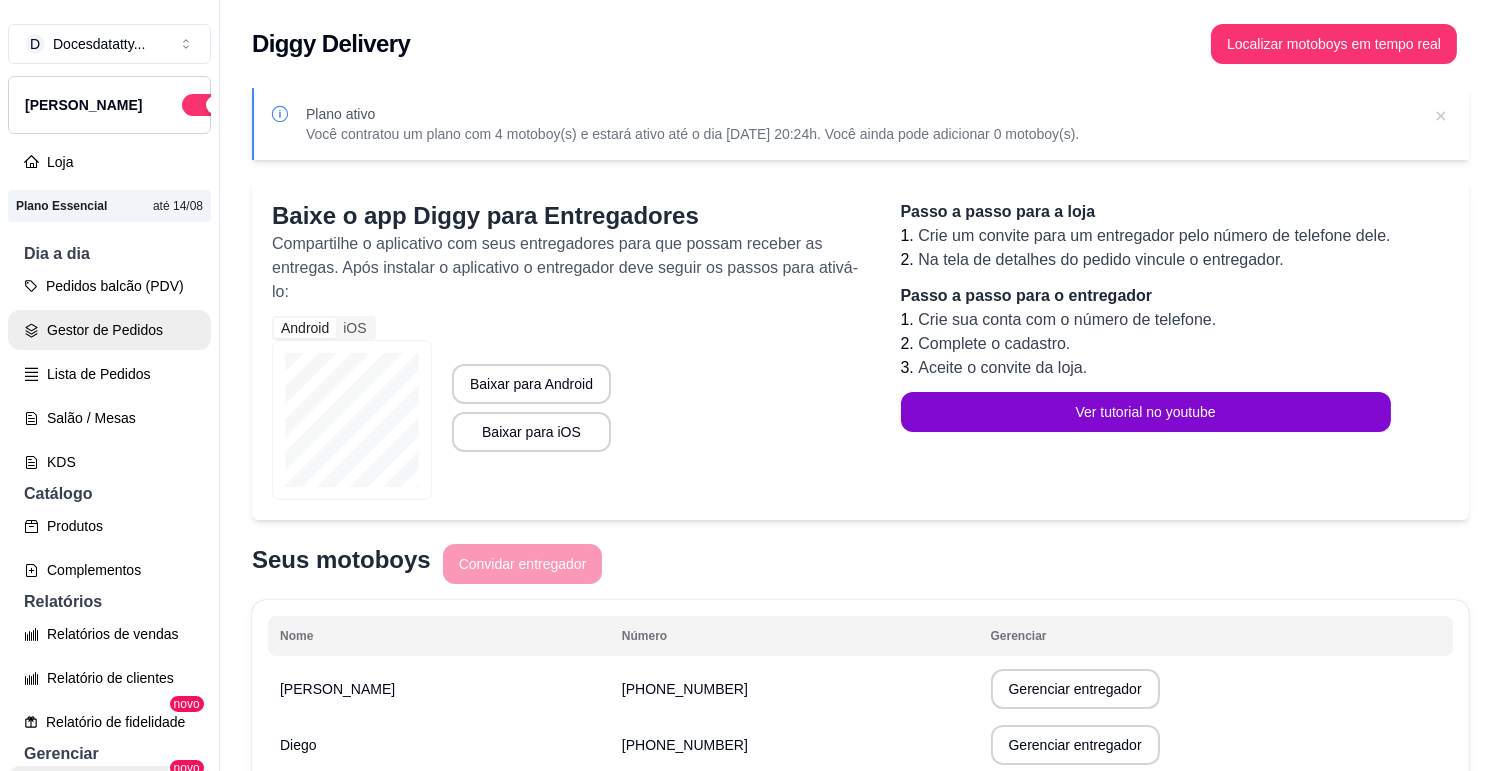 click on "Gestor de Pedidos" at bounding box center (109, 330) 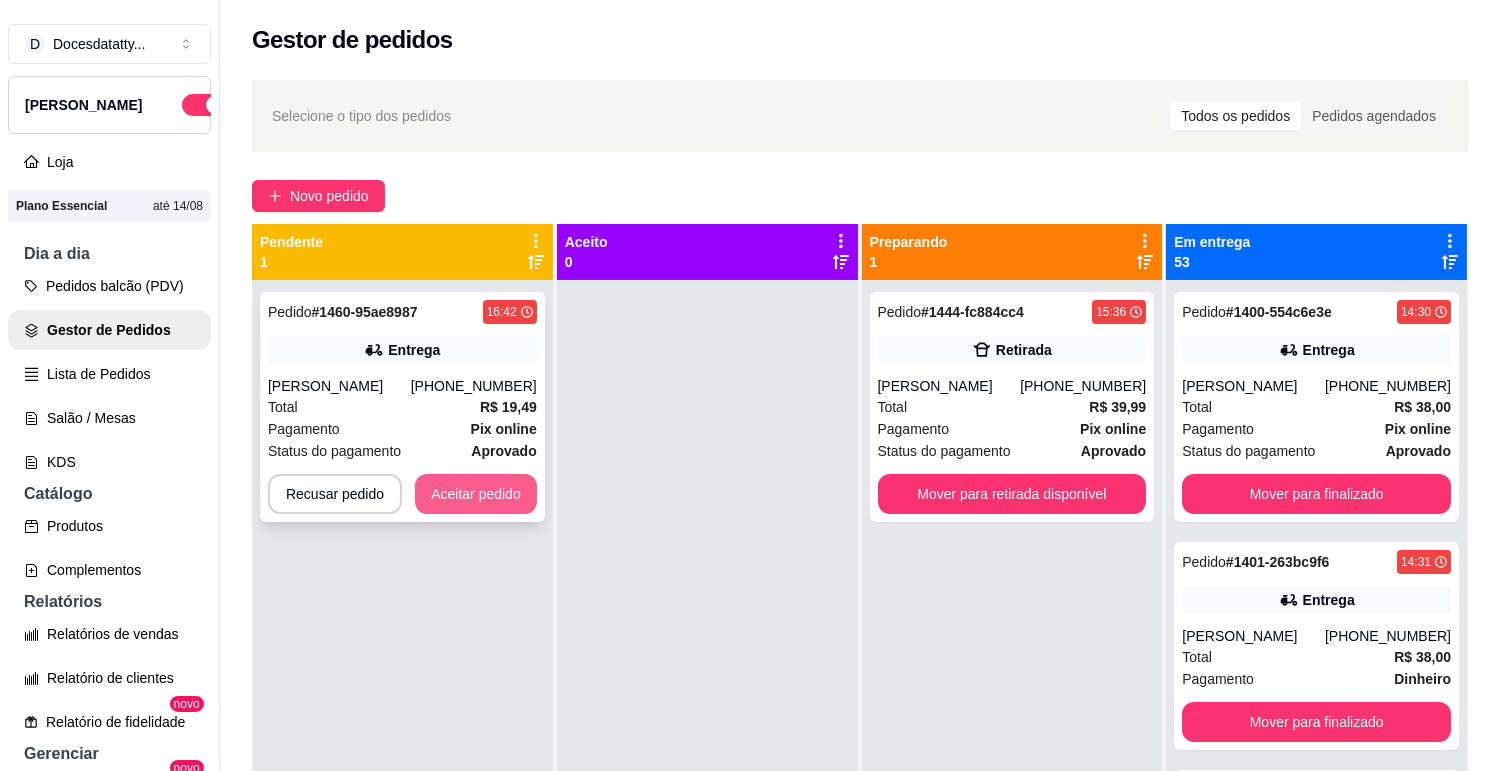 click on "Aceitar pedido" at bounding box center (476, 494) 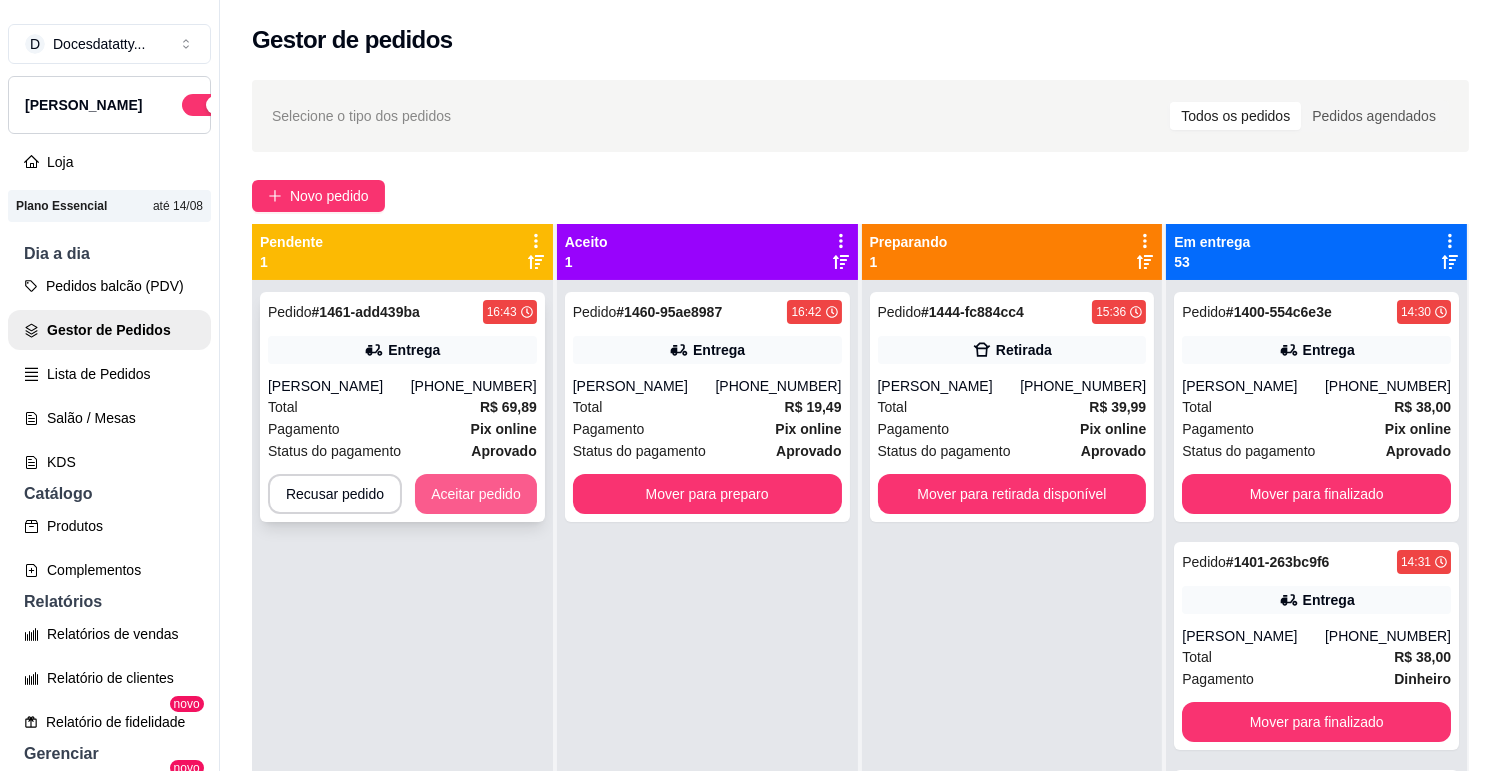 click on "Aceitar pedido" at bounding box center (476, 494) 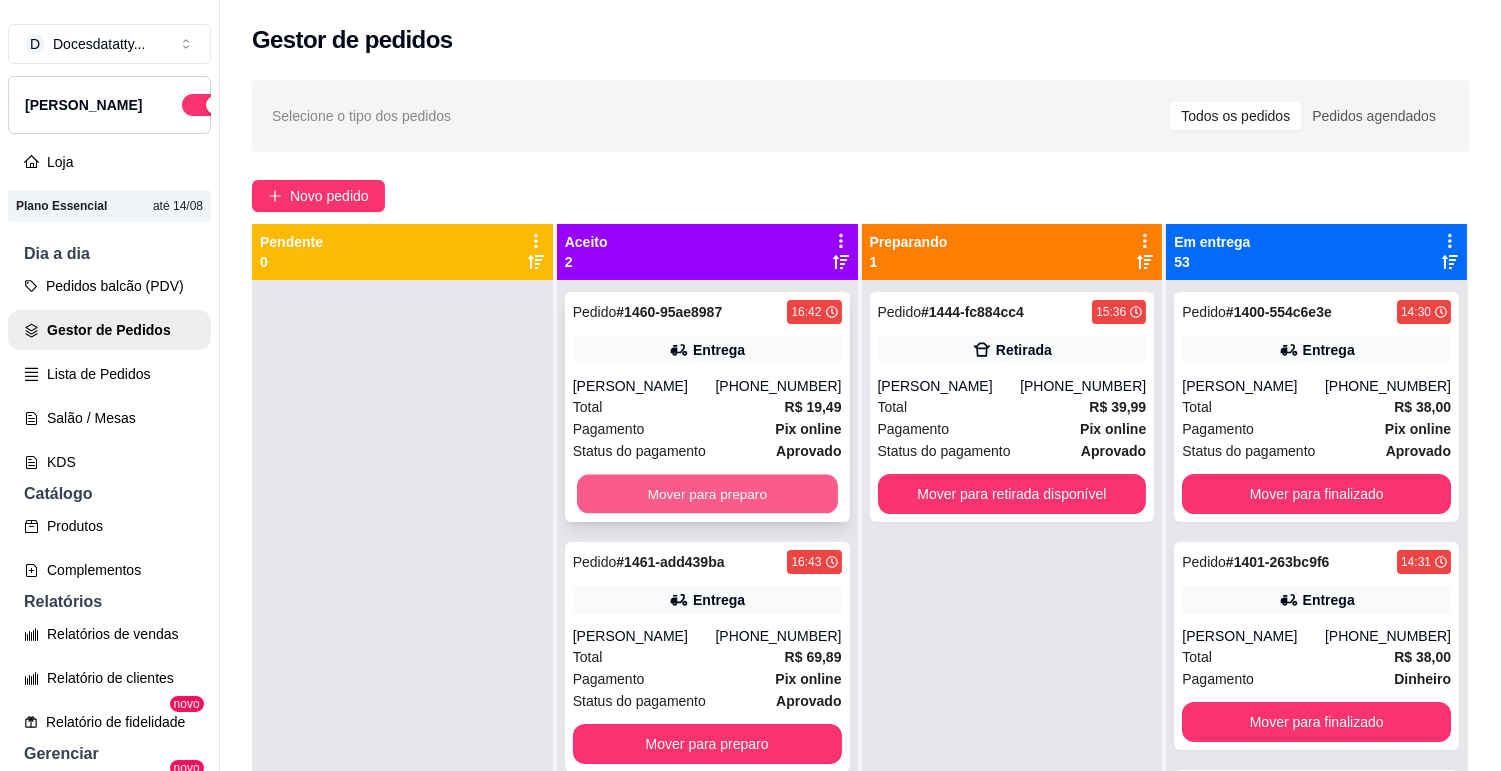 click on "Mover para preparo" at bounding box center [707, 494] 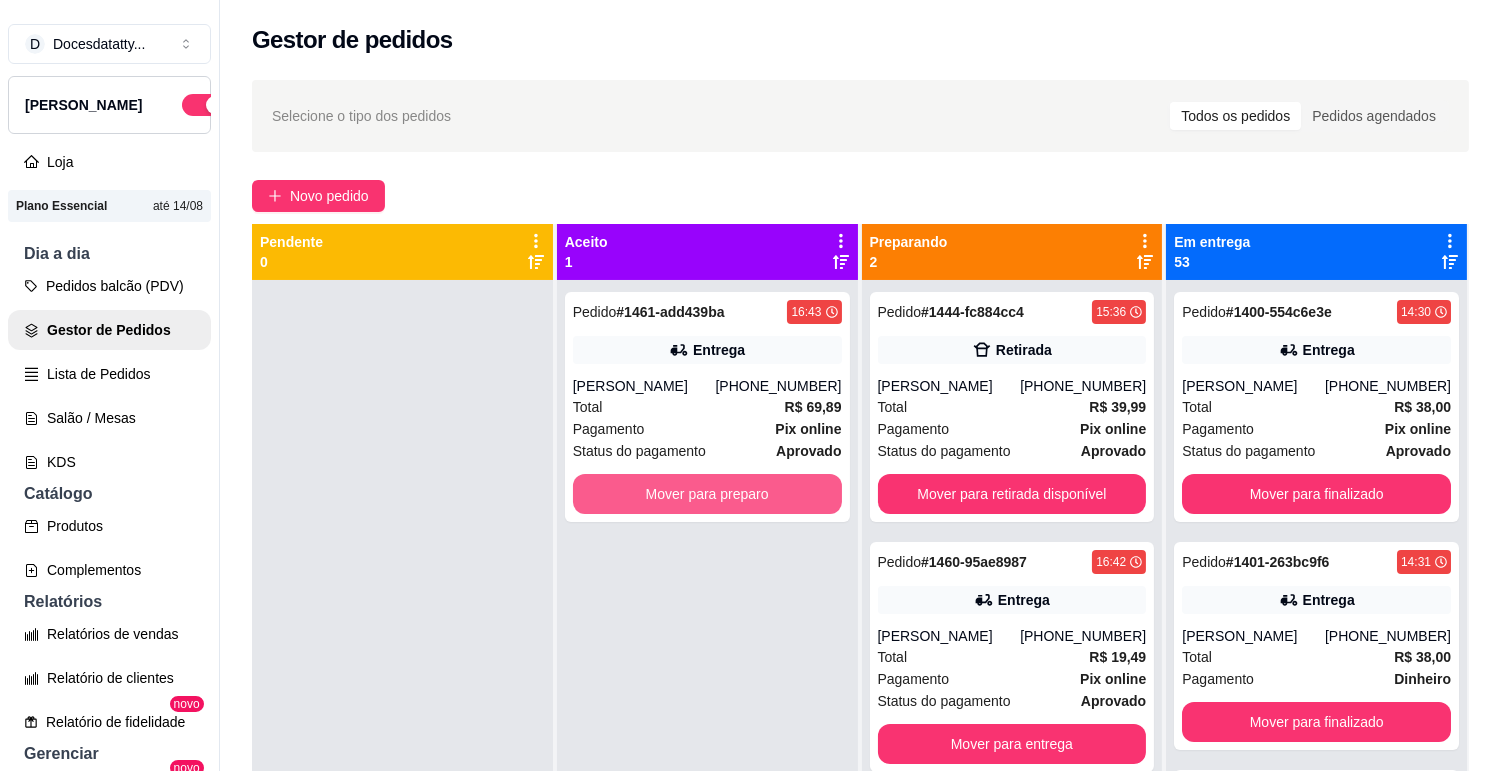 click on "Mover para preparo" at bounding box center [707, 494] 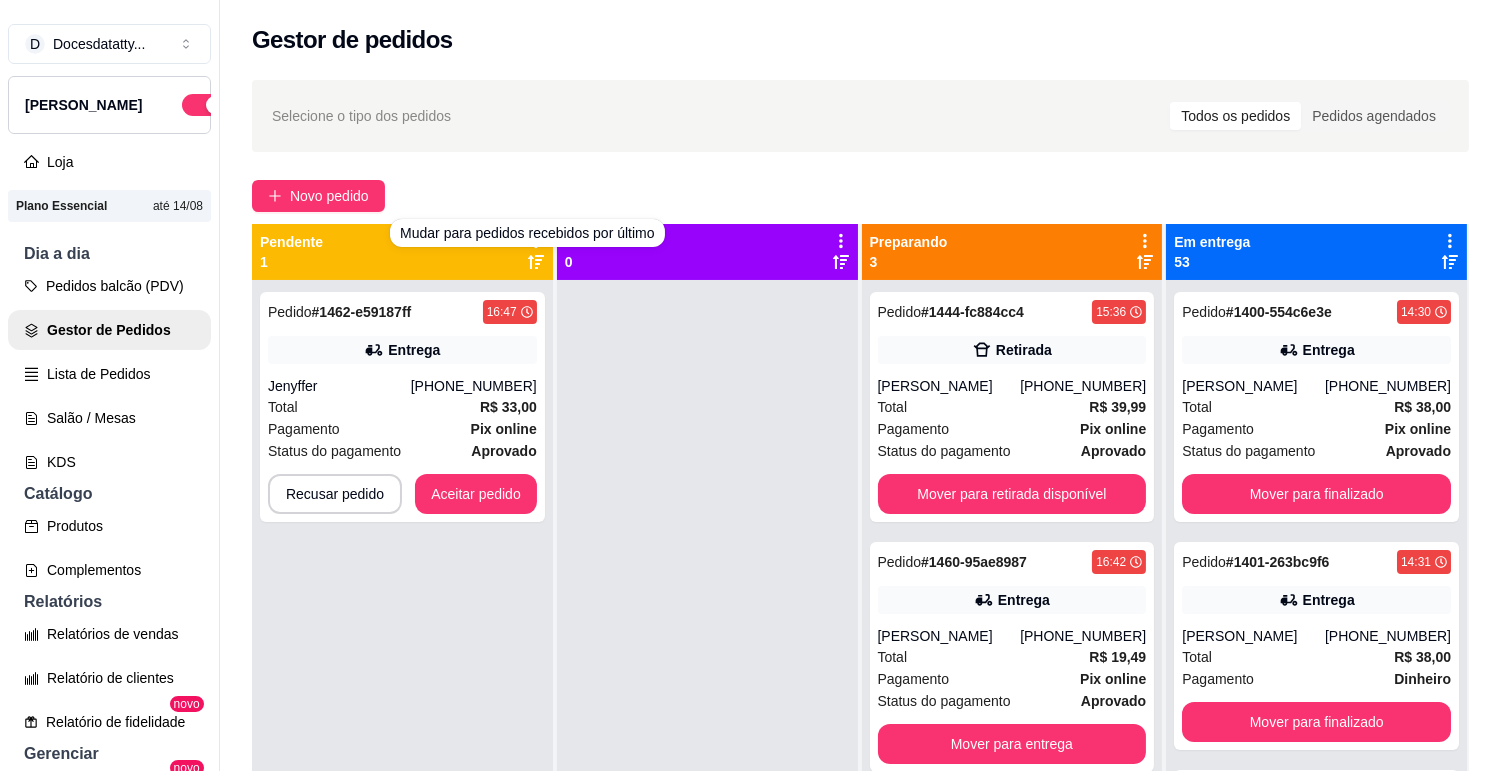scroll, scrollTop: 55, scrollLeft: 0, axis: vertical 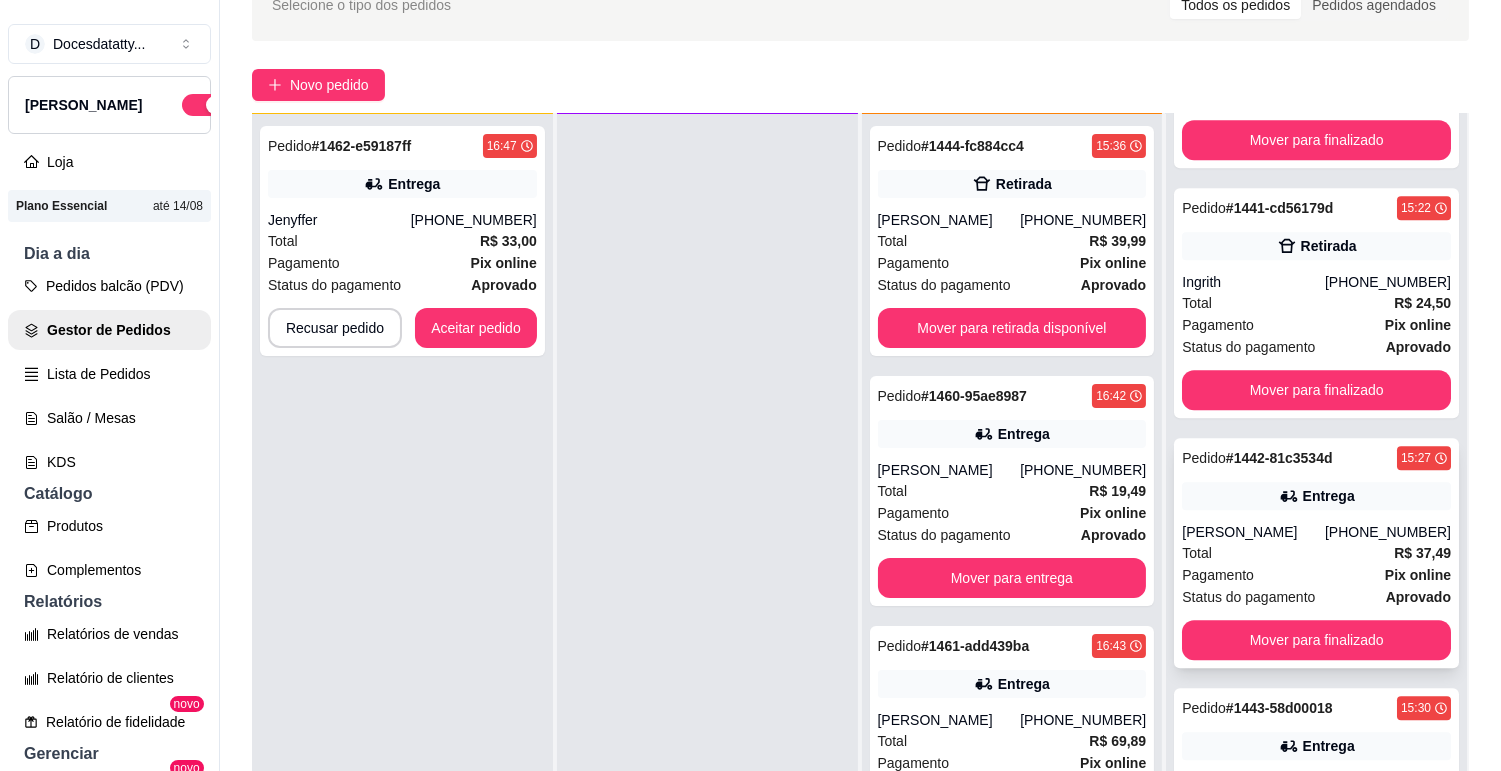 click on "Pedido  # 1442-81c3534d 15:27 Entrega VANESSA  (31) 97508-6170 Total R$ 37,49 Pagamento Pix online Status do pagamento aprovado Mover para finalizado" at bounding box center (1316, 553) 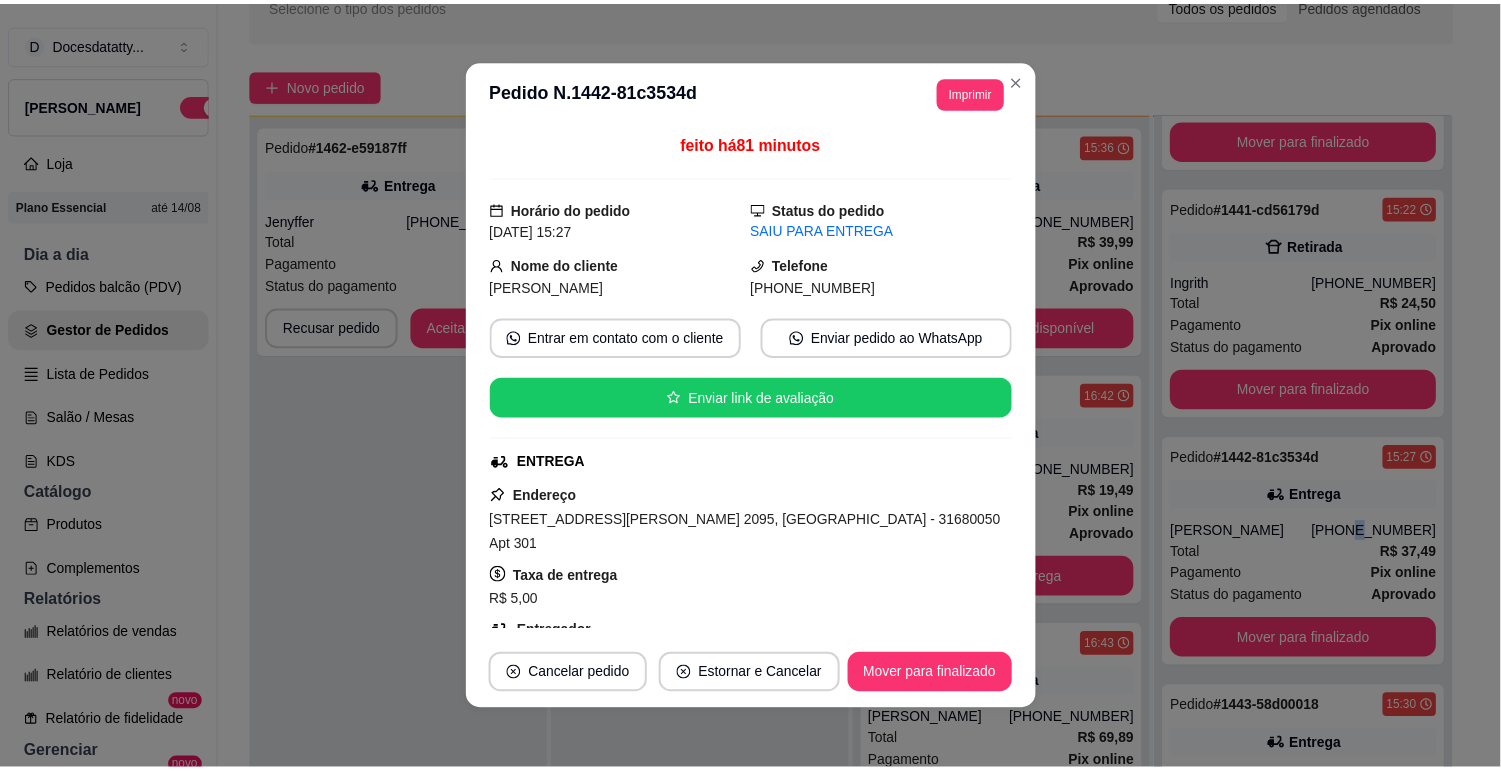 scroll, scrollTop: 222, scrollLeft: 0, axis: vertical 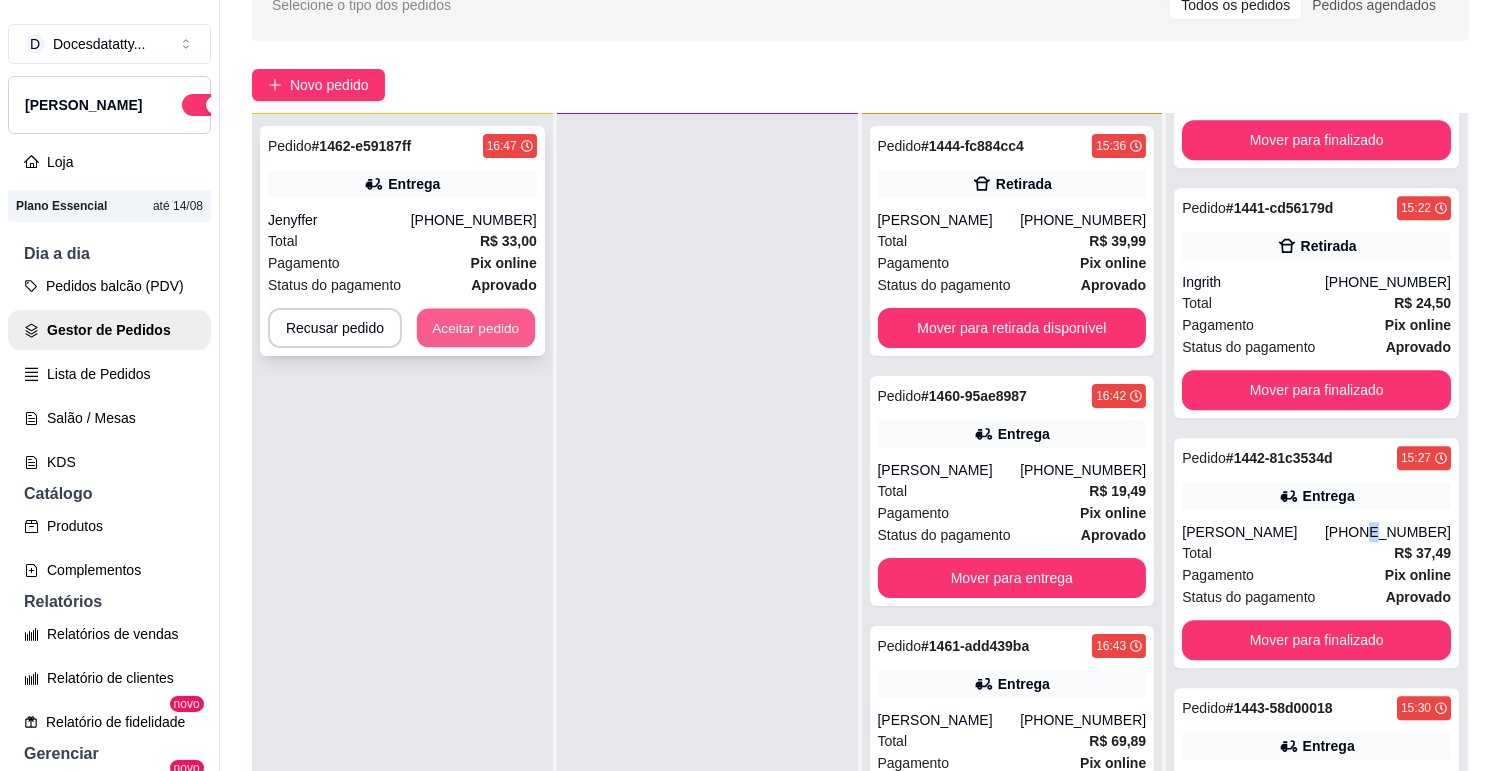 click on "Aceitar pedido" at bounding box center (476, 328) 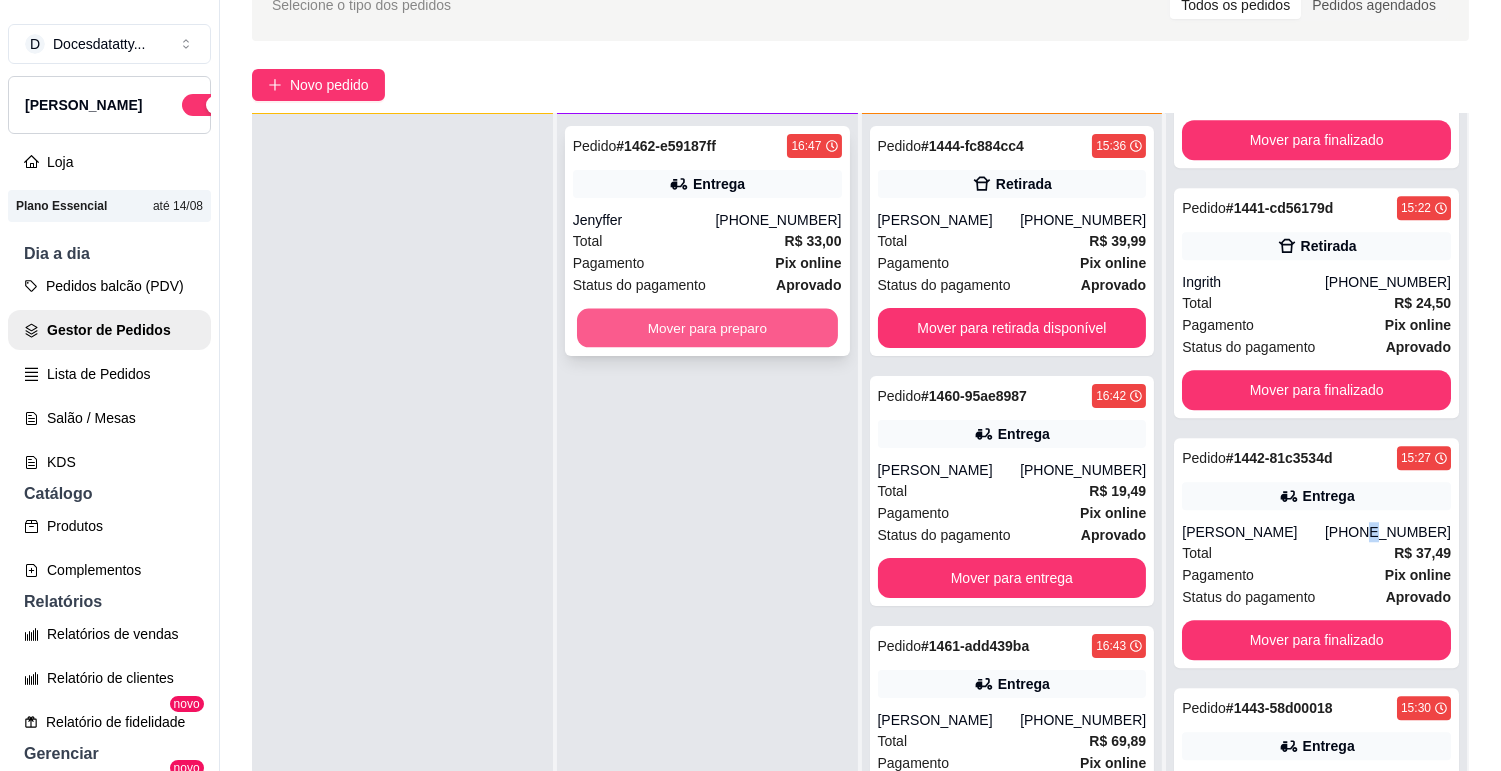 click on "Mover para preparo" at bounding box center [707, 328] 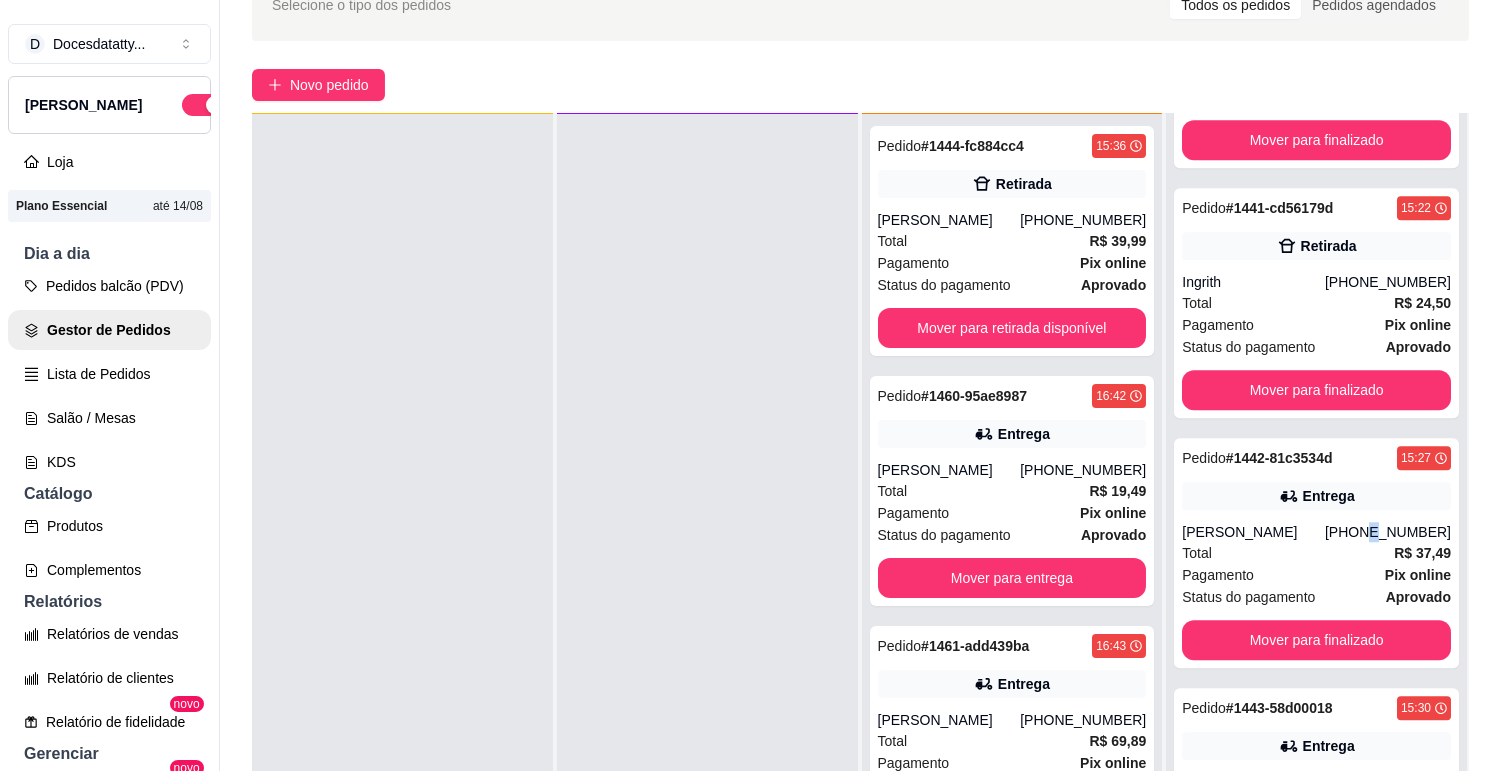 scroll, scrollTop: 0, scrollLeft: 0, axis: both 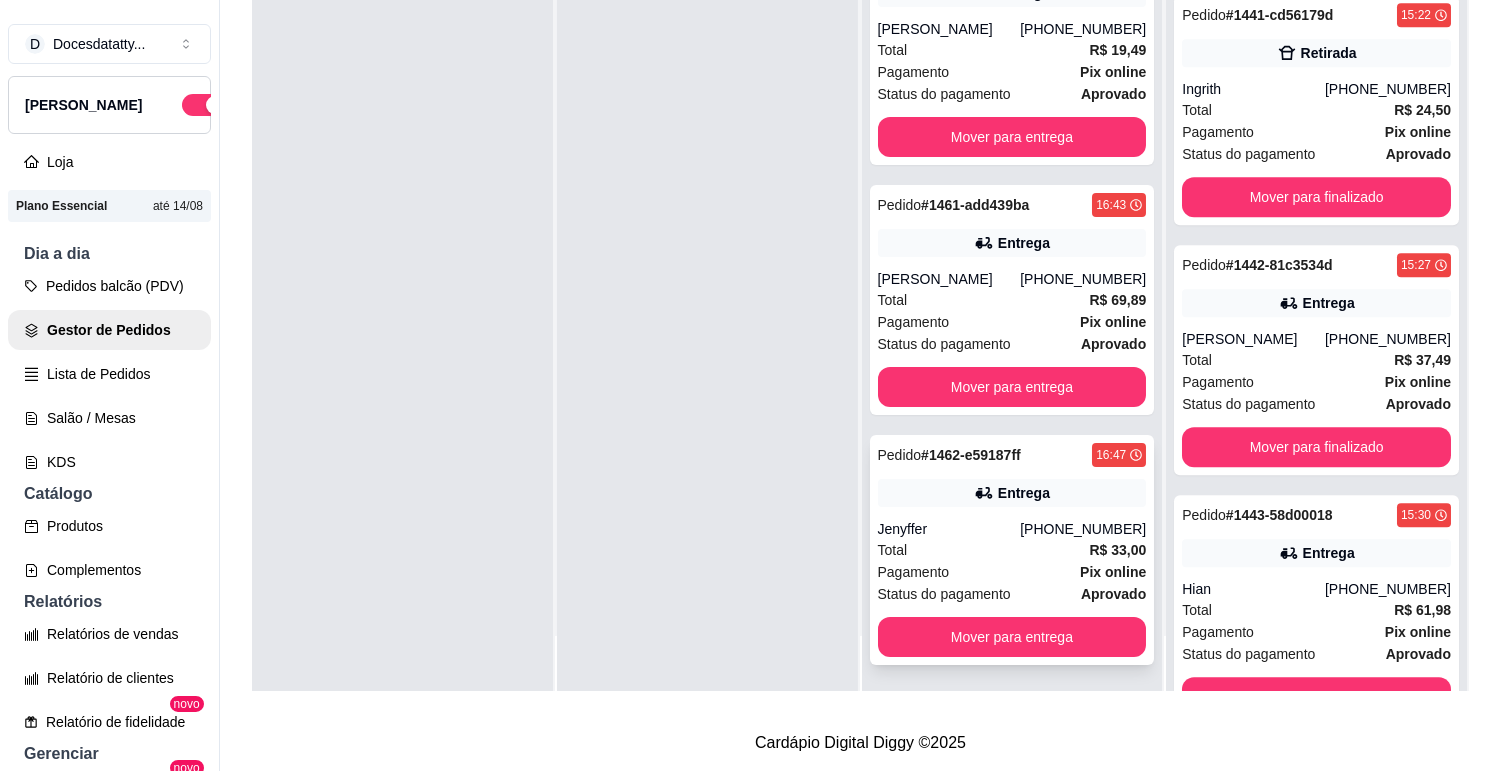 click on "Jenyffer" at bounding box center (949, 529) 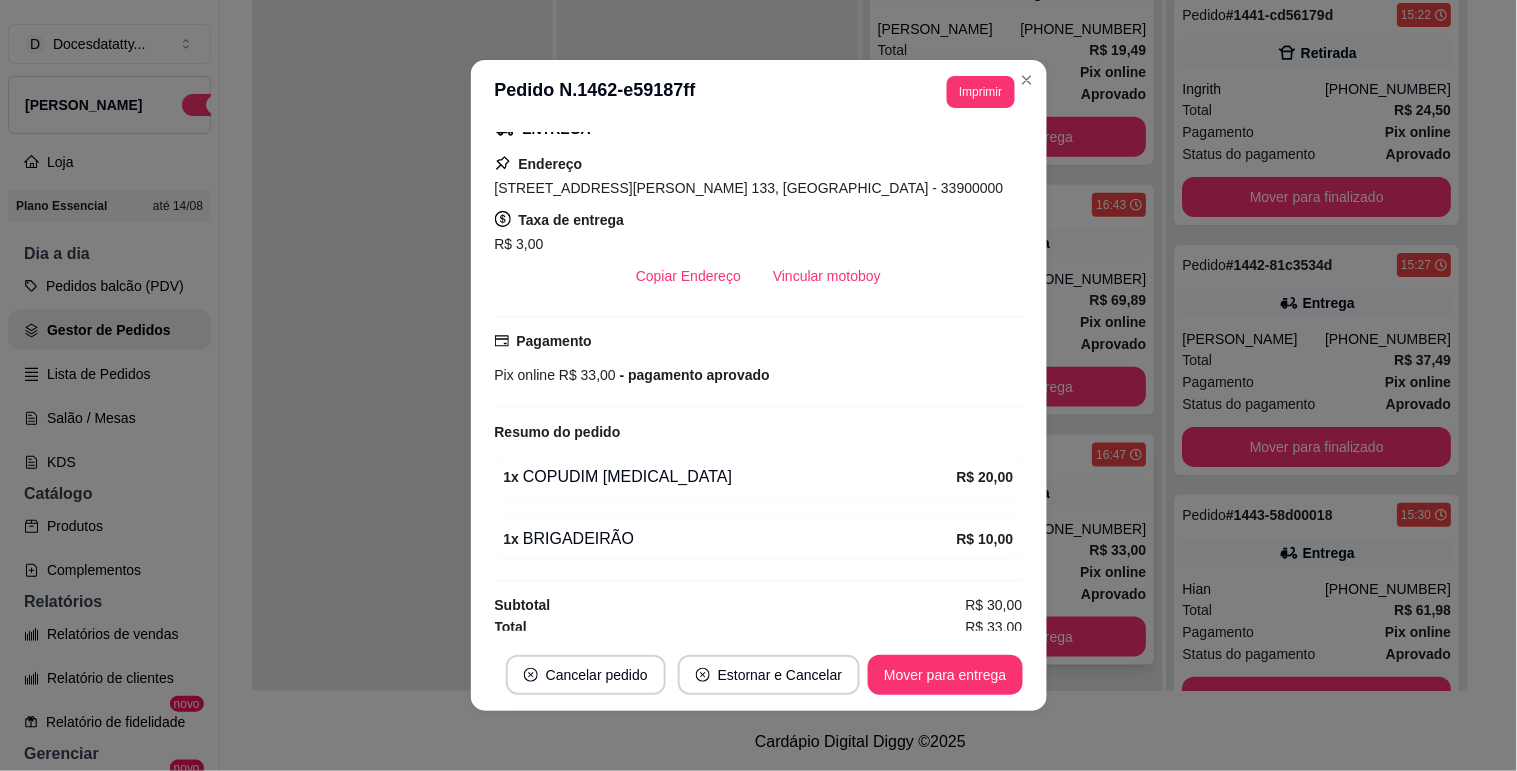 scroll, scrollTop: 0, scrollLeft: 0, axis: both 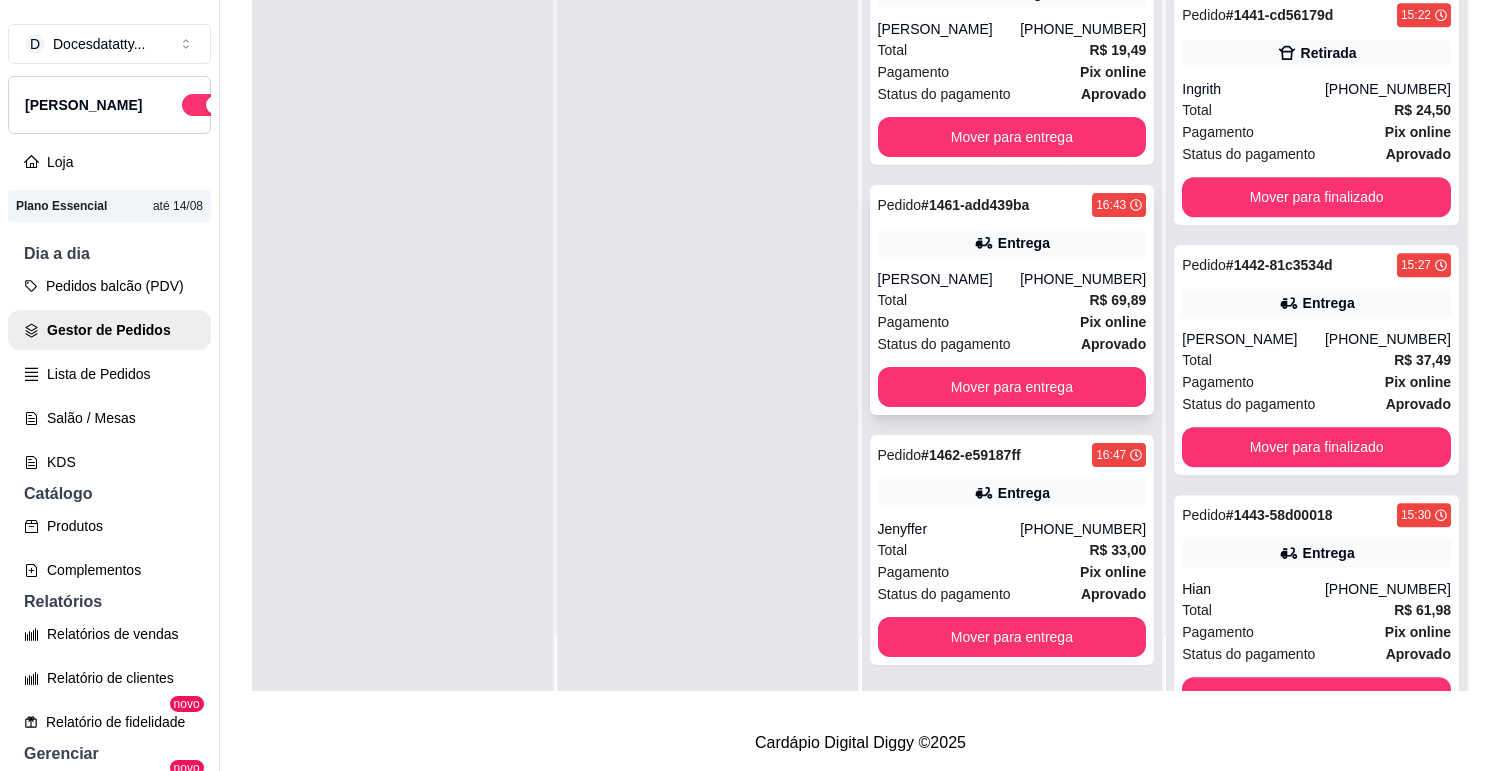 click on "Pagamento Pix online" at bounding box center [1012, 322] 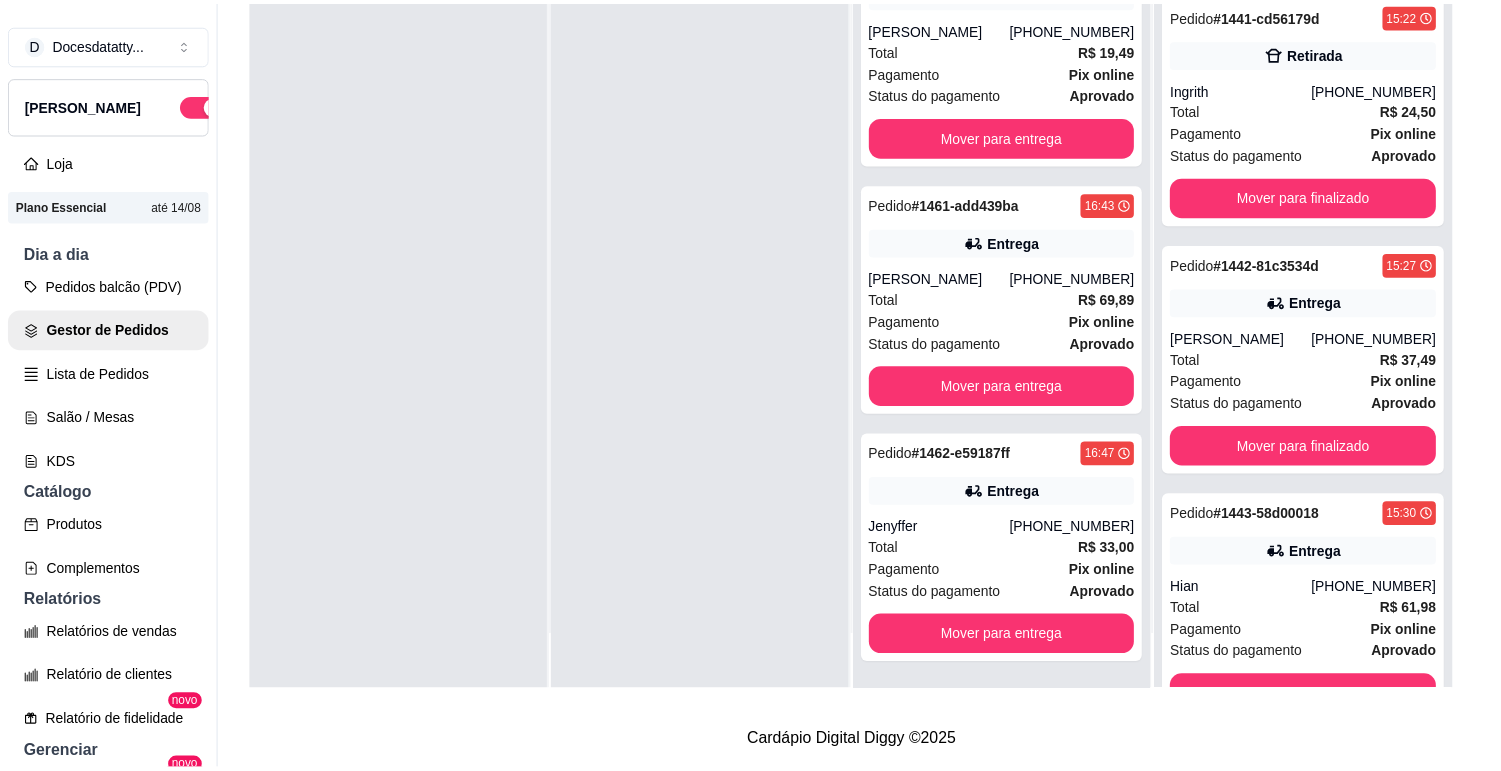 scroll, scrollTop: 111, scrollLeft: 0, axis: vertical 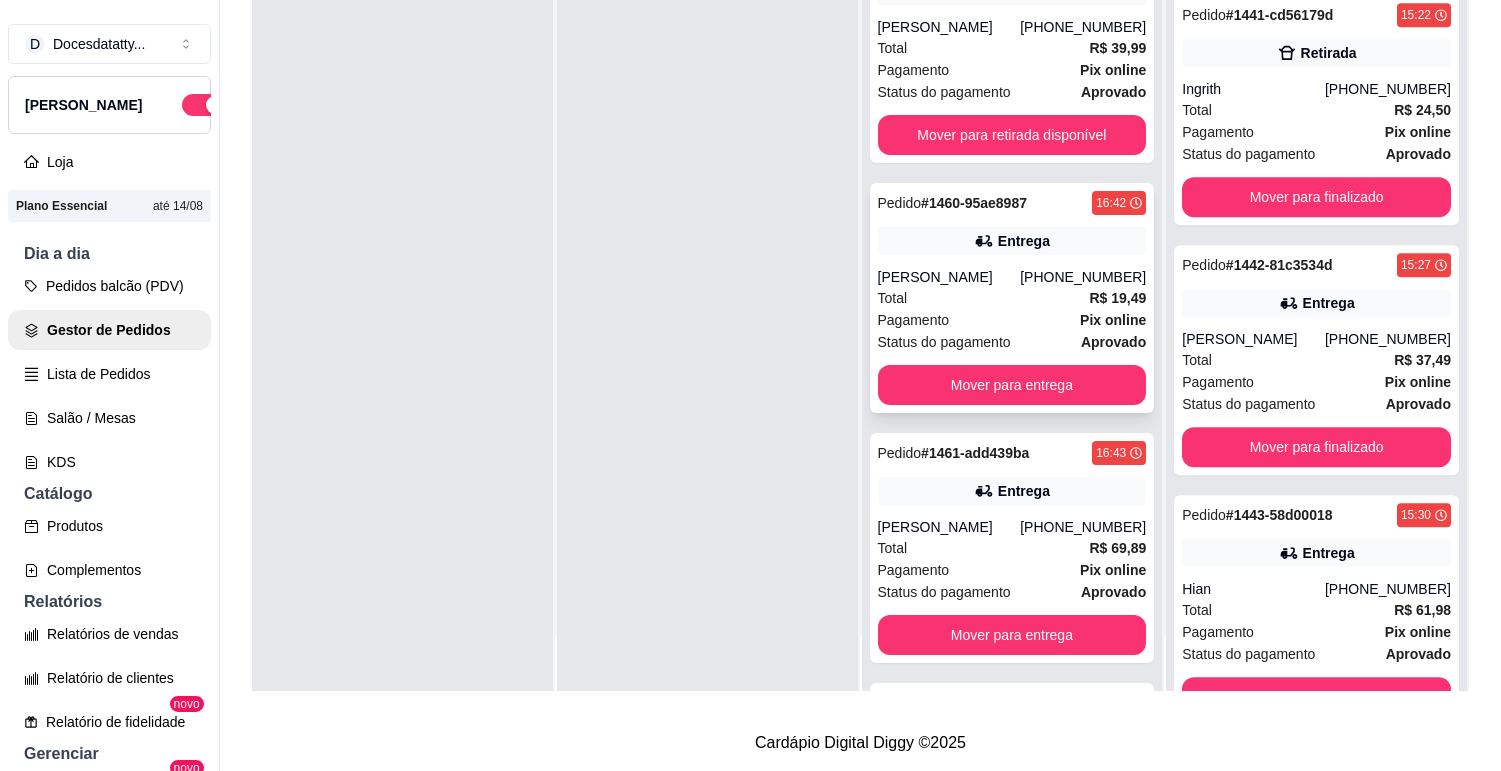 click on "Mariana" at bounding box center (949, 277) 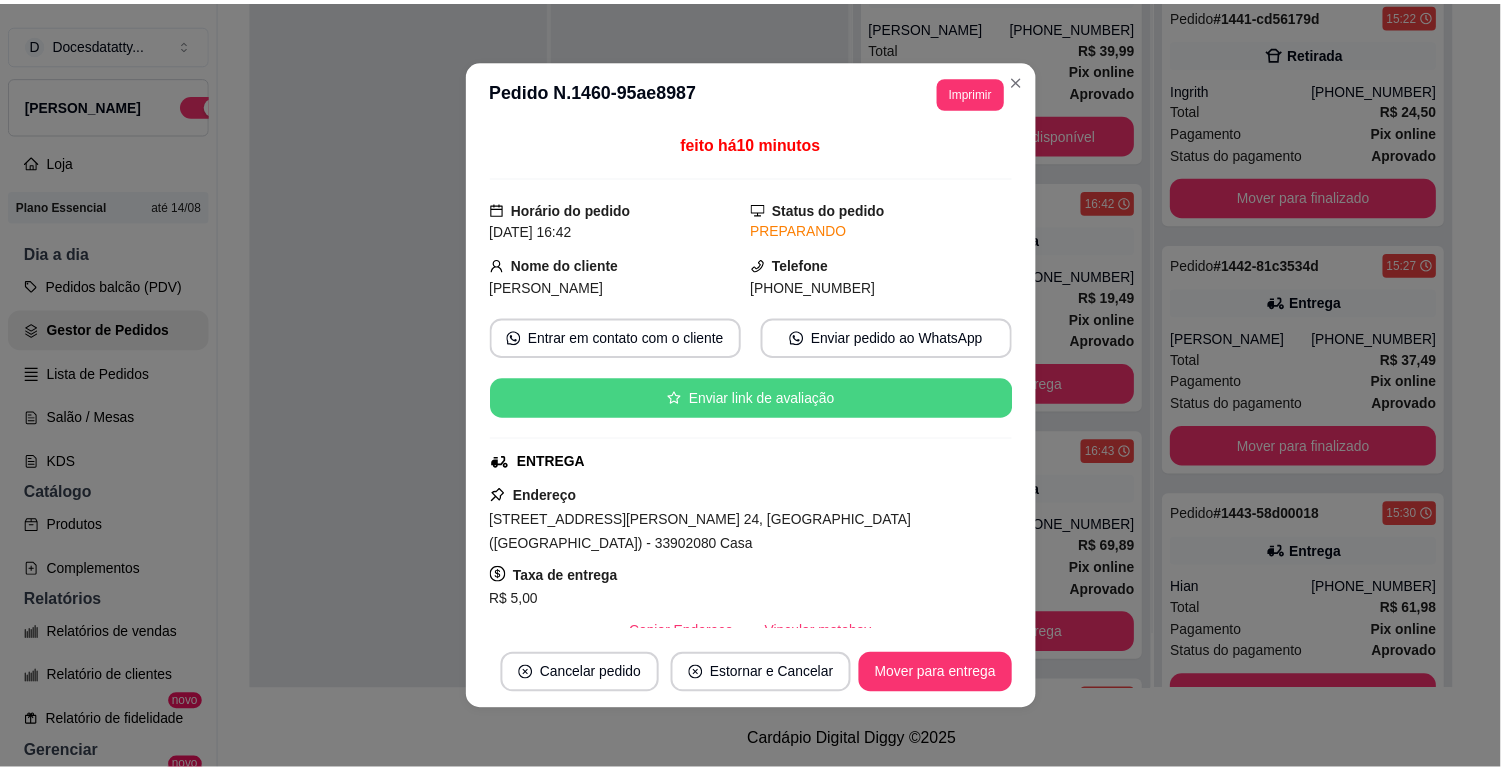 scroll, scrollTop: 111, scrollLeft: 0, axis: vertical 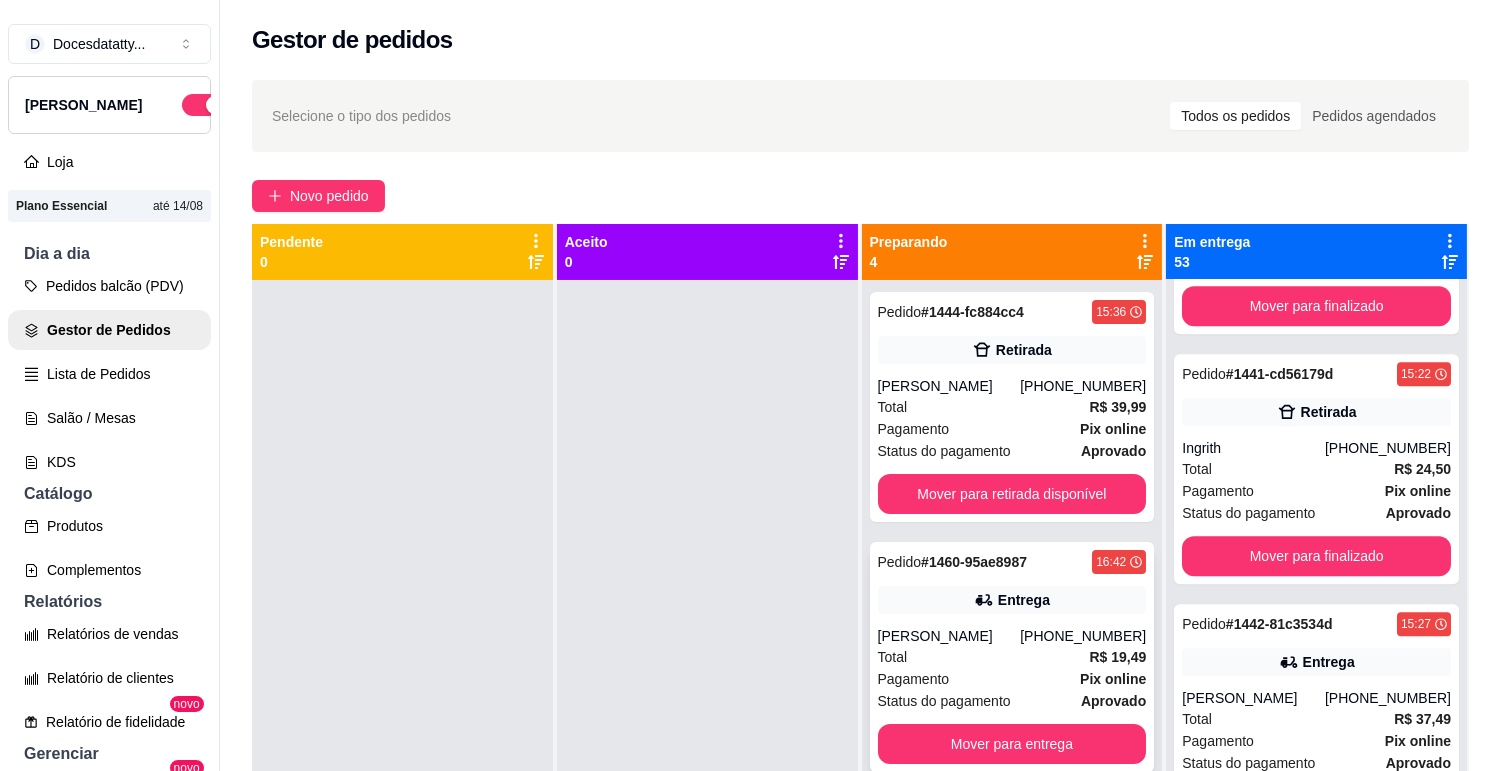 click on "Pedido  # 1460-95ae8987 16:42 Entrega Mariana (31) 99171-9566 Total R$ 19,49 Pagamento Pix online Status do pagamento aprovado Mover para entrega" at bounding box center (1012, 657) 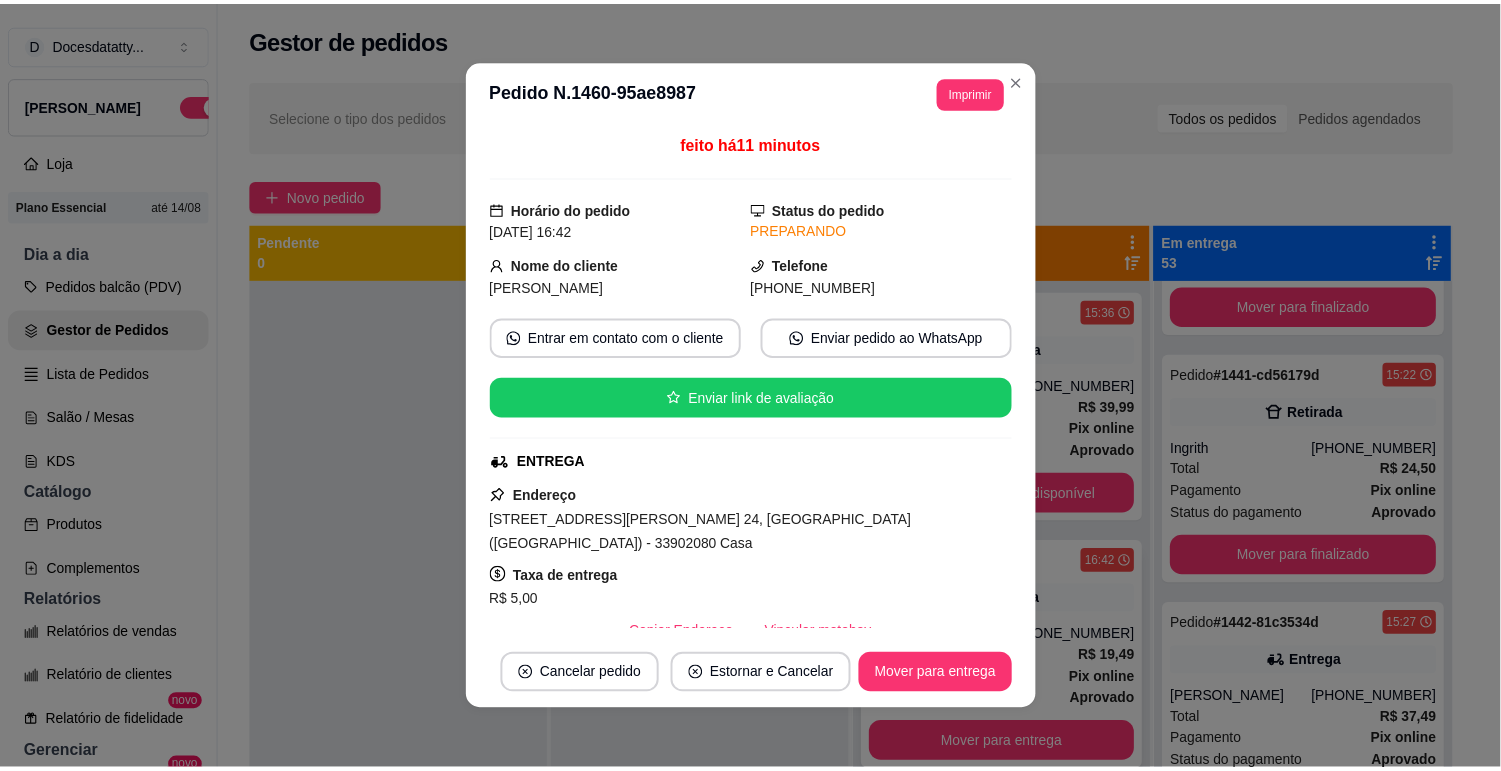 scroll, scrollTop: 222, scrollLeft: 0, axis: vertical 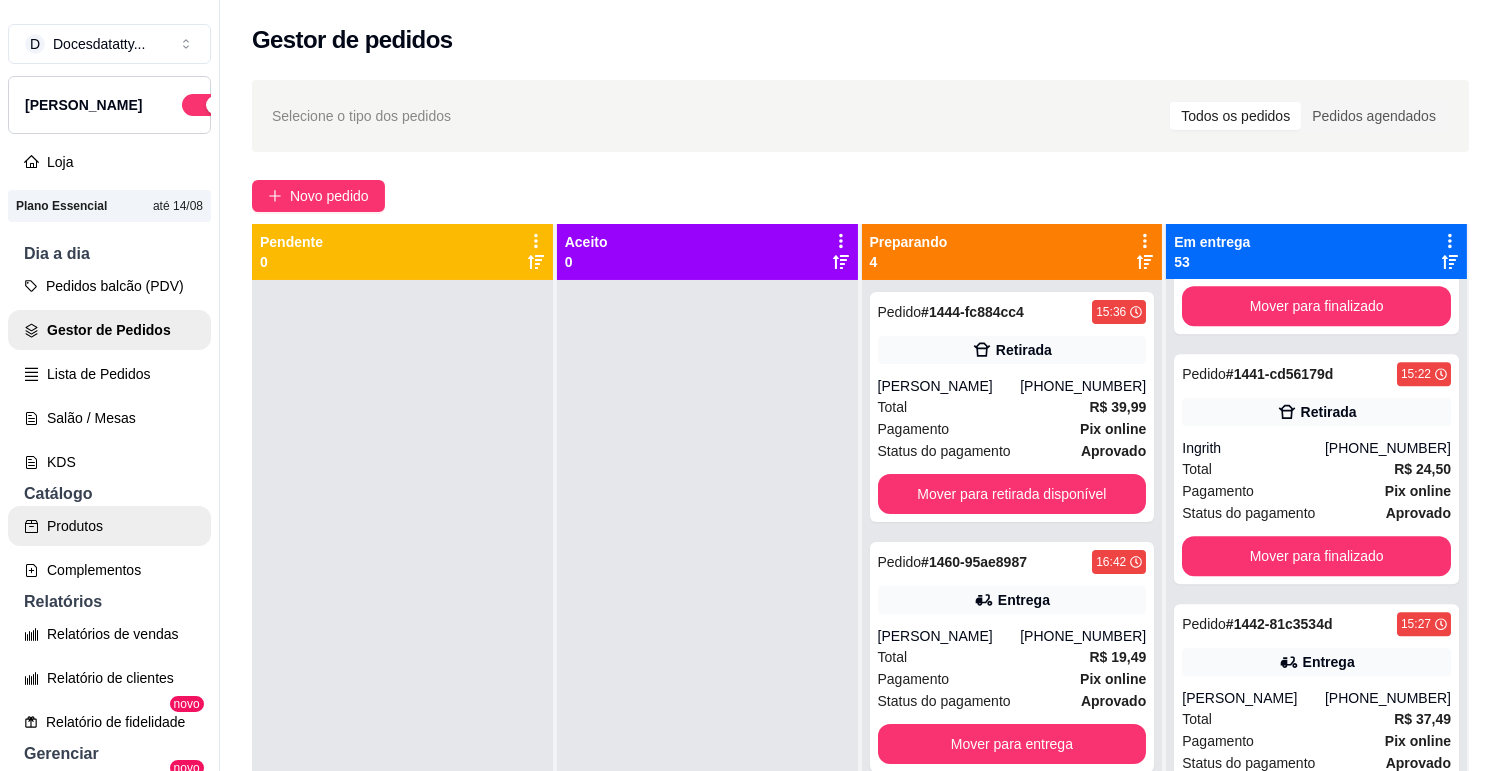 click on "Produtos" at bounding box center (109, 526) 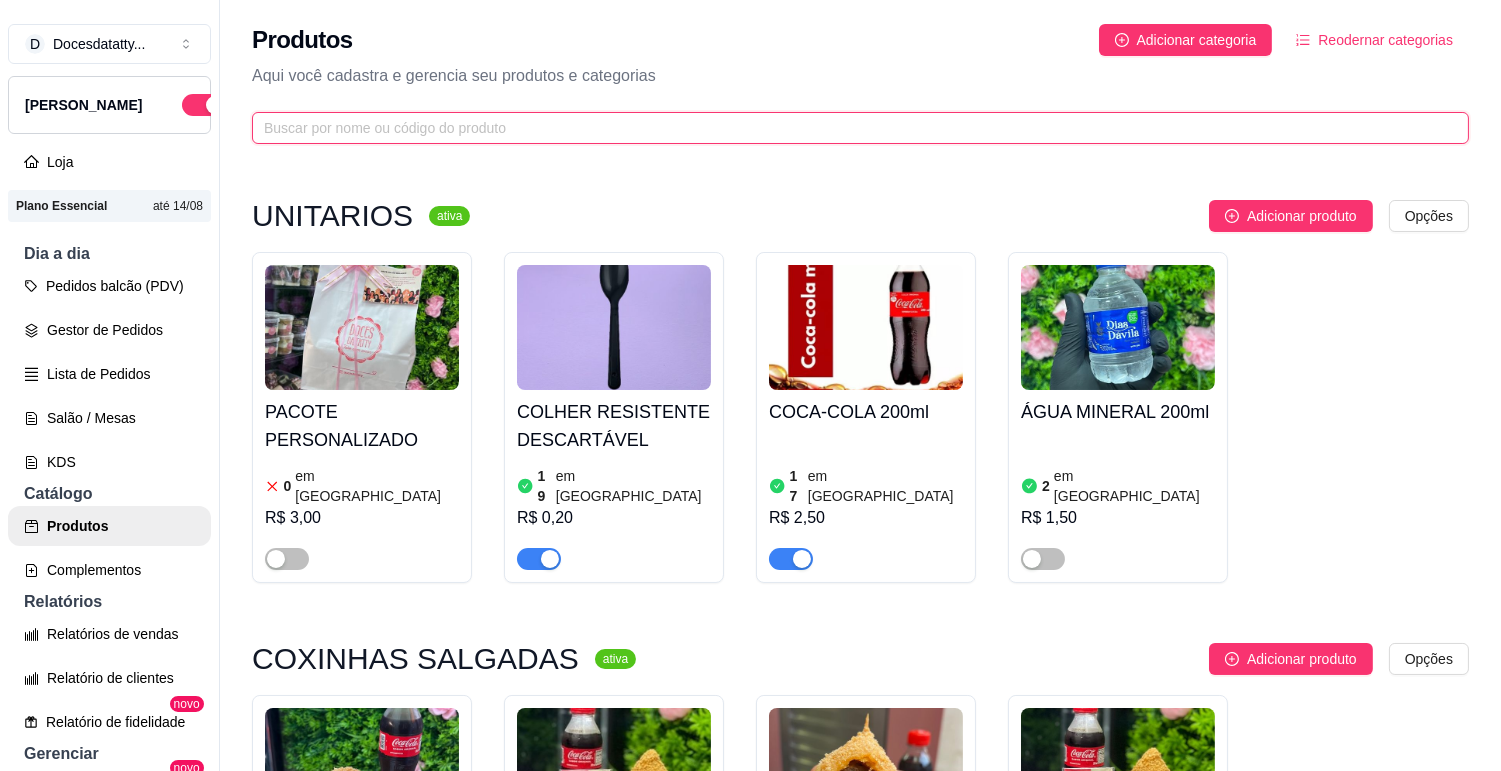 click at bounding box center [852, 128] 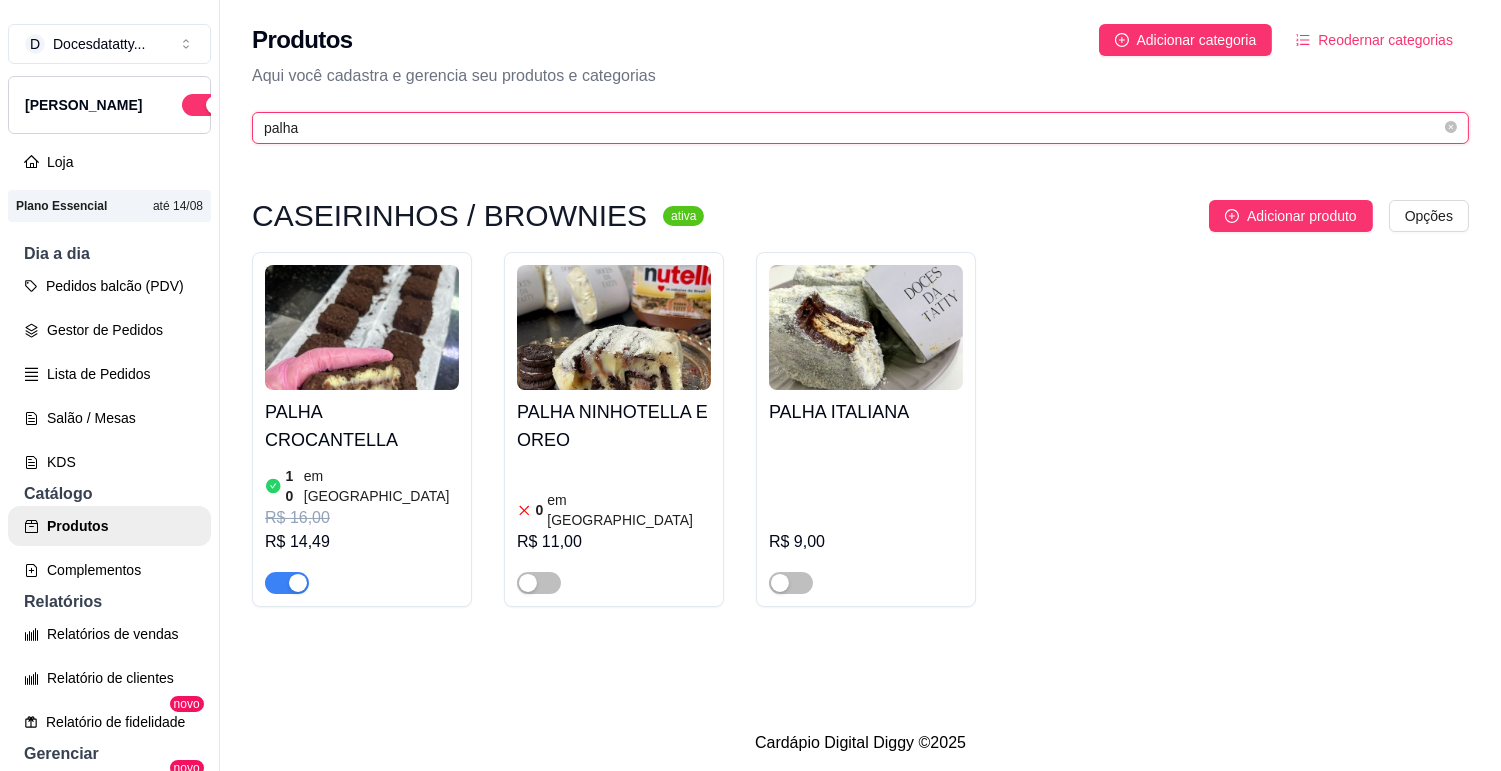type on "palha" 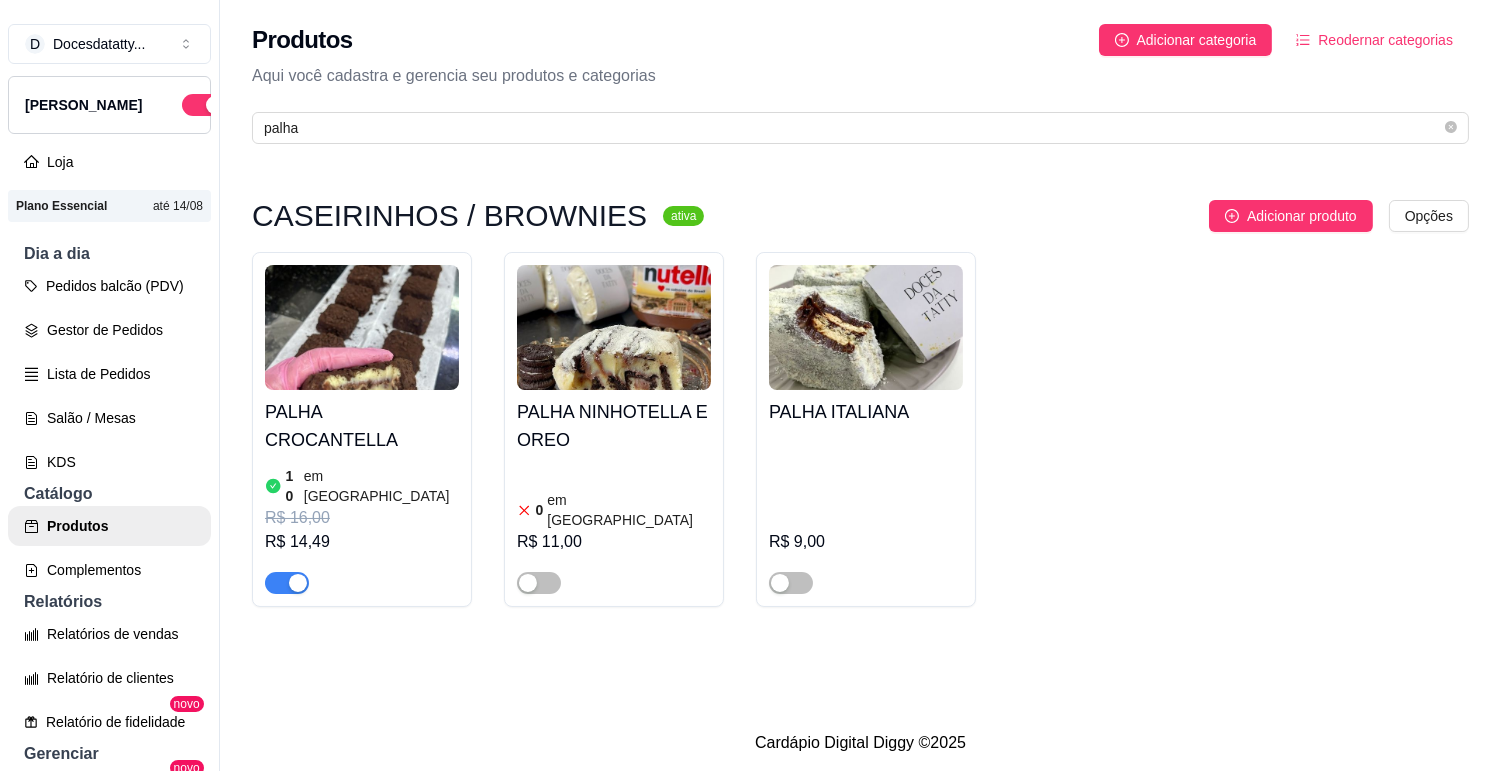 click at bounding box center (362, 327) 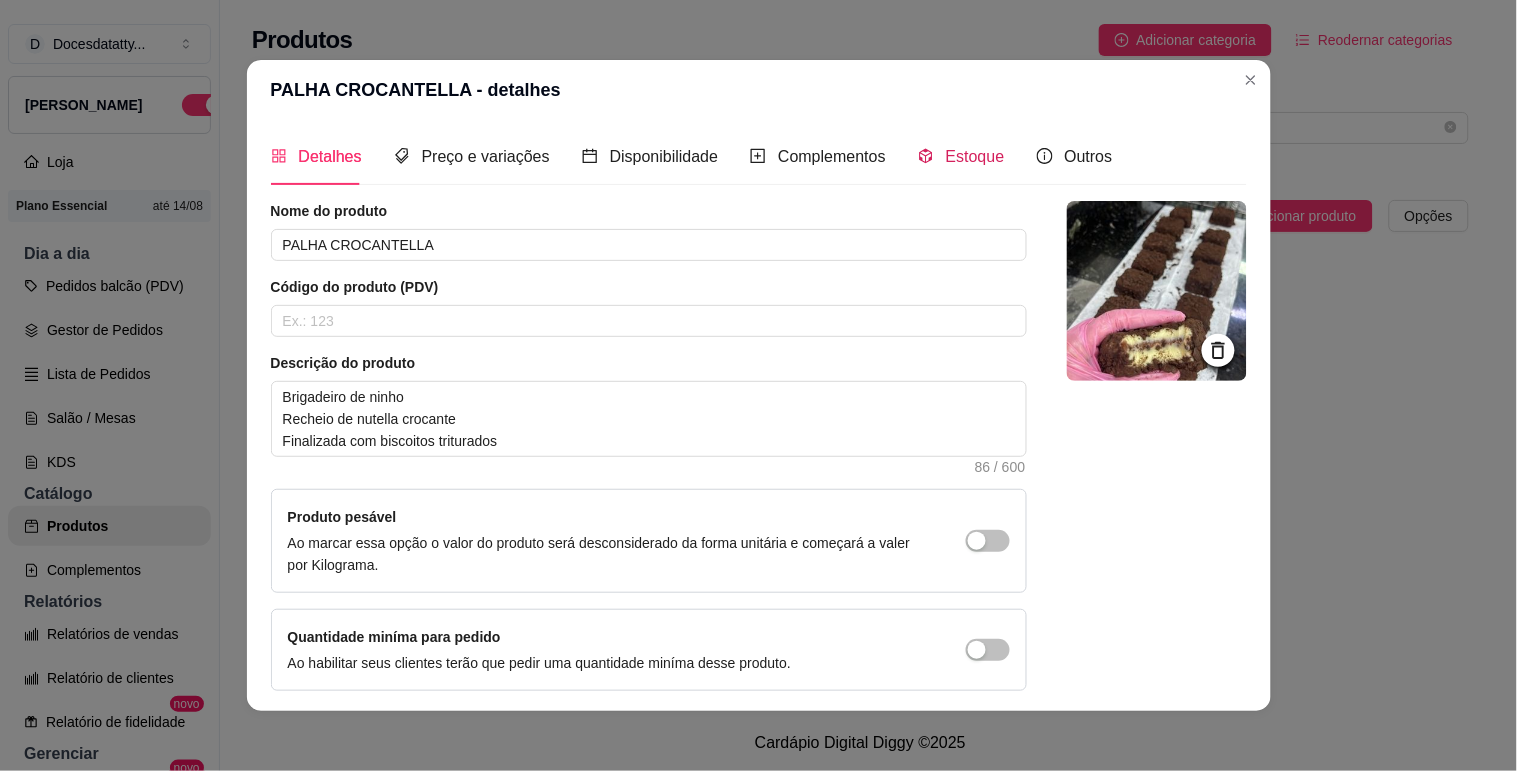 click on "Estoque" at bounding box center (975, 156) 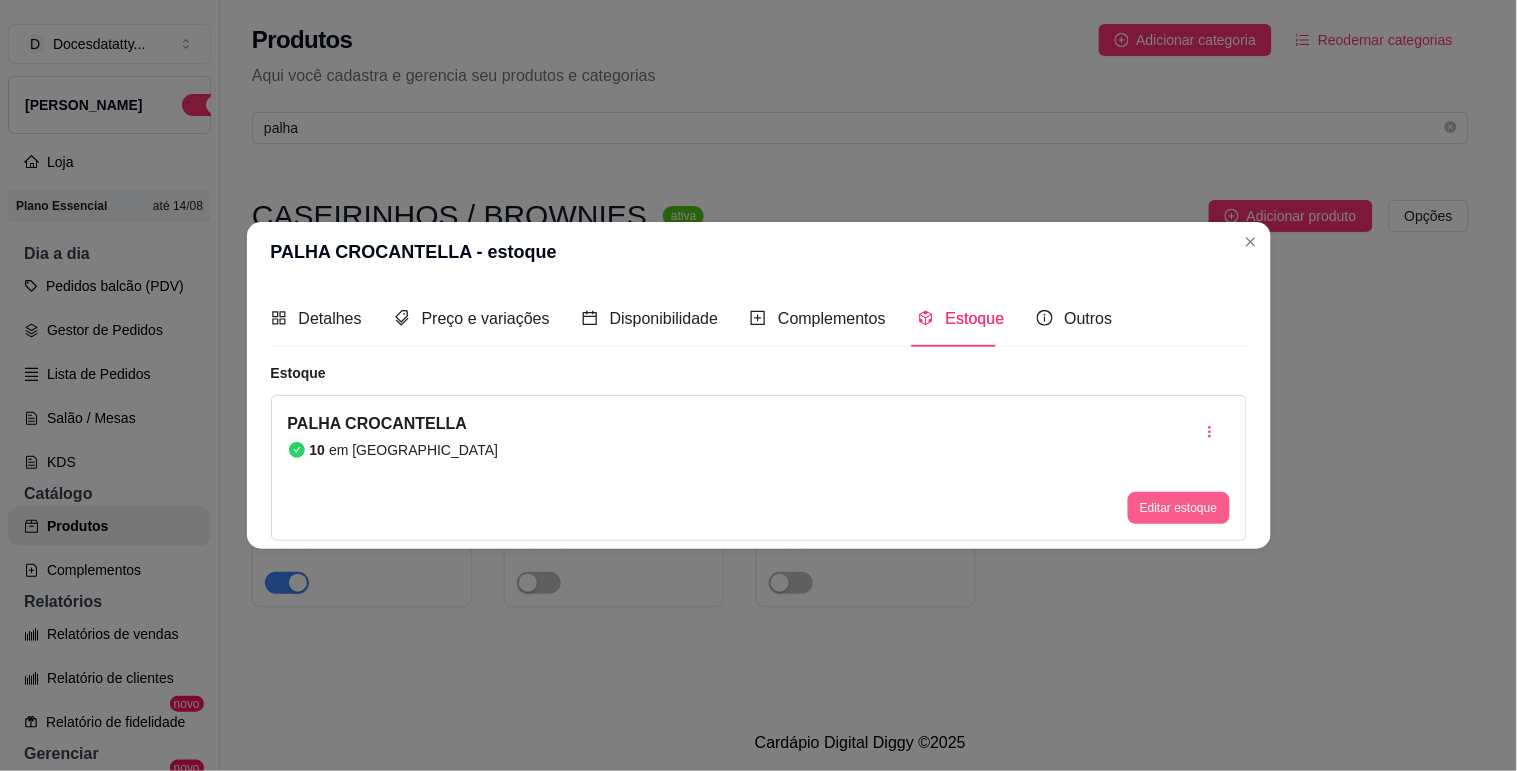 click on "Editar estoque" at bounding box center (1178, 508) 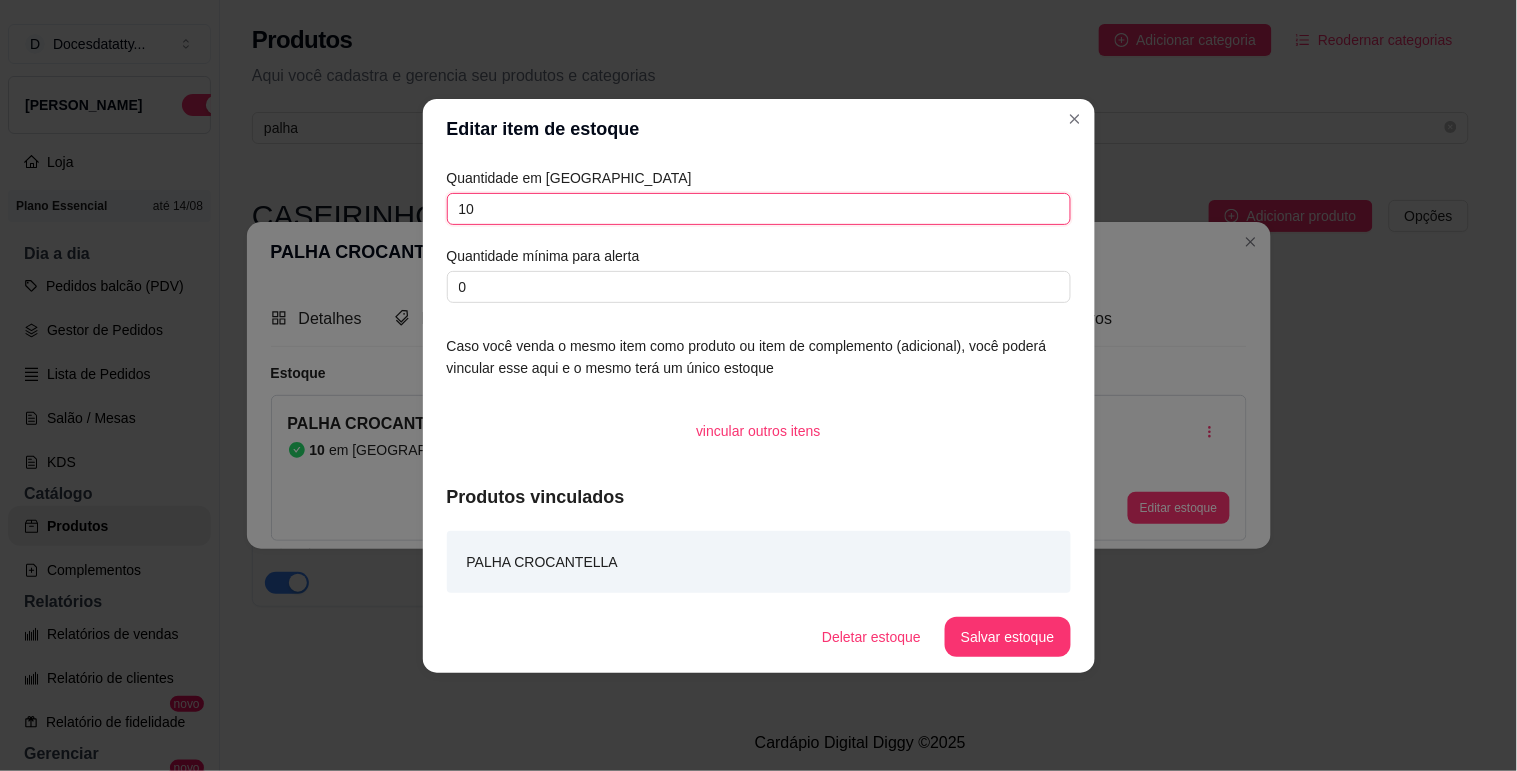 click on "10" at bounding box center [759, 209] 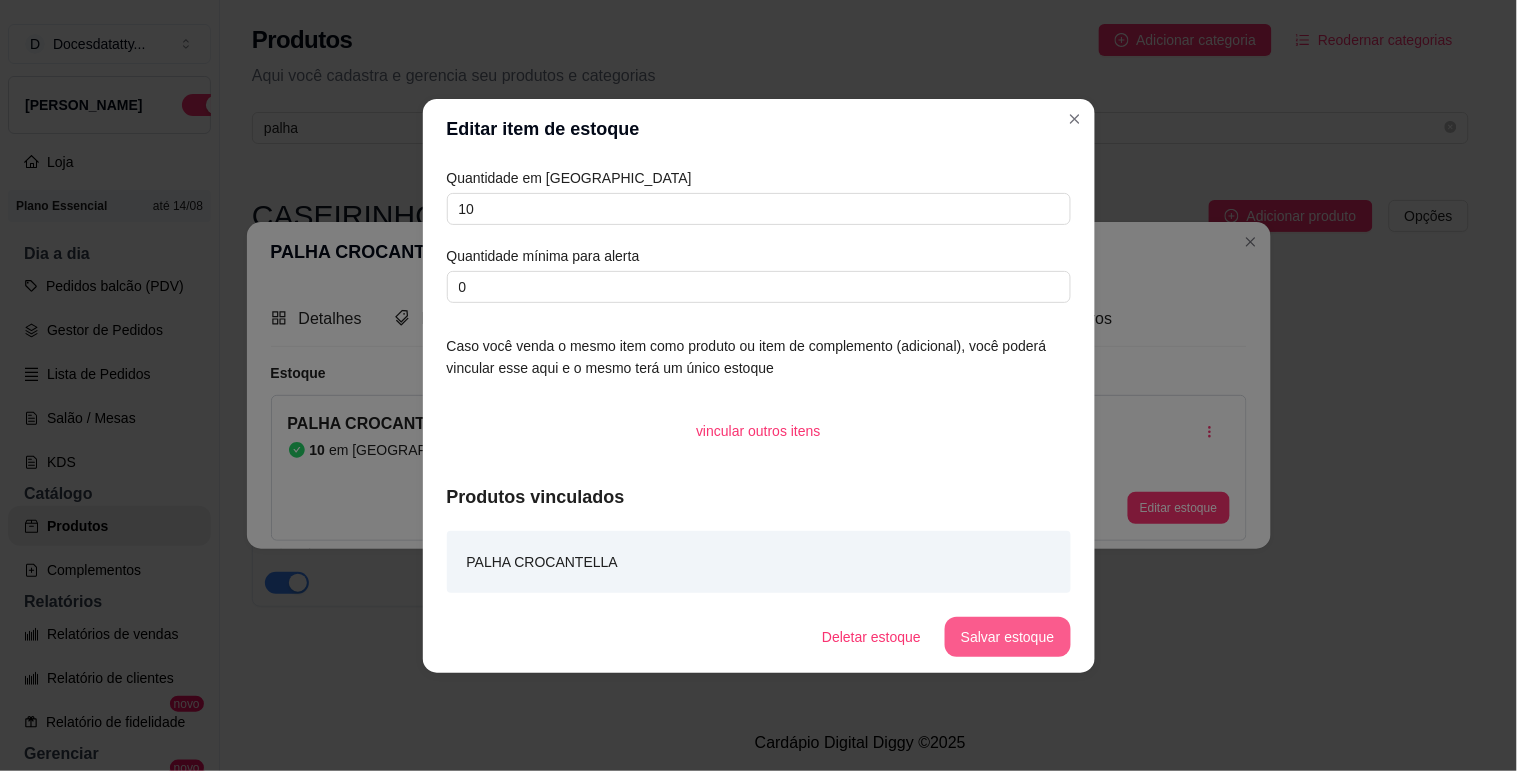 click on "Salvar estoque" at bounding box center [1007, 637] 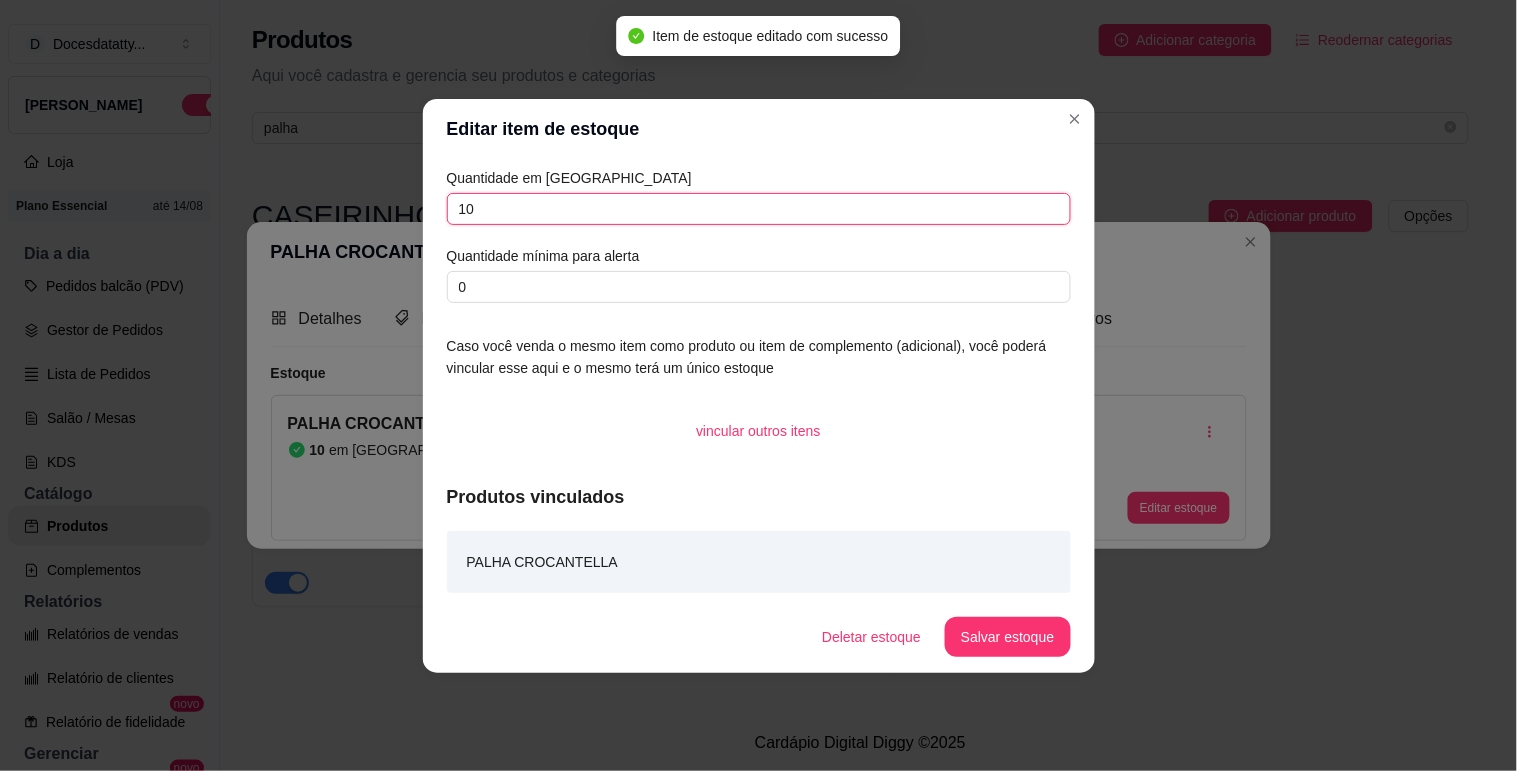 click on "10" at bounding box center [759, 209] 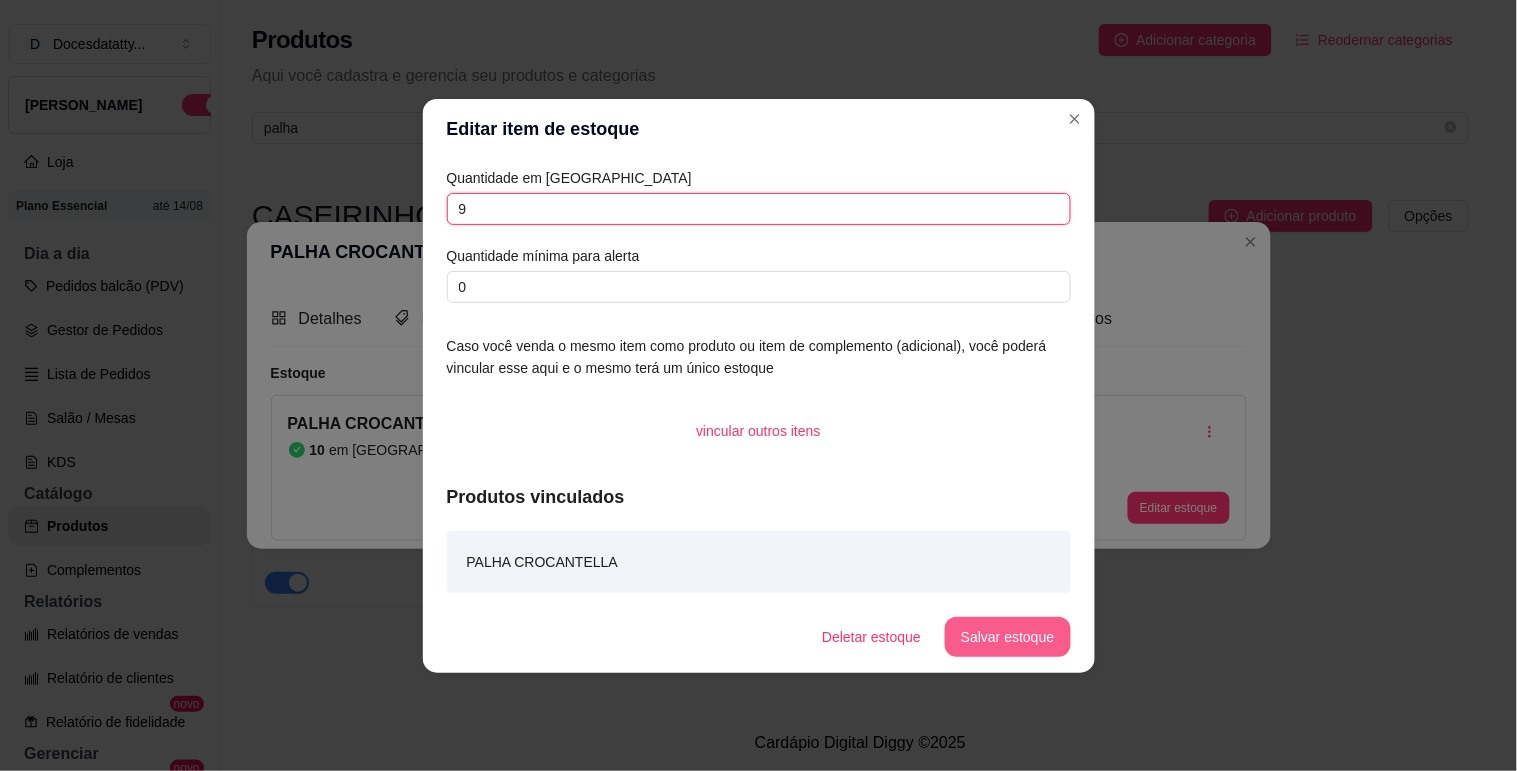 type on "9" 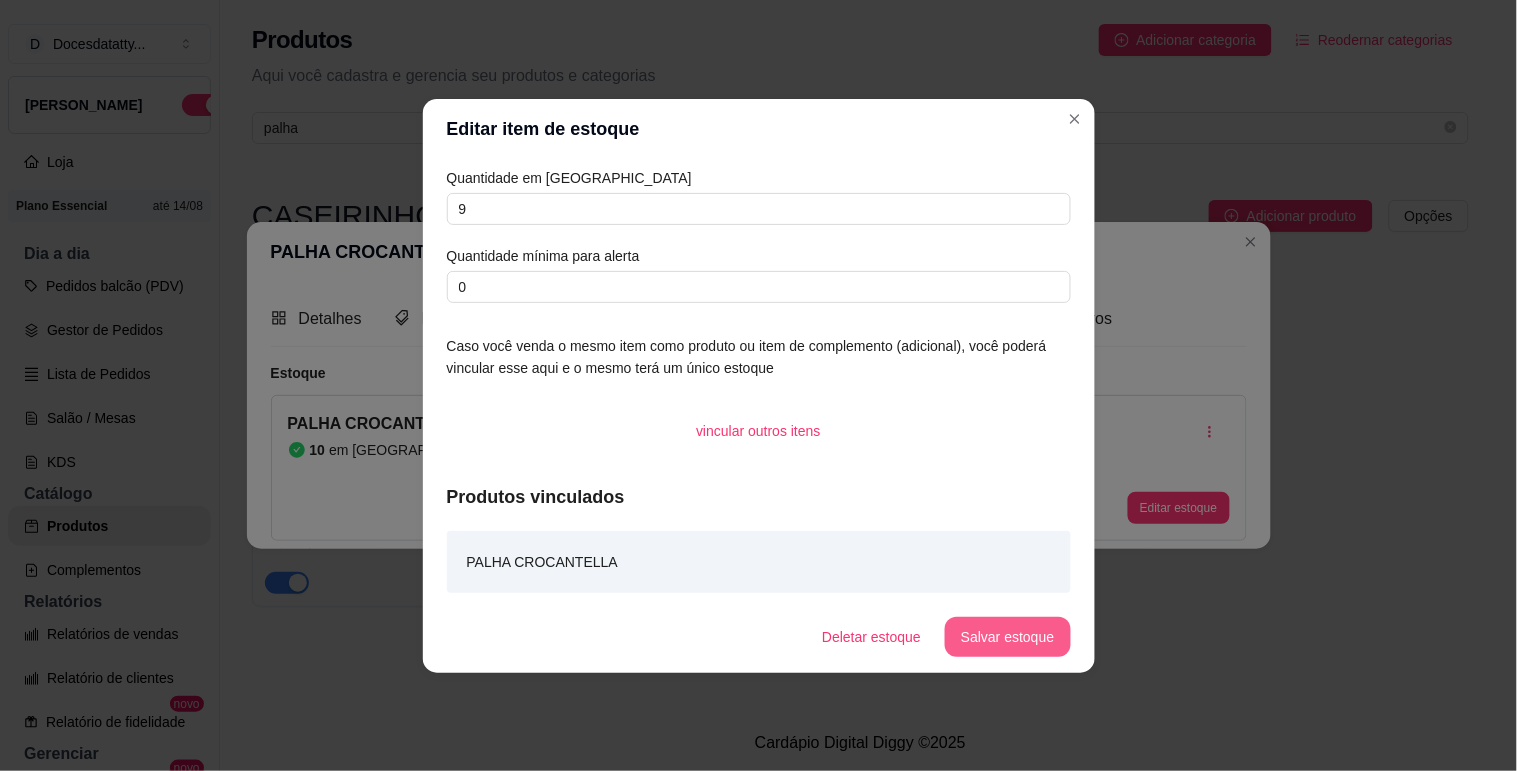 click on "Salvar estoque" at bounding box center (1007, 637) 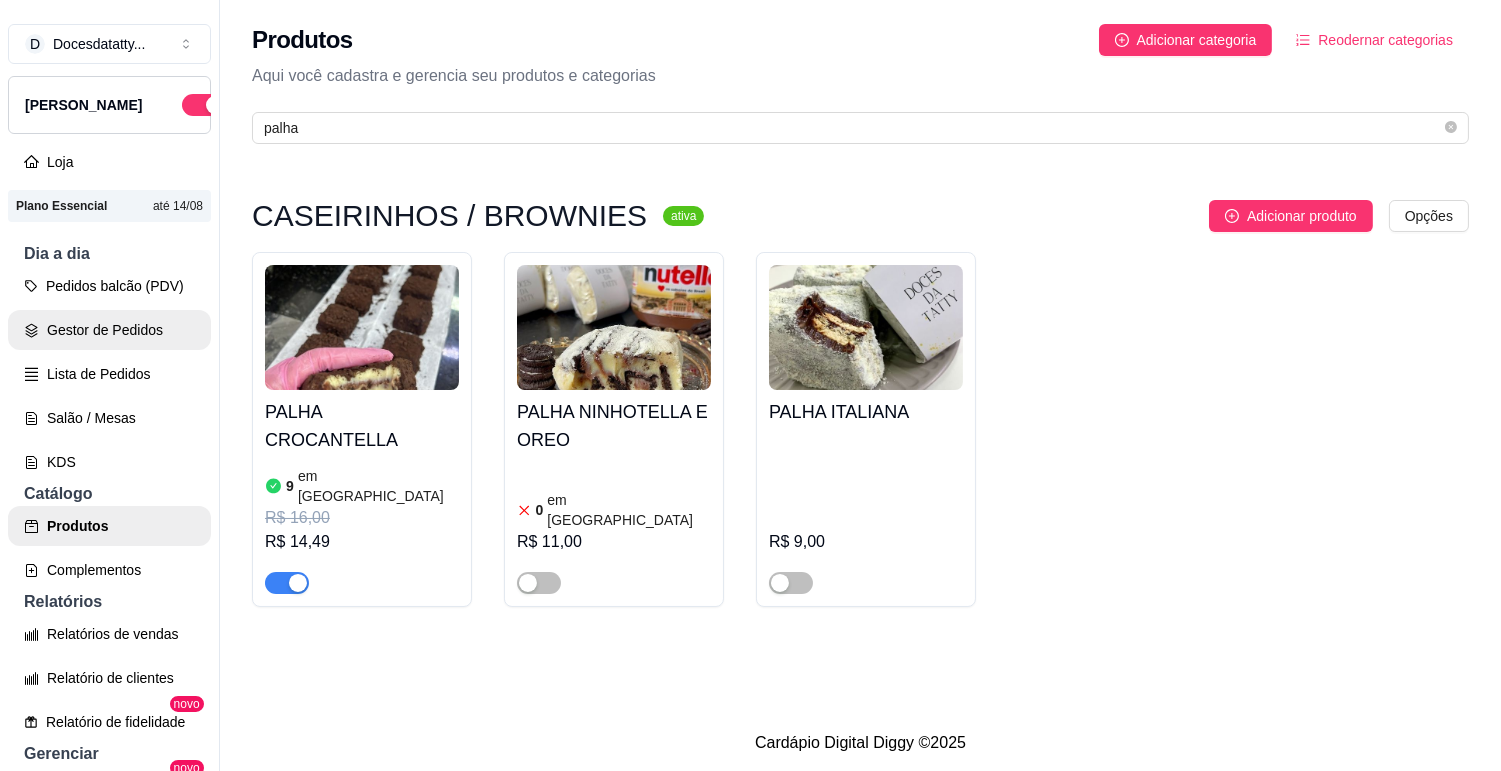 click on "Gestor de Pedidos" at bounding box center (109, 330) 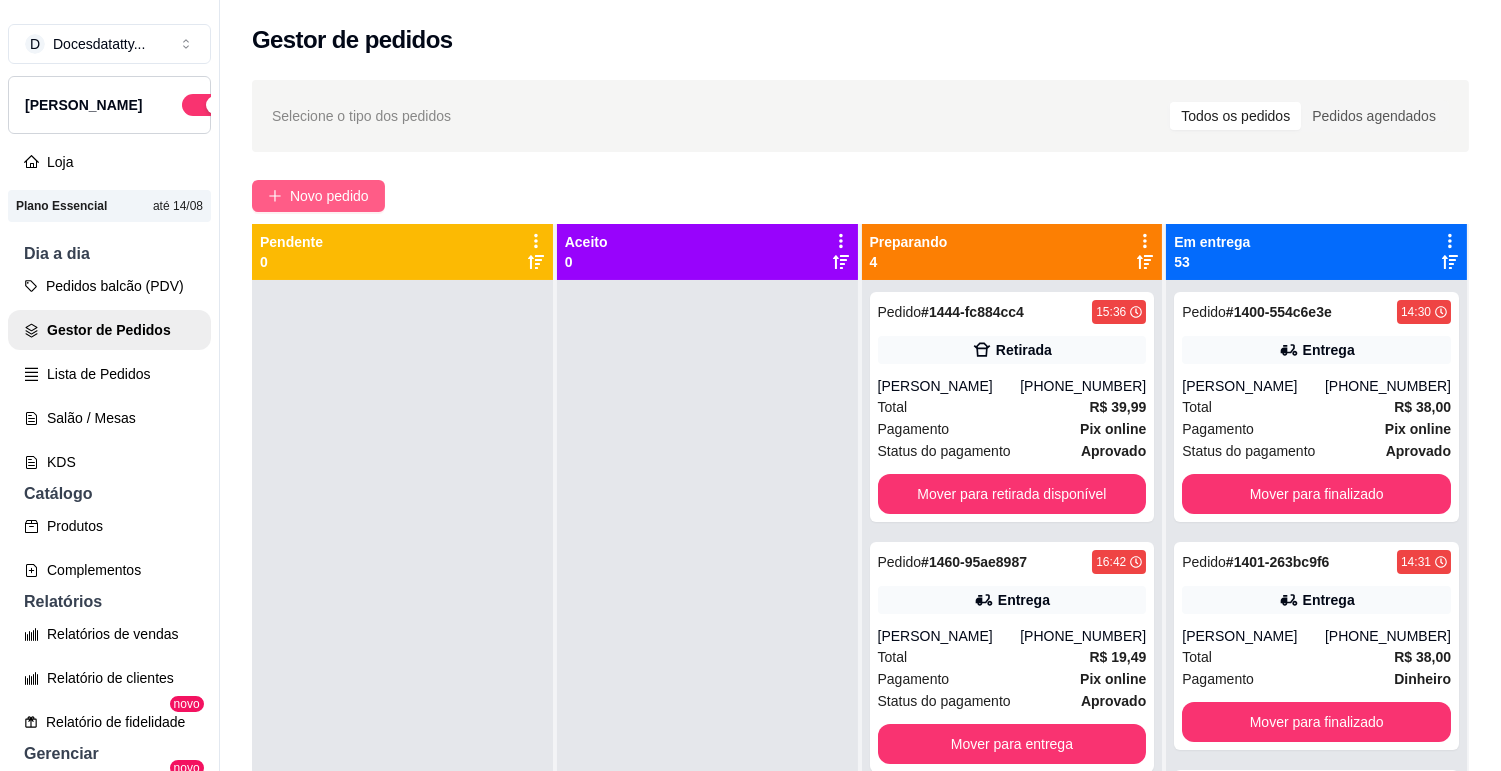 click on "Novo pedido" at bounding box center [329, 196] 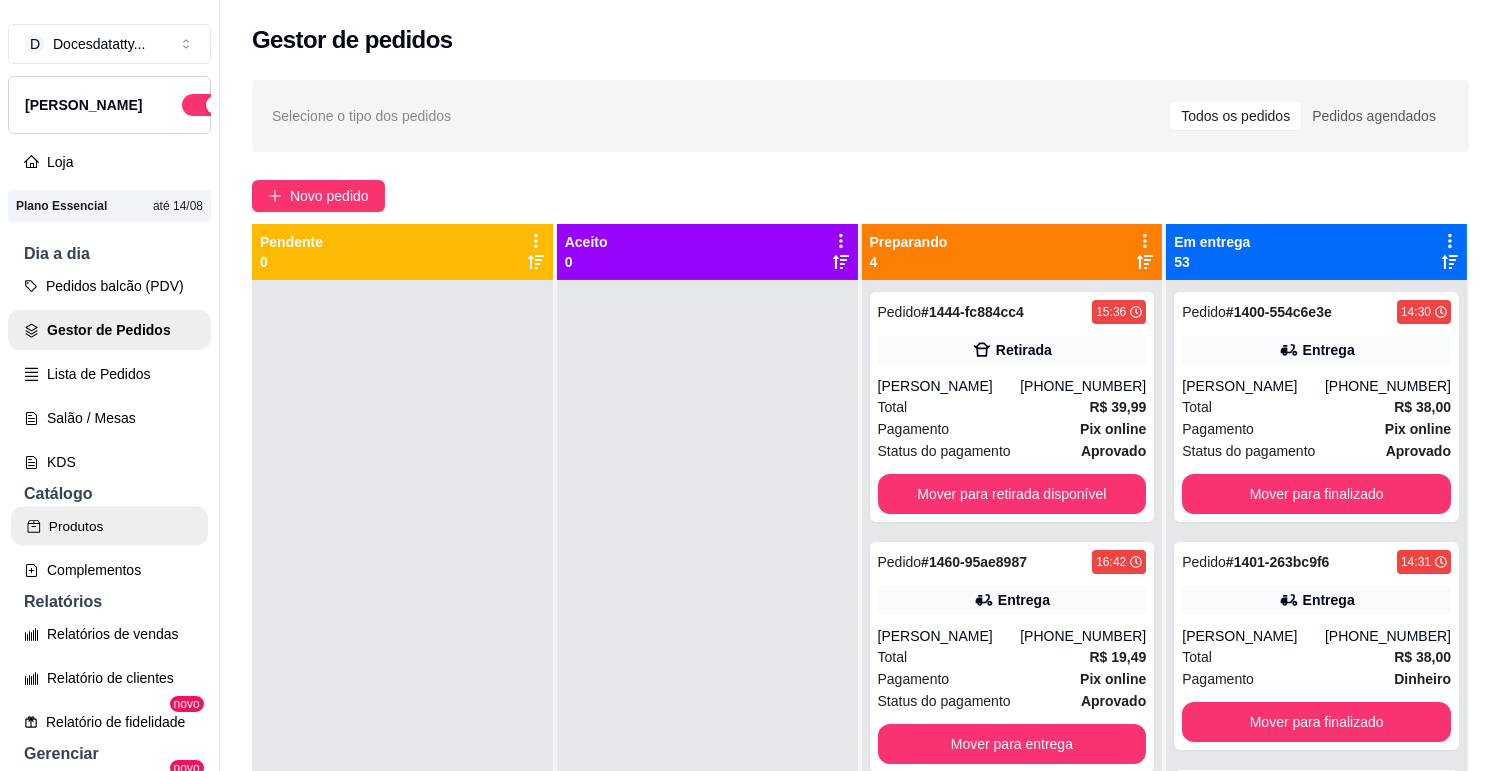 click on "Produtos" at bounding box center [109, 526] 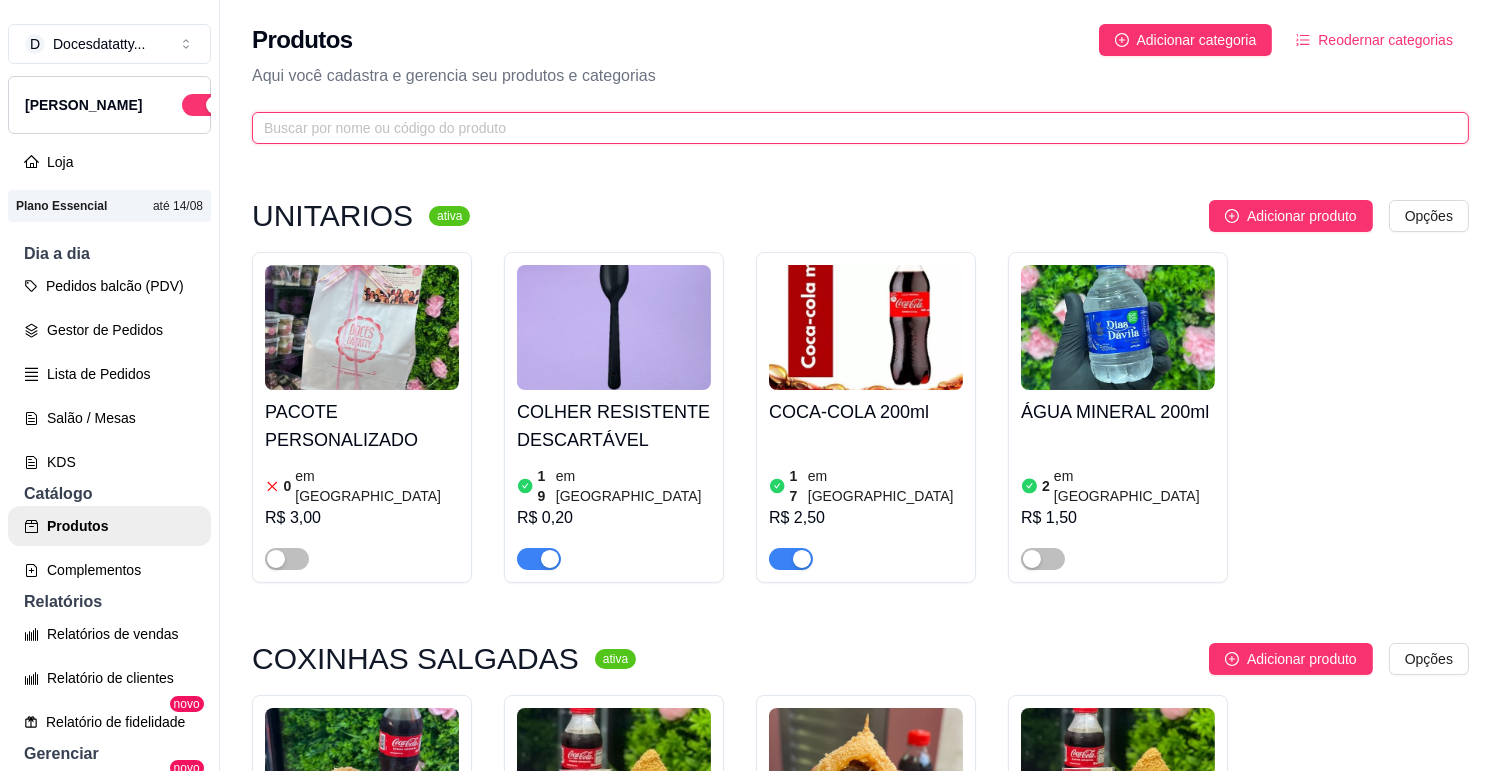 click at bounding box center [852, 128] 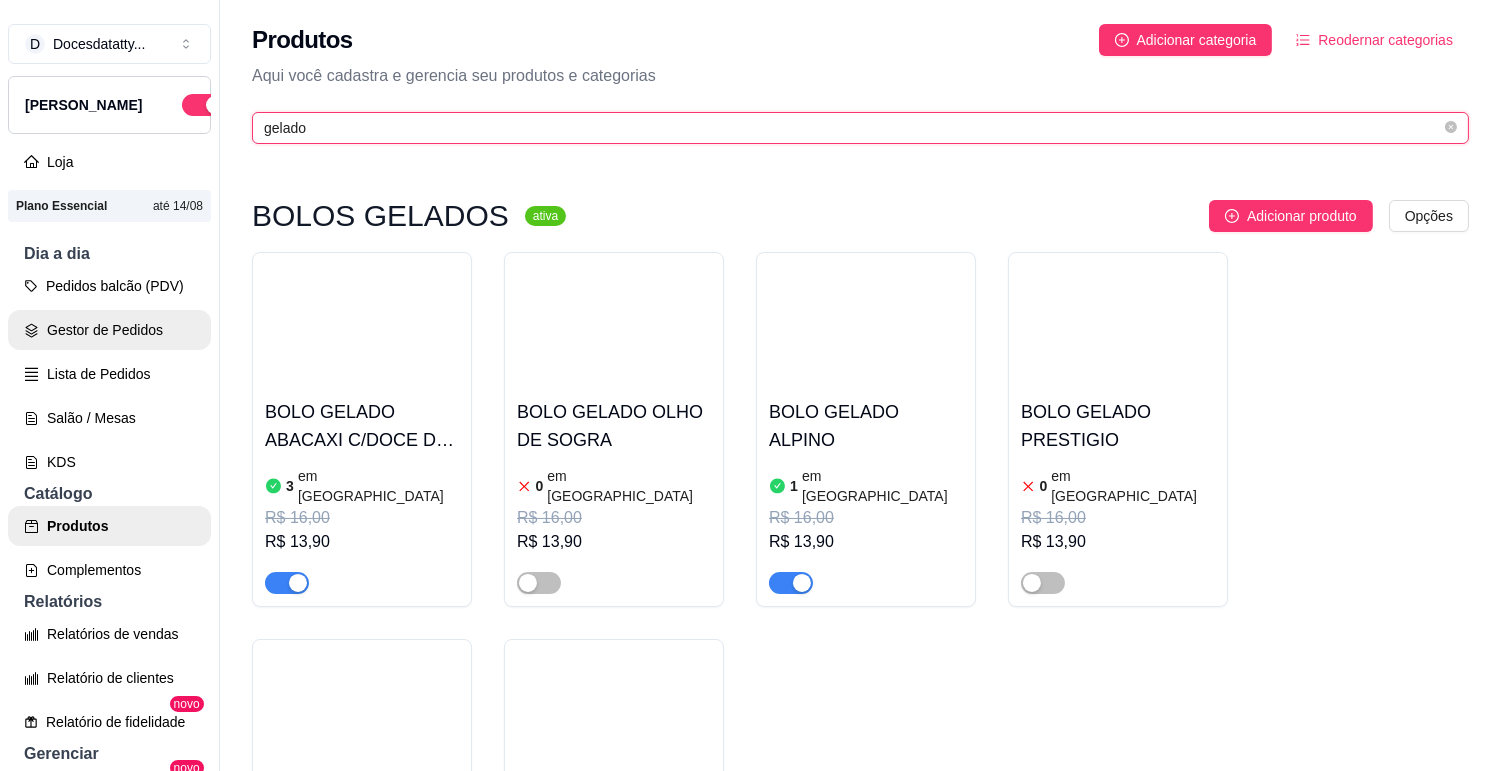 type on "gelado" 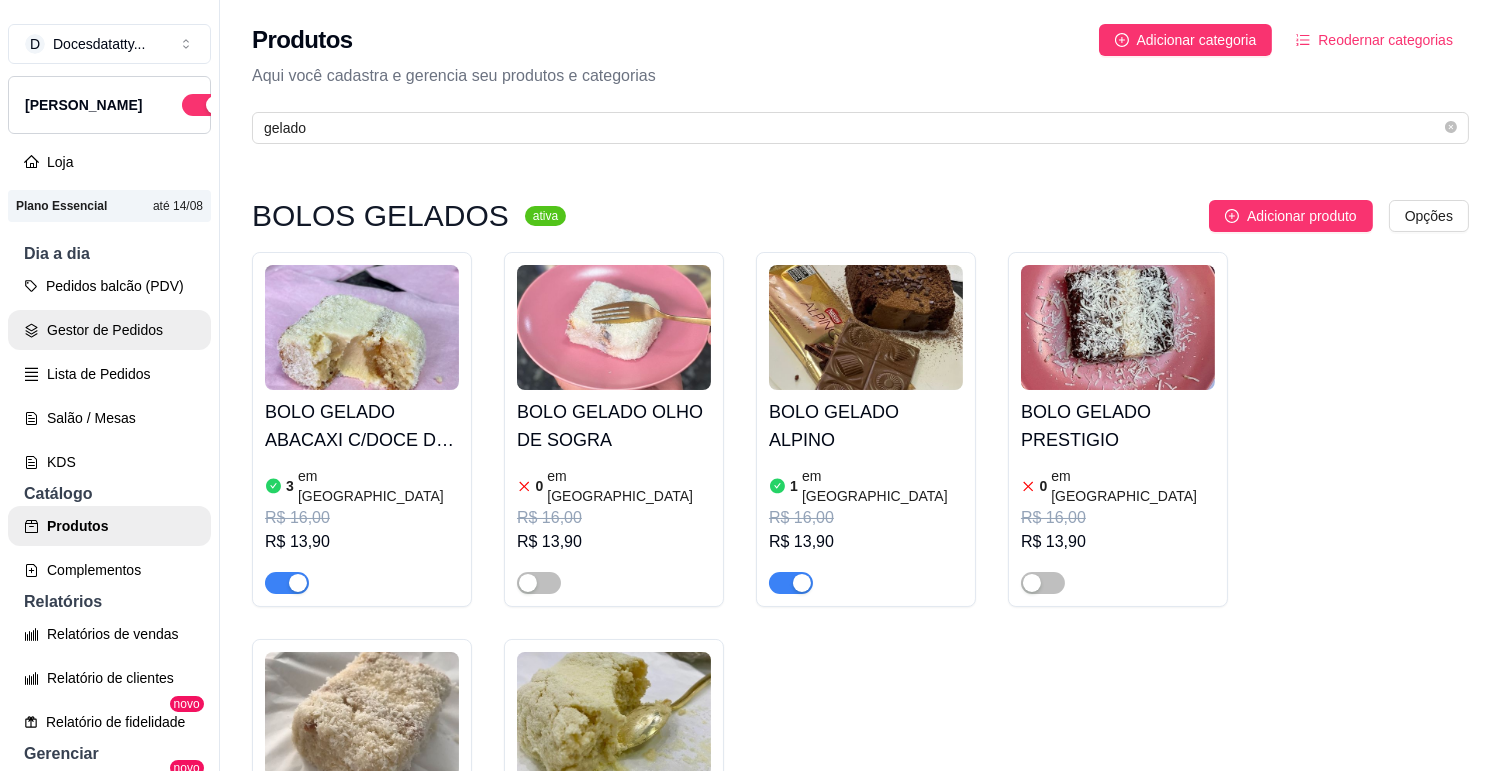 click on "Gestor de Pedidos" at bounding box center (109, 330) 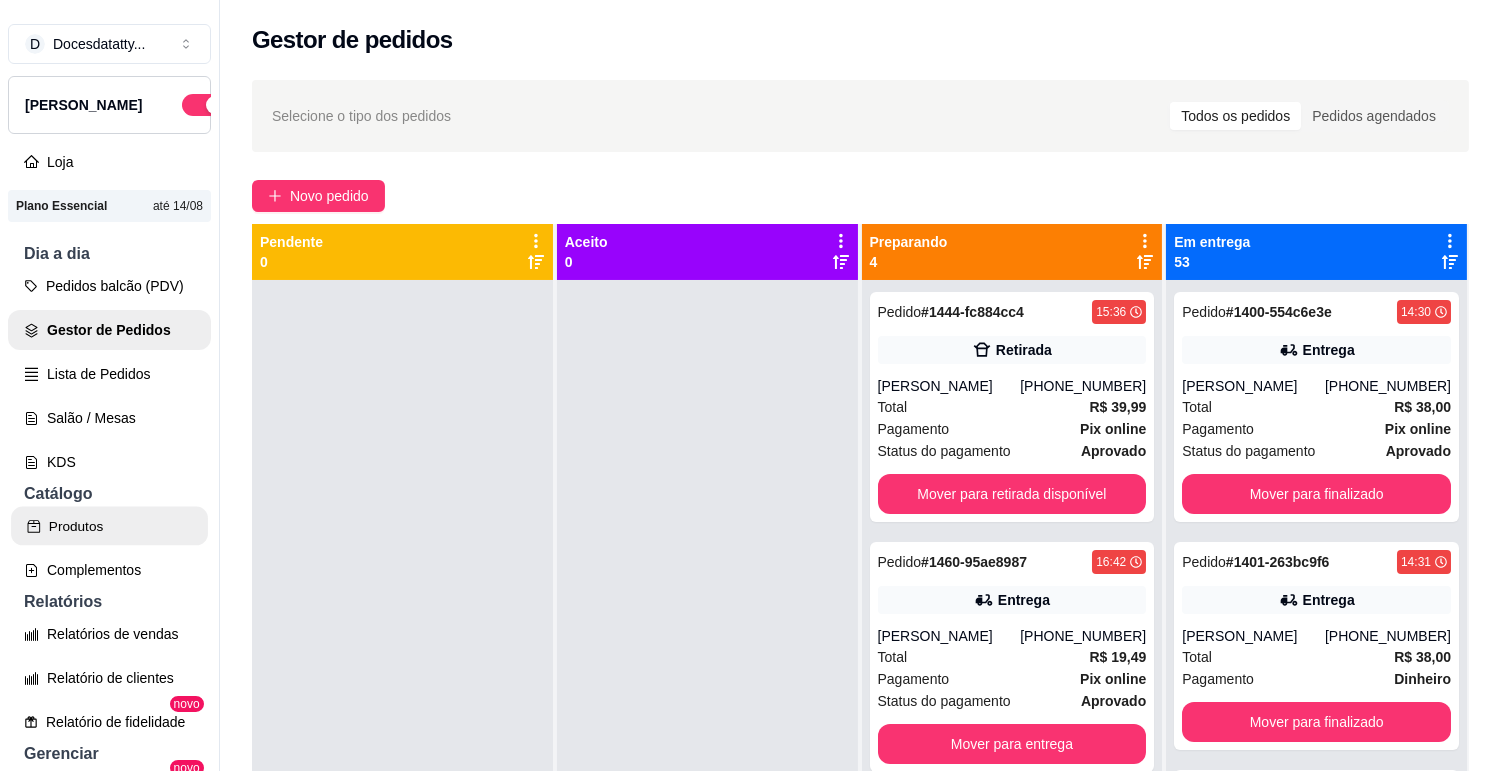 click on "Produtos" at bounding box center (109, 526) 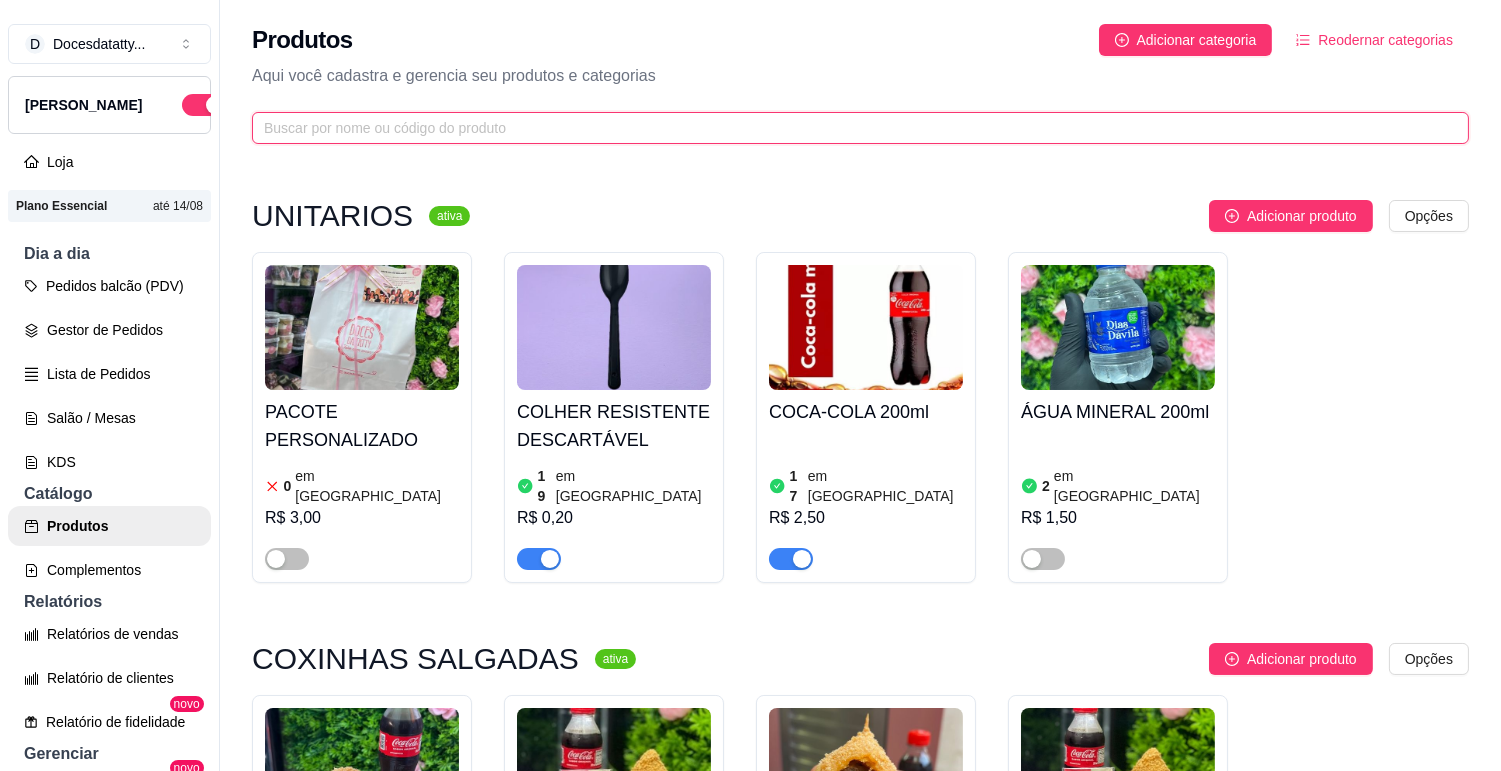 click at bounding box center (852, 128) 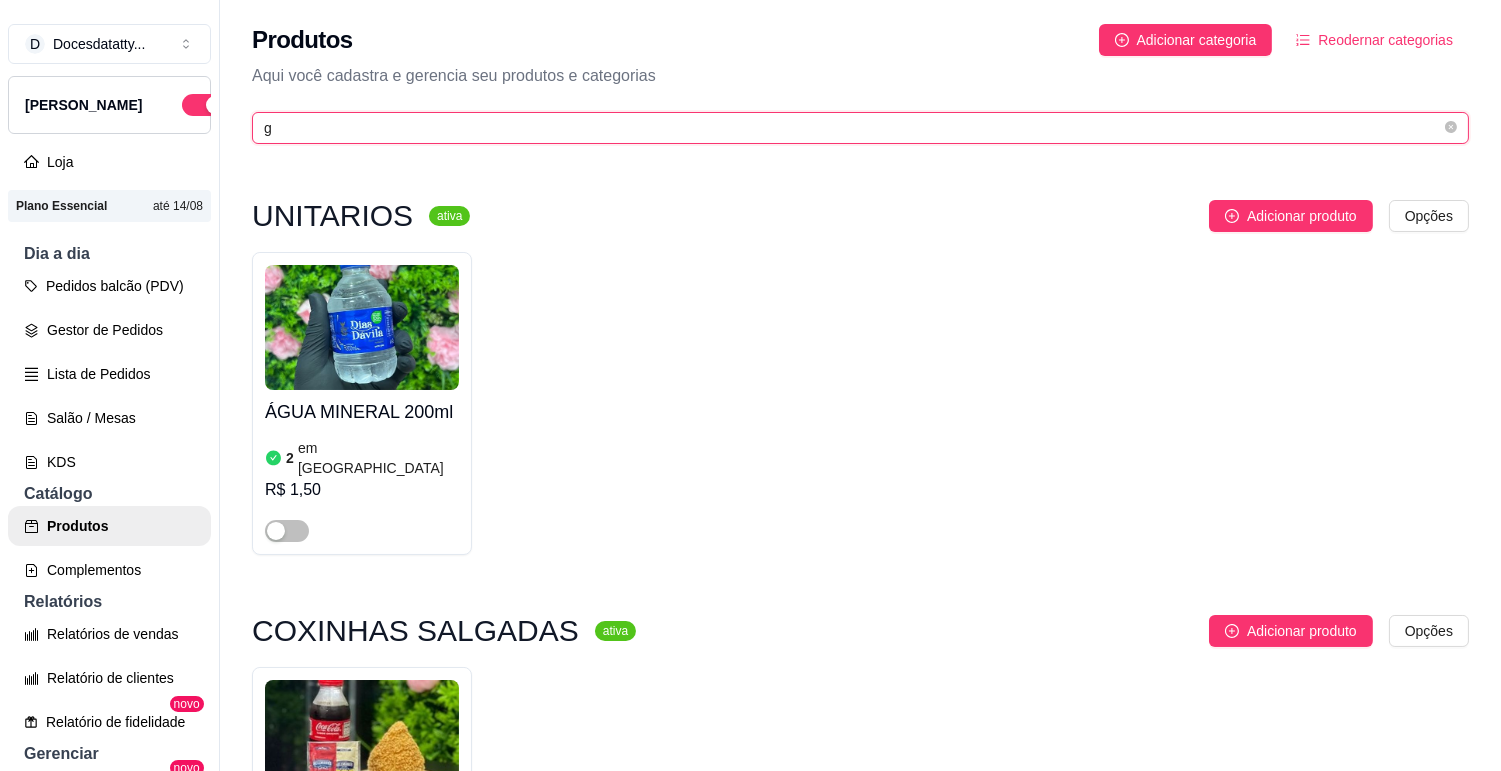 type on "ge" 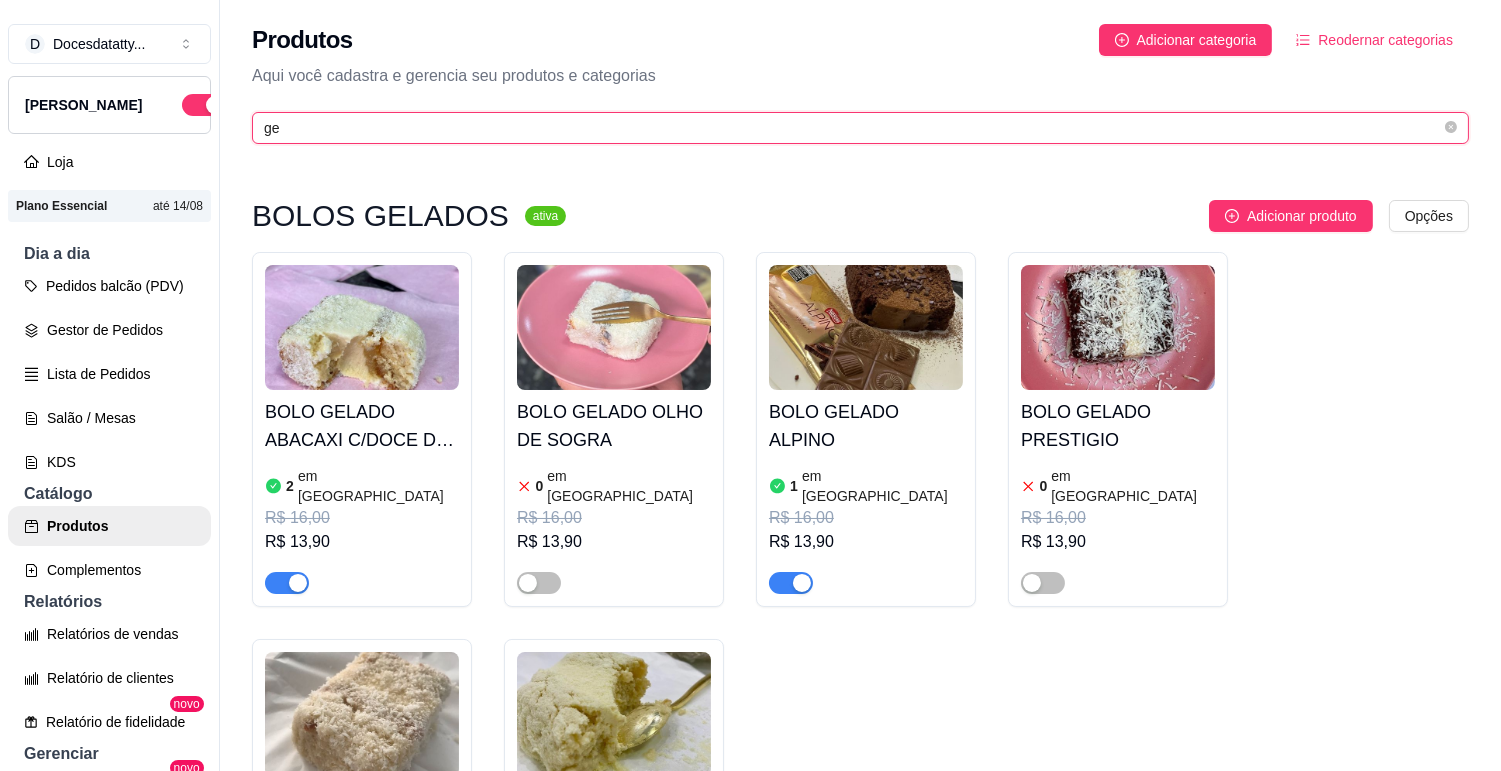 click on "ge" at bounding box center [852, 128] 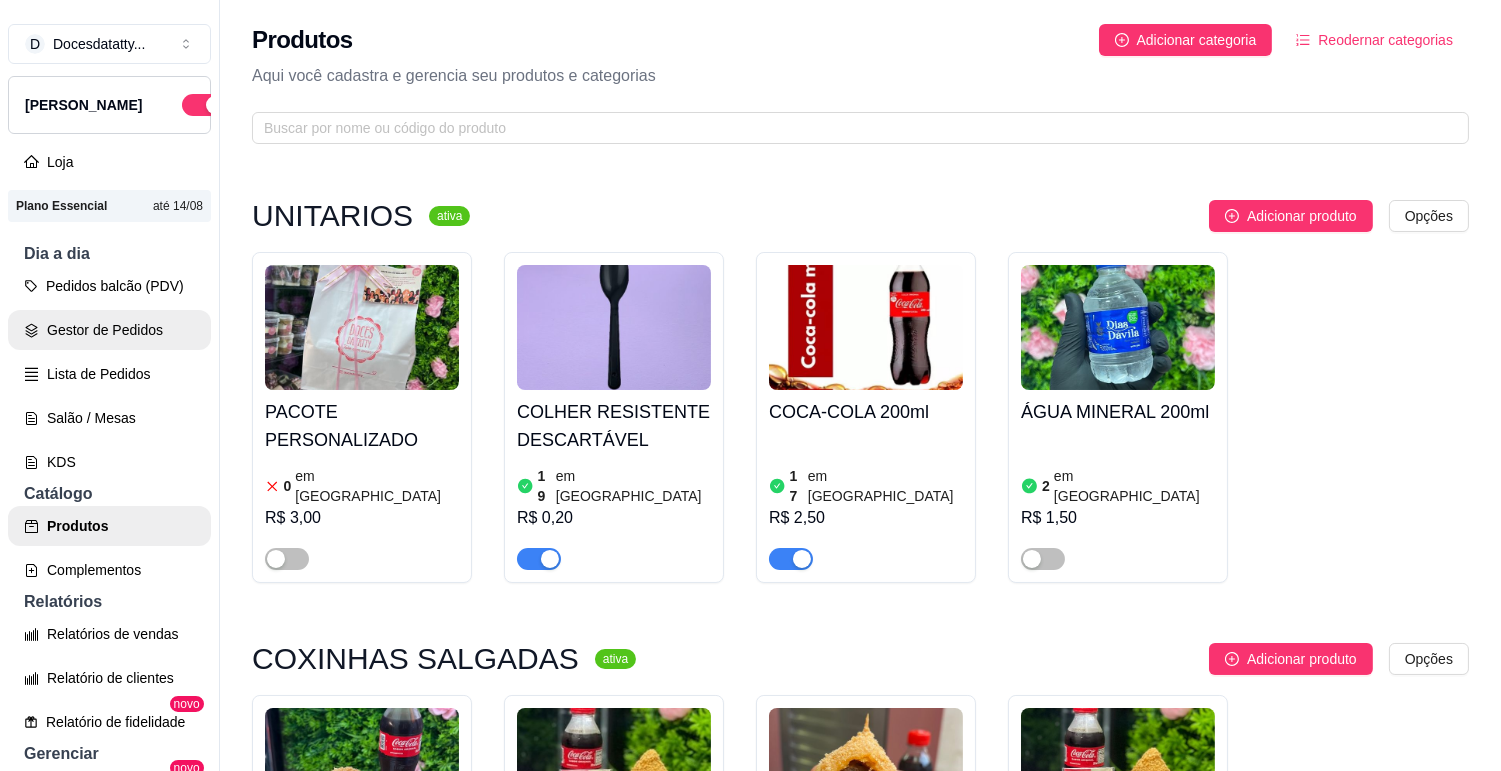 click on "Gestor de Pedidos" at bounding box center [109, 330] 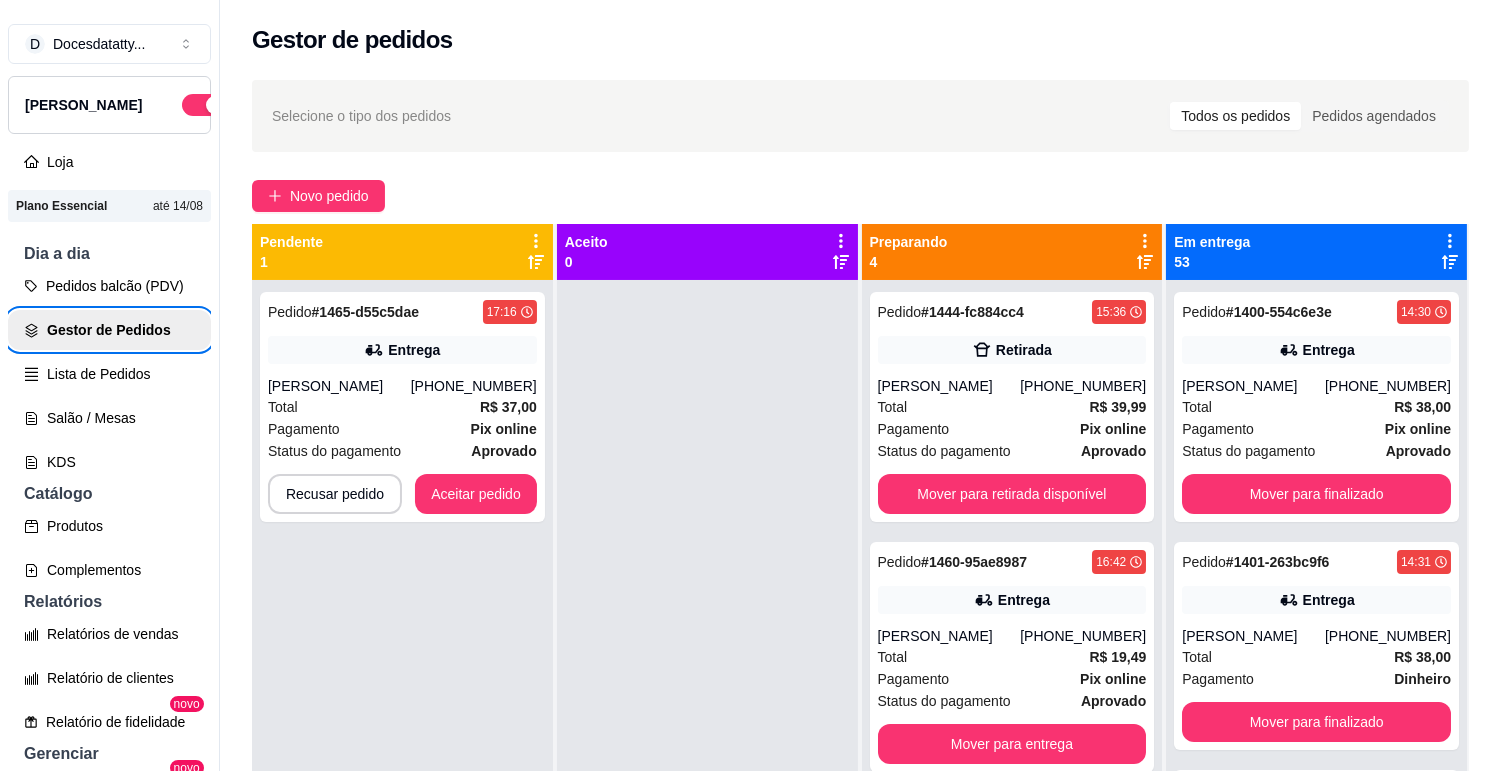 click on "Gestor de Pedidos" at bounding box center [109, 330] 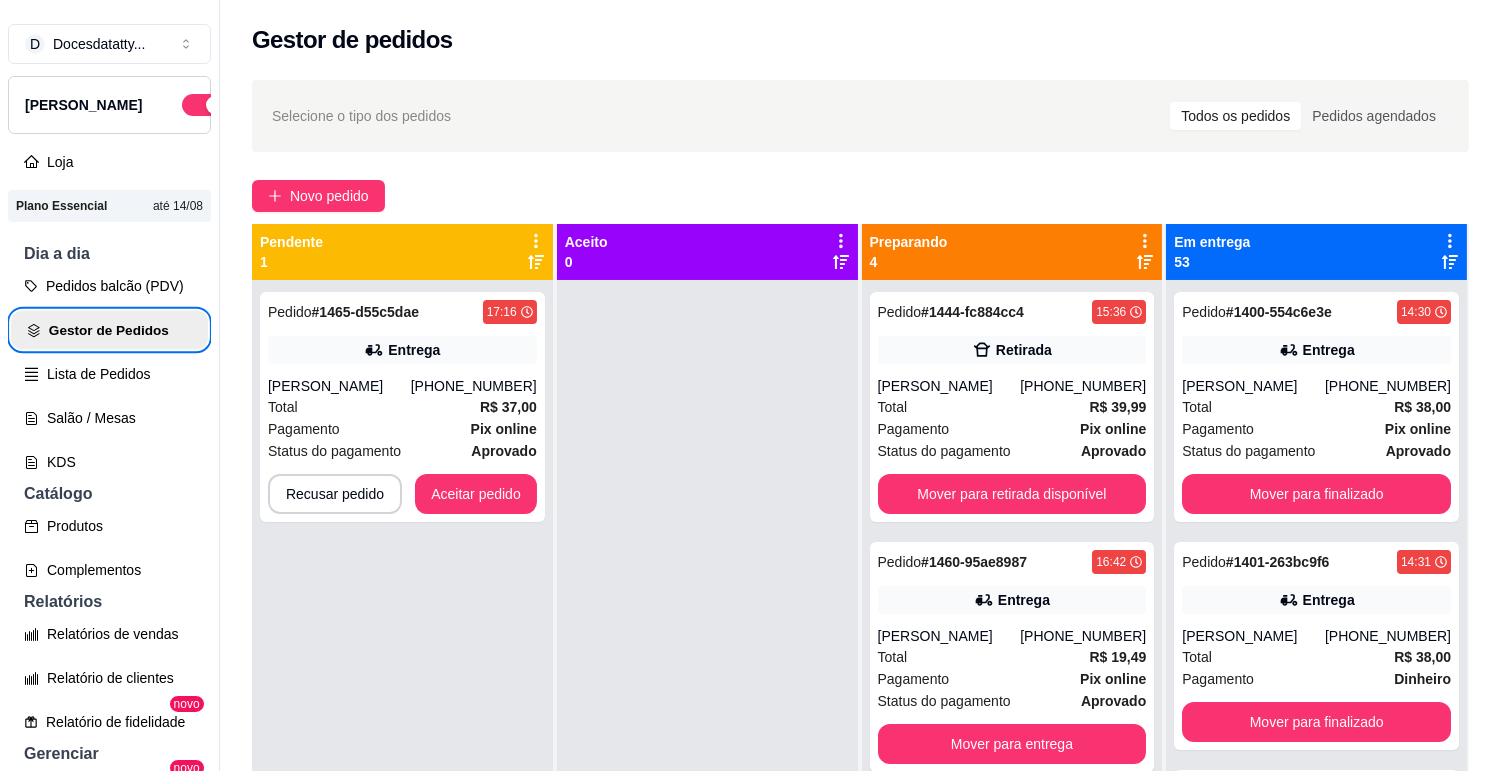 click on "Gestor de Pedidos" at bounding box center (109, 330) 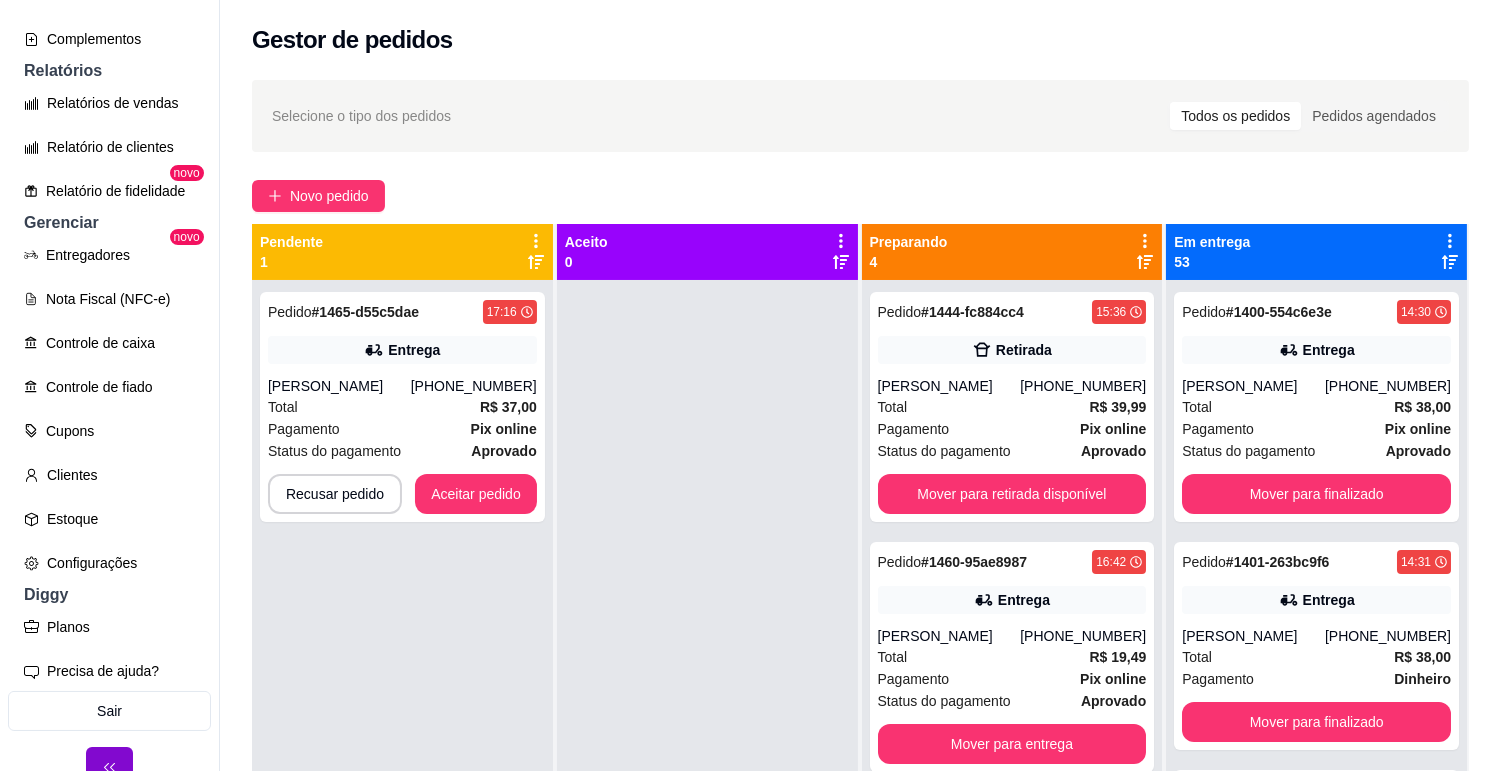 click at bounding box center (707, 665) 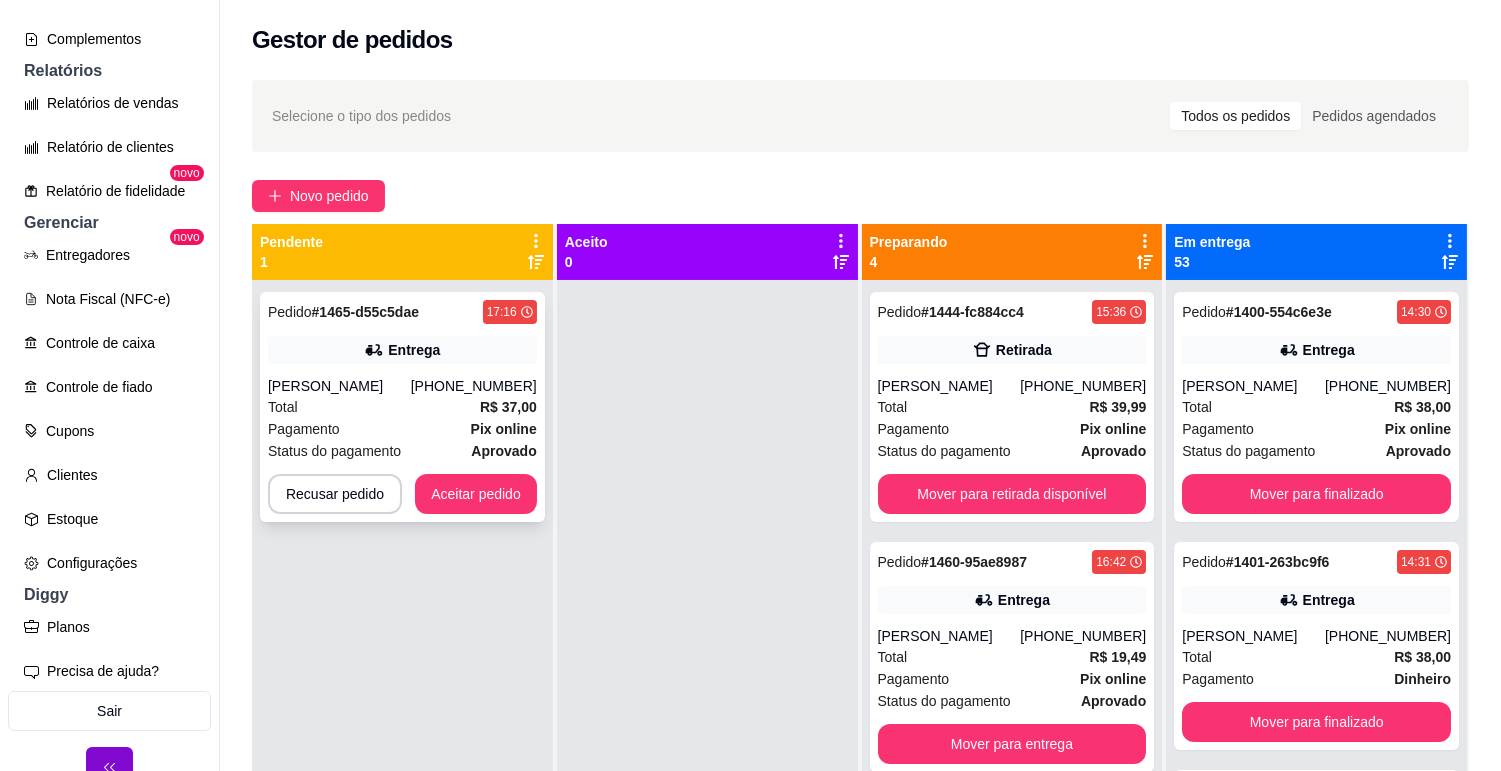 click on "Aceitar pedido" at bounding box center (476, 494) 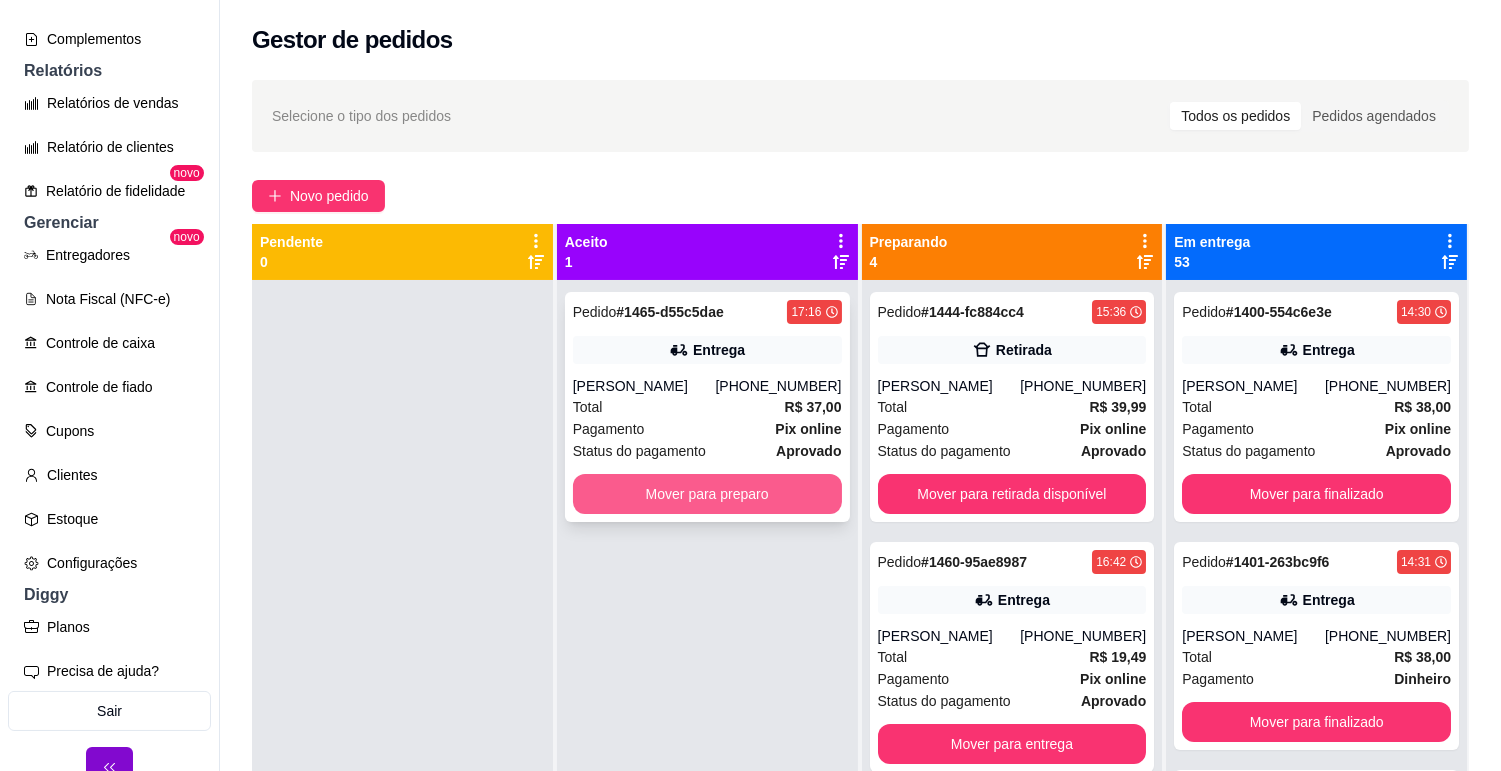 click on "Mover para preparo" at bounding box center [707, 494] 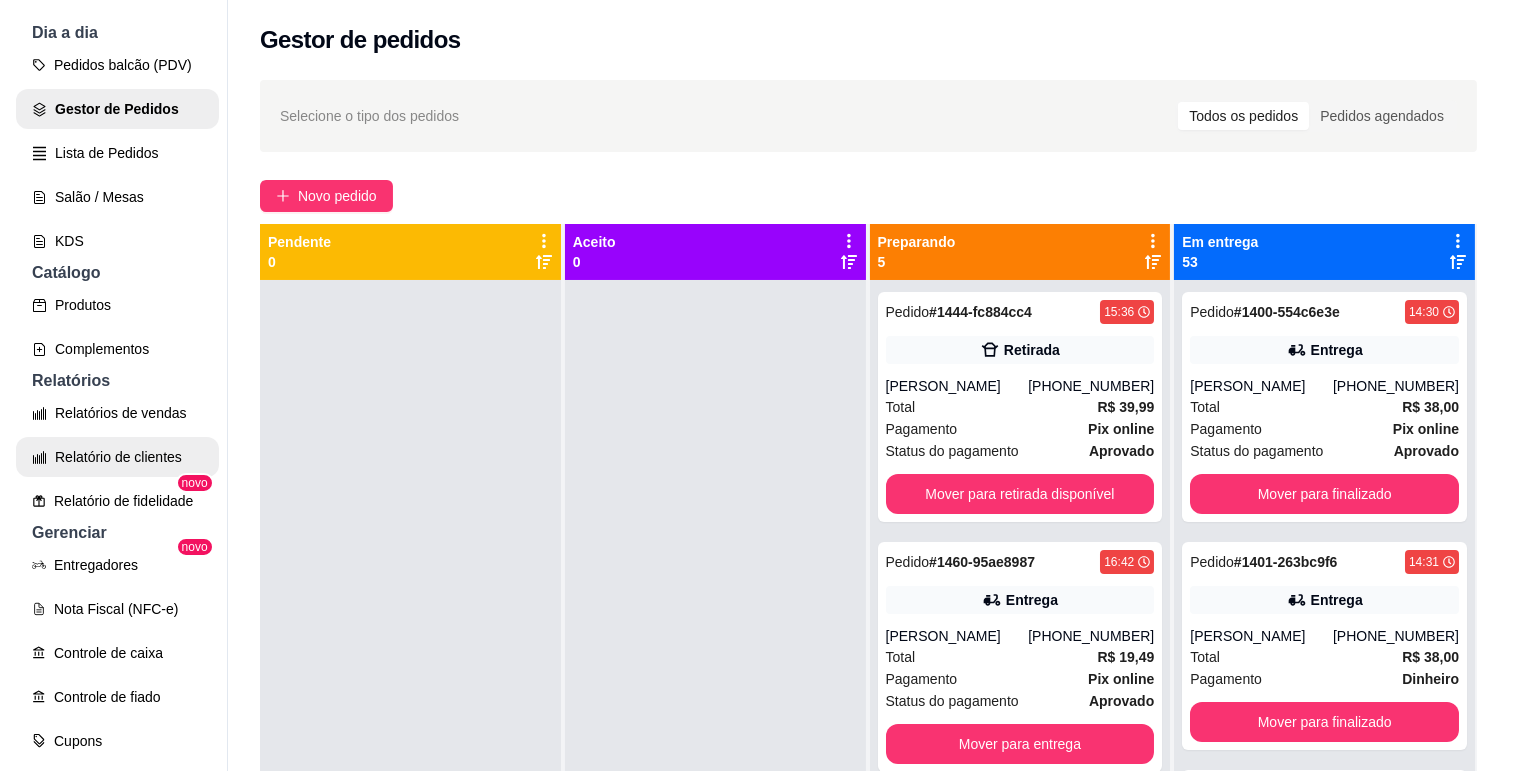 scroll, scrollTop: 0, scrollLeft: 0, axis: both 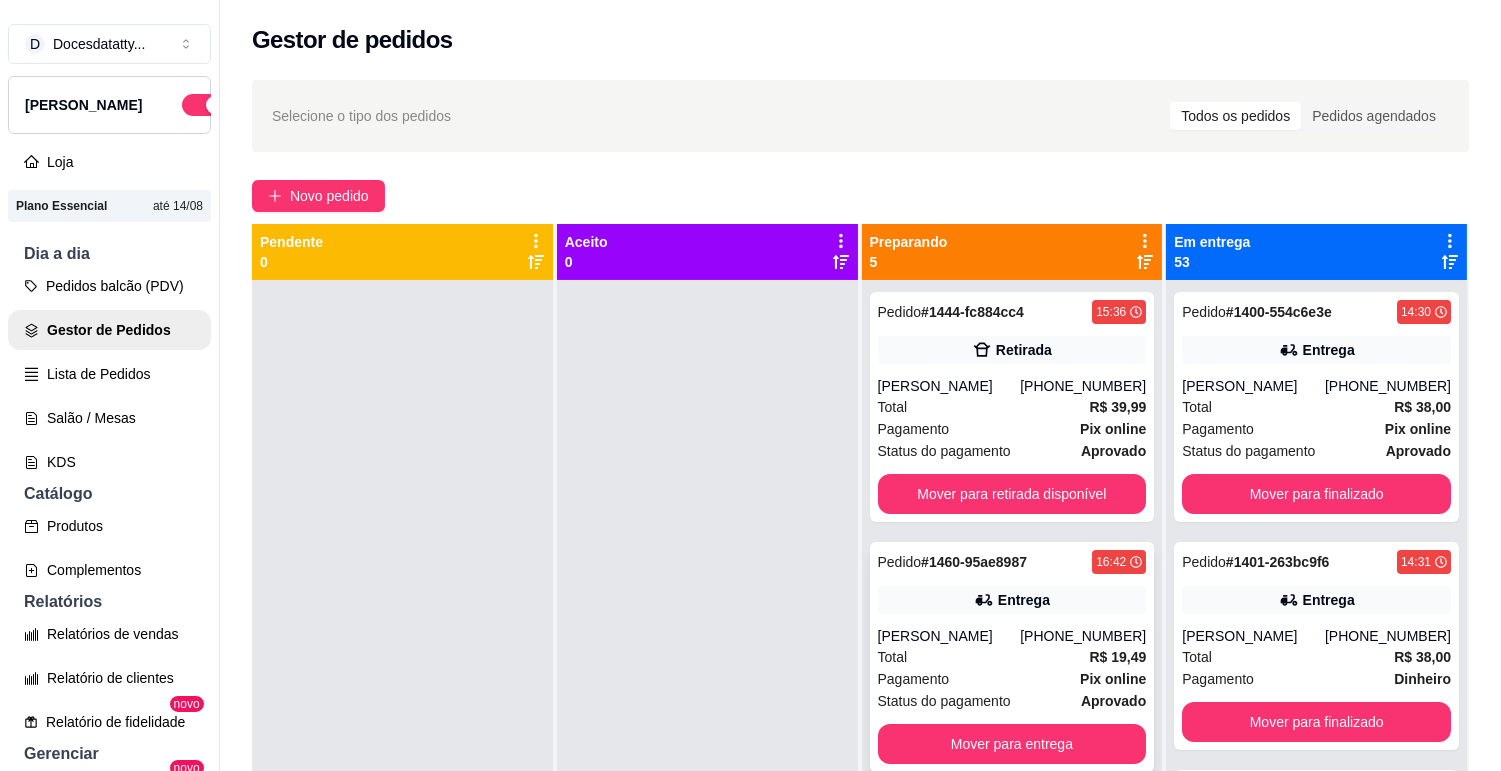click on "Mariana" at bounding box center (949, 636) 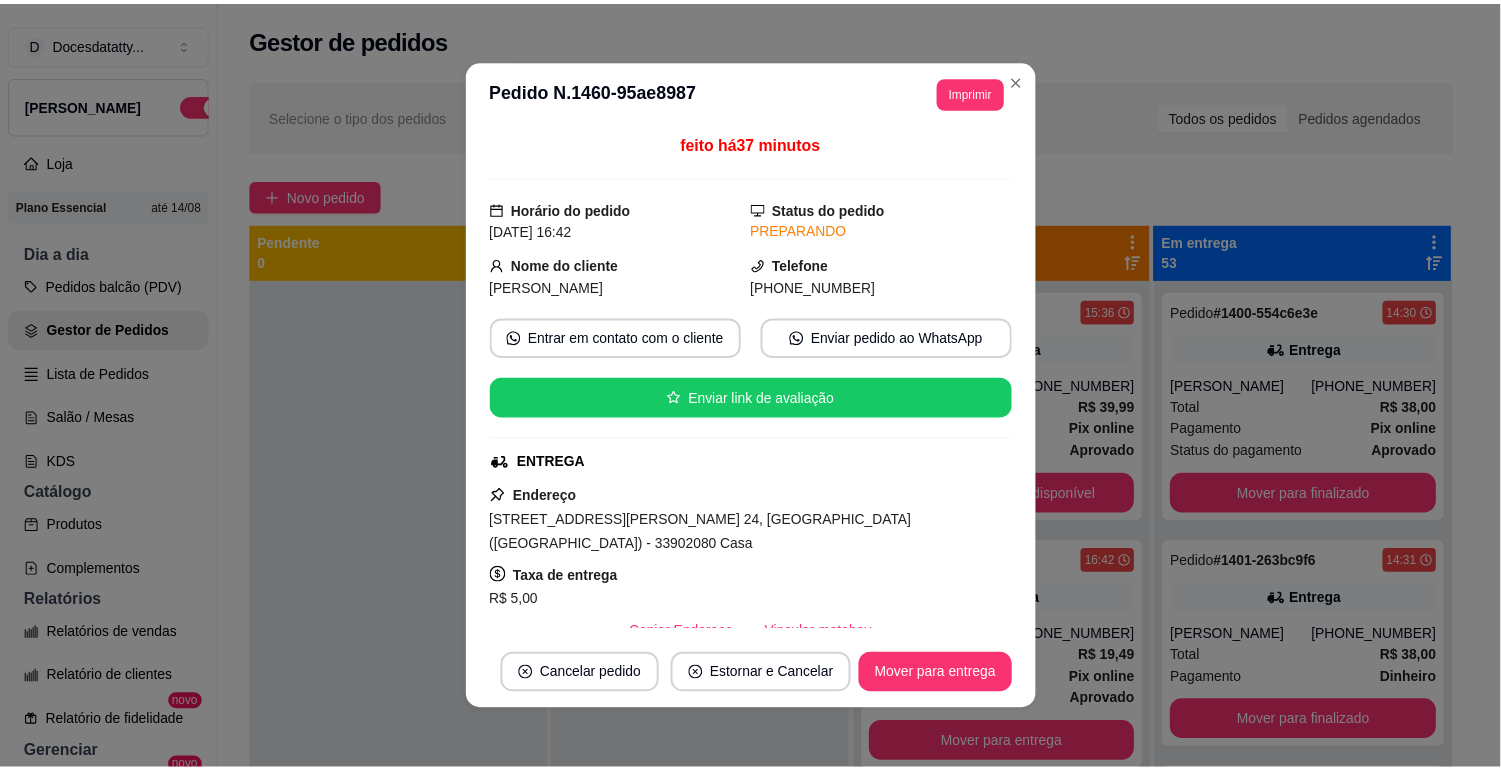 scroll, scrollTop: 111, scrollLeft: 0, axis: vertical 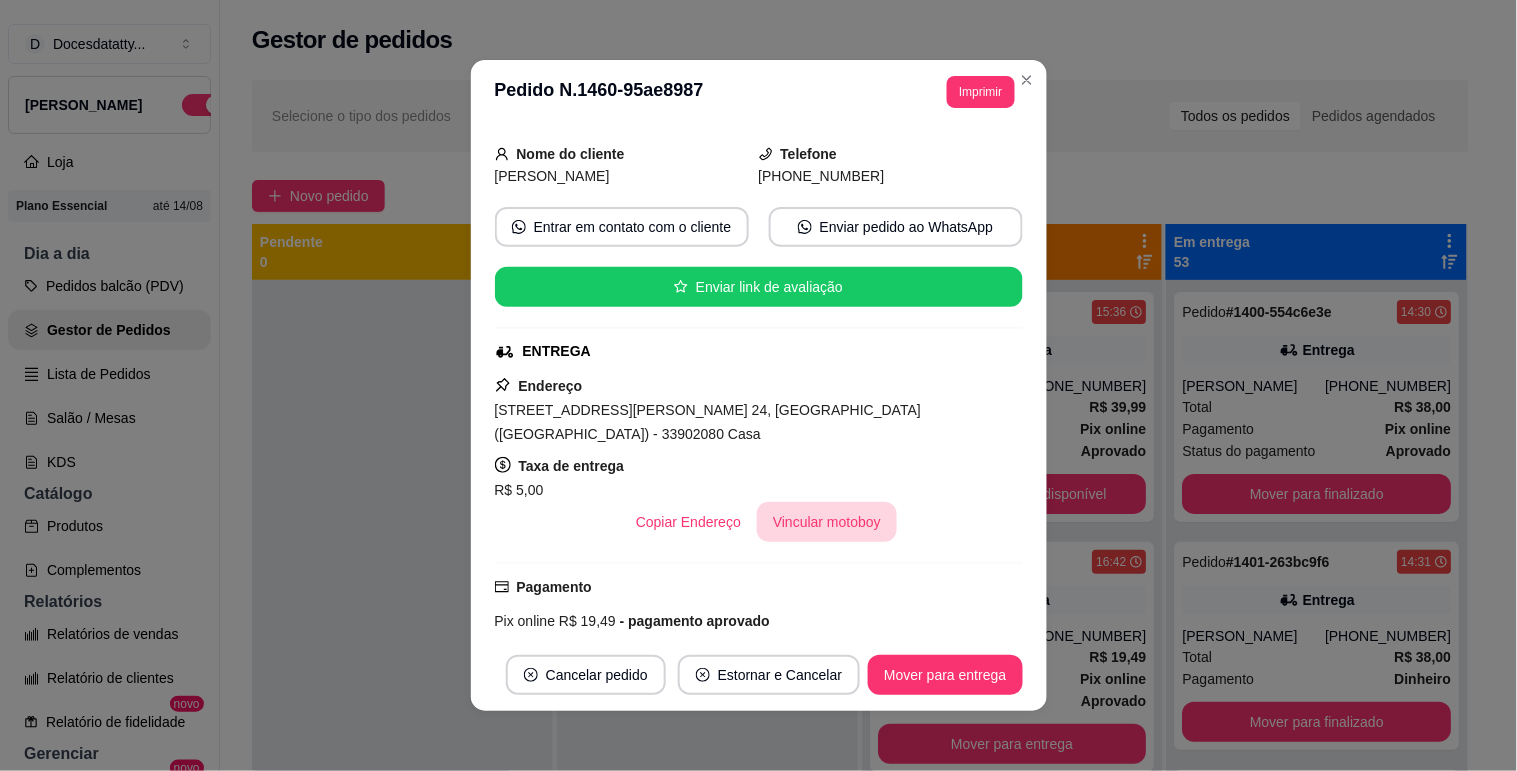 click on "Vincular motoboy" at bounding box center (827, 522) 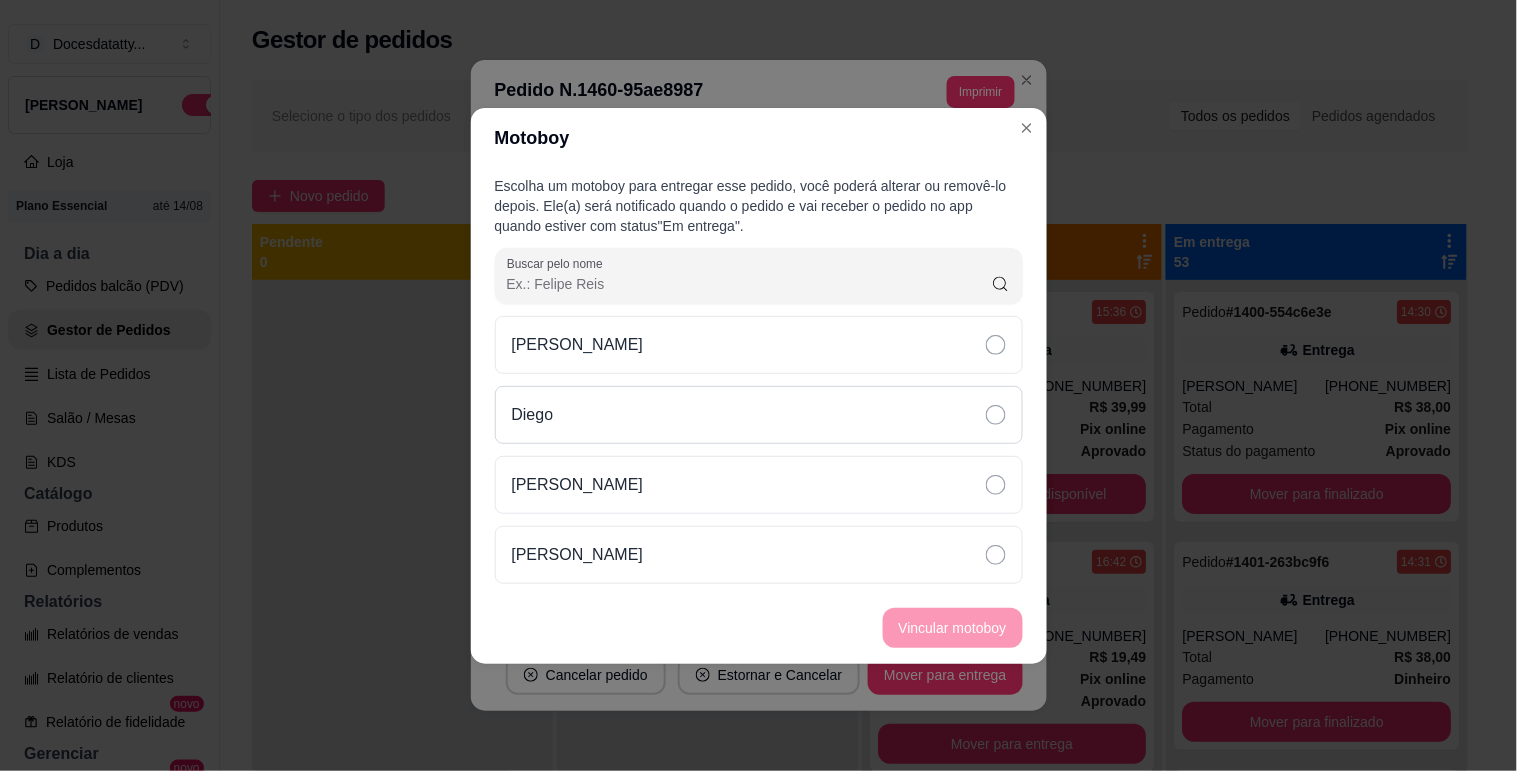 click on "Diego" at bounding box center (759, 415) 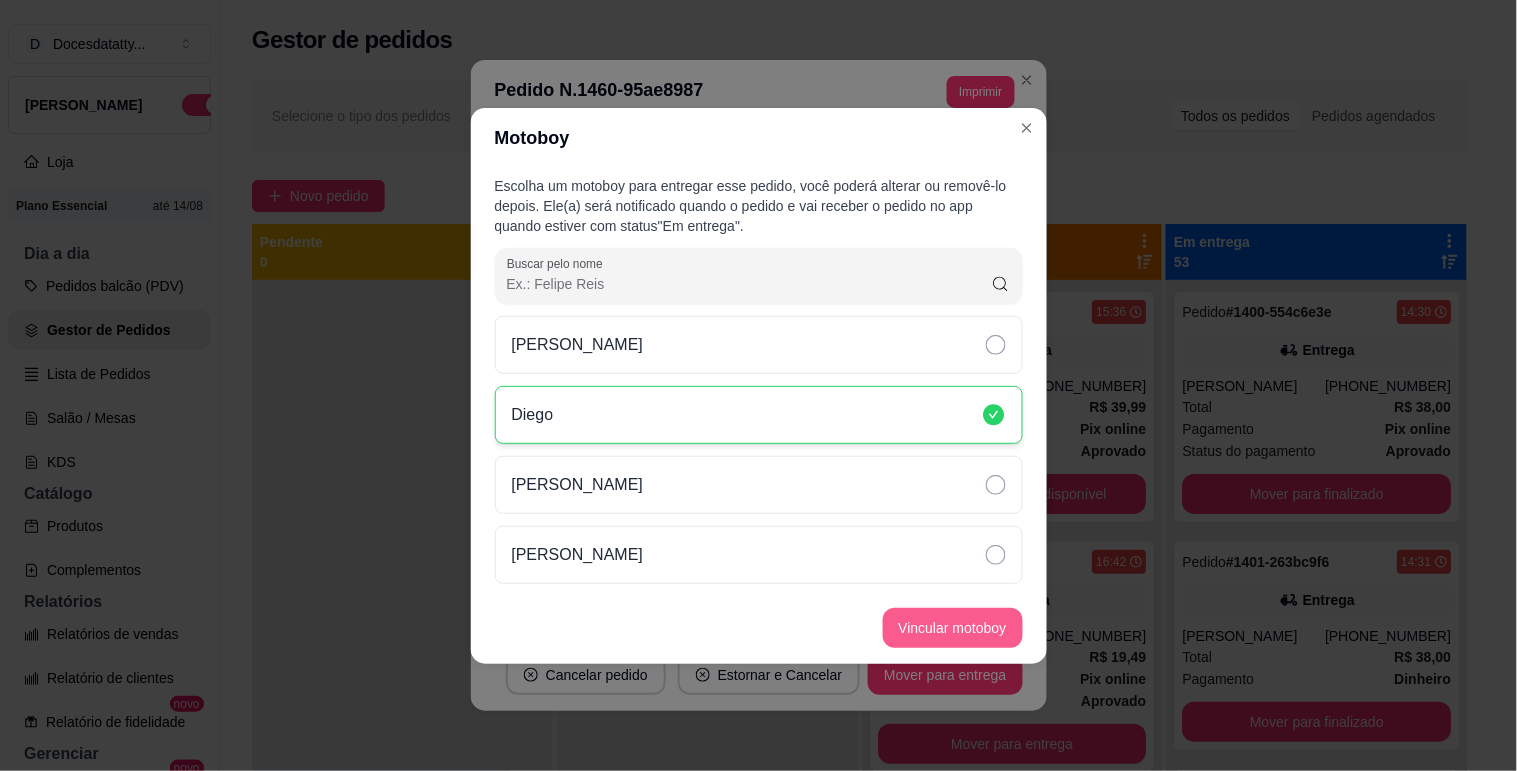 click on "Vincular motoboy" at bounding box center (953, 628) 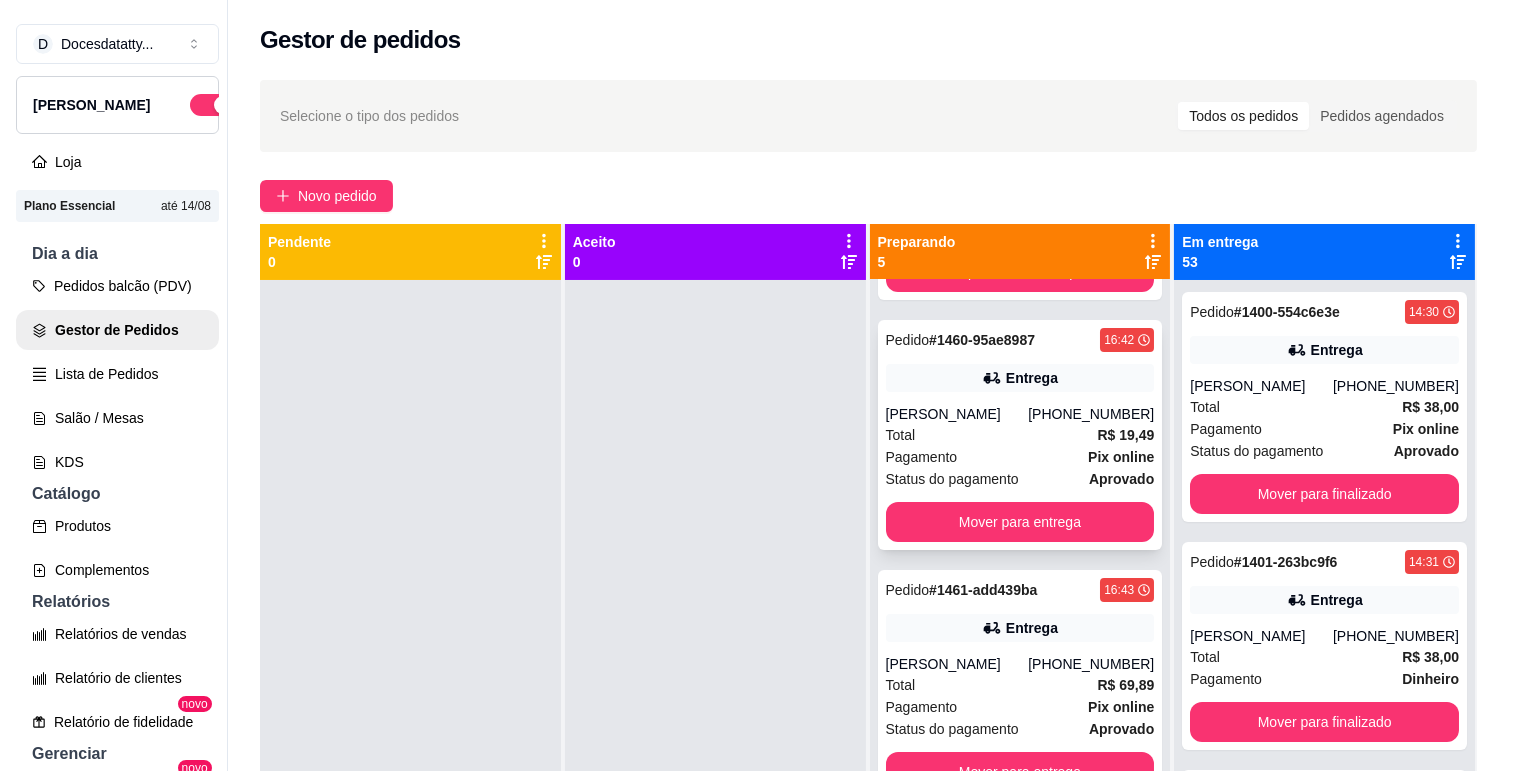 scroll, scrollTop: 333, scrollLeft: 0, axis: vertical 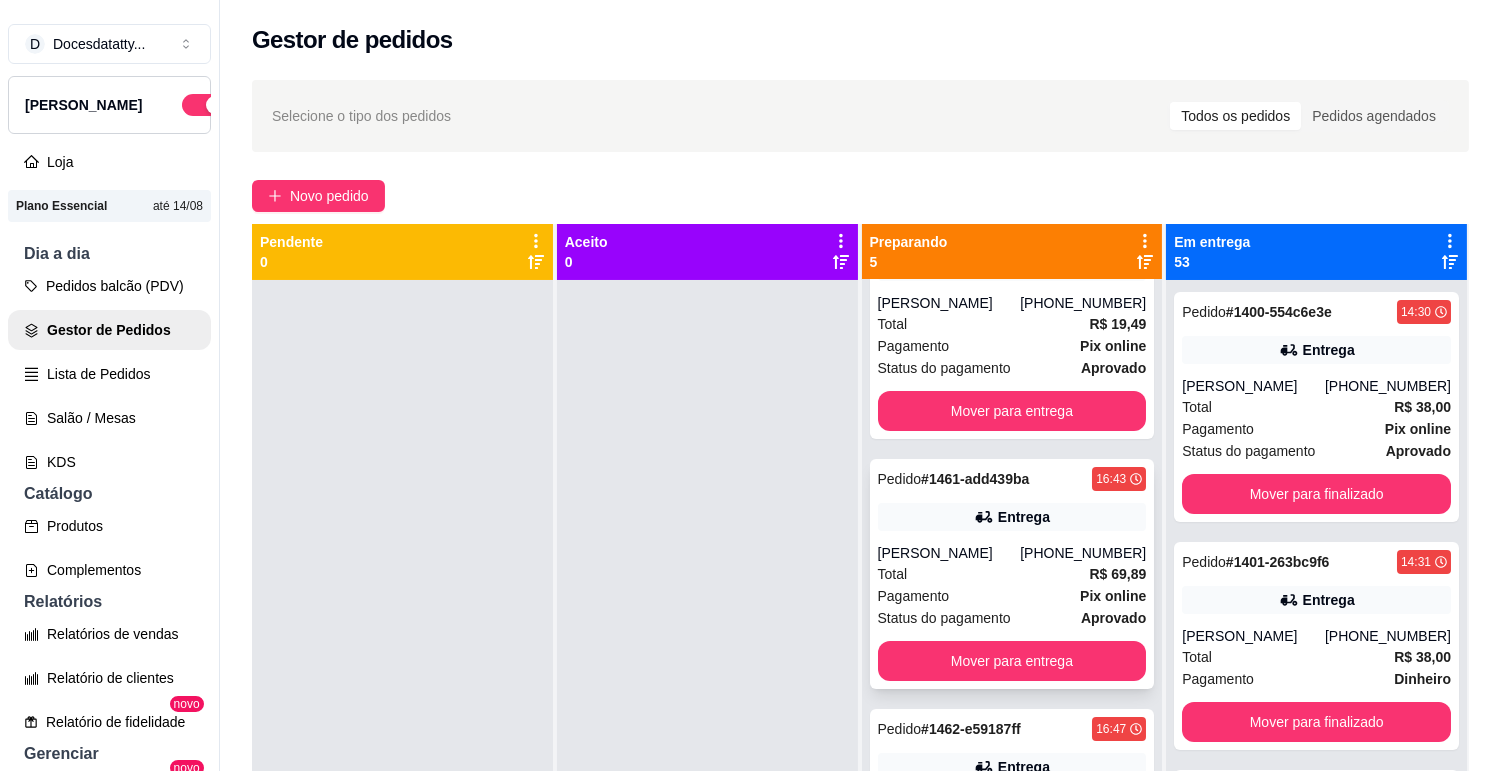 click on "Kamilla campos" at bounding box center (949, 553) 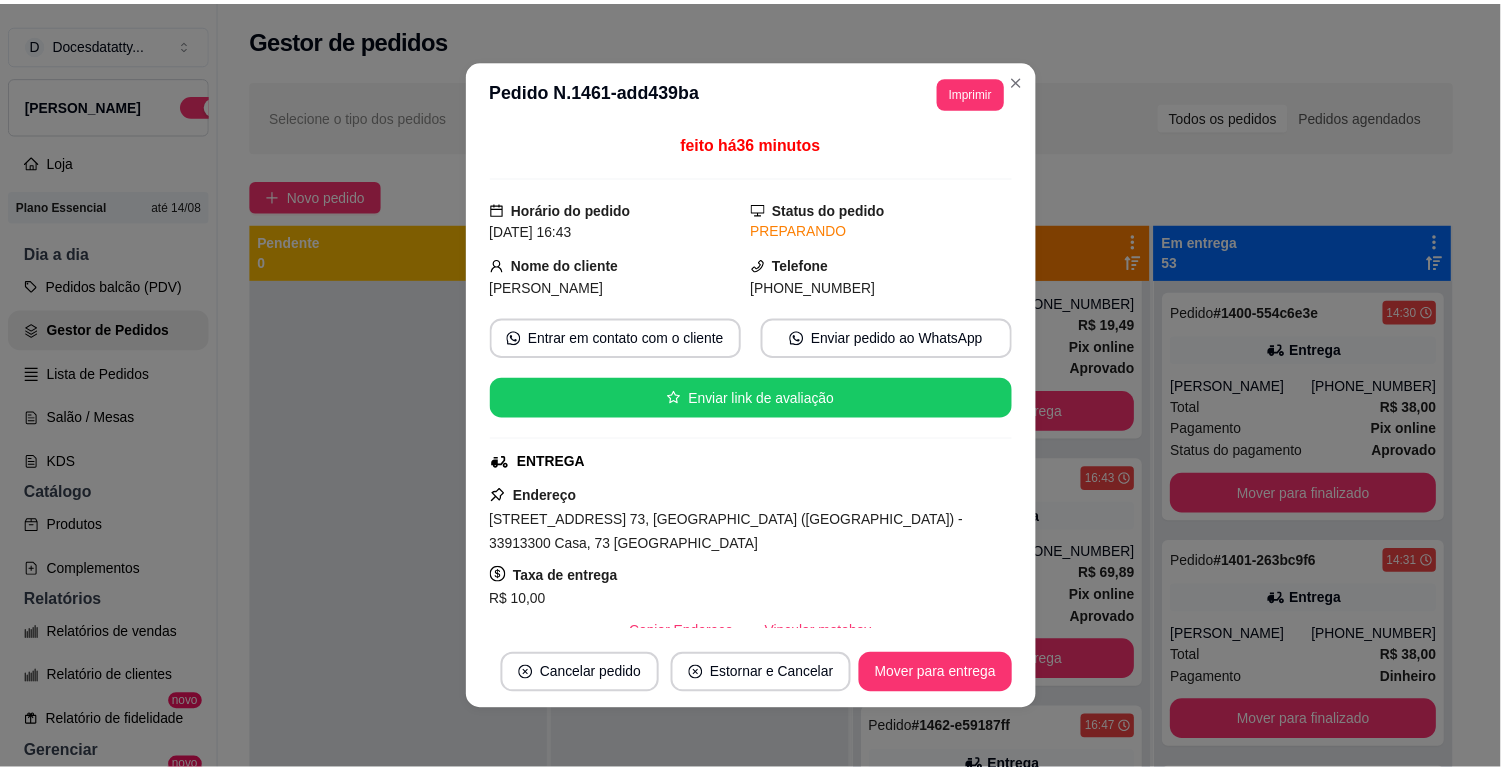 scroll, scrollTop: 111, scrollLeft: 0, axis: vertical 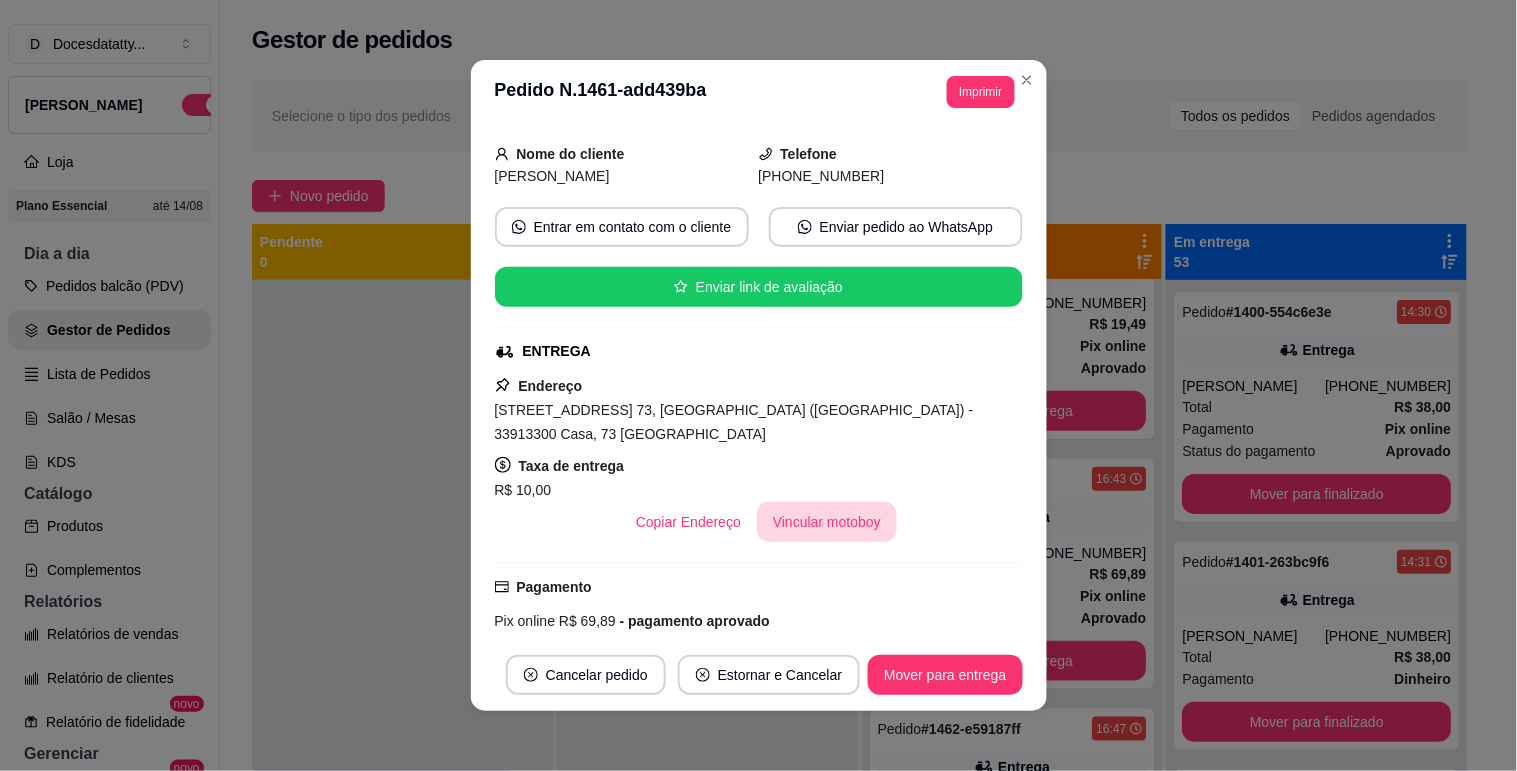 click on "Vincular motoboy" at bounding box center (827, 522) 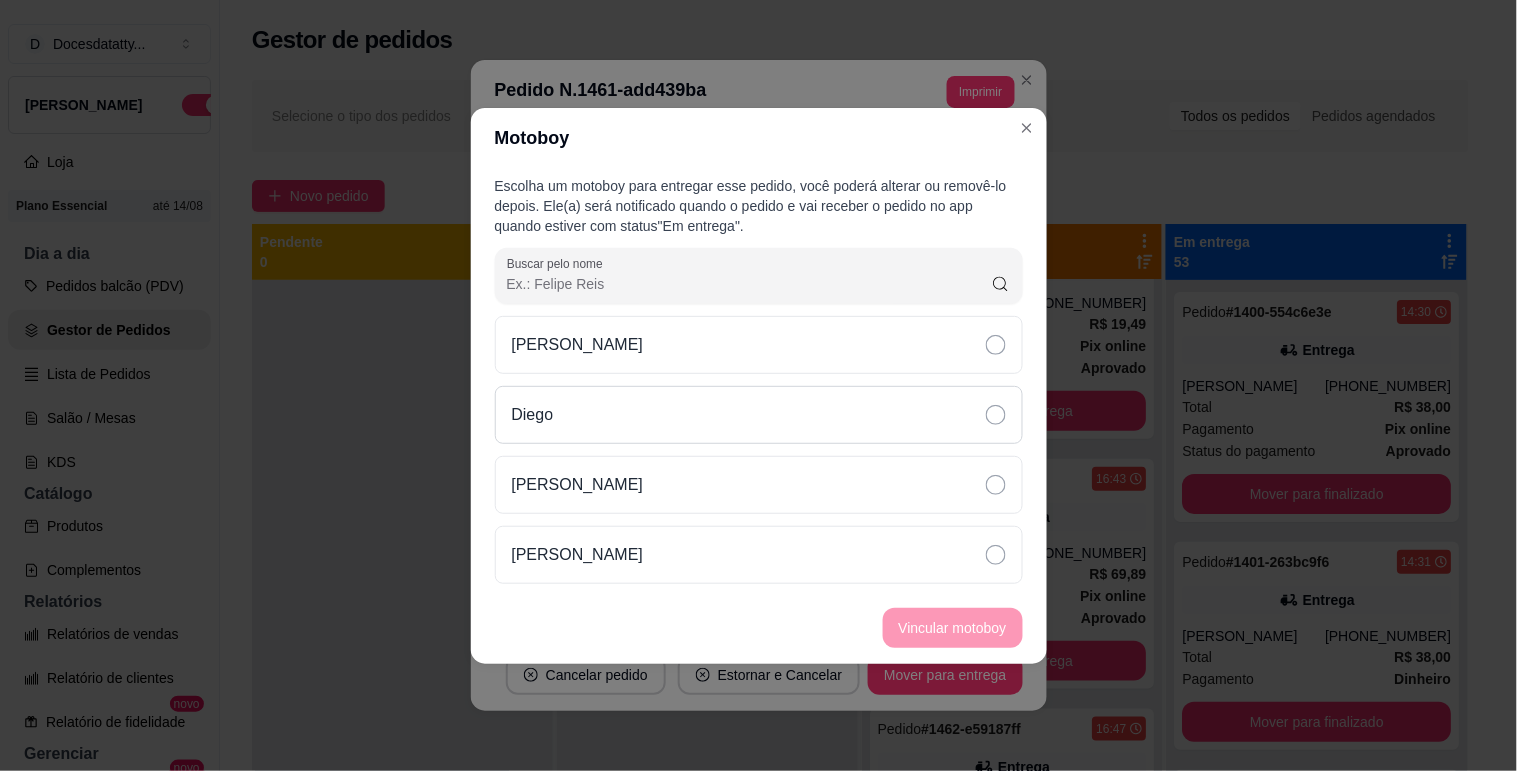 click on "Diego" at bounding box center [759, 415] 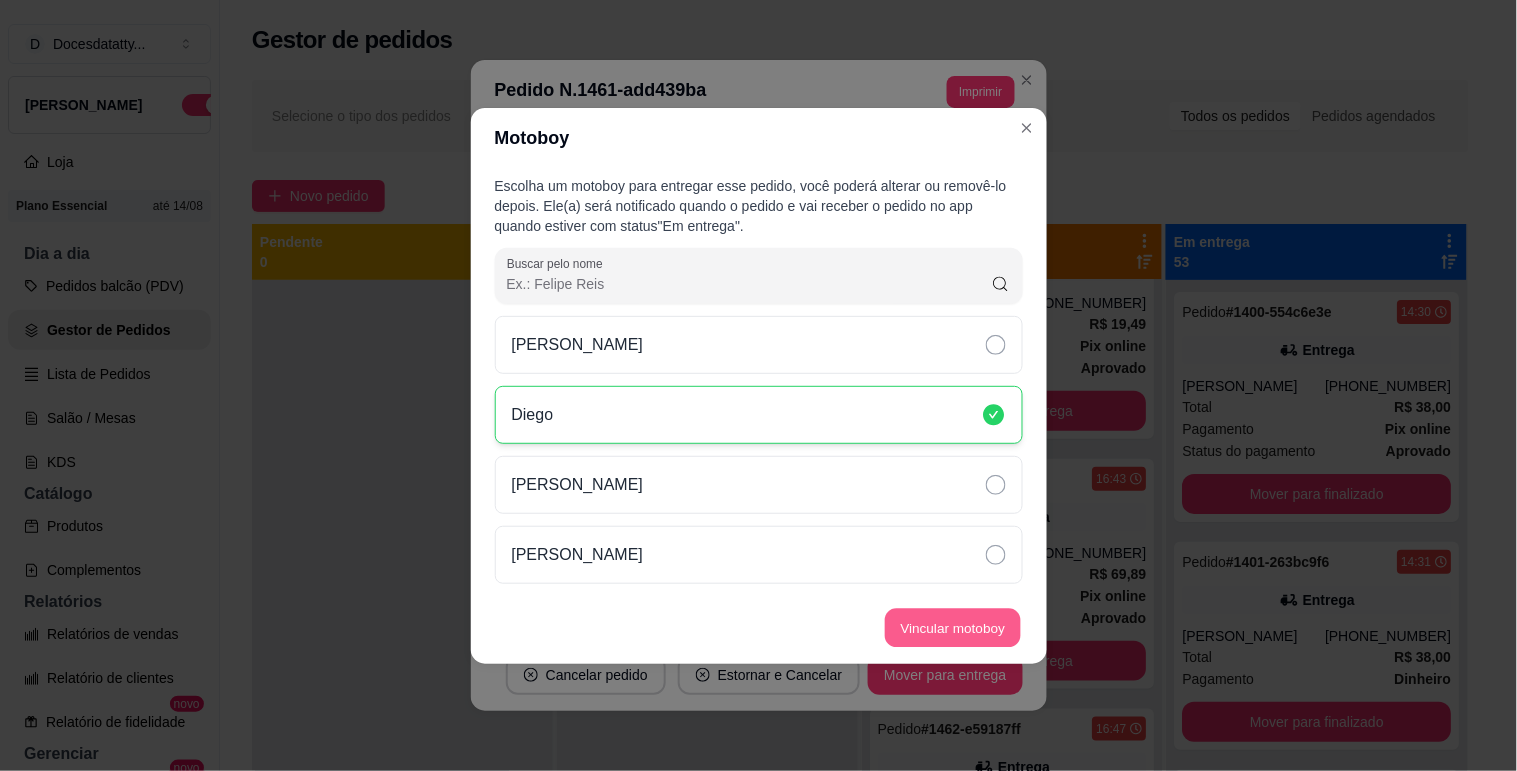 click on "Vincular motoboy" at bounding box center (953, 627) 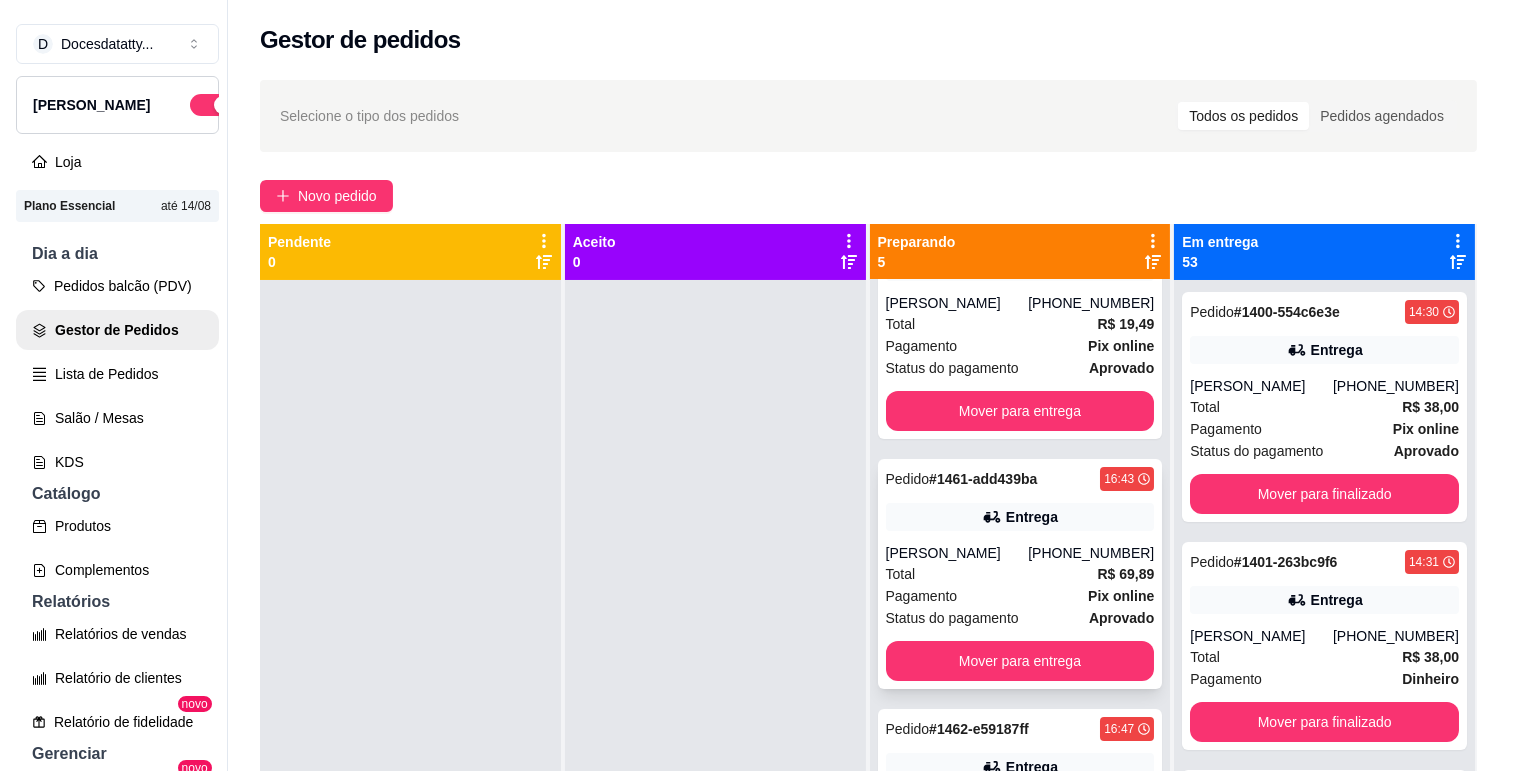 scroll, scrollTop: 497, scrollLeft: 0, axis: vertical 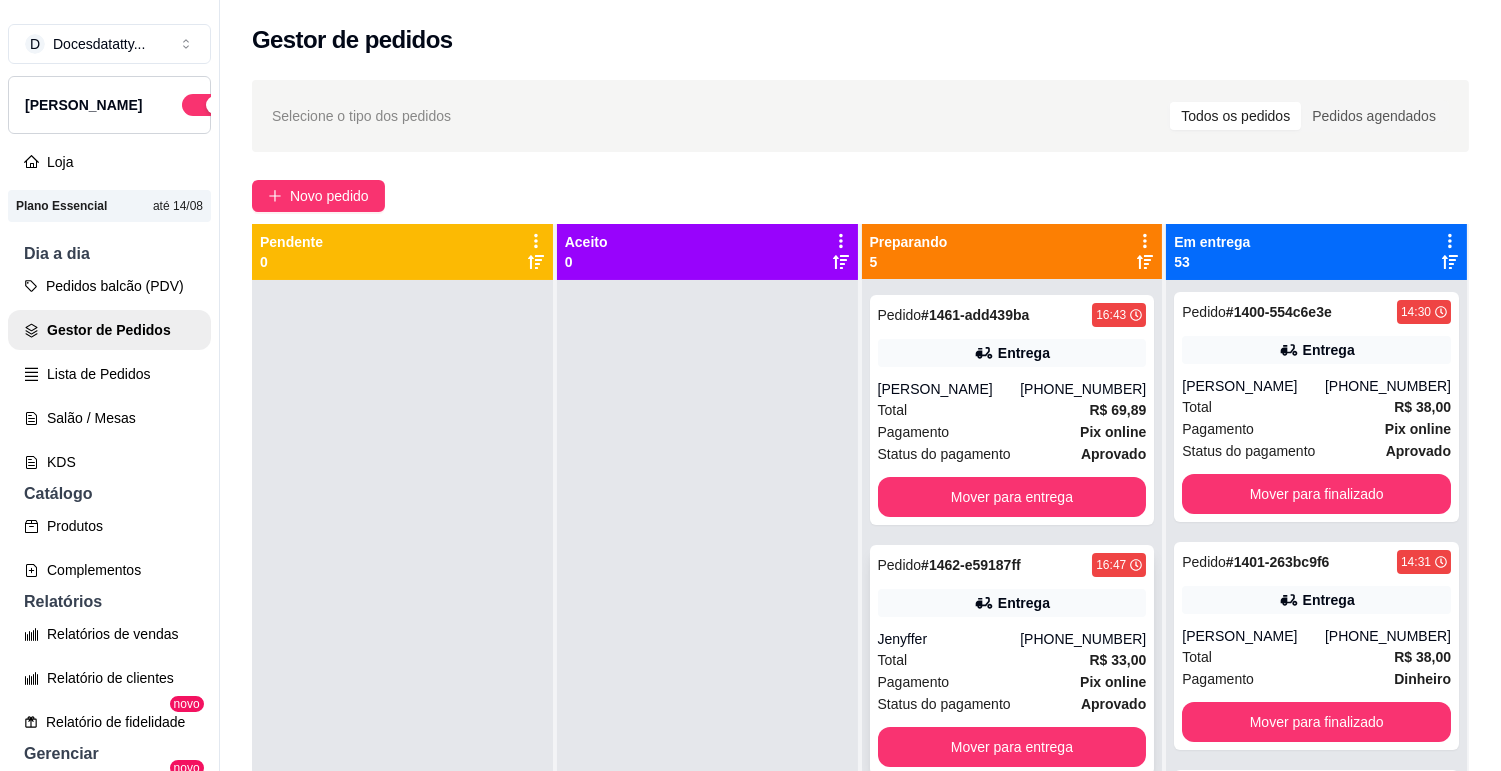 click on "Jenyffer" at bounding box center (949, 639) 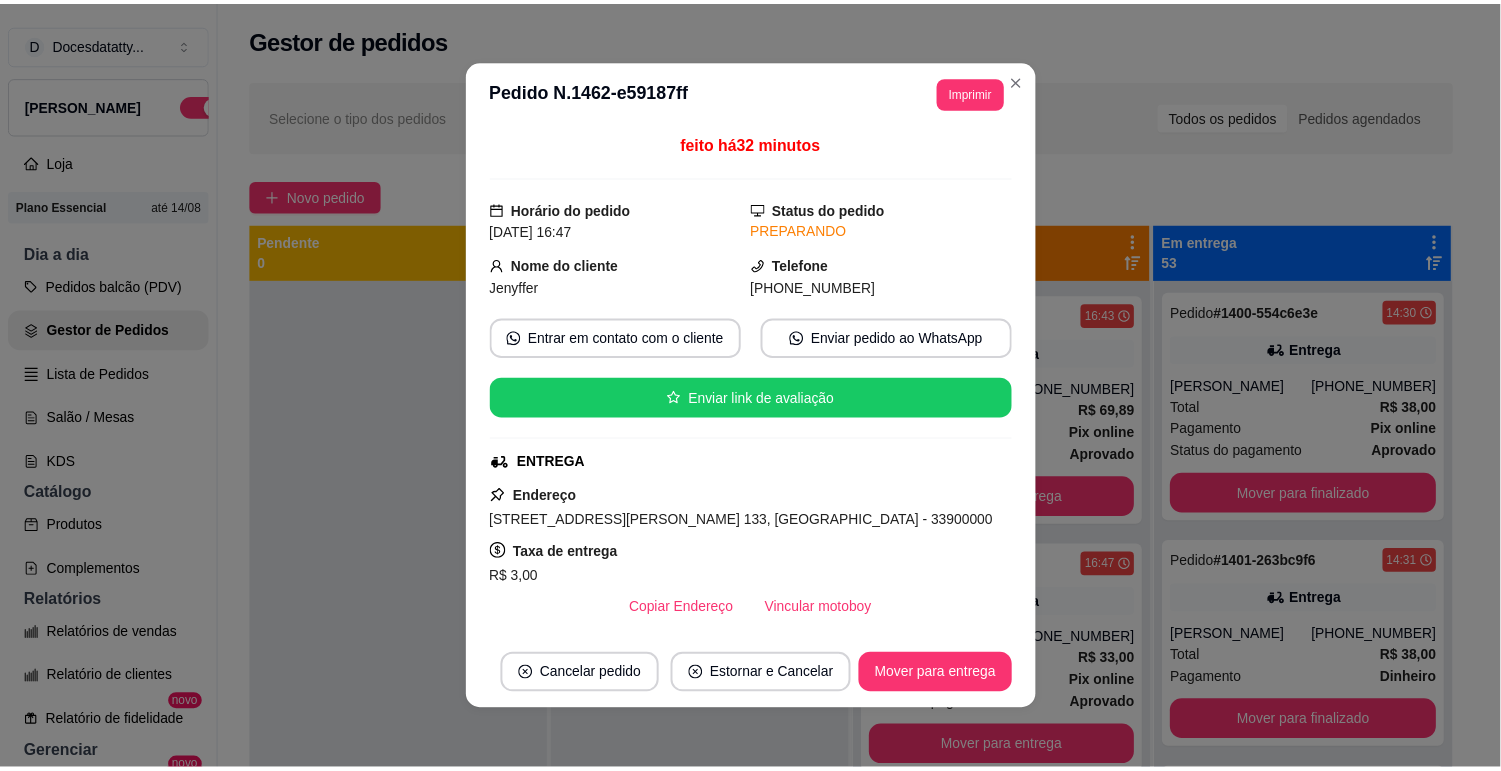 scroll, scrollTop: 111, scrollLeft: 0, axis: vertical 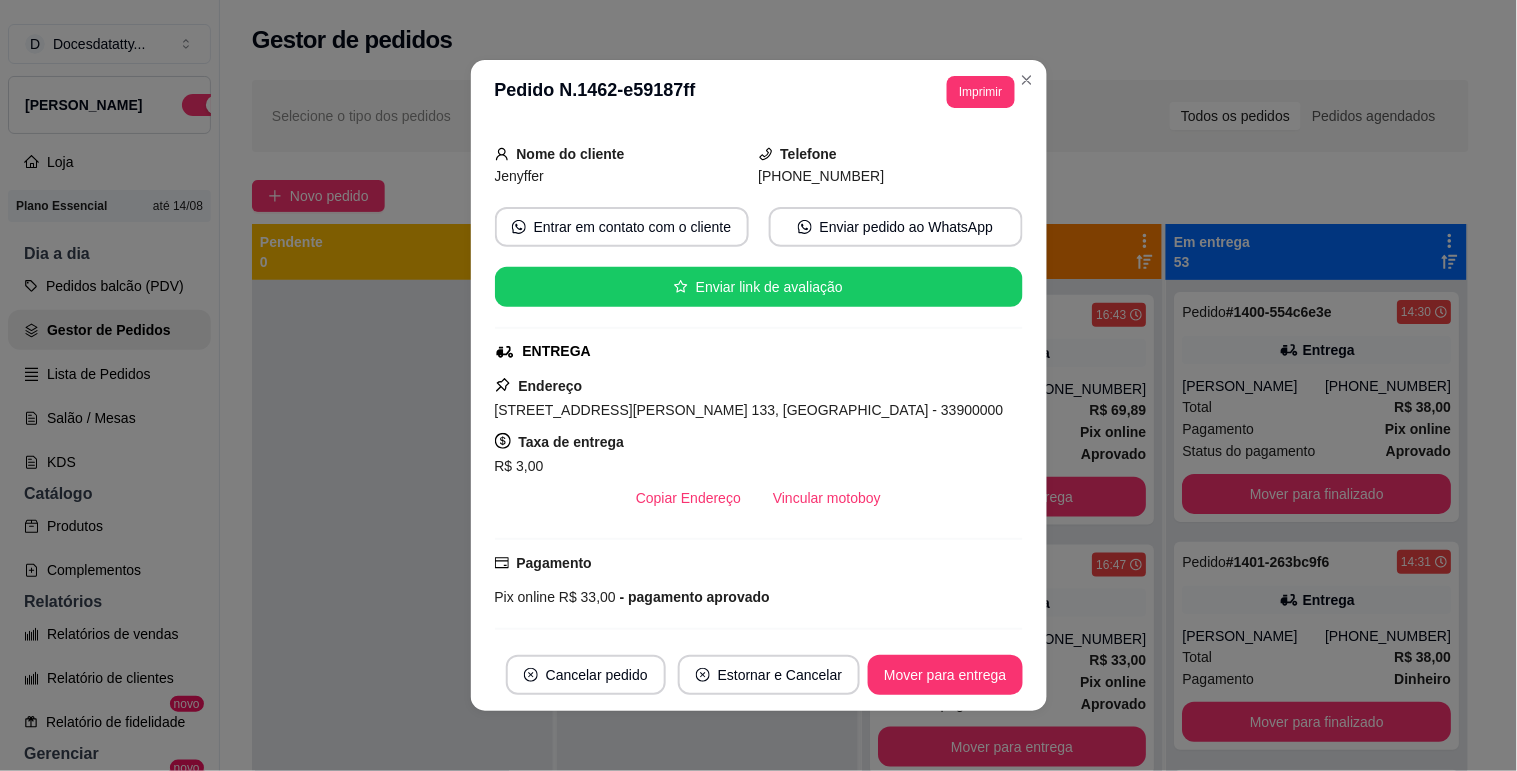 click on "Vincular motoboy" at bounding box center (827, 498) 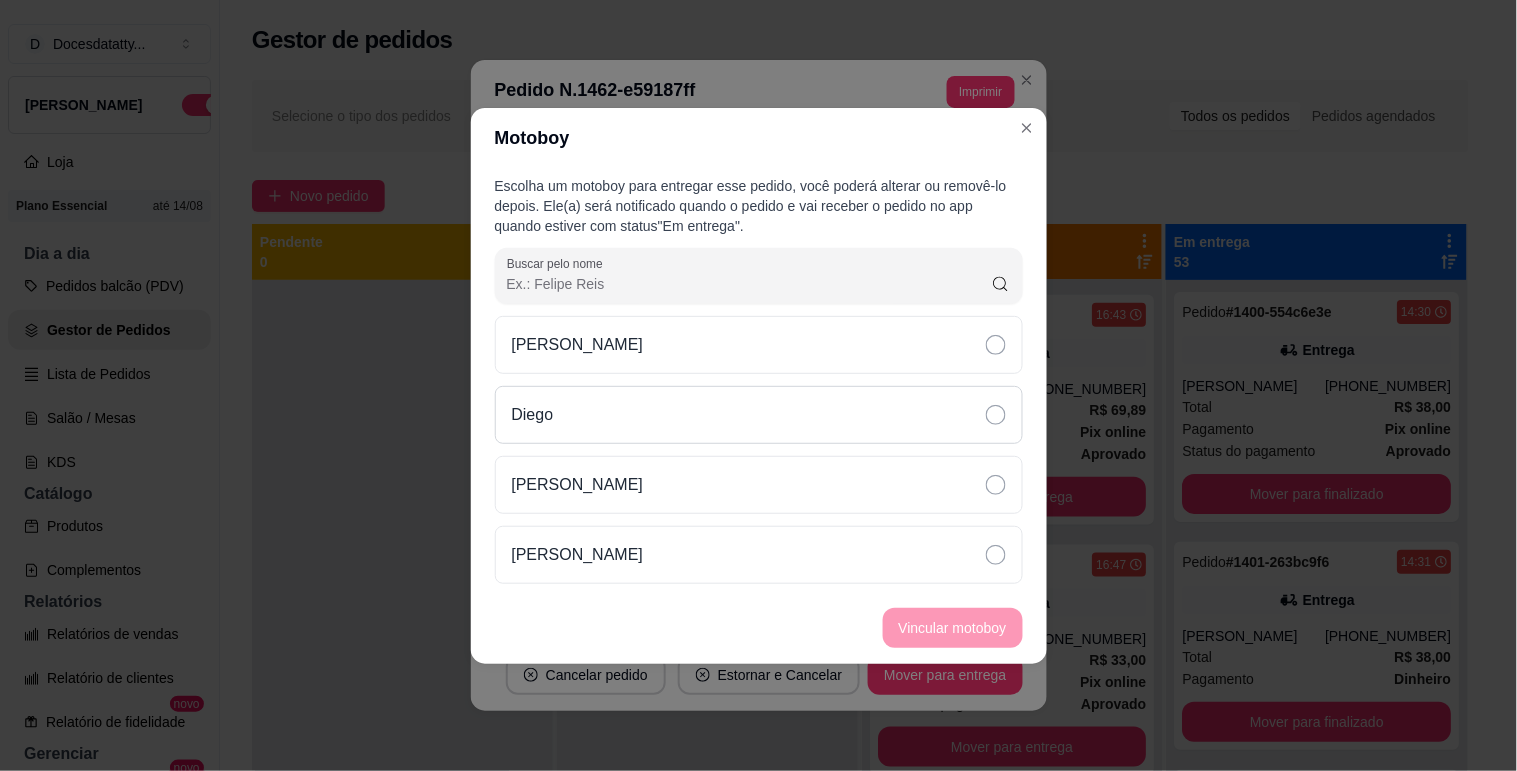 click on "Diego" at bounding box center (759, 415) 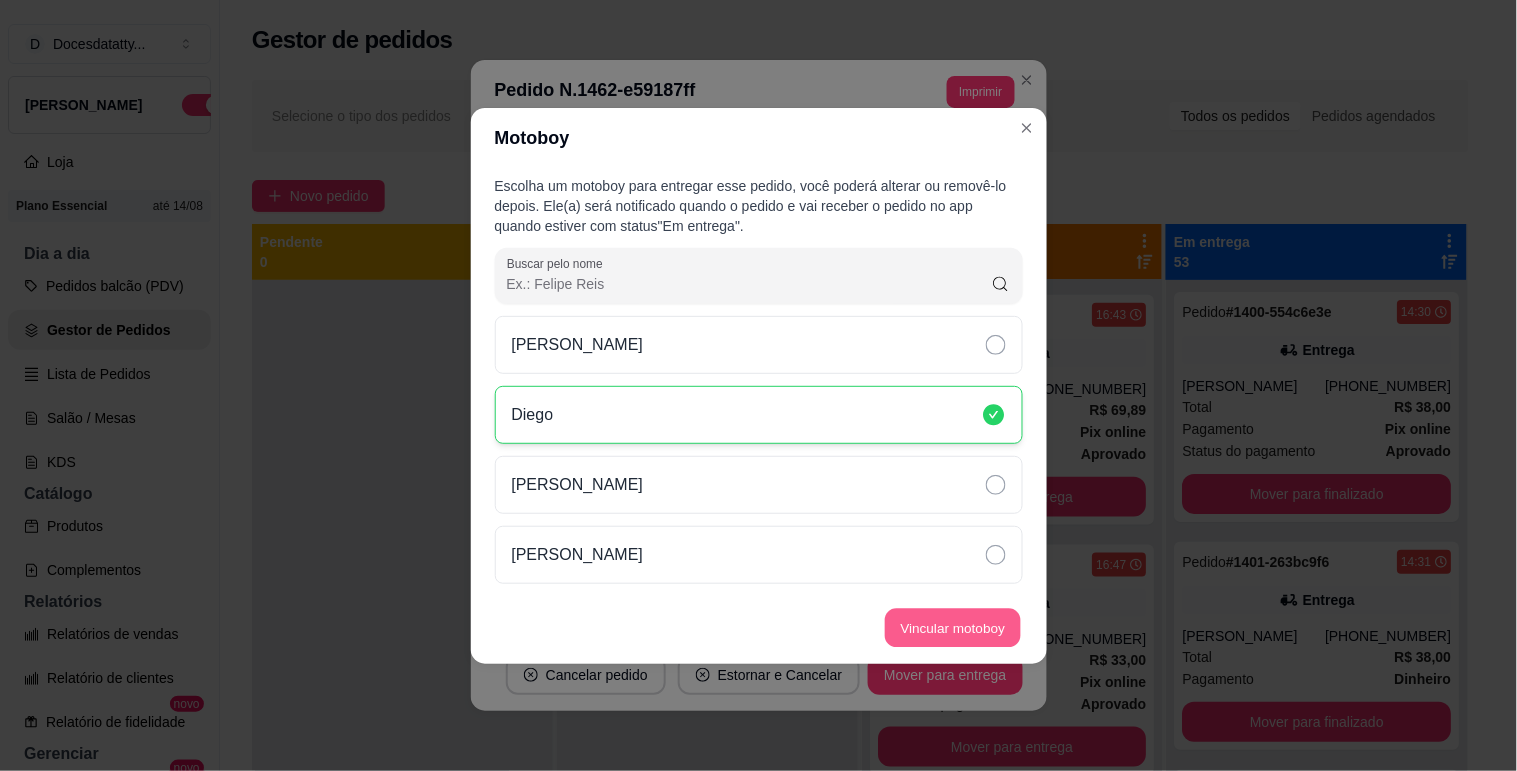click on "Vincular motoboy" at bounding box center (953, 627) 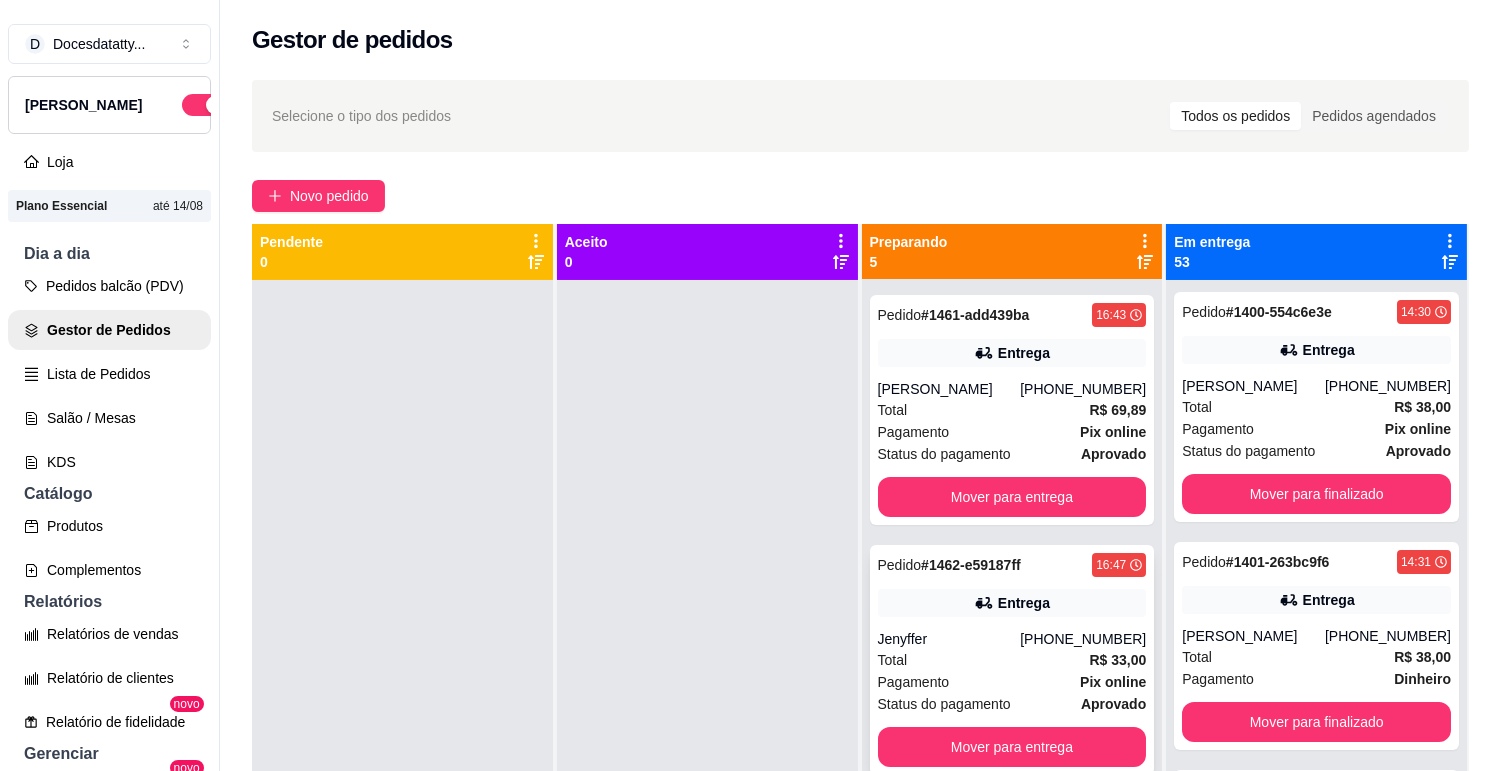 scroll, scrollTop: 55, scrollLeft: 0, axis: vertical 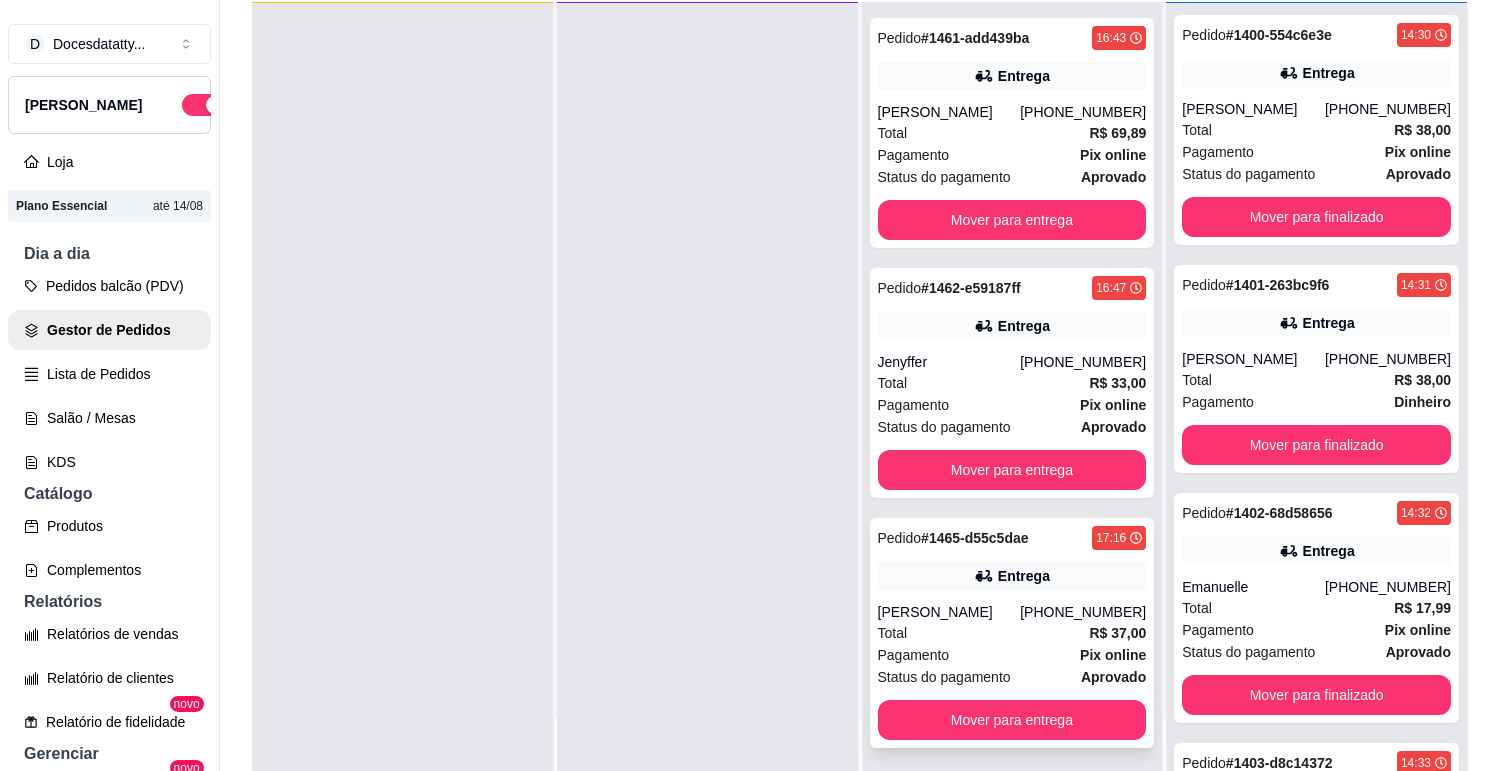 click on "Mônica Santos" at bounding box center (949, 612) 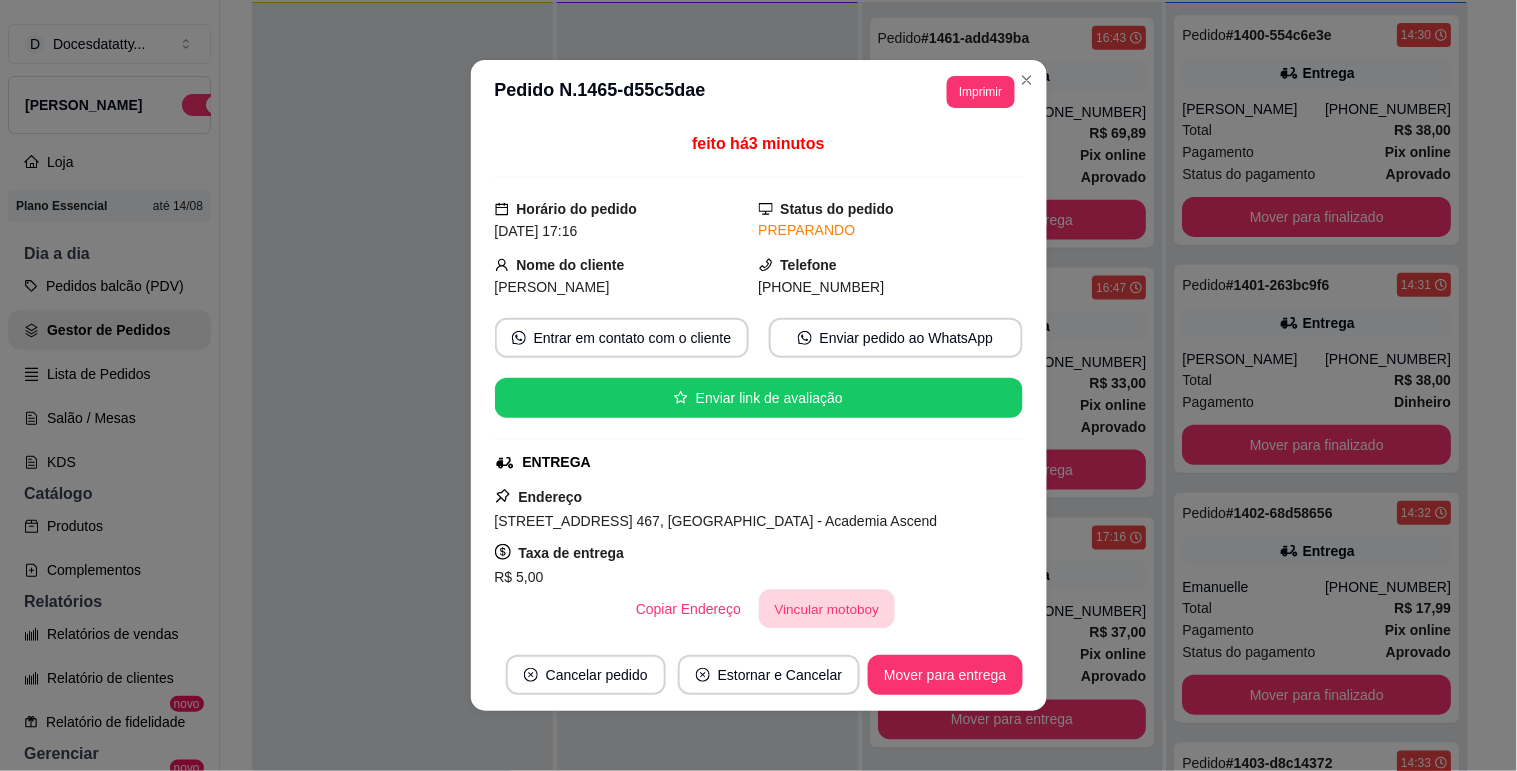 click on "Vincular motoboy" at bounding box center [827, 609] 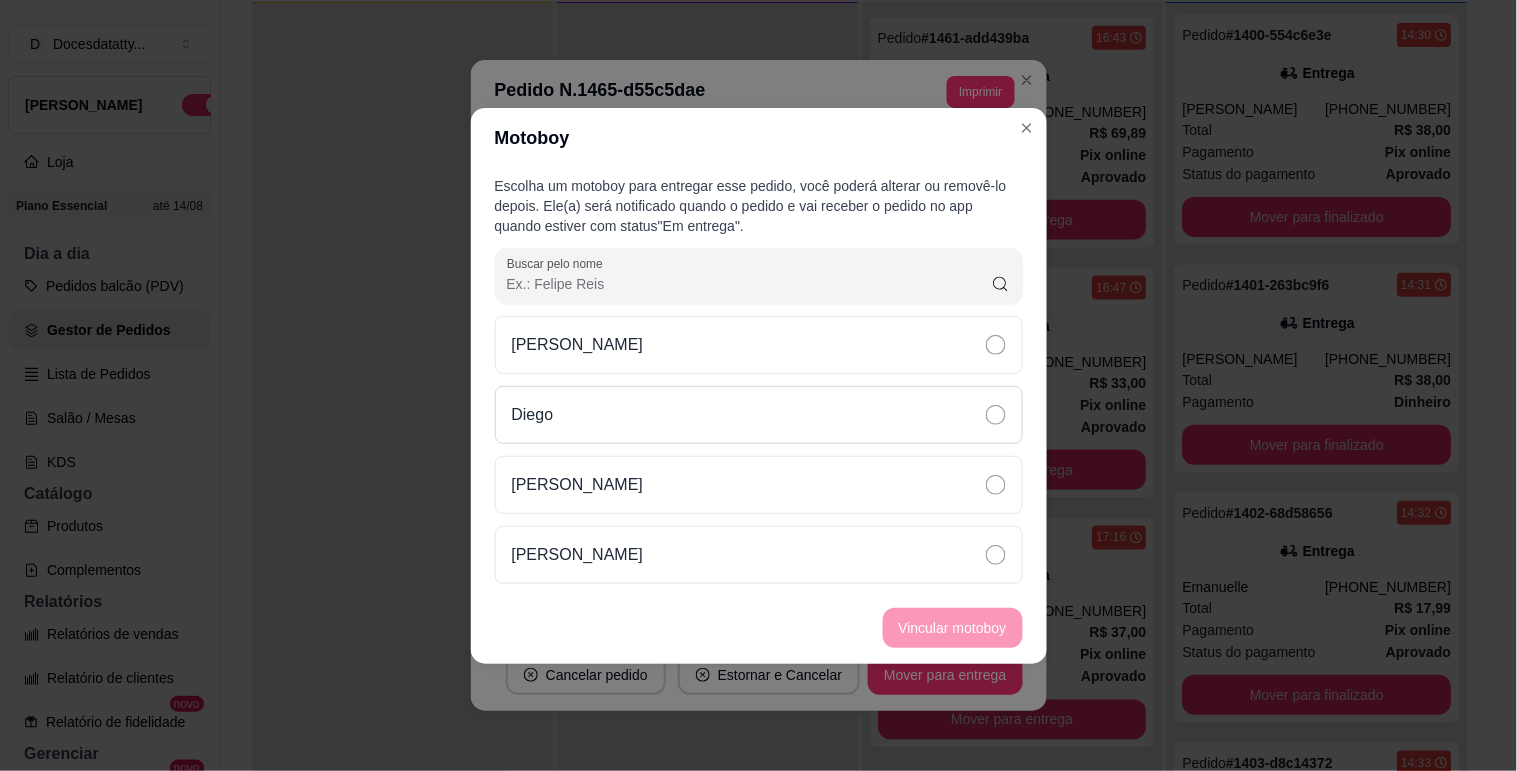 click on "Diego" at bounding box center (759, 415) 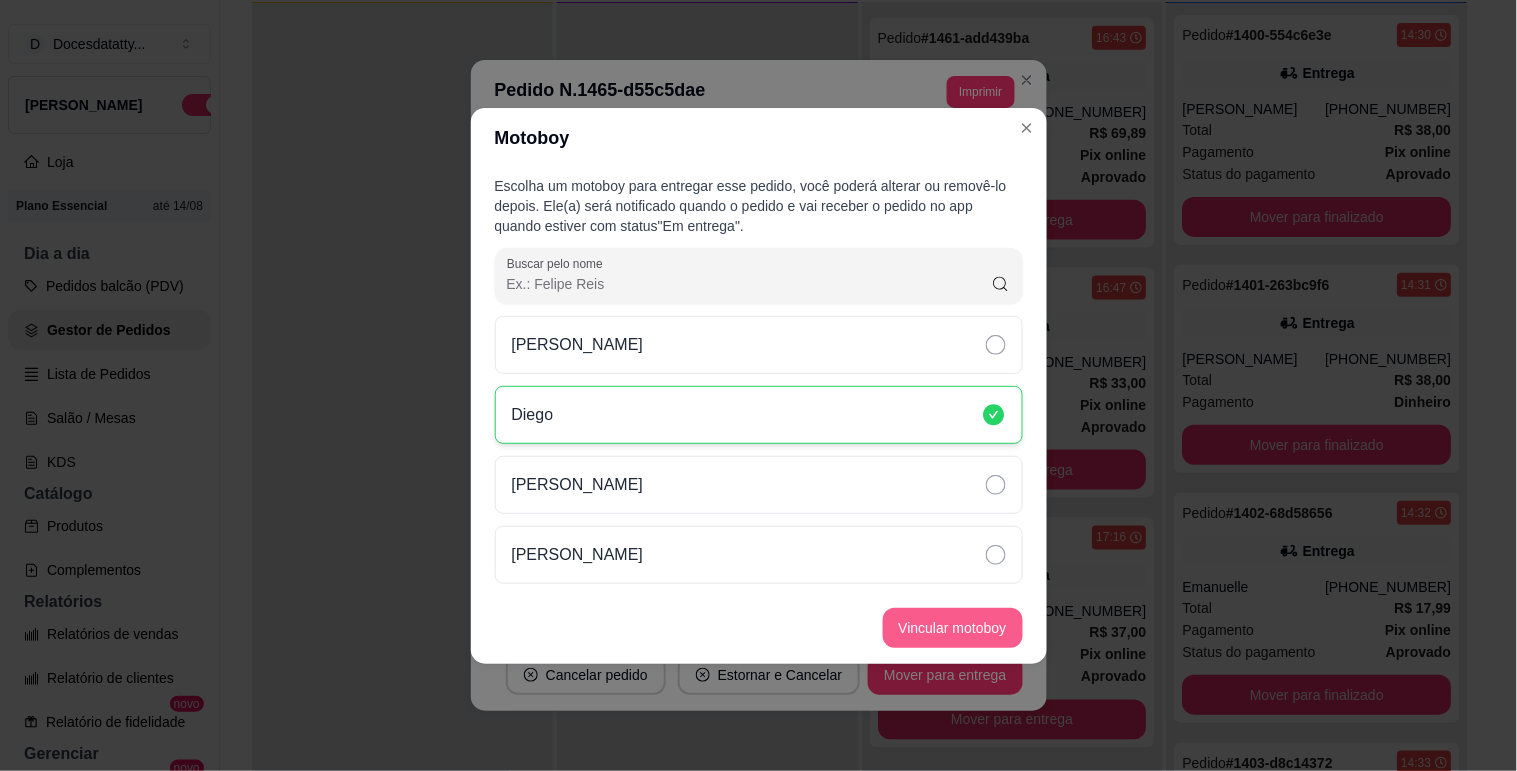 click on "Vincular motoboy" at bounding box center [953, 628] 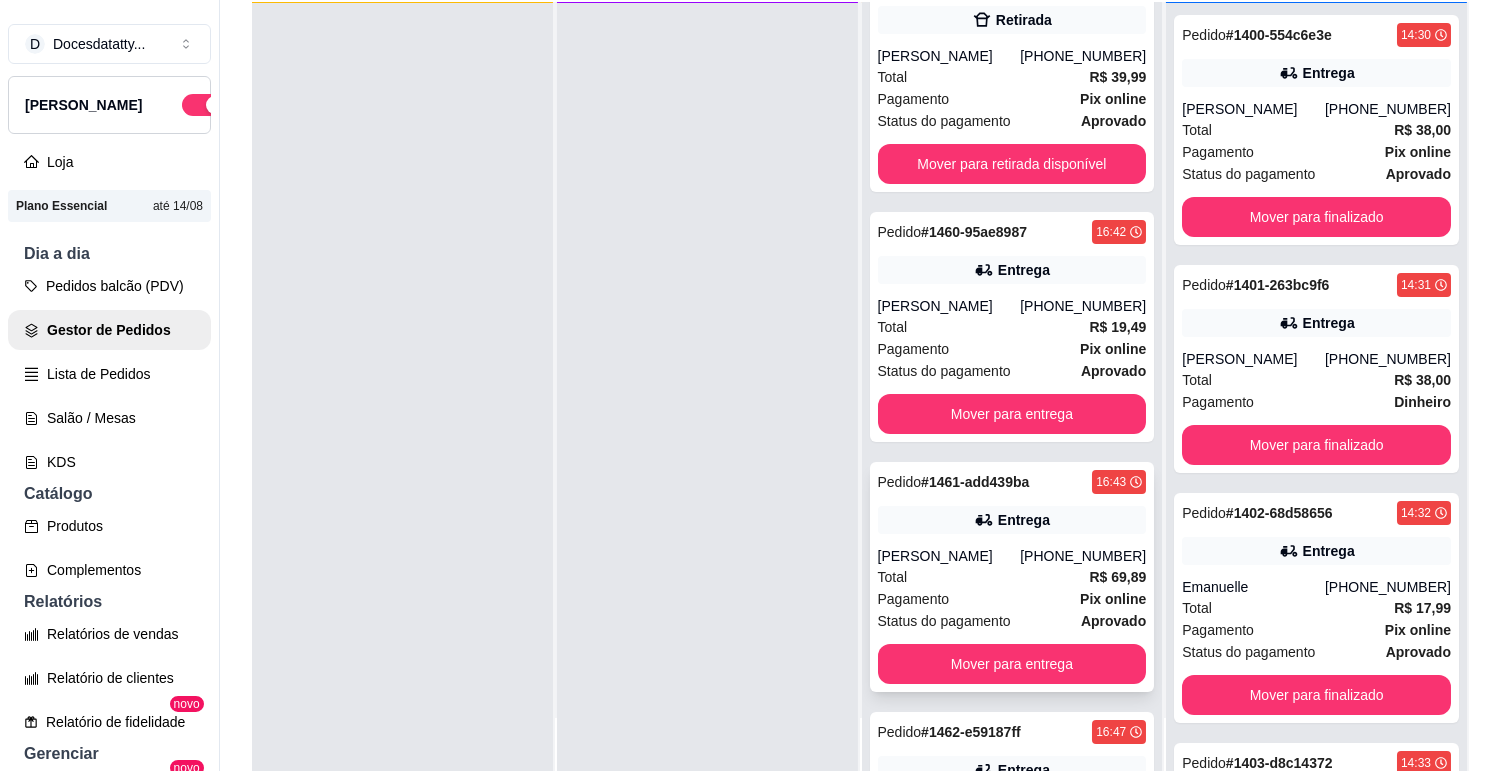 scroll, scrollTop: 0, scrollLeft: 0, axis: both 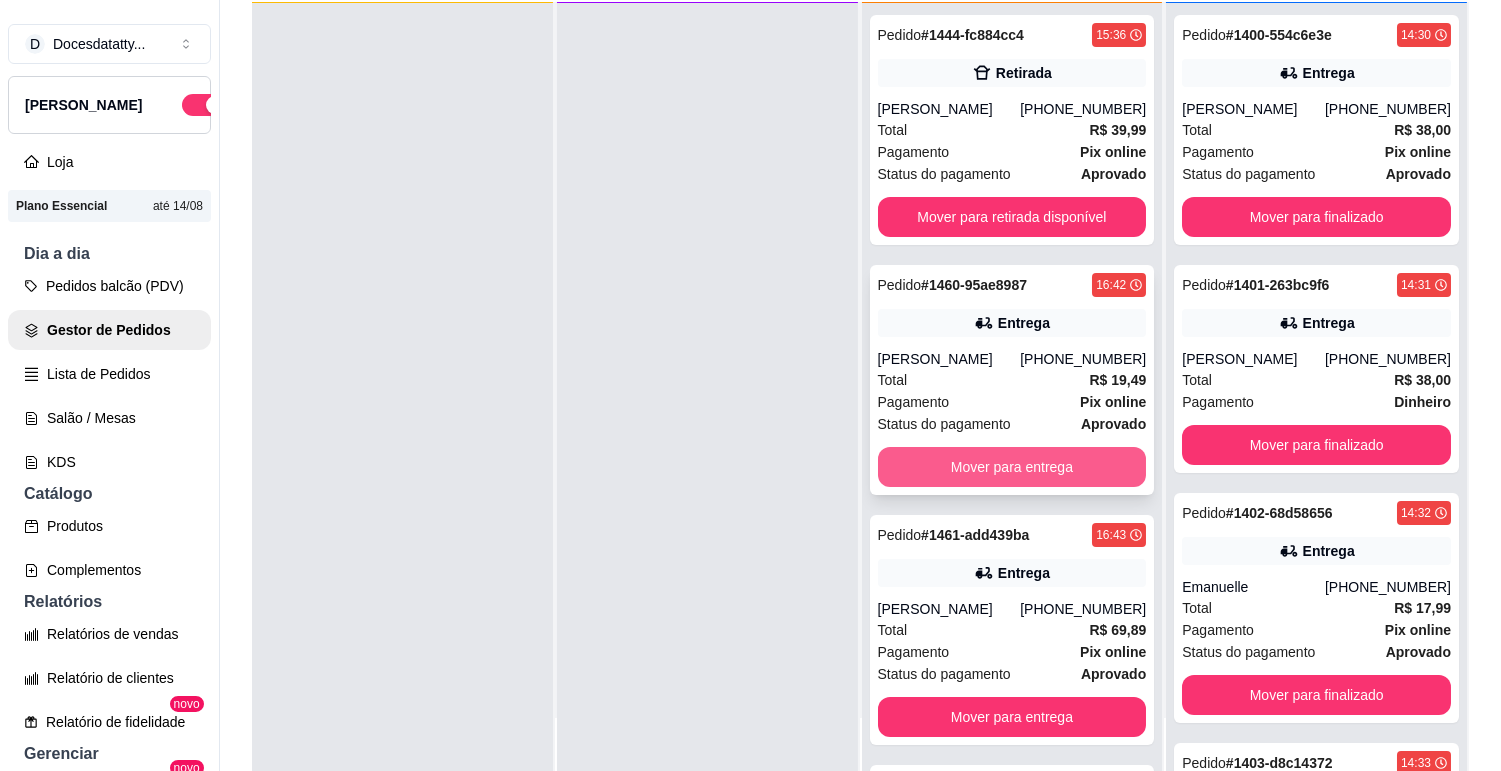 click on "Mover para entrega" at bounding box center [1012, 467] 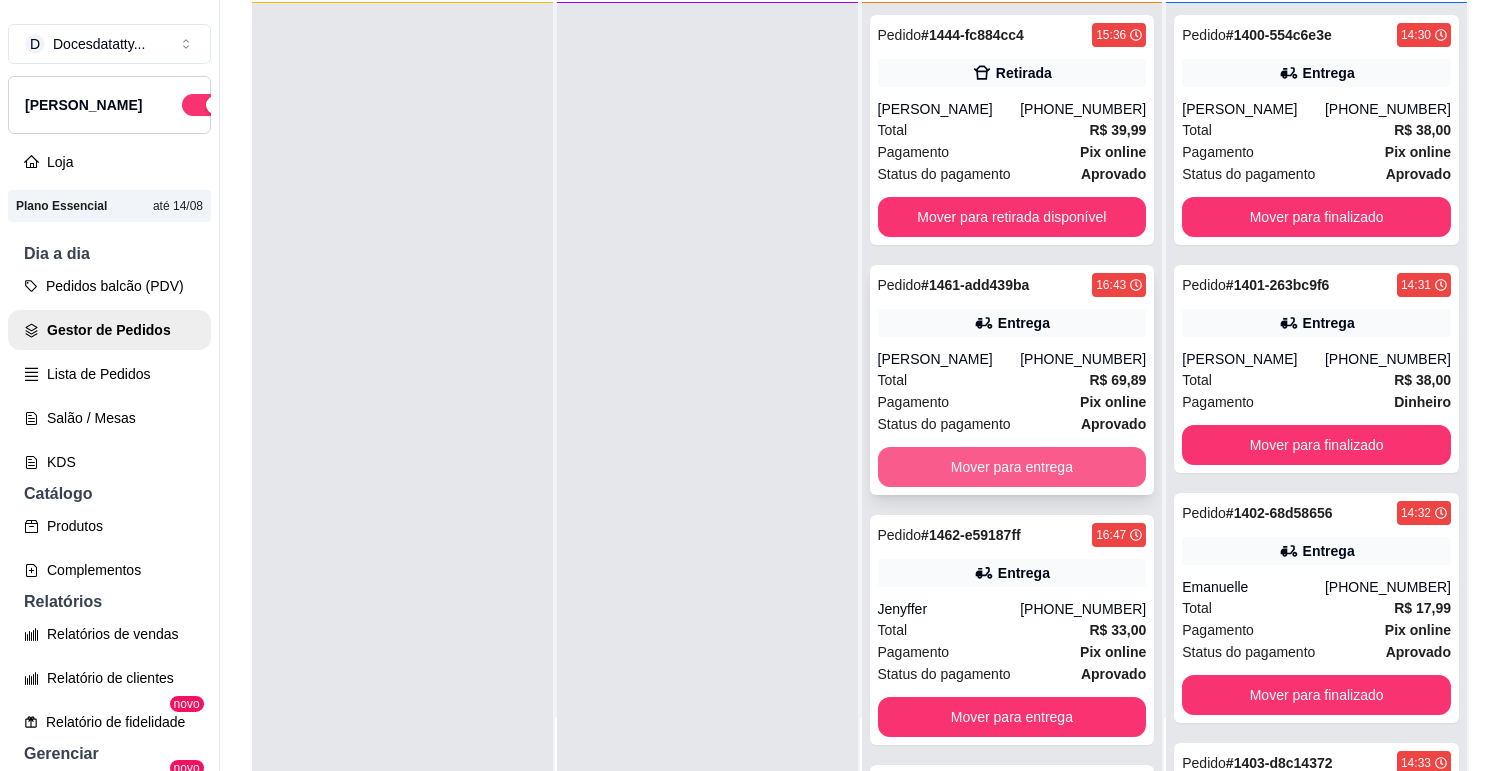 click on "Mover para entrega" at bounding box center [1012, 467] 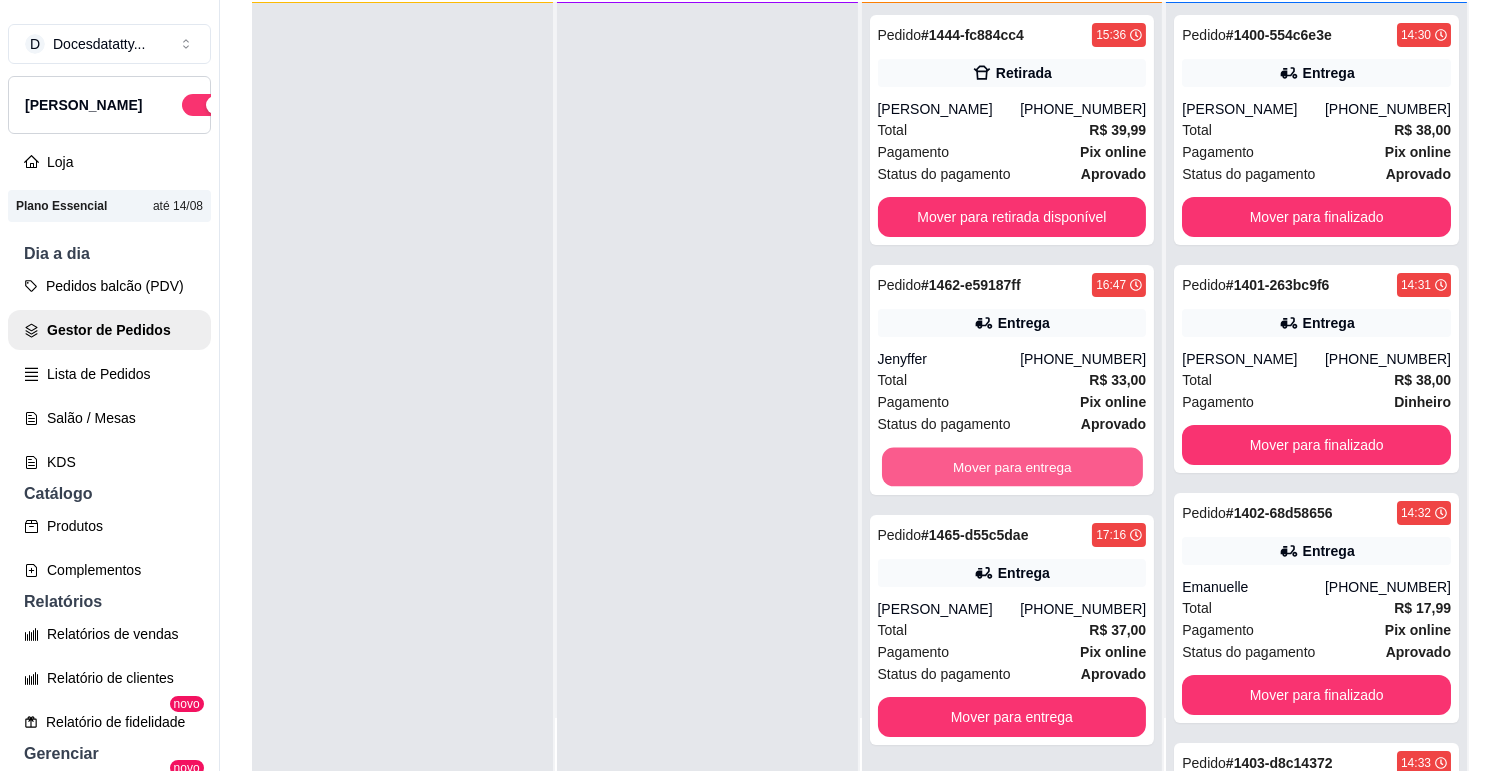 click on "Mover para entrega" at bounding box center (1012, 467) 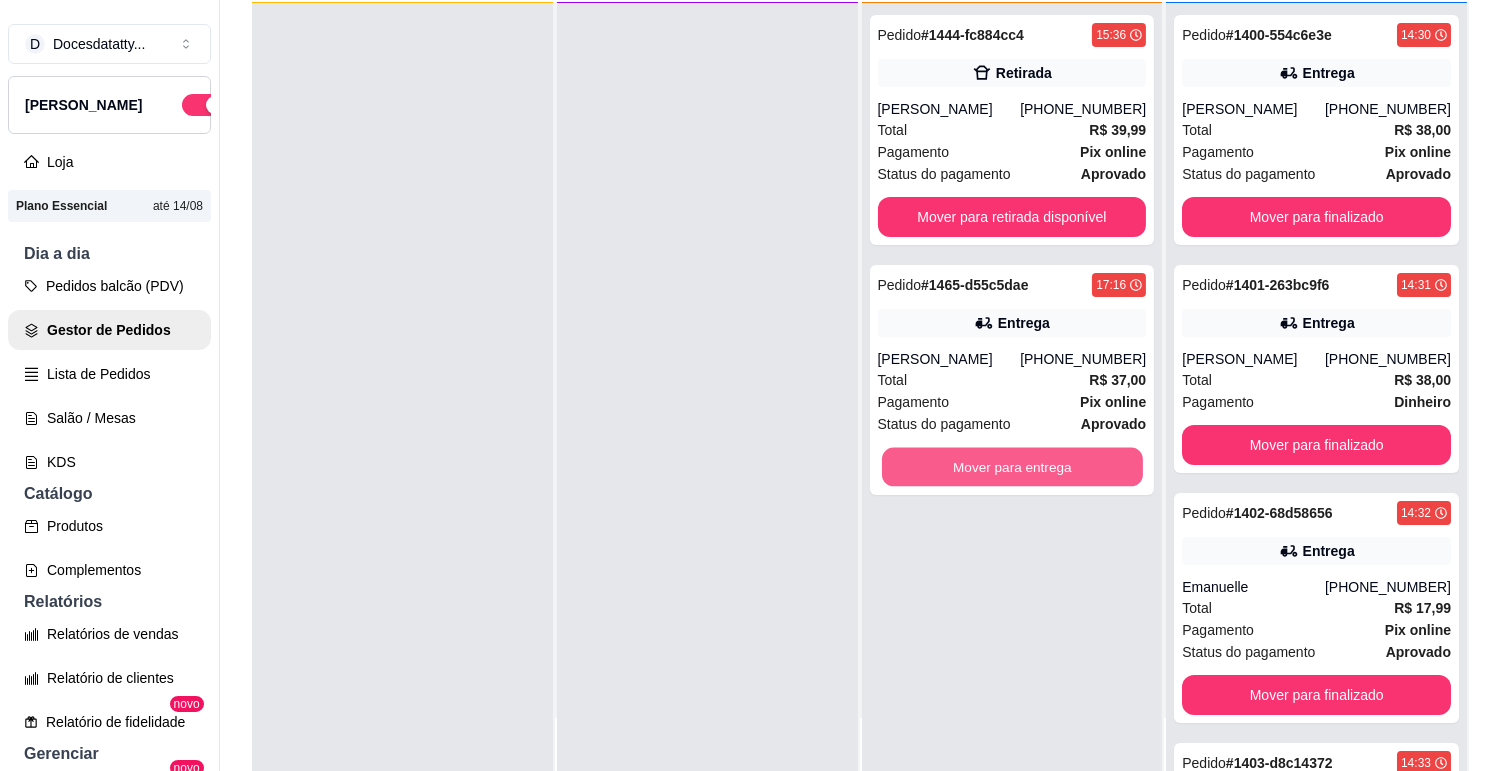 click on "Mover para entrega" at bounding box center (1012, 467) 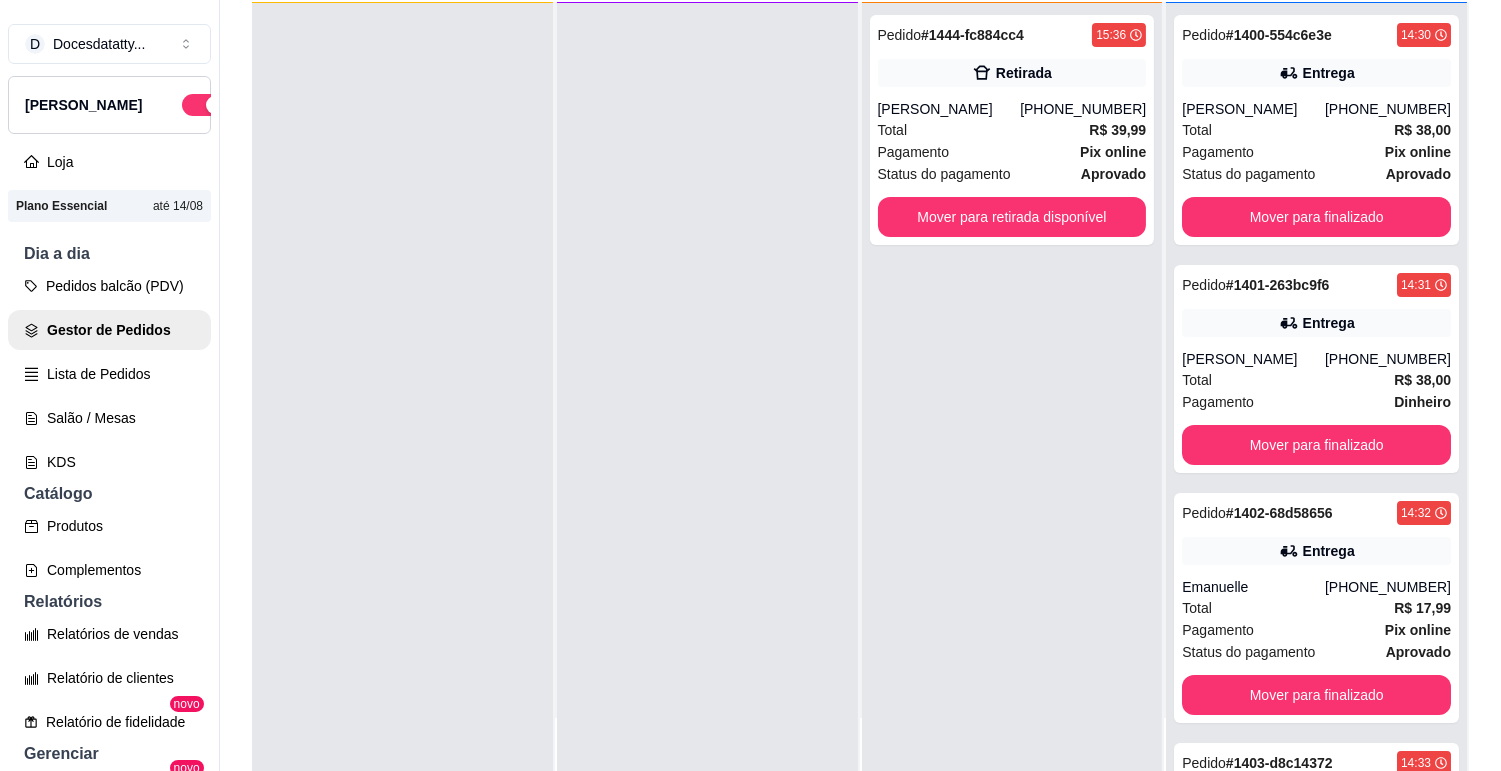 scroll, scrollTop: 0, scrollLeft: 0, axis: both 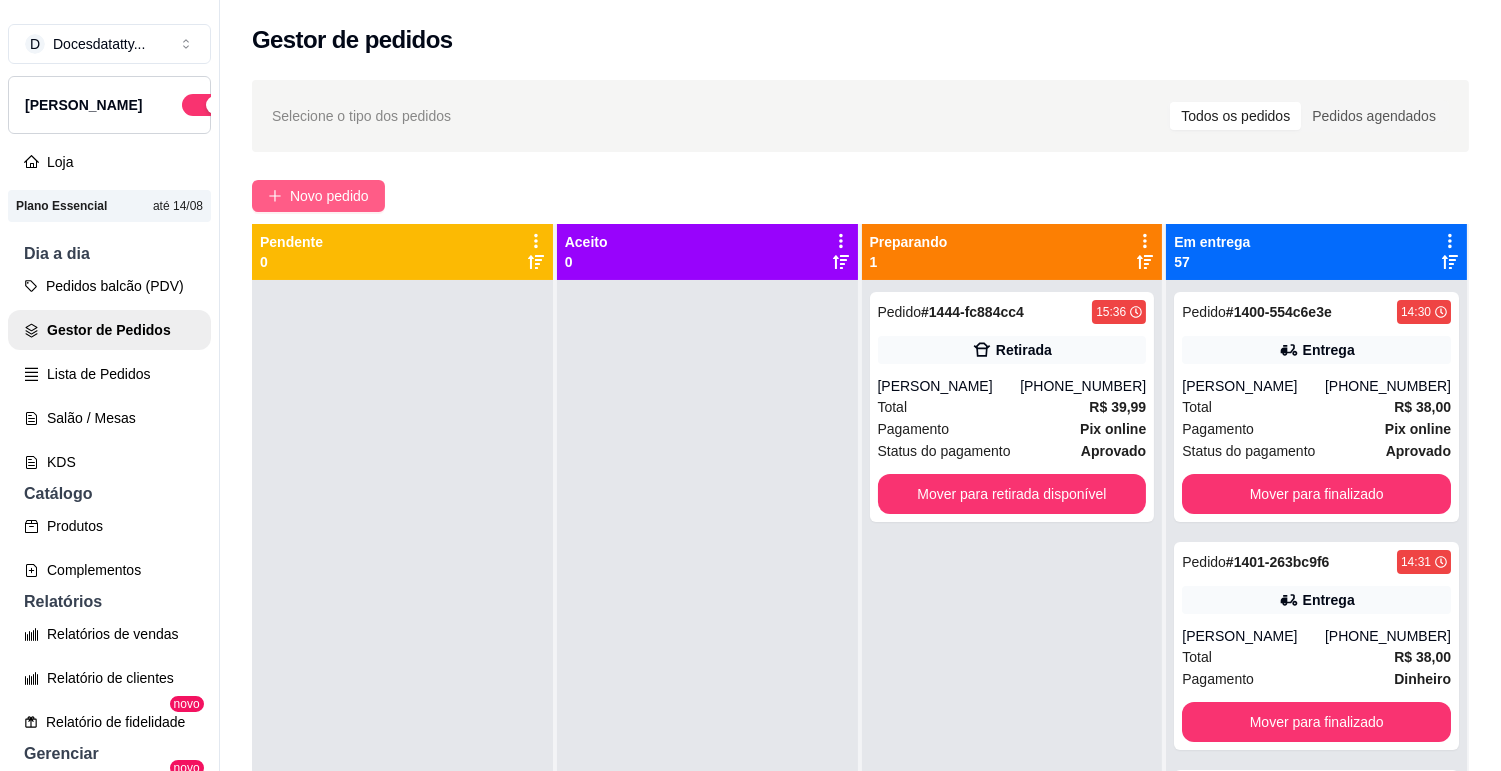 click on "Novo pedido" at bounding box center [329, 196] 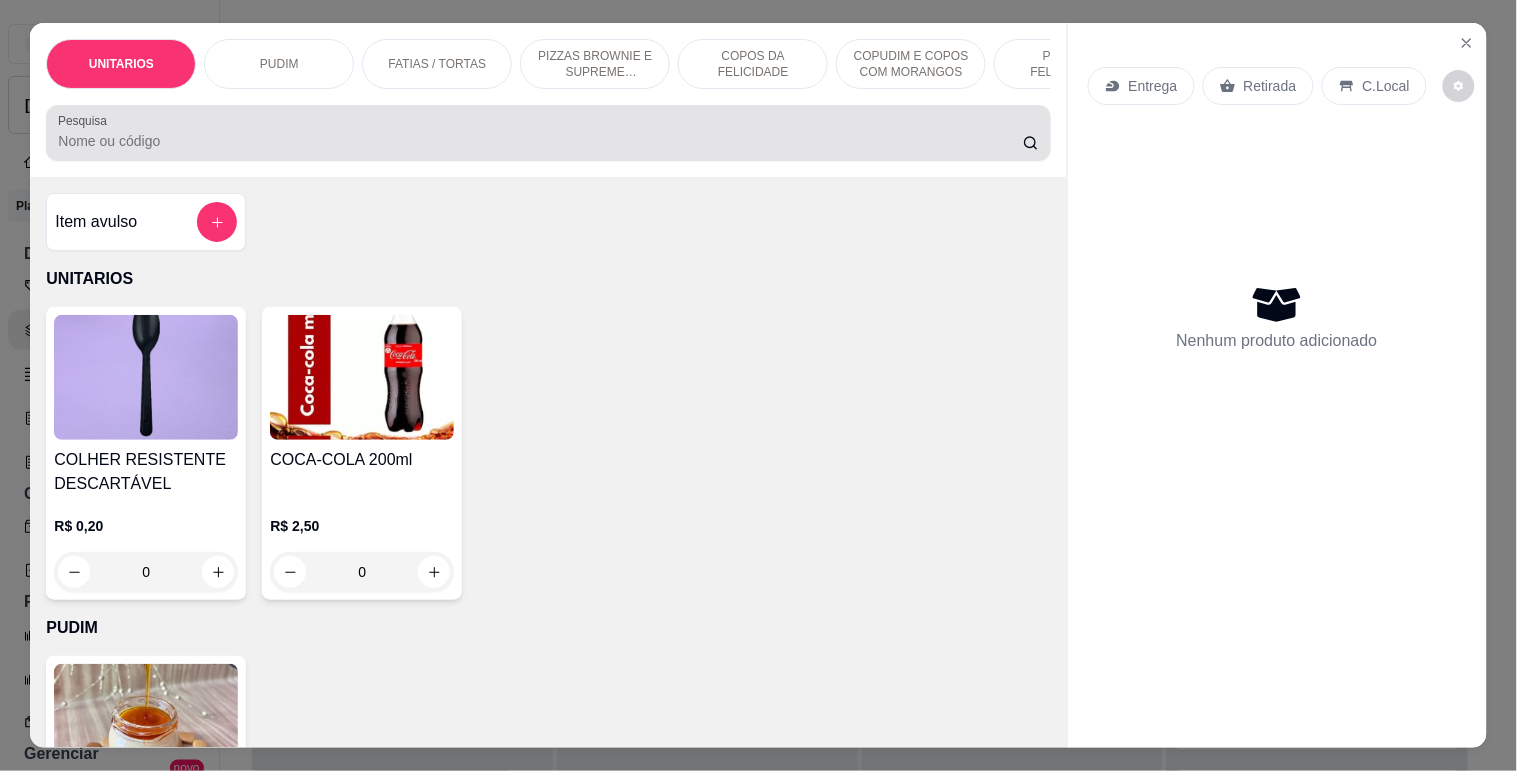 click at bounding box center [548, 133] 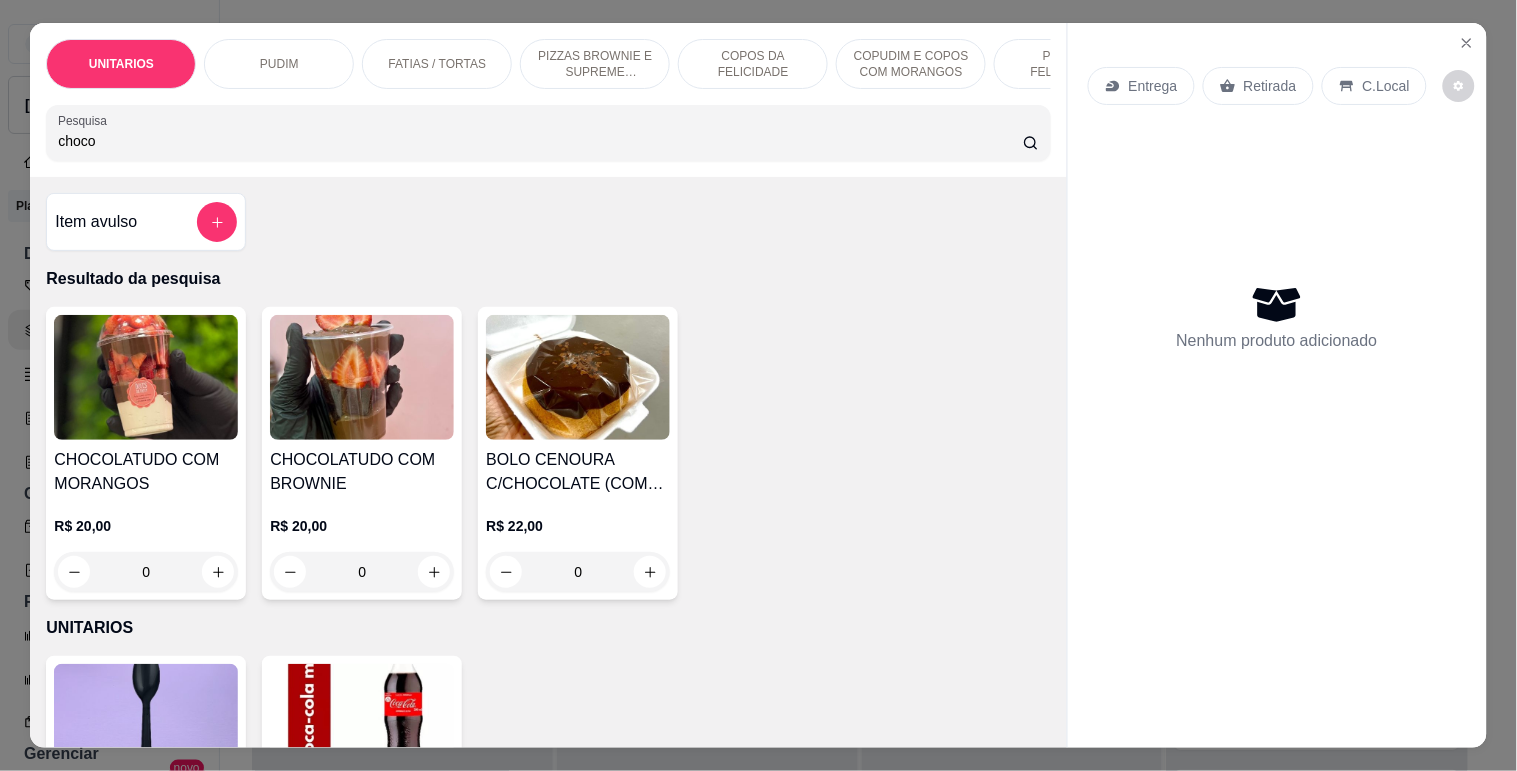 type on "choco" 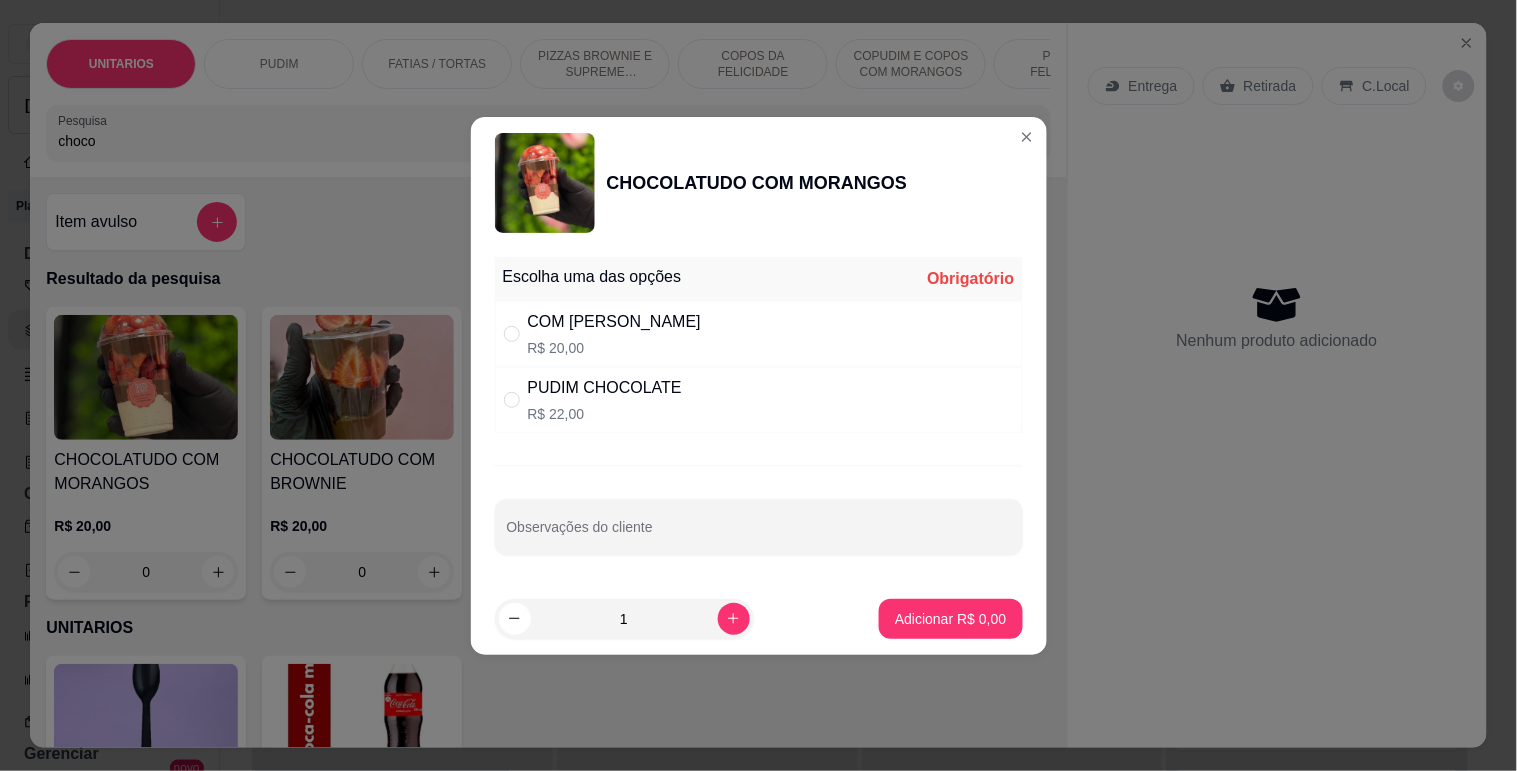 click on "COM [PERSON_NAME]" at bounding box center (614, 322) 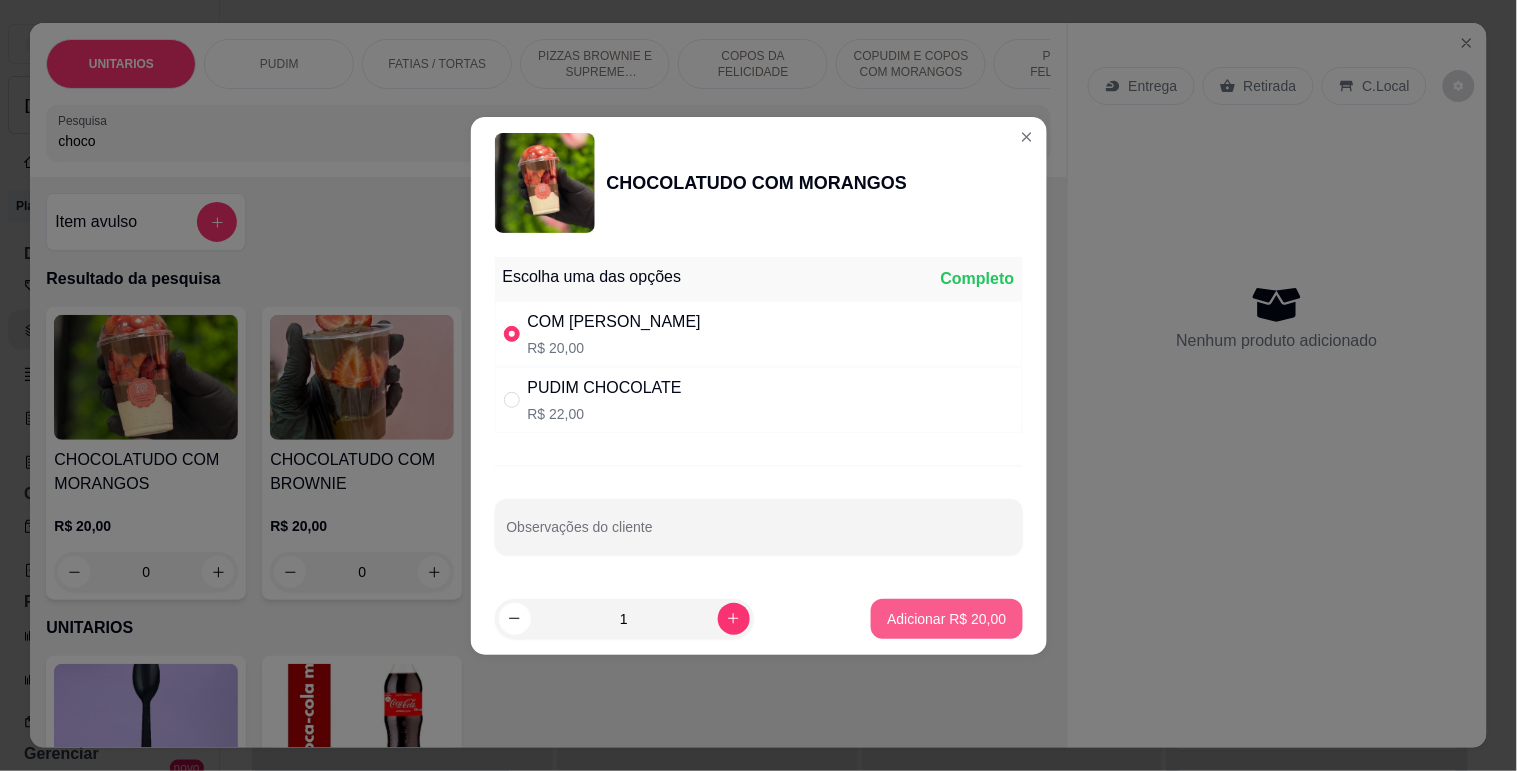 click on "Adicionar   R$ 20,00" at bounding box center [946, 619] 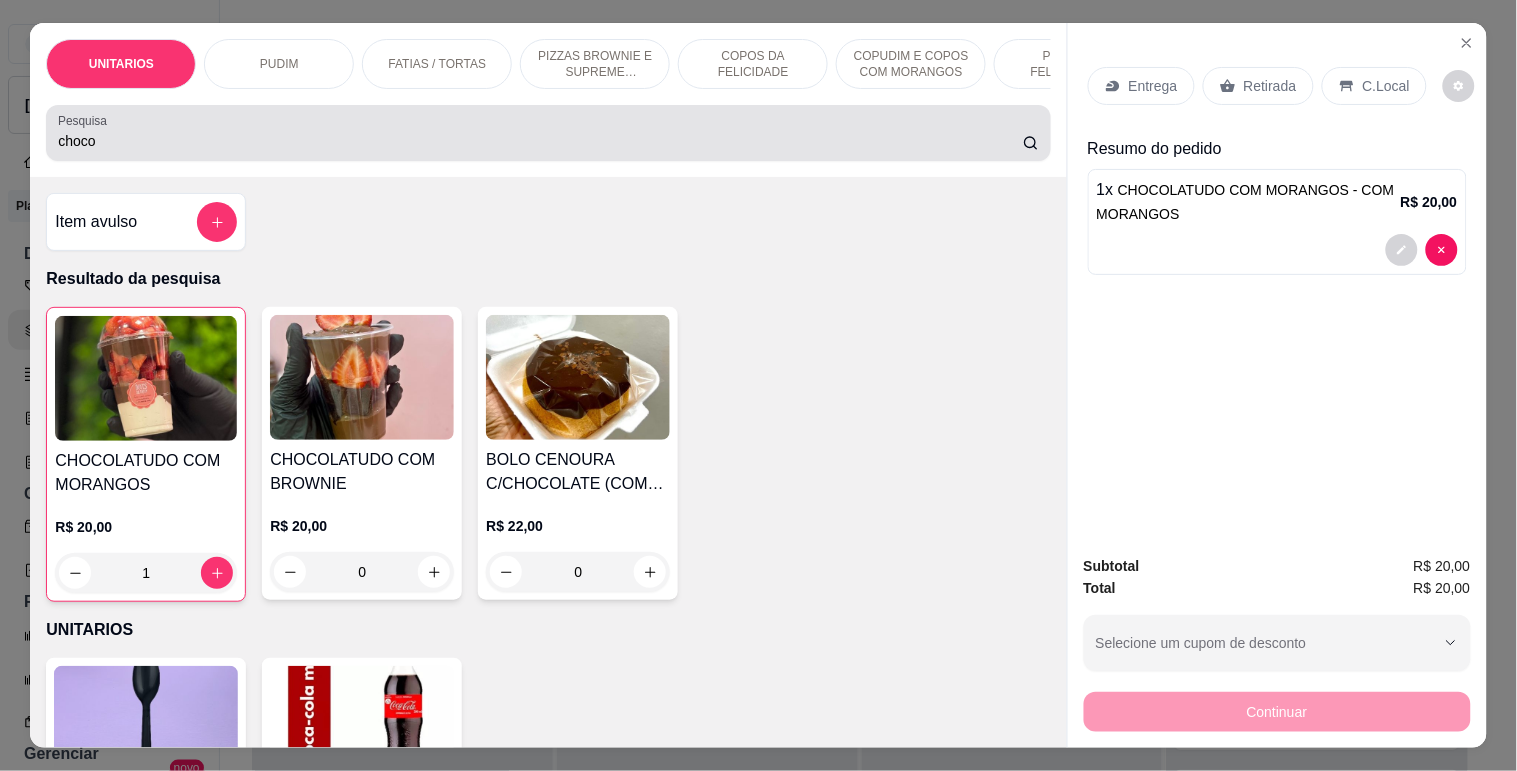 click on "choco" at bounding box center (548, 133) 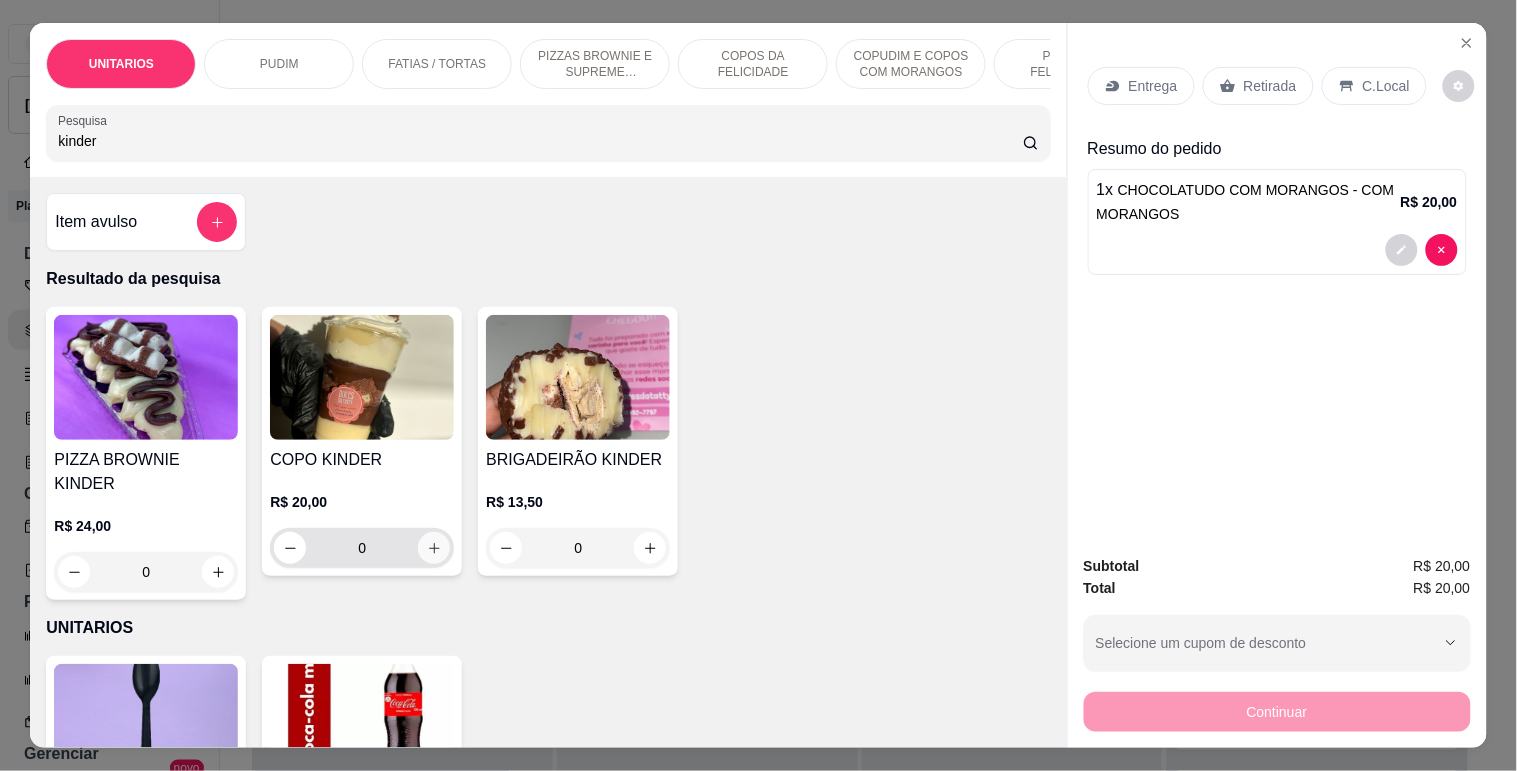 type on "kinder" 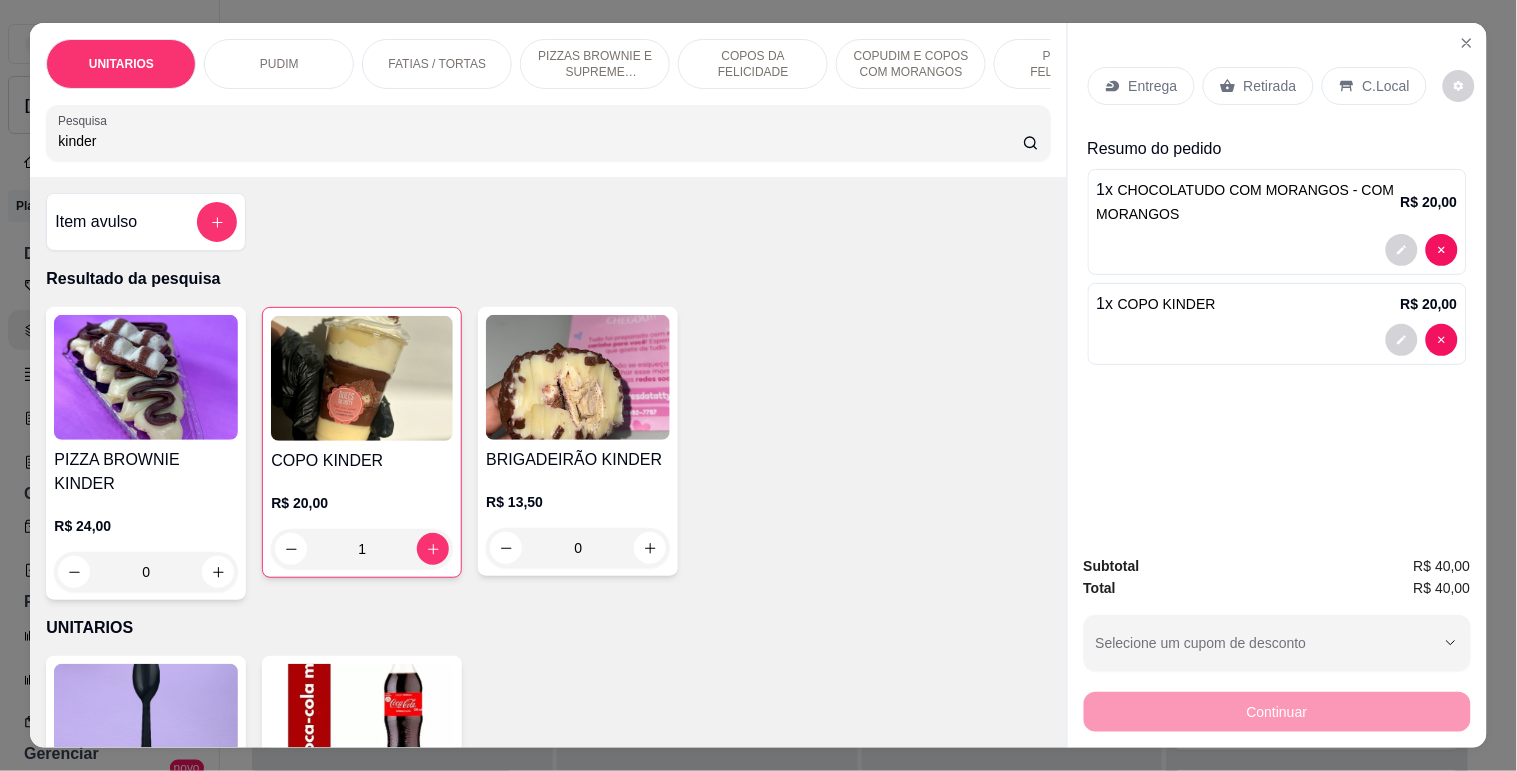 click on "Entrega Retirada C.Local" at bounding box center [1277, 86] 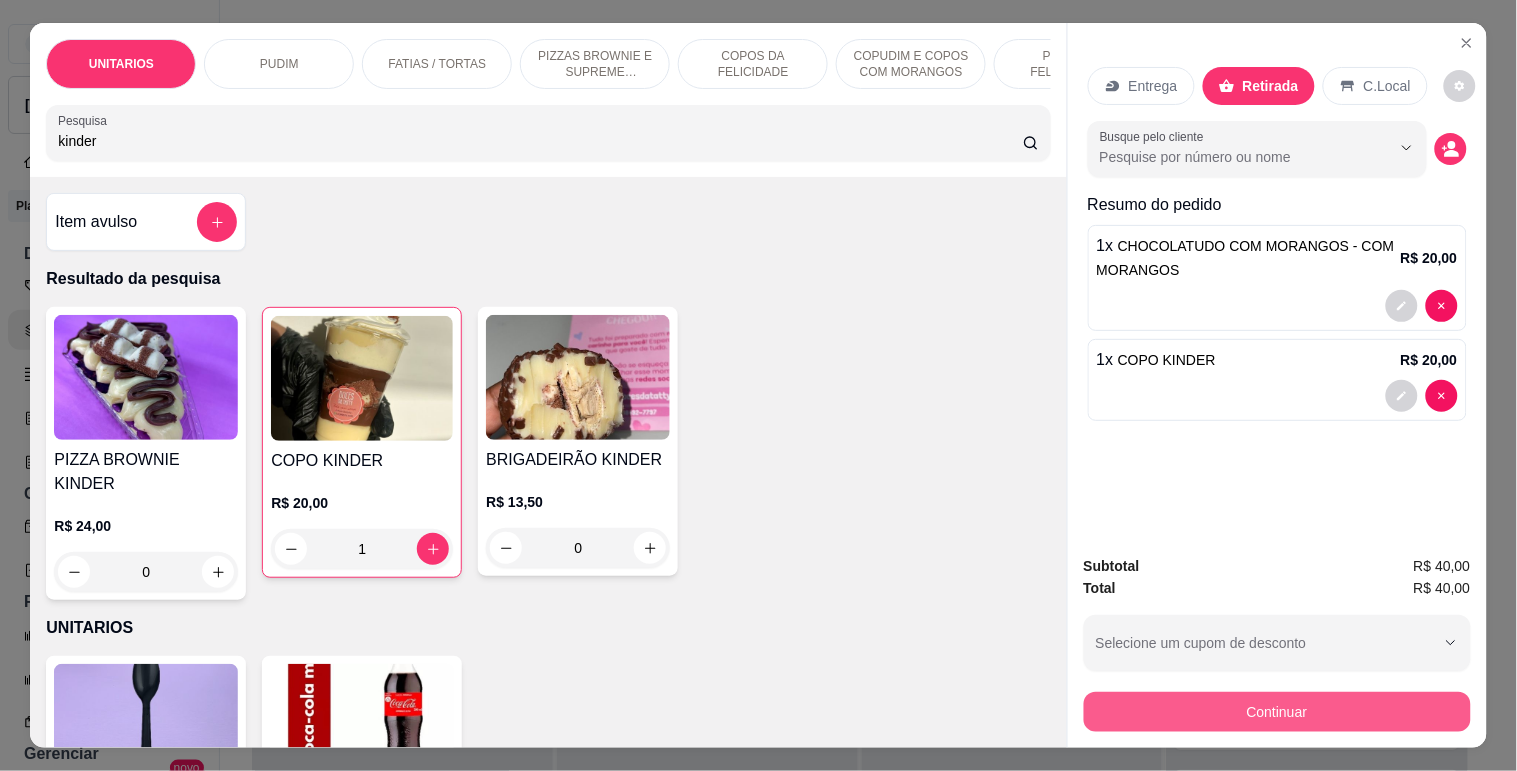 click on "Continuar" at bounding box center [1277, 712] 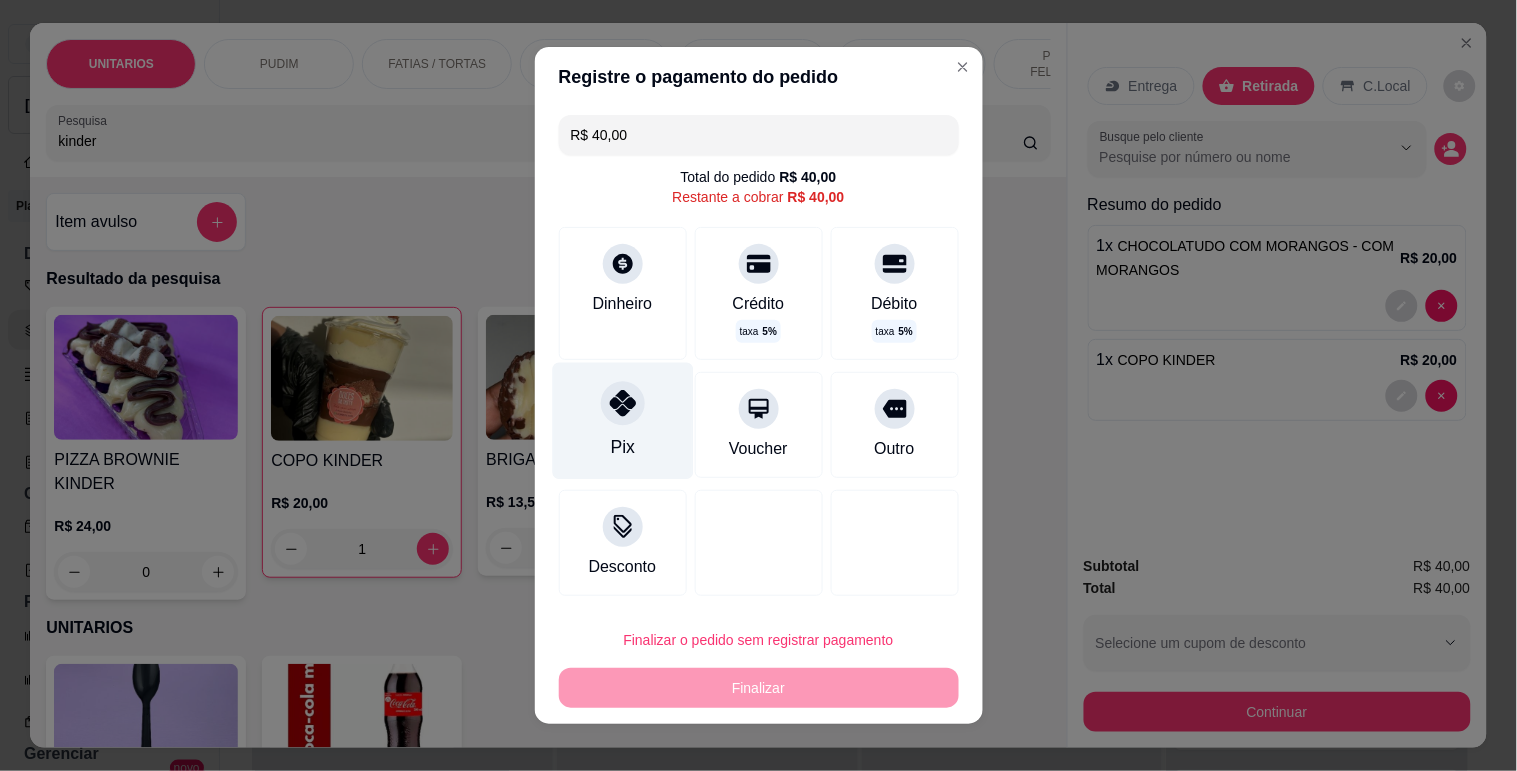 click on "Pix" at bounding box center [622, 447] 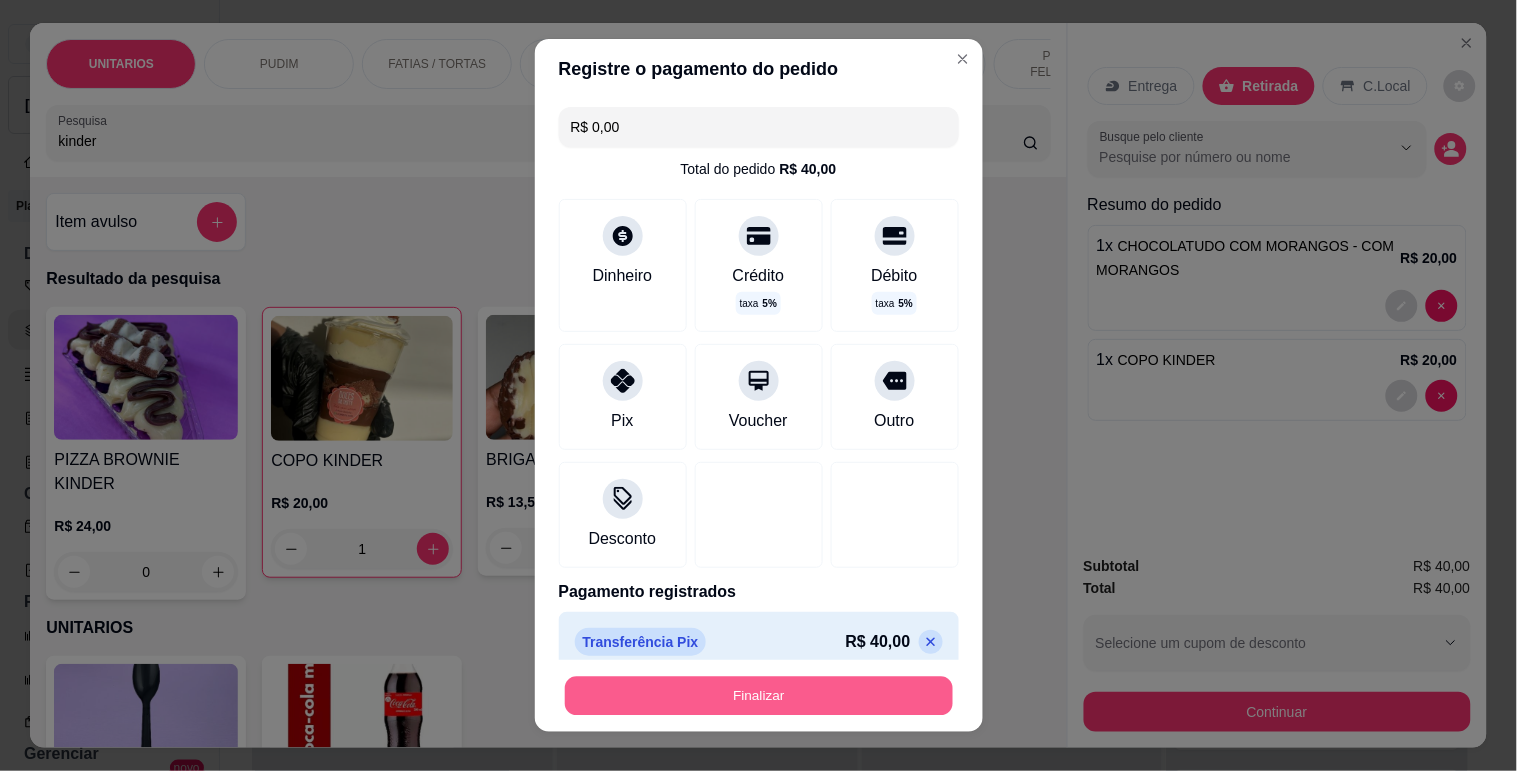 click on "Finalizar" at bounding box center [759, 696] 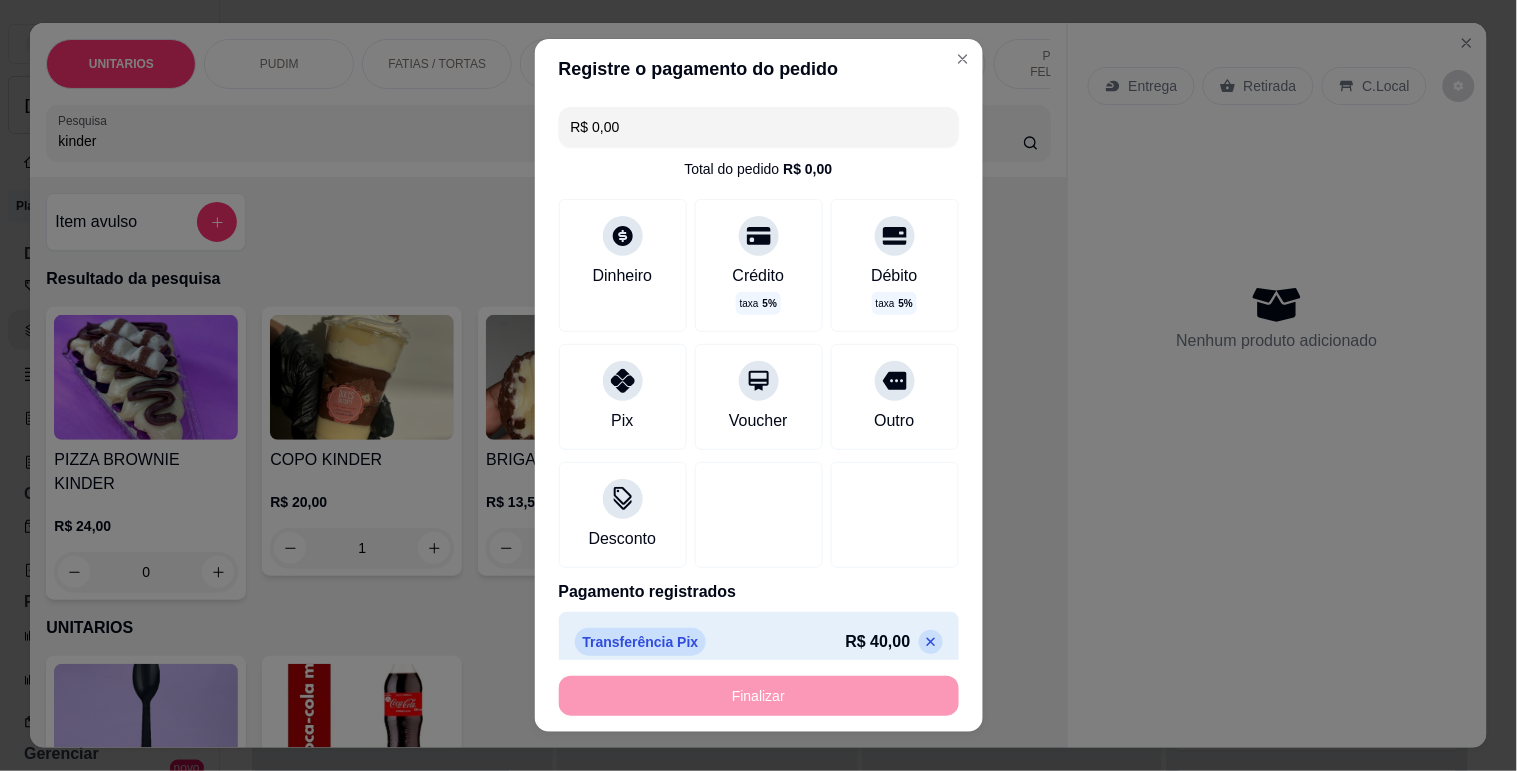 type on "0" 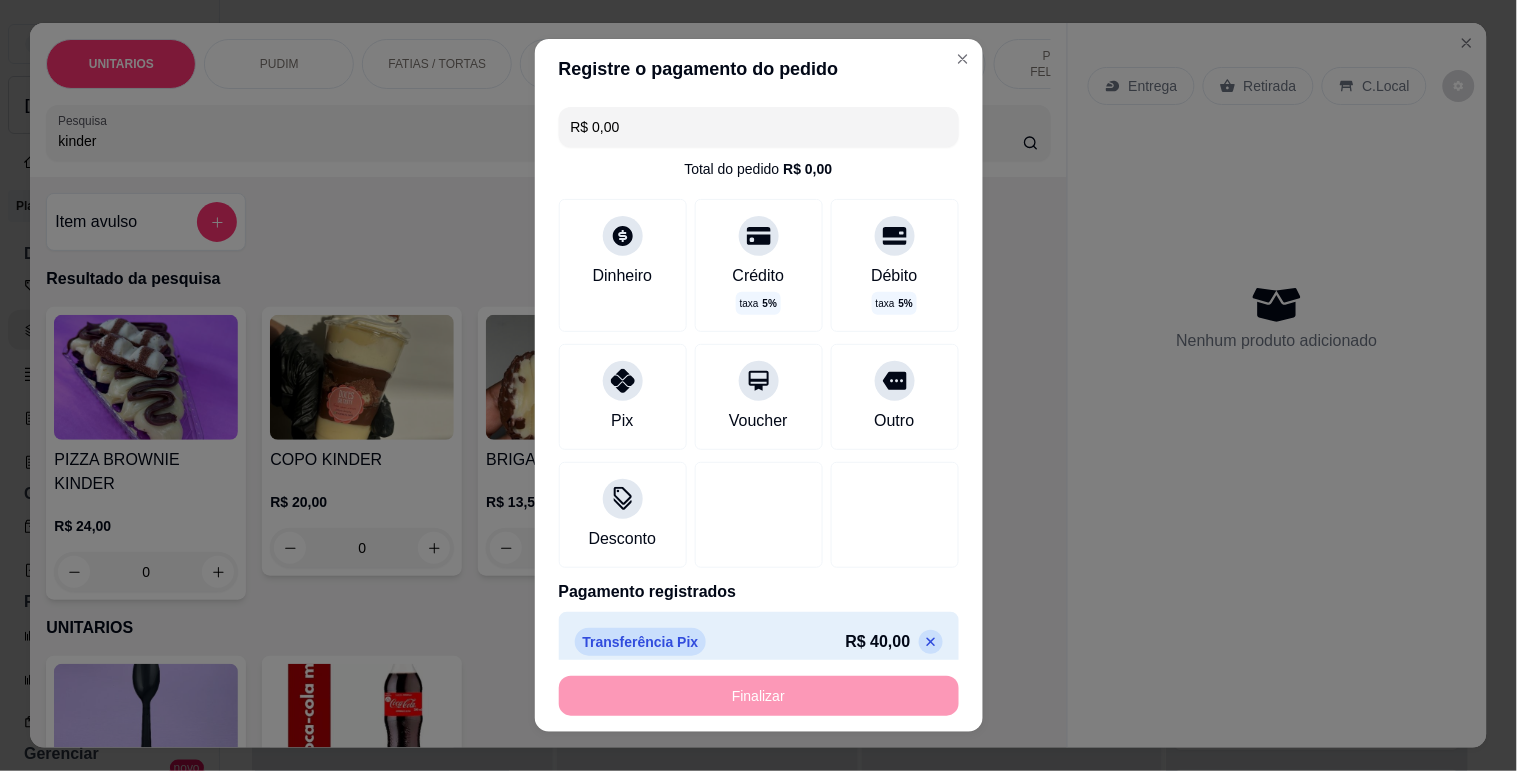 type on "-R$ 40,00" 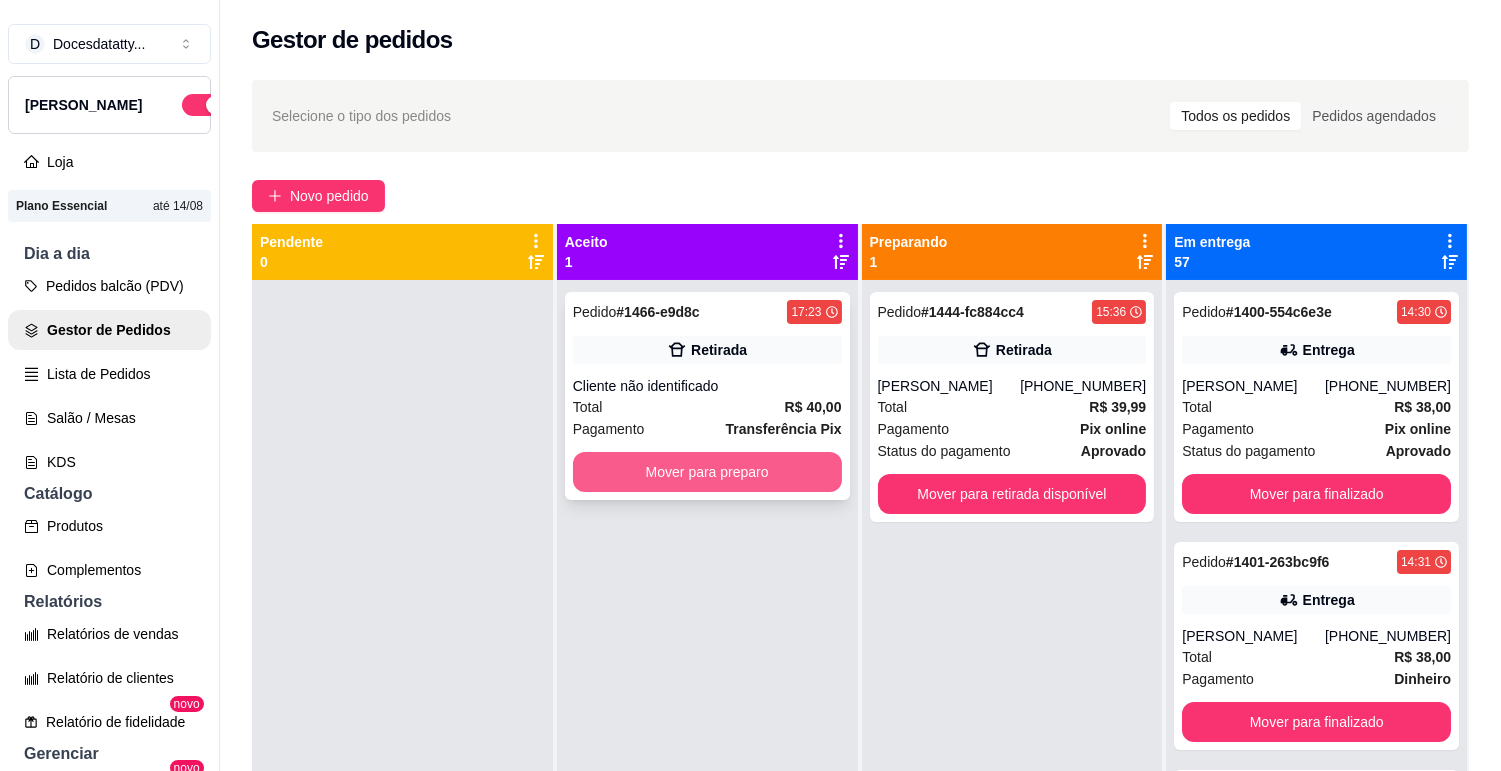 click on "Mover para preparo" at bounding box center [707, 472] 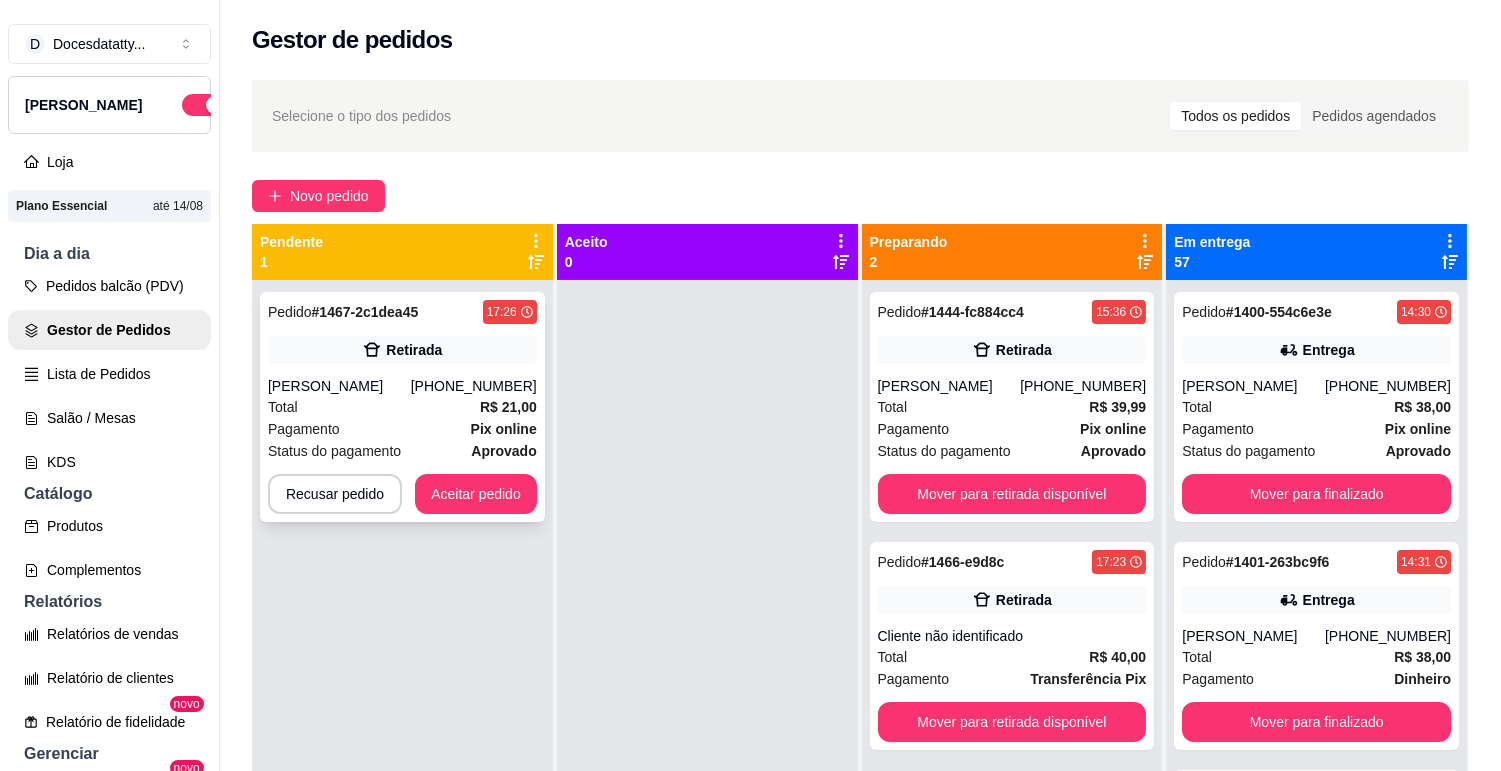 click on "Total R$ 21,00" at bounding box center [402, 407] 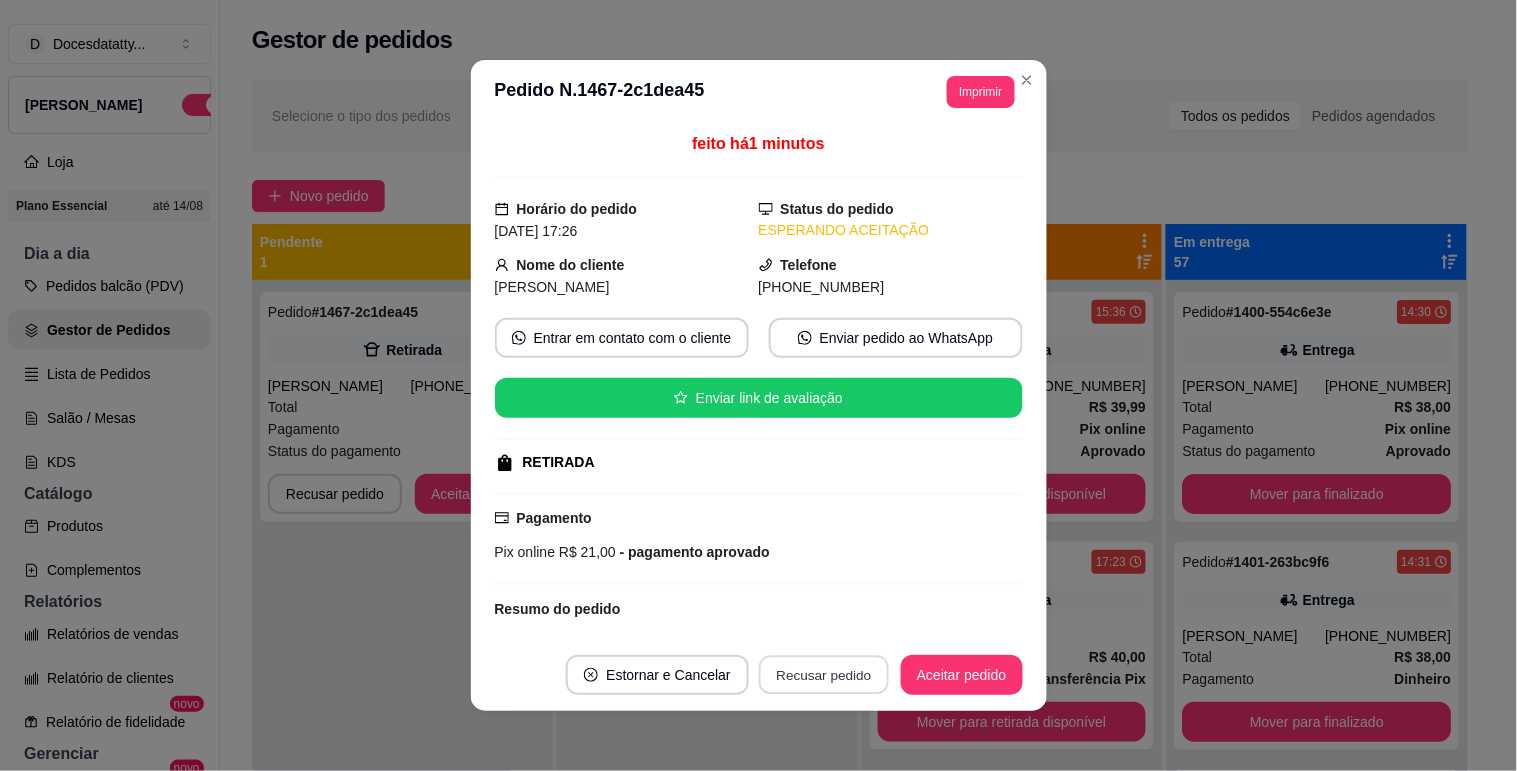 click on "Recusar pedido" at bounding box center (824, 675) 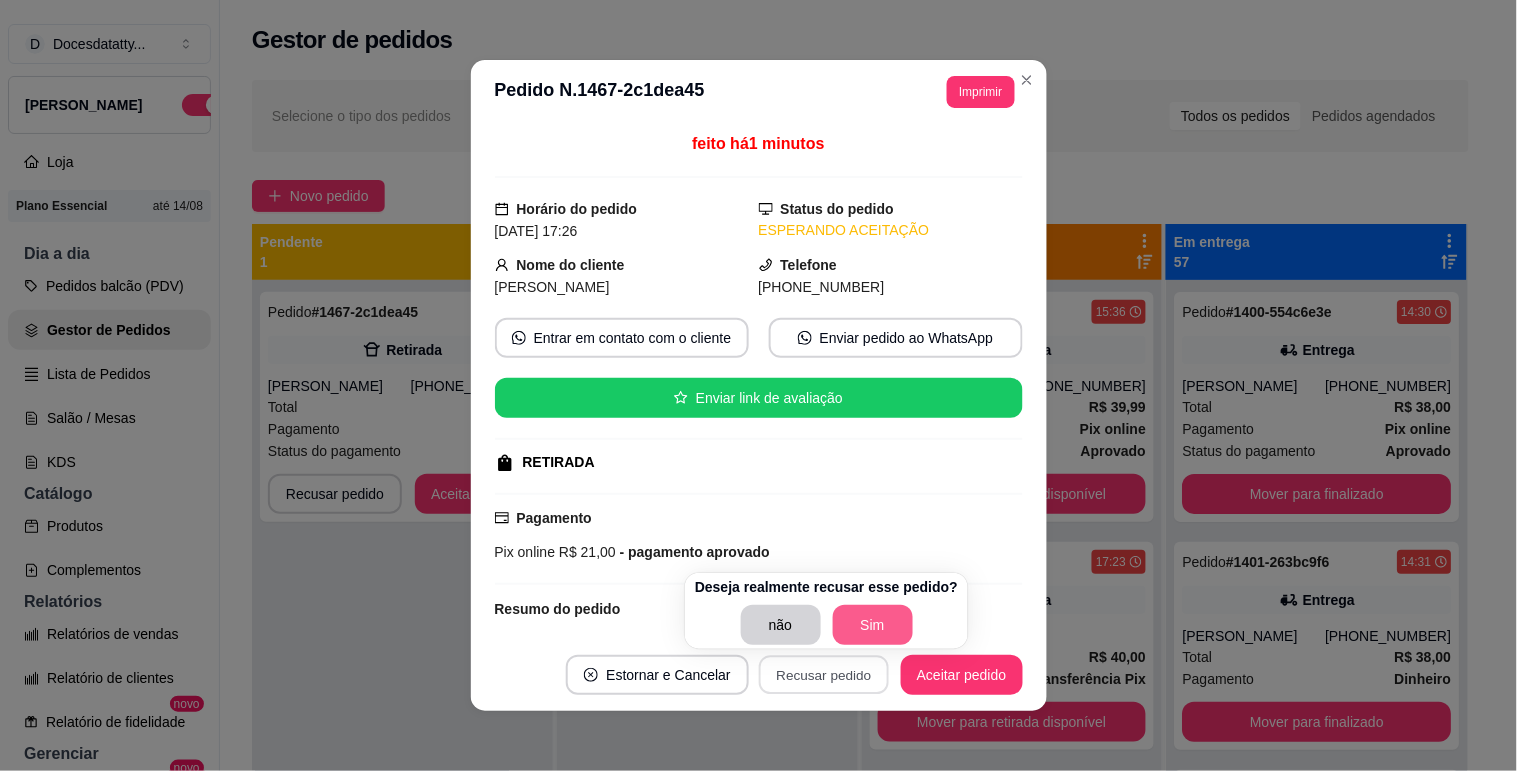 click on "Sim" at bounding box center [873, 625] 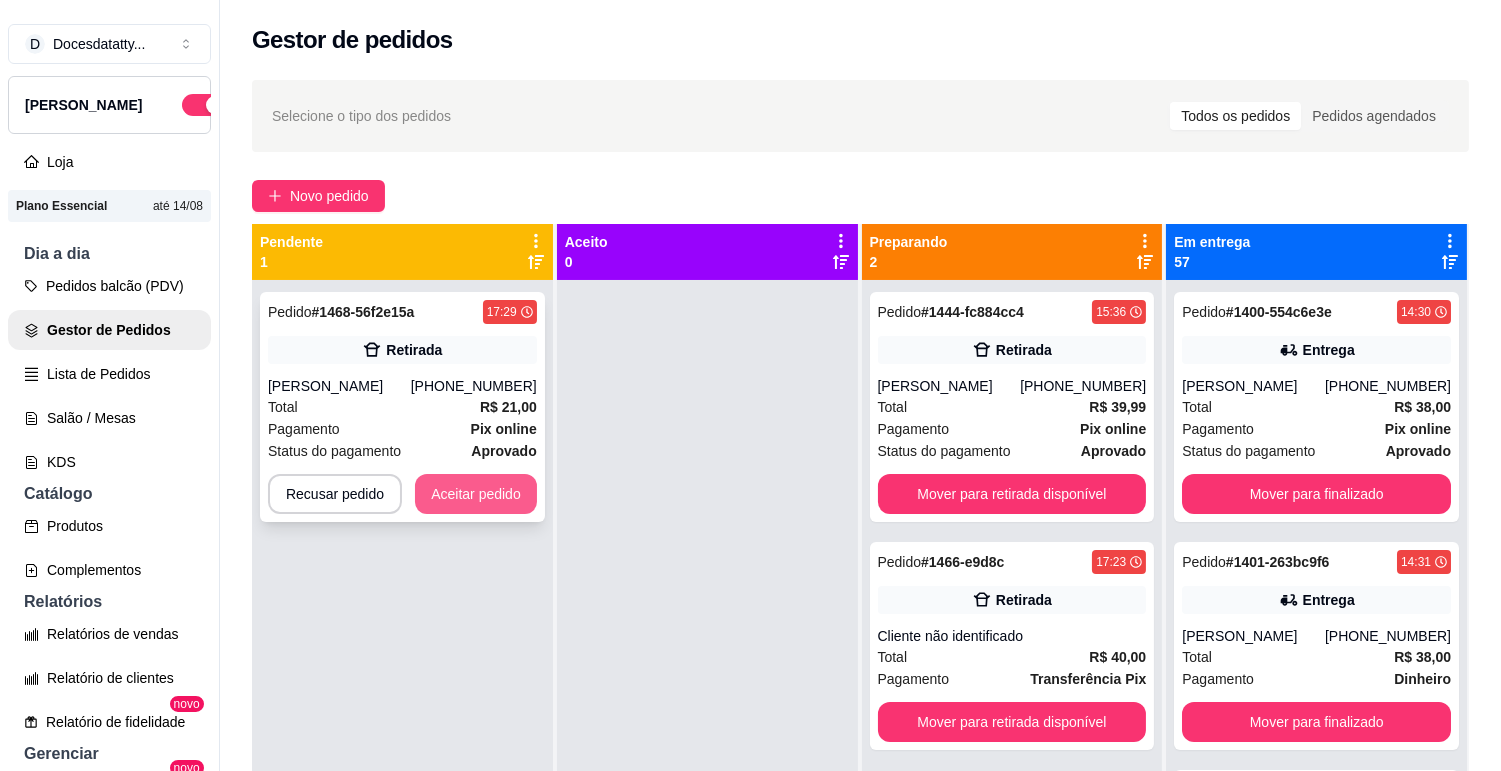 click on "Aceitar pedido" at bounding box center [476, 494] 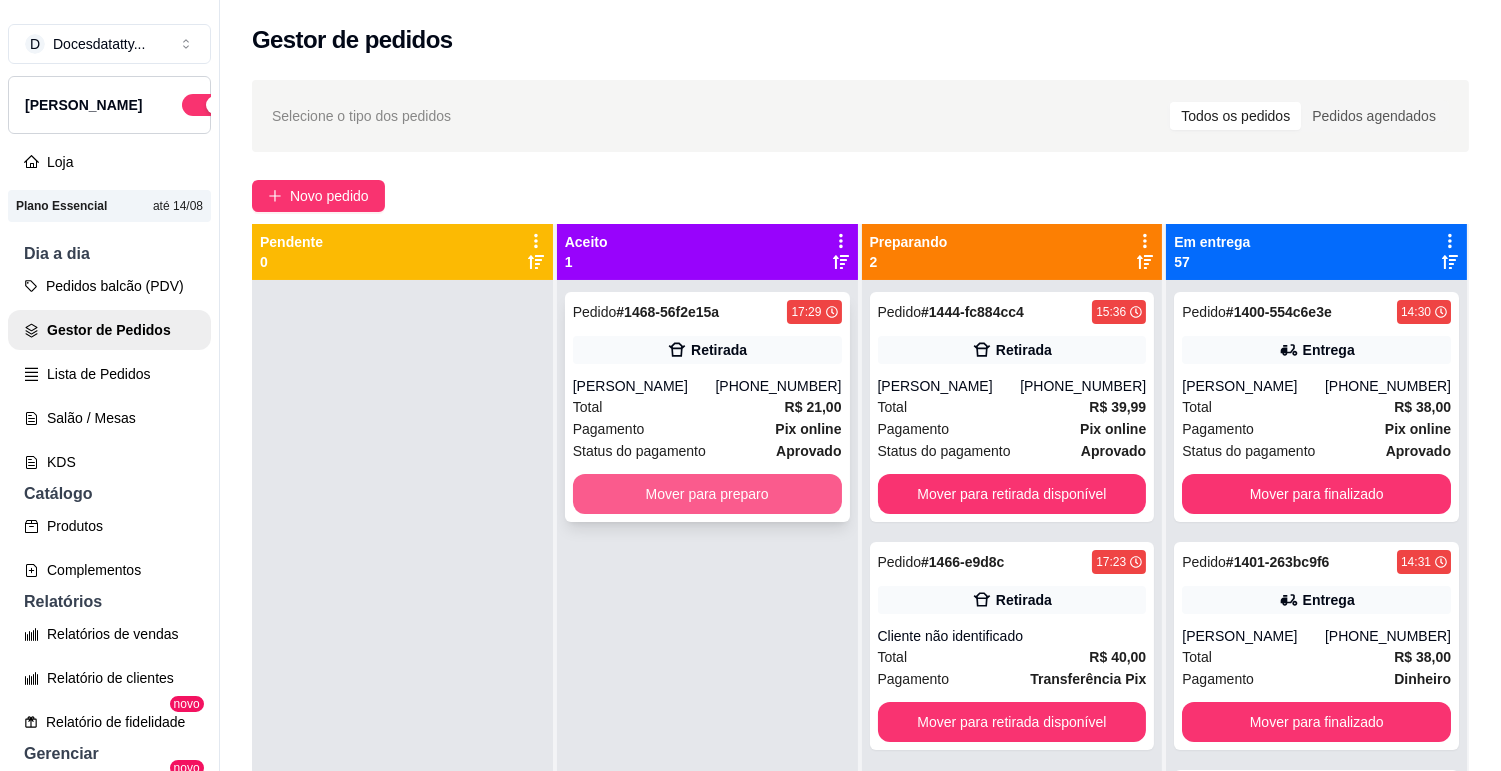 click on "Mover para preparo" at bounding box center [707, 494] 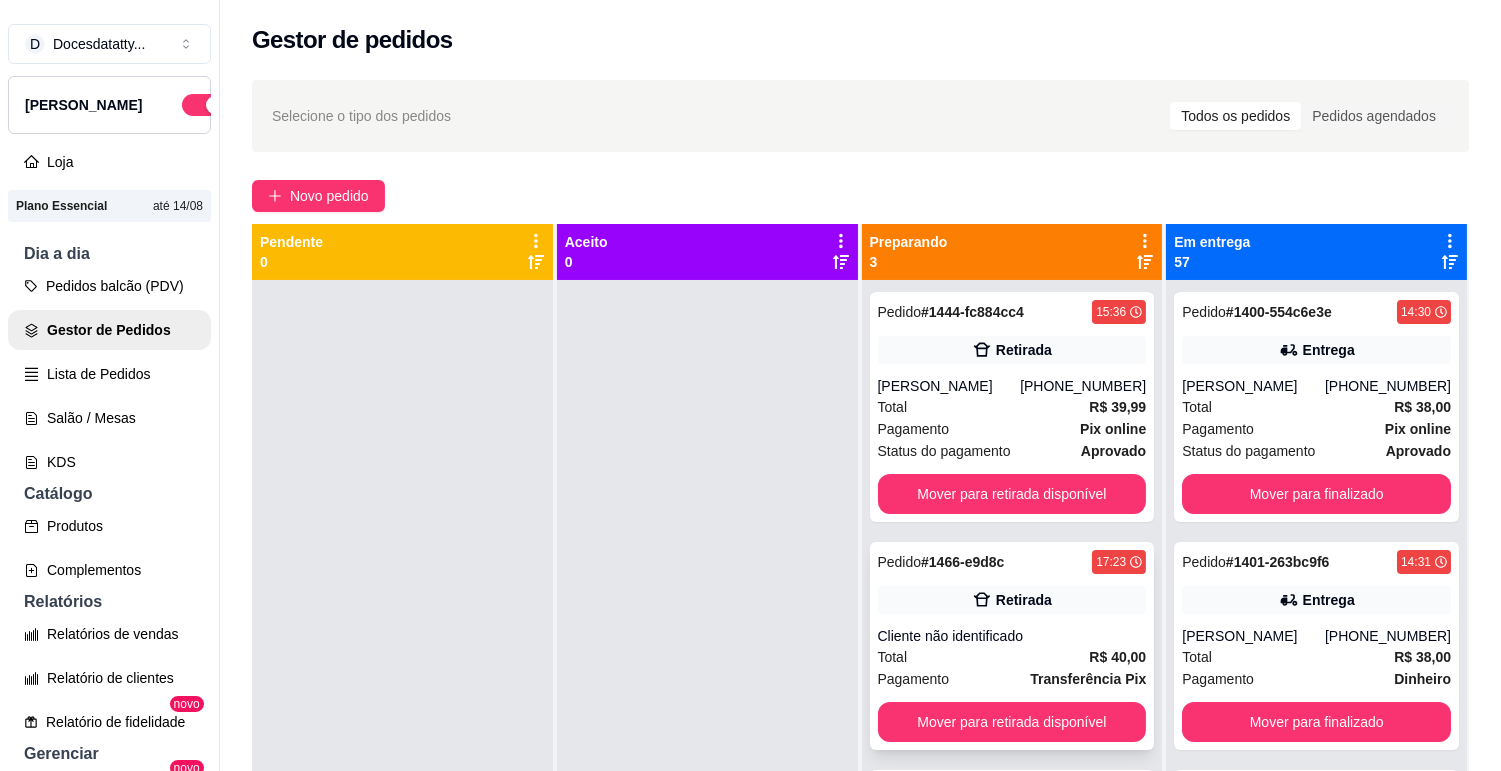 scroll, scrollTop: 32, scrollLeft: 0, axis: vertical 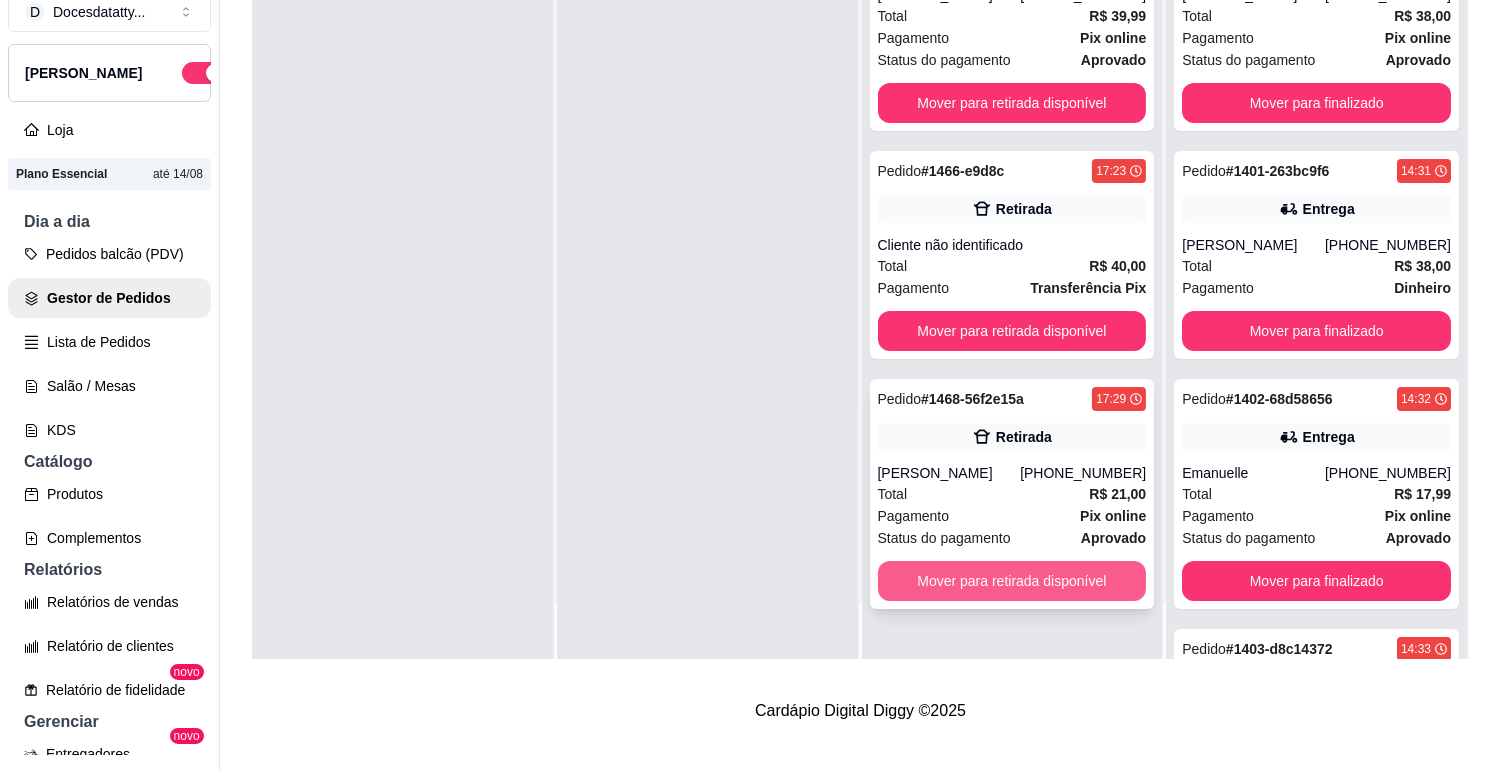 click on "Mover para retirada disponível" at bounding box center [1012, 581] 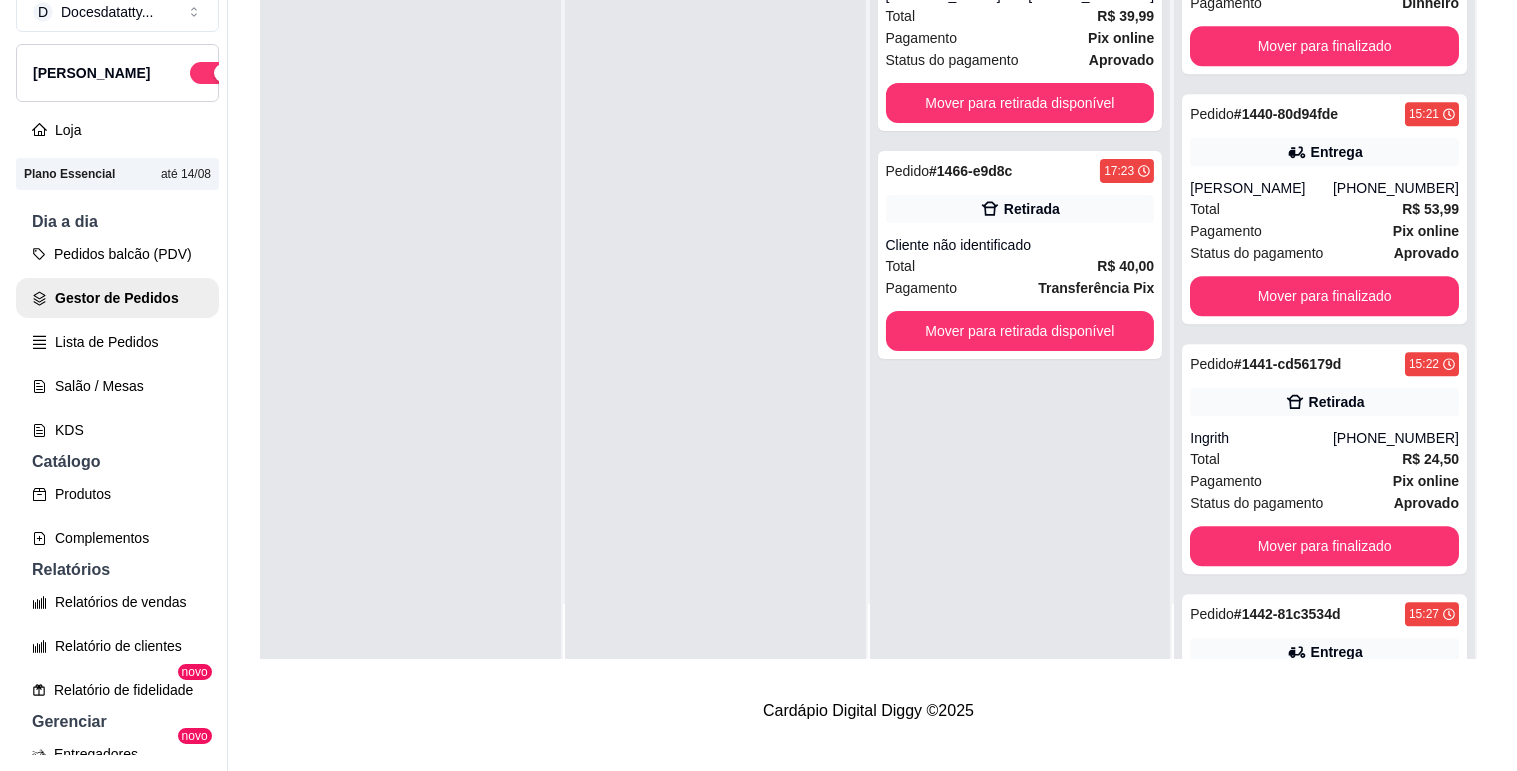 scroll, scrollTop: 13428, scrollLeft: 0, axis: vertical 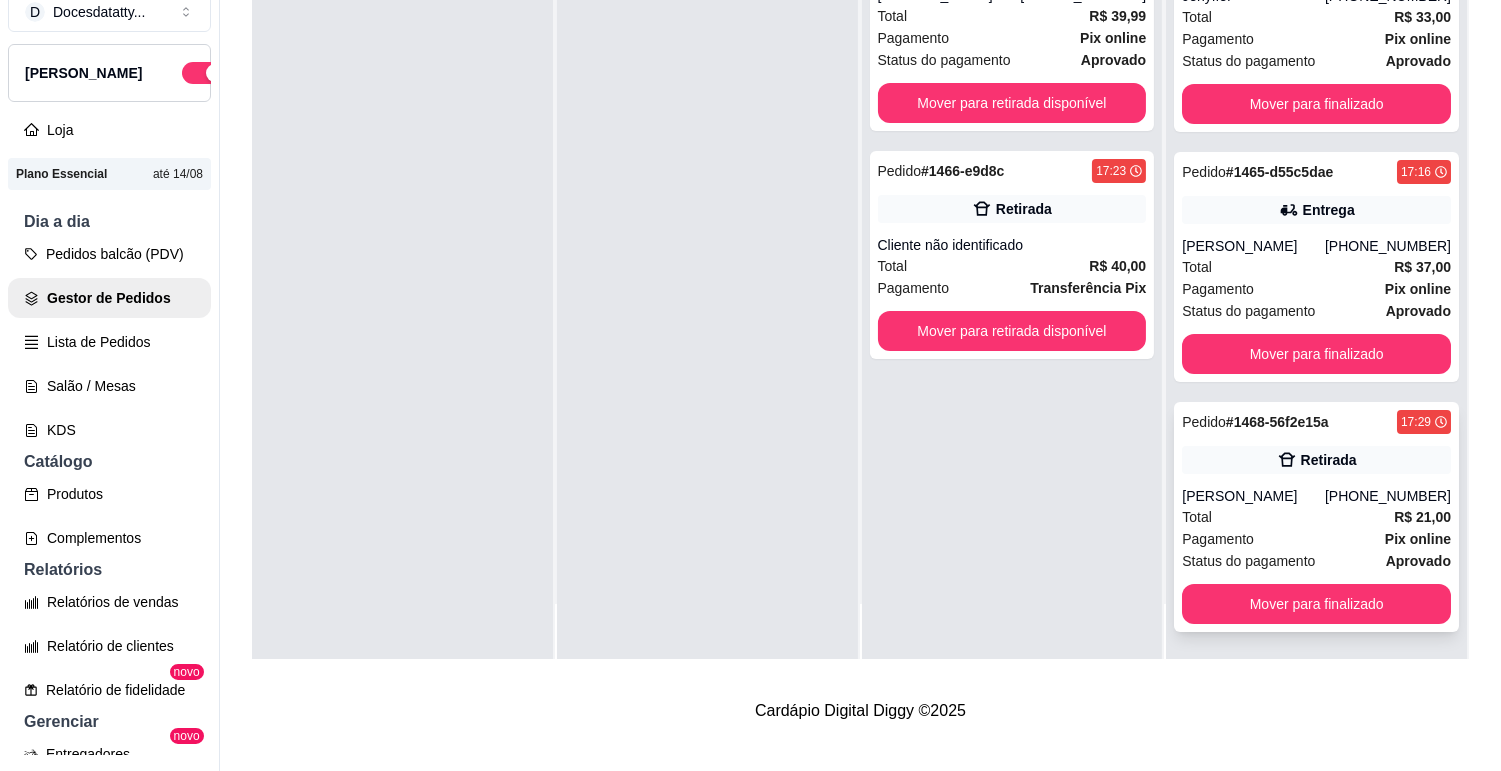 click on "Total R$ 21,00" at bounding box center [1316, 517] 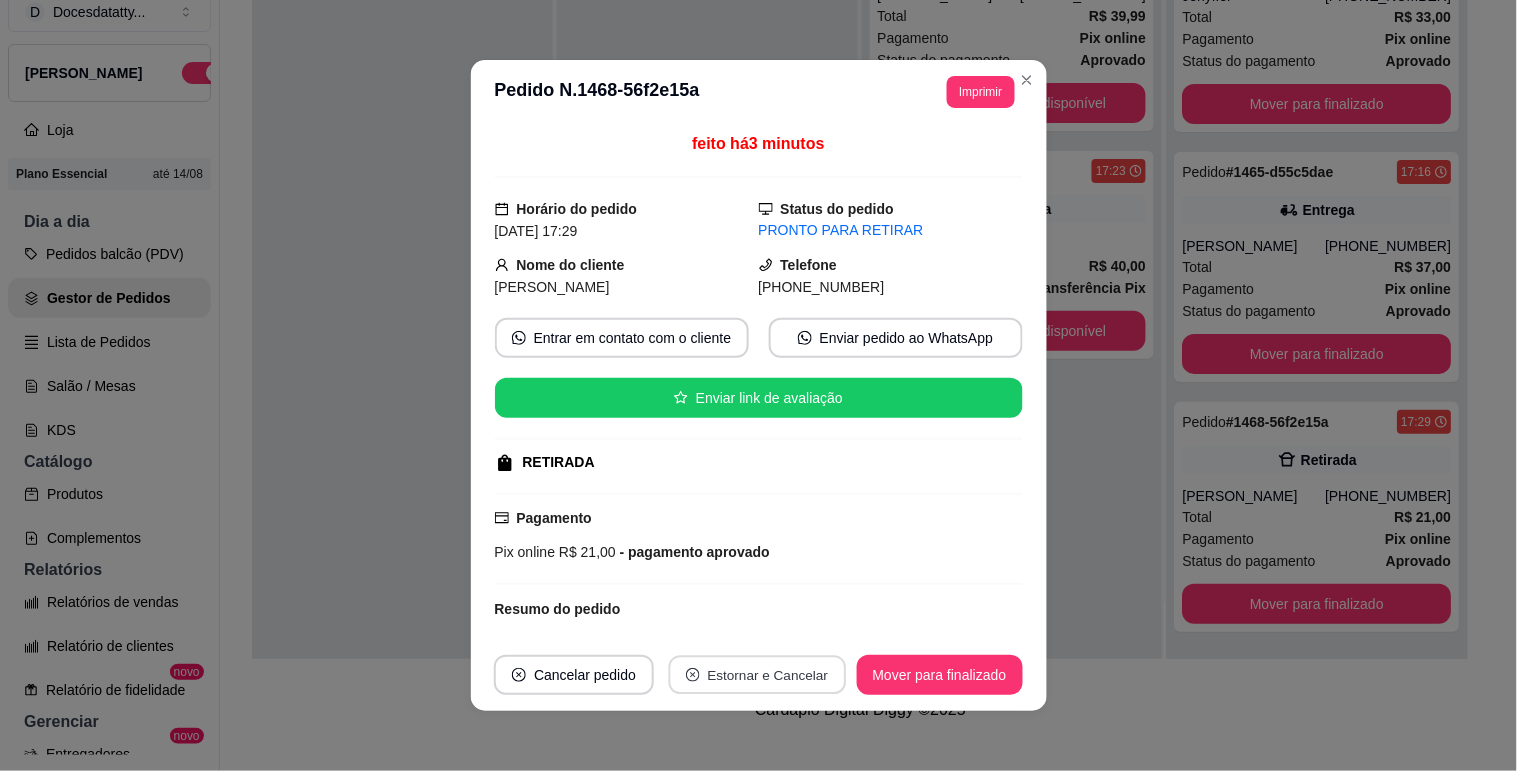 click on "Estornar e Cancelar" at bounding box center (757, 675) 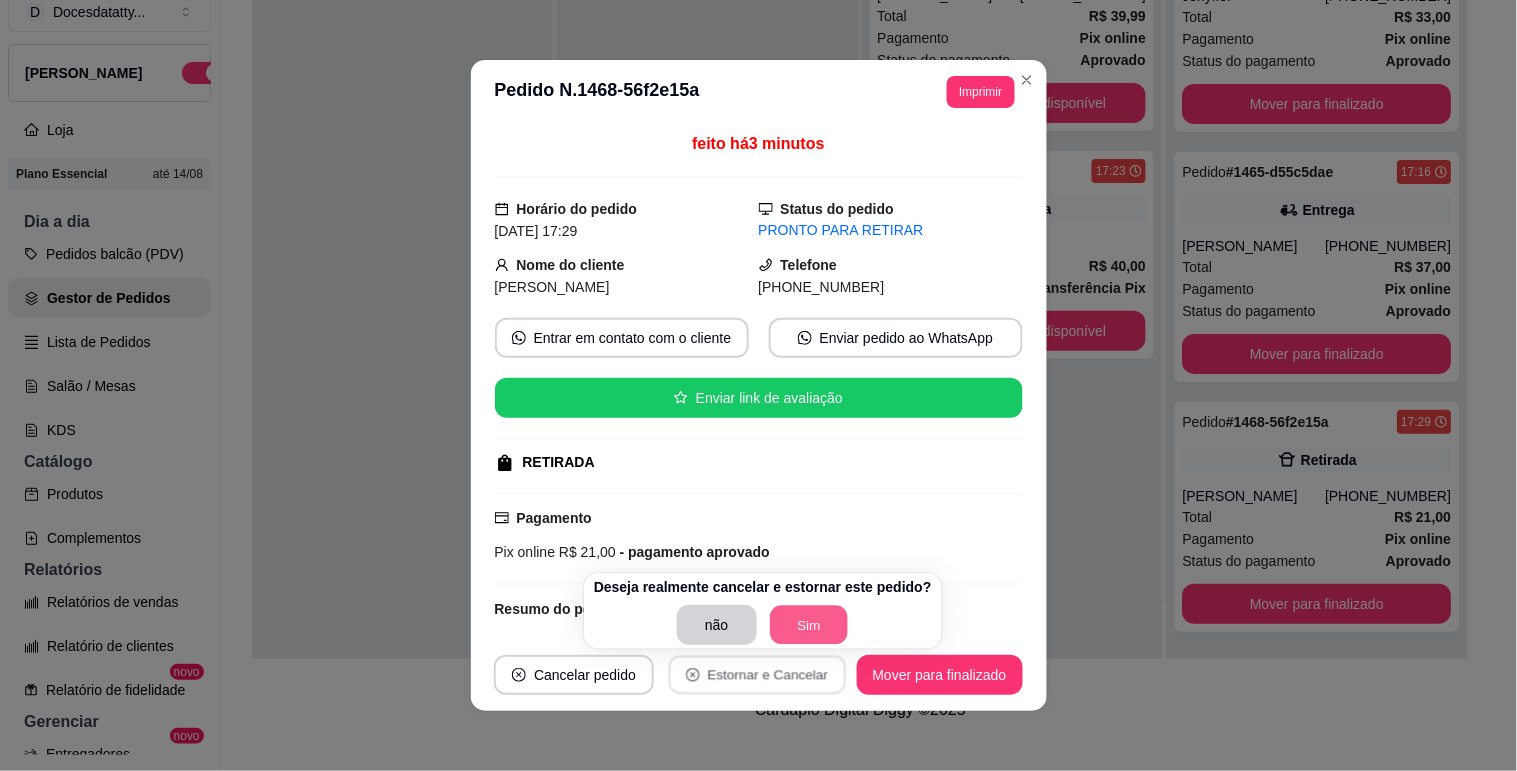 click on "Sim" at bounding box center [809, 625] 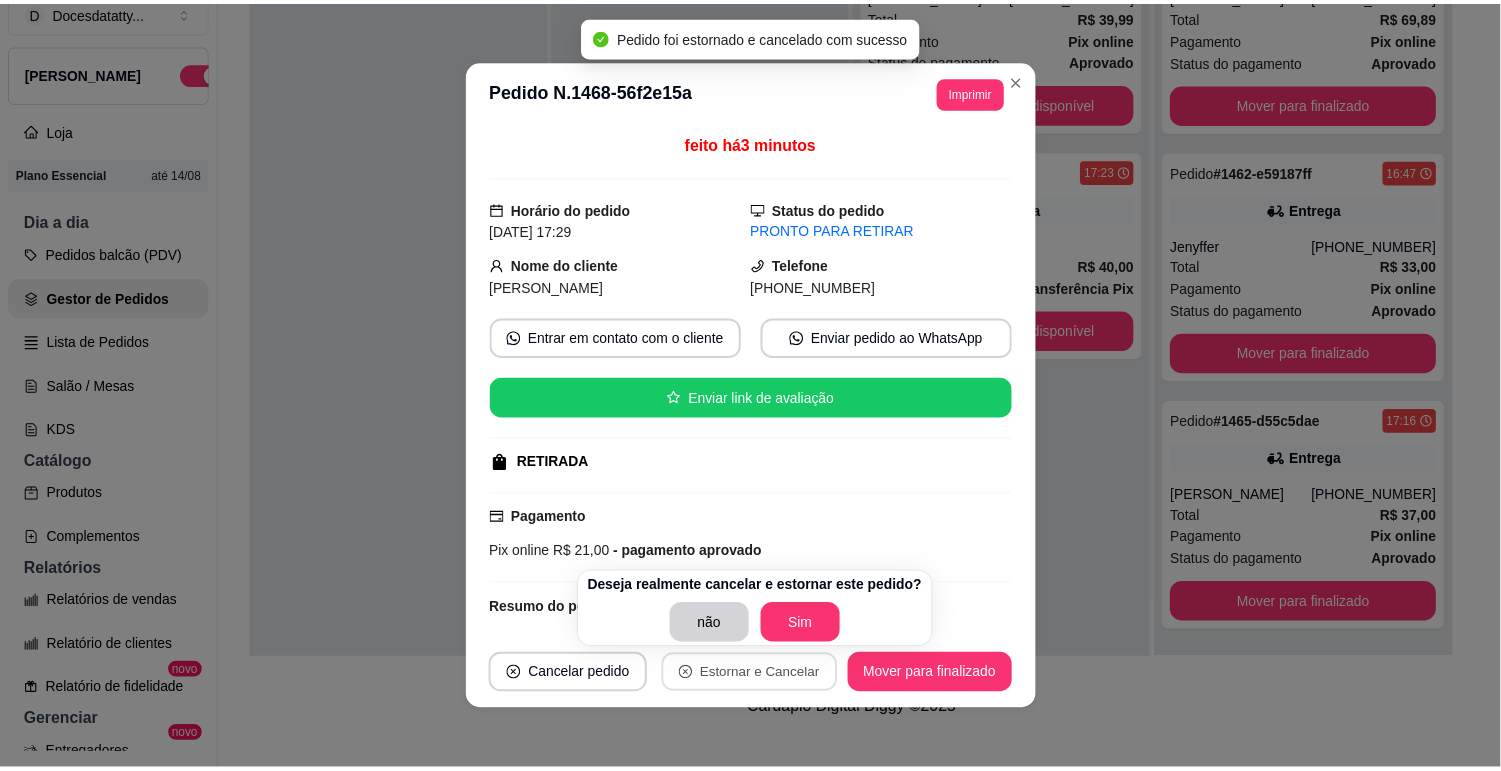 scroll, scrollTop: 13178, scrollLeft: 0, axis: vertical 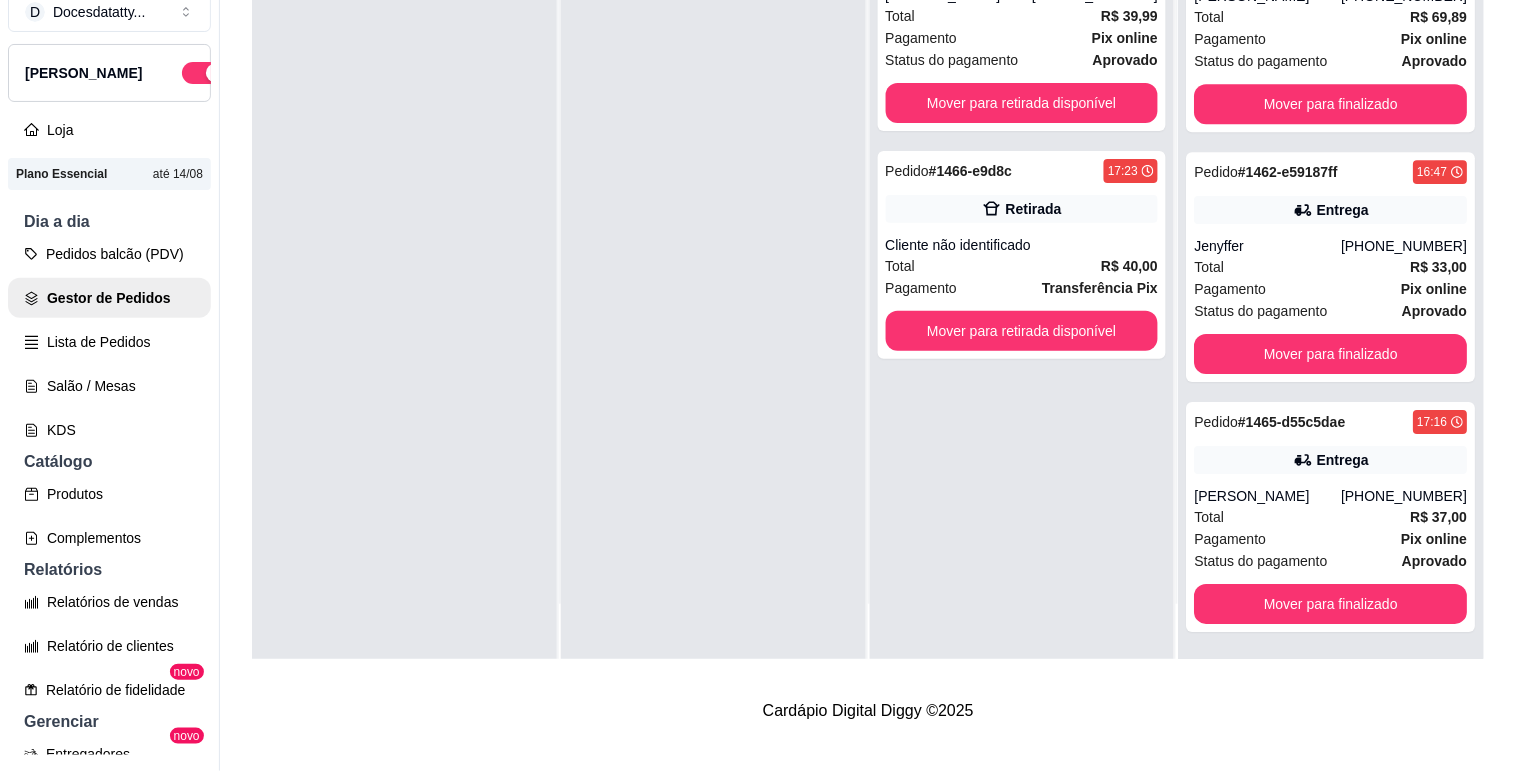 click on "Pedido  # 1444-fc884cc4 15:36 Retirada Ana clara (31) 99512-6412 Total R$ 39,99 Pagamento Pix online Status do pagamento aprovado Mover para retirada disponível Pedido  # 1466-e9d8c 17:23 Retirada Cliente não identificado Total R$ 40,00 Pagamento Transferência Pix Mover para retirada disponível" at bounding box center [1022, 274] 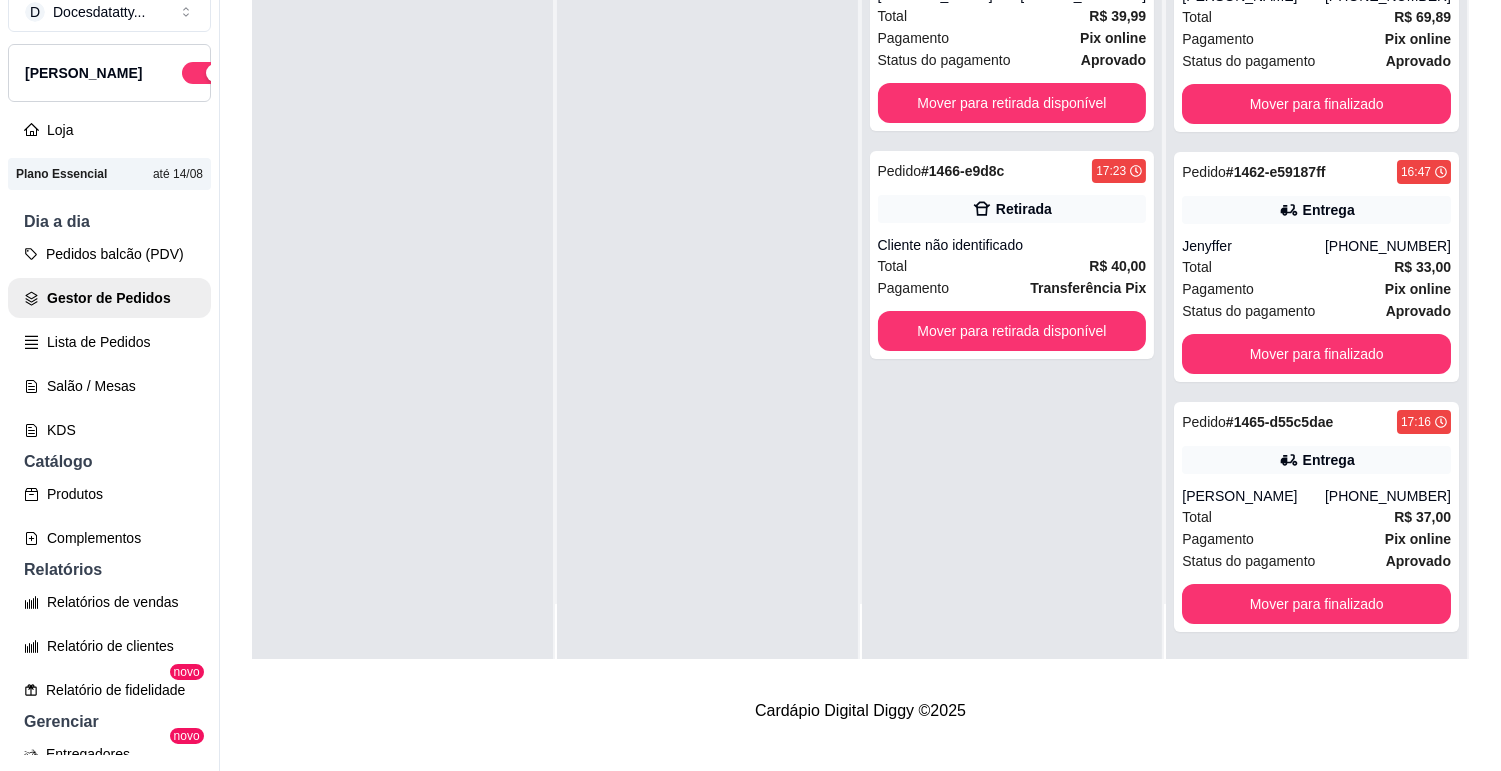 scroll, scrollTop: 0, scrollLeft: 0, axis: both 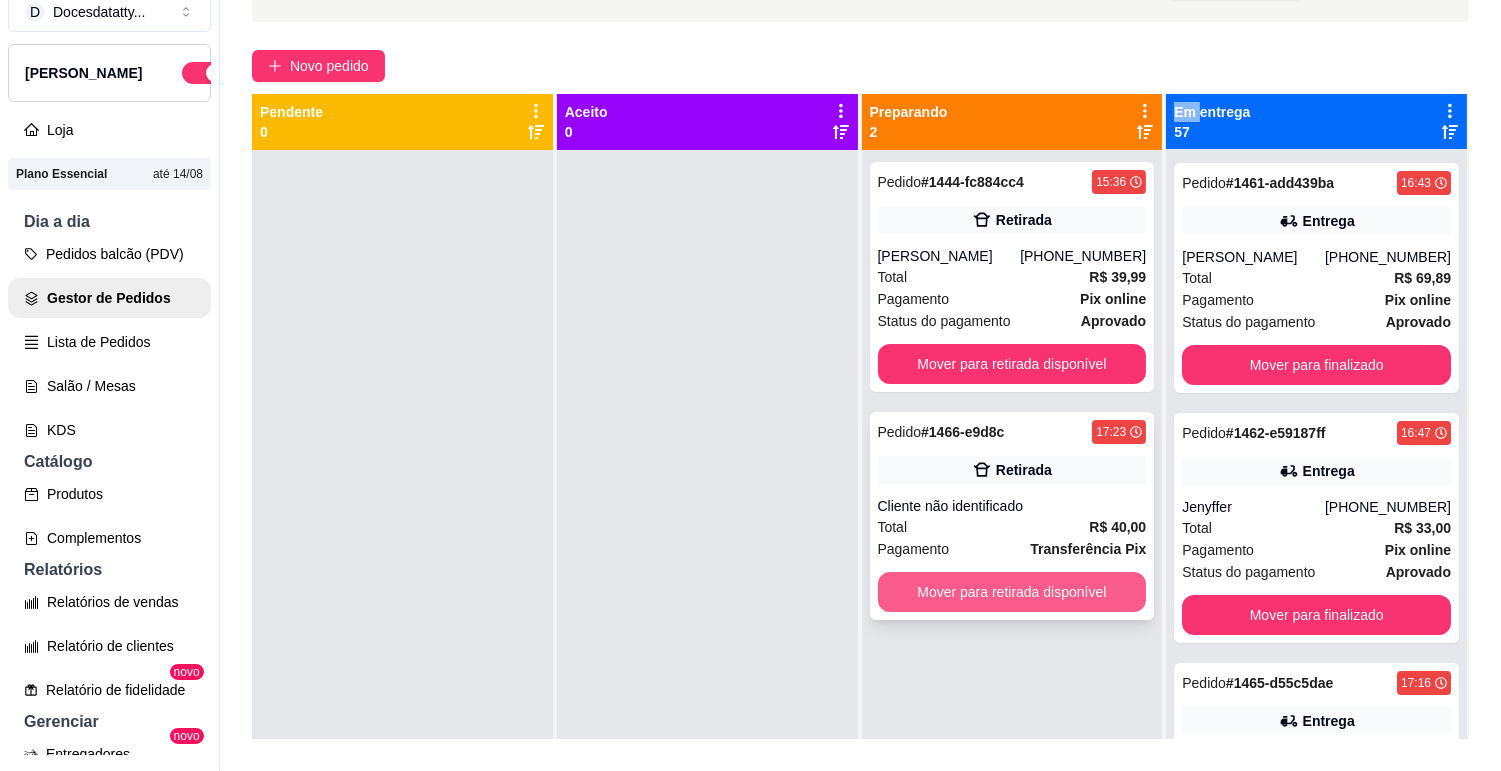 click on "Mover para retirada disponível" at bounding box center [1012, 592] 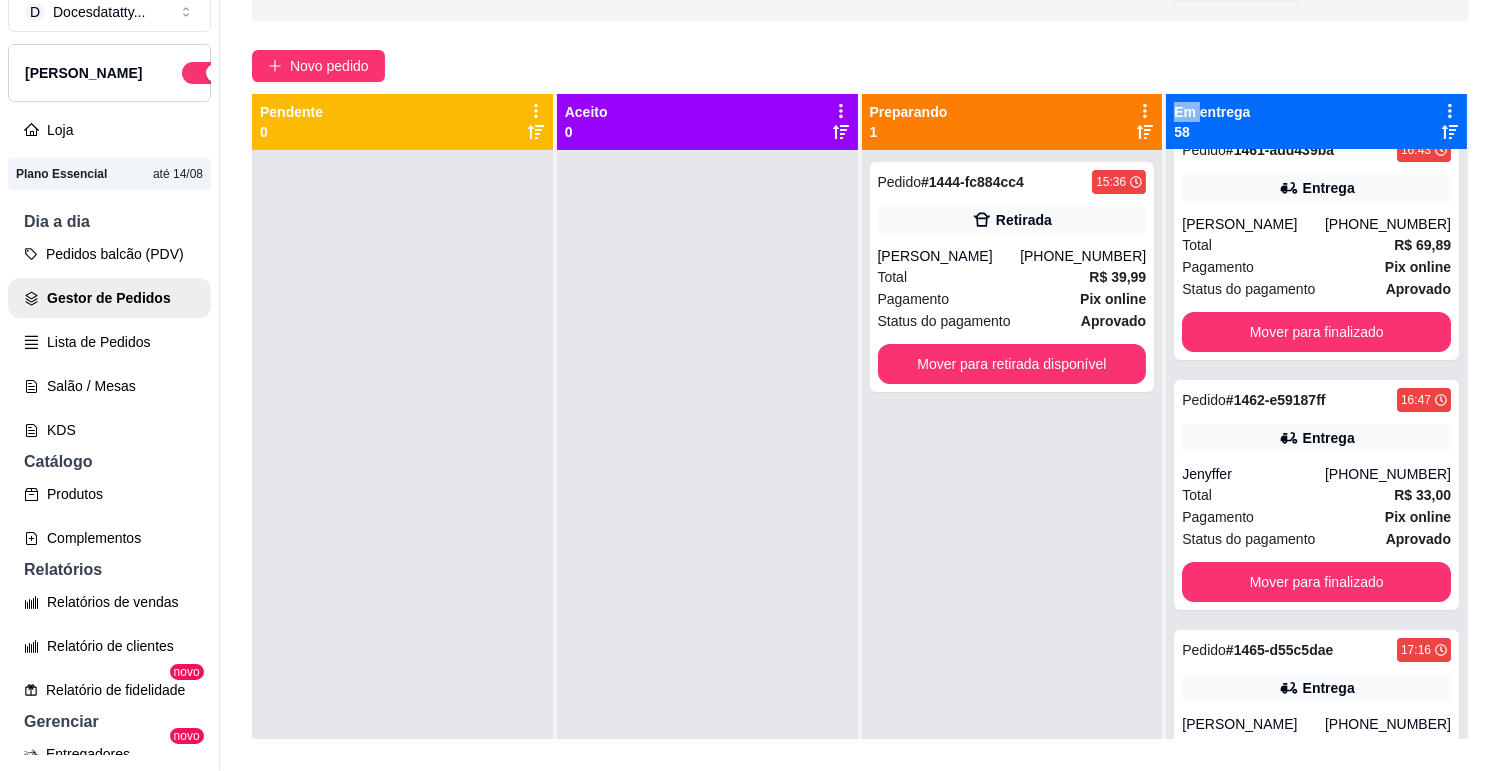 scroll, scrollTop: 13406, scrollLeft: 0, axis: vertical 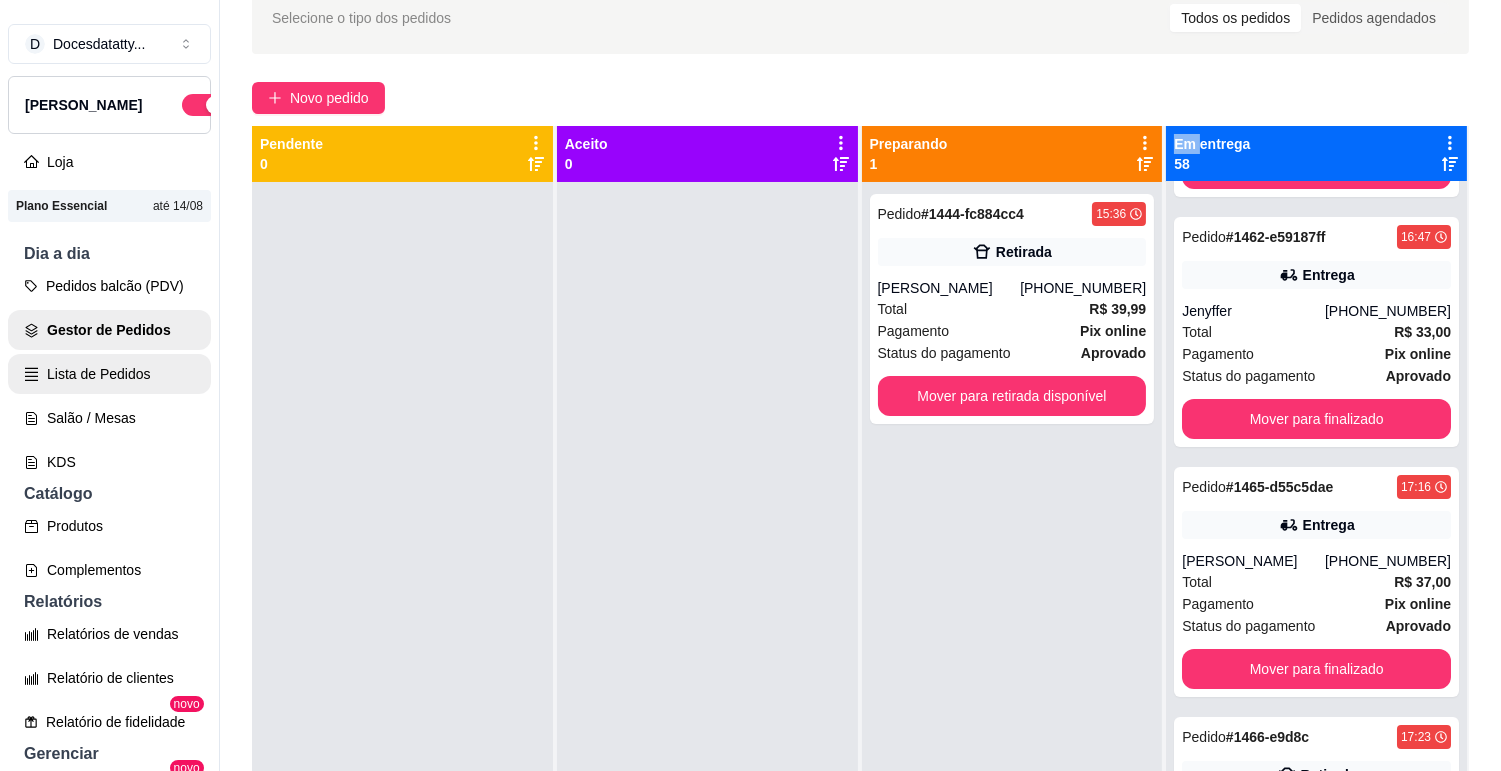 click on "Lista de Pedidos" at bounding box center (109, 374) 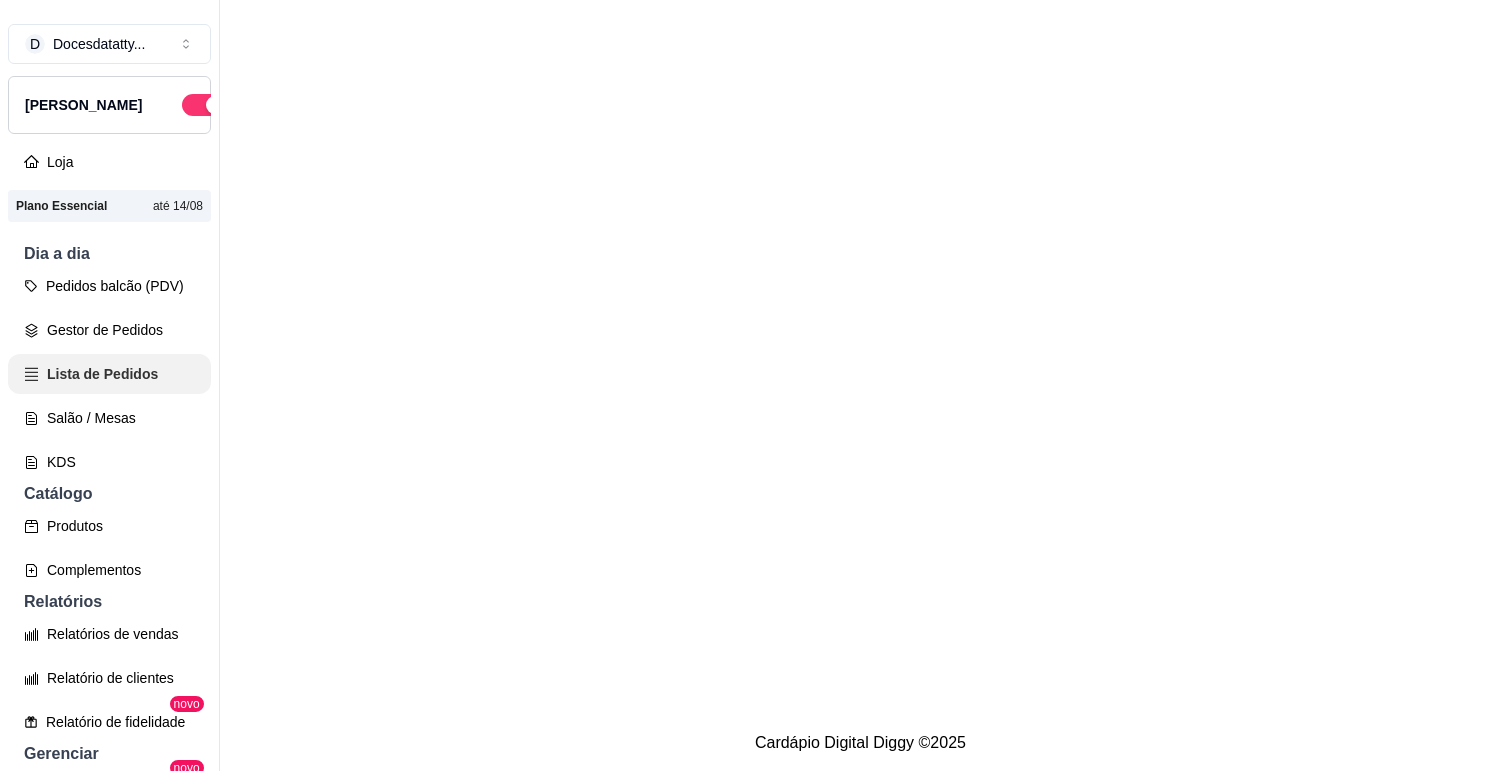 scroll, scrollTop: 0, scrollLeft: 0, axis: both 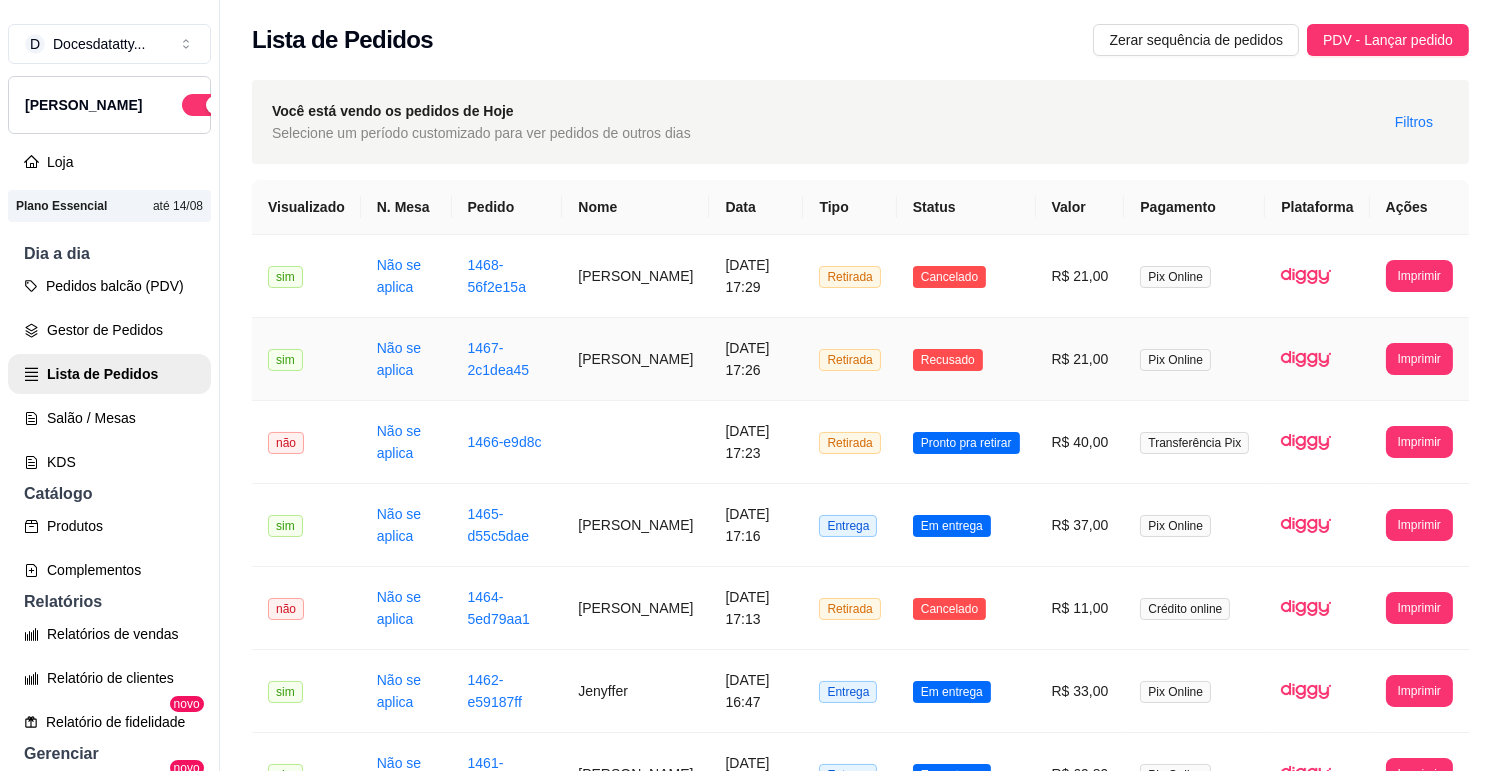 click on "16/07/2025 às 17:26" at bounding box center [756, 359] 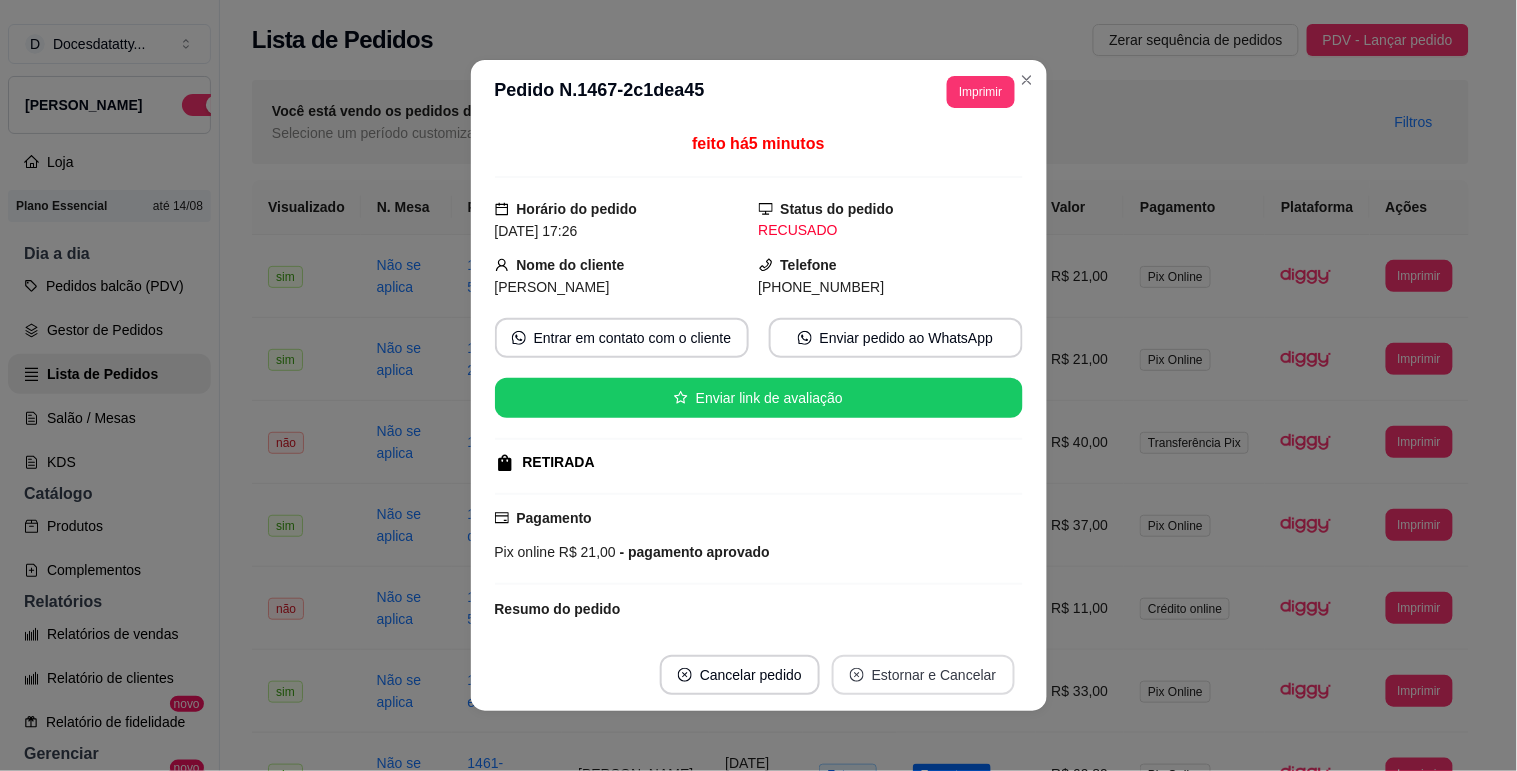 click on "Estornar e Cancelar" at bounding box center [923, 675] 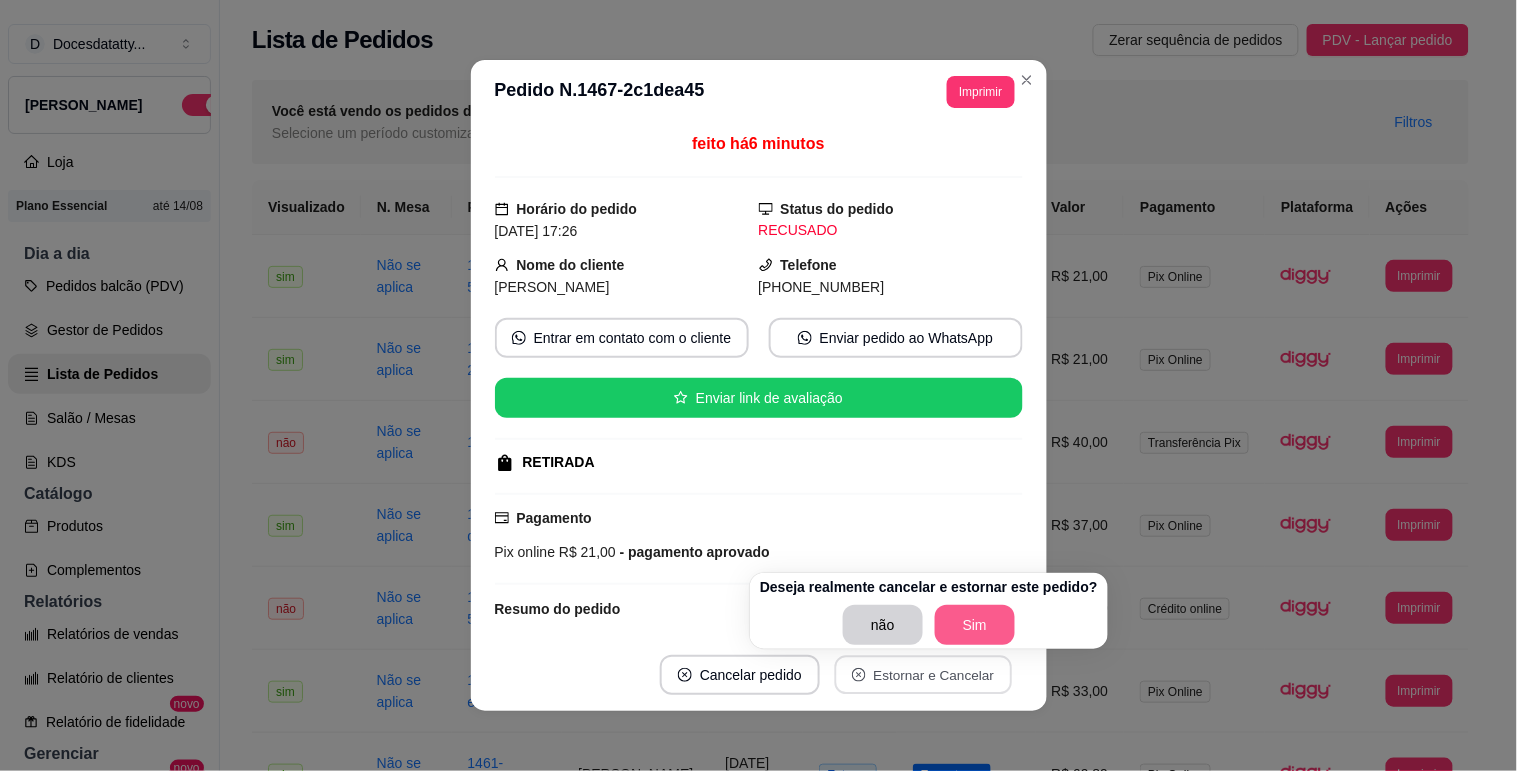 click on "Sim" at bounding box center [975, 625] 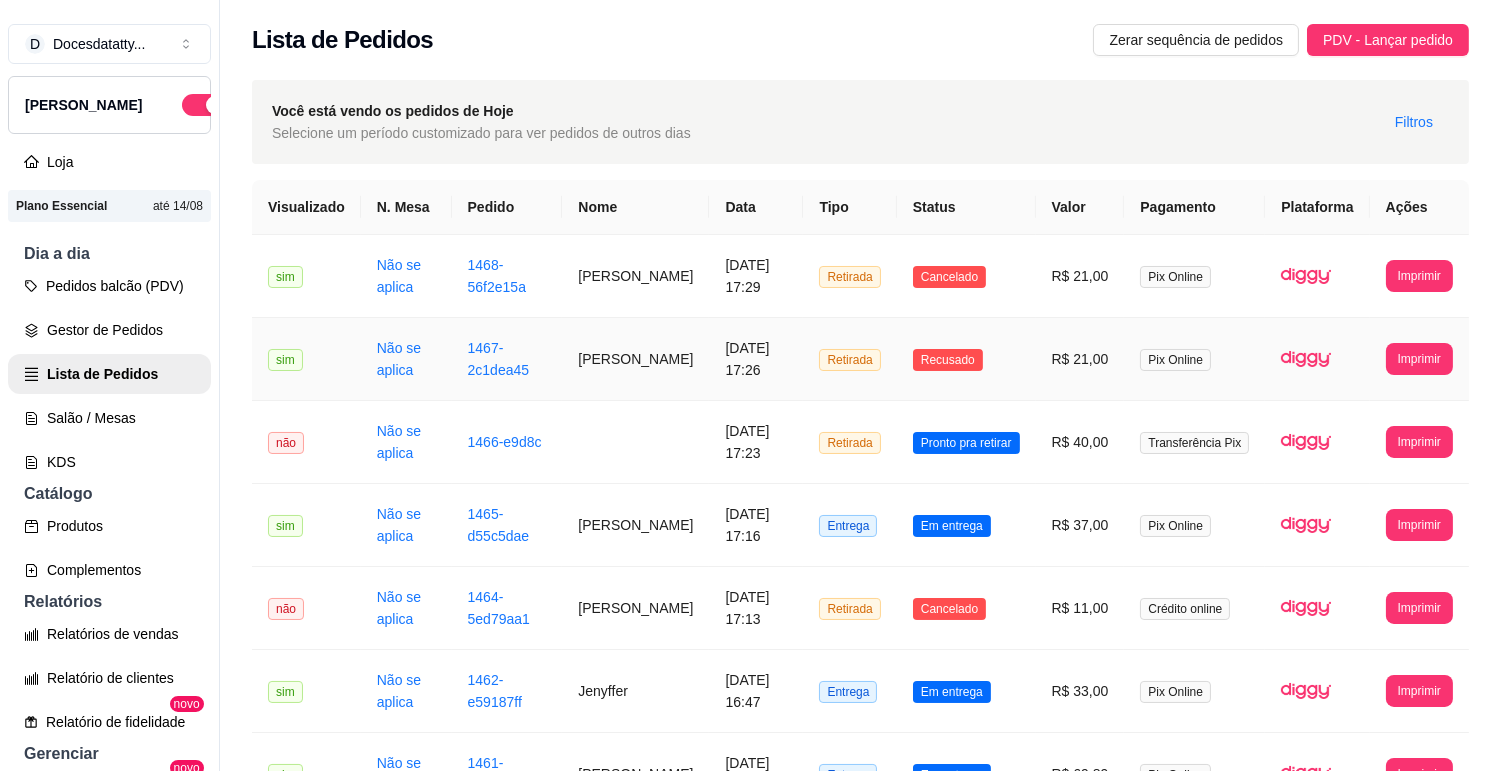click on "Recusado" at bounding box center [966, 359] 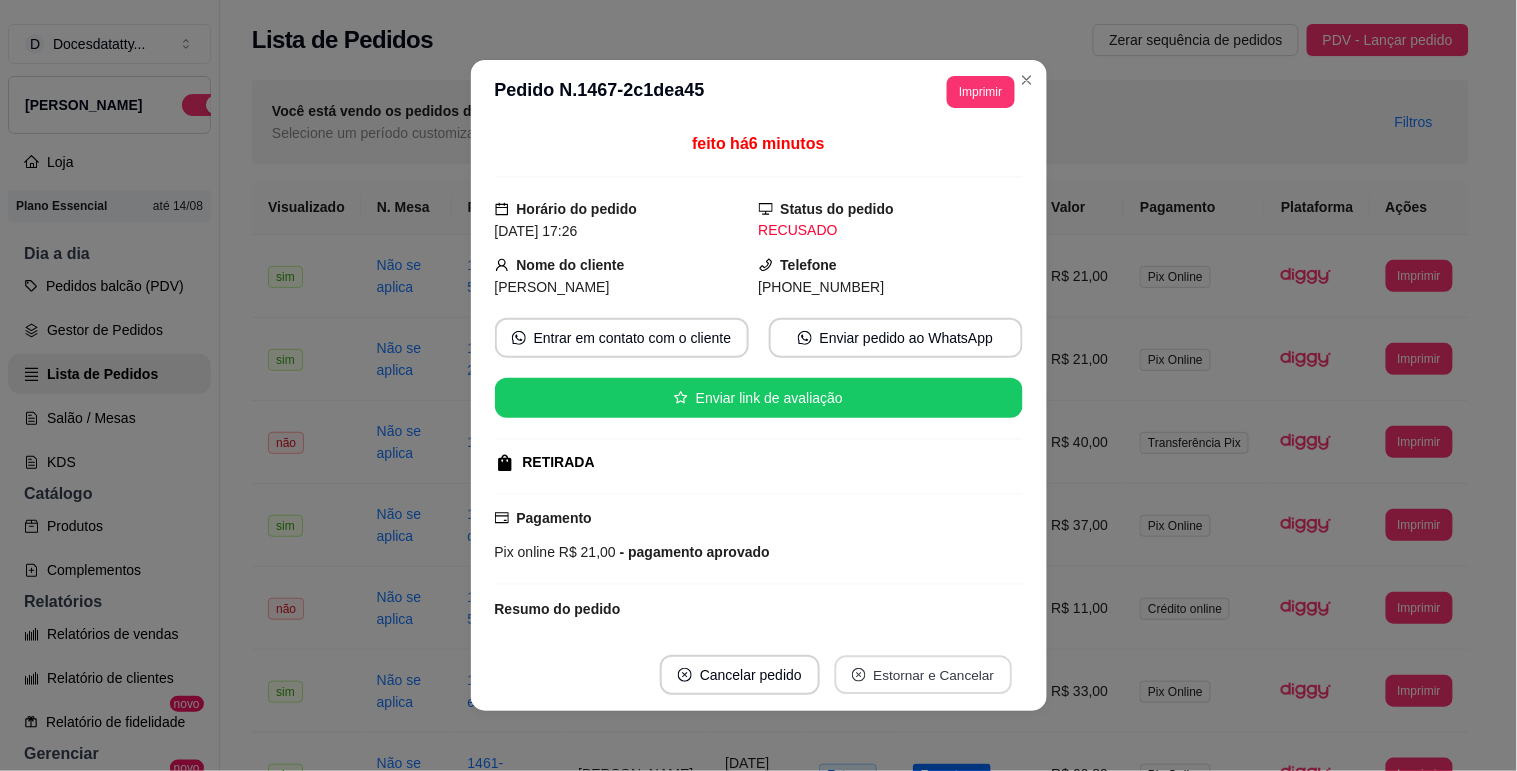 click on "Estornar e Cancelar" at bounding box center (923, 675) 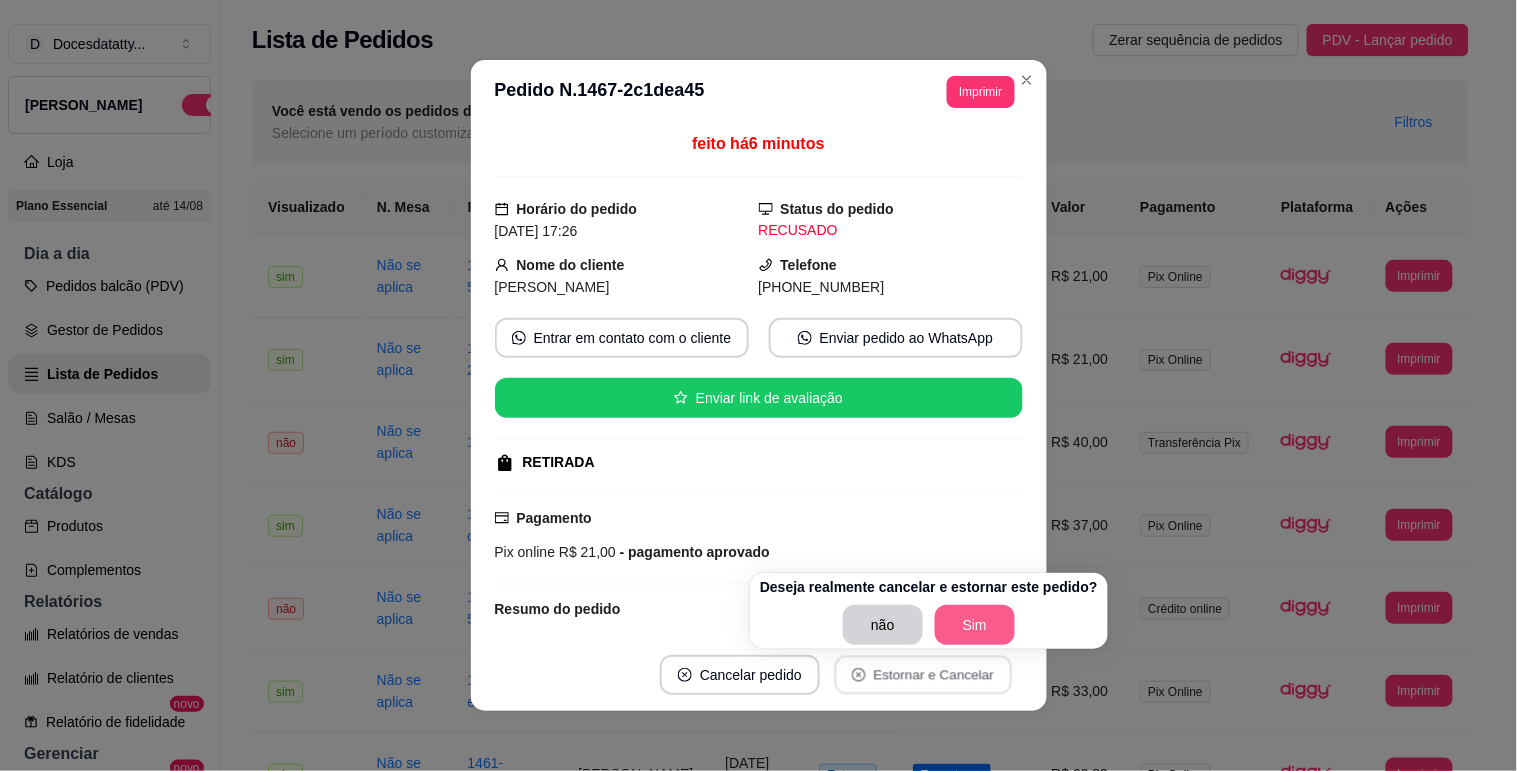 click on "Sim" at bounding box center (975, 625) 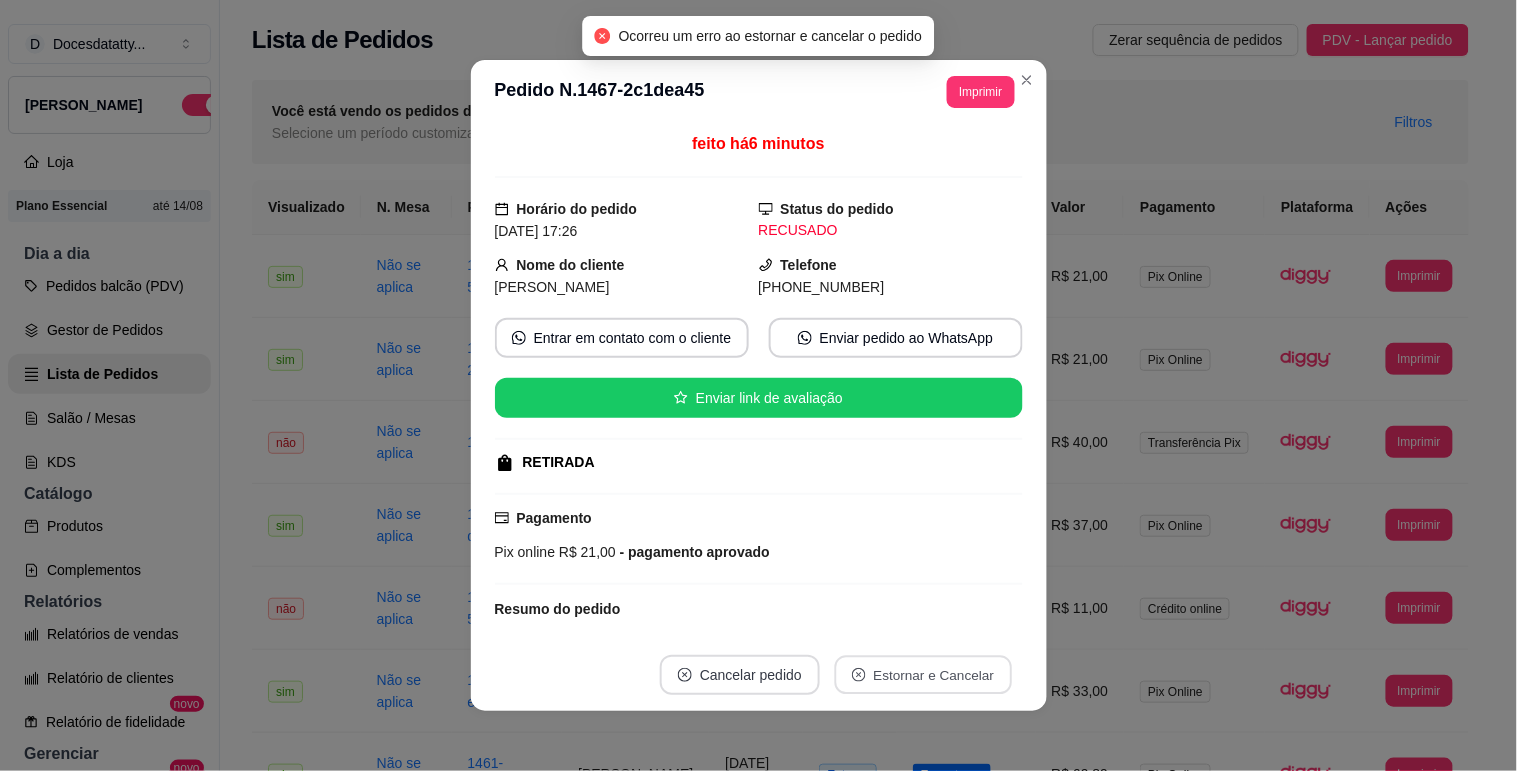 click on "Cancelar pedido" at bounding box center [740, 675] 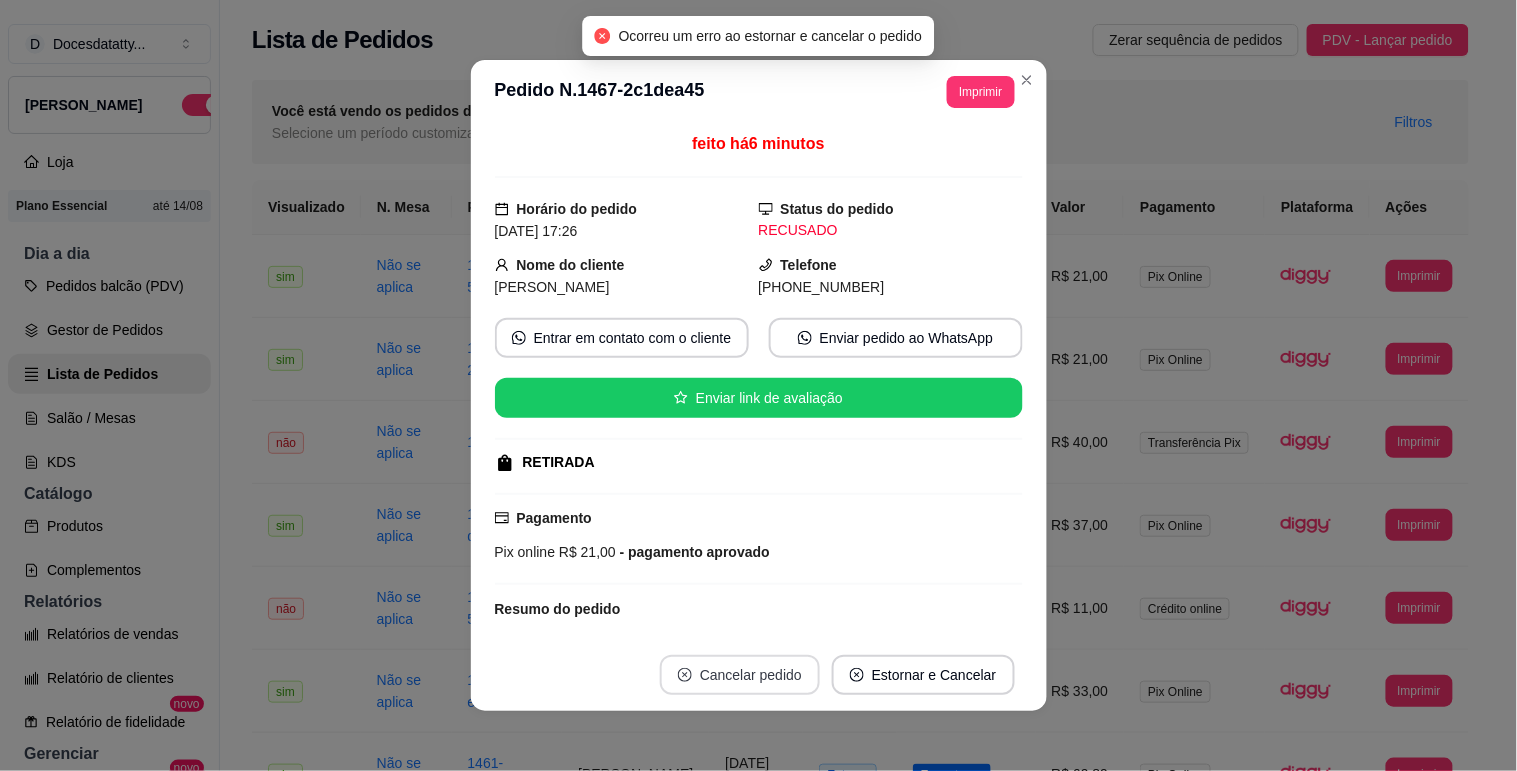 click on "Cancelar pedido" at bounding box center (740, 675) 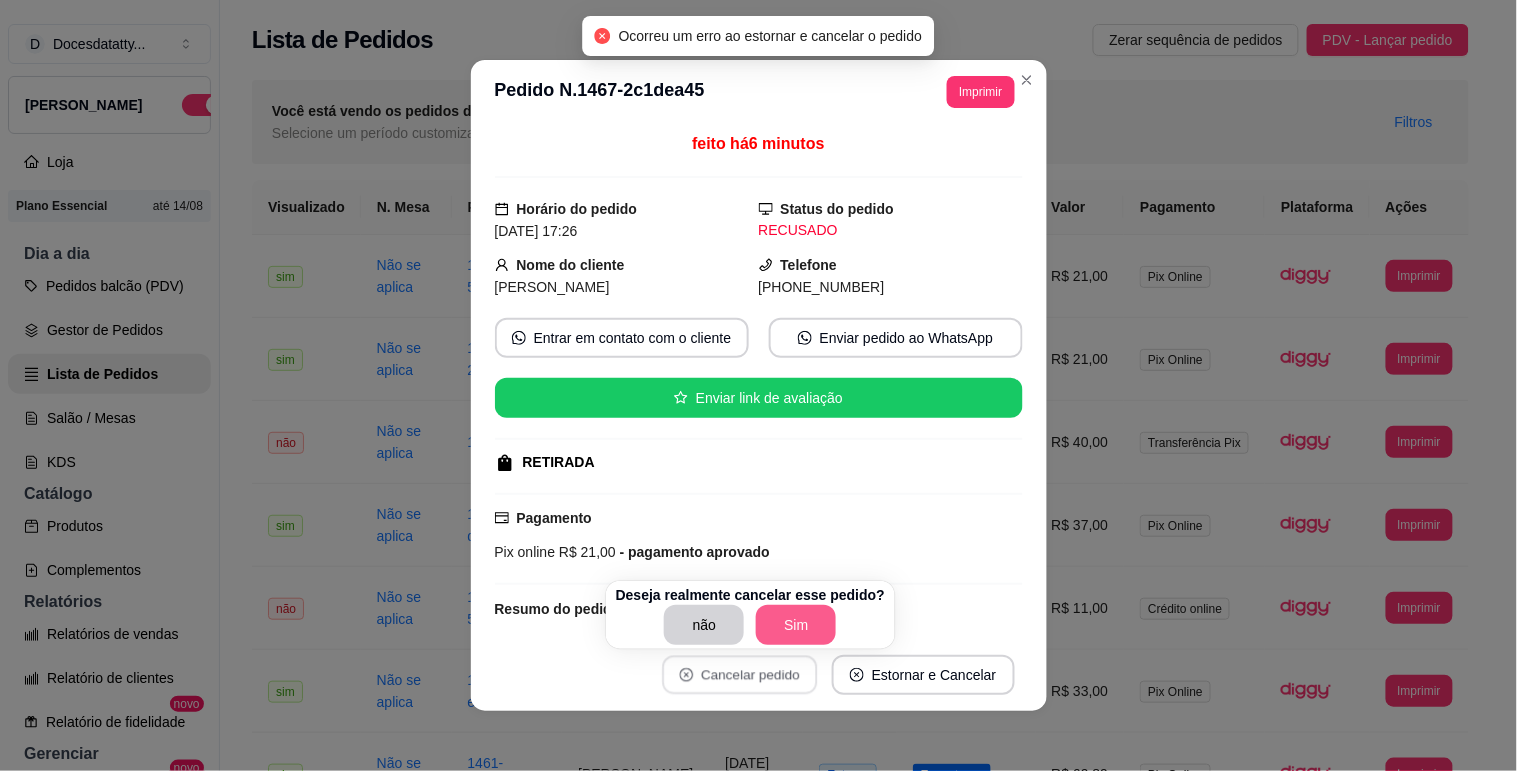 click on "Sim" at bounding box center [796, 625] 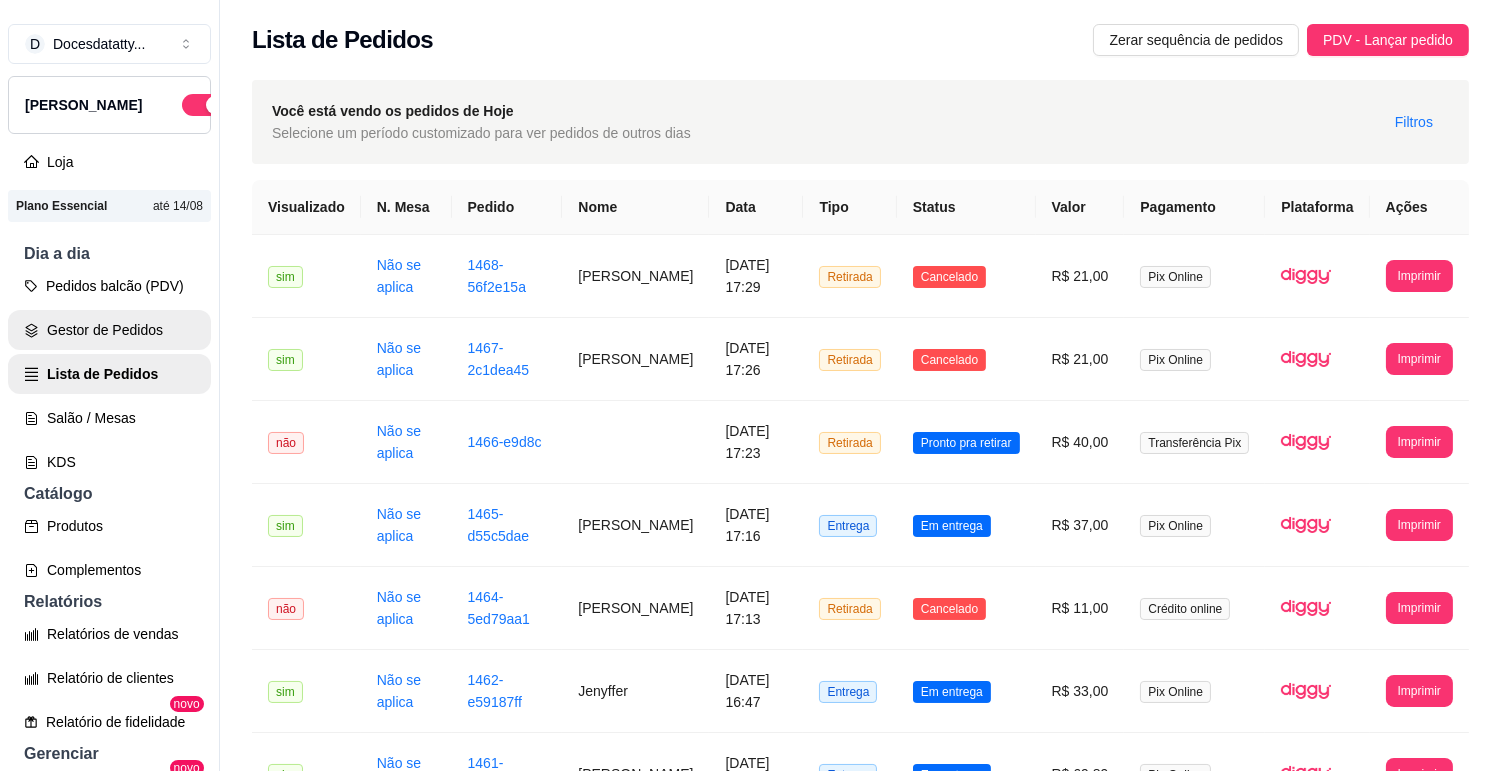click on "Gestor de Pedidos" at bounding box center (109, 330) 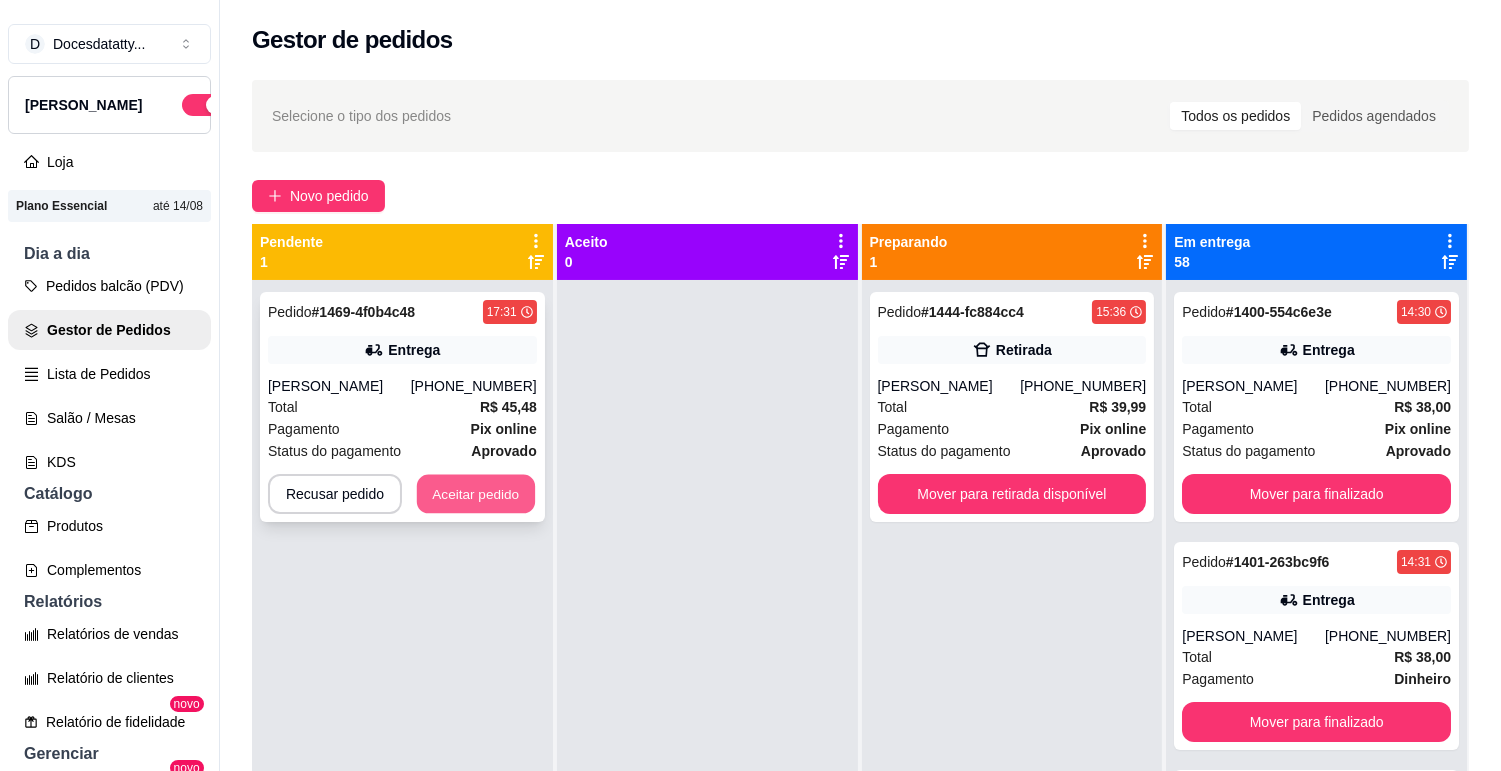 click on "Aceitar pedido" at bounding box center [476, 494] 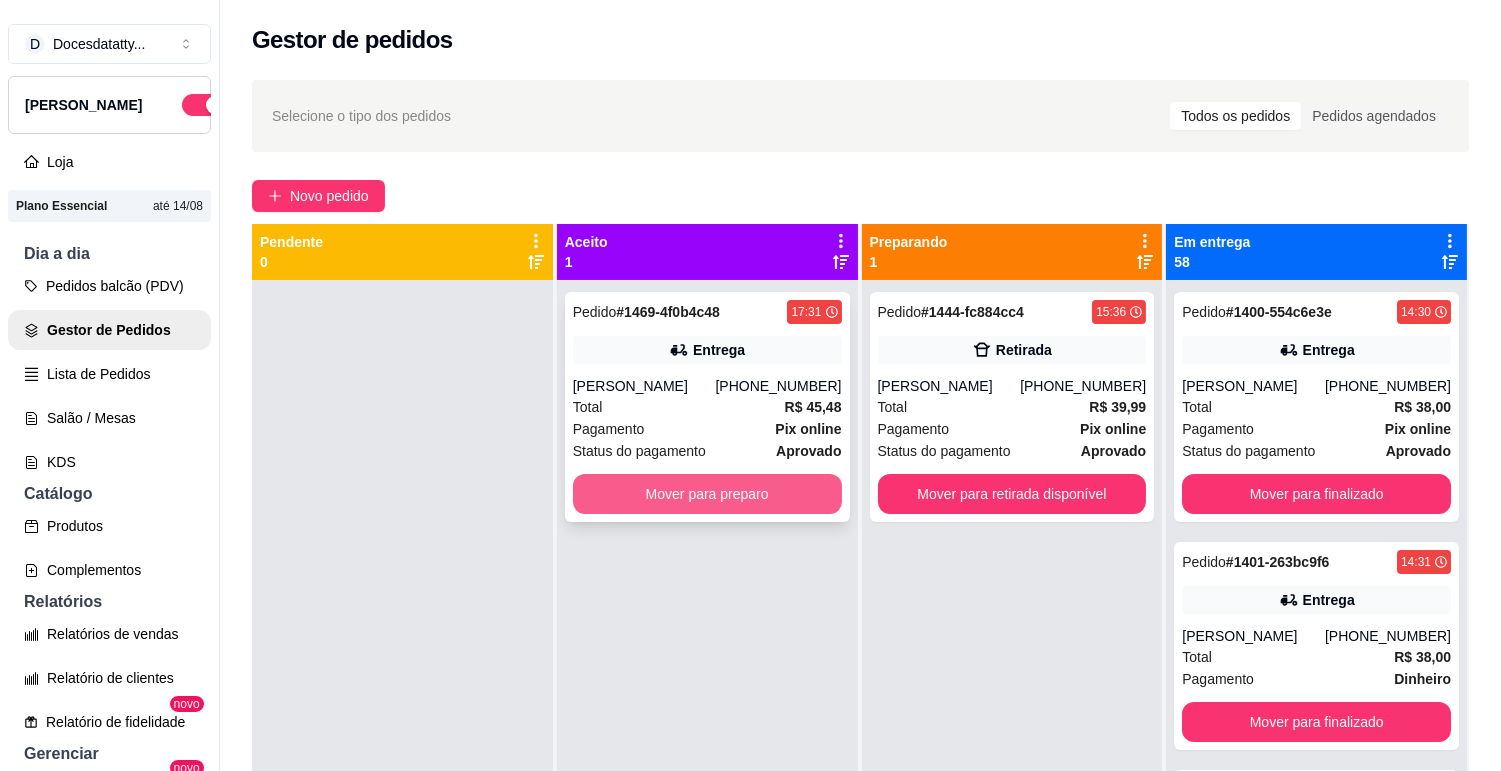 click on "Mover para preparo" at bounding box center (707, 494) 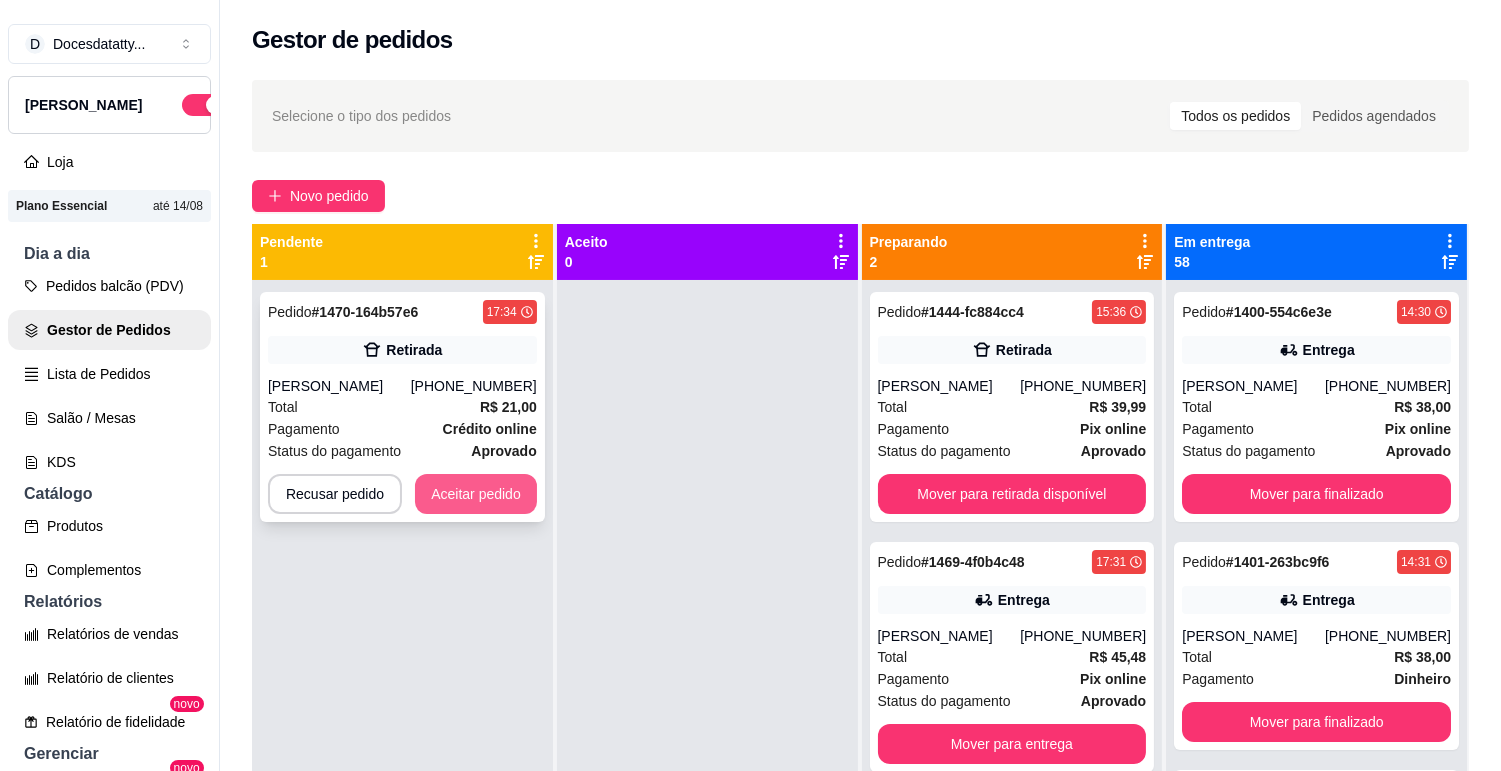 click on "Aceitar pedido" at bounding box center [476, 494] 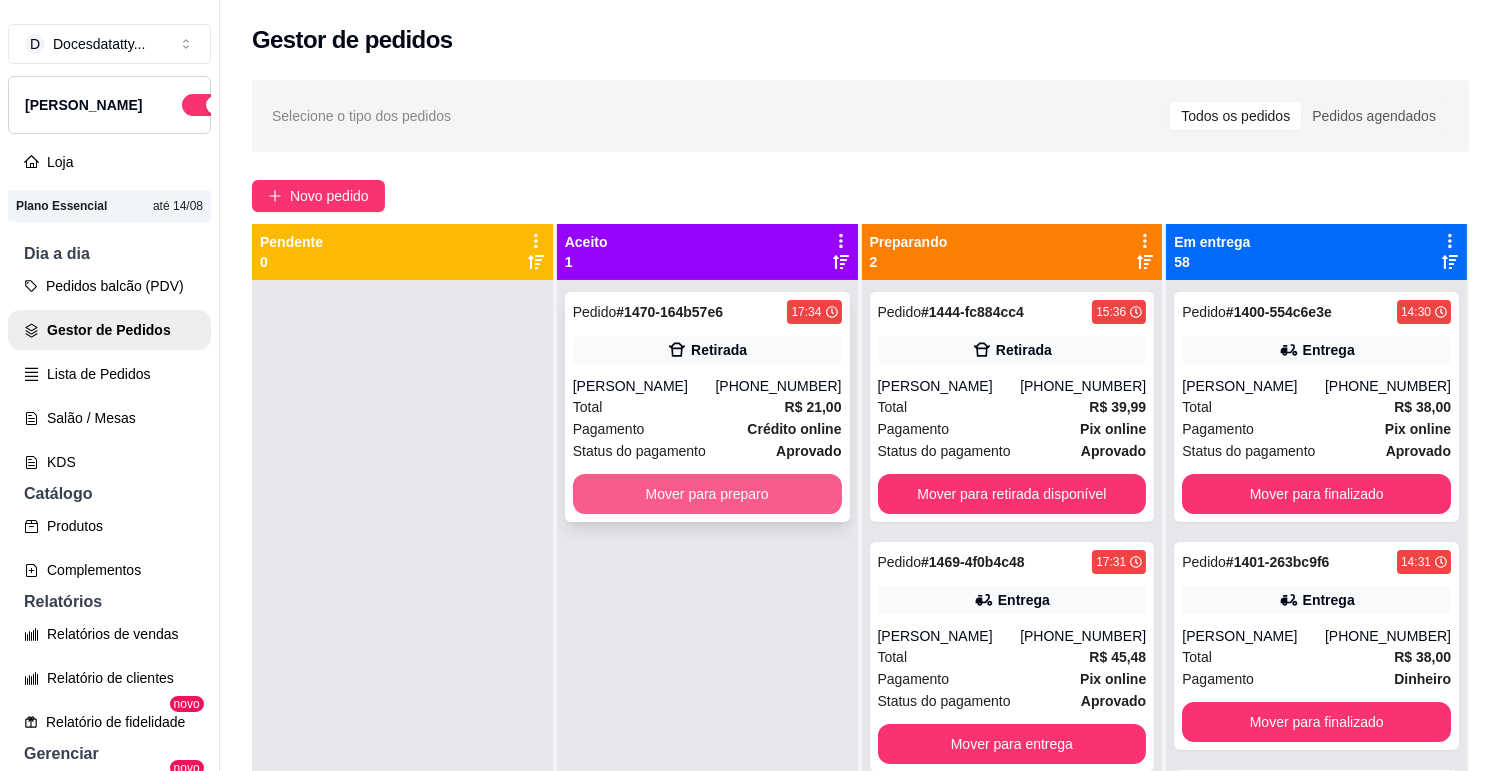 click on "Mover para preparo" at bounding box center (707, 494) 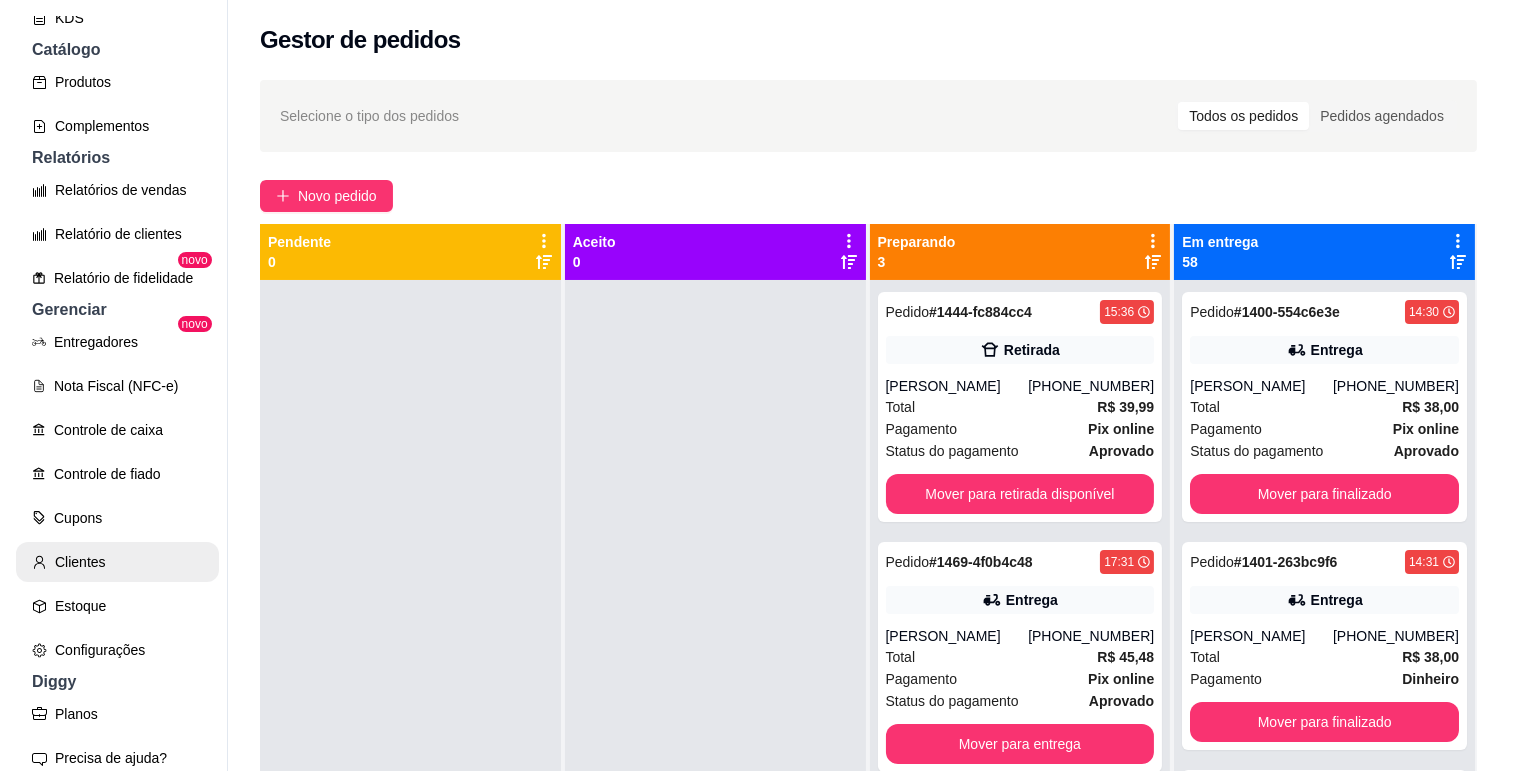 scroll, scrollTop: 554, scrollLeft: 0, axis: vertical 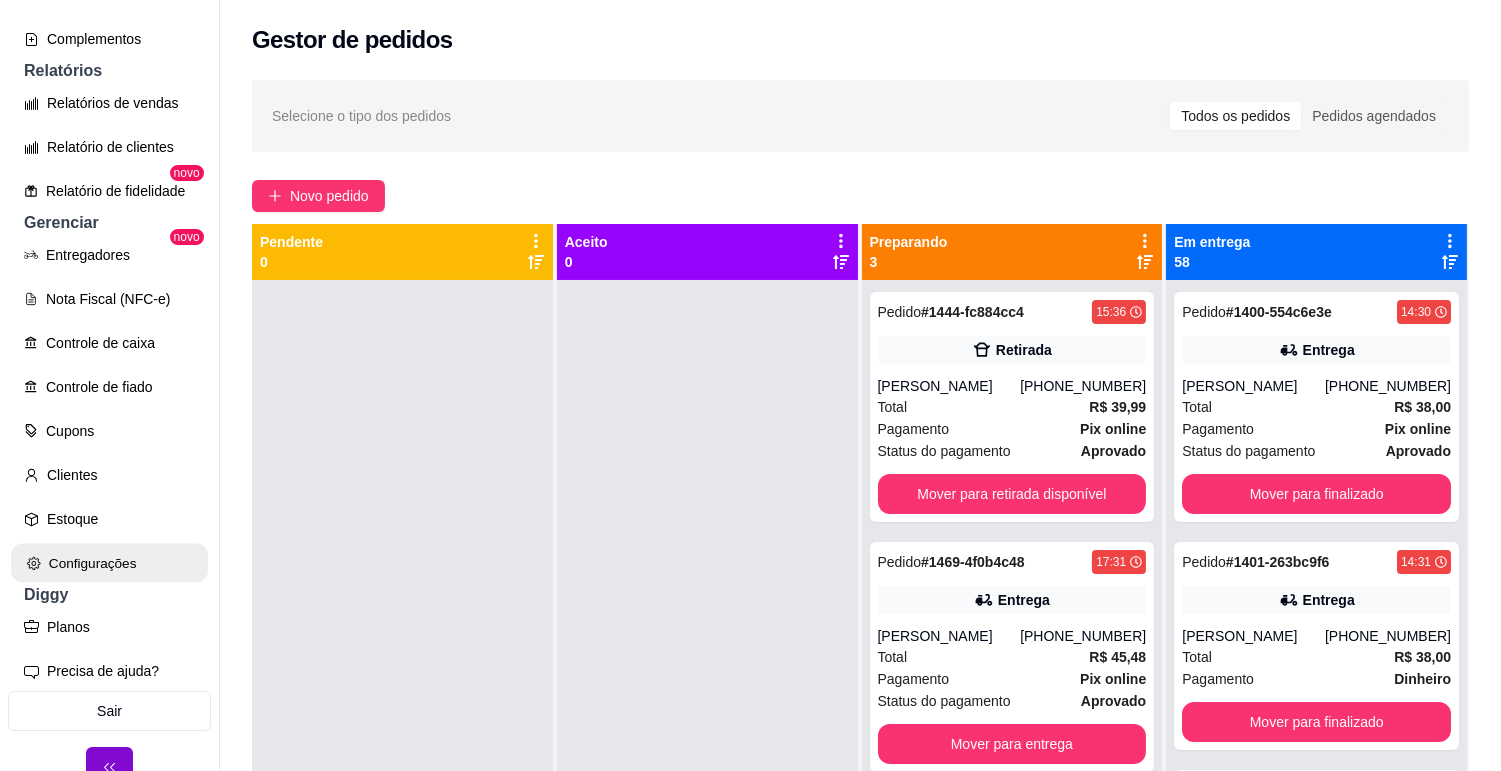 click on "Configurações" at bounding box center (109, 563) 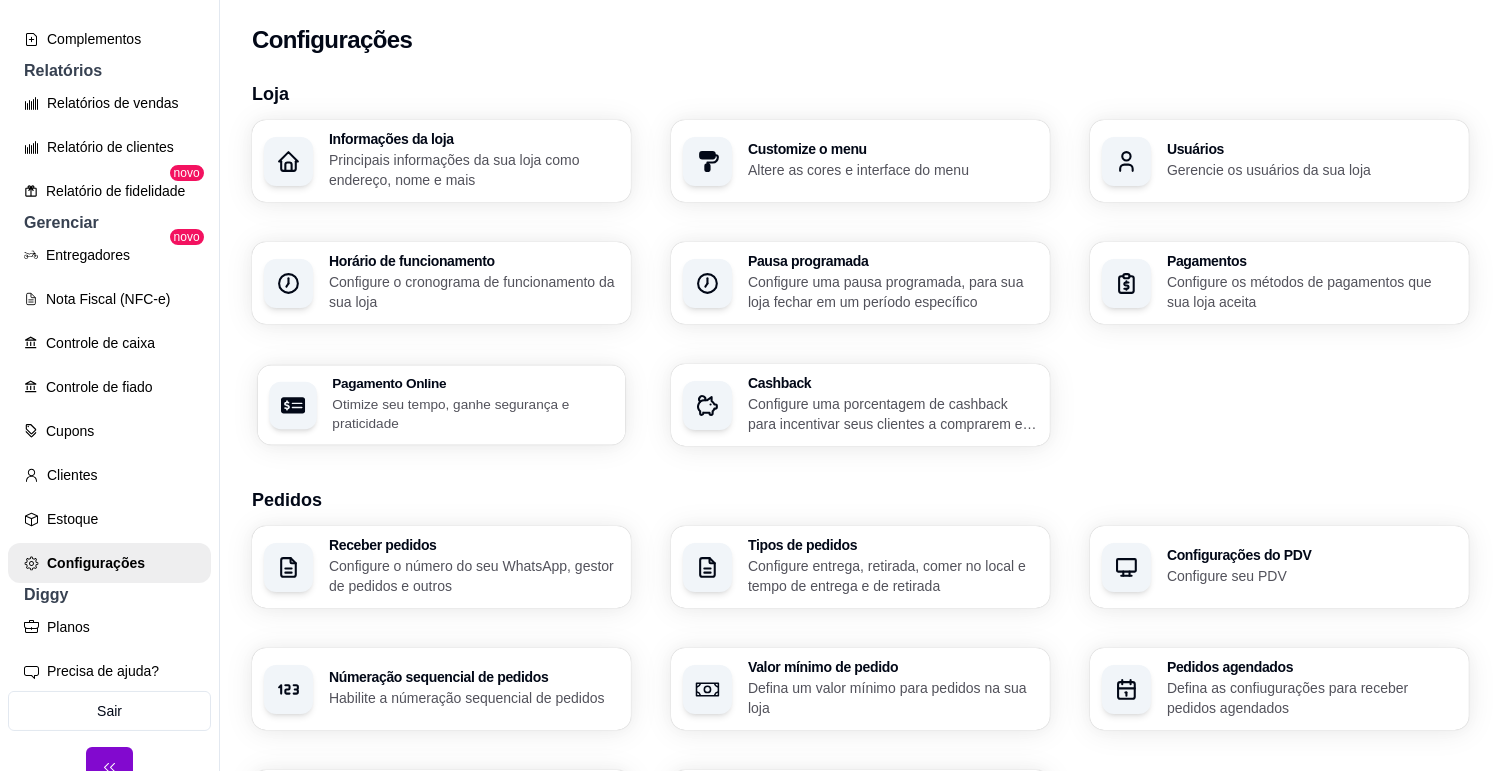 click on "Otimize seu tempo, ganhe segurança e praticidade" at bounding box center [472, 413] 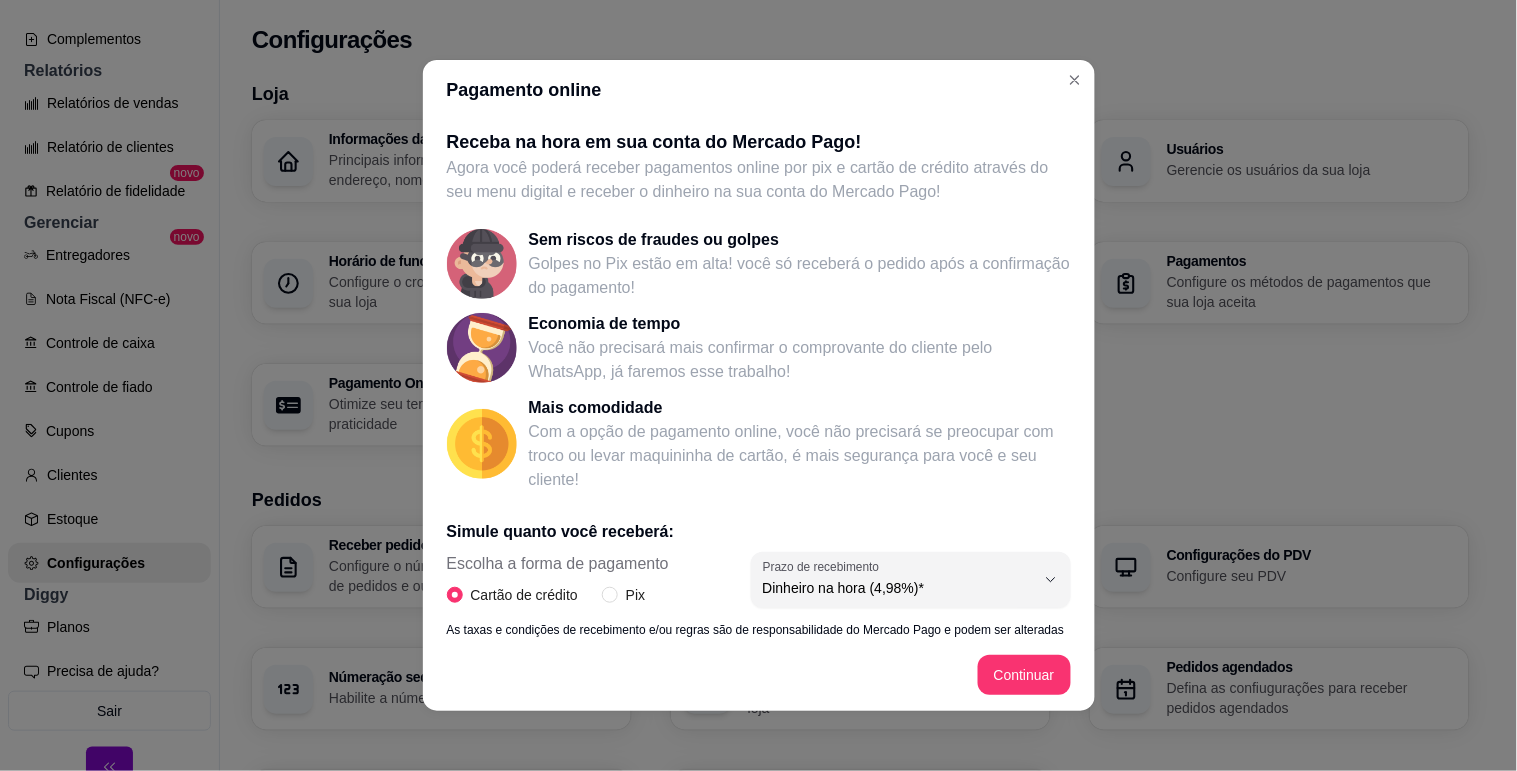 scroll, scrollTop: 286, scrollLeft: 0, axis: vertical 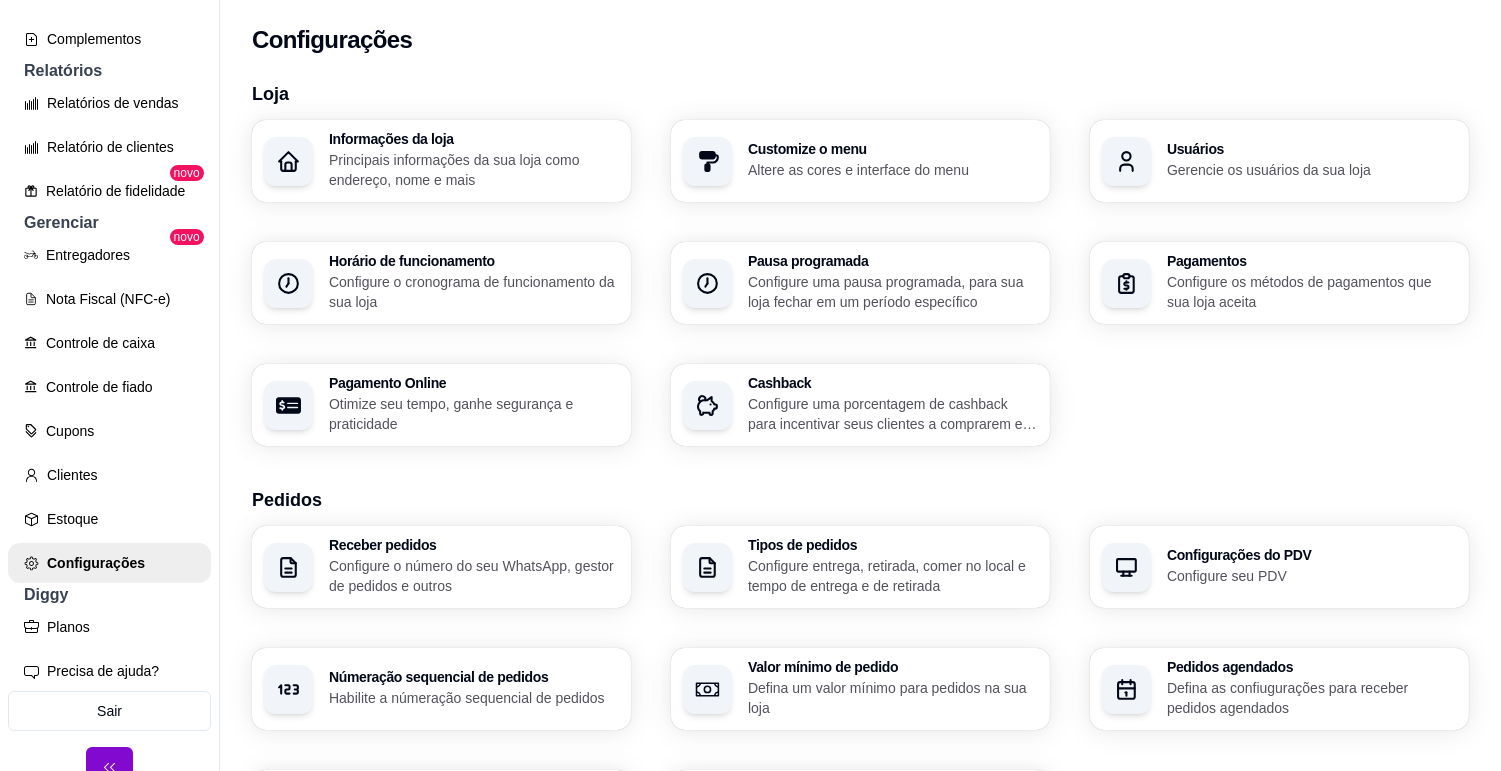 click on "Configure os métodos de pagamentos que sua loja aceita" at bounding box center (1312, 292) 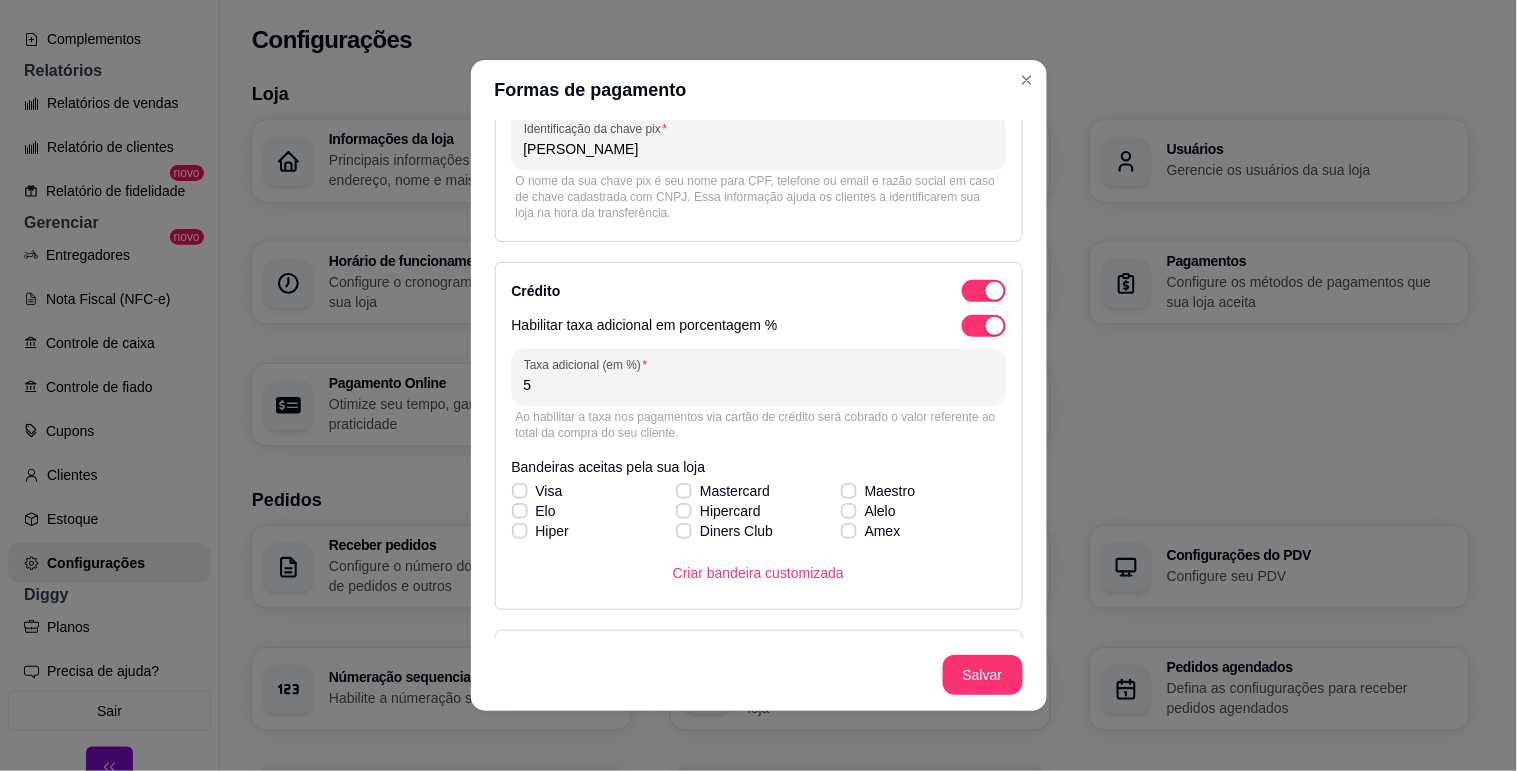 scroll, scrollTop: 333, scrollLeft: 0, axis: vertical 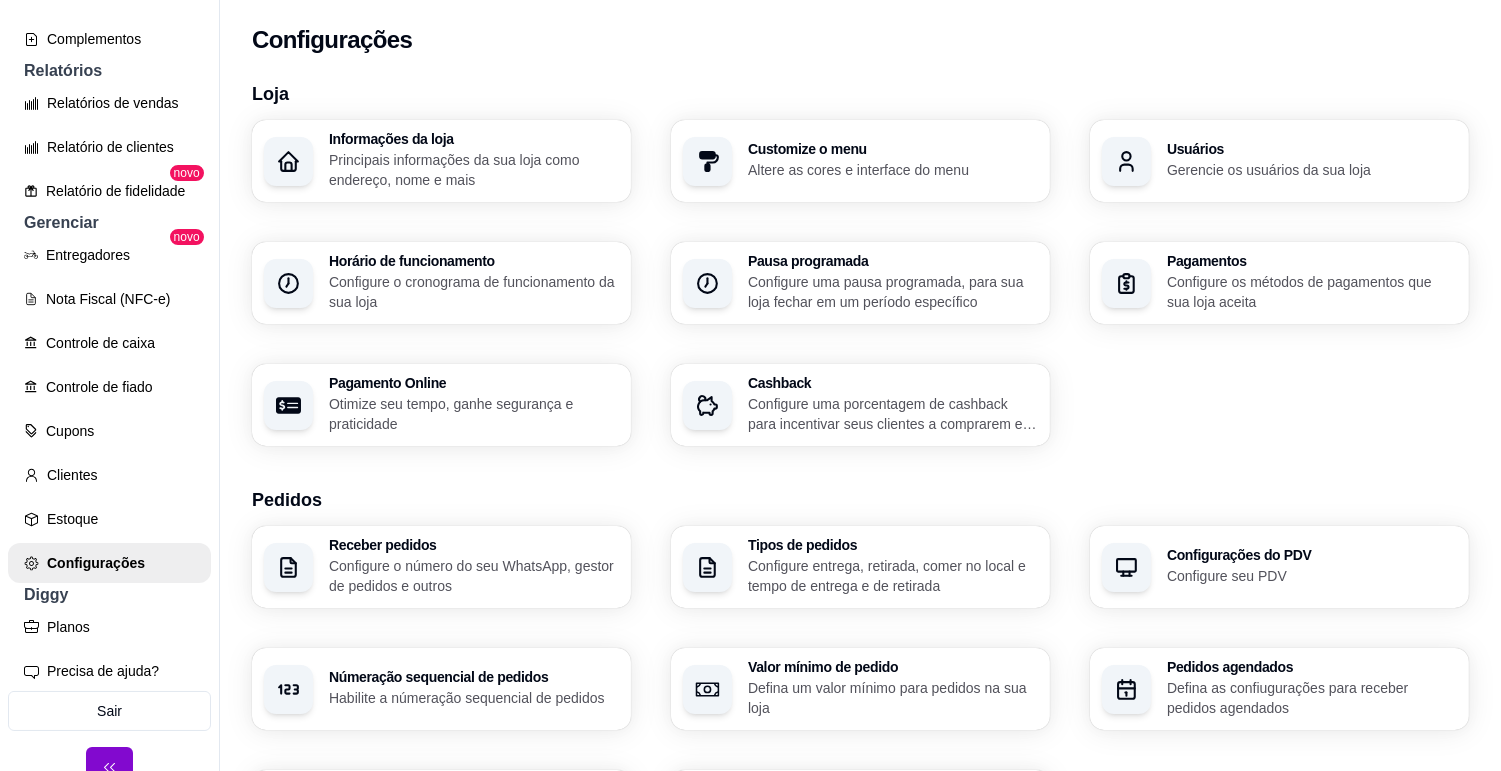 click on "Pagamento Online Otimize seu tempo, ganhe segurança e praticidade" at bounding box center (441, 405) 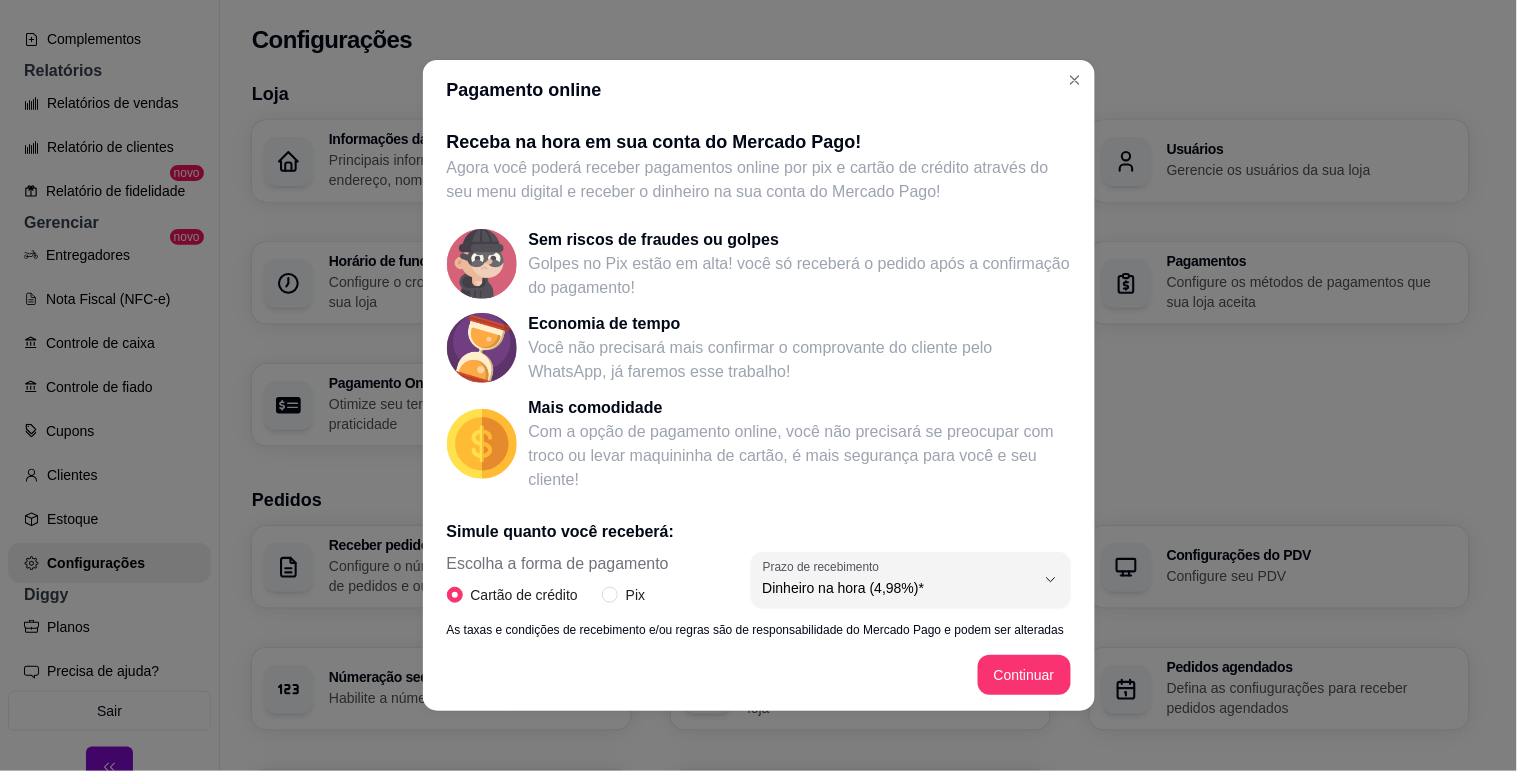 scroll, scrollTop: 286, scrollLeft: 0, axis: vertical 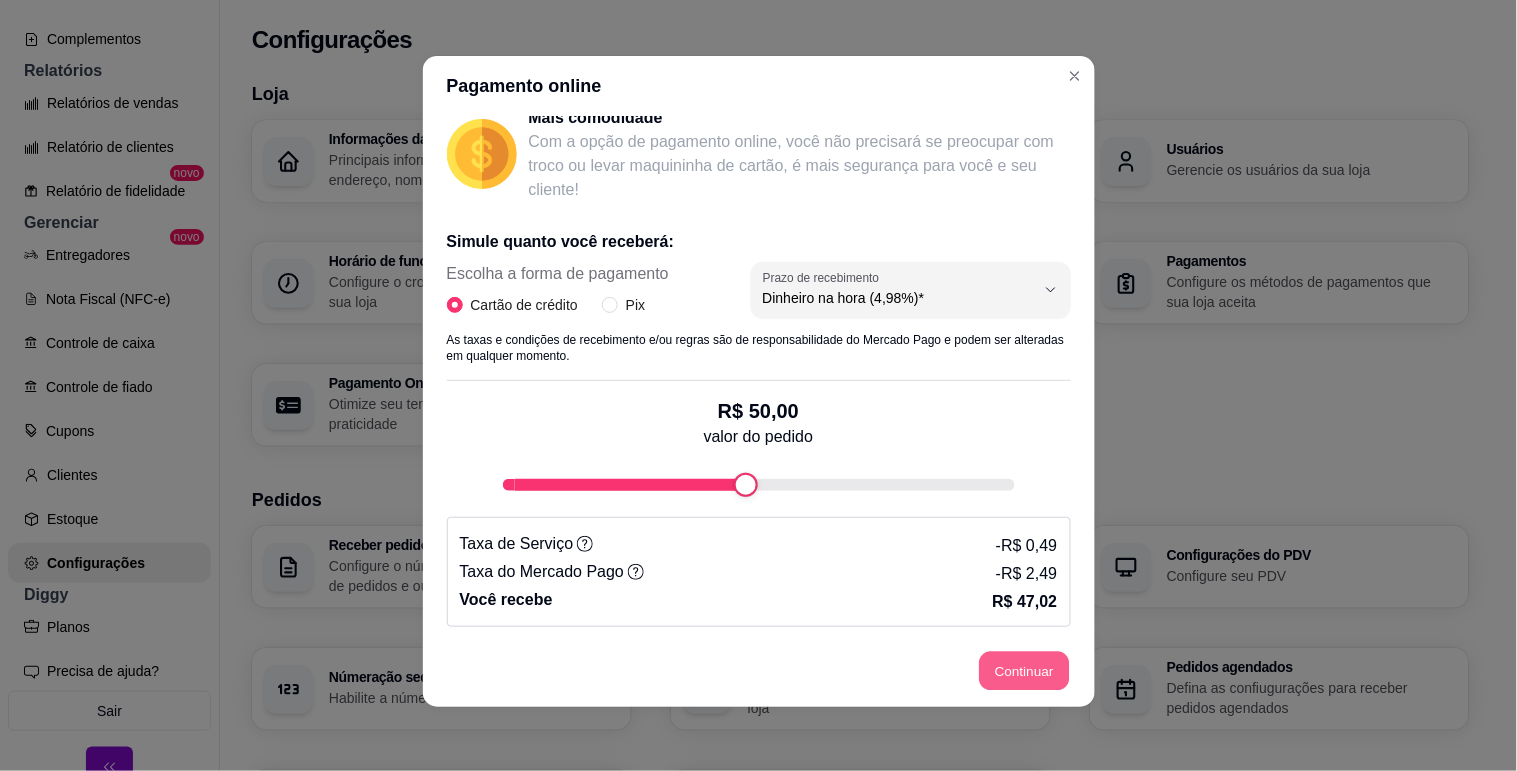 click on "Continuar" at bounding box center (1024, 671) 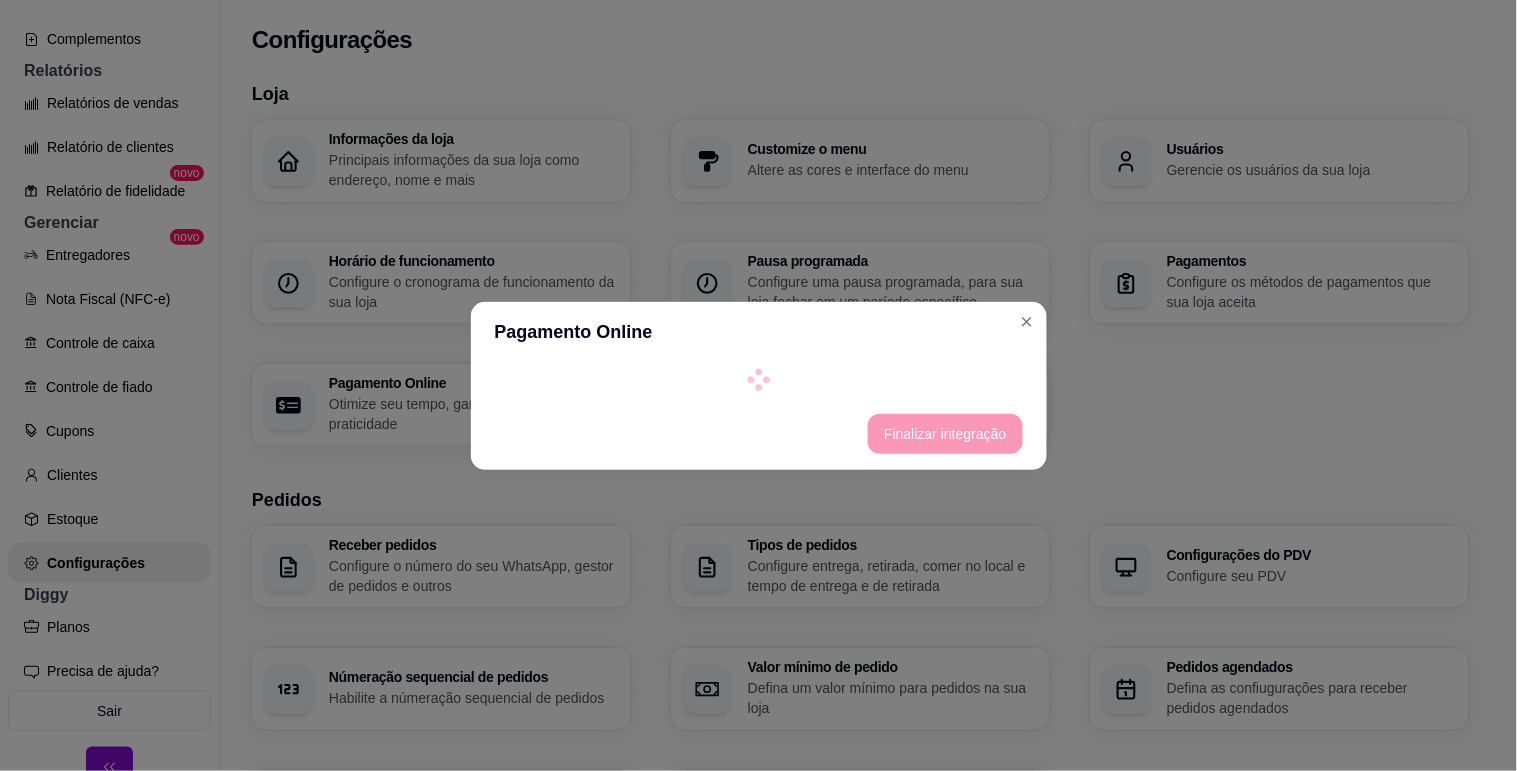 select on "4.98" 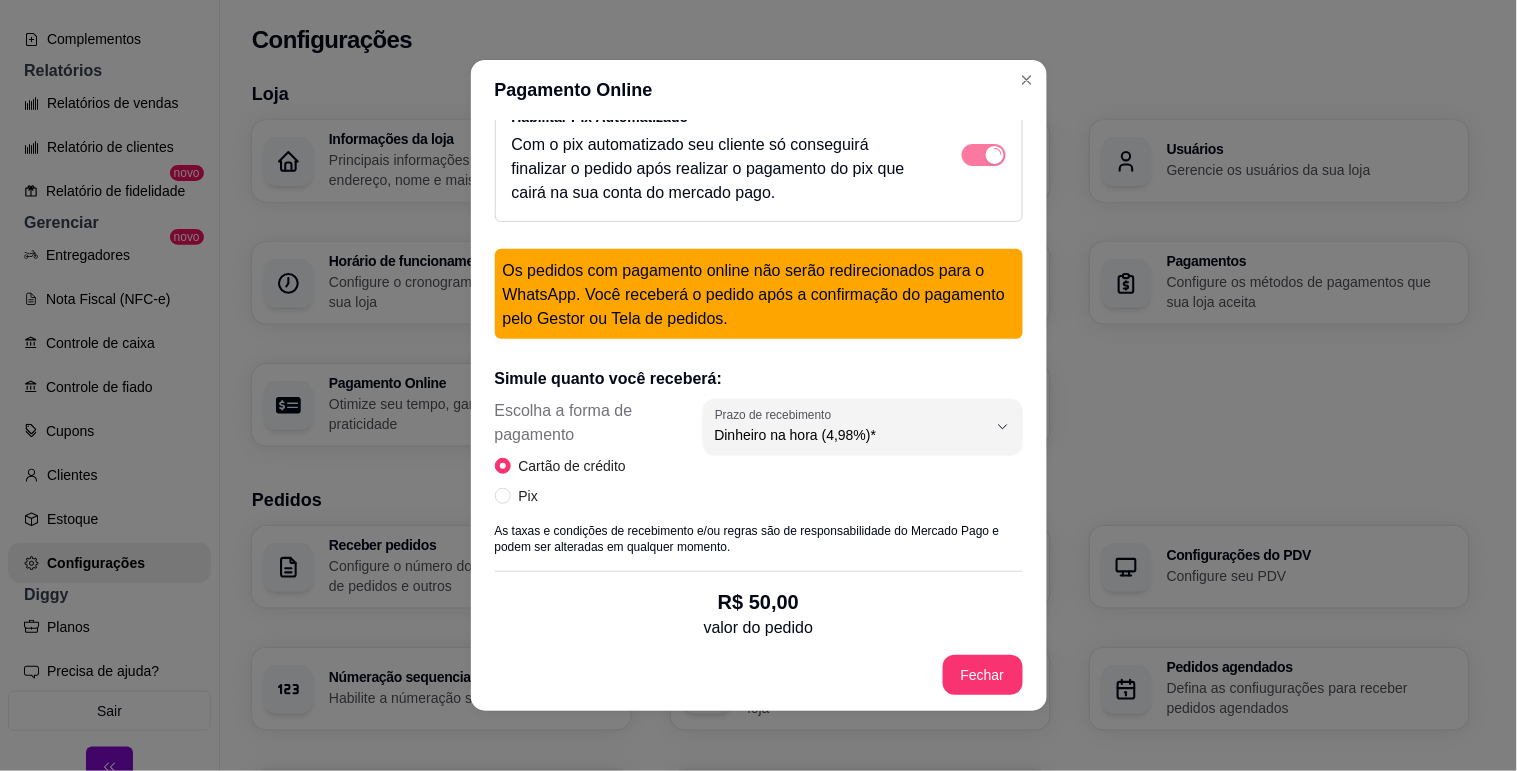scroll, scrollTop: 0, scrollLeft: 0, axis: both 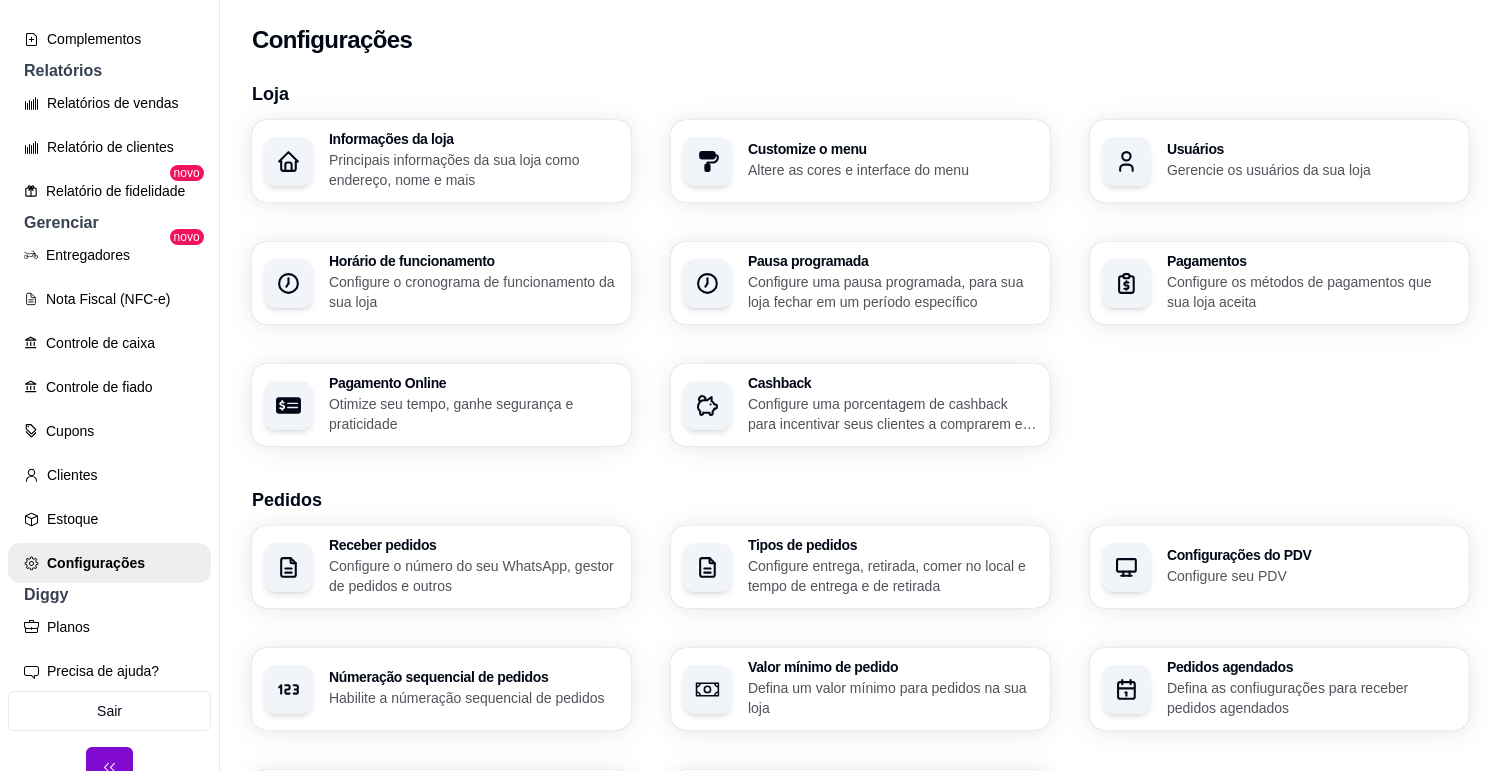 click on "Configure os métodos de pagamentos que sua loja aceita" at bounding box center [1312, 292] 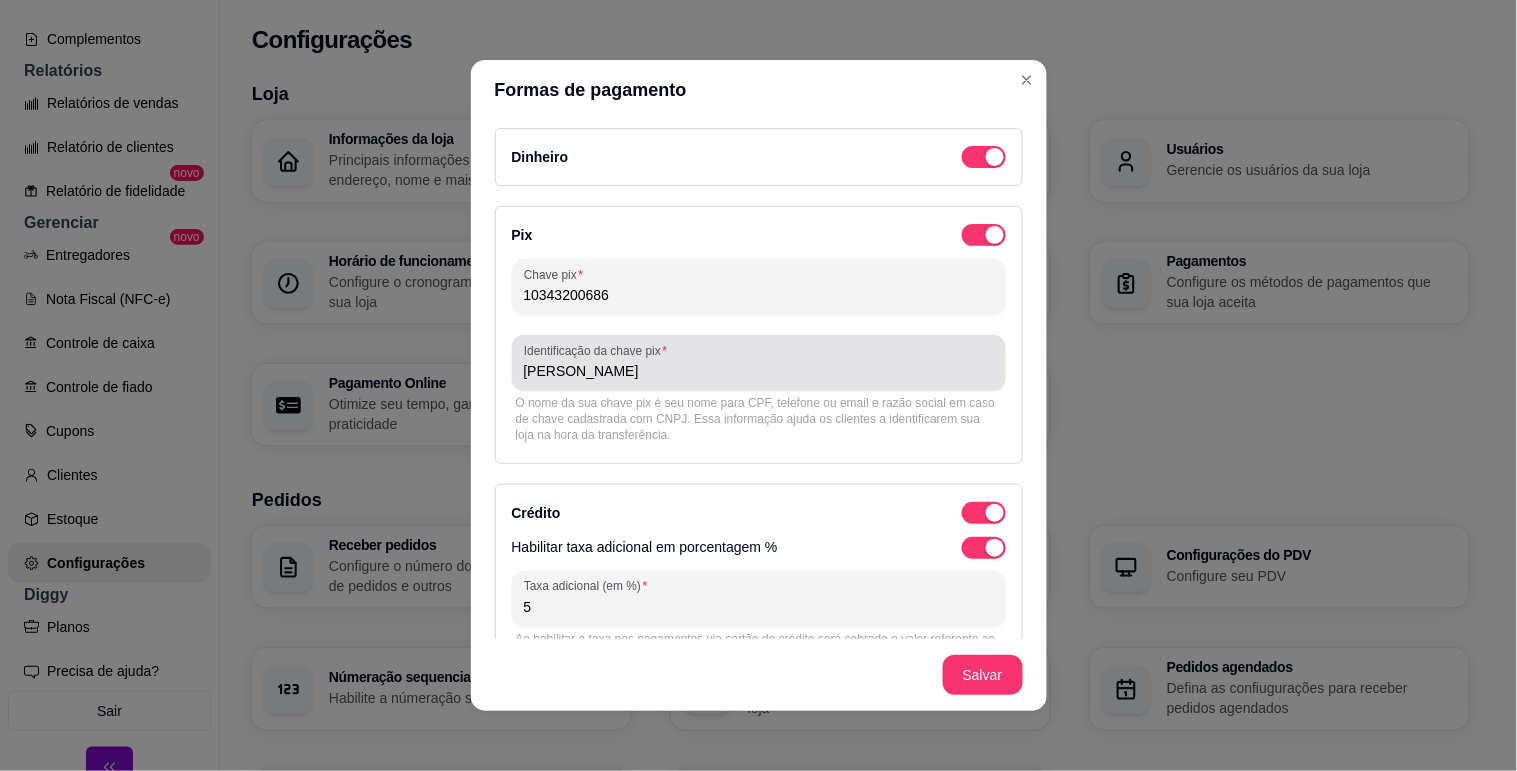 scroll, scrollTop: 333, scrollLeft: 0, axis: vertical 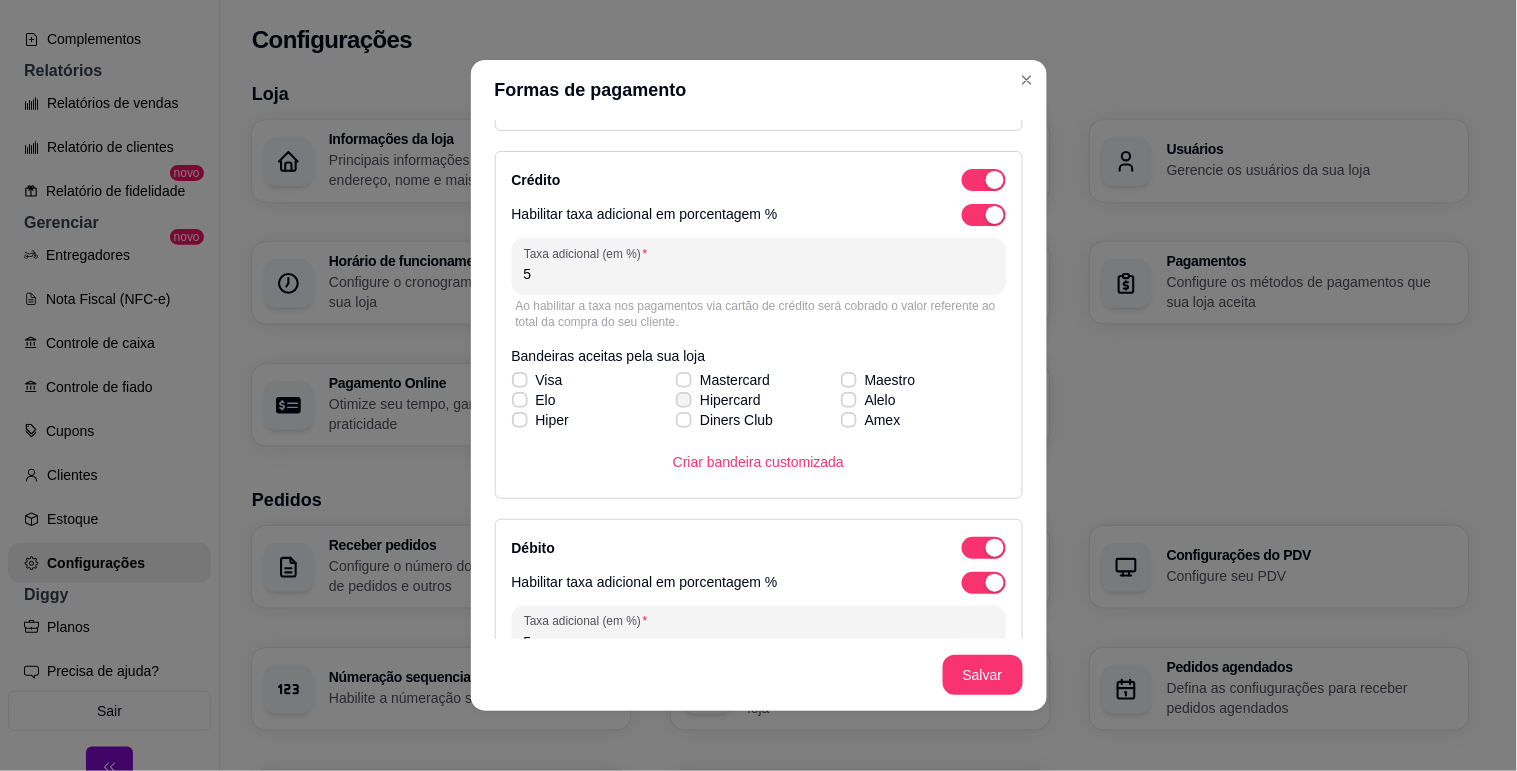 click on "Hipercard" at bounding box center (718, 400) 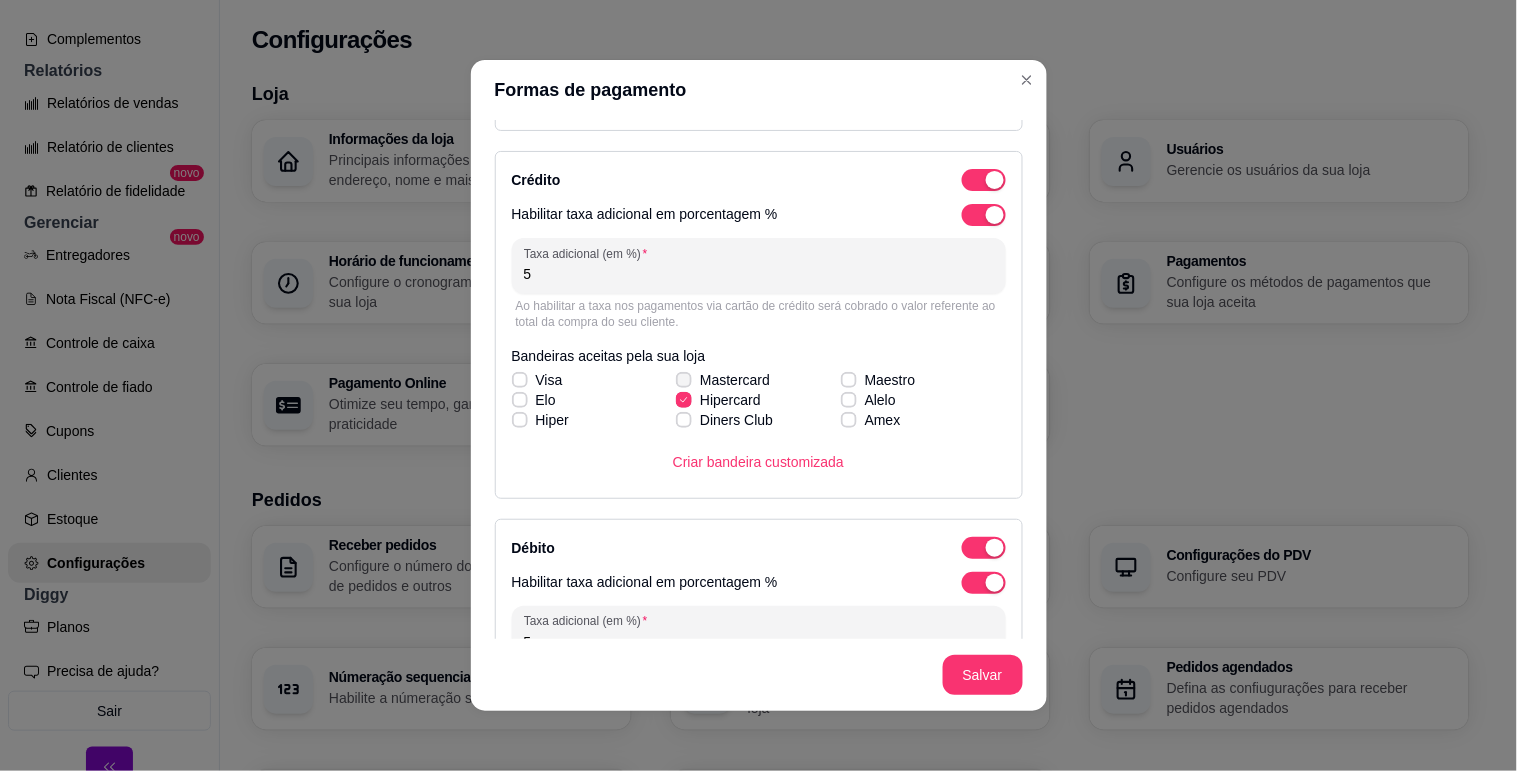 click on "Mastercard" at bounding box center [735, 380] 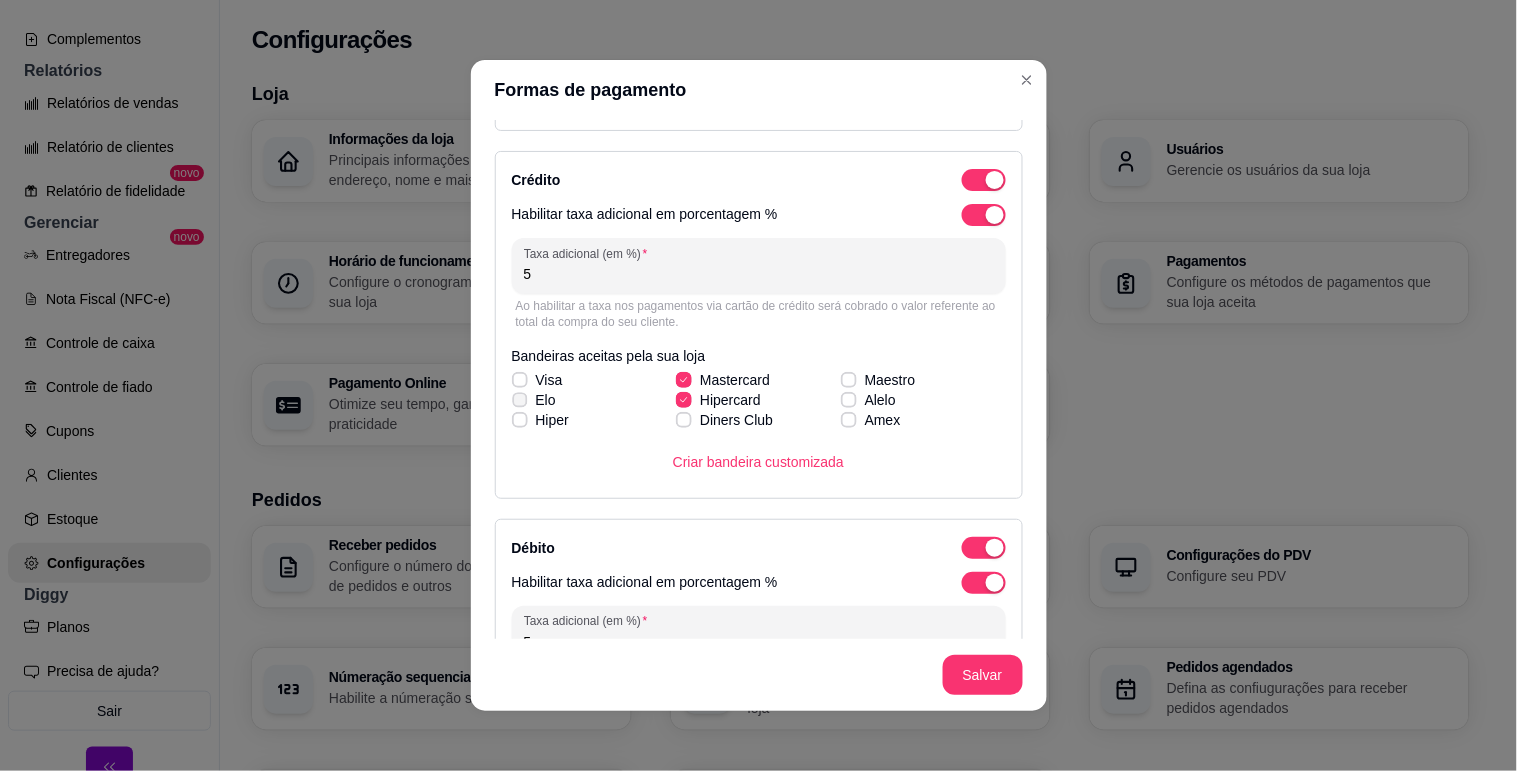 click on "Elo" at bounding box center (546, 400) 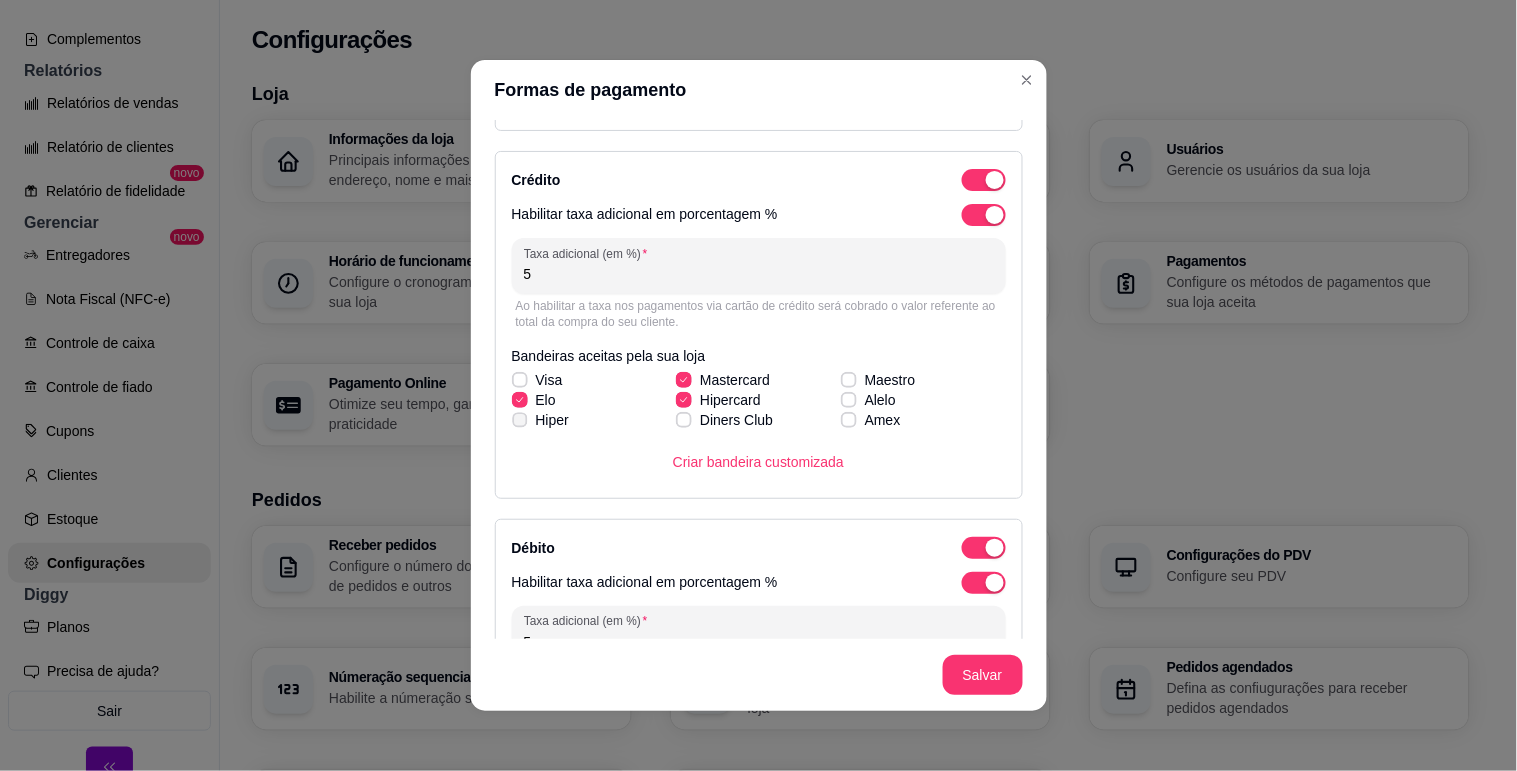 click on "Hiper" at bounding box center (552, 420) 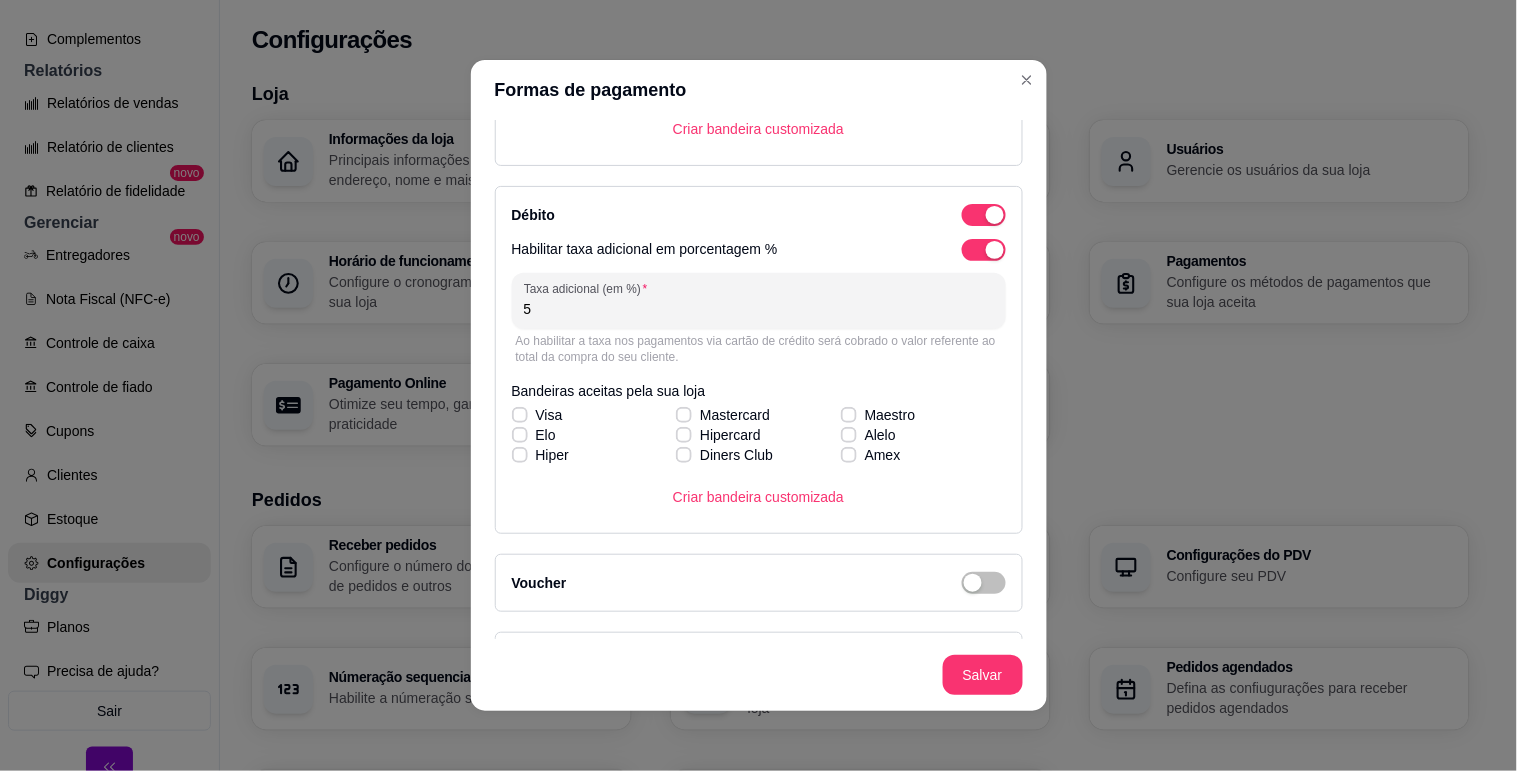 scroll, scrollTop: 726, scrollLeft: 0, axis: vertical 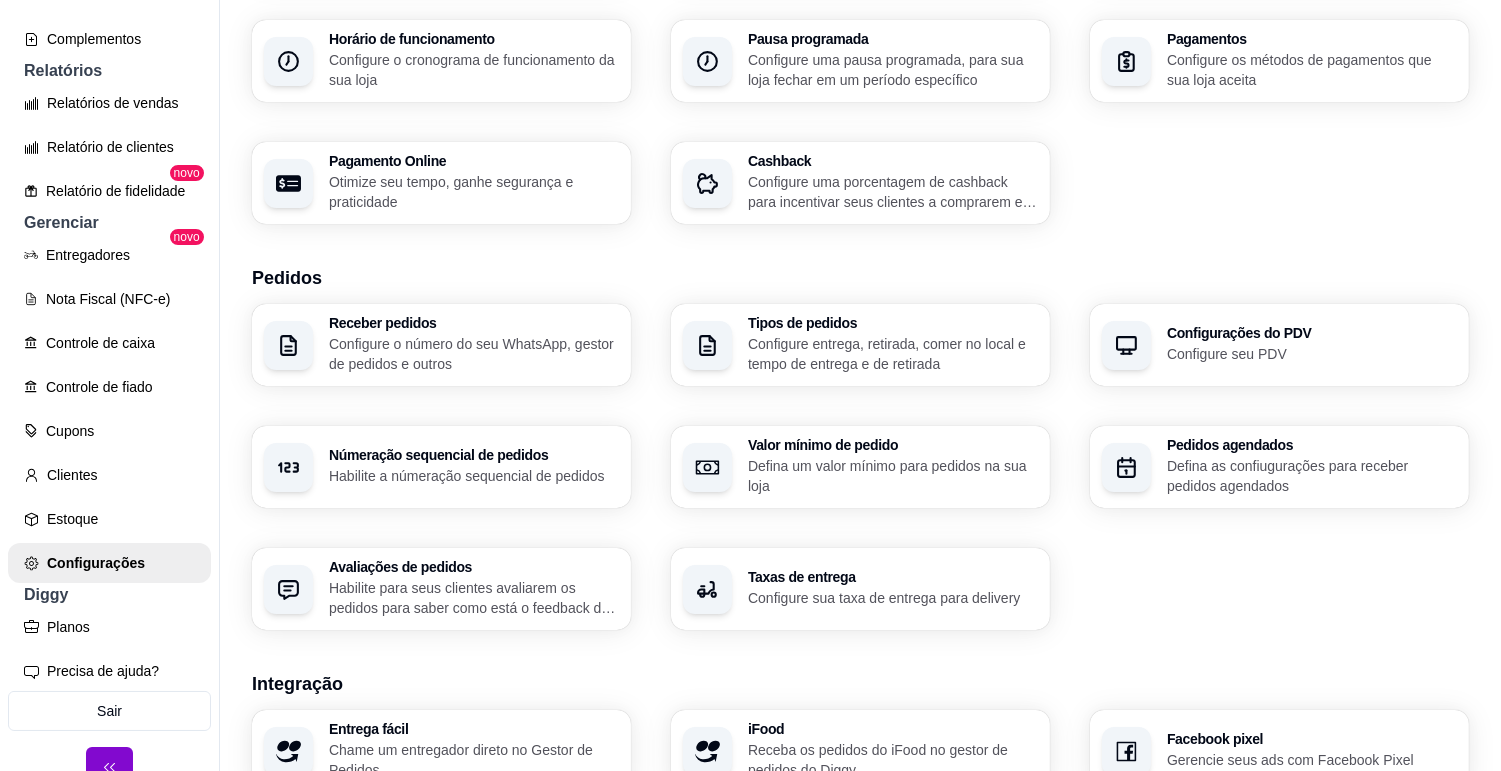 click on "Pedidos Receber pedidos Configure o número do seu WhatsApp, gestor de pedidos e outros Tipos de pedidos Configure entrega, retirada, comer no local e tempo de entrega e de retirada Configurações do PDV Configure seu PDV Númeração sequencial de pedidos Habilite a númeração sequencial de pedidos Valor mínimo de pedido Defina um valor mínimo para pedidos na sua loja Pedidos agendados Defina as confiugurações para receber pedidos agendados Avaliações de pedidos Habilite para seus clientes avaliarem os pedidos para saber como está o feedback da sua loja Taxas de entrega Configure sua taxa de entrega para delivery" at bounding box center [860, 447] 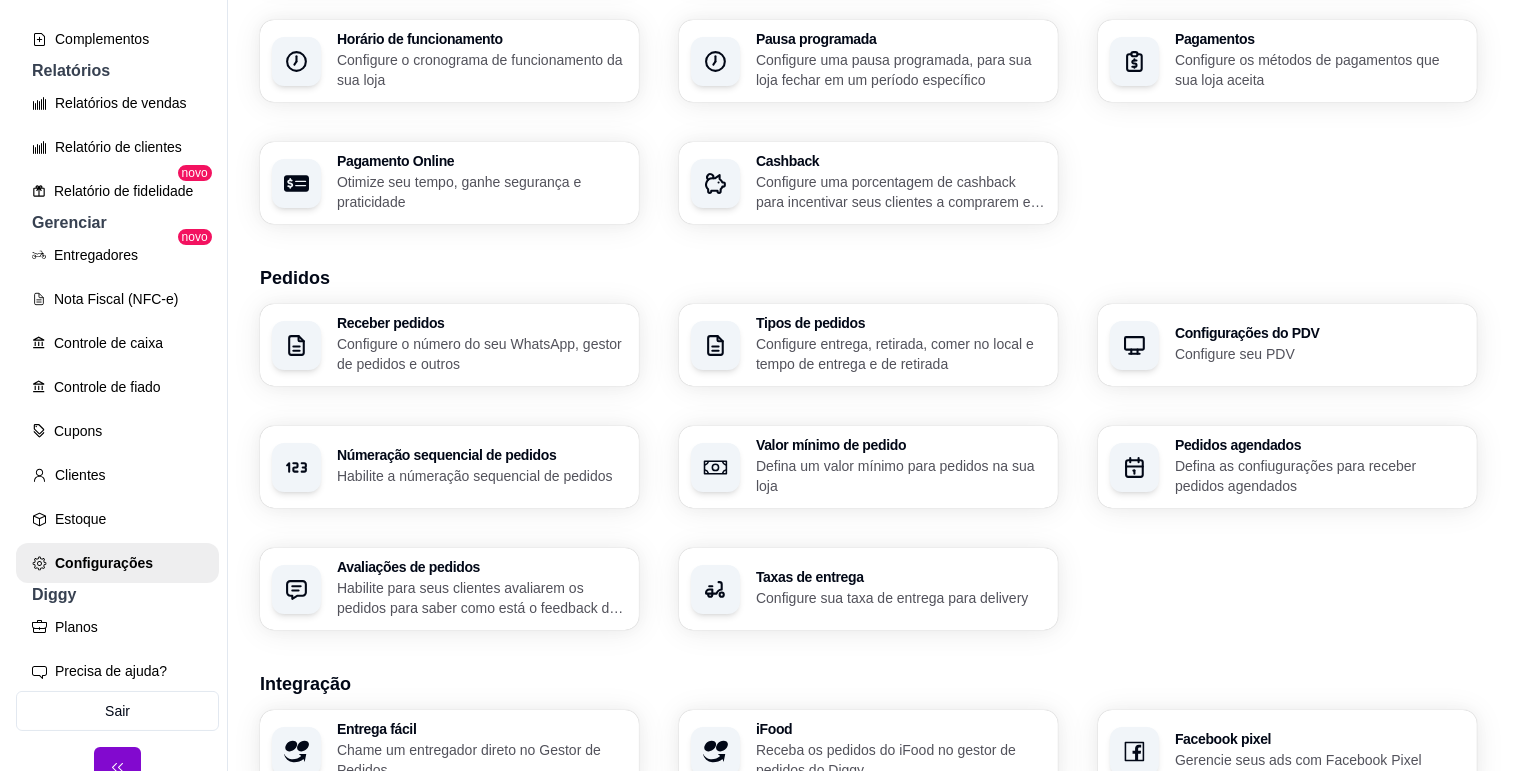 scroll, scrollTop: 0, scrollLeft: 0, axis: both 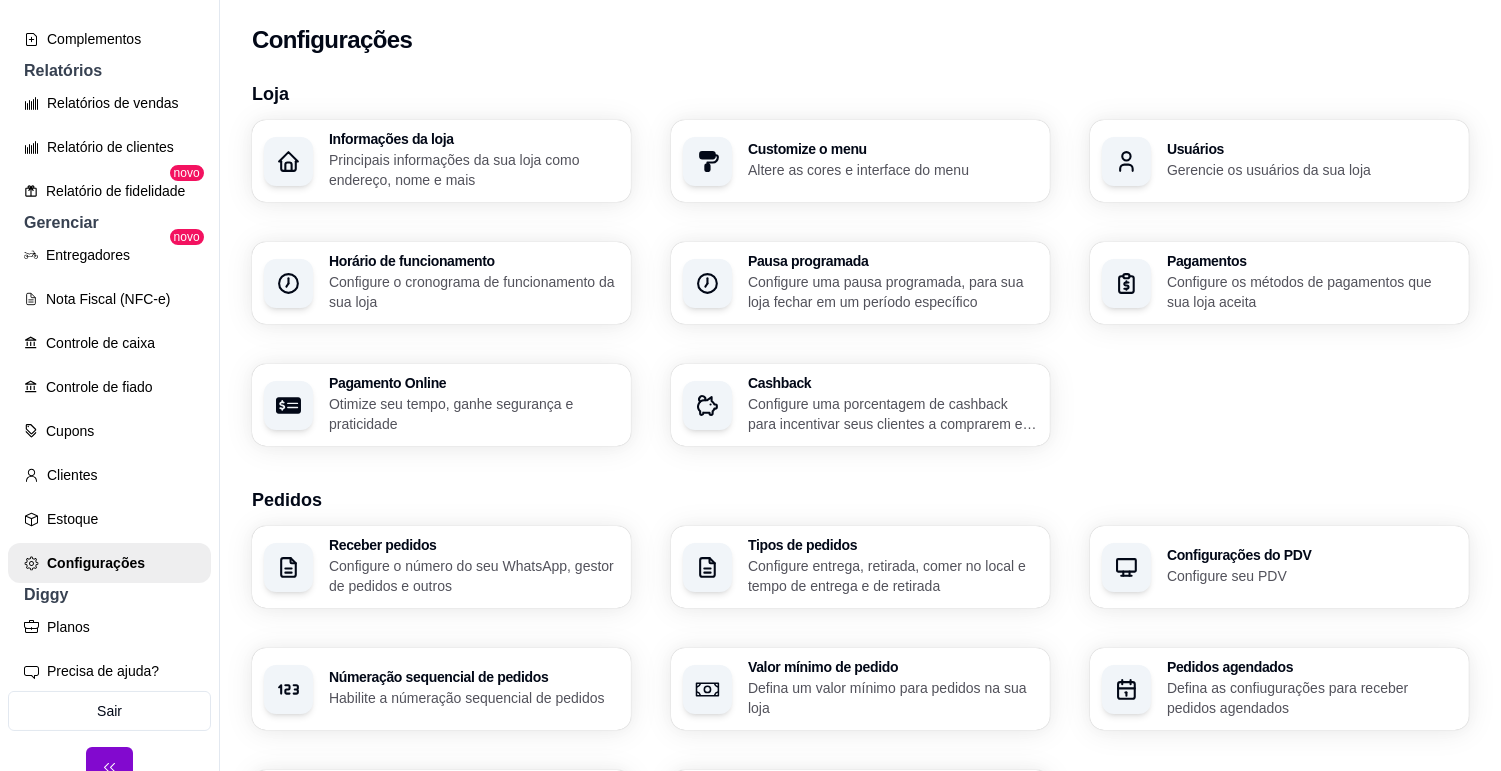 click on "Otimize seu tempo, ganhe segurança e praticidade" at bounding box center (474, 414) 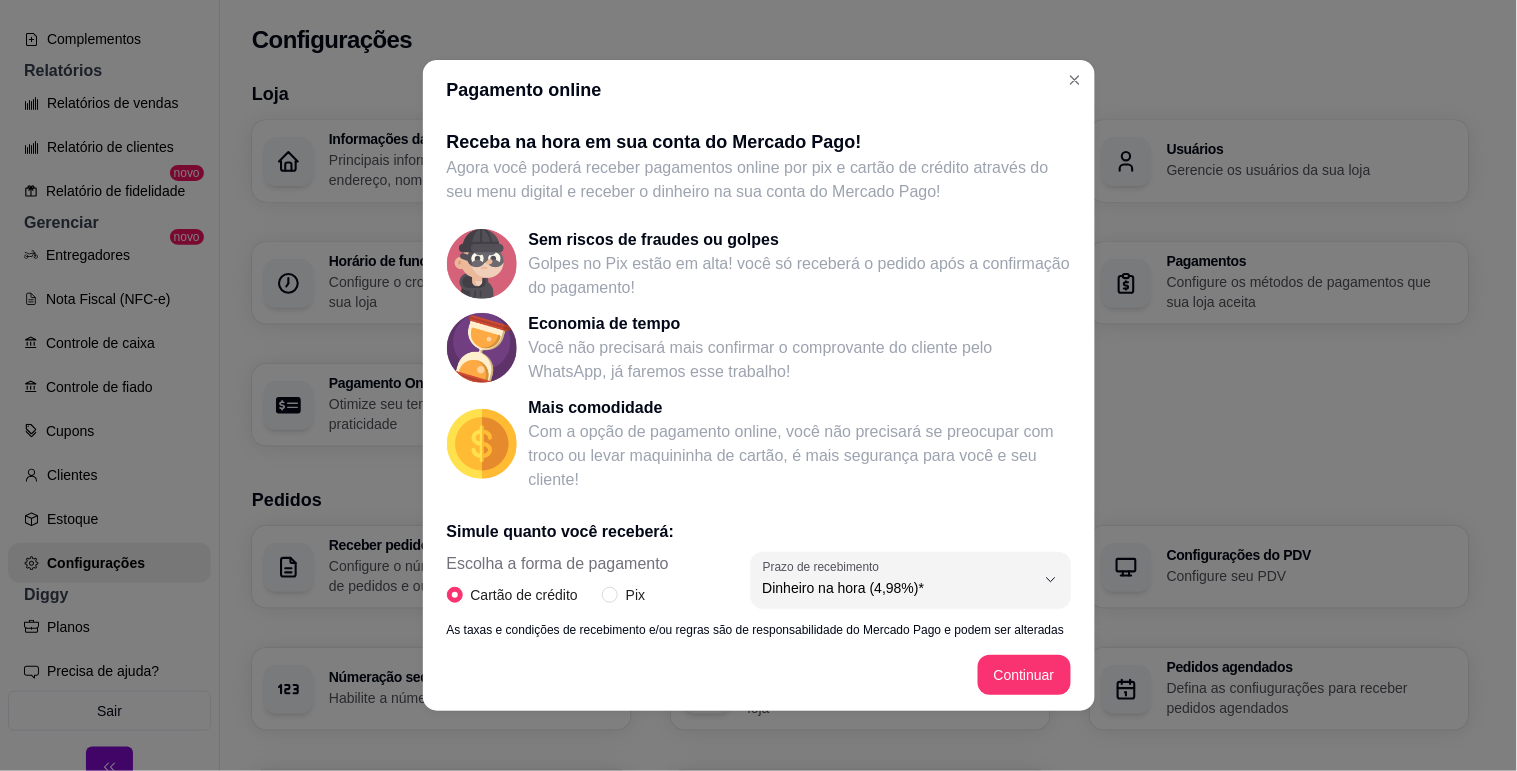 scroll, scrollTop: 286, scrollLeft: 0, axis: vertical 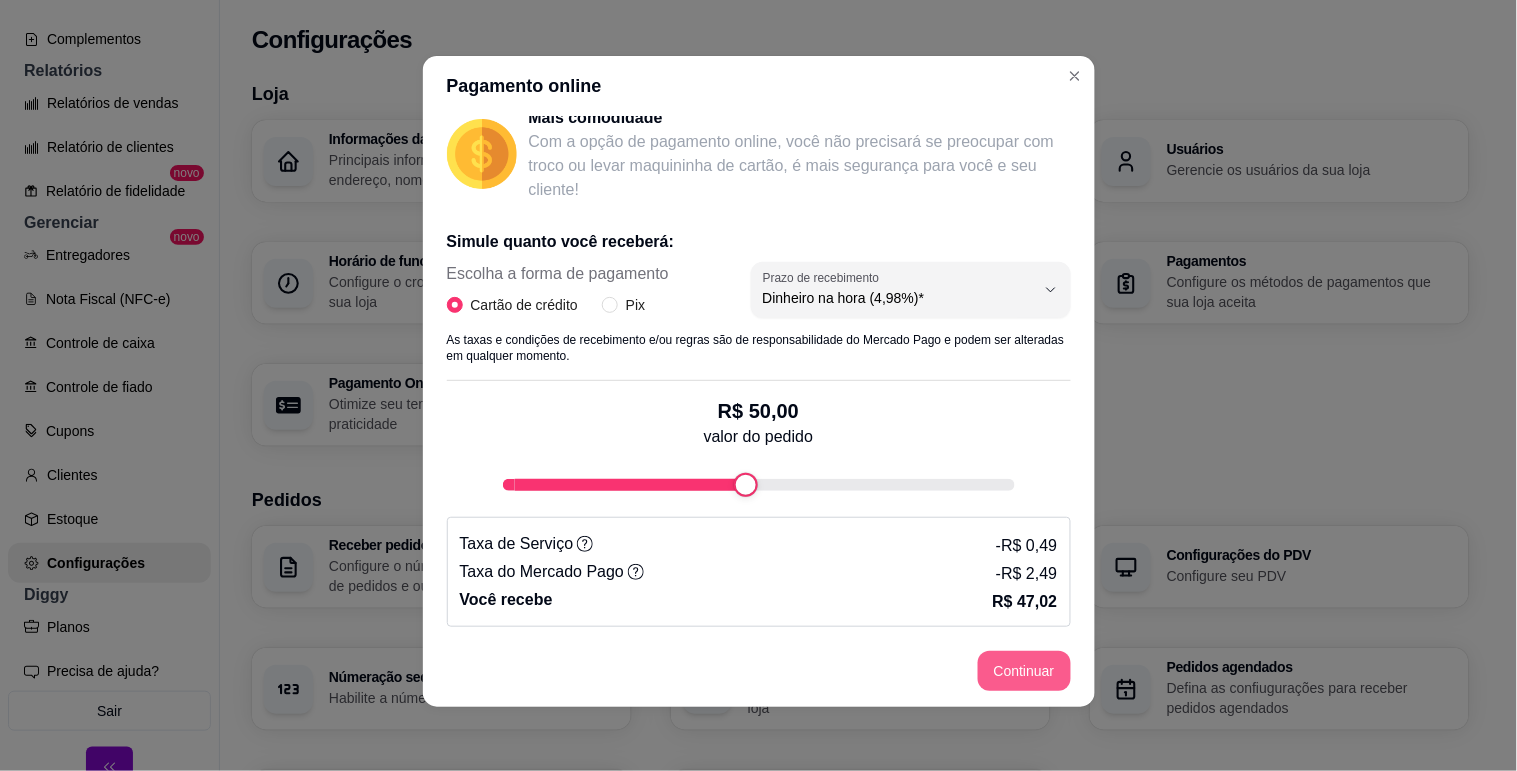 click on "Continuar" at bounding box center [1024, 671] 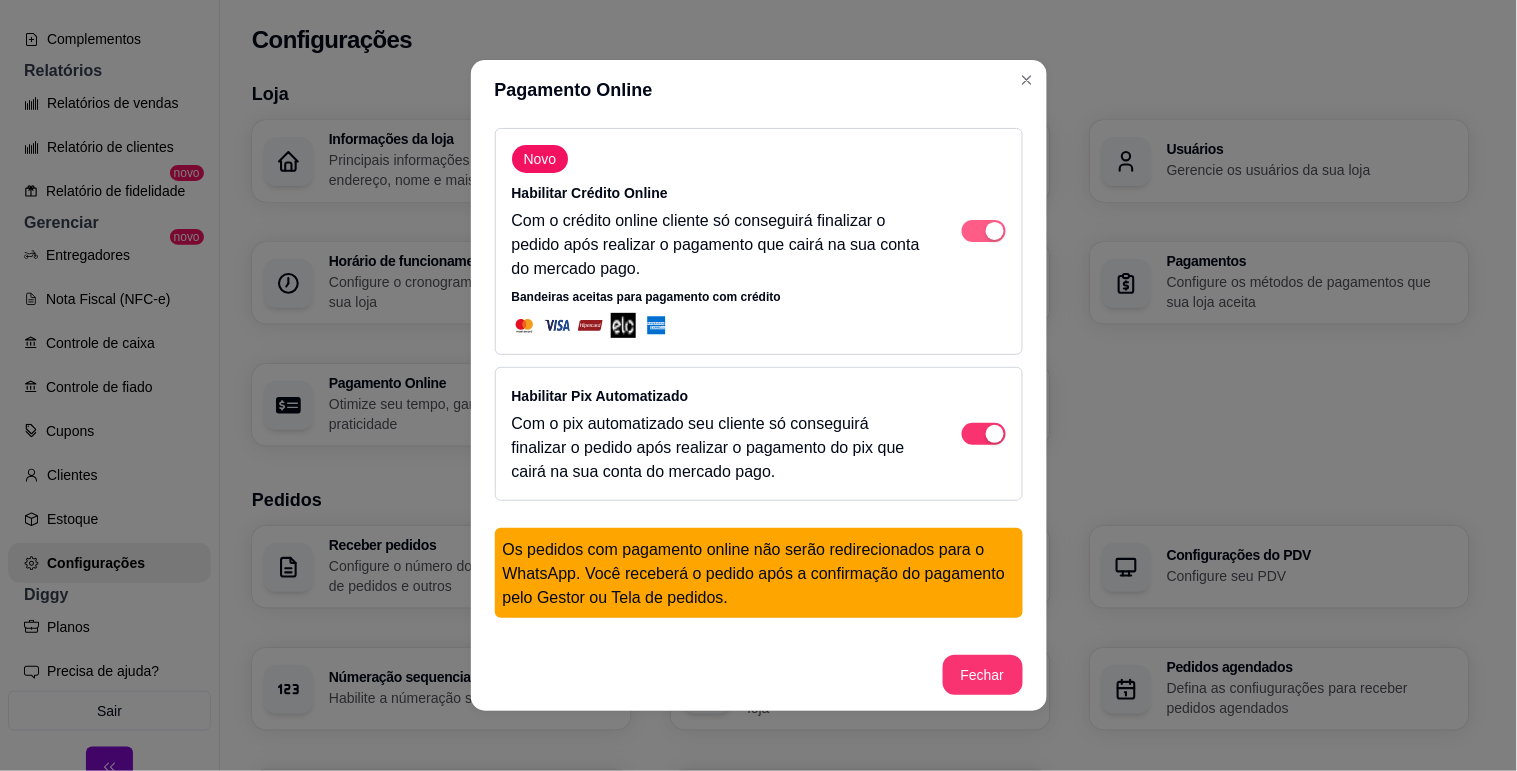 click at bounding box center [995, 231] 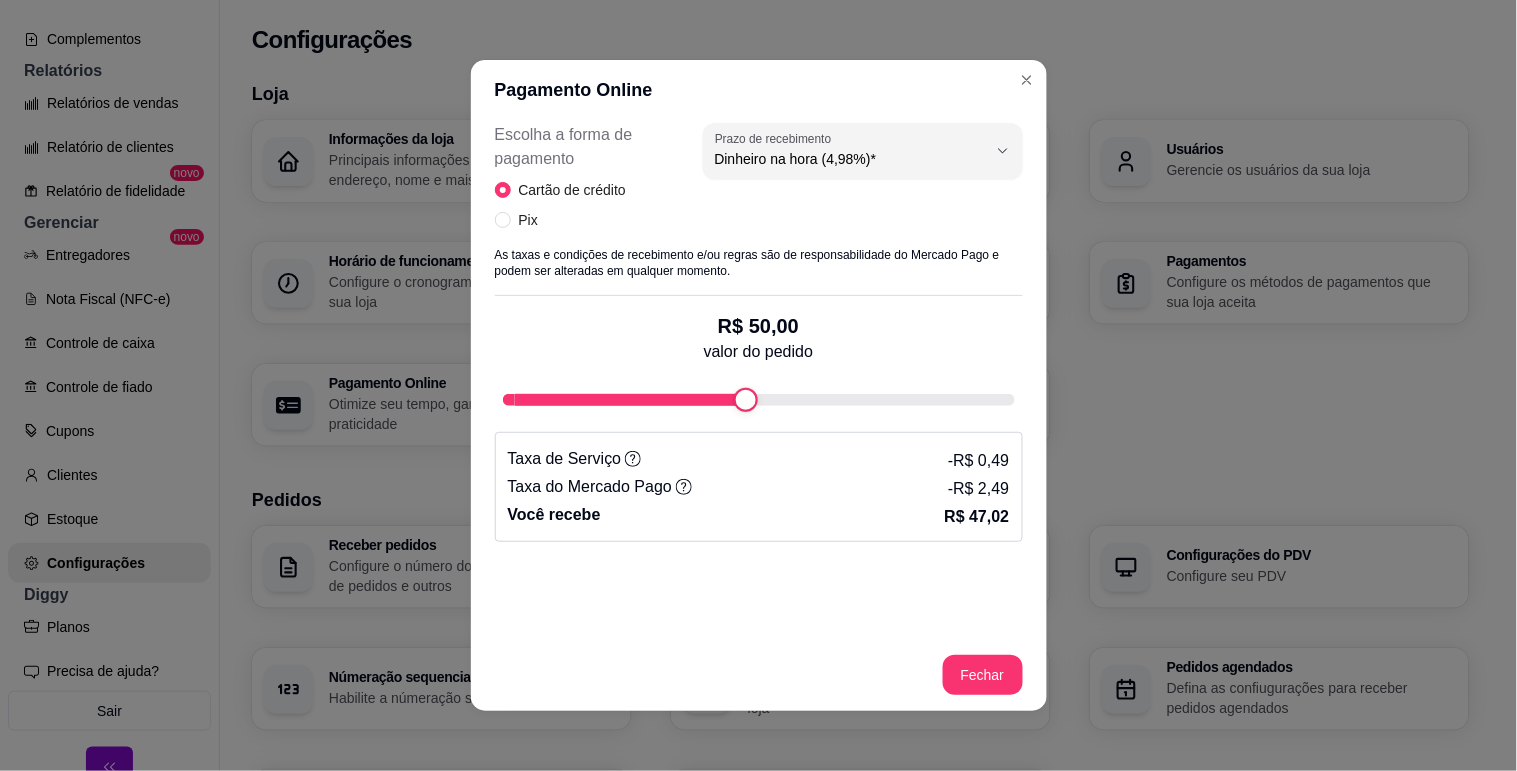 scroll, scrollTop: 222, scrollLeft: 0, axis: vertical 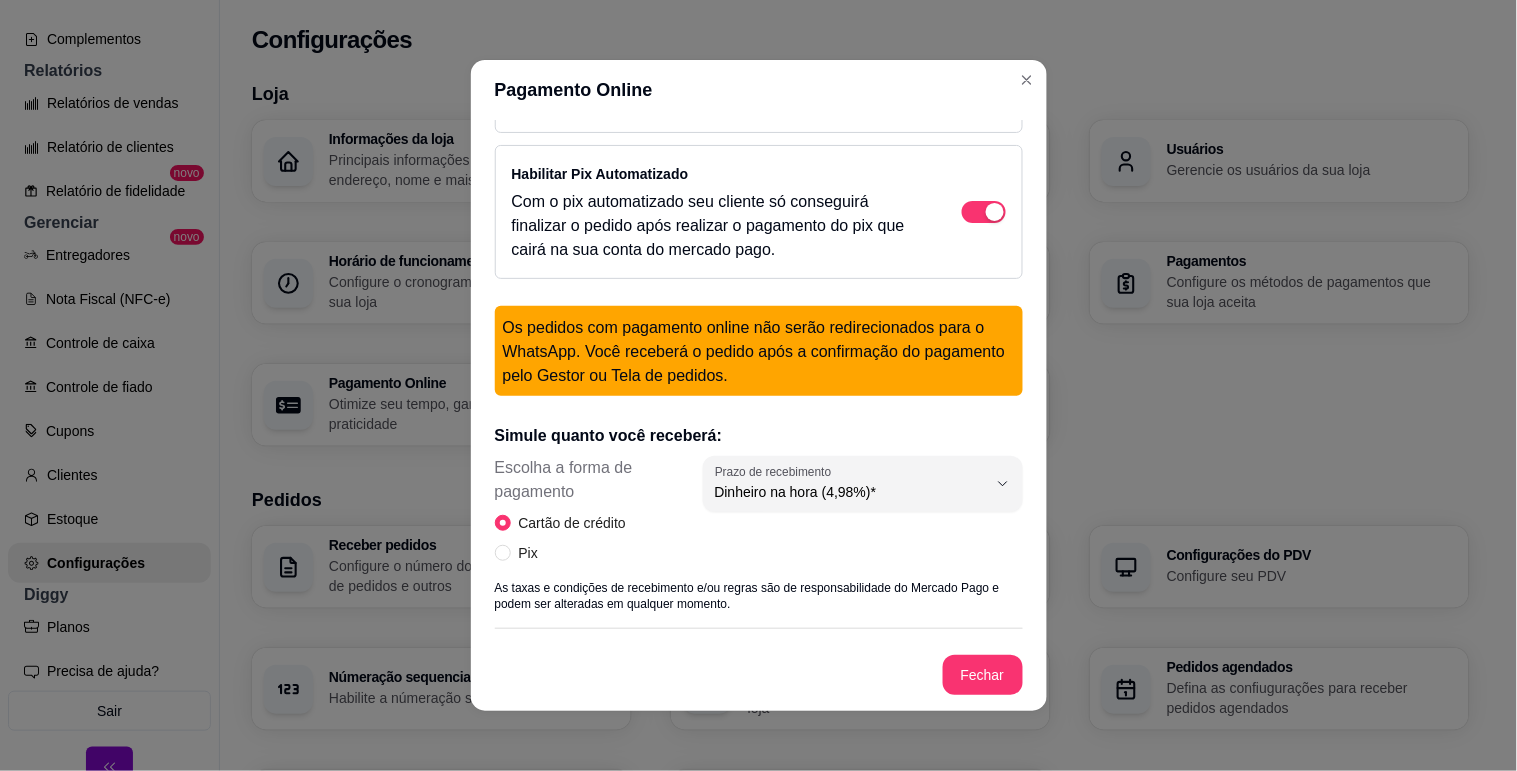 click on "Os pedidos com pagamento online não serão redirecionados para o WhatsApp. Você receberá o pedido após a confirmação do pagamento pelo Gestor ou Tela de pedidos." at bounding box center (759, 352) 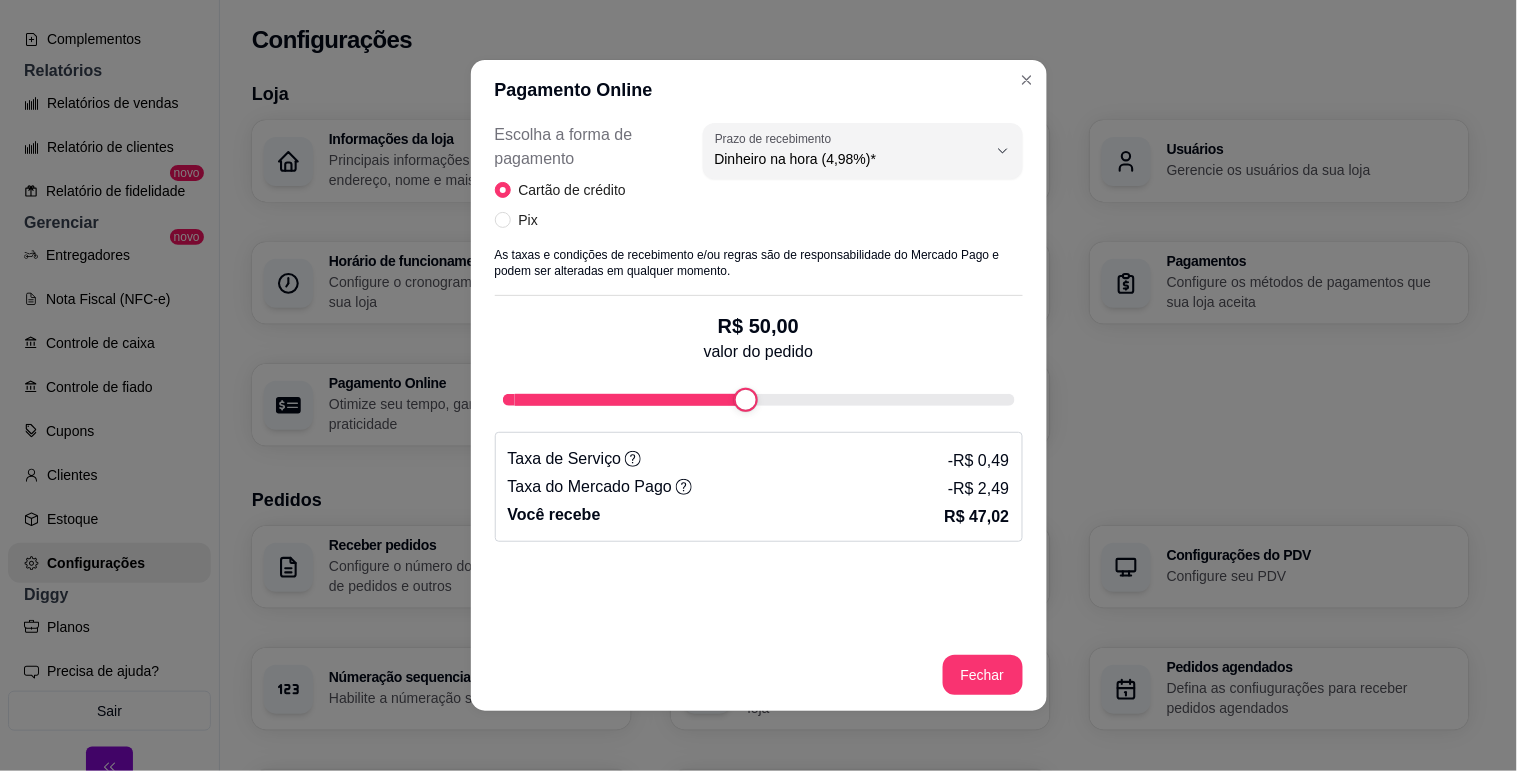 scroll, scrollTop: 598, scrollLeft: 0, axis: vertical 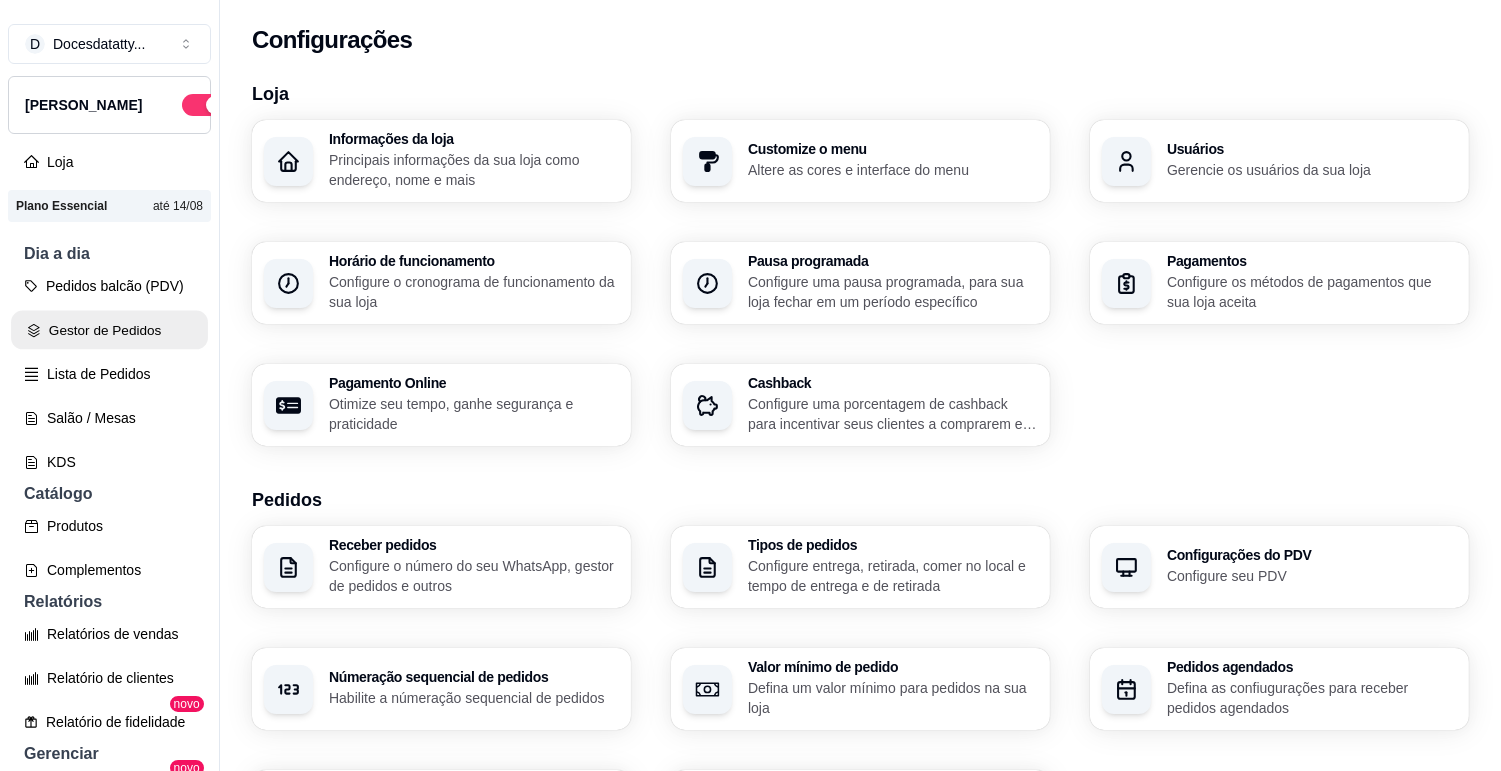 click on "Gestor de Pedidos" at bounding box center (109, 330) 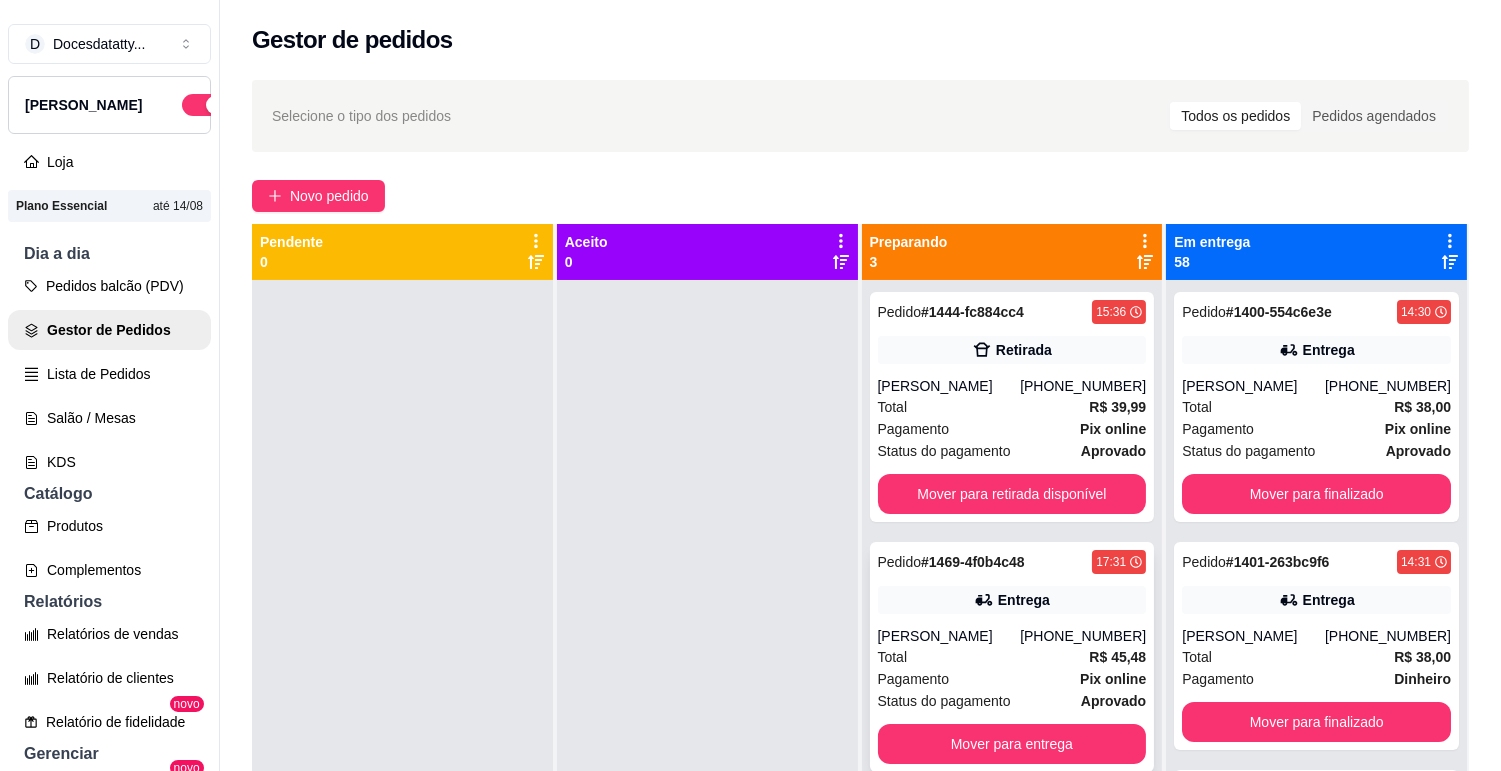 scroll, scrollTop: 55, scrollLeft: 0, axis: vertical 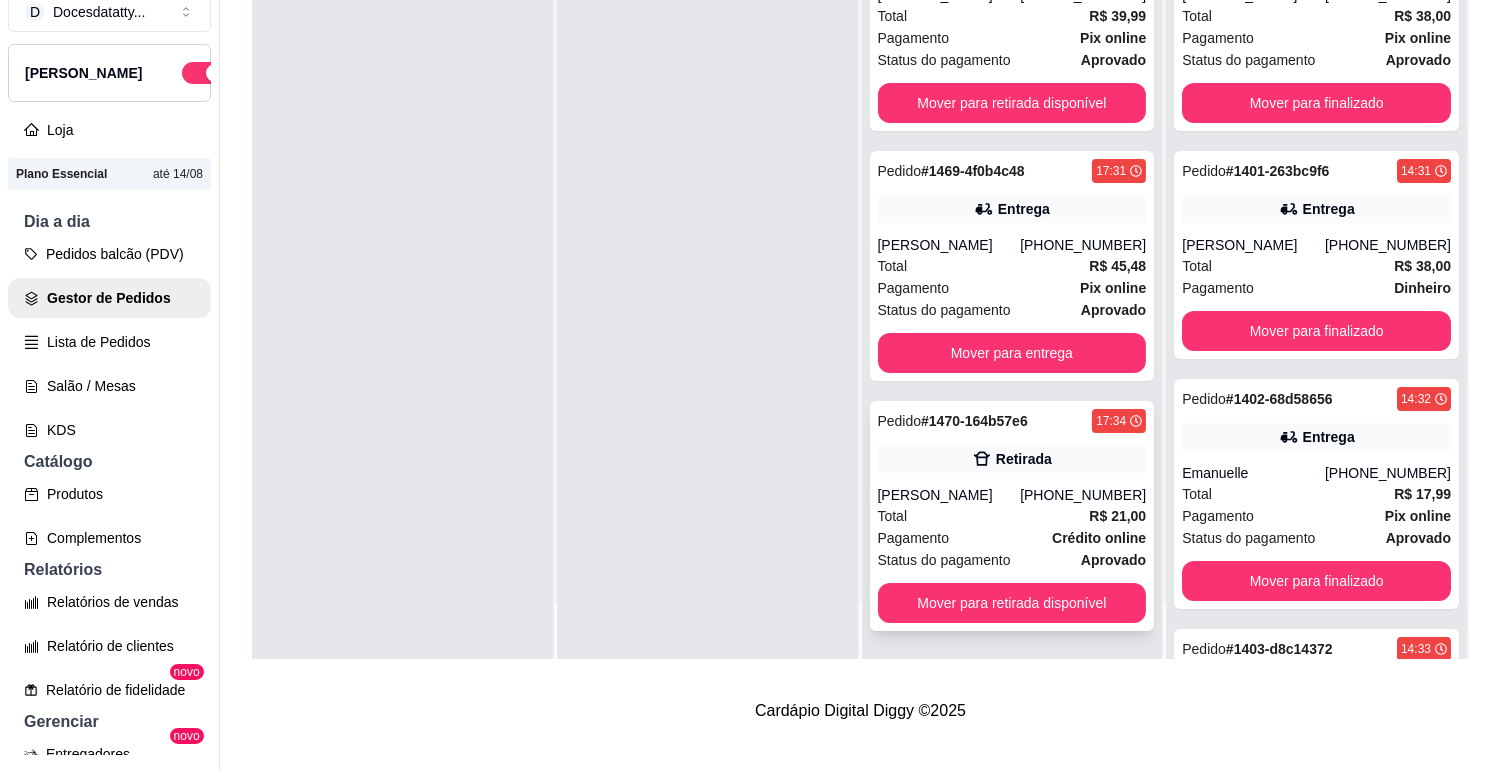 click on "[PERSON_NAME]" at bounding box center [949, 495] 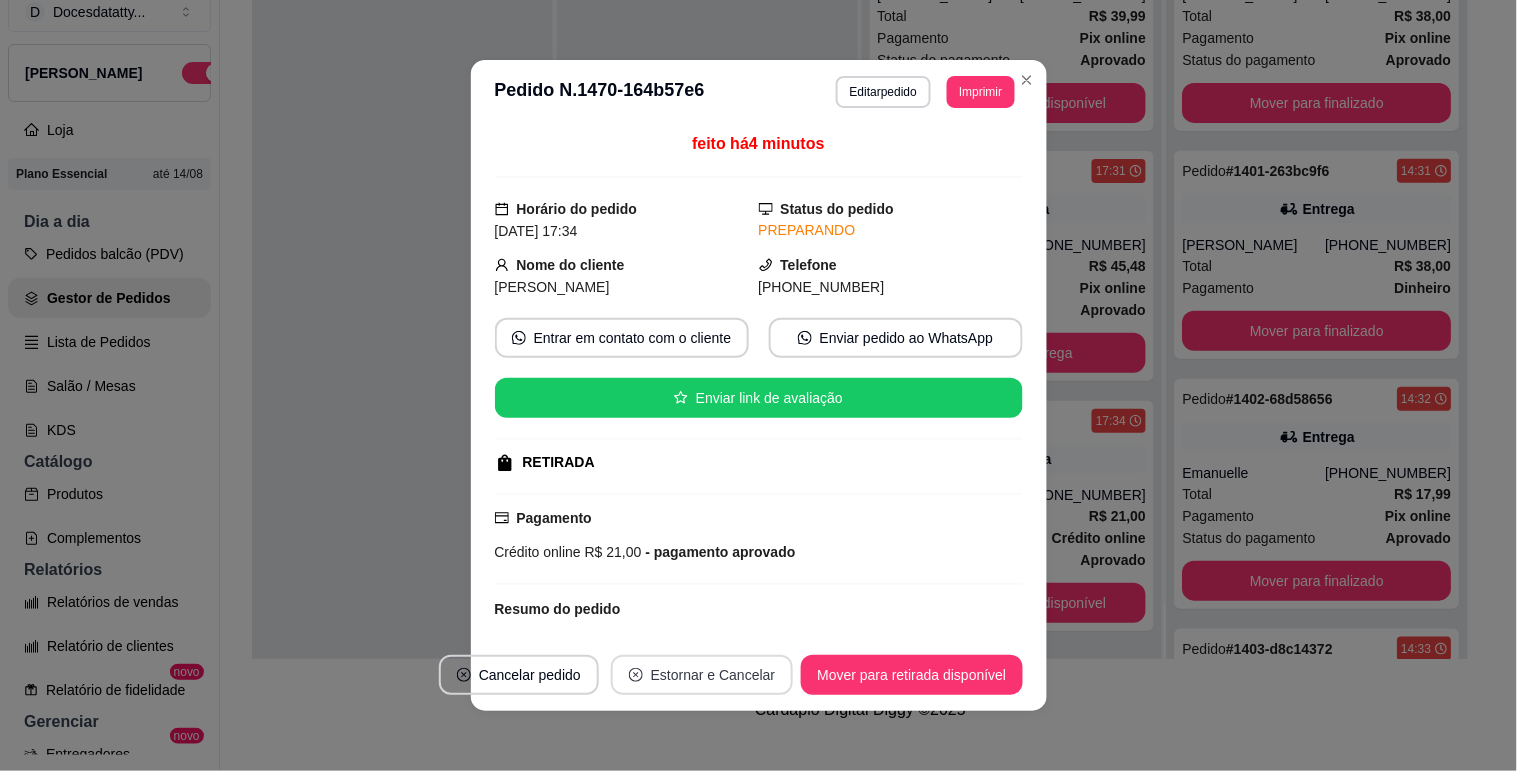 click on "Estornar e Cancelar" at bounding box center (702, 675) 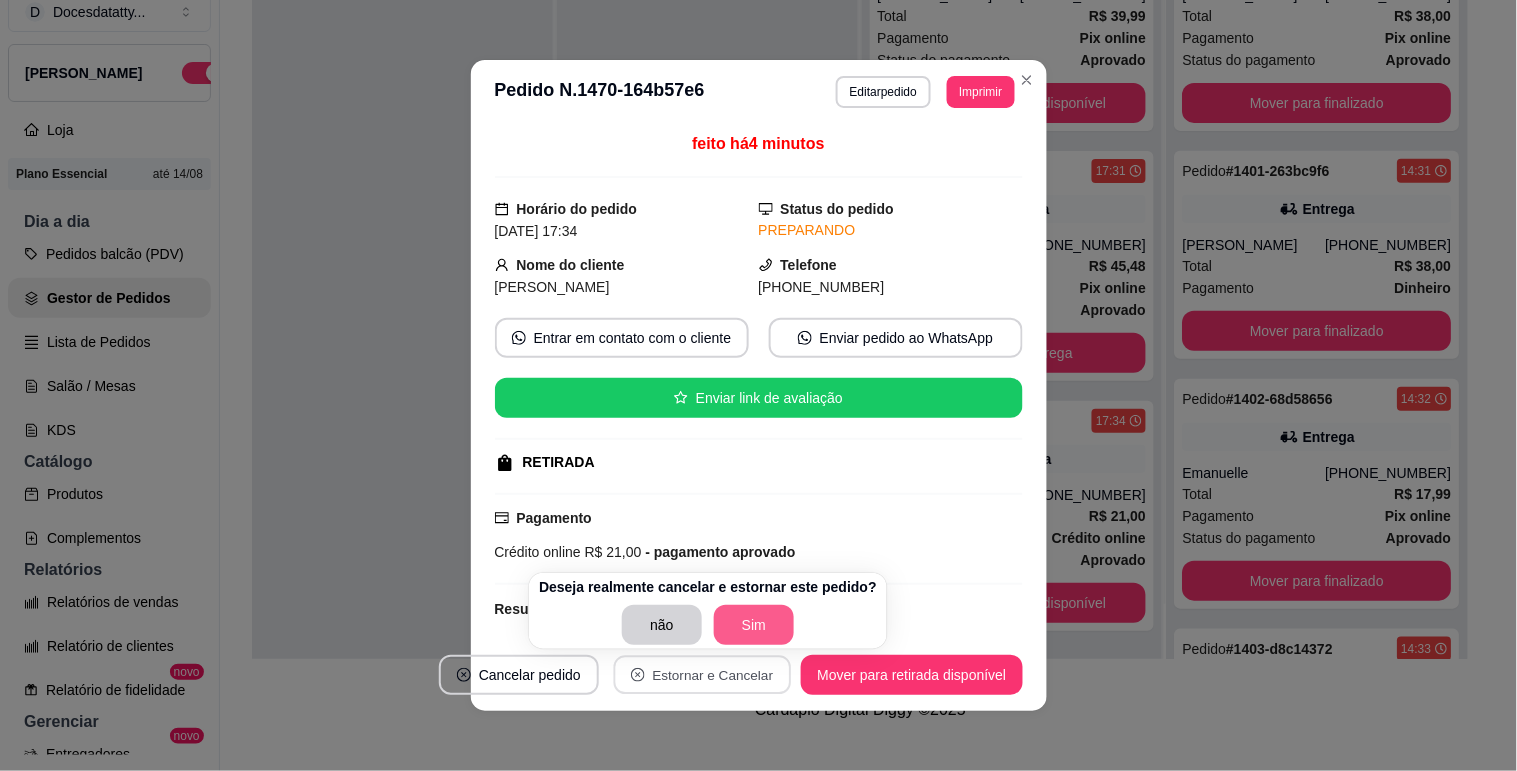 click on "Sim" at bounding box center (754, 625) 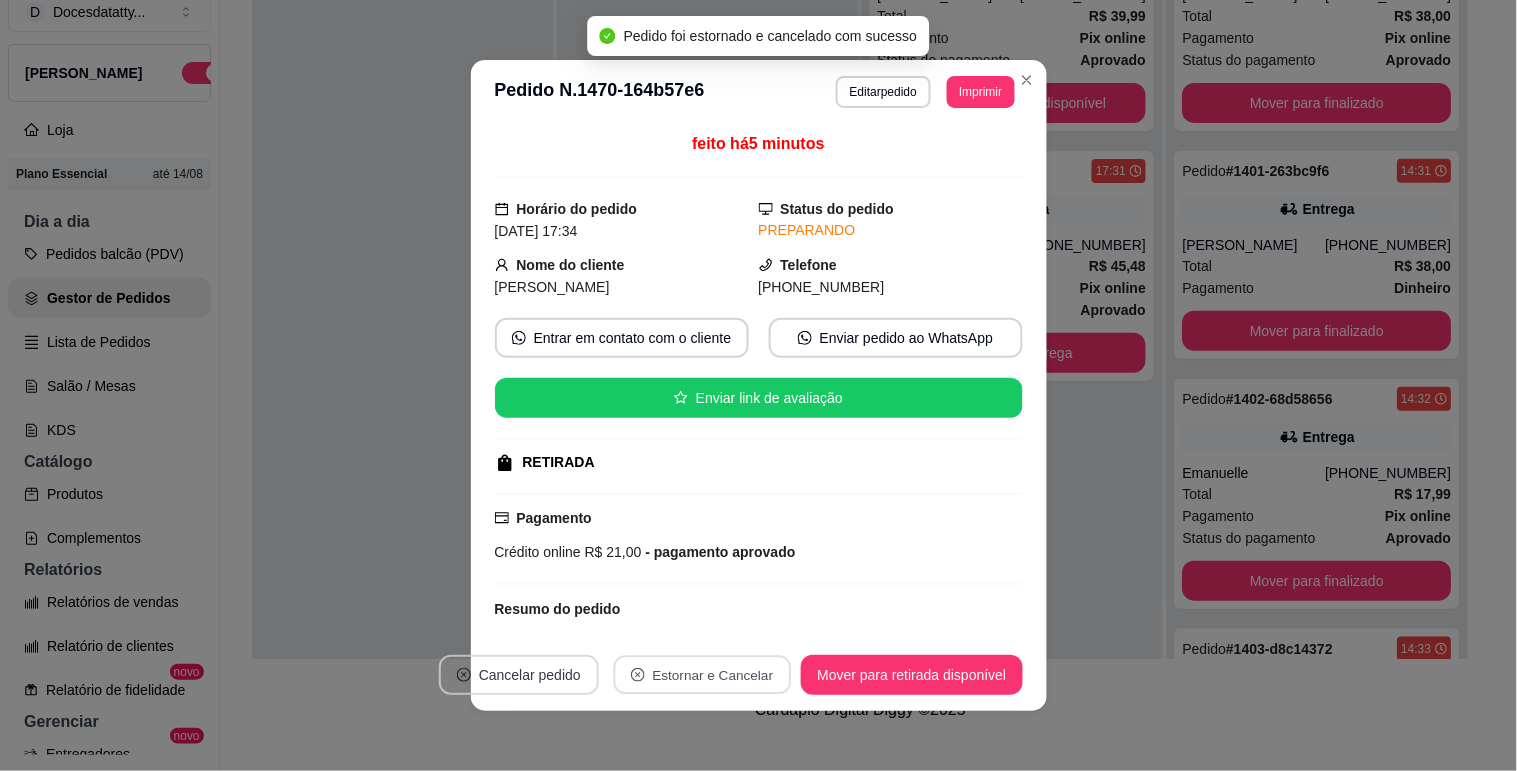 click on "Cancelar pedido" at bounding box center [519, 675] 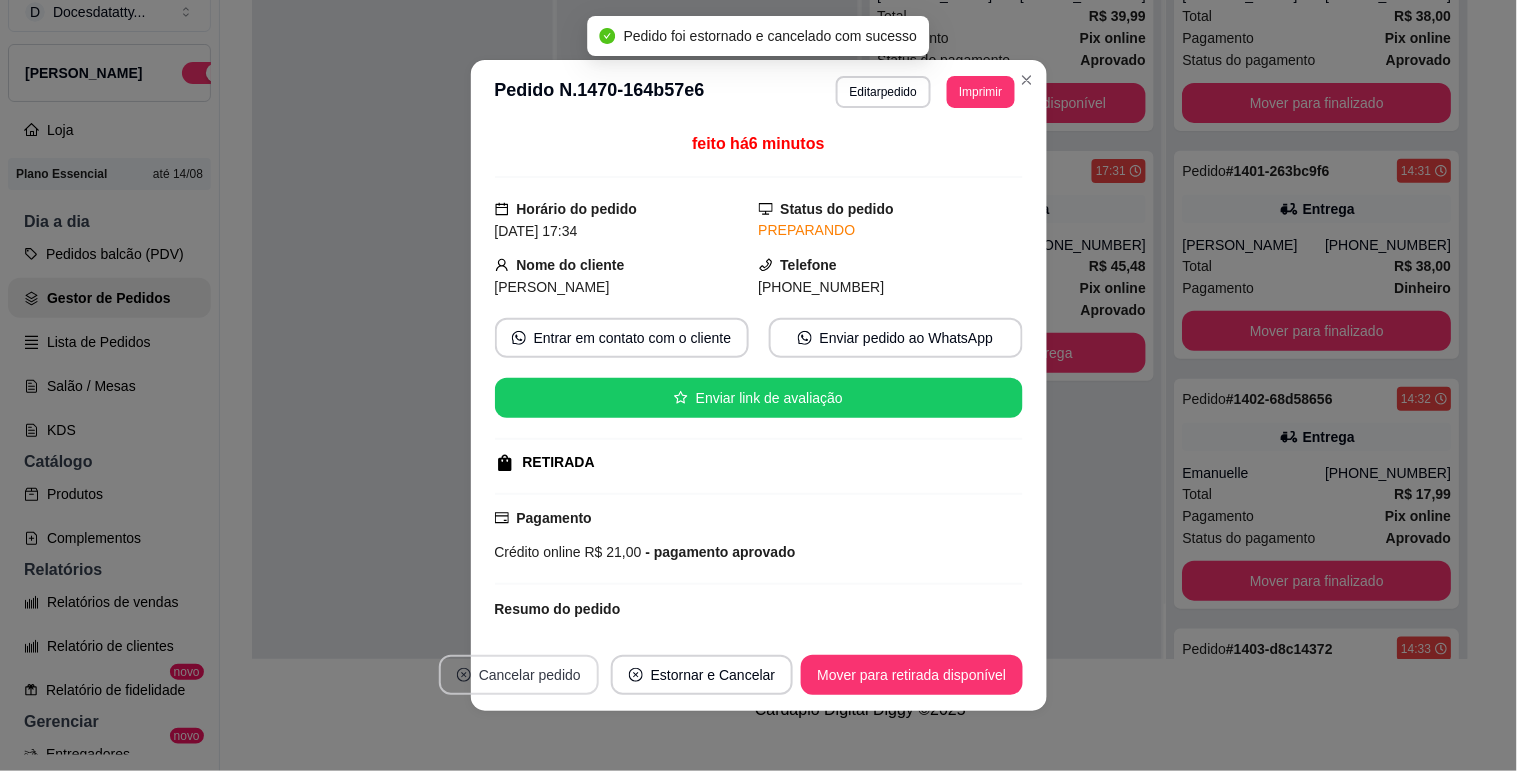 click on "Cancelar pedido" at bounding box center (519, 675) 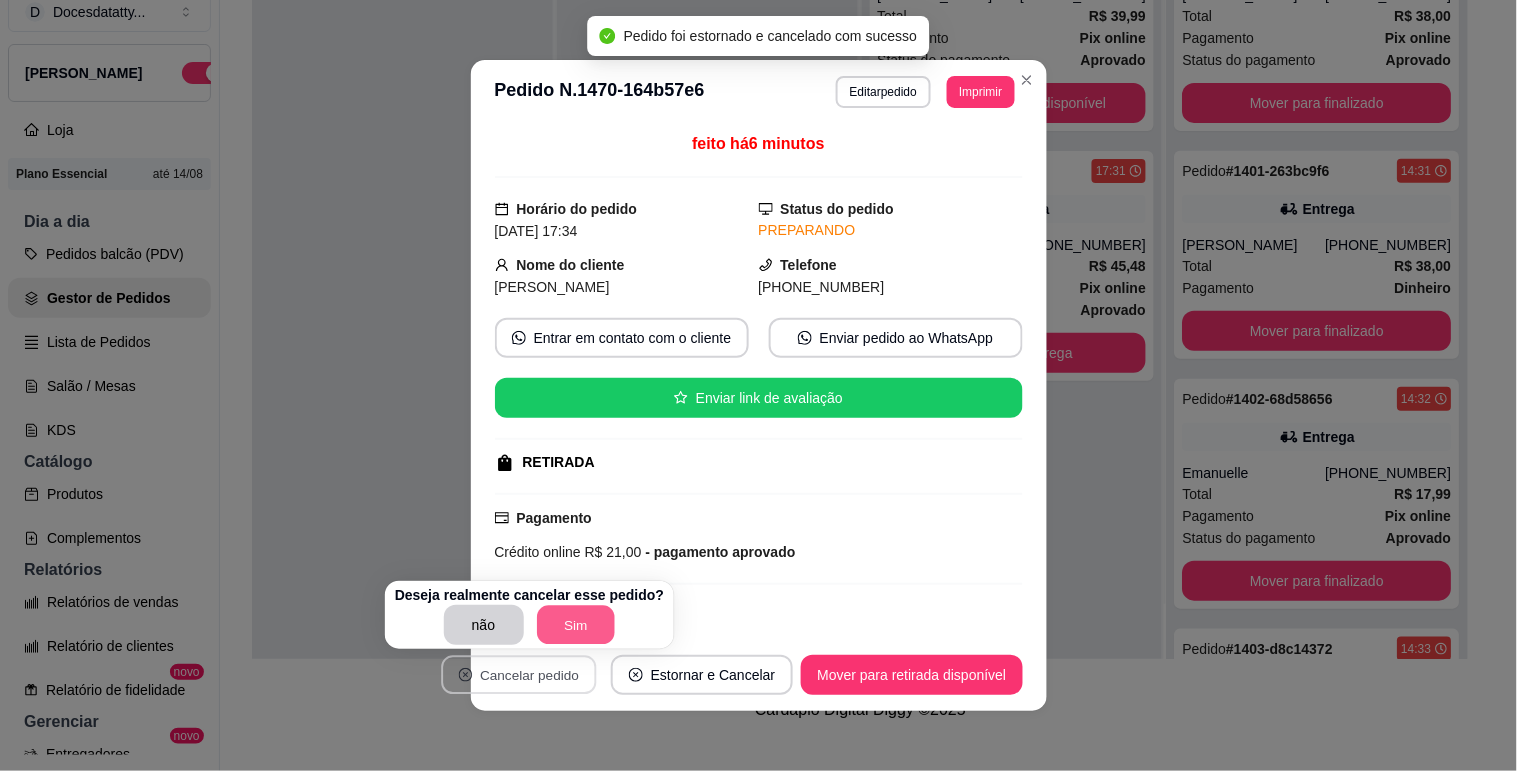 click on "Sim" at bounding box center (576, 625) 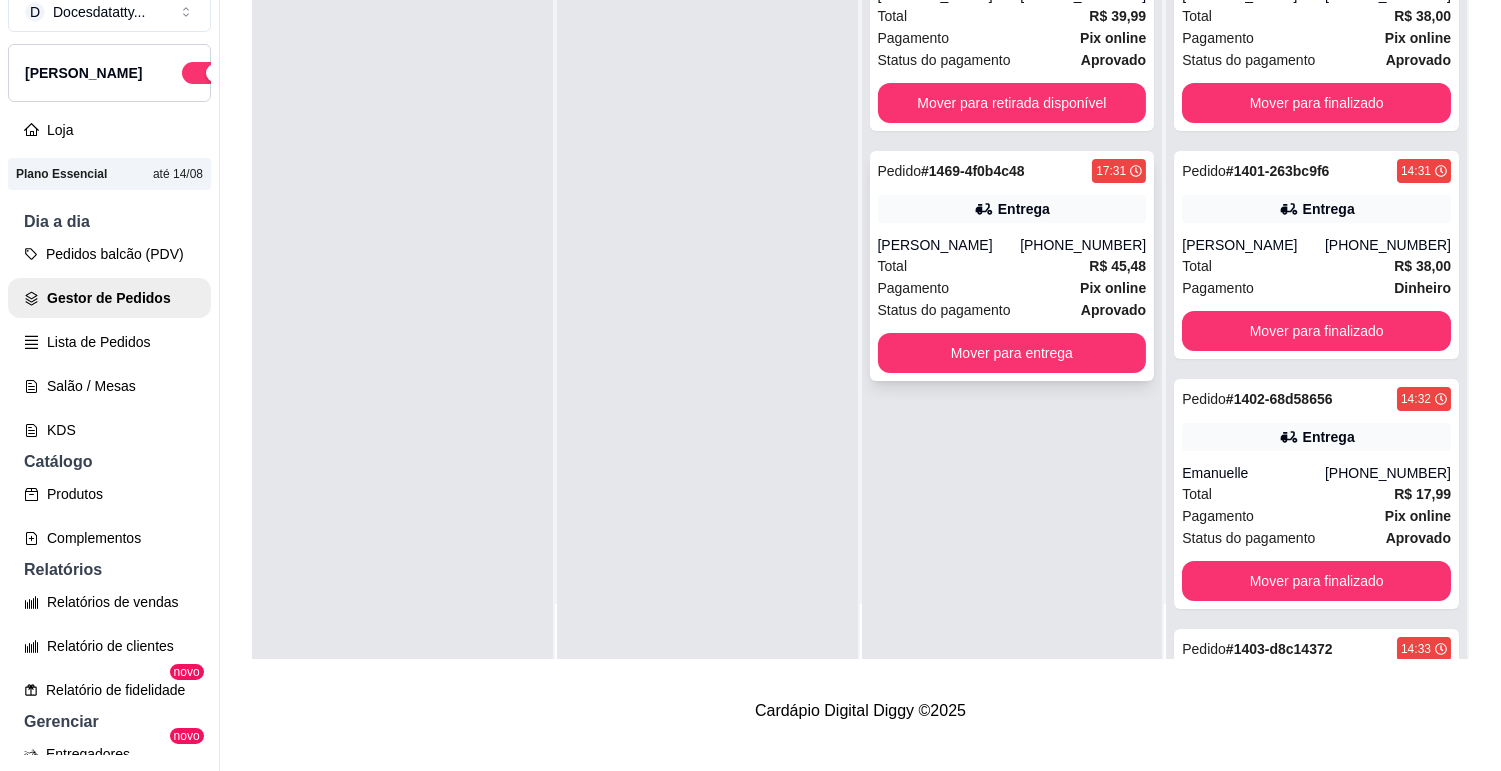 click on "Bianca Tamires" at bounding box center (949, 245) 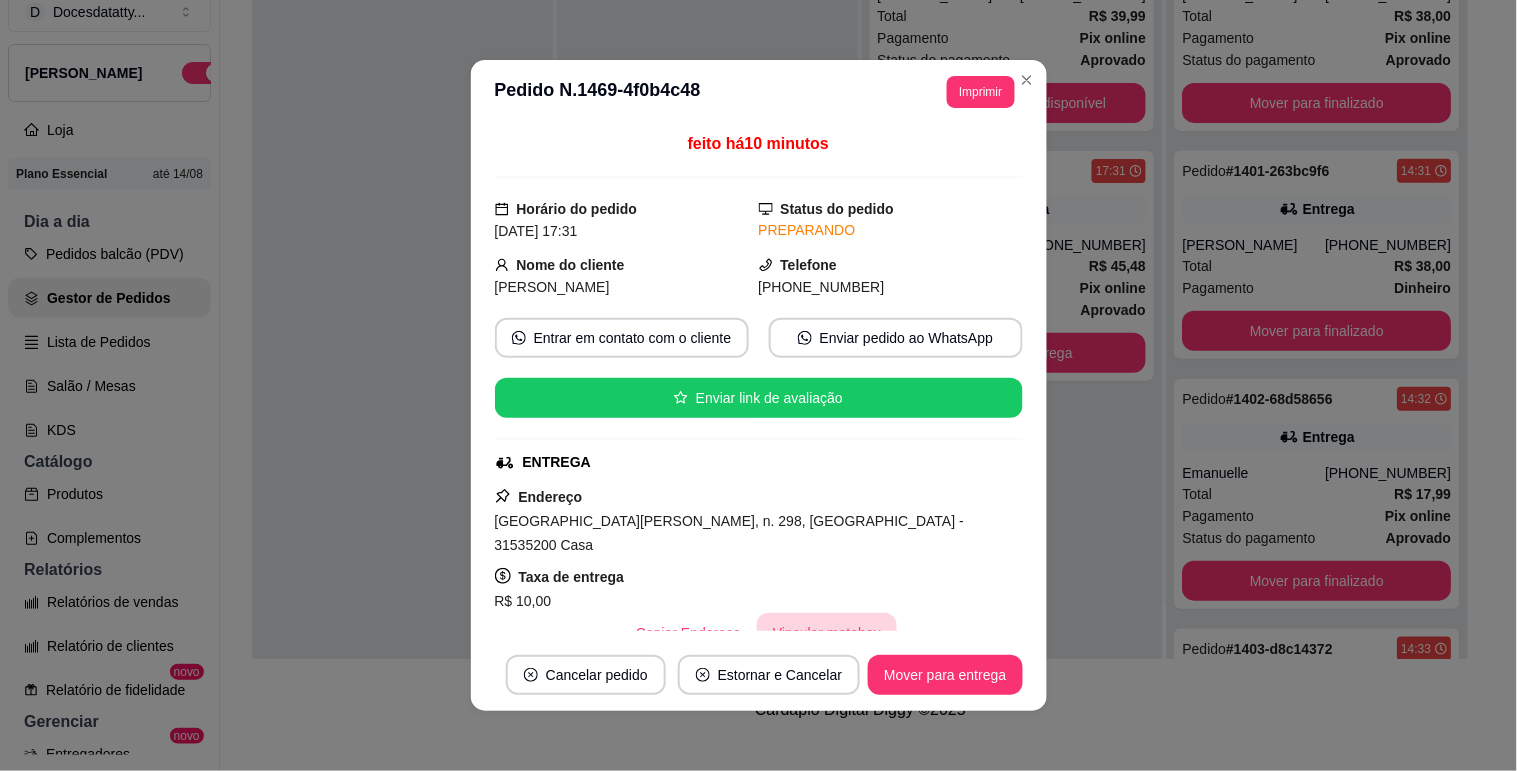 scroll, scrollTop: 222, scrollLeft: 0, axis: vertical 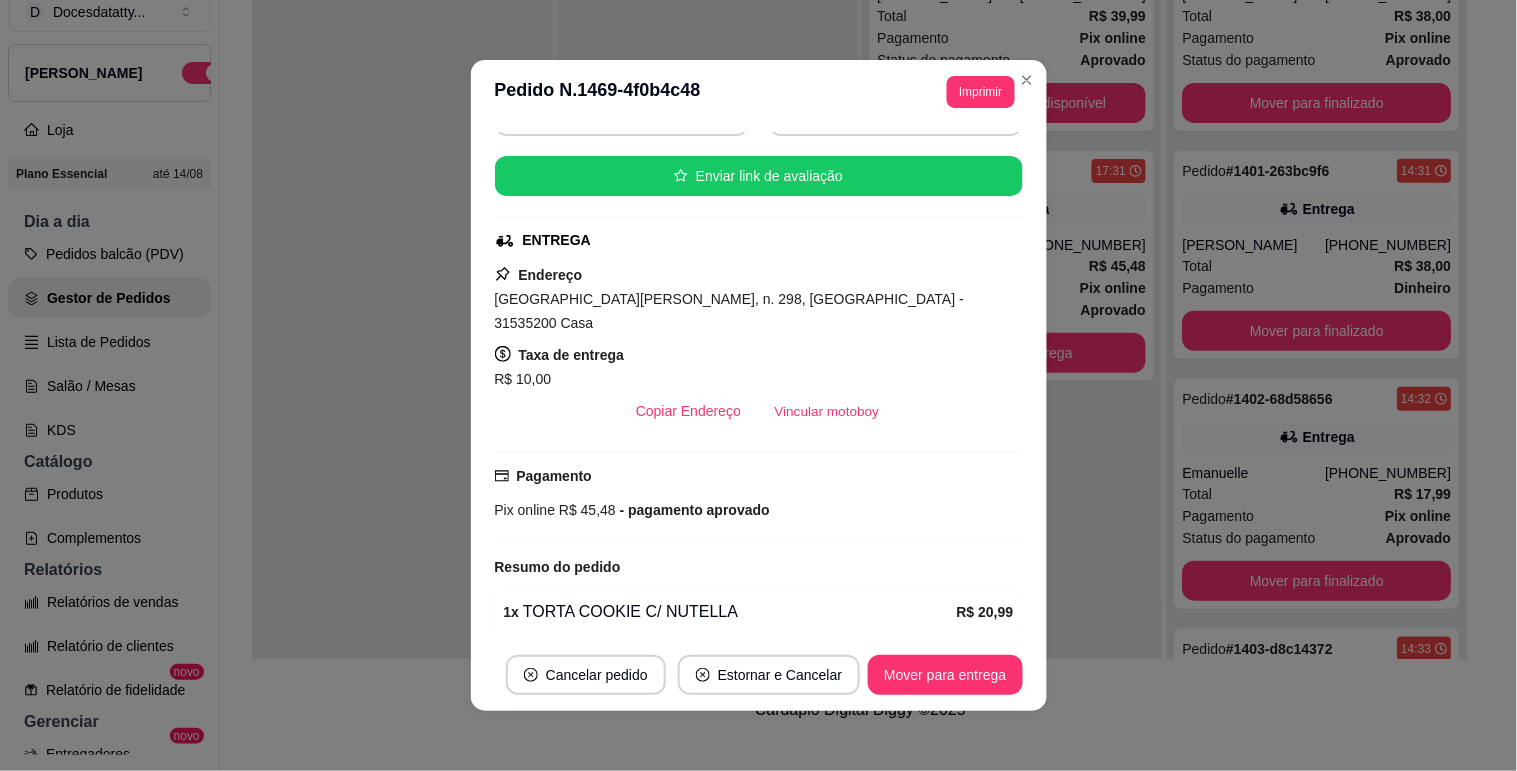 click on "Vincular motoboy" at bounding box center [827, 411] 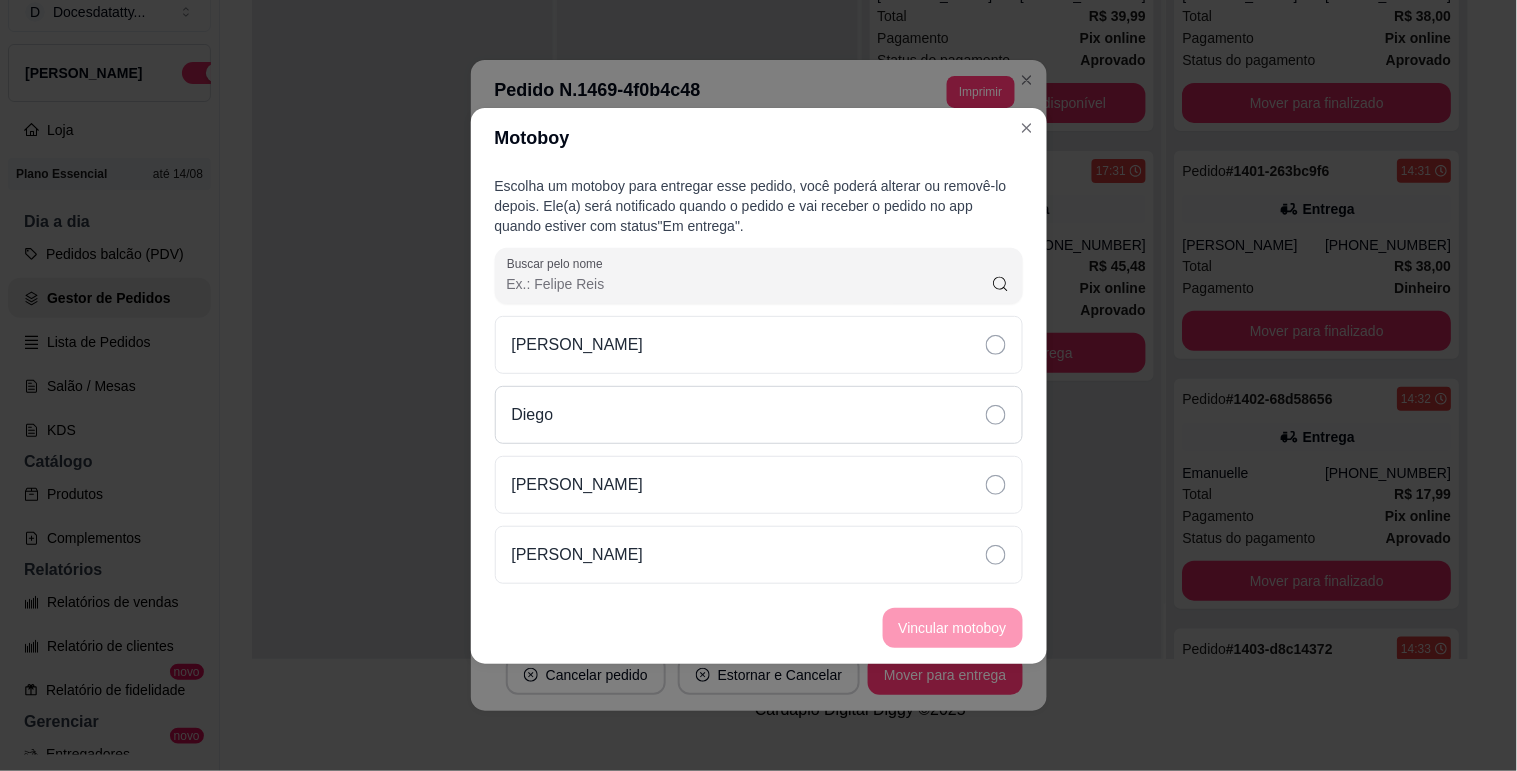 click on "[PERSON_NAME]" at bounding box center (578, 345) 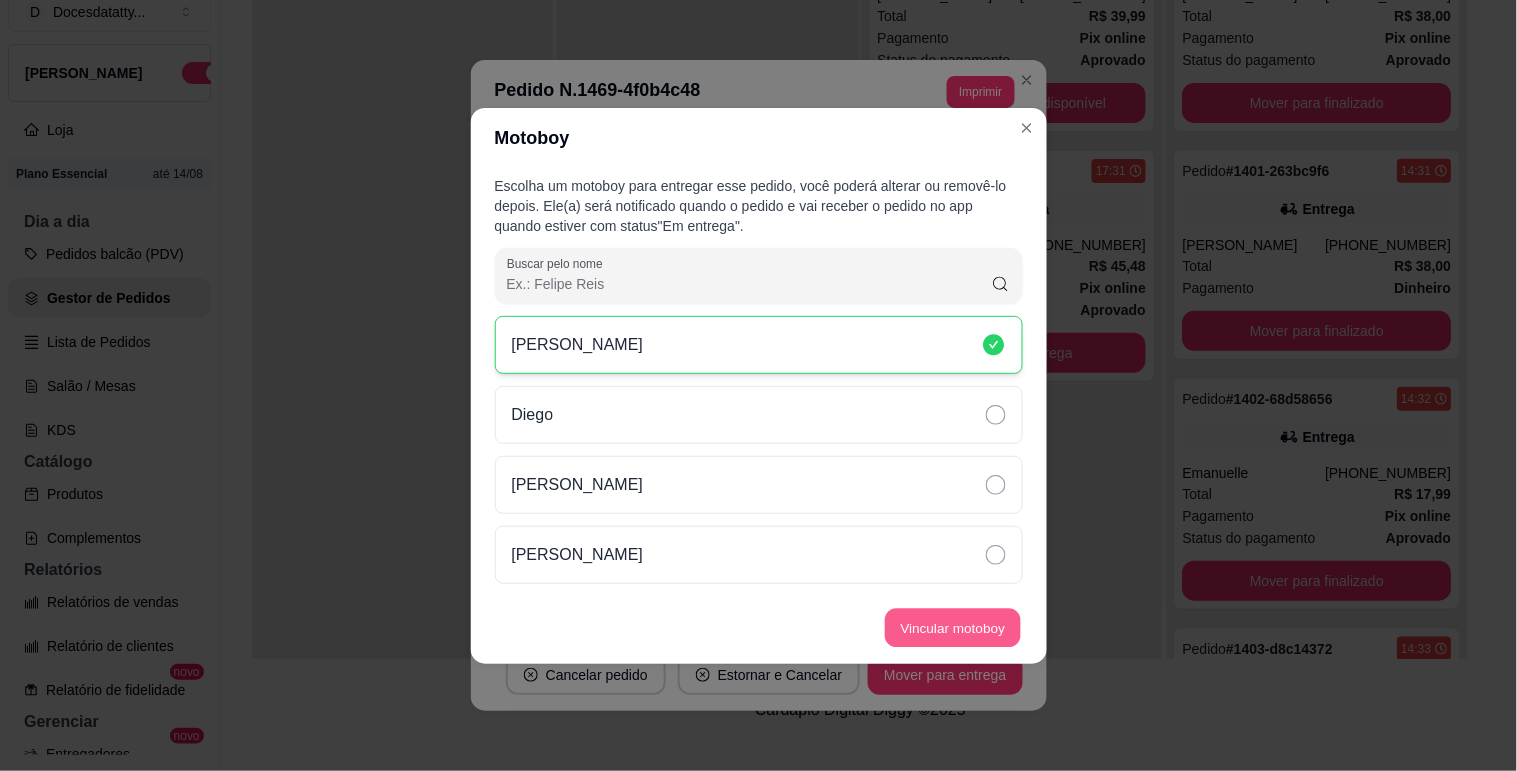 click on "Vincular motoboy" at bounding box center [953, 627] 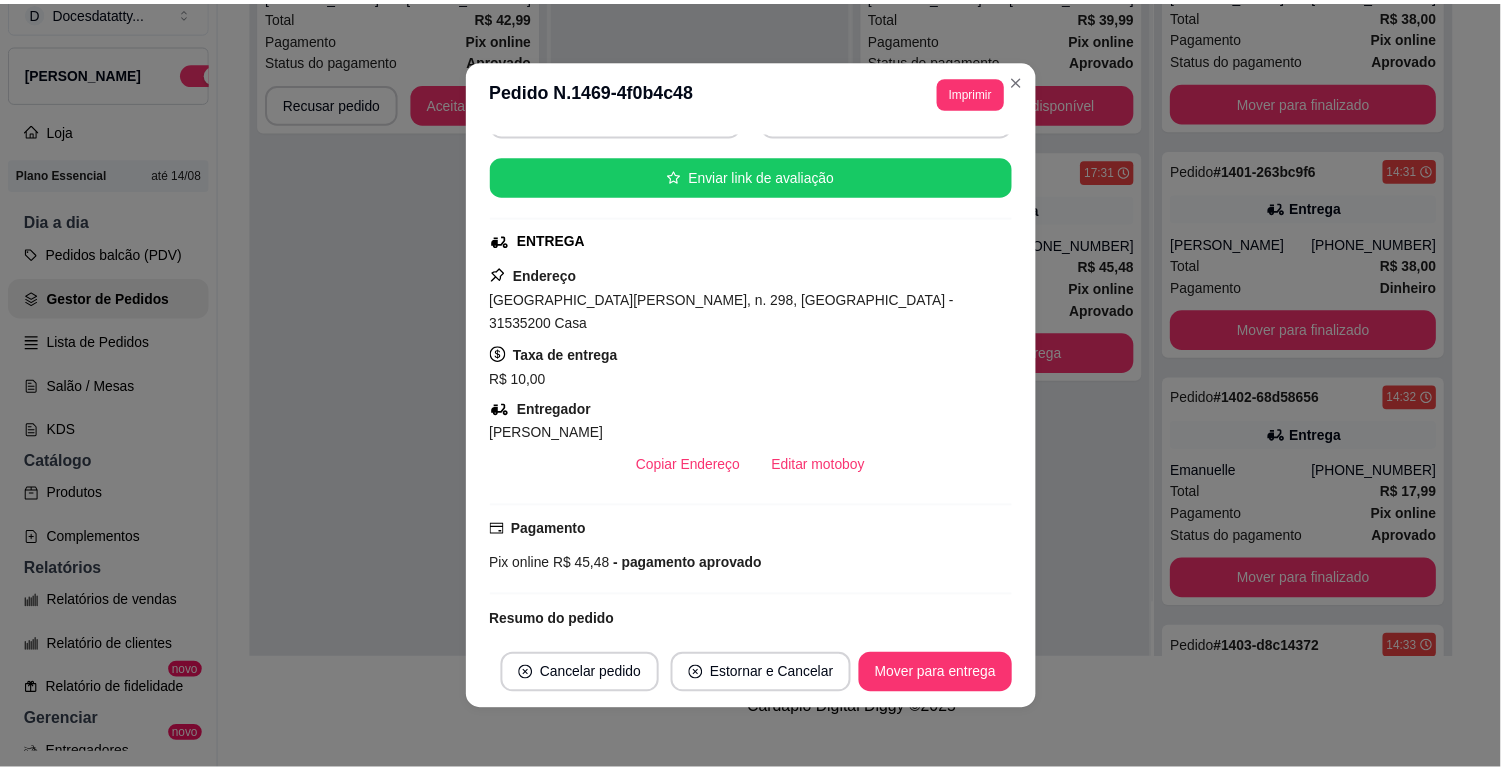 scroll, scrollTop: 396, scrollLeft: 0, axis: vertical 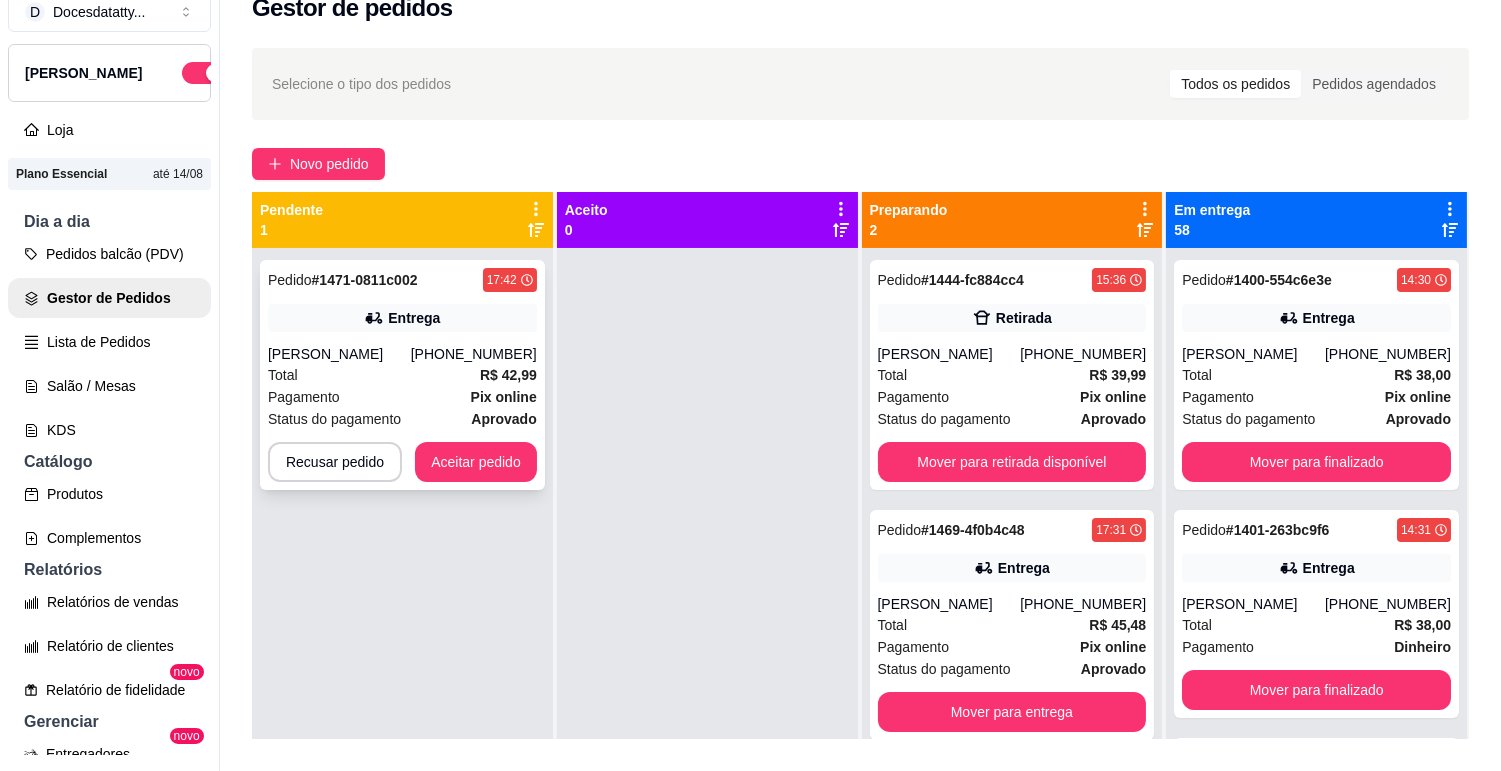 click on "Total R$ 42,99" at bounding box center (402, 375) 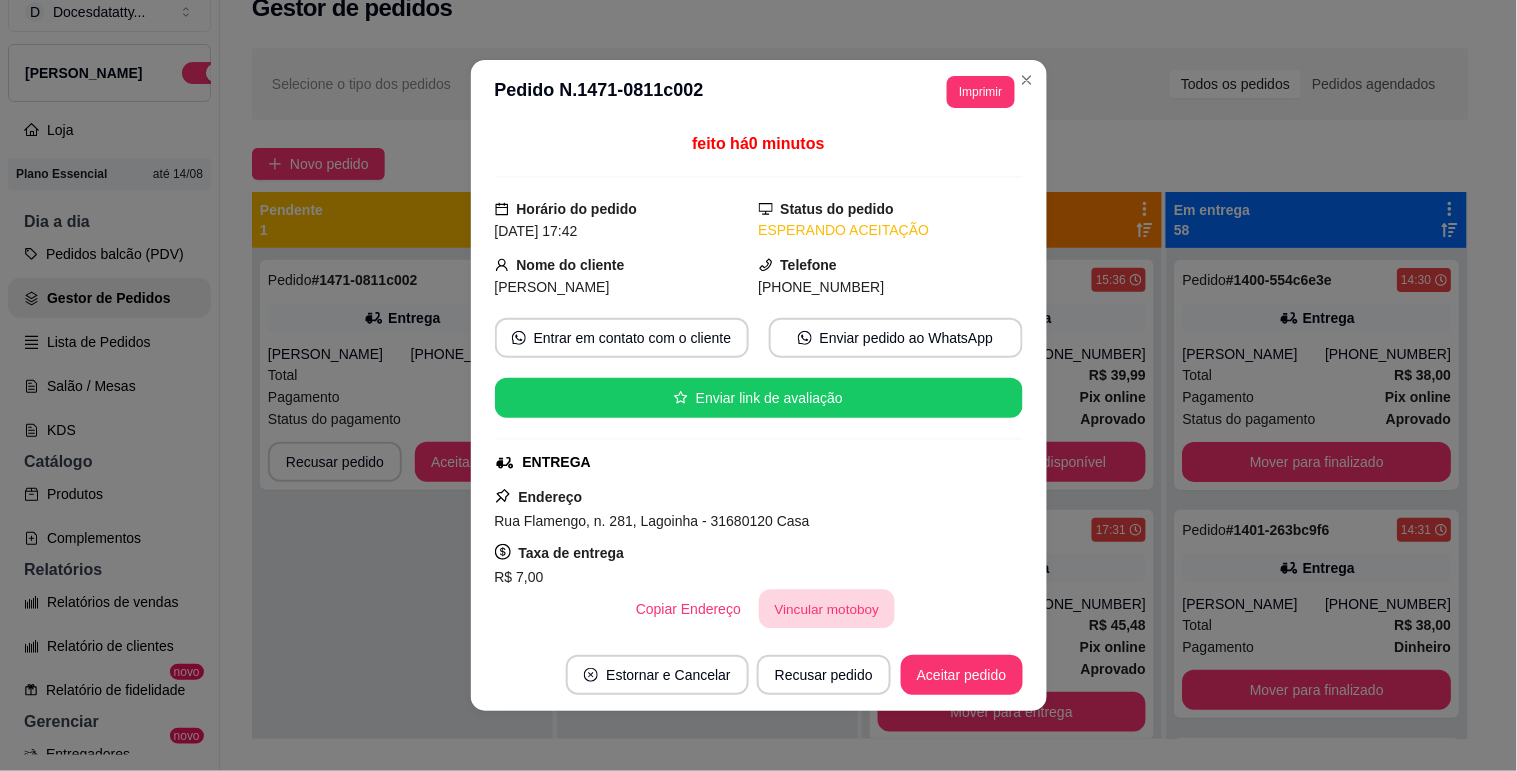 click on "Vincular motoboy" at bounding box center [827, 609] 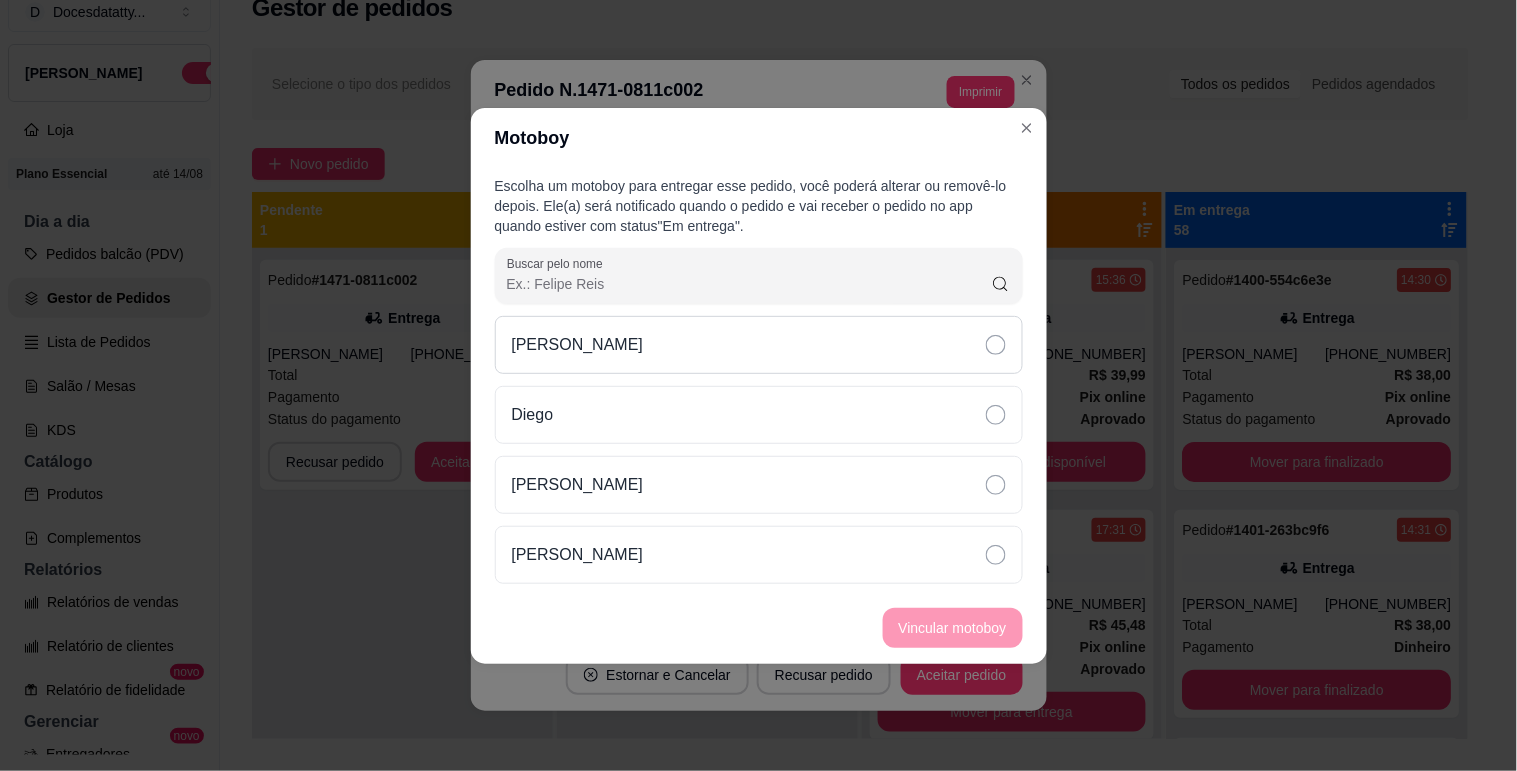 click on "[PERSON_NAME]" at bounding box center [578, 345] 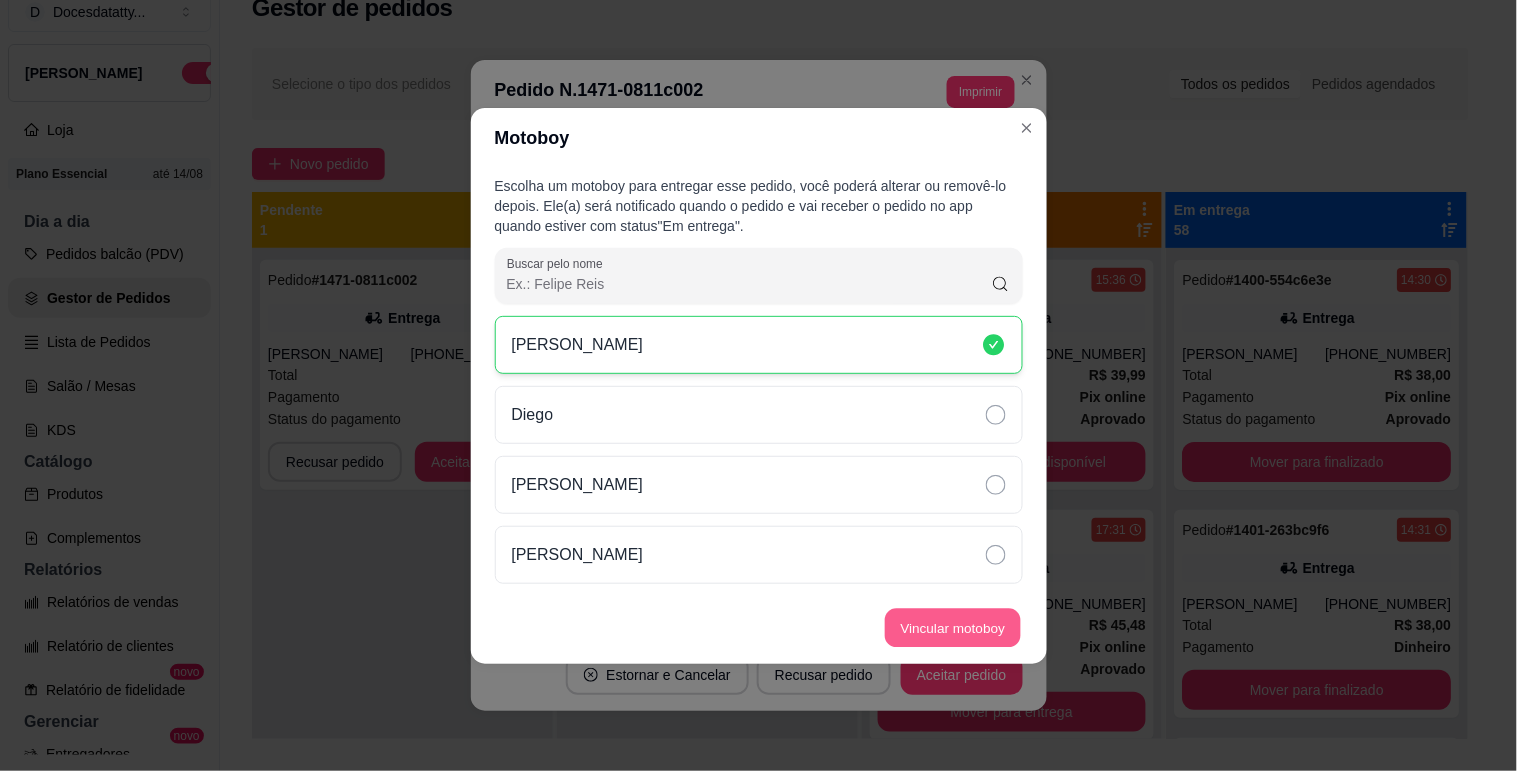 click on "Vincular motoboy" at bounding box center [953, 627] 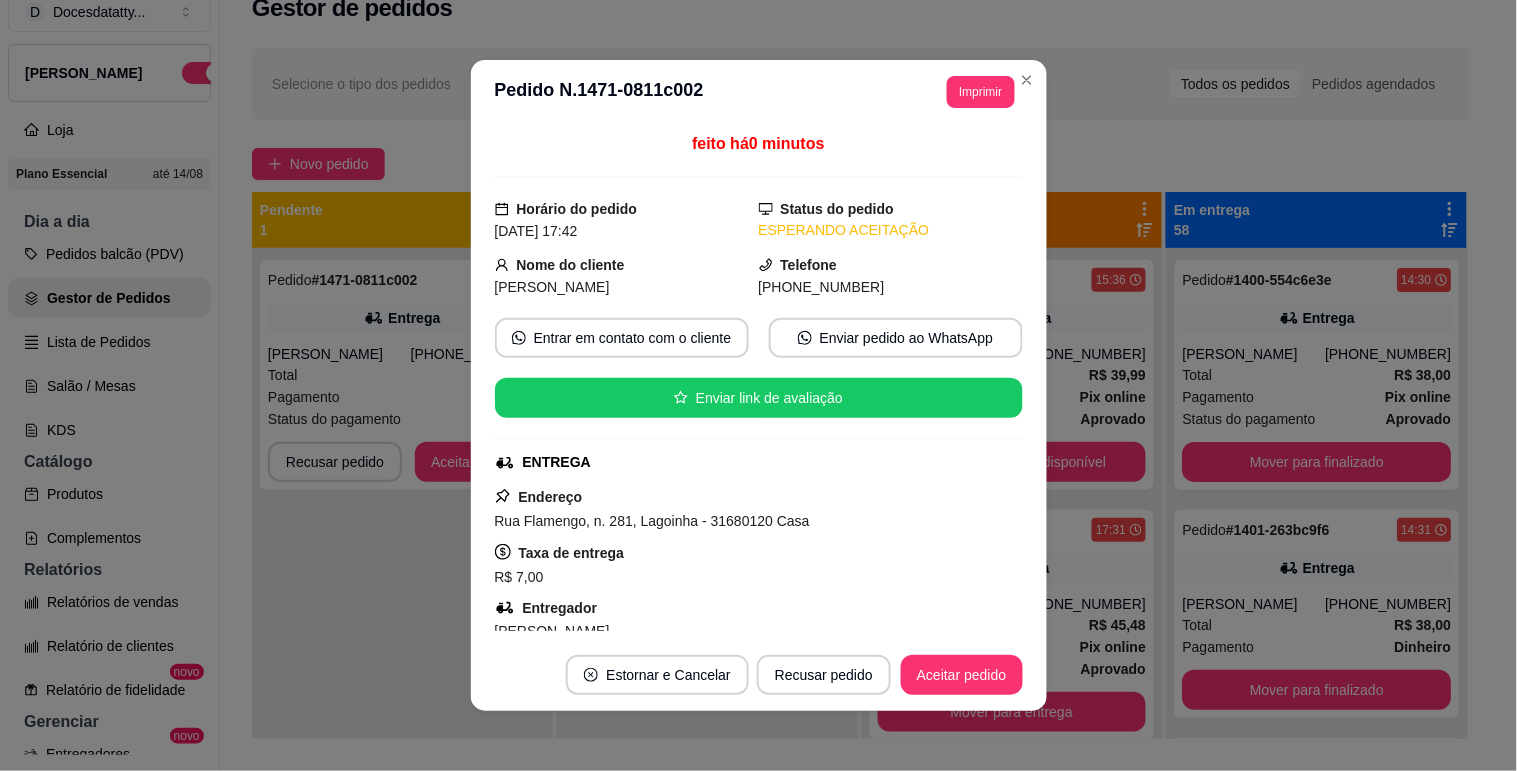 click on "Pedido  # 1471-0811c002 17:42 Entrega Daniele  (31) 99341-6025 Total R$ 42,99 Pagamento Pix online Status do pagamento aprovado Recusar pedido Aceitar pedido" at bounding box center (402, 633) 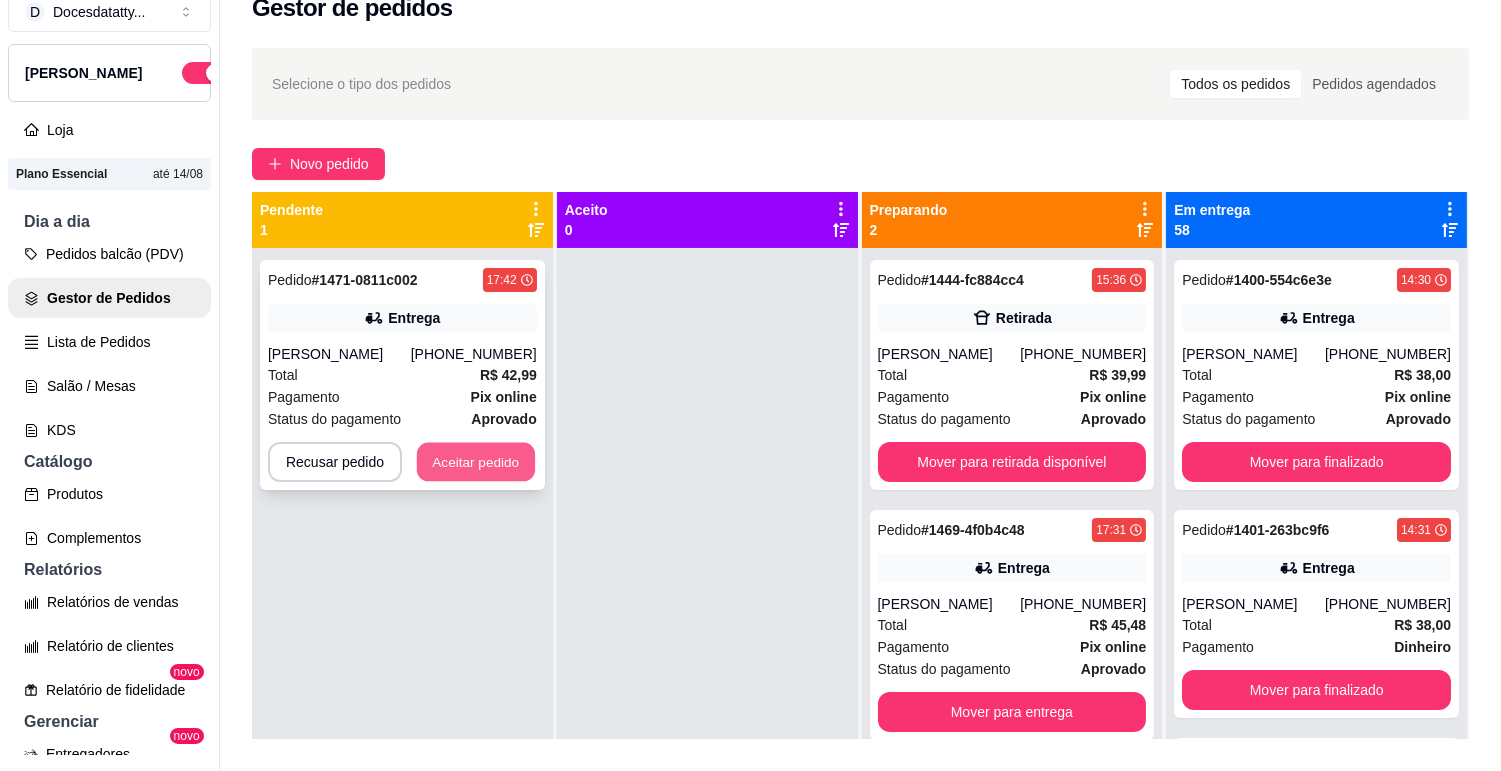 click on "Aceitar pedido" at bounding box center [476, 462] 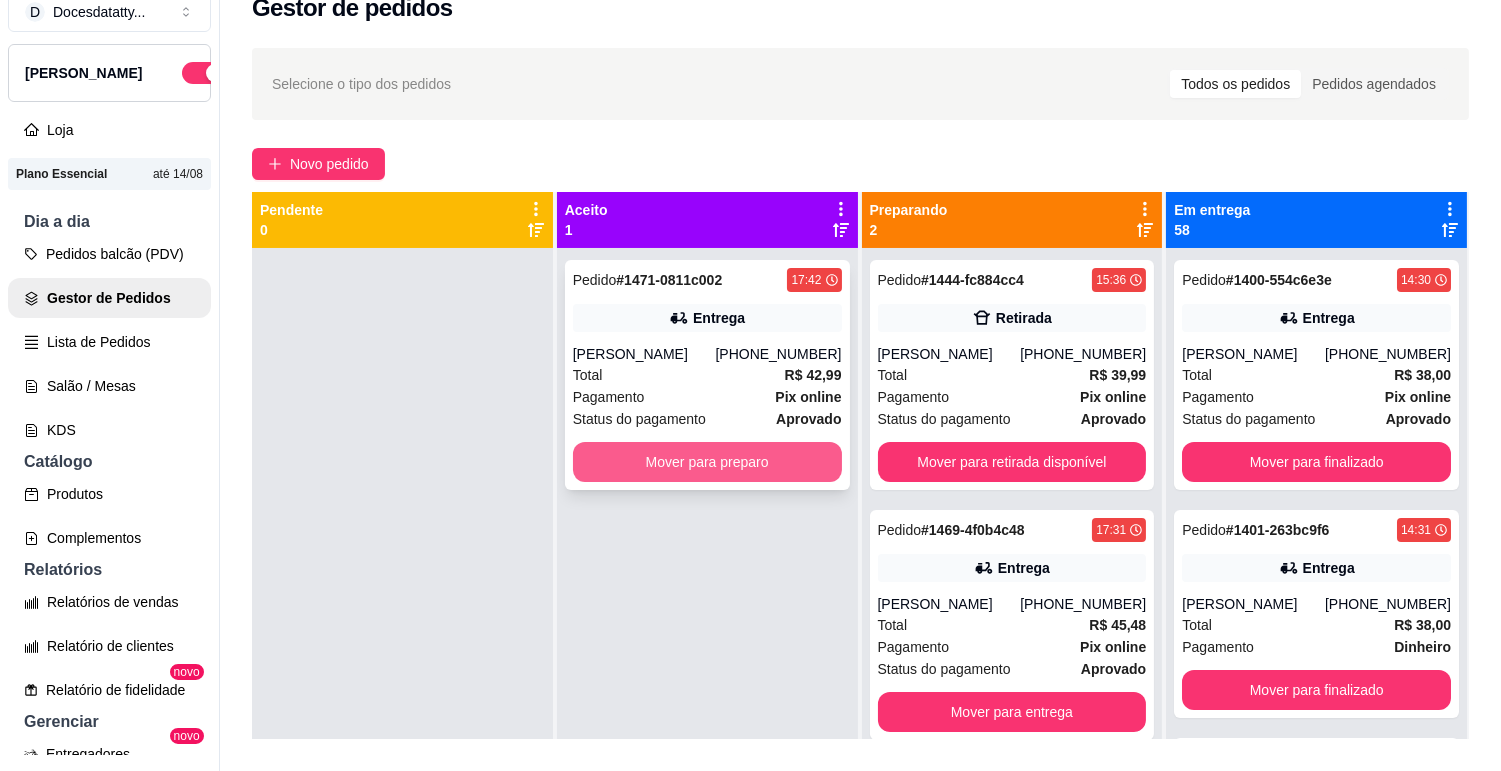 click on "Mover para preparo" at bounding box center [707, 462] 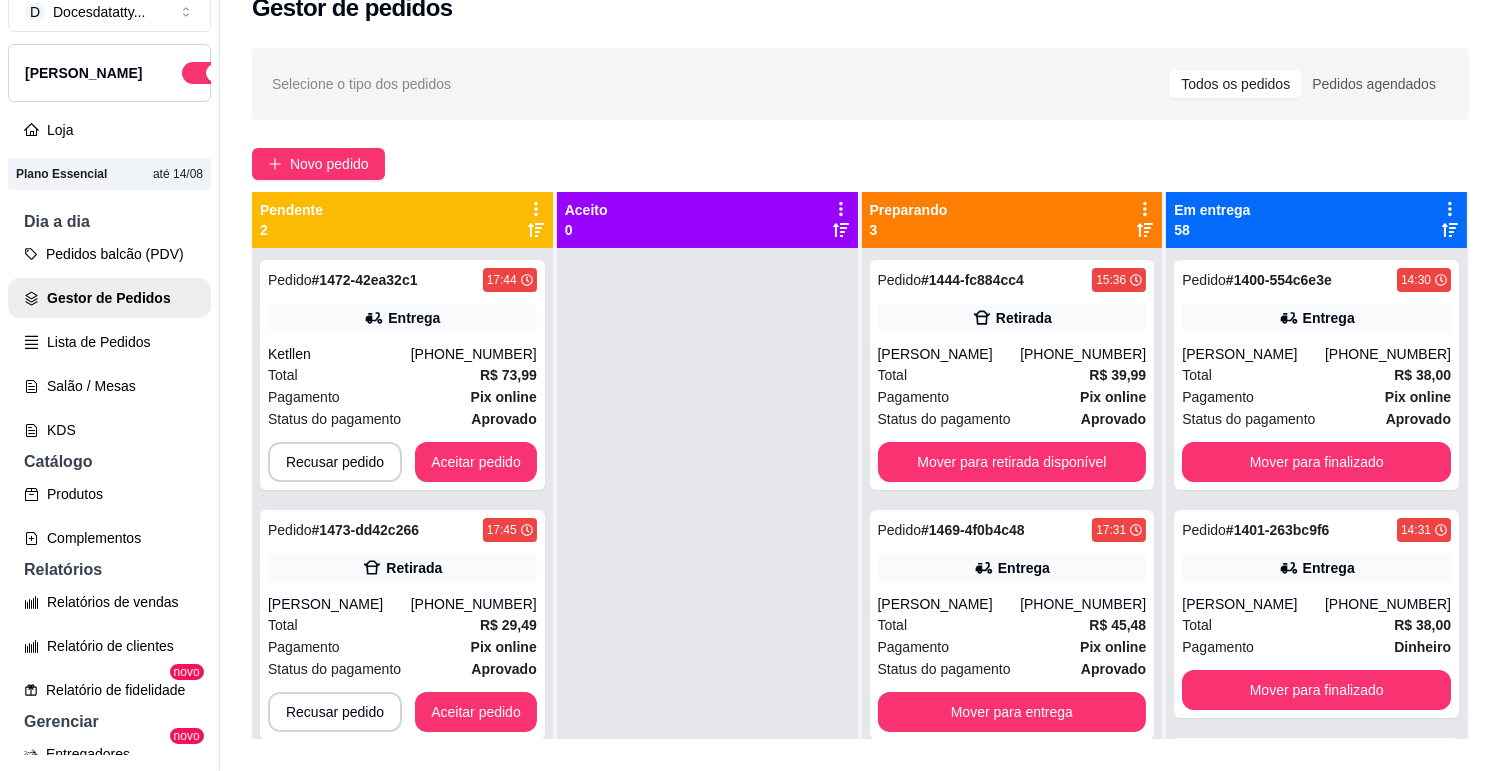 click at bounding box center [707, 633] 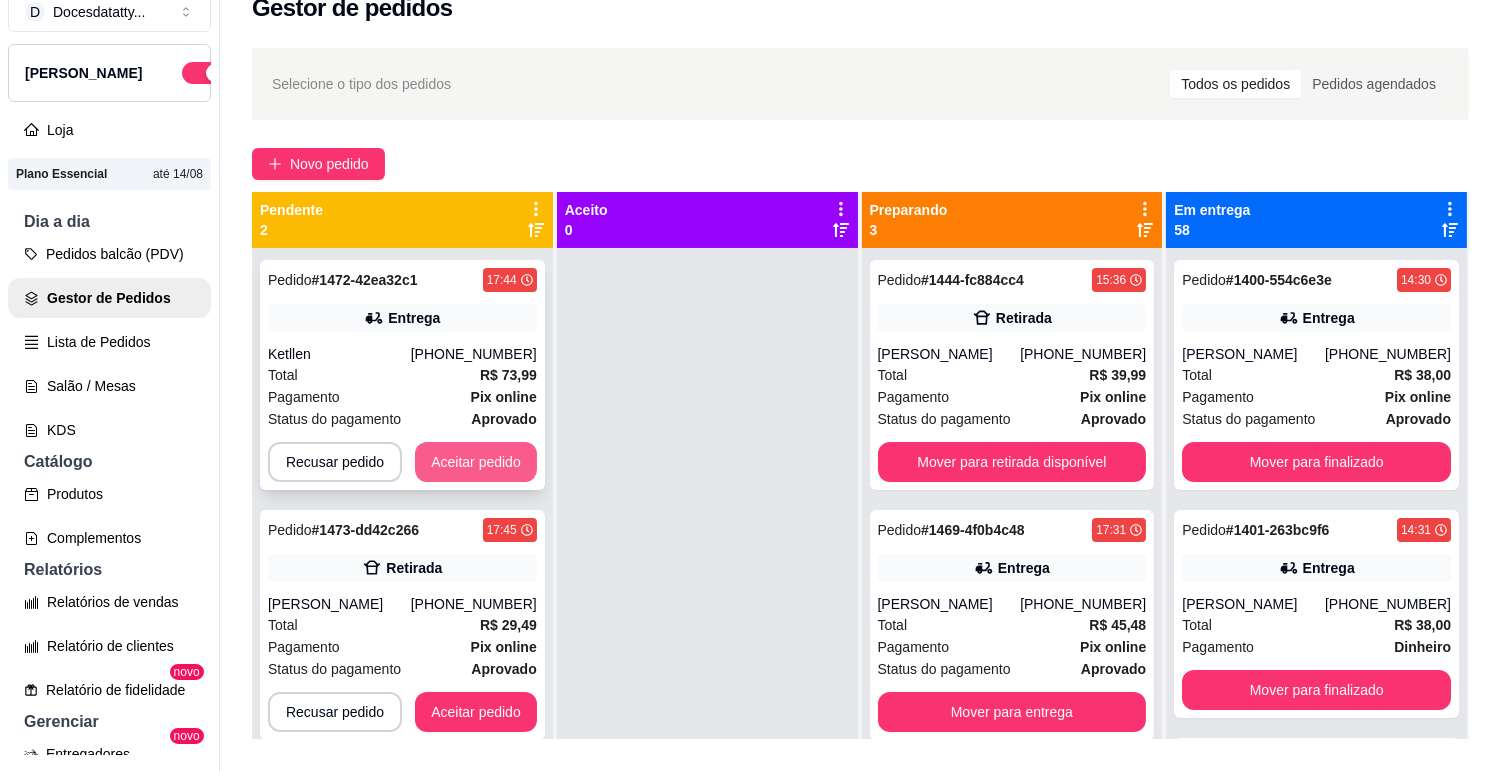 click on "Aceitar pedido" at bounding box center (476, 462) 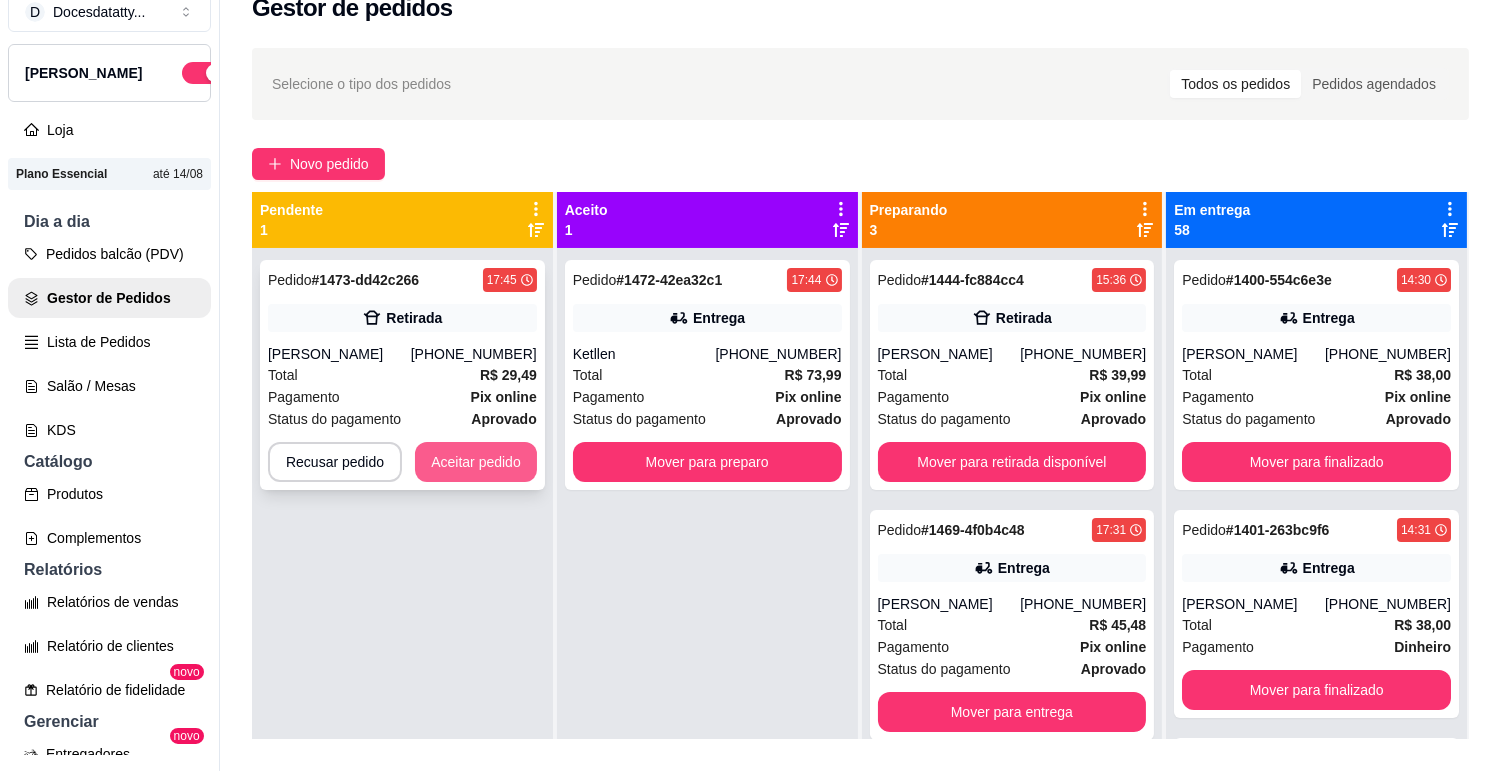 click on "Aceitar pedido" at bounding box center (476, 462) 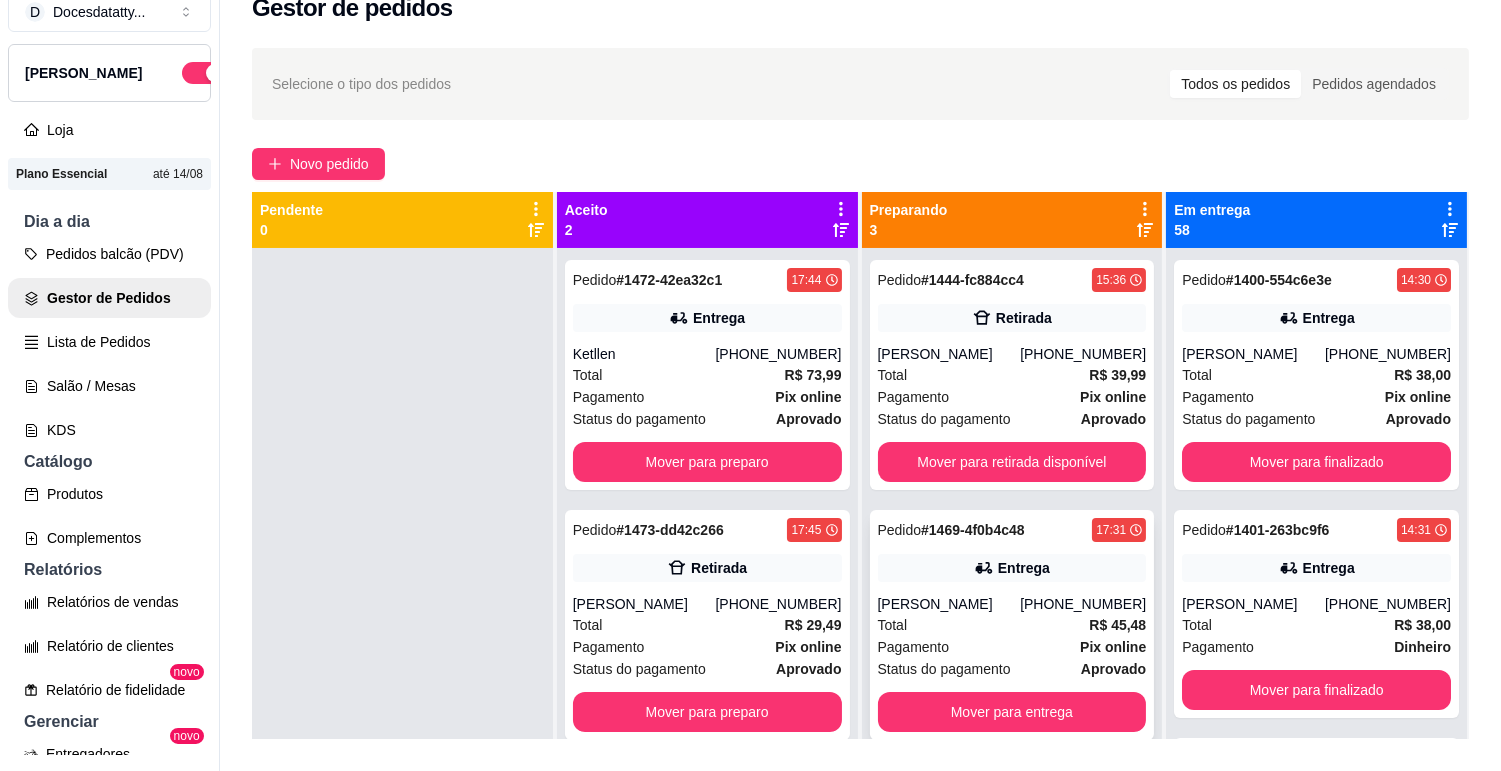 scroll, scrollTop: 55, scrollLeft: 0, axis: vertical 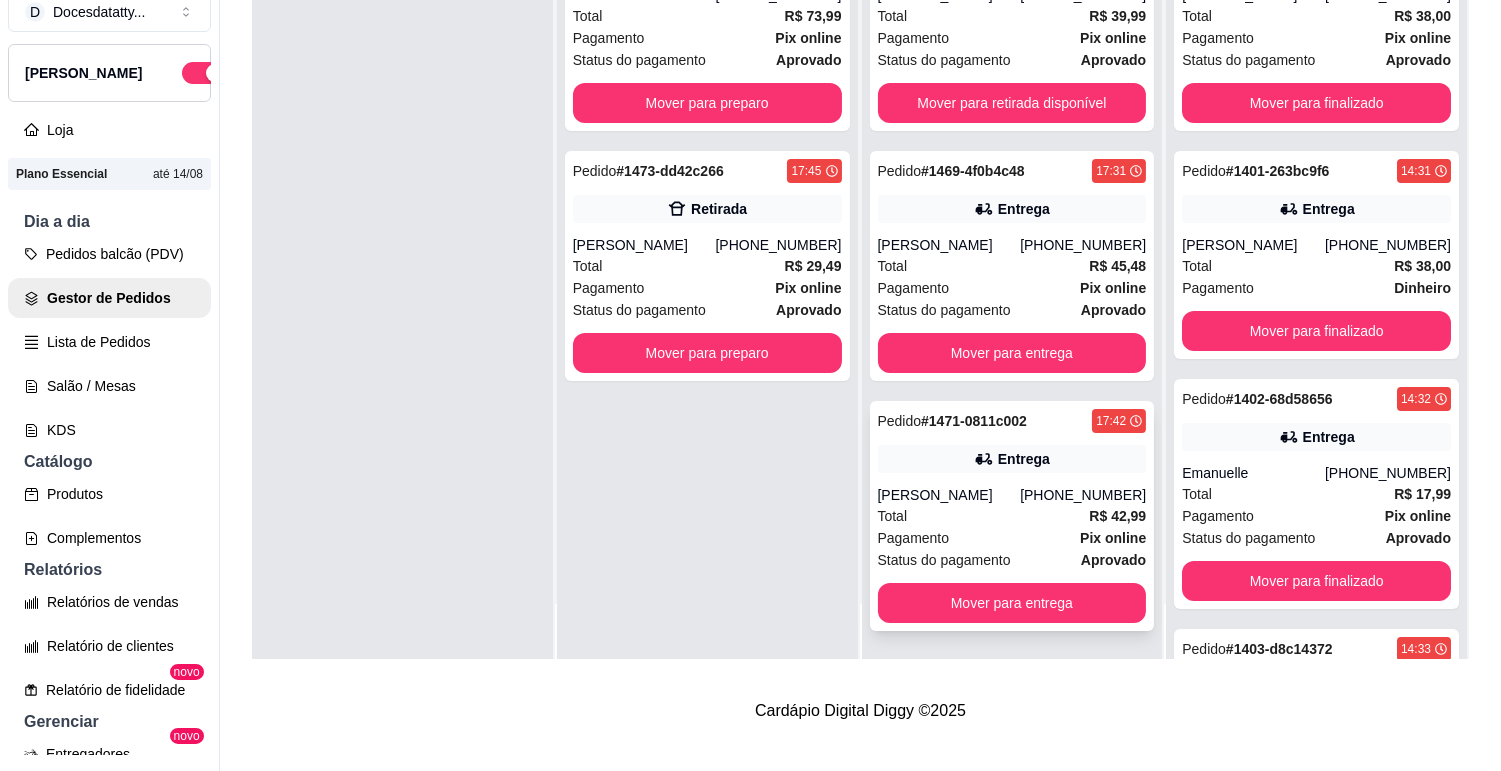 click on "Daniele" at bounding box center [949, 495] 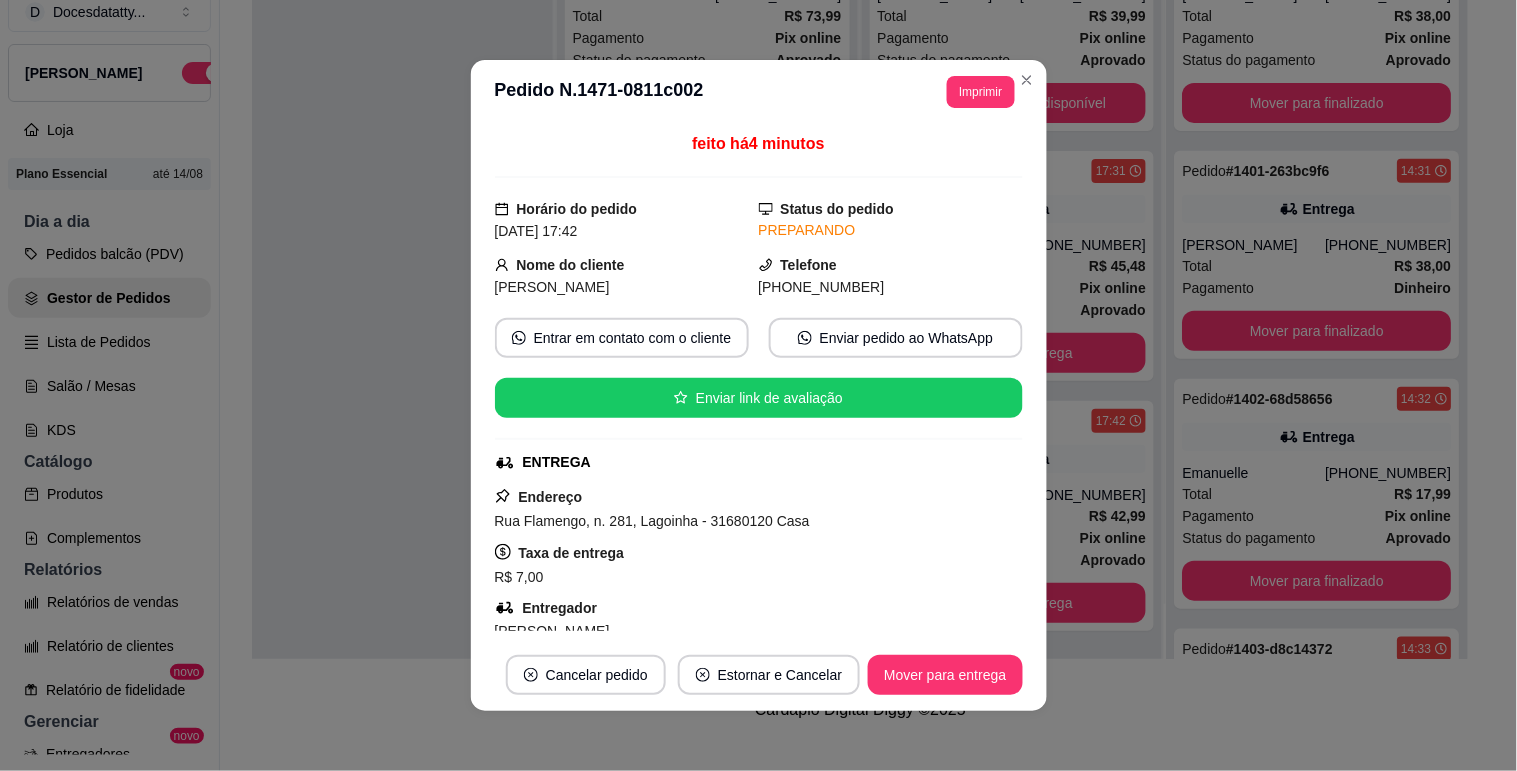 scroll, scrollTop: 222, scrollLeft: 0, axis: vertical 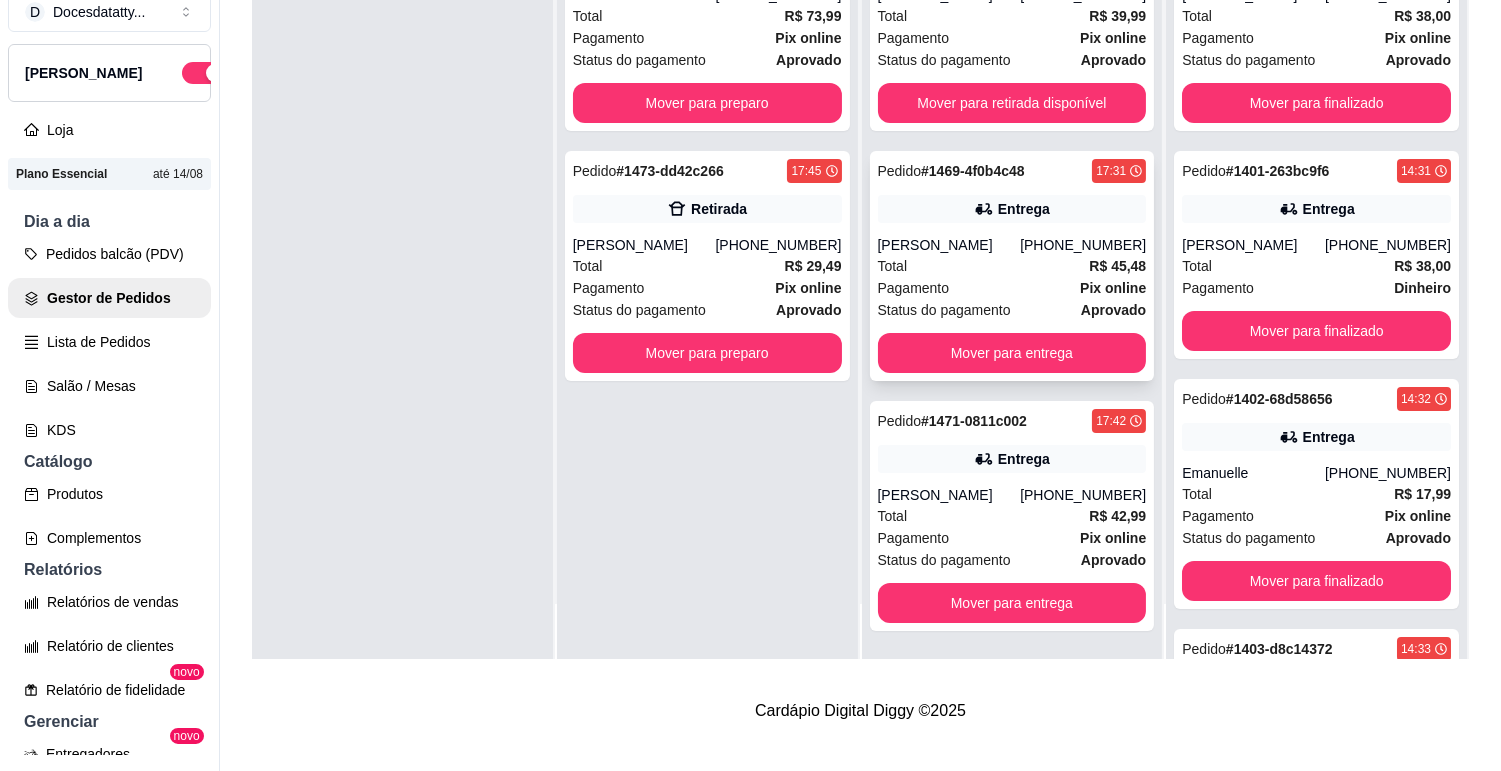click on "Entrega" at bounding box center (1024, 209) 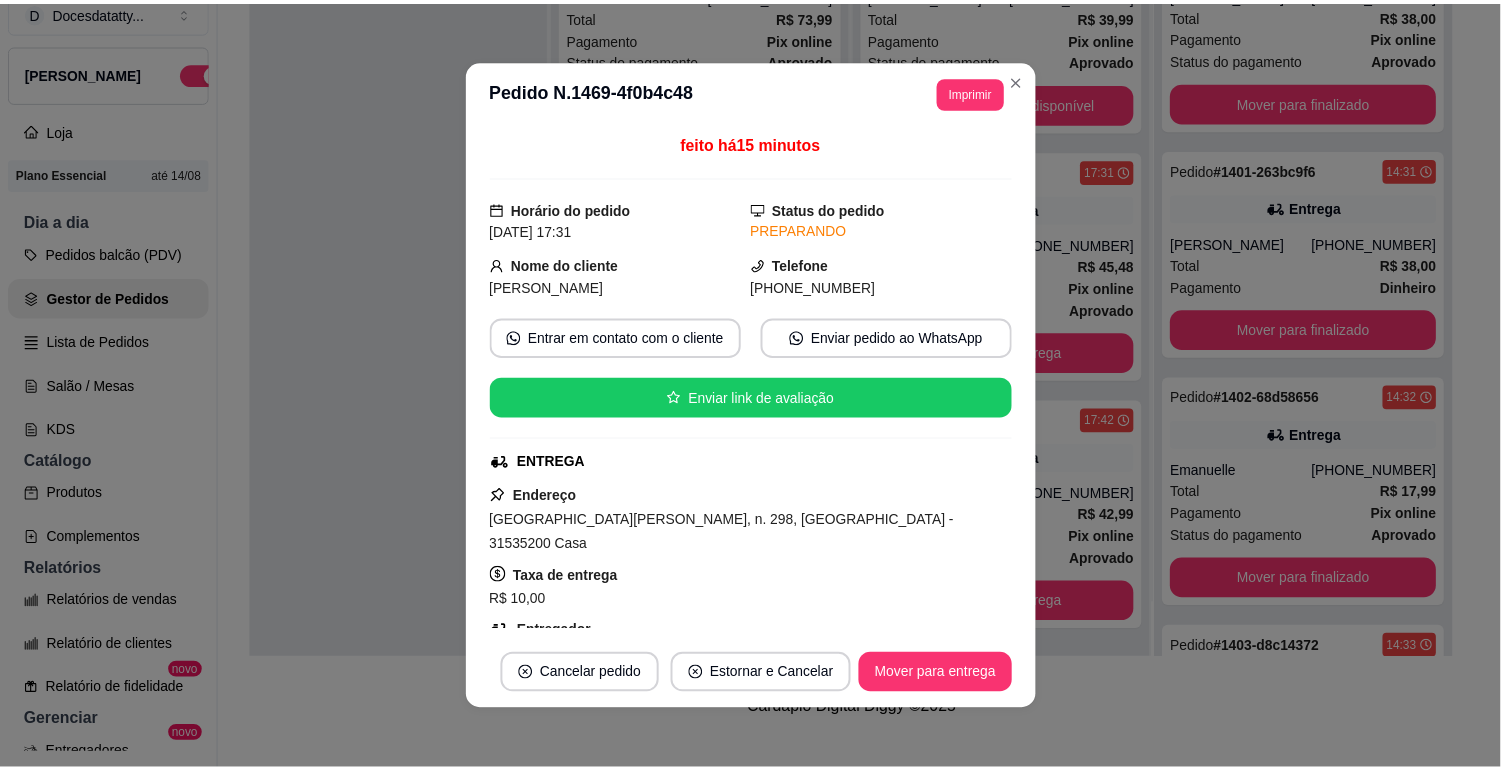 scroll, scrollTop: 222, scrollLeft: 0, axis: vertical 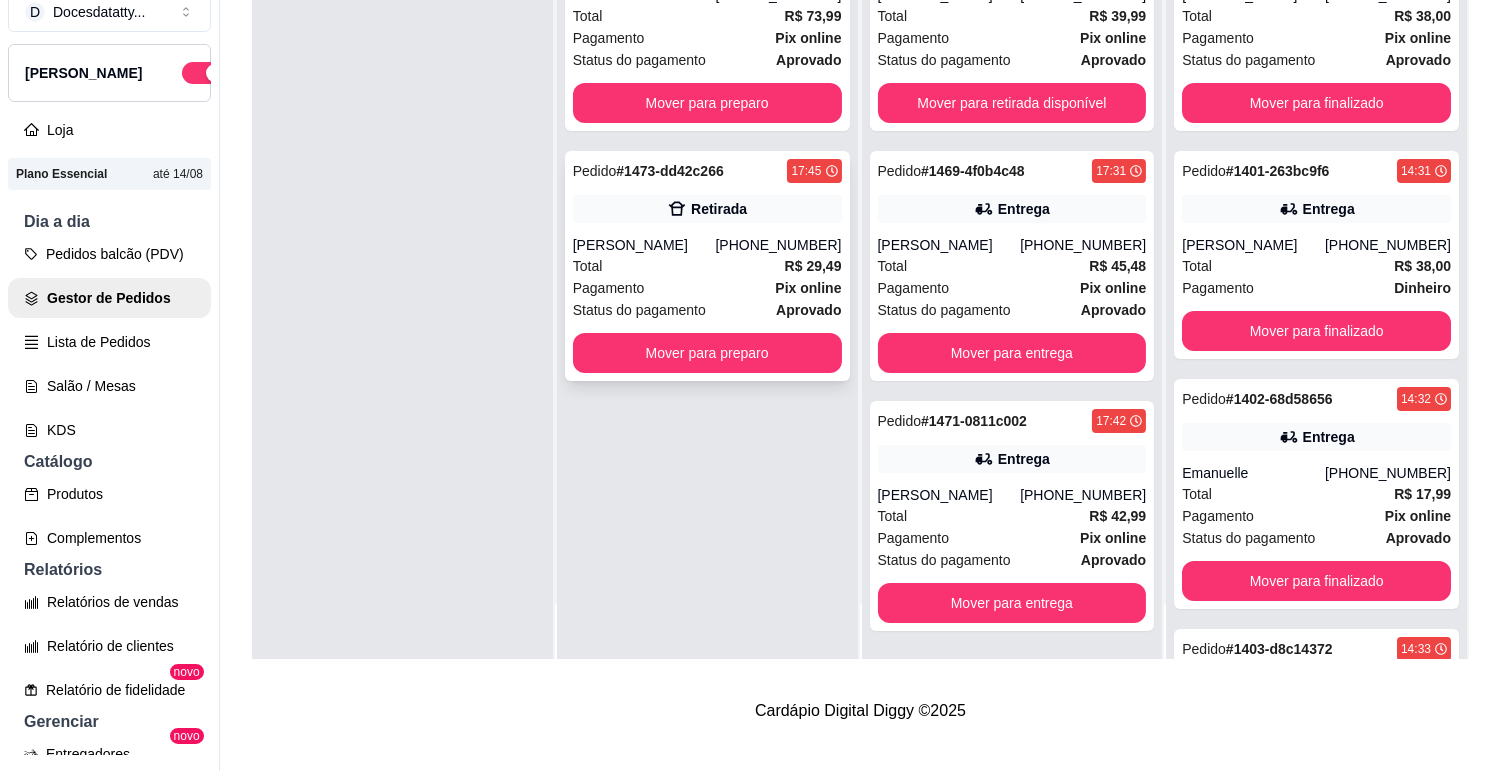 click on "Total R$ 29,49" at bounding box center [707, 266] 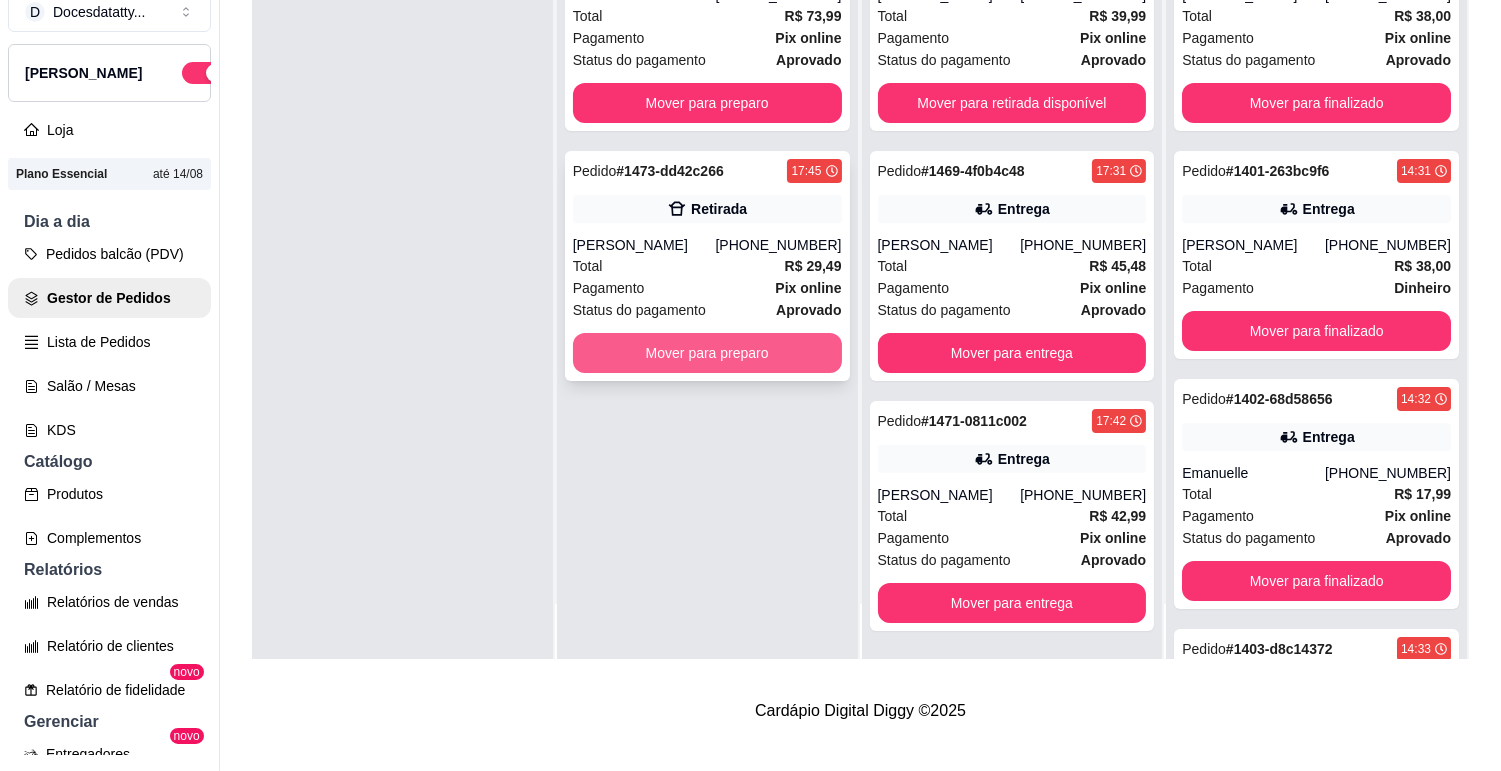 click on "Mover para preparo" at bounding box center (707, 353) 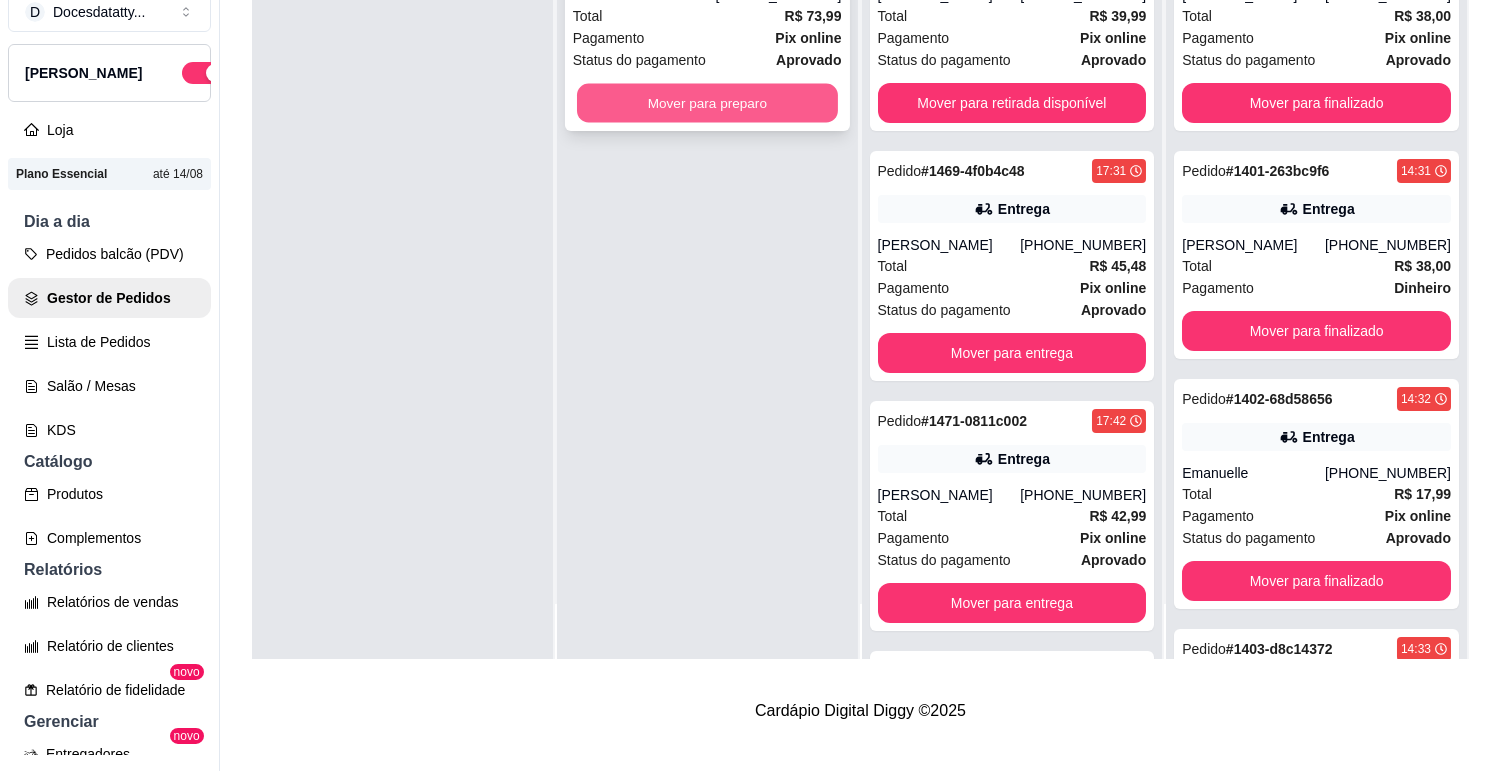 click on "Mover para preparo" at bounding box center [707, 103] 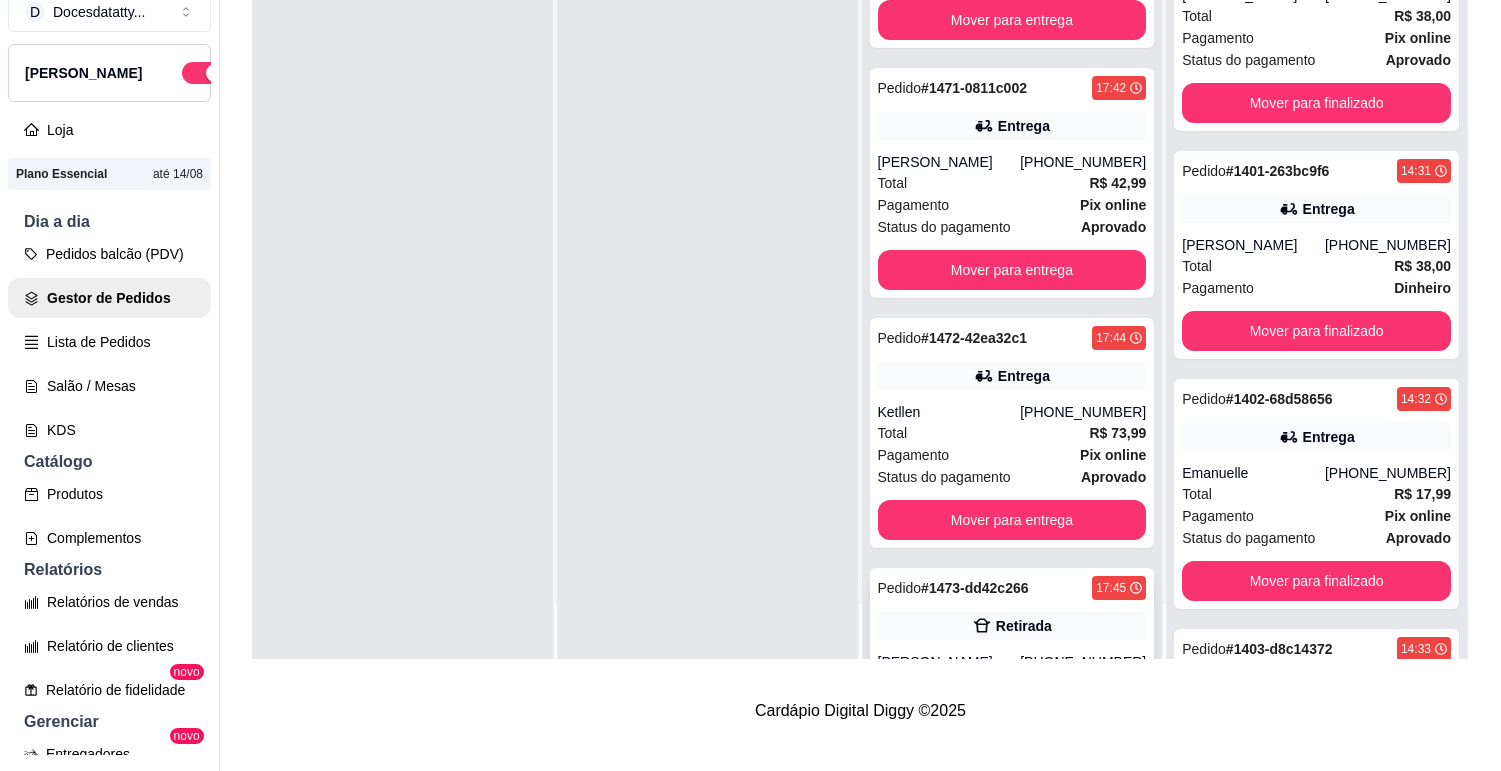 scroll, scrollTop: 497, scrollLeft: 0, axis: vertical 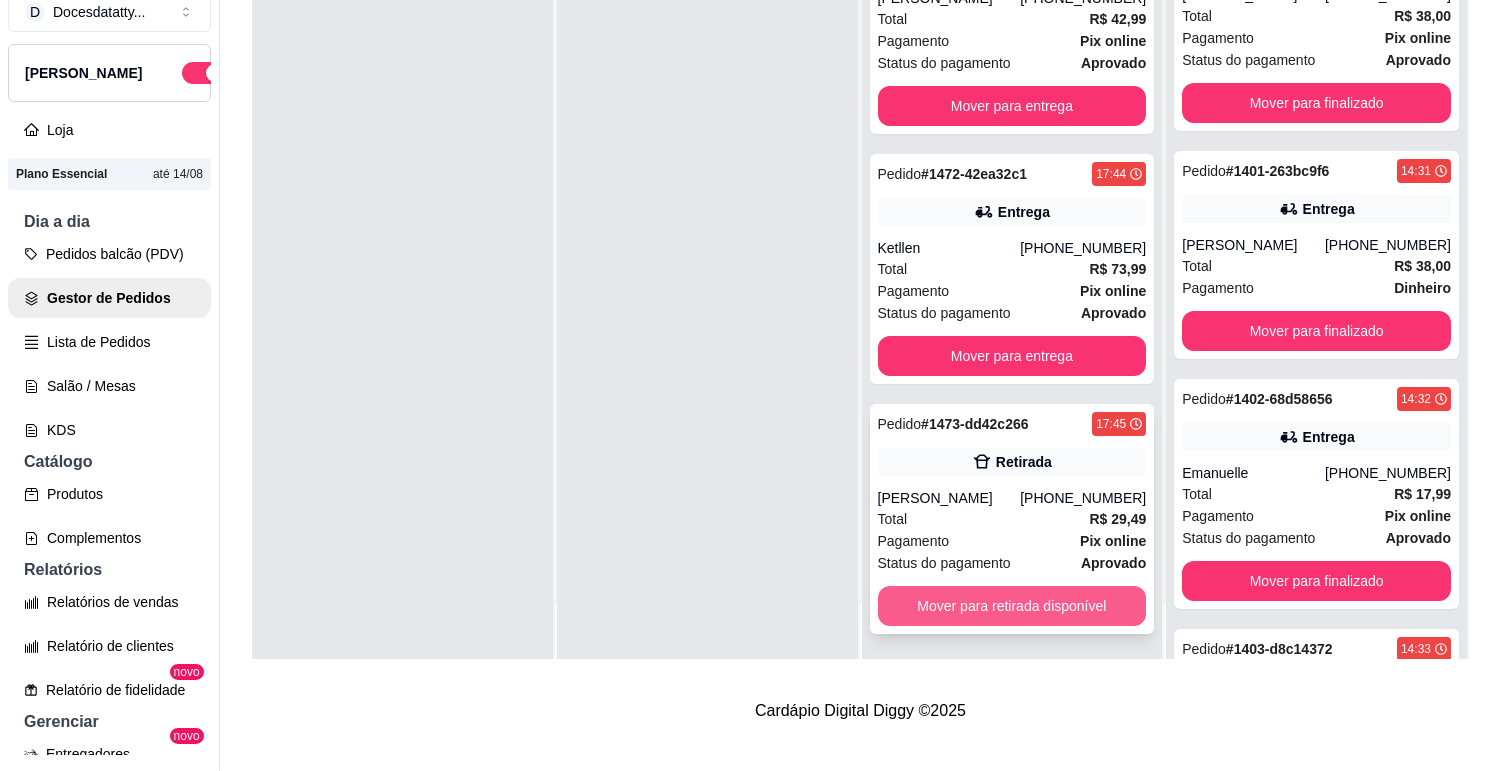 click on "Mover para retirada disponível" at bounding box center [1012, 606] 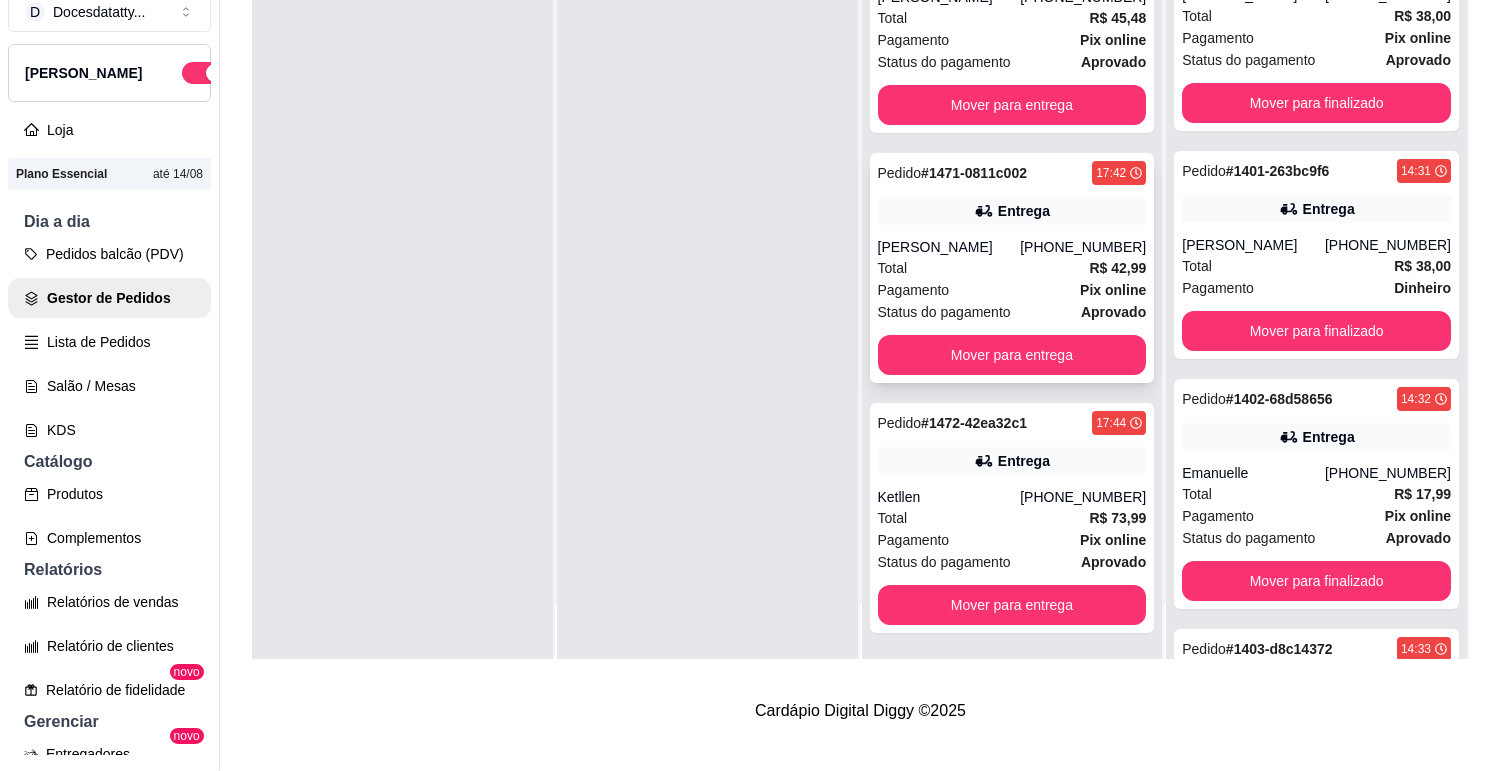scroll, scrollTop: 0, scrollLeft: 0, axis: both 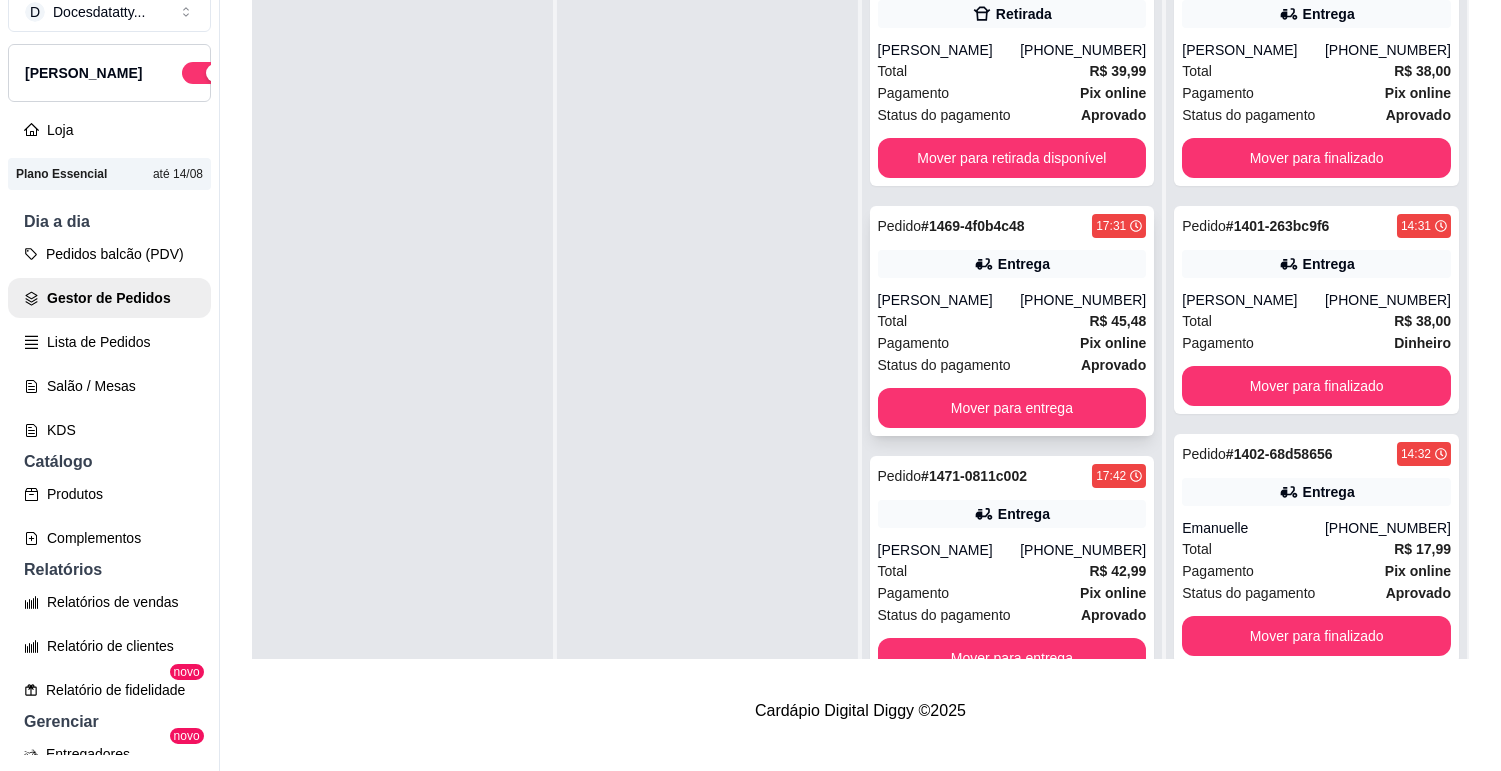 click on "Bianca Tamires" at bounding box center (949, 300) 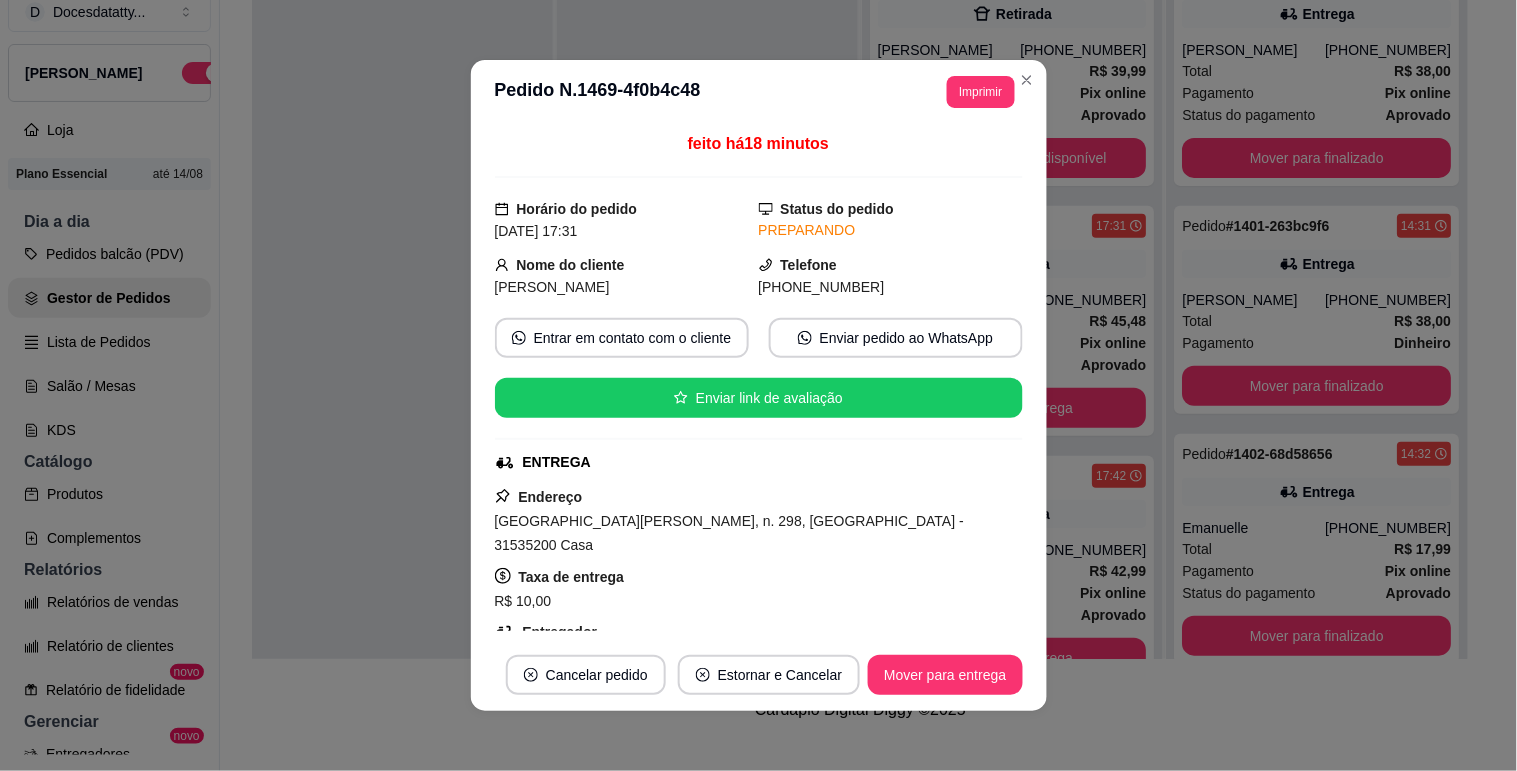 scroll, scrollTop: 222, scrollLeft: 0, axis: vertical 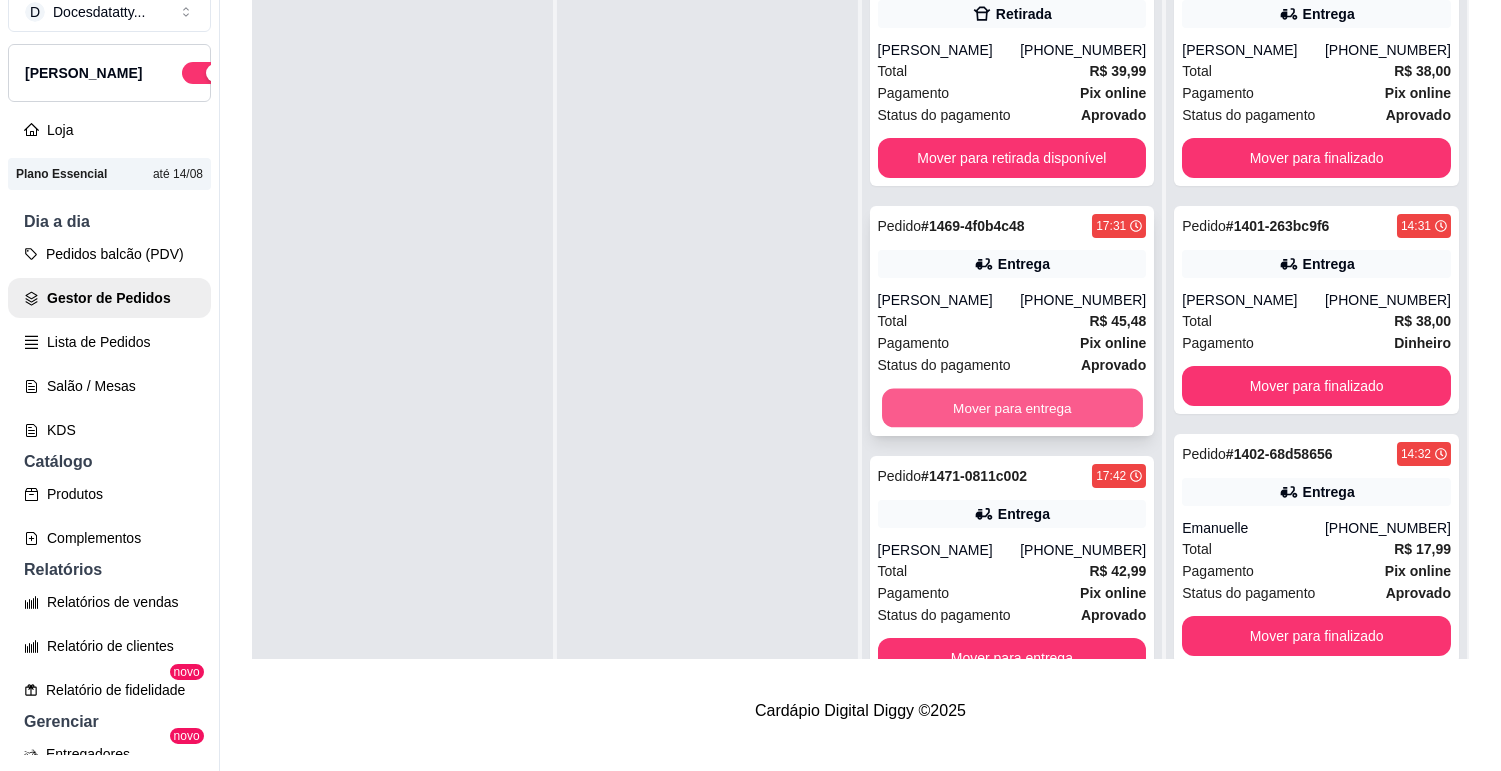 click on "Mover para entrega" at bounding box center (1012, 408) 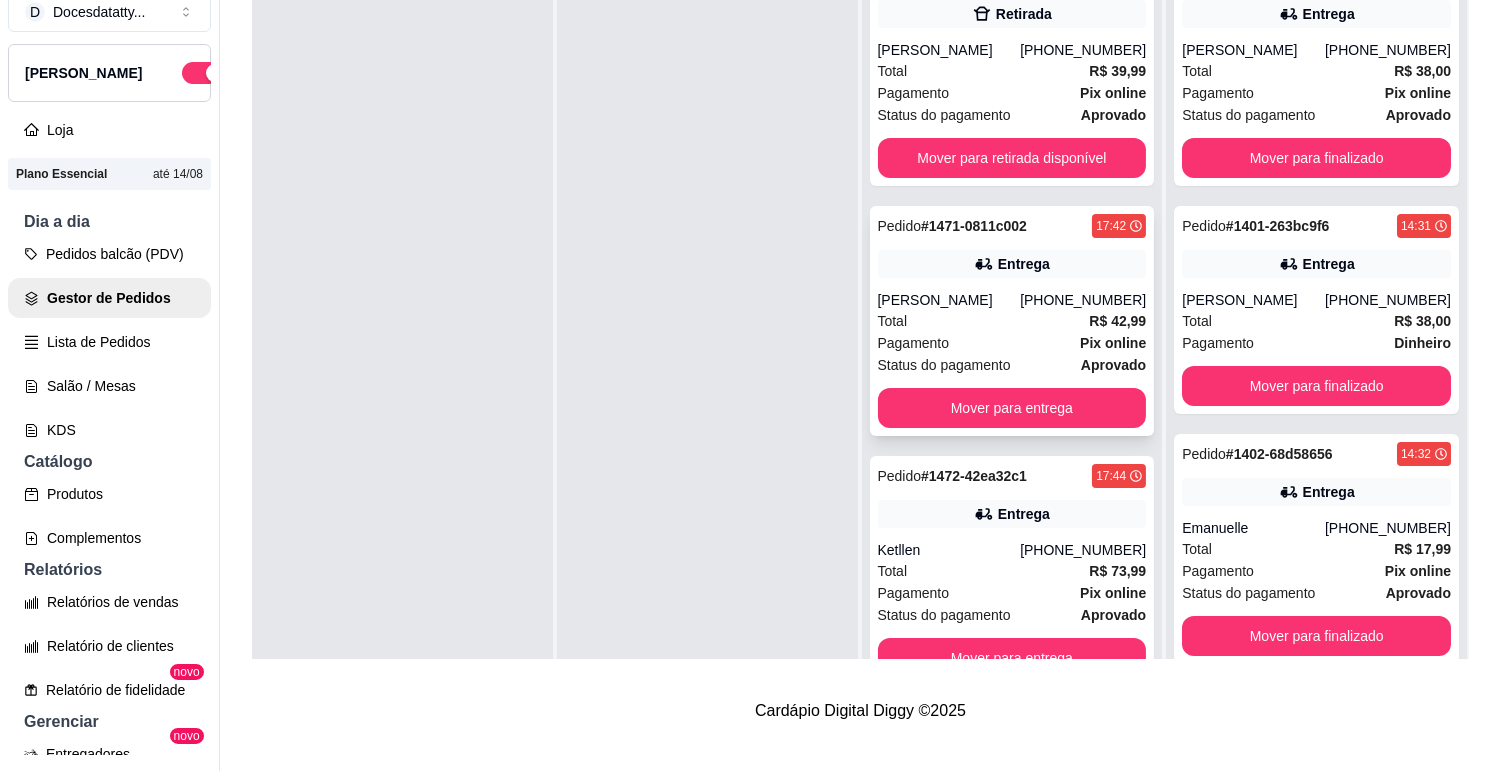 click on "Total R$ 42,99" at bounding box center (1012, 321) 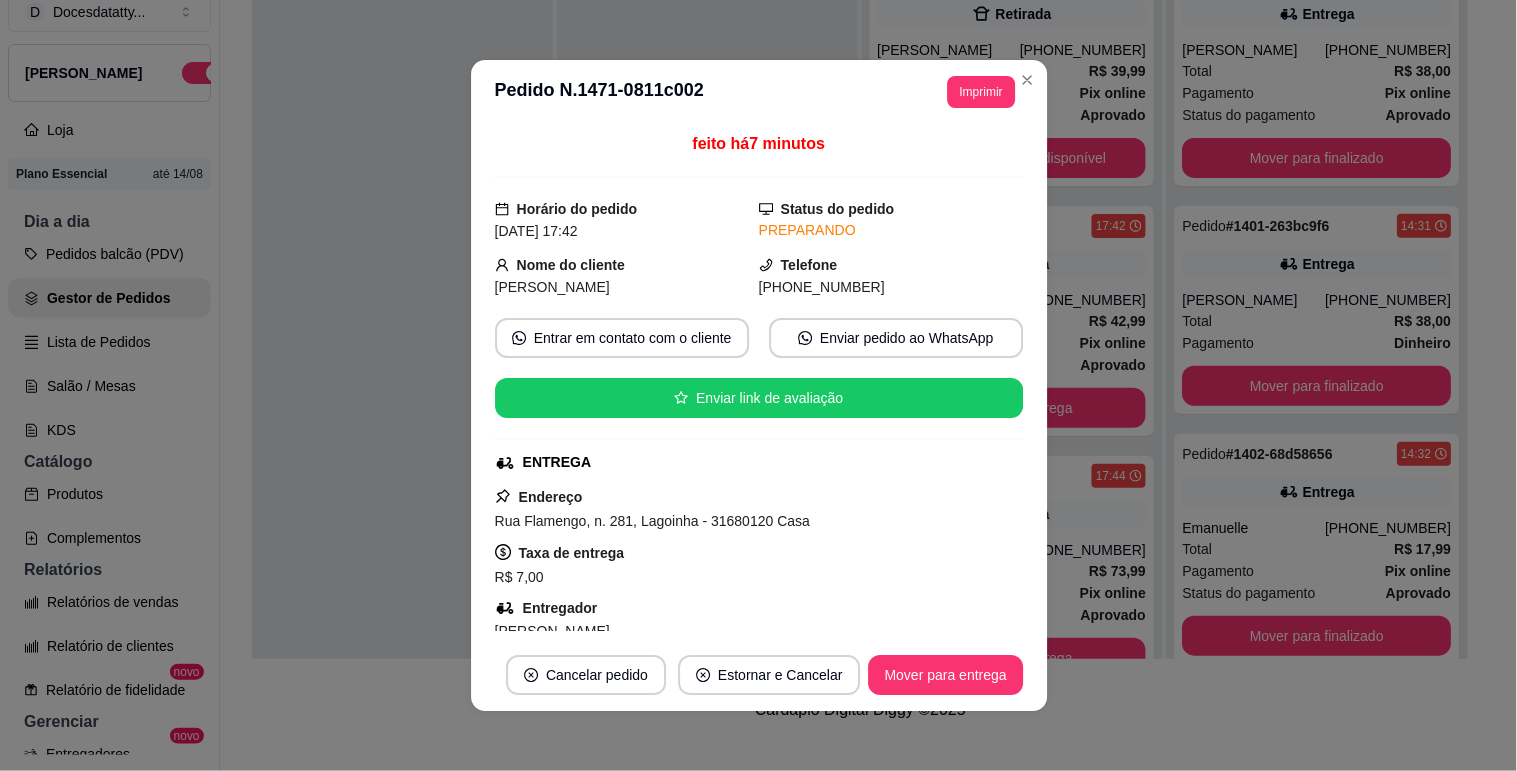 scroll, scrollTop: 222, scrollLeft: 0, axis: vertical 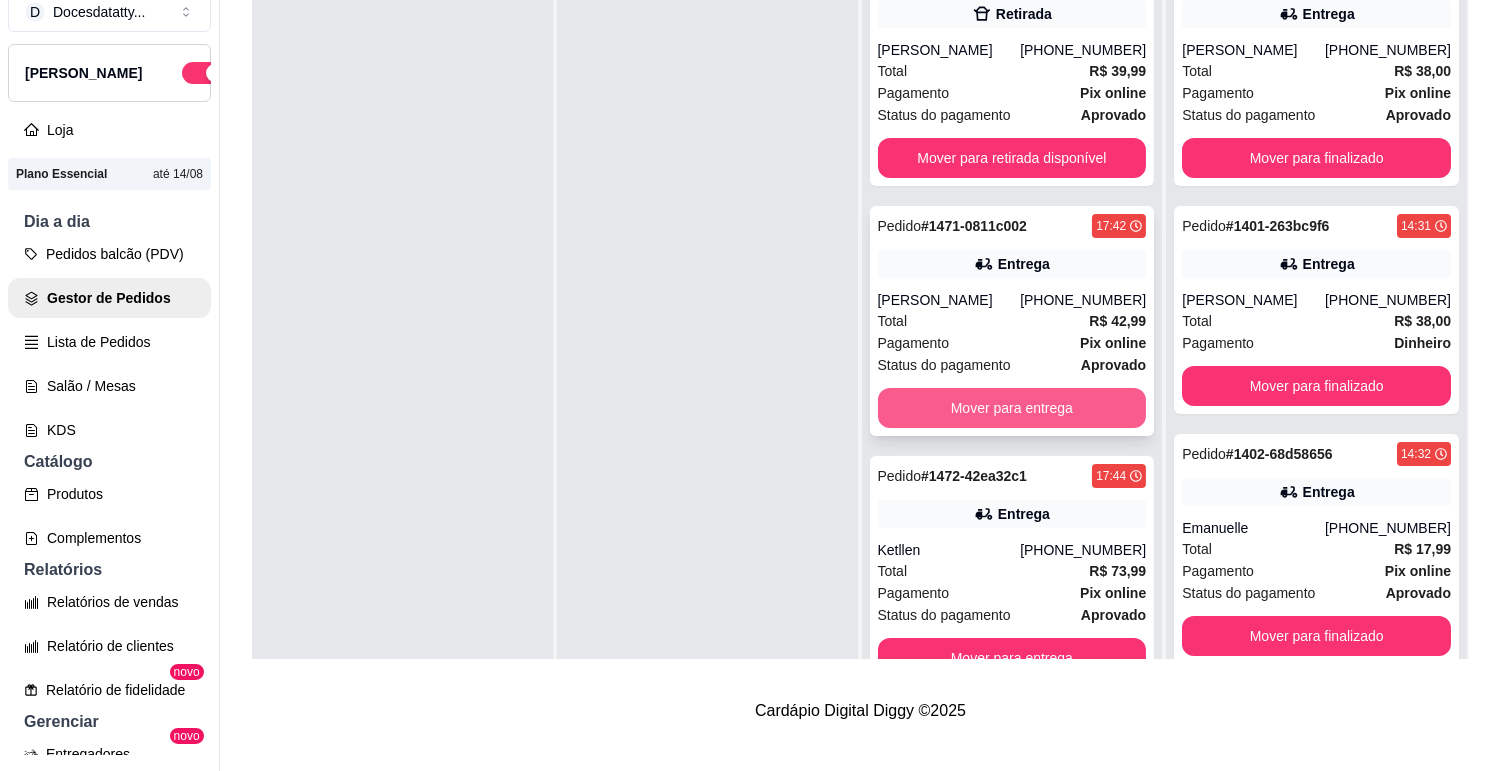click on "Mover para entrega" at bounding box center (1012, 408) 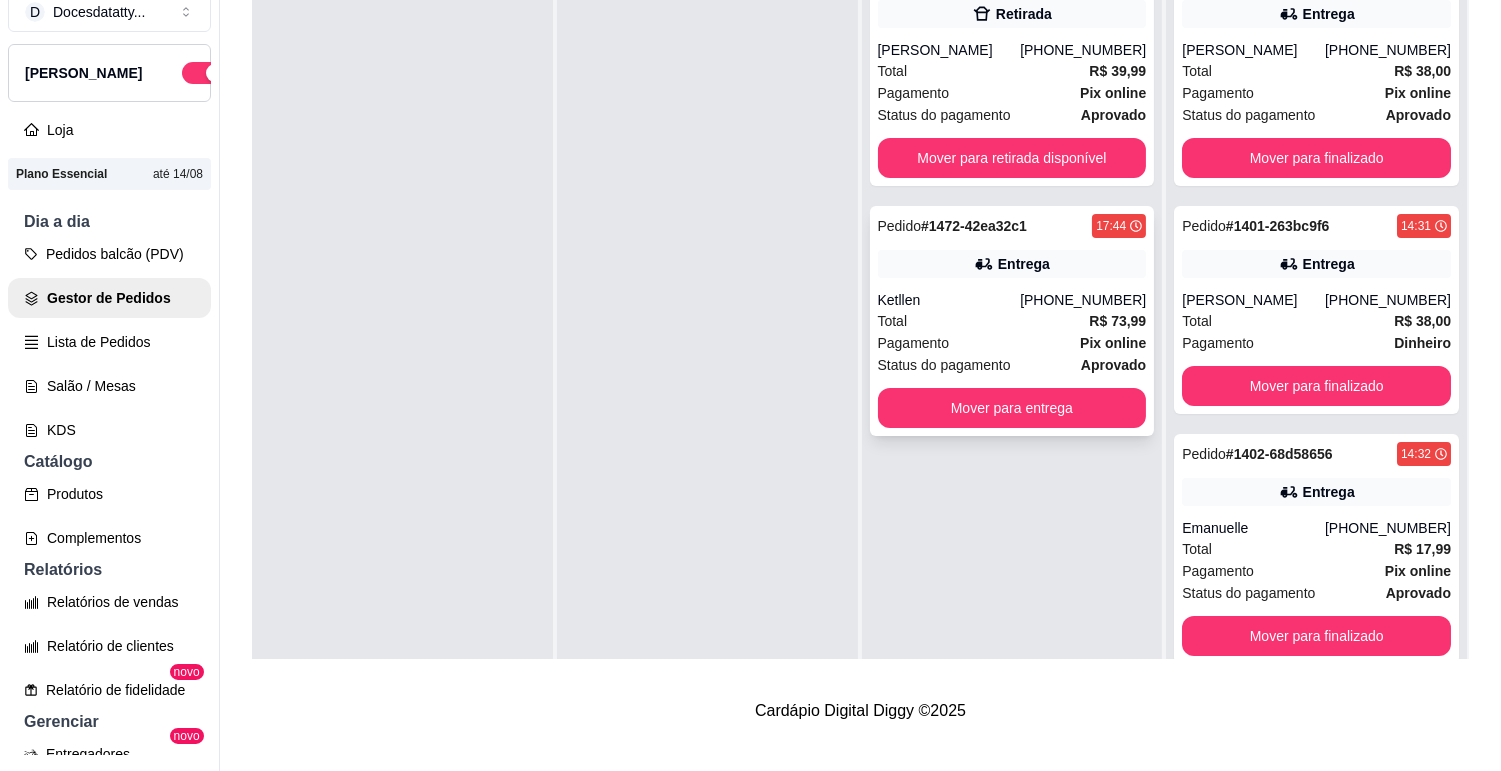 click on "Pagamento" at bounding box center [914, 343] 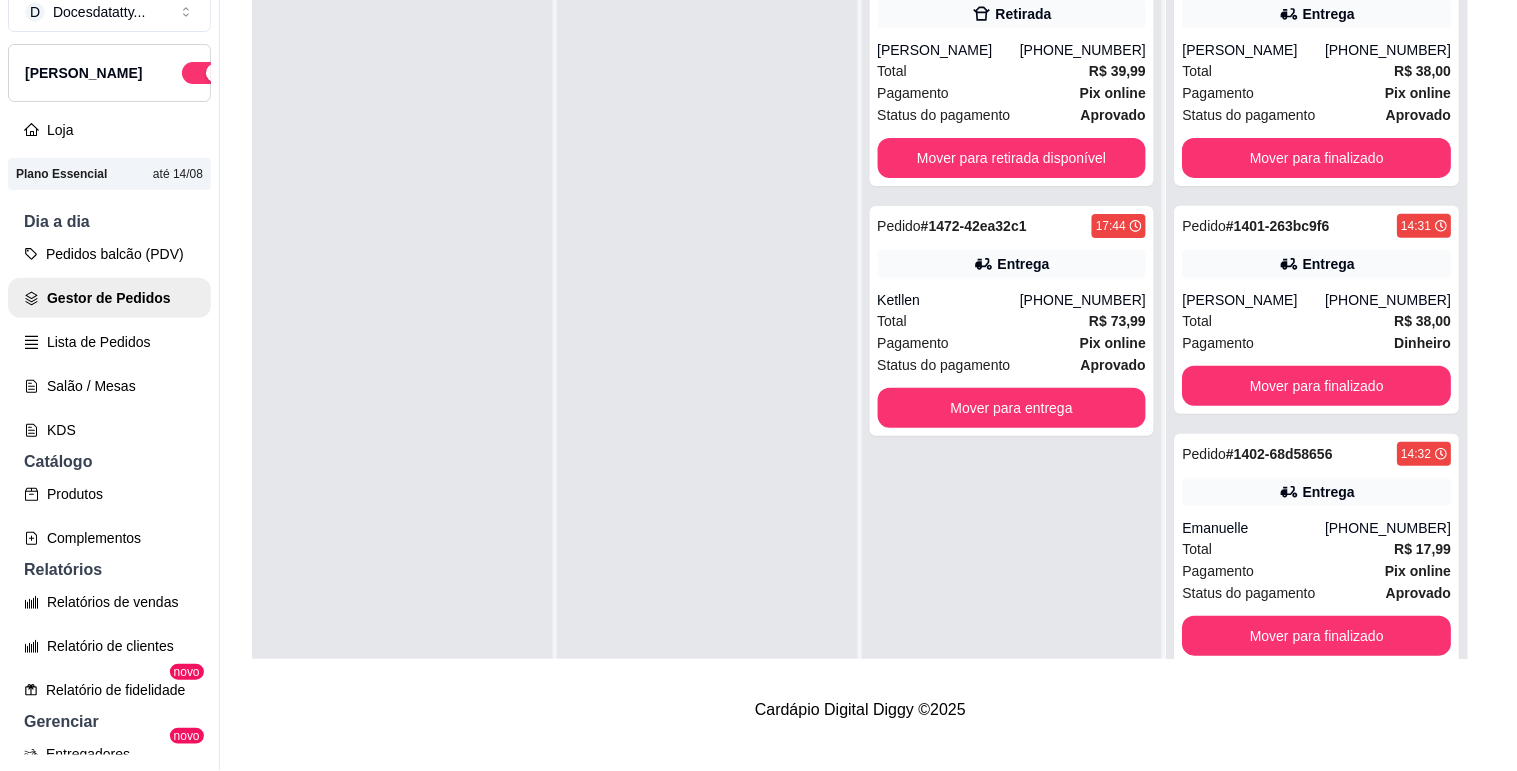click on "Avenida Doutor Aristoteles Bethônico, n. 441, Girassol -  Rua da Antiga Pizzaria Destak" at bounding box center (759, 521) 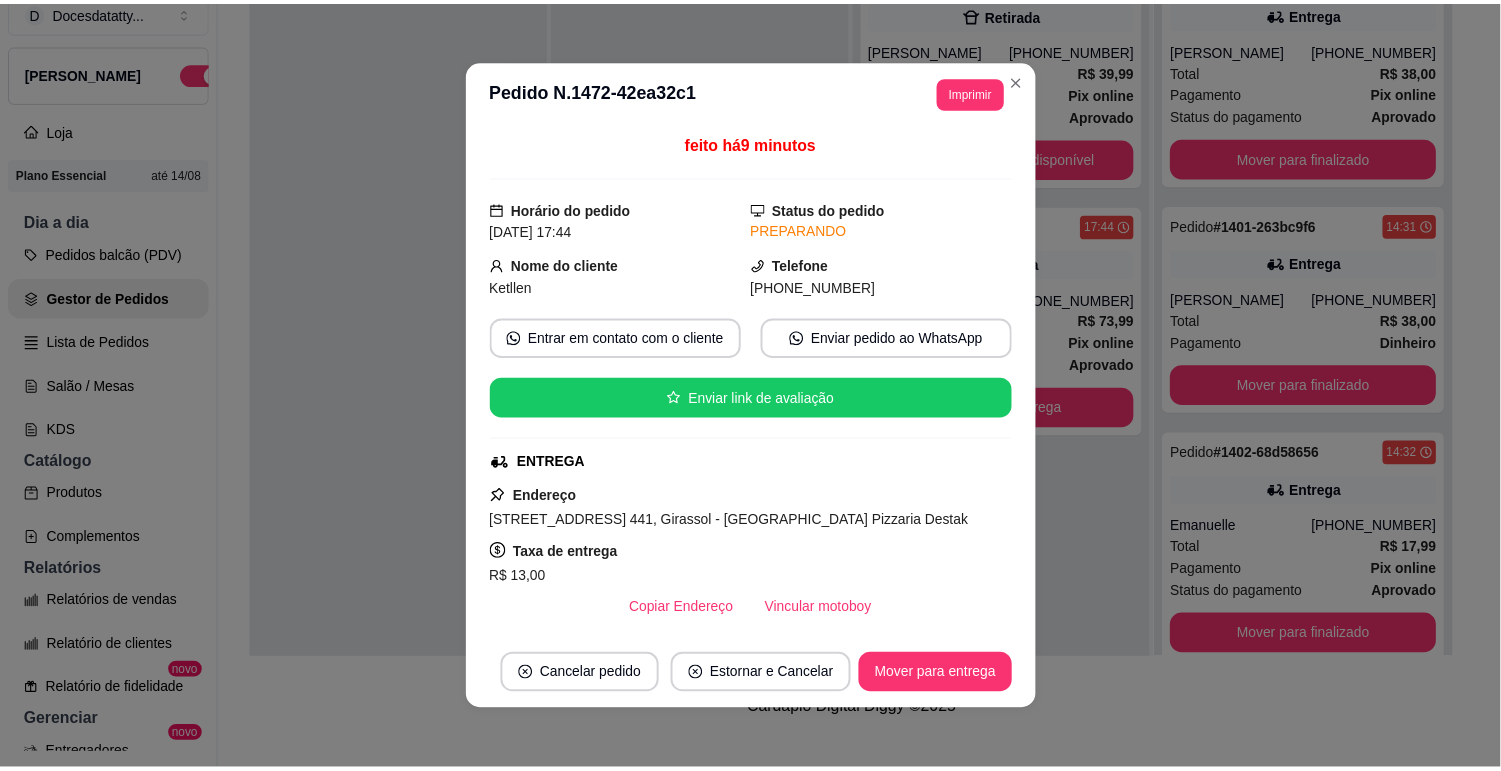 scroll, scrollTop: 111, scrollLeft: 0, axis: vertical 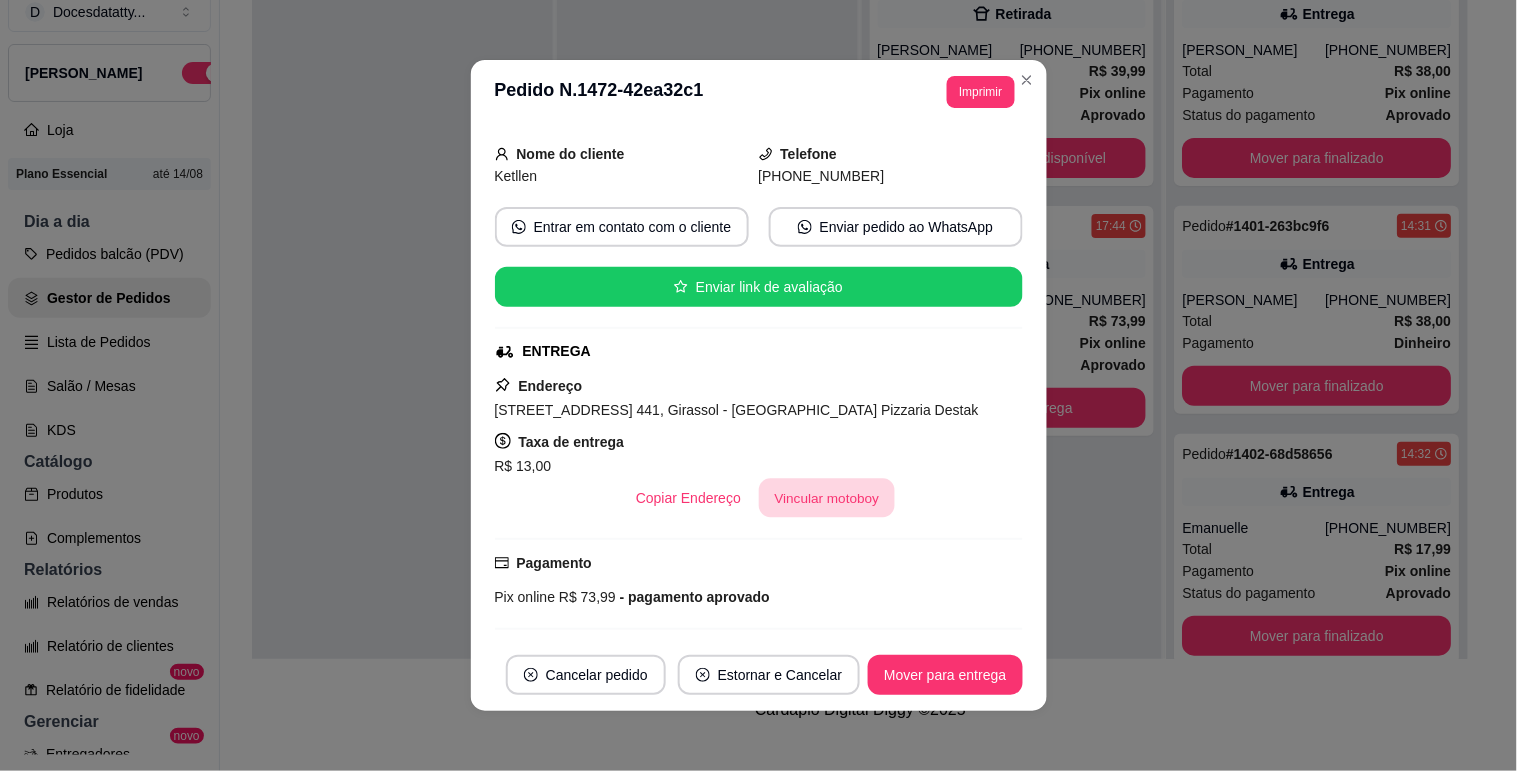click on "Vincular motoboy" at bounding box center [827, 498] 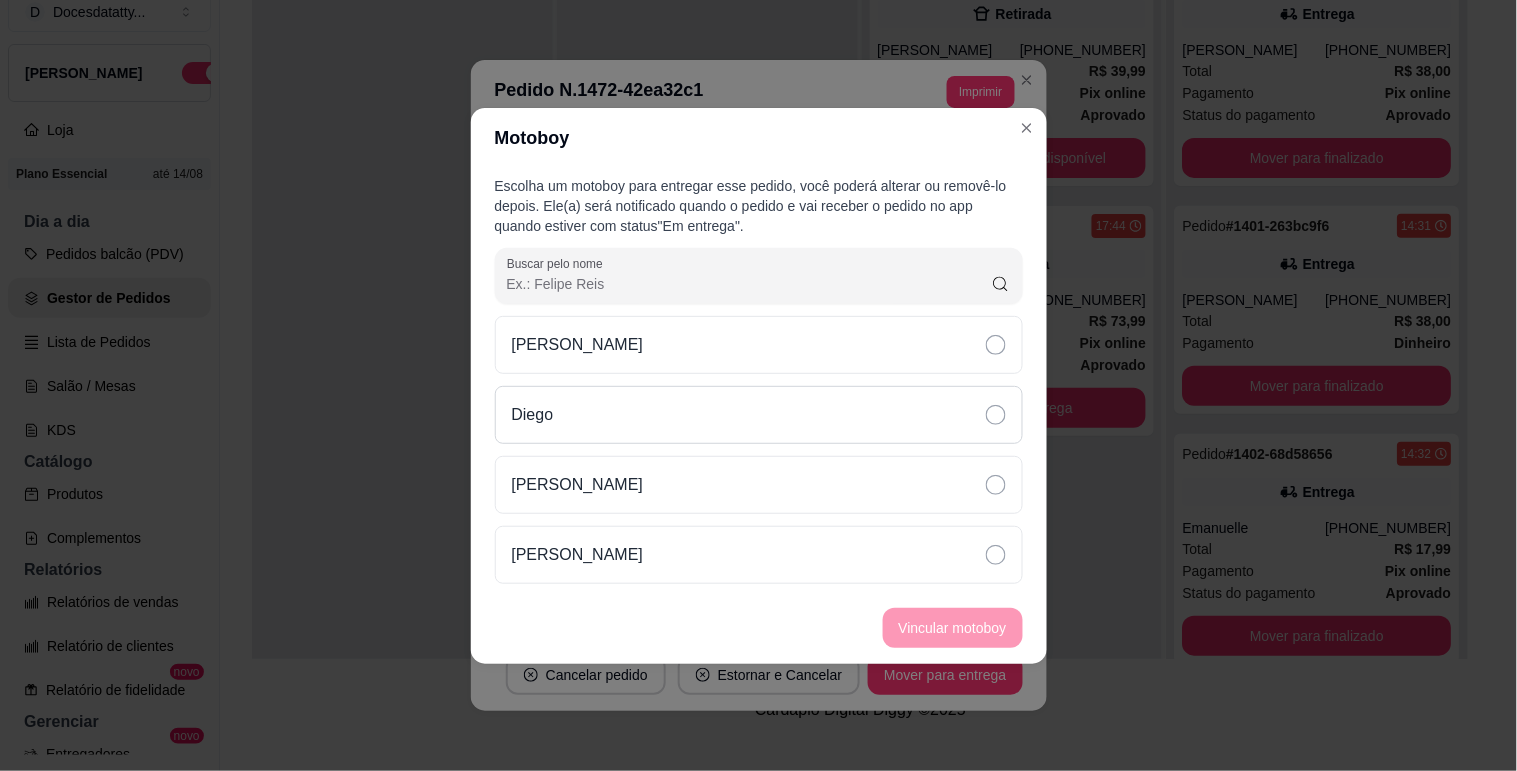 click on "Diego" at bounding box center (759, 415) 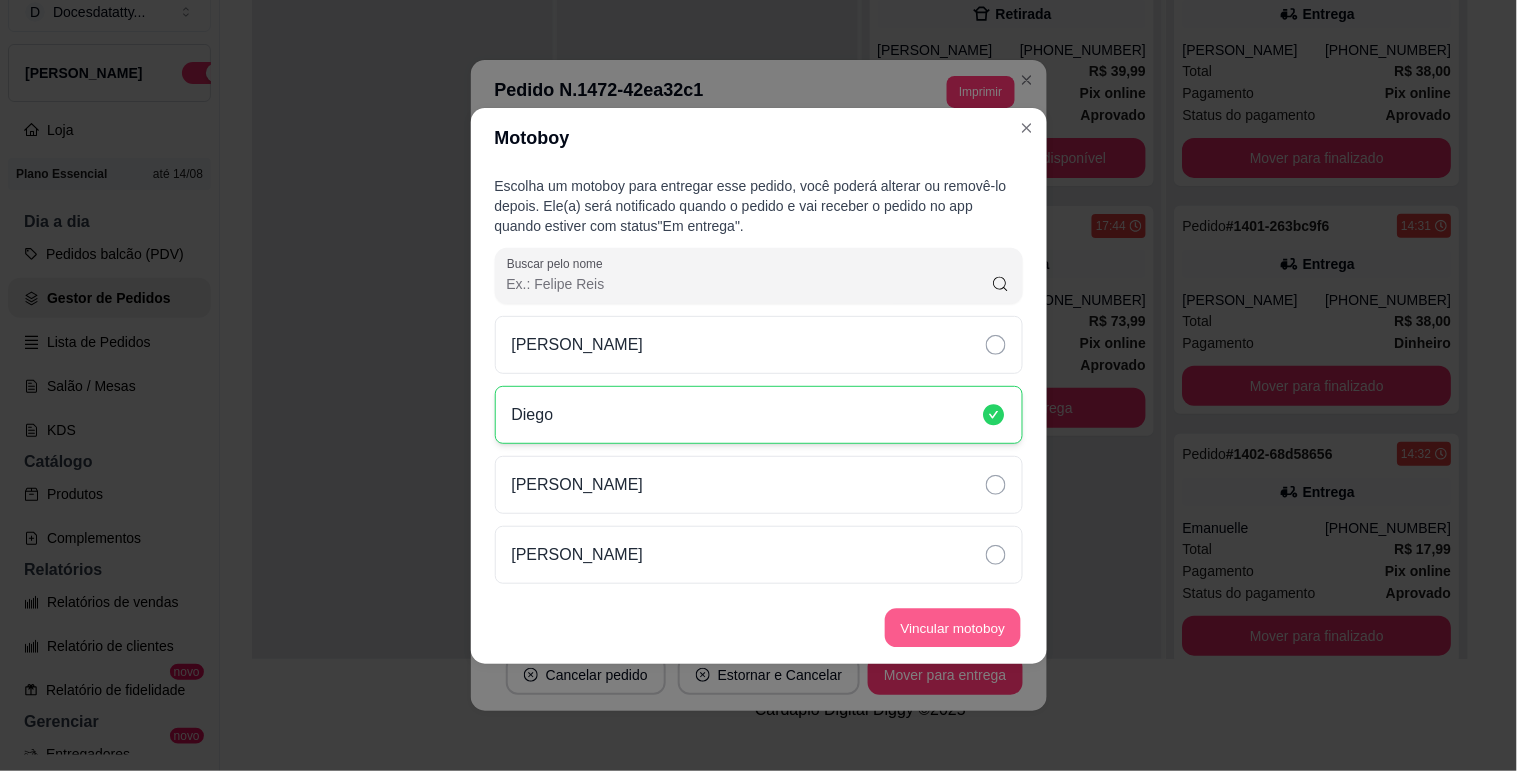 click on "Vincular motoboy" at bounding box center (953, 627) 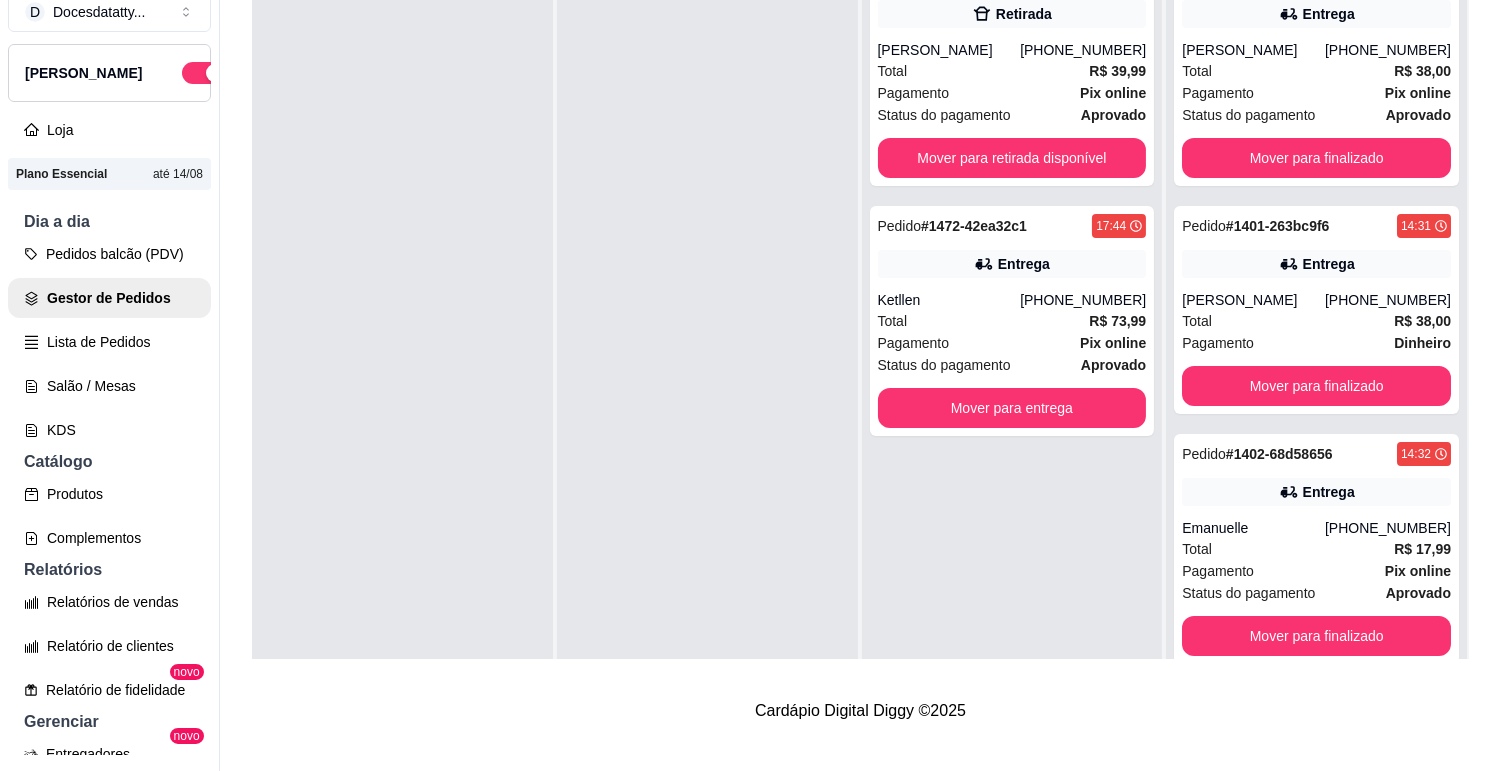 click on "Pedido  # 1444-fc884cc4 15:36 Retirada Ana clara (31) 99512-6412 Total R$ 39,99 Pagamento Pix online Status do pagamento aprovado Mover para retirada disponível Pedido  # 1472-42ea32c1 17:44 Entrega Ketllen (31) 97174-6524 Total R$ 73,99 Pagamento Pix online Status do pagamento aprovado Mover para entrega" at bounding box center (1012, 329) 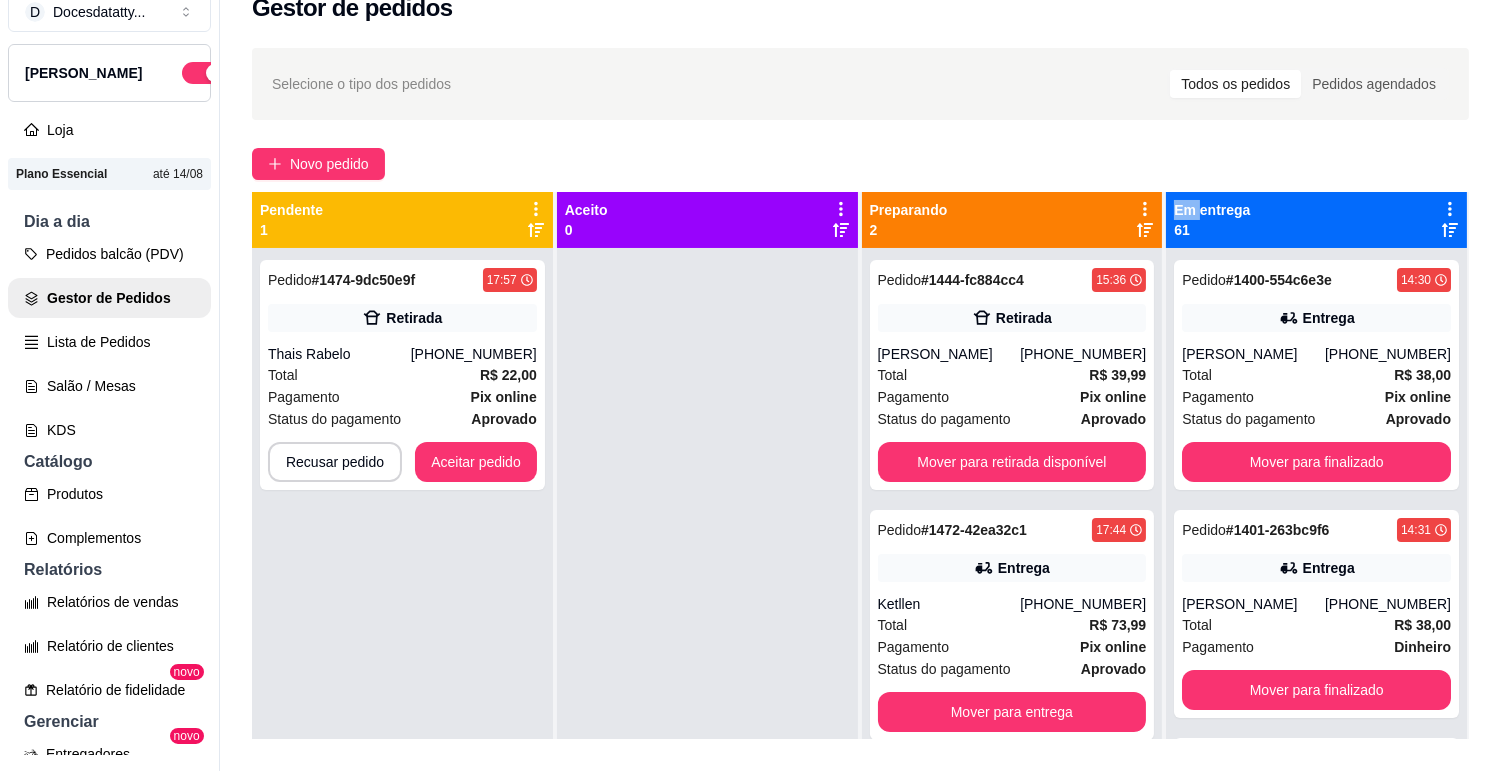 scroll, scrollTop: 55, scrollLeft: 0, axis: vertical 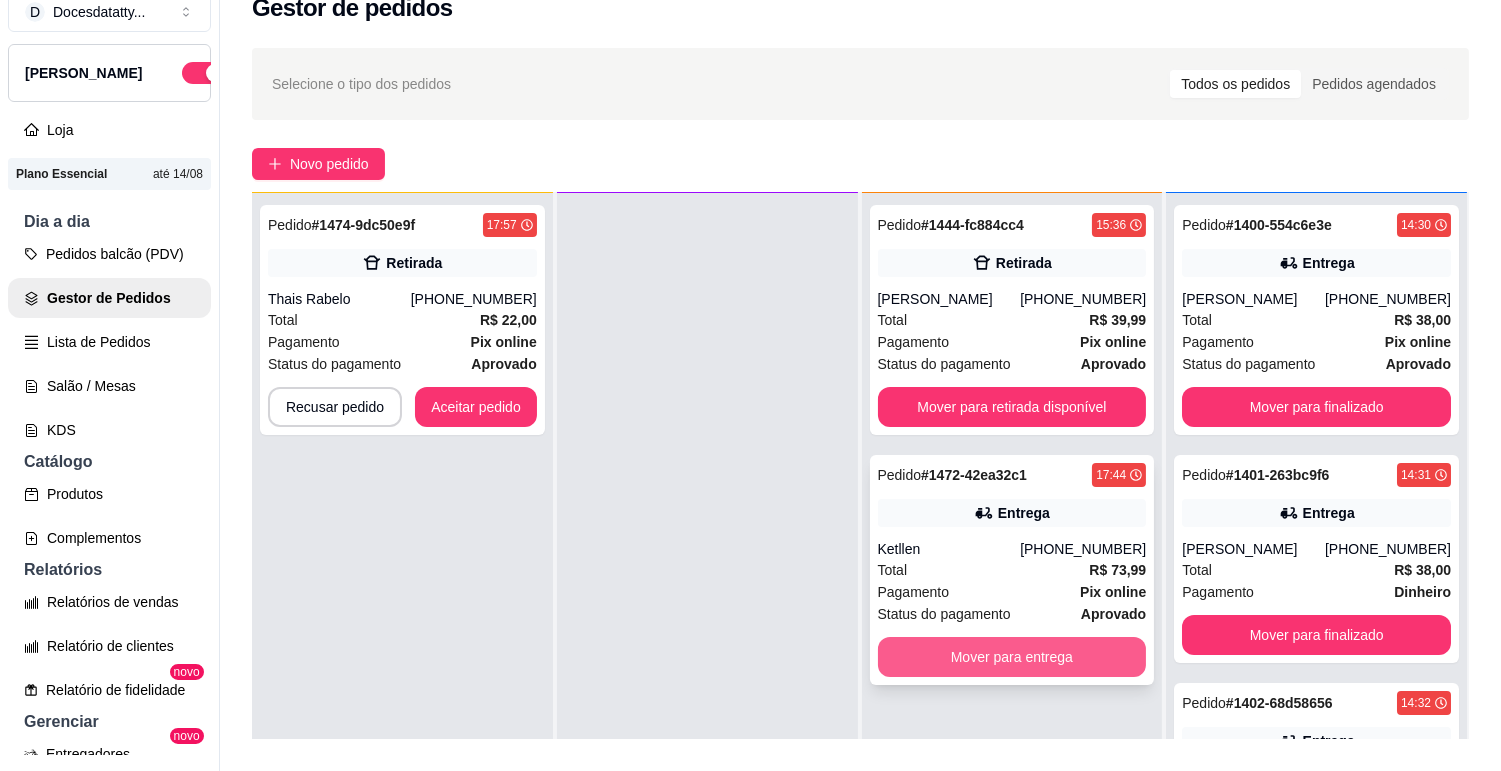 click on "Mover para entrega" at bounding box center [1012, 657] 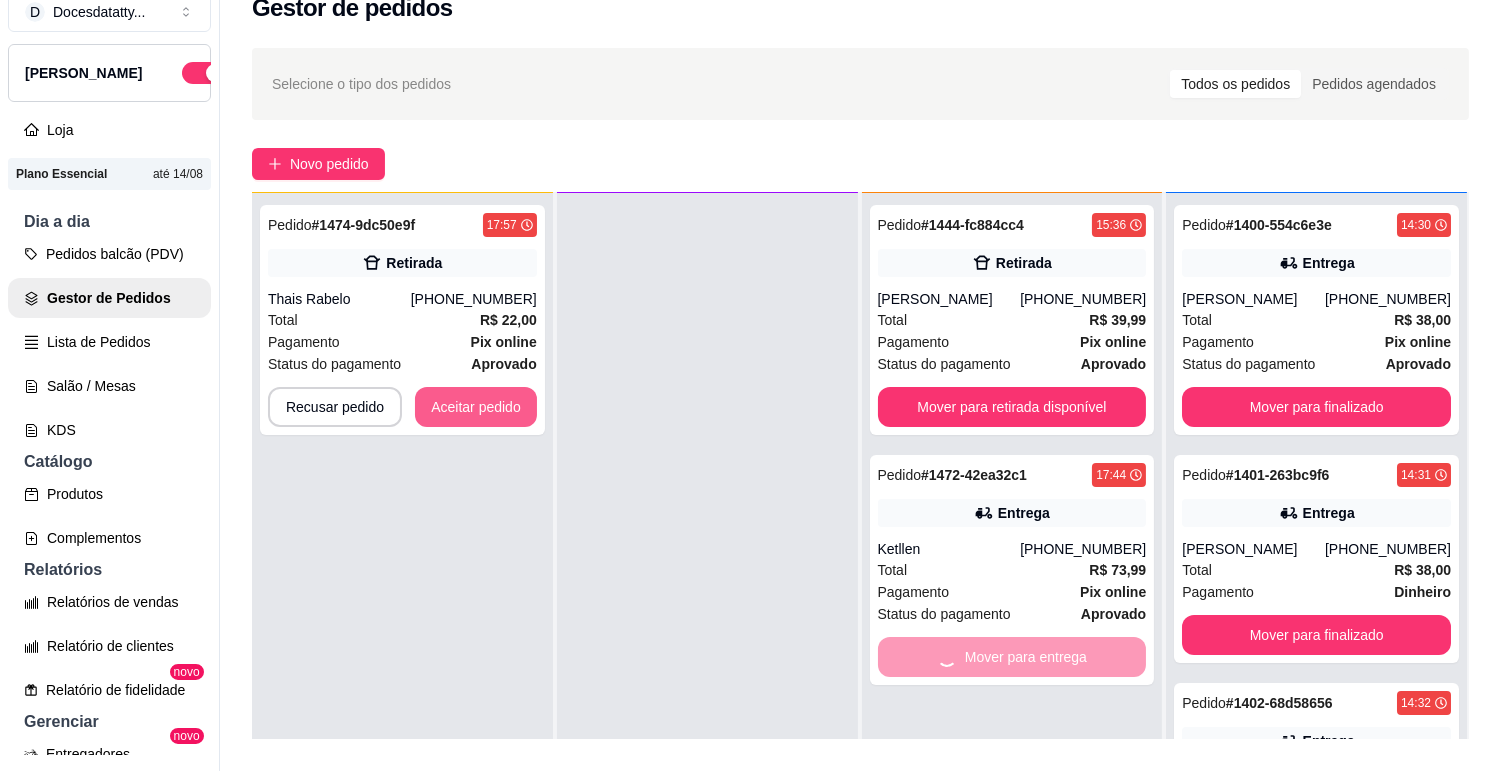 click on "Aceitar pedido" at bounding box center [476, 407] 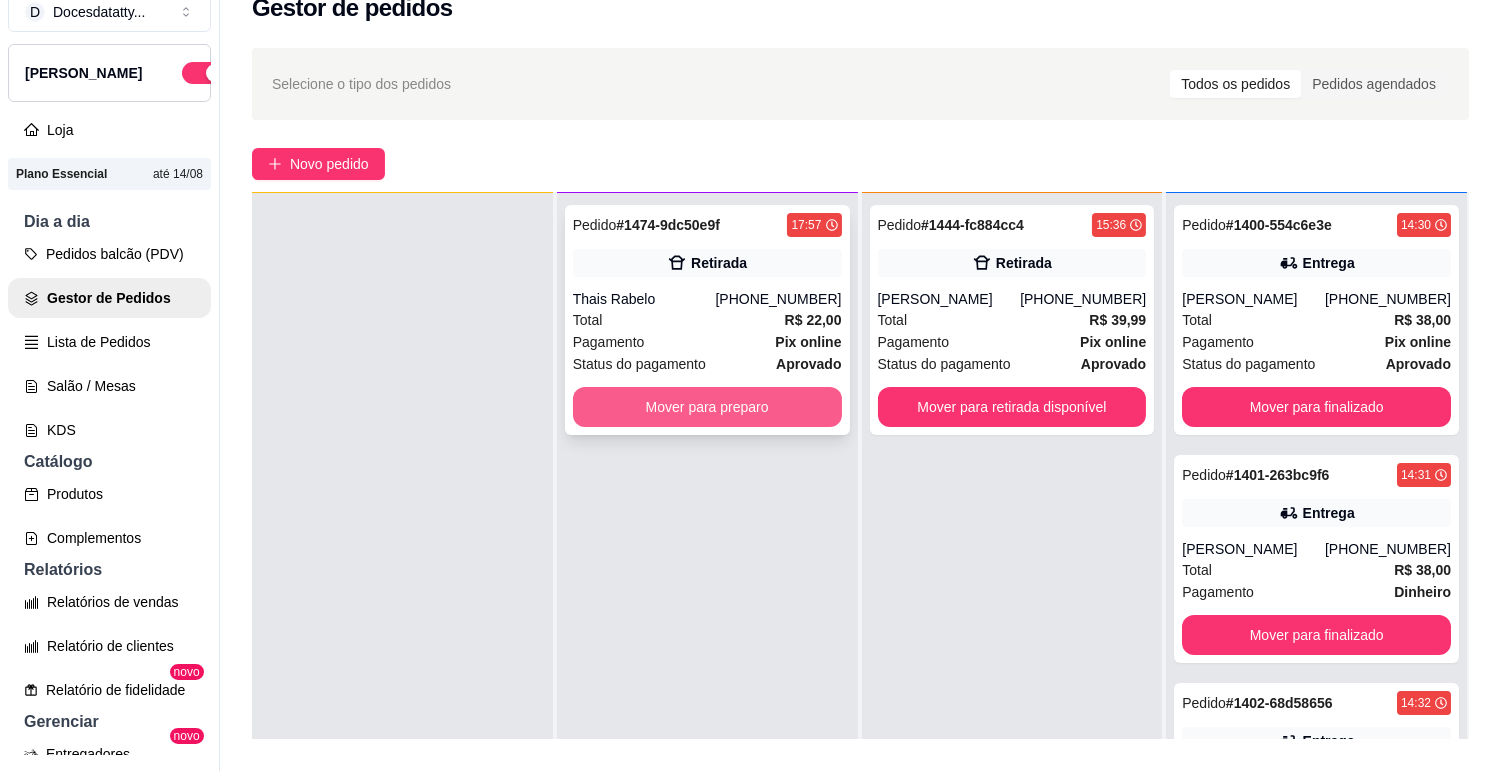 click on "Mover para preparo" at bounding box center (707, 407) 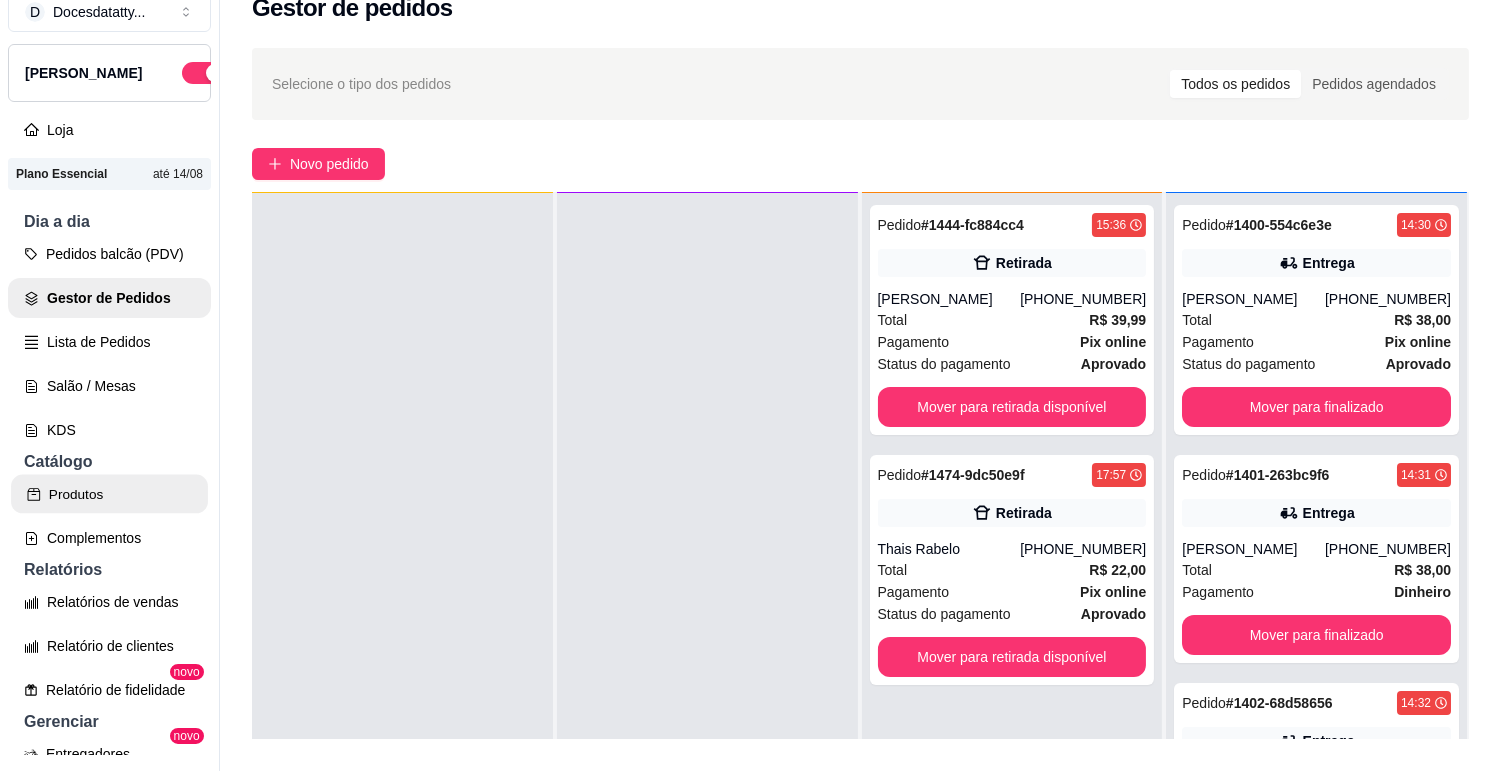click on "Produtos" at bounding box center (109, 494) 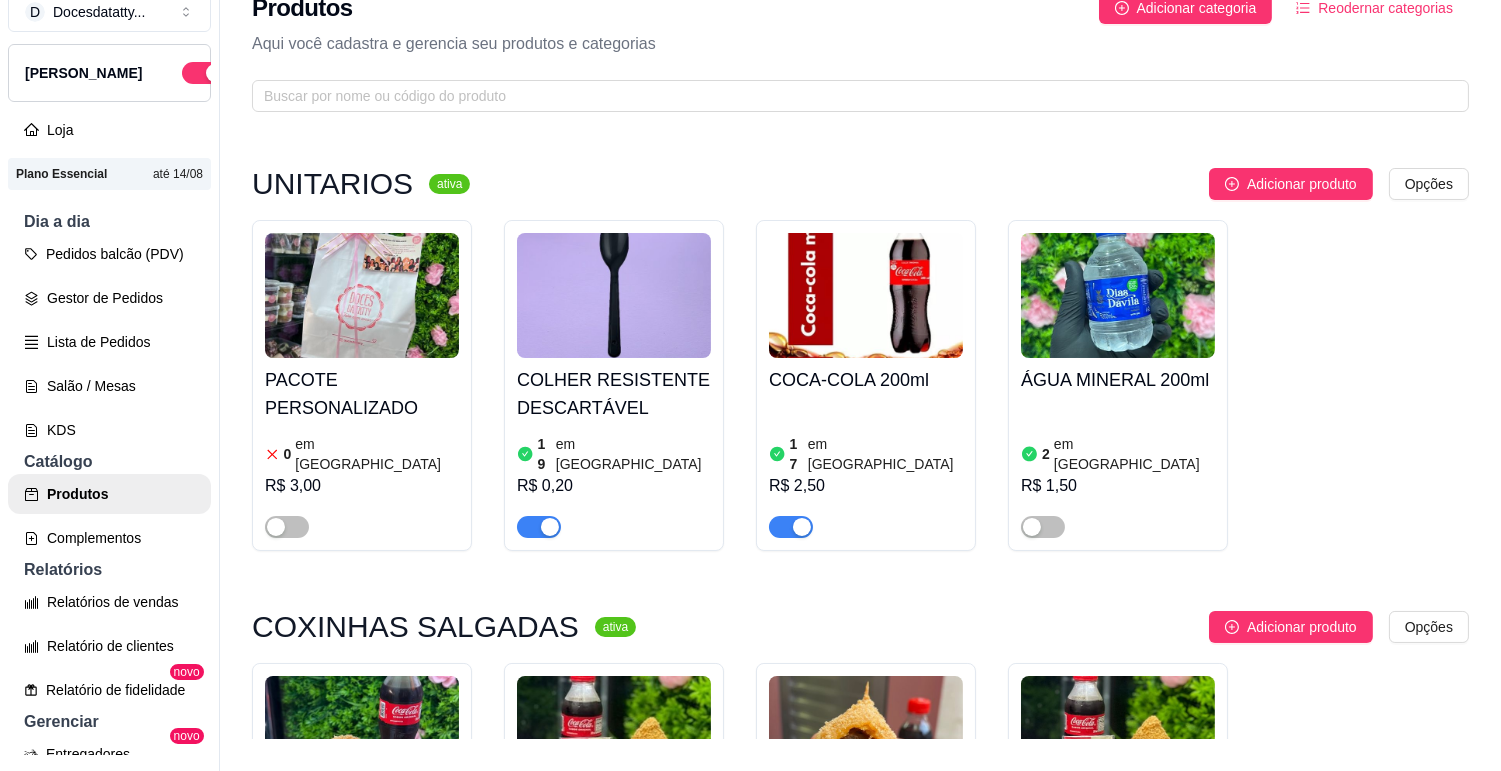 scroll, scrollTop: 0, scrollLeft: 0, axis: both 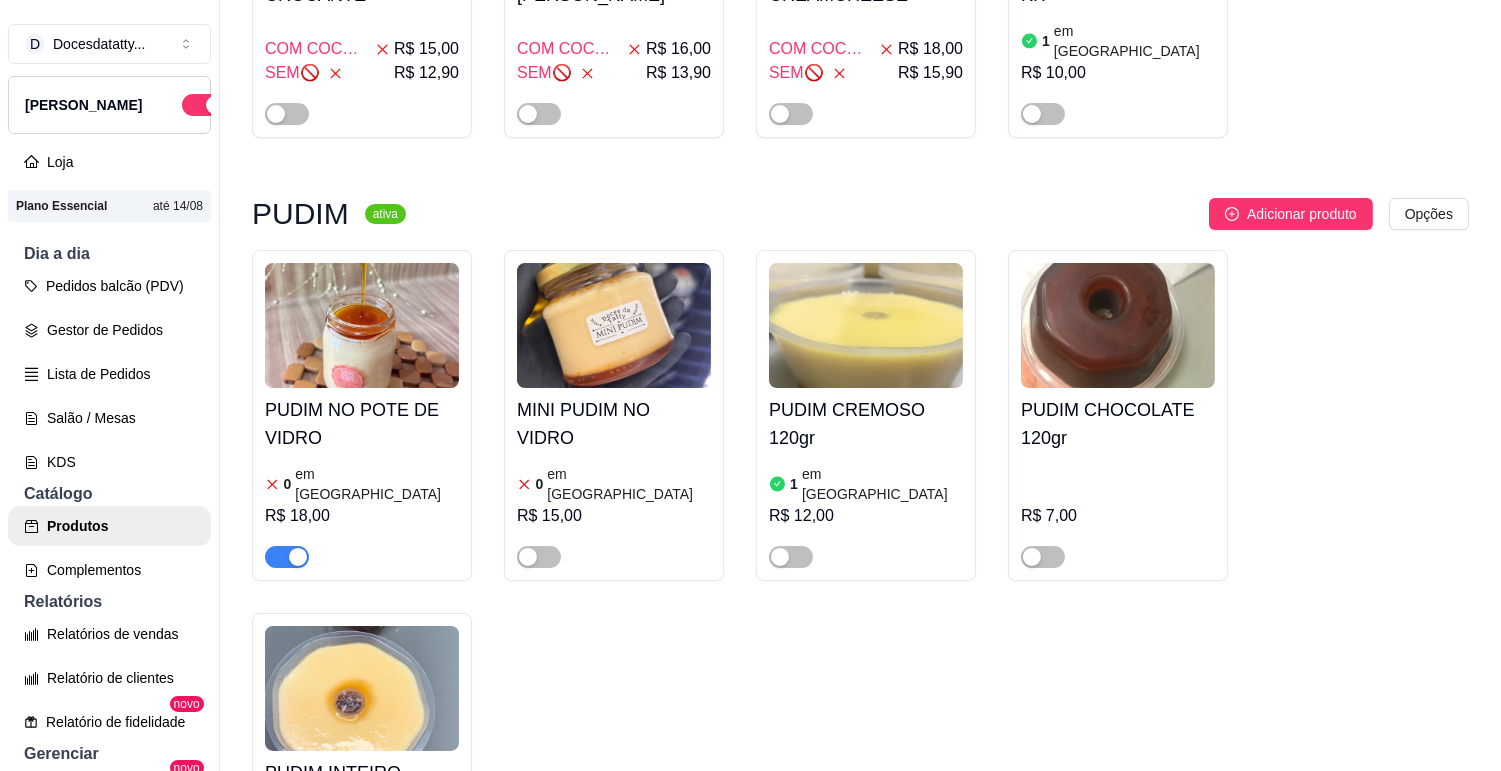 click at bounding box center (298, 557) 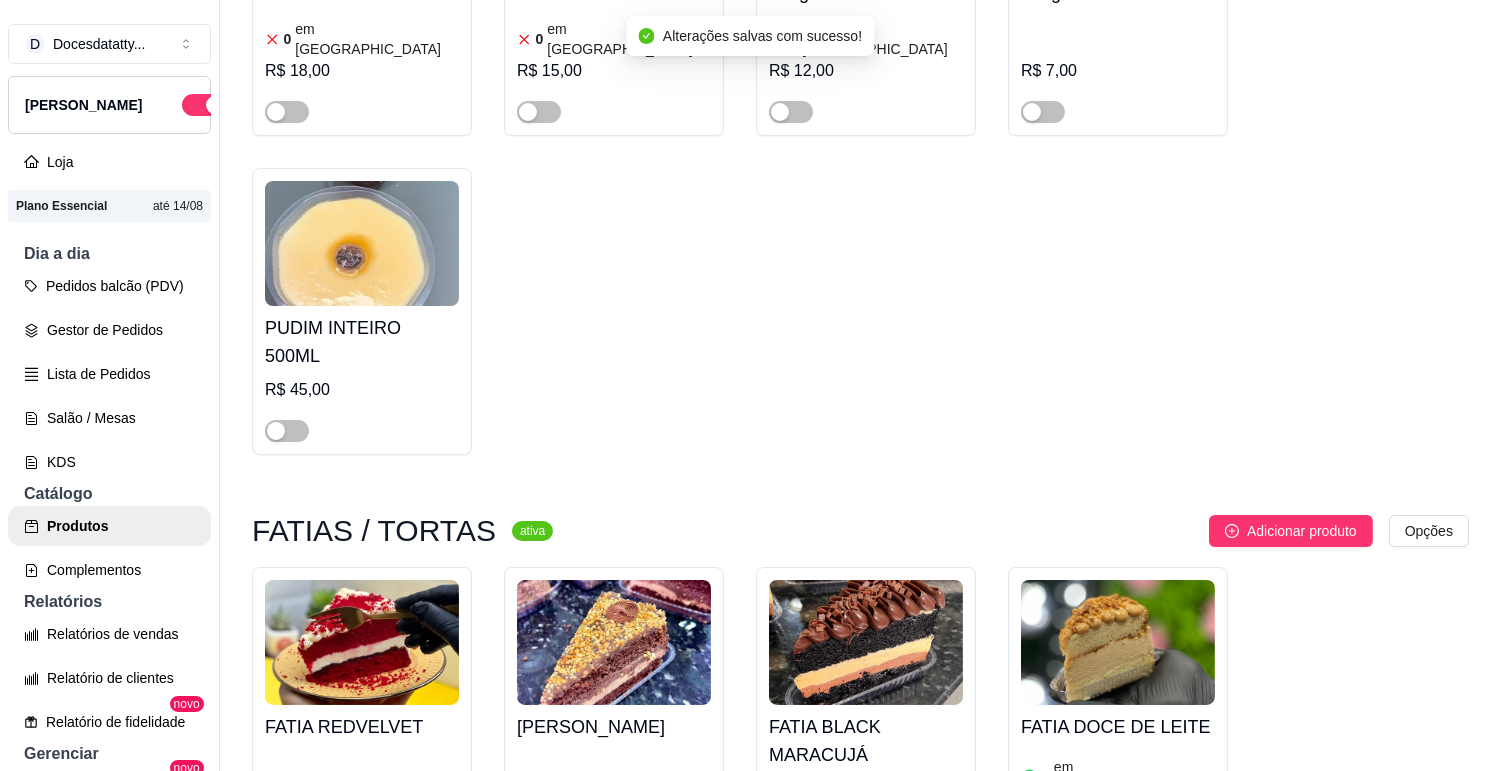 scroll, scrollTop: 1666, scrollLeft: 0, axis: vertical 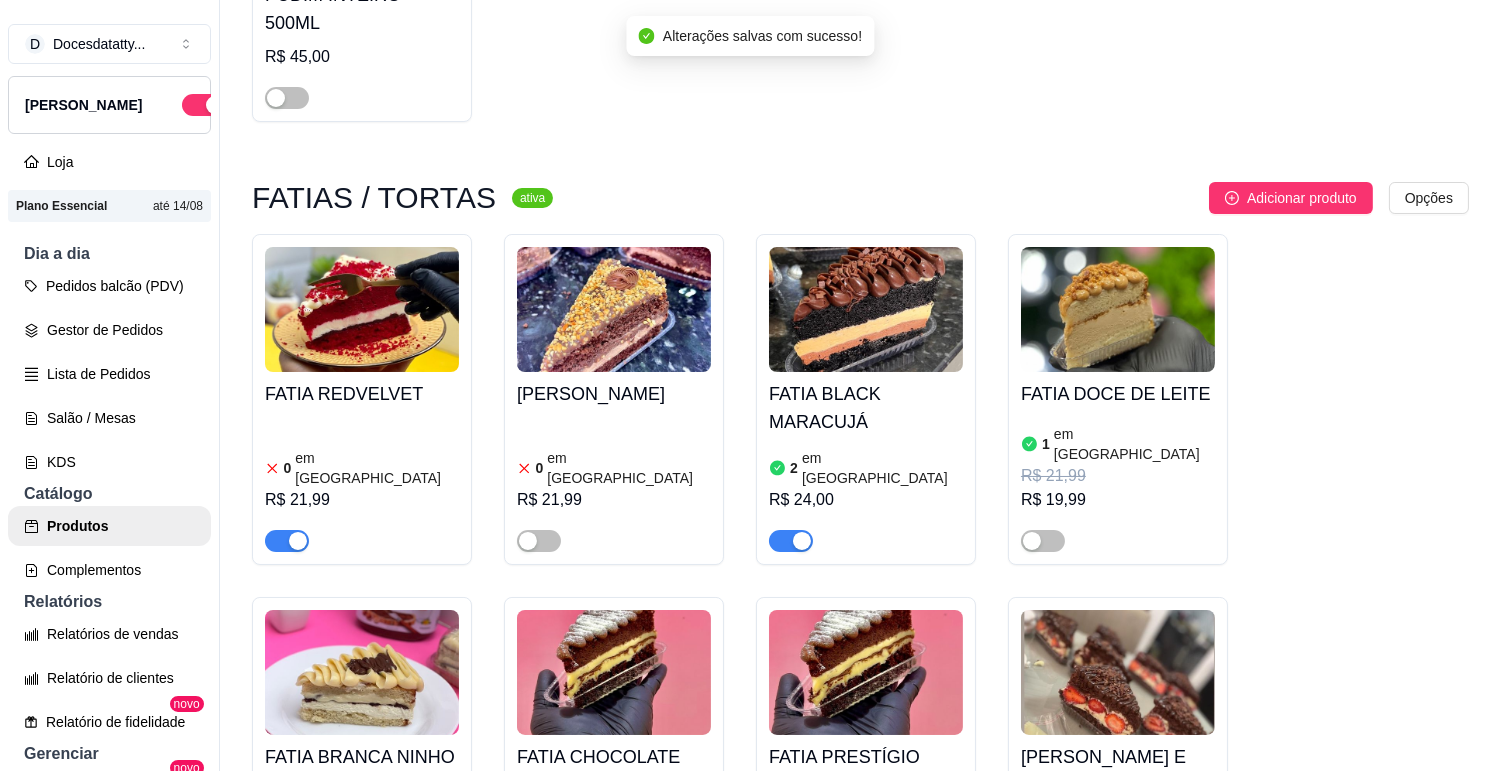 click at bounding box center (298, 541) 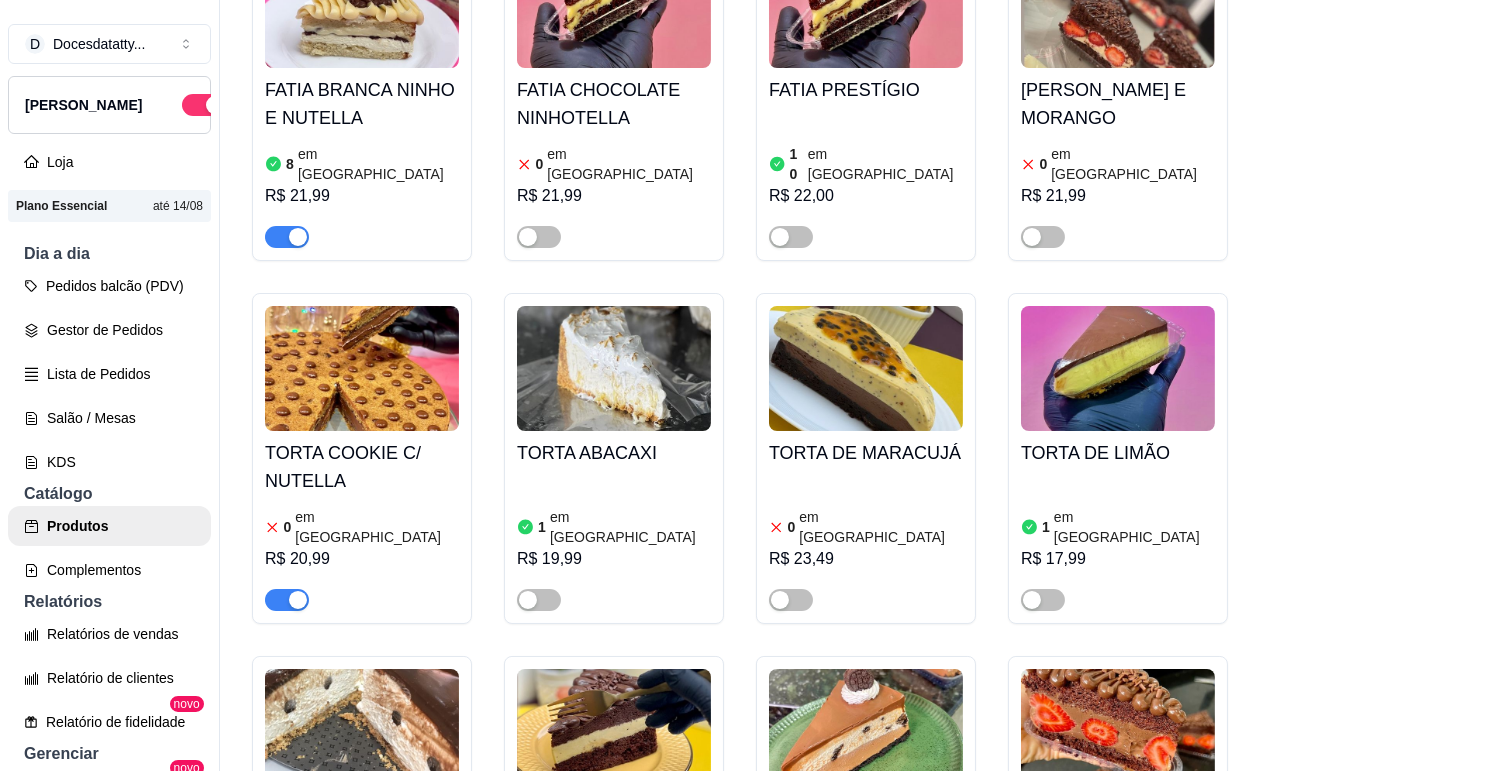scroll, scrollTop: 2444, scrollLeft: 0, axis: vertical 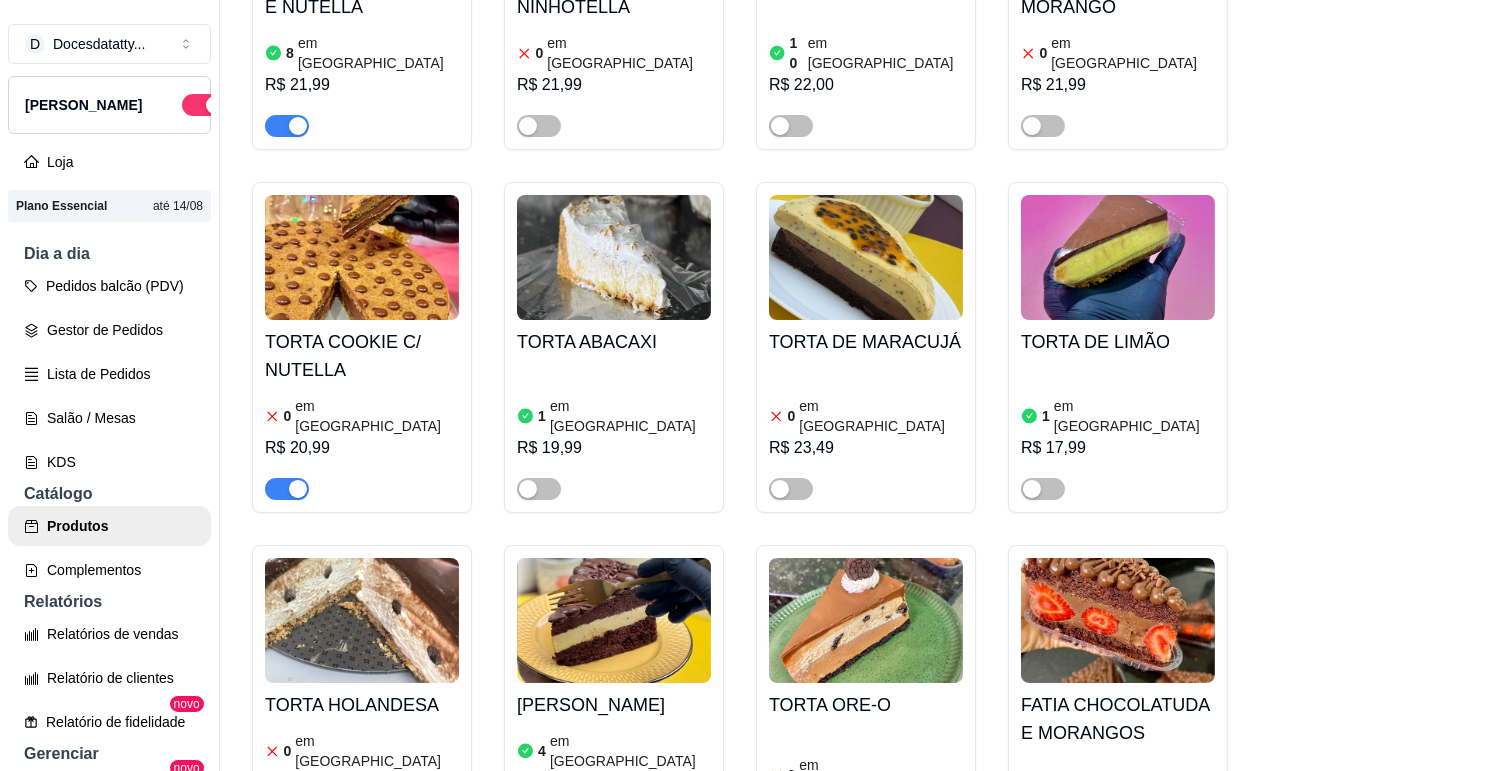 click at bounding box center [287, 489] 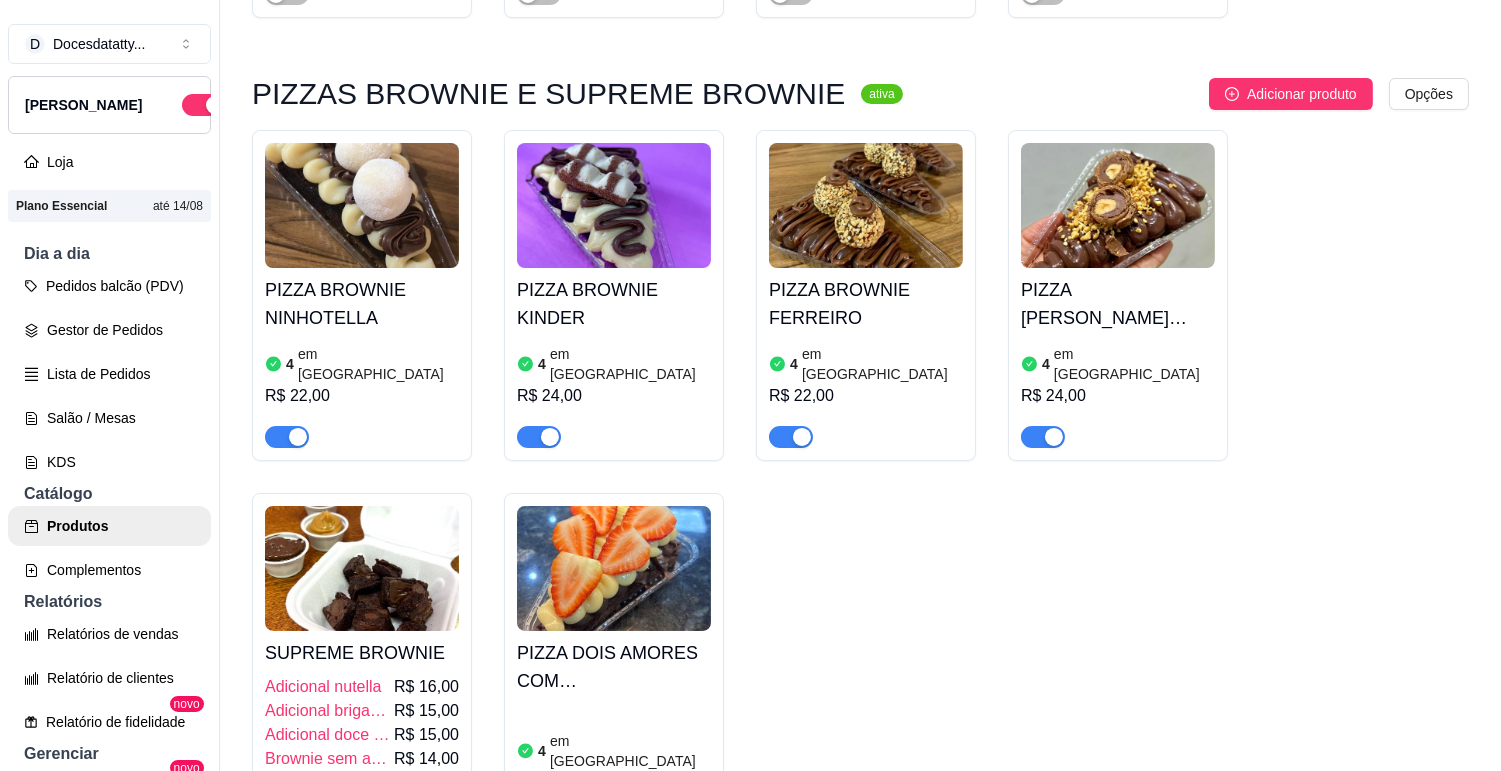 scroll, scrollTop: 4222, scrollLeft: 0, axis: vertical 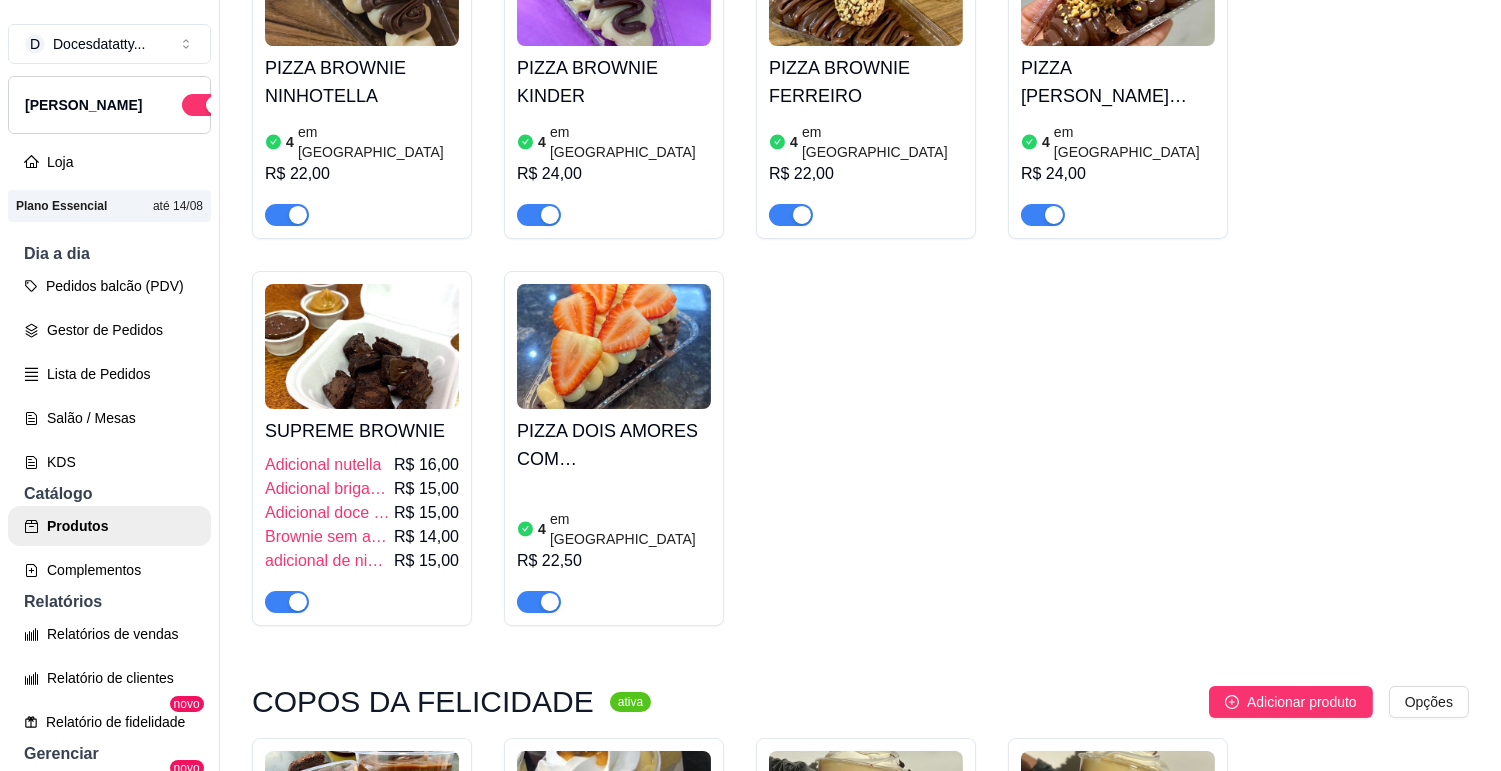 click on "PIZZA [PERSON_NAME] COM [PERSON_NAME]" at bounding box center [614, 445] 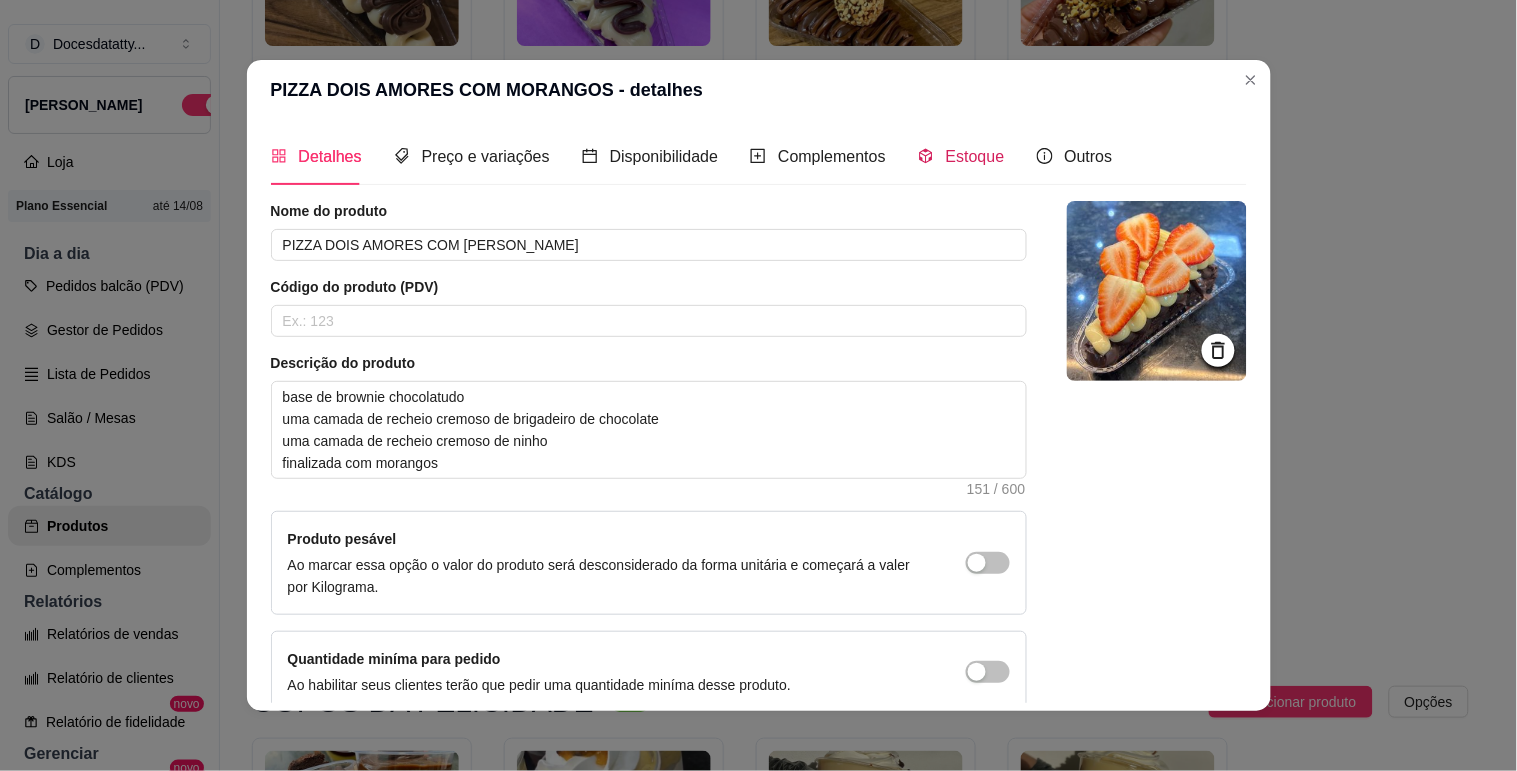 click on "Estoque" at bounding box center (975, 156) 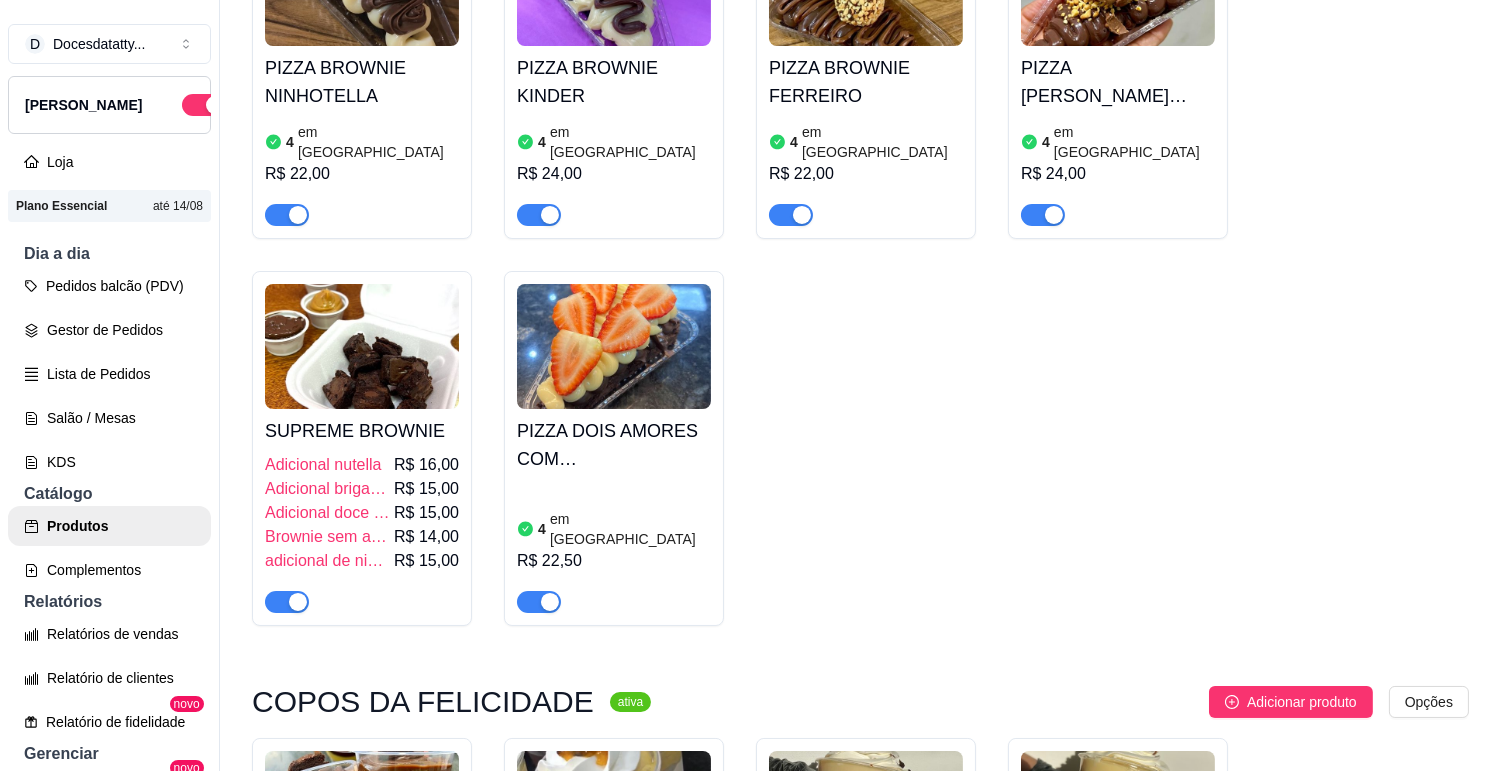 click on "PIZZA BROWNIE NINHOTELLA   4 em estoque R$ 22,00 PIZZA BROWNIE KINDER   4 em estoque R$ 24,00 PIZZA BROWNIE FERREIRO   4 em estoque R$ 22,00 PIZZA BROWNIE FERRERO ROCHER   4 em estoque R$ 24,00 SUPREME BROWNIE   Adicional nutella  R$ 16,00 Adicional brigadeiro  R$ 15,00 Adicional doce de leite  R$ 15,00 Brownie sem adicional  R$ 14,00 adicional de ninho  R$ 15,00 PIZZA DOIS AMORES COM MORANGOS    4 em estoque R$ 22,50" at bounding box center (860, 267) 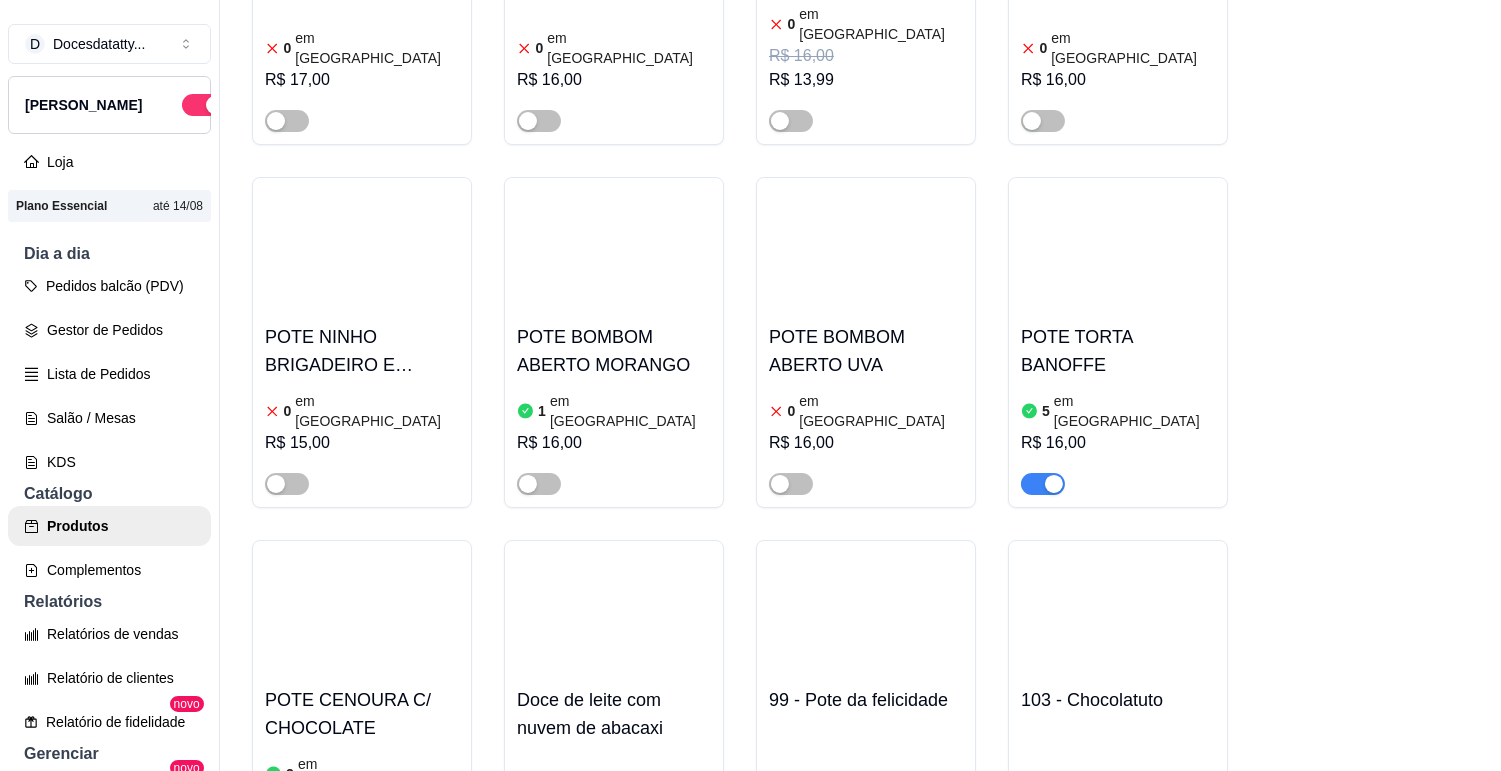 scroll, scrollTop: 8555, scrollLeft: 0, axis: vertical 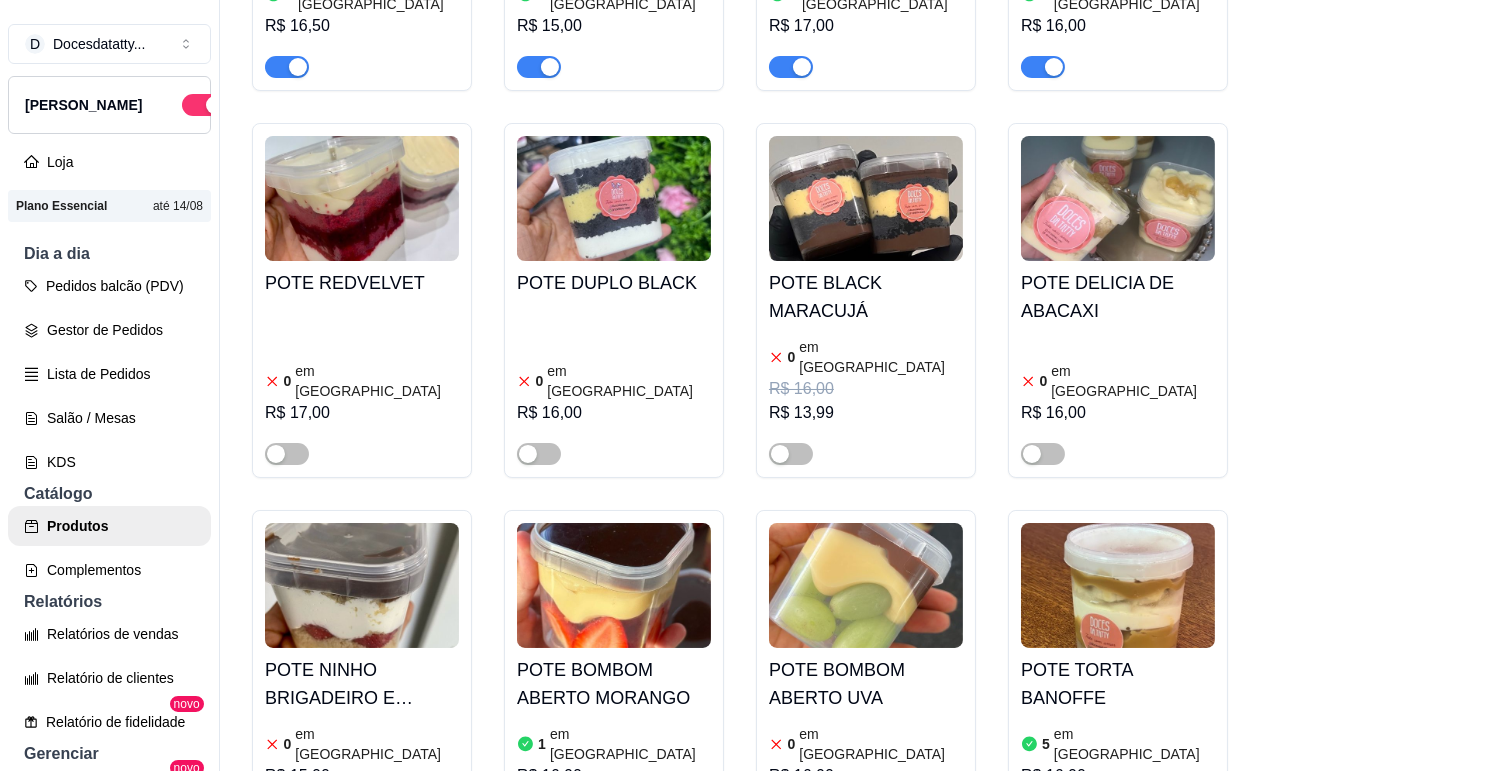 click at bounding box center [1118, 585] 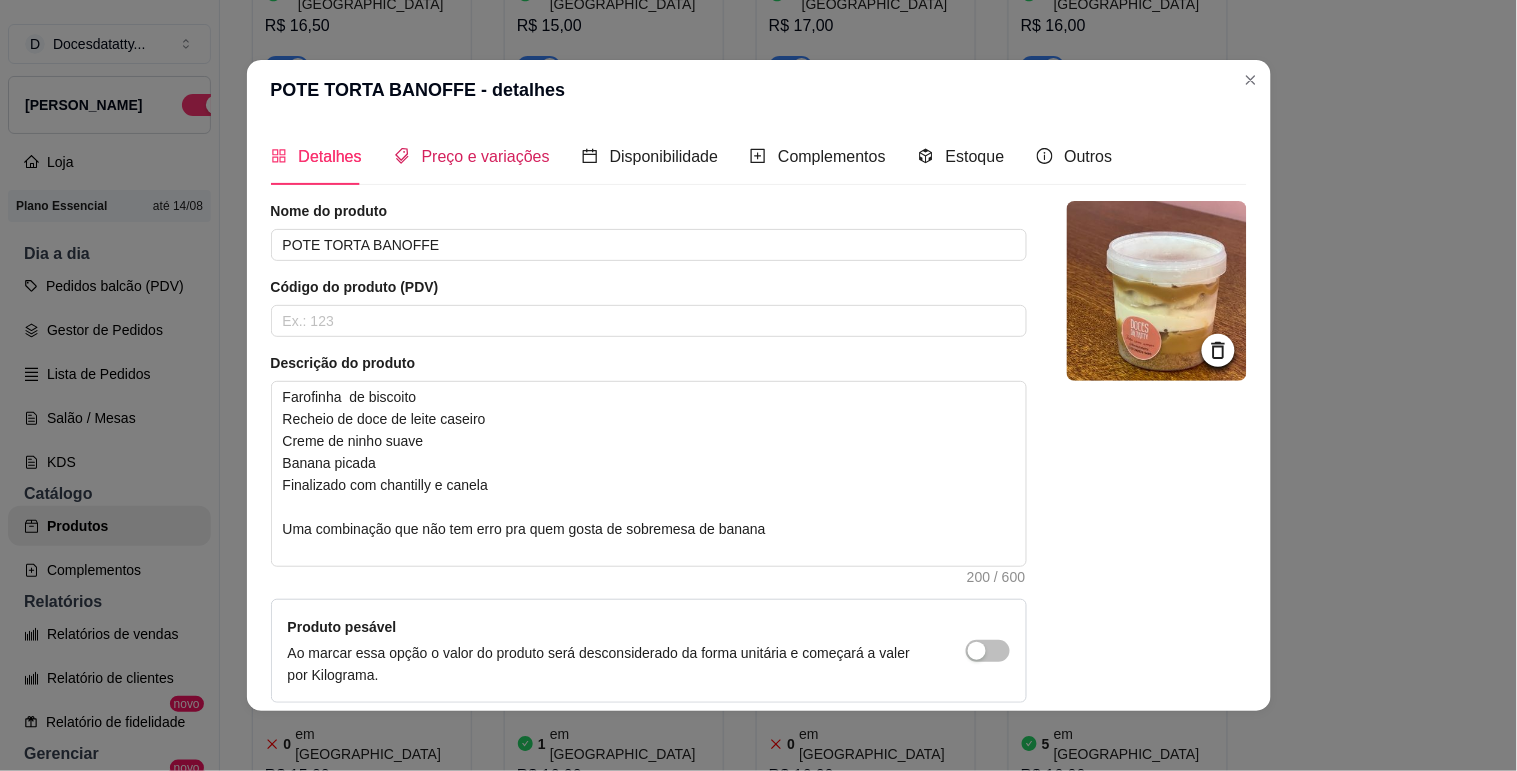 click on "Preço e variações" at bounding box center [486, 156] 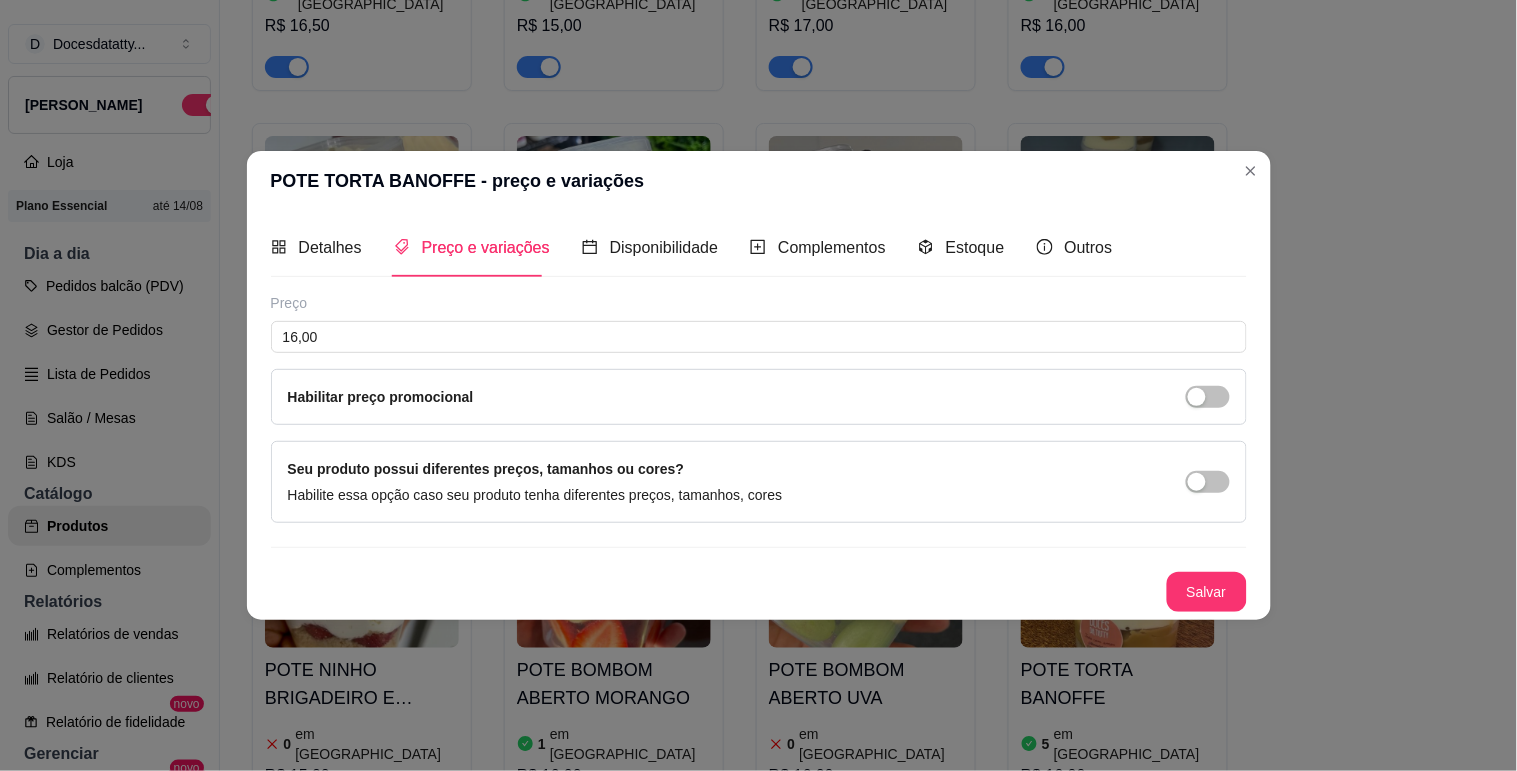 type 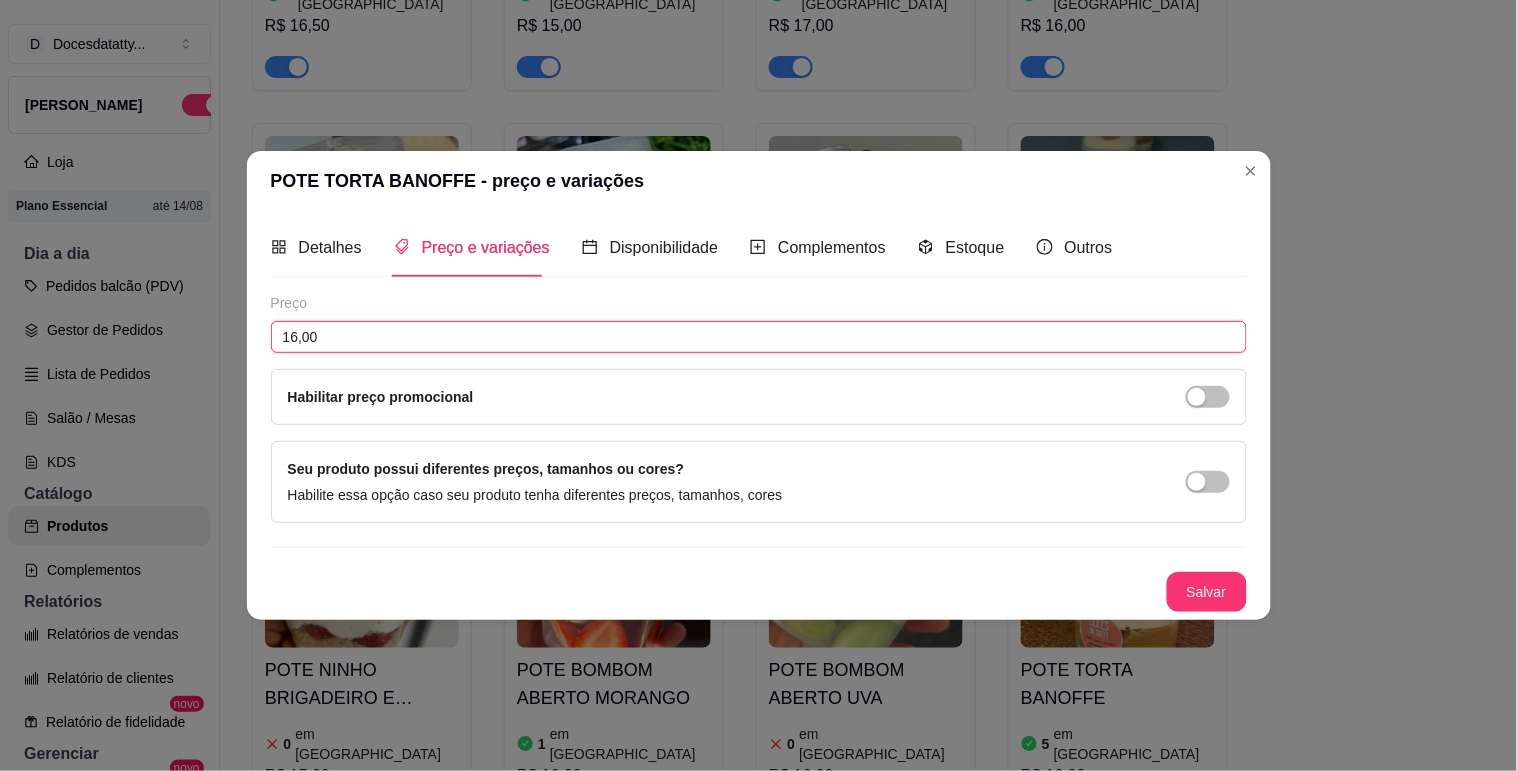 click on "16,00" at bounding box center (759, 337) 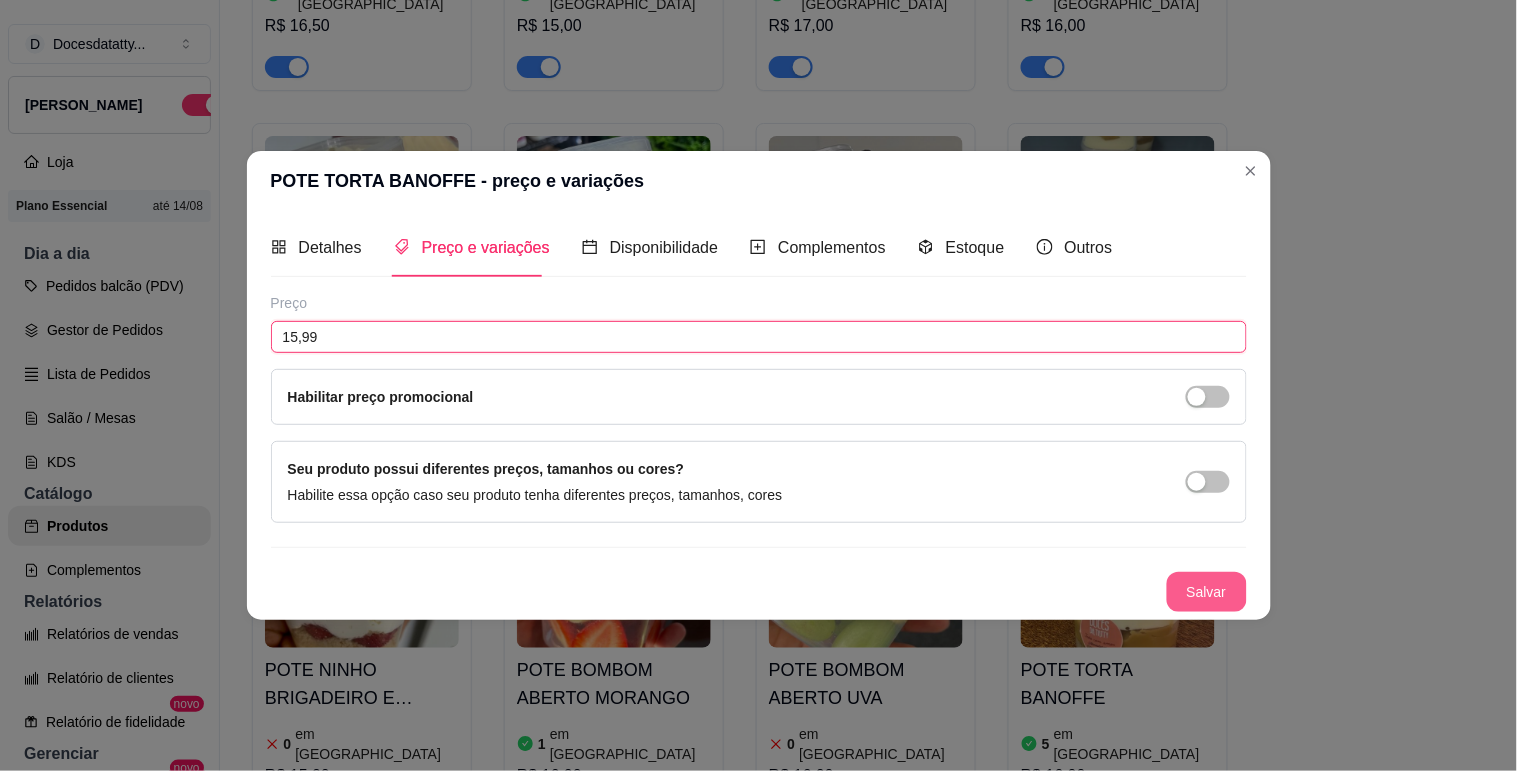 type on "15,99" 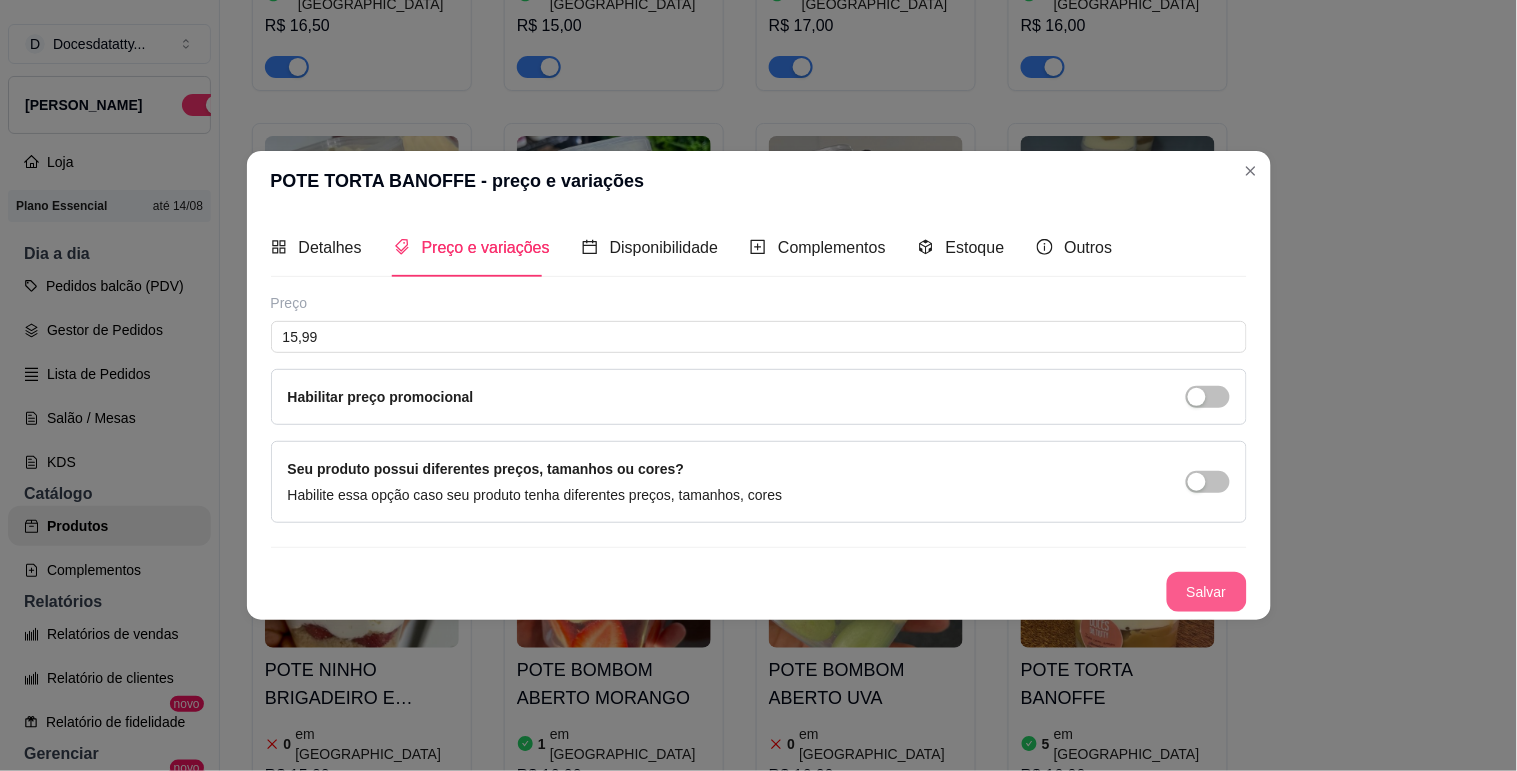 click on "Salvar" at bounding box center [1207, 592] 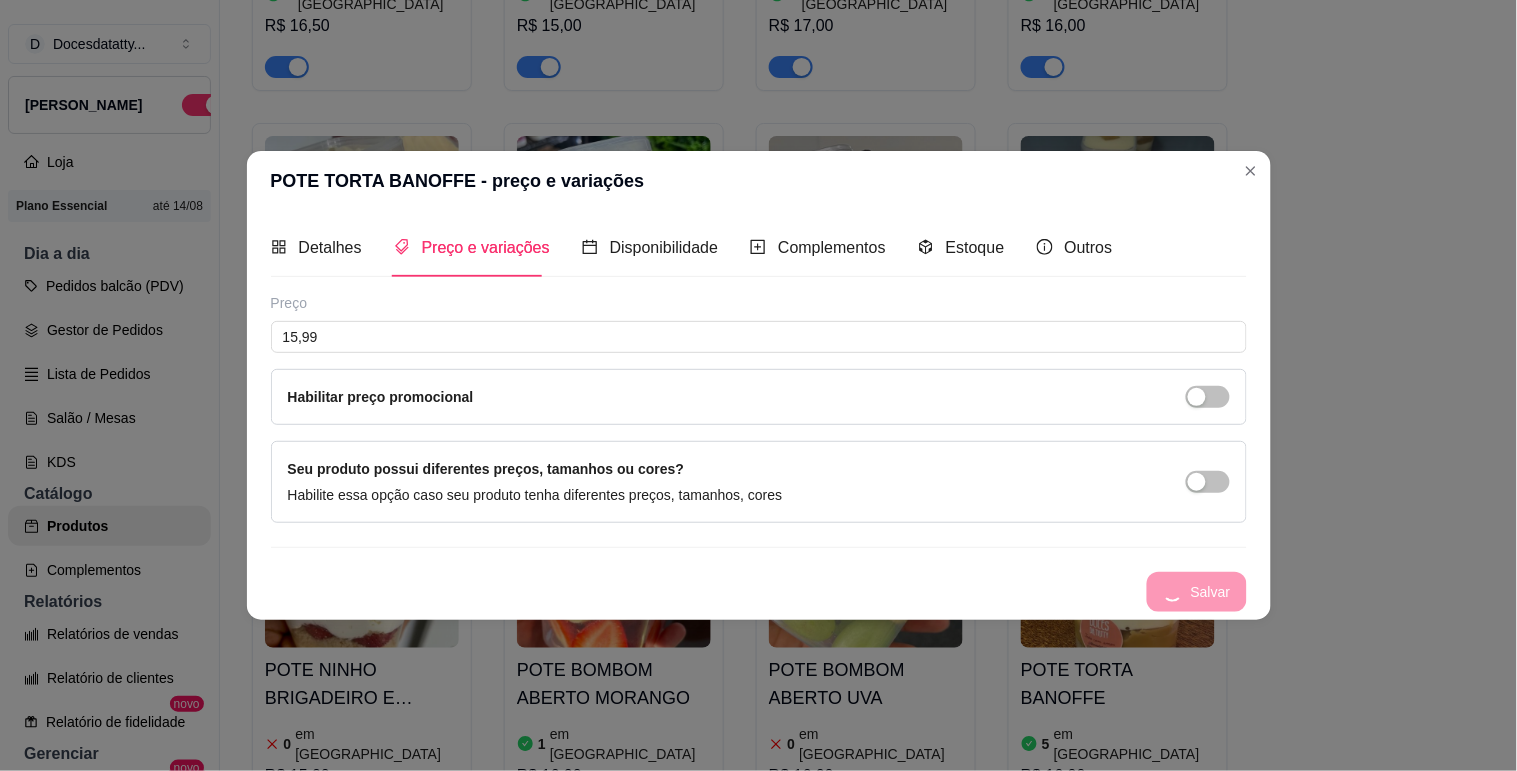 click on "MORANGOFF   0 em estoque R$ 16,50 POTE UVOFF (HOJE SEM SUSPIRO)   2 em estoque R$ 16,00 R$ 15,00 POTE TORTA DE LIMÃO   0 em estoque R$ 14,00 POTE SENSAÇÃO    0 em estoque R$ 16,00 POTE DE PRESTIGIO   1 em estoque R$ 16,50 AFOGADINHO DE BROWNIE   2 em estoque R$ 15,00 POTE TORTA DE PÊSSEGO   1 em estoque R$ 17,00 POTE NINHO DUPLO E MORANGOS   2 em estoque R$ 16,00 POTE REDVELVET   0 em estoque R$ 17,00 POTE DUPLO BLACK   0 em estoque R$ 16,00 POTE BLACK MARACUJÁ   0 em estoque R$ 16,00 R$ 13,99 POTE DELICIA DE ABACAXI   0 em estoque R$ 16,00 POTE NINHO BRIGADEIRO E MORANGOS   0 em estoque R$ 15,00 POTE BOMBOM ABERTO MORANGO   1 em estoque R$ 16,00 POTE BOMBOM ABERTO UVA   0 em estoque R$ 16,00 POTE TORTA BANOFFE   5 em estoque R$ 16,00 POTE CENOURA C/ CHOCOLATE   2 em estoque R$ 14,50 Doce de leite com nuvem de abacaxi    R$ 15,00 R$ 10,00 99 - Pote da felicidade    R$ 15,00 103 - Chocolatuto   R$ 14,00 106 - Choco mousse    R$ 14,00 107 - Churros no pote  (hoje na promocao)" at bounding box center (860, 791) 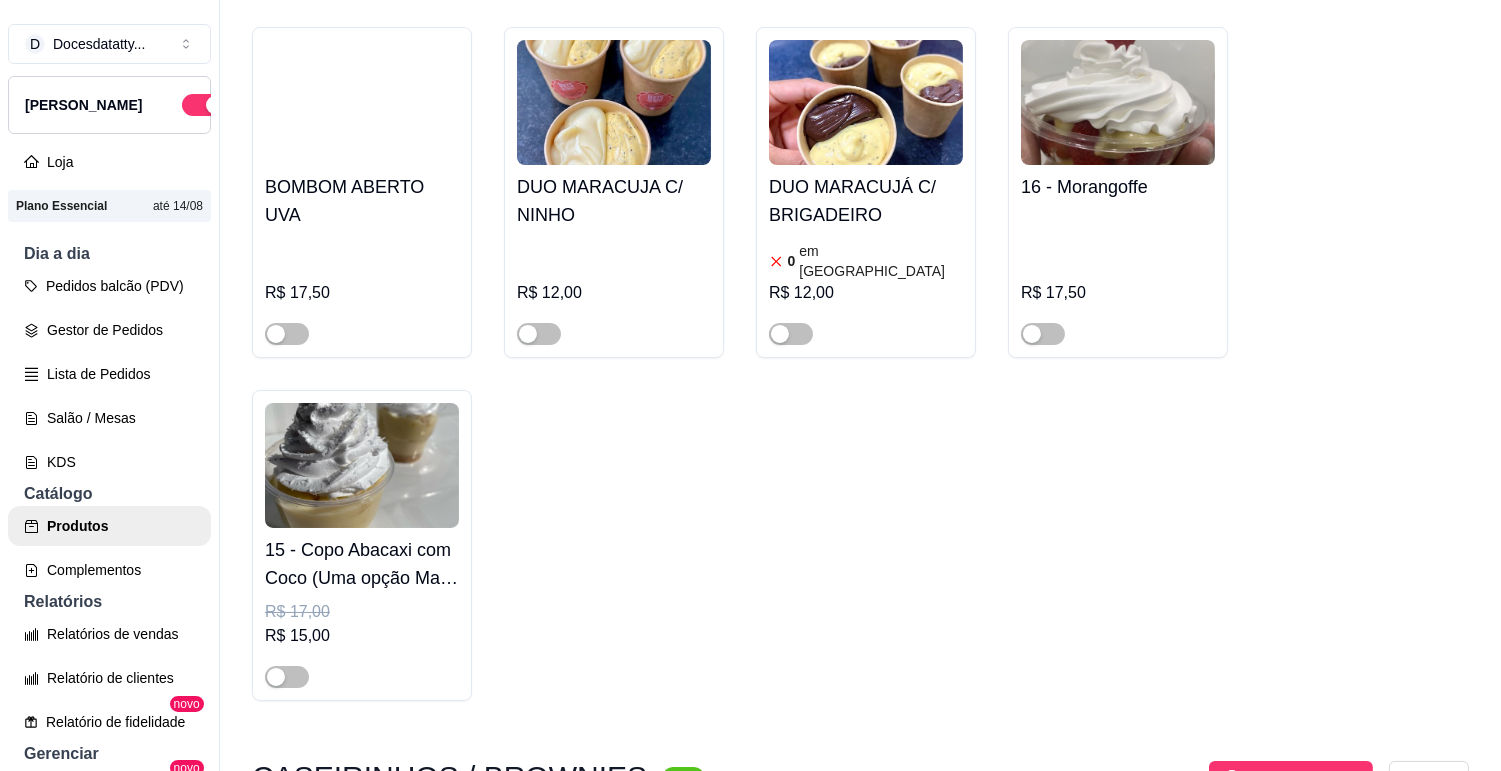 scroll, scrollTop: 11888, scrollLeft: 0, axis: vertical 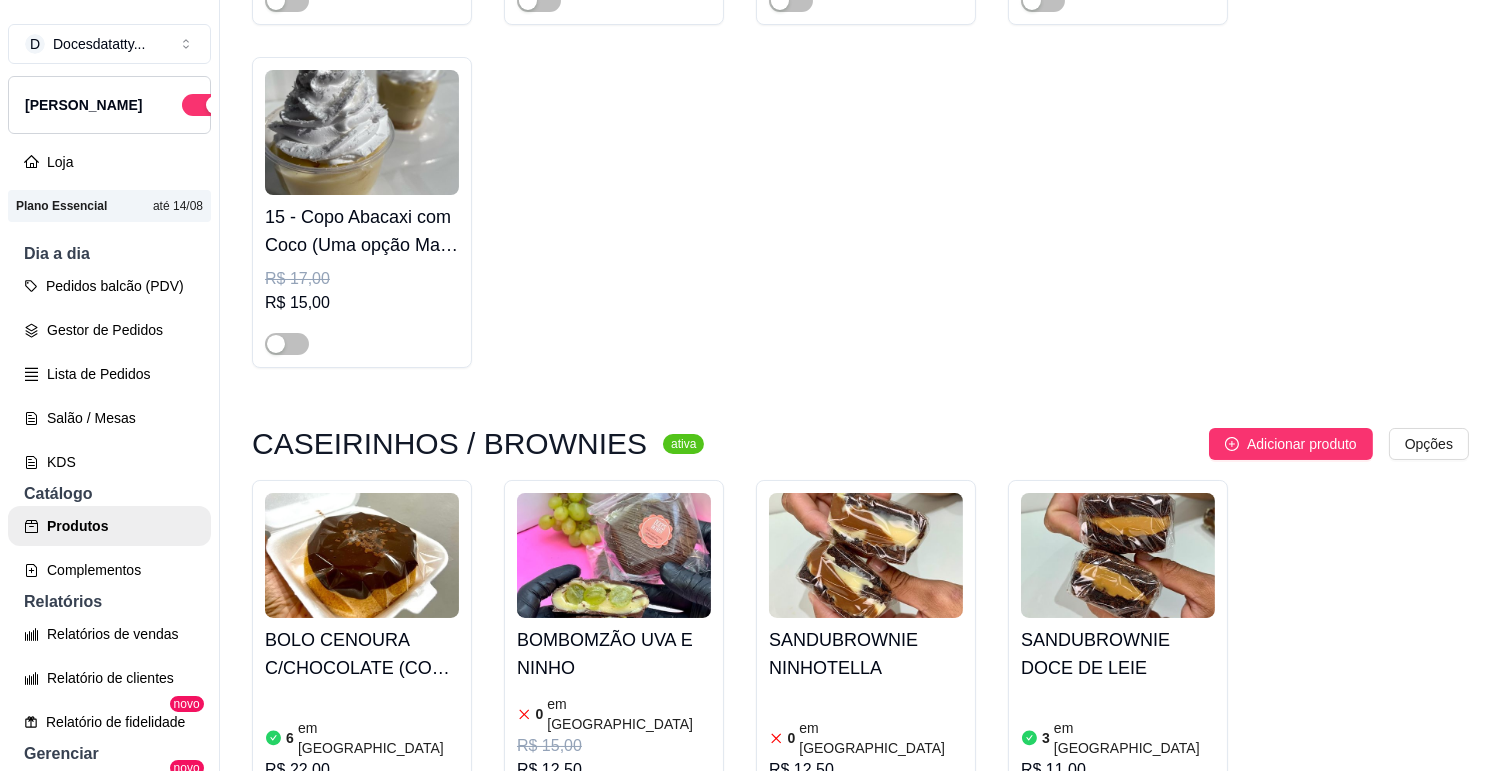 click at bounding box center [550, 811] 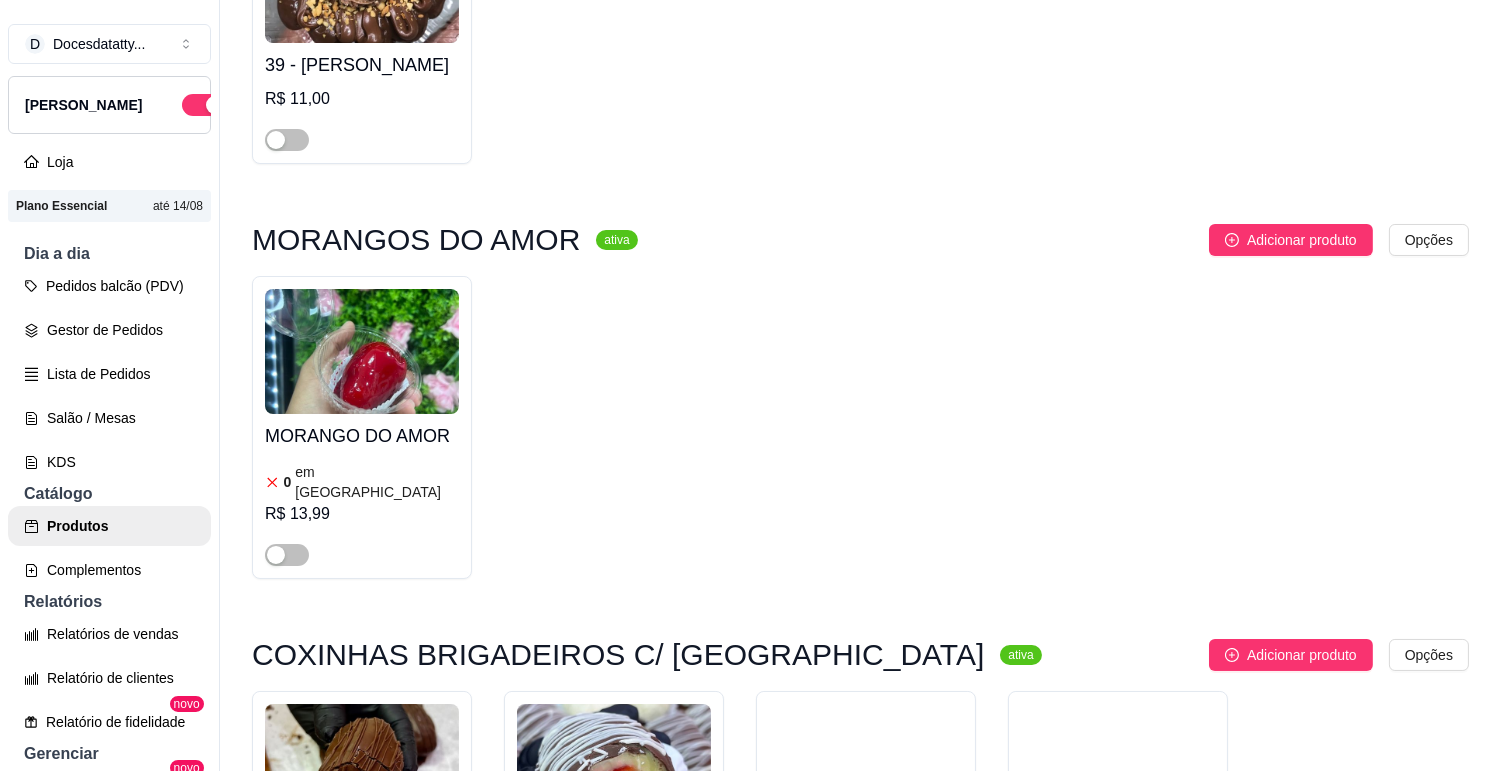 scroll, scrollTop: 15111, scrollLeft: 0, axis: vertical 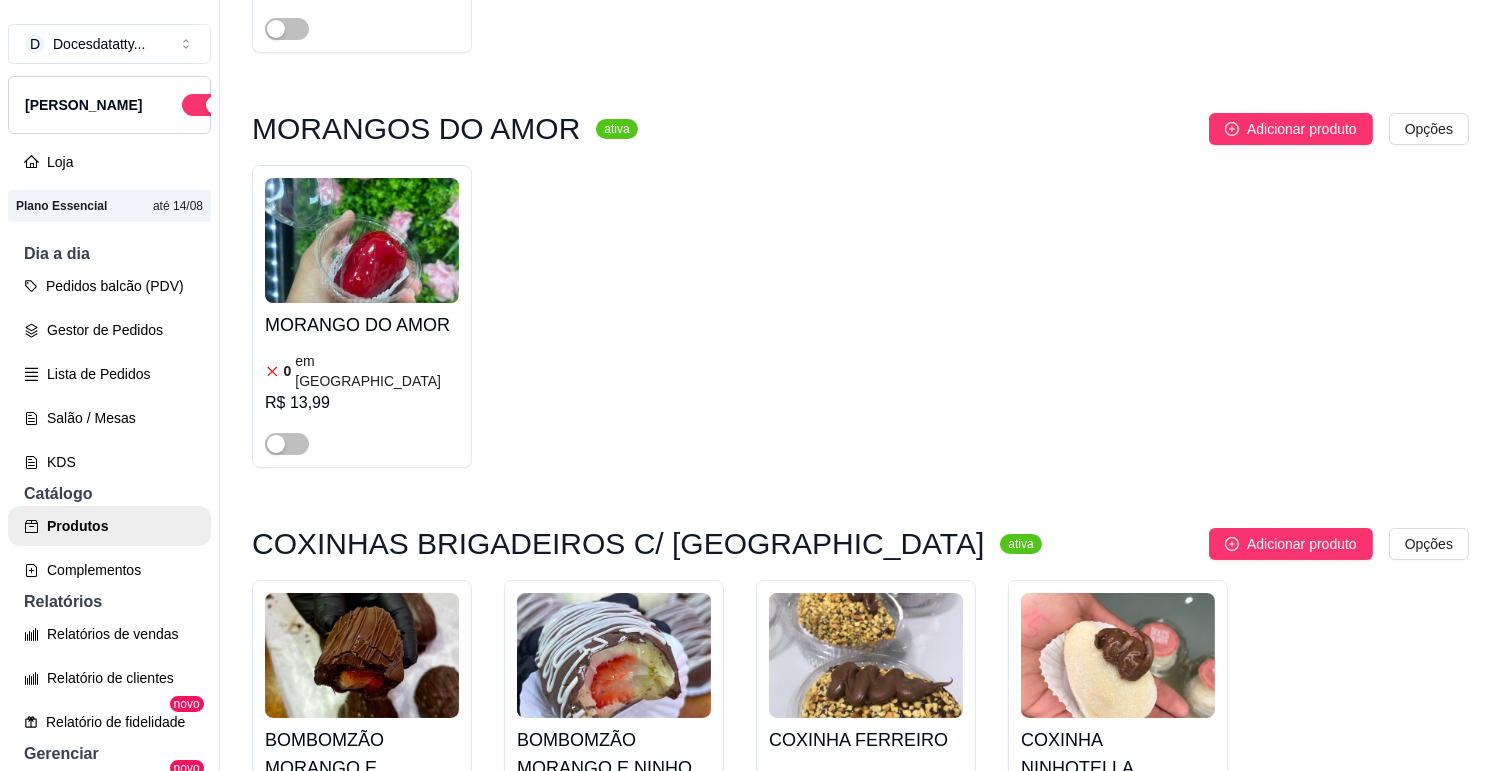 click at bounding box center [802, 911] 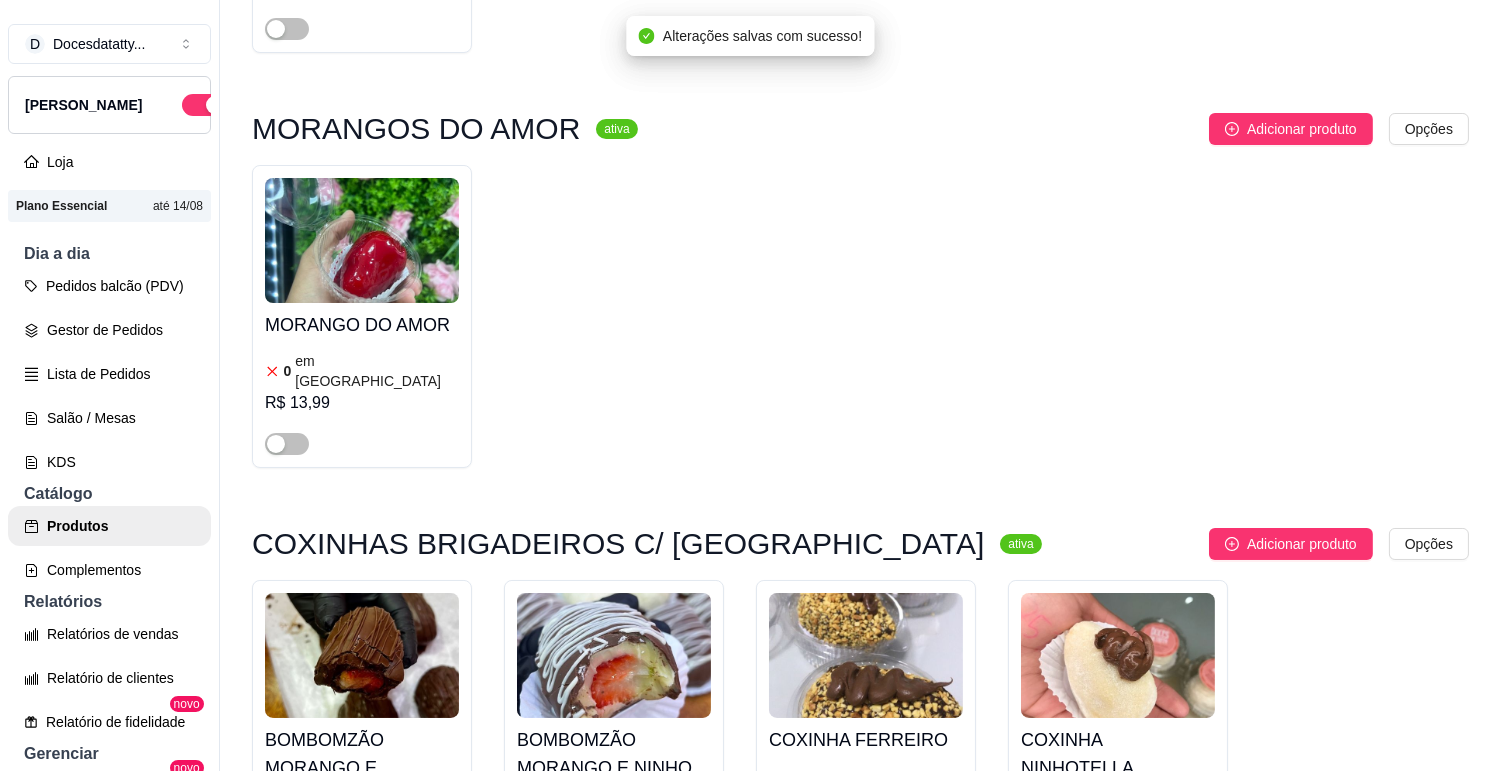 click at bounding box center (550, 1274) 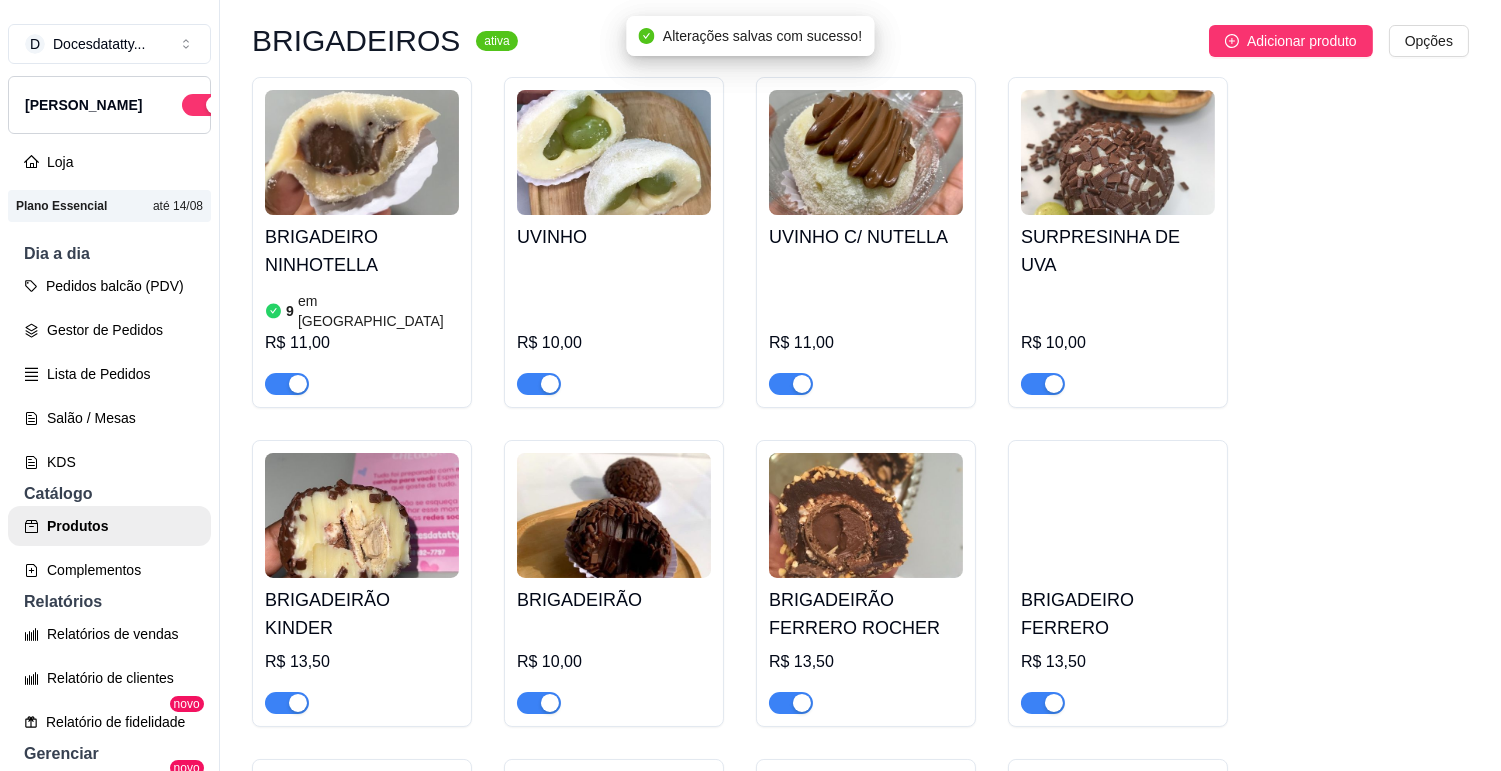 scroll, scrollTop: 16777, scrollLeft: 0, axis: vertical 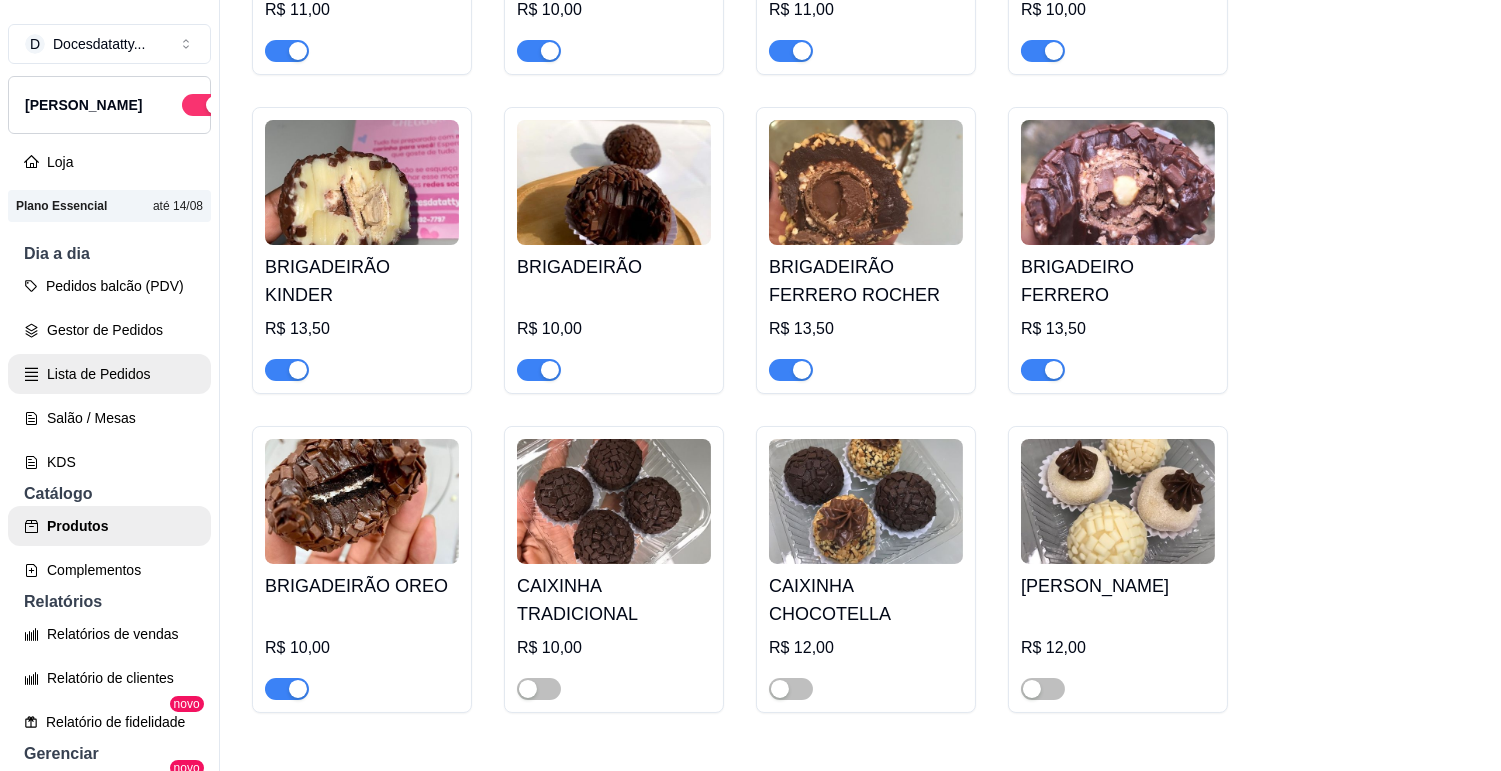 click on "Lista de Pedidos" at bounding box center (109, 374) 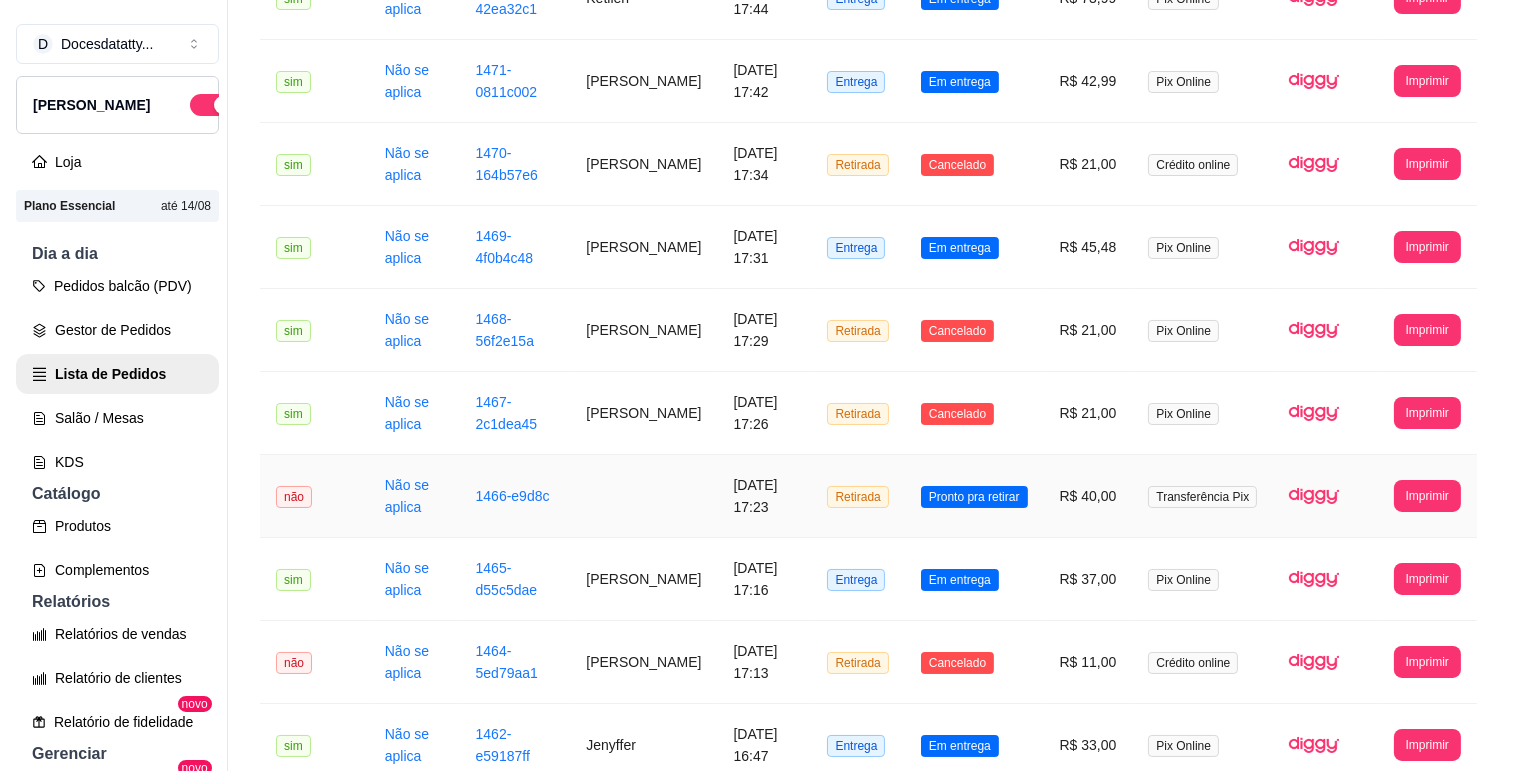 scroll, scrollTop: 333, scrollLeft: 0, axis: vertical 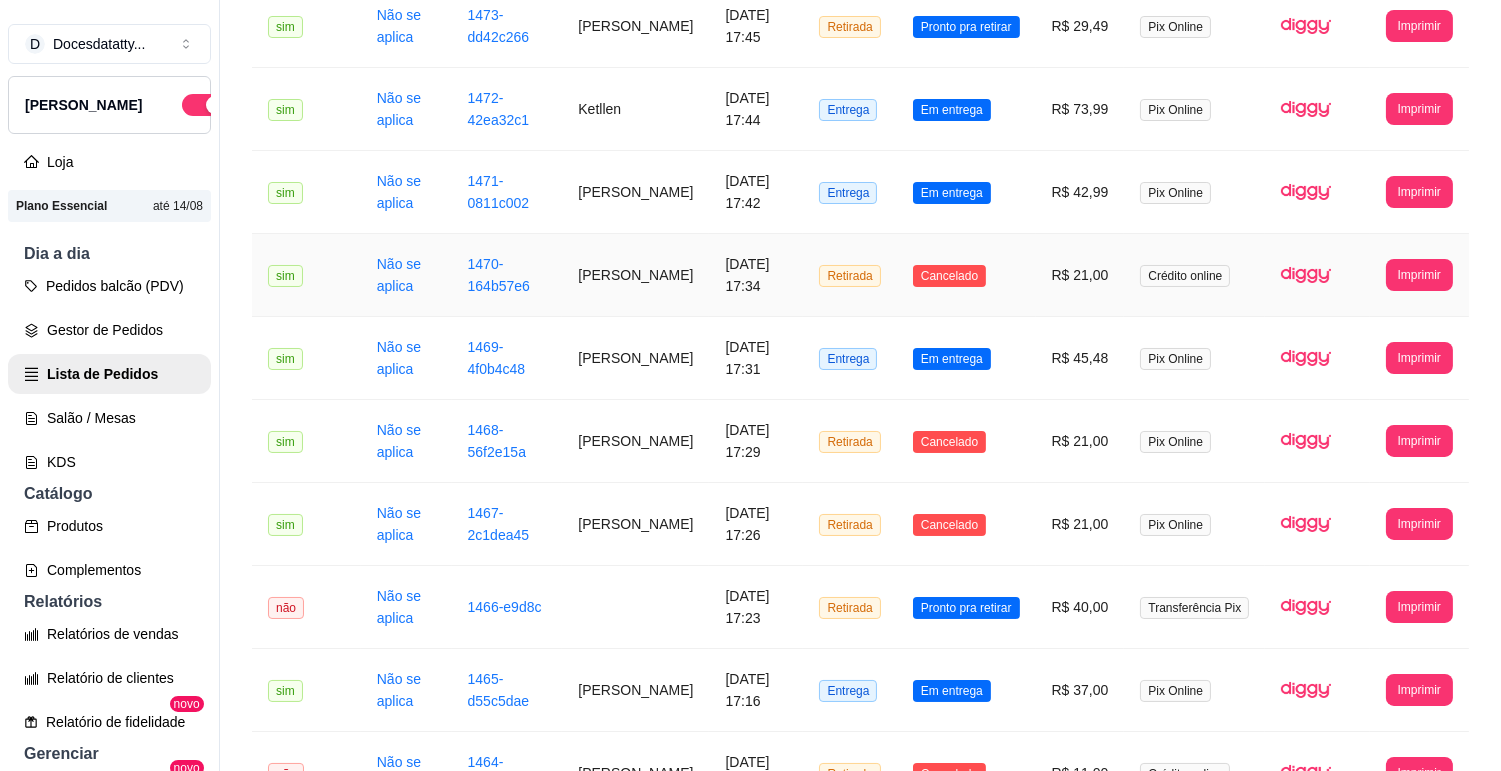 click on "16/07/2025 às 17:34" at bounding box center (756, 275) 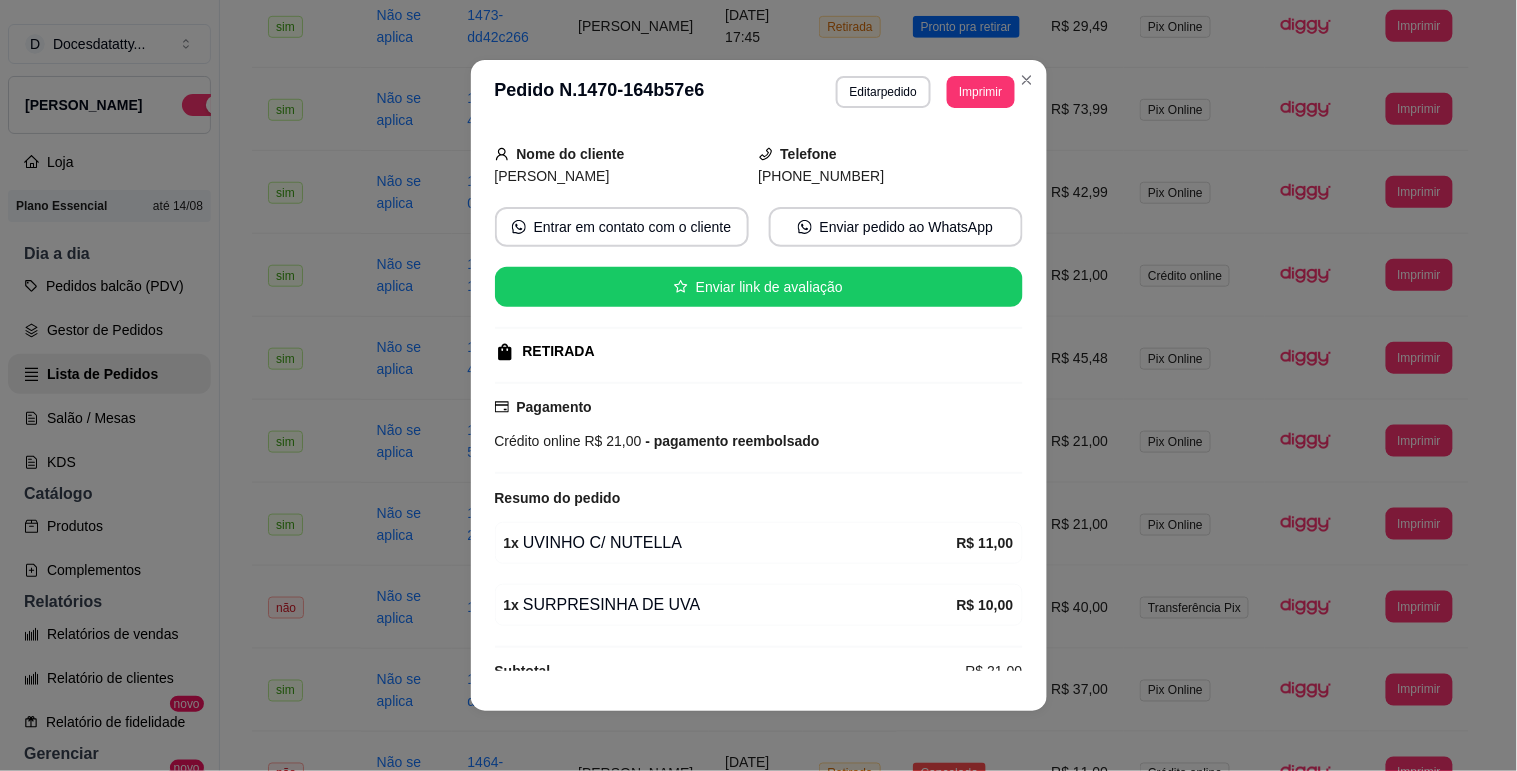 scroll, scrollTop: 146, scrollLeft: 0, axis: vertical 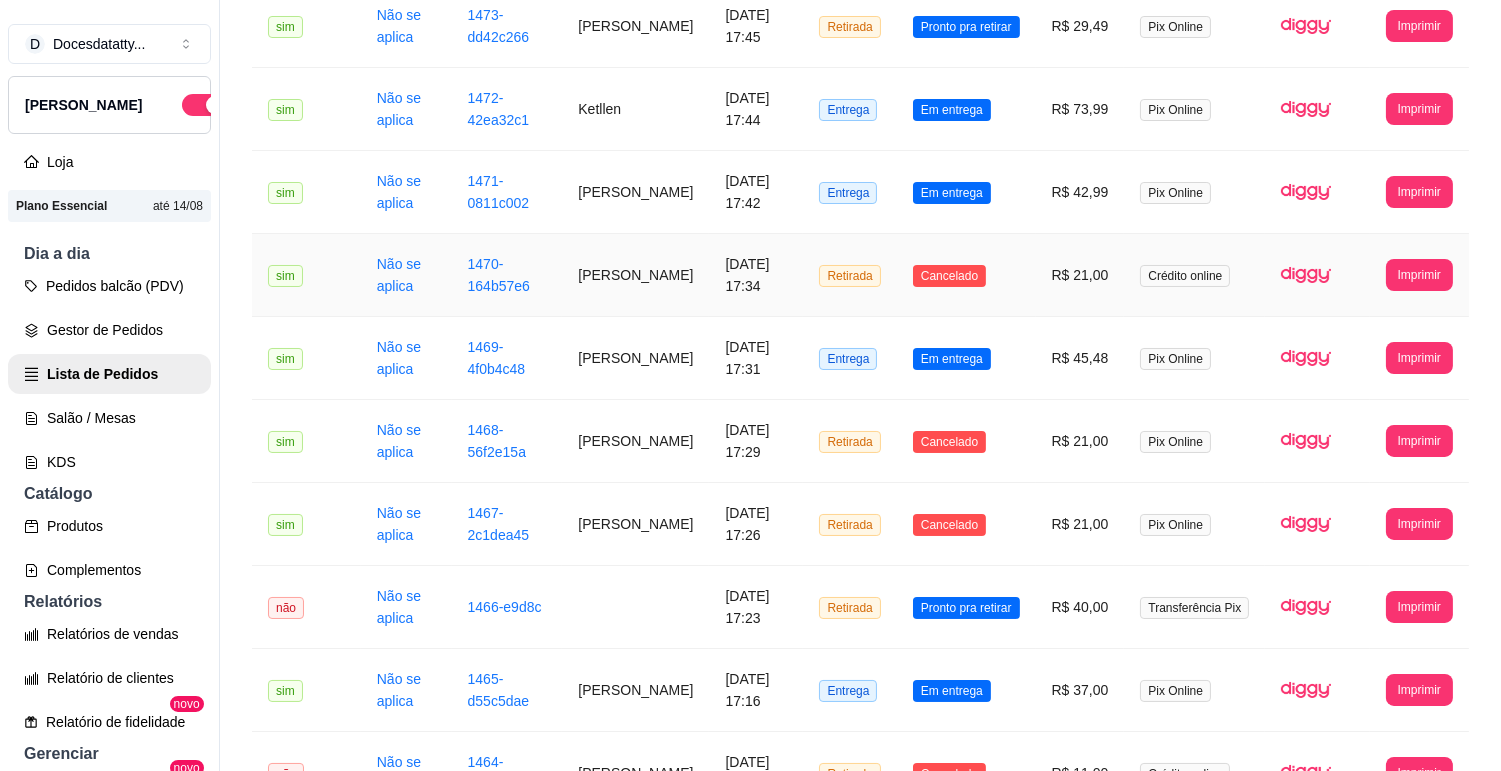 click on "R$ 21,00" at bounding box center (1080, 275) 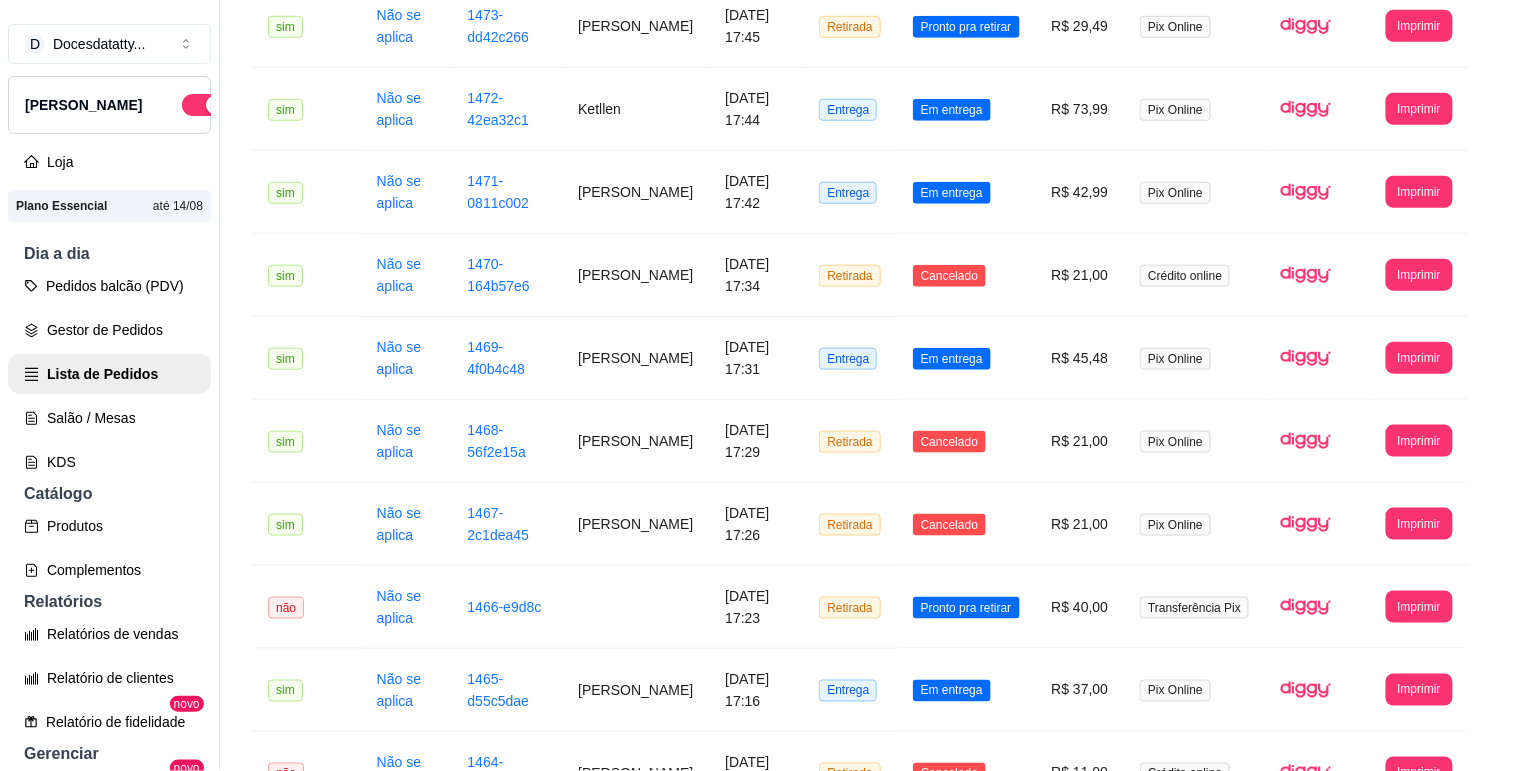 scroll, scrollTop: 146, scrollLeft: 0, axis: vertical 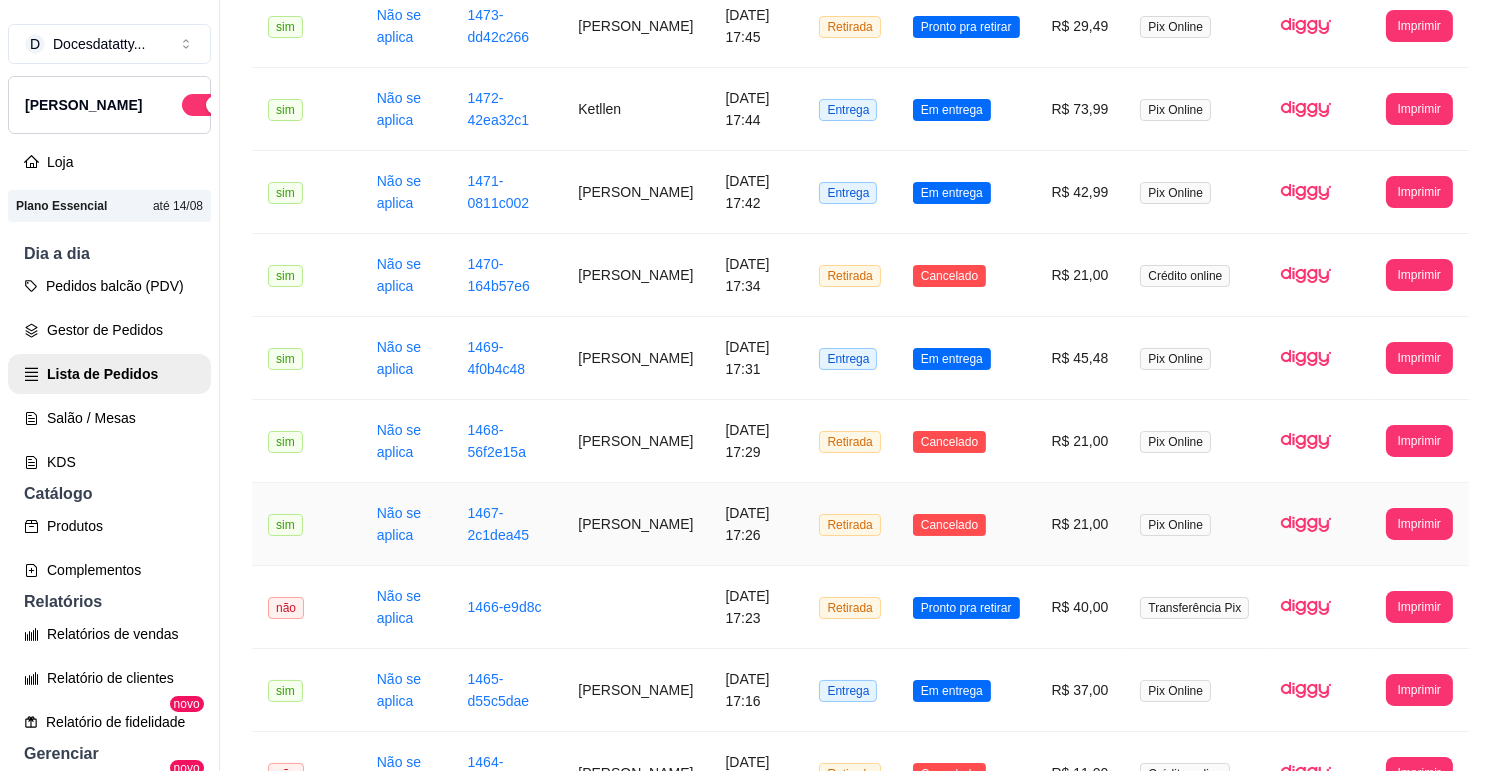 click on "R$ 21,00" at bounding box center (1080, 524) 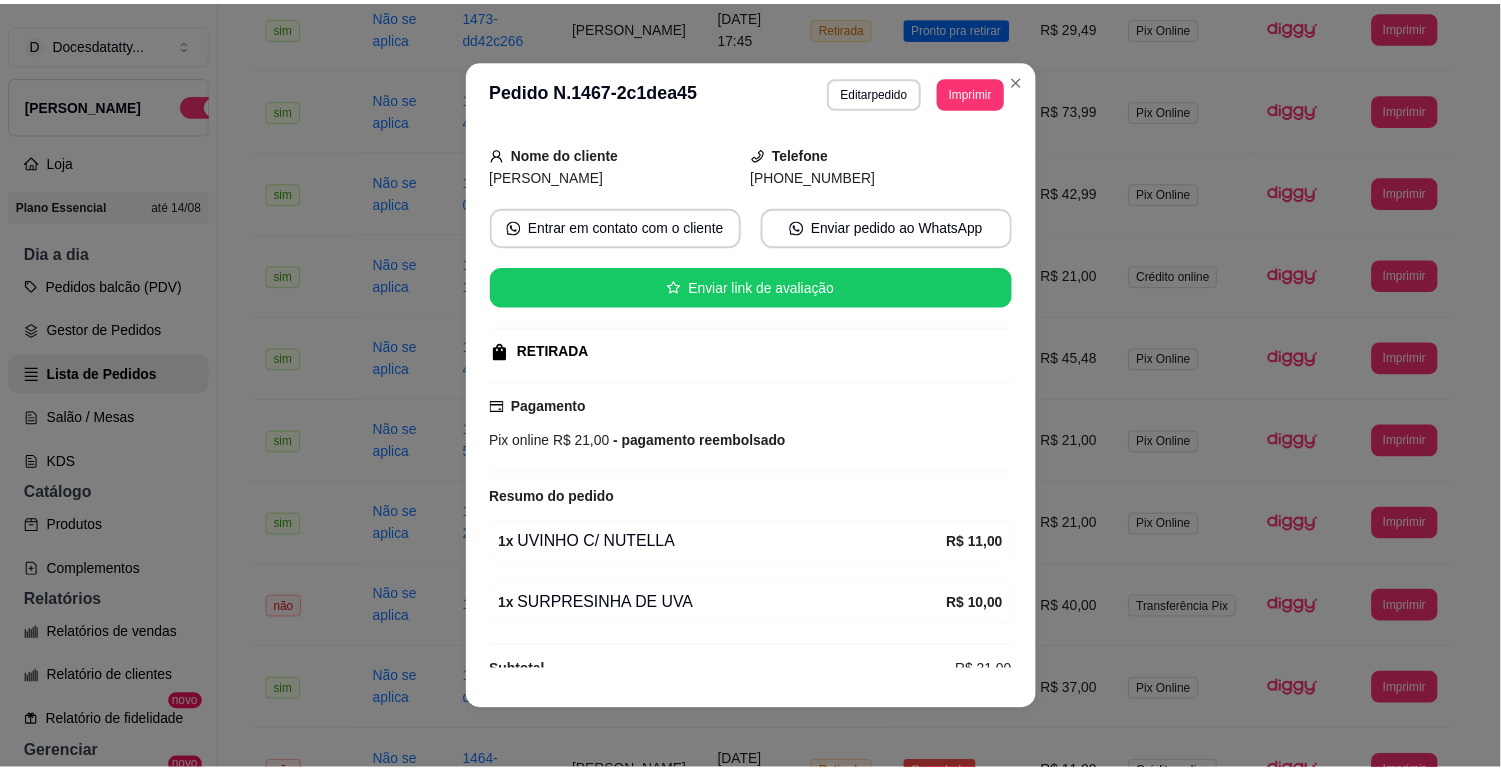 scroll, scrollTop: 146, scrollLeft: 0, axis: vertical 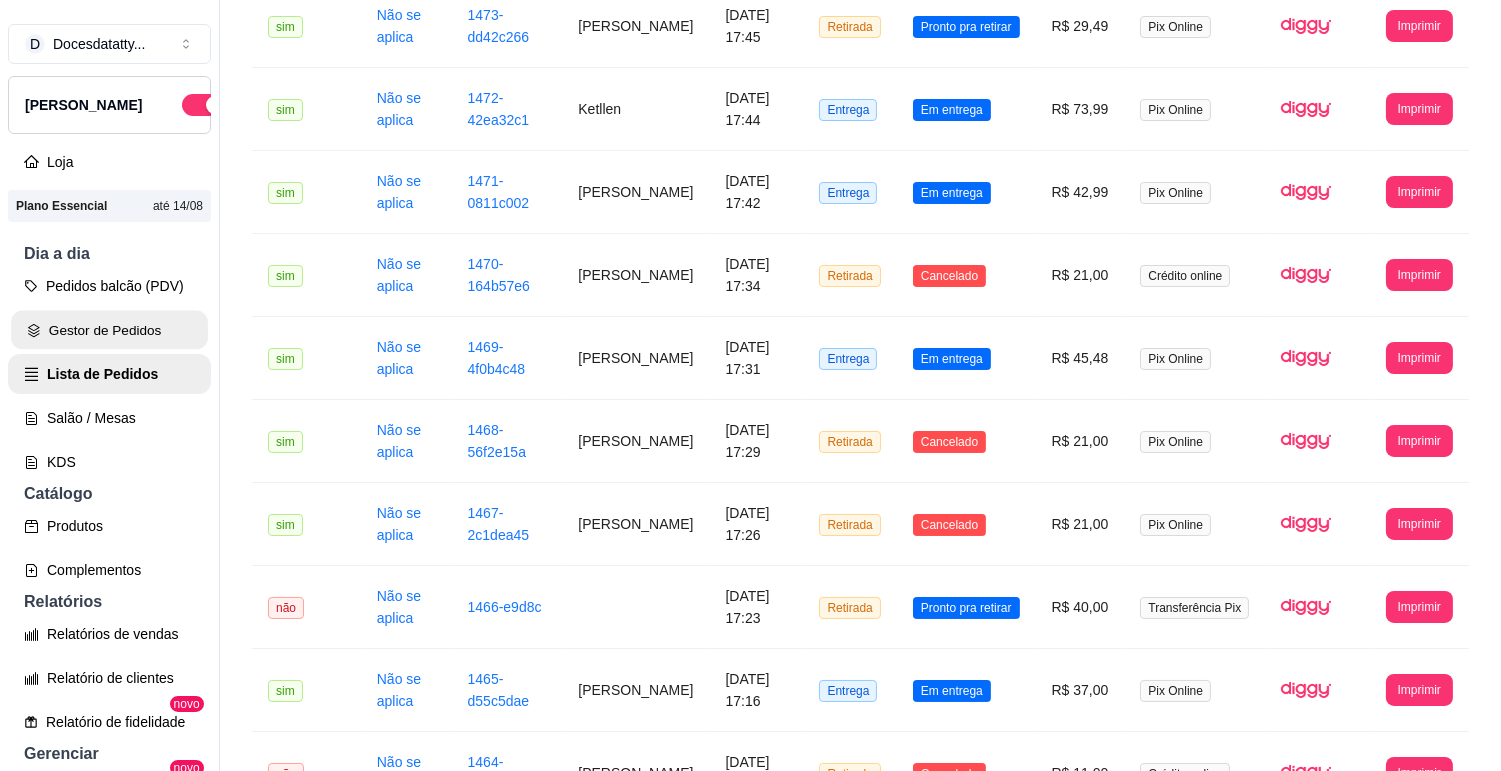 click on "Gestor de Pedidos" at bounding box center (109, 330) 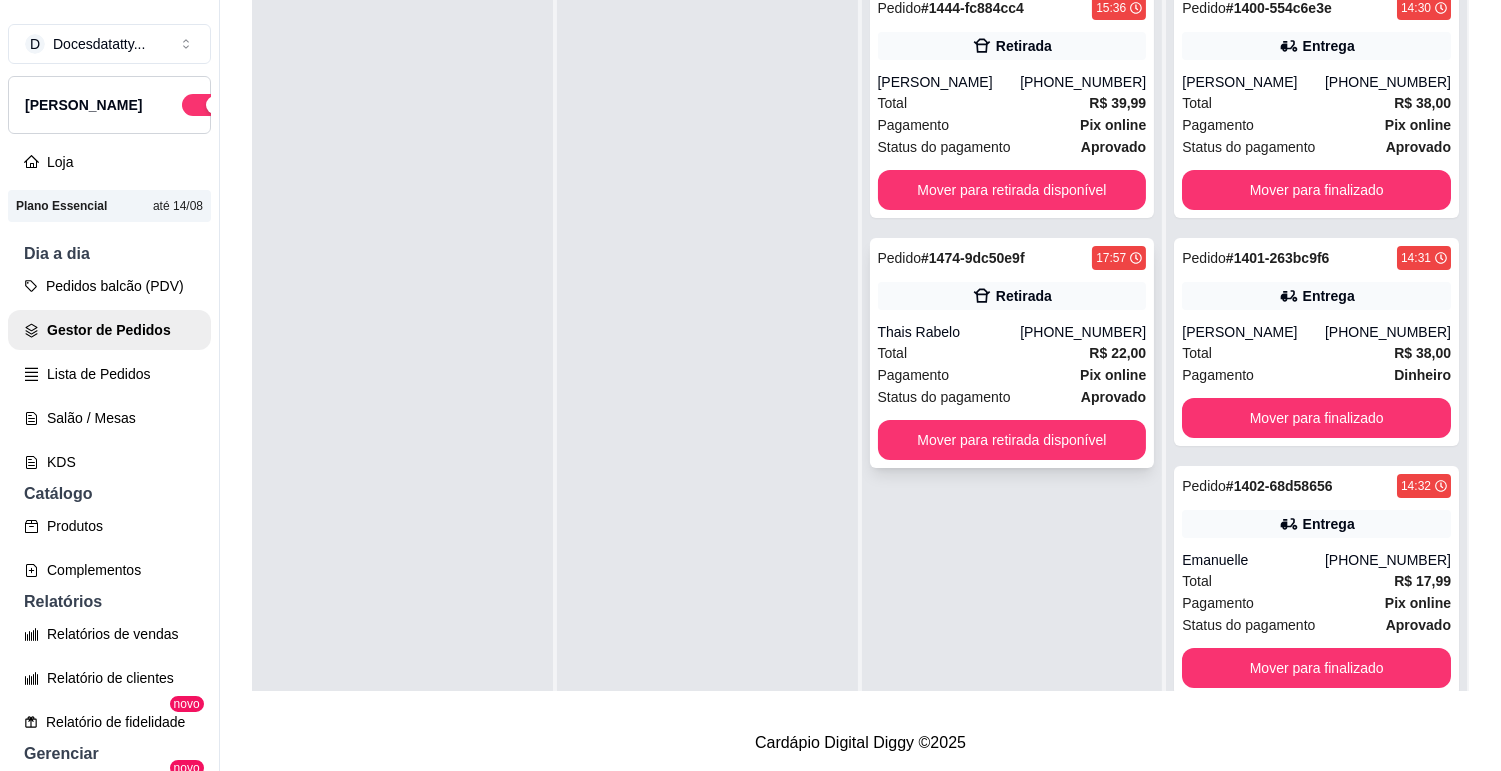 scroll, scrollTop: 0, scrollLeft: 0, axis: both 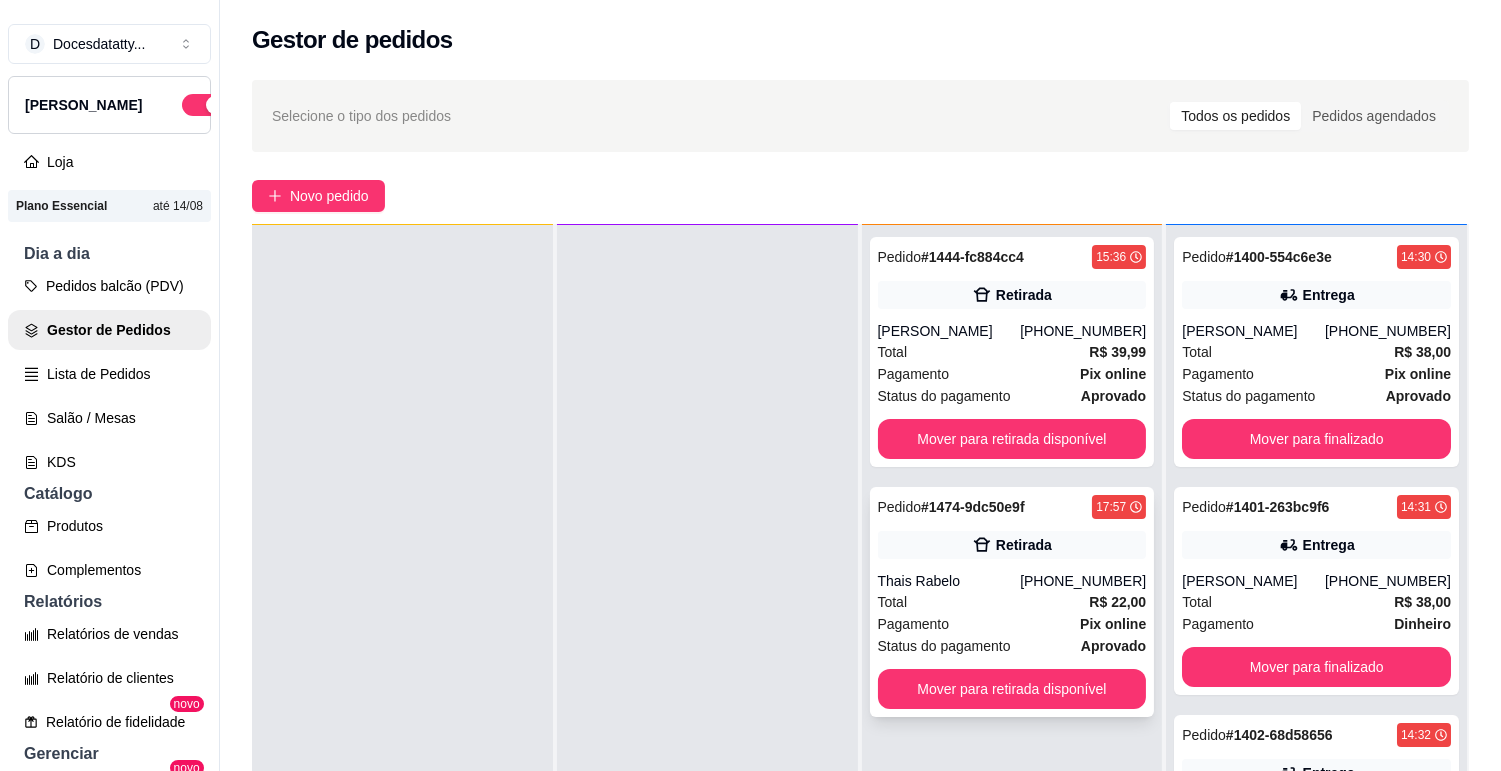 click on "Thais Rabelo" at bounding box center [949, 581] 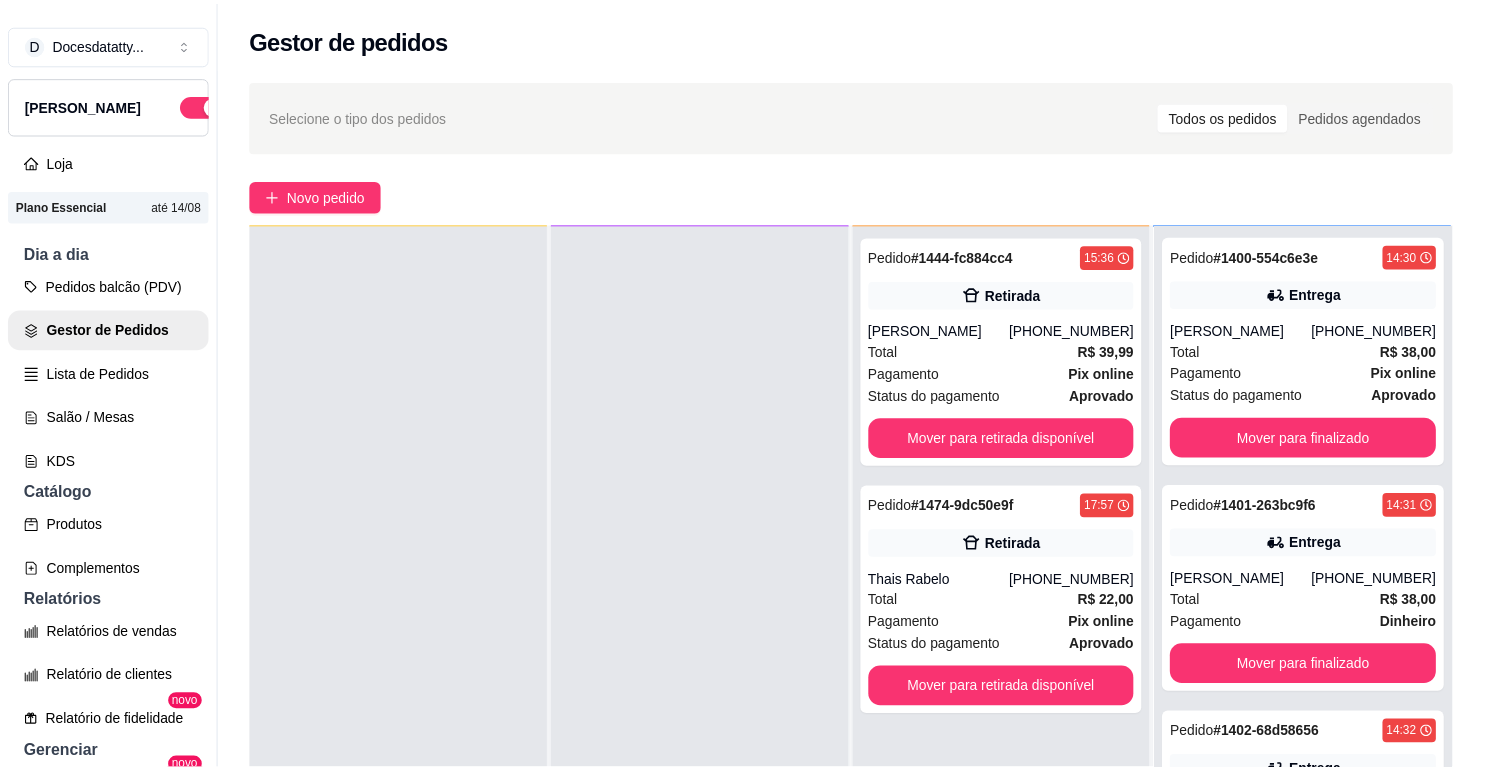 scroll, scrollTop: 124, scrollLeft: 0, axis: vertical 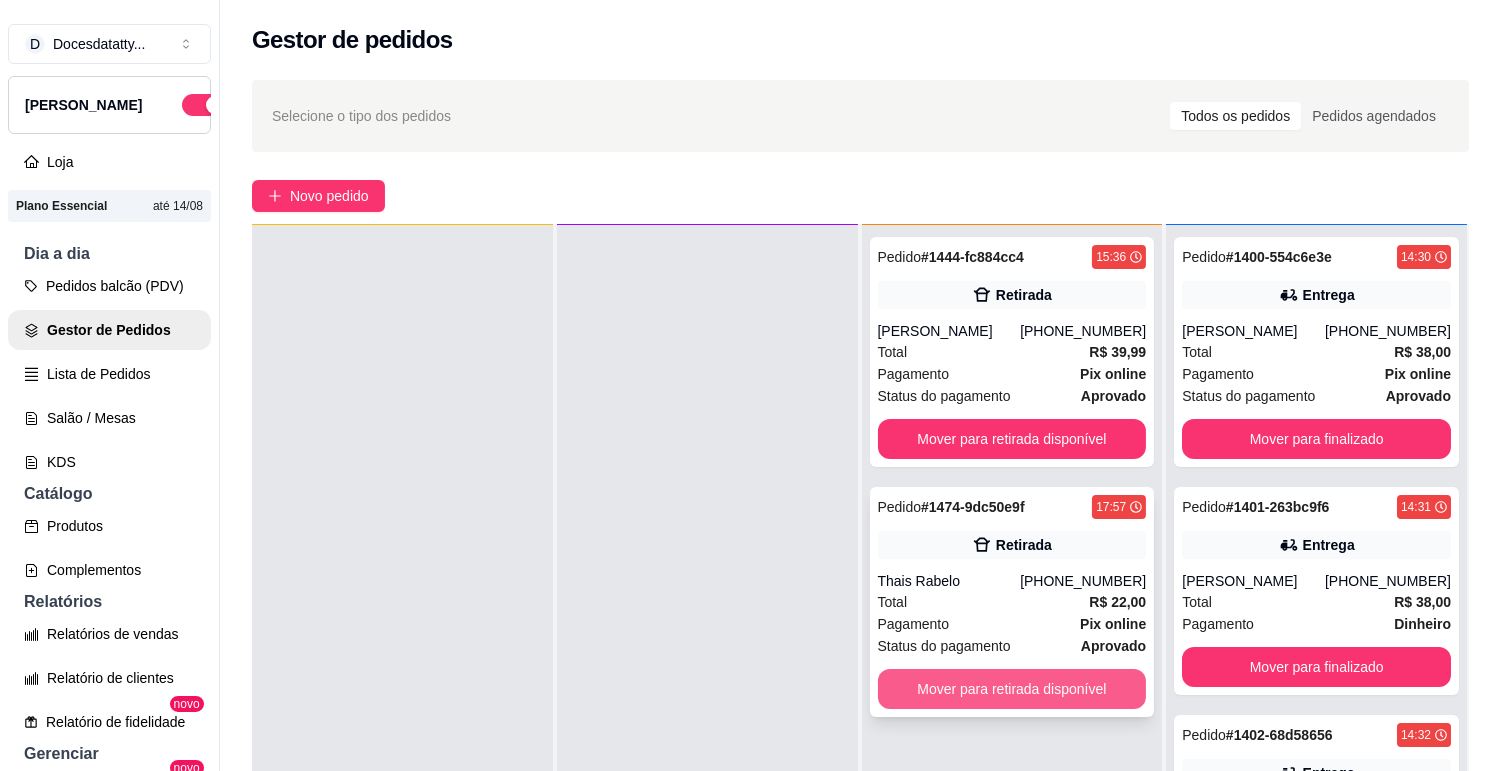 click on "Mover para retirada disponível" at bounding box center [1012, 689] 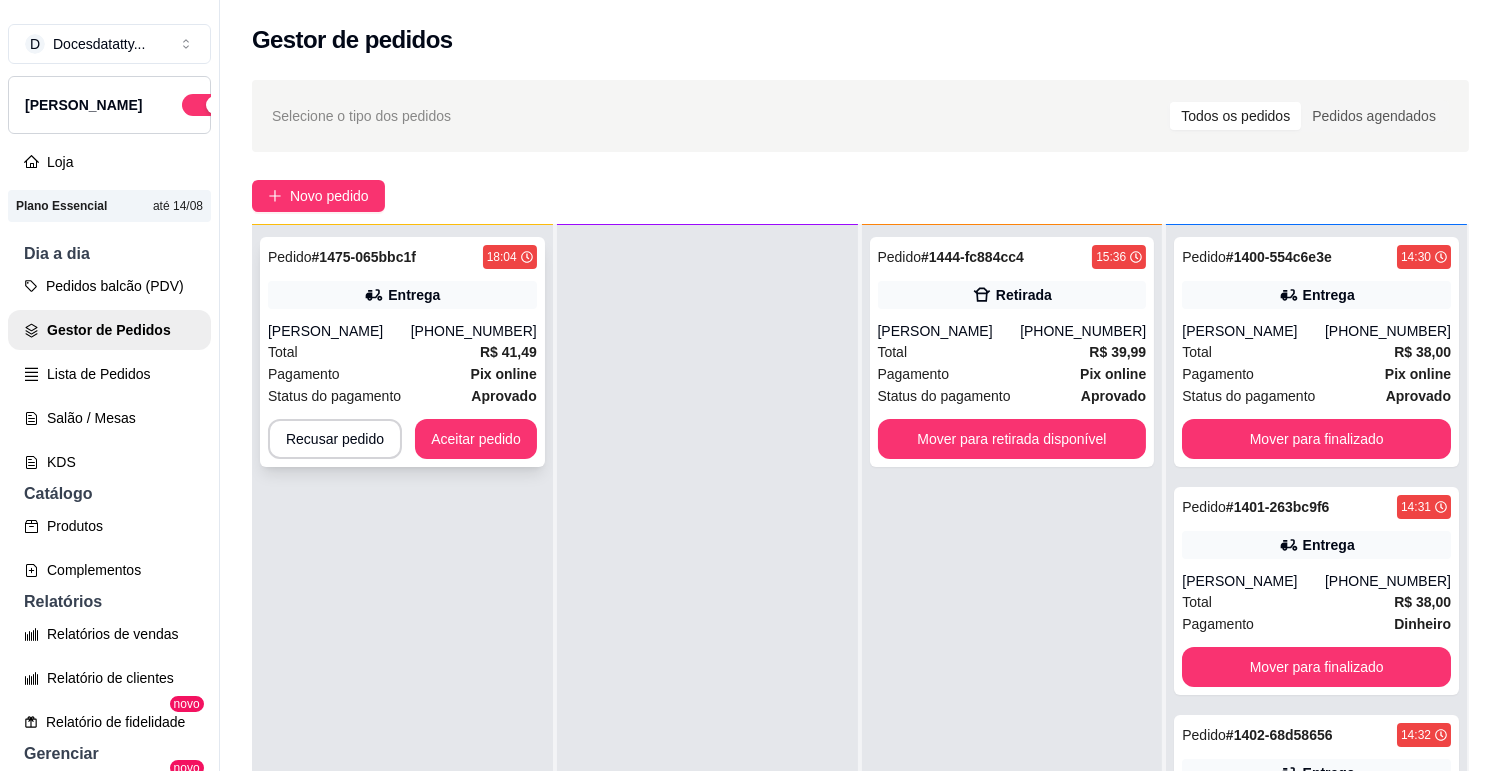 click on "Aceitar pedido" at bounding box center [476, 439] 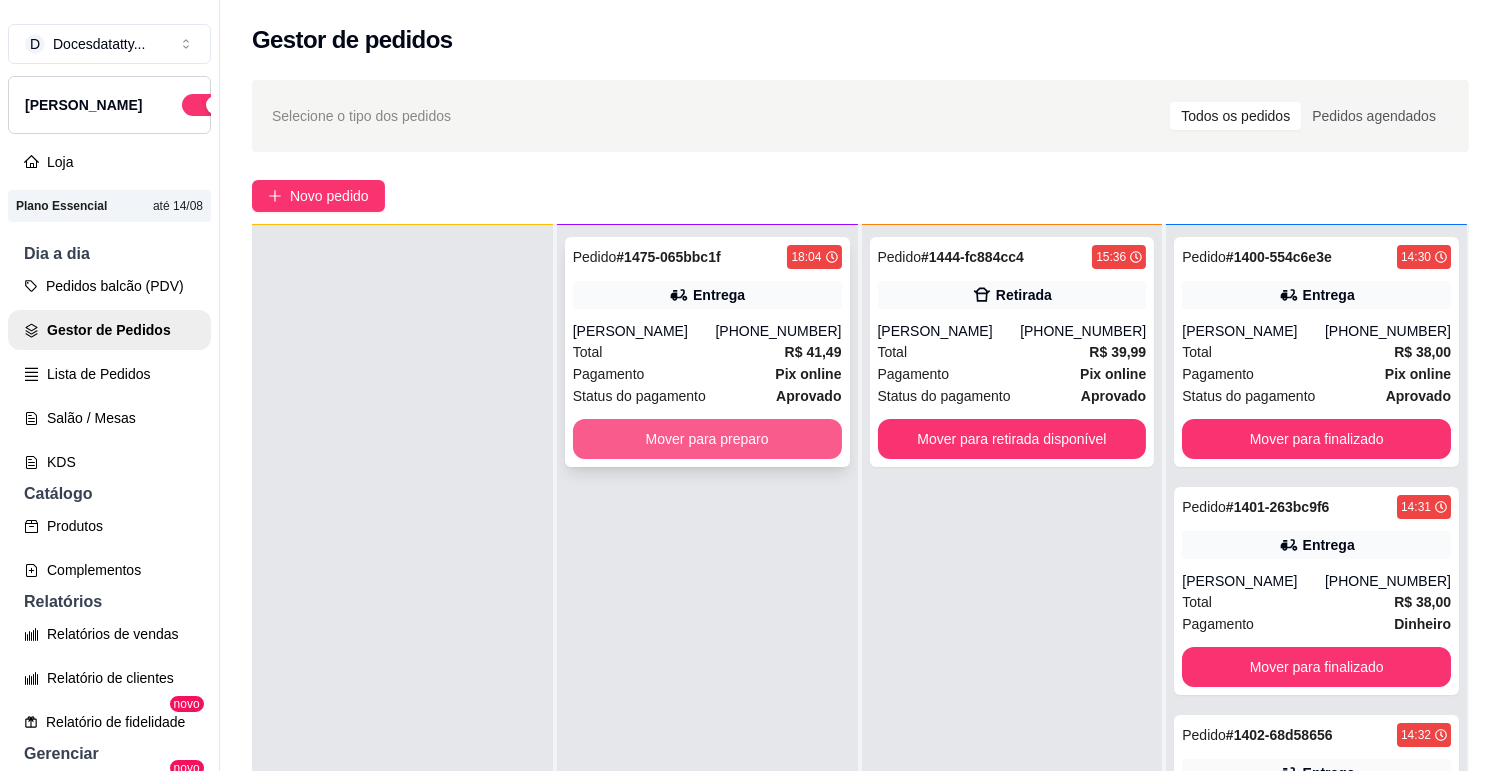 click on "Mover para preparo" at bounding box center (707, 439) 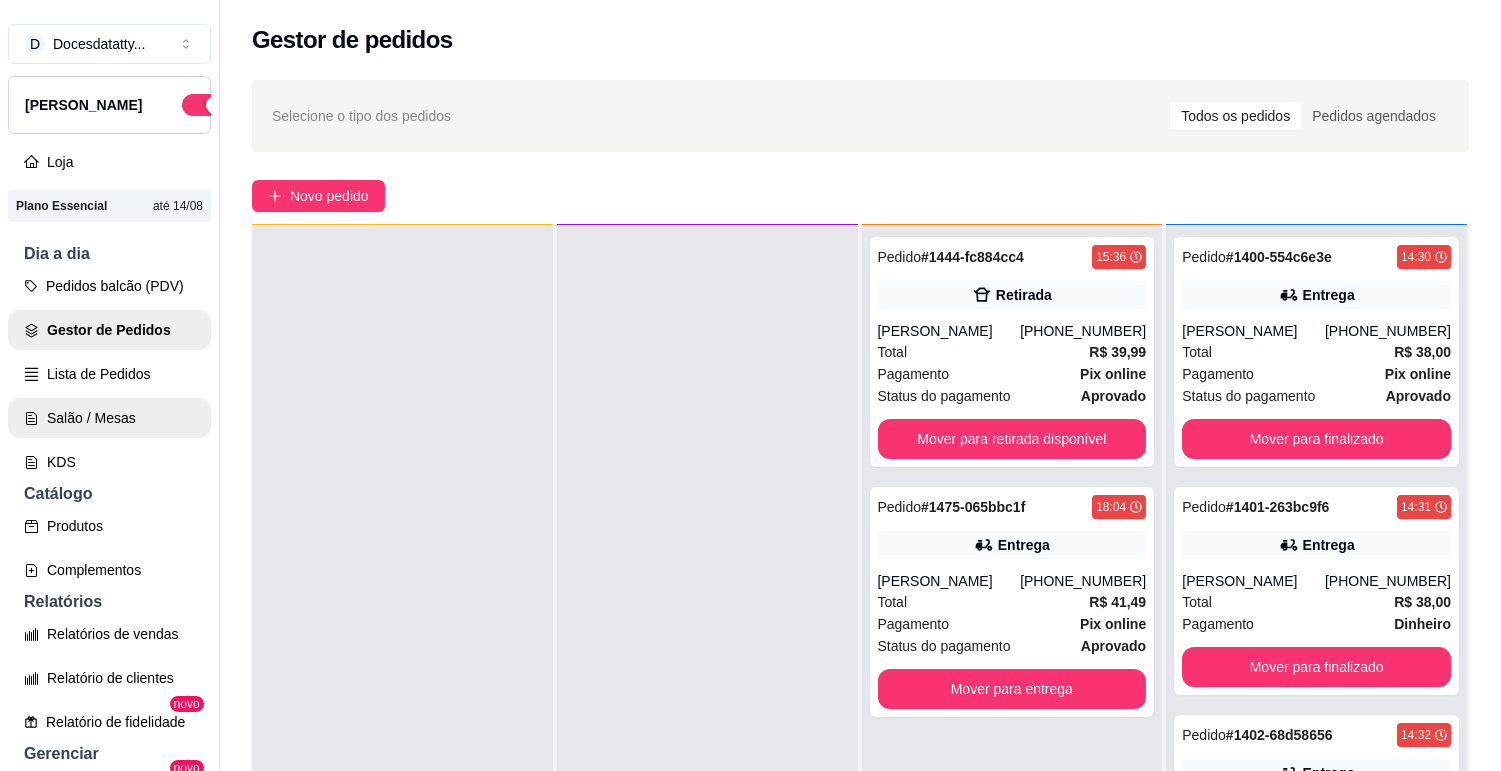 click on "Lista de Pedidos" at bounding box center [109, 374] 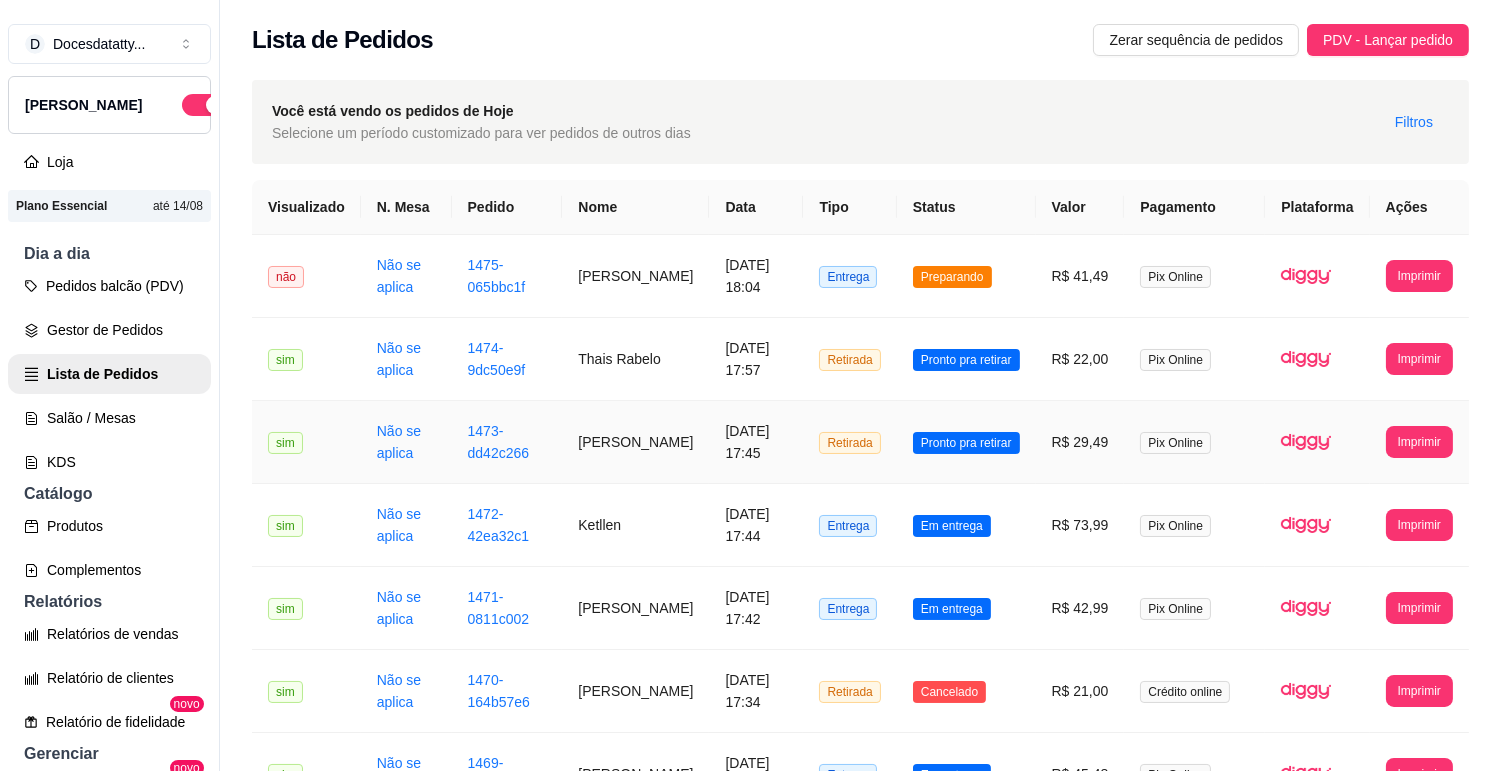 scroll, scrollTop: 32, scrollLeft: 0, axis: vertical 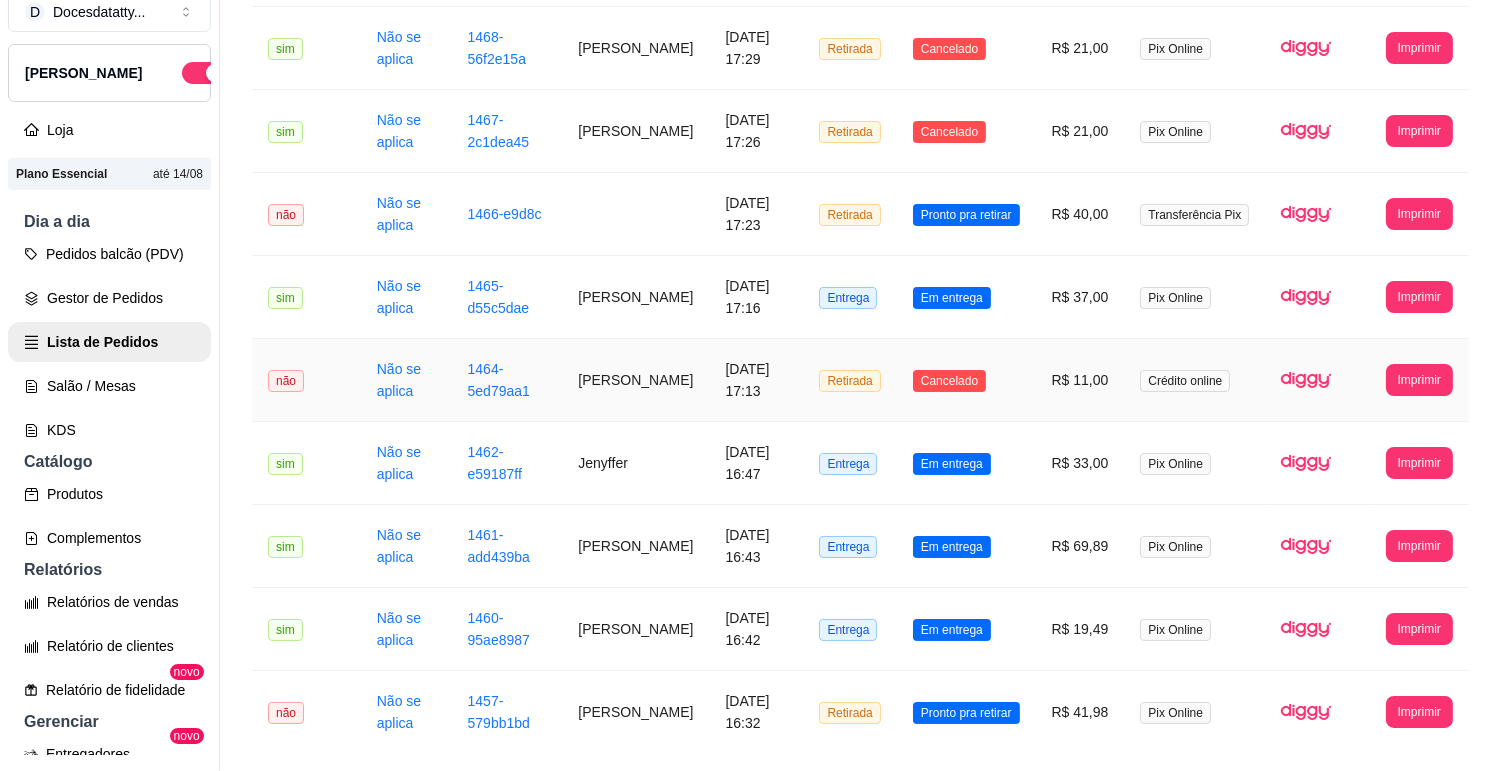 click on "Cancelado" at bounding box center [966, 380] 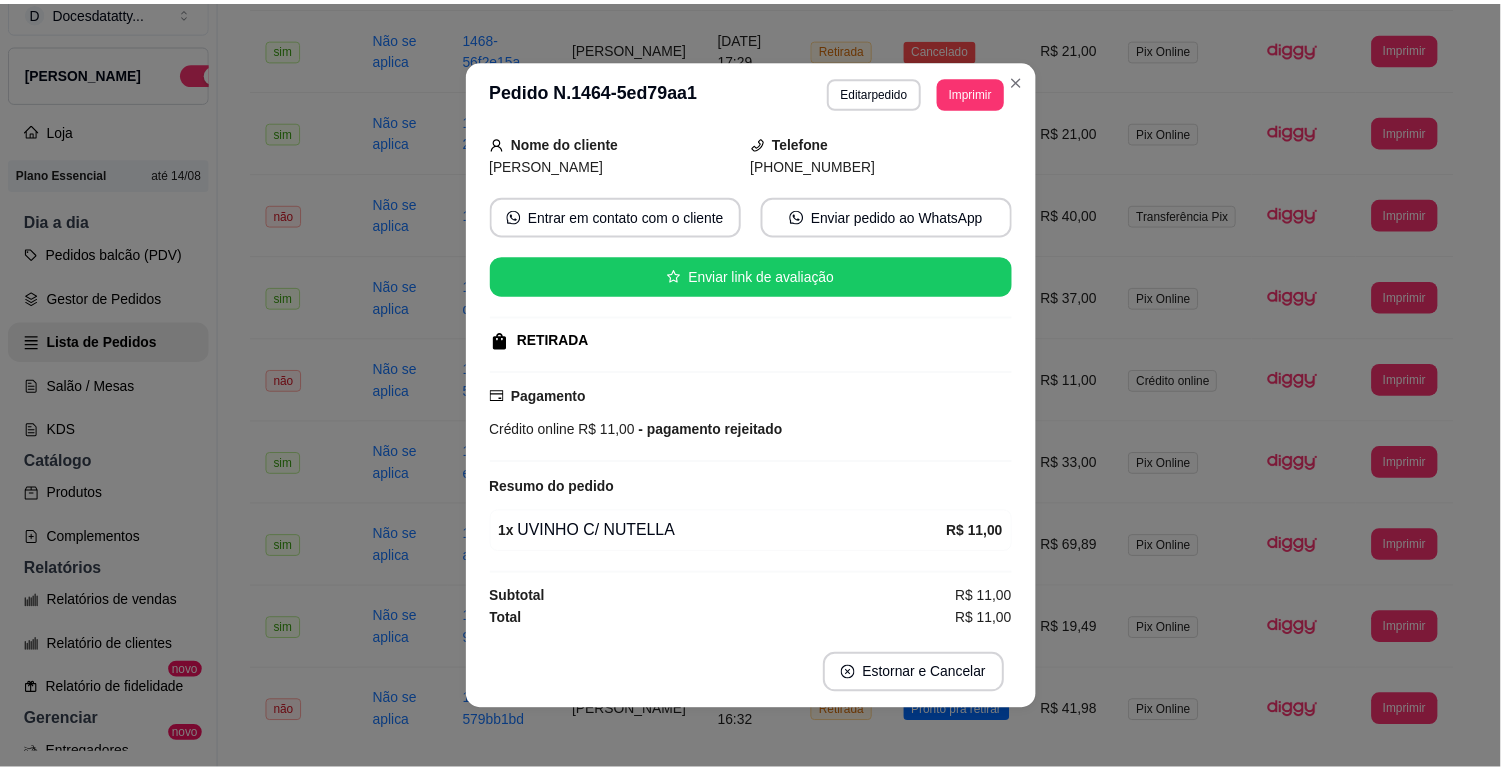 scroll, scrollTop: 0, scrollLeft: 0, axis: both 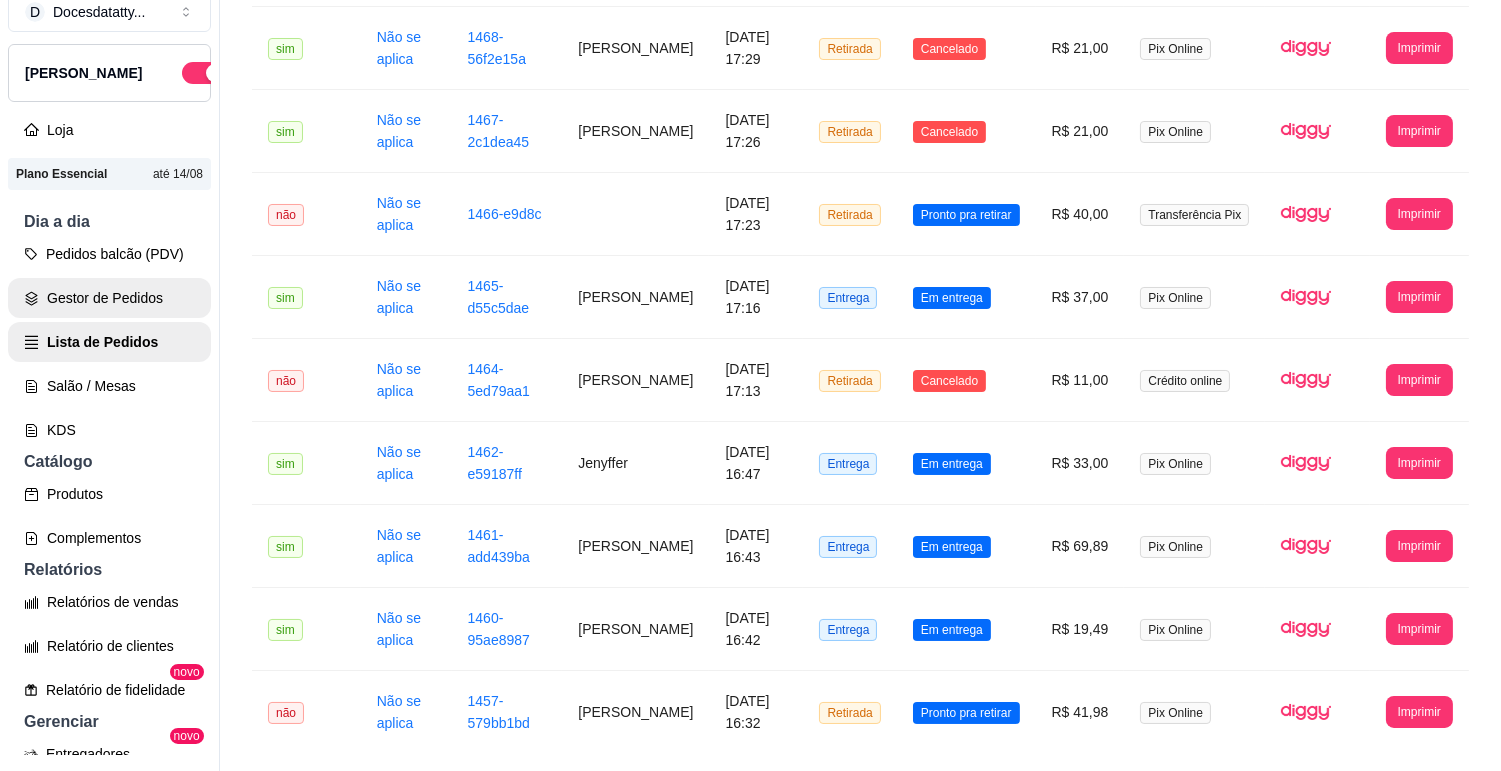 click on "Gestor de Pedidos" at bounding box center (109, 298) 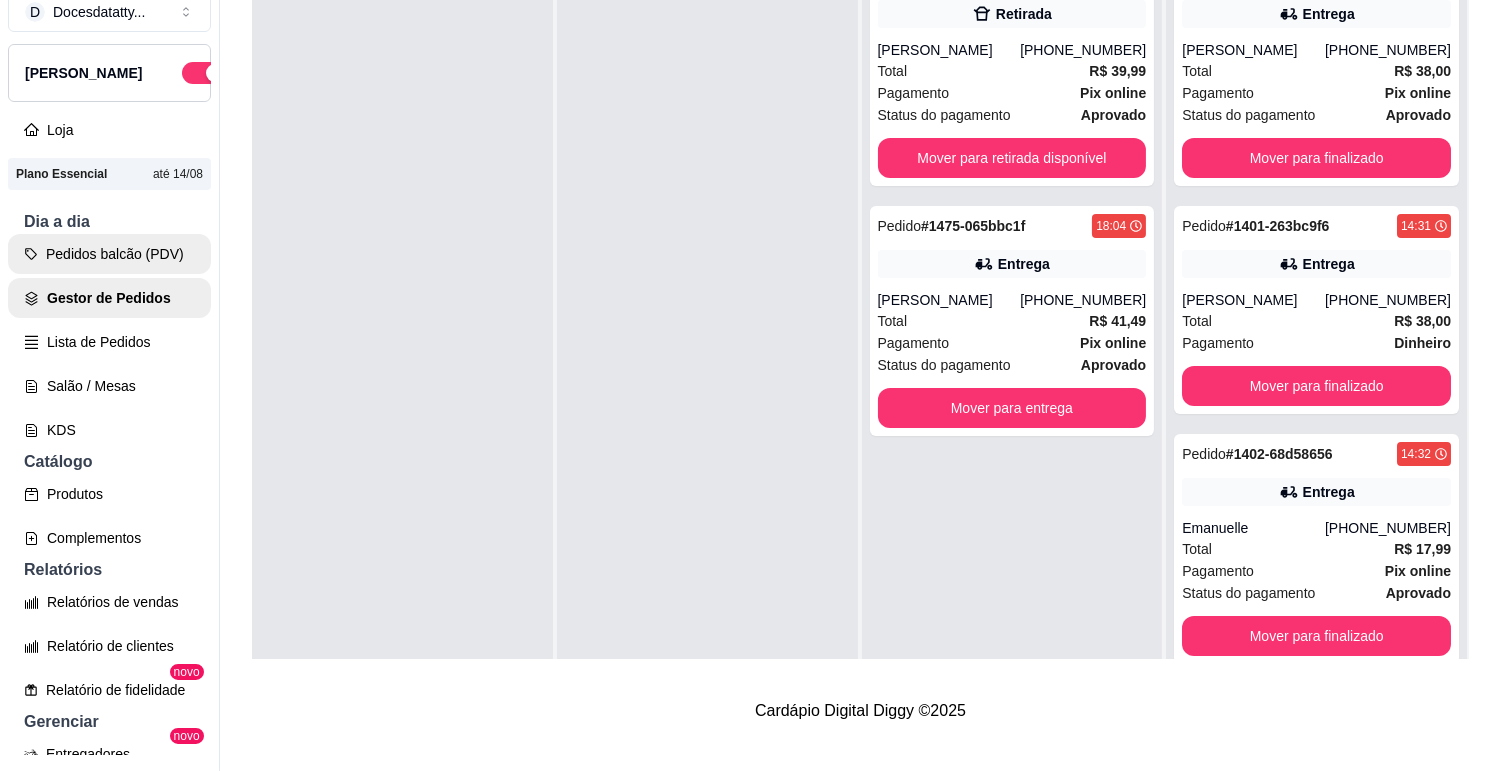 scroll, scrollTop: 0, scrollLeft: 0, axis: both 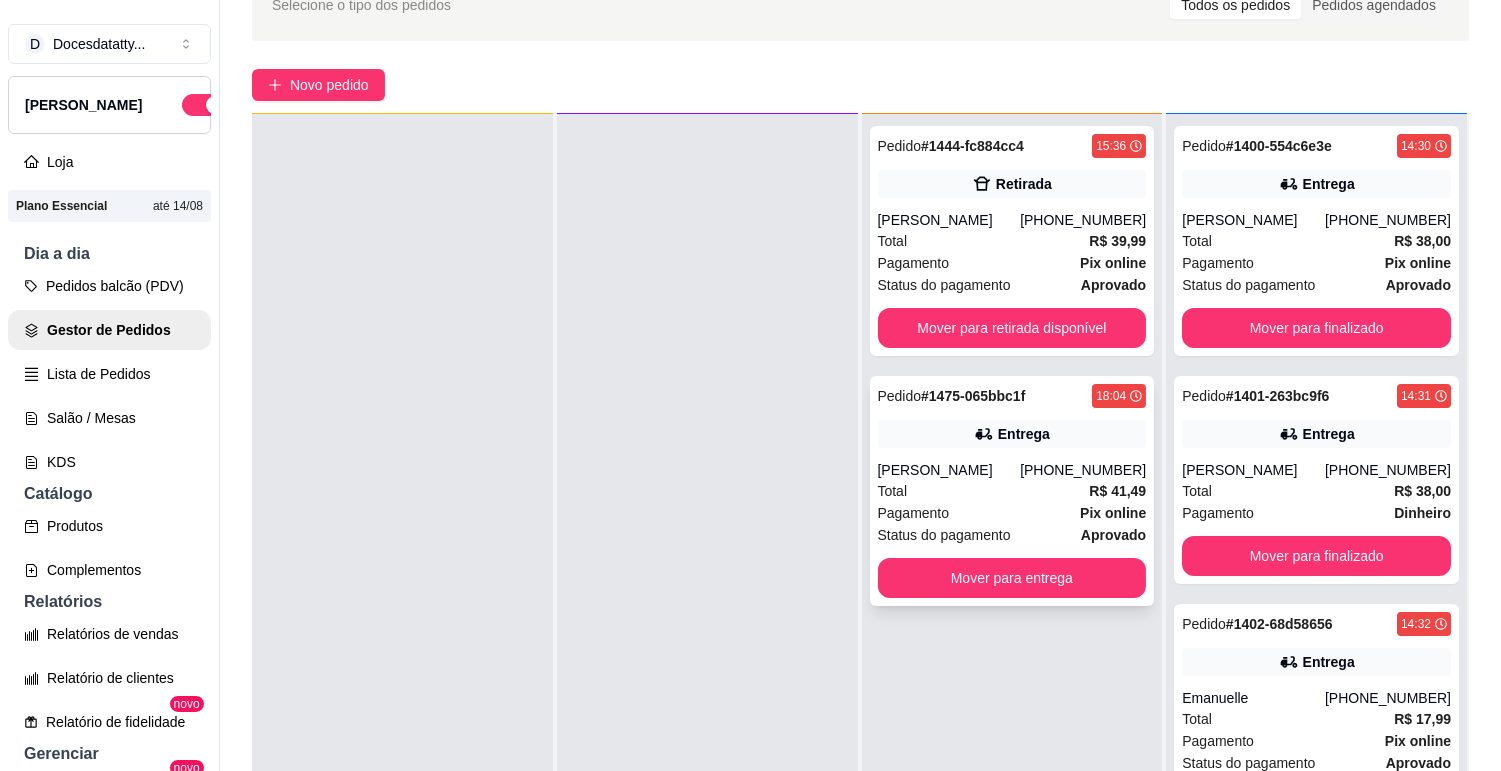 click on "Pagamento Pix online" at bounding box center [1012, 513] 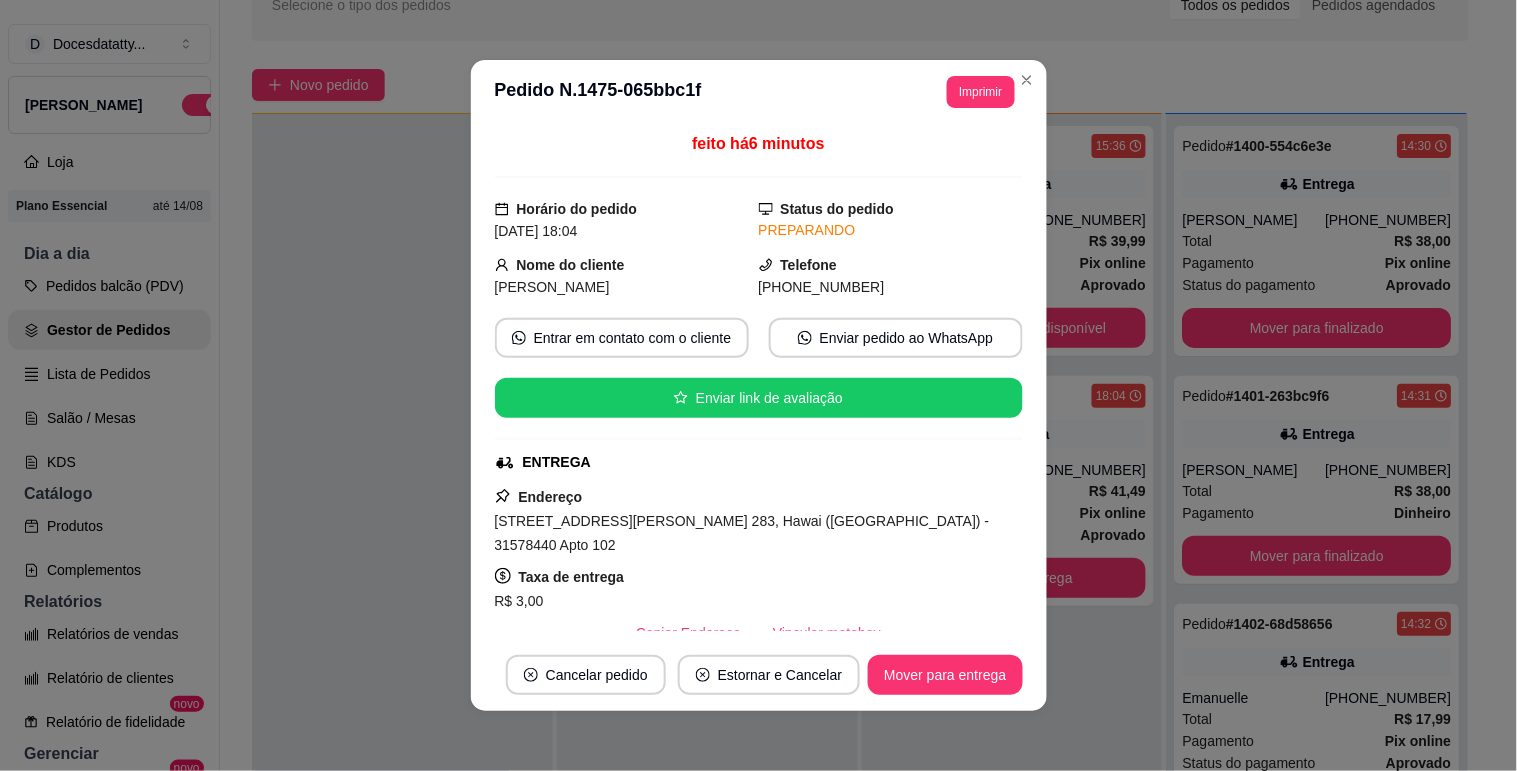 scroll, scrollTop: 222, scrollLeft: 0, axis: vertical 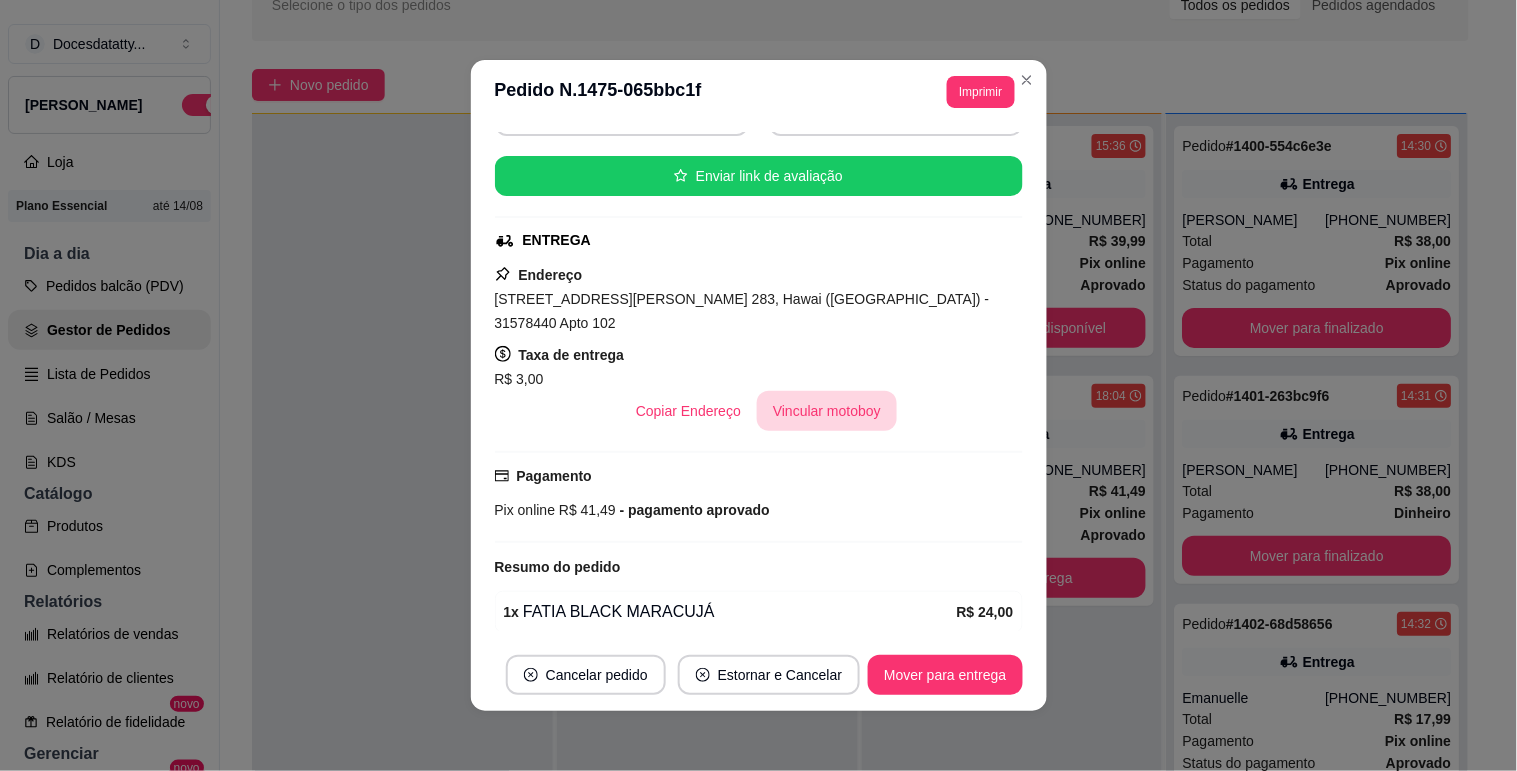click on "Vincular motoboy" at bounding box center [827, 411] 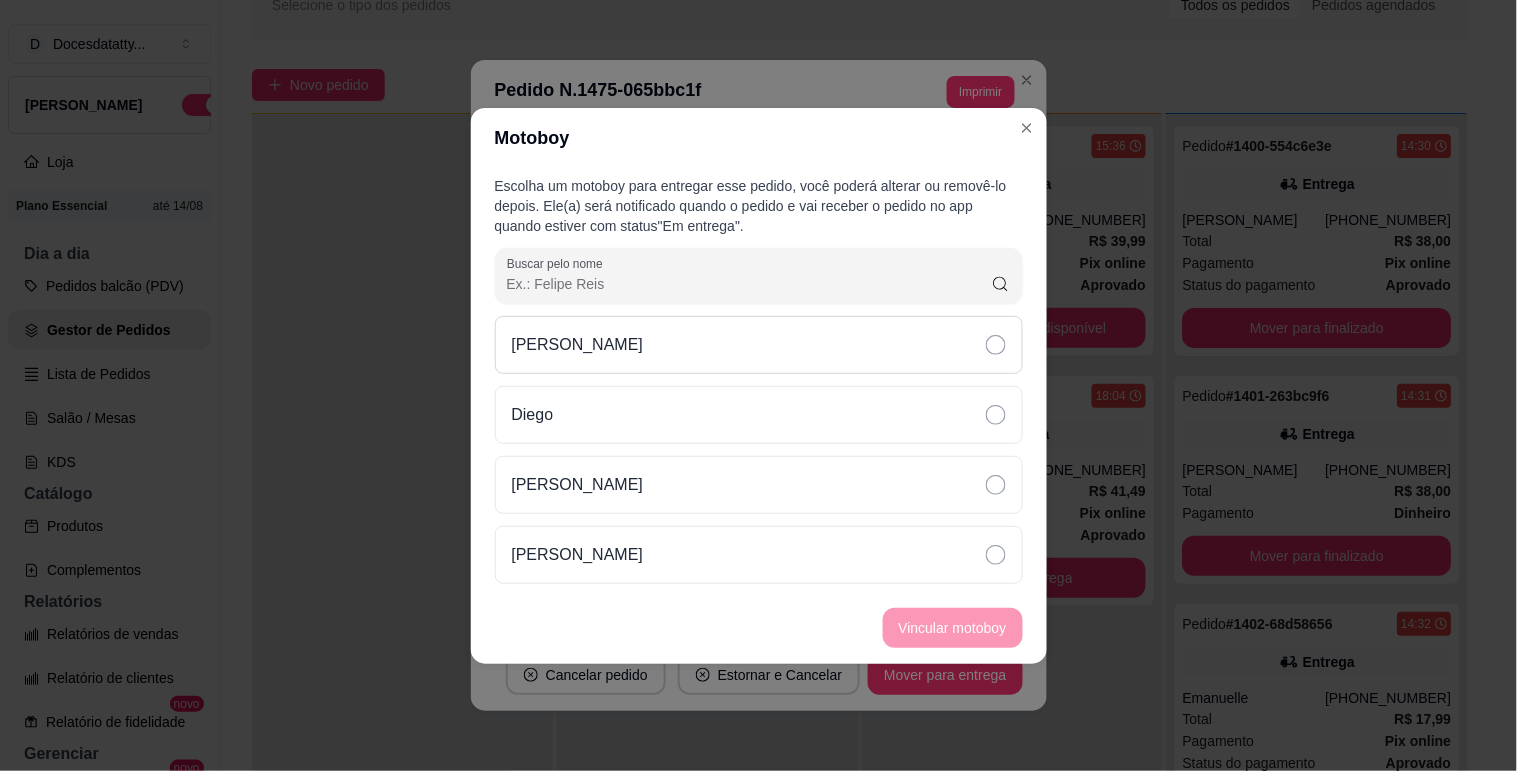 click on "[PERSON_NAME]" at bounding box center (578, 345) 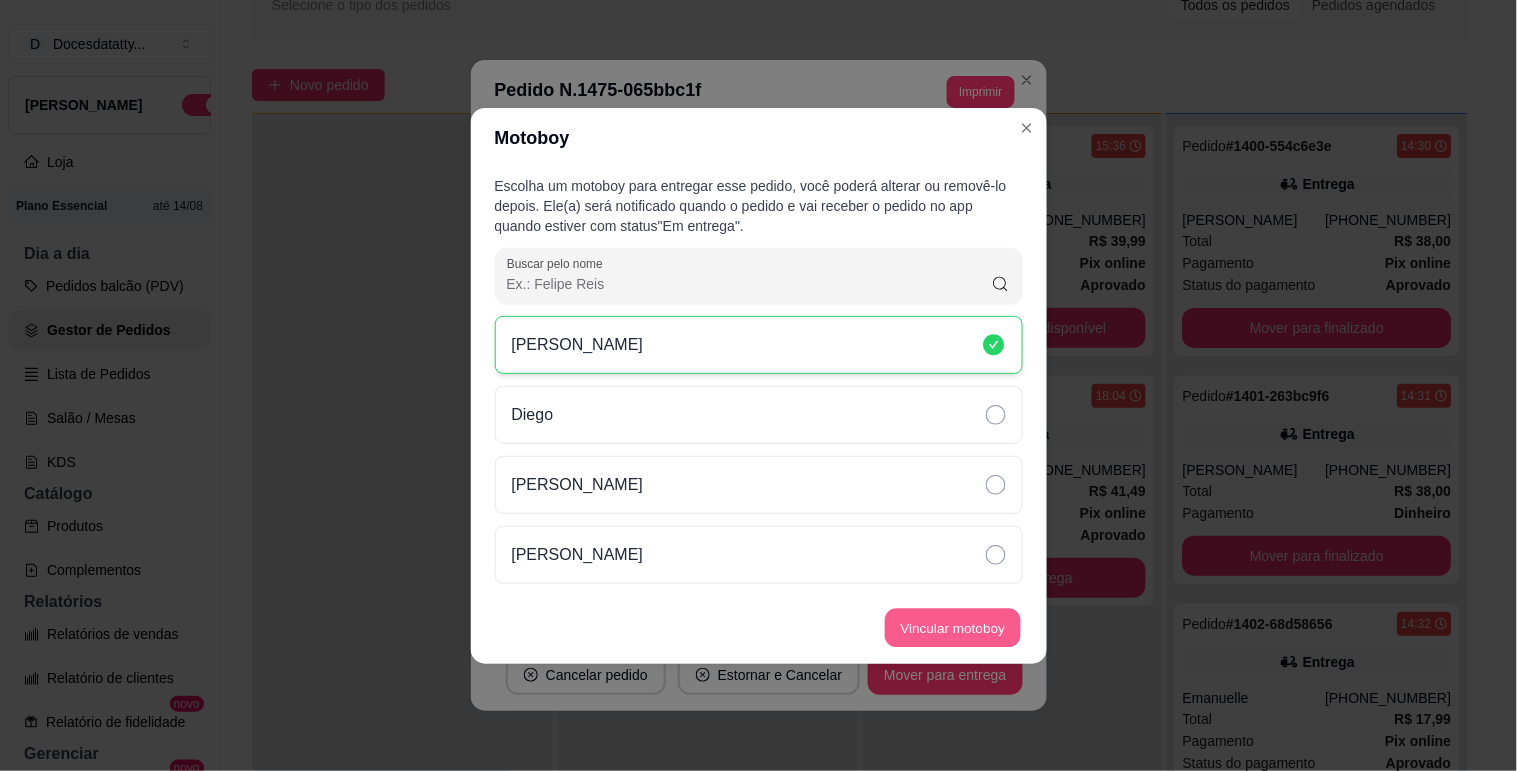 click on "Vincular motoboy" at bounding box center [953, 627] 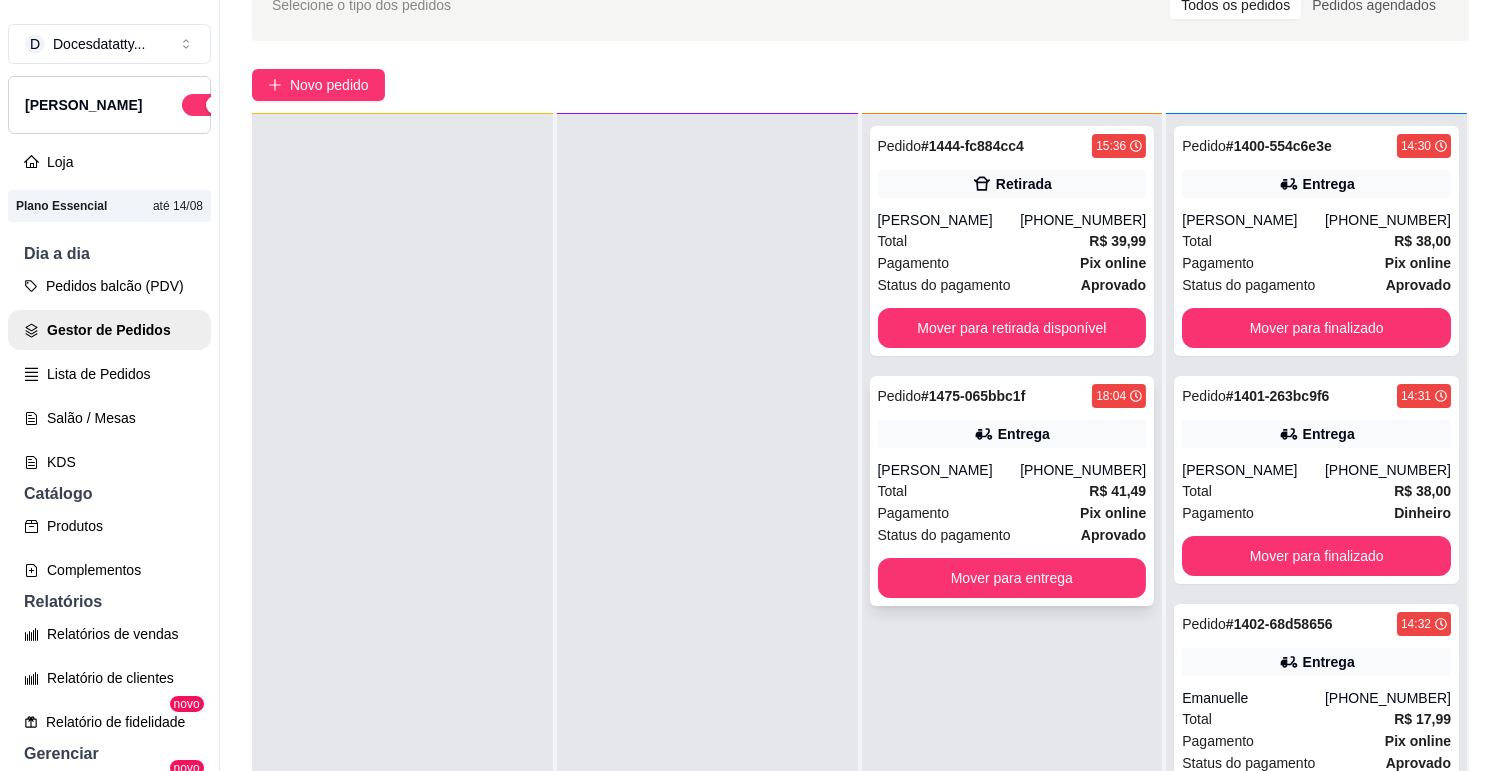 click on "(31) 99868-4400" at bounding box center [1083, 470] 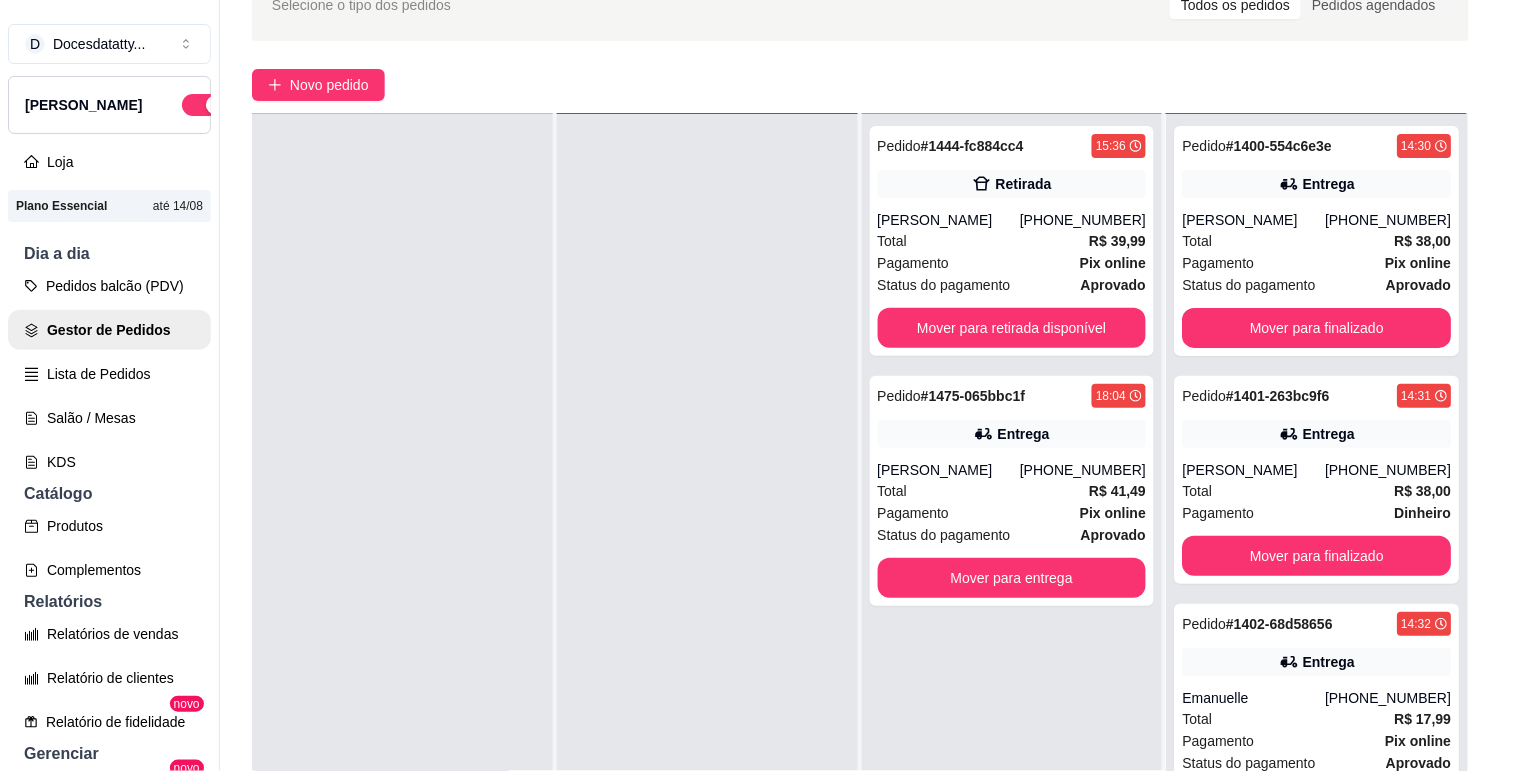 scroll, scrollTop: 111, scrollLeft: 0, axis: vertical 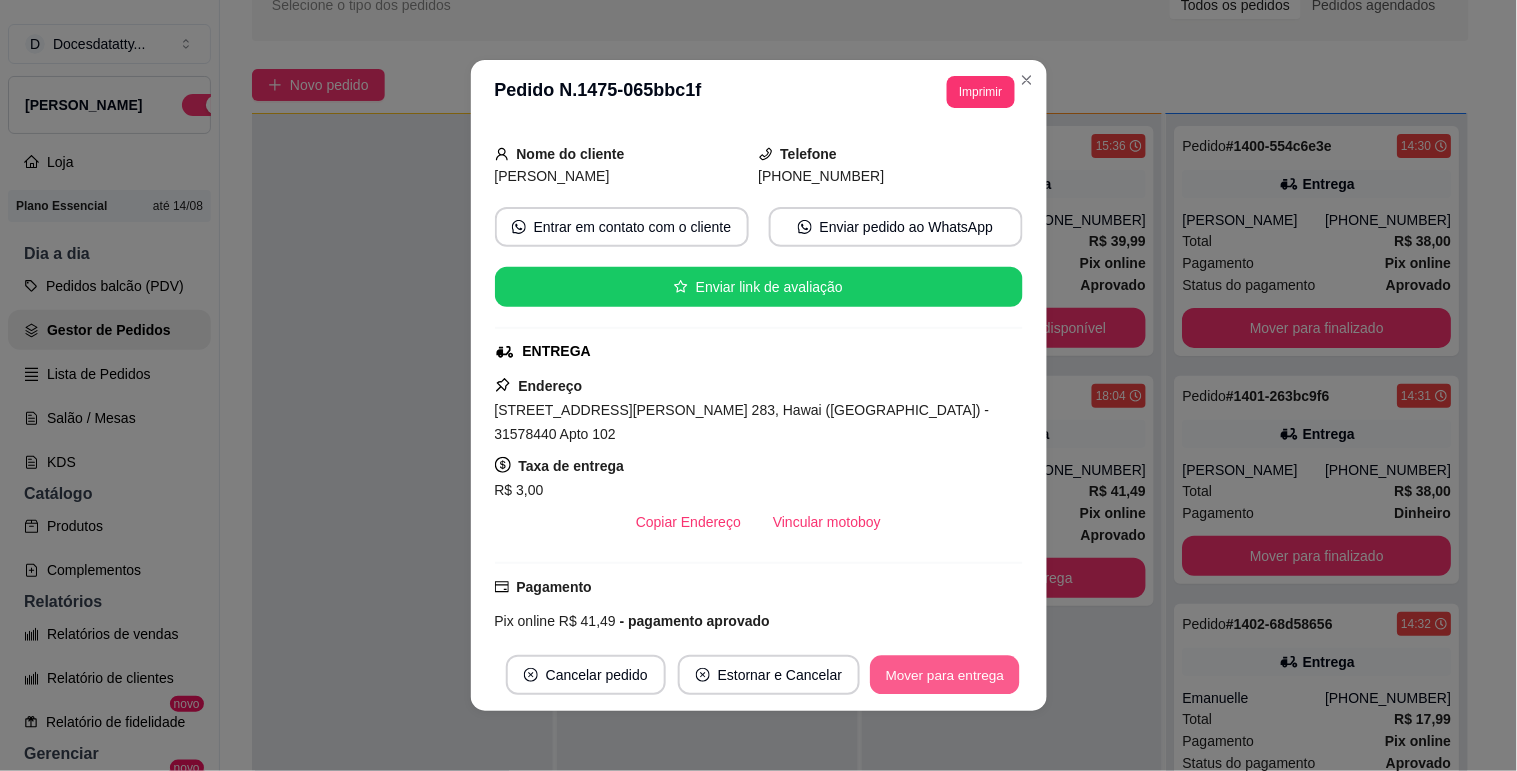click on "Mover para entrega" at bounding box center (946, 675) 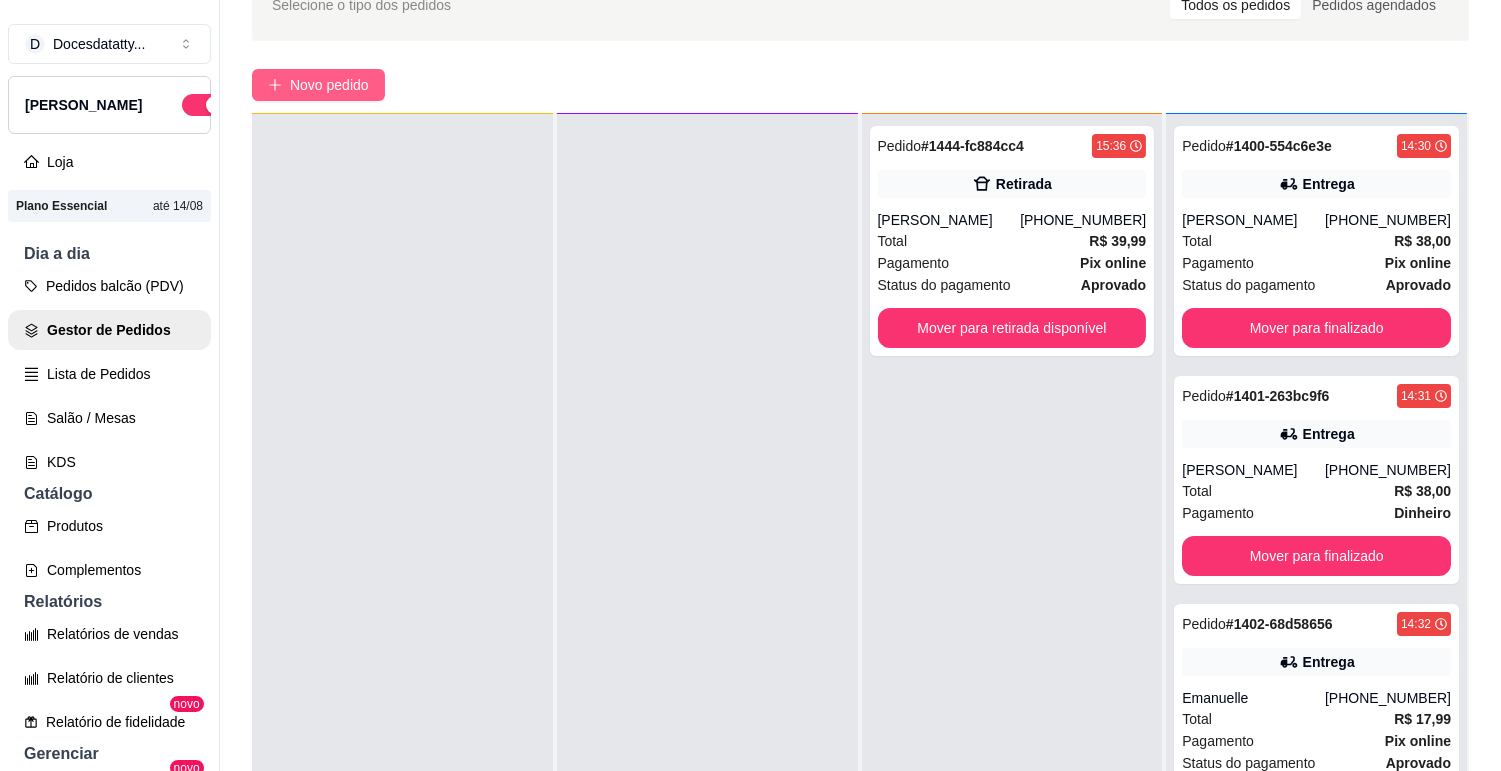 click on "Novo pedido" at bounding box center (329, 85) 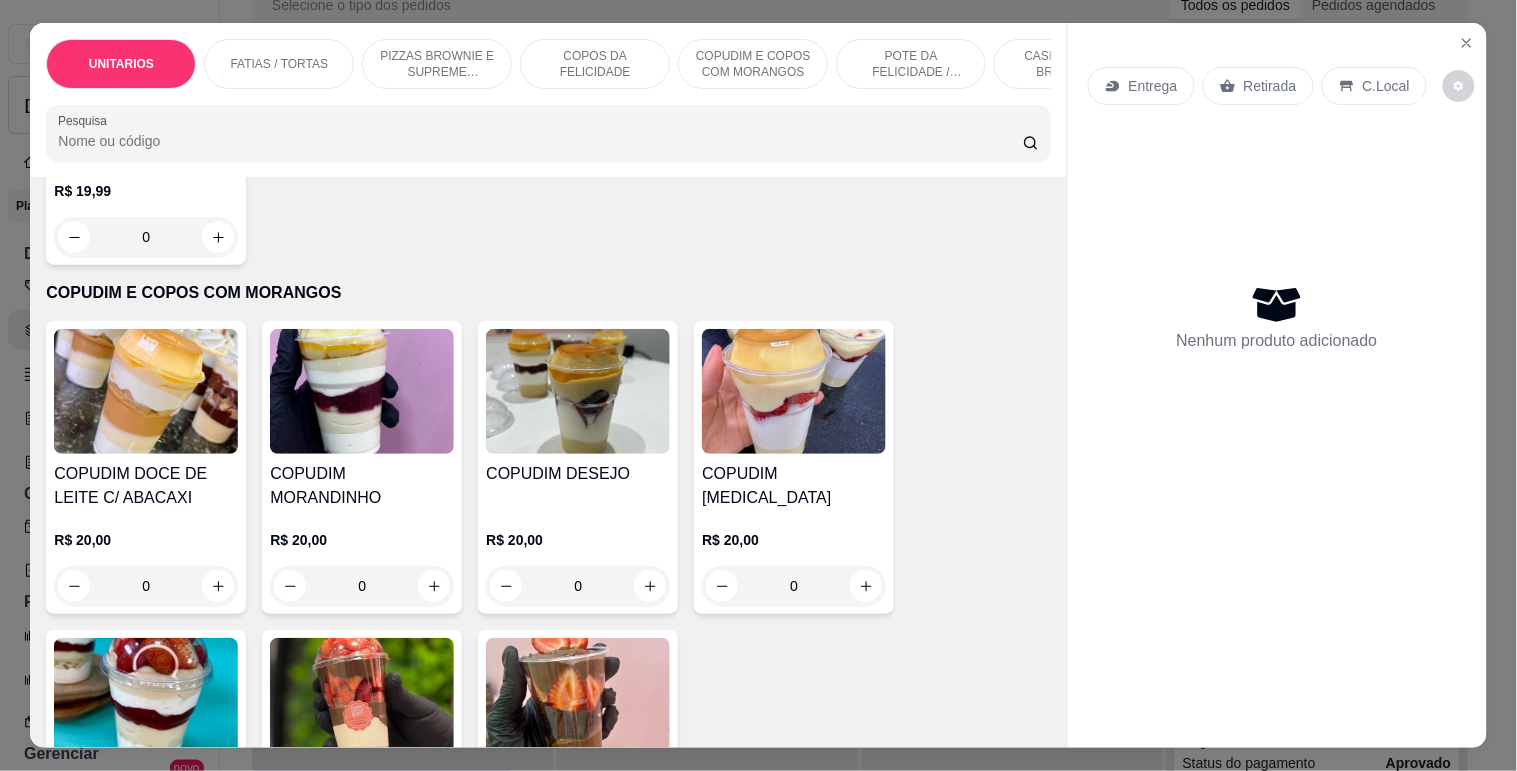 scroll, scrollTop: 2111, scrollLeft: 0, axis: vertical 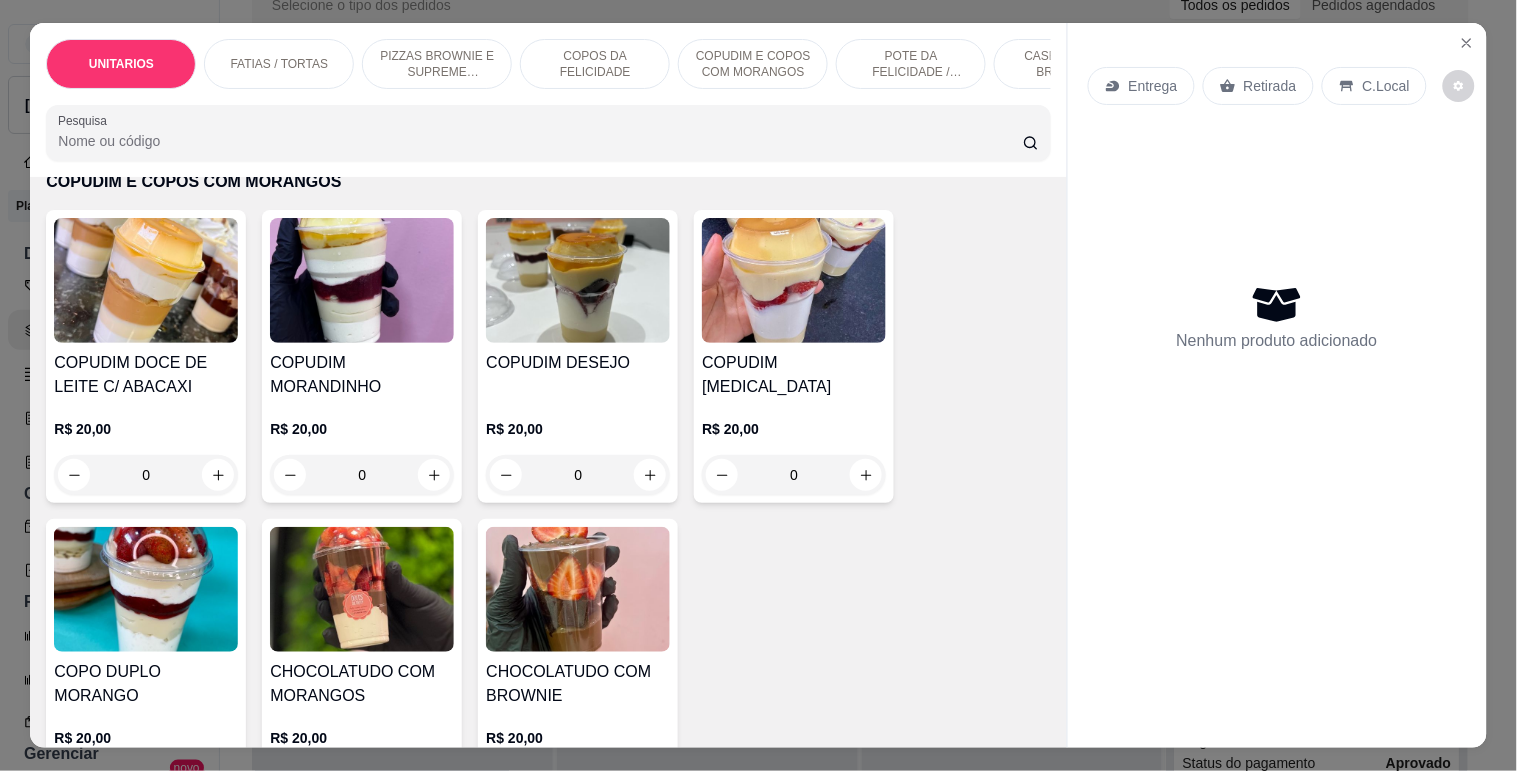 click on "Pesquisa" at bounding box center [540, 141] 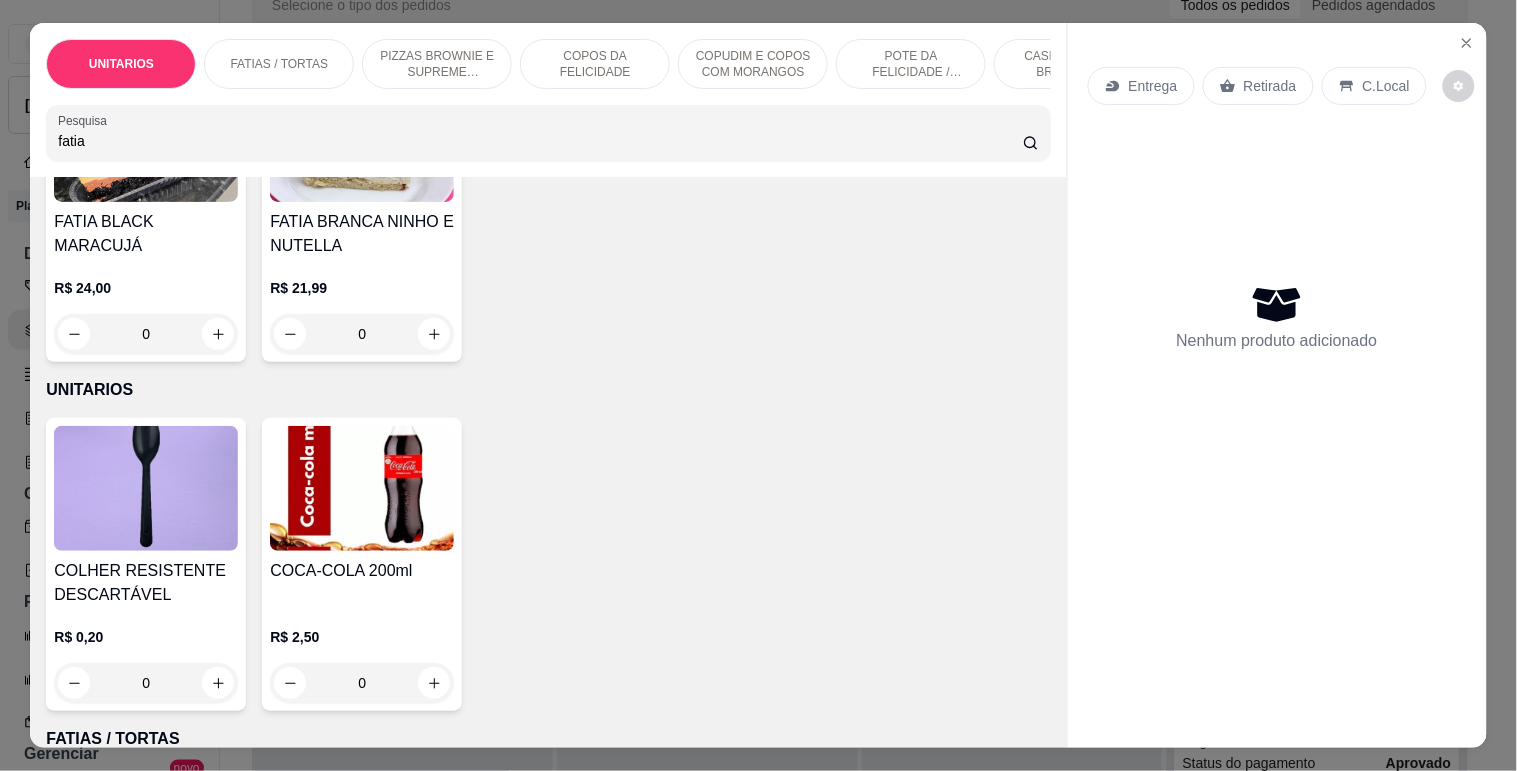scroll, scrollTop: 0, scrollLeft: 0, axis: both 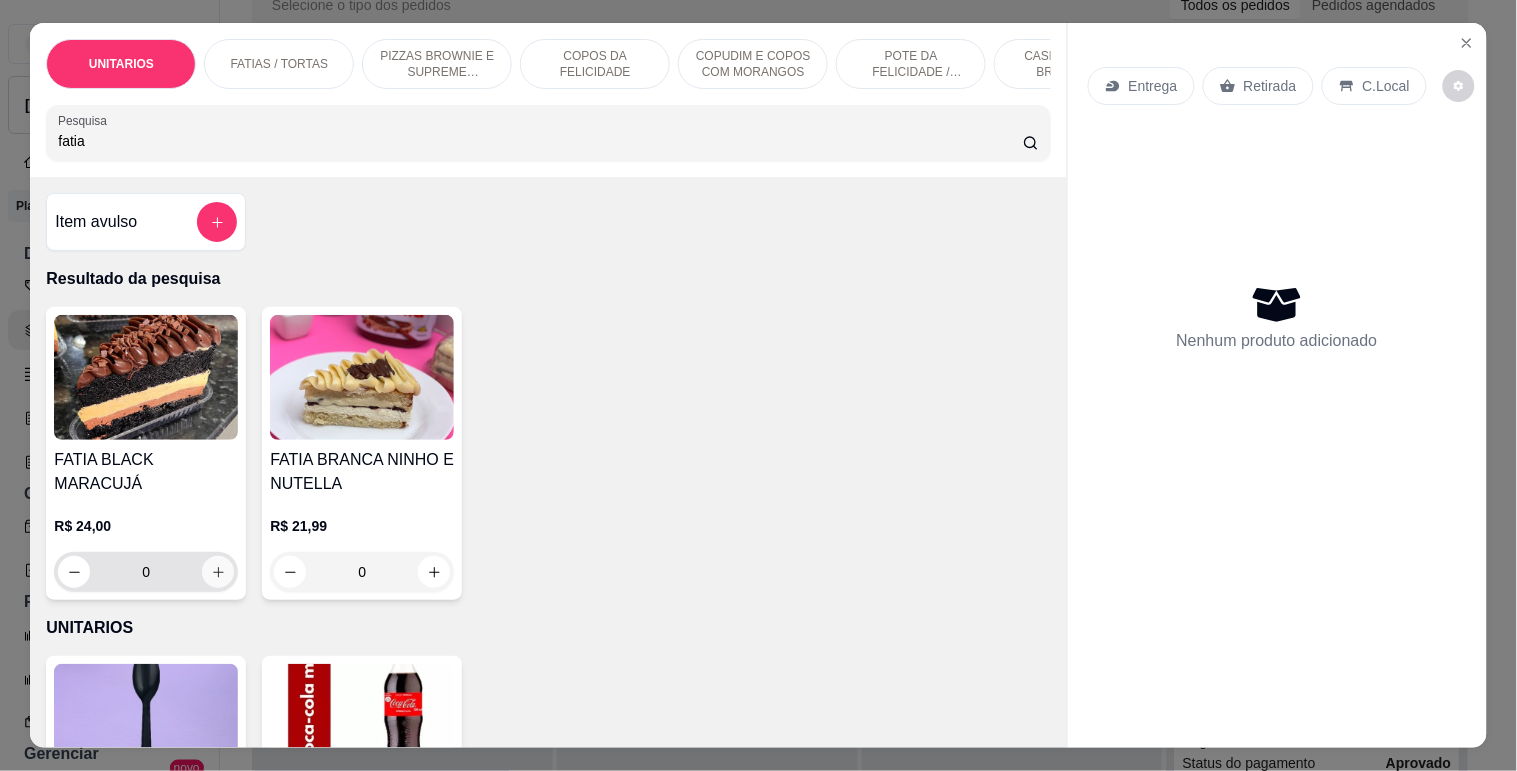 type on "fatia" 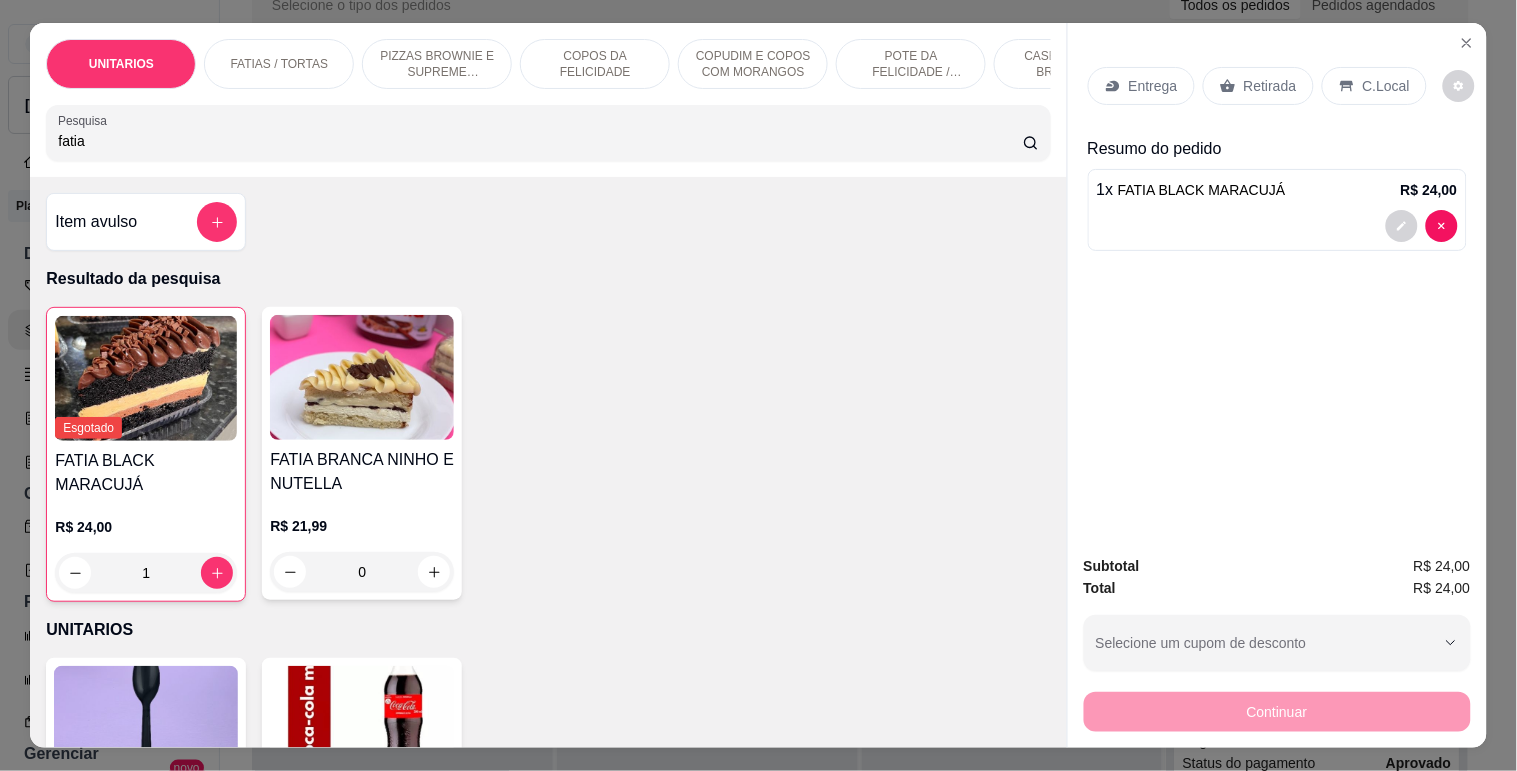 click 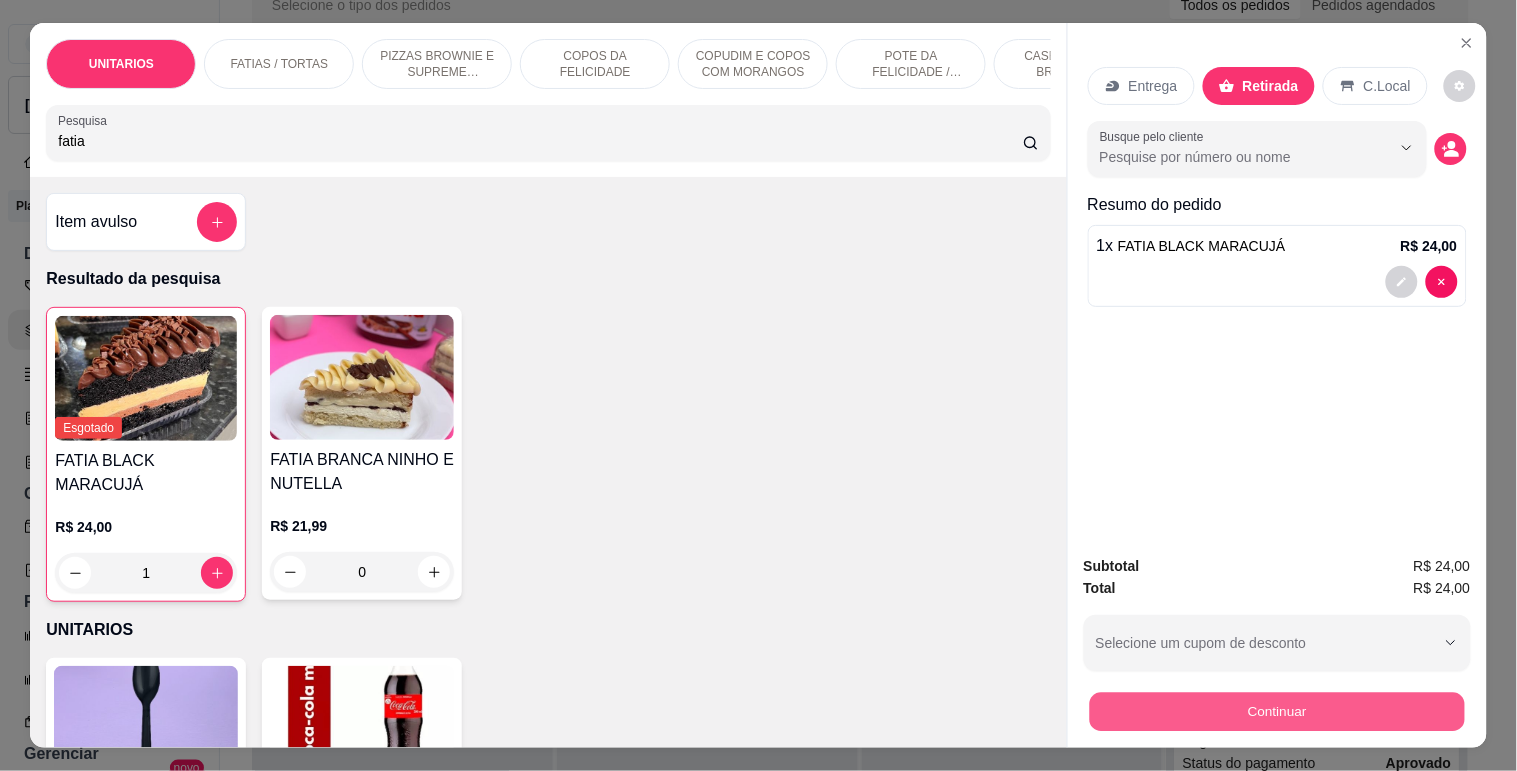click on "Continuar" at bounding box center [1276, 711] 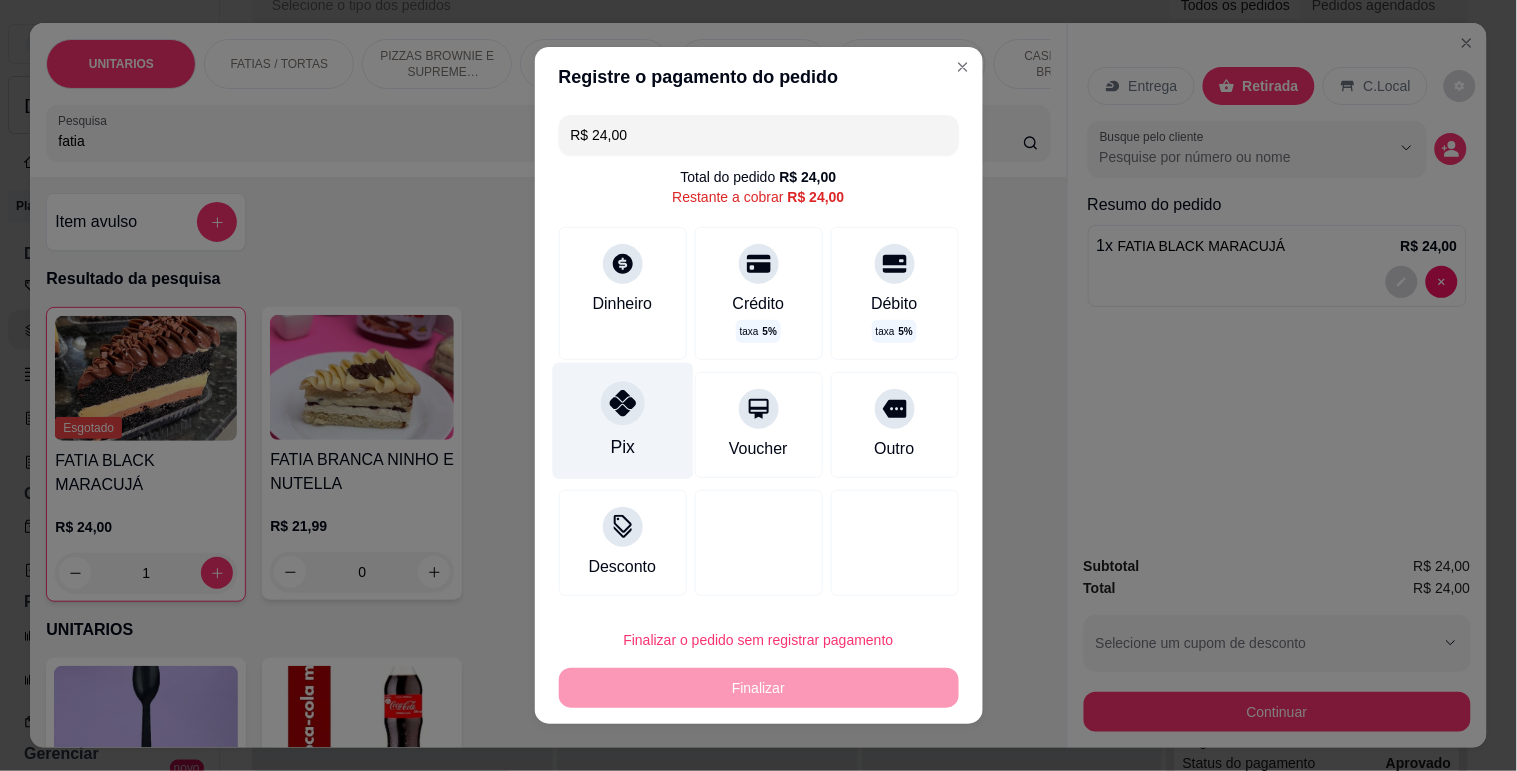 click on "Pix" at bounding box center [622, 421] 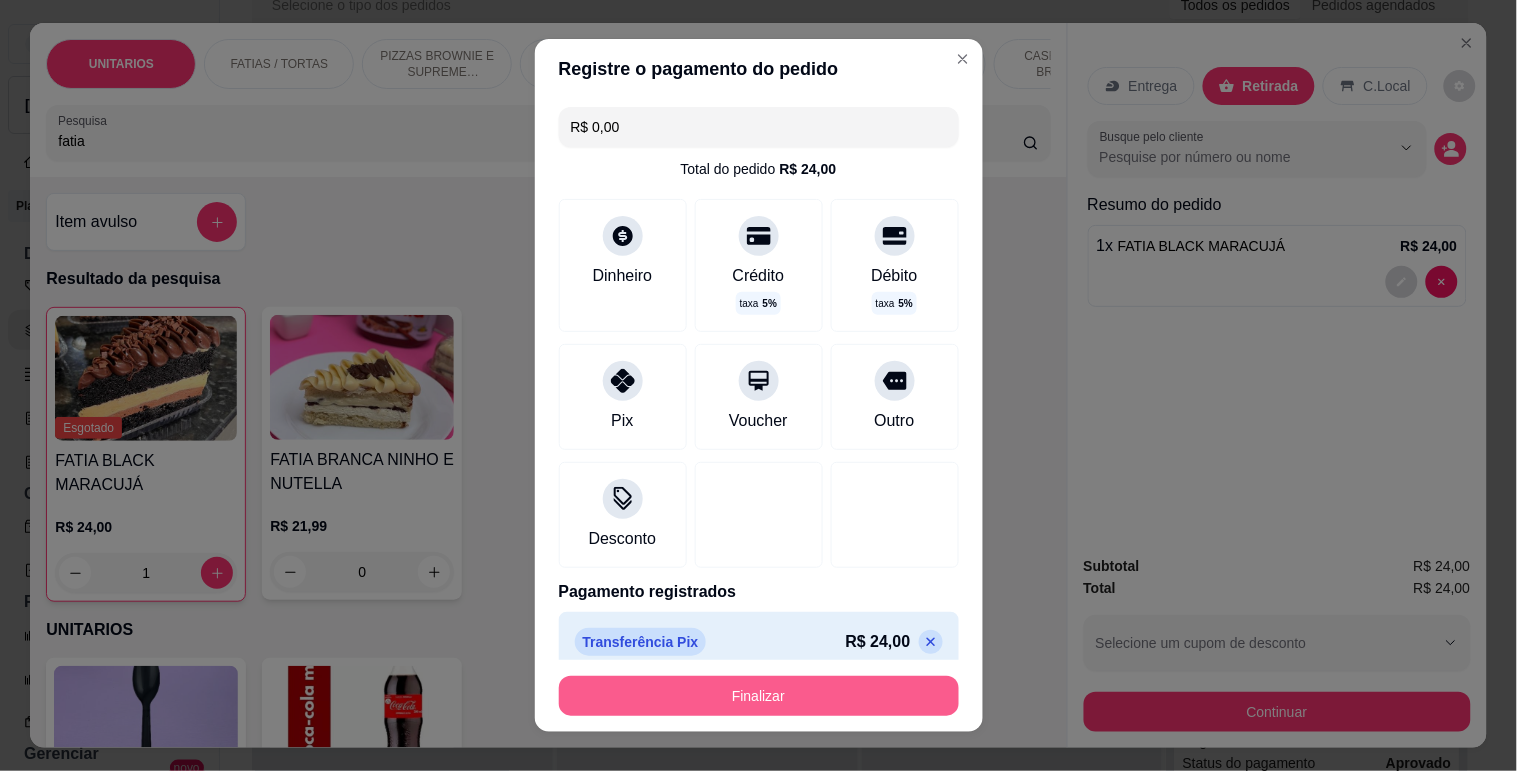 click on "Finalizar" at bounding box center (759, 696) 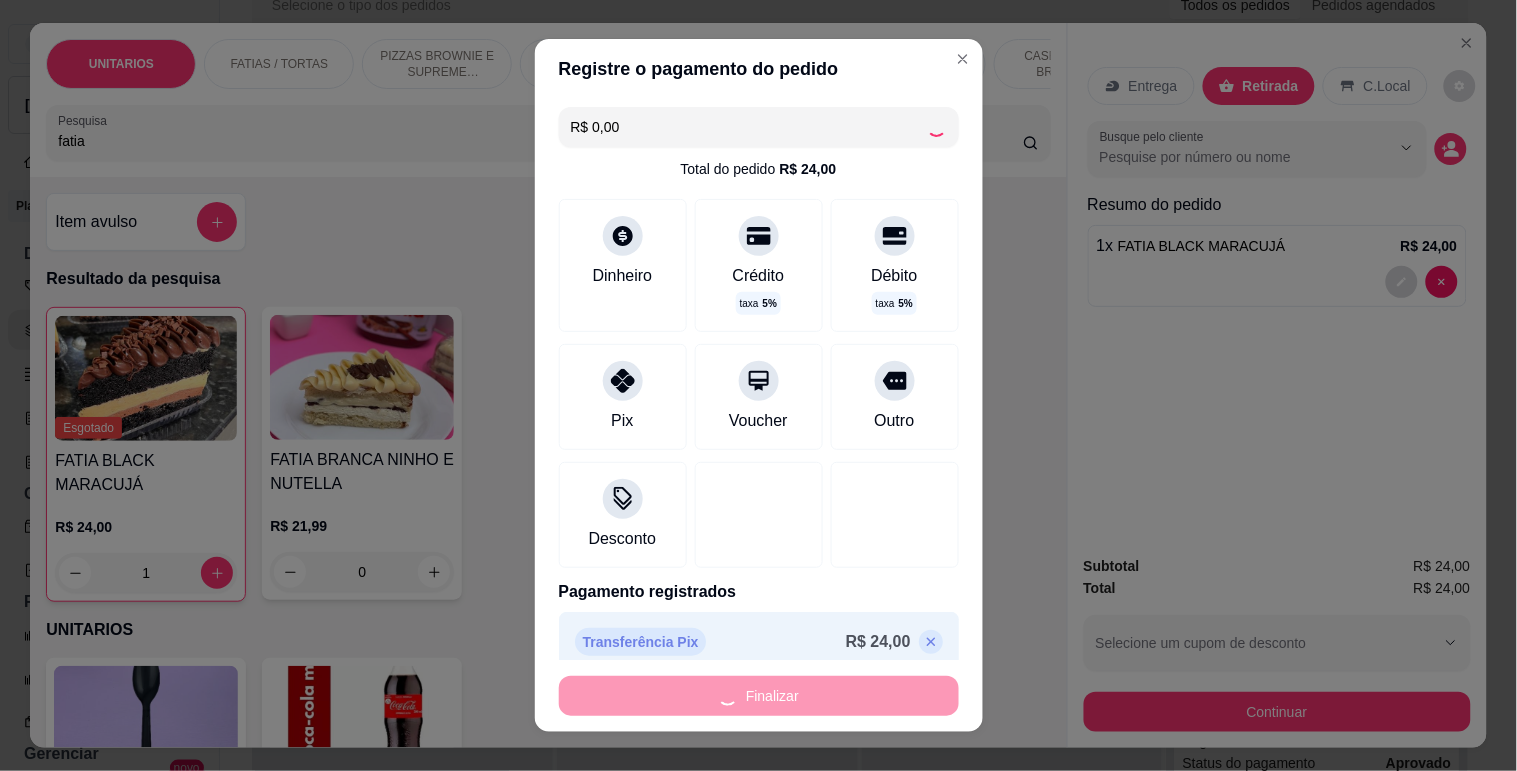 type on "0" 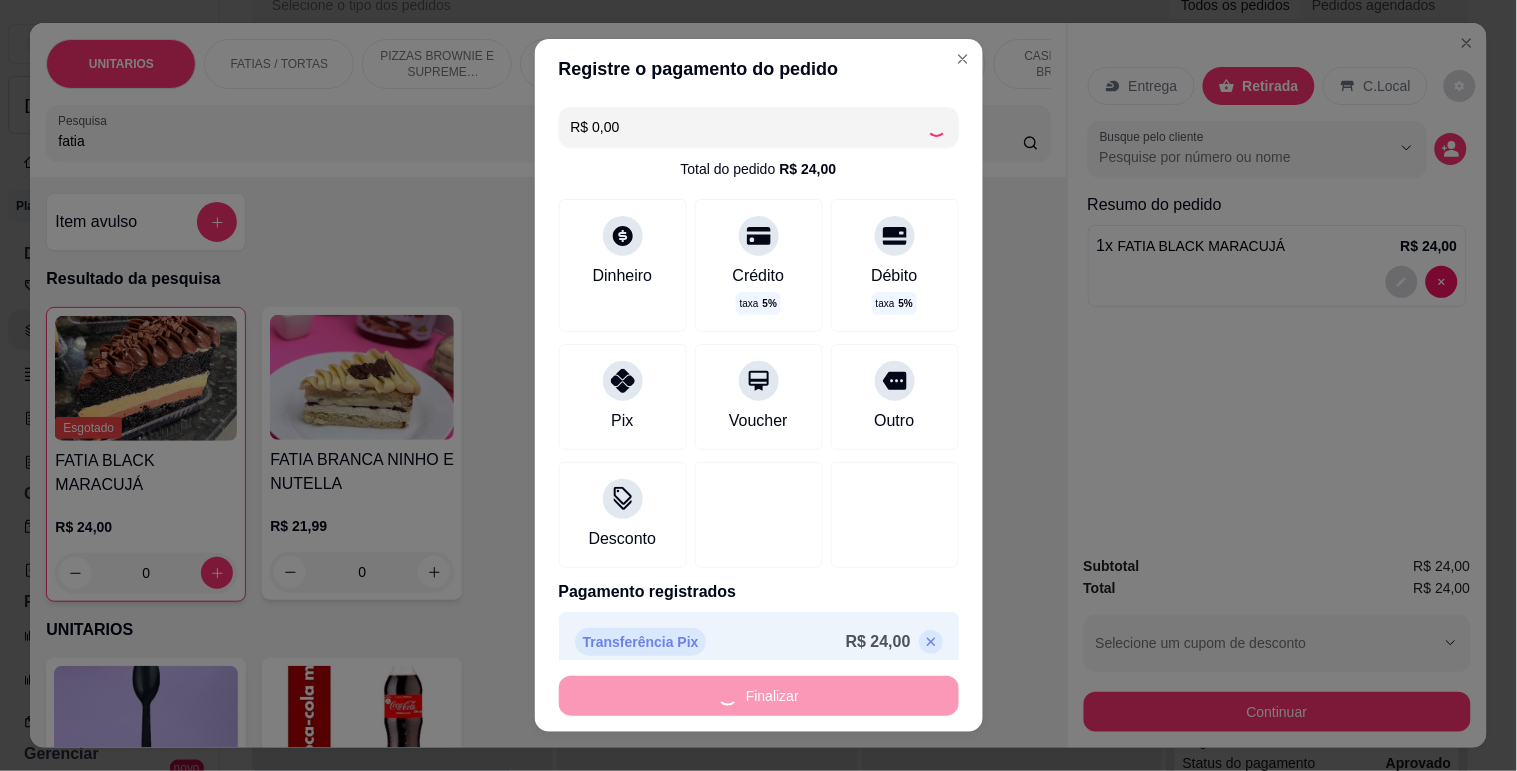 type on "-R$ 24,00" 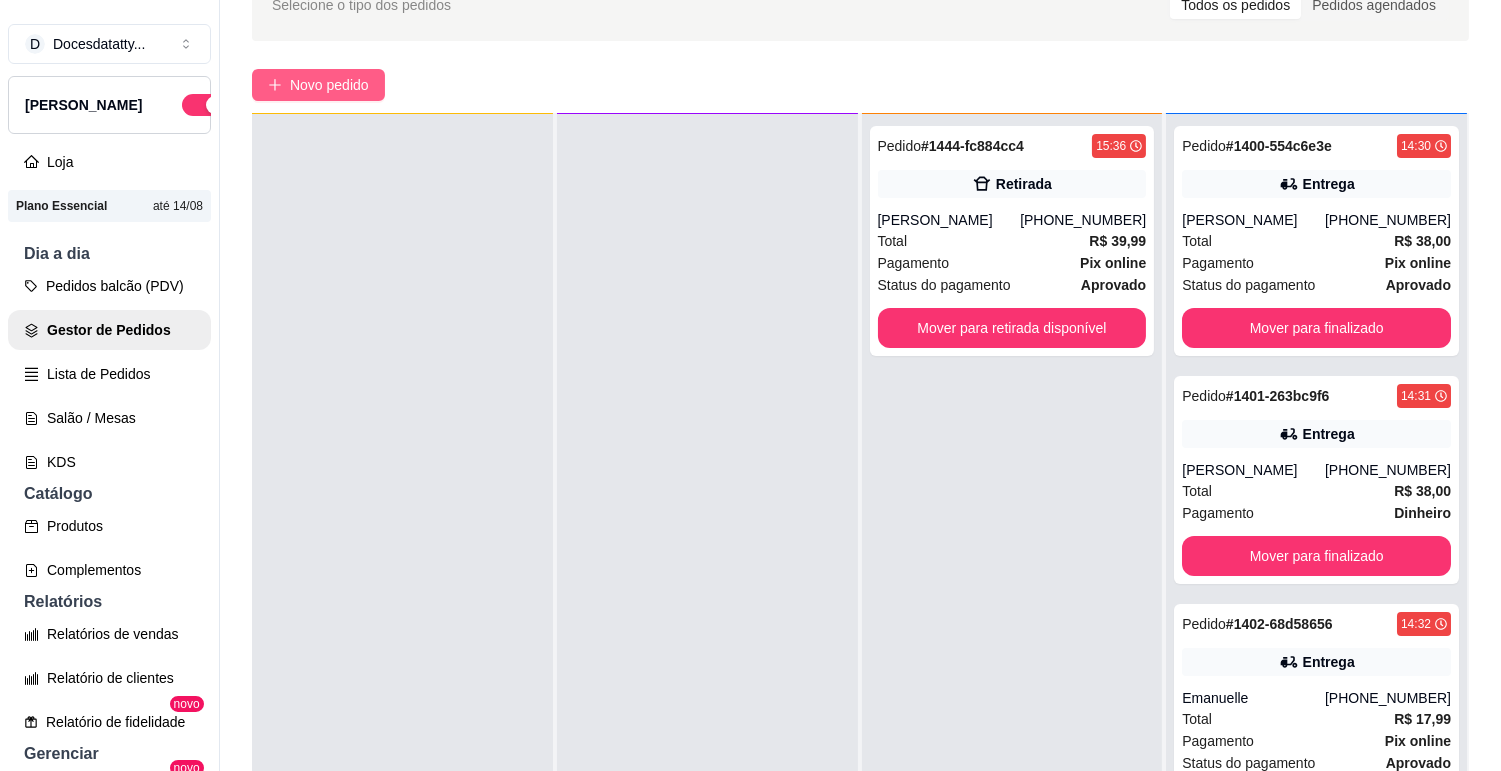 click on "Novo pedido" at bounding box center [329, 85] 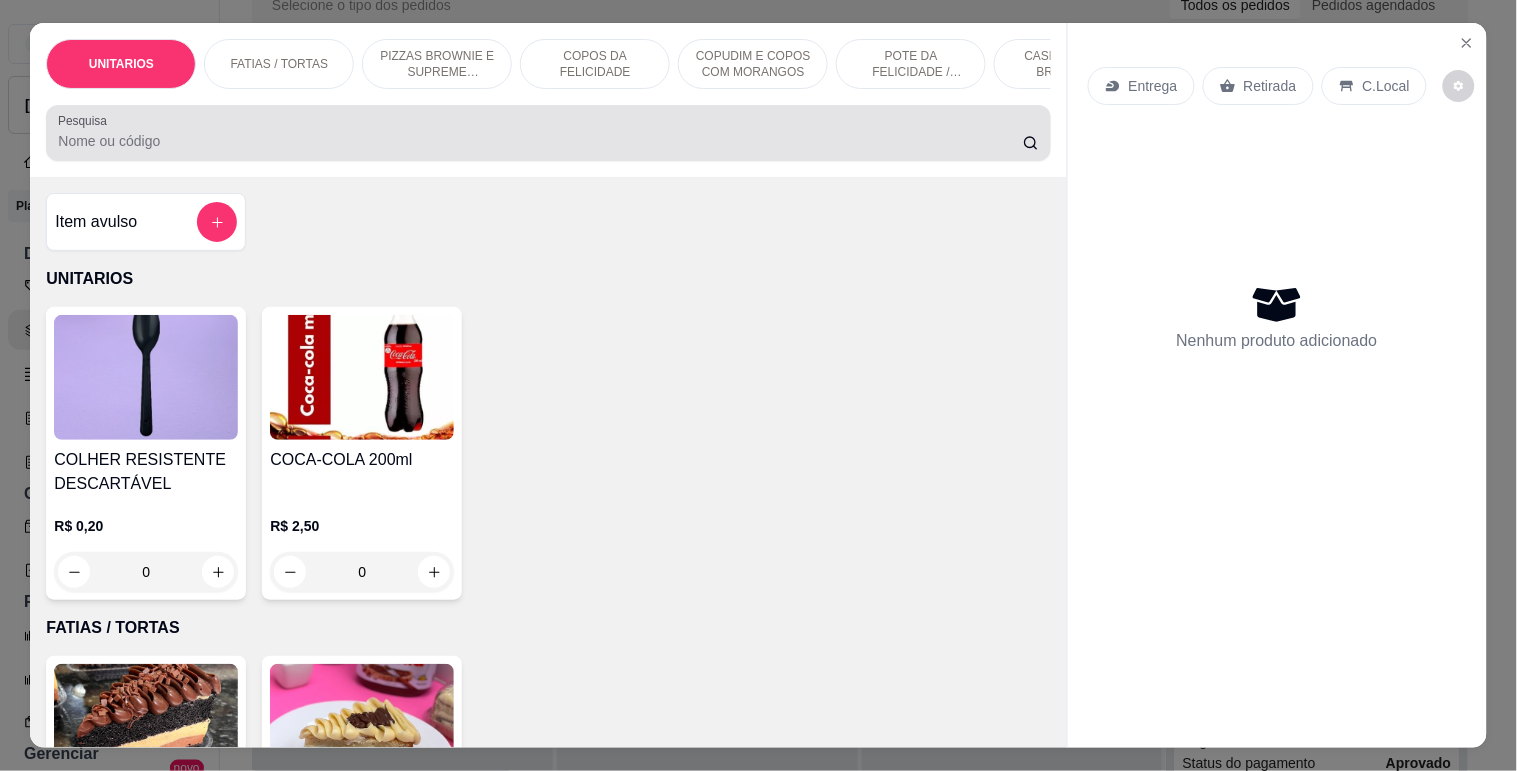 click on "Pesquisa" at bounding box center (540, 141) 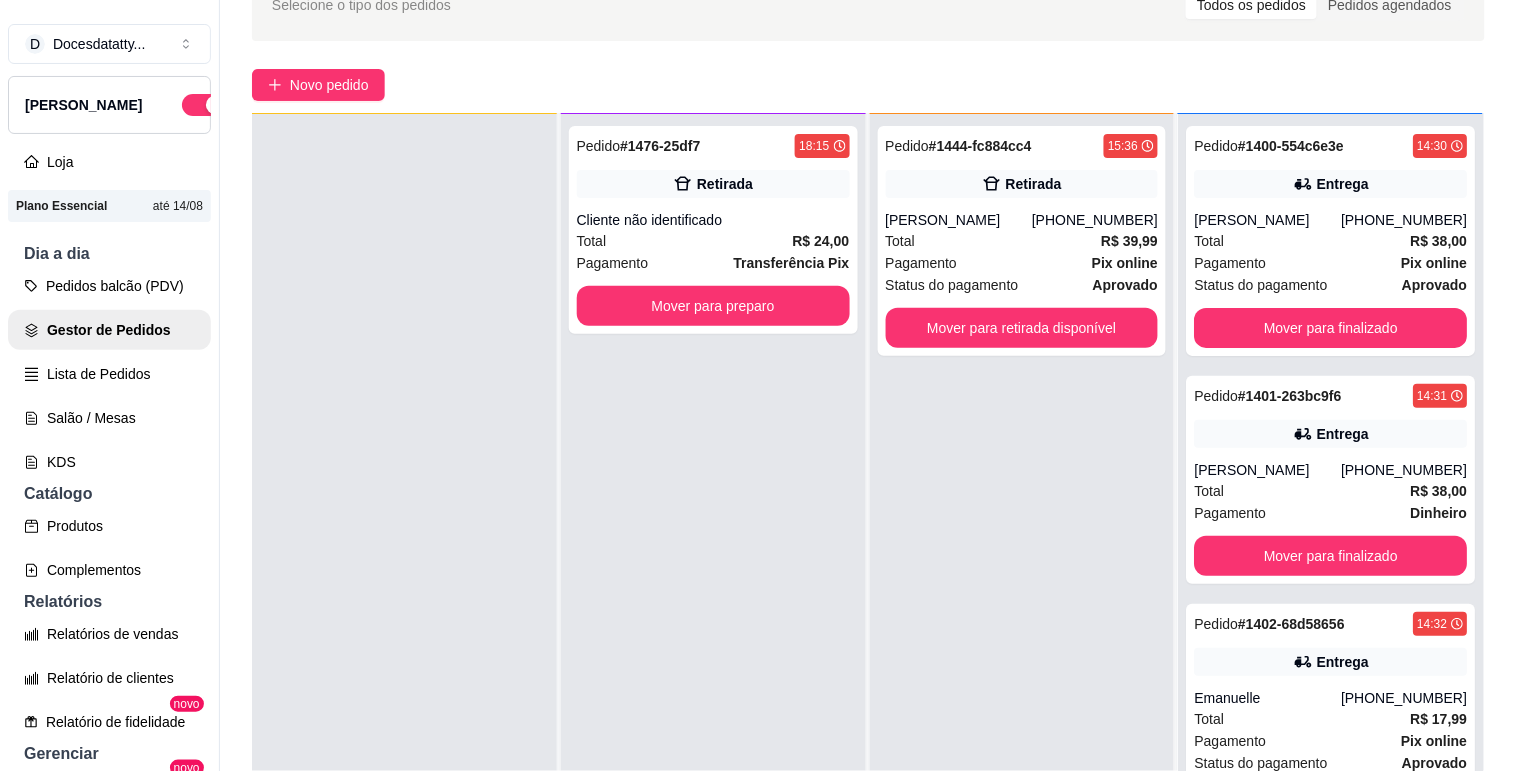 type 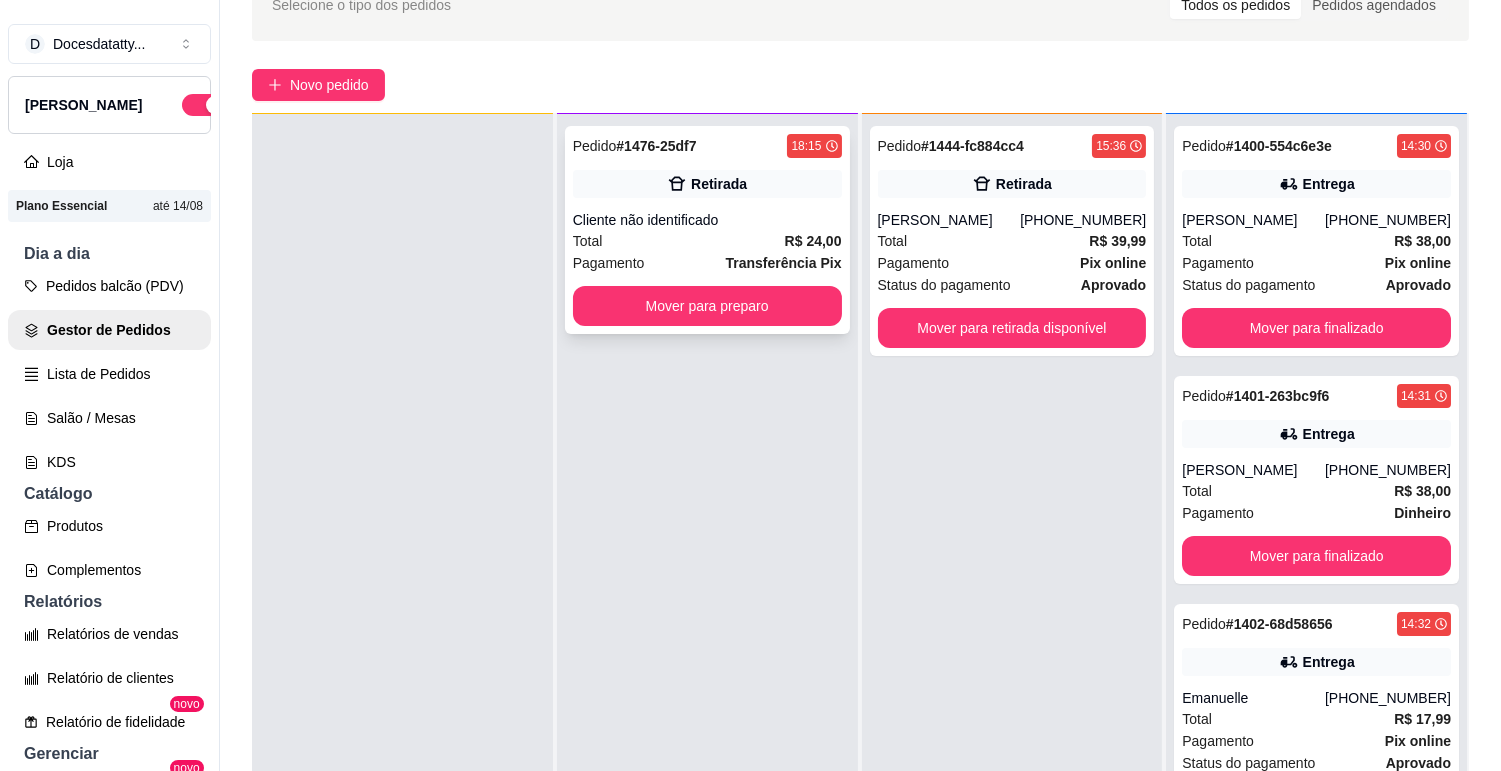 click on "Total R$ 24,00" at bounding box center [707, 241] 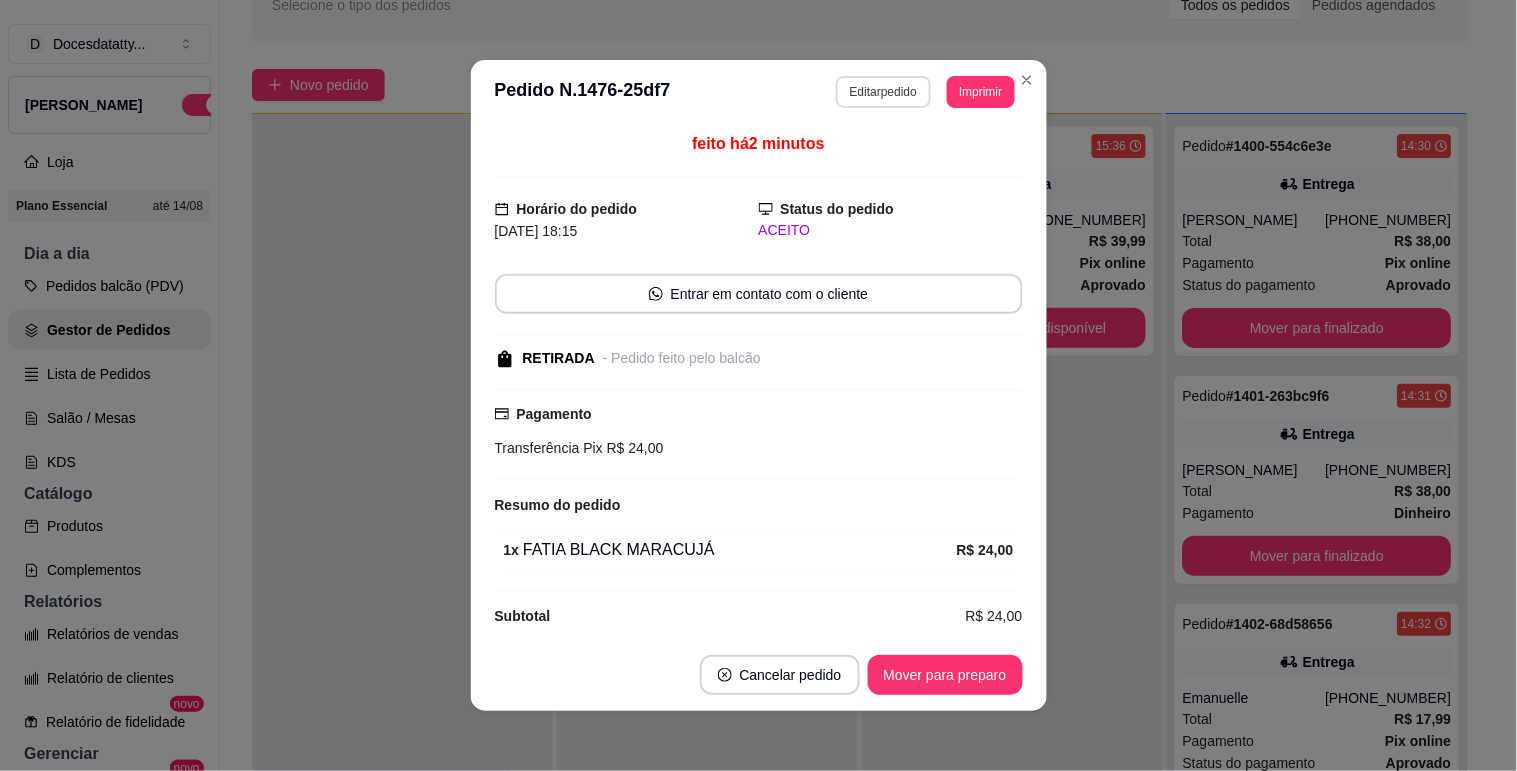 click on "Editar  pedido" at bounding box center [883, 92] 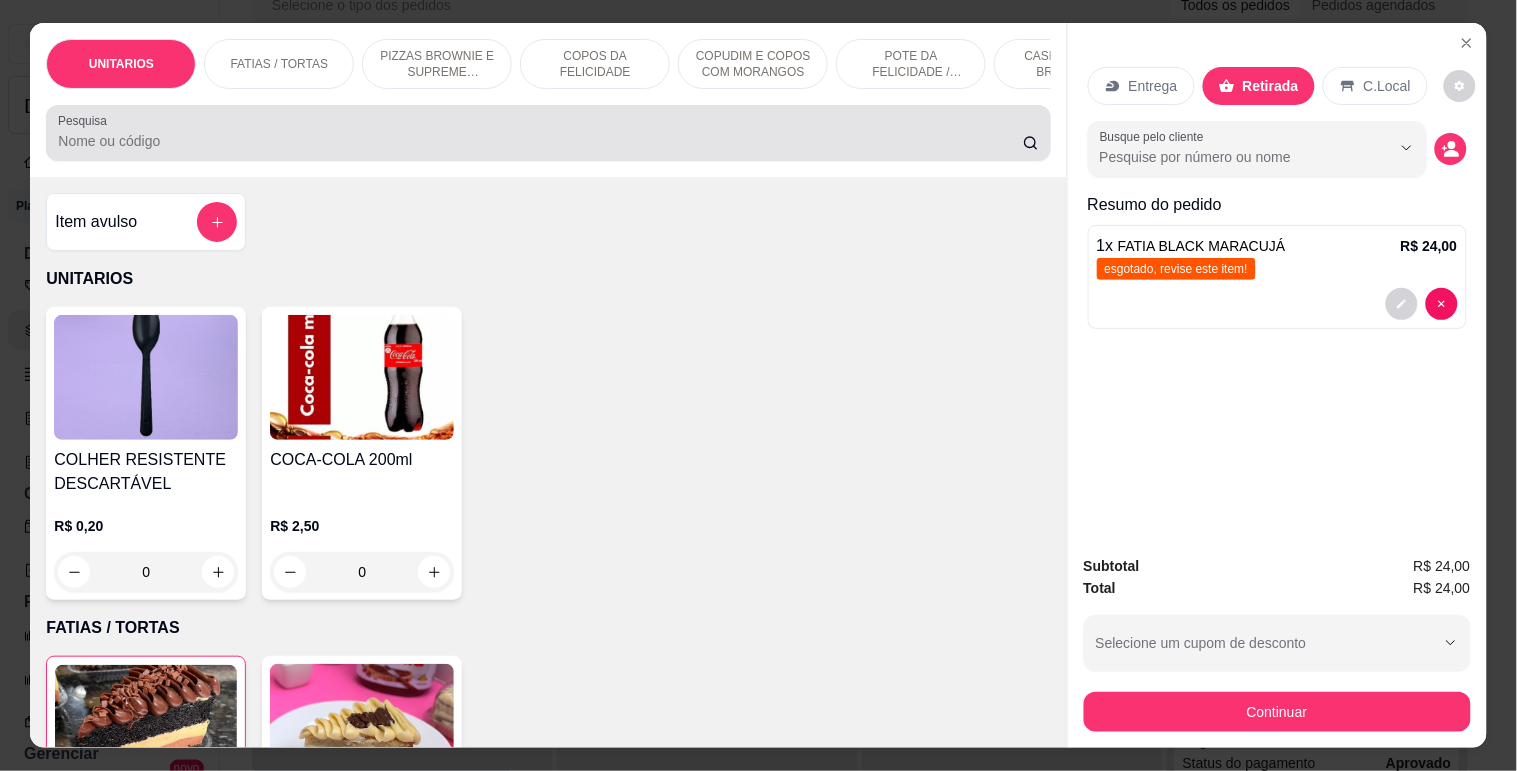 click at bounding box center [548, 133] 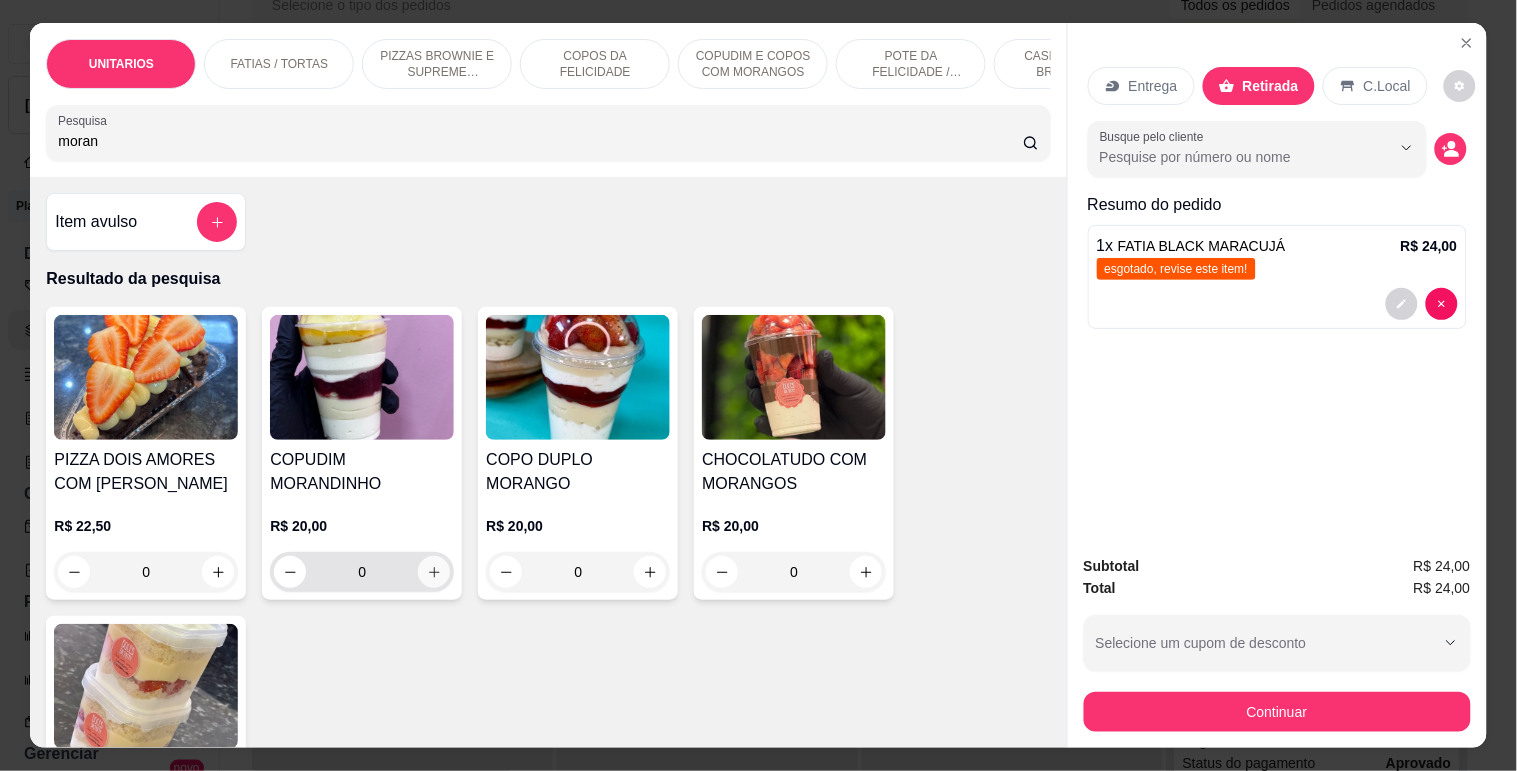 type on "moran" 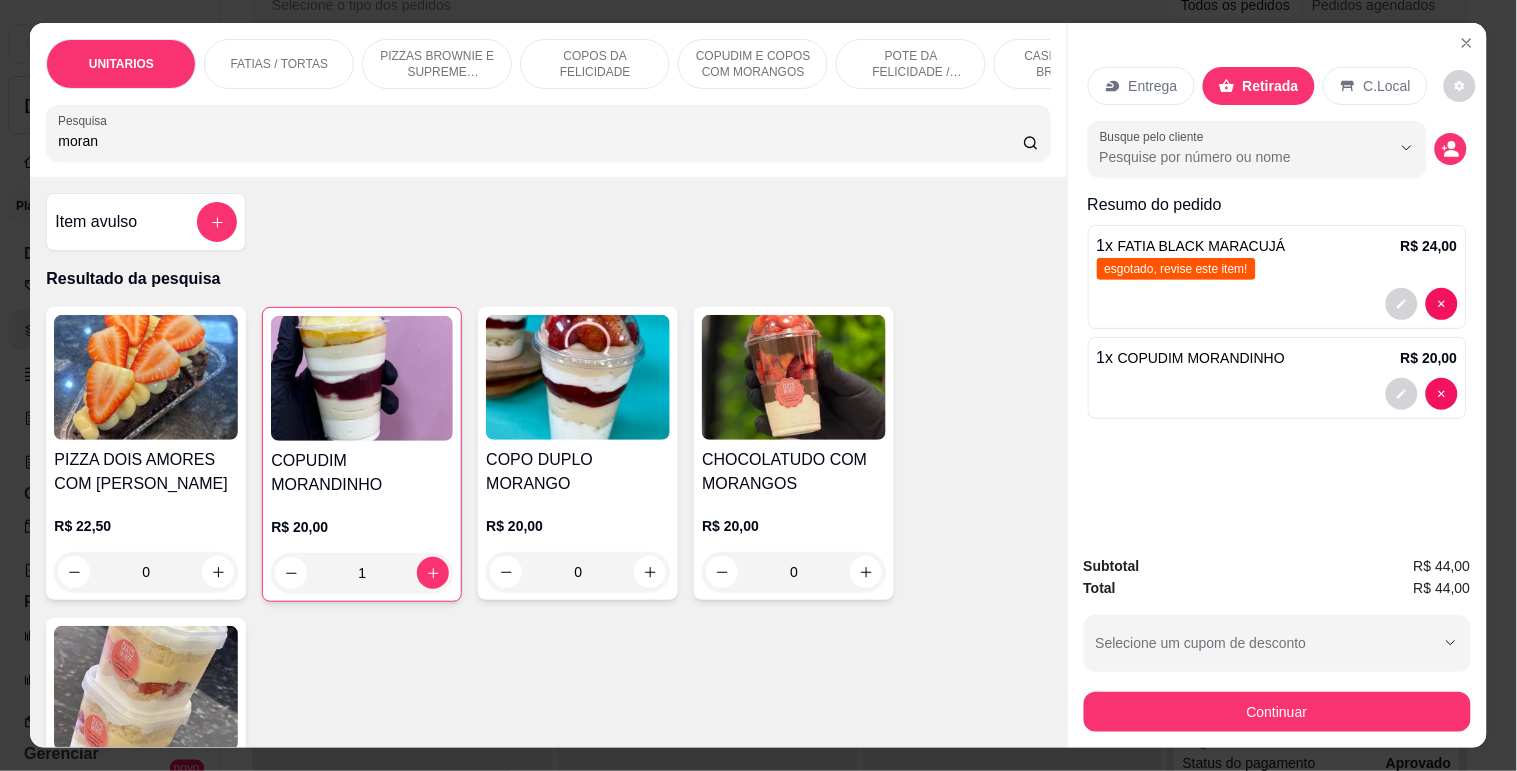 click on "moran" at bounding box center [540, 141] 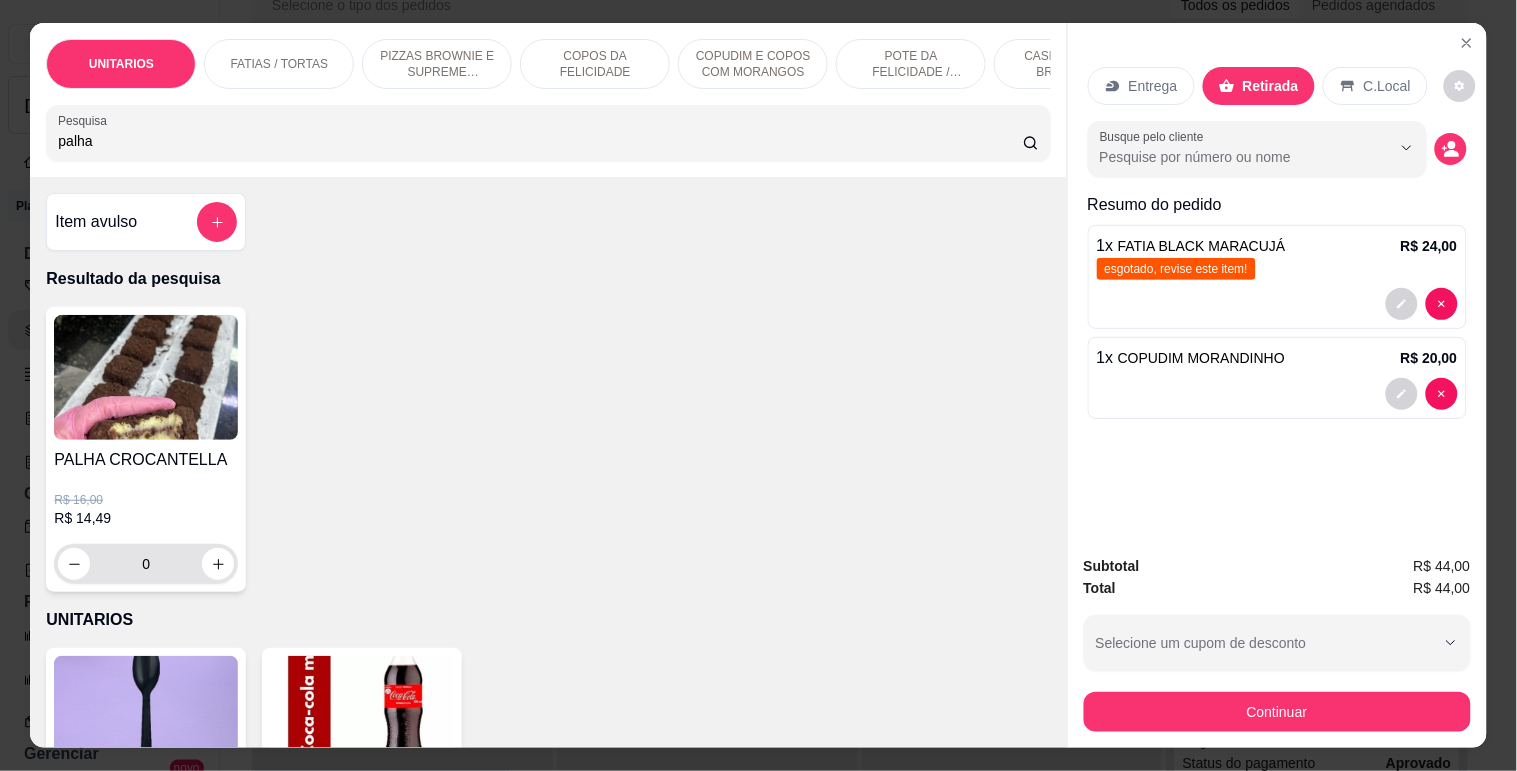 type on "palha" 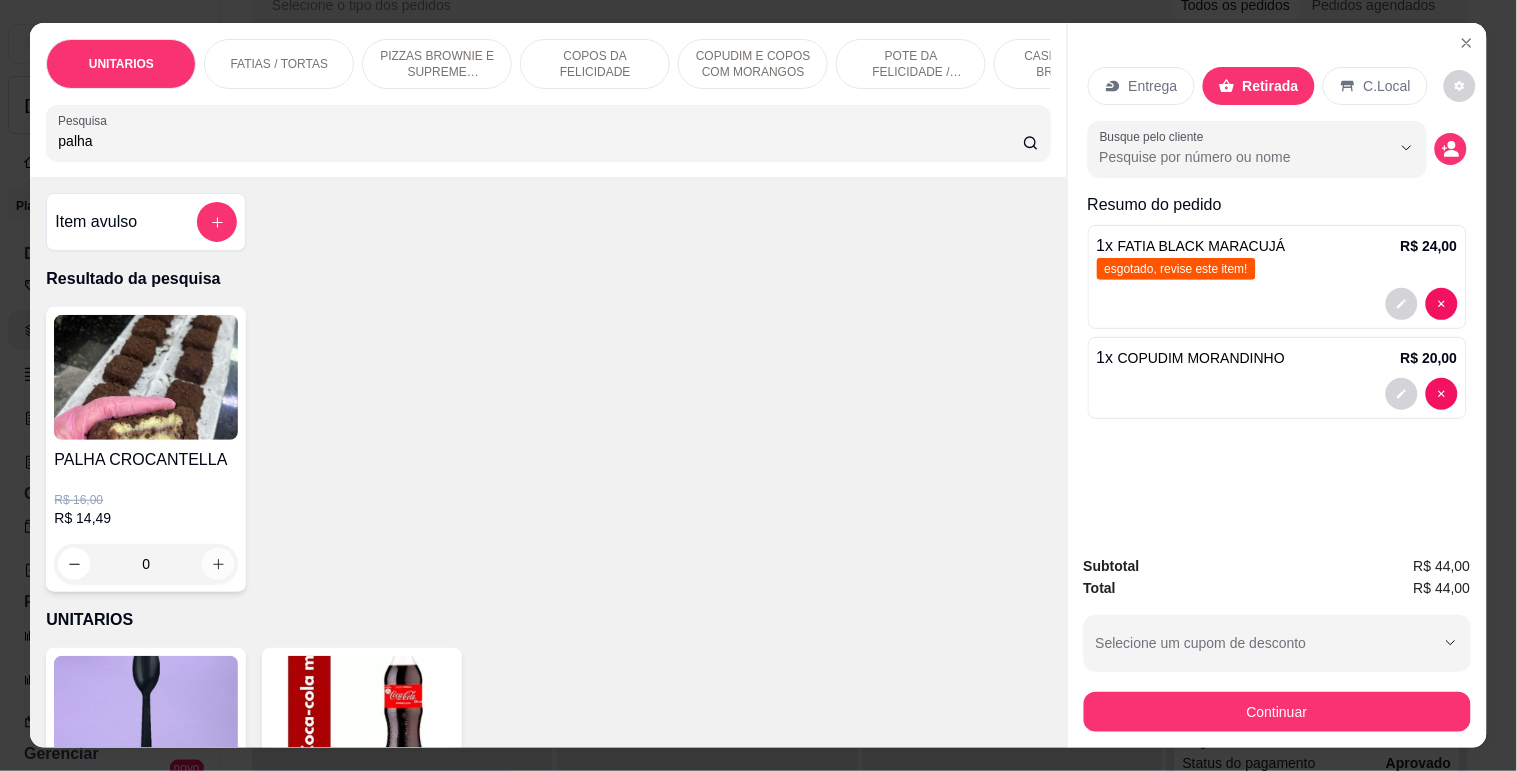 click at bounding box center [218, 564] 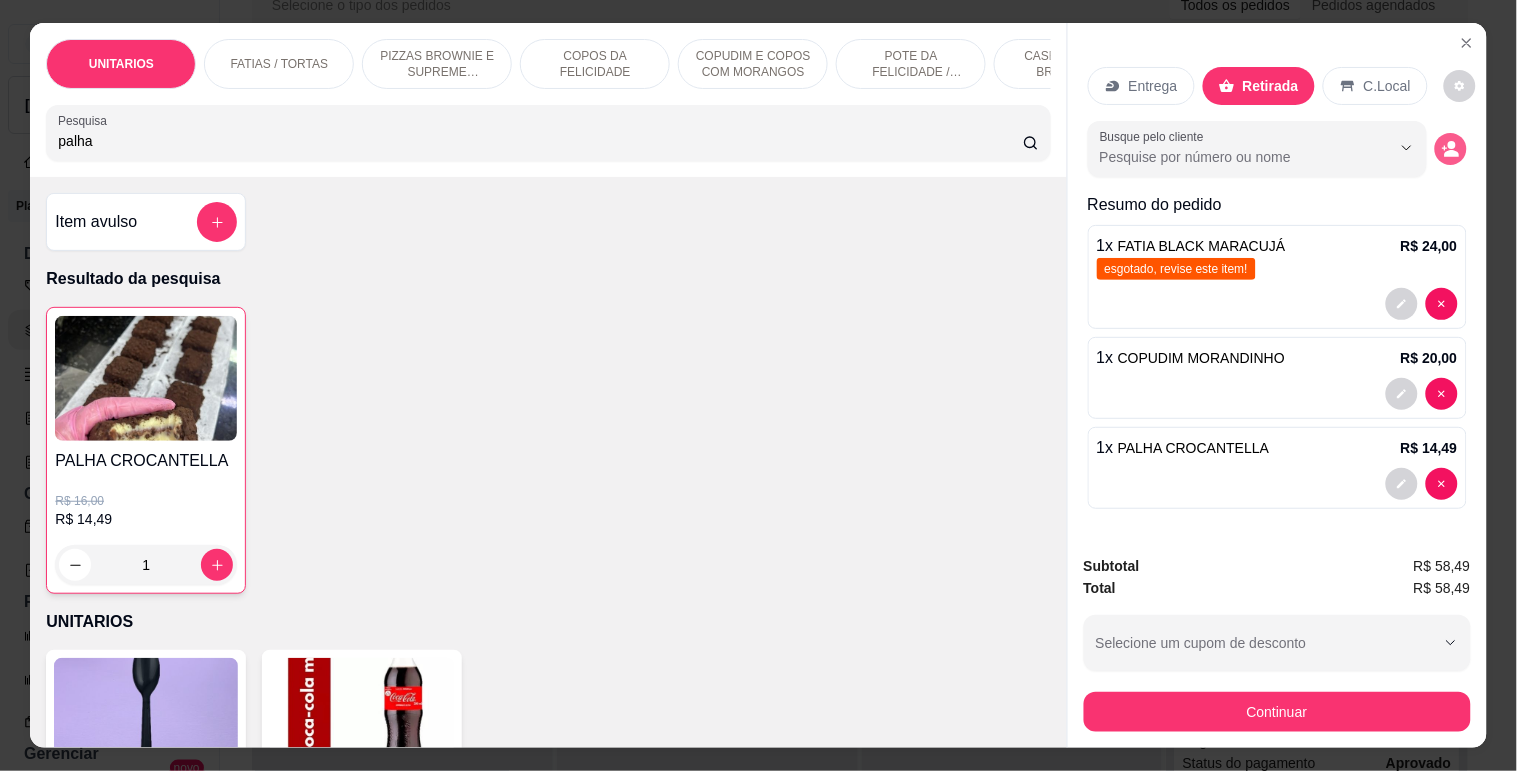 click 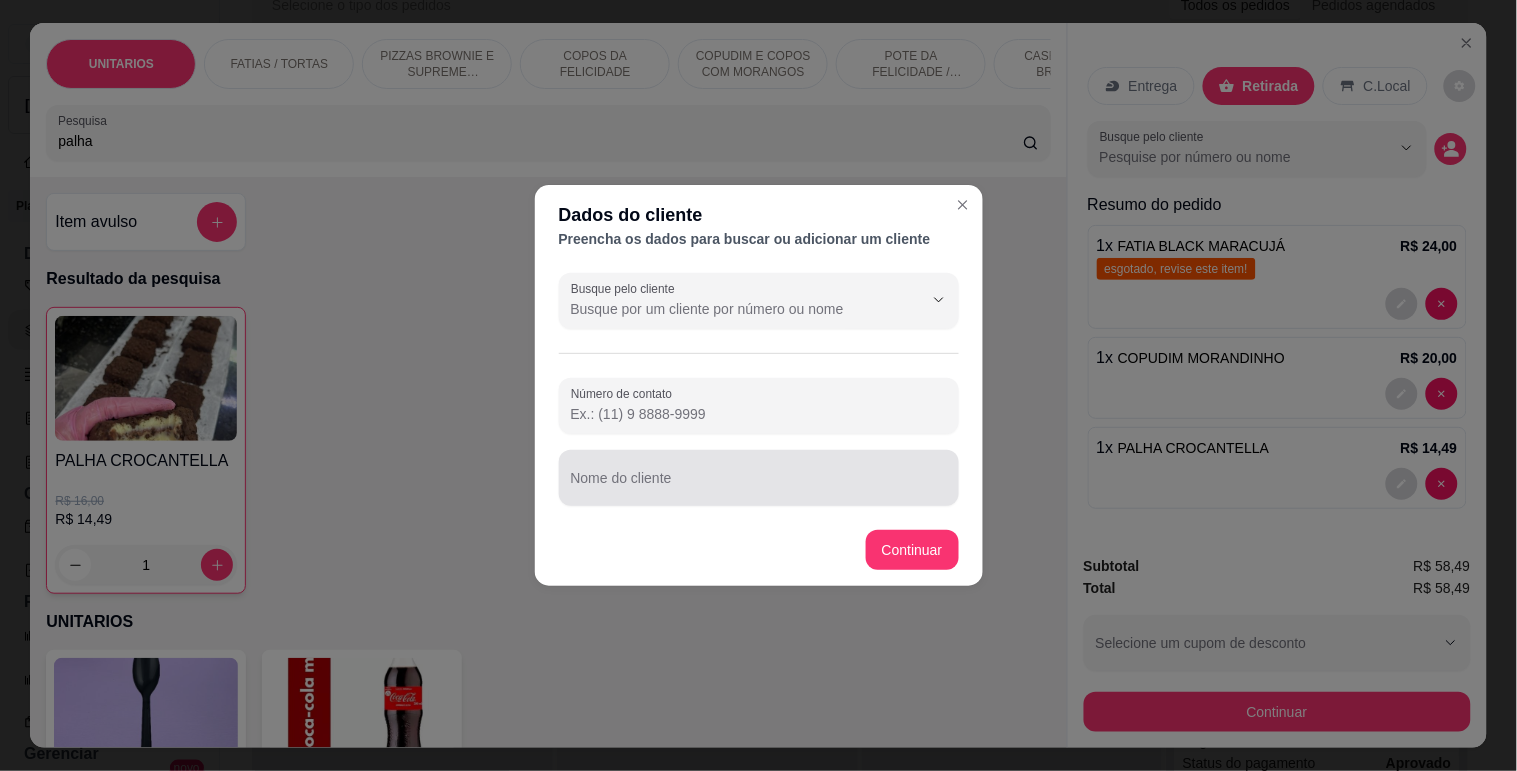 click on "Nome do cliente" at bounding box center (759, 486) 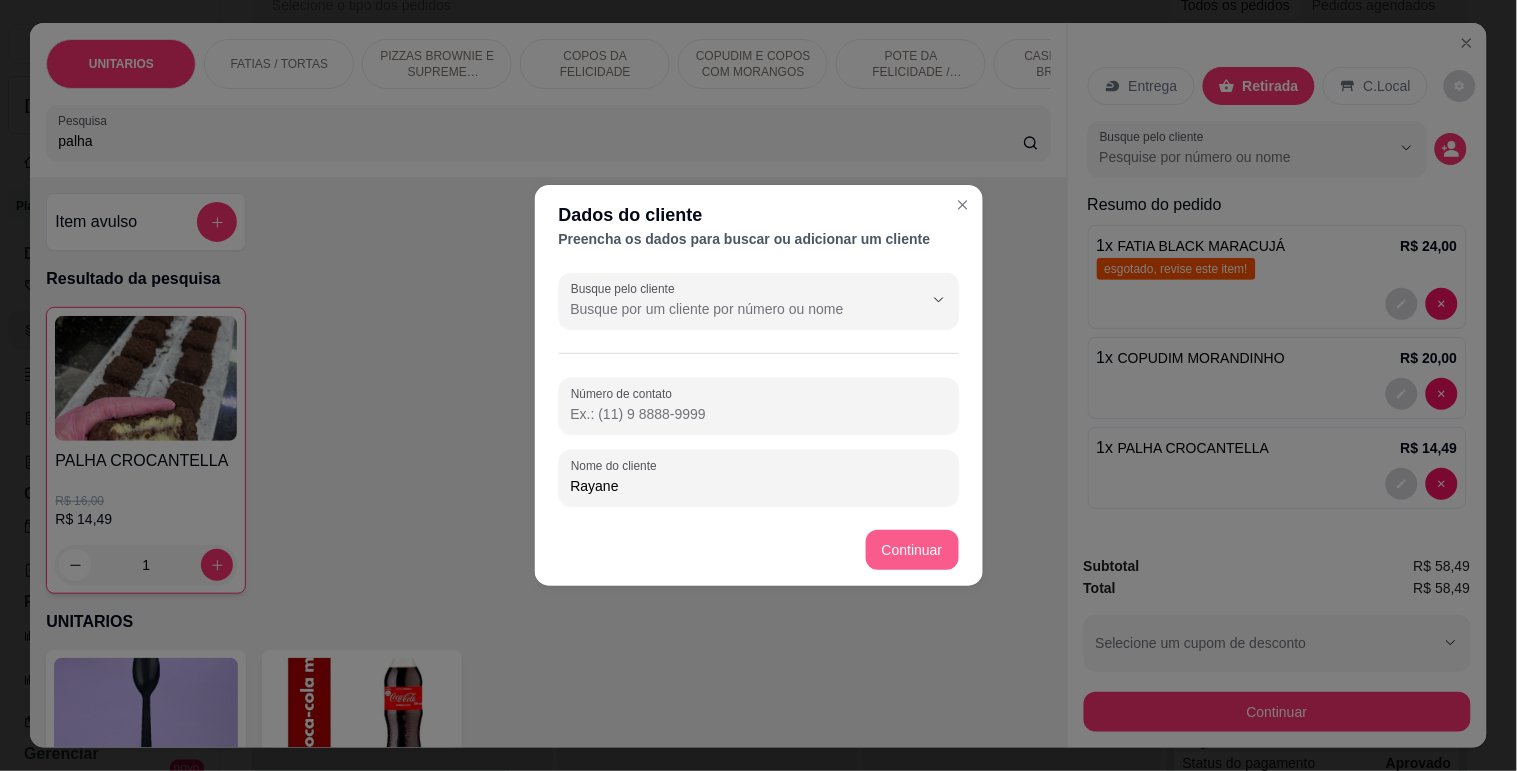 type on "Rayane" 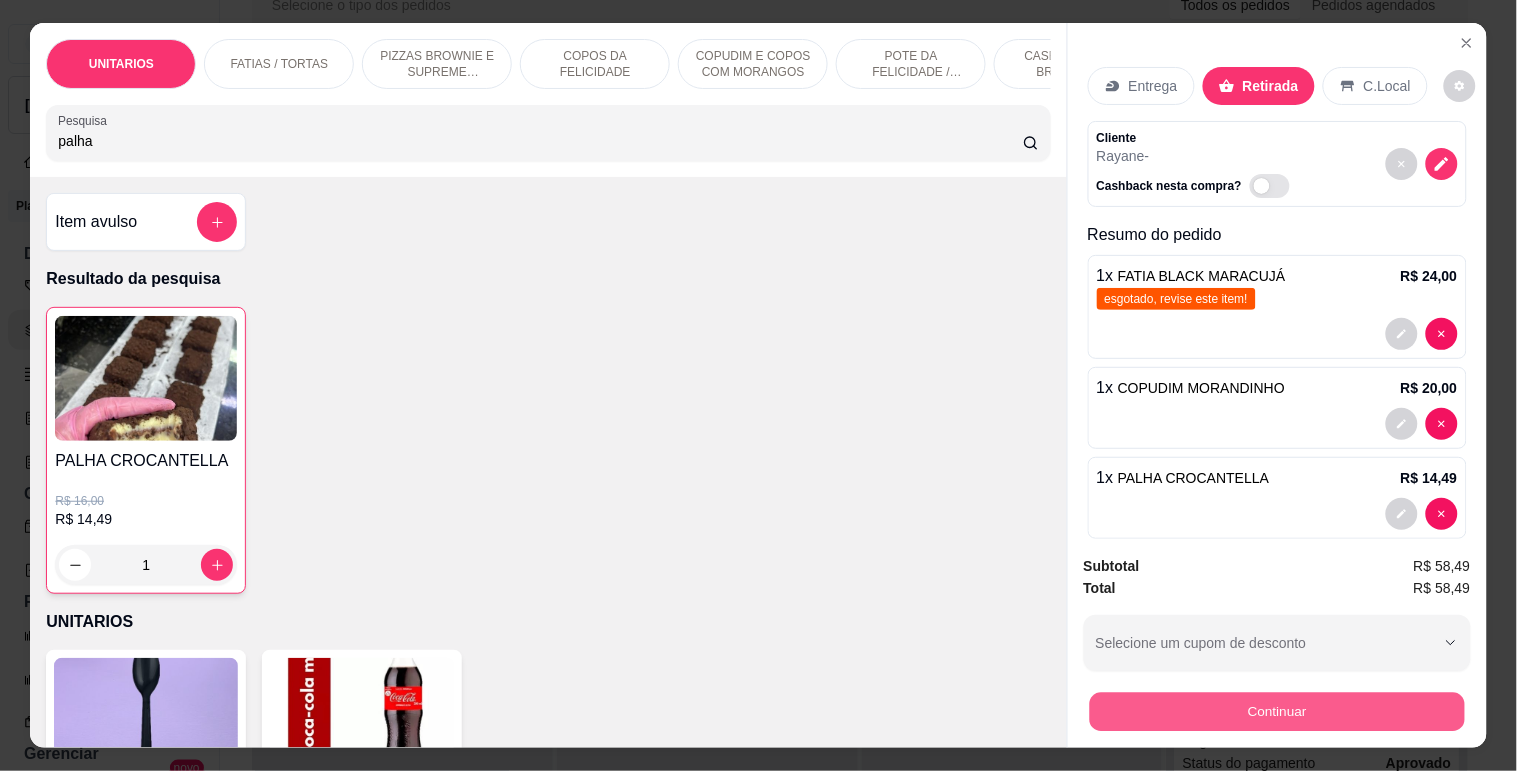 click on "Continuar" at bounding box center (1276, 711) 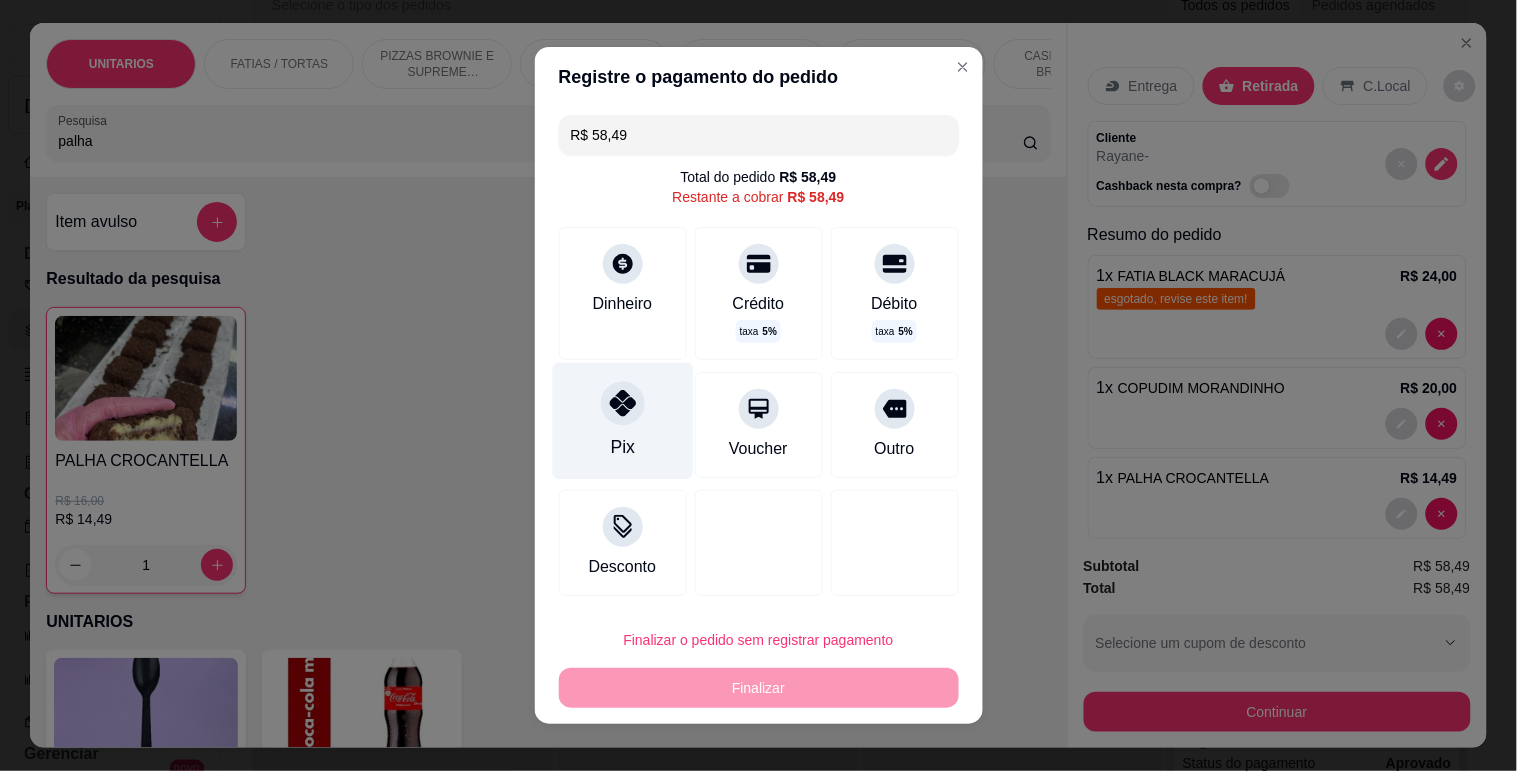 click at bounding box center [623, 403] 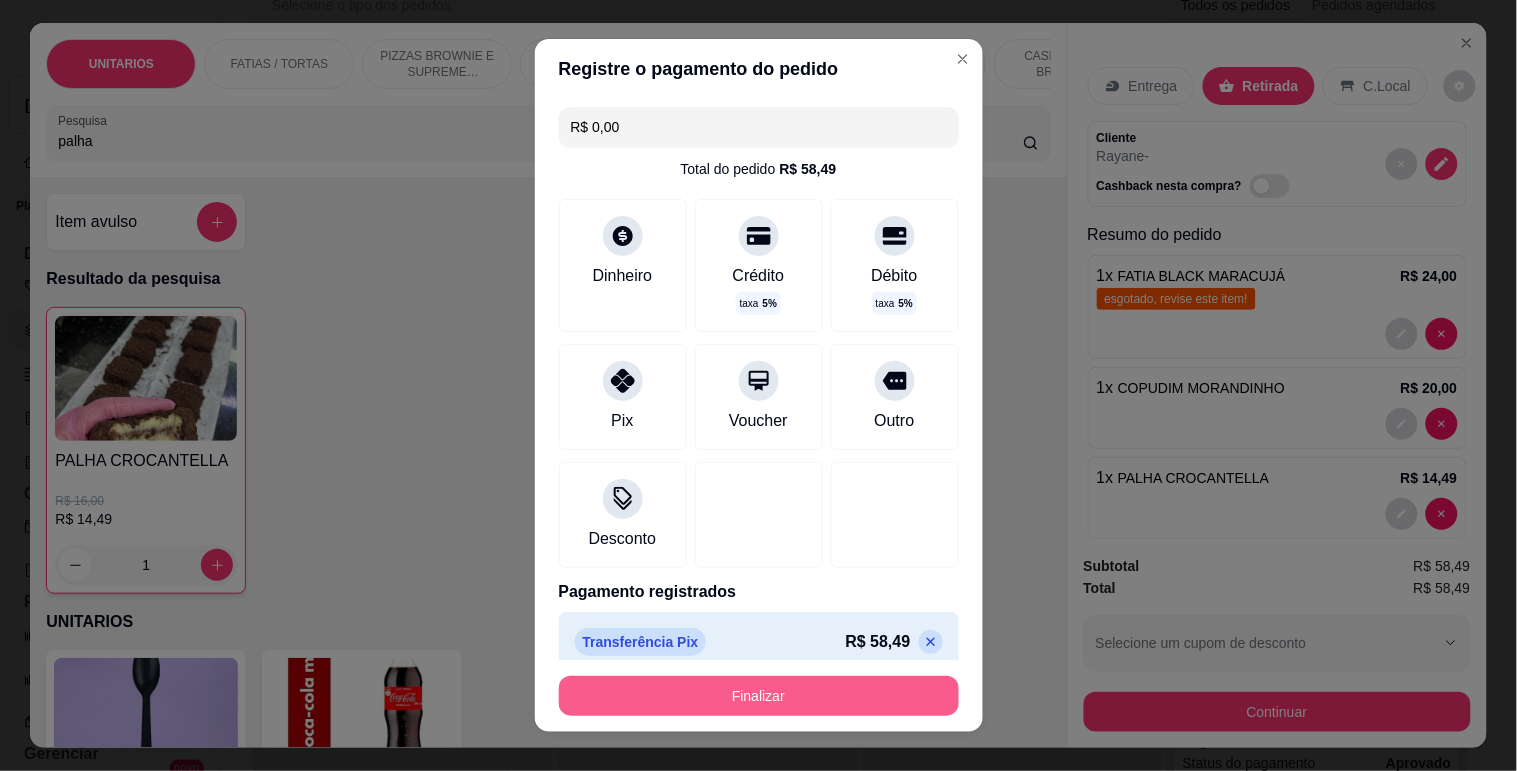 click on "Finalizar" at bounding box center (759, 696) 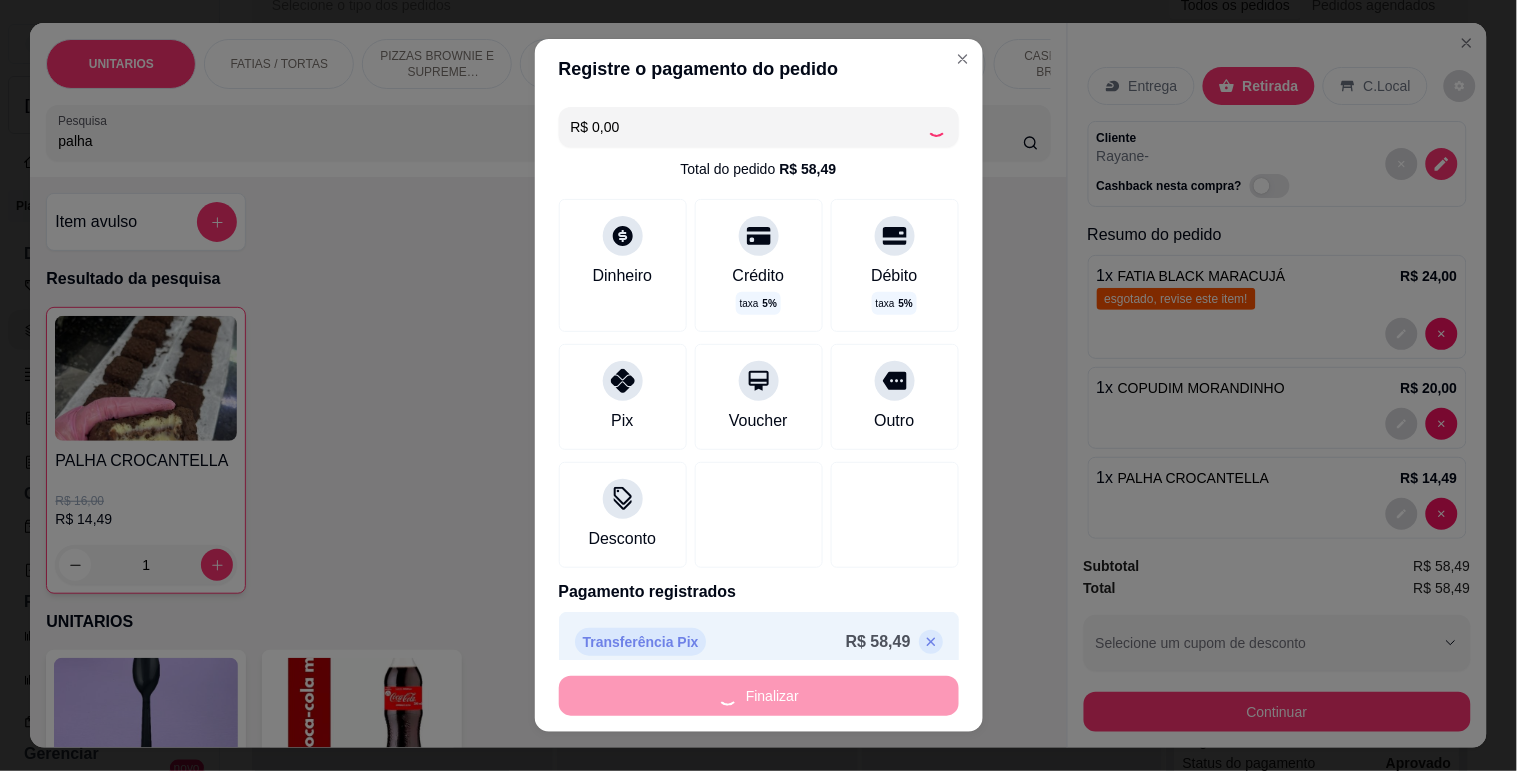 type on "0" 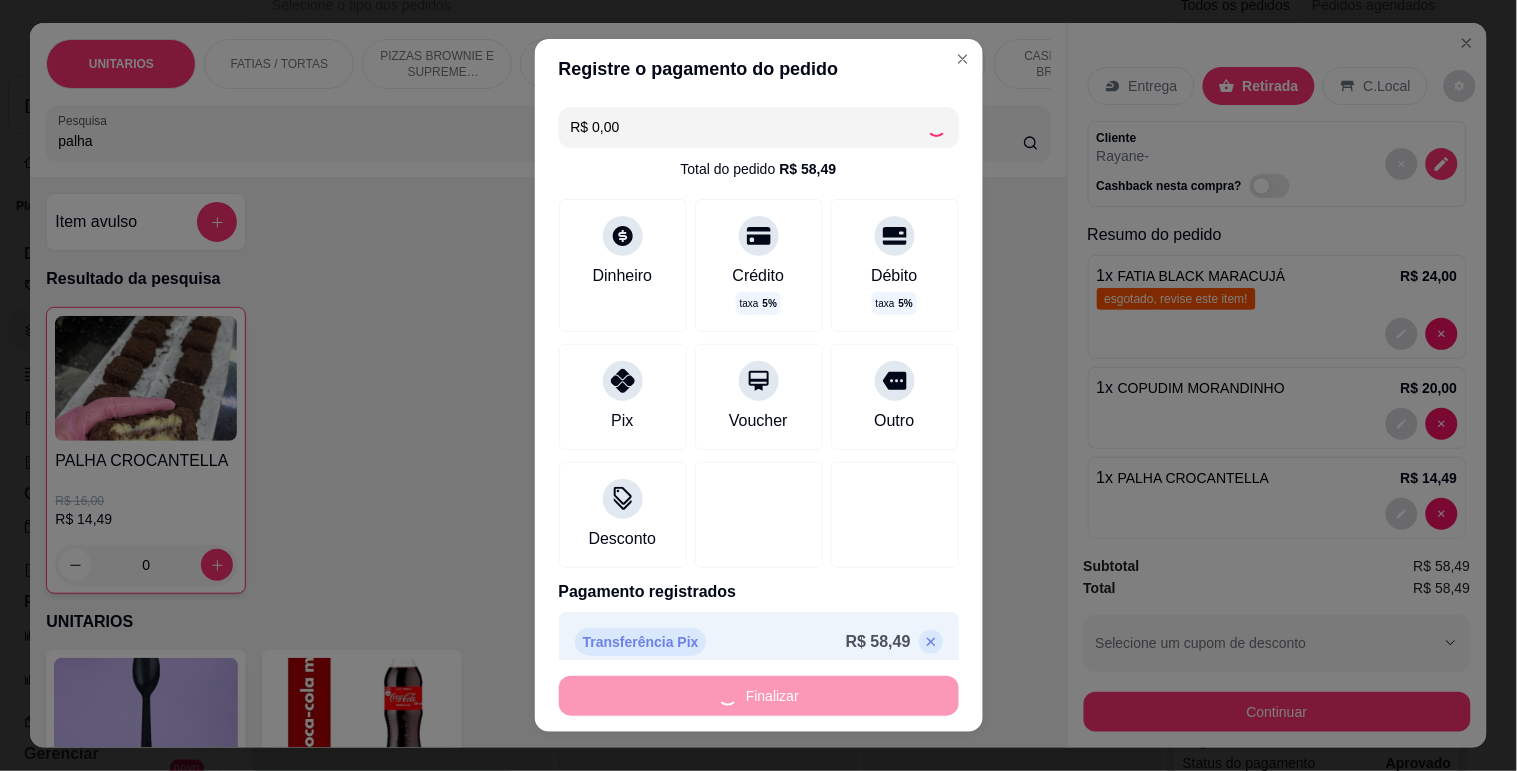 type on "-R$ 58,49" 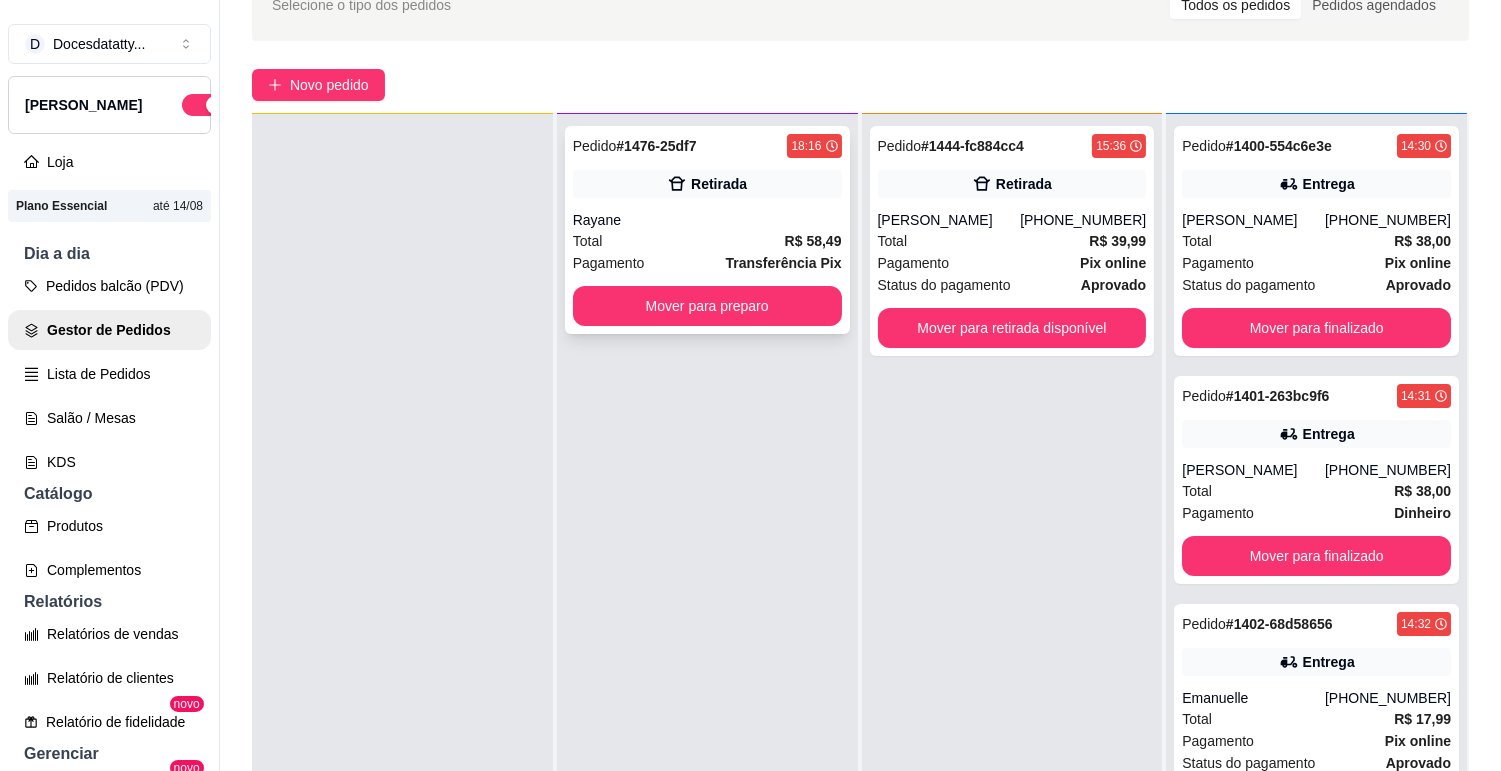 click on "Rayane" at bounding box center [707, 220] 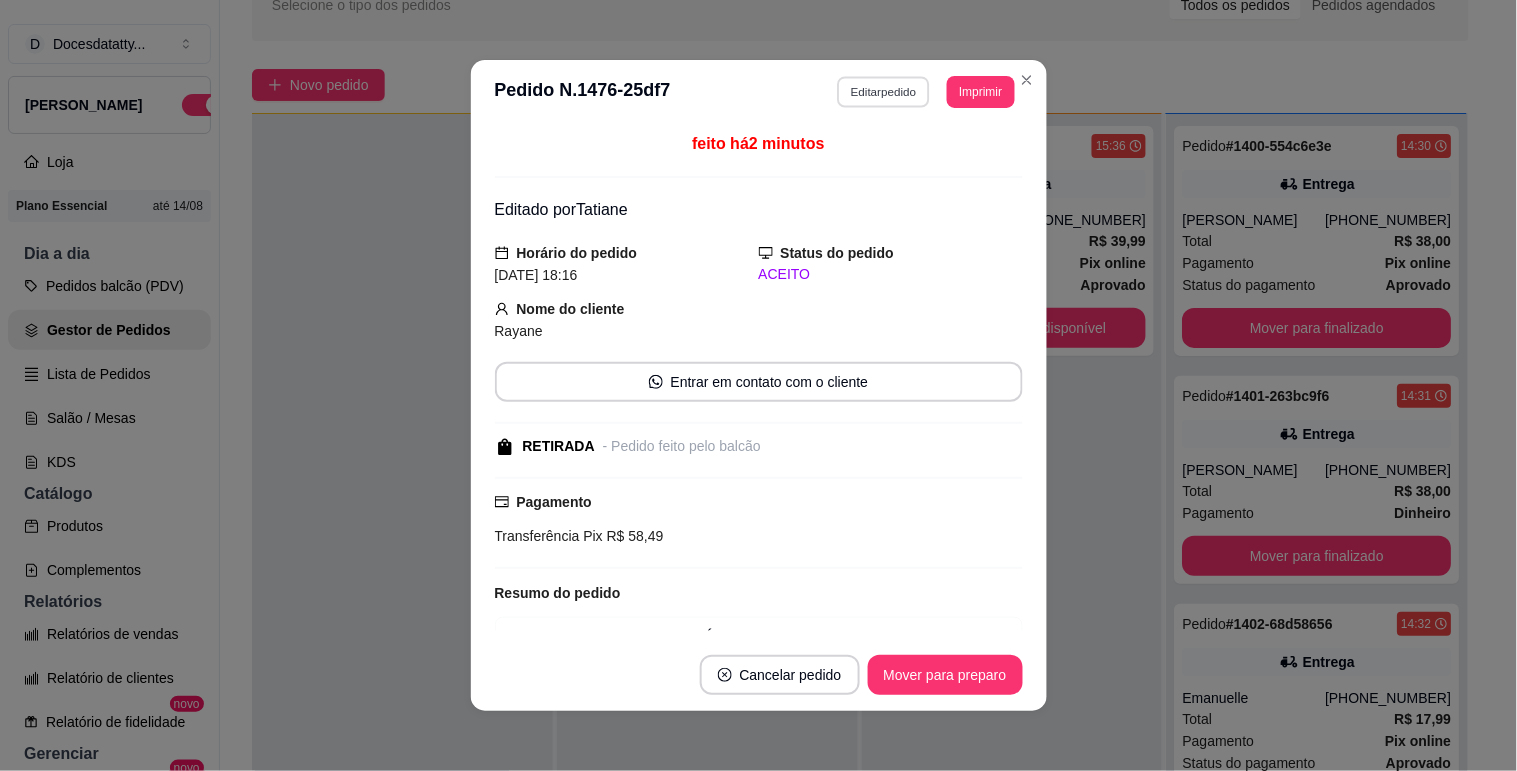 click on "Editar  pedido" at bounding box center (883, 91) 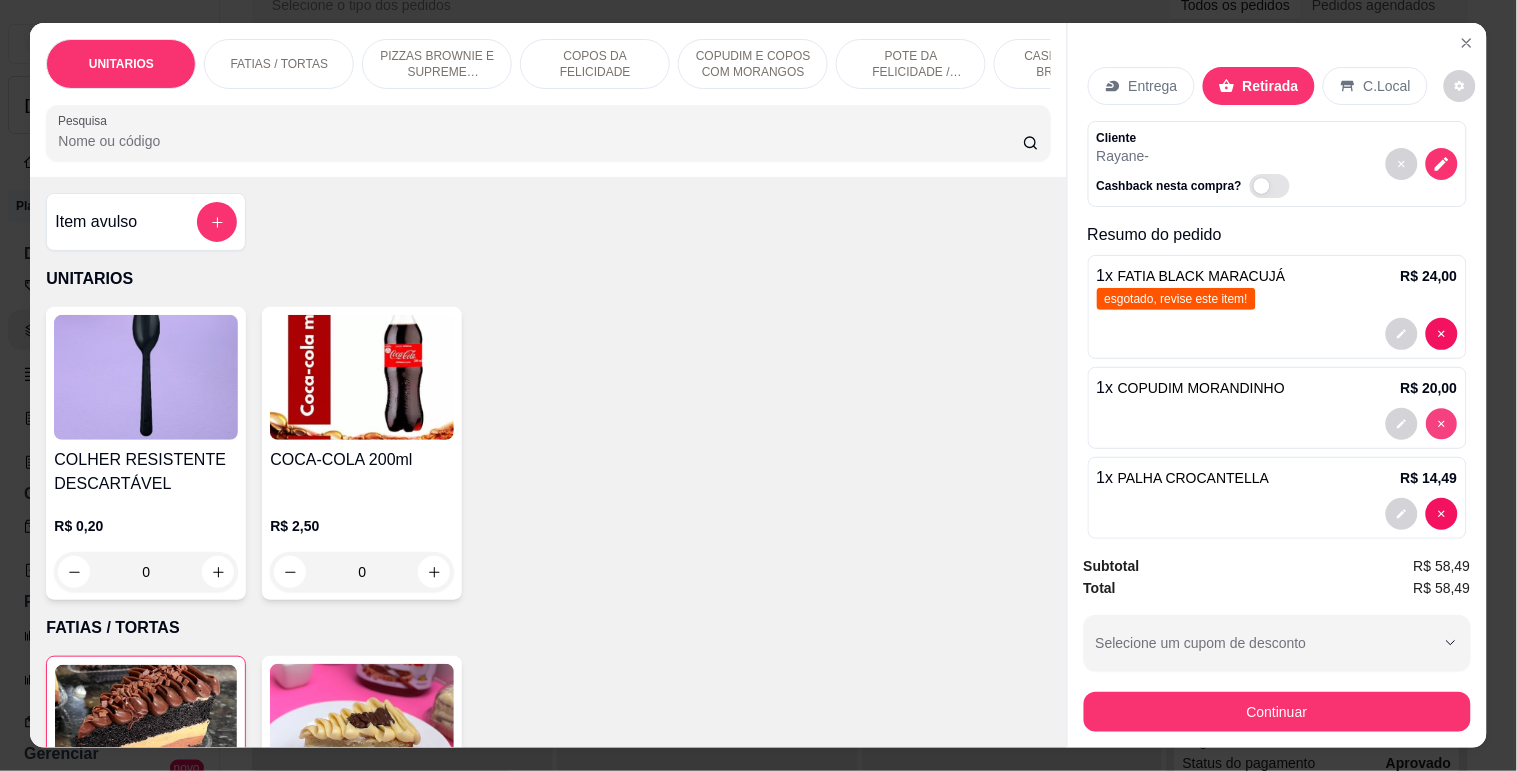 type on "0" 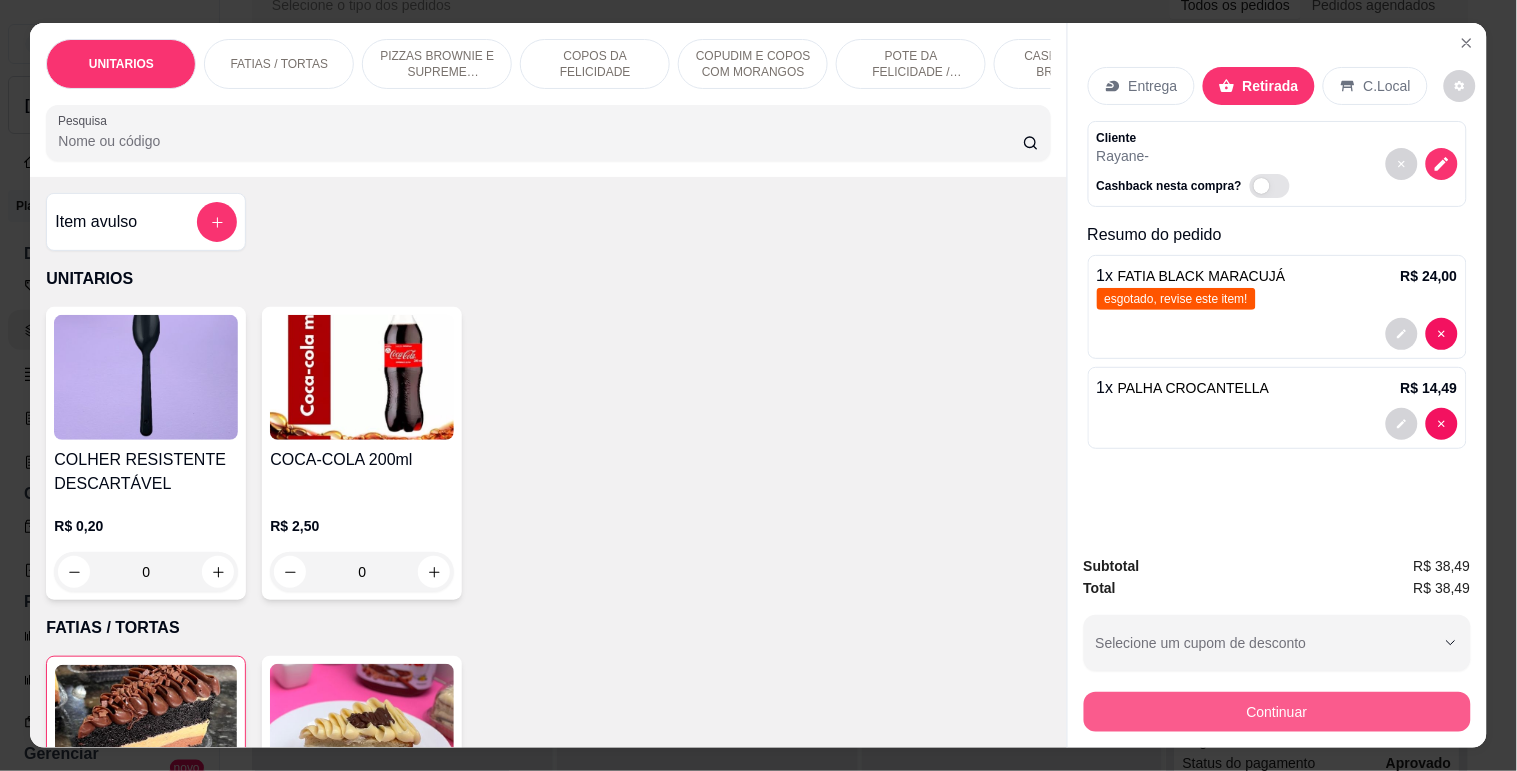 click on "Continuar" at bounding box center (1277, 712) 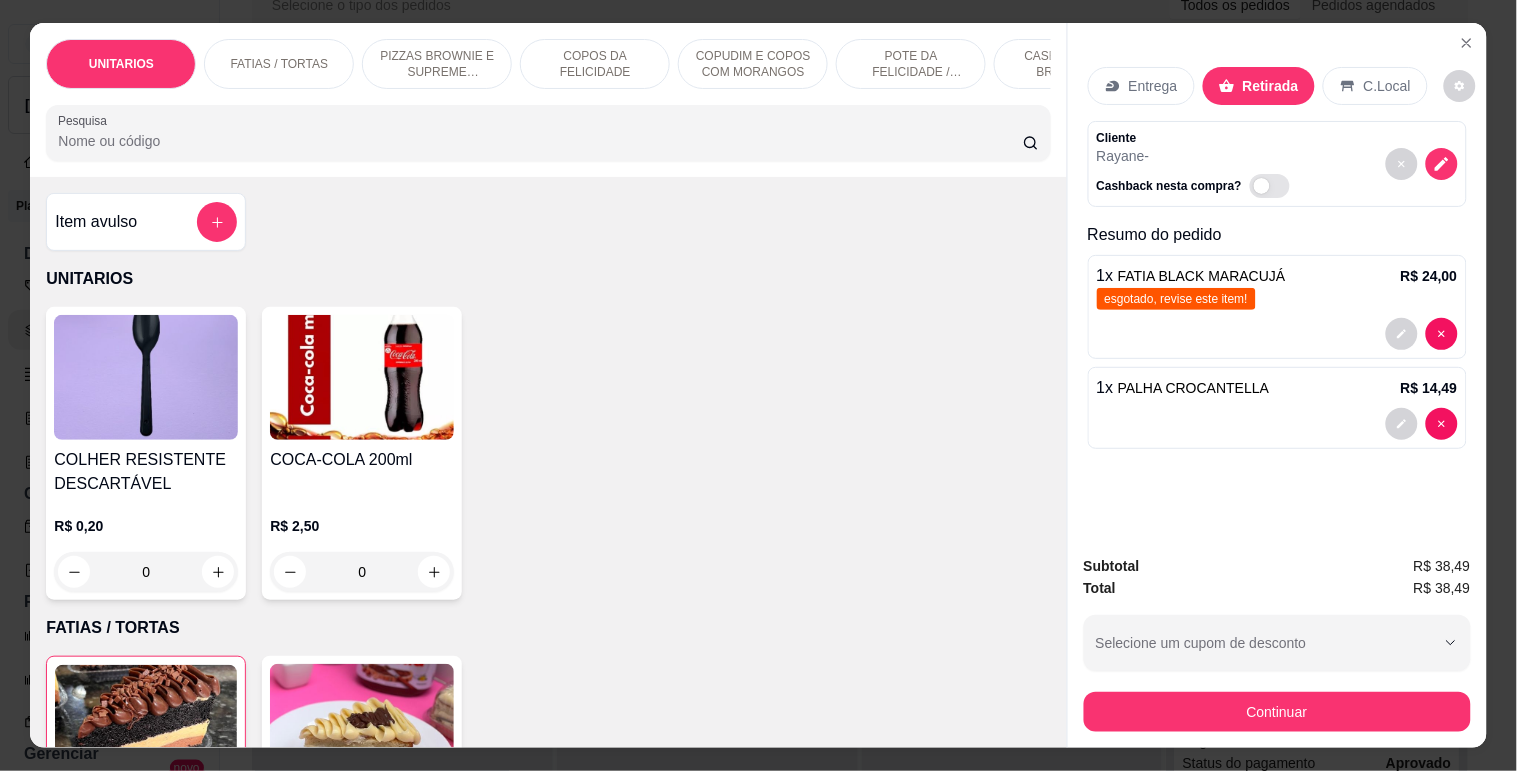 click at bounding box center [1442, 164] 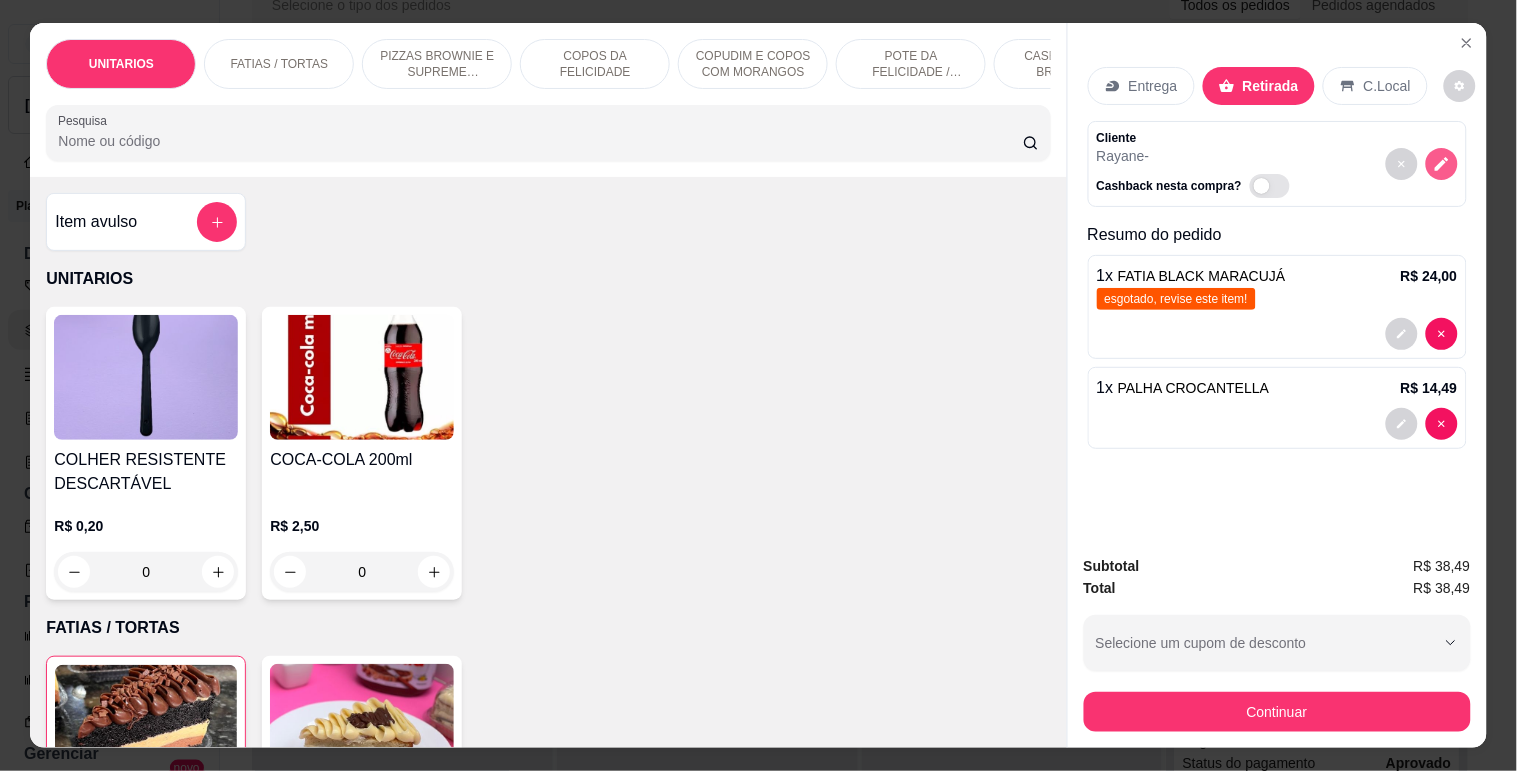 click 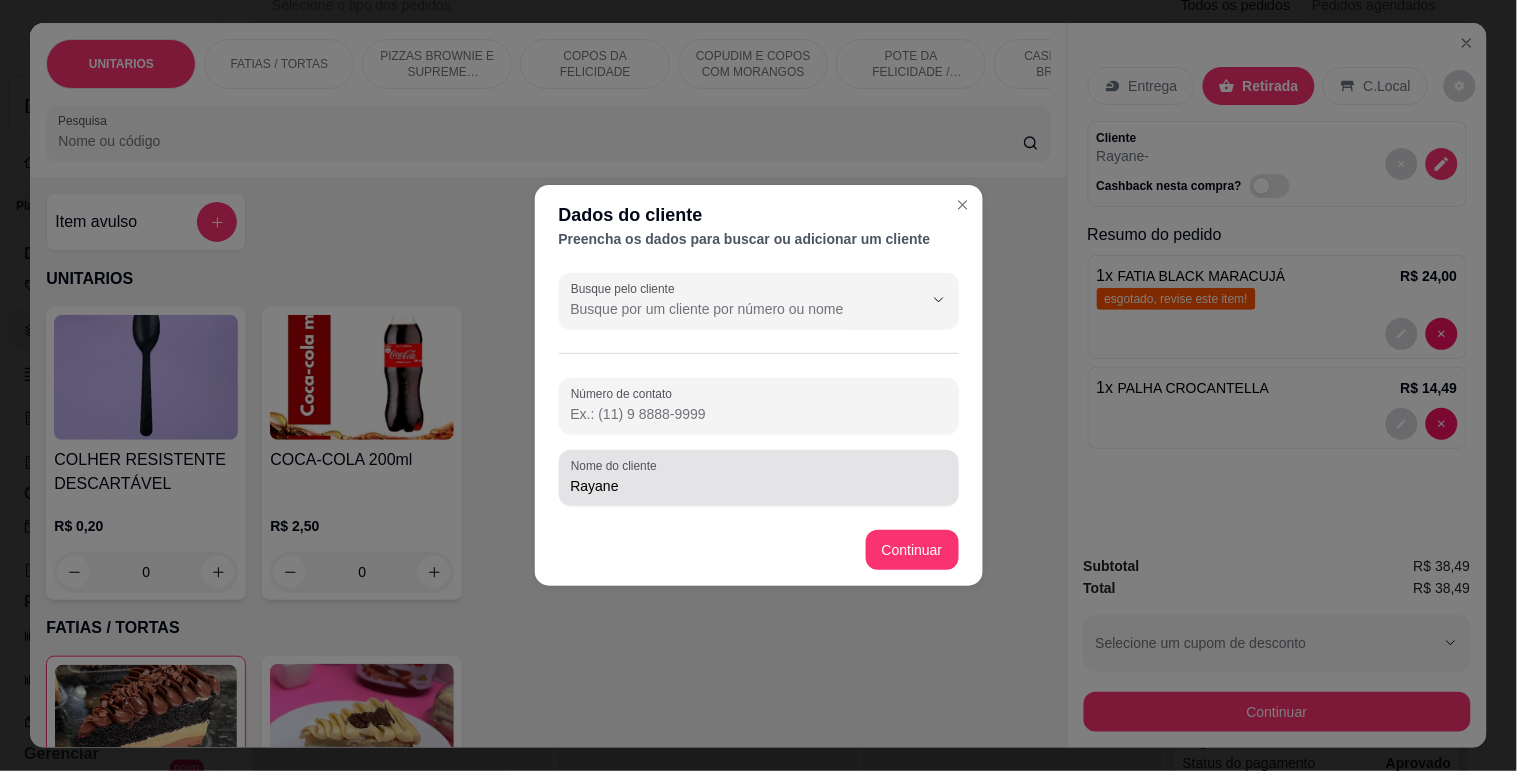 click on "Rayane" at bounding box center [759, 478] 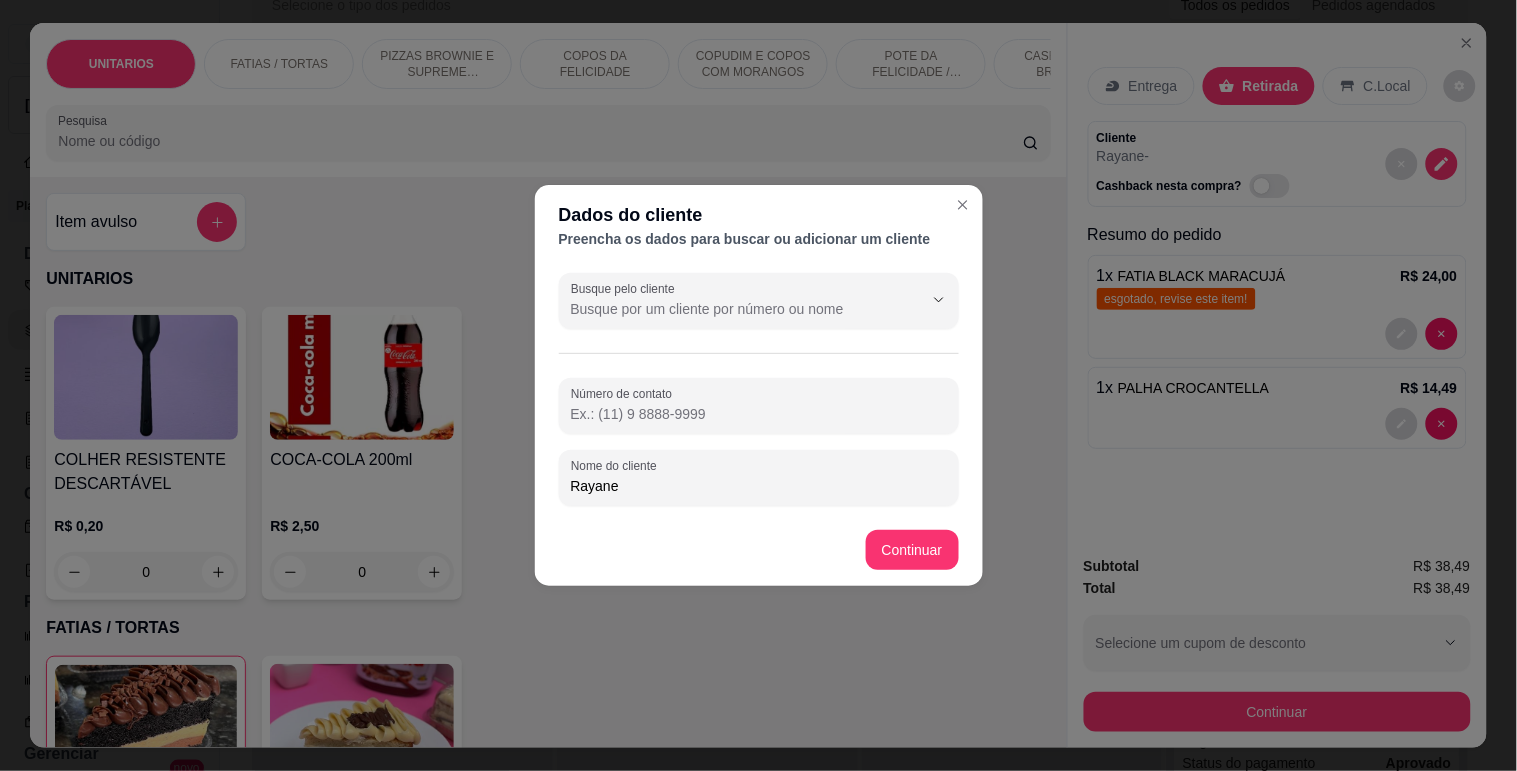click on "Rayane" at bounding box center (759, 486) 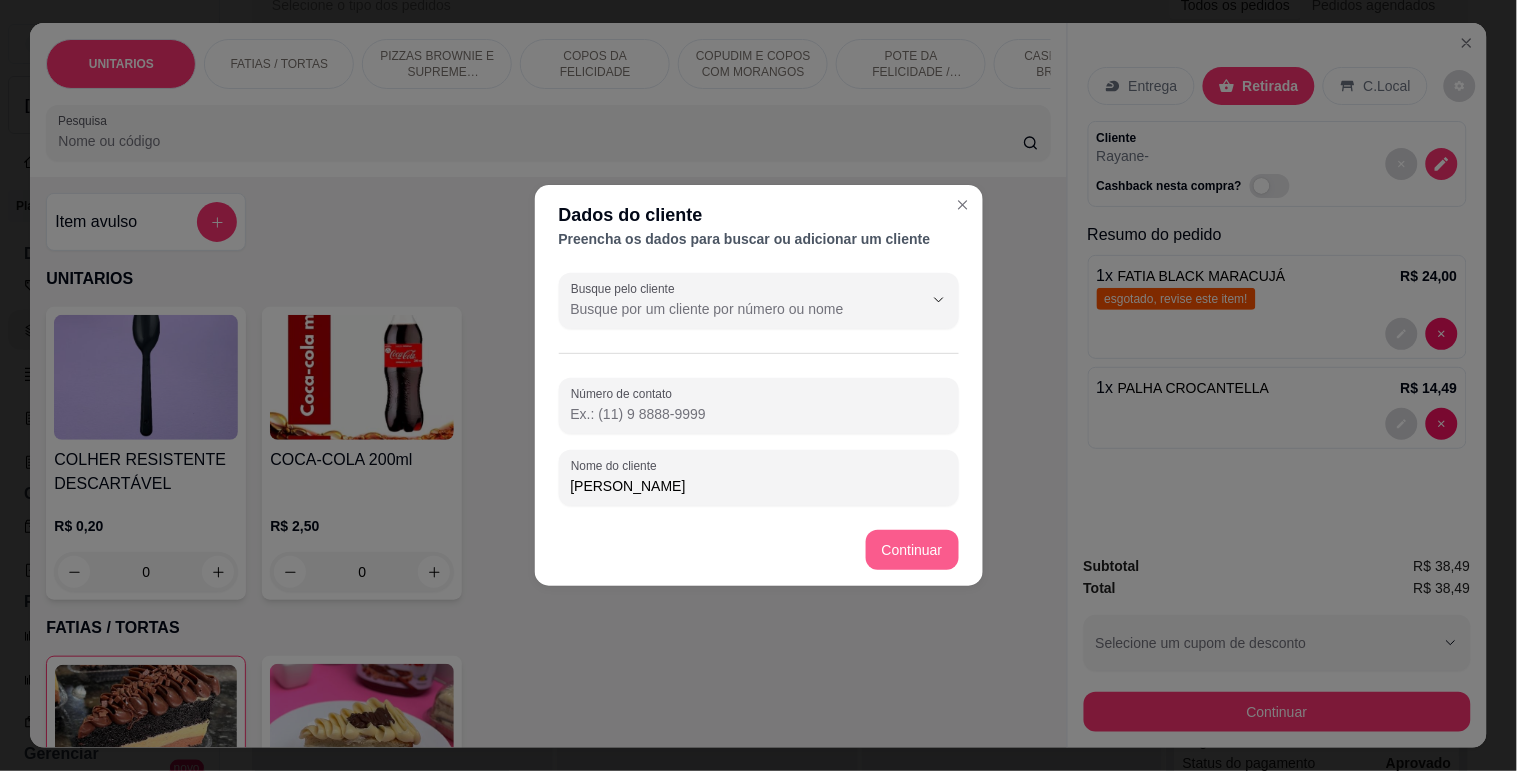 type on "Henrique" 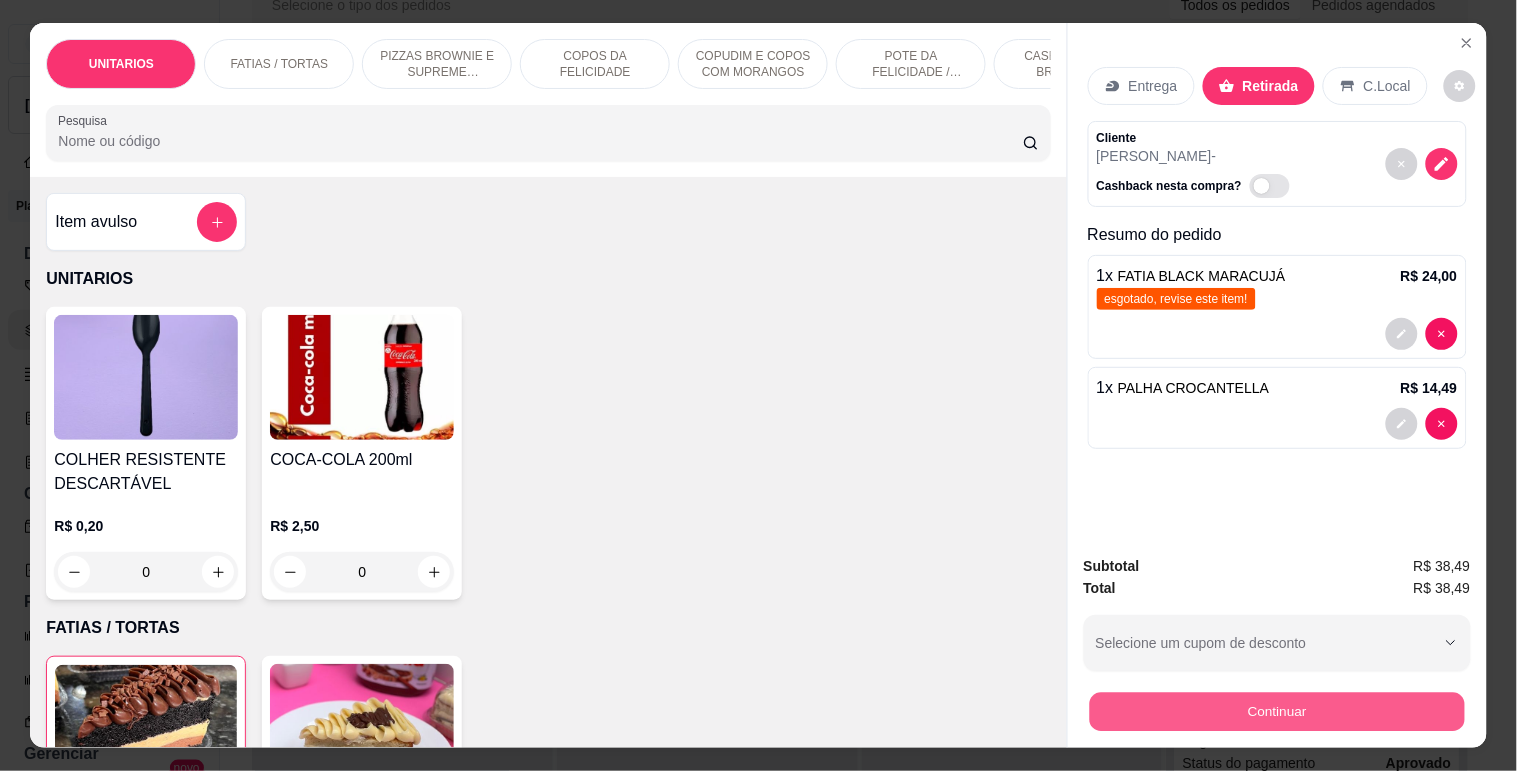 click on "Continuar" at bounding box center (1276, 711) 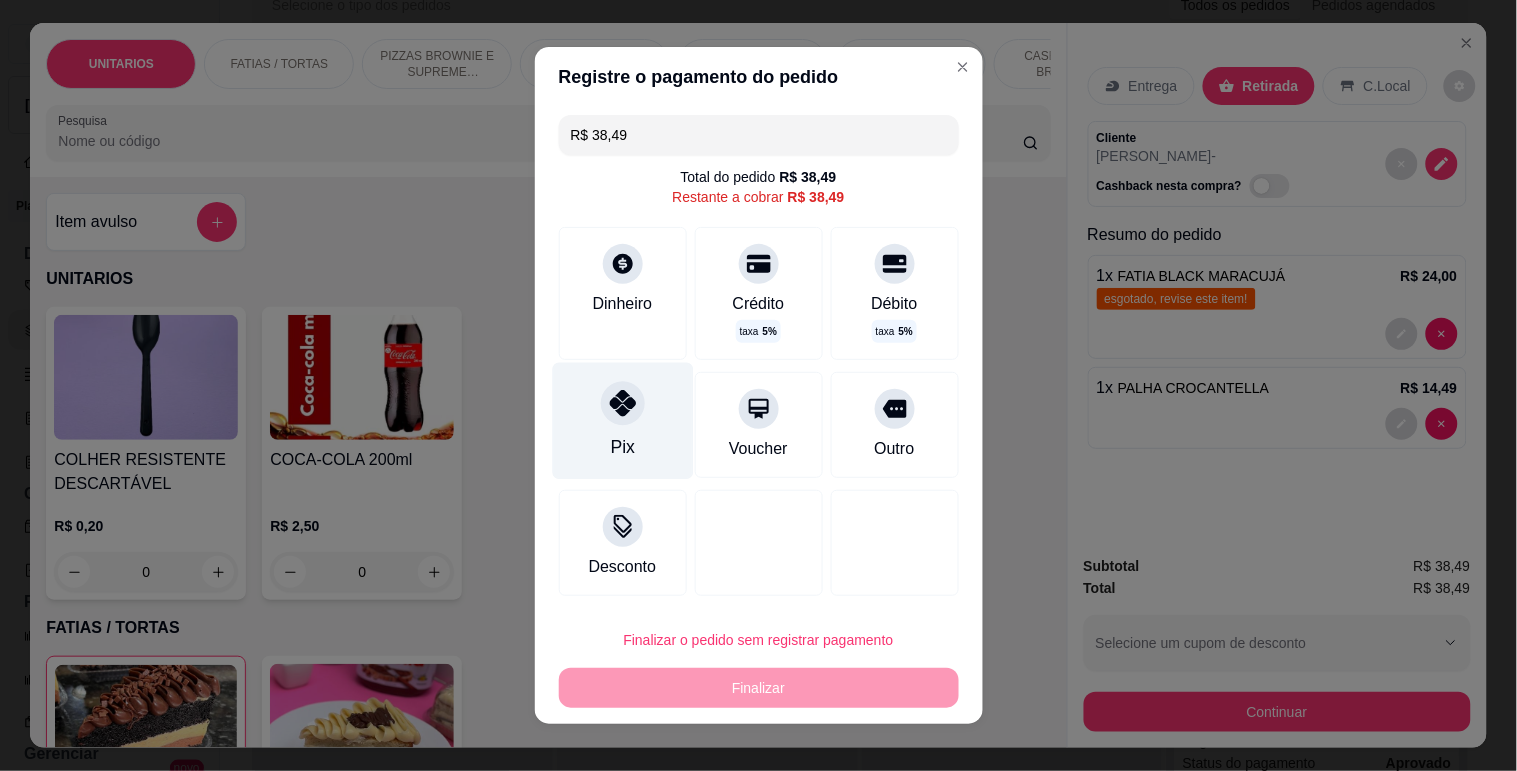 click on "Pix" at bounding box center [622, 421] 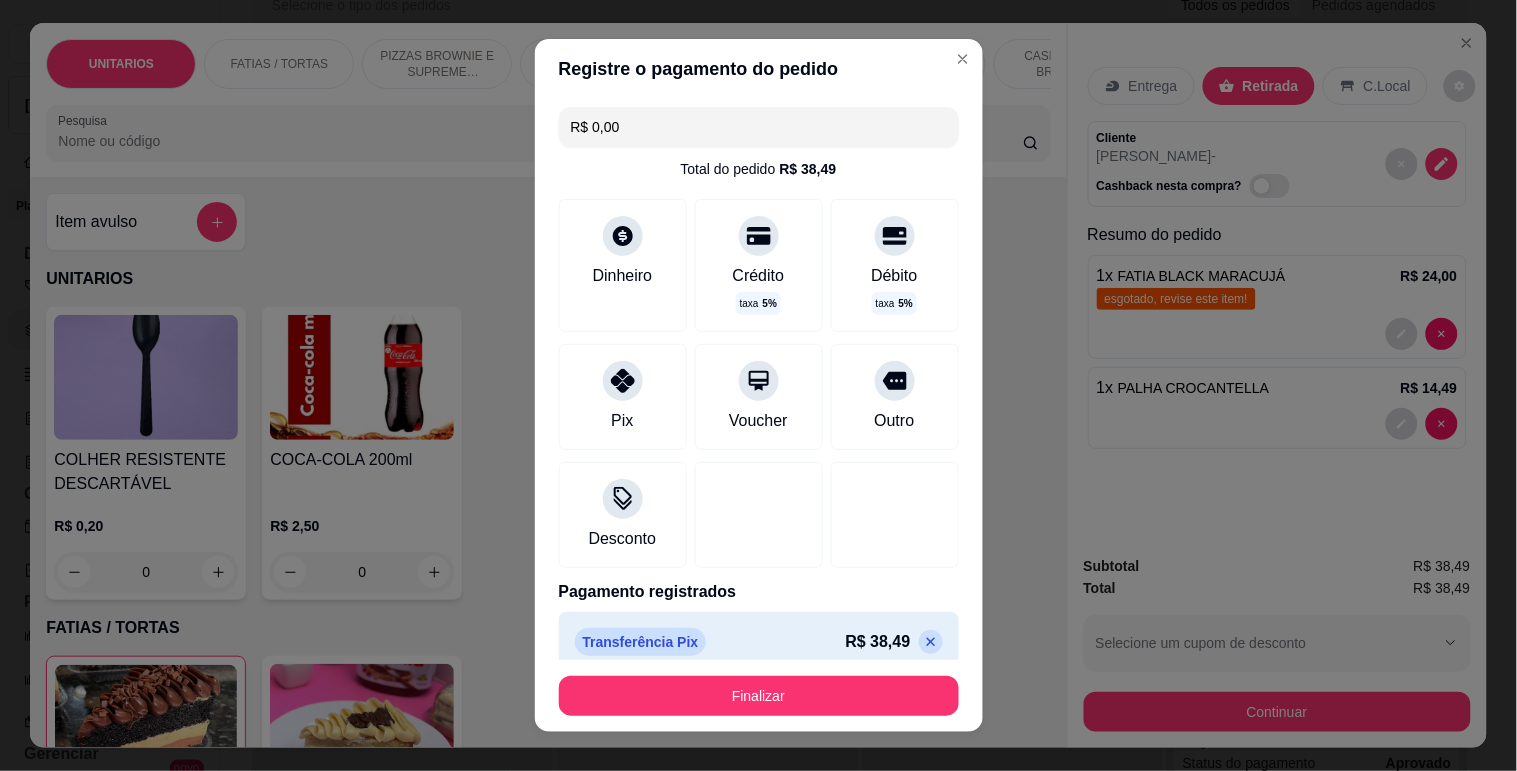 type on "R$ 0,00" 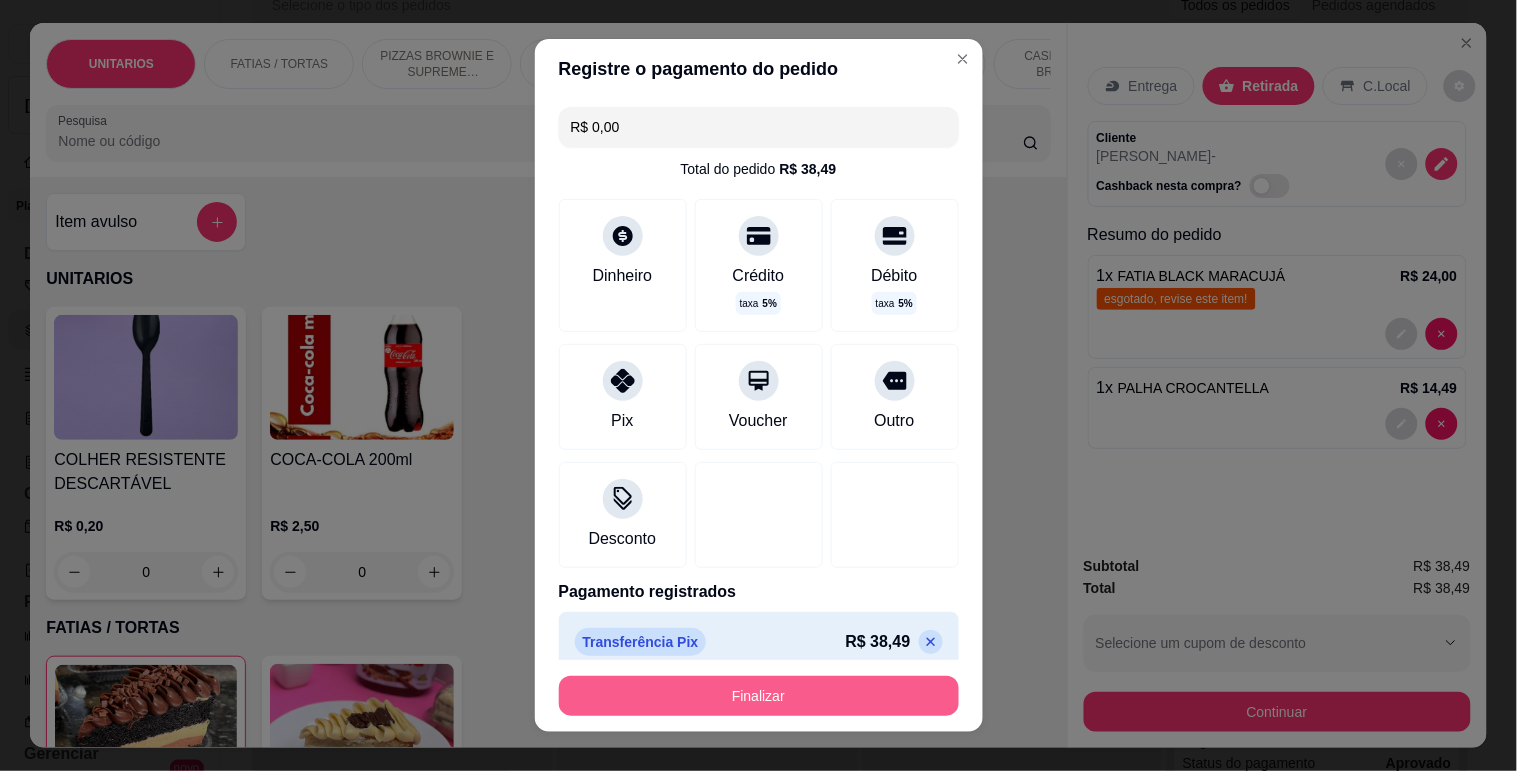 click on "Finalizar" at bounding box center (759, 696) 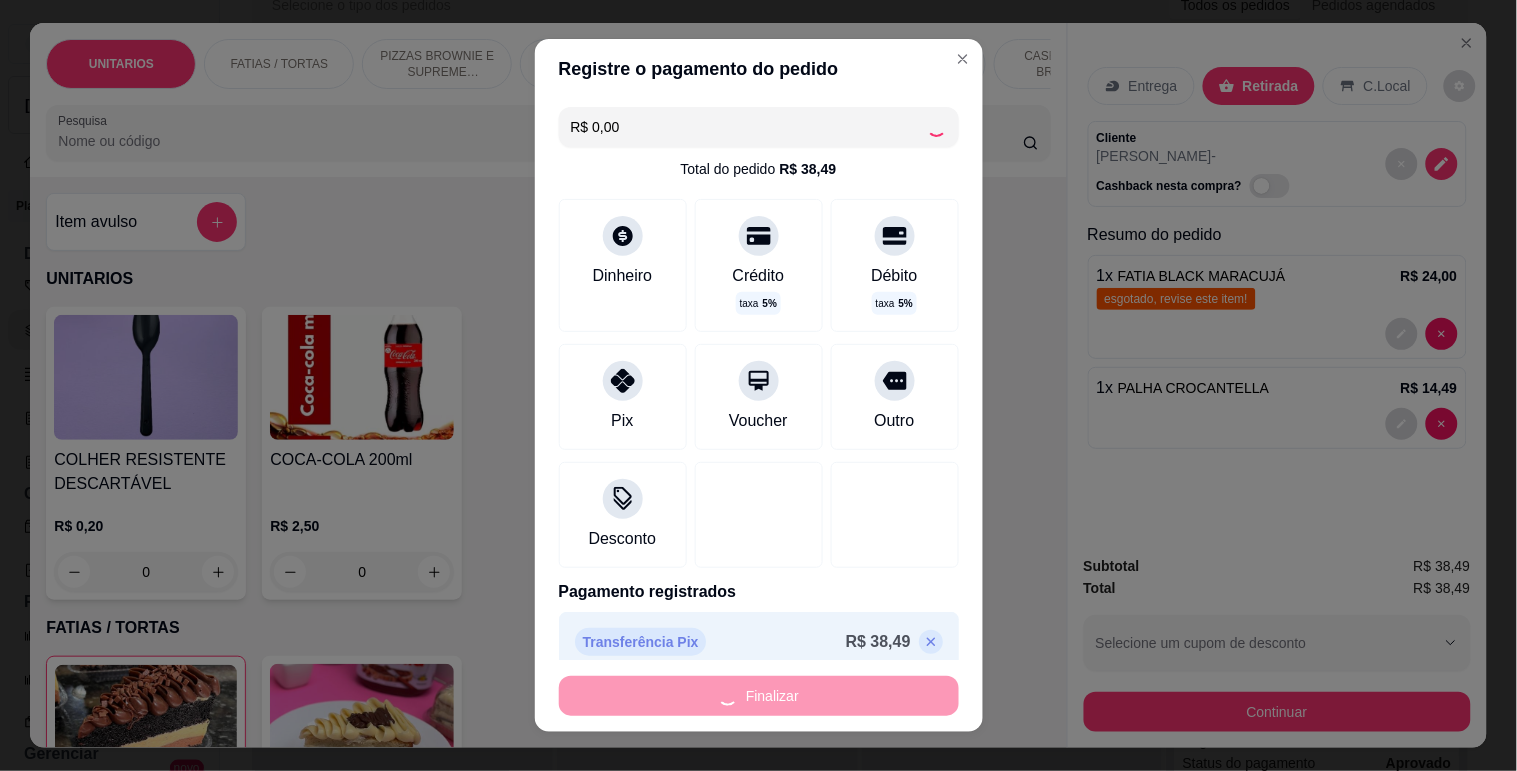 type on "0" 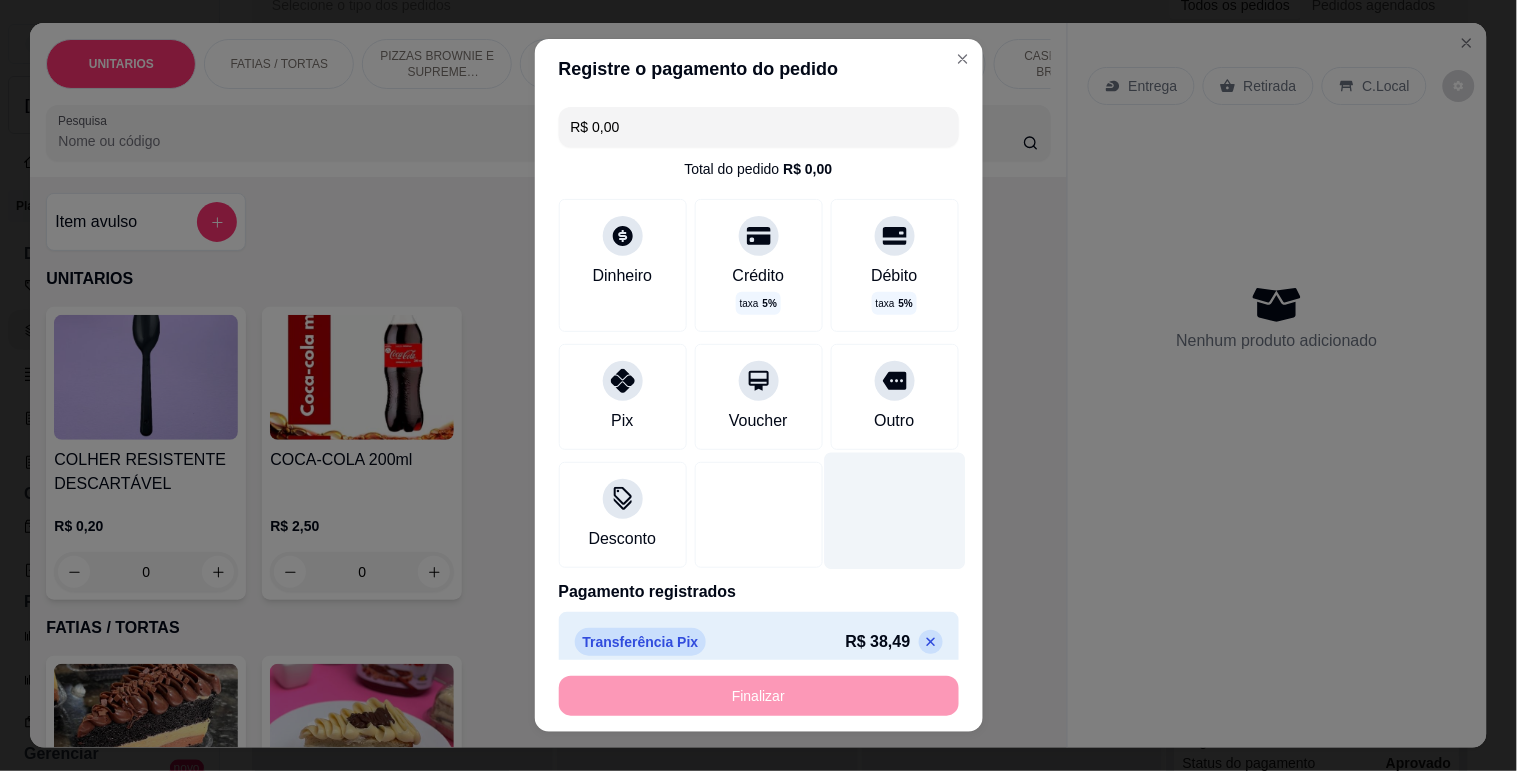 type on "-R$ 38,49" 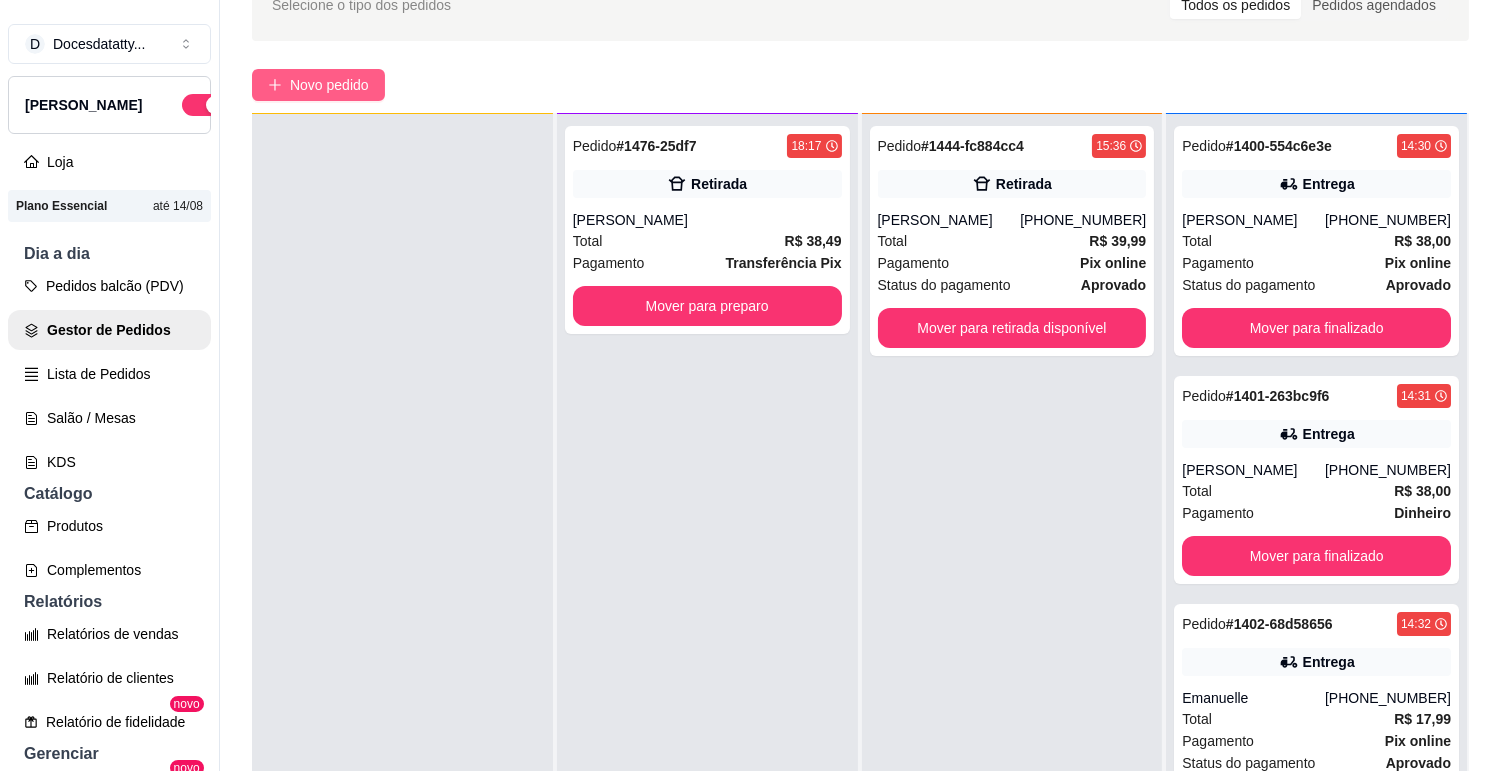 click on "Novo pedido" at bounding box center (329, 85) 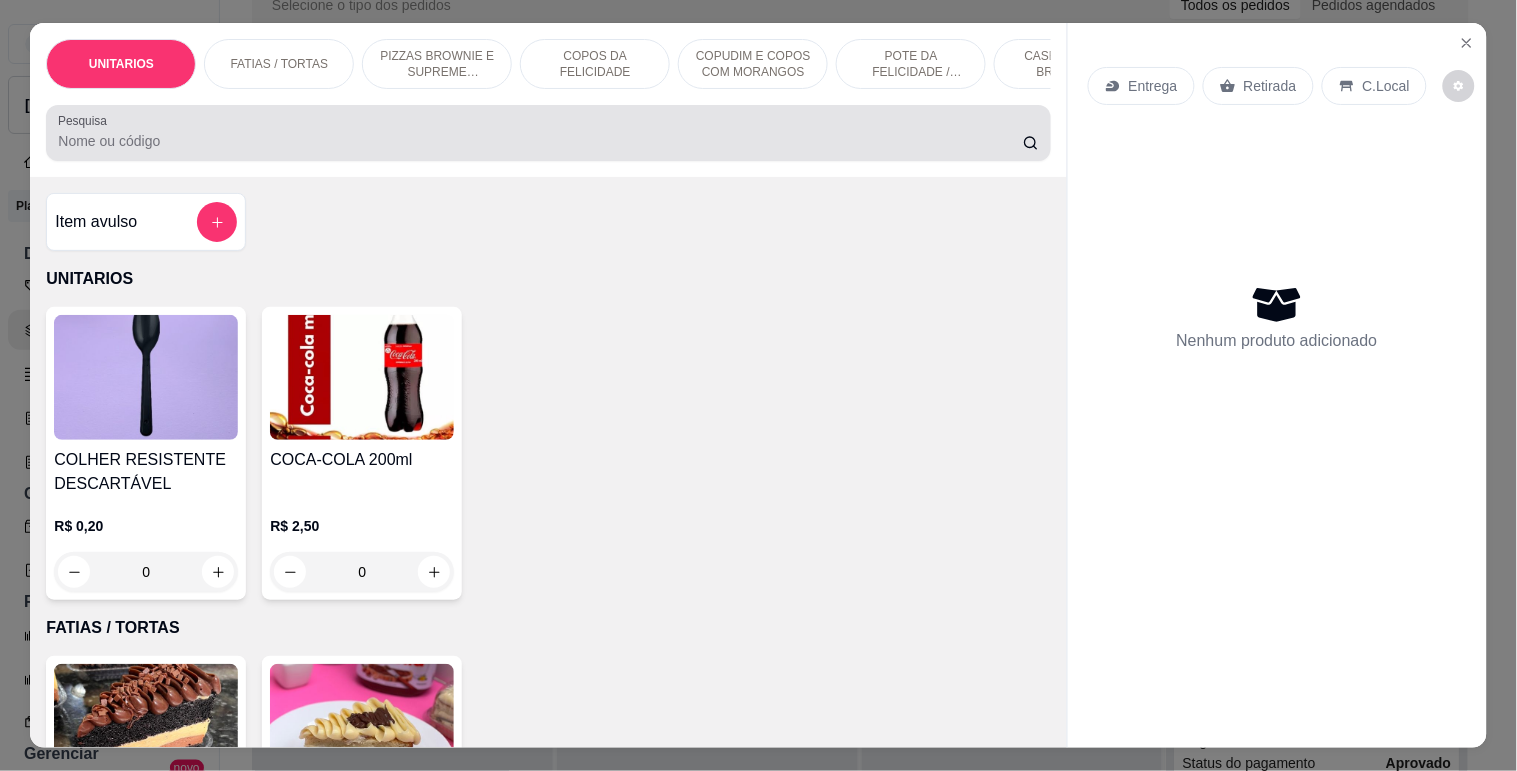 click at bounding box center (548, 133) 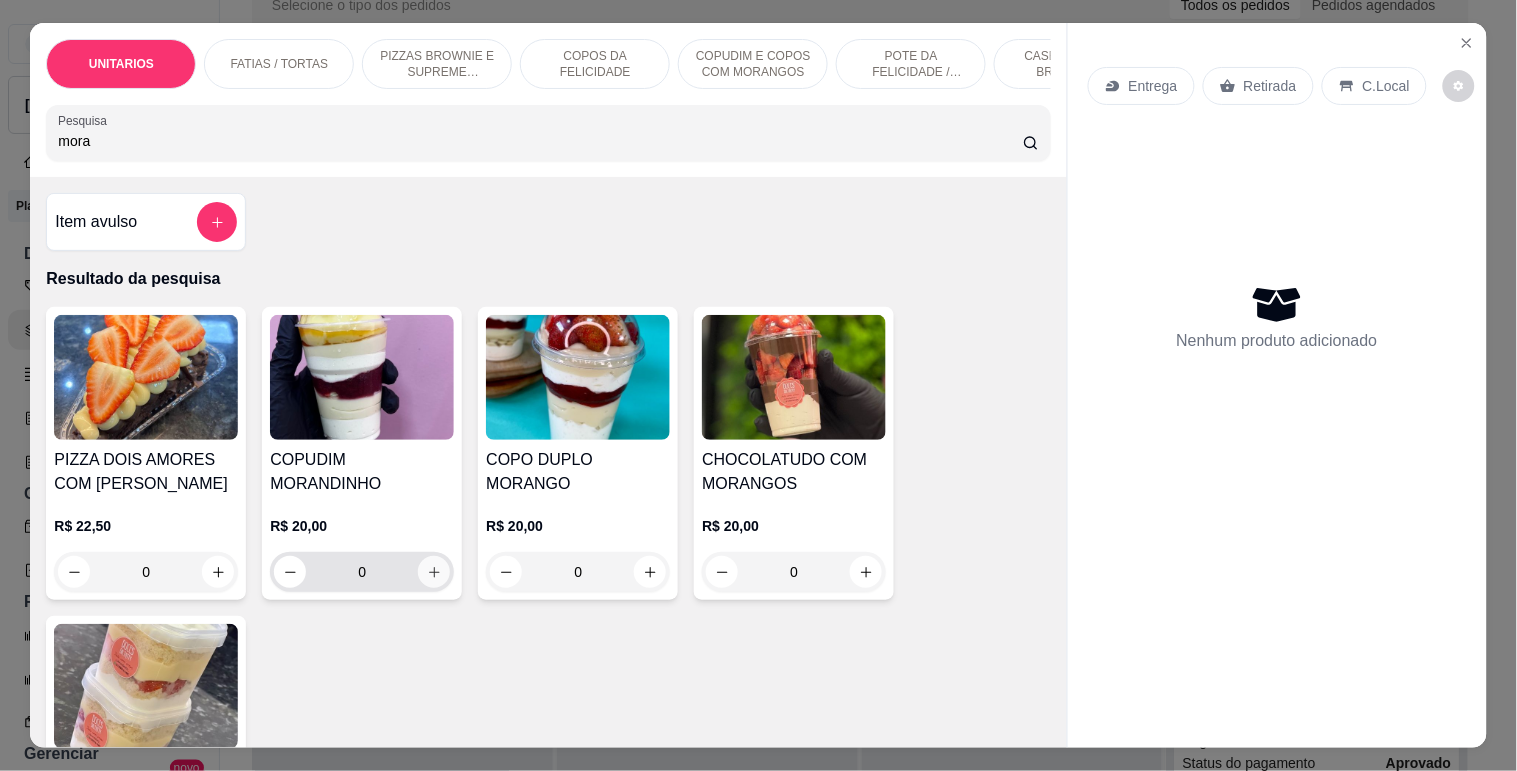 type on "mora" 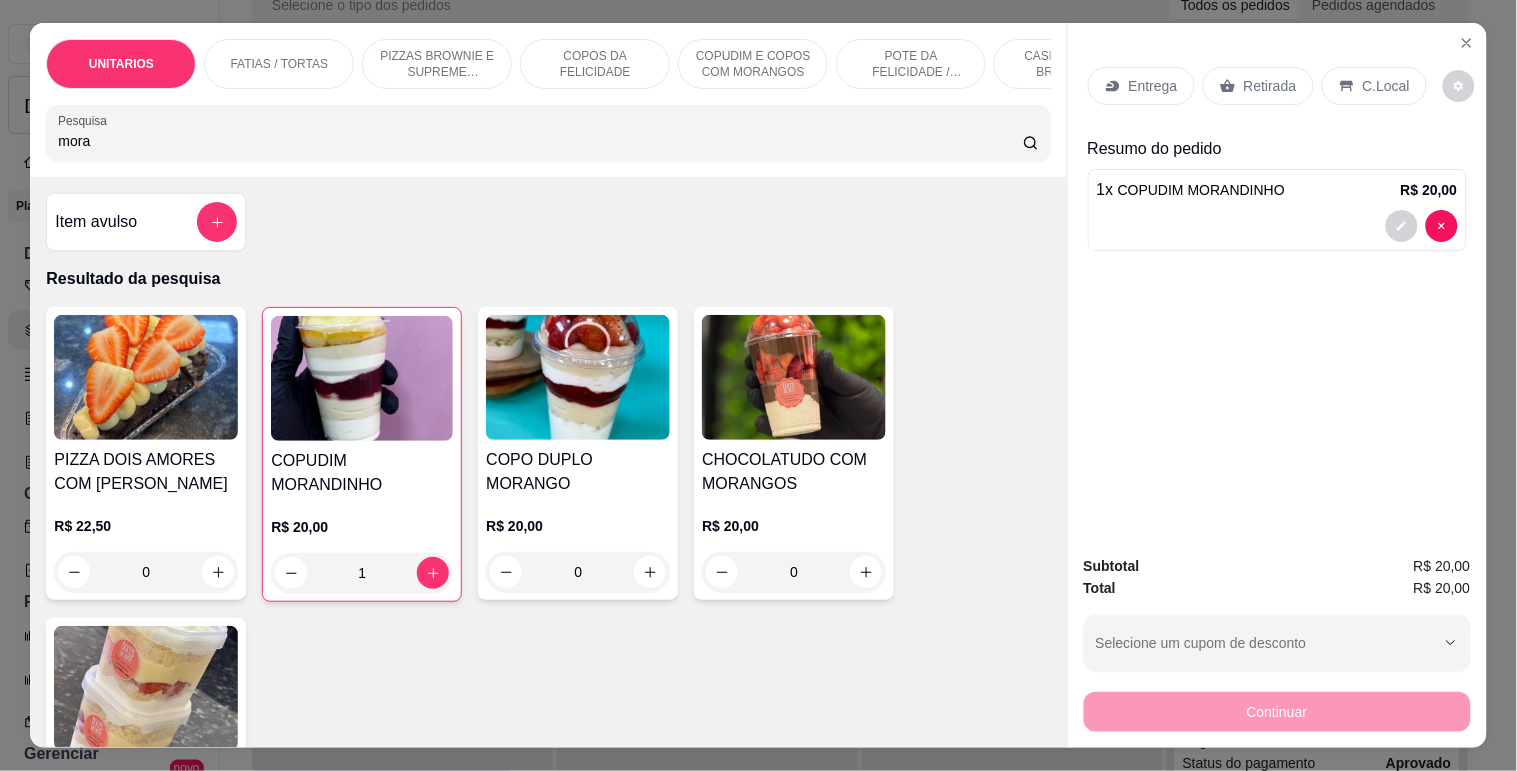 click 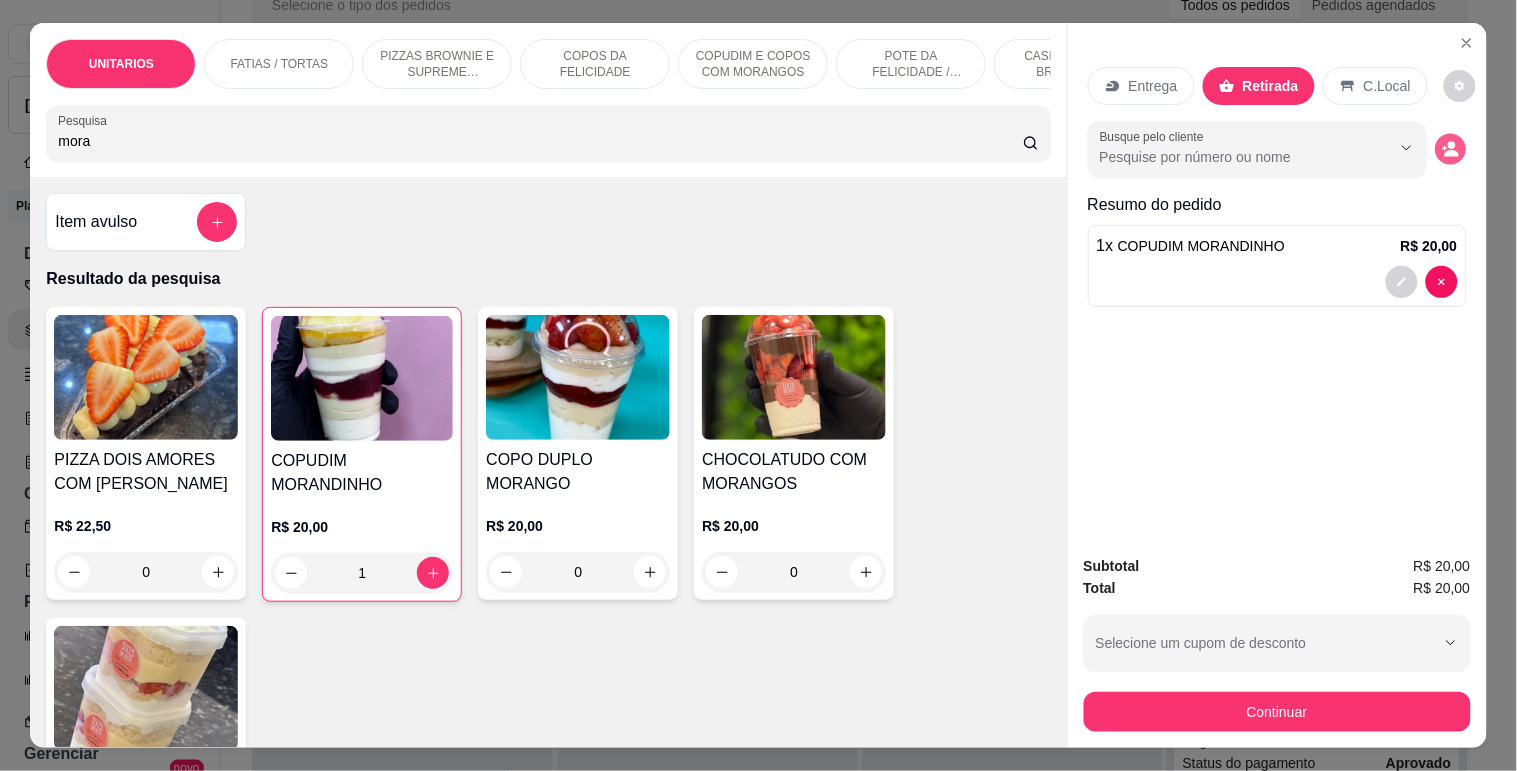 click 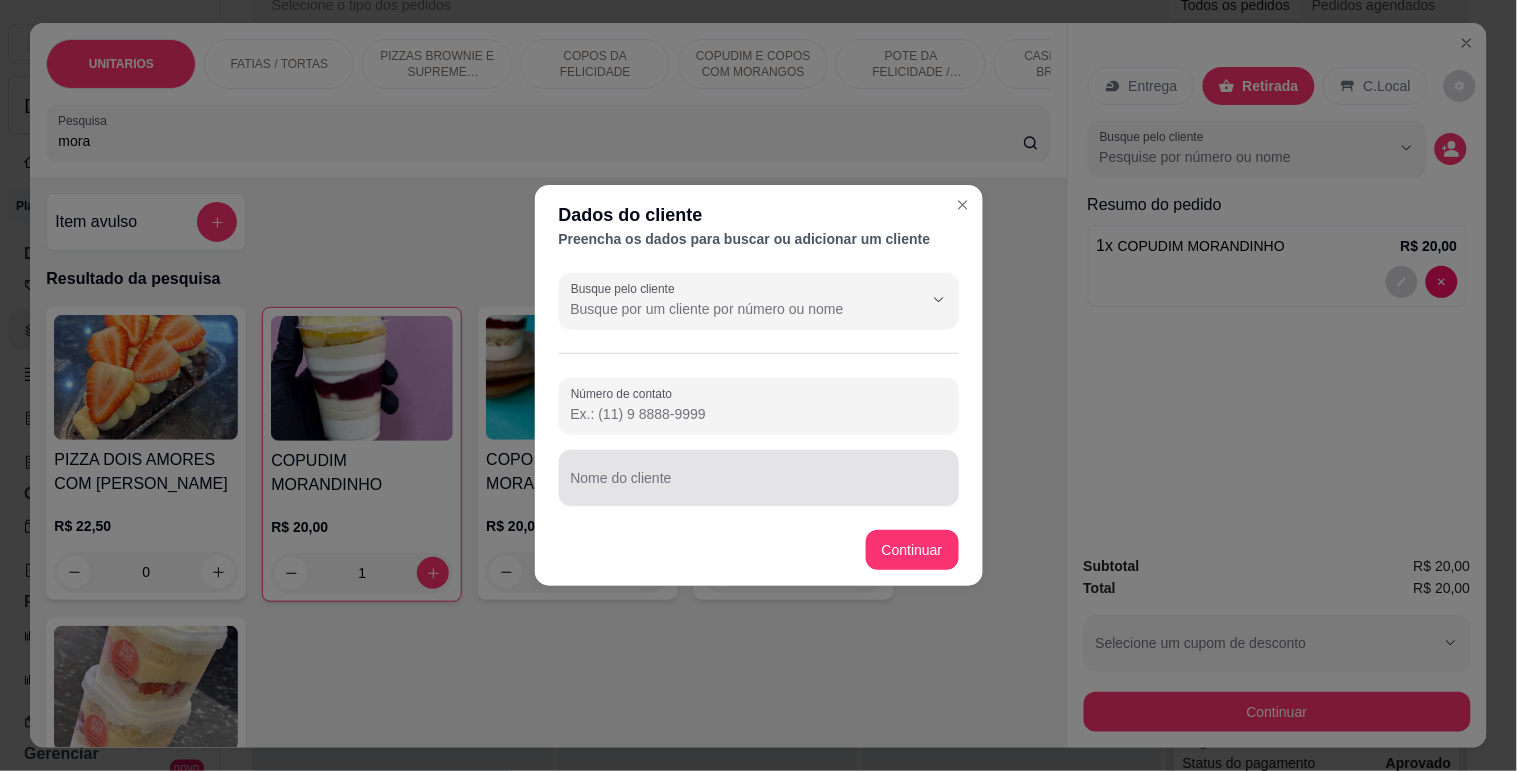 click at bounding box center [759, 478] 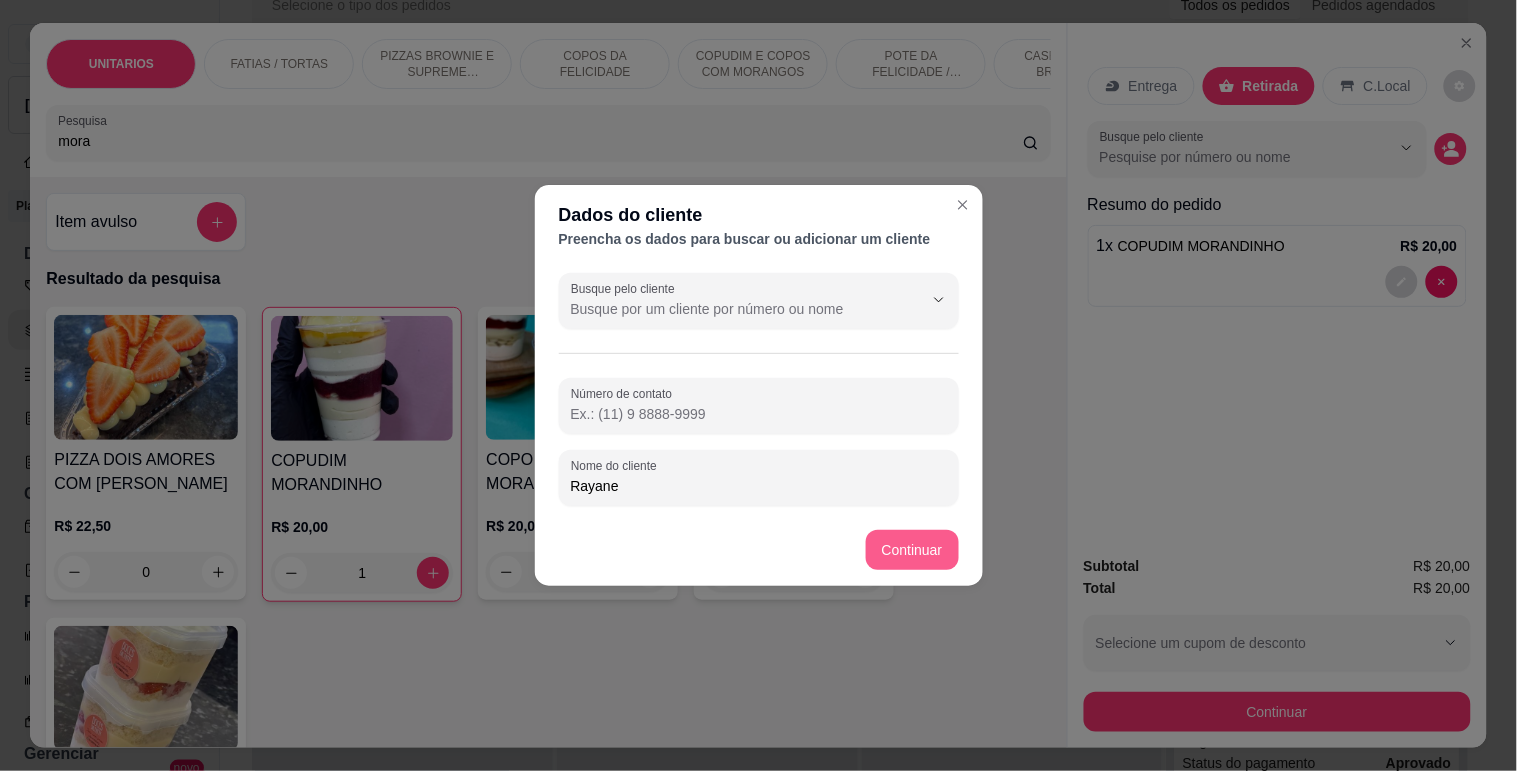 type on "Rayane" 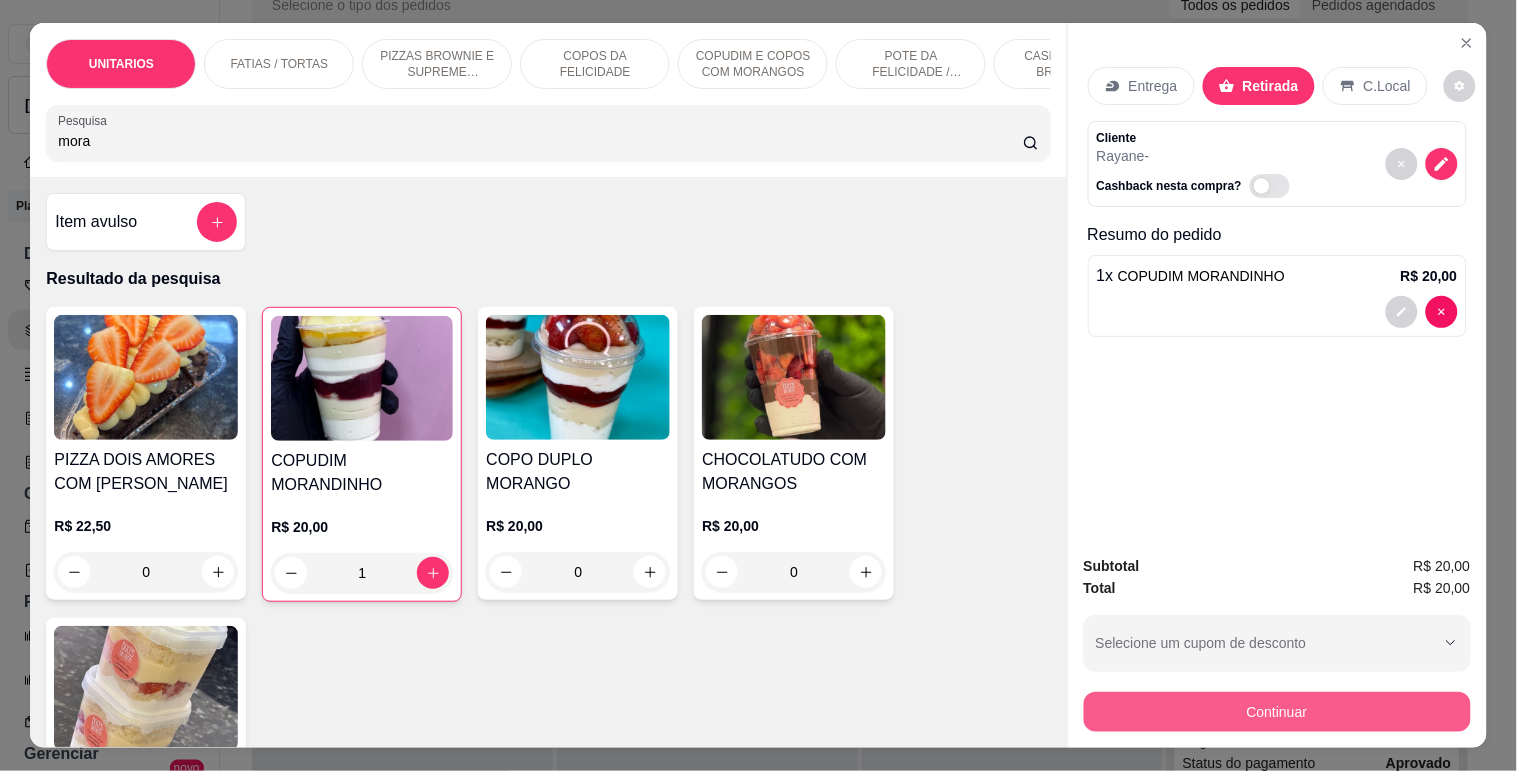 click on "Continuar" at bounding box center [1277, 712] 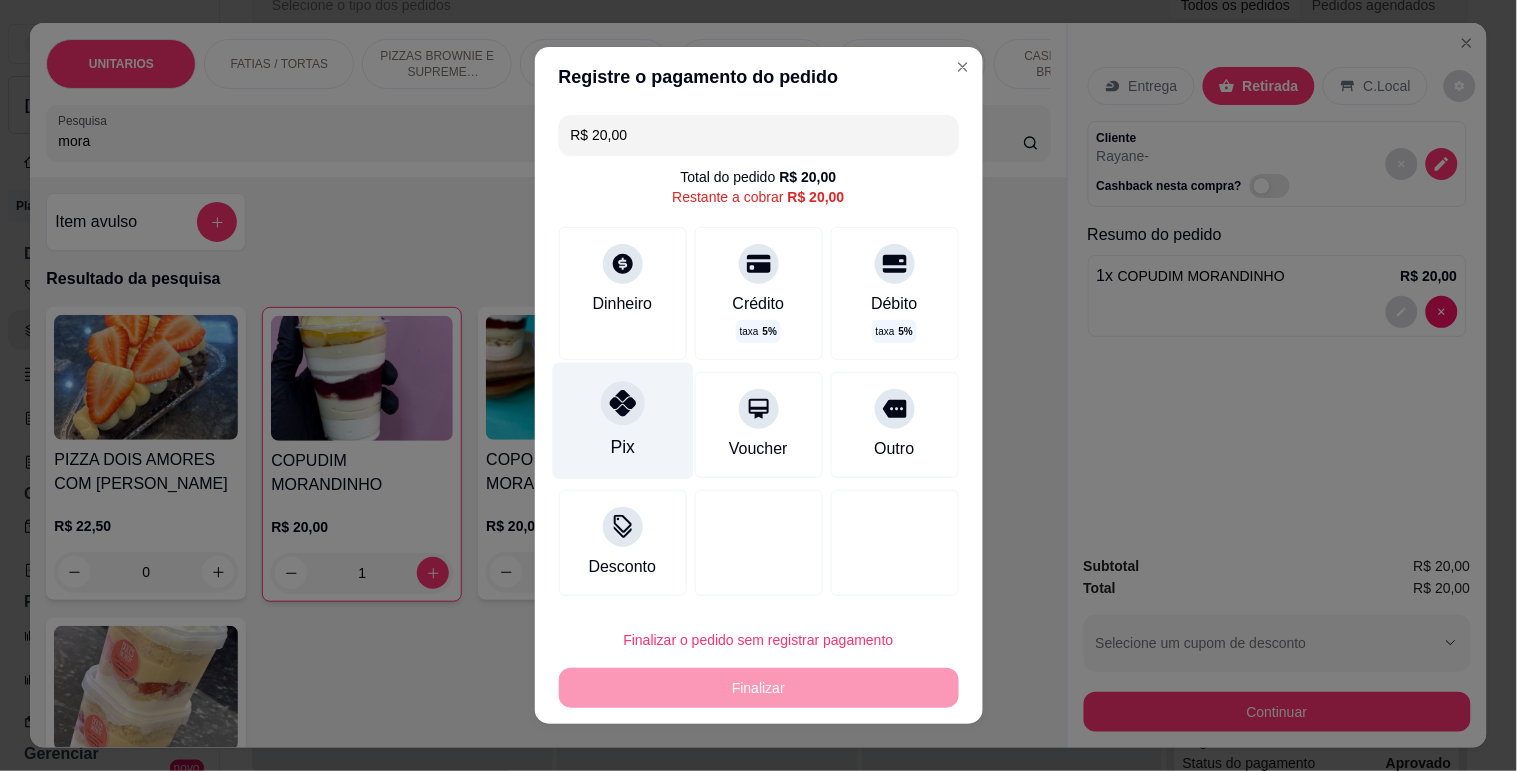 click on "Pix" at bounding box center [622, 421] 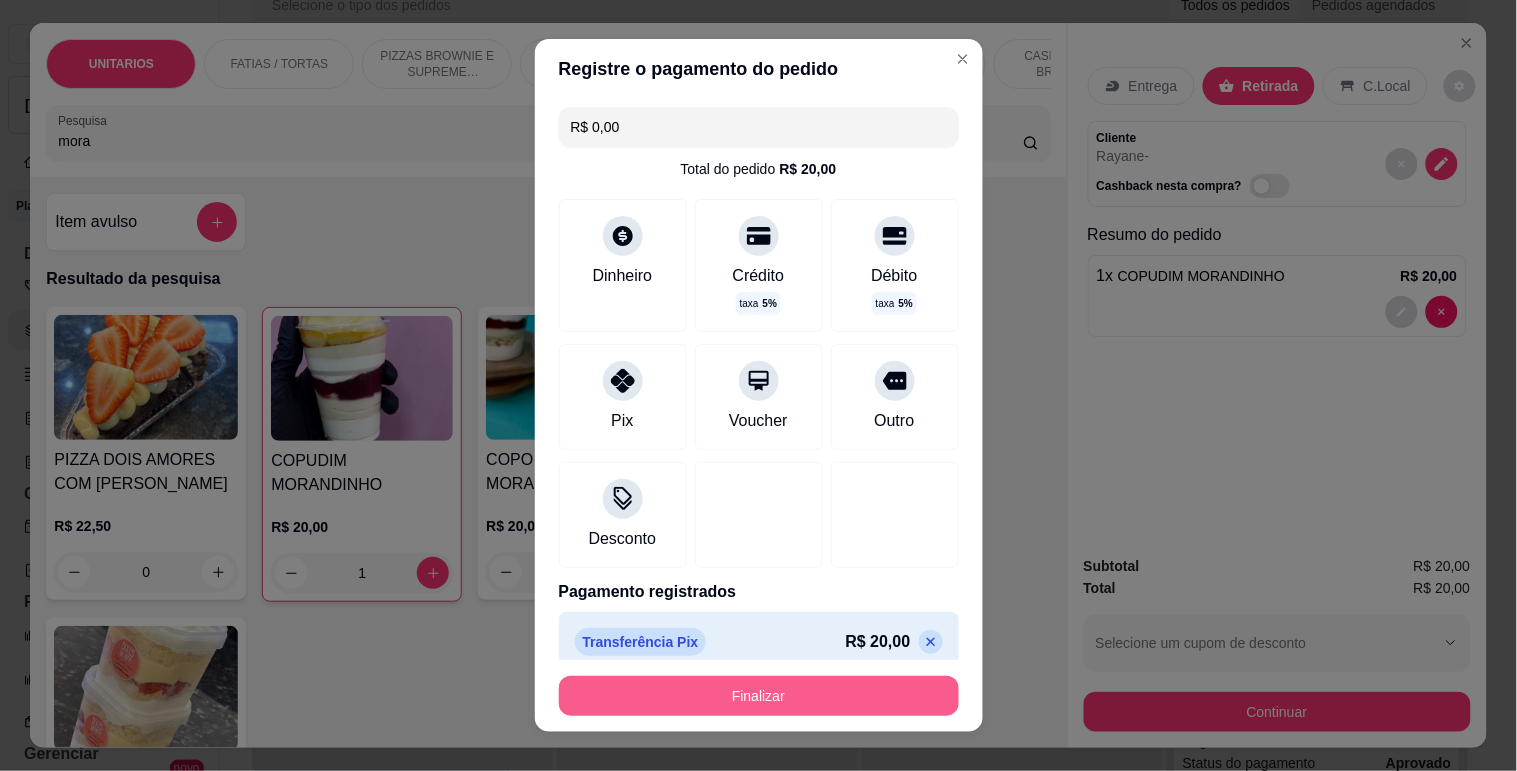 click on "Finalizar" at bounding box center [759, 696] 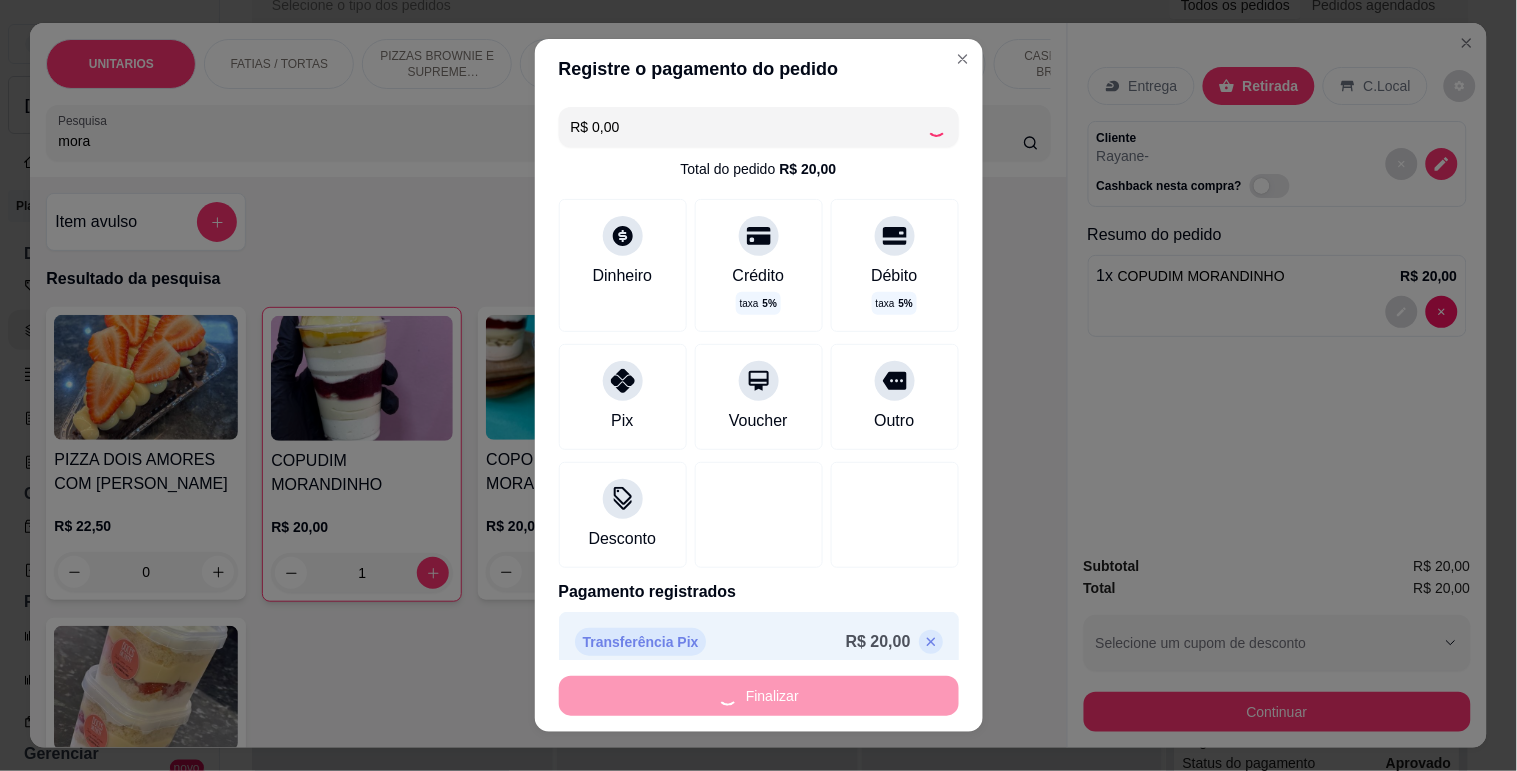 type on "0" 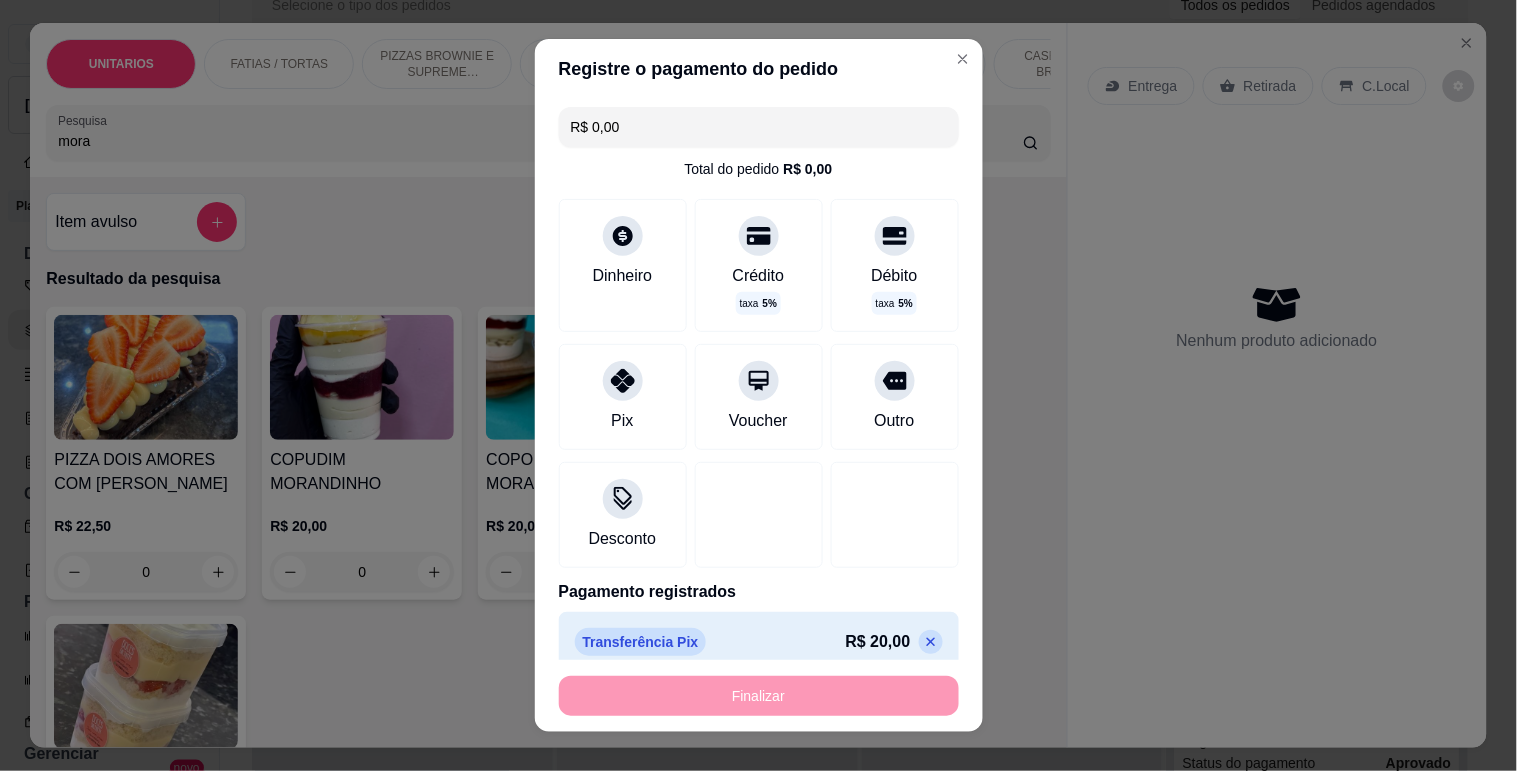 type on "-R$ 20,00" 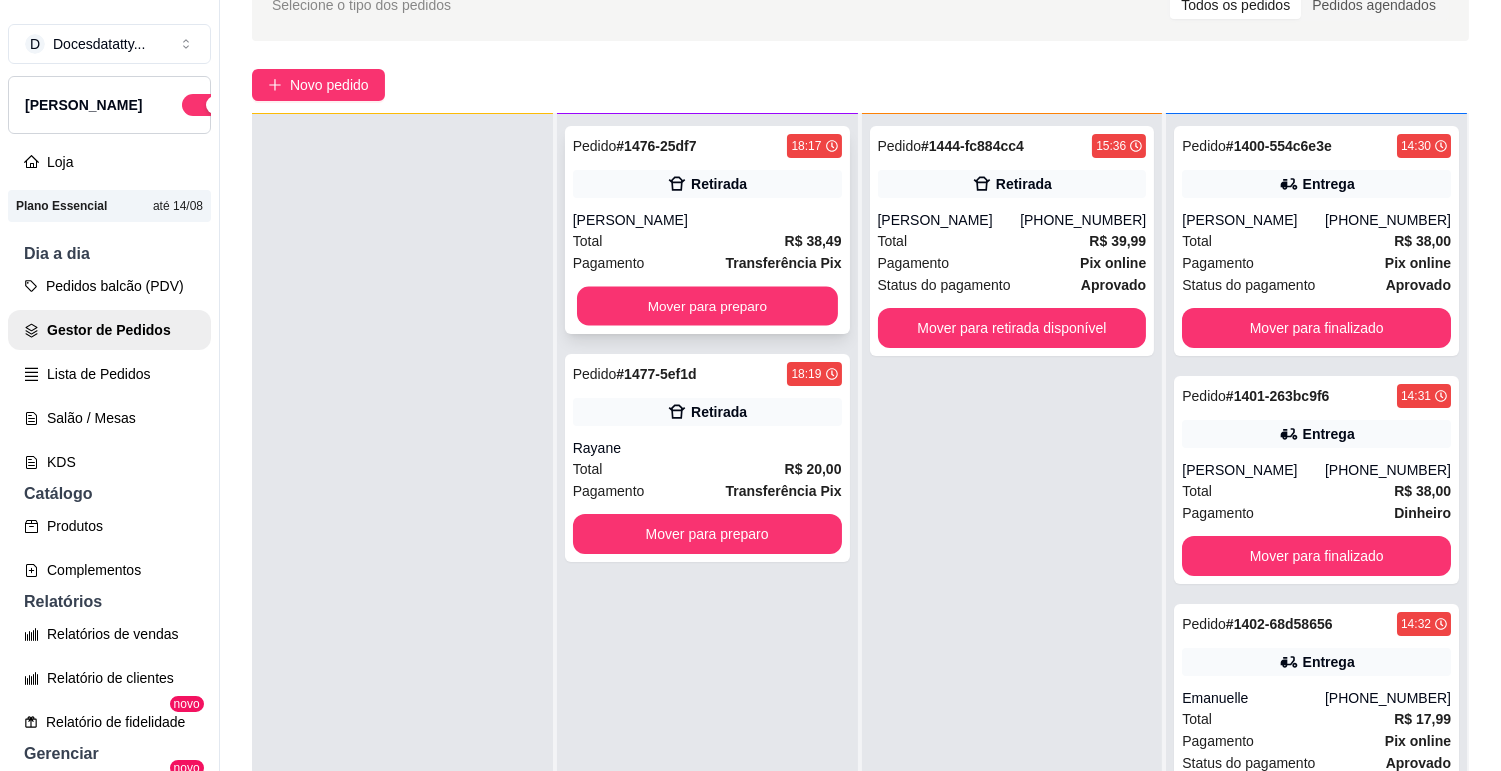 click on "Mover para preparo" at bounding box center [707, 306] 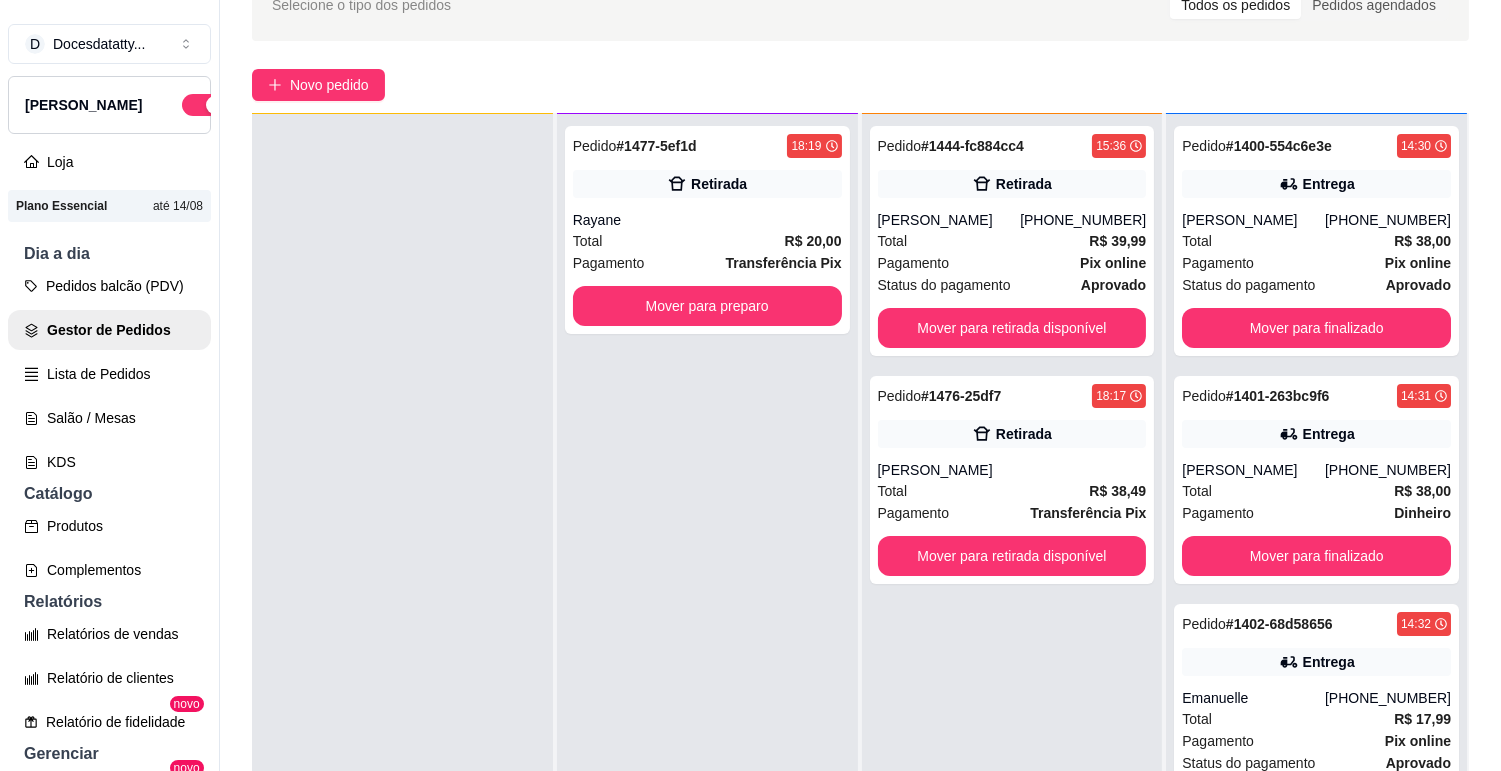 click on "Pedido  # 1477-5ef1d 18:19 Retirada Rayane Total R$ 20,00 Pagamento Transferência Pix Mover para preparo" at bounding box center [707, 499] 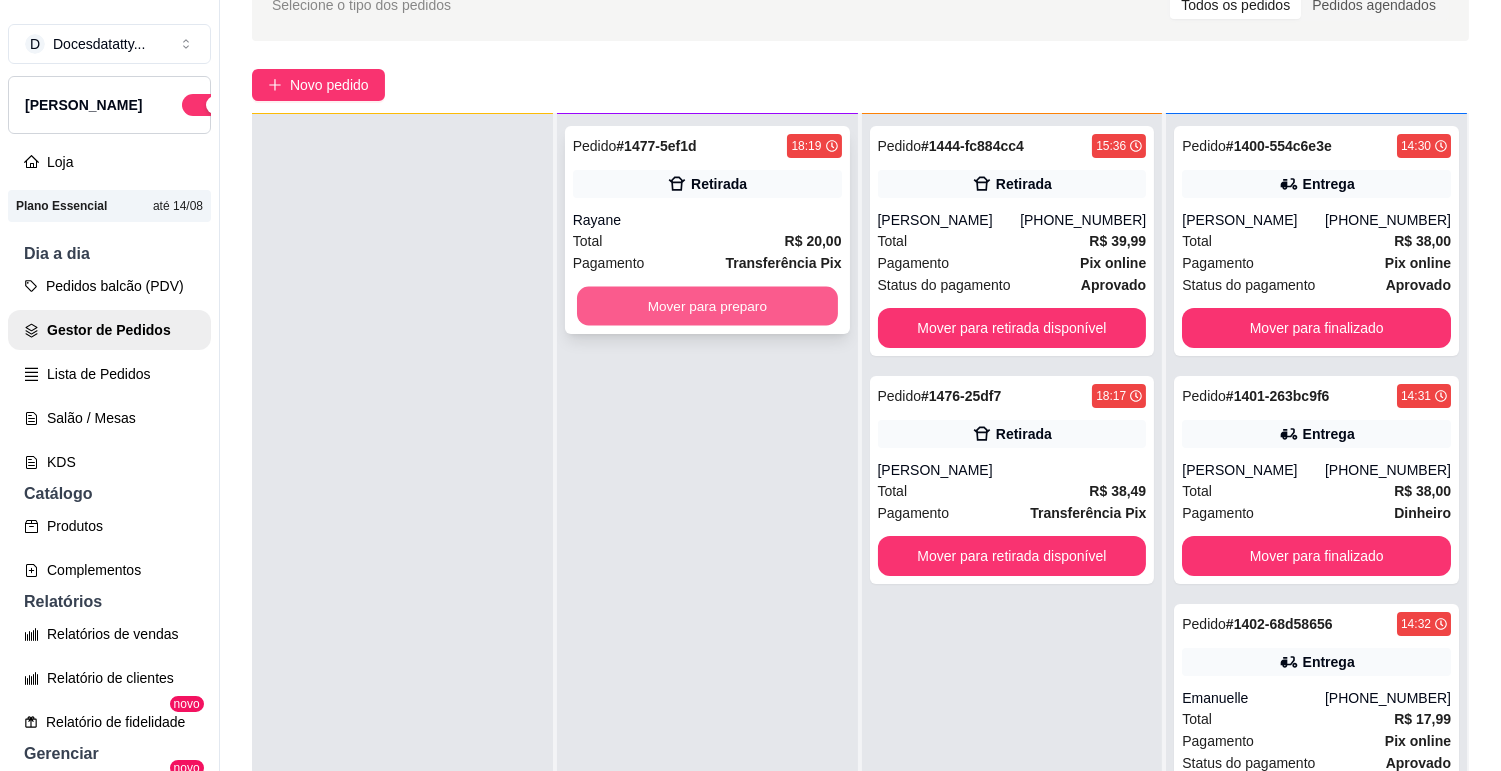 click on "Mover para preparo" at bounding box center [707, 306] 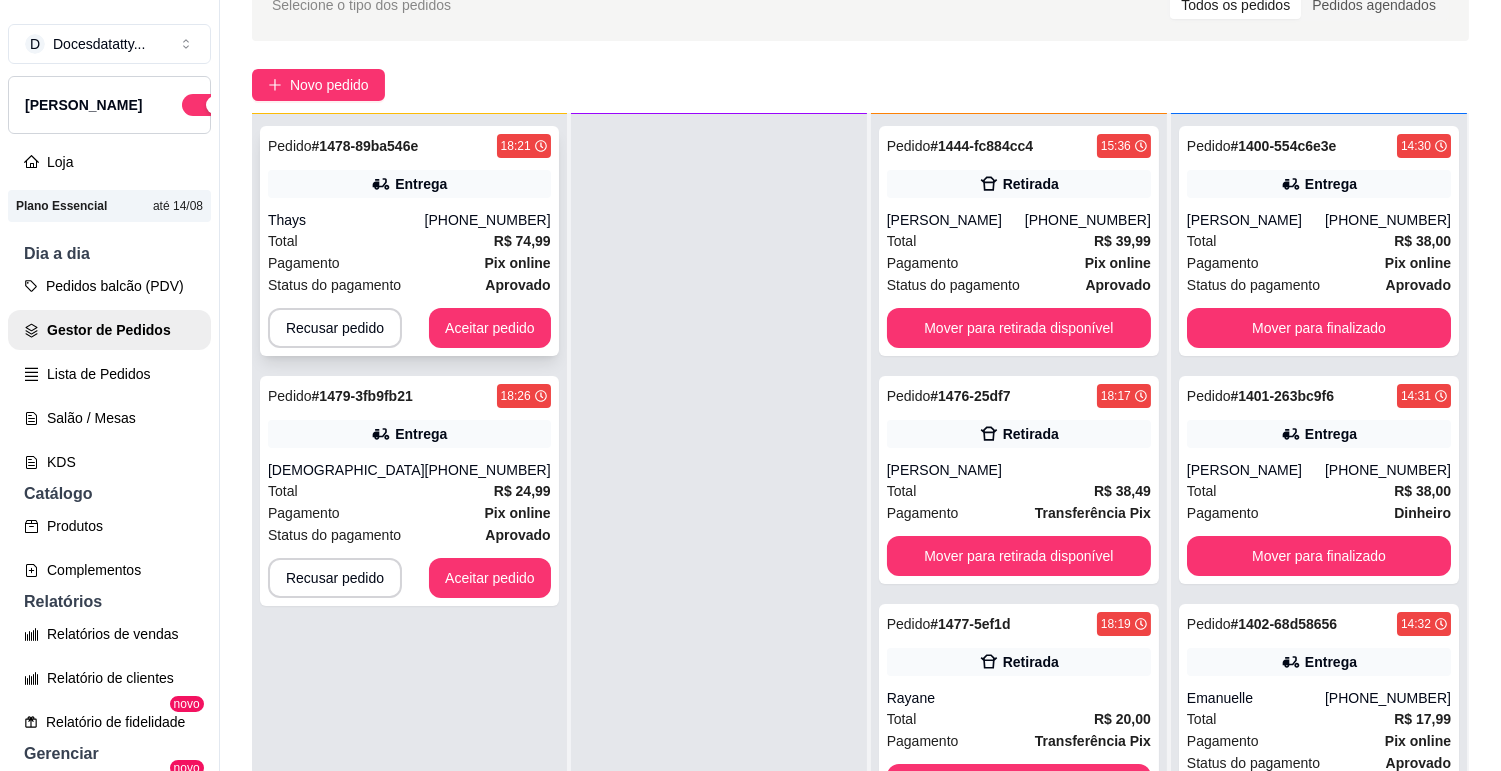 click on "Aceitar pedido" at bounding box center [490, 328] 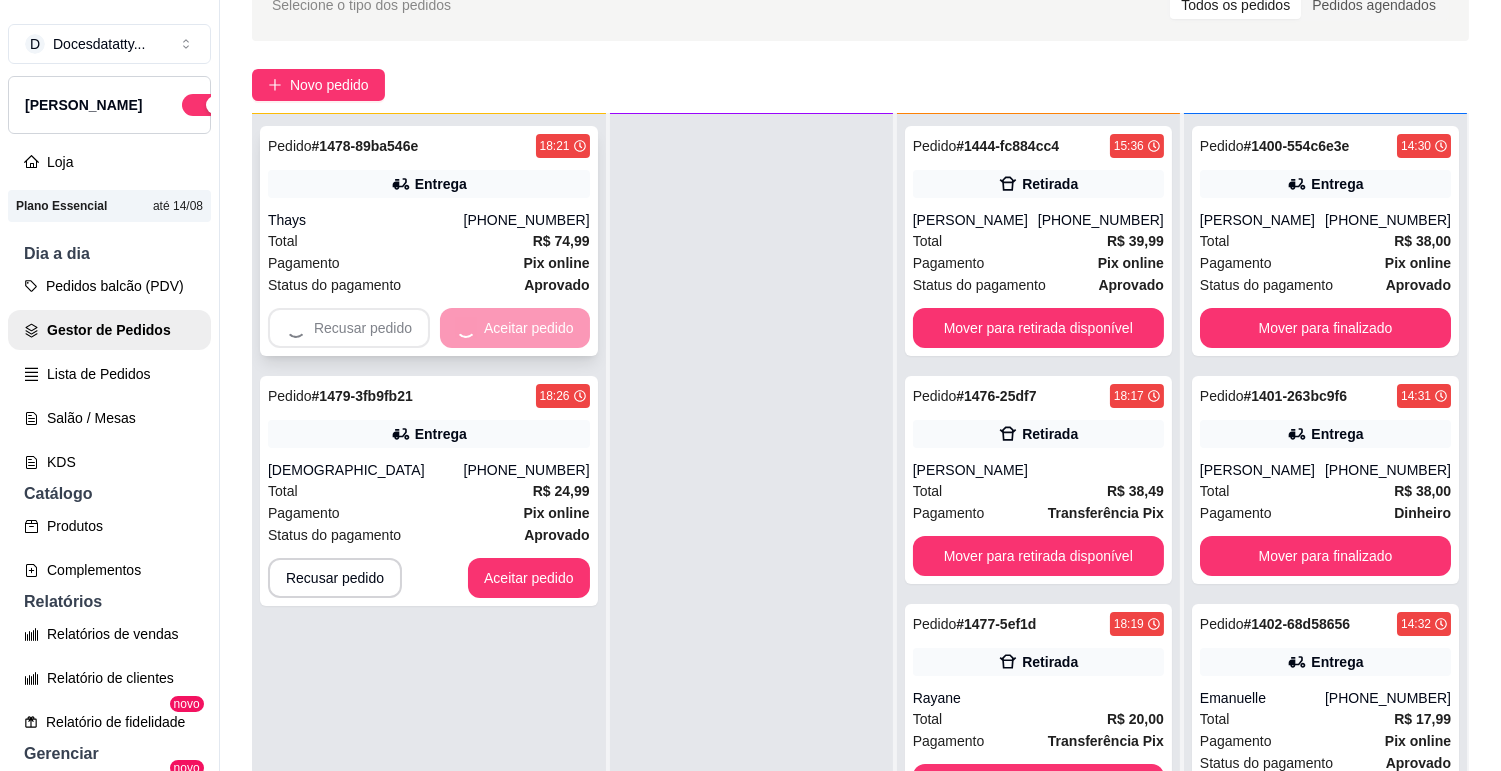 click on "Recusar pedido Aceitar pedido" at bounding box center [429, 328] 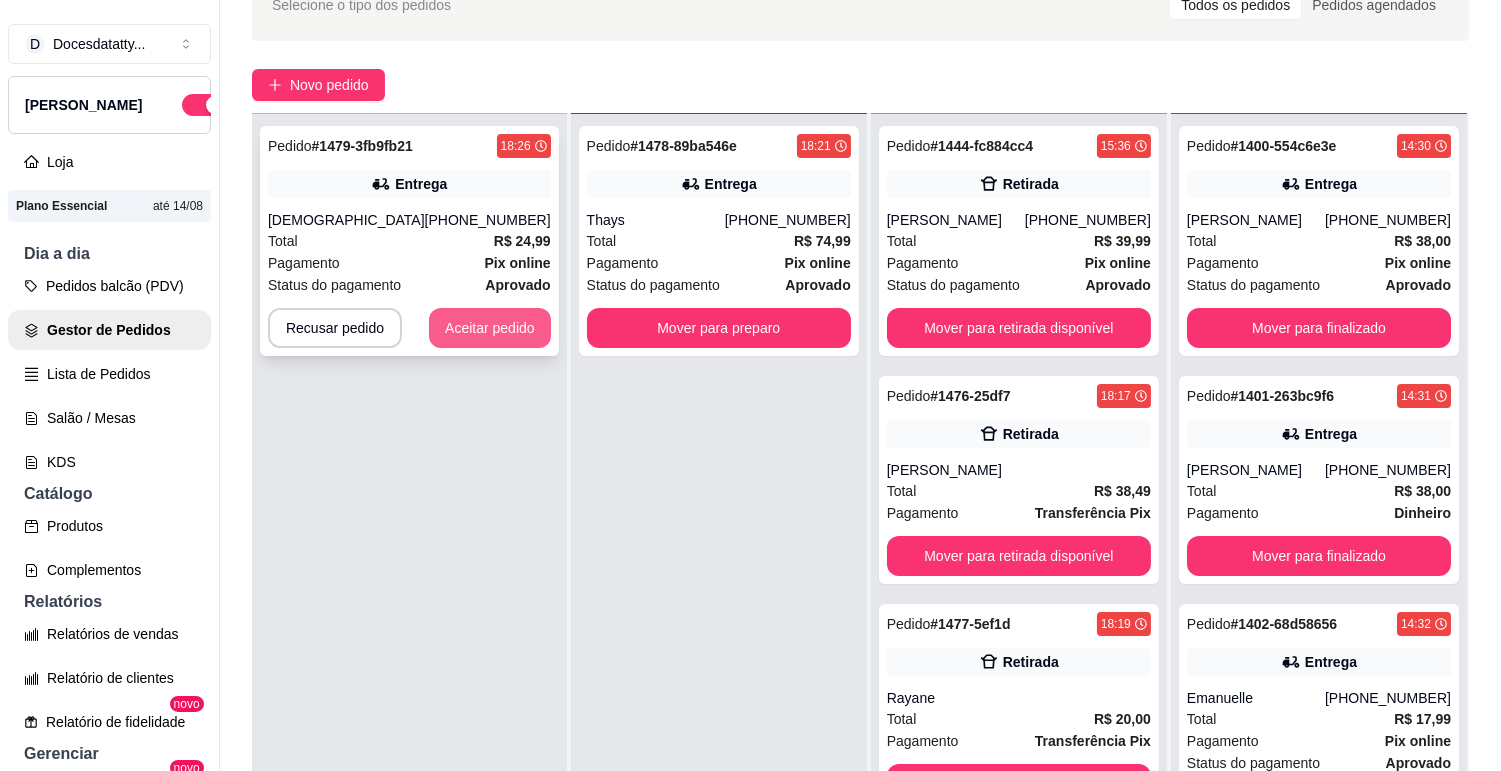 click on "Aceitar pedido" at bounding box center [490, 328] 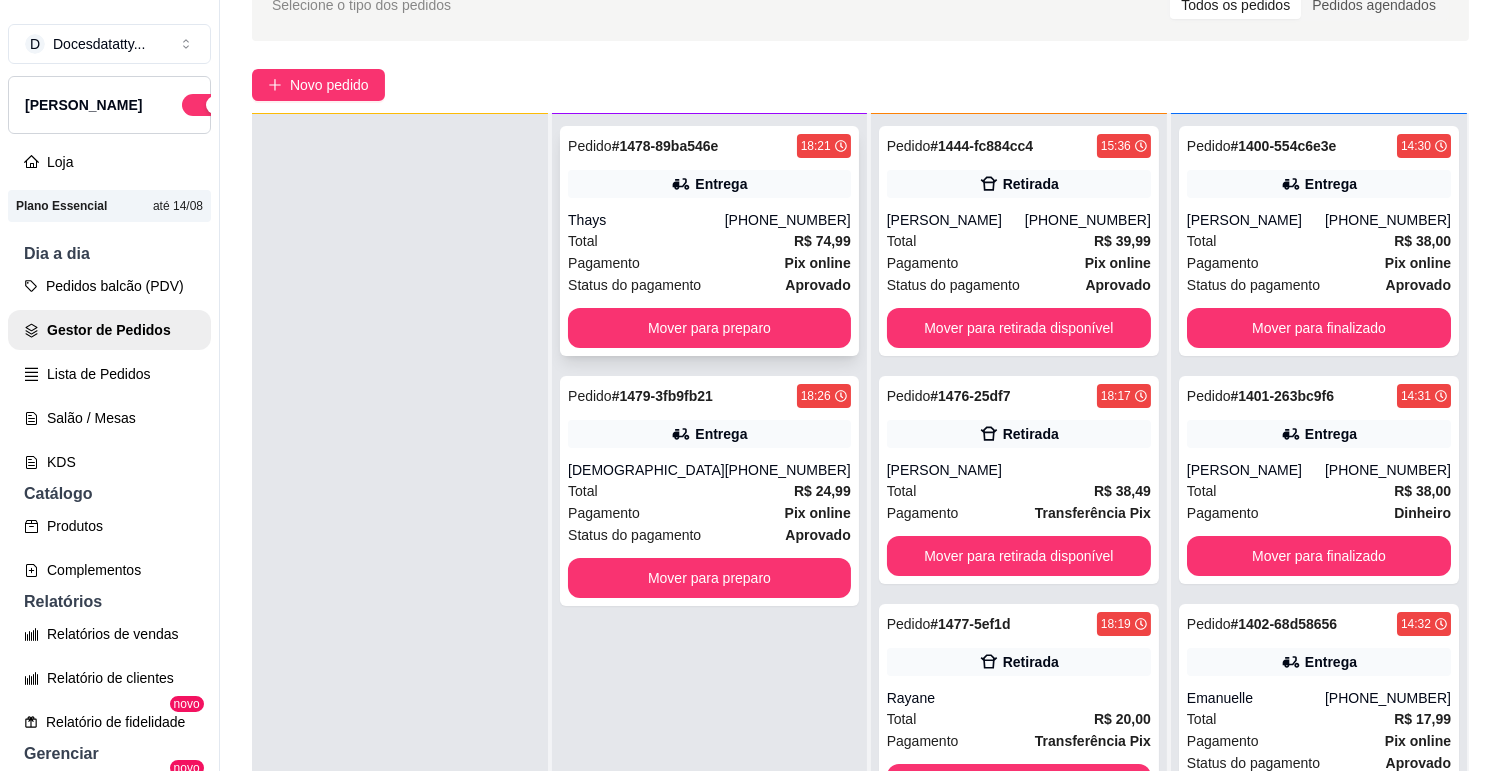 click on "Thays" at bounding box center (646, 220) 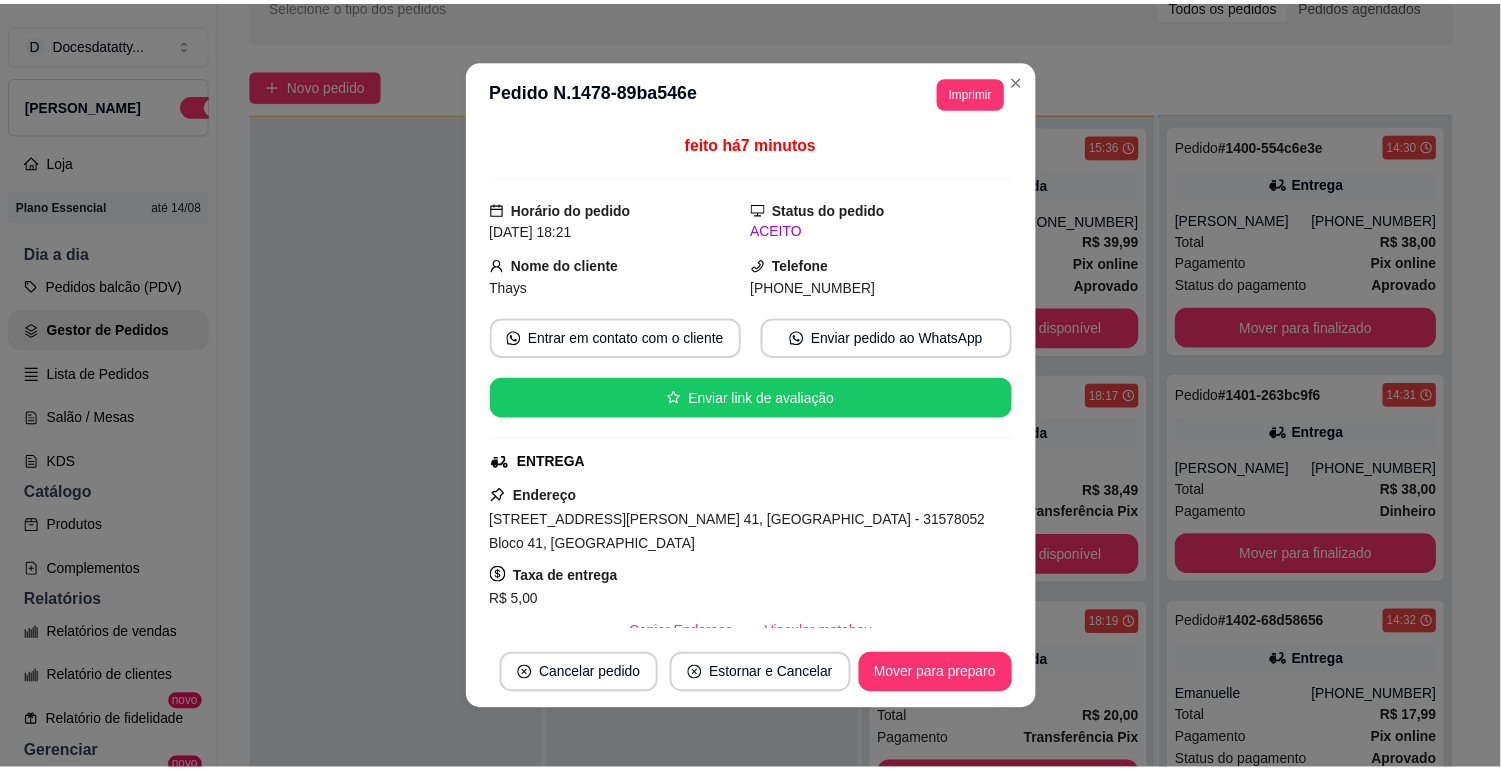 scroll, scrollTop: 222, scrollLeft: 0, axis: vertical 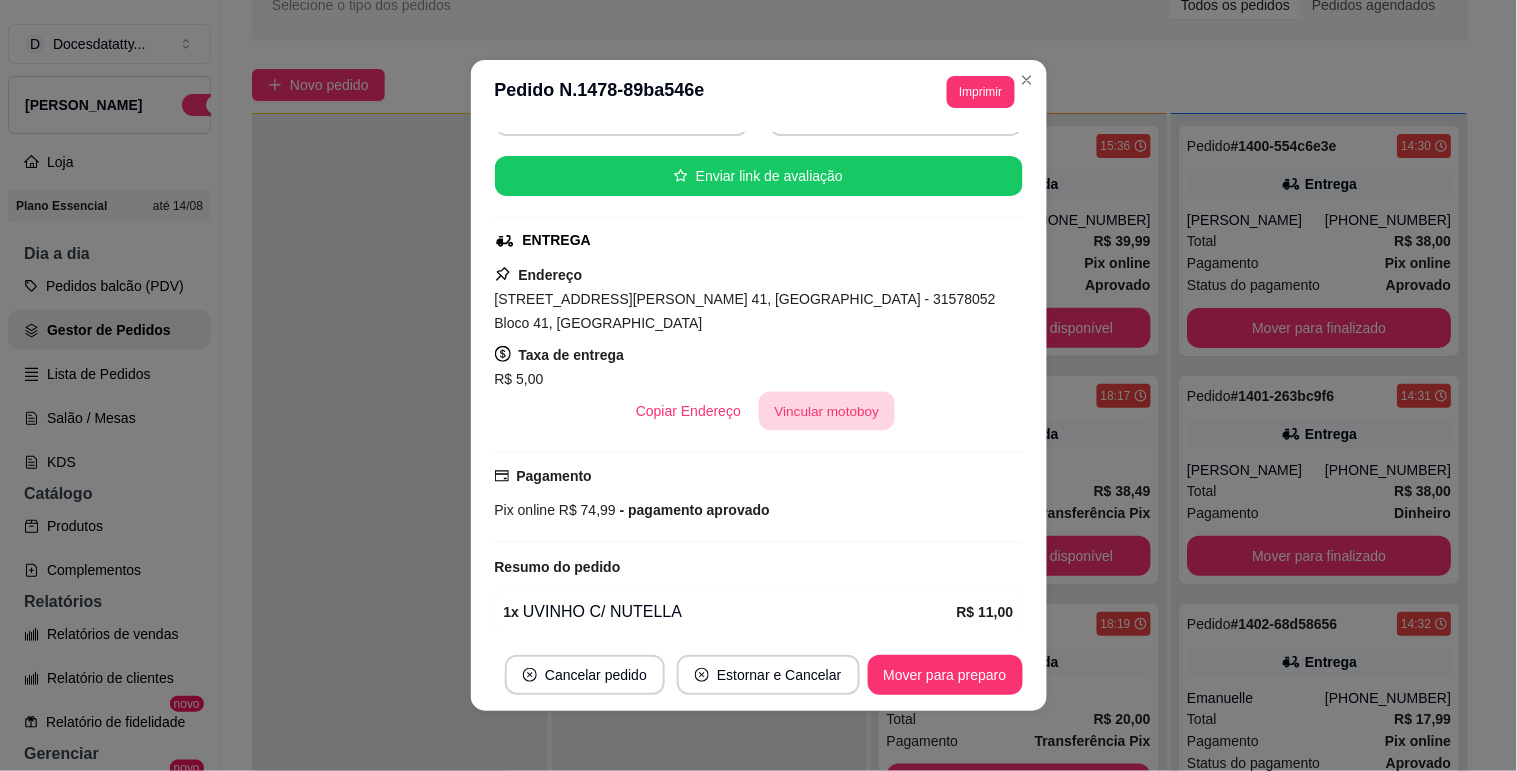 click on "Vincular motoboy" at bounding box center (827, 411) 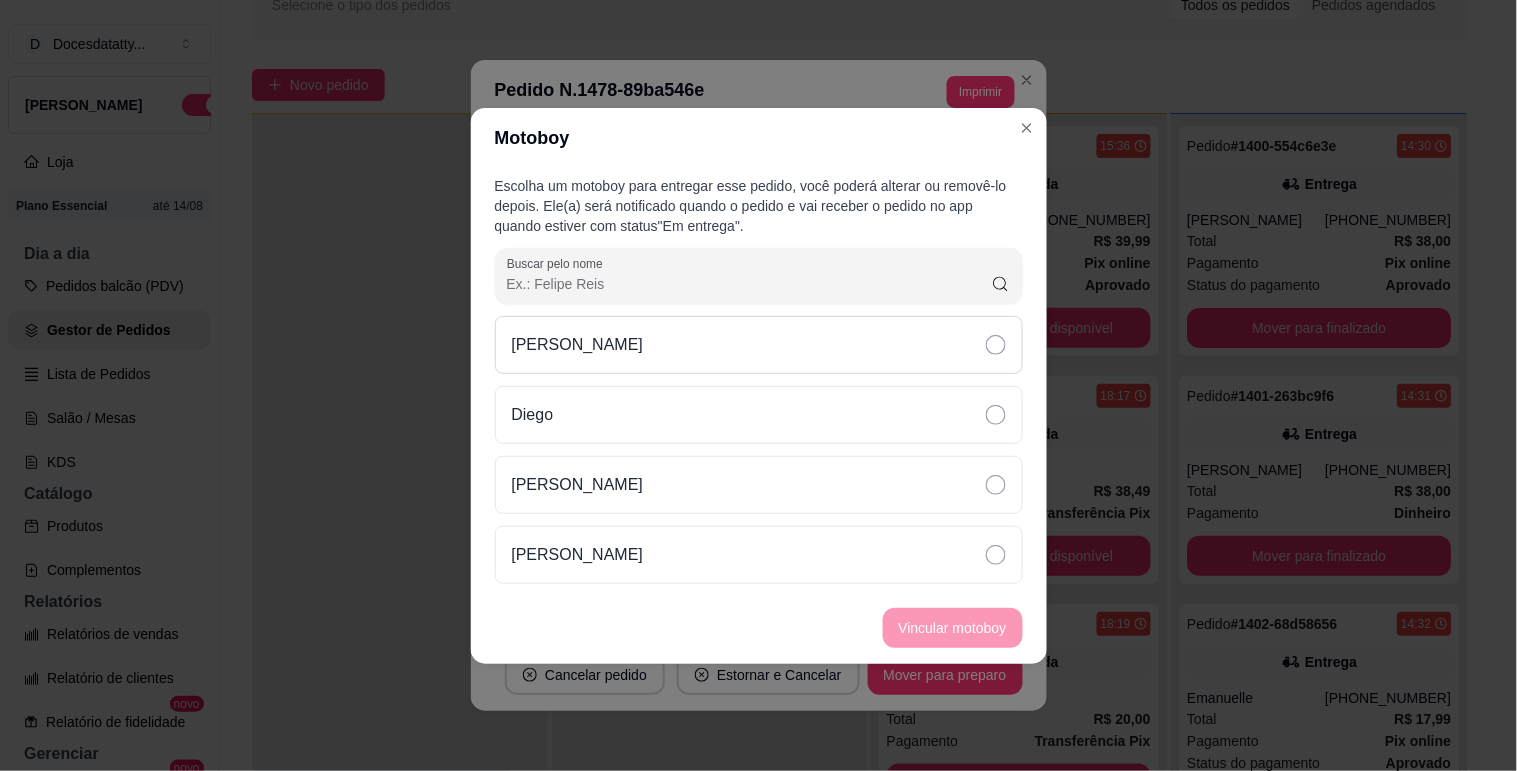 click on "[PERSON_NAME]" at bounding box center (759, 345) 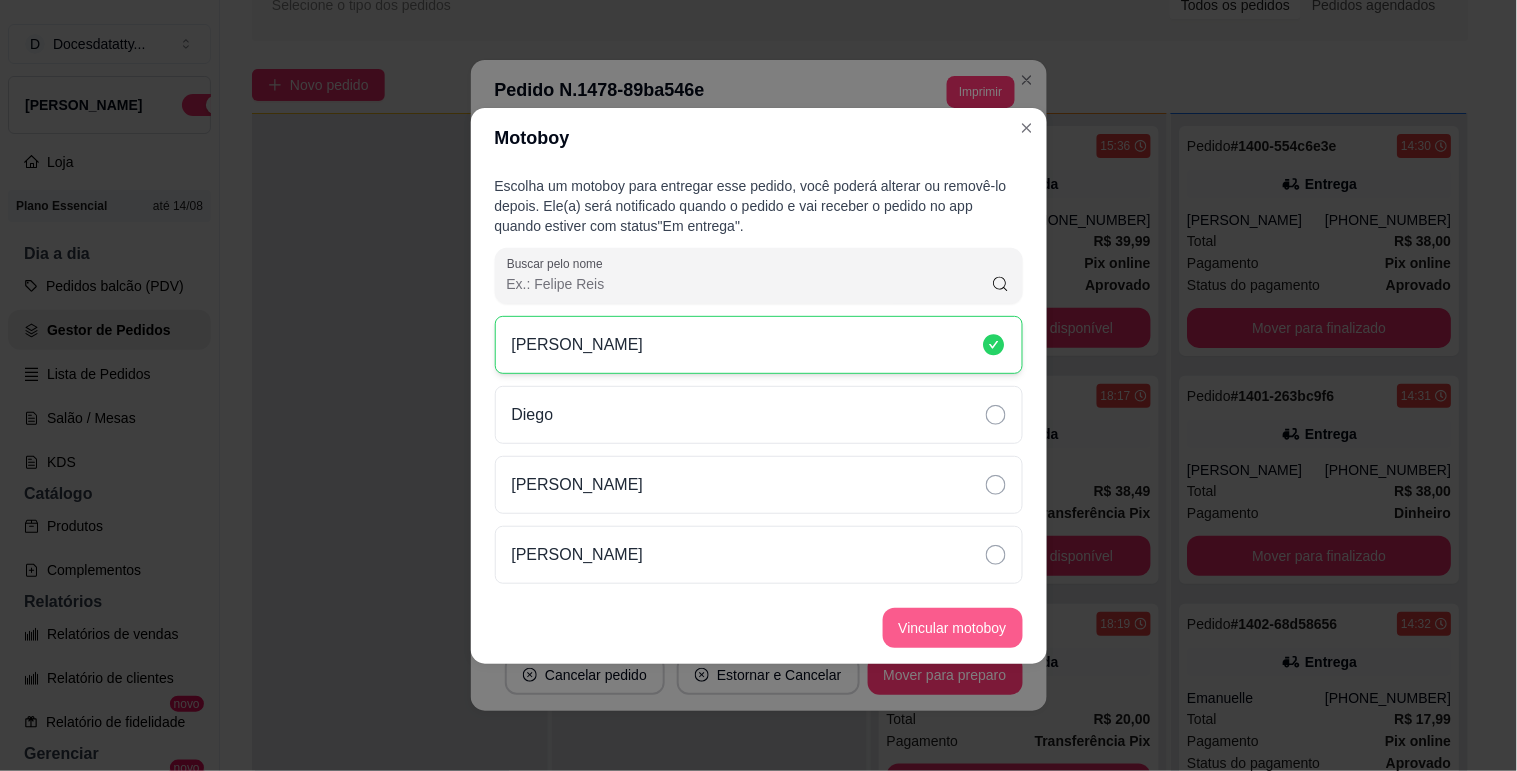 click on "Vincular motoboy" at bounding box center (953, 628) 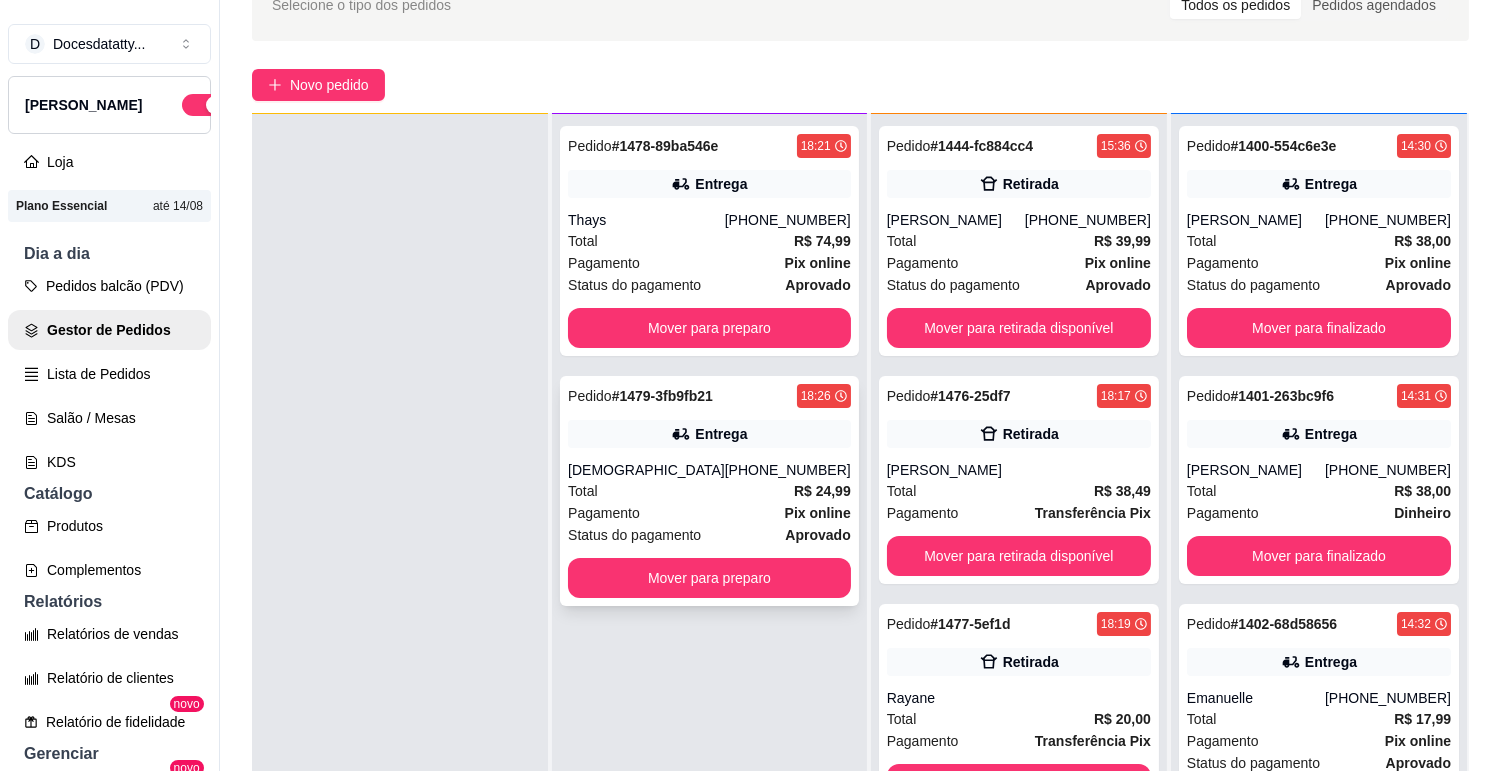 click on "Total R$ 24,99" at bounding box center (709, 491) 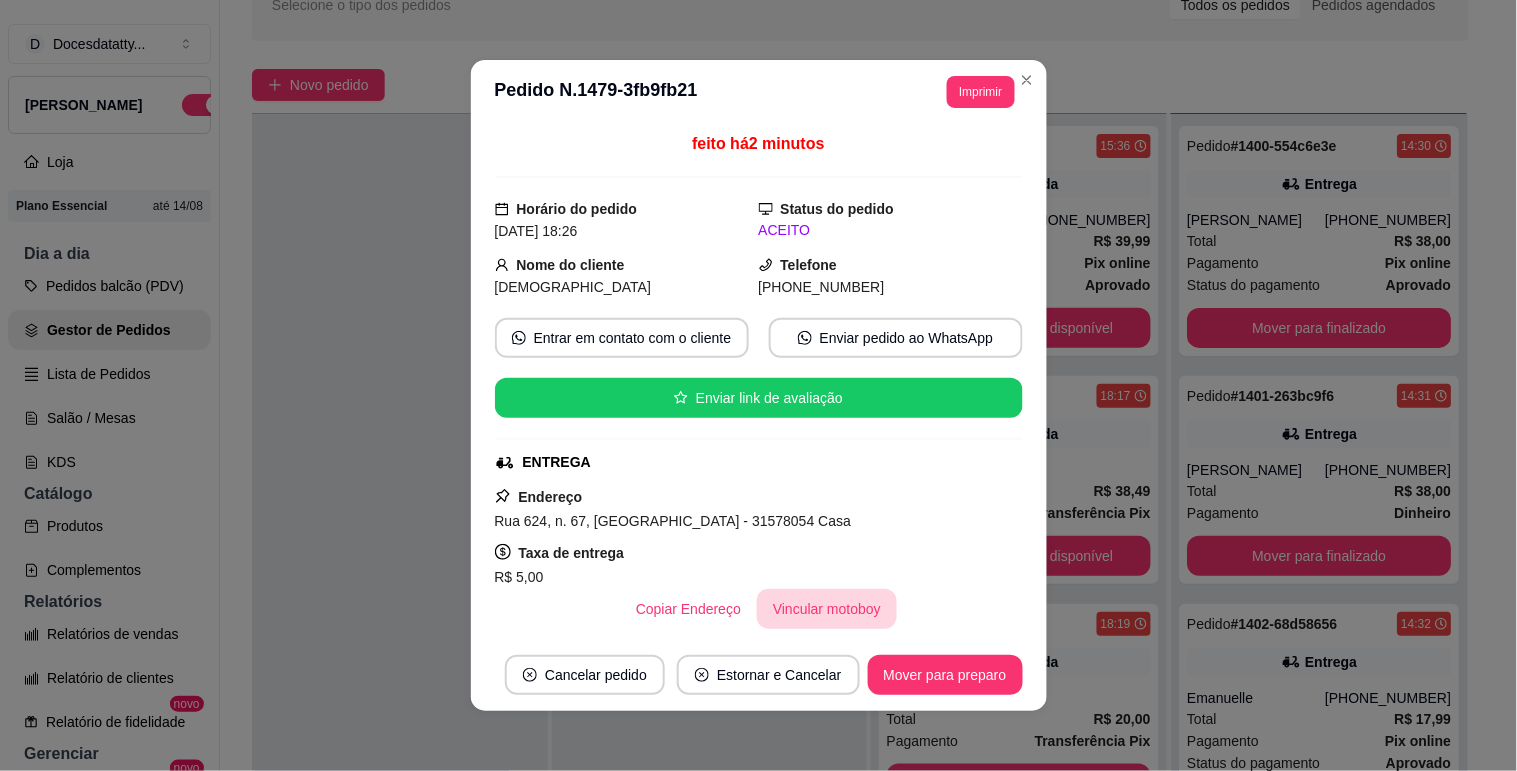 click on "Vincular motoboy" at bounding box center [827, 609] 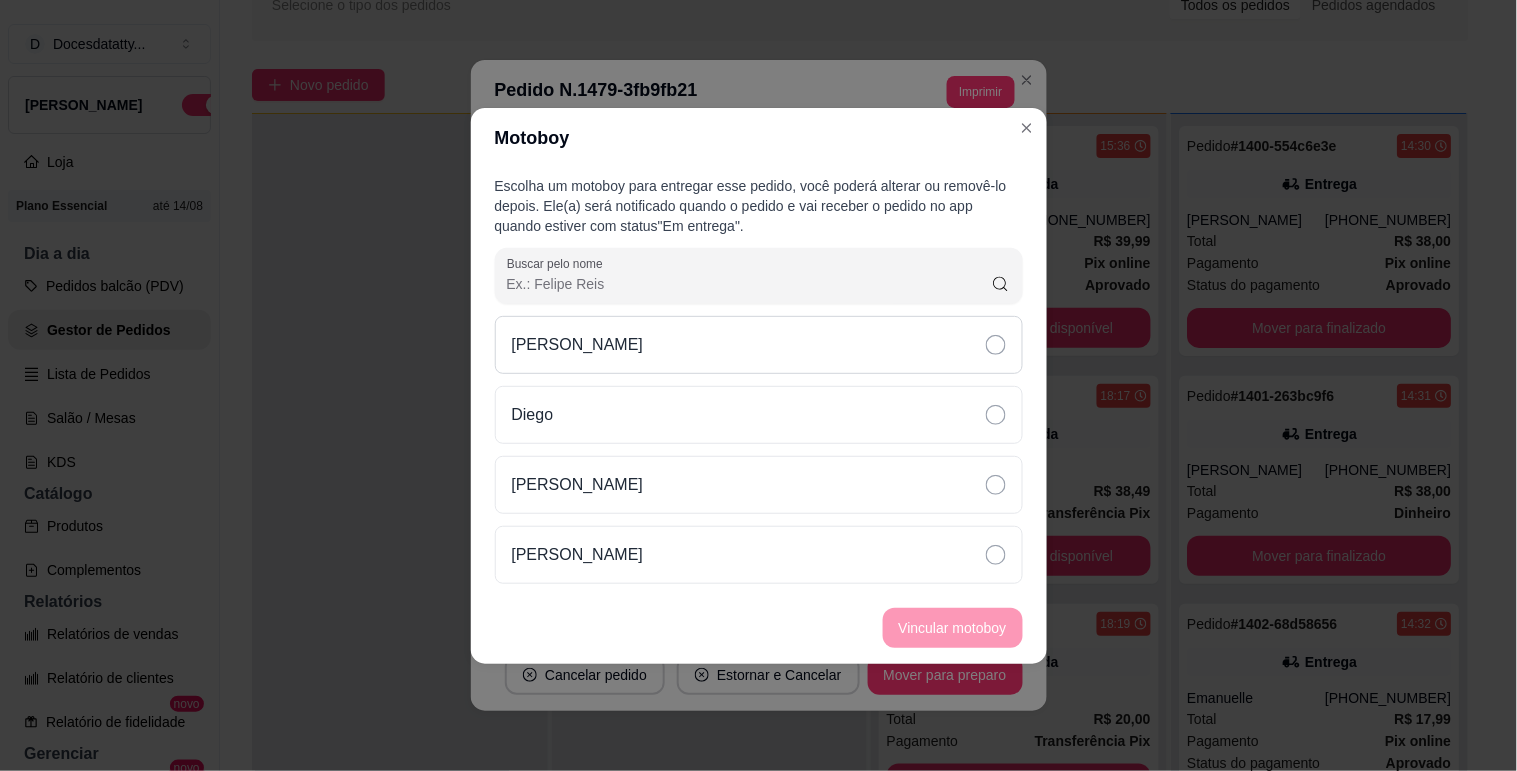 click on "[PERSON_NAME]" at bounding box center (759, 345) 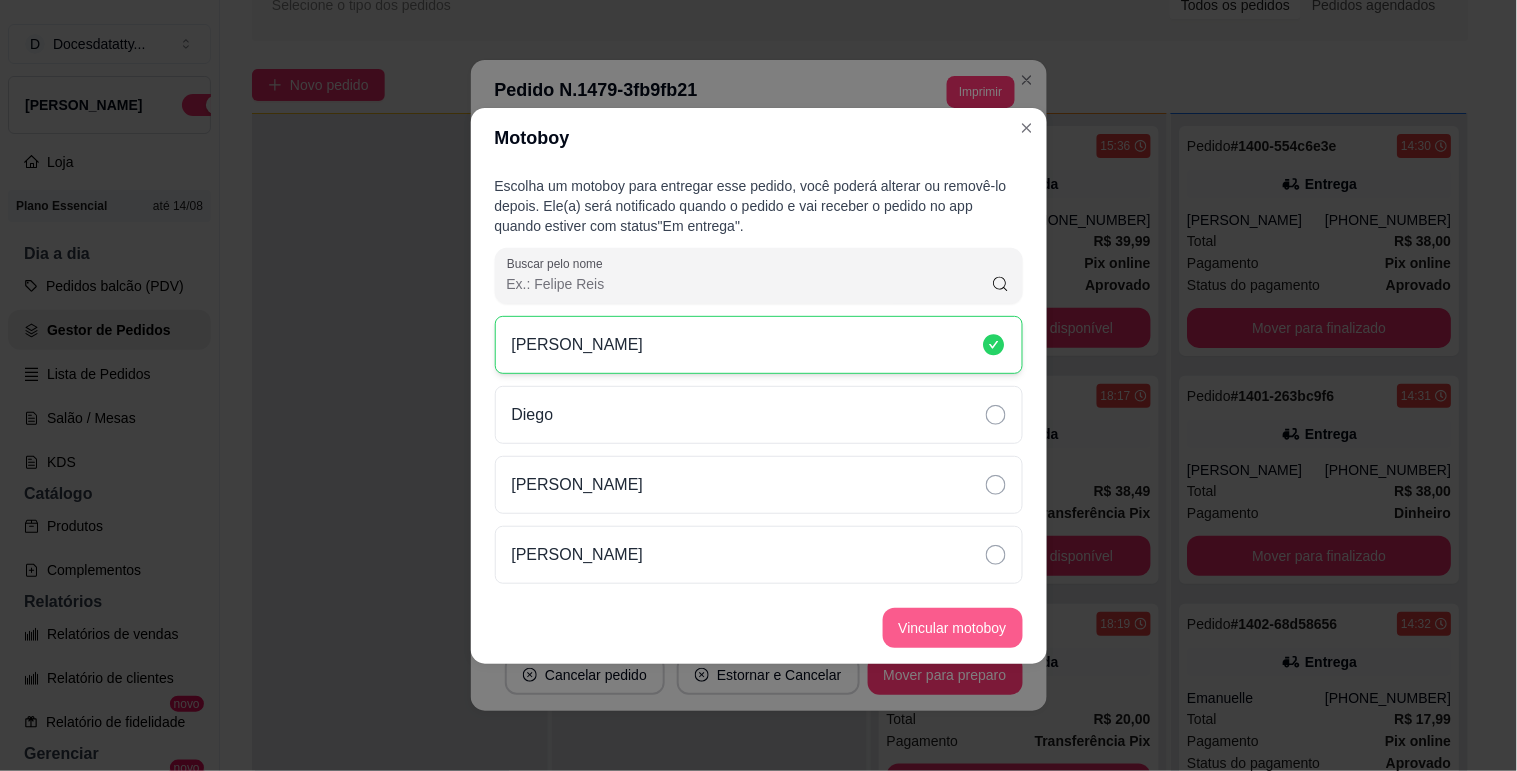 click on "Vincular motoboy" at bounding box center [953, 628] 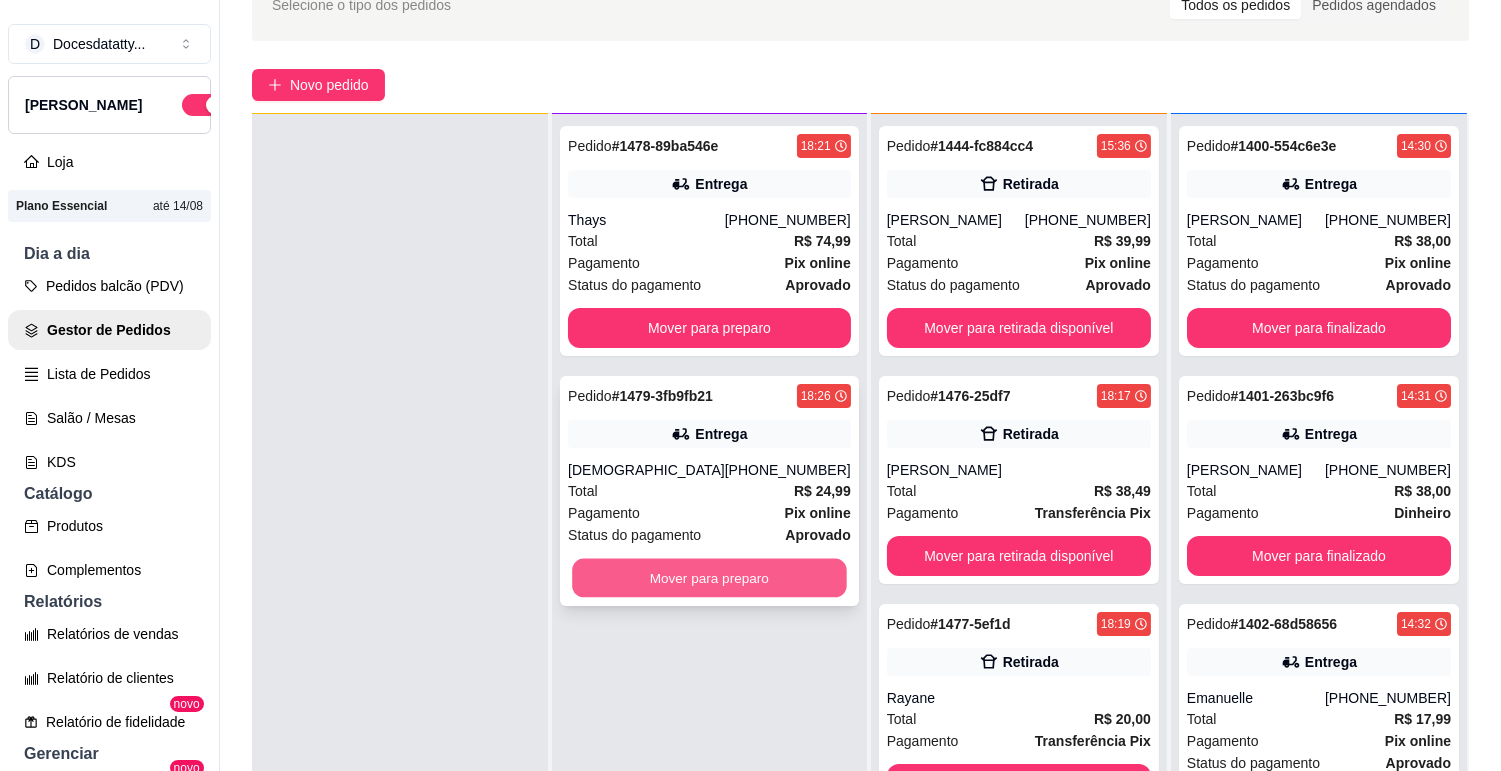click on "Mover para preparo" at bounding box center [709, 578] 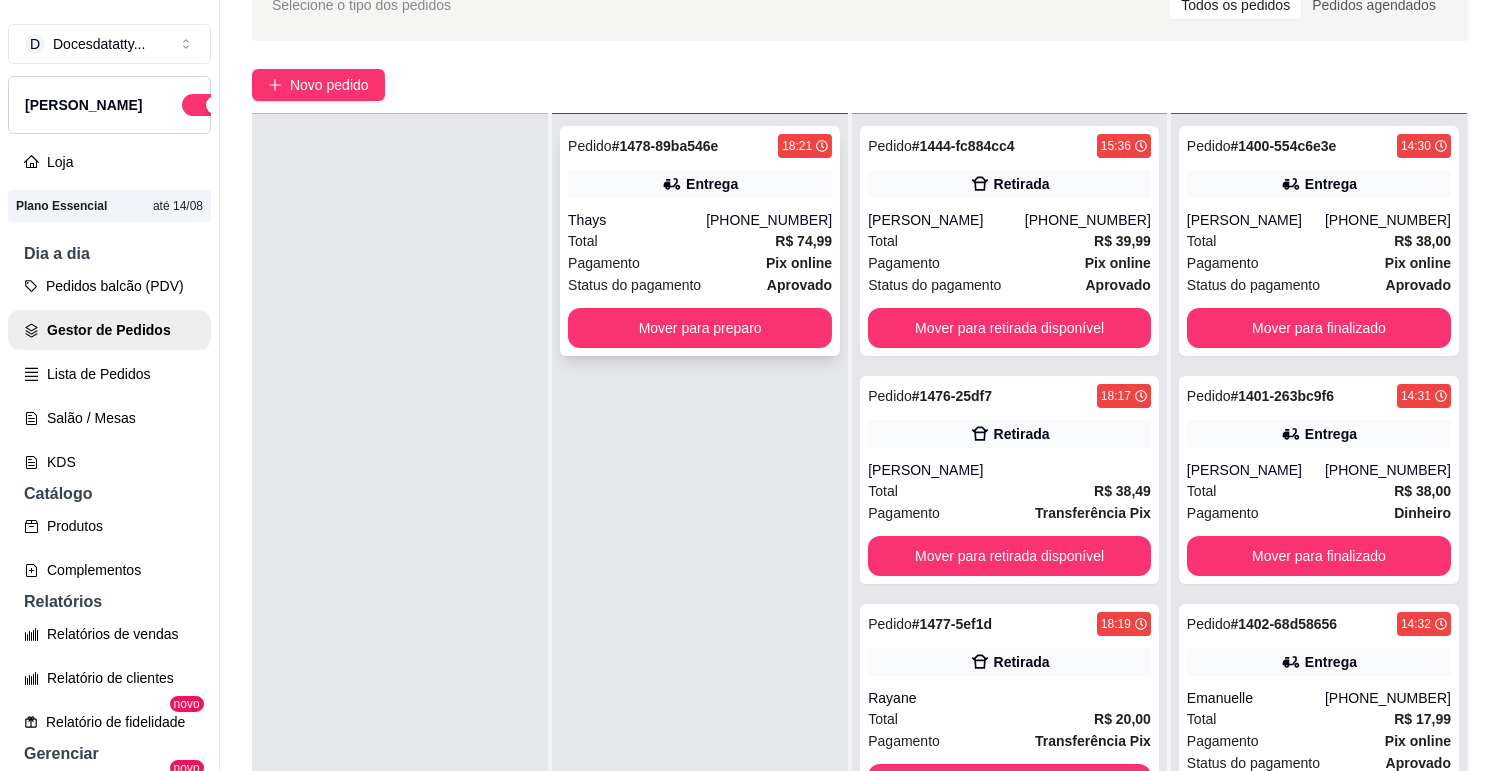click on "Pedido  # 1478-89ba546e 18:21 Entrega Thays (31) 97316-3276 Total R$ 74,99 Pagamento Pix online Status do pagamento aprovado Mover para preparo" at bounding box center (700, 241) 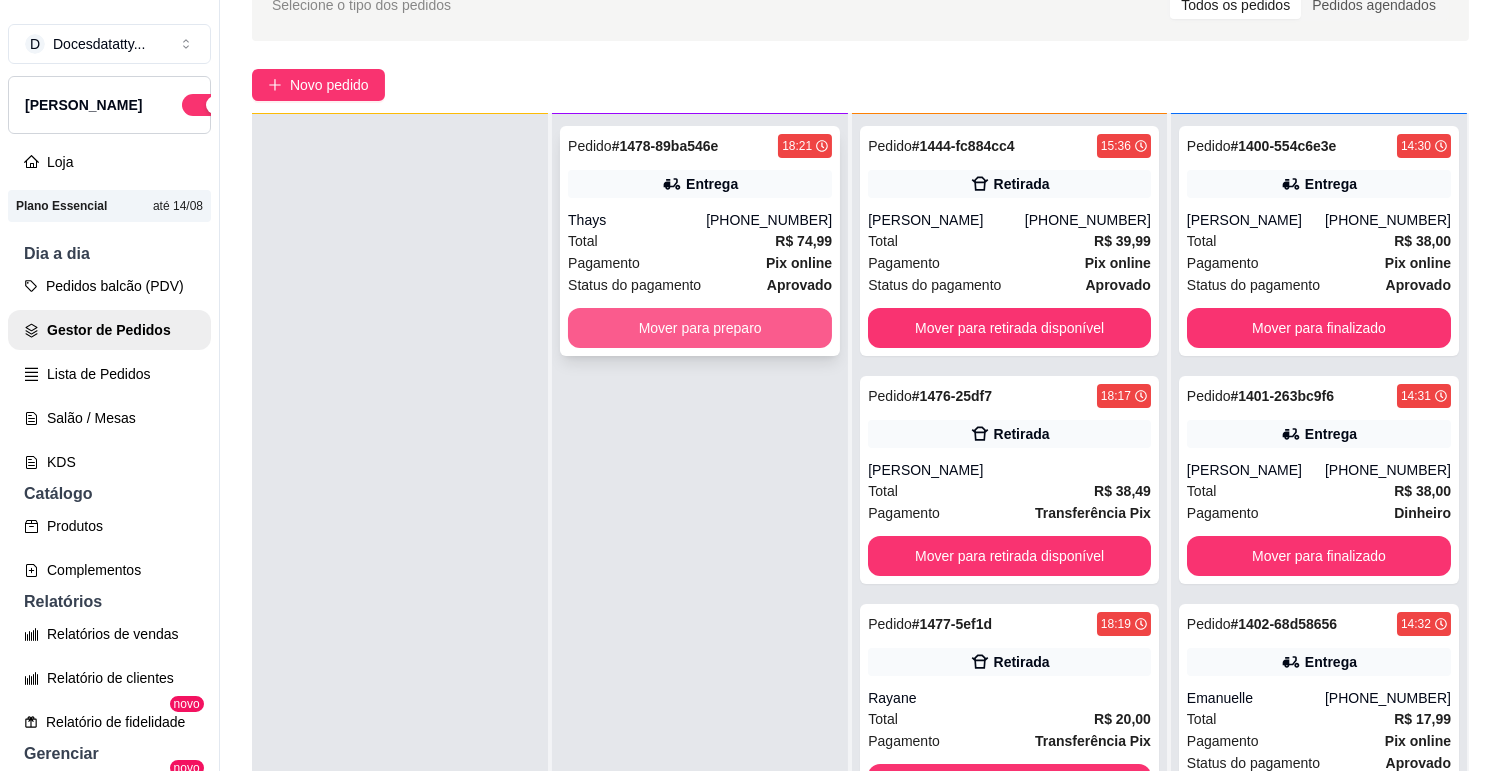 click on "Mover para preparo" at bounding box center [700, 328] 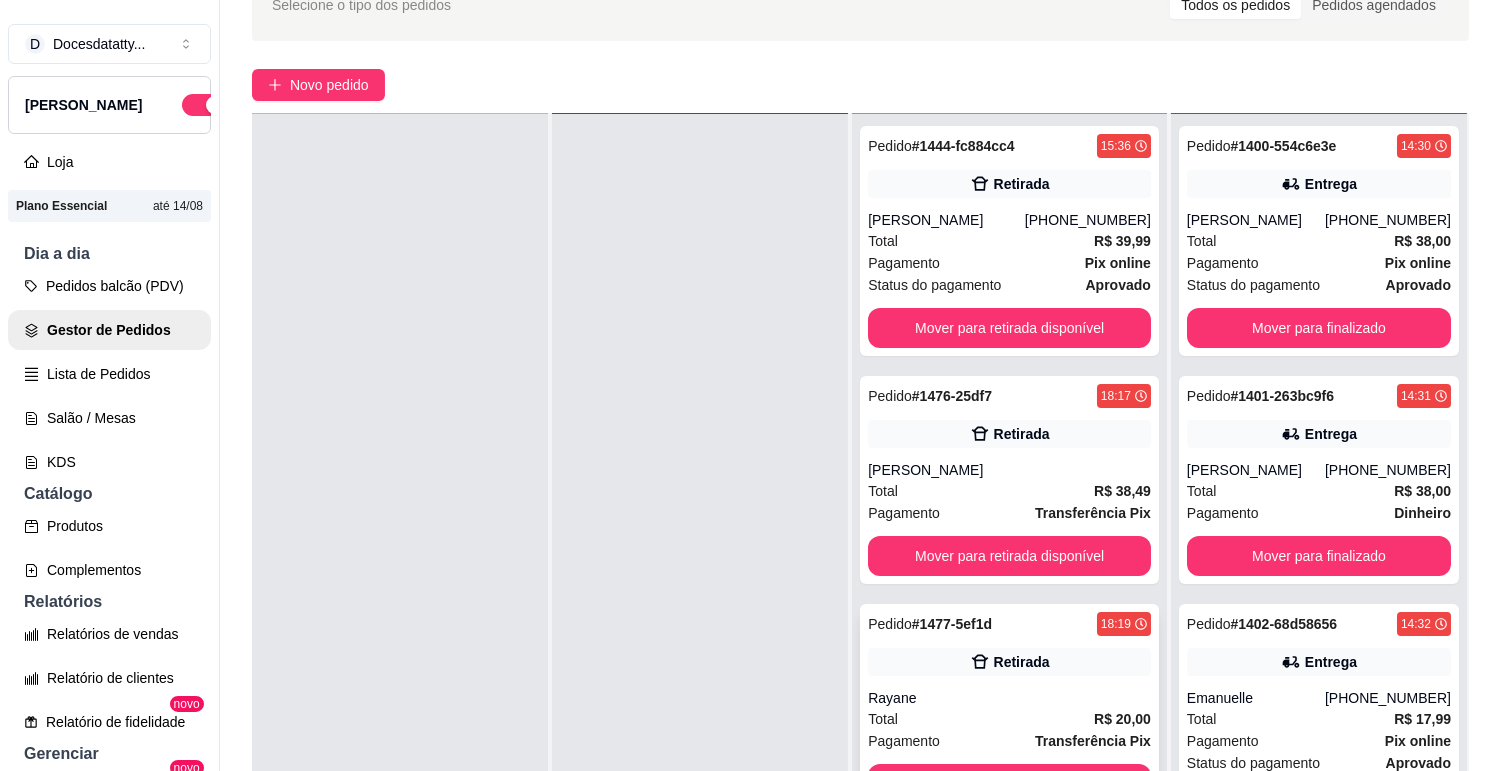 scroll, scrollTop: 222, scrollLeft: 0, axis: vertical 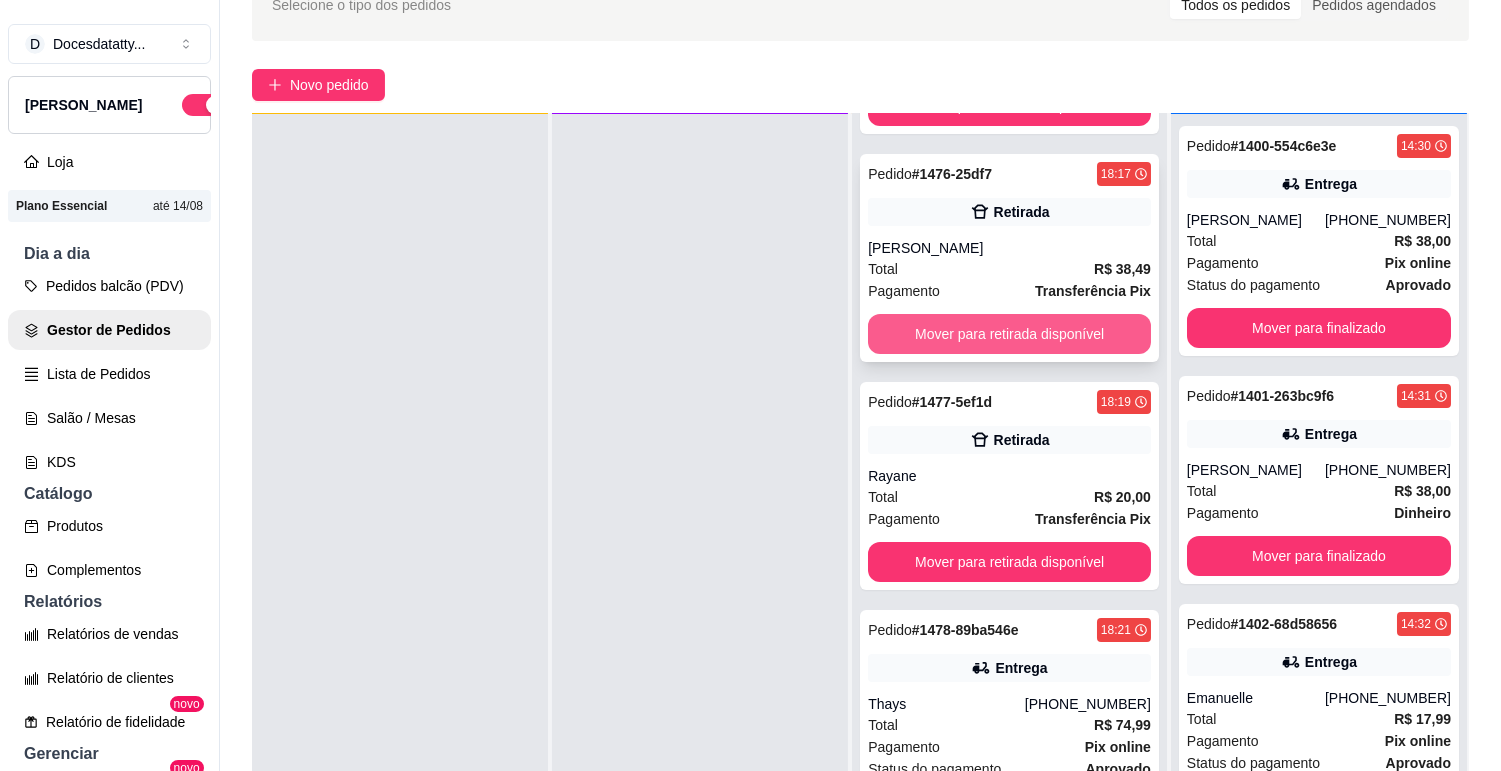 click on "Mover para retirada disponível" at bounding box center [1009, 334] 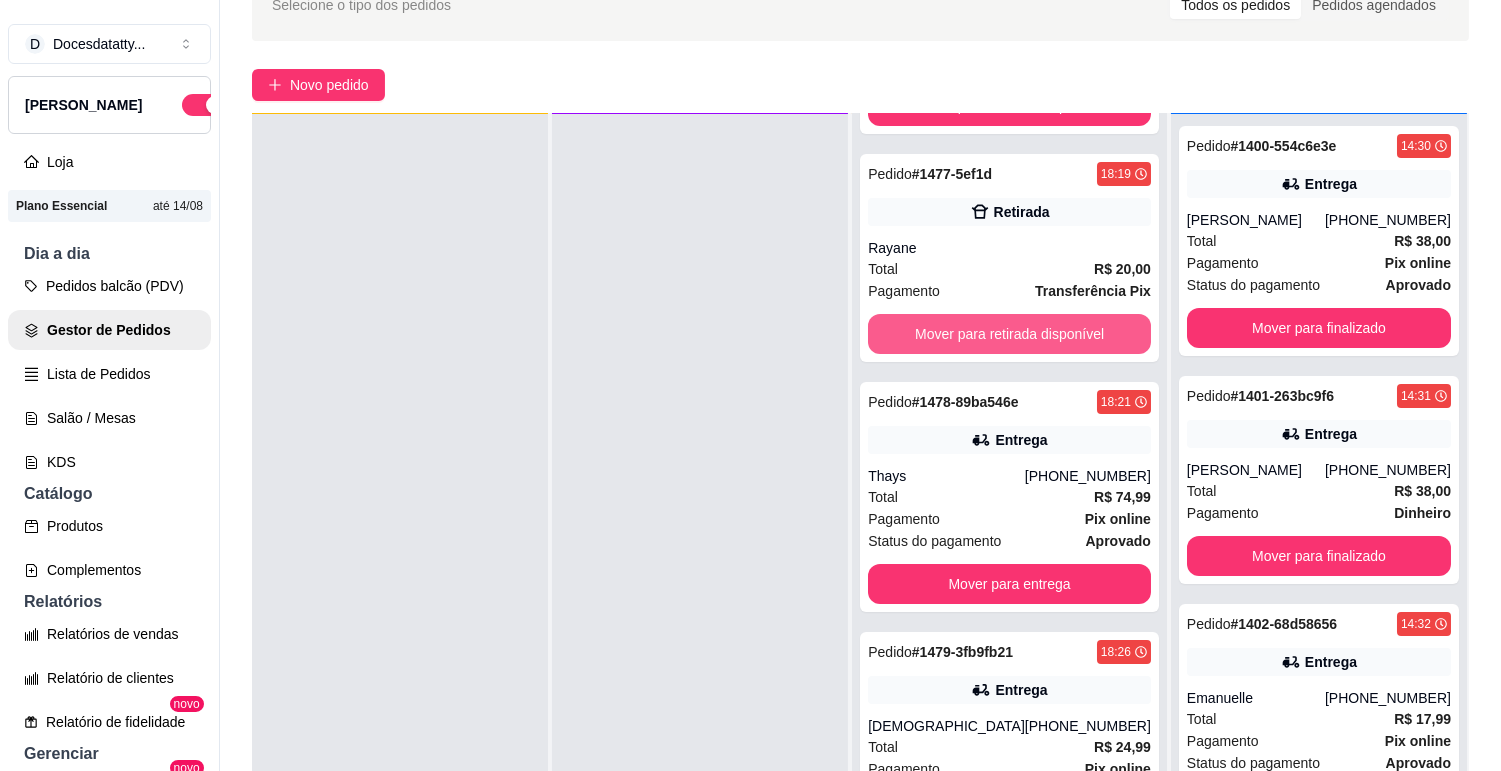 click on "Mover para retirada disponível" at bounding box center [1009, 334] 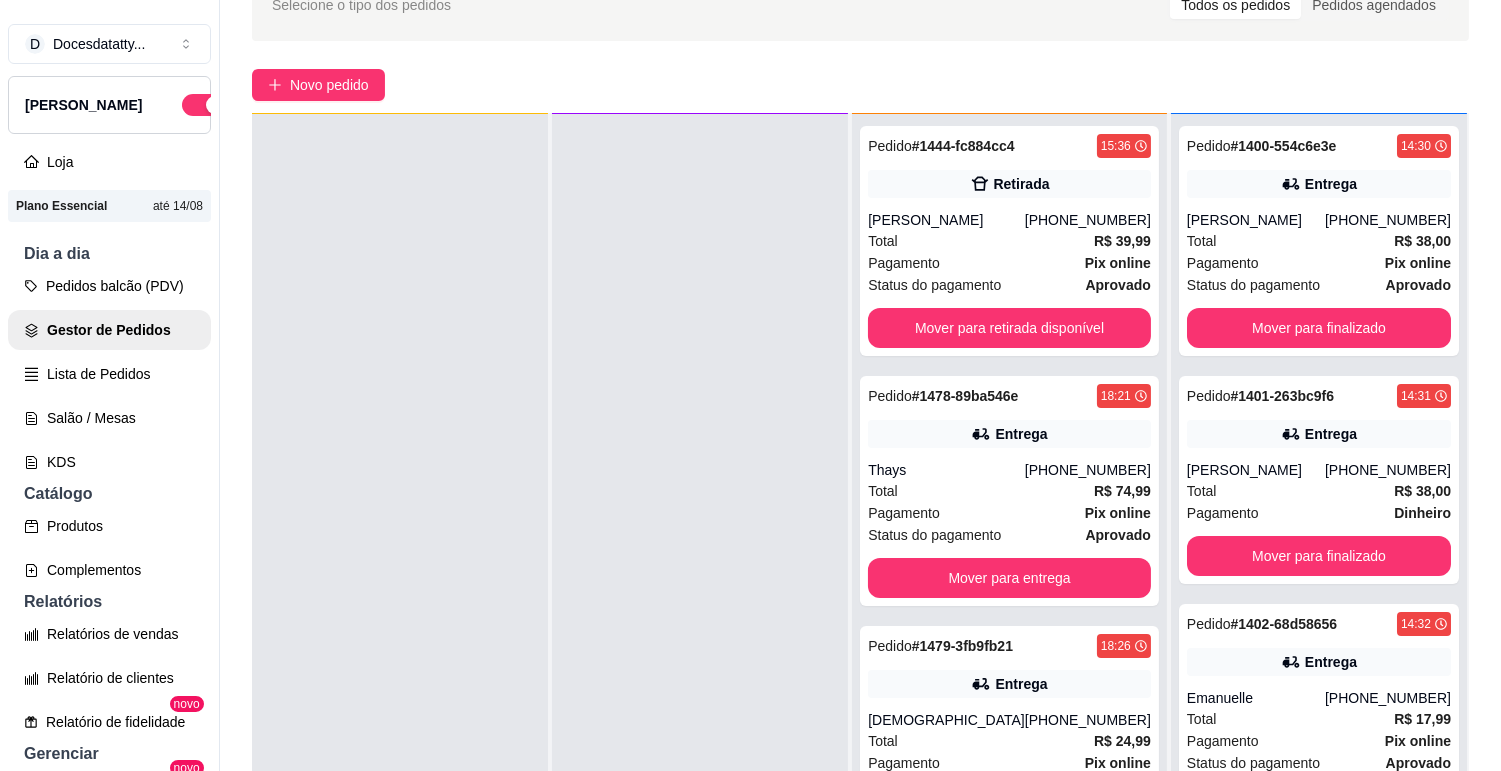 scroll, scrollTop: 0, scrollLeft: 0, axis: both 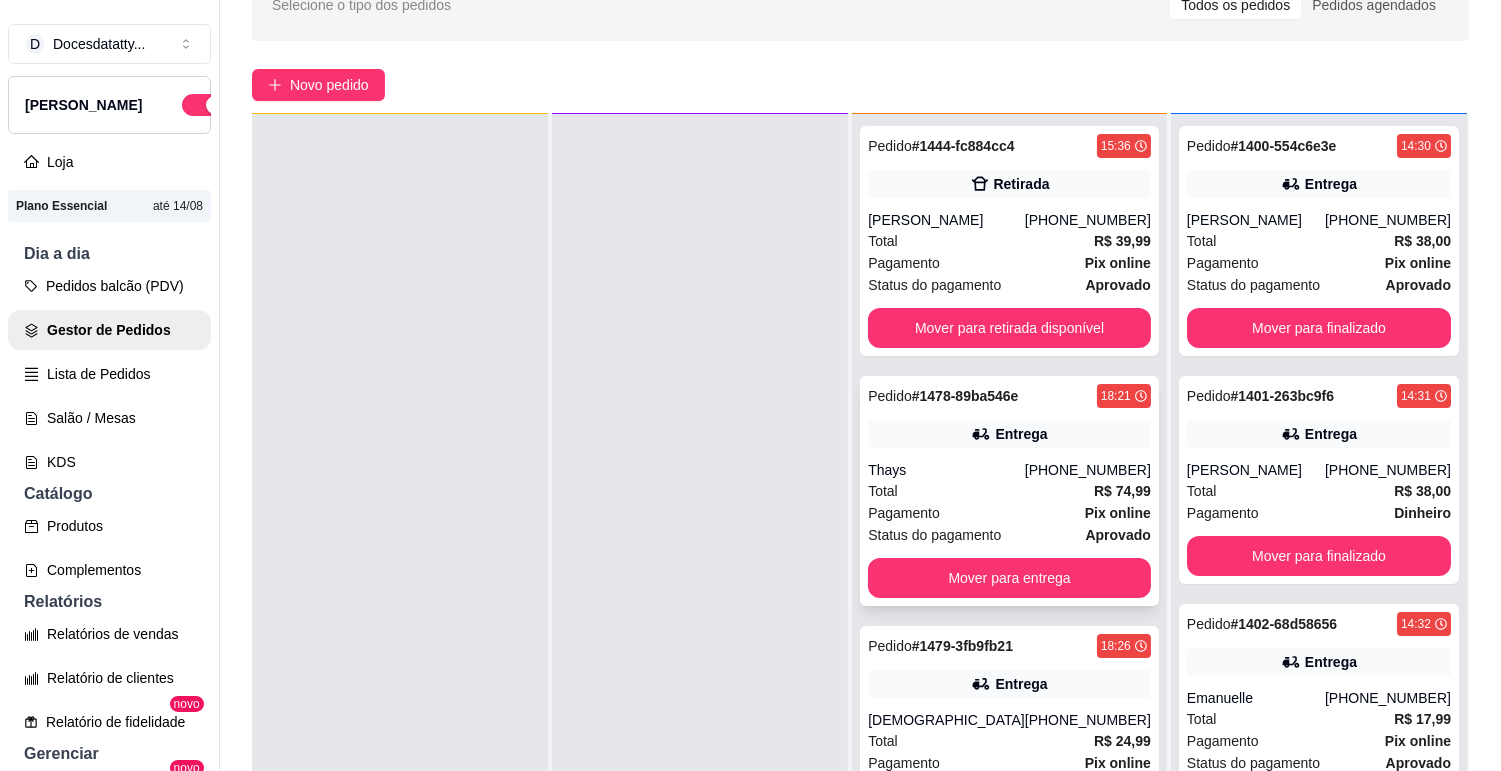 click on "Mover para entrega" at bounding box center (1009, 578) 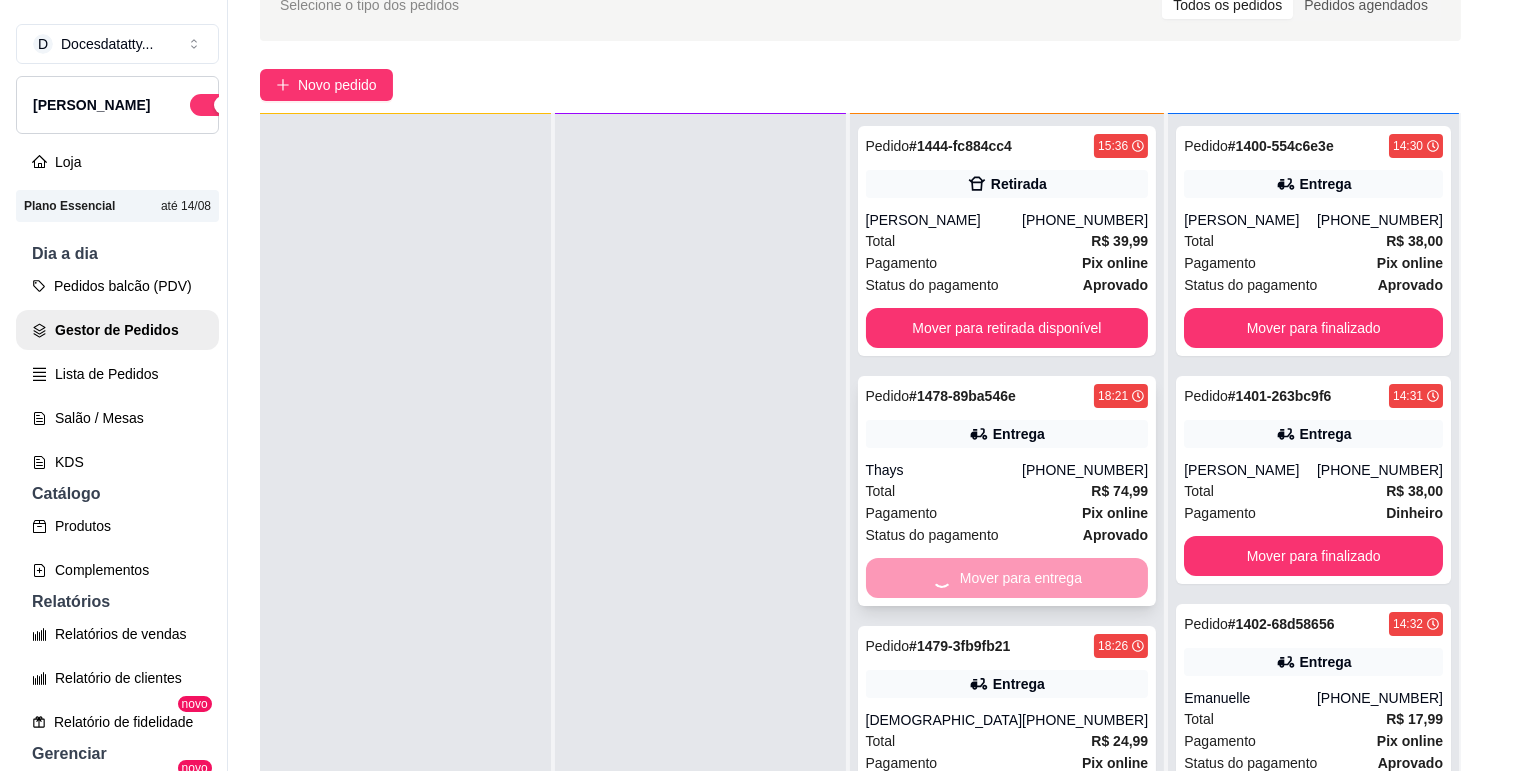 scroll, scrollTop: 32, scrollLeft: 0, axis: vertical 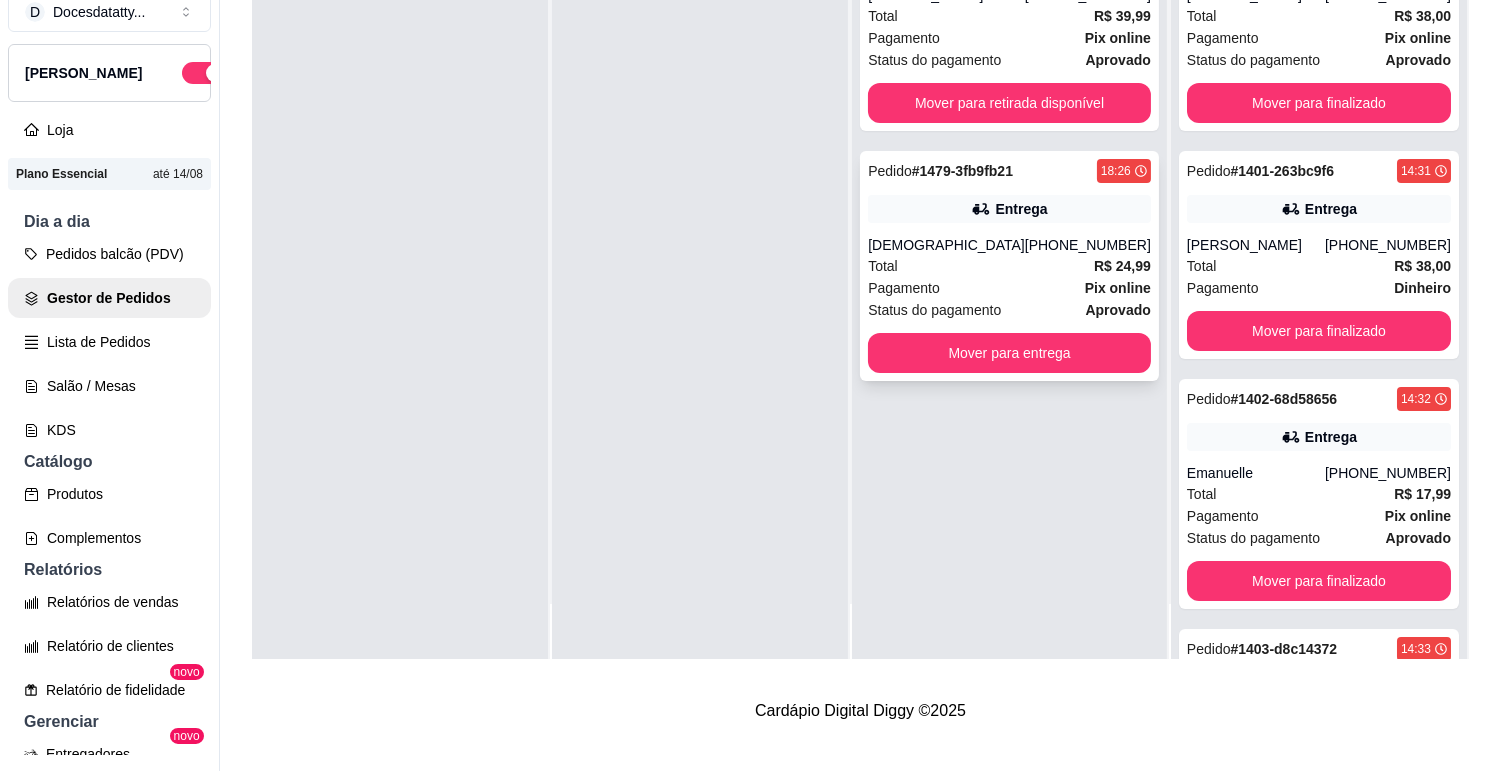 click on "[DEMOGRAPHIC_DATA]" at bounding box center [946, 245] 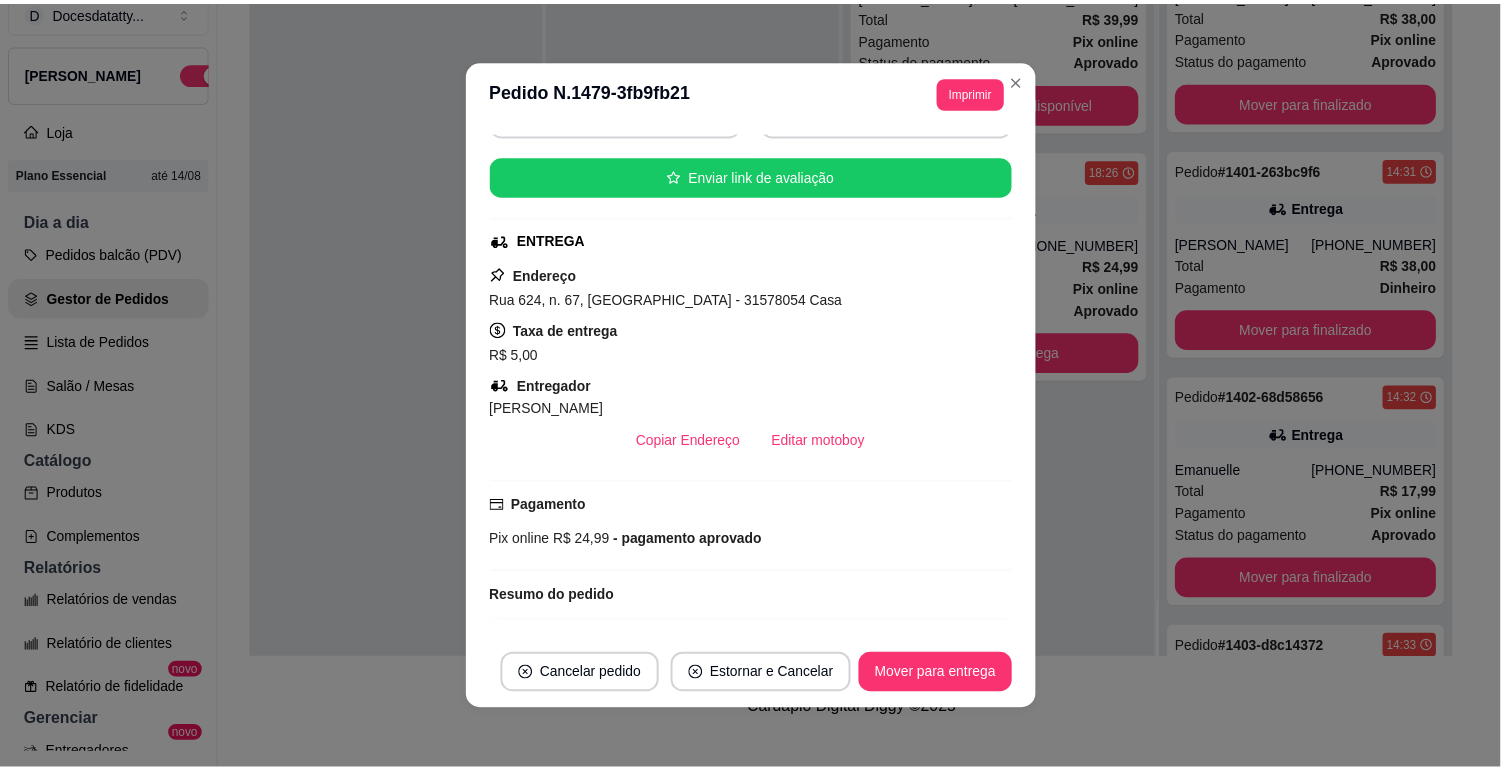 scroll, scrollTop: 333, scrollLeft: 0, axis: vertical 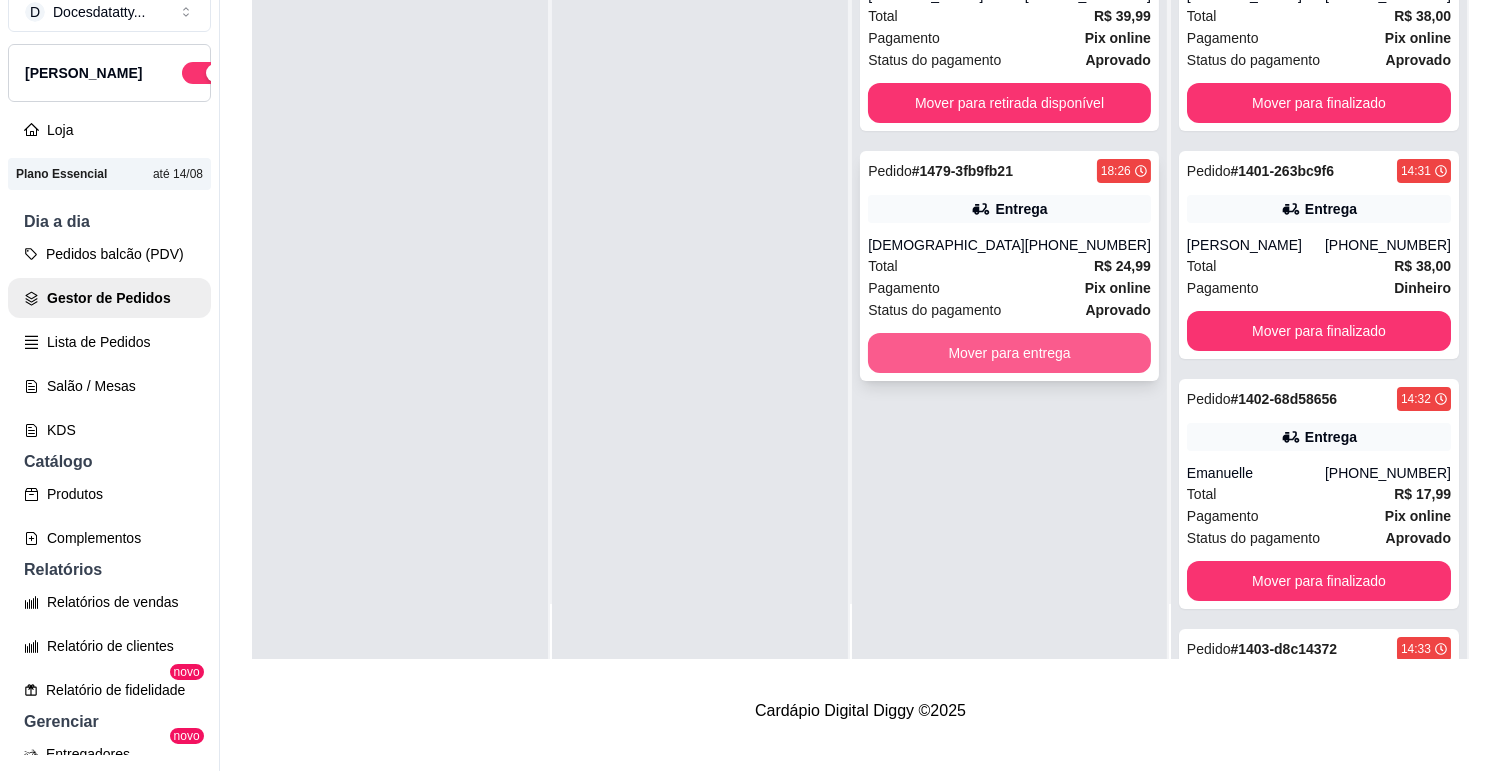 click on "Mover para entrega" at bounding box center [1009, 353] 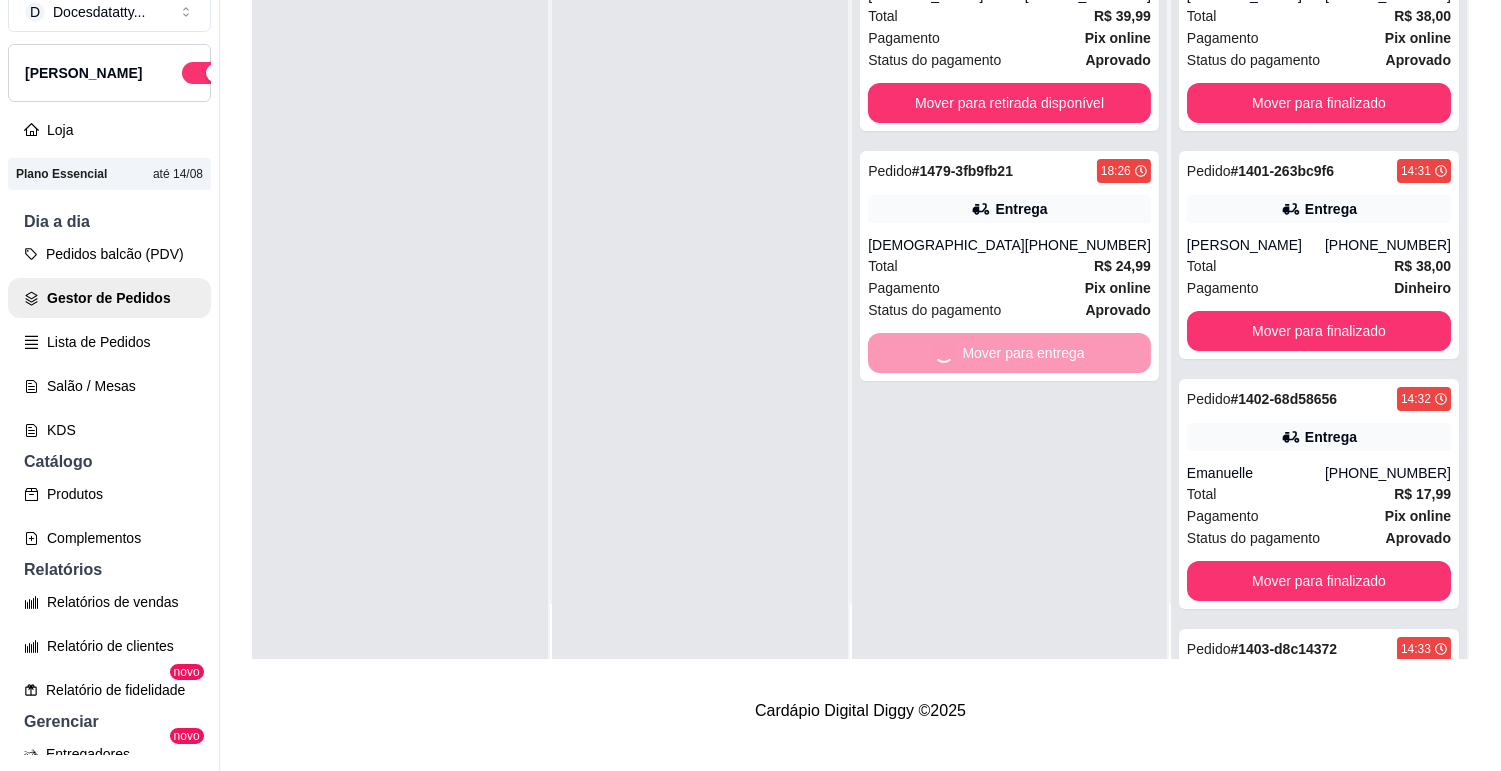 scroll, scrollTop: 0, scrollLeft: 0, axis: both 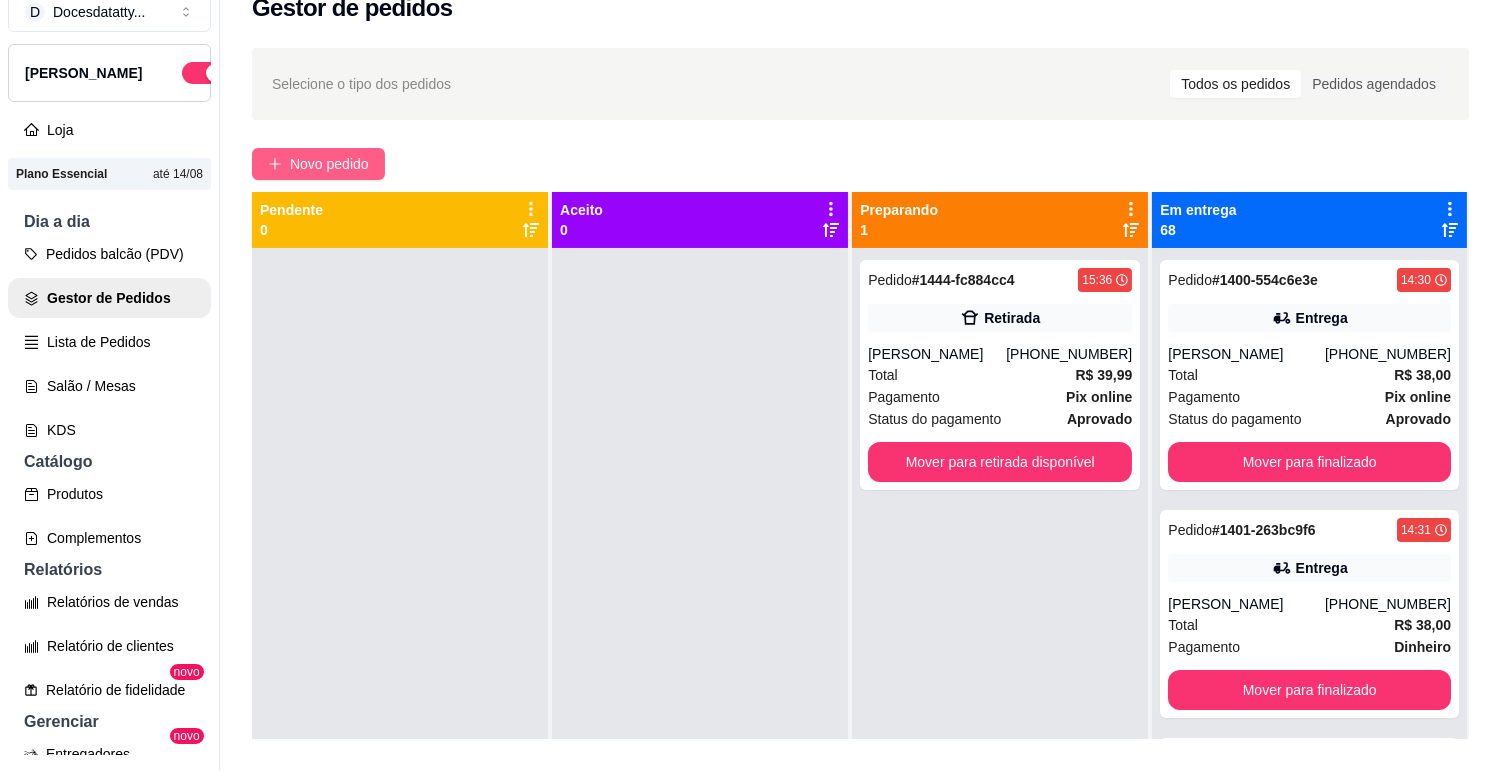 click on "Novo pedido" at bounding box center (329, 164) 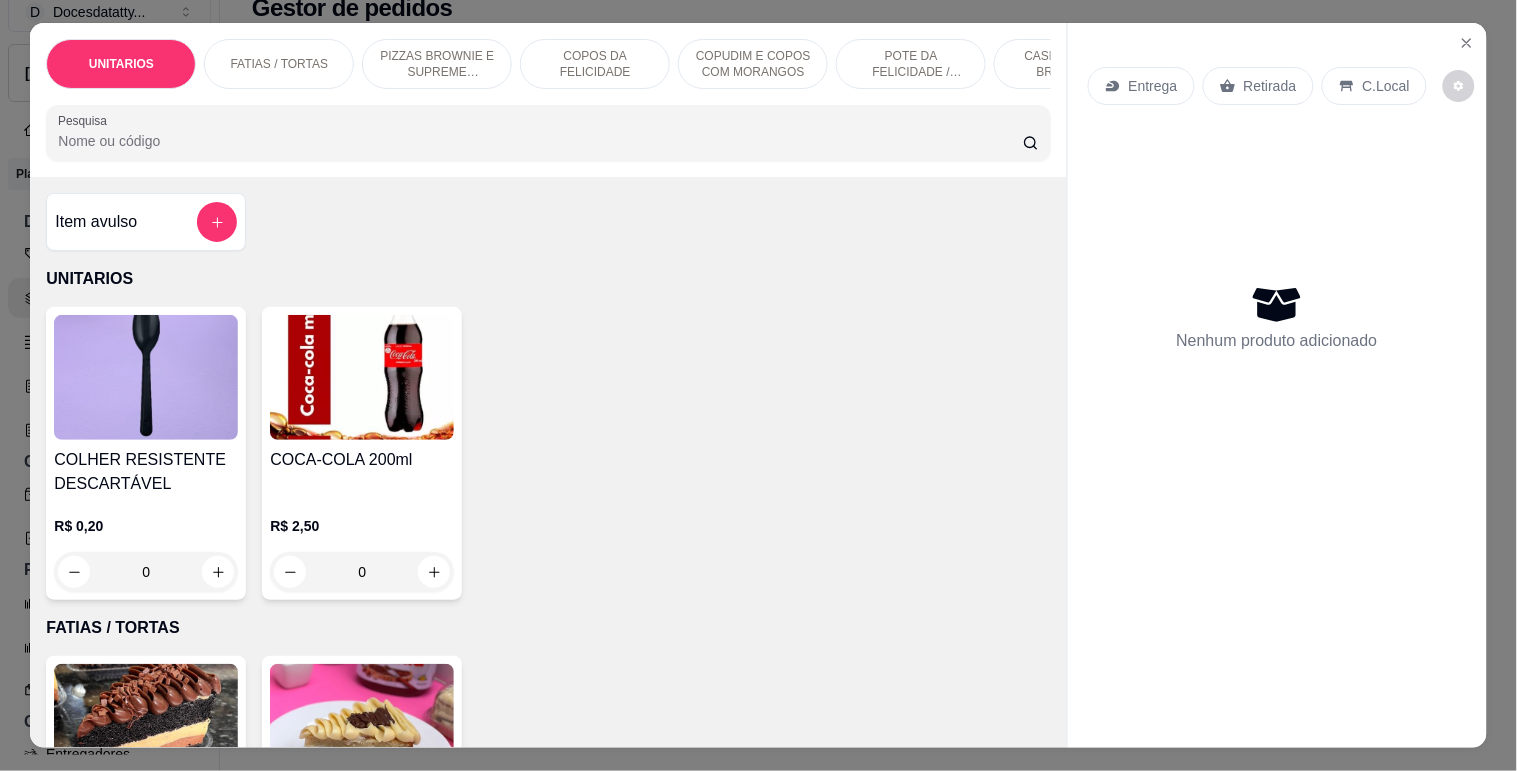 click on "Pesquisa" at bounding box center (540, 141) 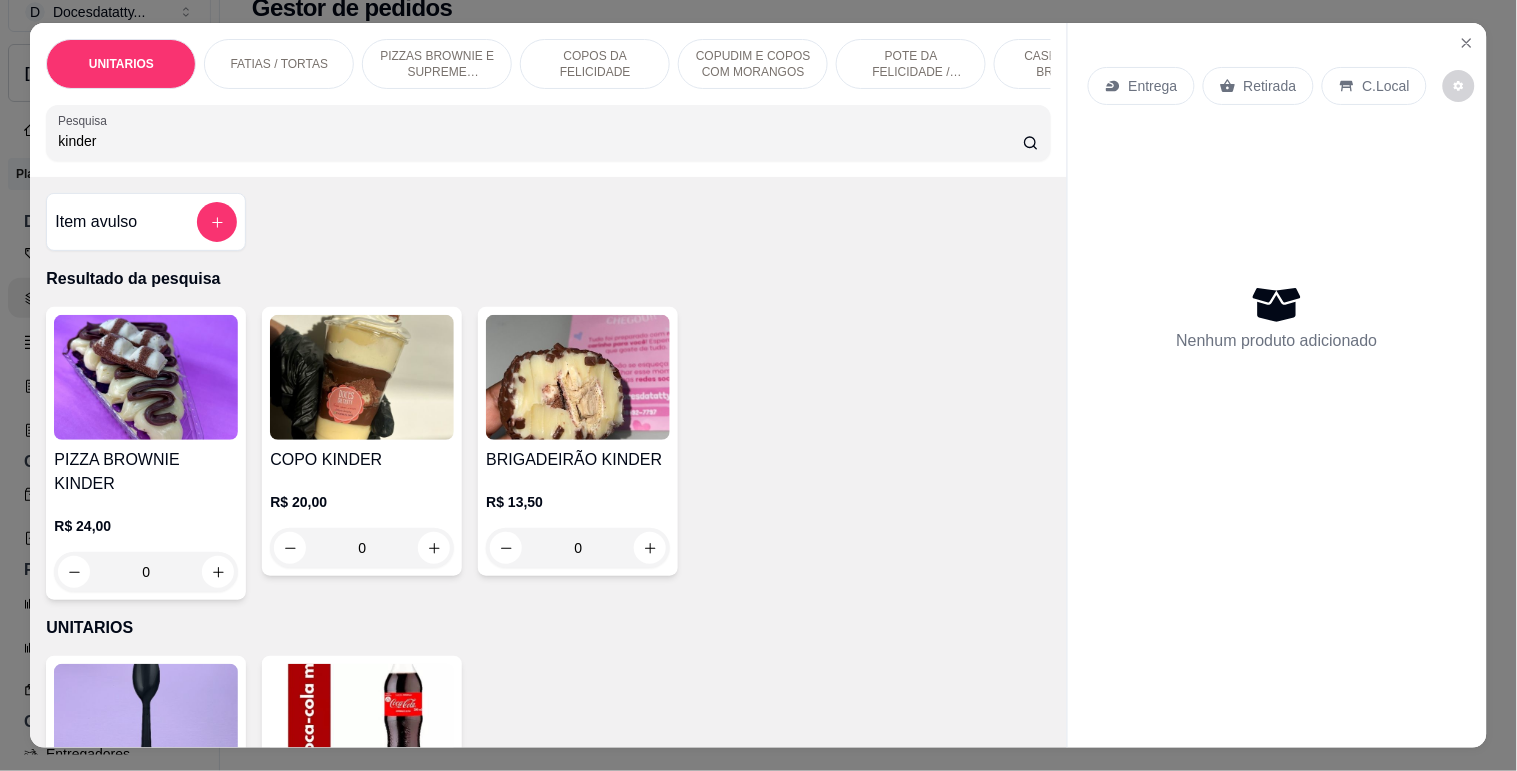 click on "kinder" at bounding box center (540, 141) 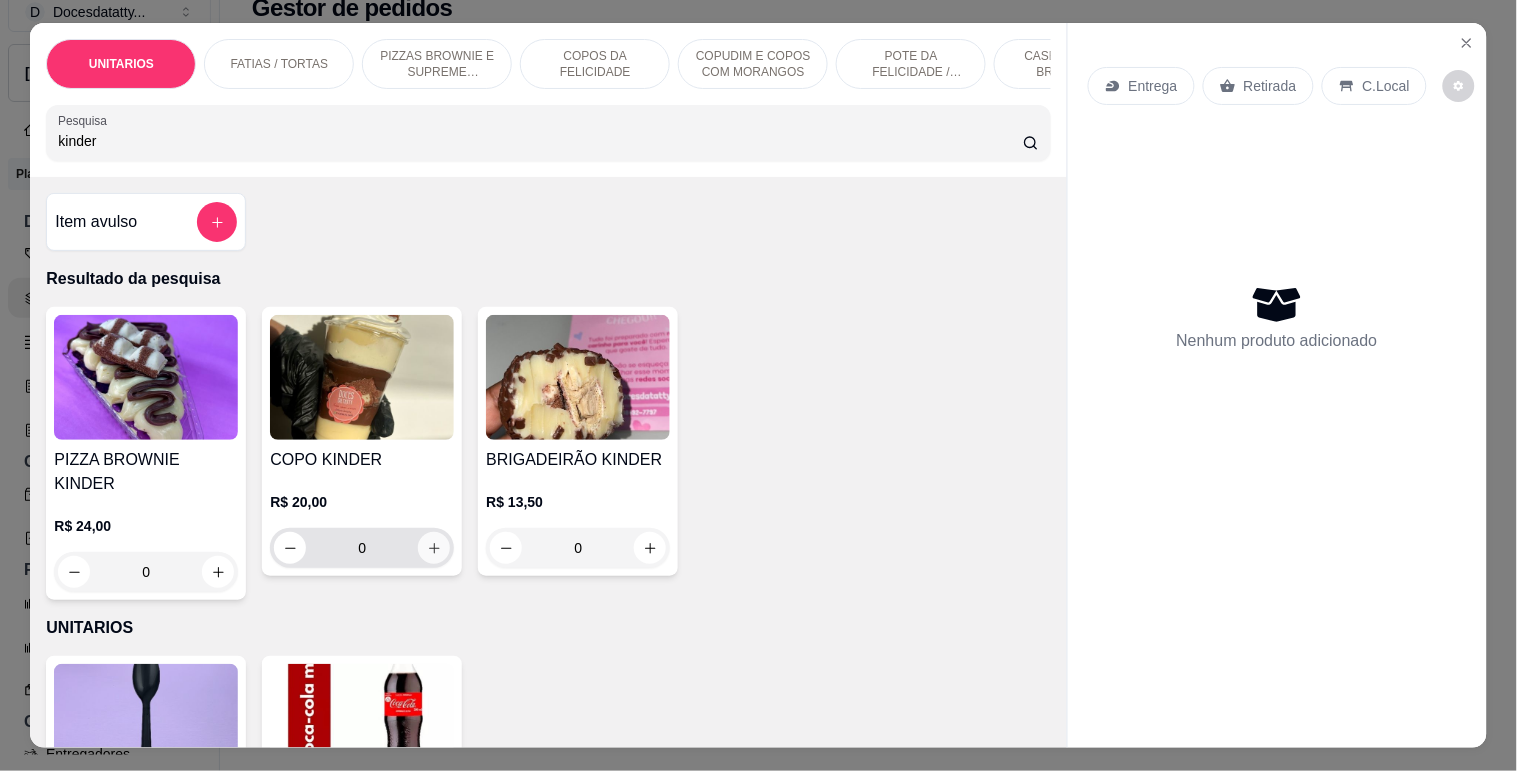 type on "kinder" 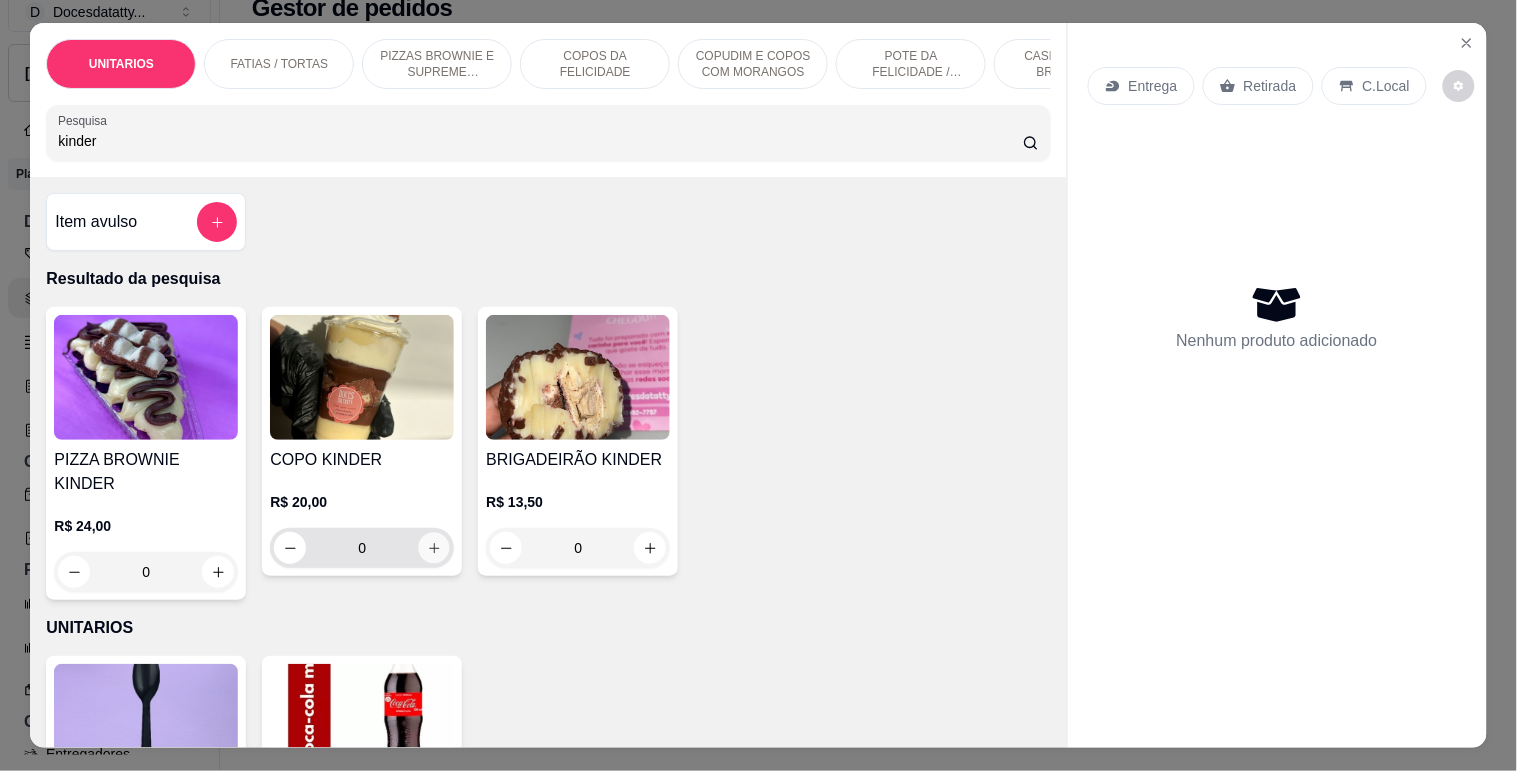click 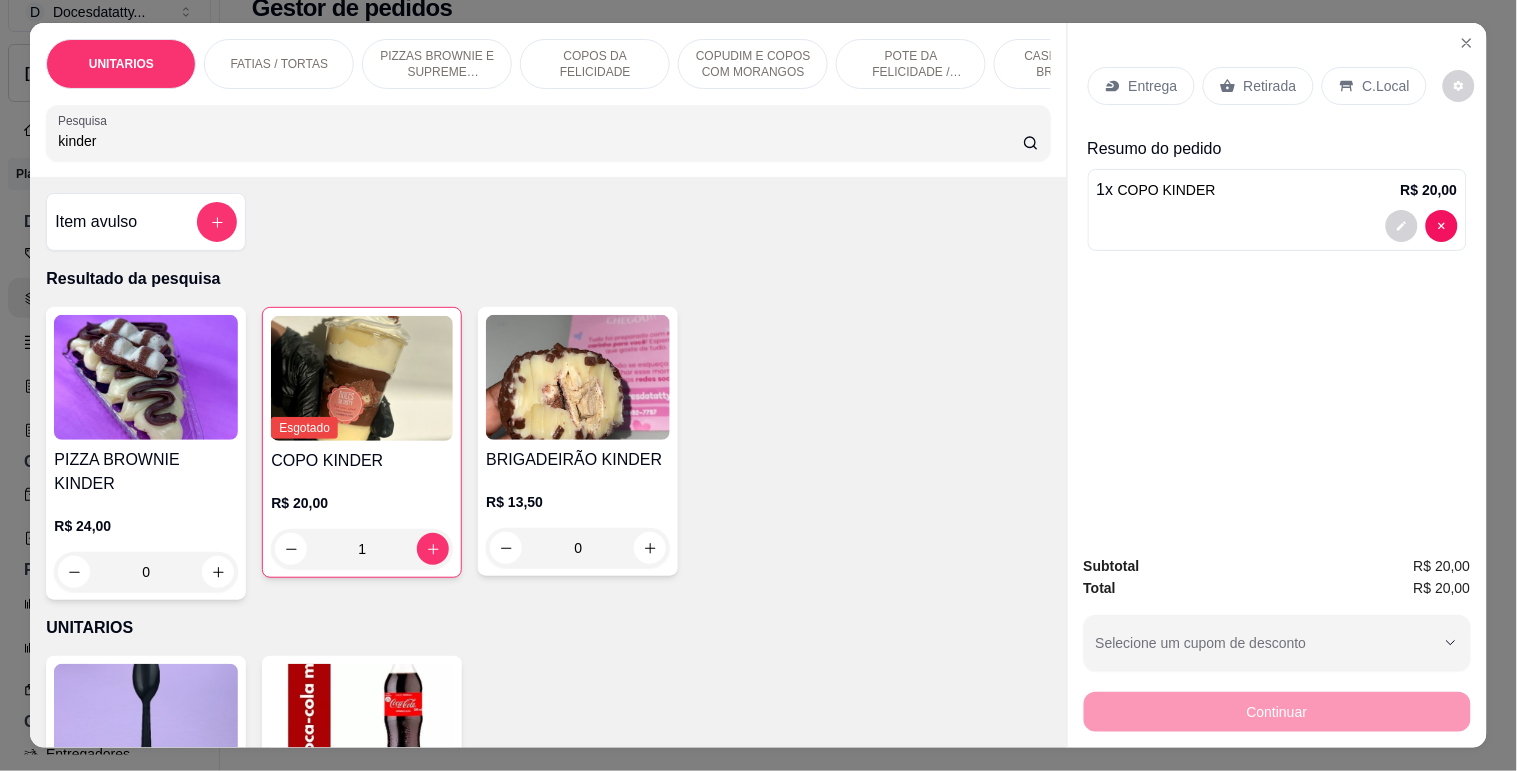 click on "Retirada" at bounding box center [1270, 86] 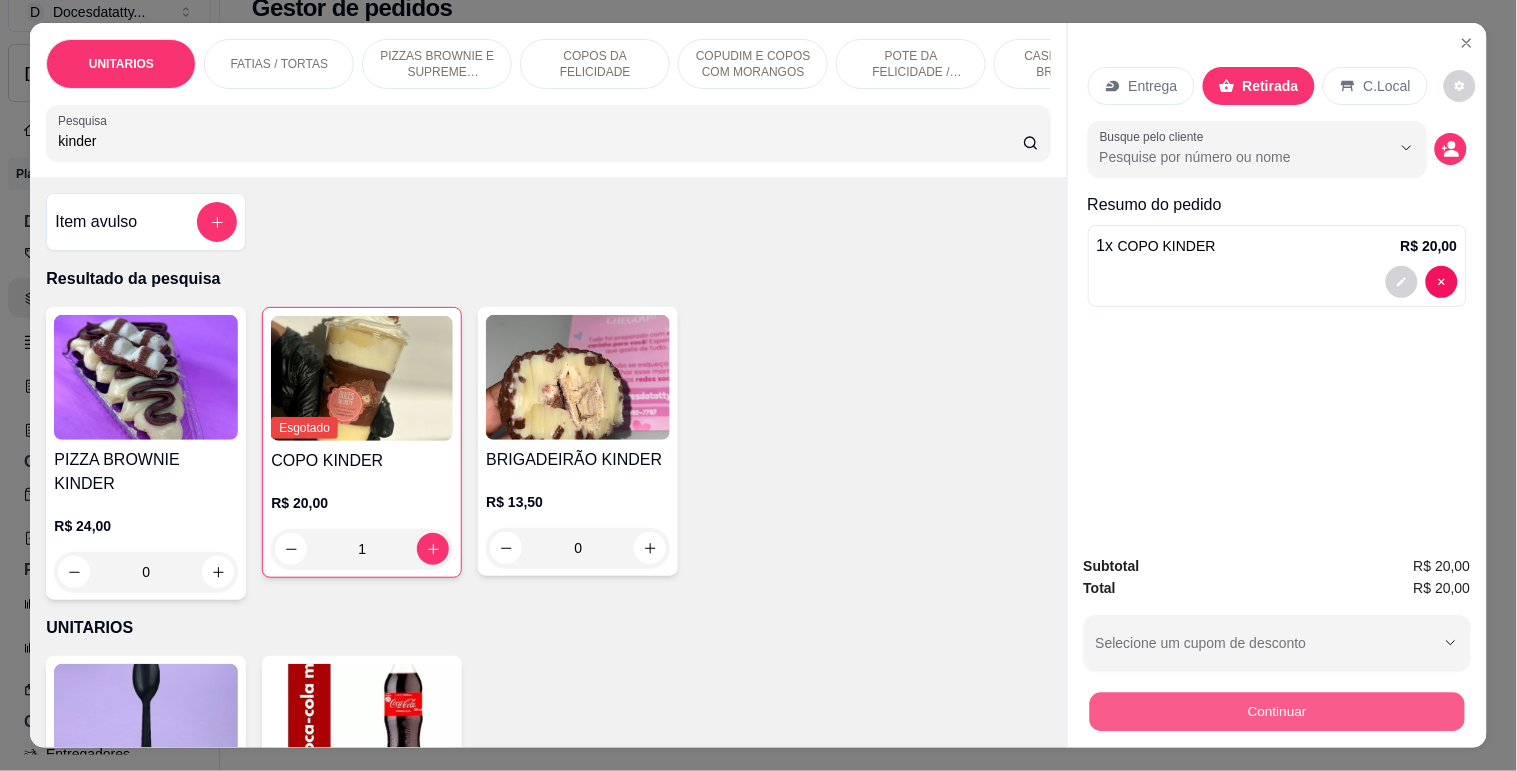 click on "Continuar" at bounding box center (1276, 711) 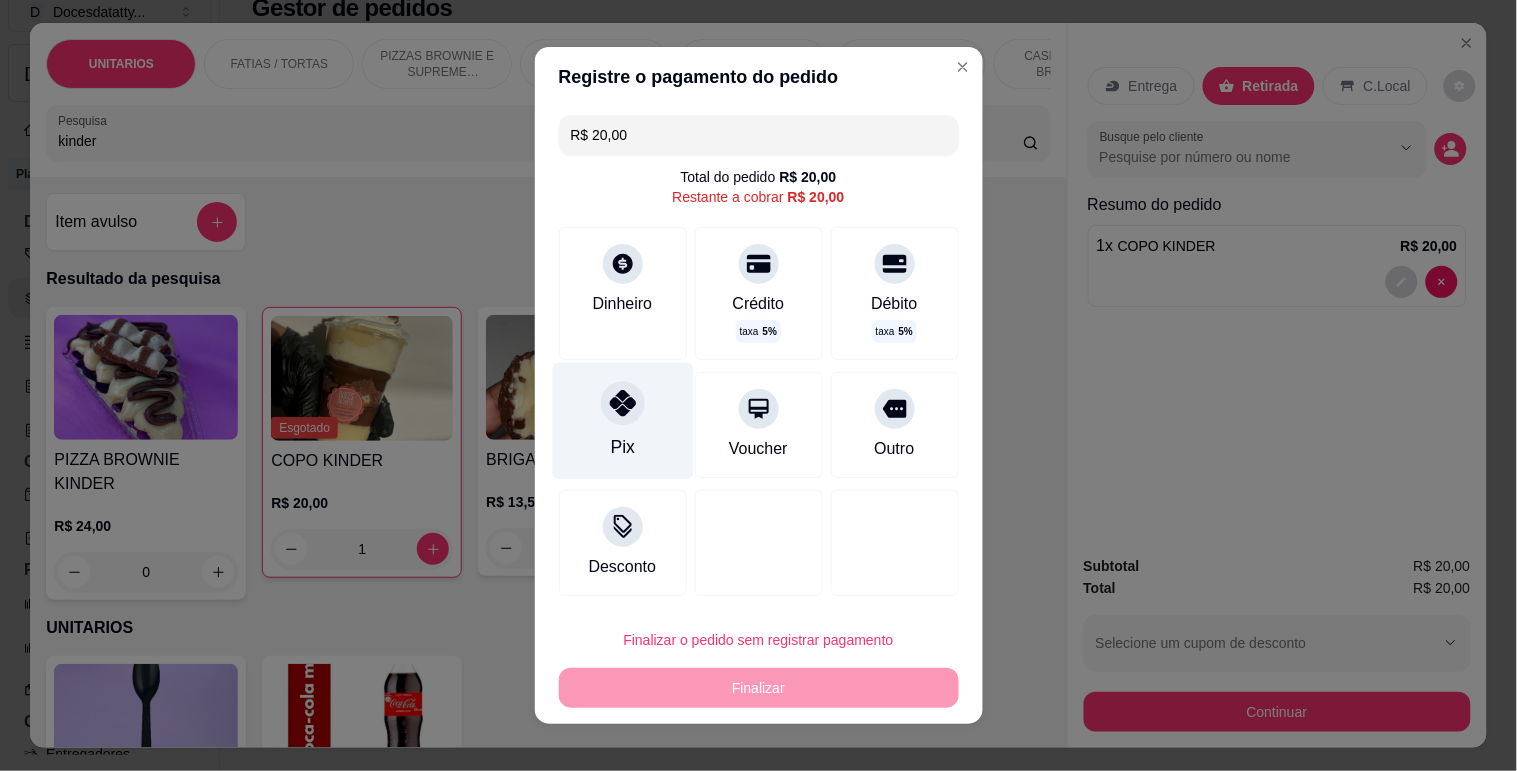 click at bounding box center (623, 403) 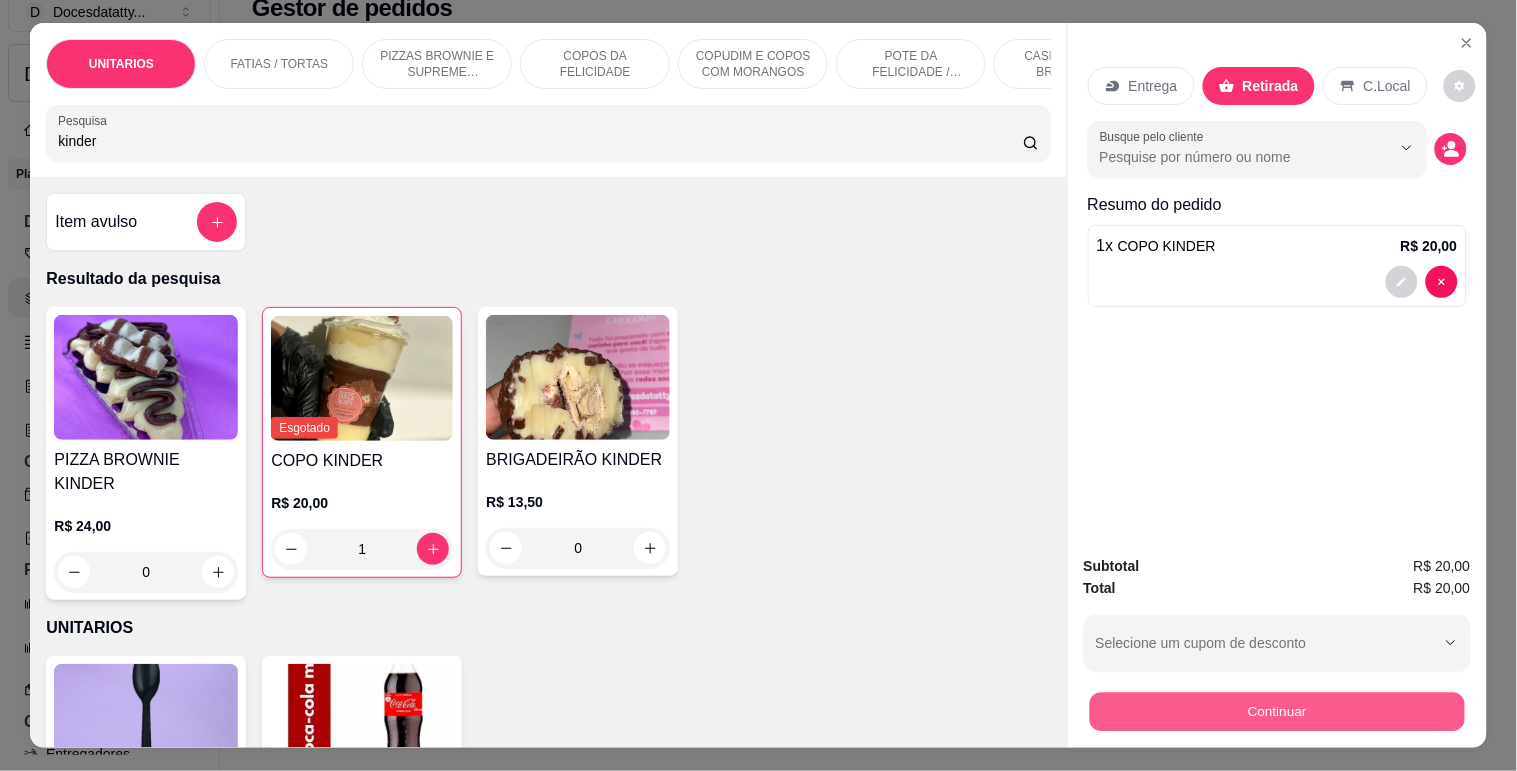 click on "Continuar" at bounding box center (1276, 711) 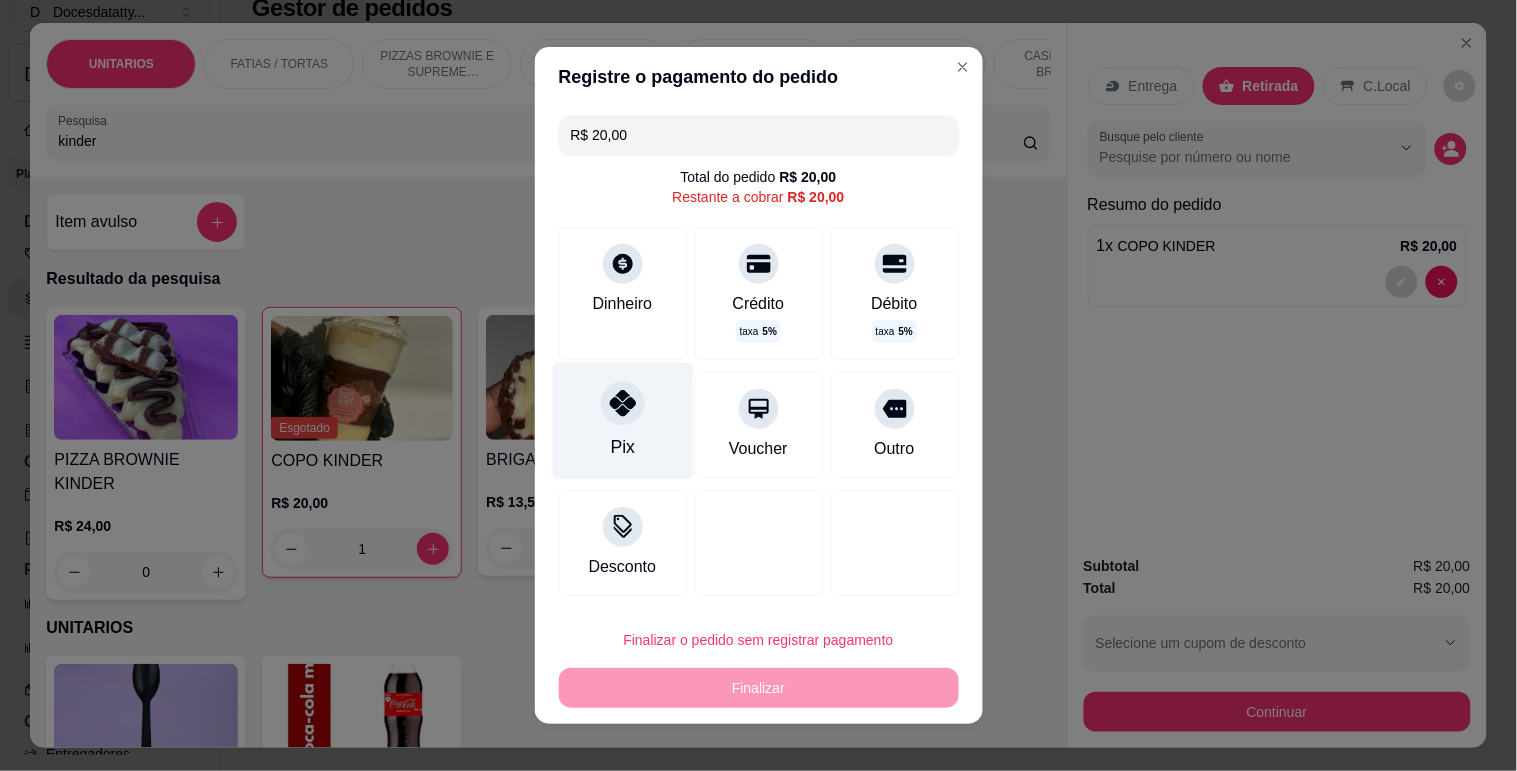 click 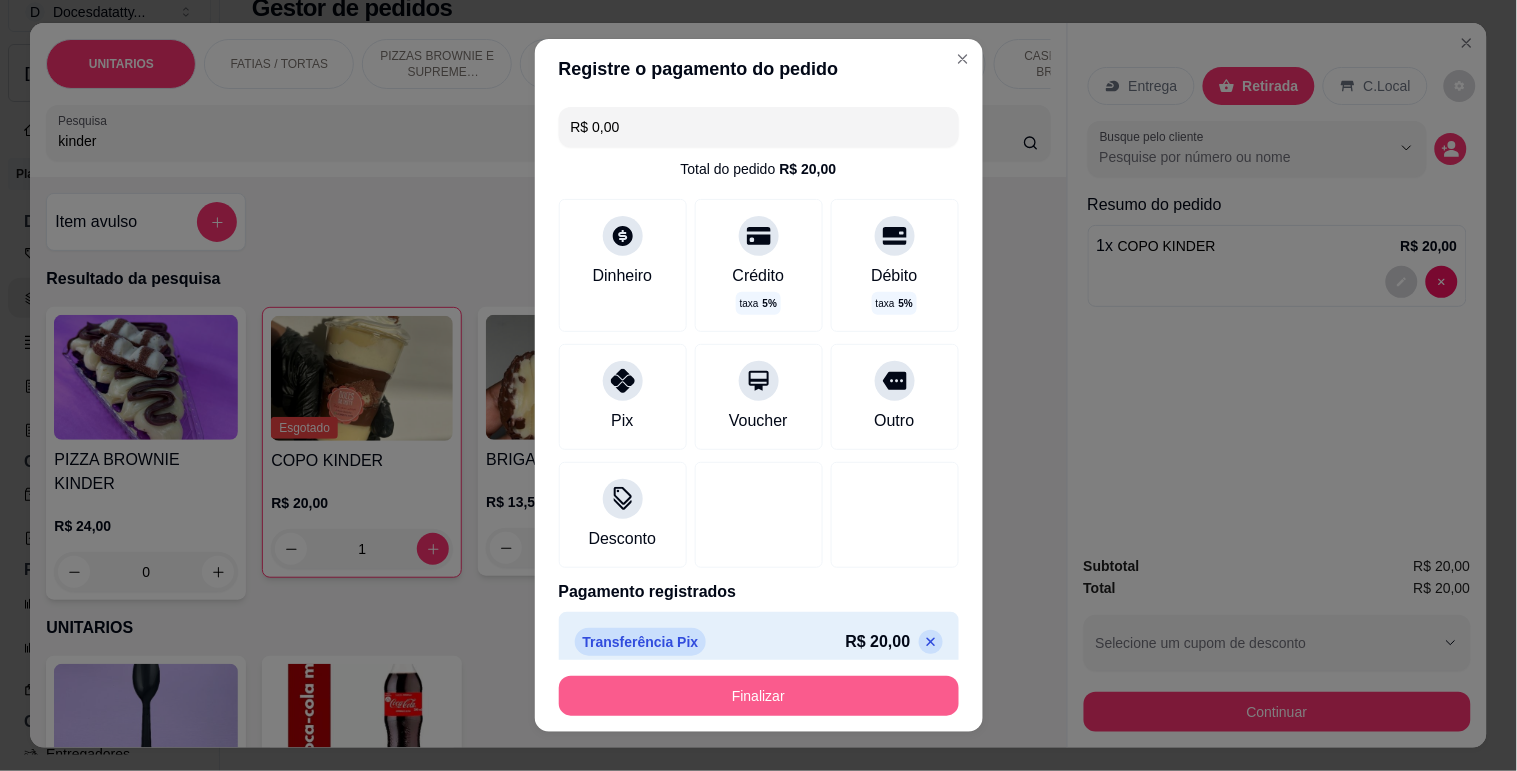 click on "Finalizar" at bounding box center [759, 696] 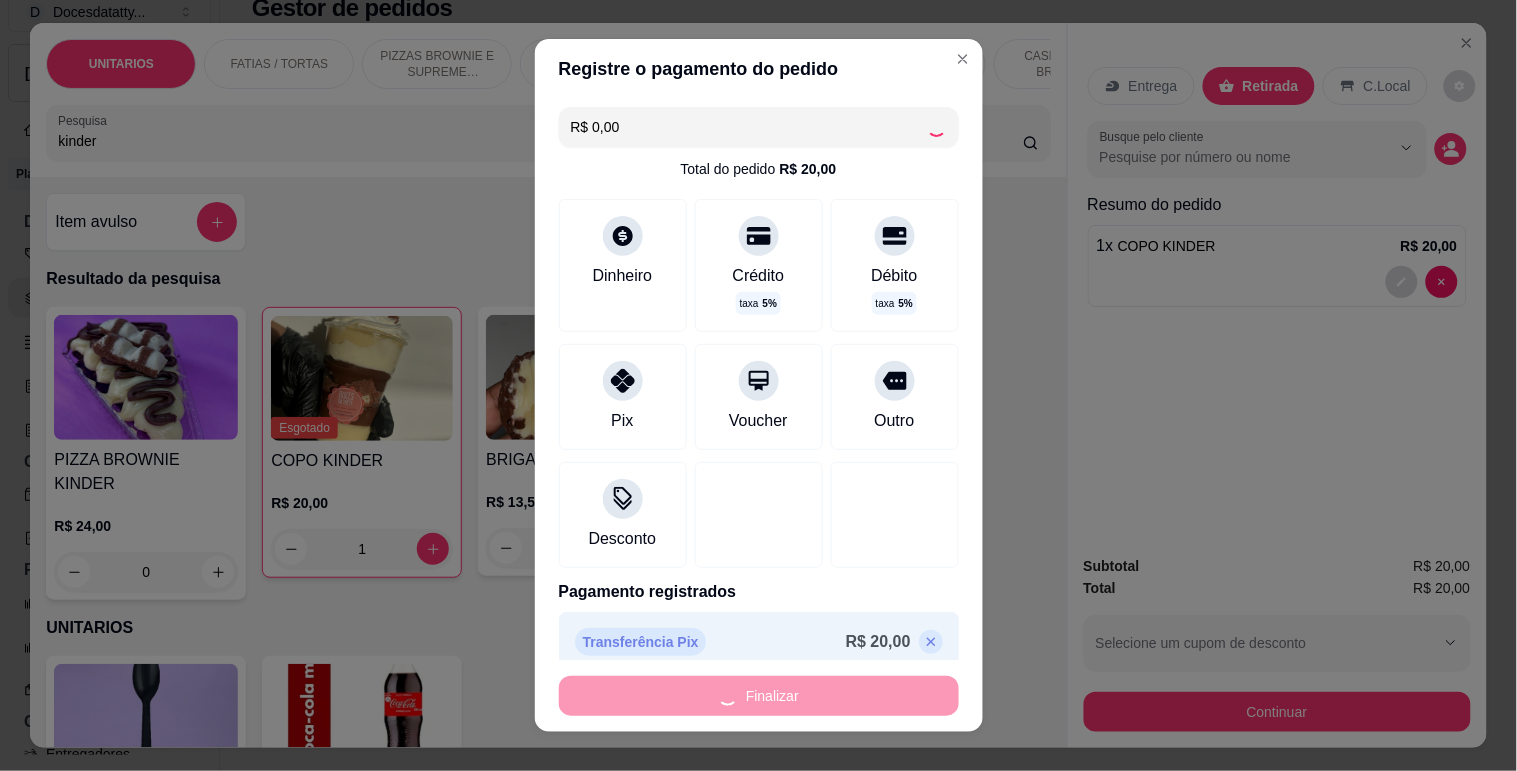 type on "0" 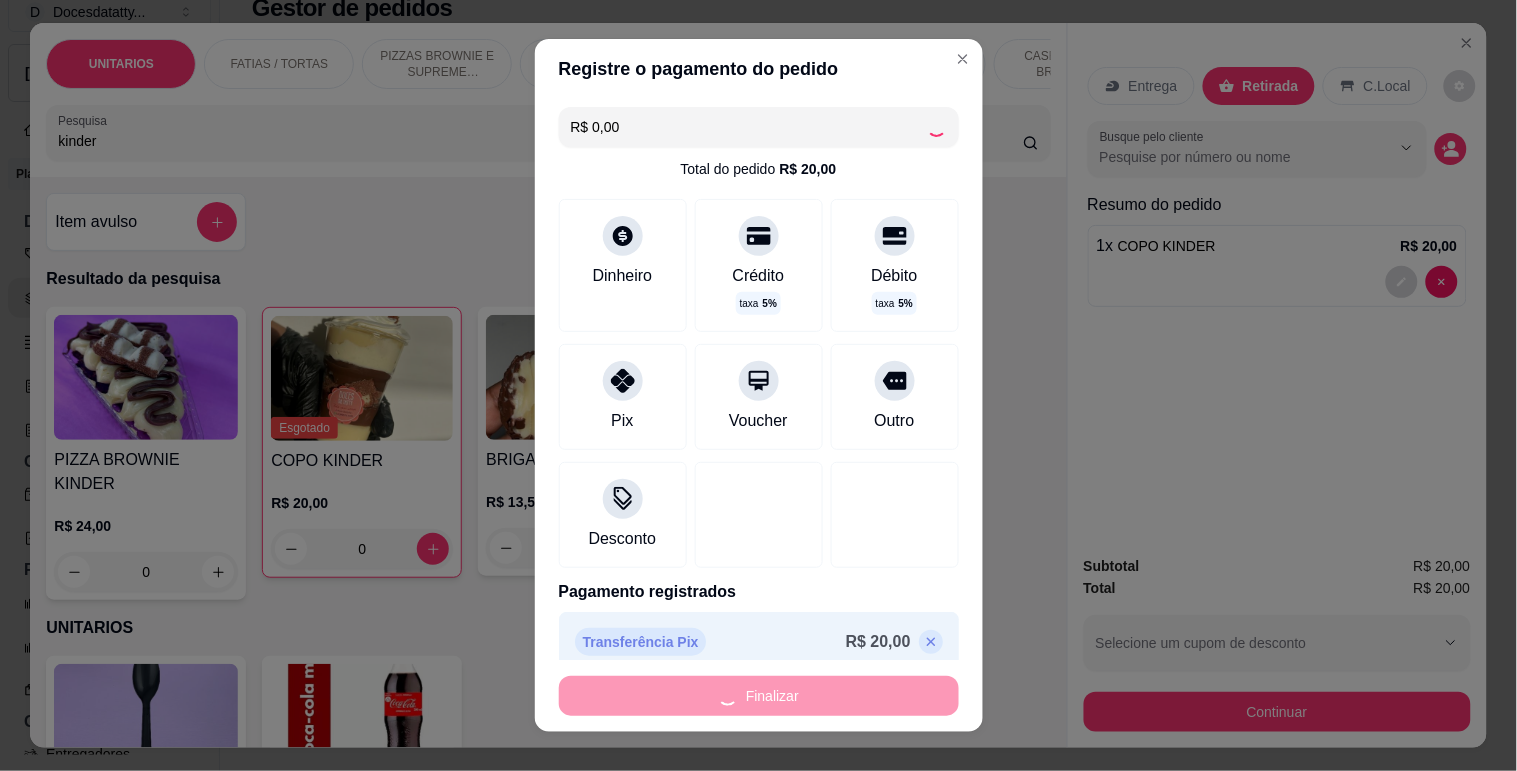 type on "-R$ 20,00" 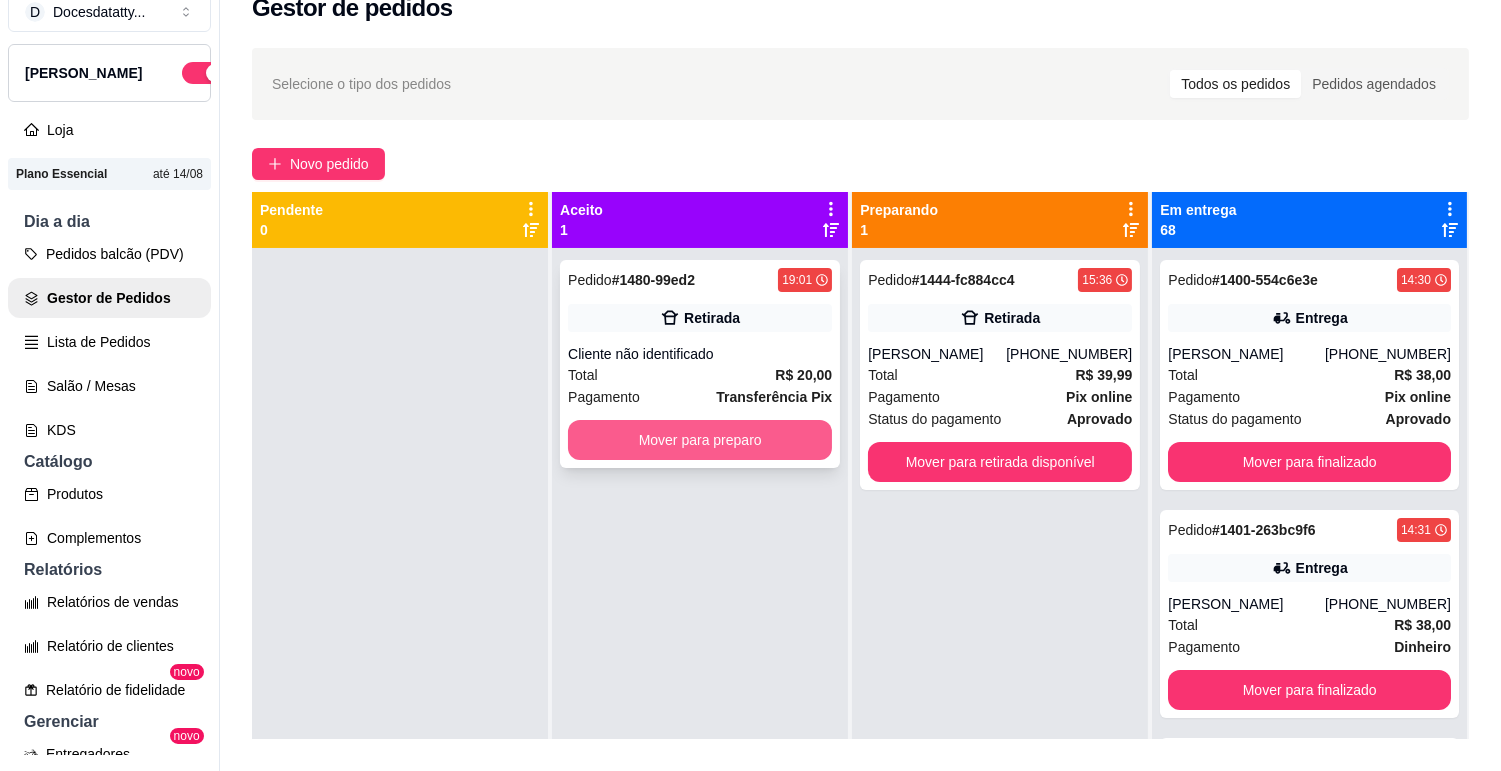 click on "Mover para preparo" at bounding box center [700, 440] 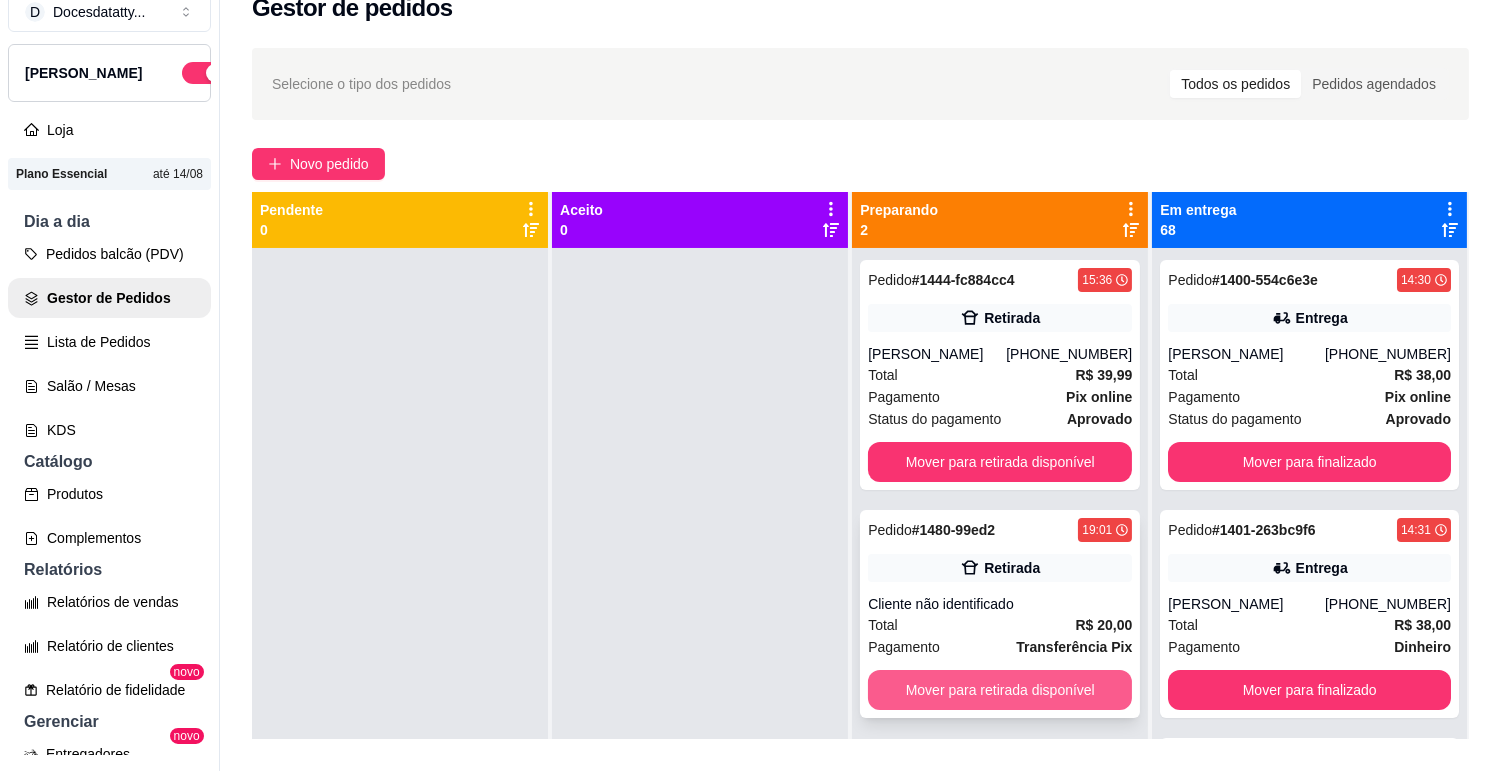 click on "Mover para retirada disponível" at bounding box center [1000, 690] 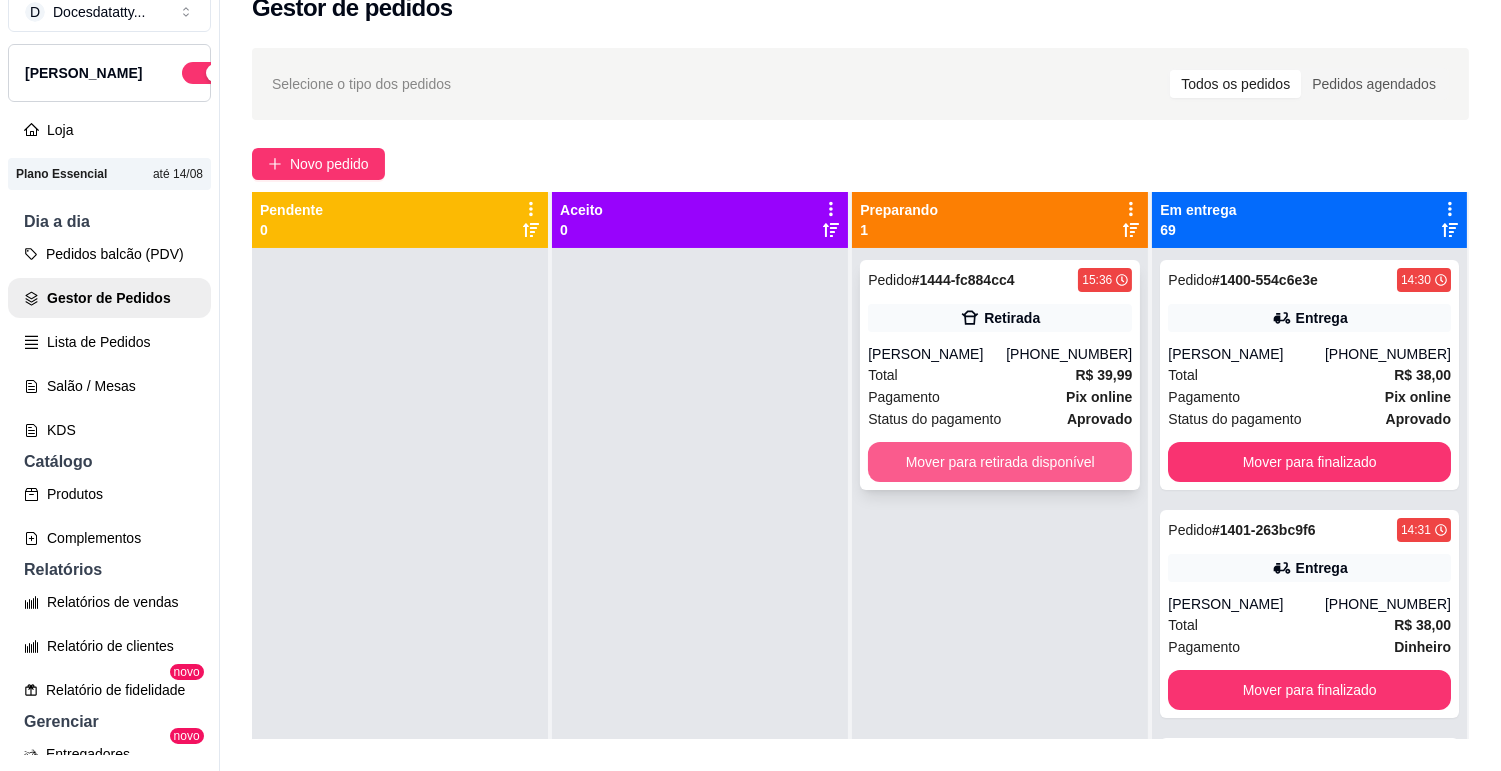 click on "Mover para retirada disponível" at bounding box center (1000, 462) 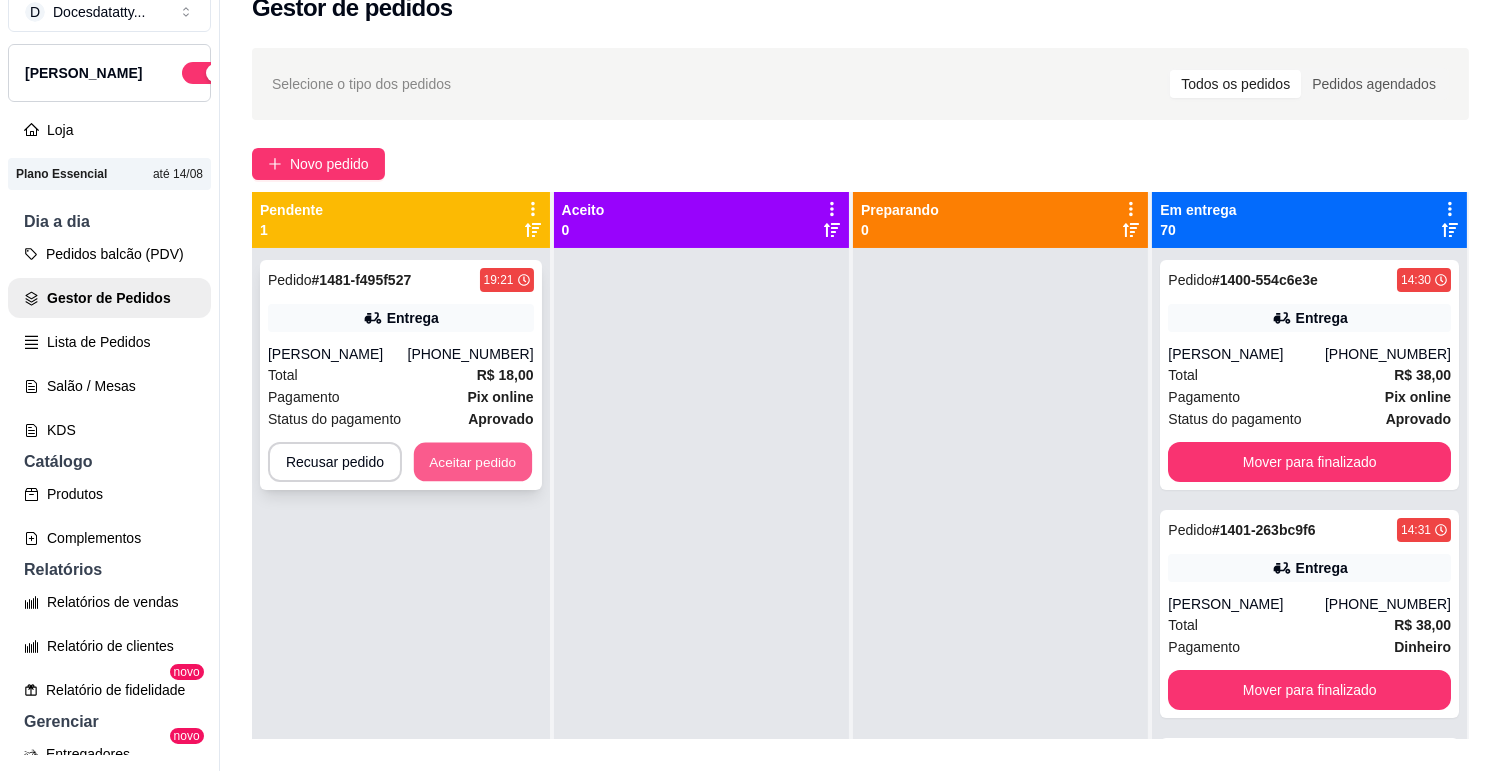 click on "Aceitar pedido" at bounding box center (473, 462) 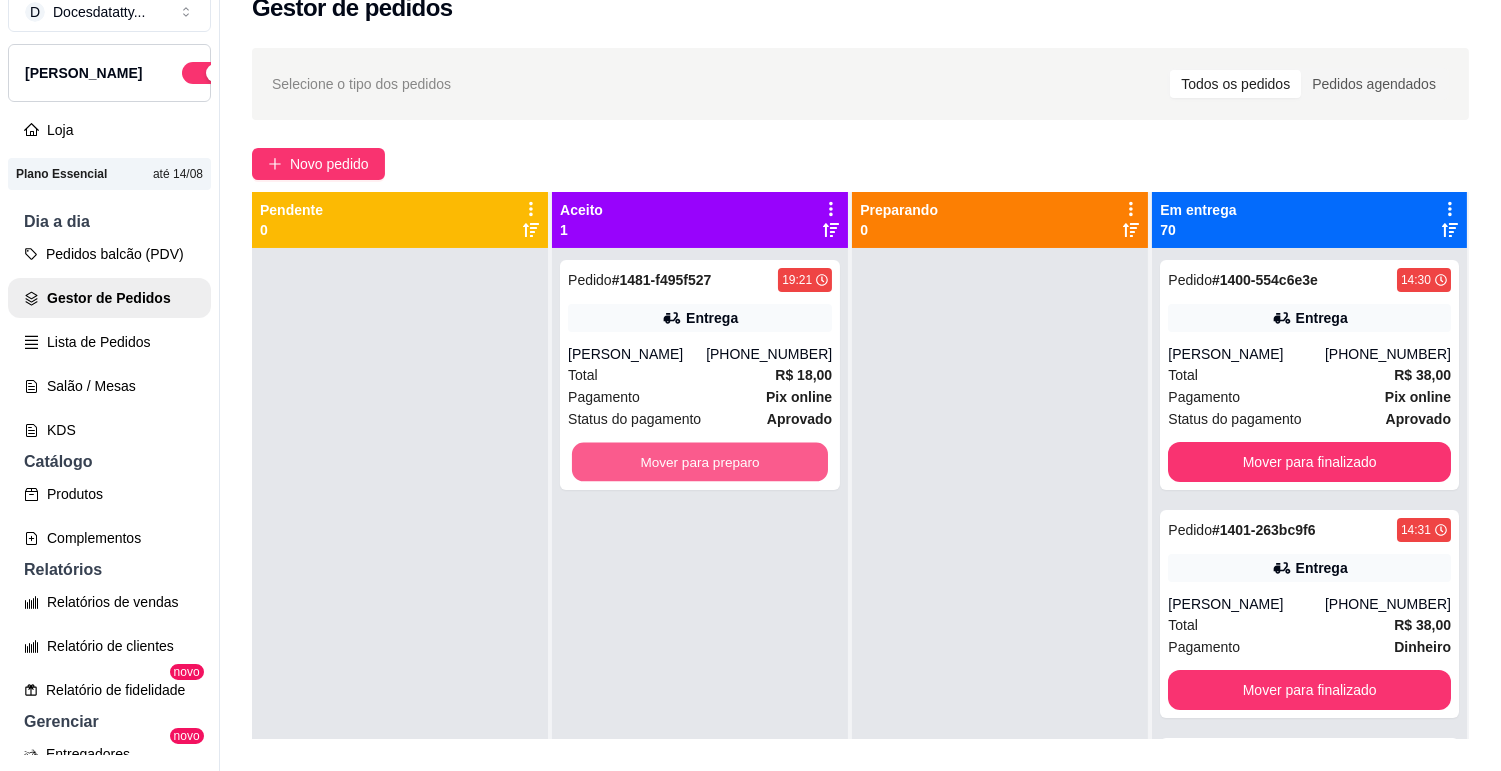 click on "Mover para preparo" at bounding box center [700, 462] 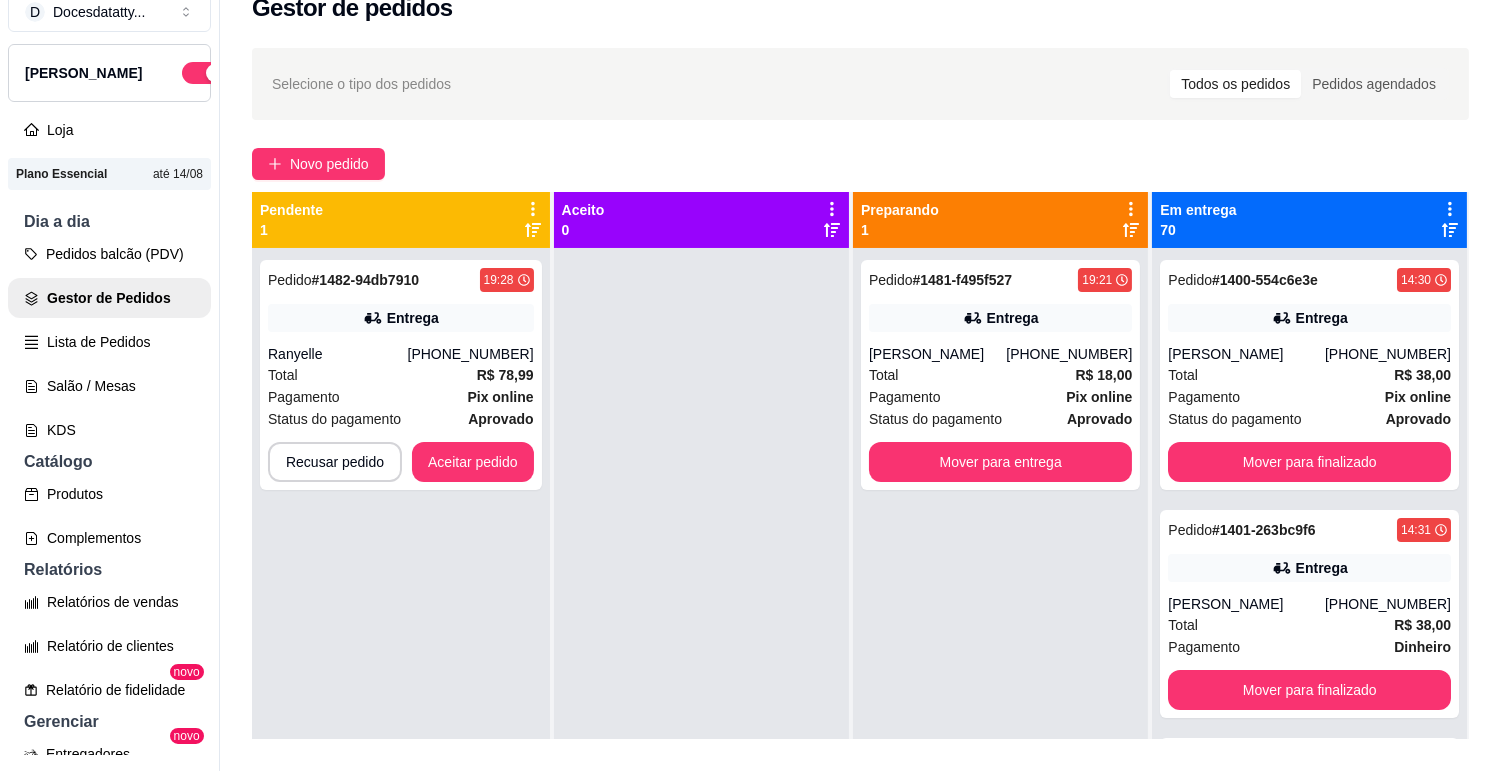 click on "Aceitar pedido" at bounding box center (473, 462) 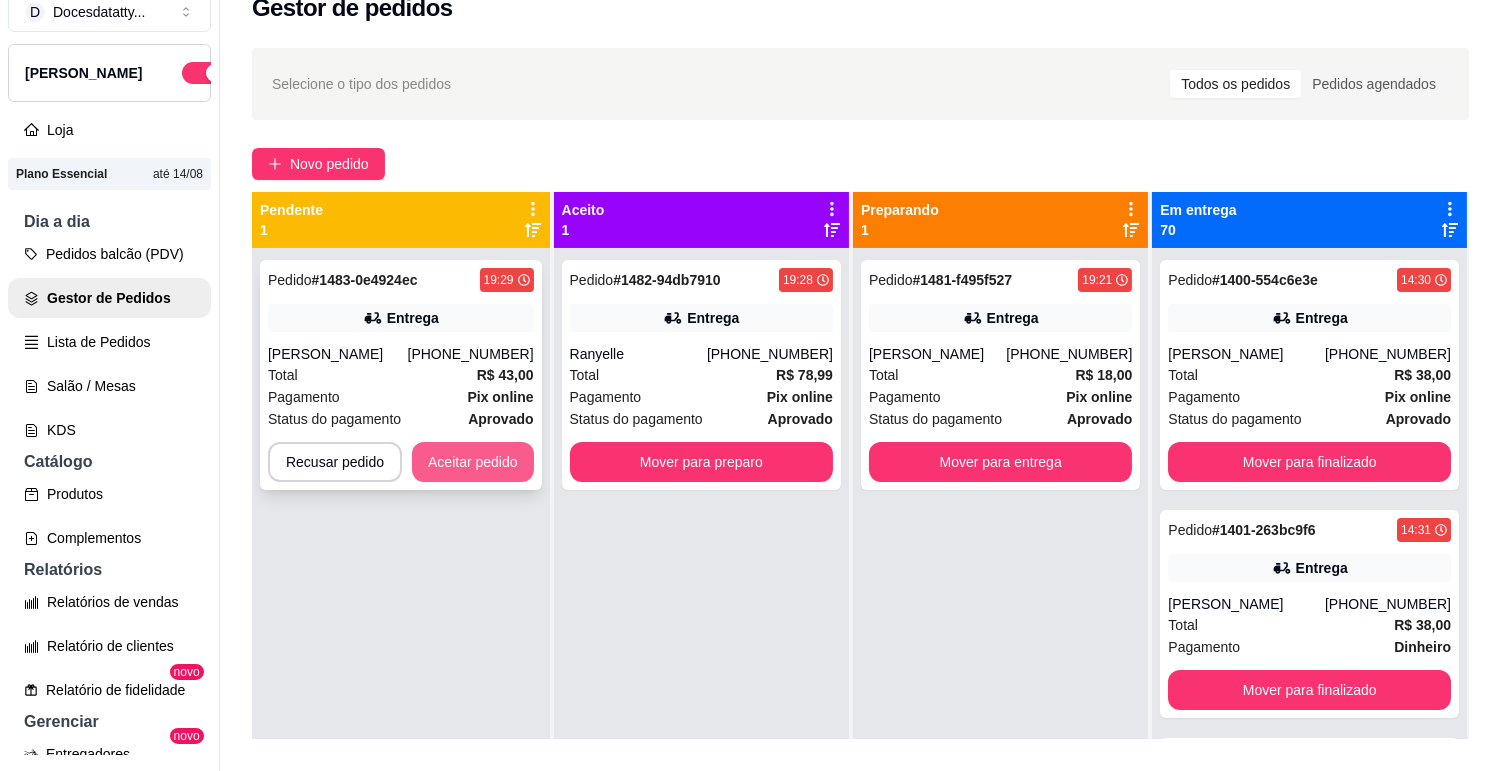 click on "Aceitar pedido" at bounding box center (473, 462) 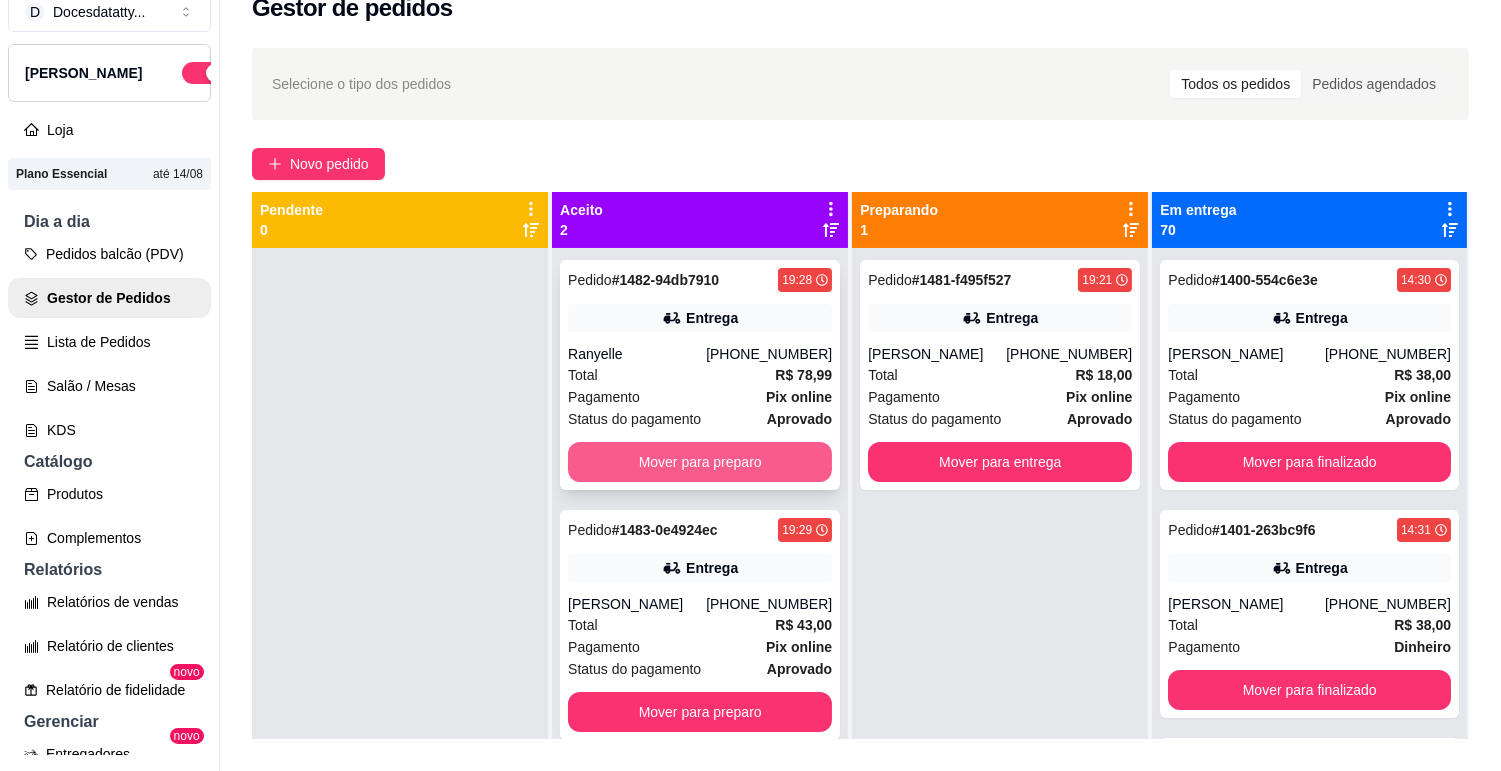 click on "Mover para preparo" at bounding box center [700, 462] 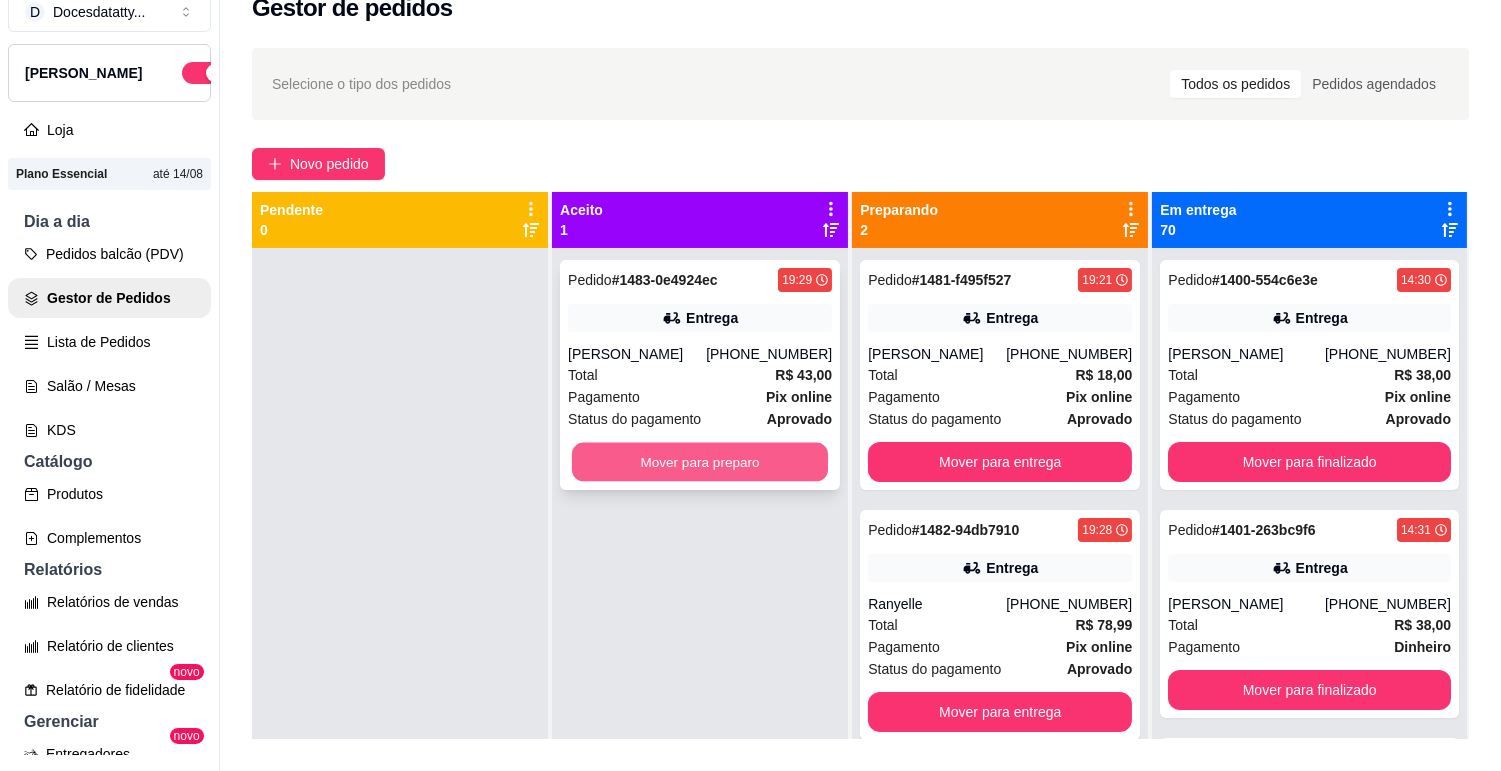 click on "Mover para preparo" at bounding box center [700, 462] 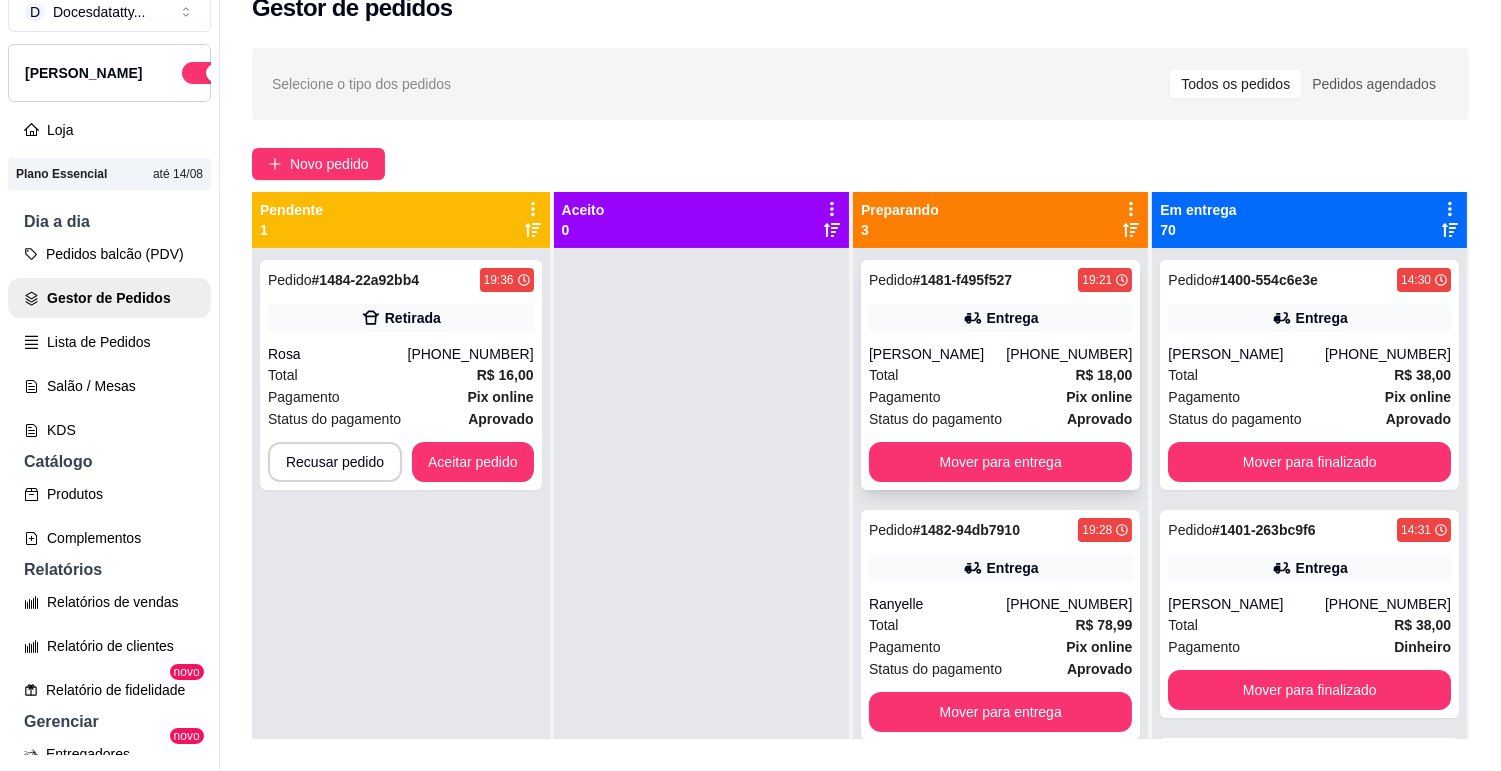 click on "Aceitar pedido" at bounding box center [473, 462] 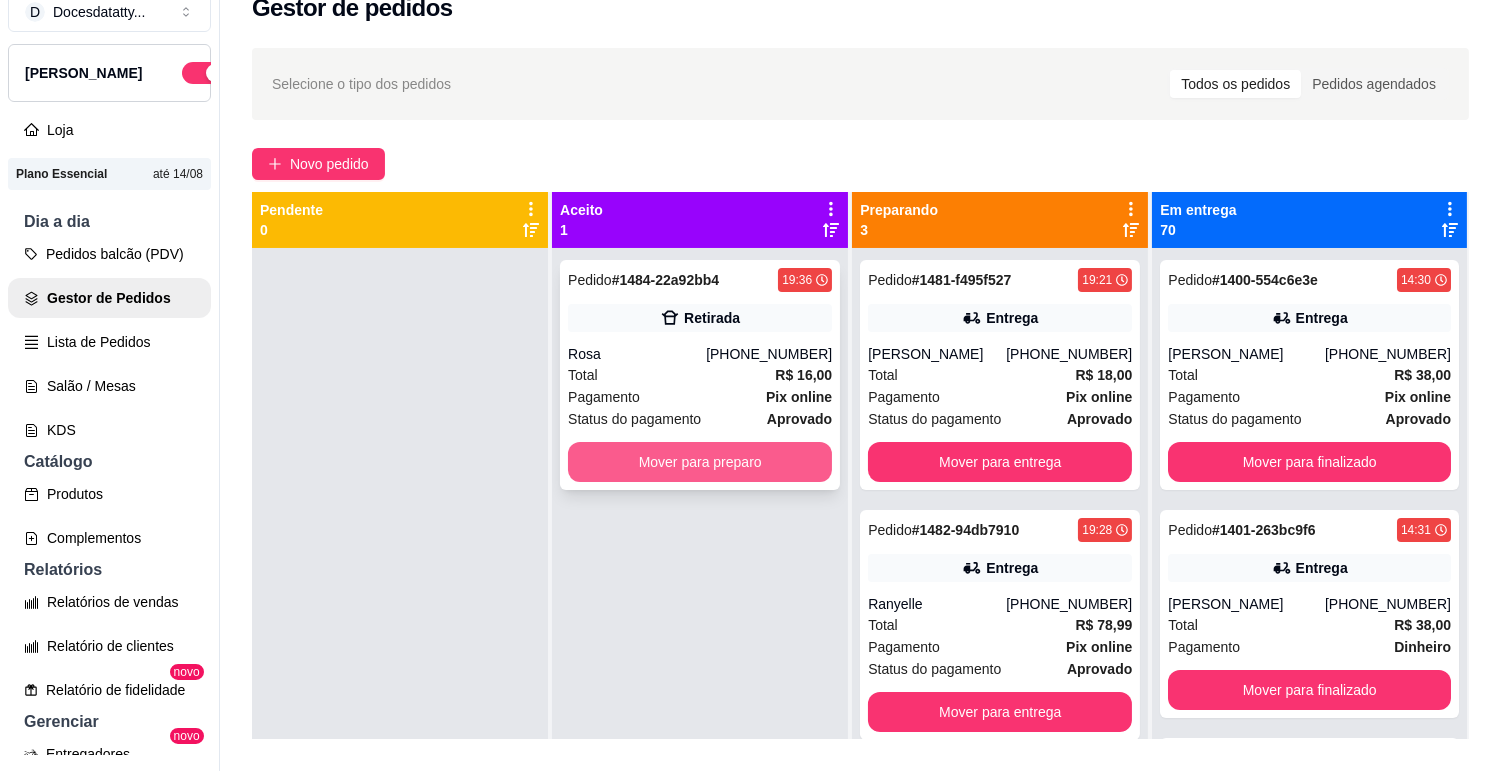 click on "Mover para preparo" at bounding box center [700, 462] 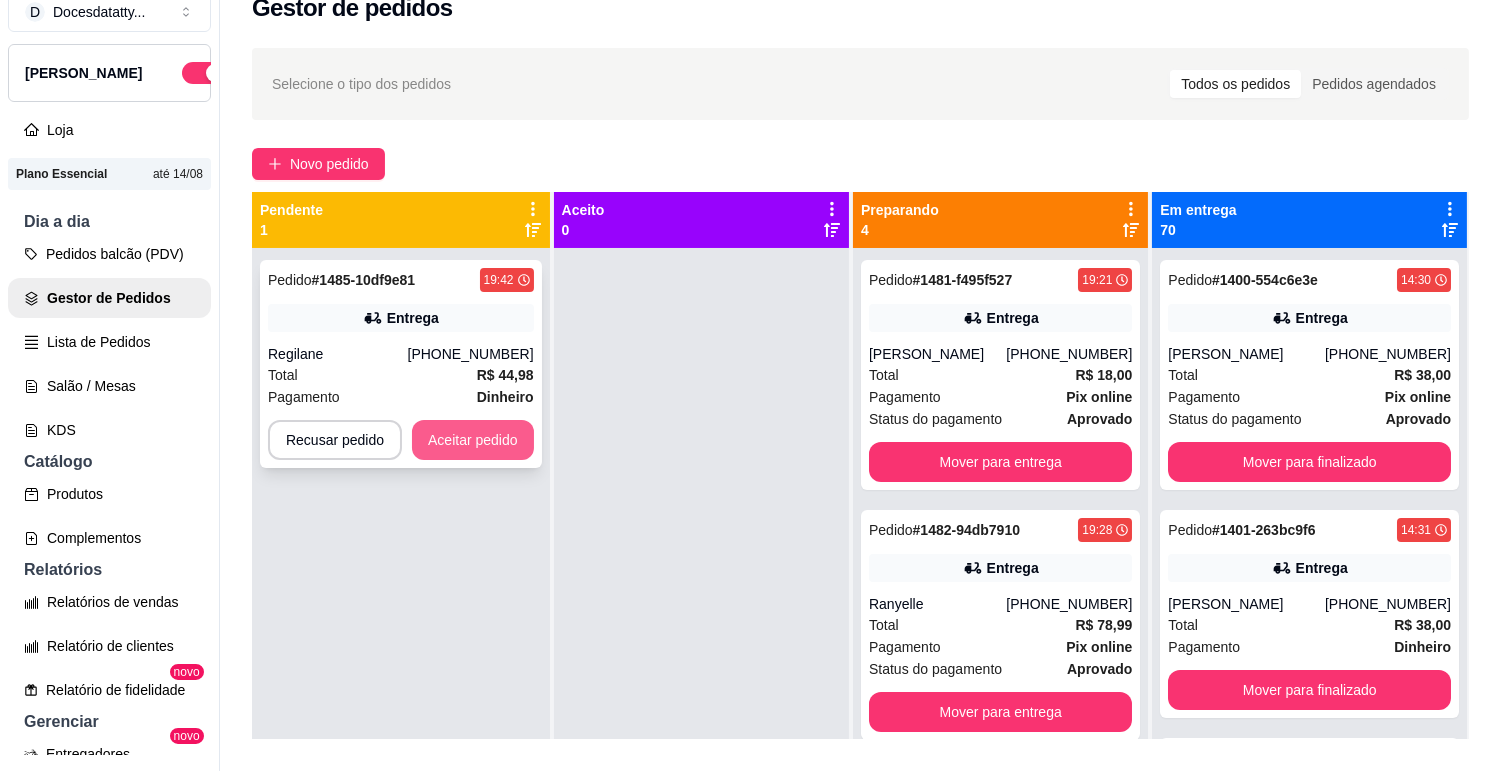 click on "Aceitar pedido" at bounding box center [473, 440] 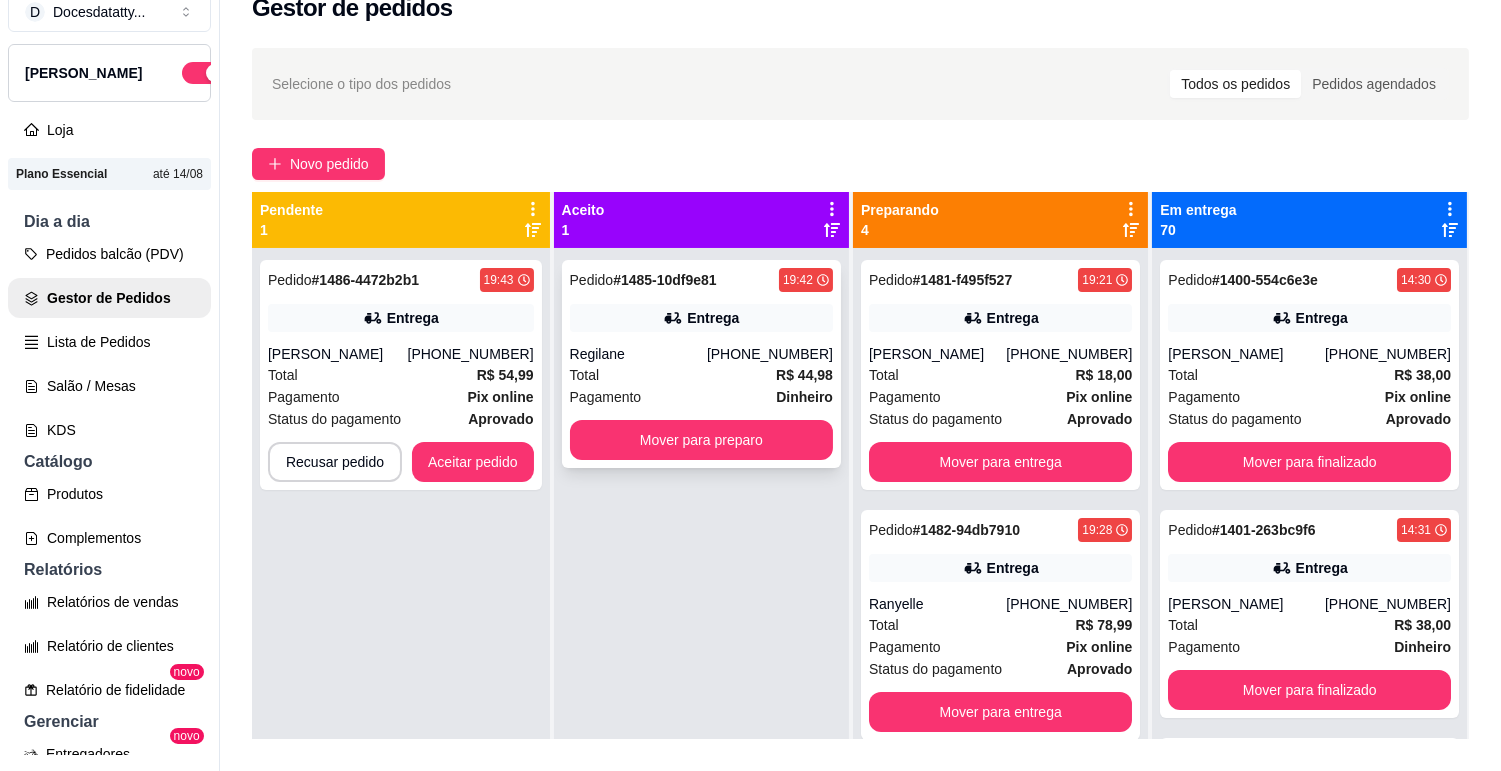 click on "Regilane" at bounding box center [638, 354] 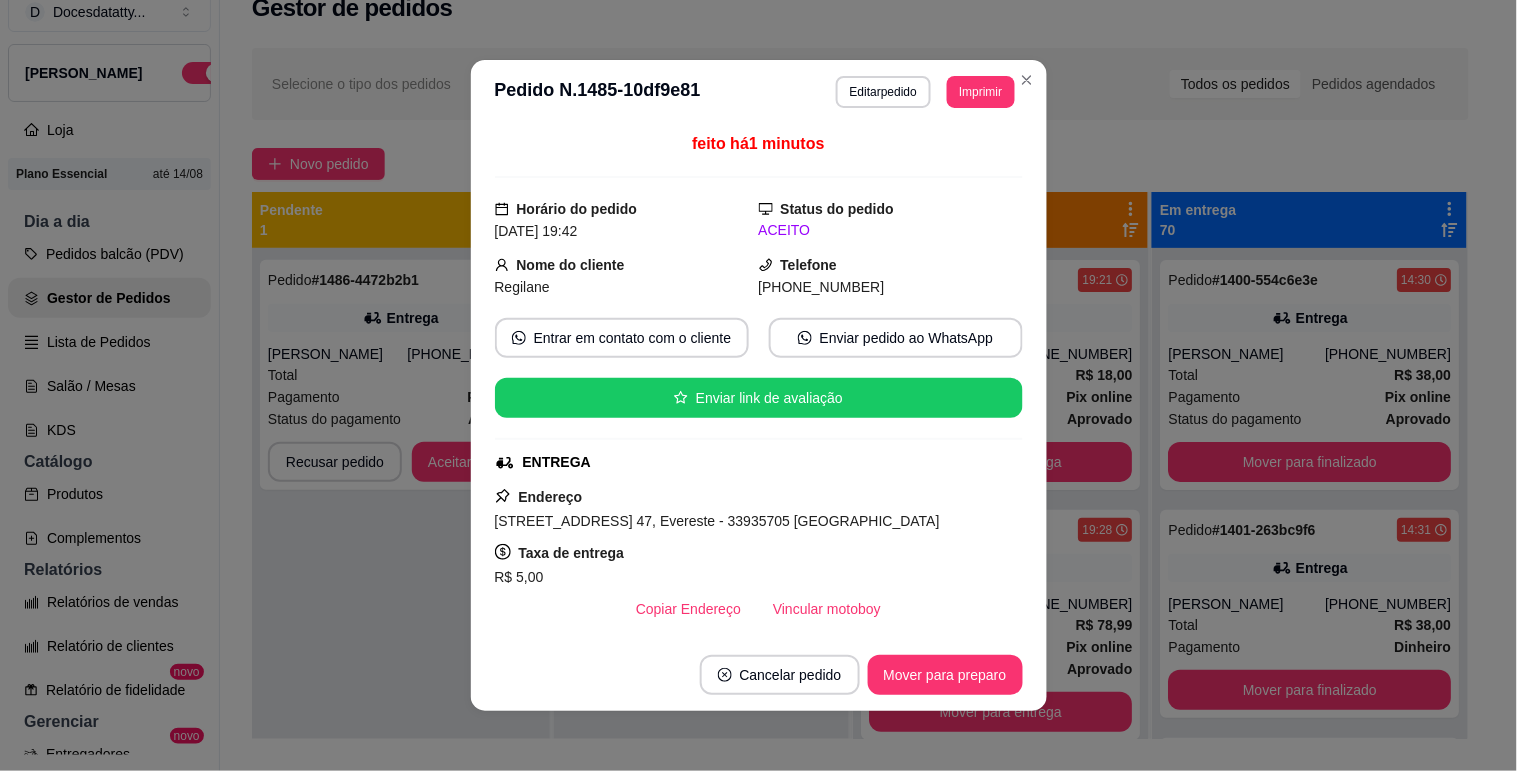 scroll, scrollTop: 324, scrollLeft: 0, axis: vertical 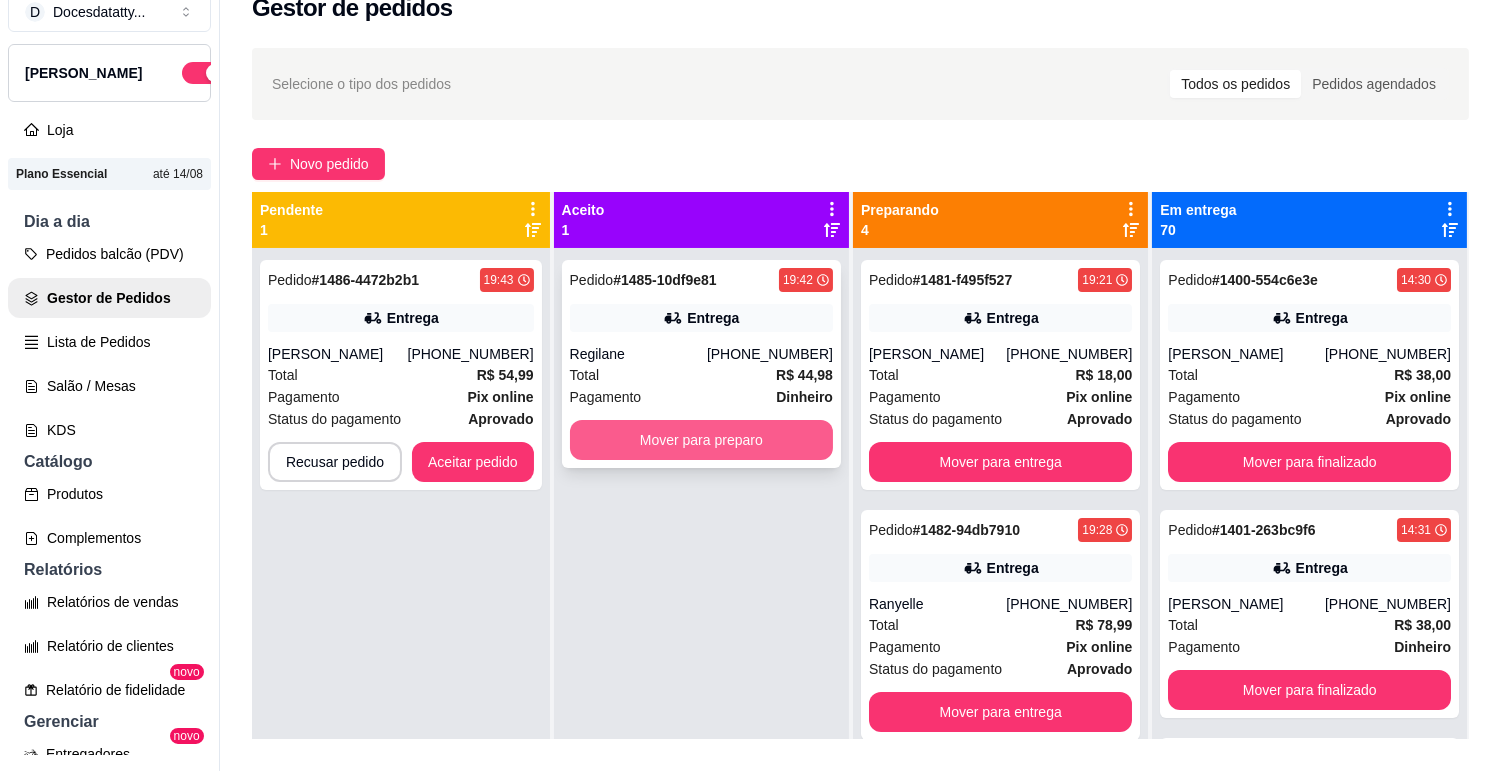 click on "Mover para preparo" at bounding box center [701, 440] 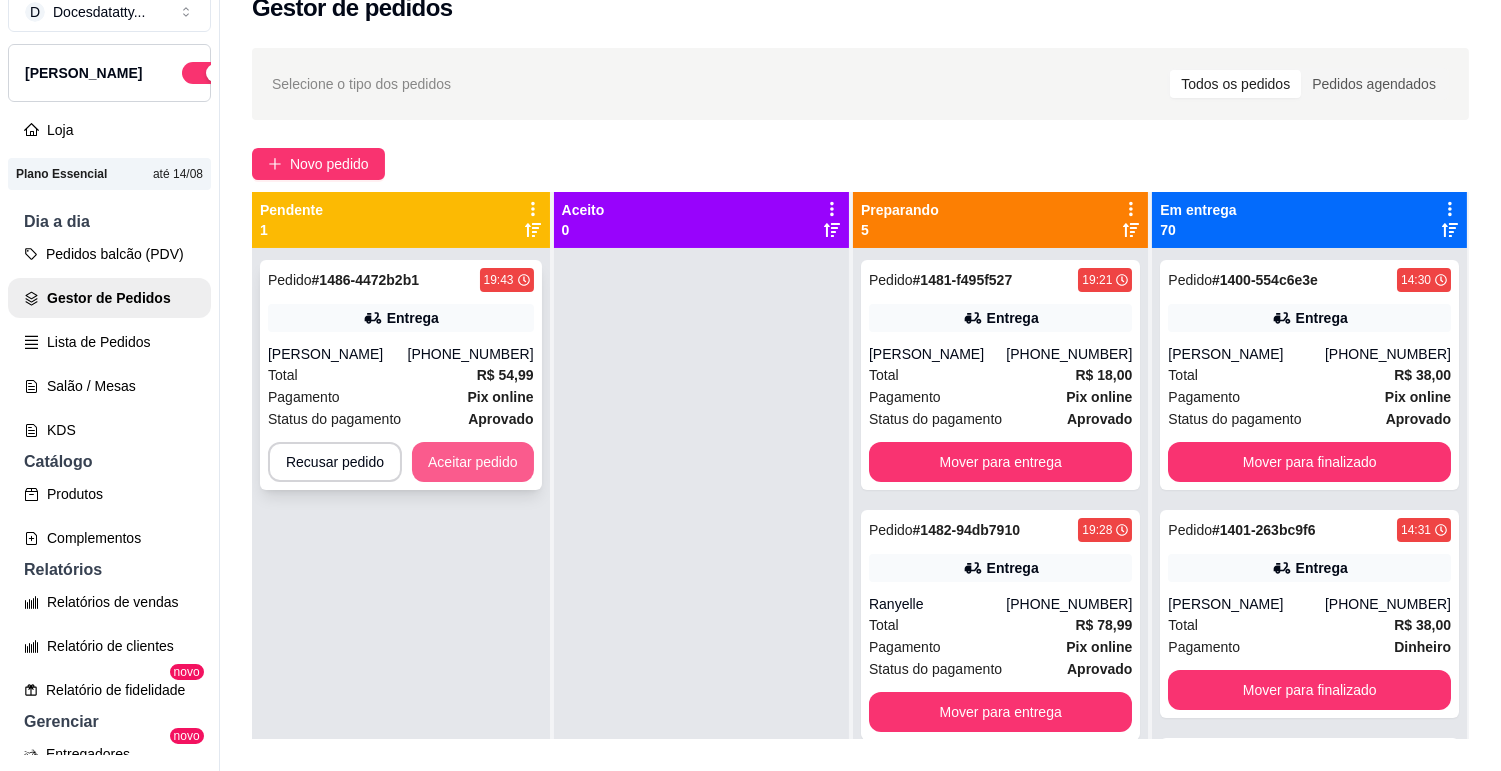 click on "Aceitar pedido" at bounding box center (473, 462) 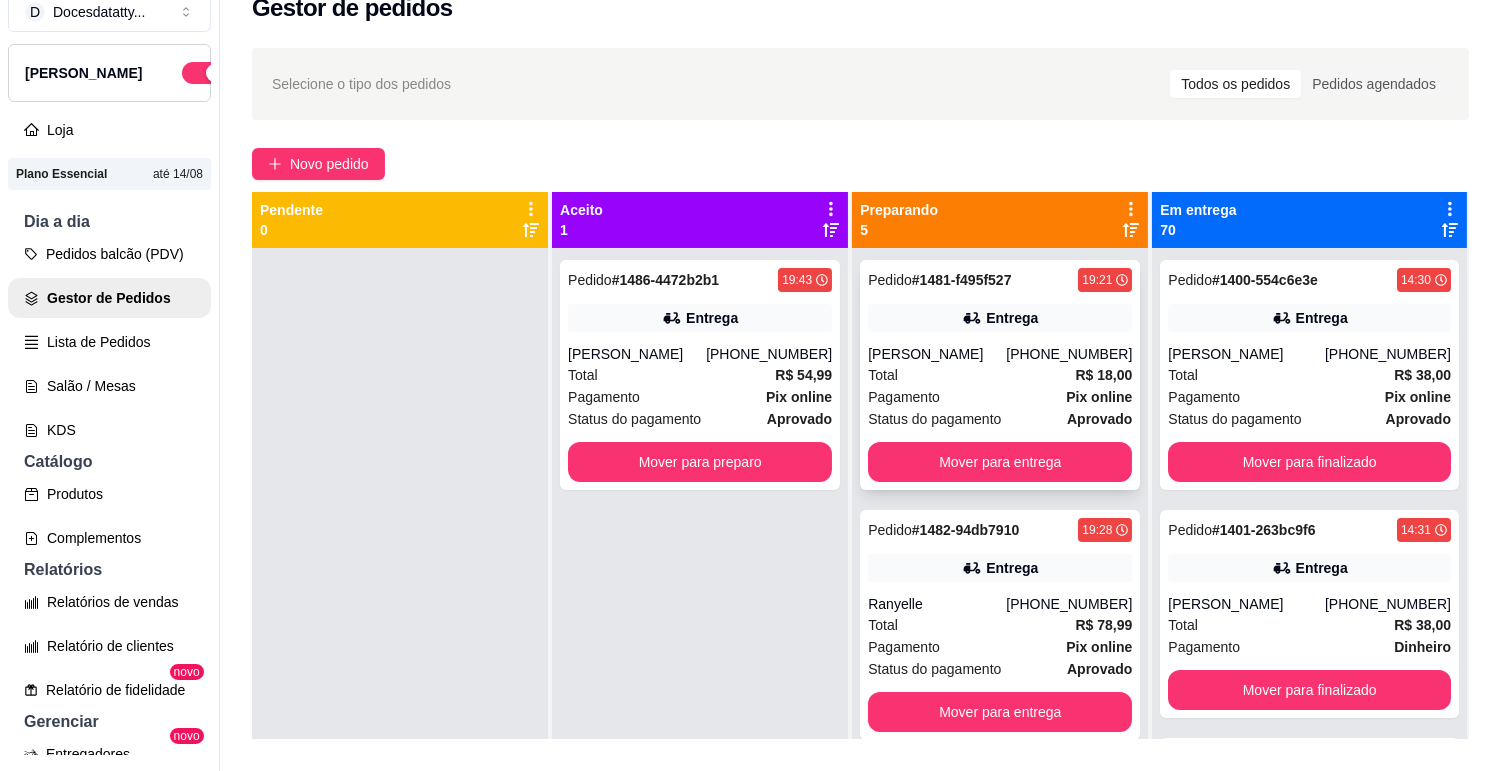 click on "Total R$ 18,00" at bounding box center [1000, 375] 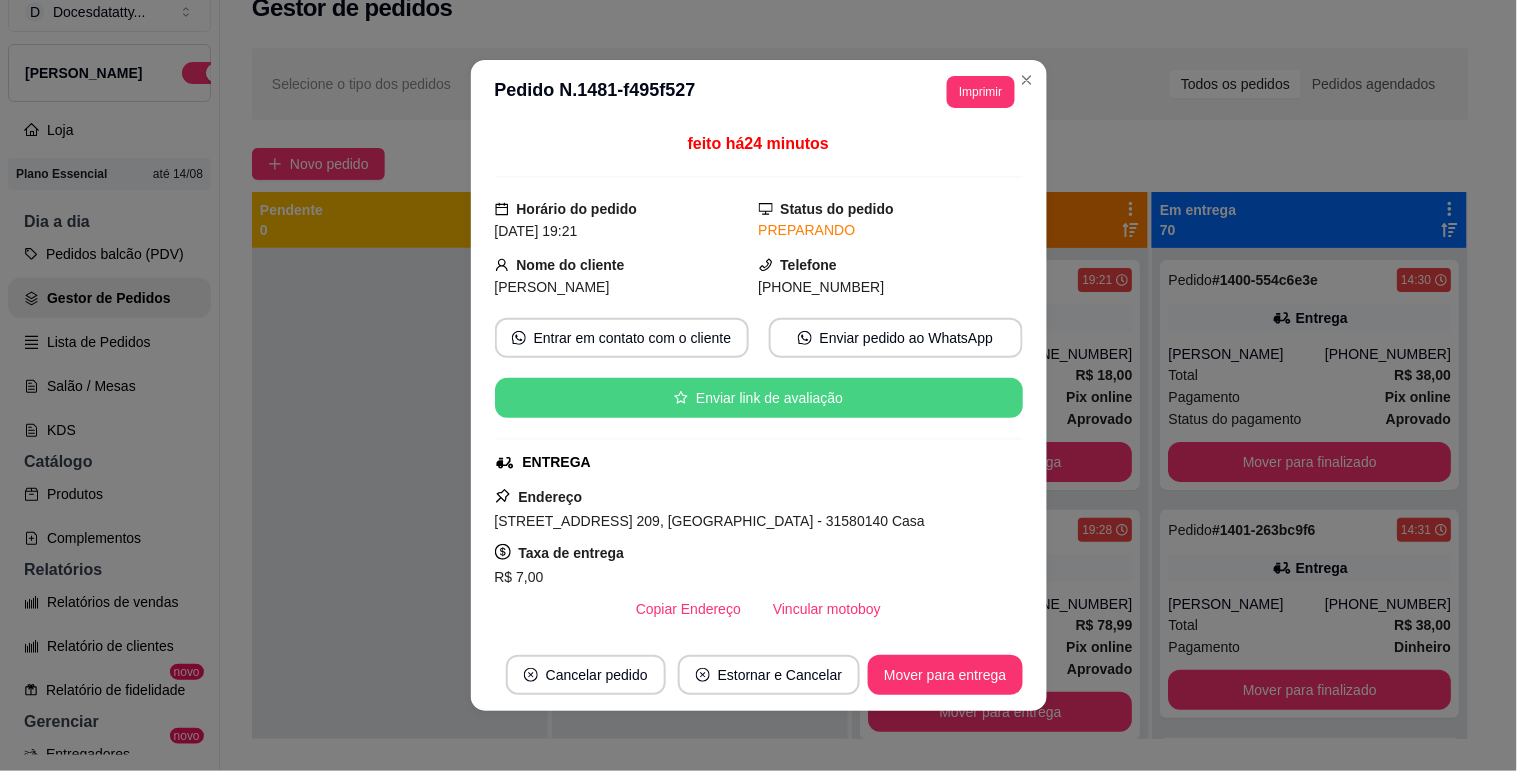 scroll, scrollTop: 111, scrollLeft: 0, axis: vertical 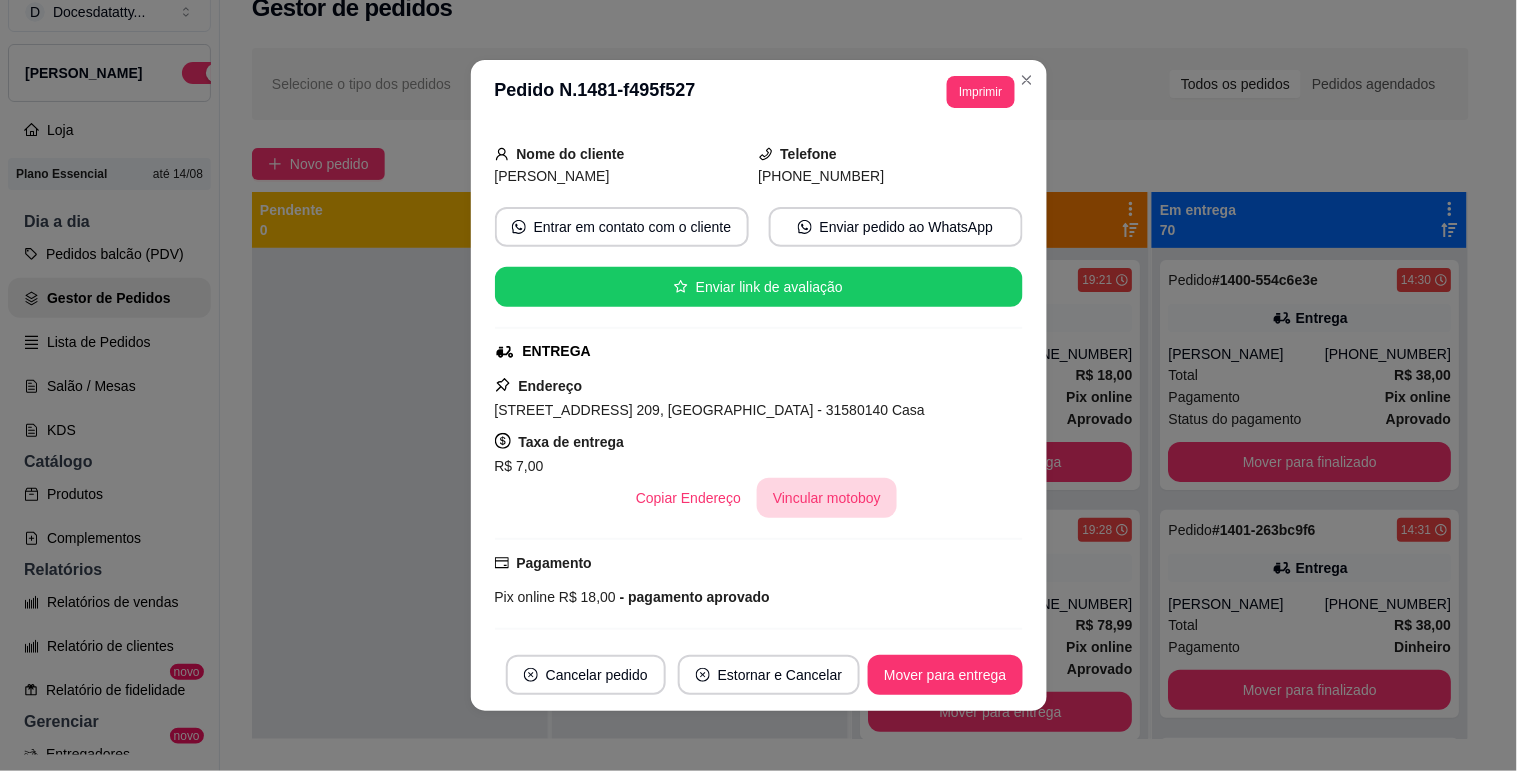 click on "Vincular motoboy" at bounding box center (827, 498) 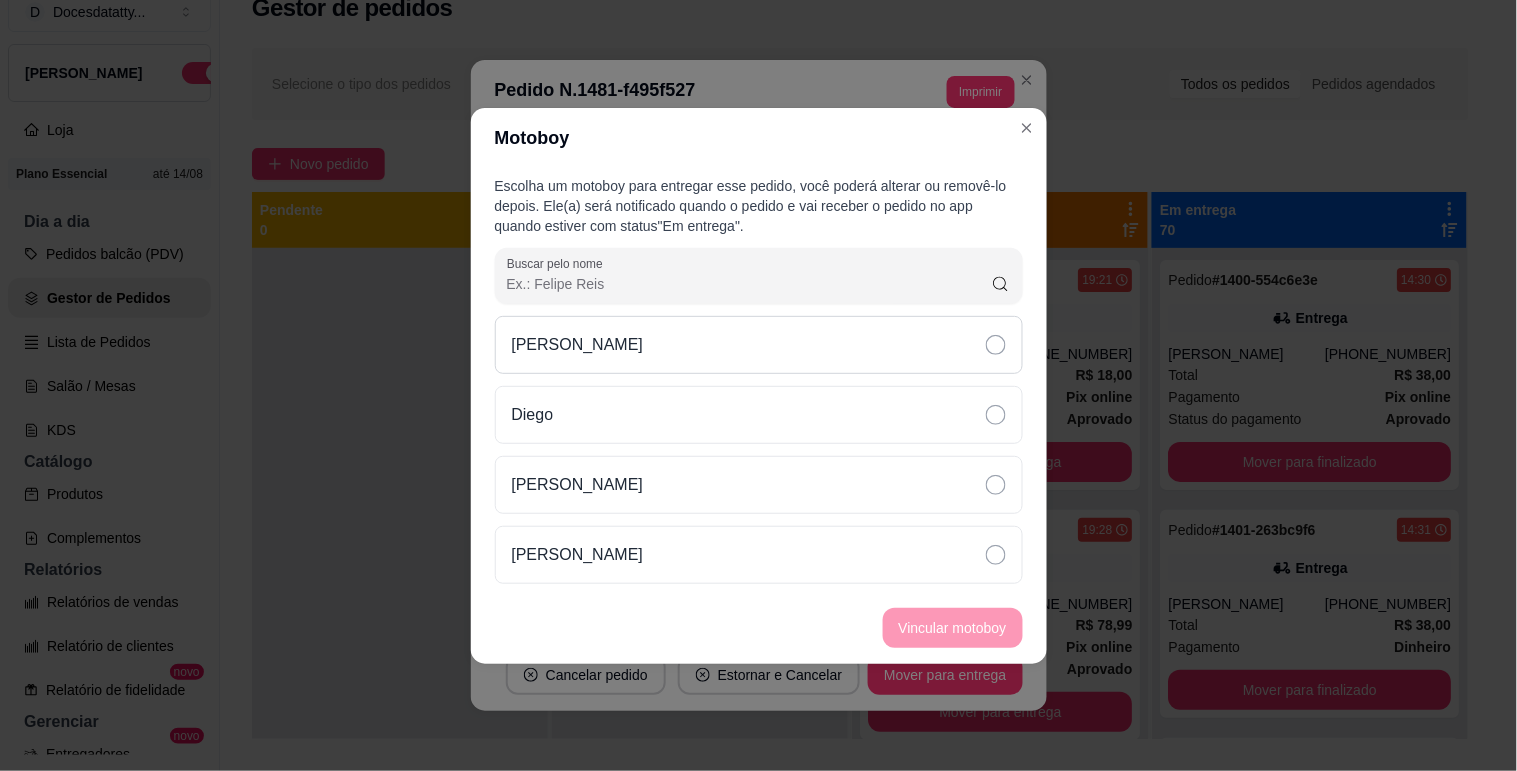 click on "[PERSON_NAME]" at bounding box center [759, 345] 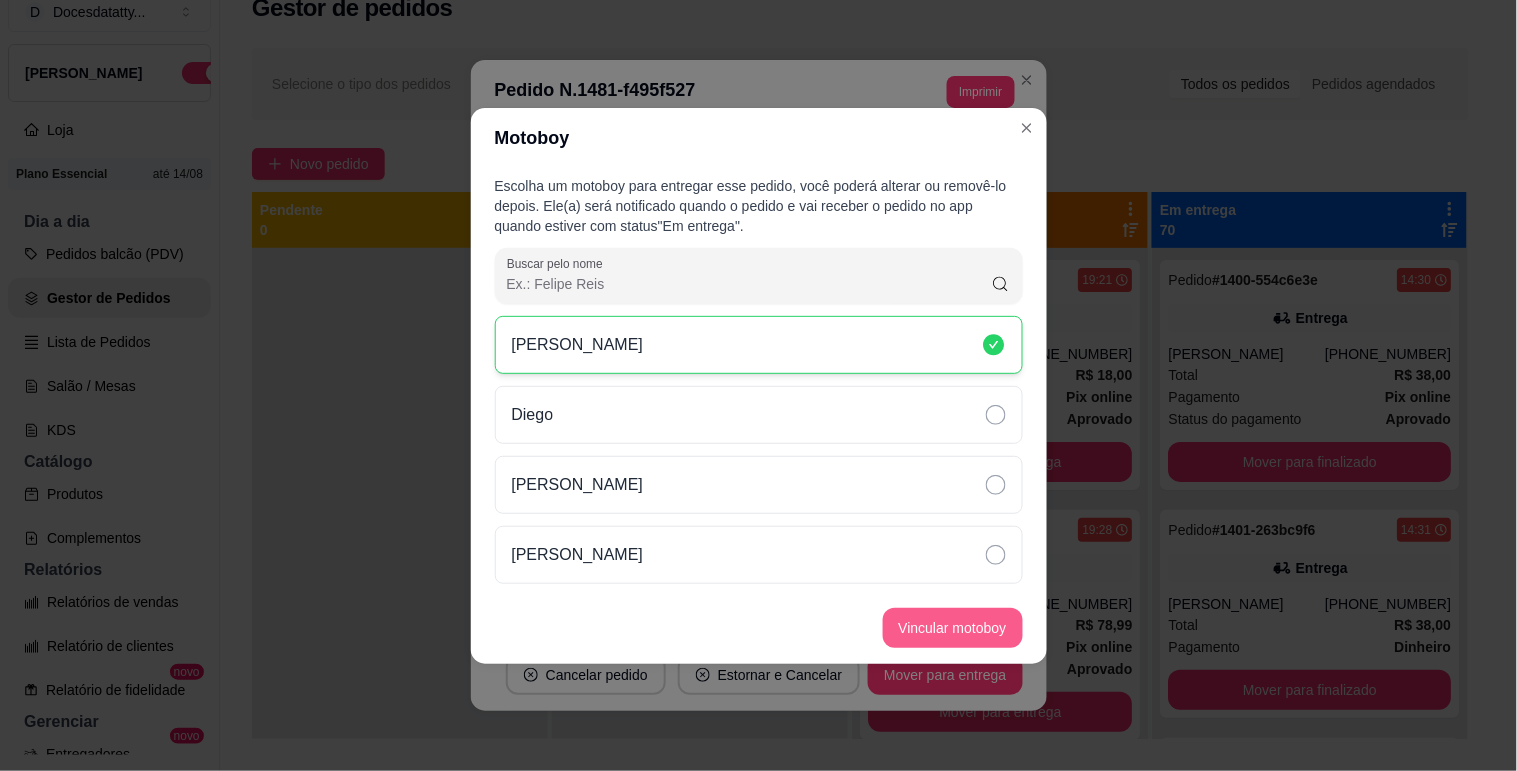 click on "Vincular motoboy" at bounding box center (953, 628) 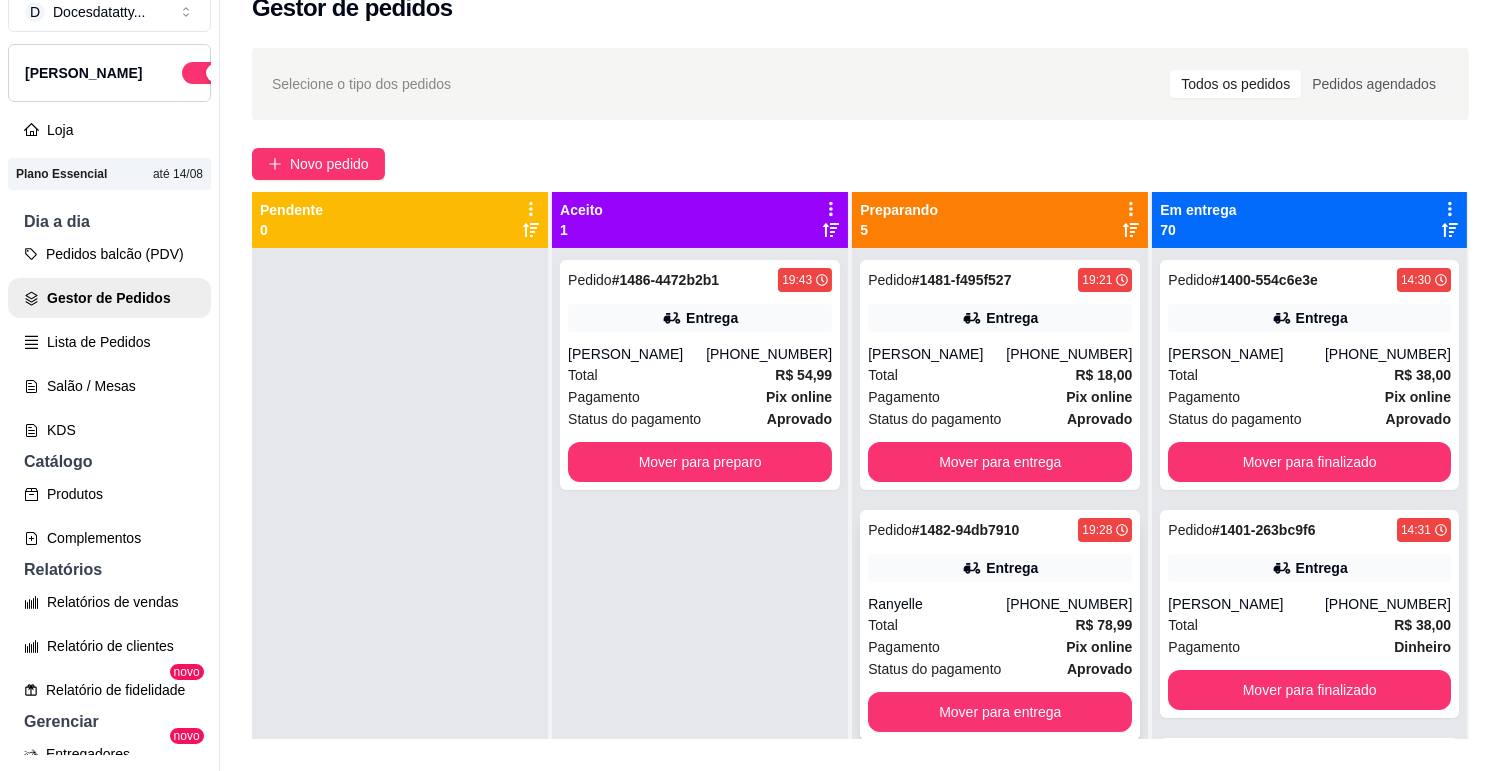 click on "Entrega" at bounding box center (1000, 568) 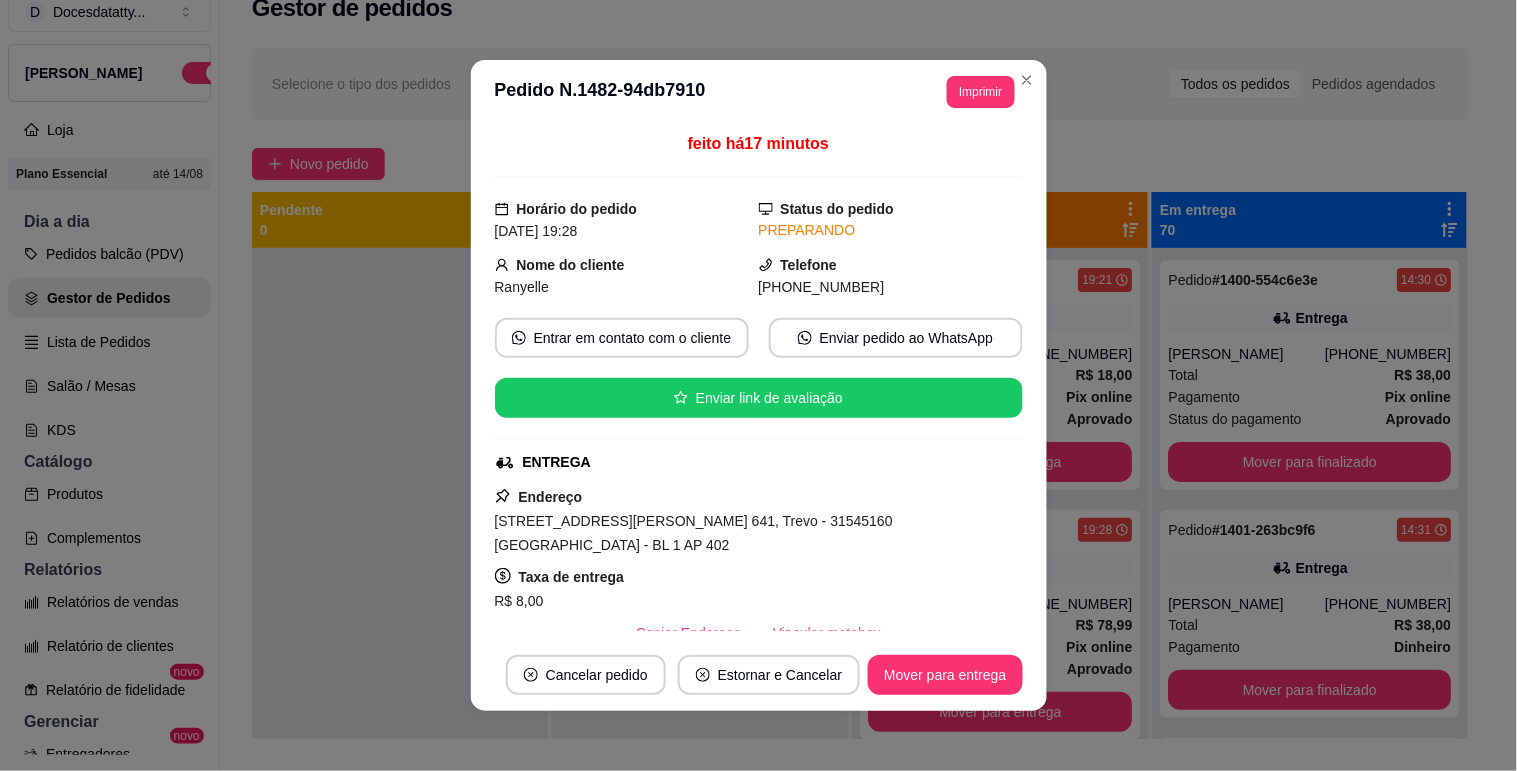scroll, scrollTop: 111, scrollLeft: 0, axis: vertical 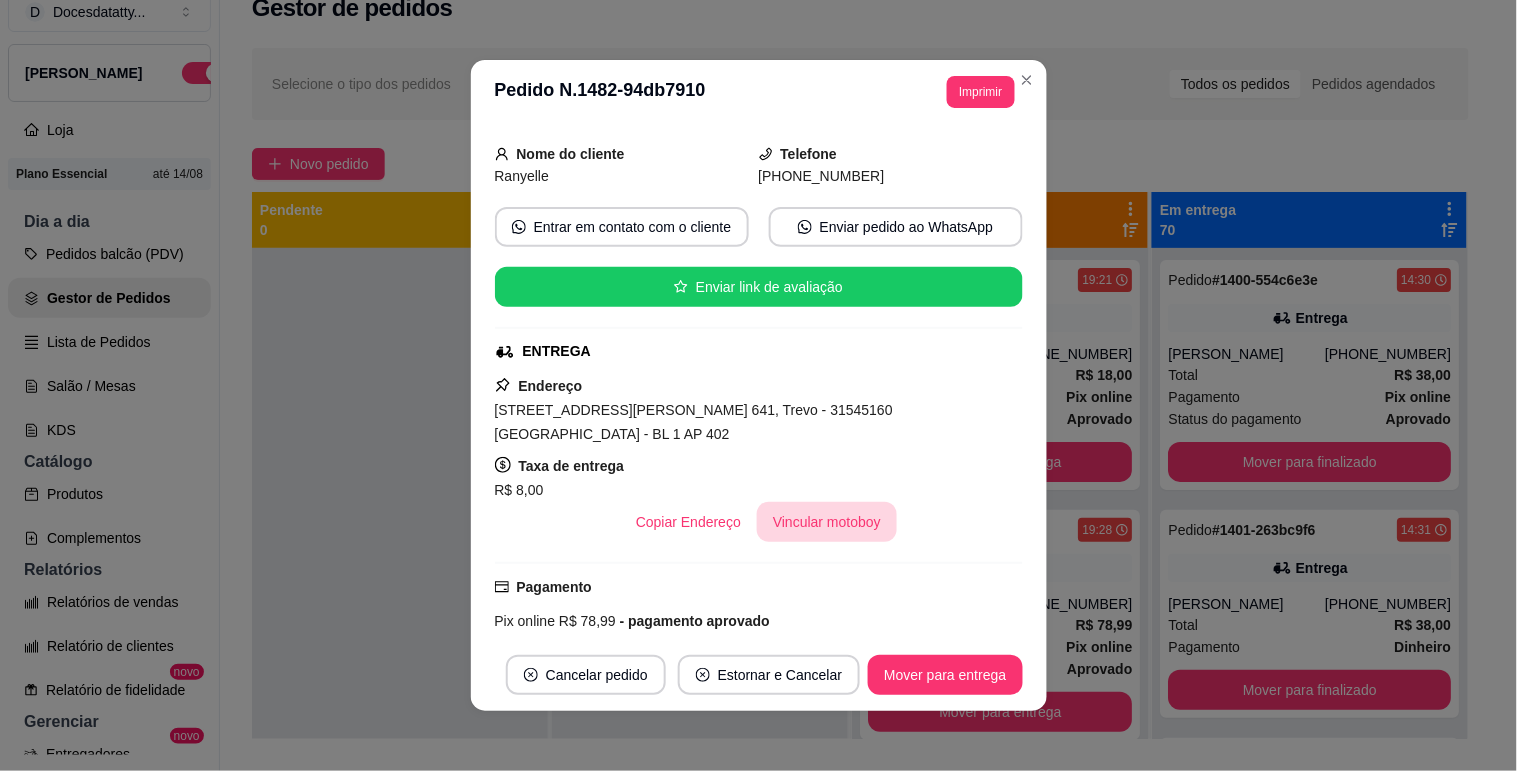 click on "Vincular motoboy" at bounding box center [827, 522] 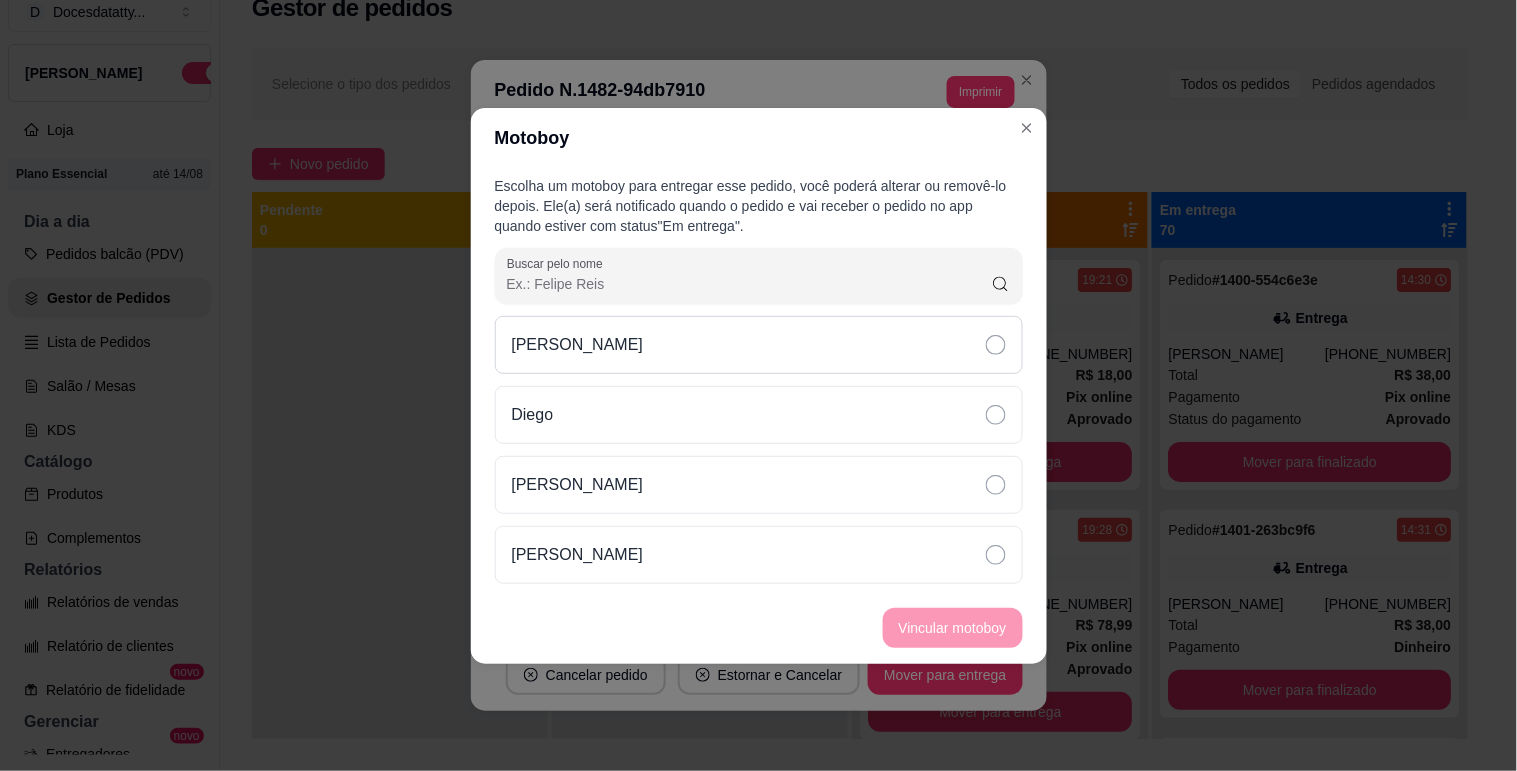 click on "[PERSON_NAME]" at bounding box center (759, 345) 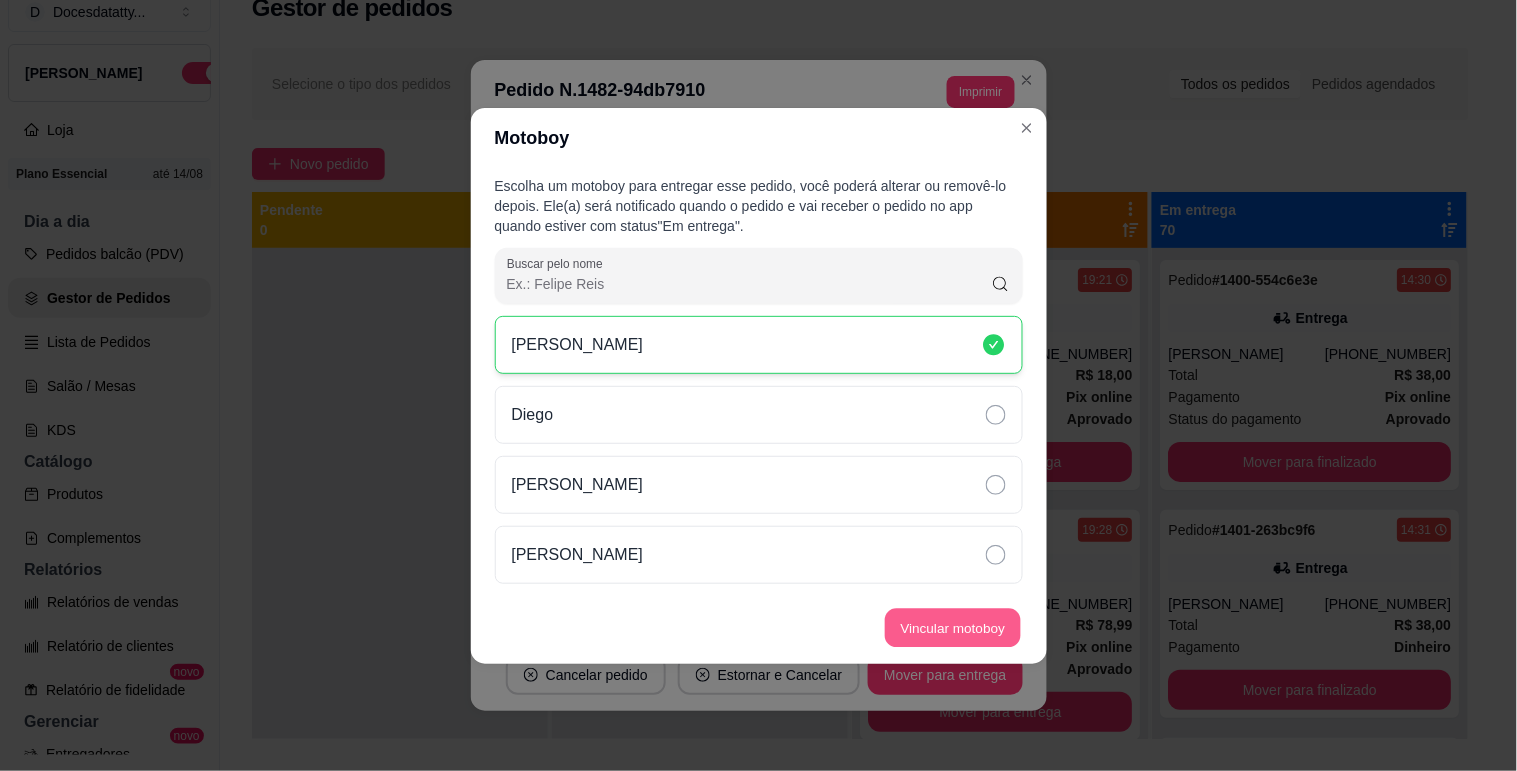 click on "Vincular motoboy" at bounding box center (953, 627) 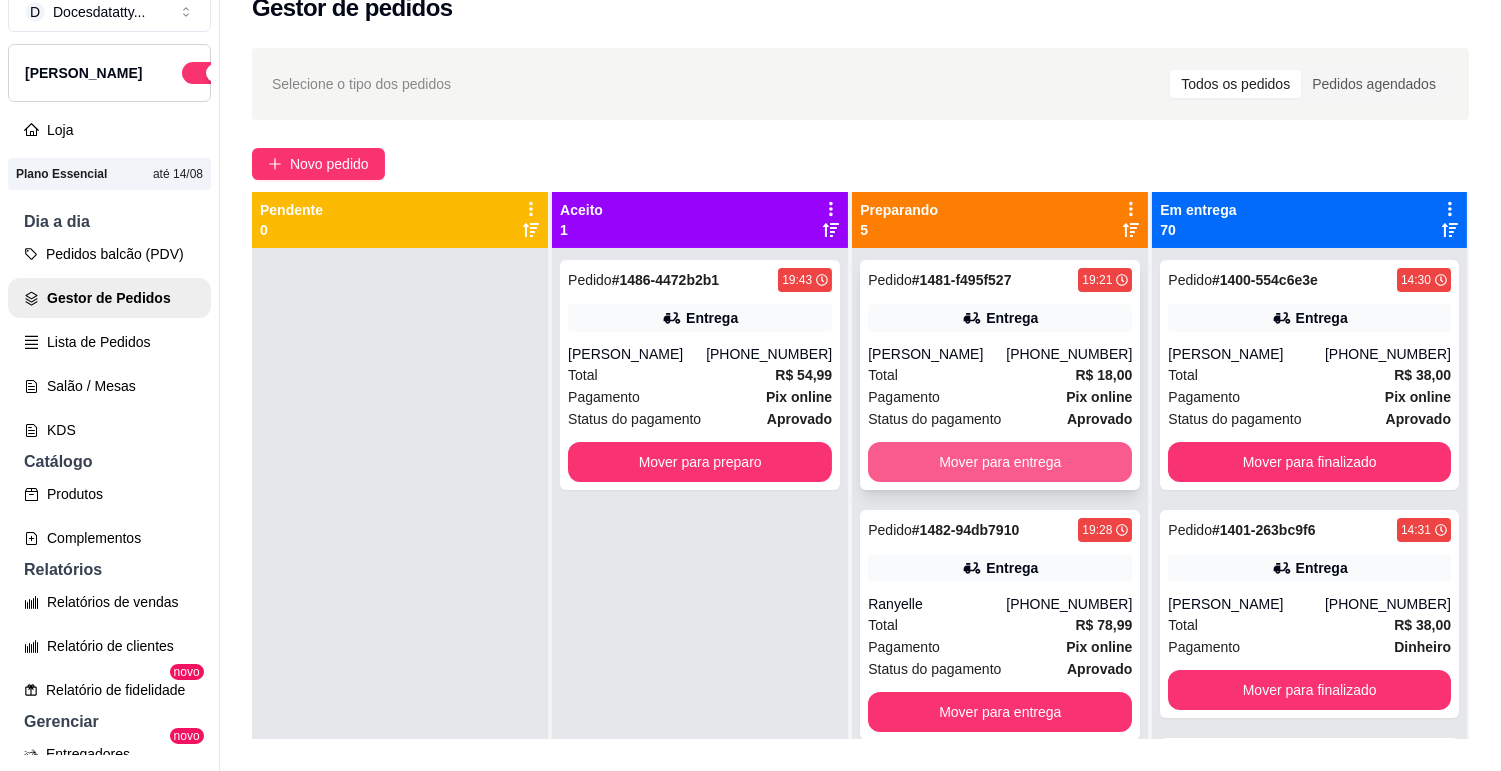 click on "Mover para entrega" at bounding box center [1000, 462] 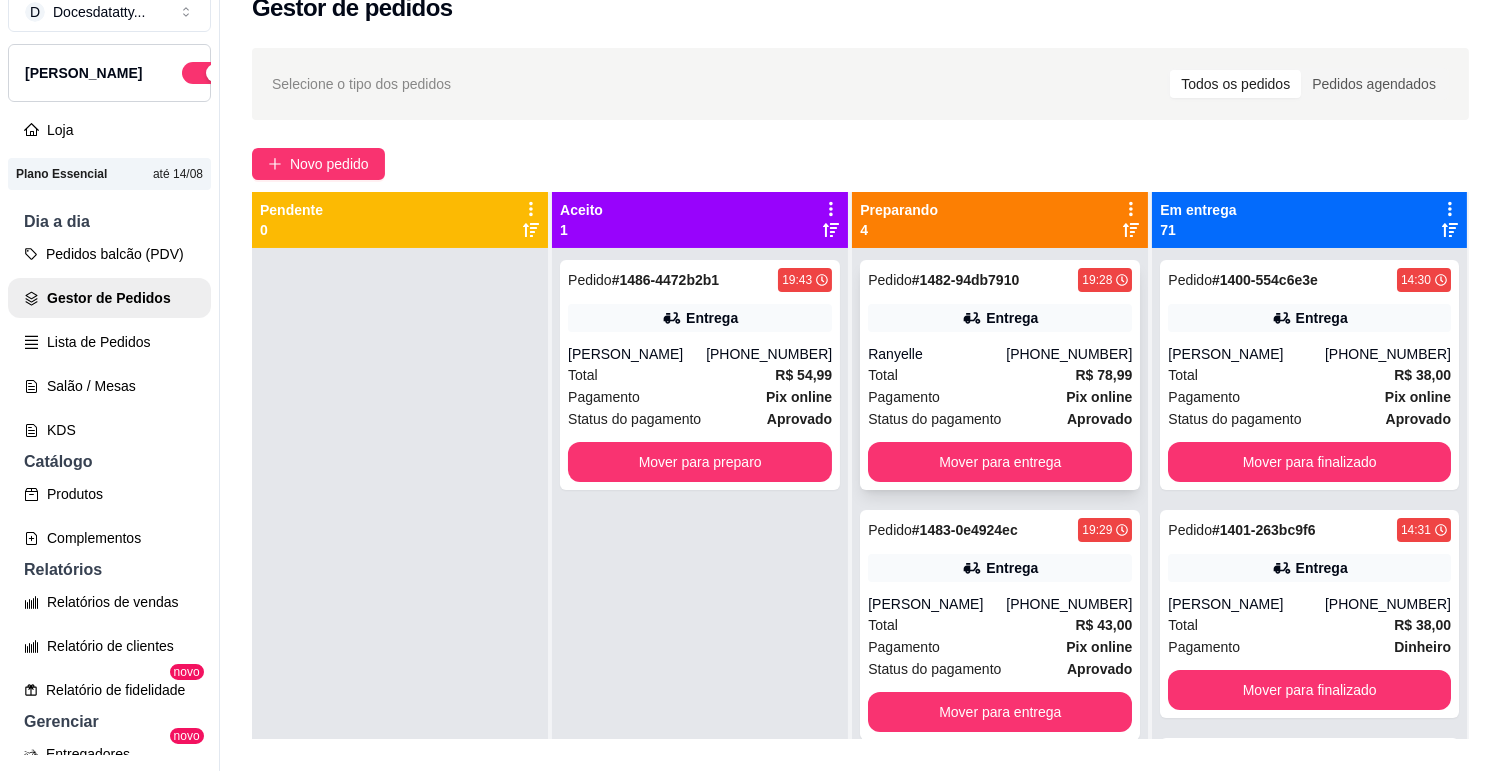 click on "Total R$ 78,99" at bounding box center (1000, 375) 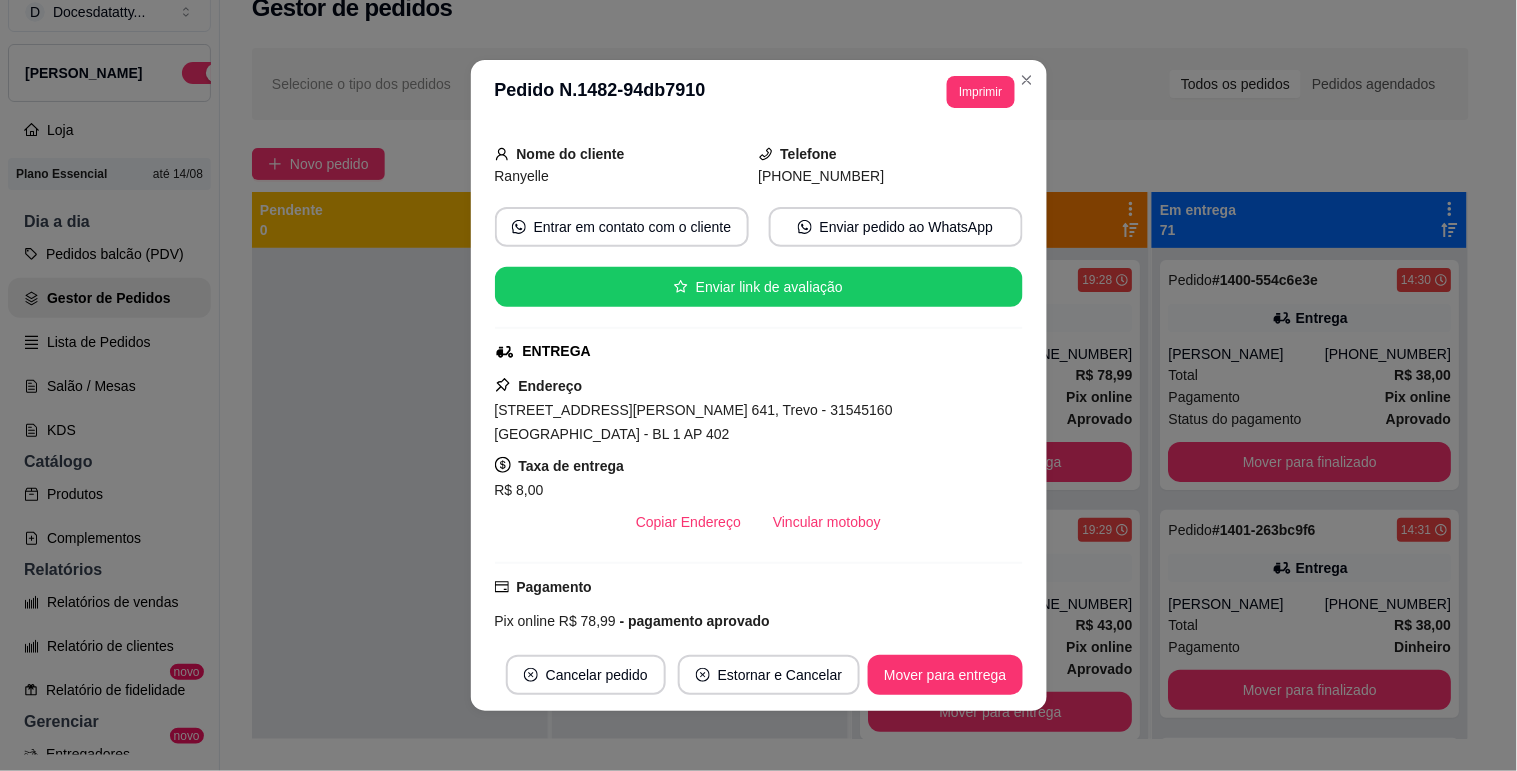 scroll, scrollTop: 222, scrollLeft: 0, axis: vertical 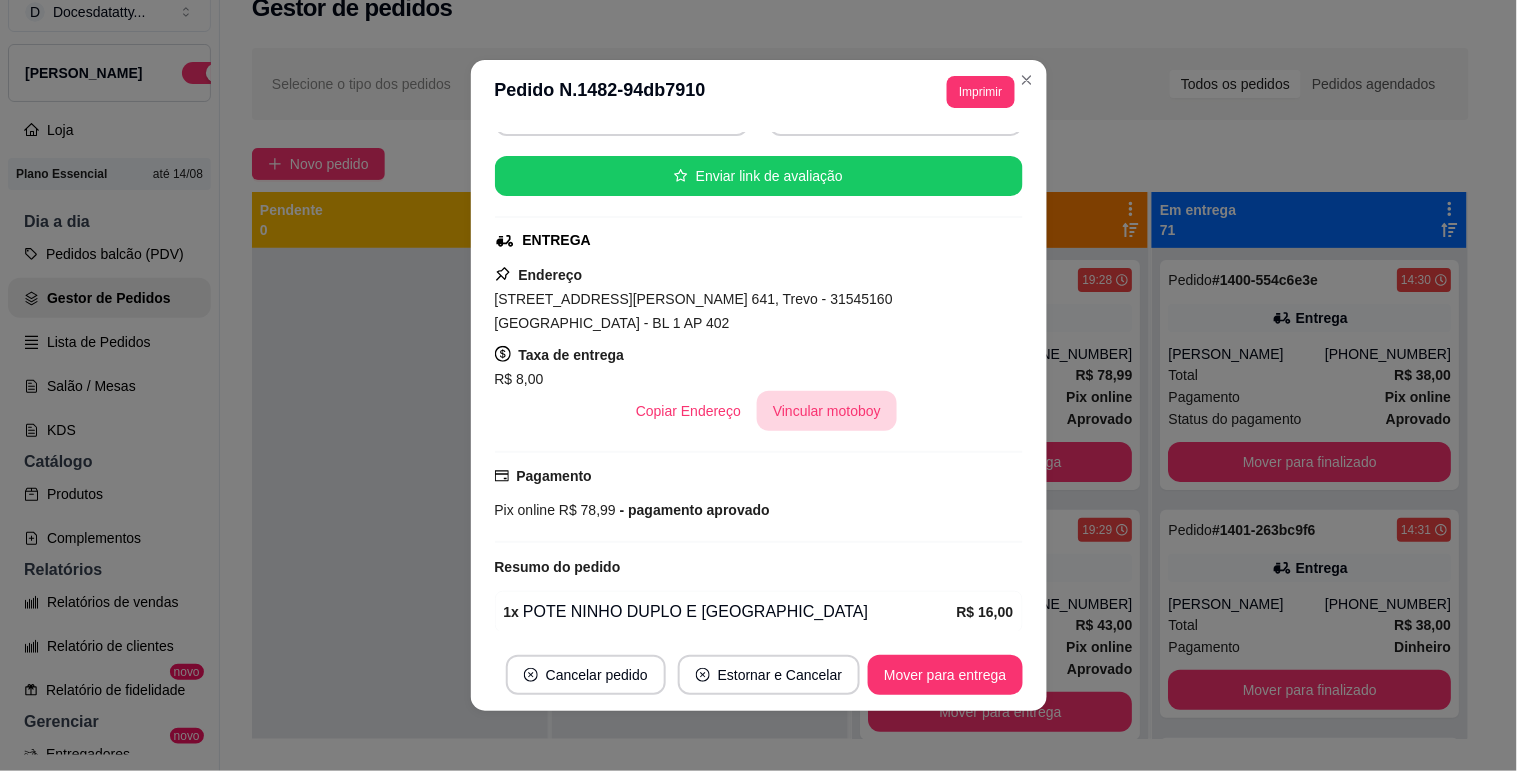 click on "Vincular motoboy" at bounding box center (827, 411) 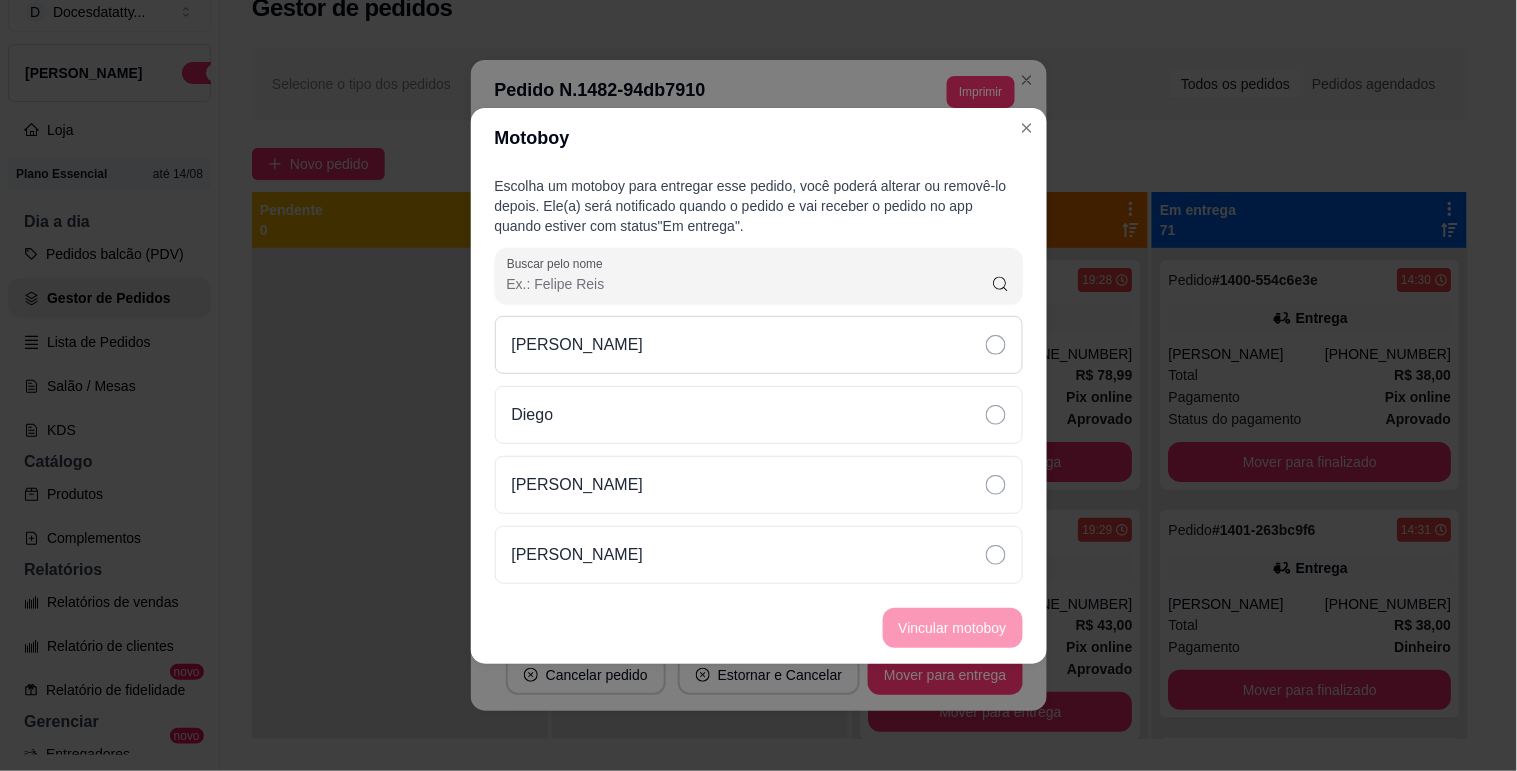 click on "[PERSON_NAME]" at bounding box center [578, 345] 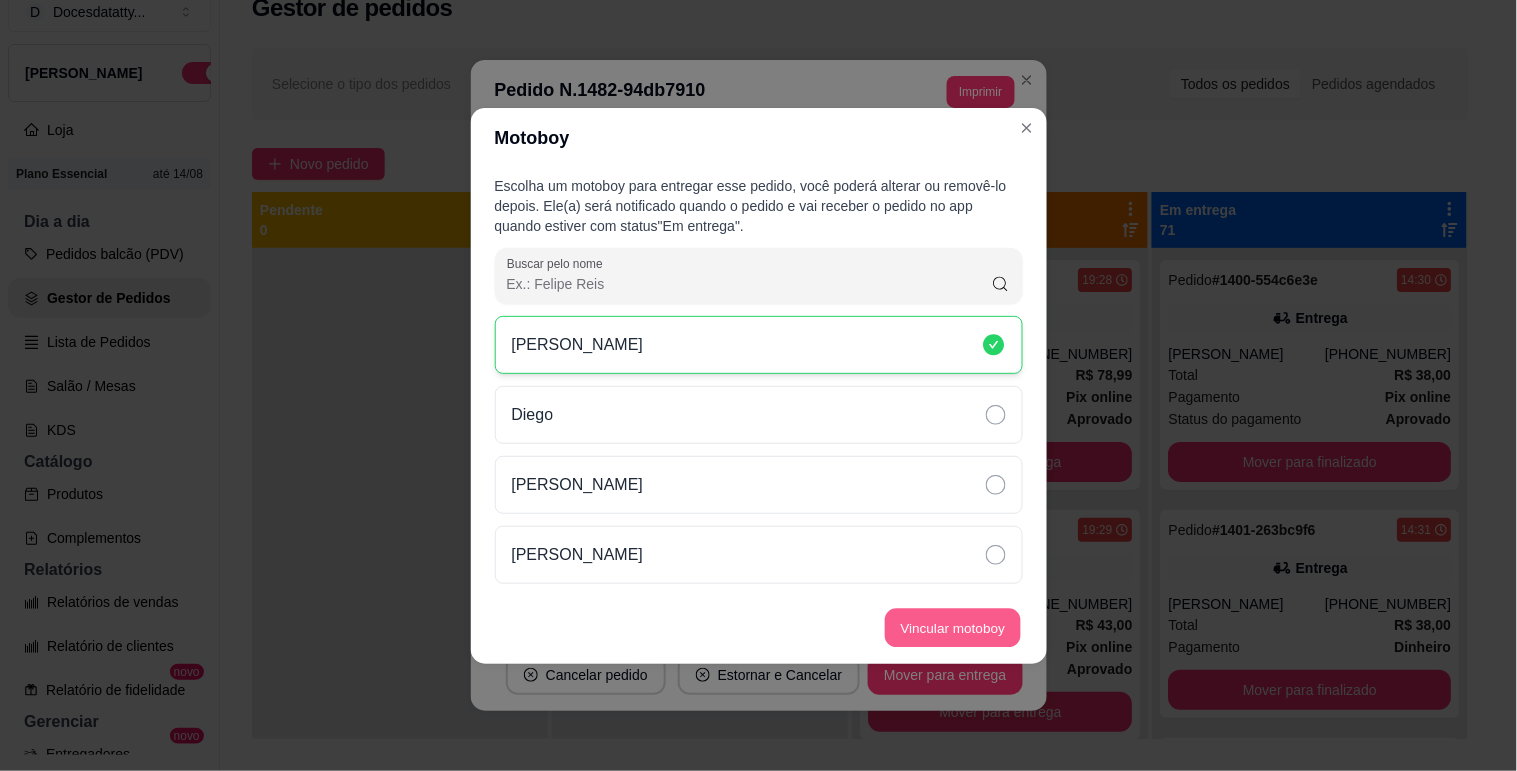 click on "Vincular motoboy" at bounding box center (953, 627) 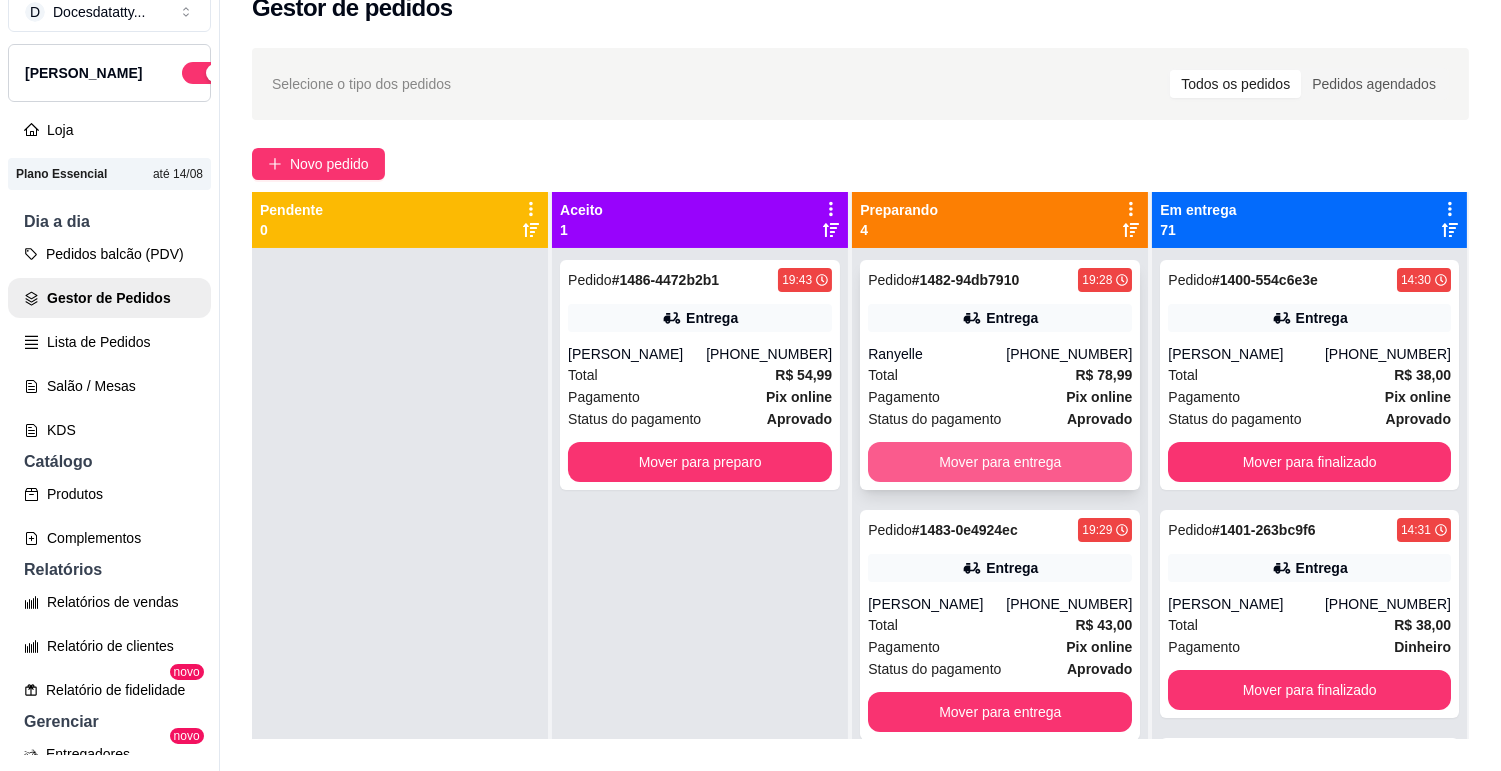 click on "Mover para entrega" at bounding box center (1000, 462) 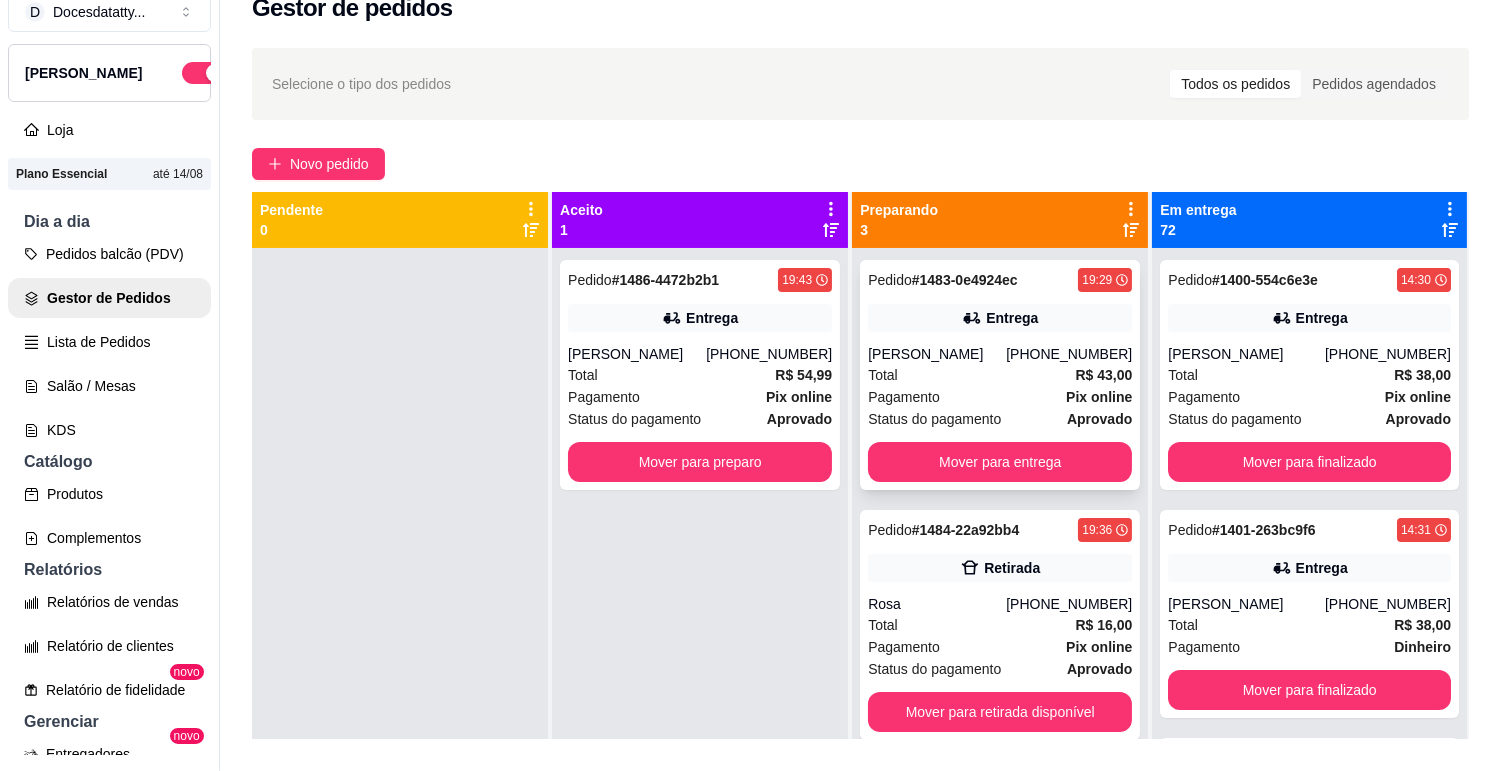 click on "Lorrayne Cristina" at bounding box center (937, 354) 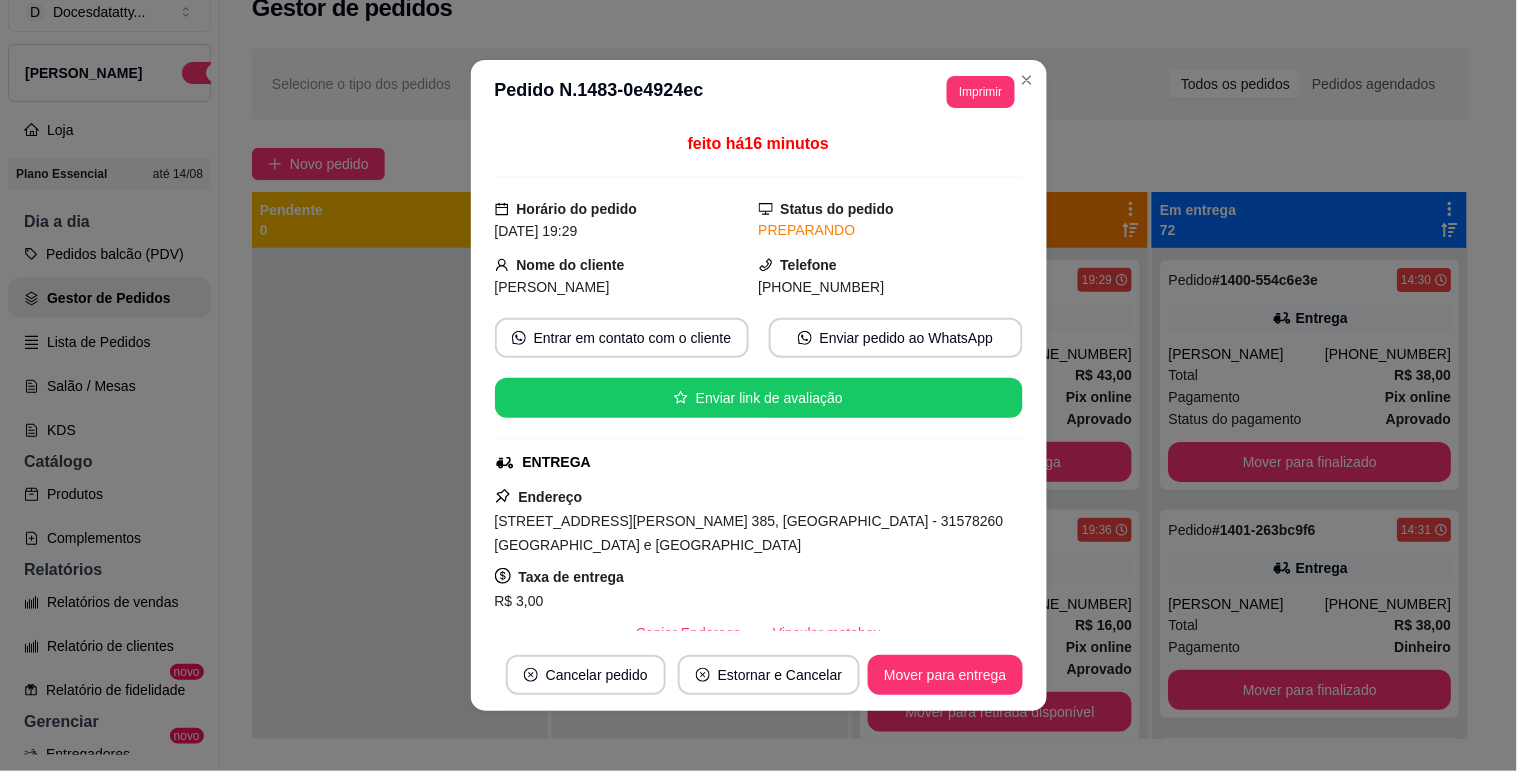 scroll, scrollTop: 222, scrollLeft: 0, axis: vertical 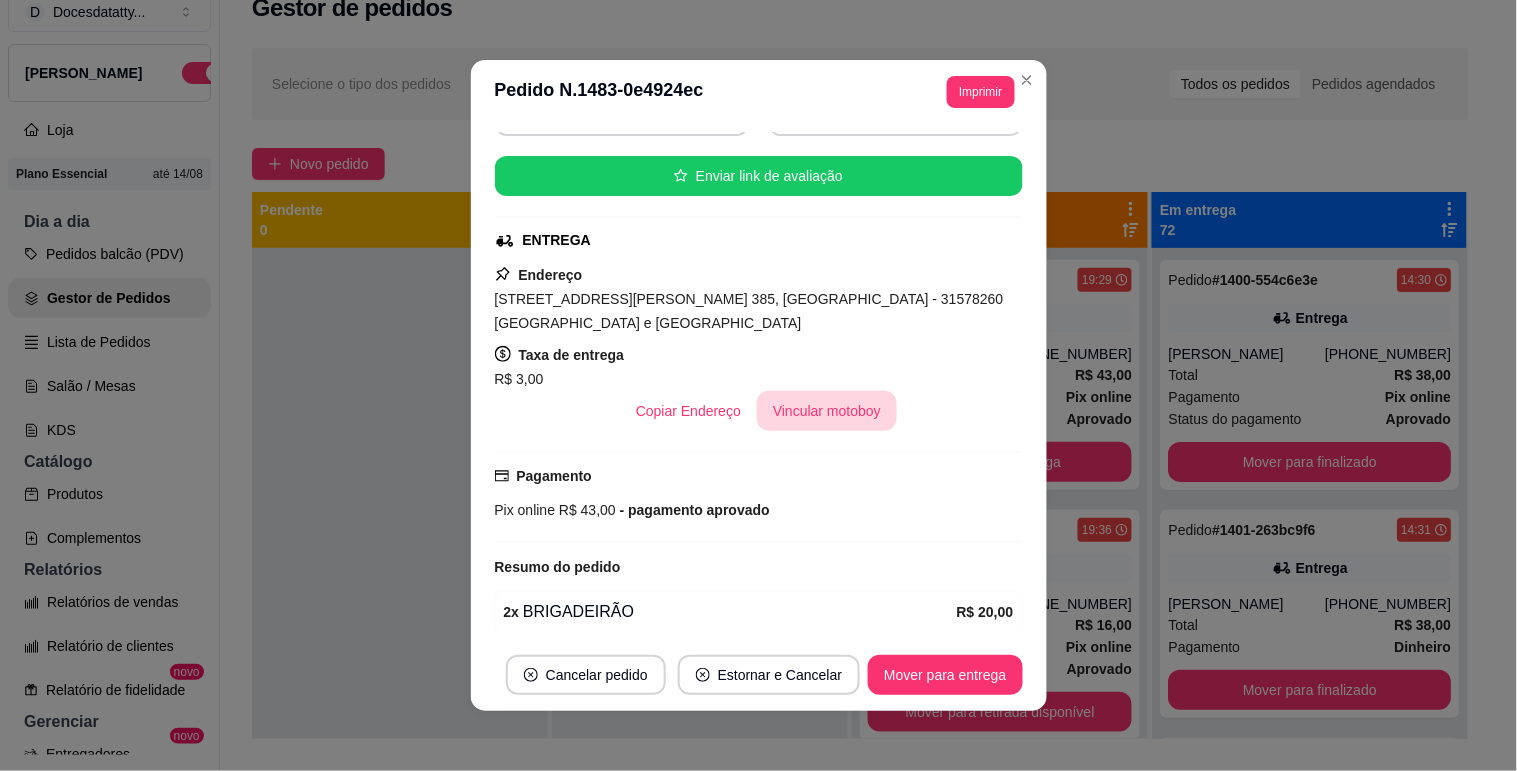 click on "Vincular motoboy" at bounding box center (827, 411) 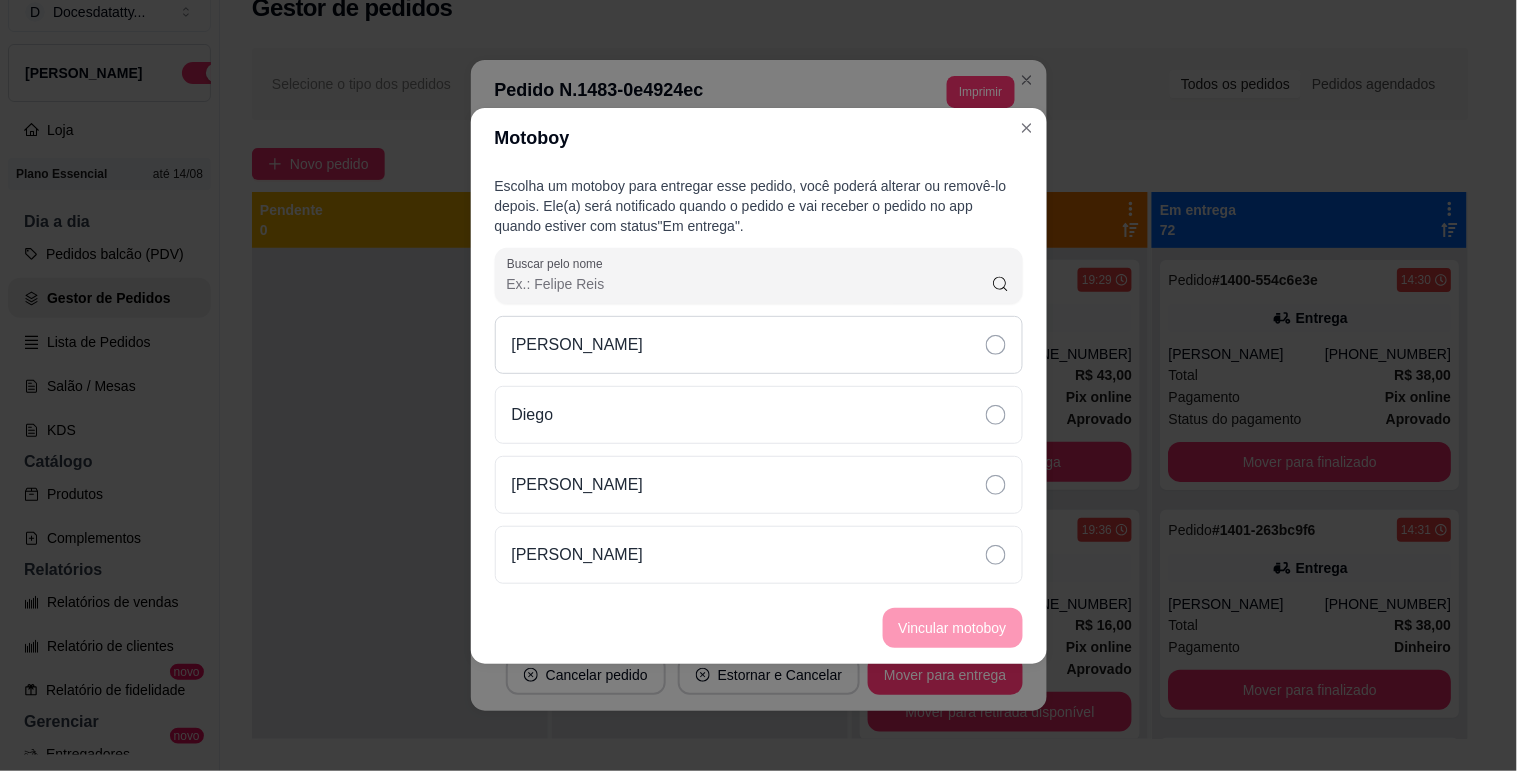 click on "[PERSON_NAME]" at bounding box center [759, 345] 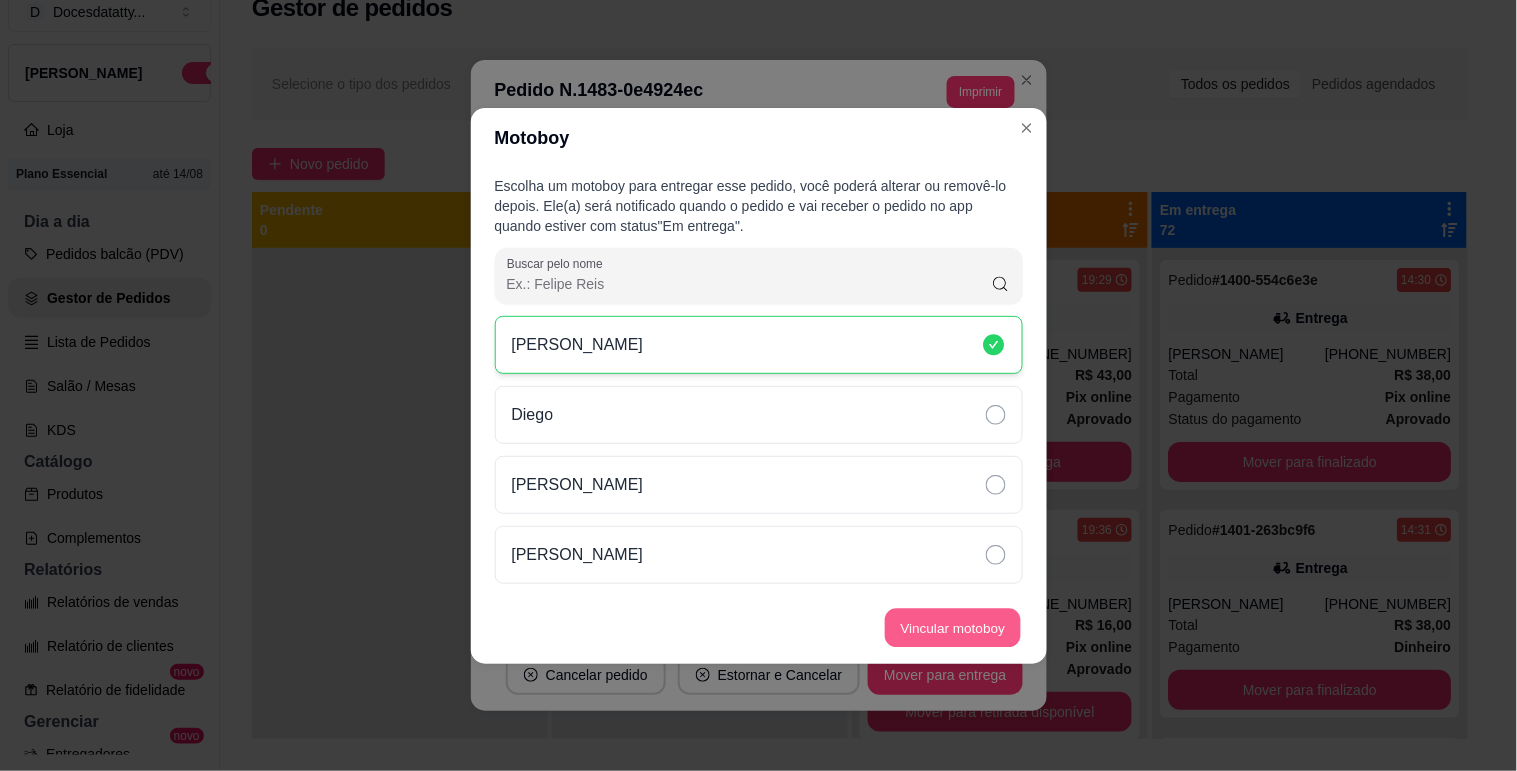 click on "Vincular motoboy" at bounding box center (953, 627) 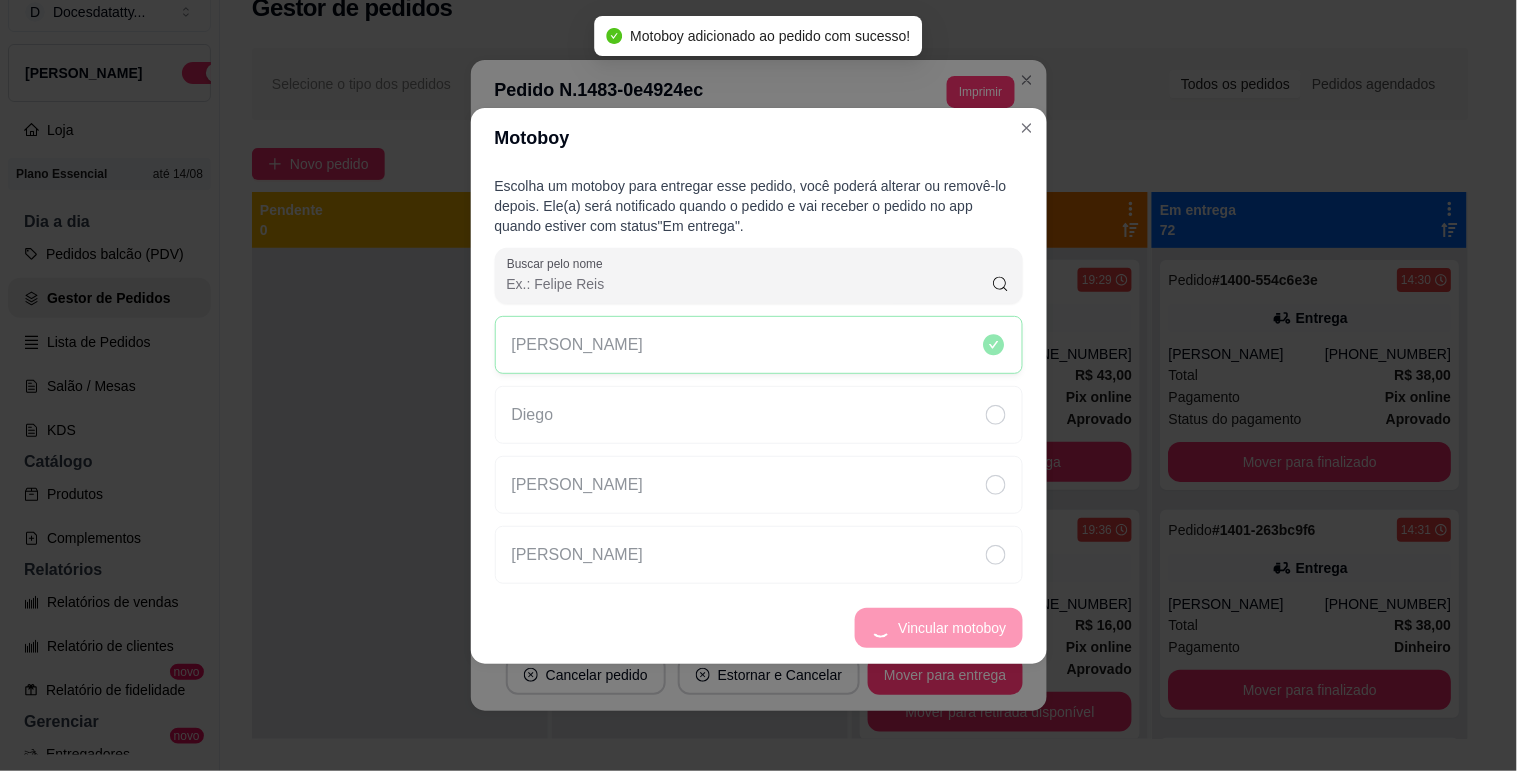 click on "[PERSON_NAME]  [PERSON_NAME] [PERSON_NAME] Felippe" at bounding box center [759, 450] 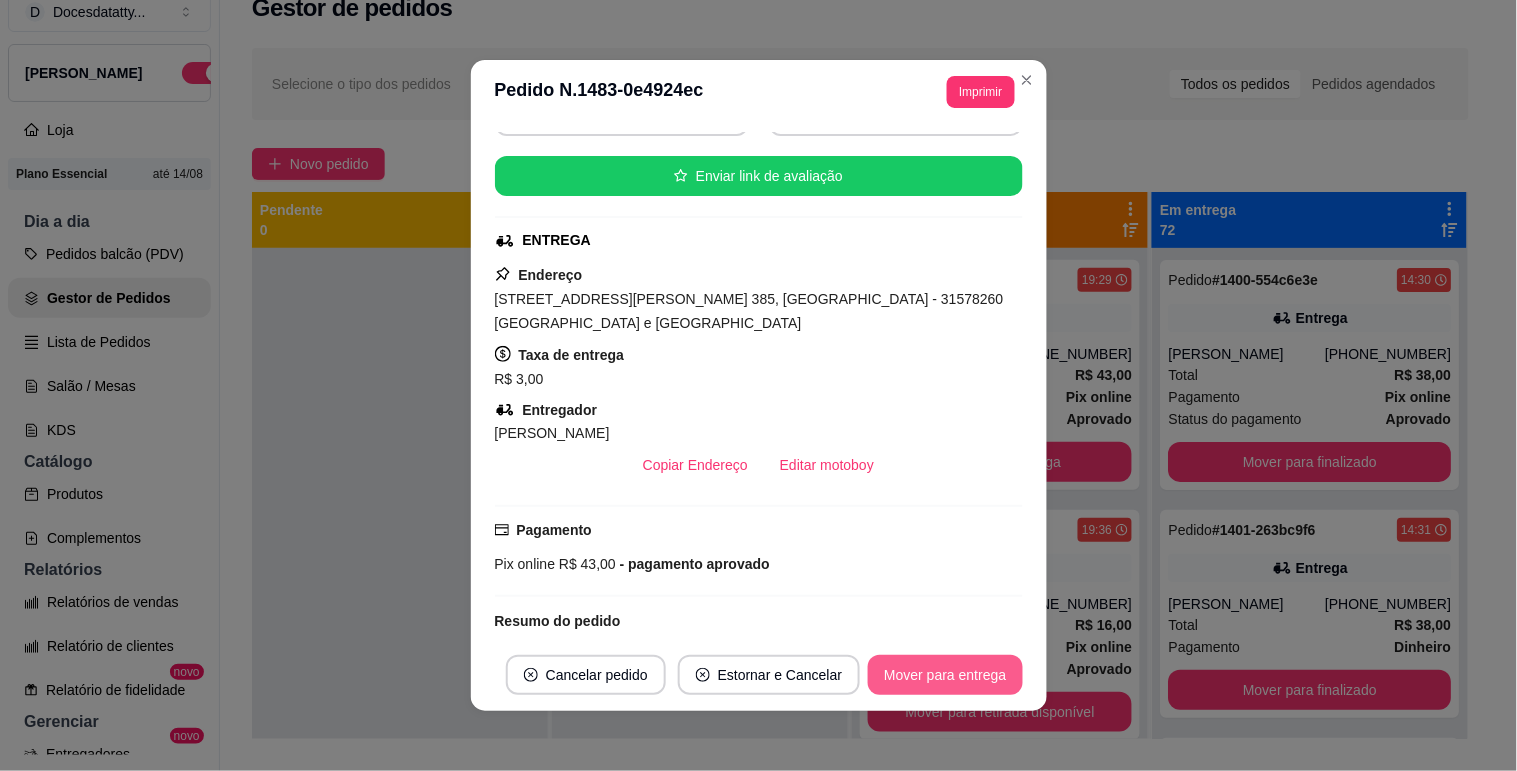 click on "Mover para entrega" at bounding box center [945, 675] 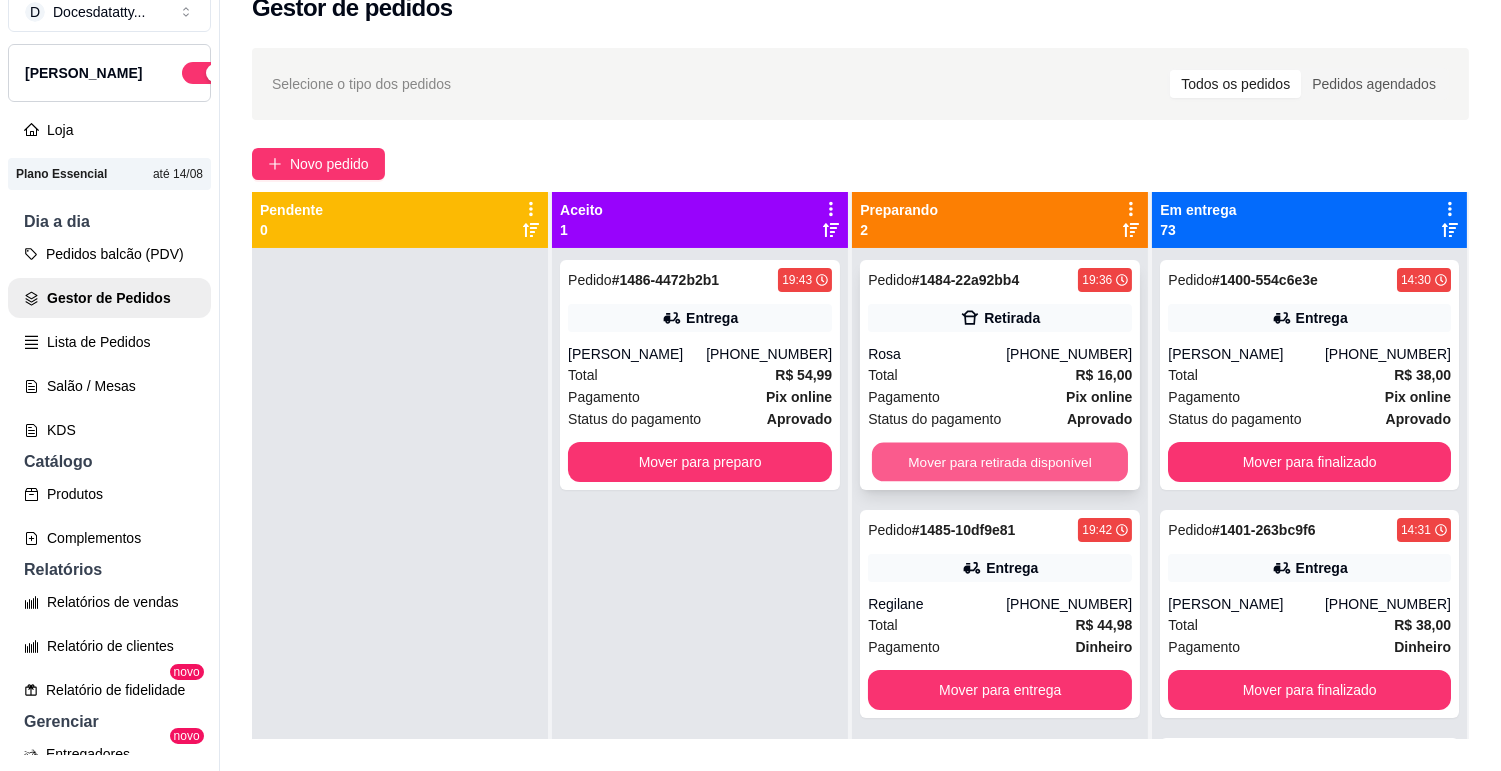 click on "Mover para retirada disponível" at bounding box center (1000, 462) 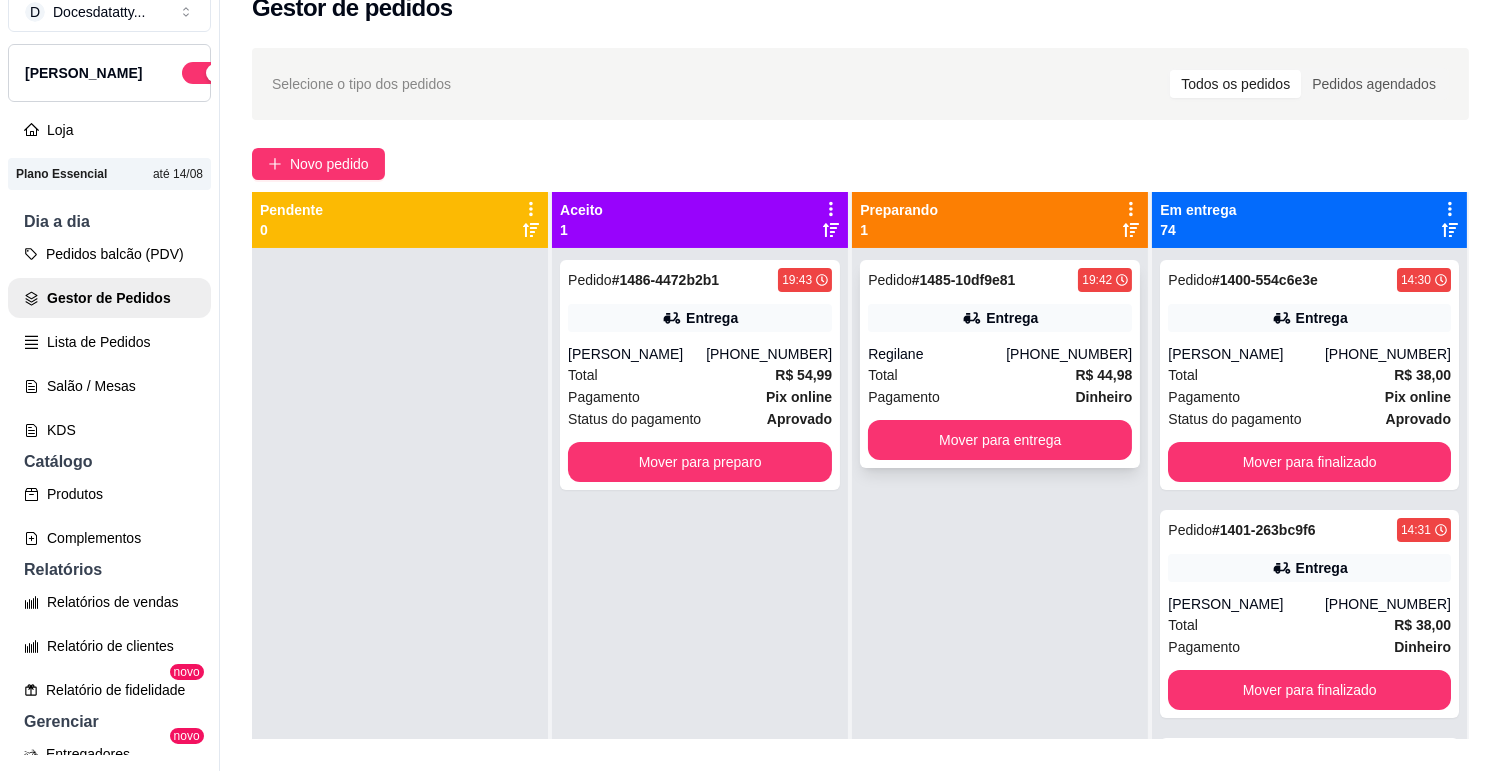 click on "Regilane" at bounding box center [937, 354] 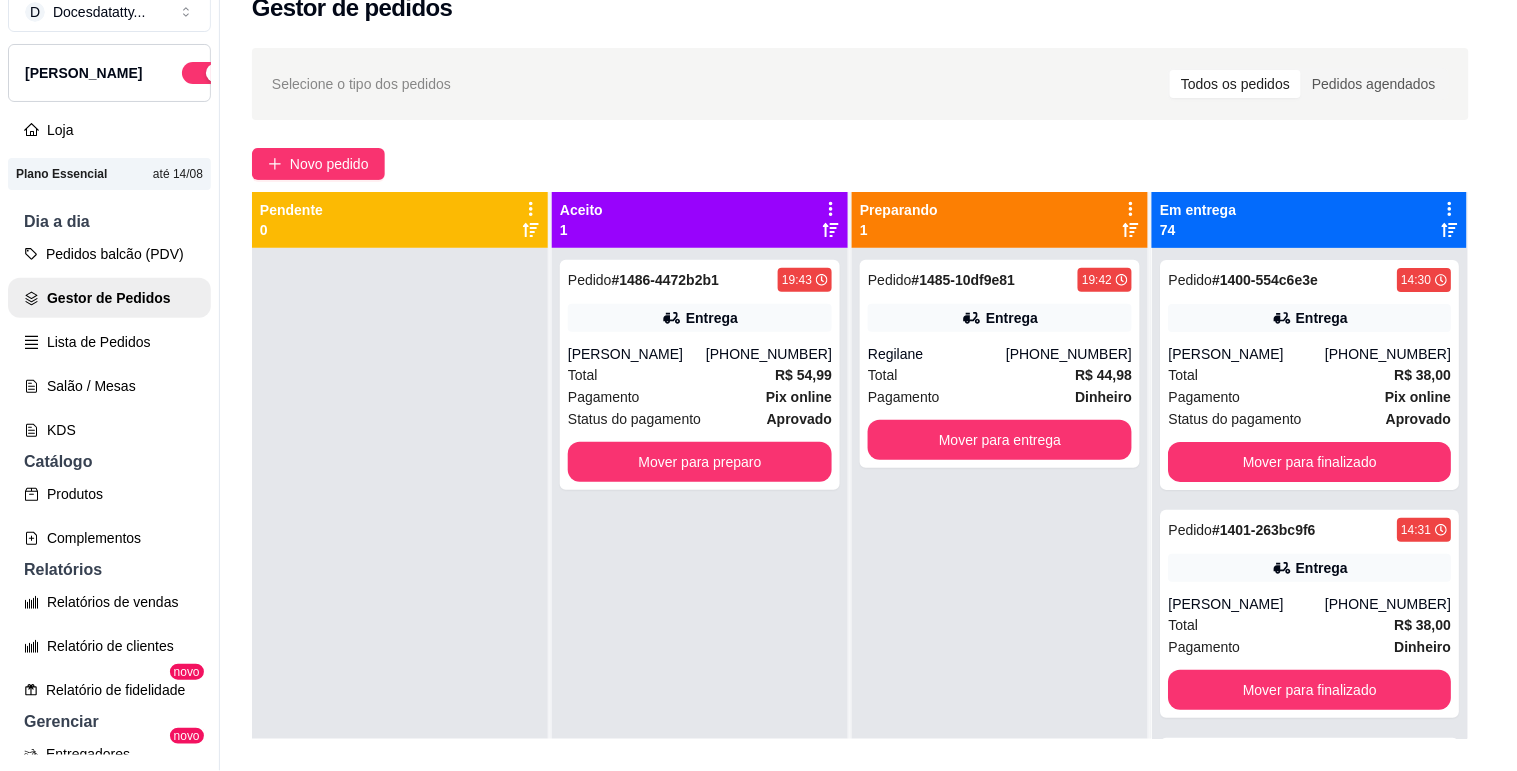 scroll, scrollTop: 111, scrollLeft: 0, axis: vertical 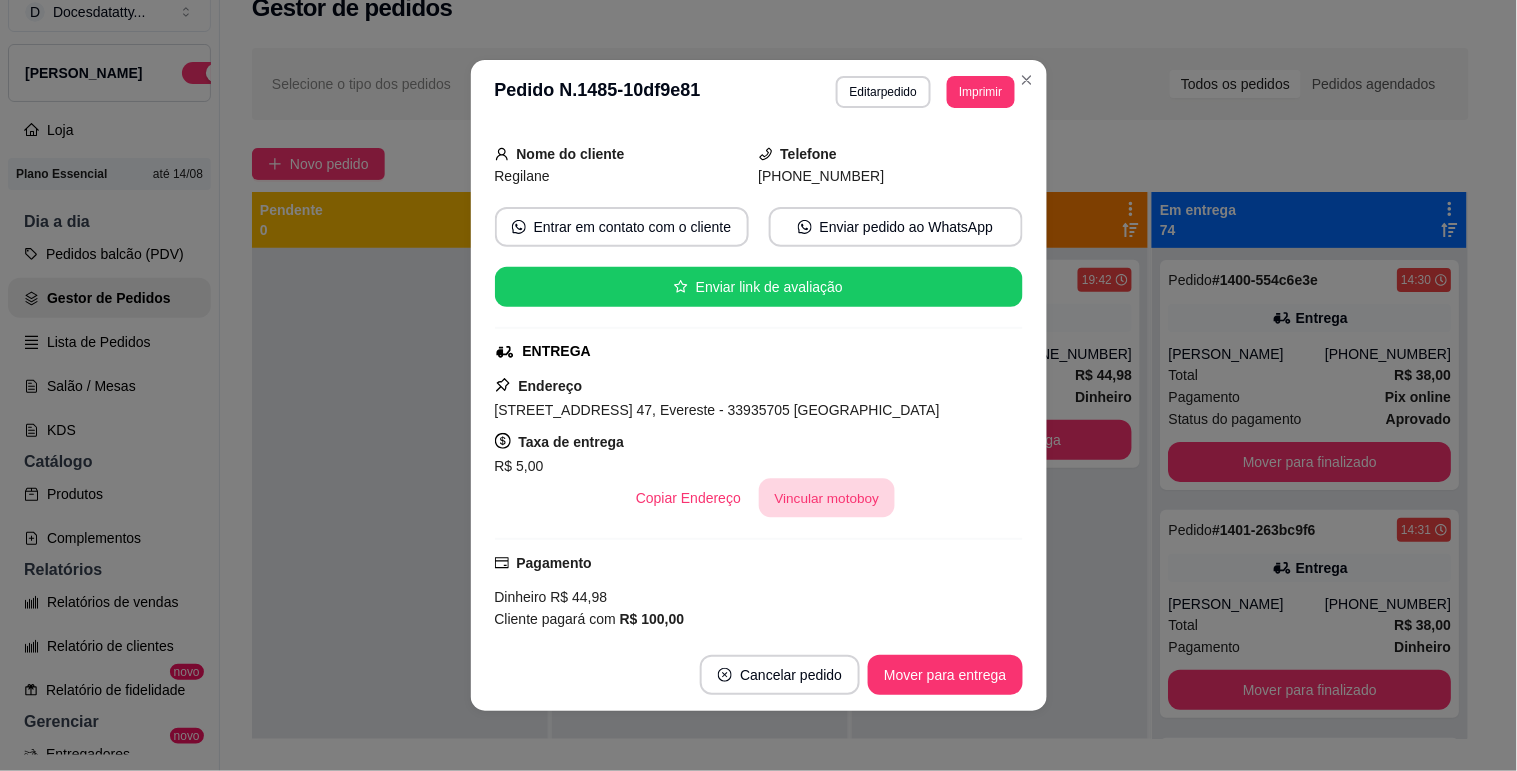 click on "Vincular motoboy" at bounding box center (827, 498) 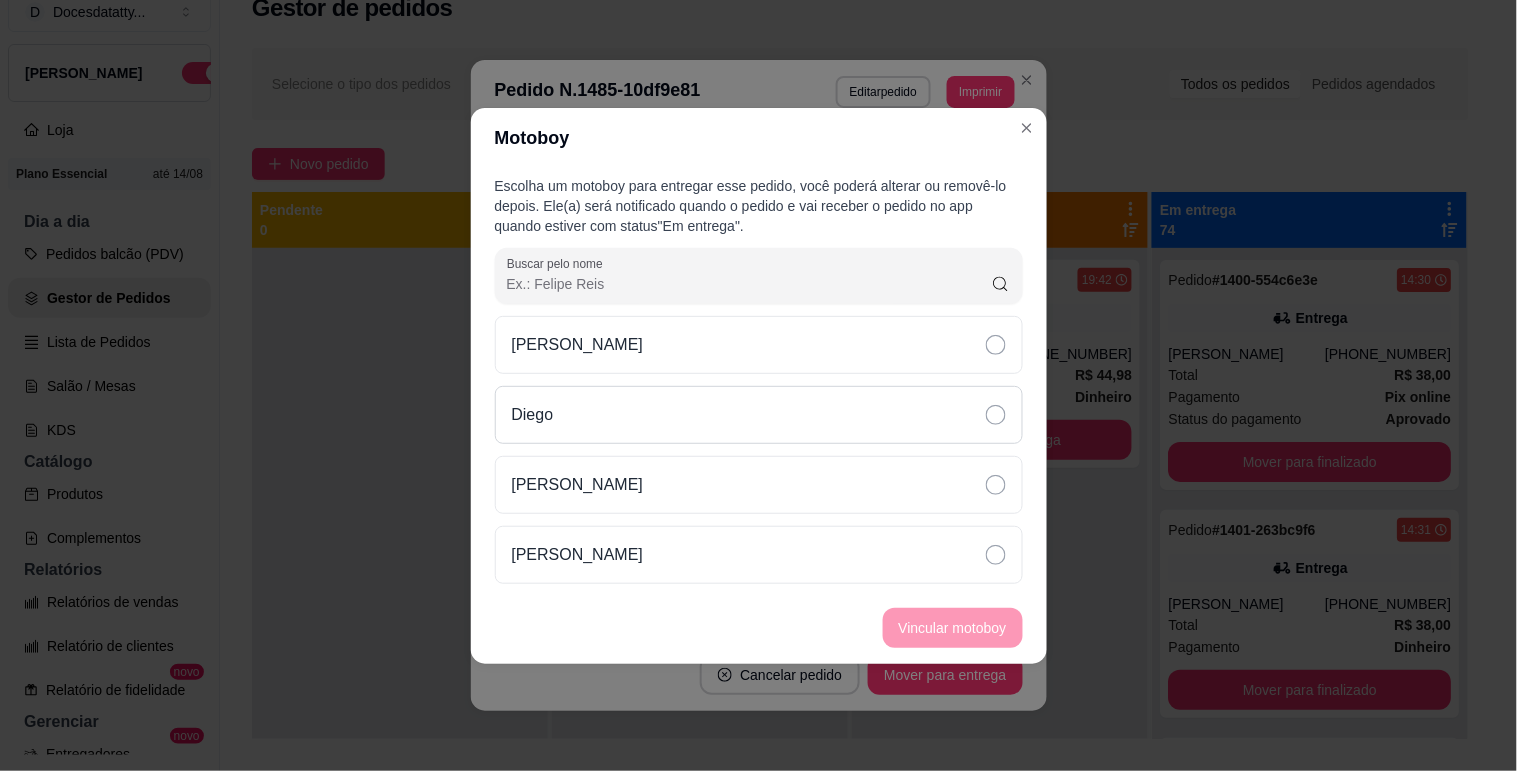 click on "Diego" at bounding box center (759, 415) 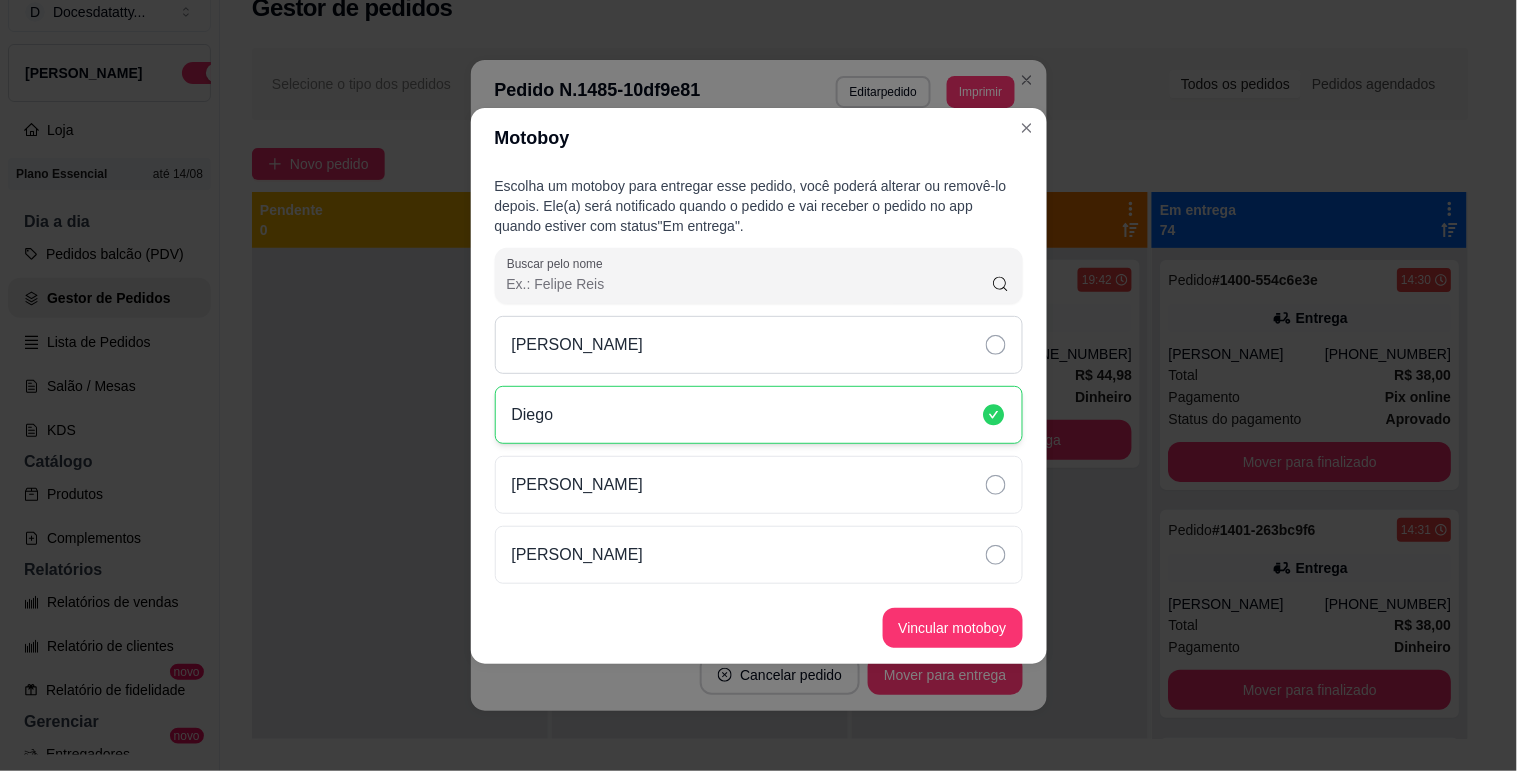 click on "[PERSON_NAME]" at bounding box center (759, 345) 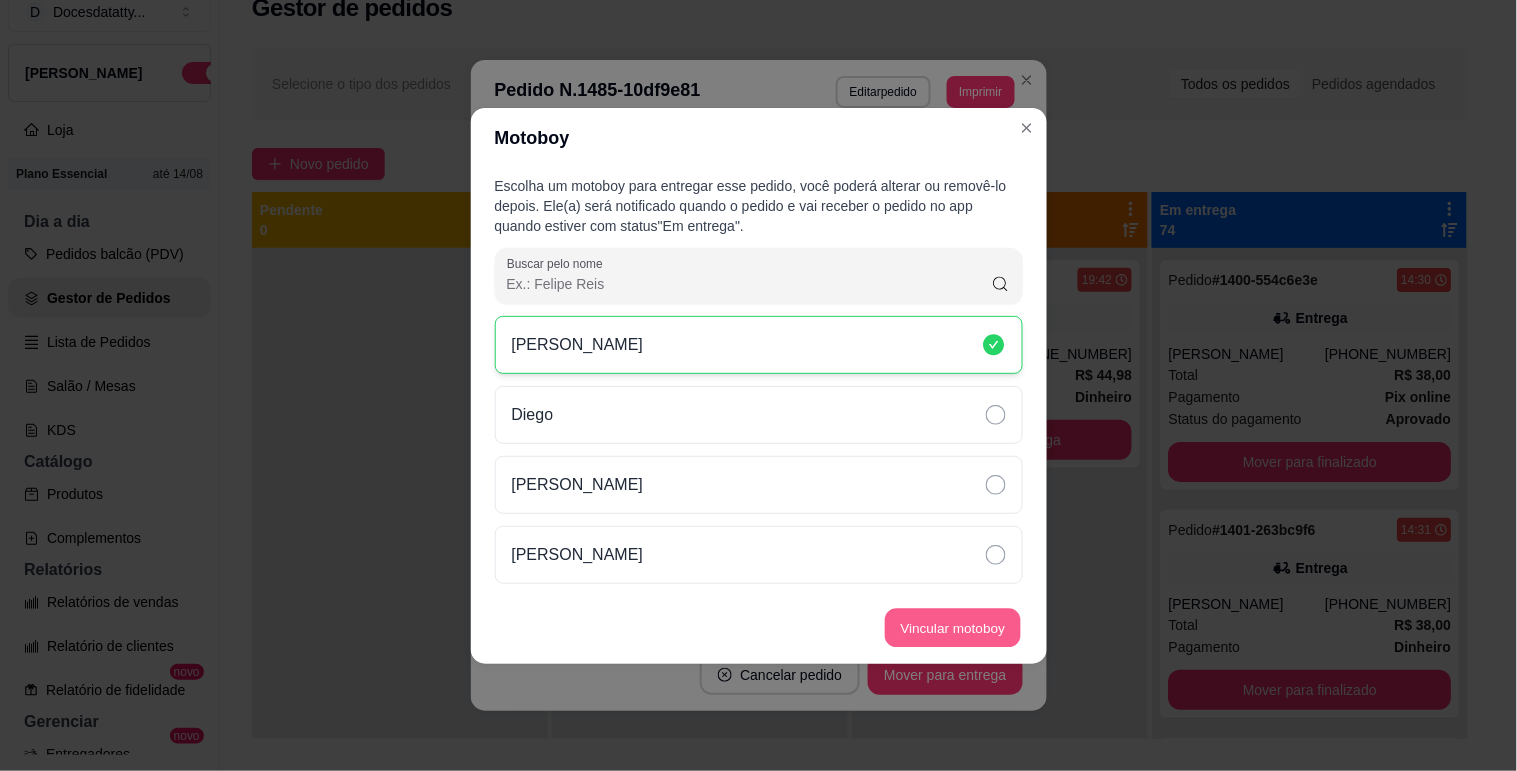 click on "Vincular motoboy" at bounding box center [953, 627] 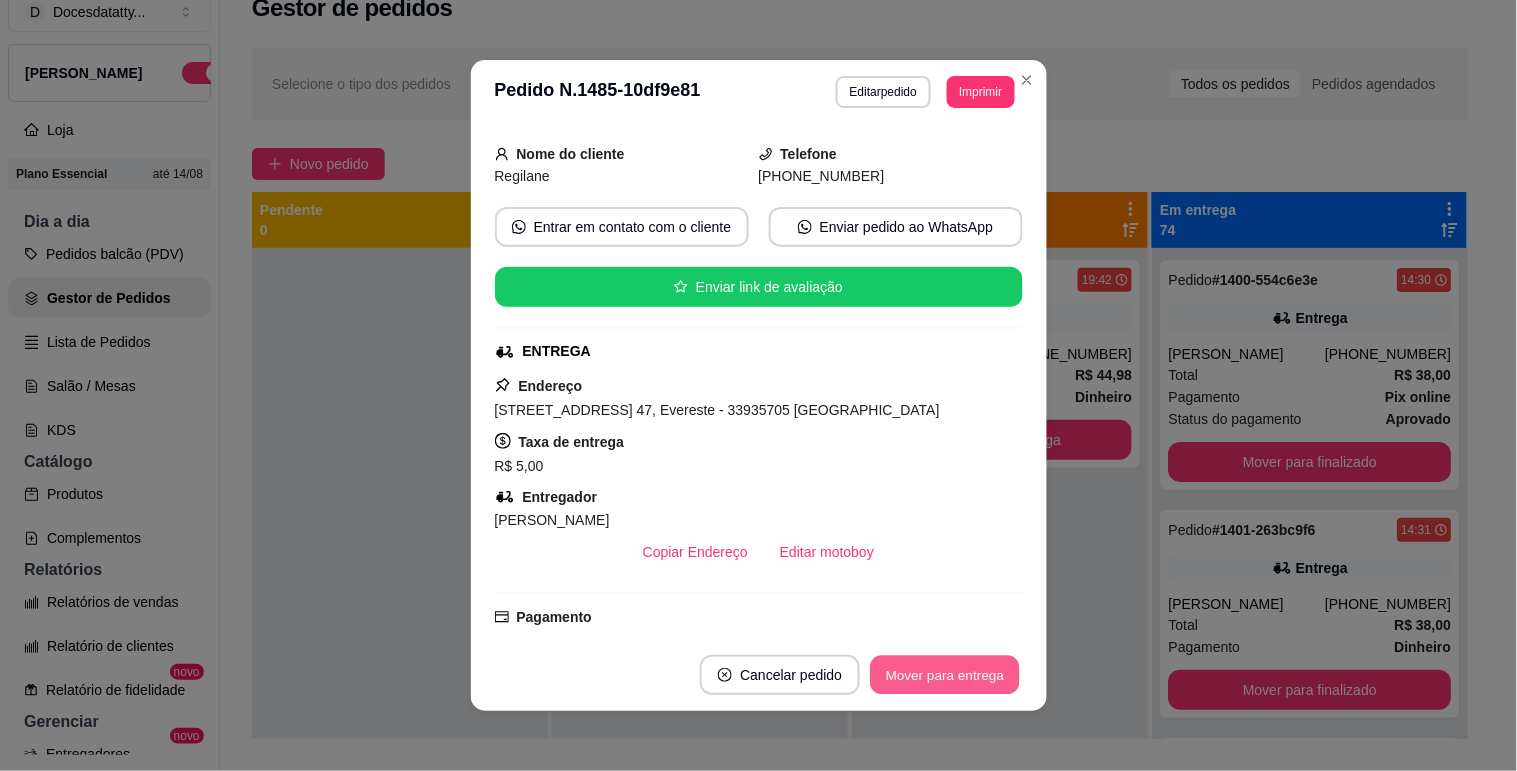 click on "Mover para entrega" at bounding box center [946, 675] 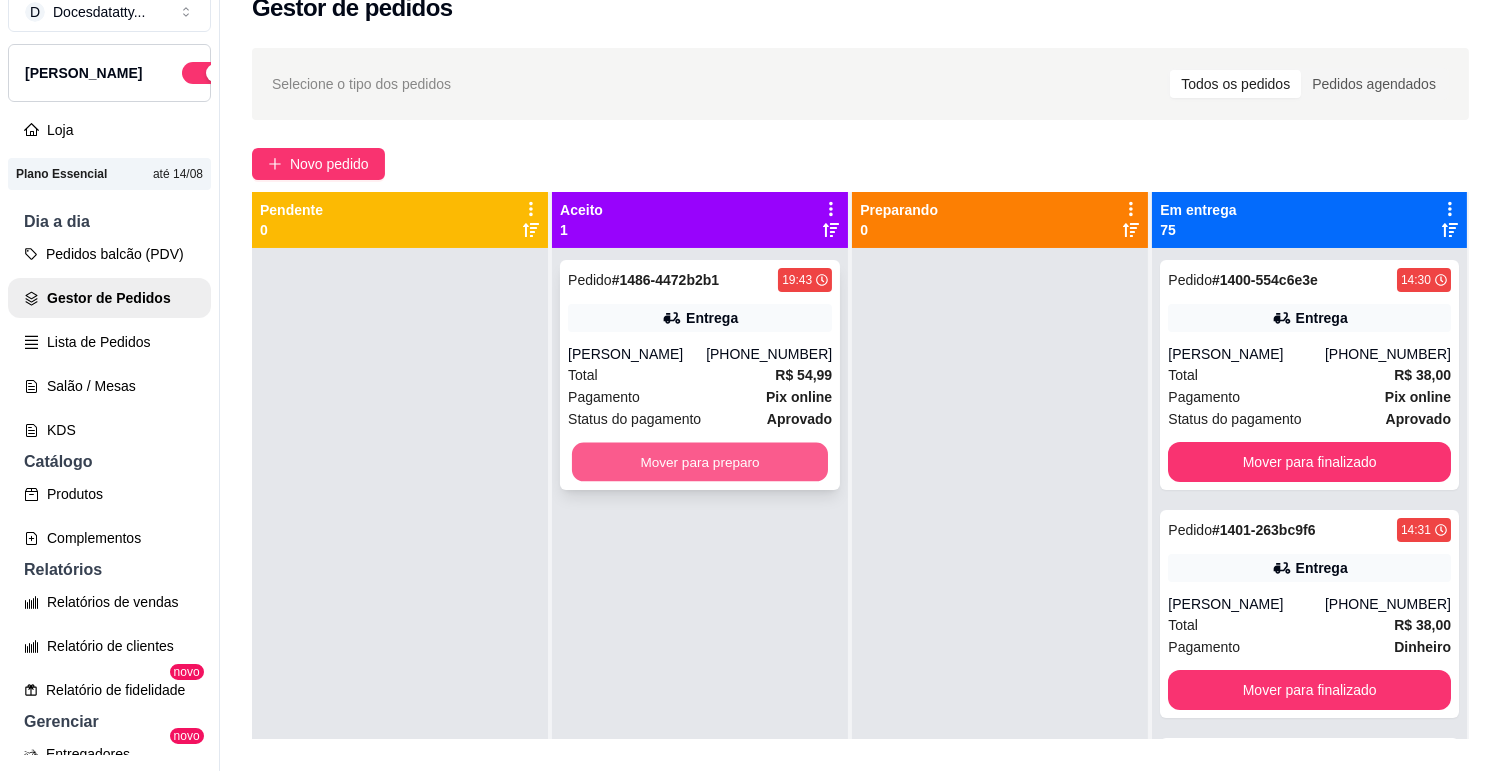 click on "Mover para preparo" at bounding box center [700, 462] 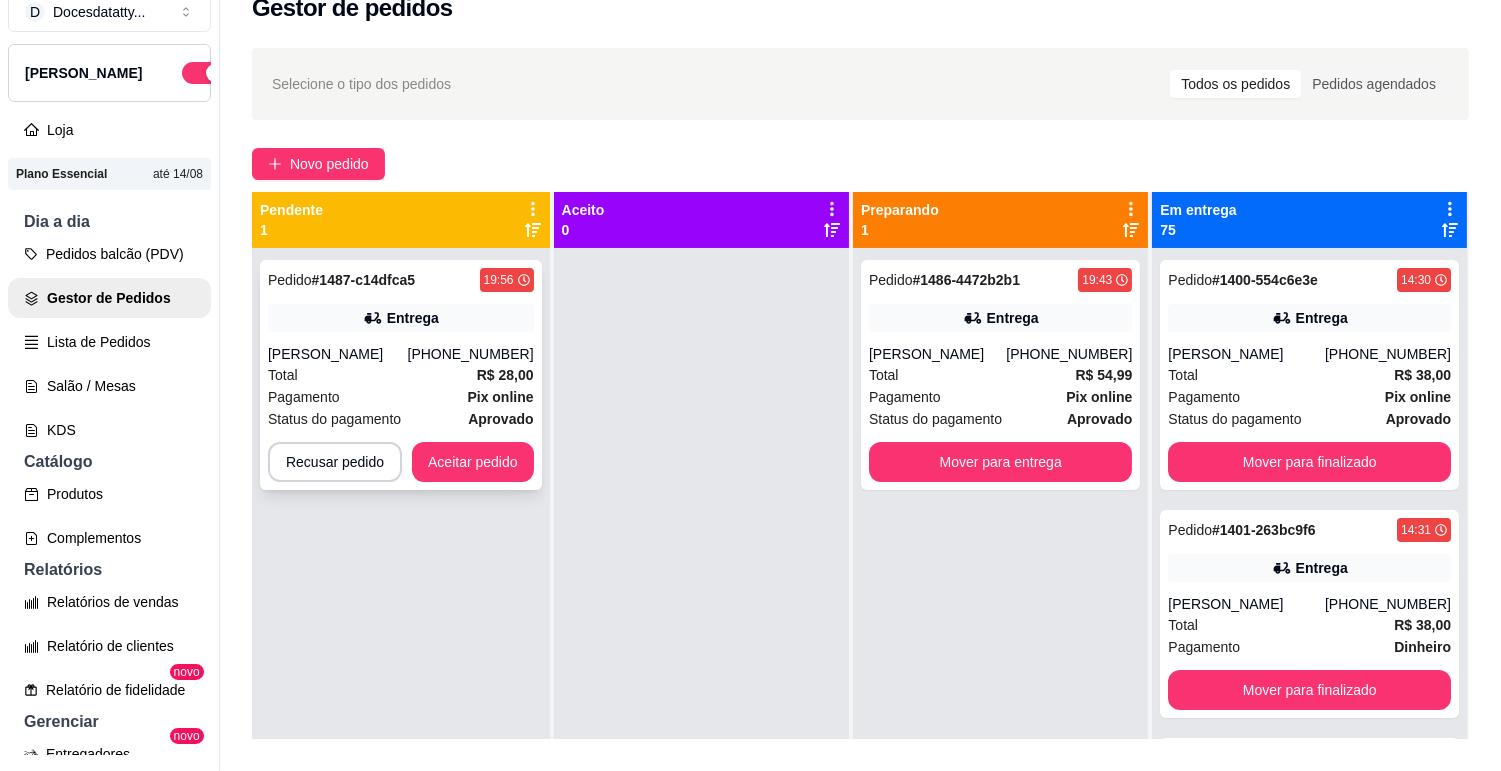 click on "Aceitar pedido" at bounding box center [473, 462] 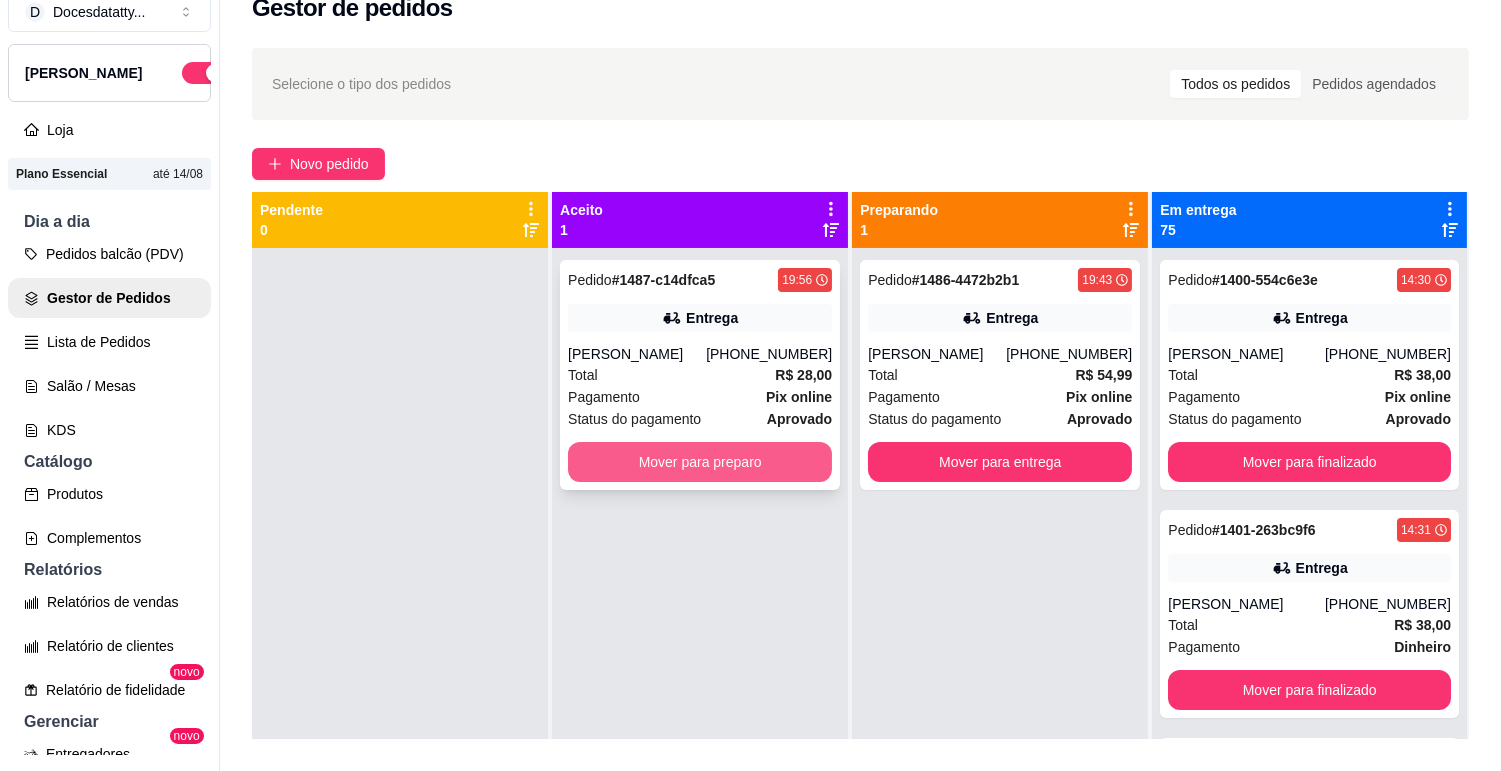 click on "Mover para preparo" at bounding box center (700, 462) 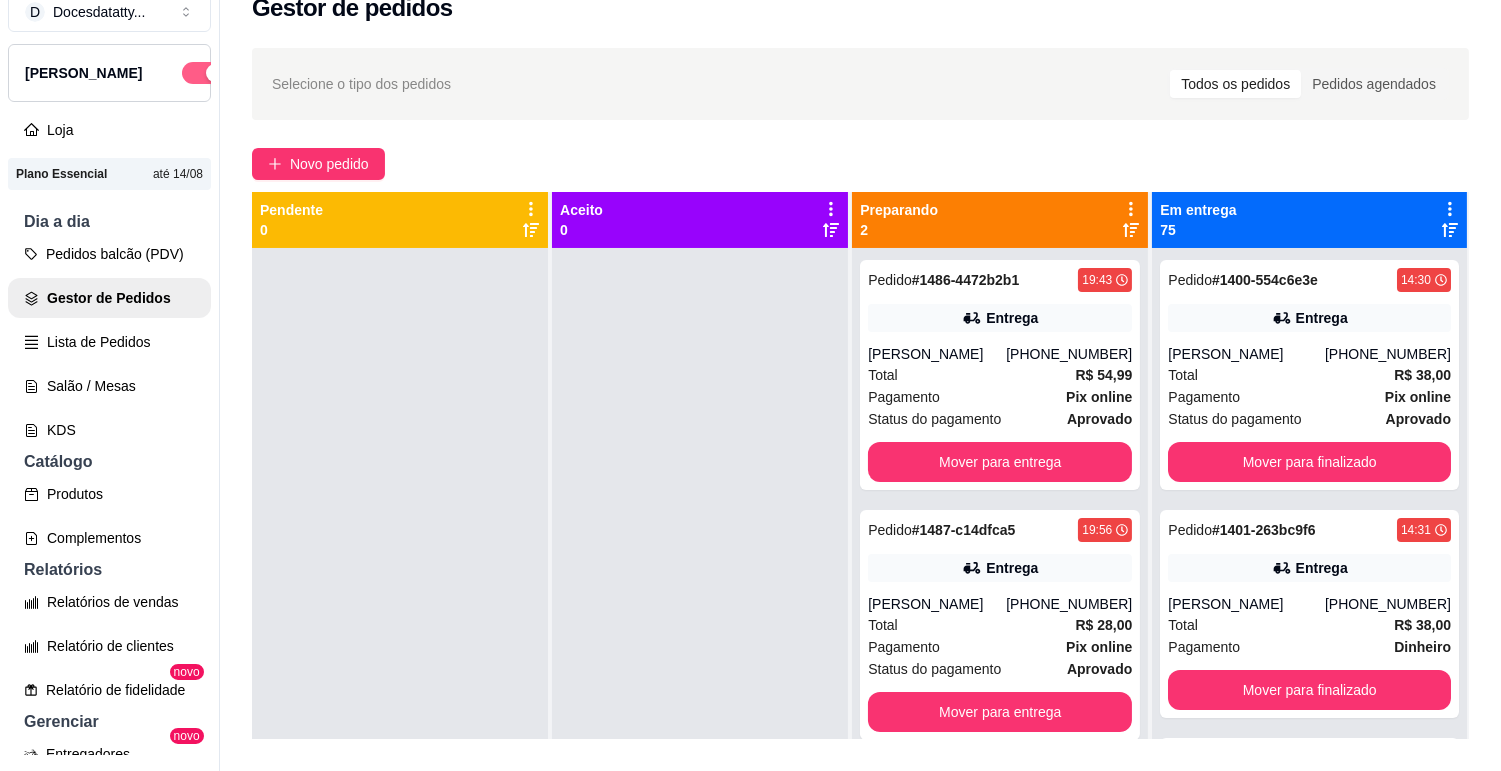 click at bounding box center (215, 73) 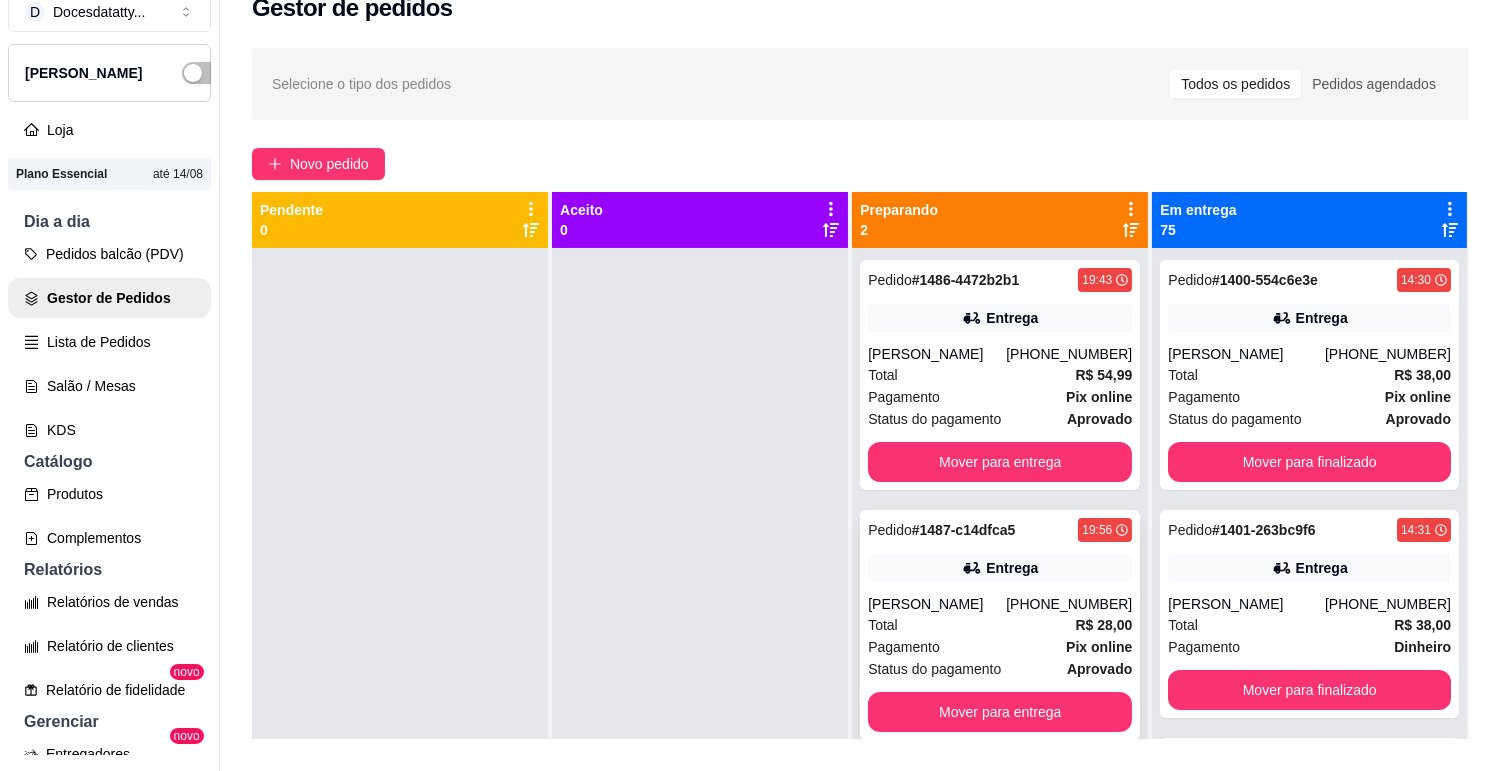 click on "Iara santos" at bounding box center [937, 604] 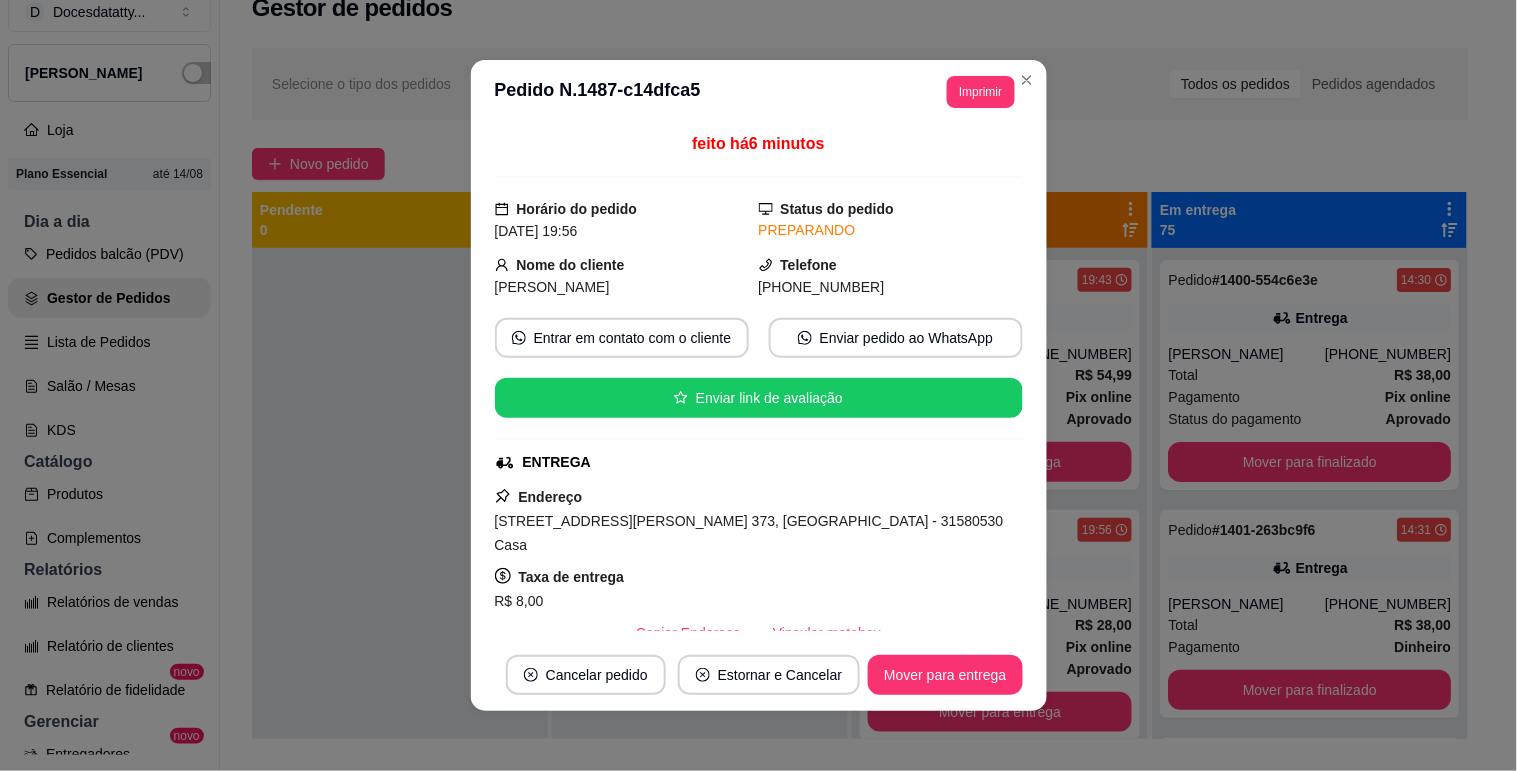scroll, scrollTop: 222, scrollLeft: 0, axis: vertical 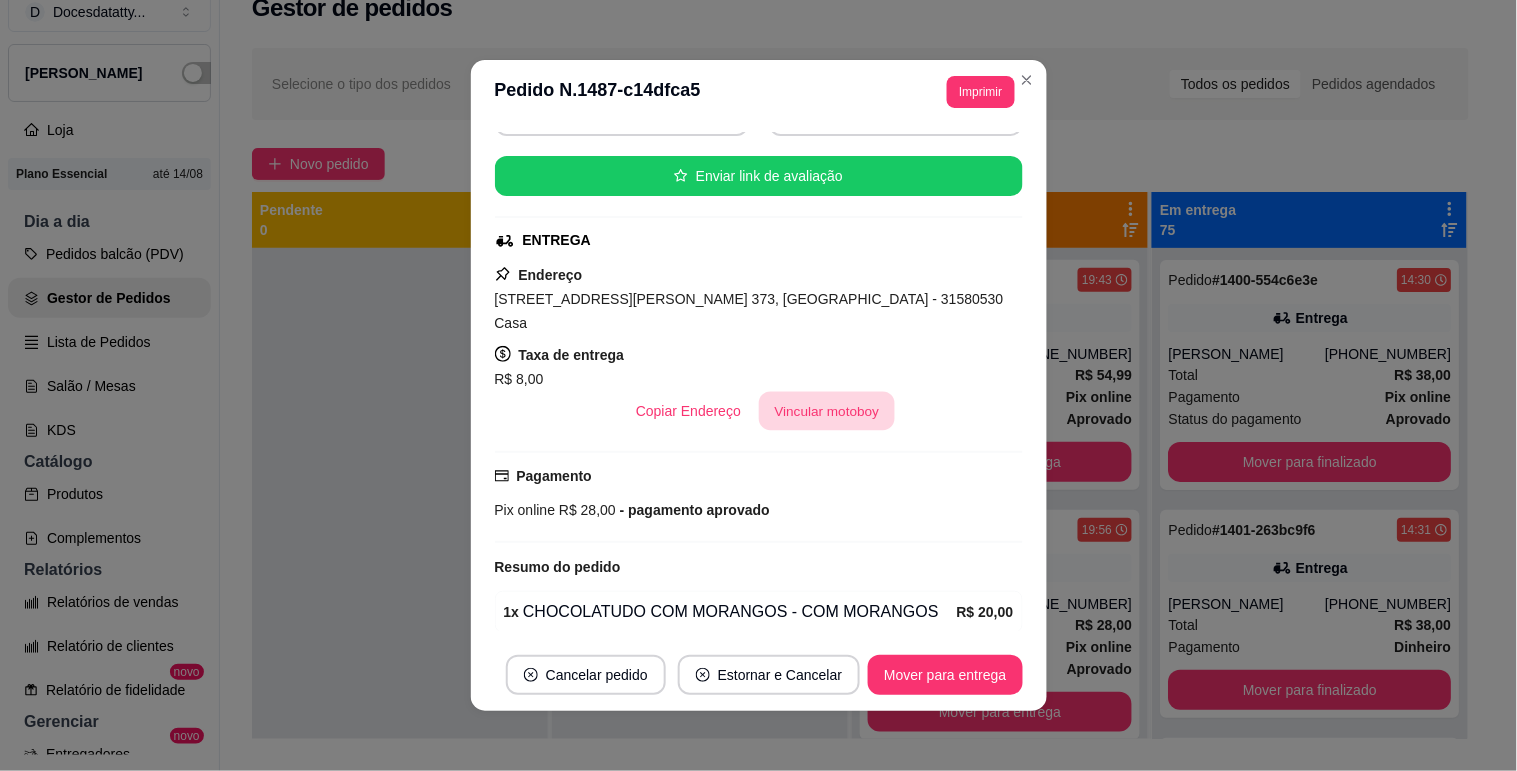 click on "Vincular motoboy" at bounding box center (827, 411) 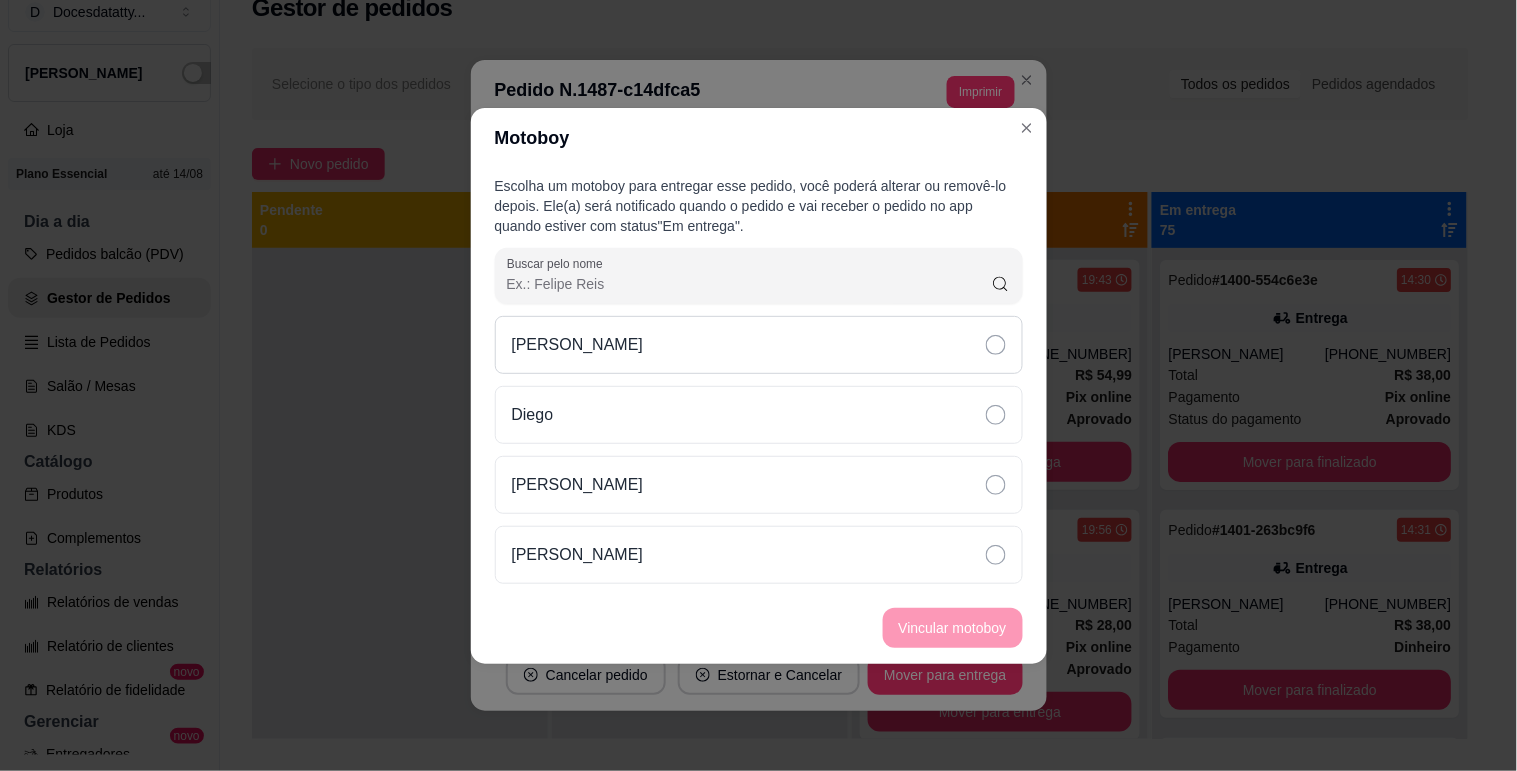 drag, startPoint x: 590, startPoint y: 334, endPoint x: 658, endPoint y: 366, distance: 75.153175 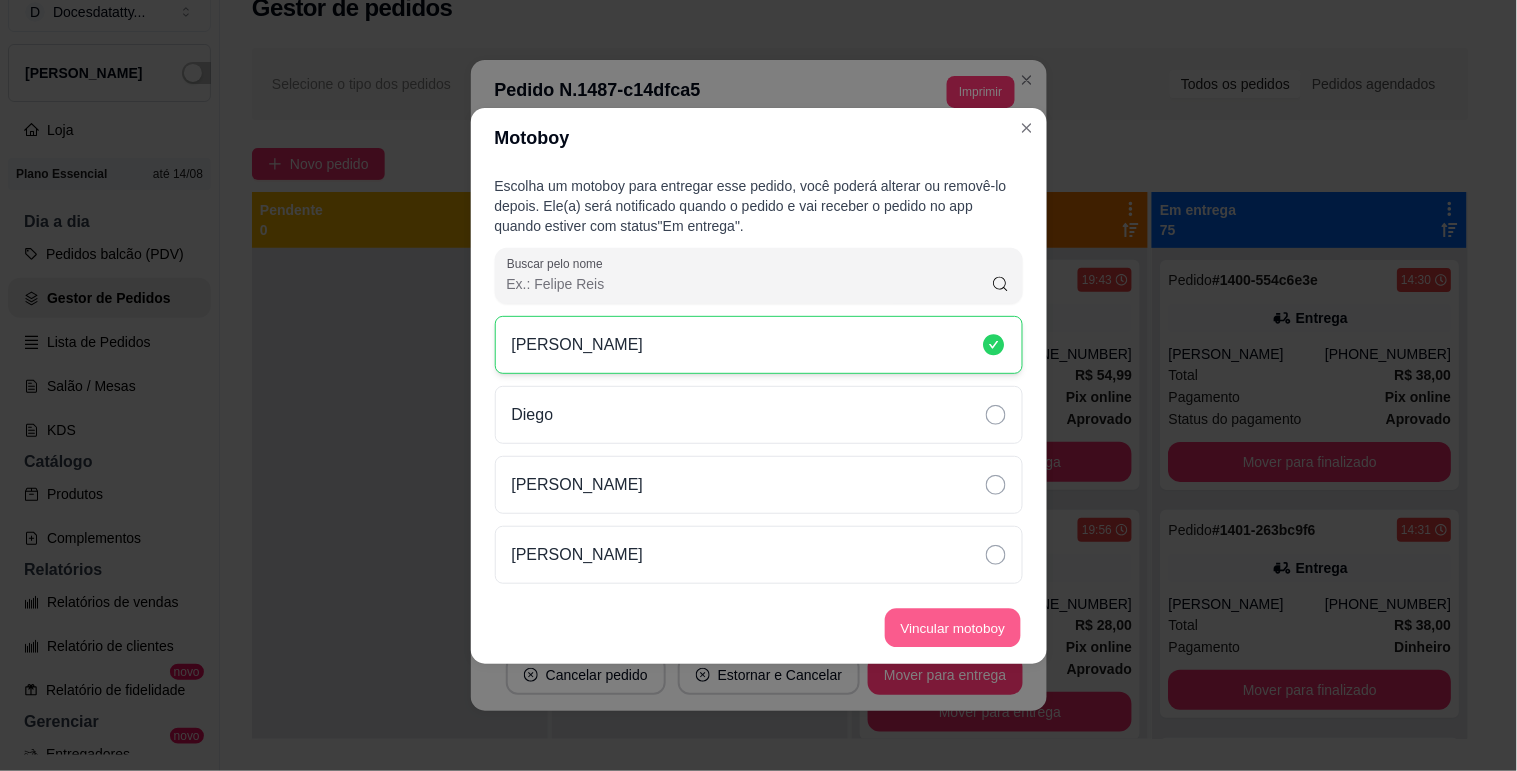 click on "Vincular motoboy" at bounding box center [953, 627] 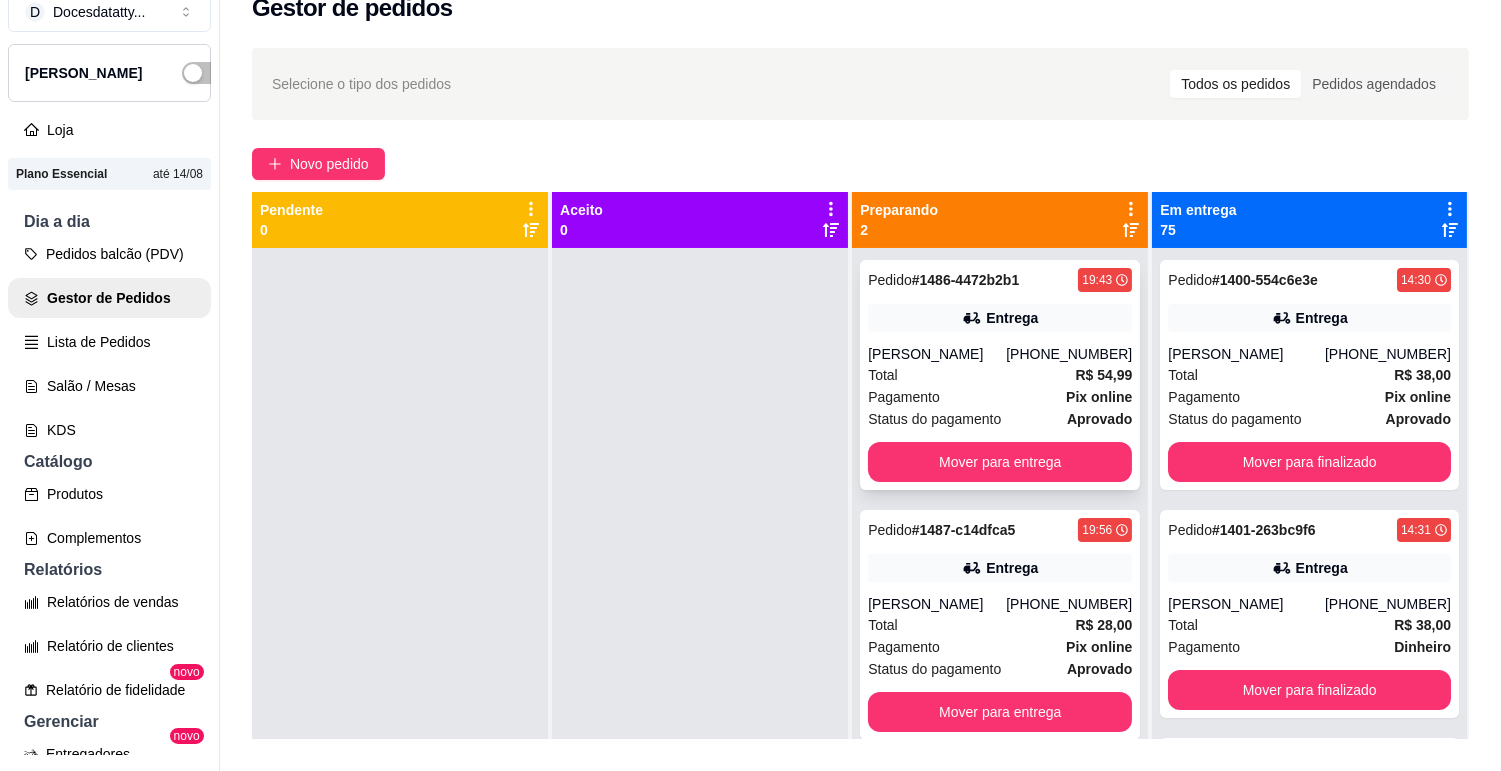 click on "Status do pagamento" at bounding box center [934, 419] 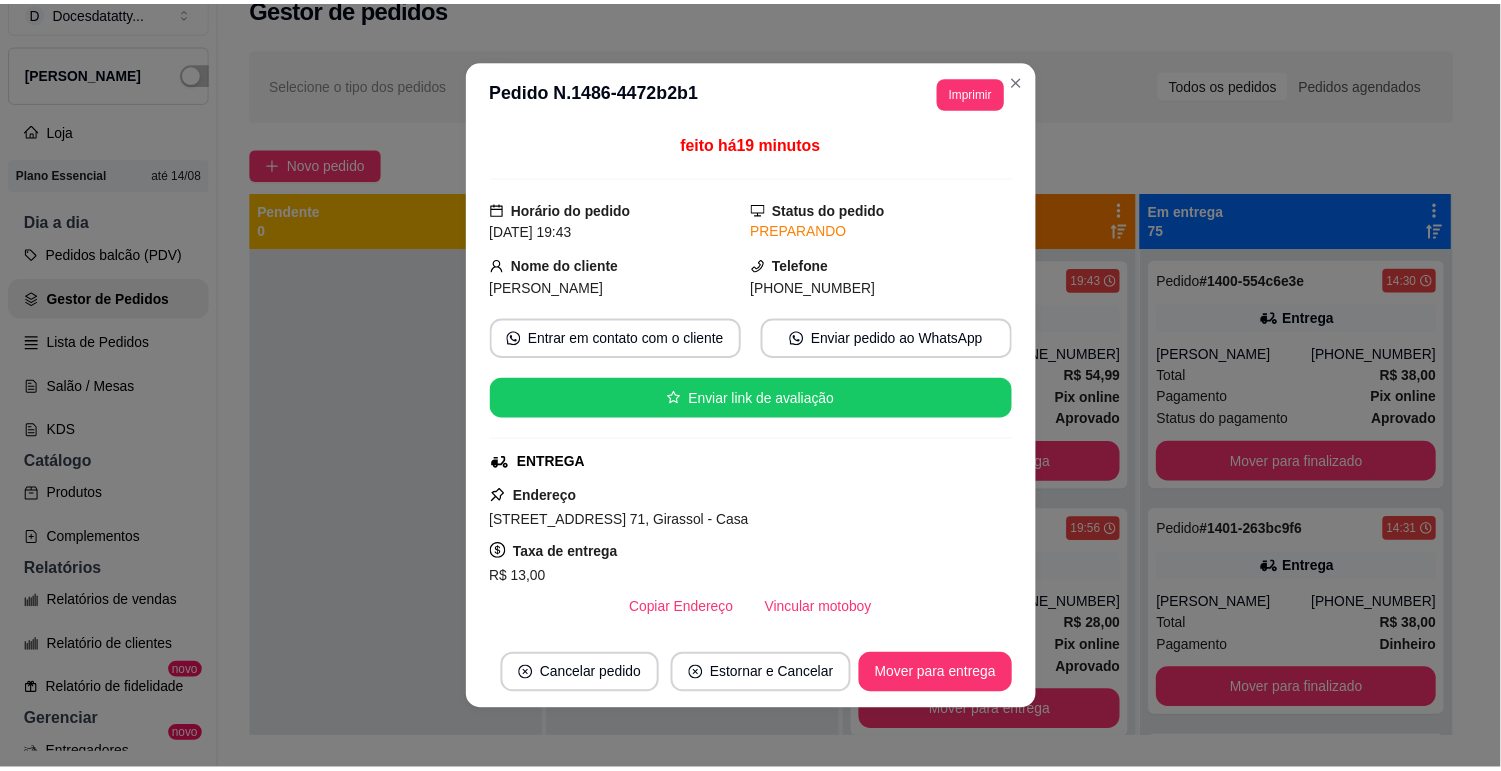 scroll, scrollTop: 111, scrollLeft: 0, axis: vertical 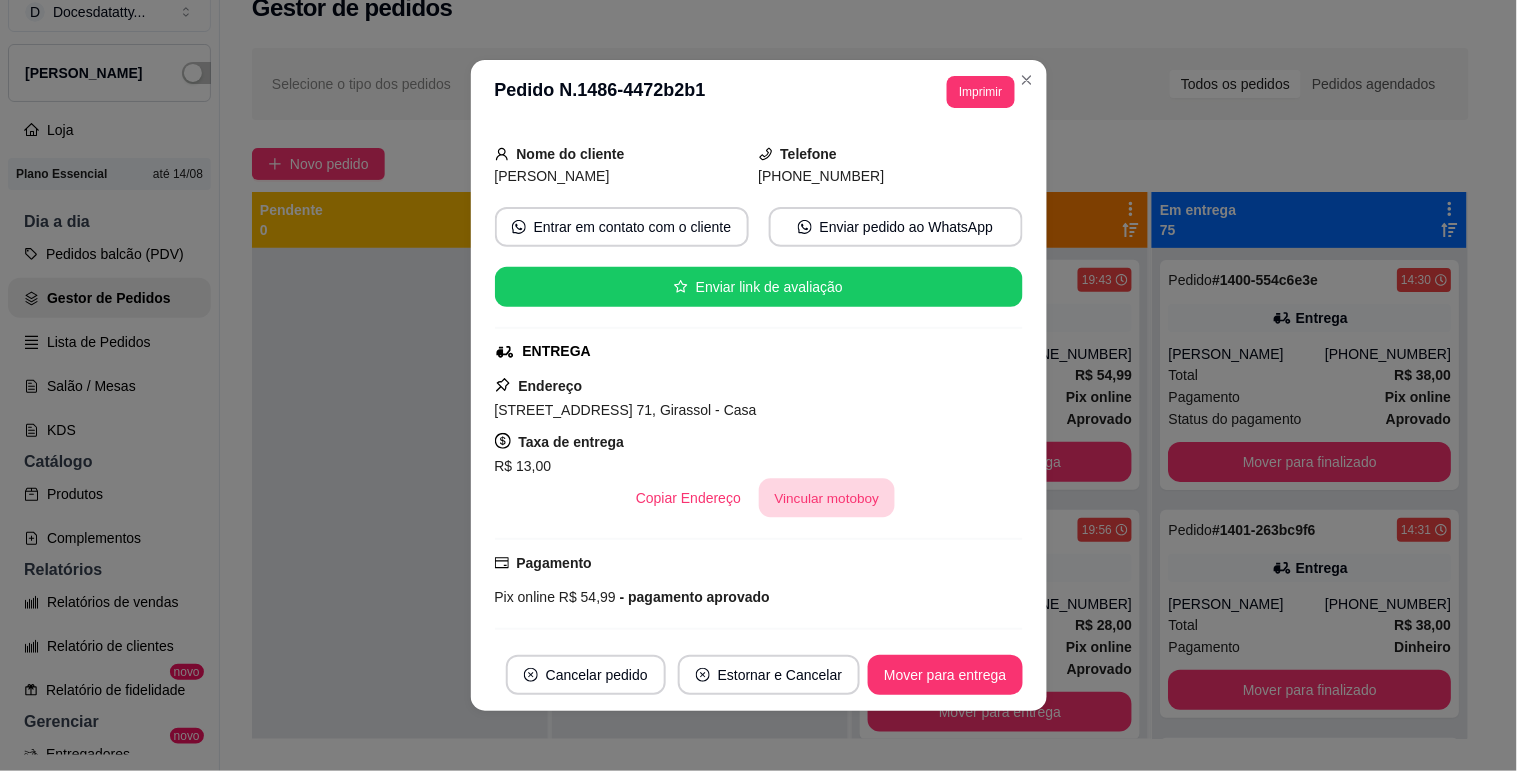 click on "Vincular motoboy" at bounding box center [827, 498] 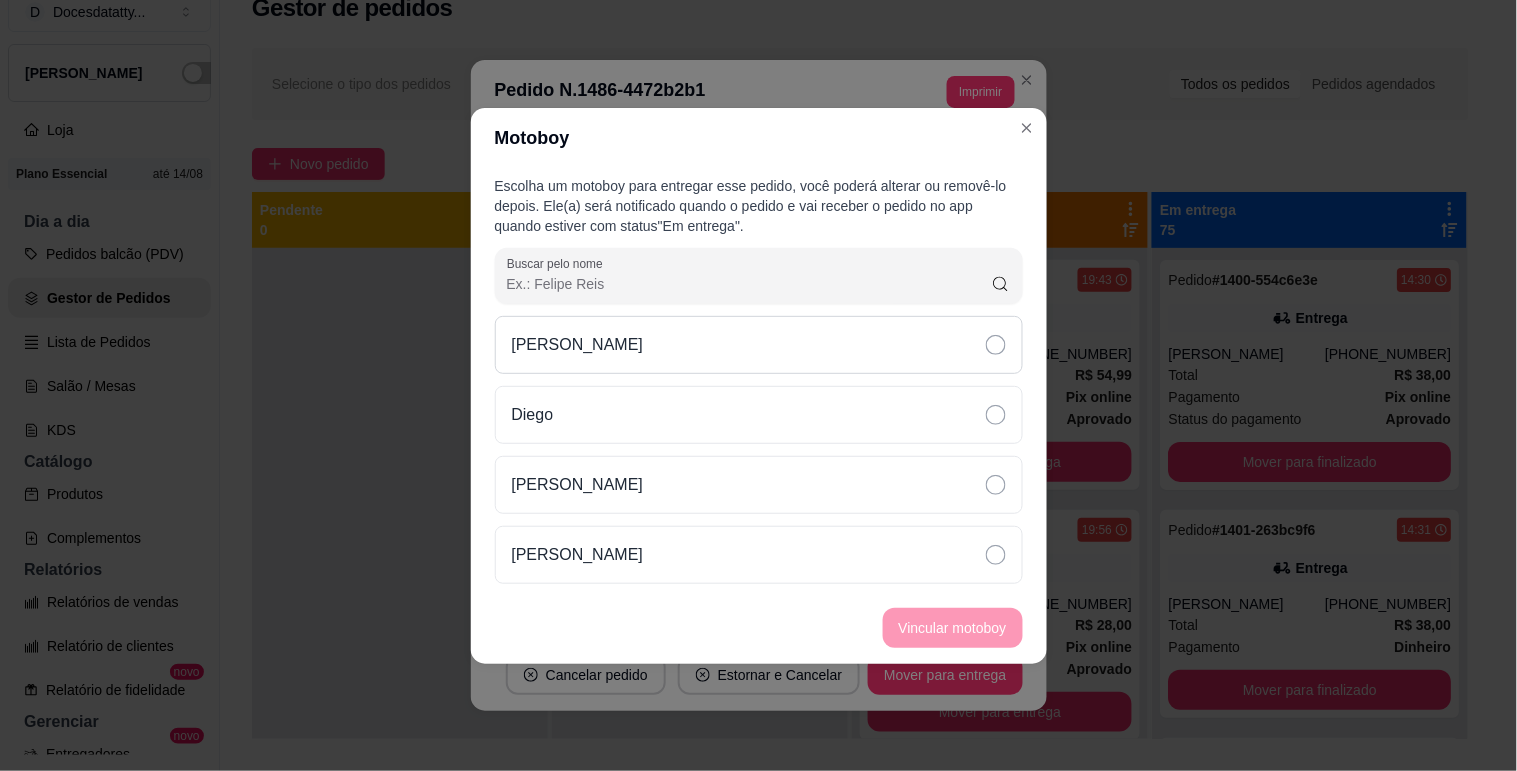 click on "[PERSON_NAME]" at bounding box center [578, 345] 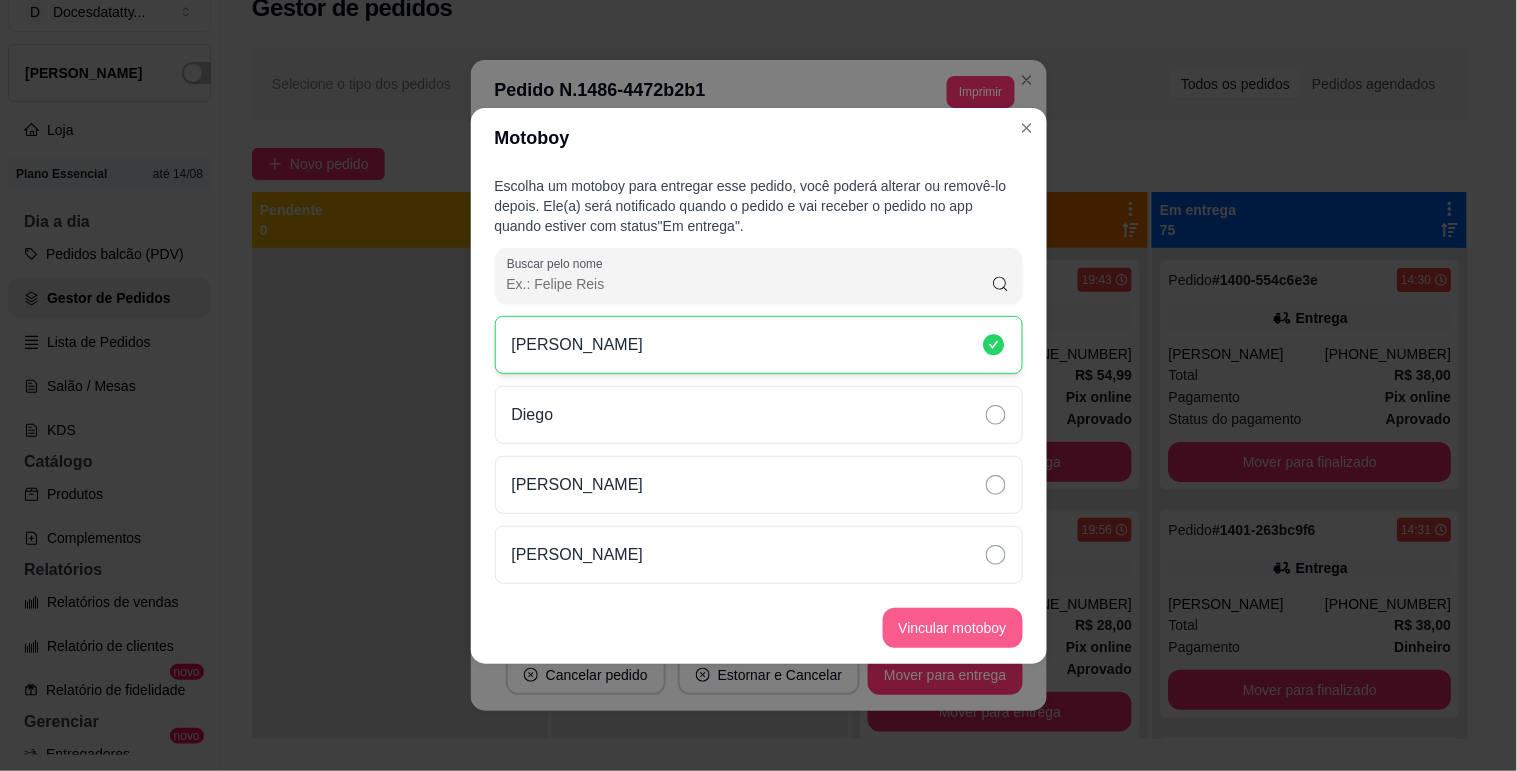 click on "Vincular motoboy" at bounding box center [953, 628] 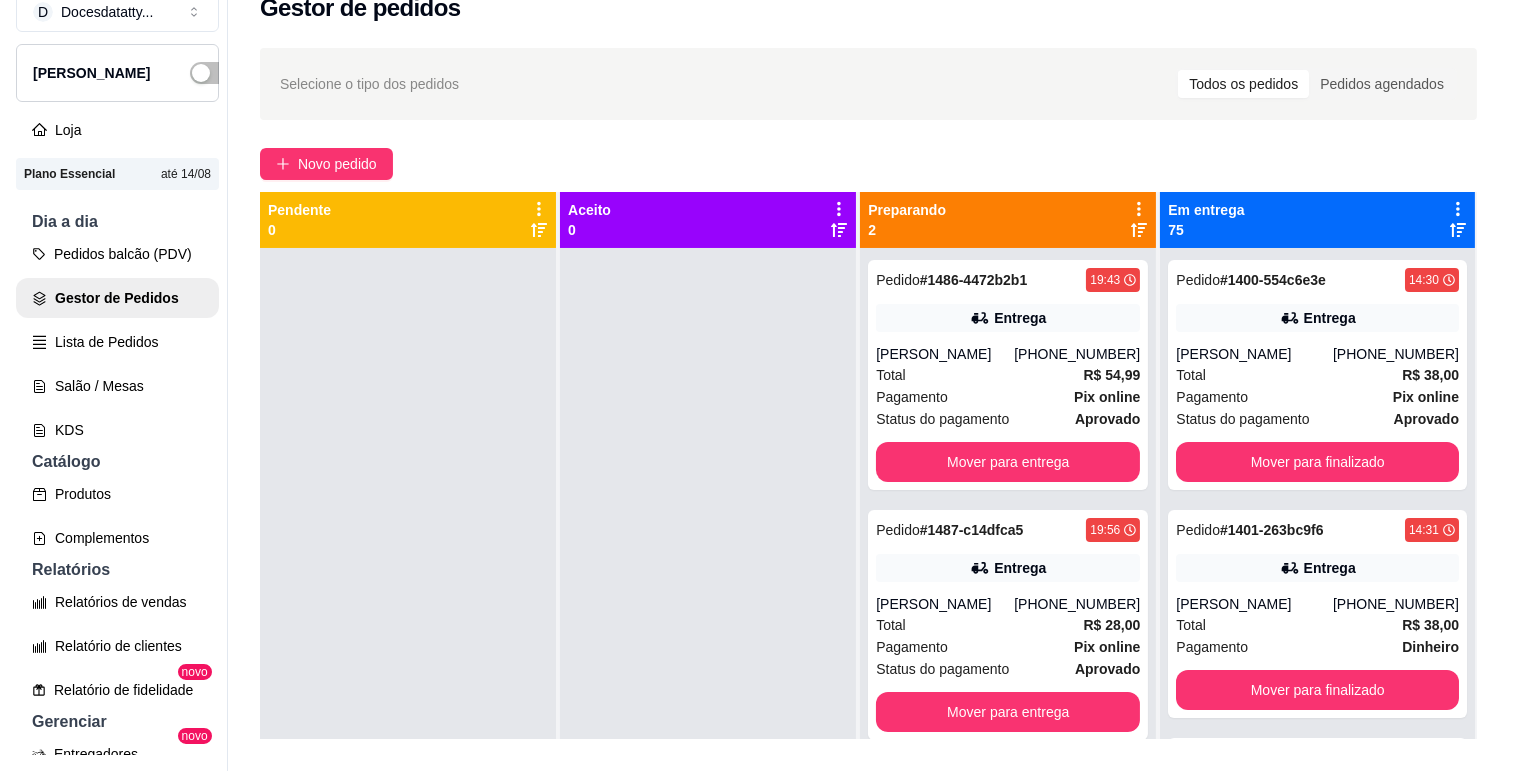 scroll, scrollTop: 0, scrollLeft: 0, axis: both 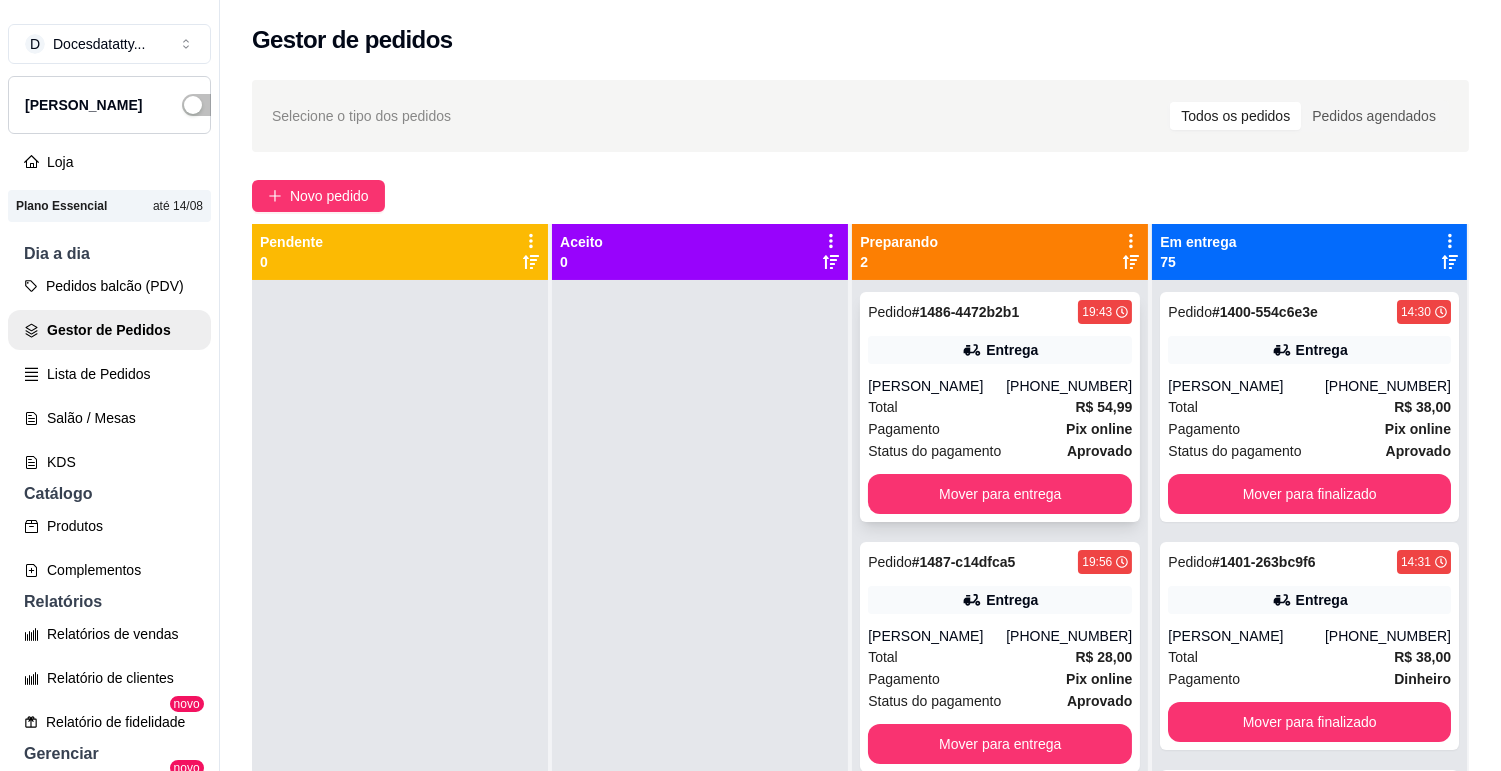 click on "Total R$ 54,99" at bounding box center [1000, 407] 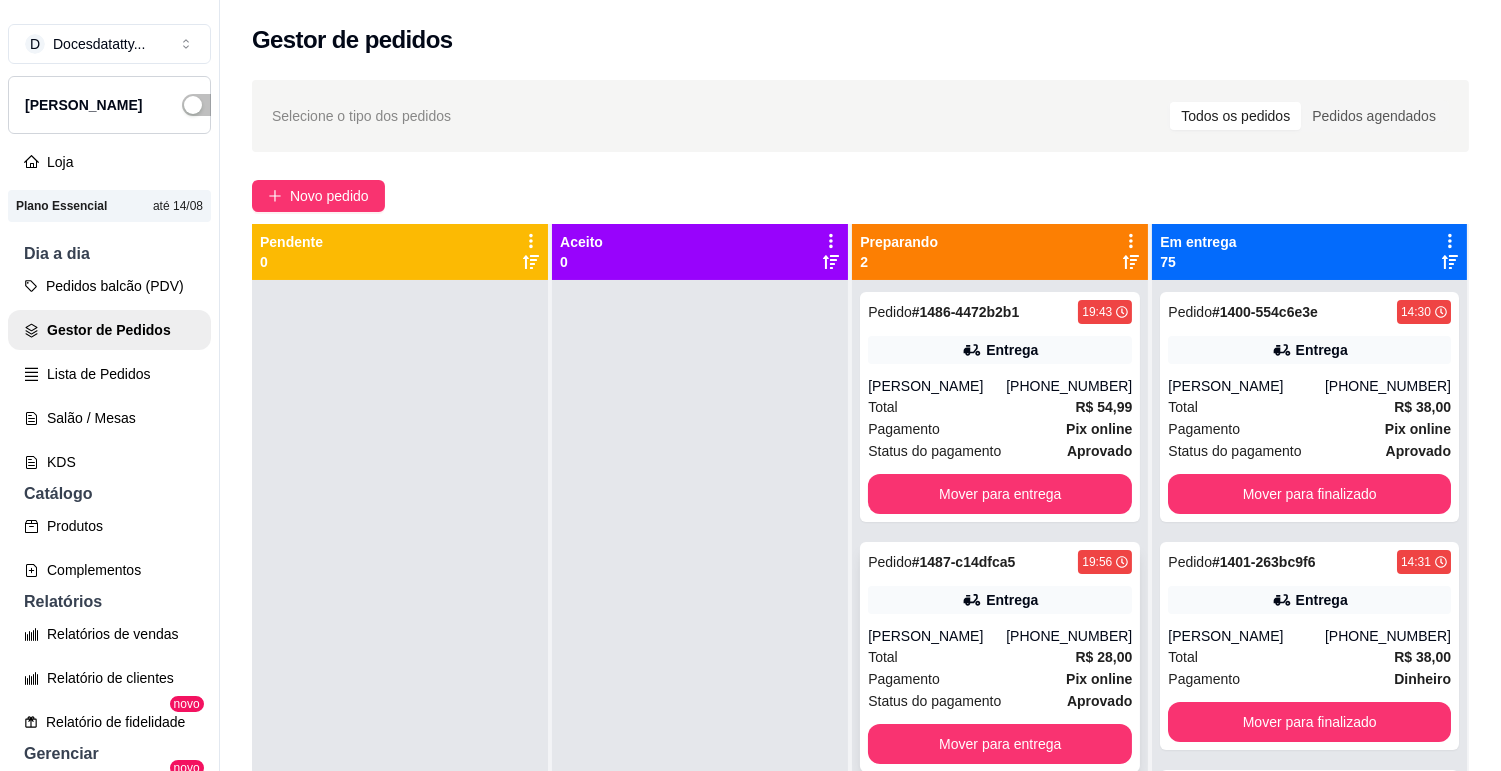 click on "Pedido  # 1487-c14dfca5 19:56 Entrega Iara santos (31) 97366-1795 Total R$ 28,00 Pagamento Pix online Status do pagamento aprovado Mover para entrega" at bounding box center (1000, 657) 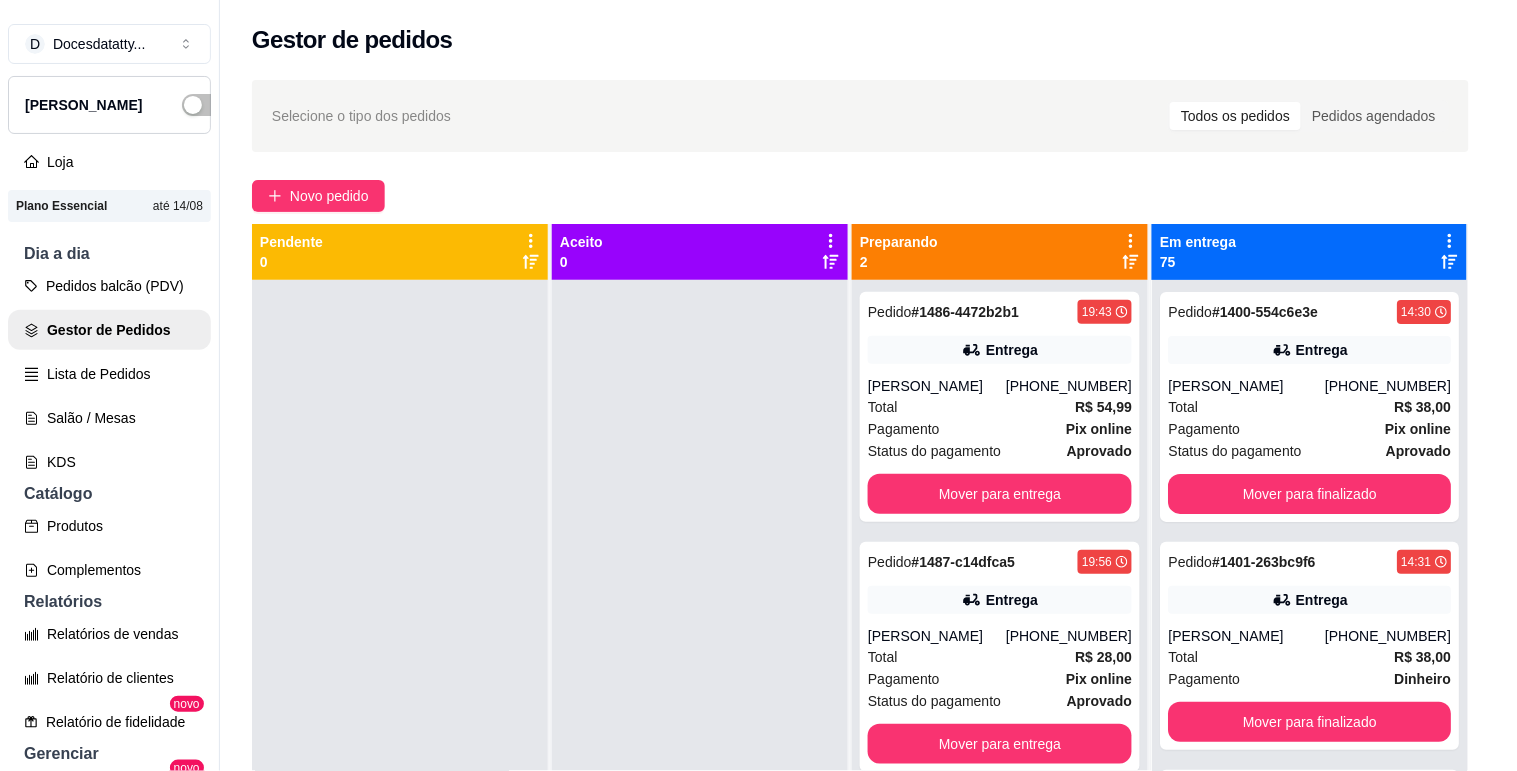 scroll, scrollTop: 111, scrollLeft: 0, axis: vertical 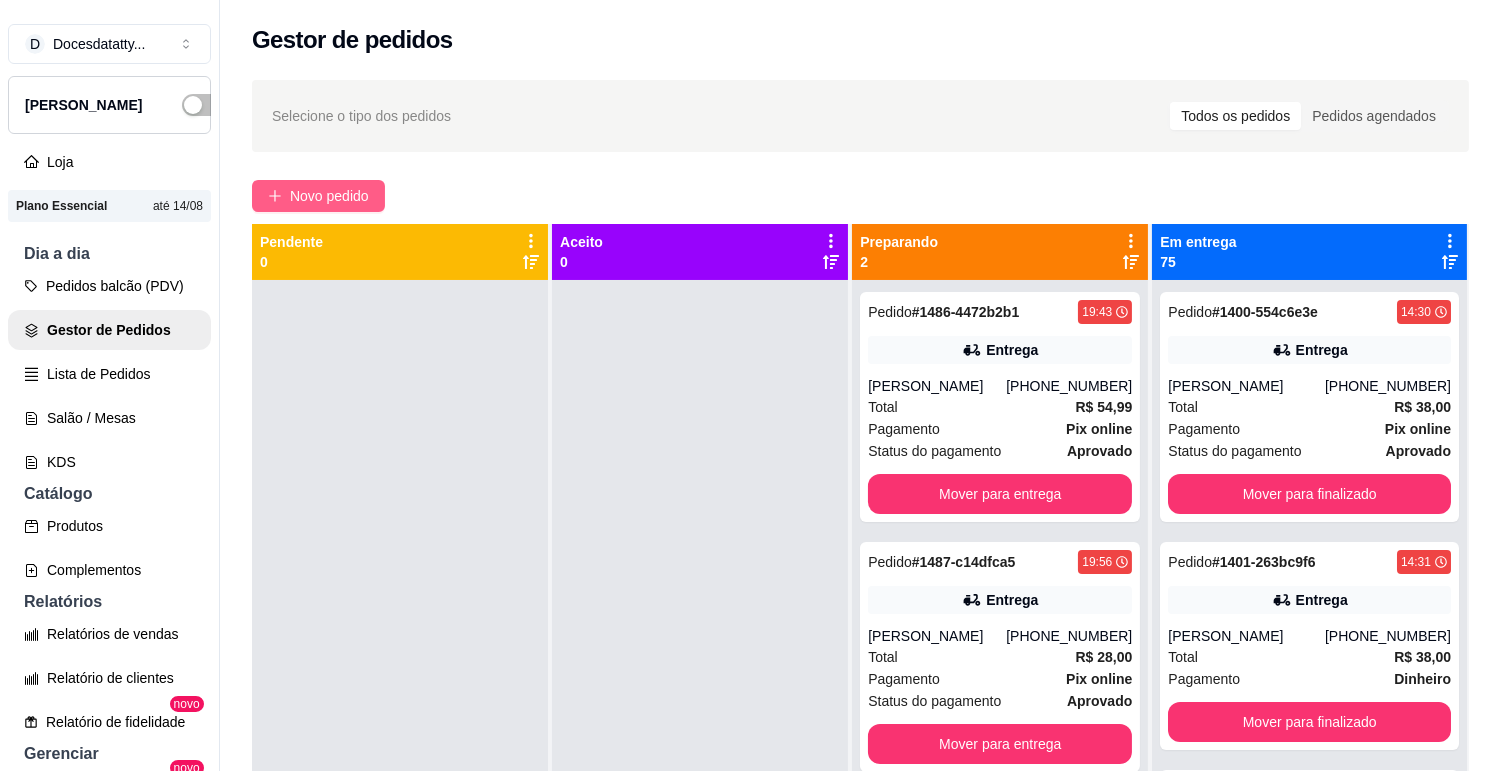 click on "Novo pedido" at bounding box center (329, 196) 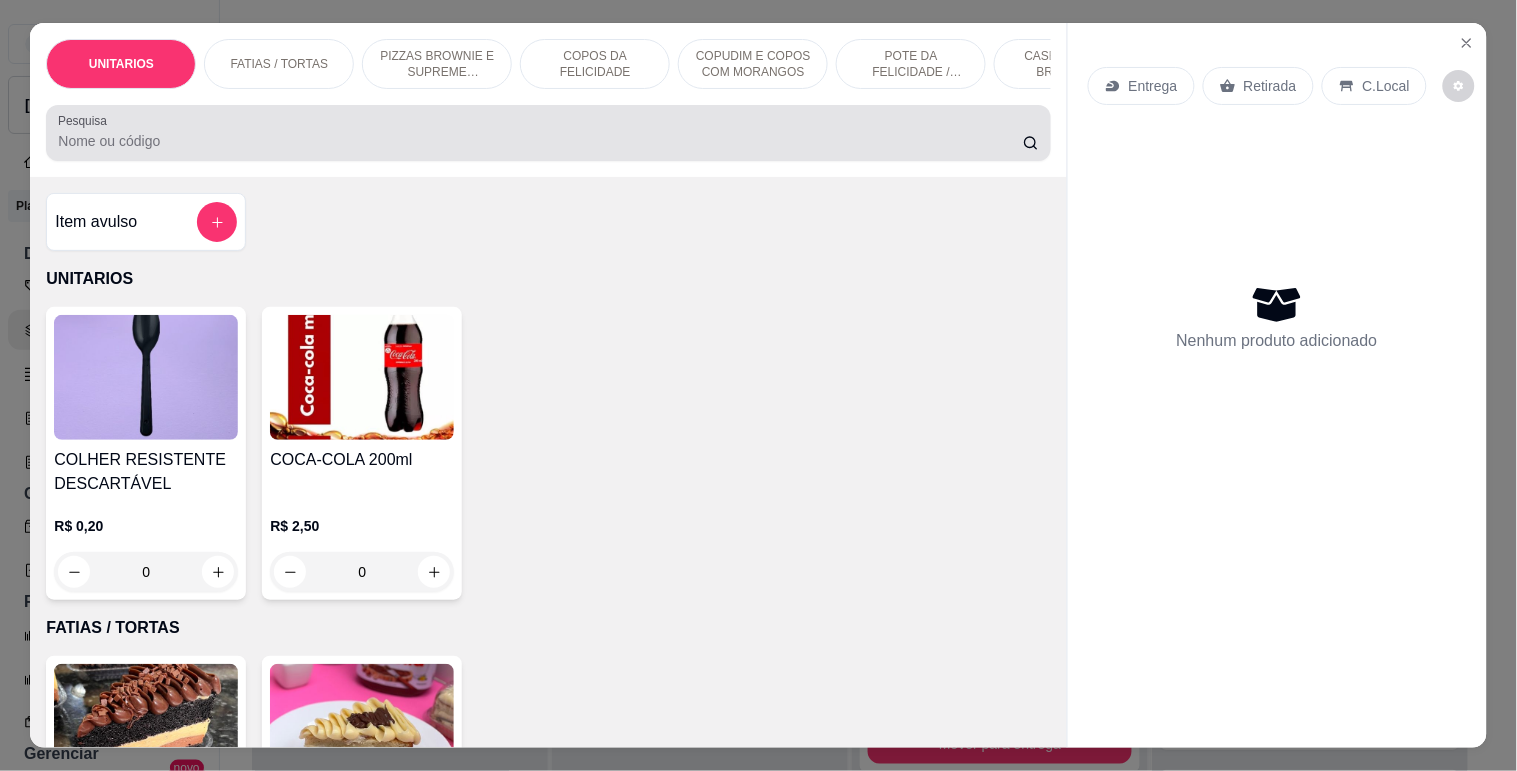 click on "Pesquisa" at bounding box center (540, 141) 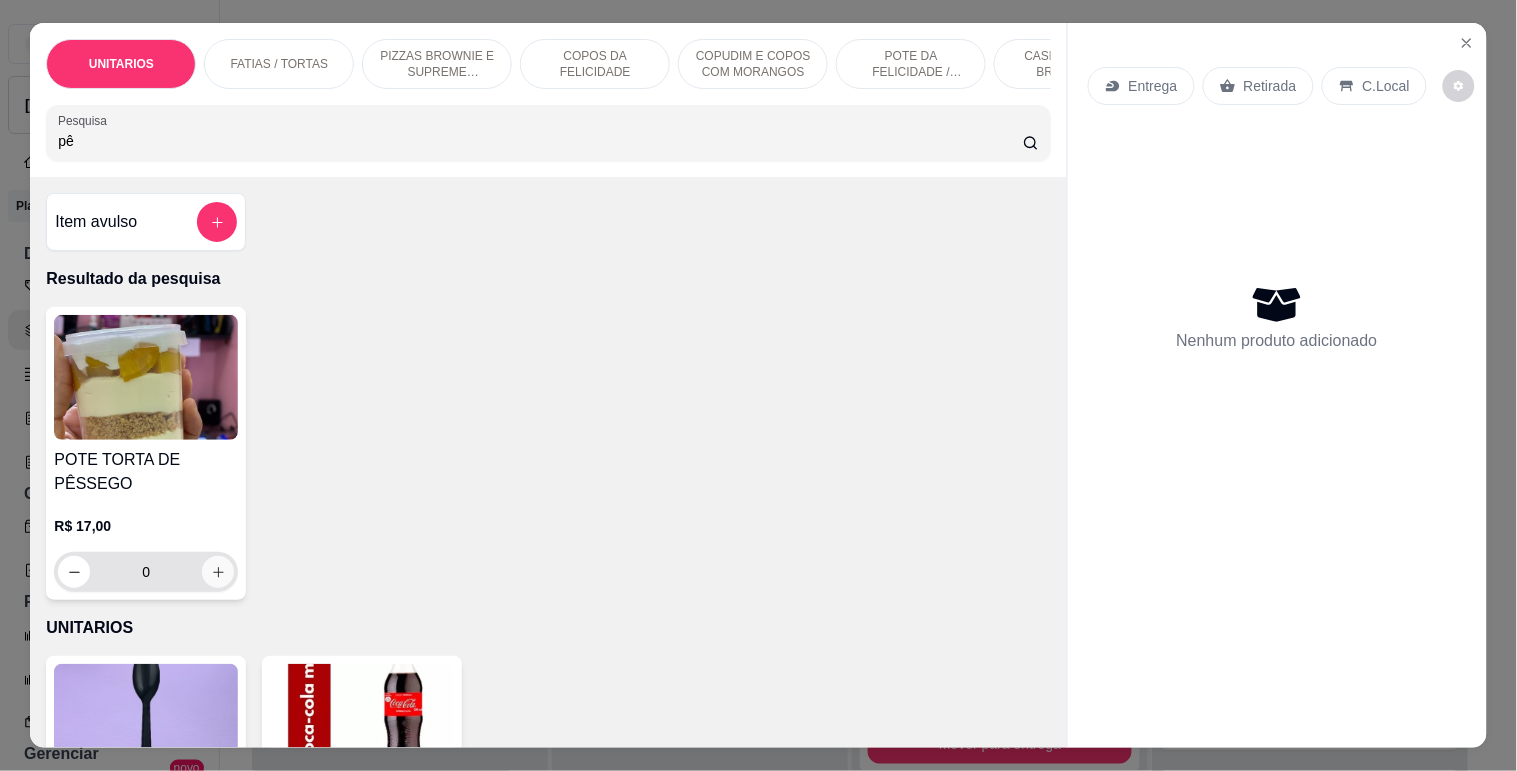 type on "pê" 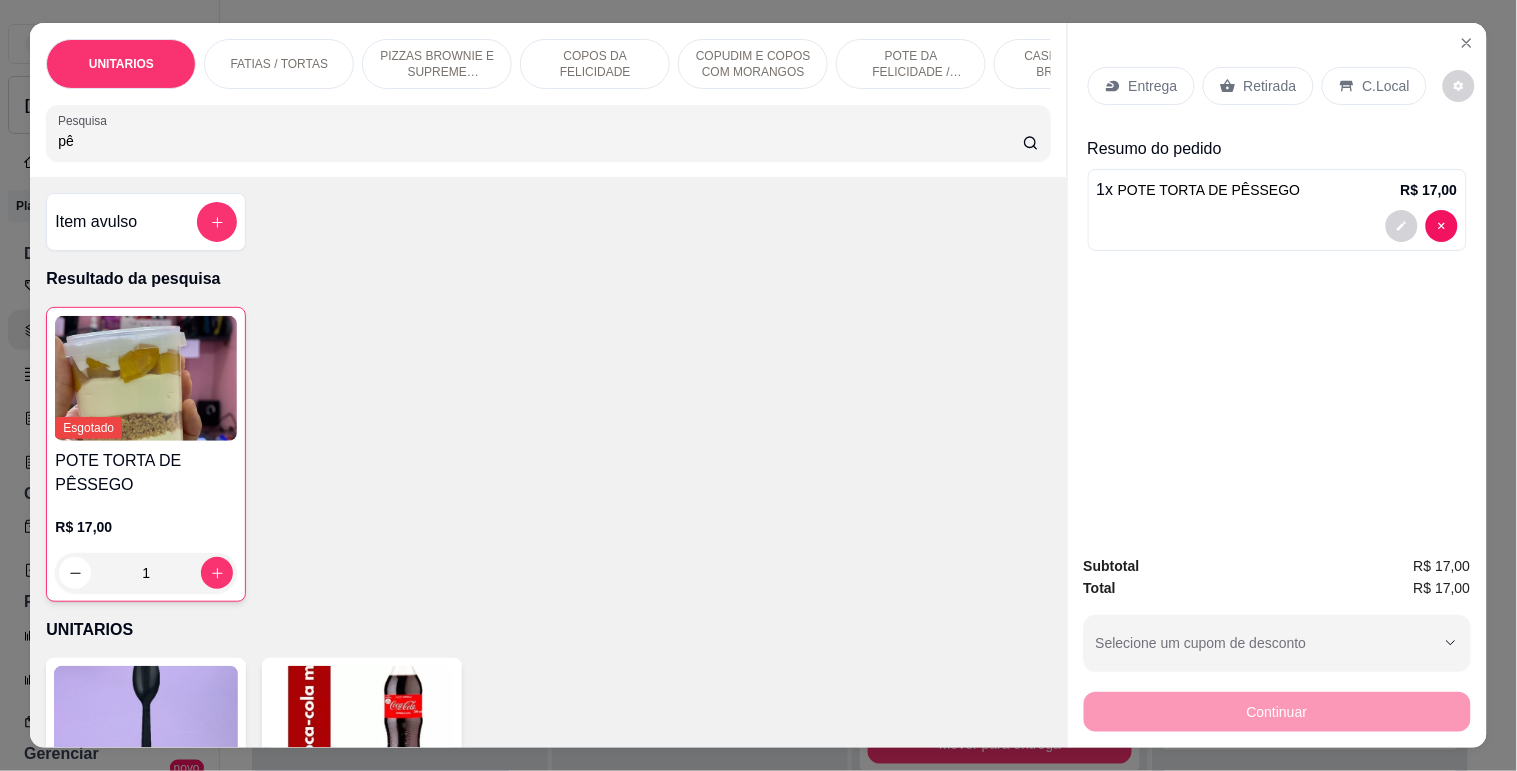 click on "pê" at bounding box center [540, 141] 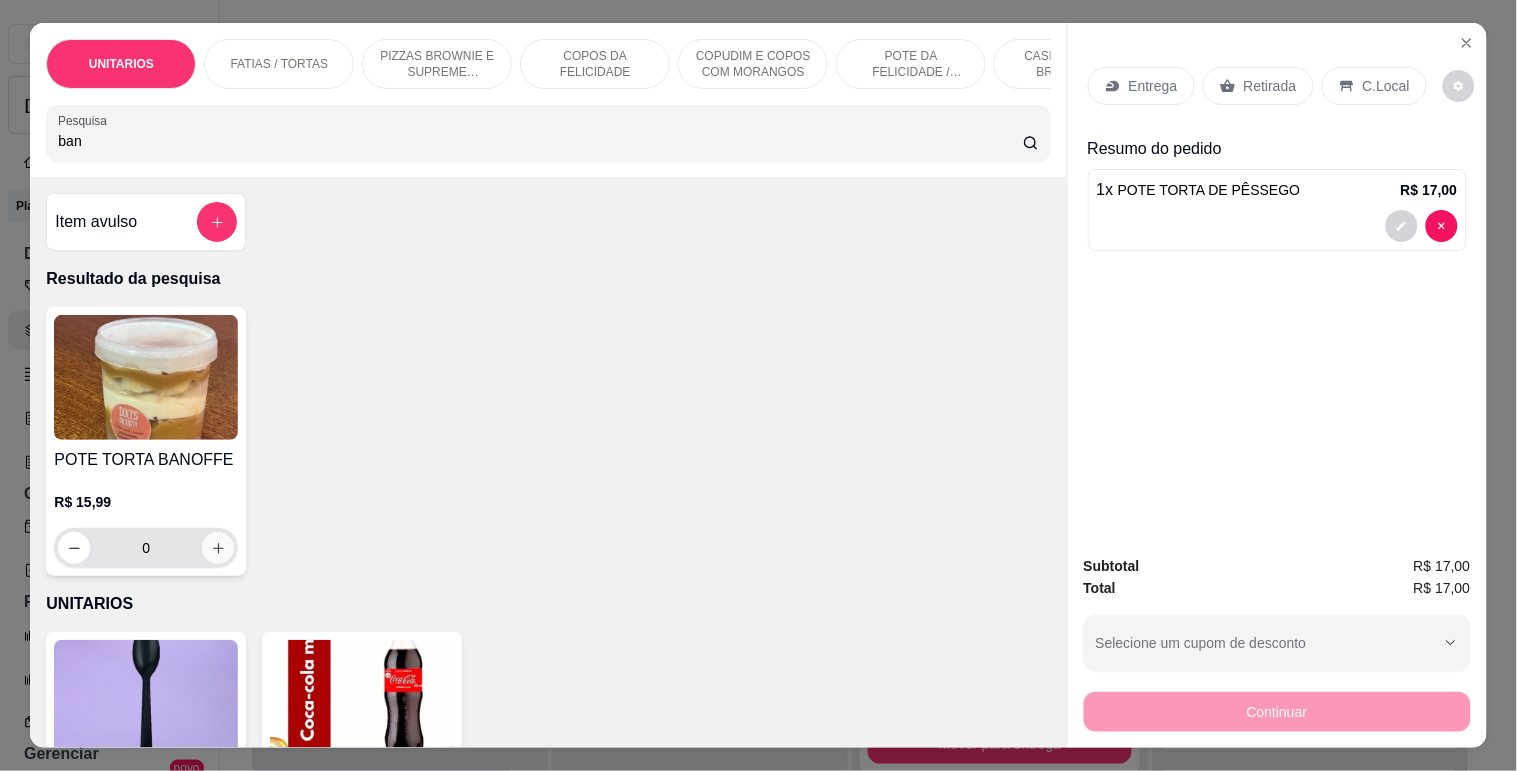 type on "ban" 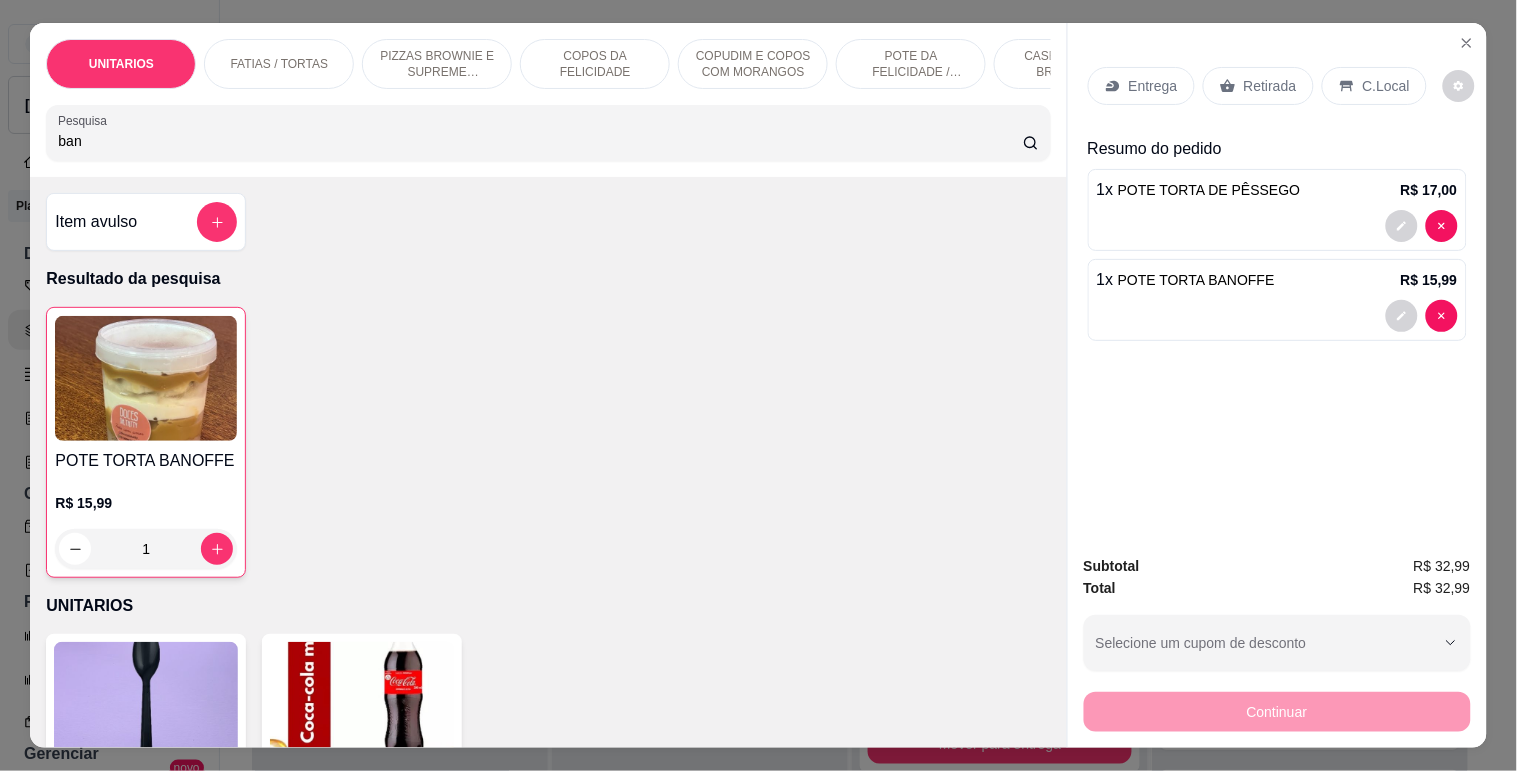 click on "Retirada" at bounding box center [1270, 86] 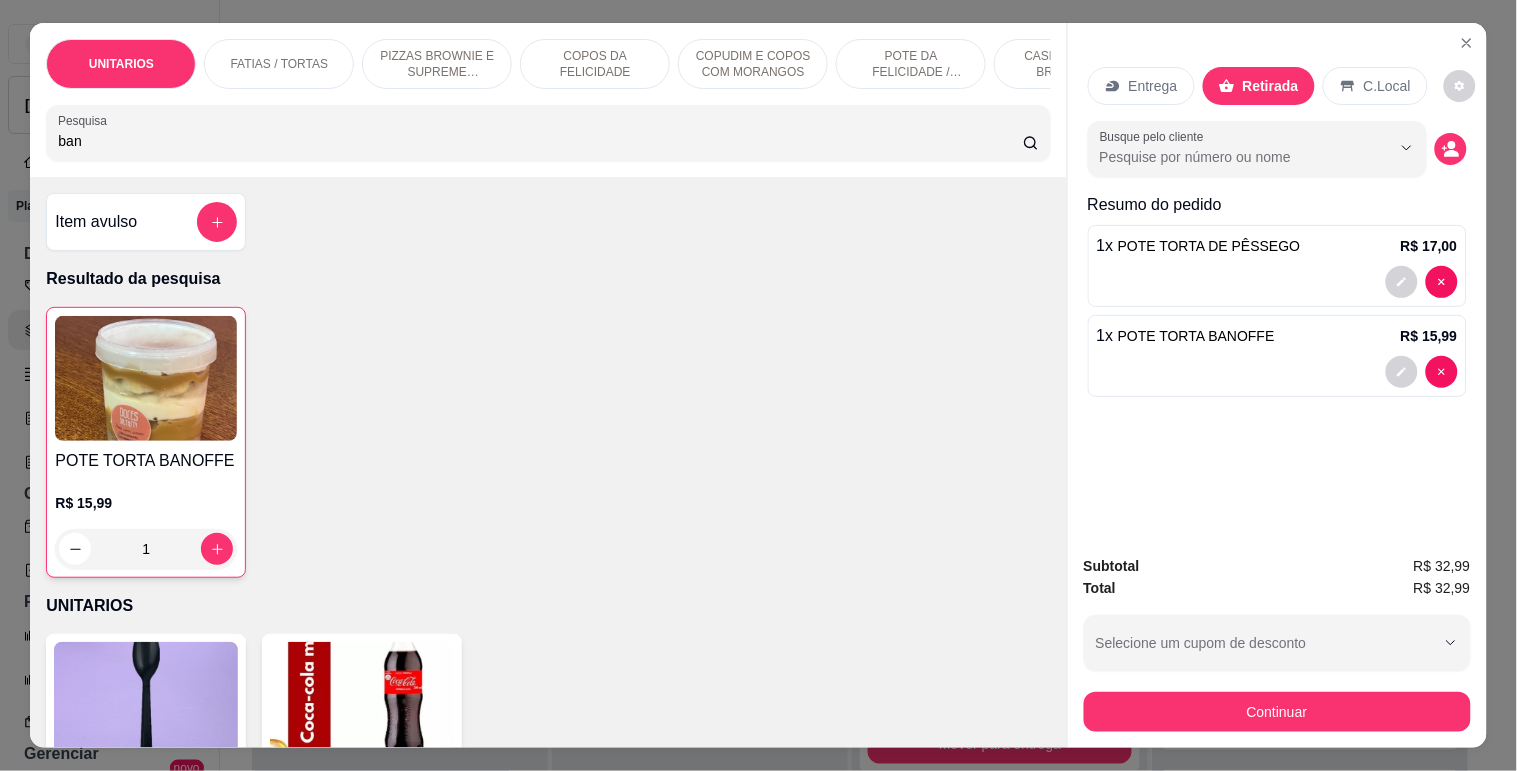 click on "Busque pelo cliente" at bounding box center [1277, 149] 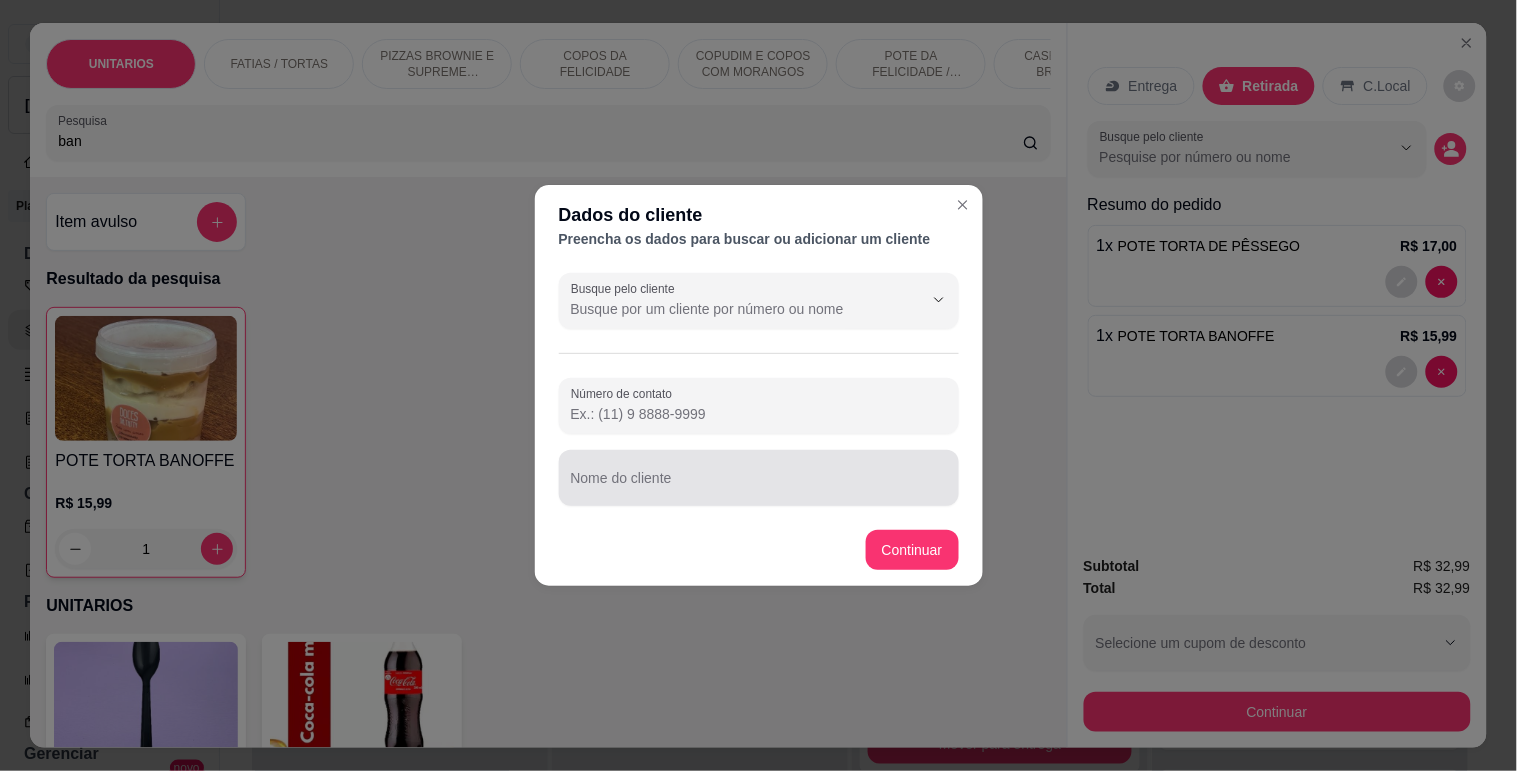 click on "Nome do cliente" at bounding box center [759, 486] 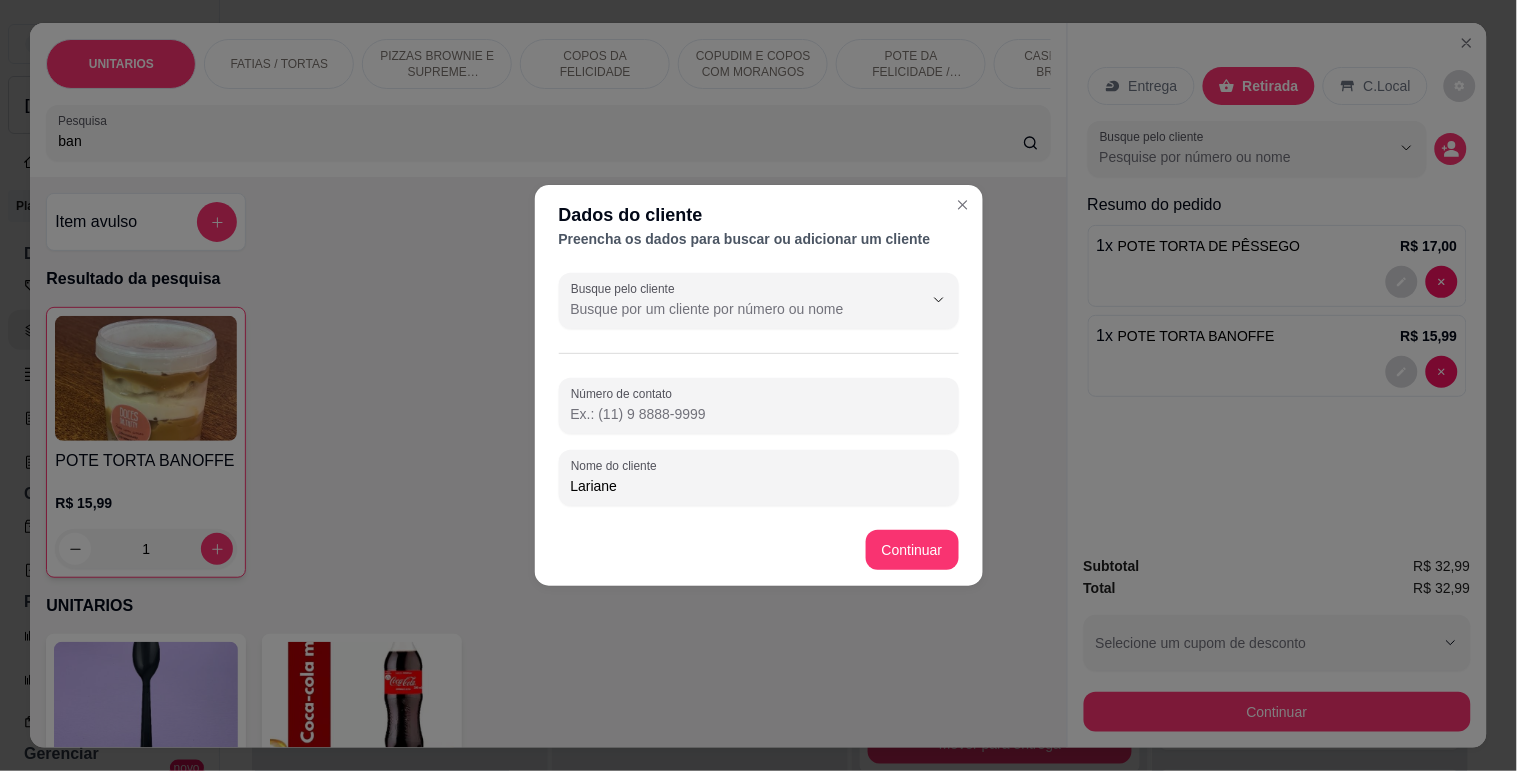 type on "Lariane" 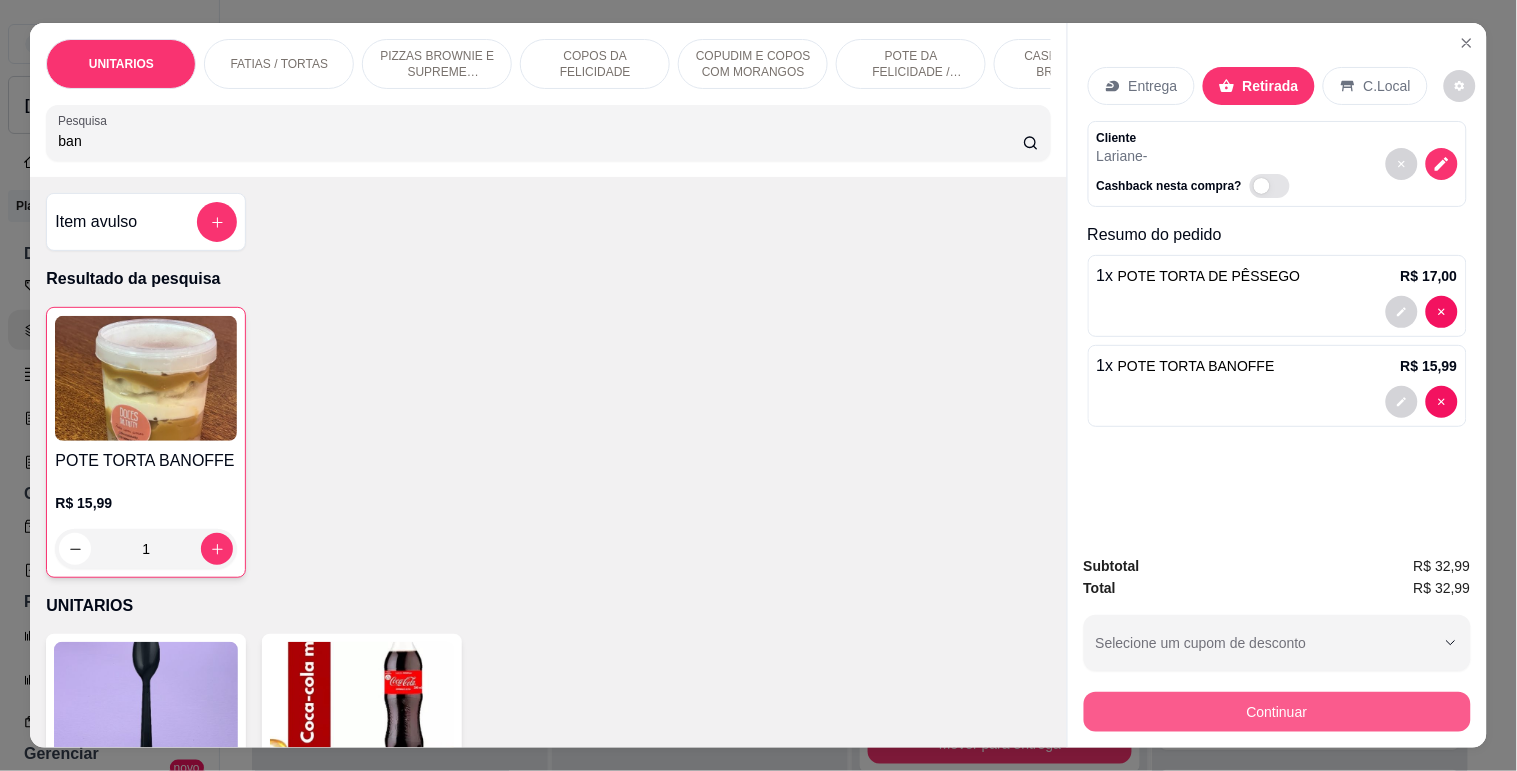 click on "Continuar" at bounding box center (1277, 712) 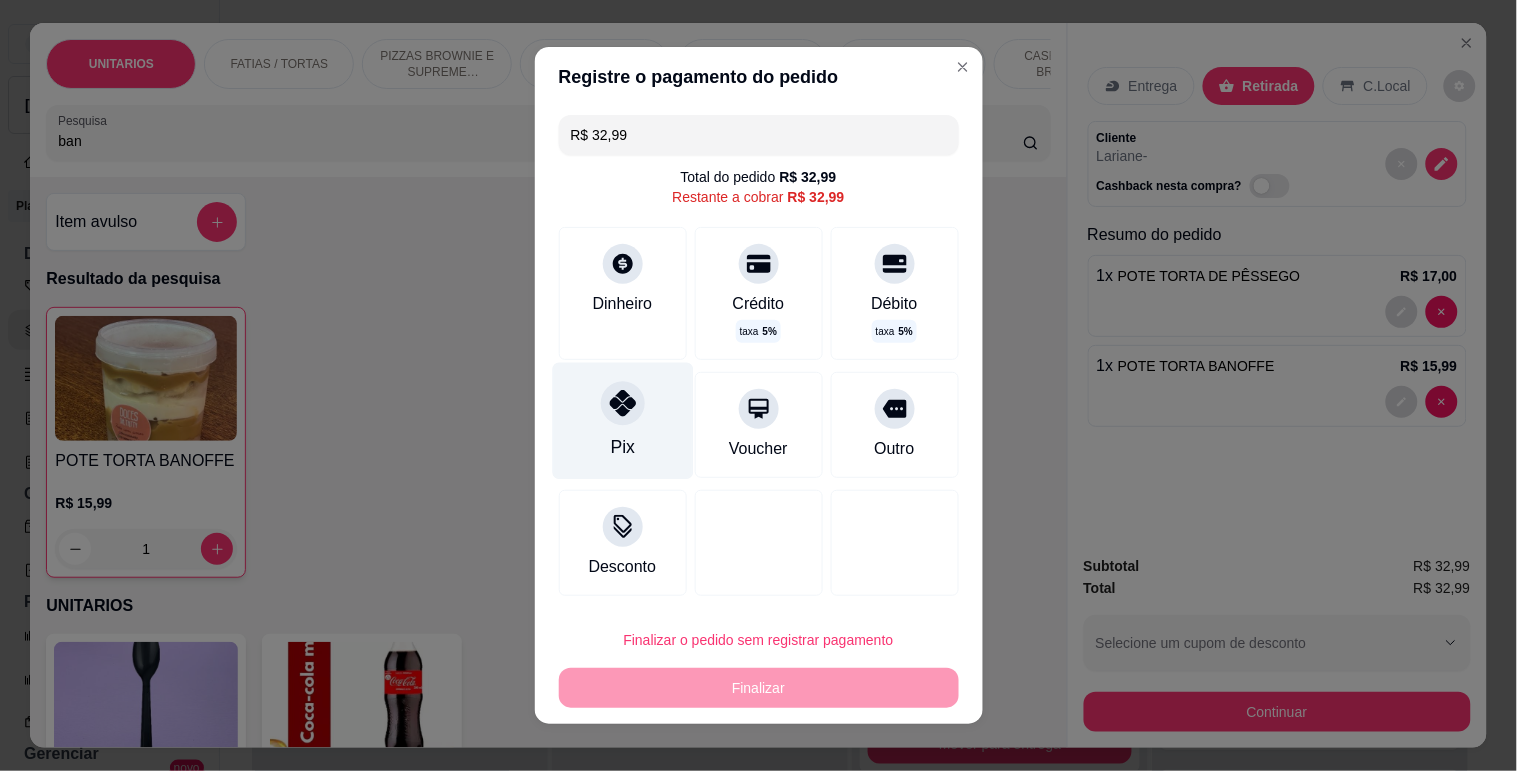 click 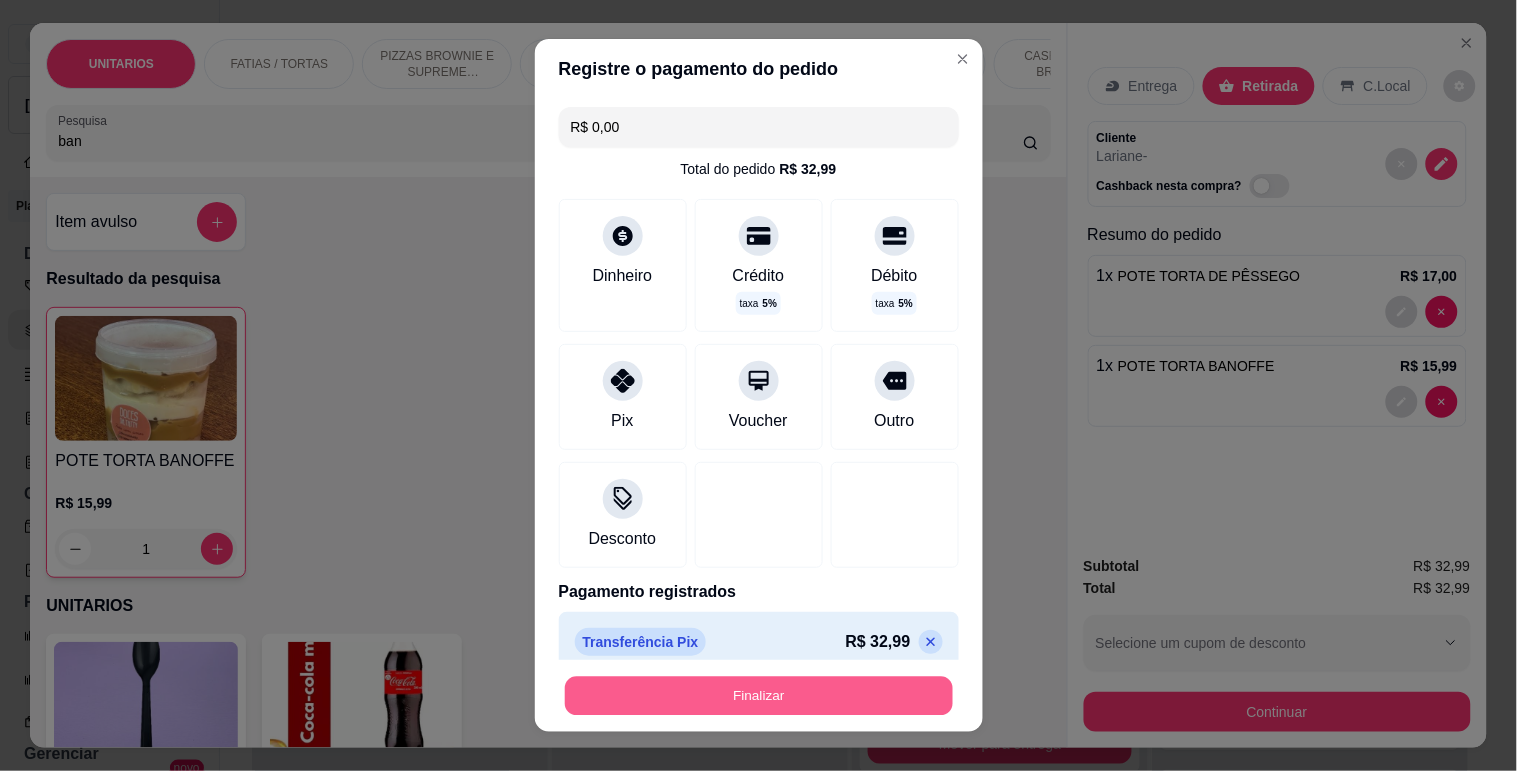 click on "Finalizar" at bounding box center [759, 696] 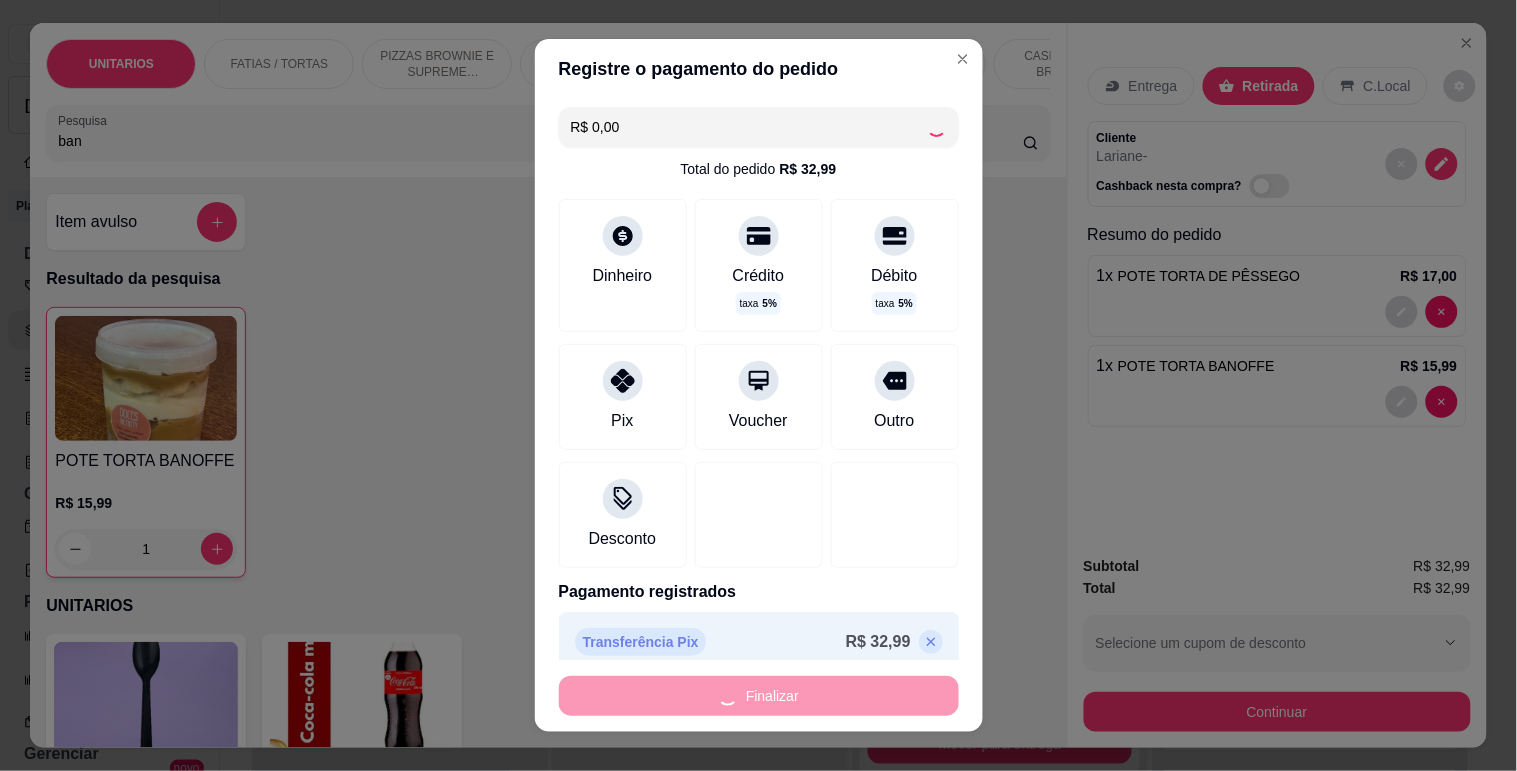 type on "0" 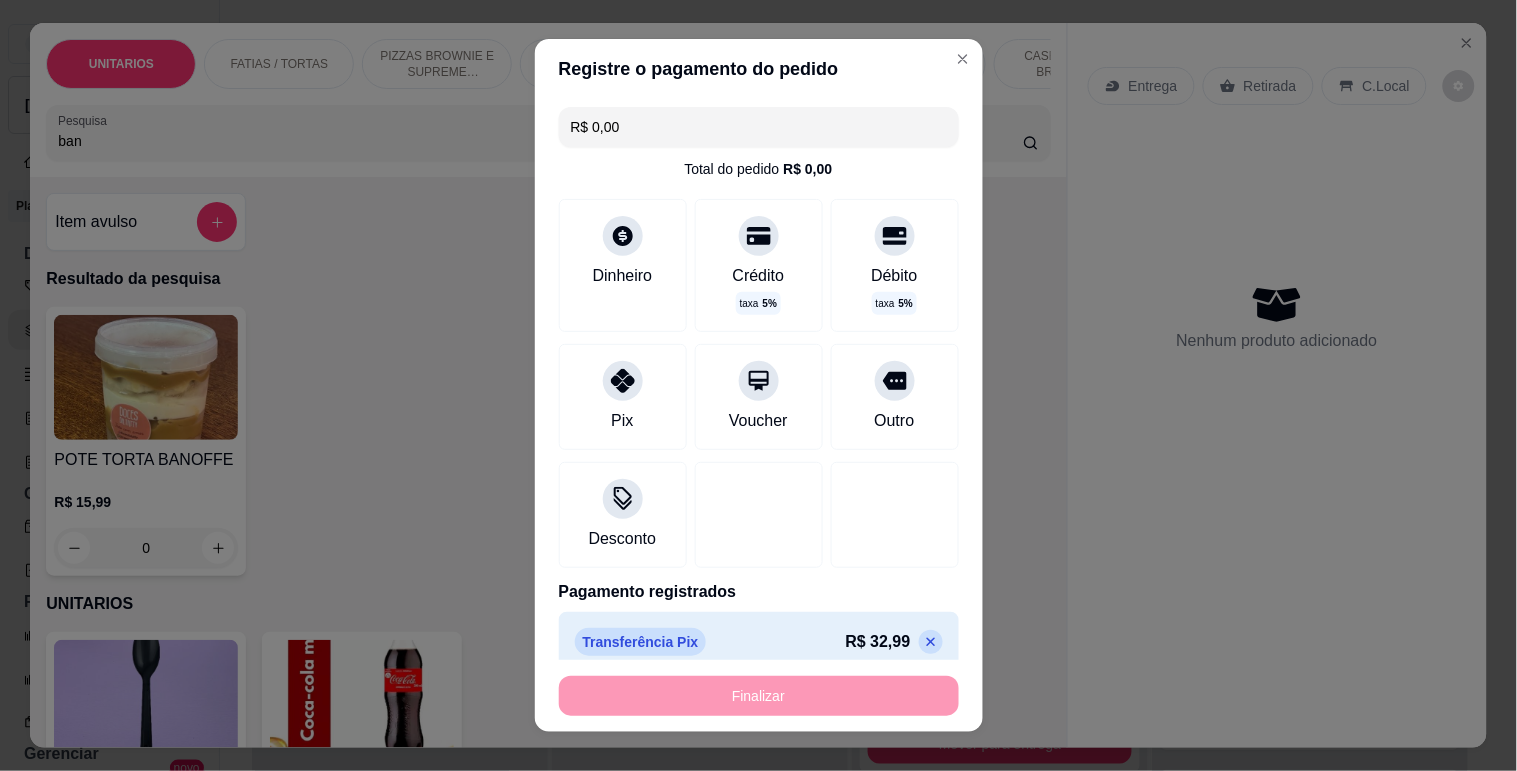 type on "-R$ 32,99" 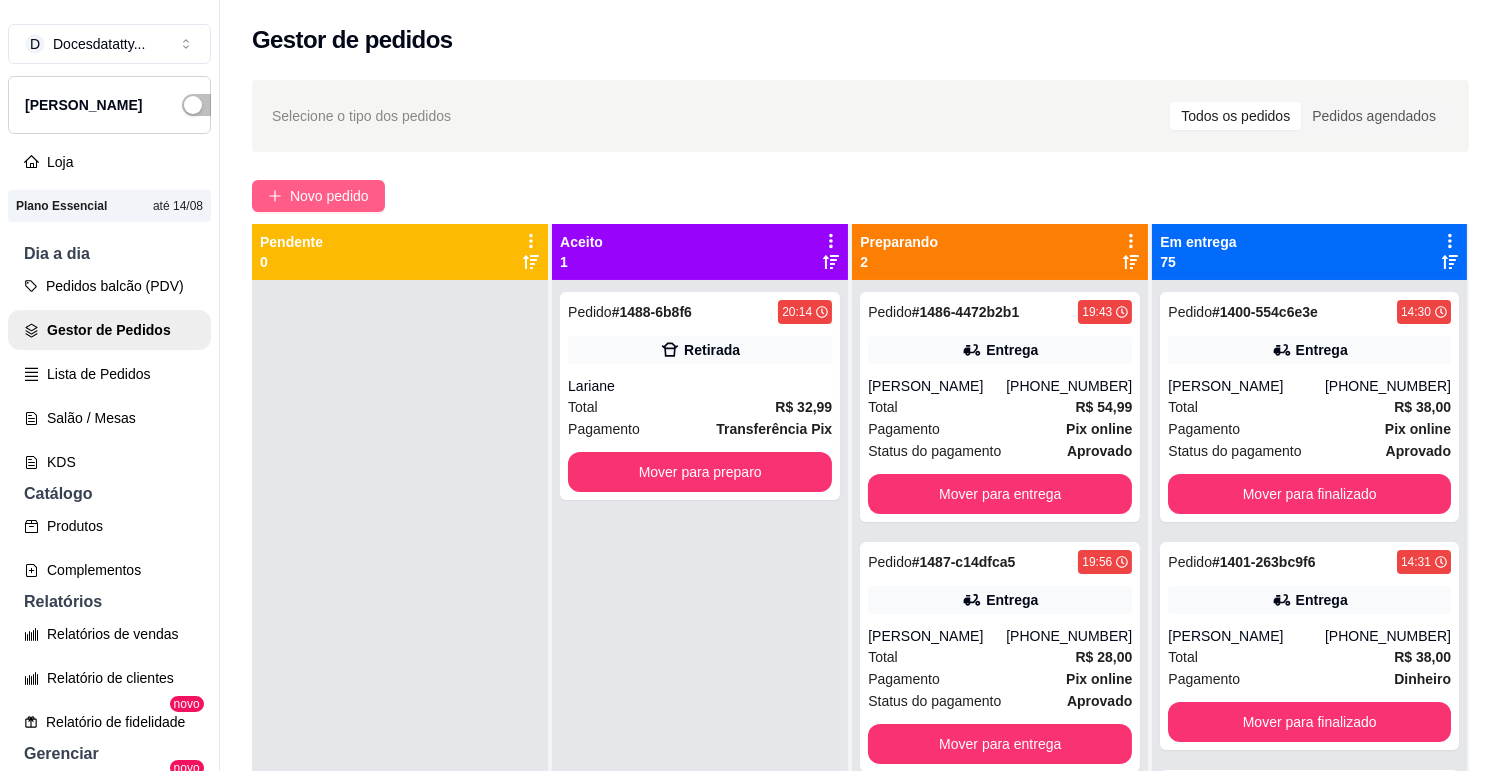 click on "Novo pedido" at bounding box center [329, 196] 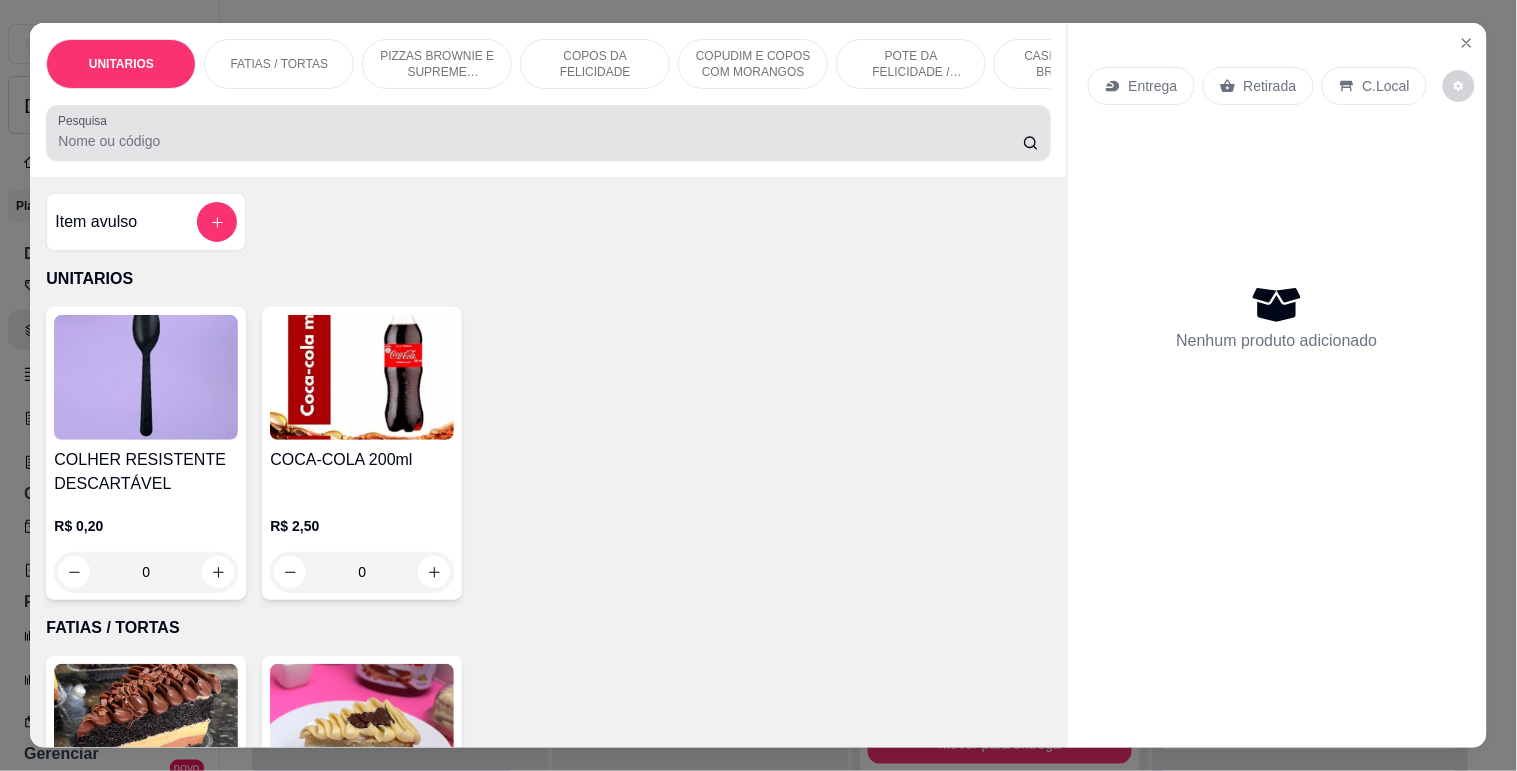 click on "Pesquisa" at bounding box center (540, 141) 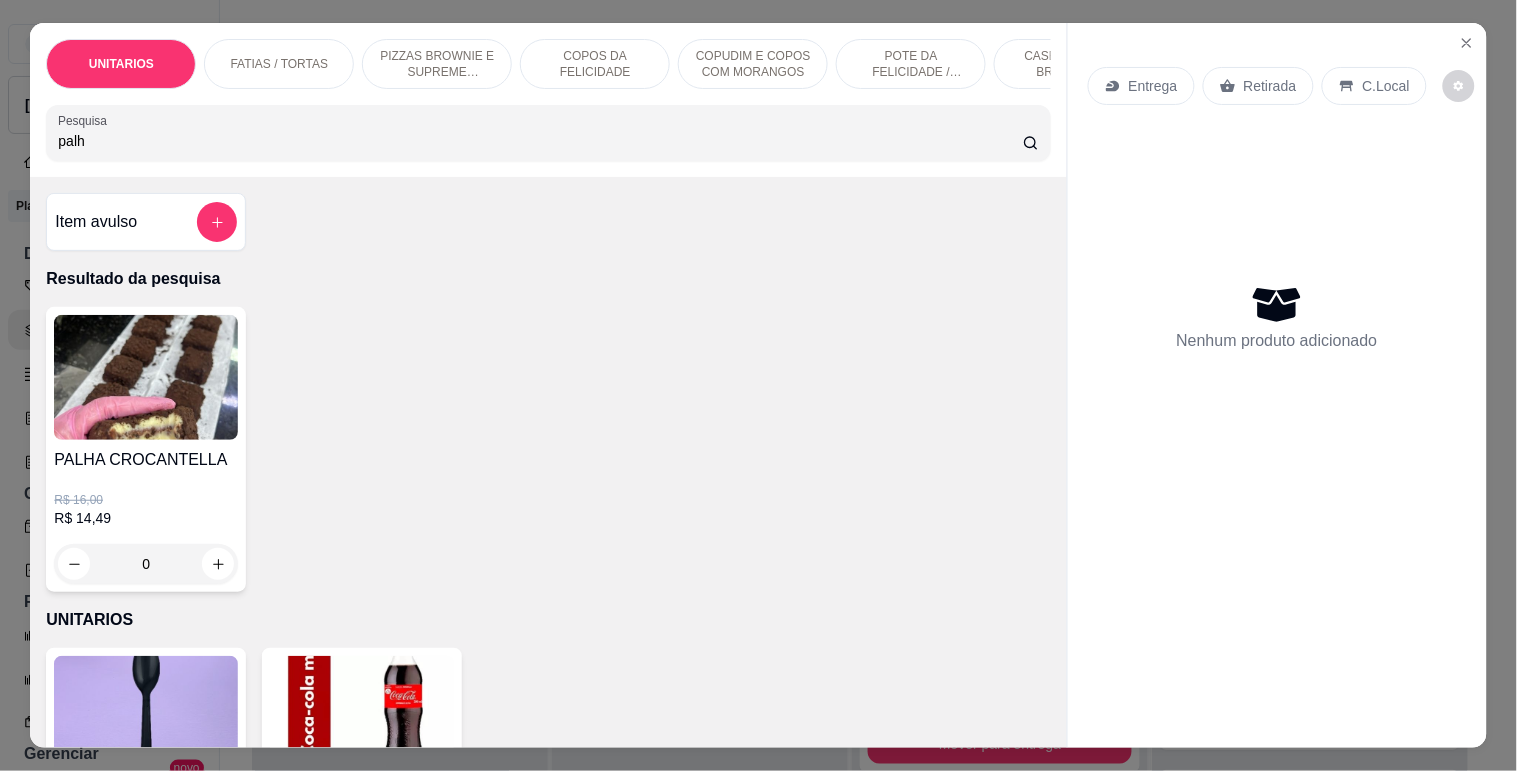 type on "palha" 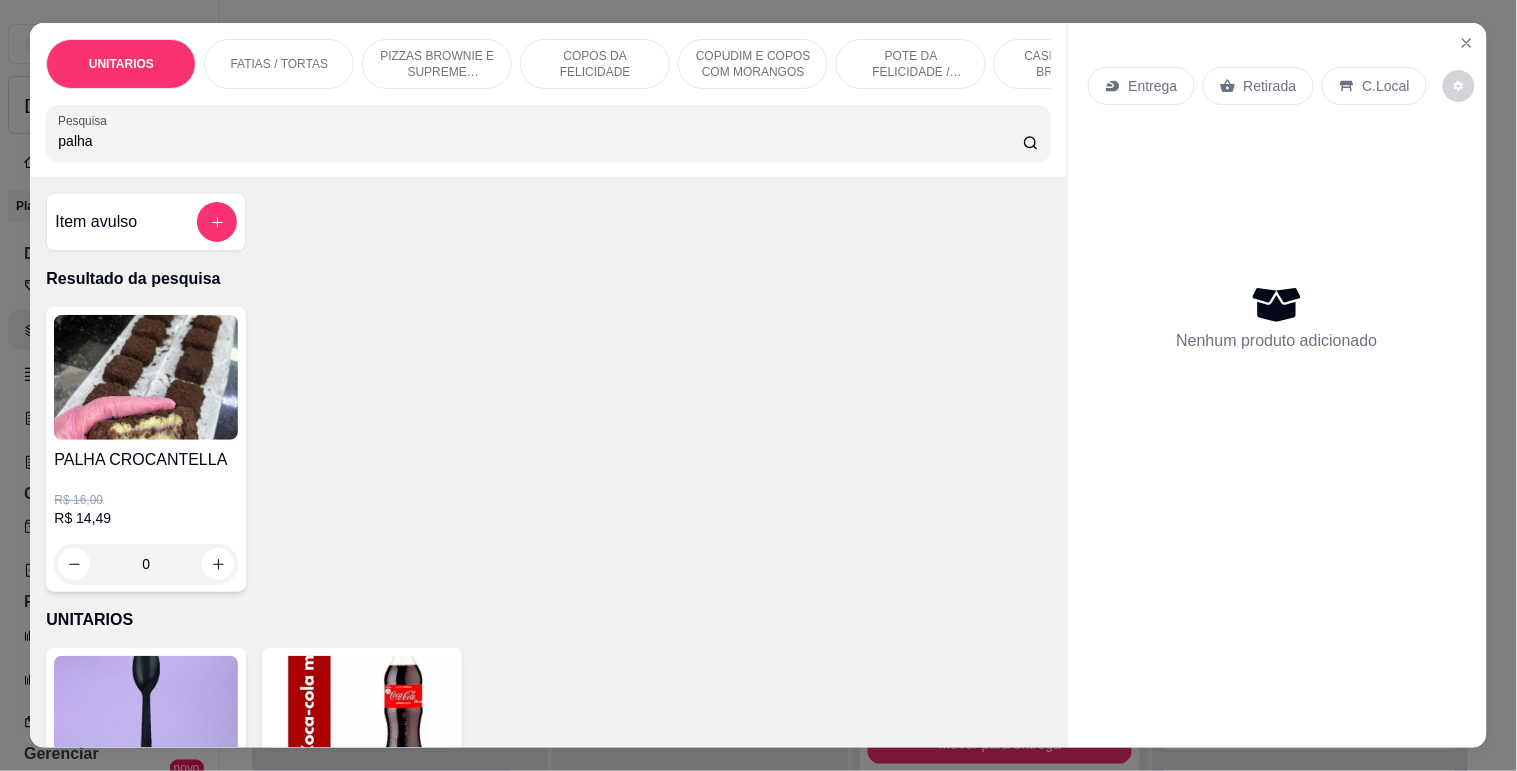 click on "palha" at bounding box center (540, 141) 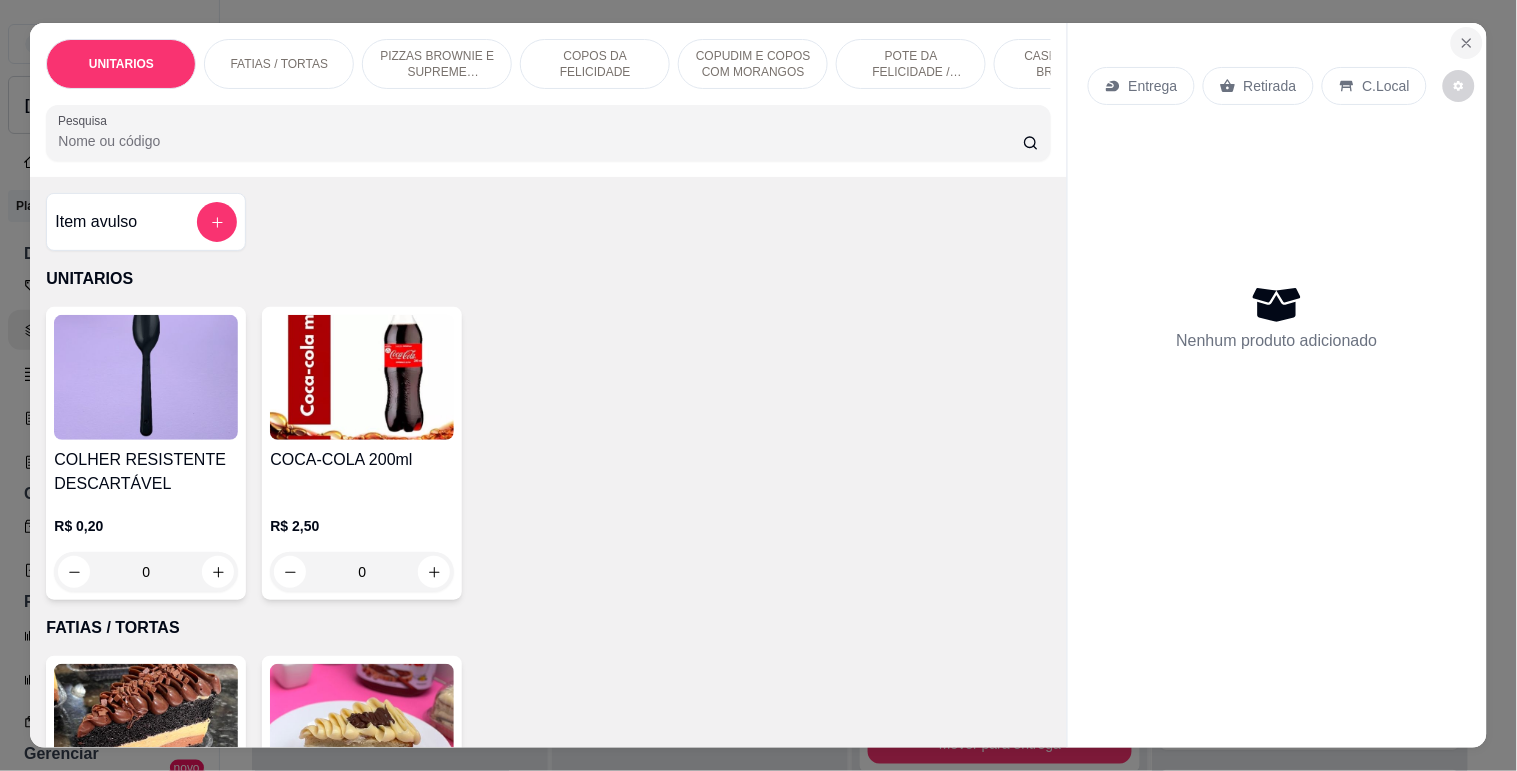 click at bounding box center [1467, 43] 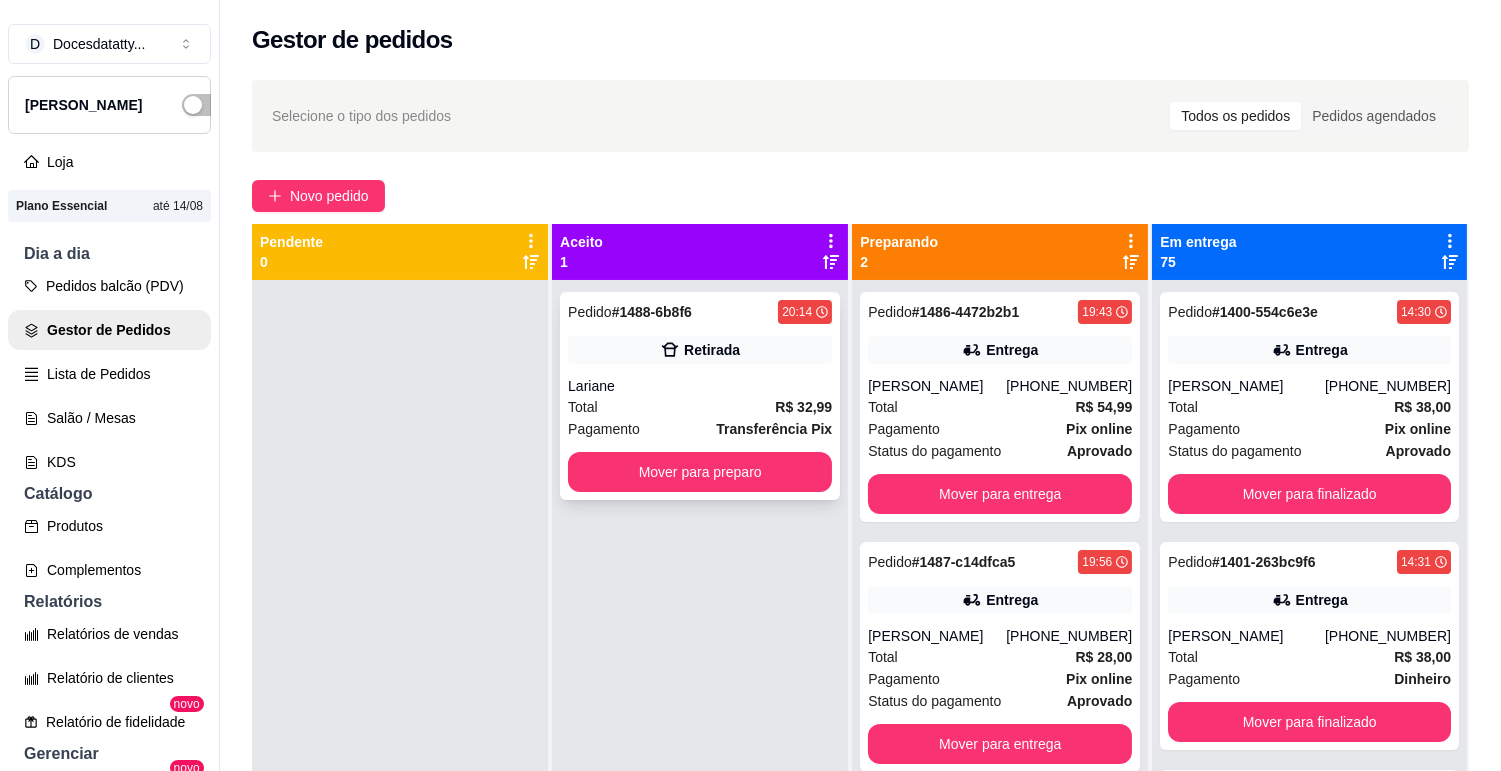 click on "Pedido  # 1488-6b8f6 20:14 Retirada Lariane Total R$ 32,99 Pagamento Transferência Pix Mover para preparo" at bounding box center (700, 396) 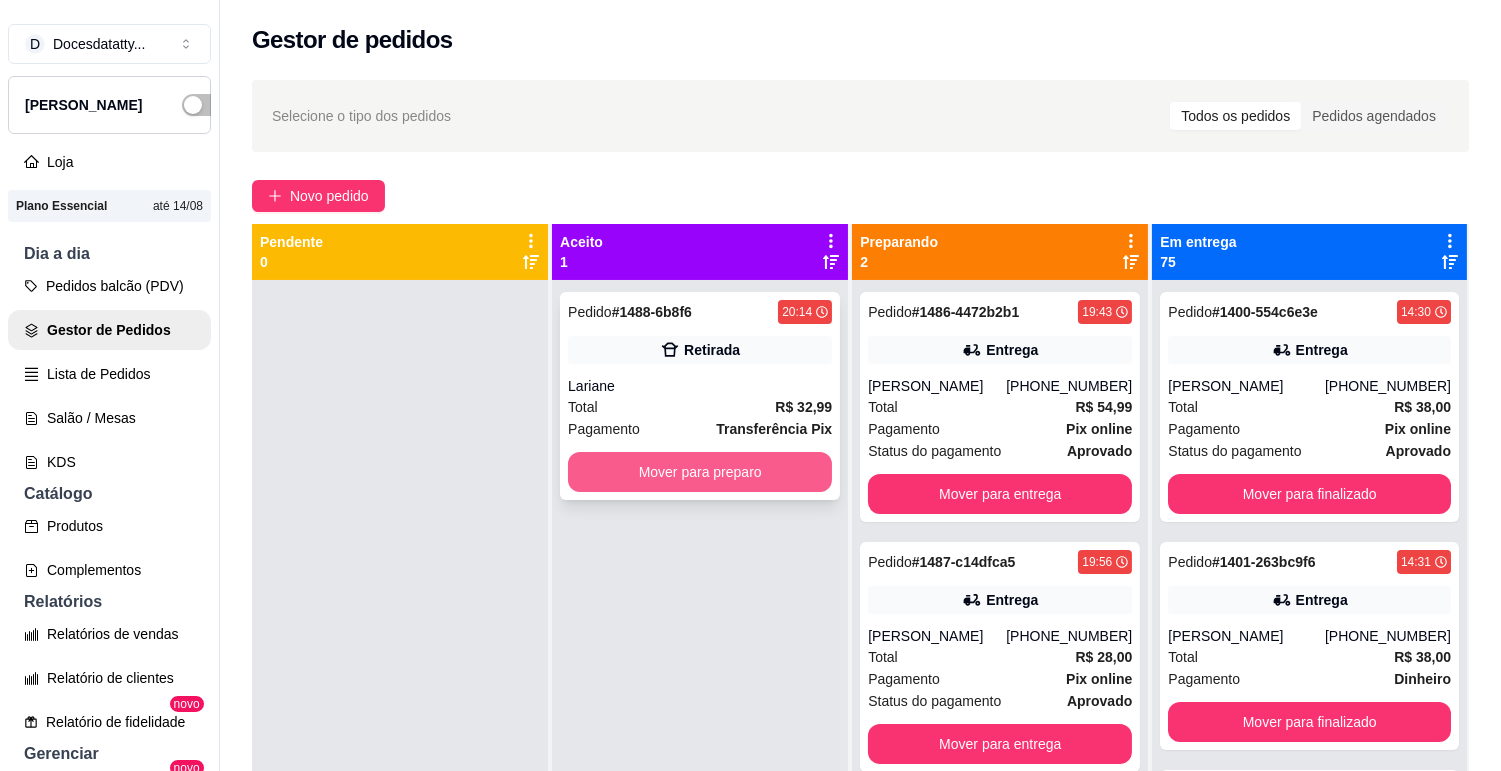 click on "Mover para preparo" at bounding box center [700, 472] 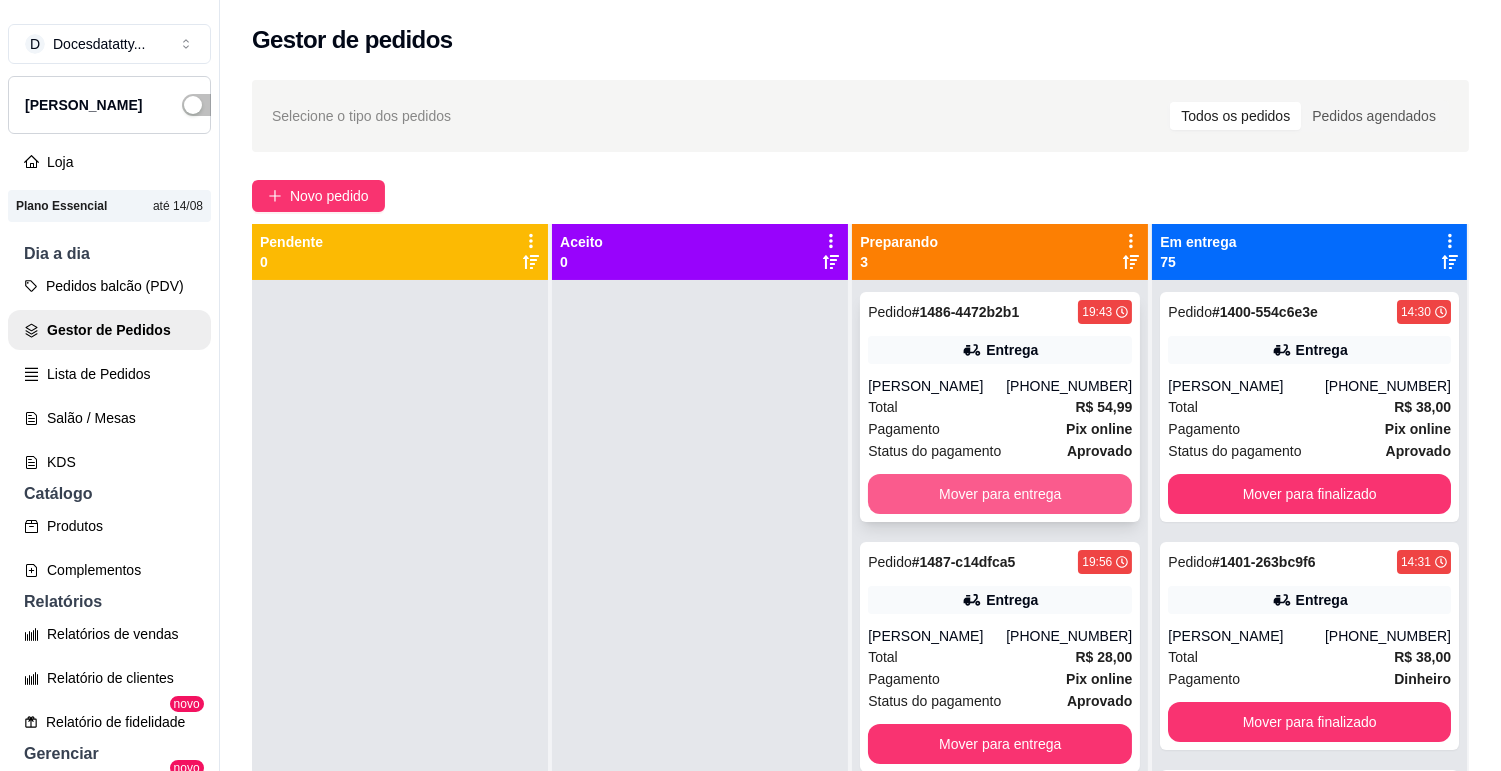 click on "Pedido  # 1486-4472b2b1 19:43 Entrega Giulia (31) 99331-2073 Total R$ 54,99 Pagamento Pix online Status do pagamento aprovado Mover para entrega" at bounding box center (1000, 407) 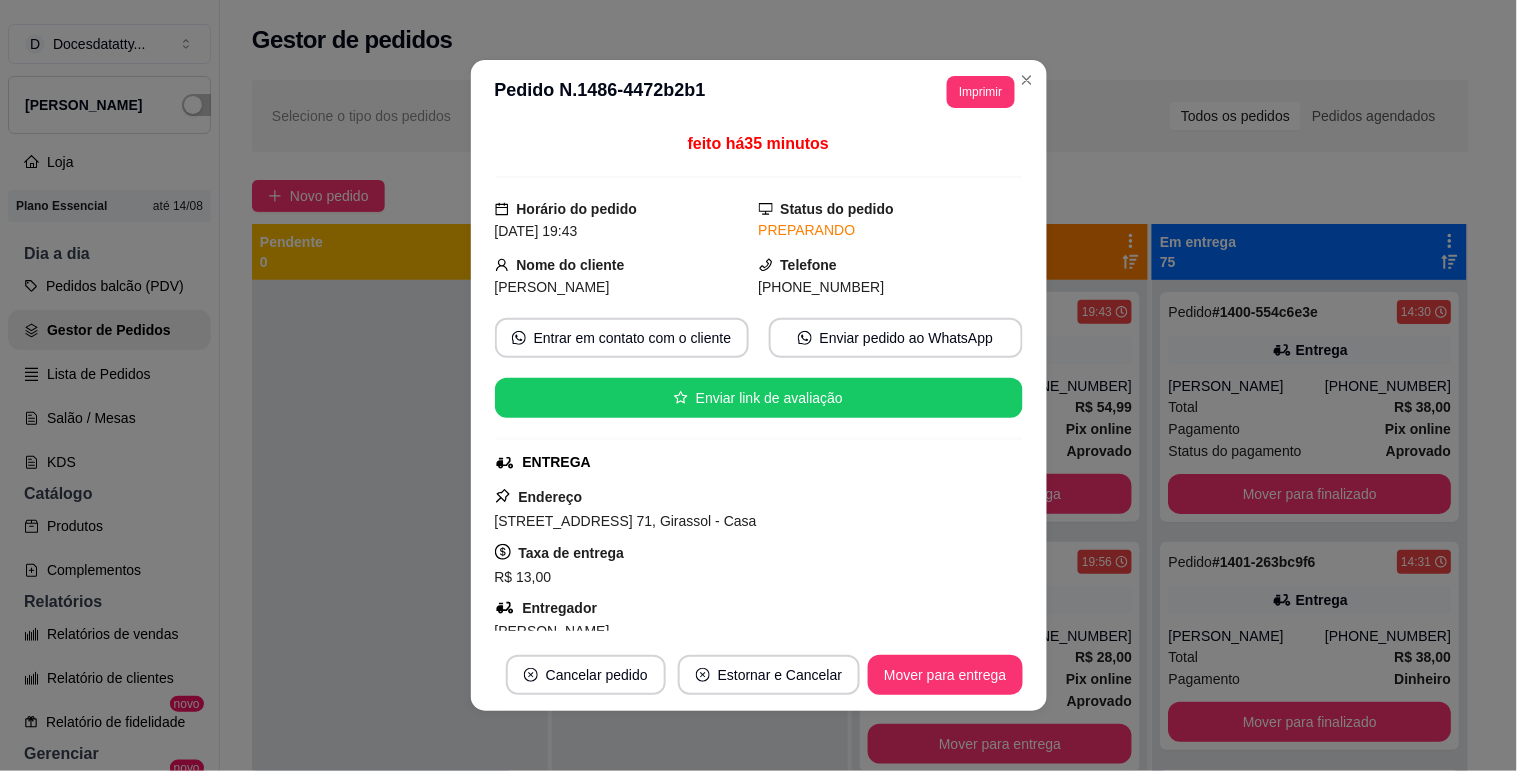 scroll, scrollTop: 222, scrollLeft: 0, axis: vertical 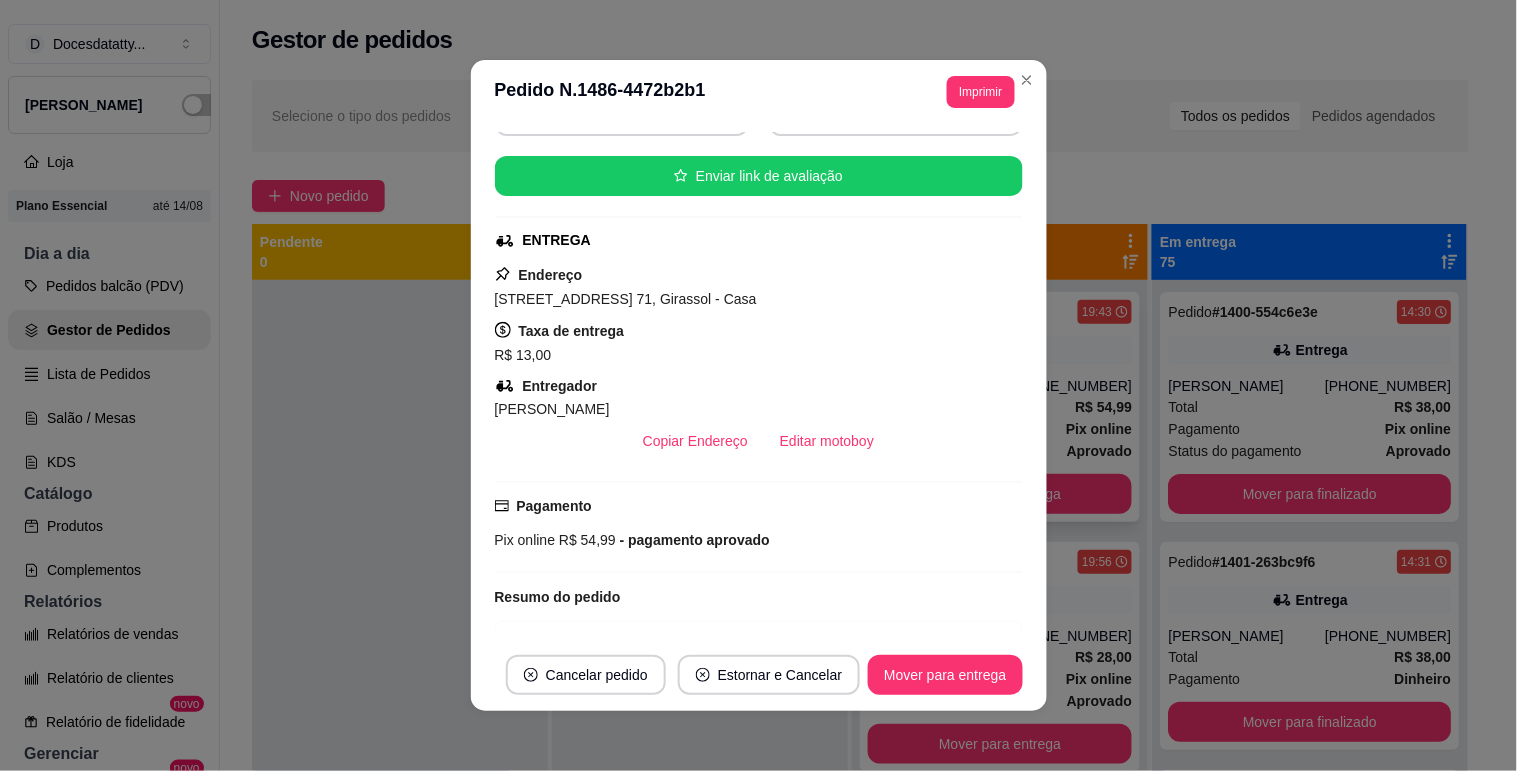 click on "Mover para entrega" at bounding box center (1000, 494) 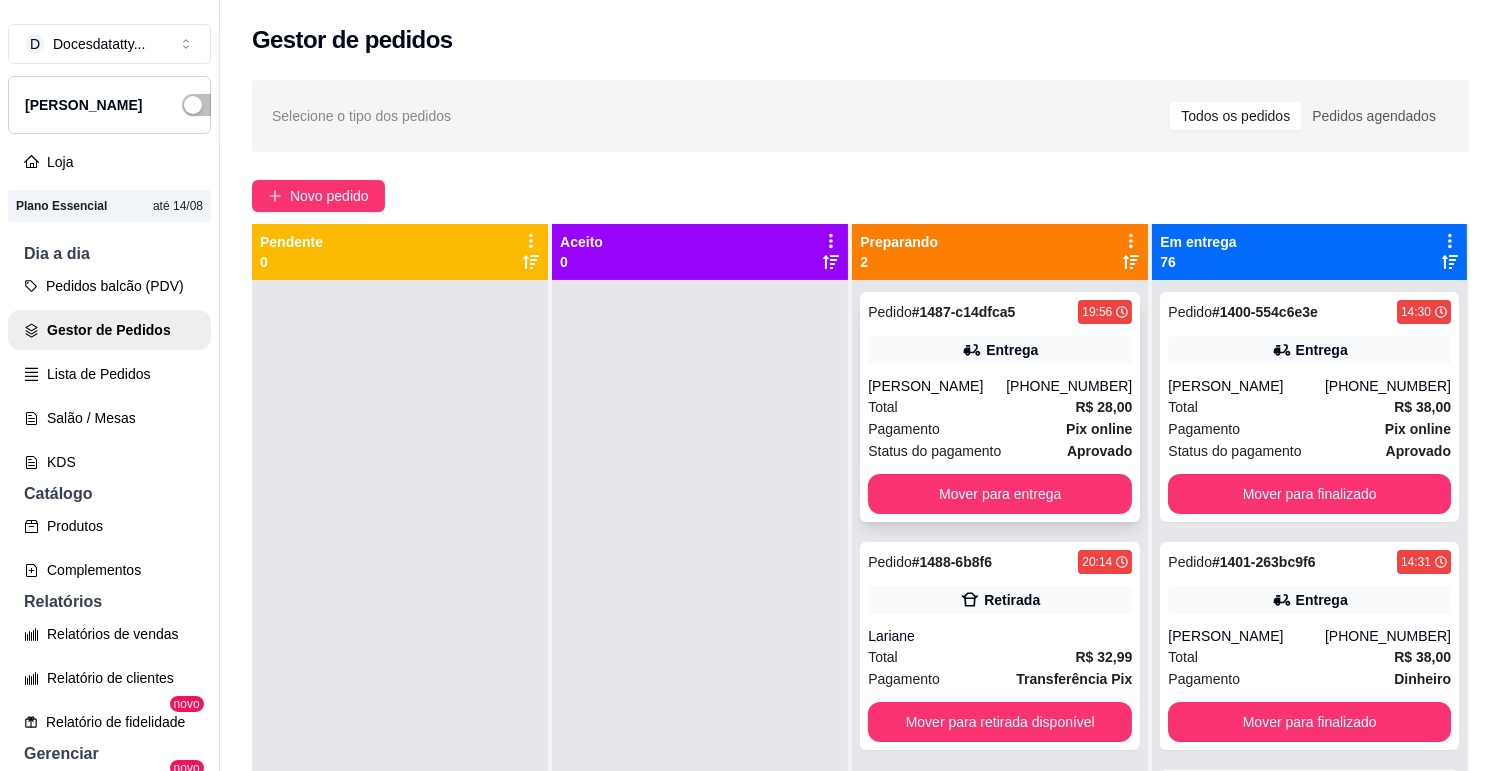 click on "Total R$ 28,00" at bounding box center [1000, 407] 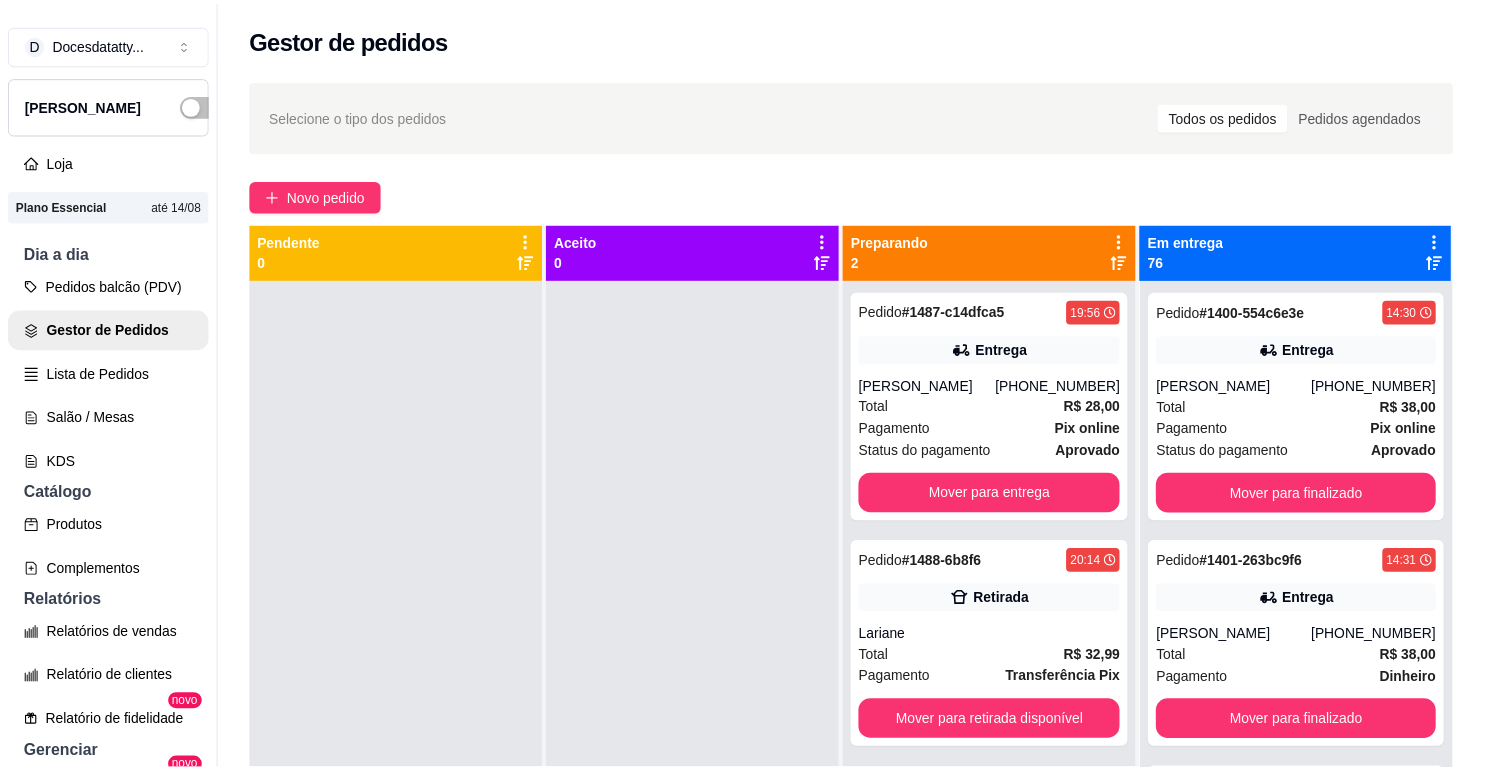 scroll, scrollTop: 222, scrollLeft: 0, axis: vertical 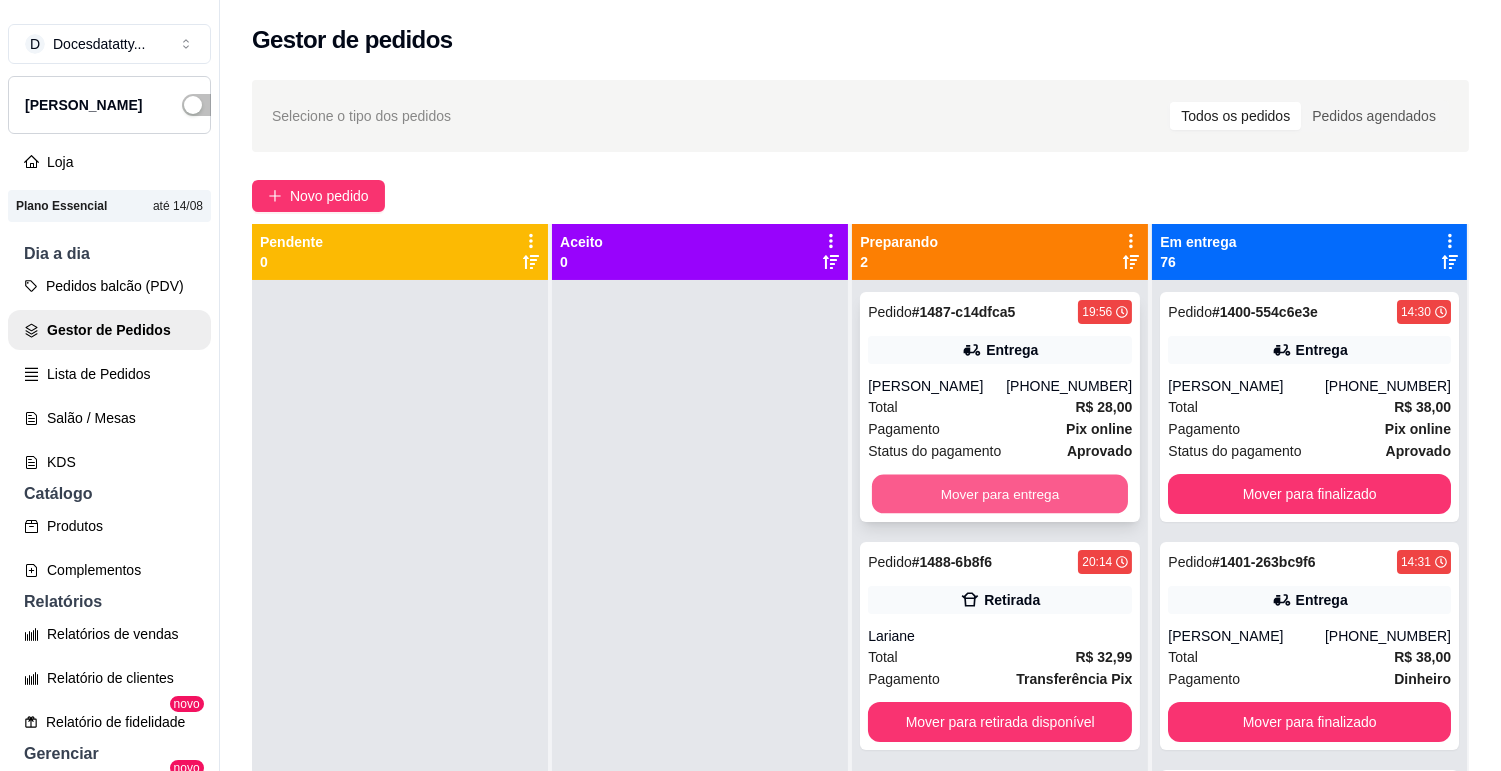 click on "Mover para entrega" at bounding box center (1000, 494) 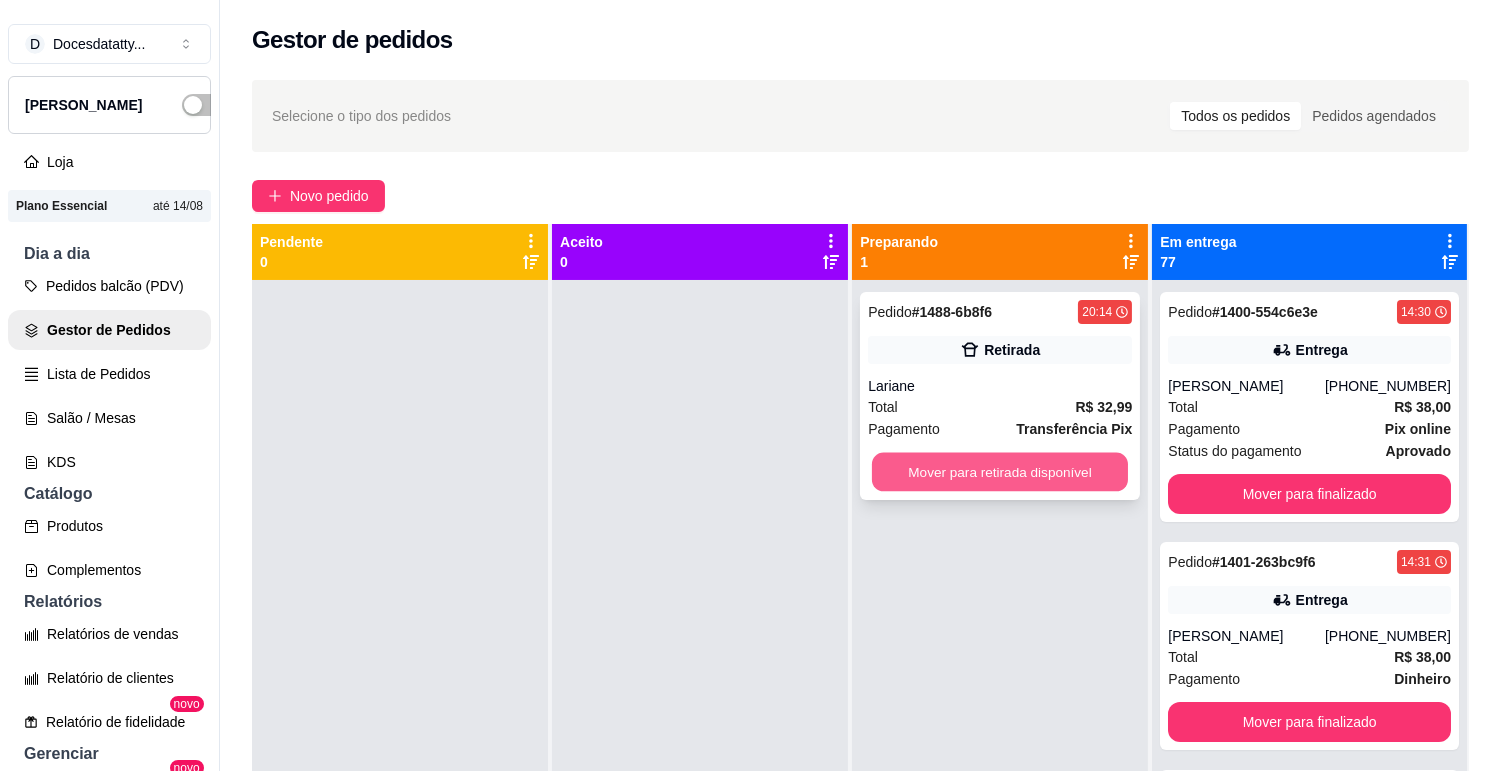 click on "Mover para retirada disponível" at bounding box center (1000, 472) 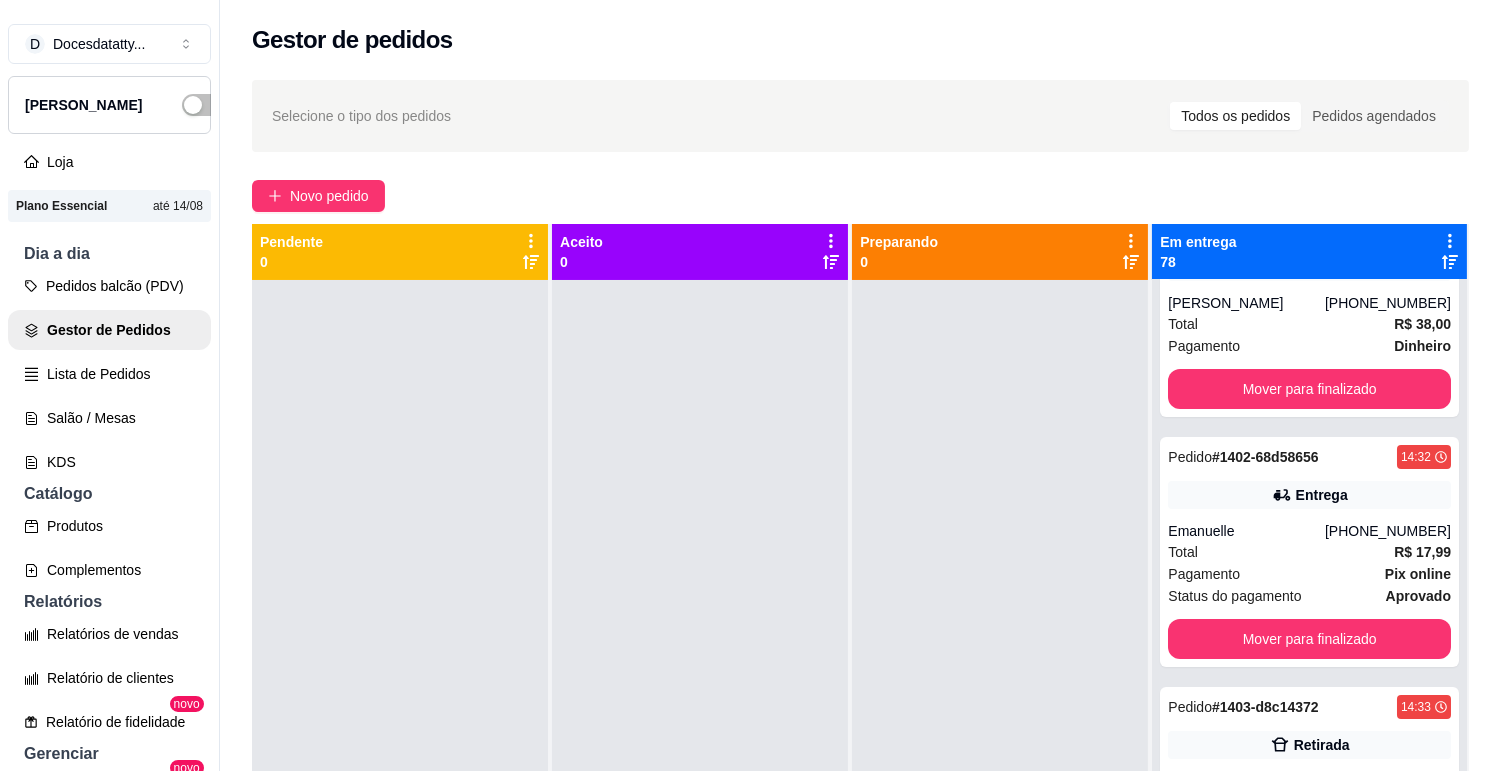 scroll, scrollTop: 0, scrollLeft: 0, axis: both 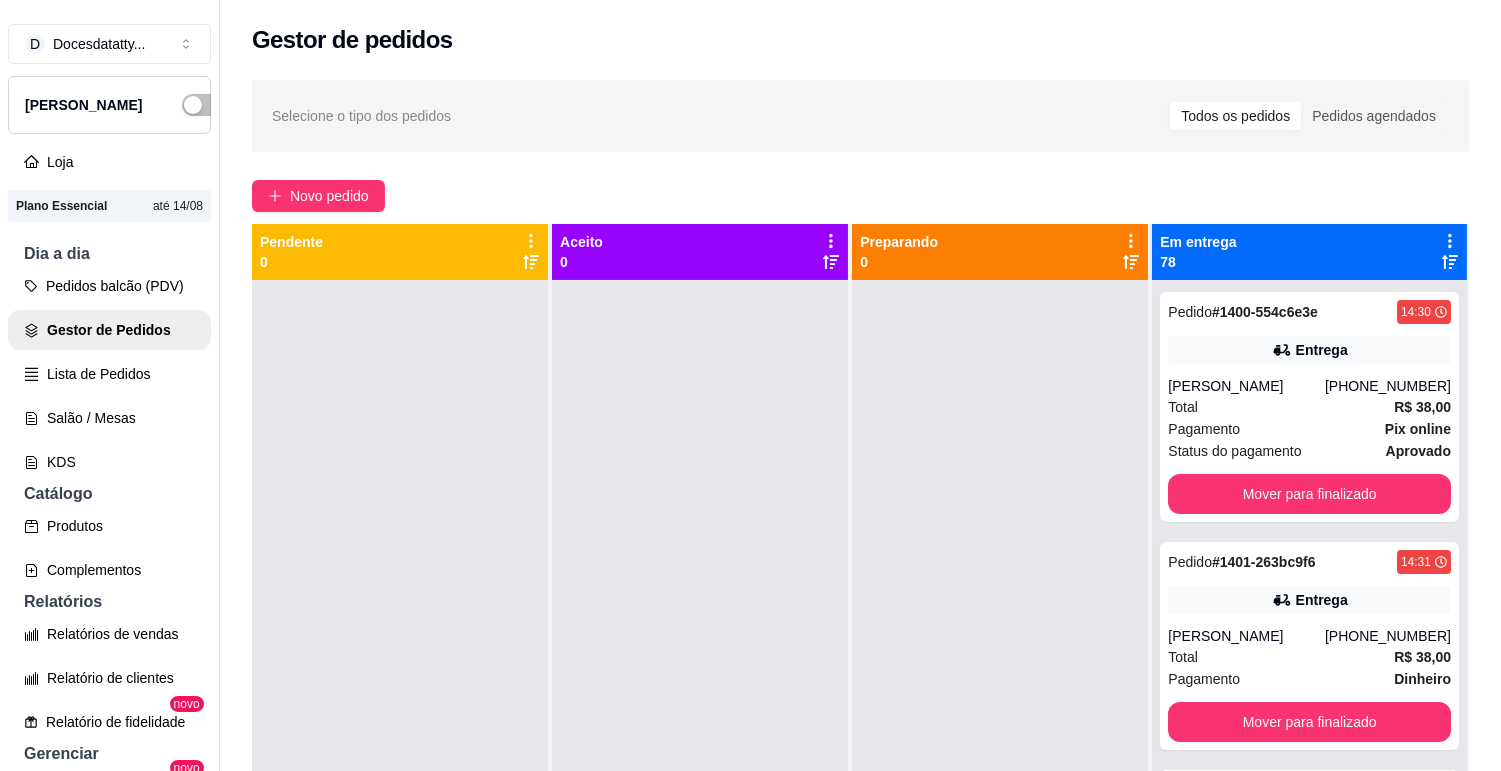 click 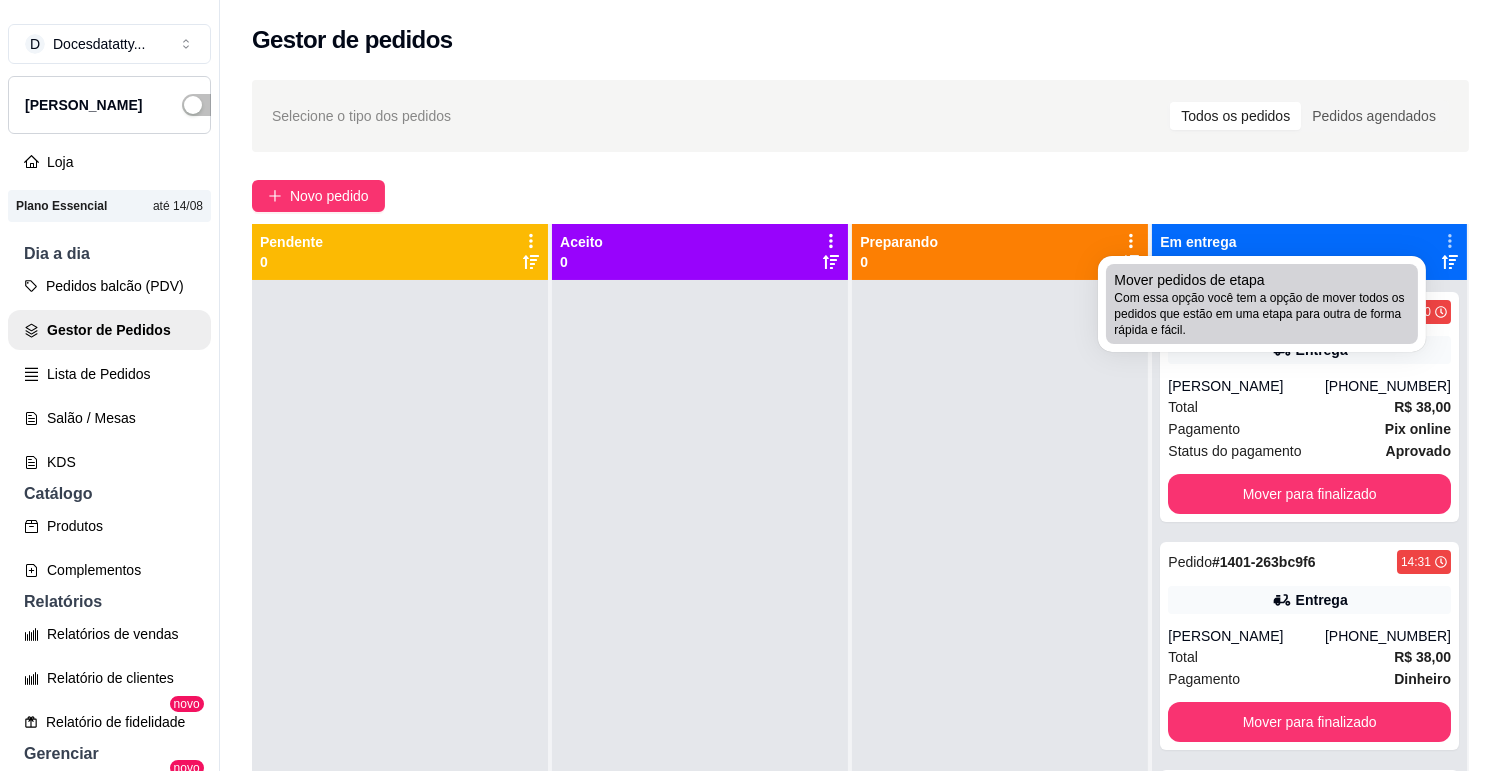 click on "Com essa opção você tem a opção de mover todos os pedidos que estão em uma etapa para outra de forma rápida e fácil." at bounding box center (1262, 314) 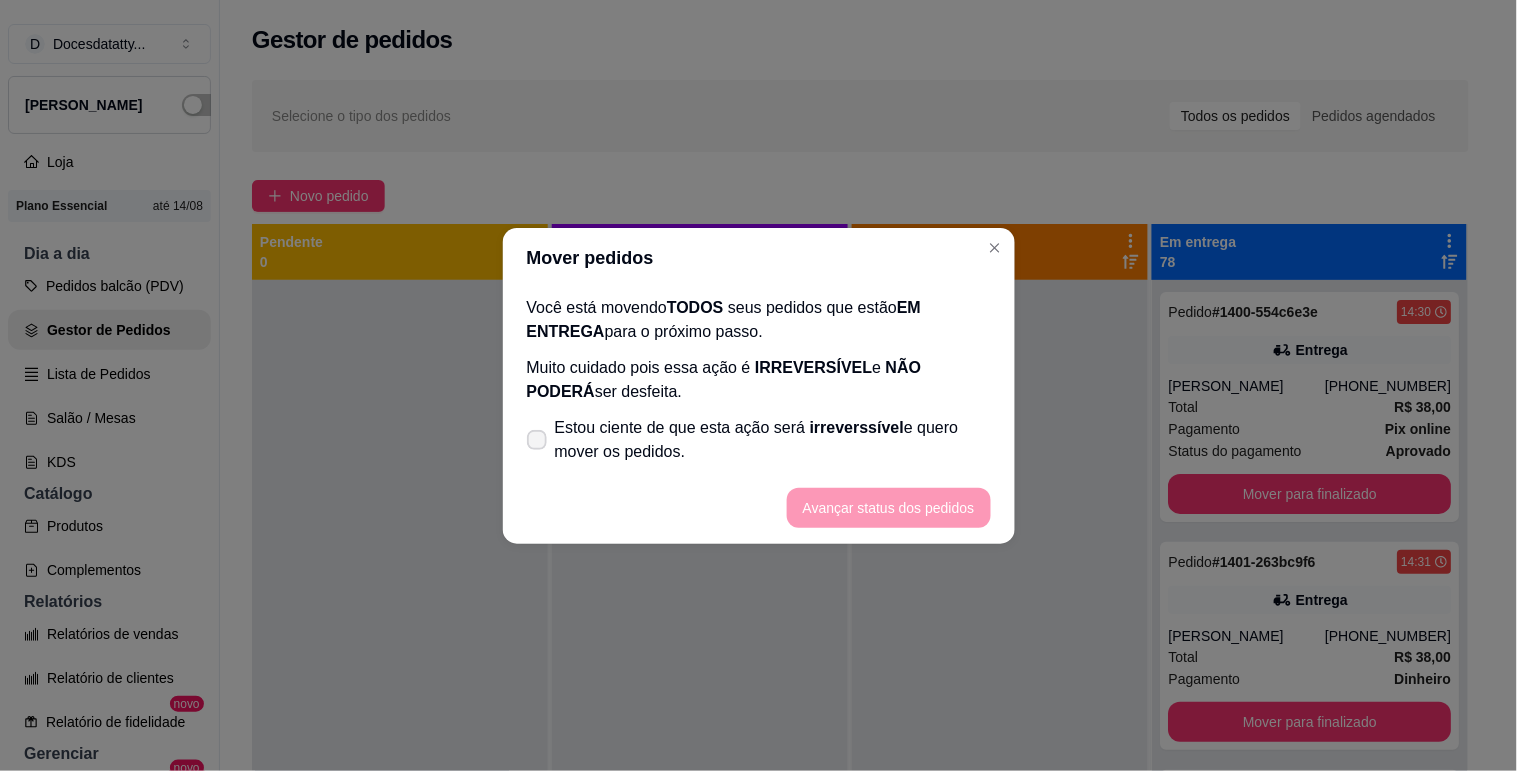 click 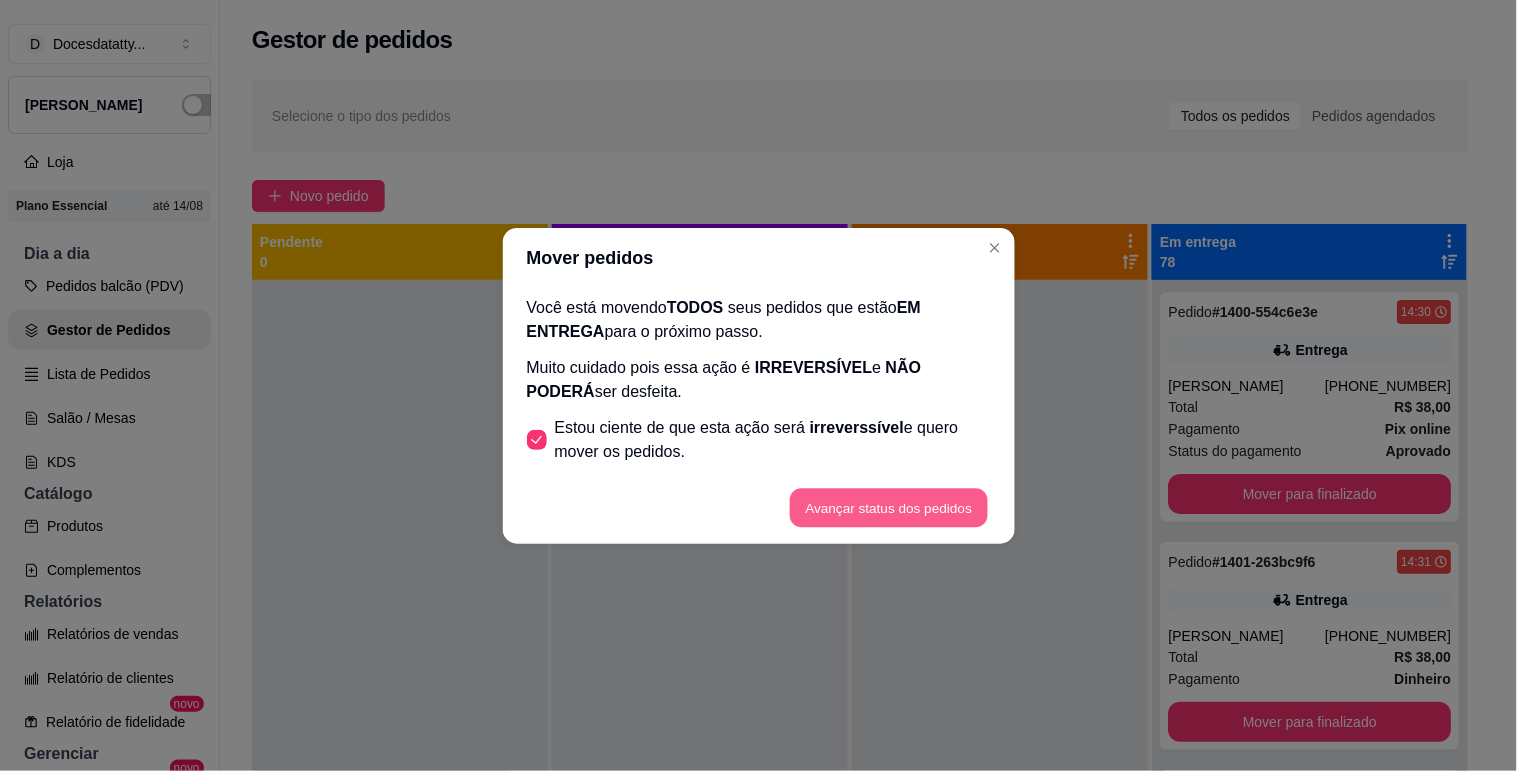click on "Avançar status dos pedidos" at bounding box center [889, 507] 